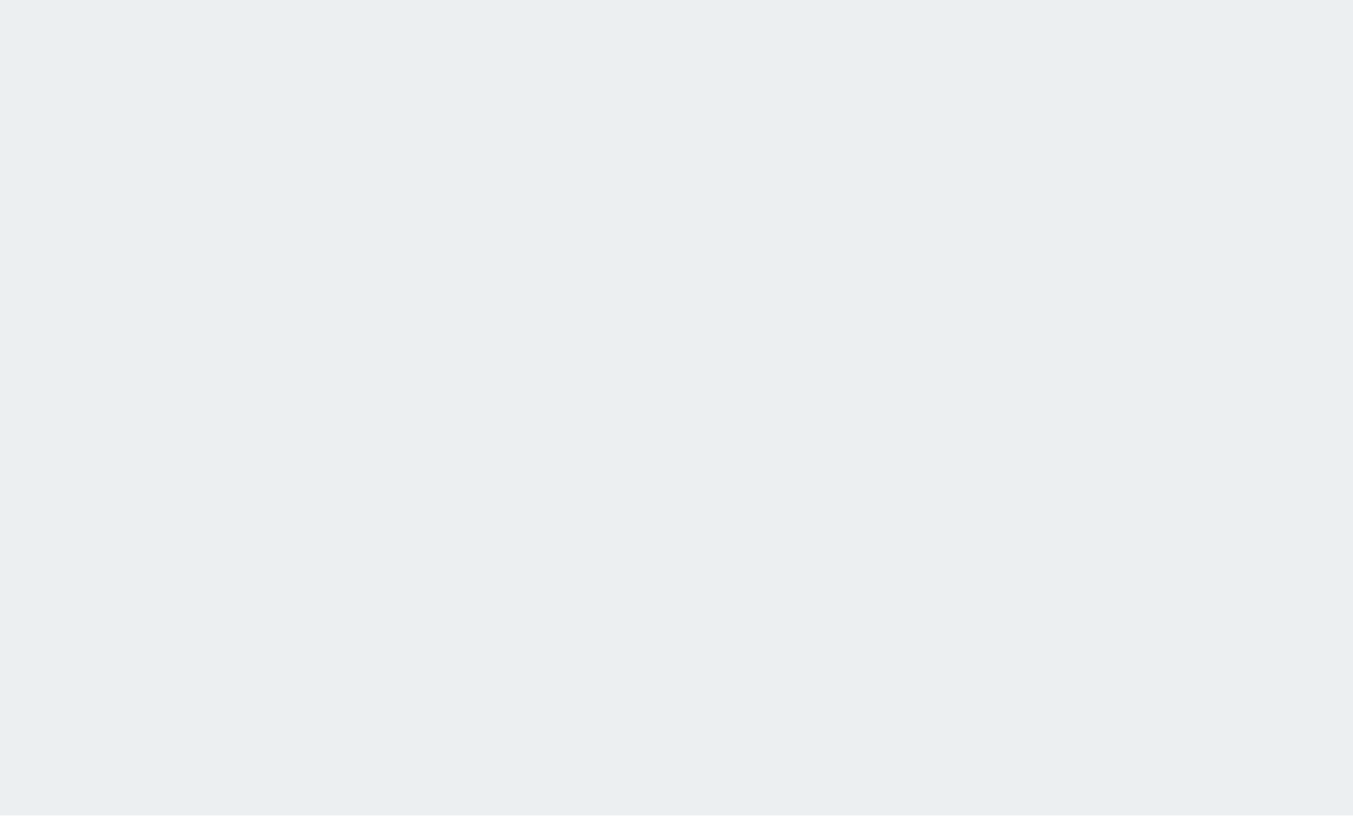 scroll, scrollTop: 0, scrollLeft: 0, axis: both 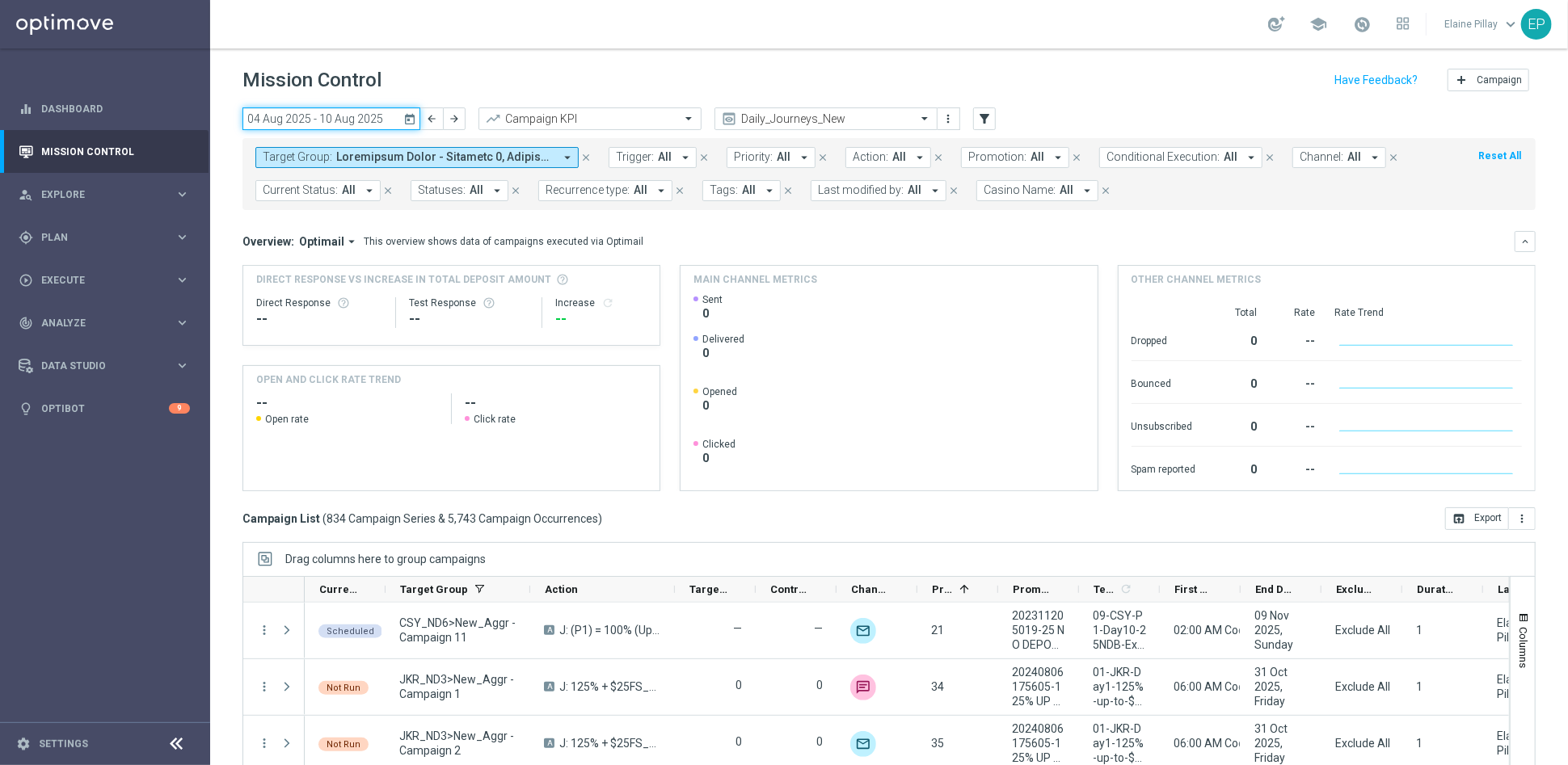 click on "04 Aug 2025 - 10 Aug 2025" 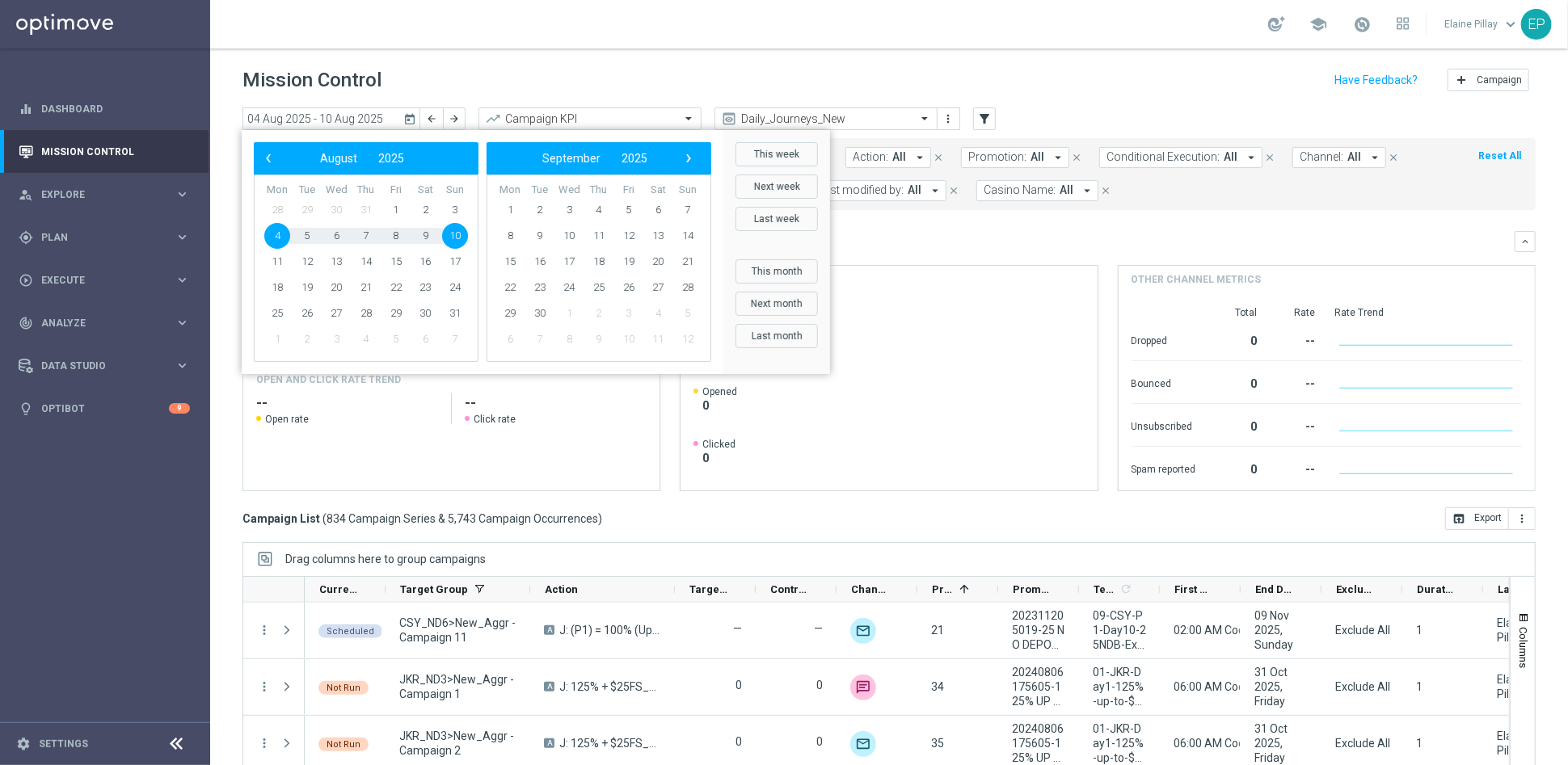 click on "4" 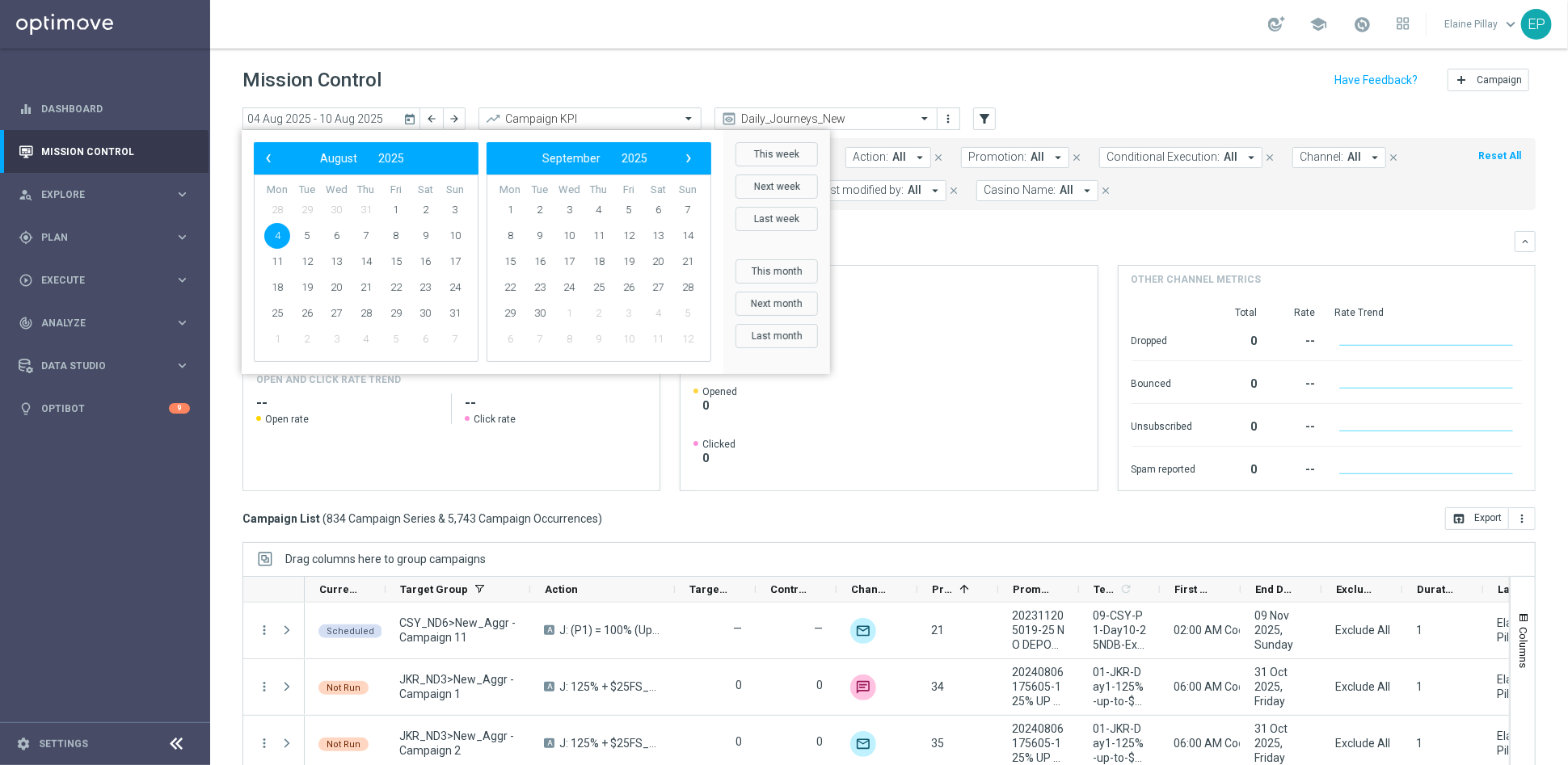 click on "4" 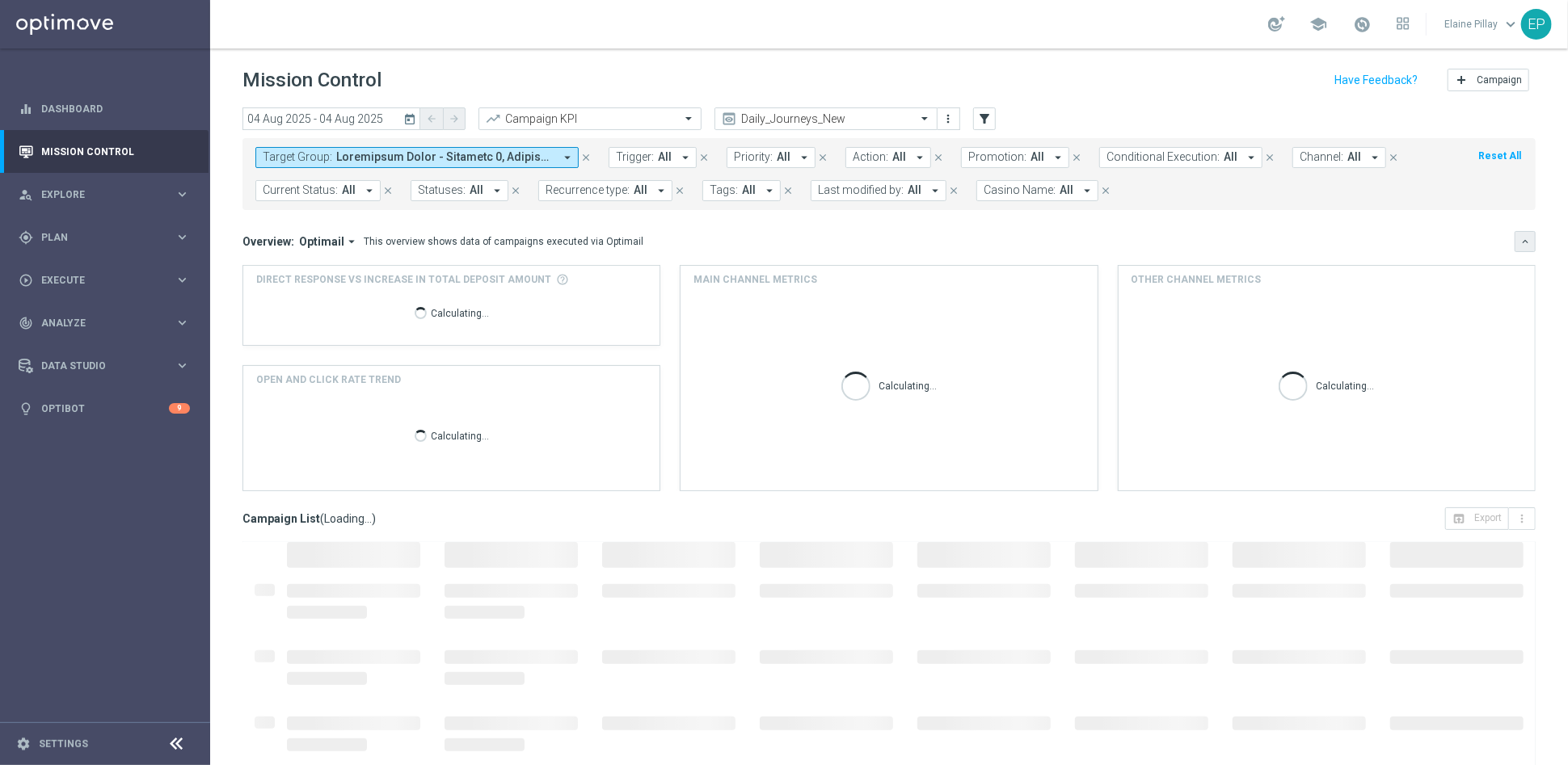 click on "keyboard_arrow_down" 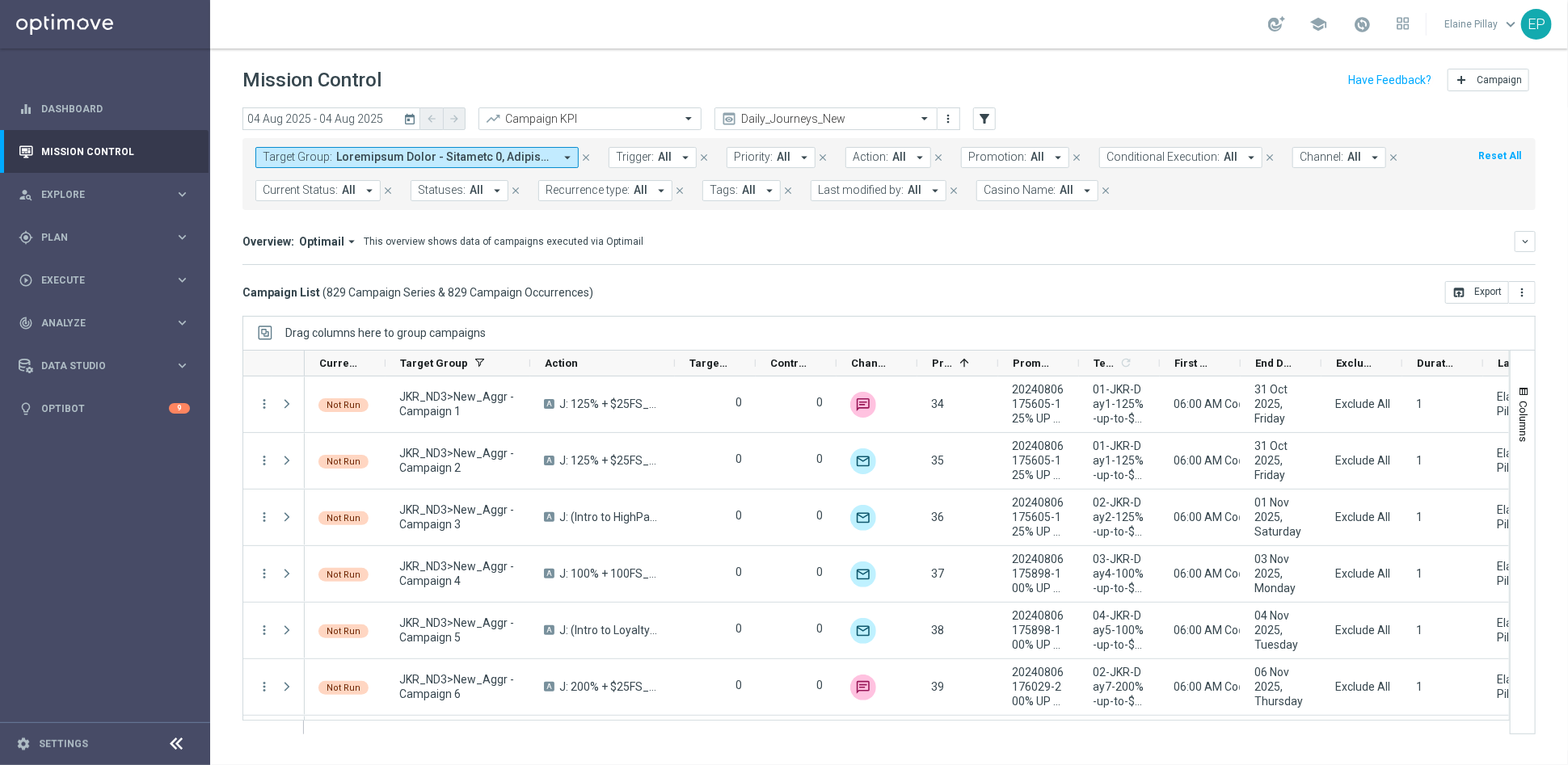 click on "today
04 Aug 2025 - 04 Aug 2025
arrow_back
arrow_forward
Campaign KPI  trending_up
Daily_Journeys_New  preview
more_vert
filter_alt
Target Group:
arrow_drop_down
close
Trigger:
All
arrow_drop_down
close
Priority:
All" 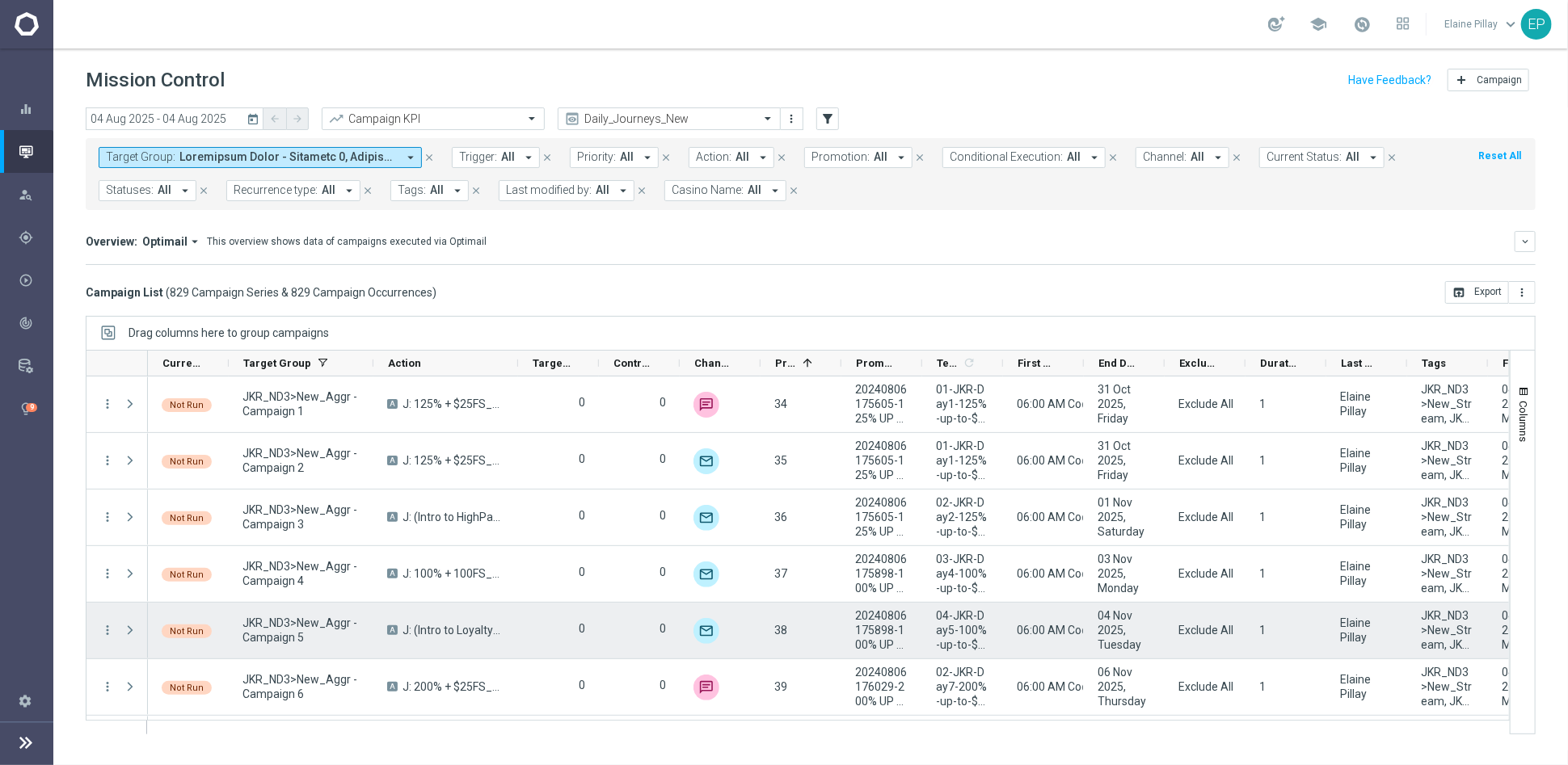 click on "JKR_ND3>New_Aggr - Campaign 5" at bounding box center [301, 630] 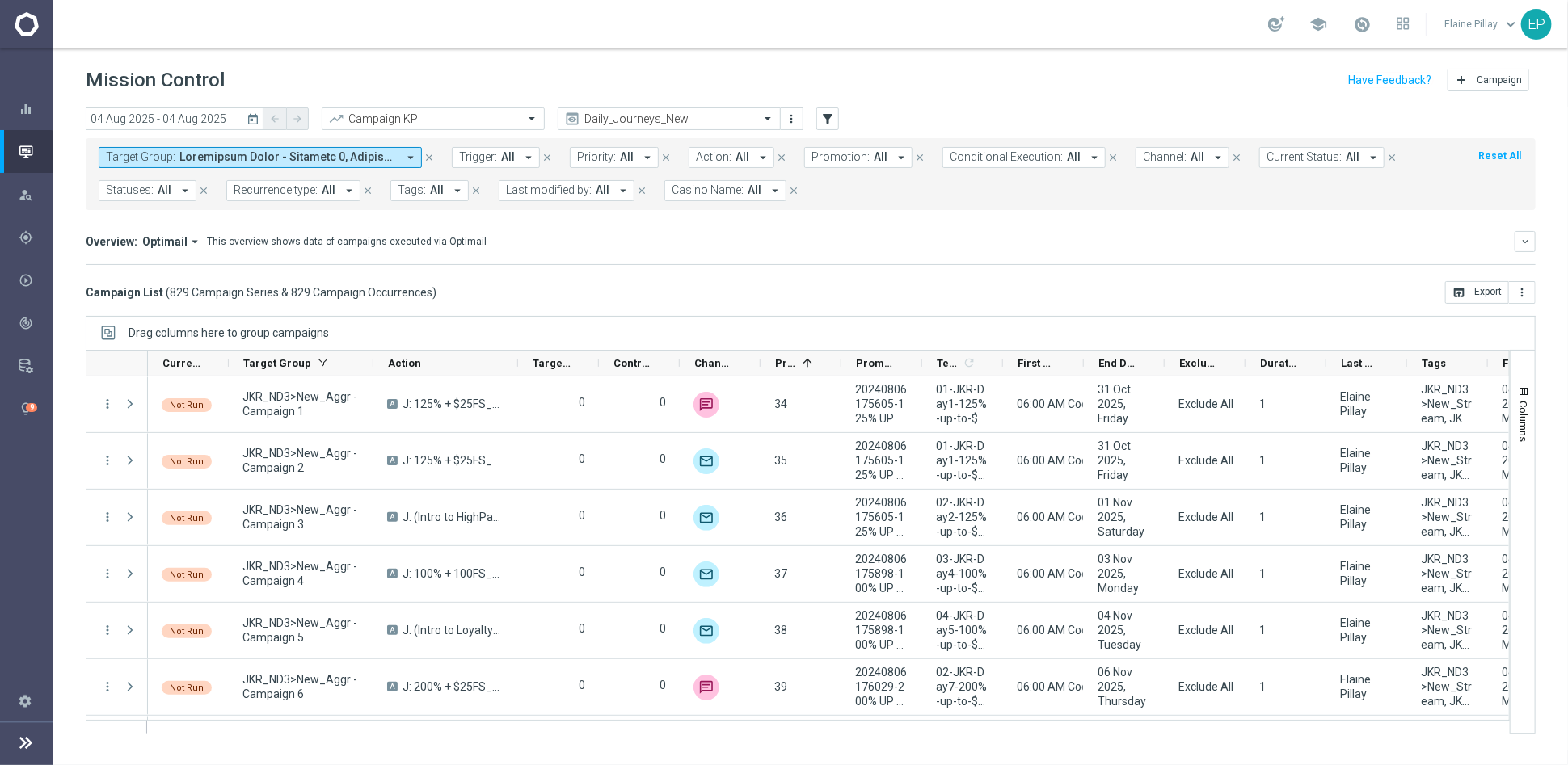 click on "Drag columns here to group campaigns Drag here to set column labels" at bounding box center [811, 533] 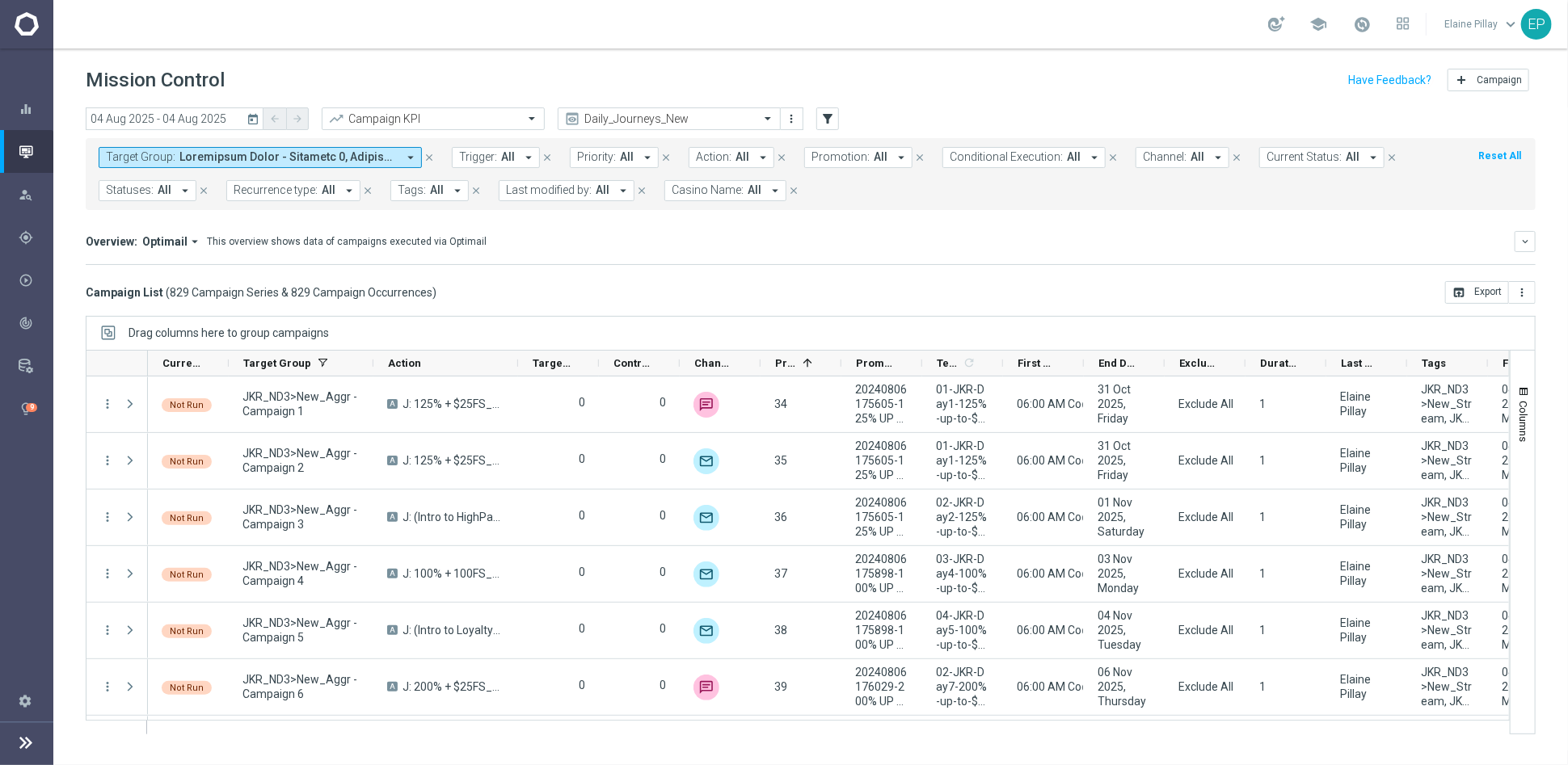 click on "Mission Control
add
Campaign
today
04 Aug 2025 - 04 Aug 2025
arrow_back
arrow_forward
Campaign KPI  trending_up
Daily_Journeys_New  preview
more_vert
filter_alt
Target Group:
arrow_drop_down
close
Trigger:
All
arrow_drop_down" 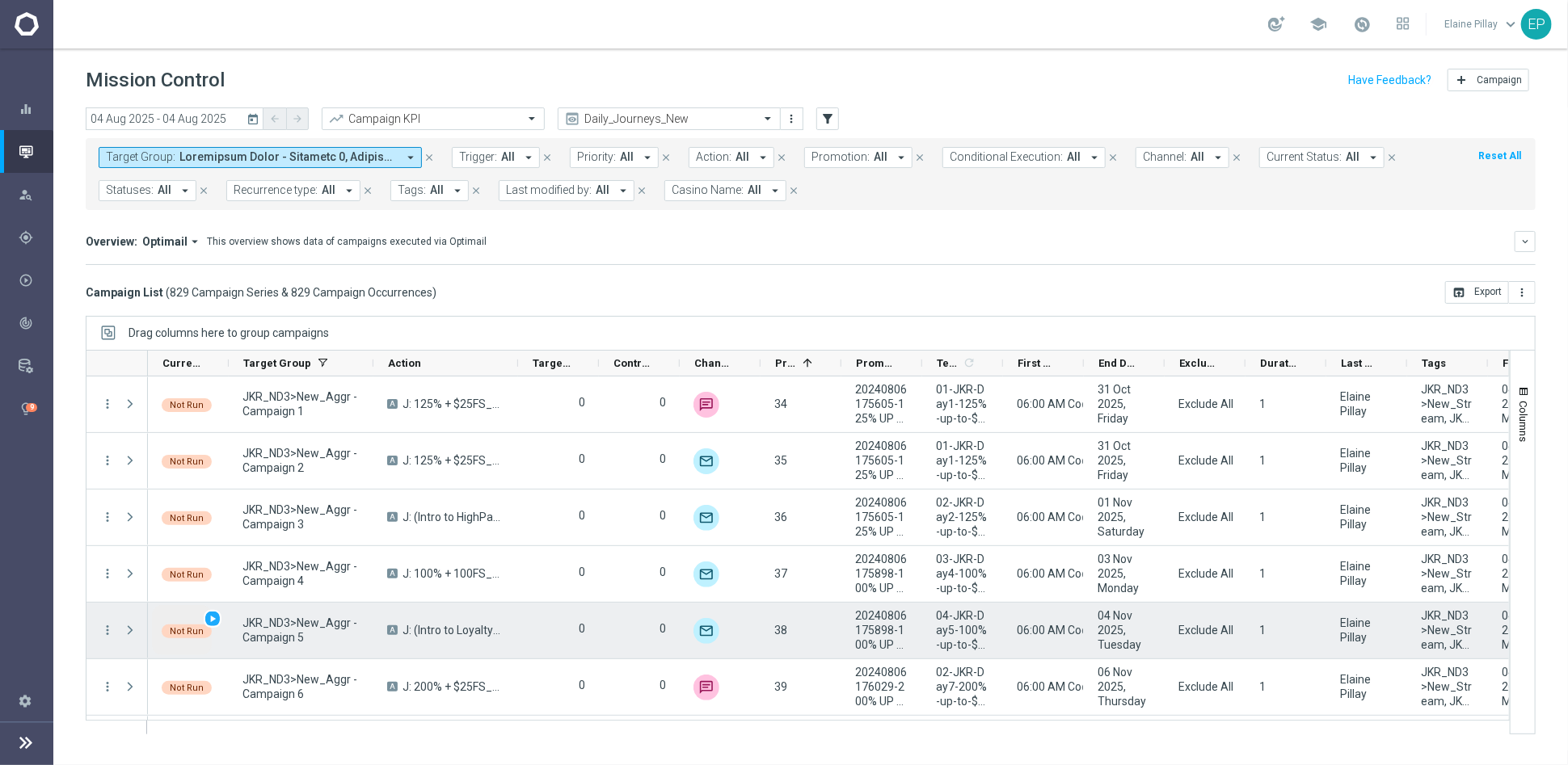 click on "Not Run
play_arrow" at bounding box center [182, 630] 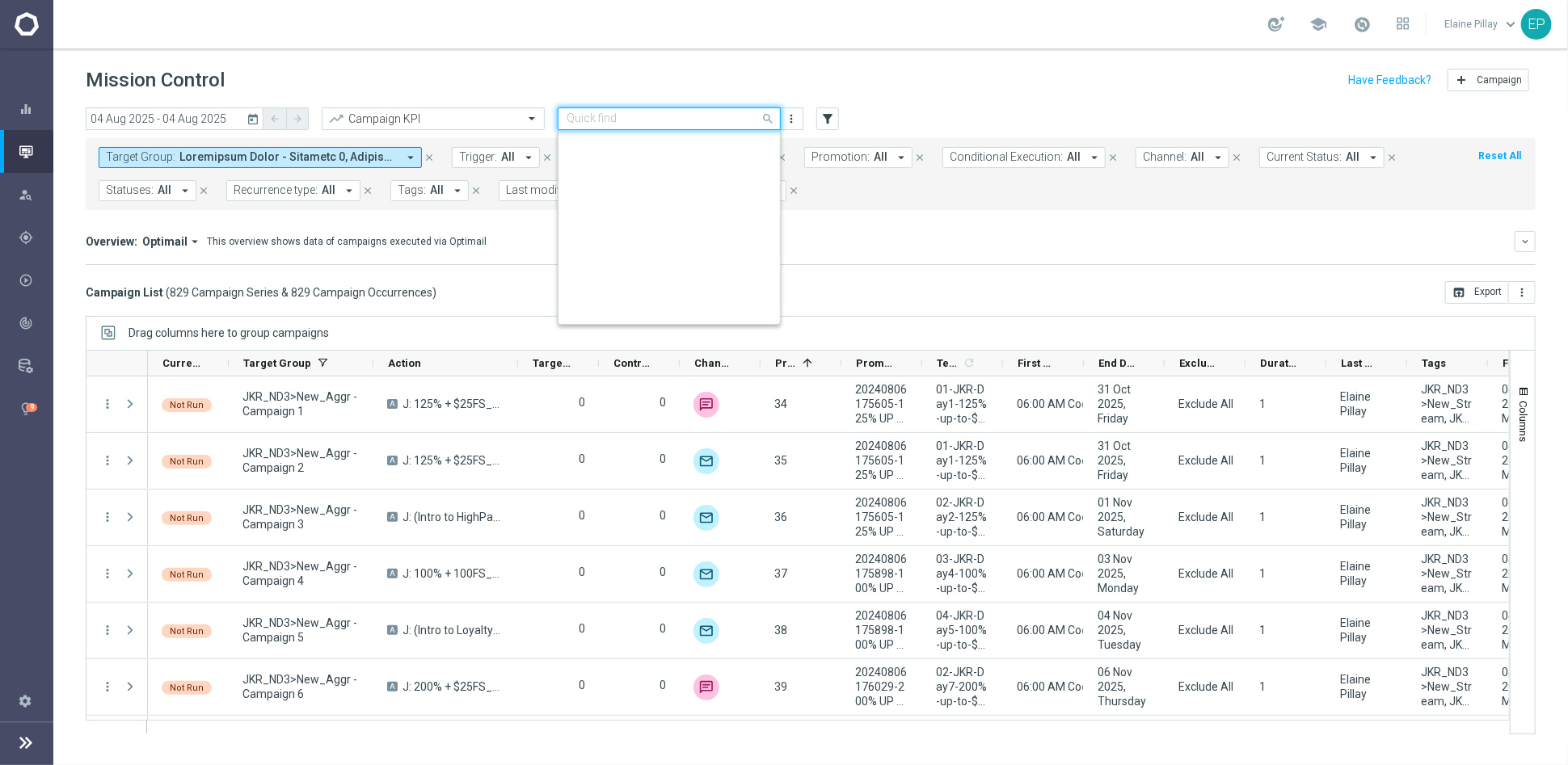 click 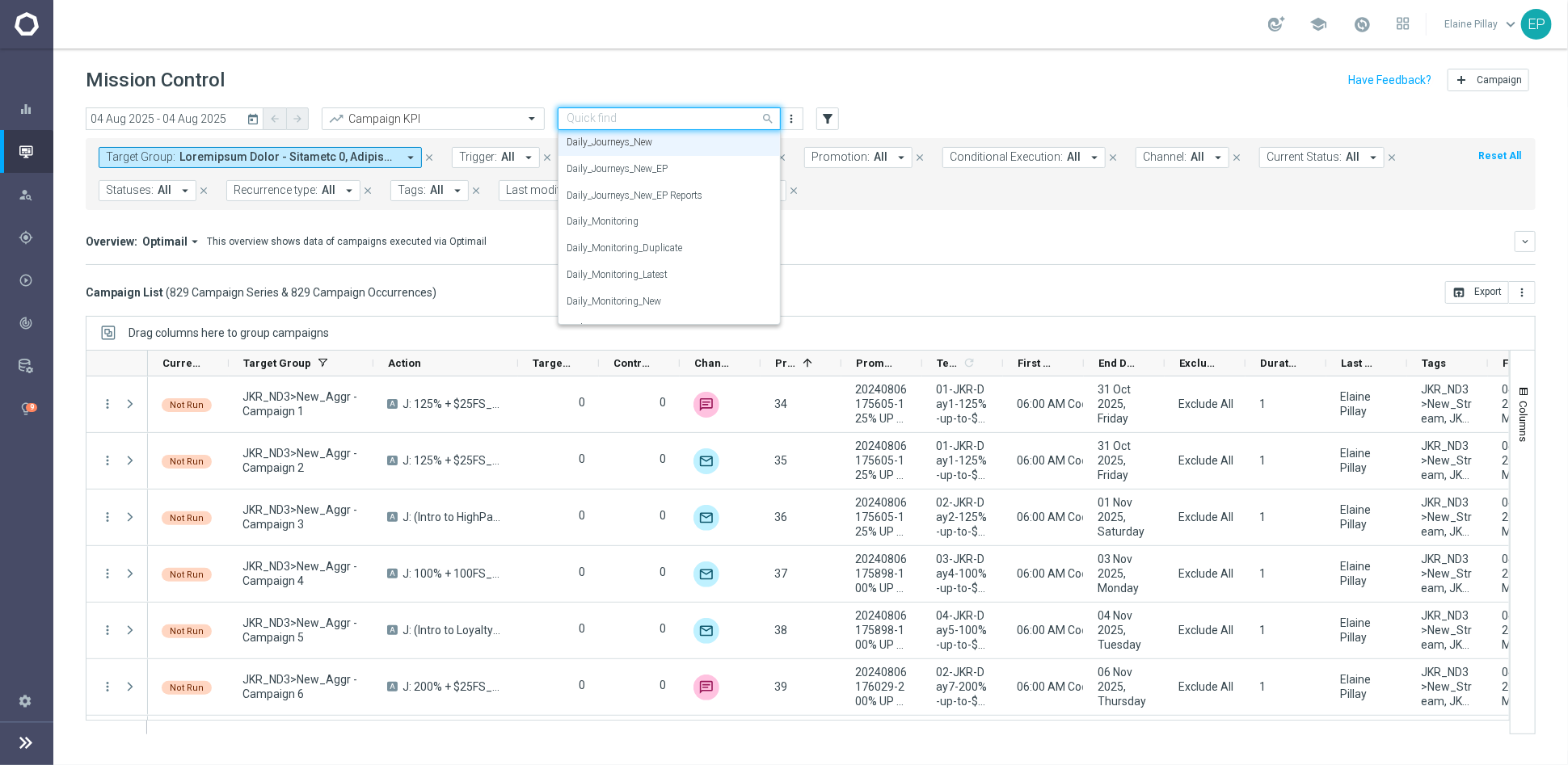 click on "Overview:
Optimail
arrow_drop_down
This overview shows data of campaigns executed via Optimail
keyboard_arrow_down
Direct Response VS Increase In Total Deposit Amount
Direct Response
--
Test Response" 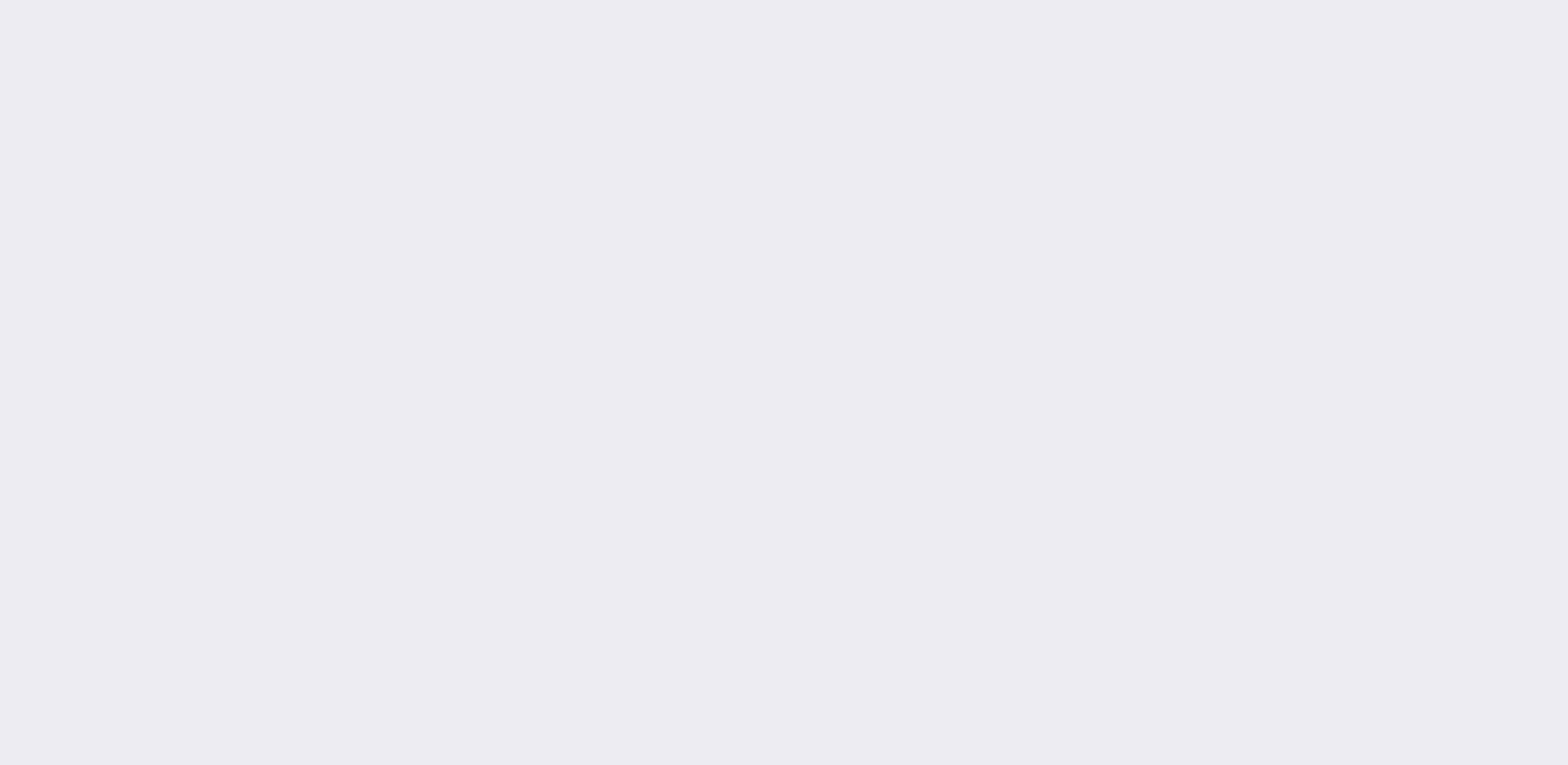 scroll, scrollTop: 0, scrollLeft: 0, axis: both 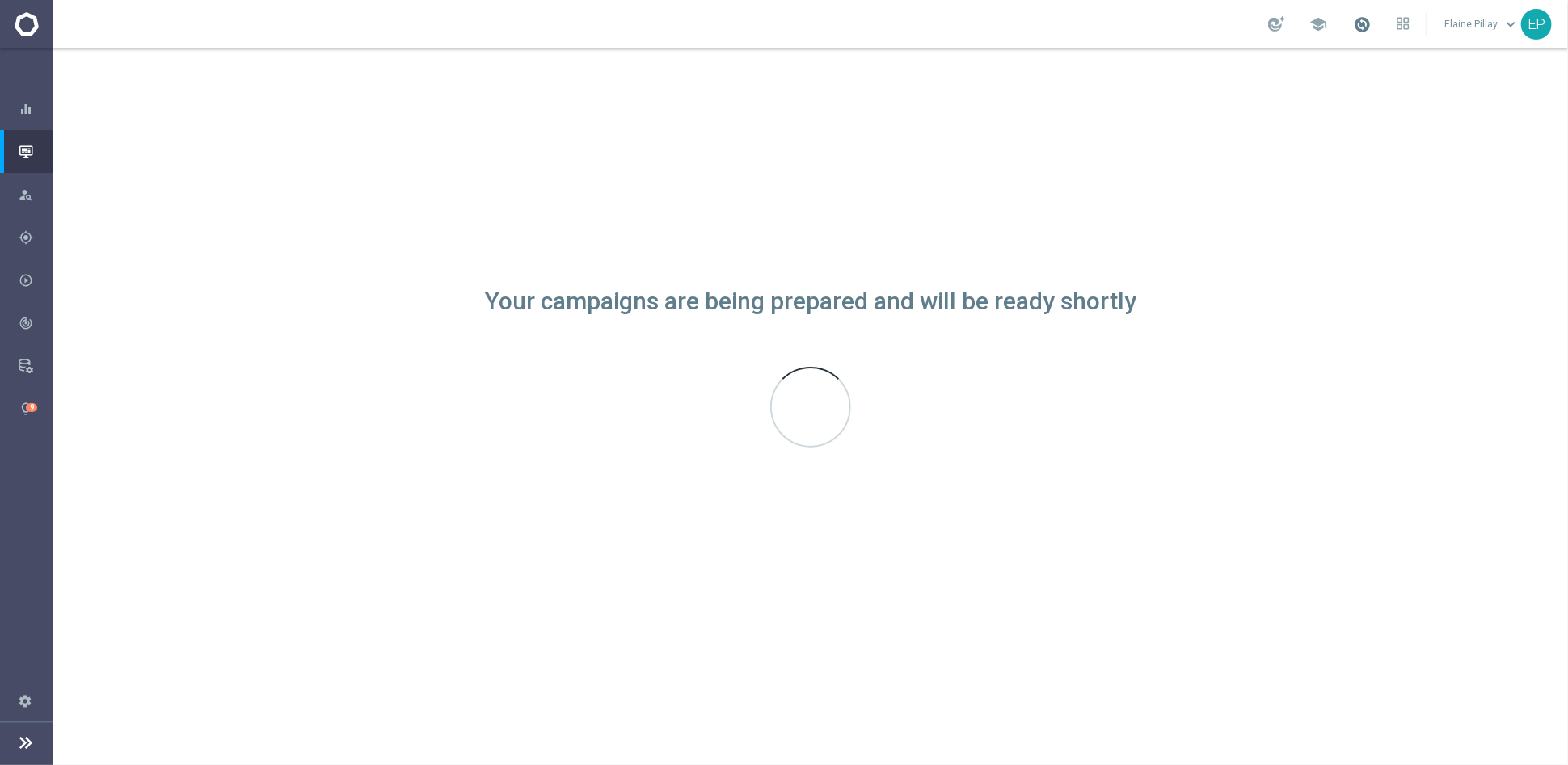 click at bounding box center [1362, 24] 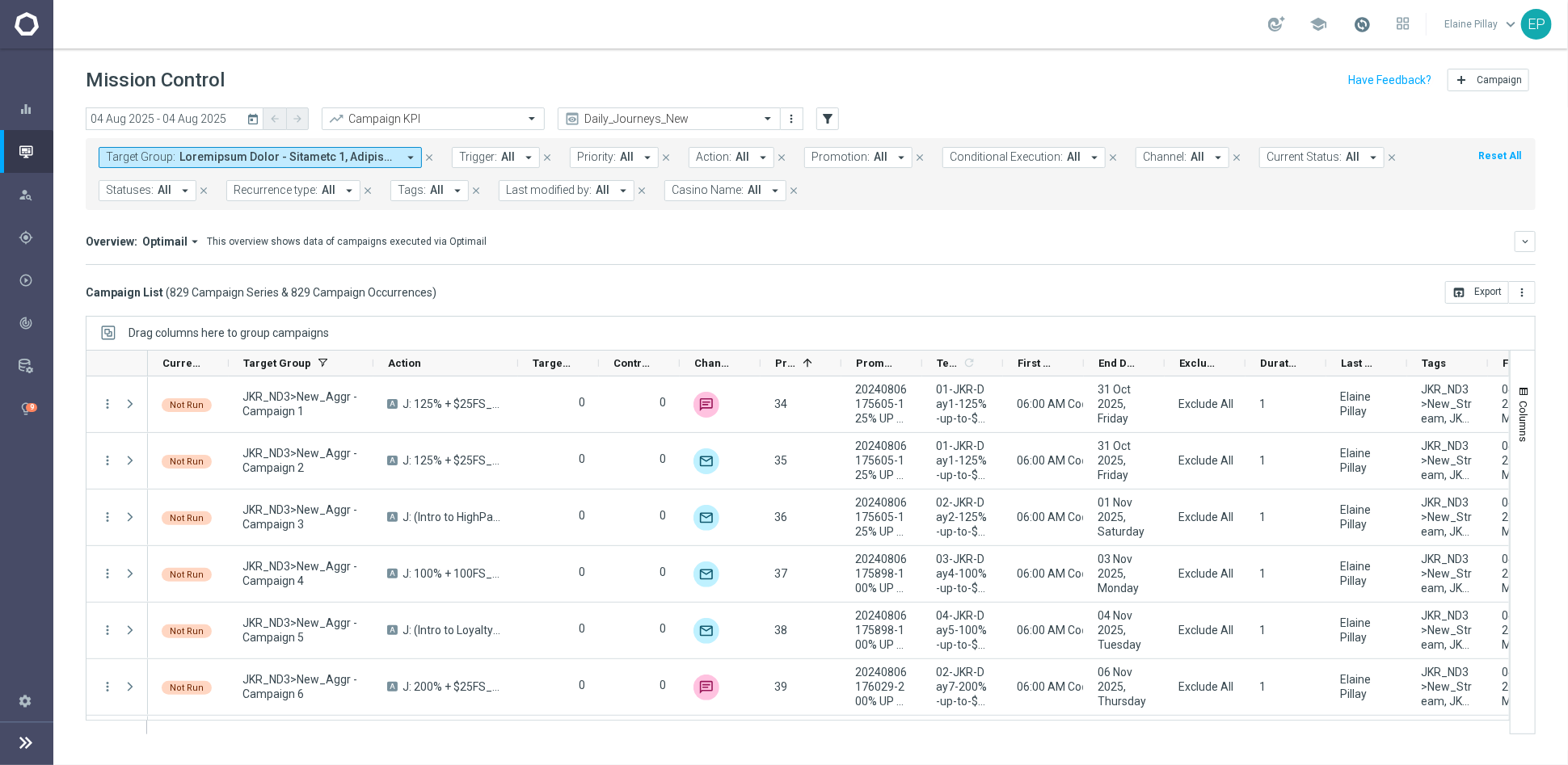 click at bounding box center [1362, 24] 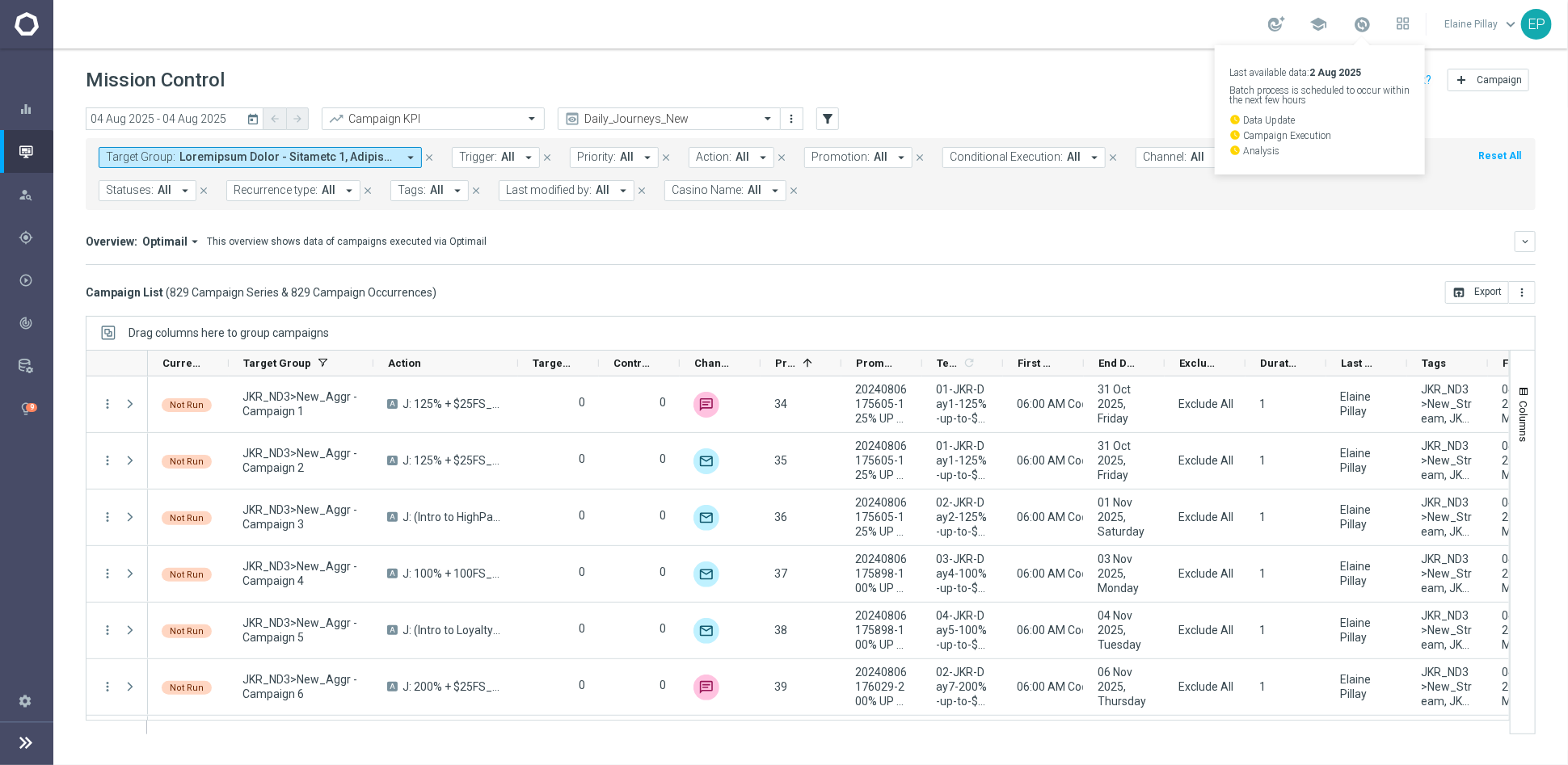 drag, startPoint x: 1492, startPoint y: 0, endPoint x: 1182, endPoint y: 208, distance: 373.31488 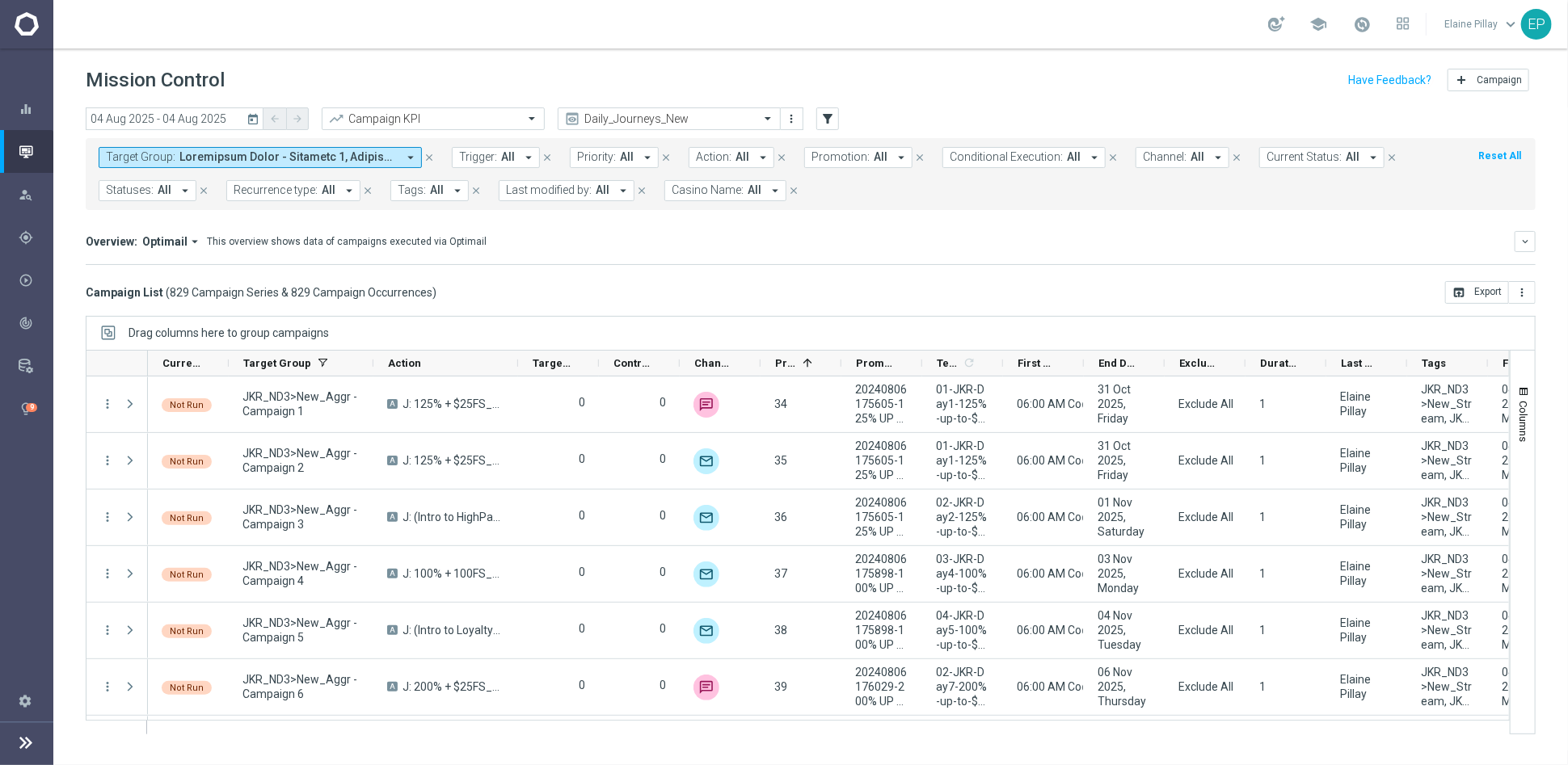 click on "EP" at bounding box center [1536, 24] 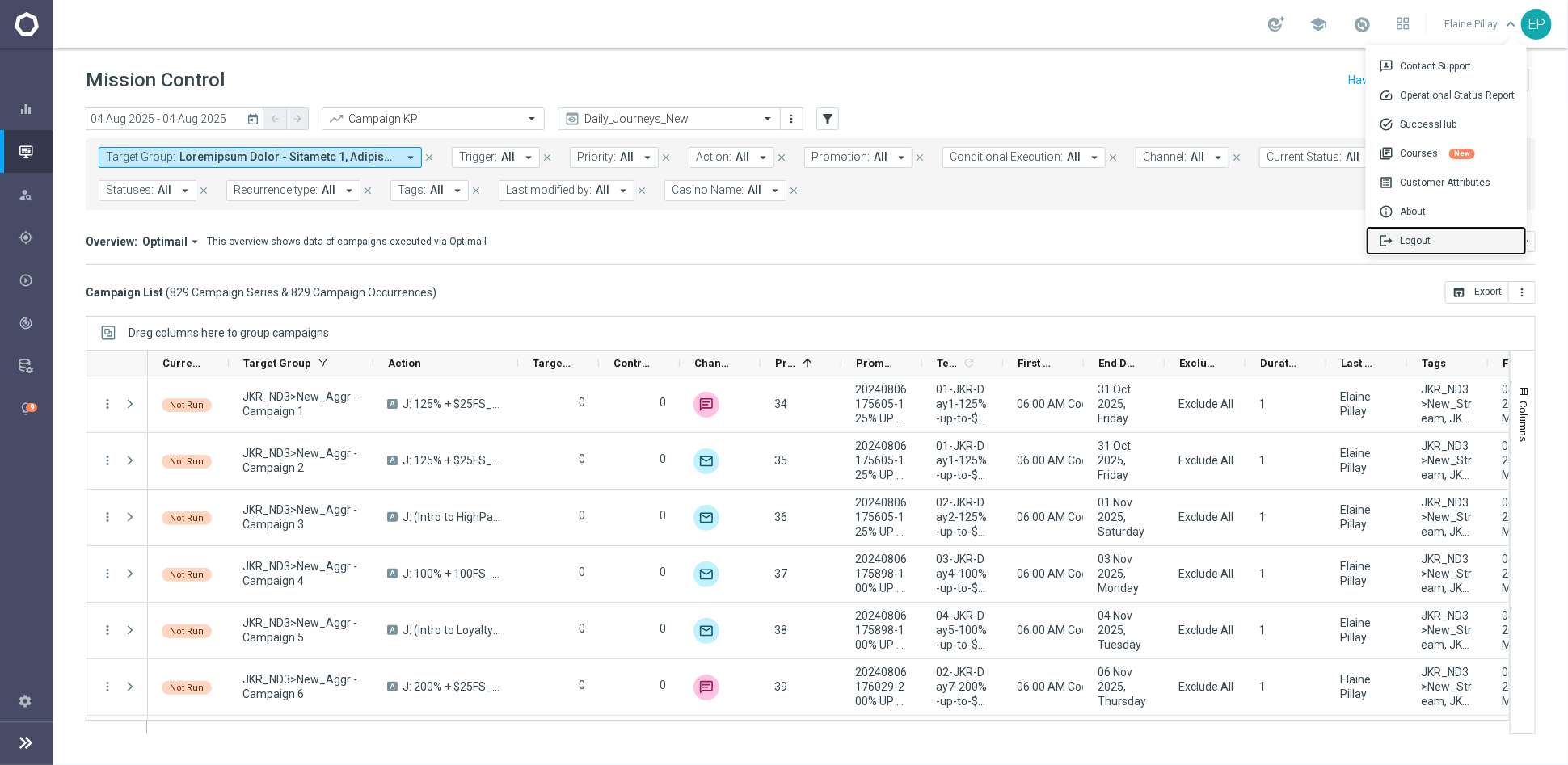 click on "logout   Logout" at bounding box center (1446, 241) 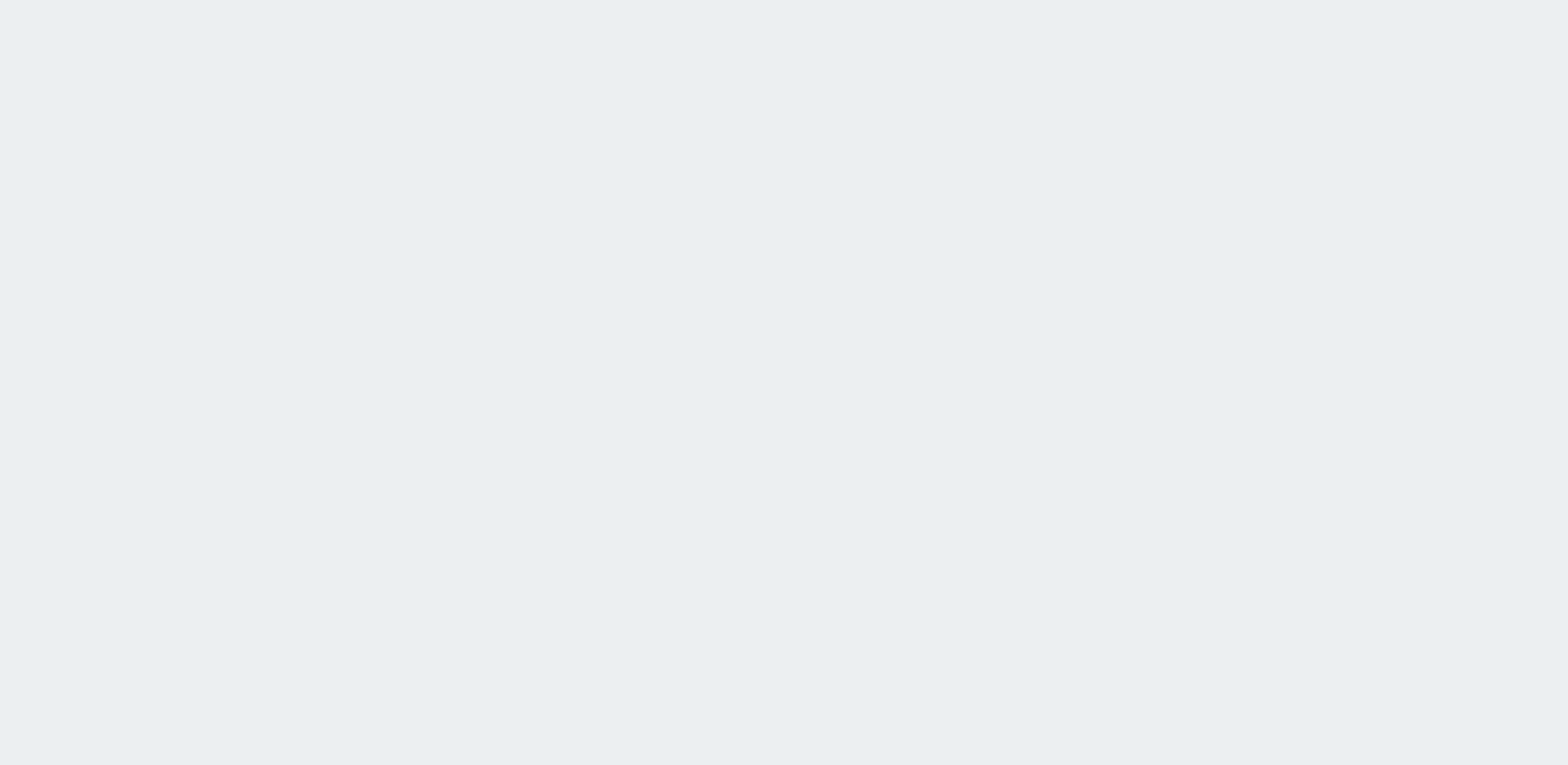 scroll, scrollTop: 0, scrollLeft: 0, axis: both 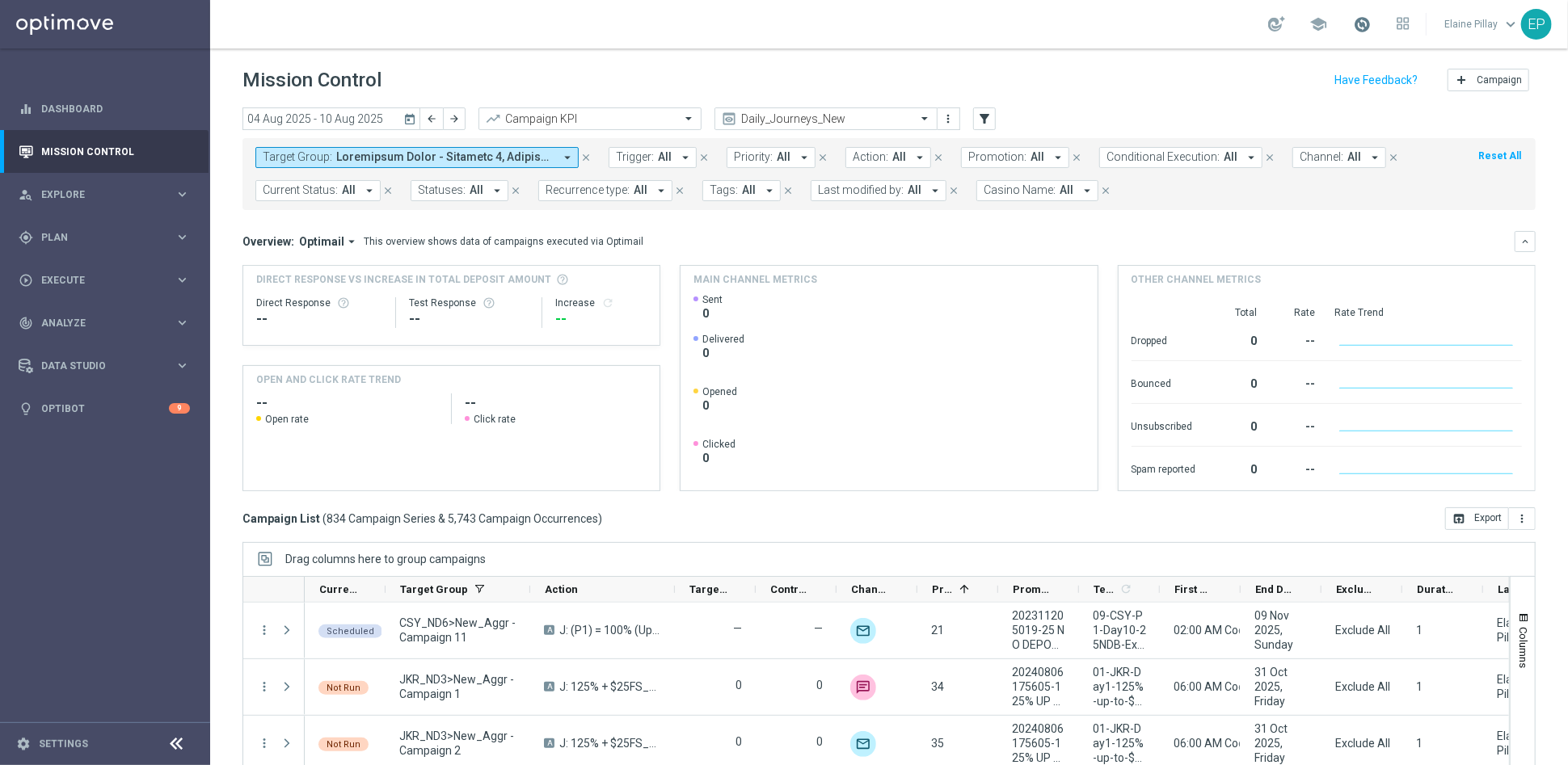 click at bounding box center [1362, 24] 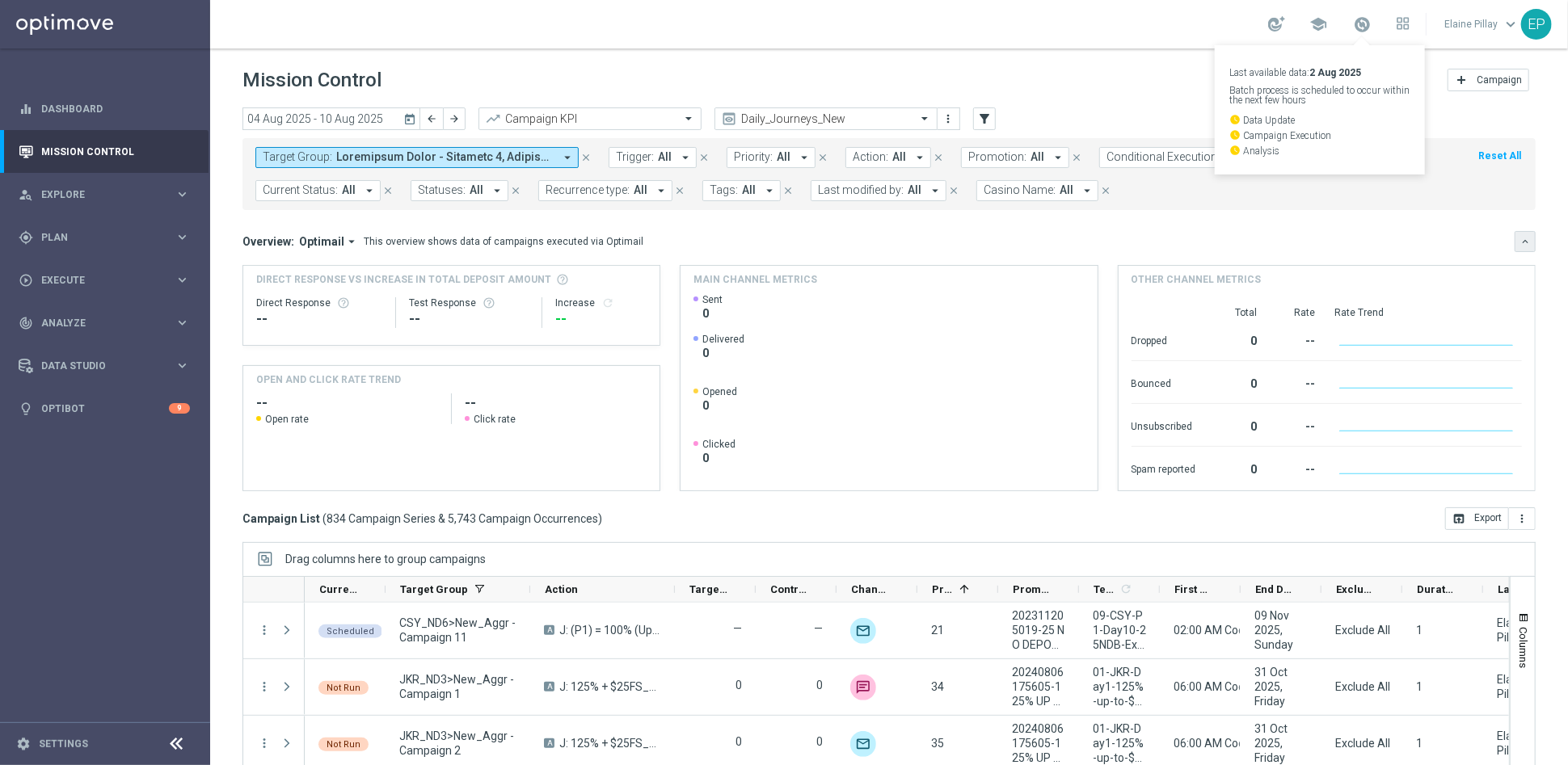 click on "keyboard_arrow_down" 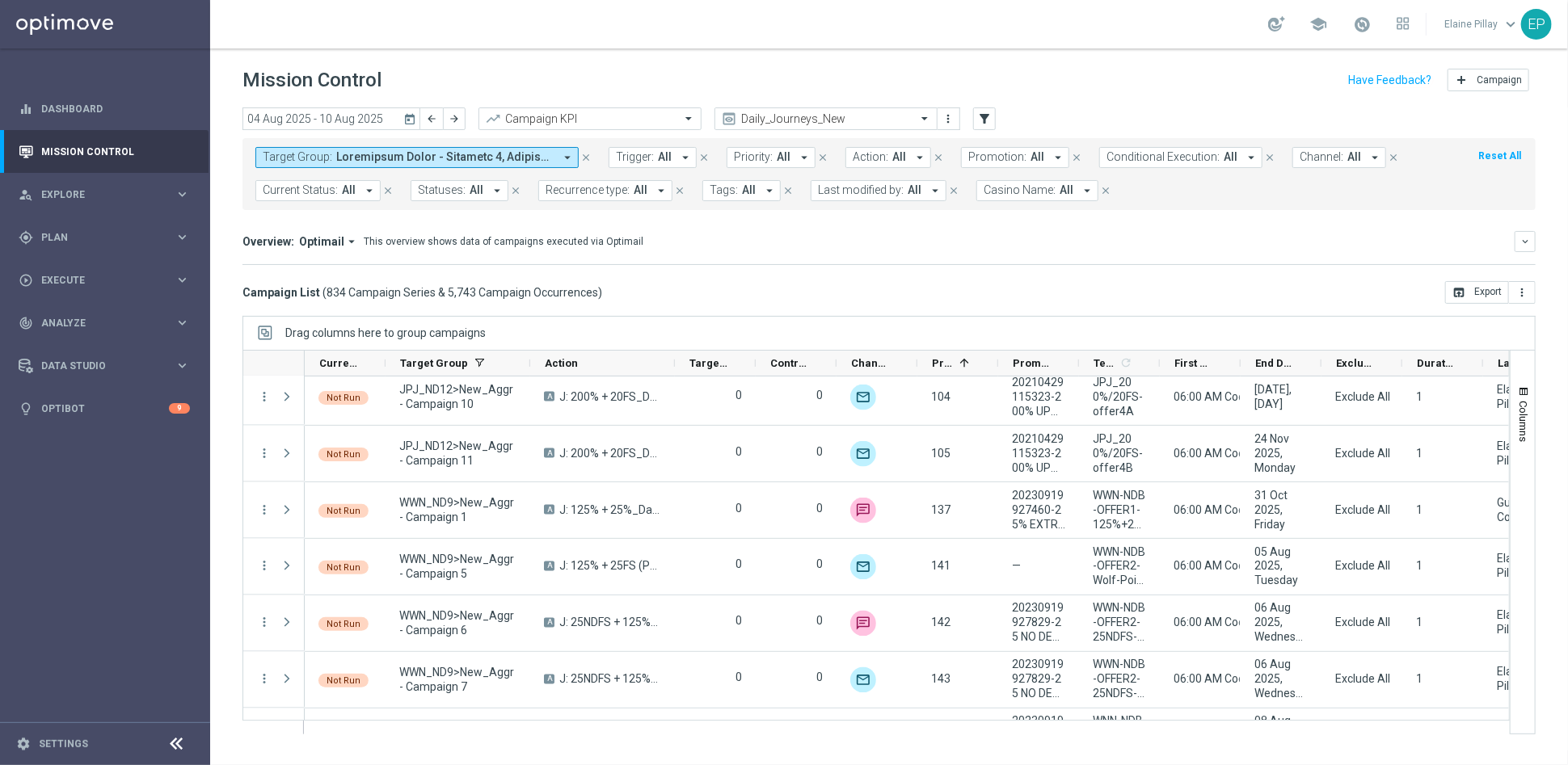 scroll, scrollTop: 2064, scrollLeft: 0, axis: vertical 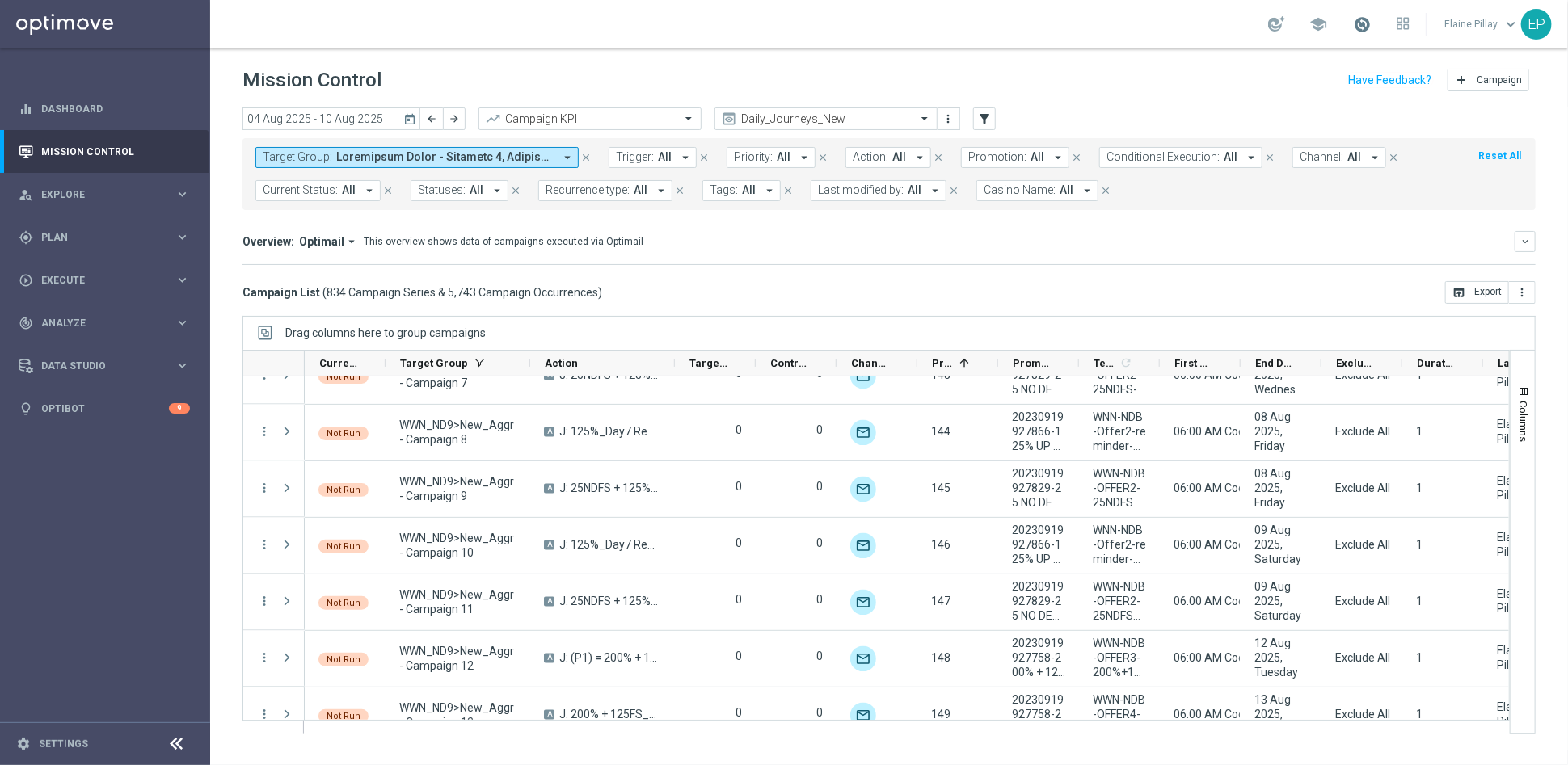 click at bounding box center [1362, 24] 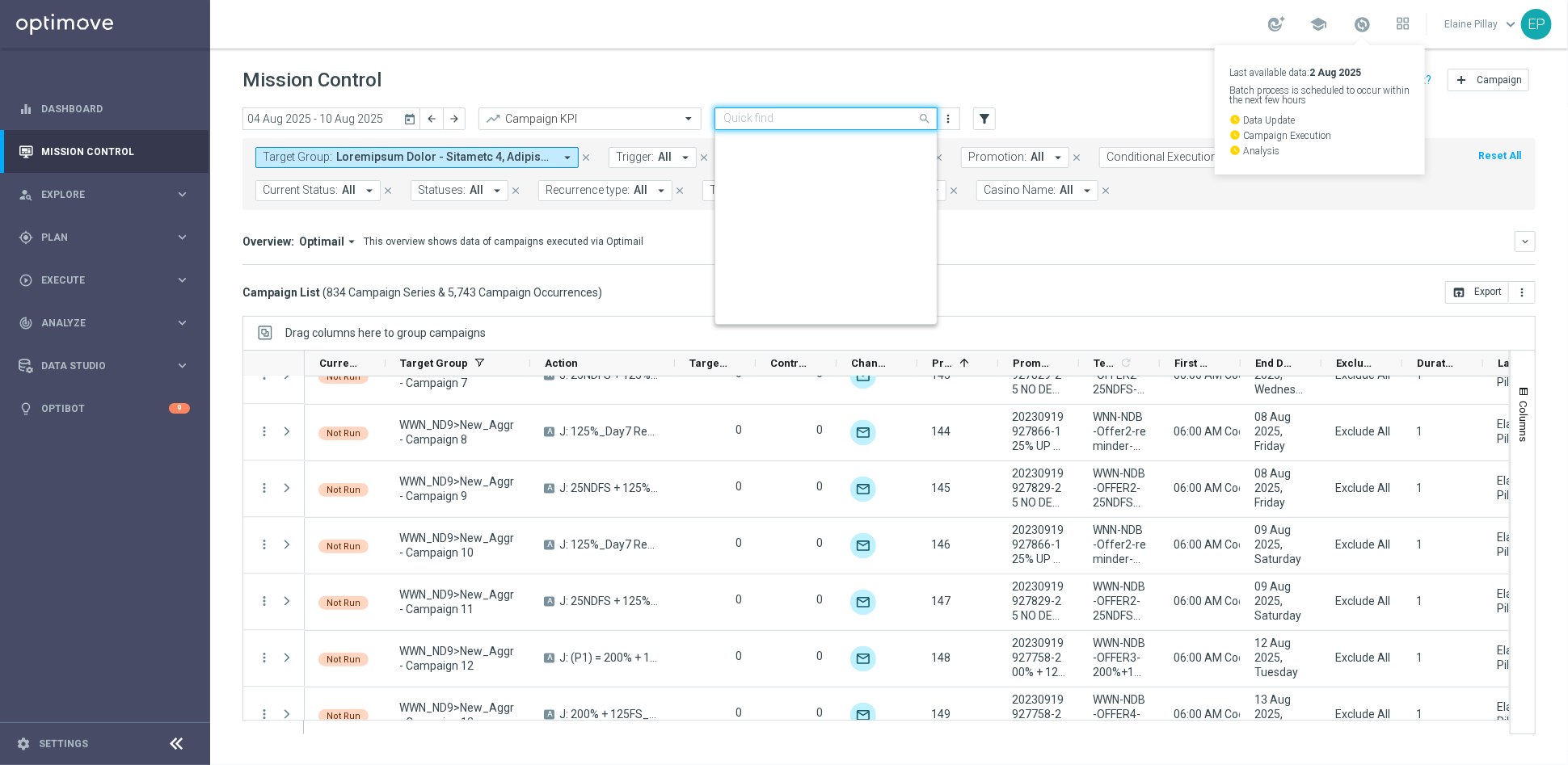 drag, startPoint x: 816, startPoint y: 107, endPoint x: 830, endPoint y: 113, distance: 15.231546 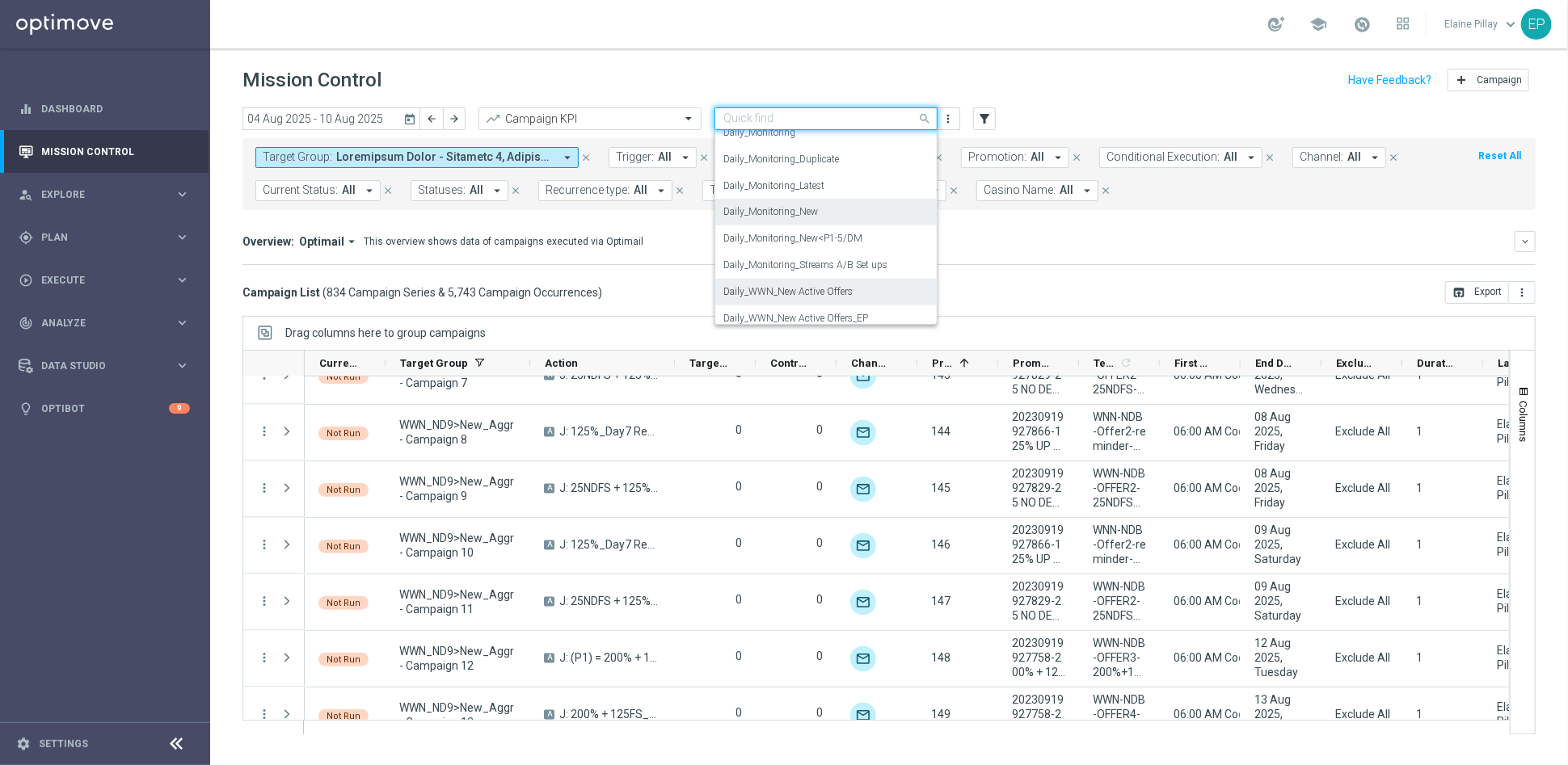 scroll, scrollTop: 686, scrollLeft: 0, axis: vertical 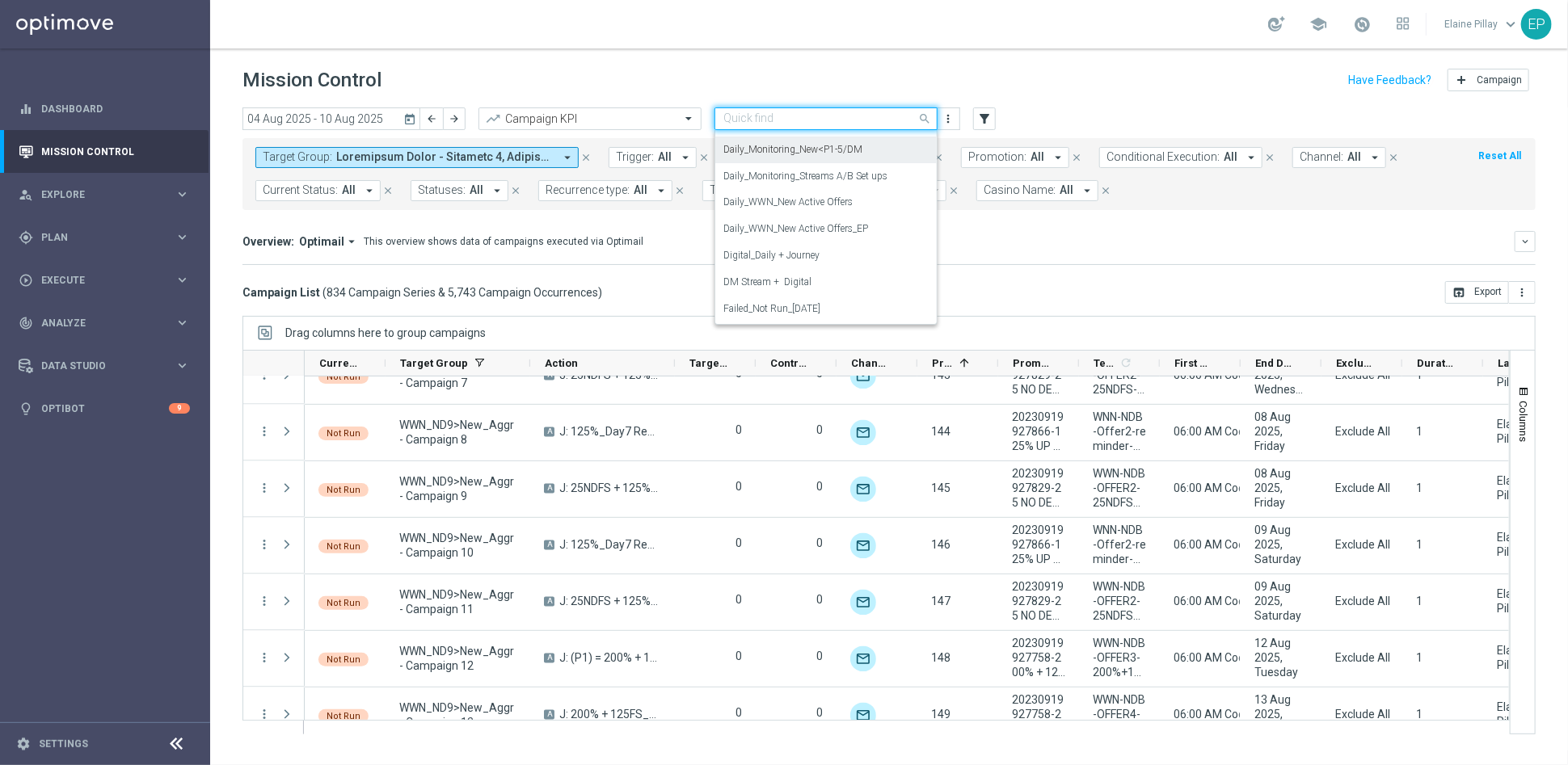 click on "Daily_Monitoring_New<P1-5/DM" at bounding box center [793, 149] 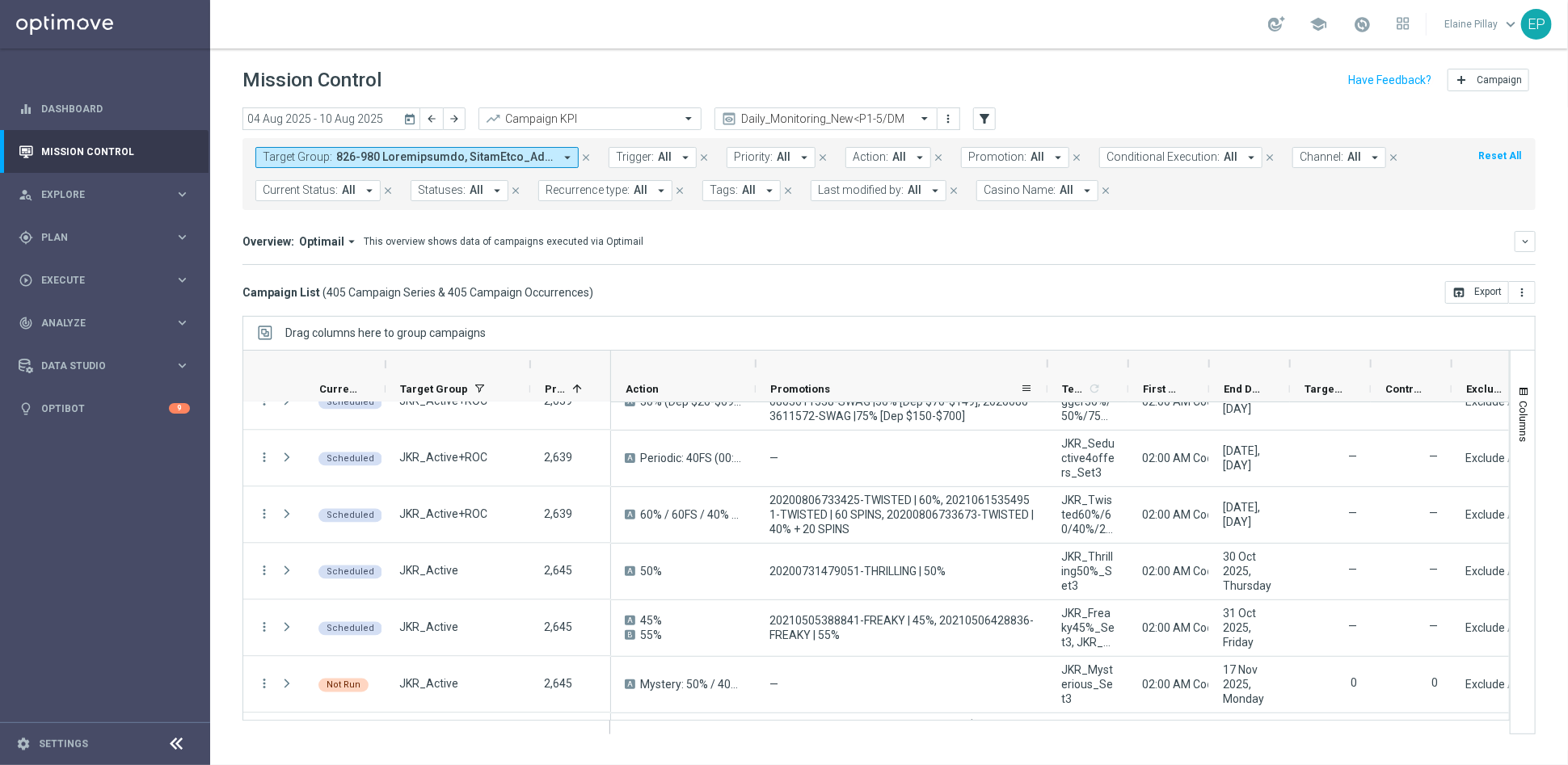 drag, startPoint x: 834, startPoint y: 364, endPoint x: 1079, endPoint y: 425, distance: 252.4797 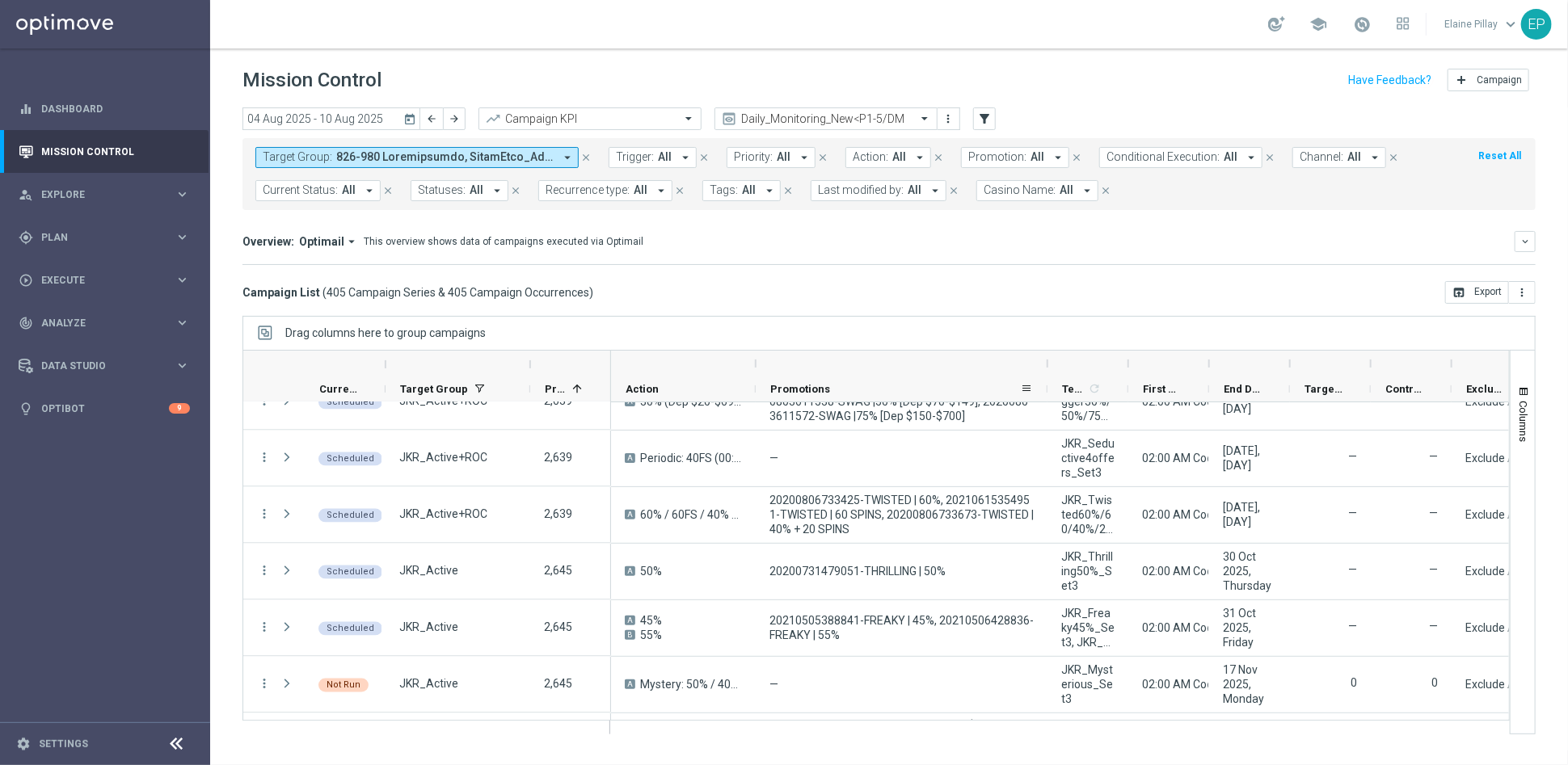 click on "Action" at bounding box center [1631, 376] 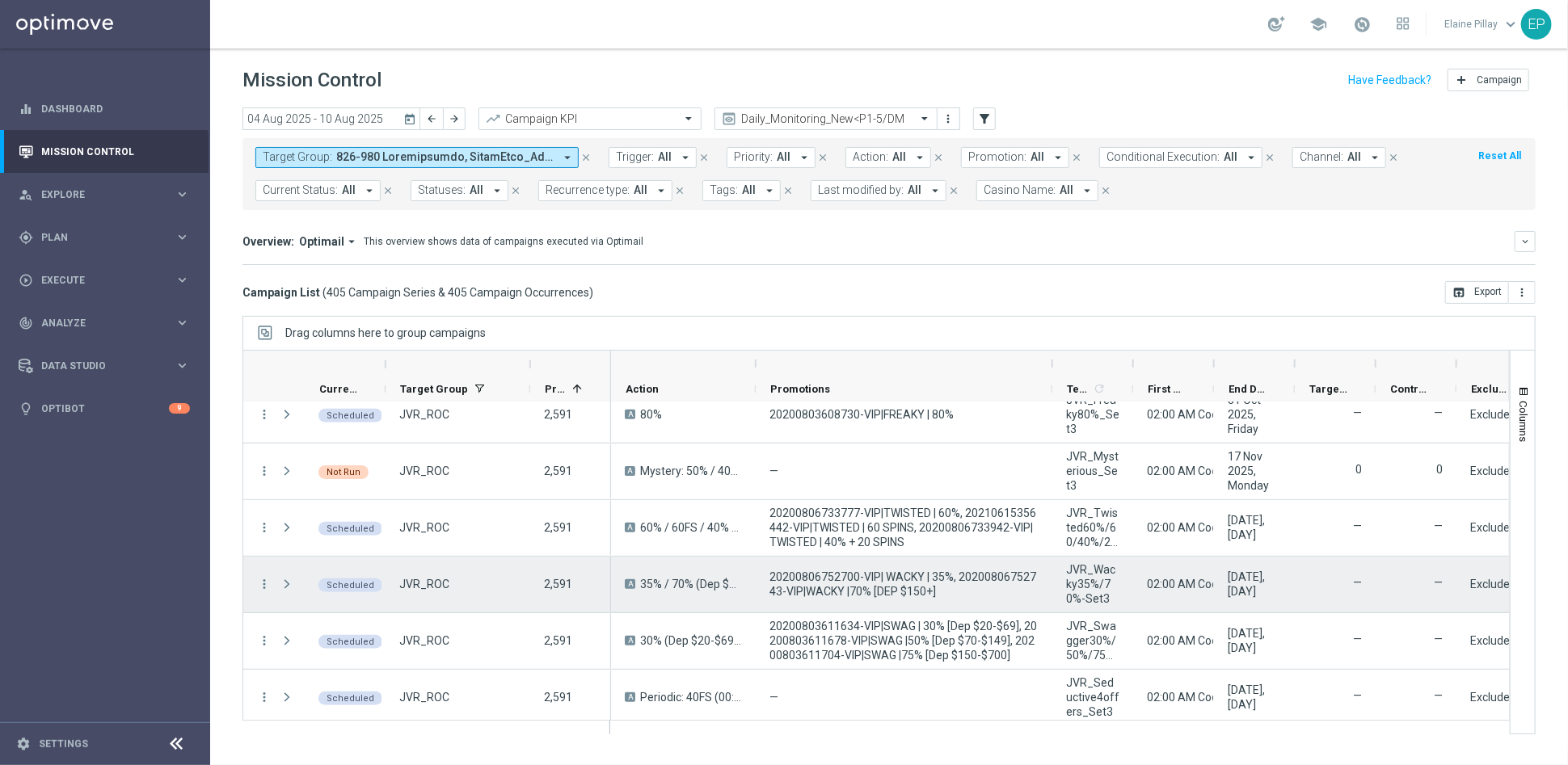 scroll, scrollTop: 628, scrollLeft: 0, axis: vertical 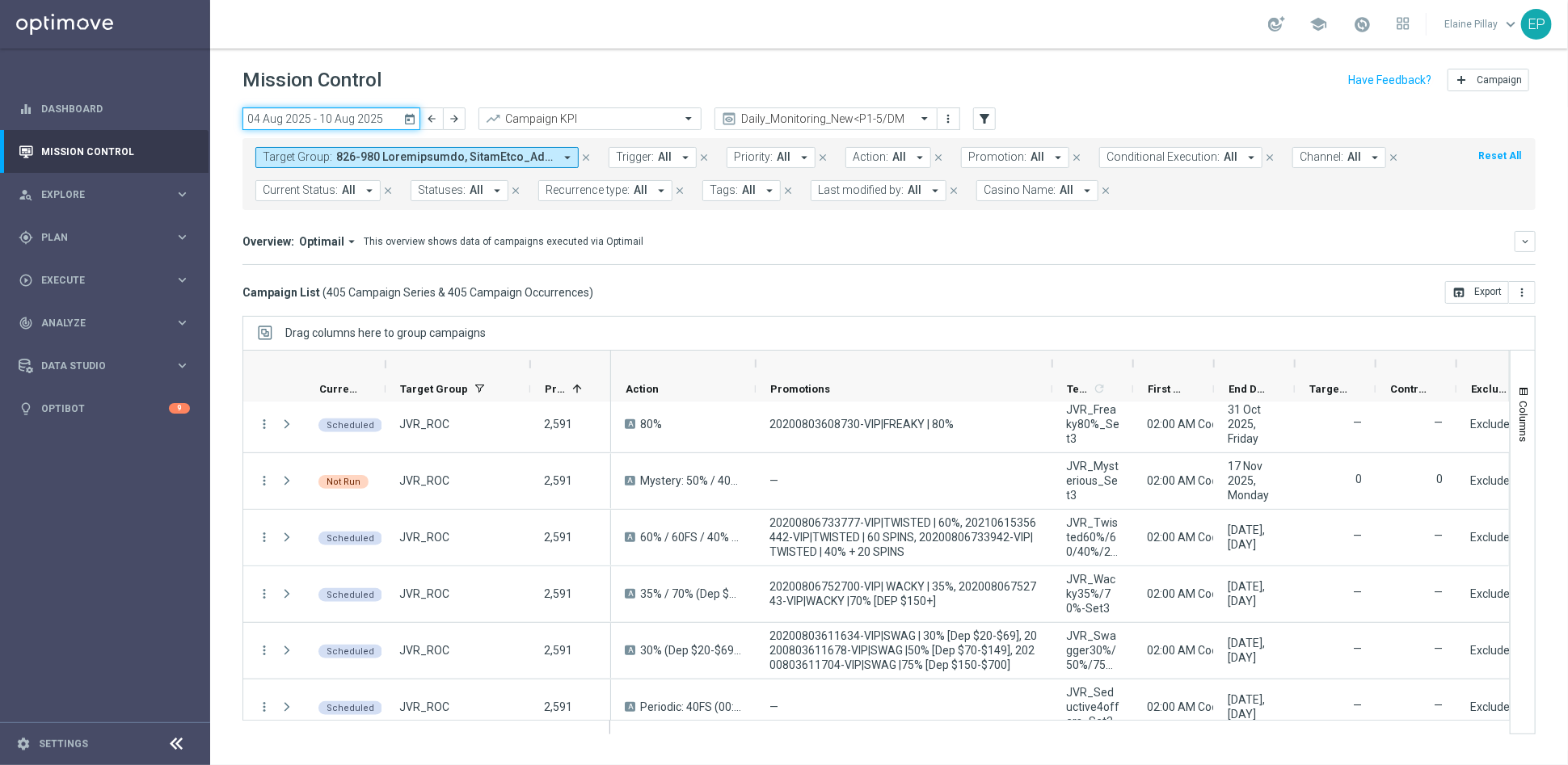 click on "04 Aug 2025 - 10 Aug 2025" 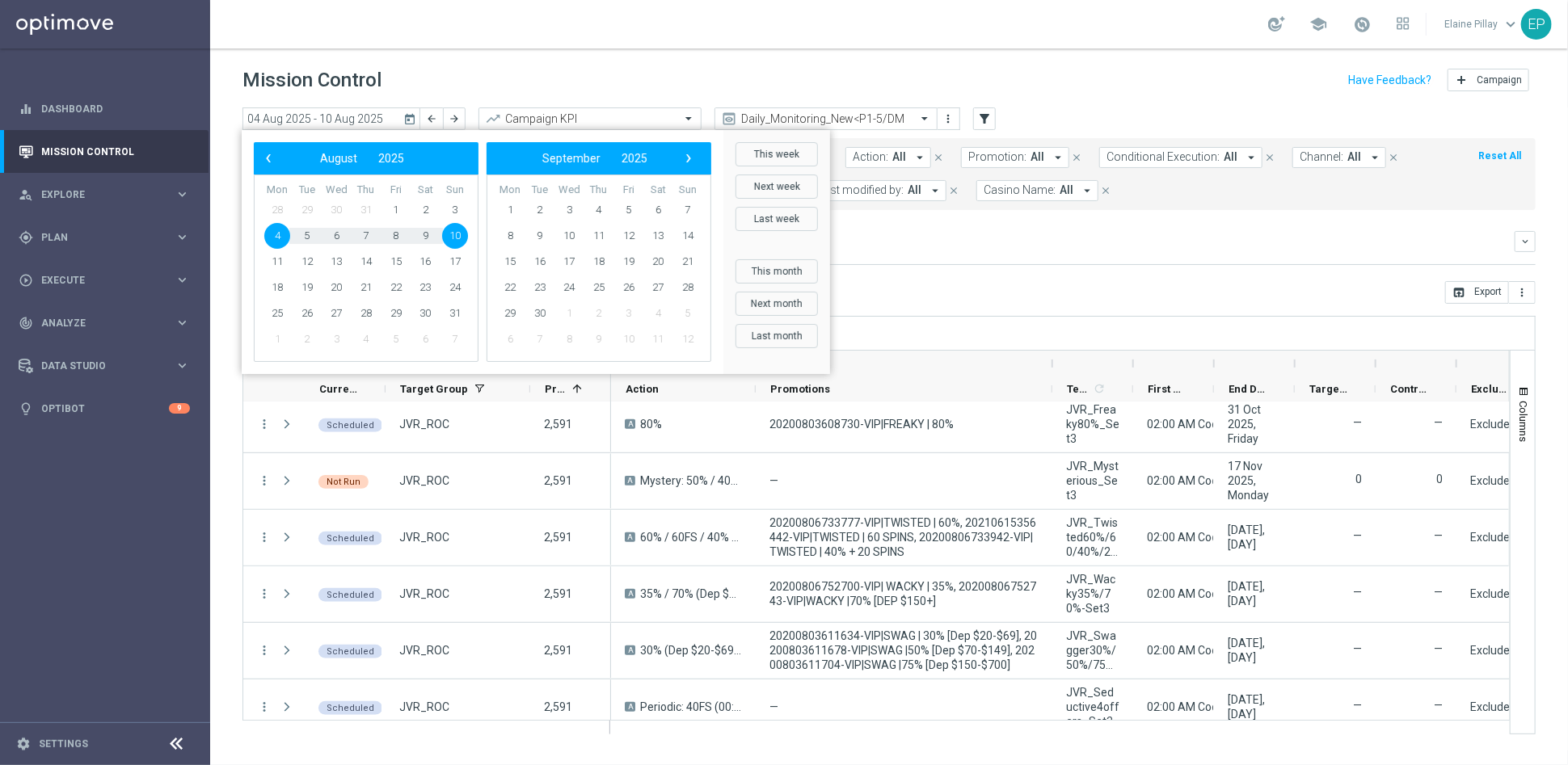 click on "4" 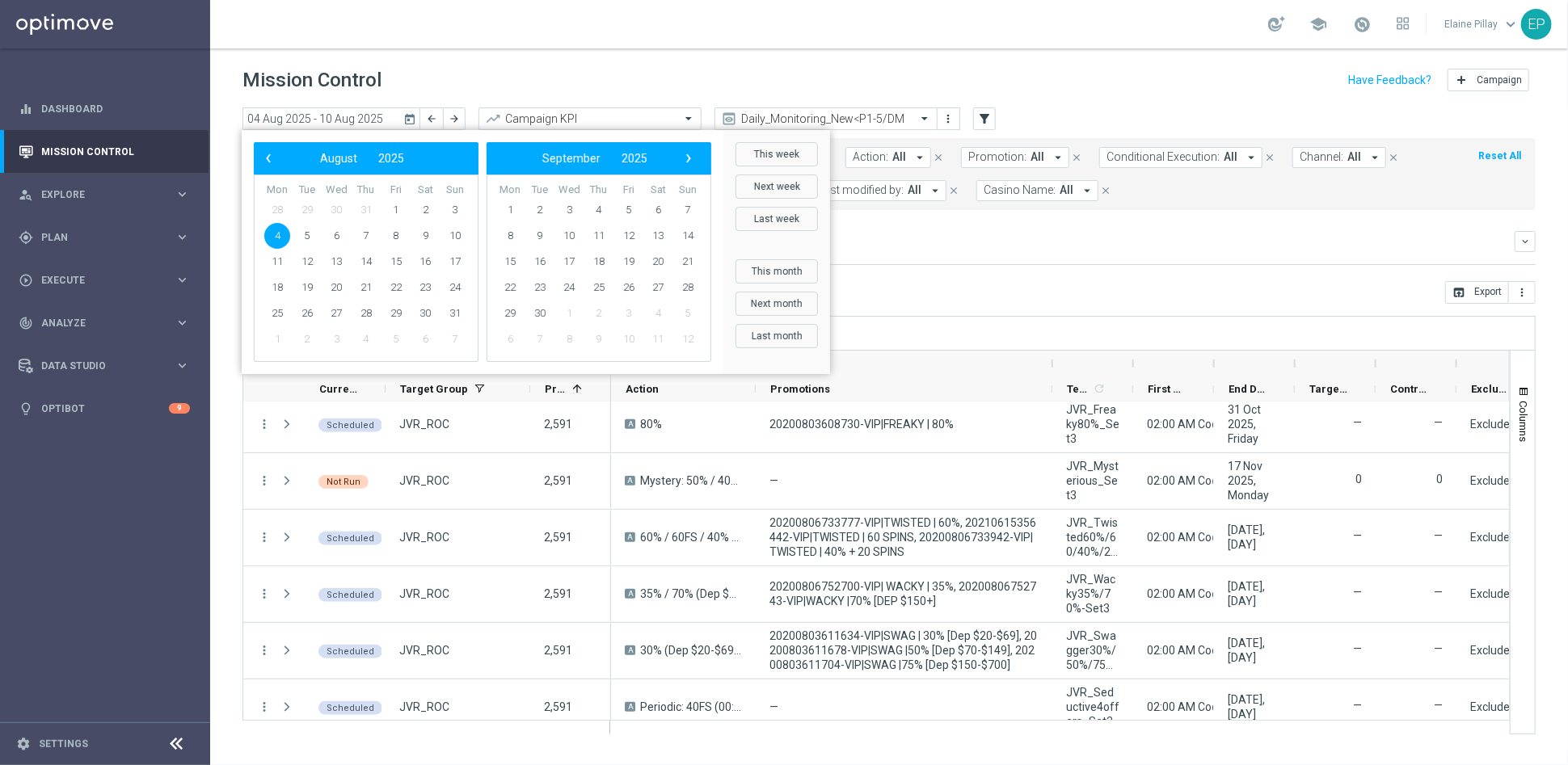 click on "4" 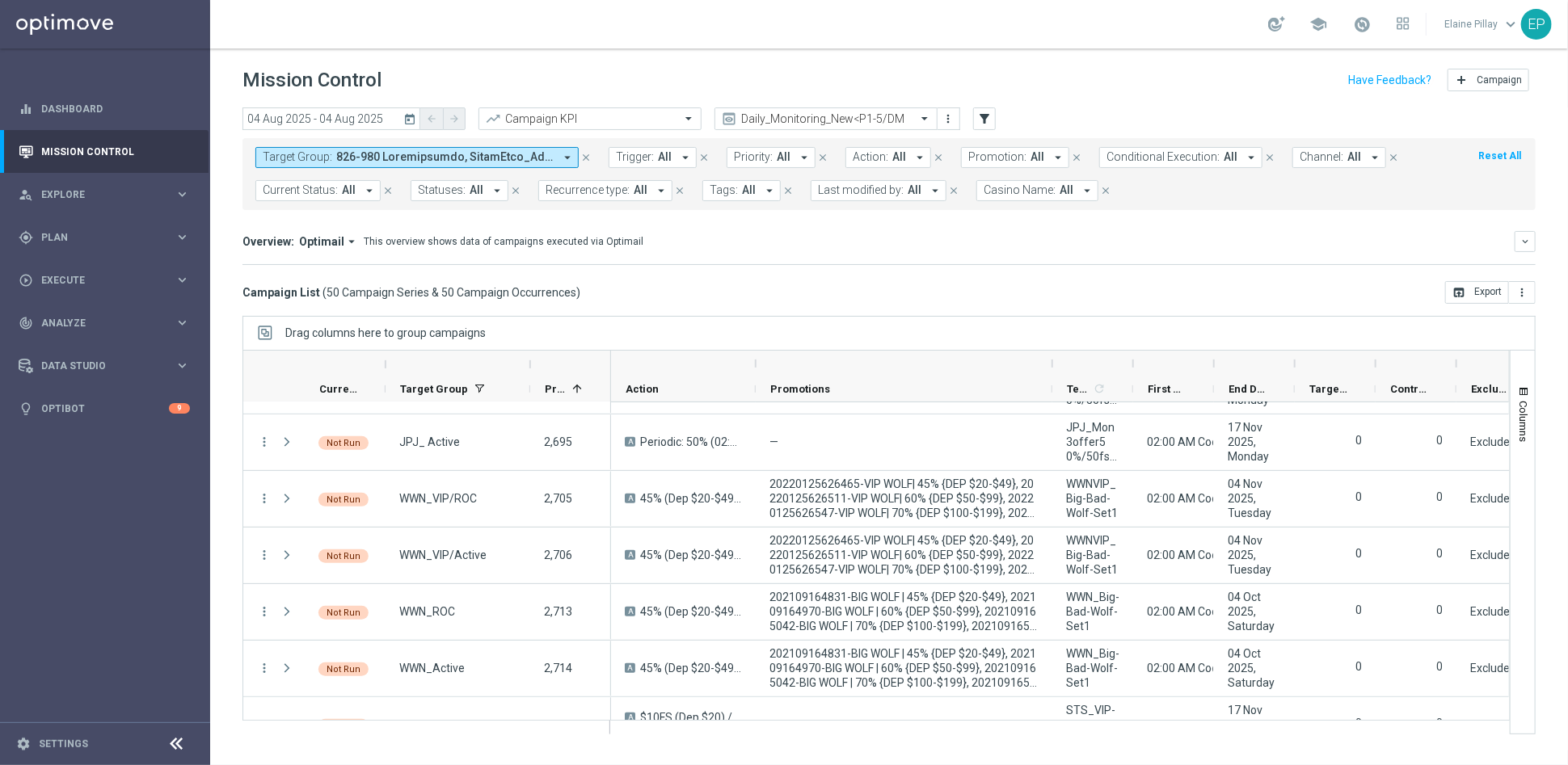 scroll, scrollTop: 624, scrollLeft: 0, axis: vertical 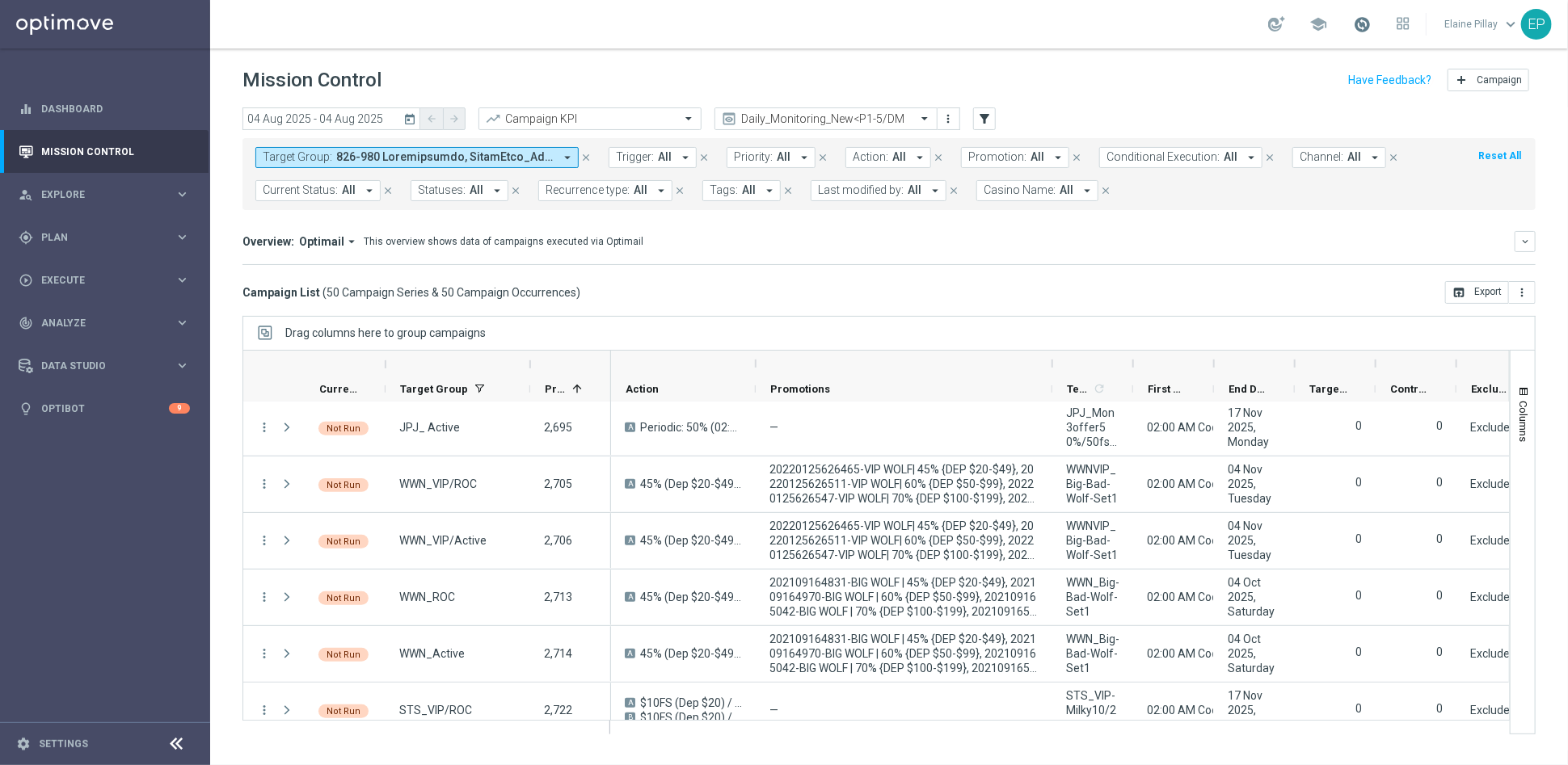 click at bounding box center [1362, 24] 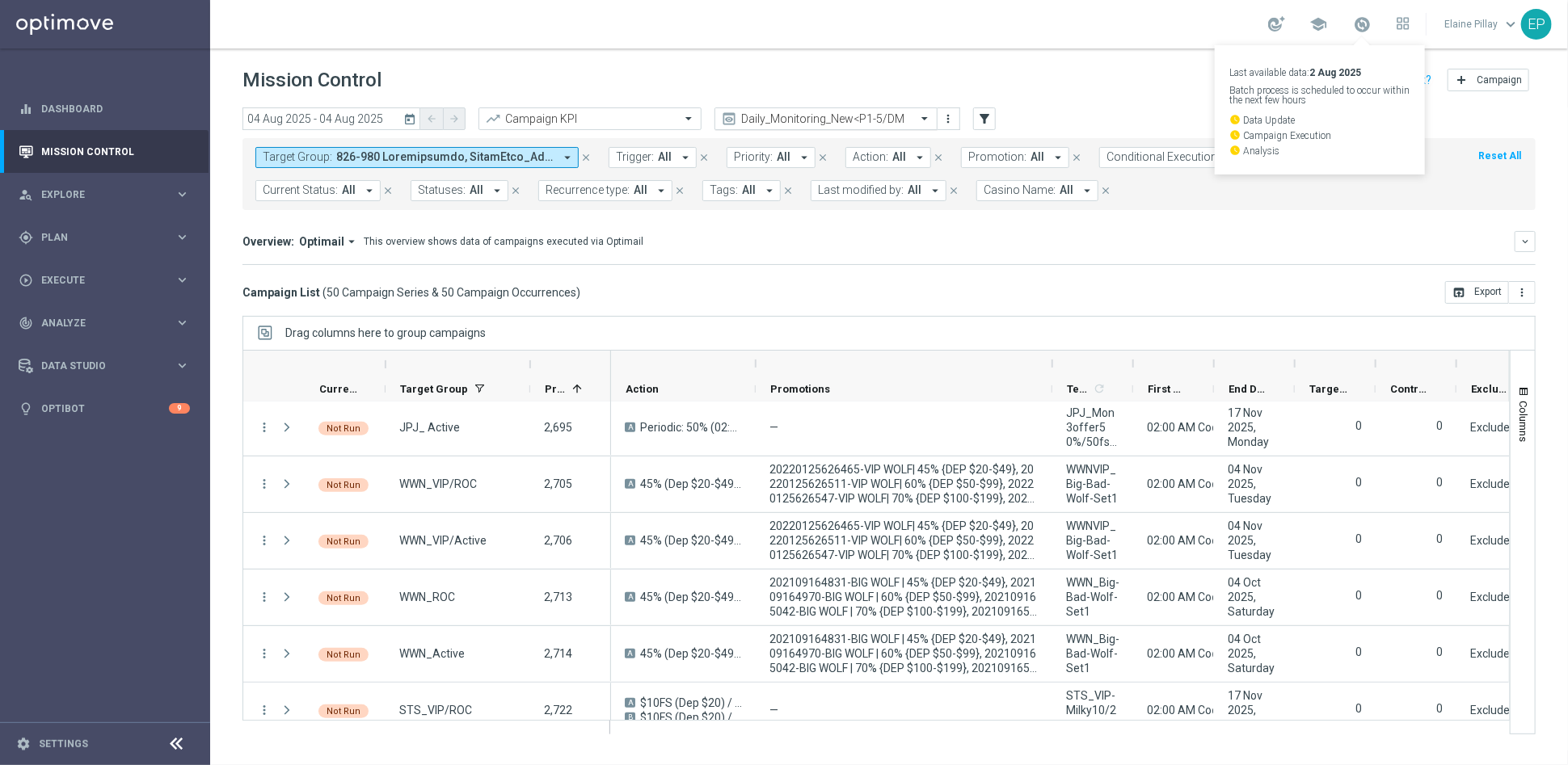 click 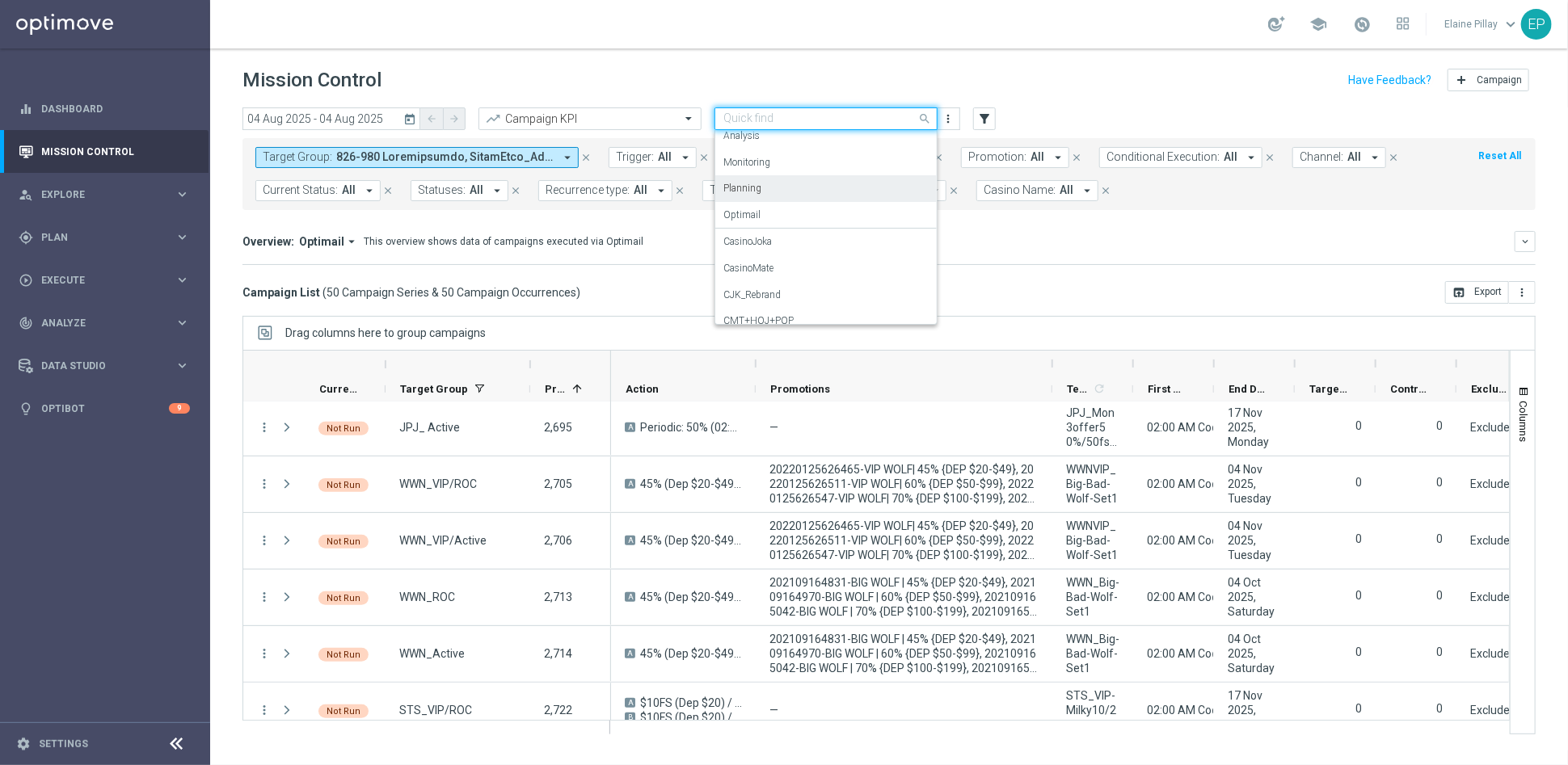 scroll, scrollTop: 0, scrollLeft: 0, axis: both 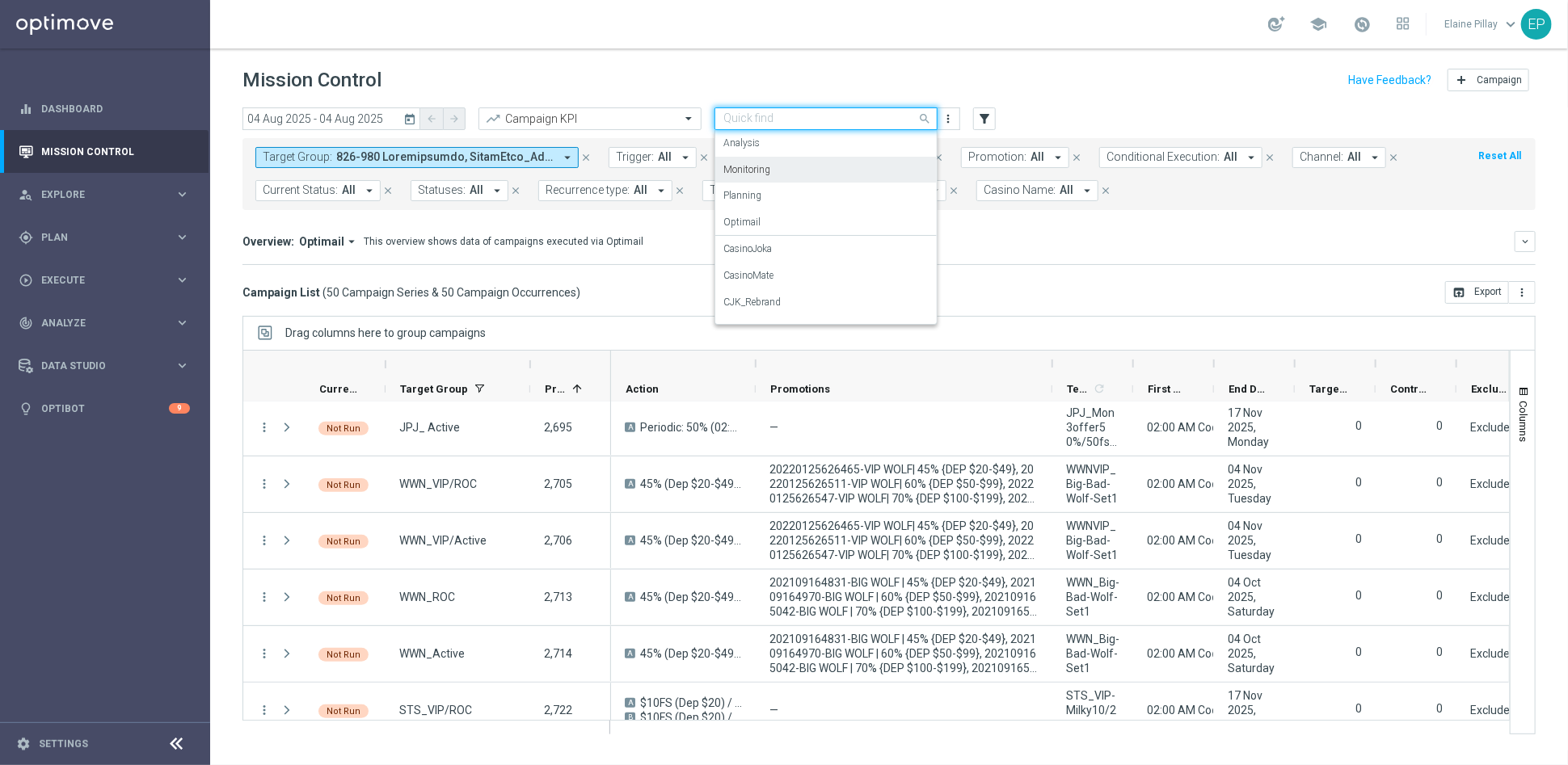 click on "Monitoring" at bounding box center [826, 170] 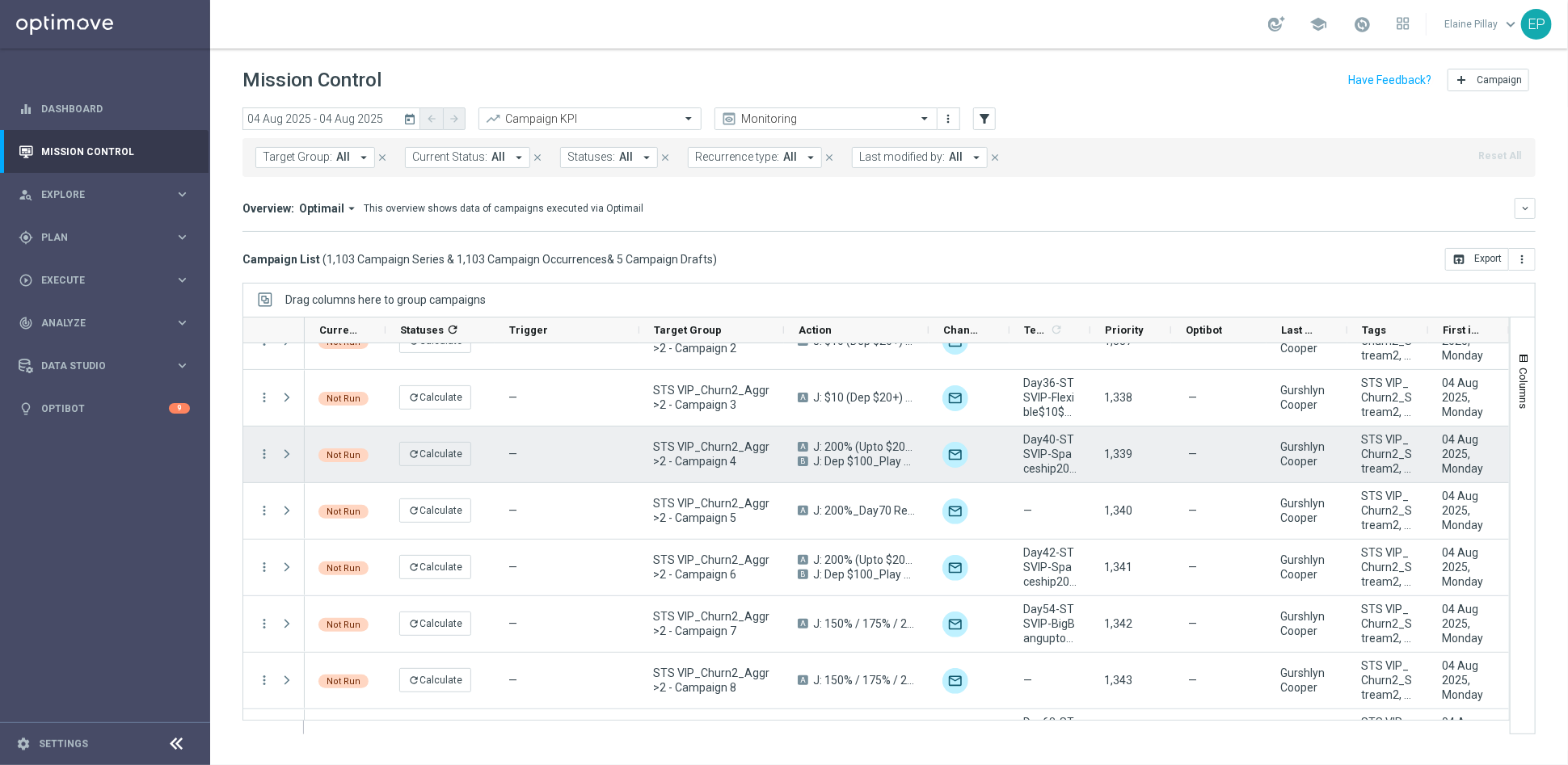 scroll, scrollTop: 0, scrollLeft: 0, axis: both 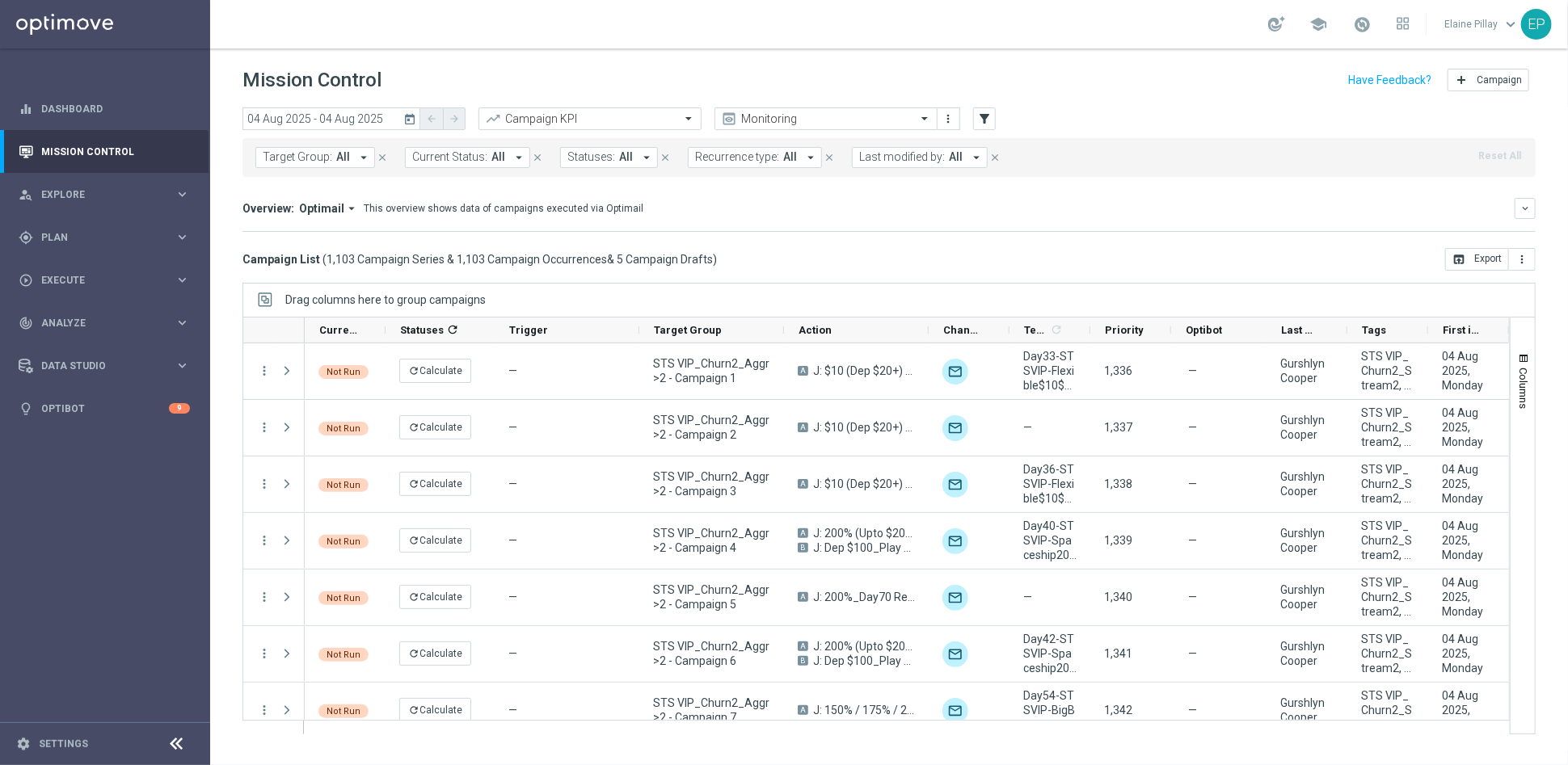 click at bounding box center [177, 744] 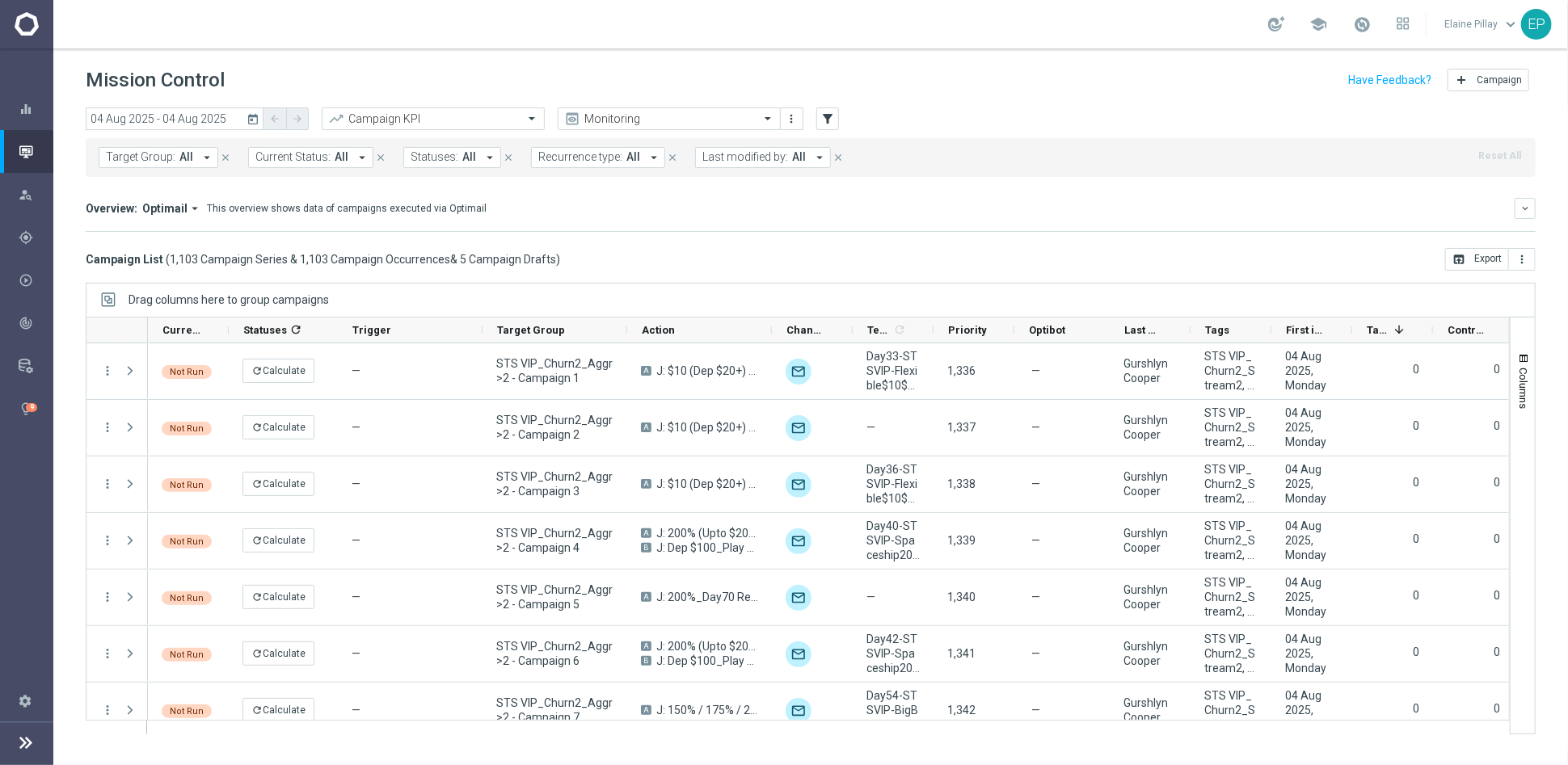 click on "Target Group:
All
arrow_drop_down
close
Current Status:
All
arrow_drop_down
close
Statuses:
All
arrow_drop_down
close
Recurrence type:
All
arrow_drop_down
close
Last modified by:
All
arrow_drop_down
close
Reset All" 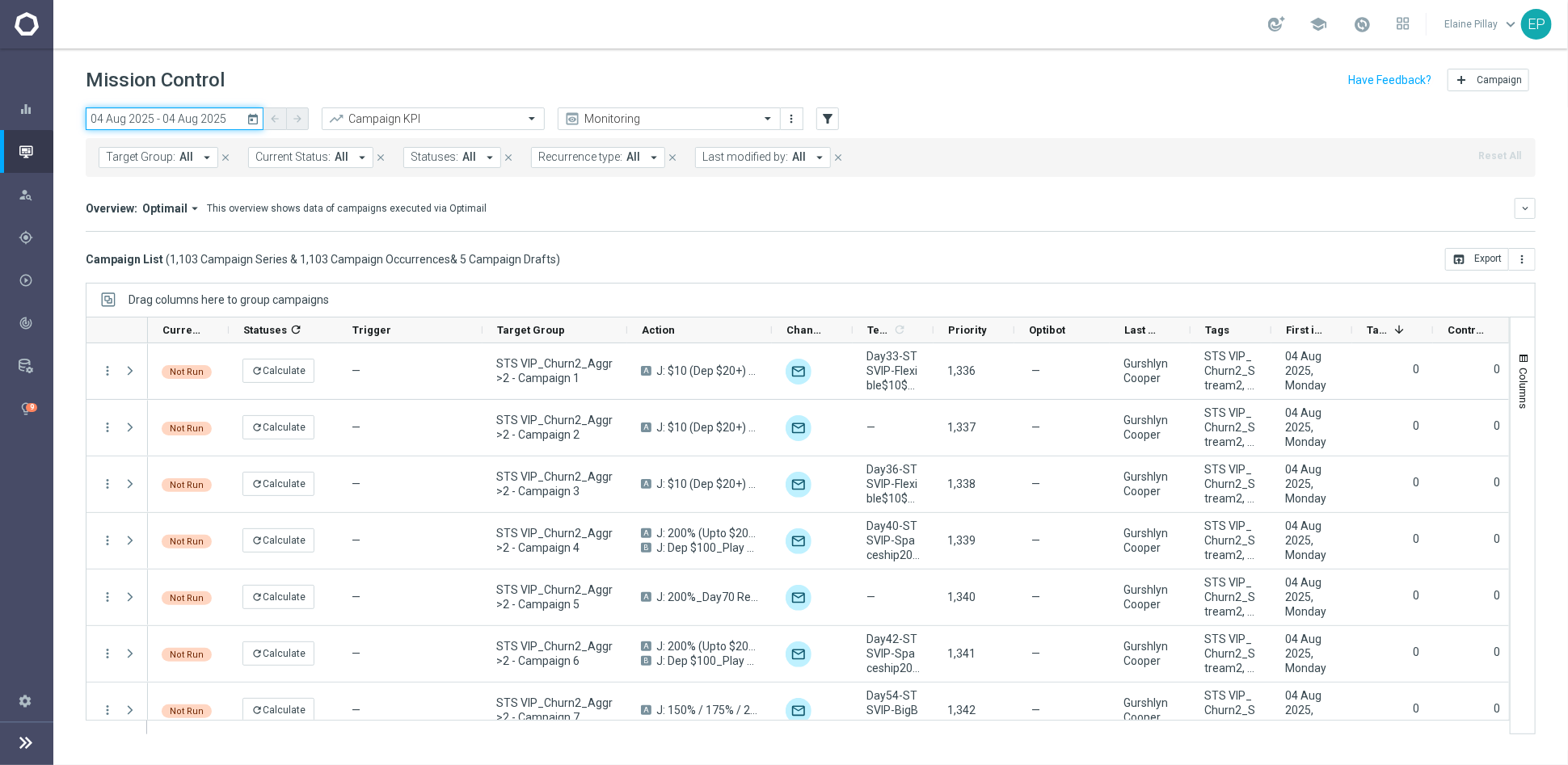 click on "04 Aug 2025 - 04 Aug 2025" 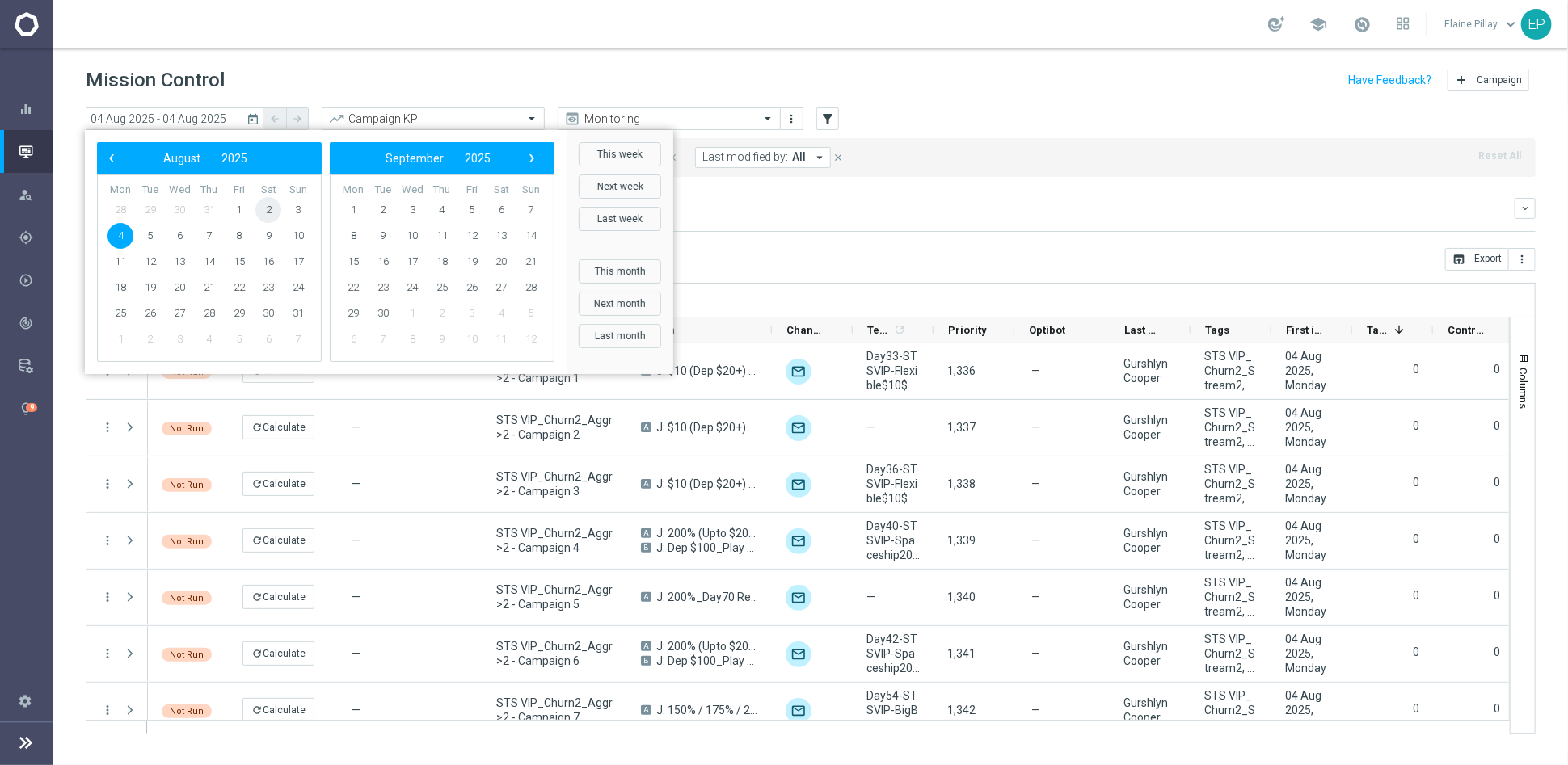 click on "2" 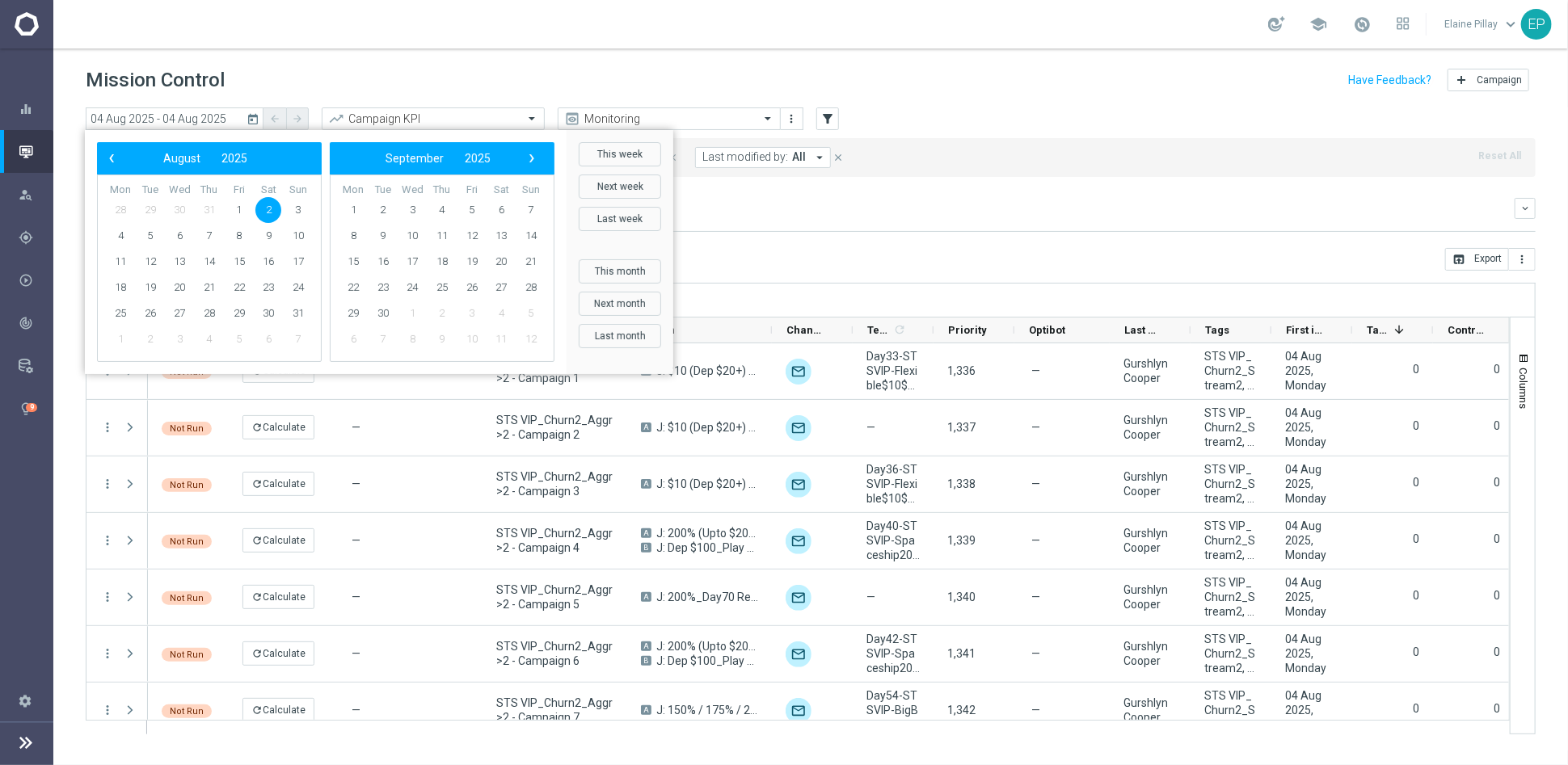 click on "2" 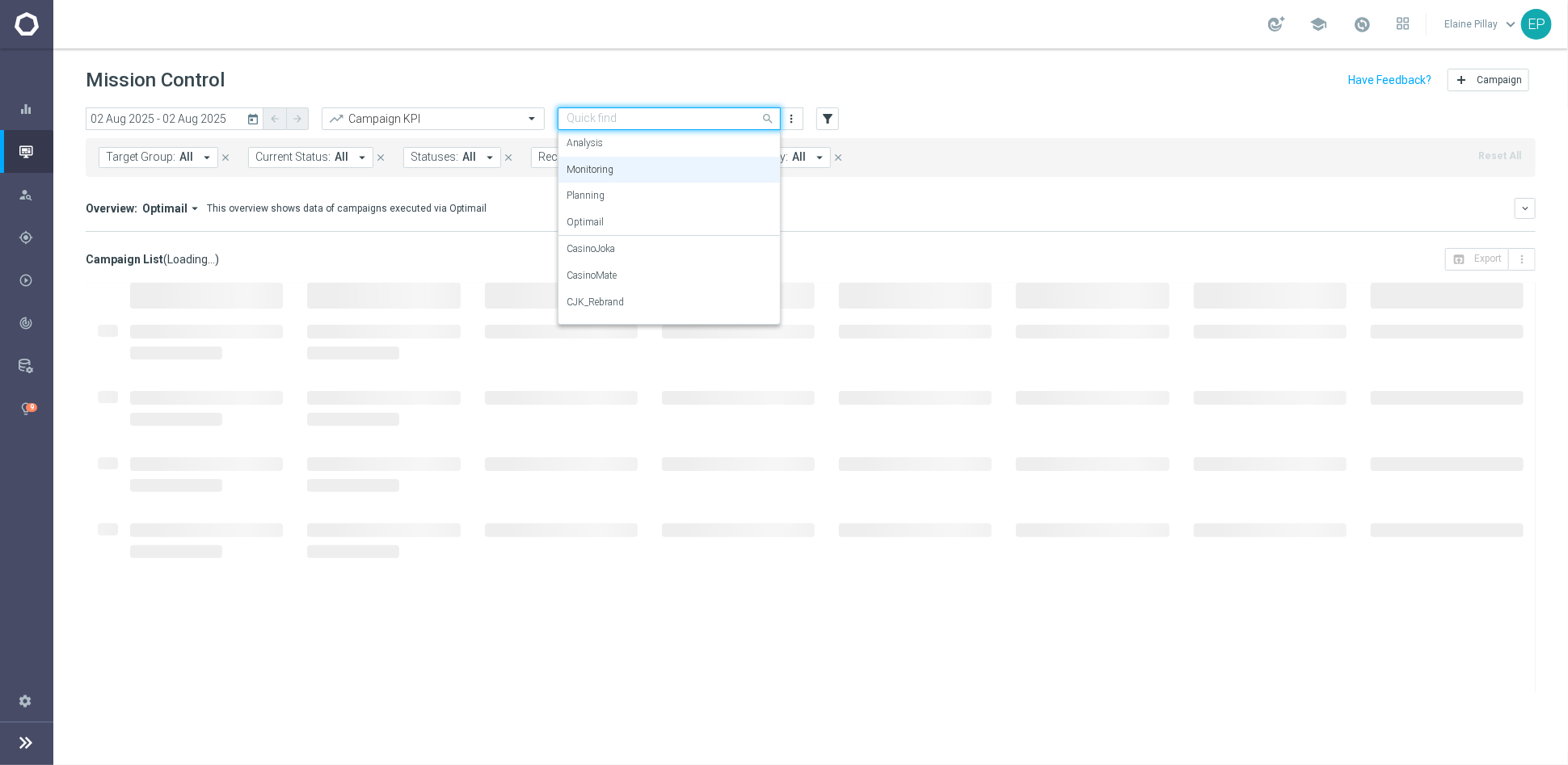 click 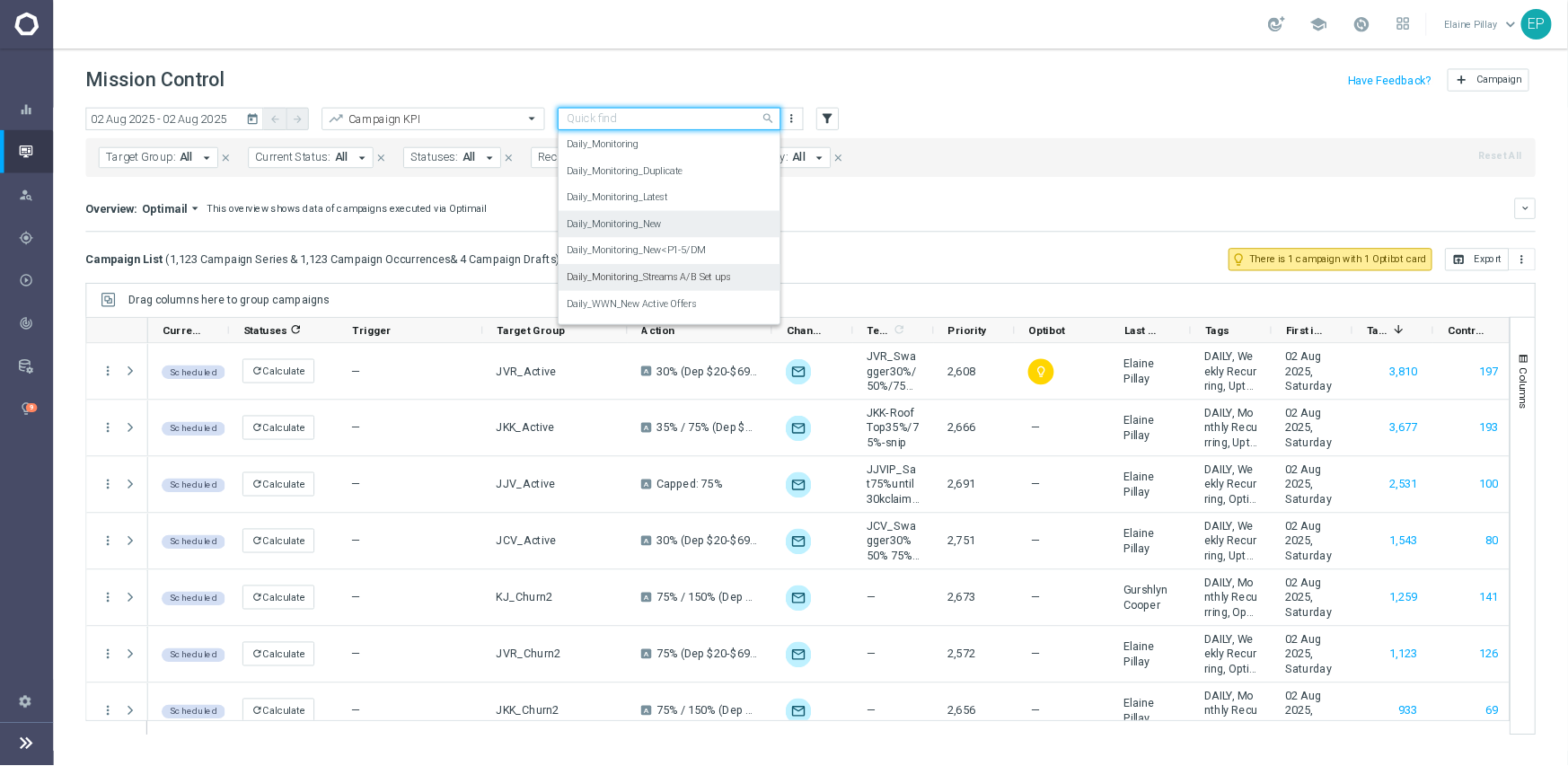 scroll, scrollTop: 698, scrollLeft: 0, axis: vertical 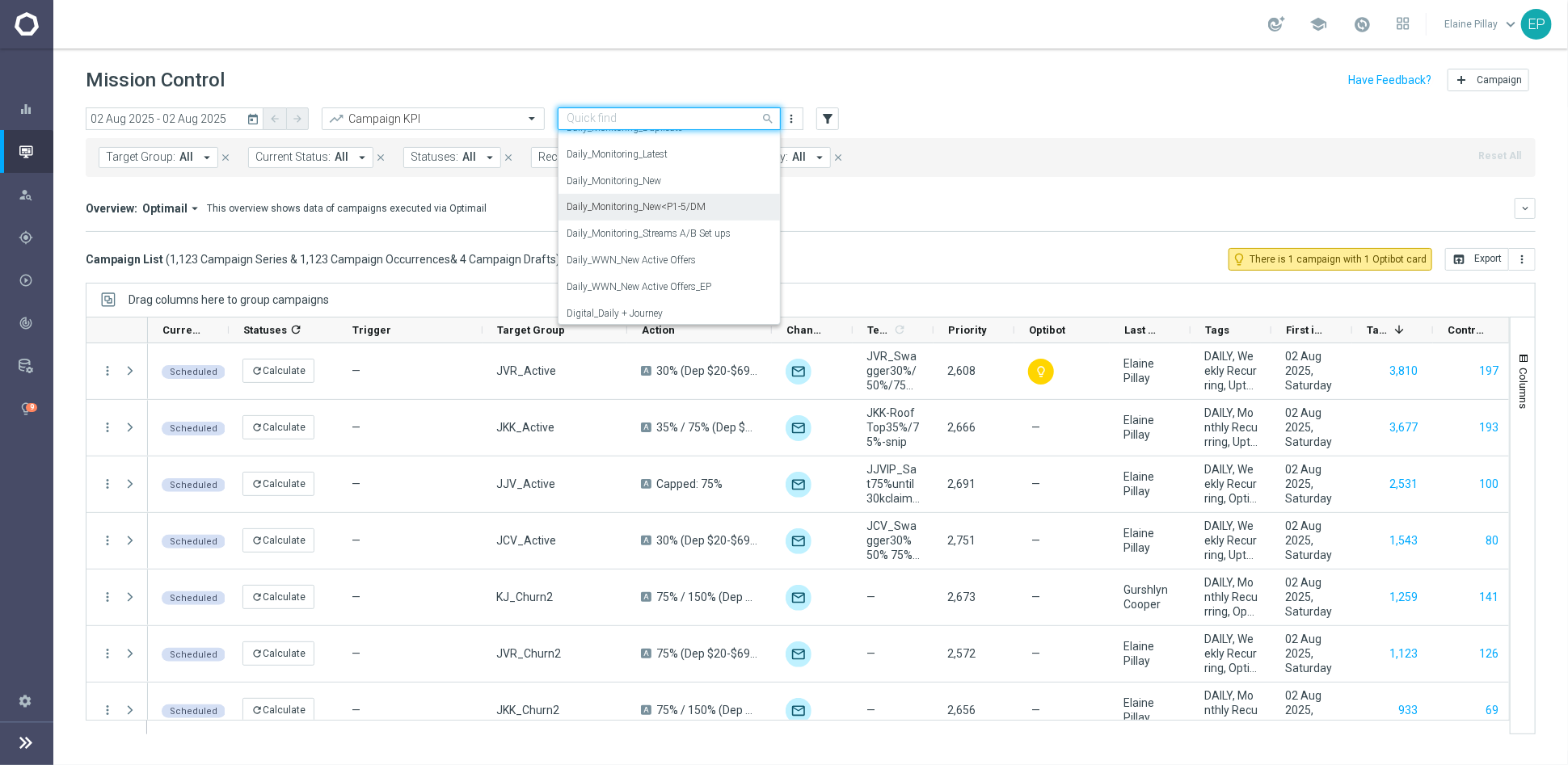 click on "Daily_Monitoring_New<P1-5/DM" at bounding box center (636, 207) 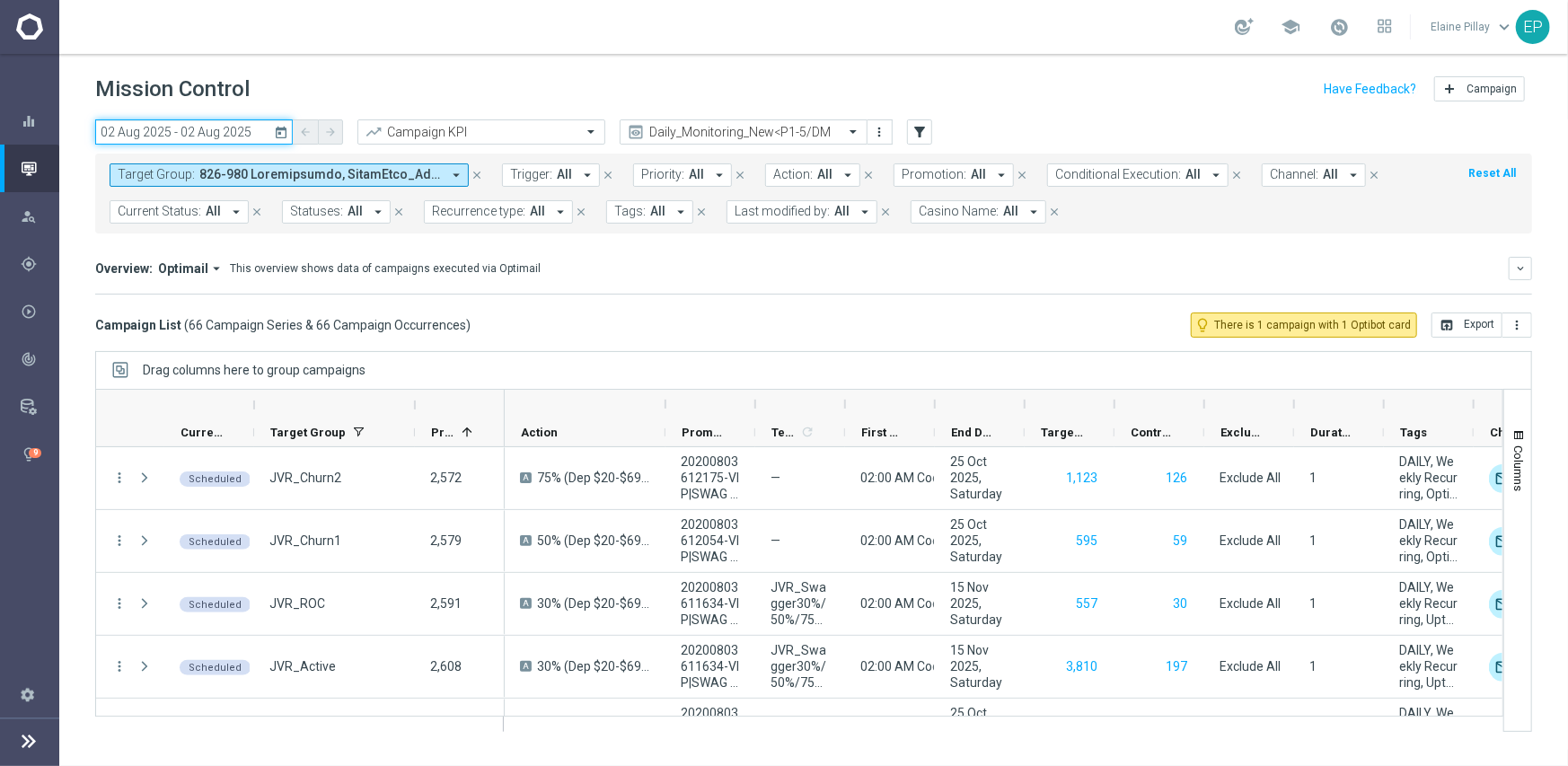 drag, startPoint x: 117, startPoint y: 124, endPoint x: 114, endPoint y: 133, distance: 9.486833 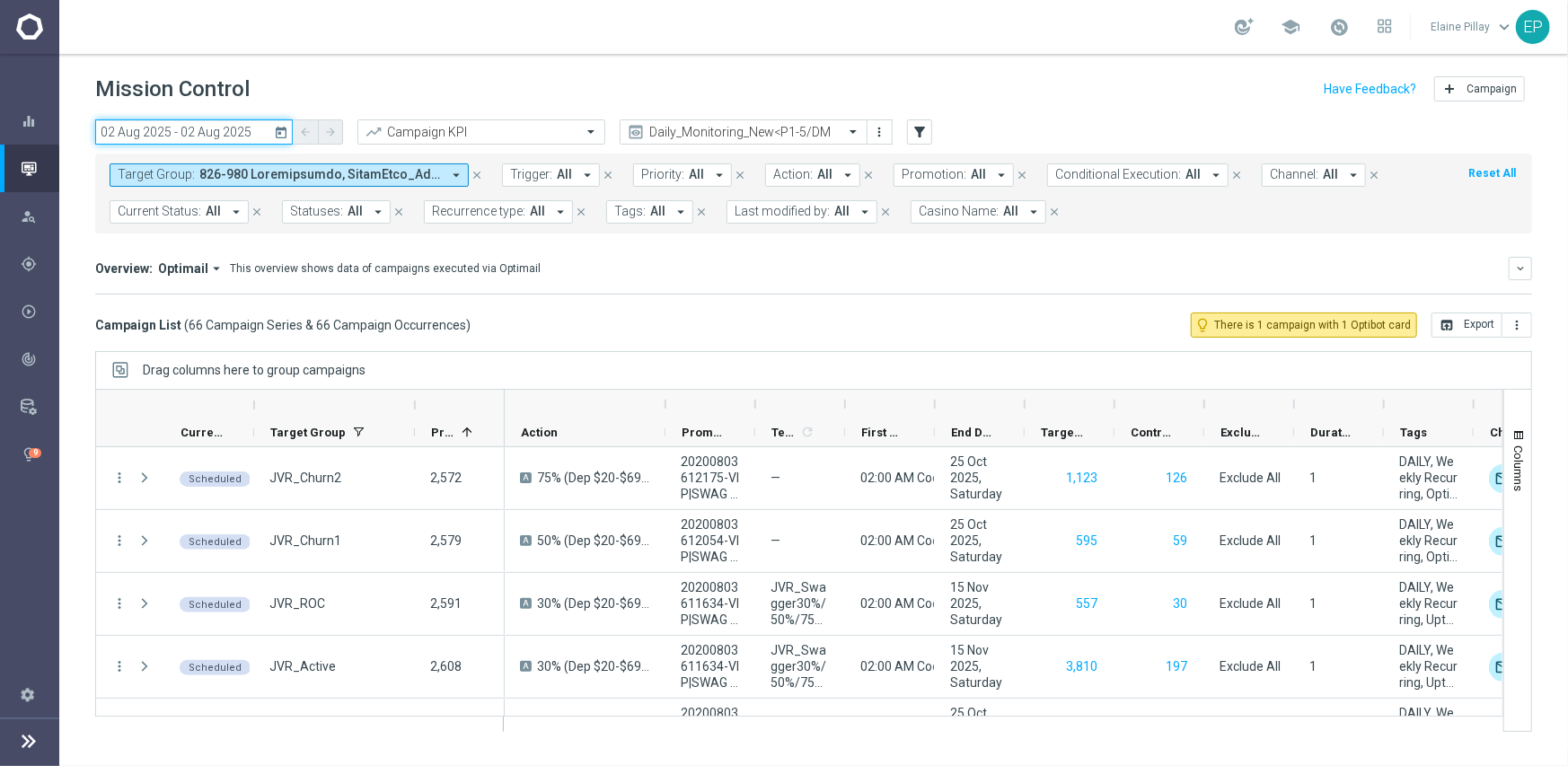 click on "02 Aug 2025 - 02 Aug 2025" 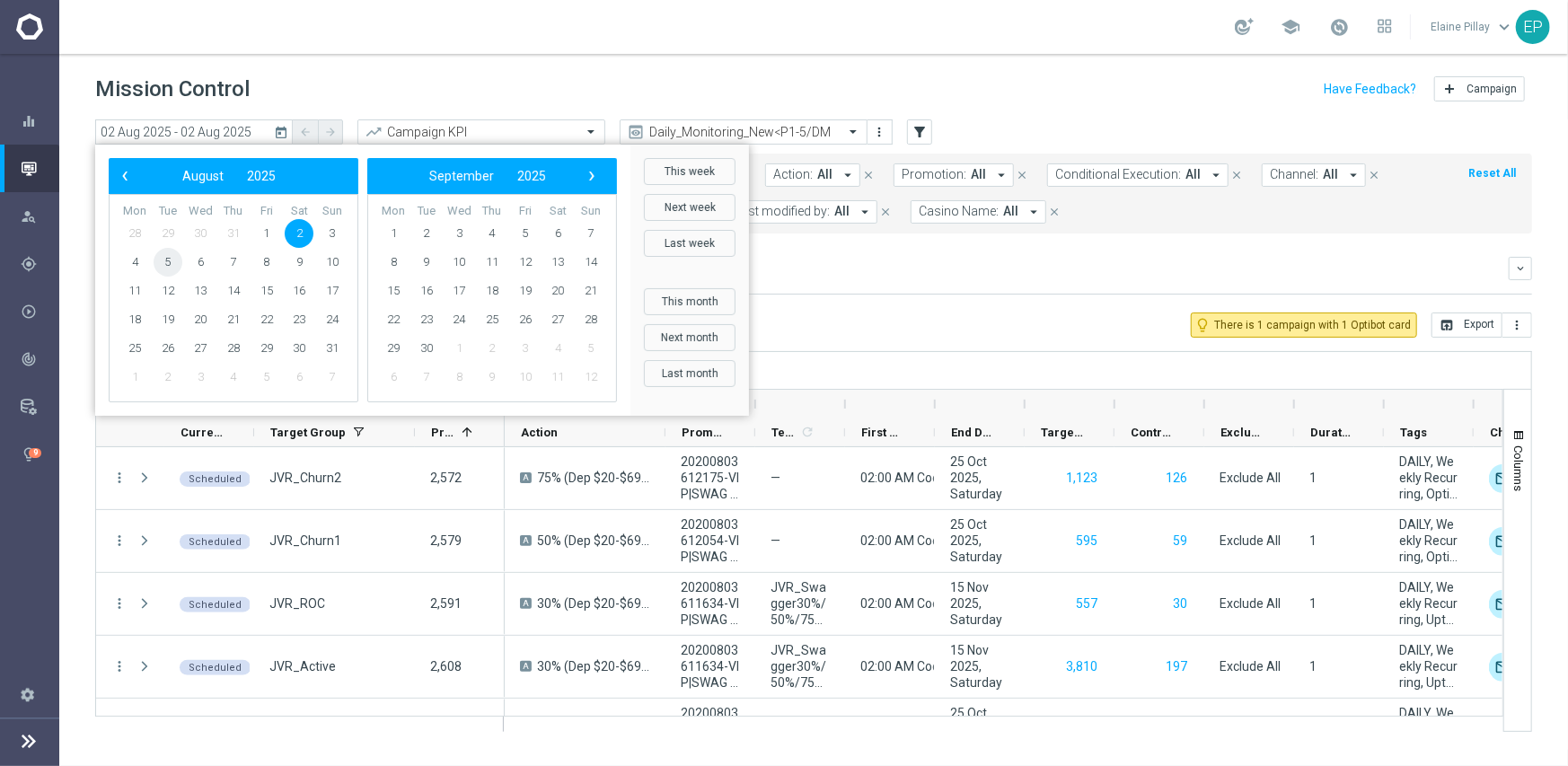 click on "5" 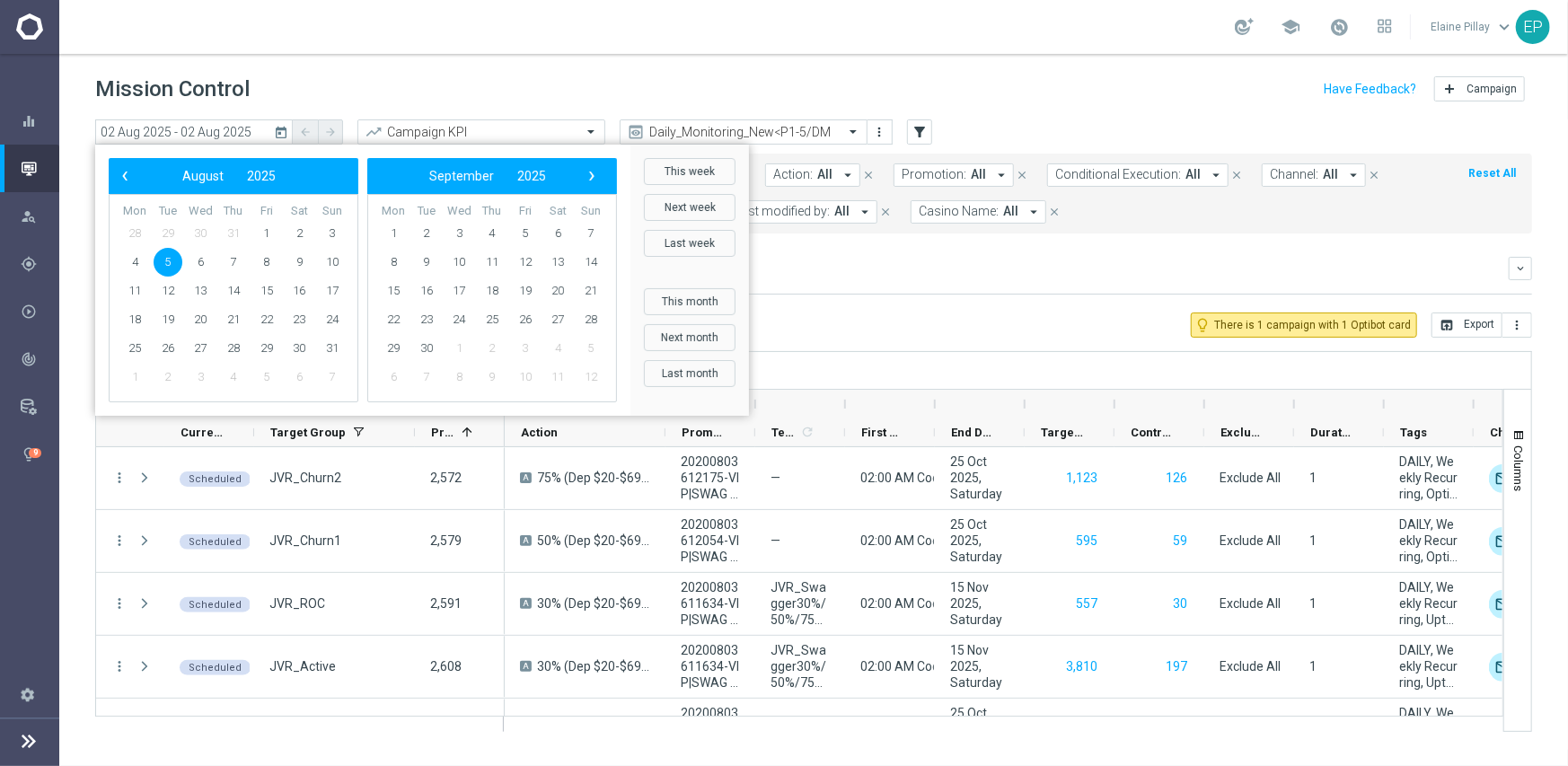 click on "5" 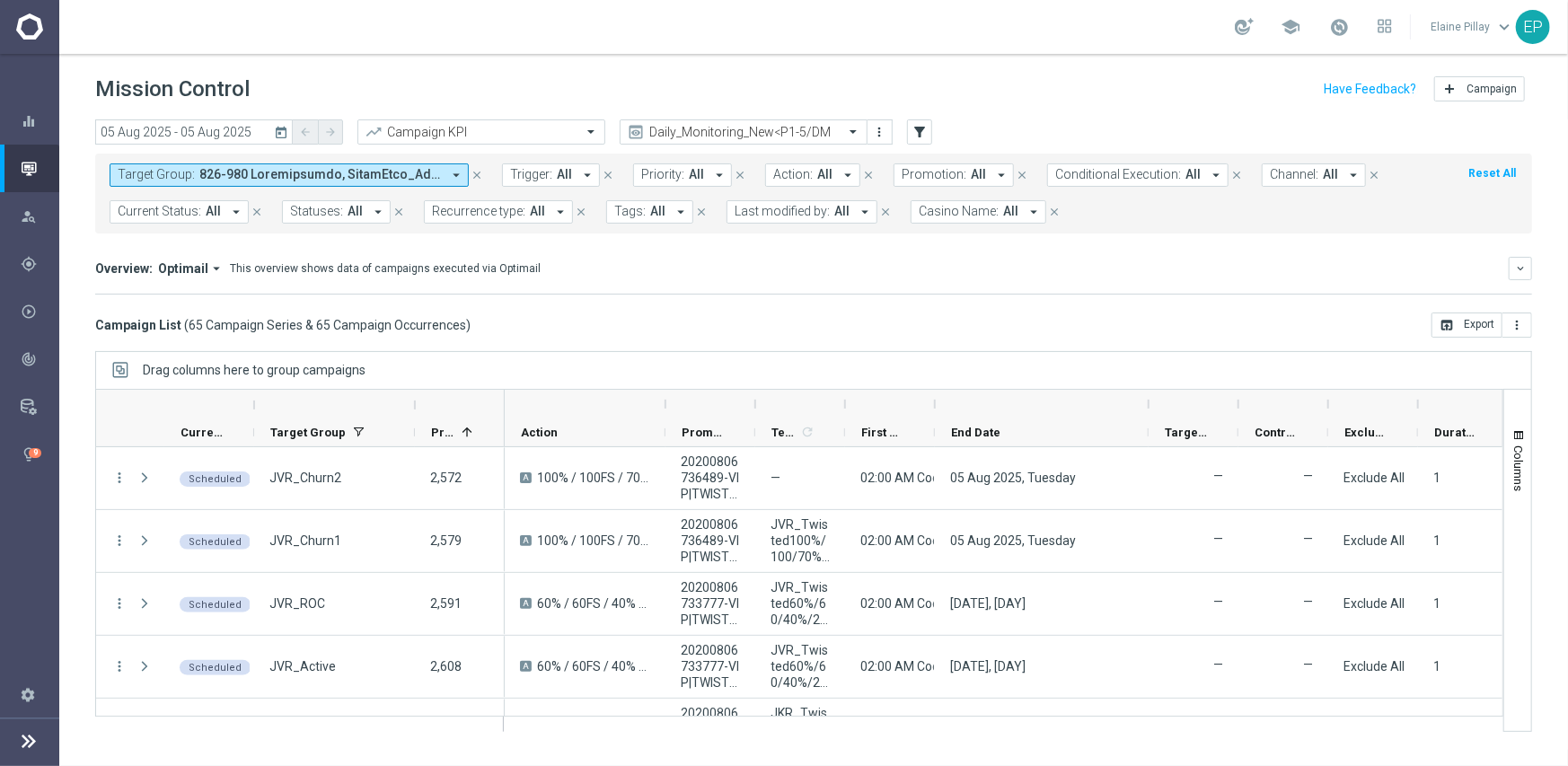drag, startPoint x: 1027, startPoint y: 407, endPoint x: 1151, endPoint y: 398, distance: 124.32618 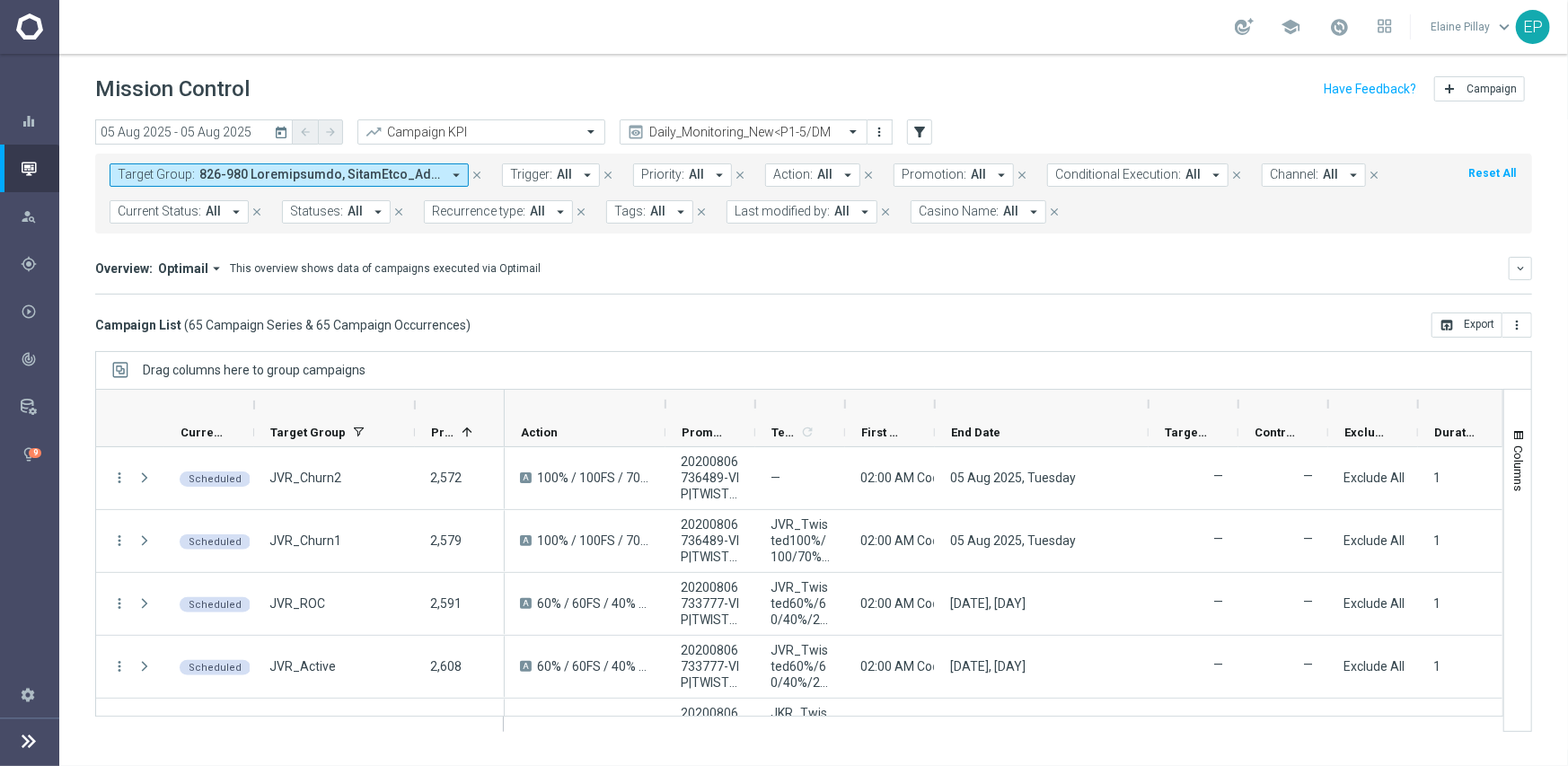 click at bounding box center [1149, 404] 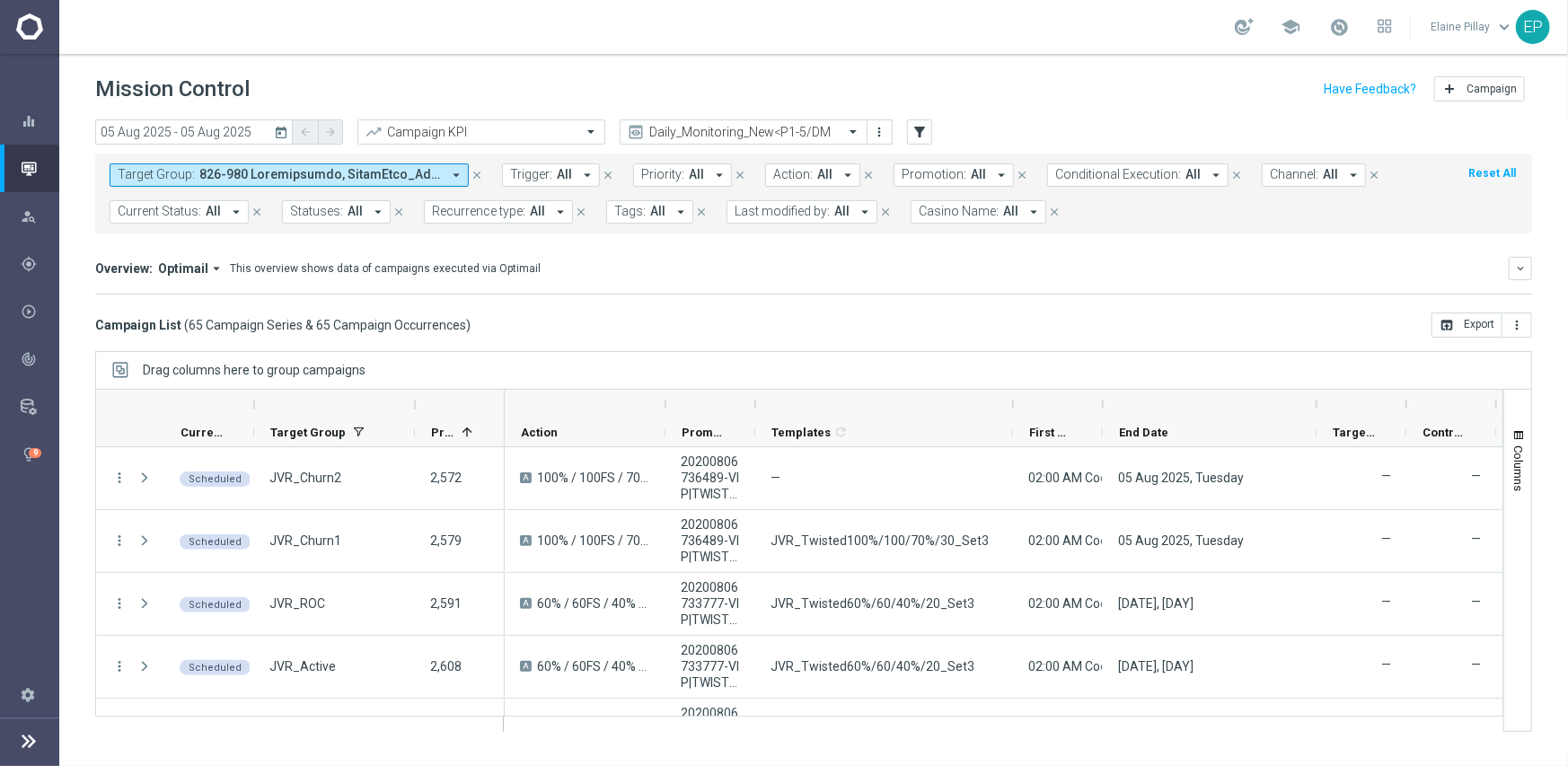 drag, startPoint x: 842, startPoint y: 412, endPoint x: 1010, endPoint y: 406, distance: 168.10711 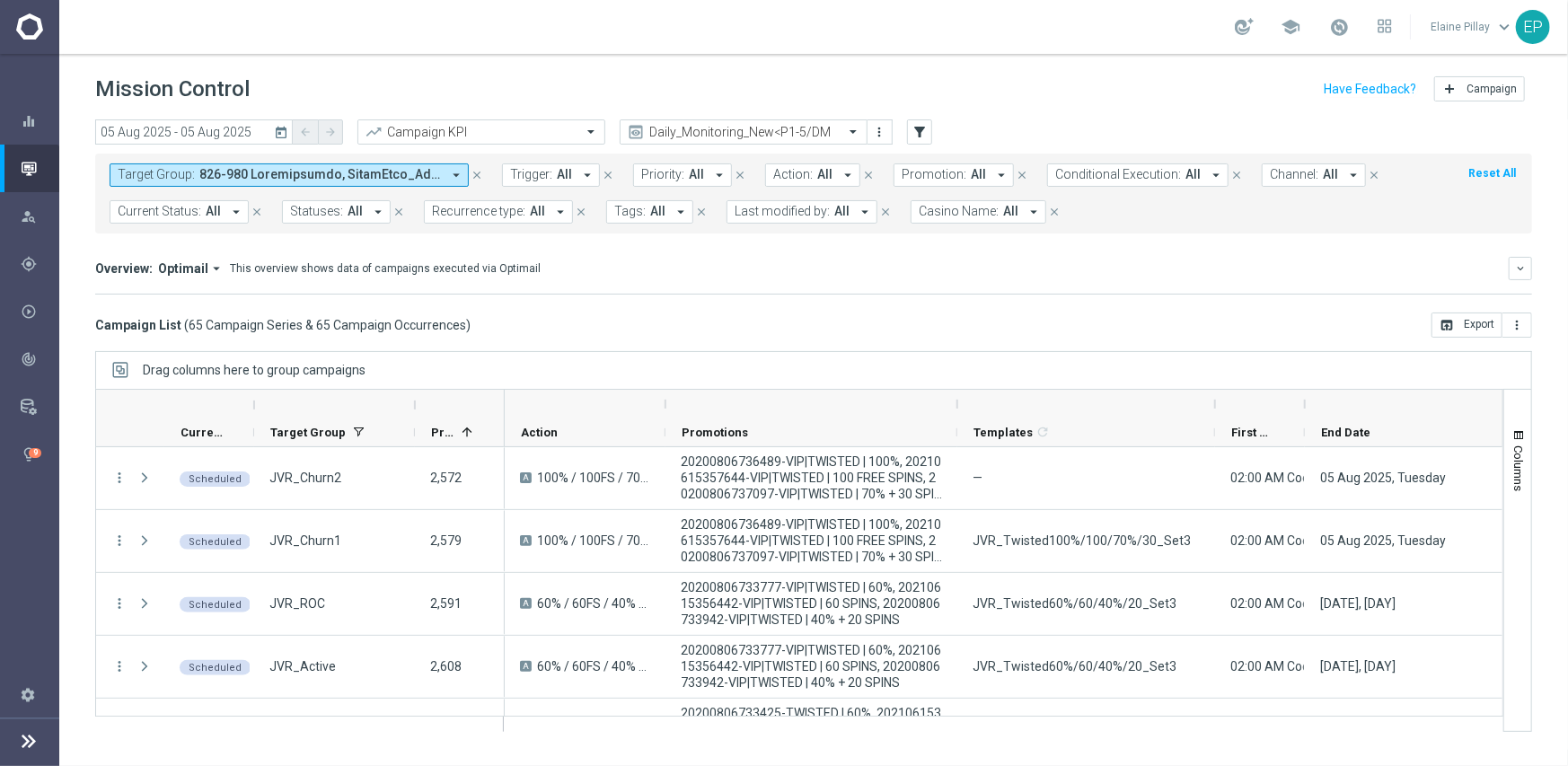 drag, startPoint x: 752, startPoint y: 407, endPoint x: 954, endPoint y: 407, distance: 202 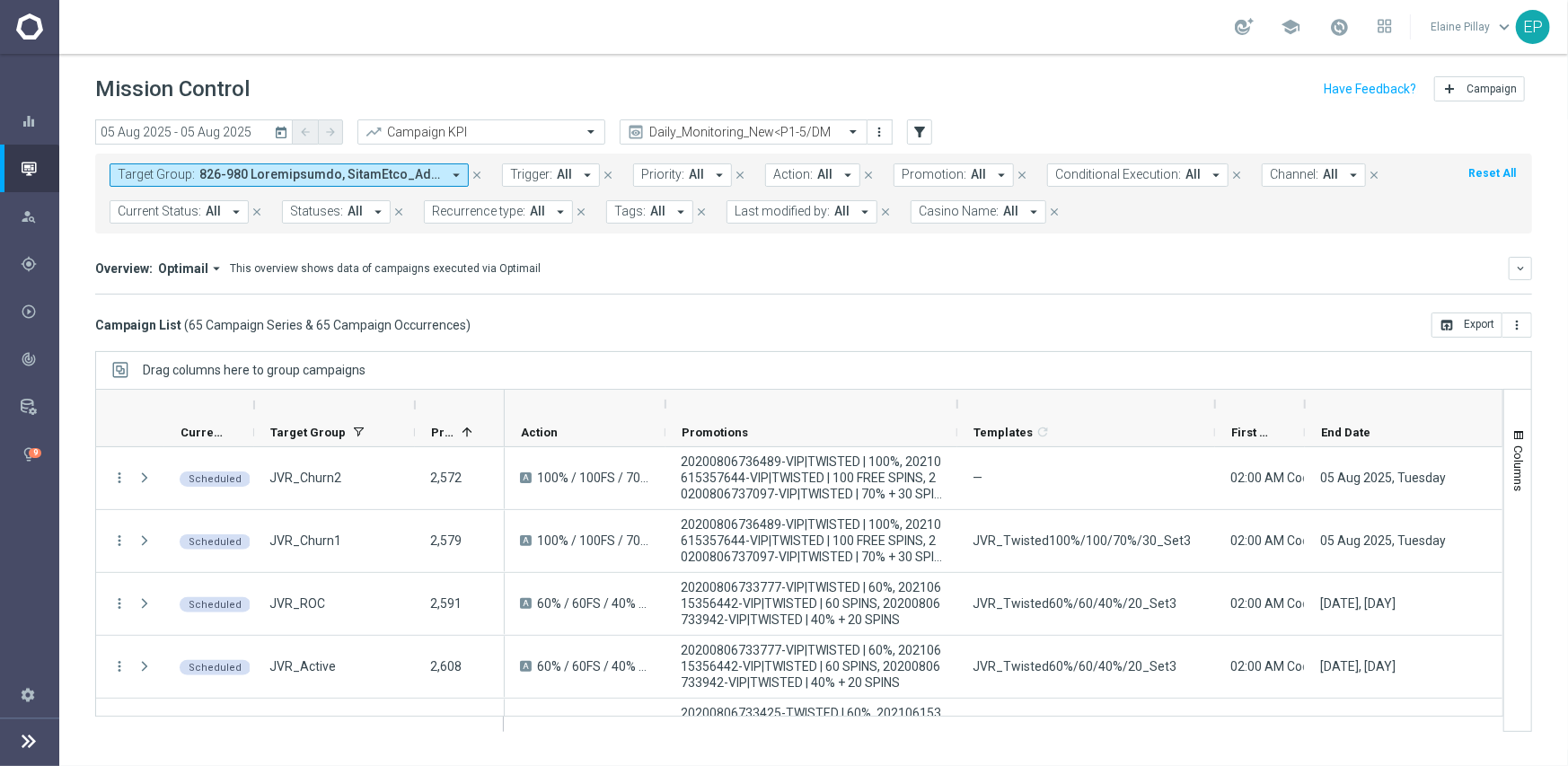 click at bounding box center (957, 404) 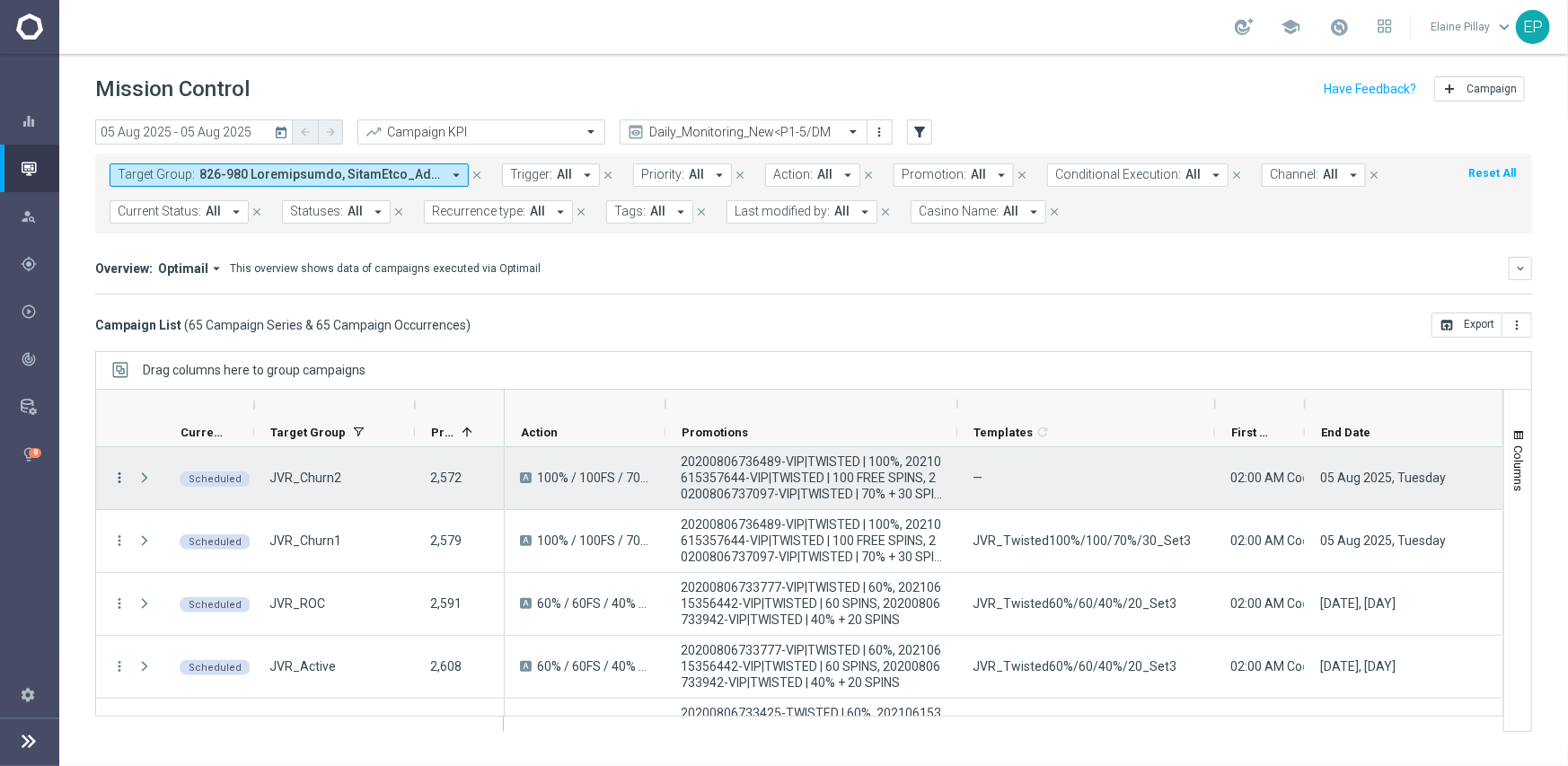 click on "more_vert" at bounding box center [119, 478] 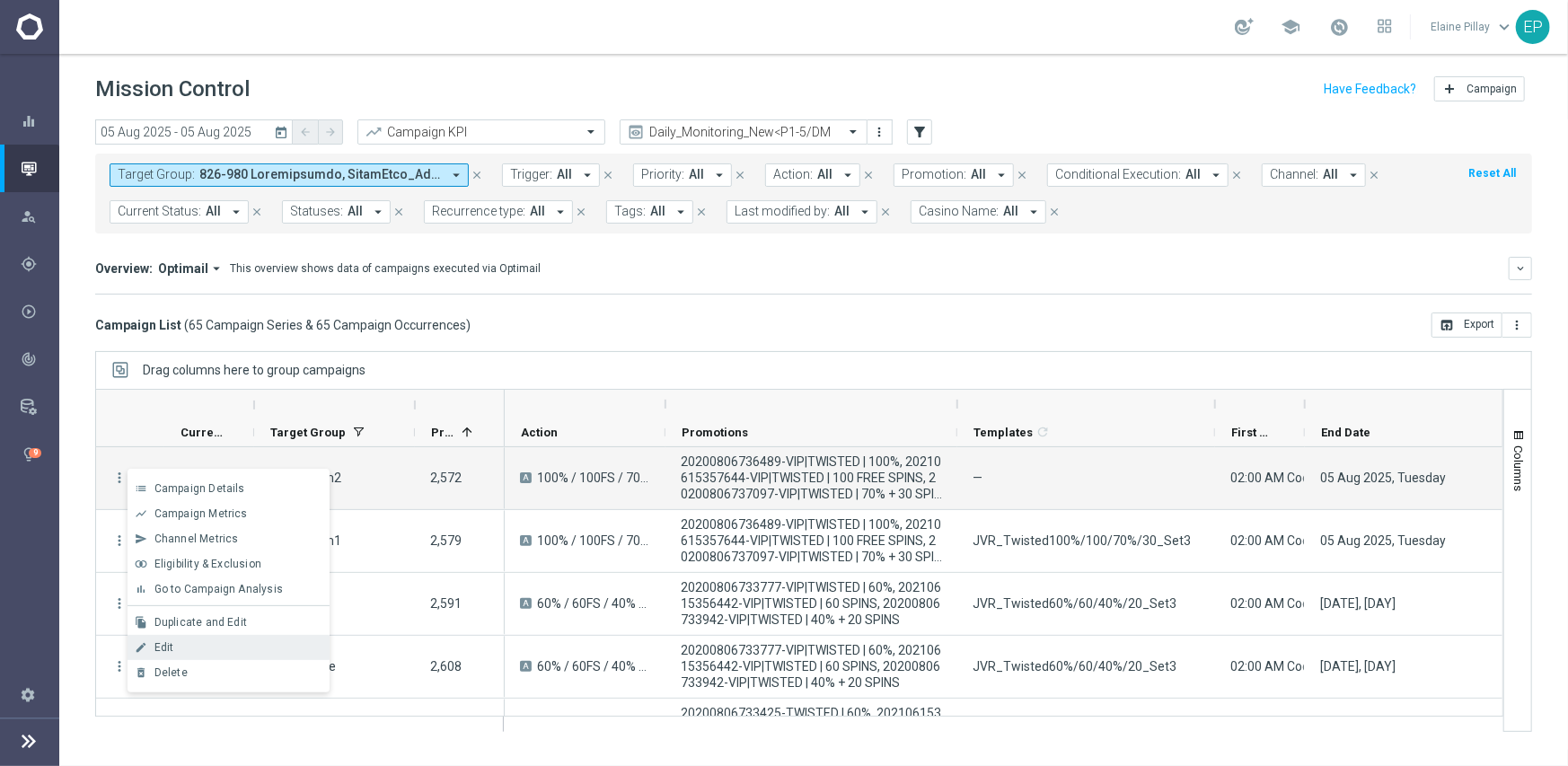 click on "Edit" at bounding box center (238, 647) 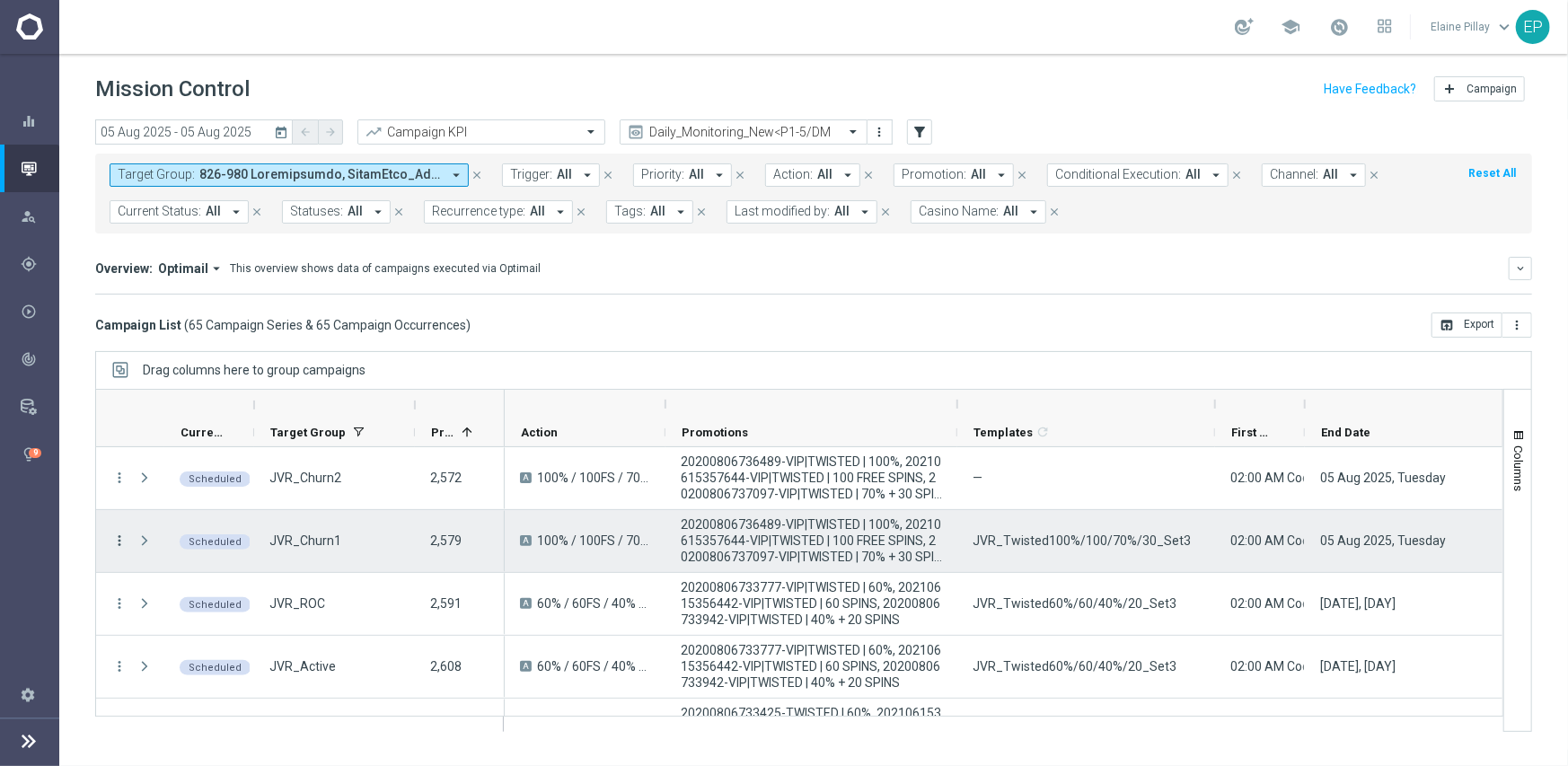 click on "more_vert" at bounding box center [119, 541] 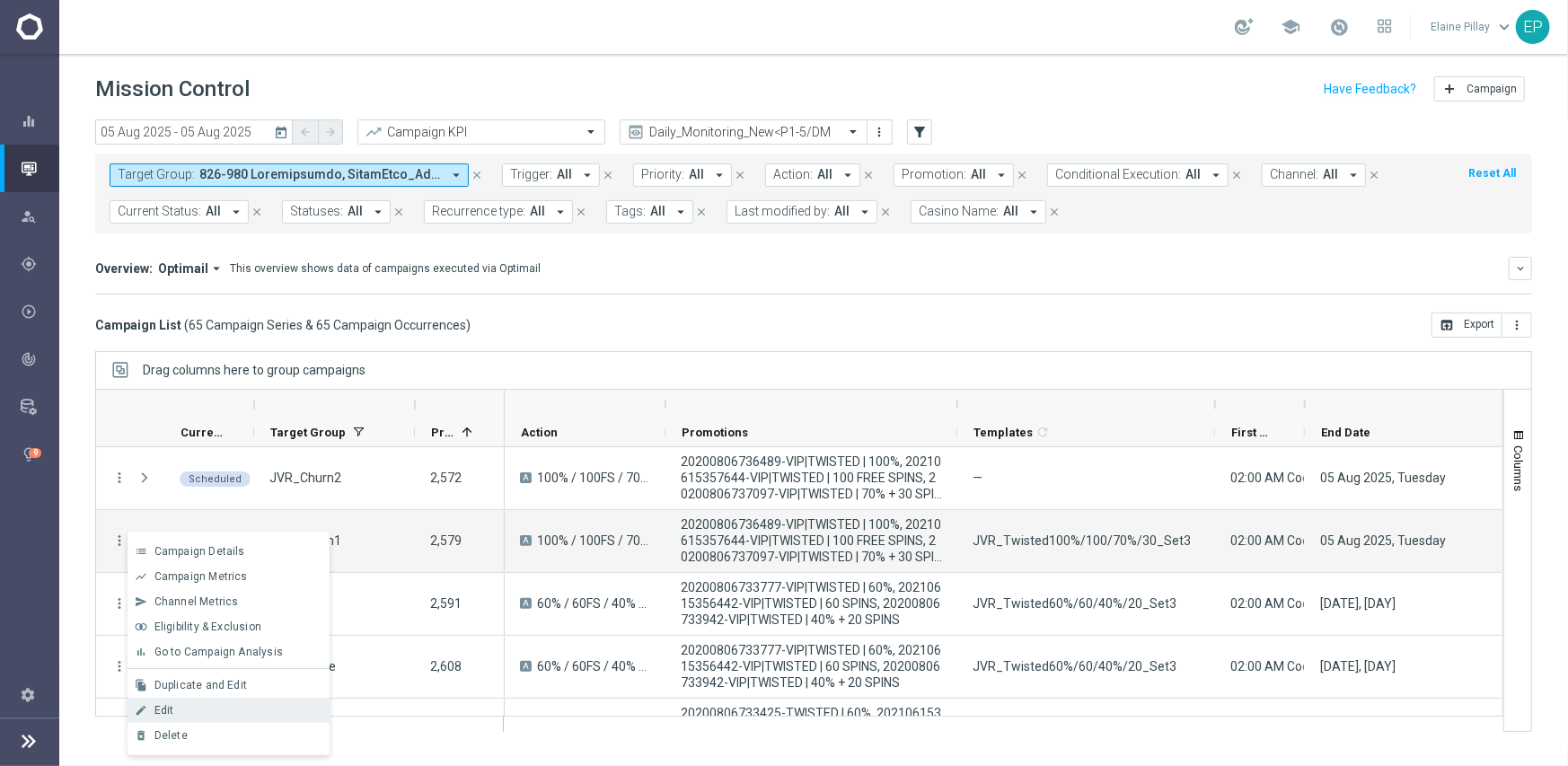 click on "Edit" at bounding box center [238, 710] 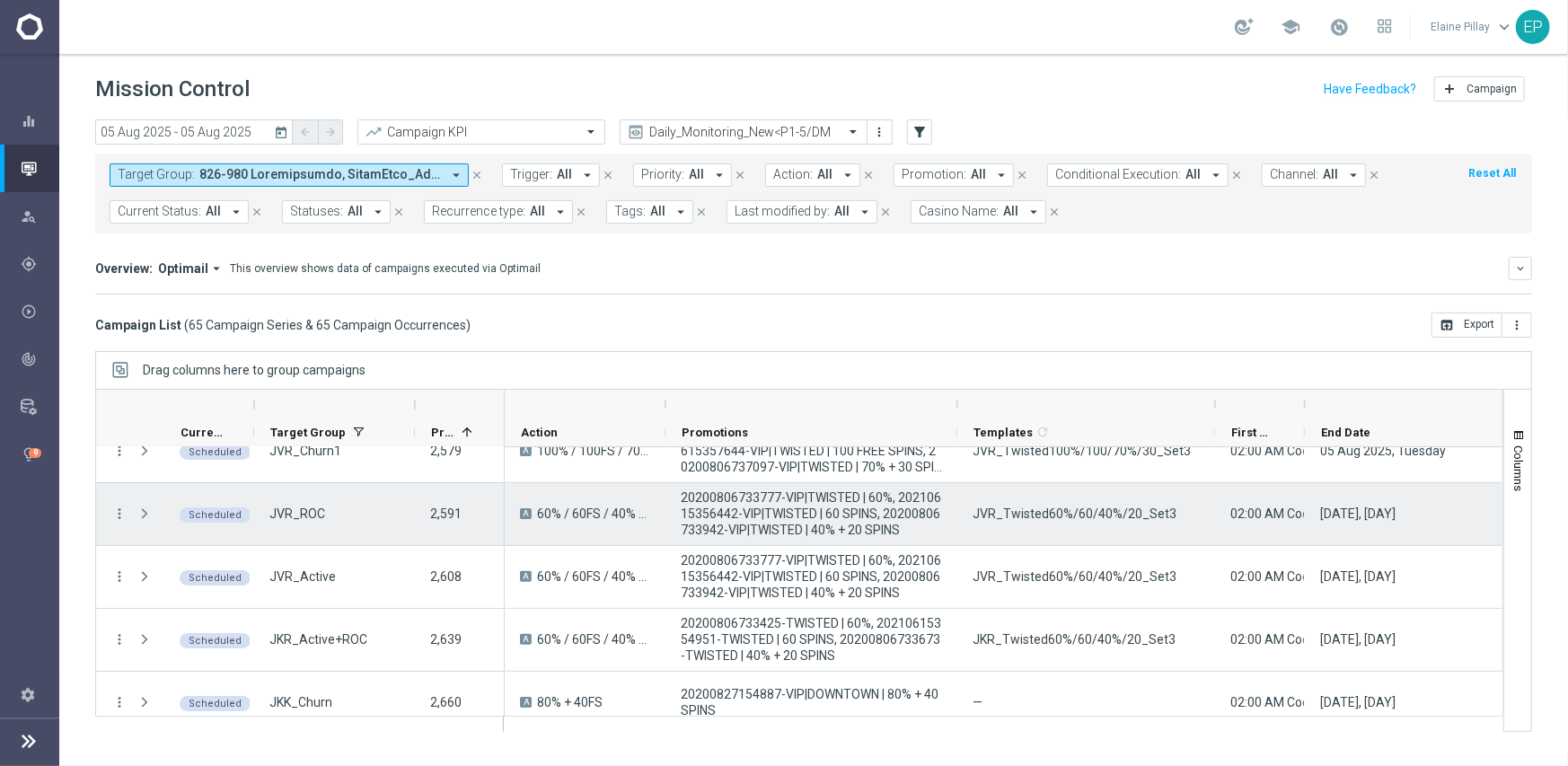 scroll, scrollTop: 0, scrollLeft: 0, axis: both 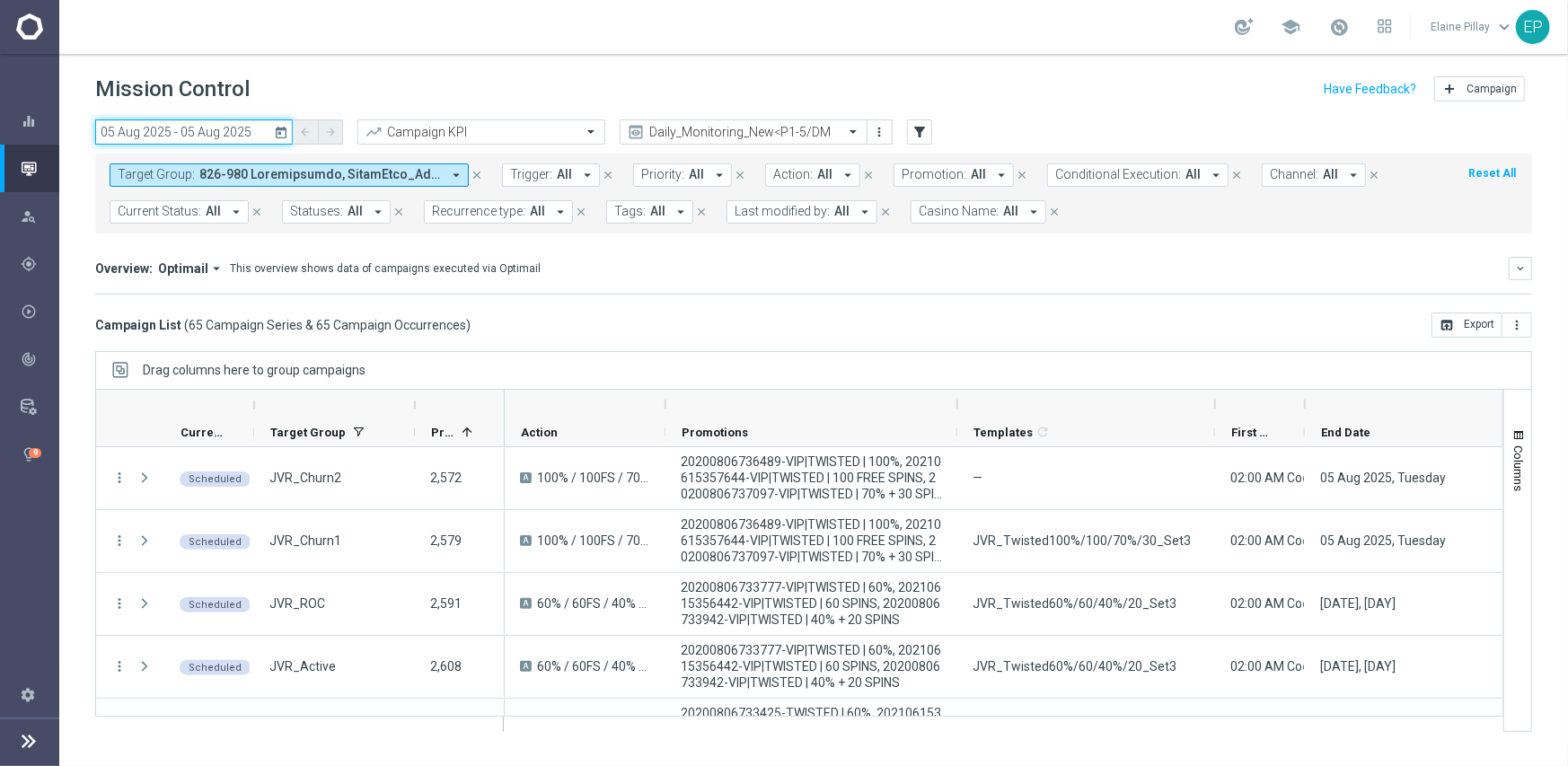 click on "05 Aug 2025 - 05 Aug 2025" 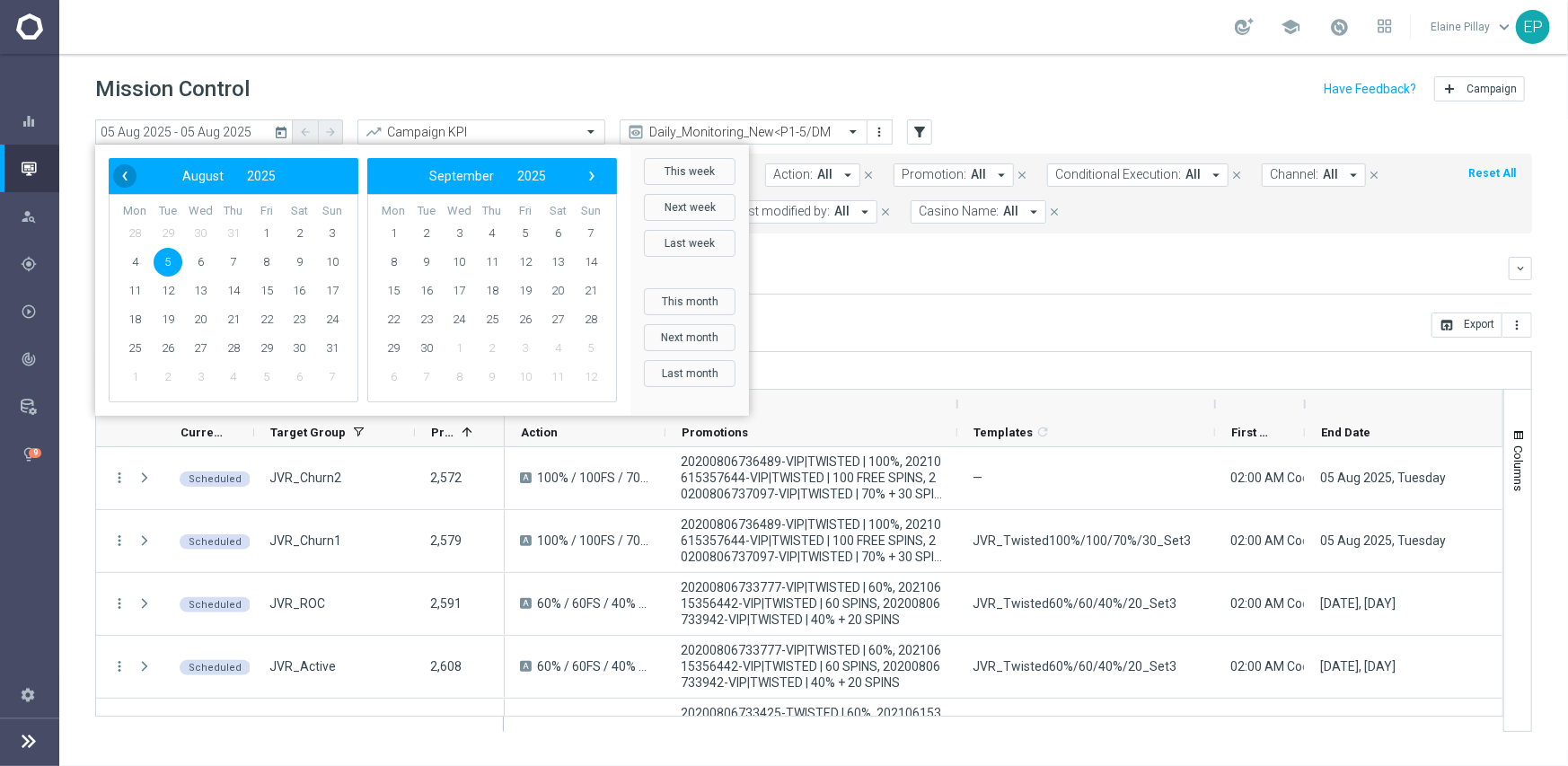 click on "‹" 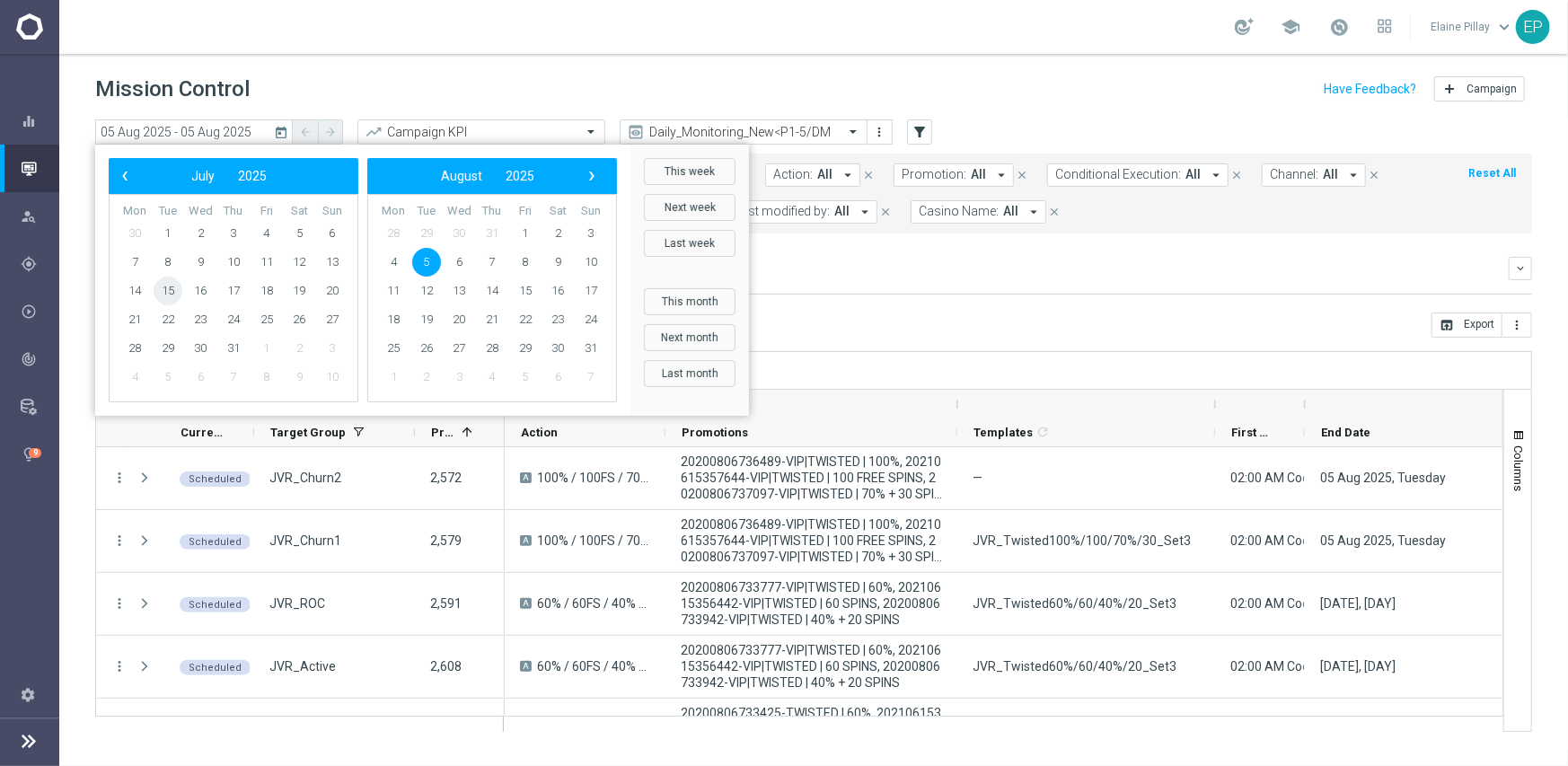 click on "15" 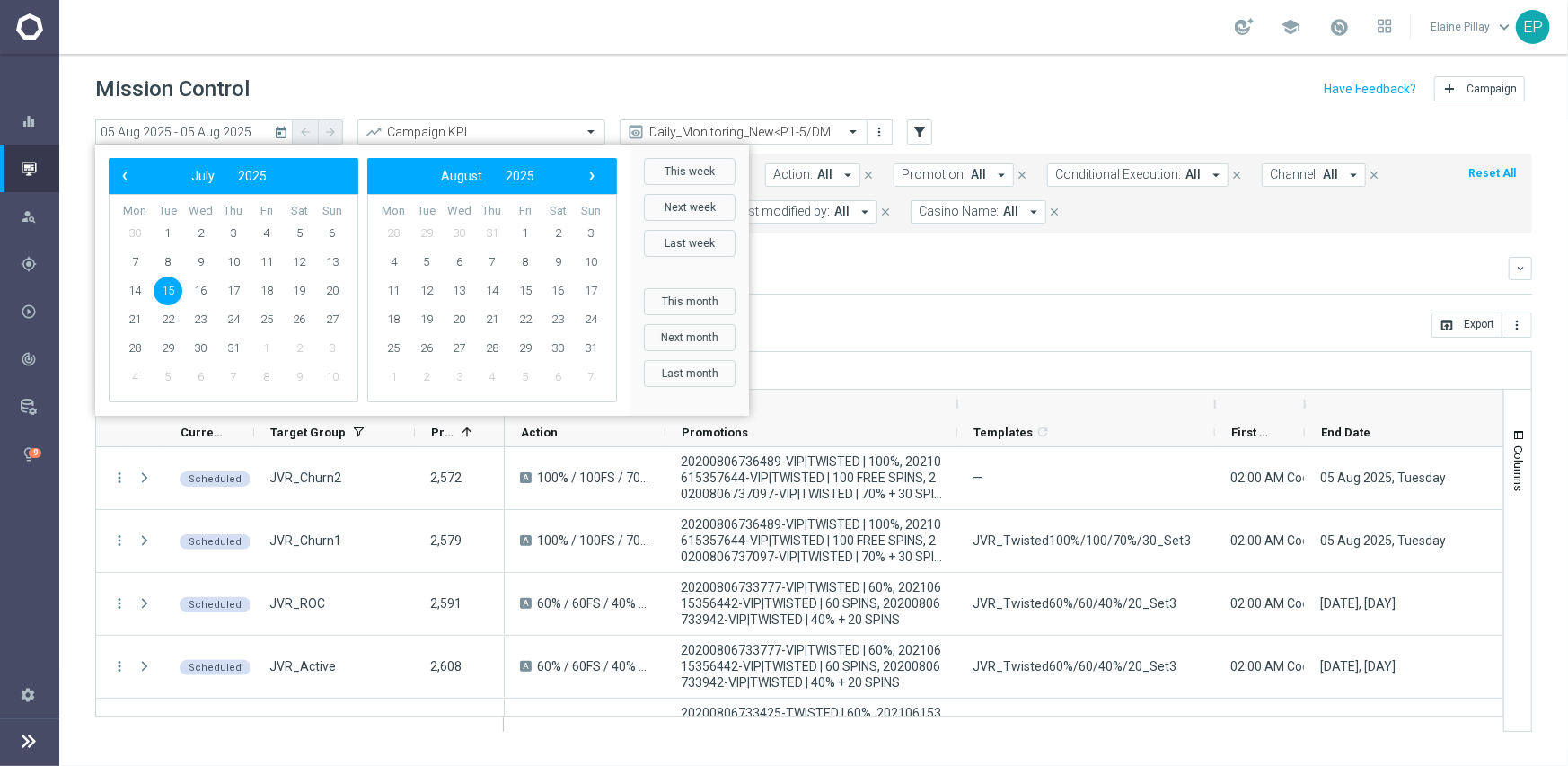 click on "15" 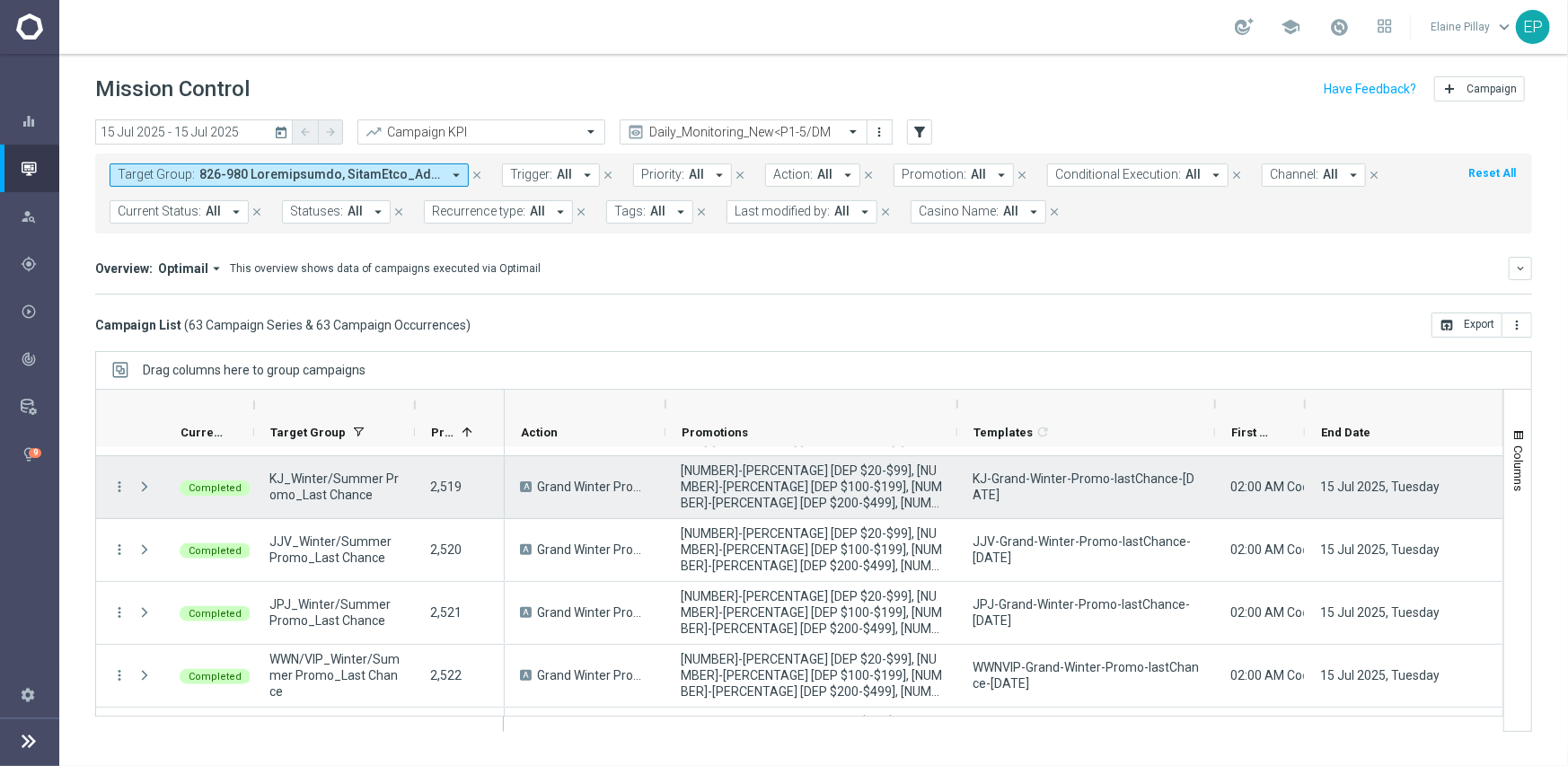 scroll, scrollTop: 0, scrollLeft: 0, axis: both 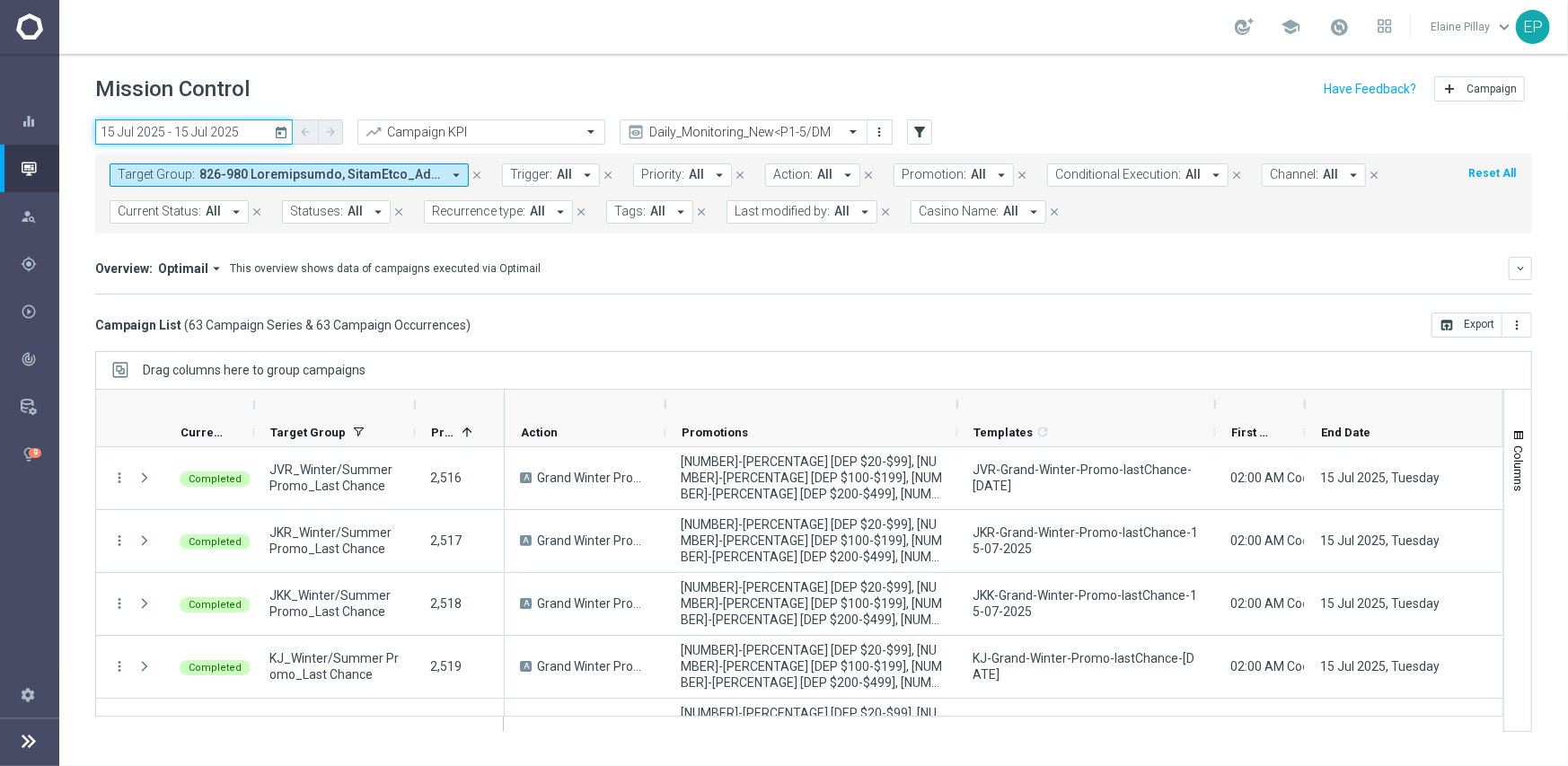 click on "15 Jul 2025 - 15 Jul 2025" 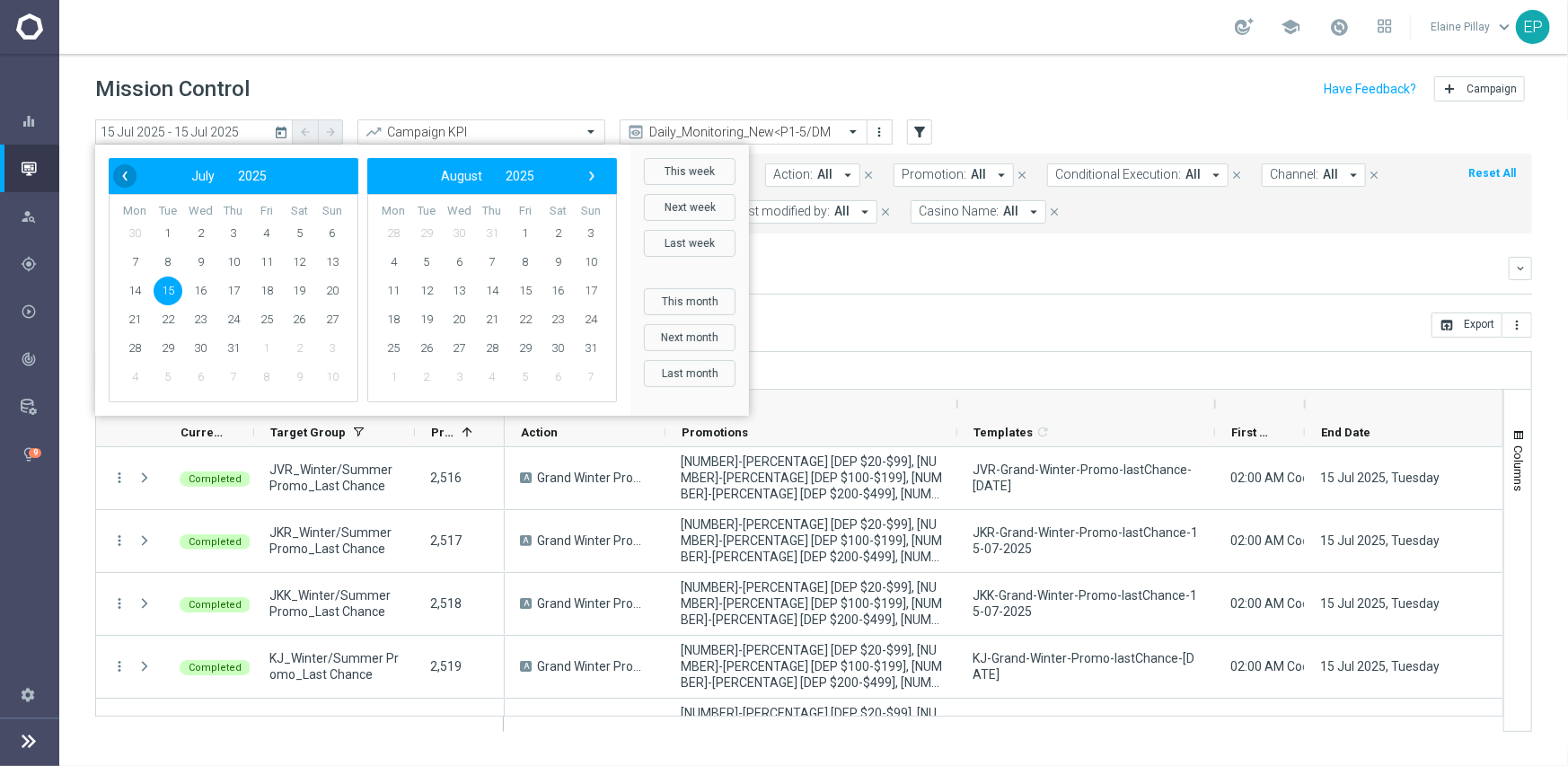 click on "‹" 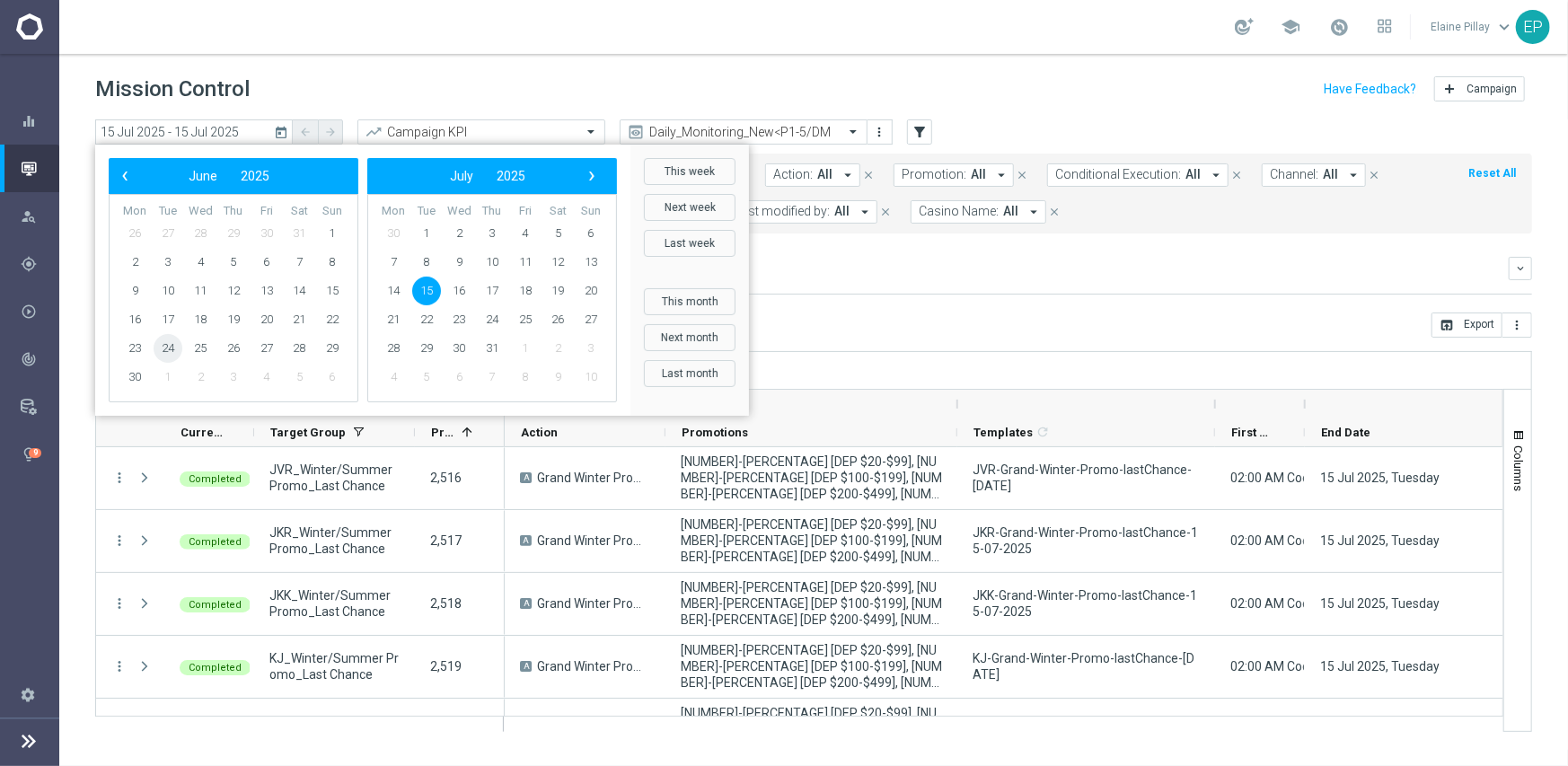 click on "24" 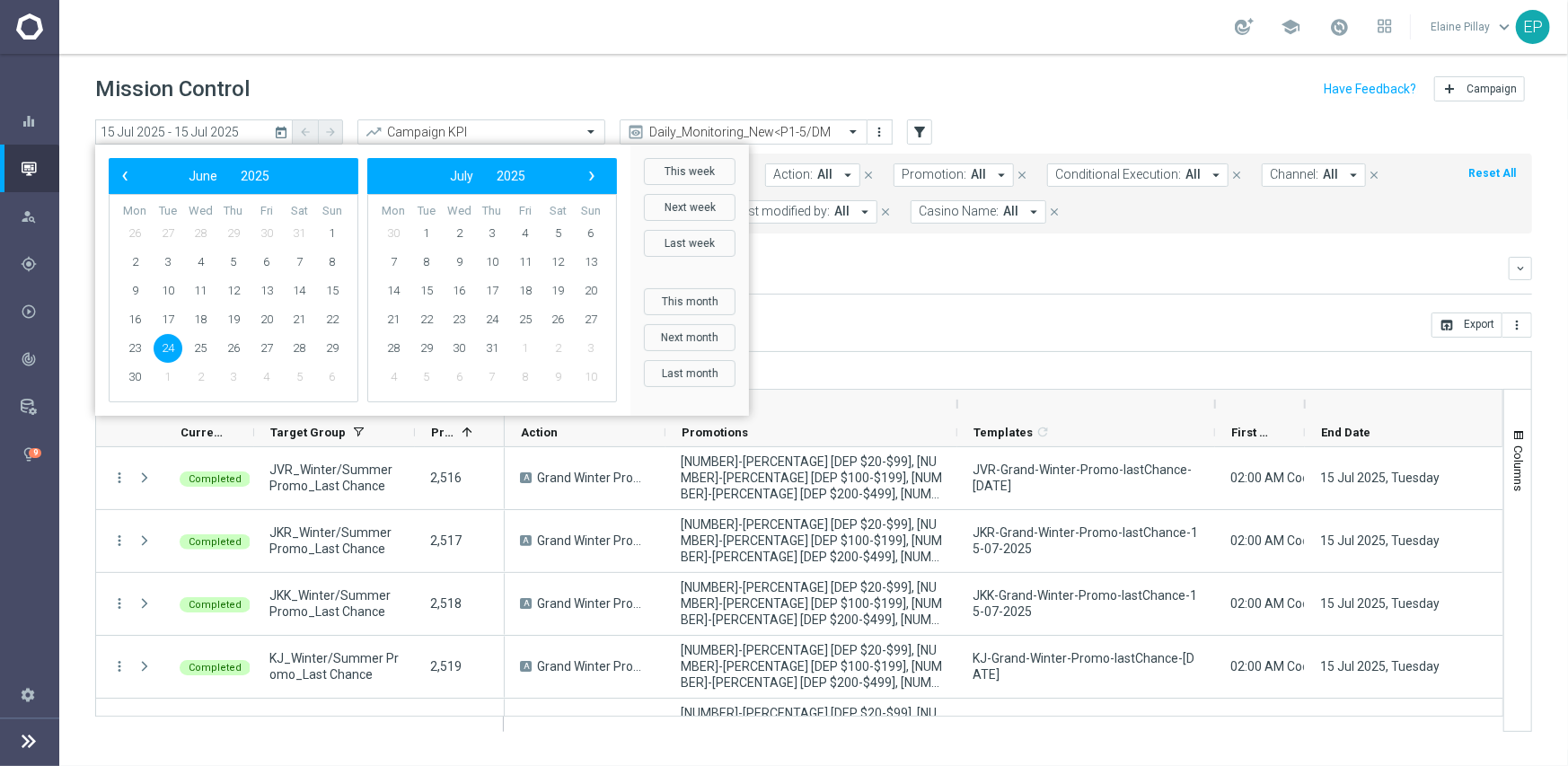 click on "24" 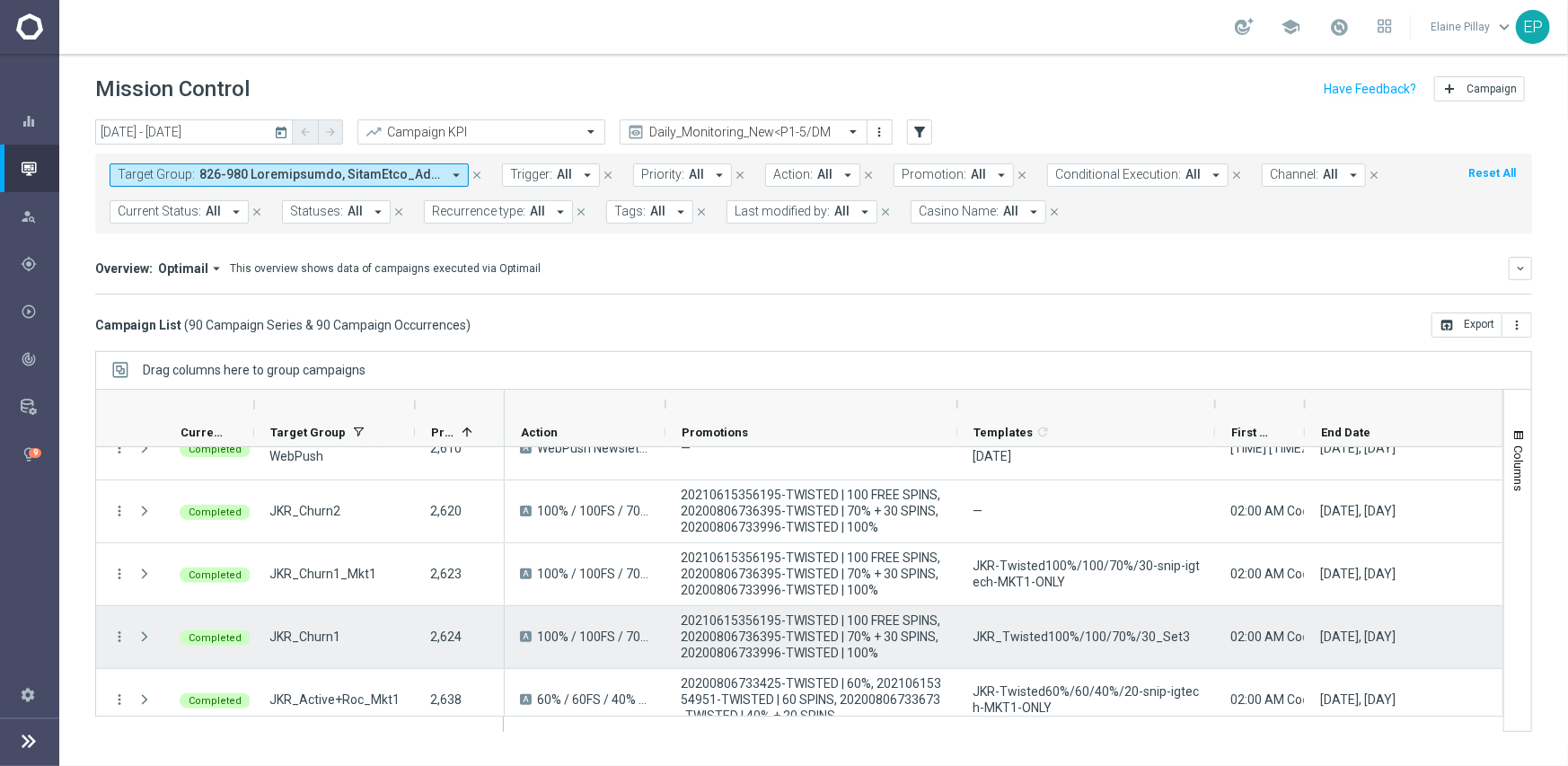 scroll, scrollTop: 359, scrollLeft: 0, axis: vertical 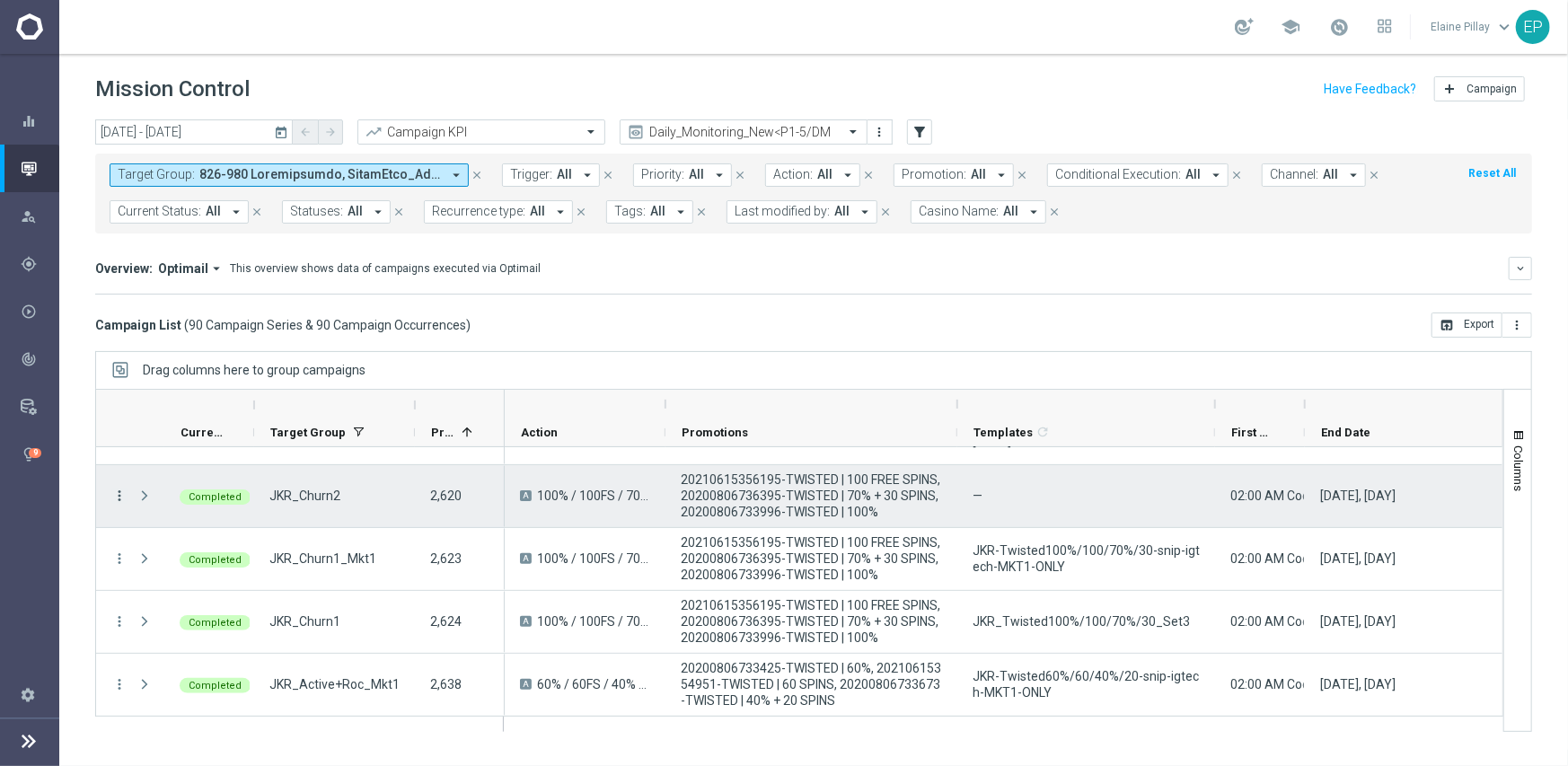 click on "more_vert" at bounding box center [119, 496] 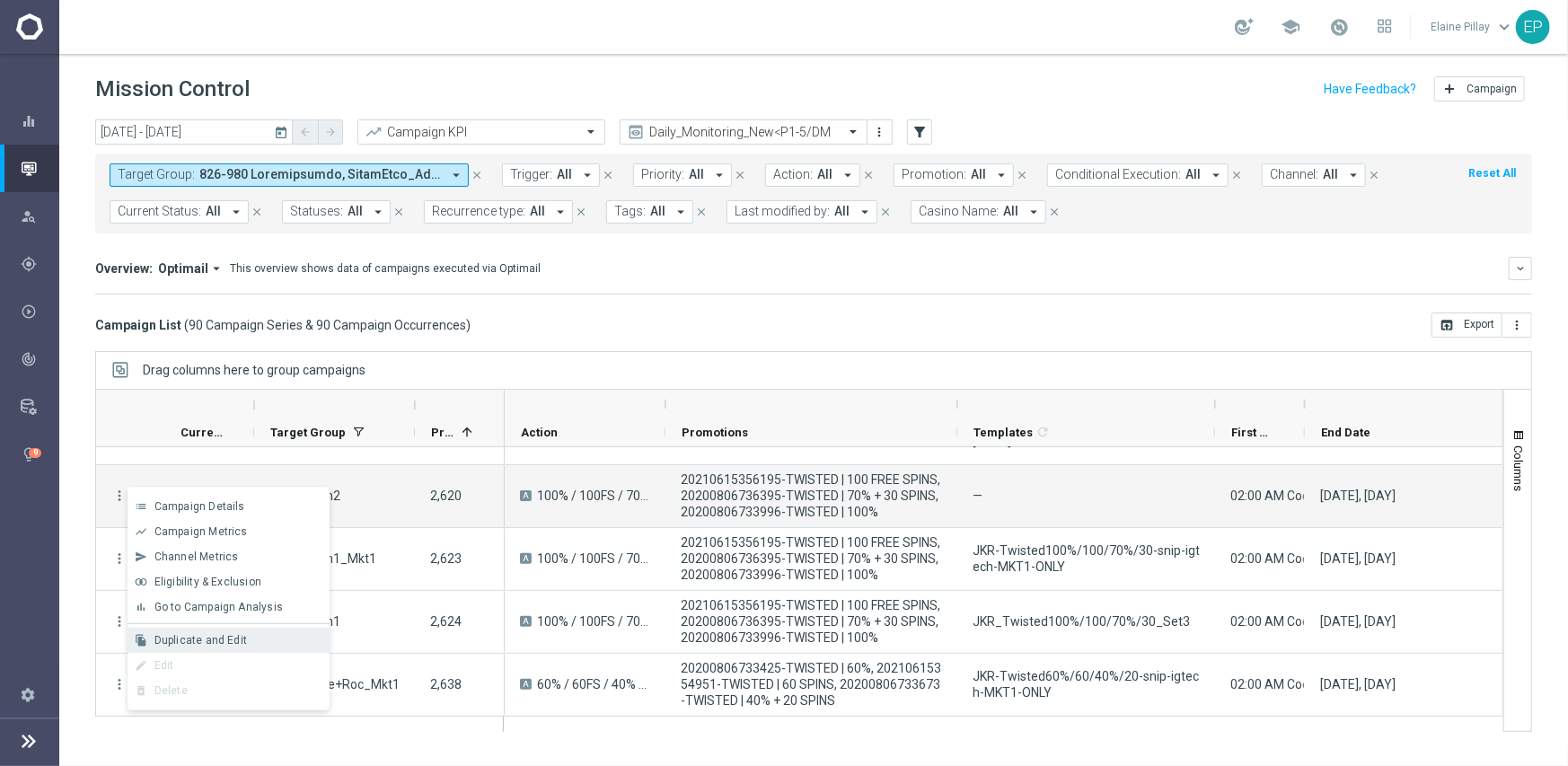 click on "file_copy
Duplicate and Edit" at bounding box center (228, 640) 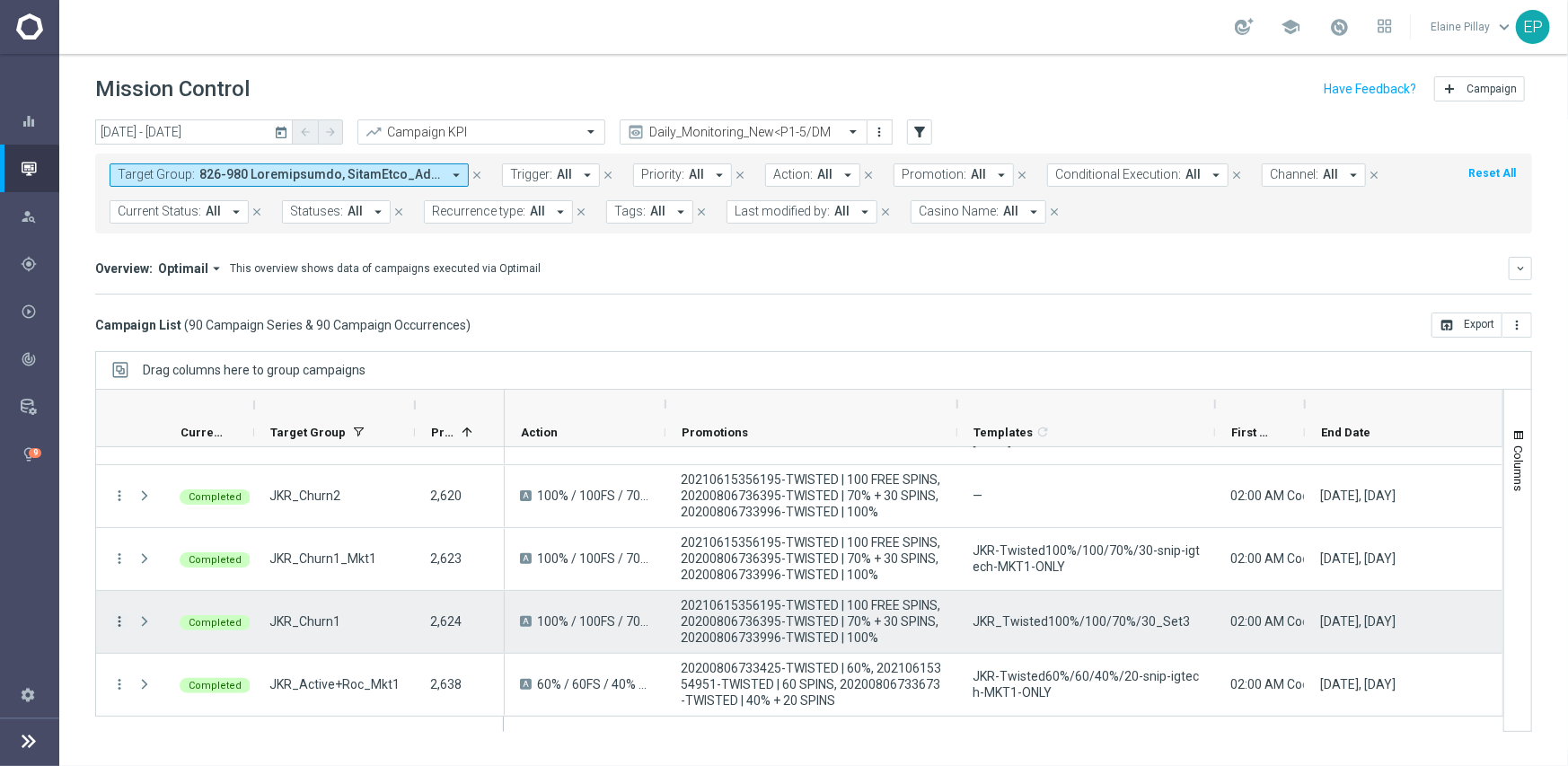 click on "more_vert" at bounding box center [119, 621] 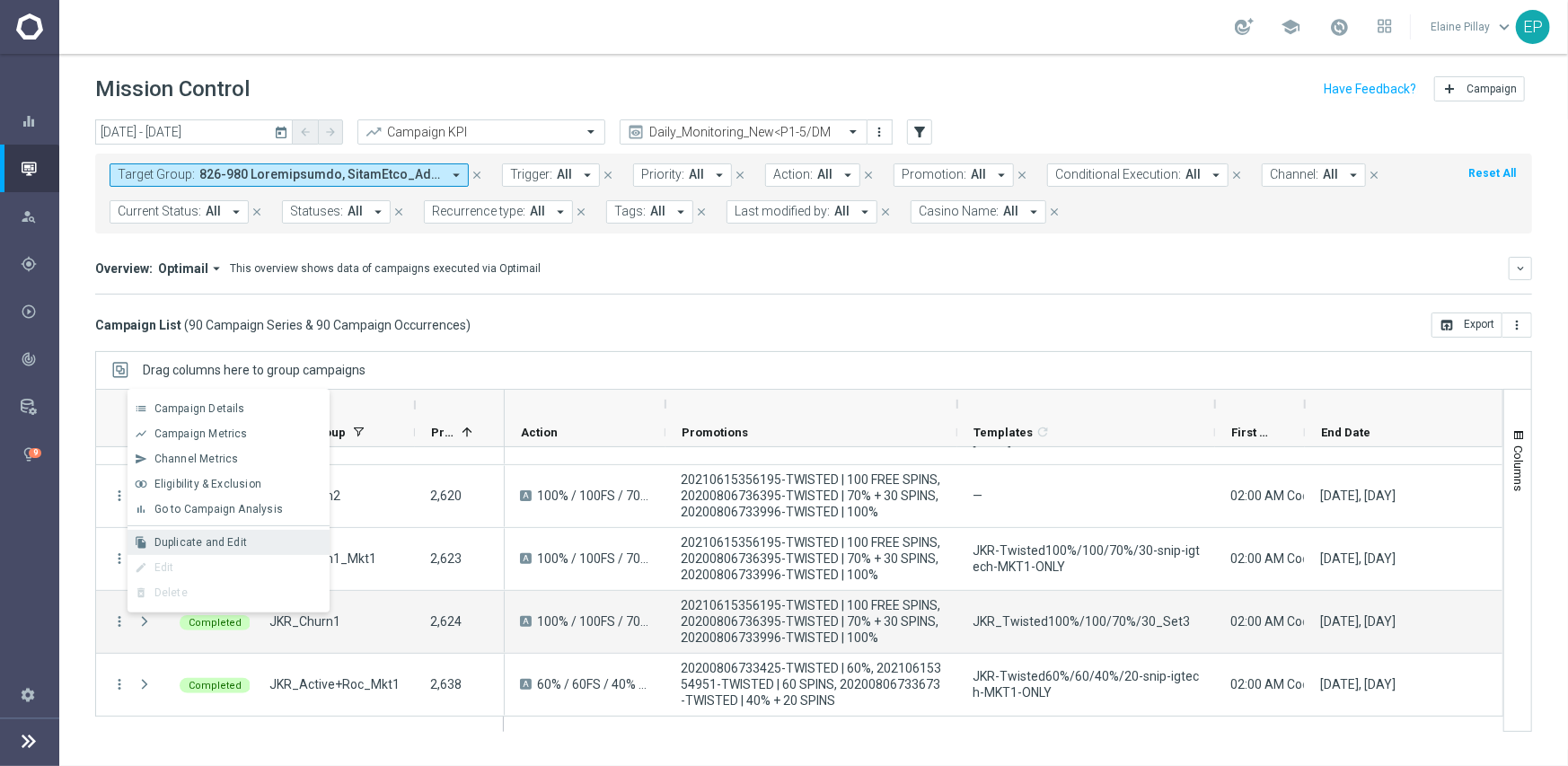 click on "Duplicate and Edit" at bounding box center (200, 542) 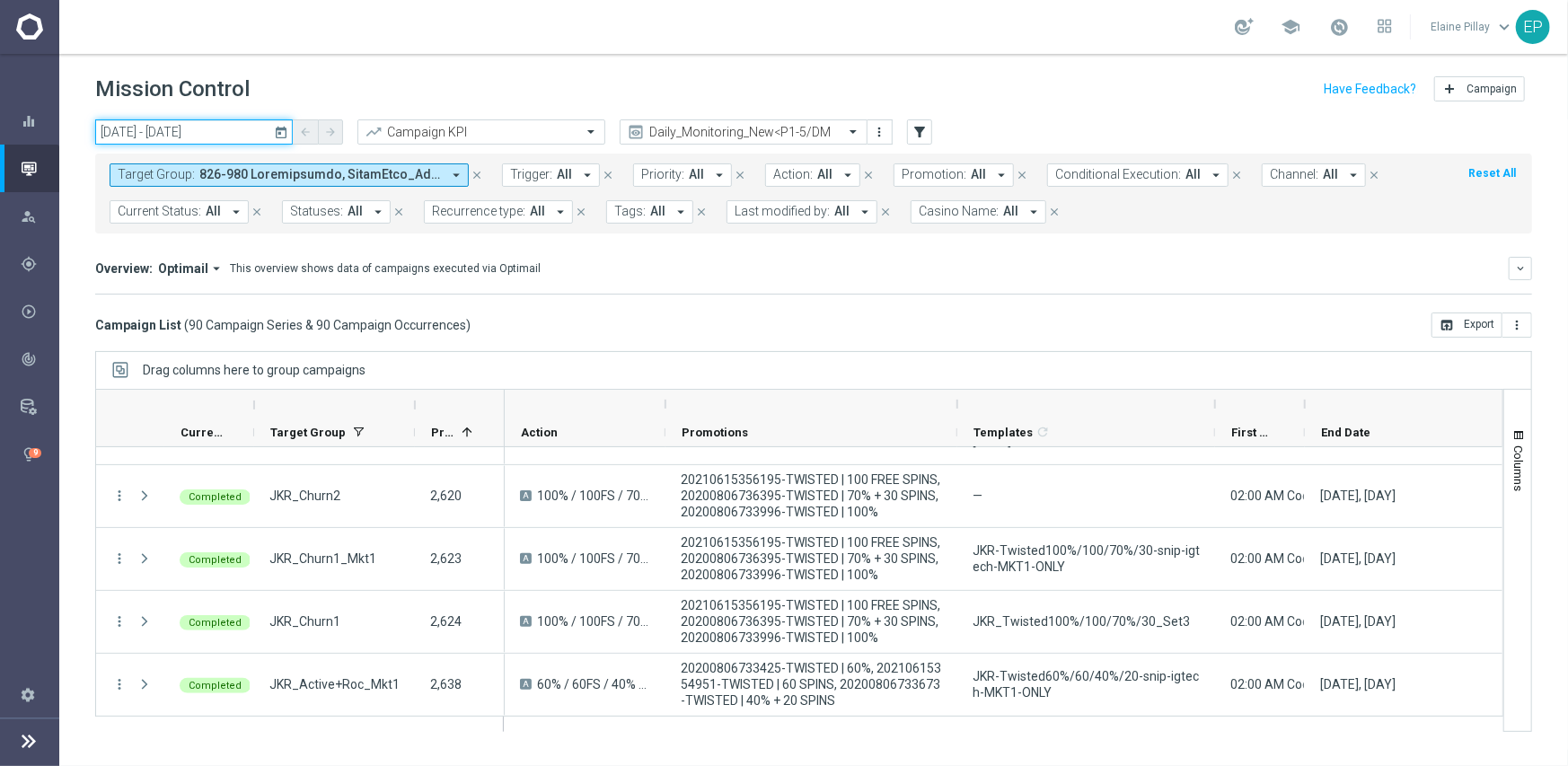 click on "24 Jun 2025 - 24 Jun 2025" 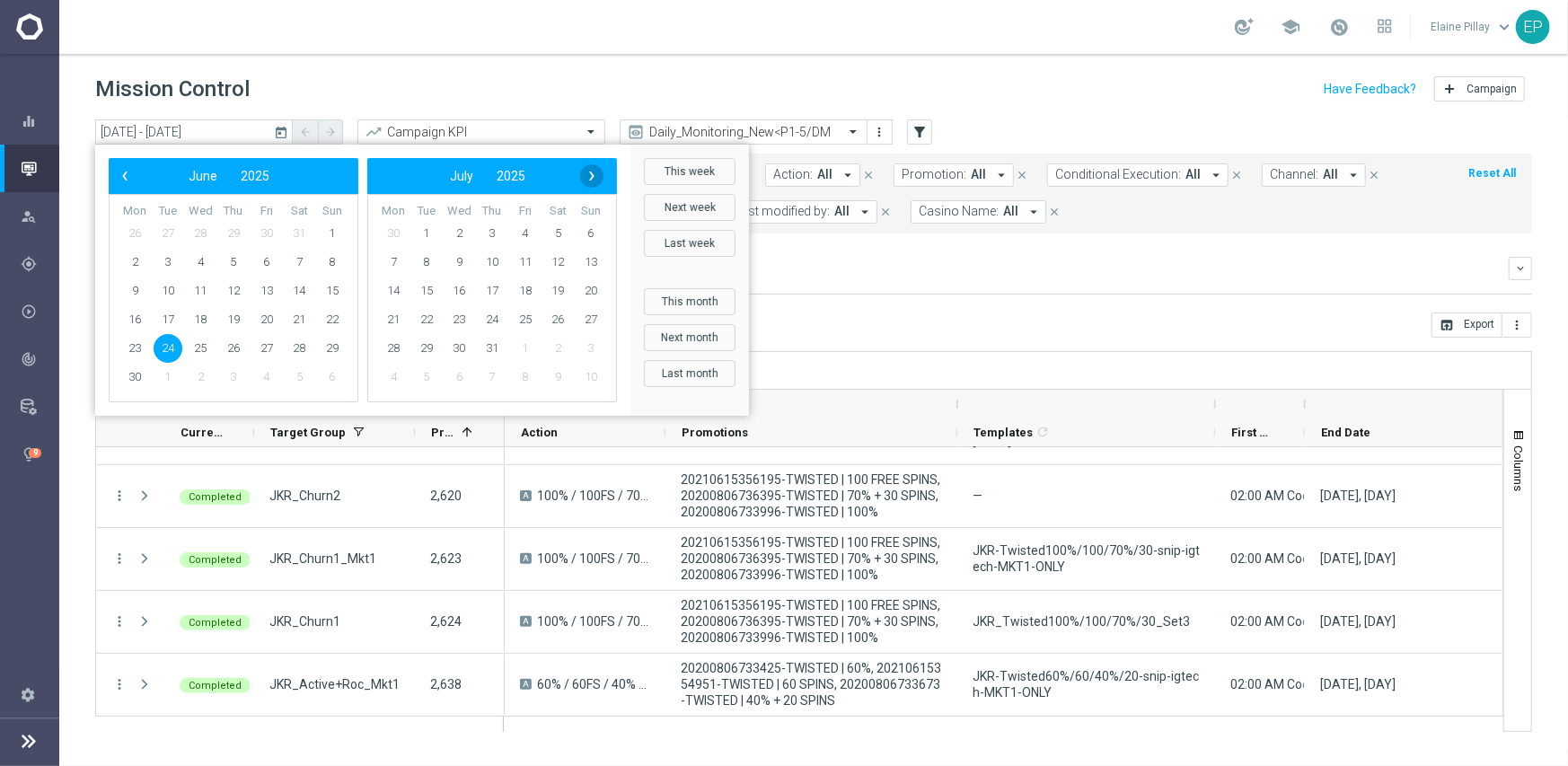 click on "›" 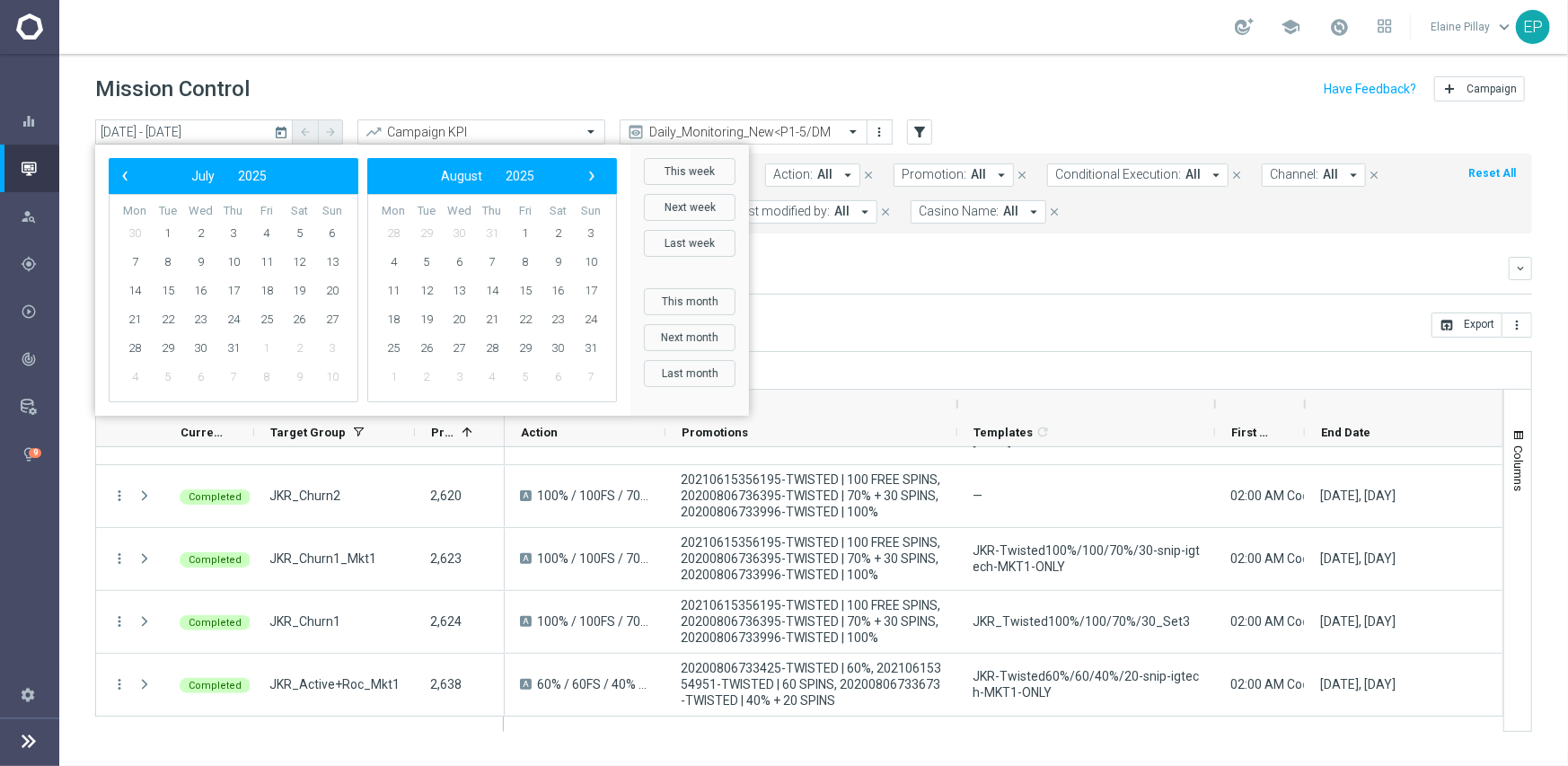 click on "›" 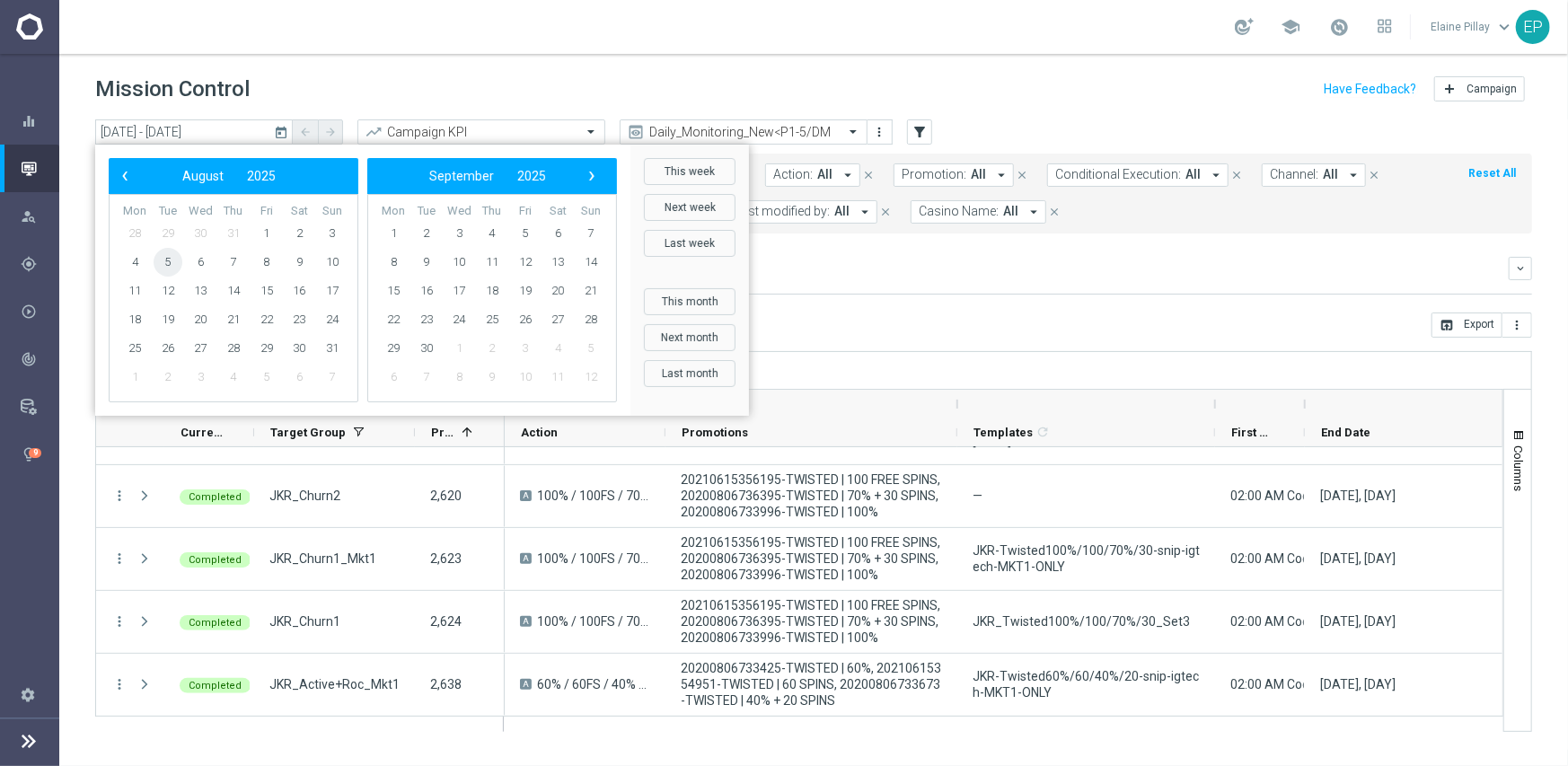 click on "5" 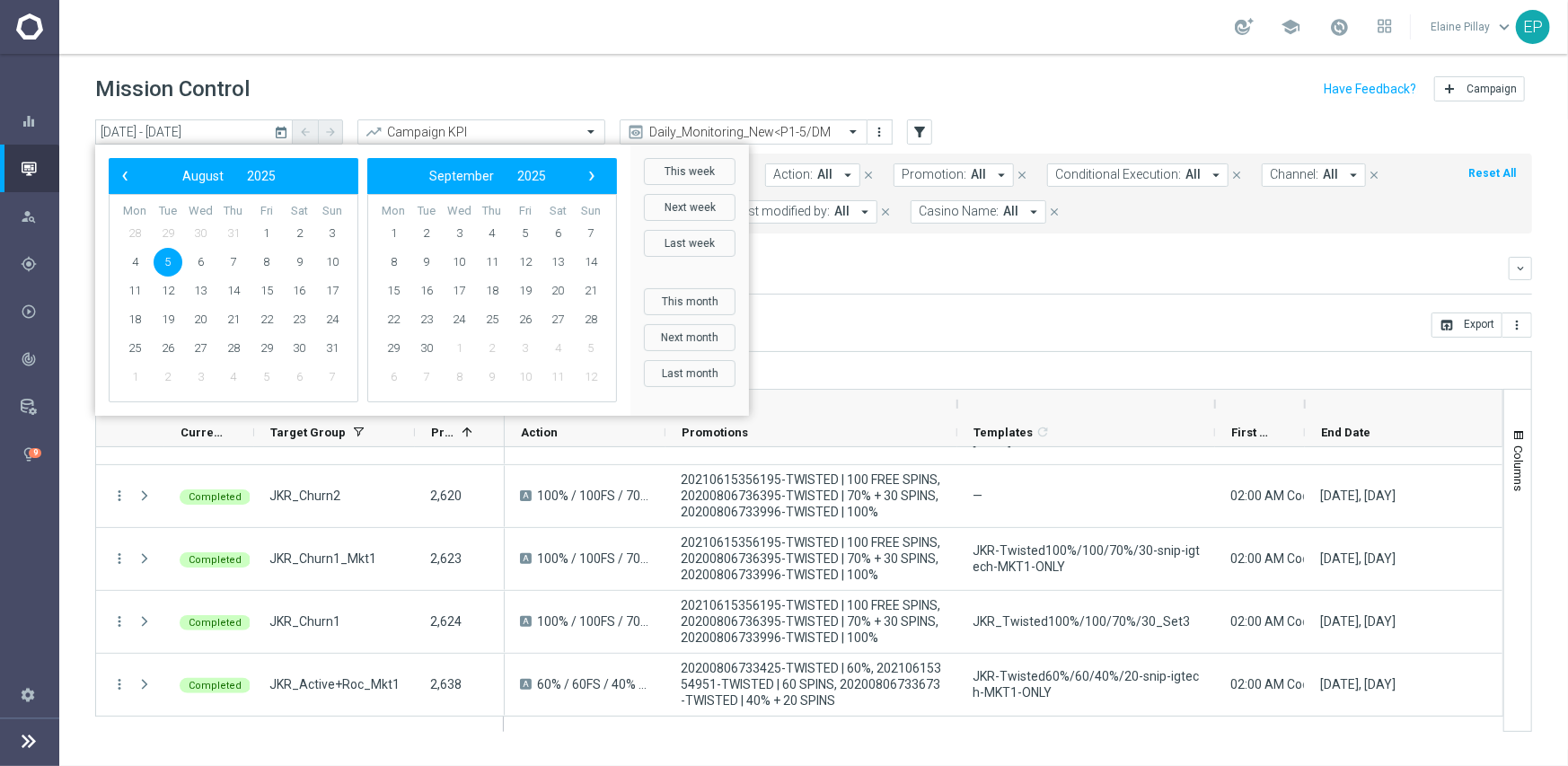 click on "5" 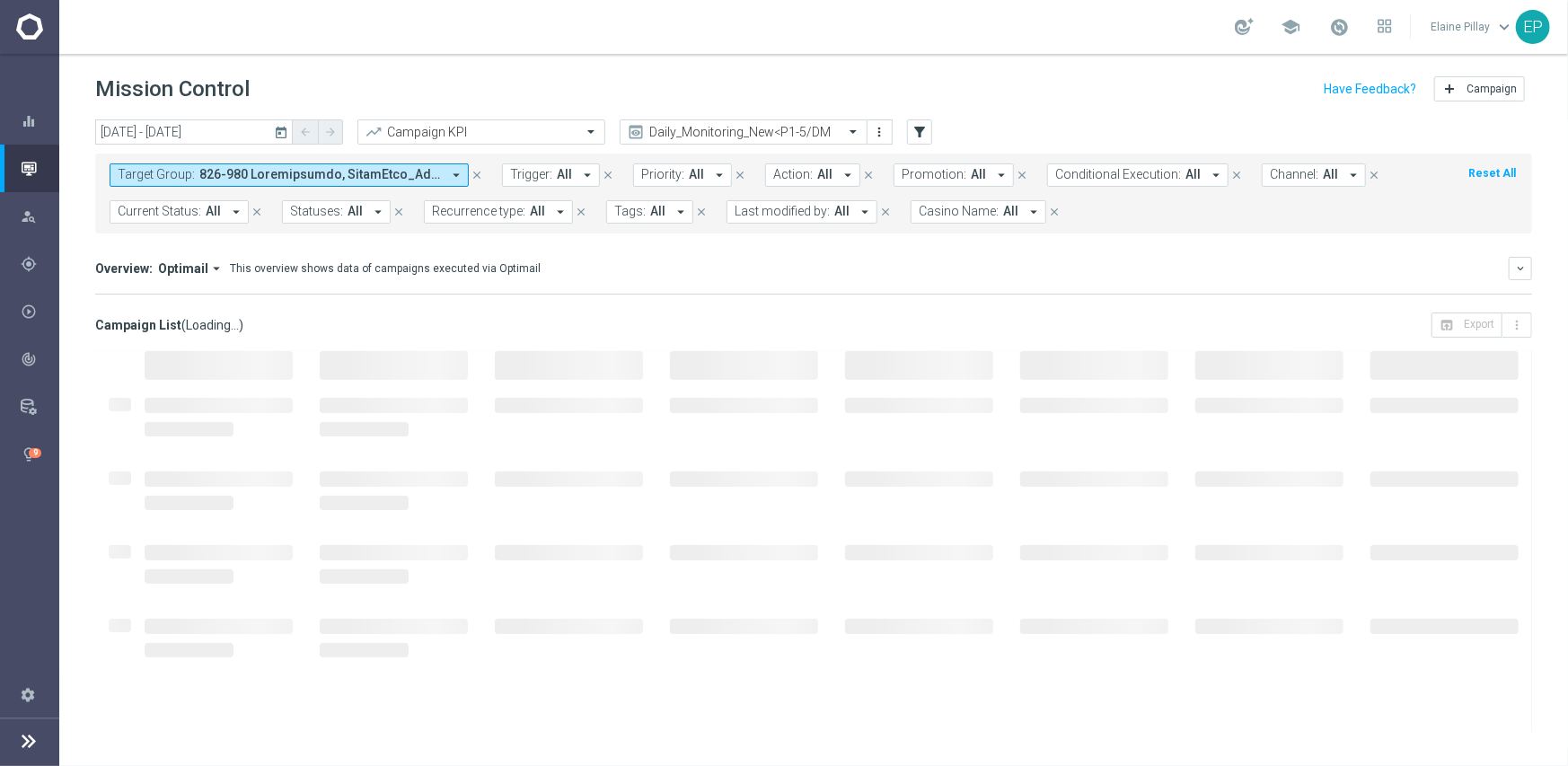 type on "05 Aug 2025 - 05 Aug 2025" 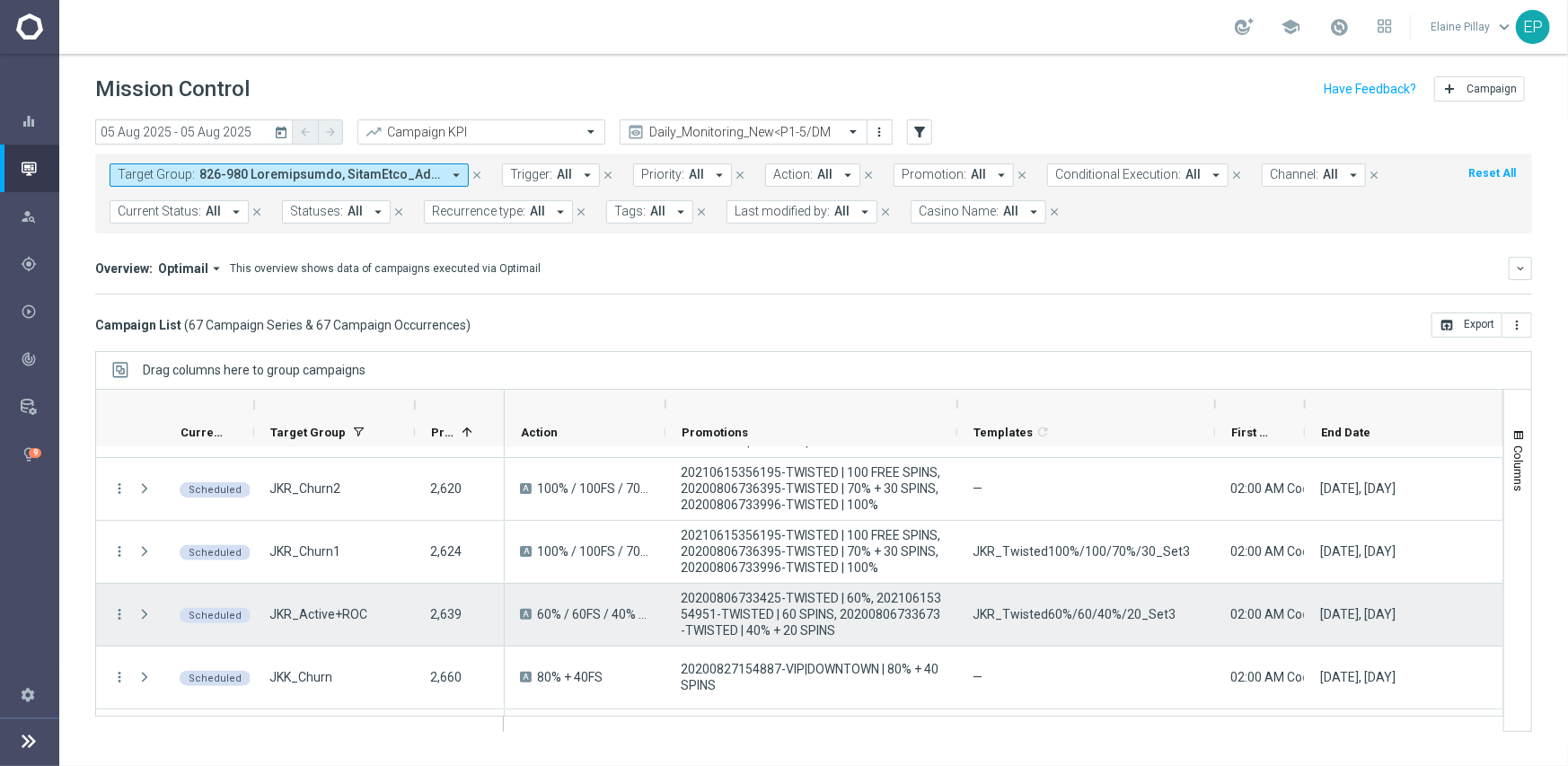 scroll, scrollTop: 269, scrollLeft: 0, axis: vertical 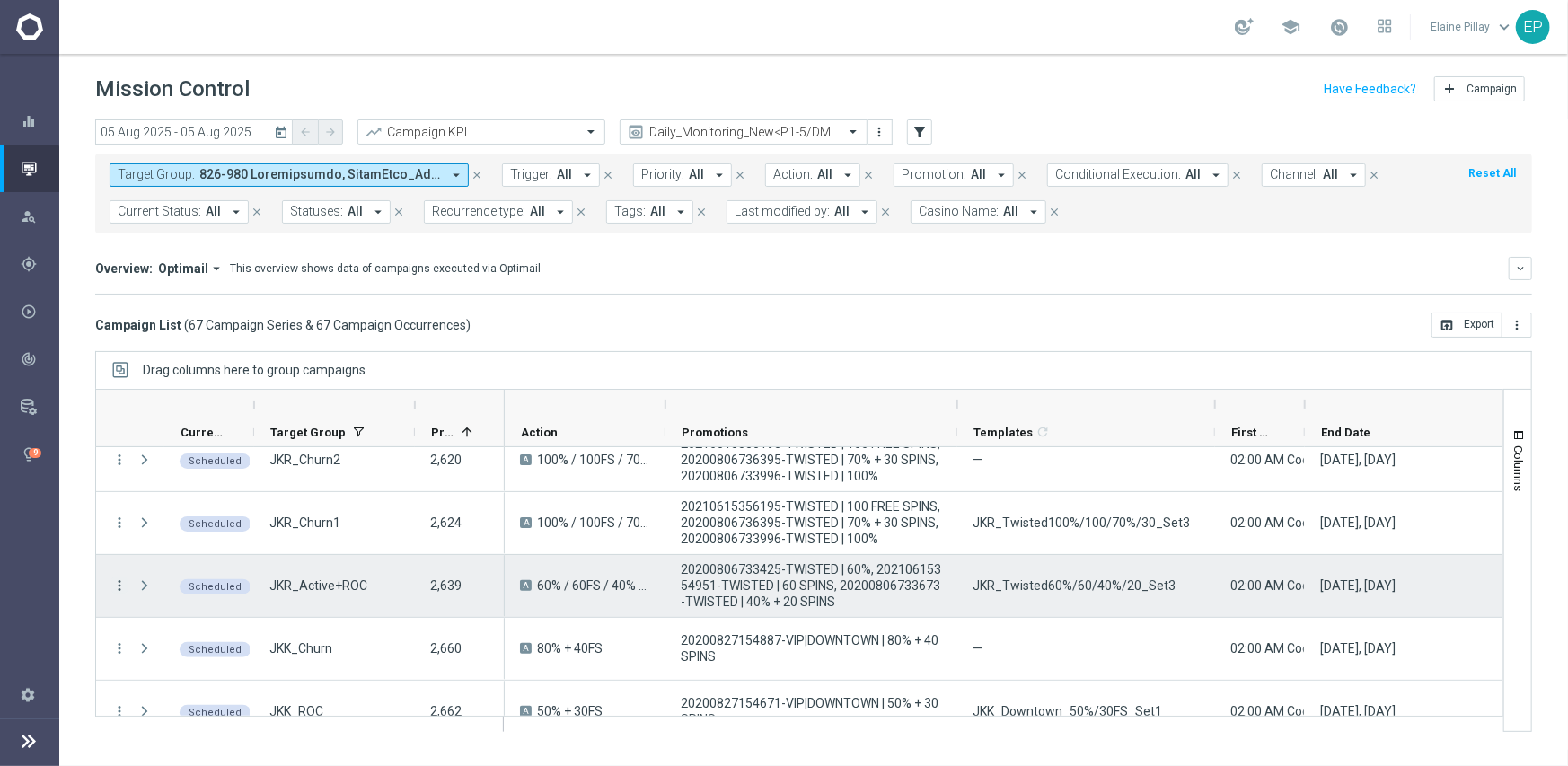 click on "more_vert" at bounding box center [119, 586] 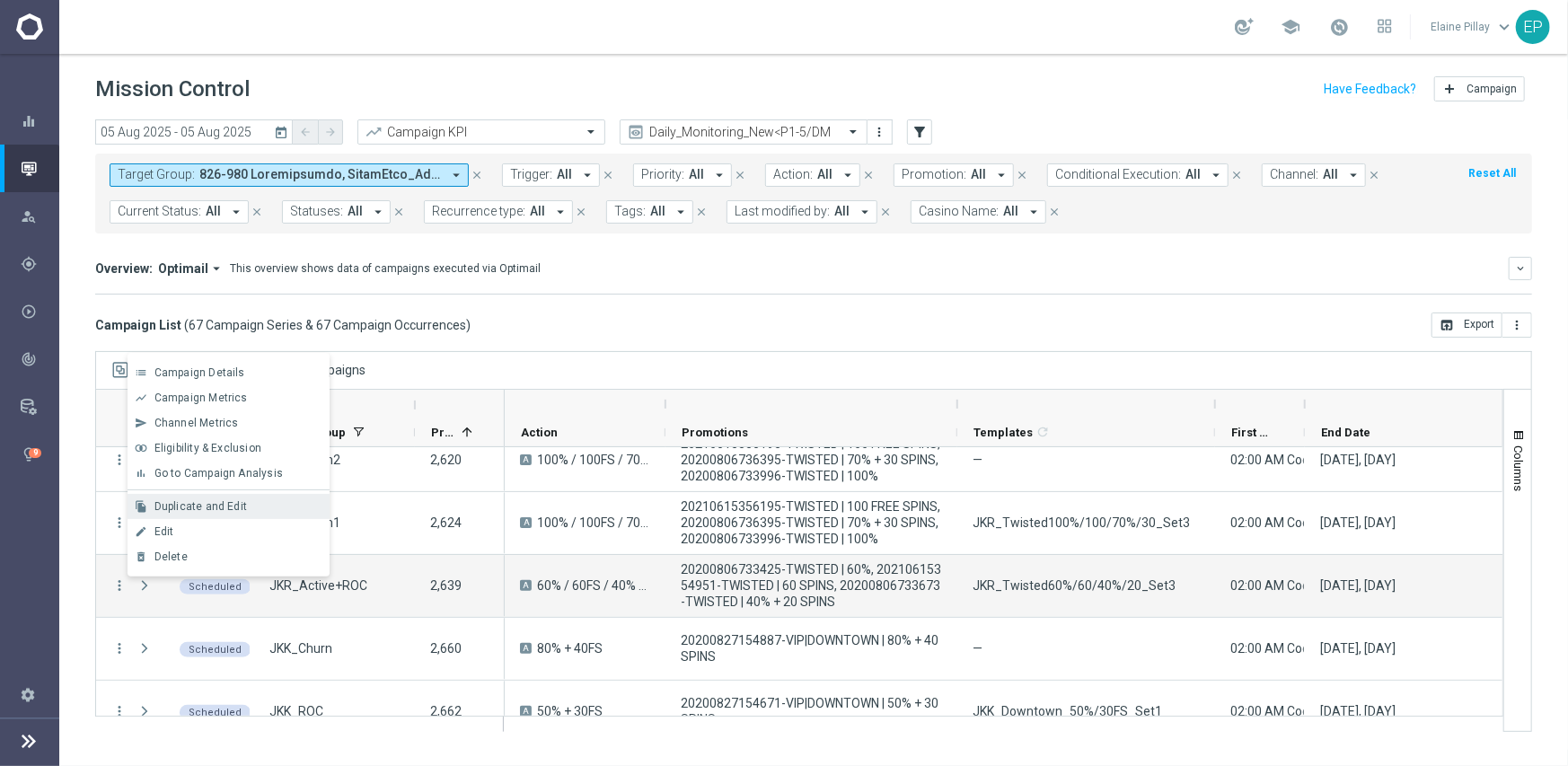 click on "file_copy
Duplicate and Edit" at bounding box center [228, 506] 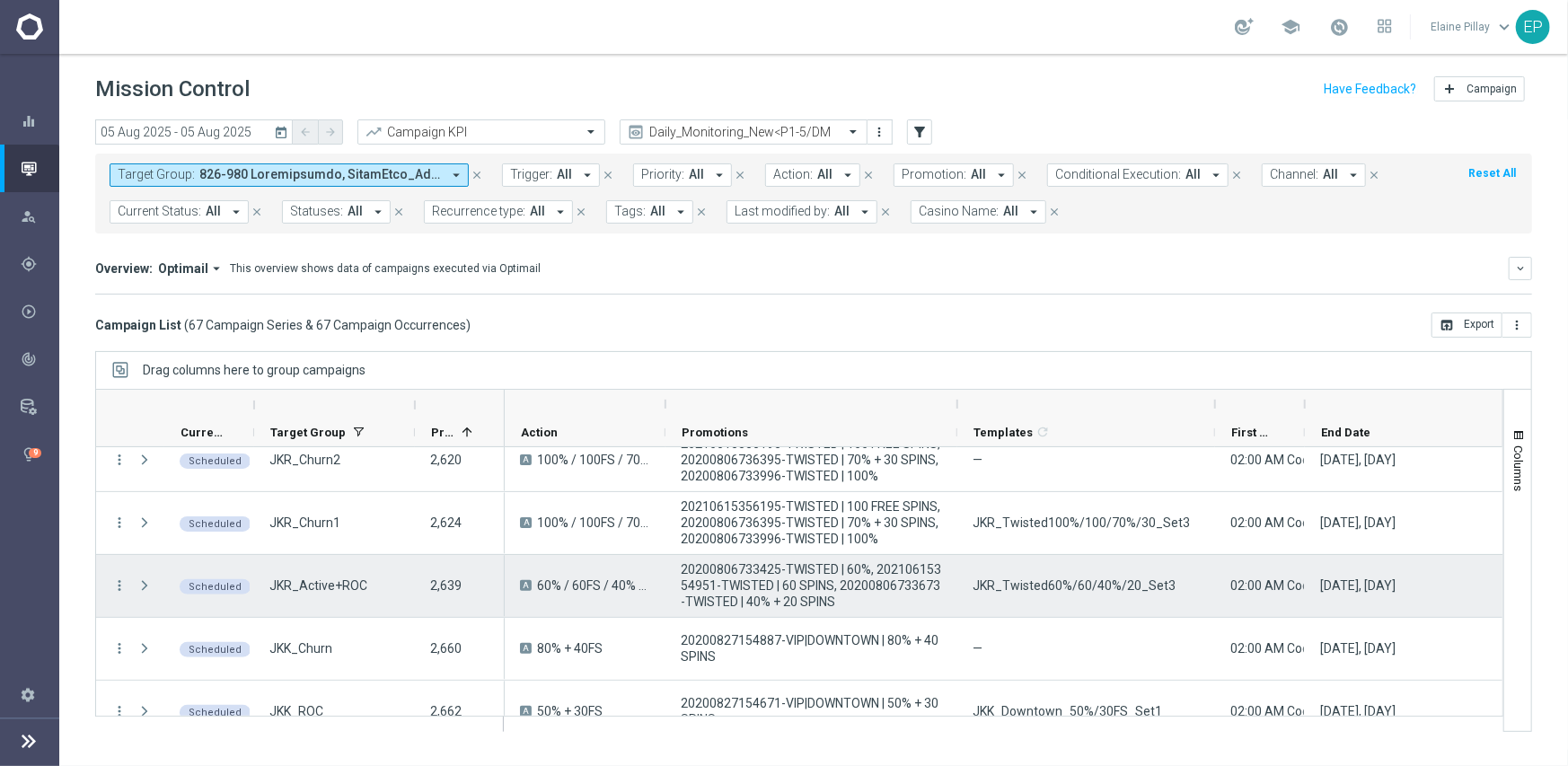 scroll, scrollTop: 359, scrollLeft: 0, axis: vertical 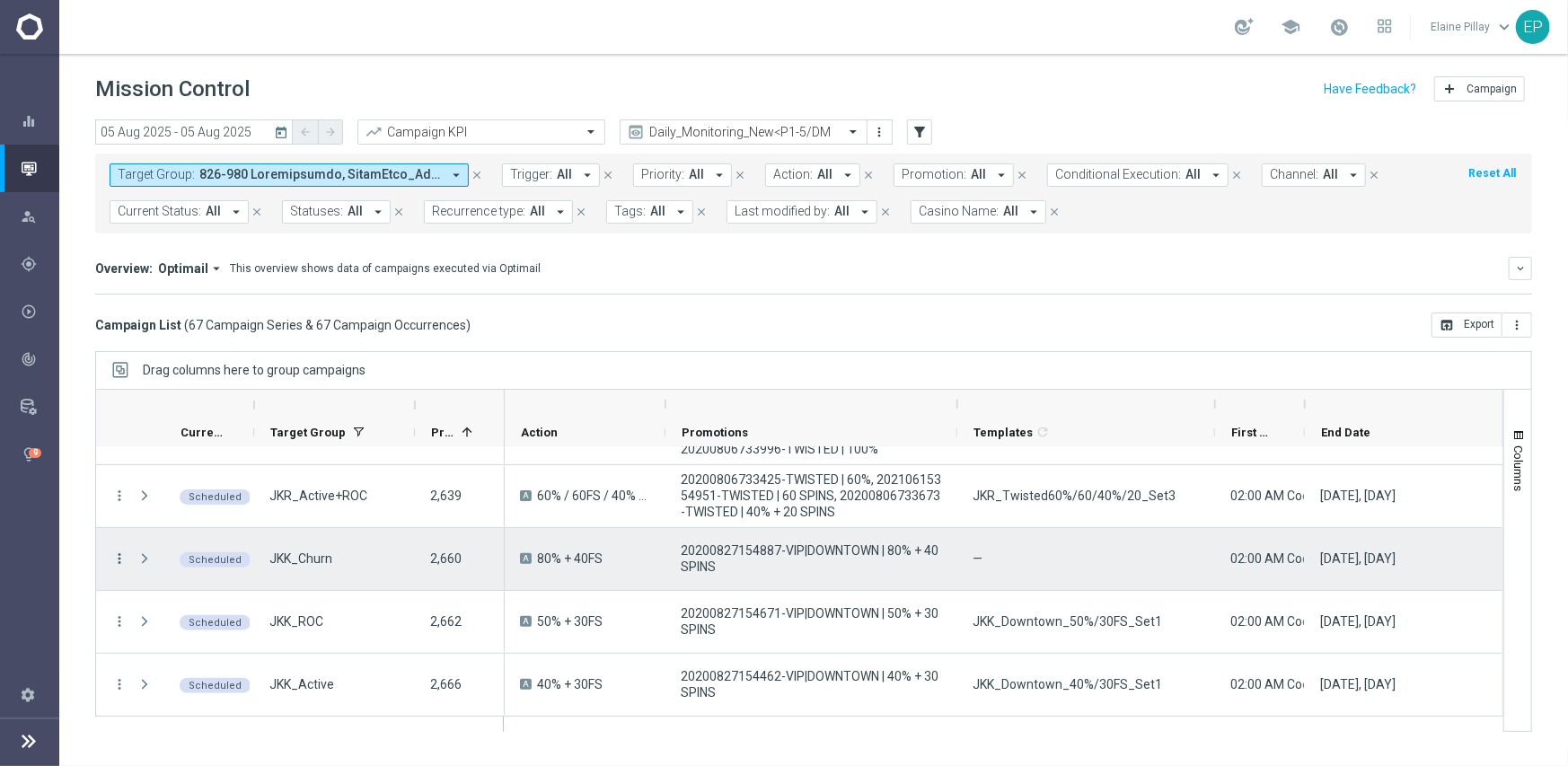 click on "more_vert" at bounding box center (119, 559) 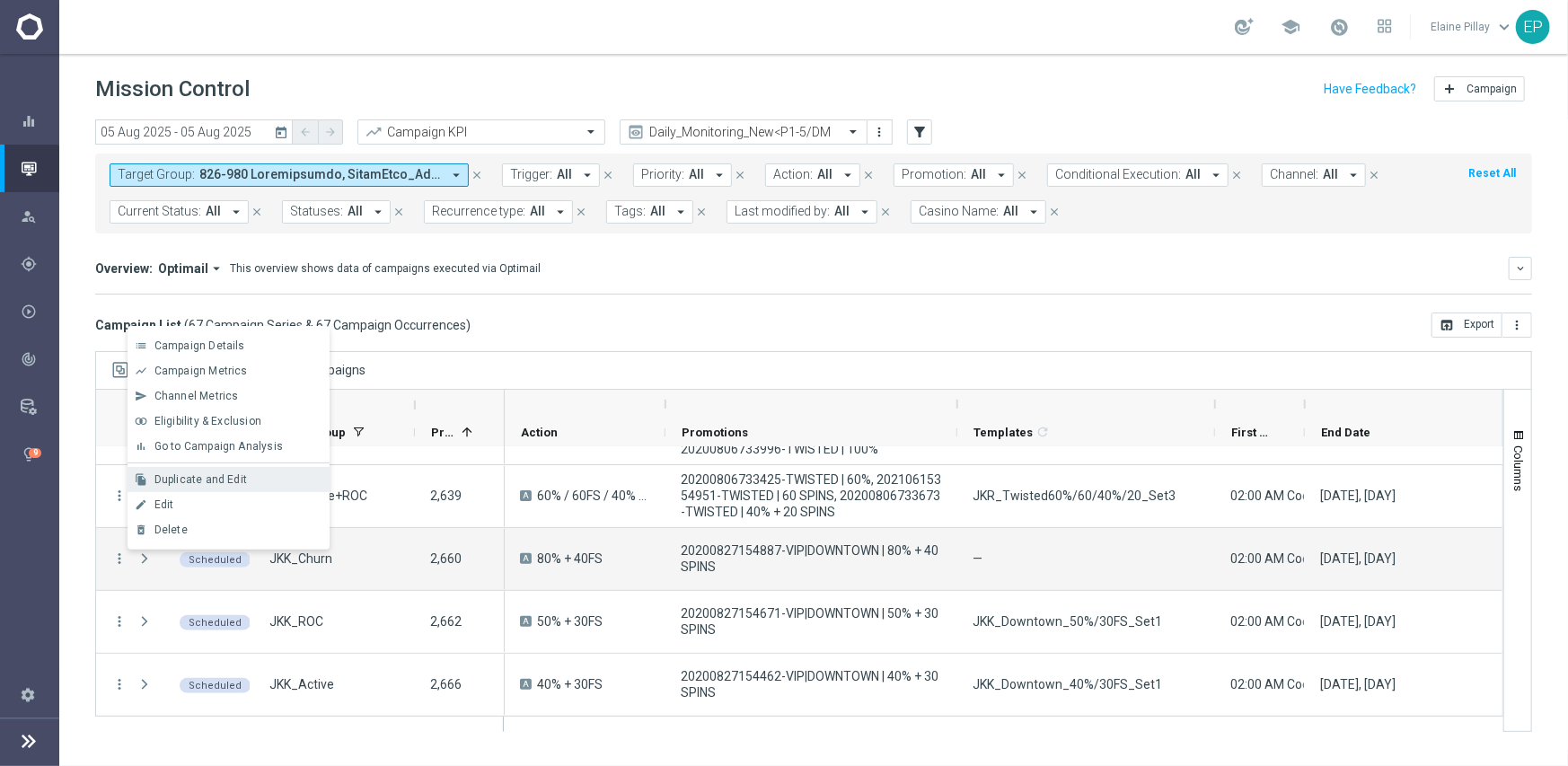 click on "Duplicate and Edit" at bounding box center [200, 480] 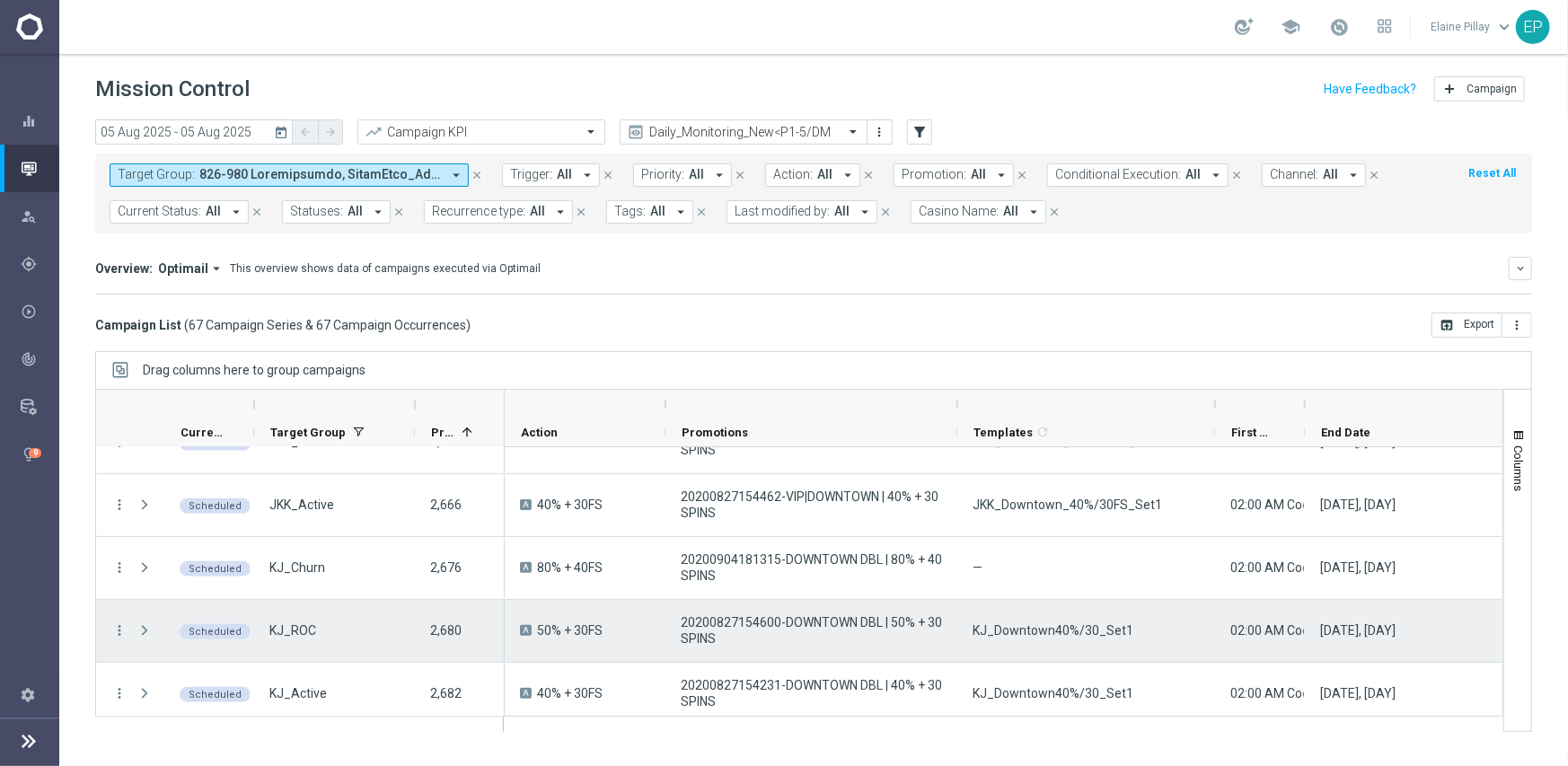 scroll, scrollTop: 629, scrollLeft: 0, axis: vertical 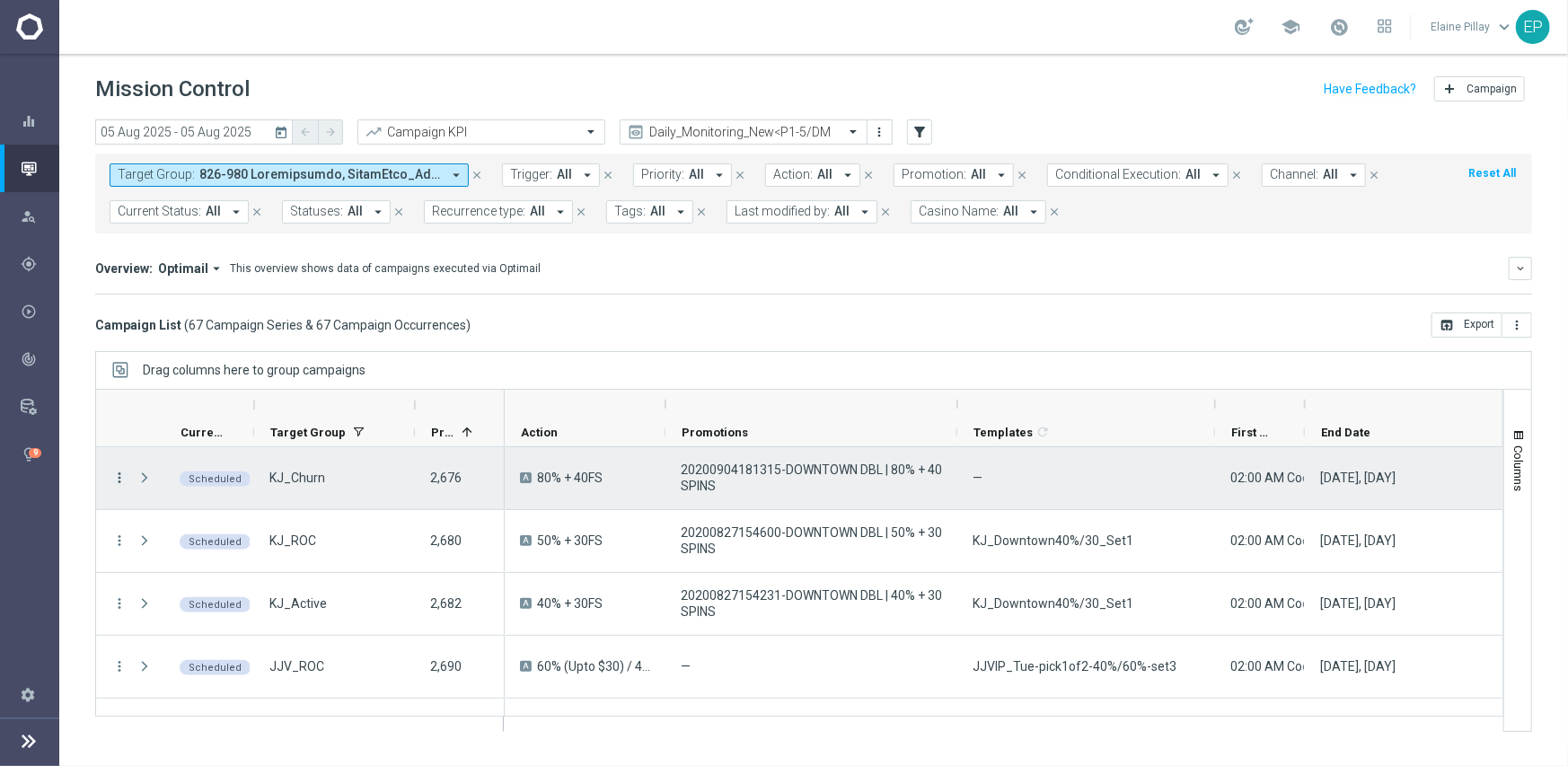 click on "more_vert" at bounding box center (119, 478) 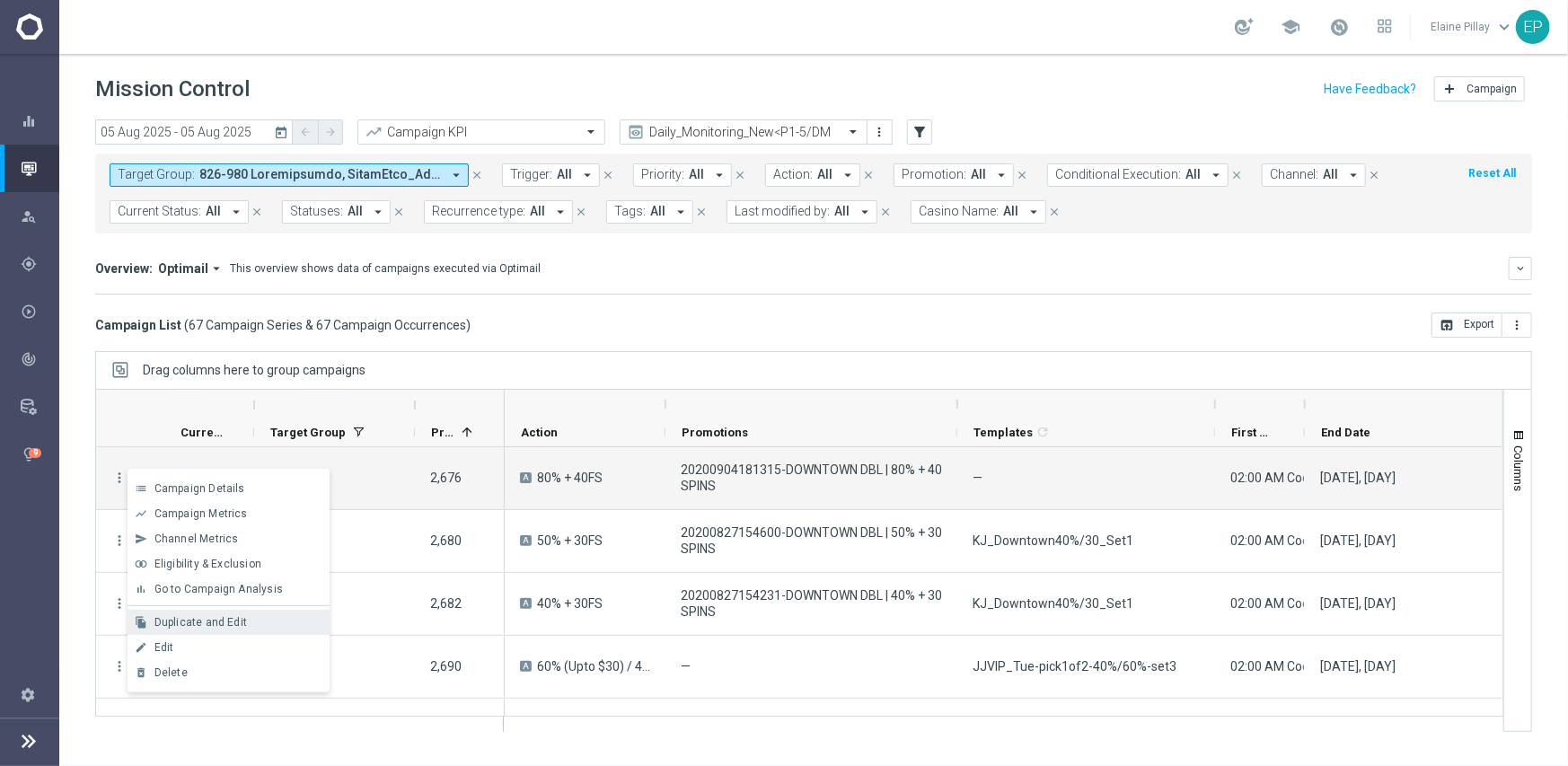 click on "Duplicate and Edit" at bounding box center [238, 622] 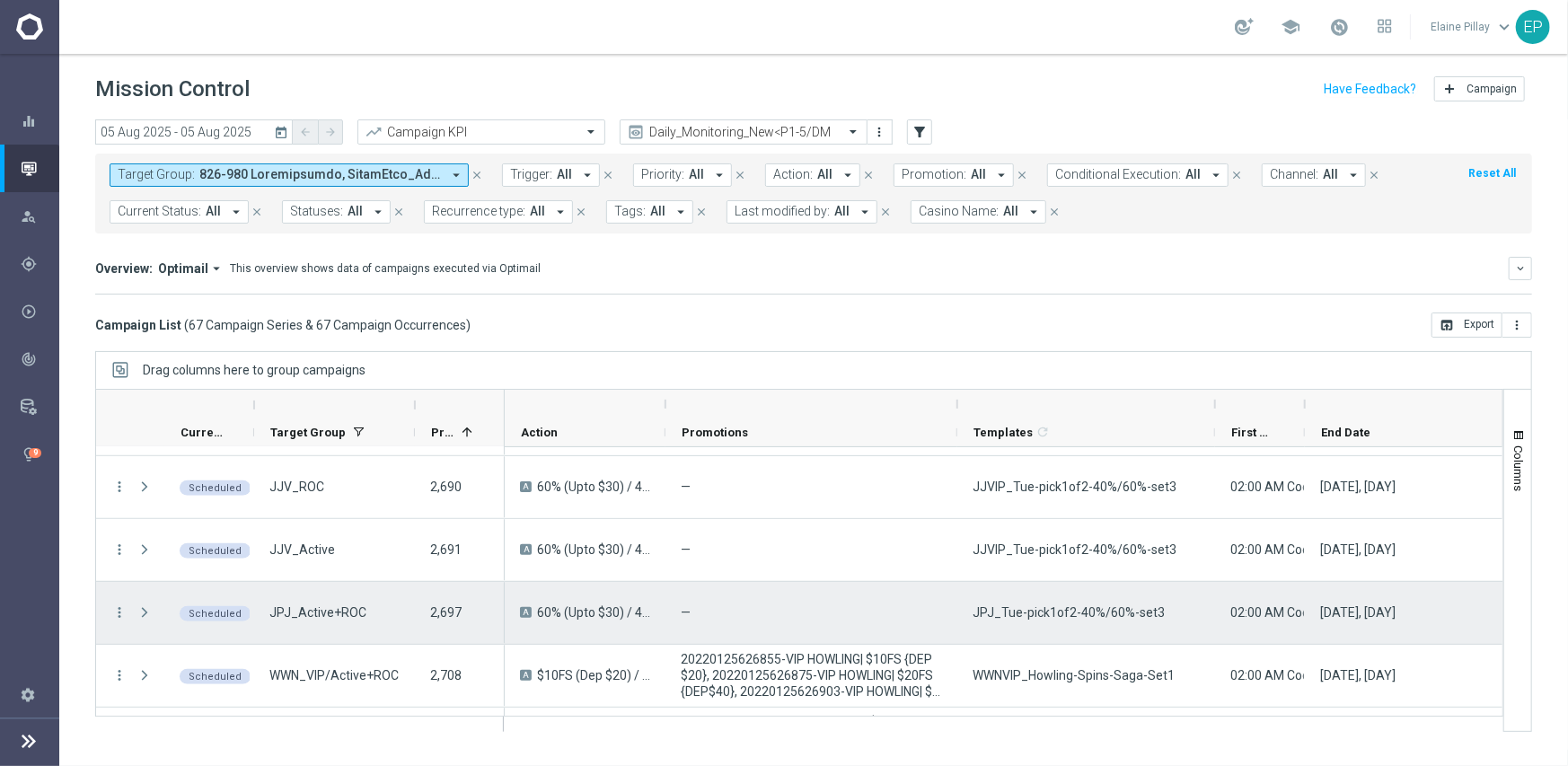 scroll, scrollTop: 898, scrollLeft: 0, axis: vertical 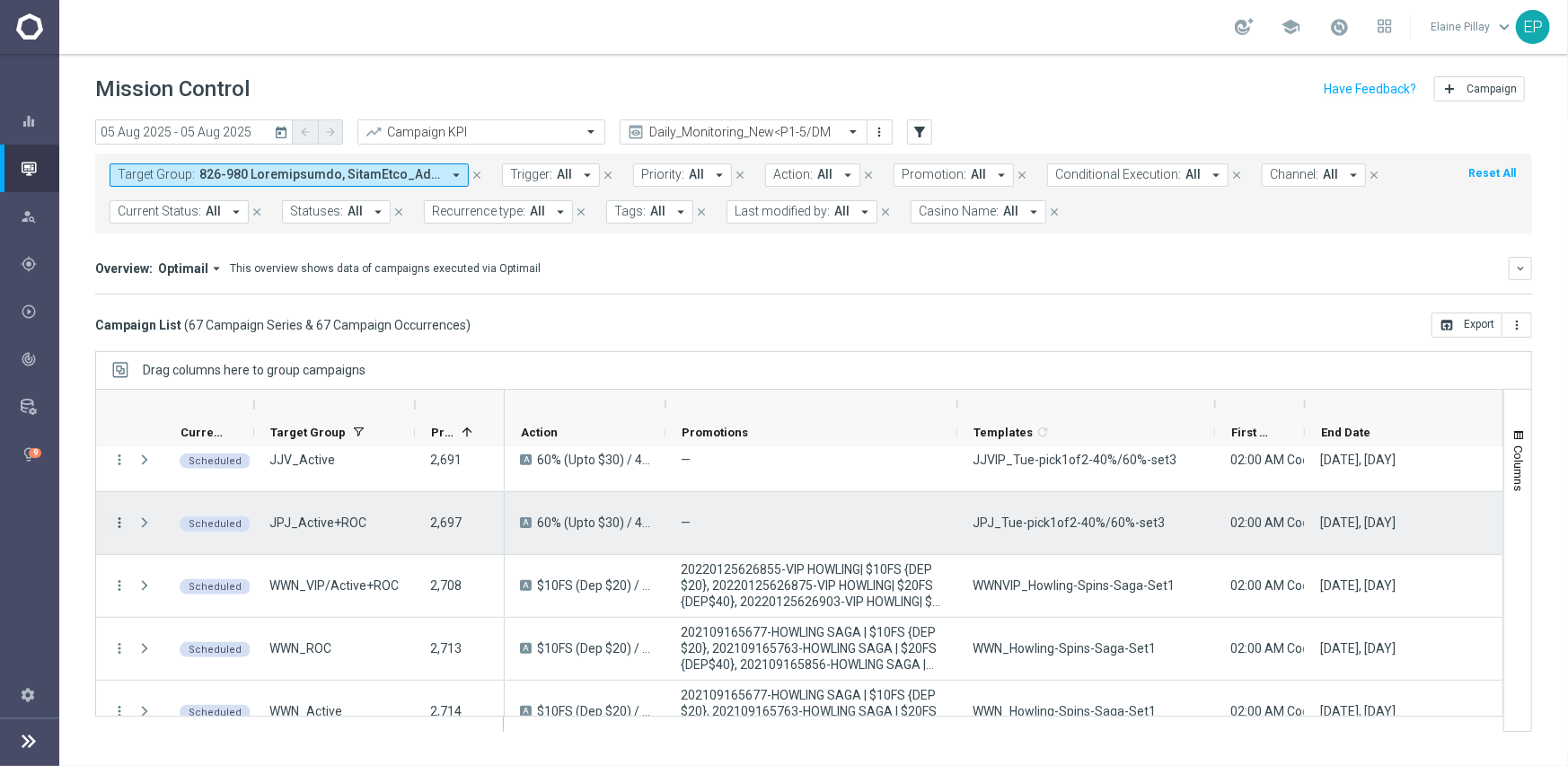 click on "more_vert" at bounding box center [119, 523] 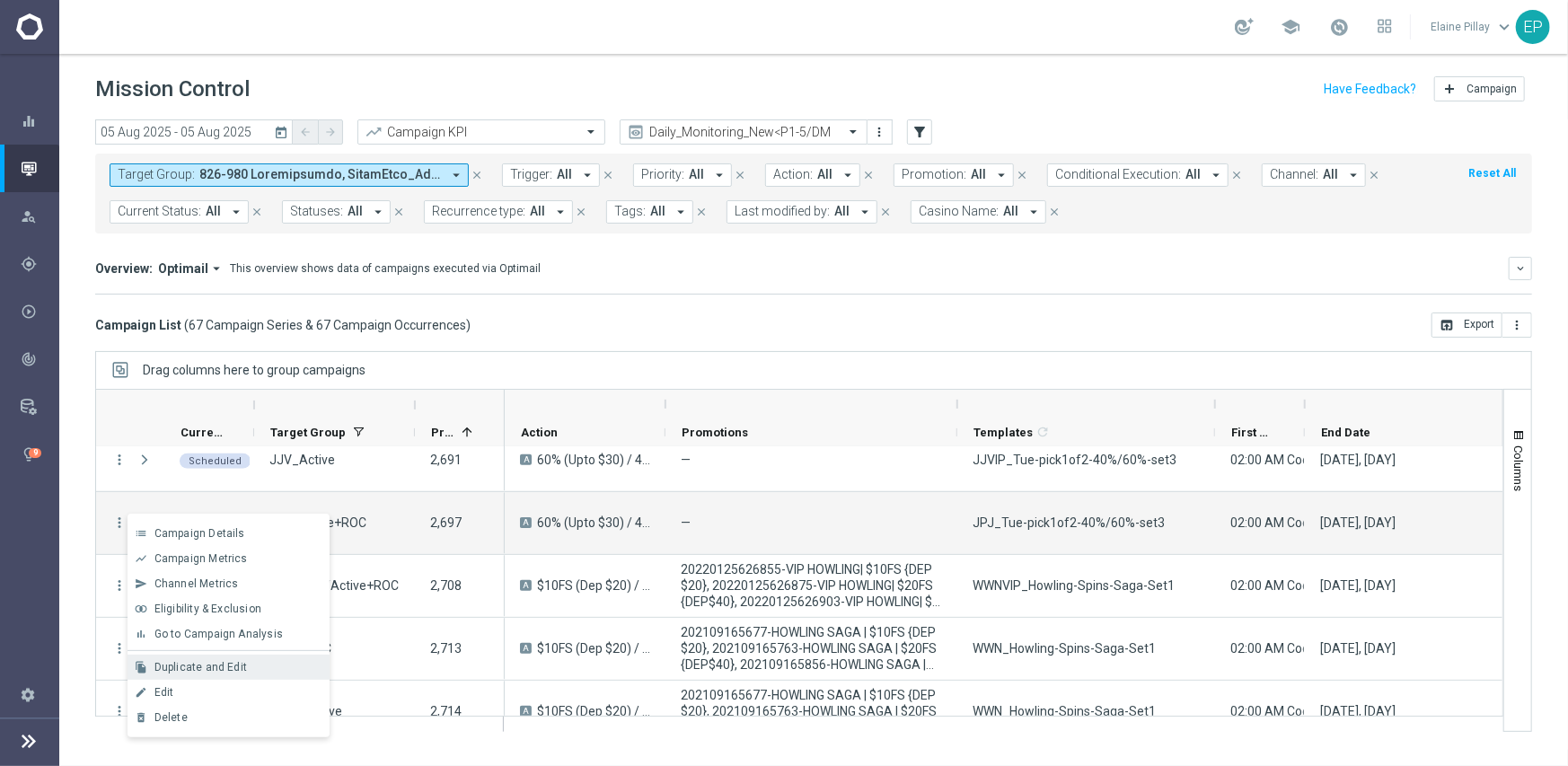 click on "Duplicate and Edit" at bounding box center (200, 667) 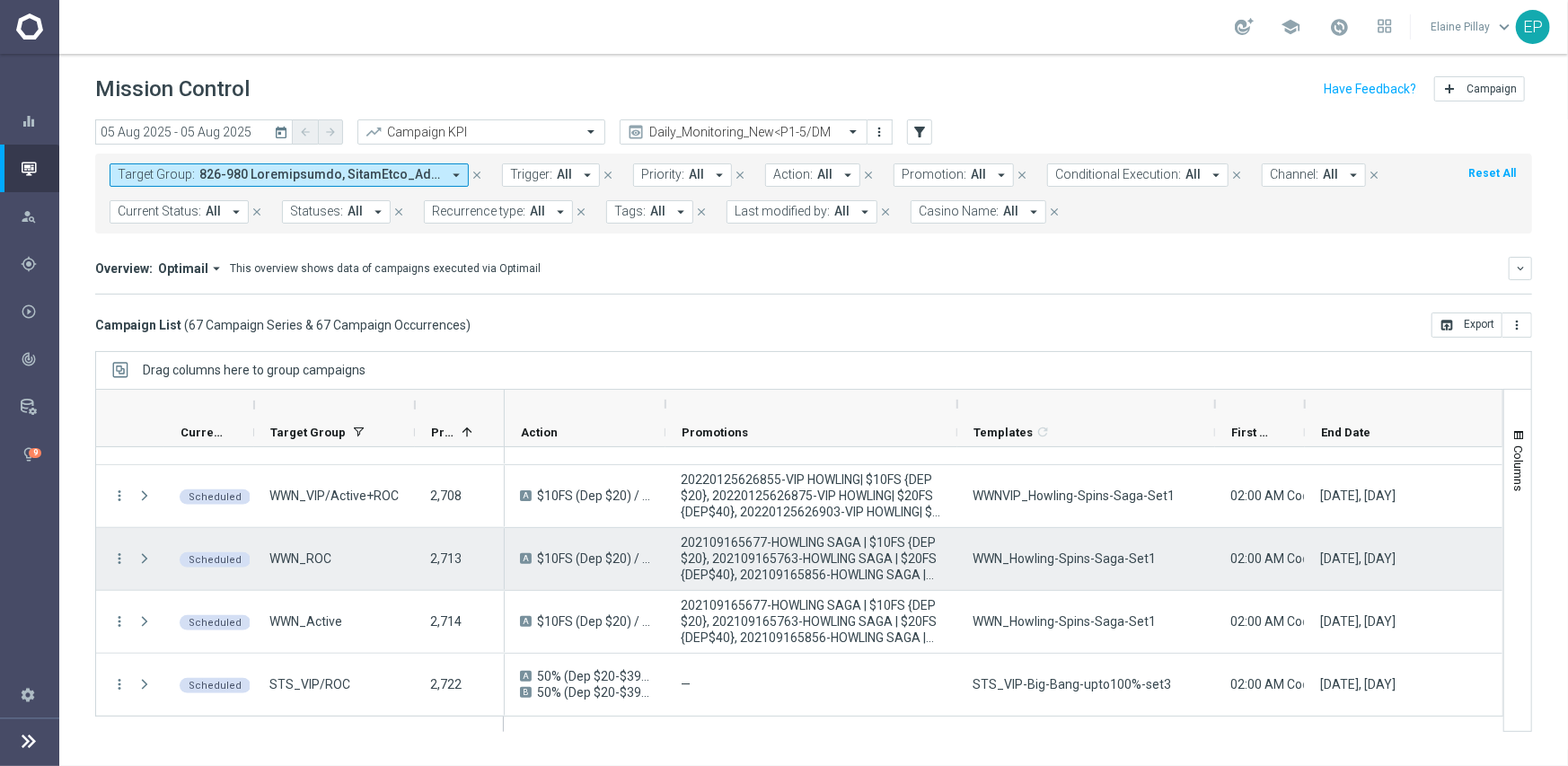 scroll, scrollTop: 898, scrollLeft: 0, axis: vertical 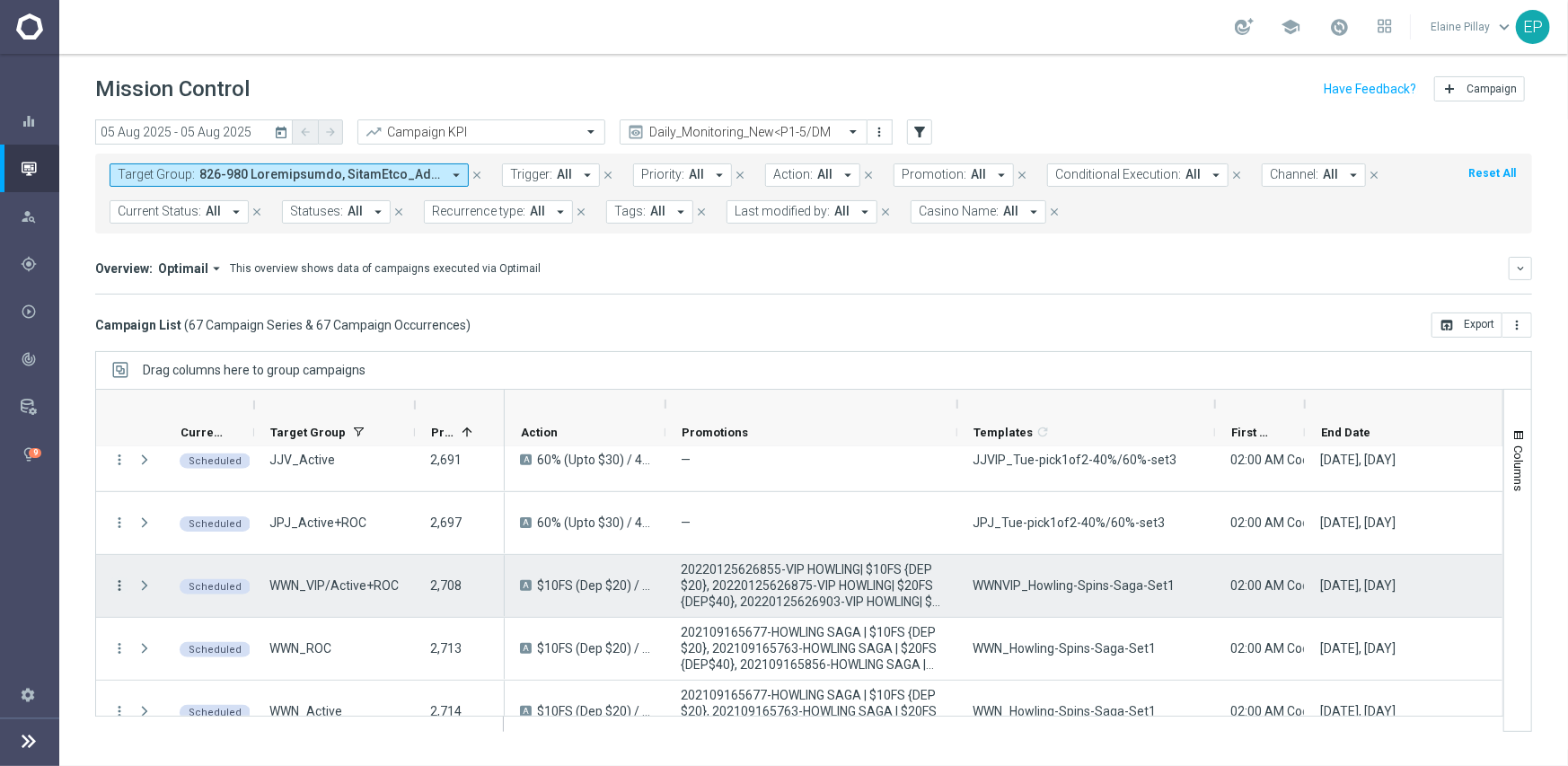 click on "more_vert" at bounding box center (119, 586) 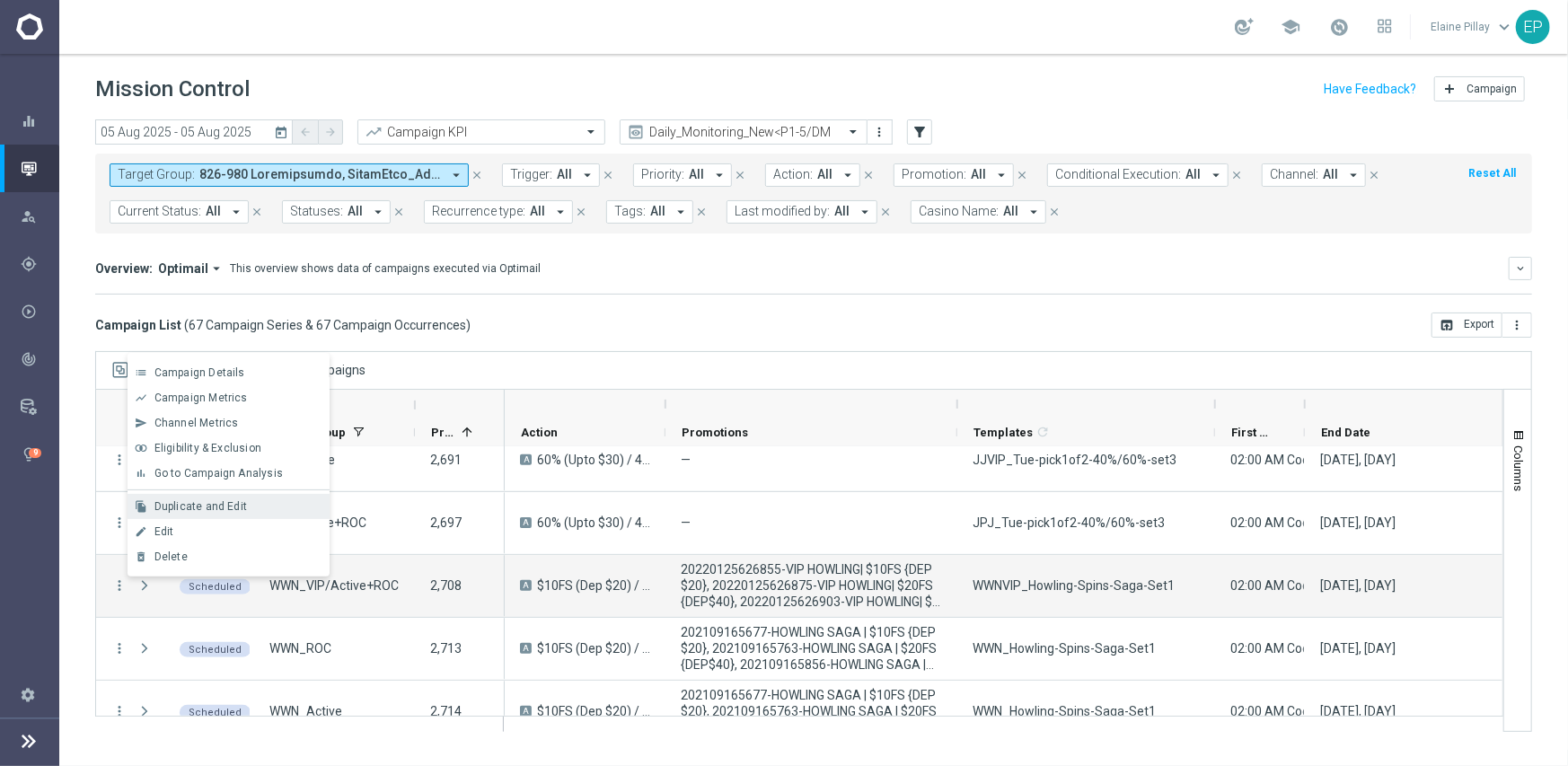 click on "Duplicate and Edit" at bounding box center [200, 506] 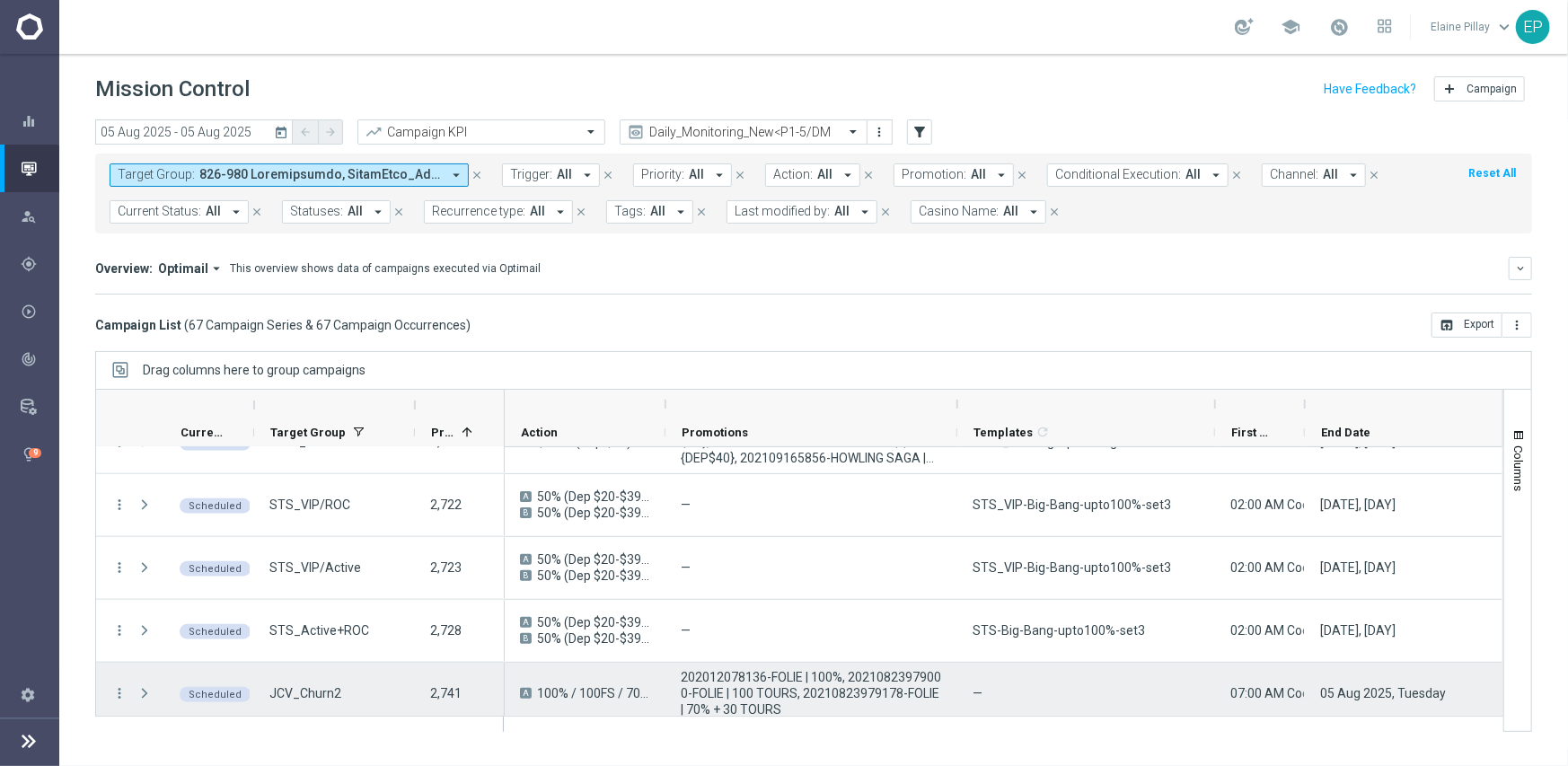 scroll, scrollTop: 1257, scrollLeft: 0, axis: vertical 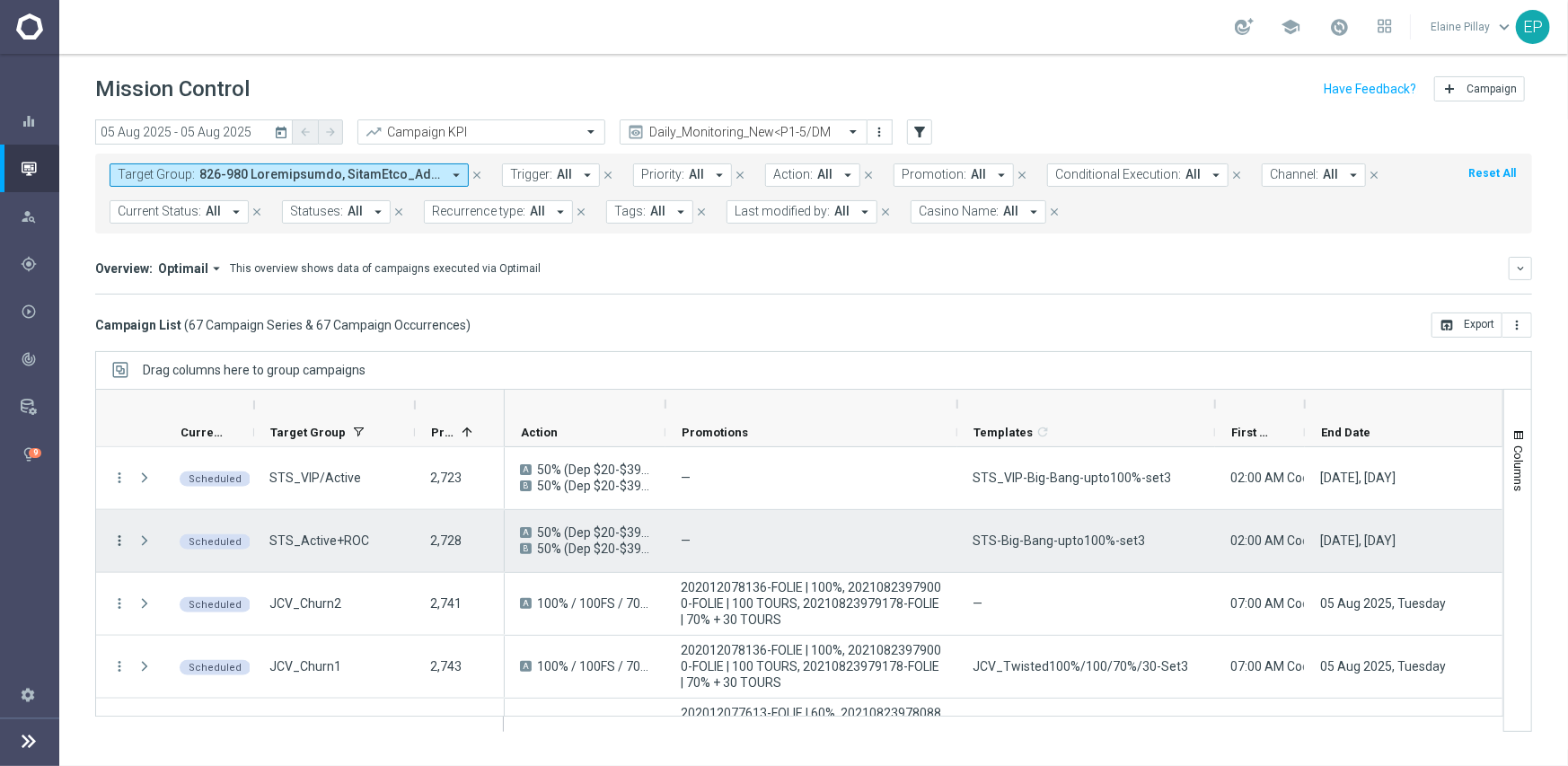 click on "more_vert" at bounding box center [119, 541] 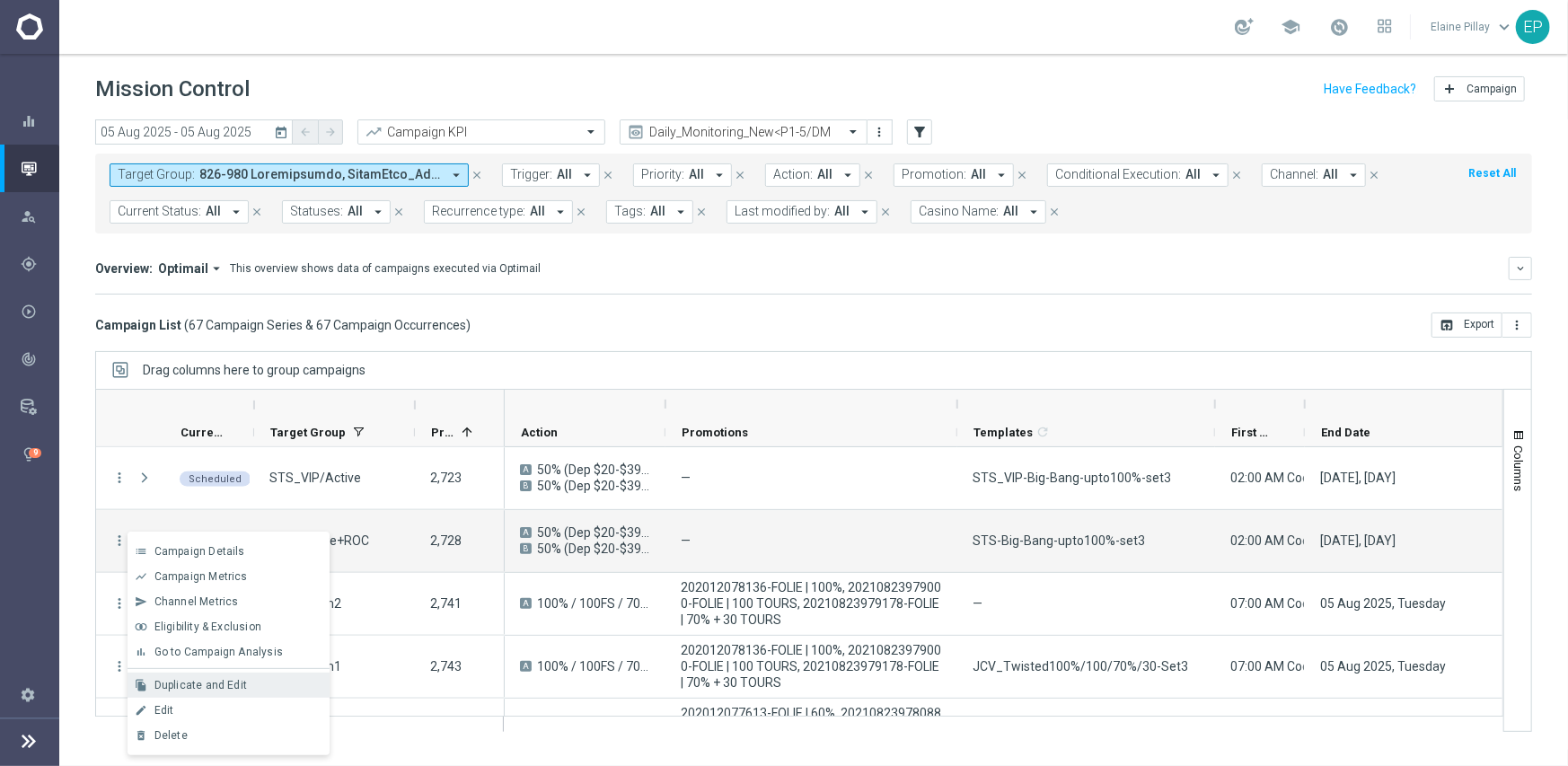 click on "Duplicate and Edit" at bounding box center (200, 685) 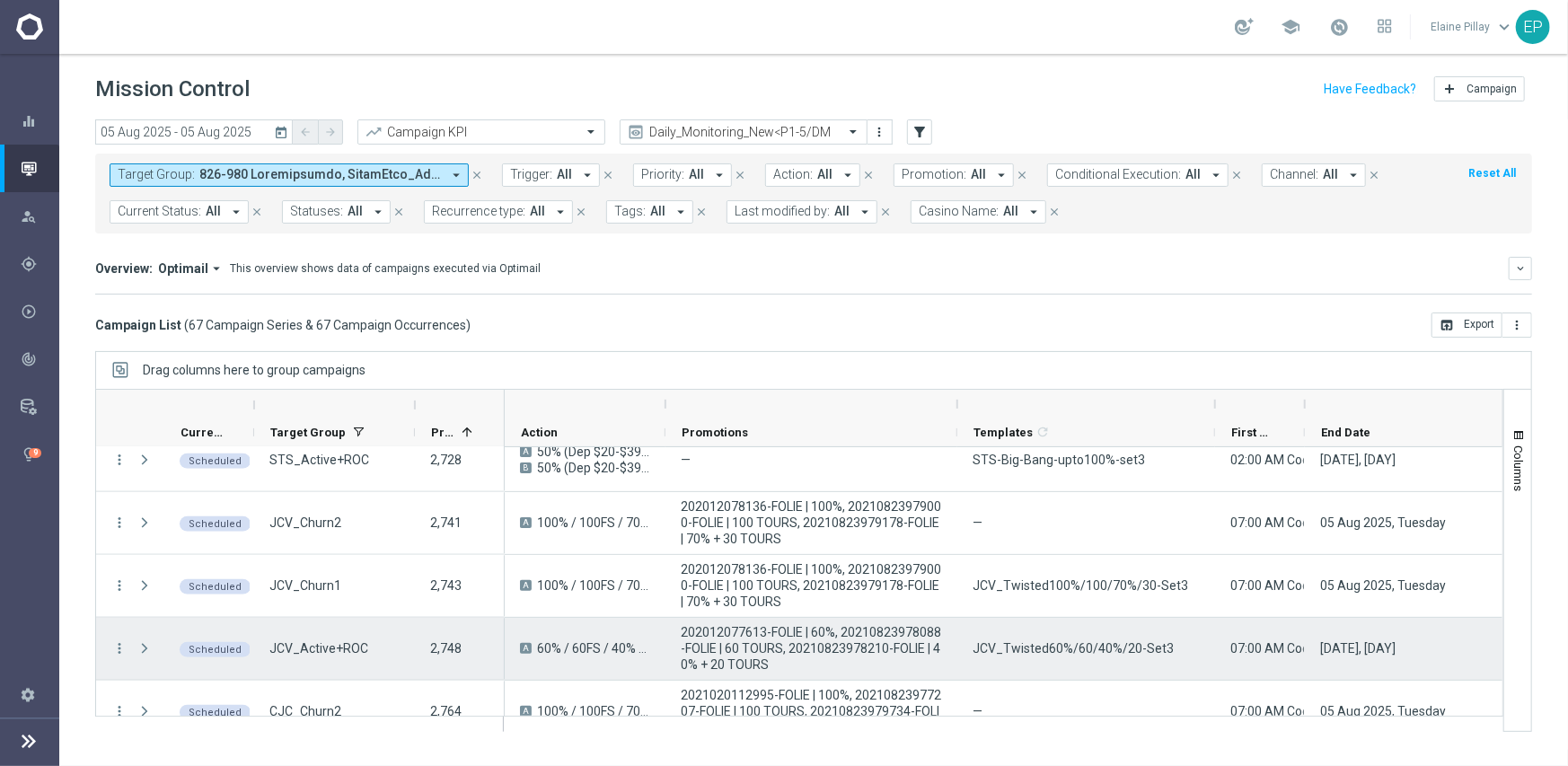 scroll, scrollTop: 1347, scrollLeft: 0, axis: vertical 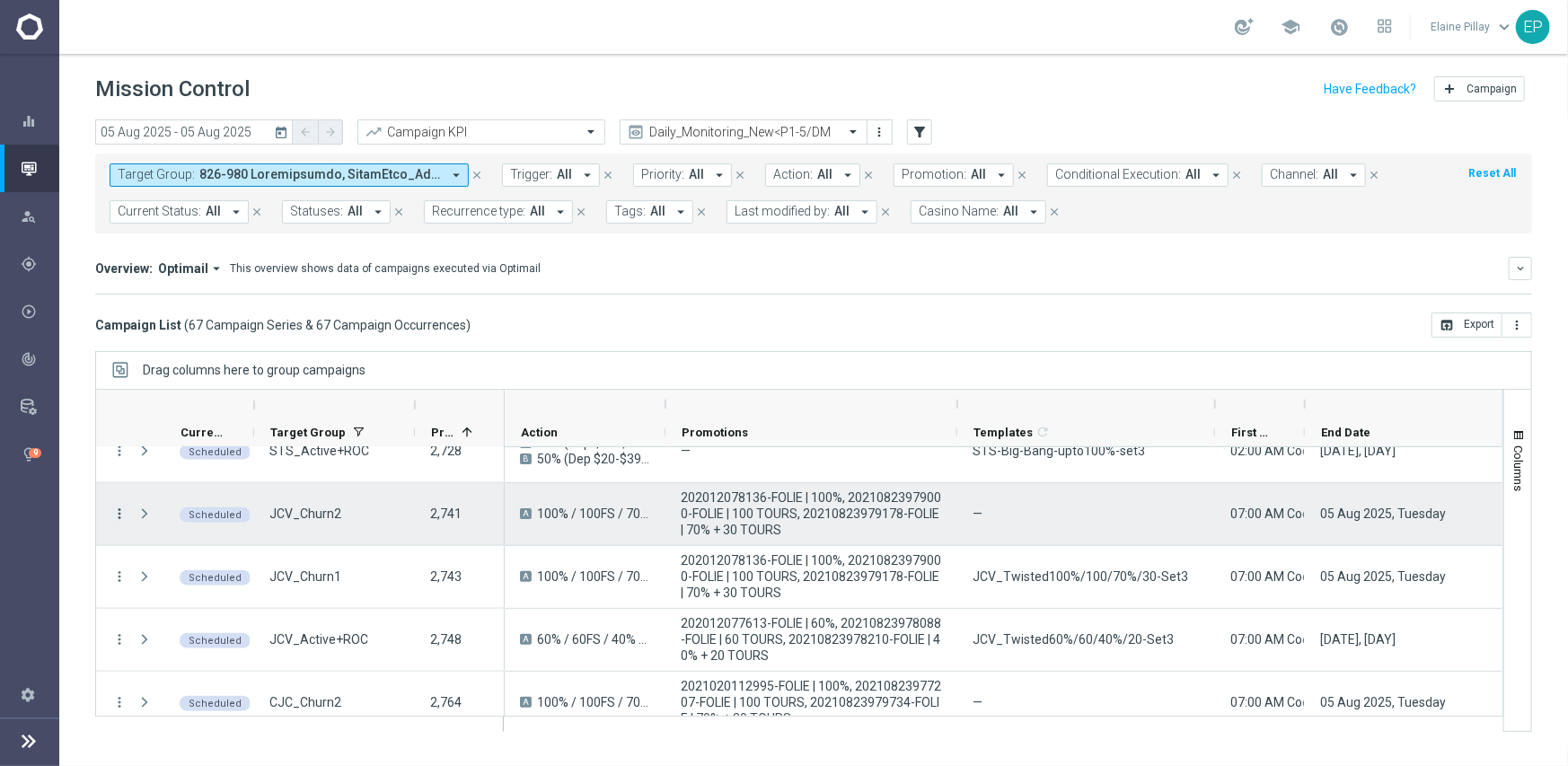 click on "more_vert" at bounding box center (119, 514) 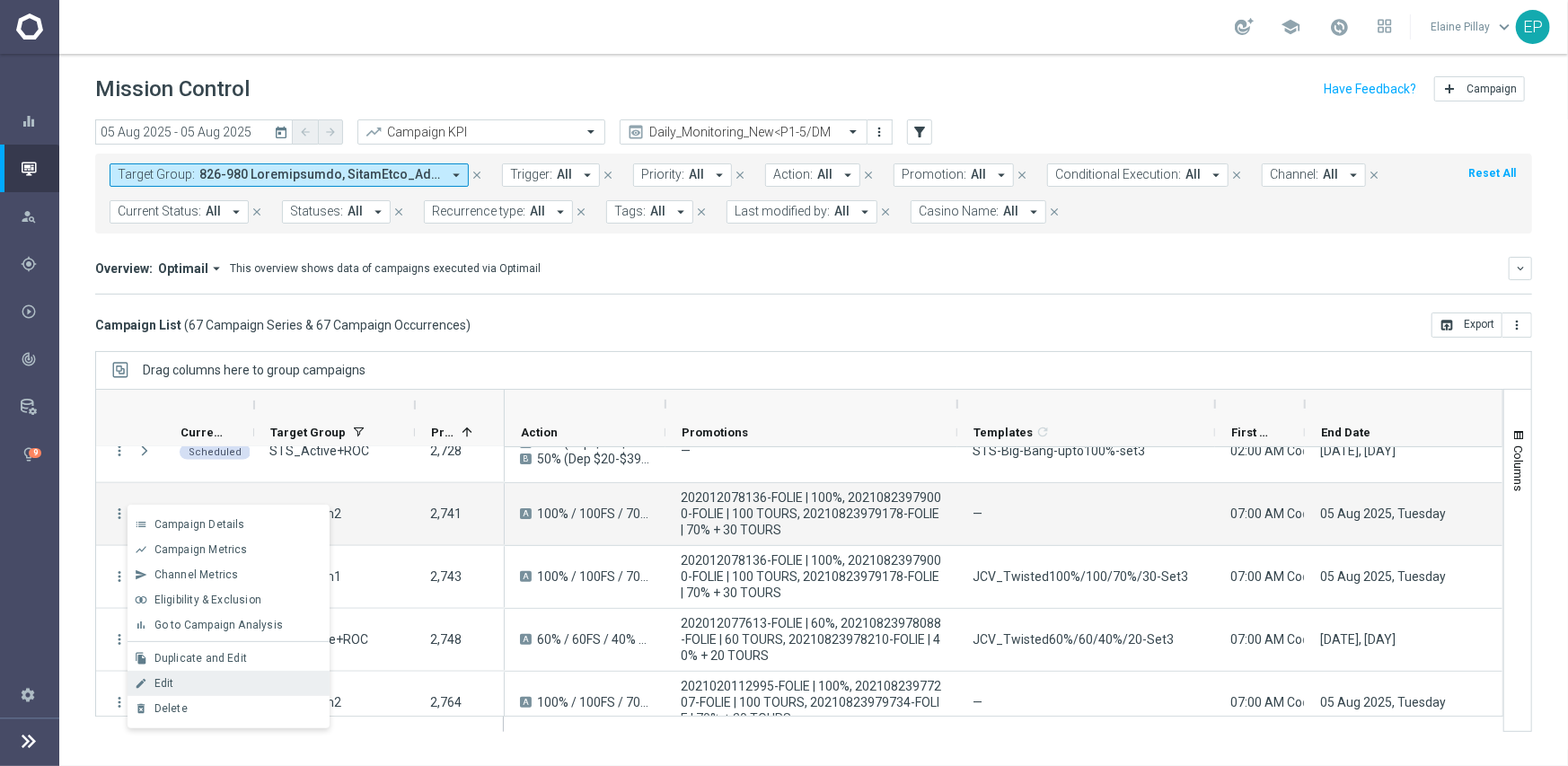 click on "Edit" at bounding box center (238, 683) 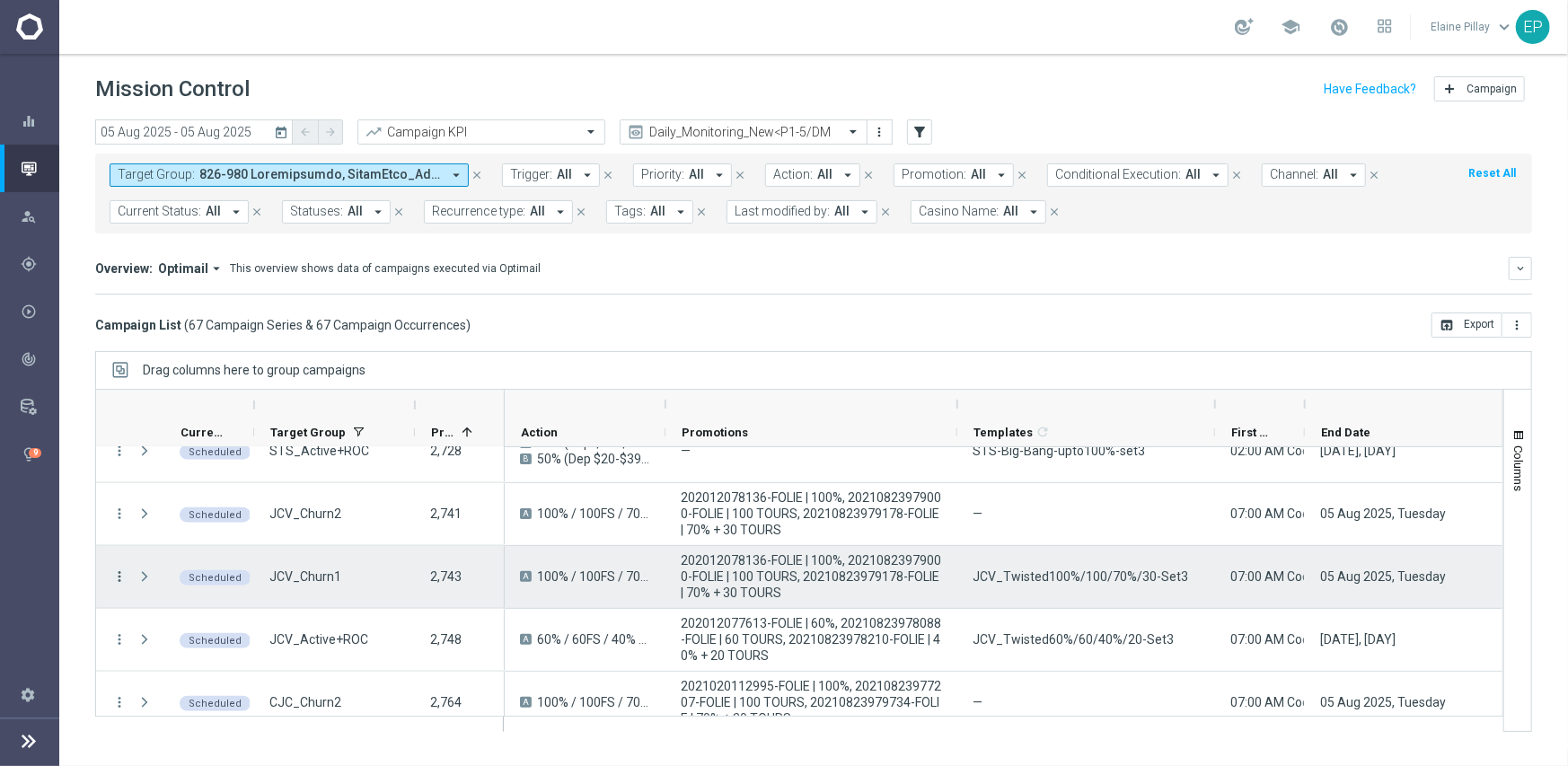 click on "more_vert" at bounding box center (119, 577) 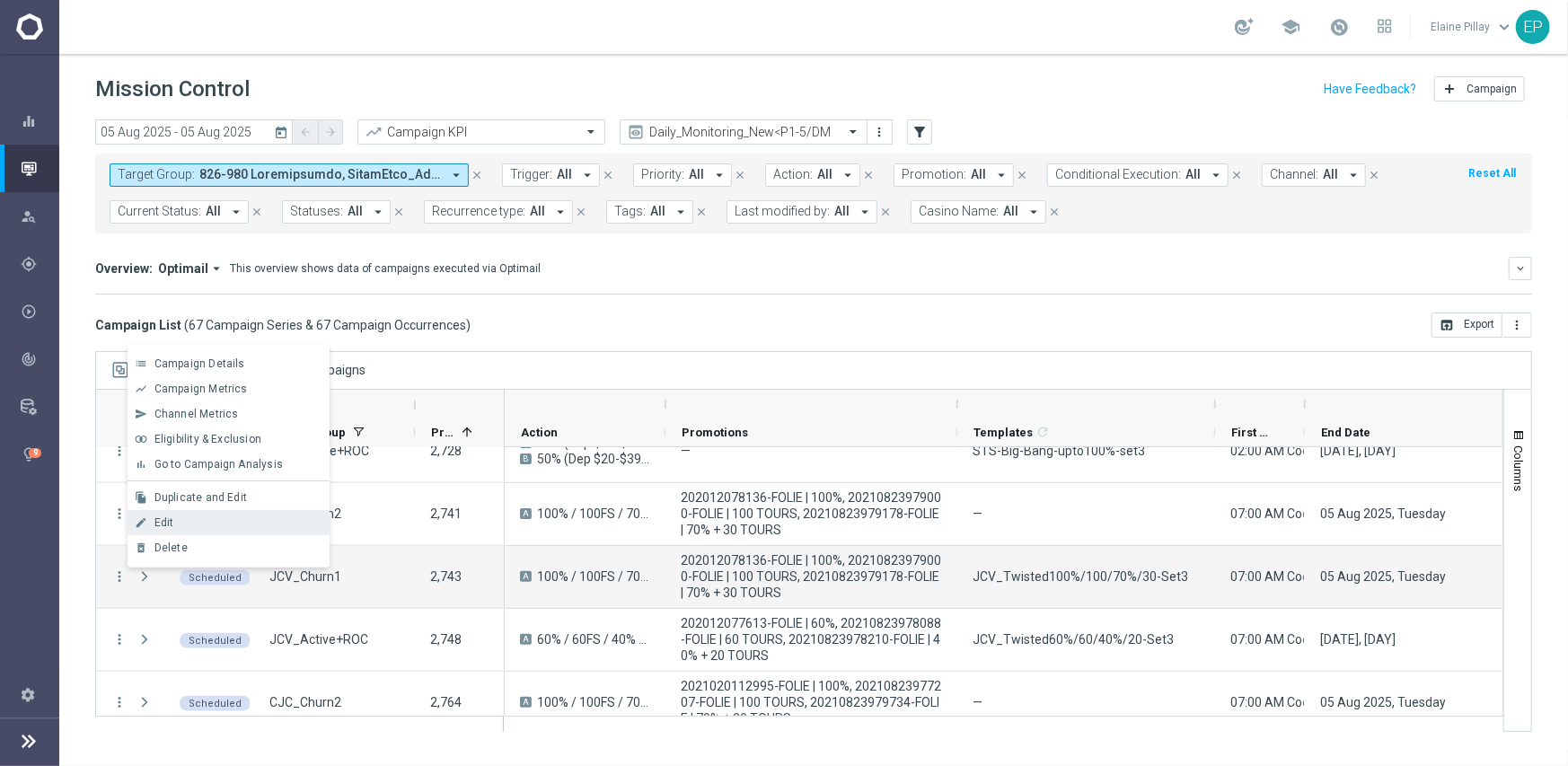 click on "Edit" at bounding box center [238, 523] 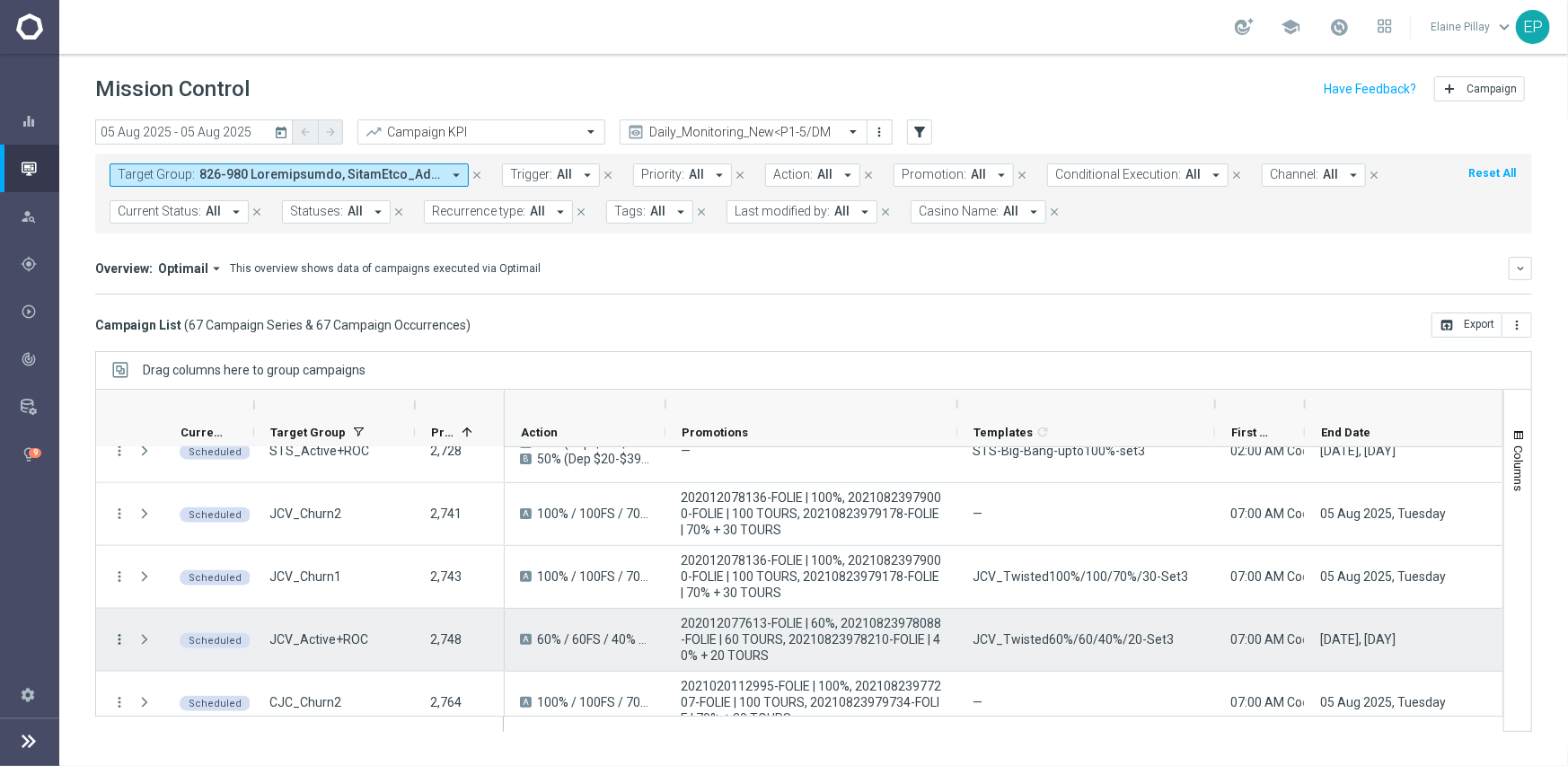 click on "more_vert" at bounding box center (119, 639) 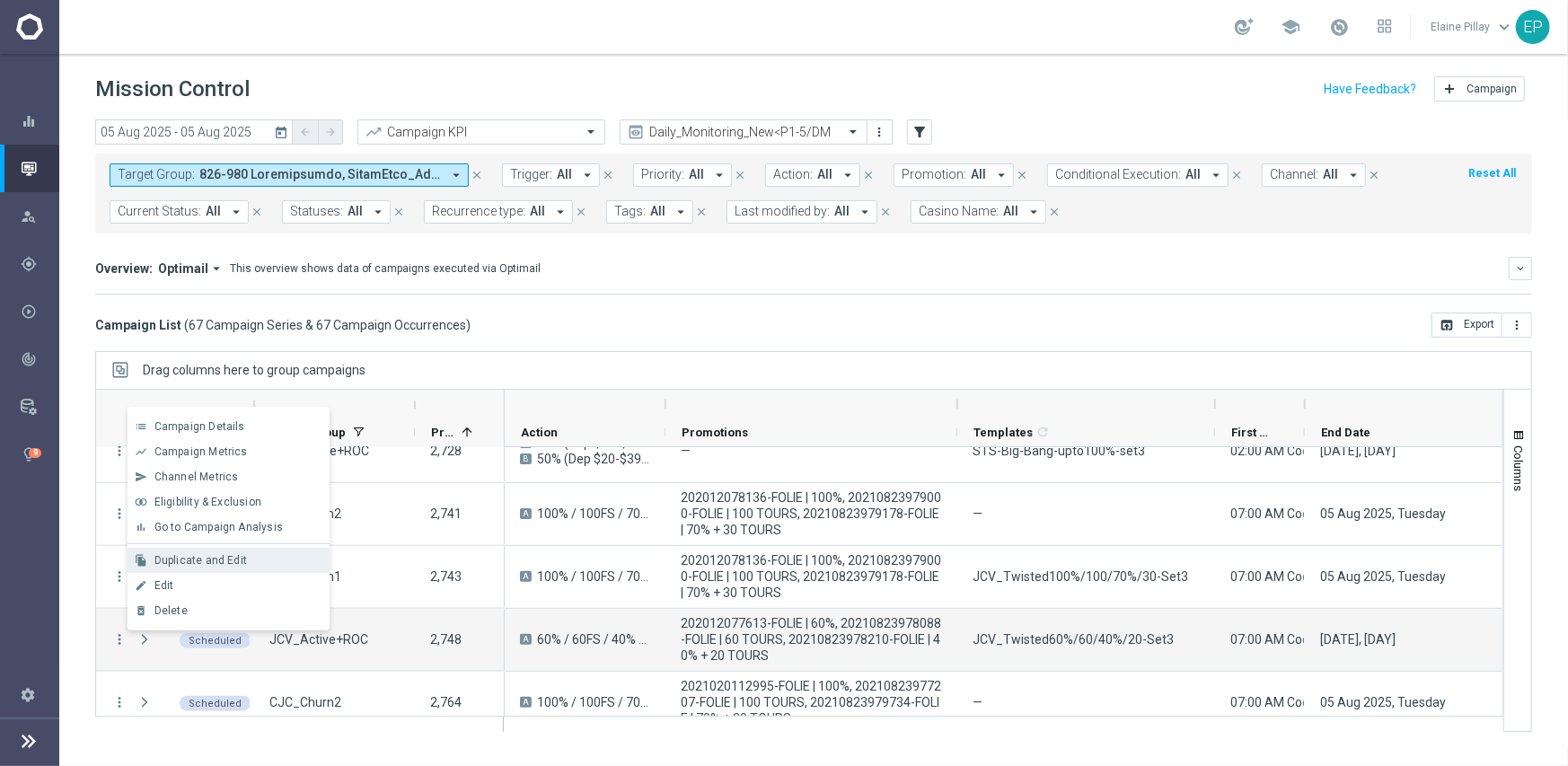 click on "Duplicate and Edit" at bounding box center [200, 560] 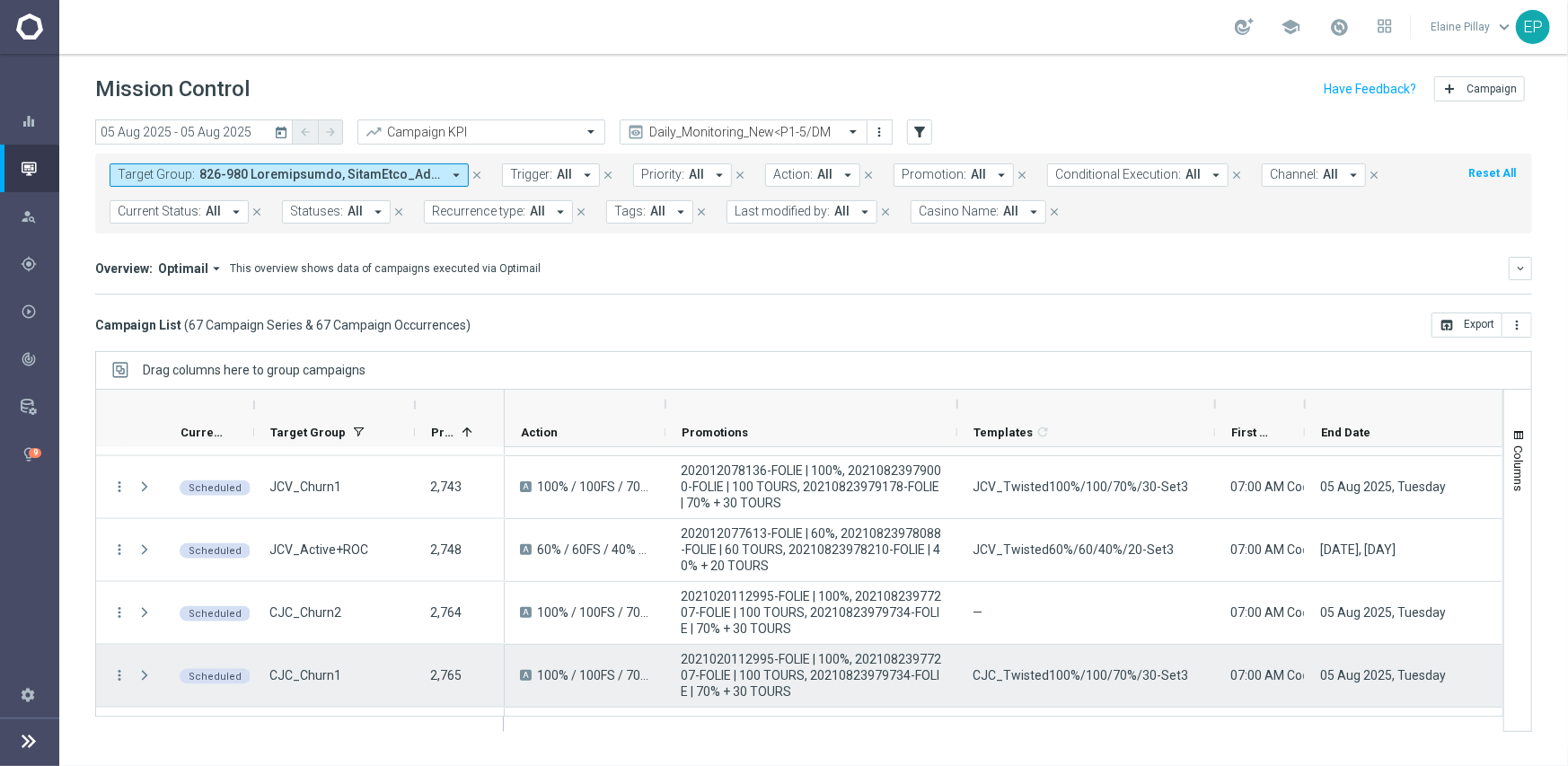 scroll, scrollTop: 1527, scrollLeft: 0, axis: vertical 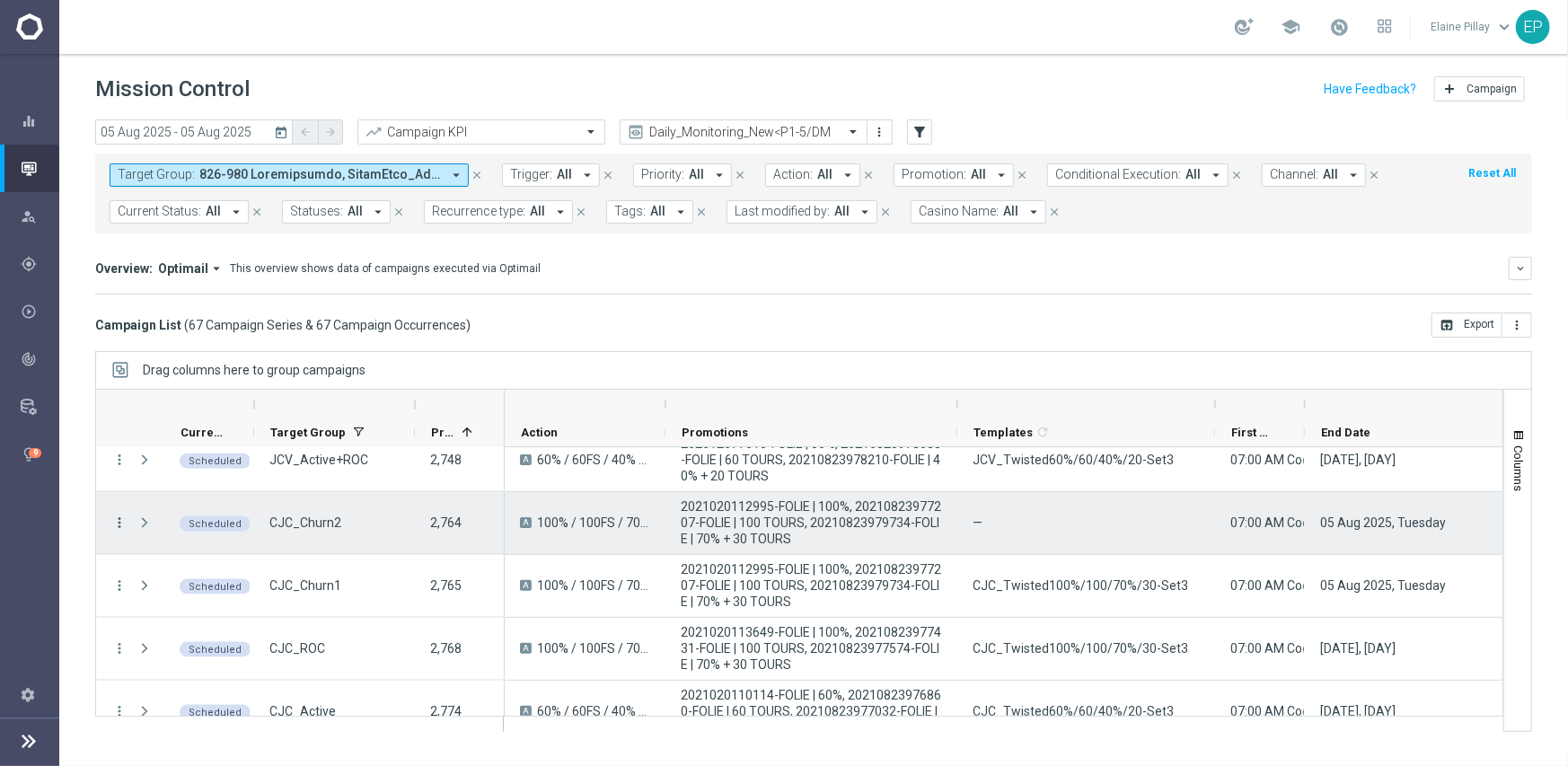 click on "more_vert" at bounding box center [119, 523] 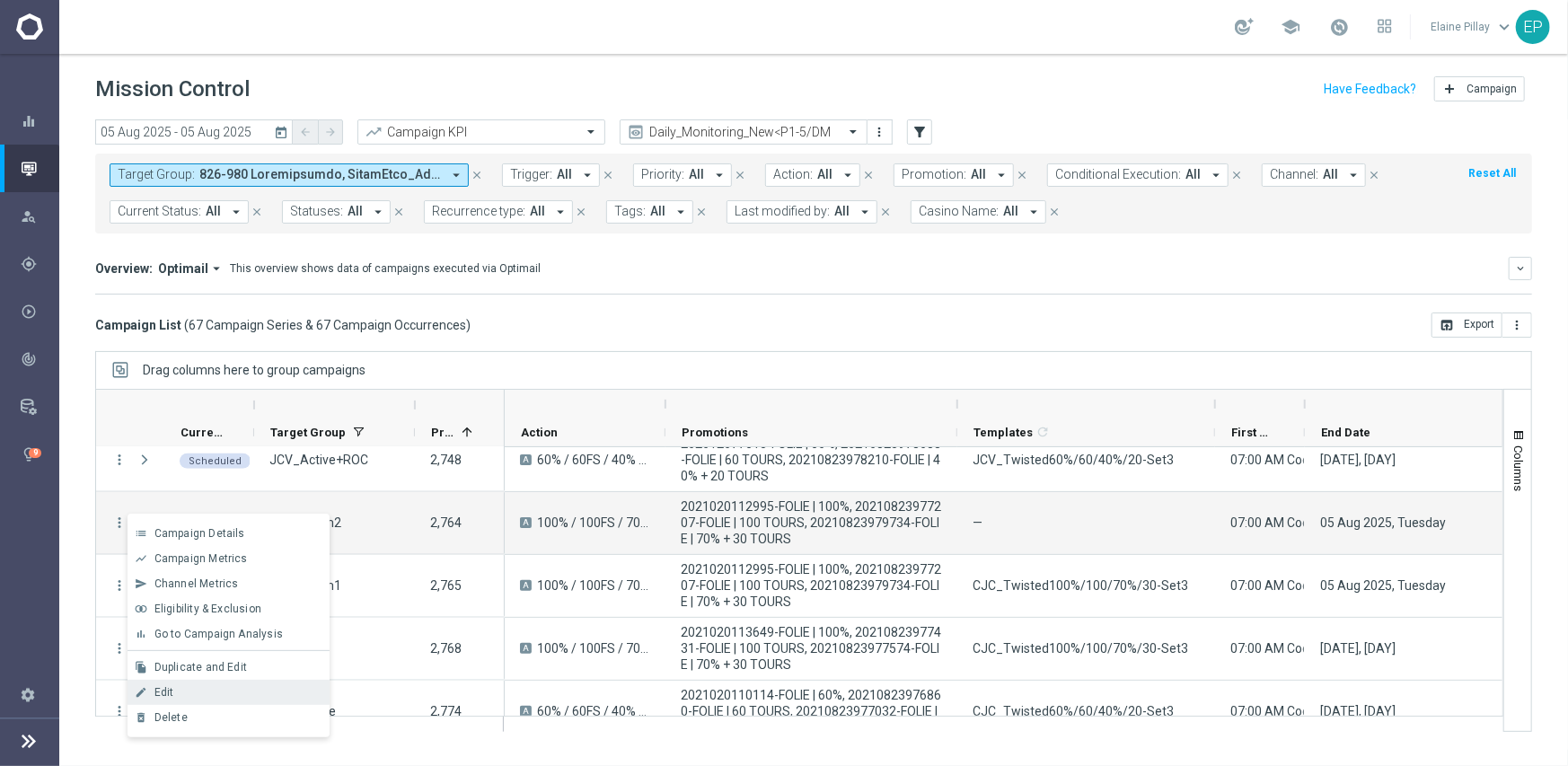click on "Edit" at bounding box center [238, 692] 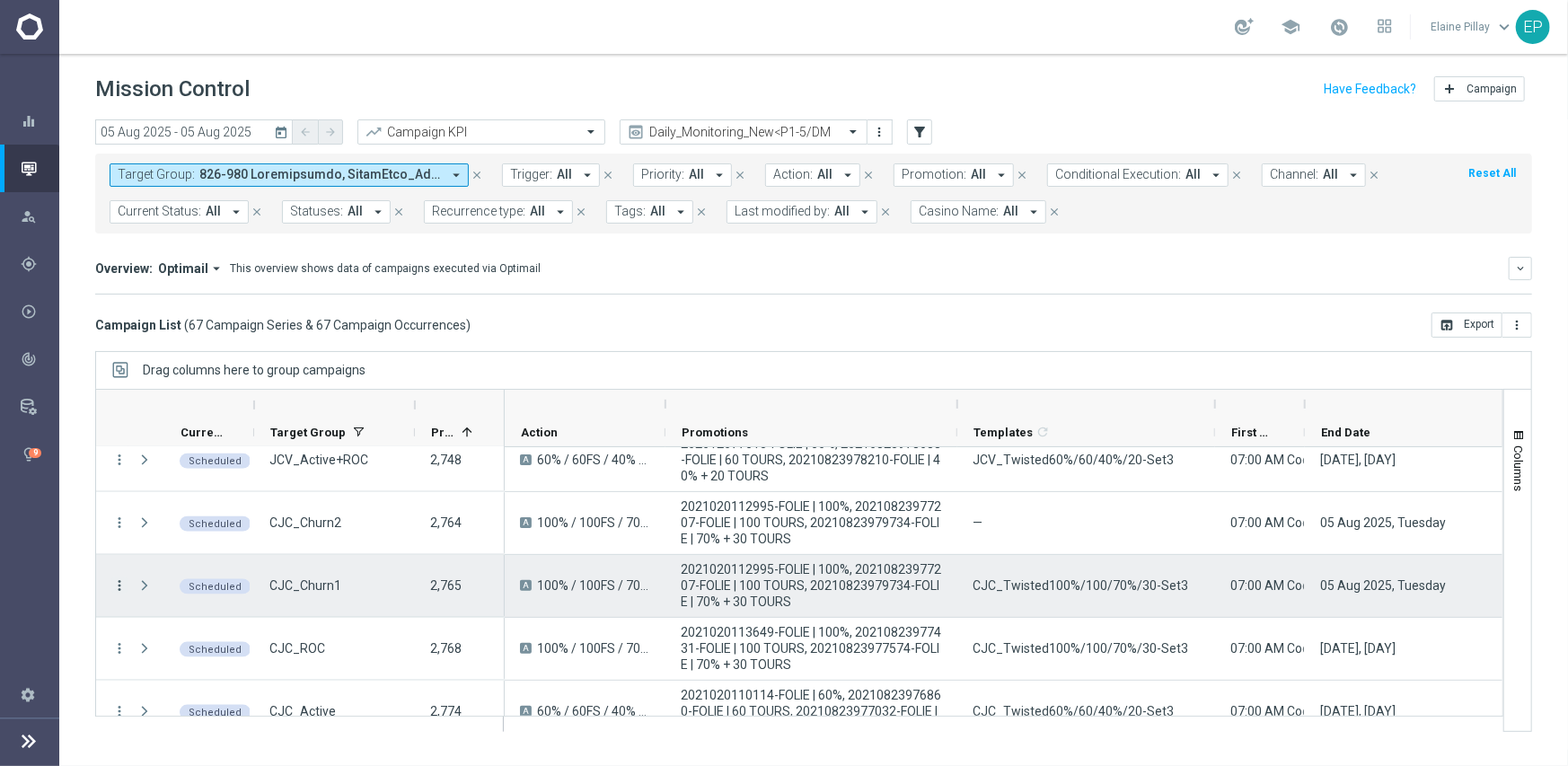click on "more_vert" at bounding box center (119, 586) 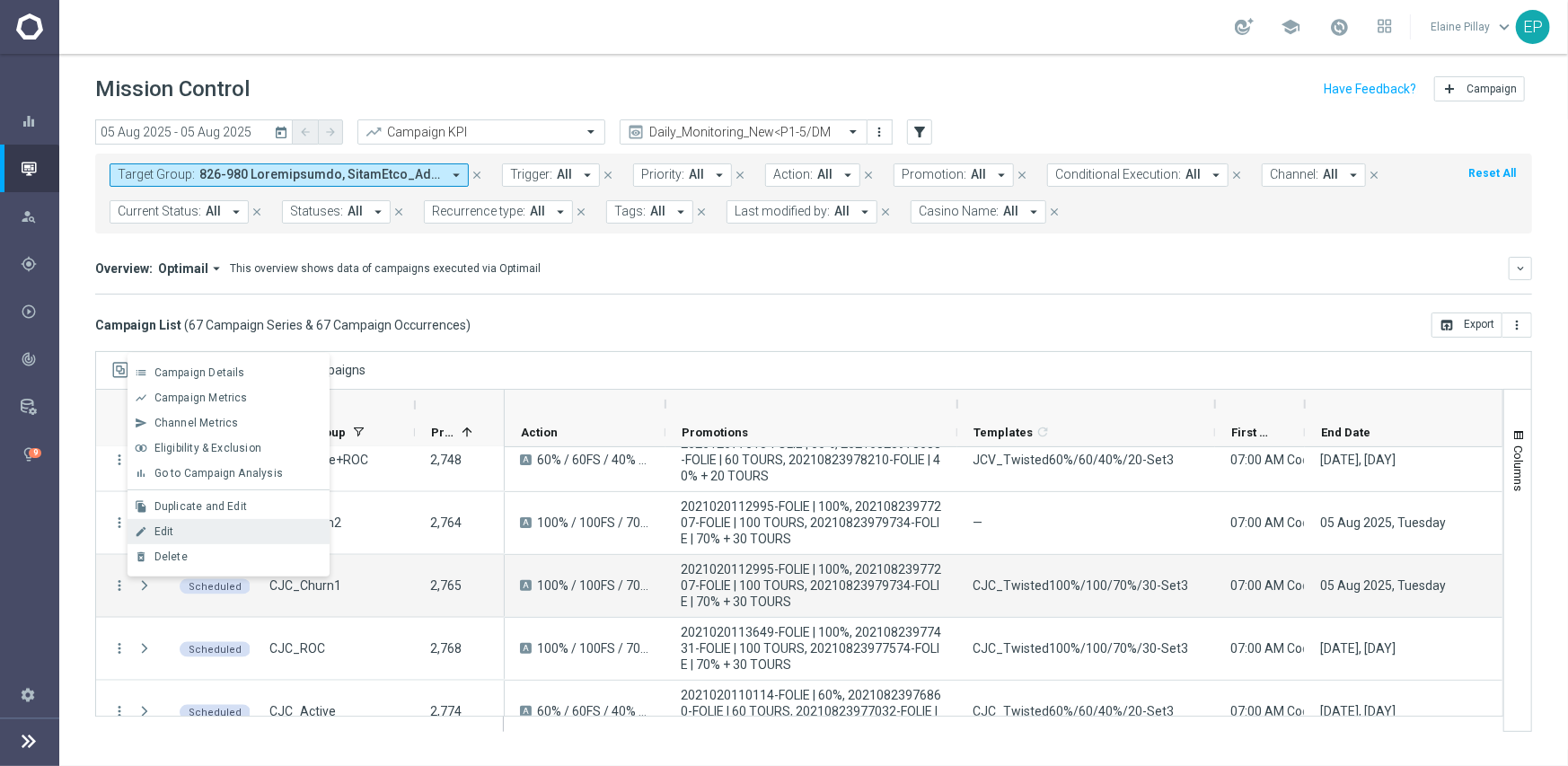 click on "Edit" at bounding box center [238, 532] 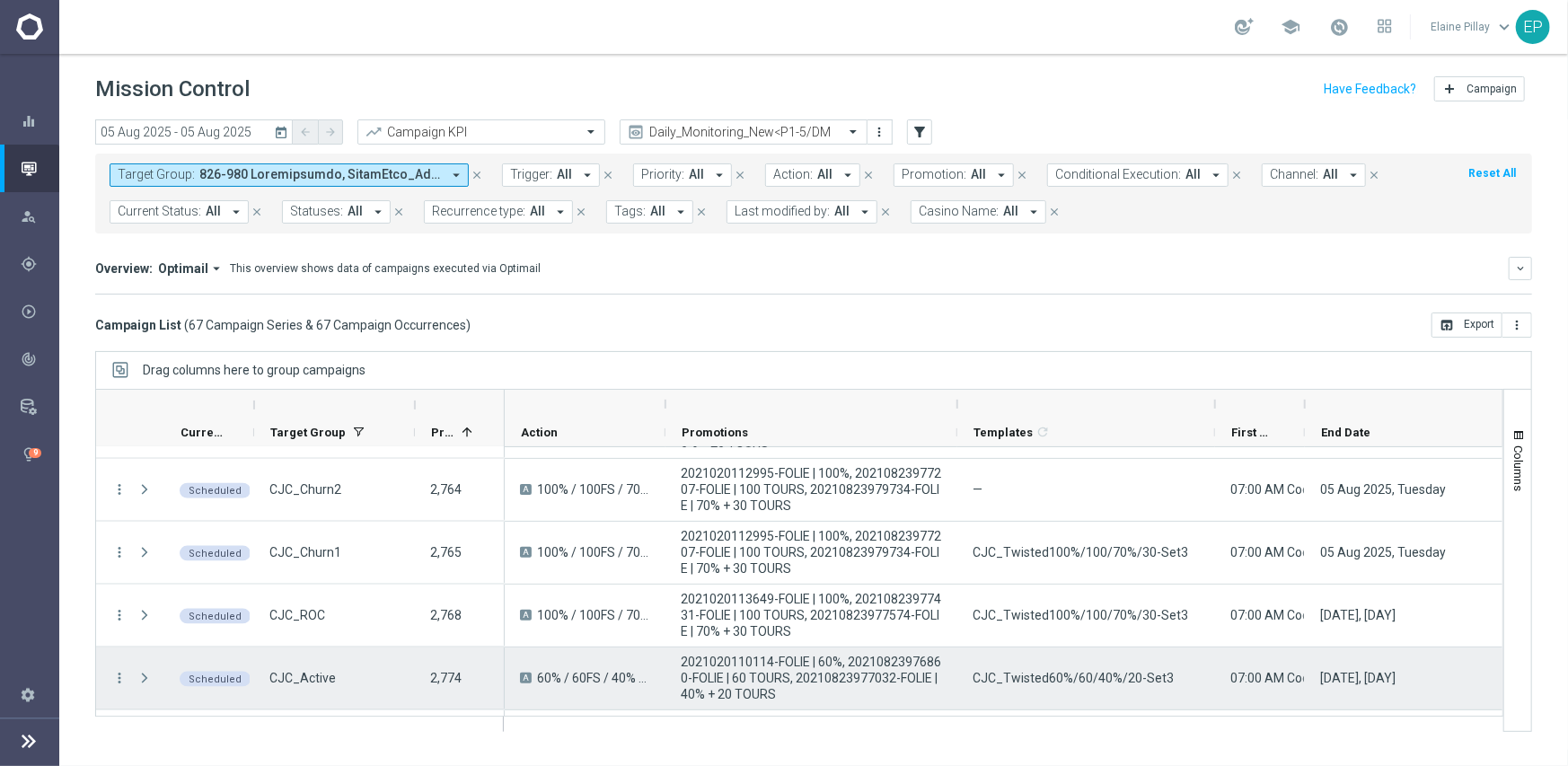 scroll, scrollTop: 1616, scrollLeft: 0, axis: vertical 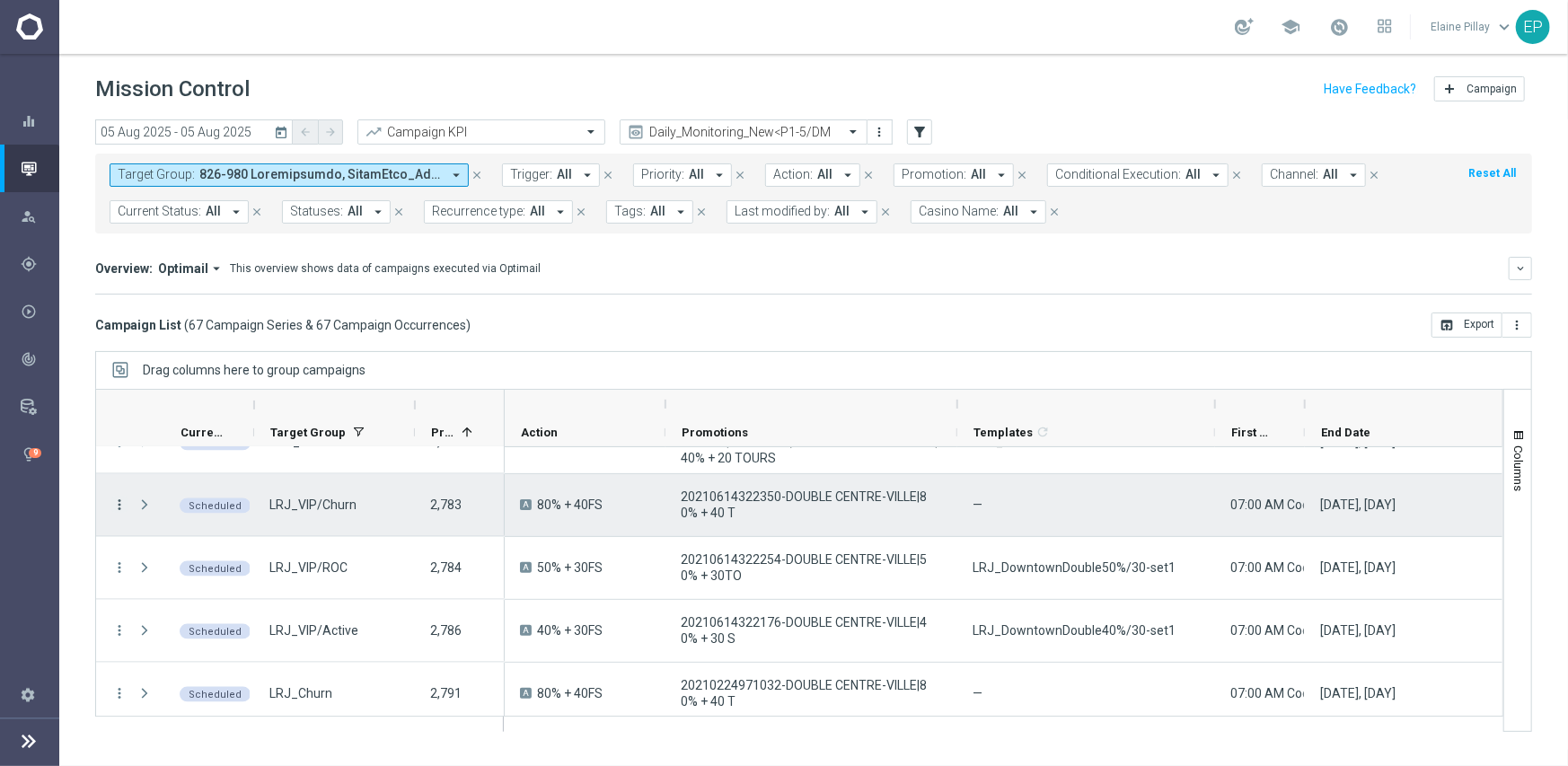 click on "more_vert" at bounding box center [119, 505] 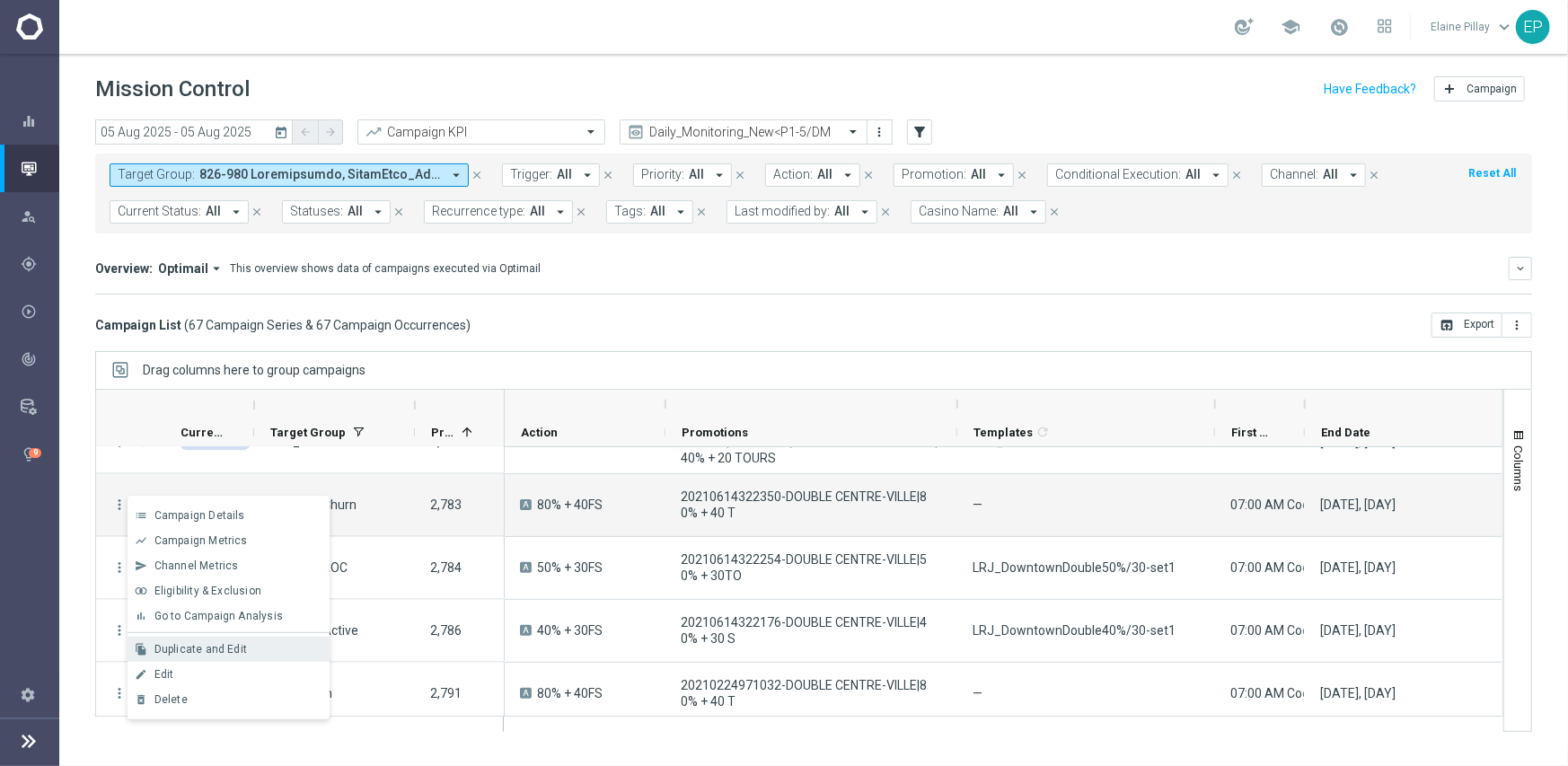 click on "Duplicate and Edit" at bounding box center [238, 649] 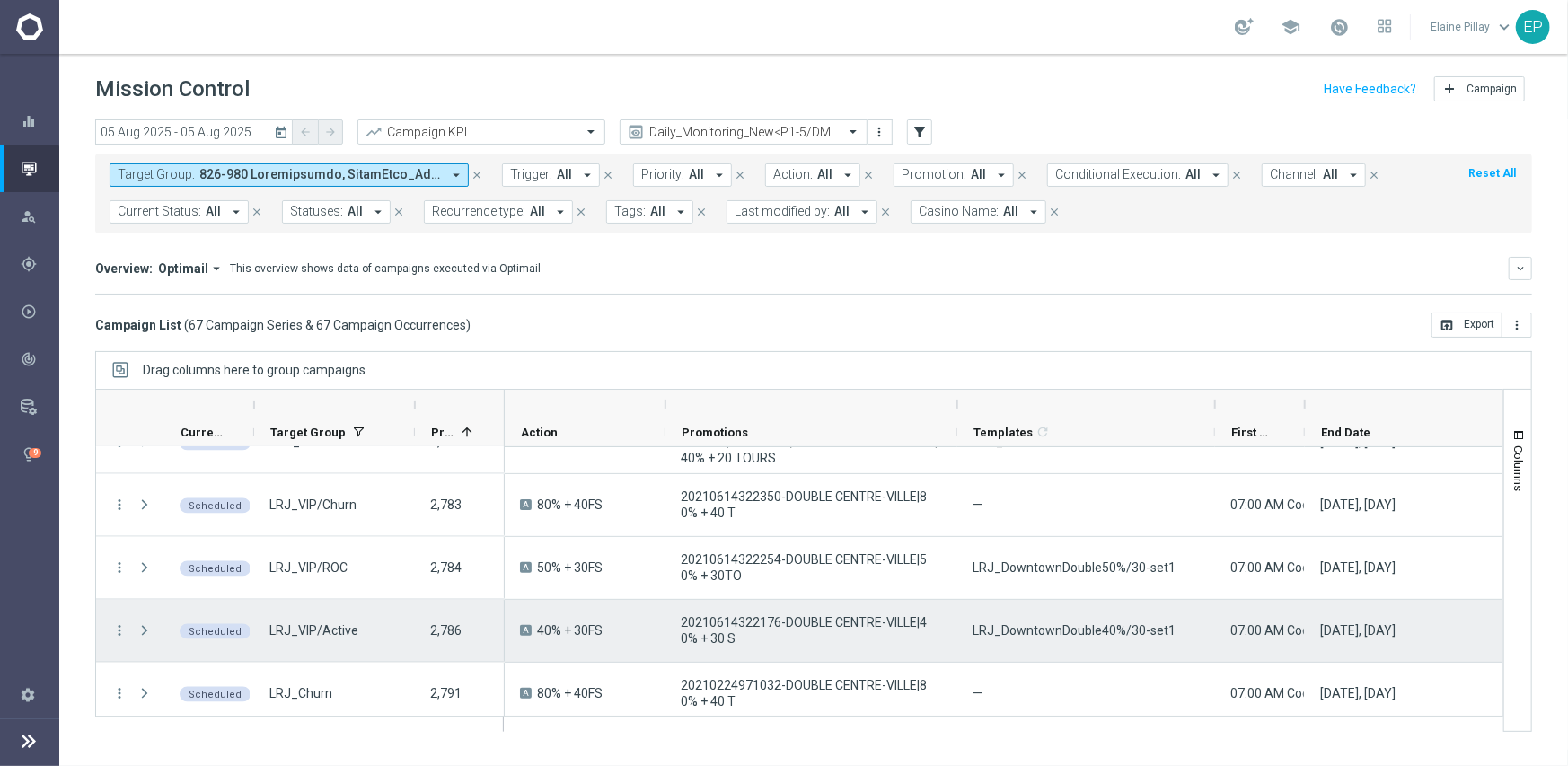 scroll, scrollTop: 1886, scrollLeft: 0, axis: vertical 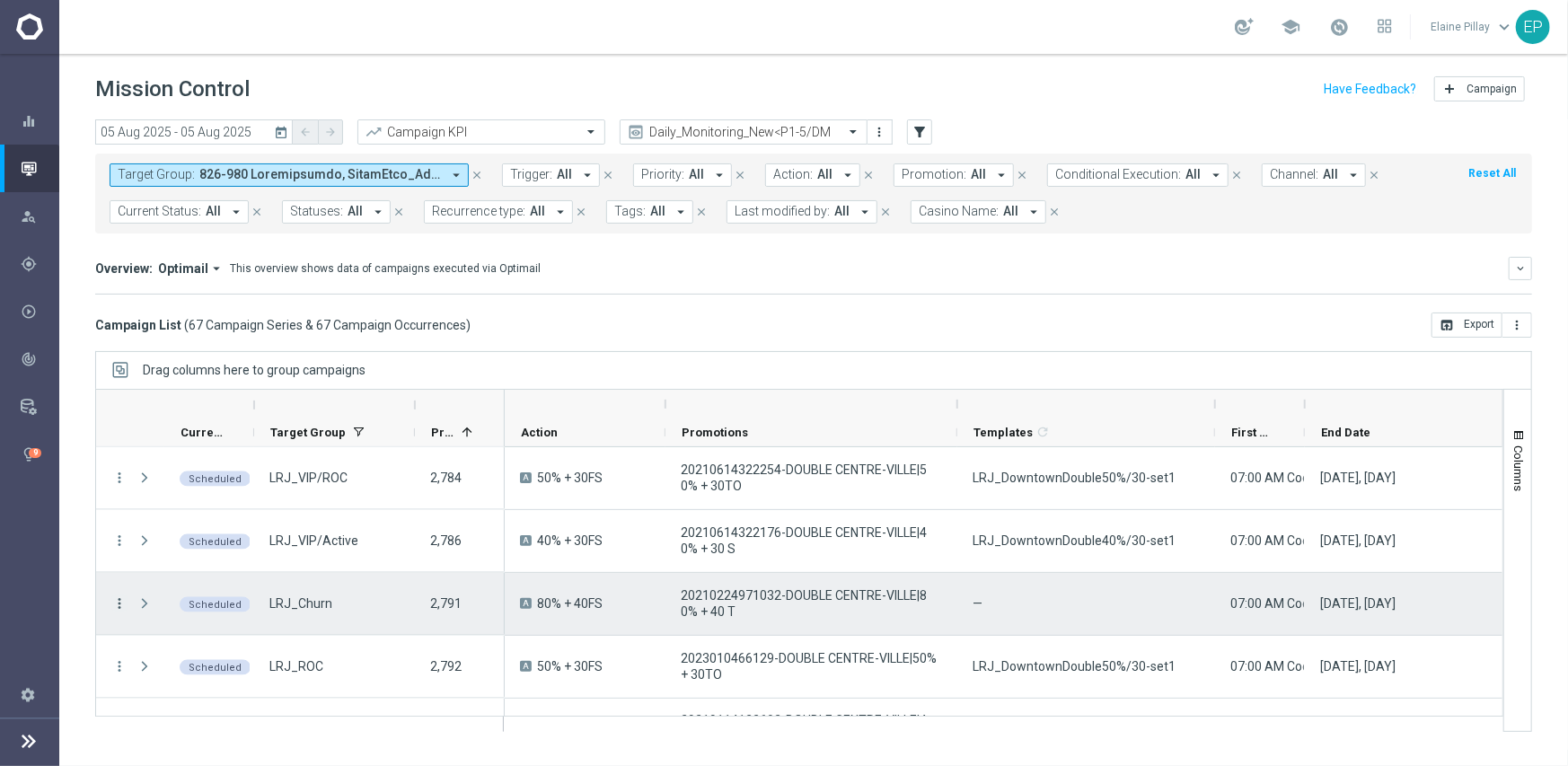 click on "more_vert" at bounding box center [119, 603] 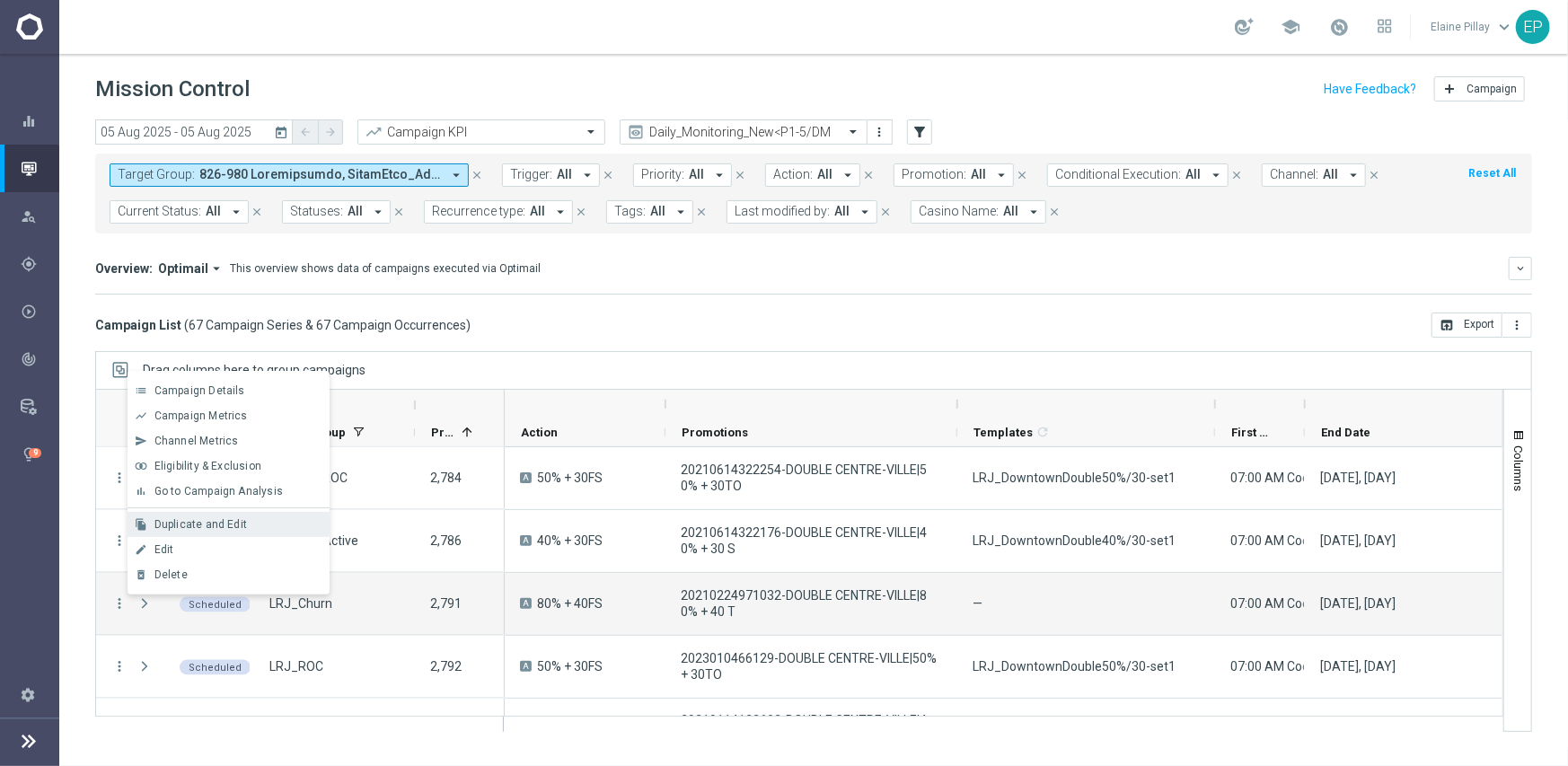 click on "Duplicate and Edit" at bounding box center [200, 524] 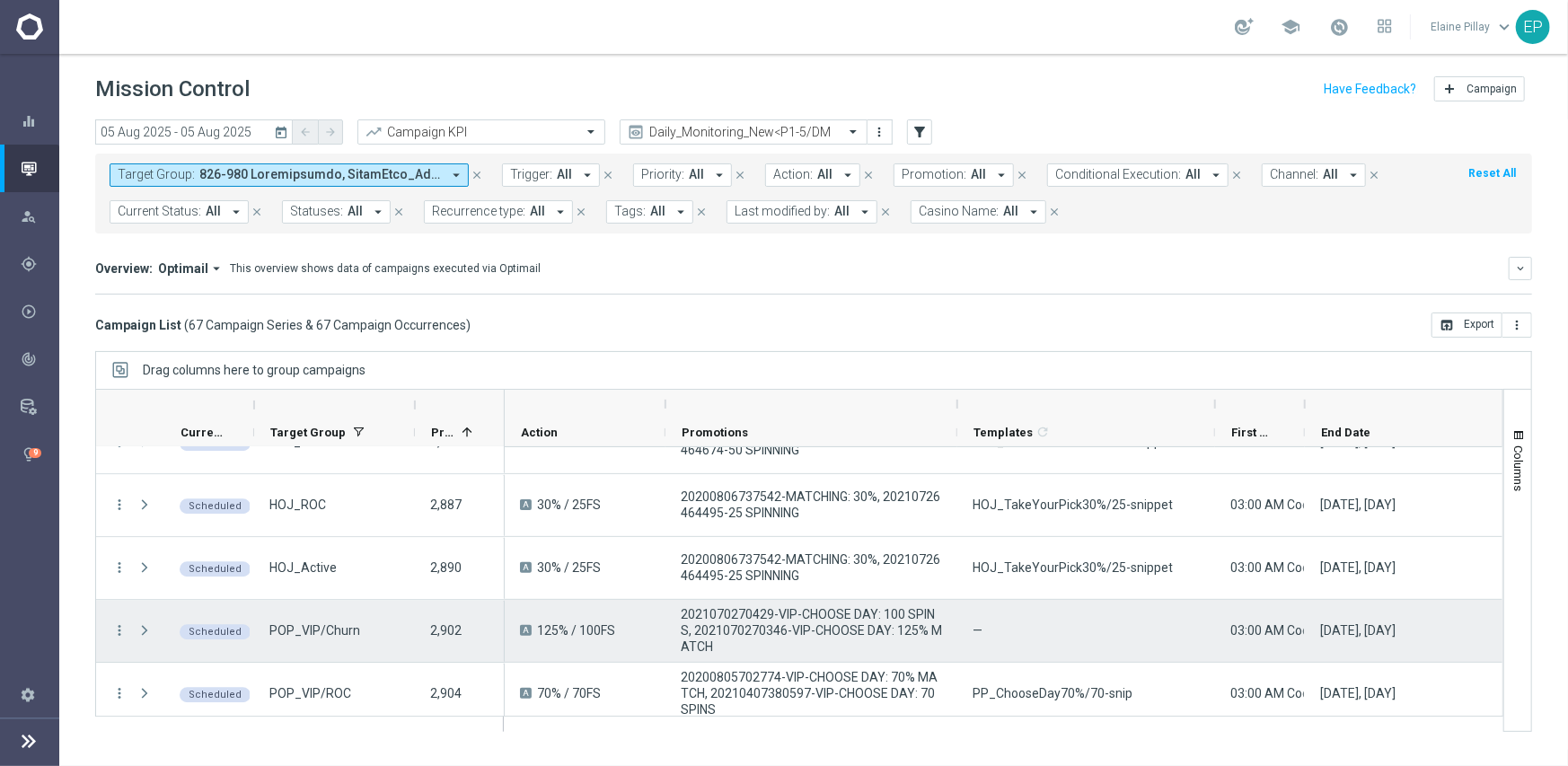 scroll, scrollTop: 3143, scrollLeft: 0, axis: vertical 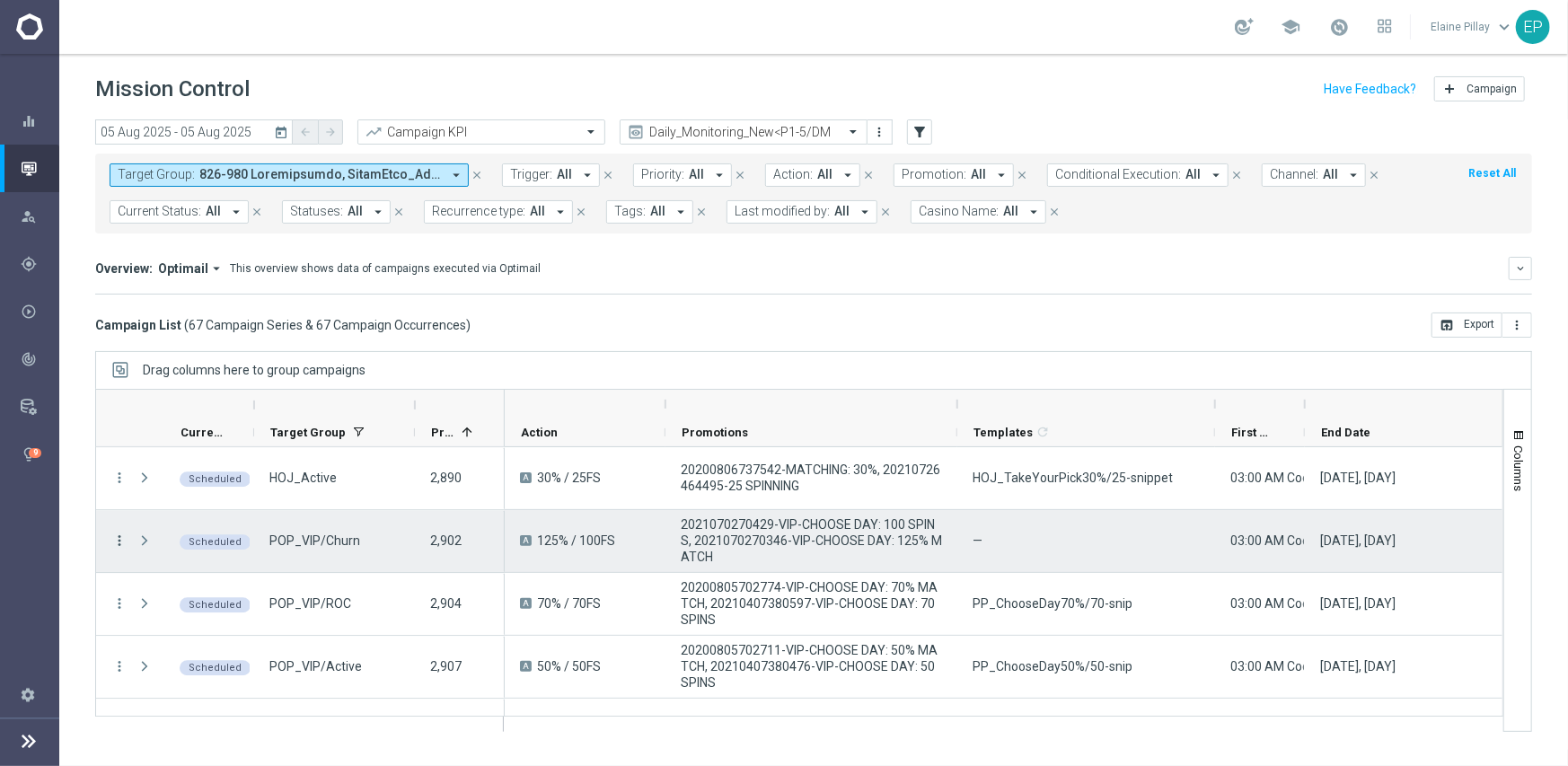 click on "more_vert" at bounding box center [119, 541] 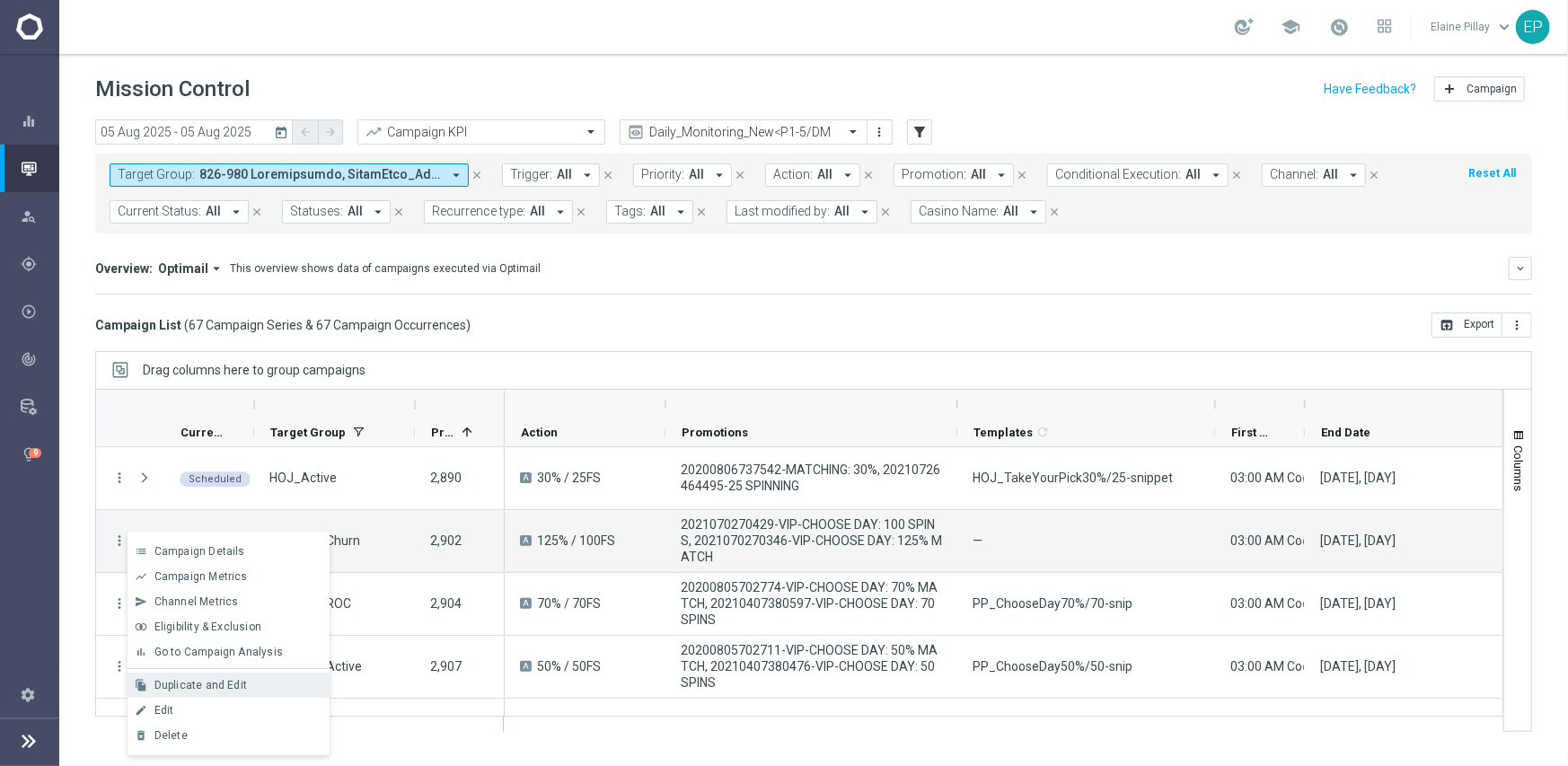 click on "Duplicate and Edit" at bounding box center (200, 685) 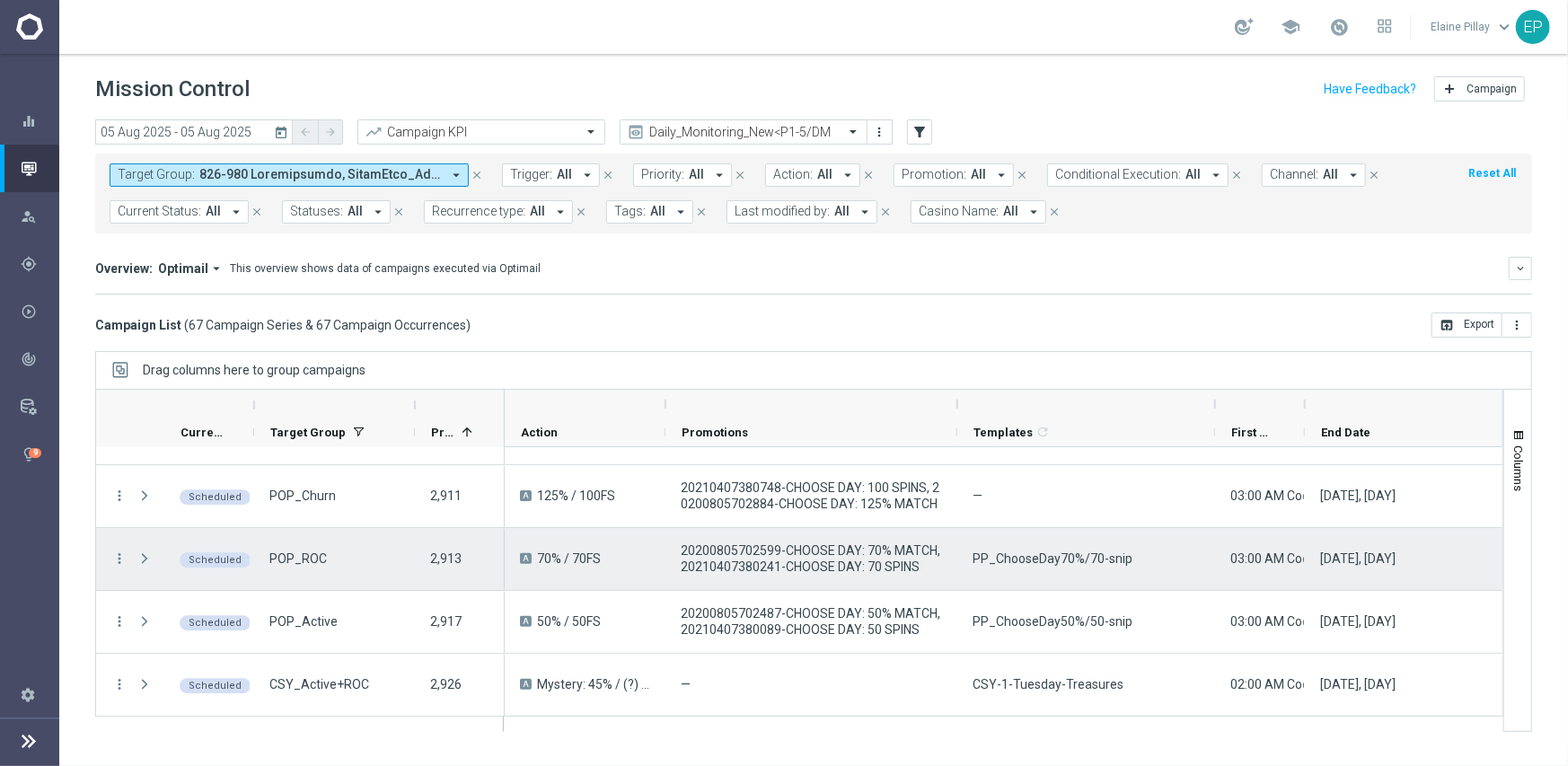 scroll, scrollTop: 3412, scrollLeft: 0, axis: vertical 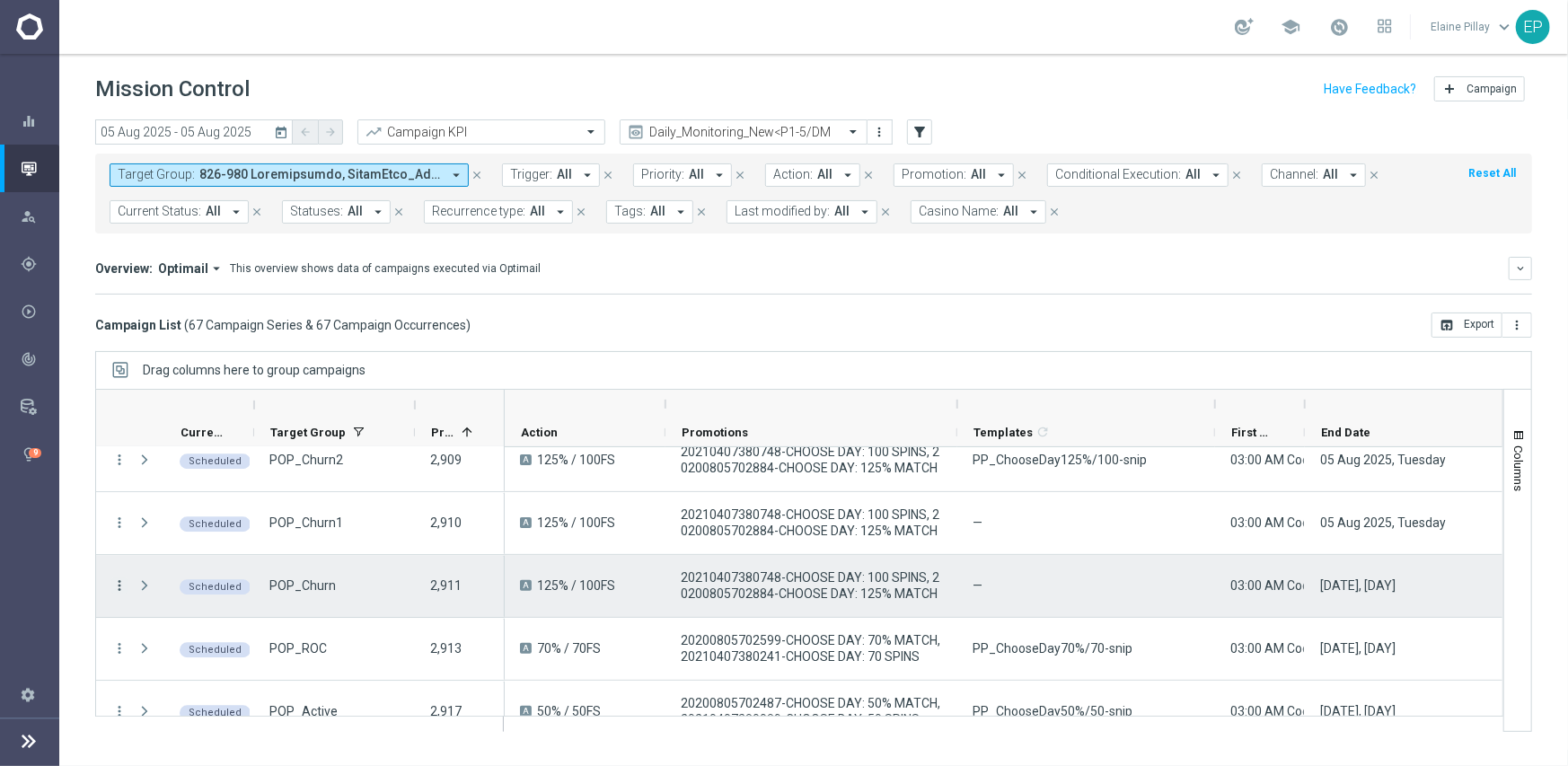 click on "more_vert" at bounding box center [119, 586] 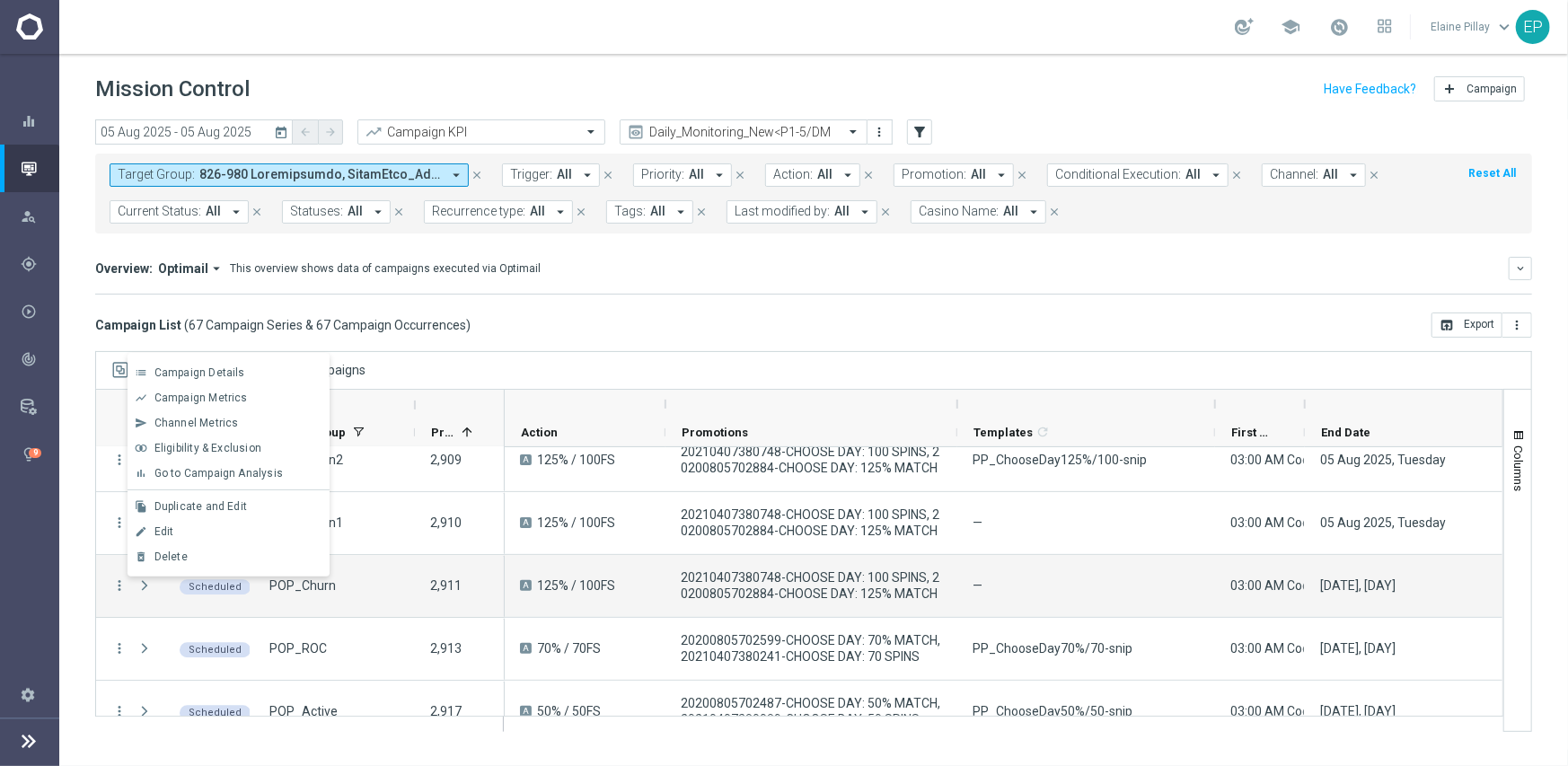 click on "Overview:
Optimail
arrow_drop_down
This overview shows data of campaigns executed via Optimail
keyboard_arrow_down
Direct Response VS Increase In Total Deposit Amount
Direct Response
--
Test Response" 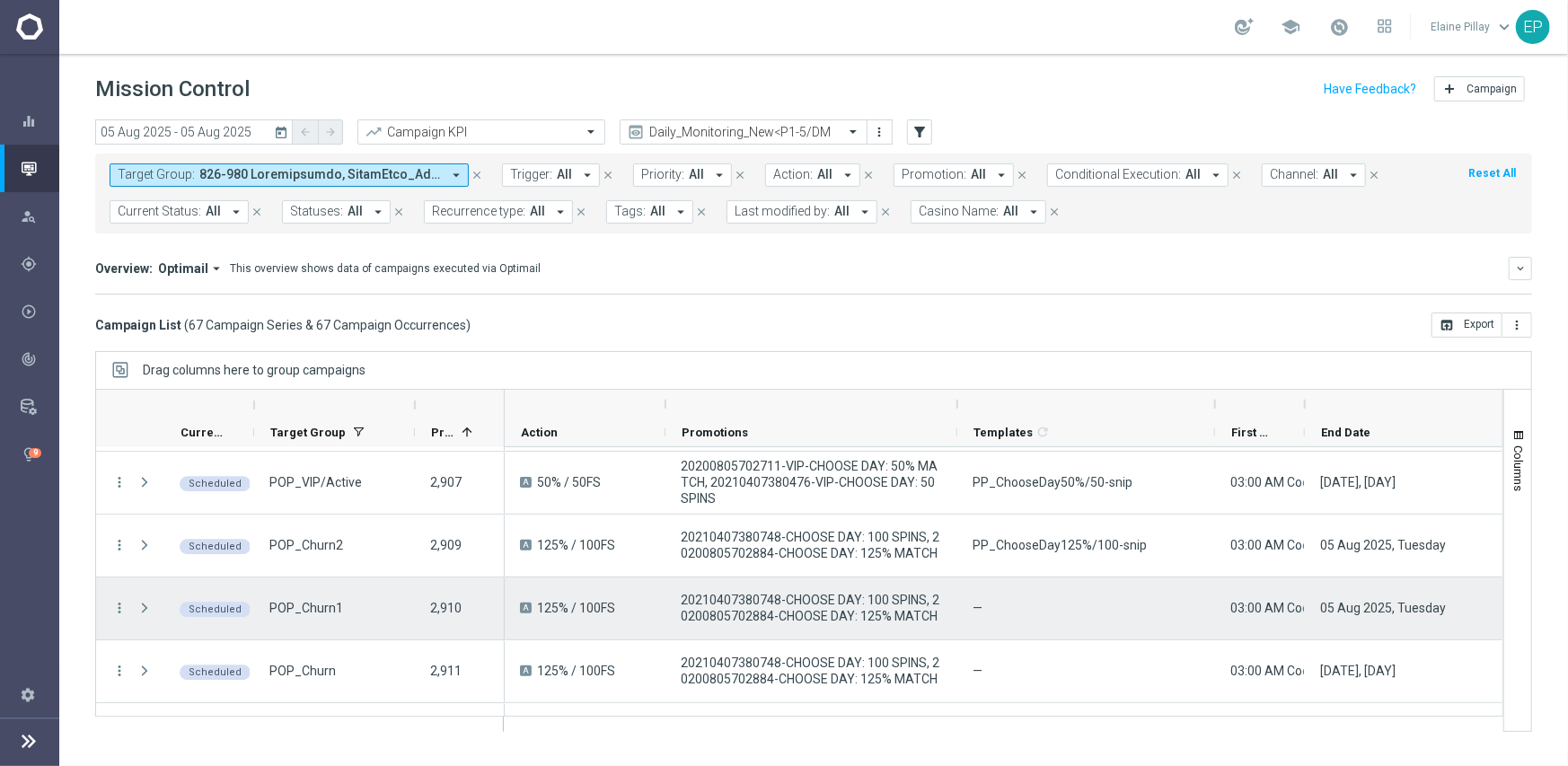 scroll, scrollTop: 3323, scrollLeft: 0, axis: vertical 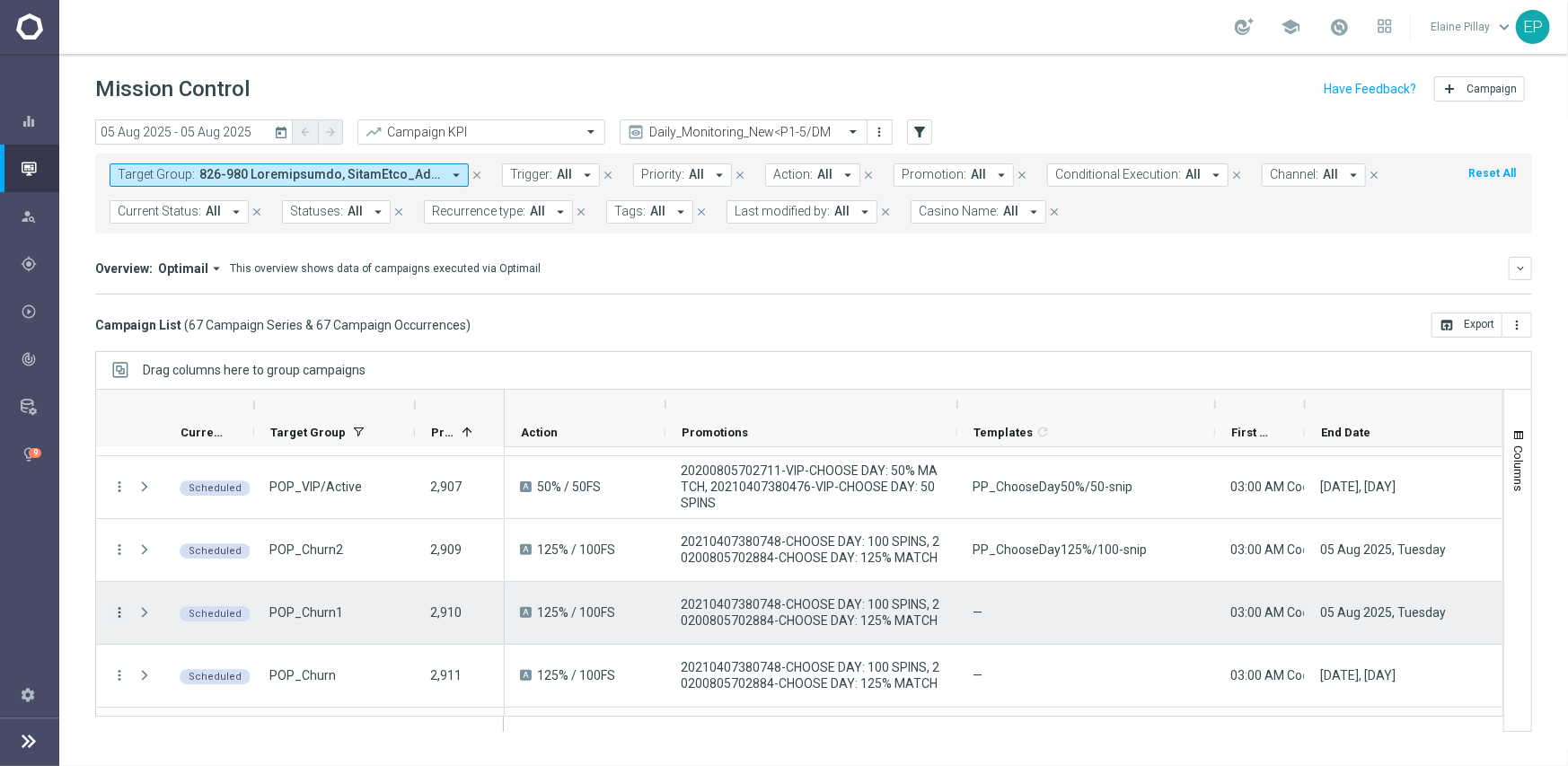 click on "more_vert" at bounding box center (119, 612) 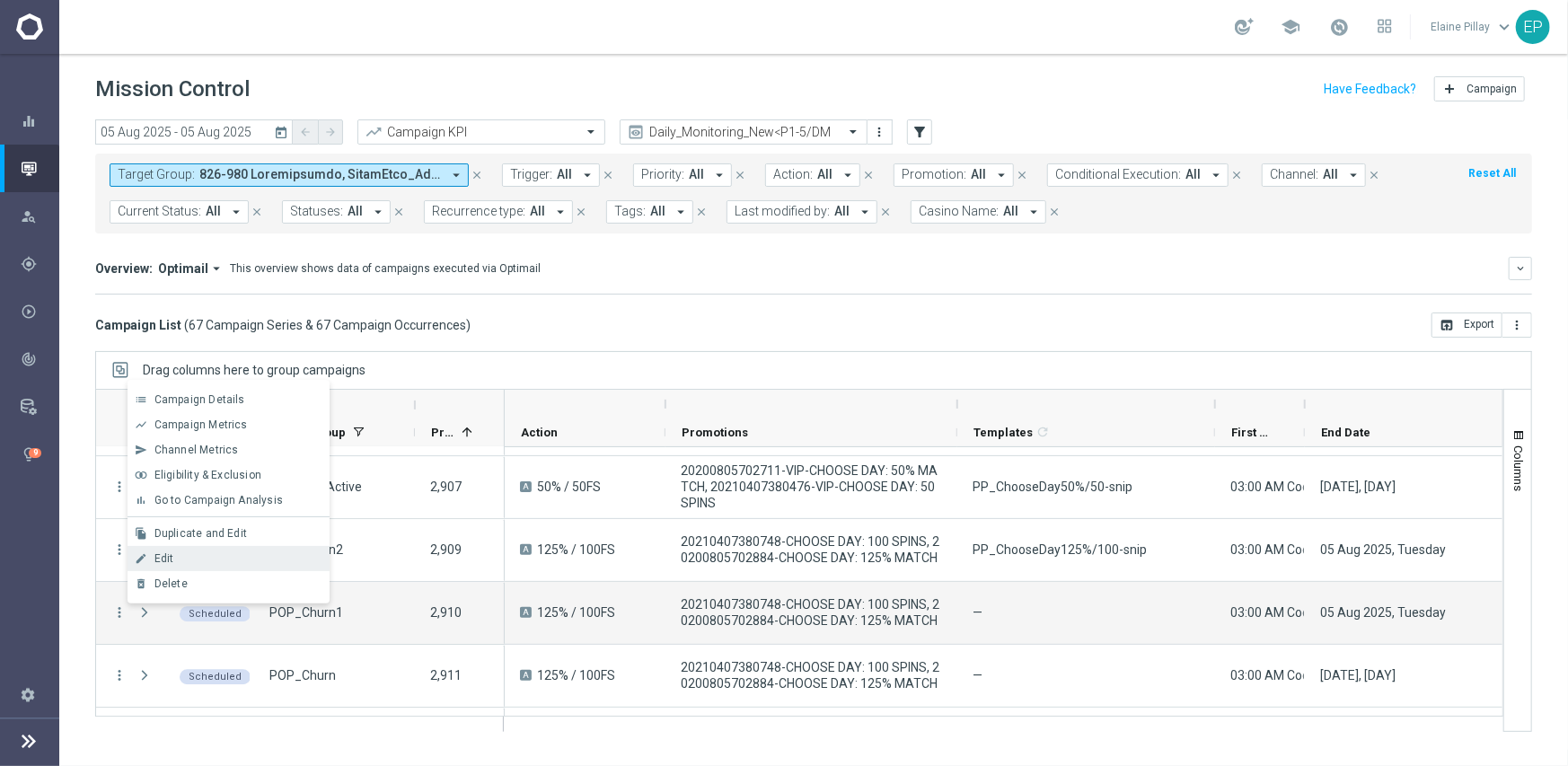 click on "Edit" at bounding box center [238, 559] 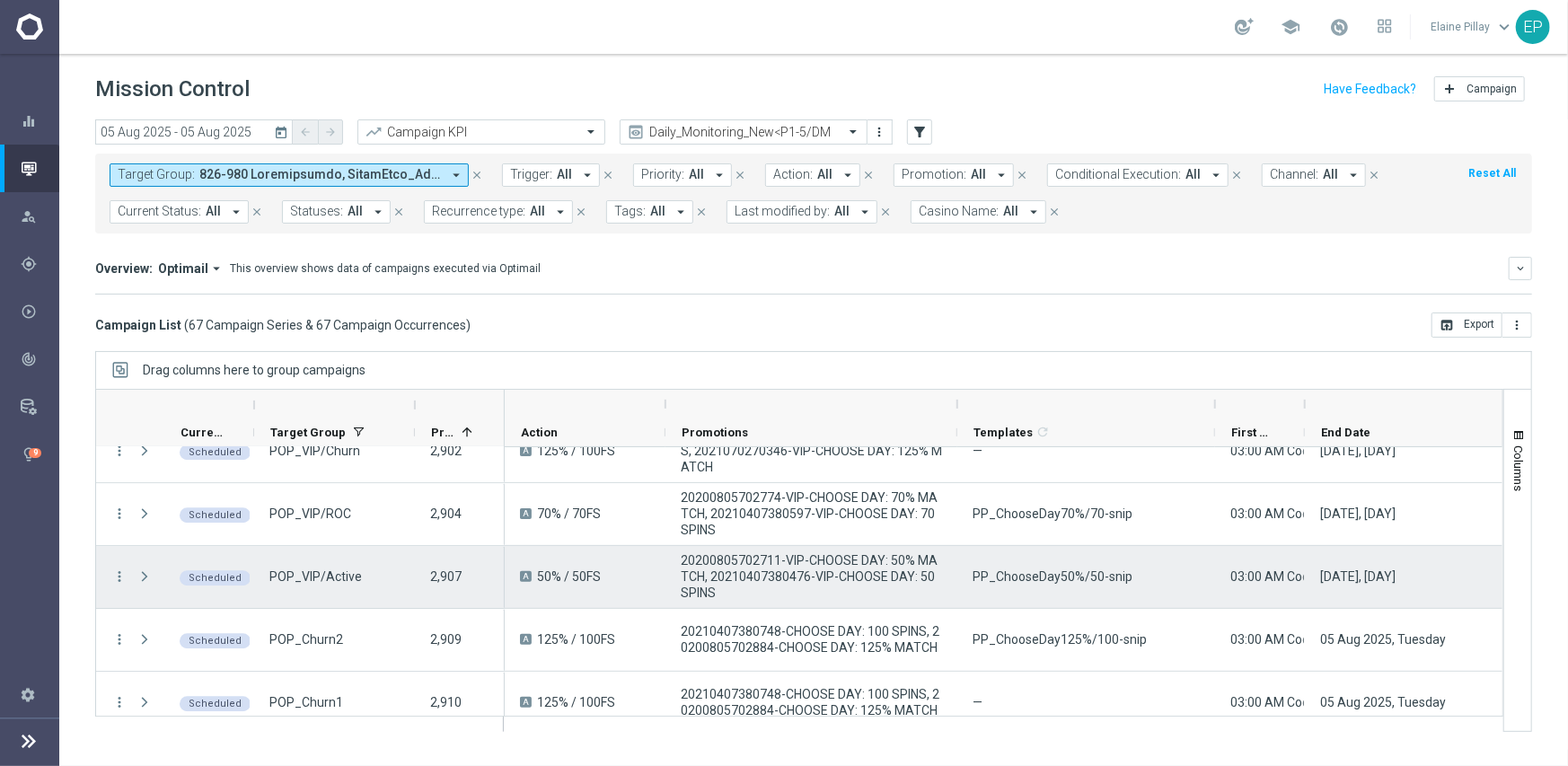 scroll, scrollTop: 3323, scrollLeft: 0, axis: vertical 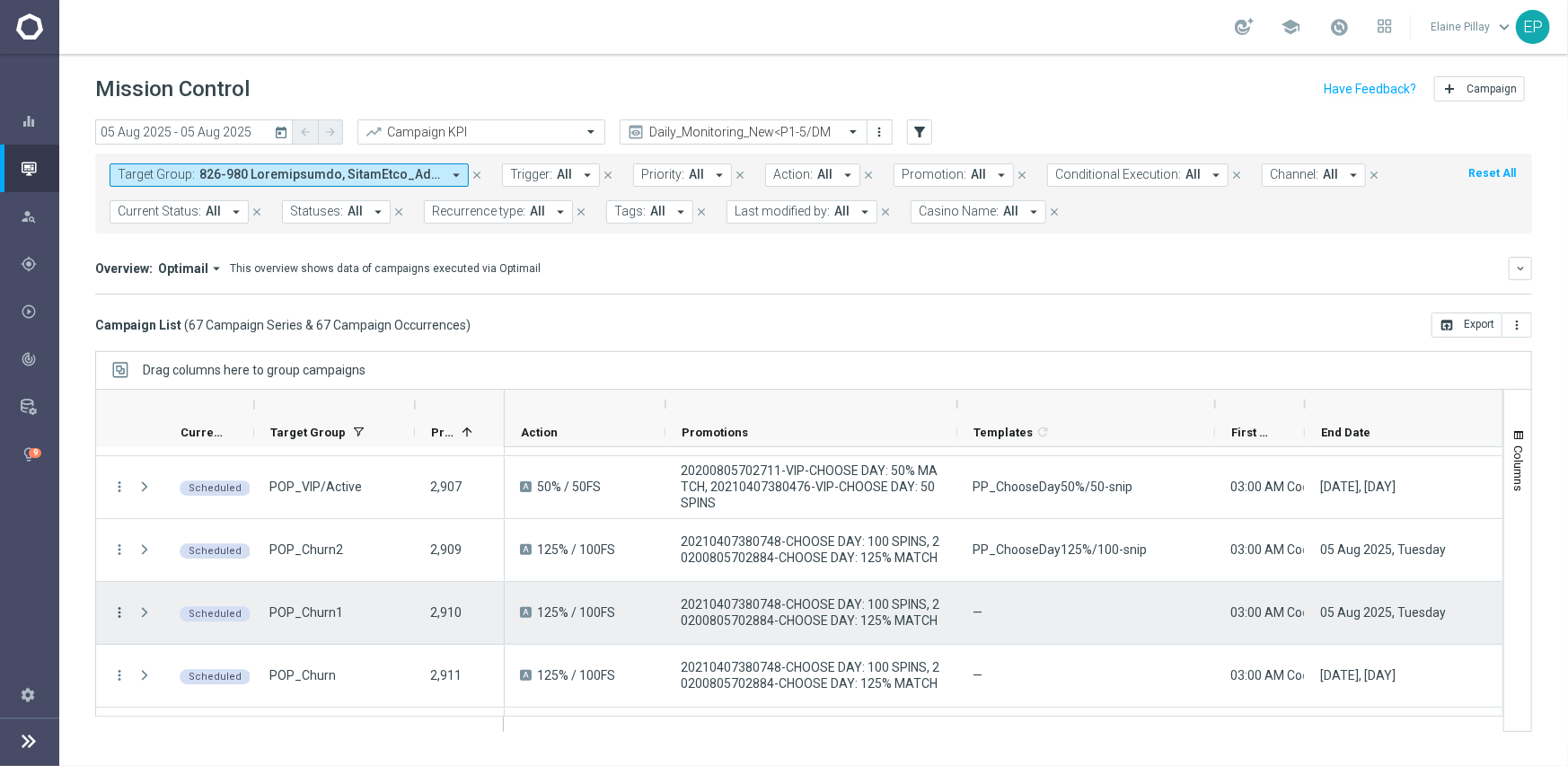 click on "more_vert" at bounding box center (119, 612) 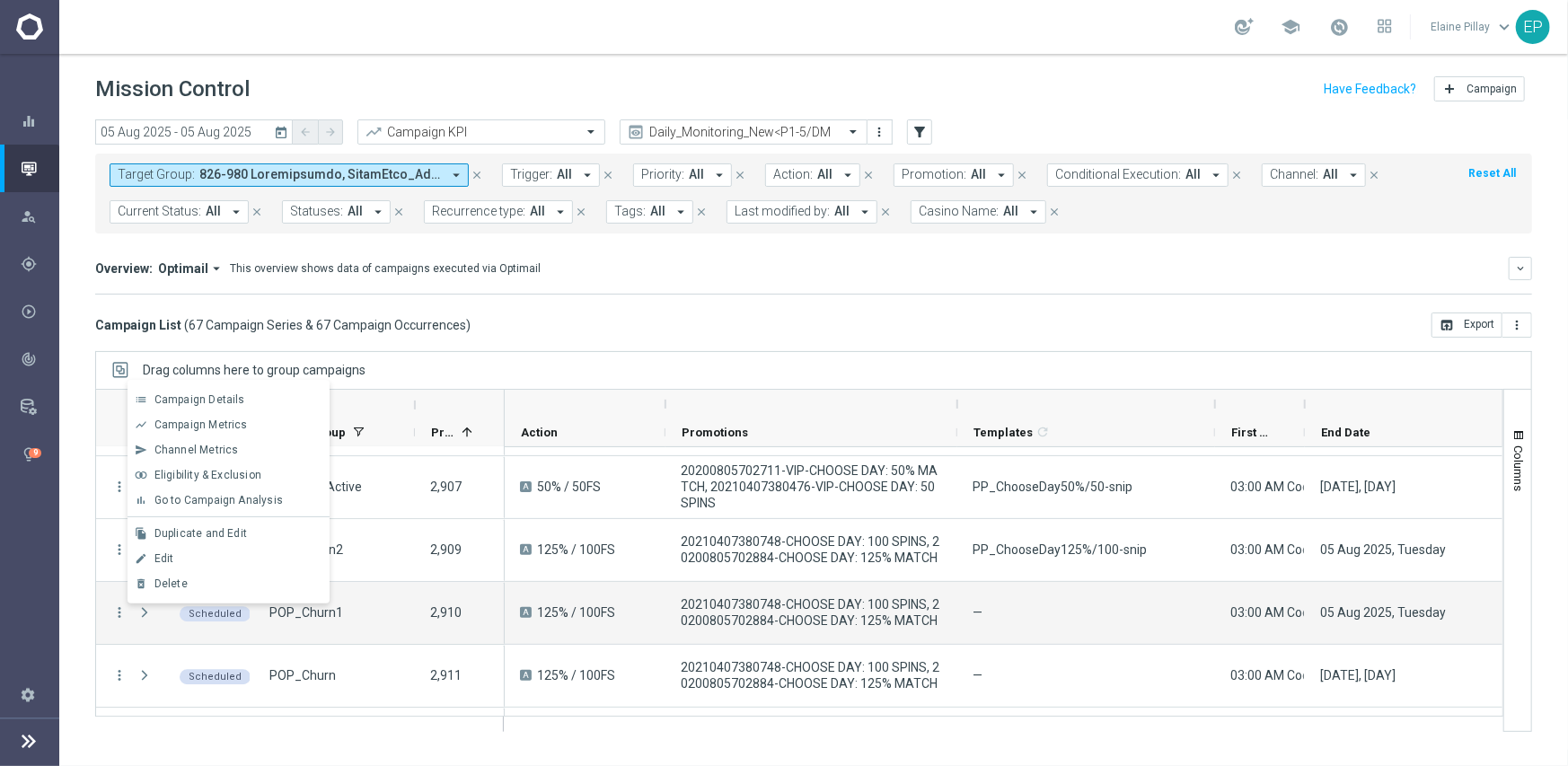 click on "Campaign List
(
67 Campaign Series & 67 Campaign Occurrences
)
open_in_browser
Export
more_vert" 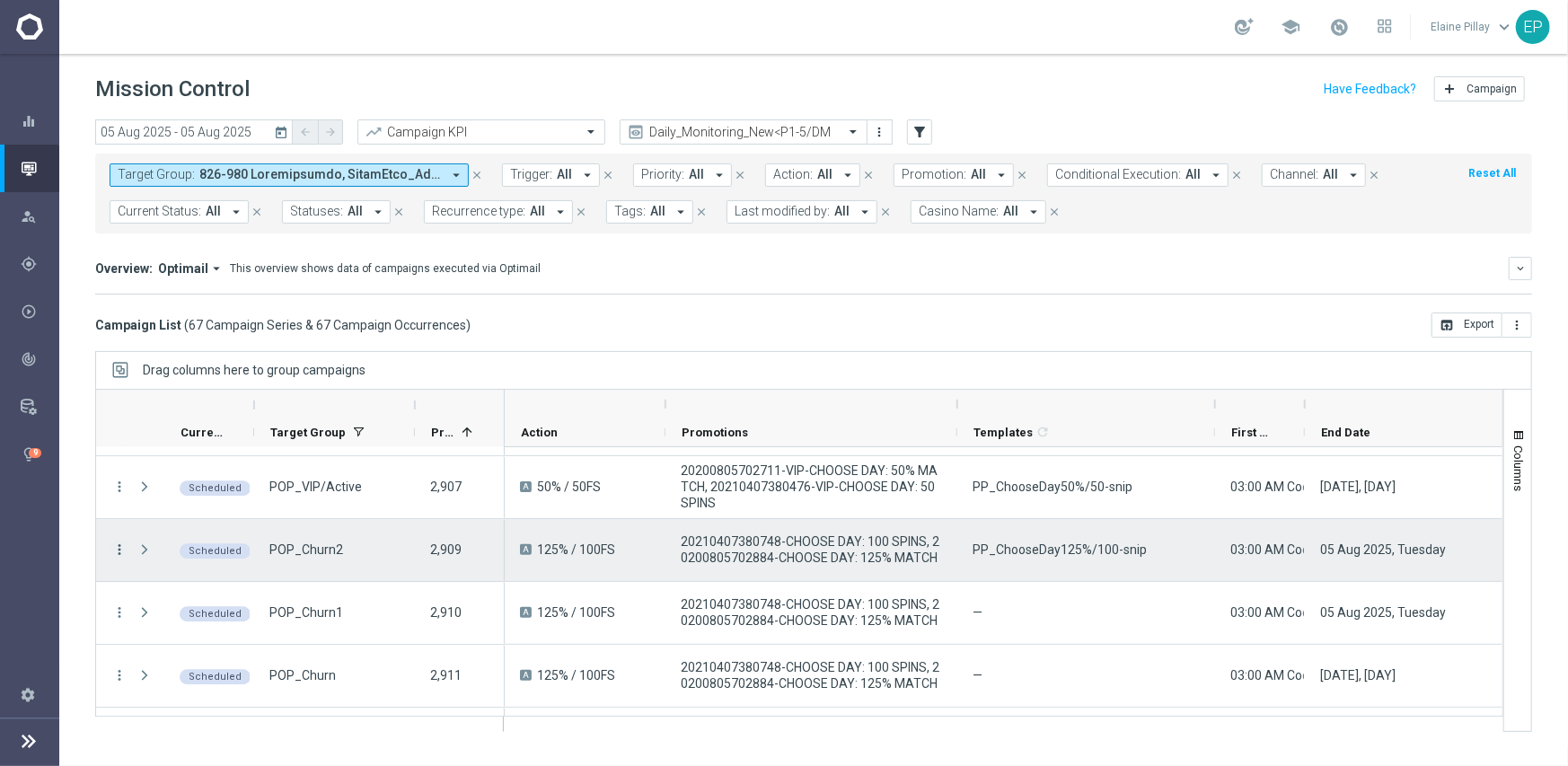 click on "more_vert" at bounding box center (119, 550) 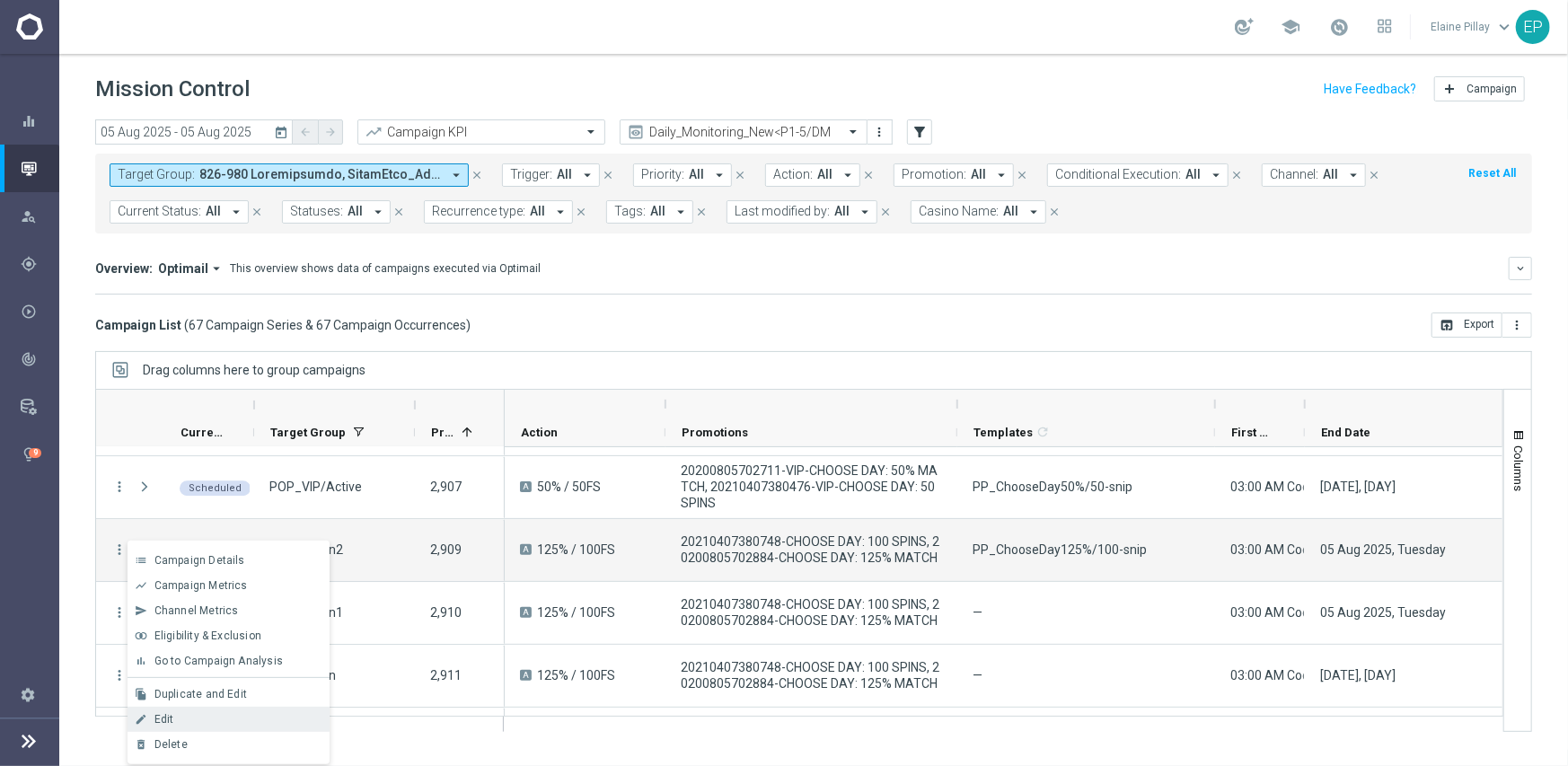click on "Edit" at bounding box center [238, 719] 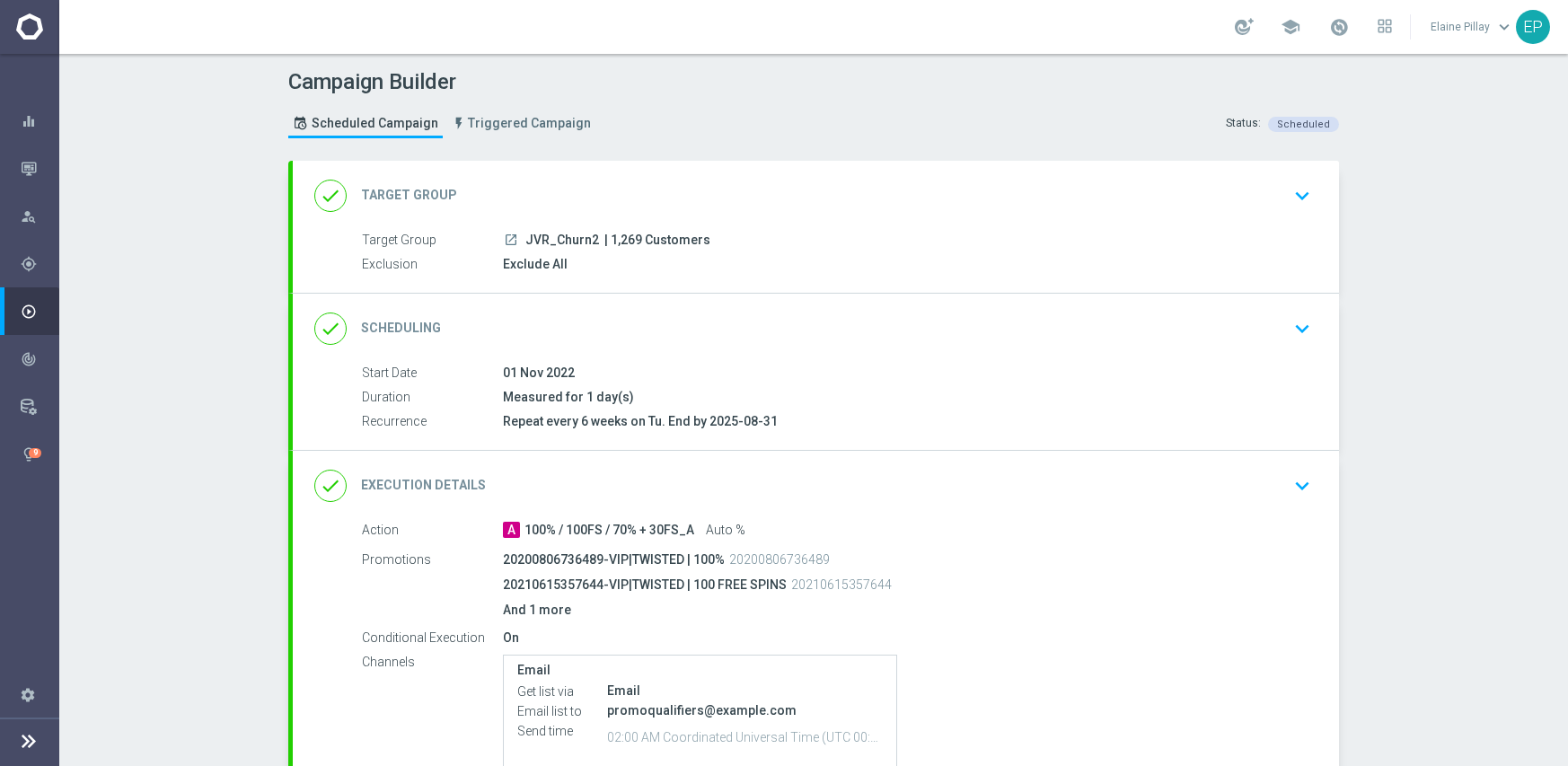 scroll, scrollTop: 0, scrollLeft: 0, axis: both 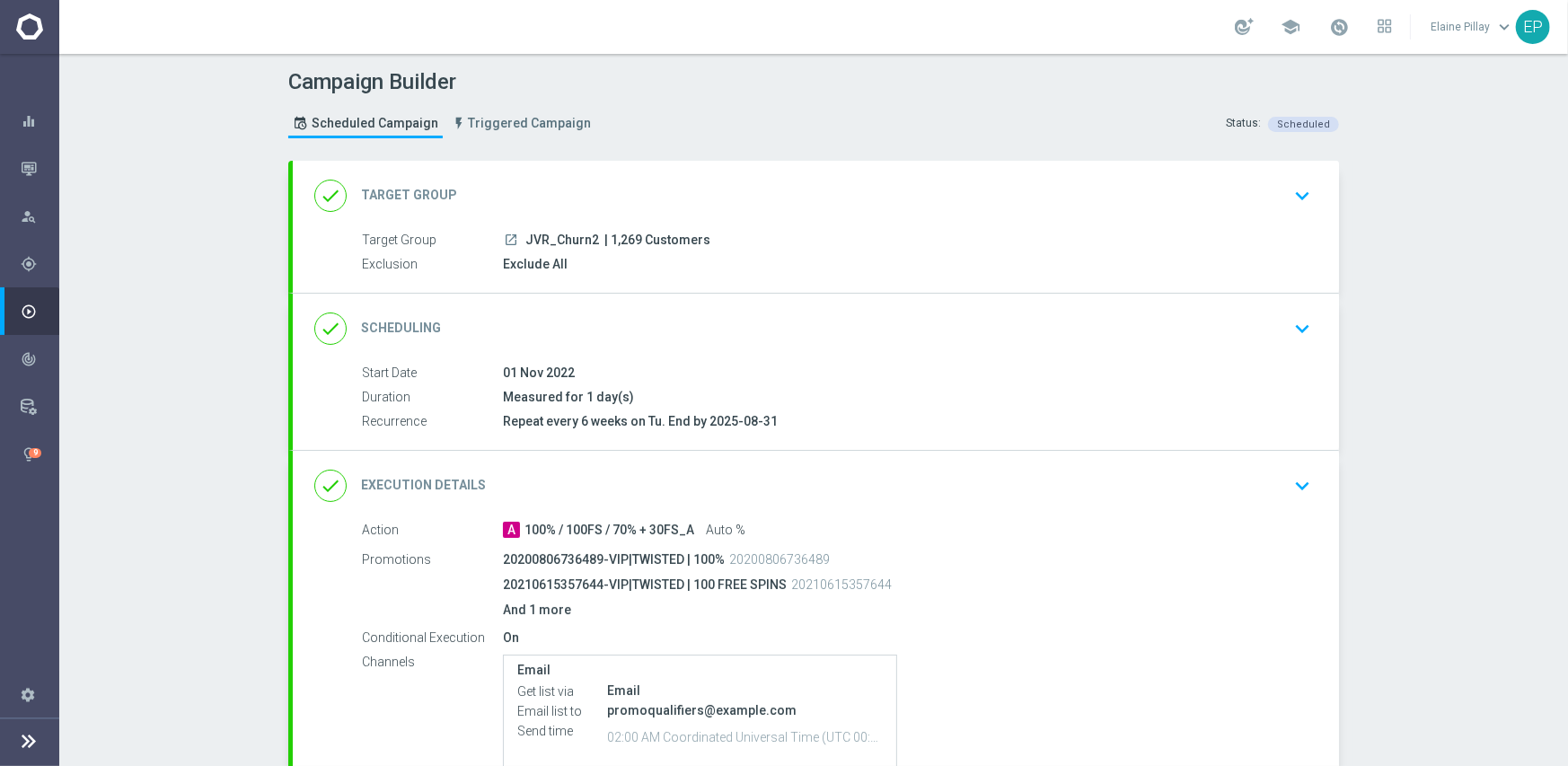 click on "done
Scheduling
keyboard_arrow_down" 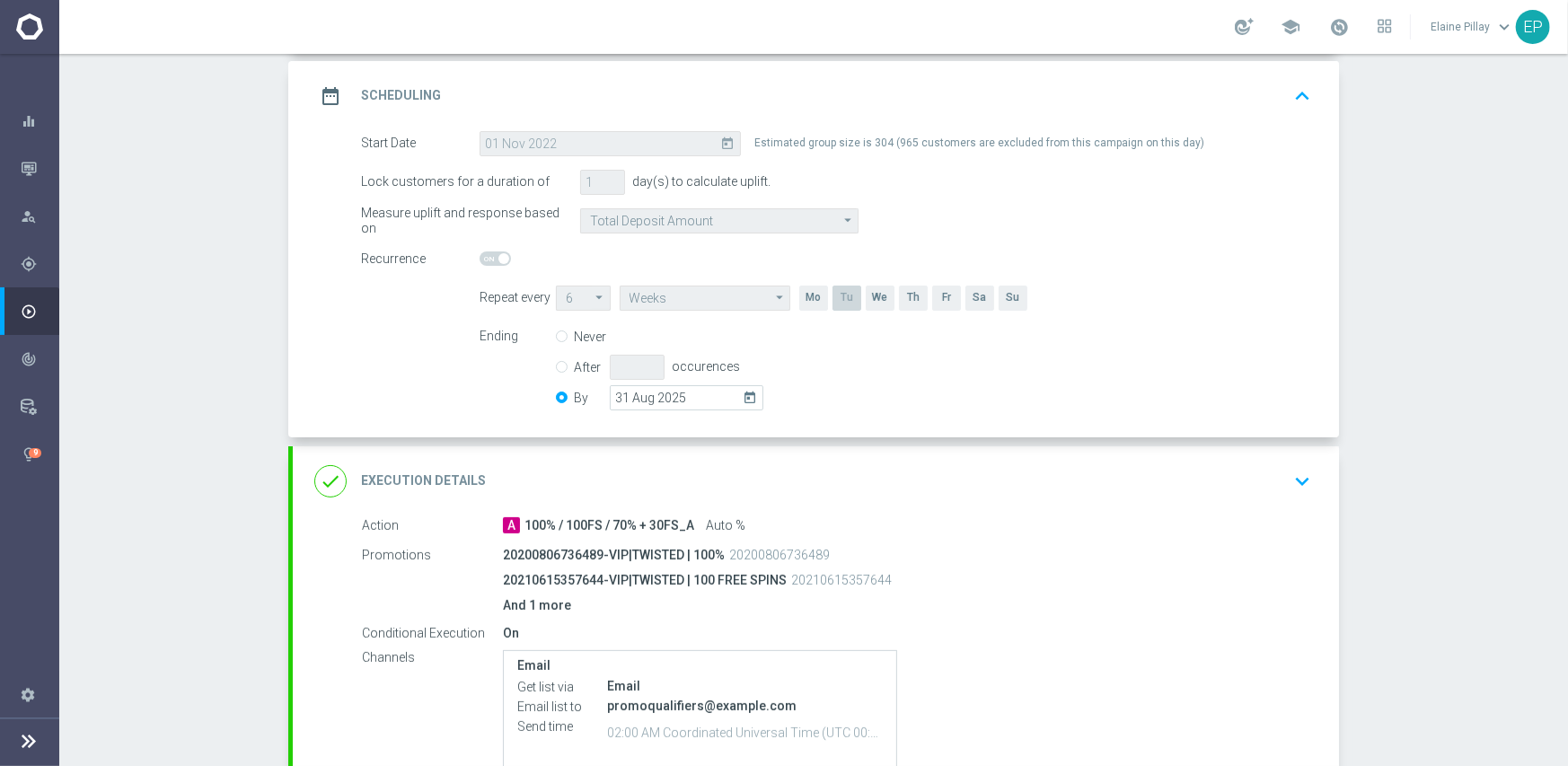 scroll, scrollTop: 269, scrollLeft: 0, axis: vertical 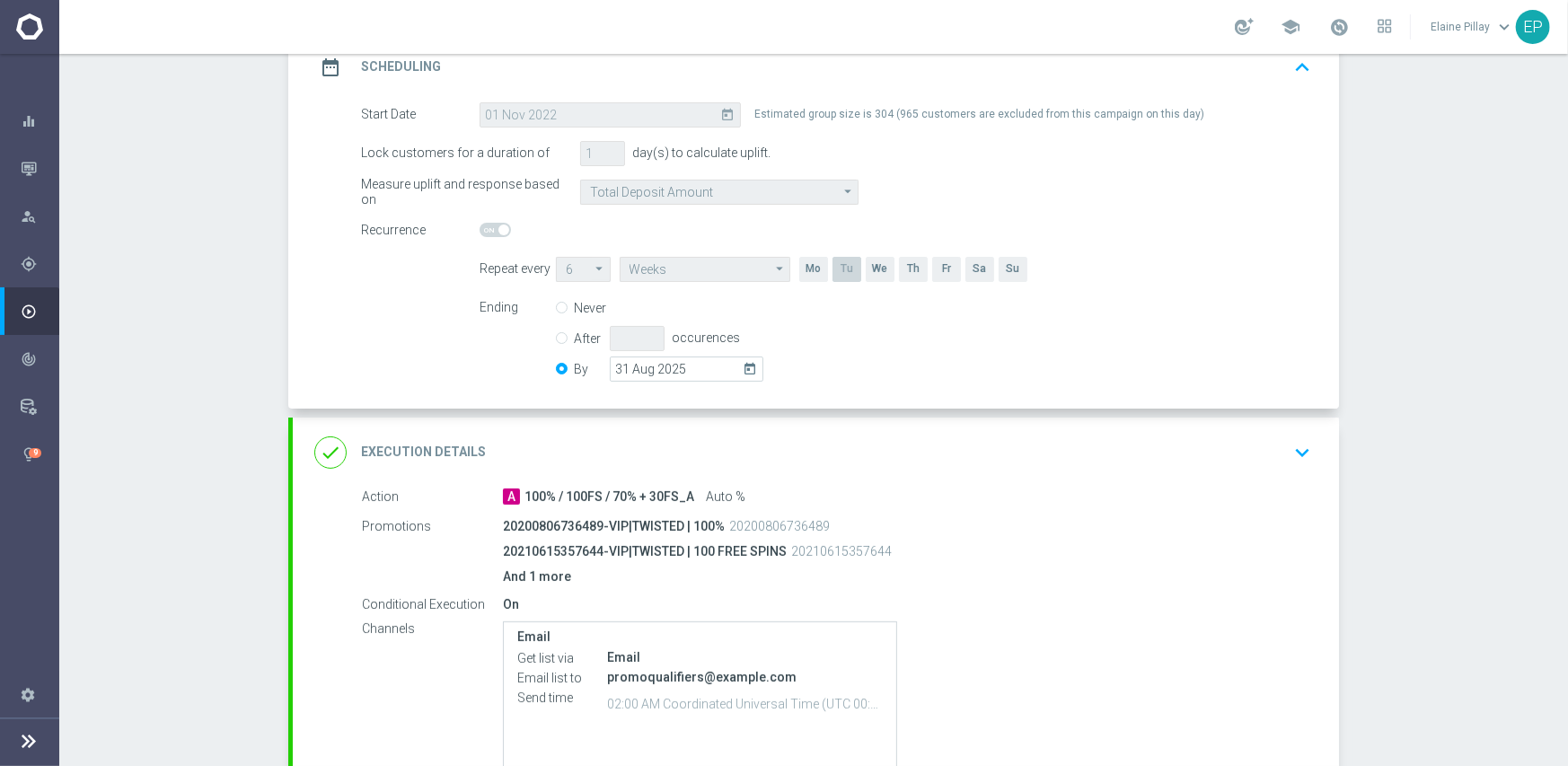 click on "Never
After
occurences
By
31 Aug 2025
today" 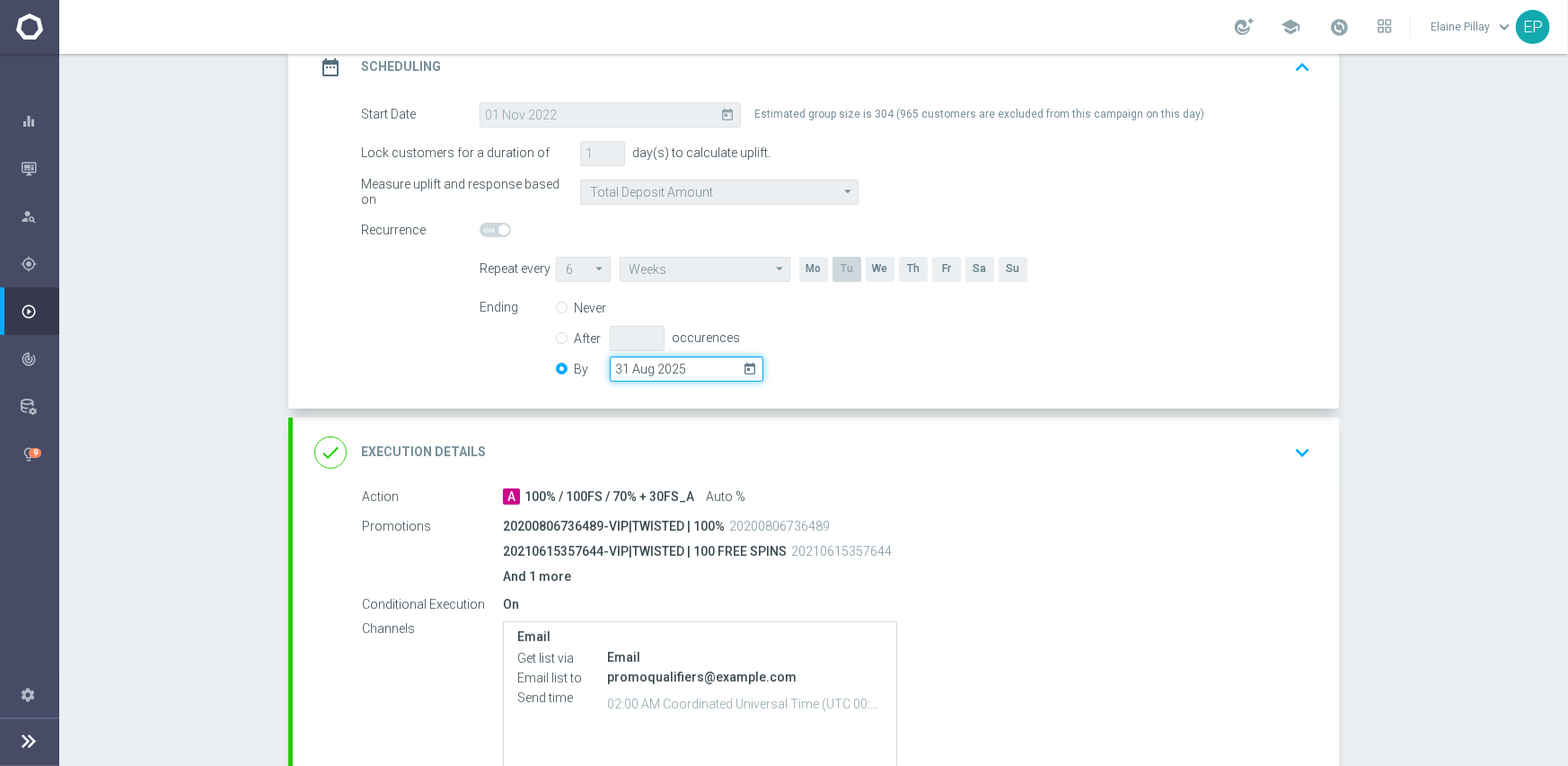 click on "31 Aug 2025" 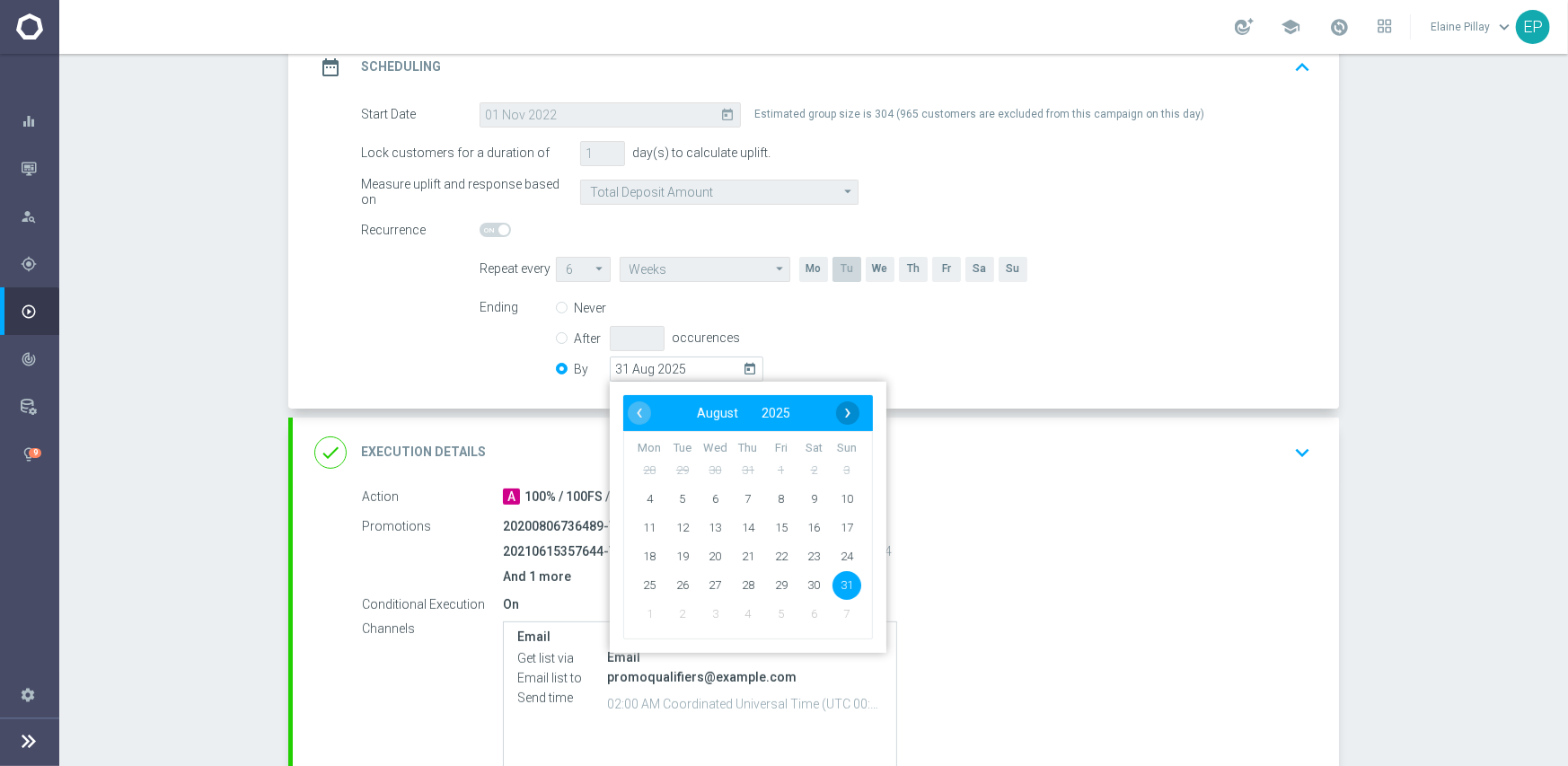 click on "›" 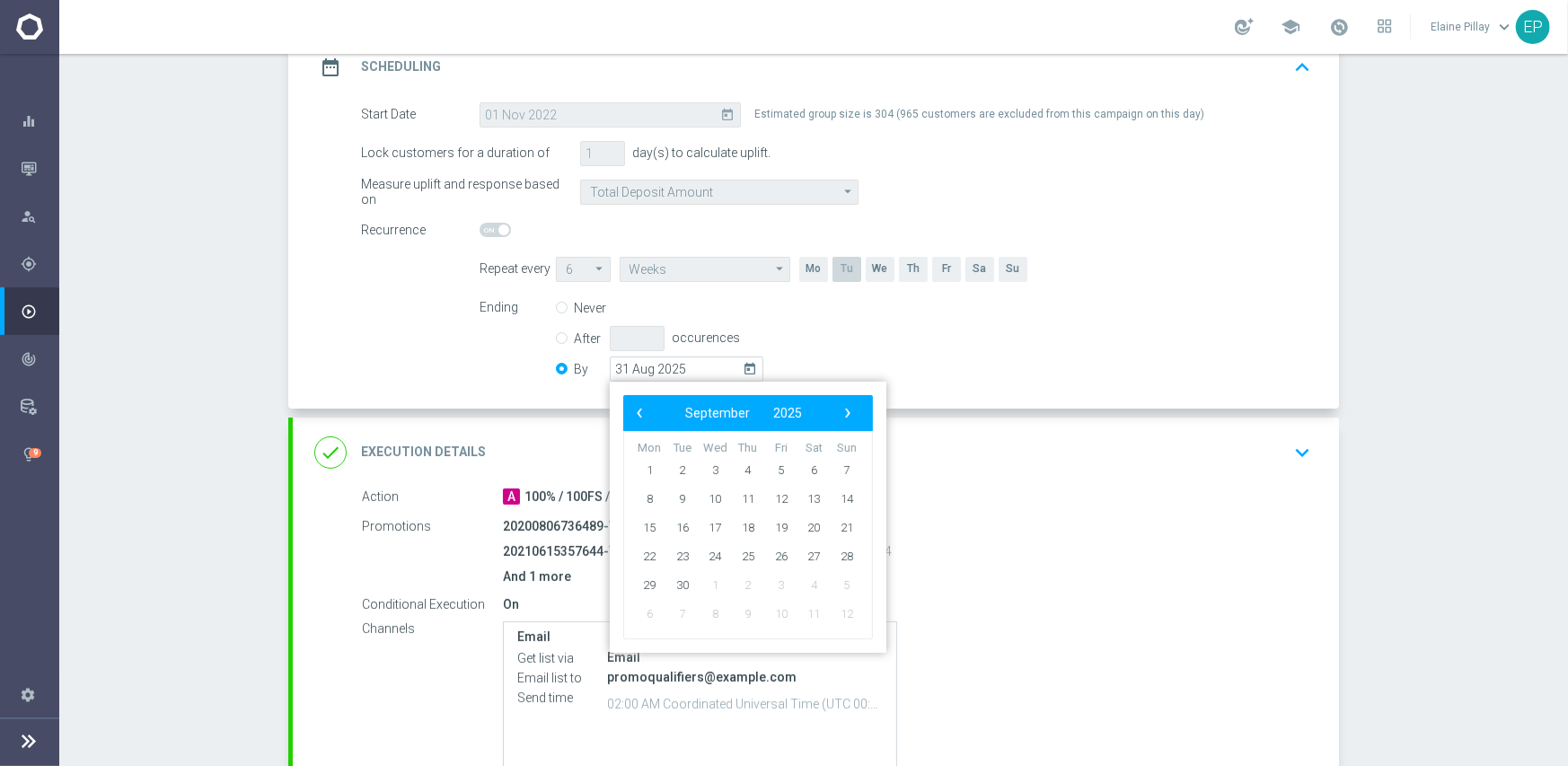 click on "›" 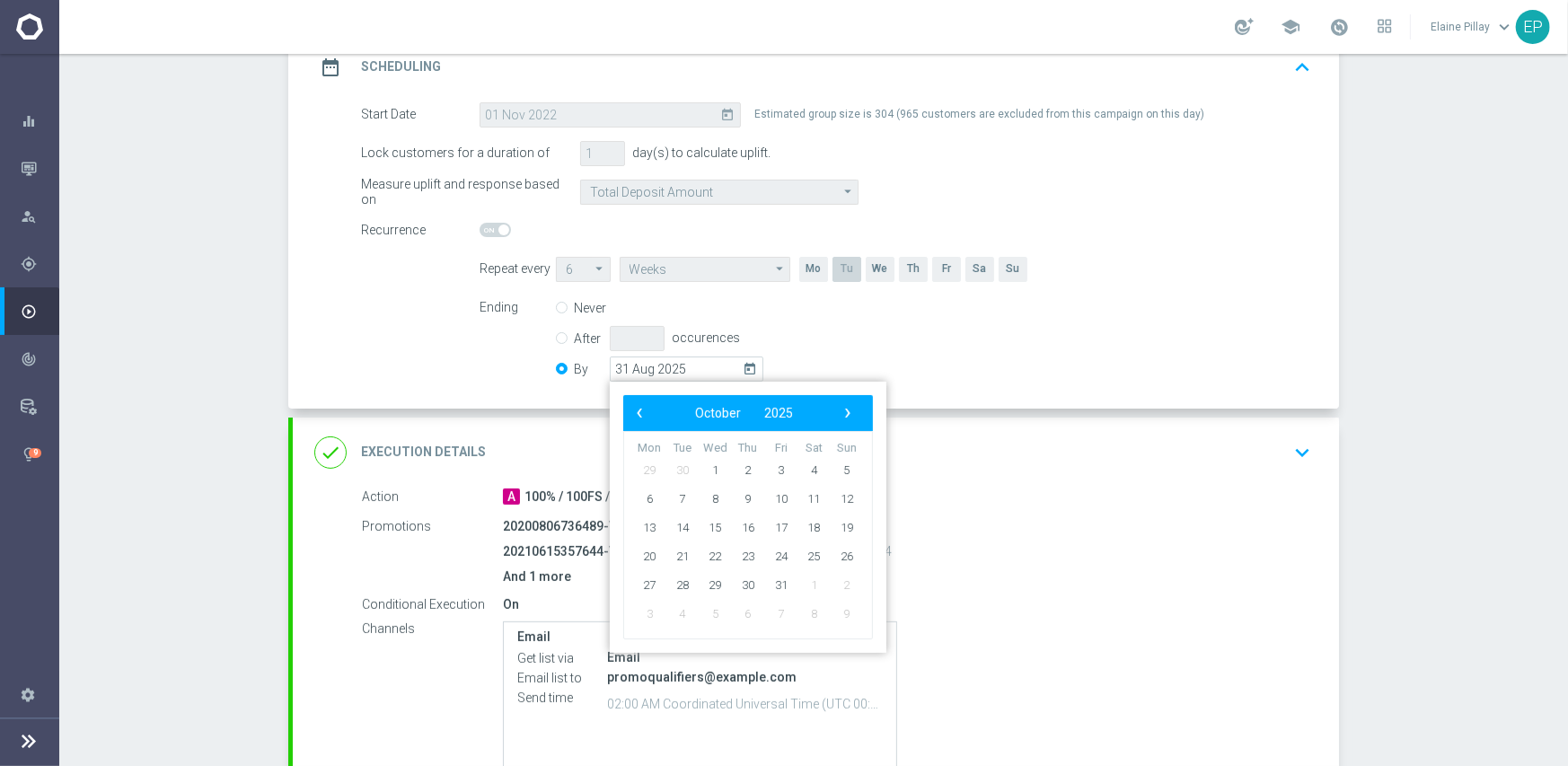 click on "›" 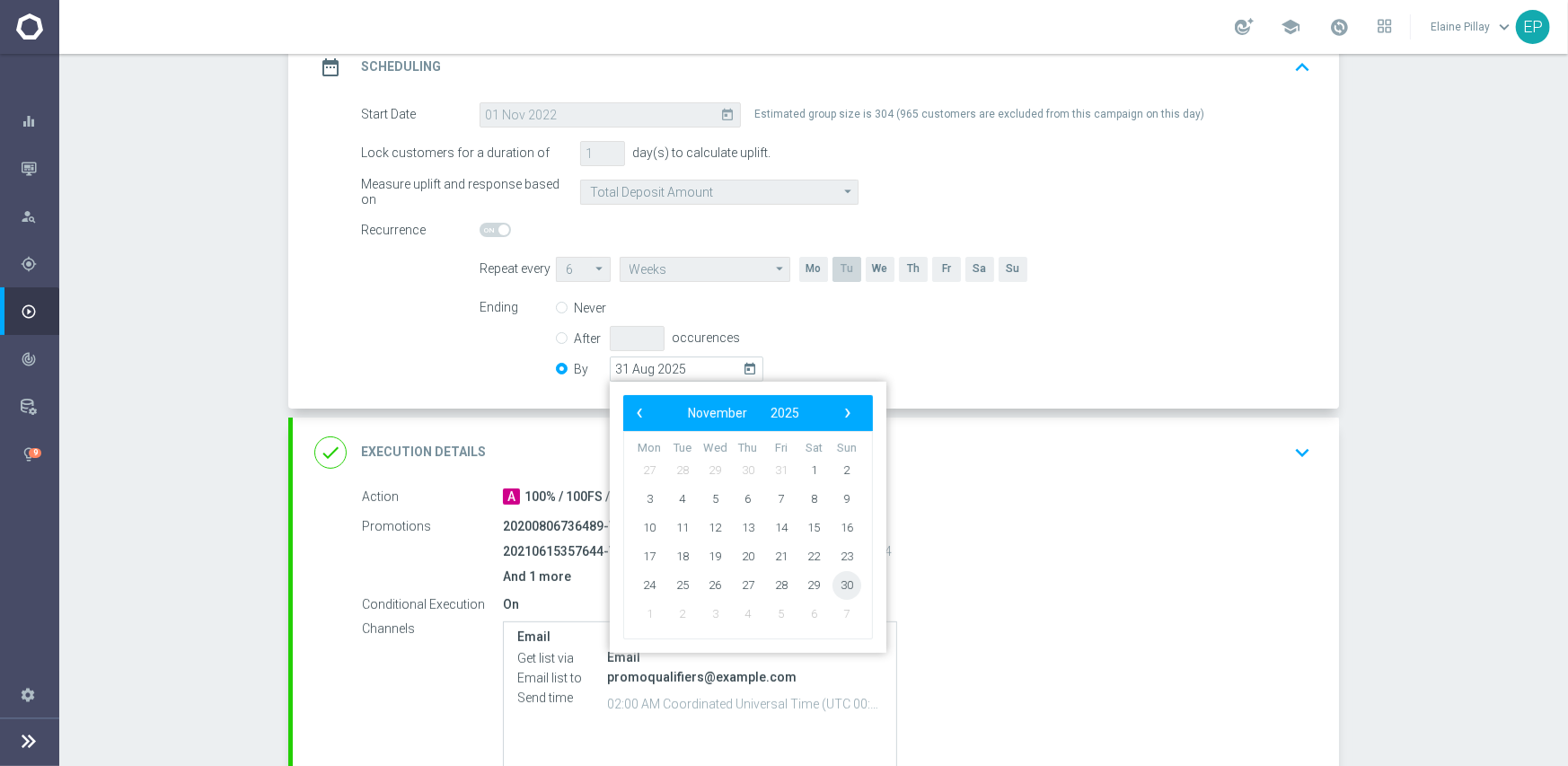 click on "30" 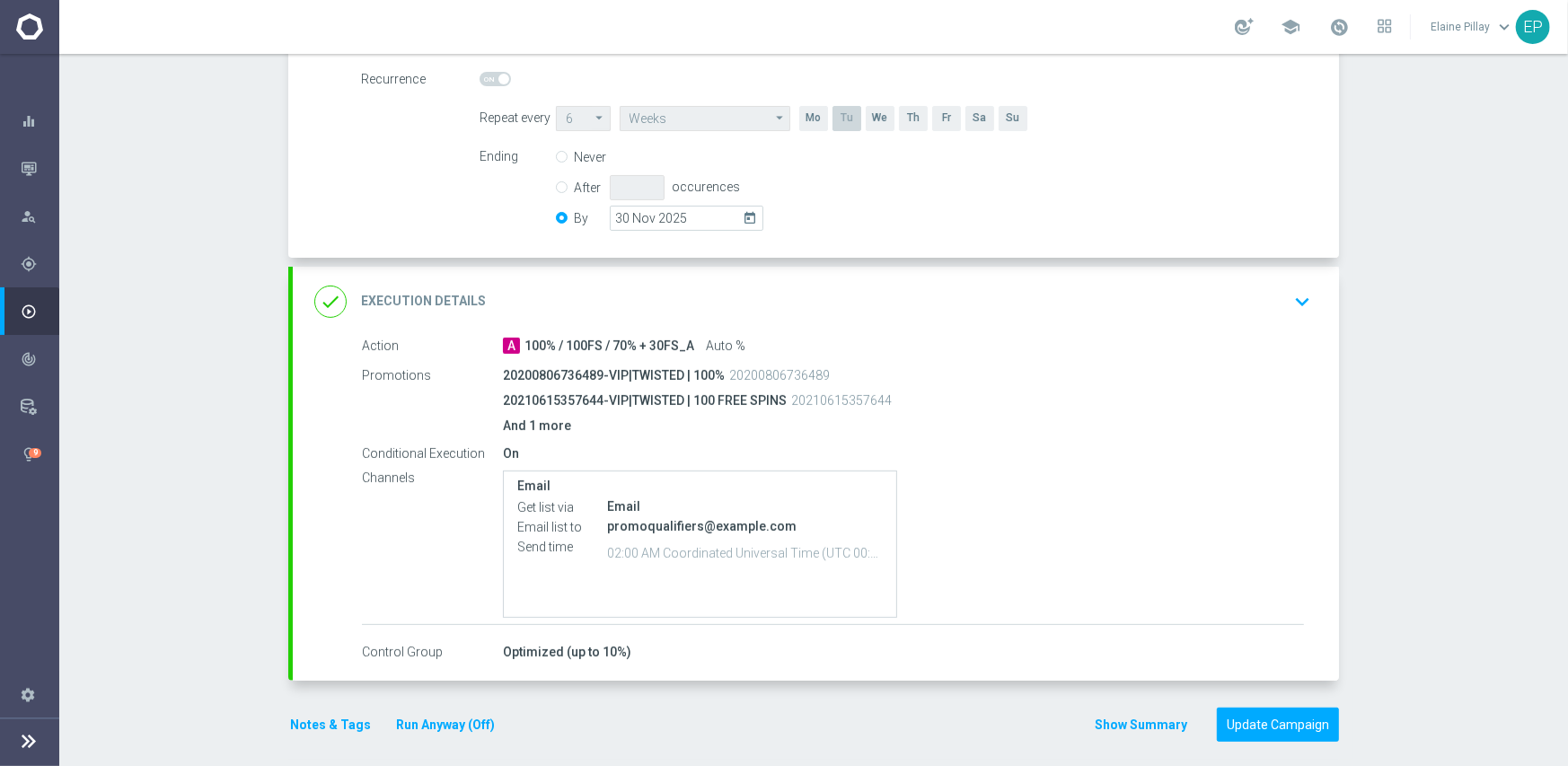 scroll, scrollTop: 431, scrollLeft: 0, axis: vertical 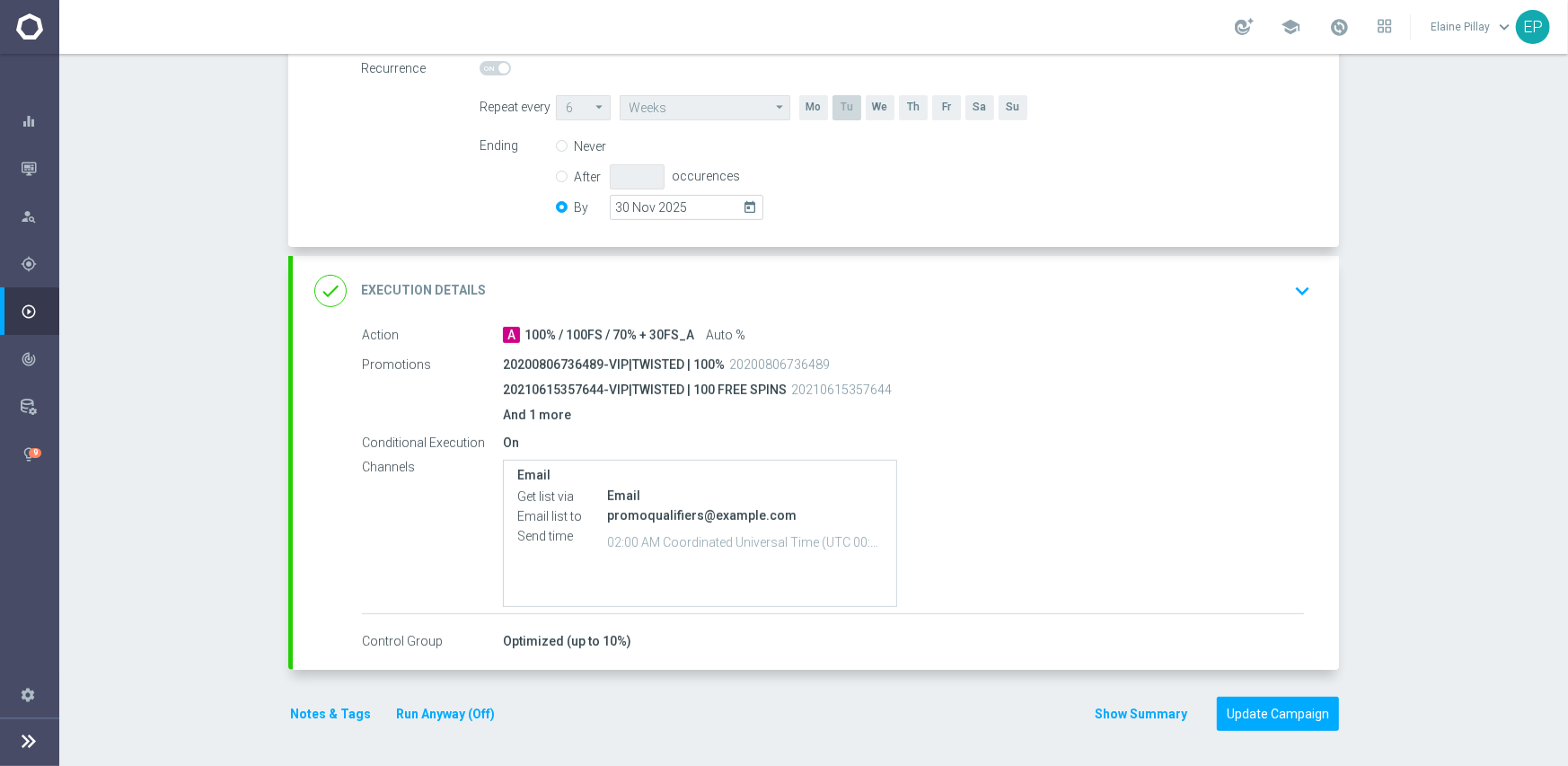 click on "done
Execution Details
keyboard_arrow_down" 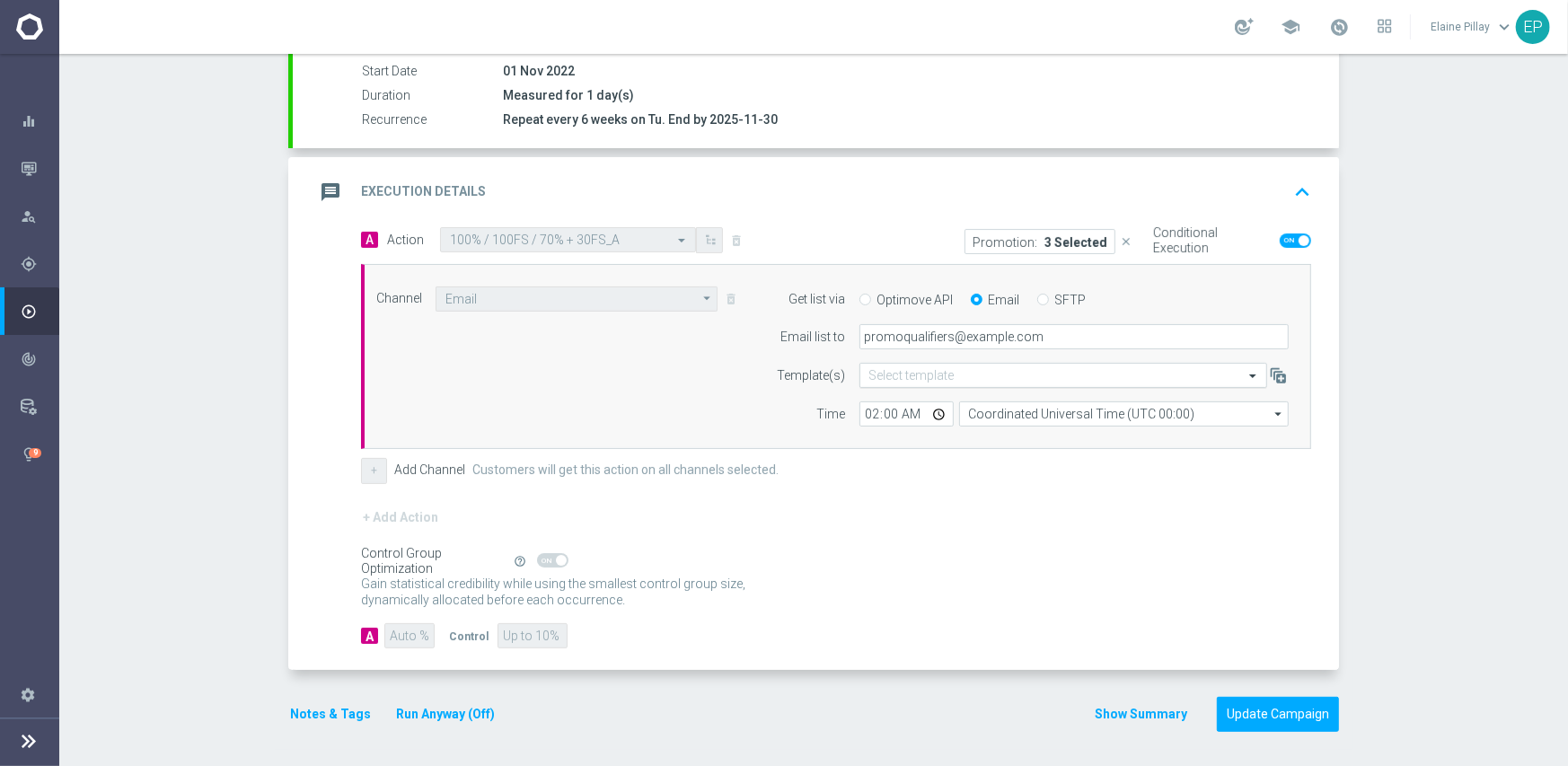 scroll, scrollTop: 301, scrollLeft: 0, axis: vertical 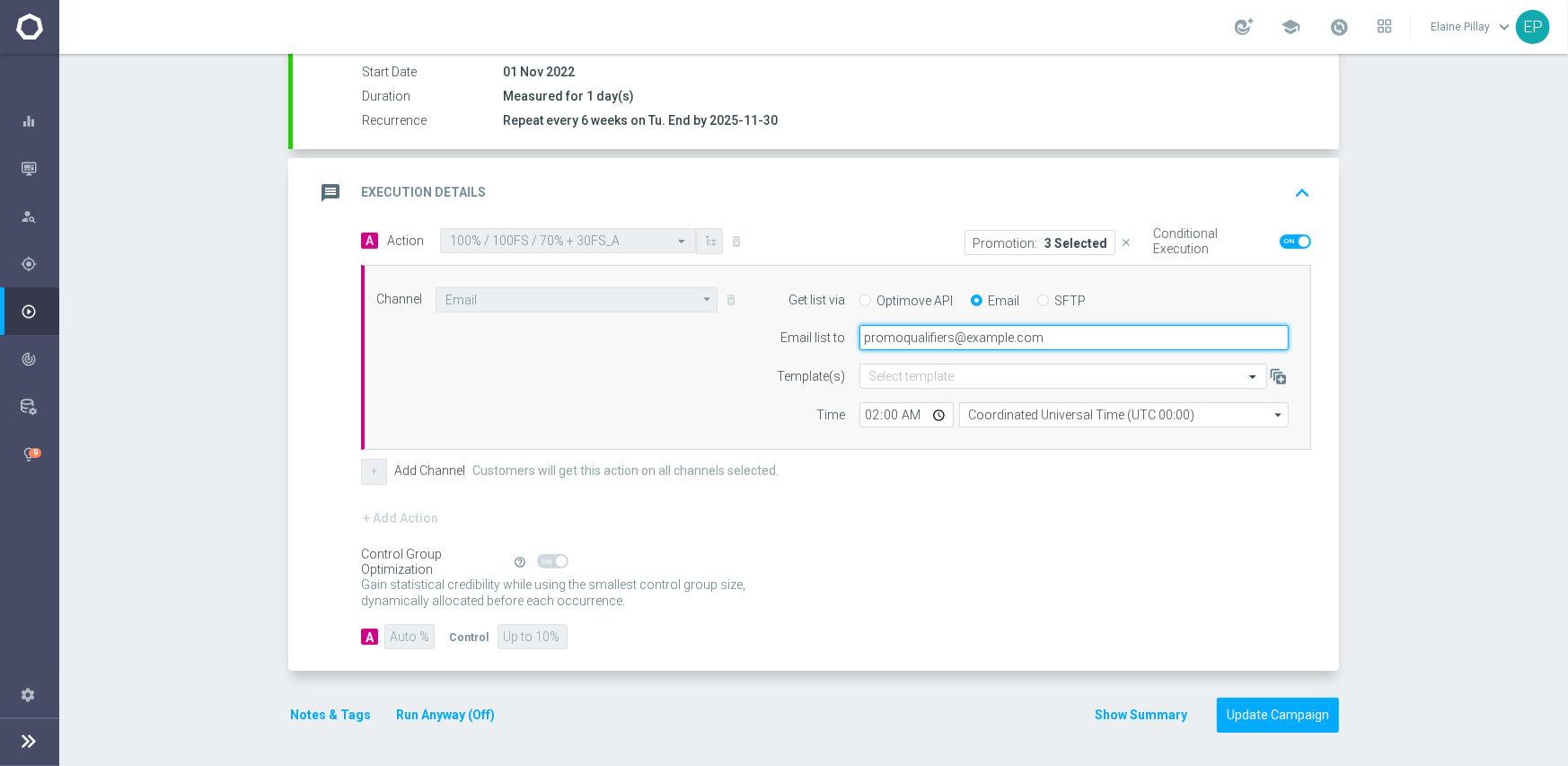 drag, startPoint x: 1098, startPoint y: 337, endPoint x: 777, endPoint y: 341, distance: 321.0249 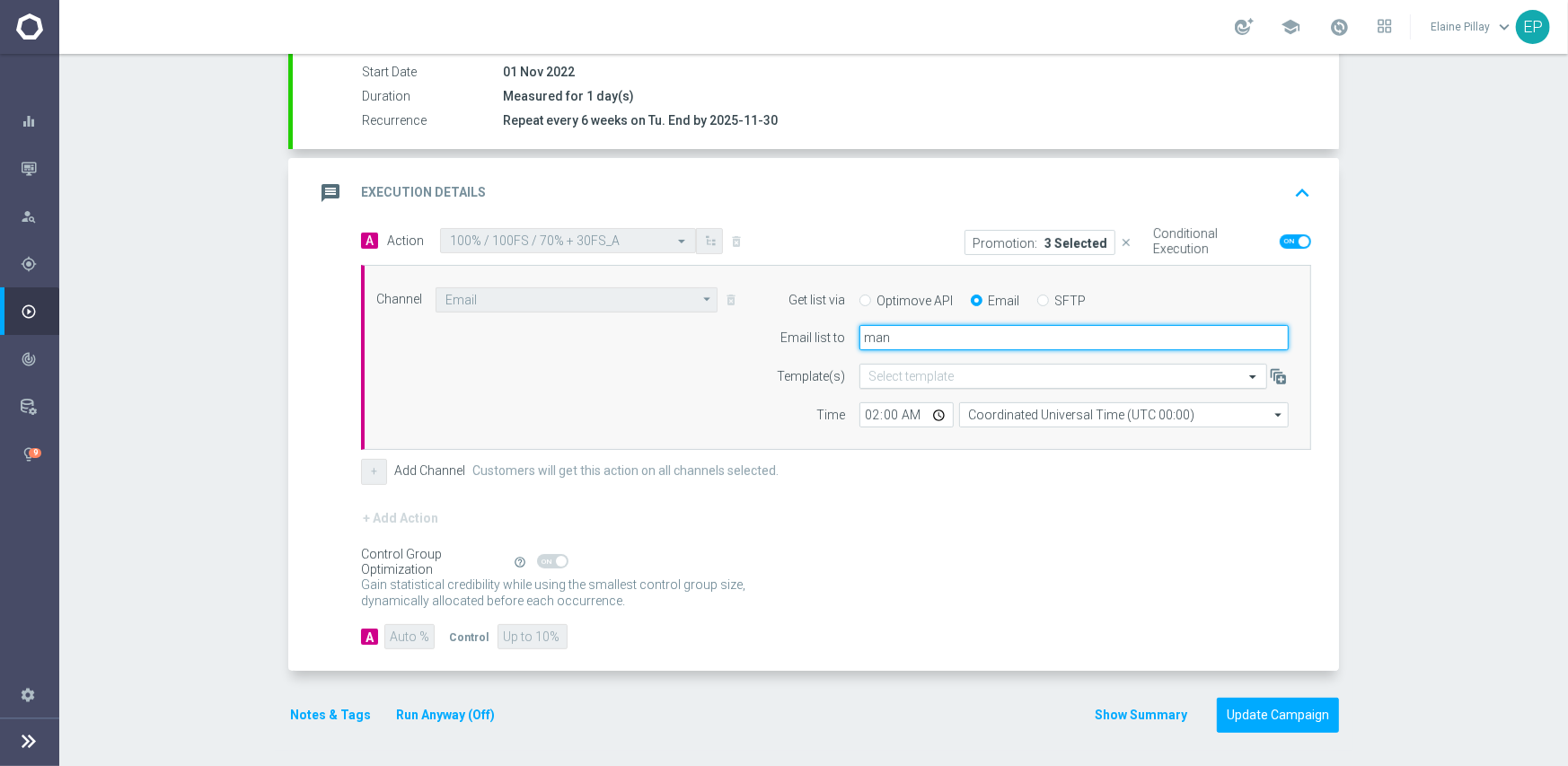 type on "promo@mediamanta.com" 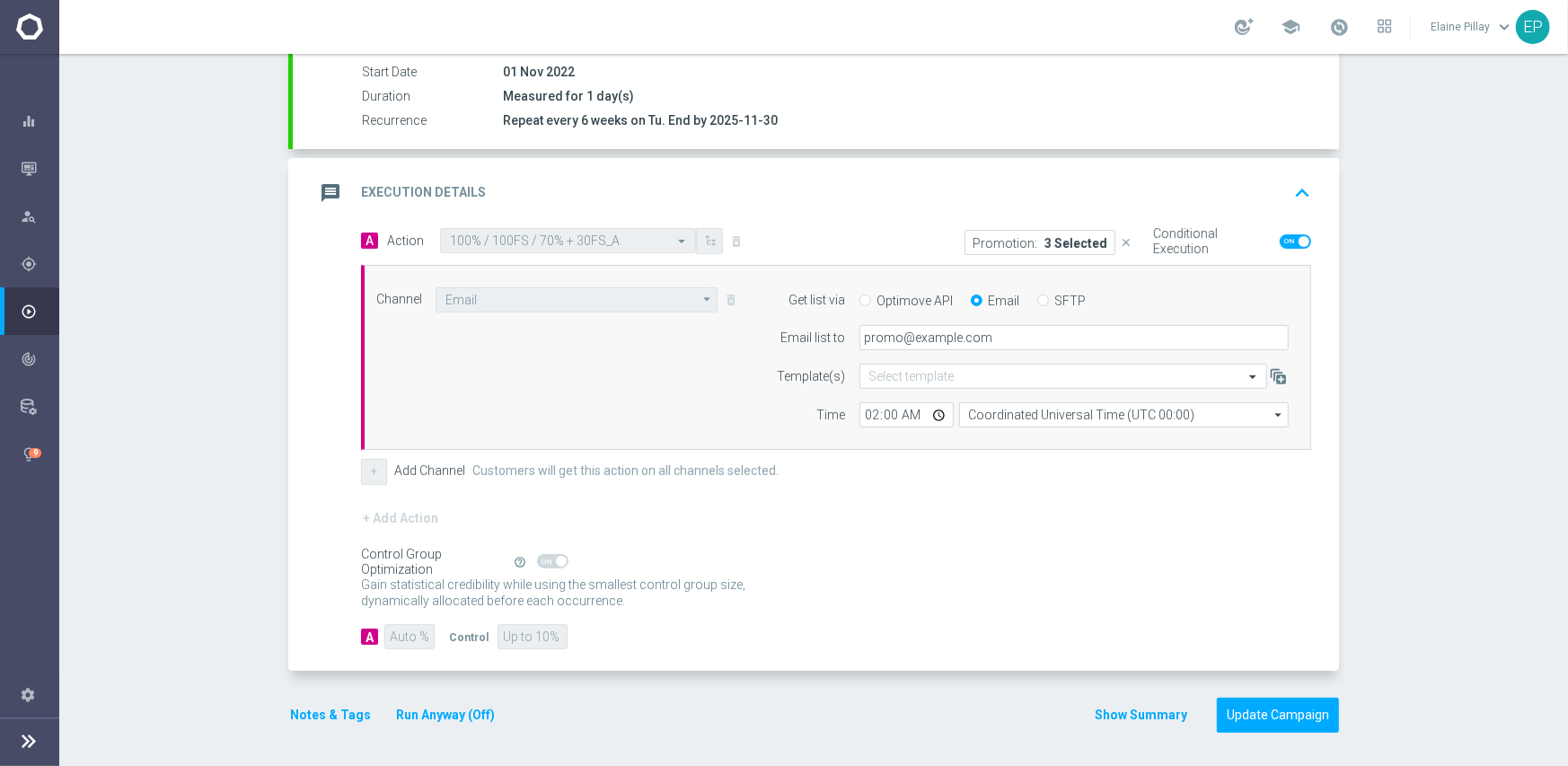 click on "Gain statistical credibility while using the smallest control group size, dynamically allocated before each occurrence.
Gain higher response rates by matching the most effective action with each customer. The action-customer fit increases after each occurrence." 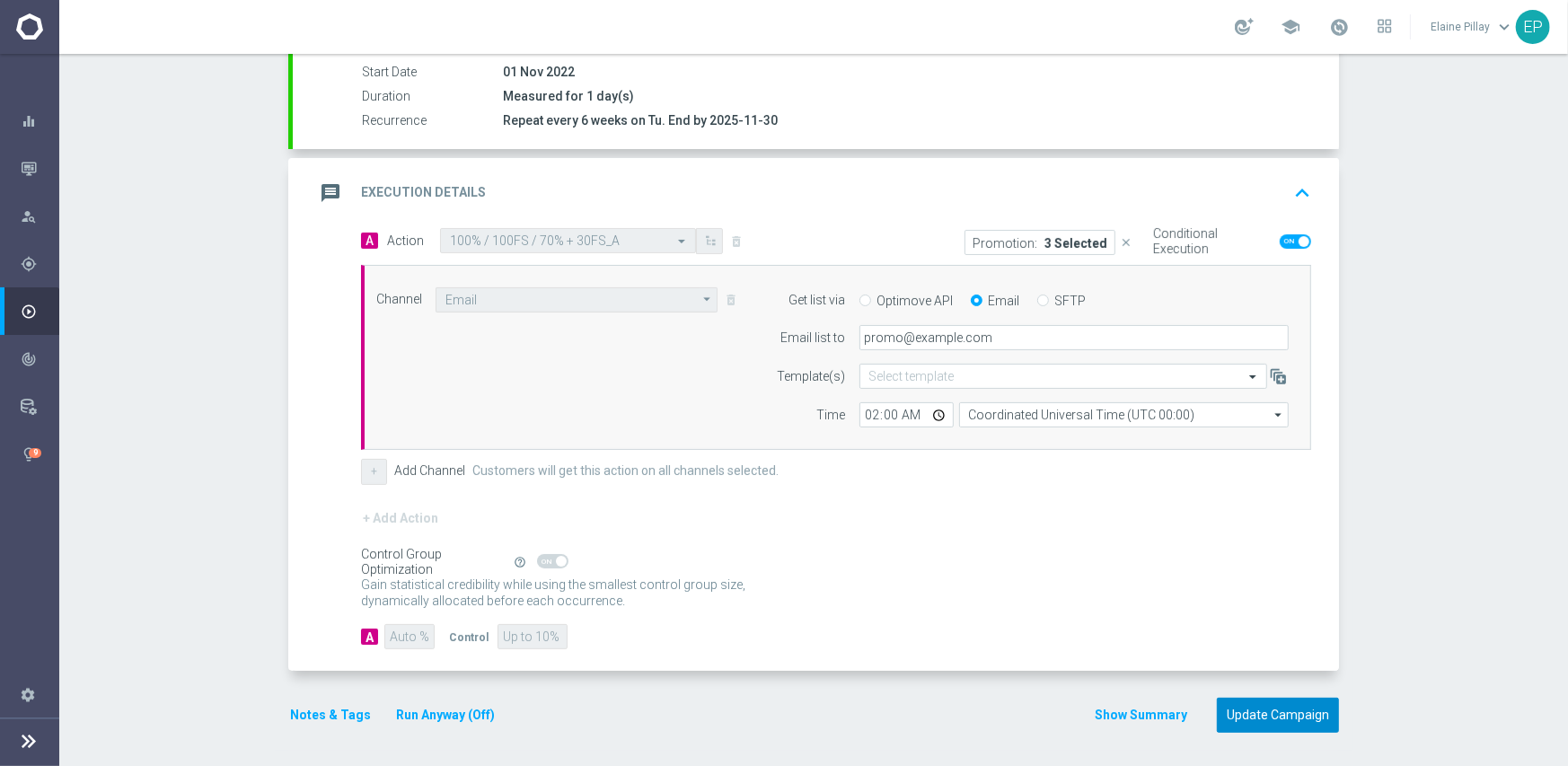 click on "Update Campaign" 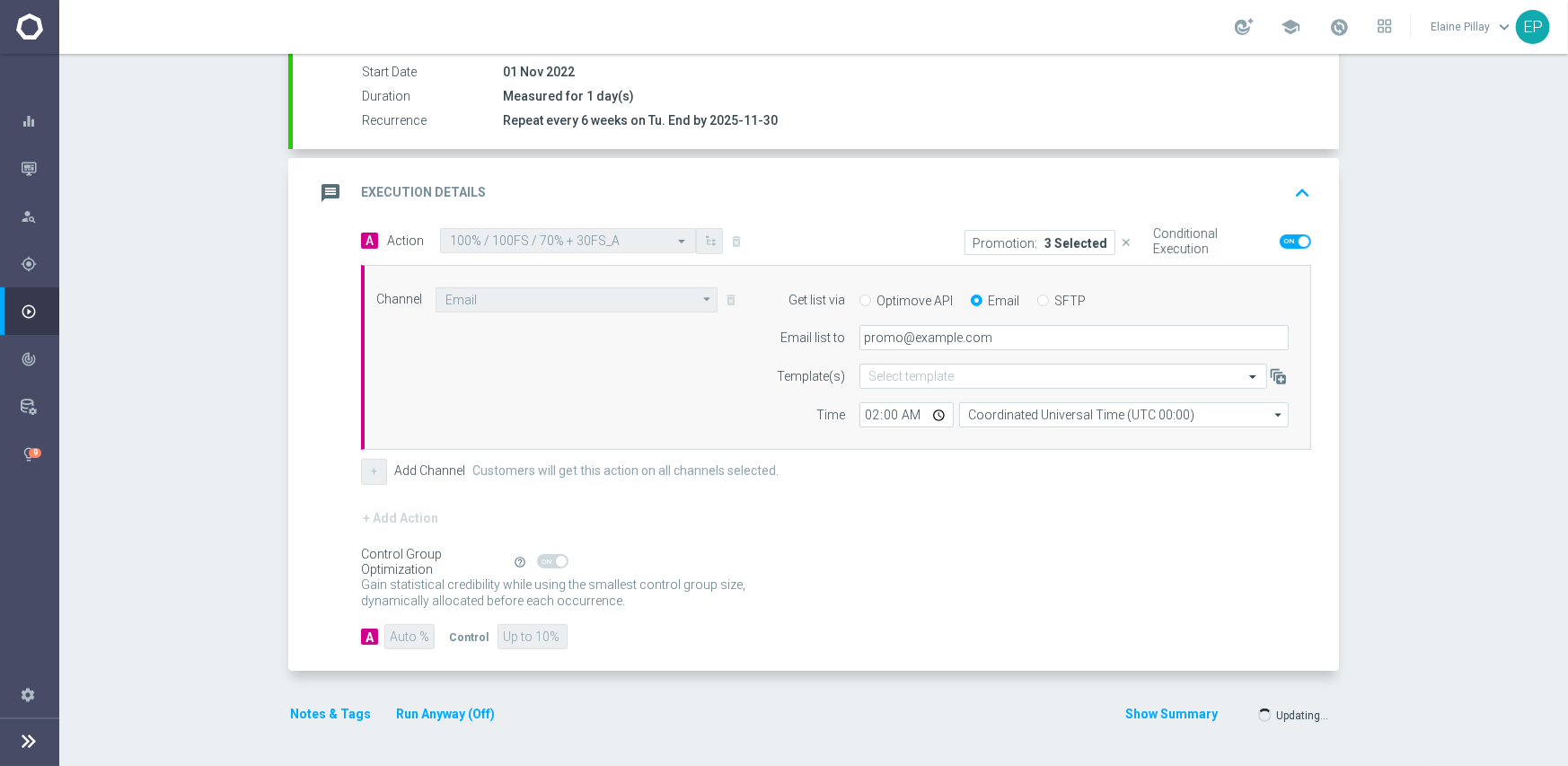 scroll, scrollTop: 298, scrollLeft: 0, axis: vertical 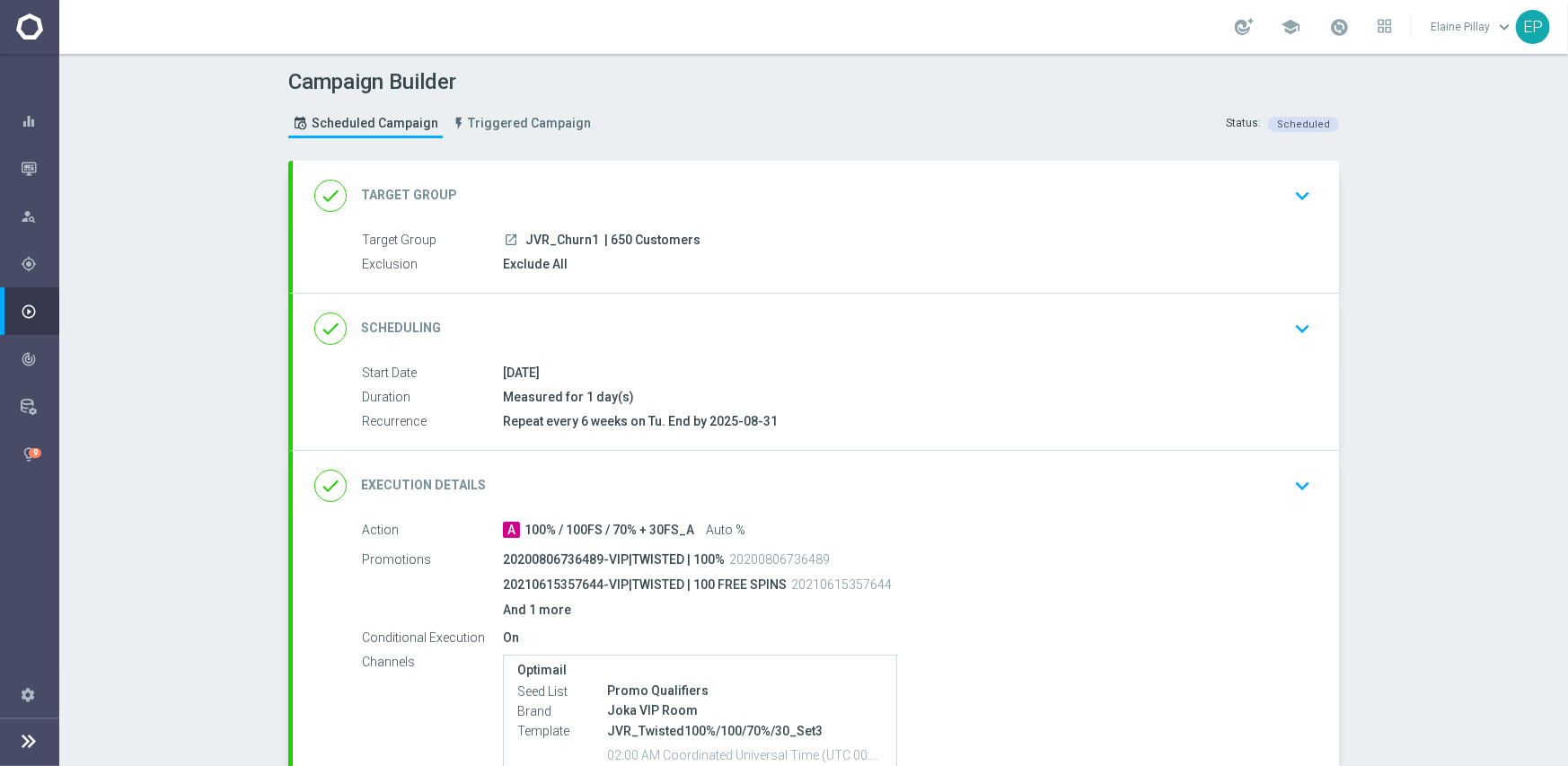 click on "done
Scheduling
keyboard_arrow_down" 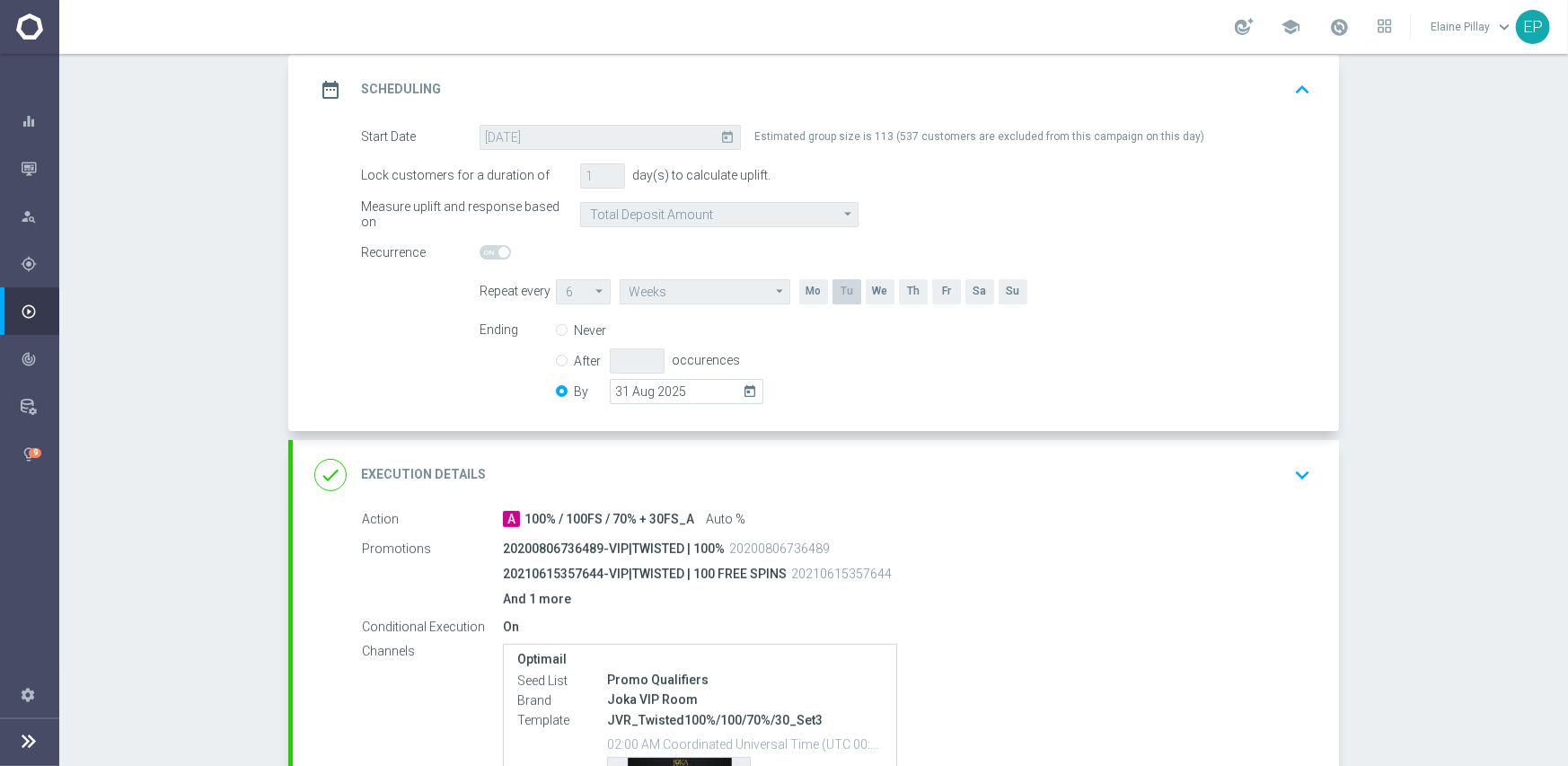 scroll, scrollTop: 359, scrollLeft: 0, axis: vertical 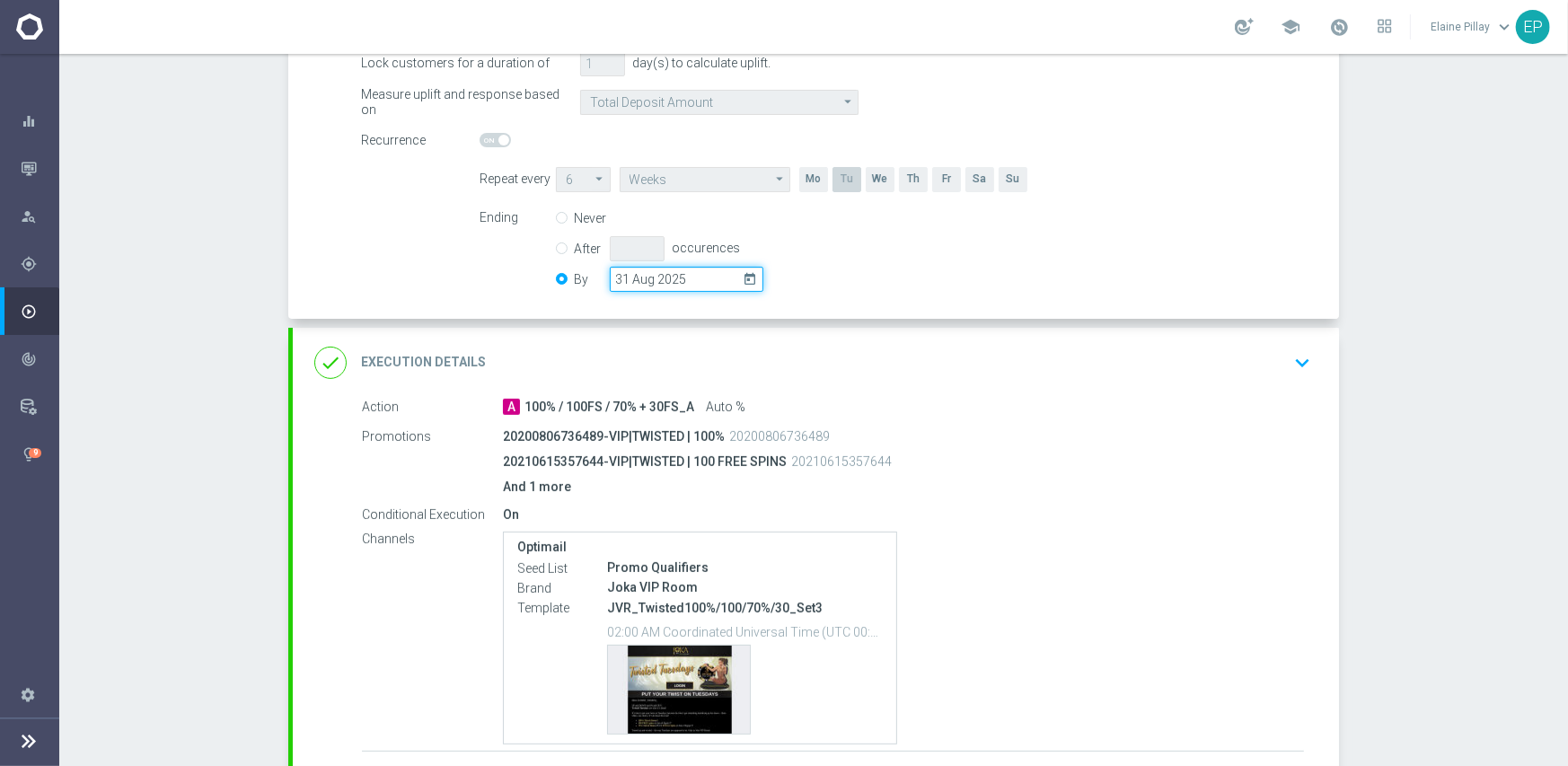 click on "31 Aug 2025" 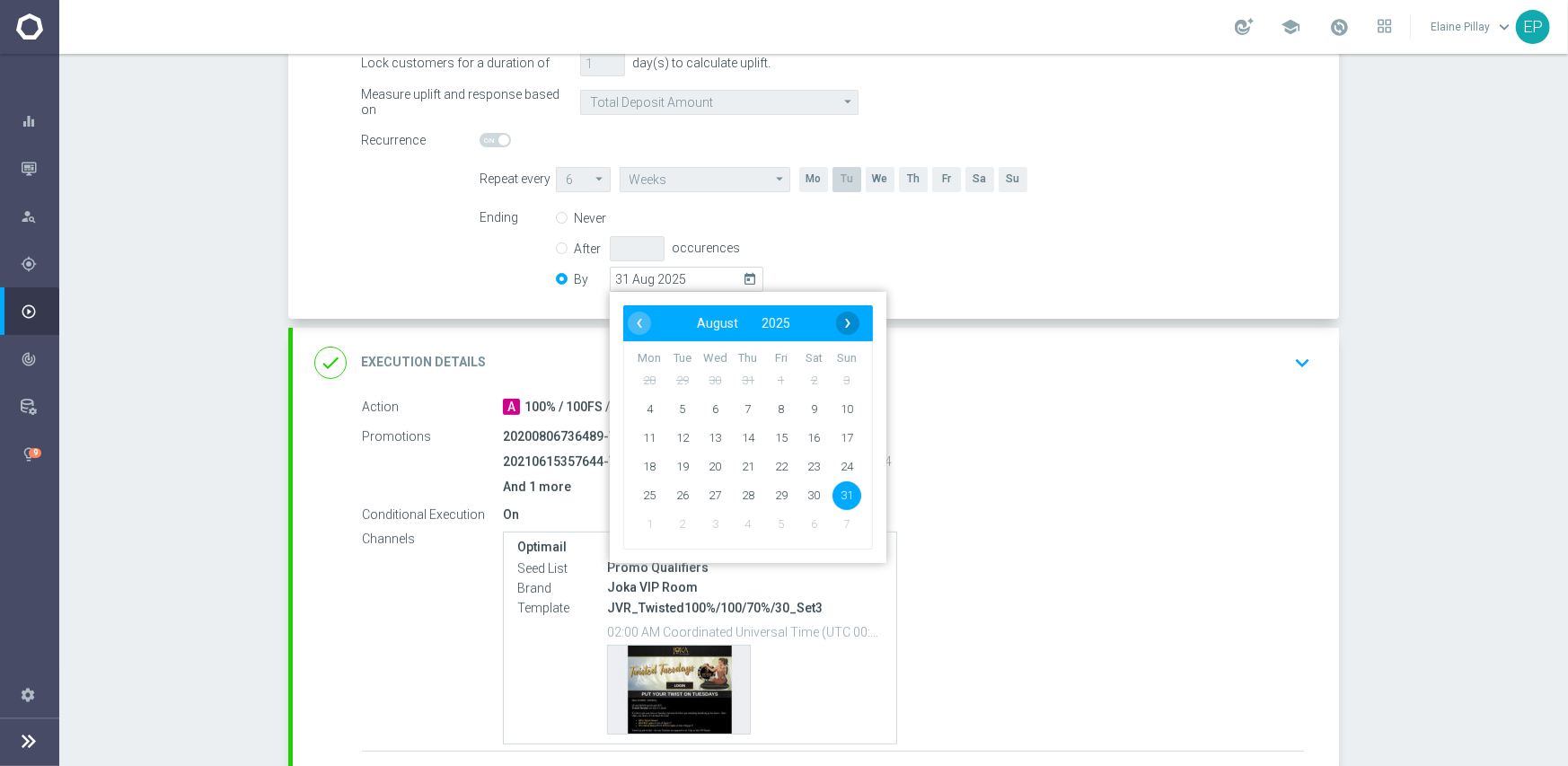 click on "›" 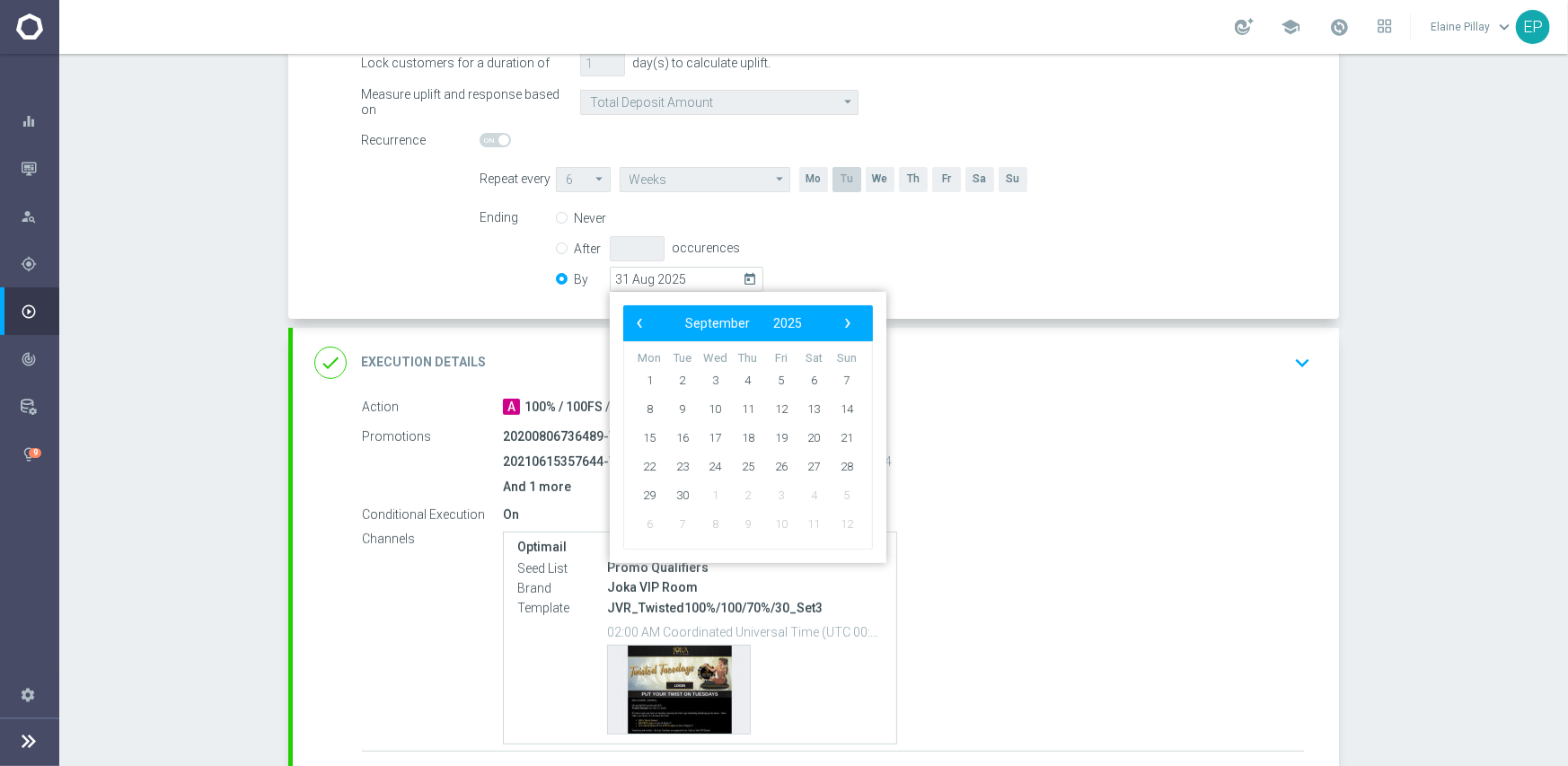 click on "›" 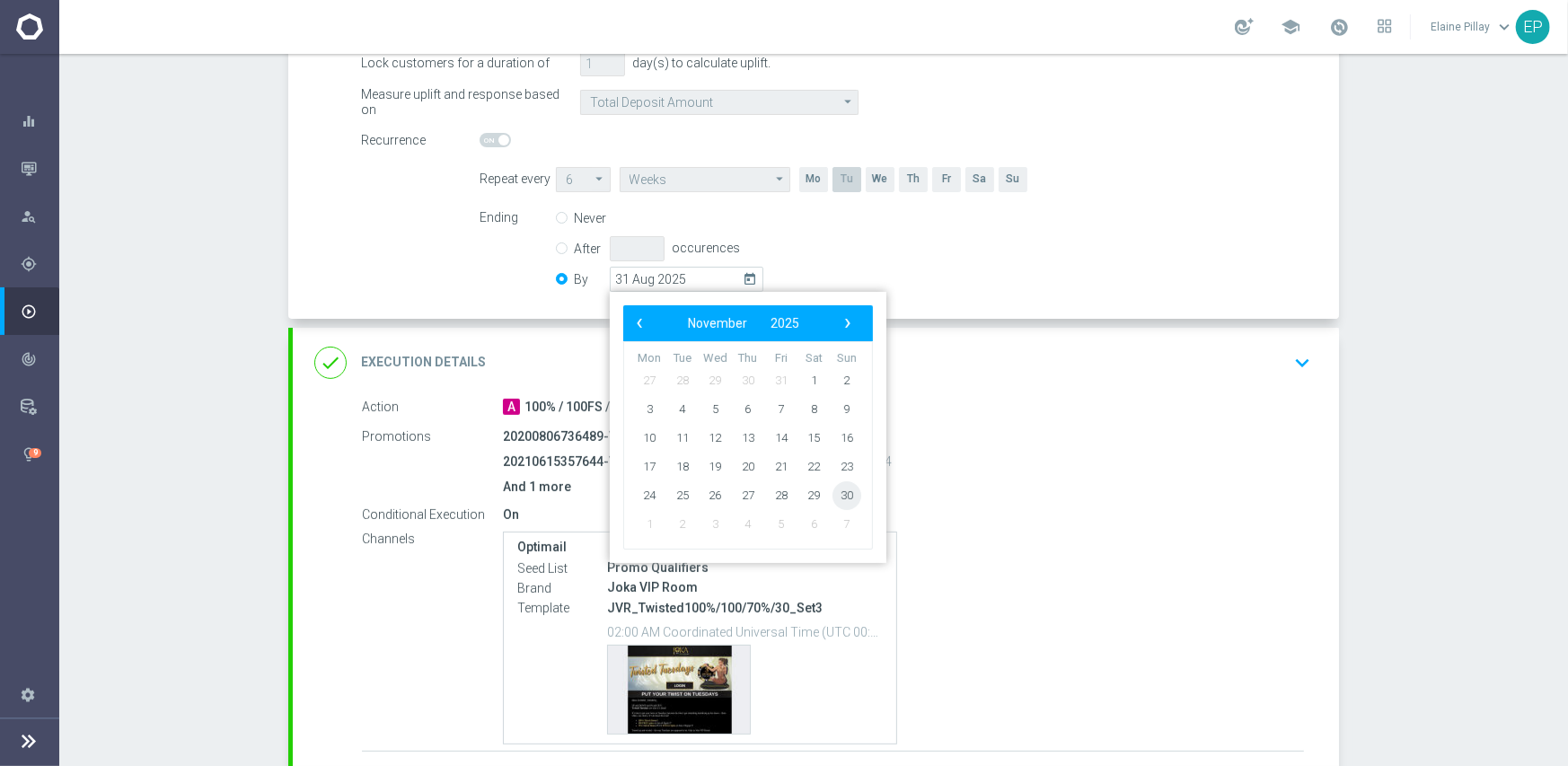 click on "30" 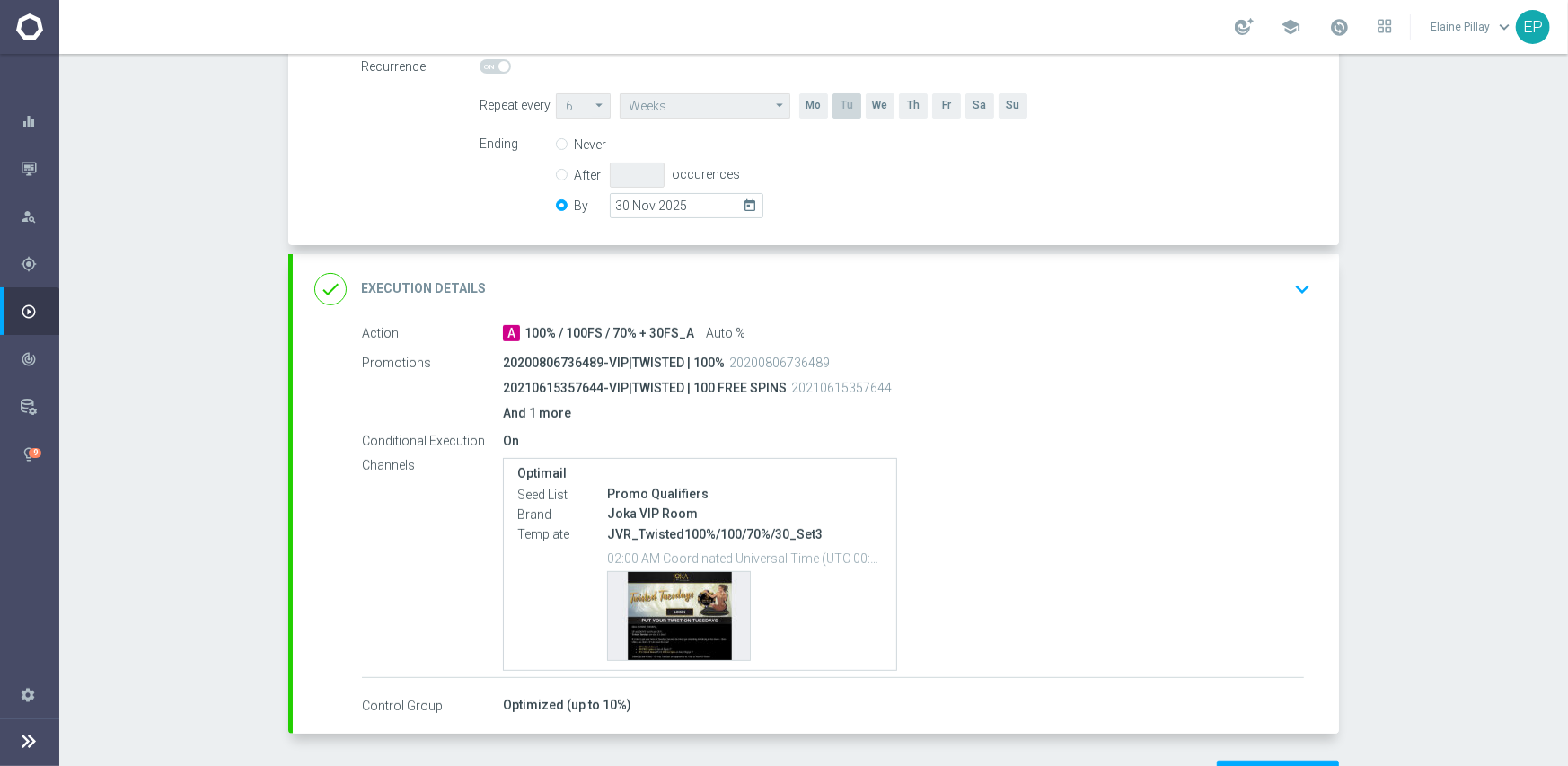 scroll, scrollTop: 497, scrollLeft: 0, axis: vertical 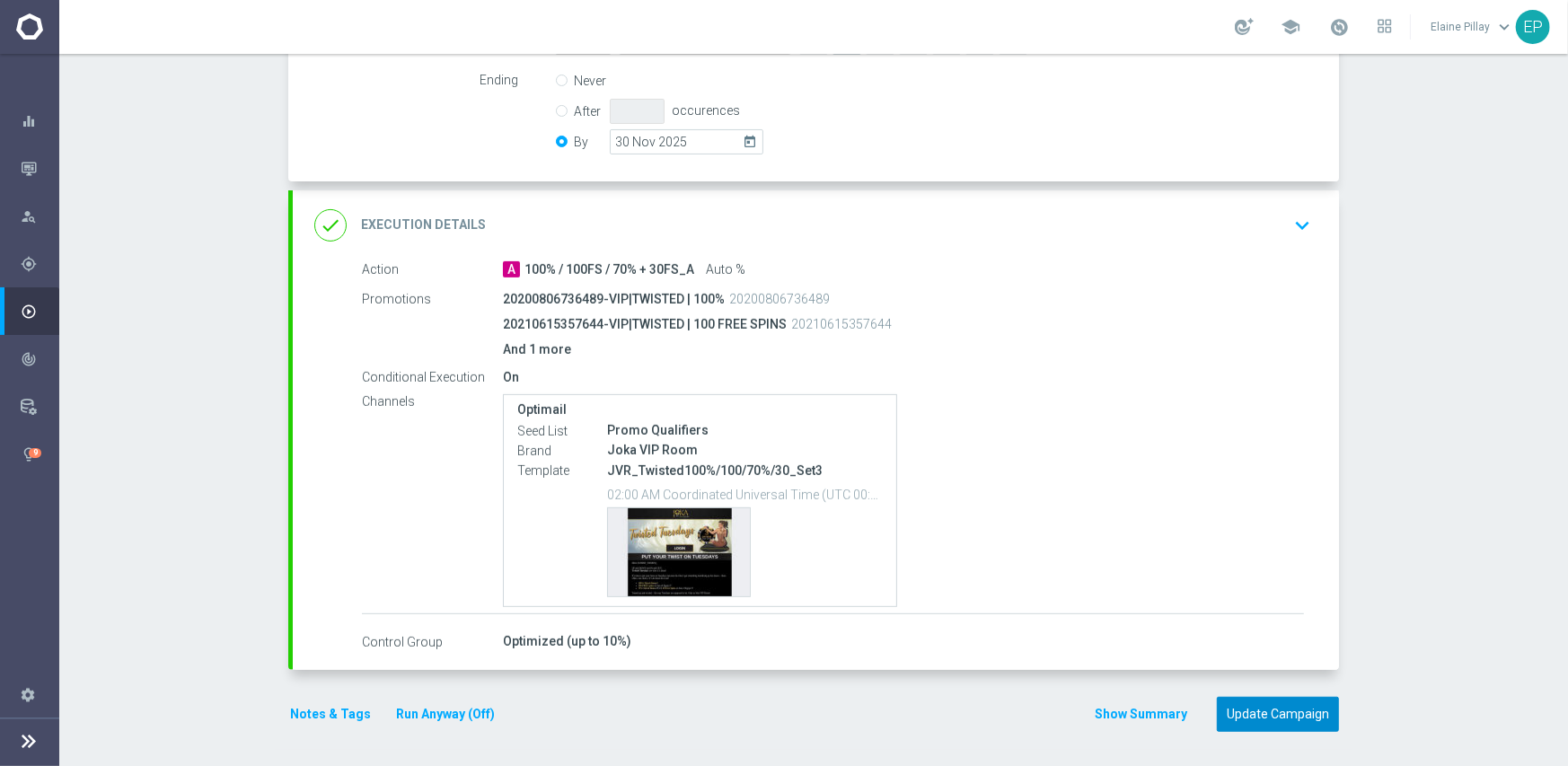 click on "Update Campaign" 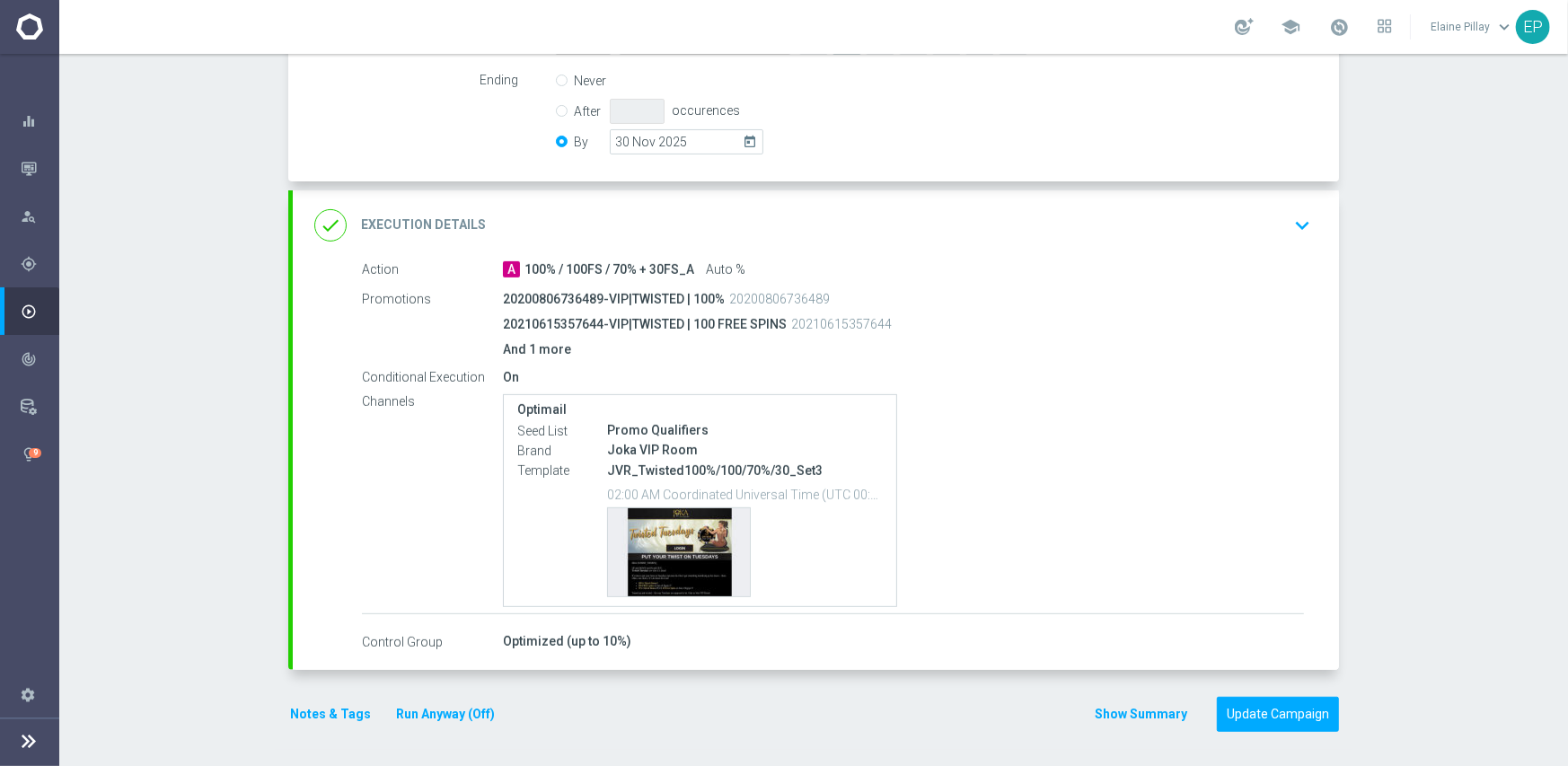 scroll, scrollTop: 494, scrollLeft: 0, axis: vertical 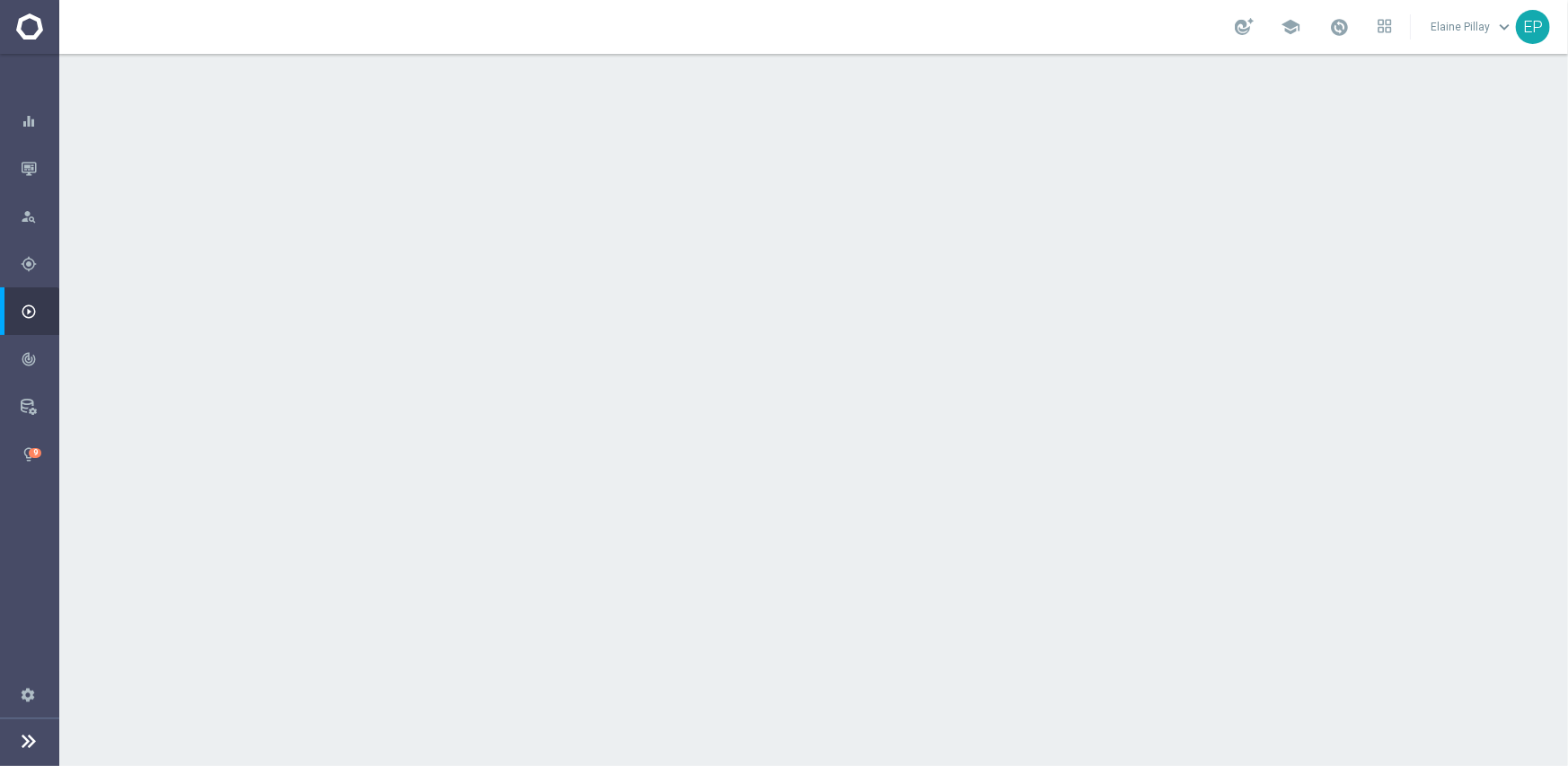 click on "date_range
Scheduling
keyboard_arrow_down" 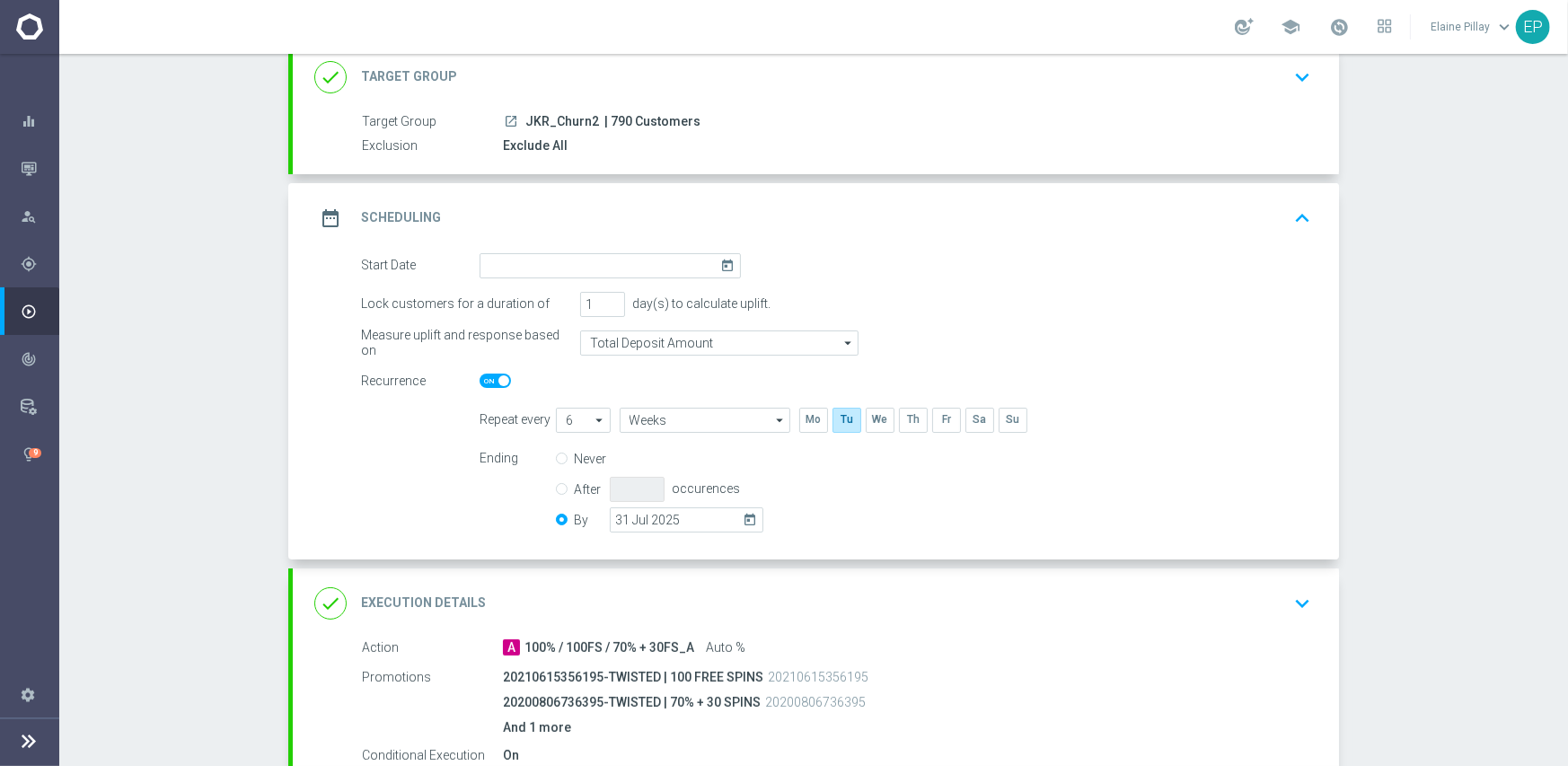 scroll, scrollTop: 90, scrollLeft: 0, axis: vertical 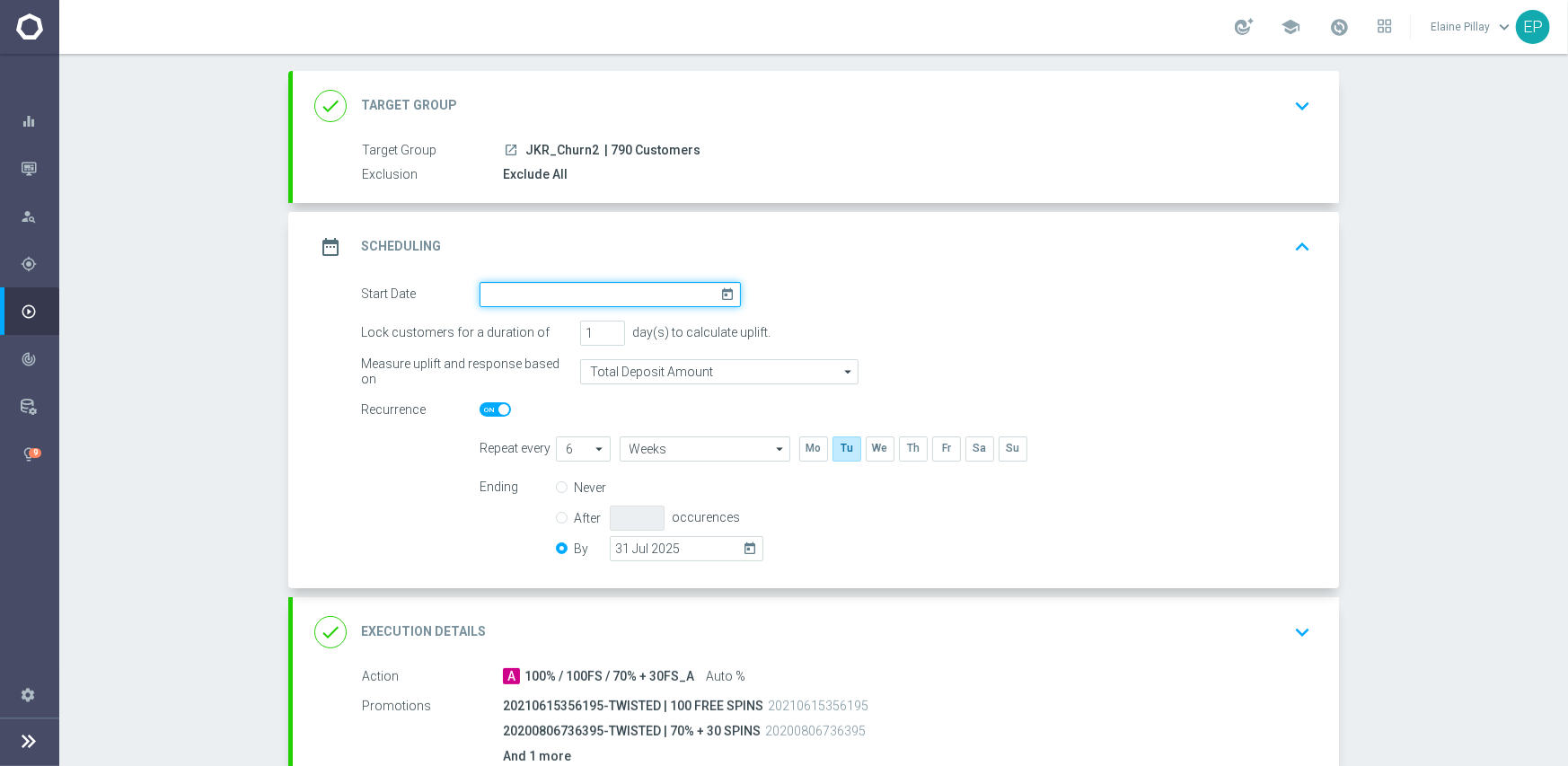 click 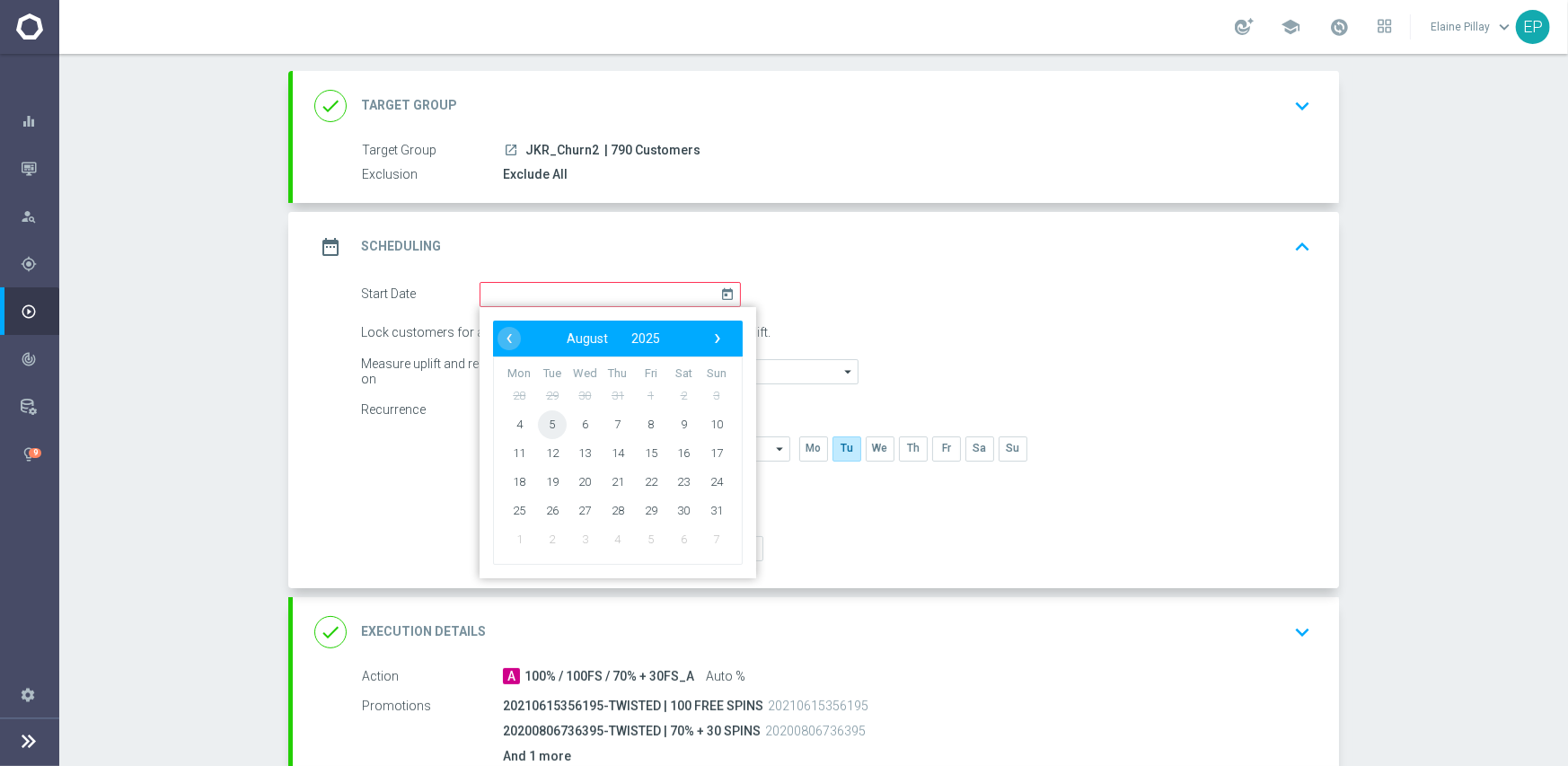 click on "5" 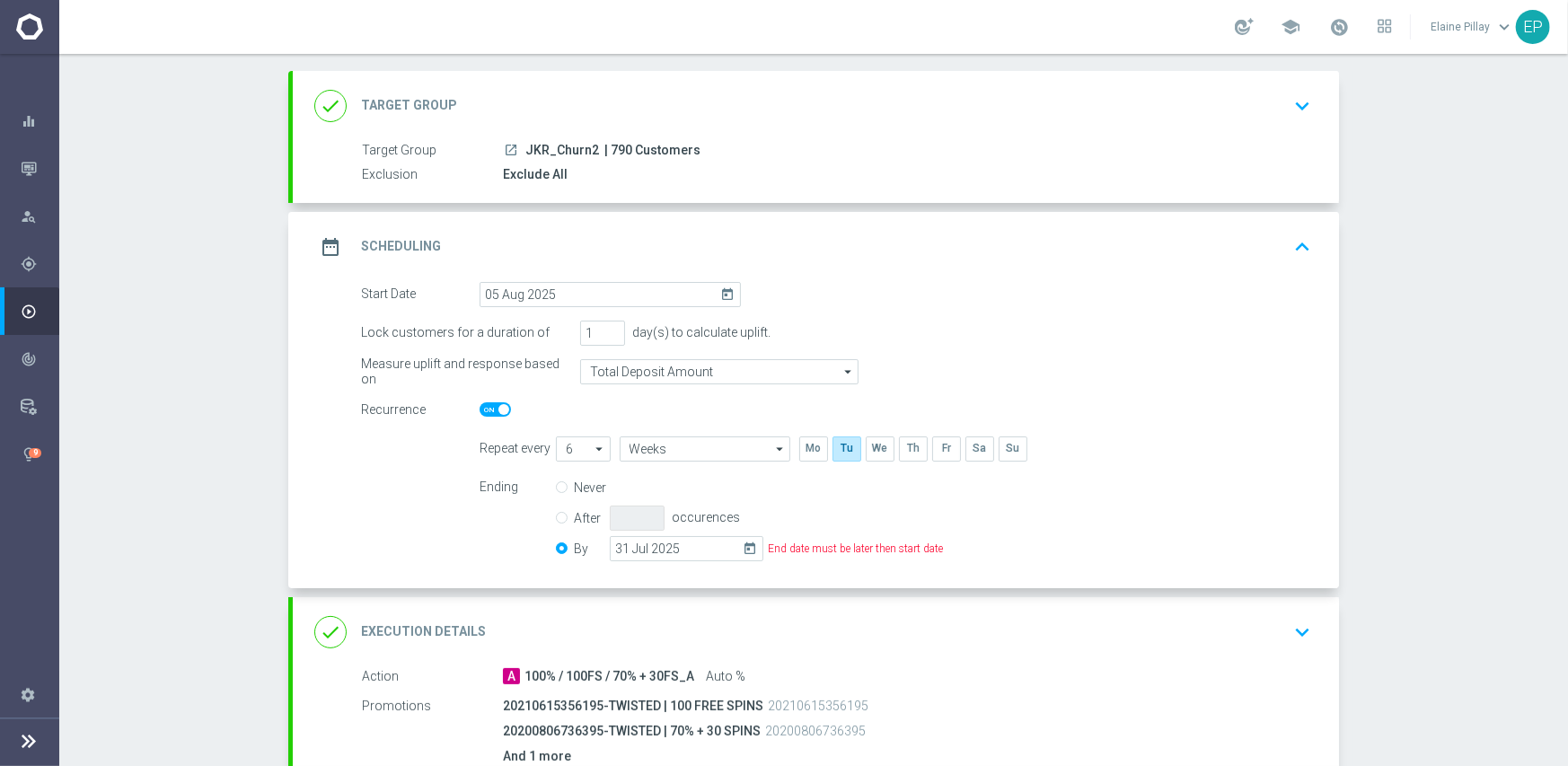 click on "Never
After
occurences
By
31 Jul 2025
today
End date must be later then start date" 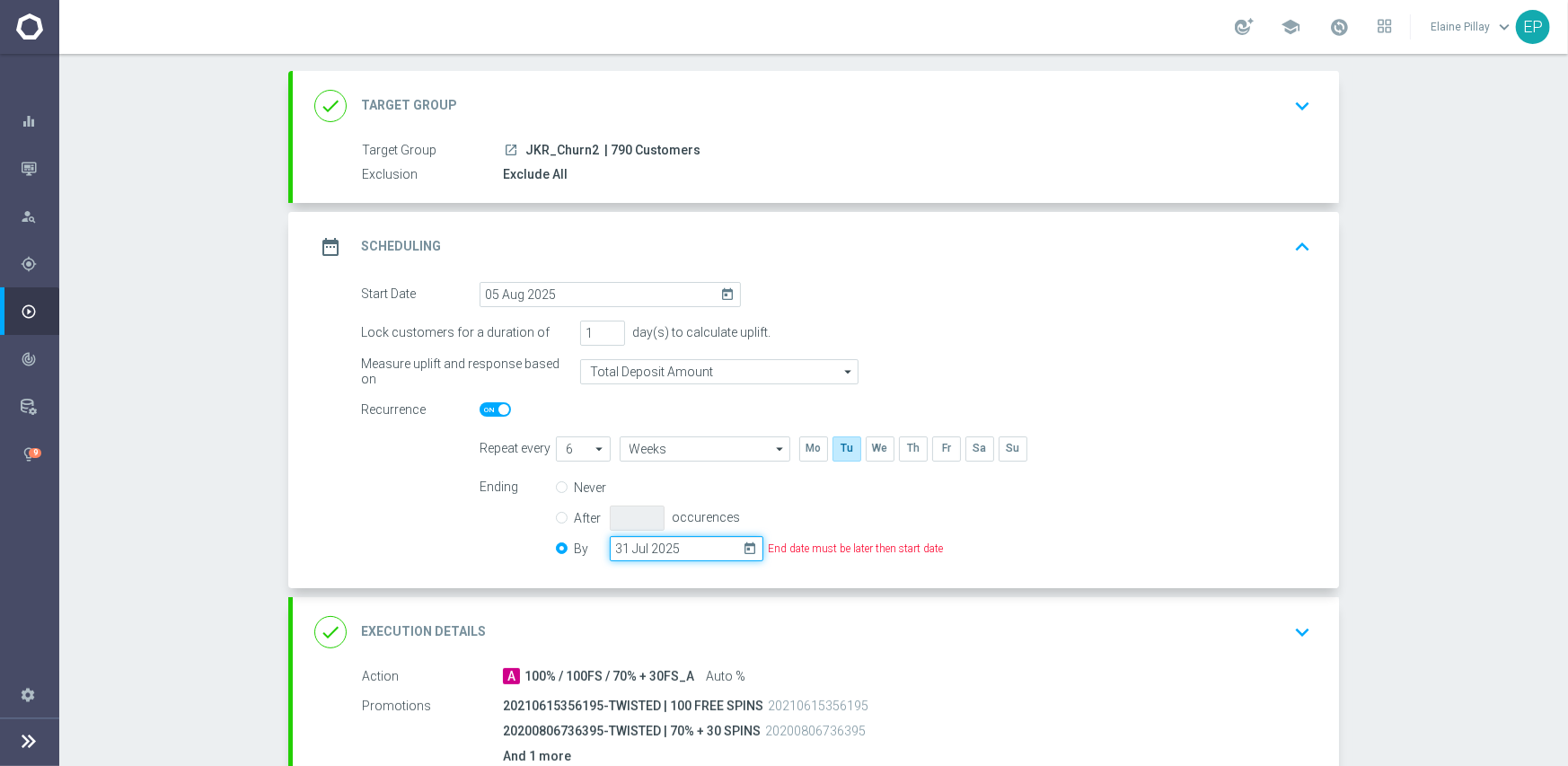 click on "31 Jul 2025" 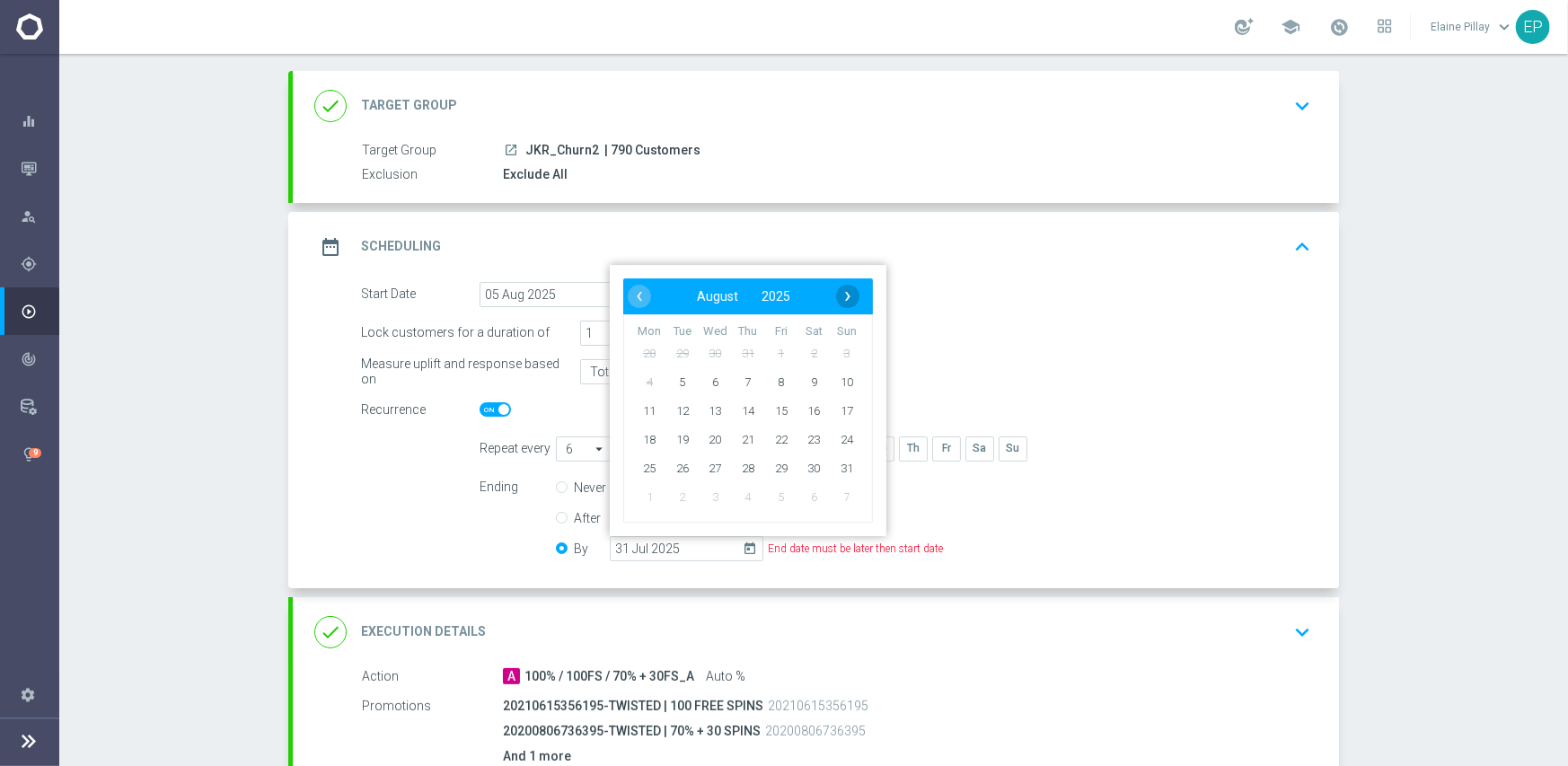 click on "›" 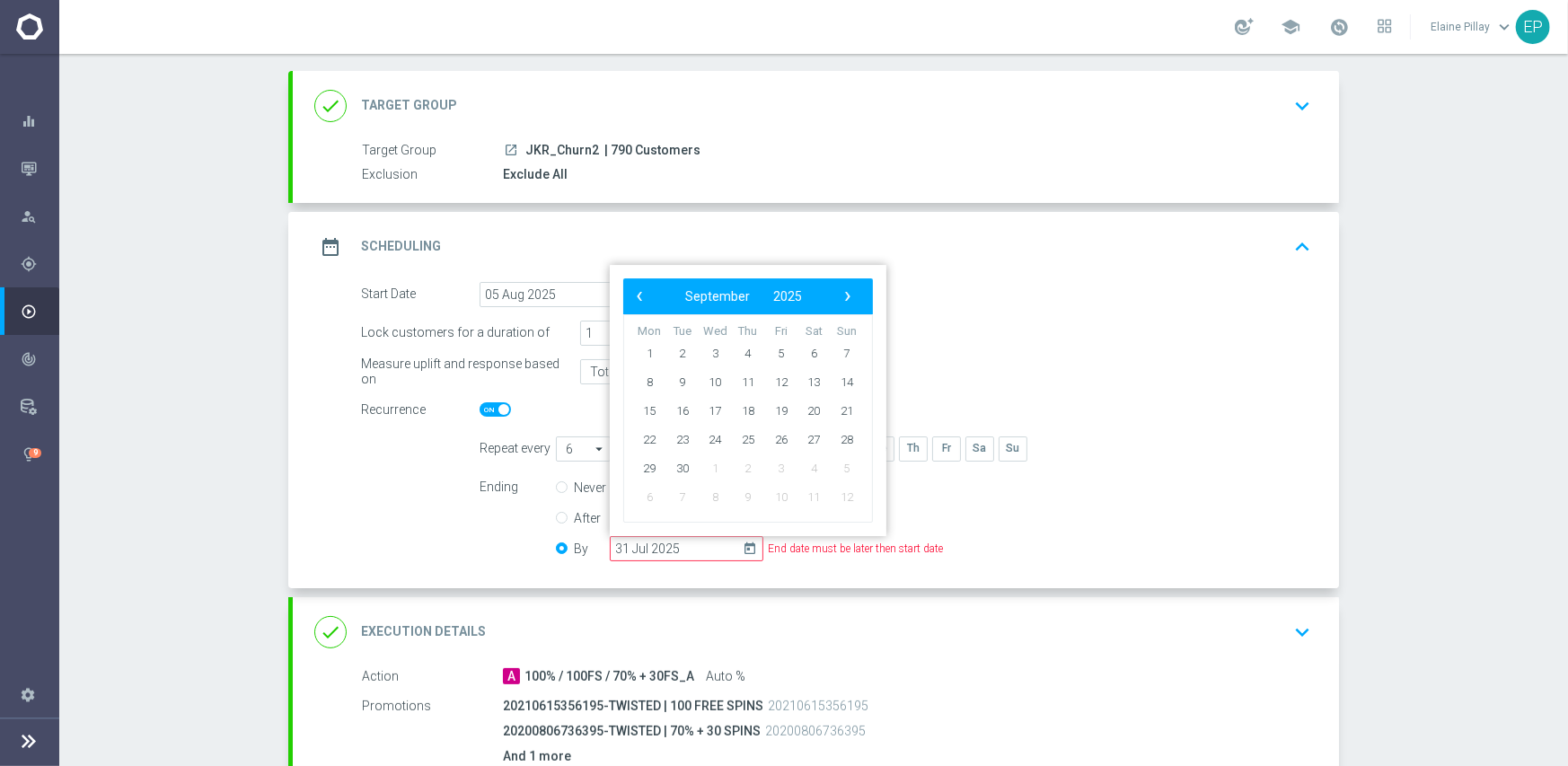 click on "›" 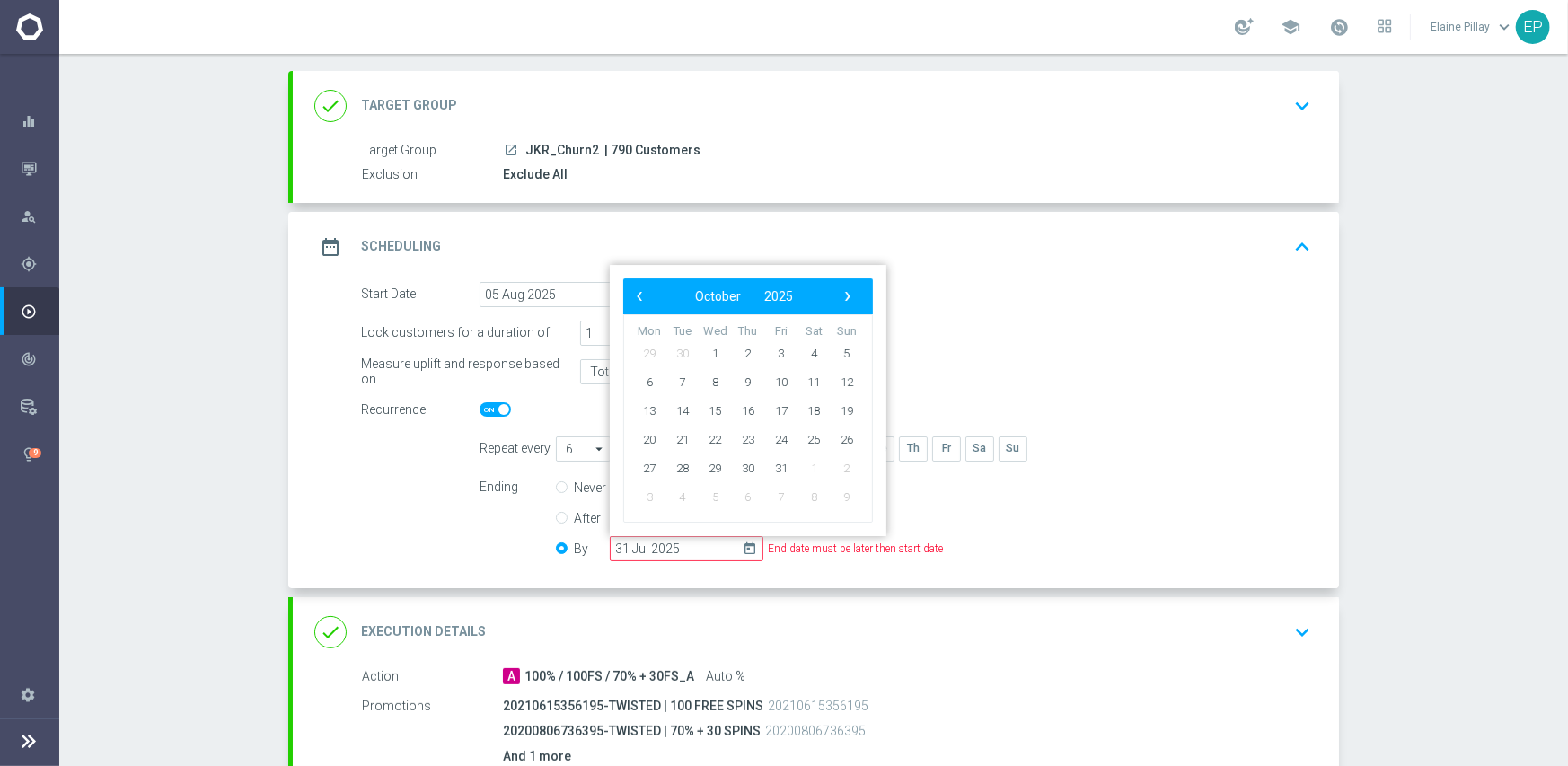 click on "›" 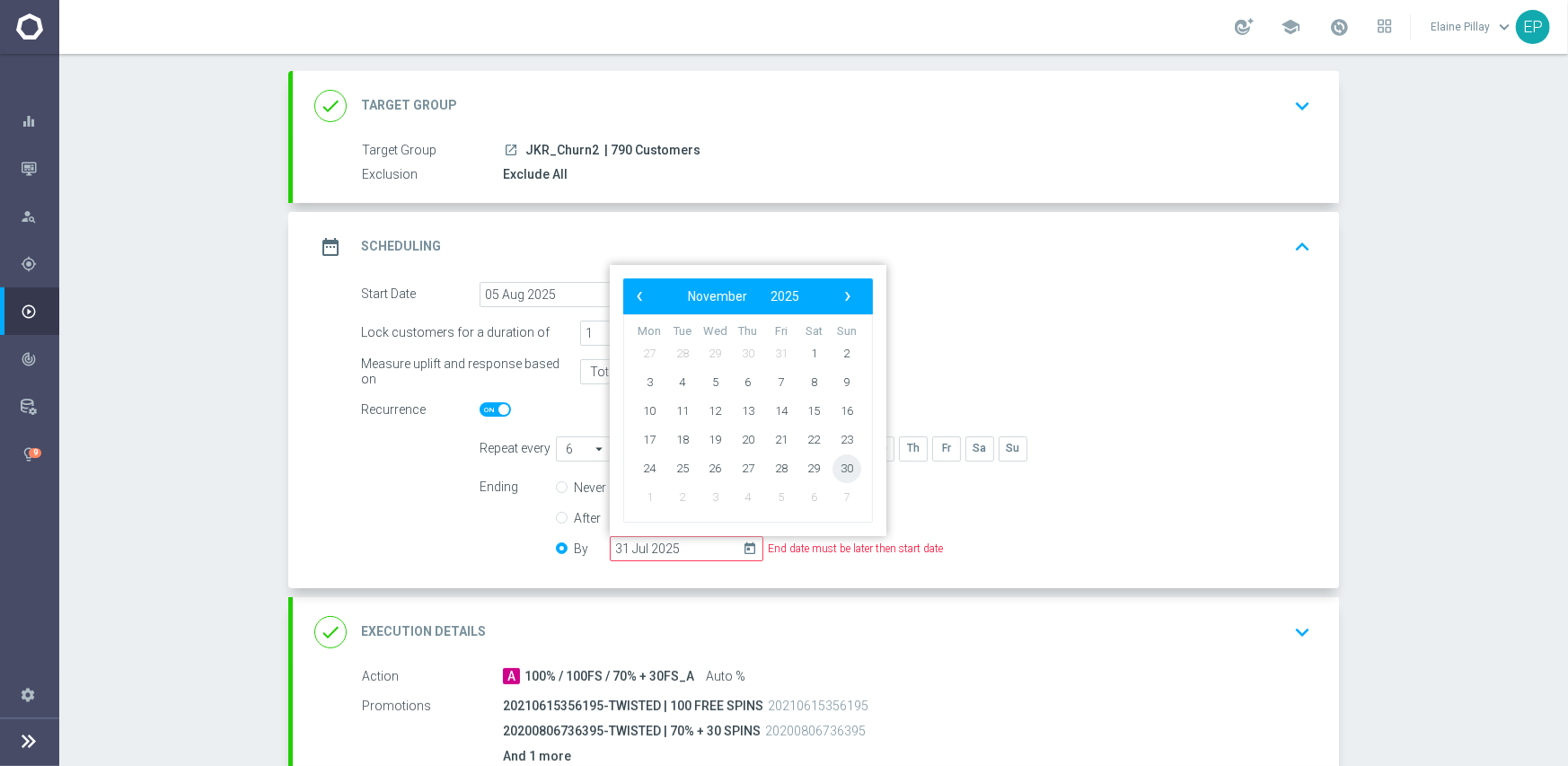 click on "30" 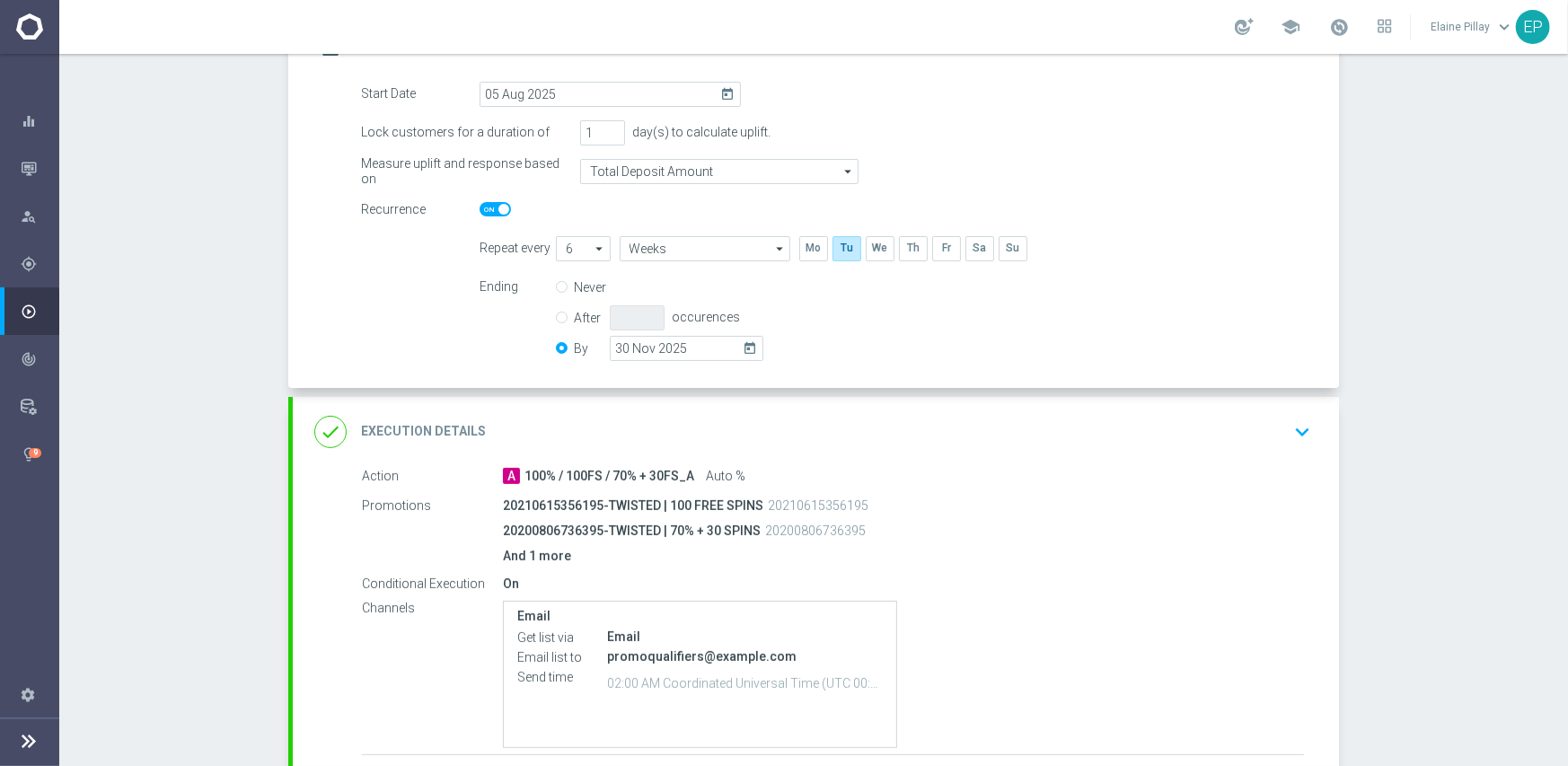 scroll, scrollTop: 359, scrollLeft: 0, axis: vertical 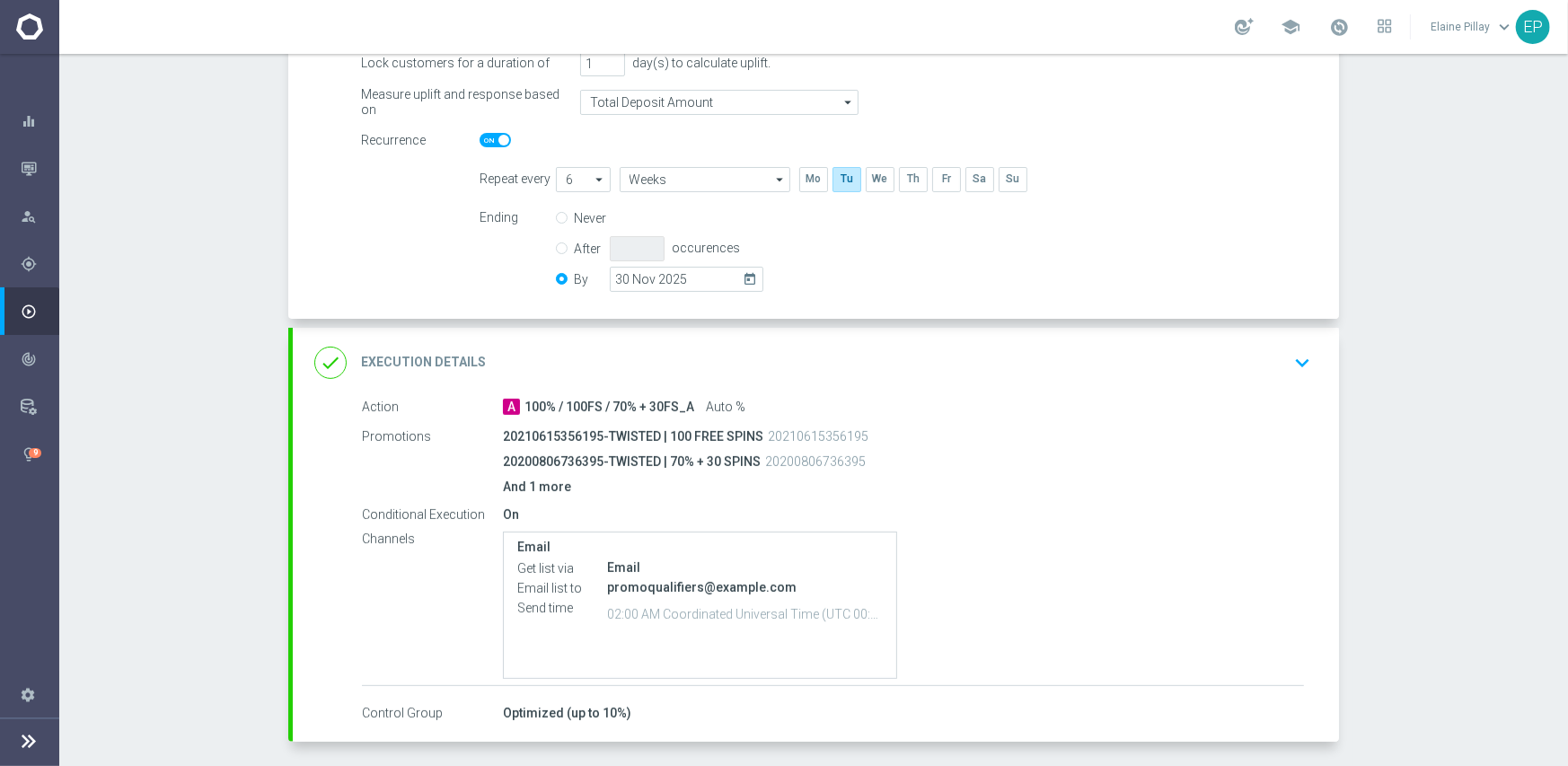 click on "done
Execution Details
keyboard_arrow_down" 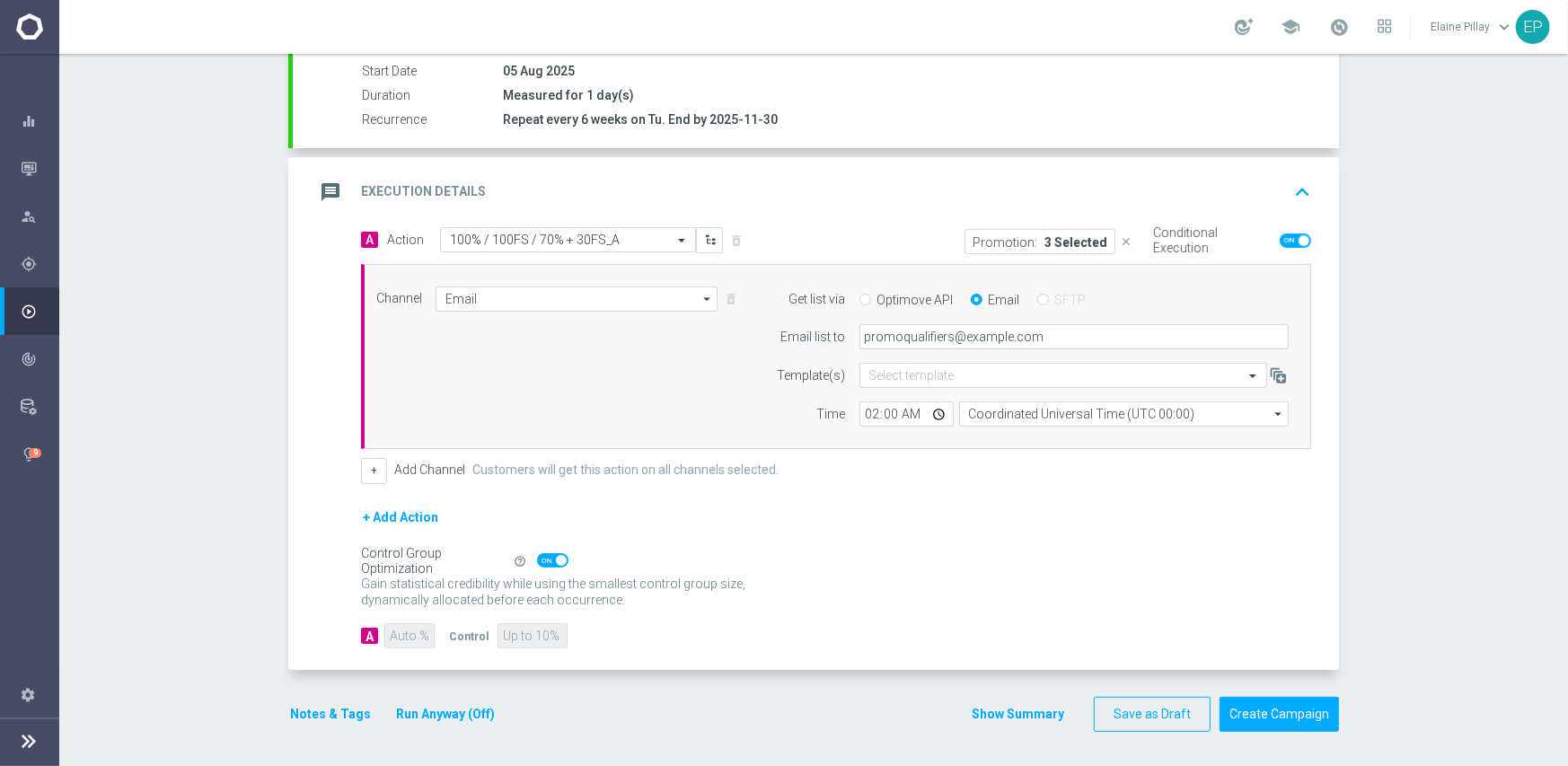 scroll, scrollTop: 301, scrollLeft: 0, axis: vertical 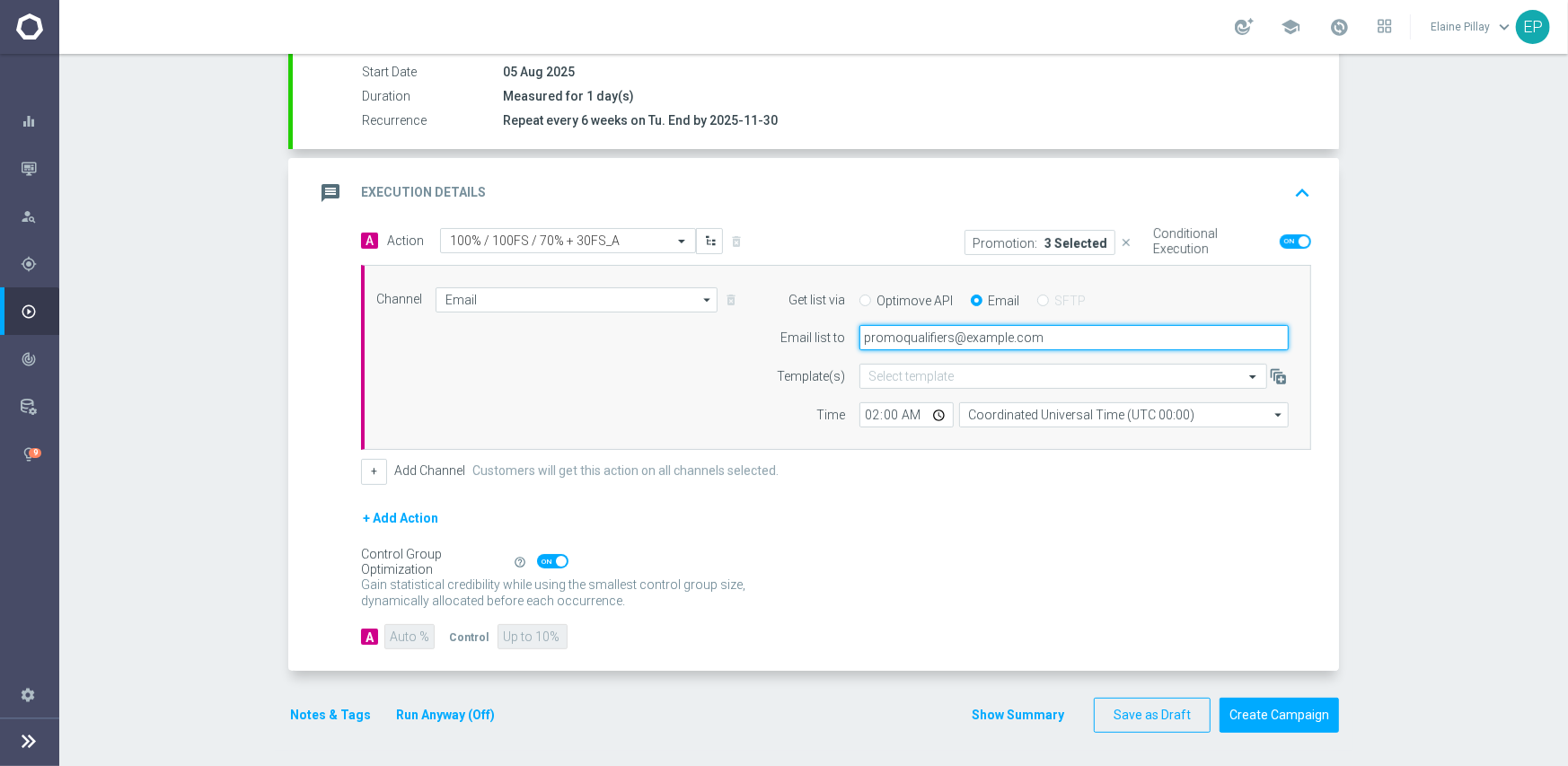 drag, startPoint x: 984, startPoint y: 337, endPoint x: 780, endPoint y: 337, distance: 204 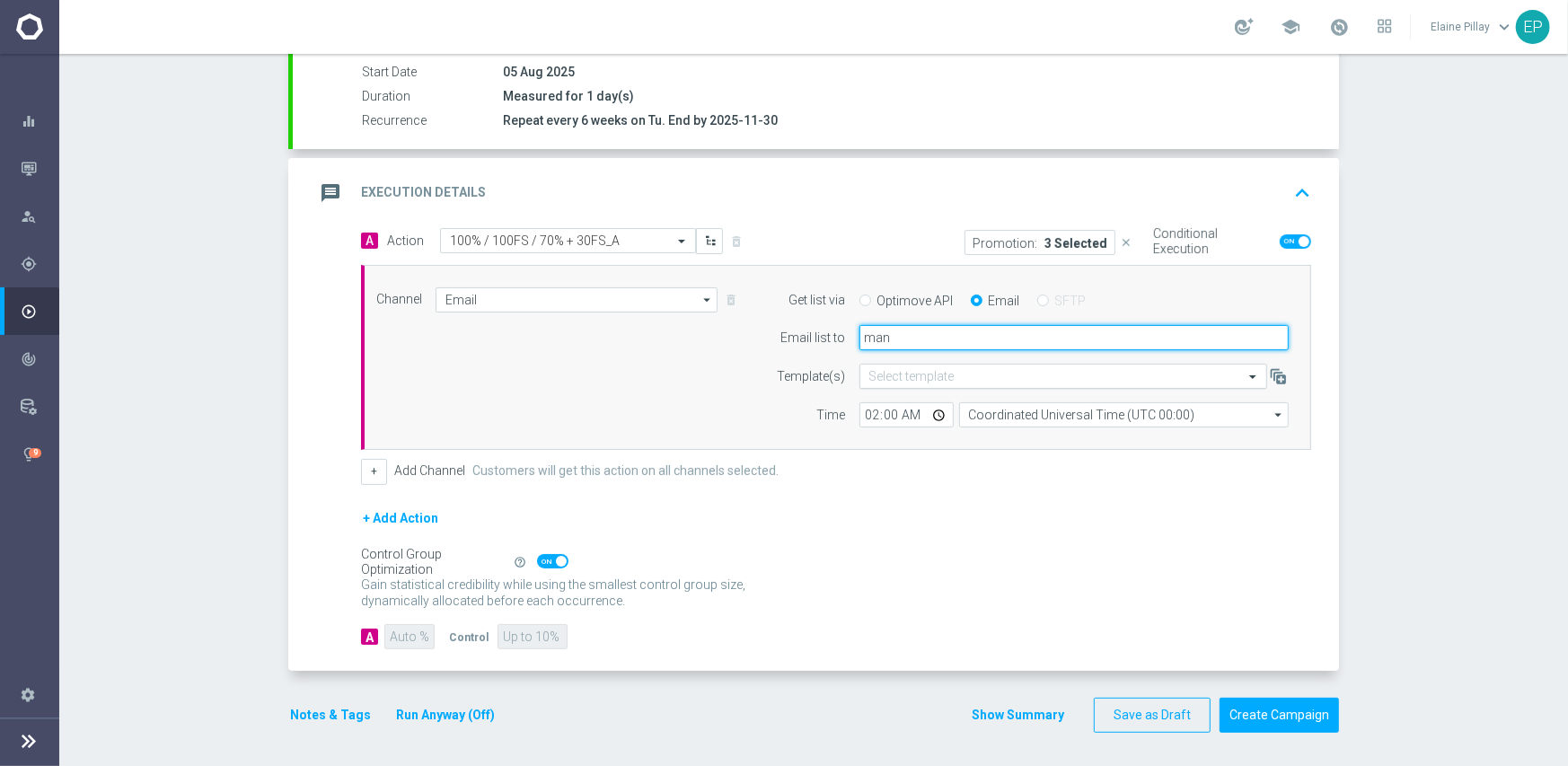 type on "promo@mediamanta.com" 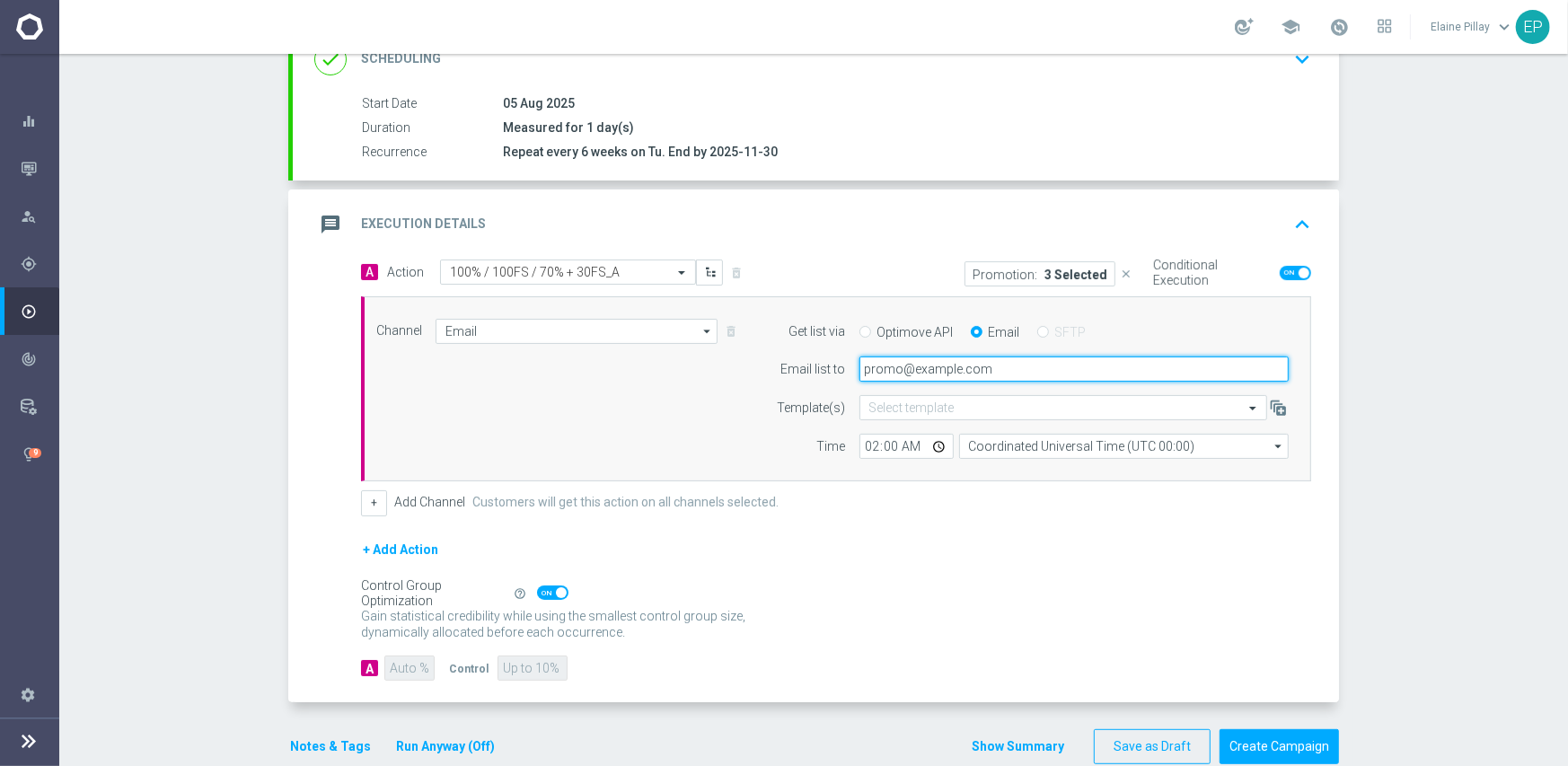 scroll, scrollTop: 301, scrollLeft: 0, axis: vertical 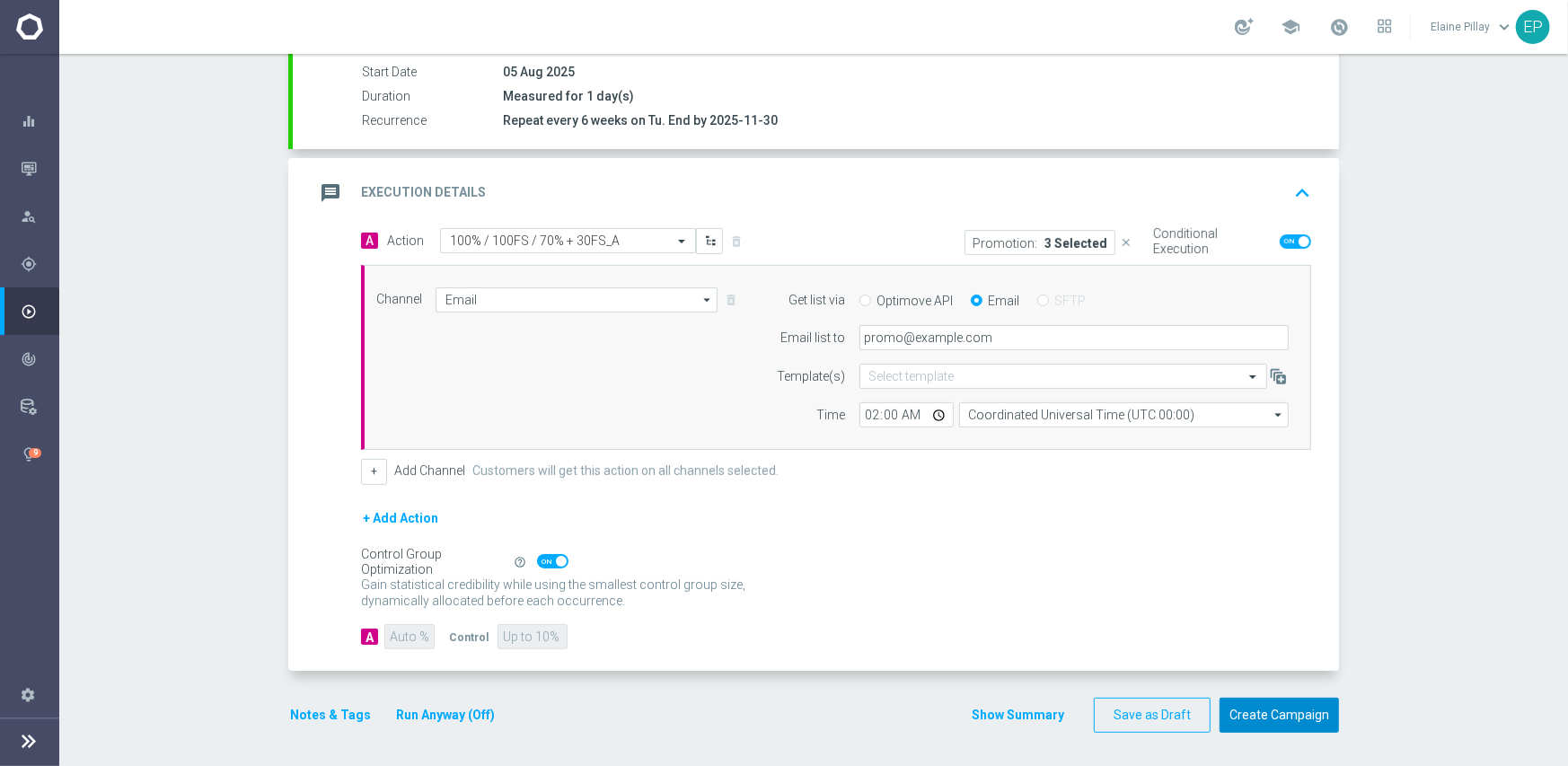click on "Create Campaign" 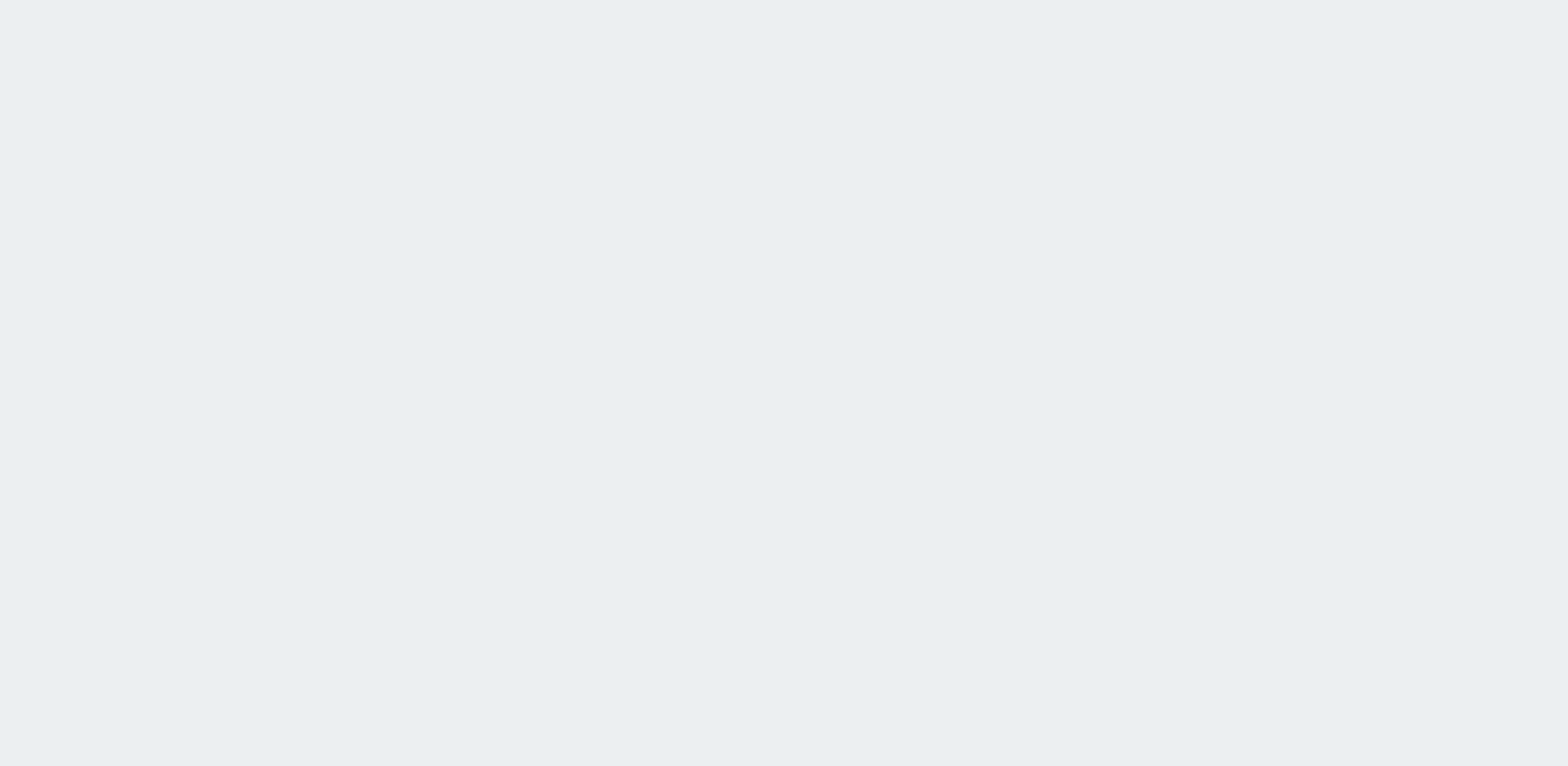 scroll, scrollTop: 0, scrollLeft: 0, axis: both 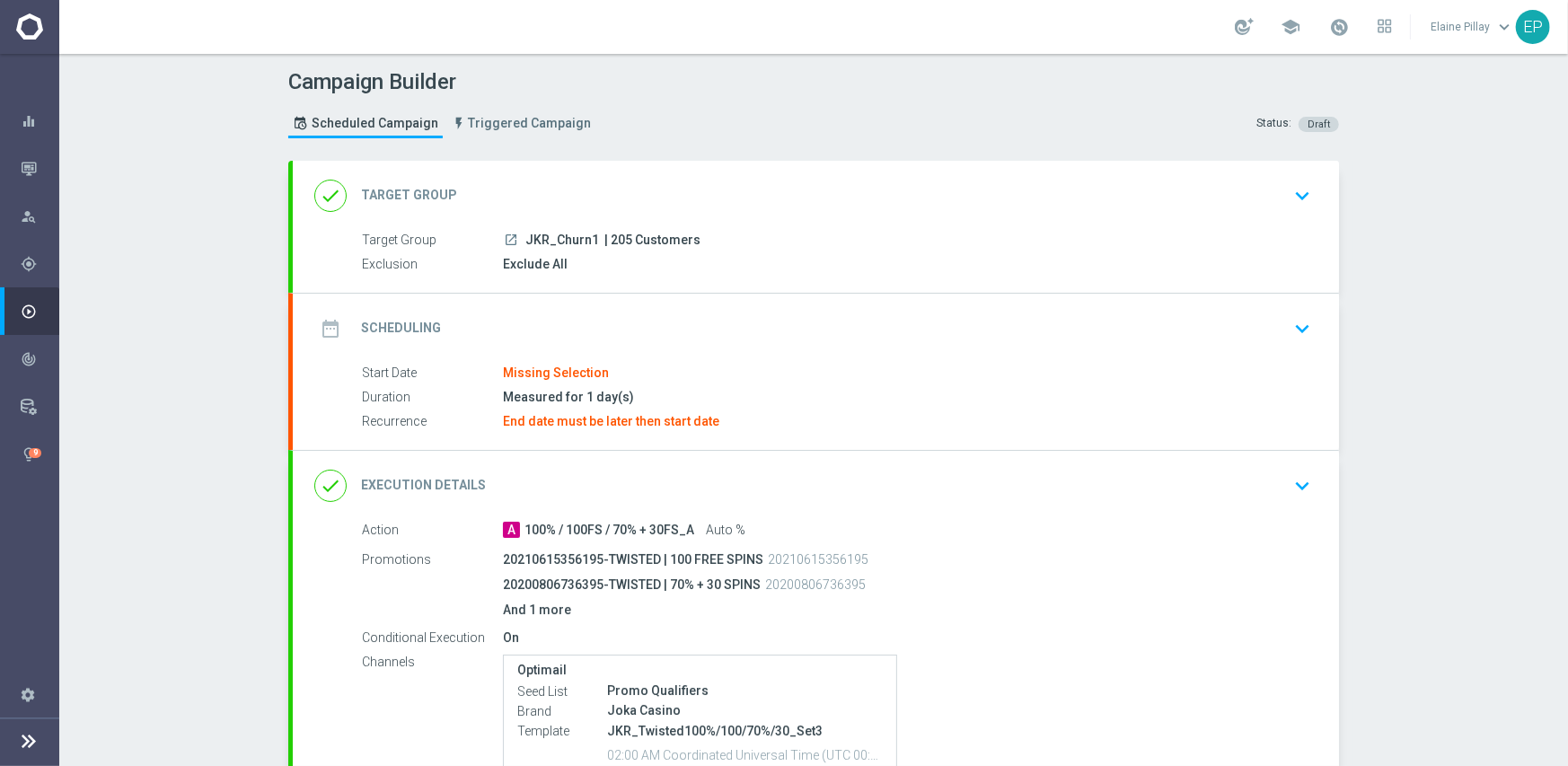 click on "date_range
Scheduling
keyboard_arrow_down" 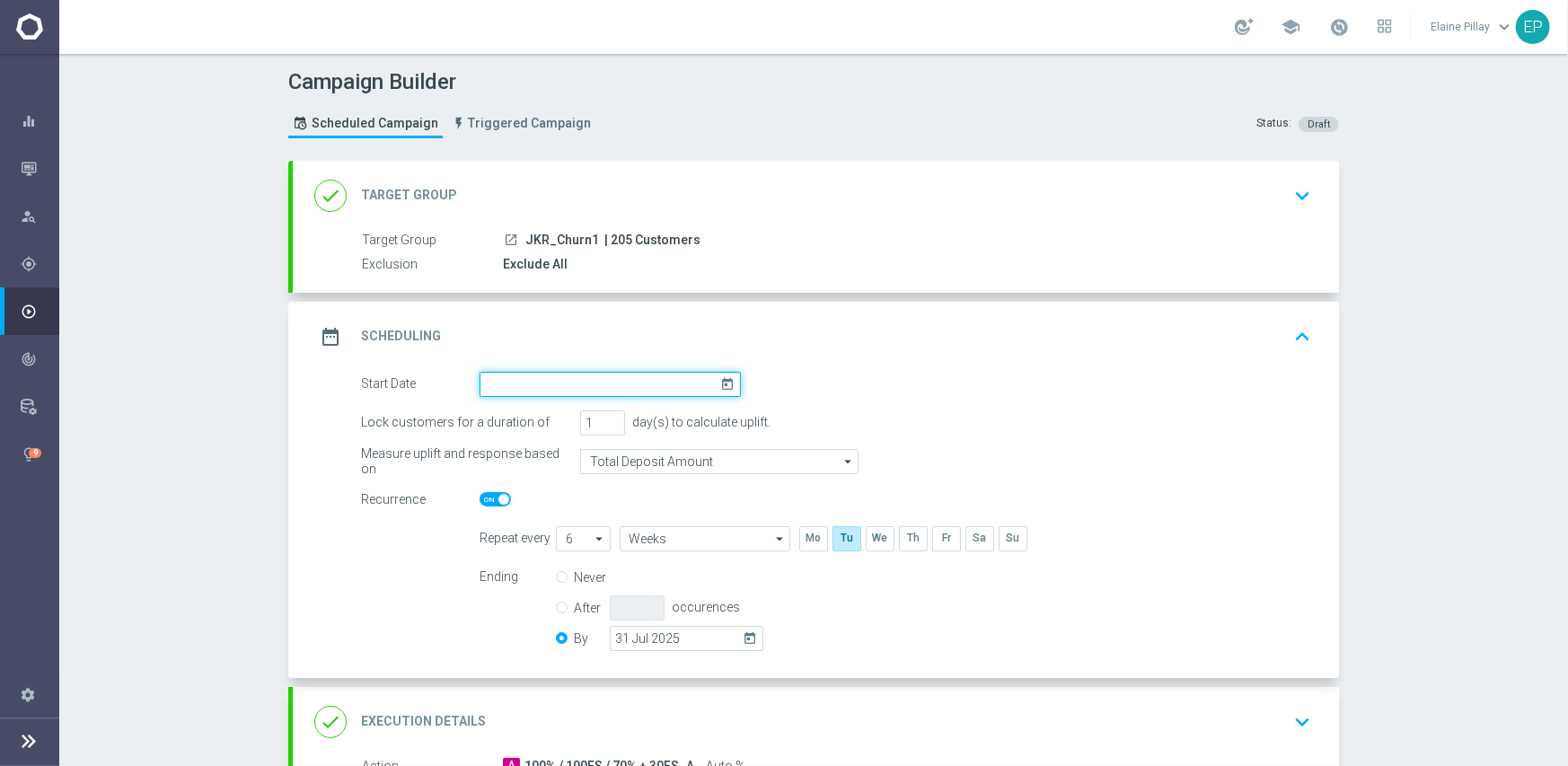 click 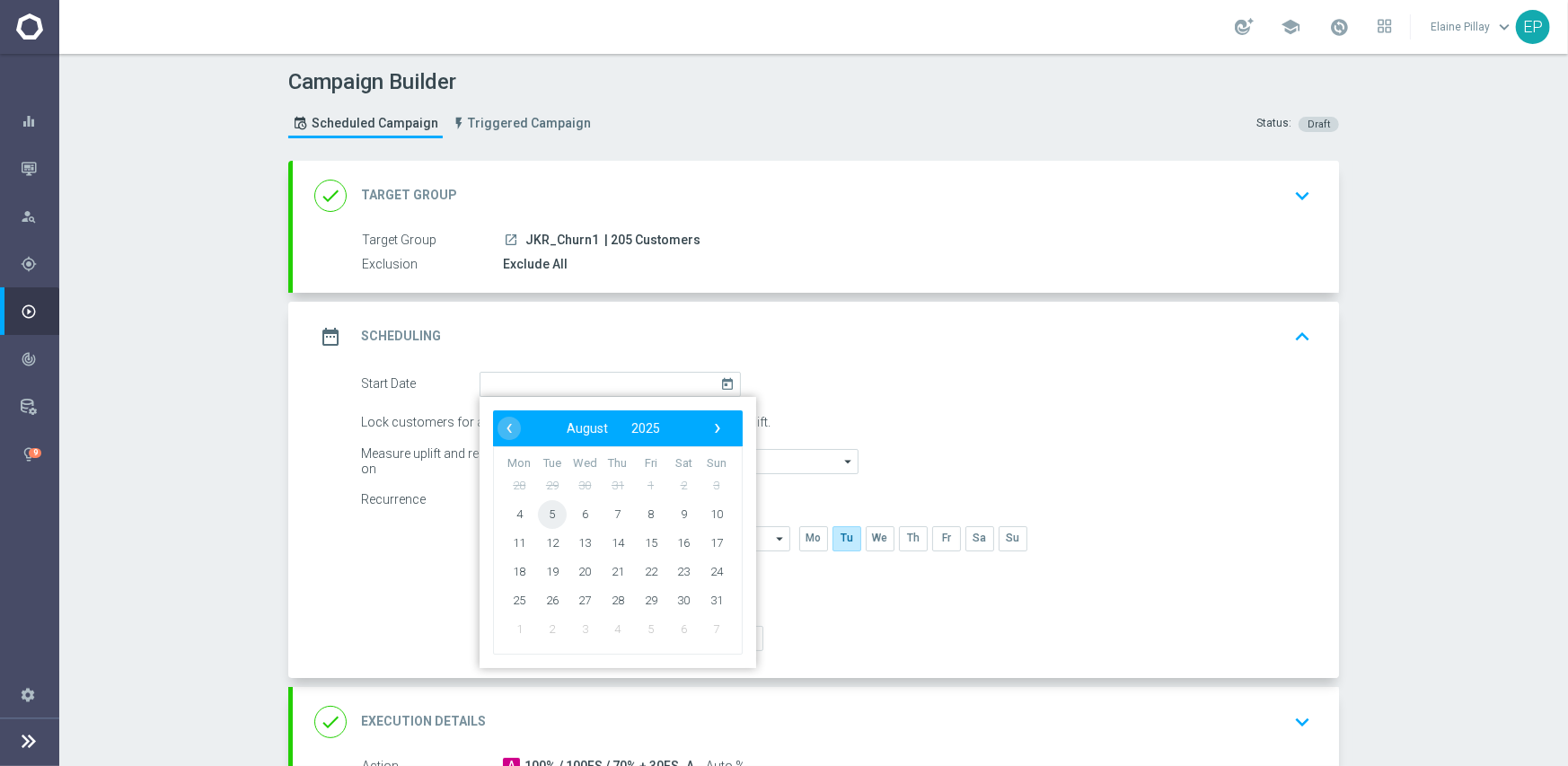 click on "5" 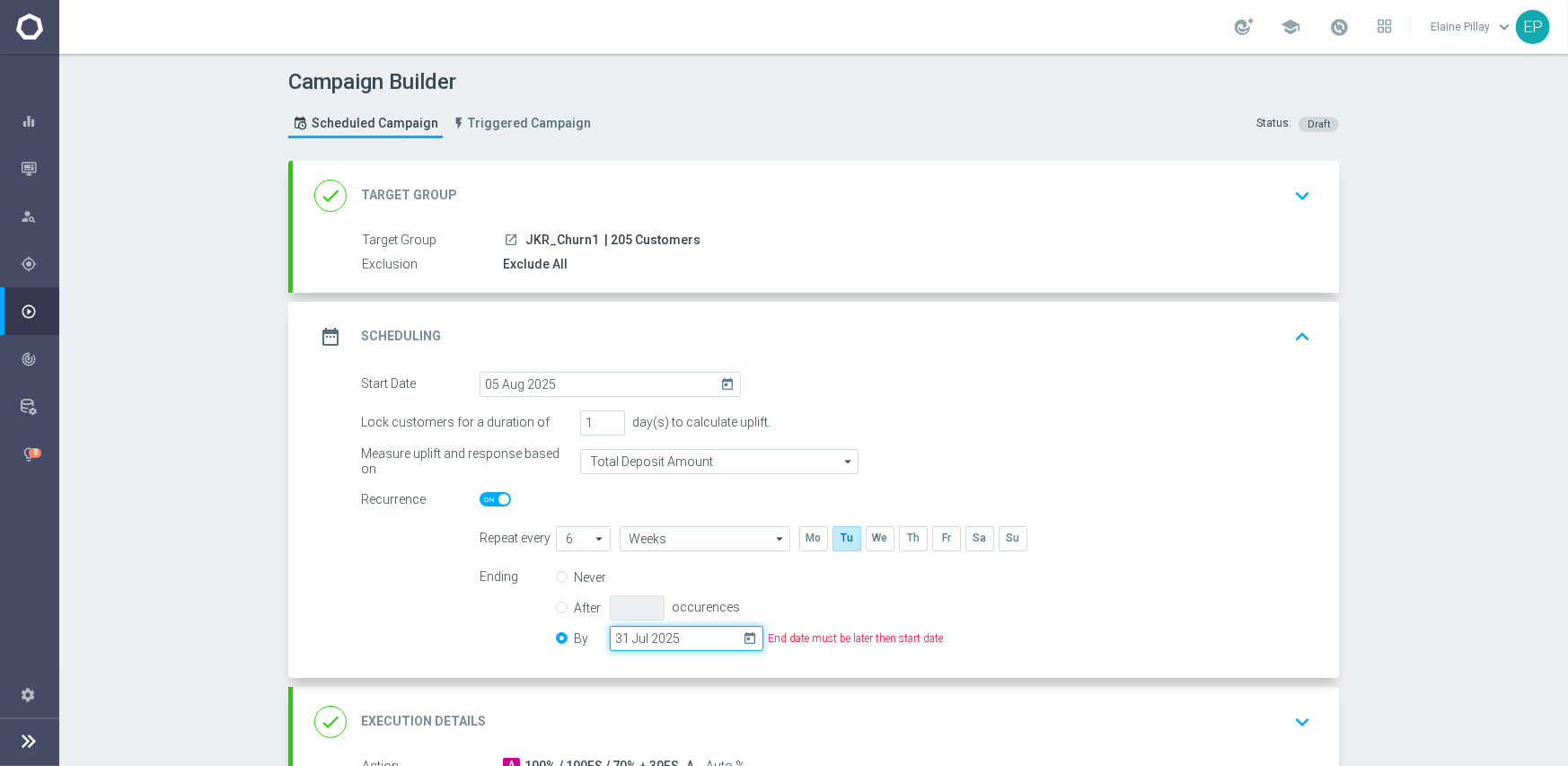 click on "31 Jul 2025" 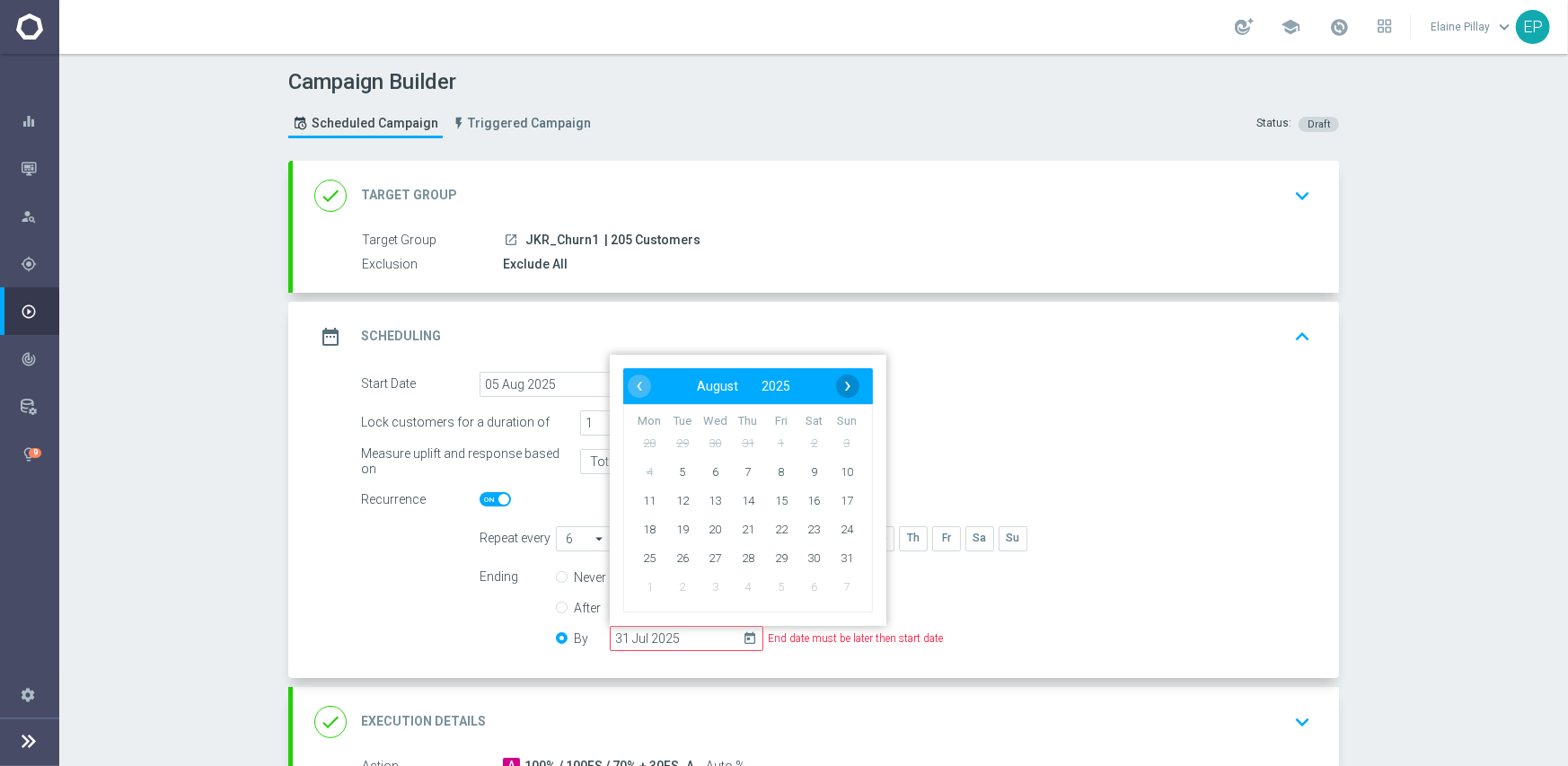 click on "›" 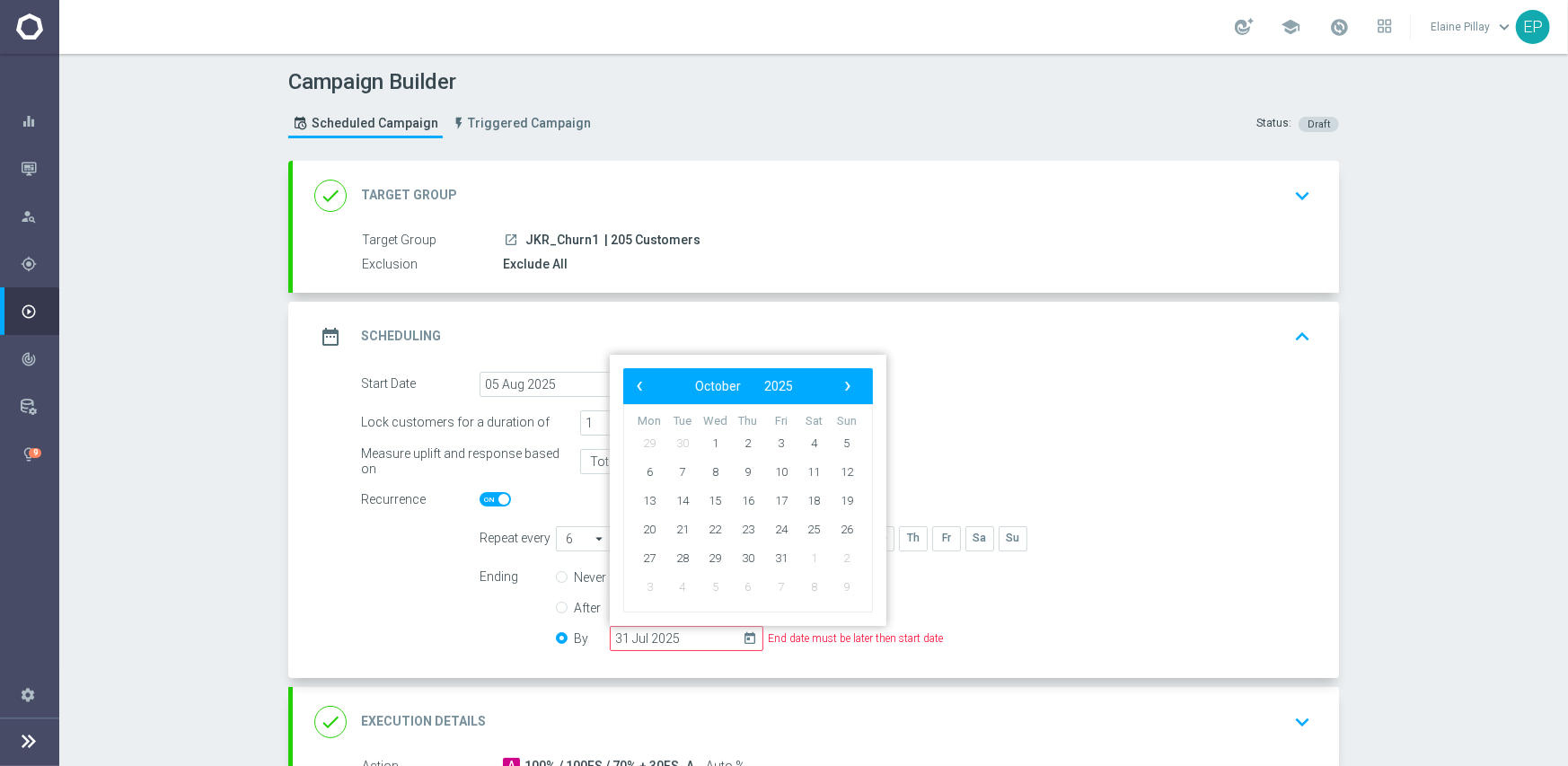 click on "›" 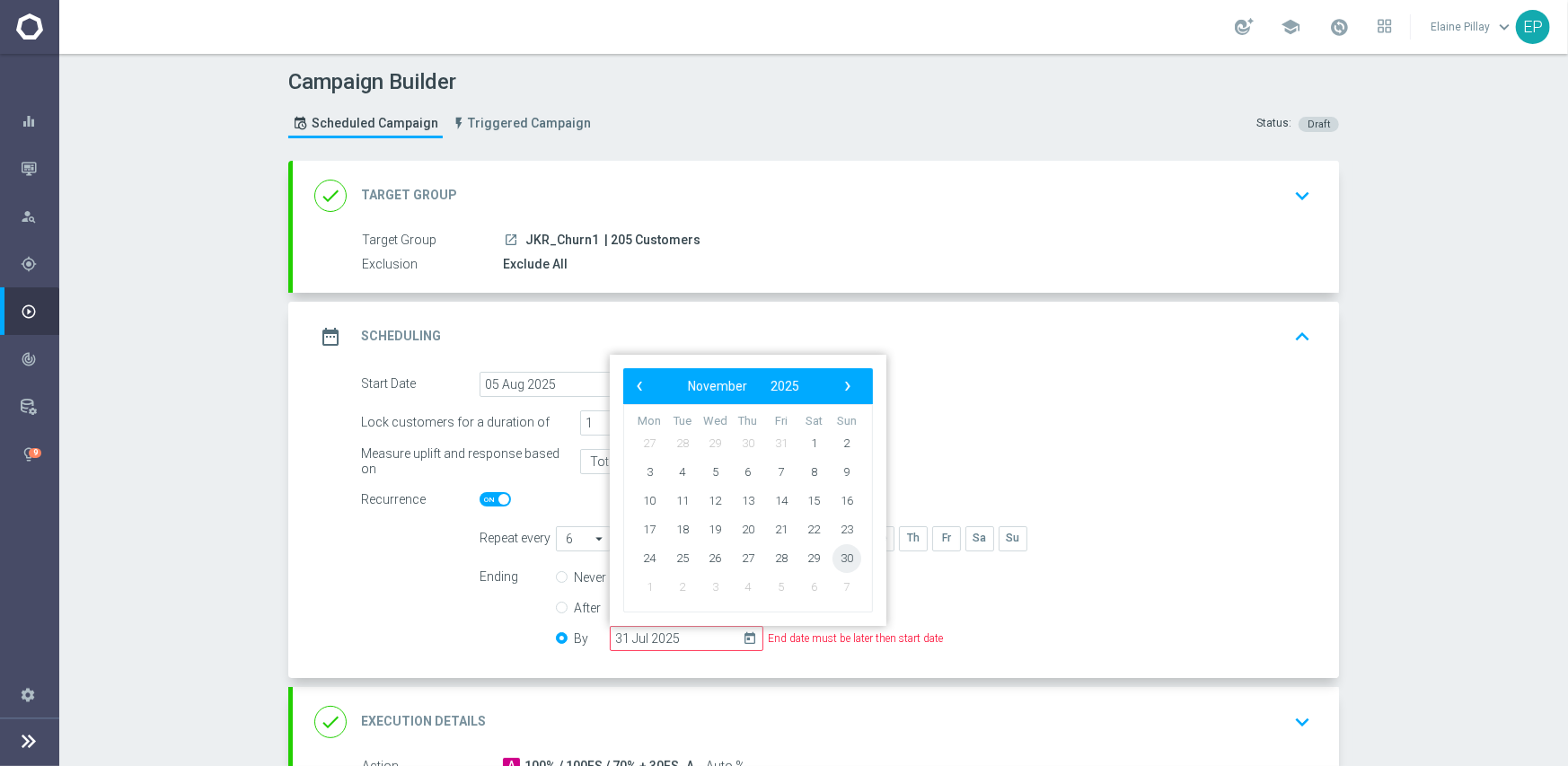 click on "30" 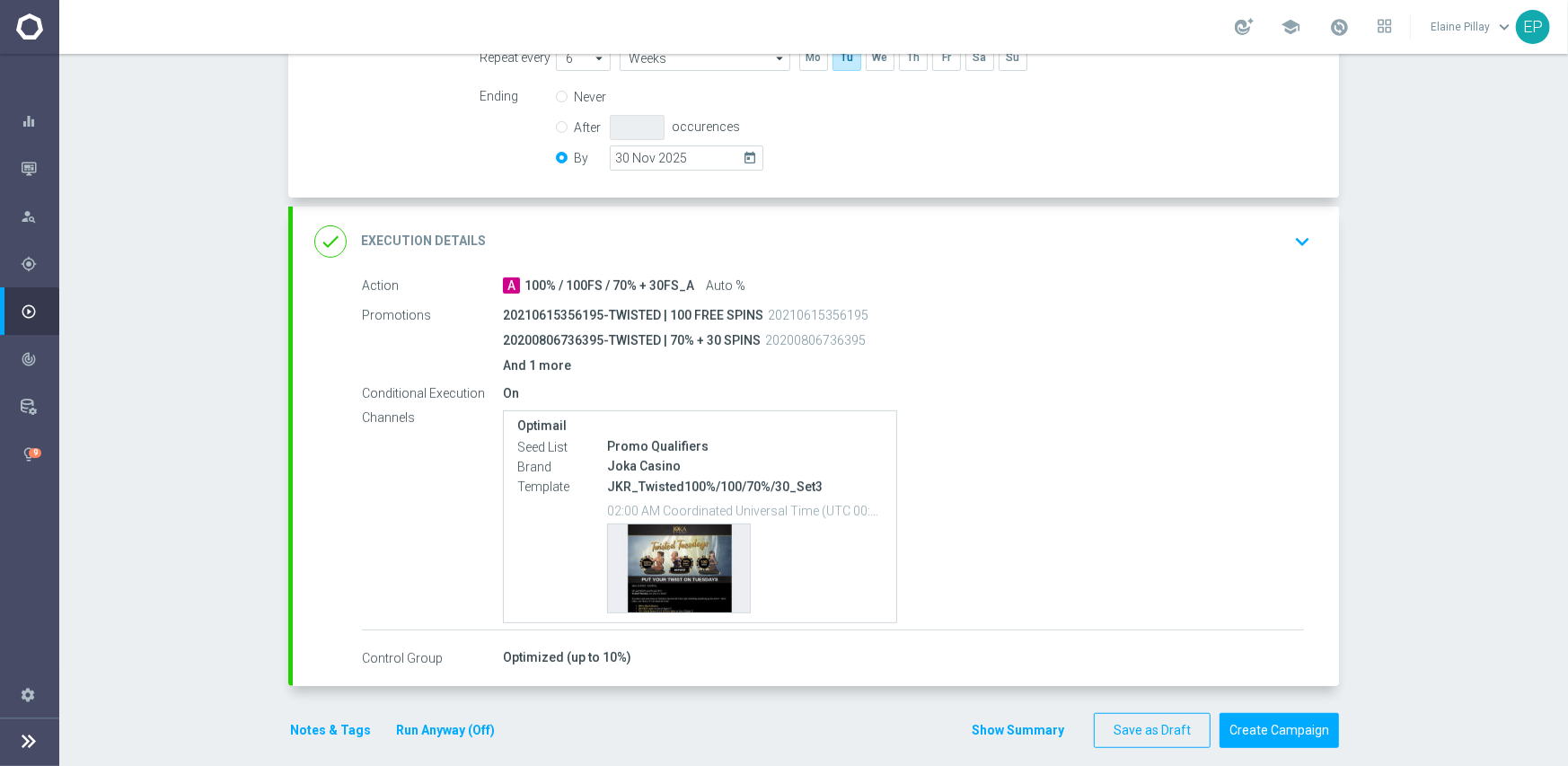 scroll, scrollTop: 497, scrollLeft: 0, axis: vertical 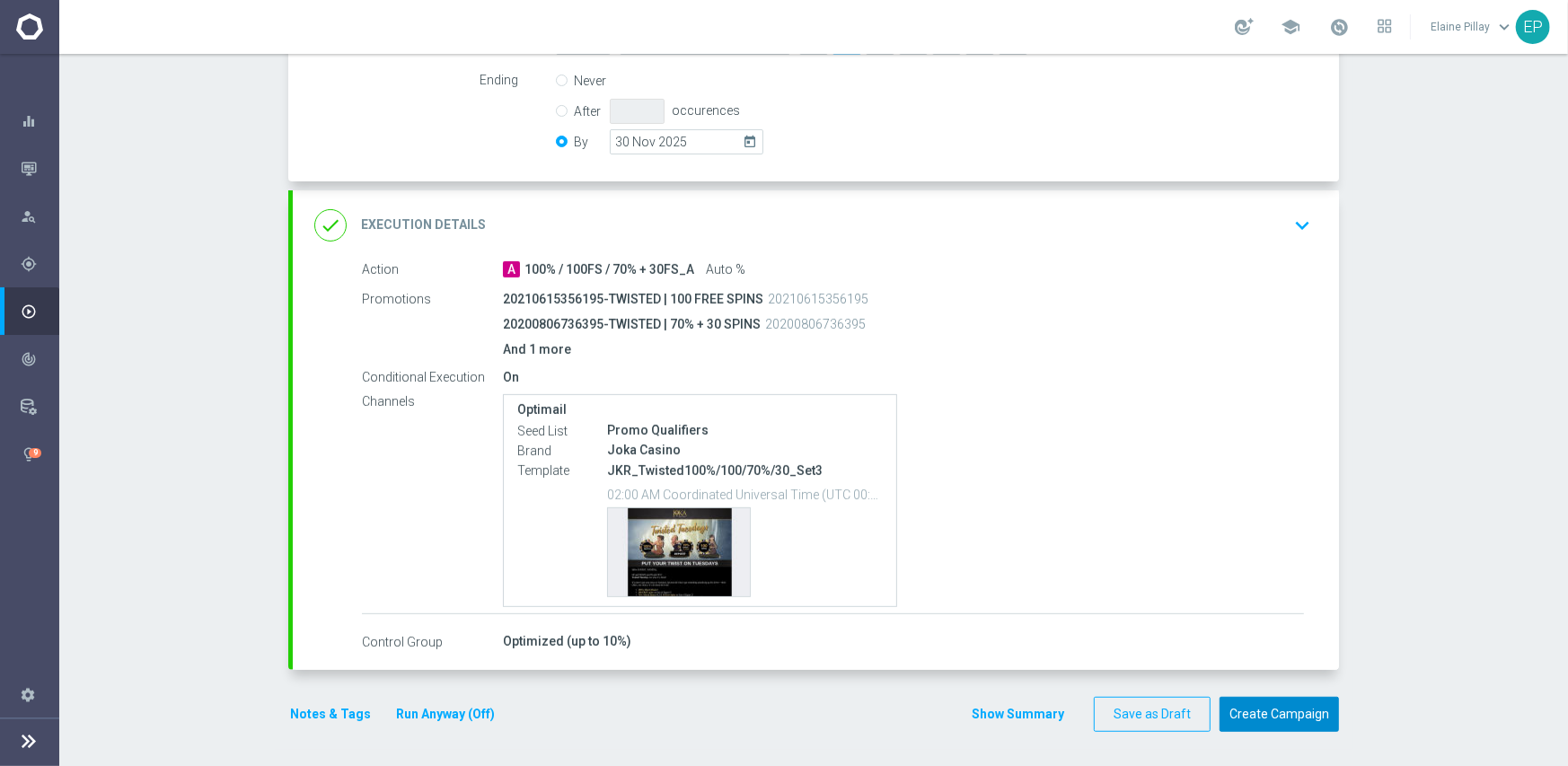 click on "Create Campaign" 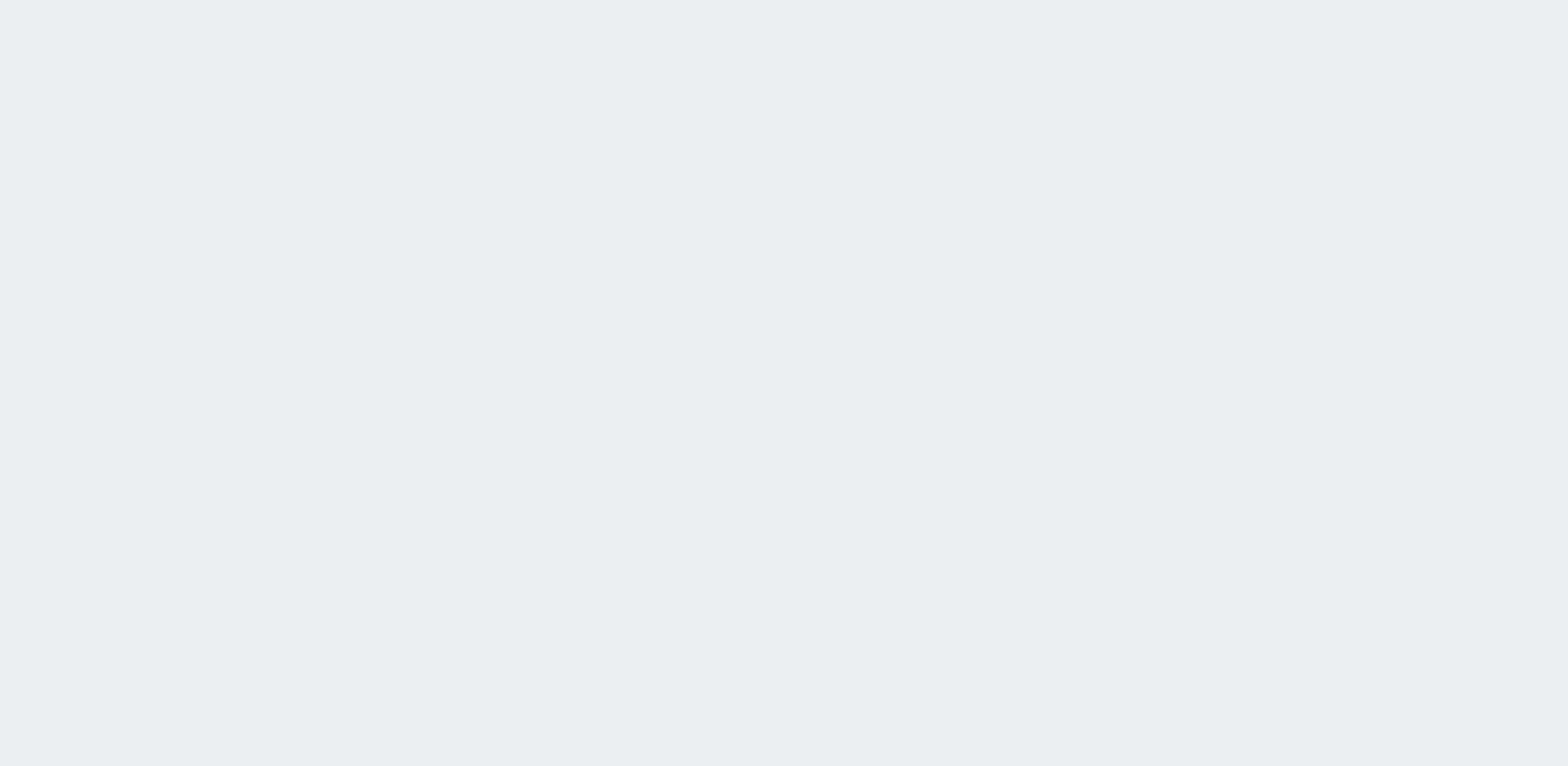 scroll, scrollTop: 0, scrollLeft: 0, axis: both 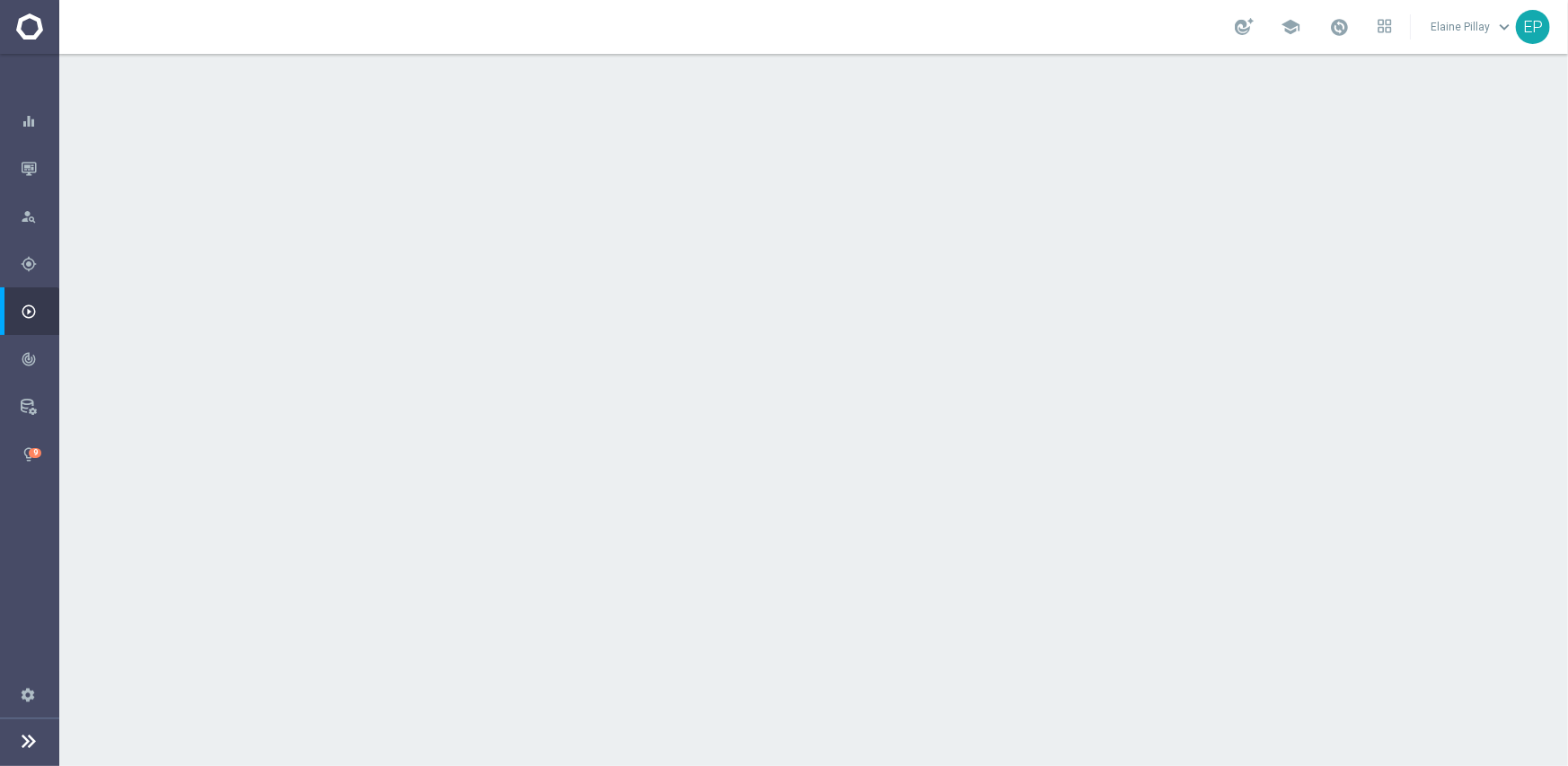 click on "date_range
Scheduling
keyboard_arrow_down" 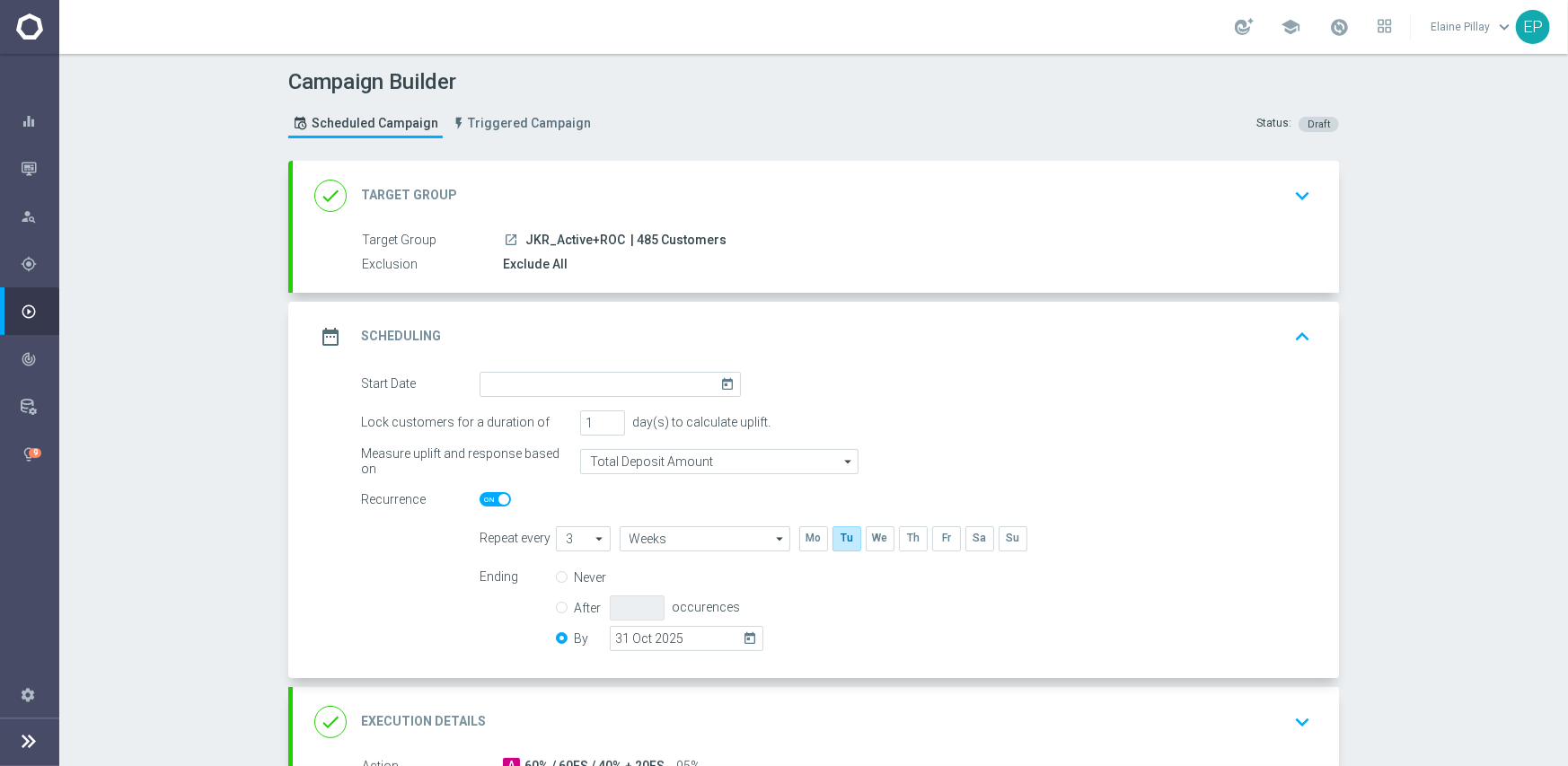 click on "done
Target Group
keyboard_arrow_down" 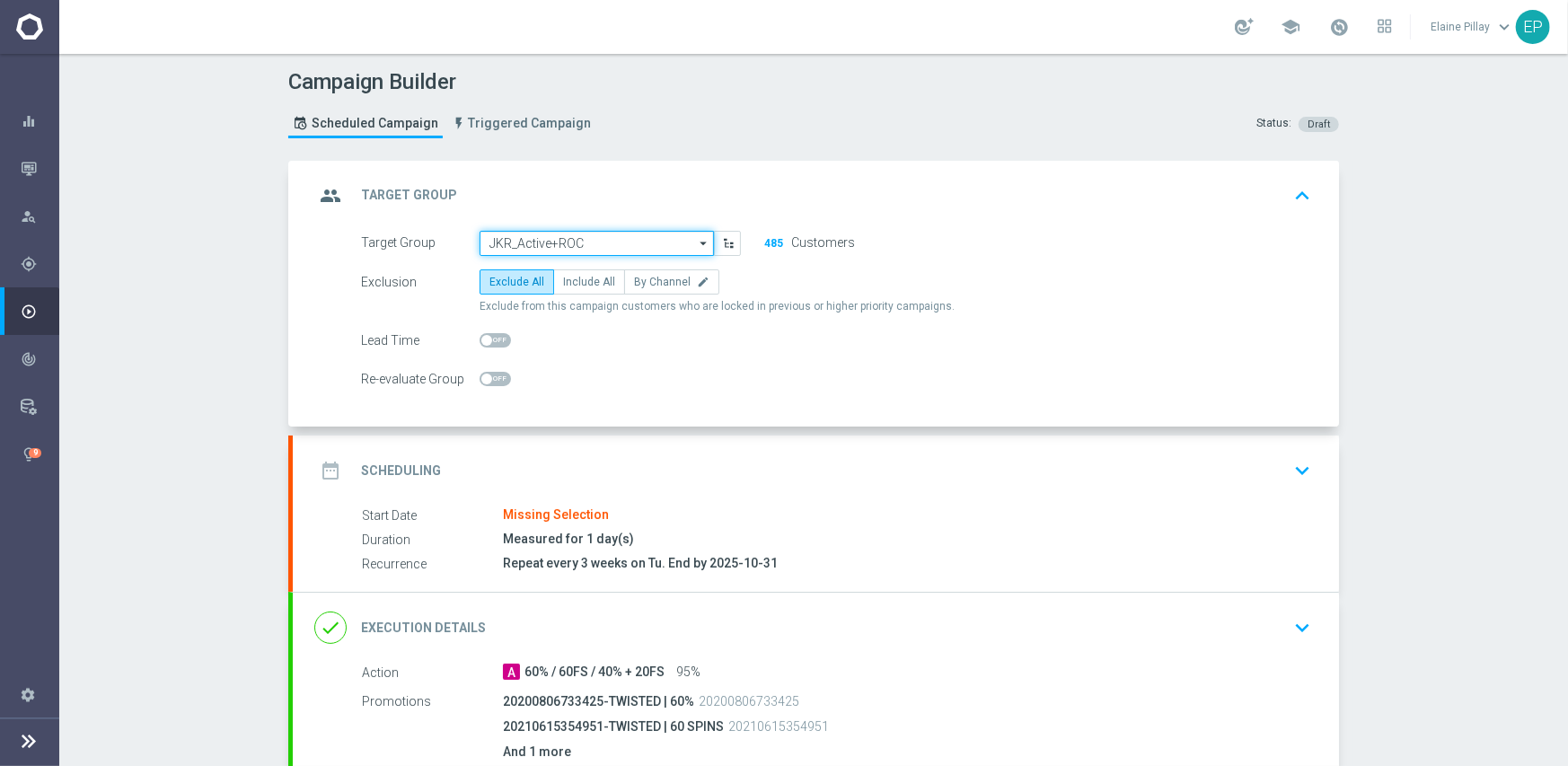 click on "JKR_Active+ROC" 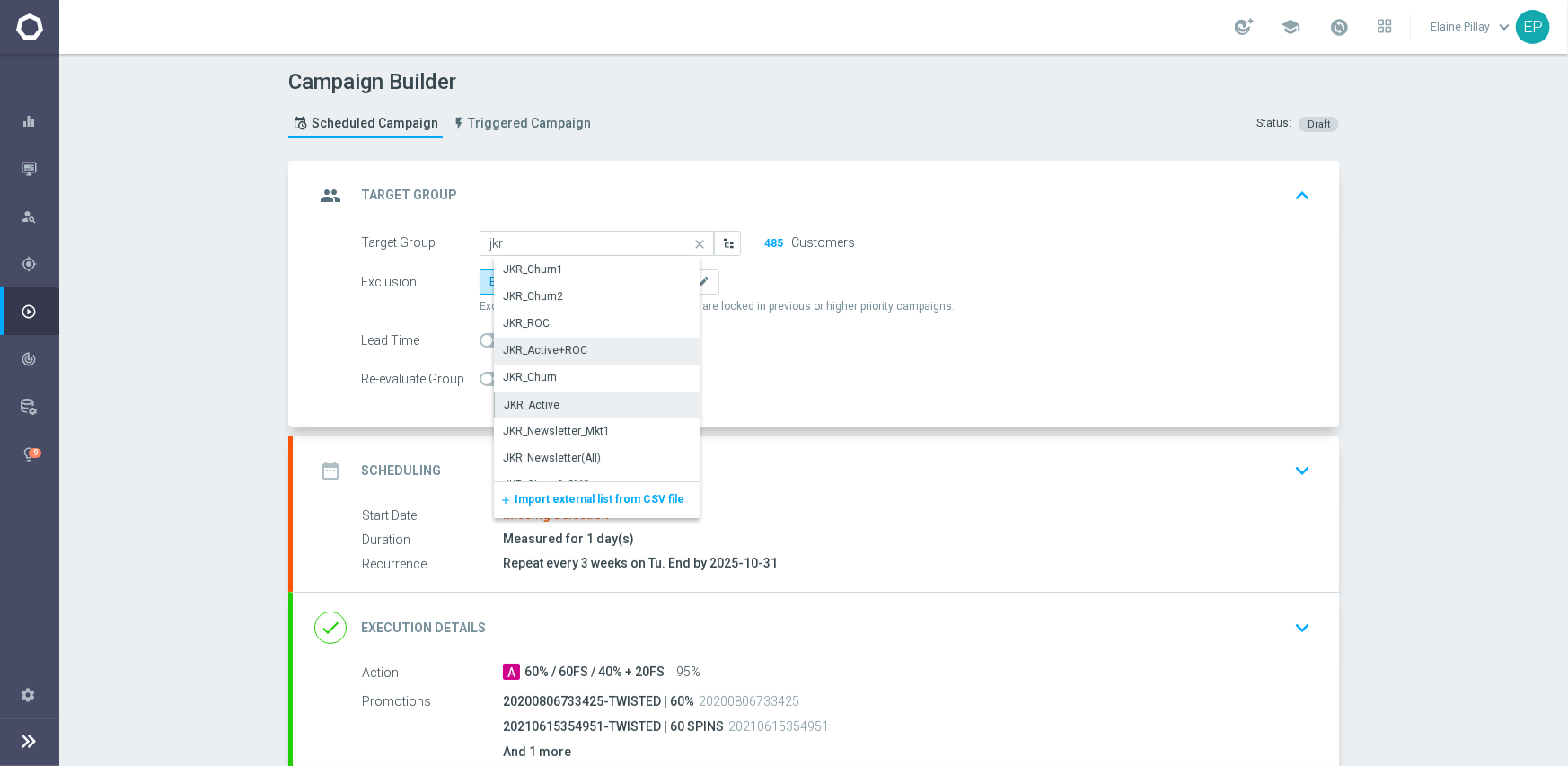 click on "JKR_Active" 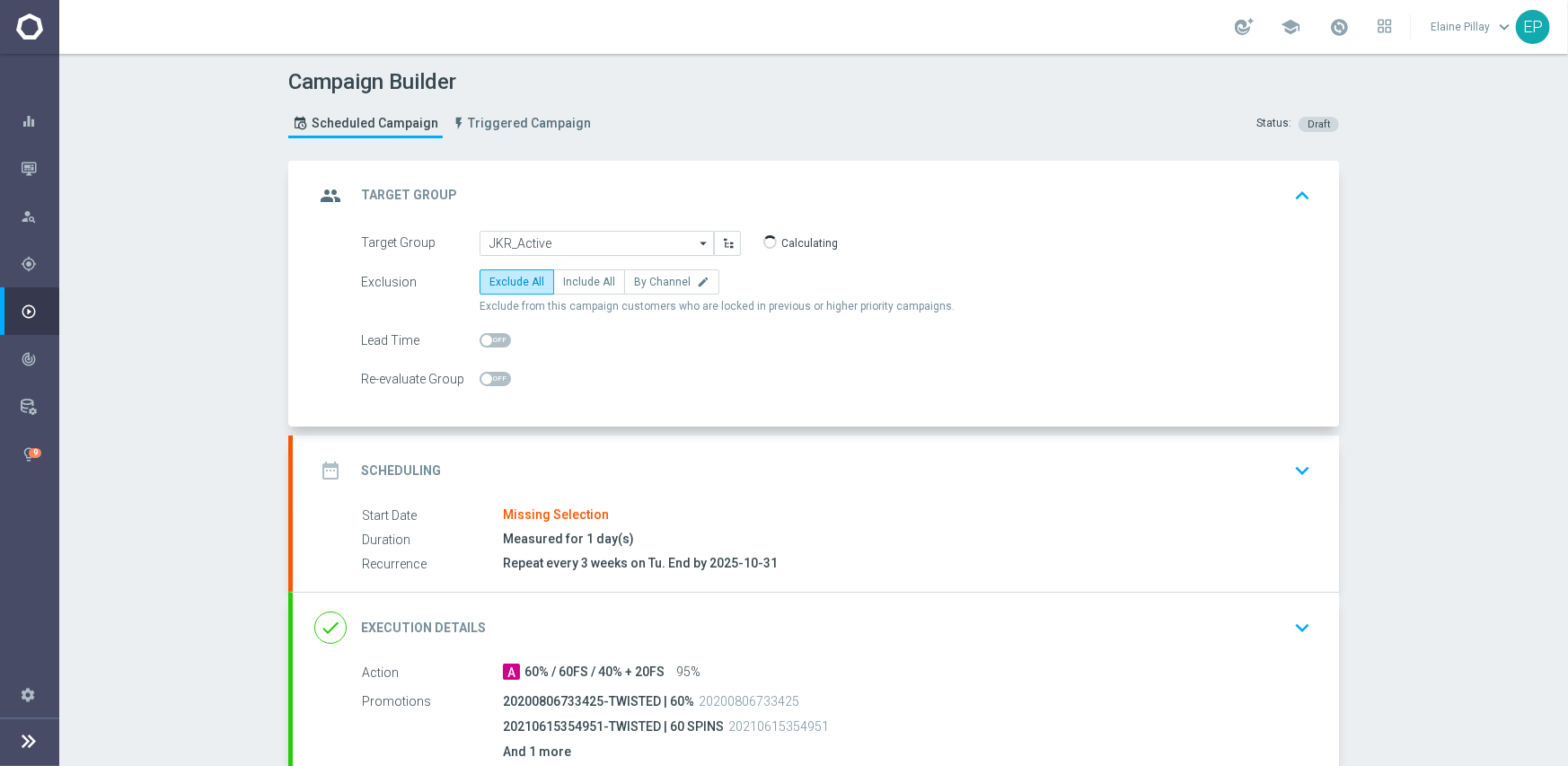 click on "date_range
Scheduling
keyboard_arrow_down" 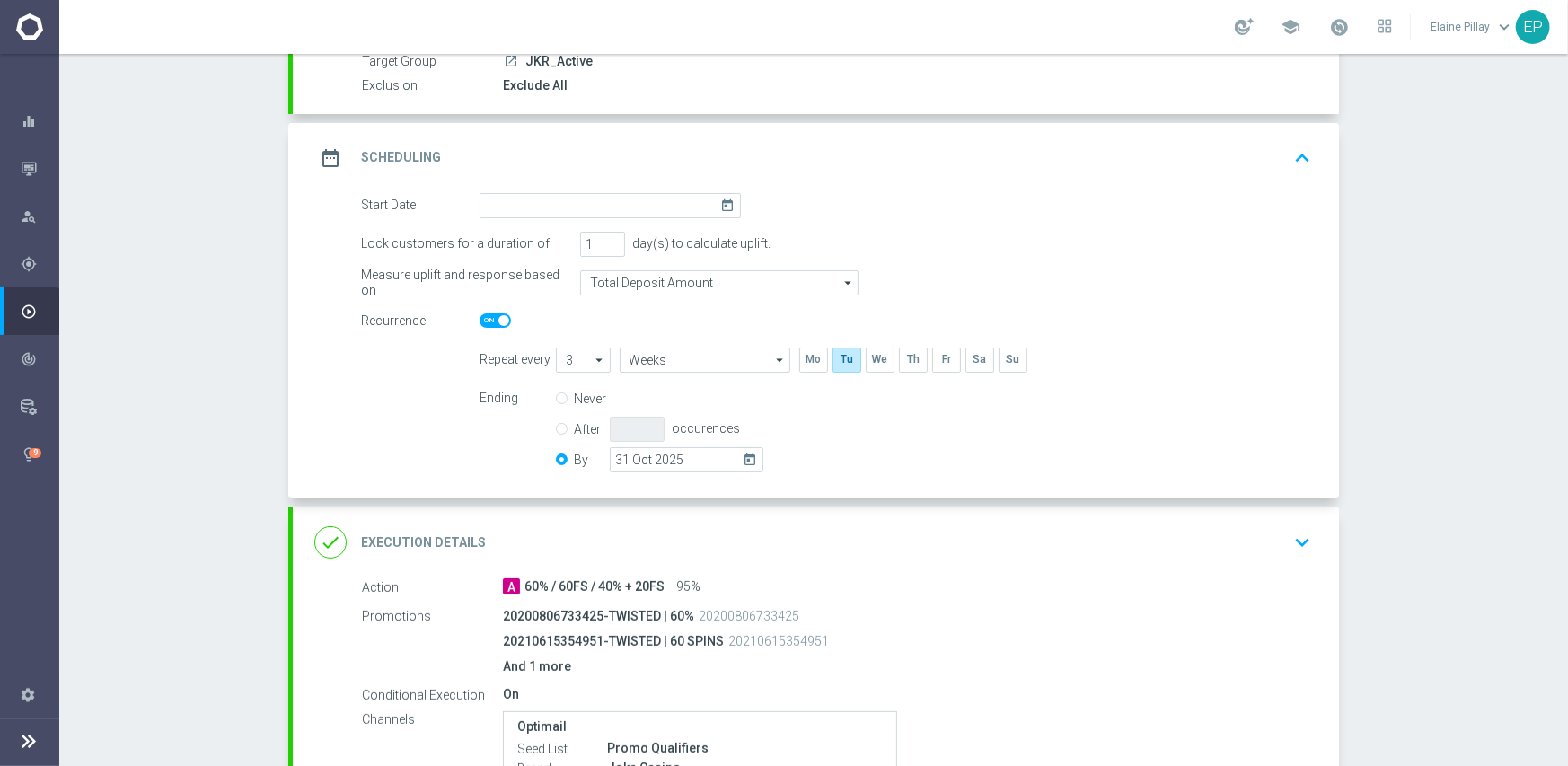 scroll, scrollTop: 180, scrollLeft: 0, axis: vertical 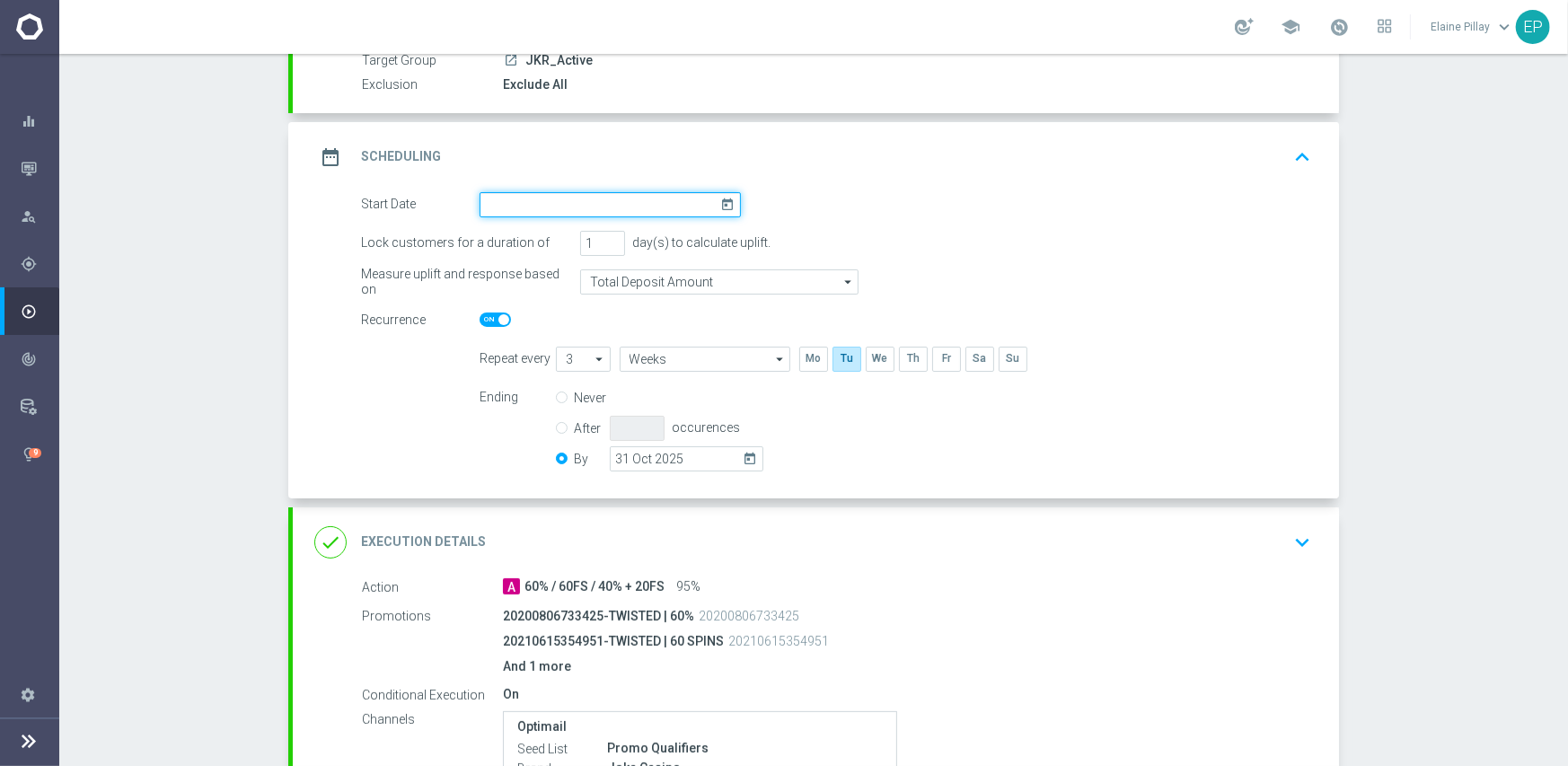 click 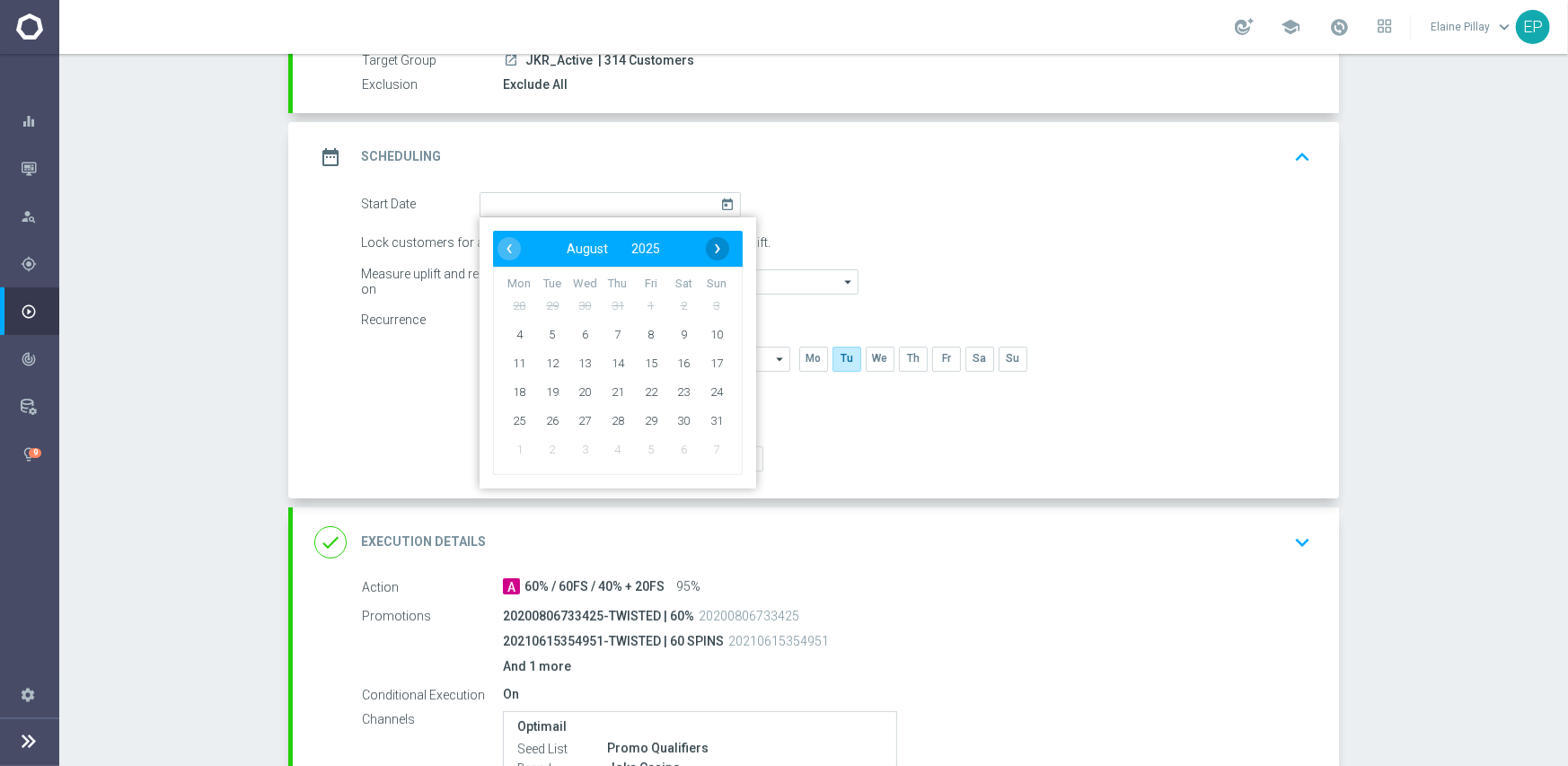 click on "›" 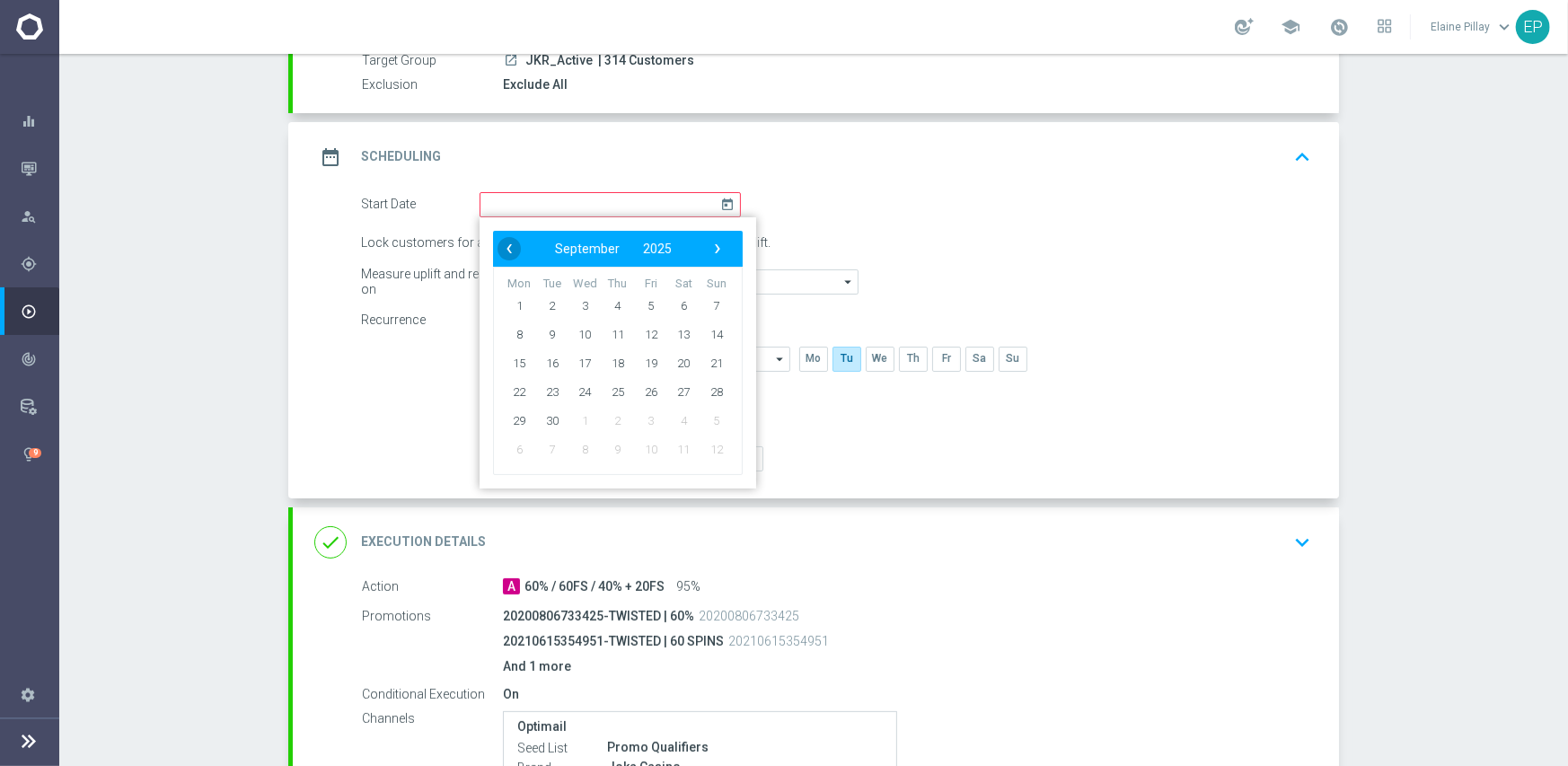 click on "‹" 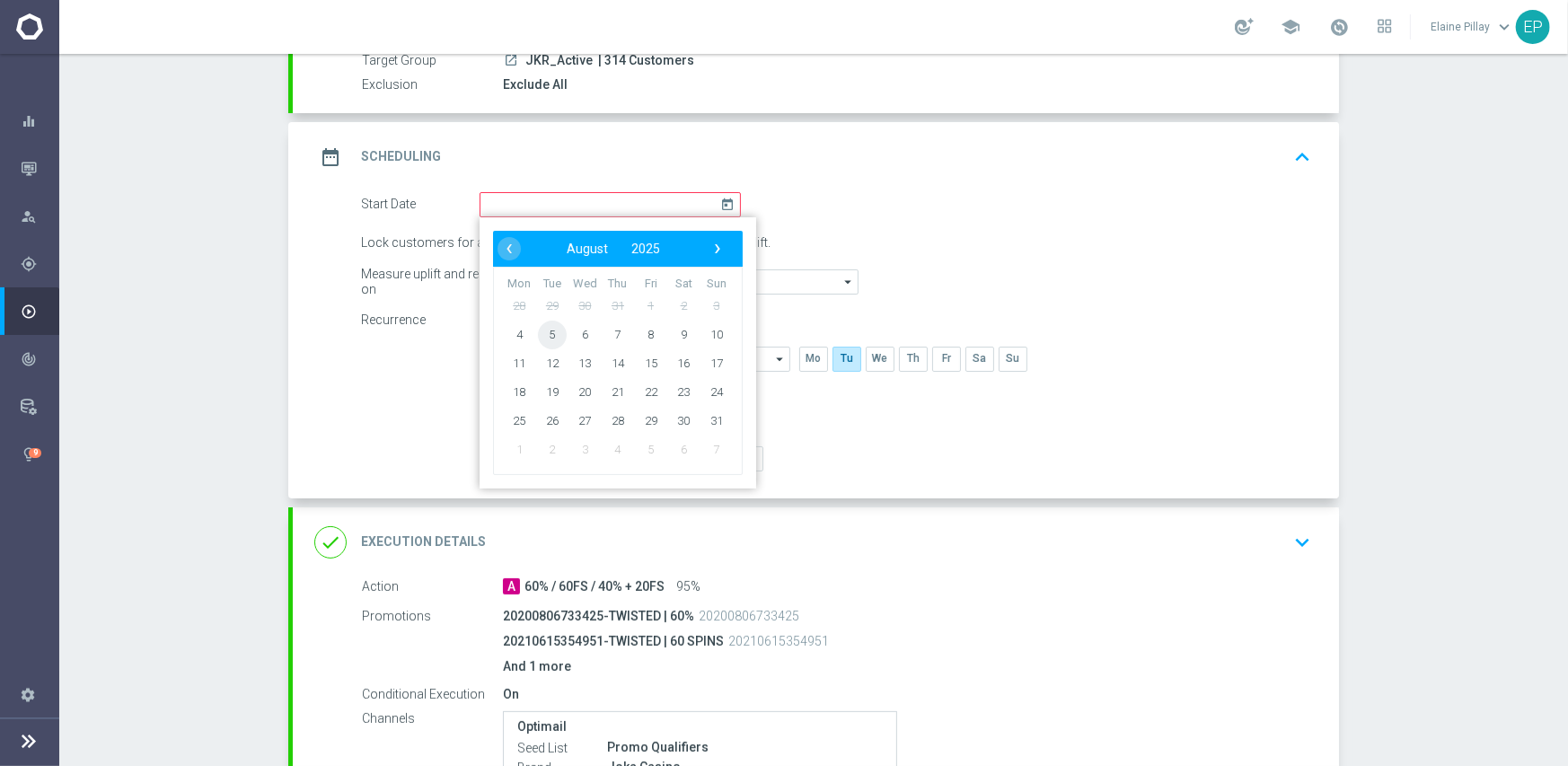 click on "5" 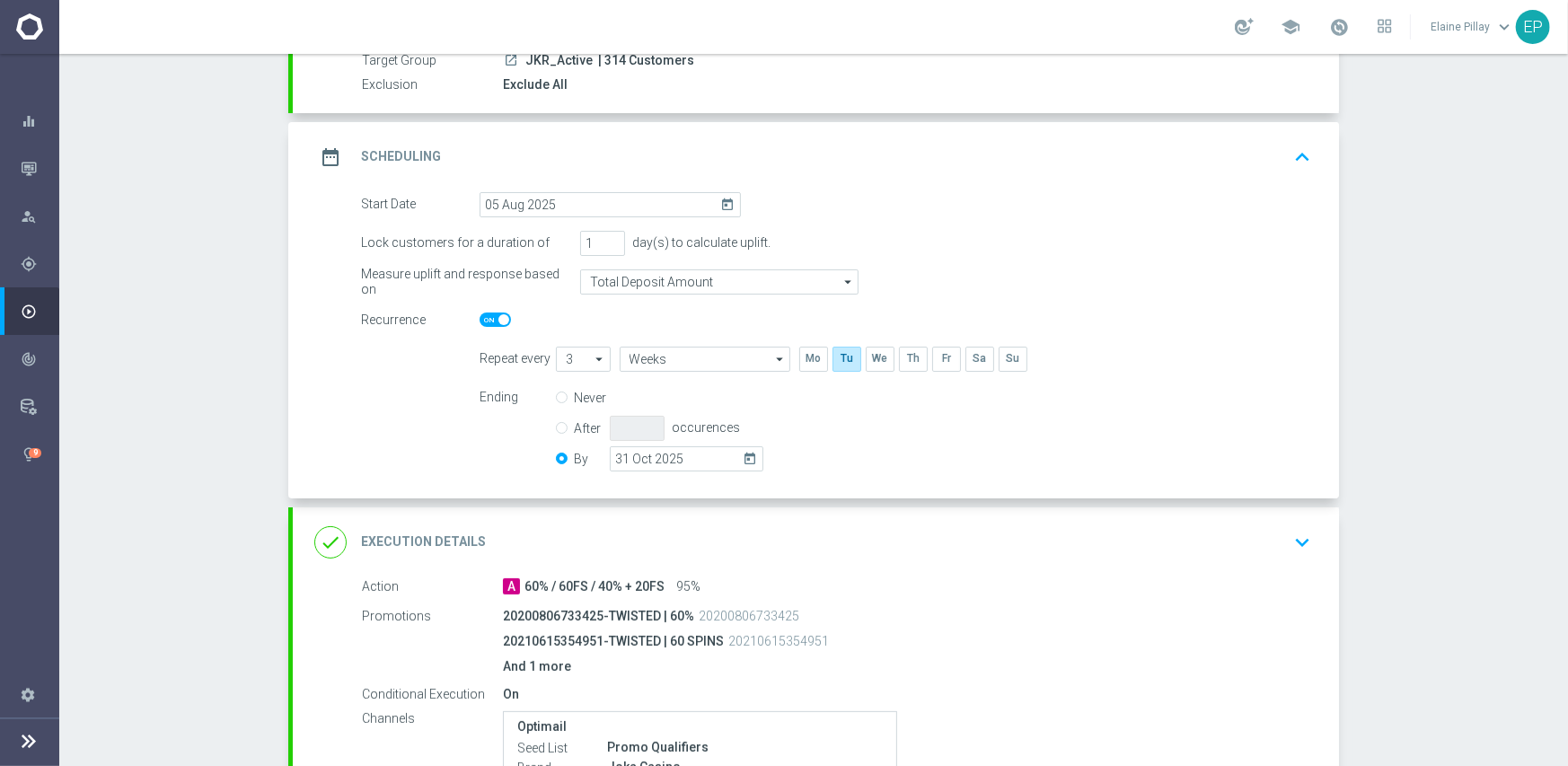 click on "Never
After
occurences
By
31 Oct 2025
today" 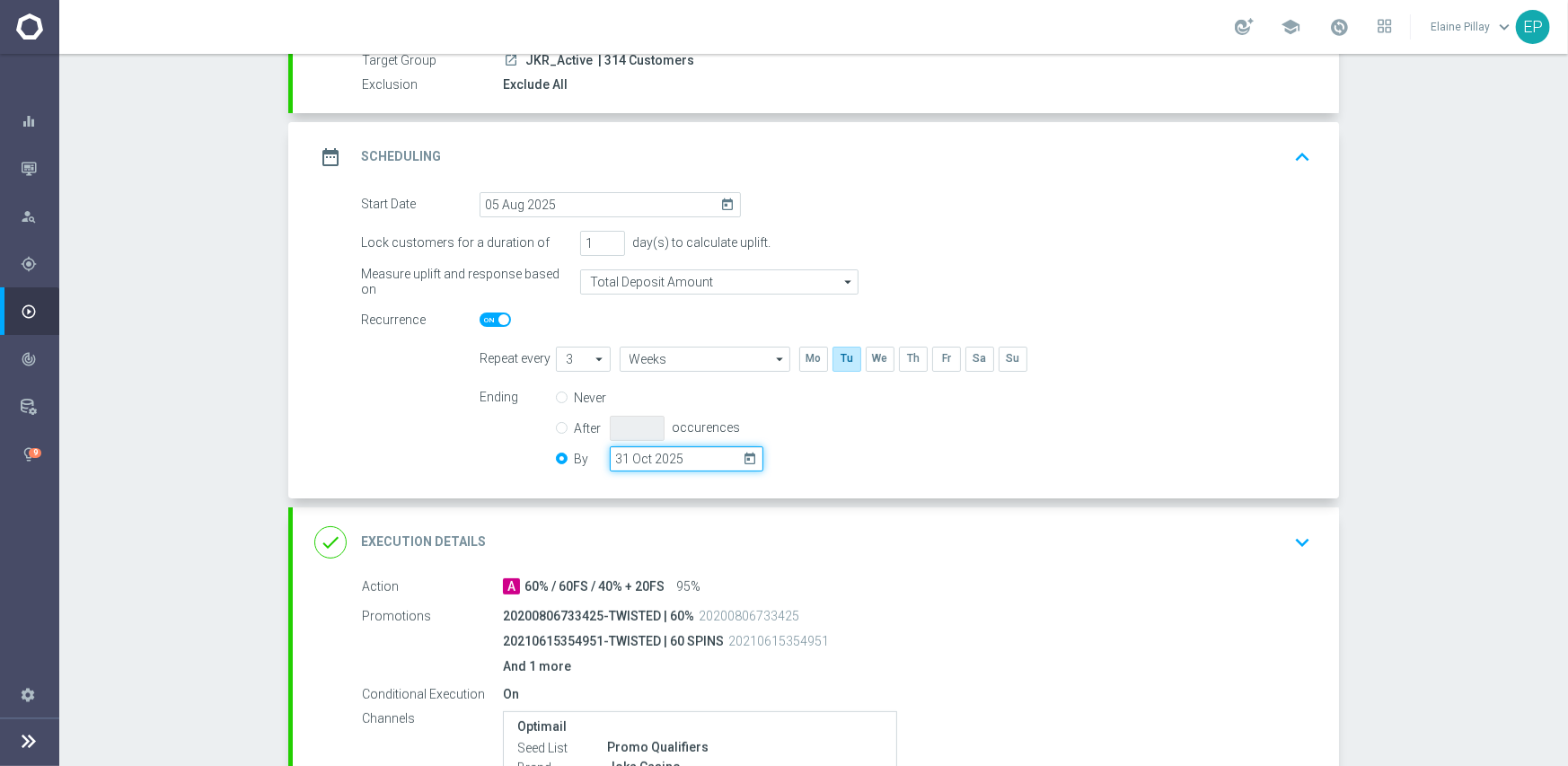 click on "31 Oct 2025" 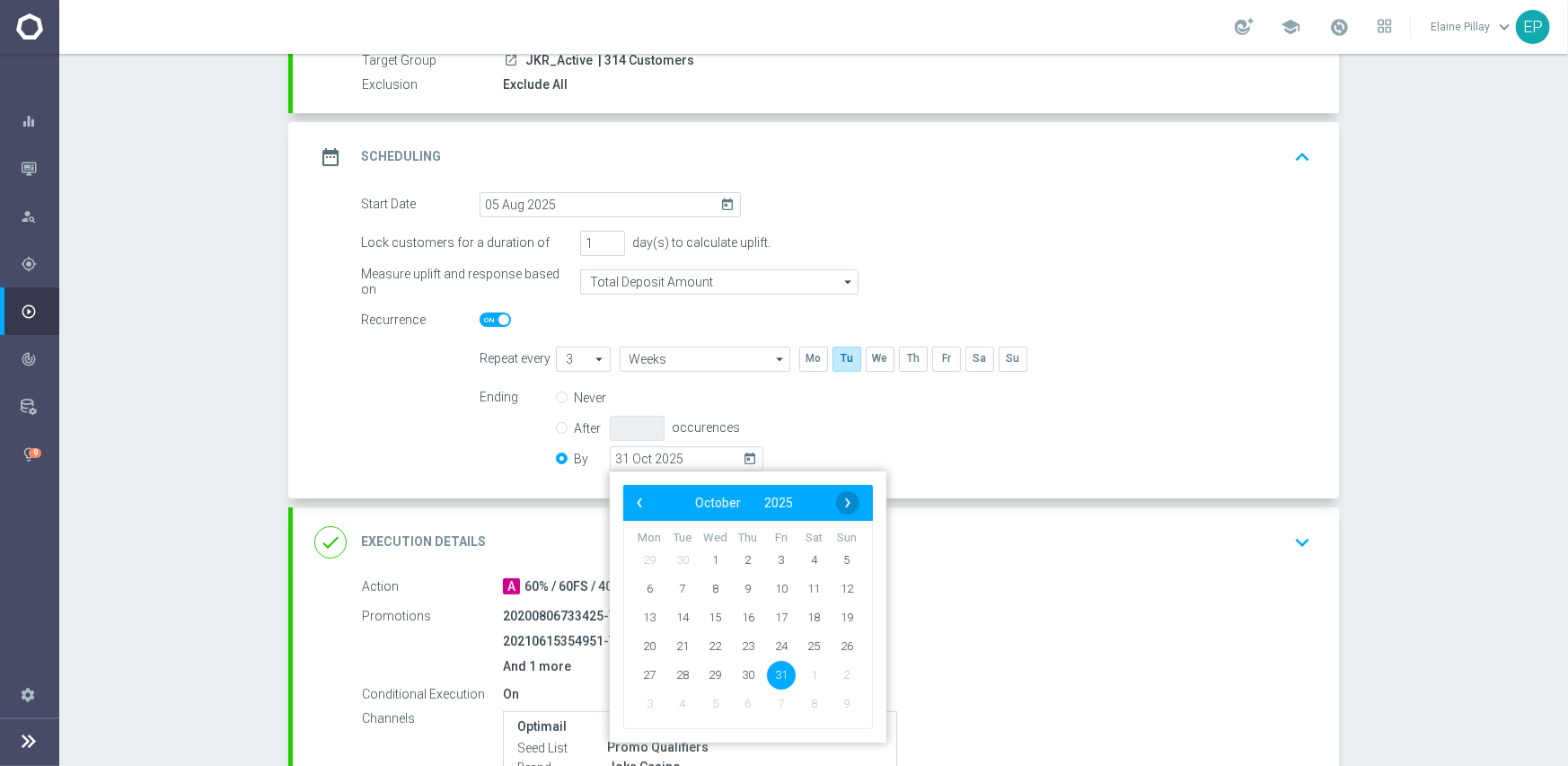 click on "›" 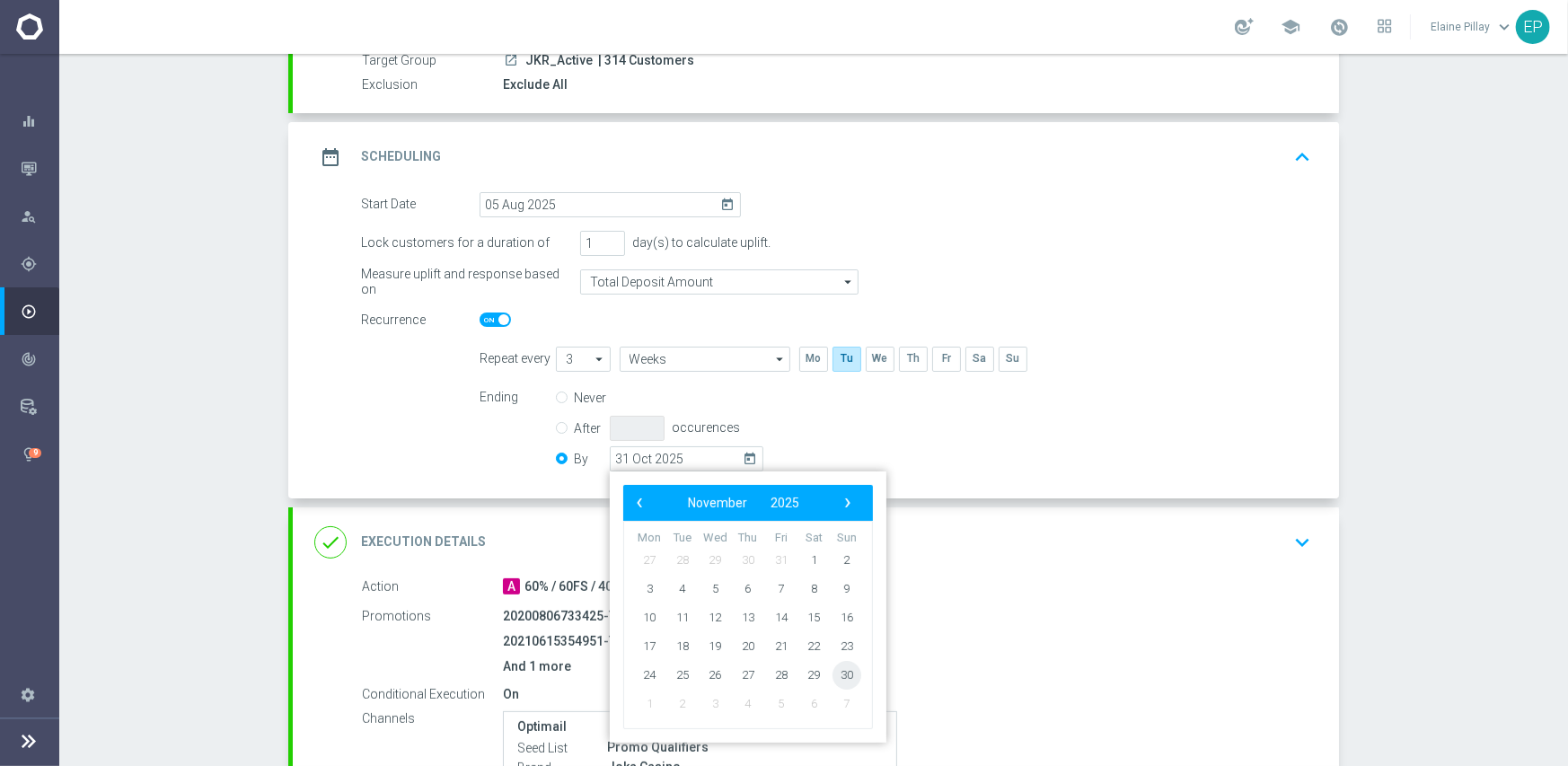 click on "30" 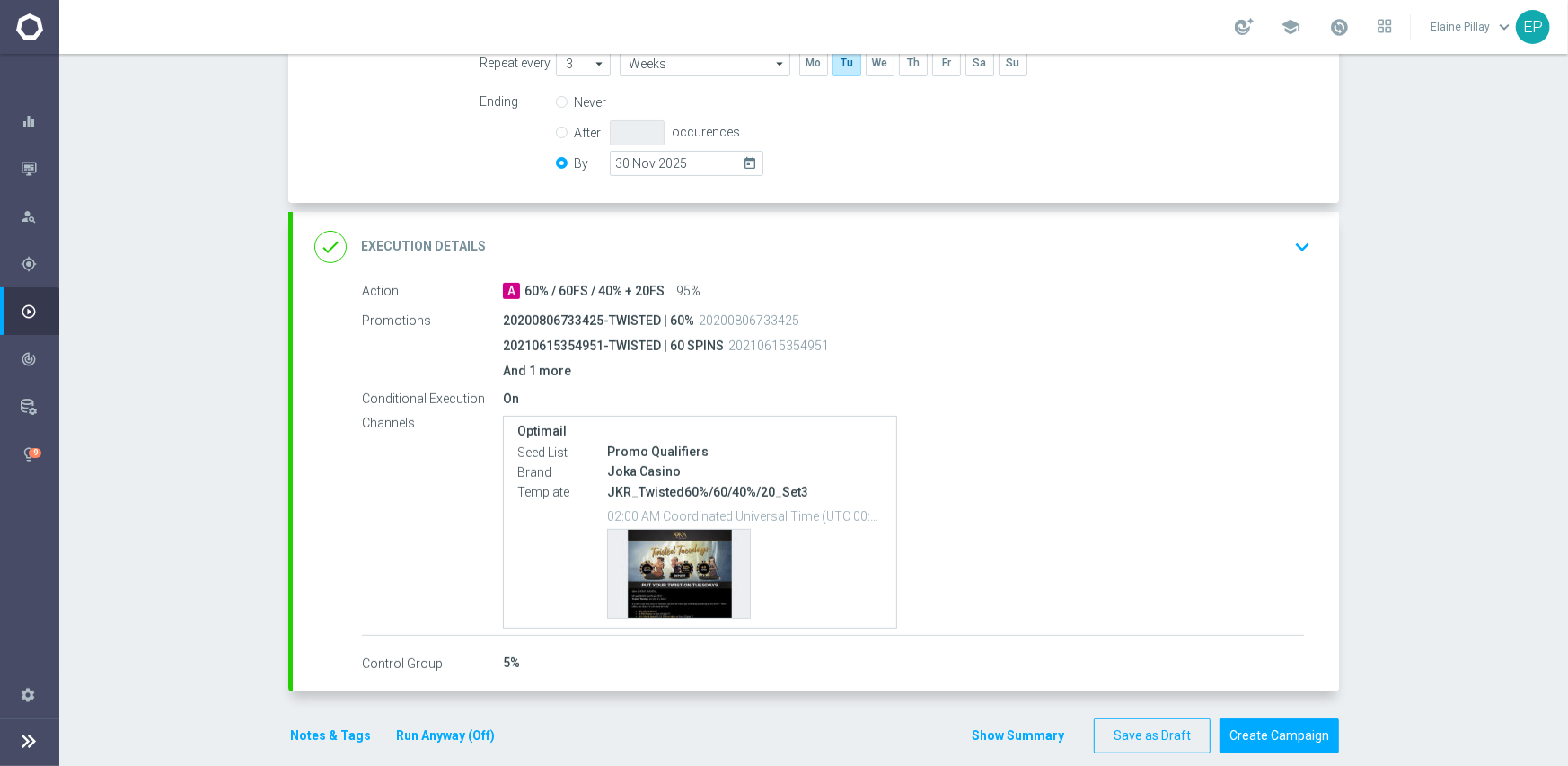 scroll, scrollTop: 497, scrollLeft: 0, axis: vertical 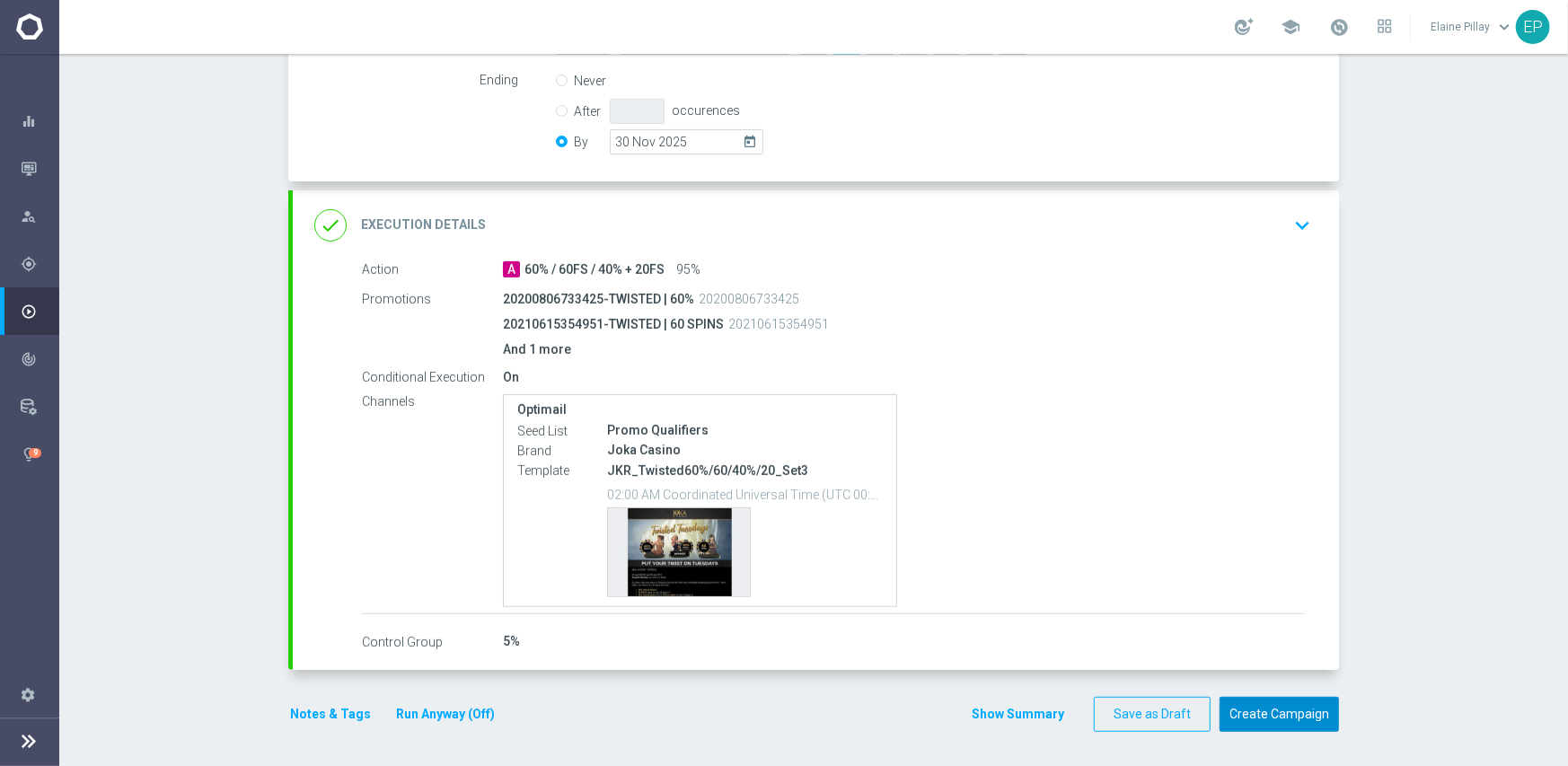 click on "Create Campaign" 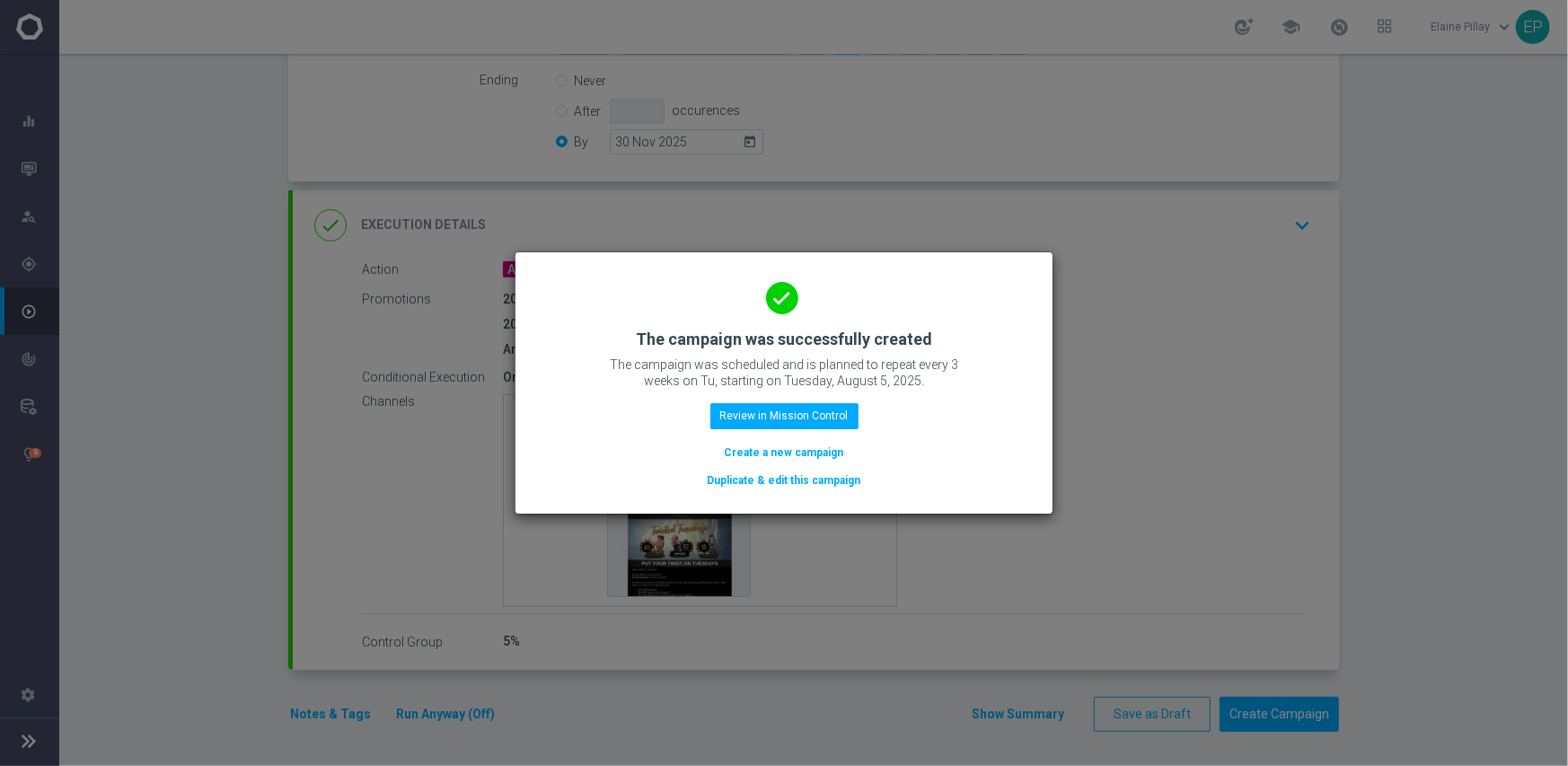 click on "Duplicate & edit this campaign" 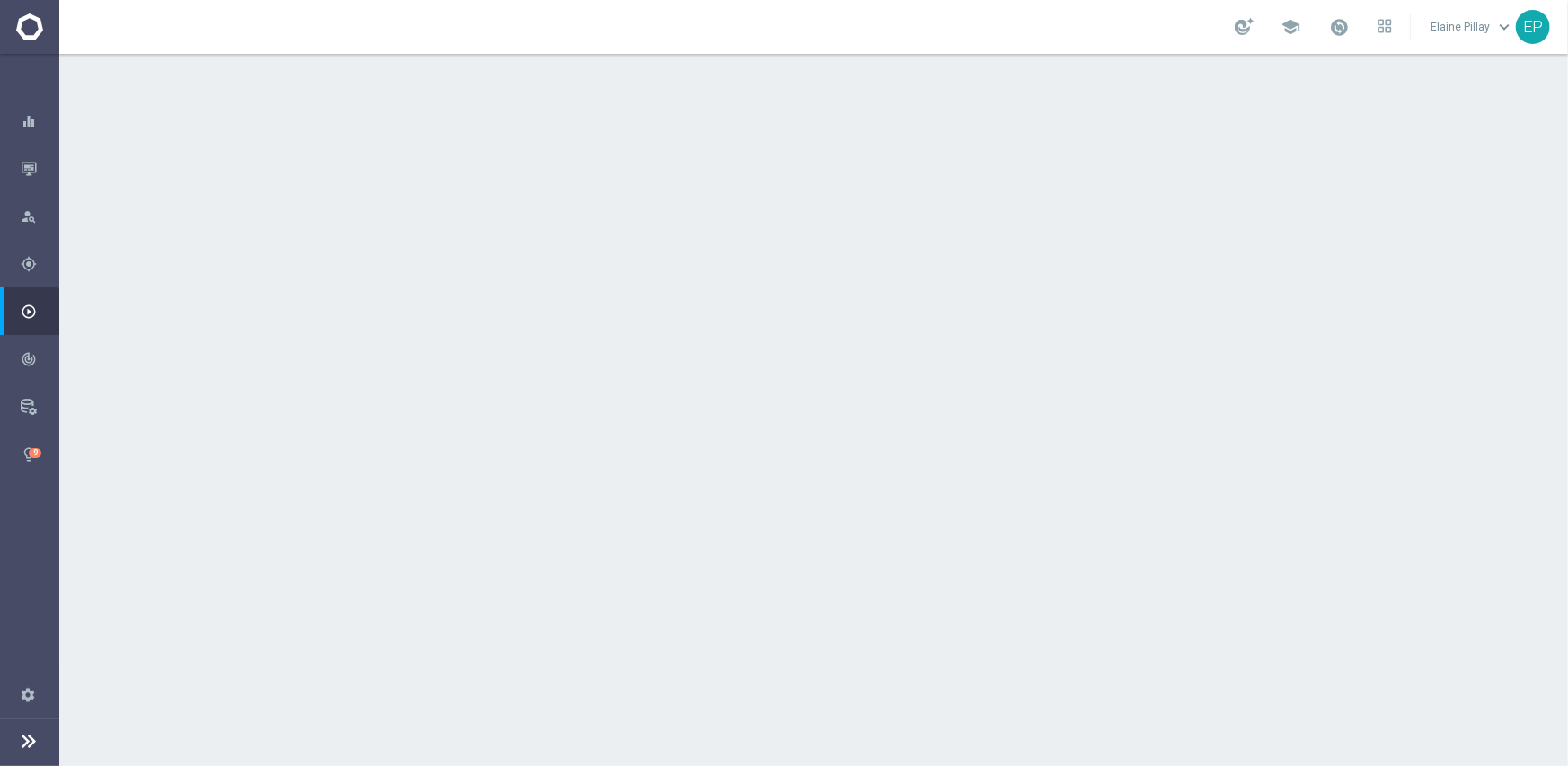 drag, startPoint x: 603, startPoint y: 188, endPoint x: 610, endPoint y: 207, distance: 20.248457 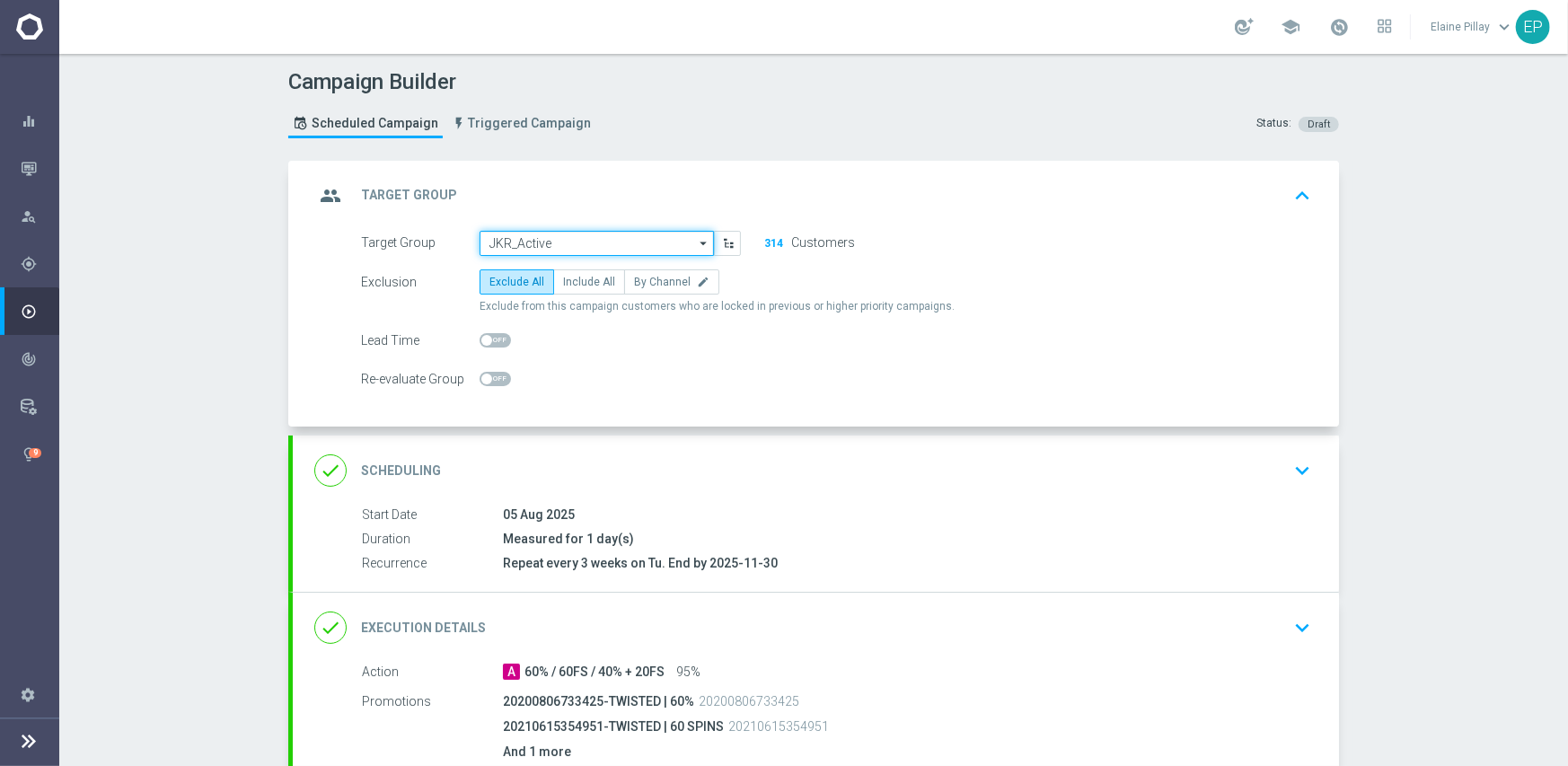 click on "JKR_Active" 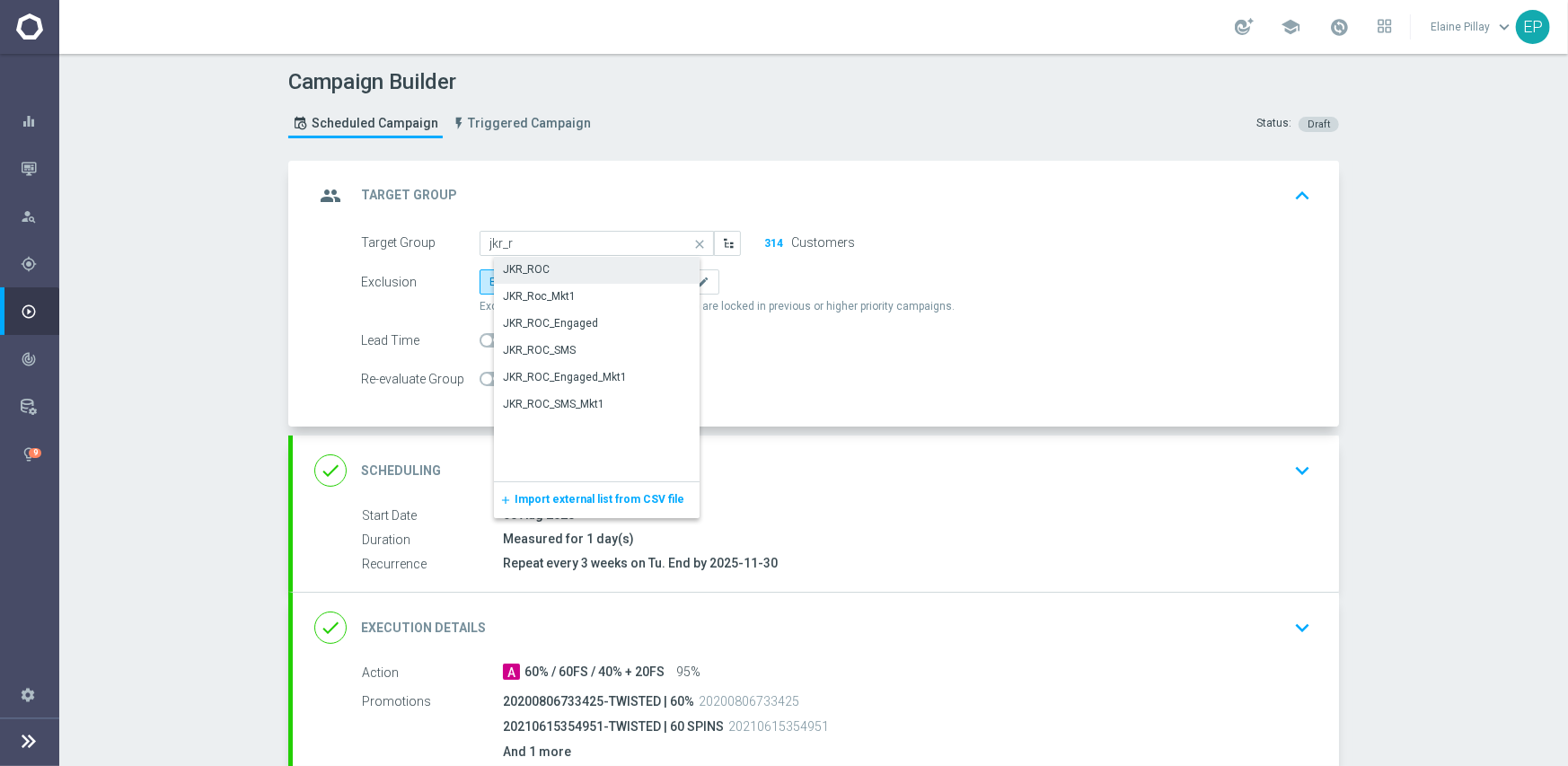 click on "JKR_ROC" 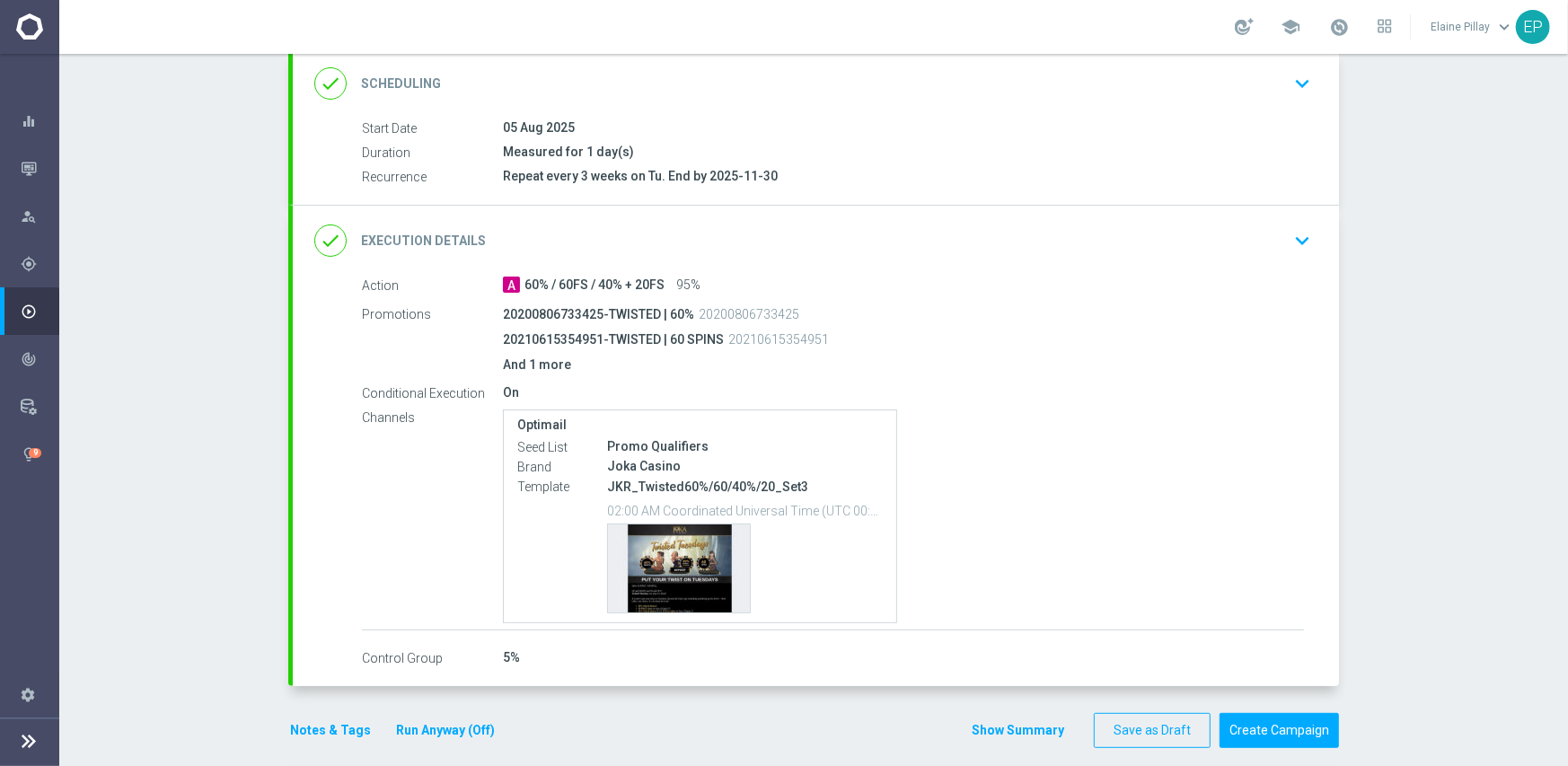 scroll, scrollTop: 403, scrollLeft: 0, axis: vertical 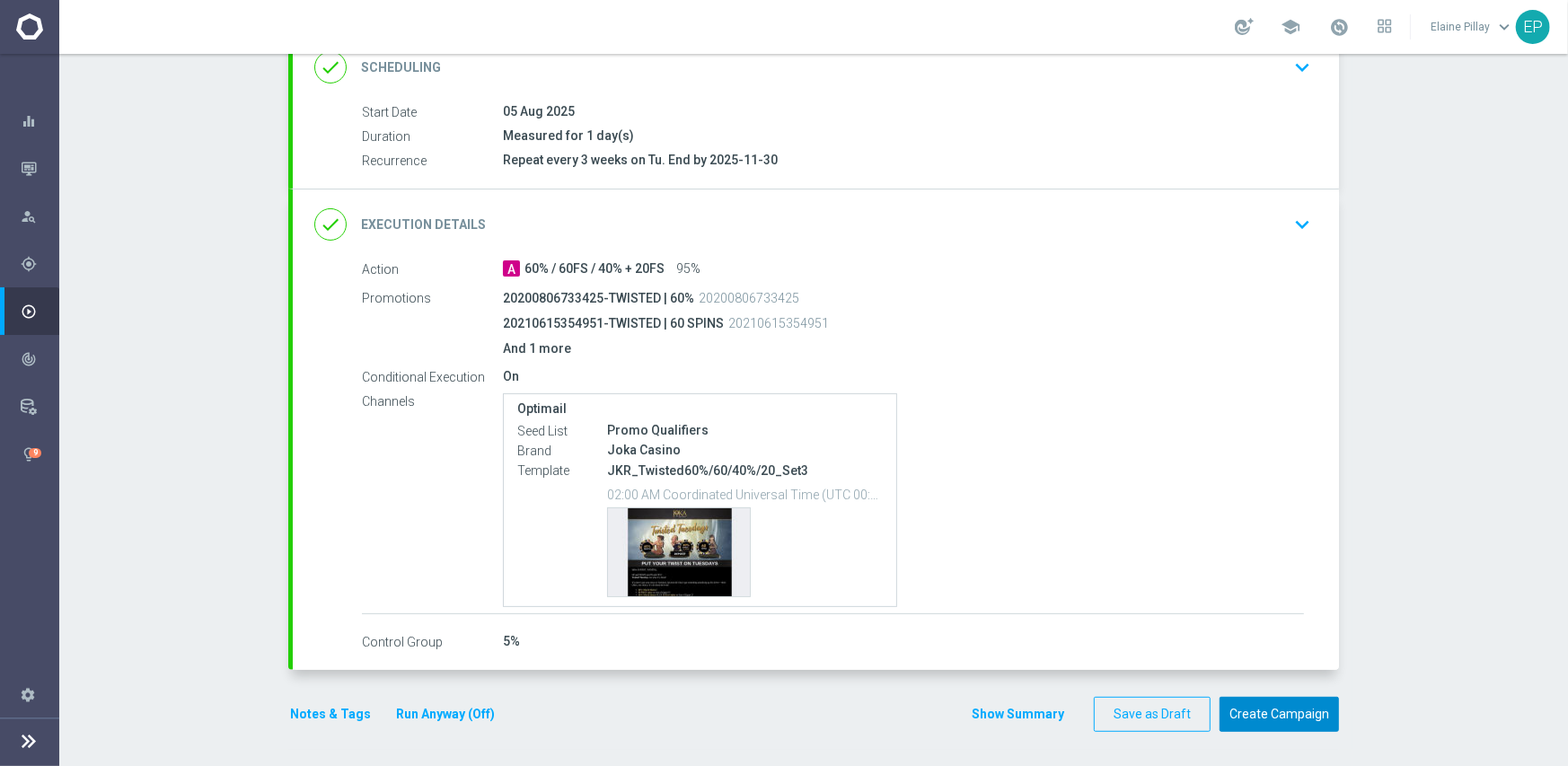 click on "Create Campaign" 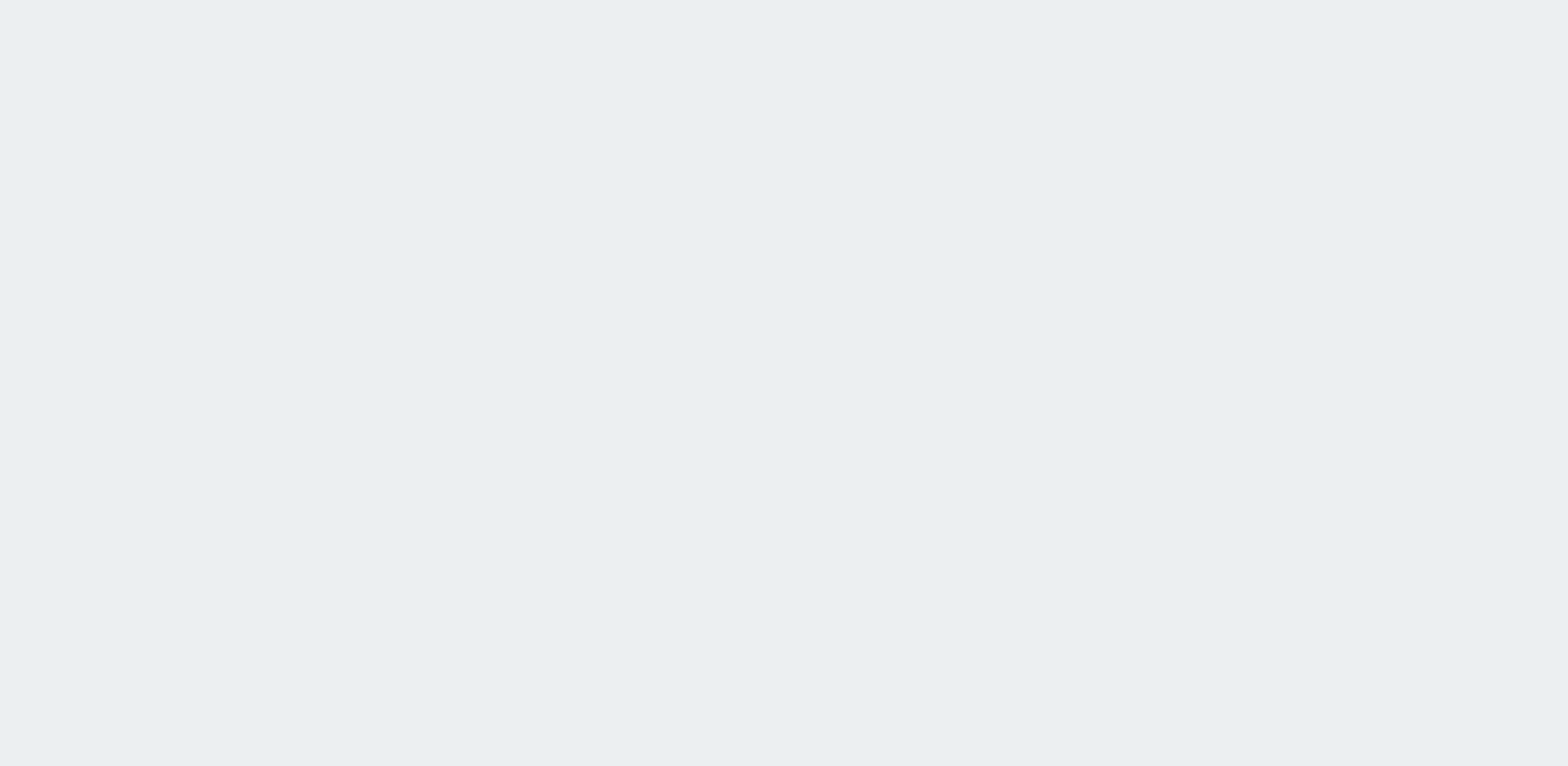 scroll, scrollTop: 0, scrollLeft: 0, axis: both 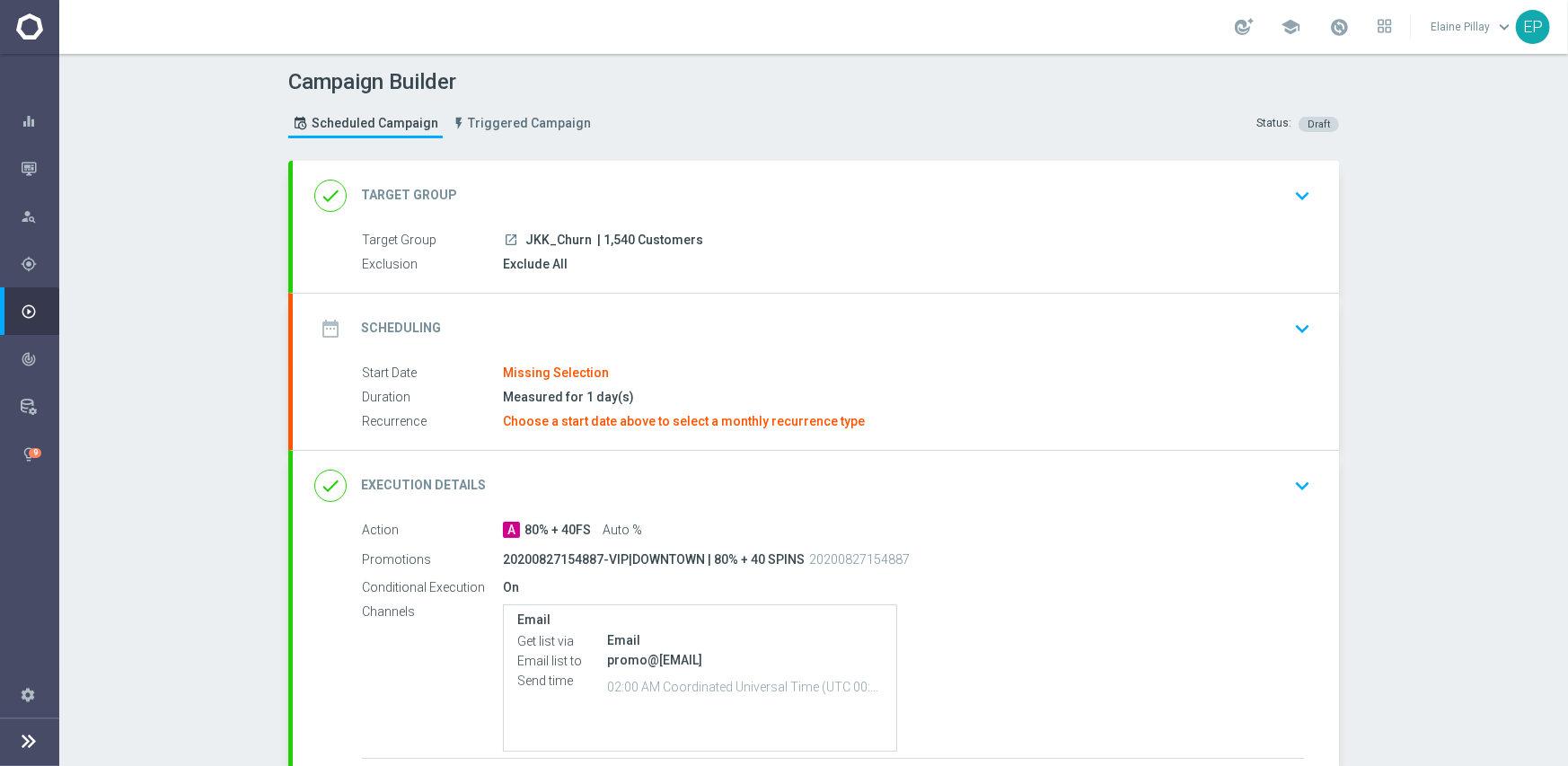 drag, startPoint x: 520, startPoint y: 239, endPoint x: 566, endPoint y: 242, distance: 46.097722 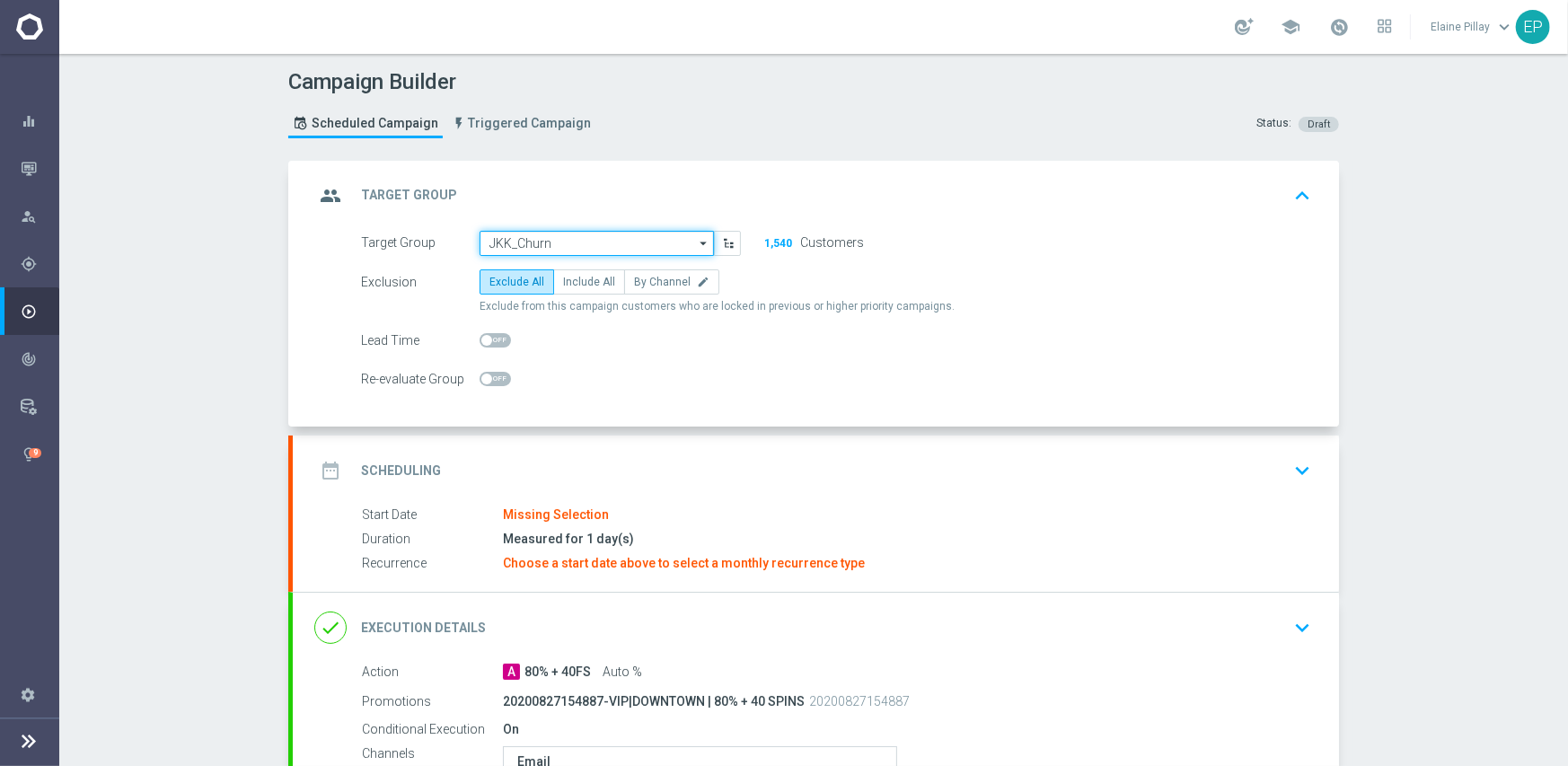 click on "JKK_Churn" 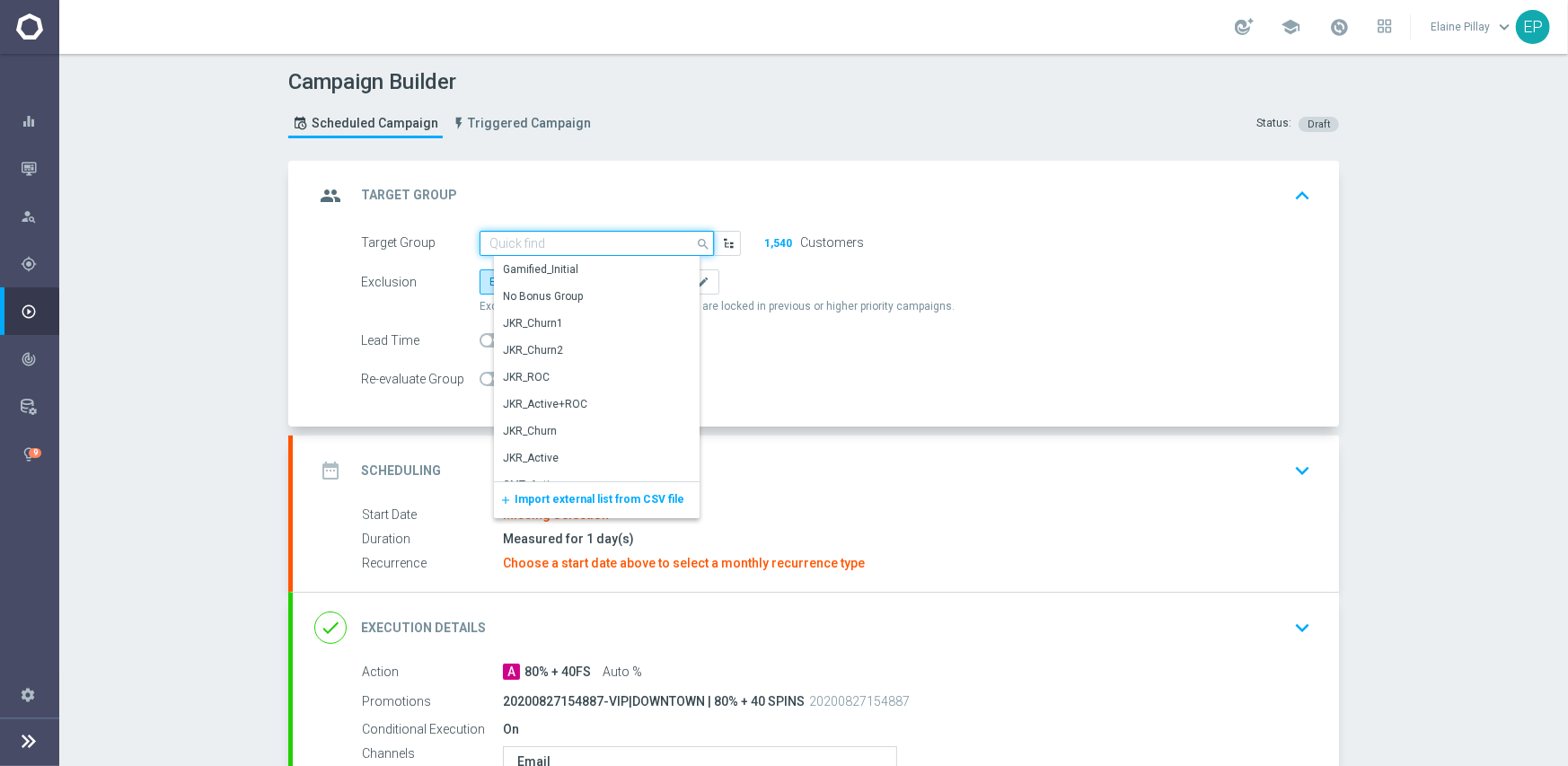 paste on "JKK_Chu" 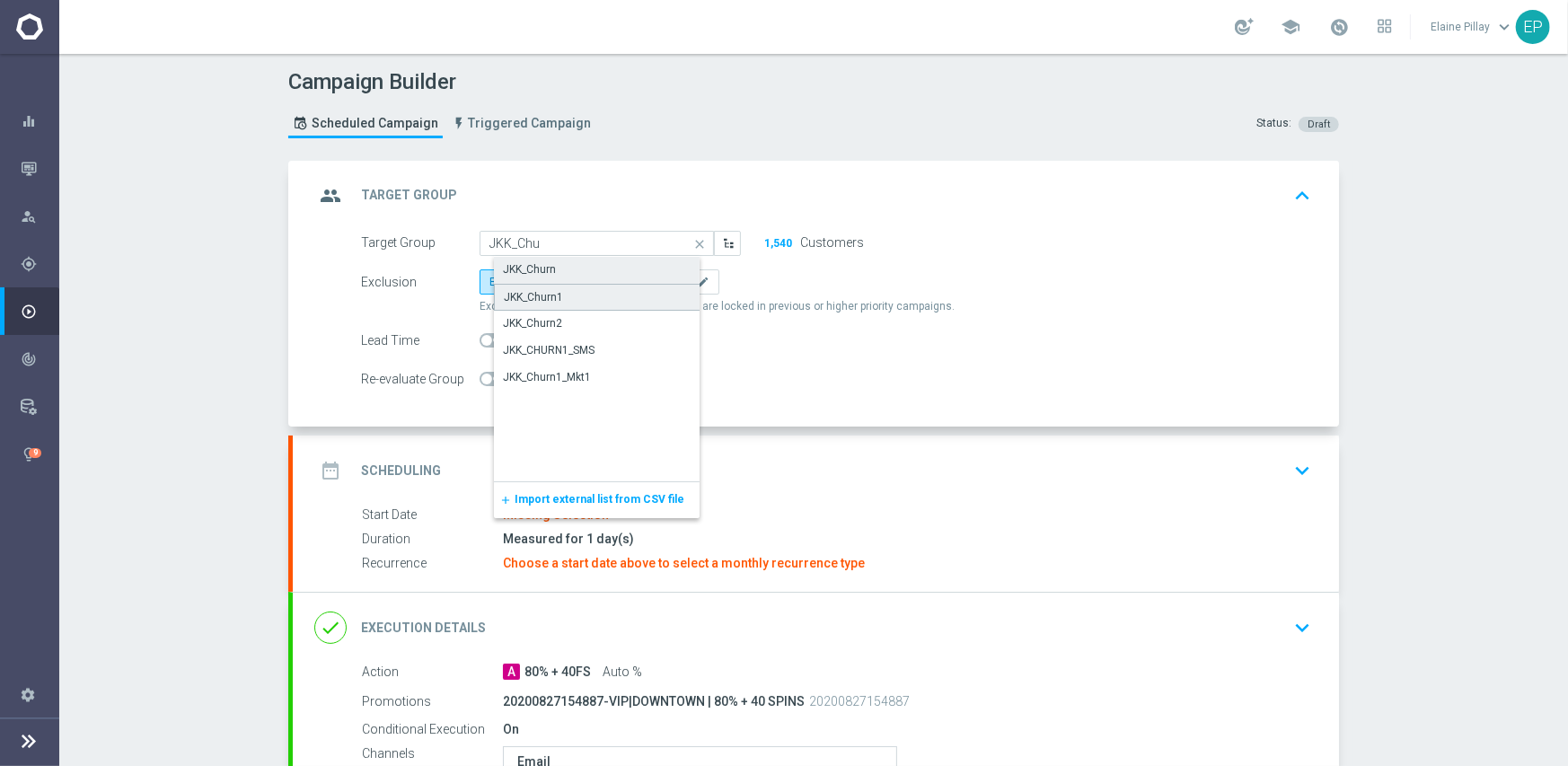 click on "JKK_Churn1" 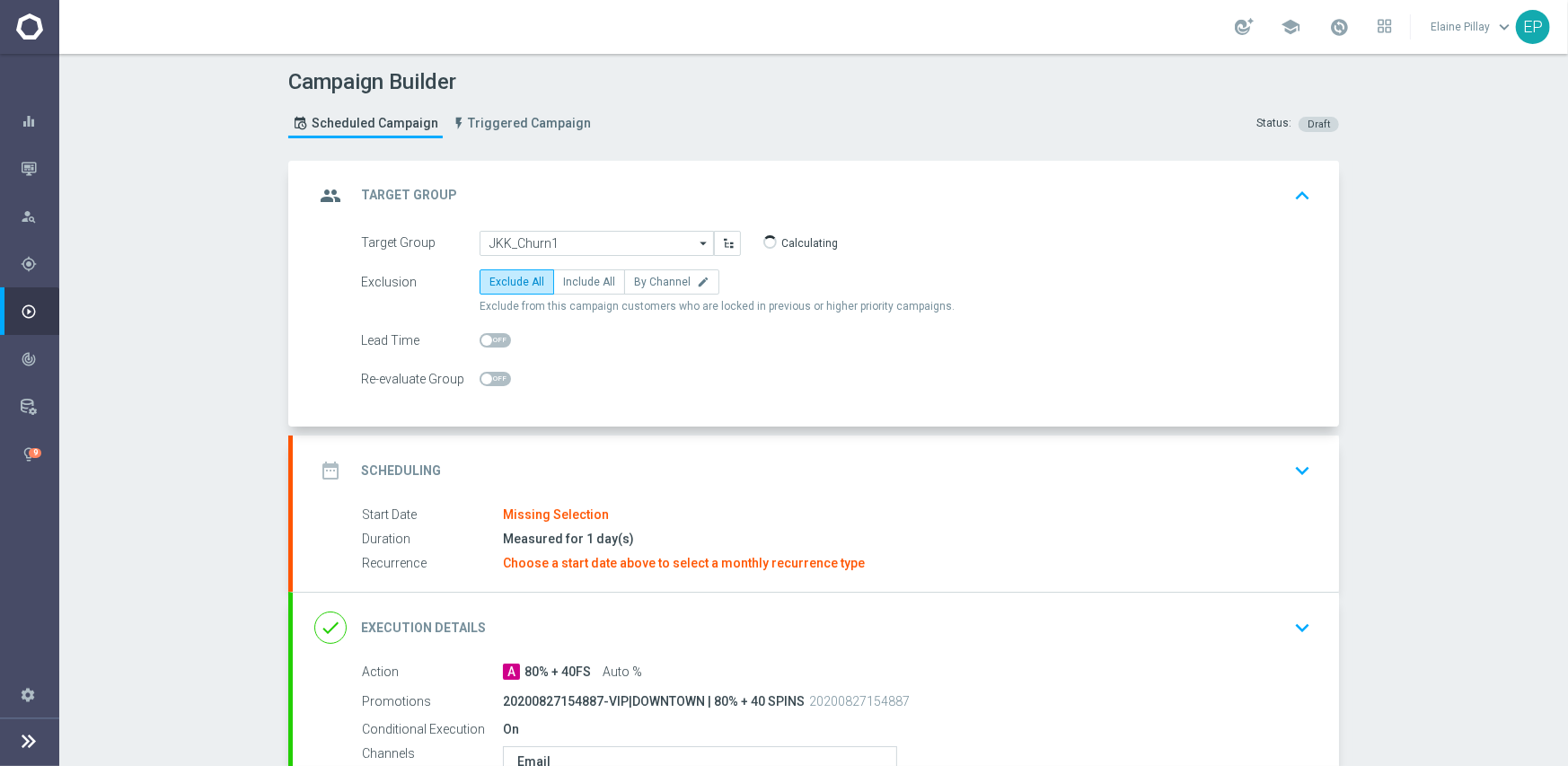 click on "date_range
Scheduling
keyboard_arrow_down" 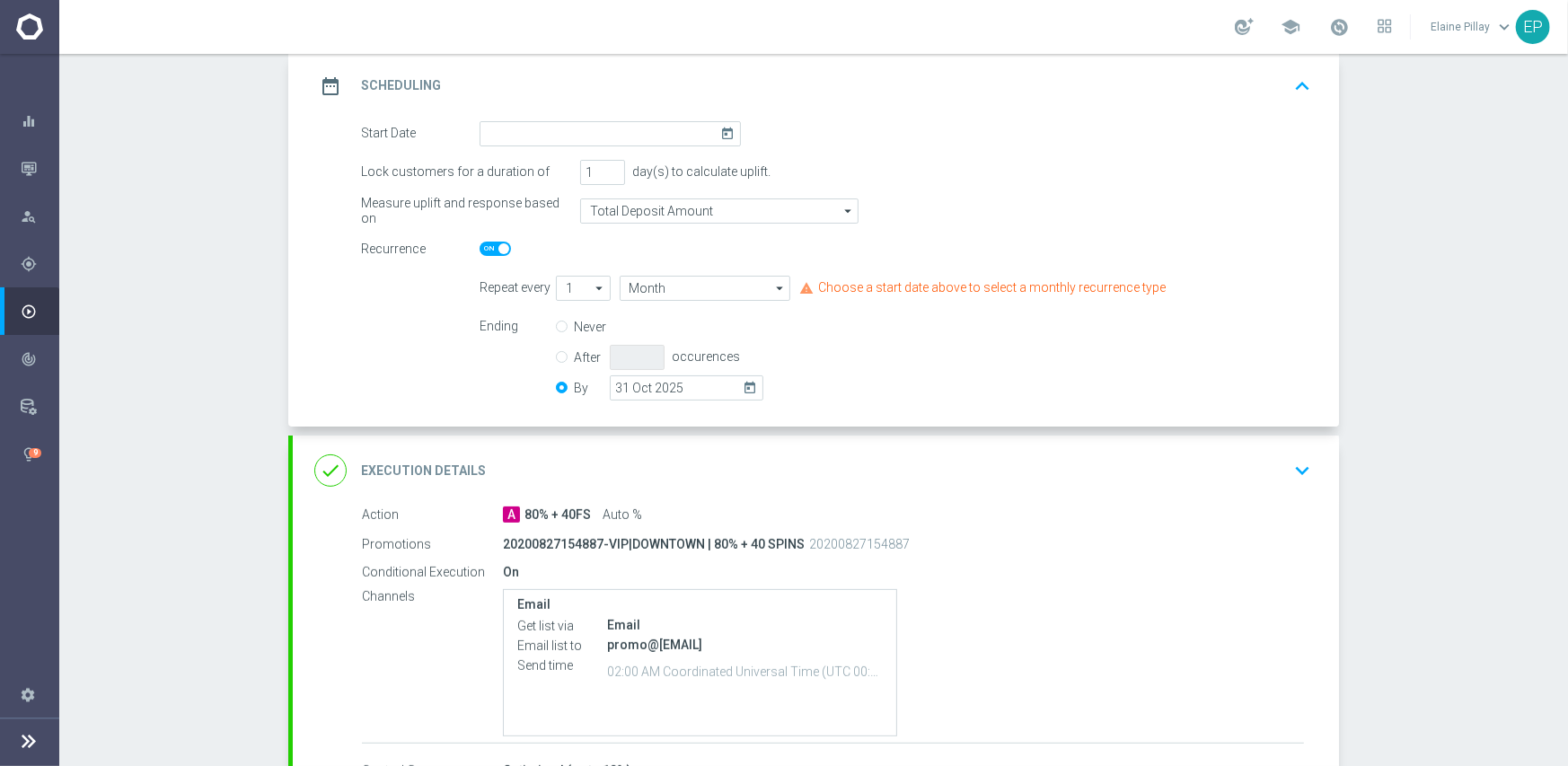 scroll, scrollTop: 269, scrollLeft: 0, axis: vertical 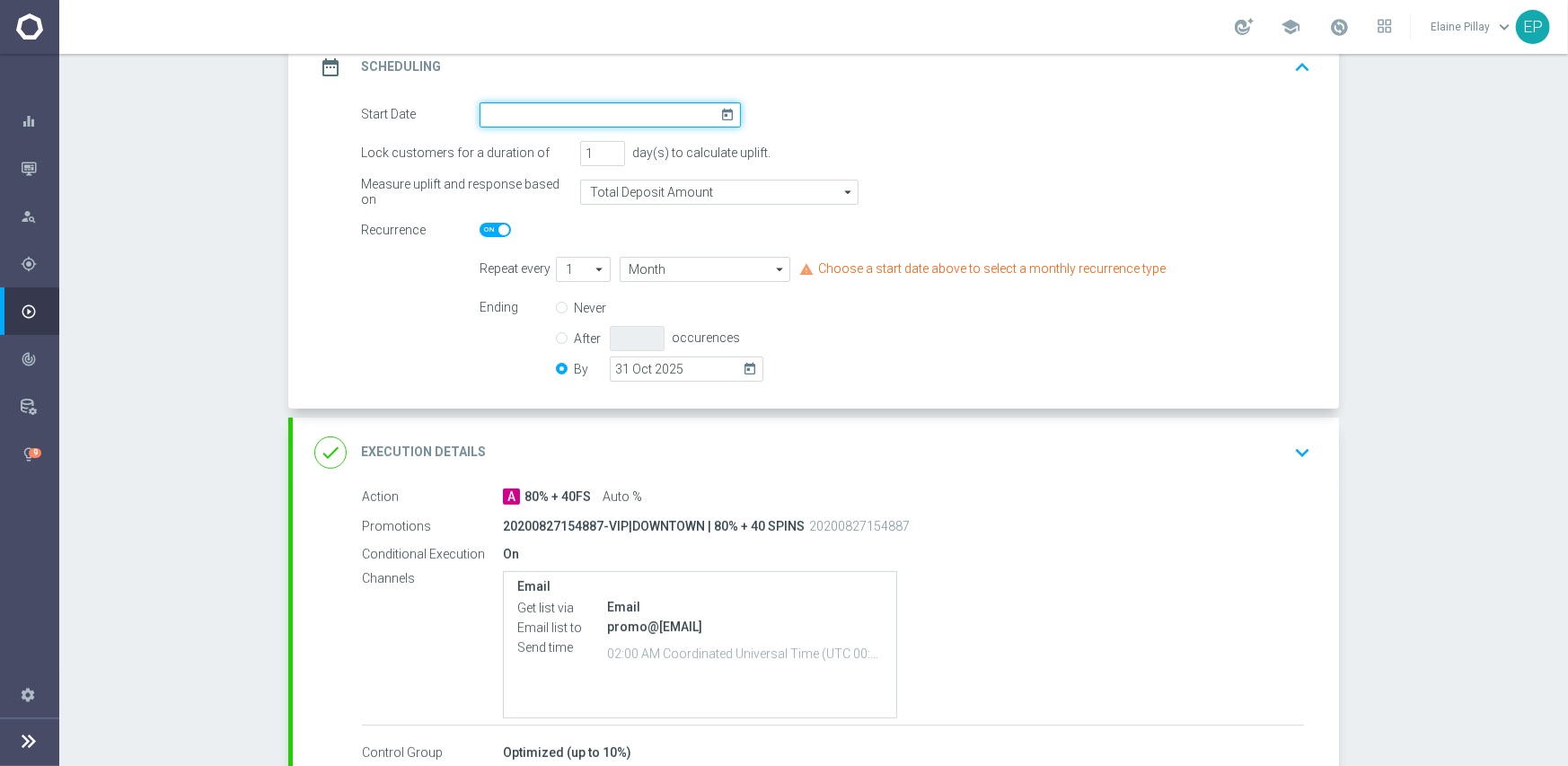 drag, startPoint x: 563, startPoint y: 110, endPoint x: 626, endPoint y: 124, distance: 64.5368 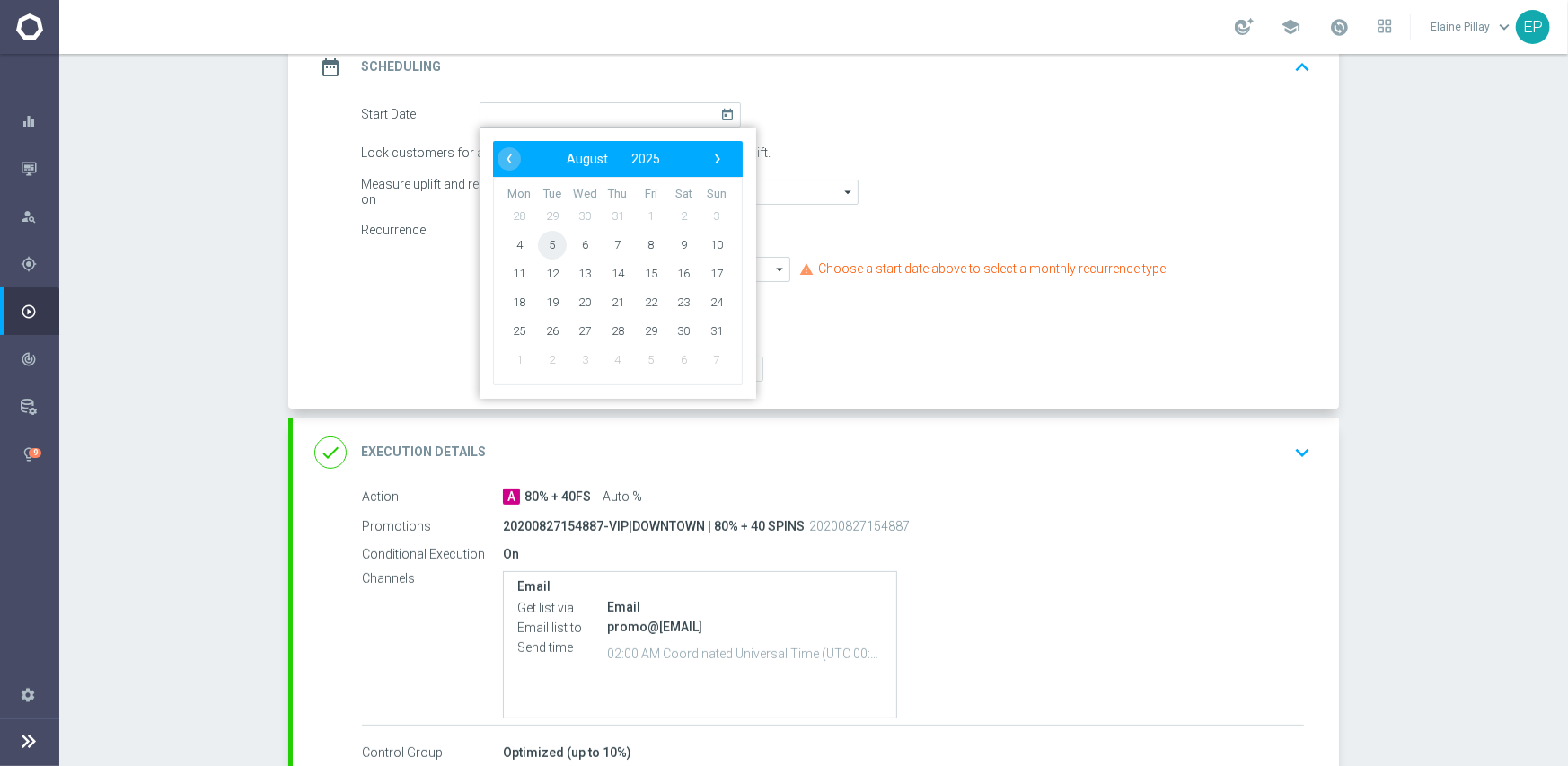 click on "5" 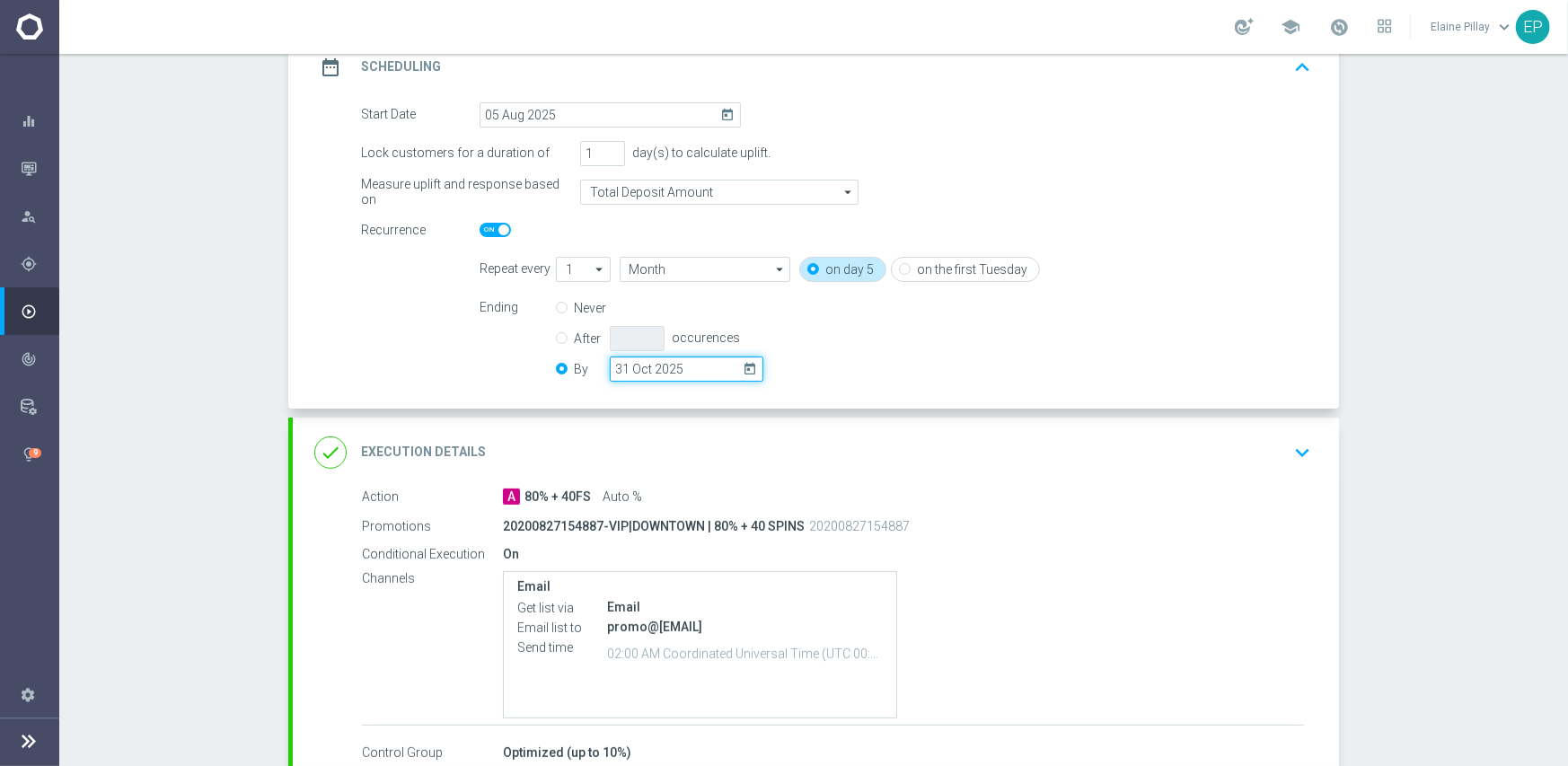 click on "31 Oct 2025" 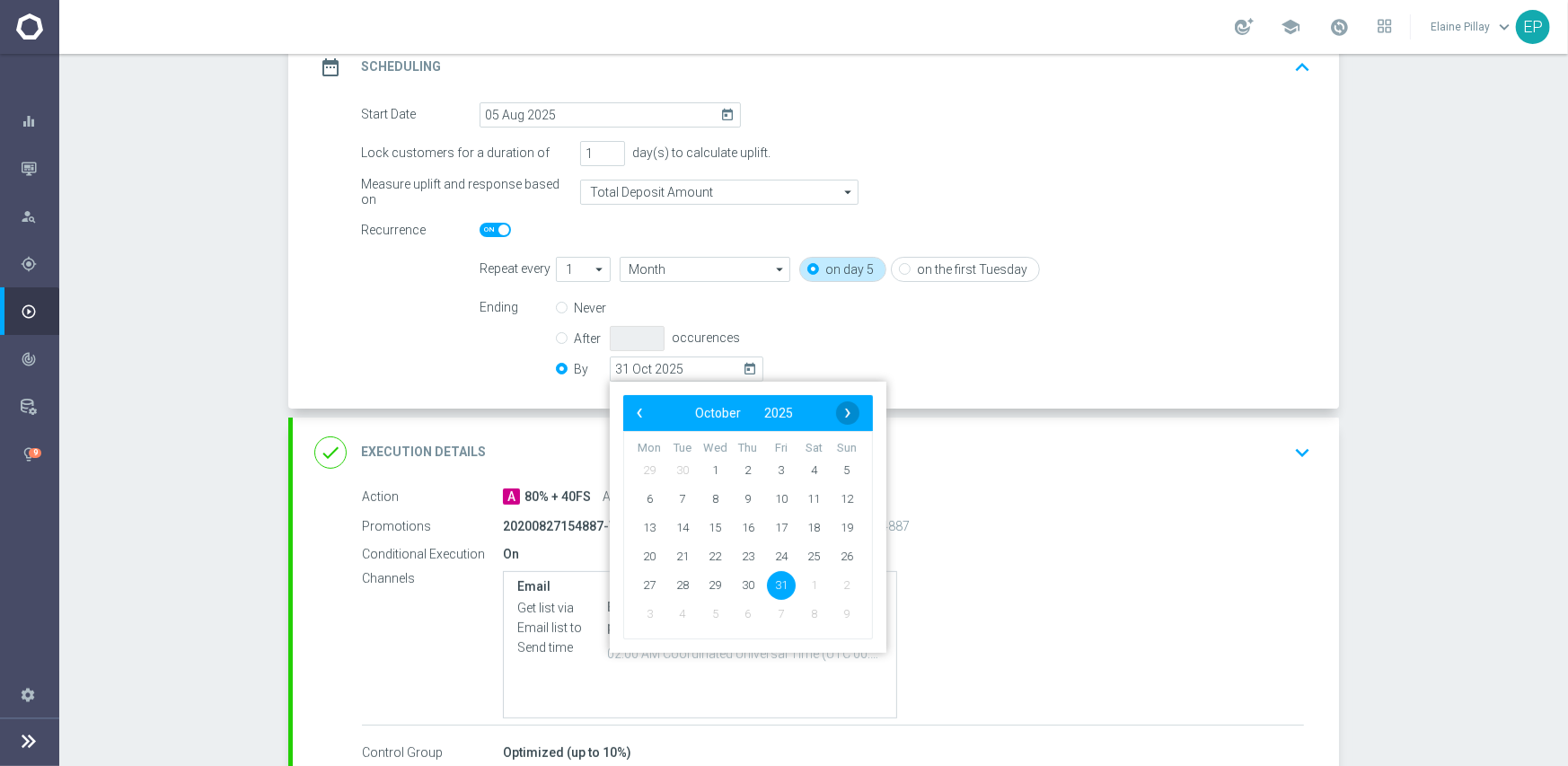 click on "›" 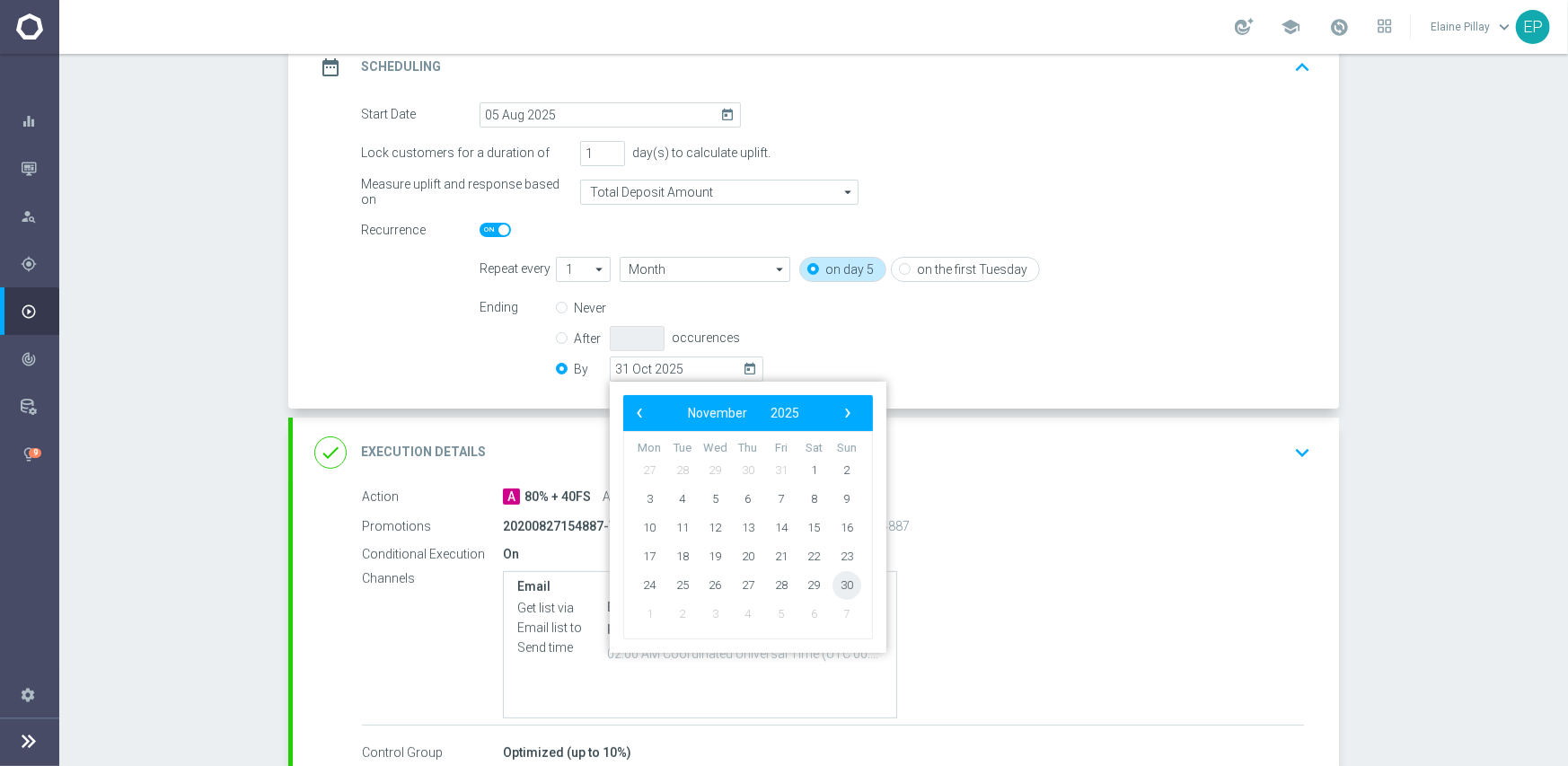 click on "30" 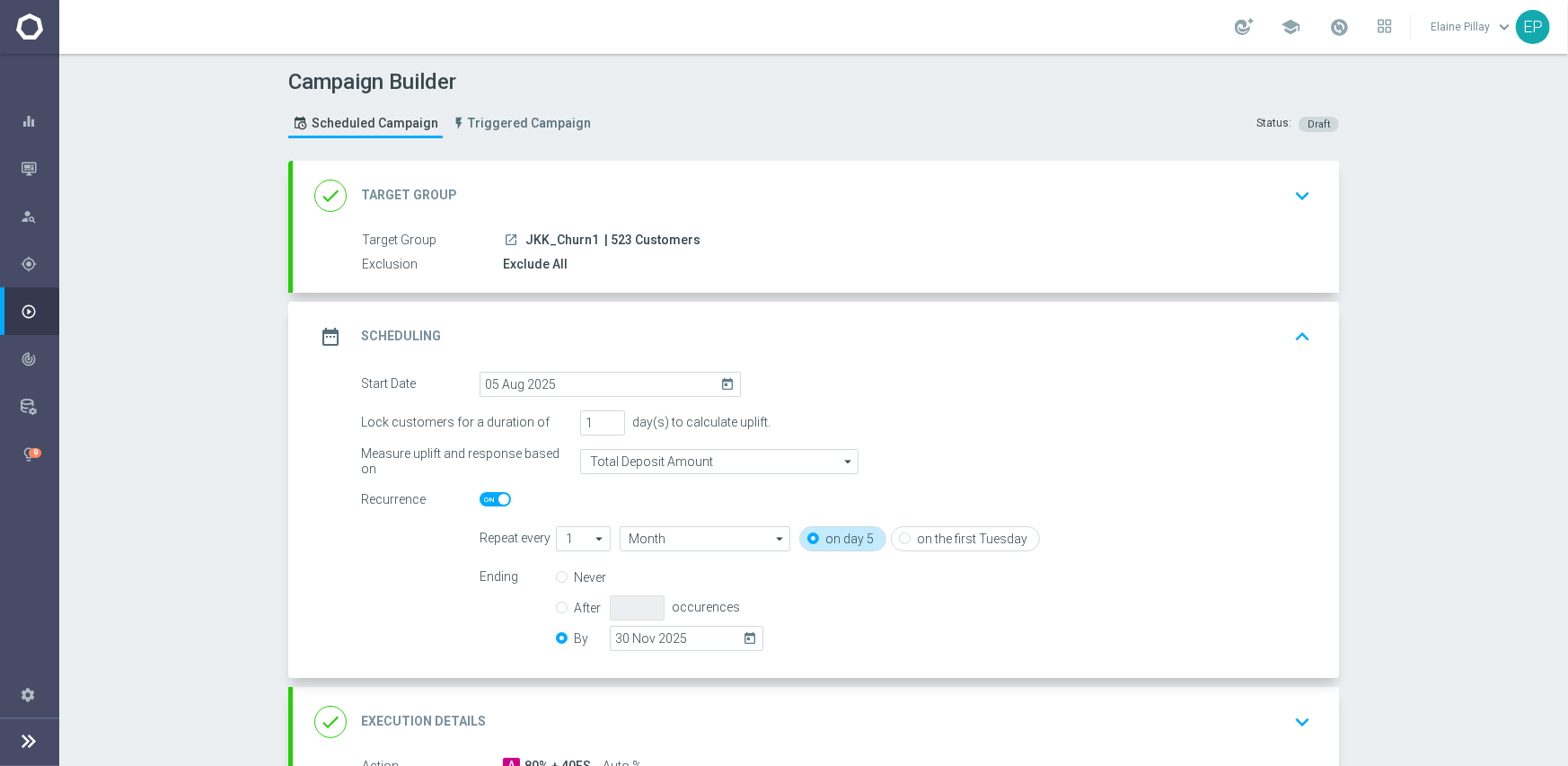 scroll, scrollTop: 380, scrollLeft: 0, axis: vertical 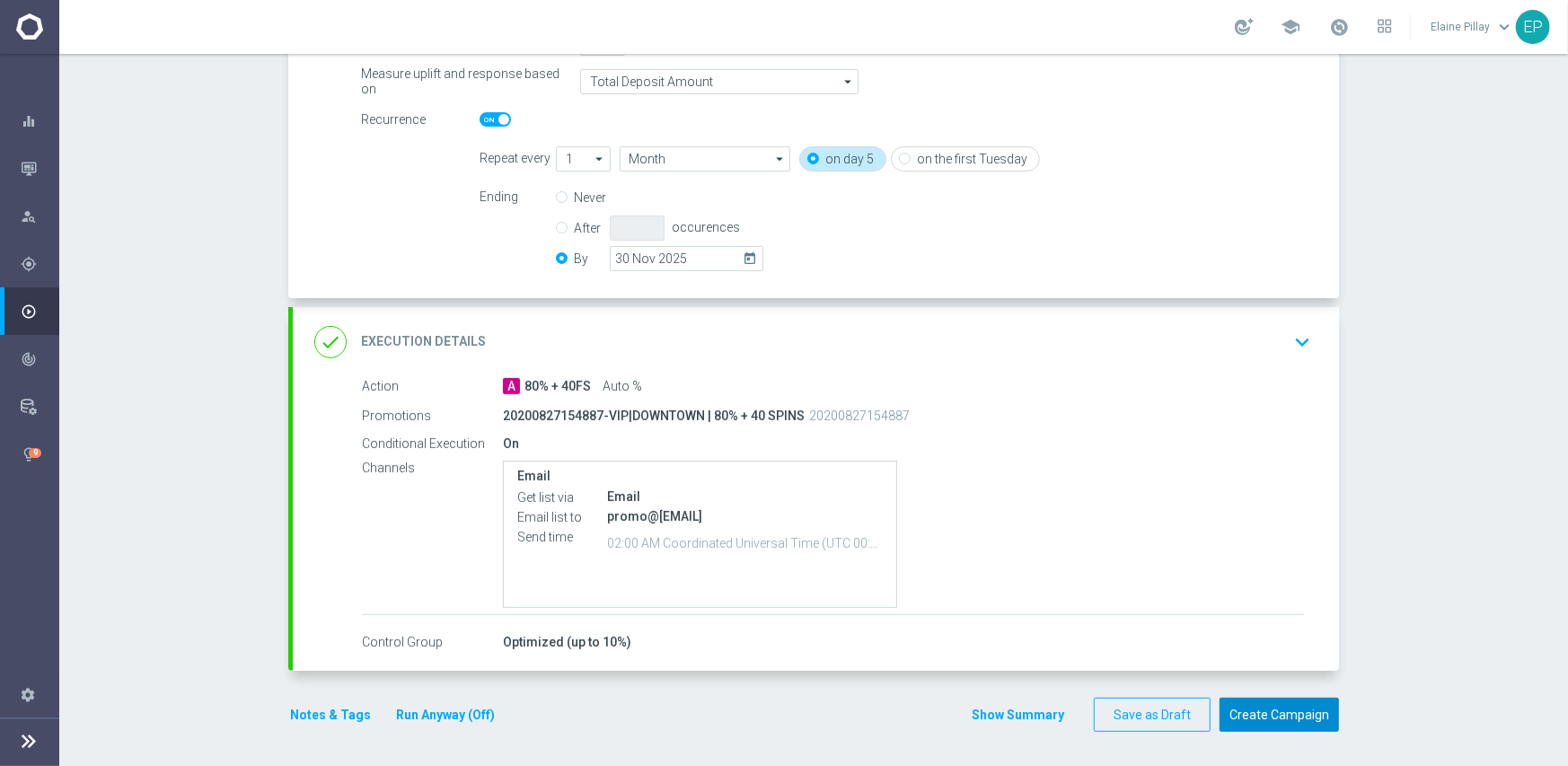 click on "Create Campaign" 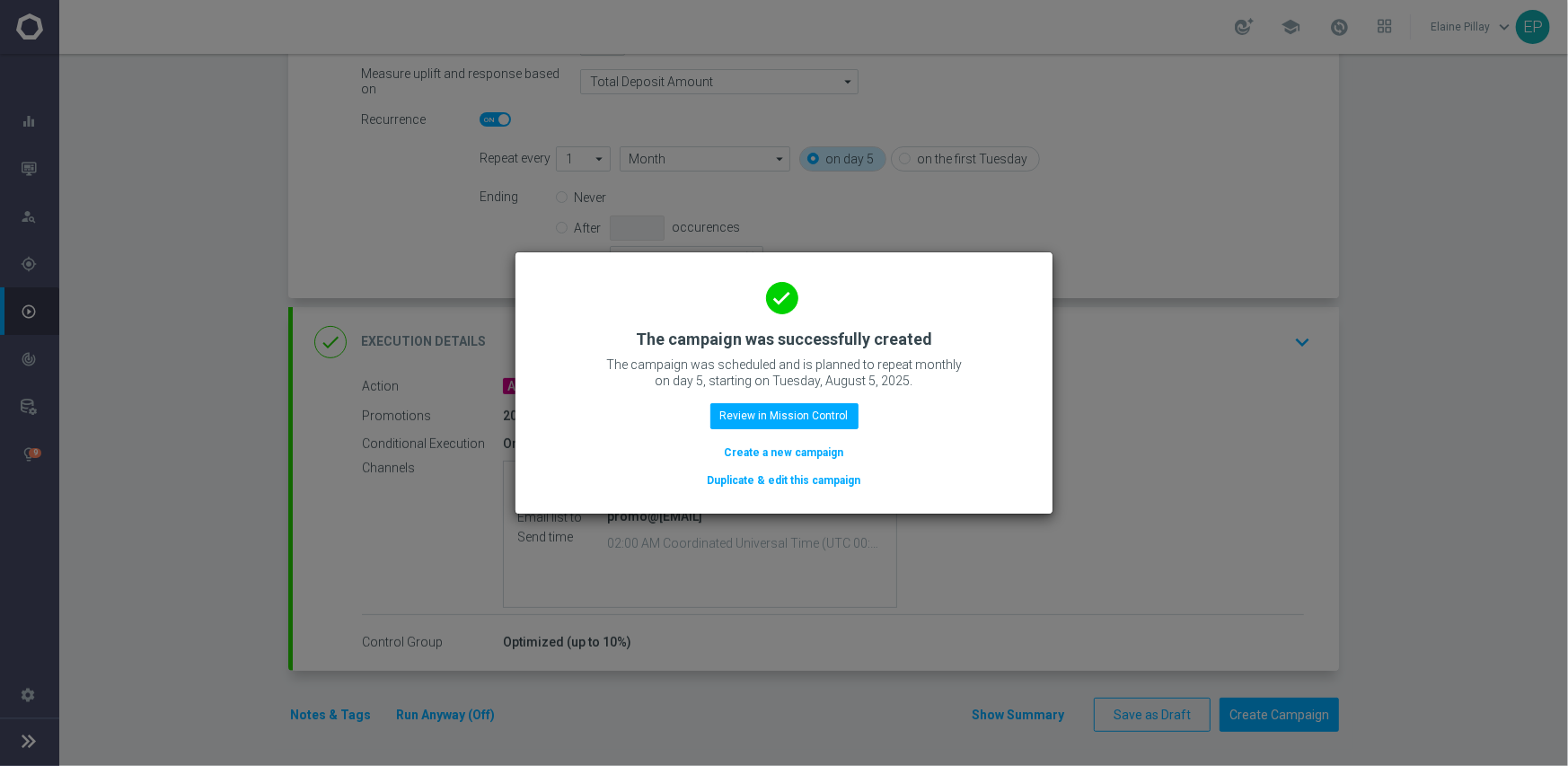 click on "Duplicate & edit this campaign" 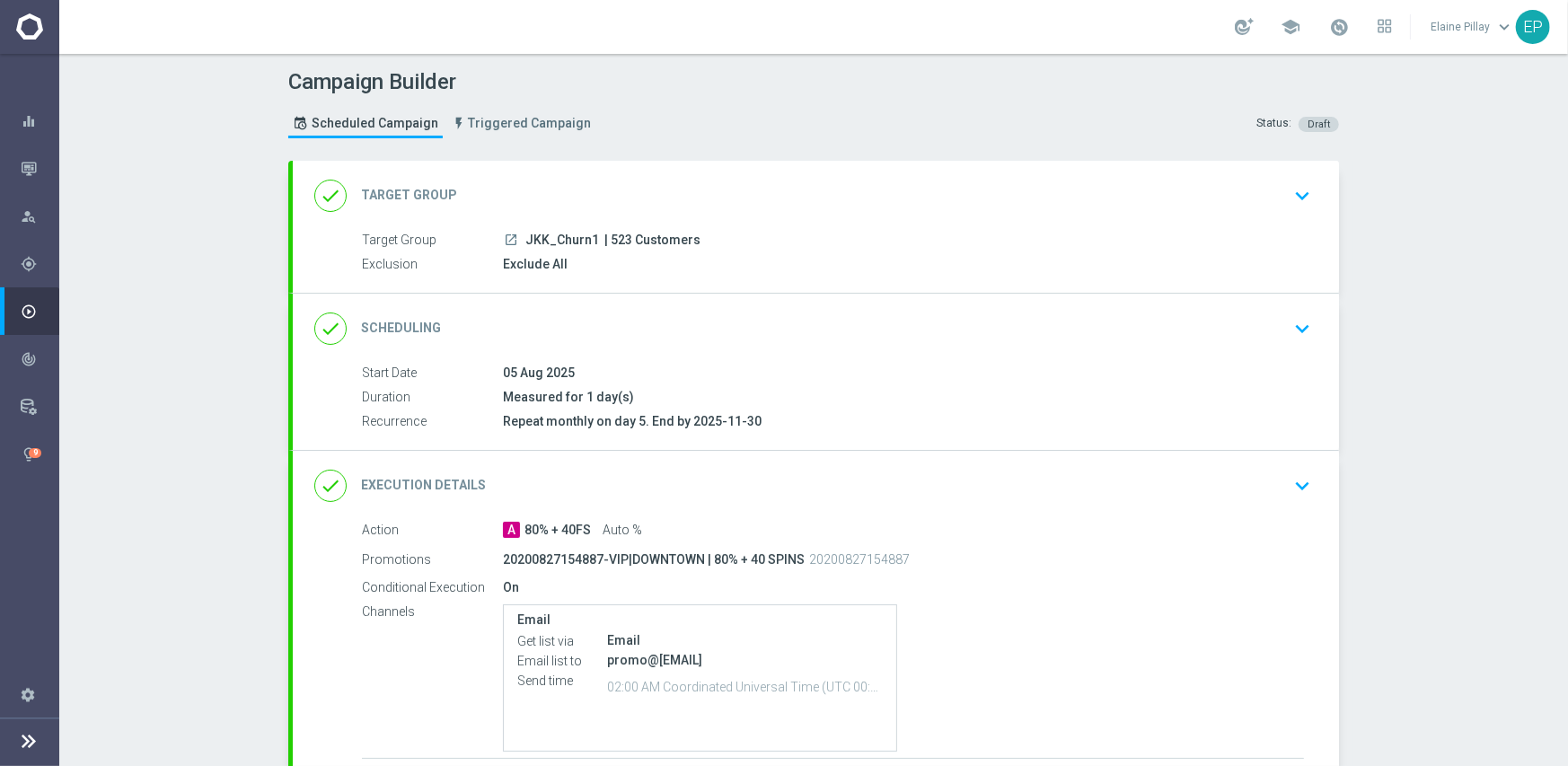 click on "done
Target Group
keyboard_arrow_down" 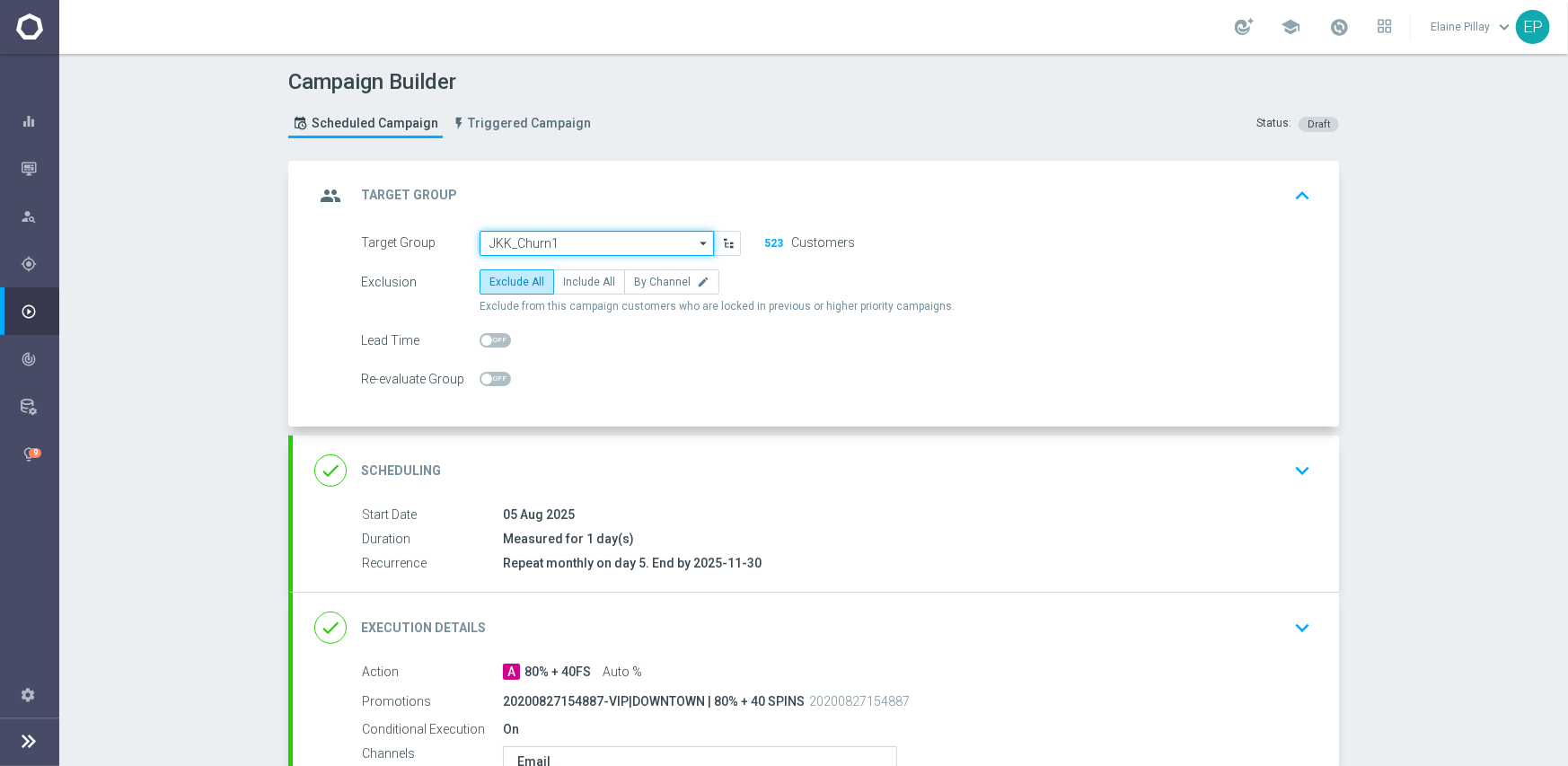 click on "JKK_Churn1" 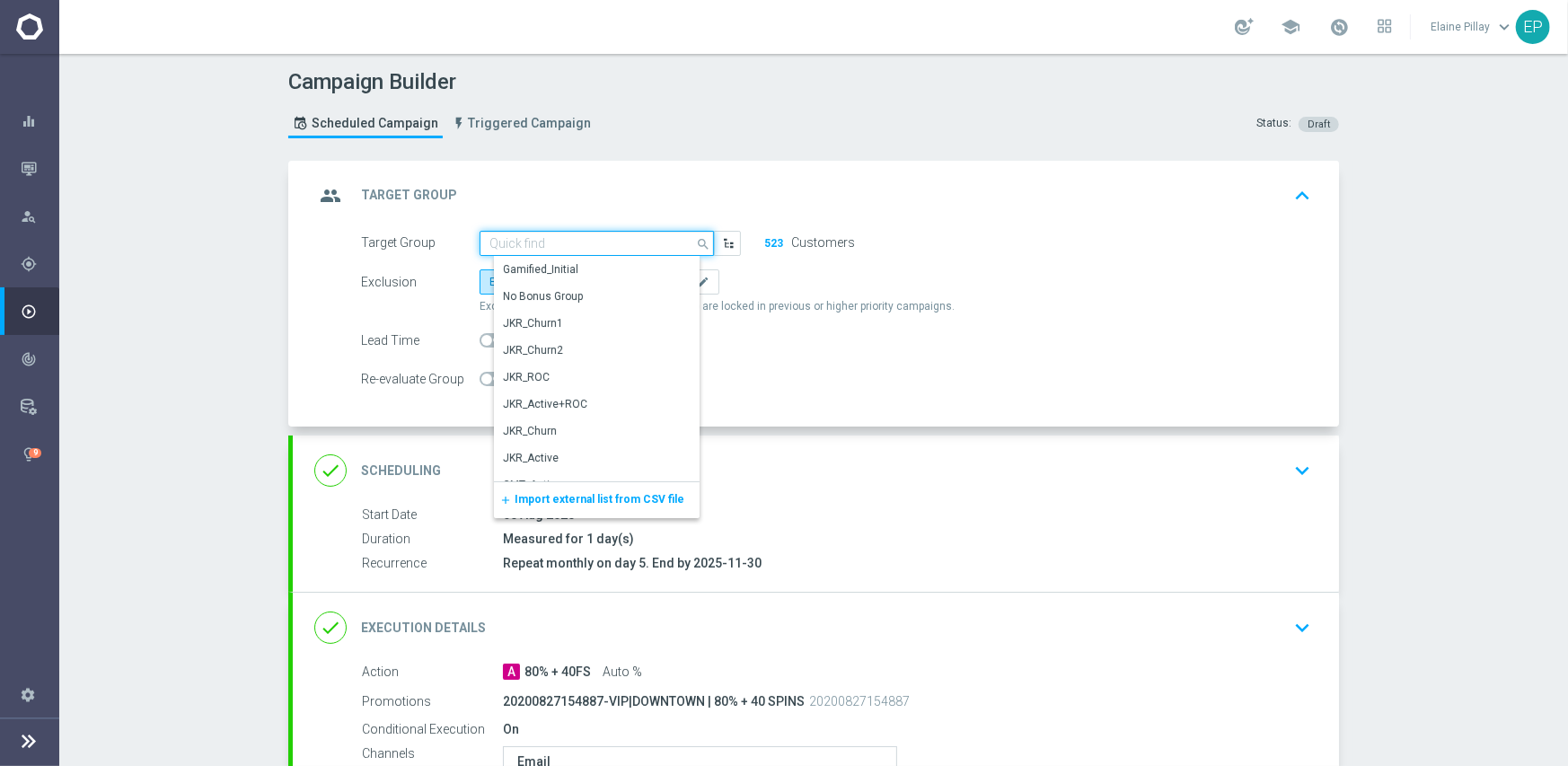 paste on "JKK_Chu" 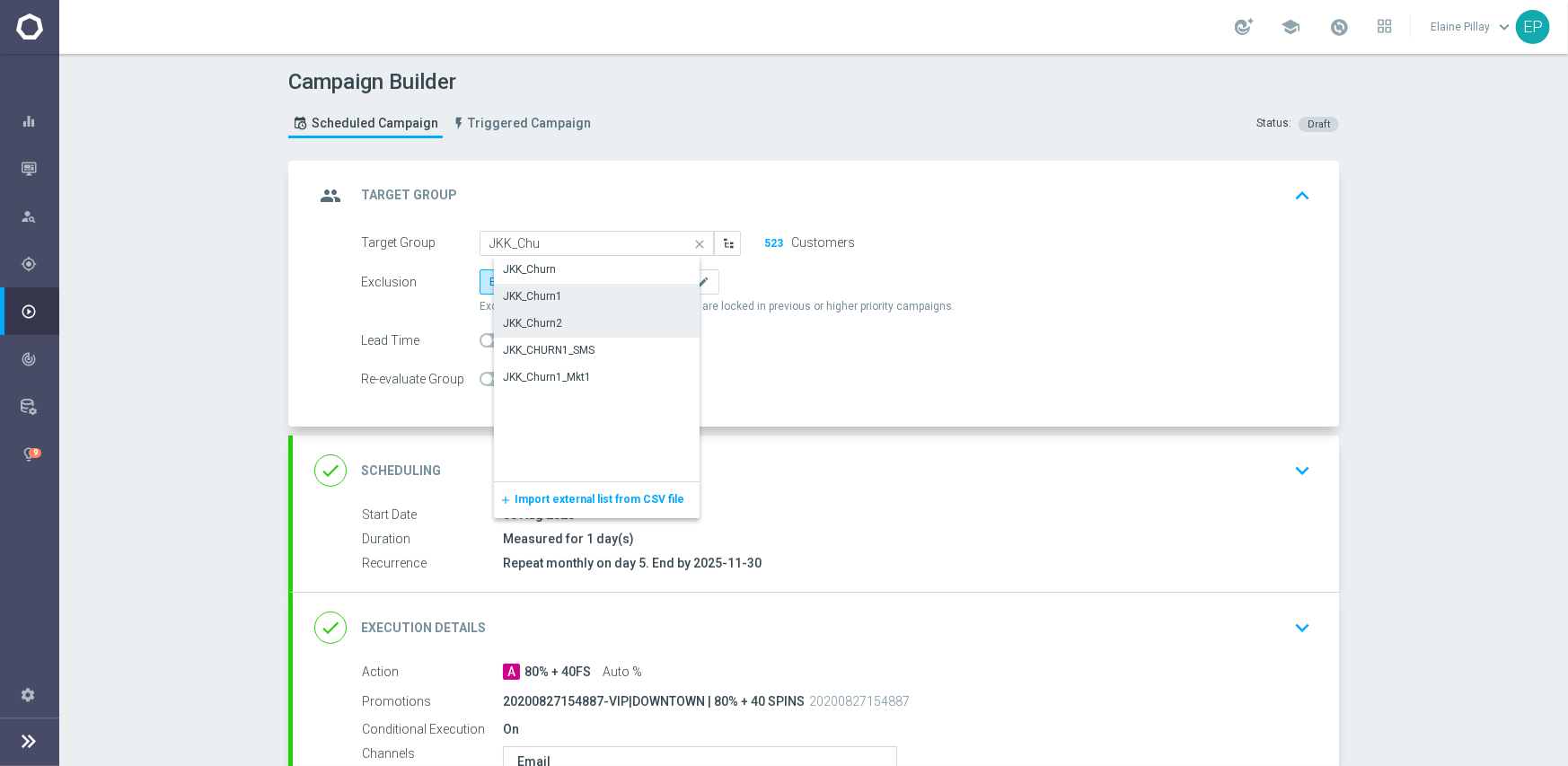 click on "JKK_Churn2" 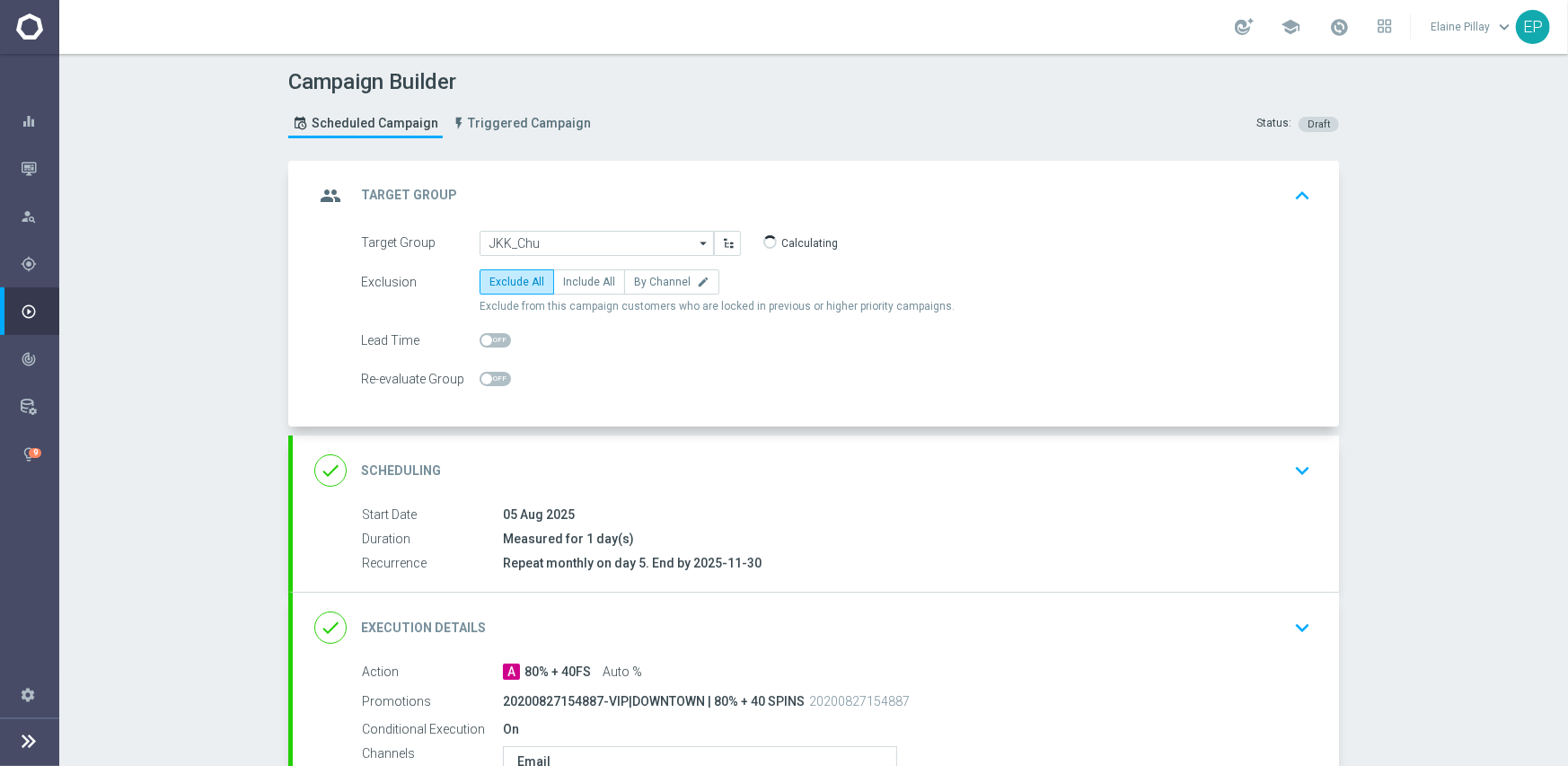 type on "JKK_Churn2" 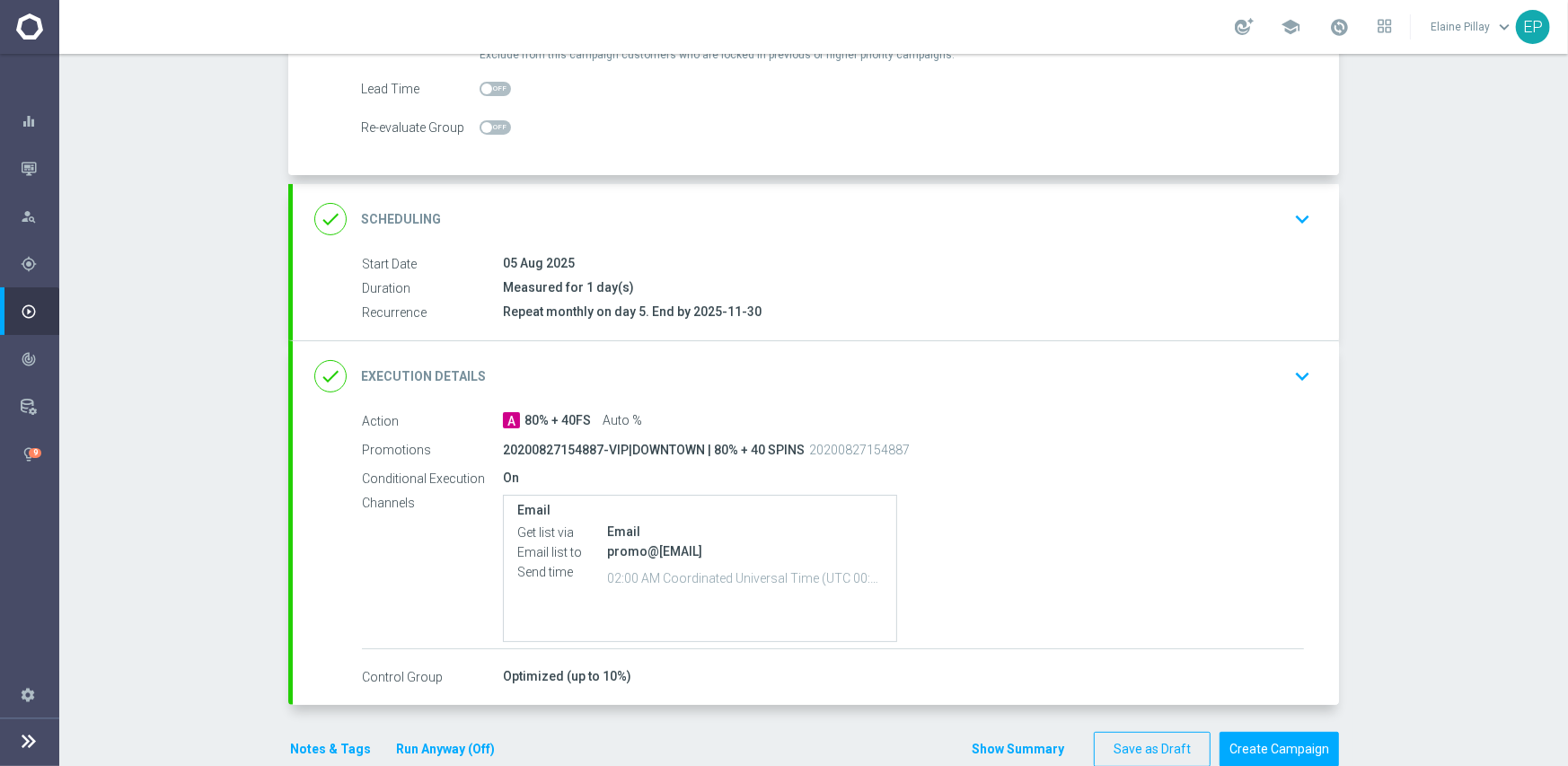 scroll, scrollTop: 286, scrollLeft: 0, axis: vertical 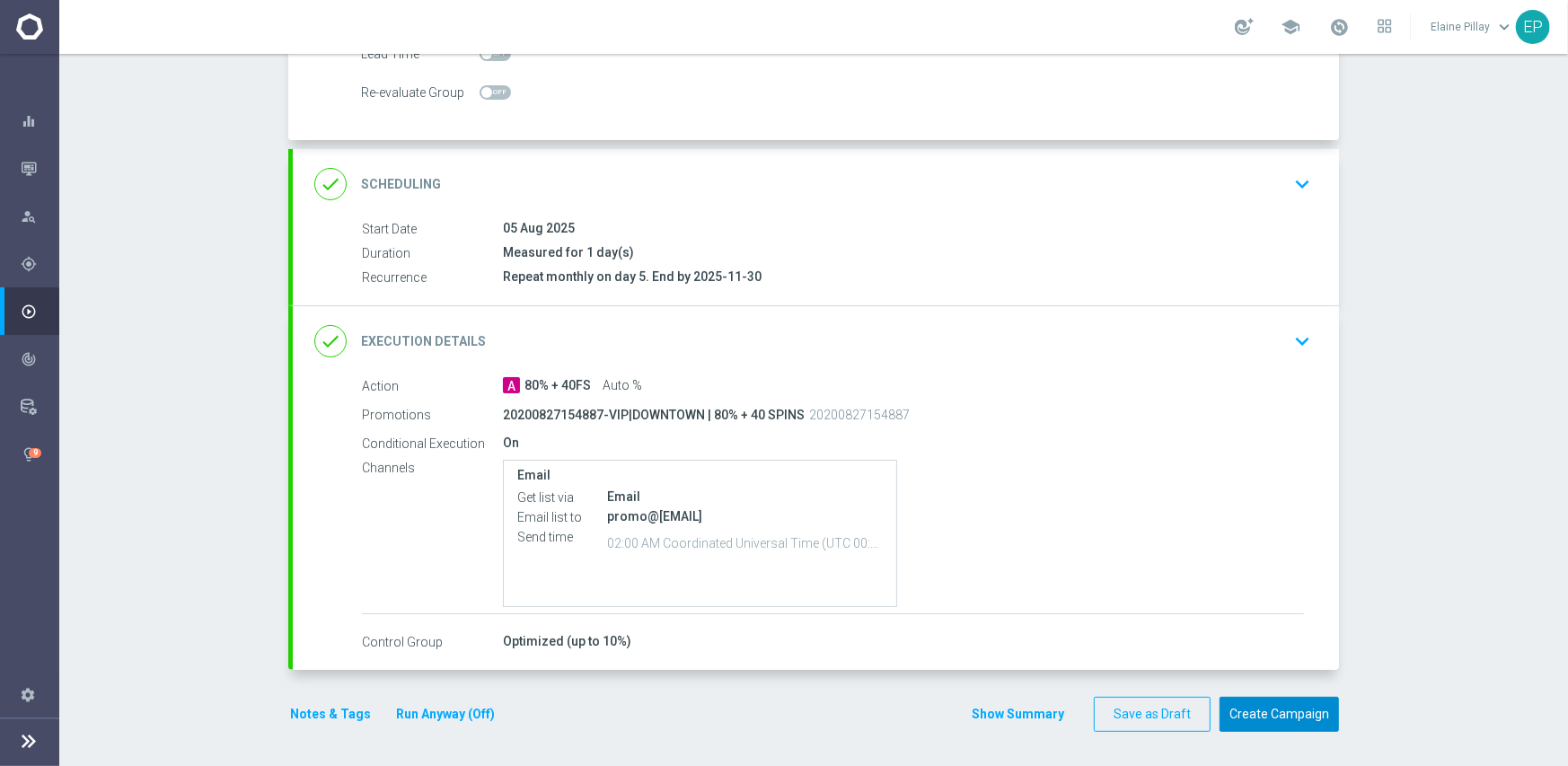 click on "Create Campaign" 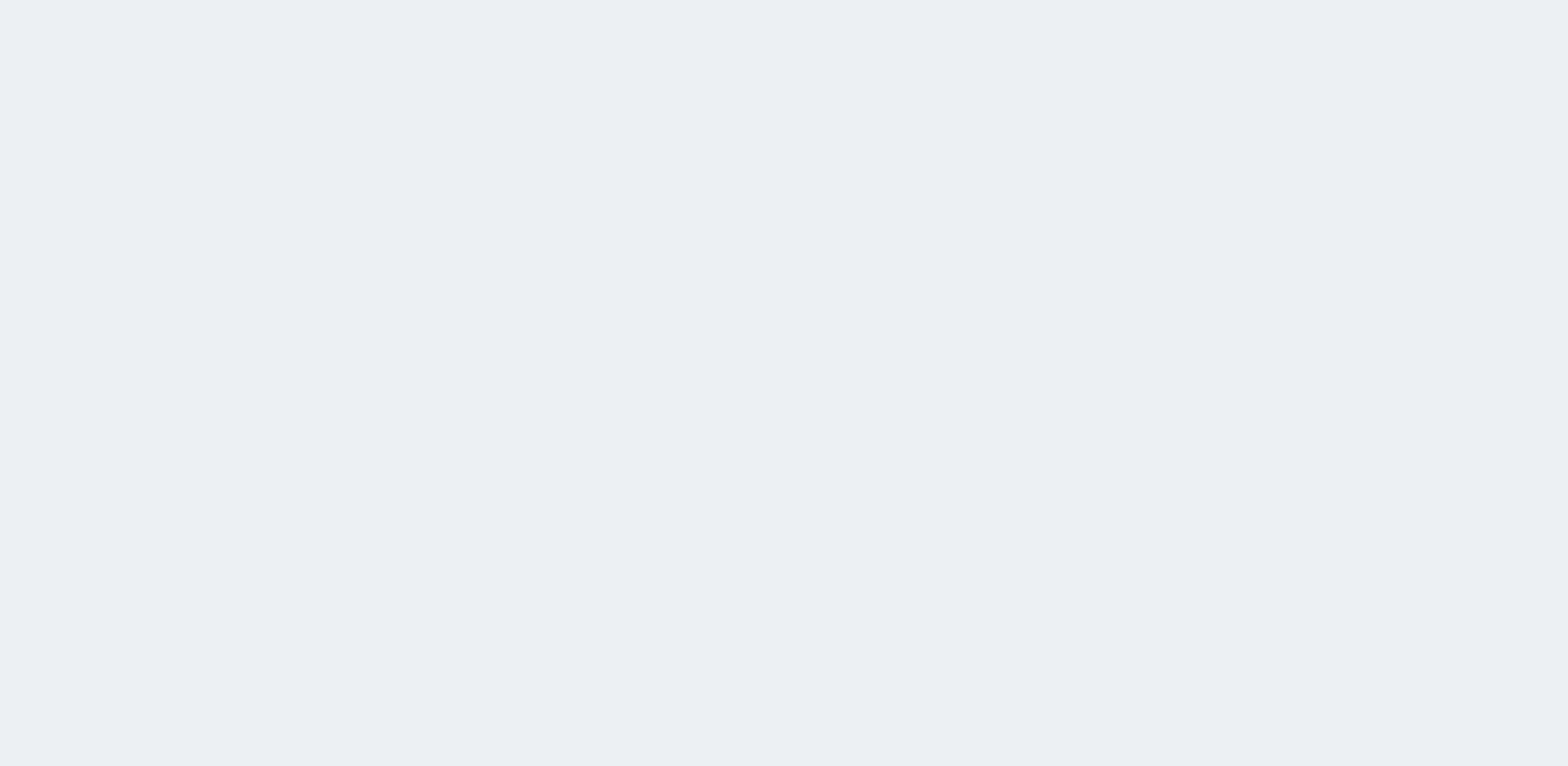 scroll, scrollTop: 0, scrollLeft: 0, axis: both 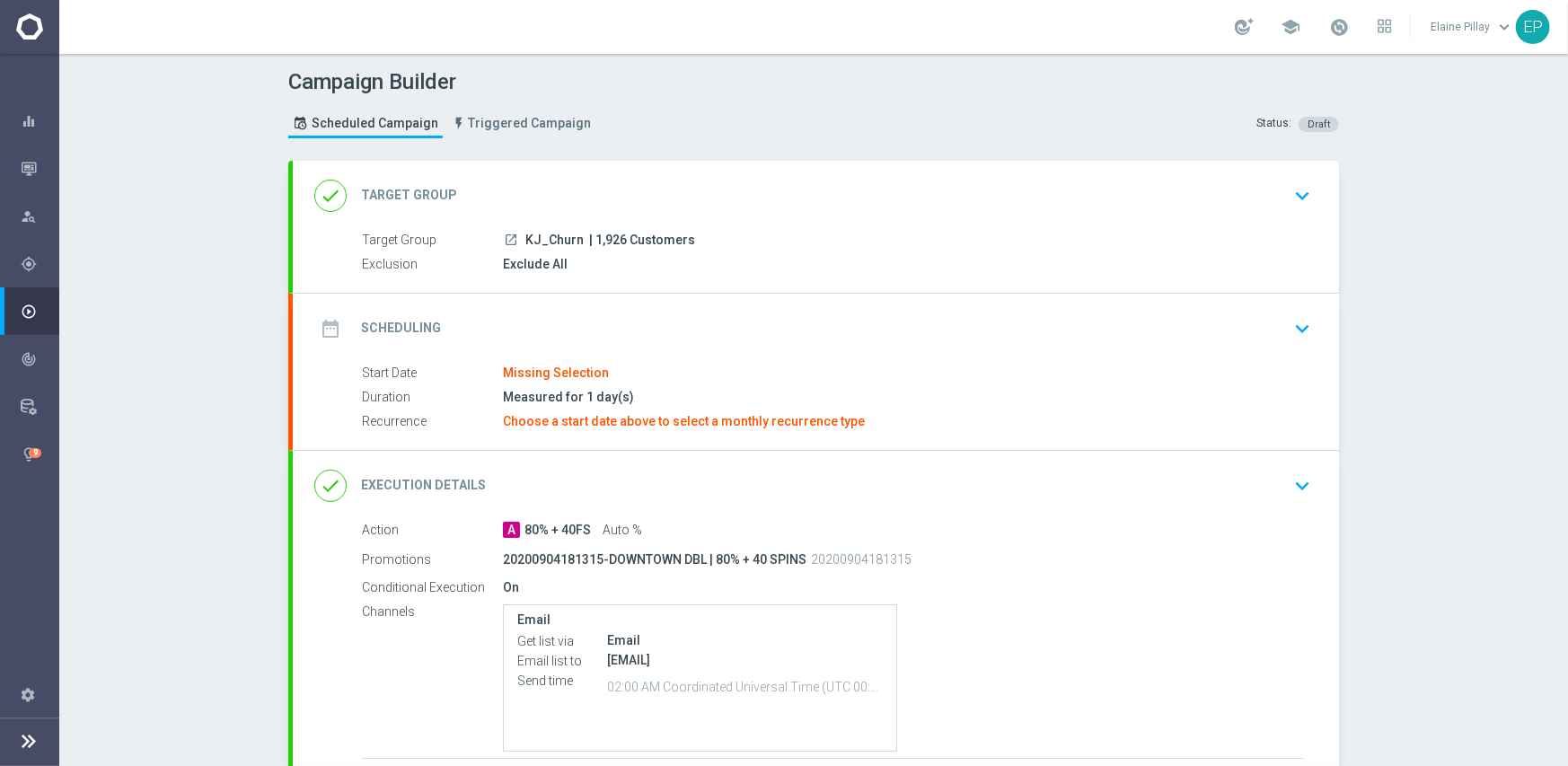 drag, startPoint x: 521, startPoint y: 236, endPoint x: 563, endPoint y: 237, distance: 42.011903 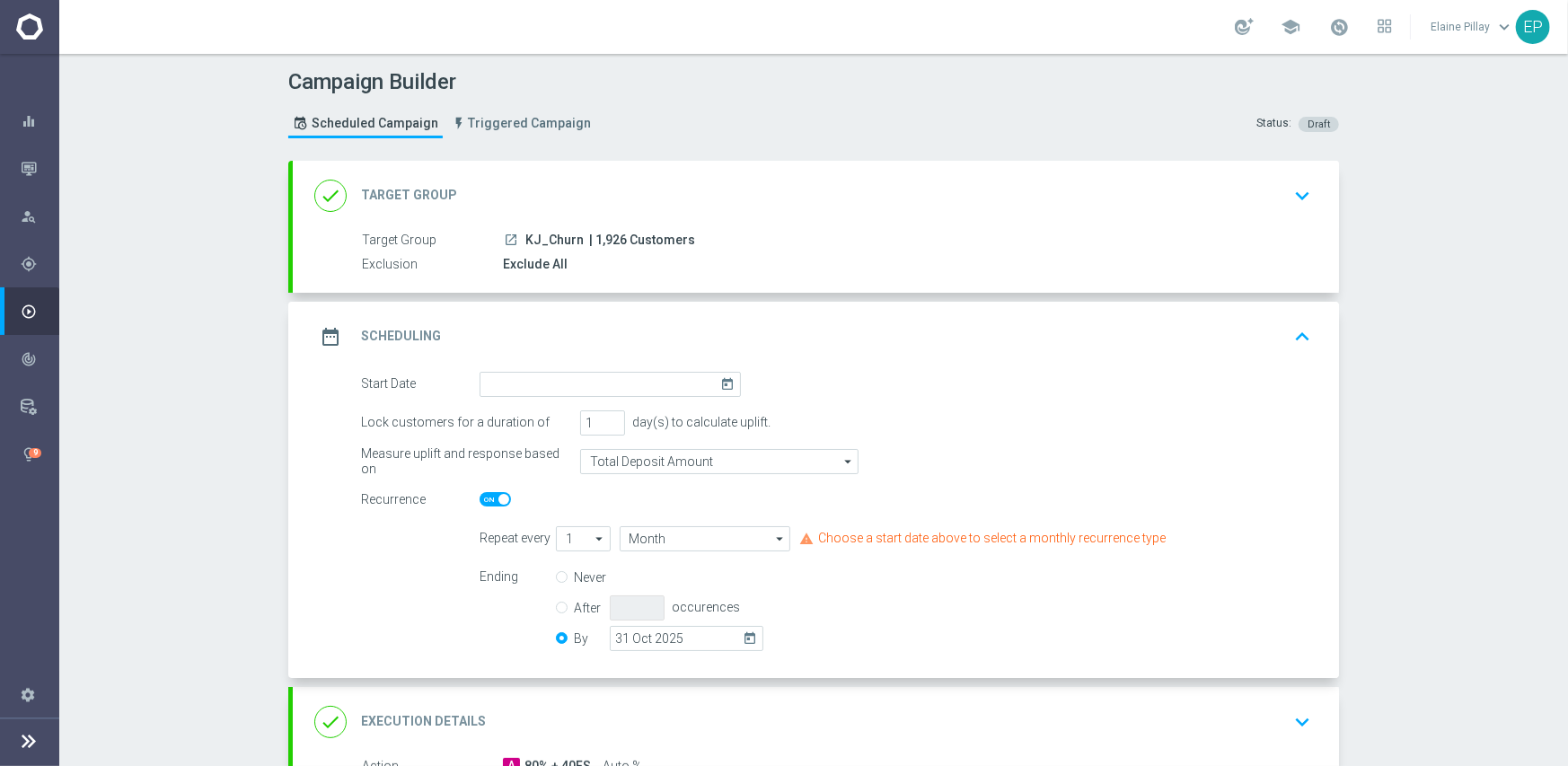 click on "Campaign Builder
Scheduled Campaign
Triggered Campaign
Status:
Draft" 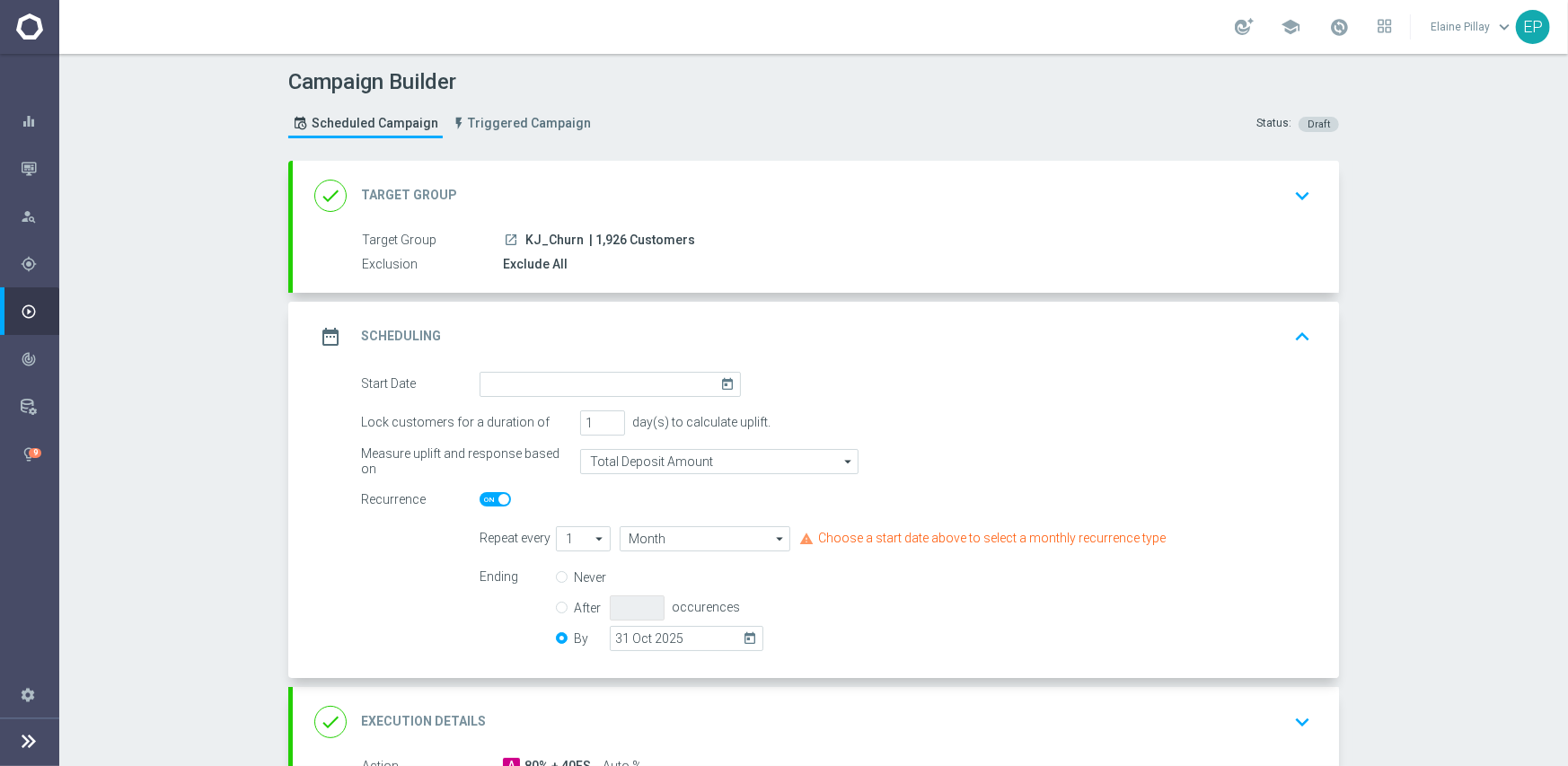 click on "done
Target Group
keyboard_arrow_down" 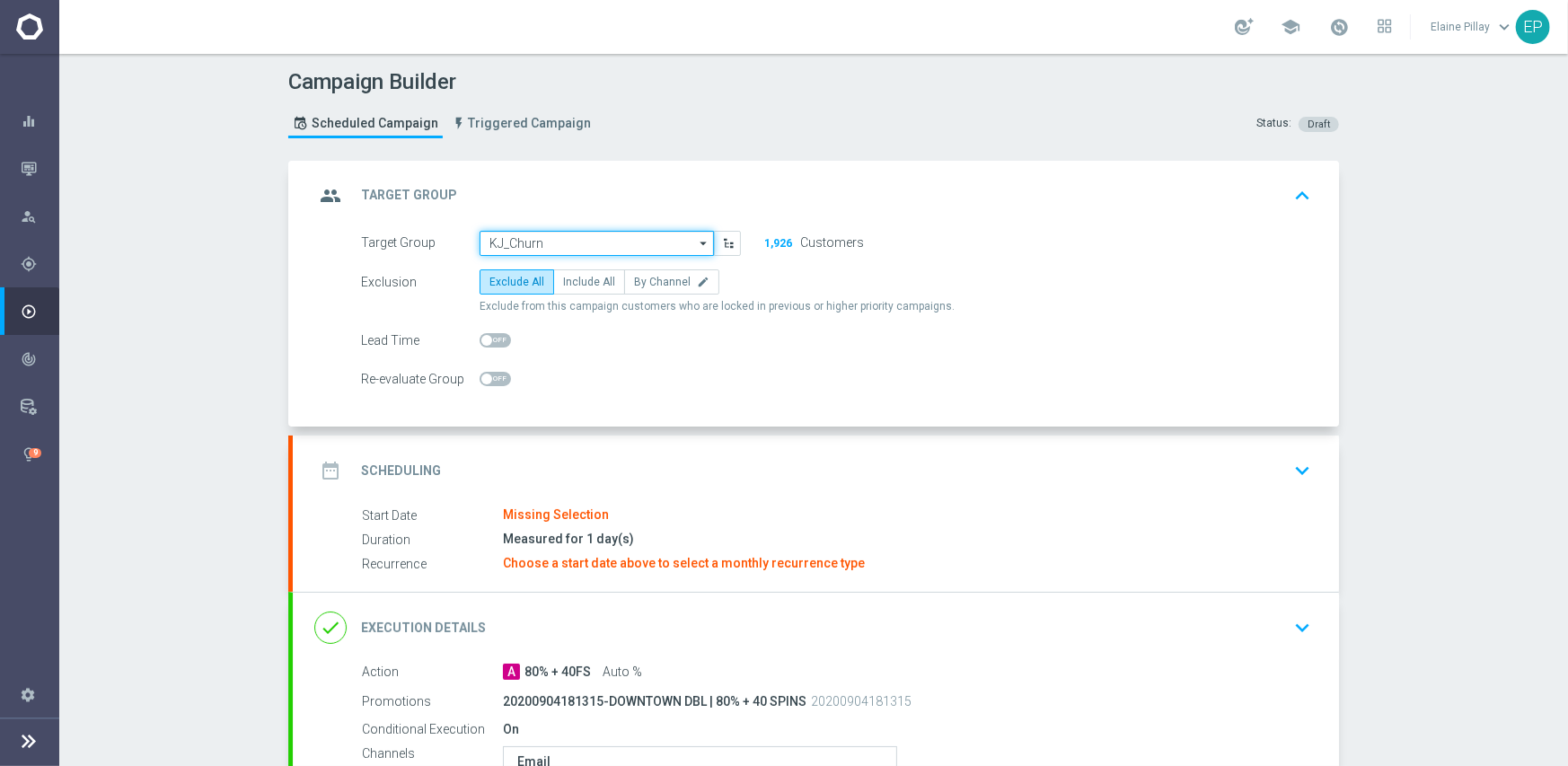 click on "KJ_Churn" 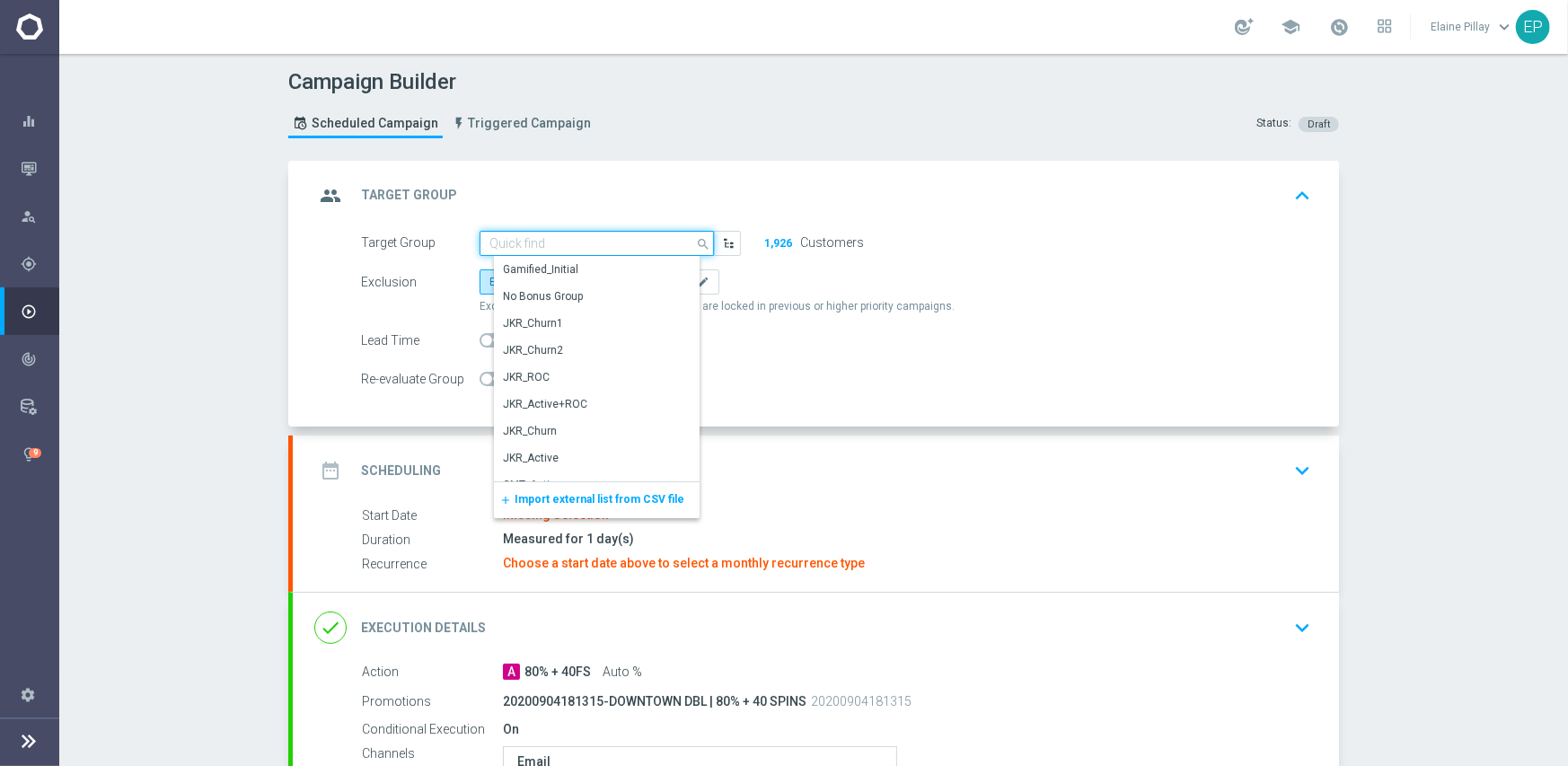 paste on "KJ_Chur" 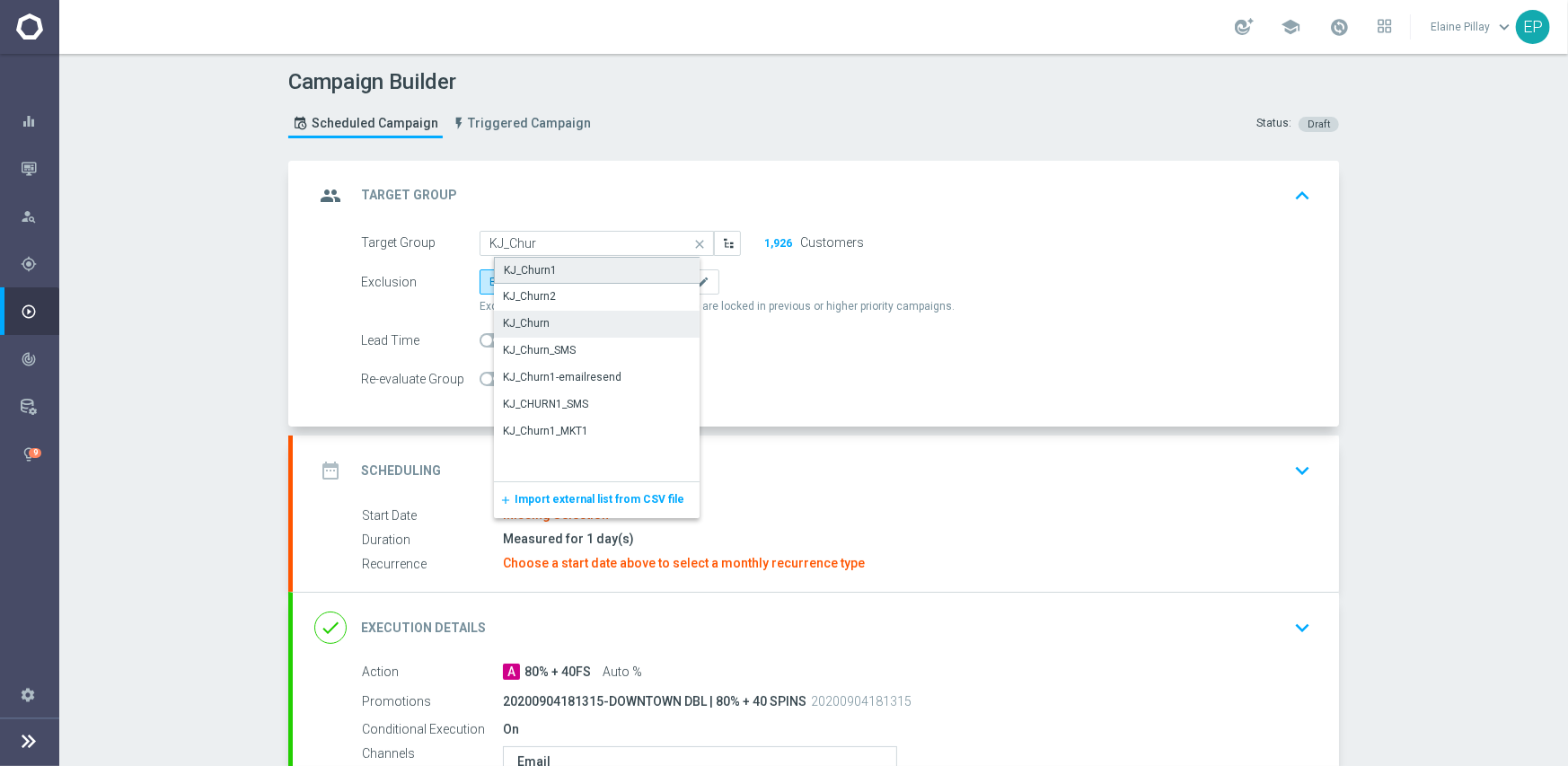 drag, startPoint x: 560, startPoint y: 266, endPoint x: 603, endPoint y: 320, distance: 69.029 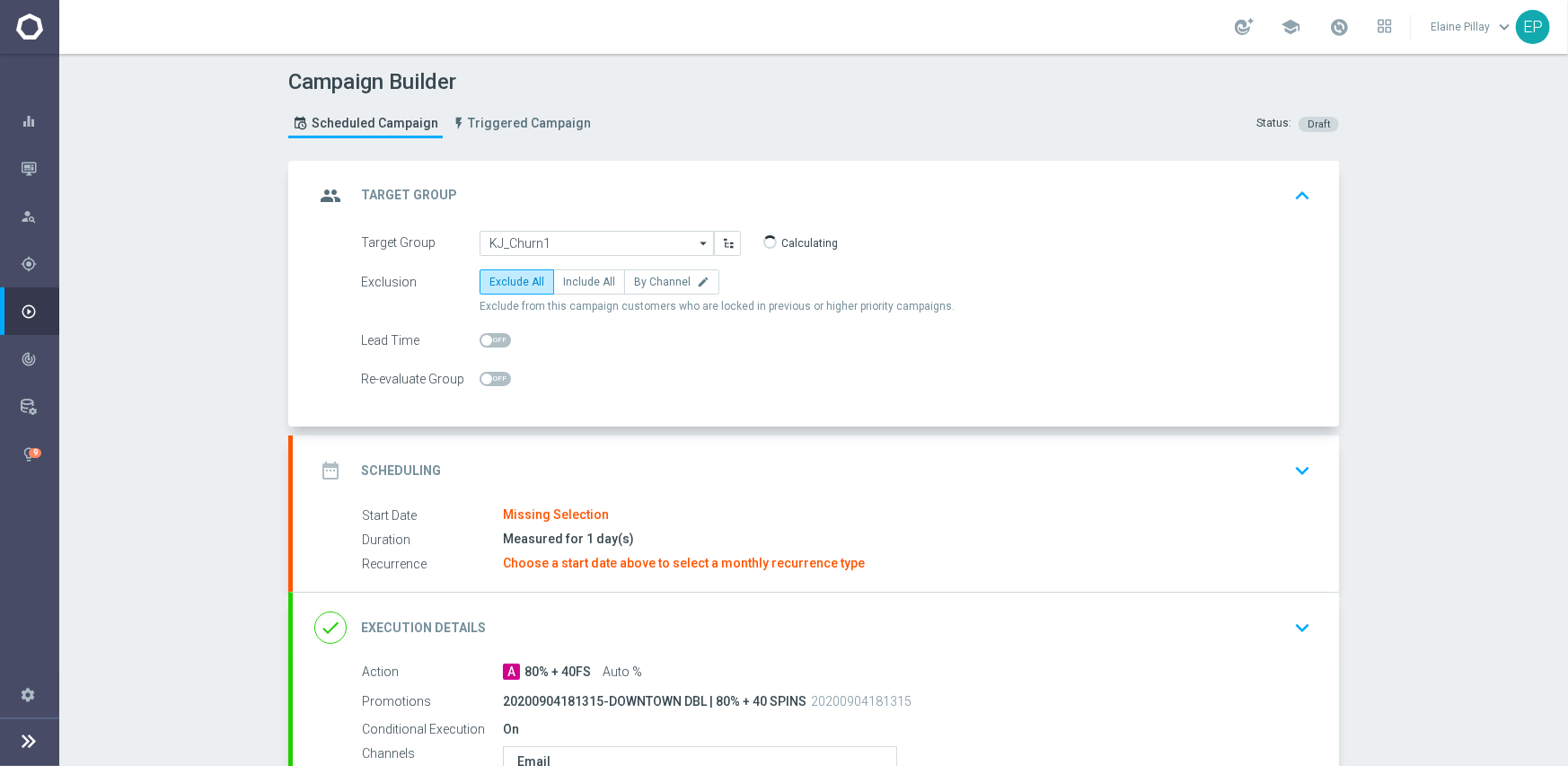 click on "date_range
Scheduling
keyboard_arrow_down" 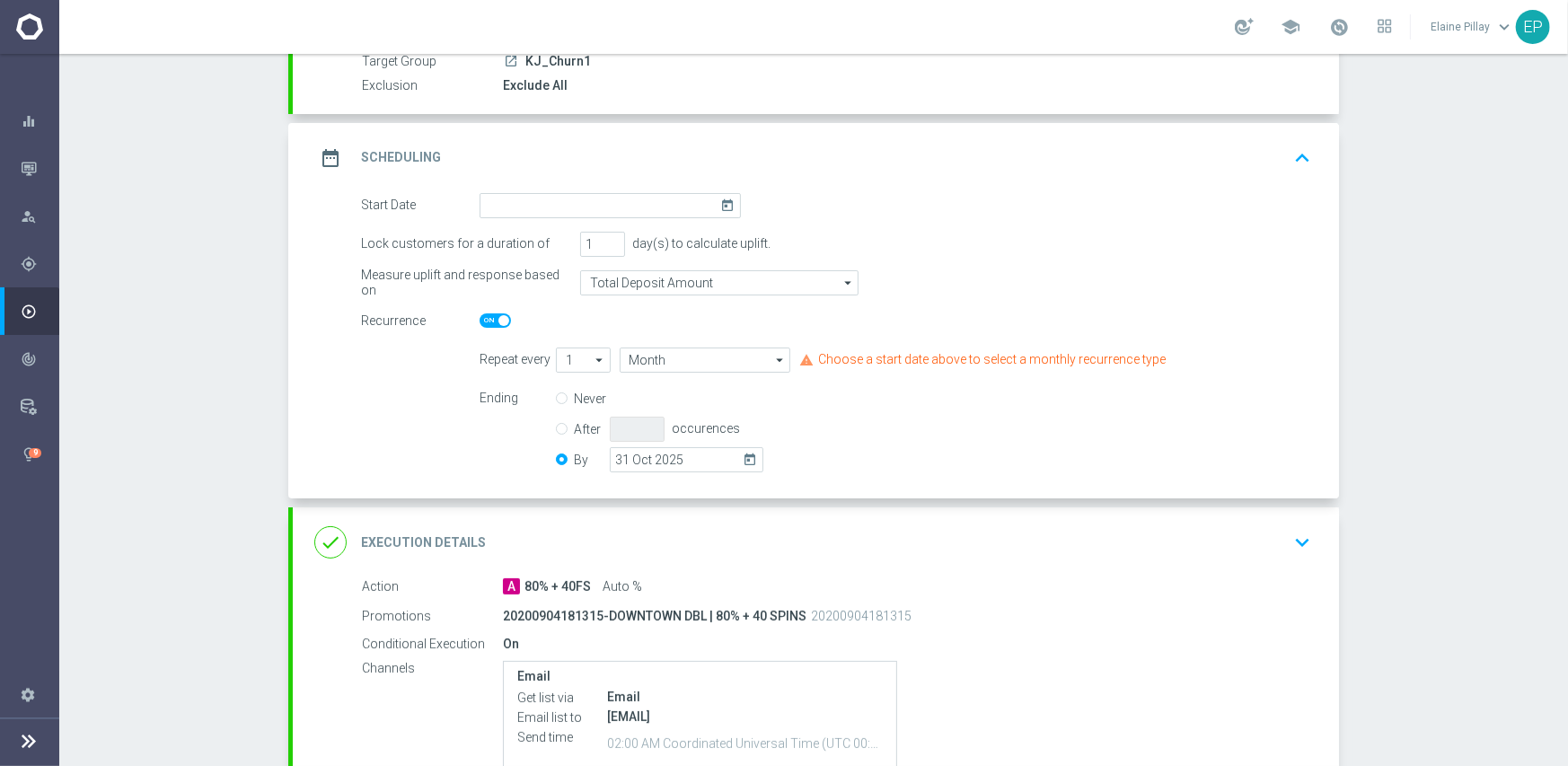 scroll, scrollTop: 180, scrollLeft: 0, axis: vertical 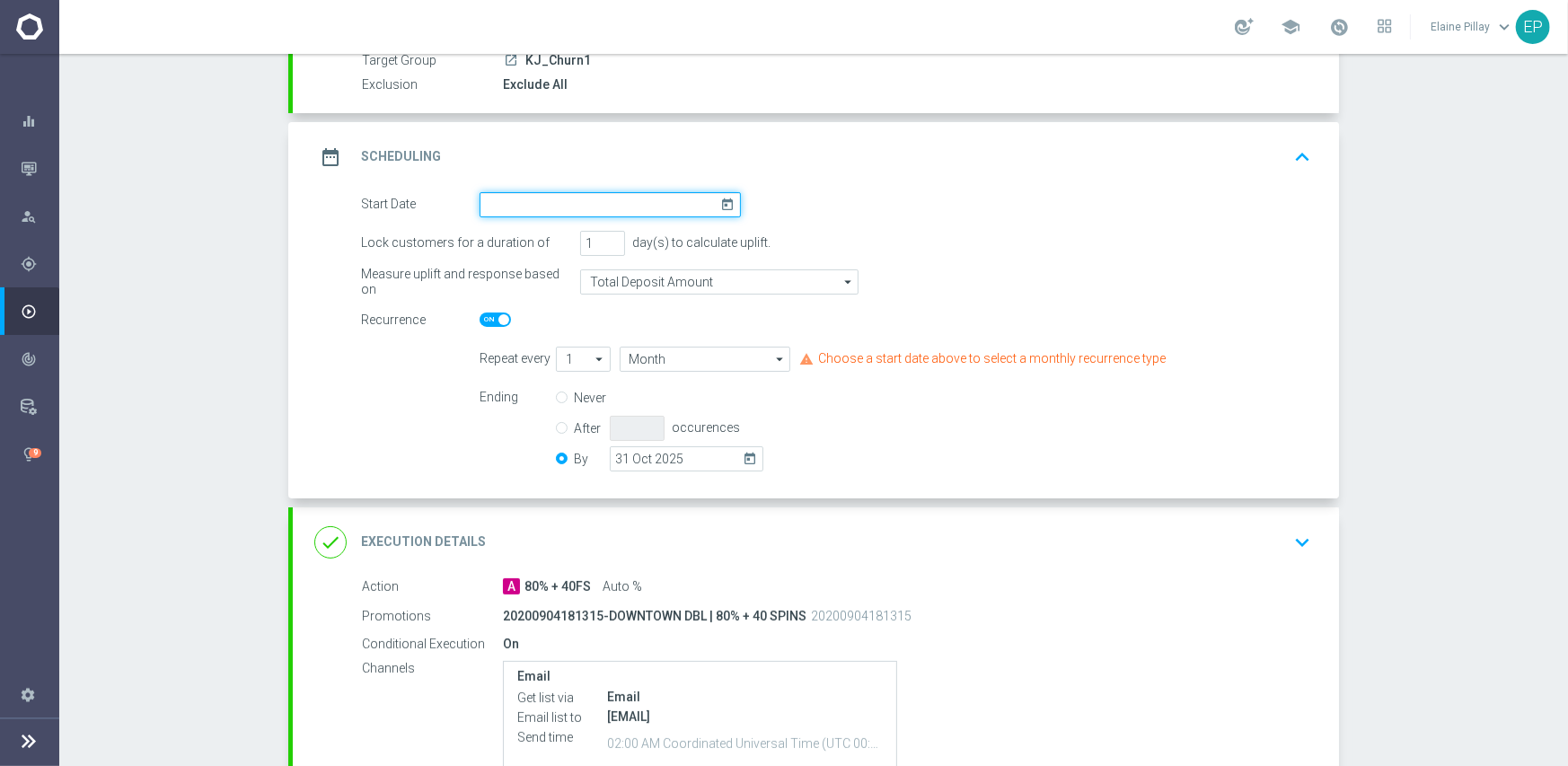 click 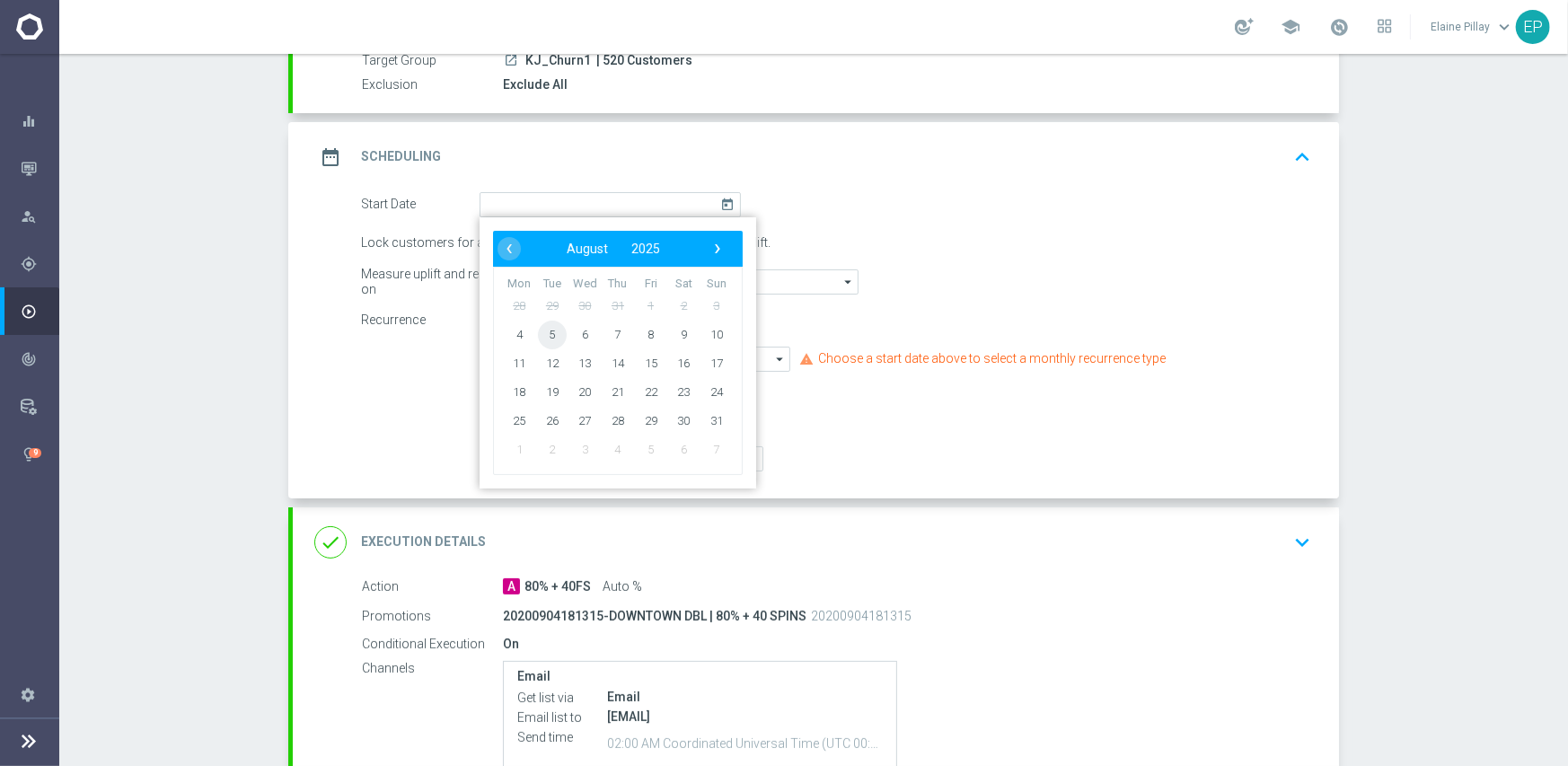 click on "5" 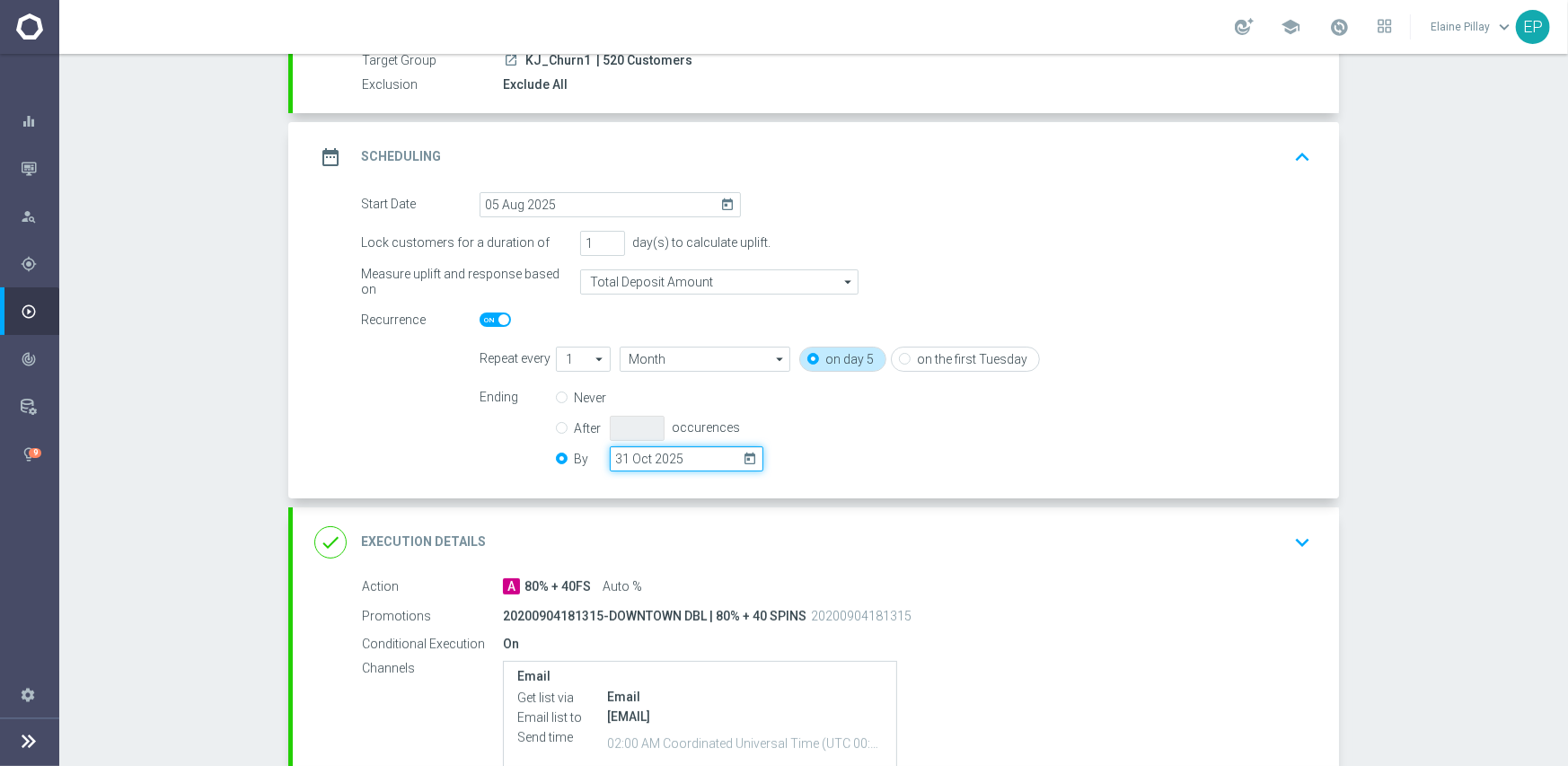 click on "31 Oct 2025" 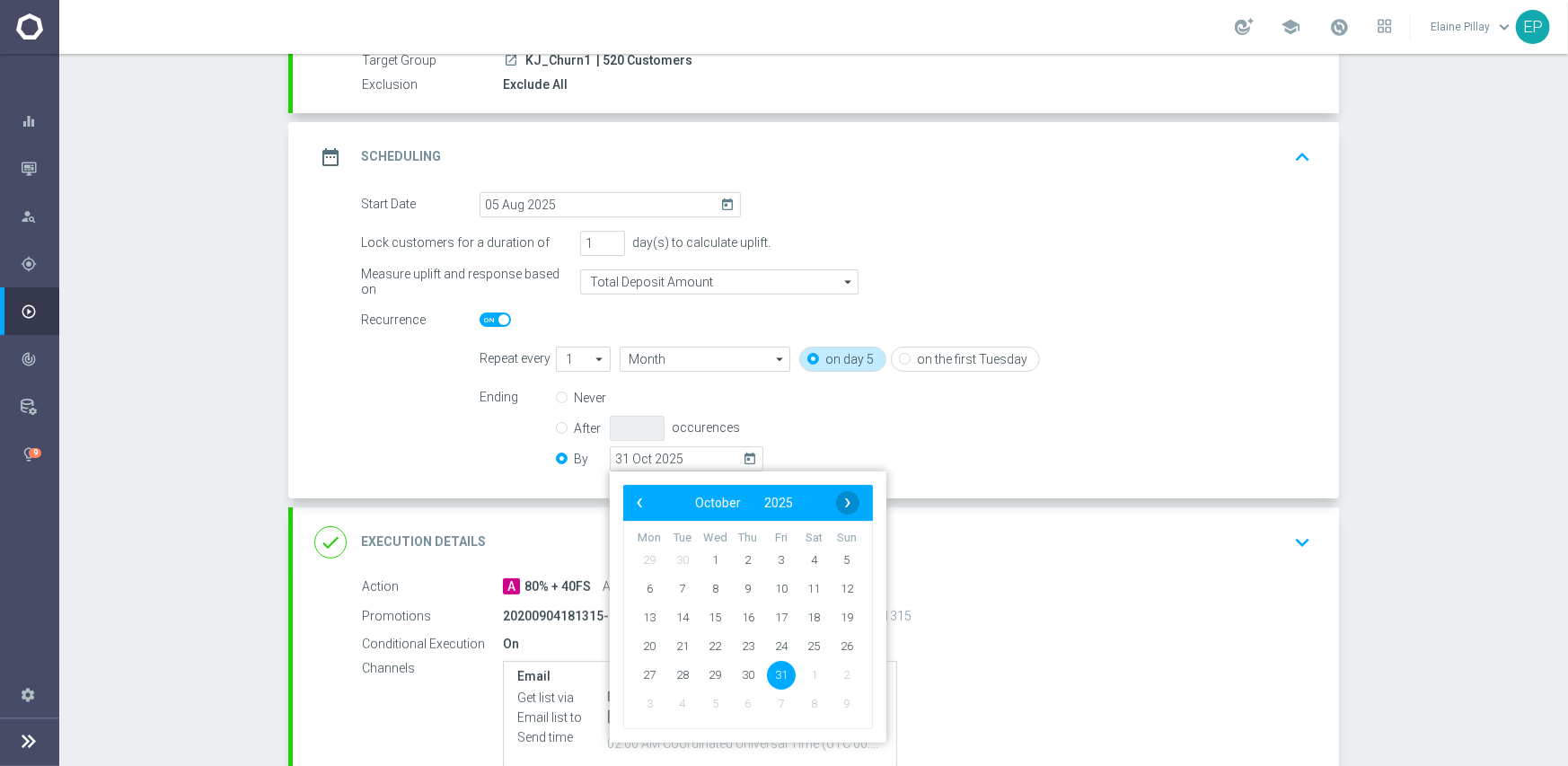click on "›" 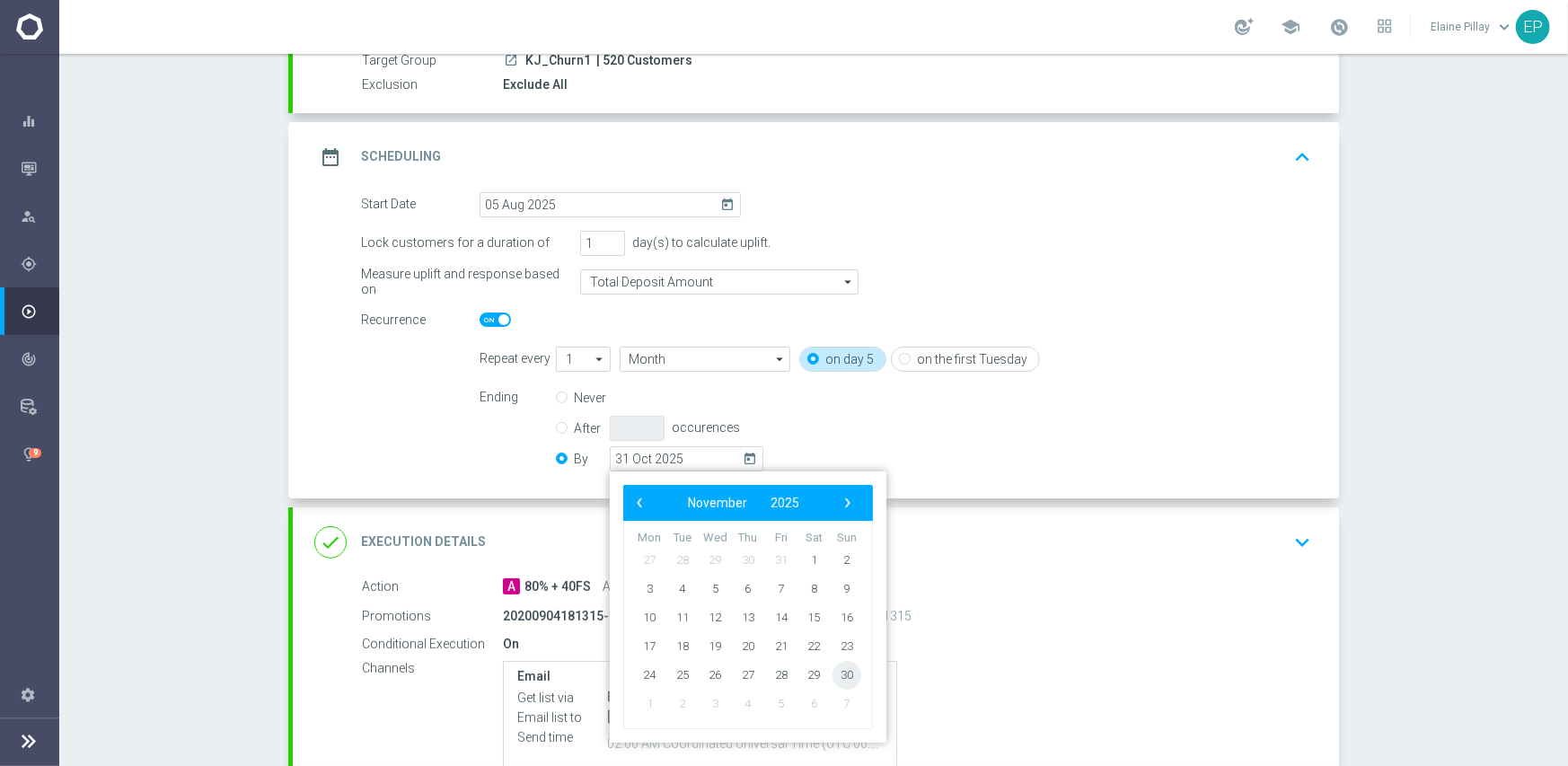 click on "30" 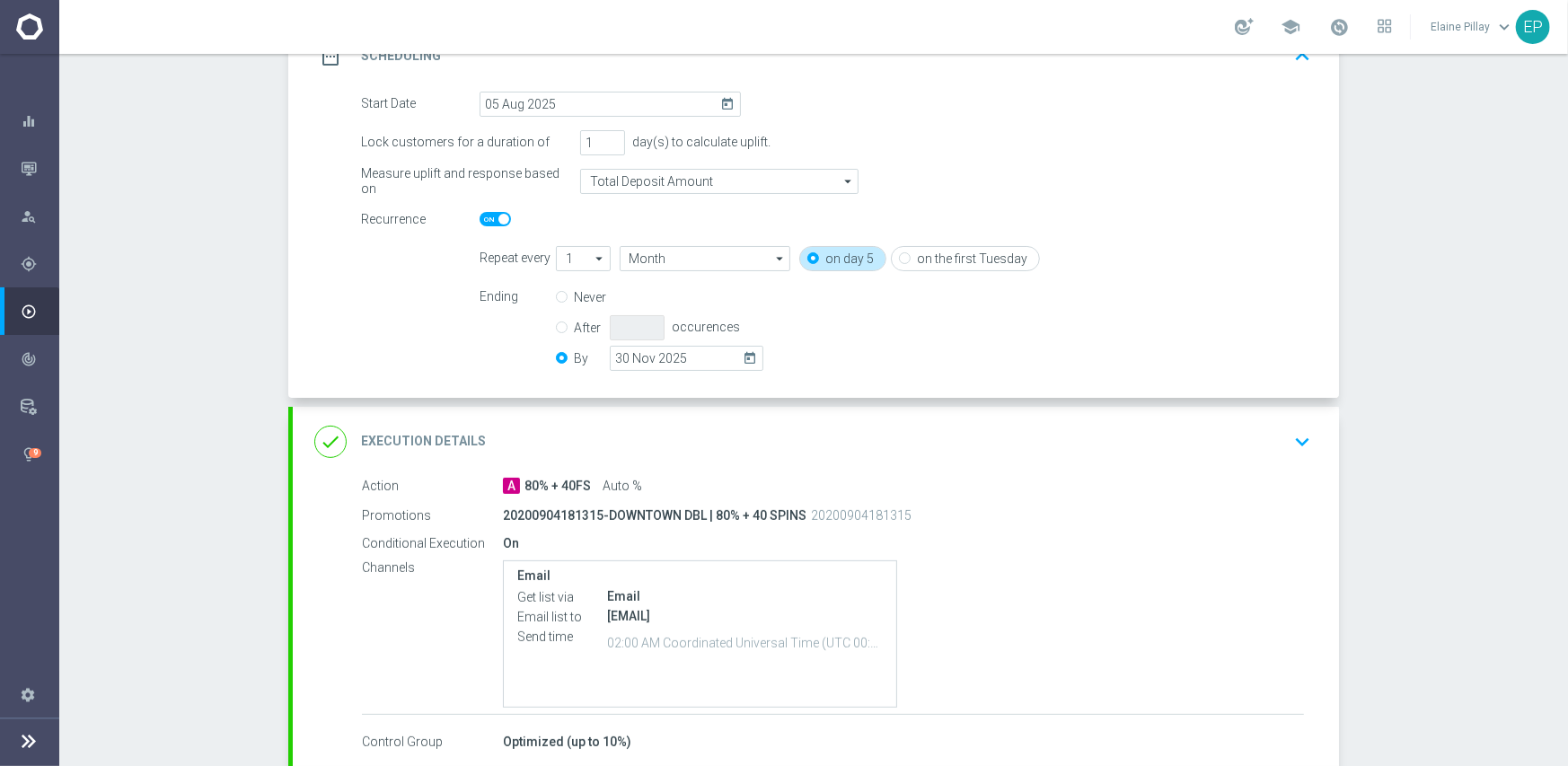 scroll, scrollTop: 380, scrollLeft: 0, axis: vertical 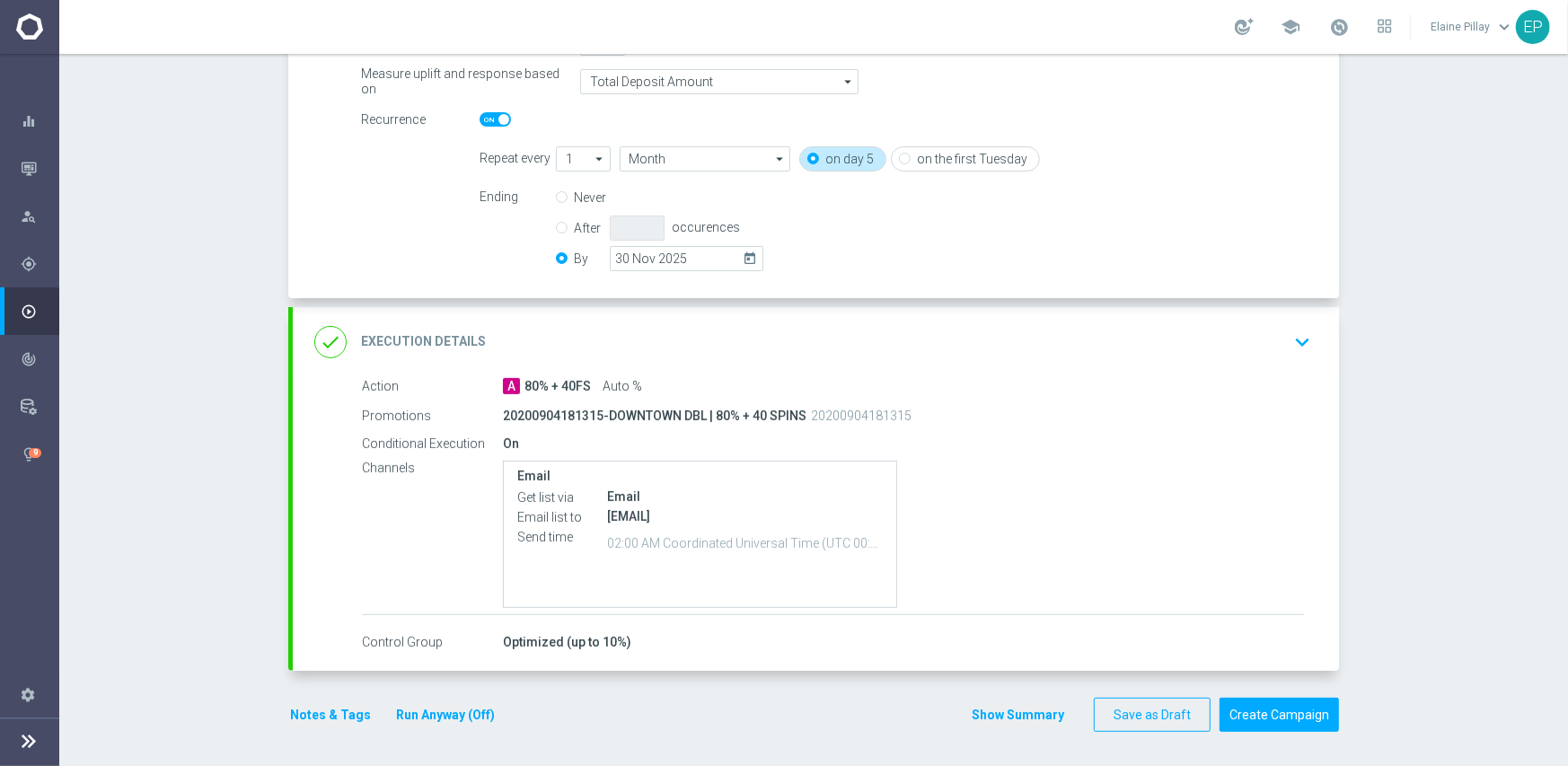 click on "done
Execution Details
keyboard_arrow_down" 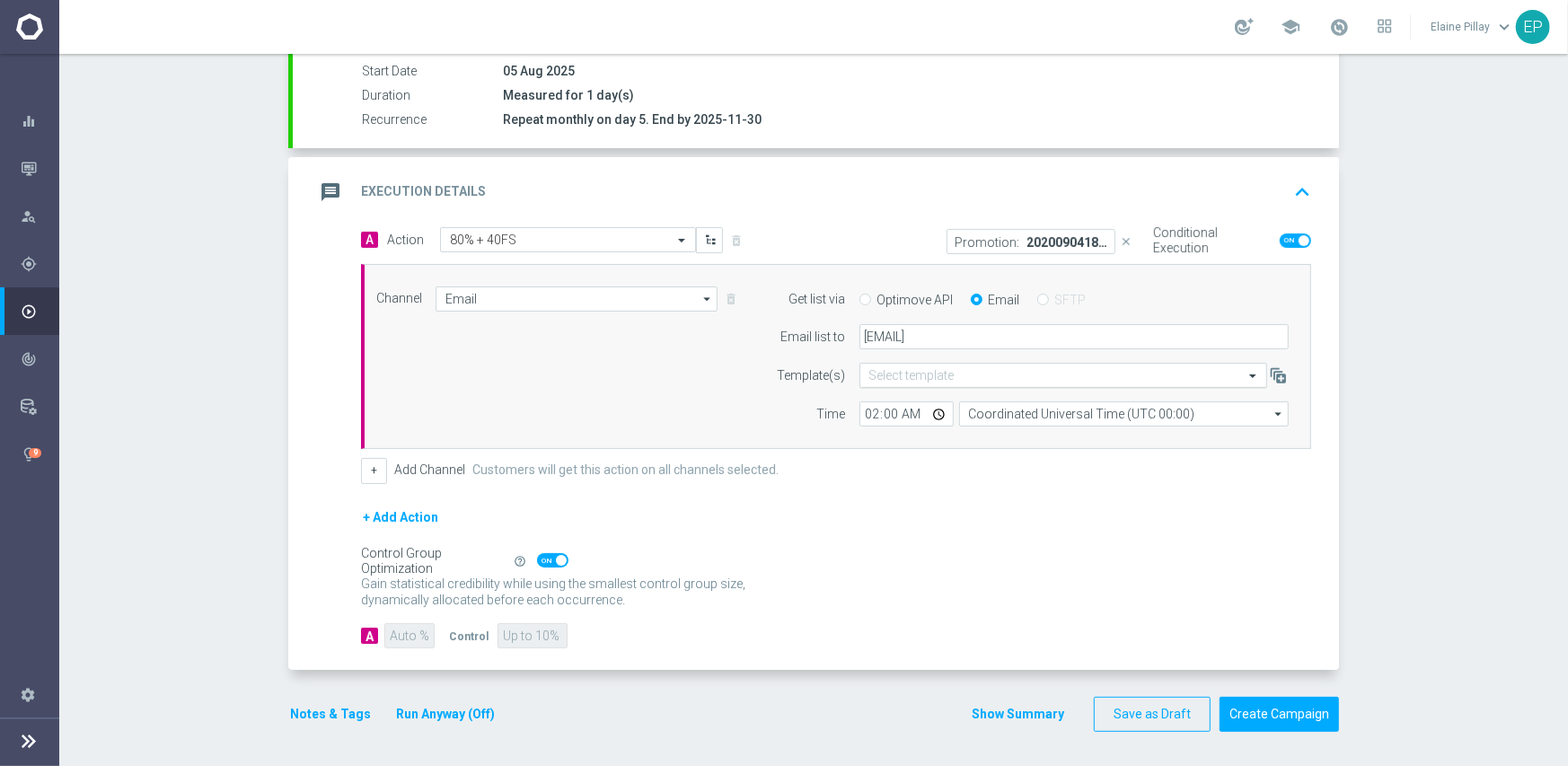 scroll, scrollTop: 301, scrollLeft: 0, axis: vertical 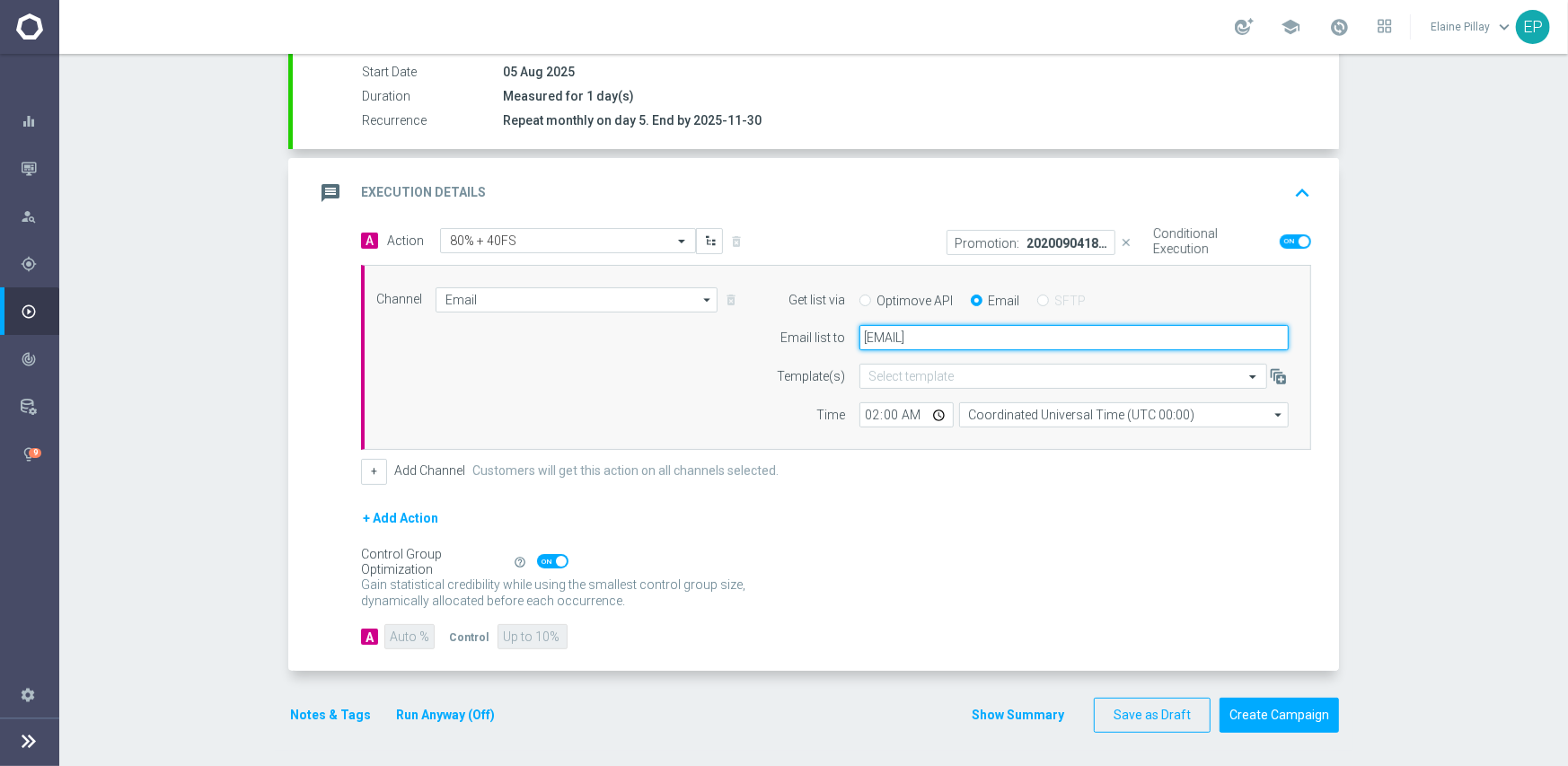 drag, startPoint x: 1109, startPoint y: 329, endPoint x: 763, endPoint y: 340, distance: 346.17481 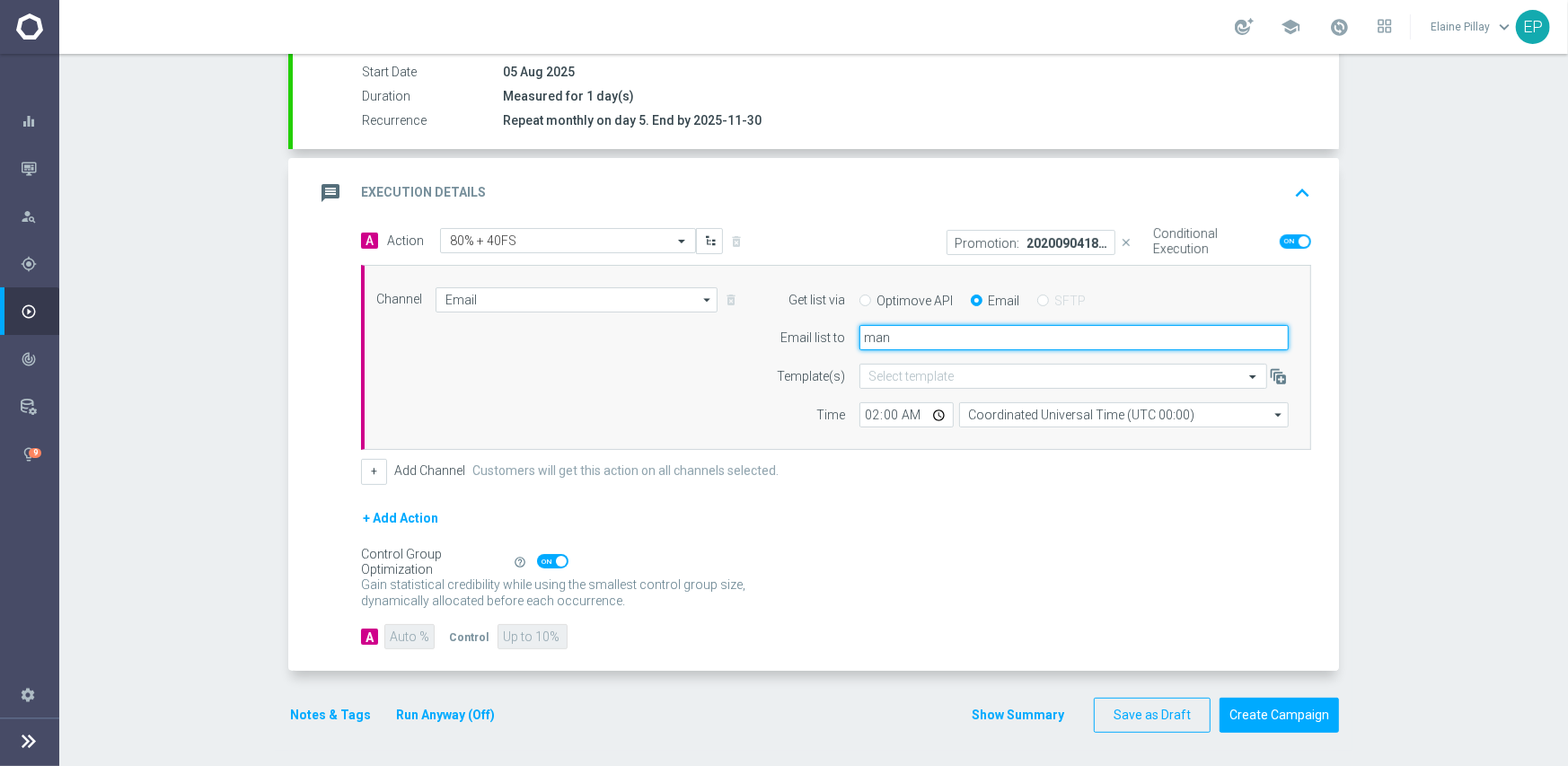 type on "promo@mediamanta.com" 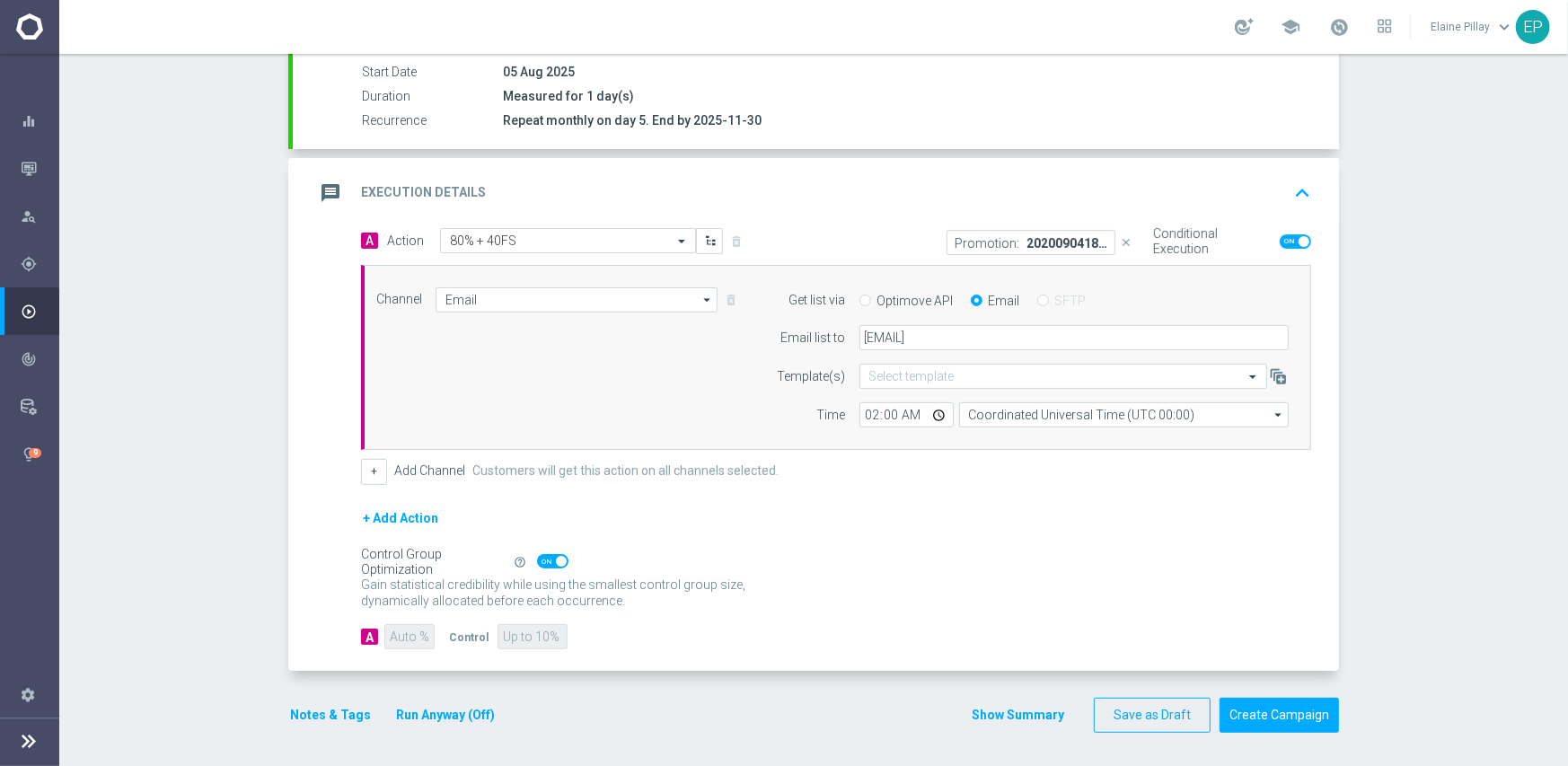 drag, startPoint x: 997, startPoint y: 532, endPoint x: 1091, endPoint y: 604, distance: 118.40608 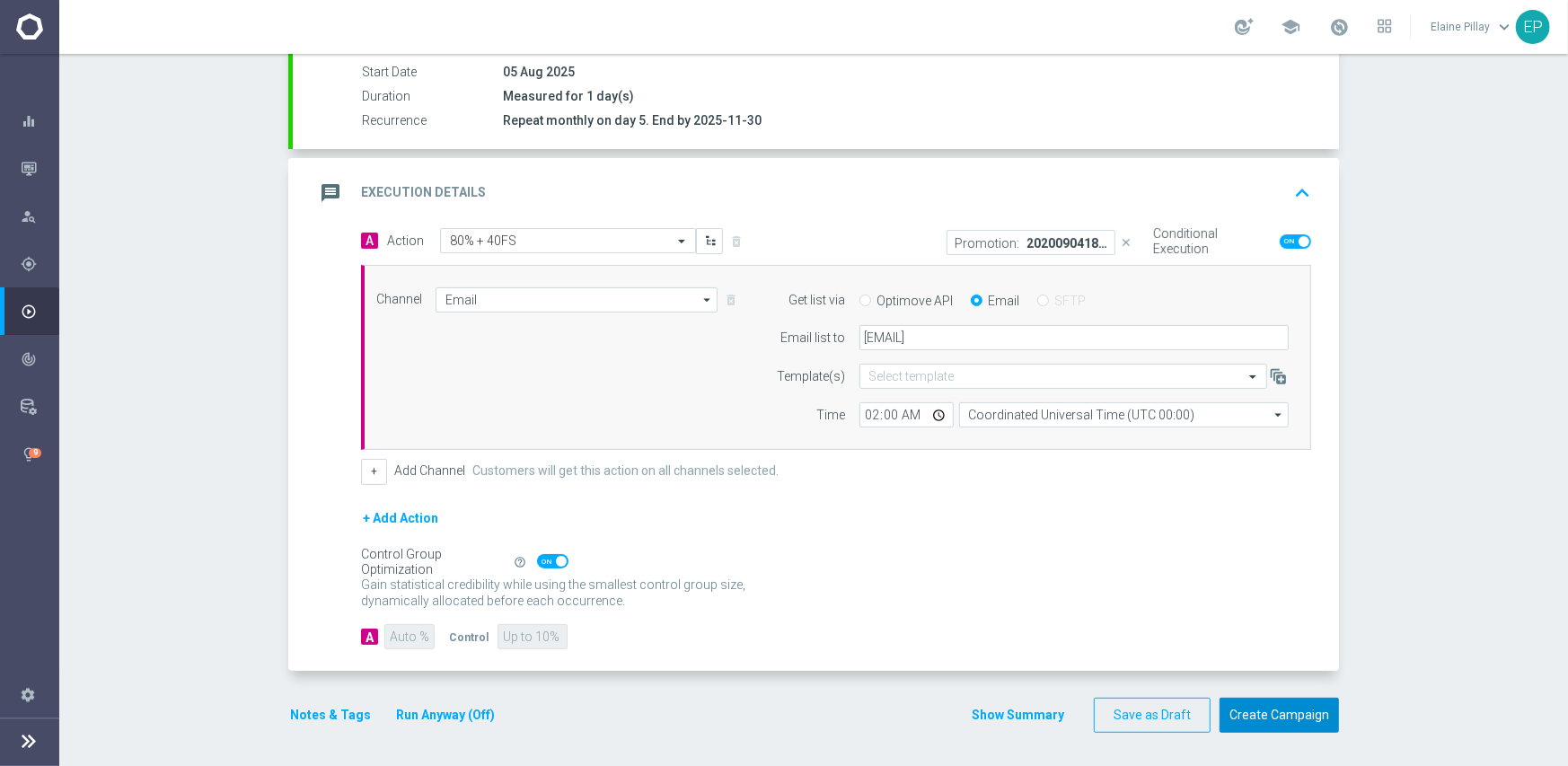 click on "Create Campaign" 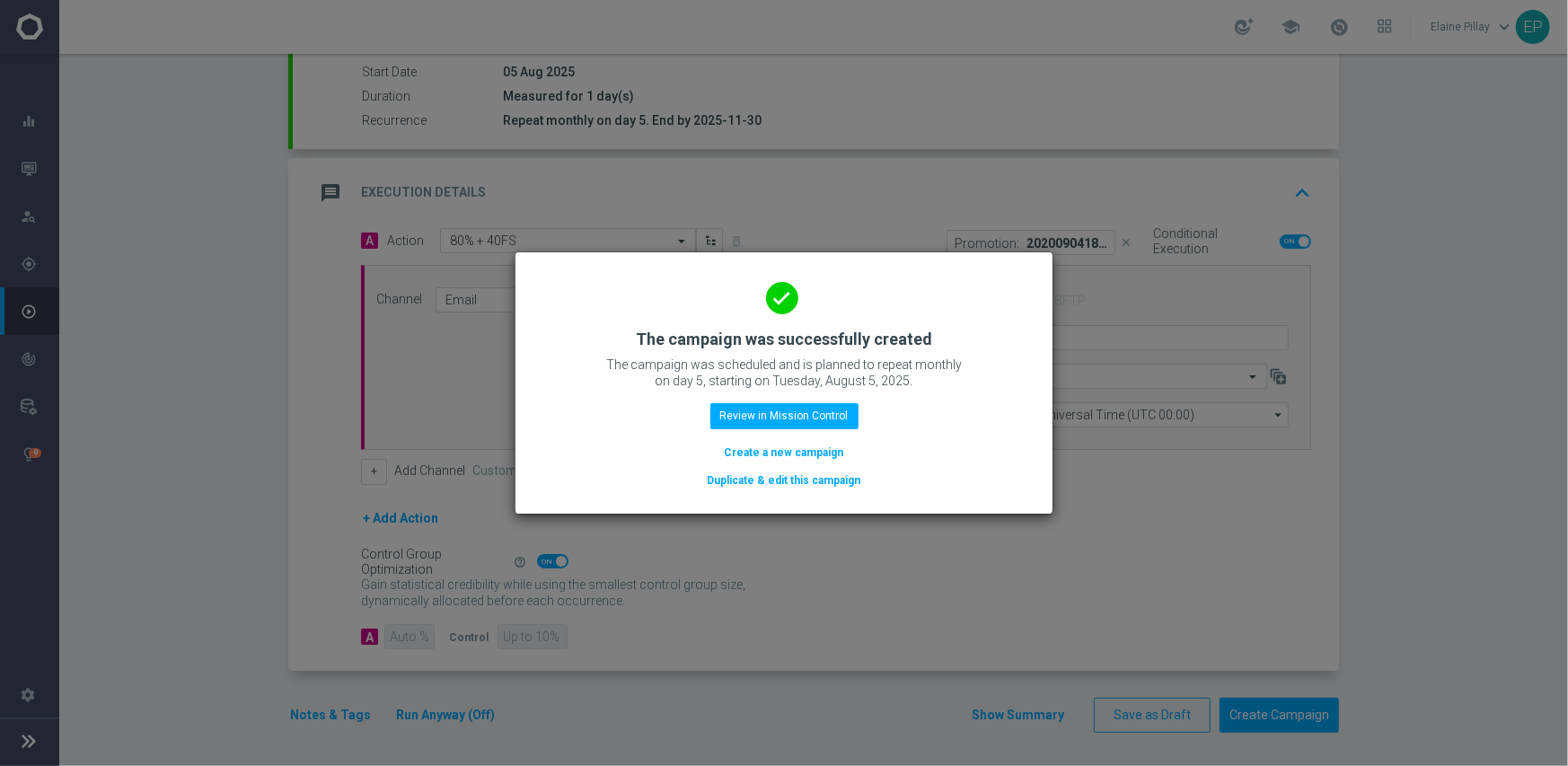 click on "Duplicate & edit this campaign" 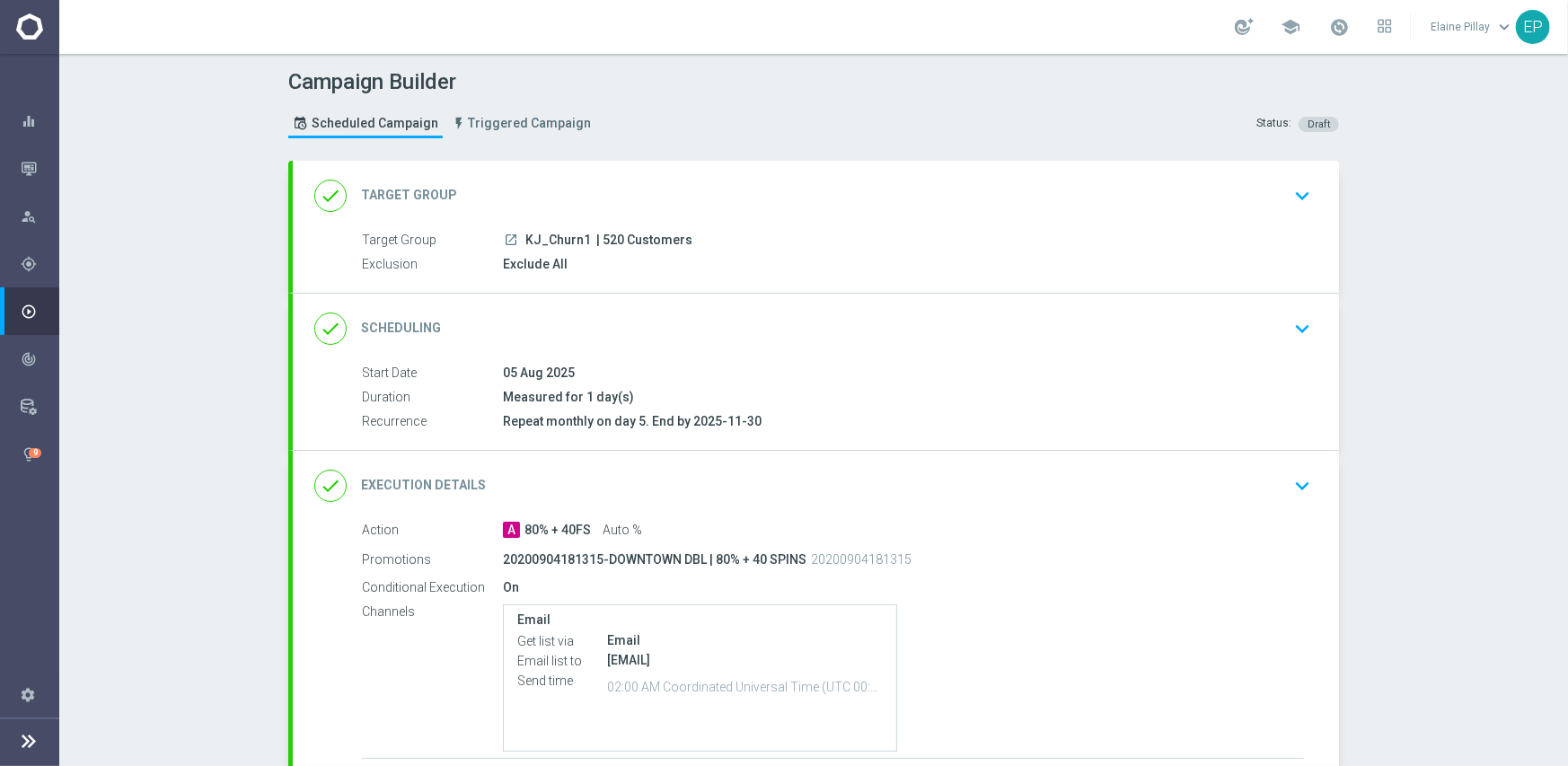 click on "done
Target Group
keyboard_arrow_down" 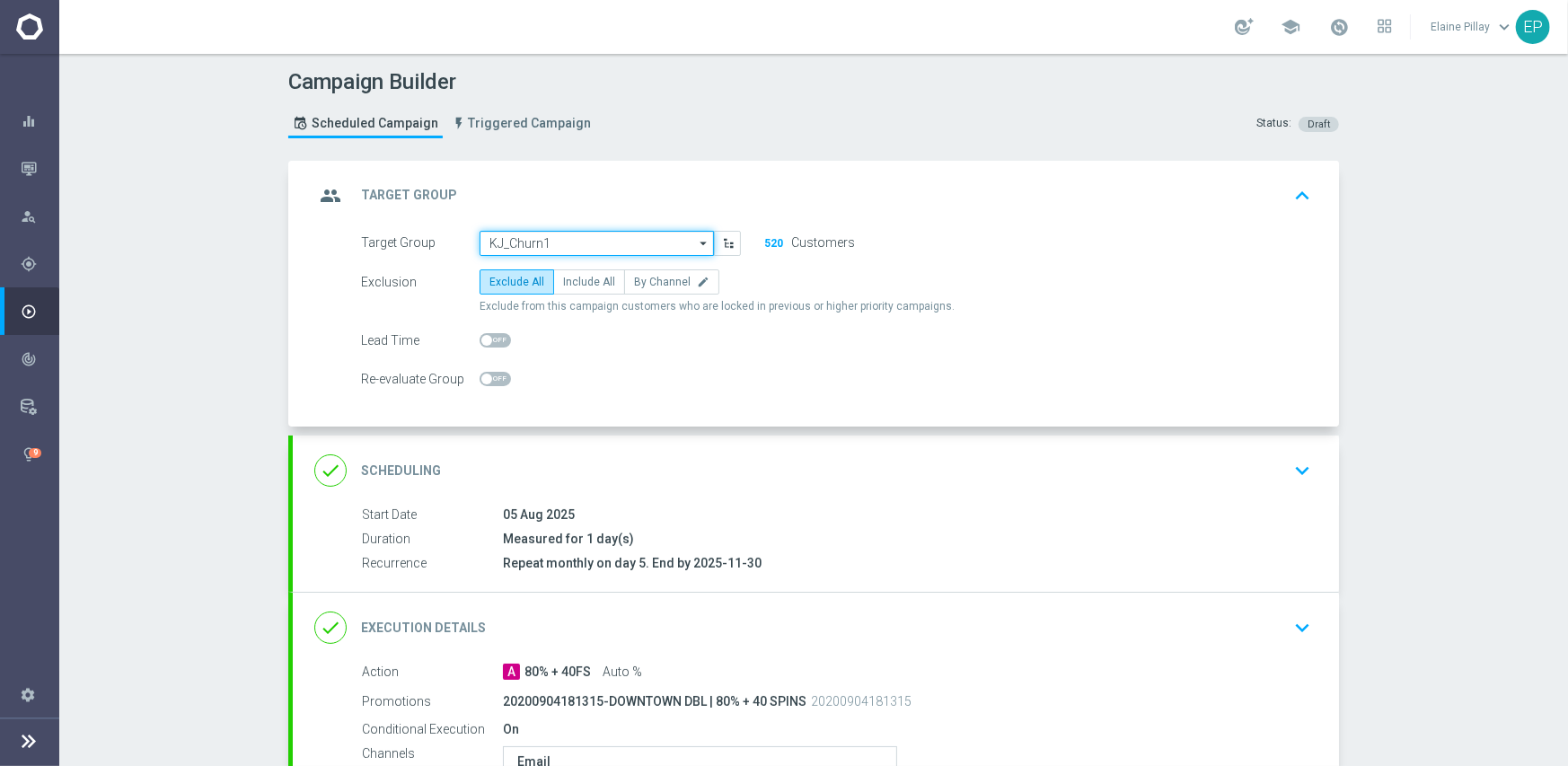 click on "KJ_Churn1" 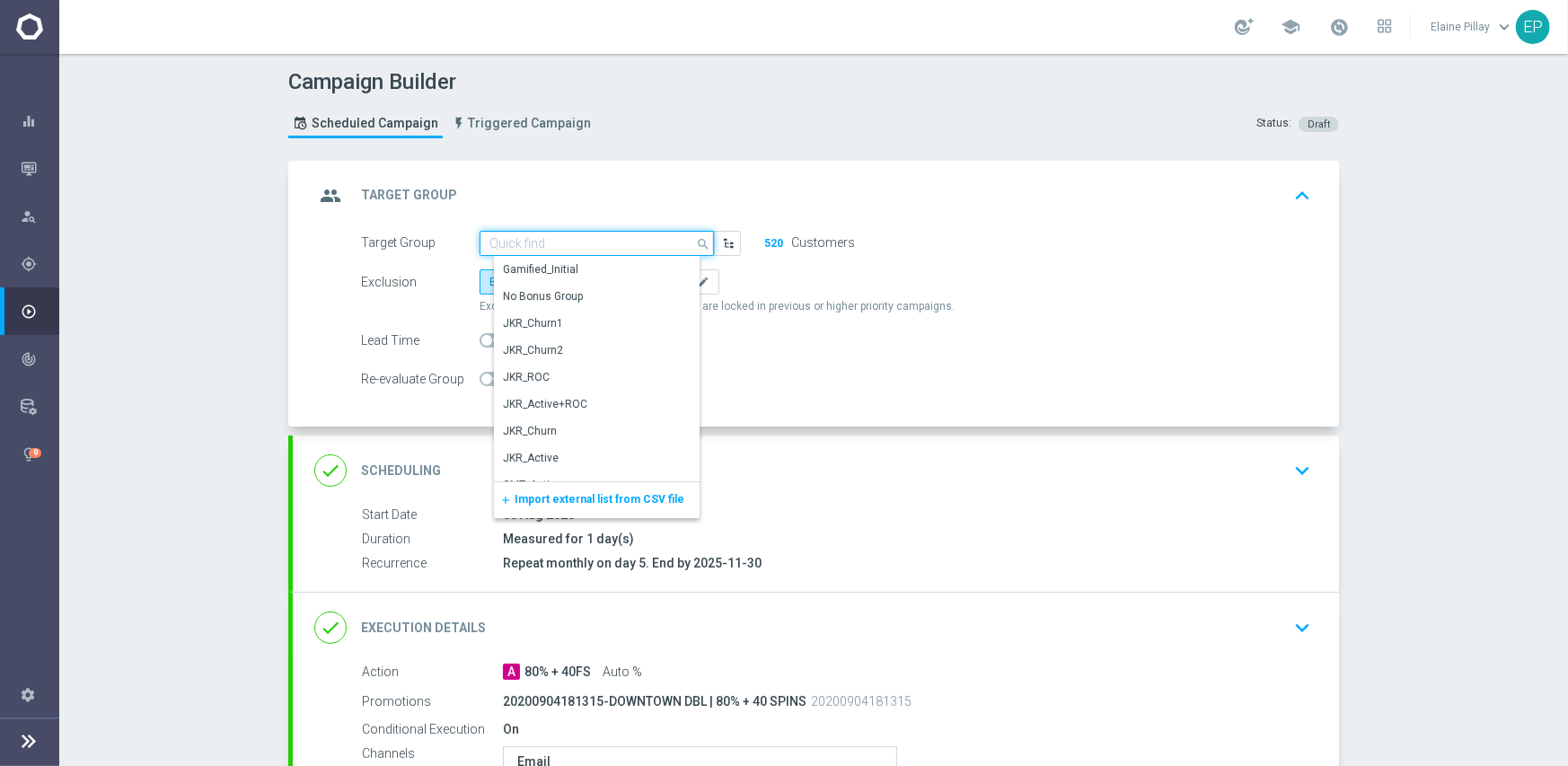 paste on "KJ_Chur" 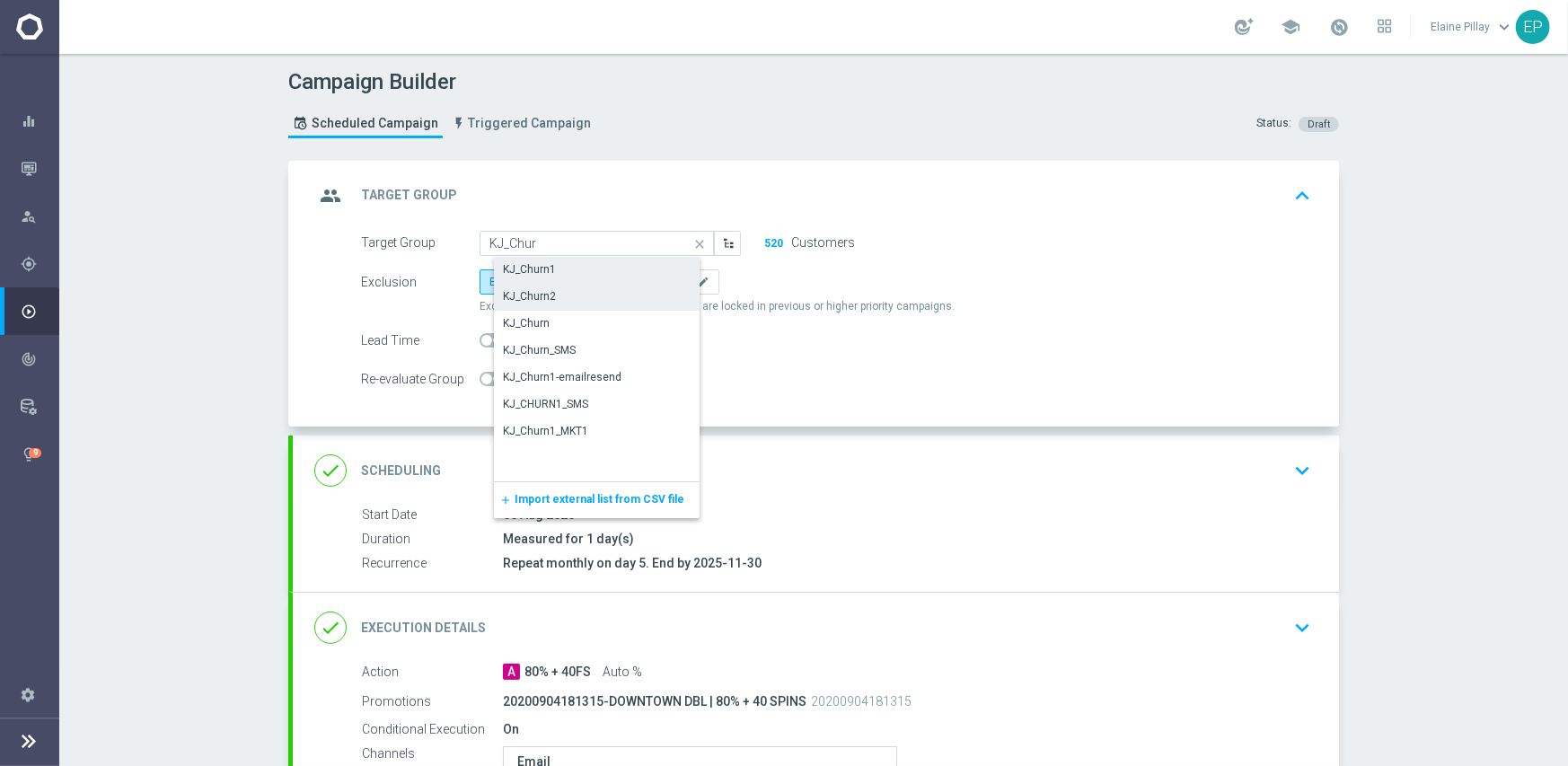 click on "KJ_Churn2" 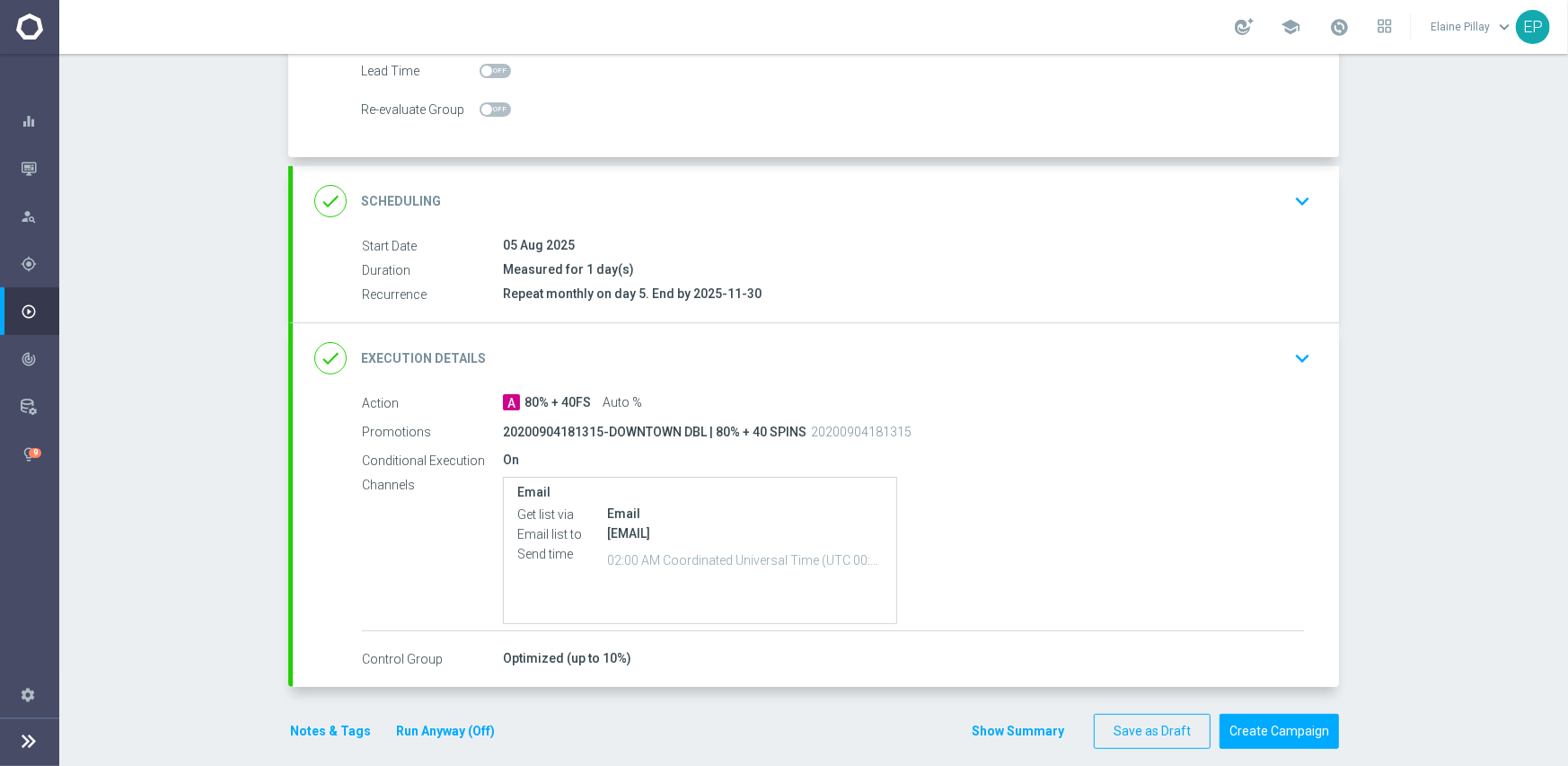 scroll, scrollTop: 286, scrollLeft: 0, axis: vertical 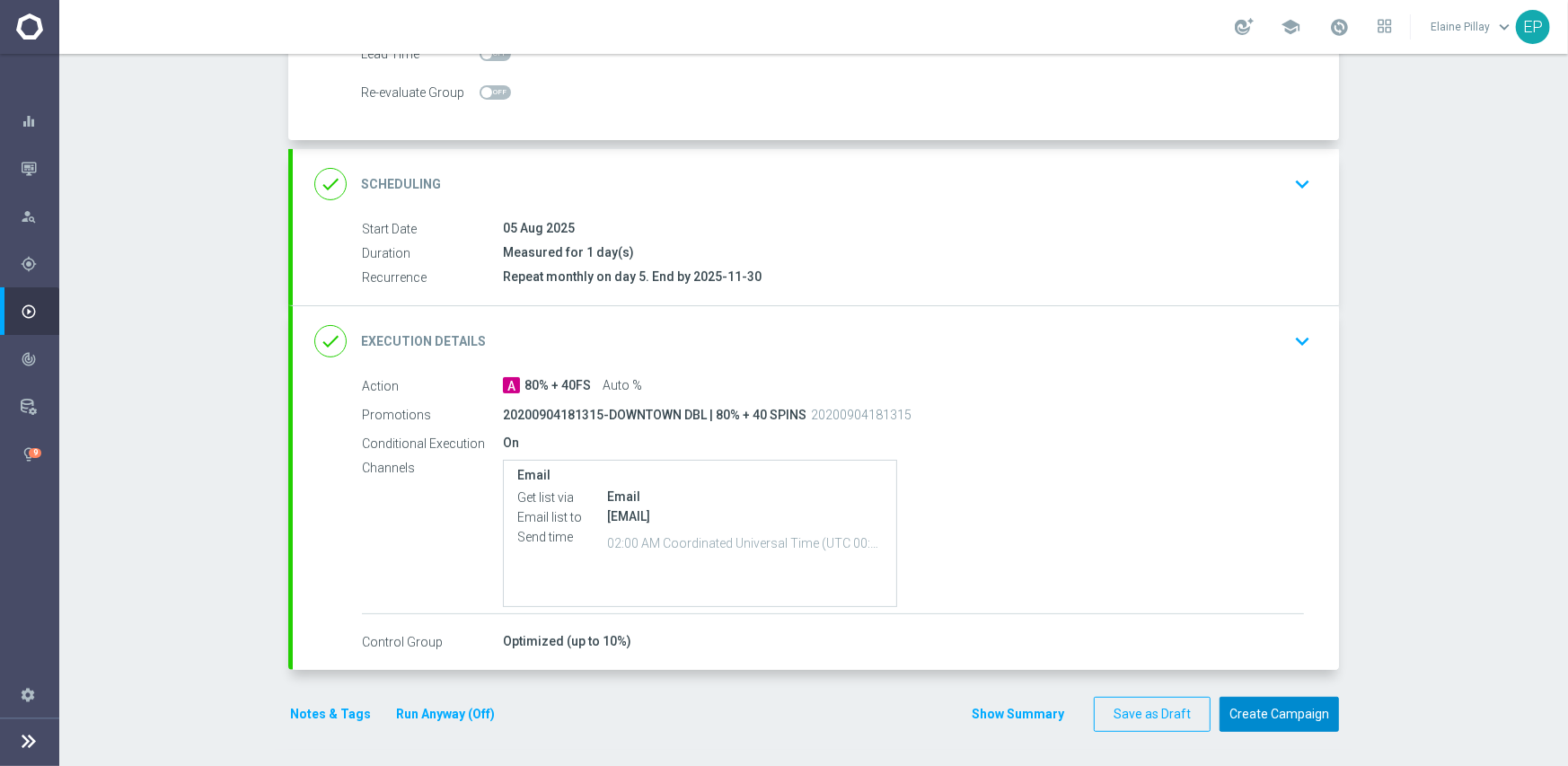 click on "Create Campaign" 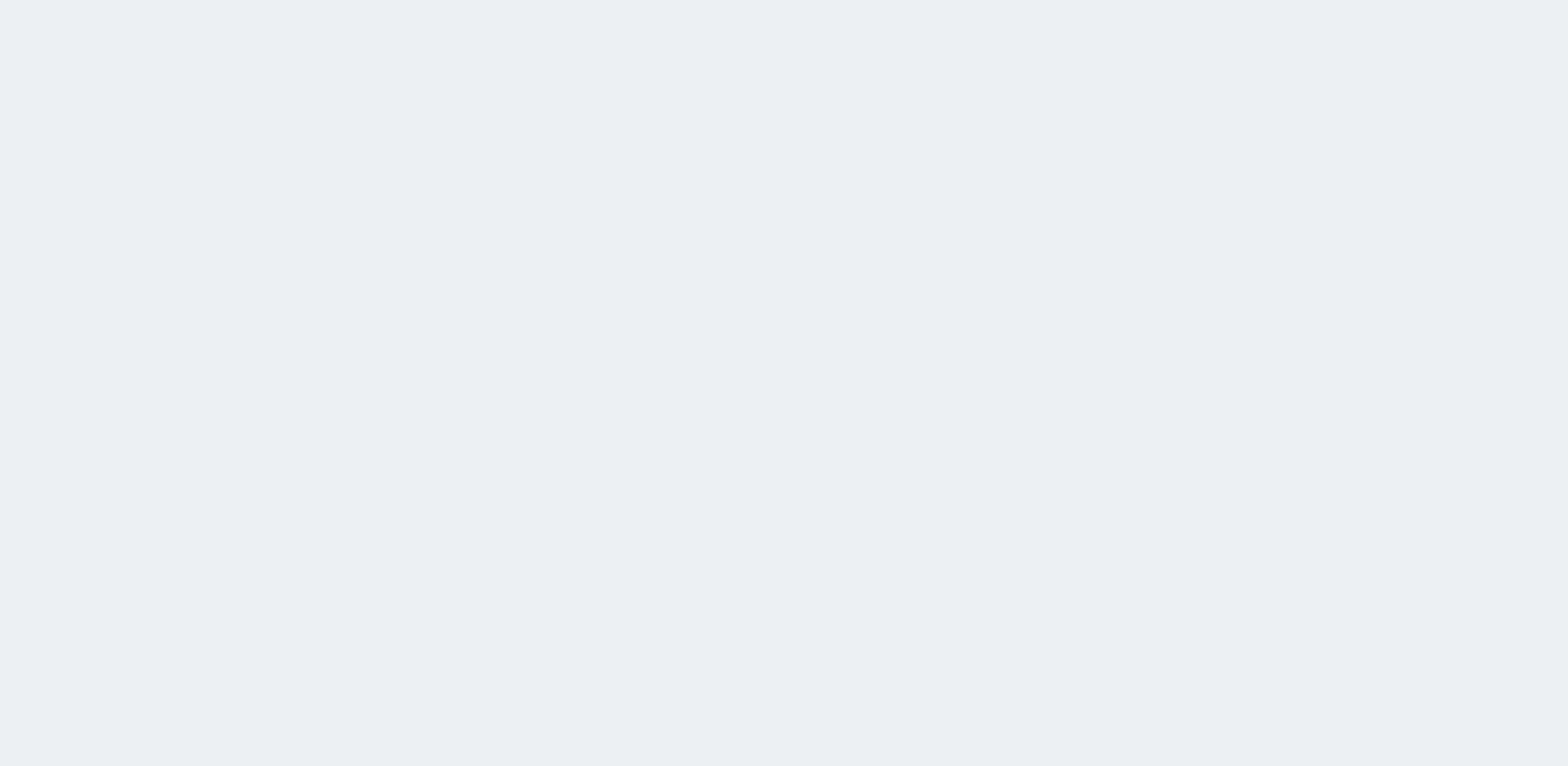scroll, scrollTop: 0, scrollLeft: 0, axis: both 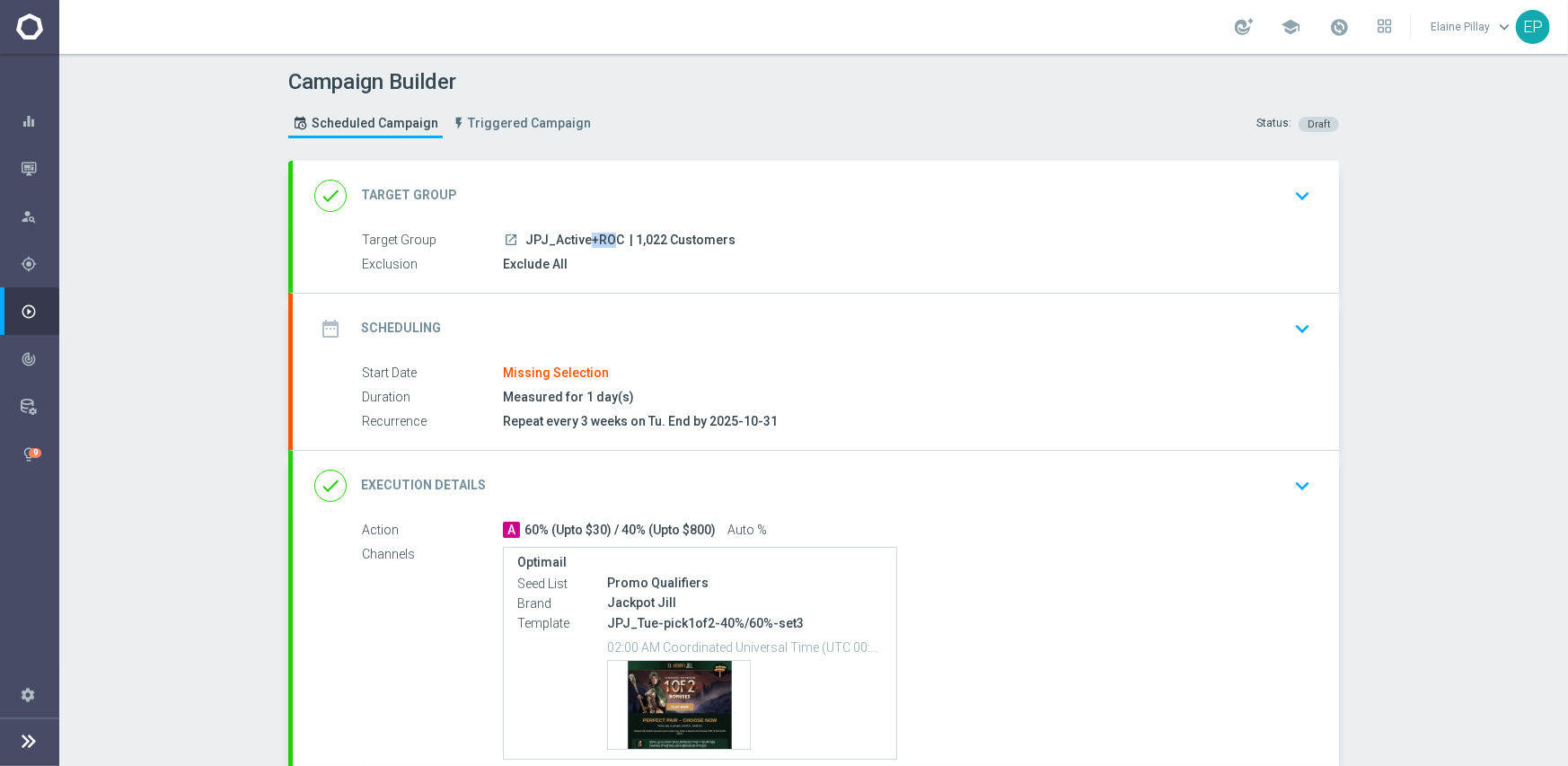 drag, startPoint x: 525, startPoint y: 238, endPoint x: 554, endPoint y: 238, distance: 29 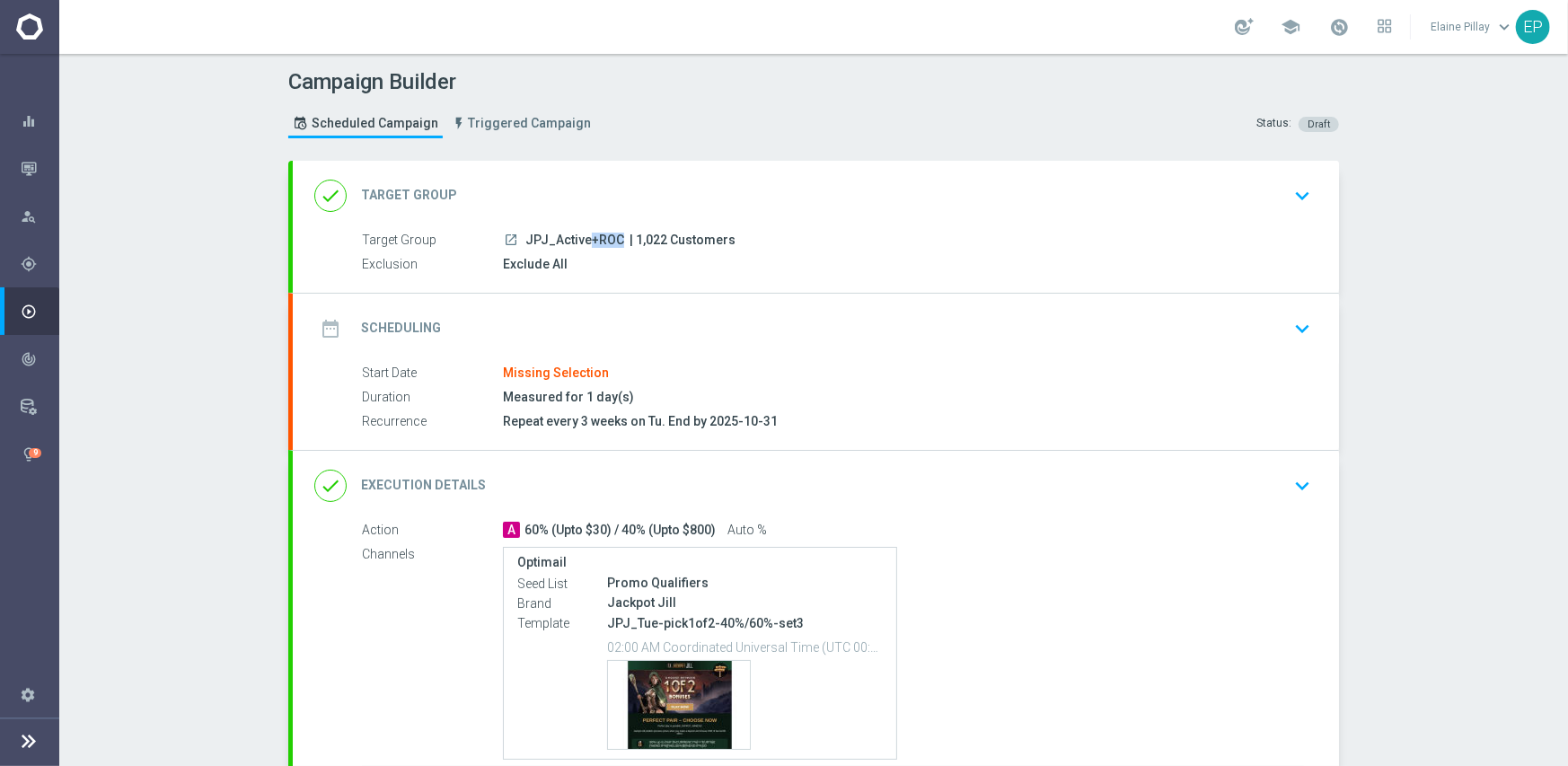 copy on "PJ_A" 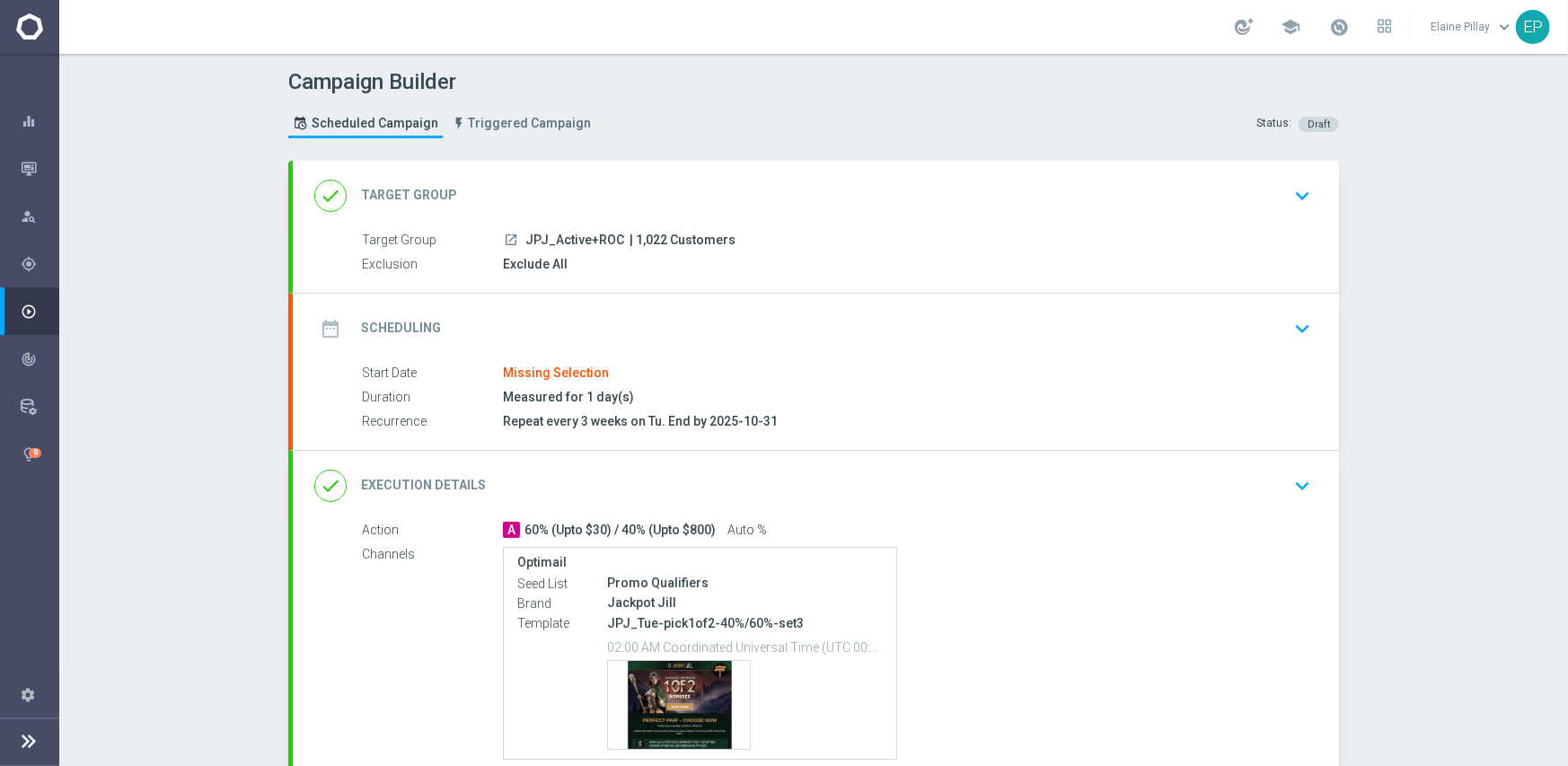 click on "done
Target Group
keyboard_arrow_down" 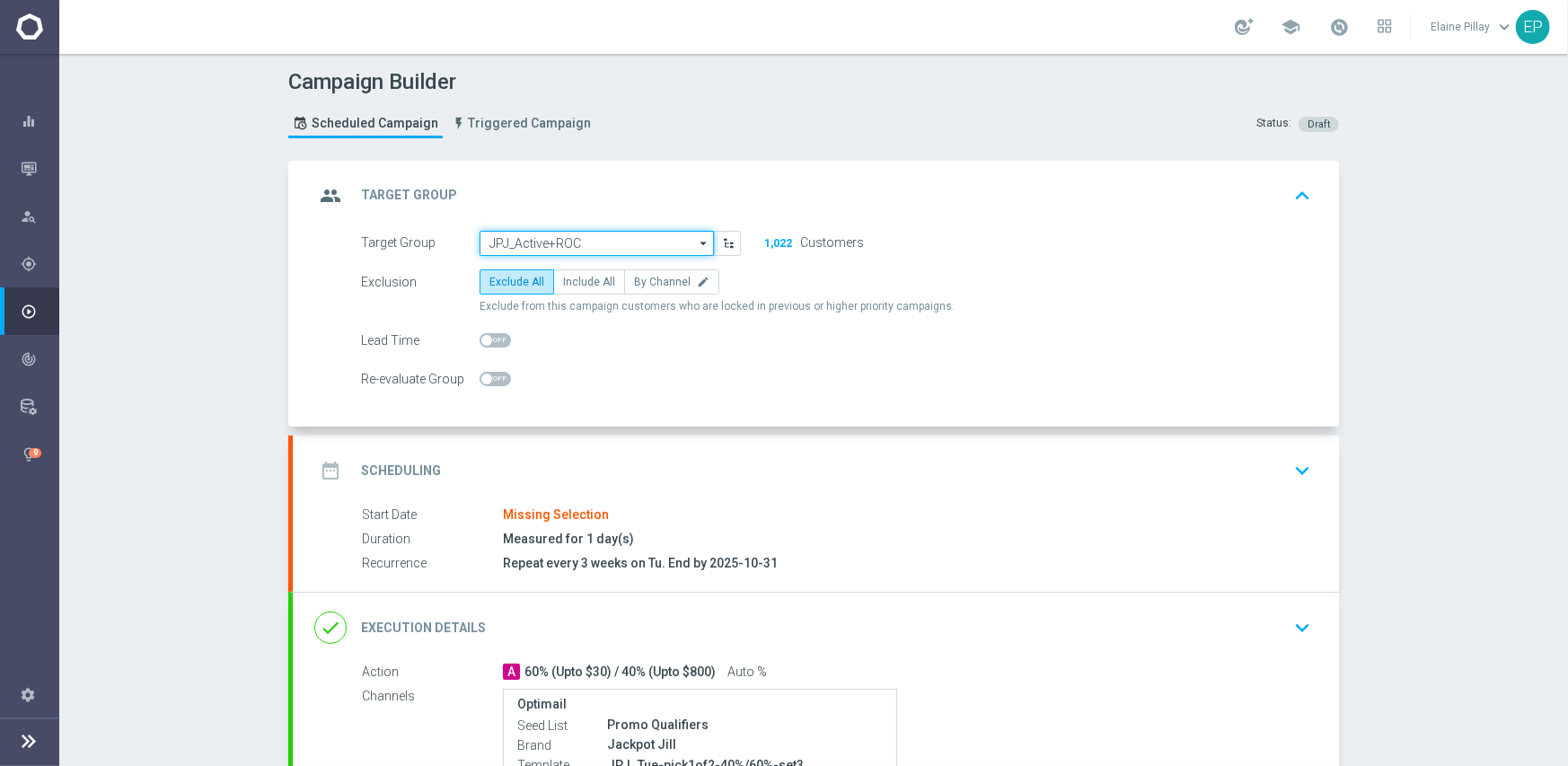 click on "JPJ_Active+ROC" 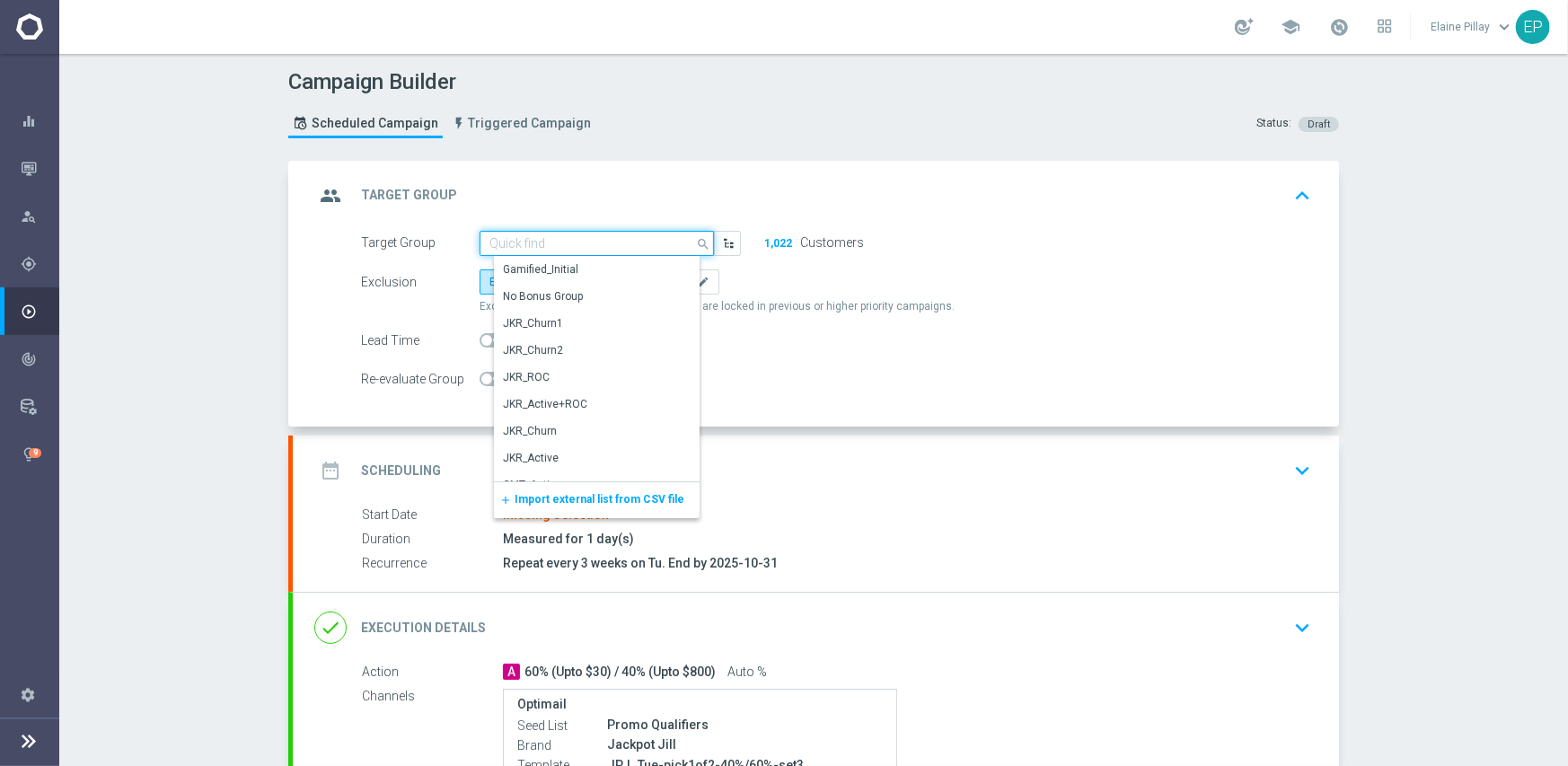 paste on "PJ_A" 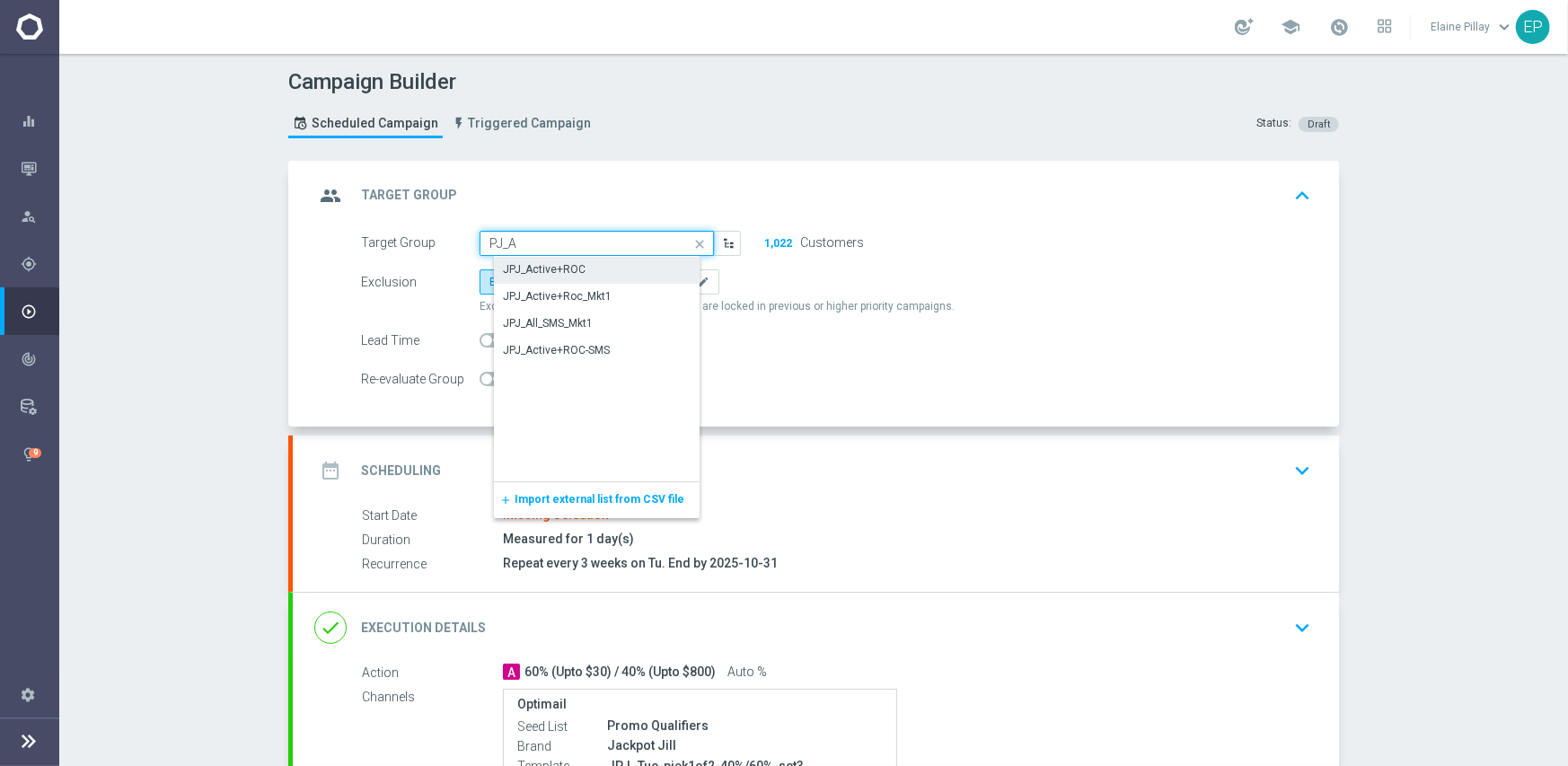 click on "PJ_A" 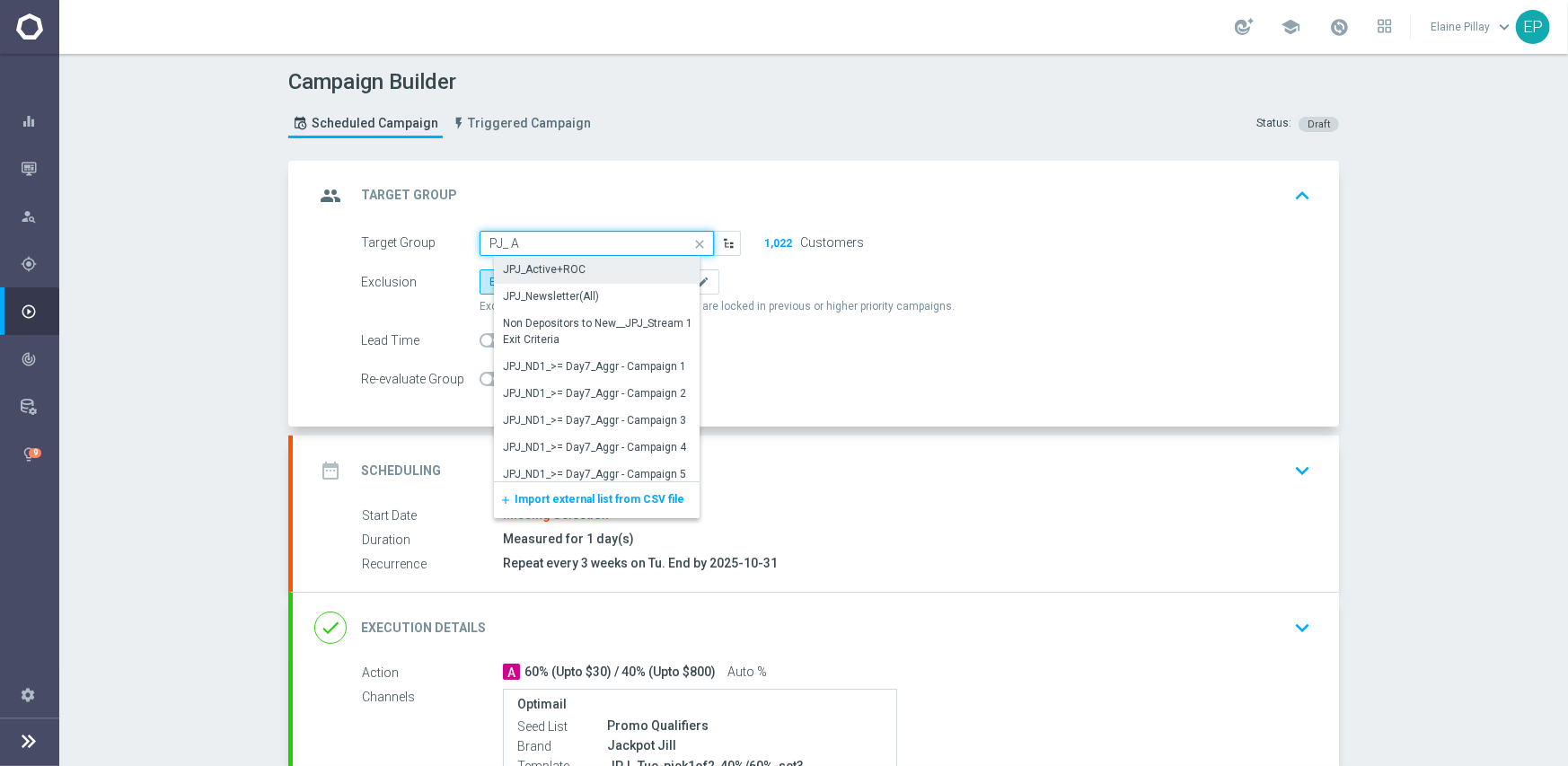 click on "PJ_ A" 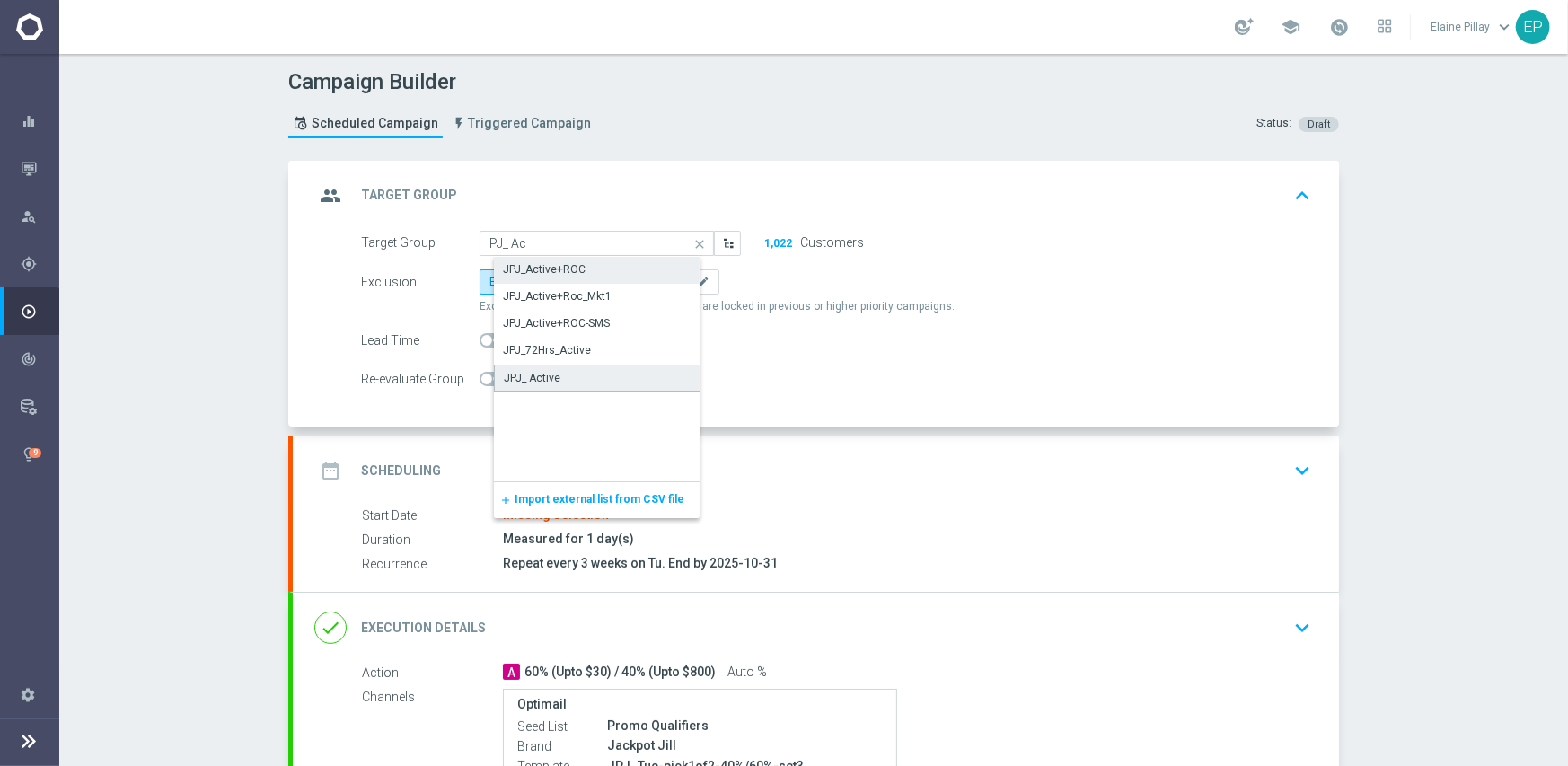 click on "JPJ_ Active" 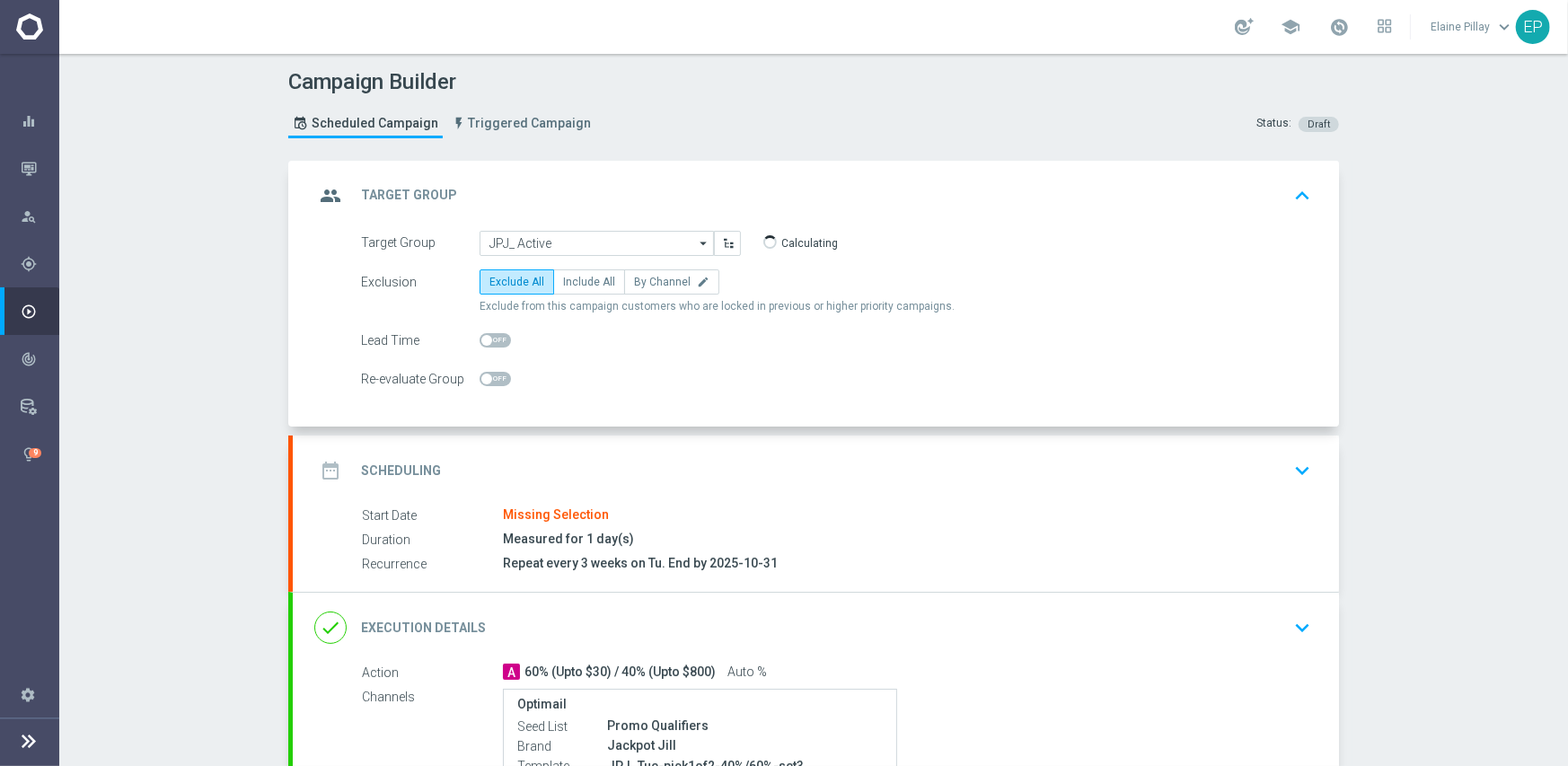 click on "date_range
Scheduling
keyboard_arrow_down" 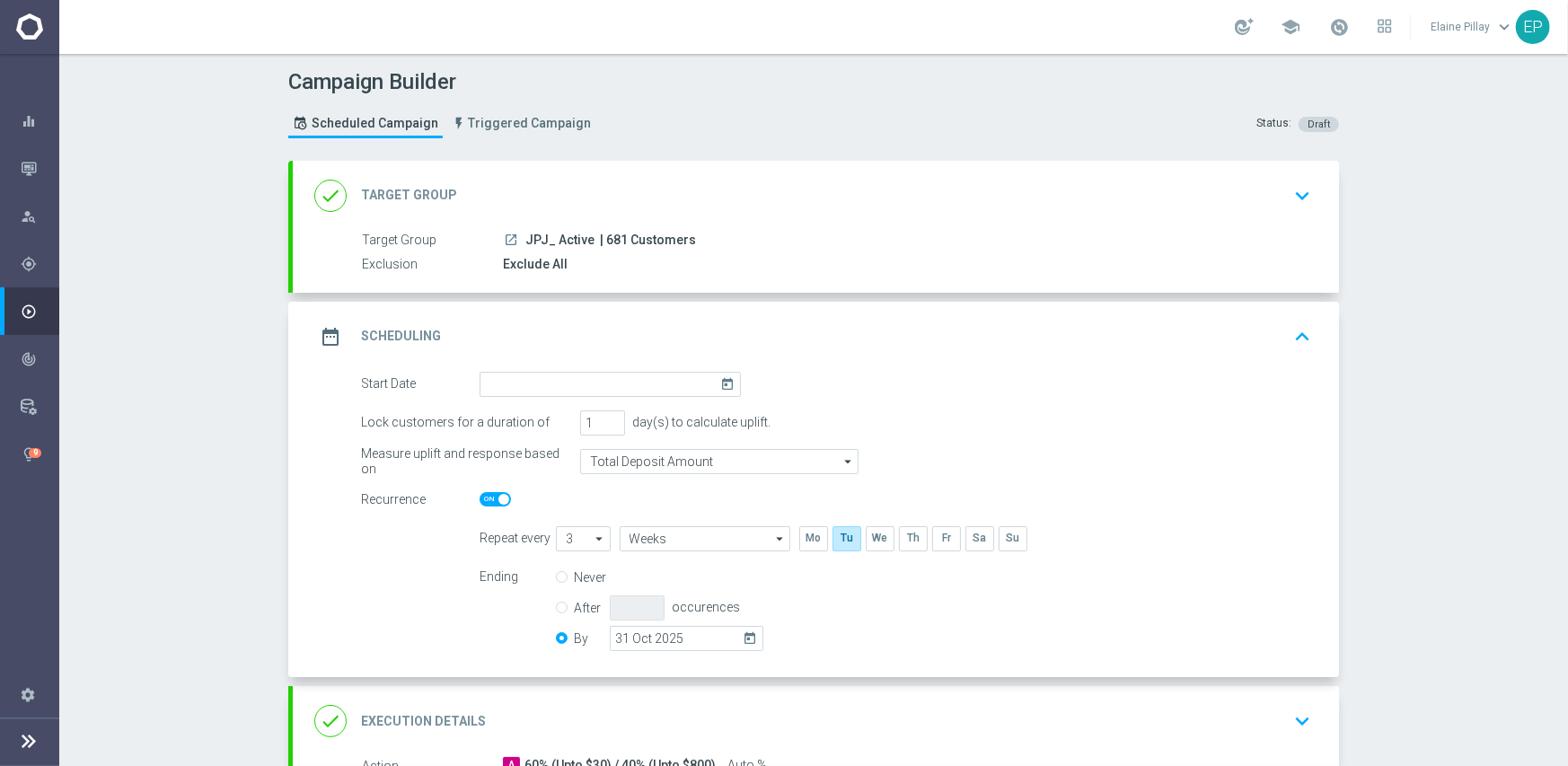 scroll, scrollTop: 180, scrollLeft: 0, axis: vertical 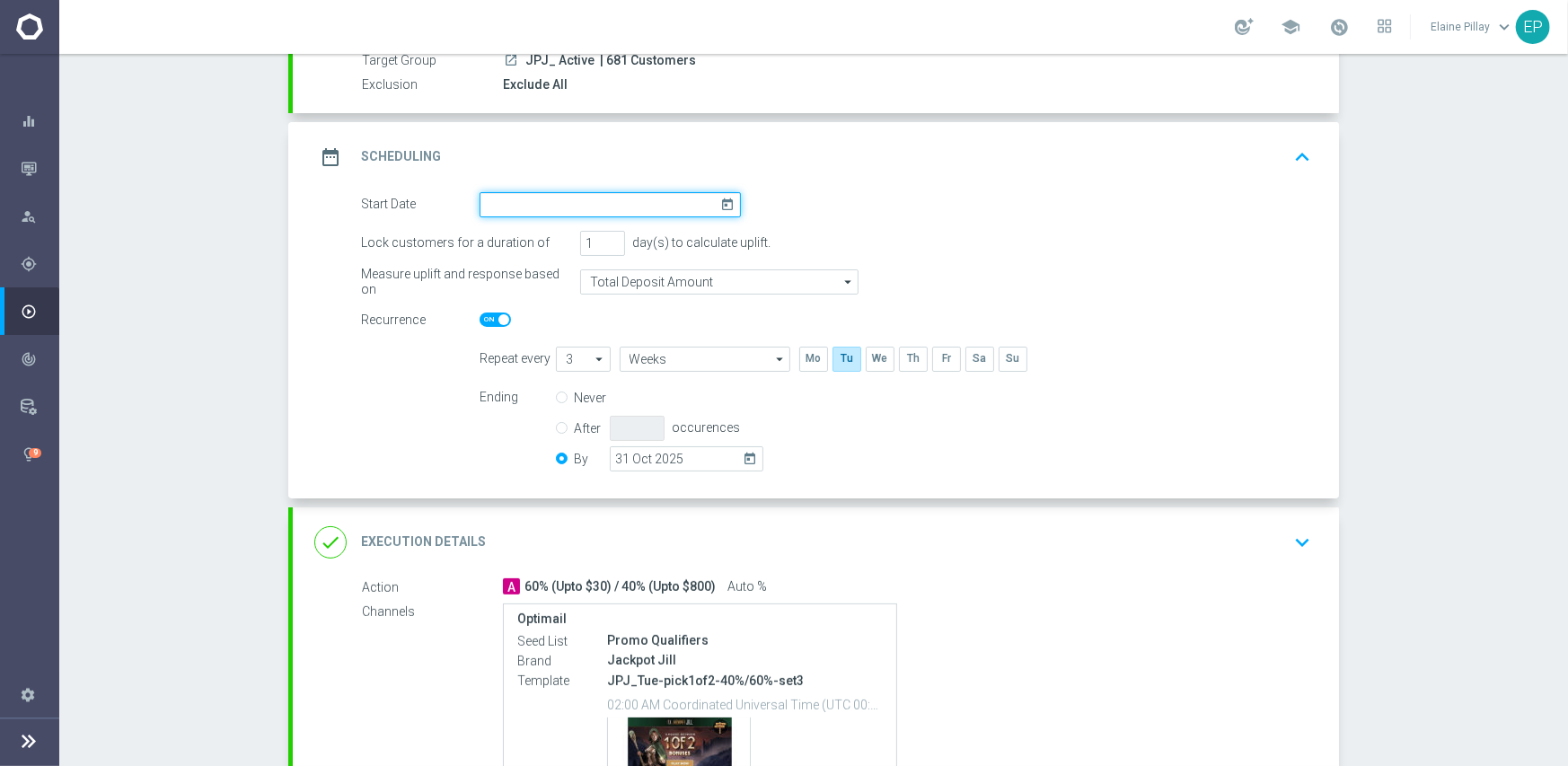 click 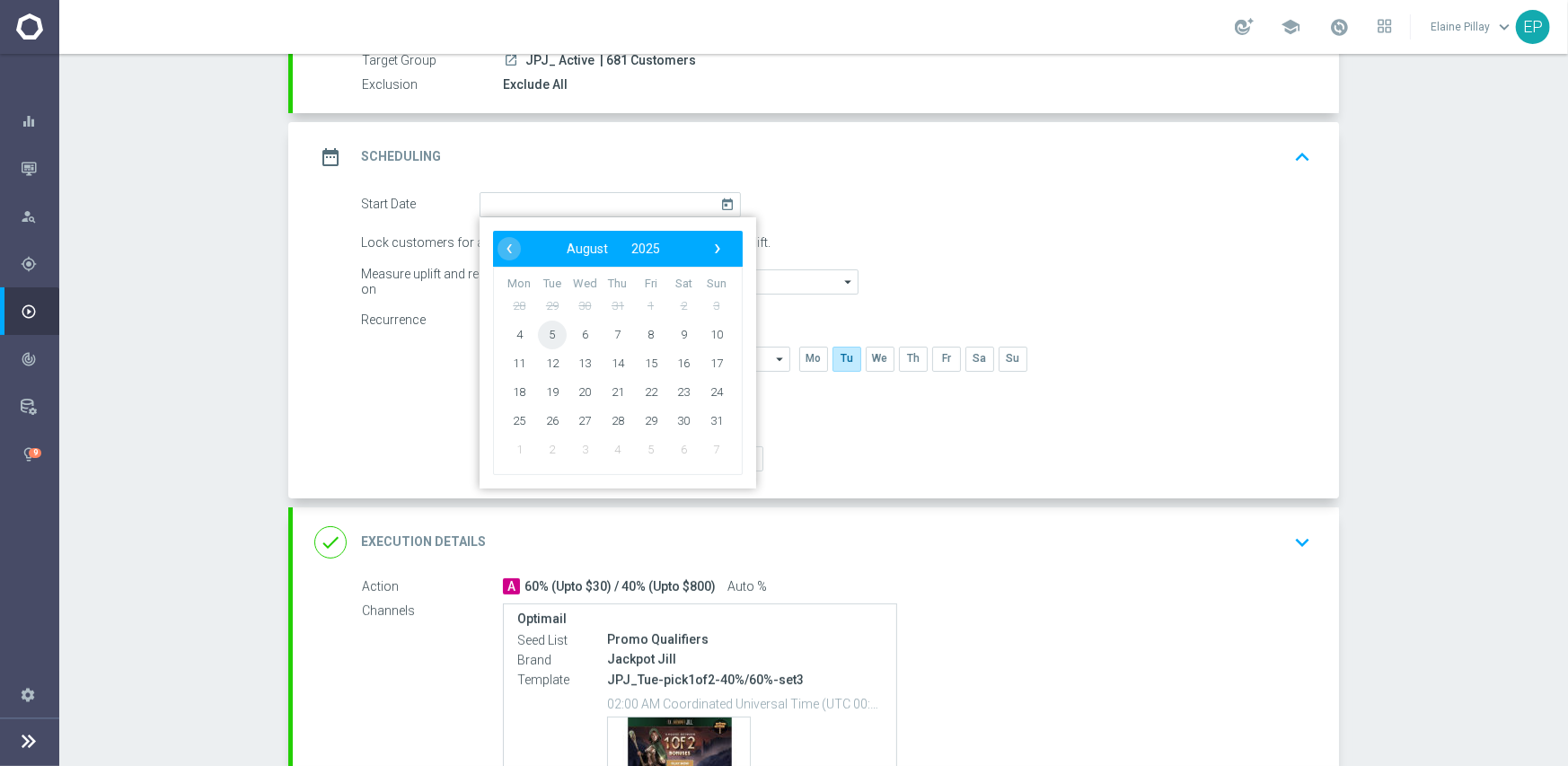 click on "5" 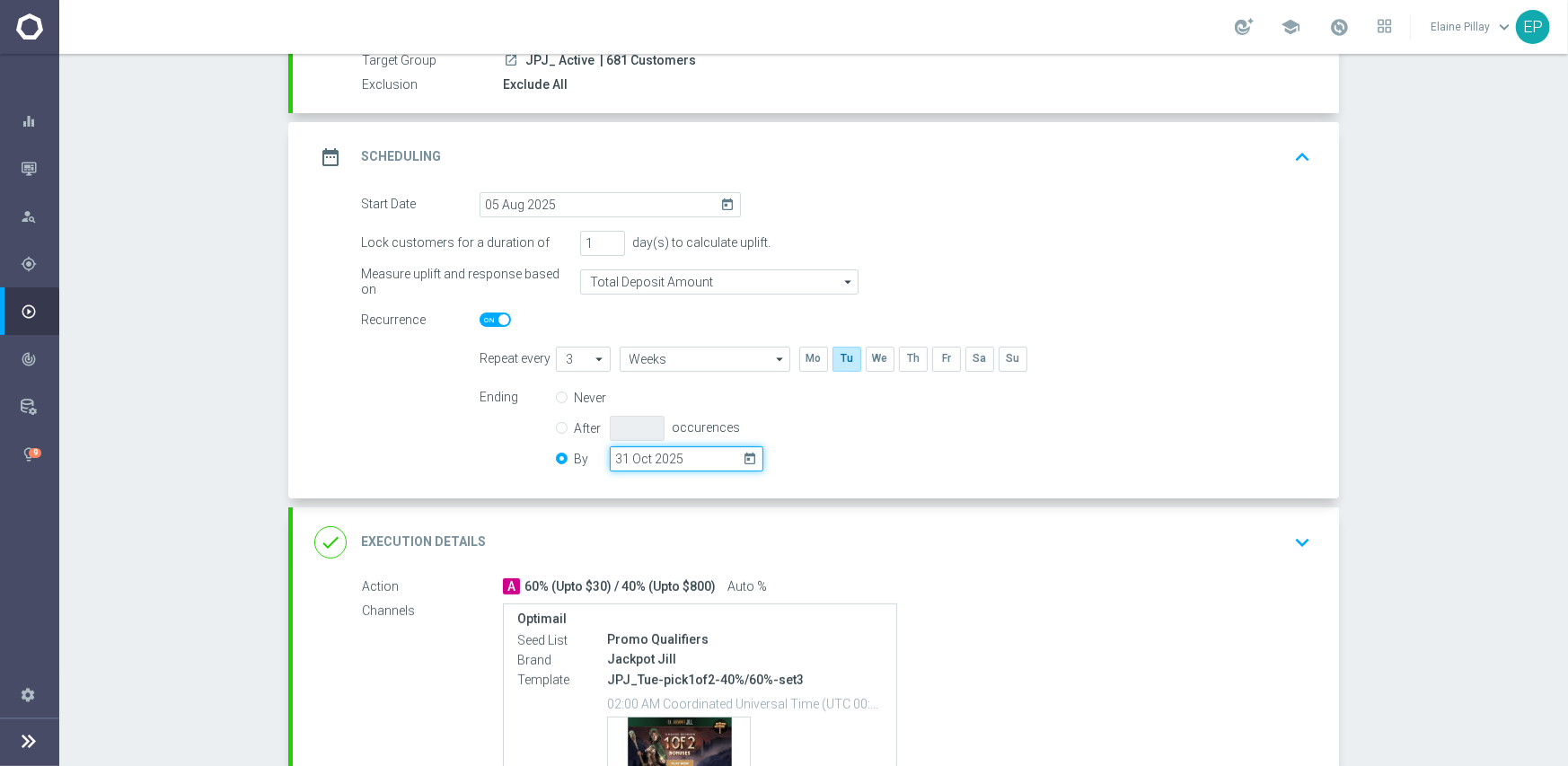 click on "31 Oct 2025" 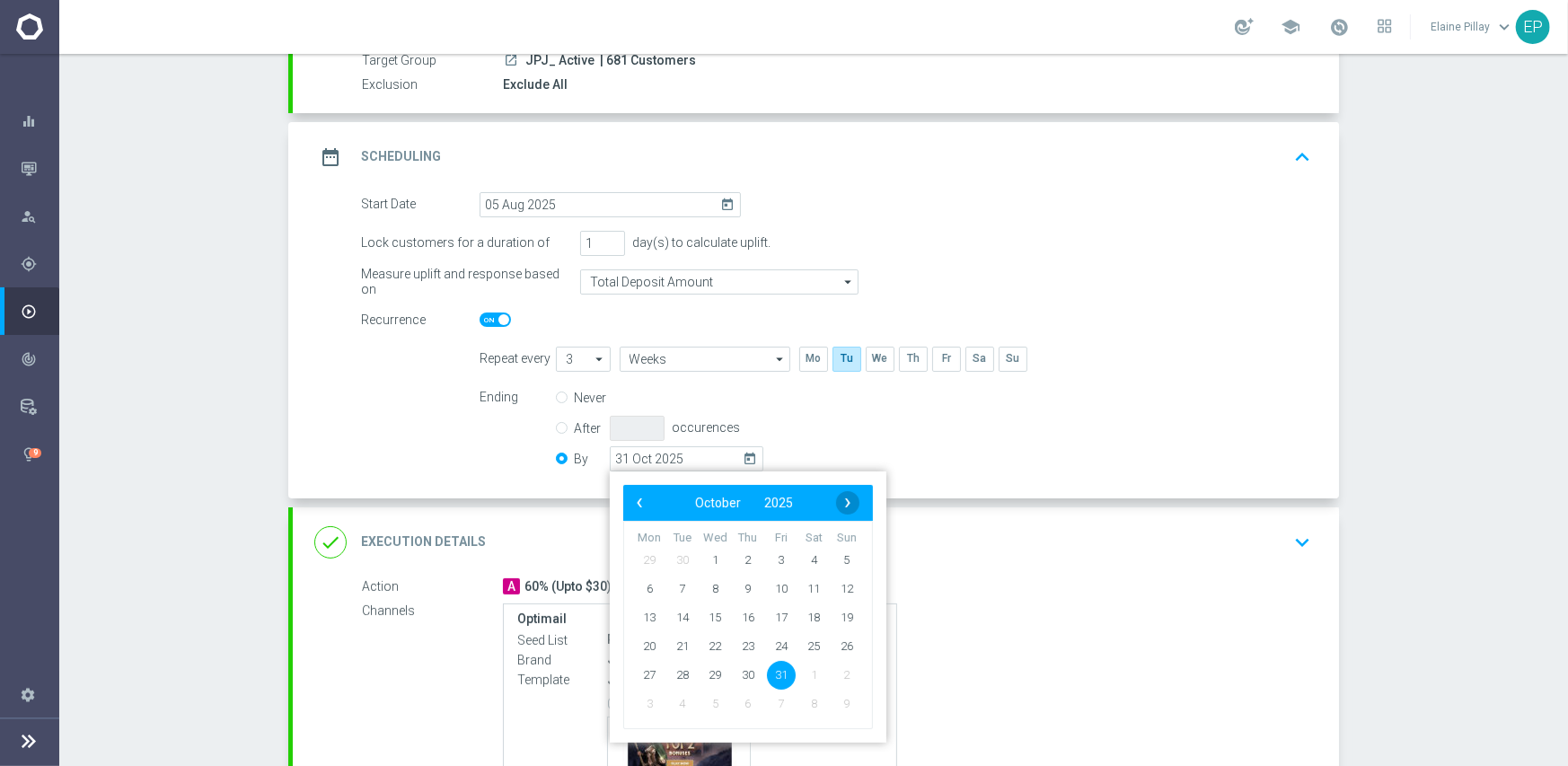 click on "›" 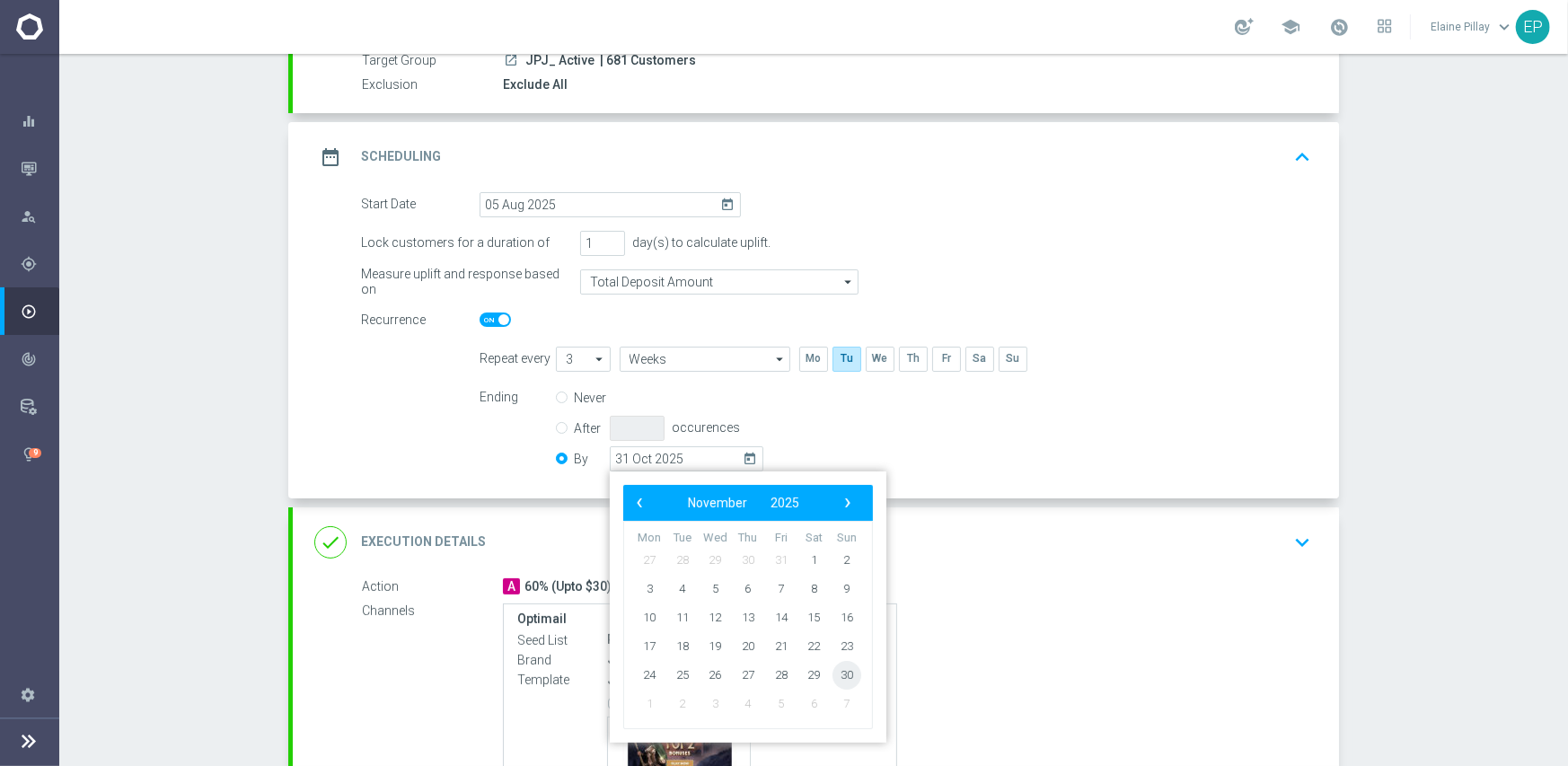 click on "30" 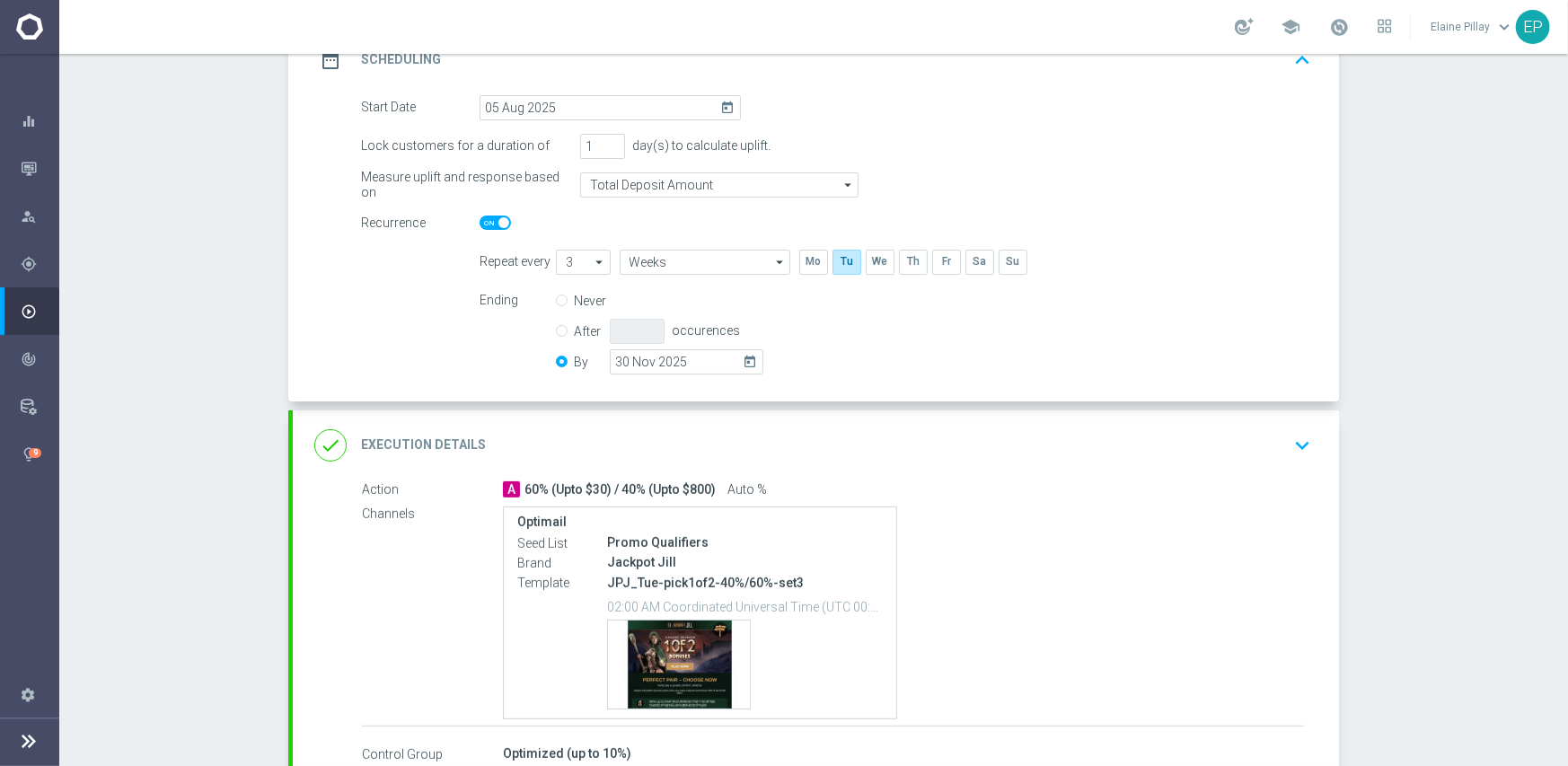 scroll, scrollTop: 389, scrollLeft: 0, axis: vertical 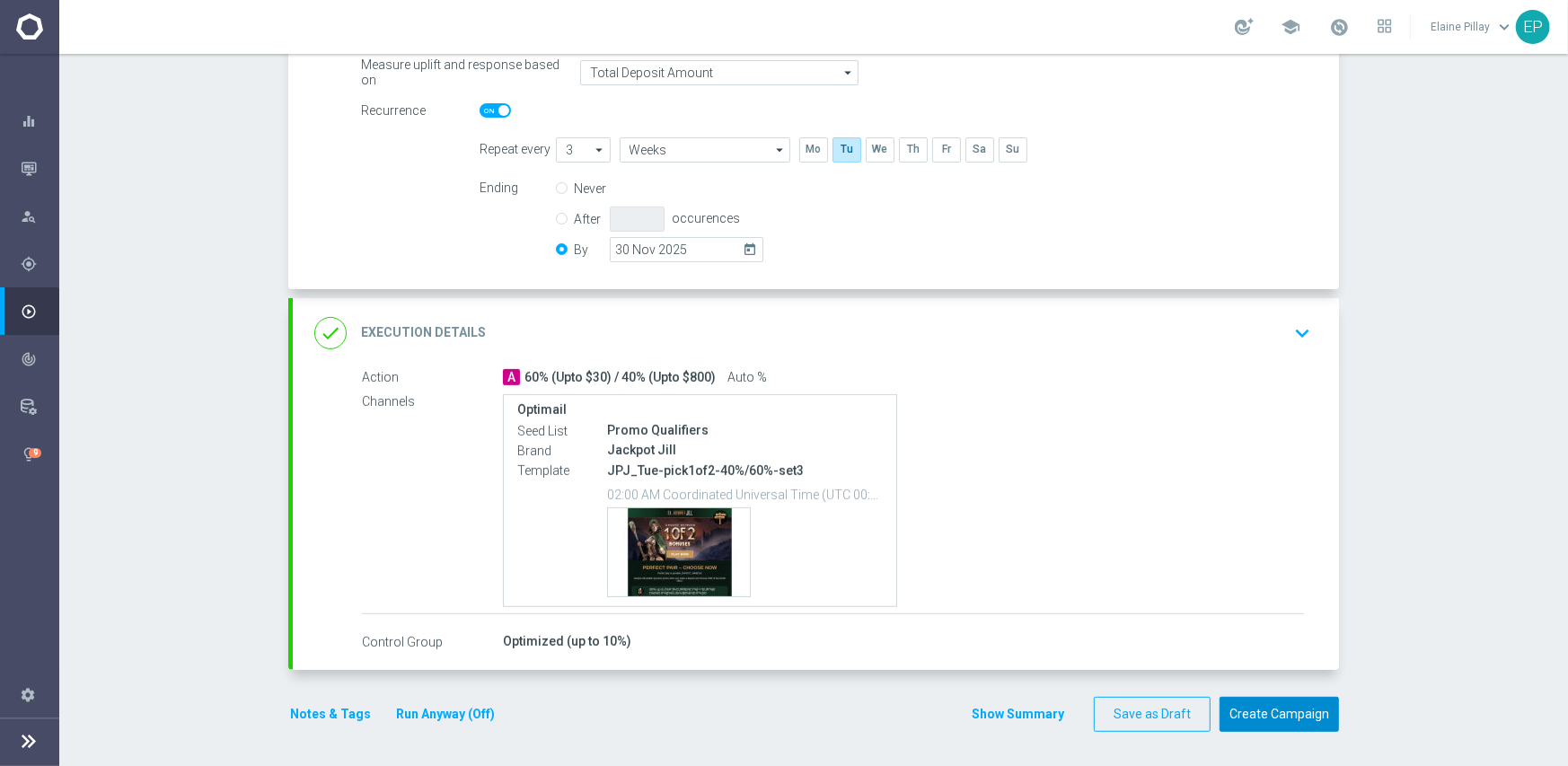 click on "Create Campaign" 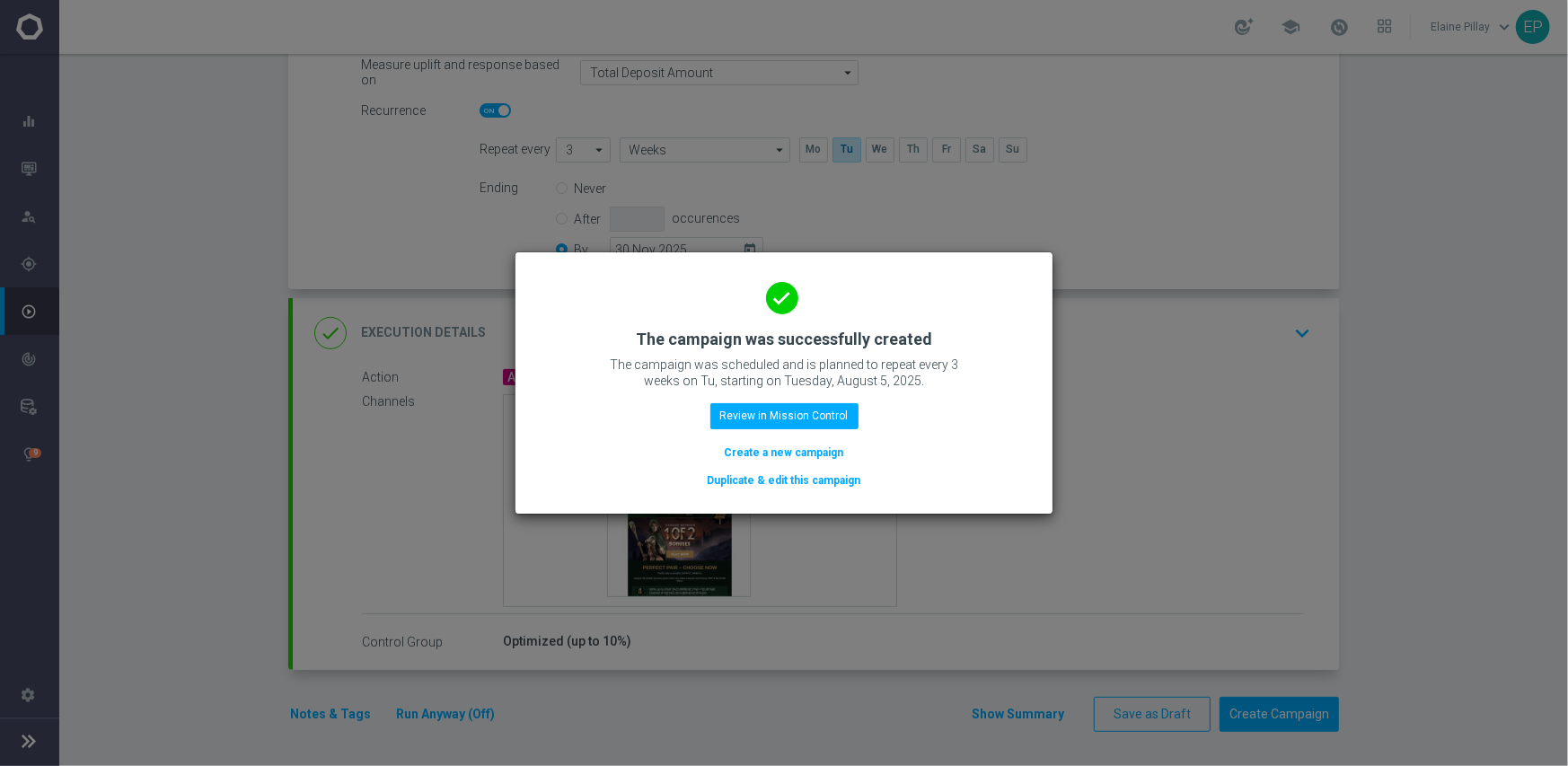 click on "Duplicate & edit this campaign" 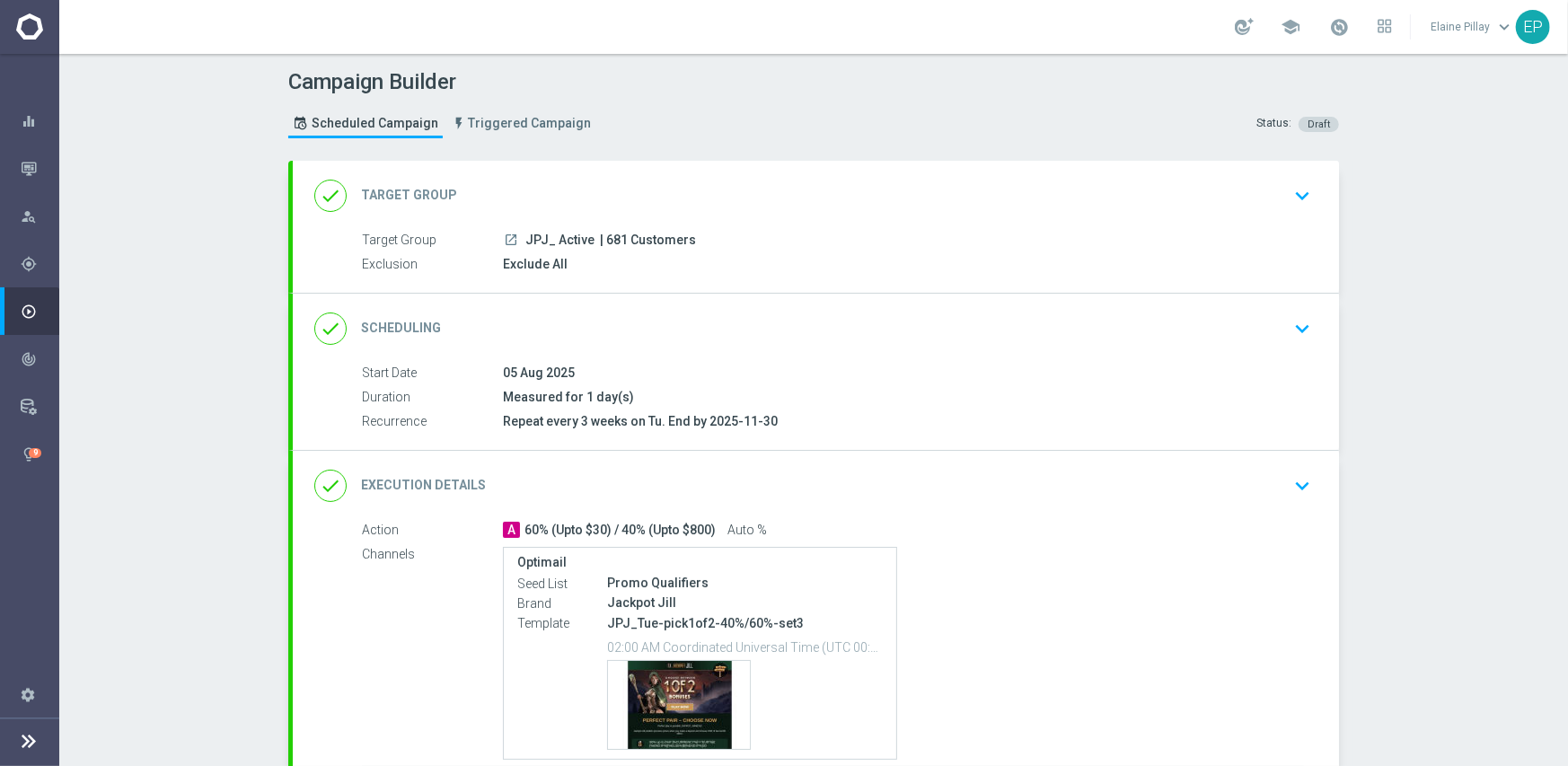 click on "done
Target Group
keyboard_arrow_down" 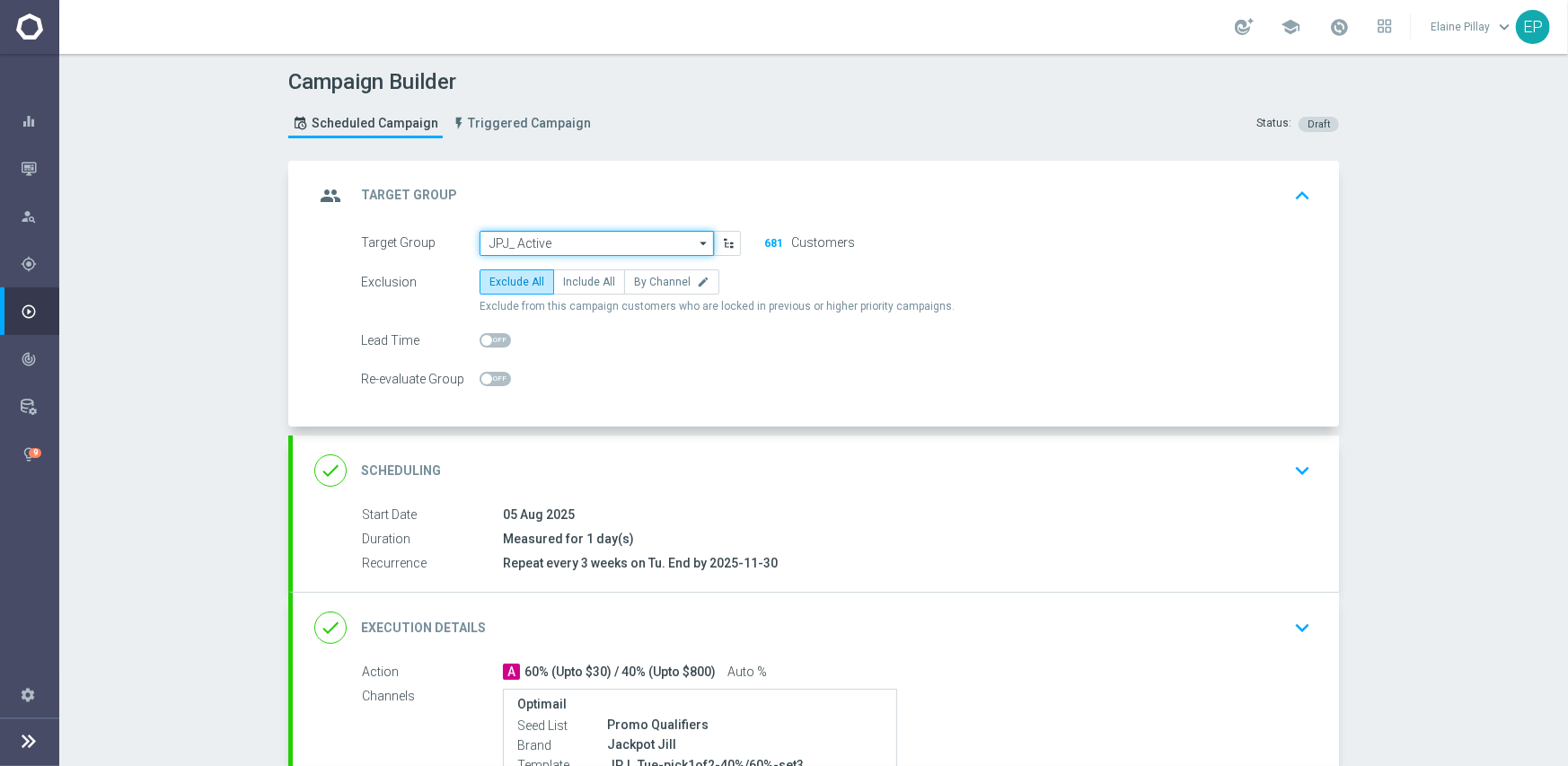 click on "JPJ_ Active" 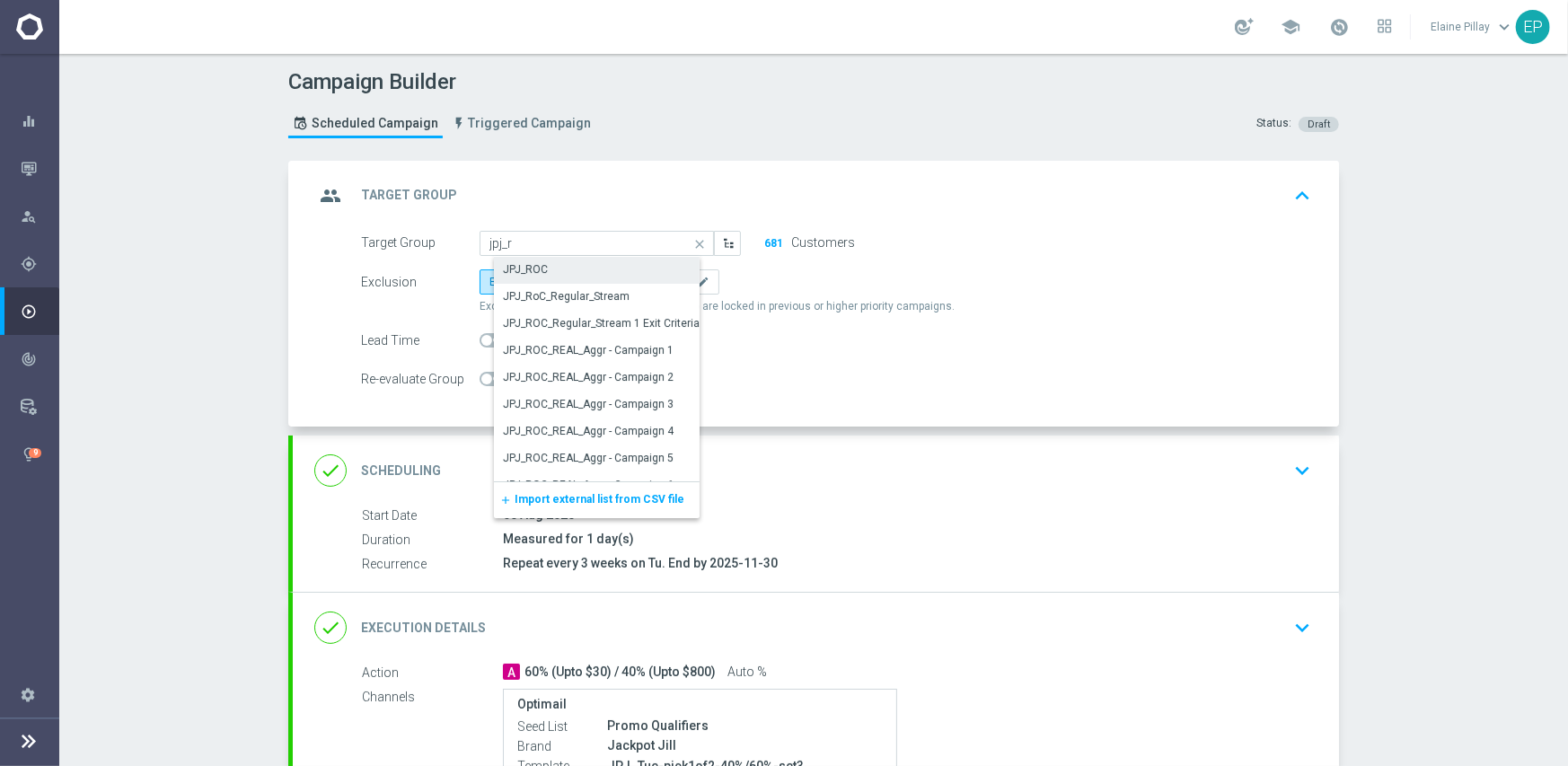 click on "JPJ_ROC" 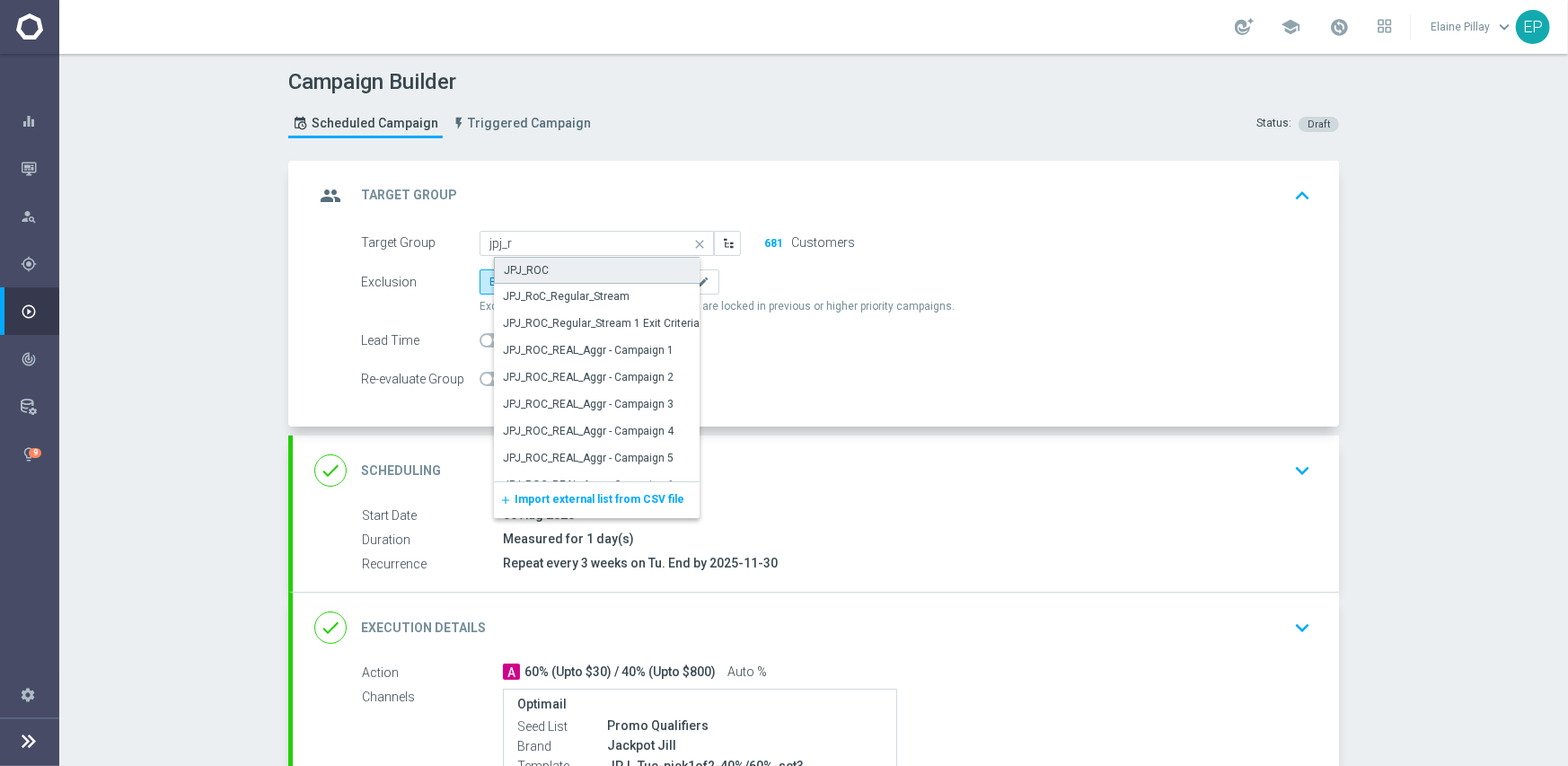 type on "JPJ_ROC" 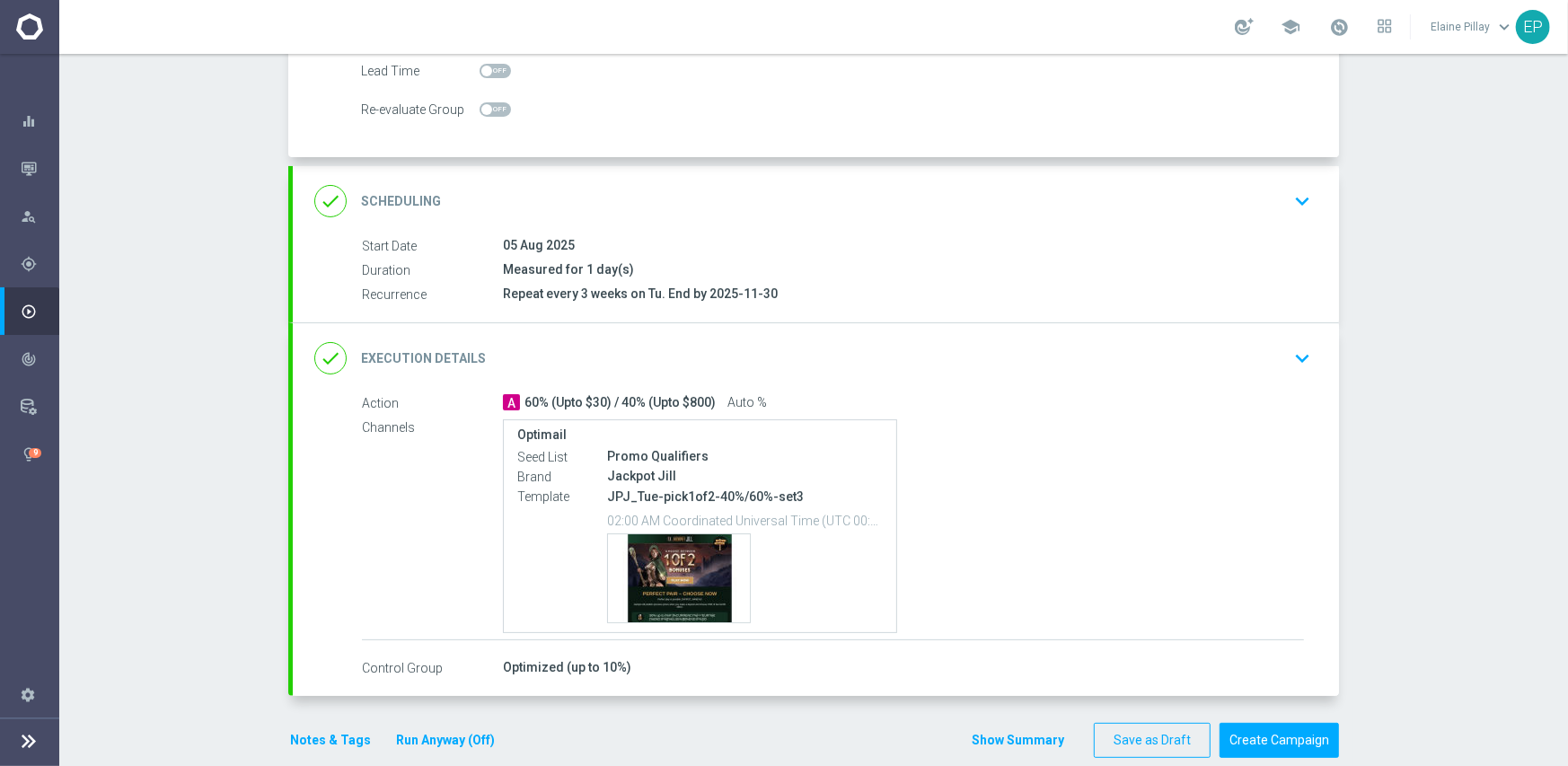 scroll, scrollTop: 295, scrollLeft: 0, axis: vertical 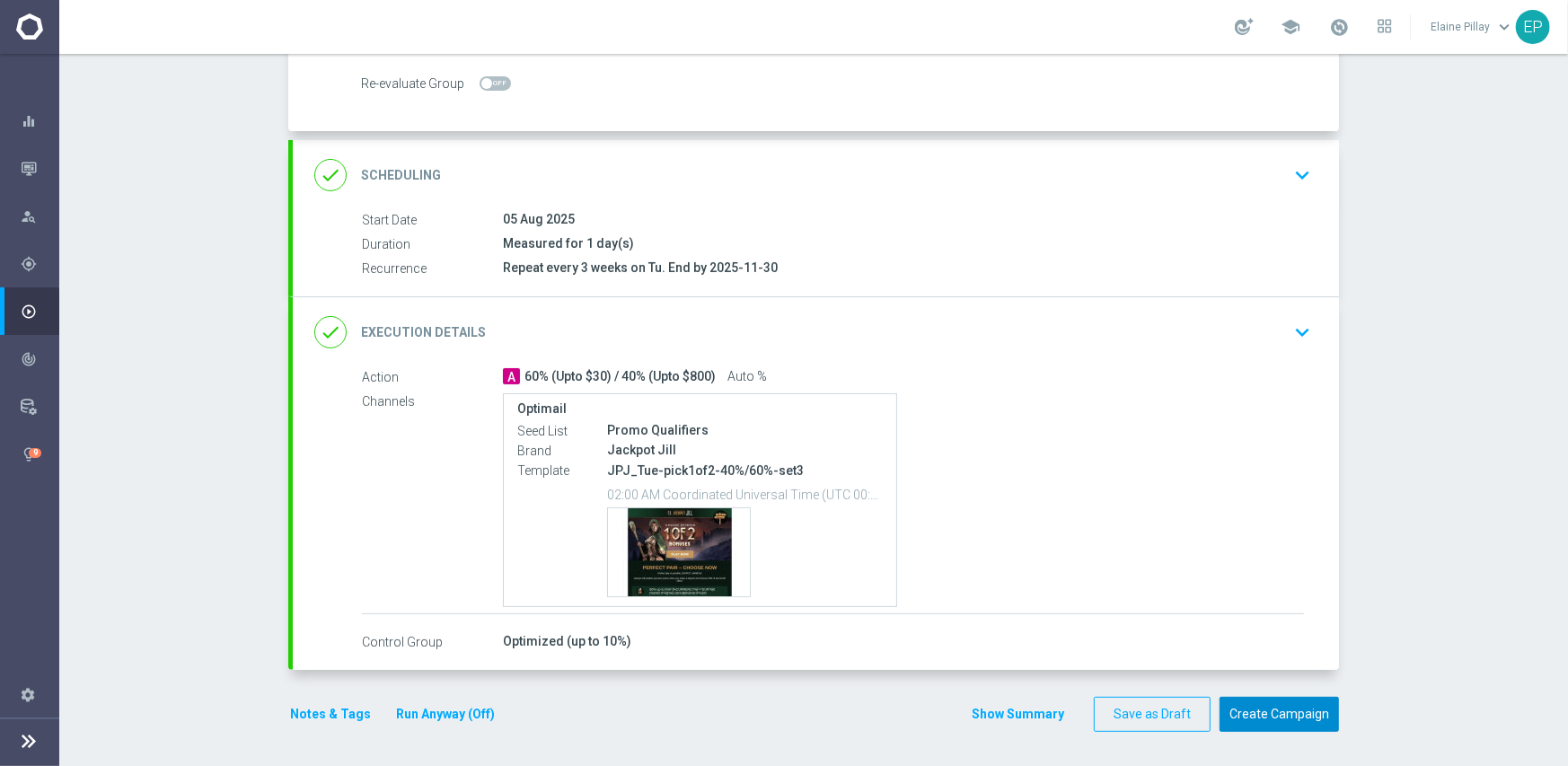 click on "Create Campaign" 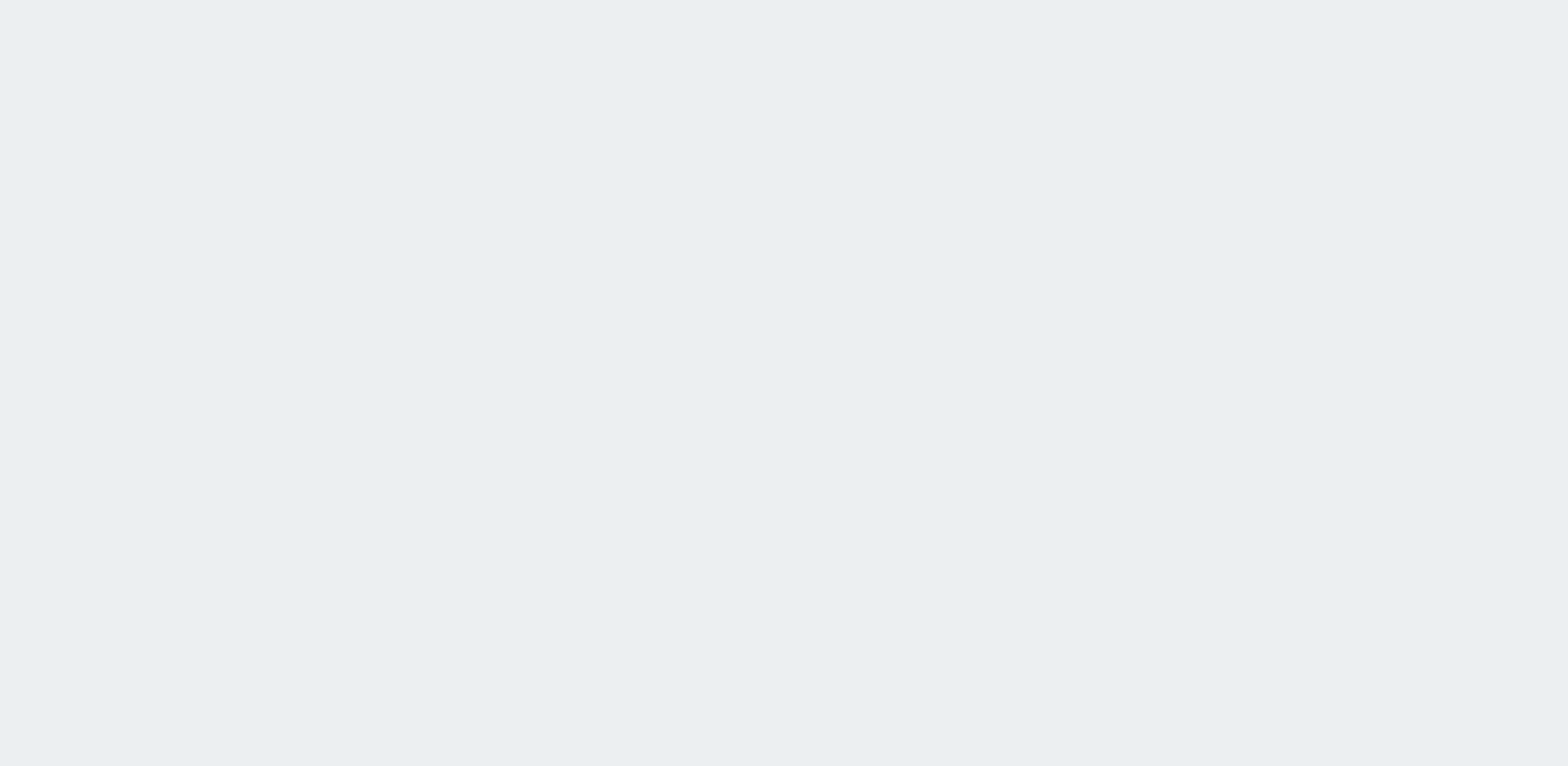 scroll, scrollTop: 0, scrollLeft: 0, axis: both 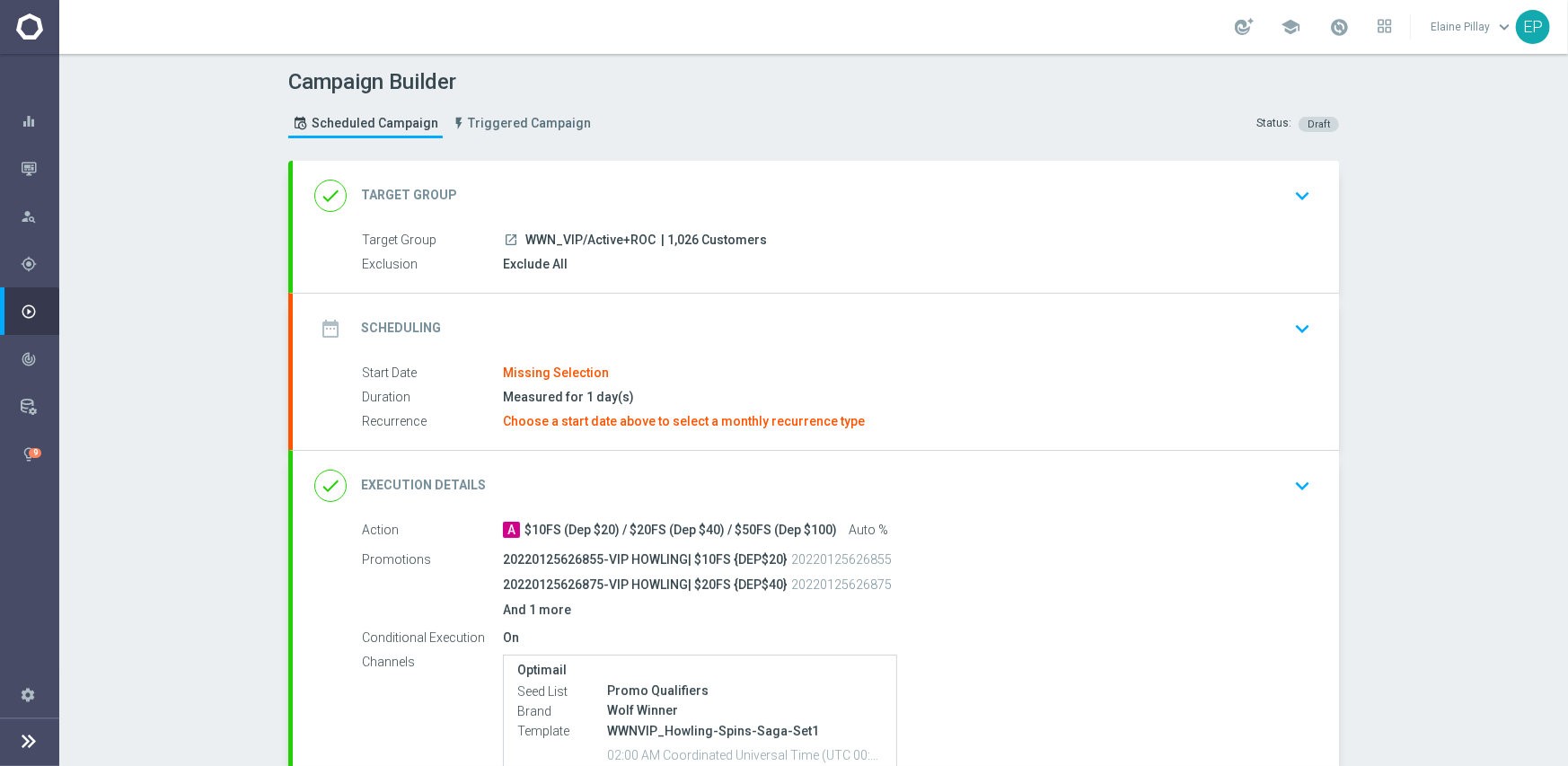 drag, startPoint x: 516, startPoint y: 240, endPoint x: 596, endPoint y: 241, distance: 80.00625 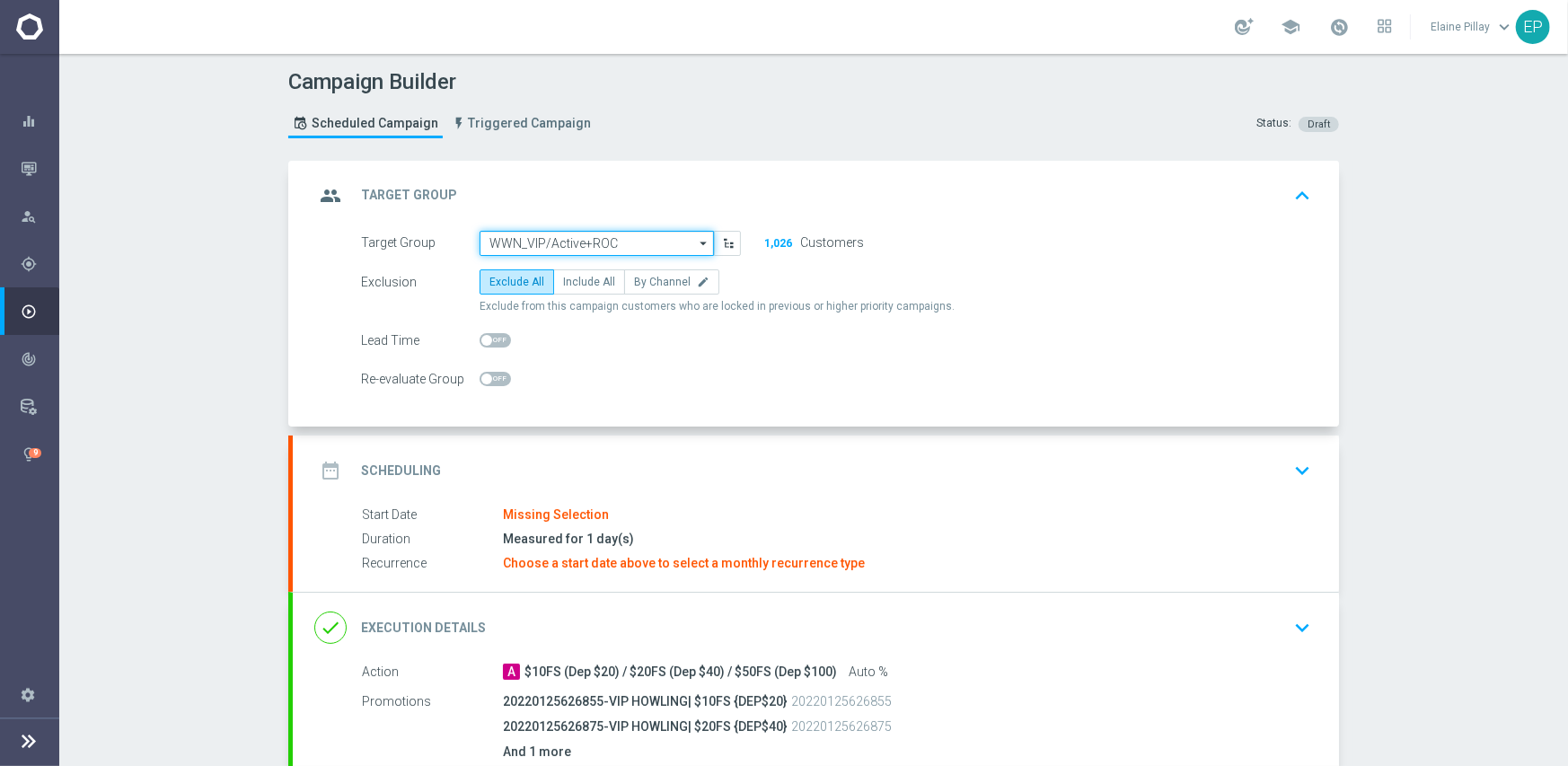 click on "WWN_VIP/Active+ROC" 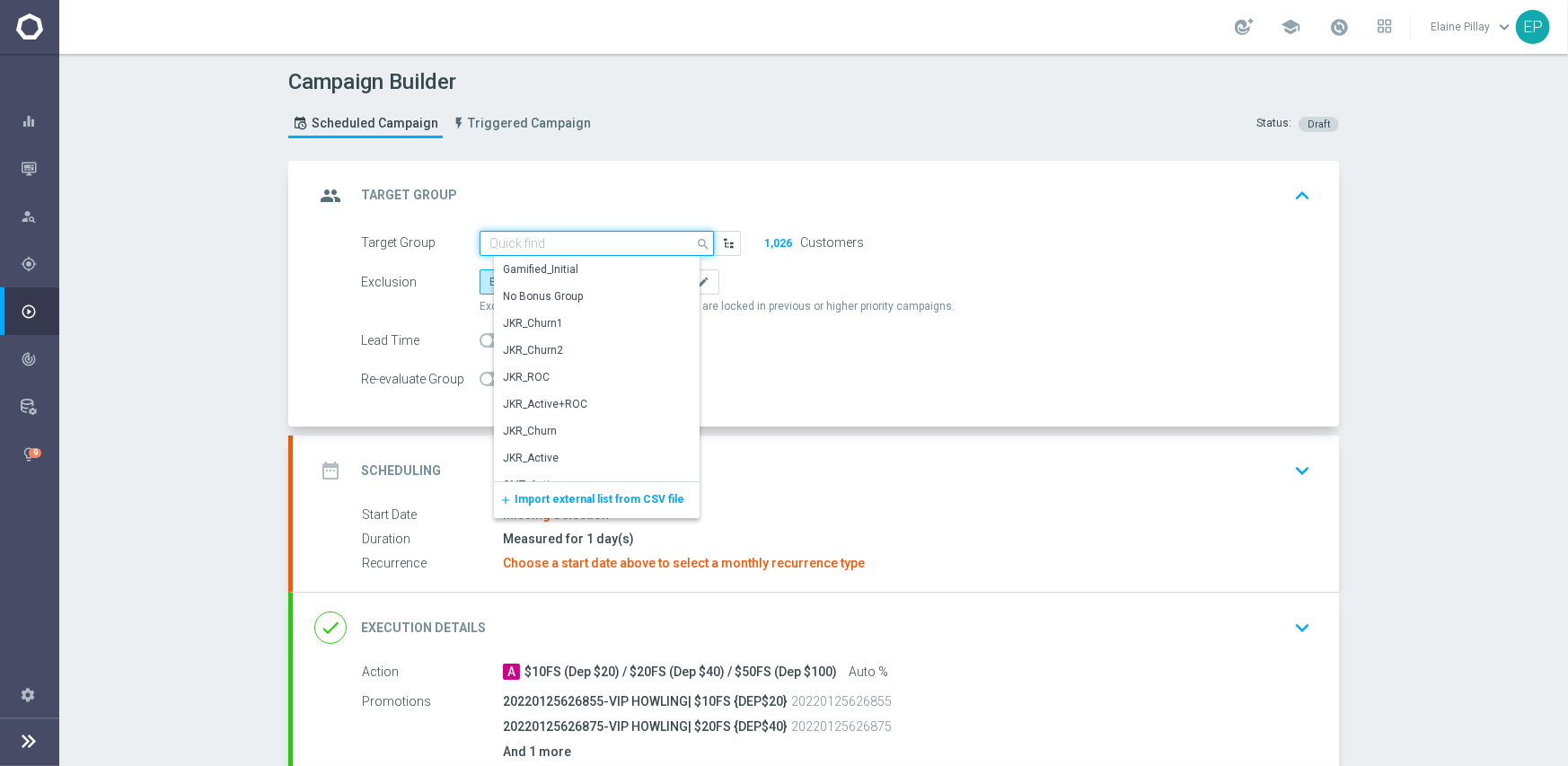 paste on "WWN_VIP/Ac" 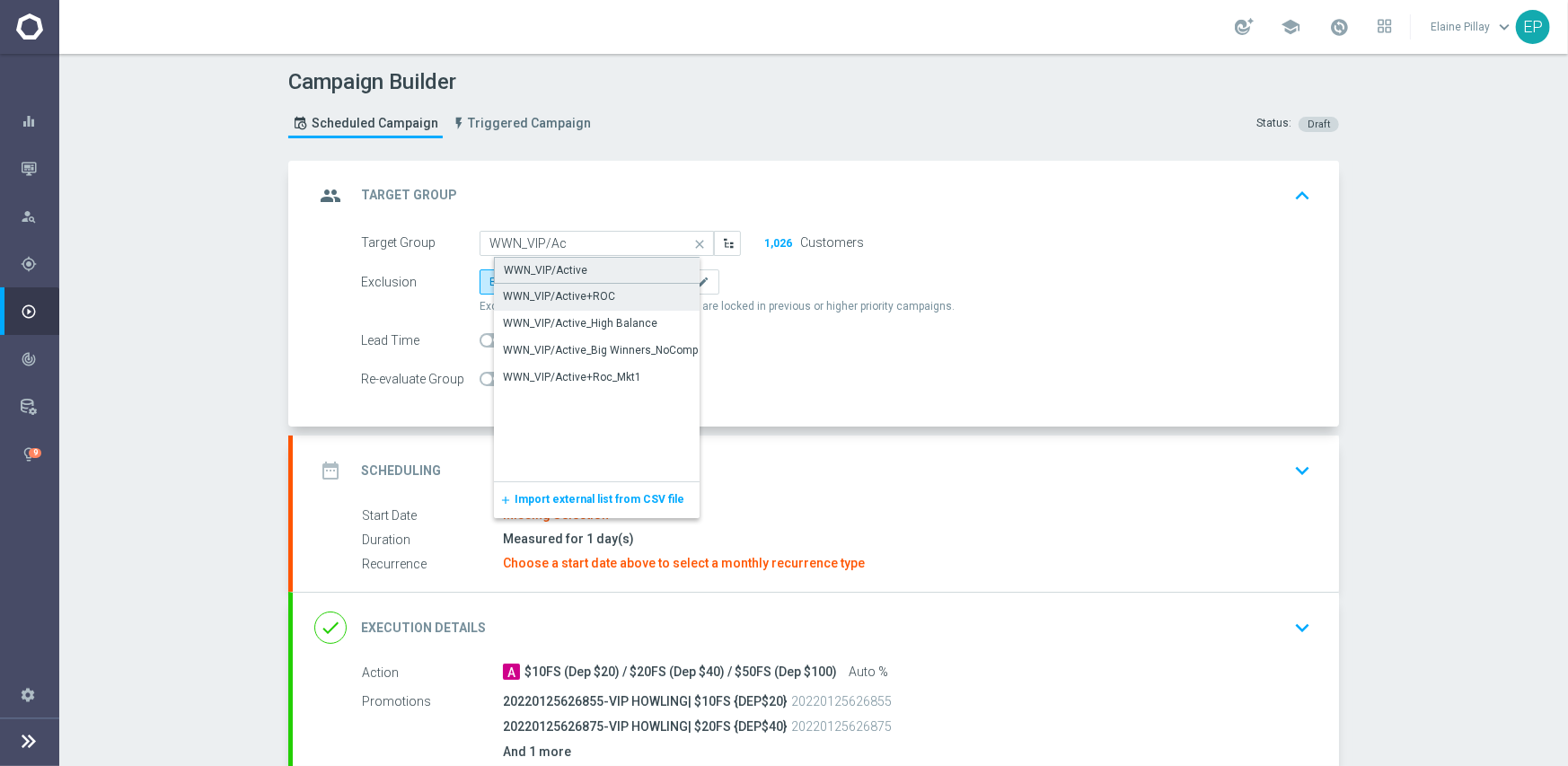 click on "WWN_VIP/Active" 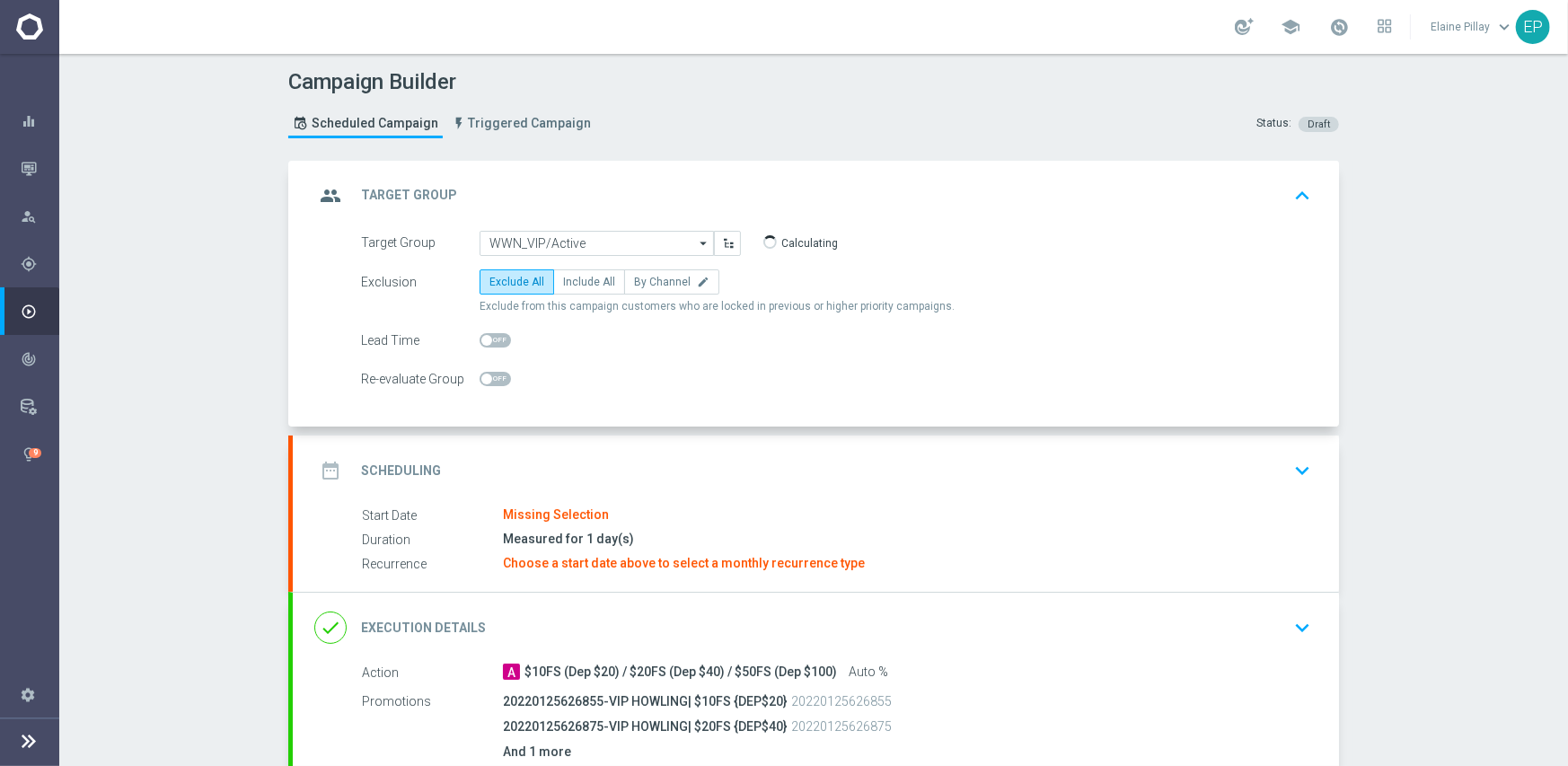 click on "date_range
Scheduling
keyboard_arrow_down" 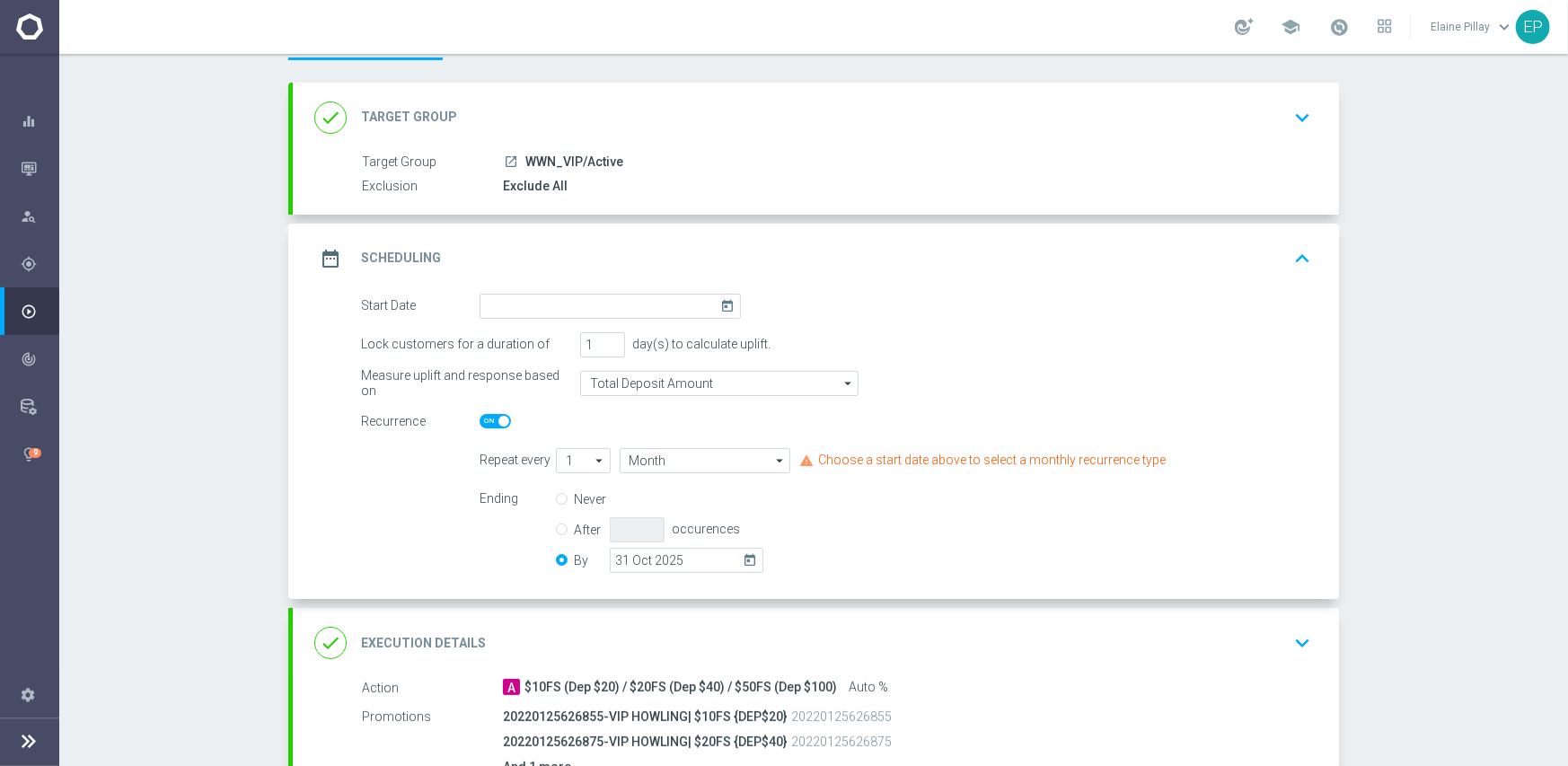 scroll, scrollTop: 180, scrollLeft: 0, axis: vertical 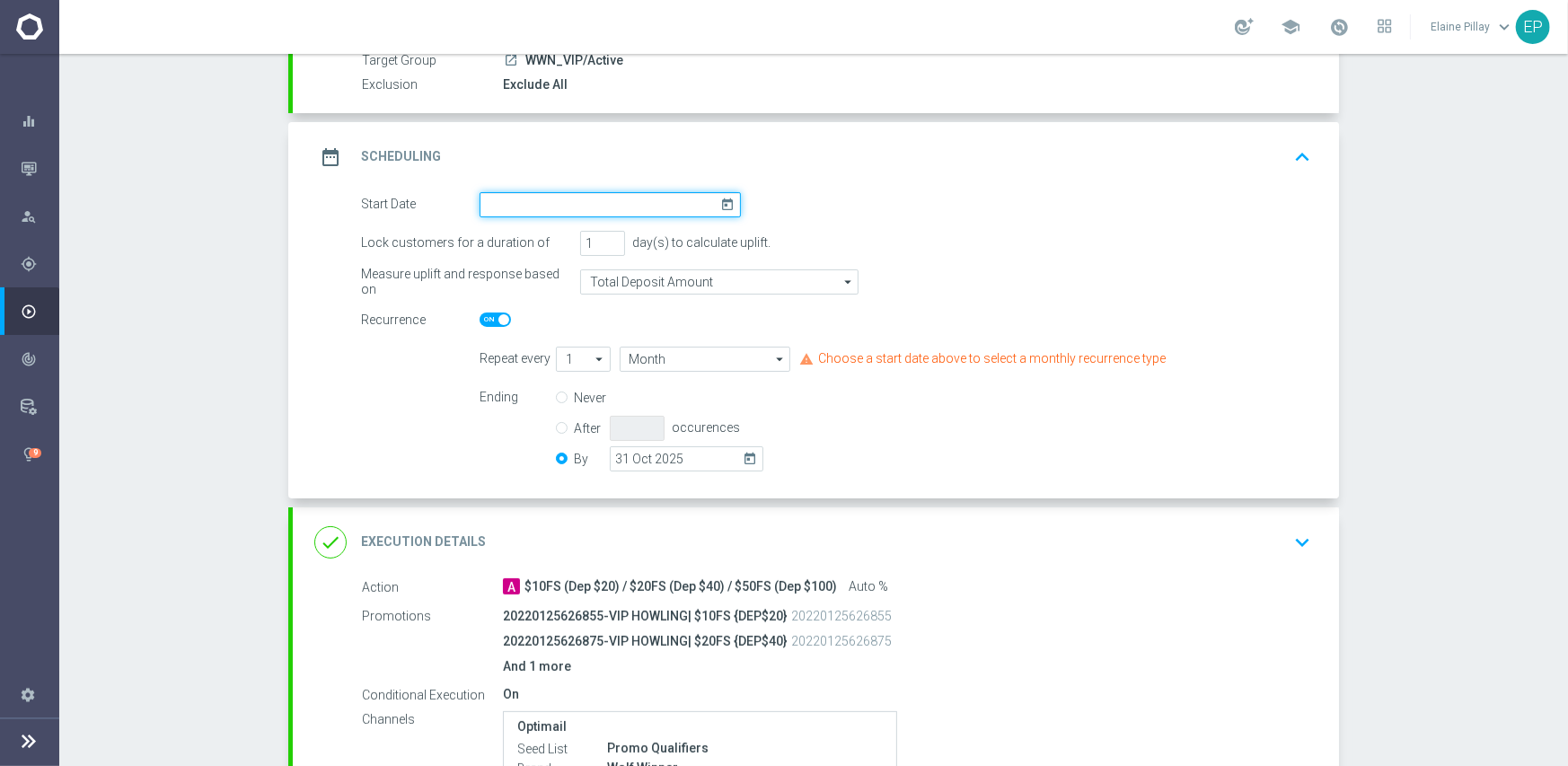 click 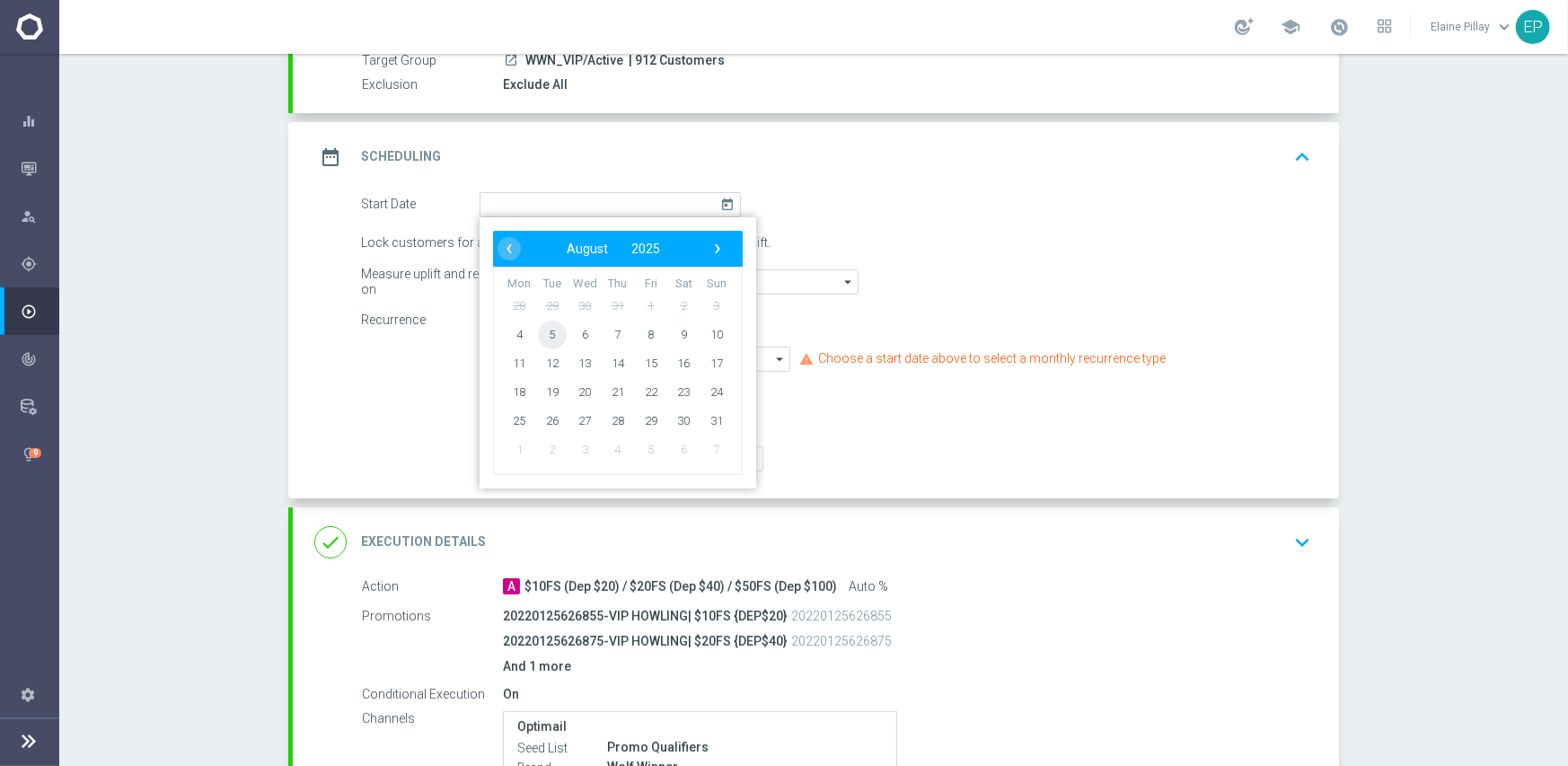 click on "5" 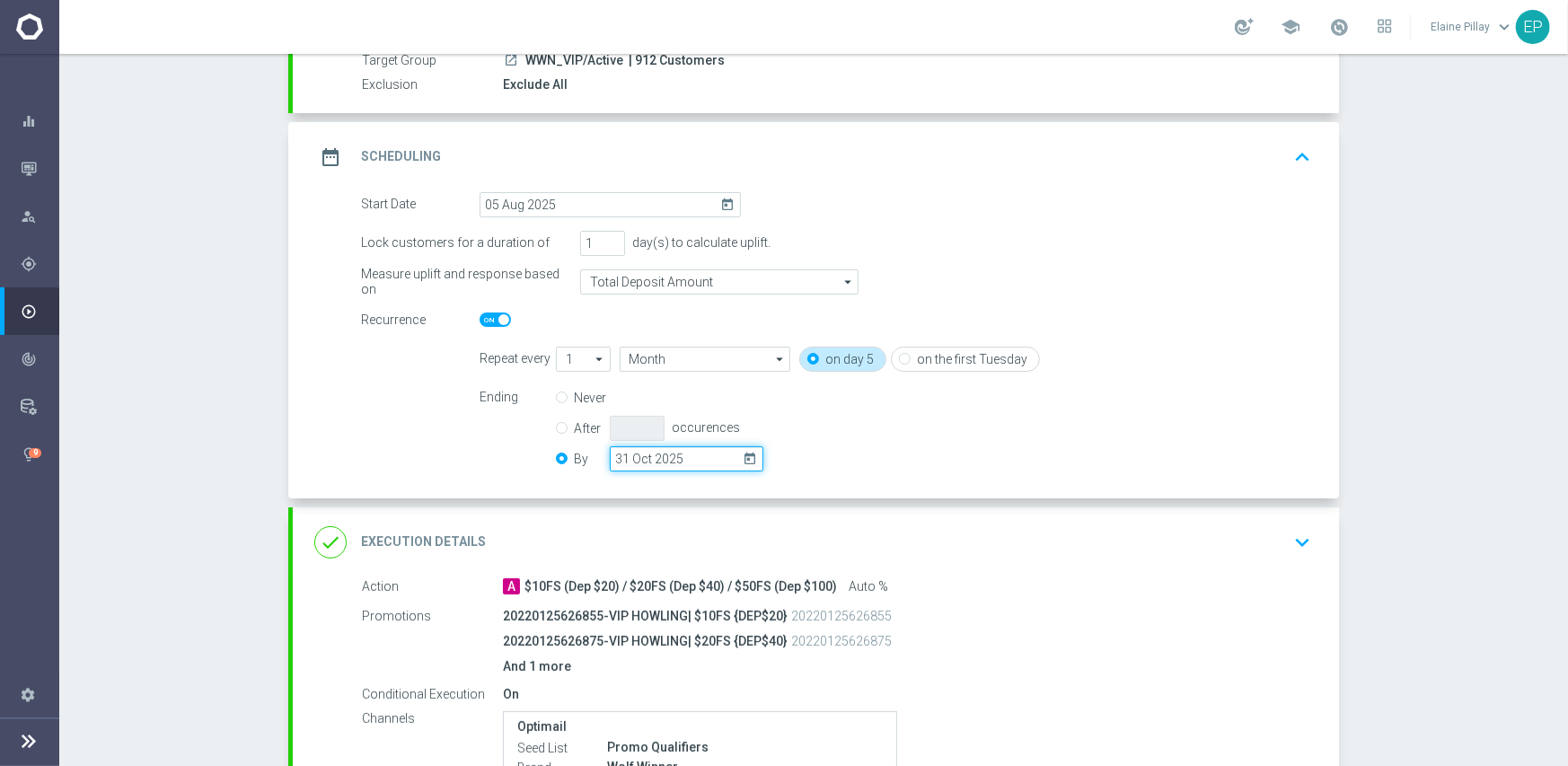 click on "31 Oct 2025" 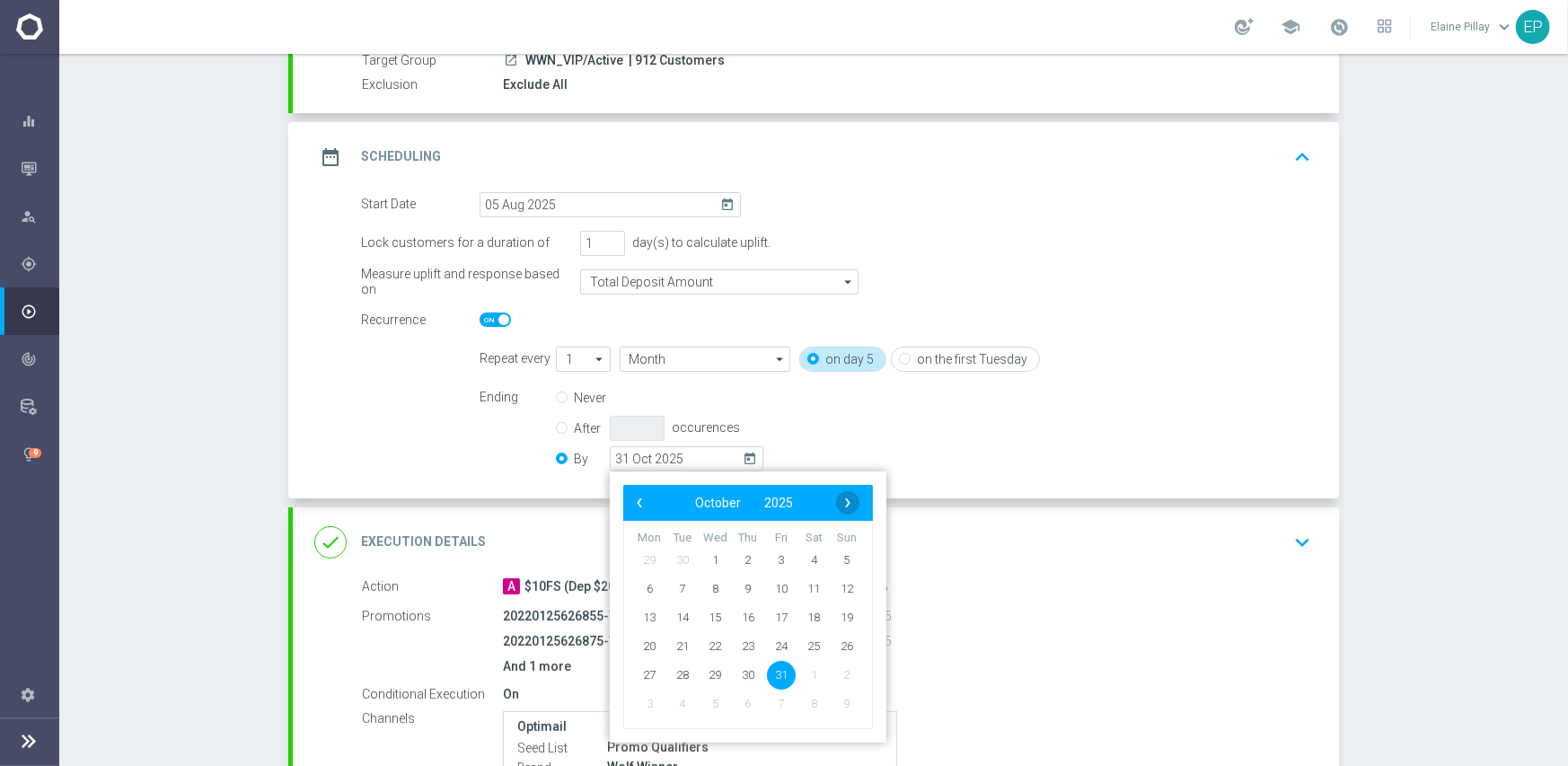 click on "›" 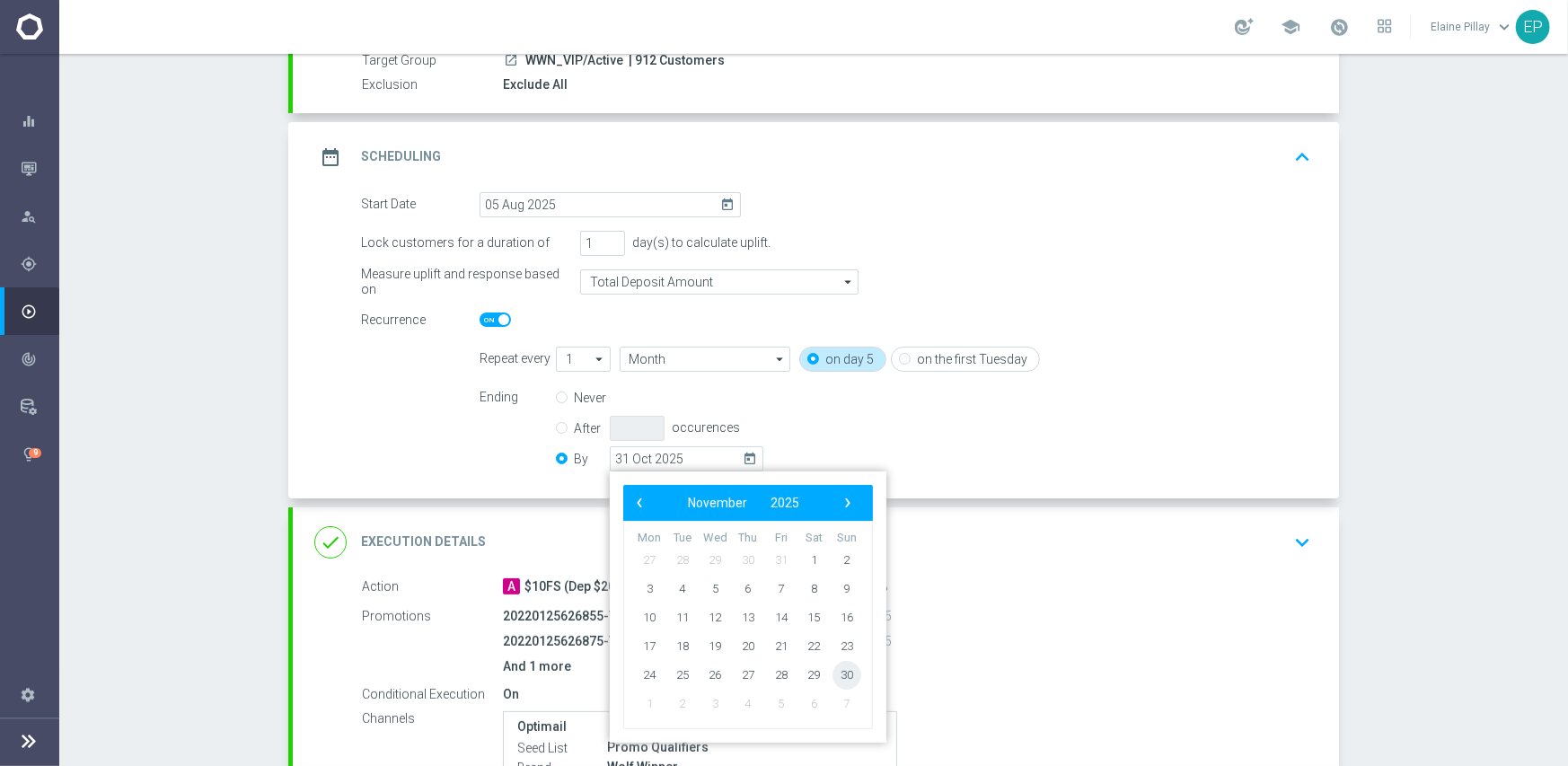 click on "30" 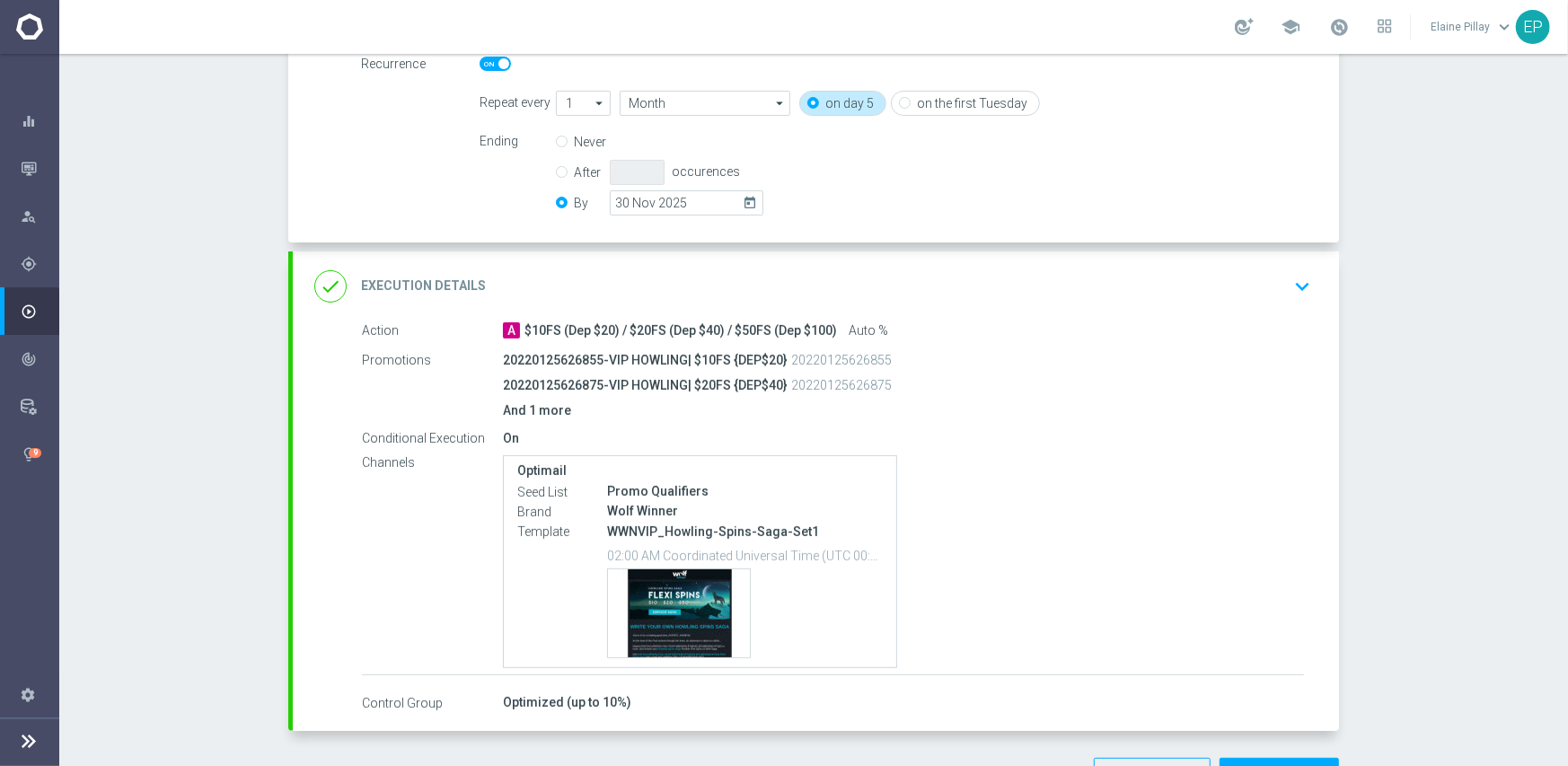 scroll, scrollTop: 497, scrollLeft: 0, axis: vertical 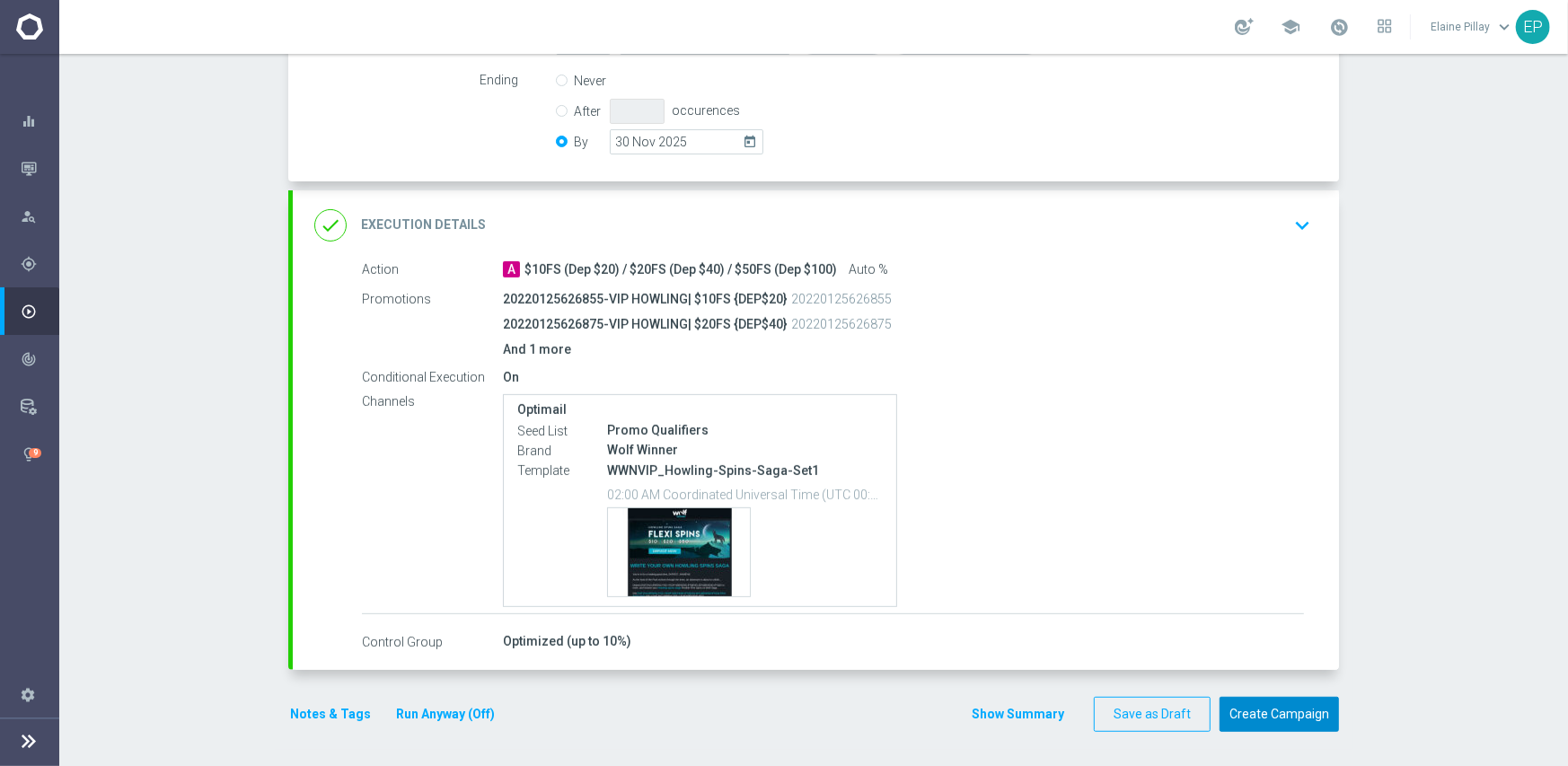 click on "Create Campaign" 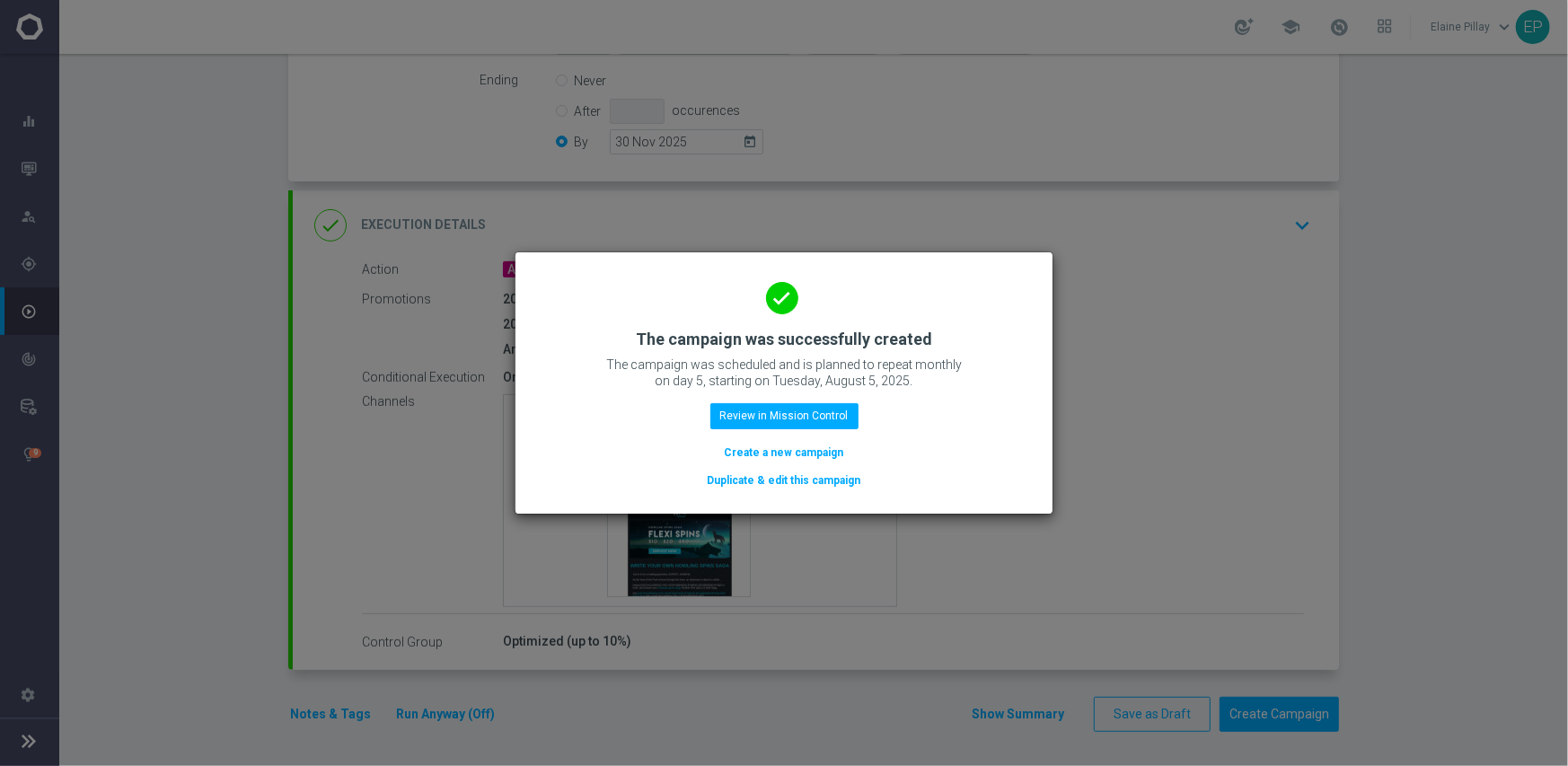 click on "Duplicate & edit this campaign" 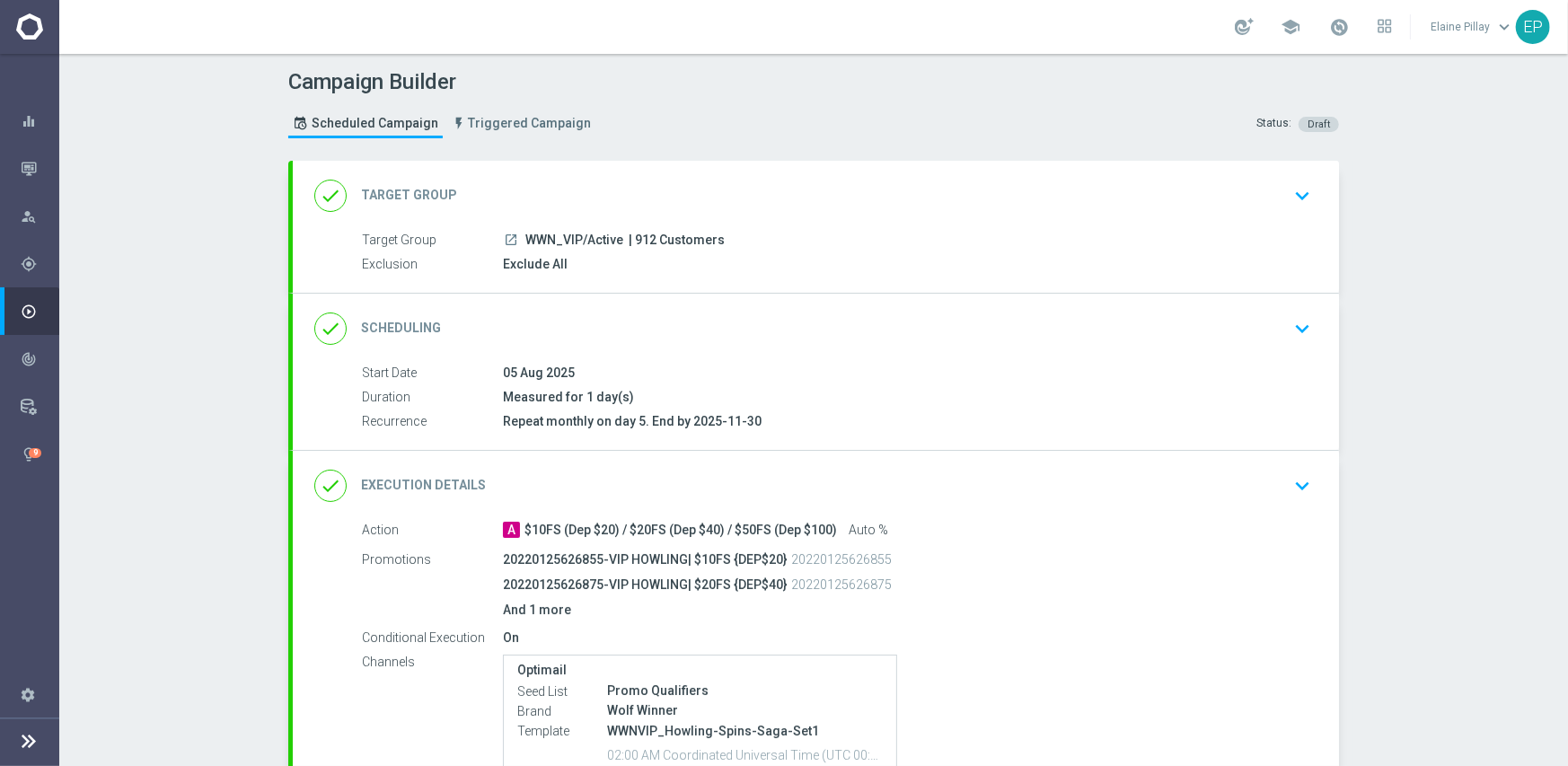 click on "done
Target Group
keyboard_arrow_down" 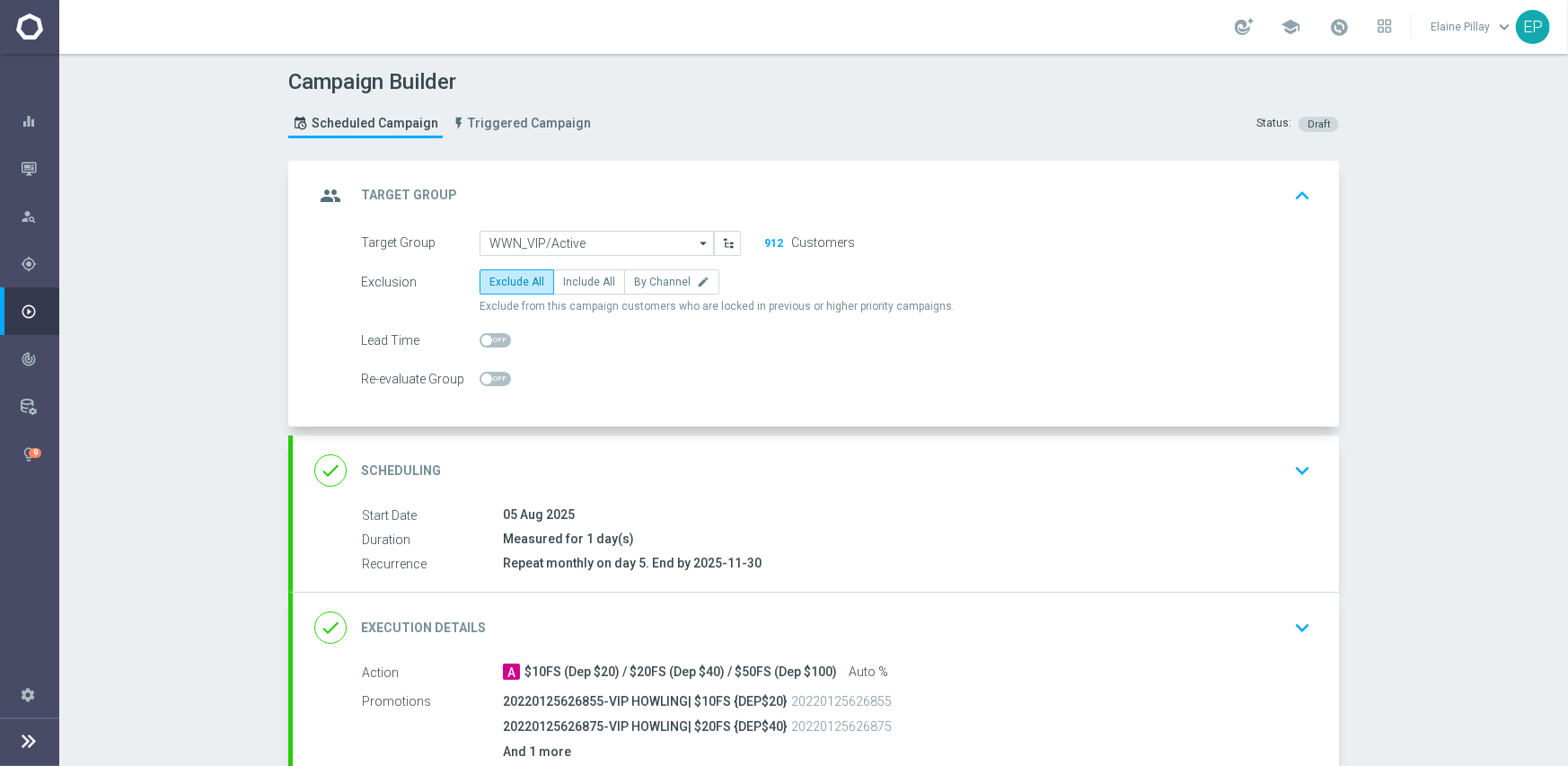 click on "done
Scheduling
keyboard_arrow_down" 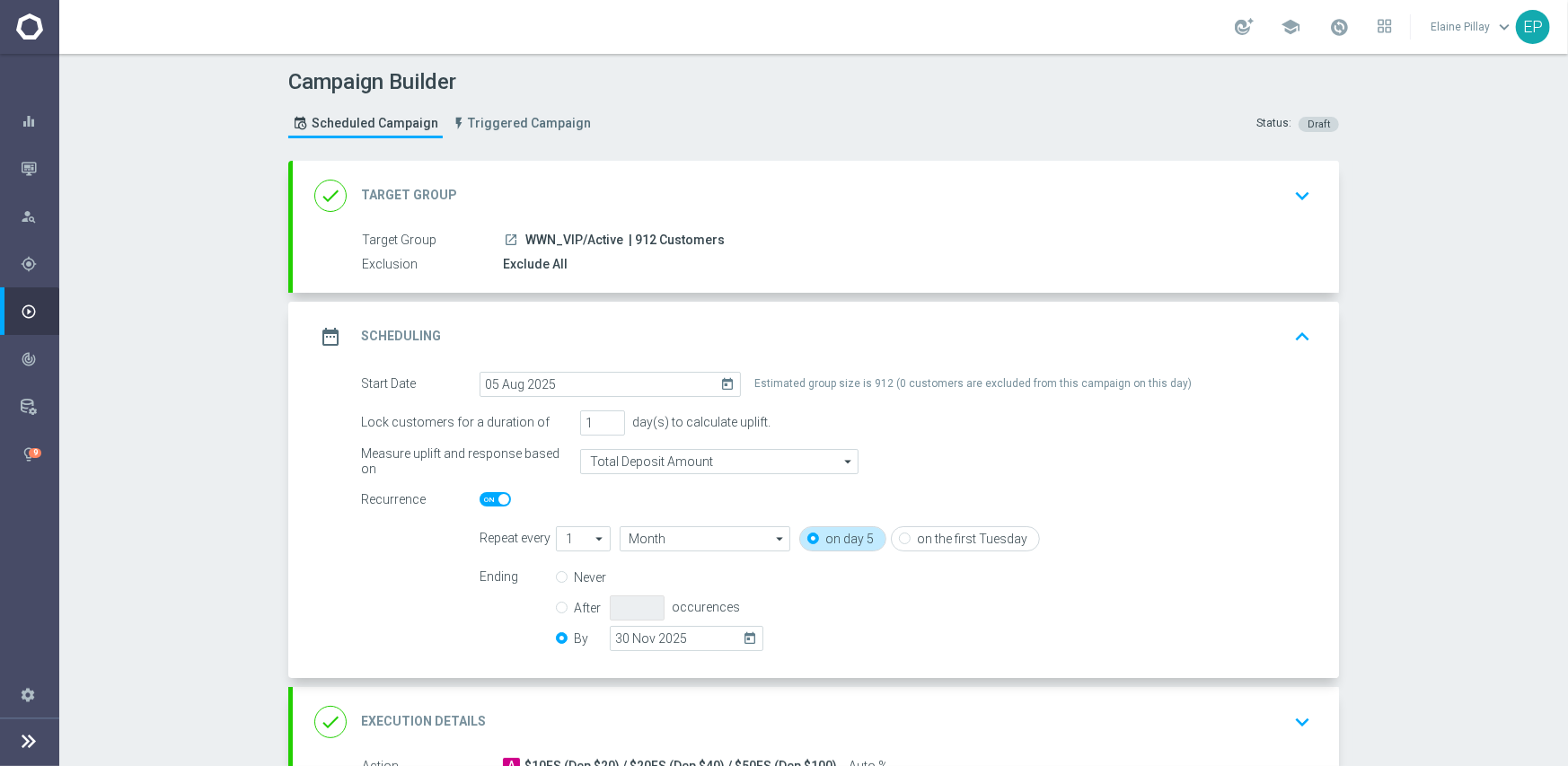 drag, startPoint x: 522, startPoint y: 238, endPoint x: 575, endPoint y: 237, distance: 53.009433 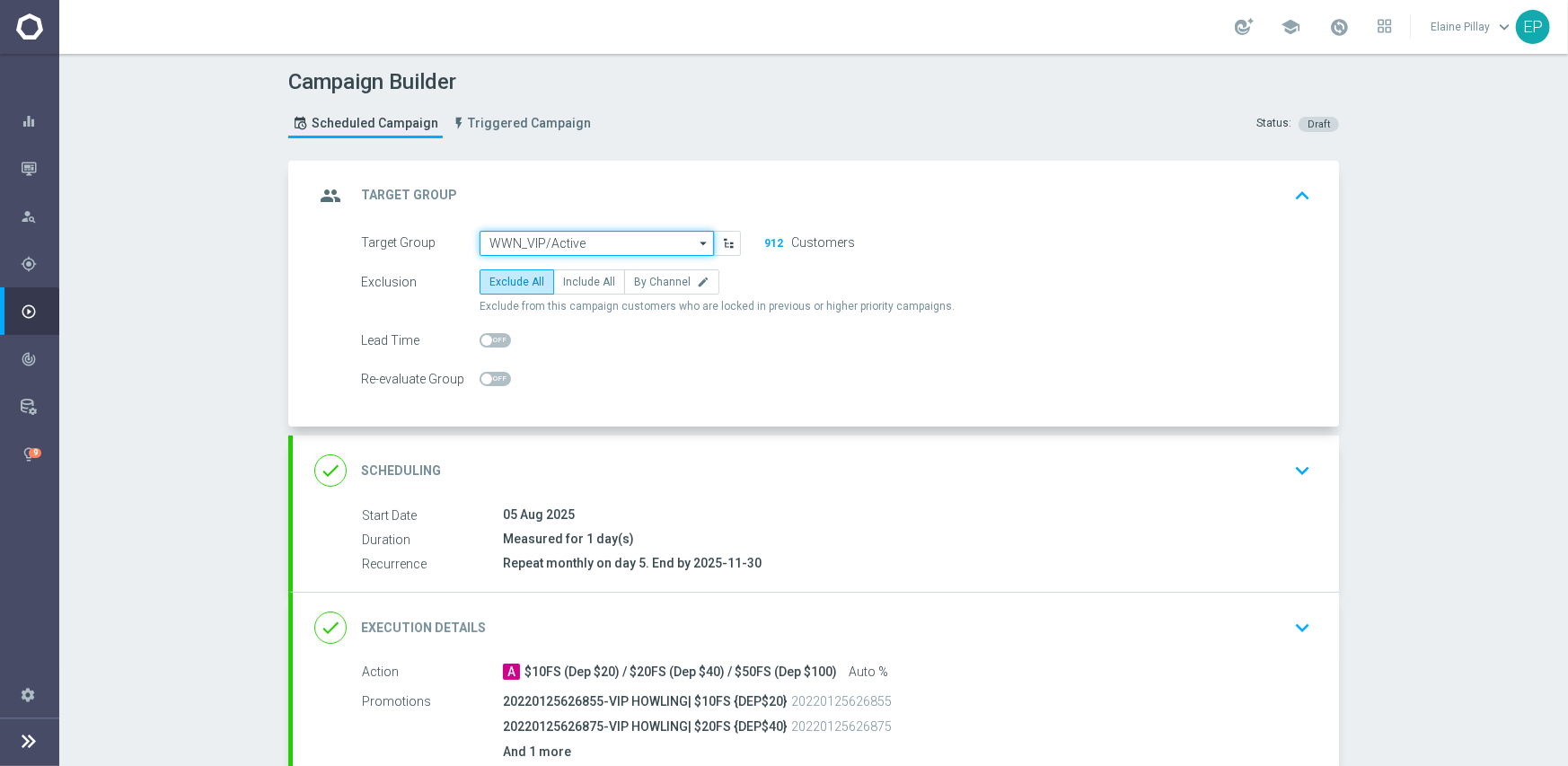 click on "WWN_VIP/Active" 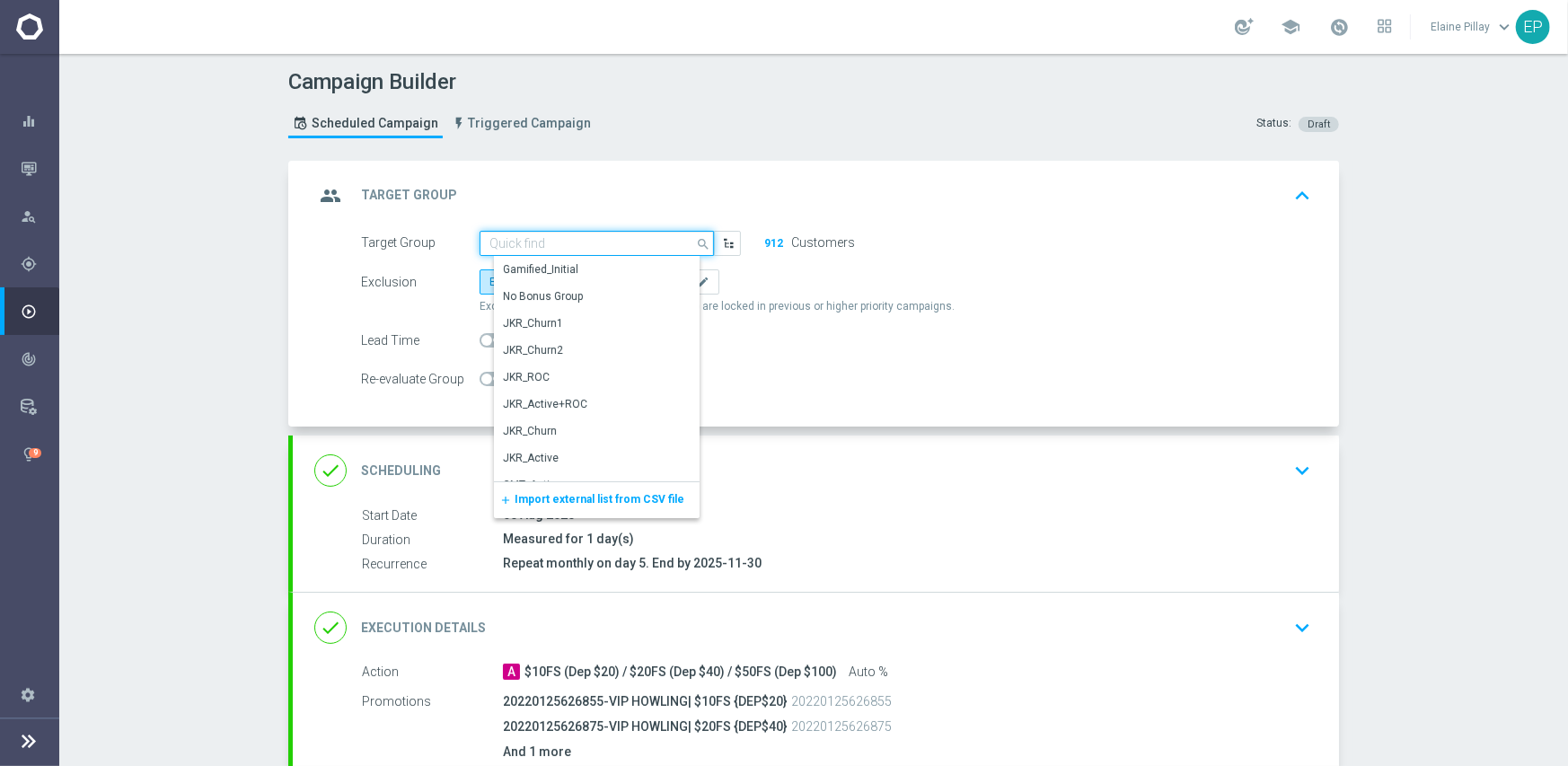 paste on "WWN_VIP" 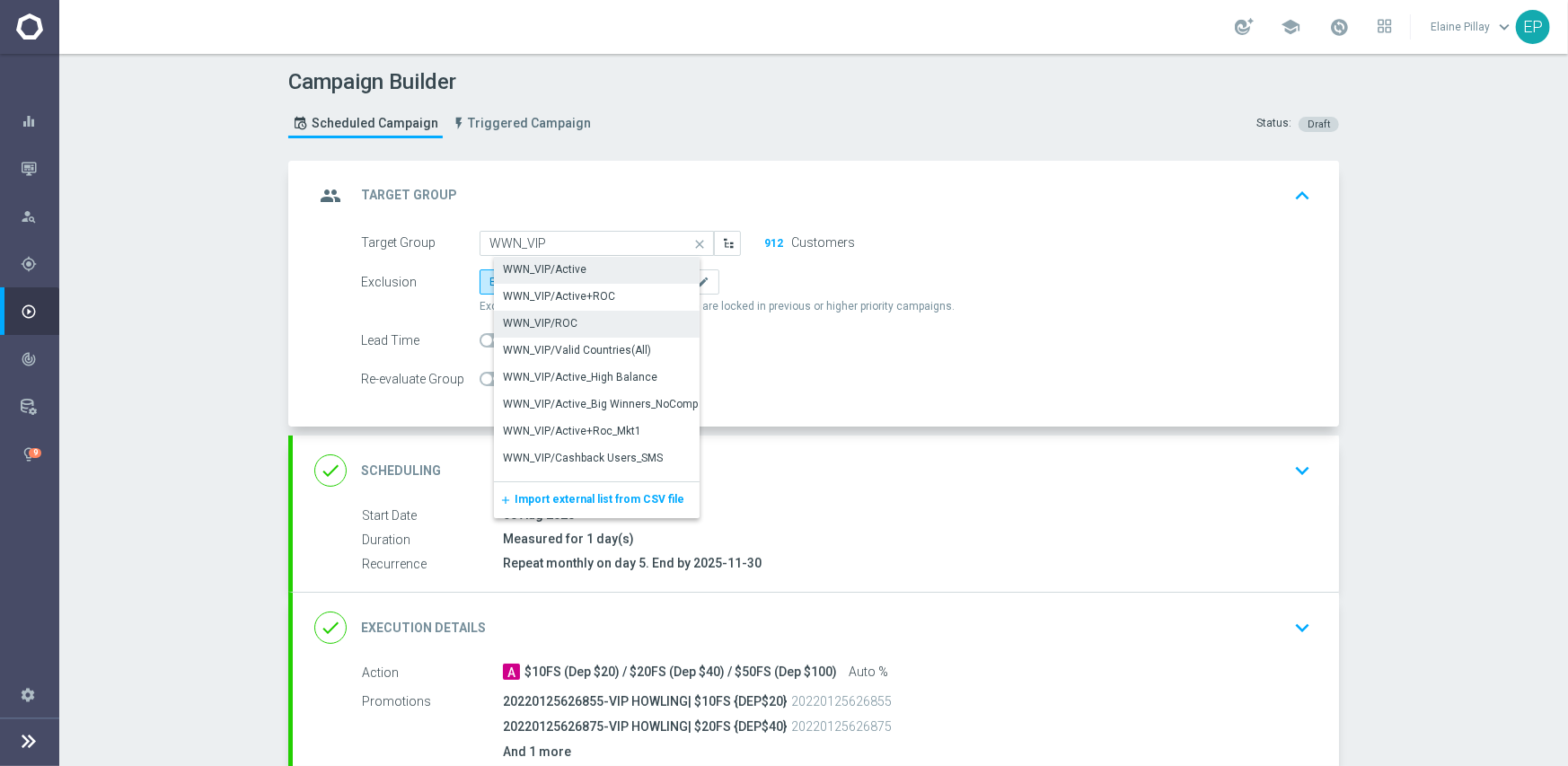 click on "WWN_VIP/ROC" 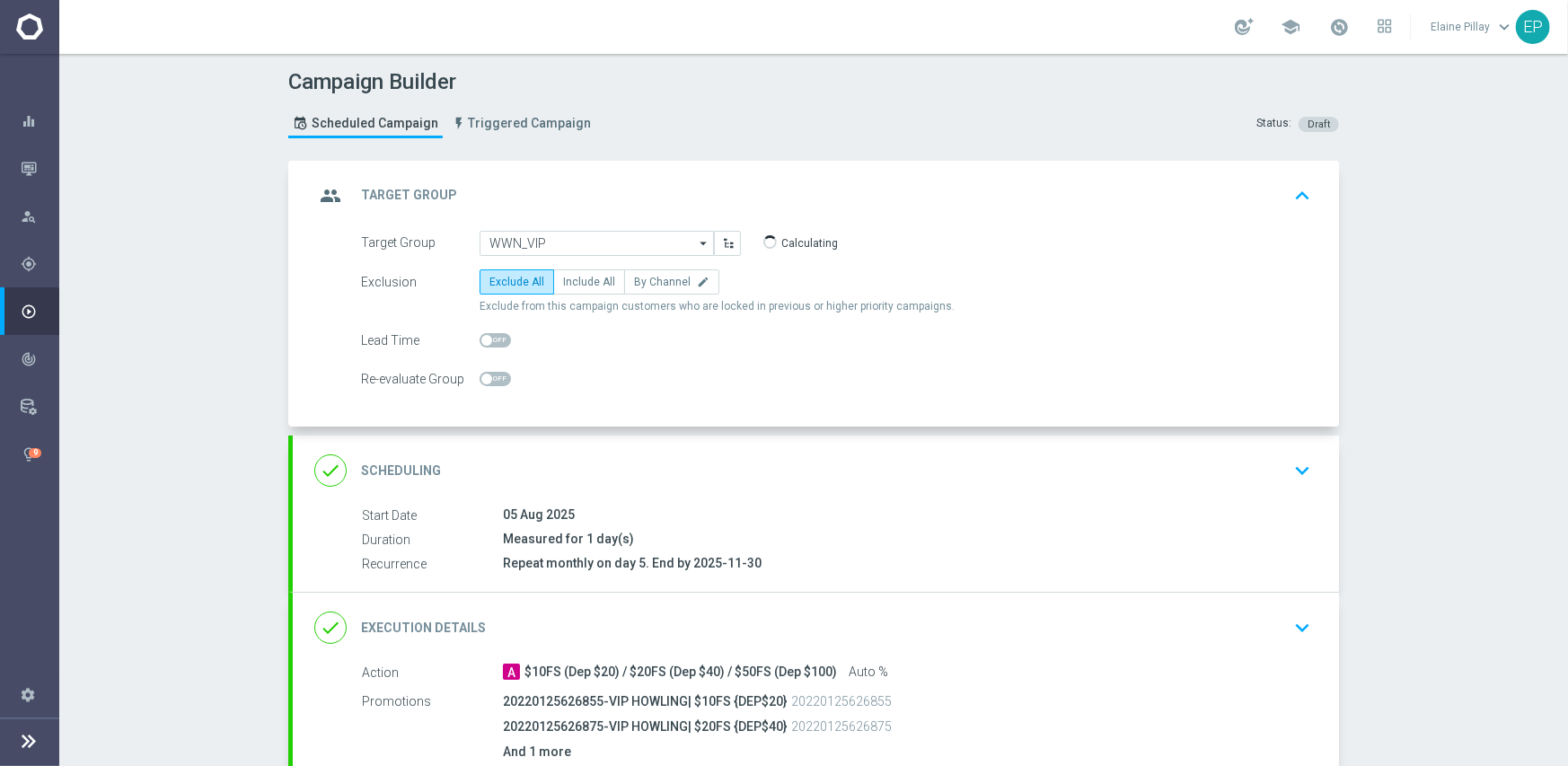 type on "WWN_VIP/ROC" 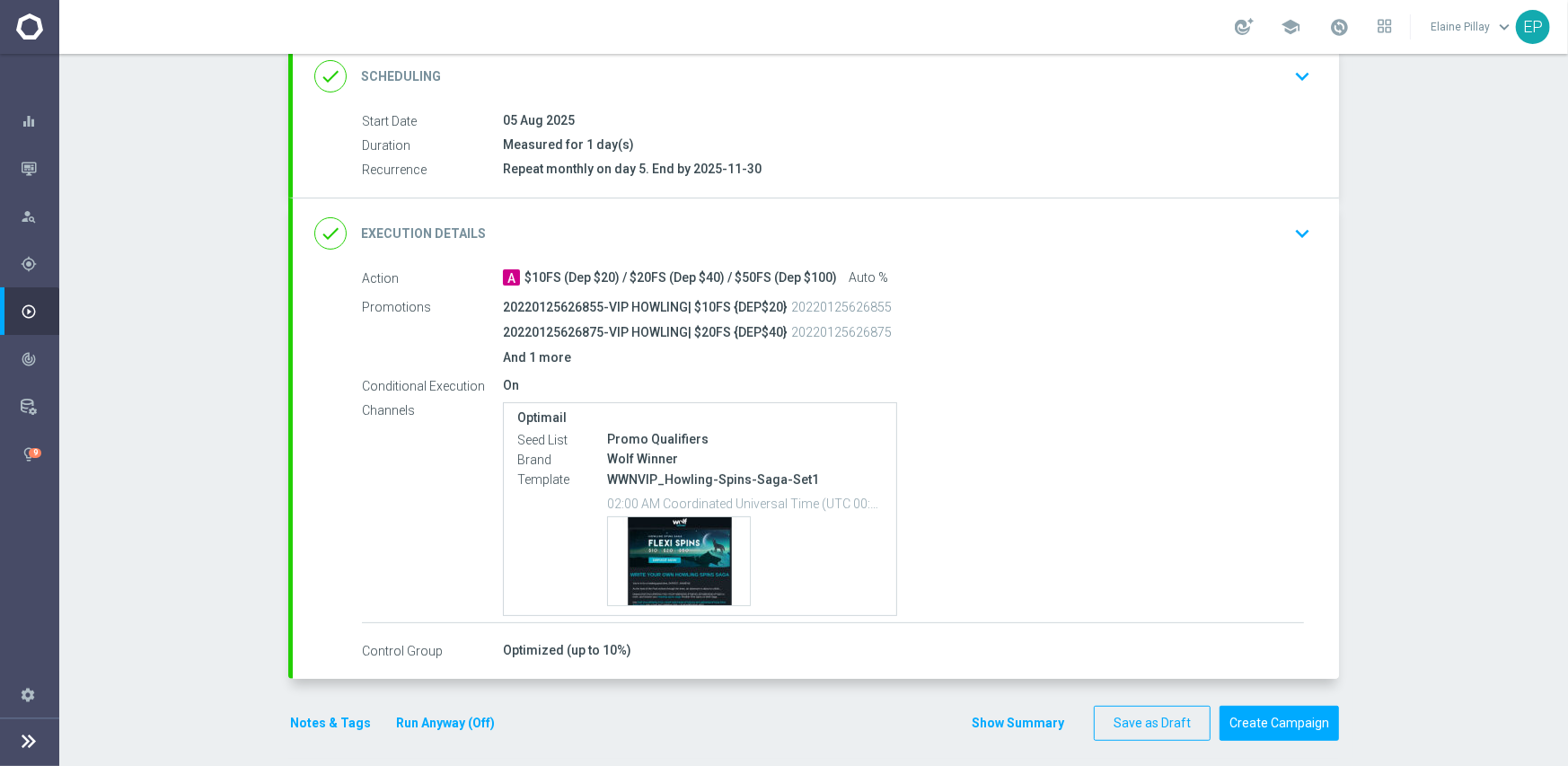 scroll, scrollTop: 403, scrollLeft: 0, axis: vertical 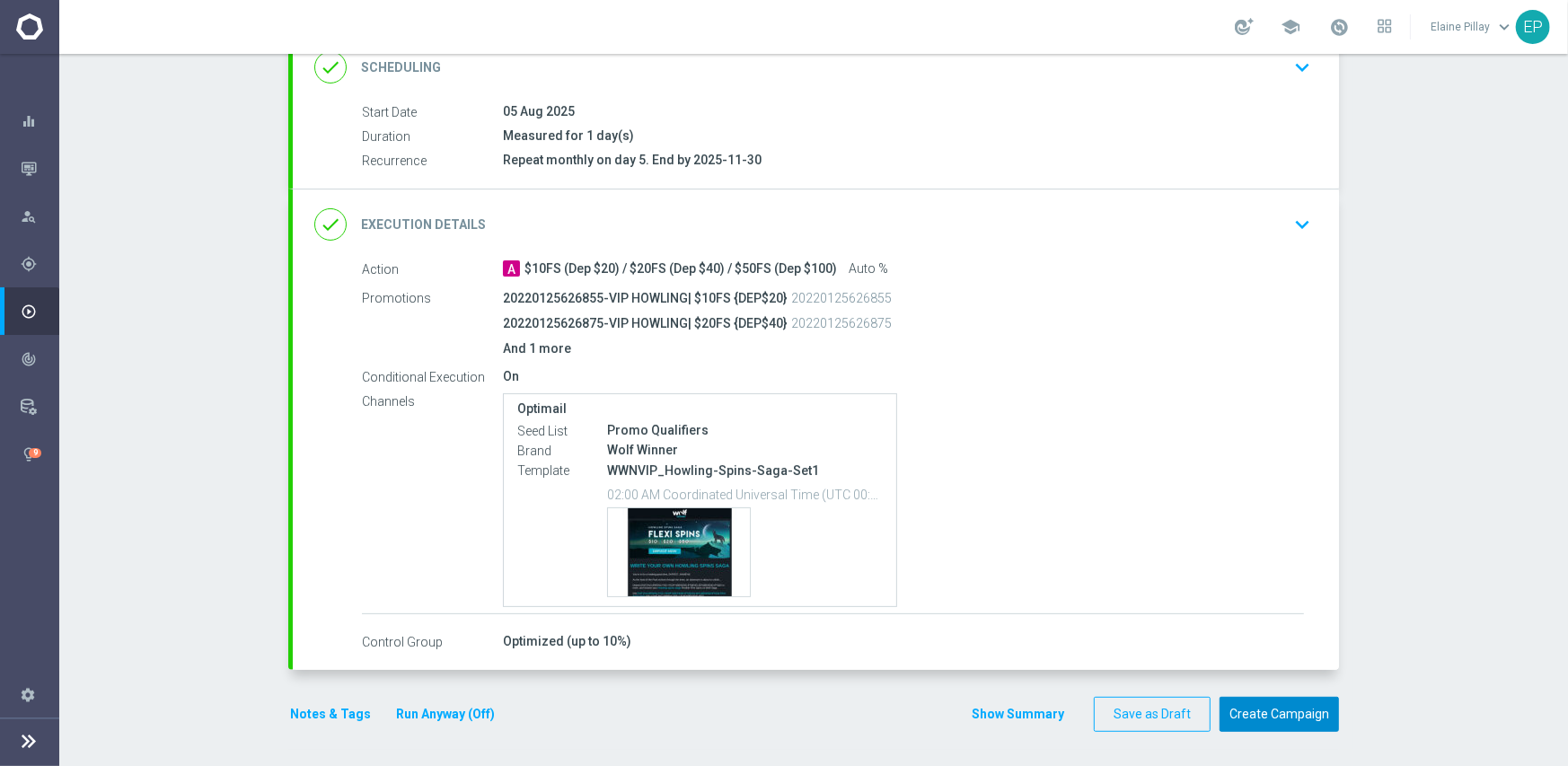 click on "Create Campaign" 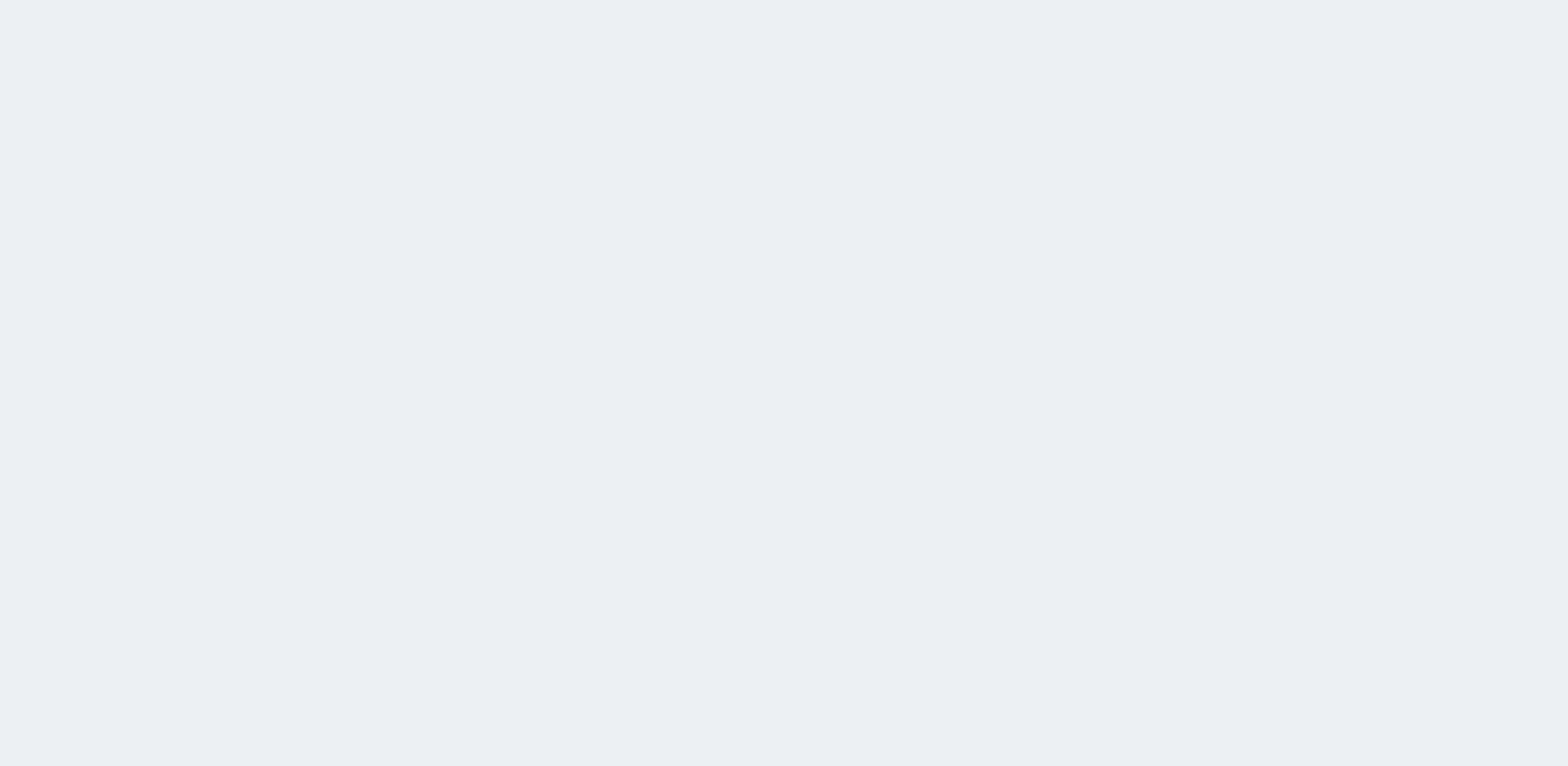 scroll, scrollTop: 0, scrollLeft: 0, axis: both 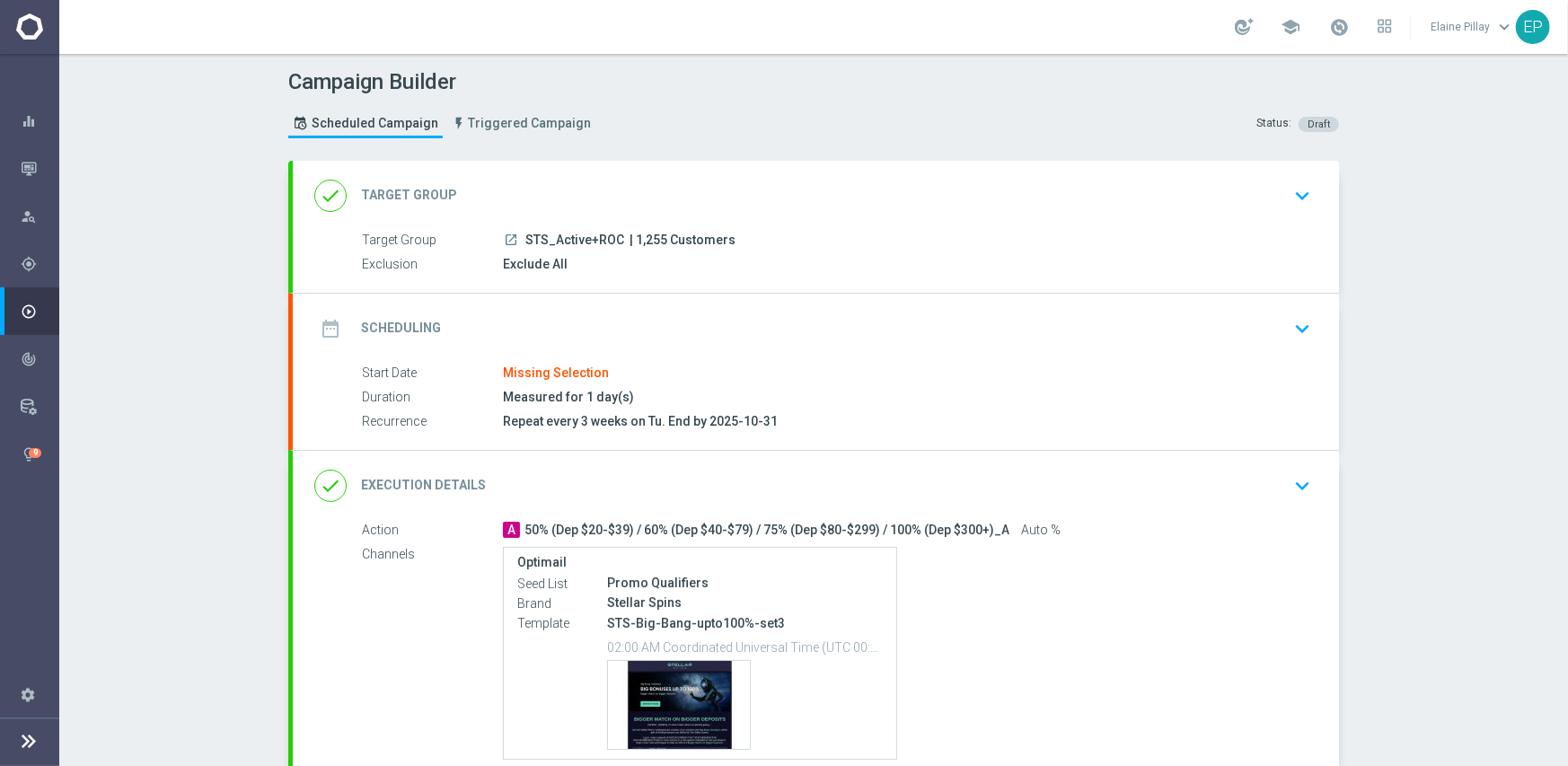 drag, startPoint x: 521, startPoint y: 235, endPoint x: 563, endPoint y: 238, distance: 42.107007 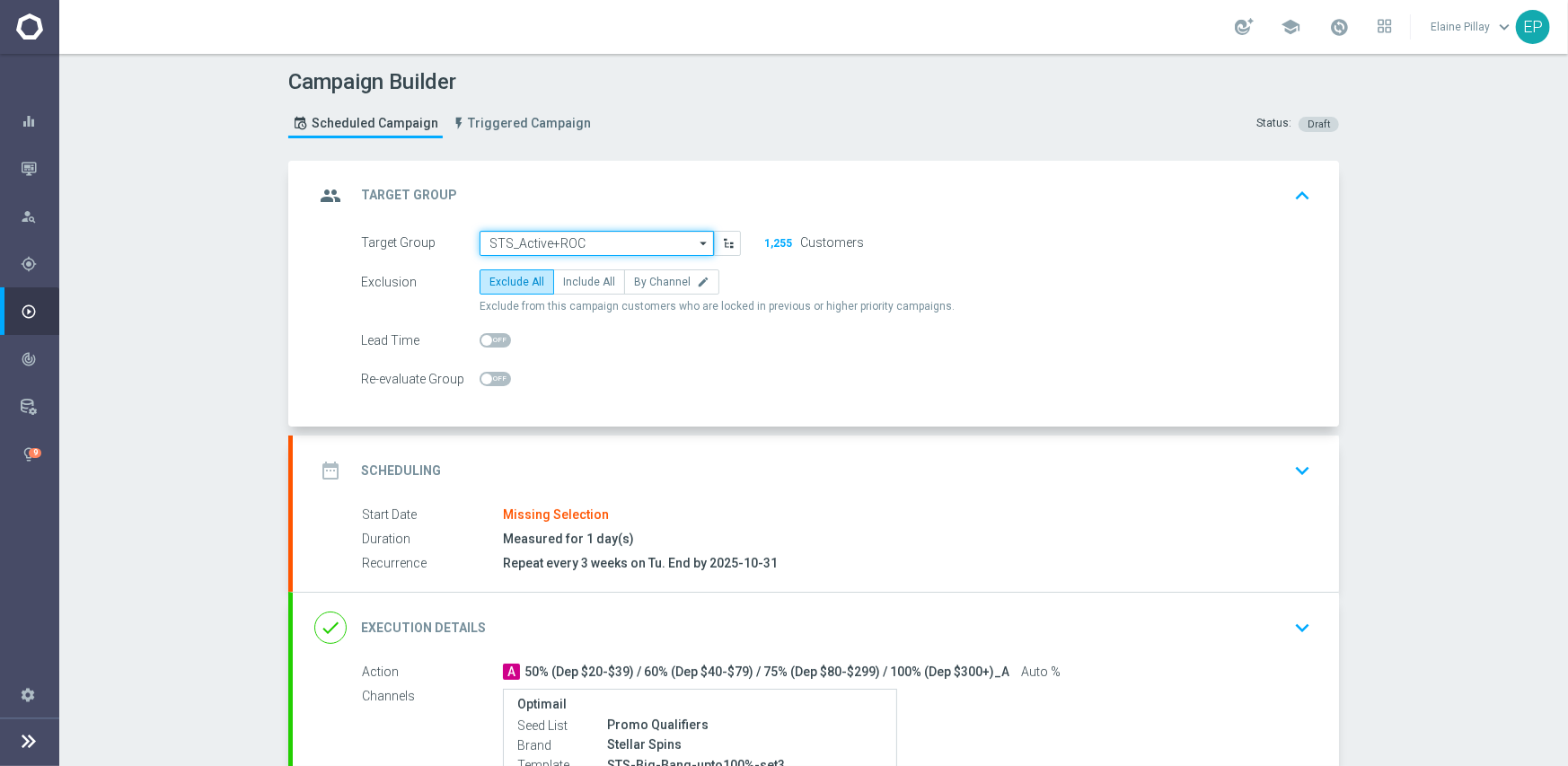 click on "STS_Active+ROC" 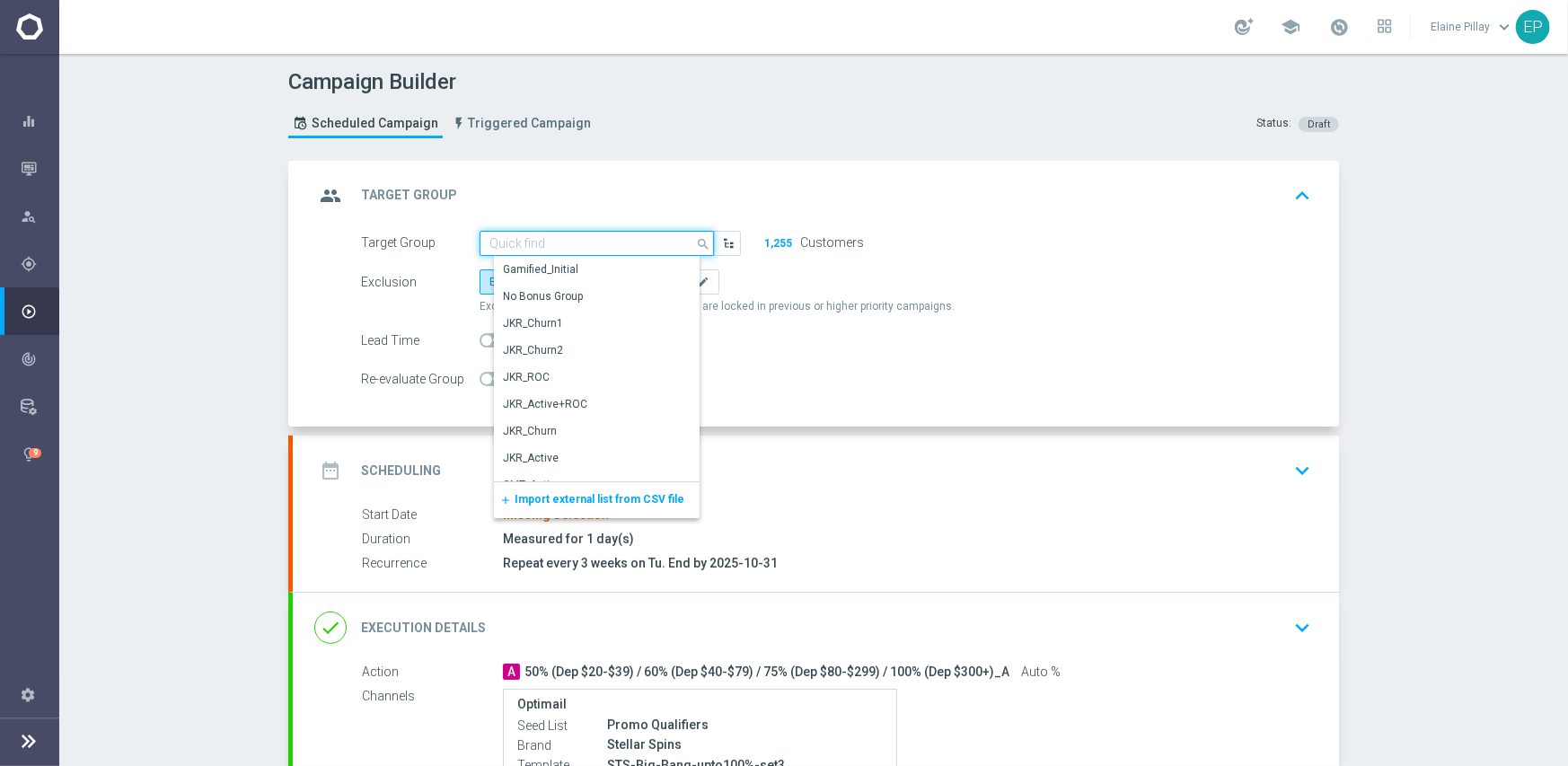 paste on "STS_Ac" 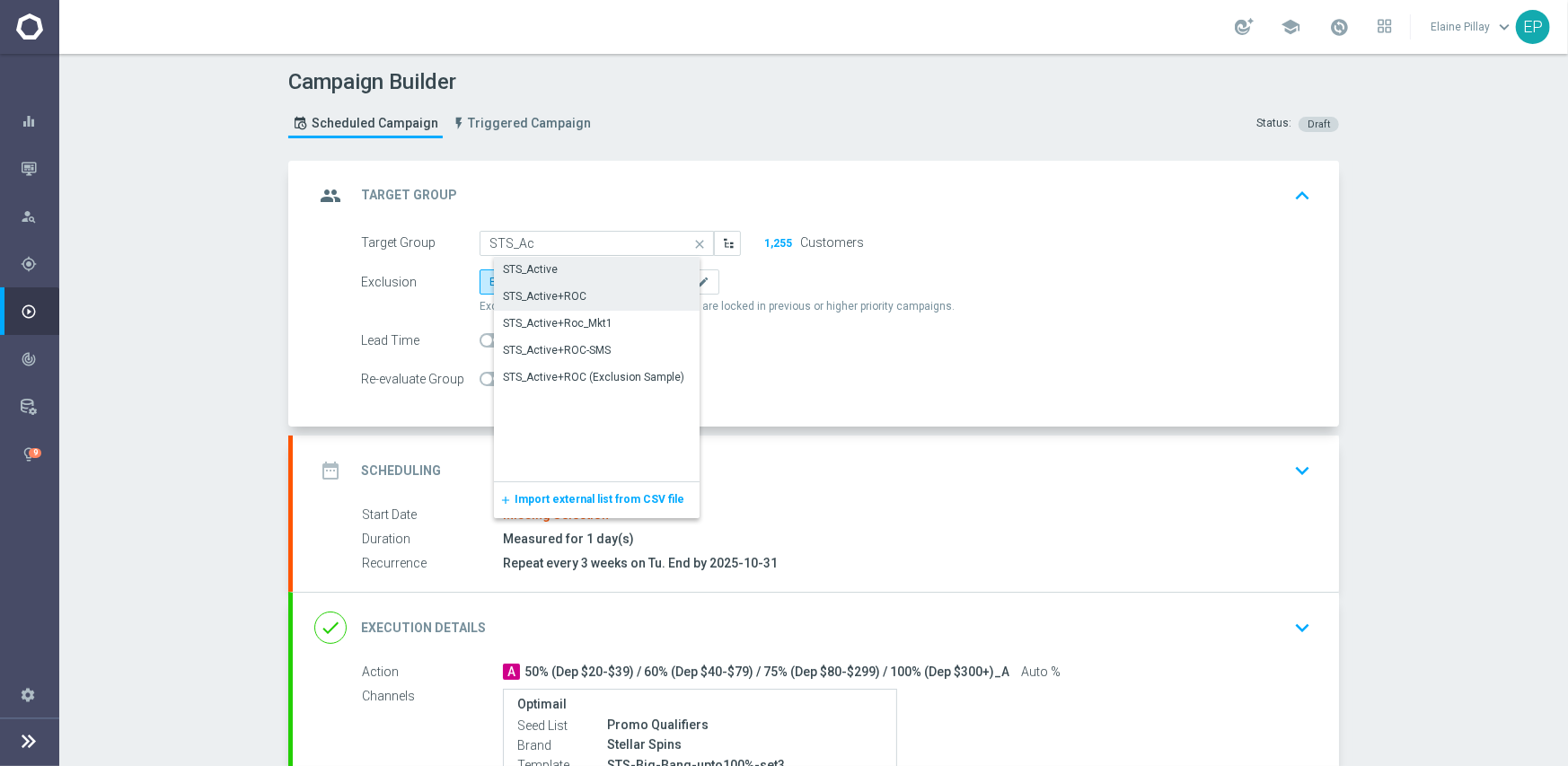click on "STS_Active" 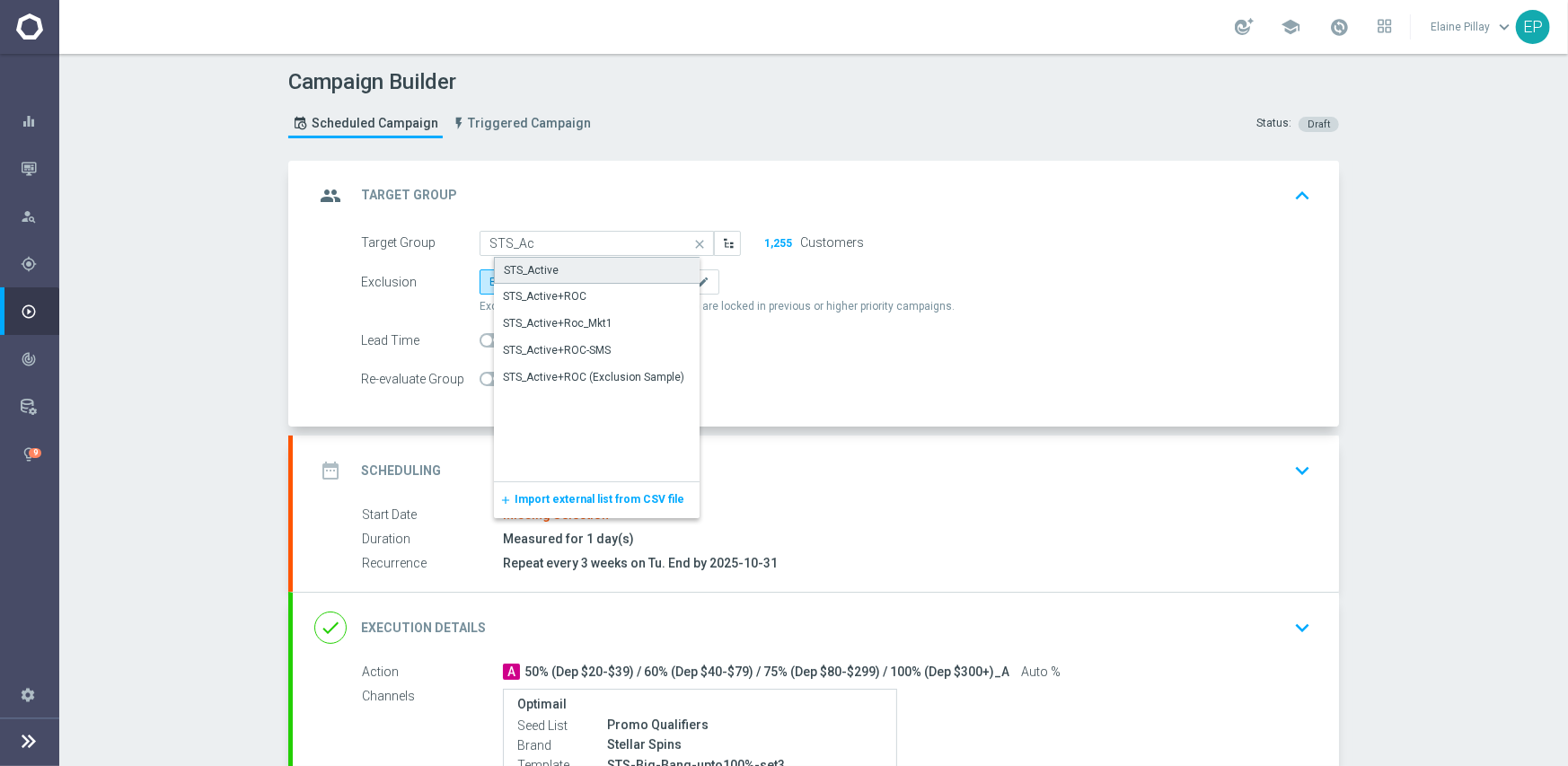 type on "STS_Active" 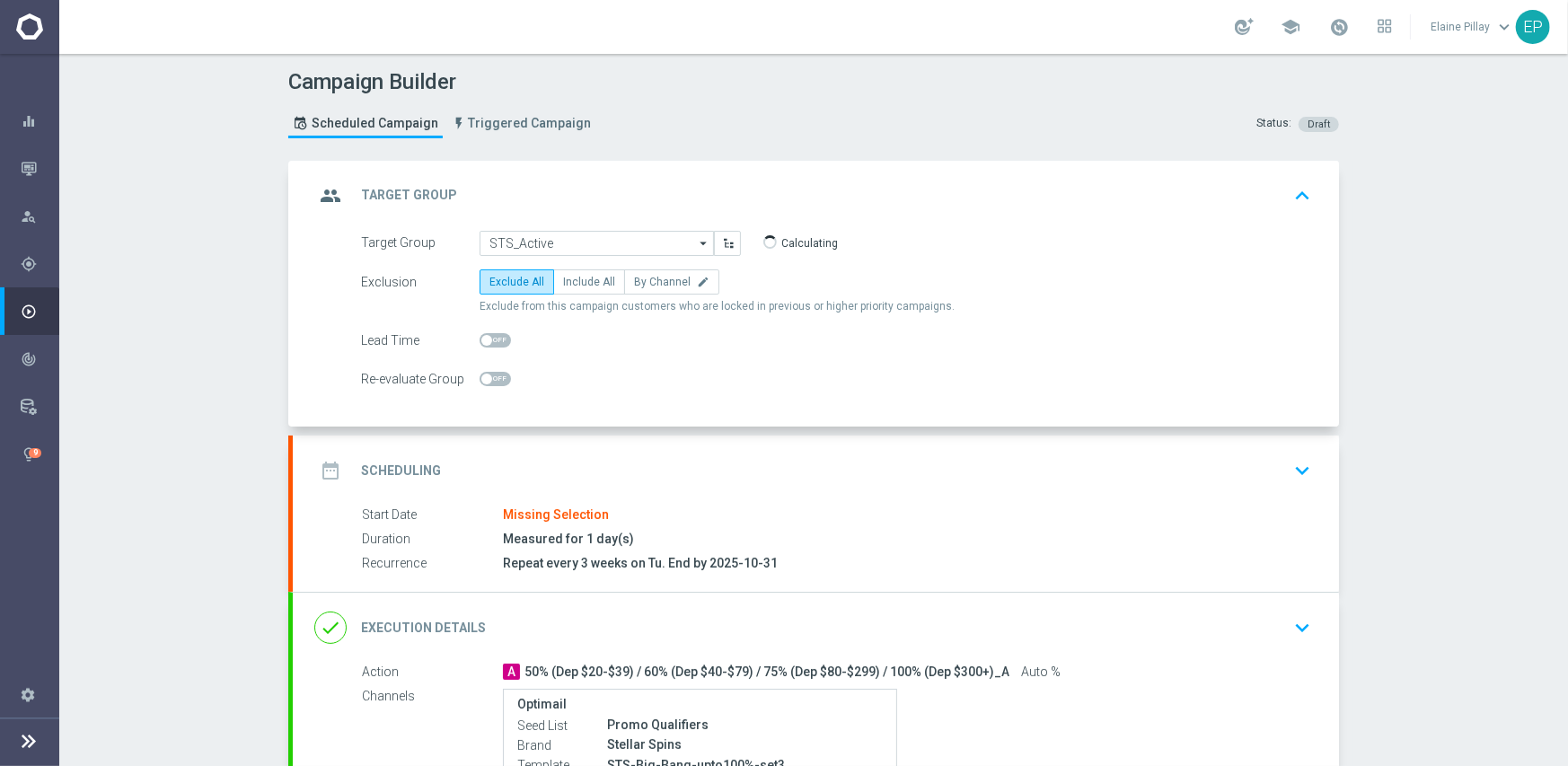 click on "date_range
Scheduling
keyboard_arrow_down" 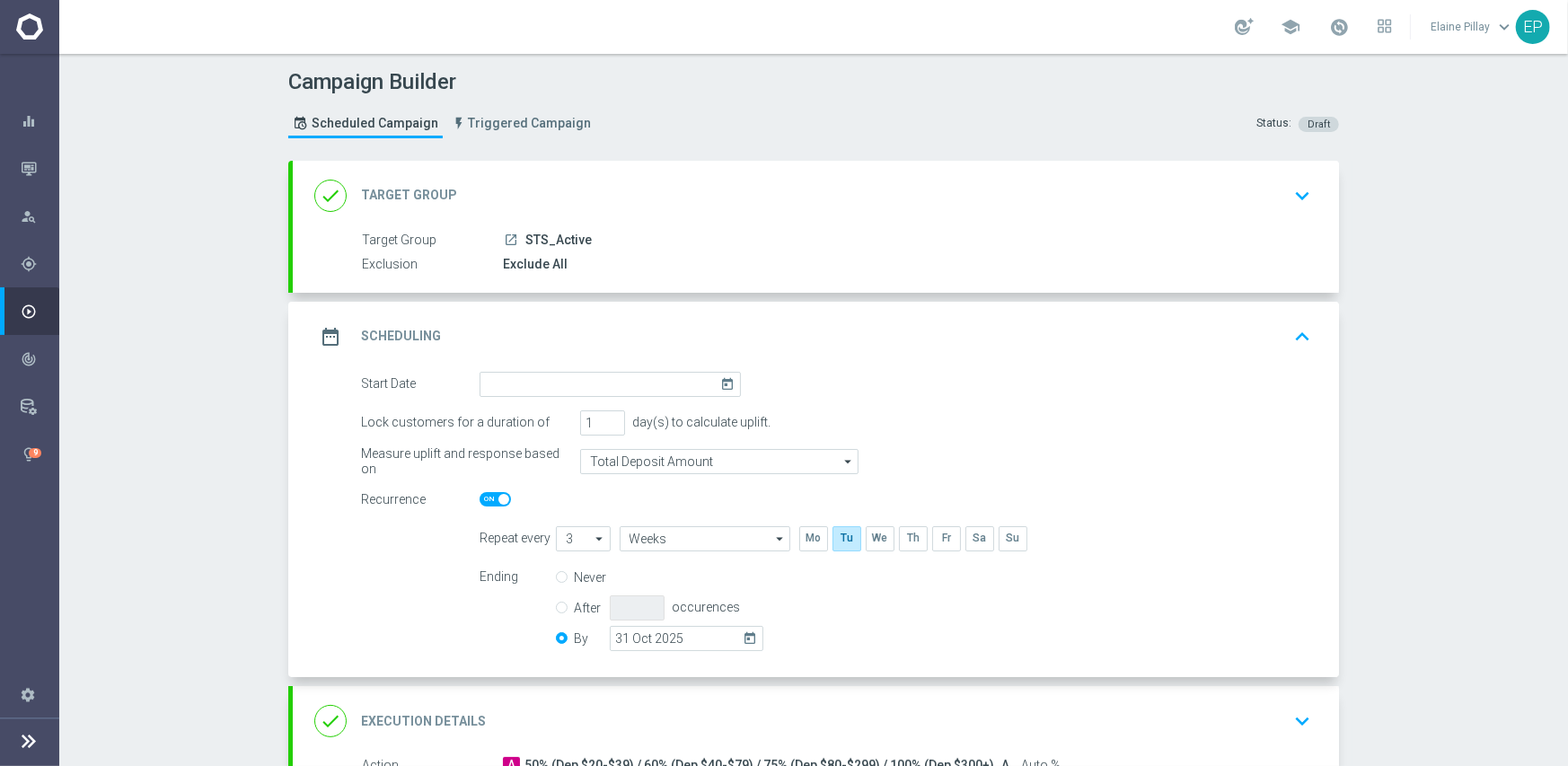 scroll, scrollTop: 180, scrollLeft: 0, axis: vertical 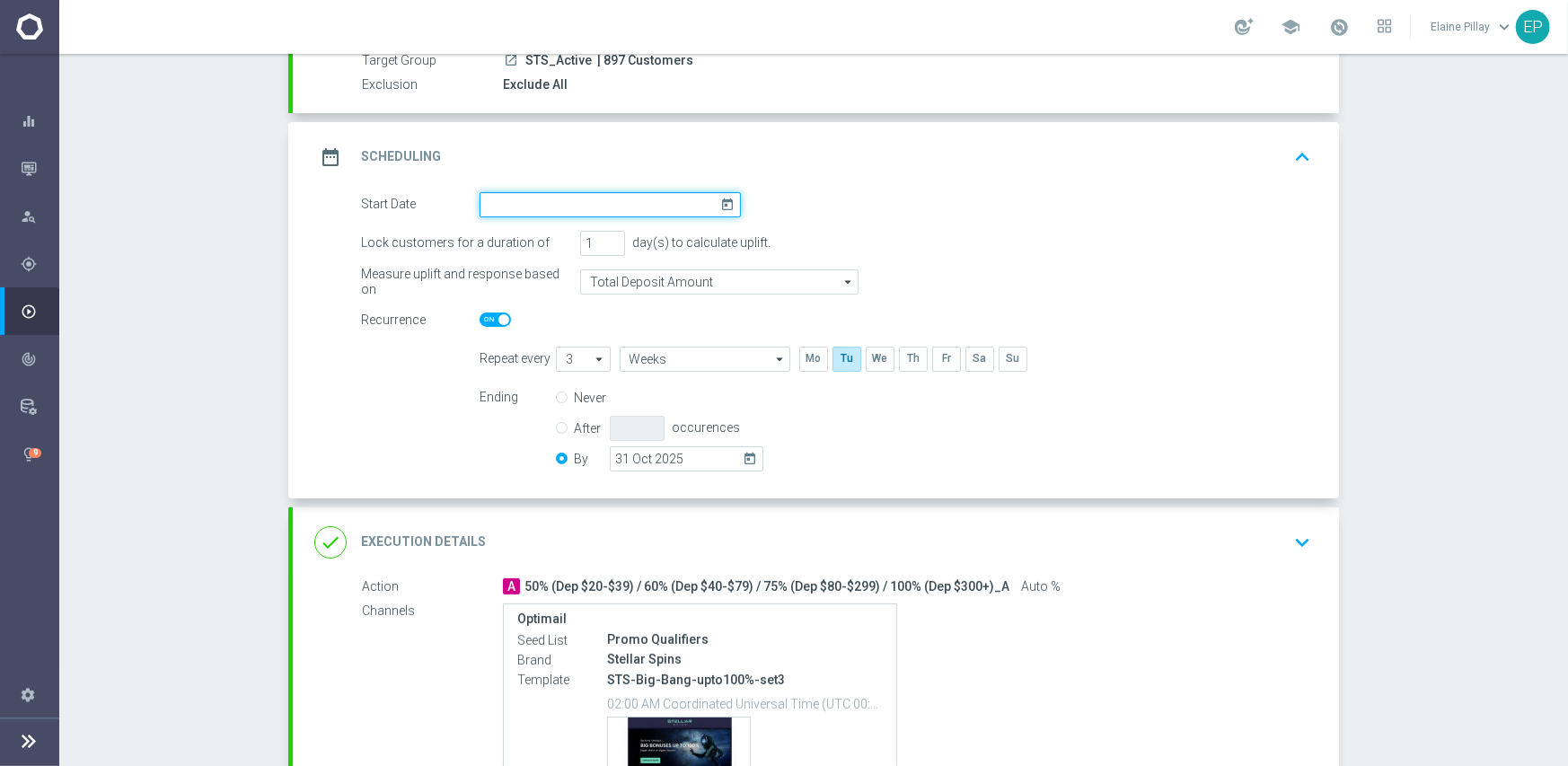 click 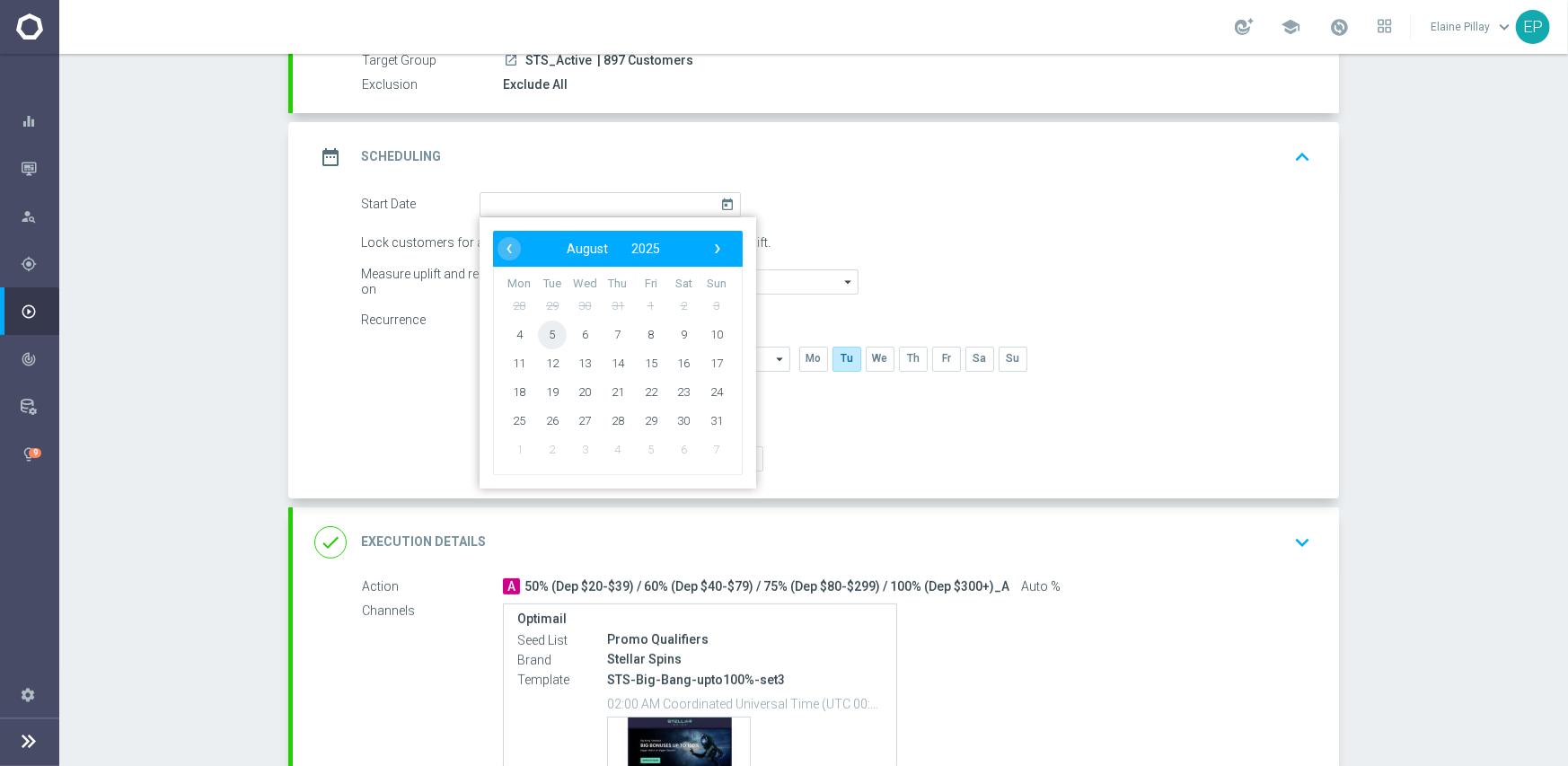 click on "5" 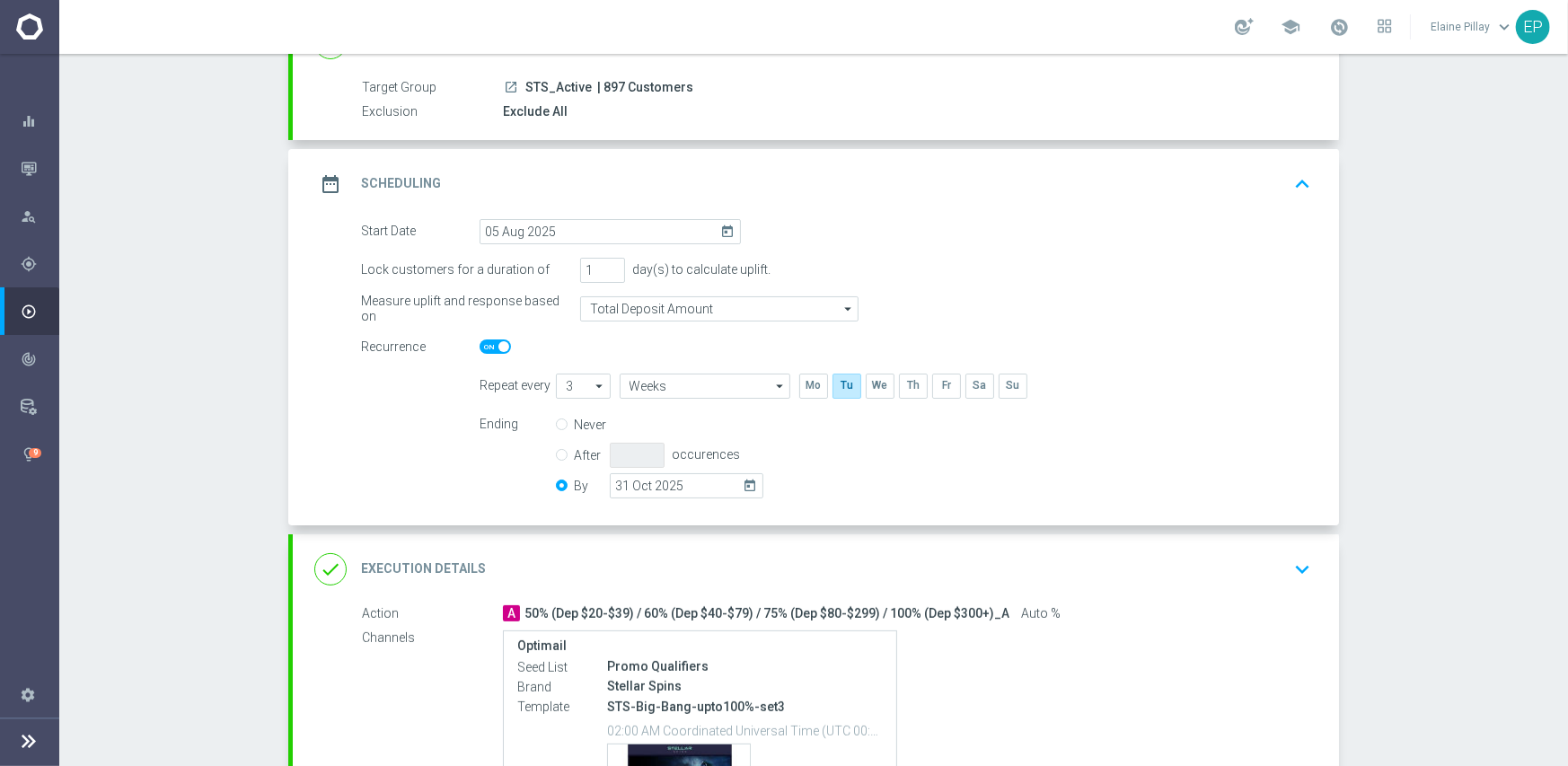 scroll, scrollTop: 269, scrollLeft: 0, axis: vertical 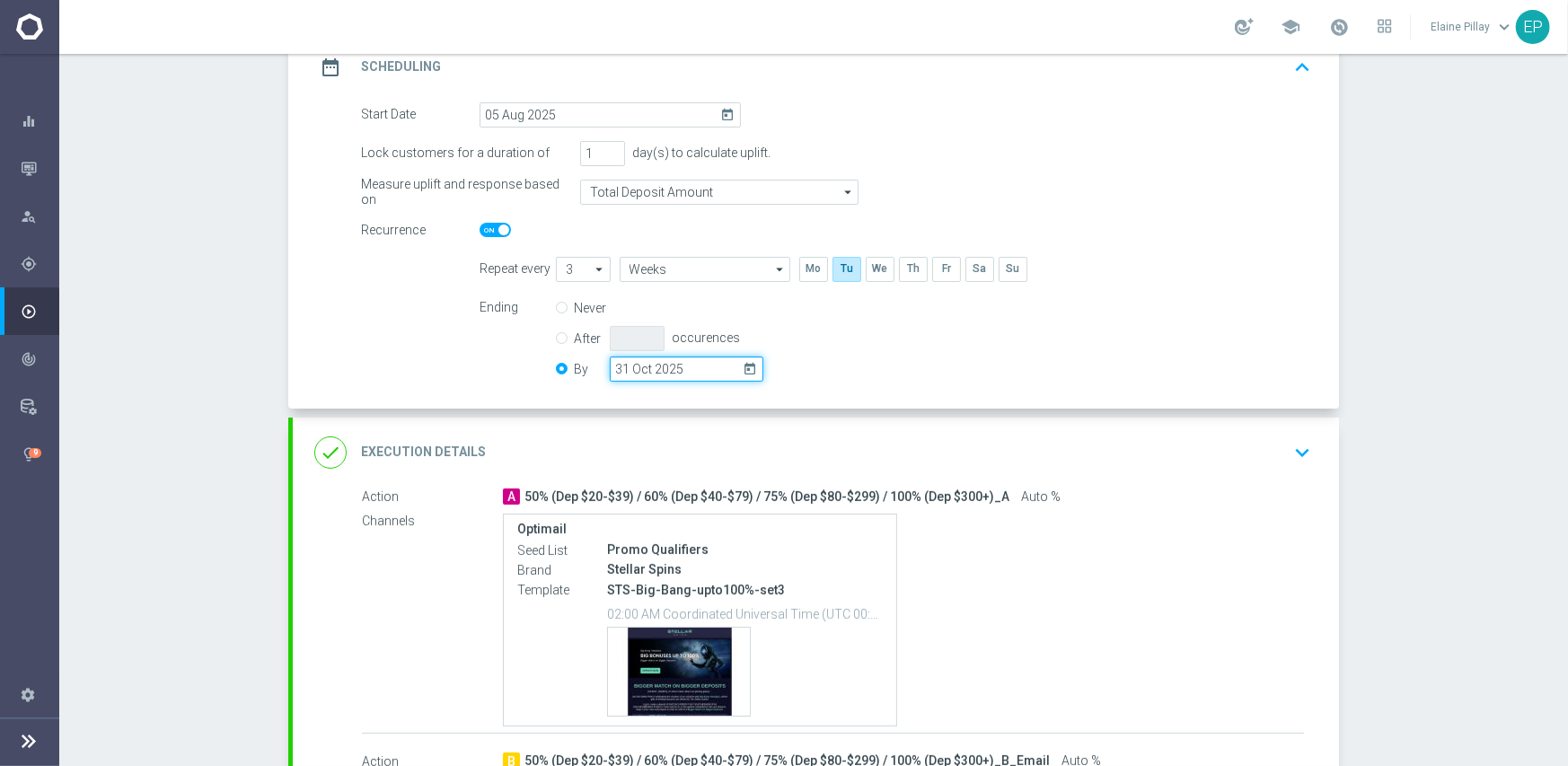 click on "31 Oct 2025" 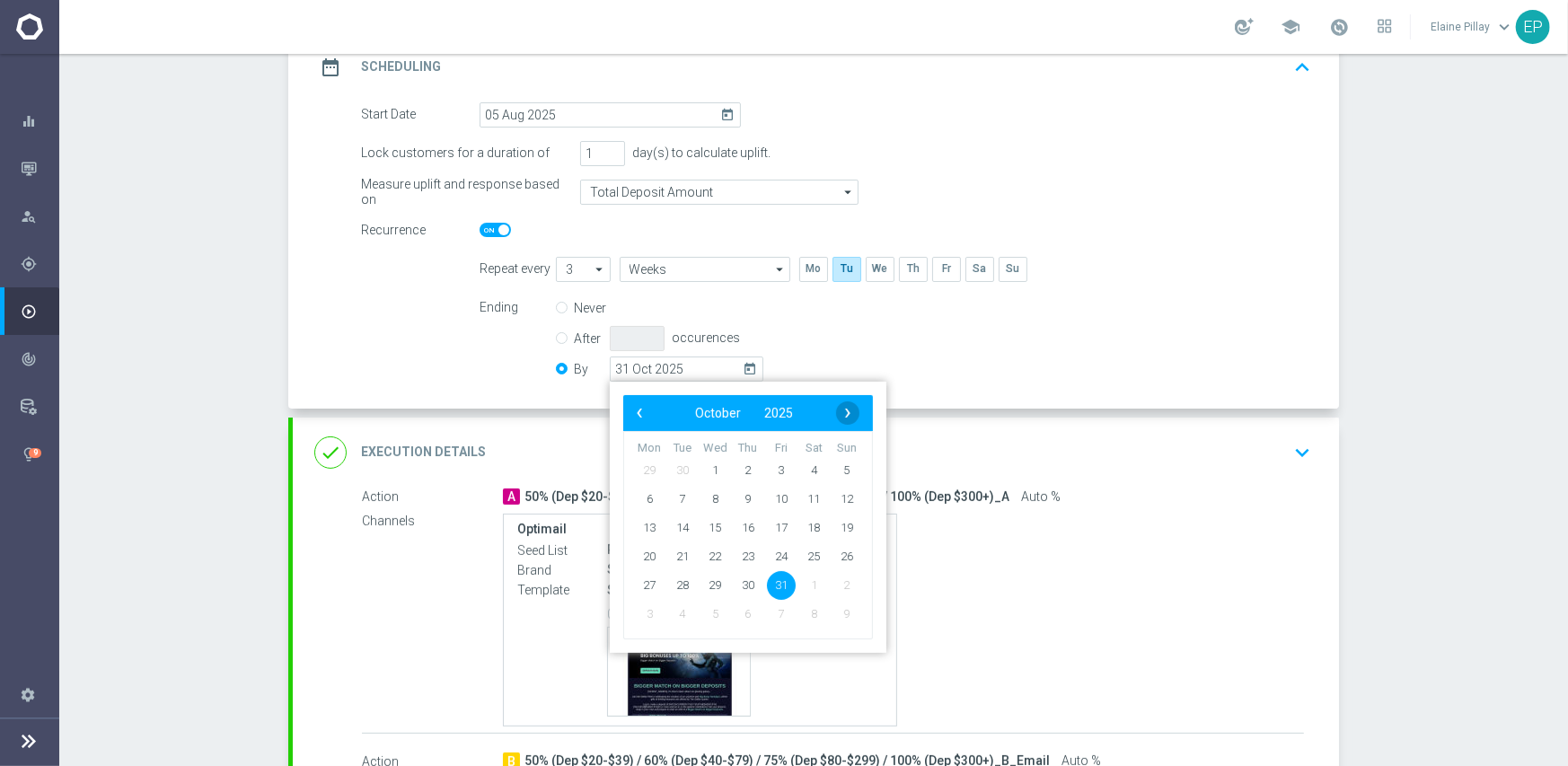 click on "›" 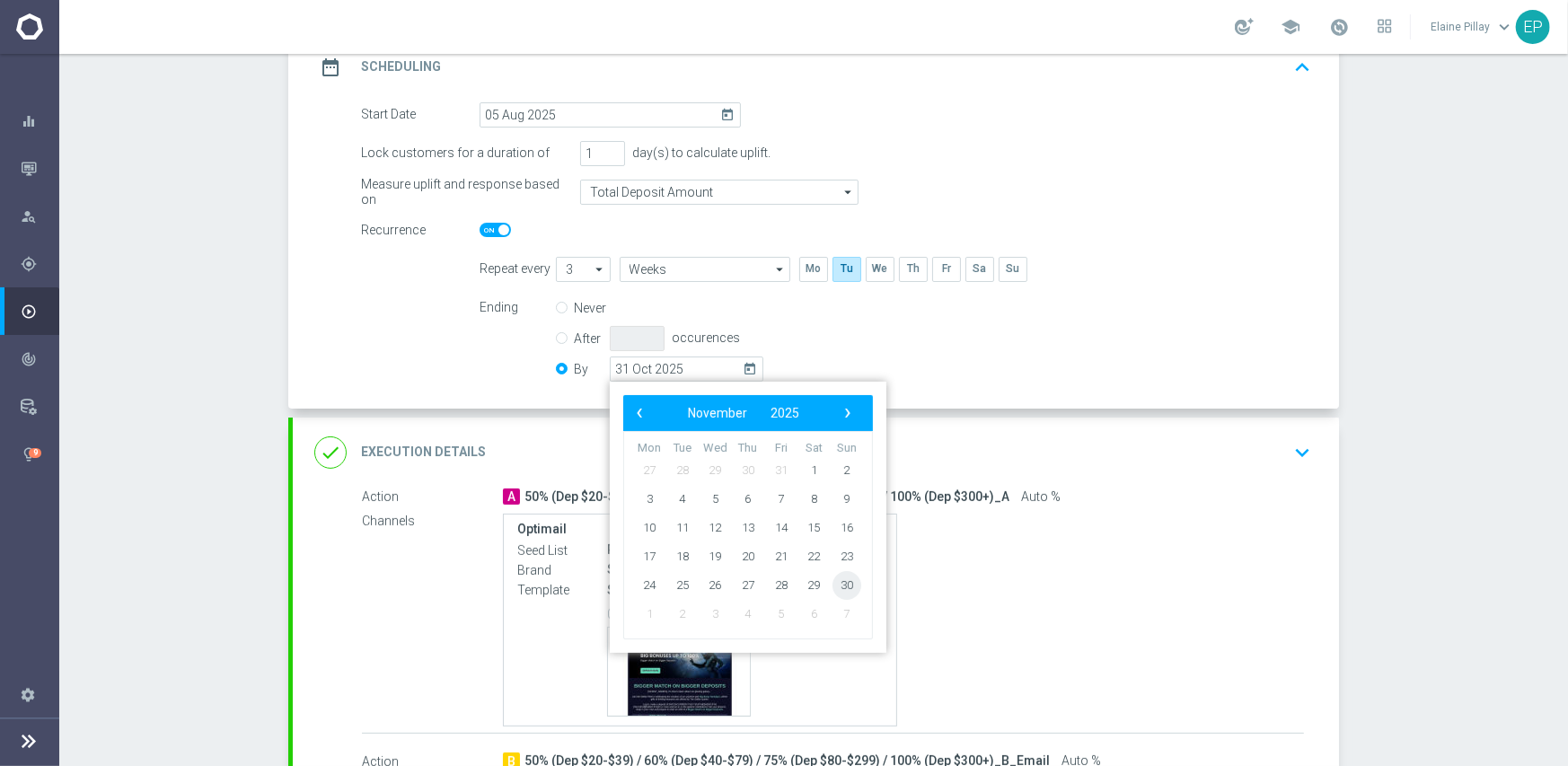 click on "30" 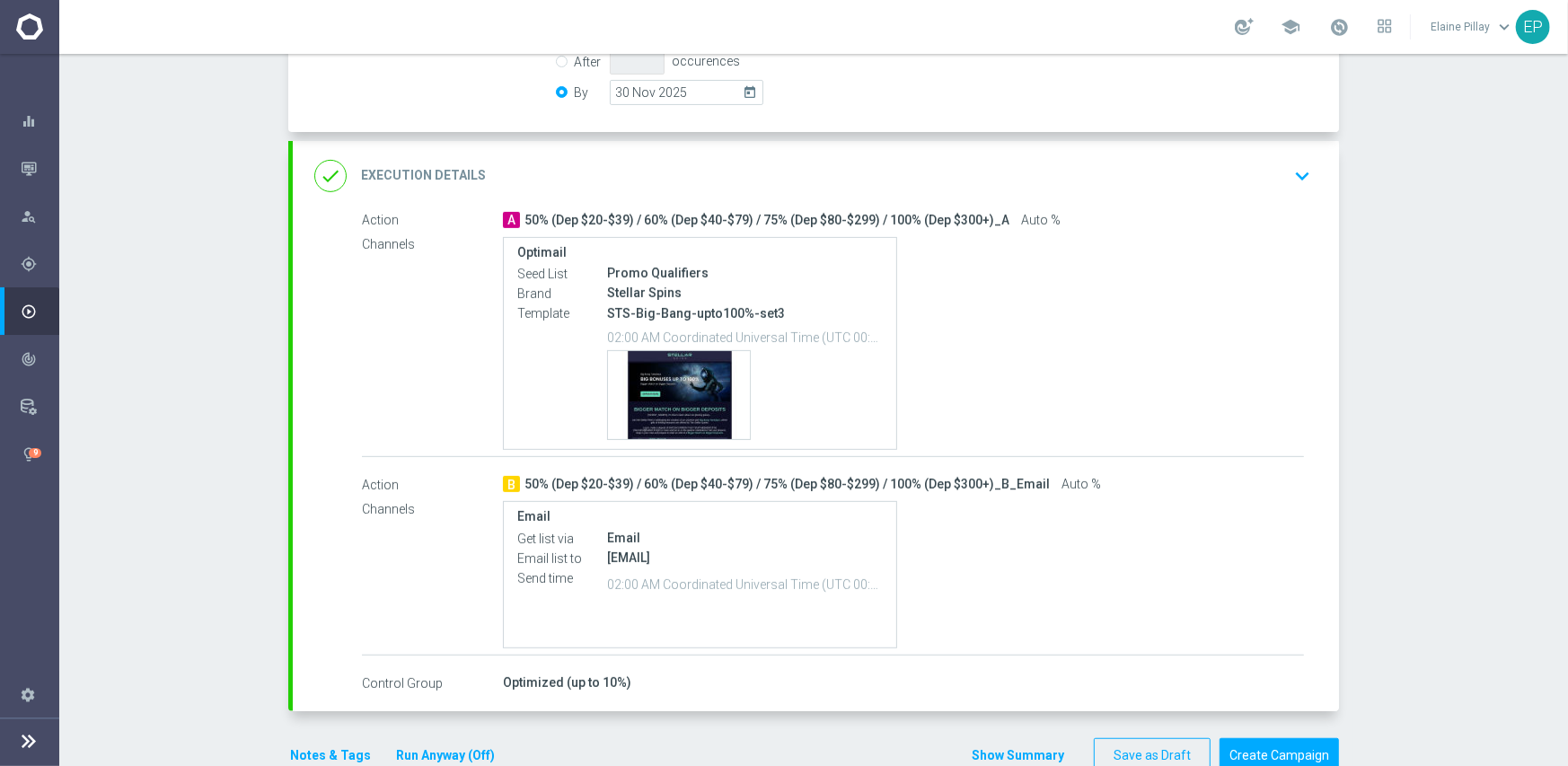 scroll, scrollTop: 587, scrollLeft: 0, axis: vertical 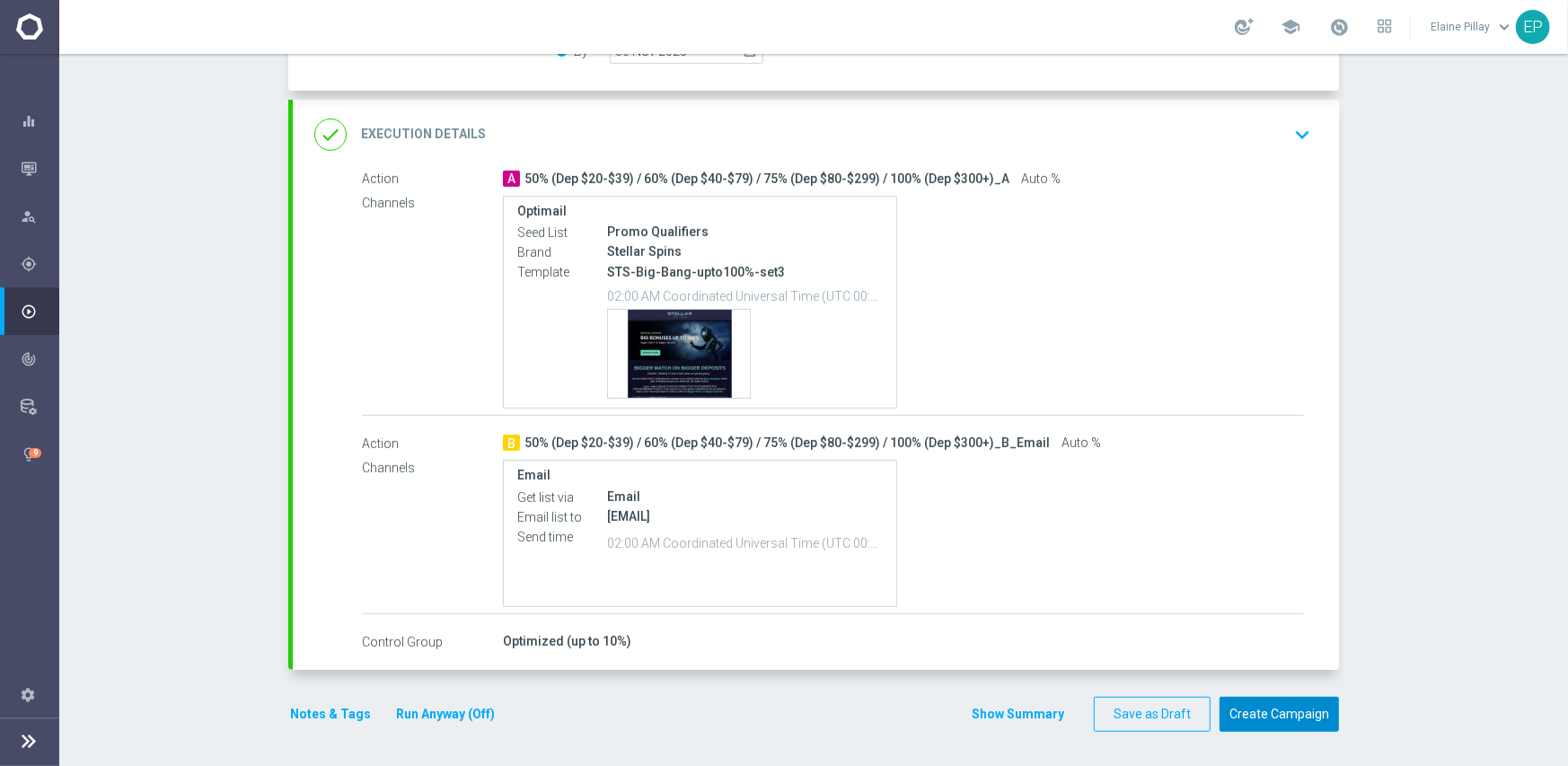 click on "Create Campaign" 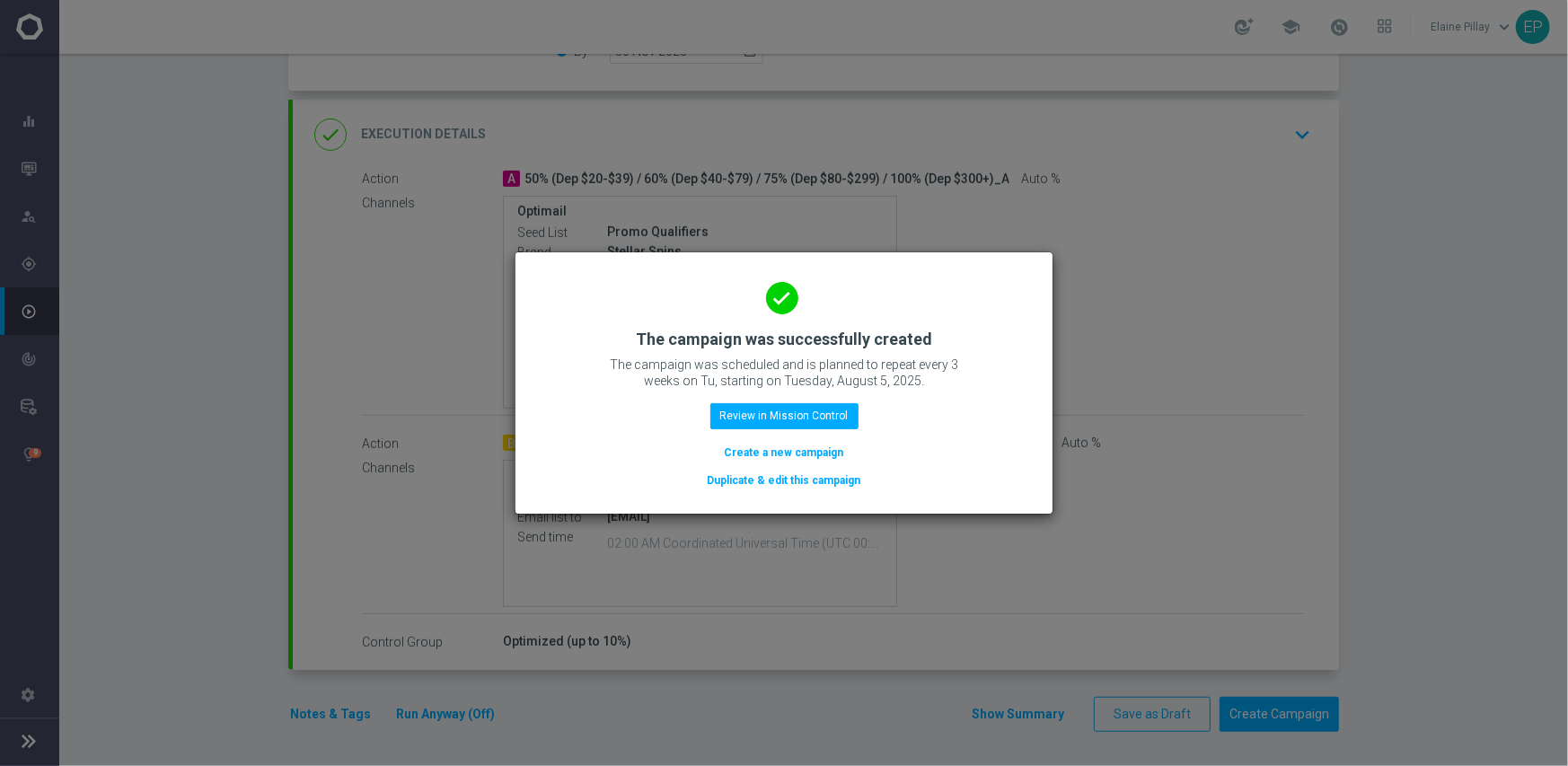 click on "Duplicate & edit this campaign" 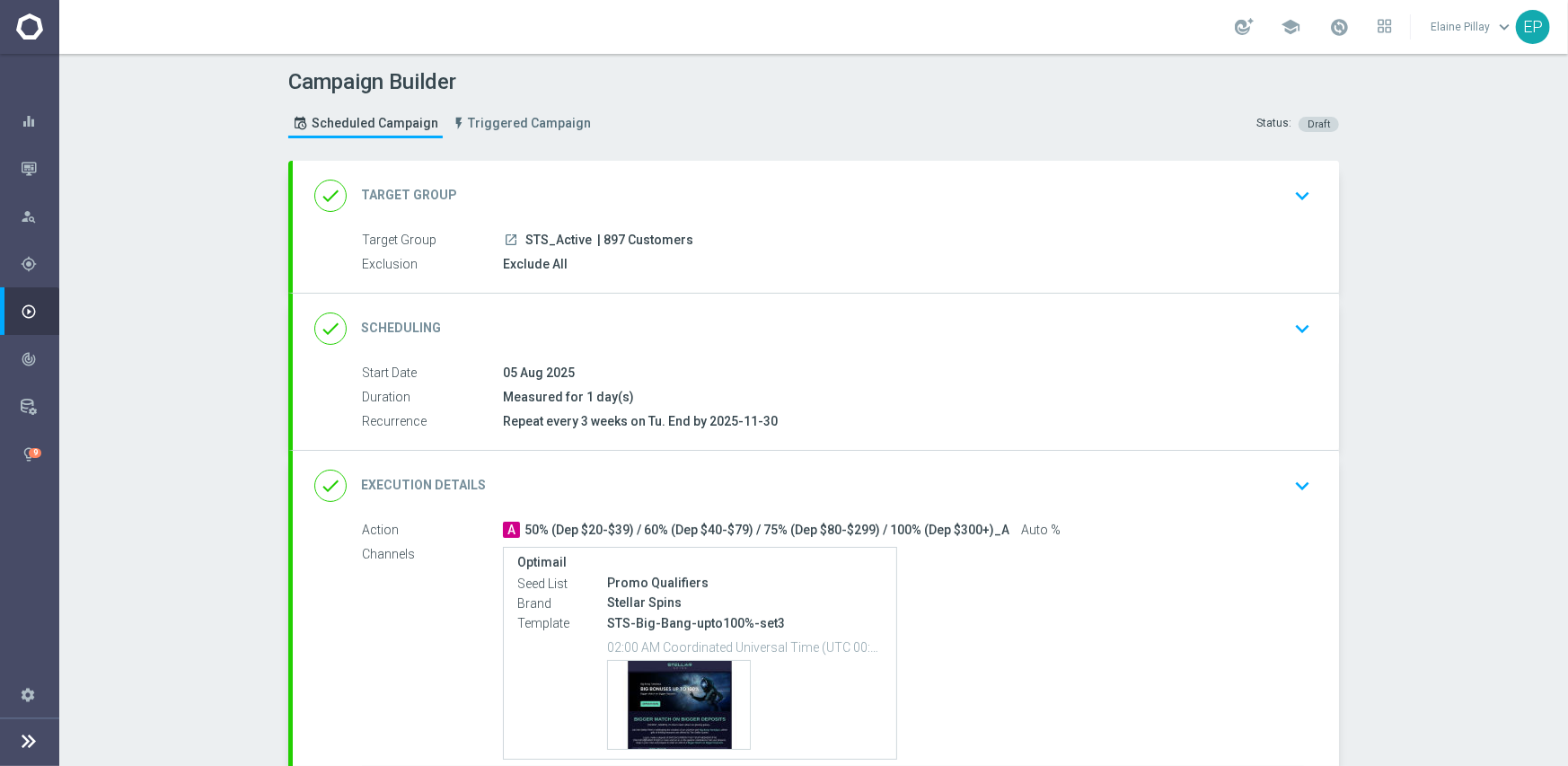 drag, startPoint x: 517, startPoint y: 239, endPoint x: 547, endPoint y: 244, distance: 30.41381 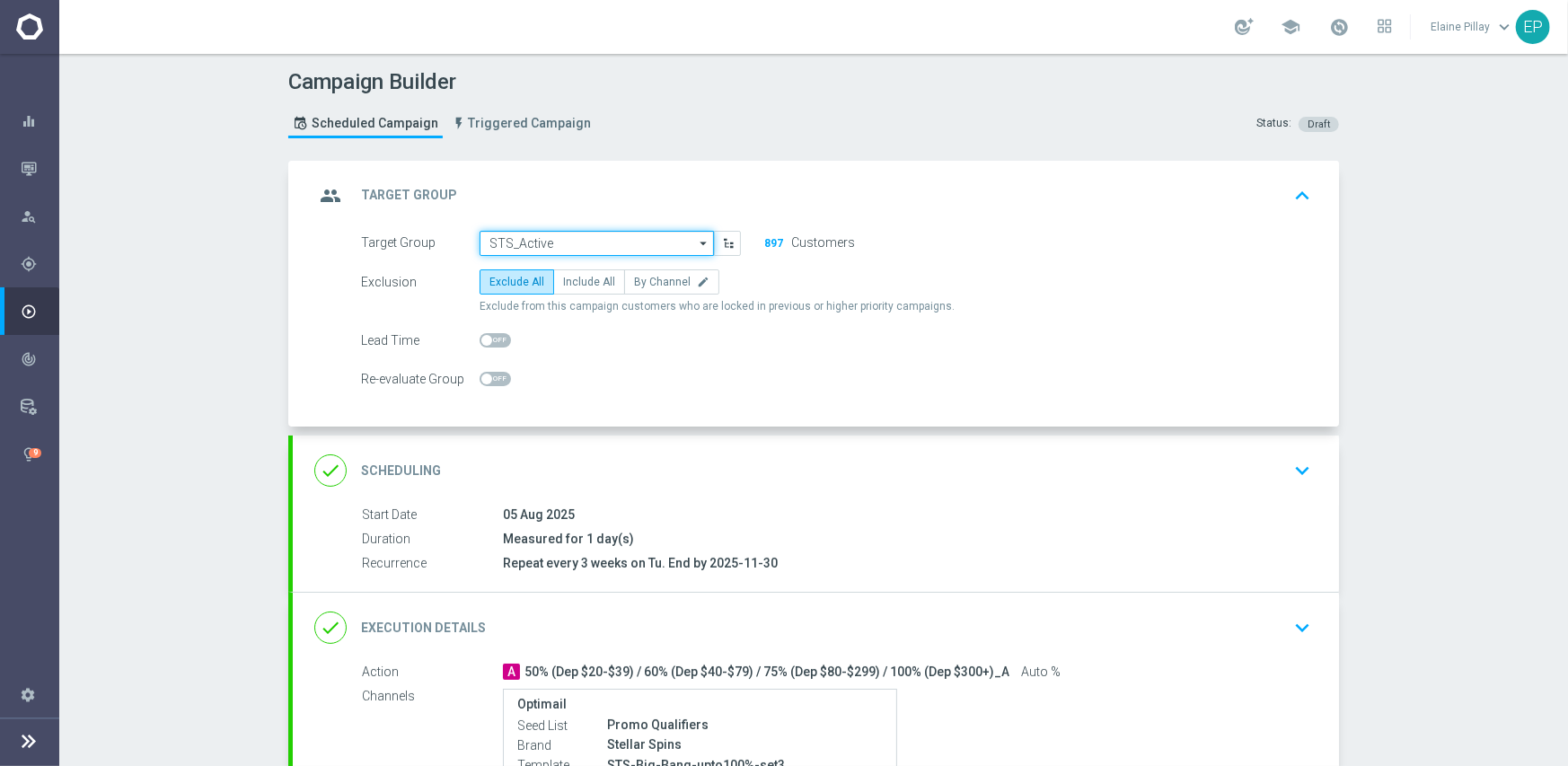 click on "STS_Active" 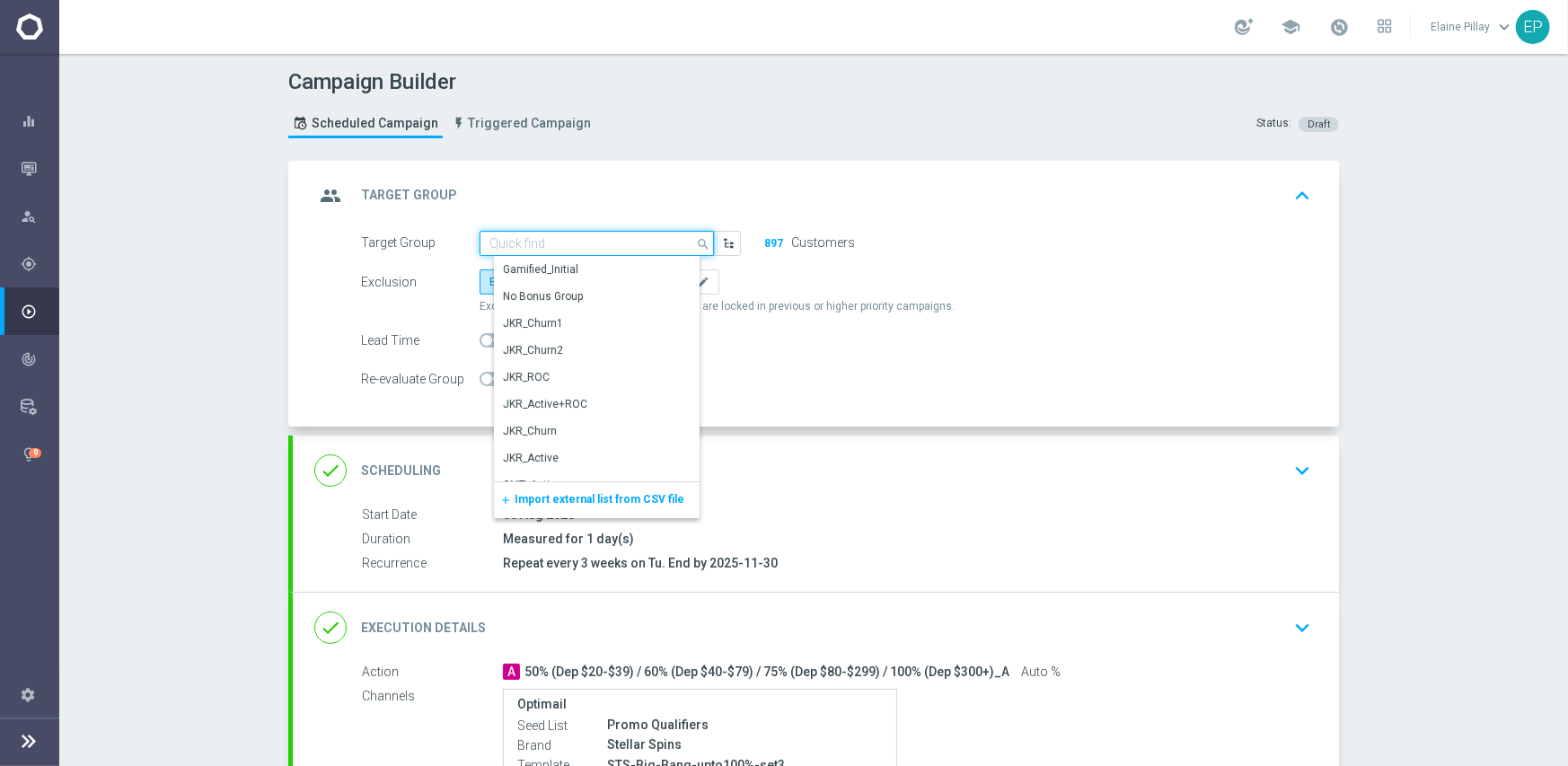 paste on "STS_" 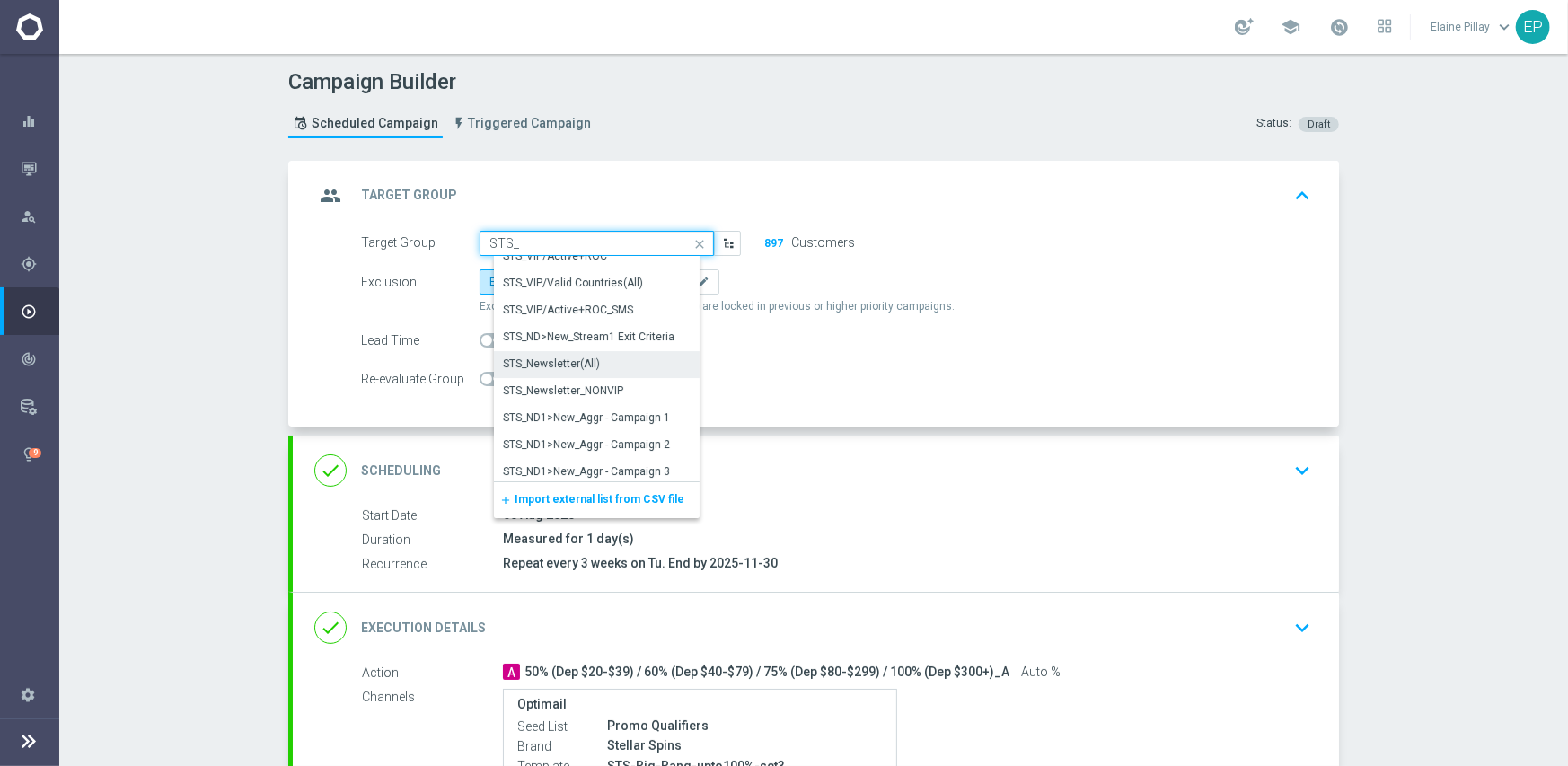 scroll, scrollTop: 90, scrollLeft: 0, axis: vertical 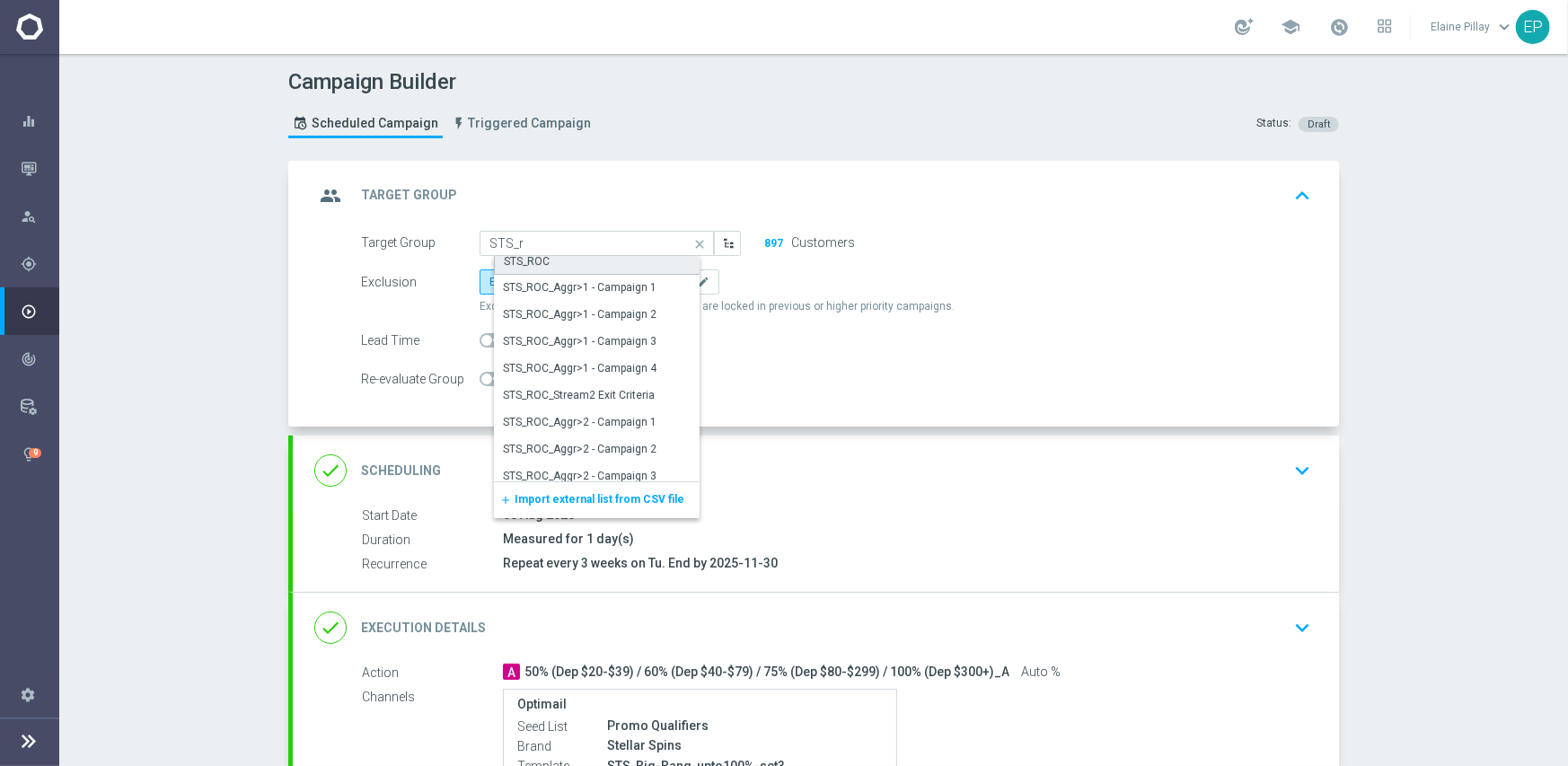 click on "STS_ROC" 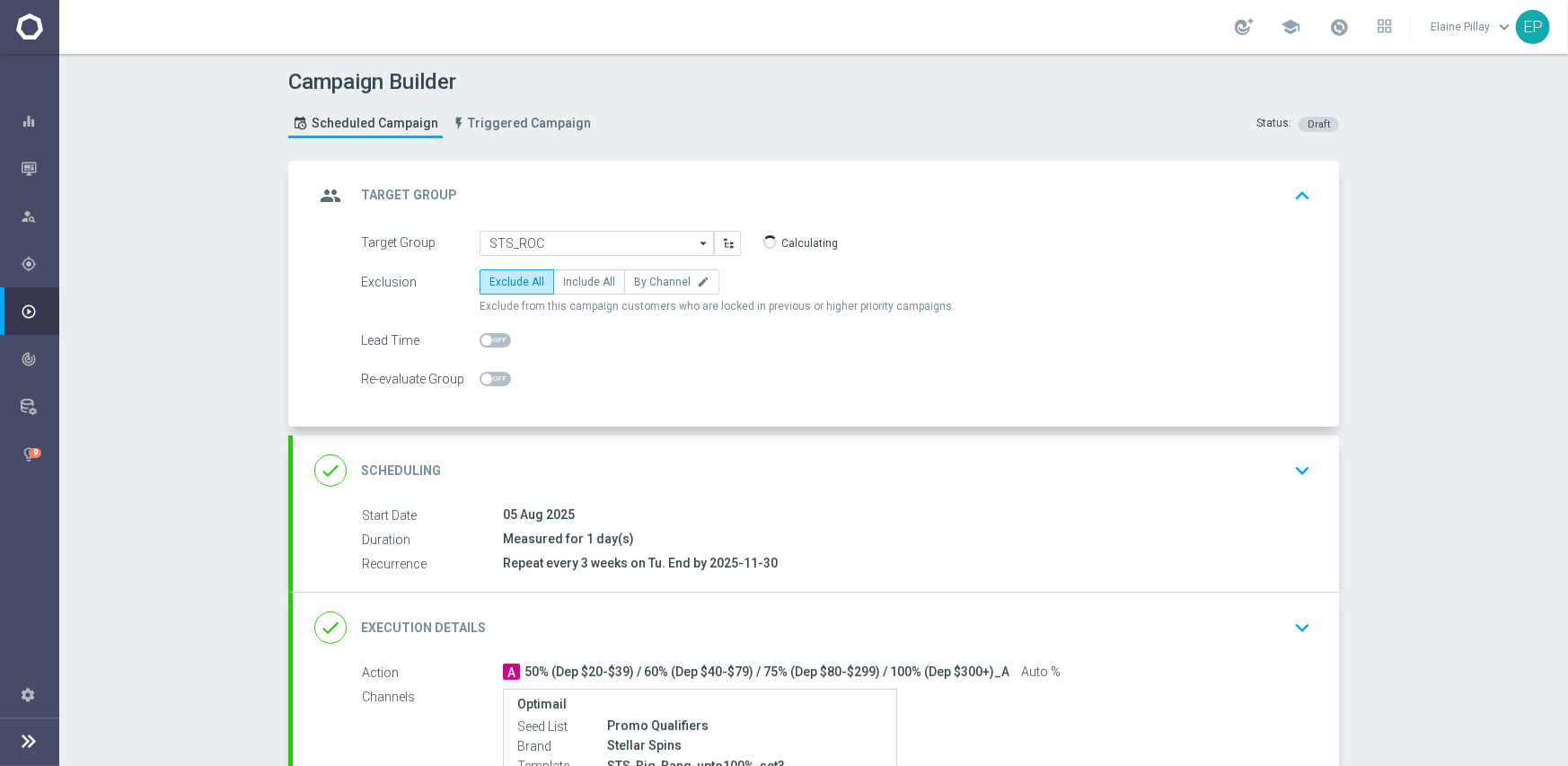 click on "done
Scheduling
keyboard_arrow_down" 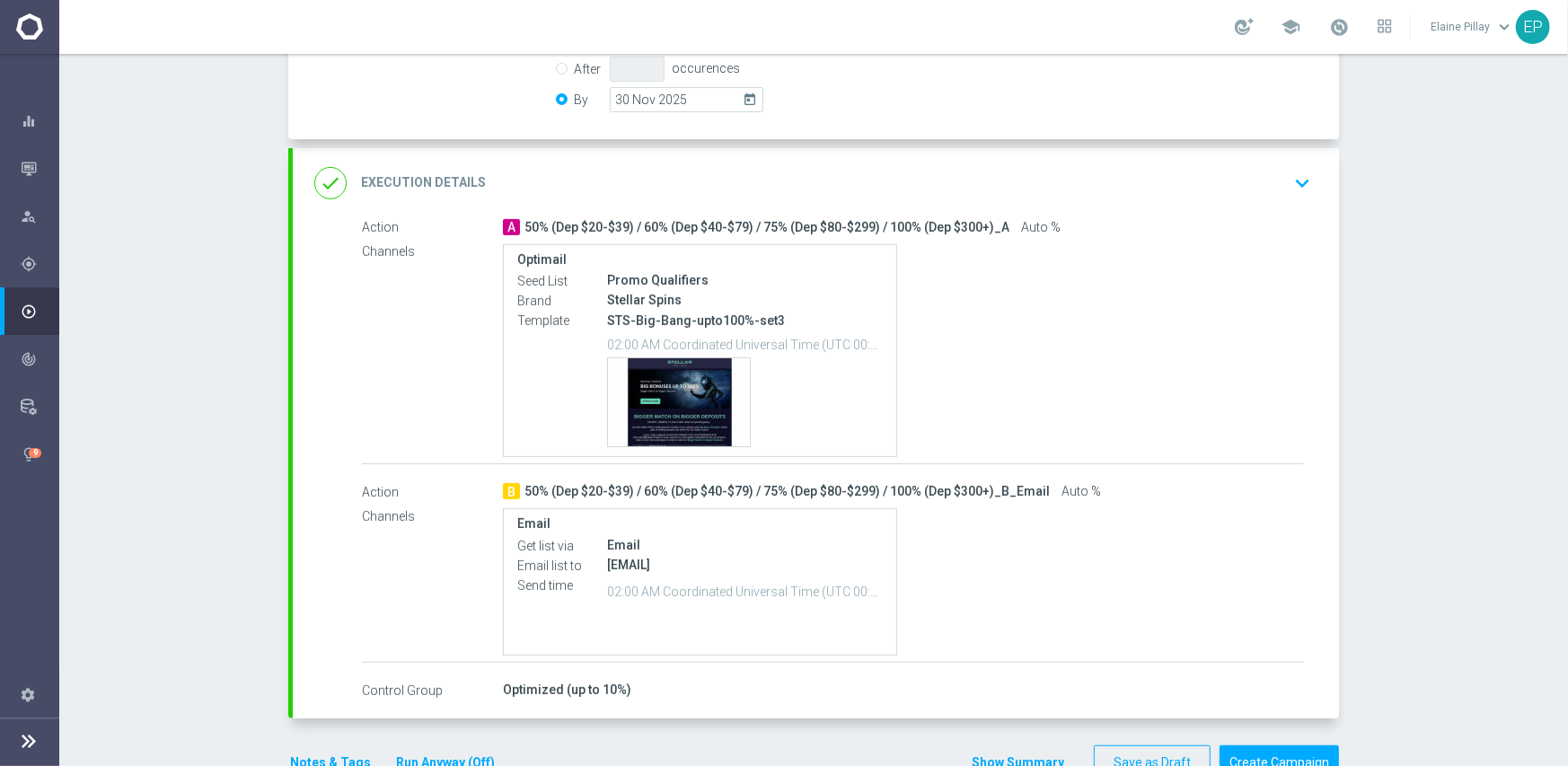 scroll, scrollTop: 587, scrollLeft: 0, axis: vertical 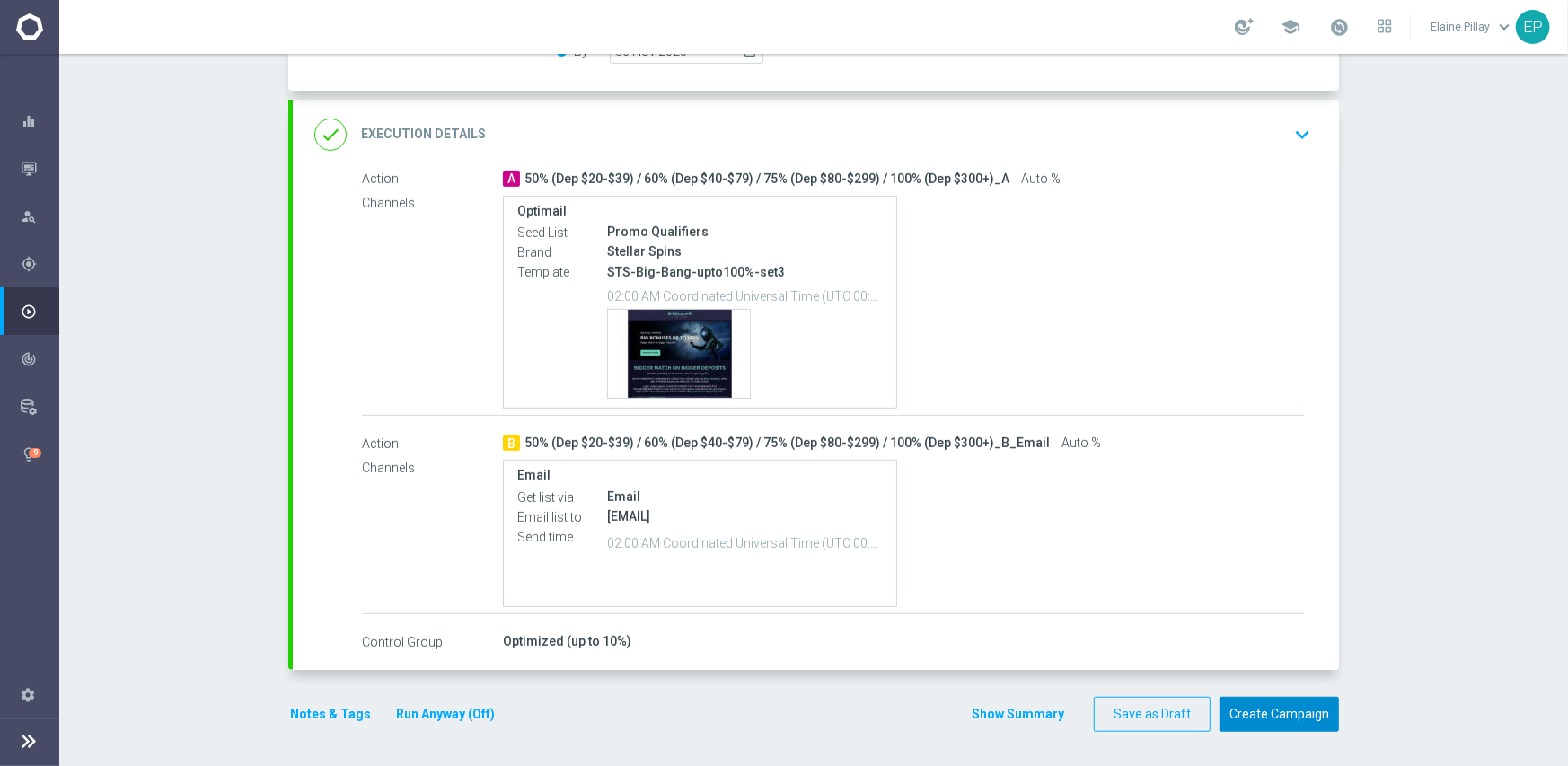 click on "Create Campaign" 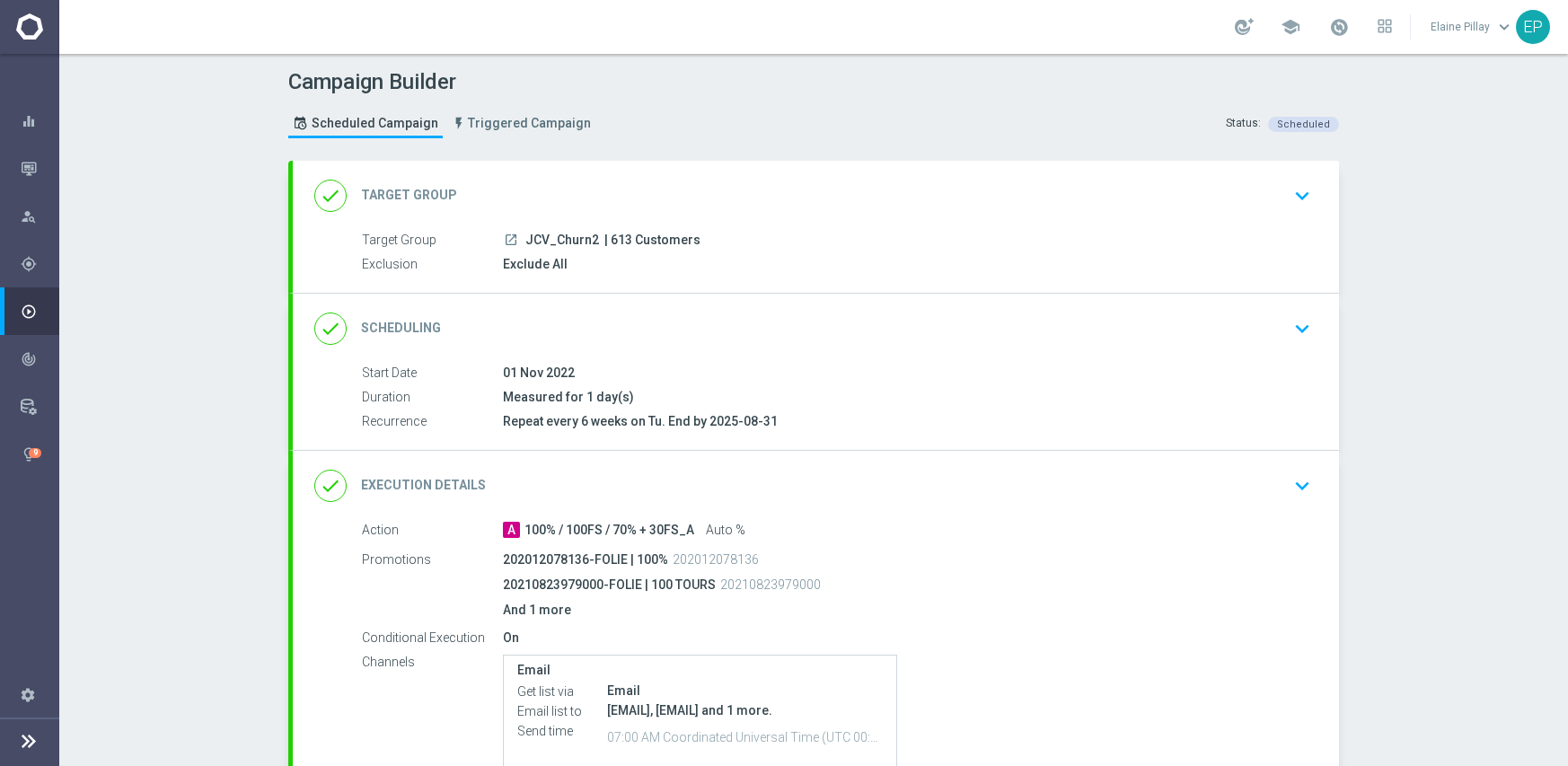 scroll, scrollTop: 0, scrollLeft: 0, axis: both 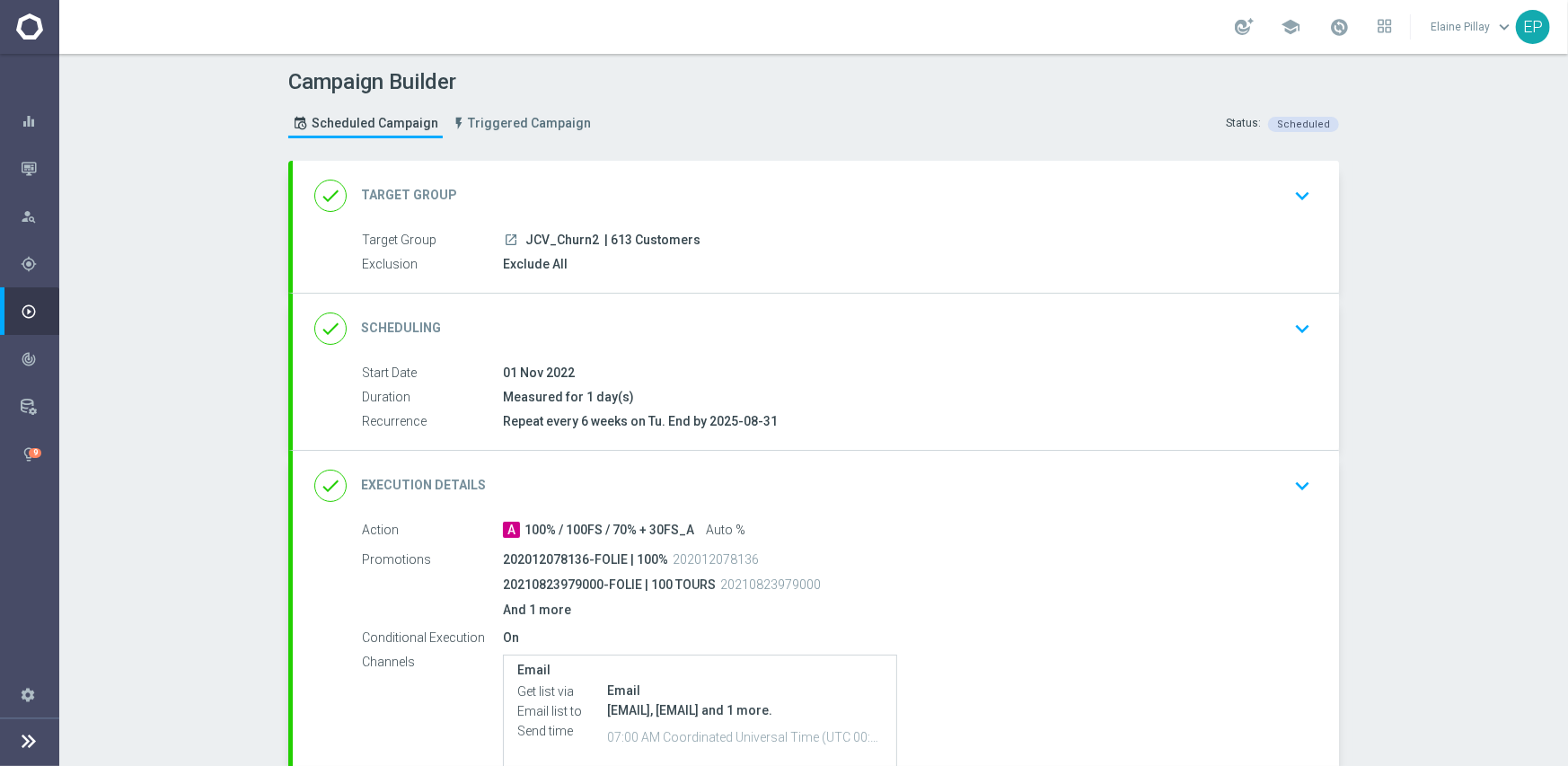 click on "done
Scheduling
keyboard_arrow_down" 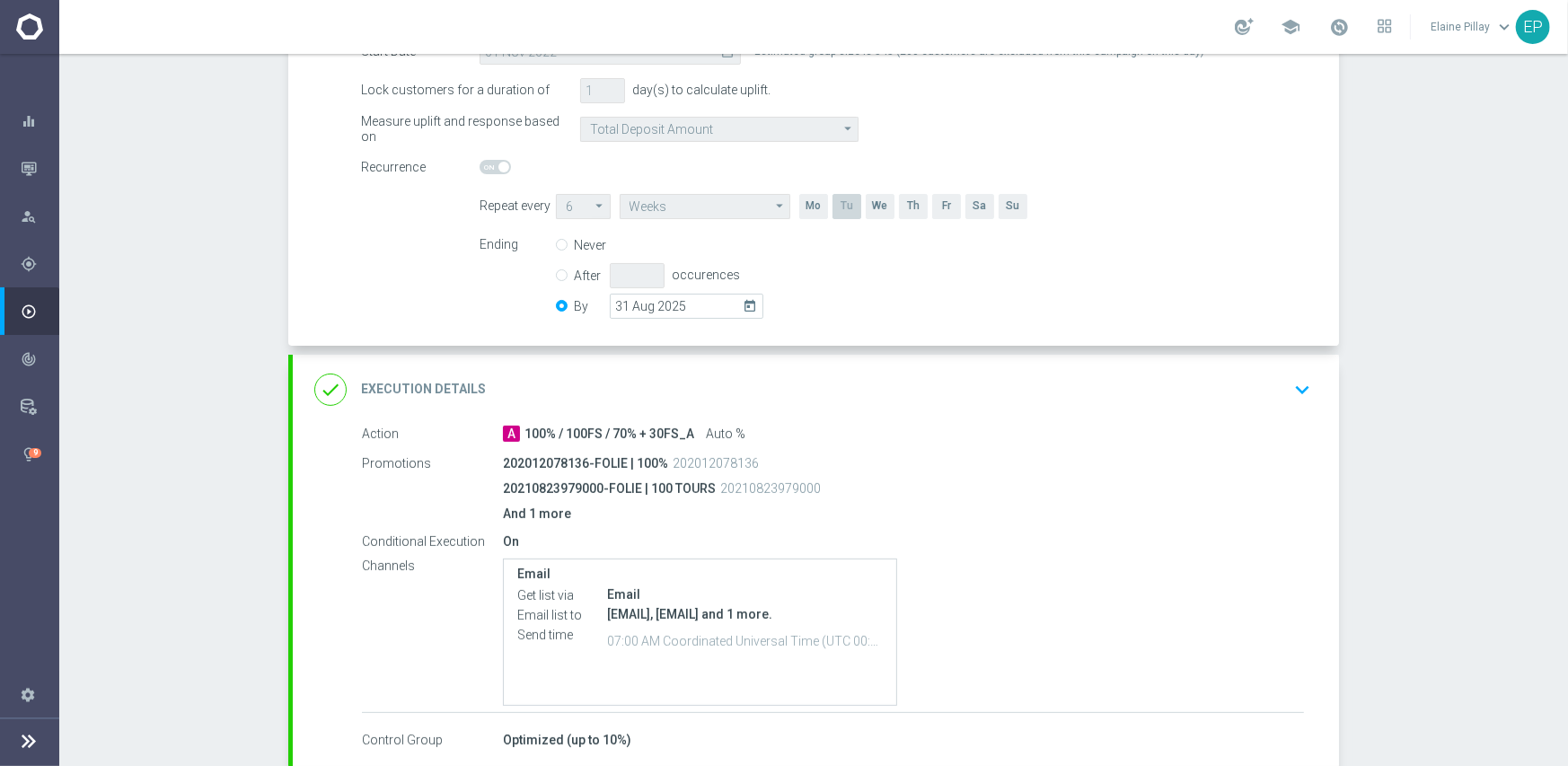 scroll, scrollTop: 359, scrollLeft: 0, axis: vertical 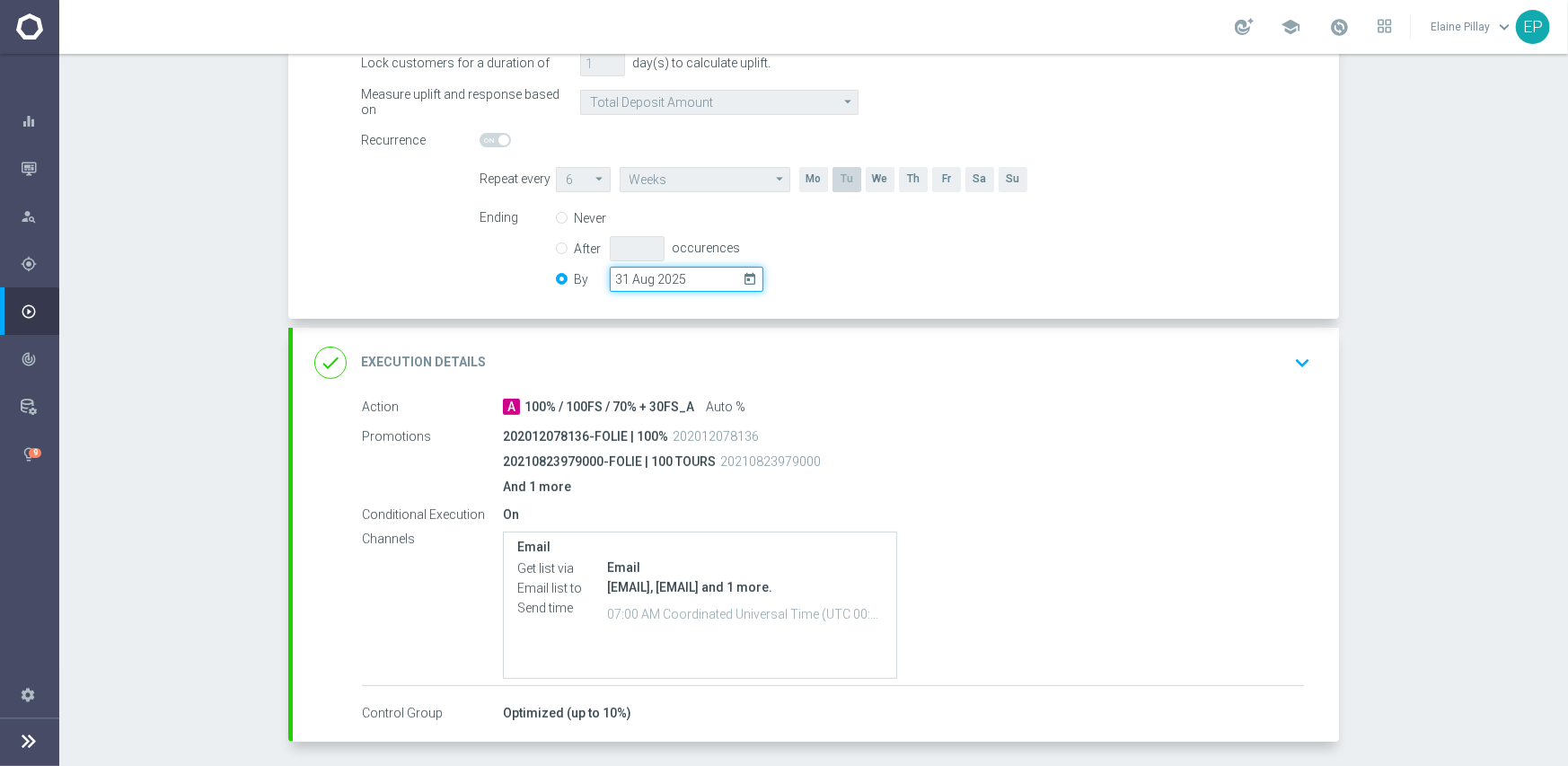 drag, startPoint x: 656, startPoint y: 284, endPoint x: 685, endPoint y: 281, distance: 29.15476 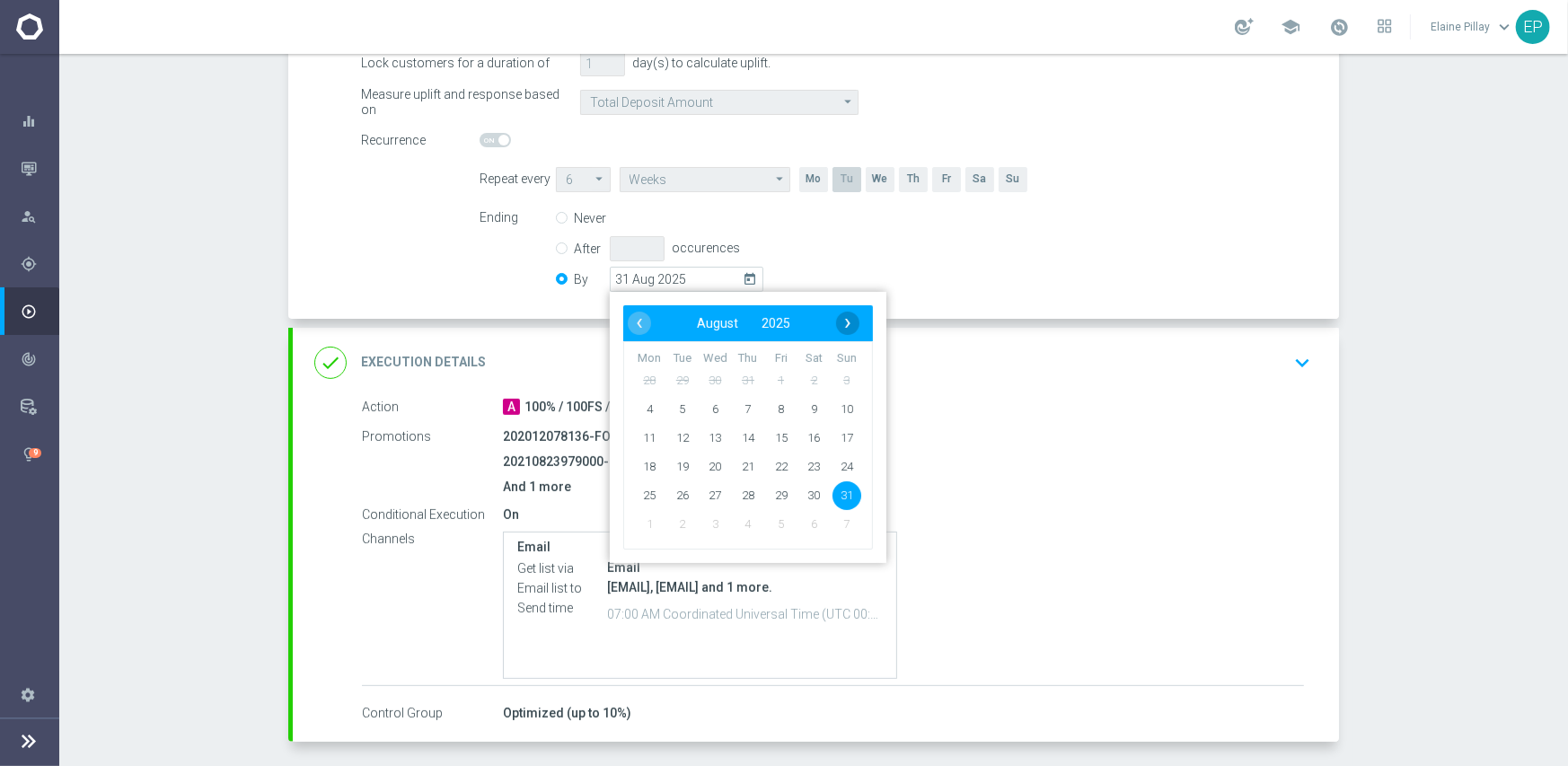 click on "›" 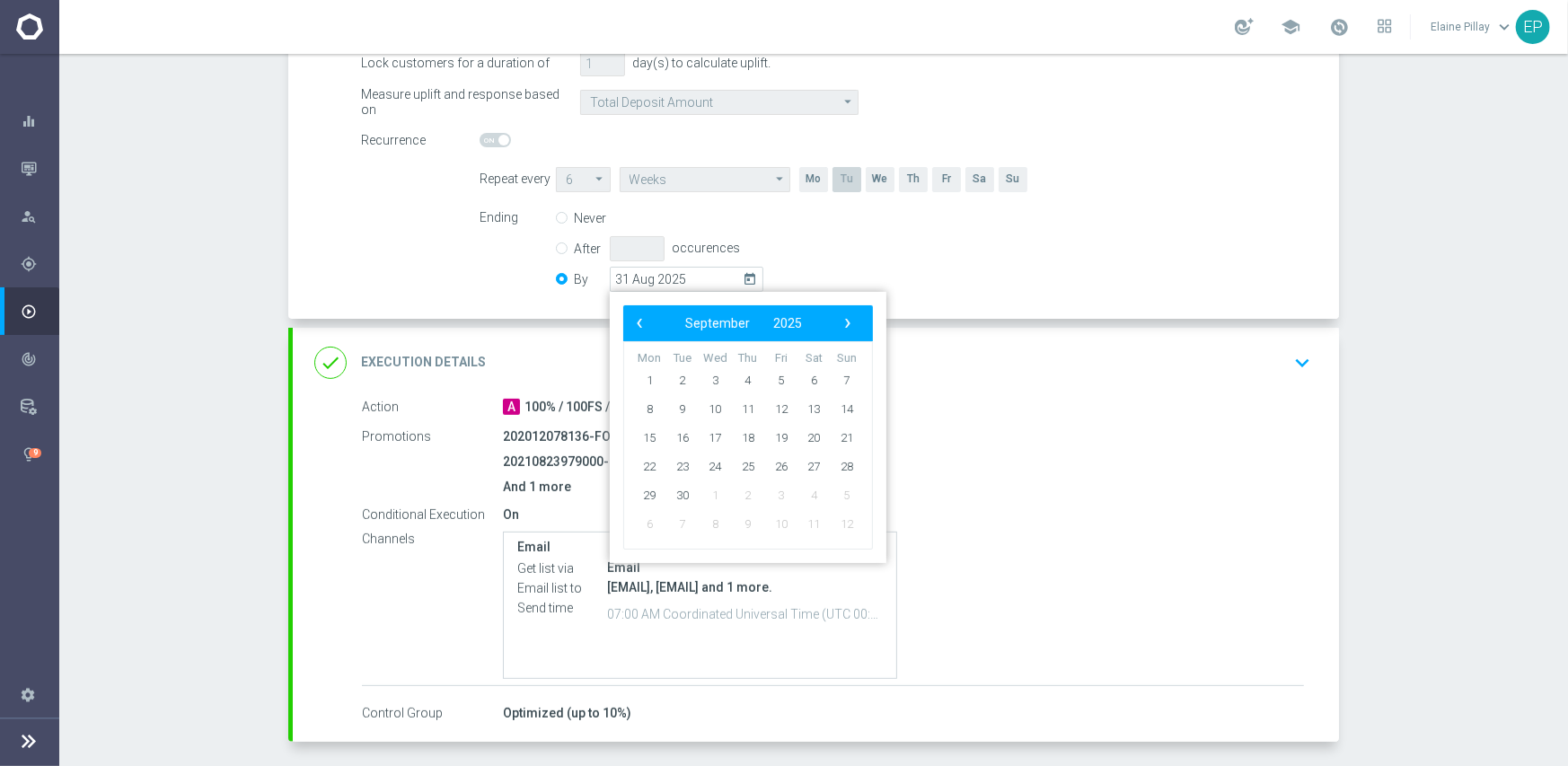 click on "›" 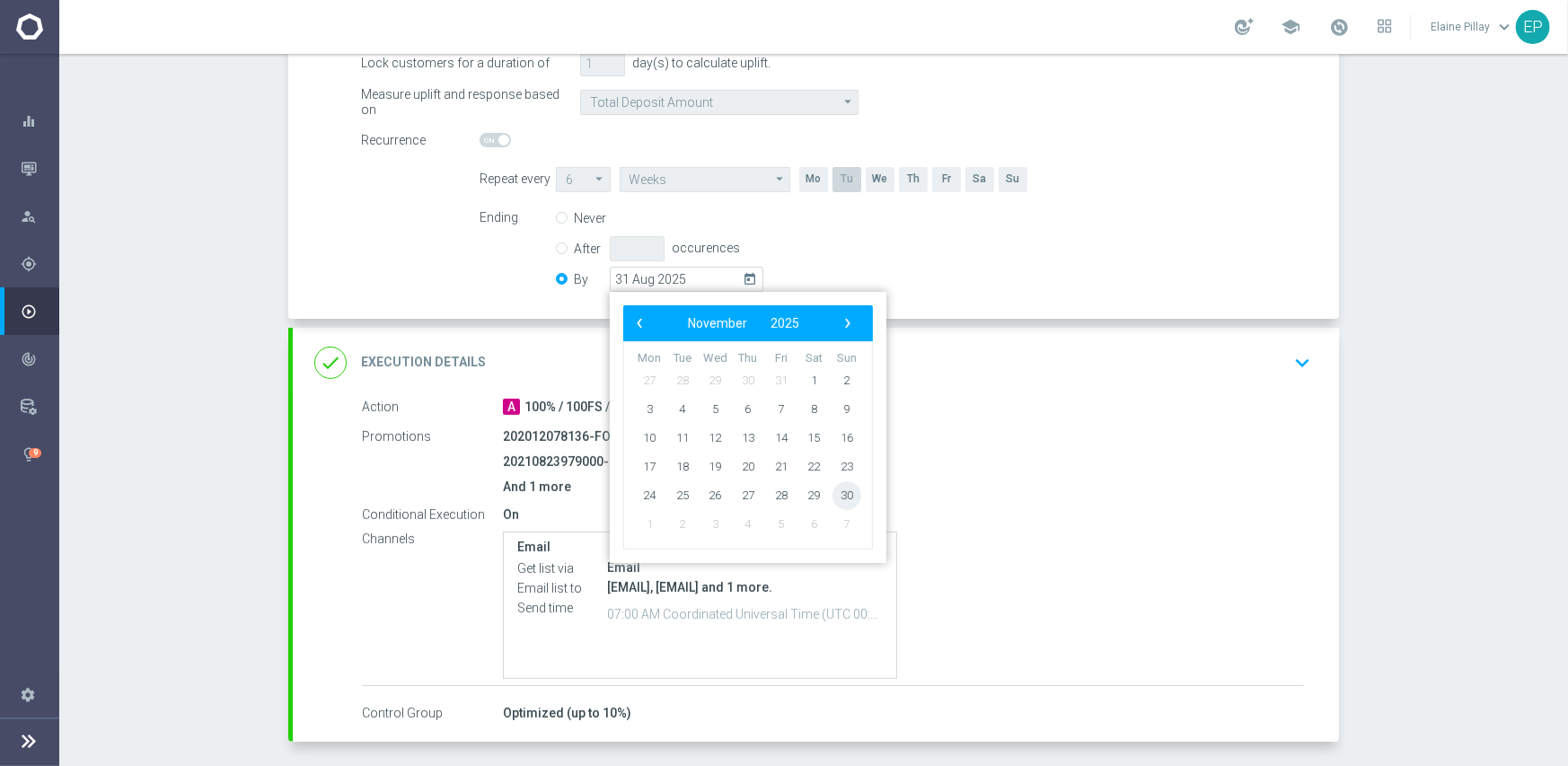 click on "30" 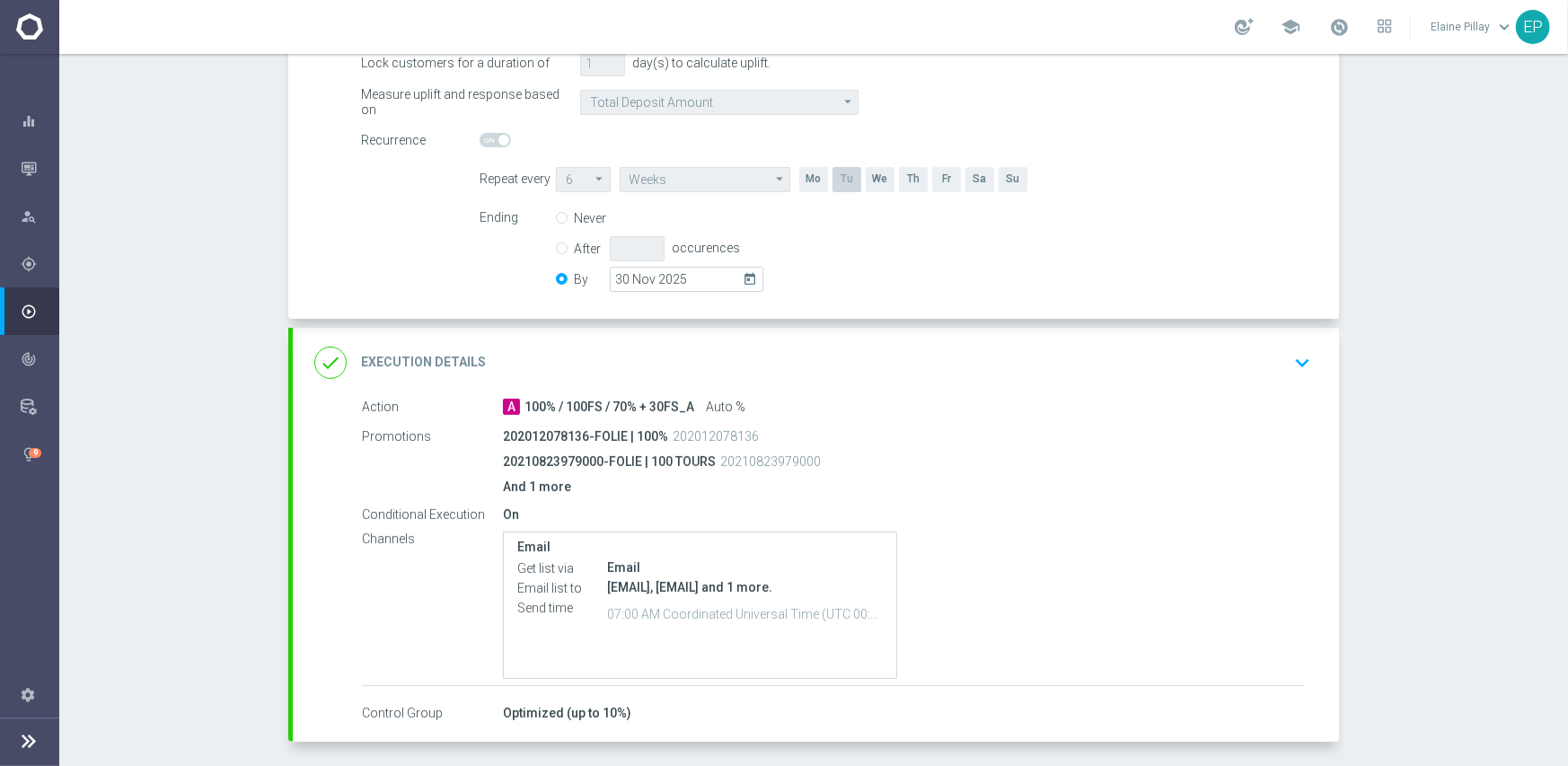 scroll, scrollTop: 431, scrollLeft: 0, axis: vertical 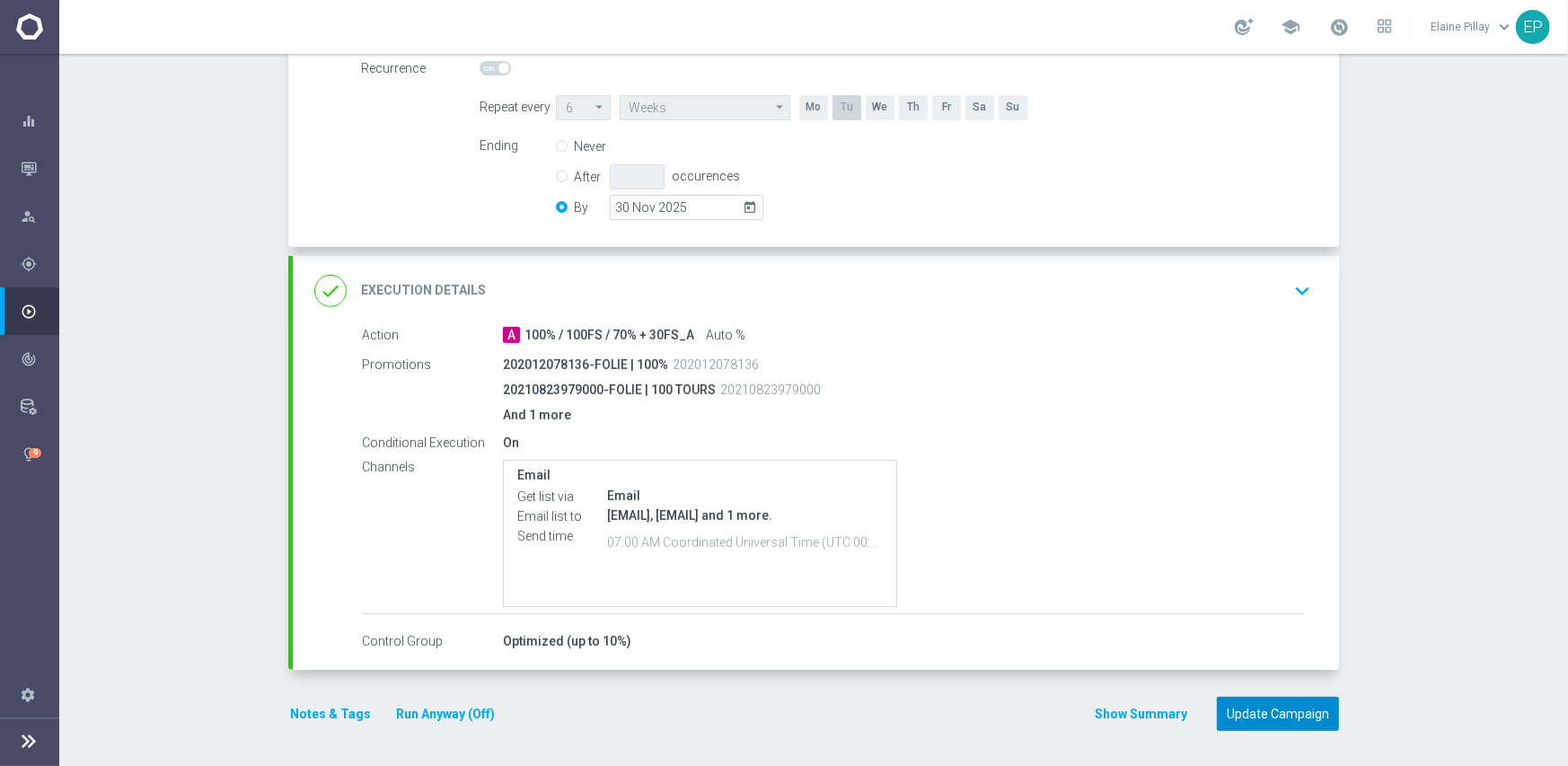 click on "Update Campaign" 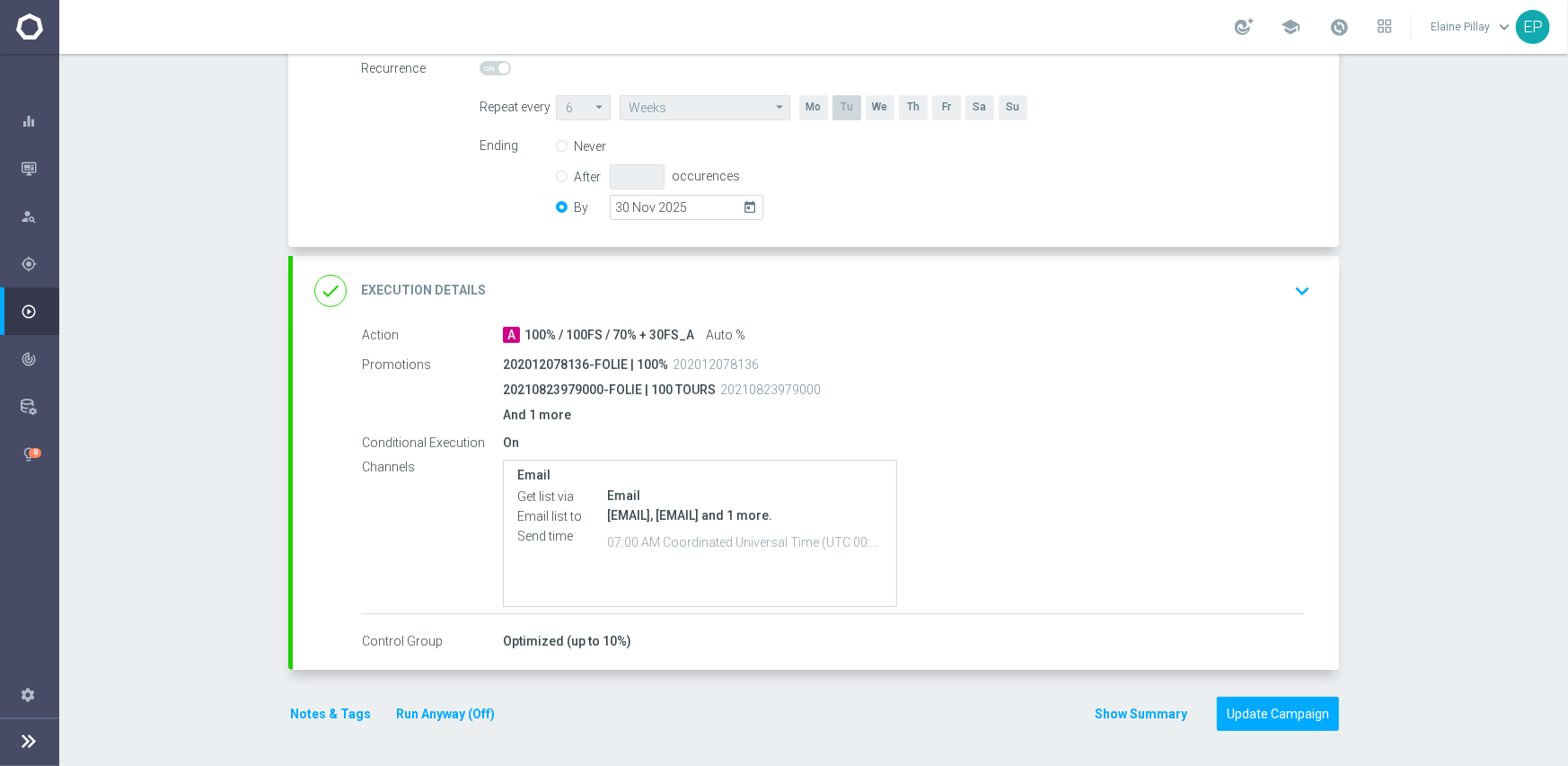 scroll, scrollTop: 428, scrollLeft: 0, axis: vertical 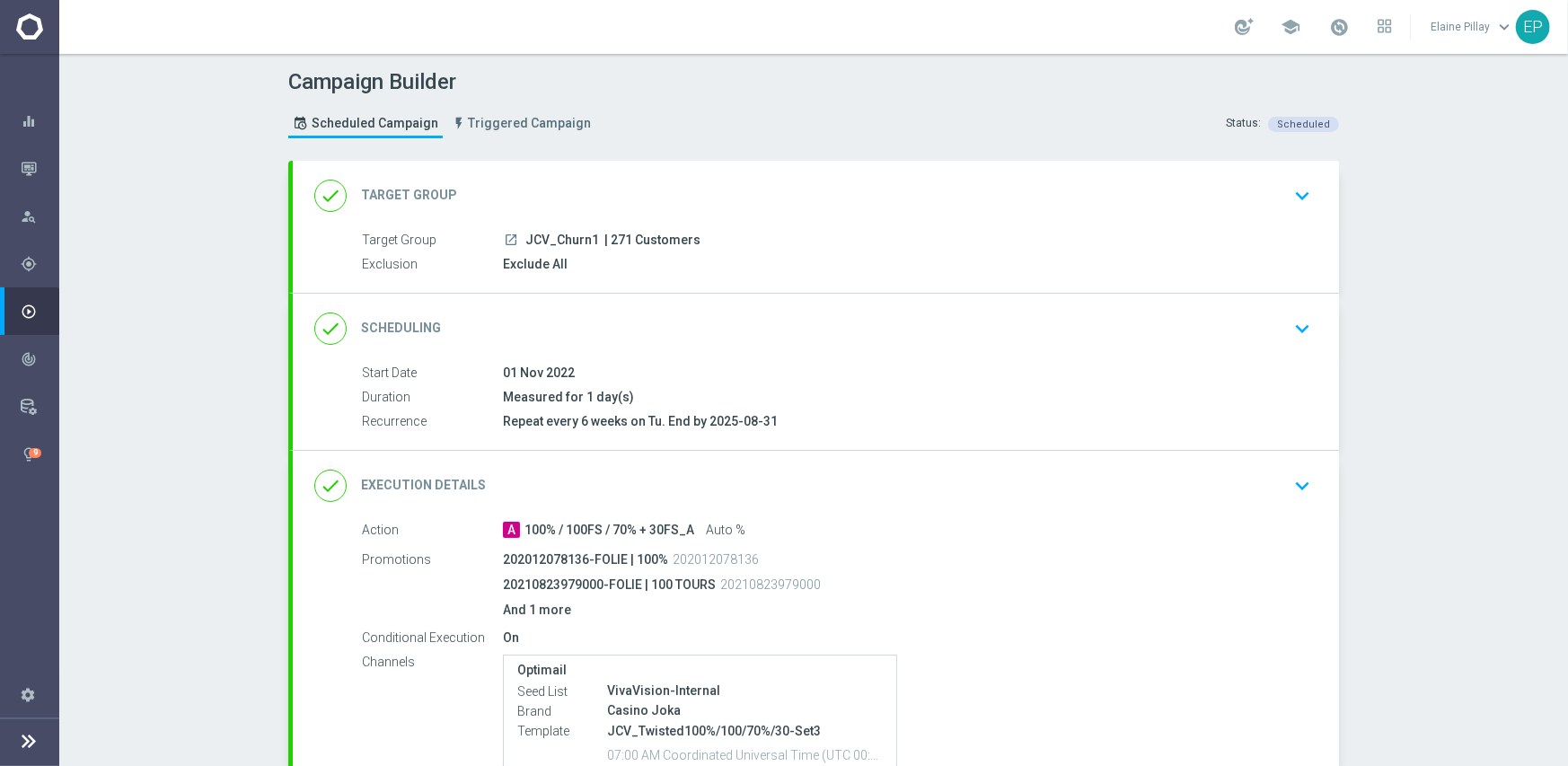 click on "done
Scheduling
keyboard_arrow_down" 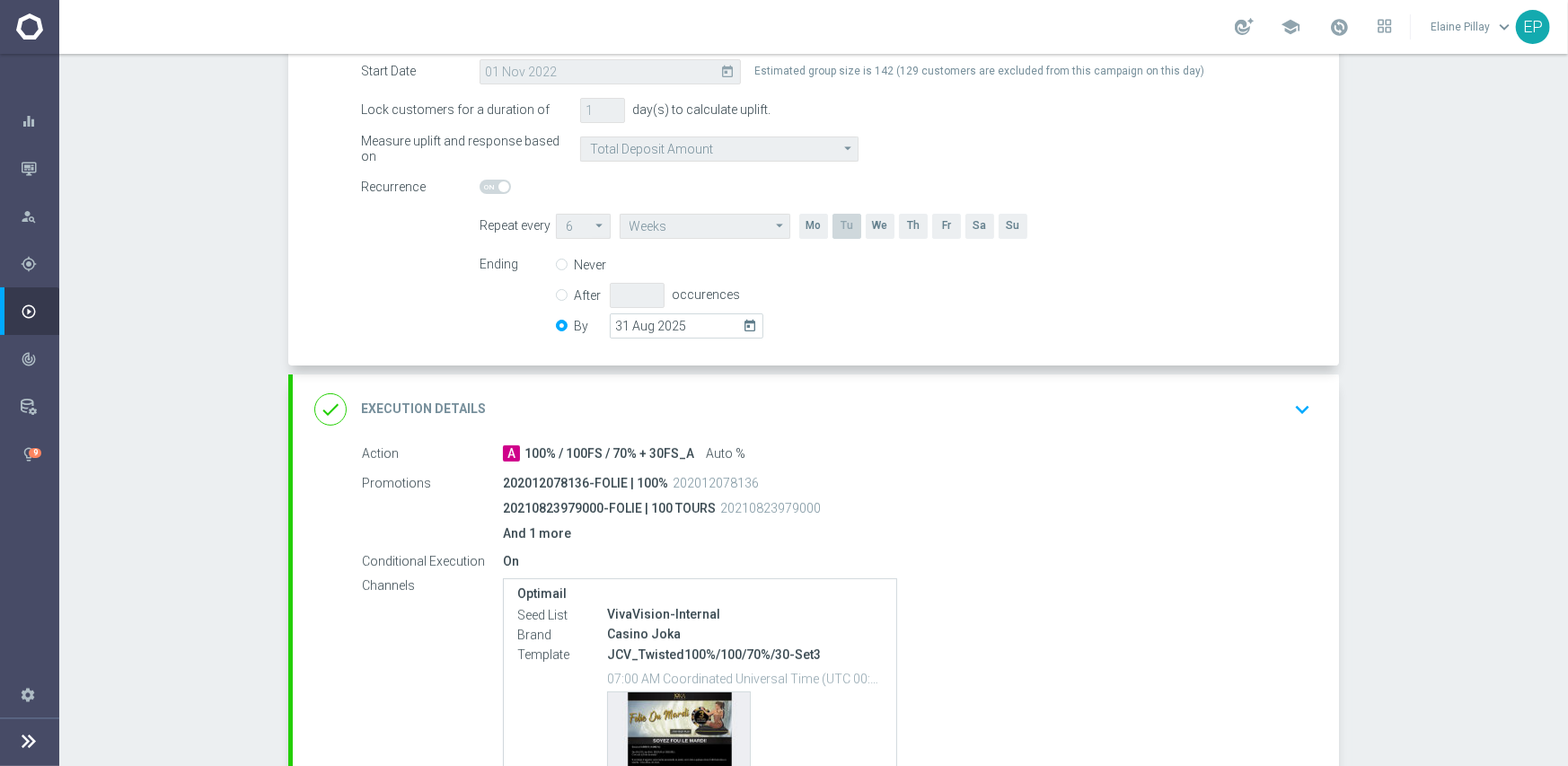 scroll, scrollTop: 359, scrollLeft: 0, axis: vertical 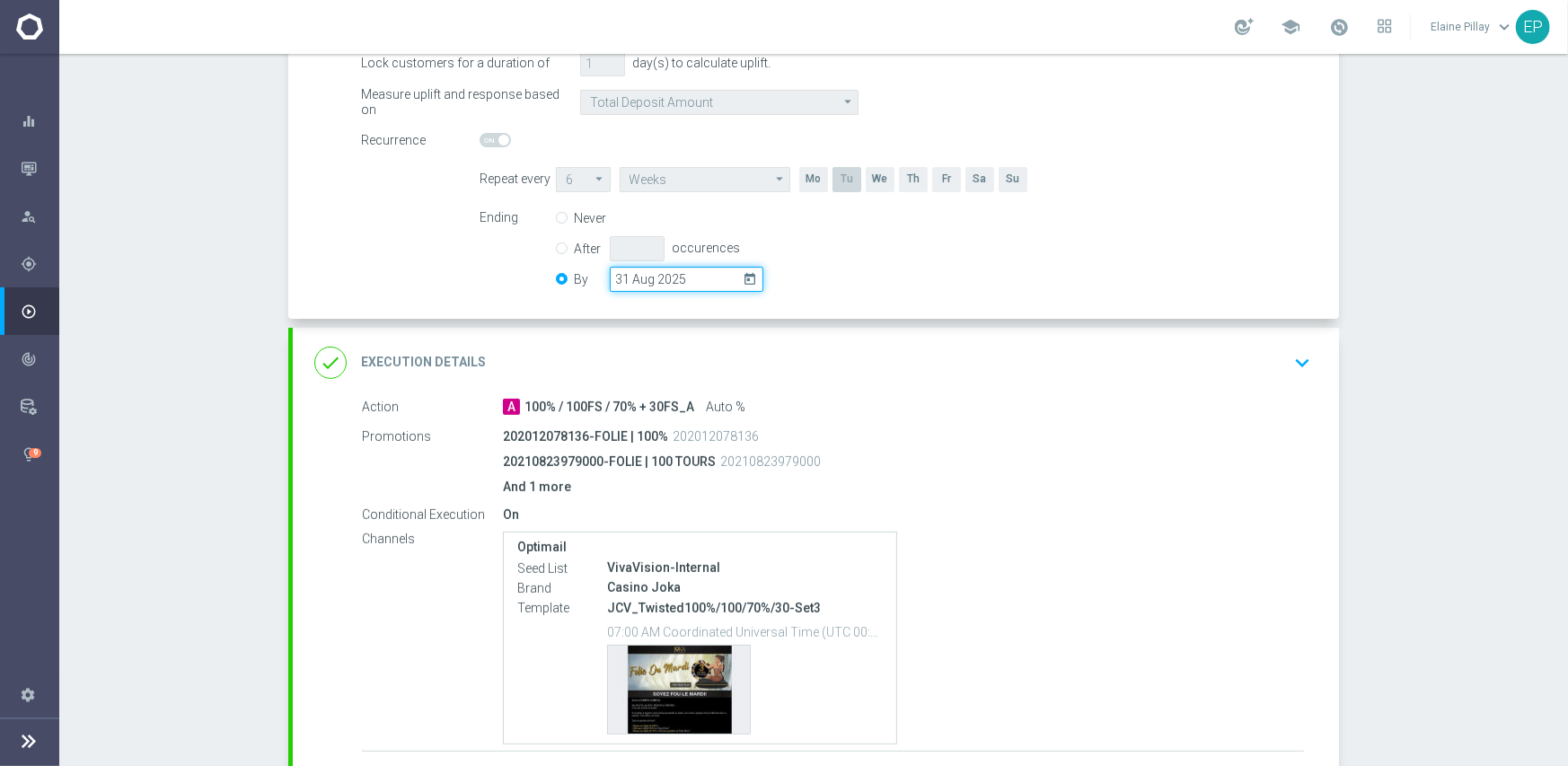 click on "31 Aug 2025" 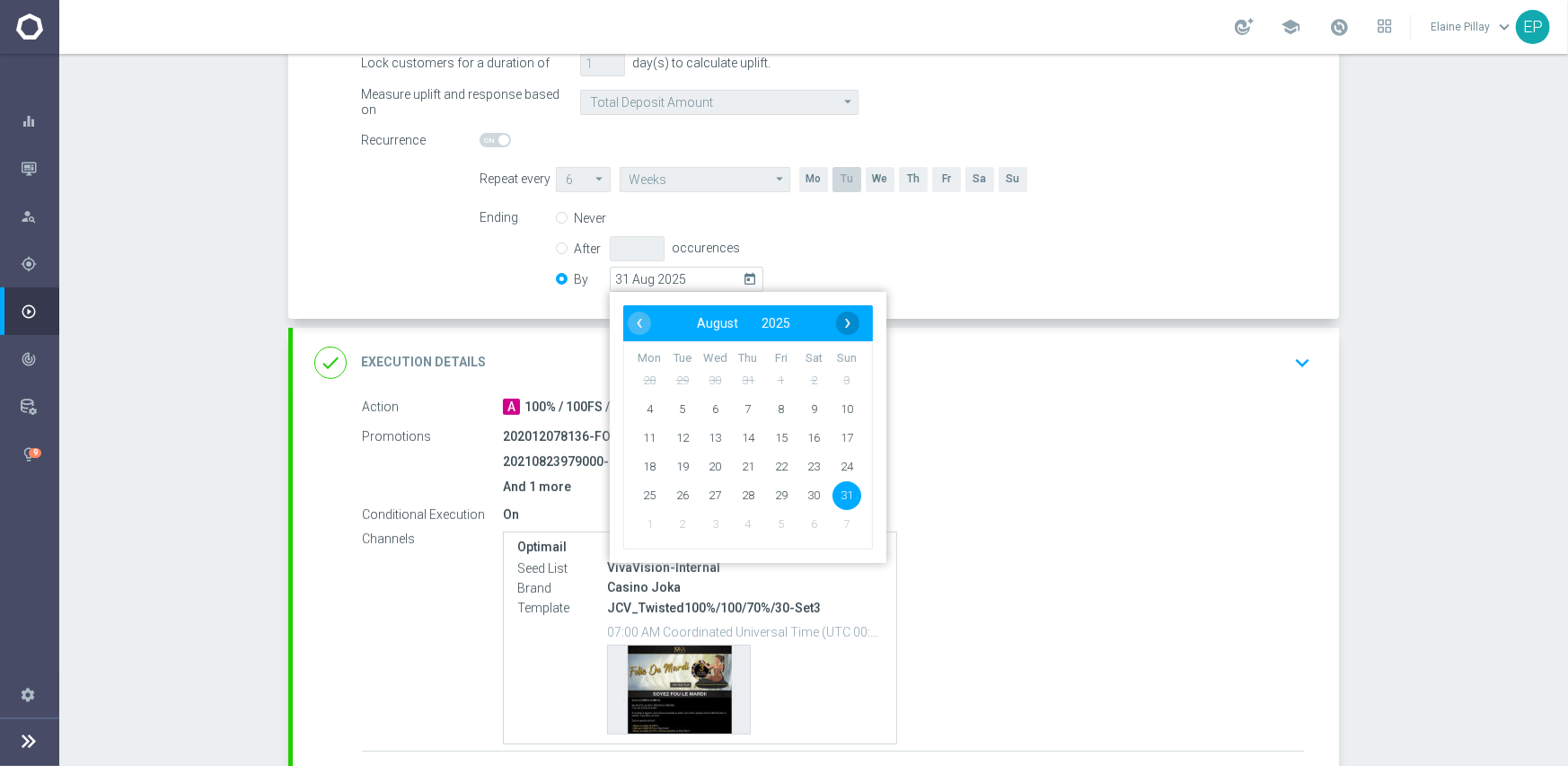 click on "›" 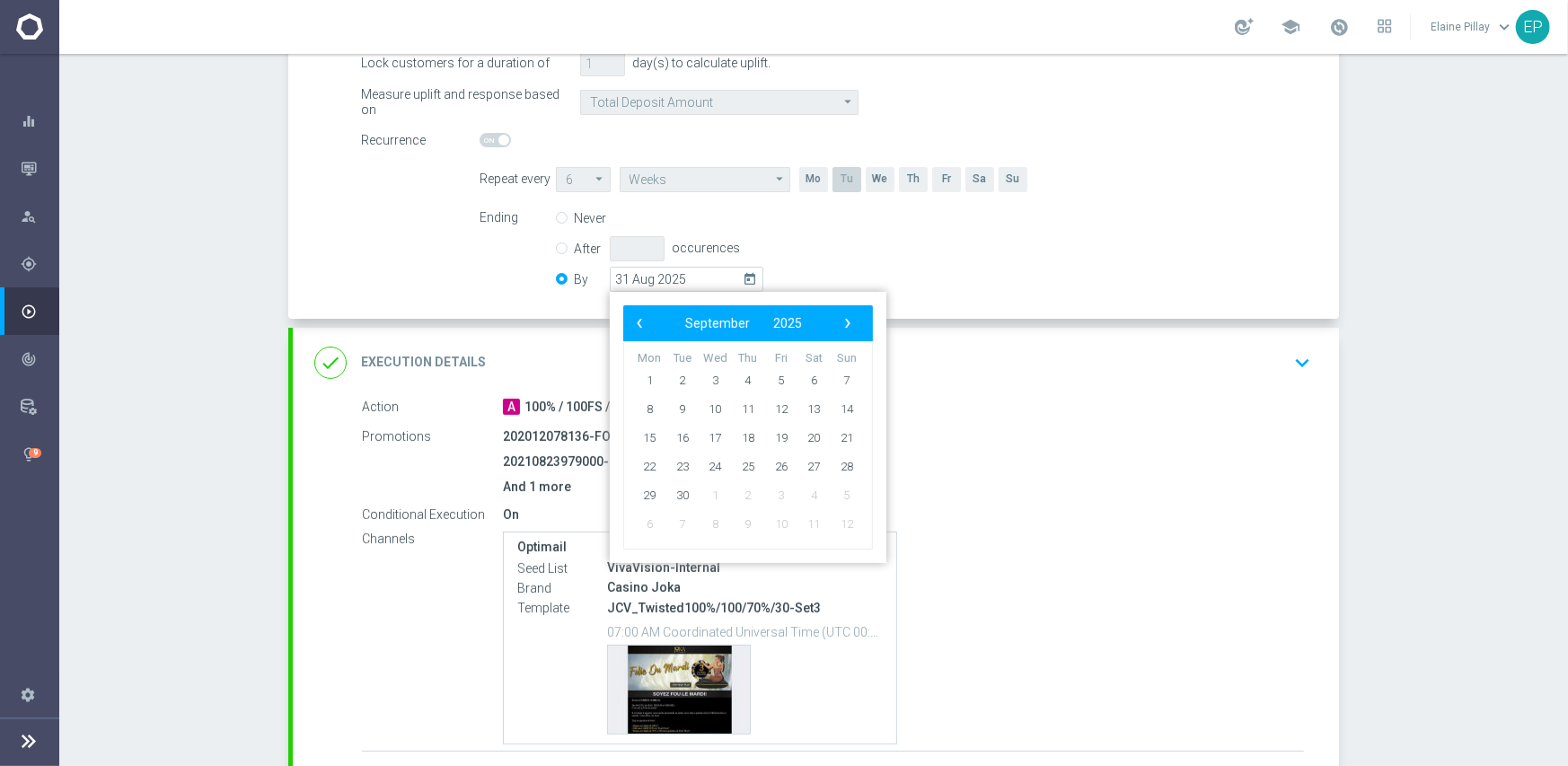 click on "›" 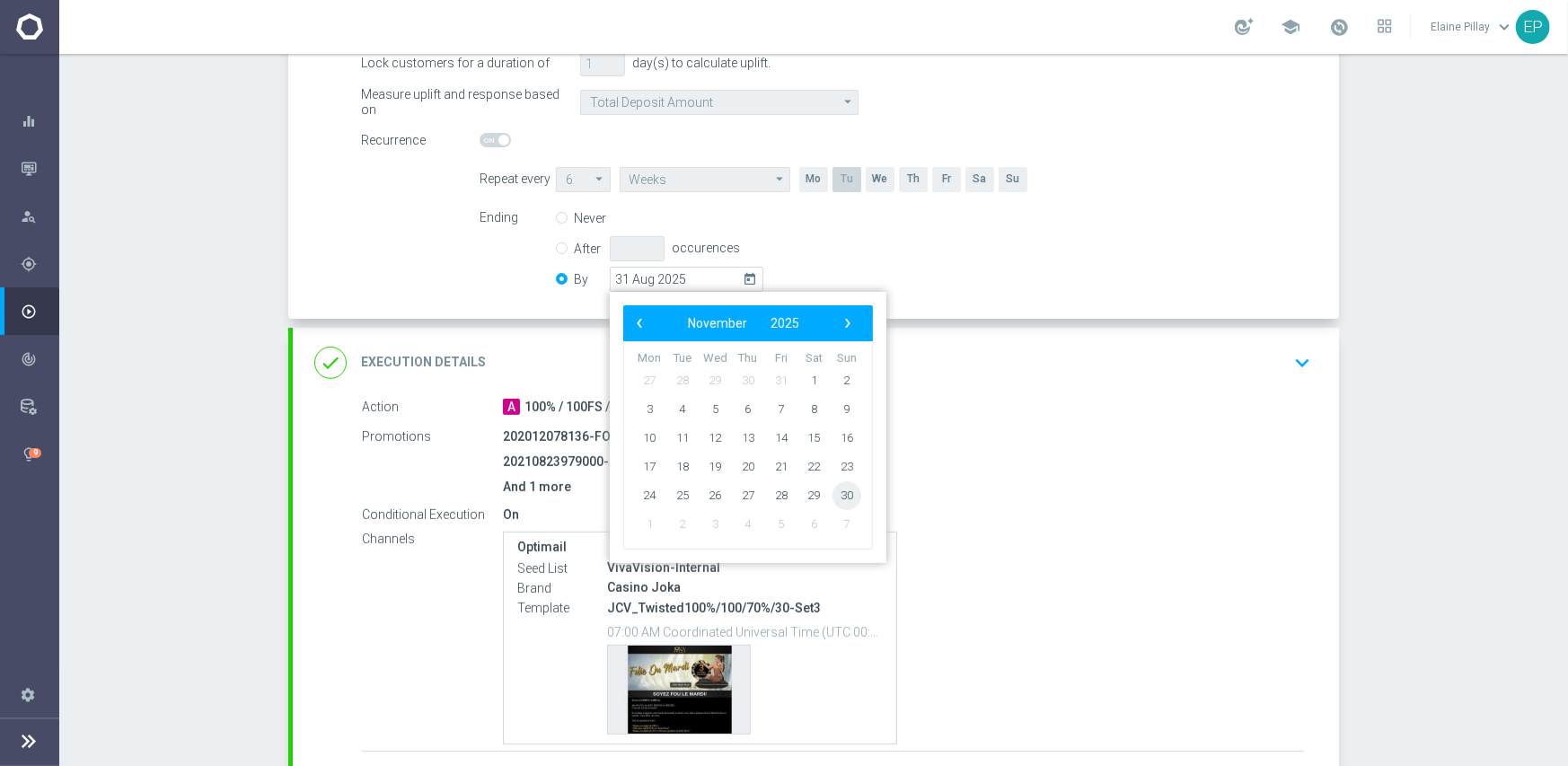 click on "30" 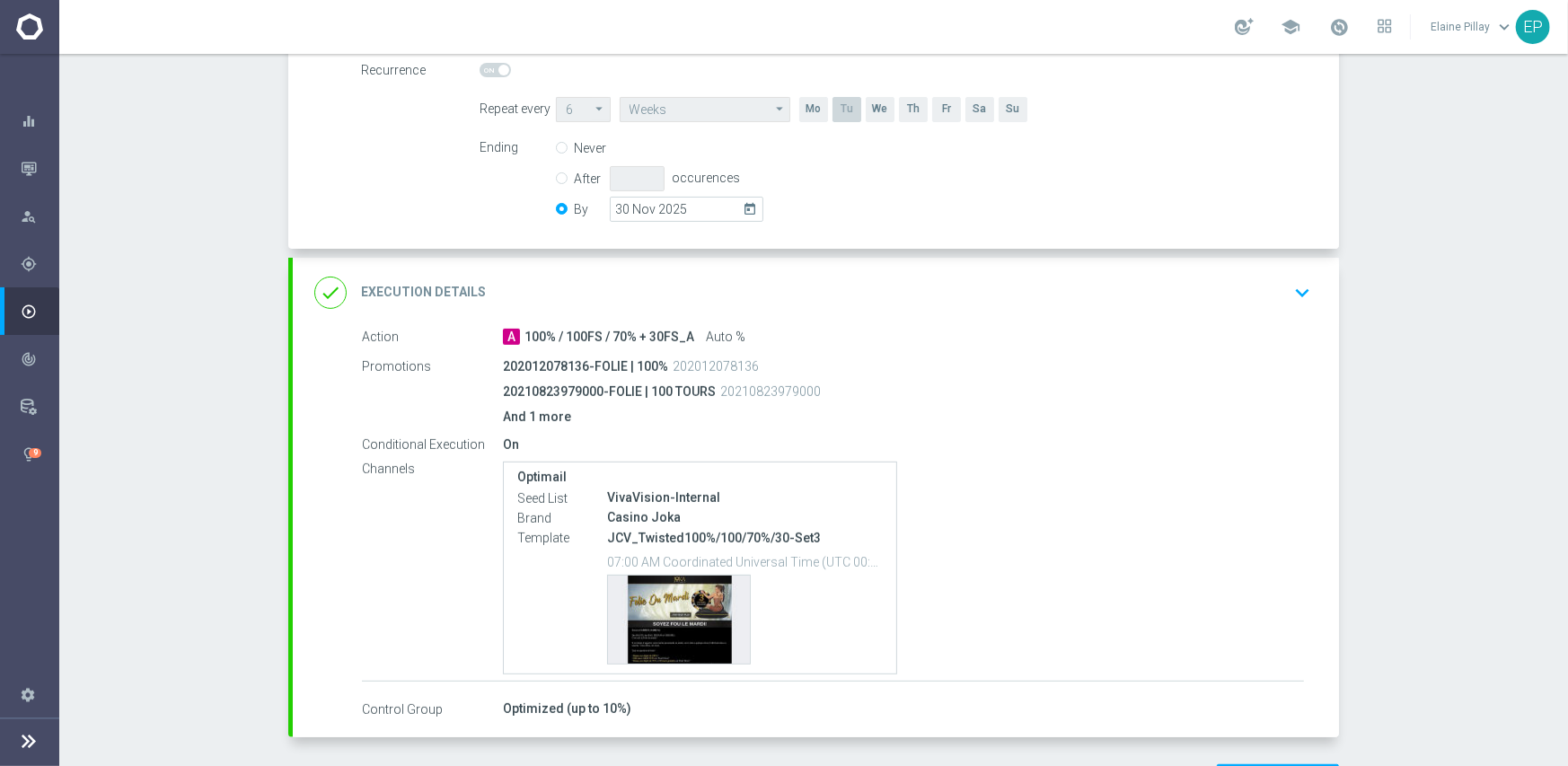 scroll, scrollTop: 497, scrollLeft: 0, axis: vertical 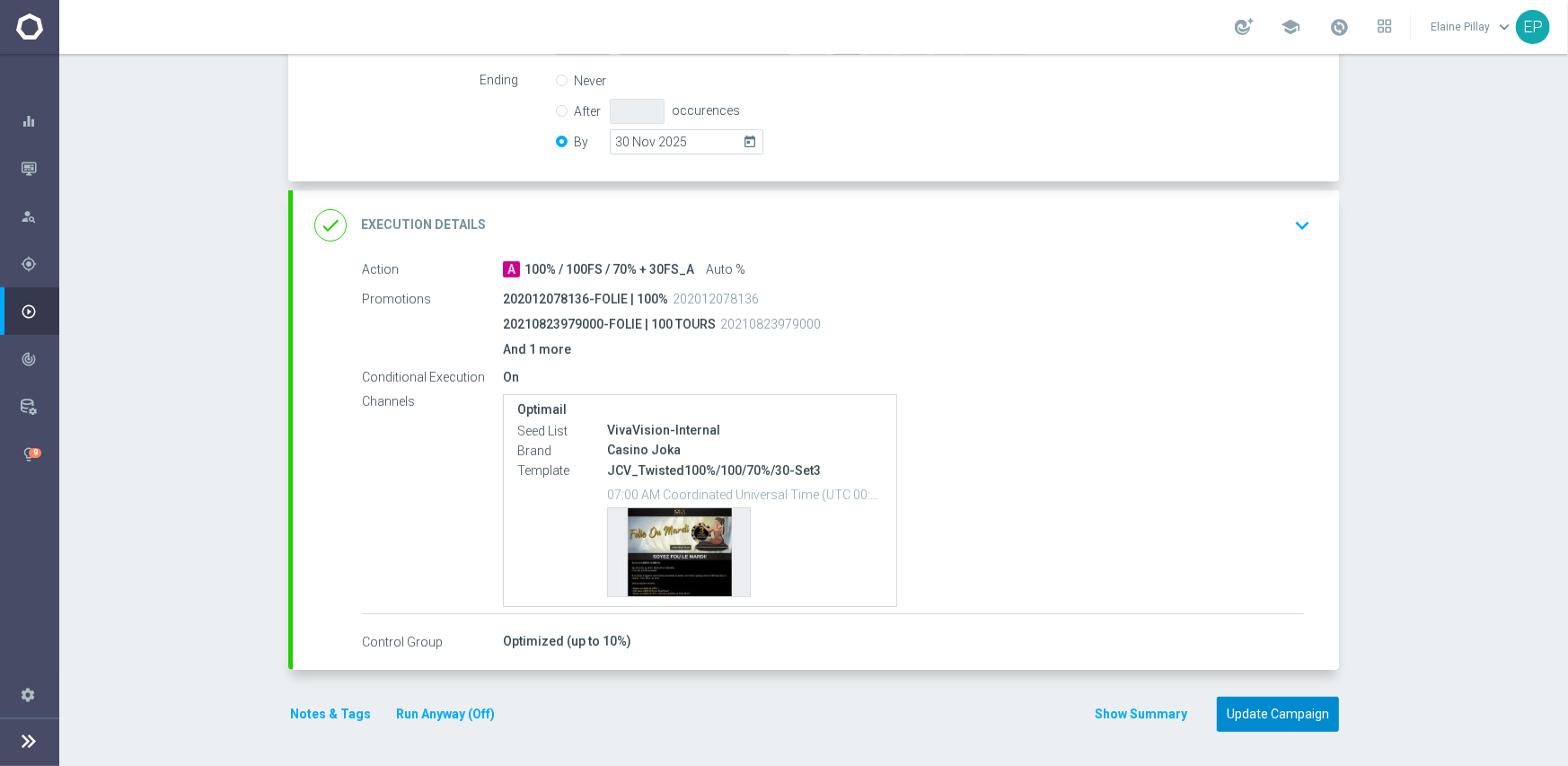 click on "Update Campaign" 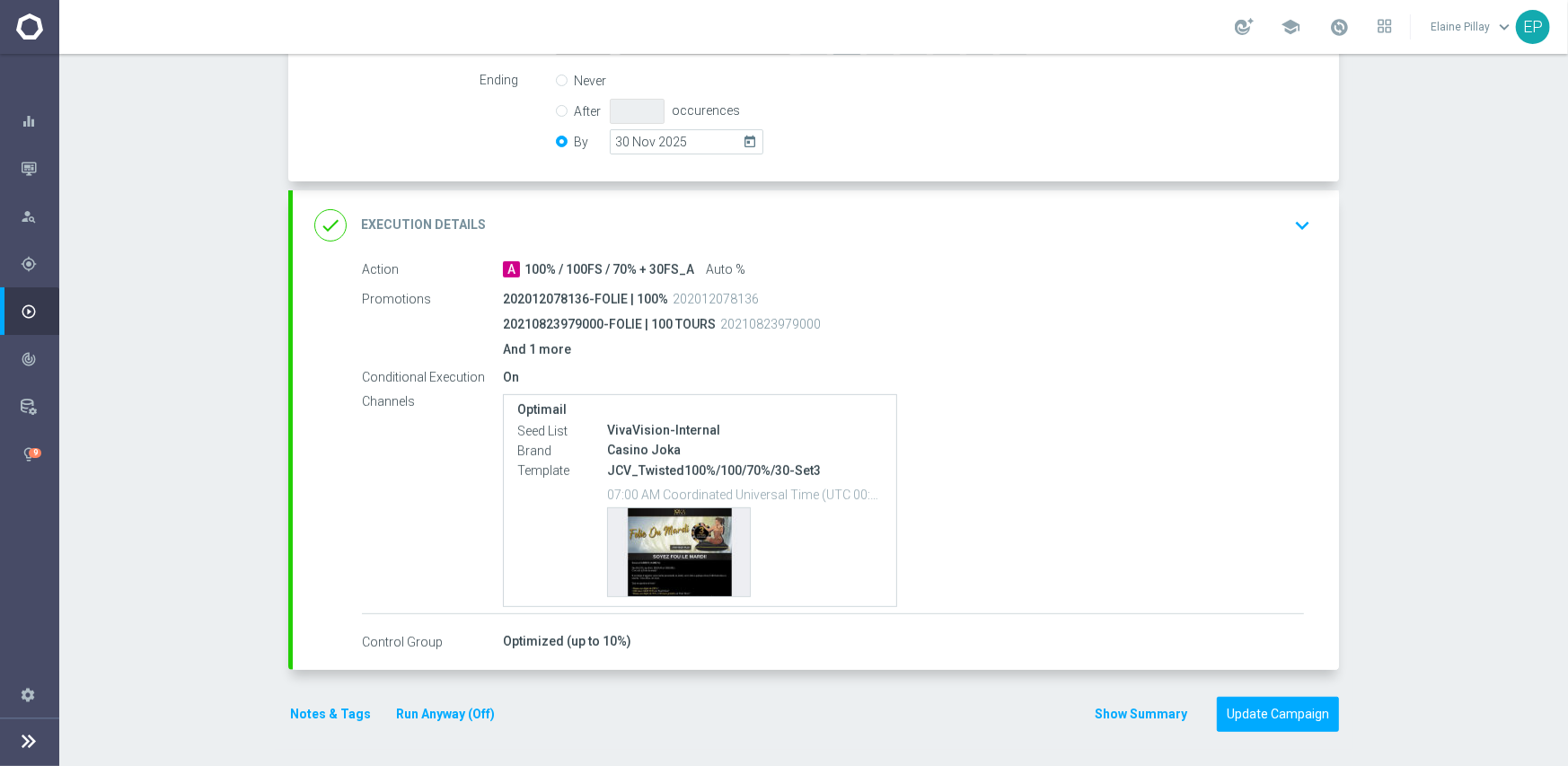 scroll, scrollTop: 494, scrollLeft: 0, axis: vertical 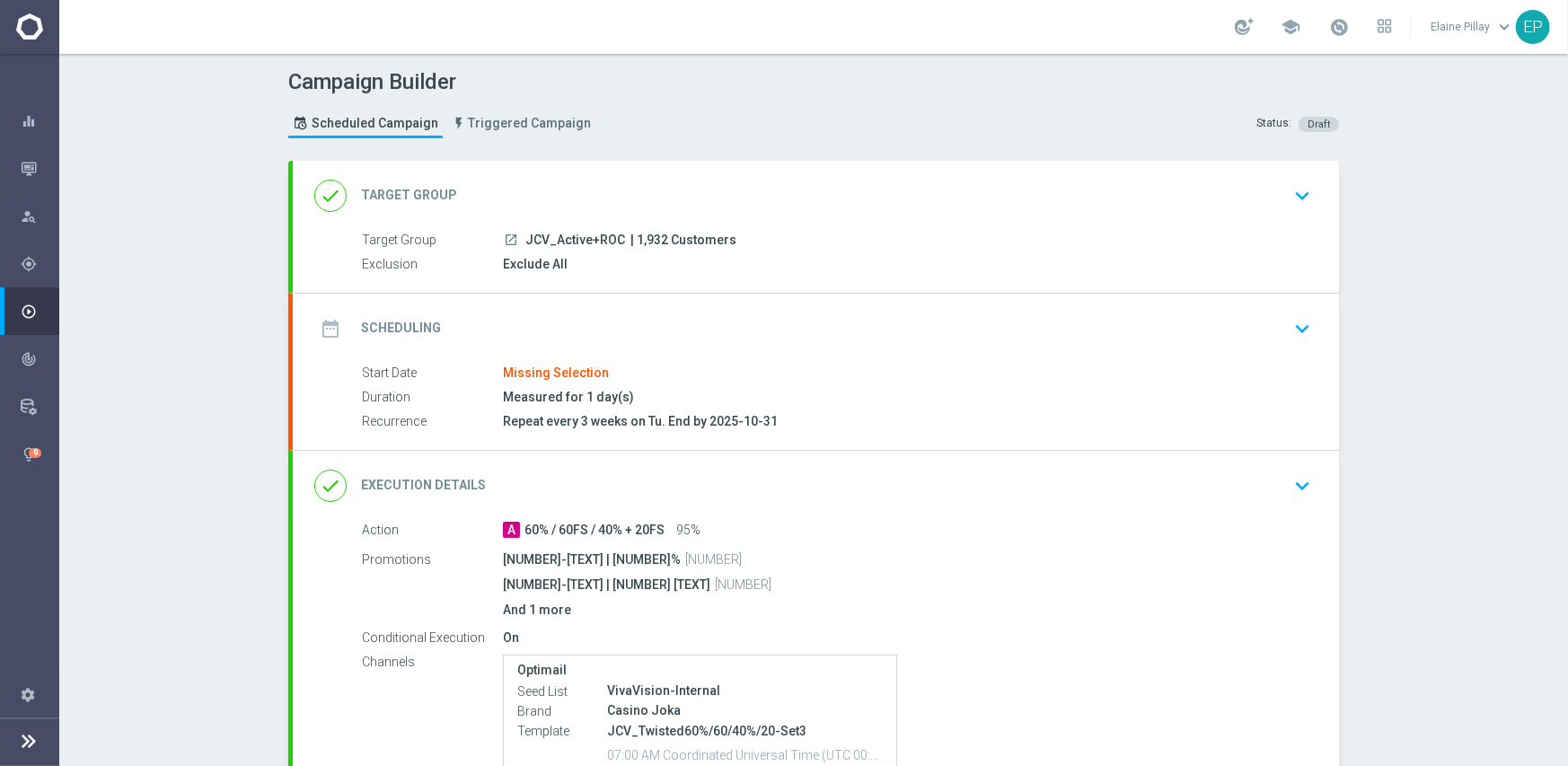 click on "date_range
Scheduling
keyboard_arrow_down" 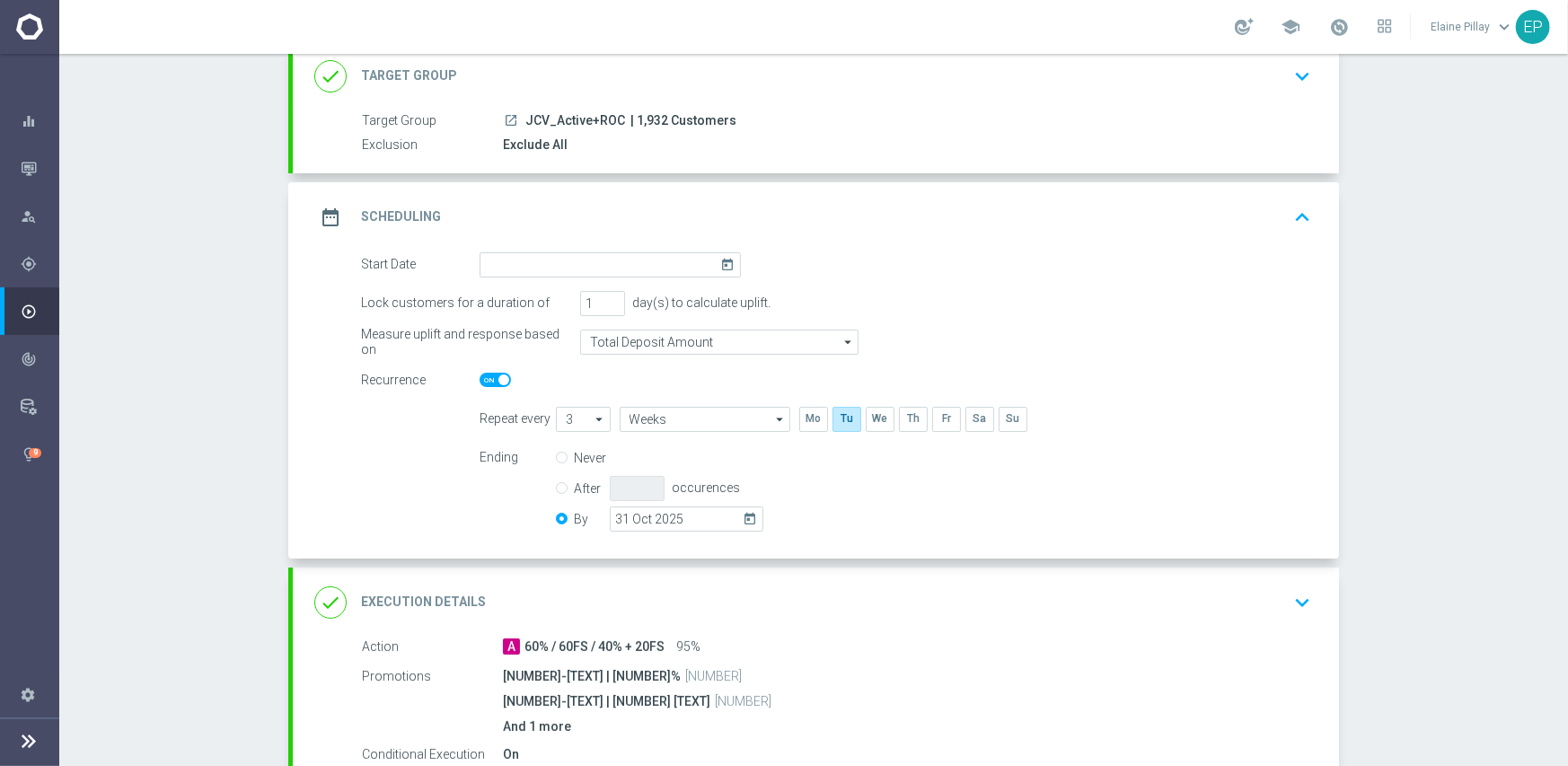 scroll, scrollTop: 0, scrollLeft: 0, axis: both 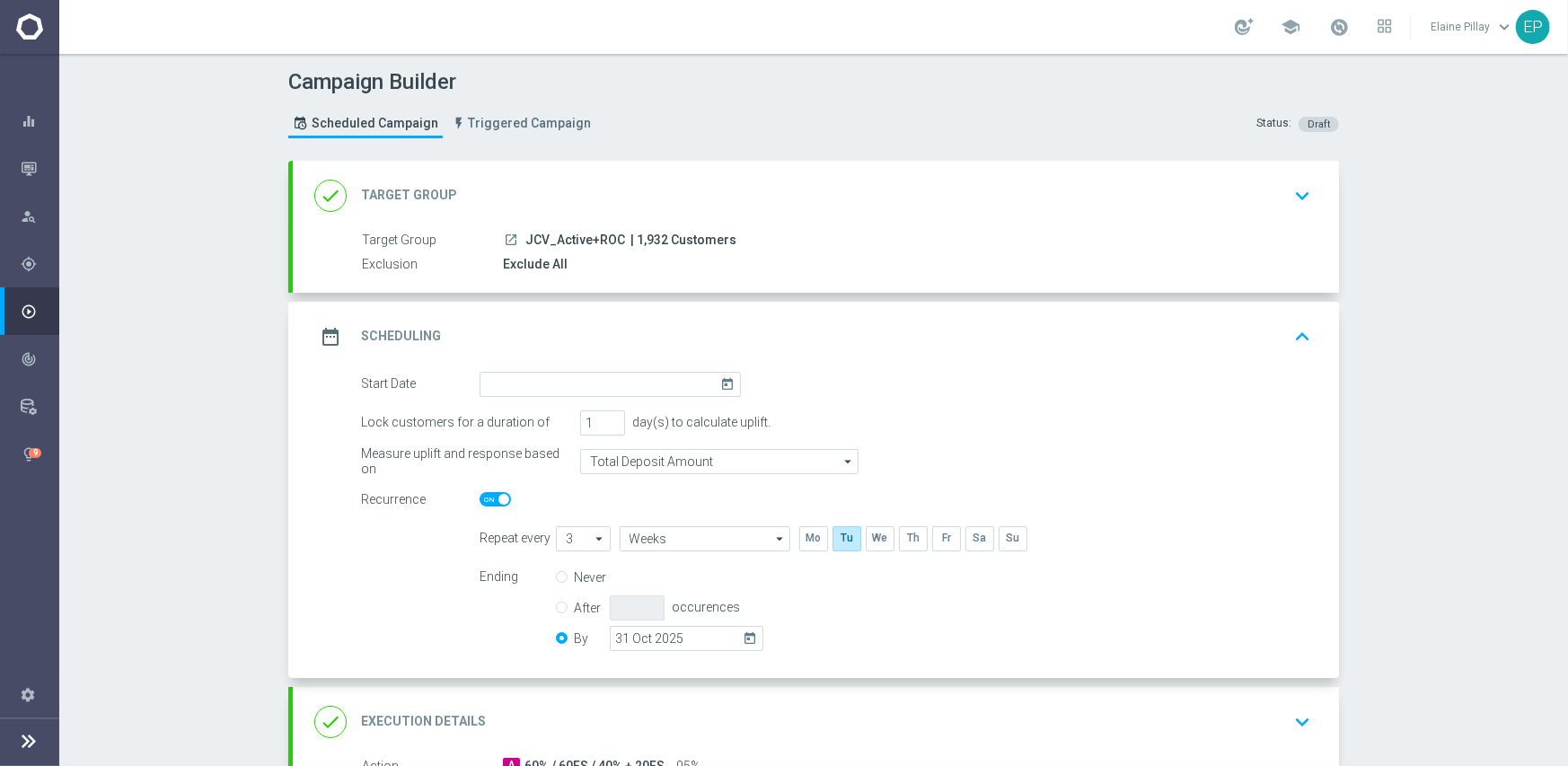 drag, startPoint x: 527, startPoint y: 242, endPoint x: 568, endPoint y: 242, distance: 41 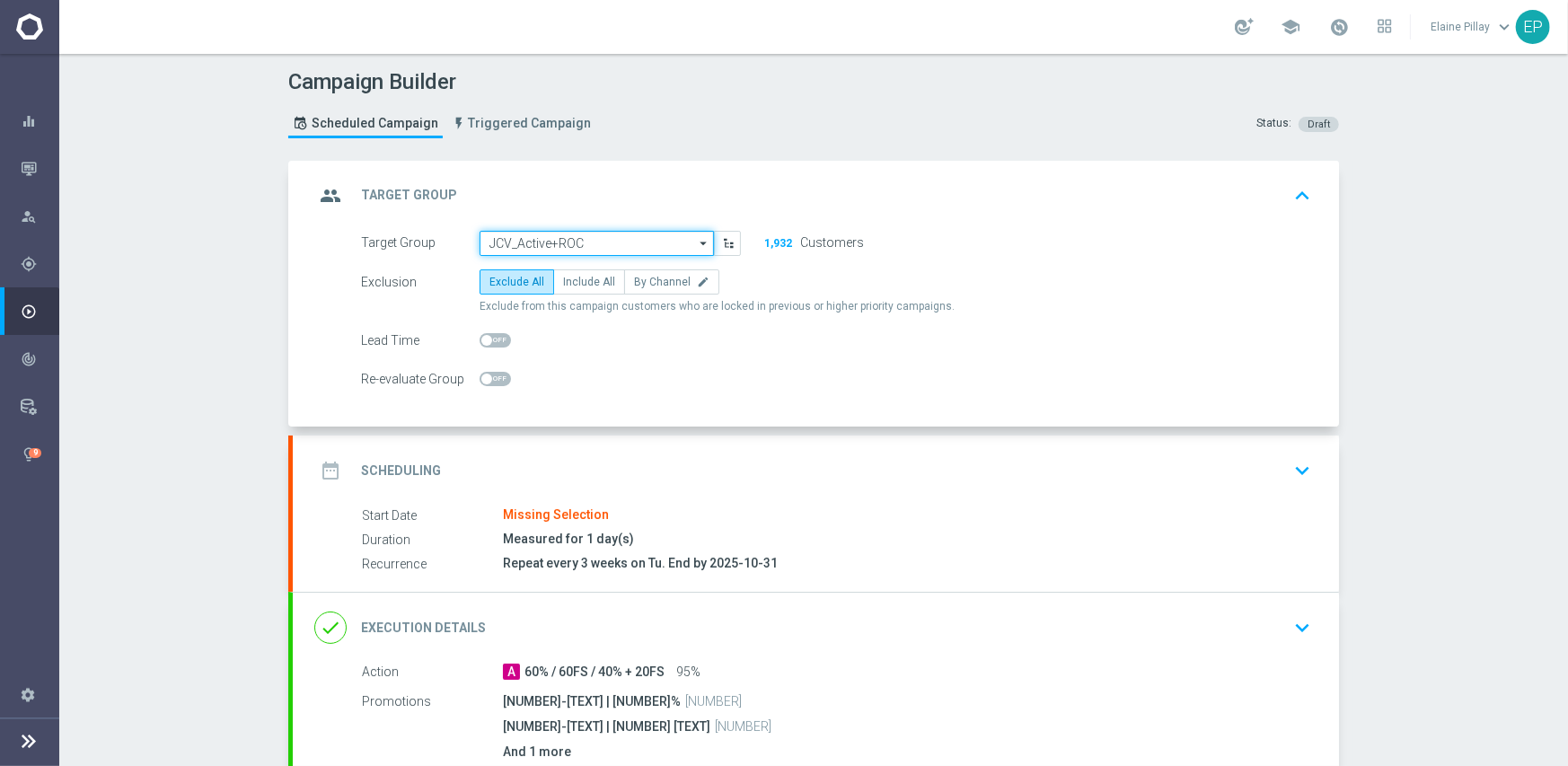 click on "JCV_Active+ROC" 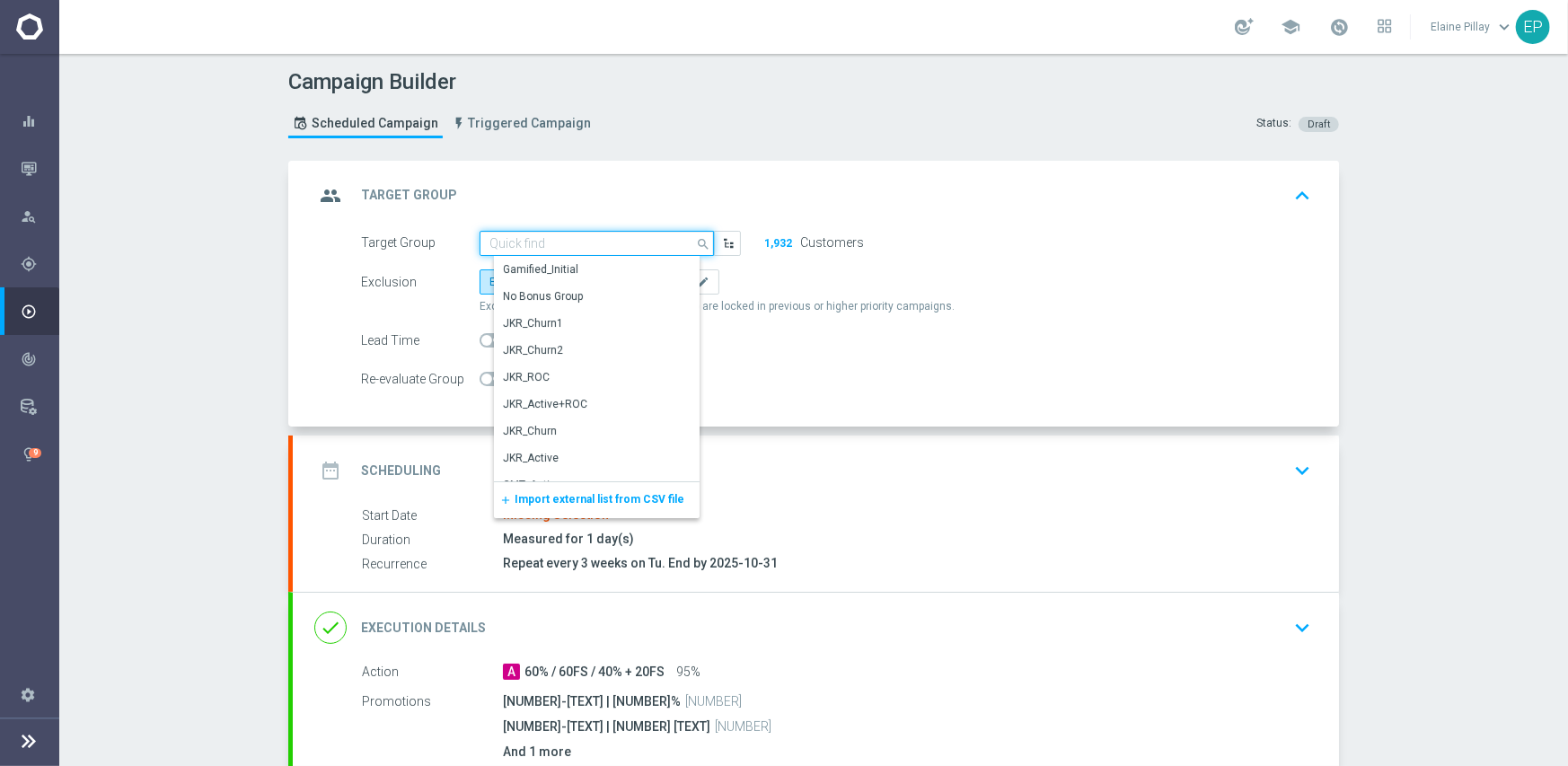 paste on "CV_Acti" 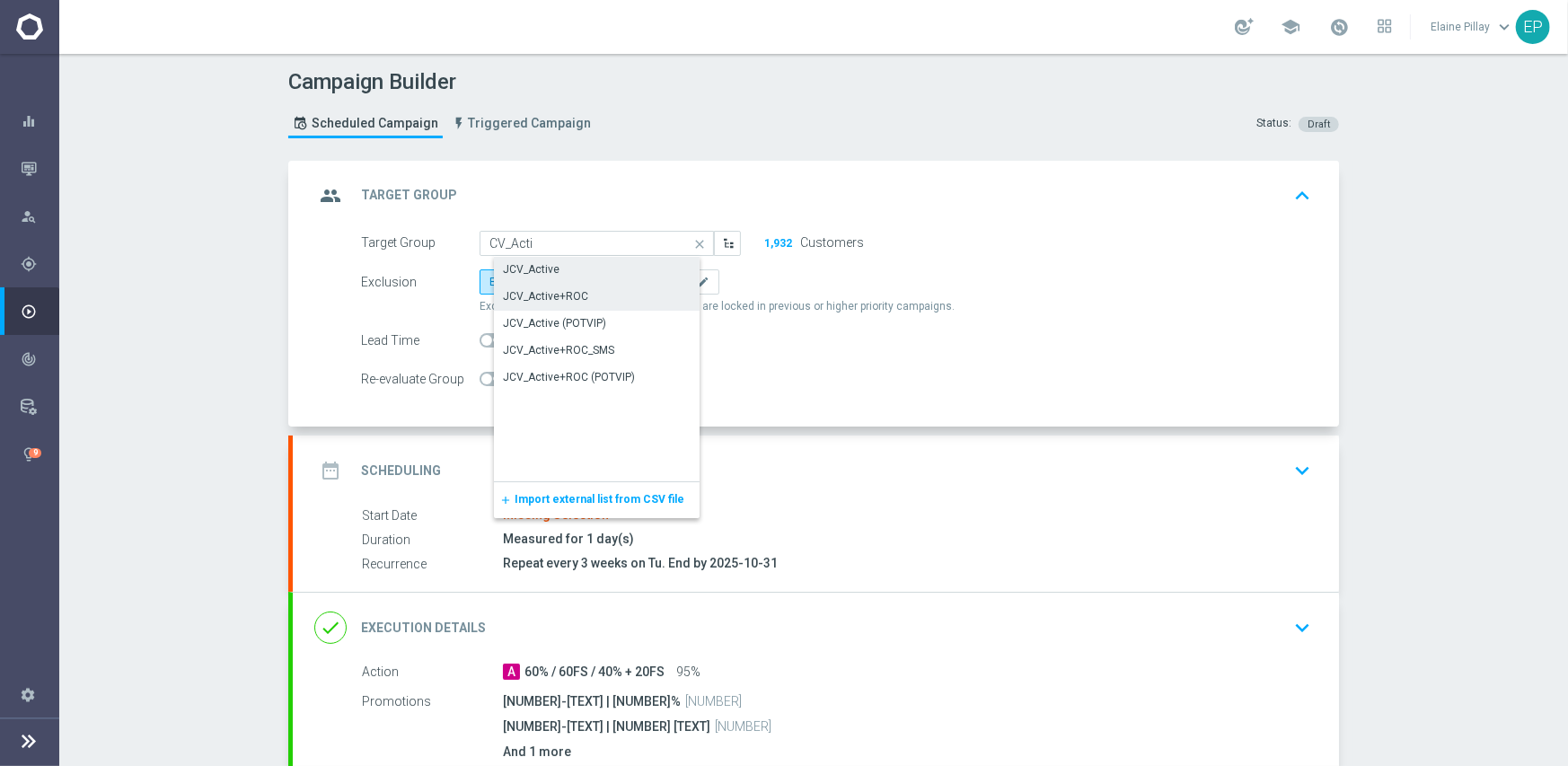 click on "JCV_Active" 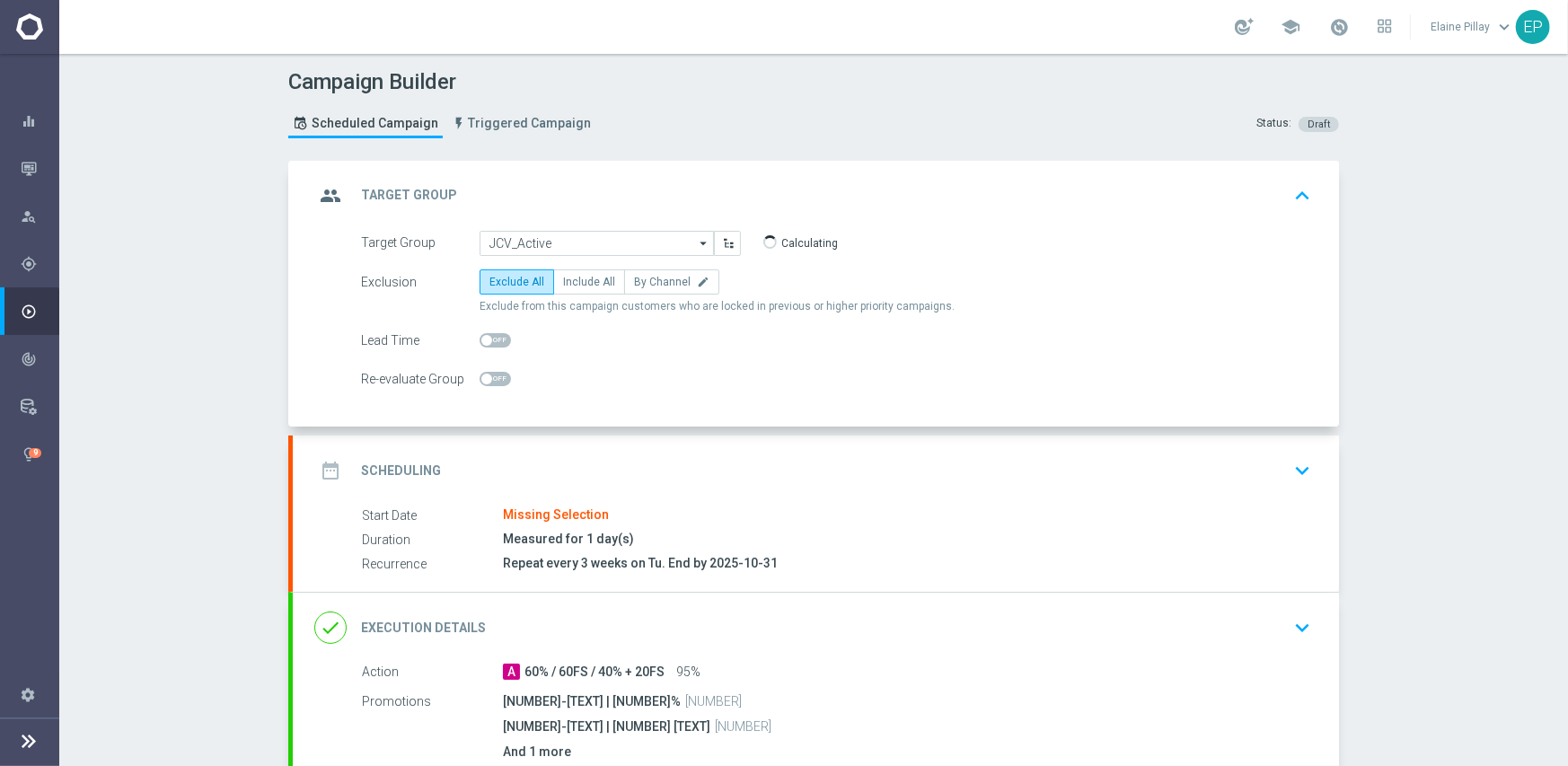 click on "date_range
Scheduling
keyboard_arrow_down" 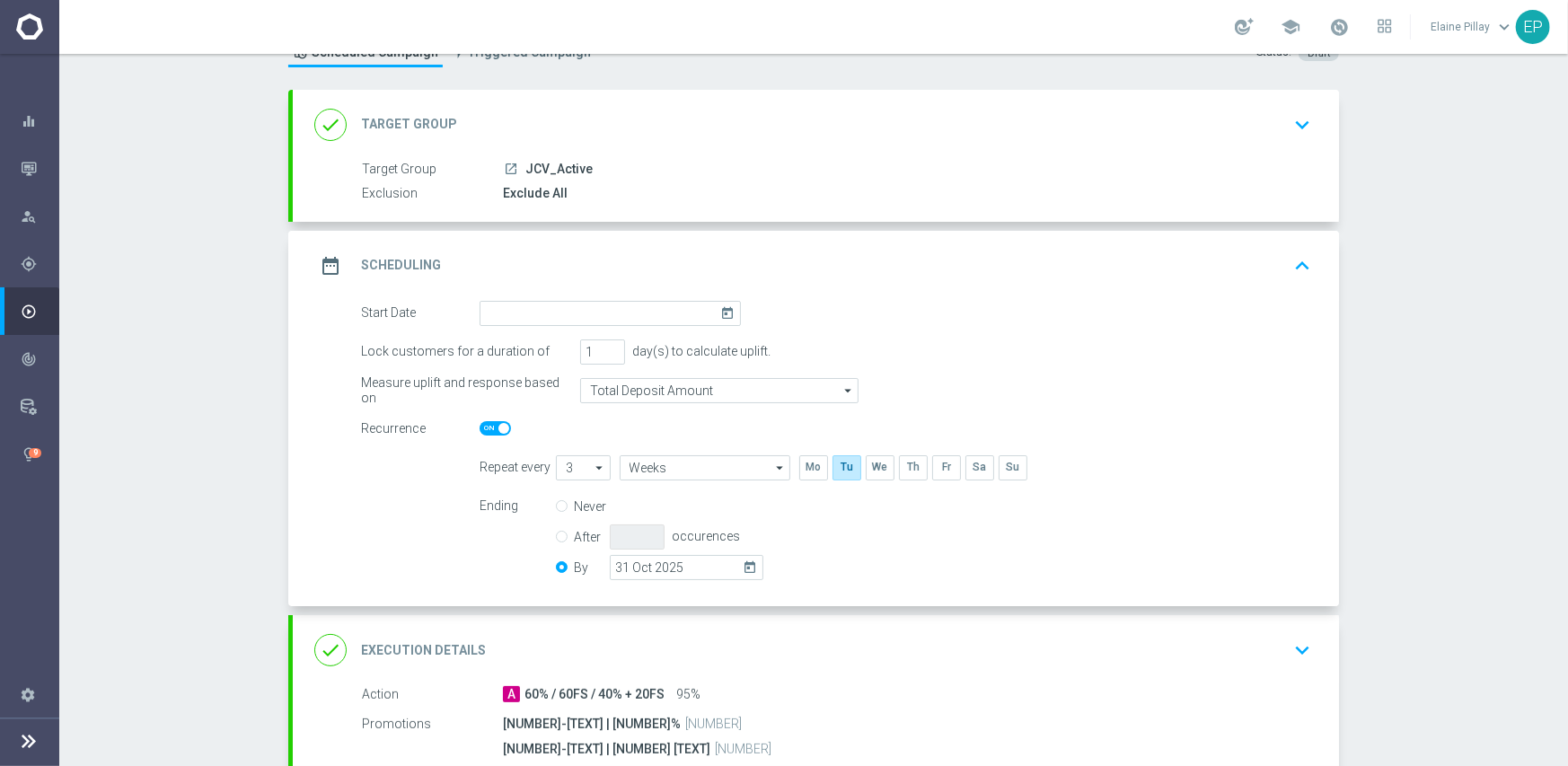 scroll, scrollTop: 180, scrollLeft: 0, axis: vertical 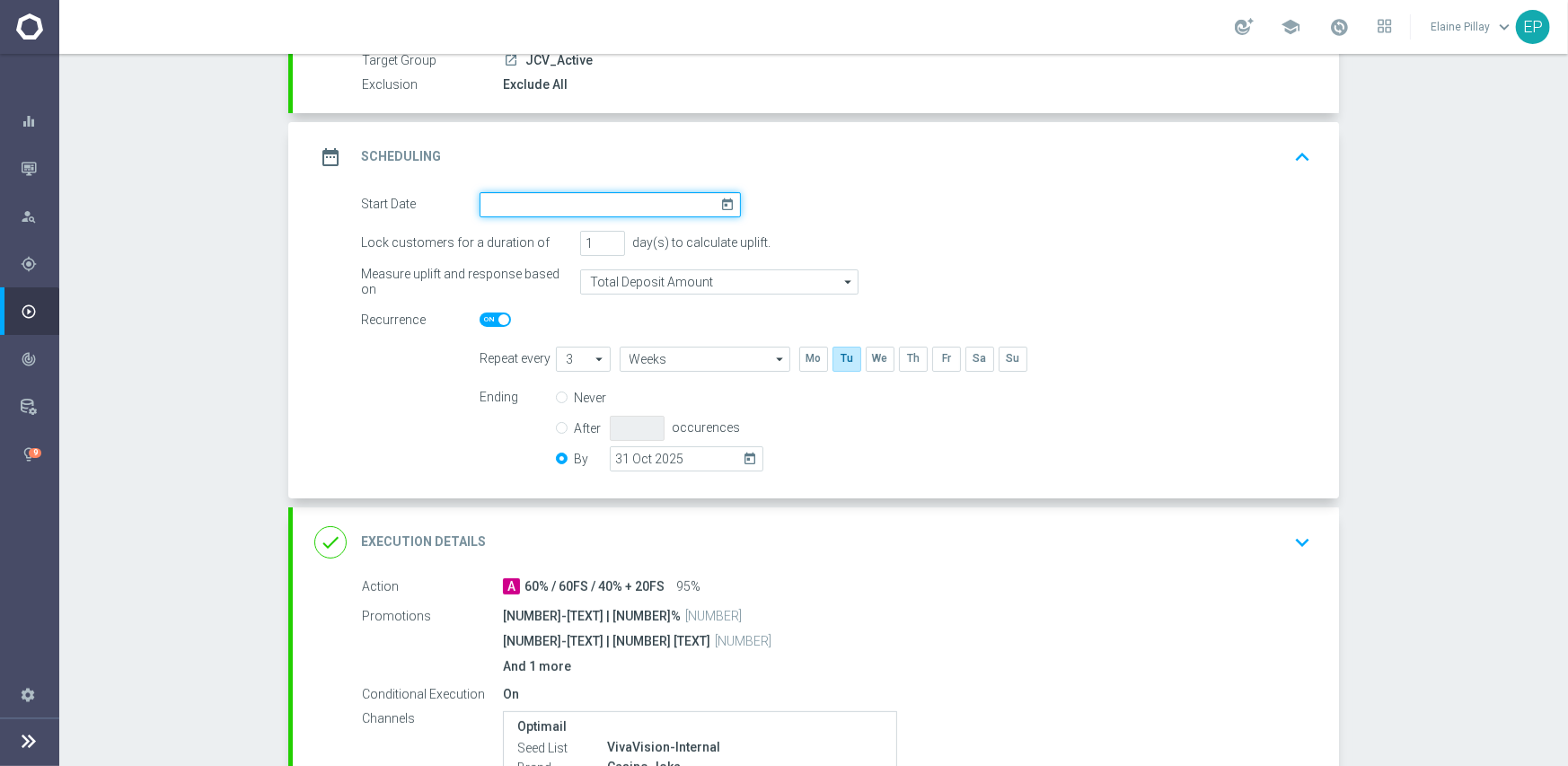 drag, startPoint x: 613, startPoint y: 206, endPoint x: 683, endPoint y: 215, distance: 70.5762 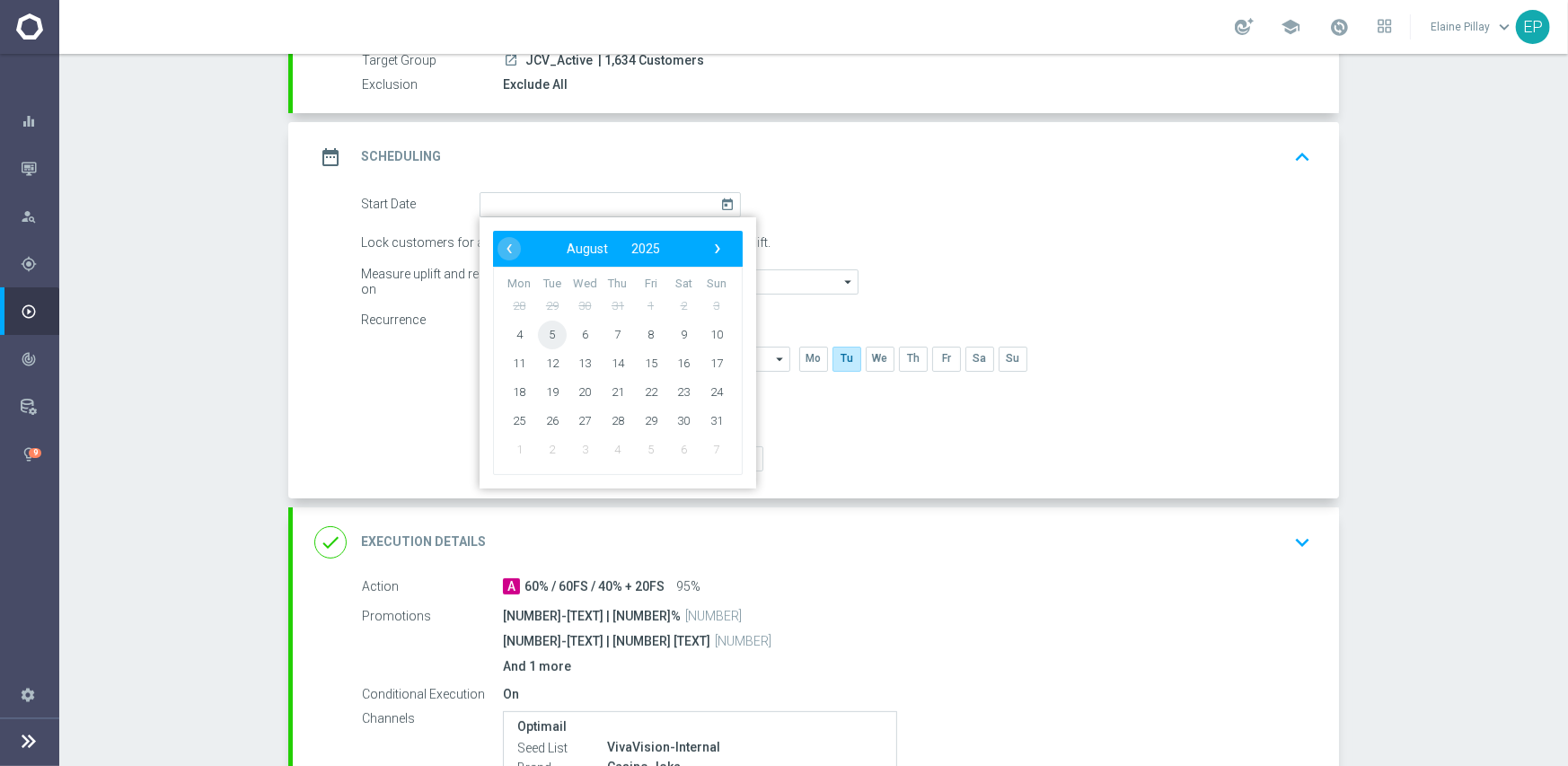 click on "5" 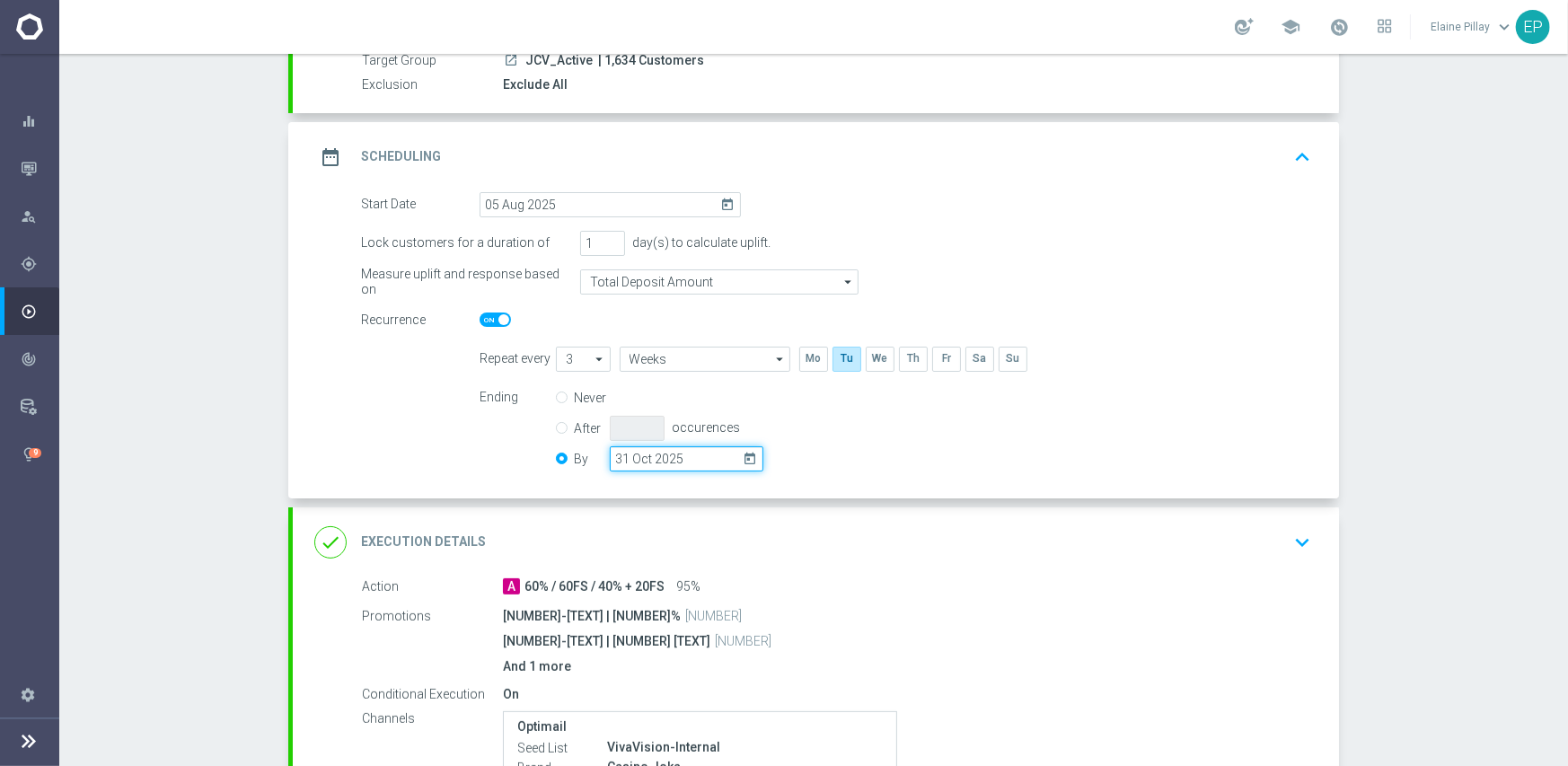 click on "31 Oct 2025" 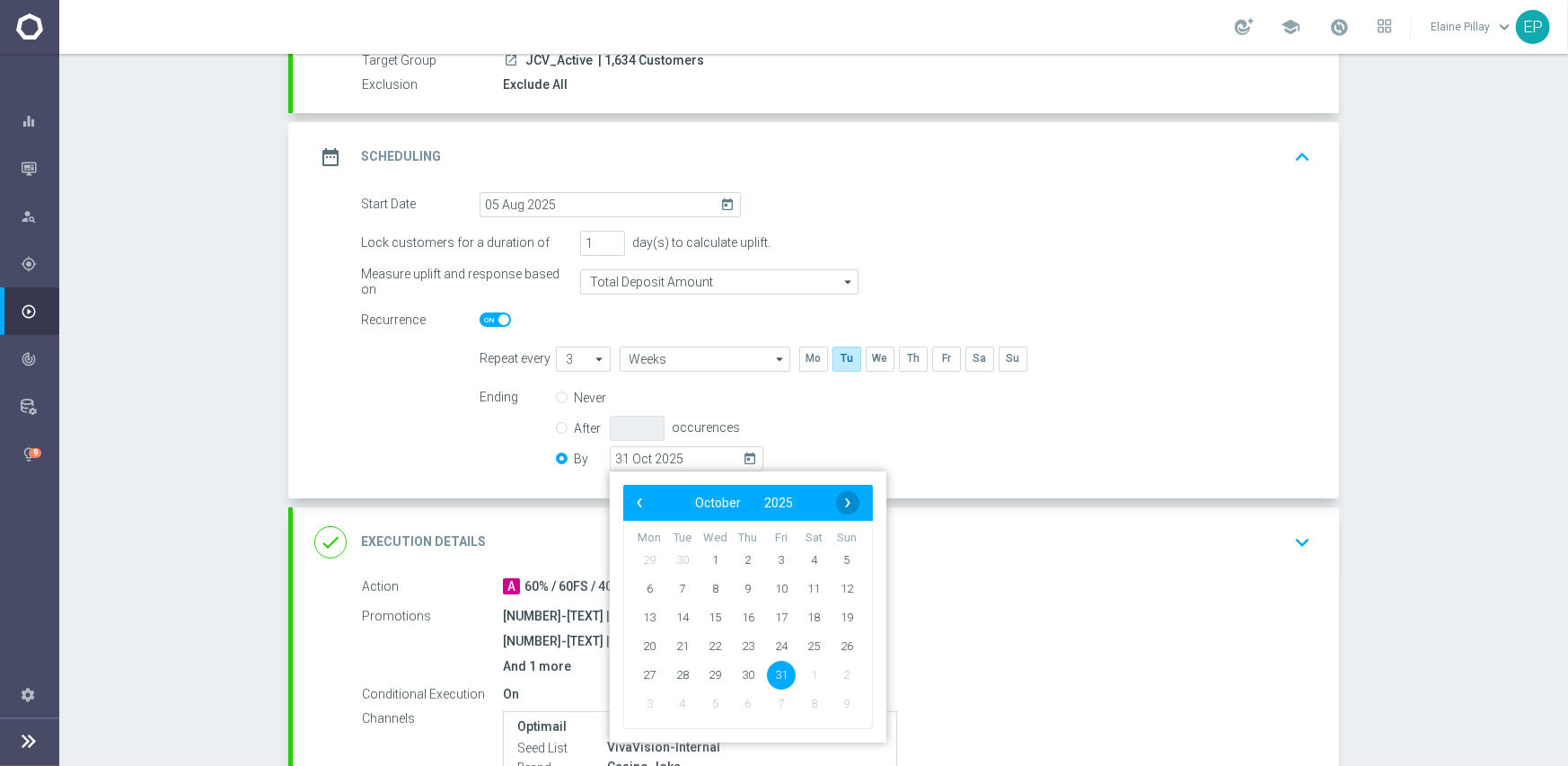 click on "›" 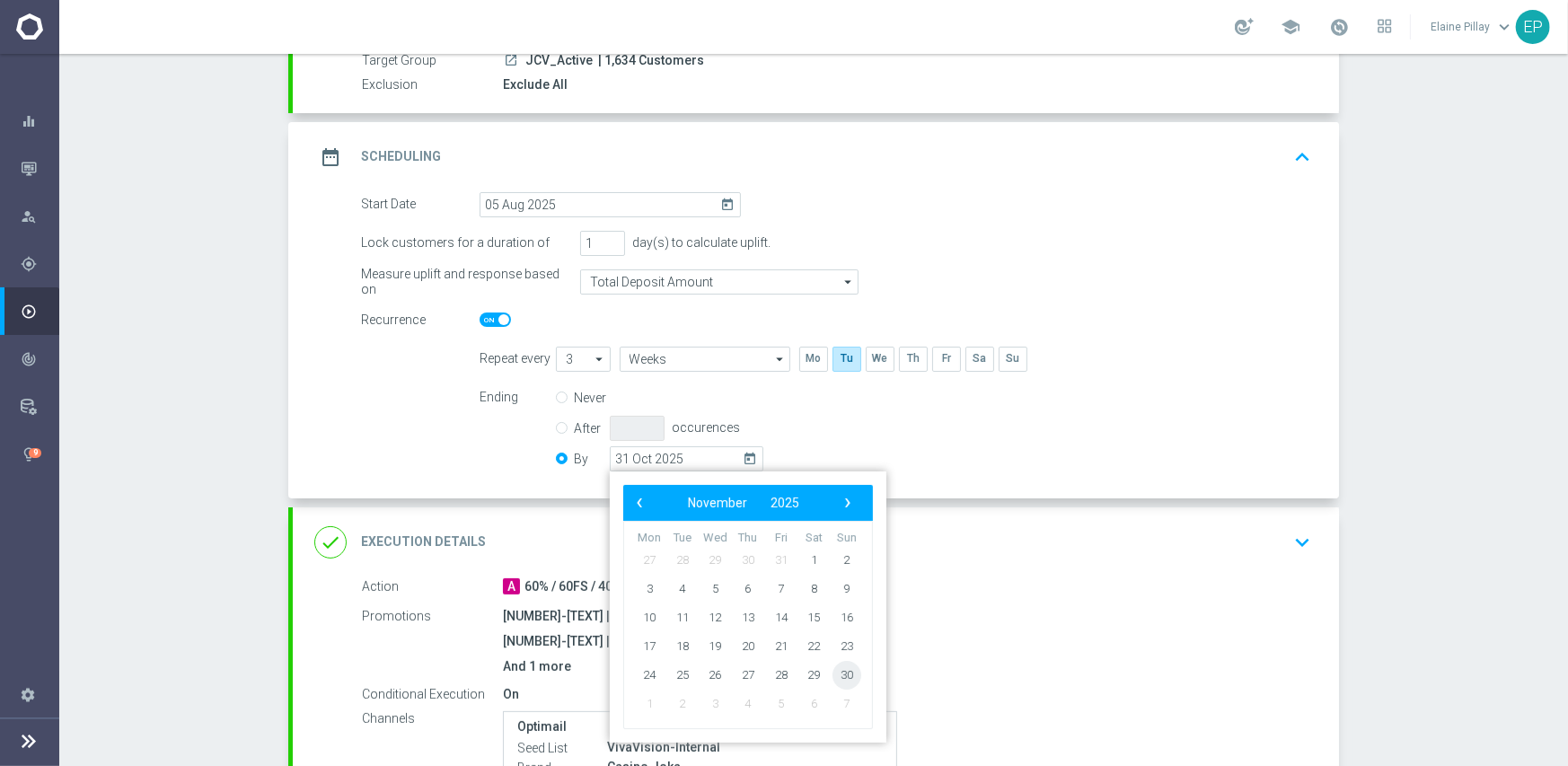 click on "30" 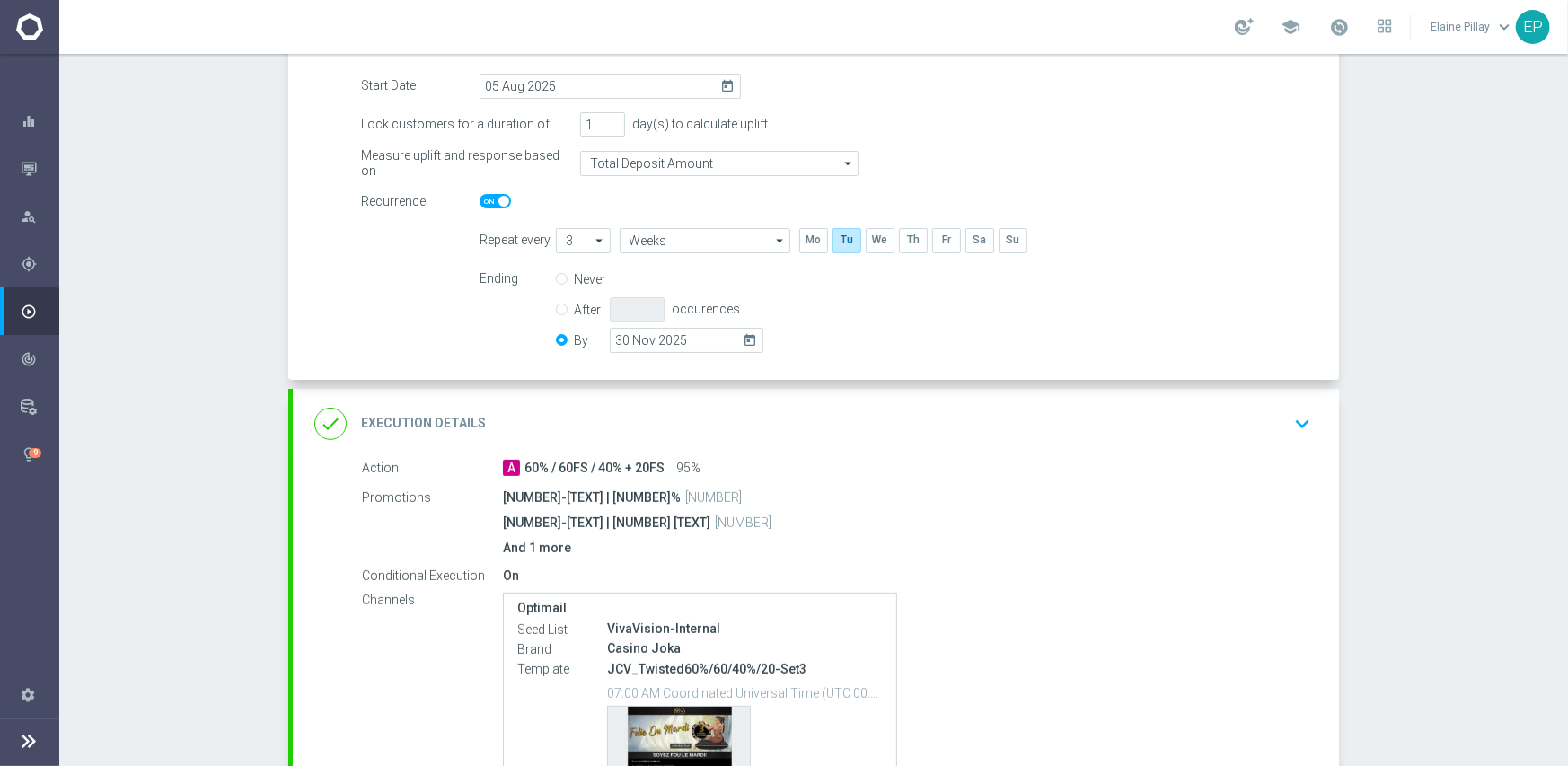 scroll, scrollTop: 497, scrollLeft: 0, axis: vertical 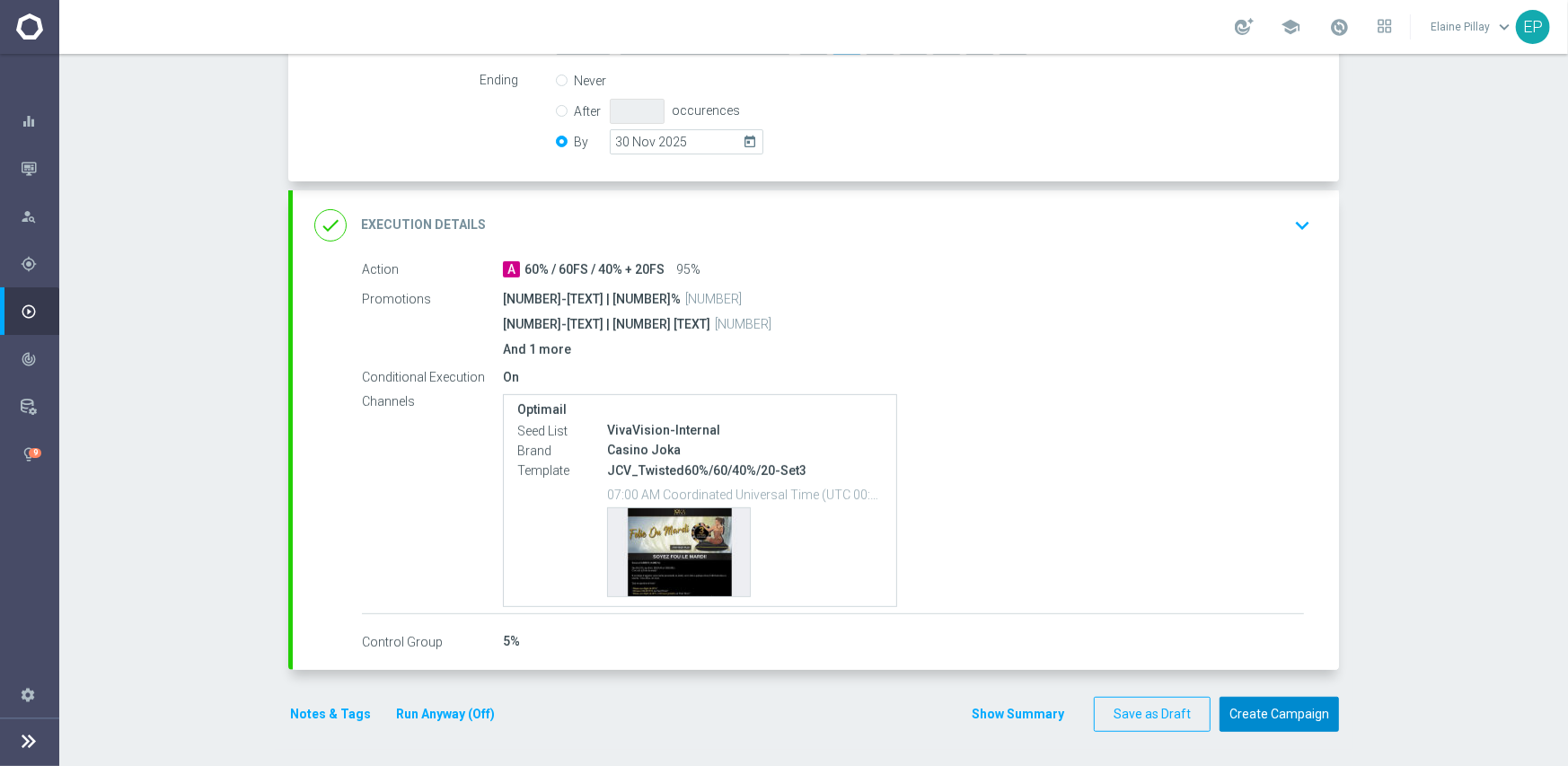 click on "Create Campaign" 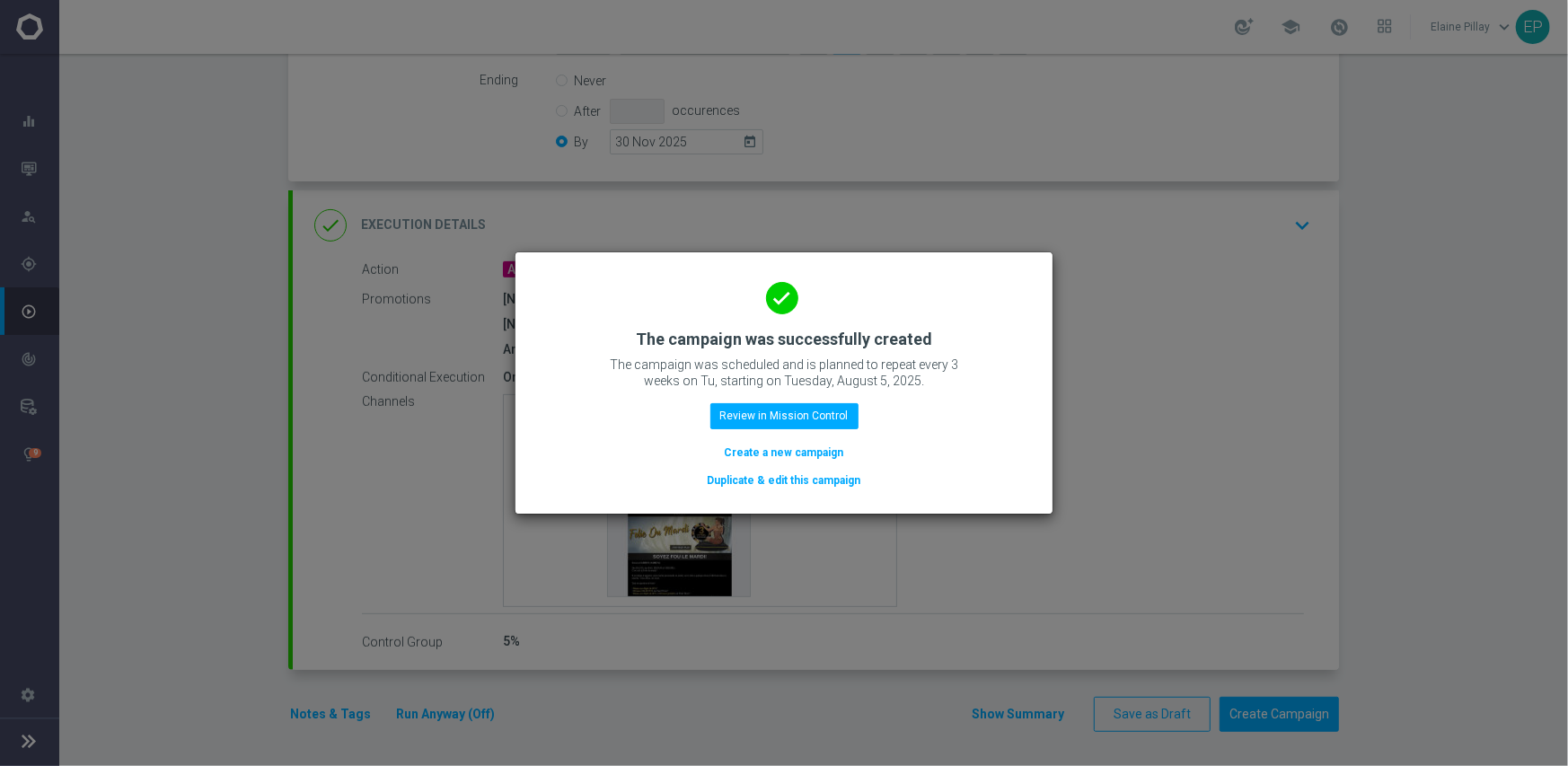 click on "Duplicate & edit this campaign" 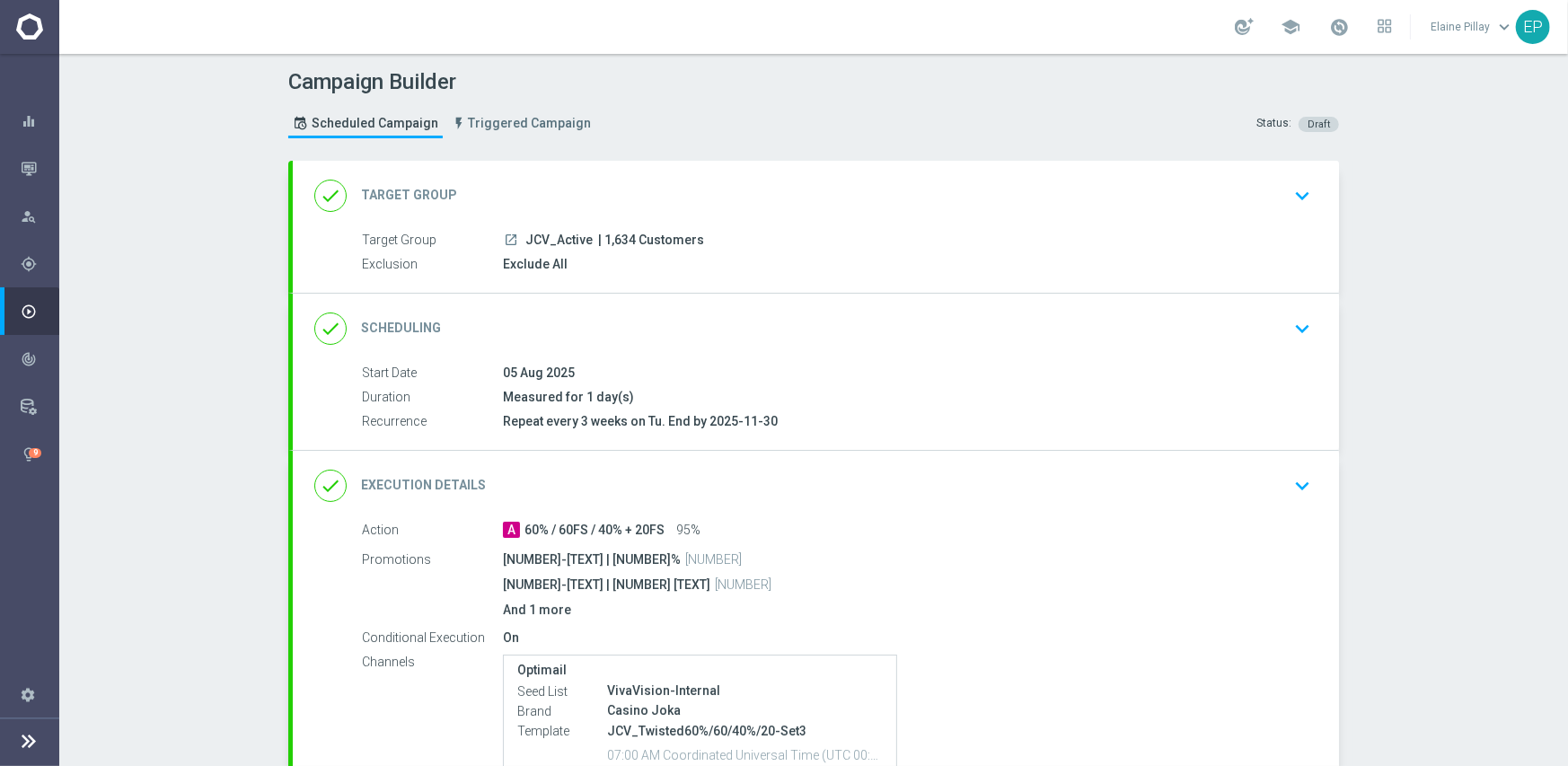 drag, startPoint x: 517, startPoint y: 236, endPoint x: 546, endPoint y: 244, distance: 30.08322 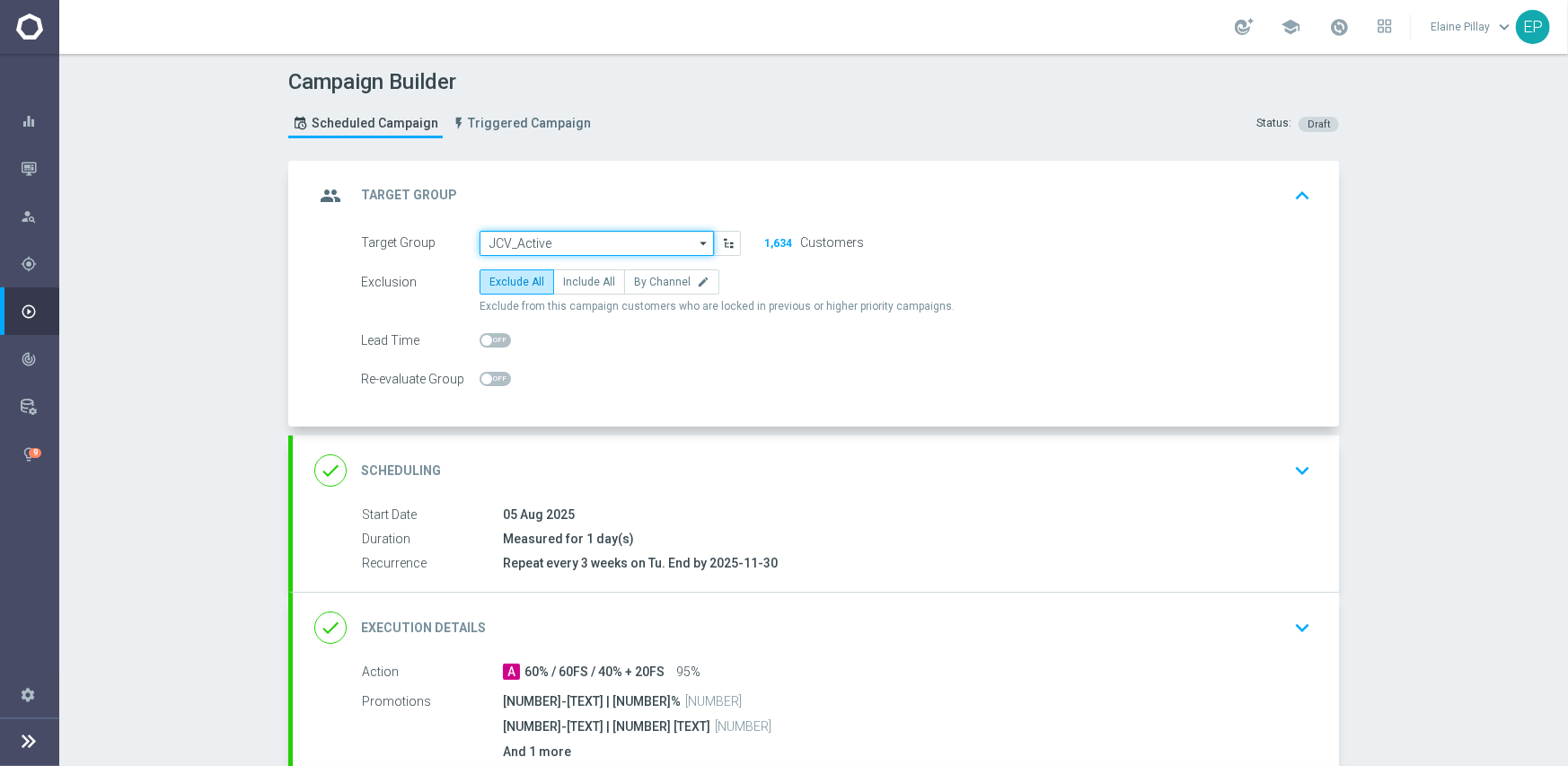 click on "JCV_Active" 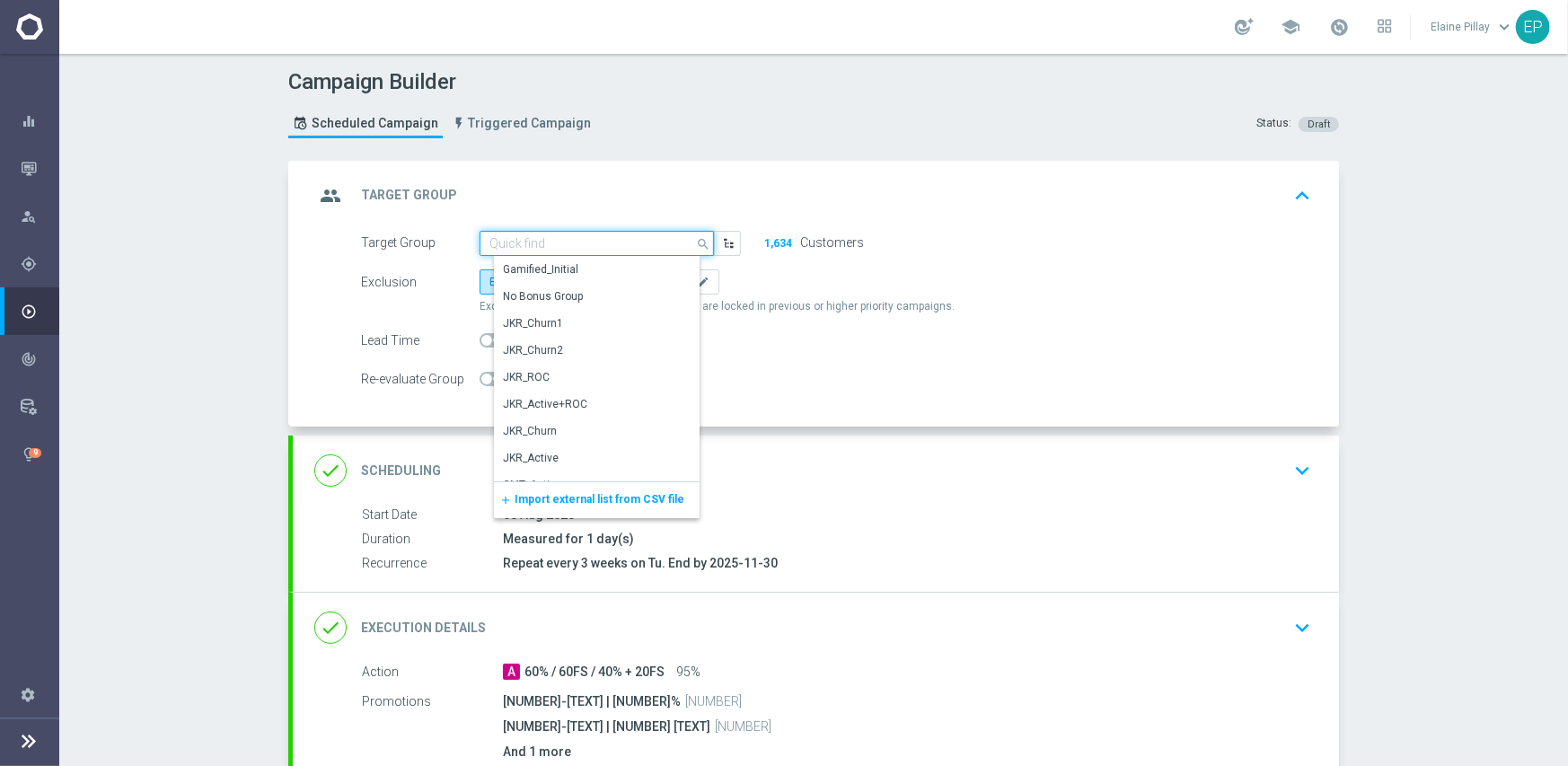paste on "JCV_" 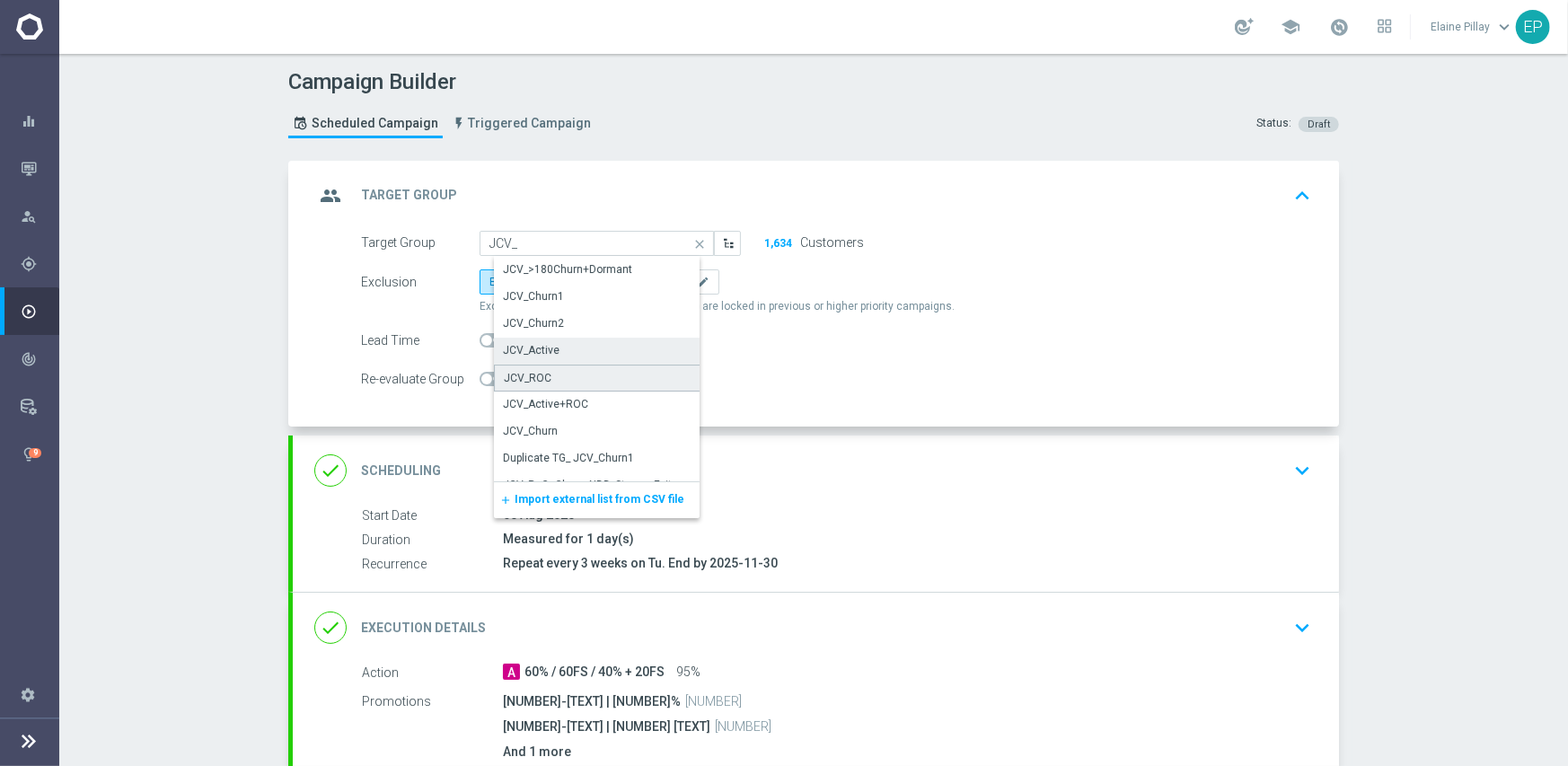 click on "JCV_ROC" 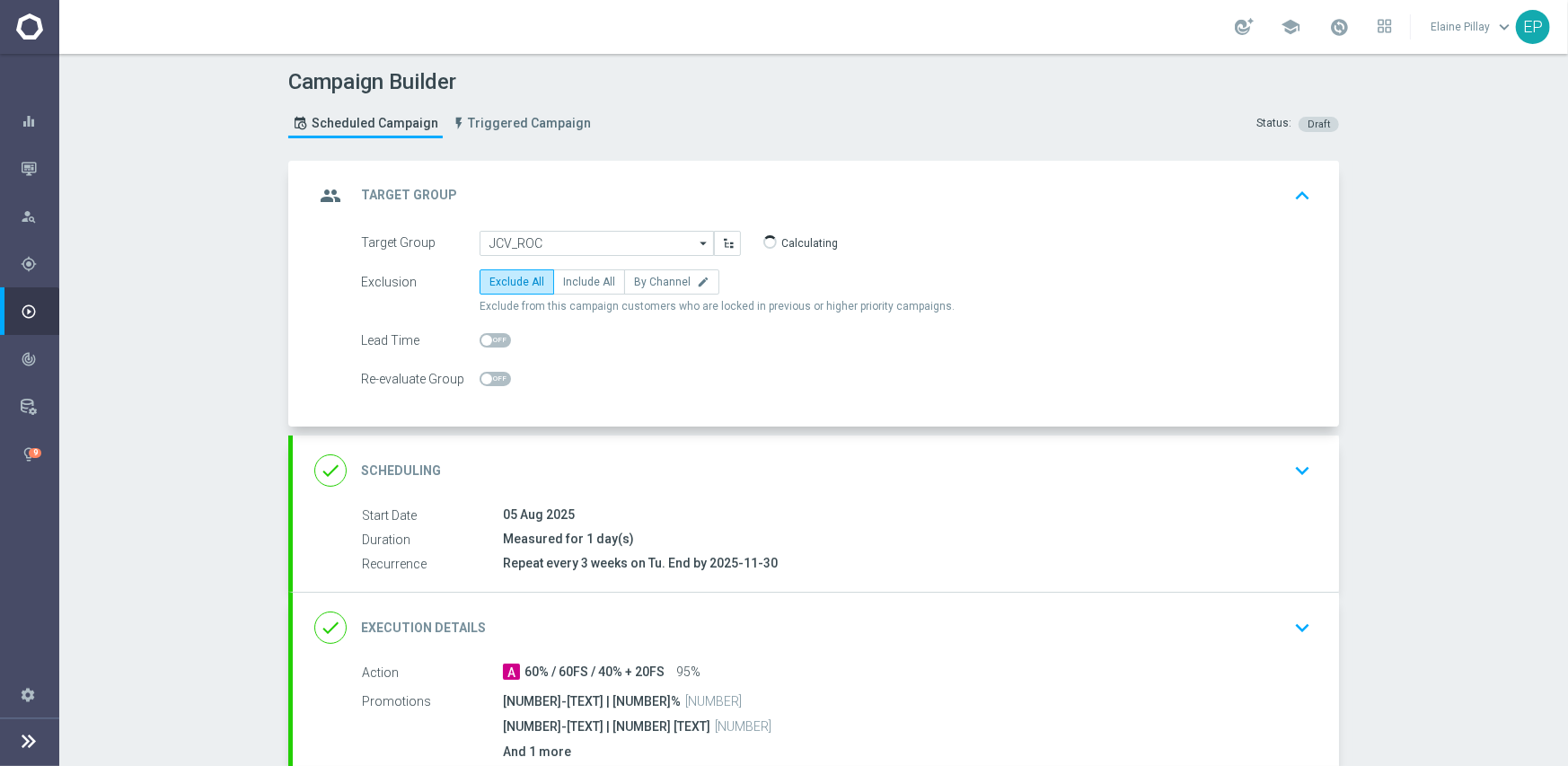 click on "done
Execution Details
keyboard_arrow_down" 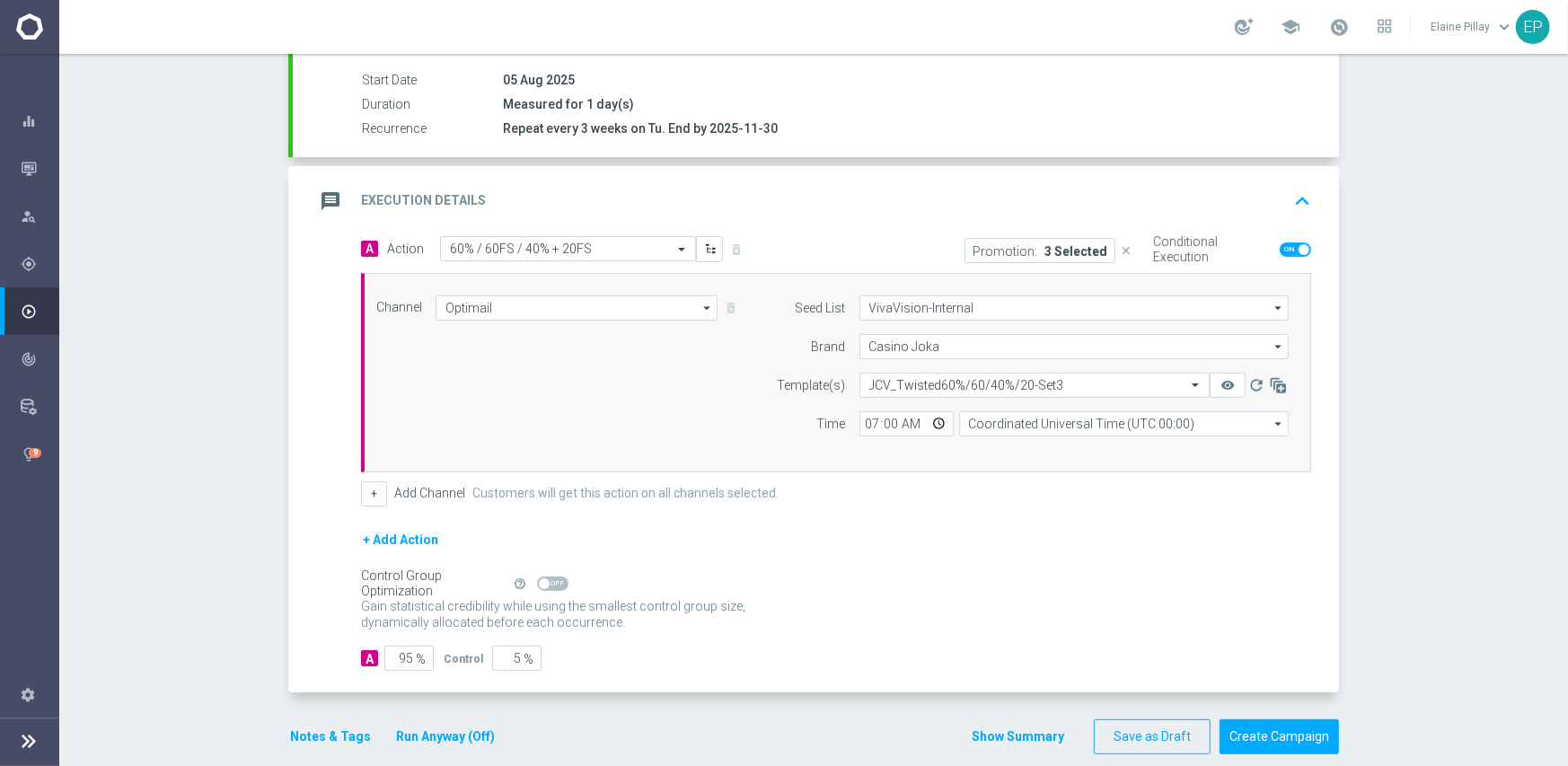 scroll, scrollTop: 314, scrollLeft: 0, axis: vertical 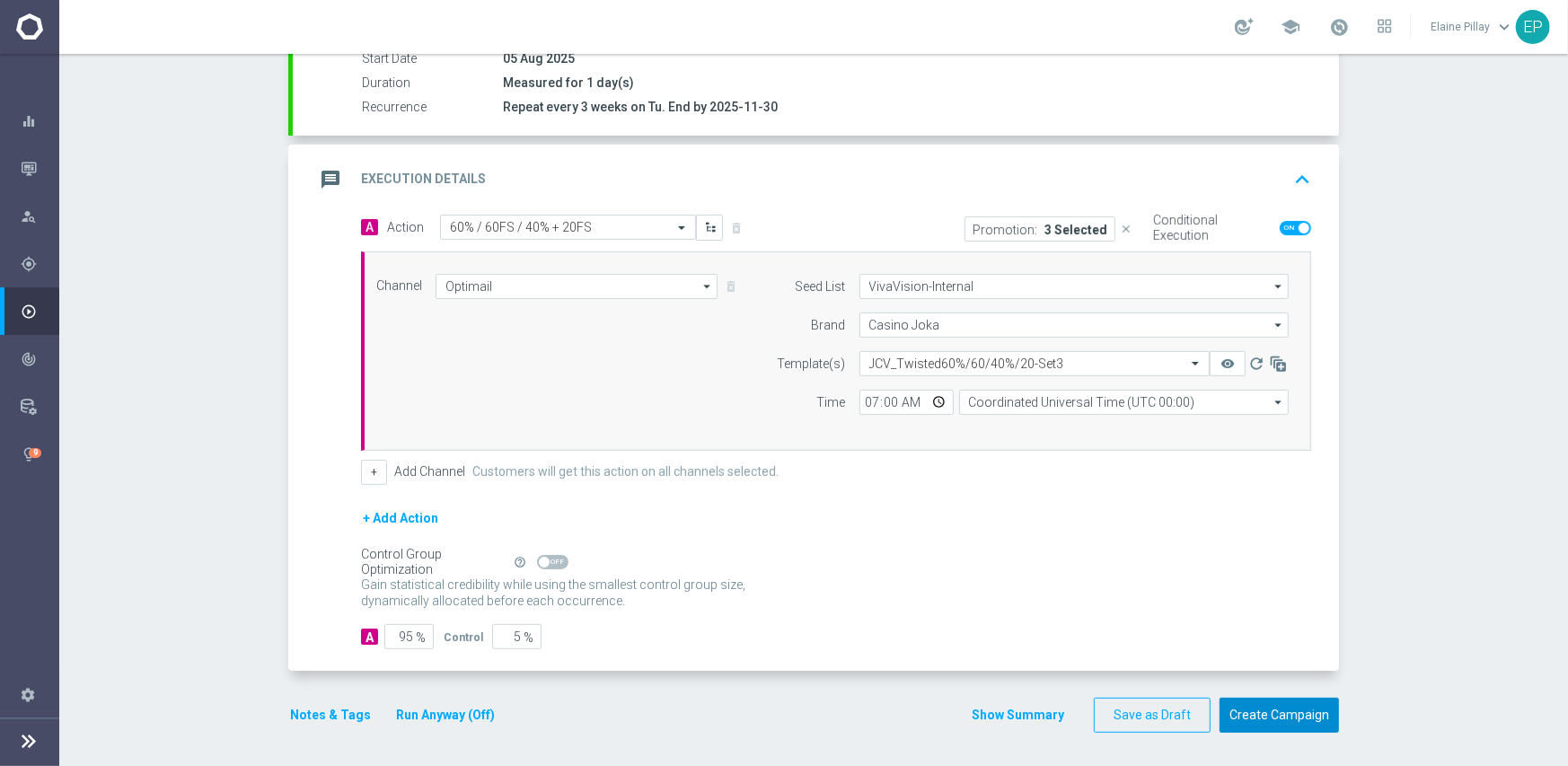 click on "Create Campaign" 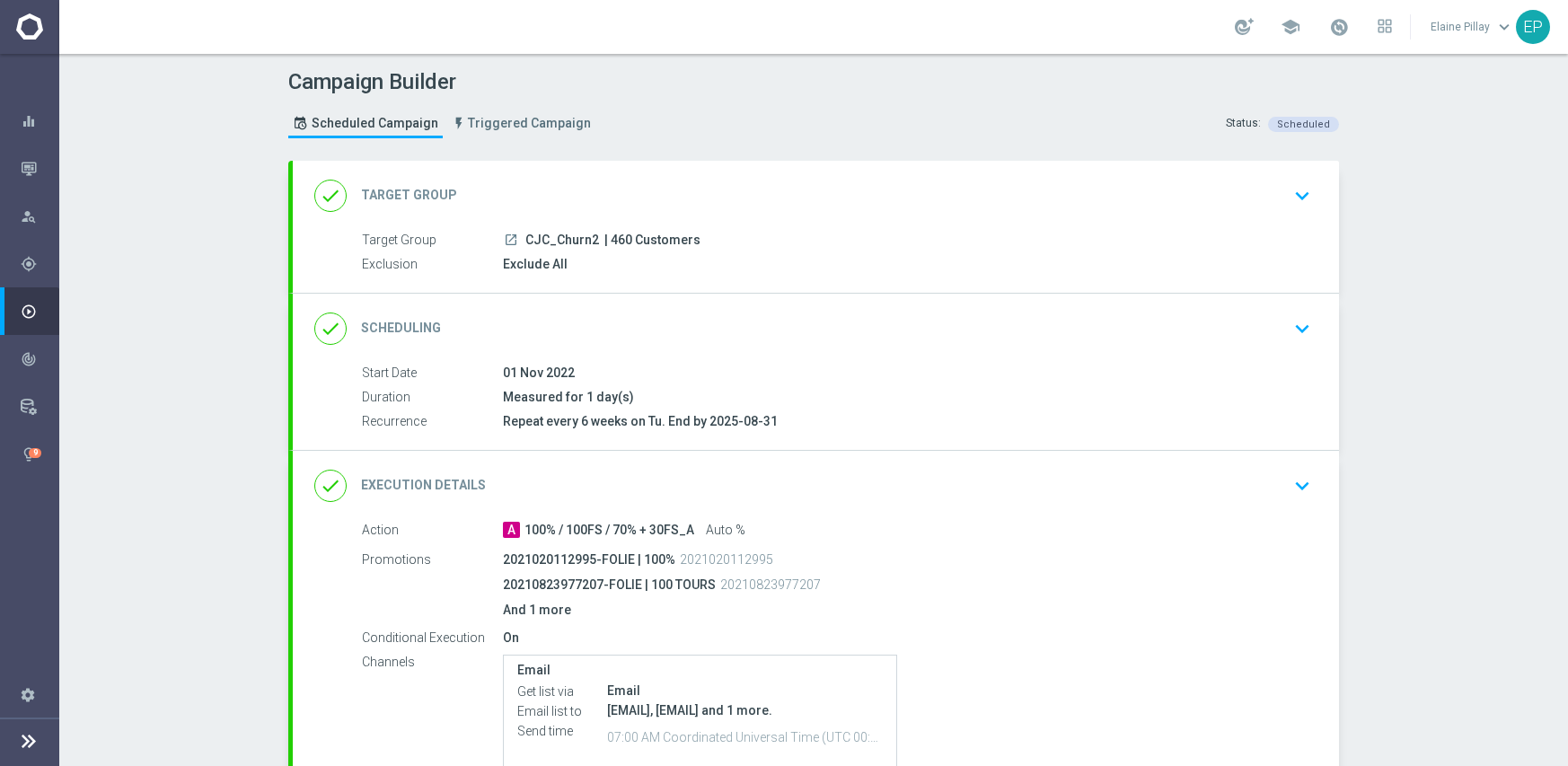 scroll, scrollTop: 0, scrollLeft: 0, axis: both 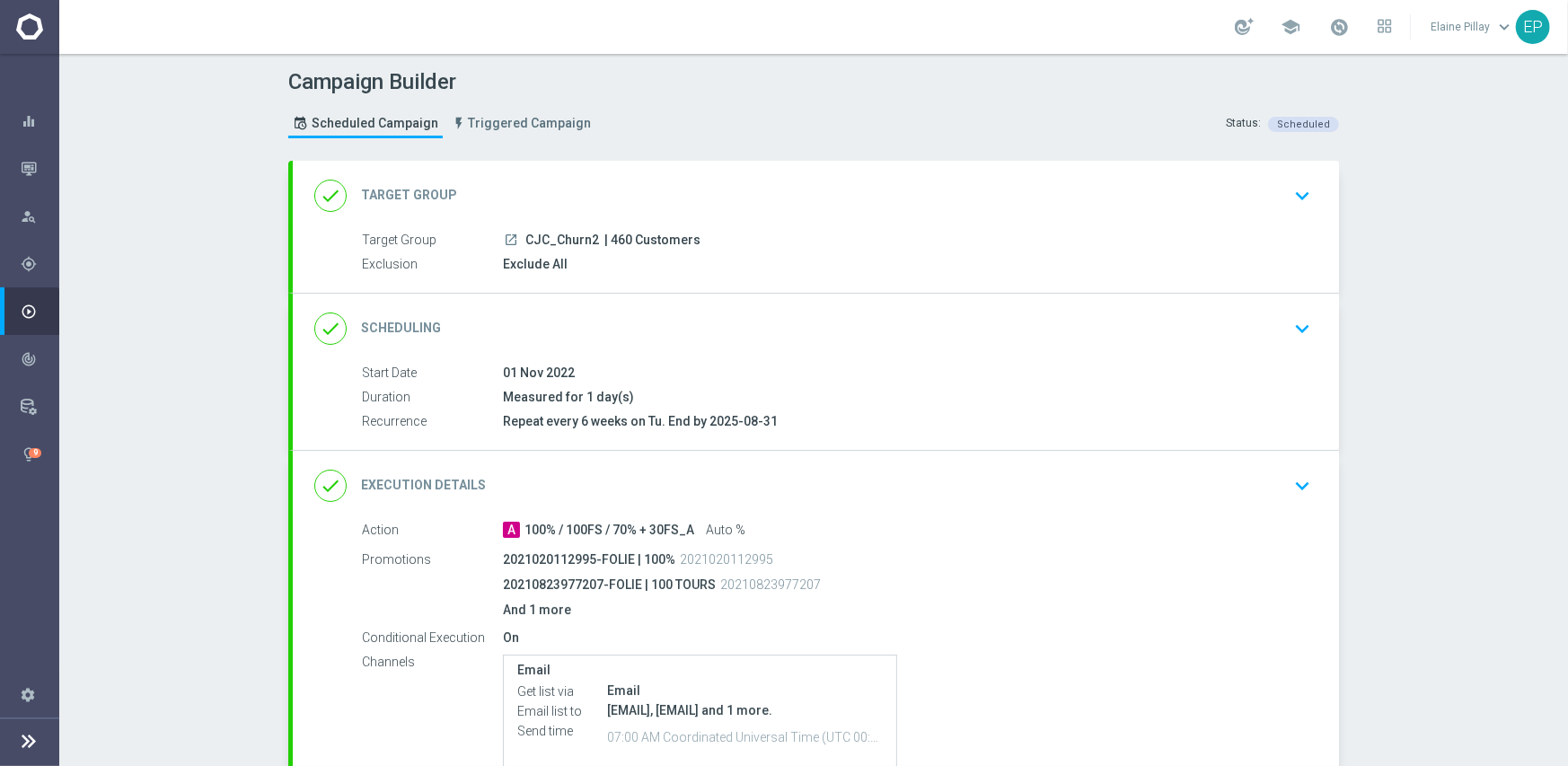 click on "done
Scheduling
keyboard_arrow_down" 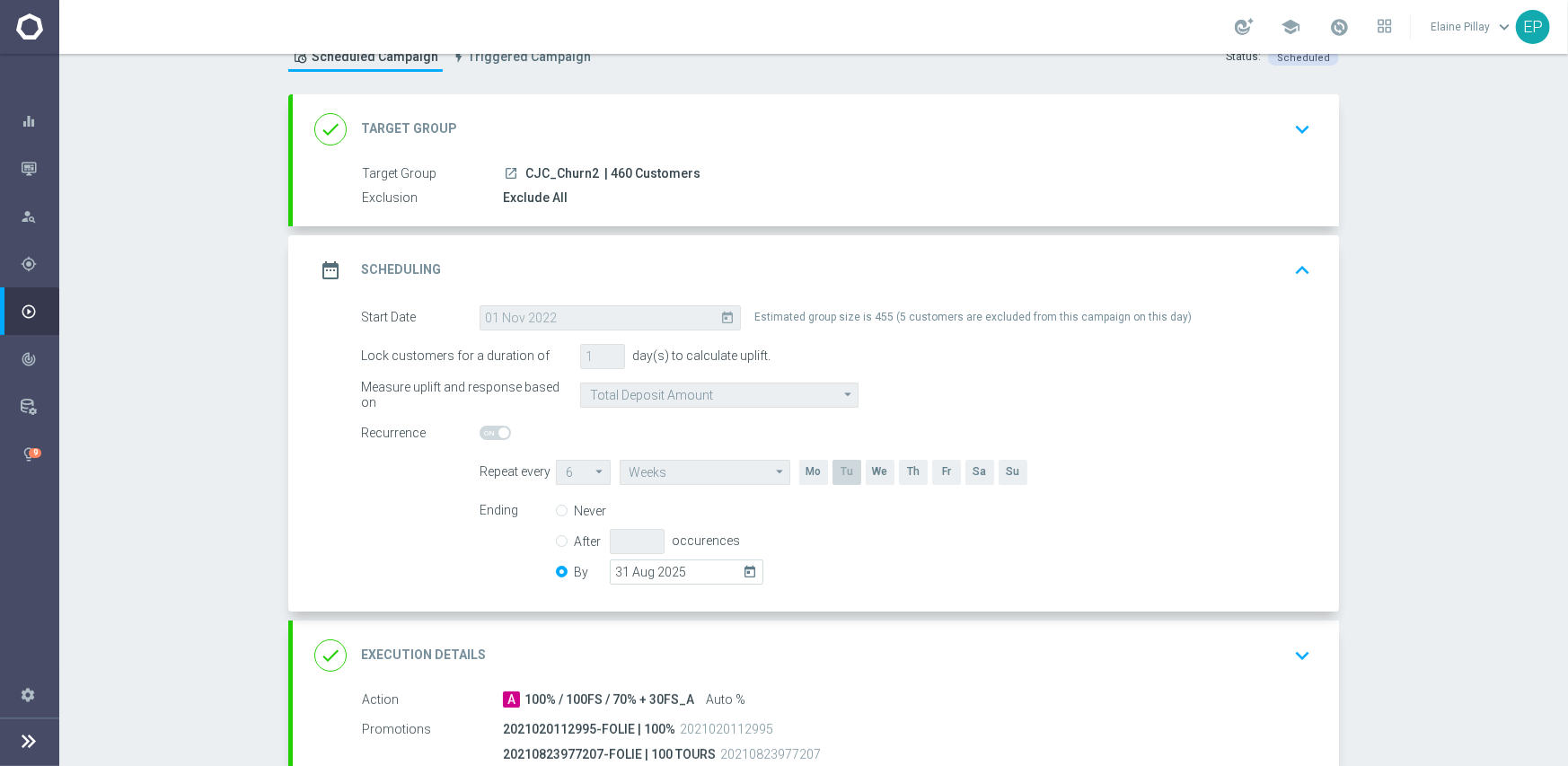 scroll, scrollTop: 269, scrollLeft: 0, axis: vertical 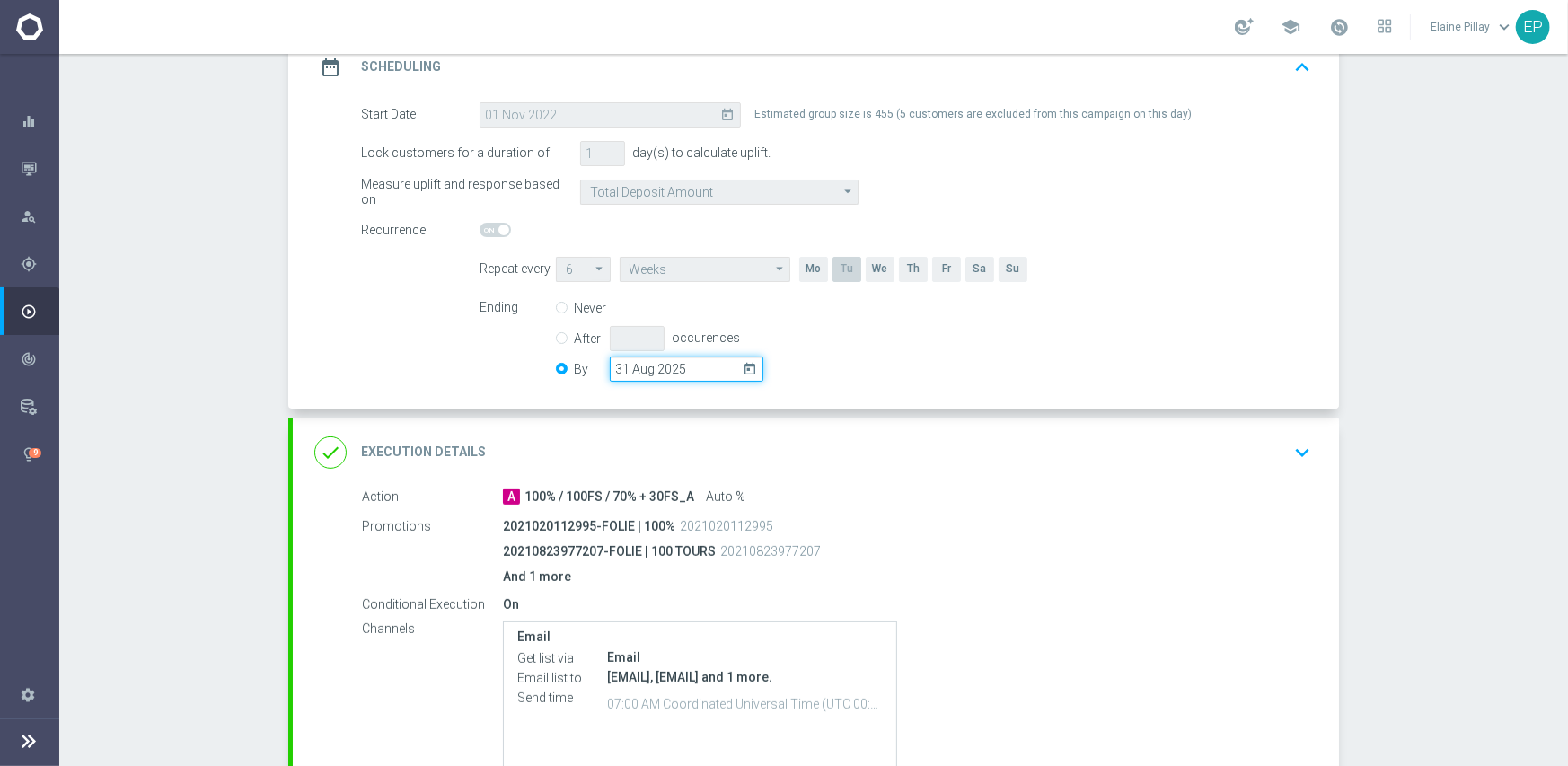 click on "31 Aug 2025" 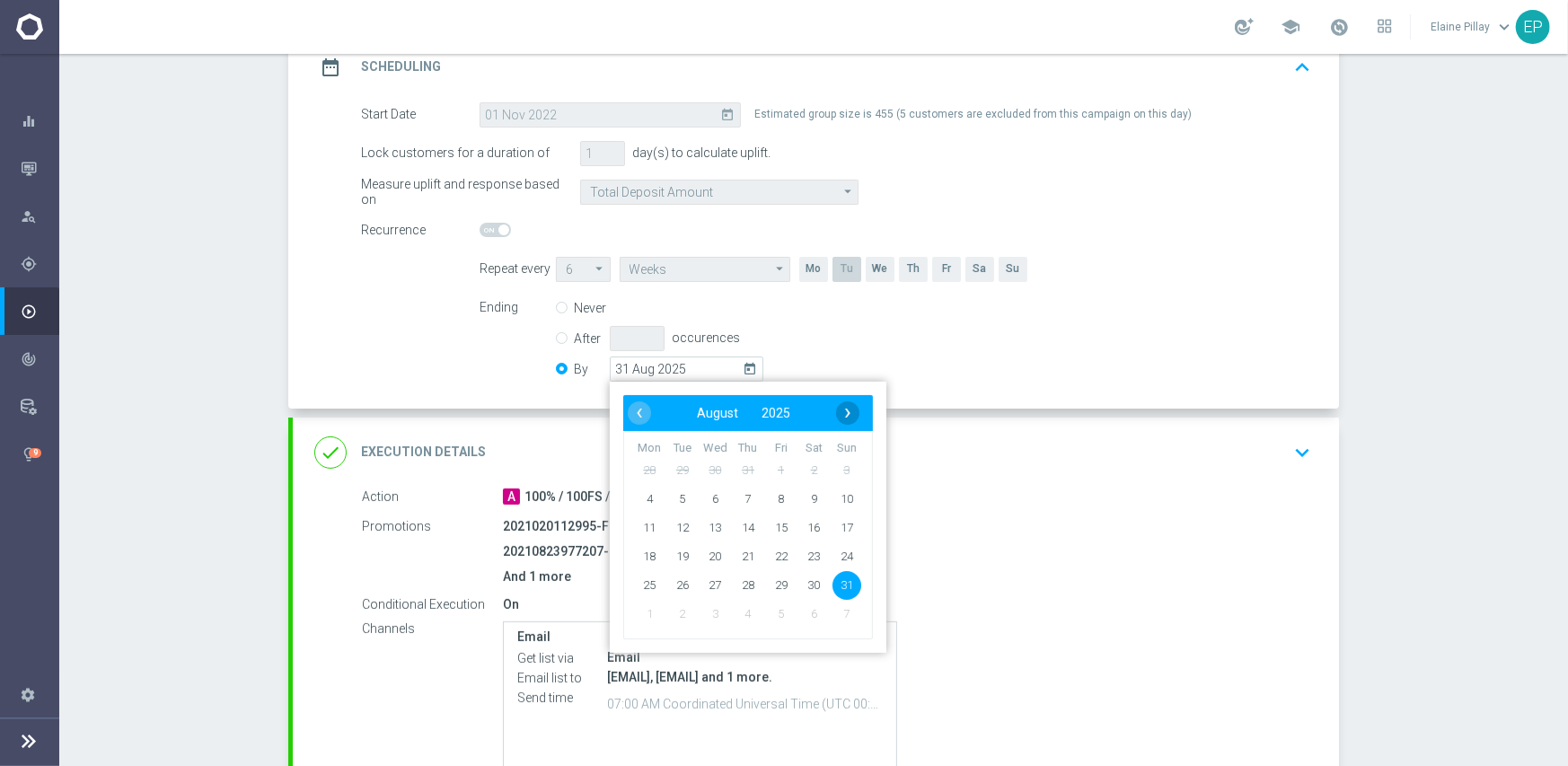 click on "›" 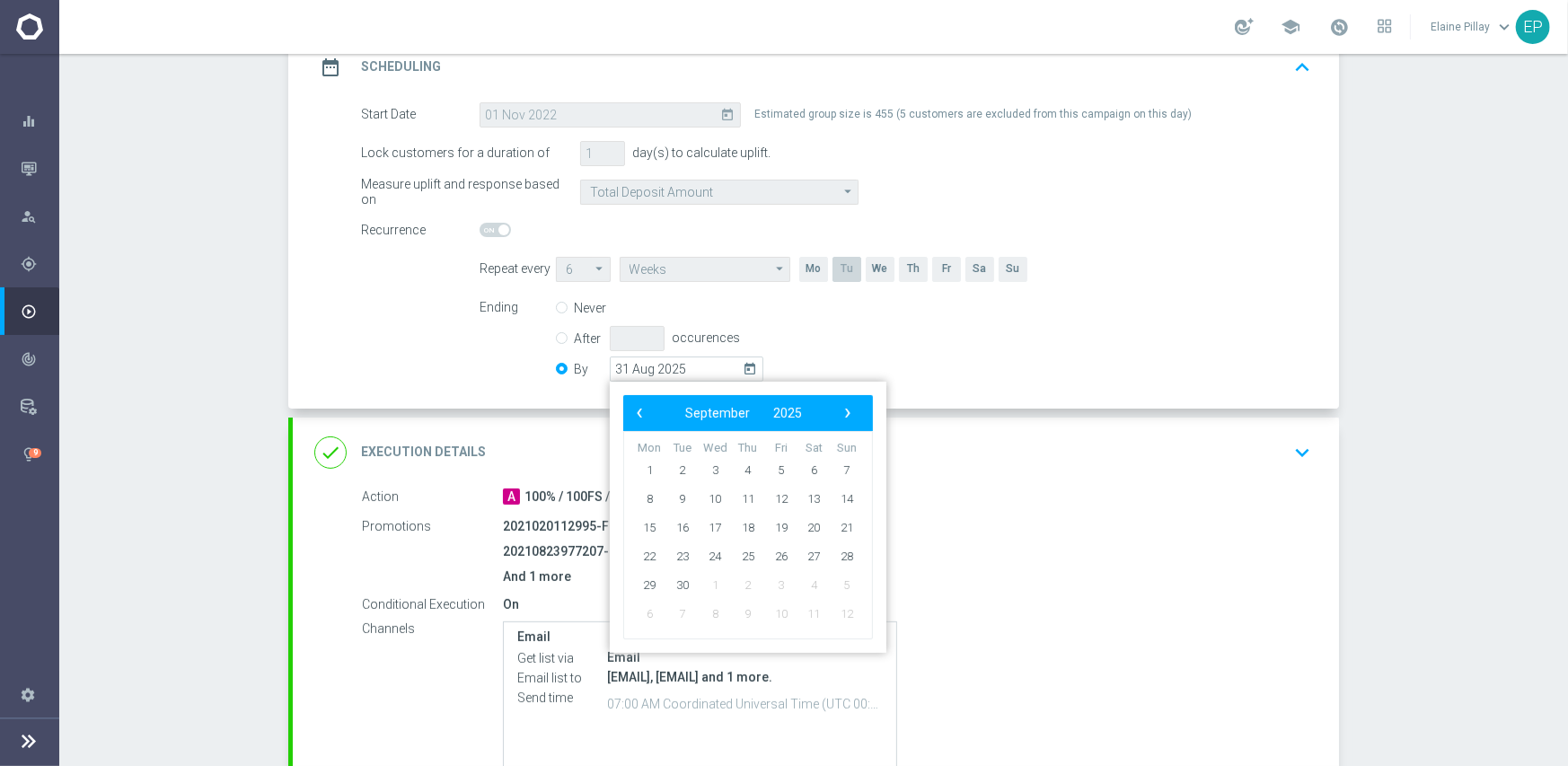 click on "›" 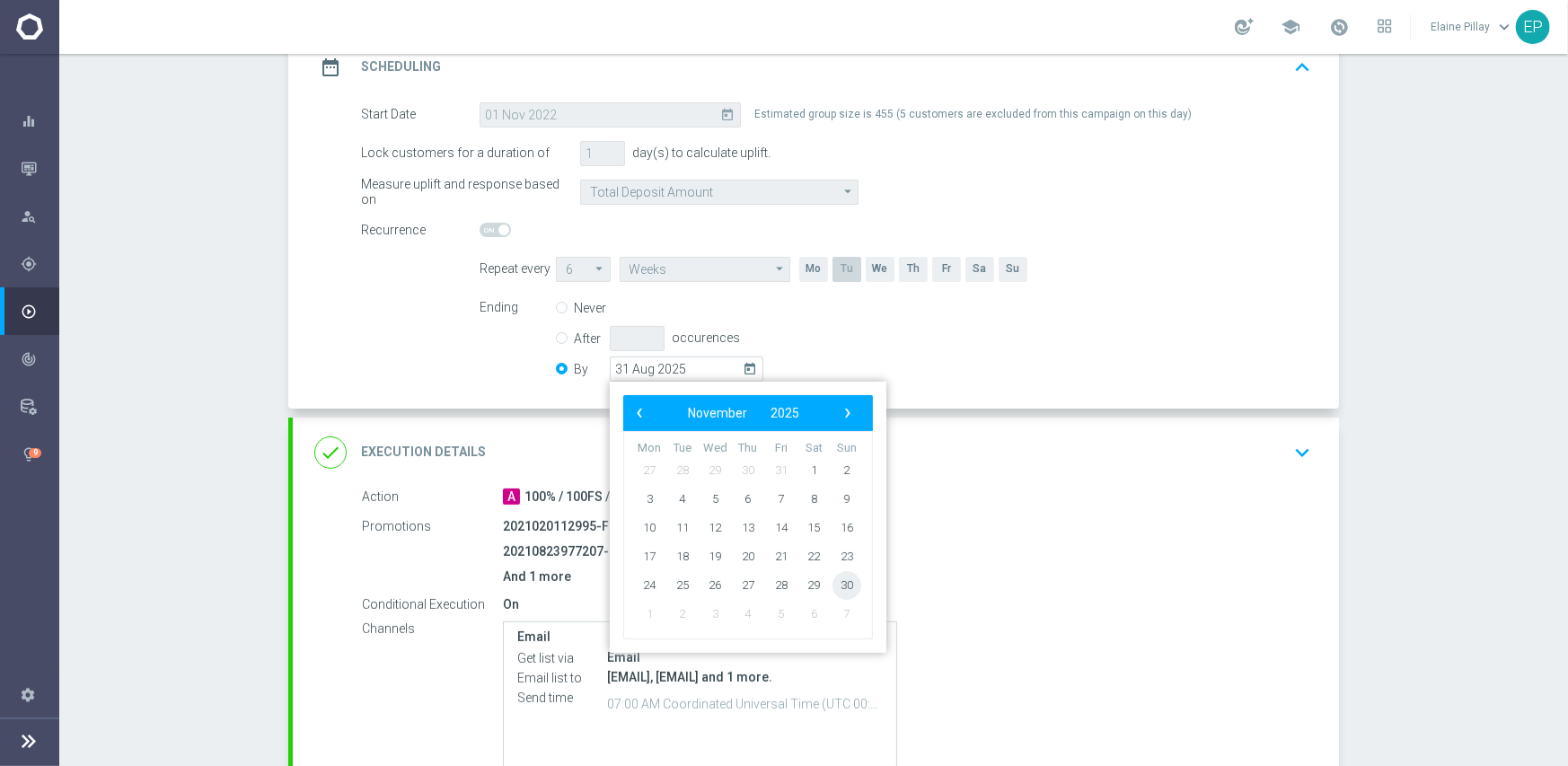 click on "30" 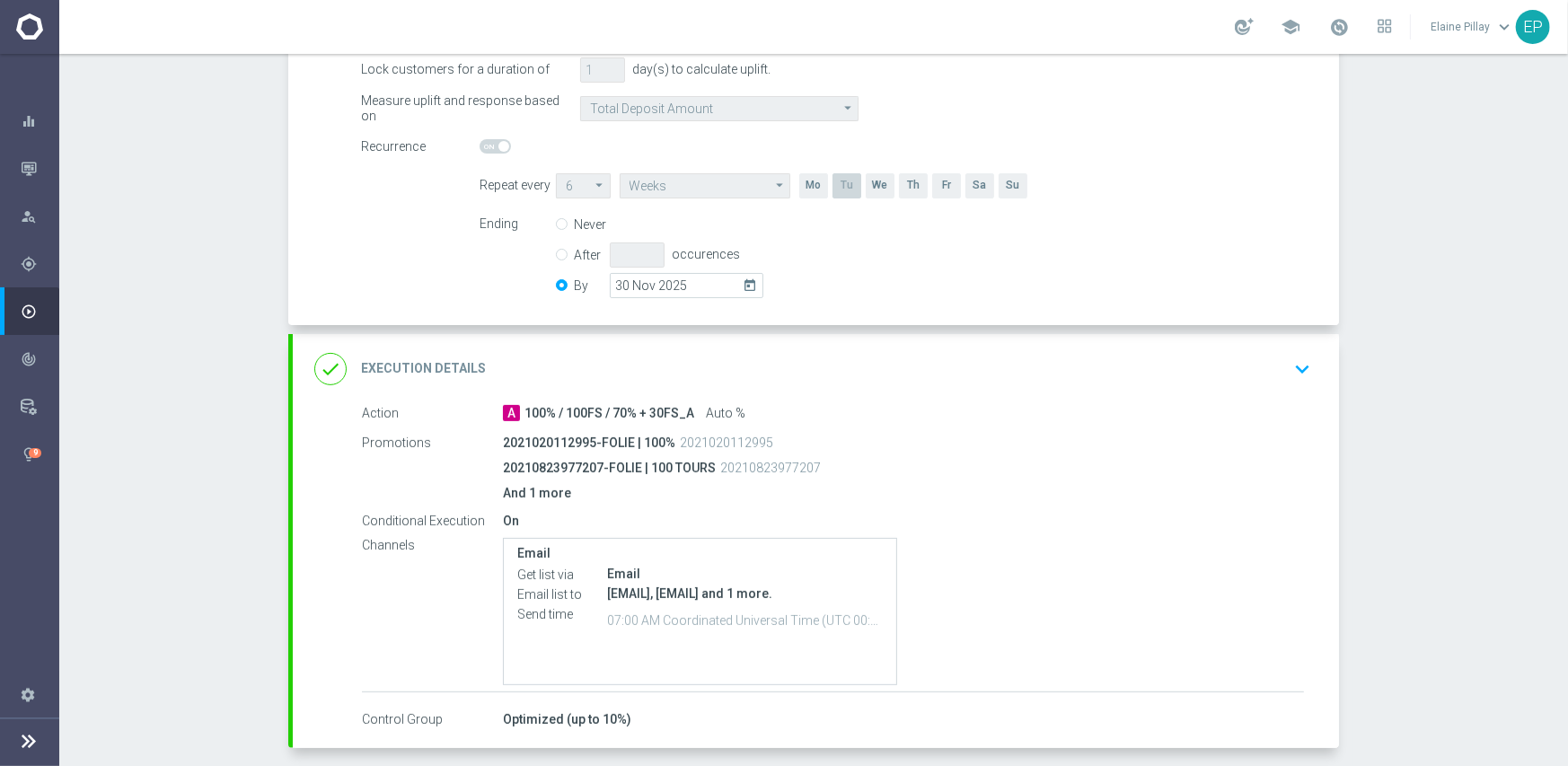 scroll, scrollTop: 431, scrollLeft: 0, axis: vertical 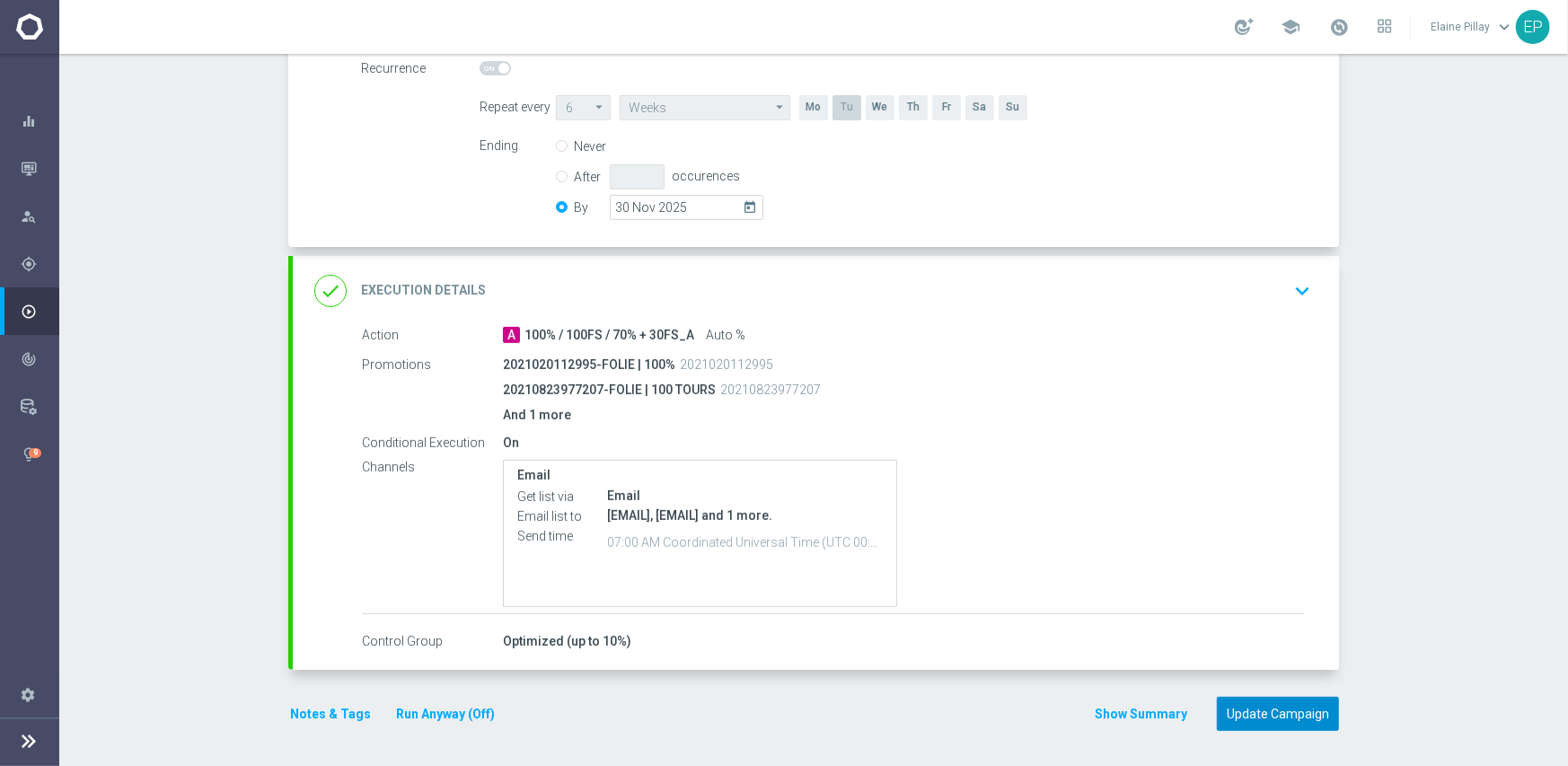 click on "Update Campaign" 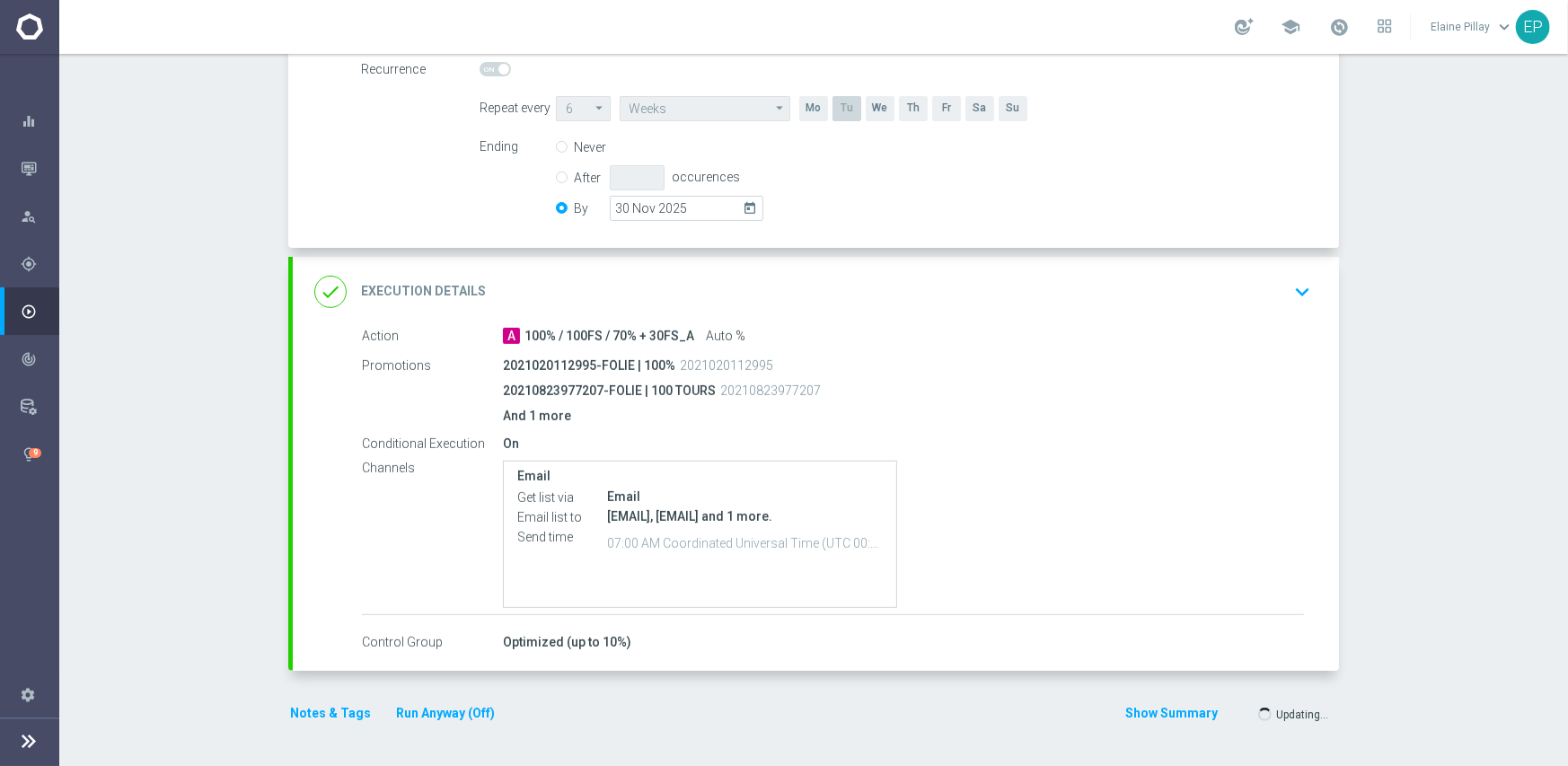 scroll, scrollTop: 428, scrollLeft: 0, axis: vertical 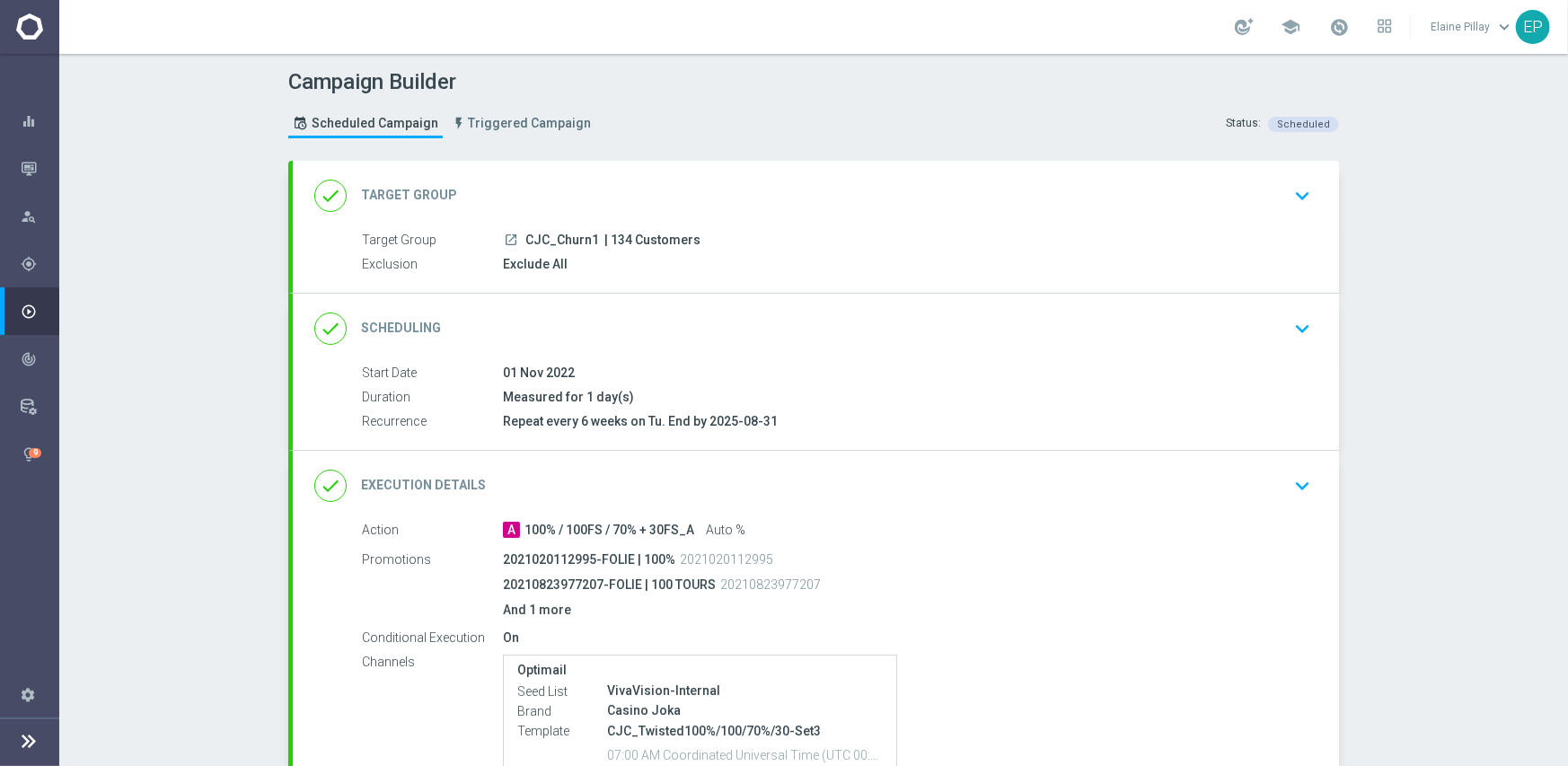 click on "done
Scheduling
keyboard_arrow_down" 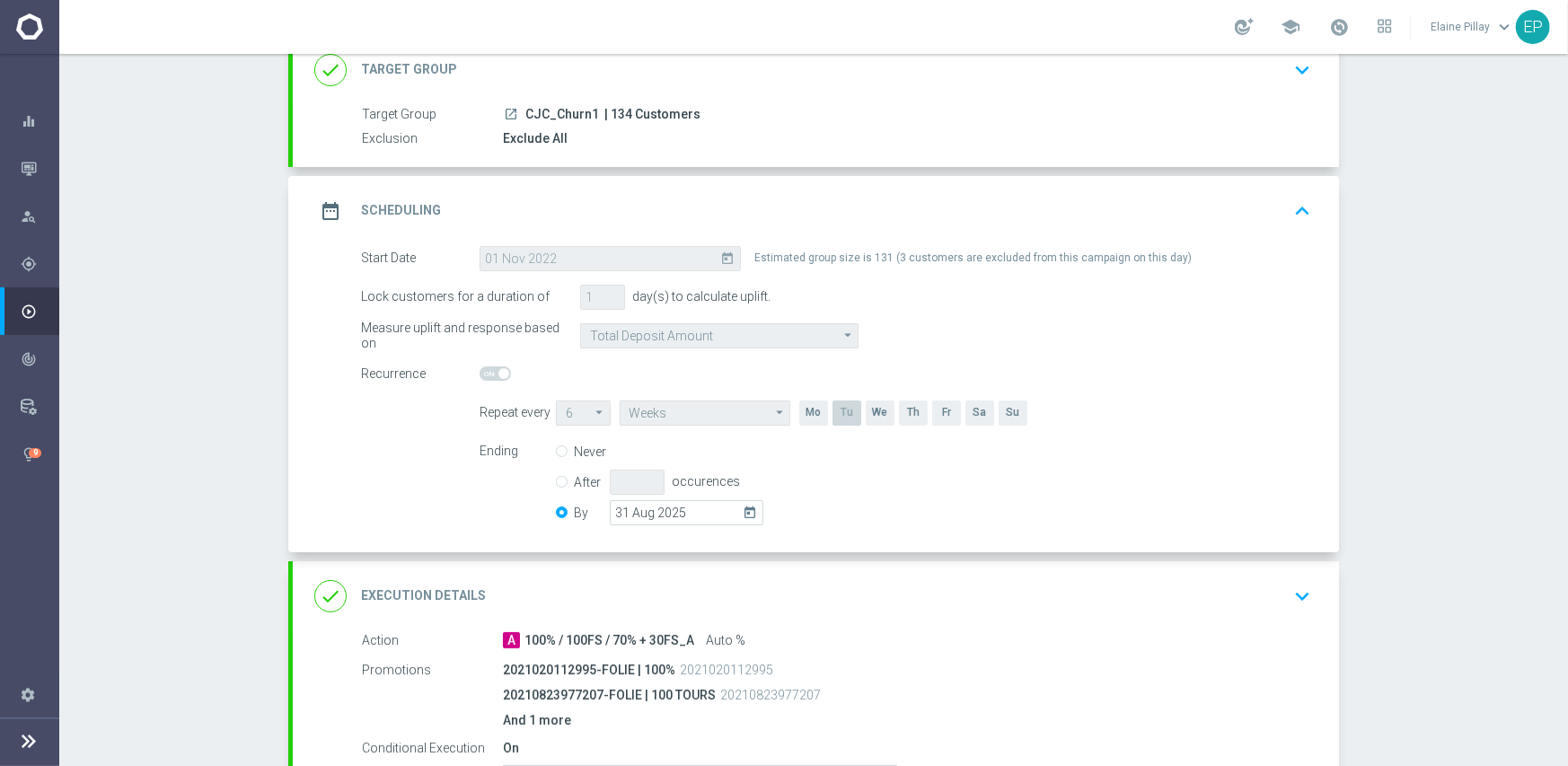 scroll, scrollTop: 359, scrollLeft: 0, axis: vertical 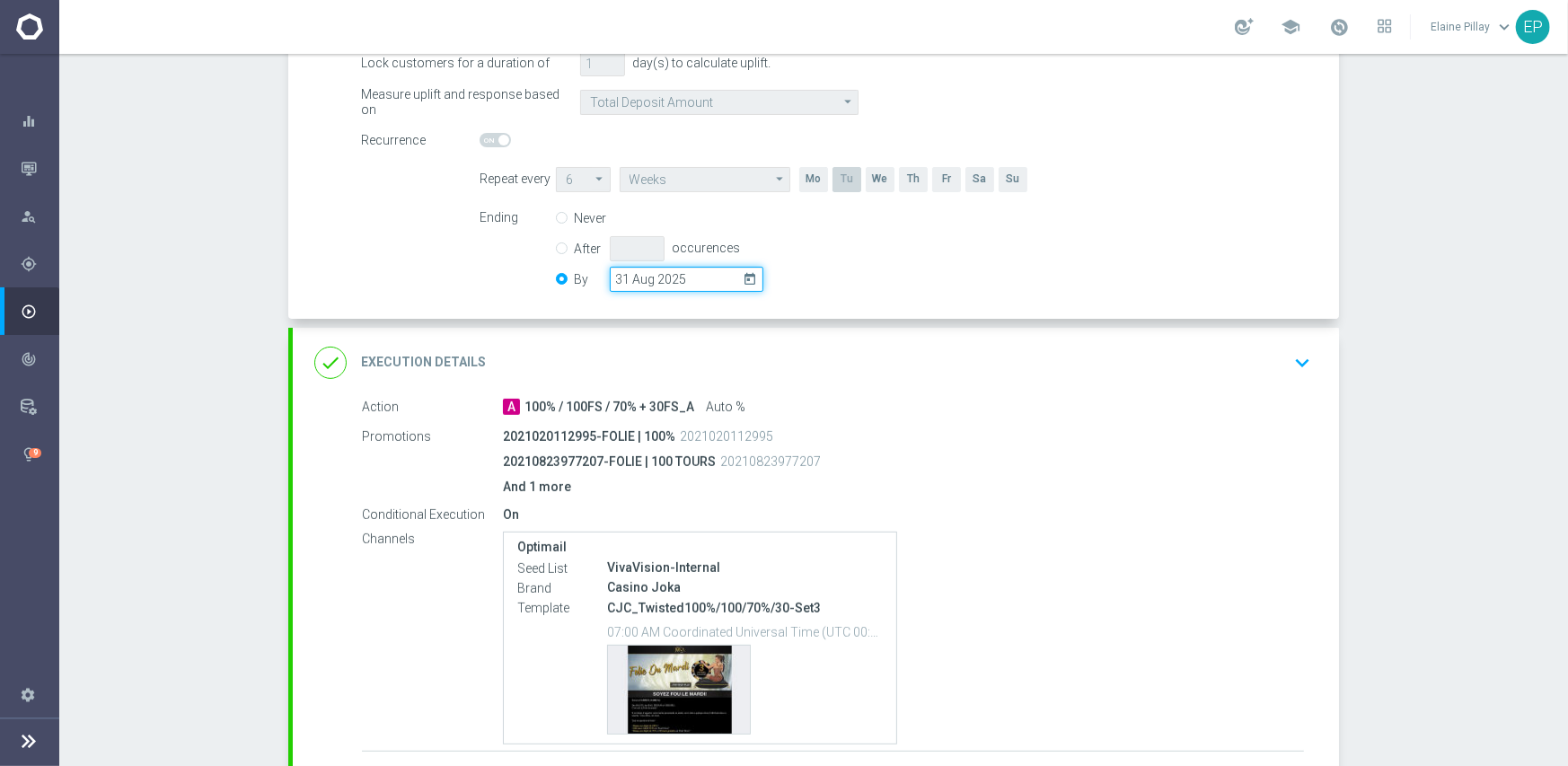 drag, startPoint x: 684, startPoint y: 287, endPoint x: 755, endPoint y: 281, distance: 71.25307 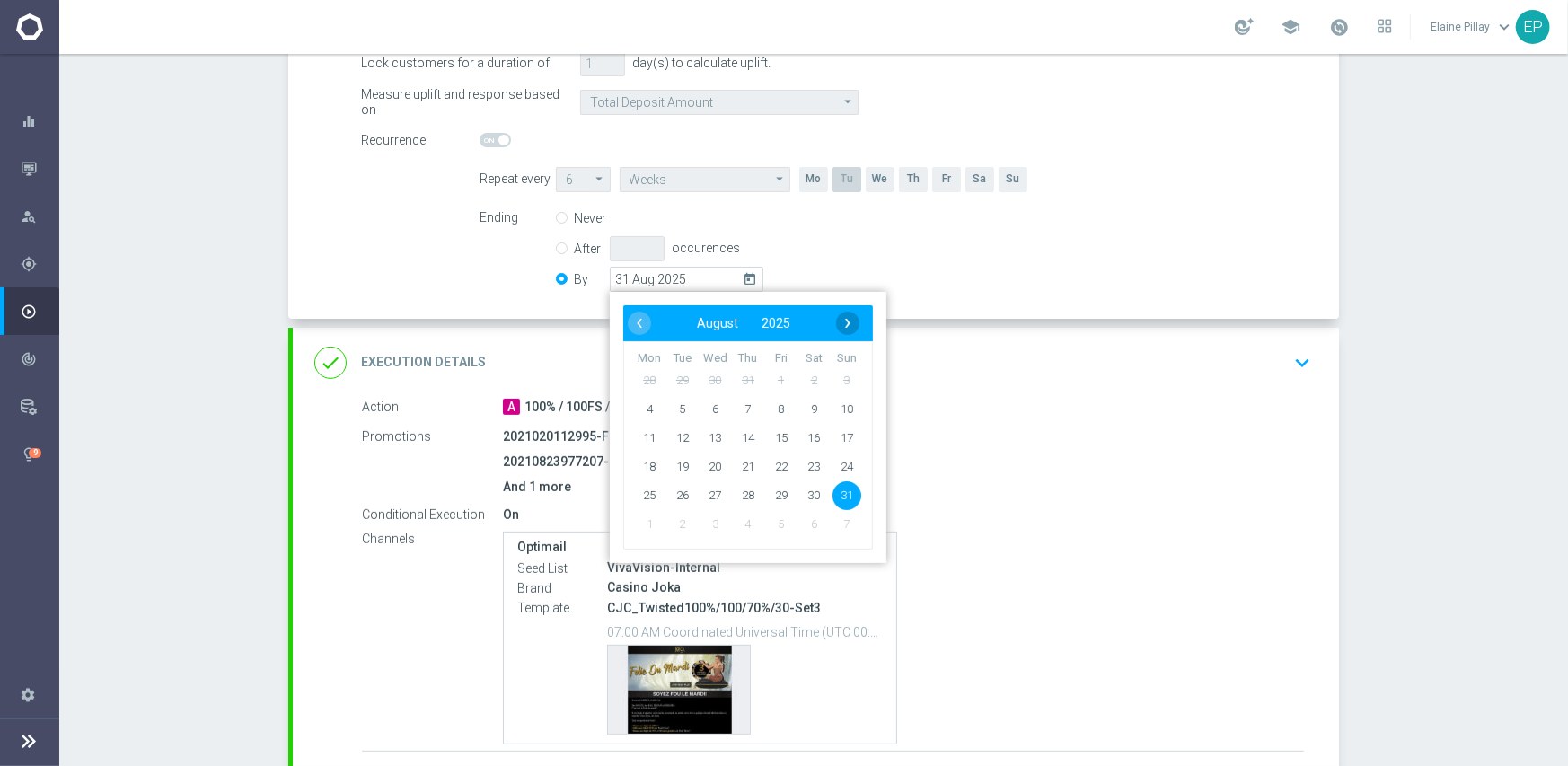 click on "›" 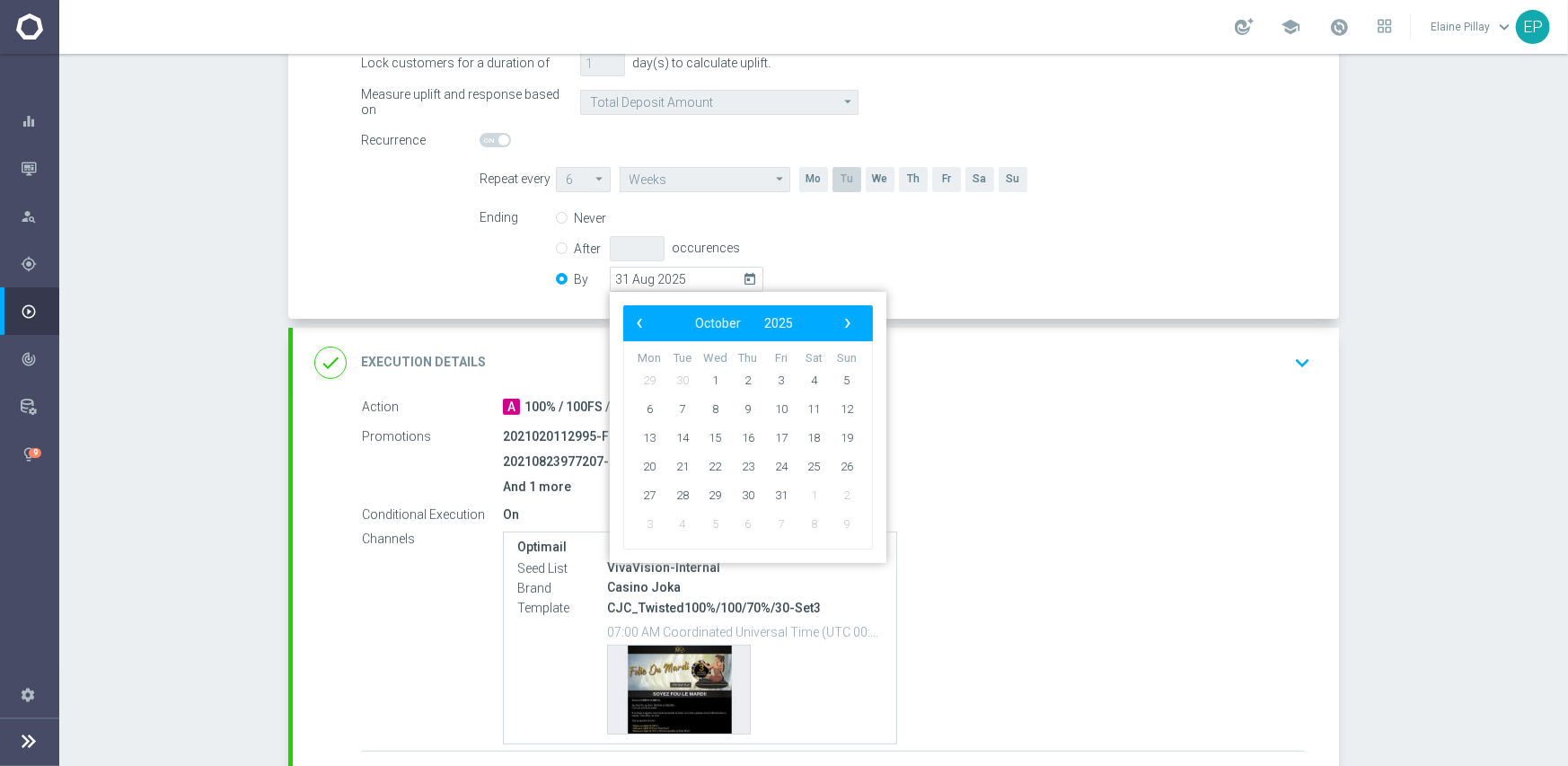 click on "›" 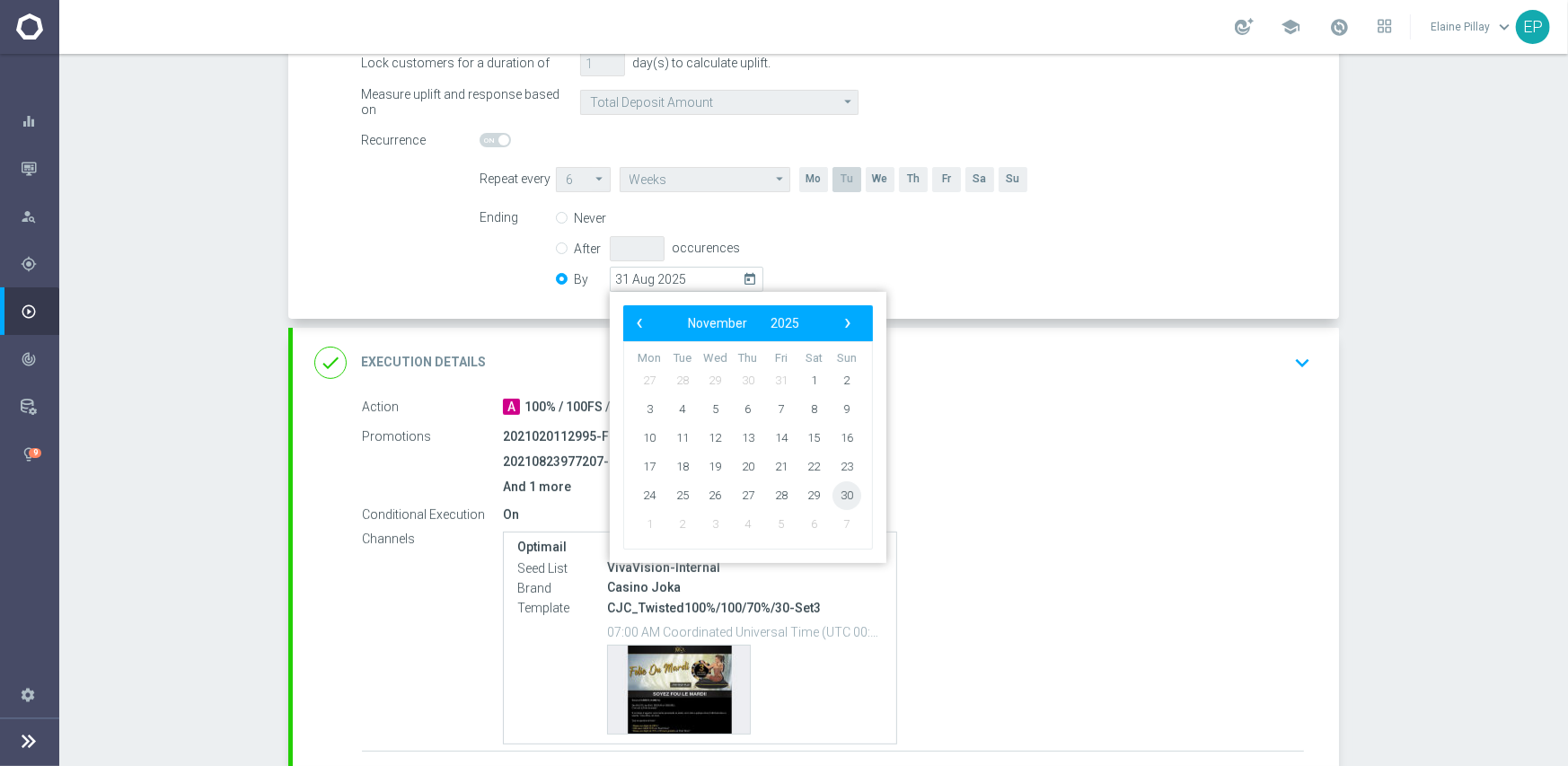 click on "30" 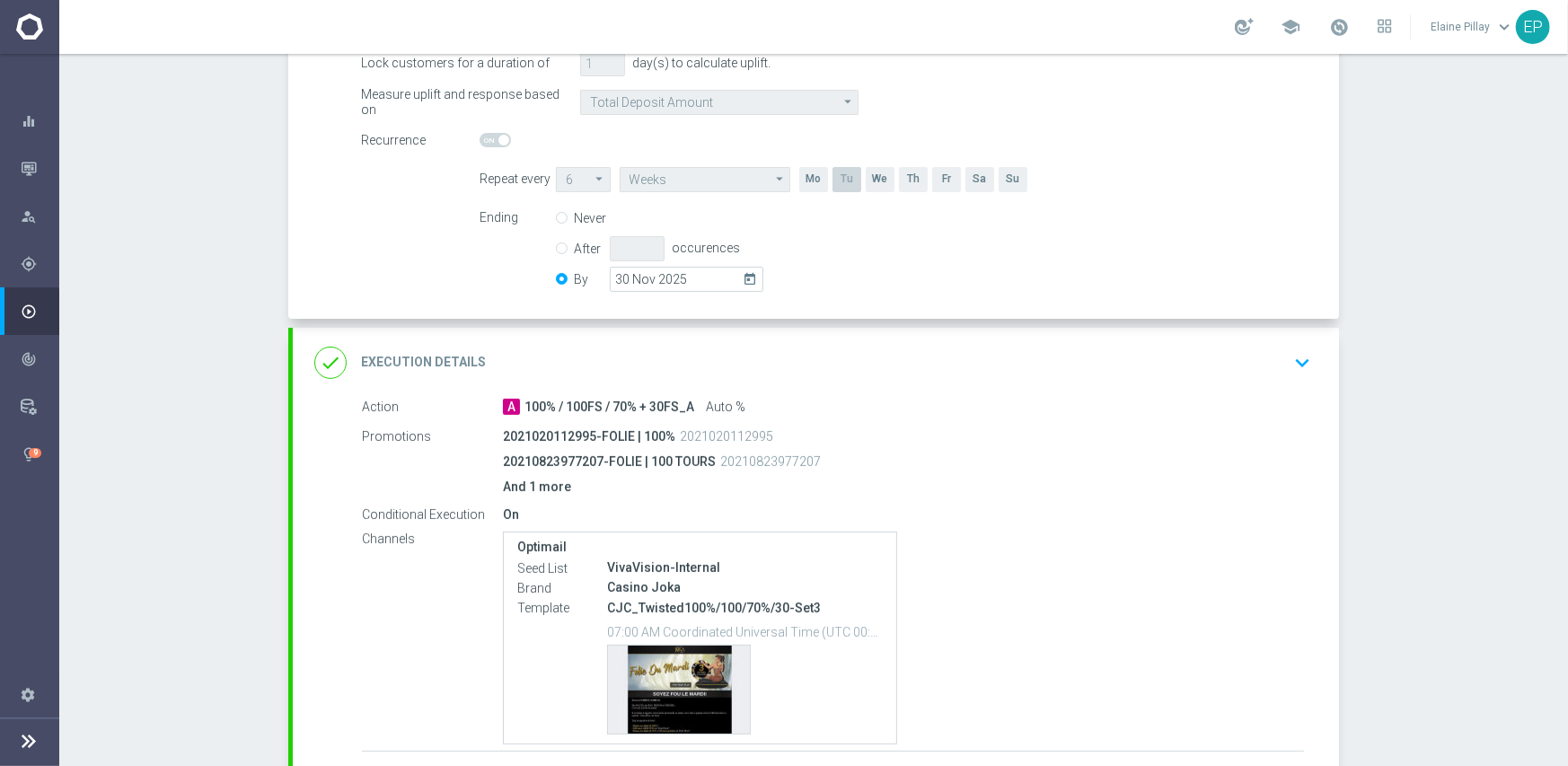 scroll, scrollTop: 497, scrollLeft: 0, axis: vertical 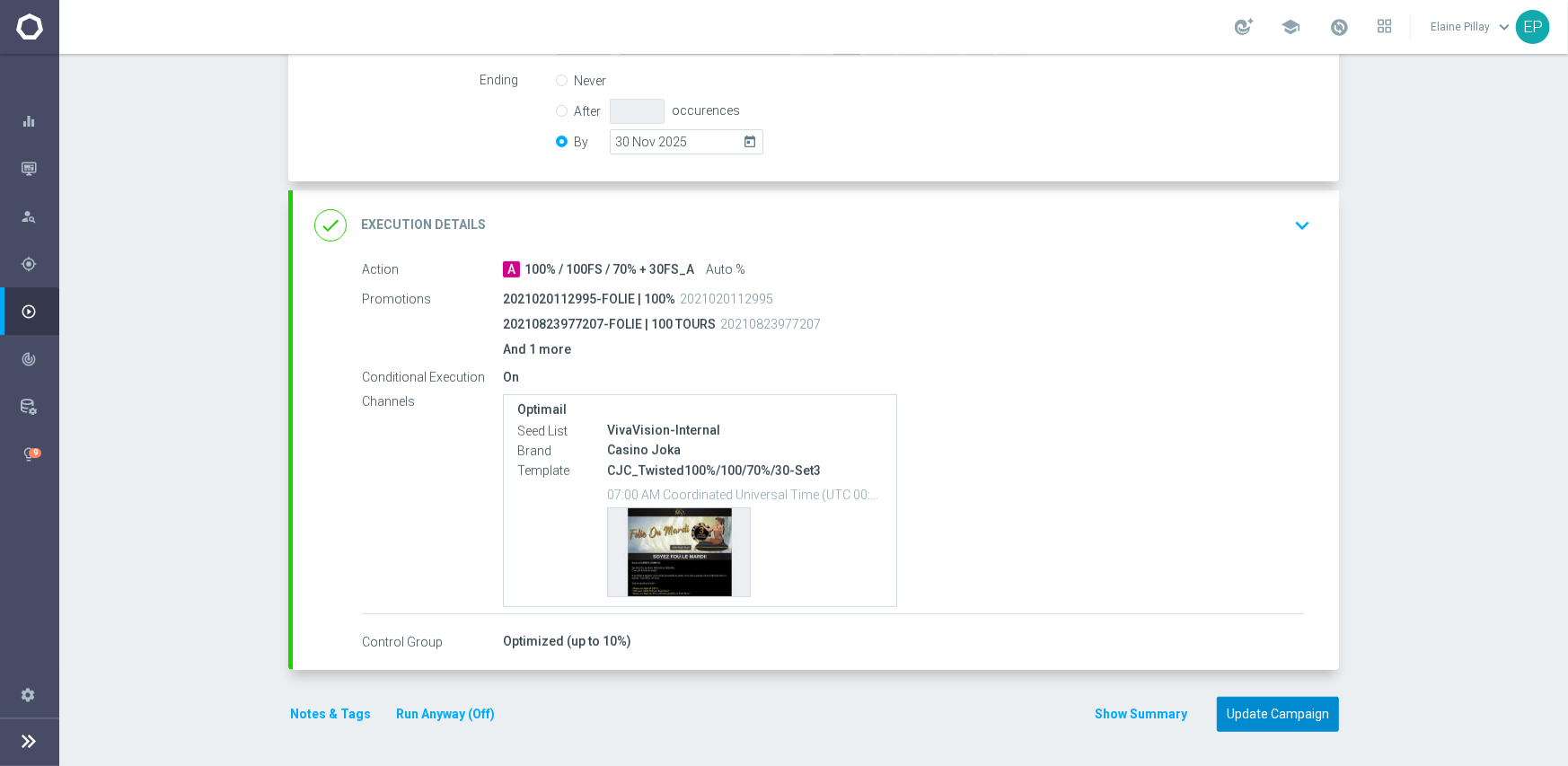 click on "Update Campaign" 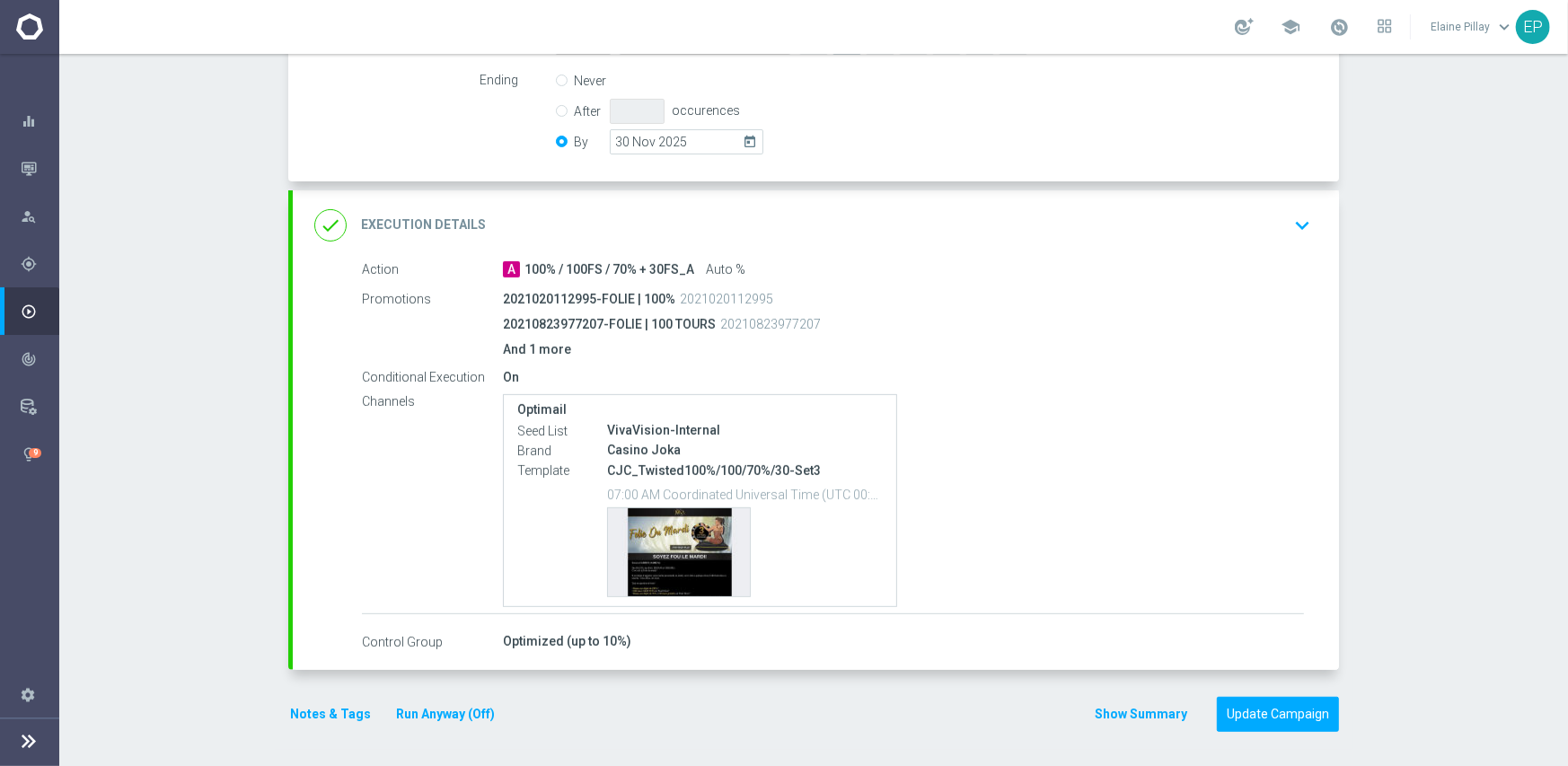 scroll, scrollTop: 494, scrollLeft: 0, axis: vertical 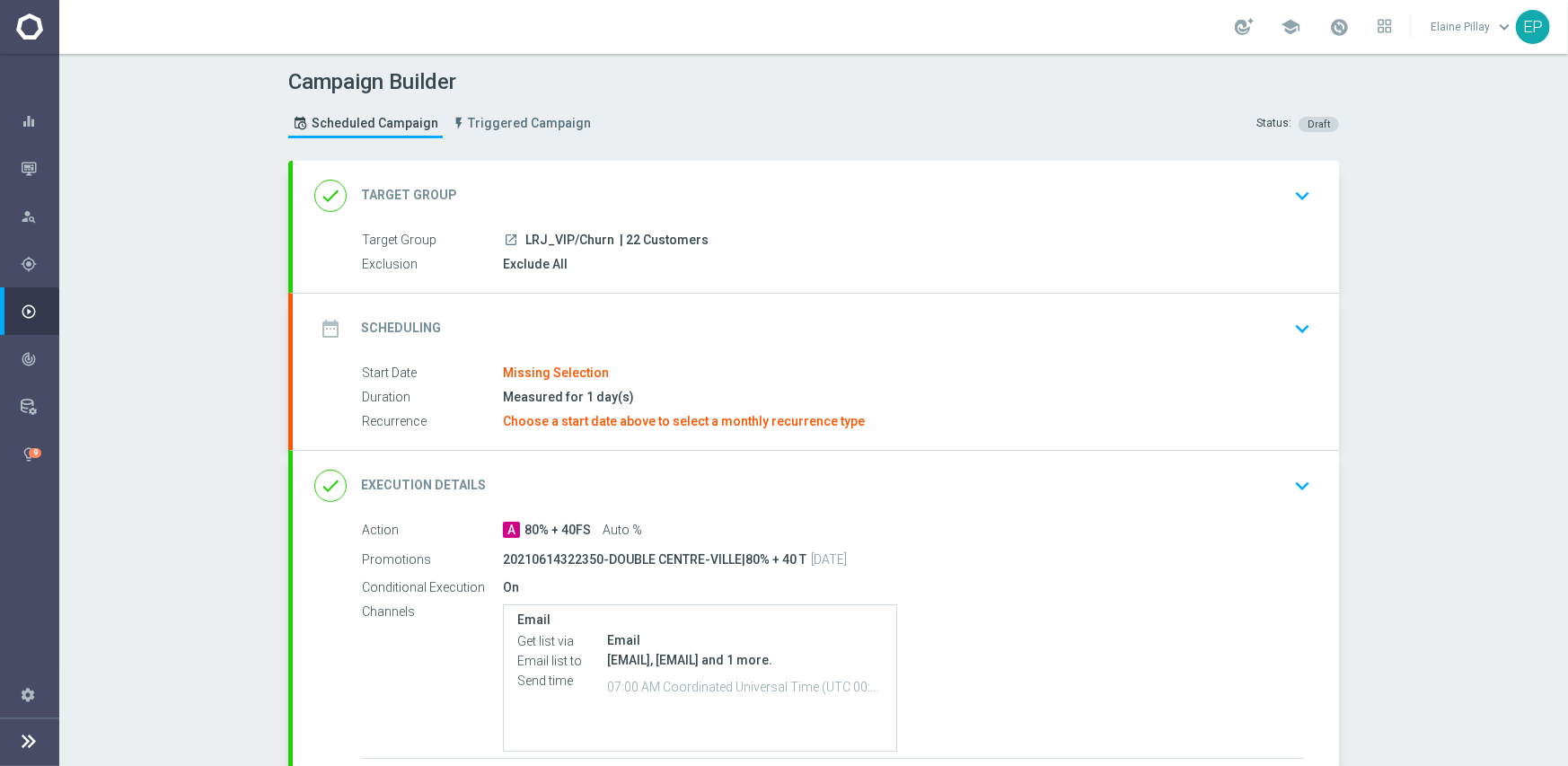 drag, startPoint x: 517, startPoint y: 238, endPoint x: 587, endPoint y: 242, distance: 70.11419 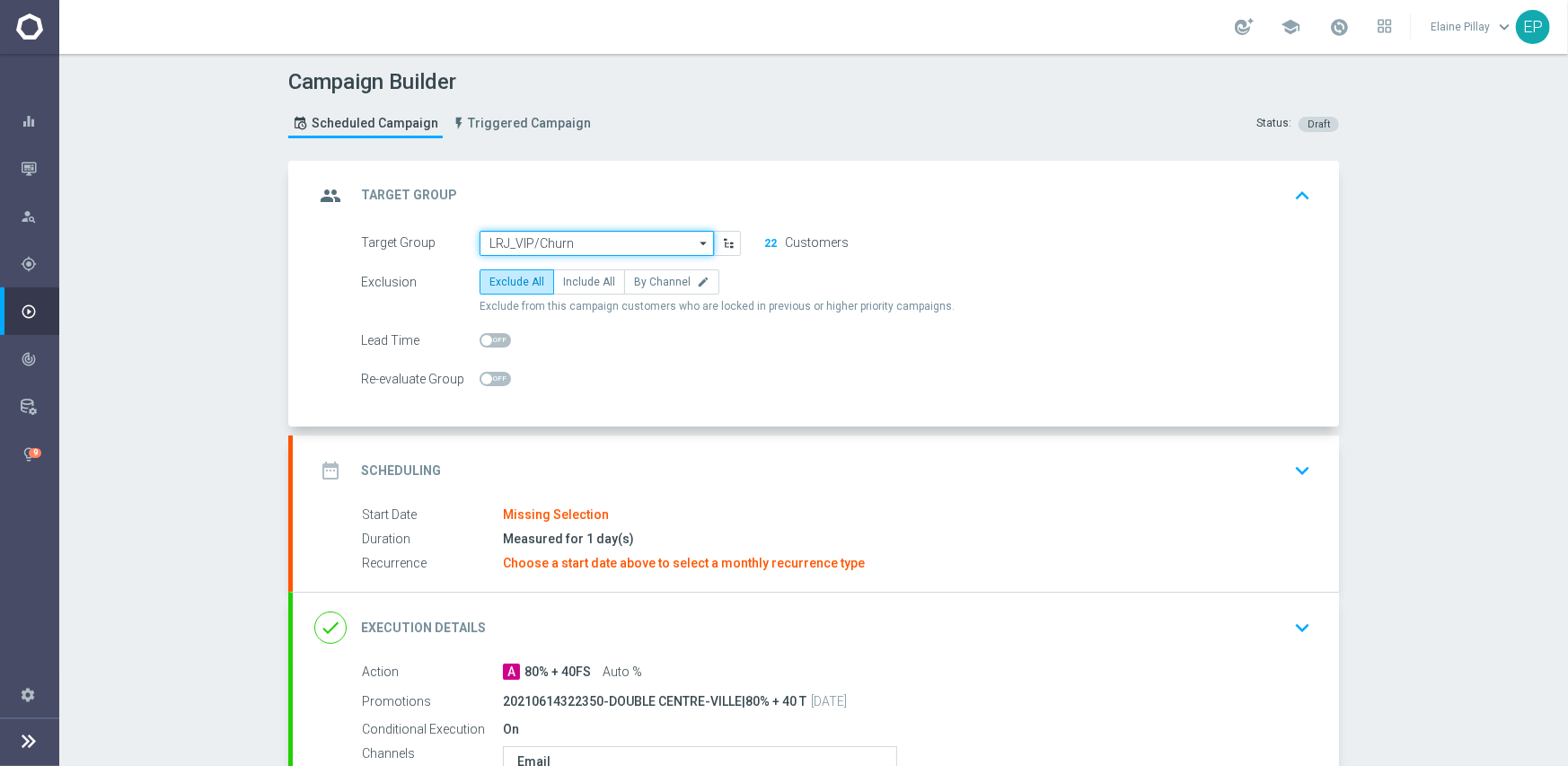 click on "LRJ_VIP/Churn" 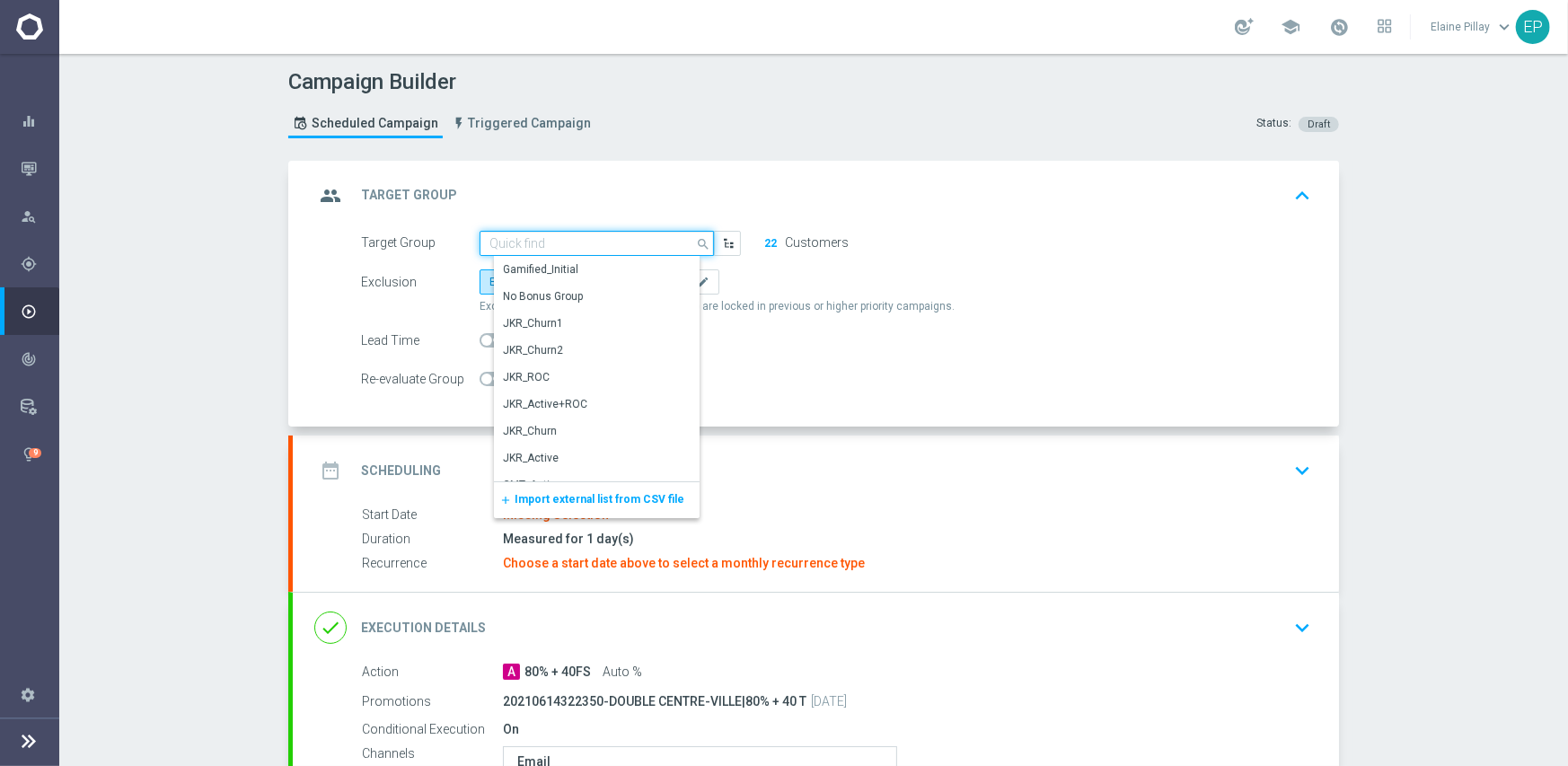 paste on "LRJ_VIP/Ch" 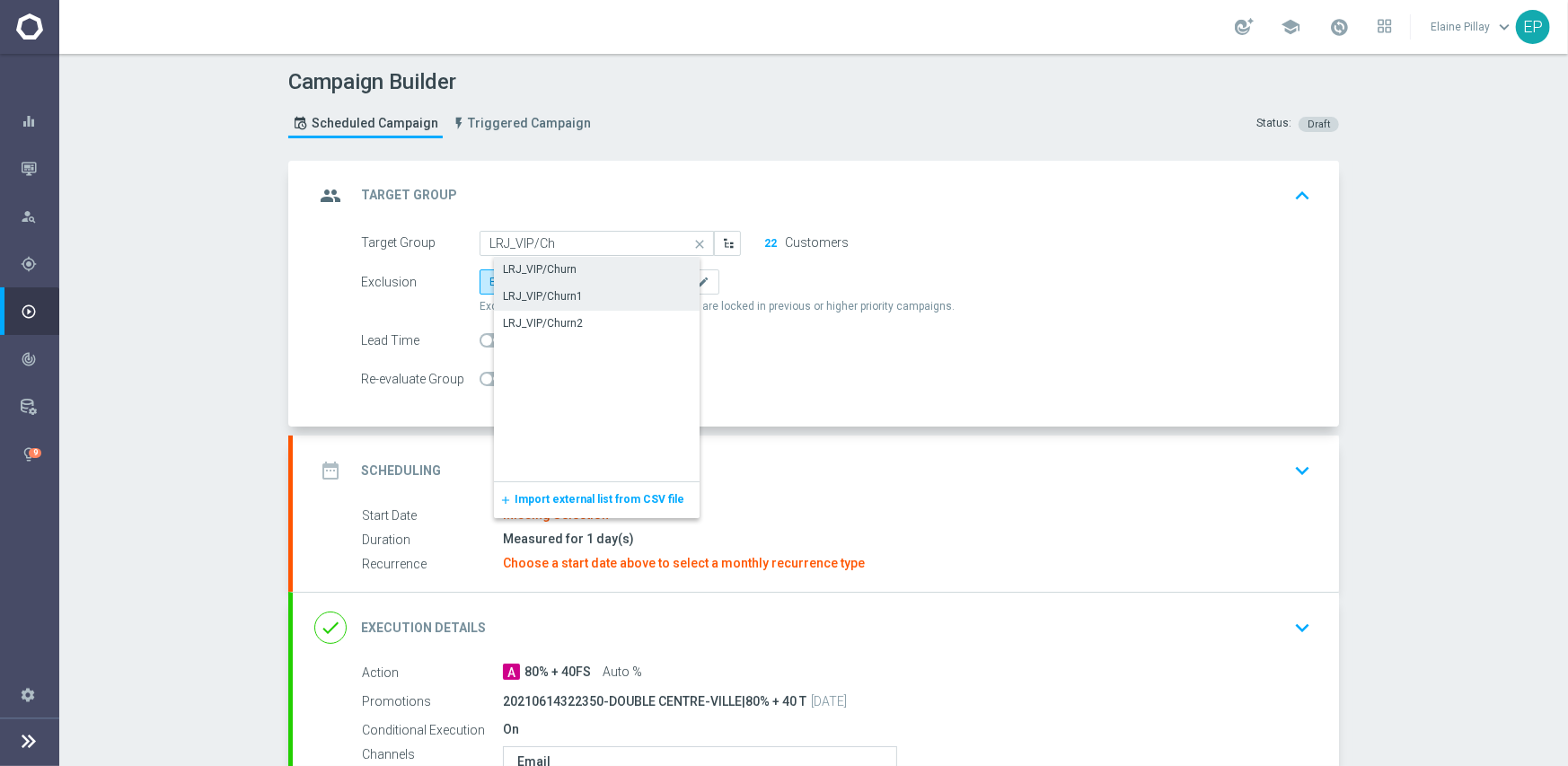 click on "LRJ_VIP/Churn1" 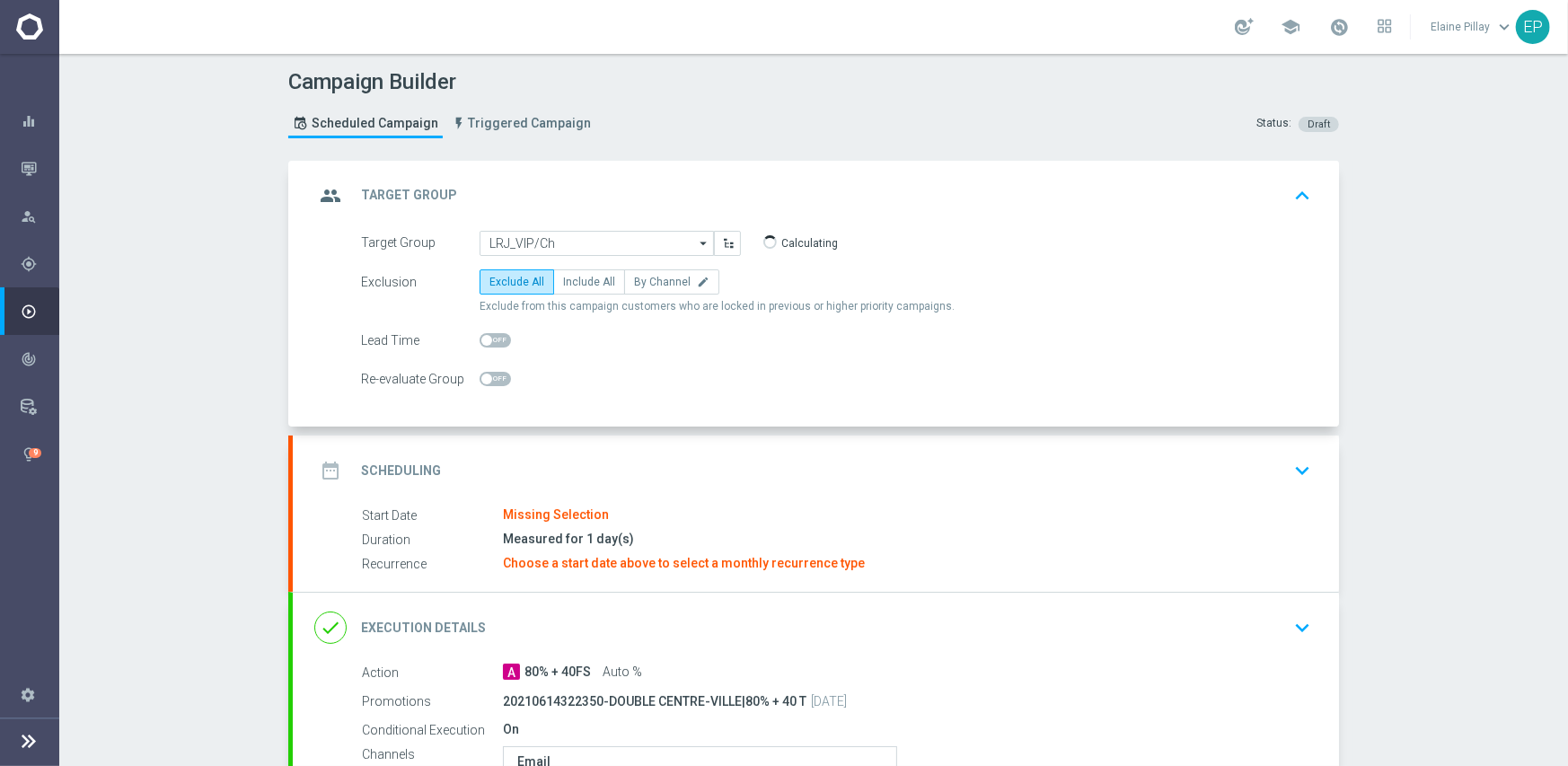 type on "LRJ_VIP/Churn1" 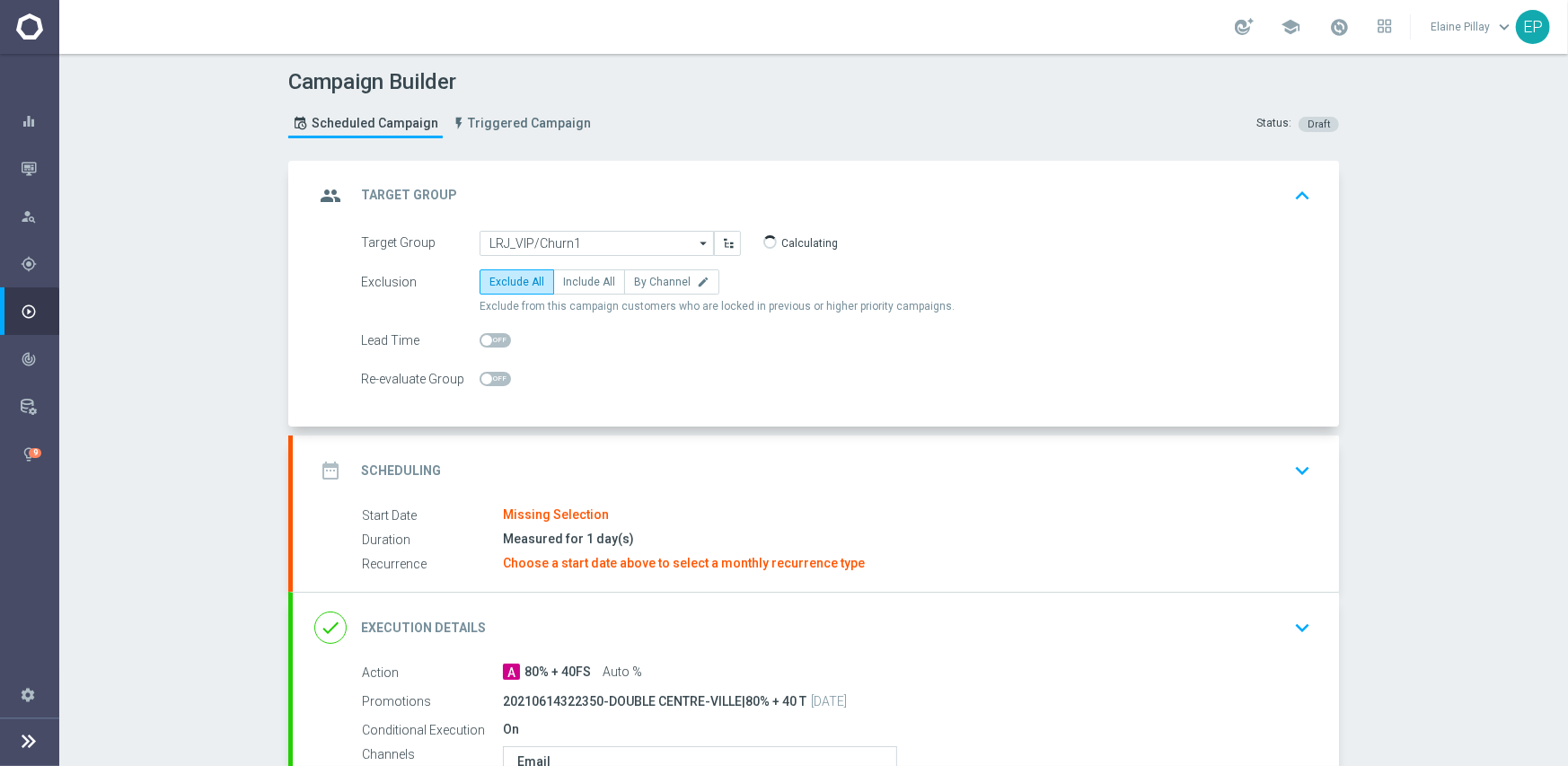 drag, startPoint x: 683, startPoint y: 461, endPoint x: 700, endPoint y: 420, distance: 44.38468 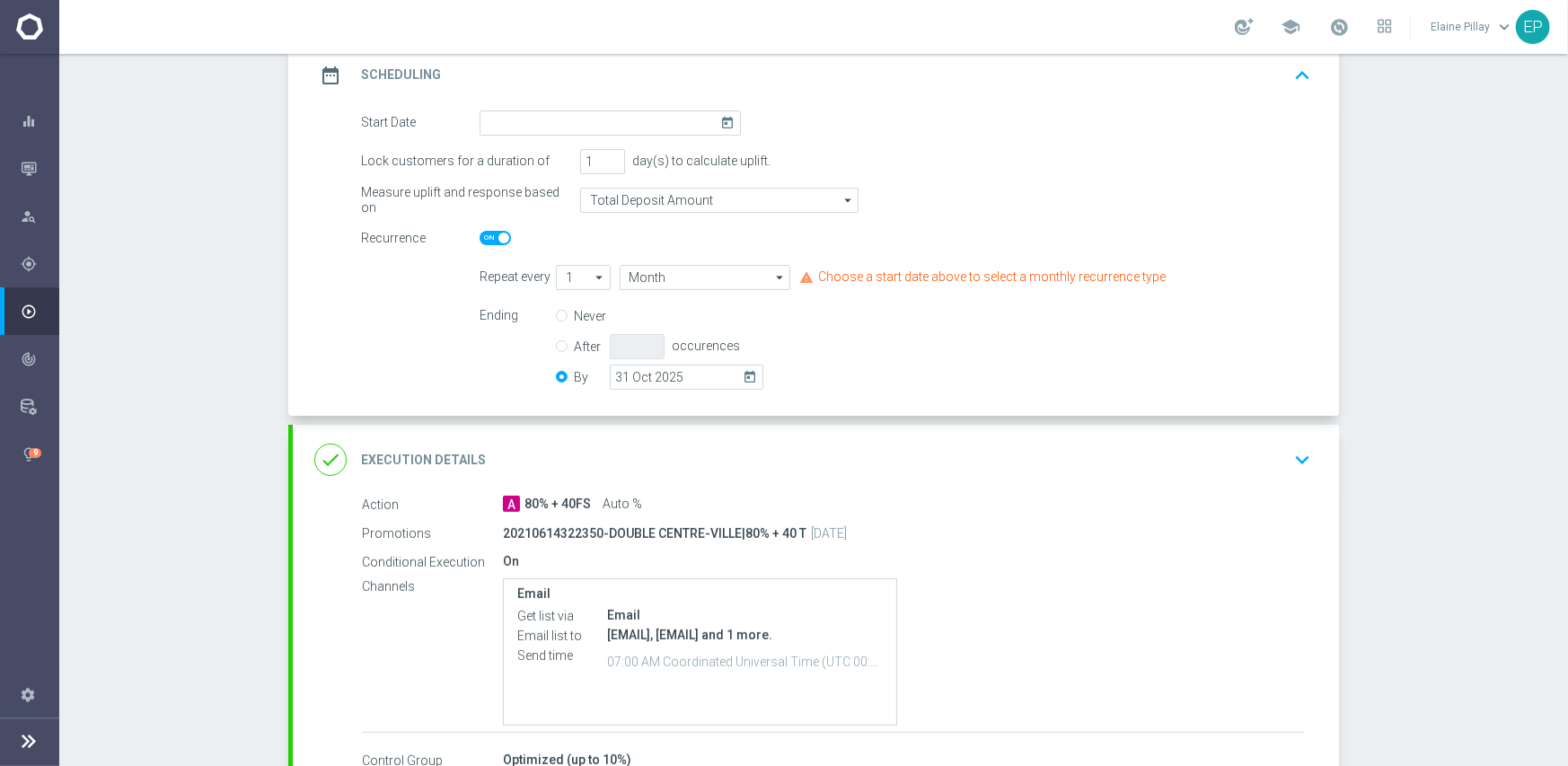 scroll, scrollTop: 269, scrollLeft: 0, axis: vertical 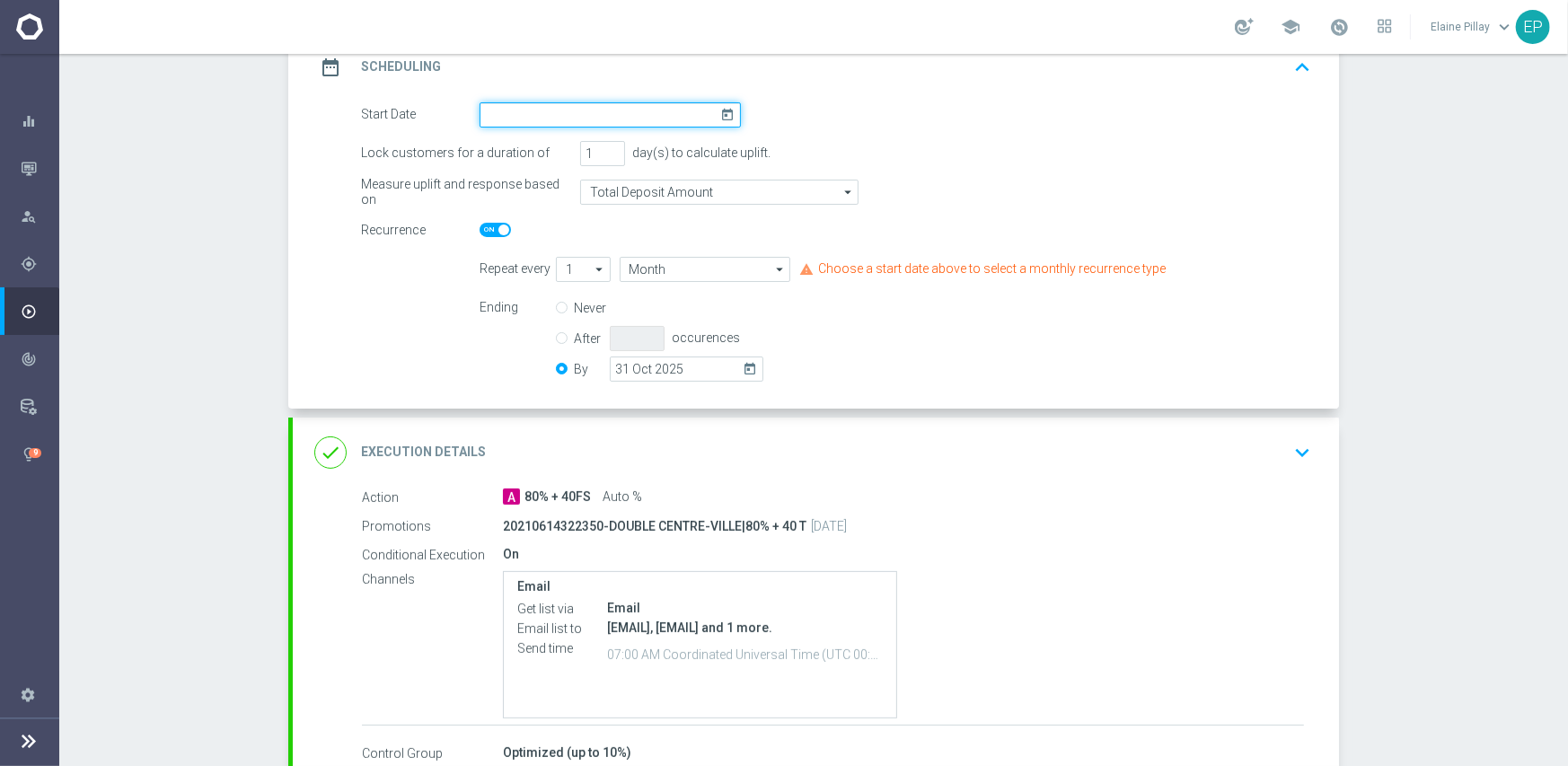 click 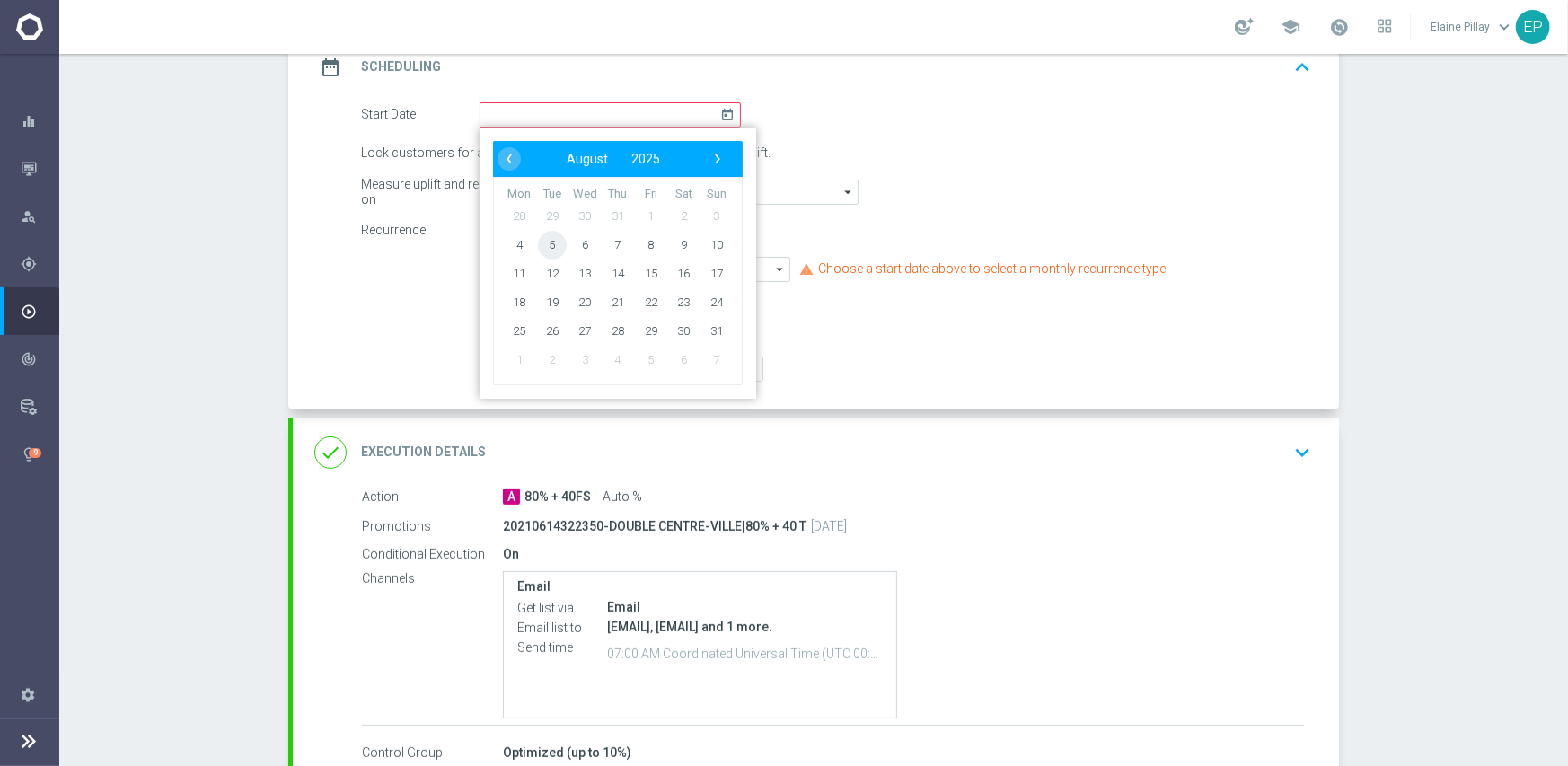 click on "5" 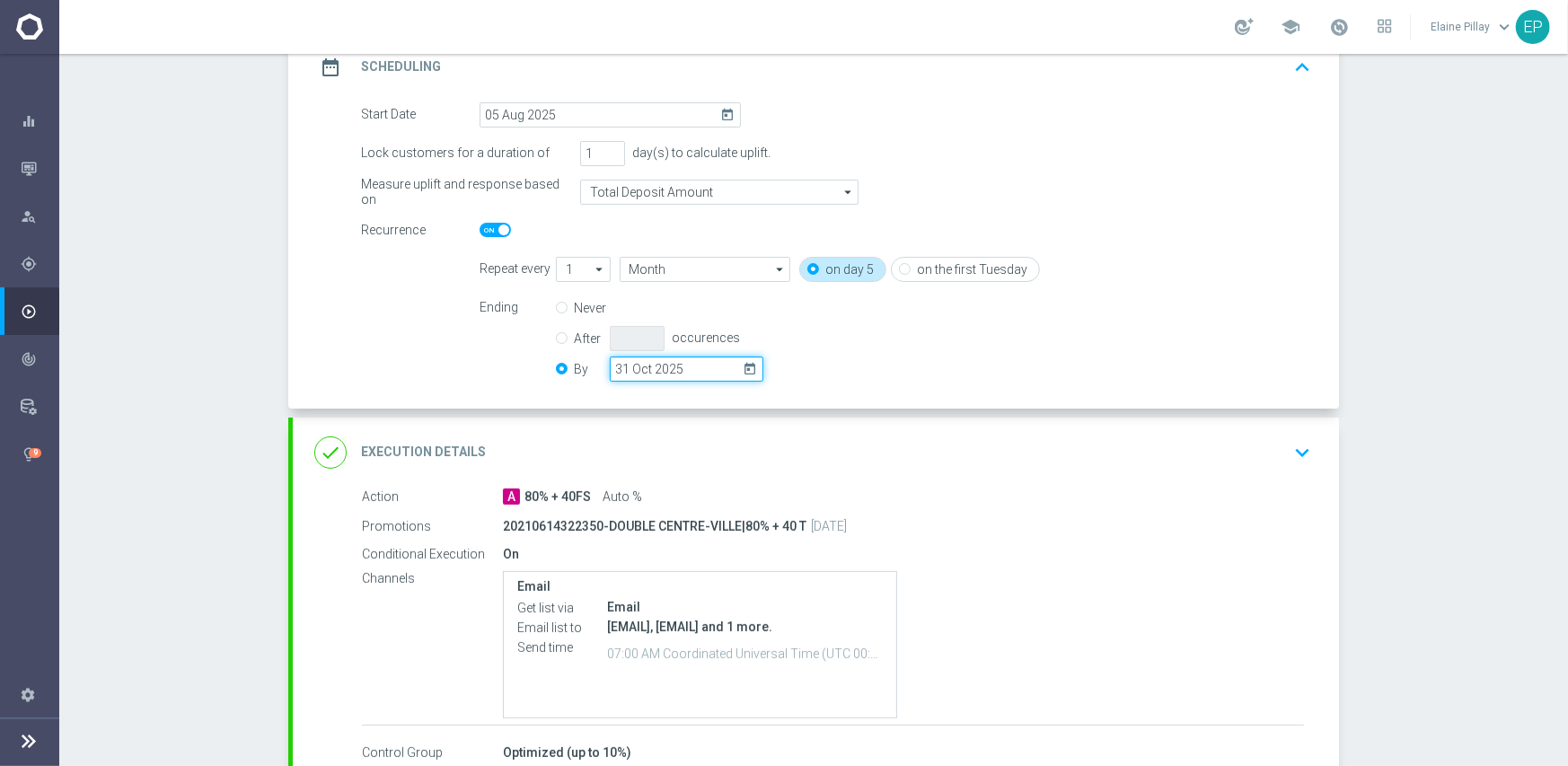 click on "31 Oct 2025" 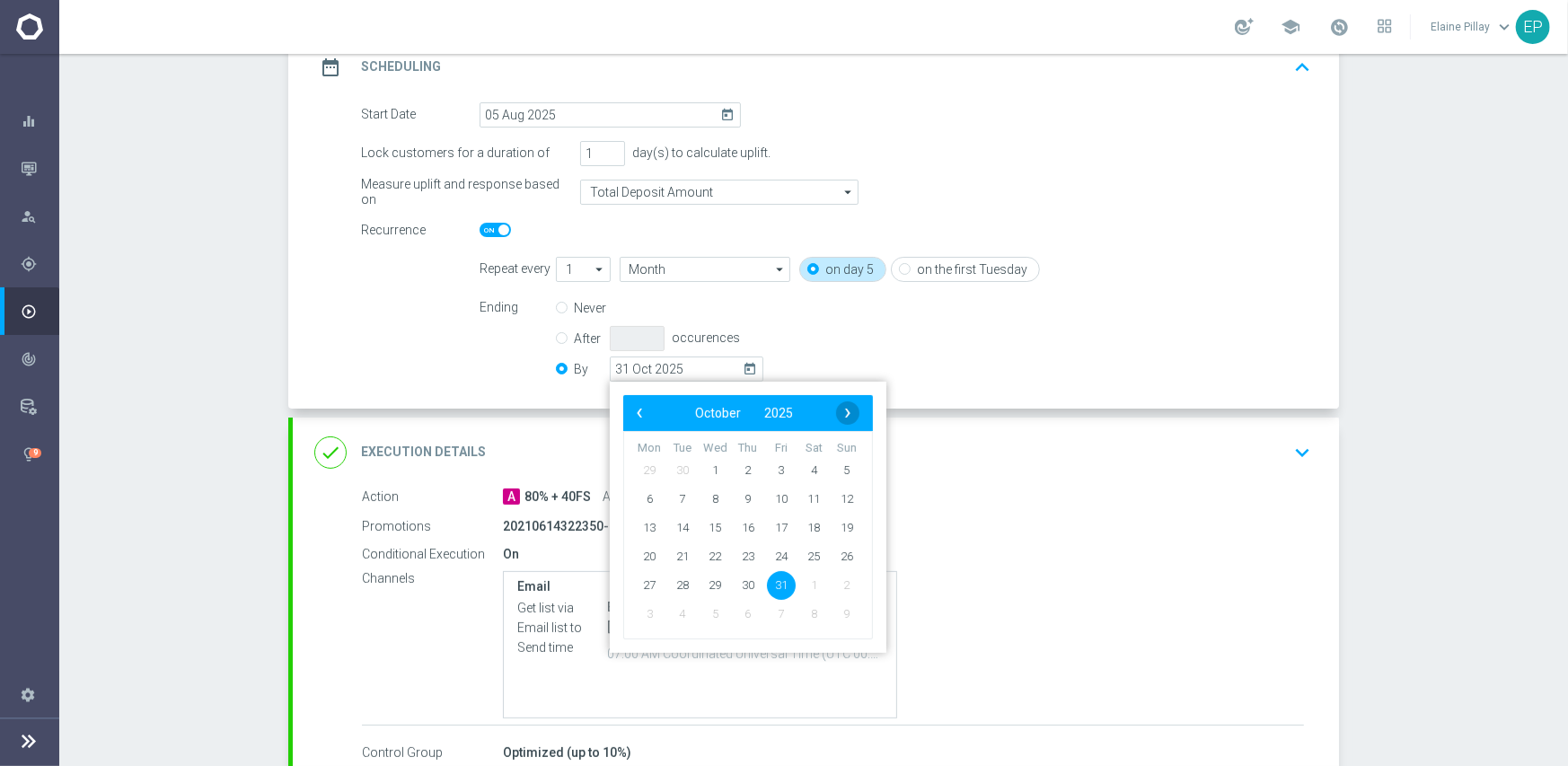 click on "›" 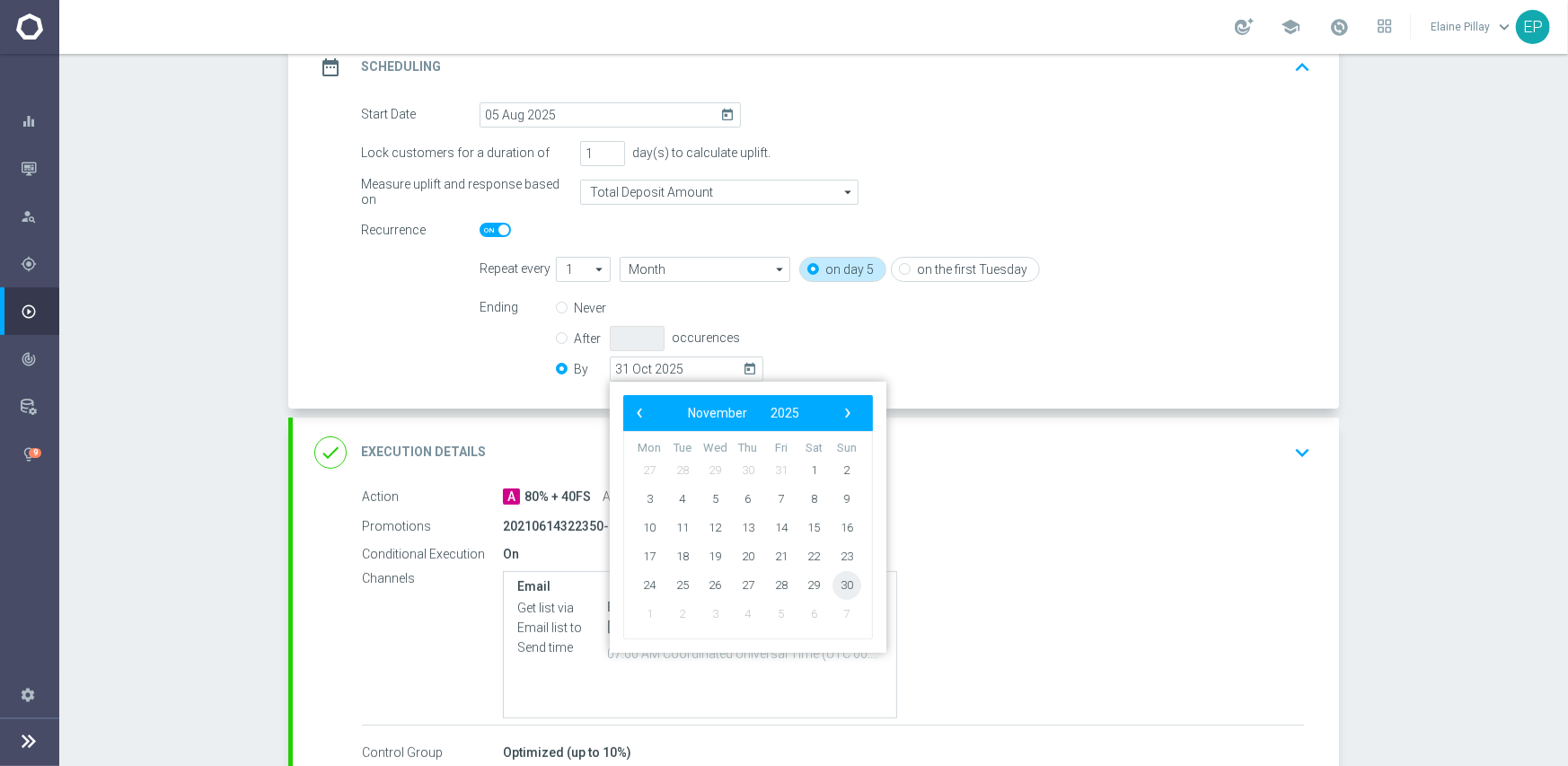 click on "30" 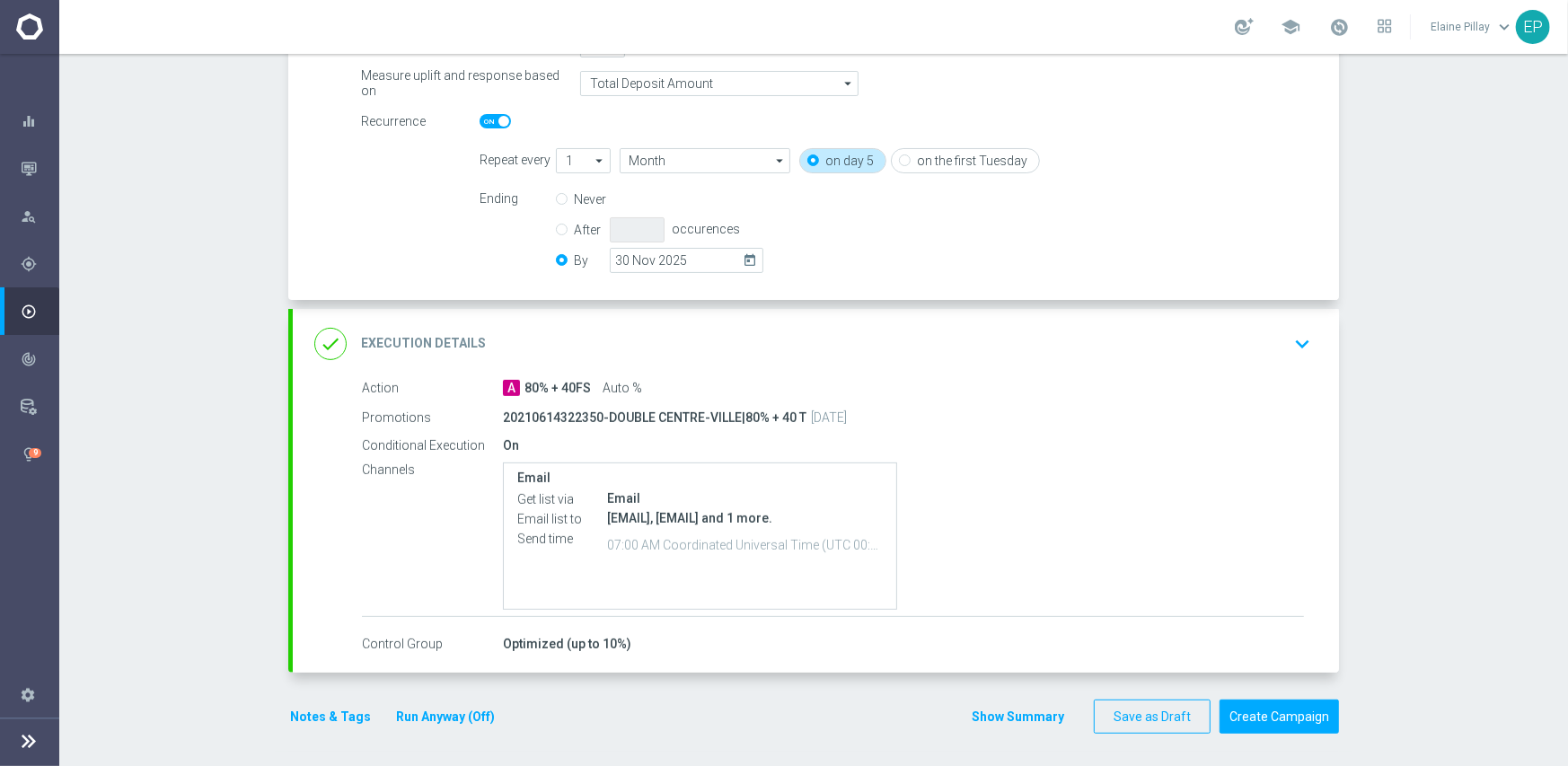 scroll, scrollTop: 380, scrollLeft: 0, axis: vertical 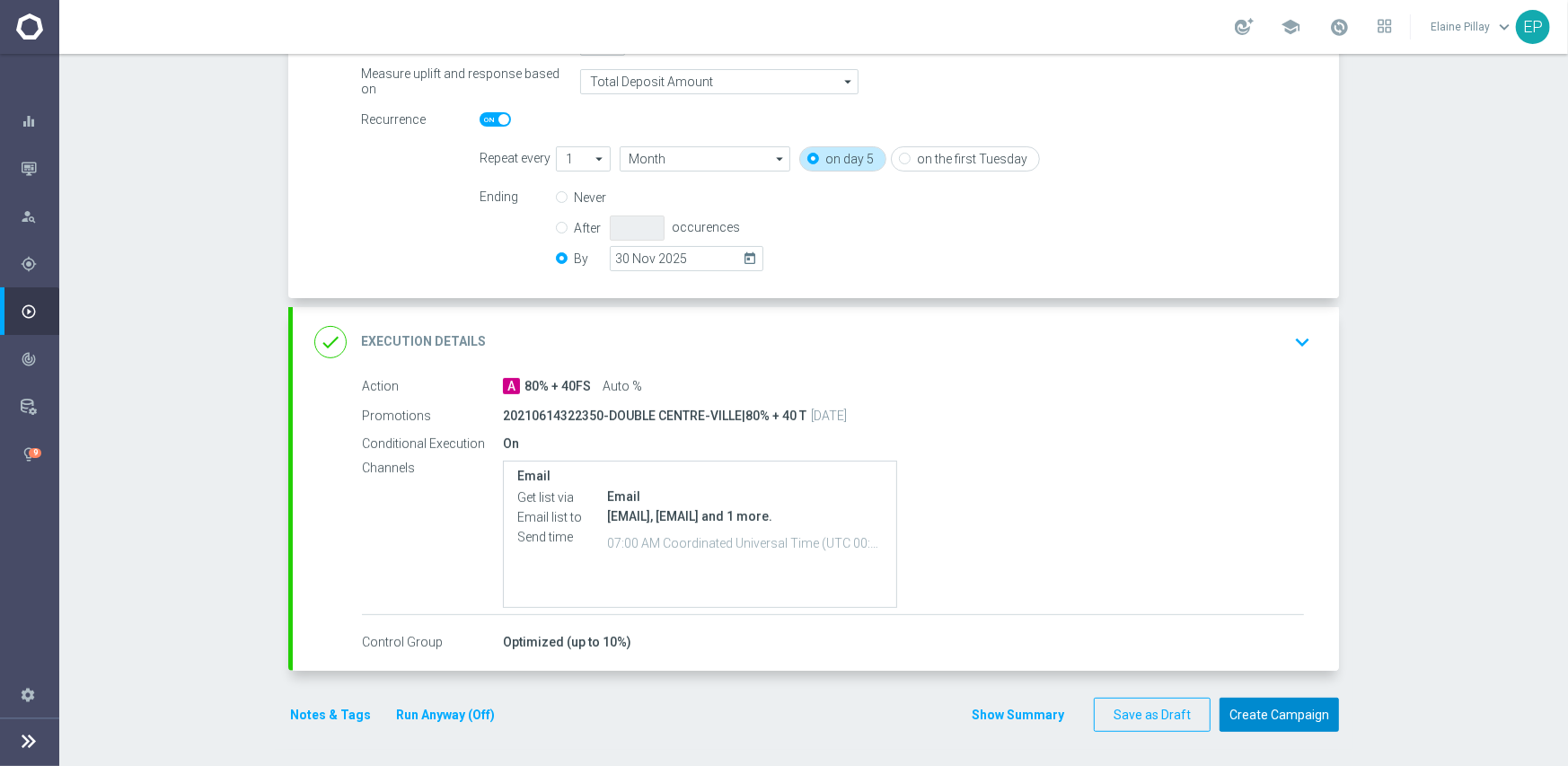 click on "Create Campaign" 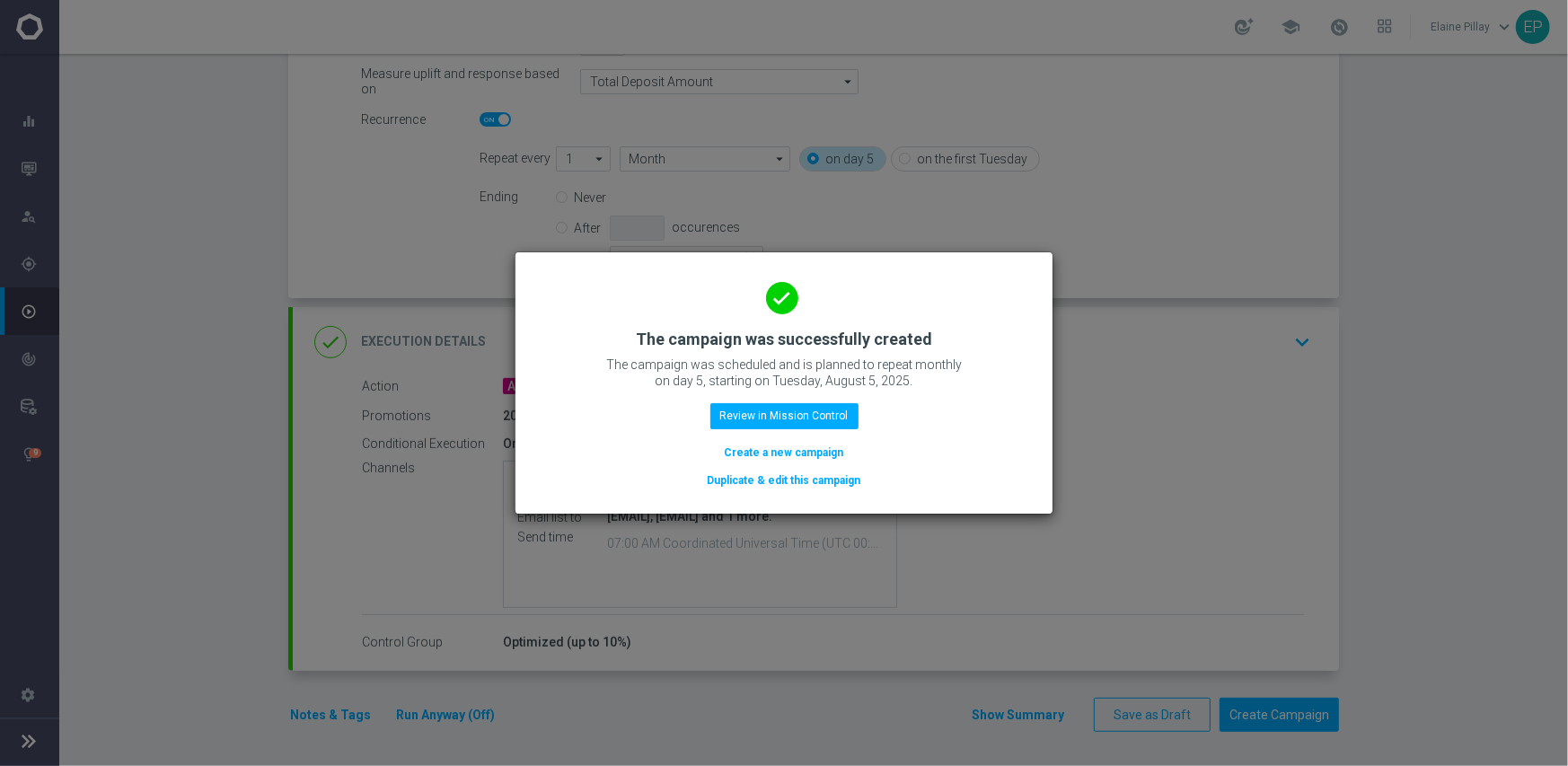 click on "Duplicate & edit this campaign" 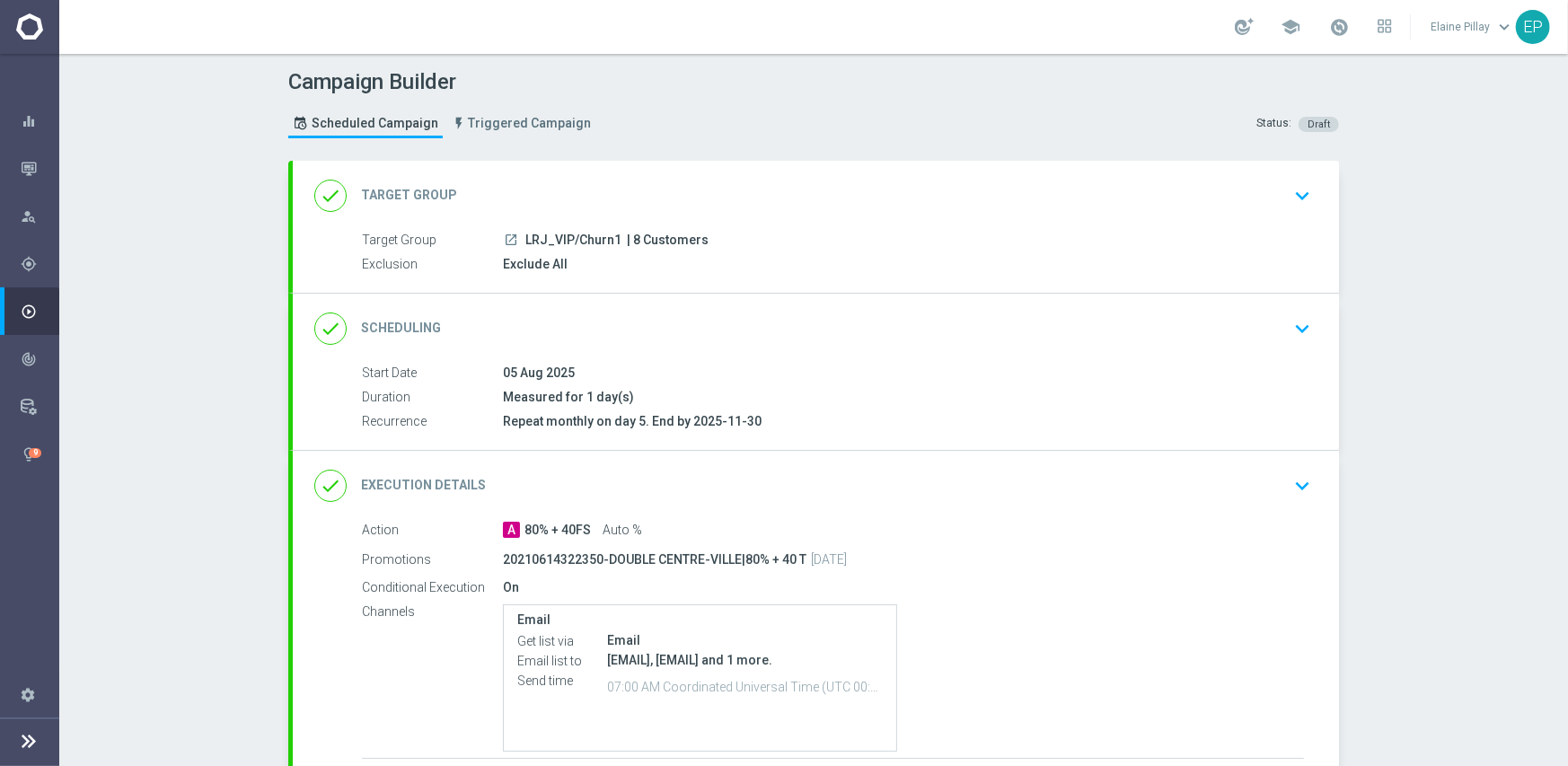 drag, startPoint x: 522, startPoint y: 236, endPoint x: 582, endPoint y: 236, distance: 60 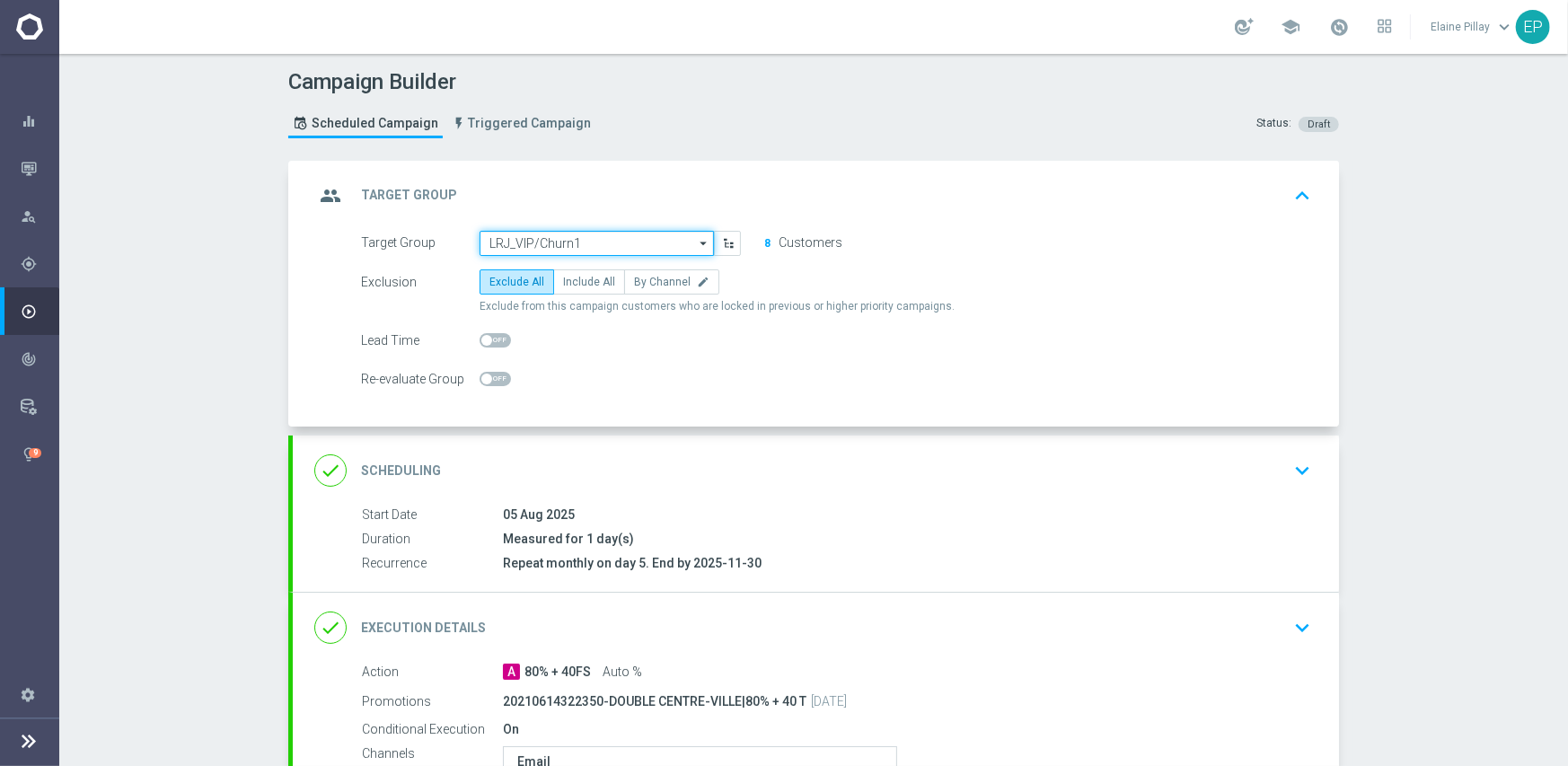 click on "LRJ_VIP/Churn1" 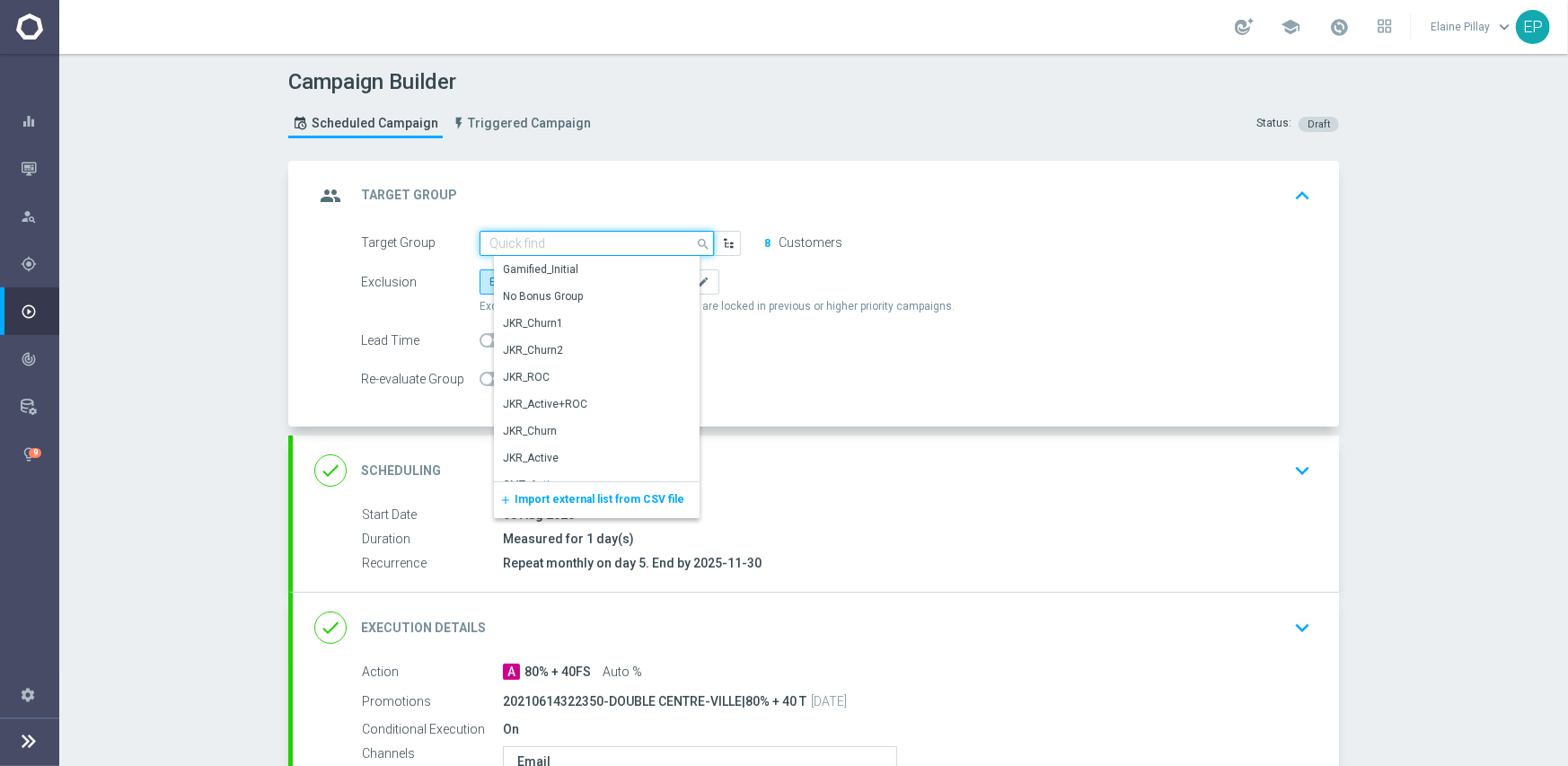paste on "RJ_VIP/Ch" 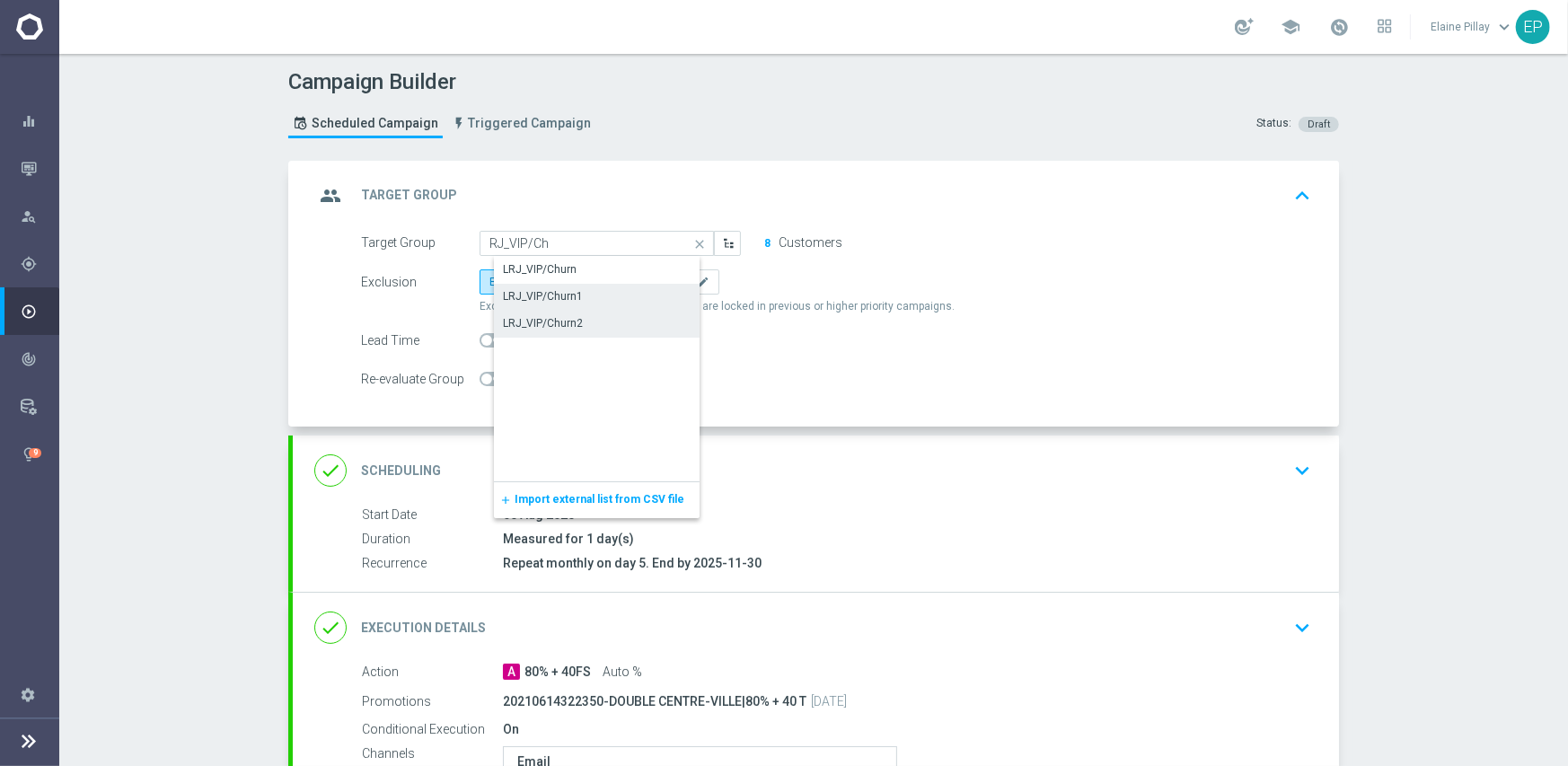 click on "LRJ_VIP/Churn2" 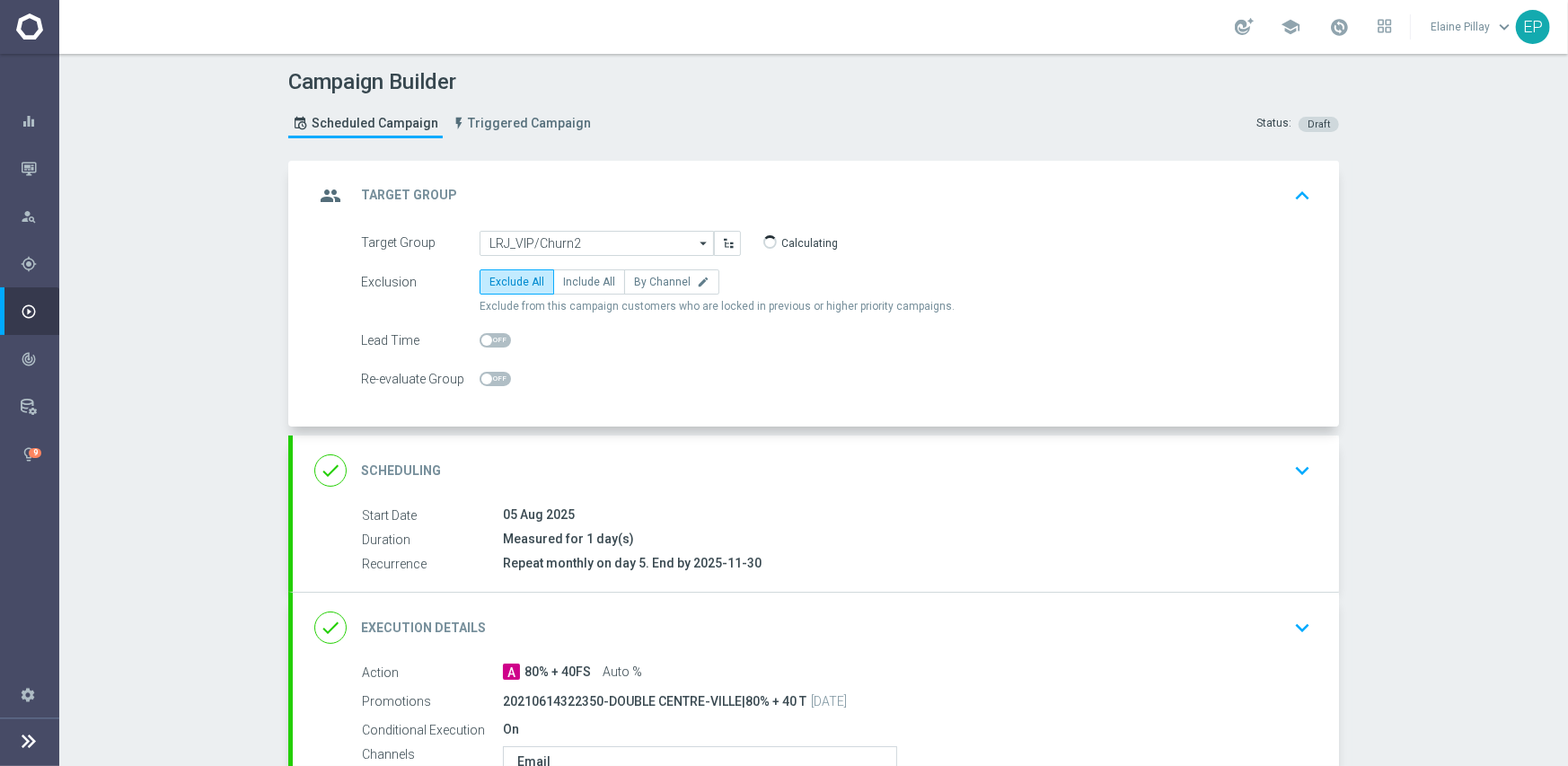 click on "done
Execution Details
keyboard_arrow_down" 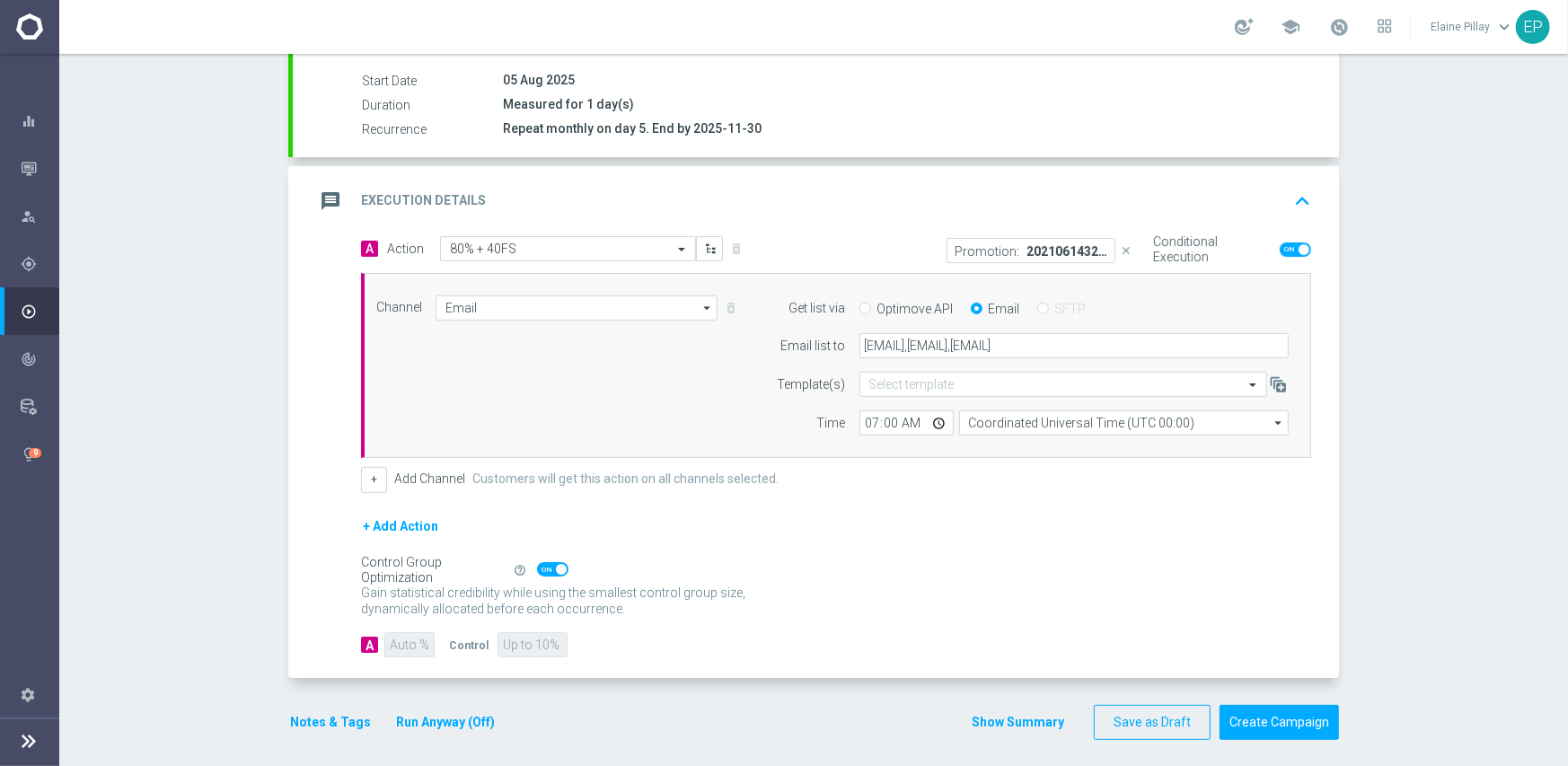 scroll, scrollTop: 301, scrollLeft: 0, axis: vertical 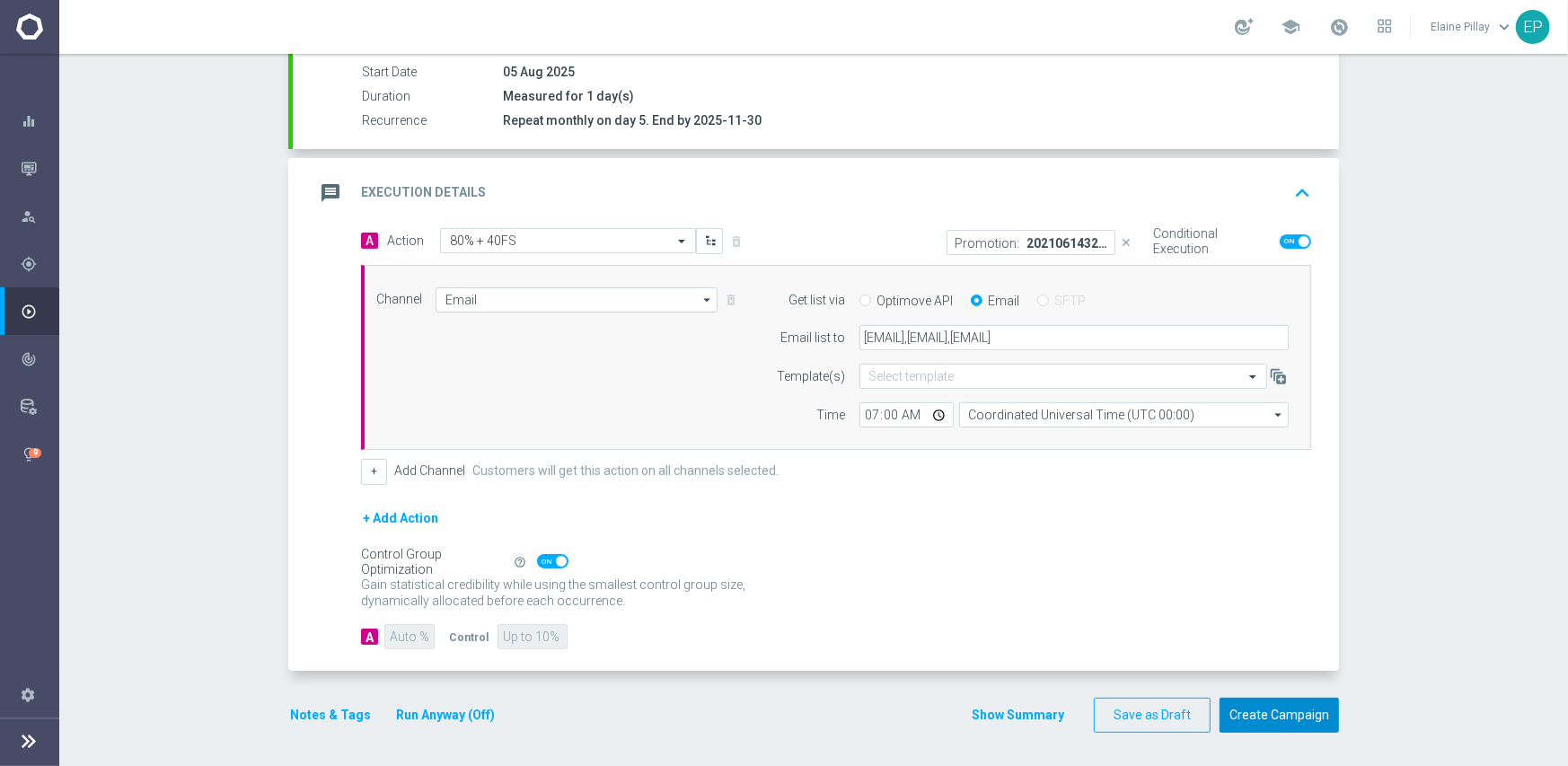 click on "Create Campaign" 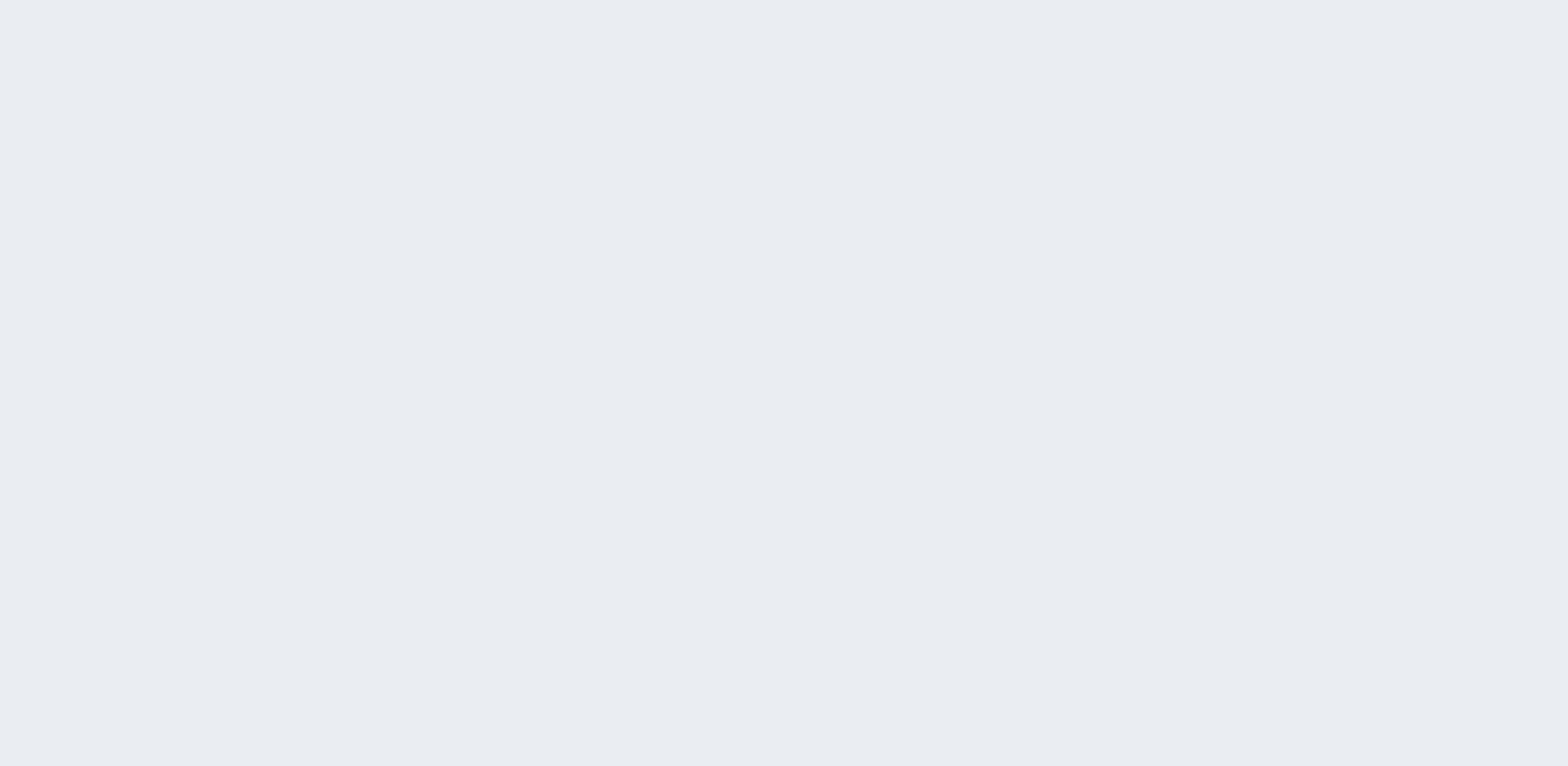 scroll, scrollTop: 0, scrollLeft: 0, axis: both 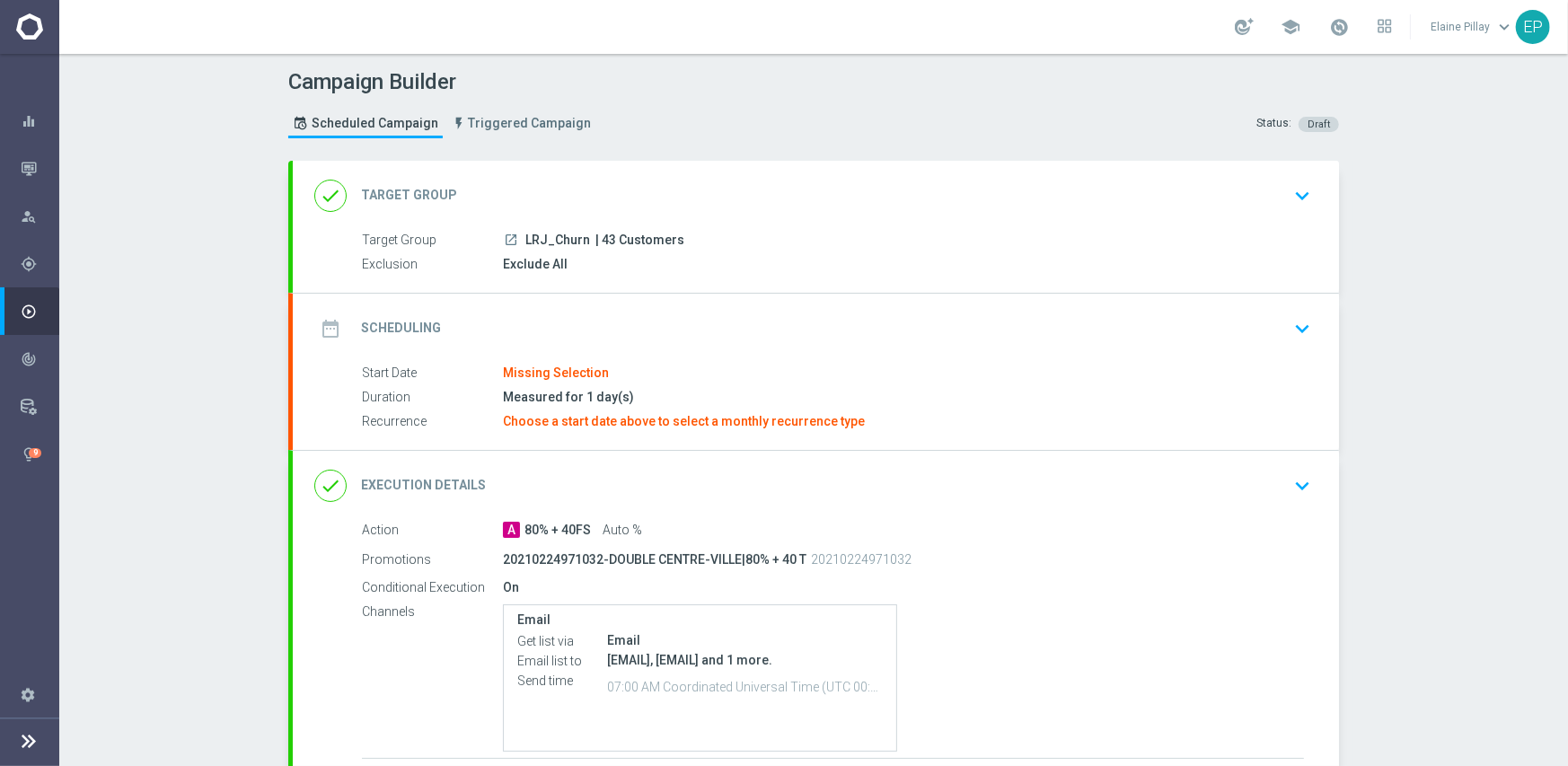 drag, startPoint x: 521, startPoint y: 242, endPoint x: 564, endPoint y: 242, distance: 43 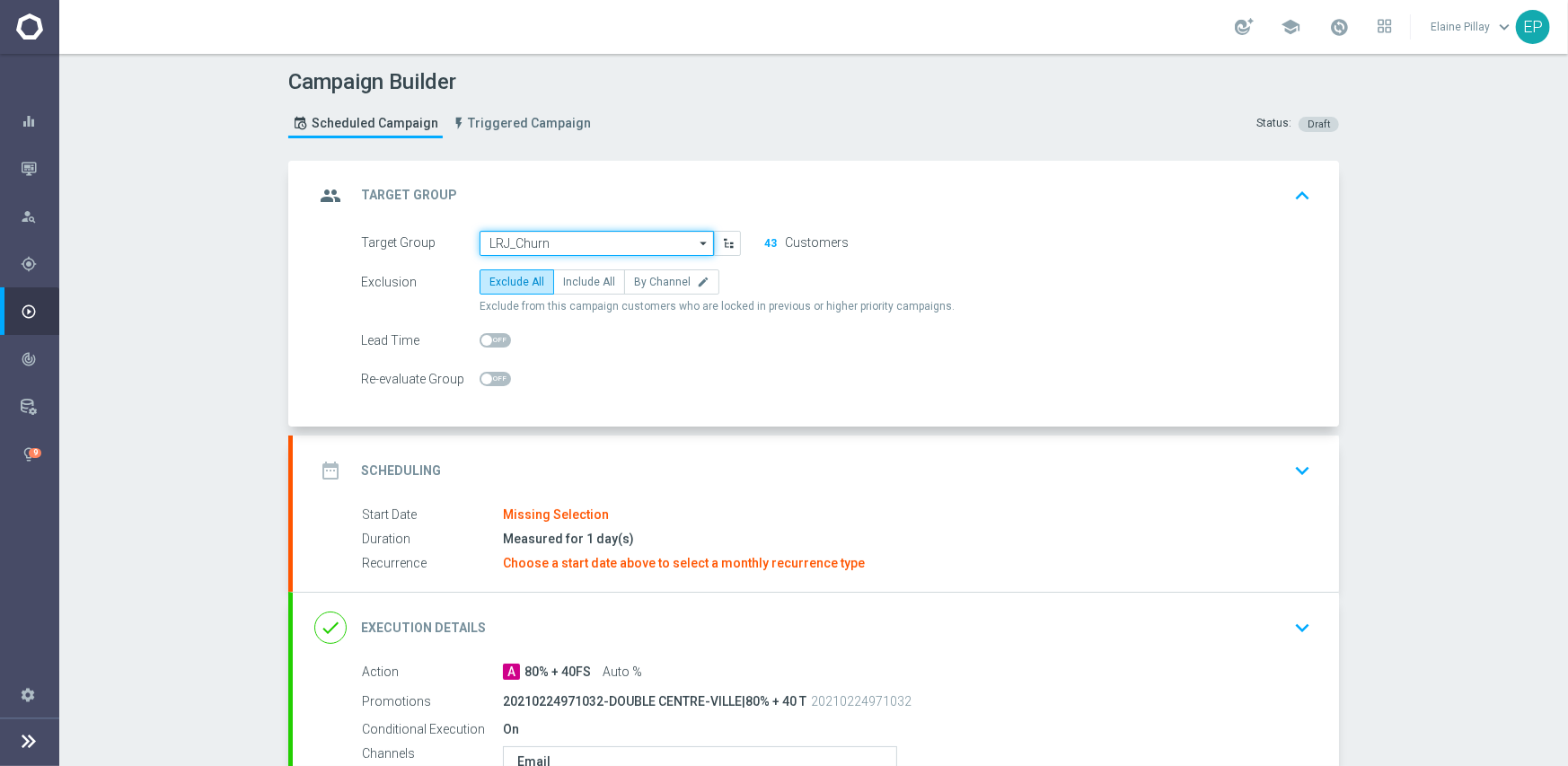 click on "LRJ_Churn" 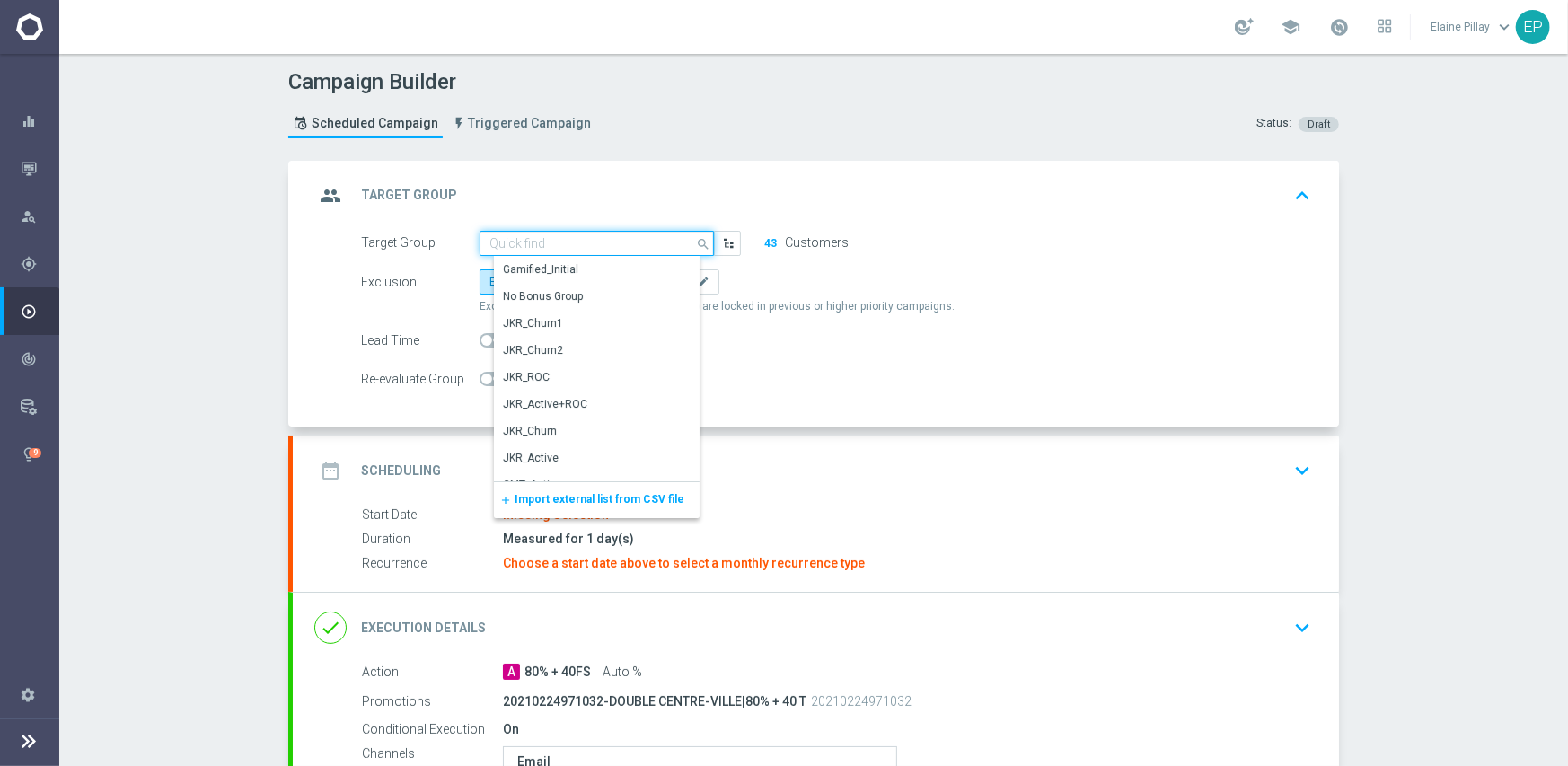 paste on "LRJ_Ch" 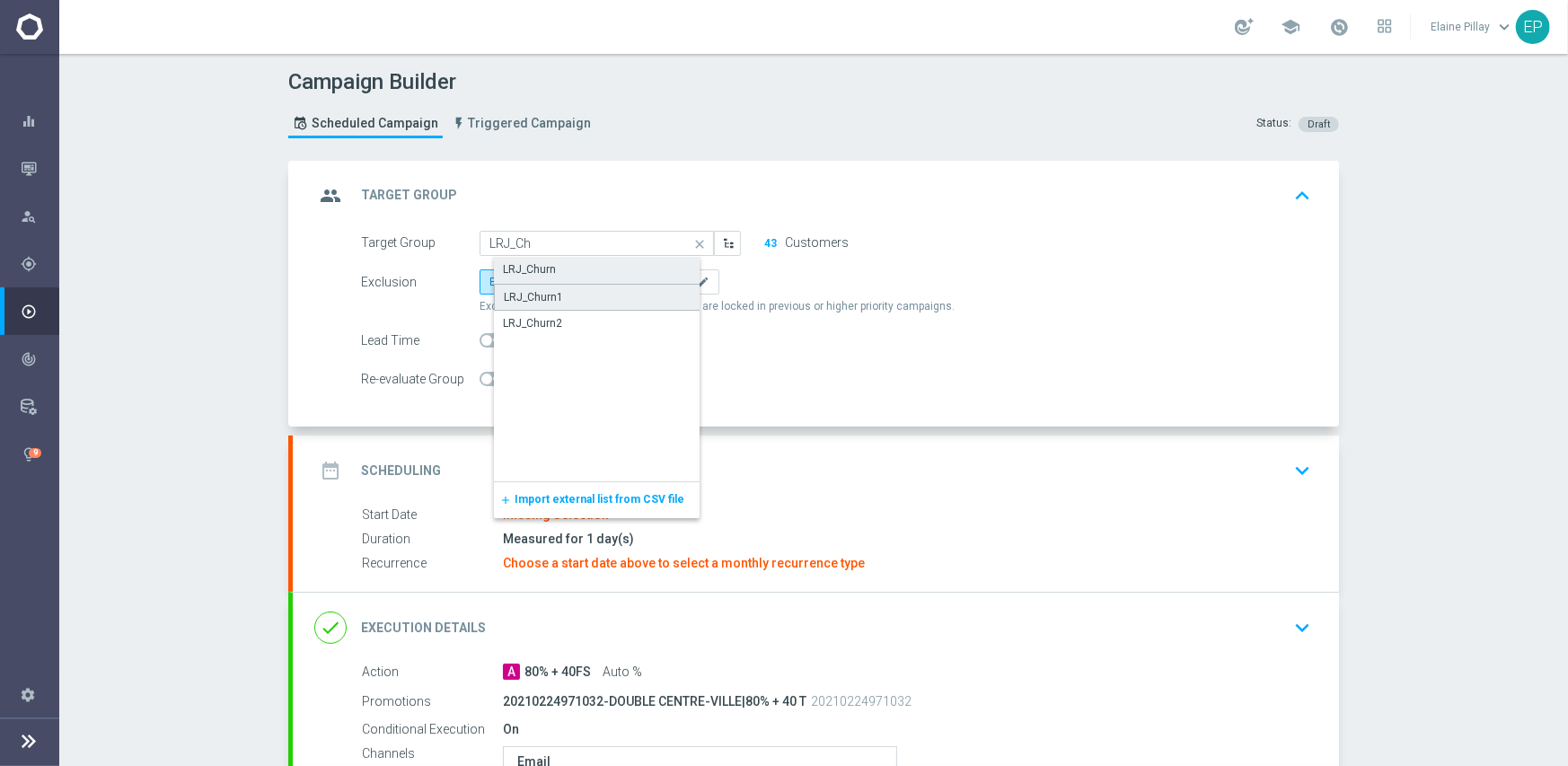 click on "LRJ_Churn1" 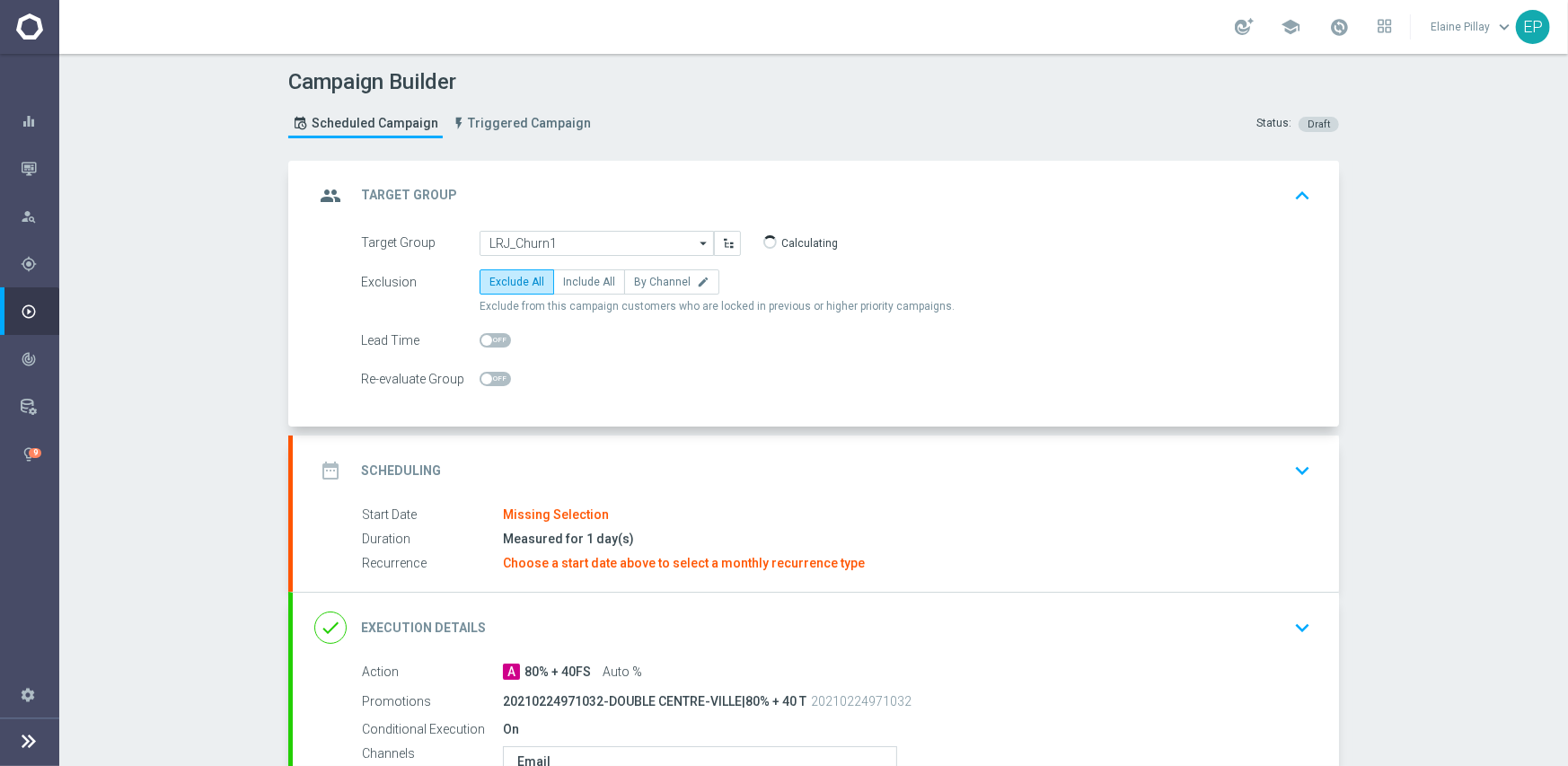 click on "date_range
Scheduling
keyboard_arrow_down" 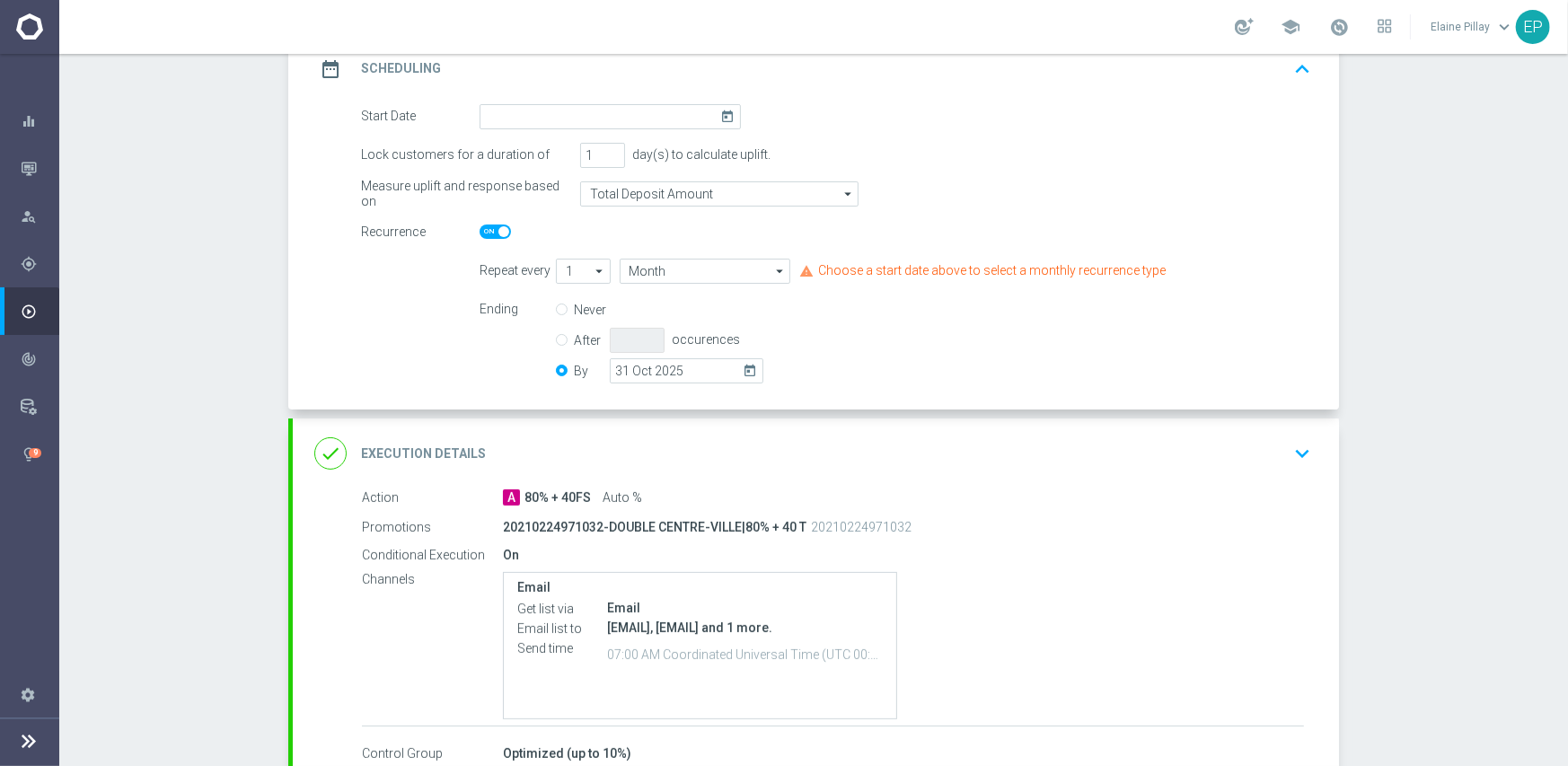 scroll, scrollTop: 269, scrollLeft: 0, axis: vertical 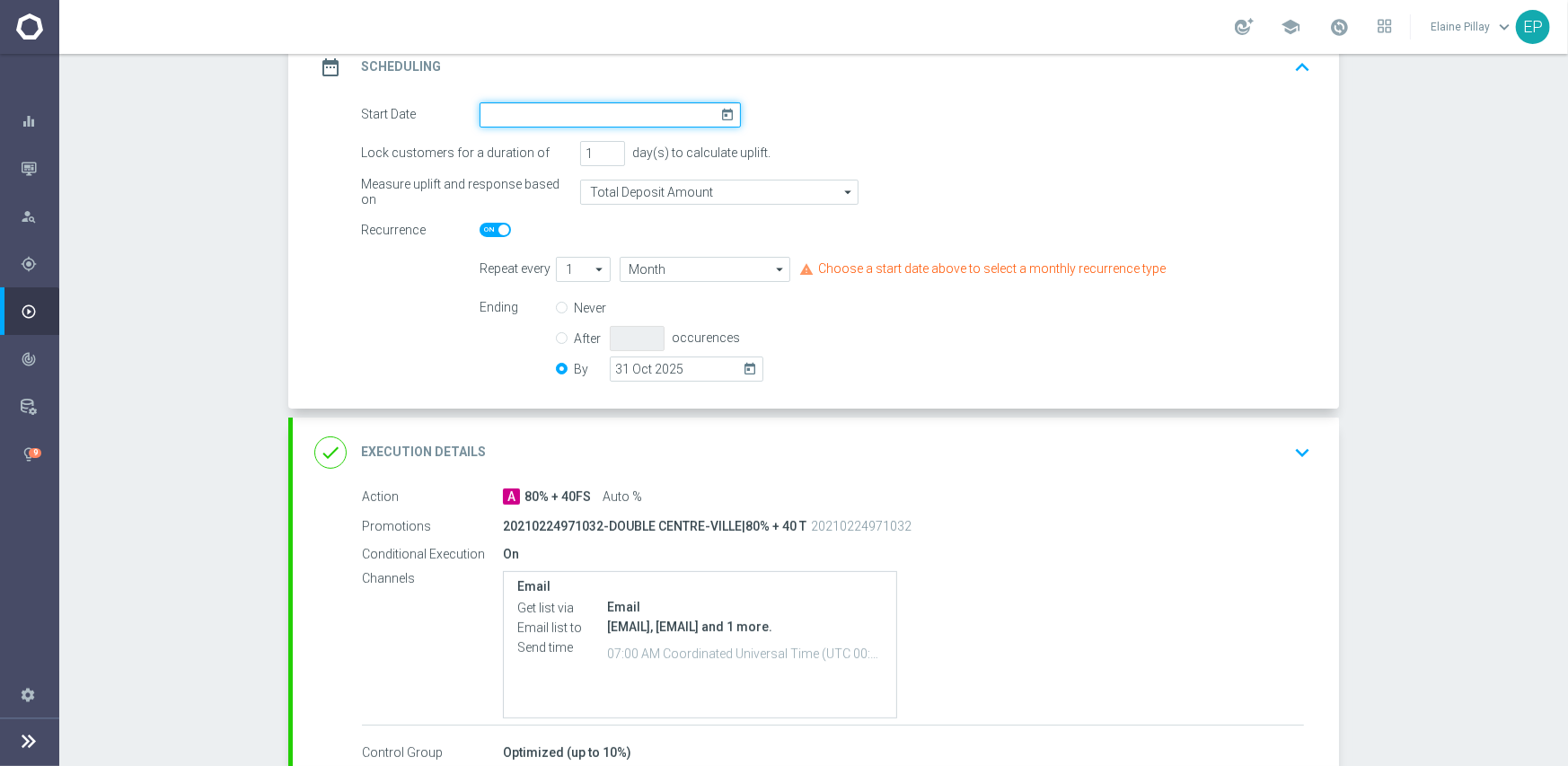 click 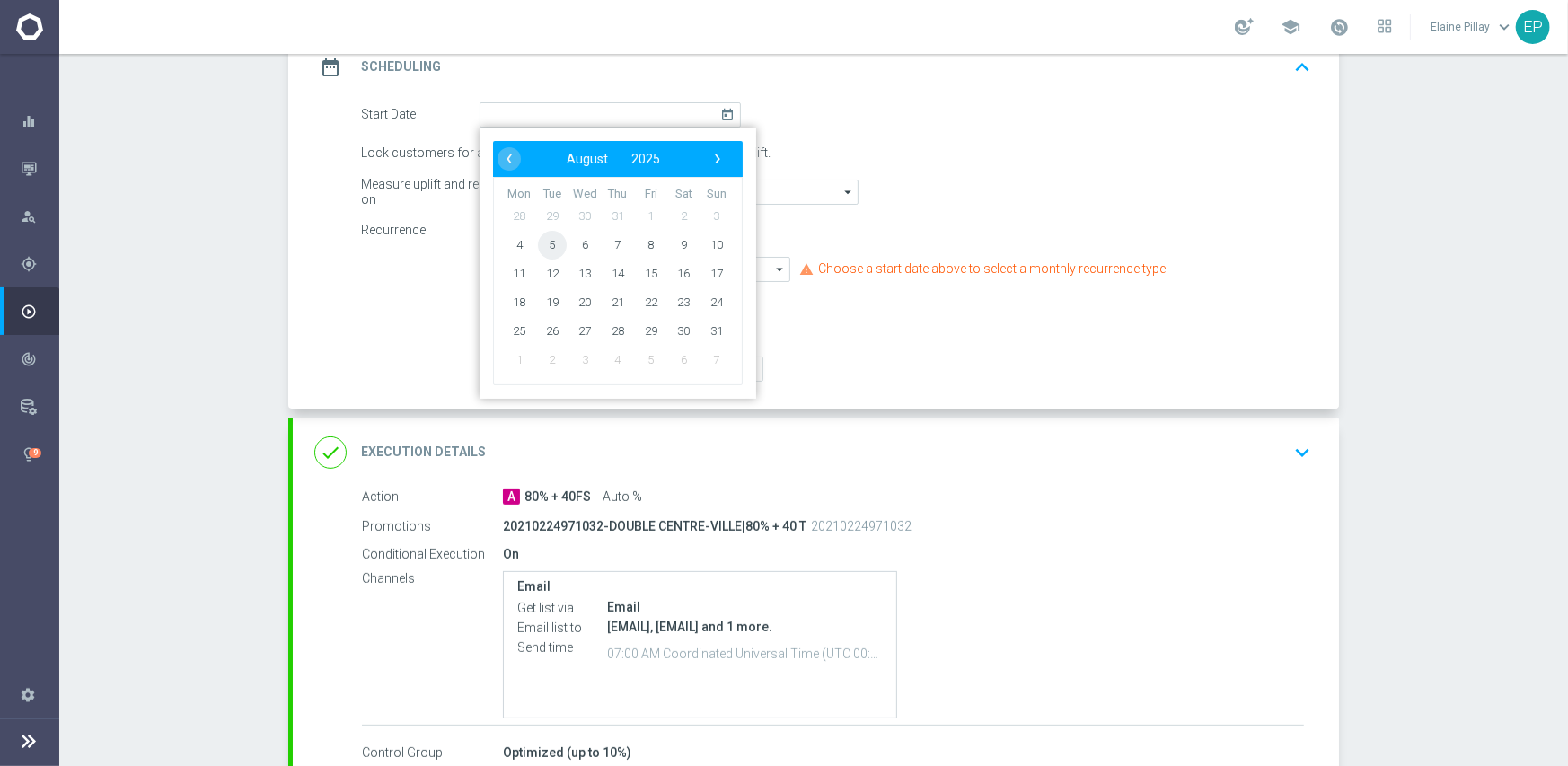 click on "5" 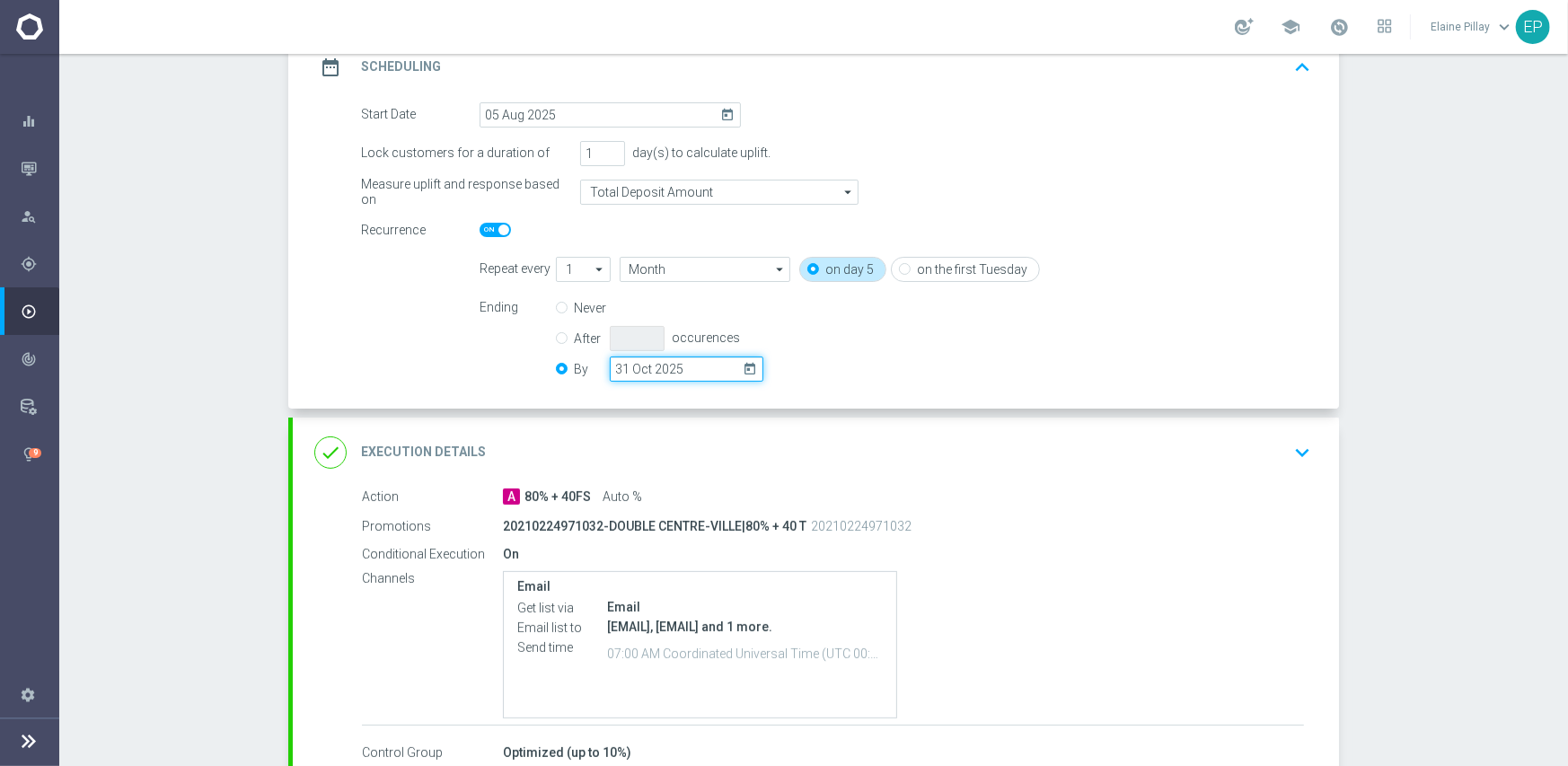 drag, startPoint x: 651, startPoint y: 372, endPoint x: 737, endPoint y: 370, distance: 86.02325 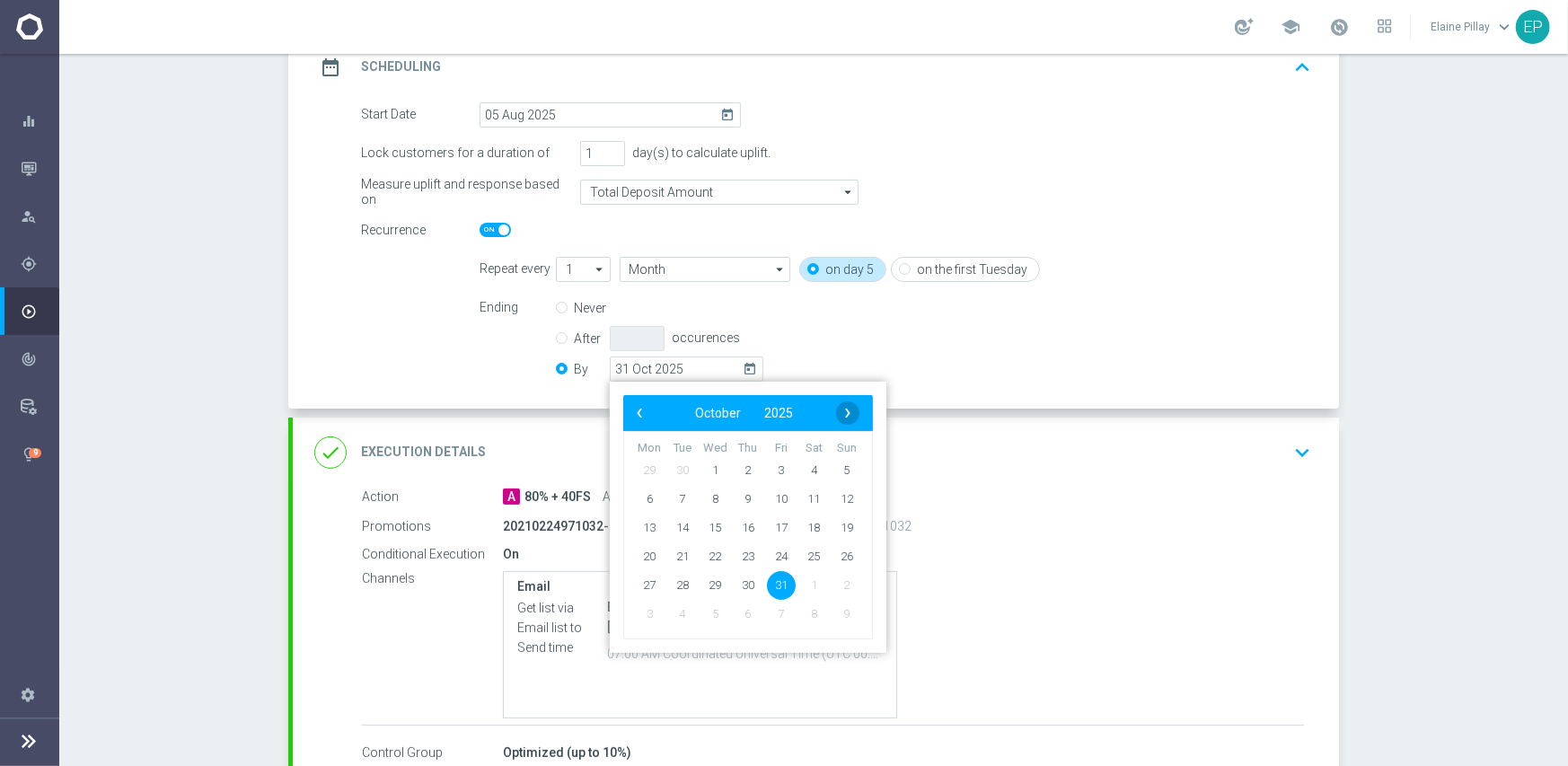 click on "›" 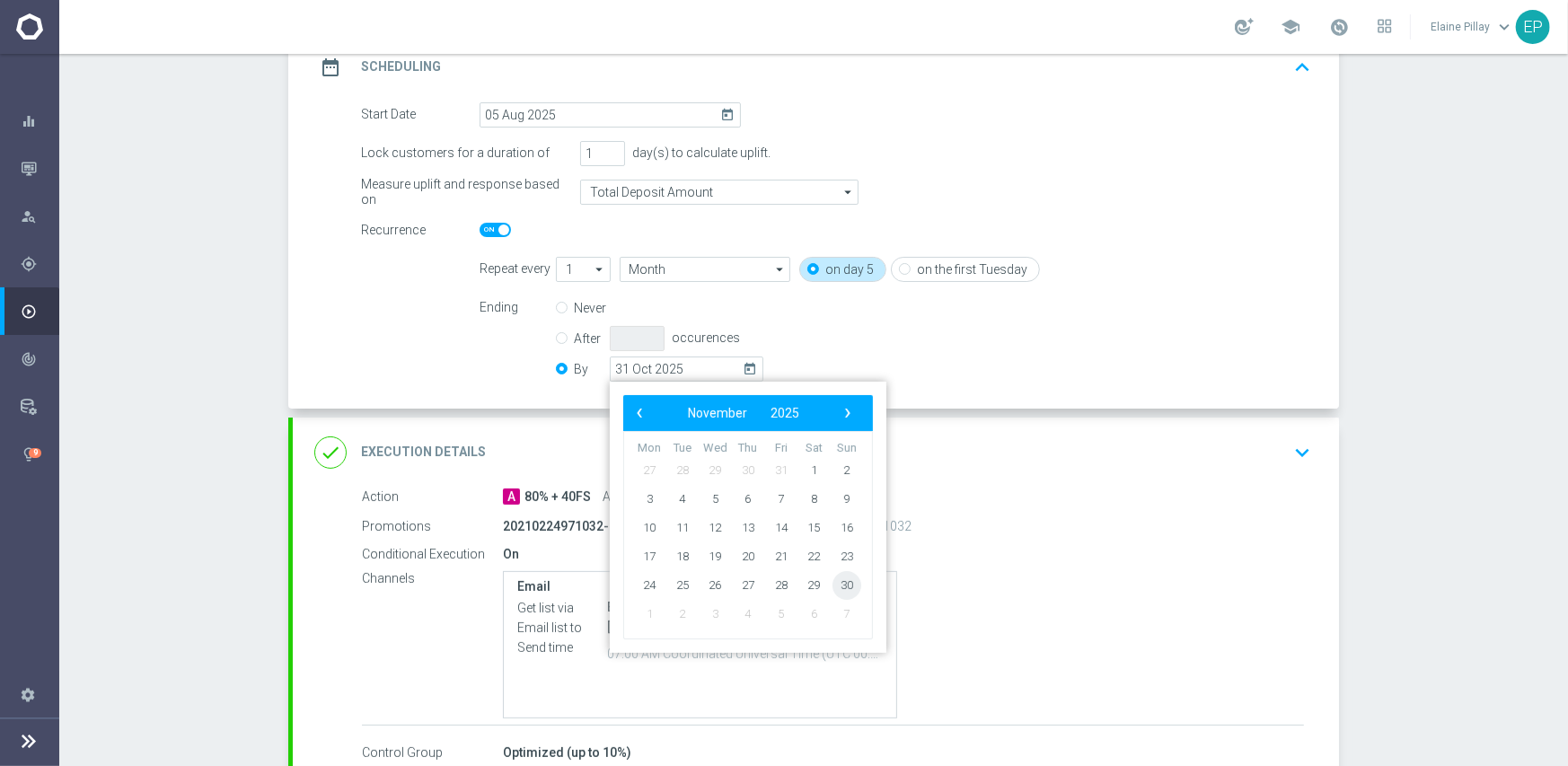 click on "30" 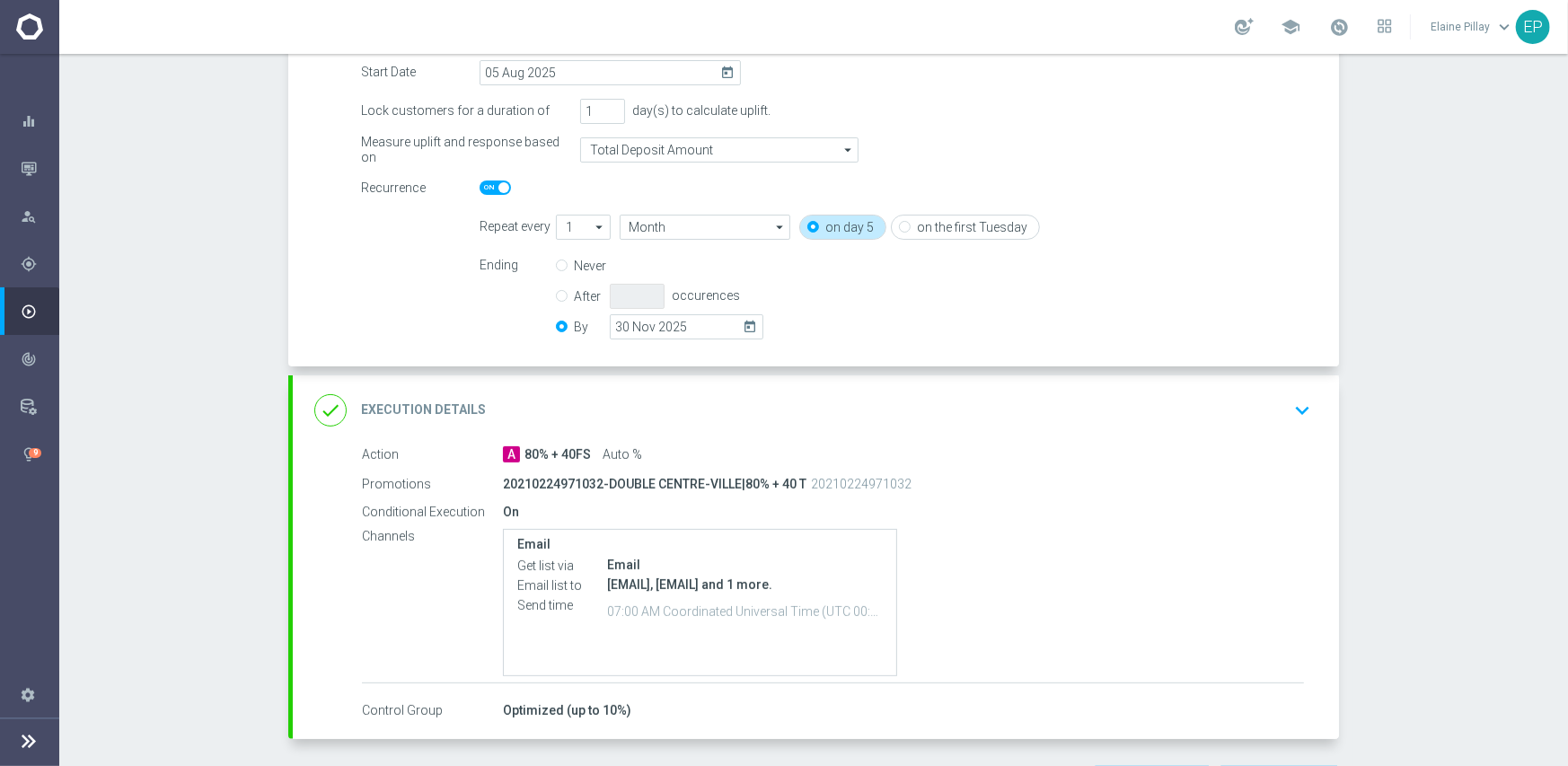 scroll, scrollTop: 380, scrollLeft: 0, axis: vertical 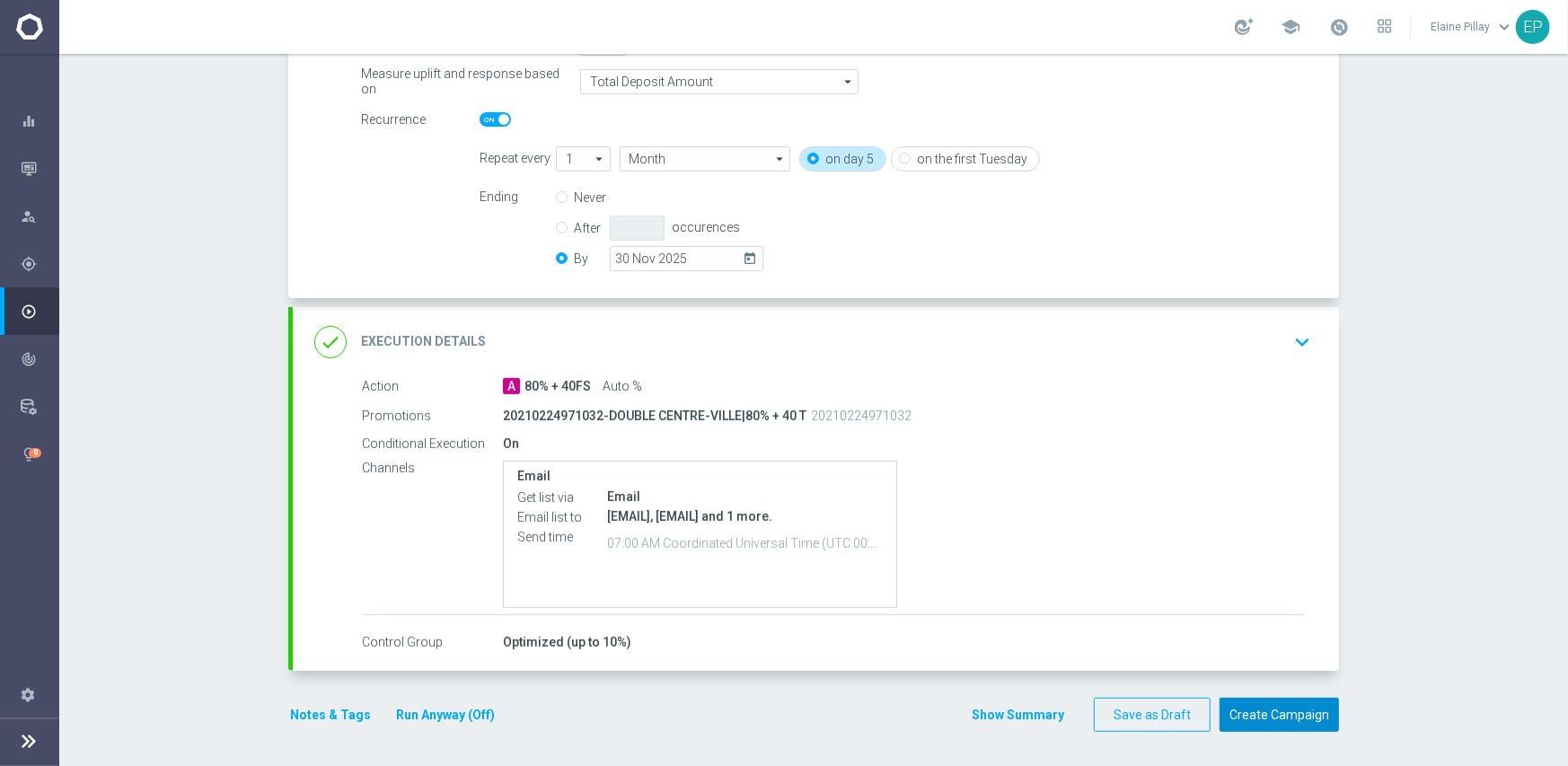 click on "Create Campaign" 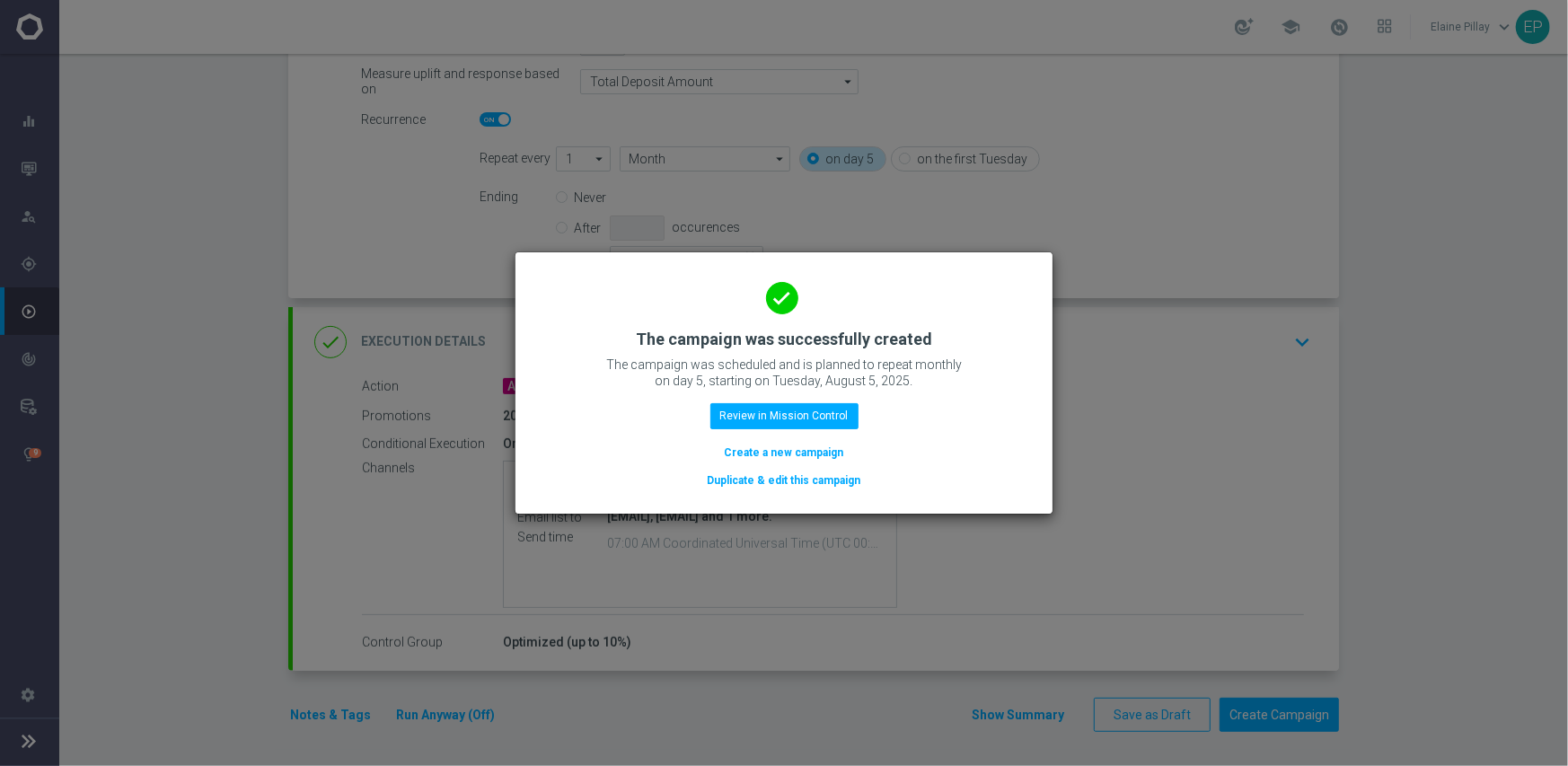 click on "Duplicate & edit this campaign" 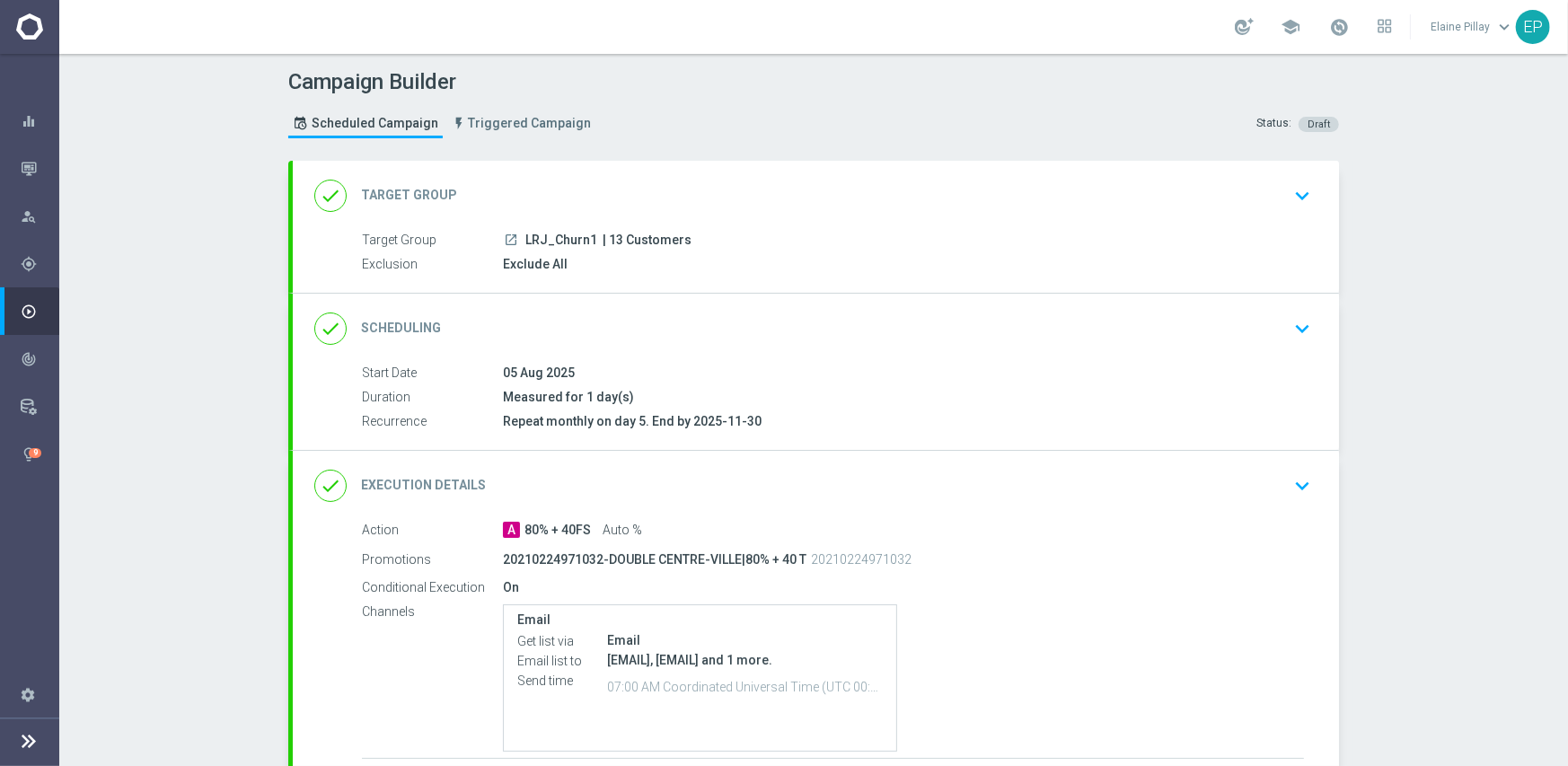 drag, startPoint x: 518, startPoint y: 238, endPoint x: 567, endPoint y: 242, distance: 49.162994 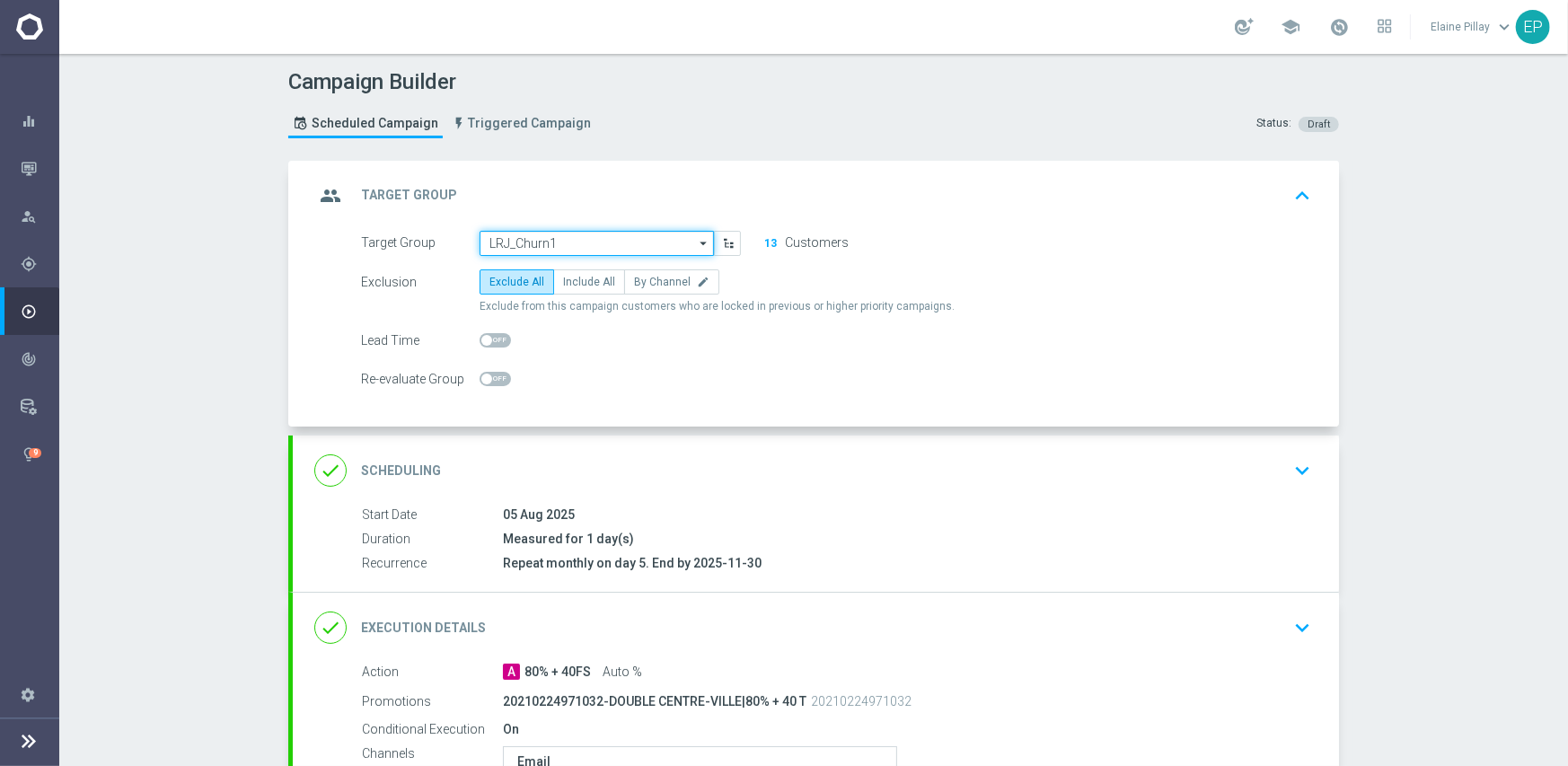 click on "LRJ_Churn1" 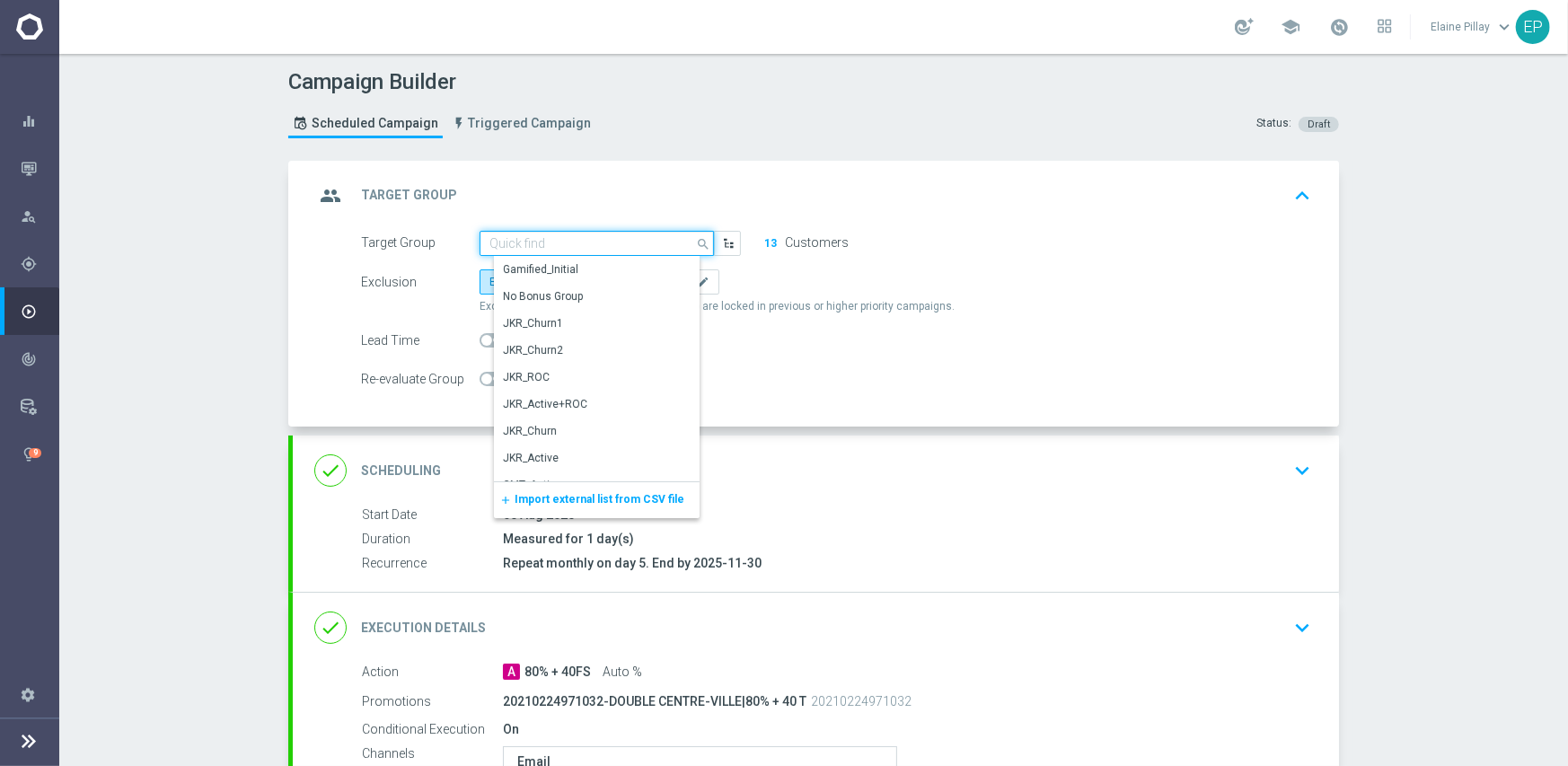 paste on "LRJ_Chu" 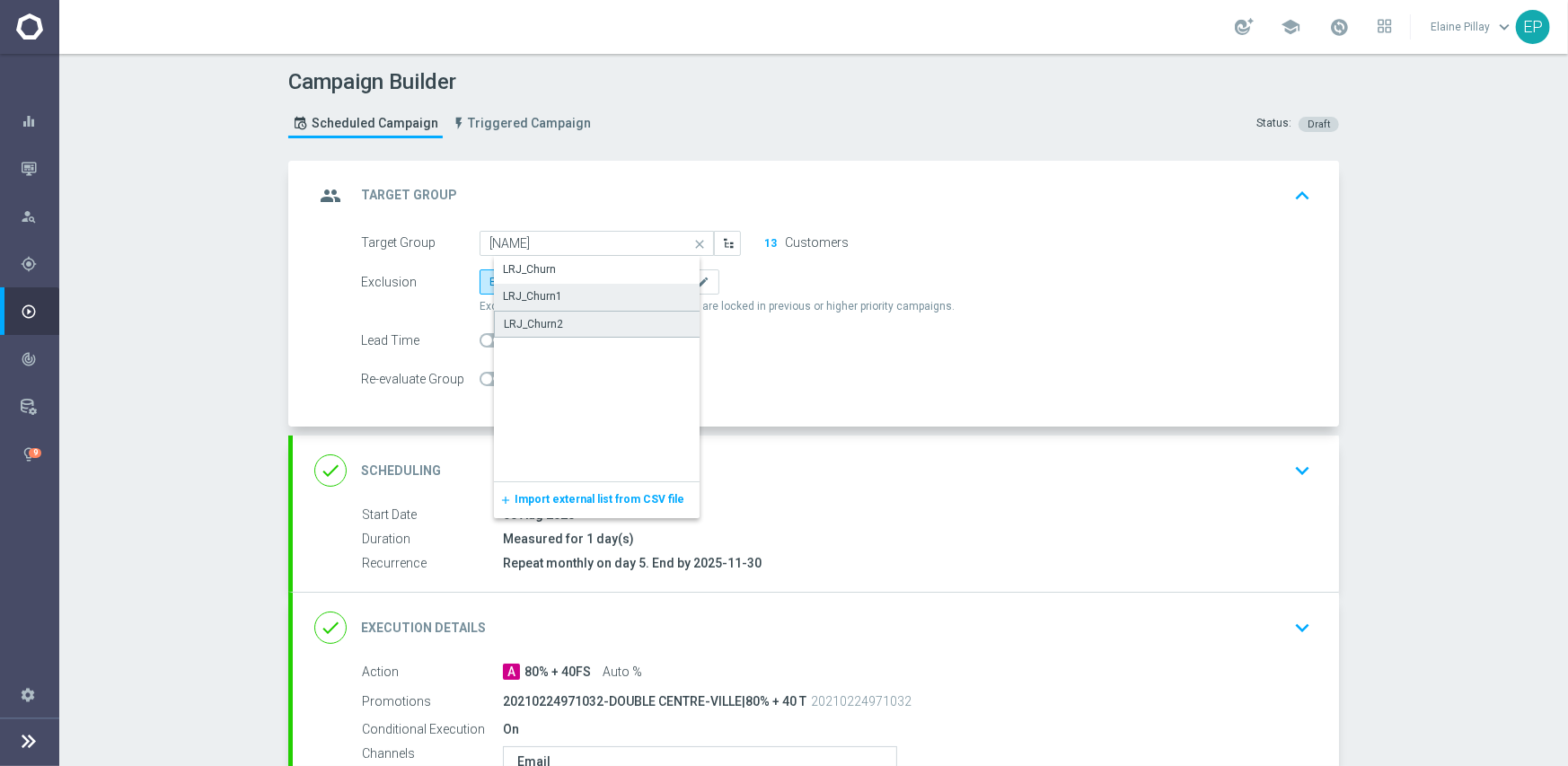 click on "LRJ_Churn2" 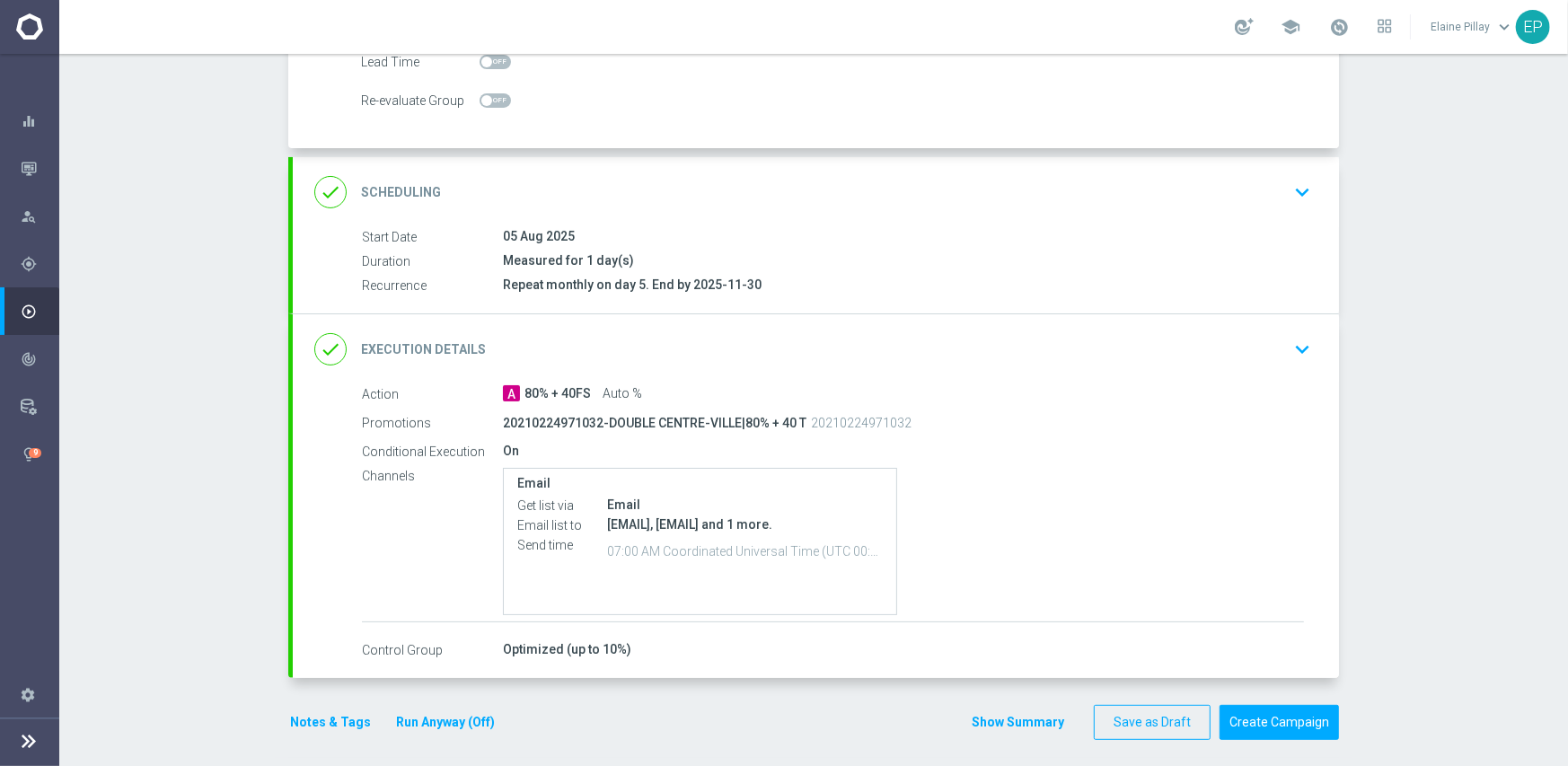 scroll, scrollTop: 286, scrollLeft: 0, axis: vertical 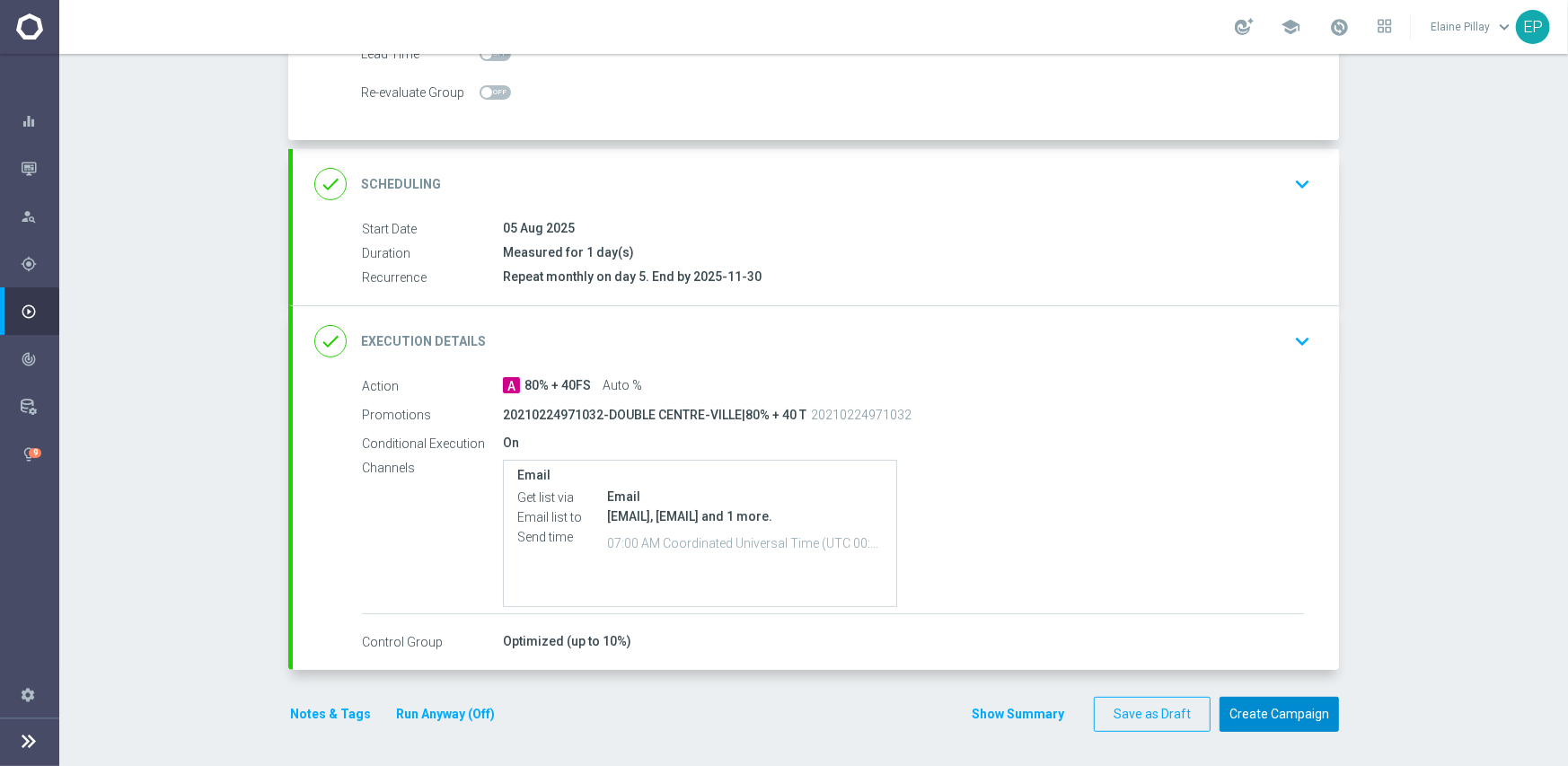 click on "Create Campaign" 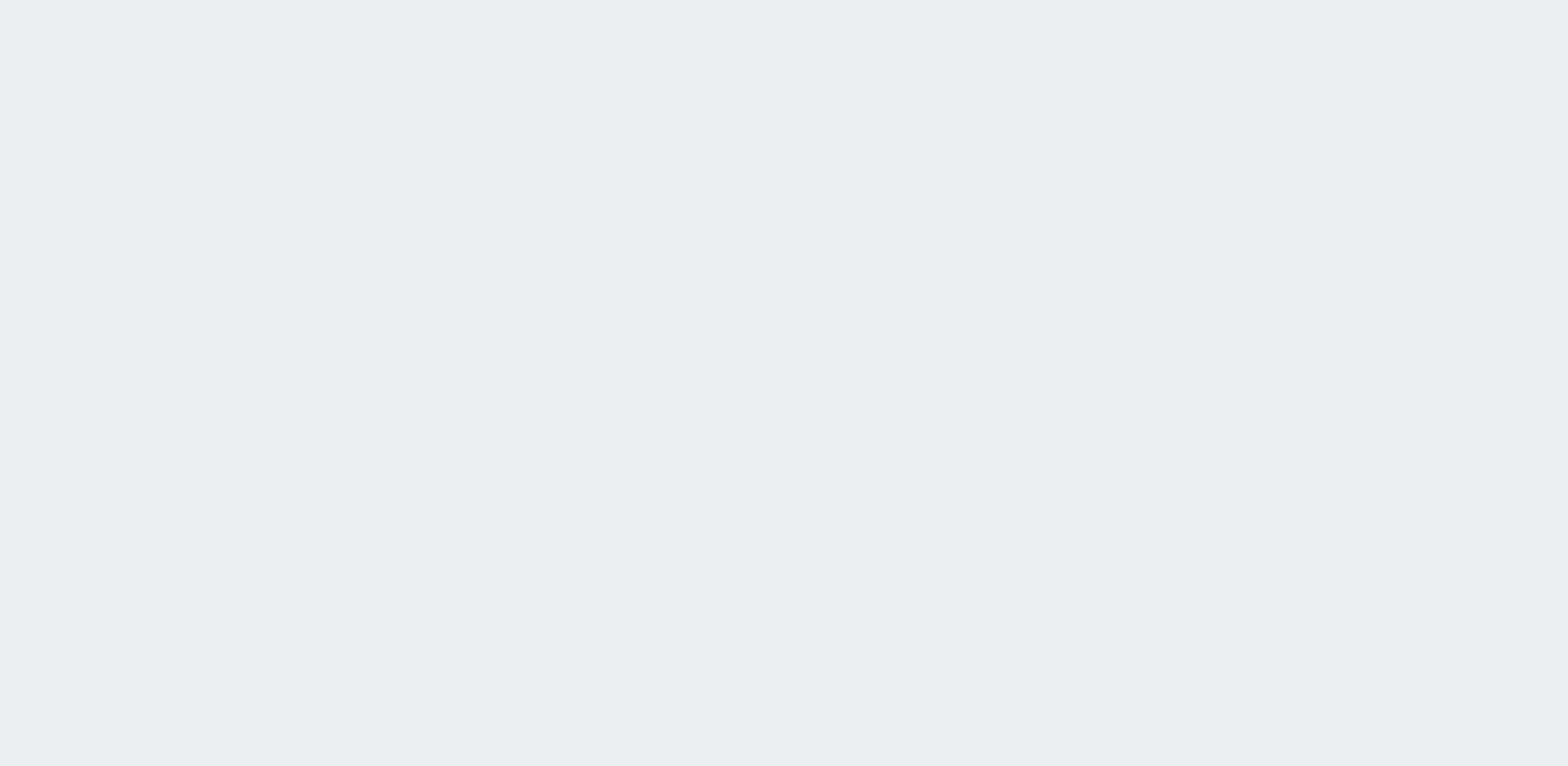 scroll, scrollTop: 0, scrollLeft: 0, axis: both 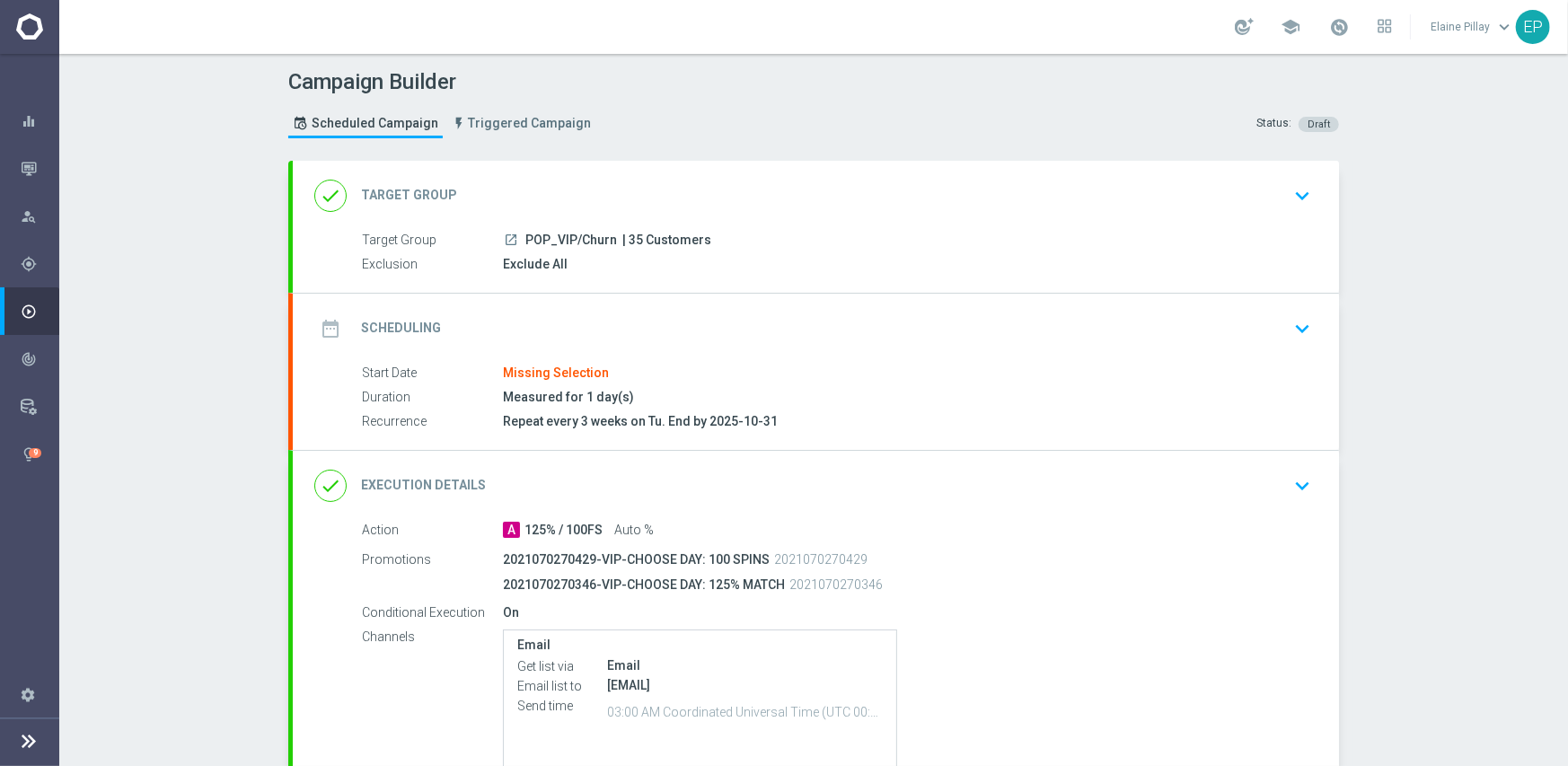 drag, startPoint x: 521, startPoint y: 236, endPoint x: 582, endPoint y: 240, distance: 61.131007 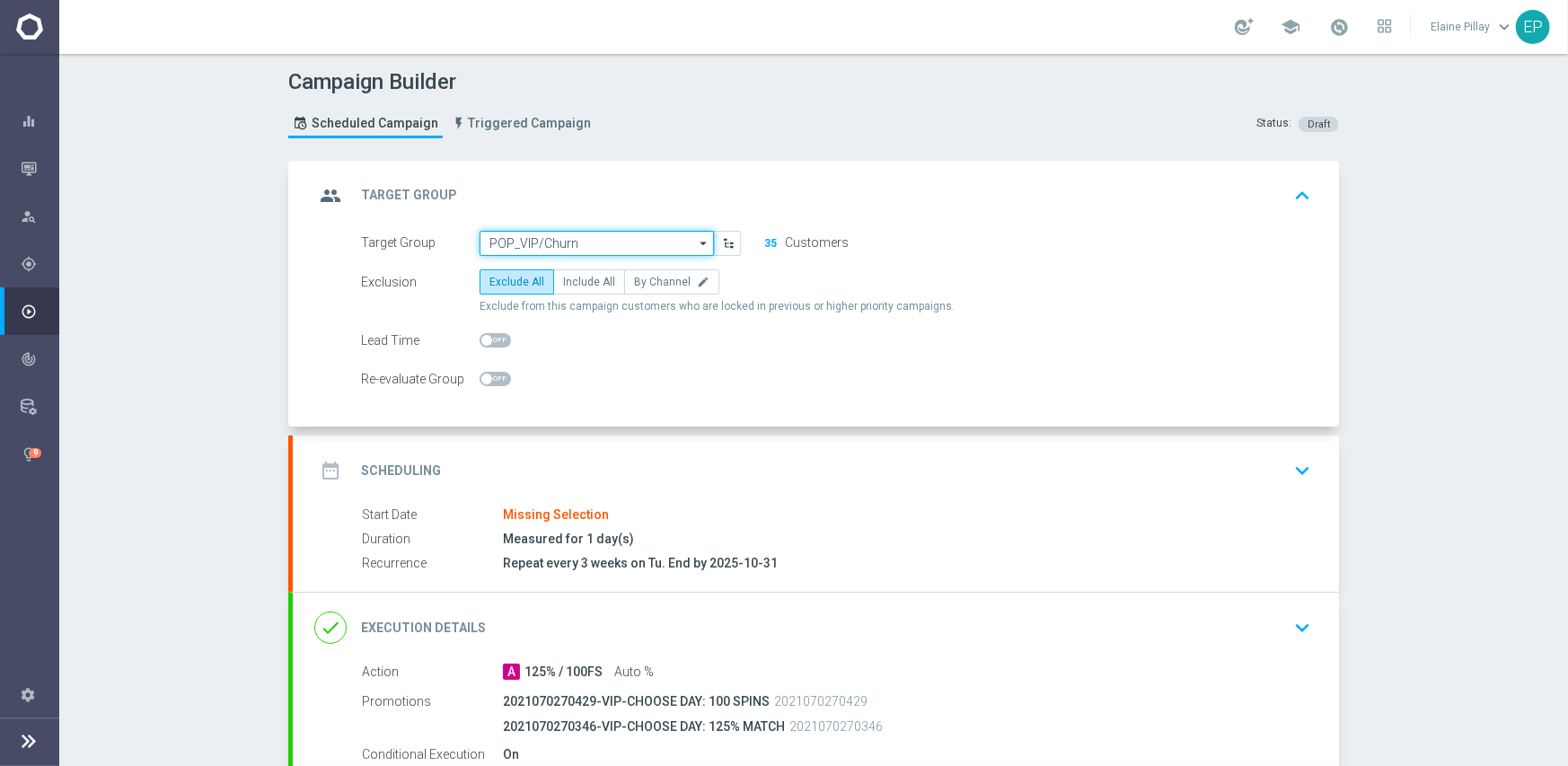 click on "POP_VIP/Churn" 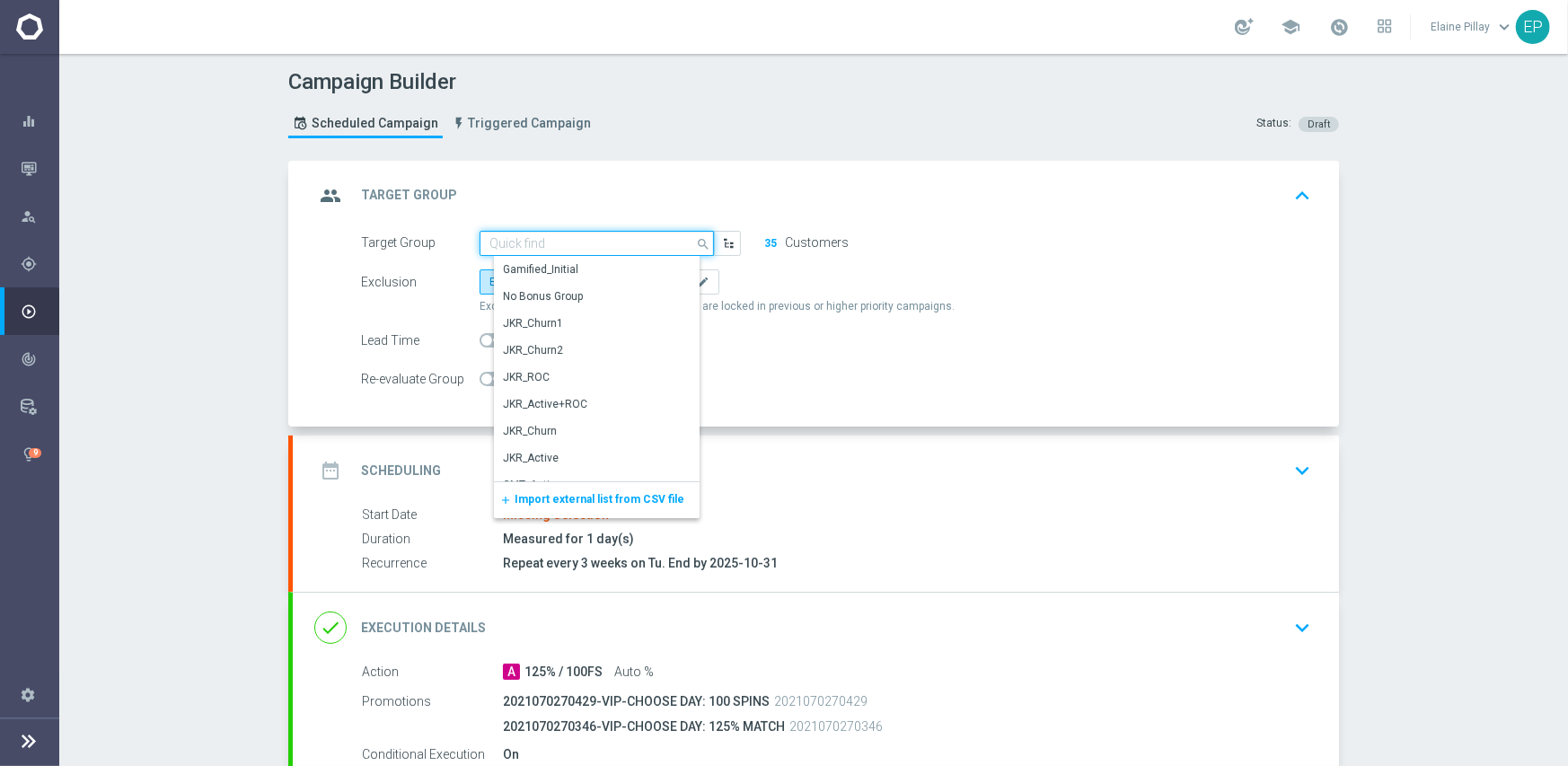 paste on "POP_VIP/C" 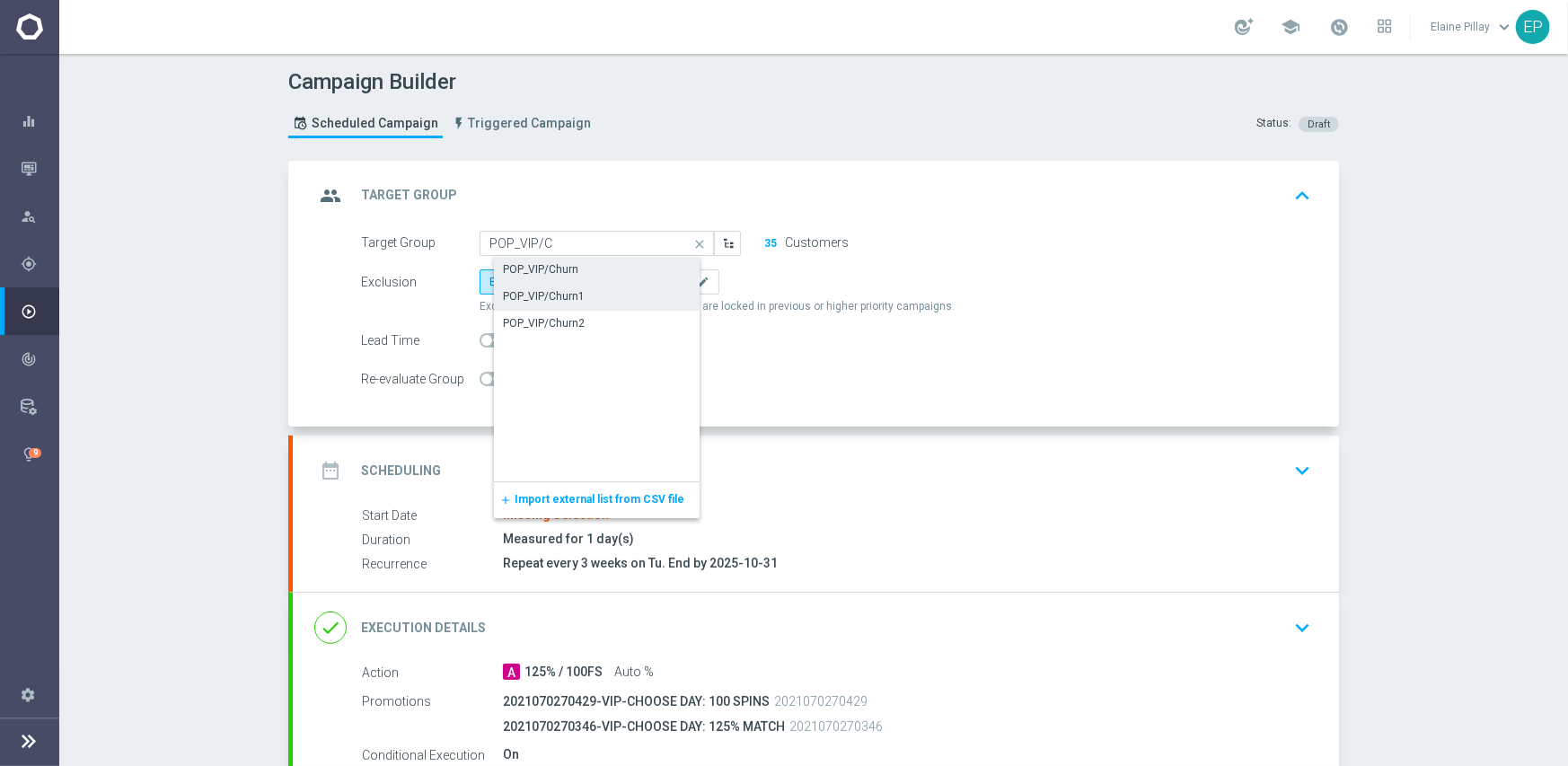click on "POP_VIP/Churn1" 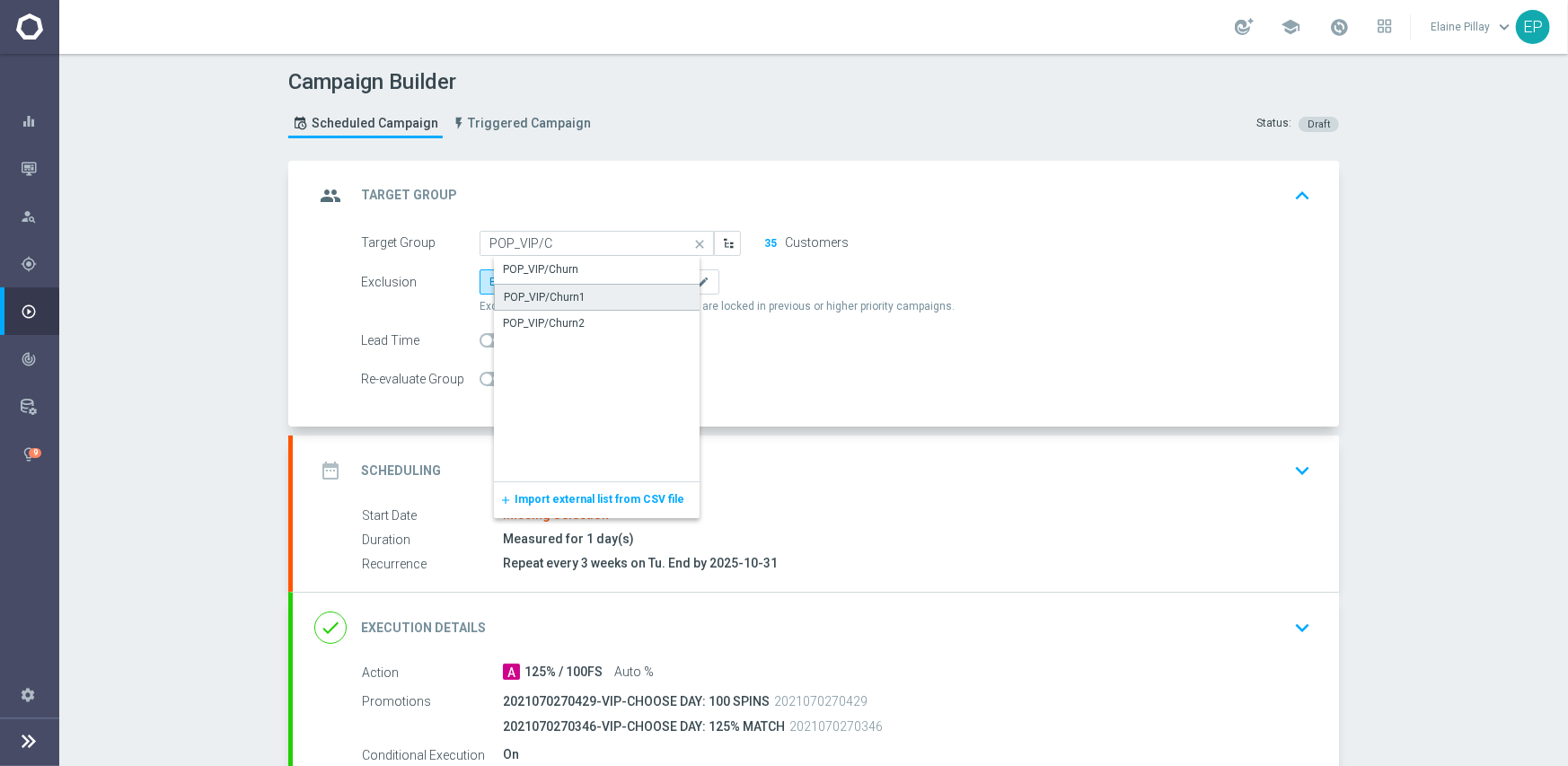 type on "POP_VIP/Churn1" 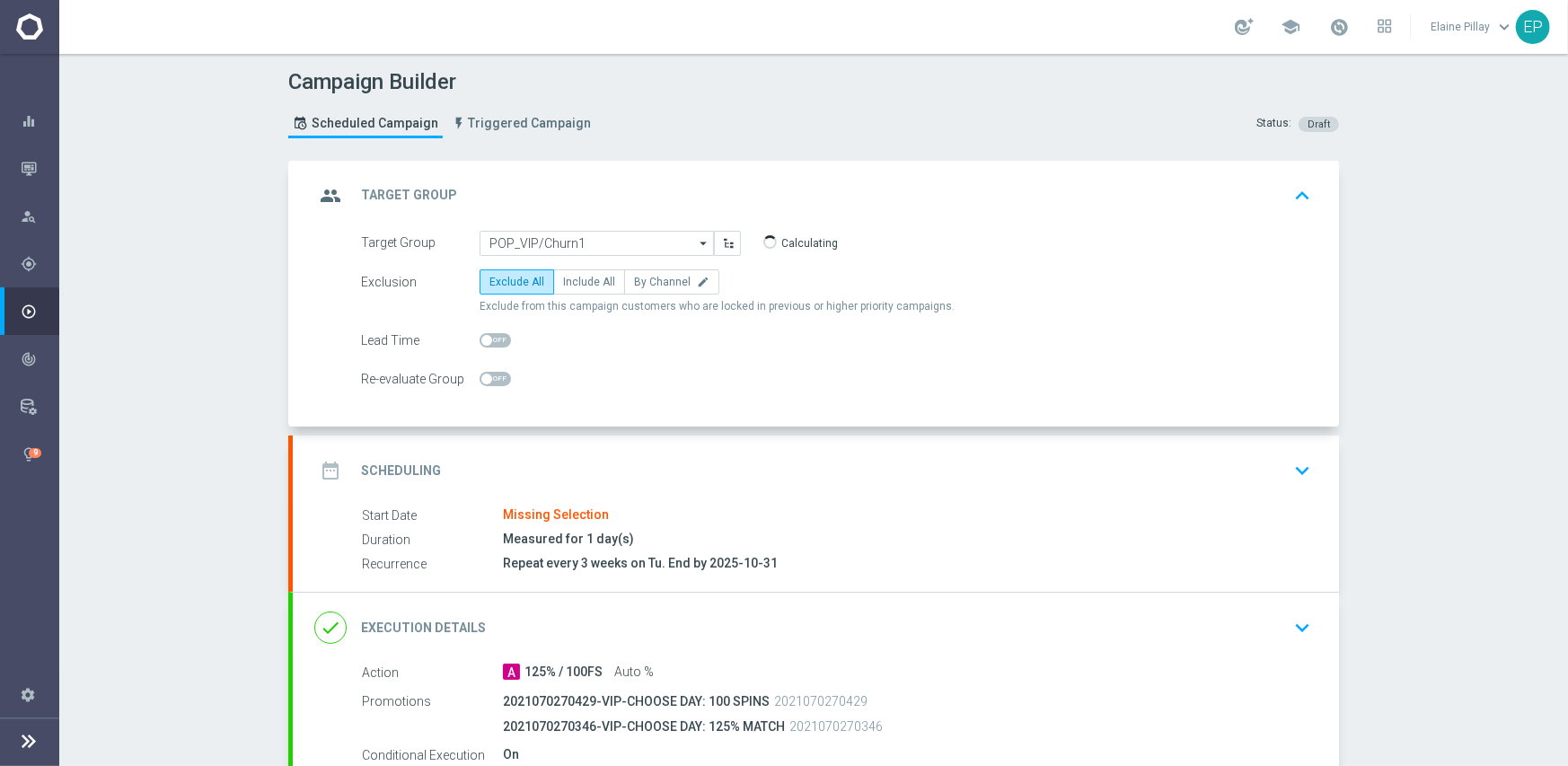 click on "date_range
Scheduling
keyboard_arrow_down" 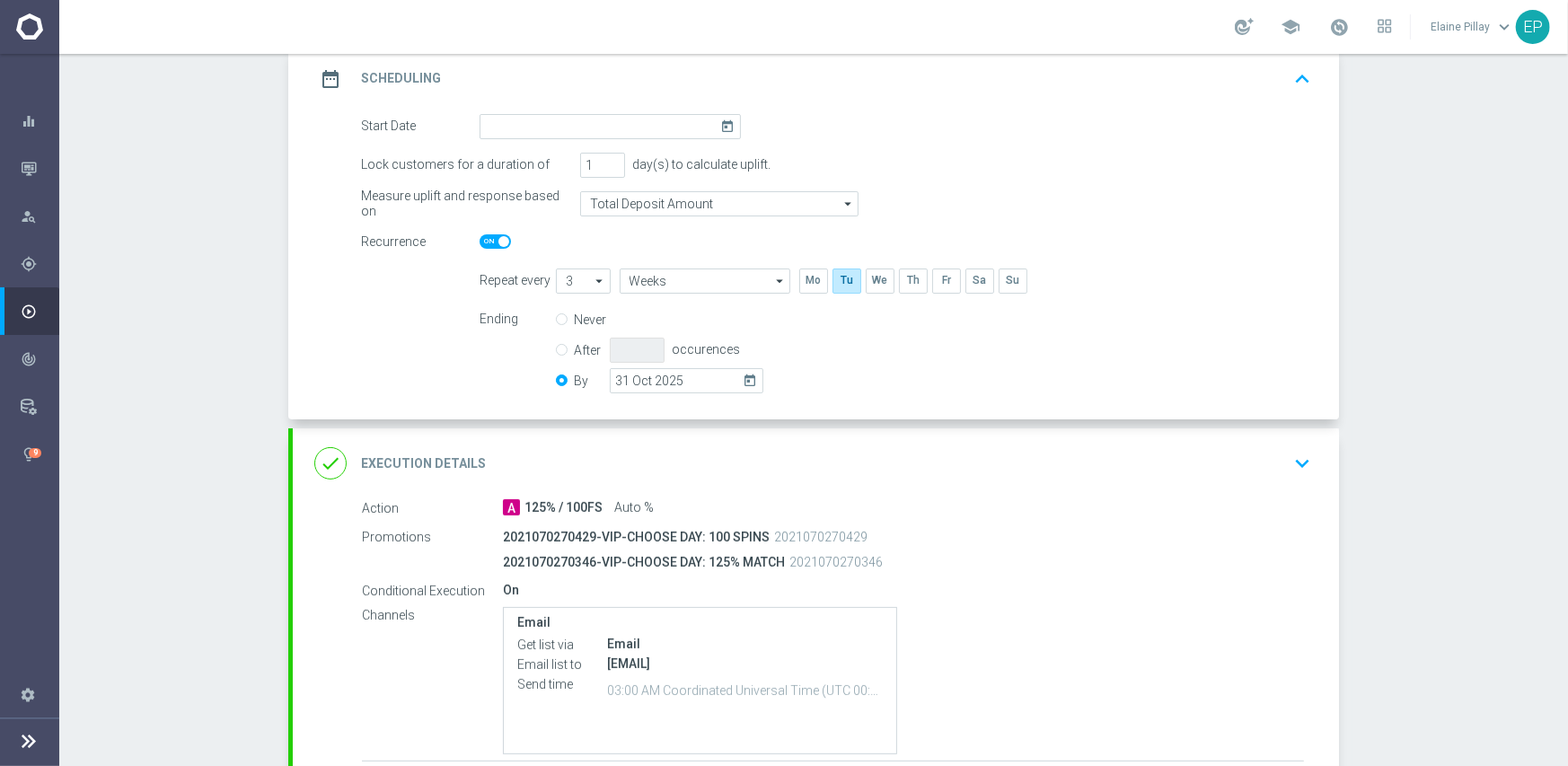 scroll, scrollTop: 269, scrollLeft: 0, axis: vertical 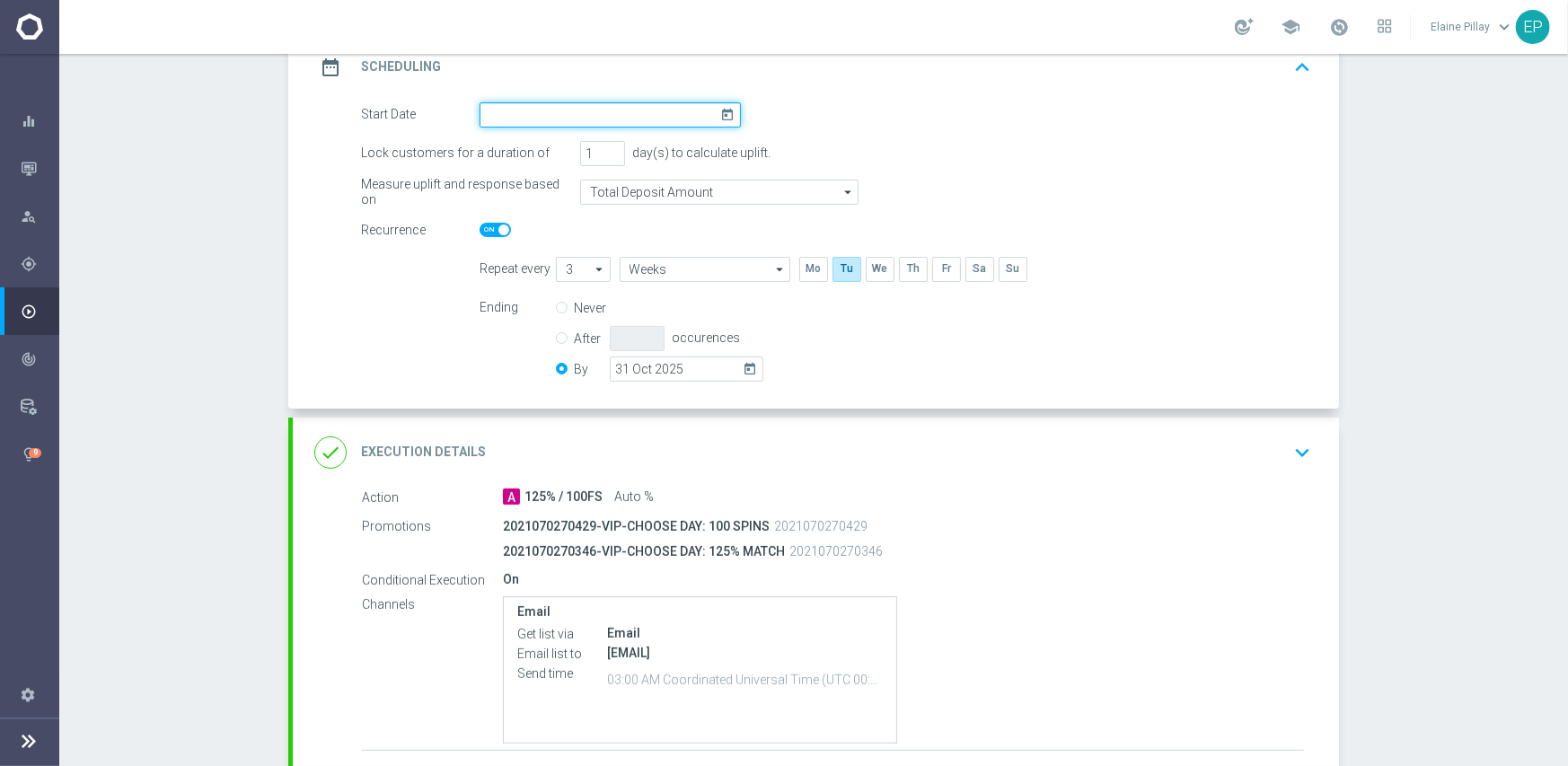 drag, startPoint x: 557, startPoint y: 106, endPoint x: 561, endPoint y: 119, distance: 13.601471 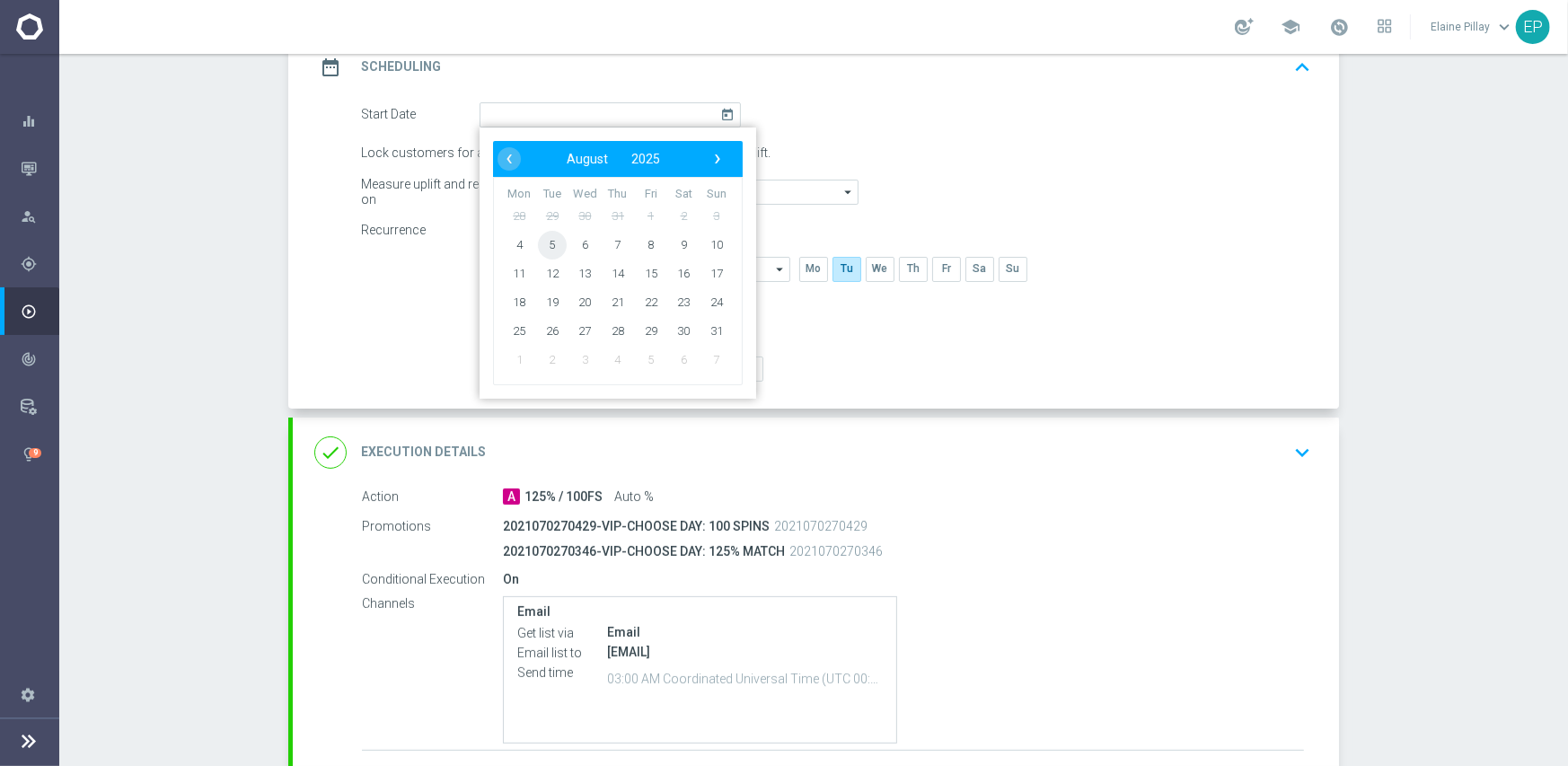 click on "5" 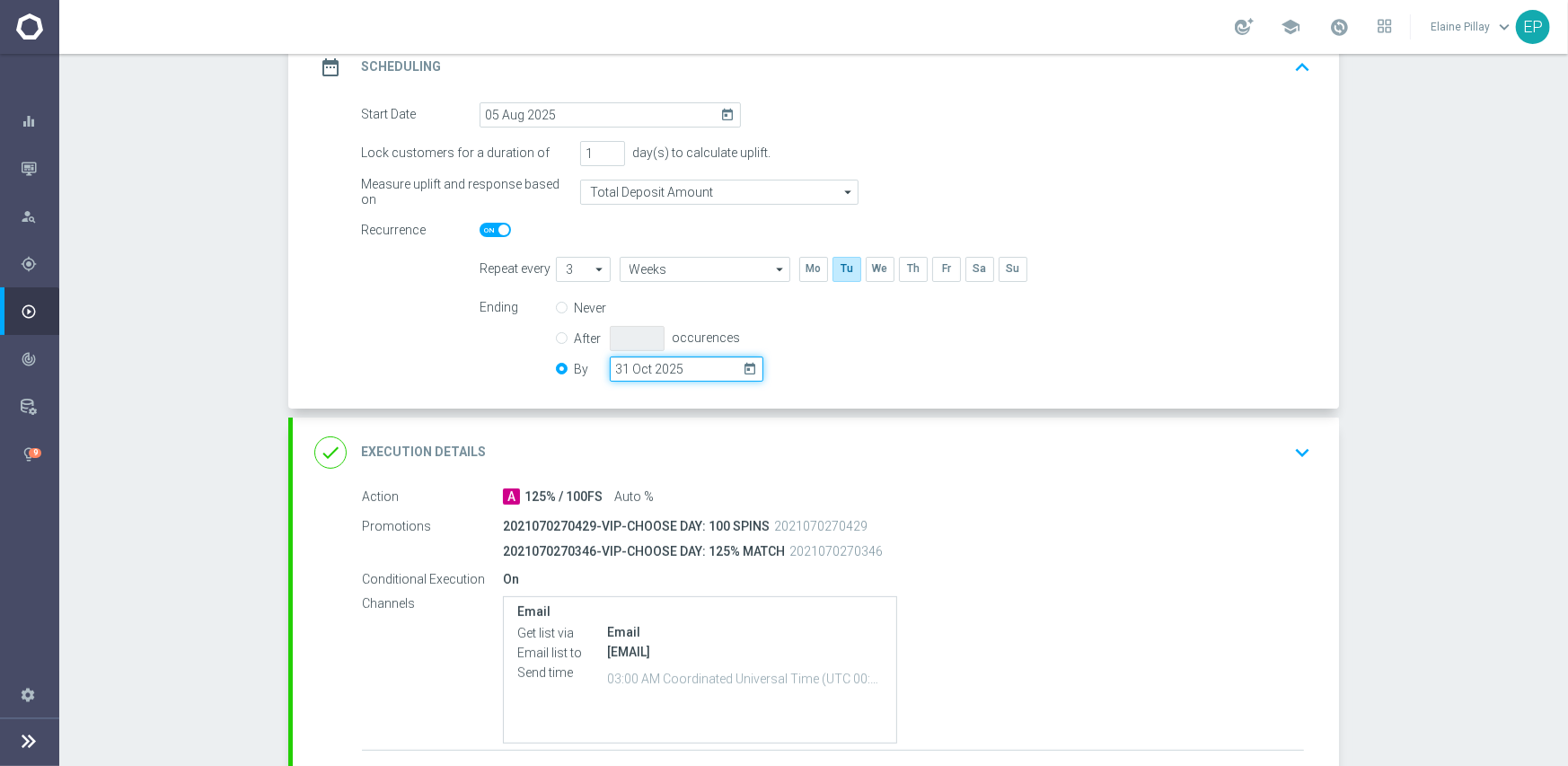 drag, startPoint x: 673, startPoint y: 376, endPoint x: 700, endPoint y: 379, distance: 27.166155 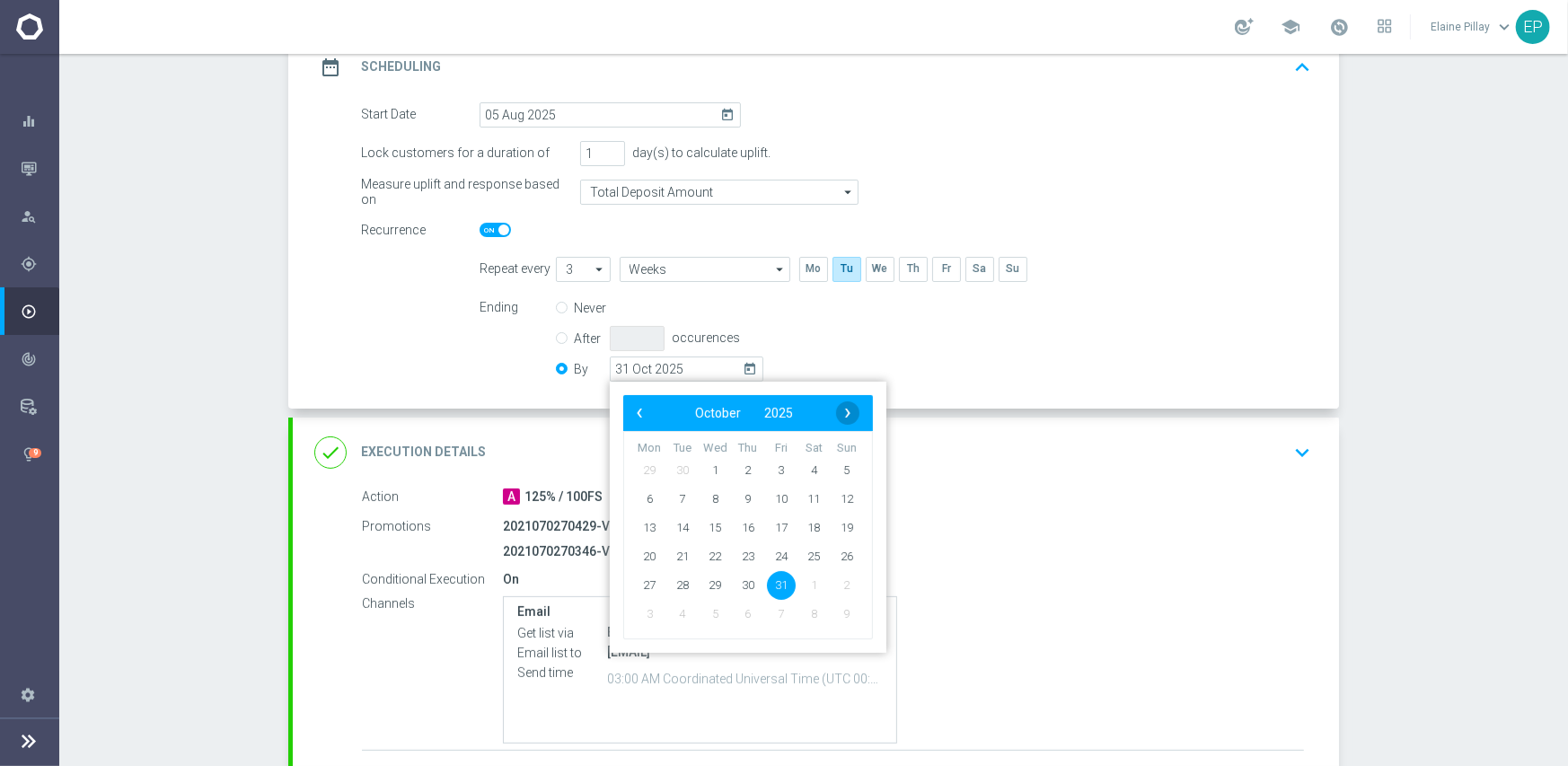 click on "›" 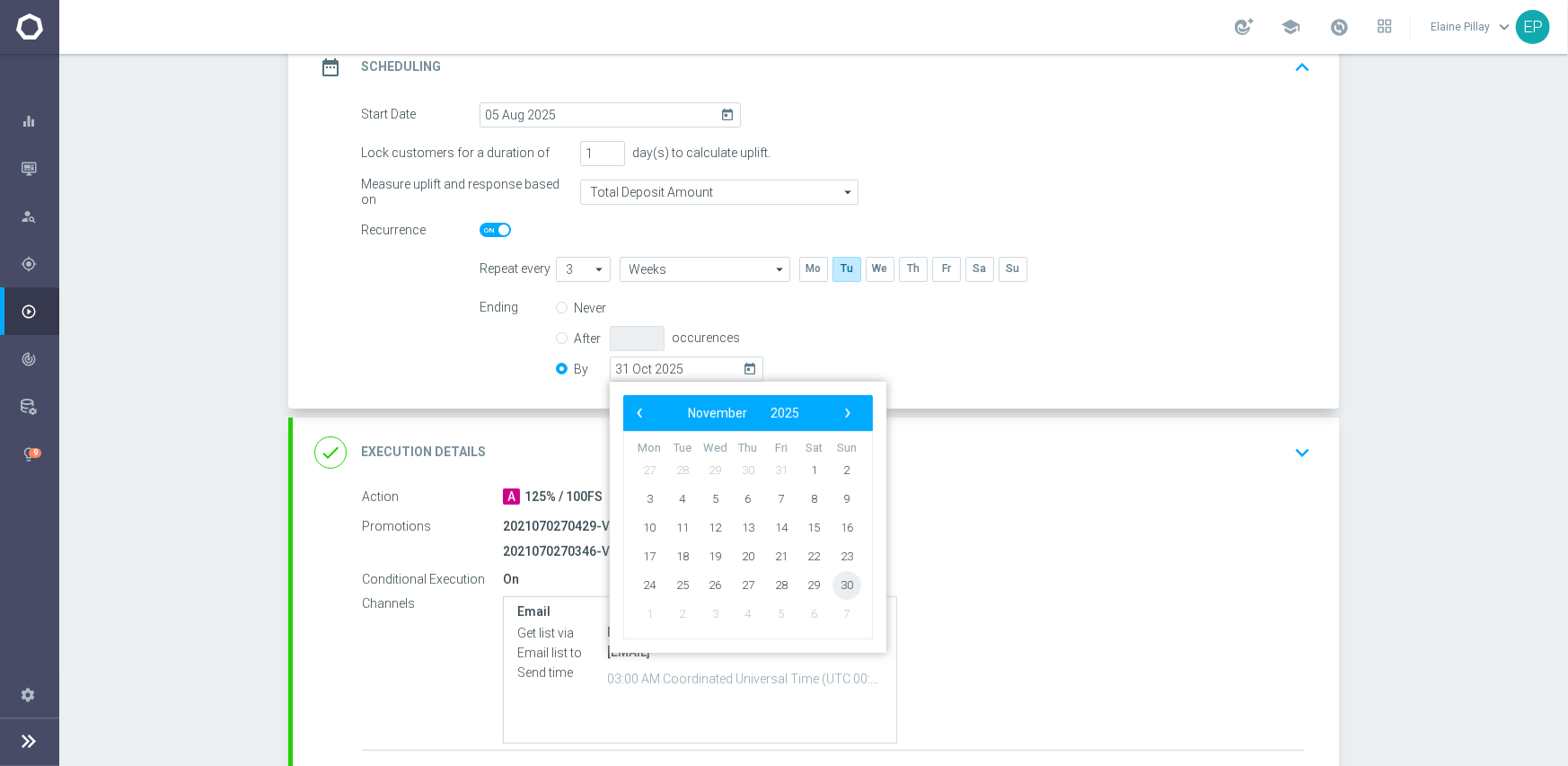 click on "30" 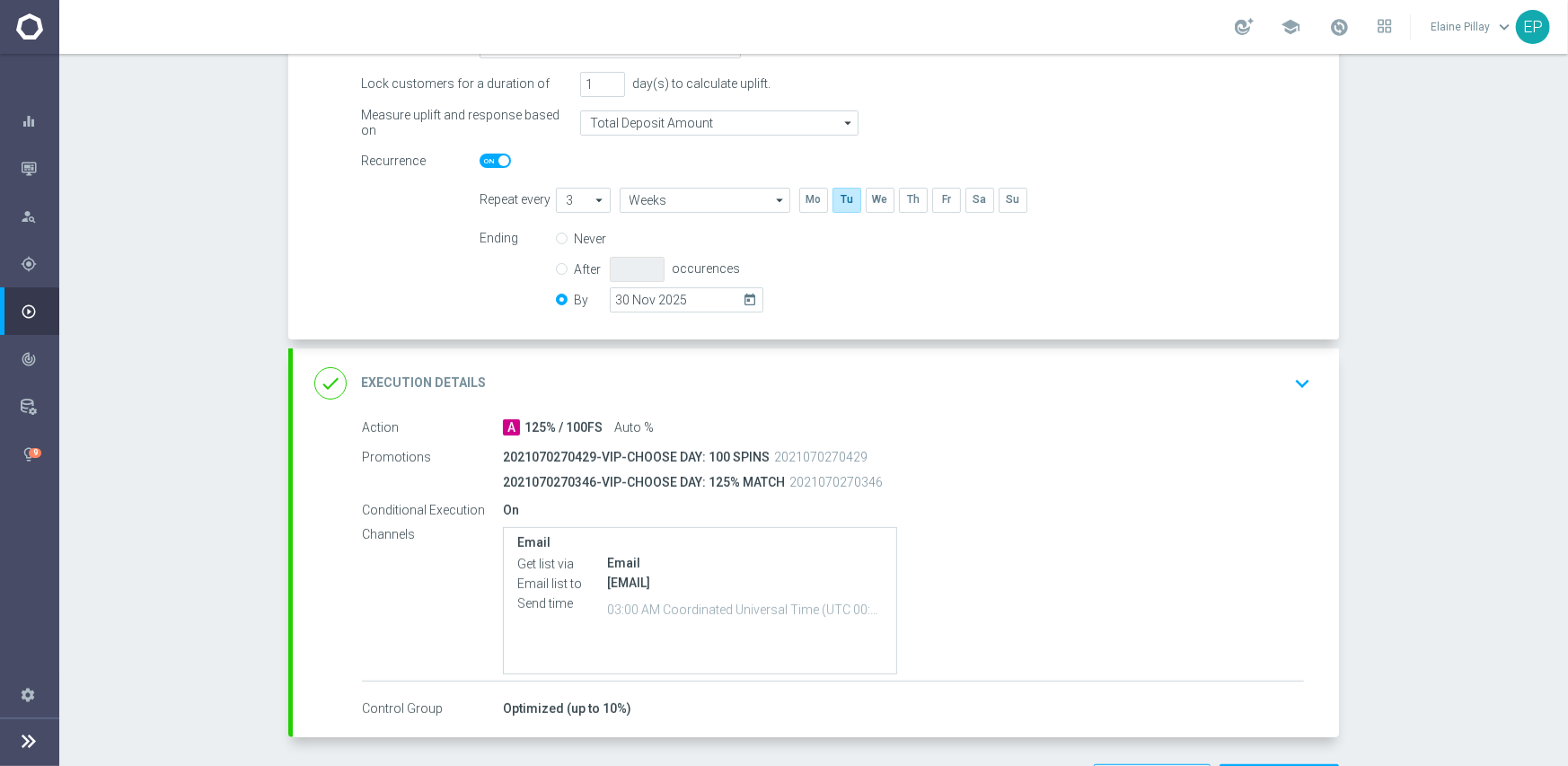 scroll, scrollTop: 405, scrollLeft: 0, axis: vertical 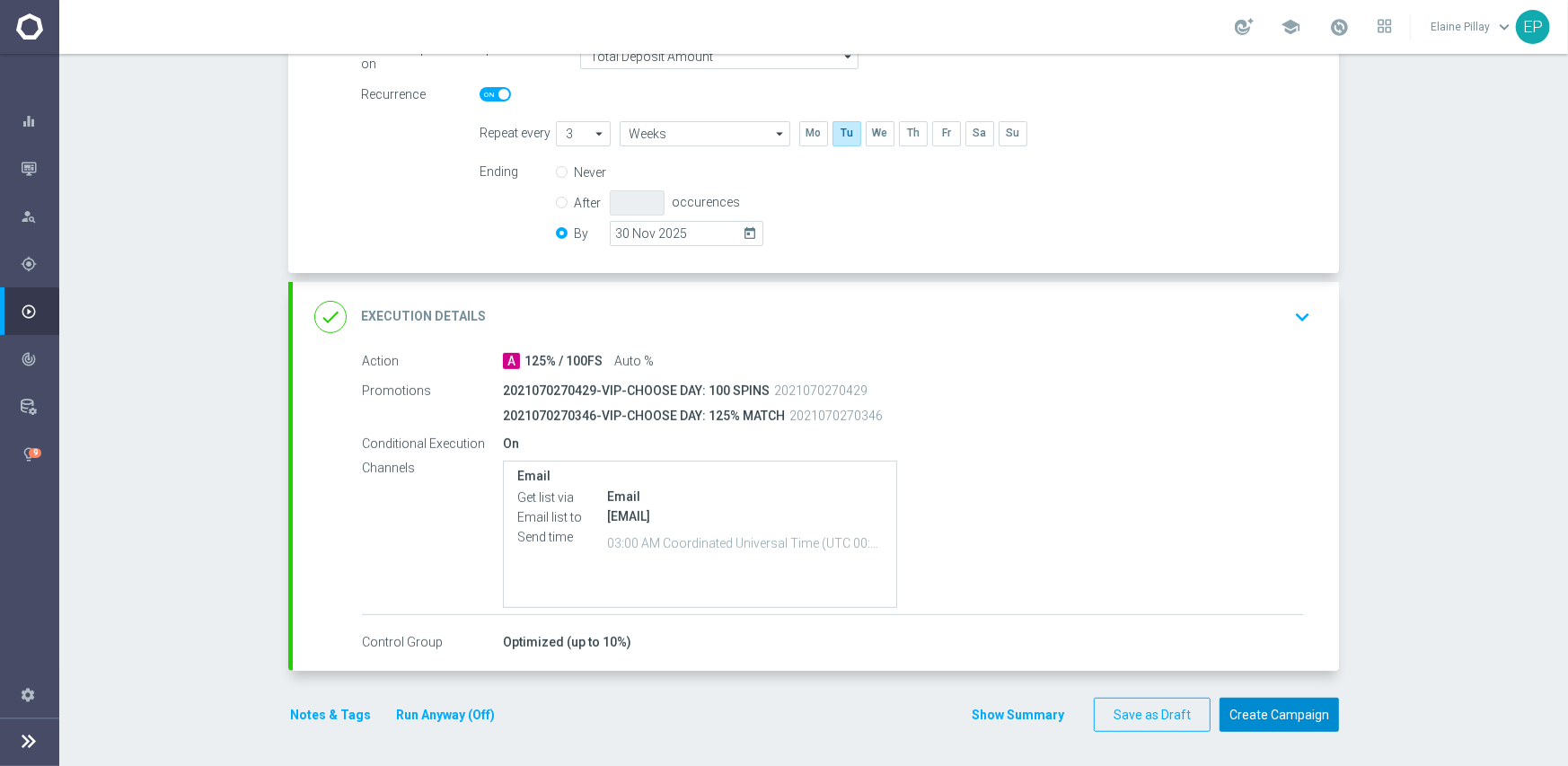 click on "Create Campaign" 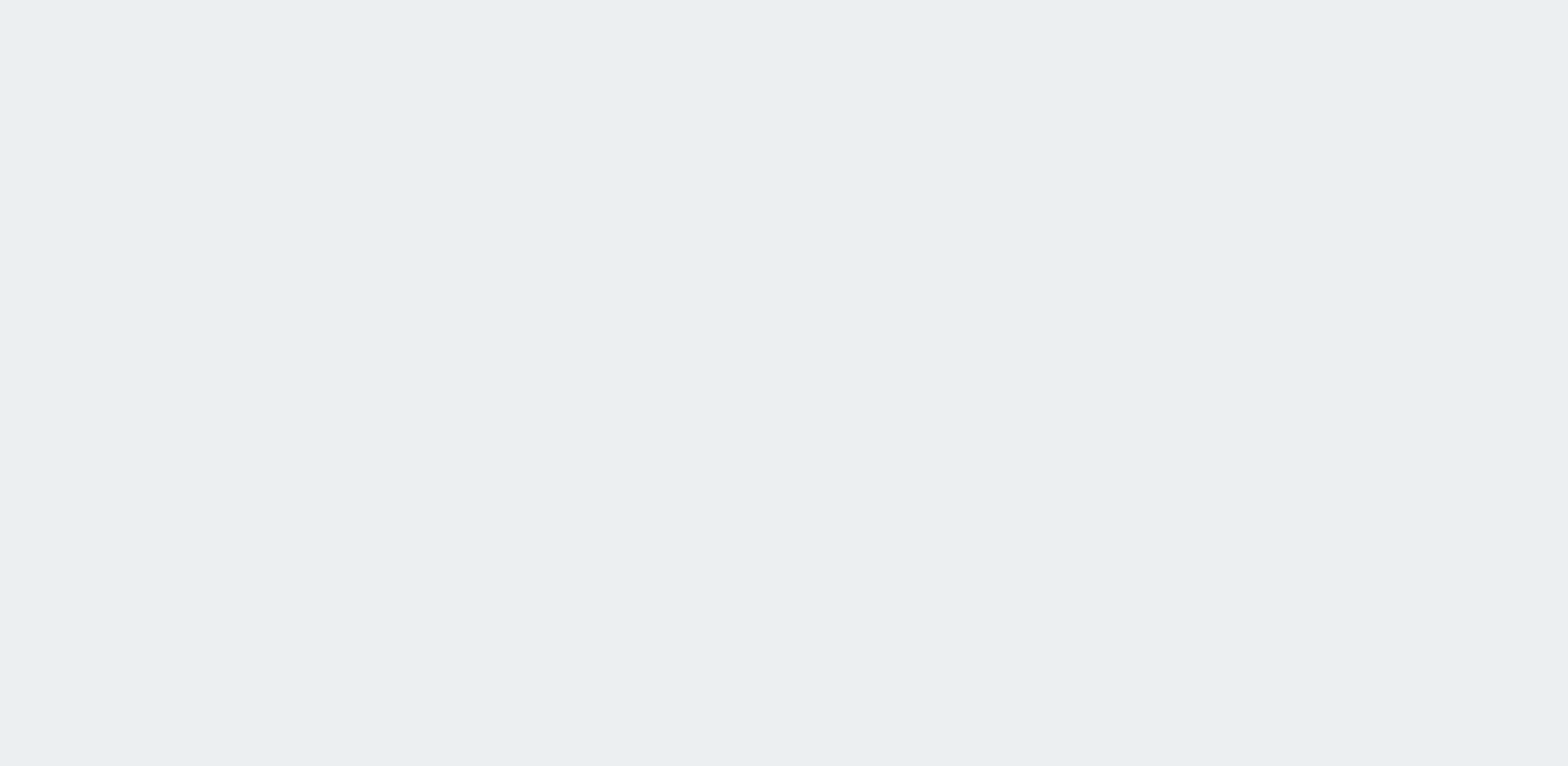 scroll, scrollTop: 0, scrollLeft: 0, axis: both 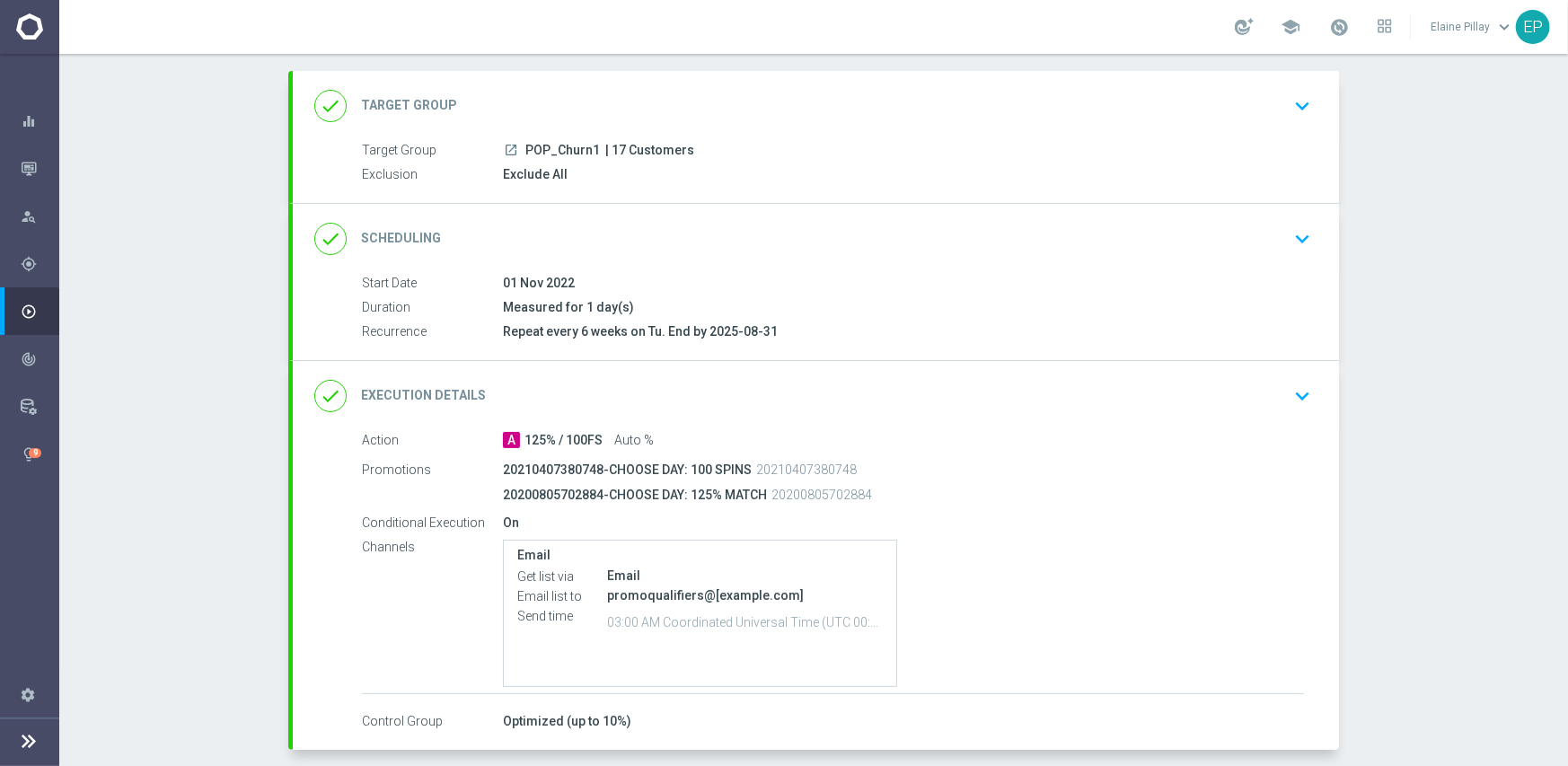 drag, startPoint x: 688, startPoint y: 395, endPoint x: 725, endPoint y: 411, distance: 40.311289 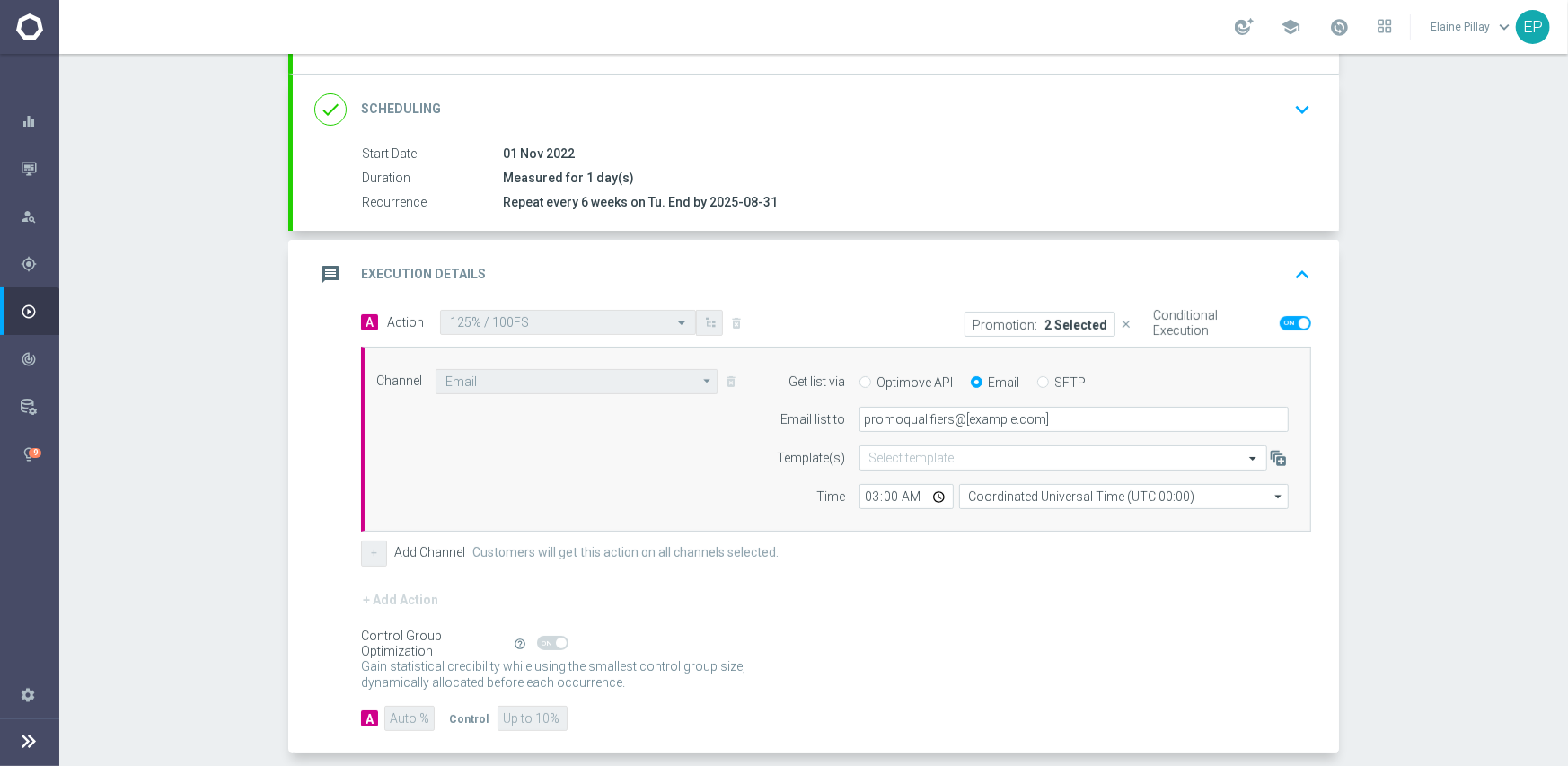 scroll, scrollTop: 269, scrollLeft: 0, axis: vertical 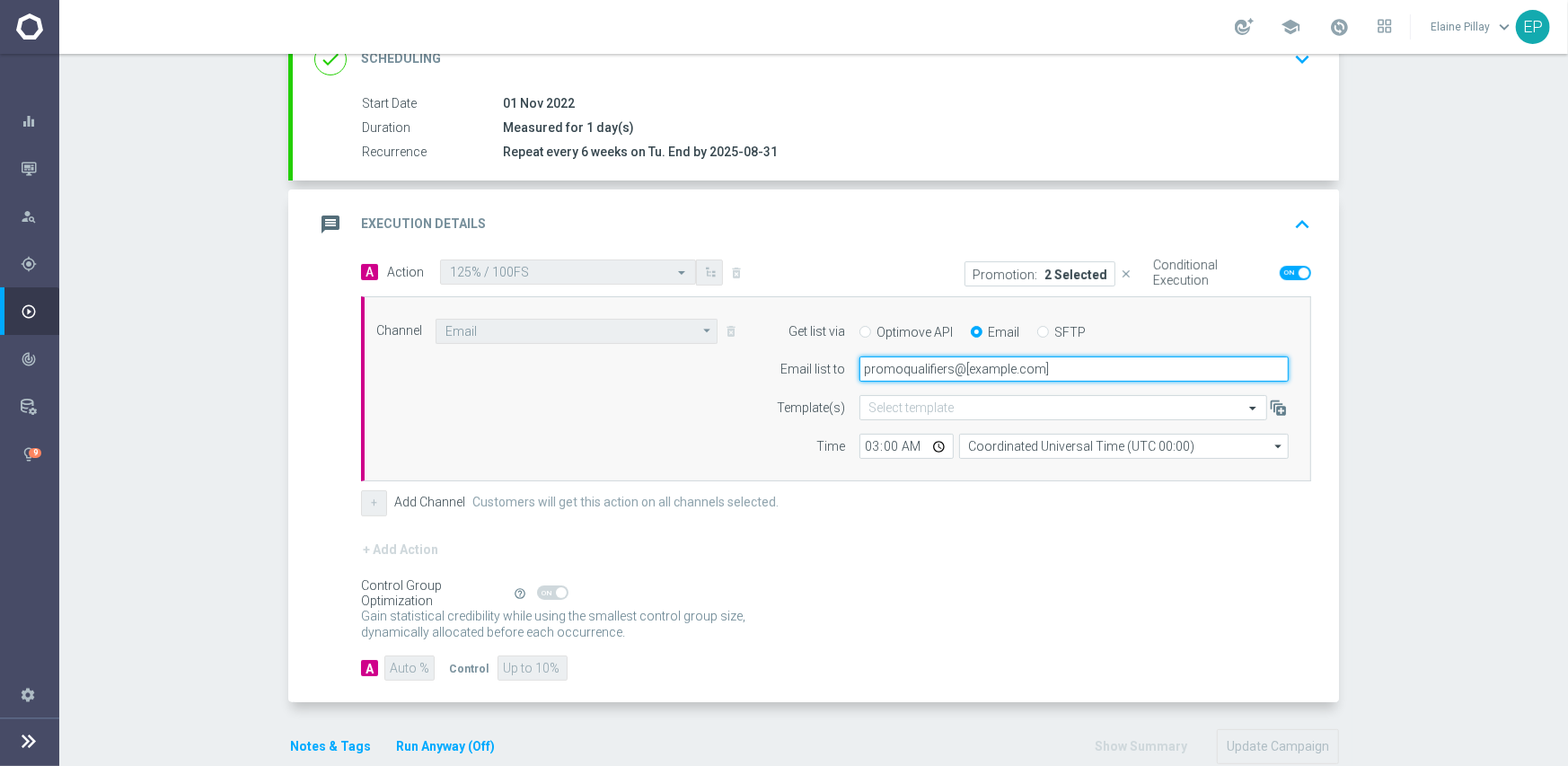 drag, startPoint x: 1087, startPoint y: 362, endPoint x: 682, endPoint y: 387, distance: 405.77087 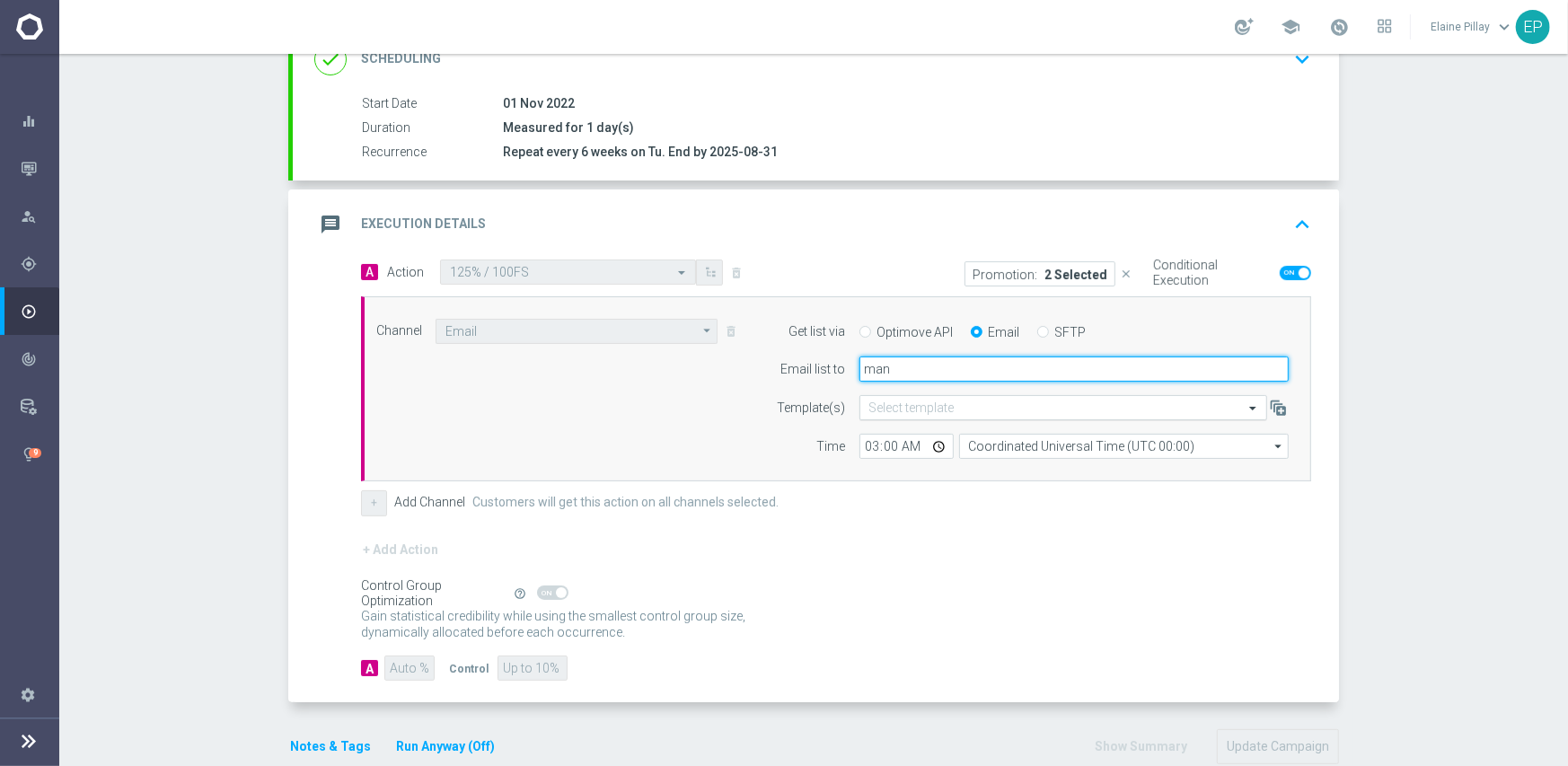 type on "promo@[example.com]" 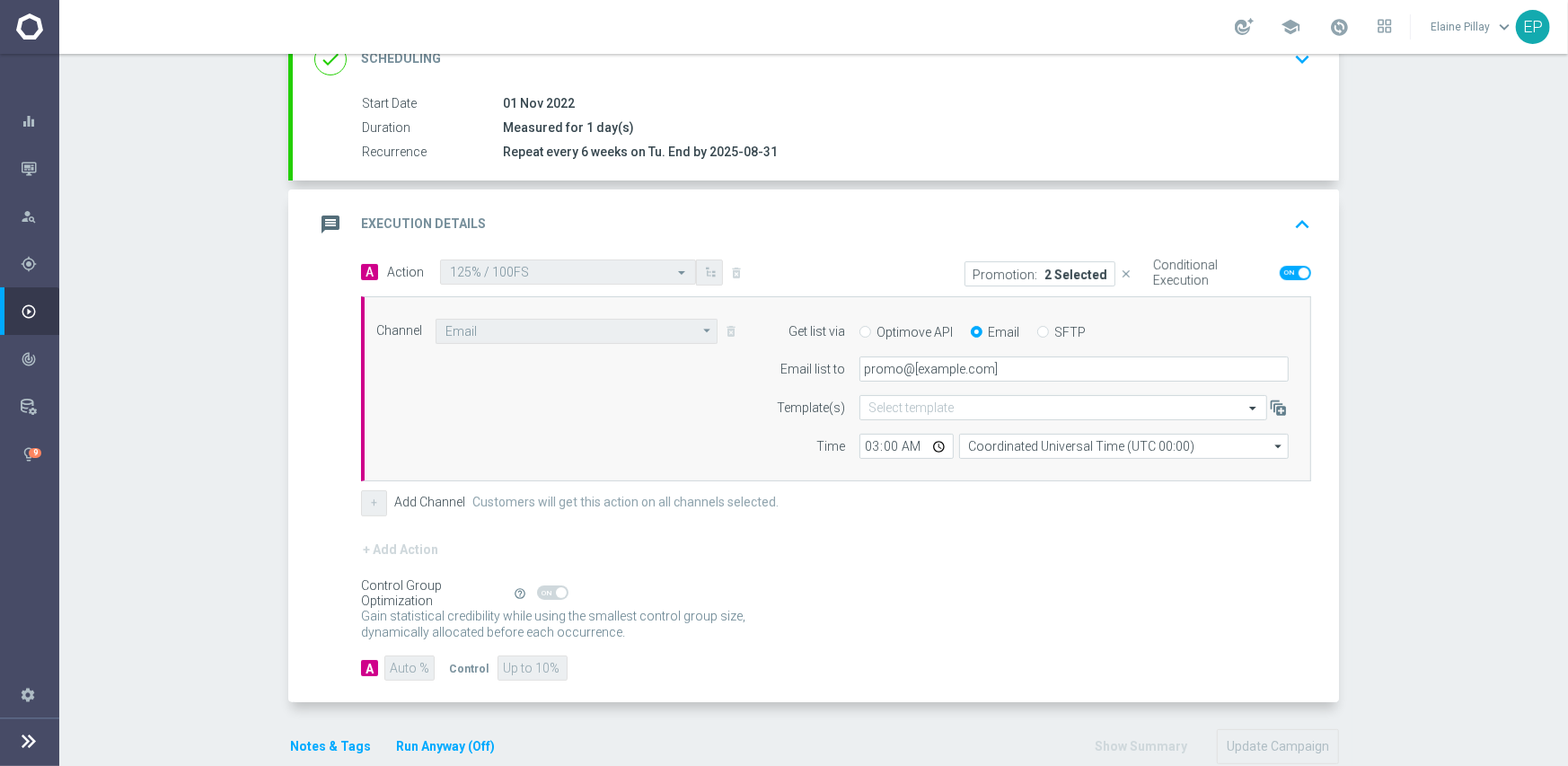 click on "Control Group Optimization
Self Optimizing Campaign
help_outline" 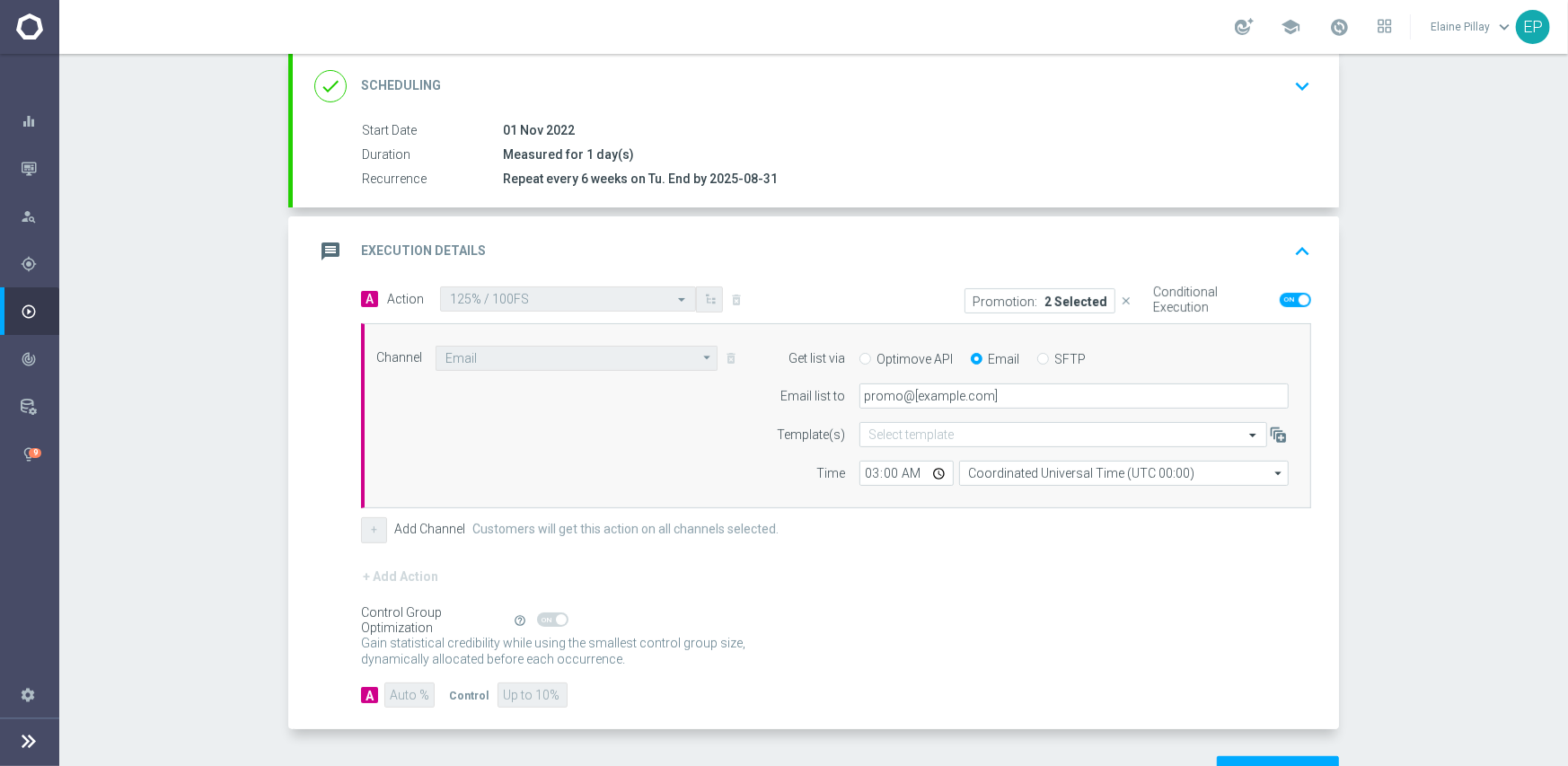 scroll, scrollTop: 211, scrollLeft: 0, axis: vertical 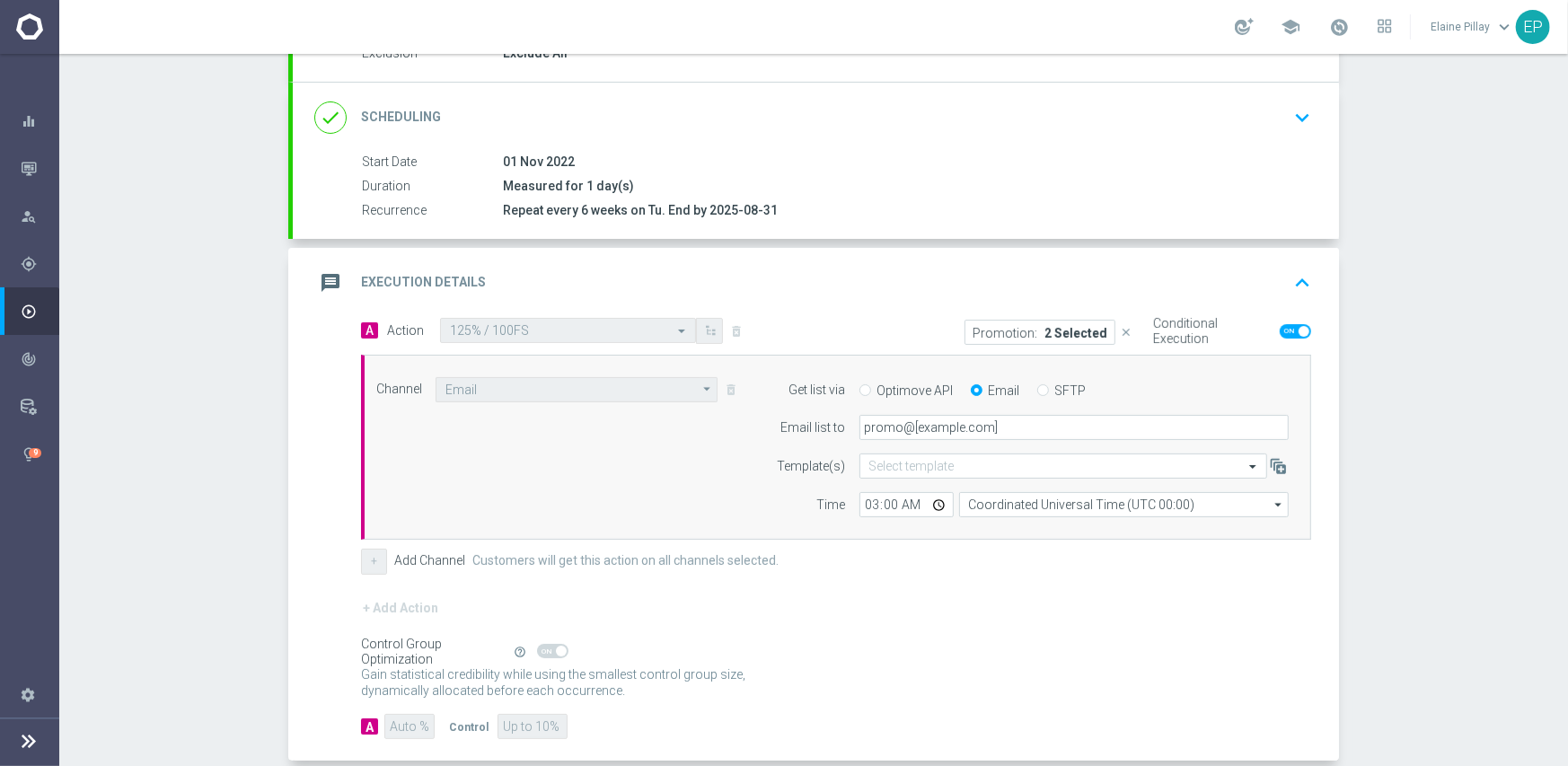 click on "done
Scheduling
keyboard_arrow_down" 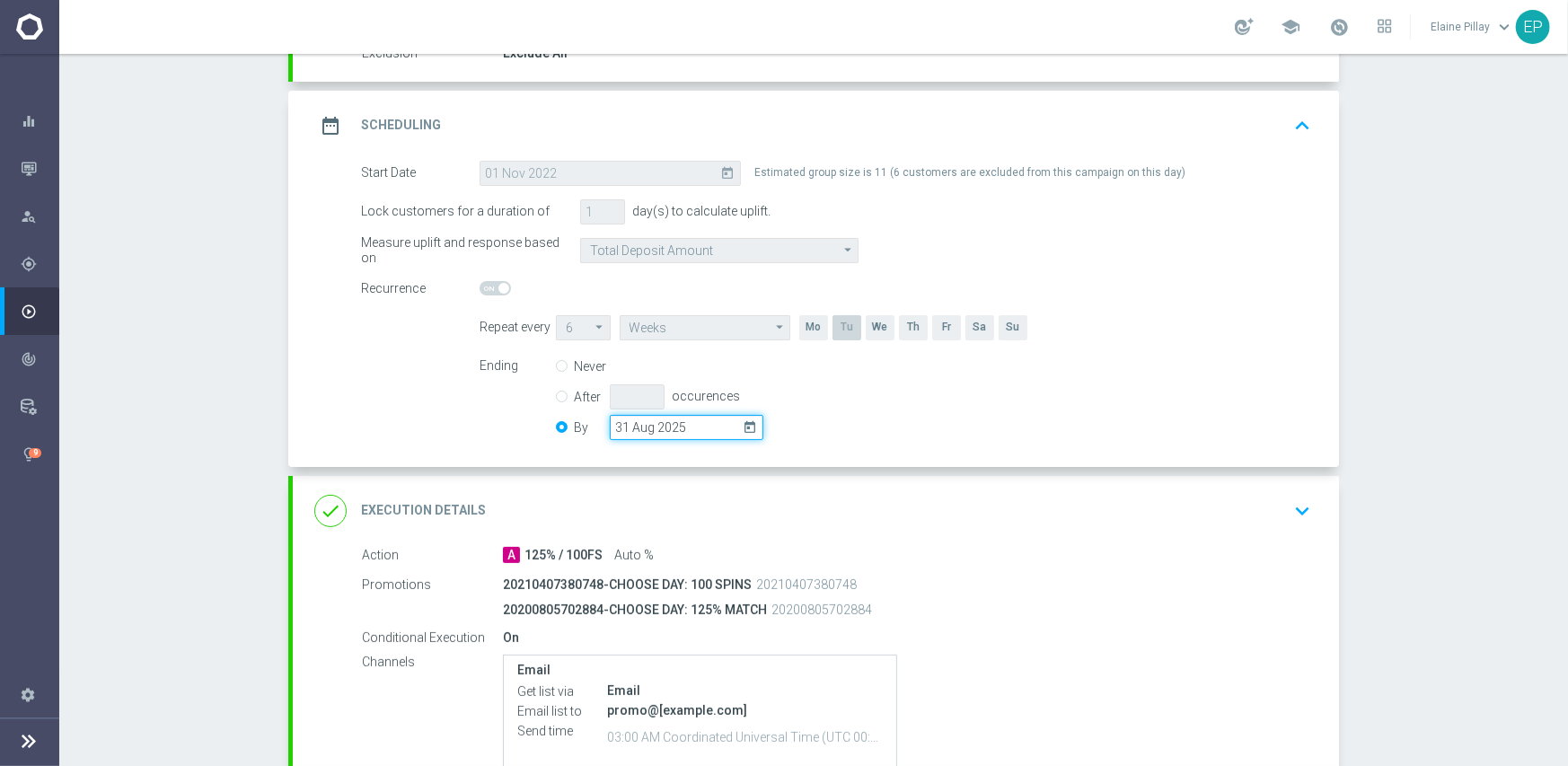 drag, startPoint x: 685, startPoint y: 432, endPoint x: 738, endPoint y: 434, distance: 53.03772 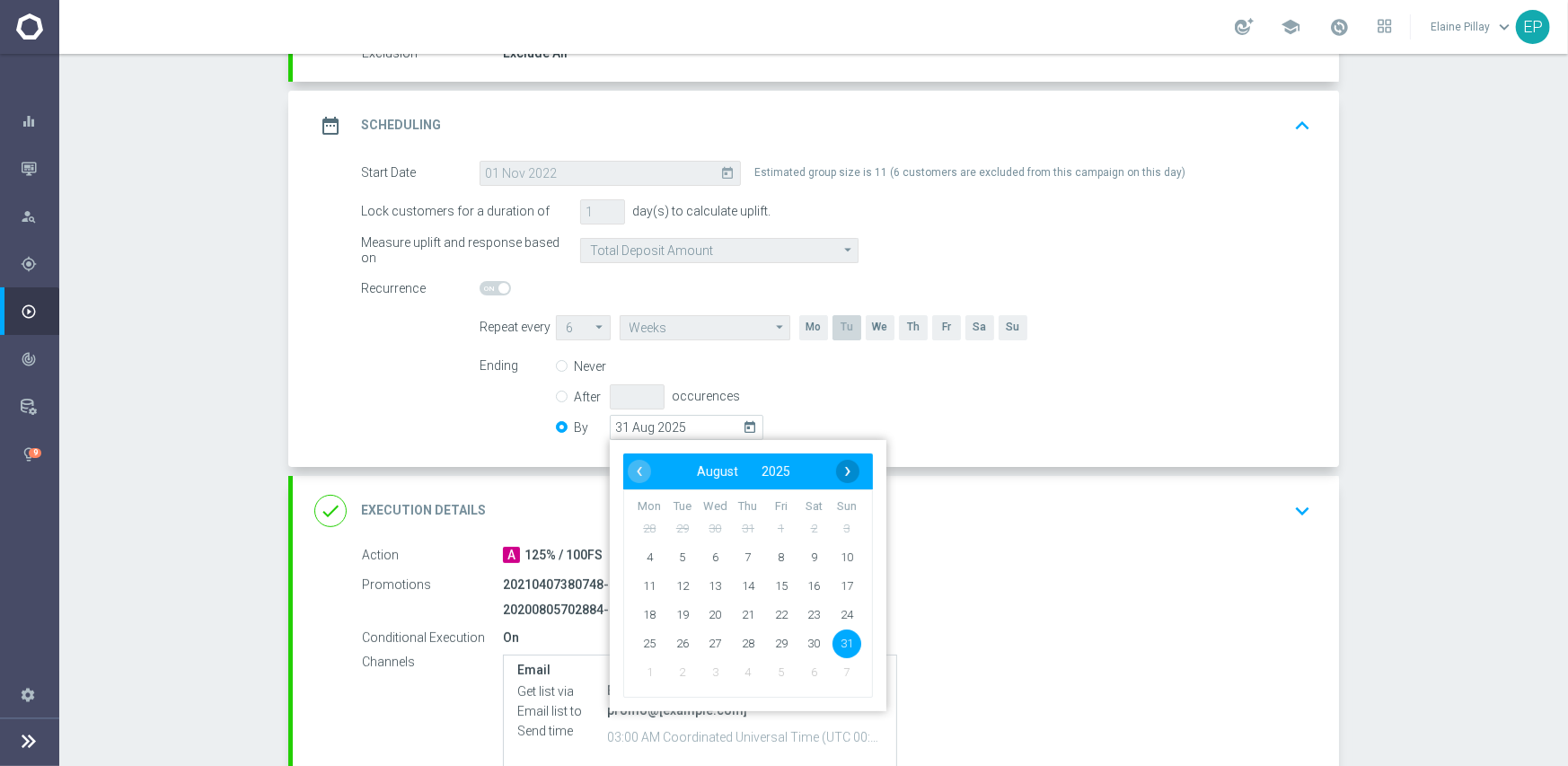 click on "›" 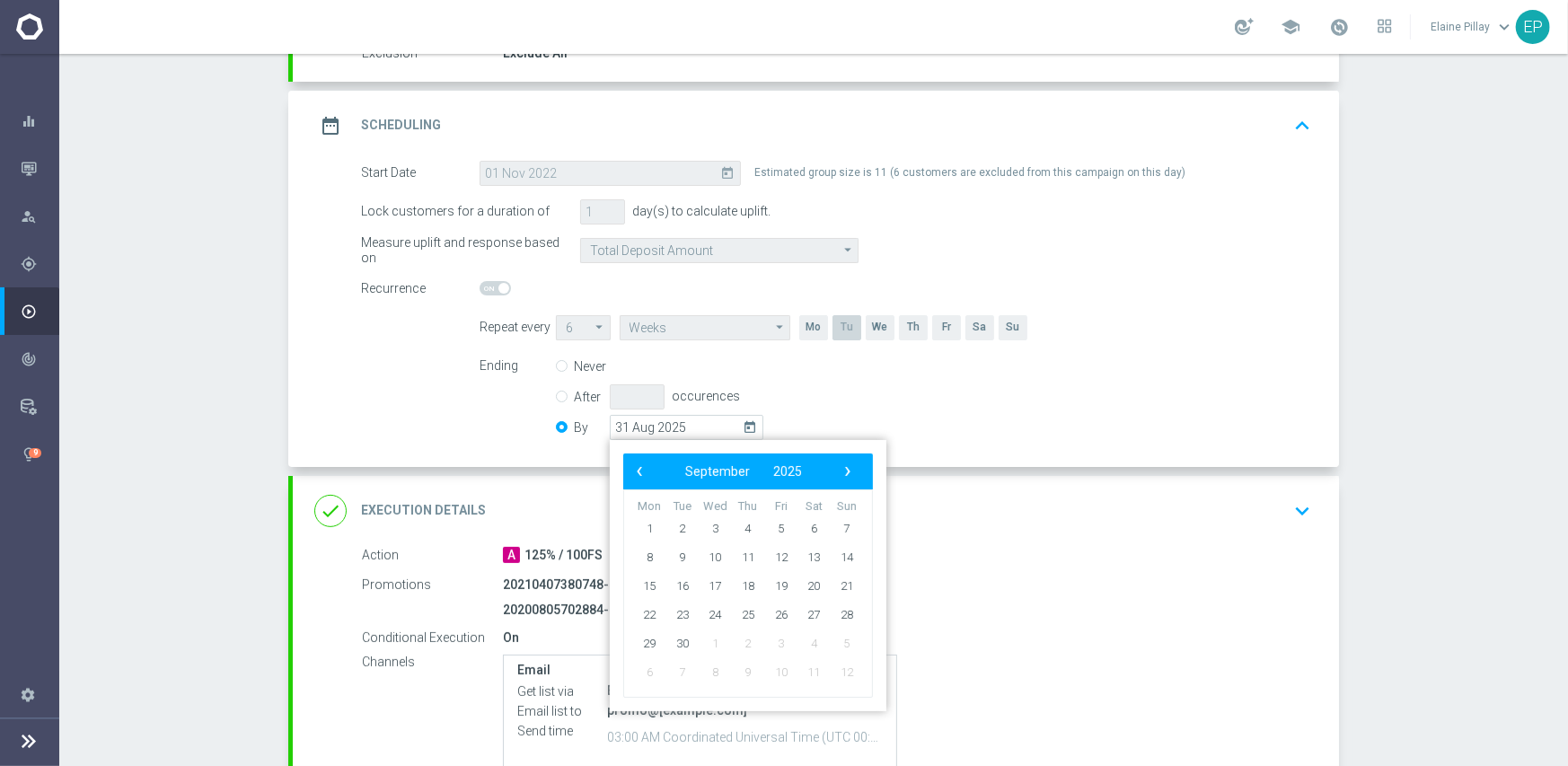 click on "›" 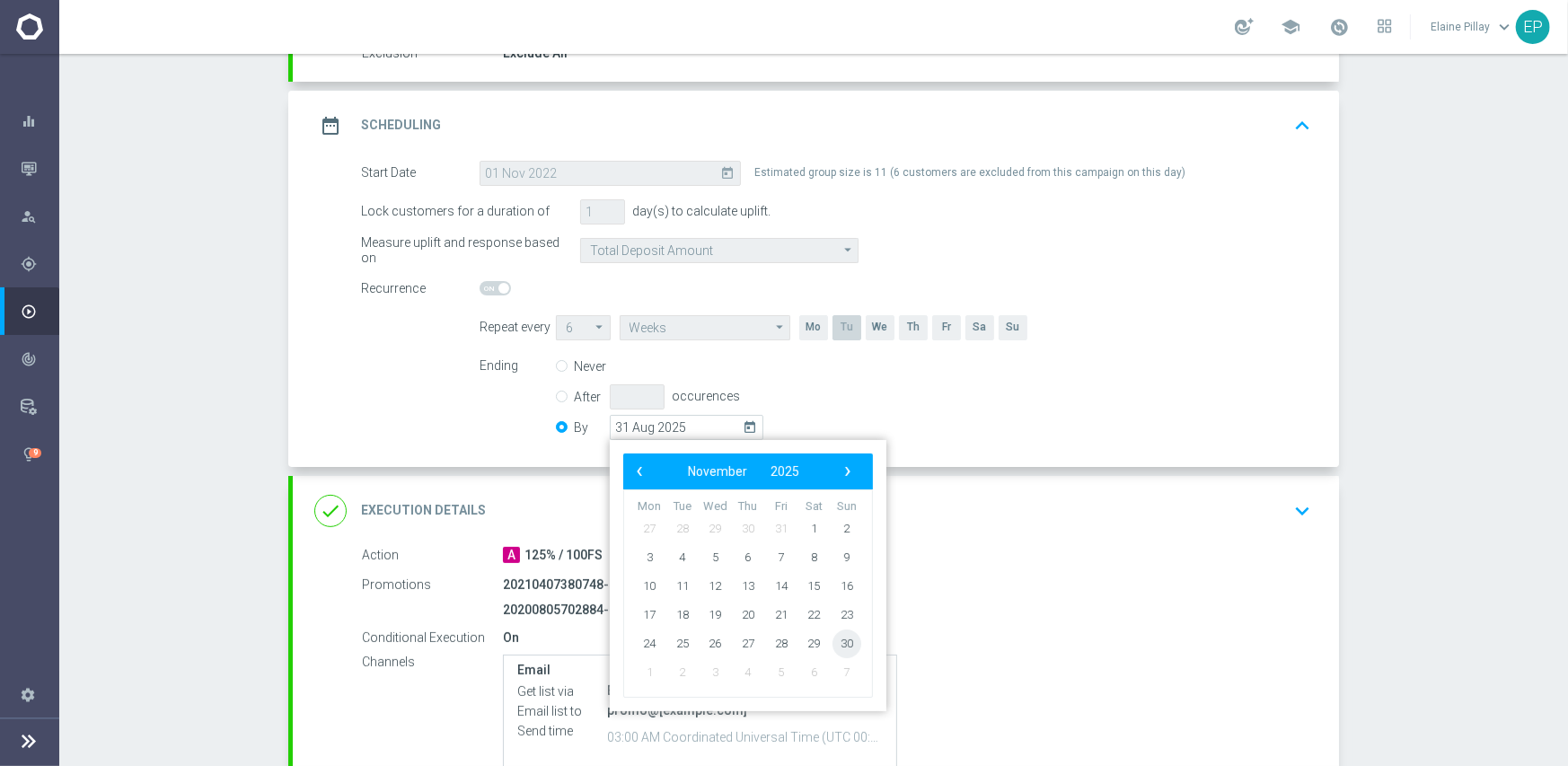 click on "30" 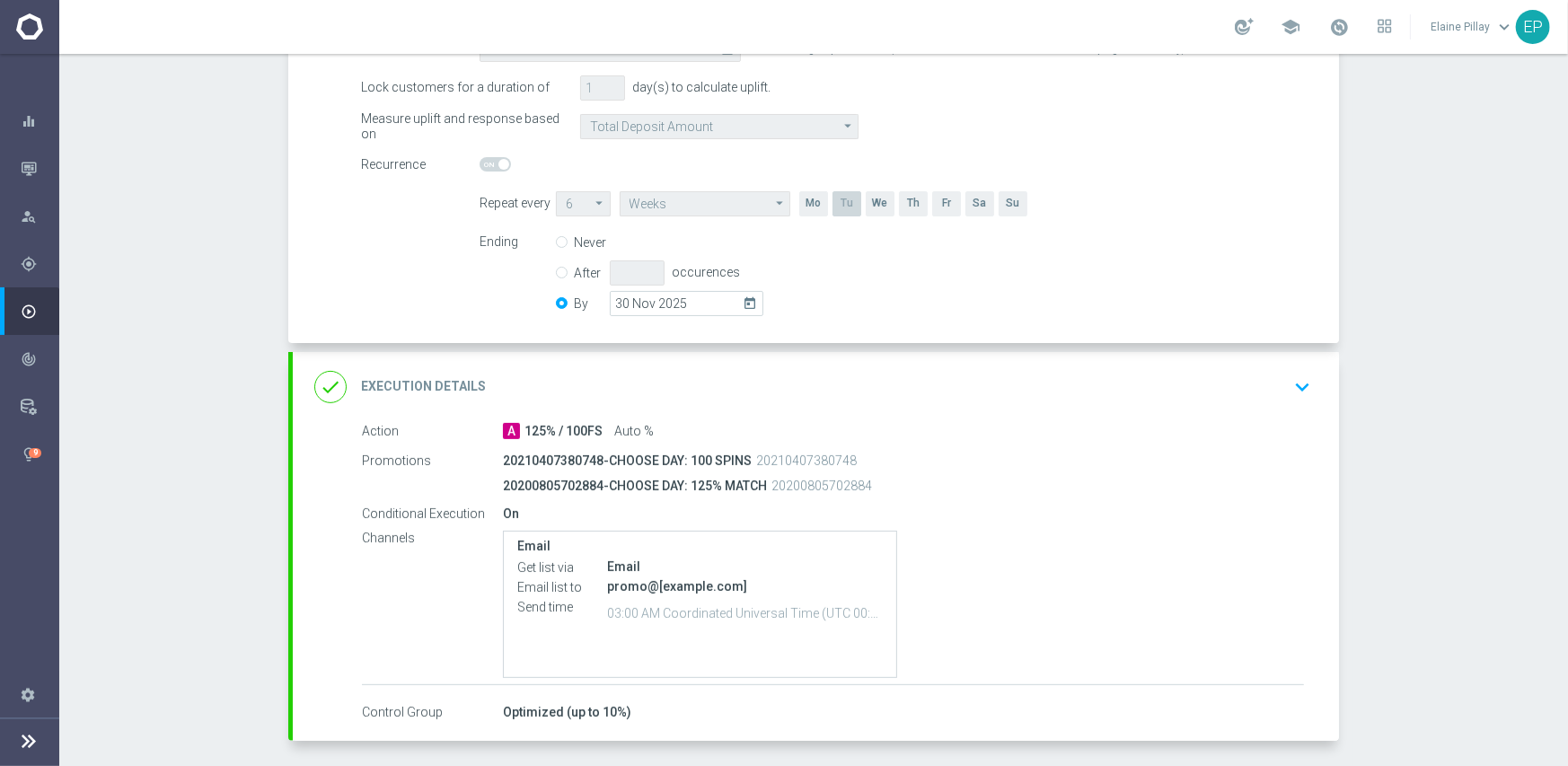 scroll, scrollTop: 405, scrollLeft: 0, axis: vertical 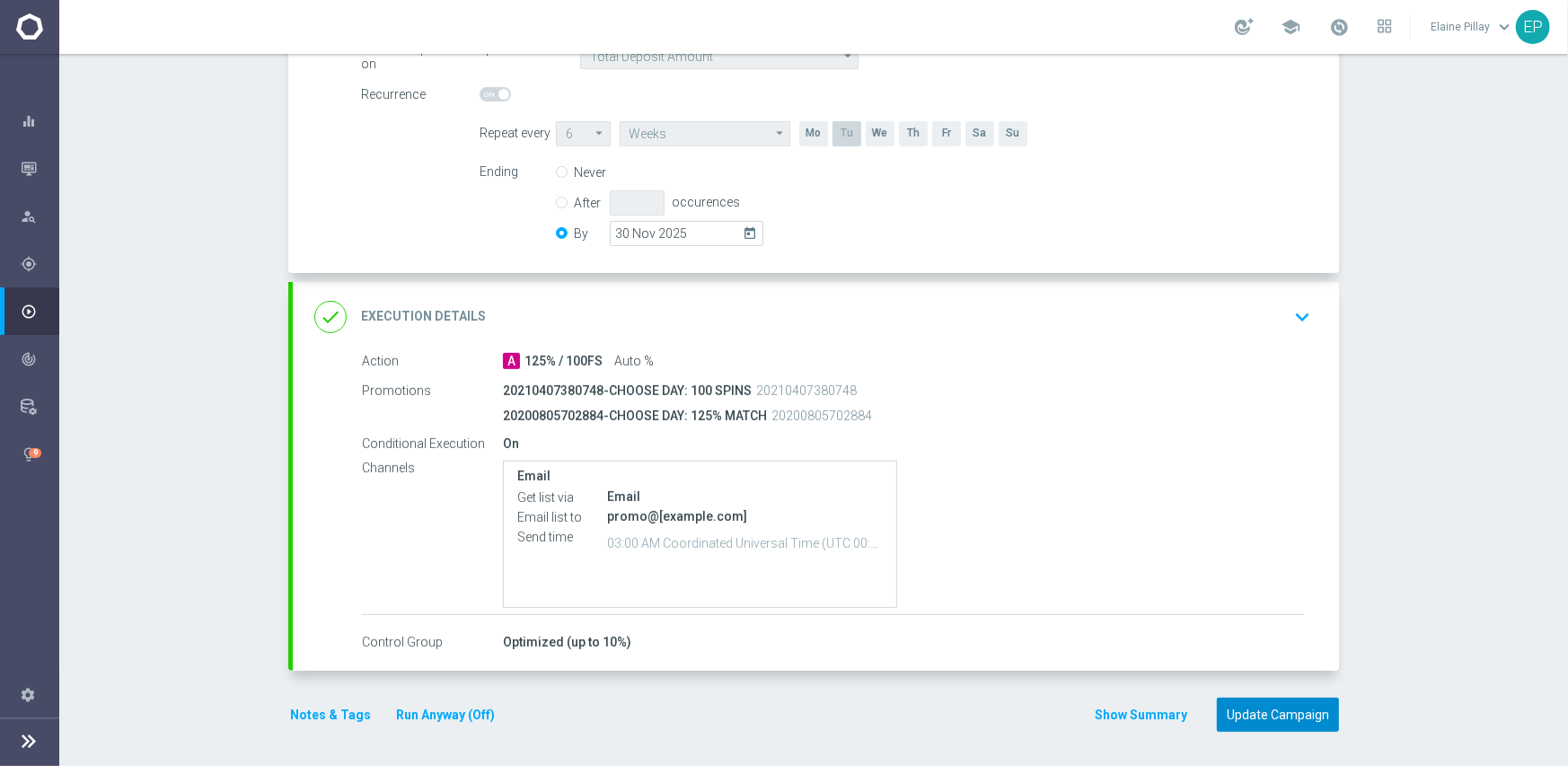 click on "Update Campaign" 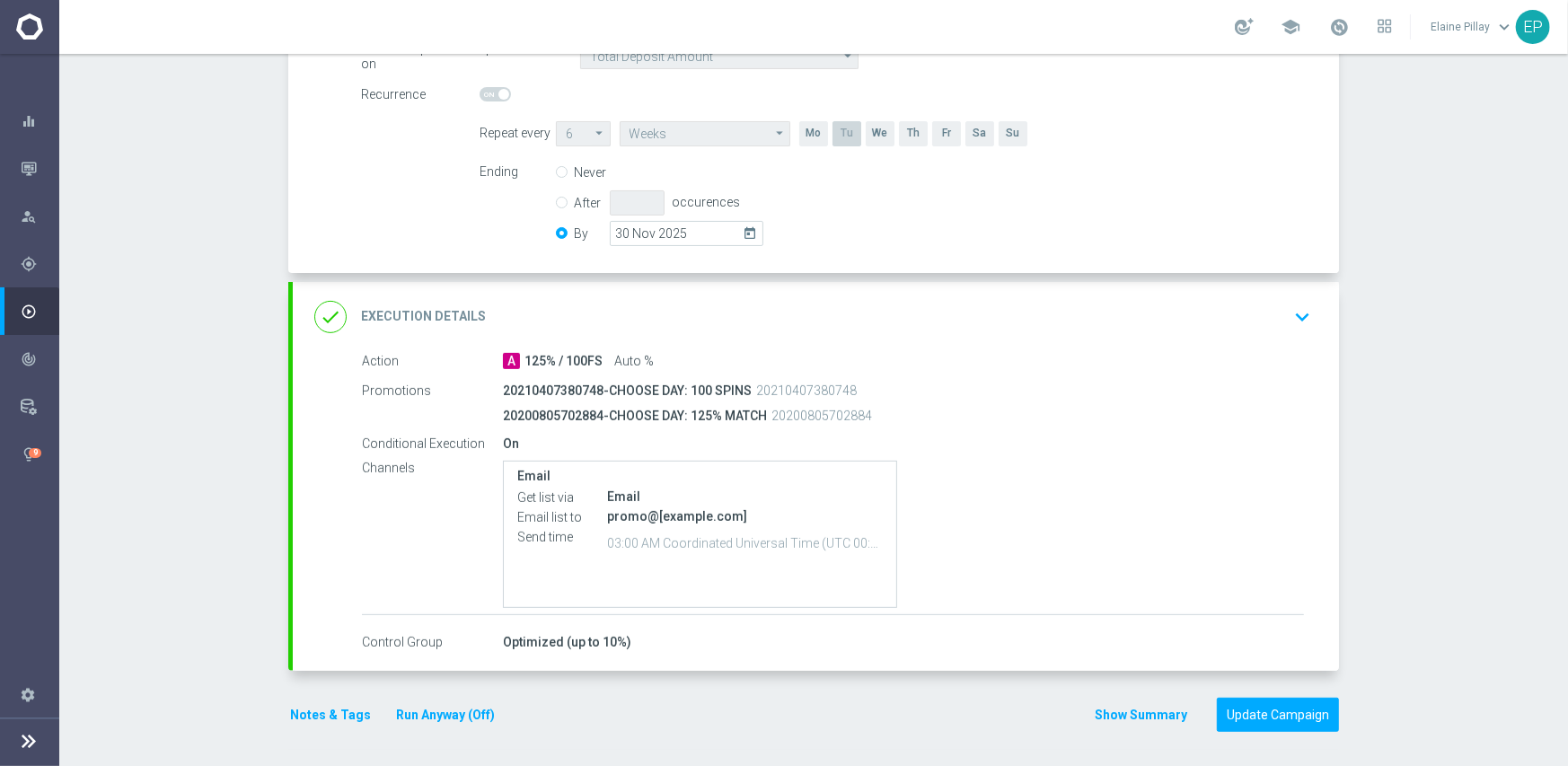 scroll, scrollTop: 403, scrollLeft: 0, axis: vertical 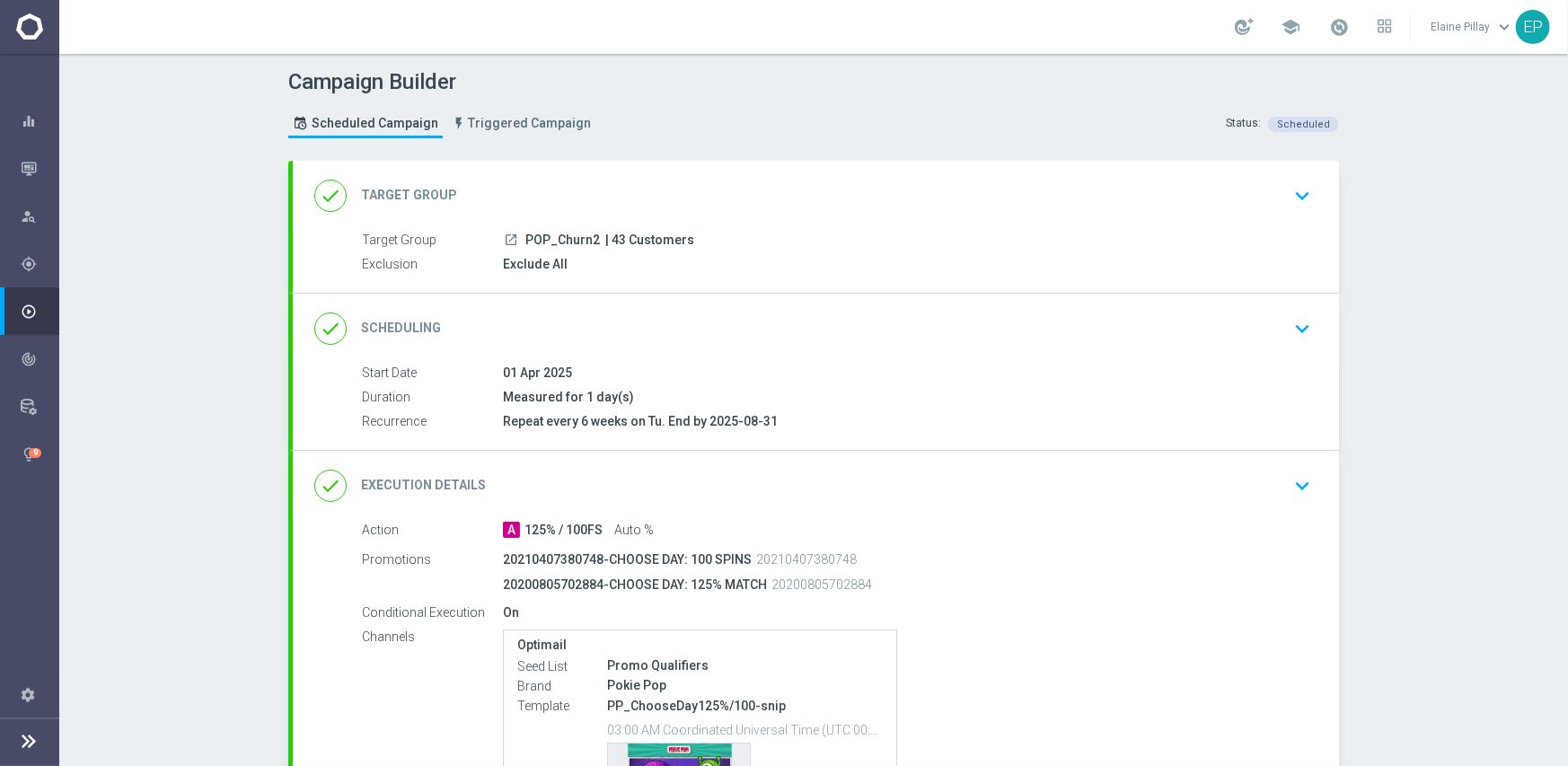 click on "done
Scheduling
keyboard_arrow_down" 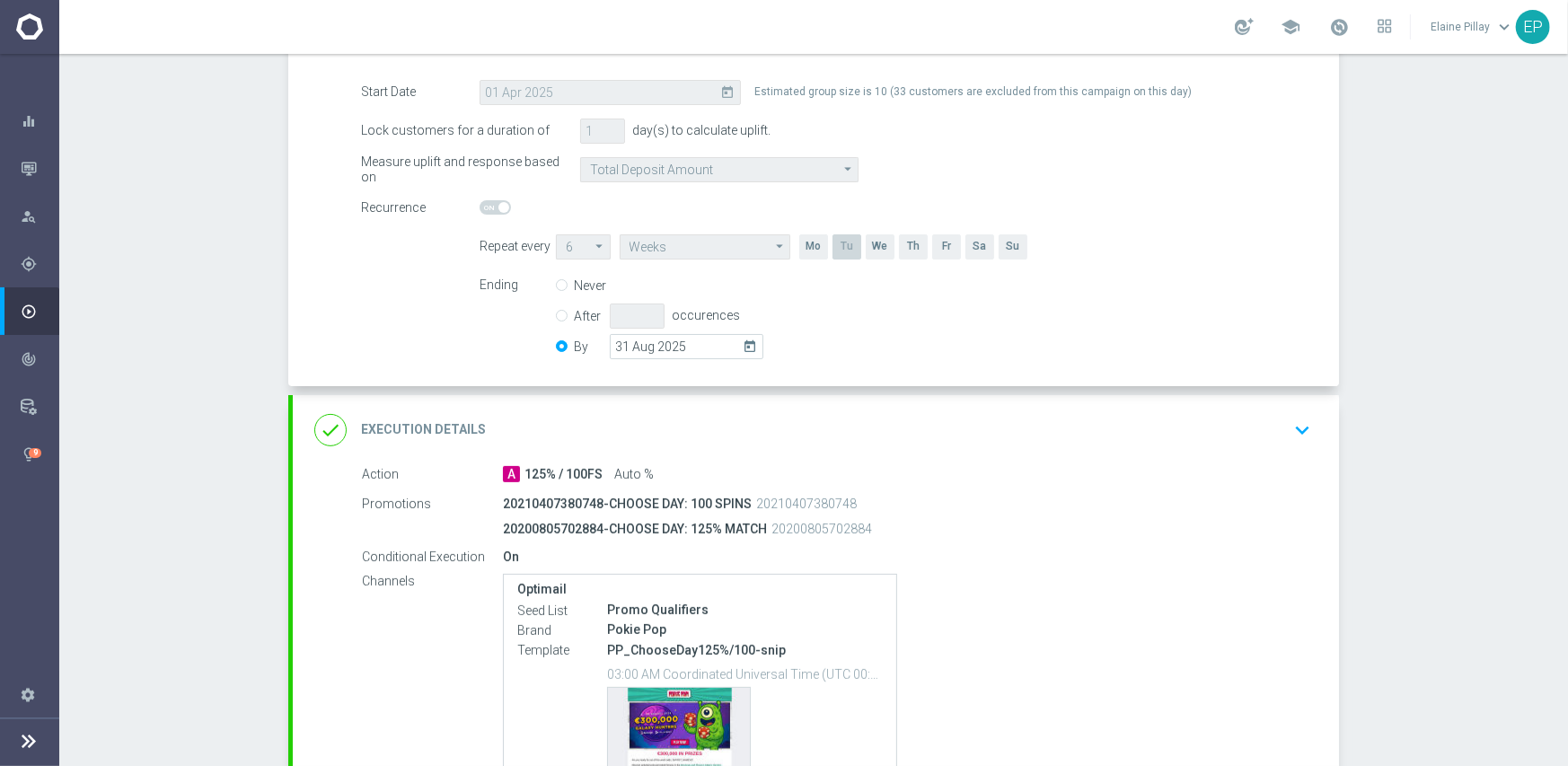 scroll, scrollTop: 359, scrollLeft: 0, axis: vertical 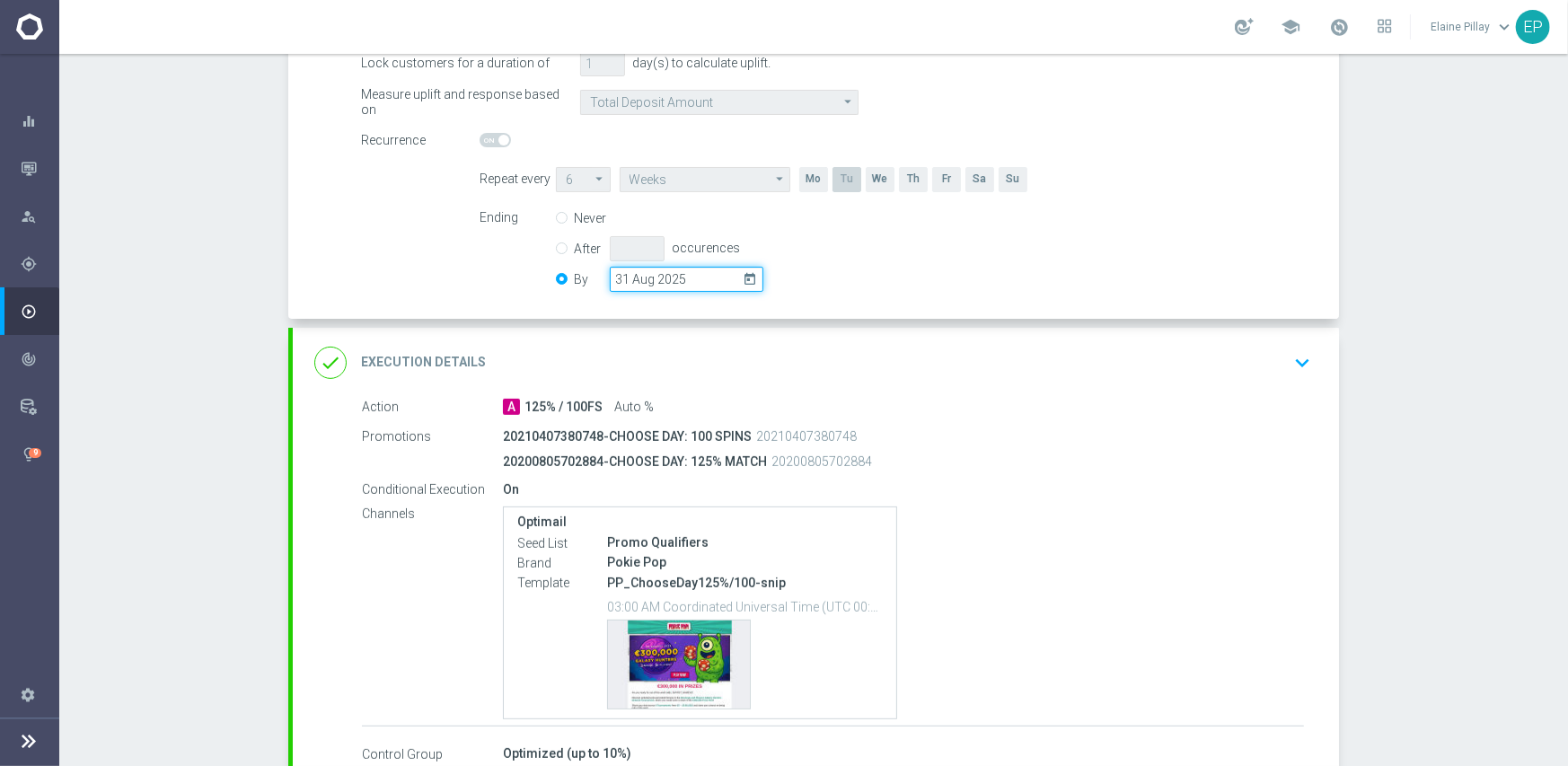 click on "31 Aug 2025" 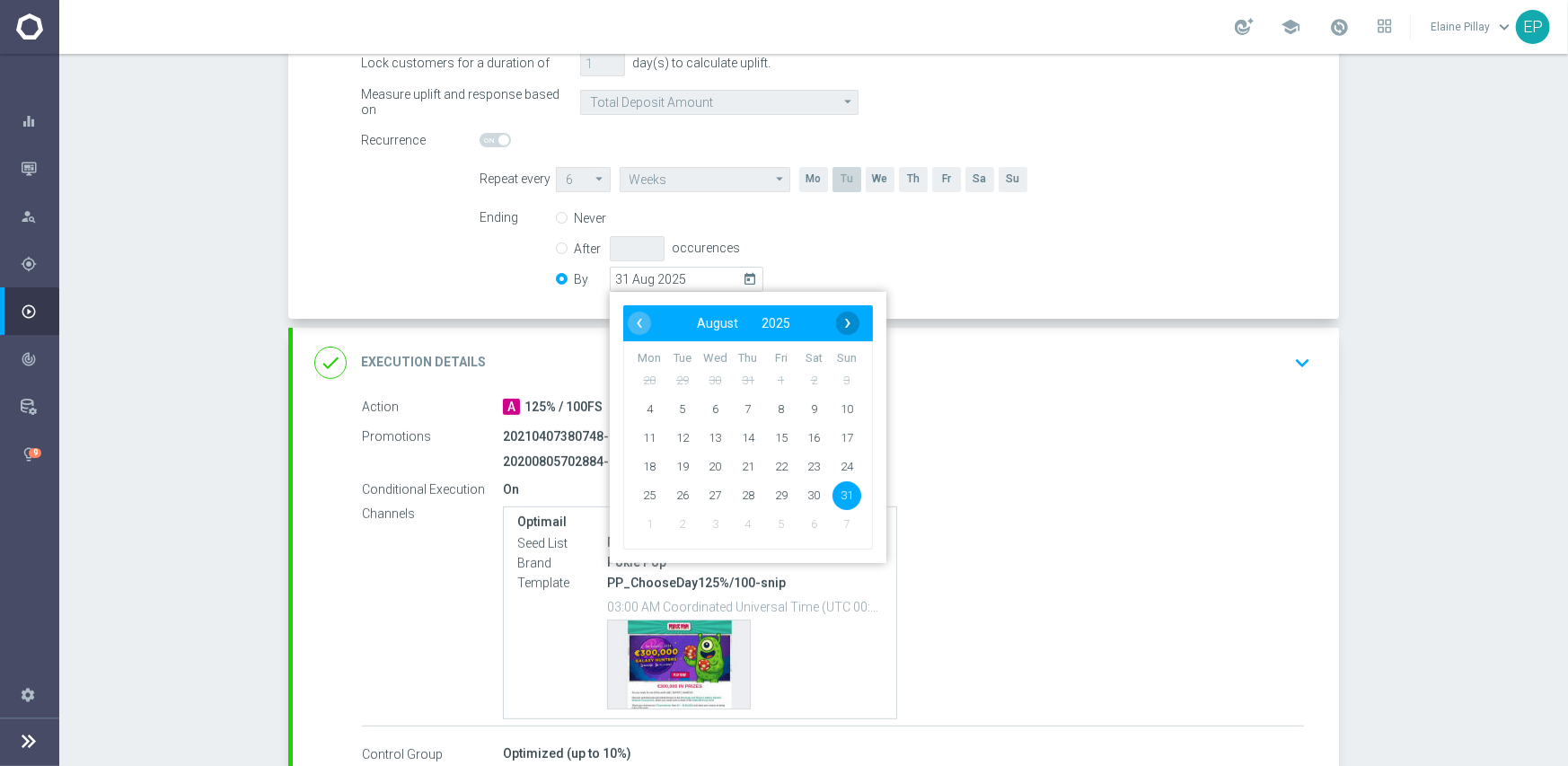 click on "›" 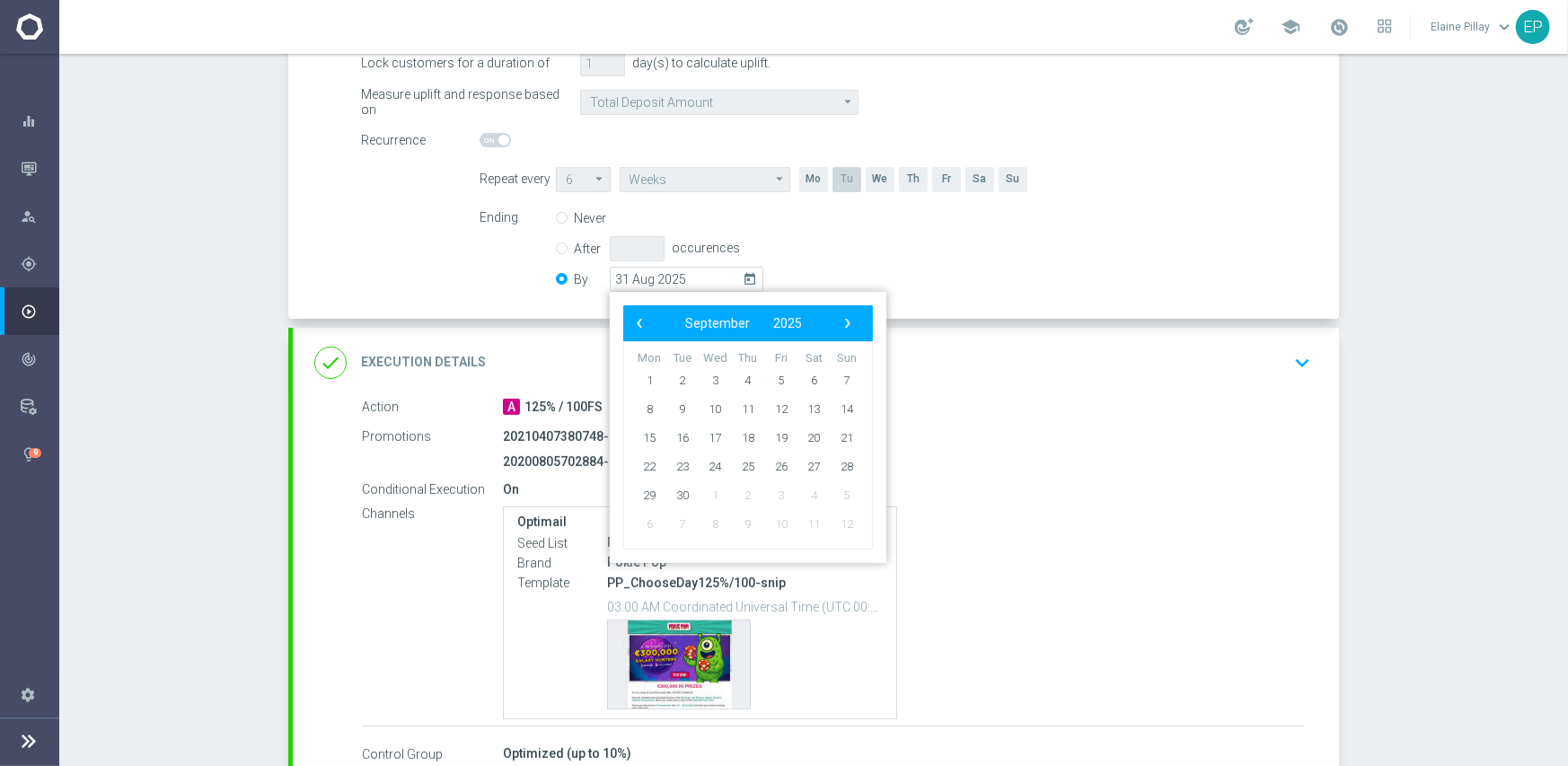click on "›" 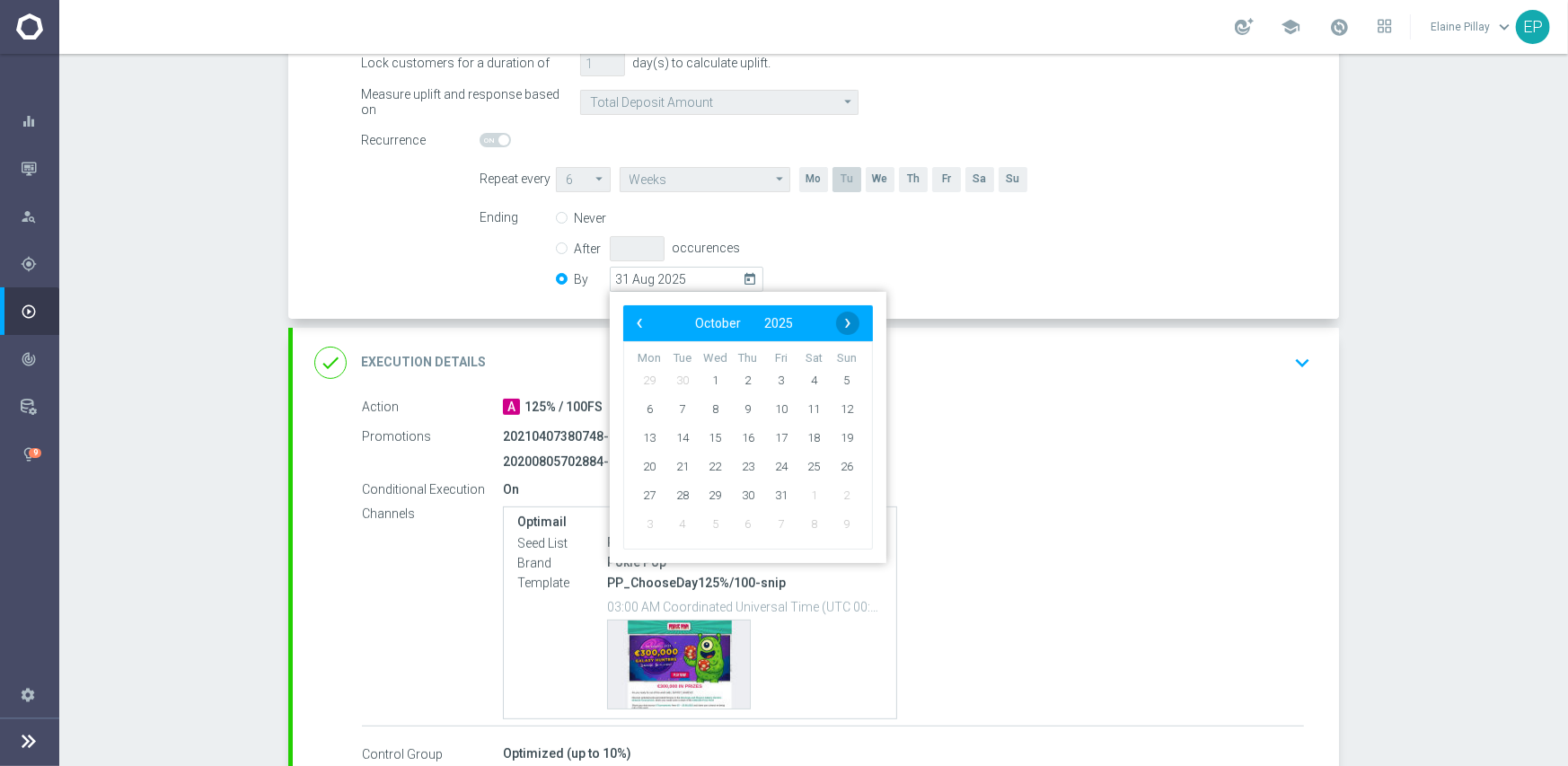 click on "›" 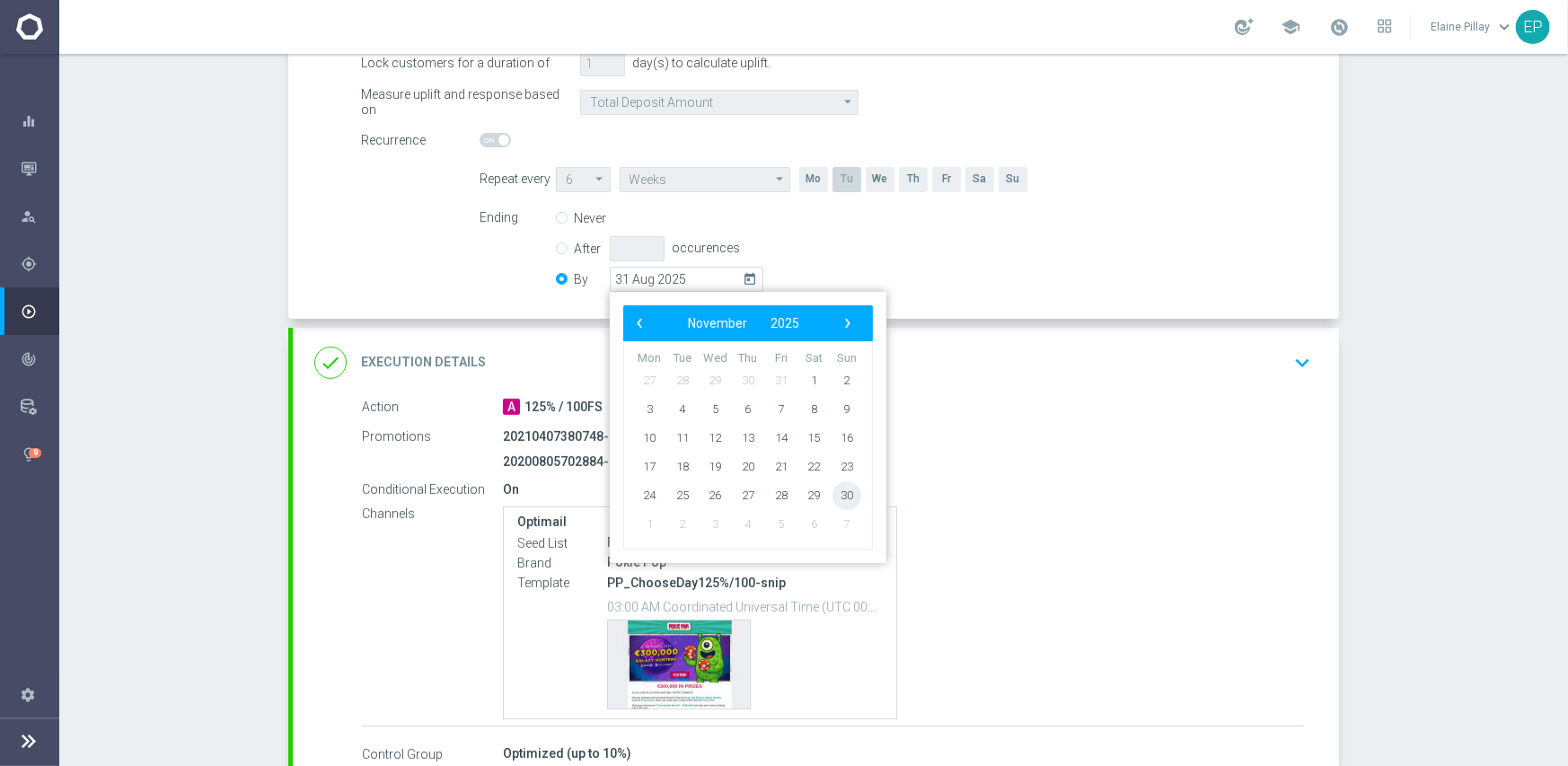 click on "30" 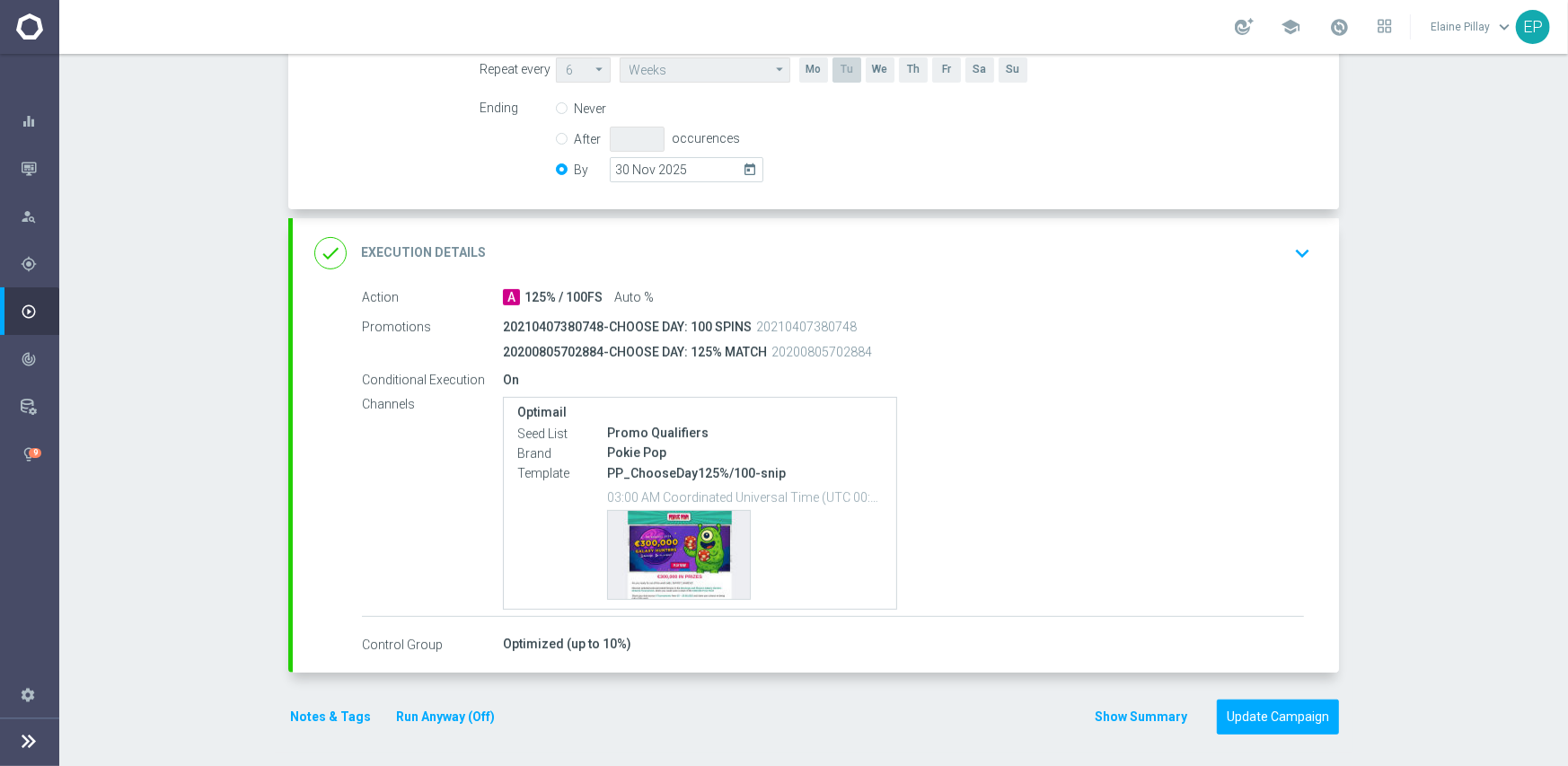 scroll, scrollTop: 471, scrollLeft: 0, axis: vertical 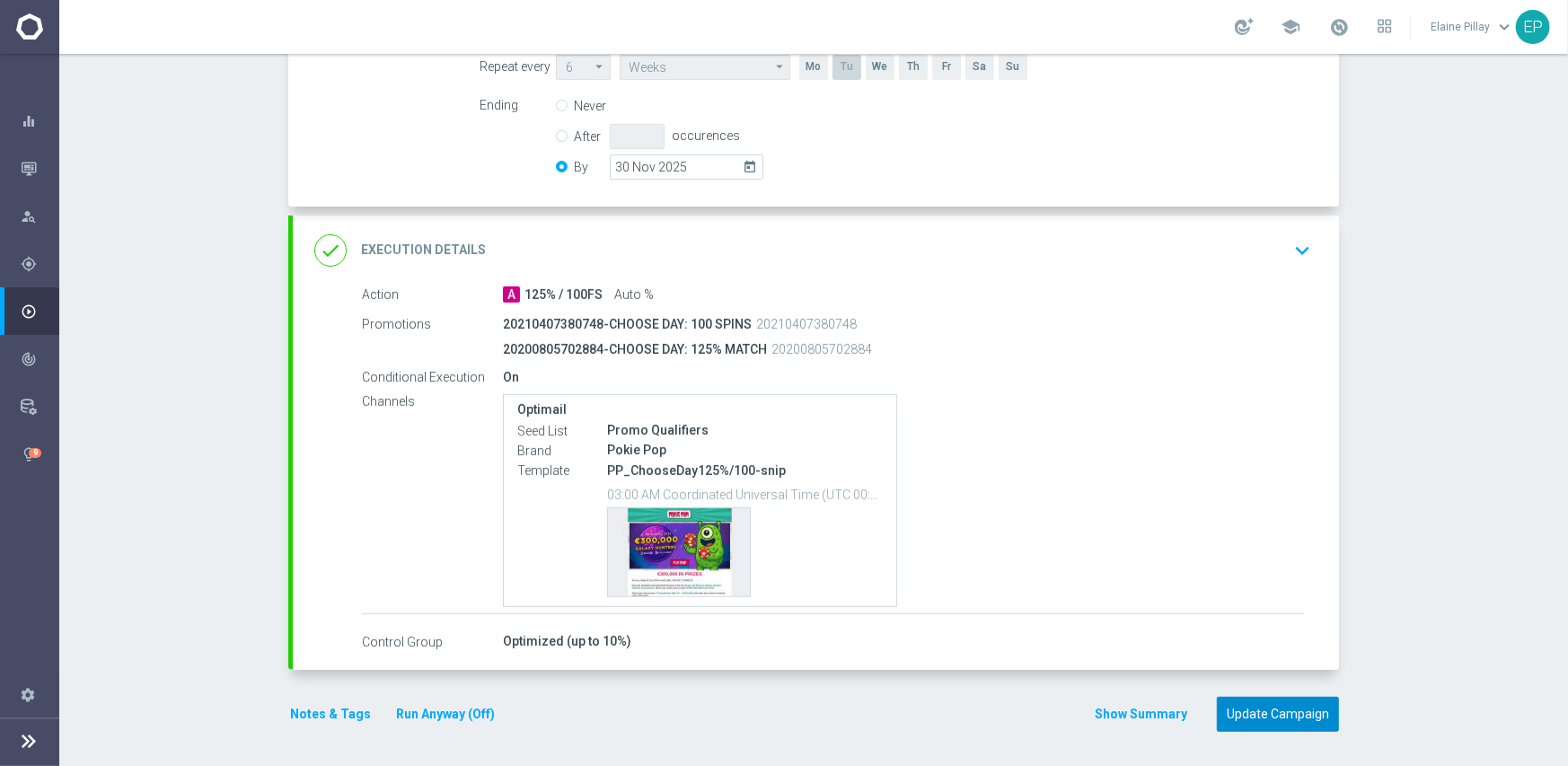click on "Update Campaign" 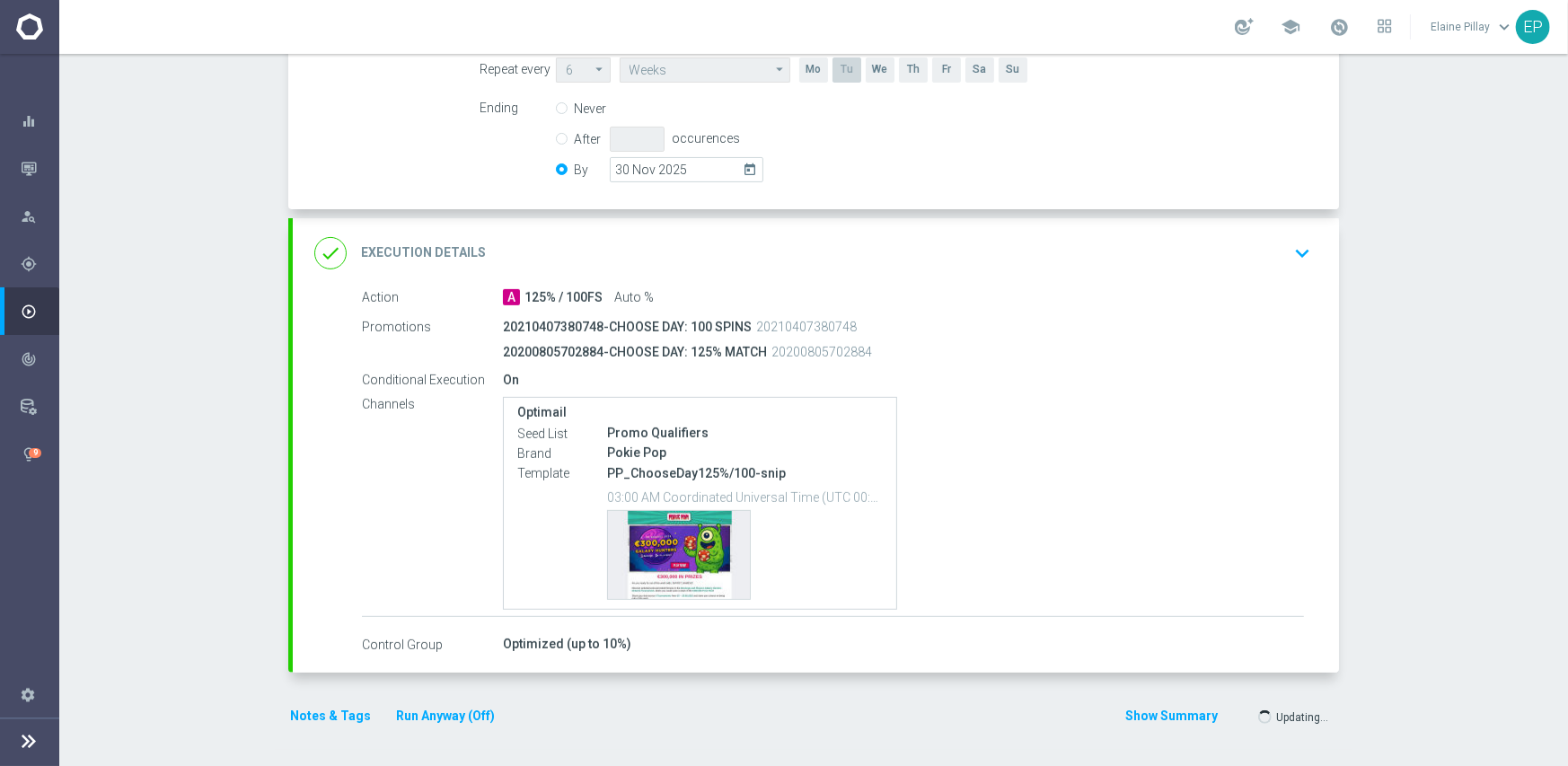 scroll, scrollTop: 471, scrollLeft: 0, axis: vertical 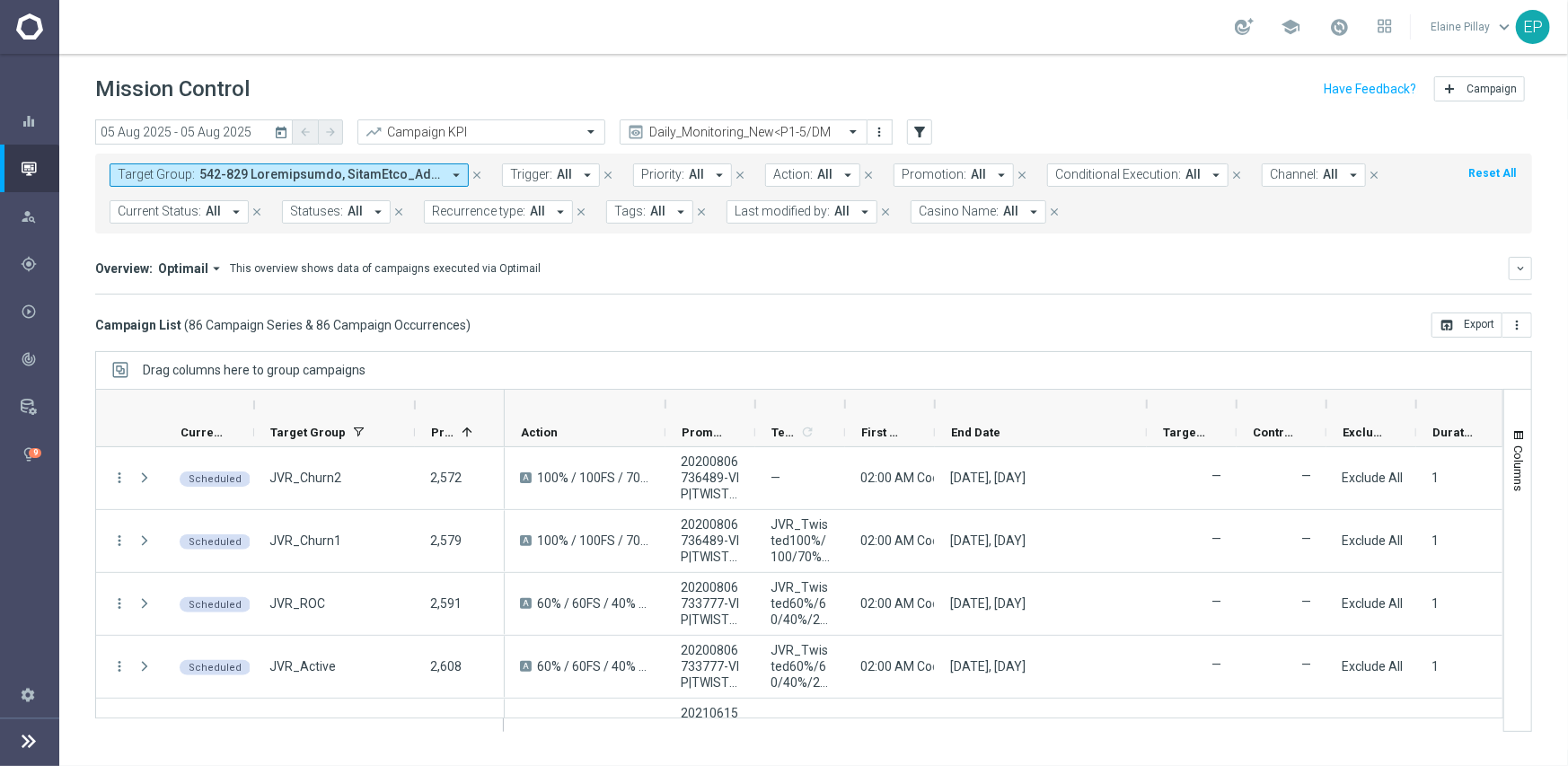 drag, startPoint x: 1021, startPoint y: 409, endPoint x: 1143, endPoint y: 409, distance: 122 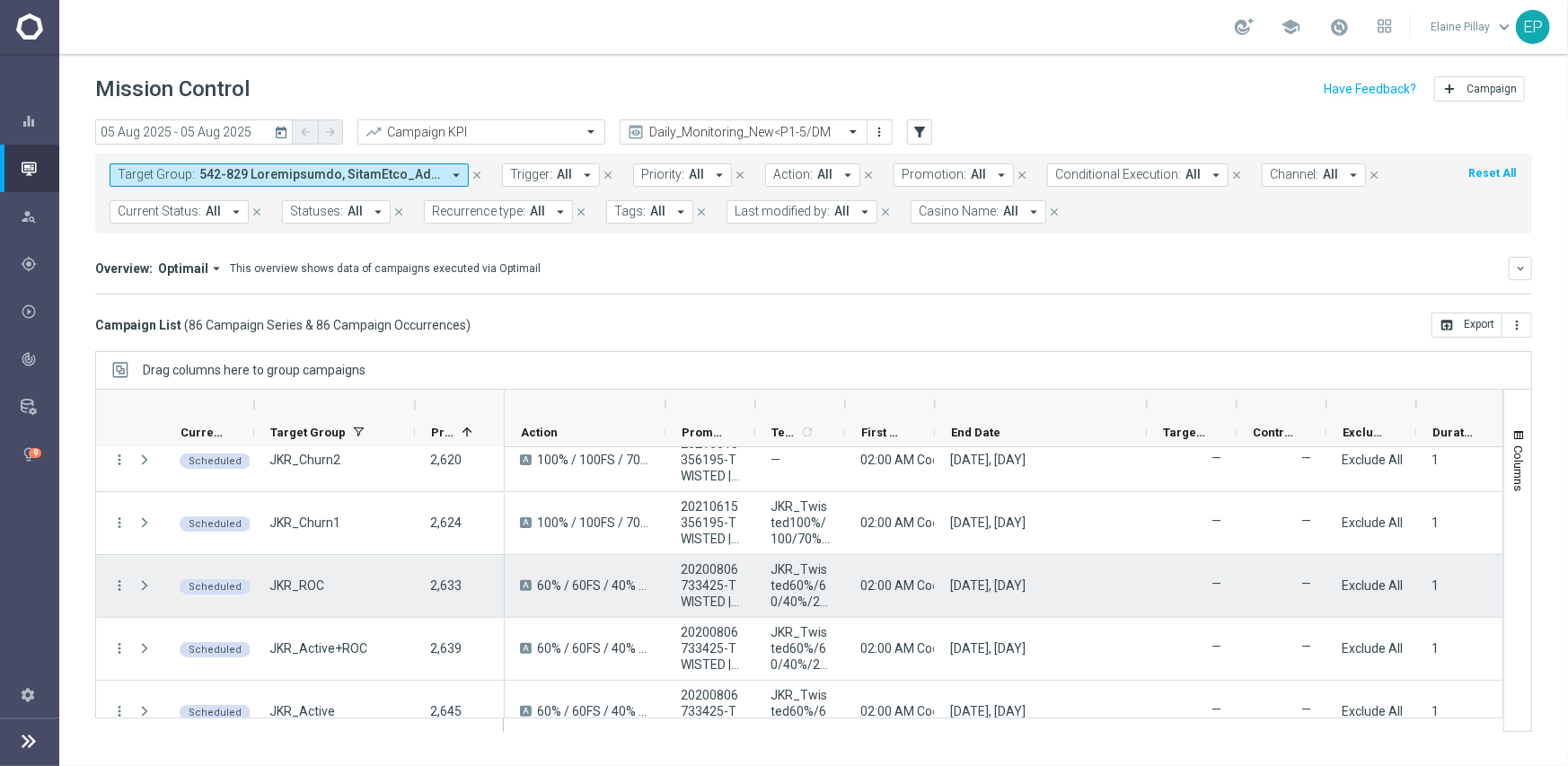 scroll, scrollTop: 359, scrollLeft: 0, axis: vertical 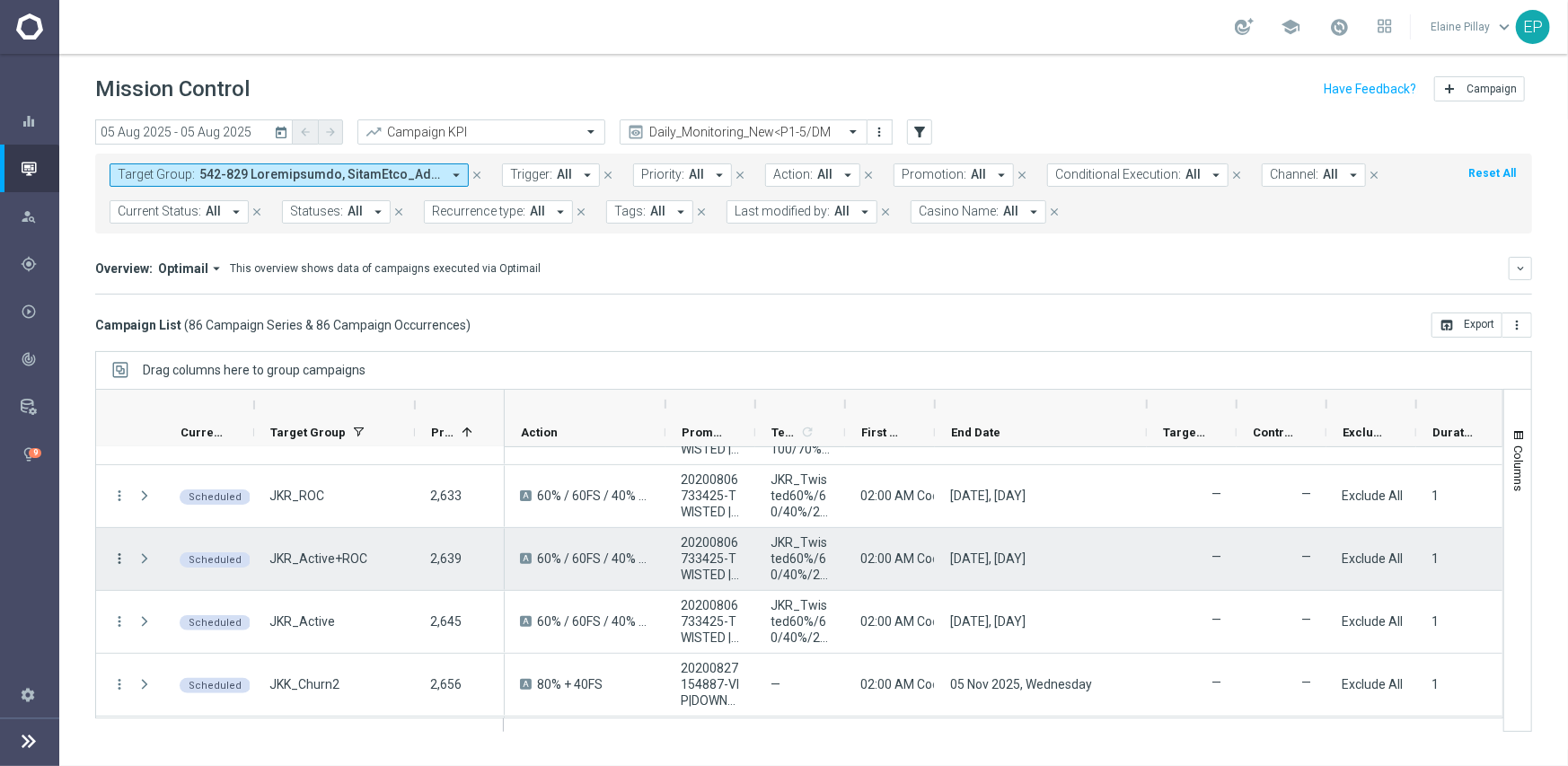 click on "more_vert" at bounding box center [119, 559] 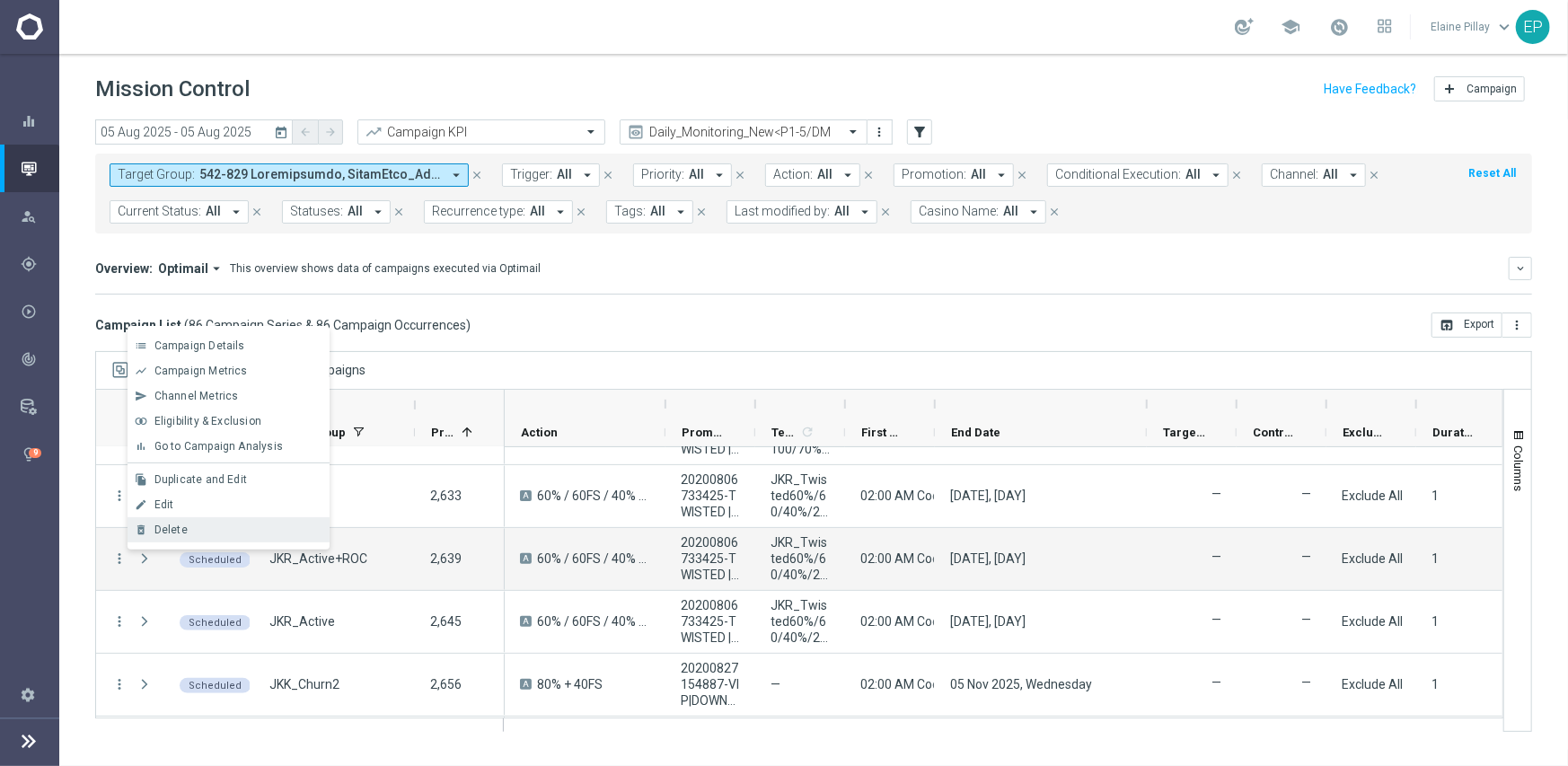 click on "Delete" at bounding box center (238, 530) 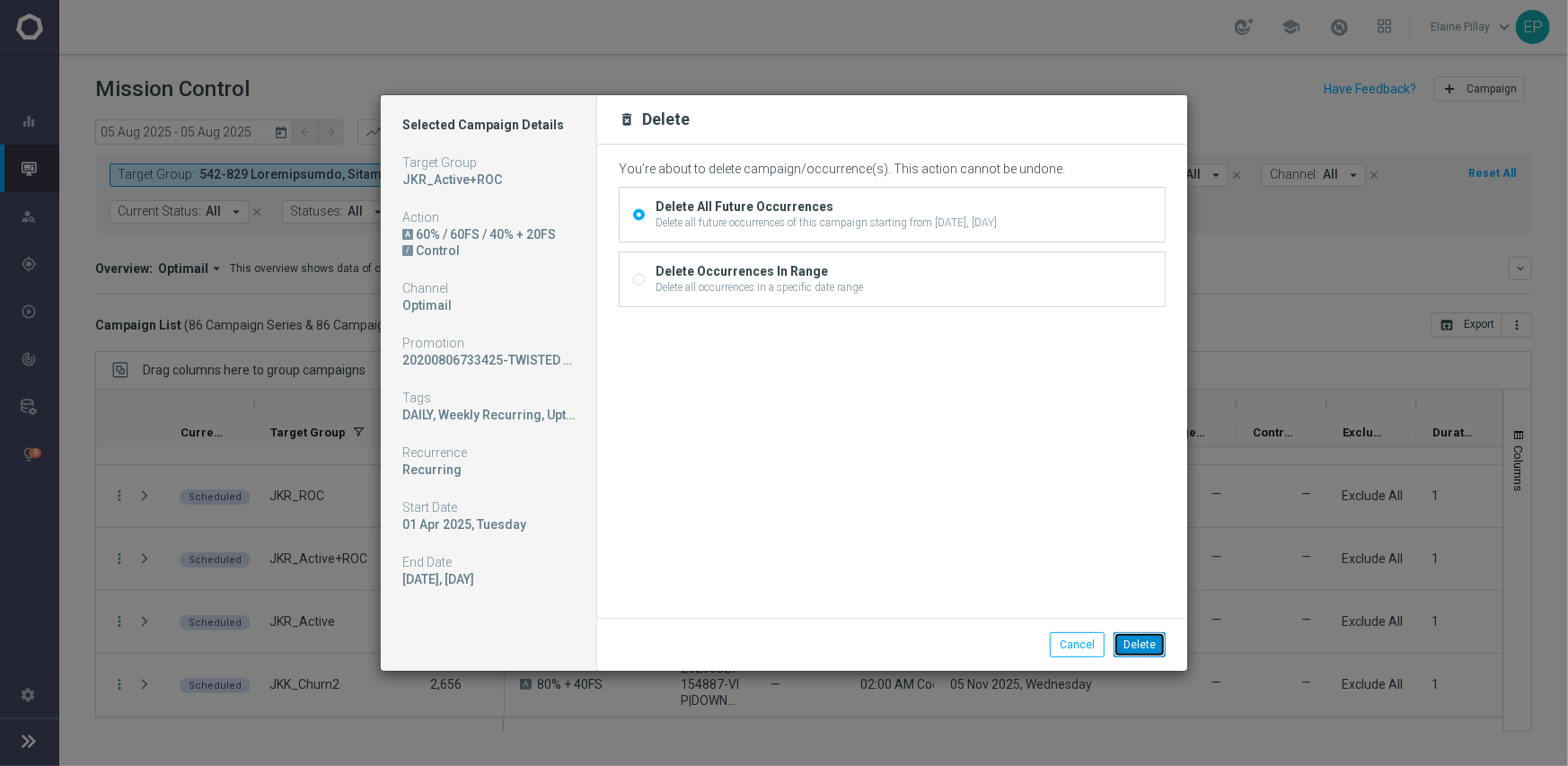 click on "Delete" 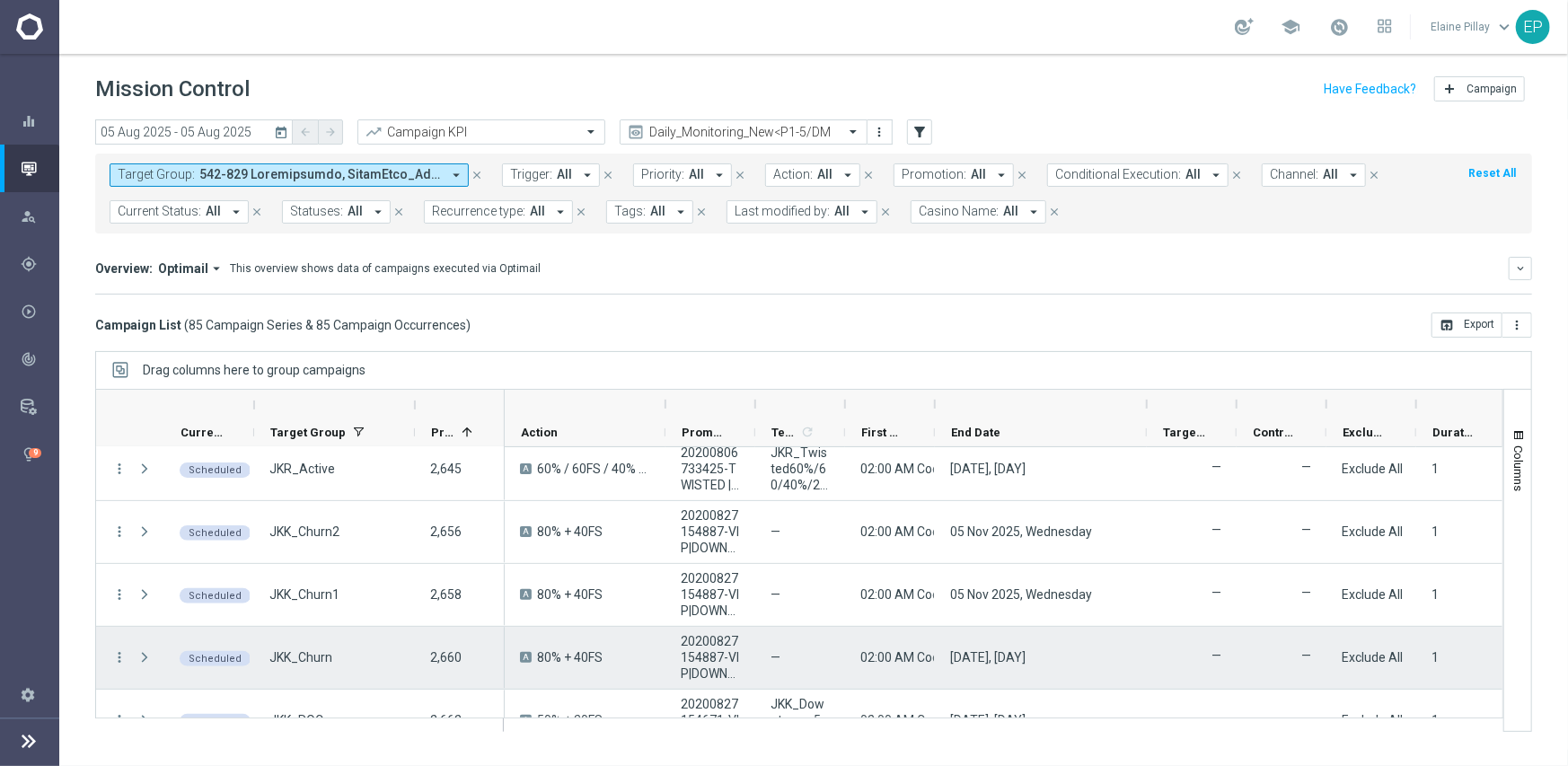 scroll, scrollTop: 539, scrollLeft: 0, axis: vertical 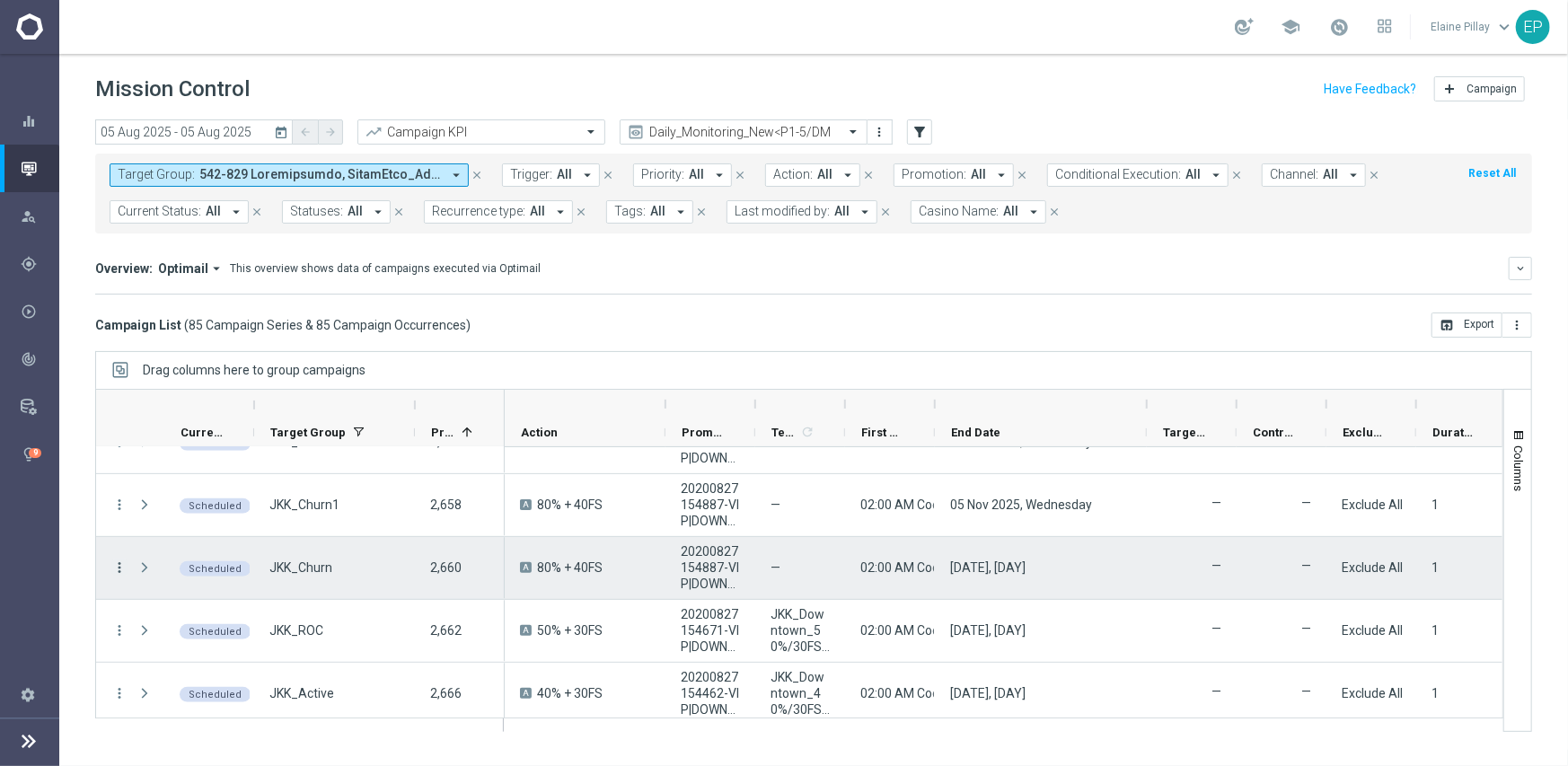 click on "more_vert" at bounding box center [119, 568] 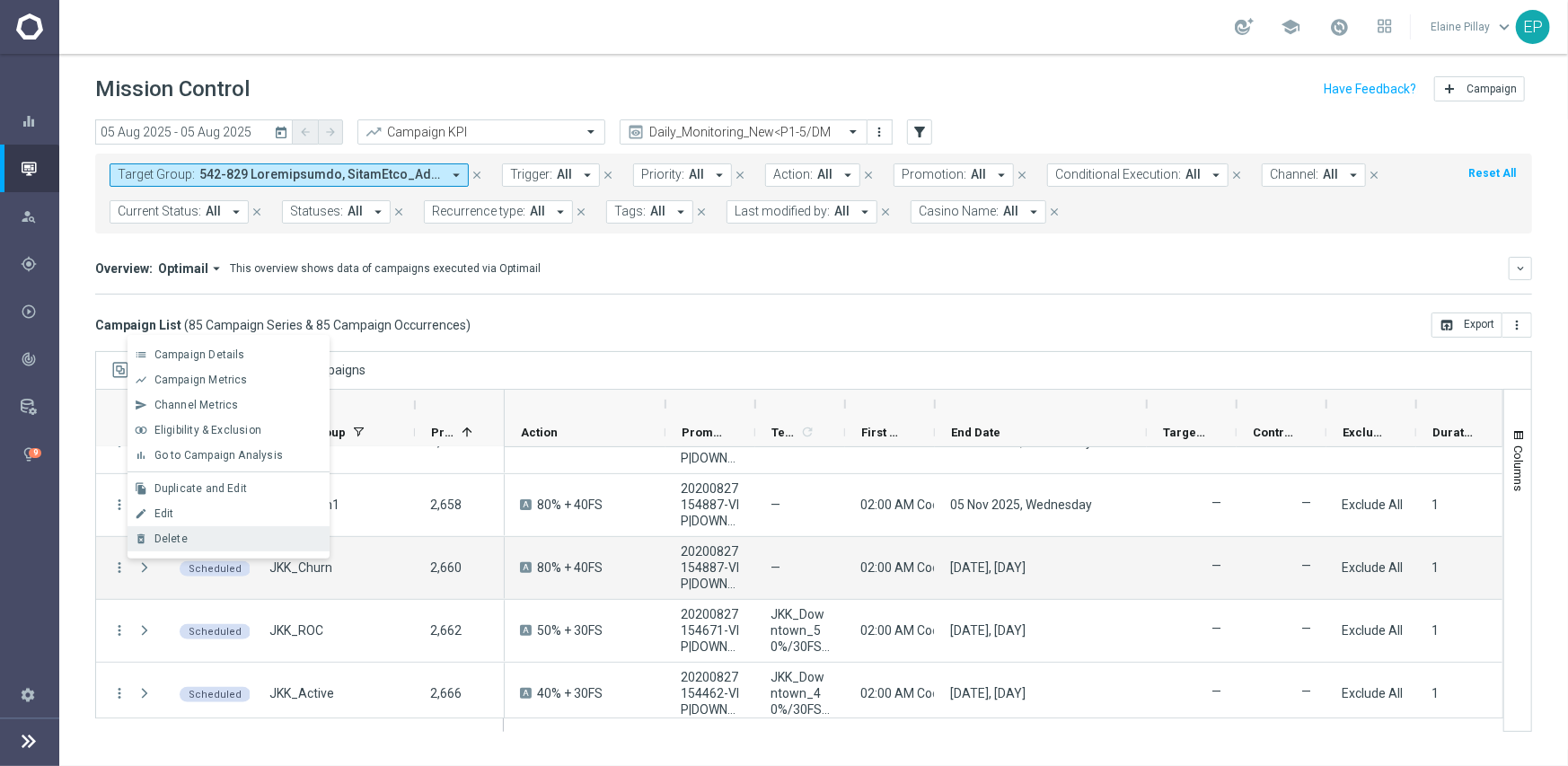 click on "Delete" at bounding box center [171, 539] 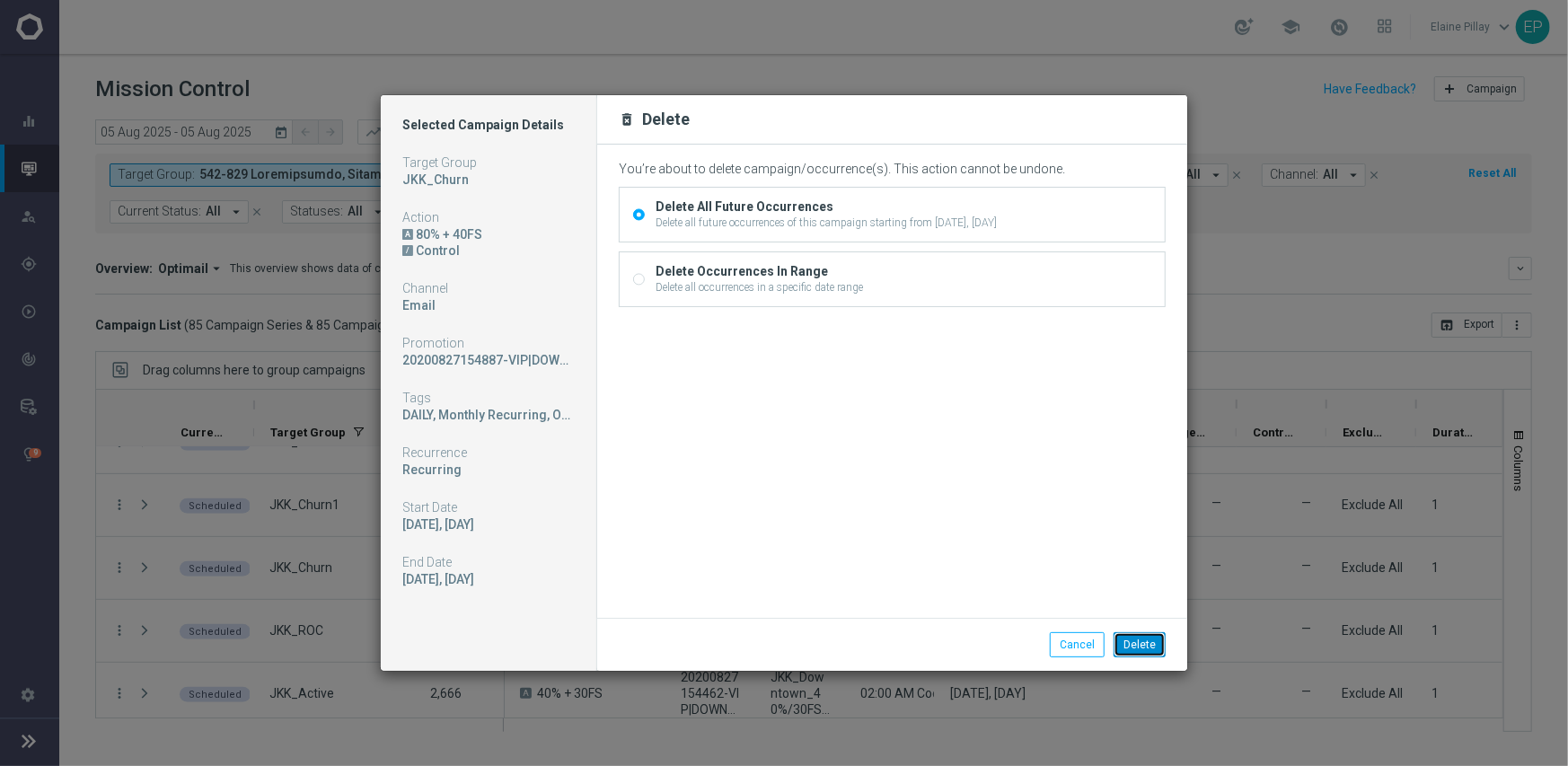 click on "Delete" 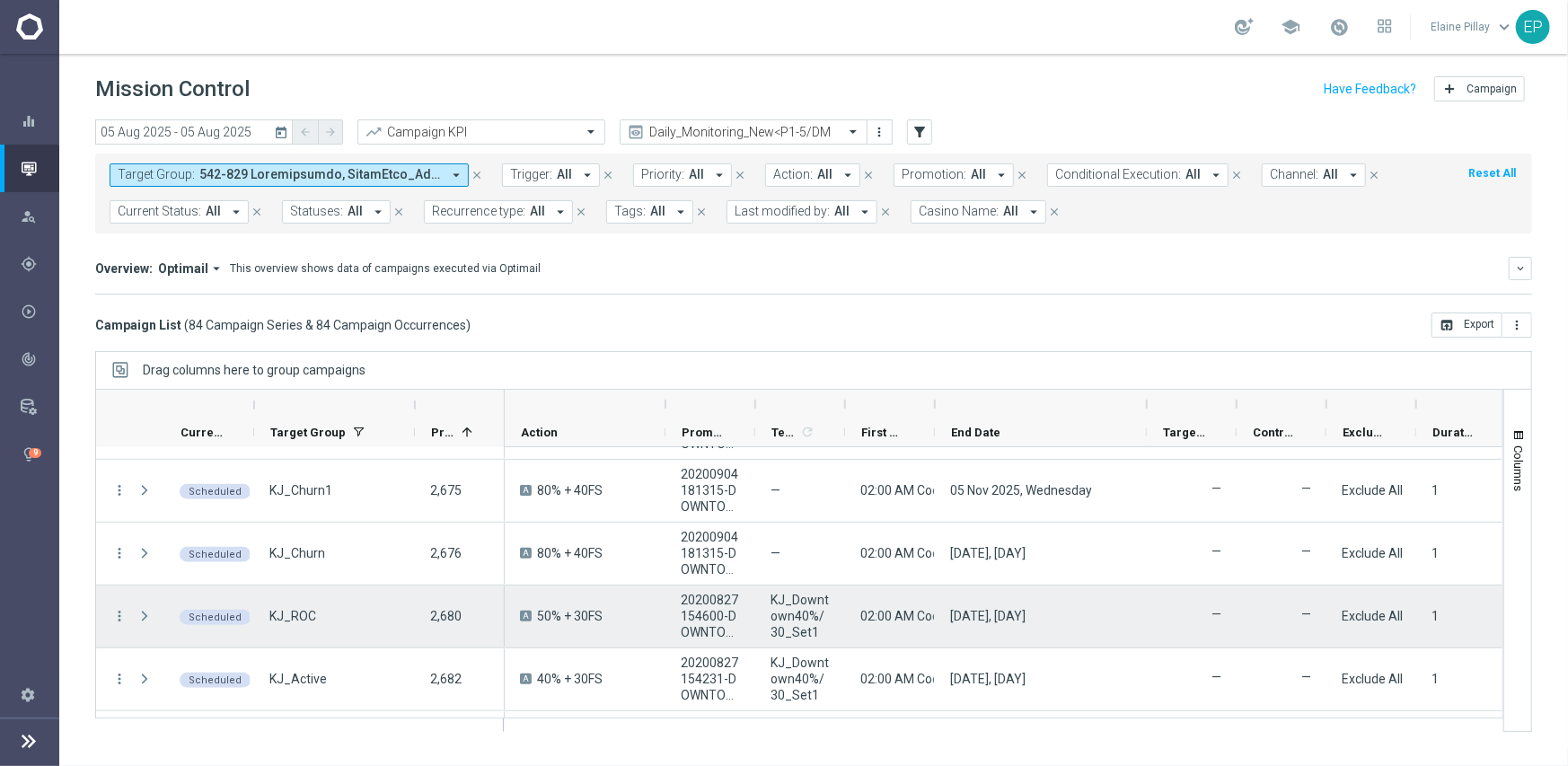 scroll, scrollTop: 808, scrollLeft: 0, axis: vertical 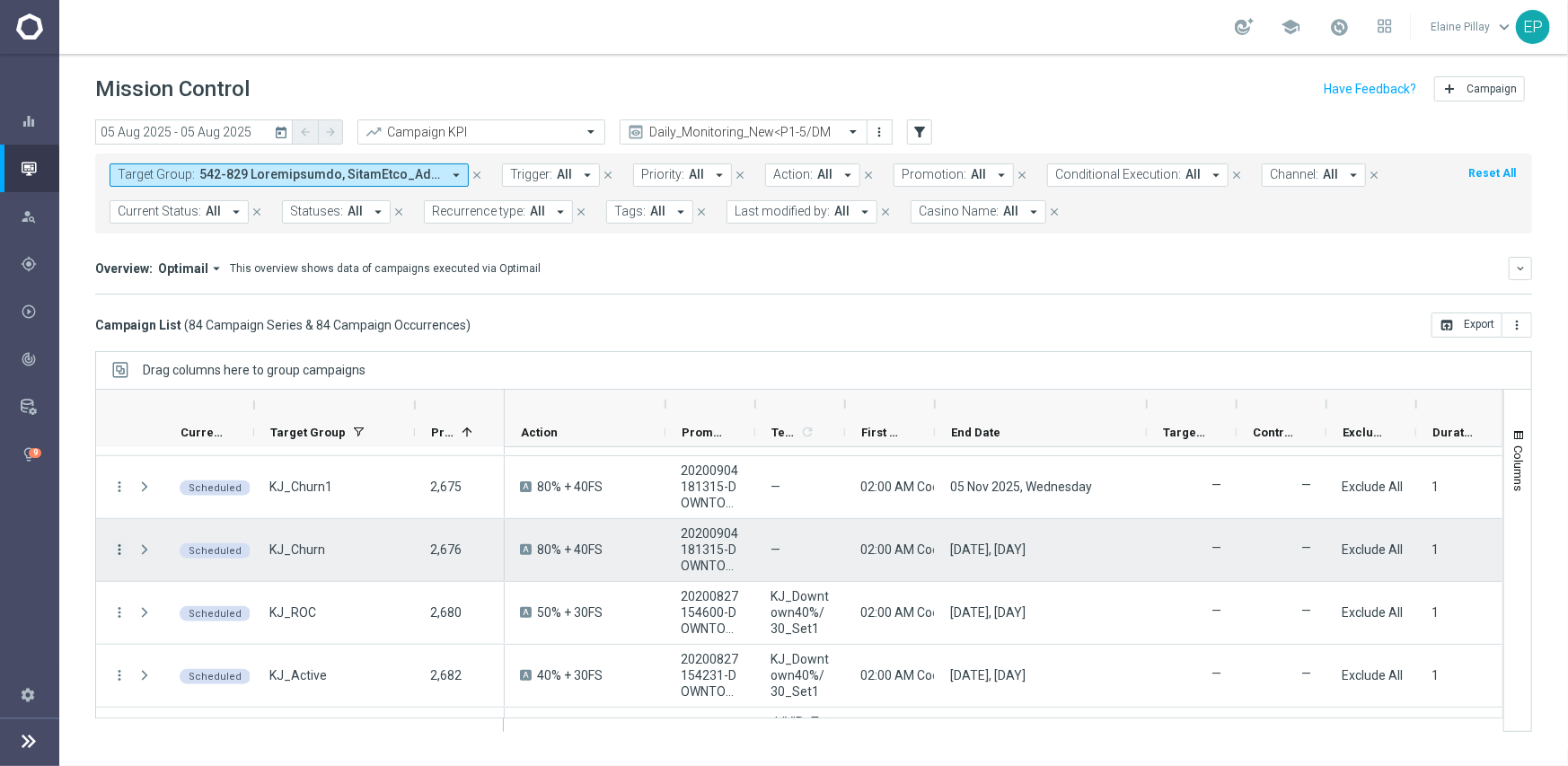click on "more_vert" at bounding box center [119, 550] 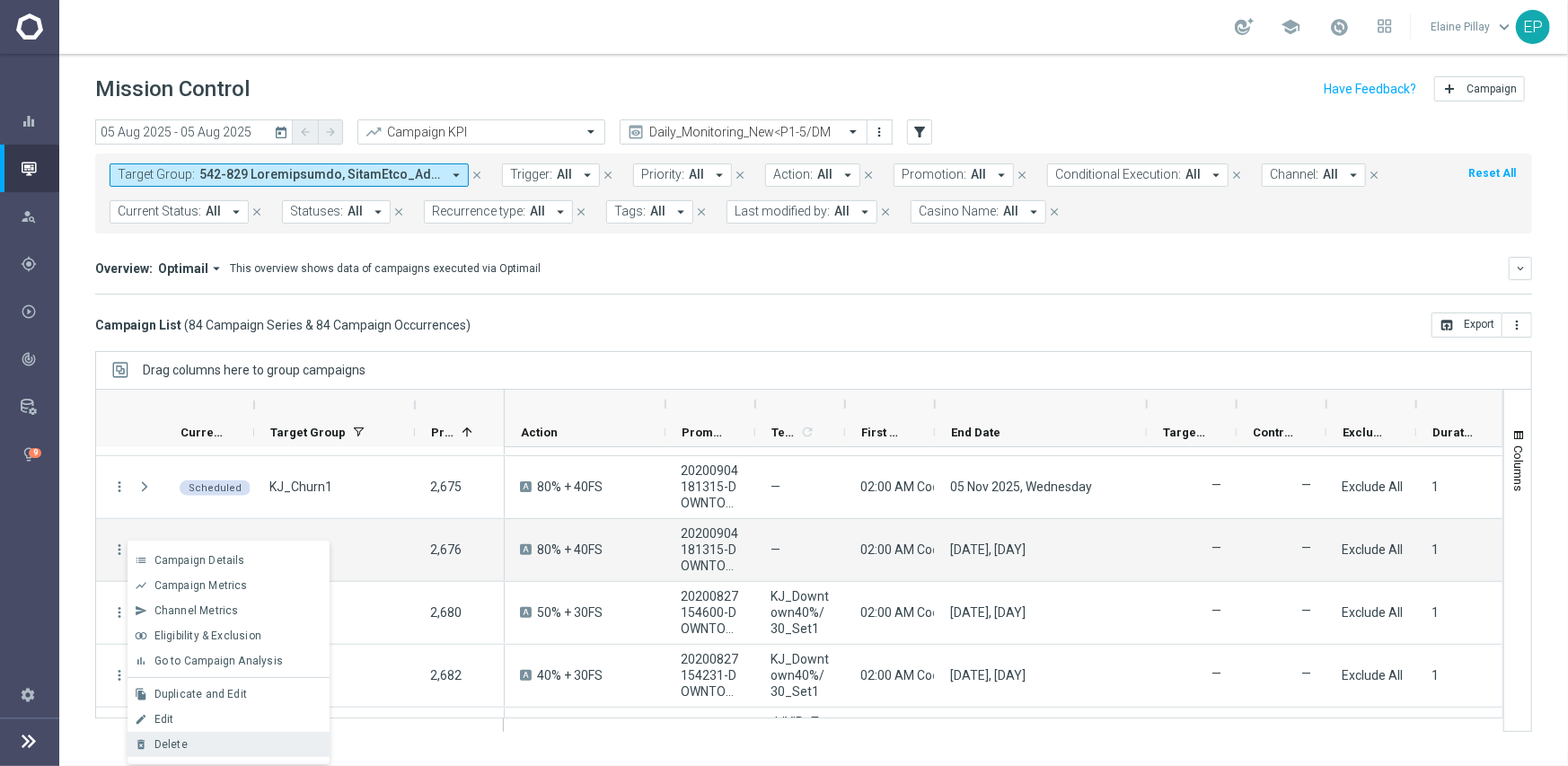 click on "Delete" at bounding box center (238, 744) 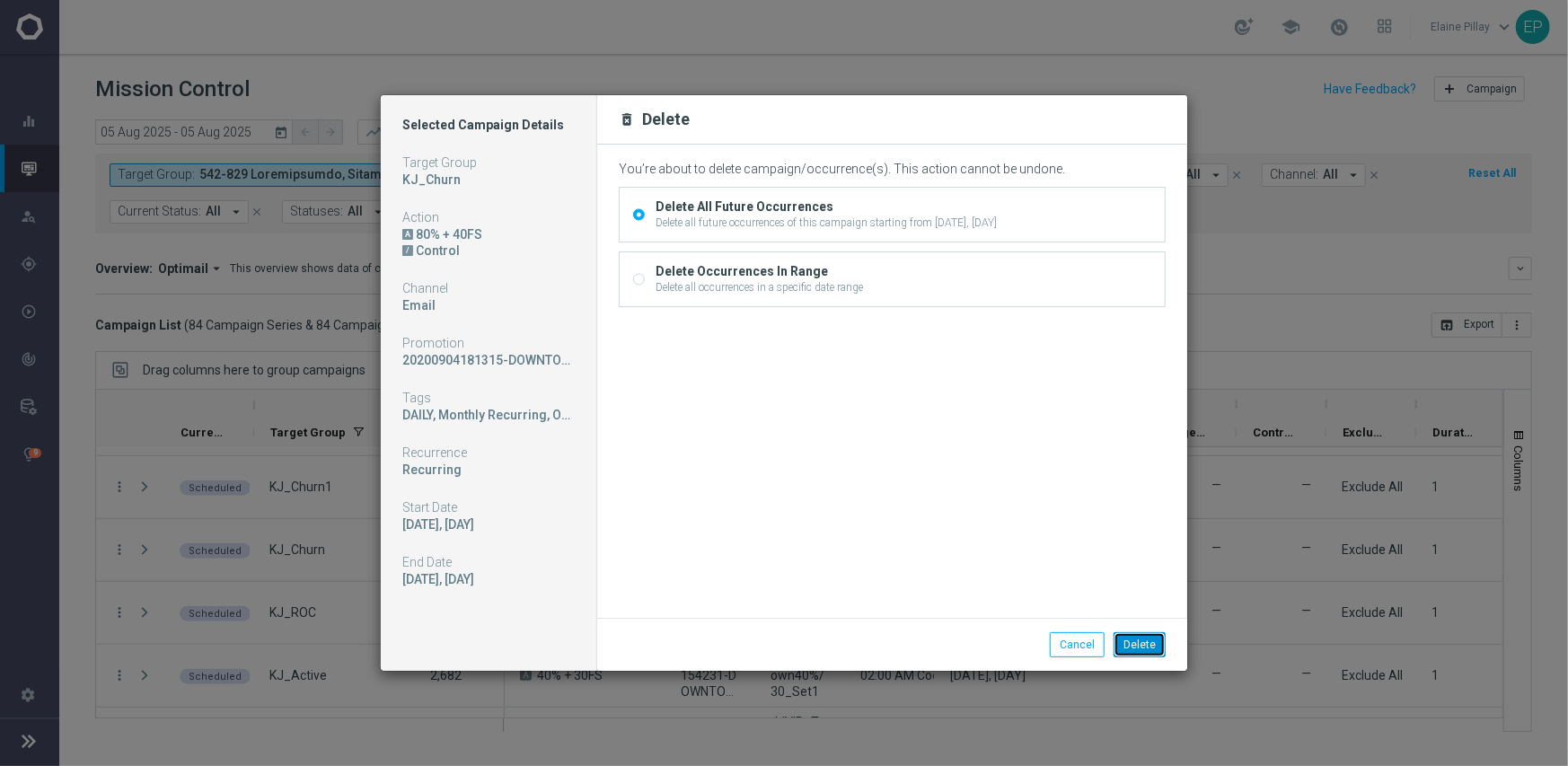 click on "Delete" 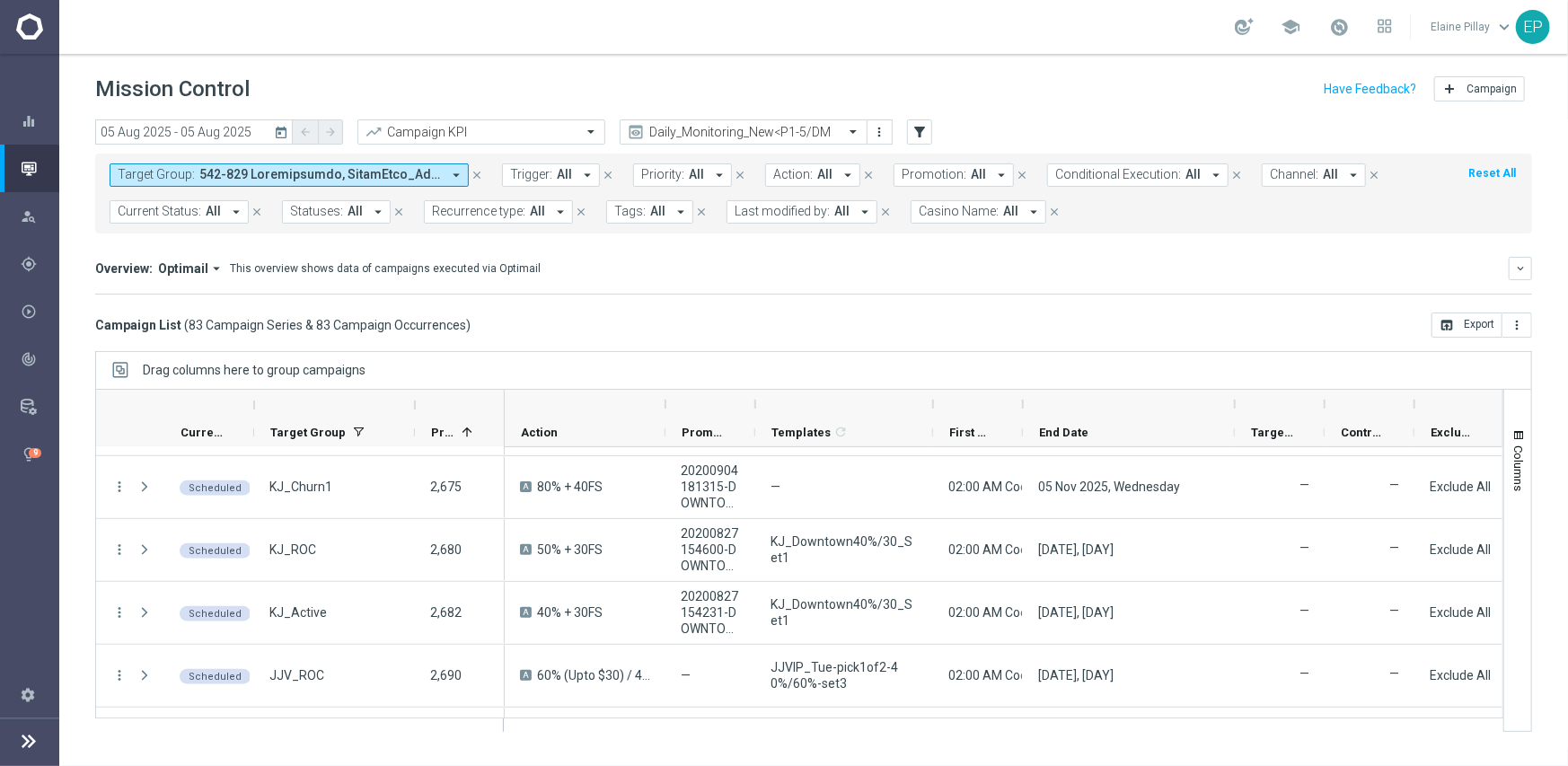 drag, startPoint x: 841, startPoint y: 402, endPoint x: 929, endPoint y: 400, distance: 88.022724 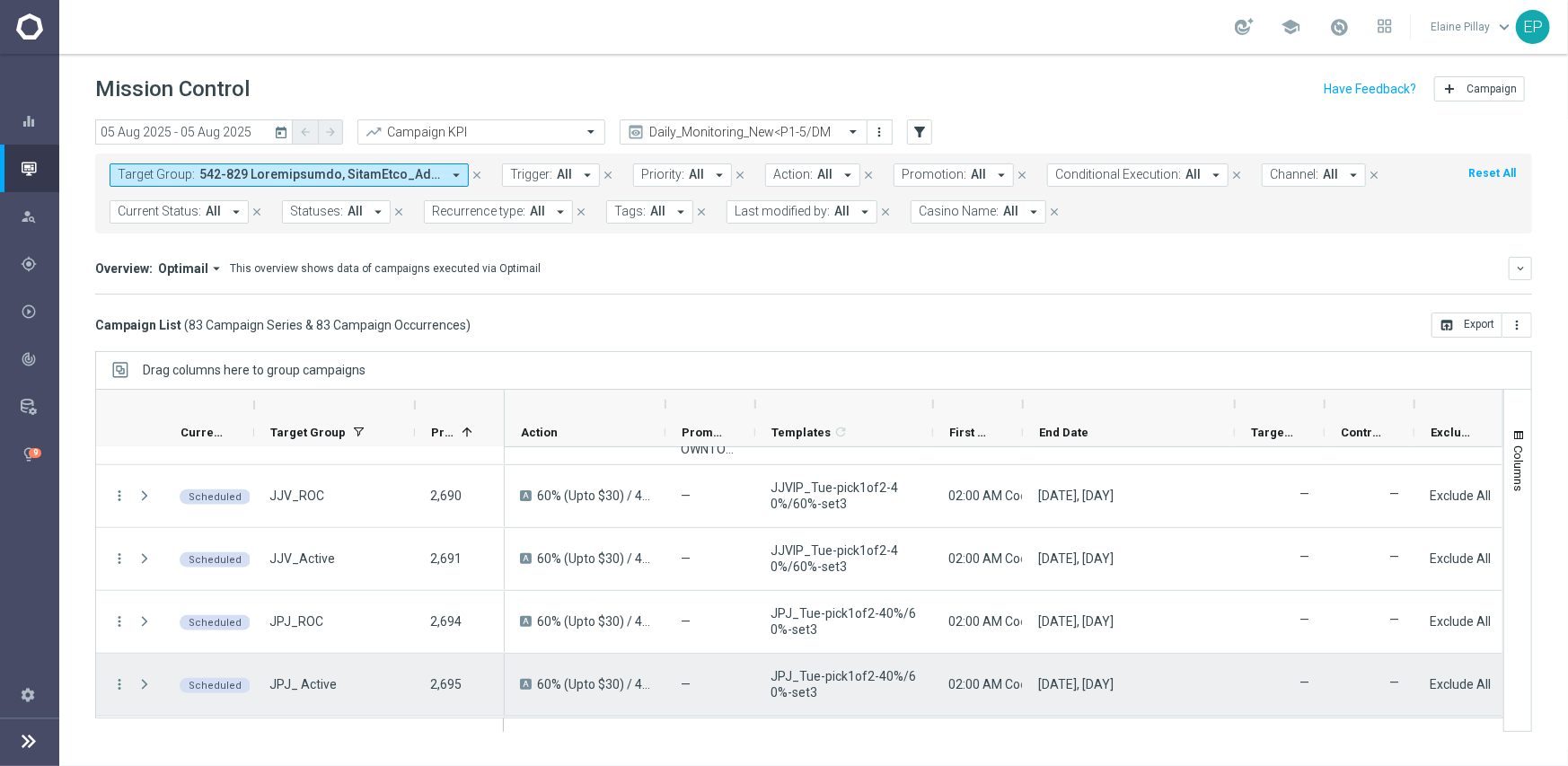 scroll, scrollTop: 1078, scrollLeft: 0, axis: vertical 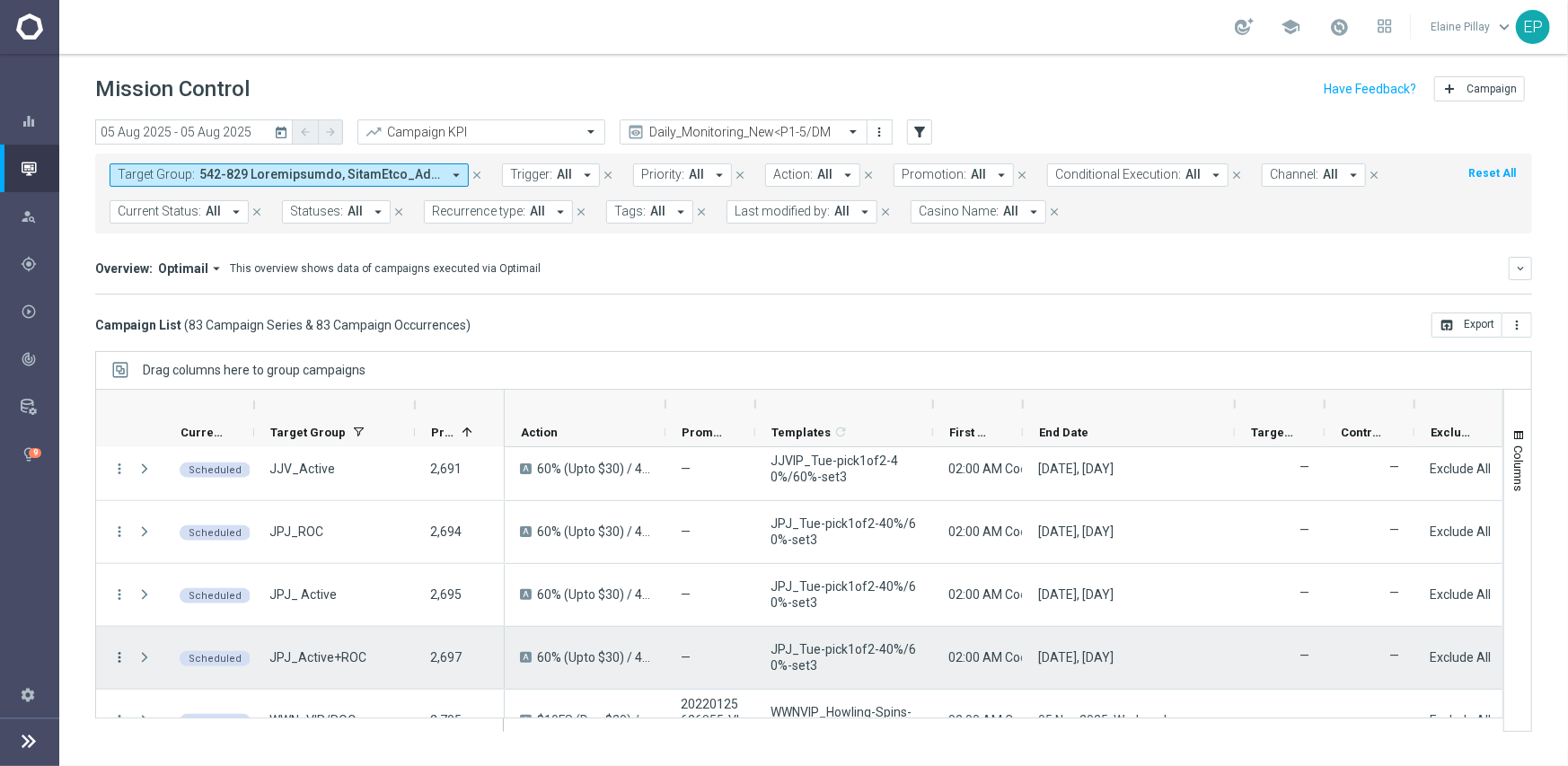 click on "more_vert" at bounding box center [119, 657] 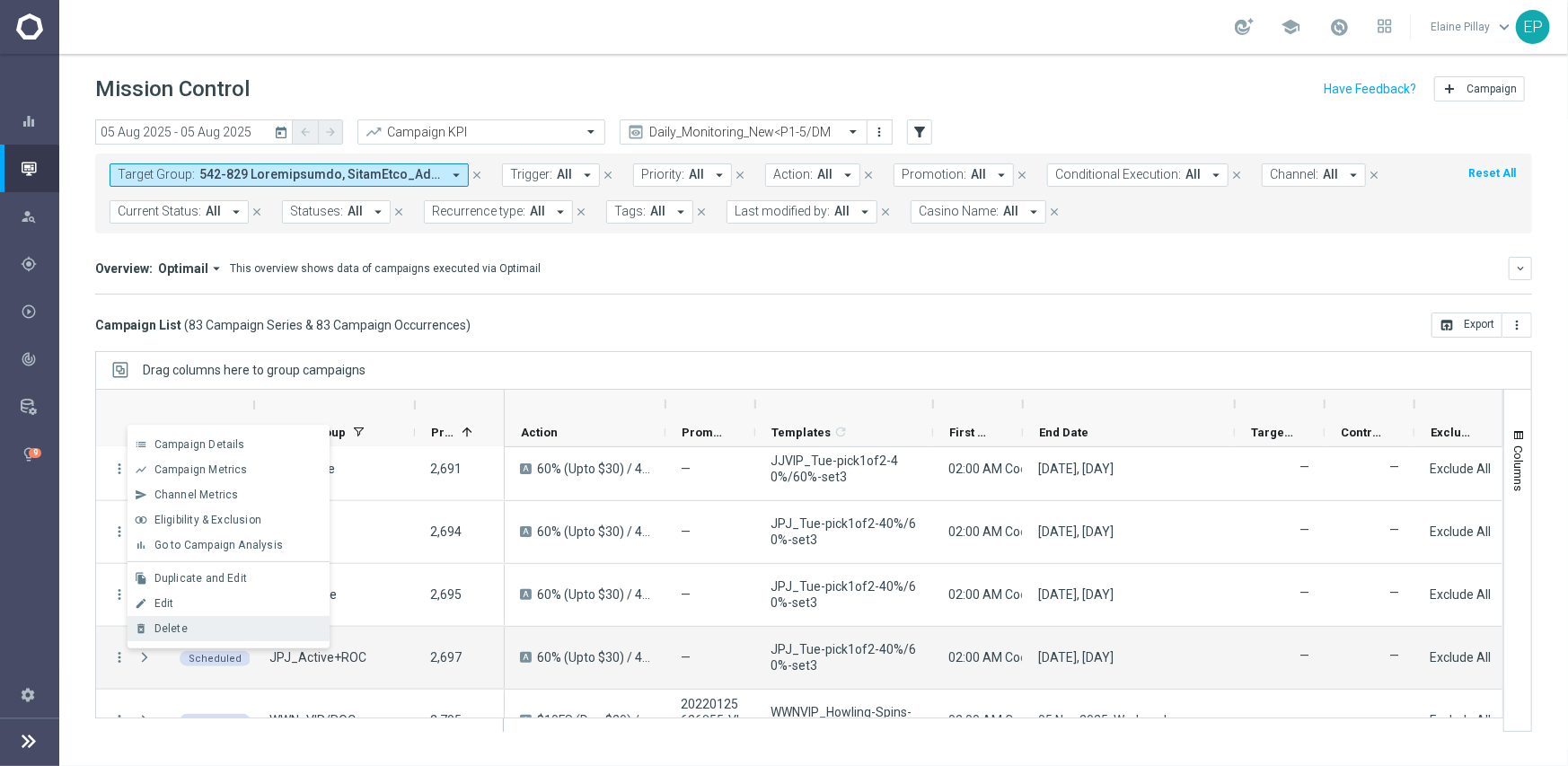 click on "Delete" at bounding box center [238, 629] 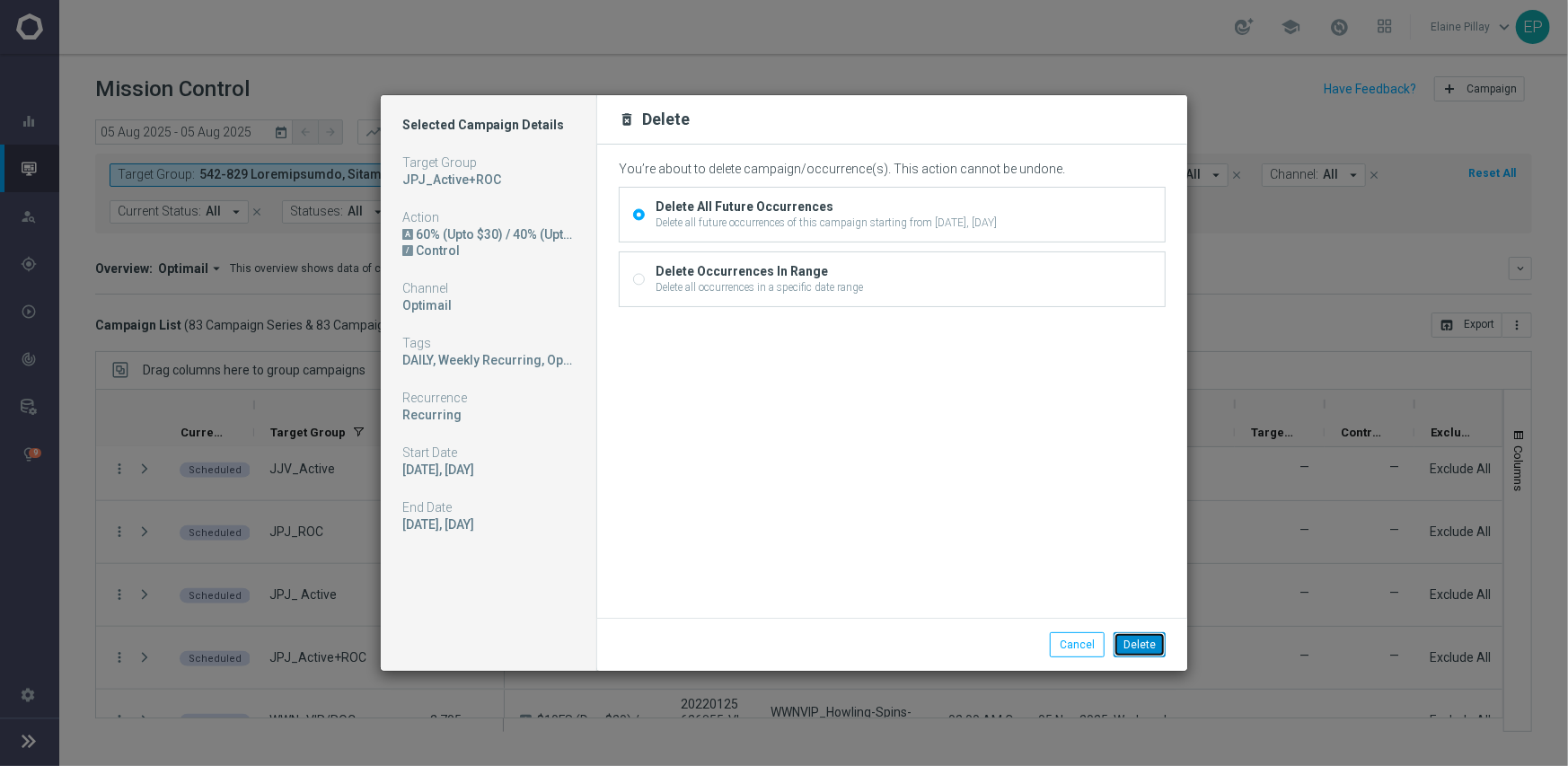 click on "Delete" 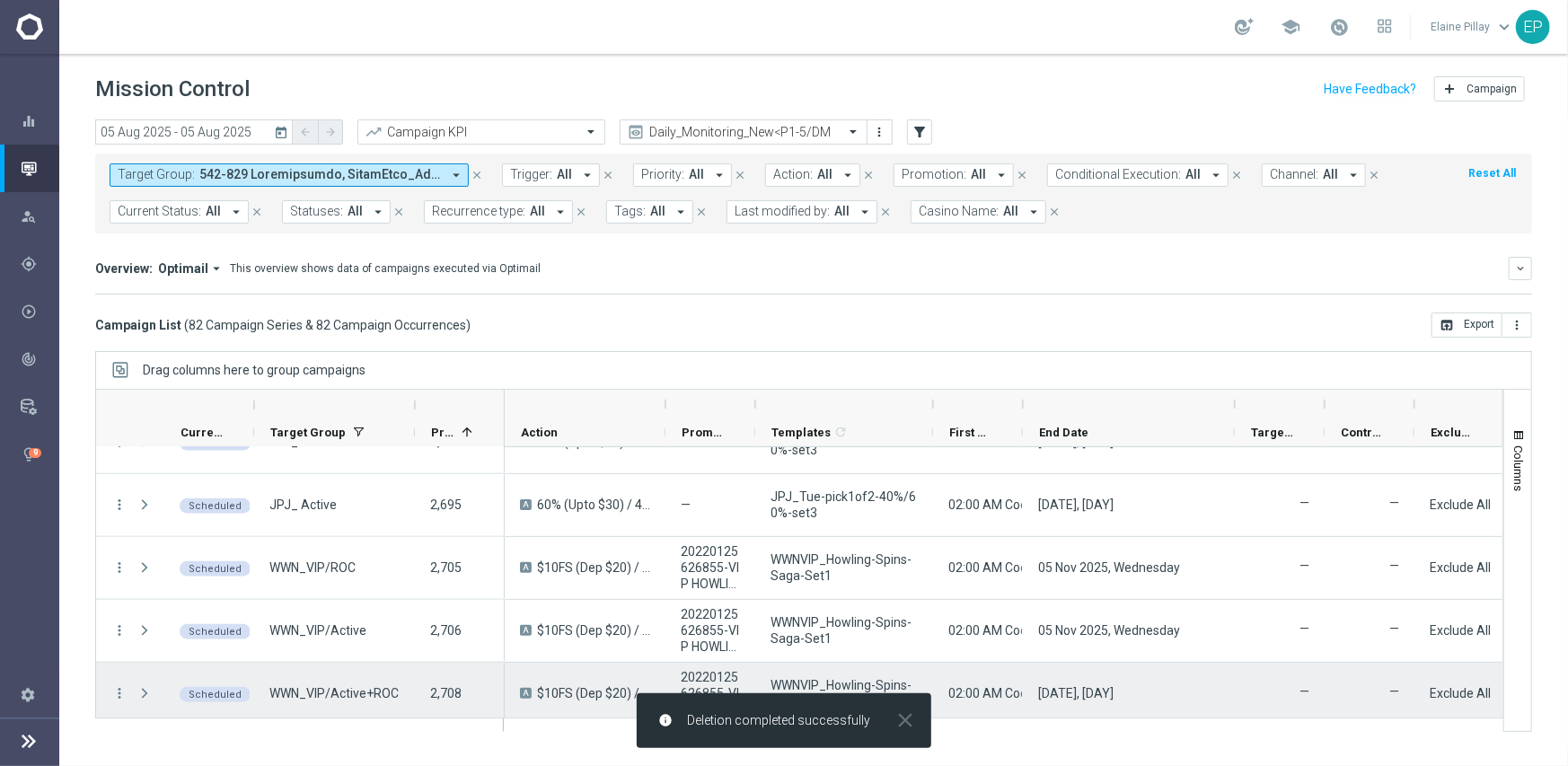 scroll, scrollTop: 1257, scrollLeft: 0, axis: vertical 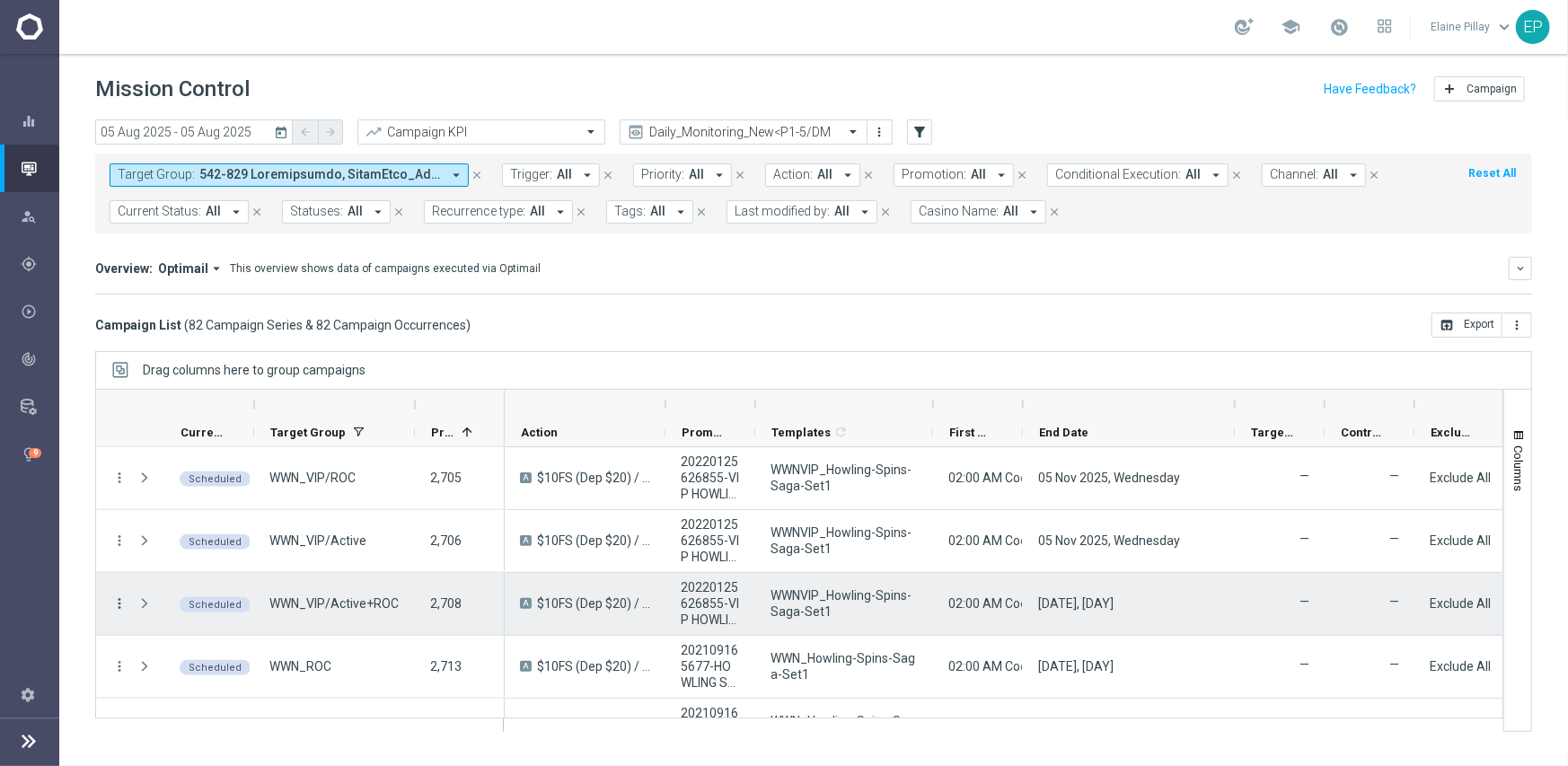 click on "more_vert" at bounding box center (119, 603) 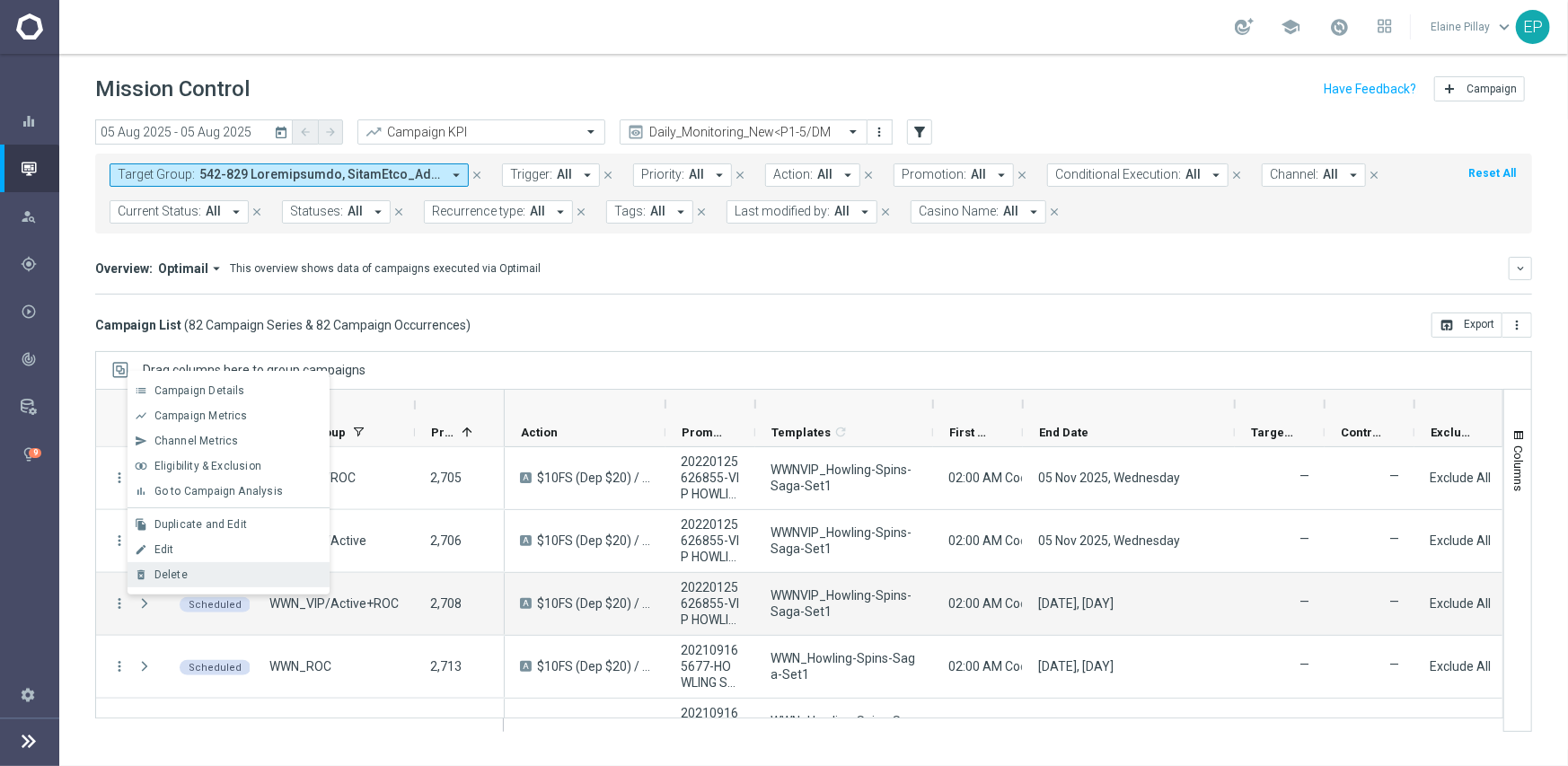 click on "Delete" at bounding box center (171, 575) 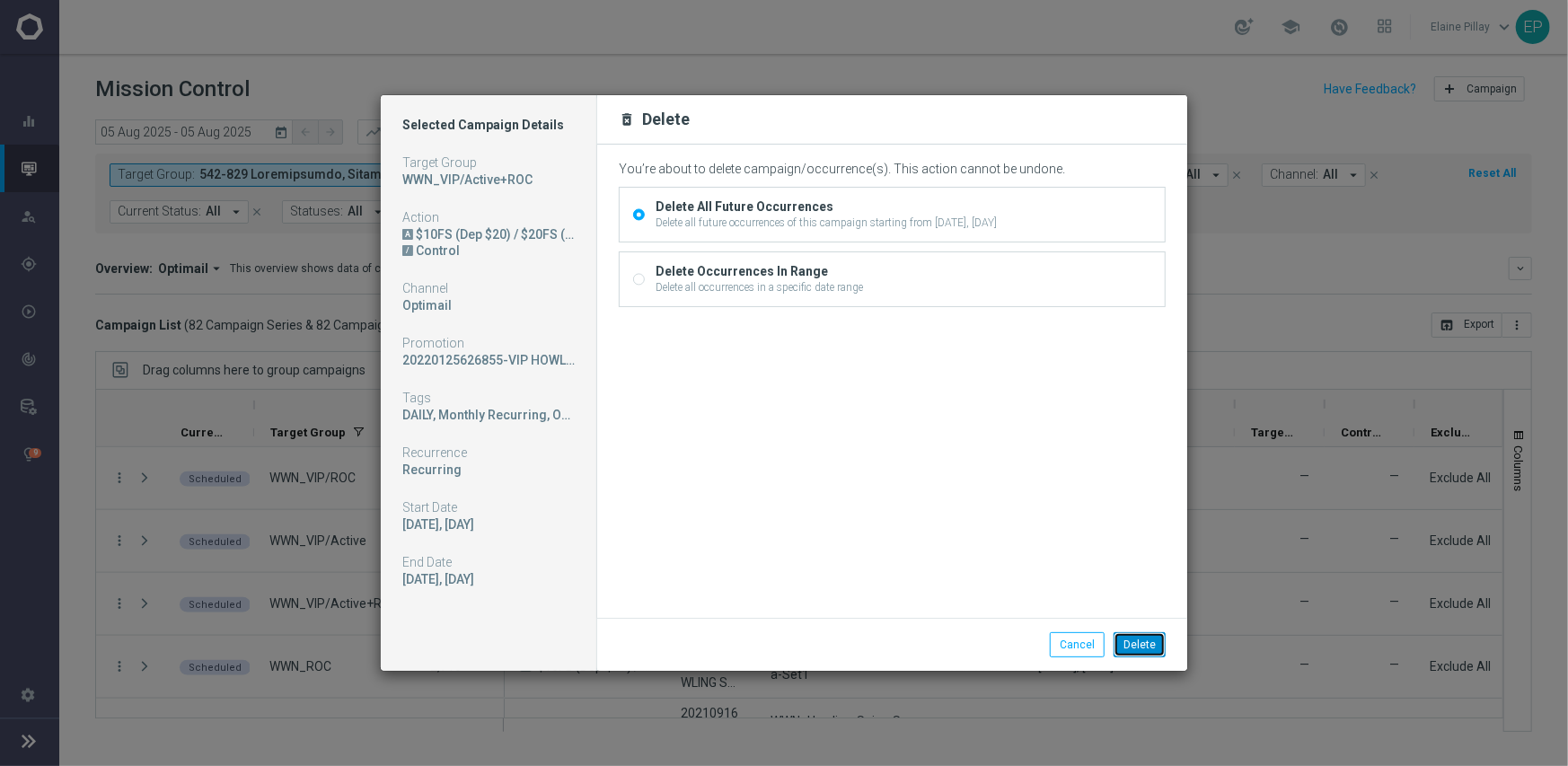 click on "Delete" 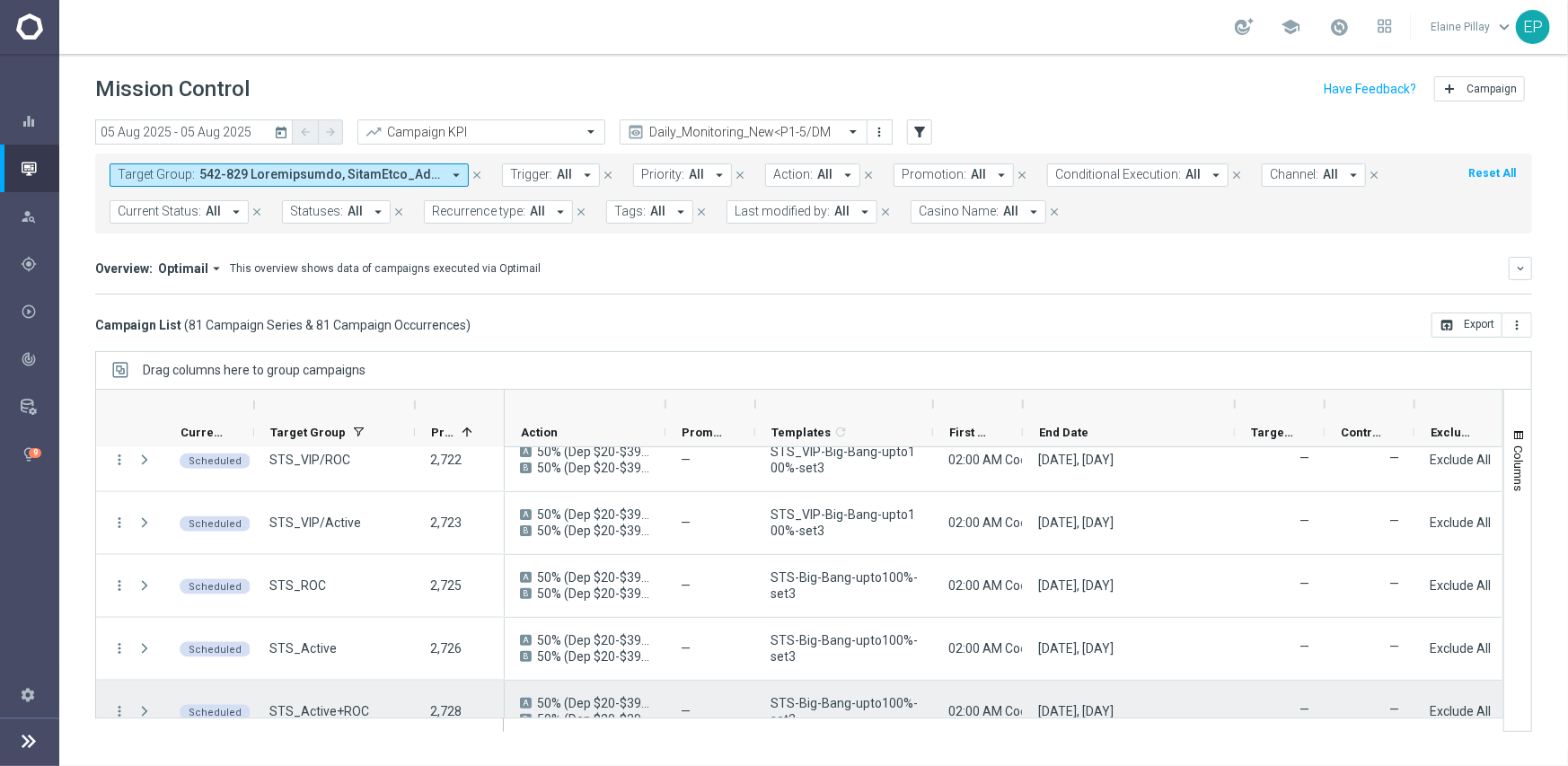scroll, scrollTop: 1616, scrollLeft: 0, axis: vertical 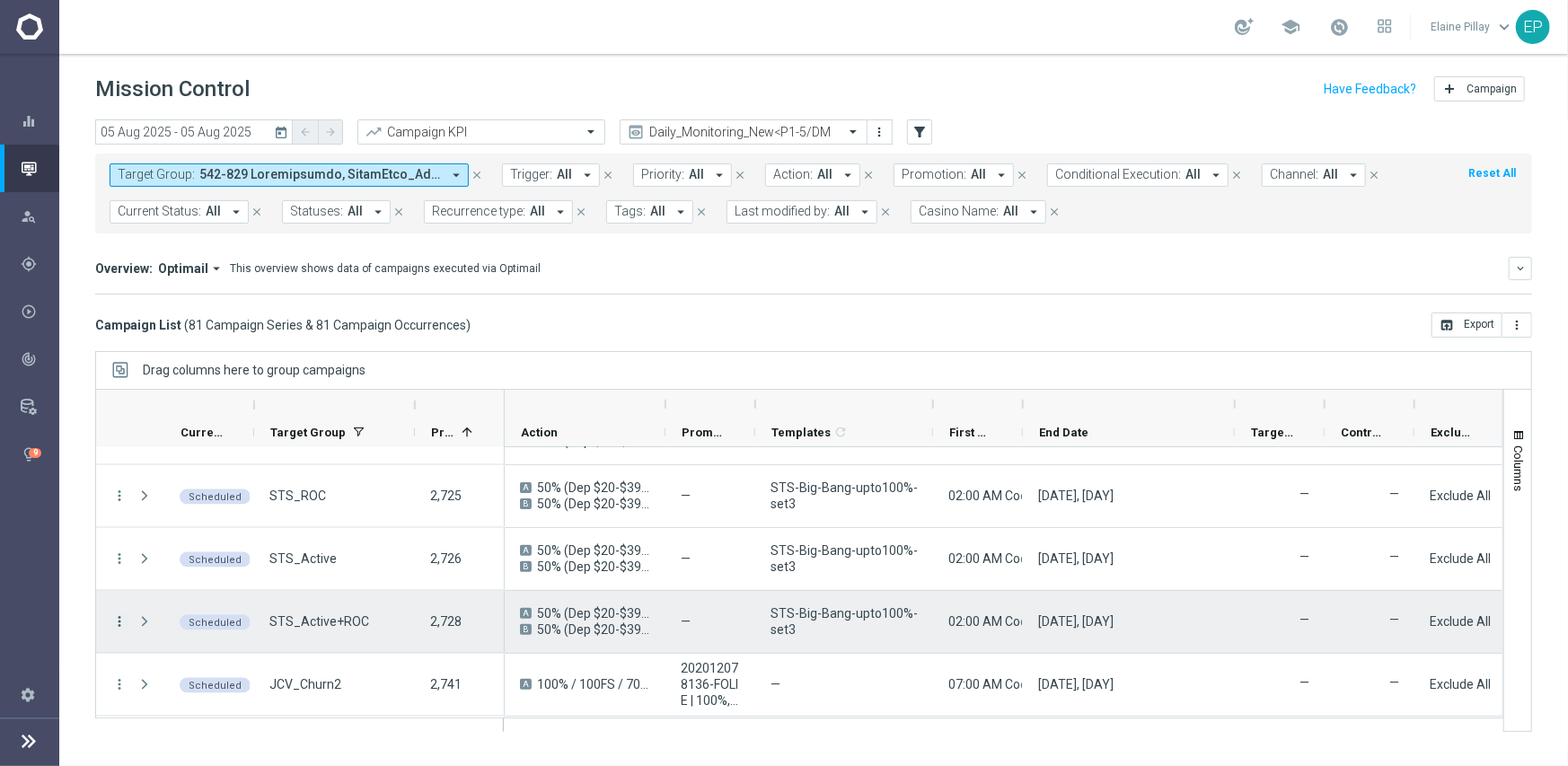 click on "more_vert" at bounding box center (119, 621) 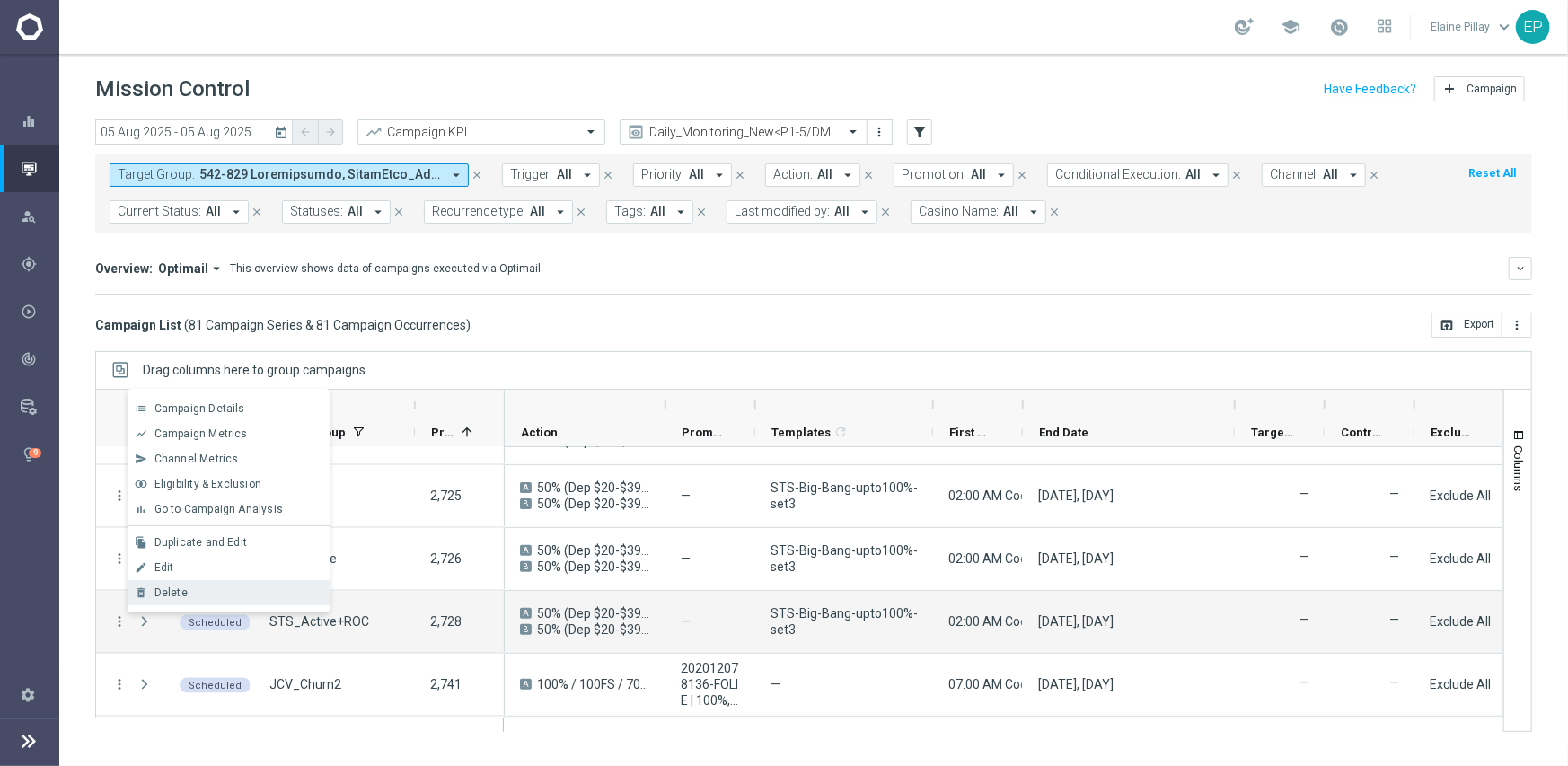 click on "delete_forever
Delete" at bounding box center (228, 593) 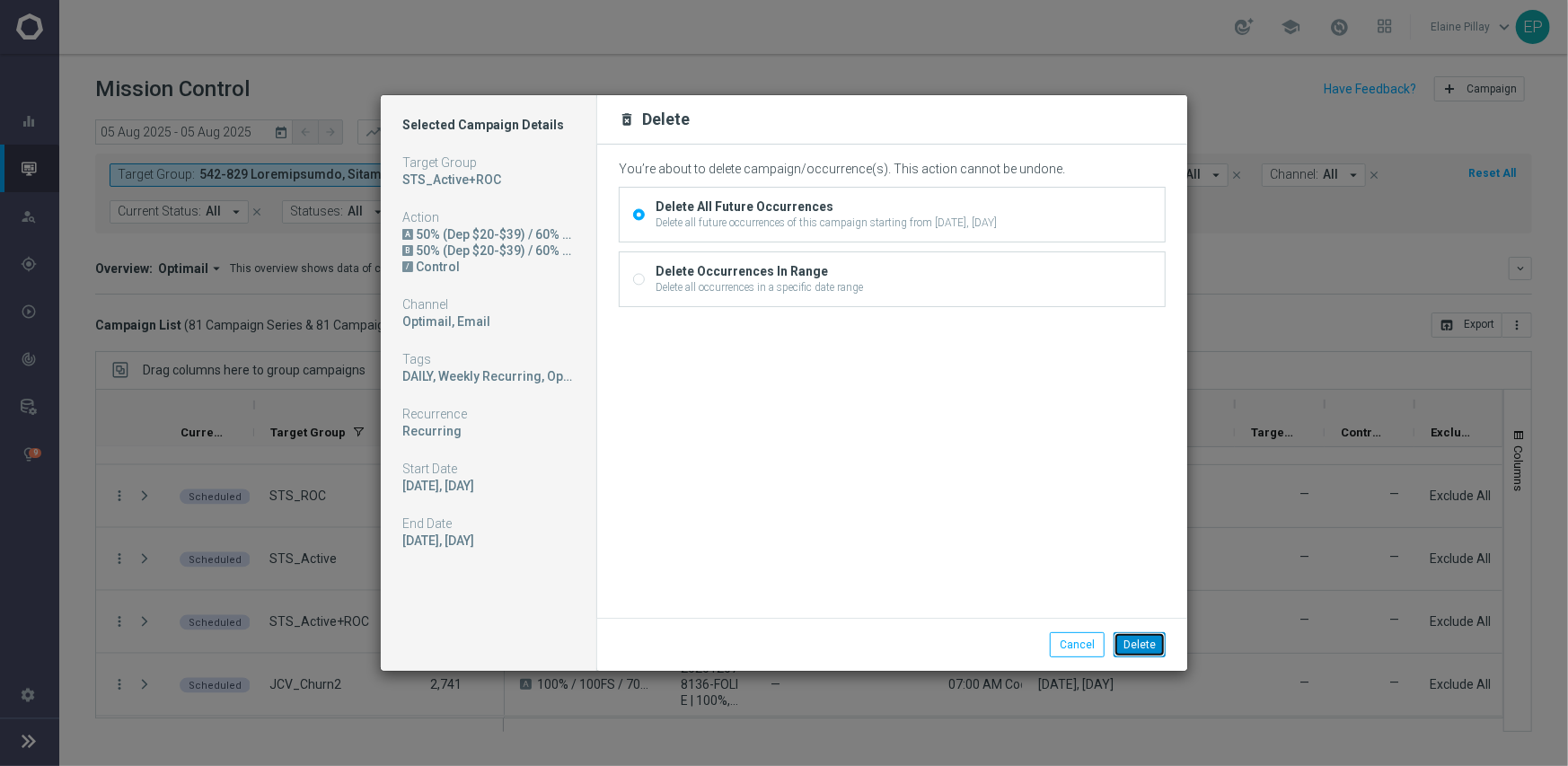 click on "Delete" 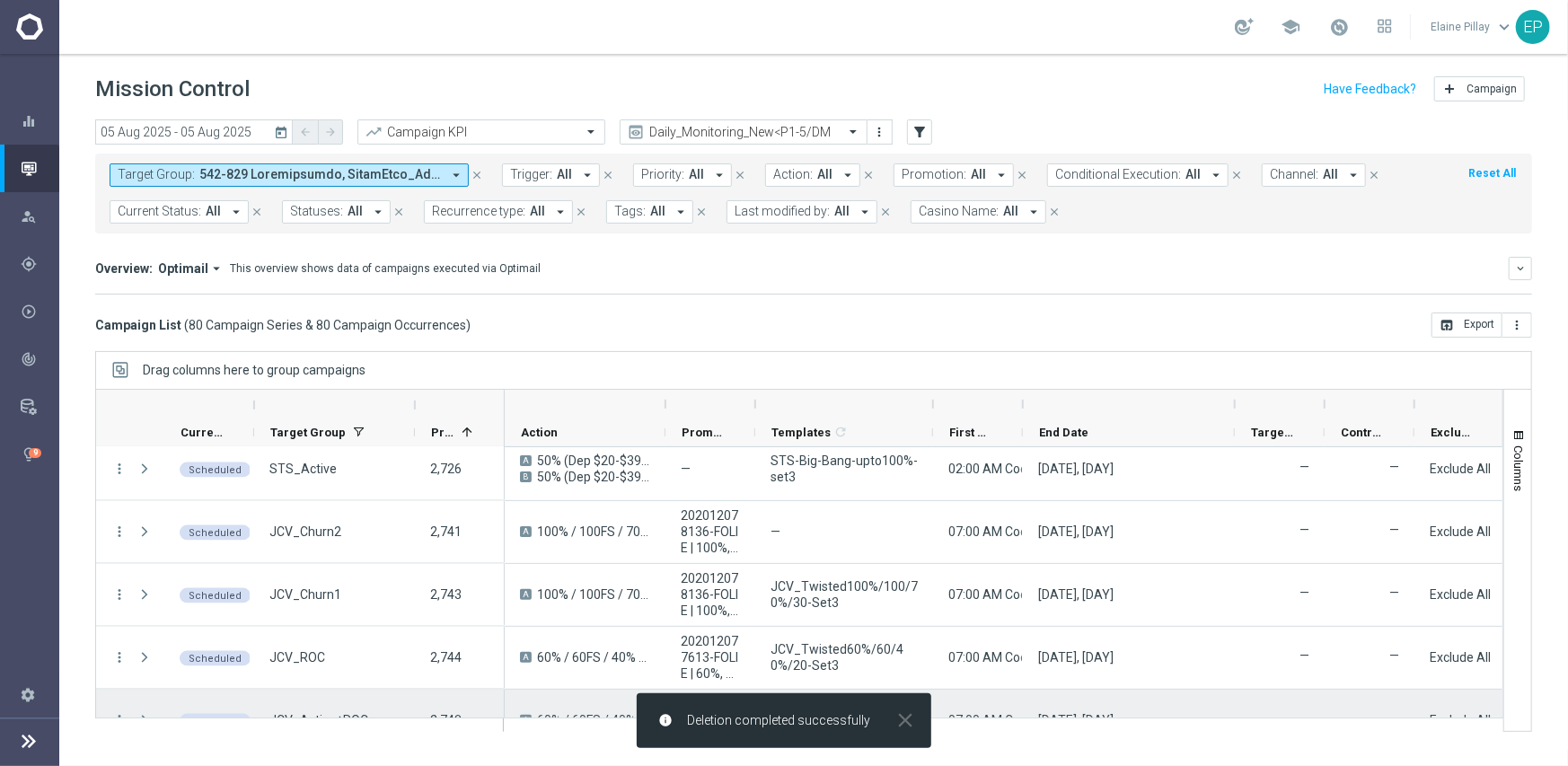 scroll, scrollTop: 1796, scrollLeft: 0, axis: vertical 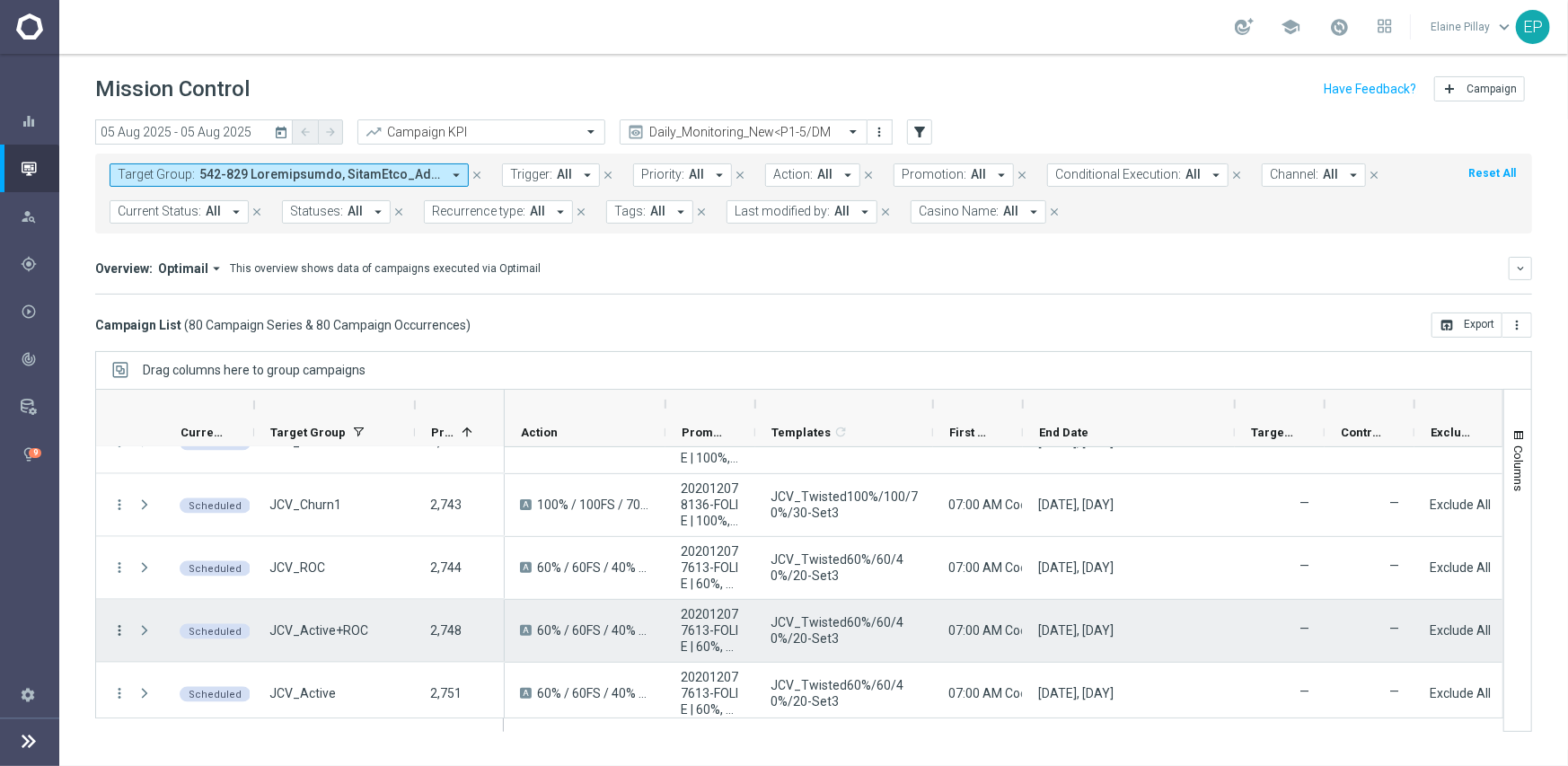click on "more_vert" at bounding box center [119, 630] 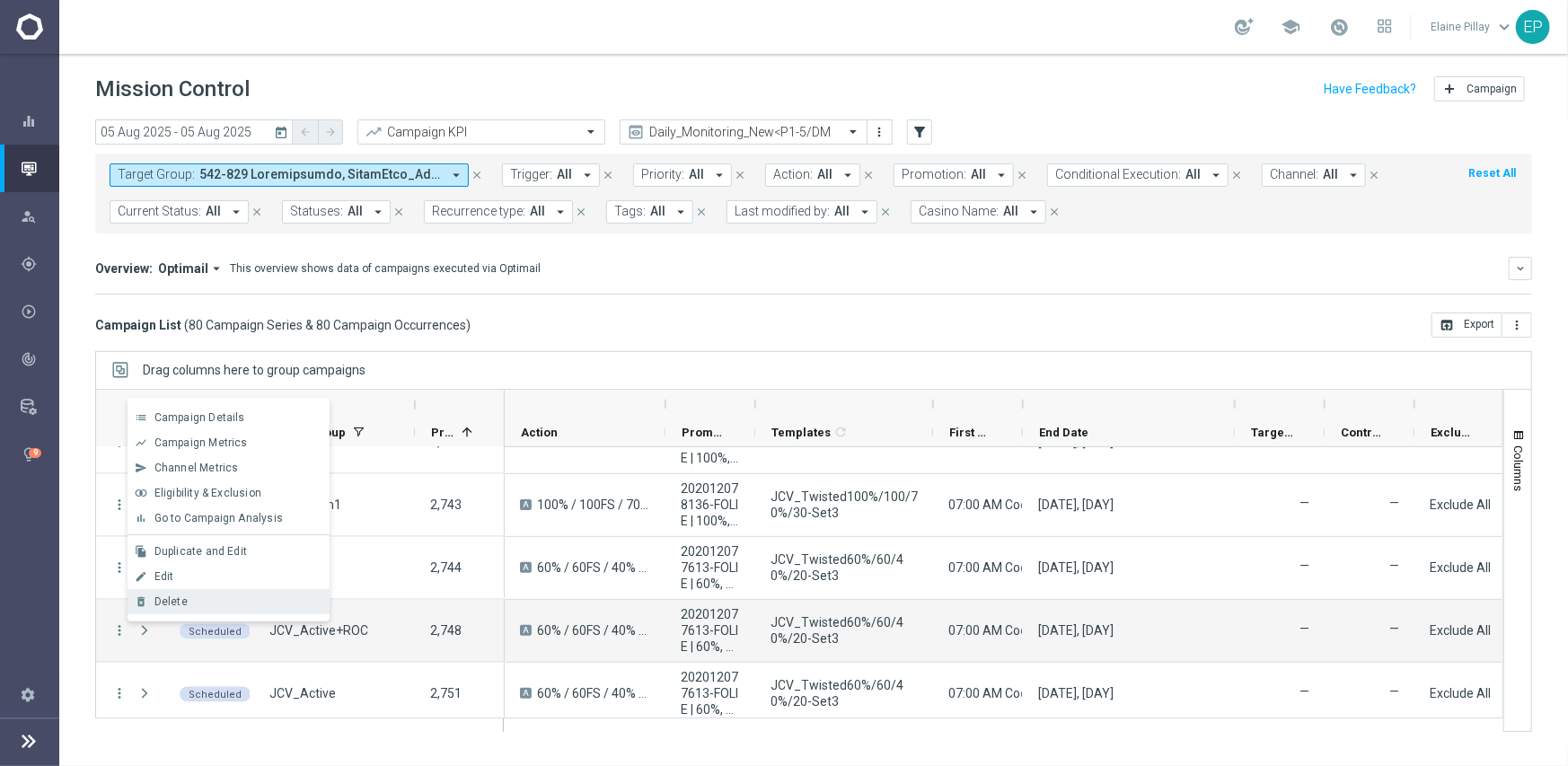 click on "Delete" at bounding box center [171, 602] 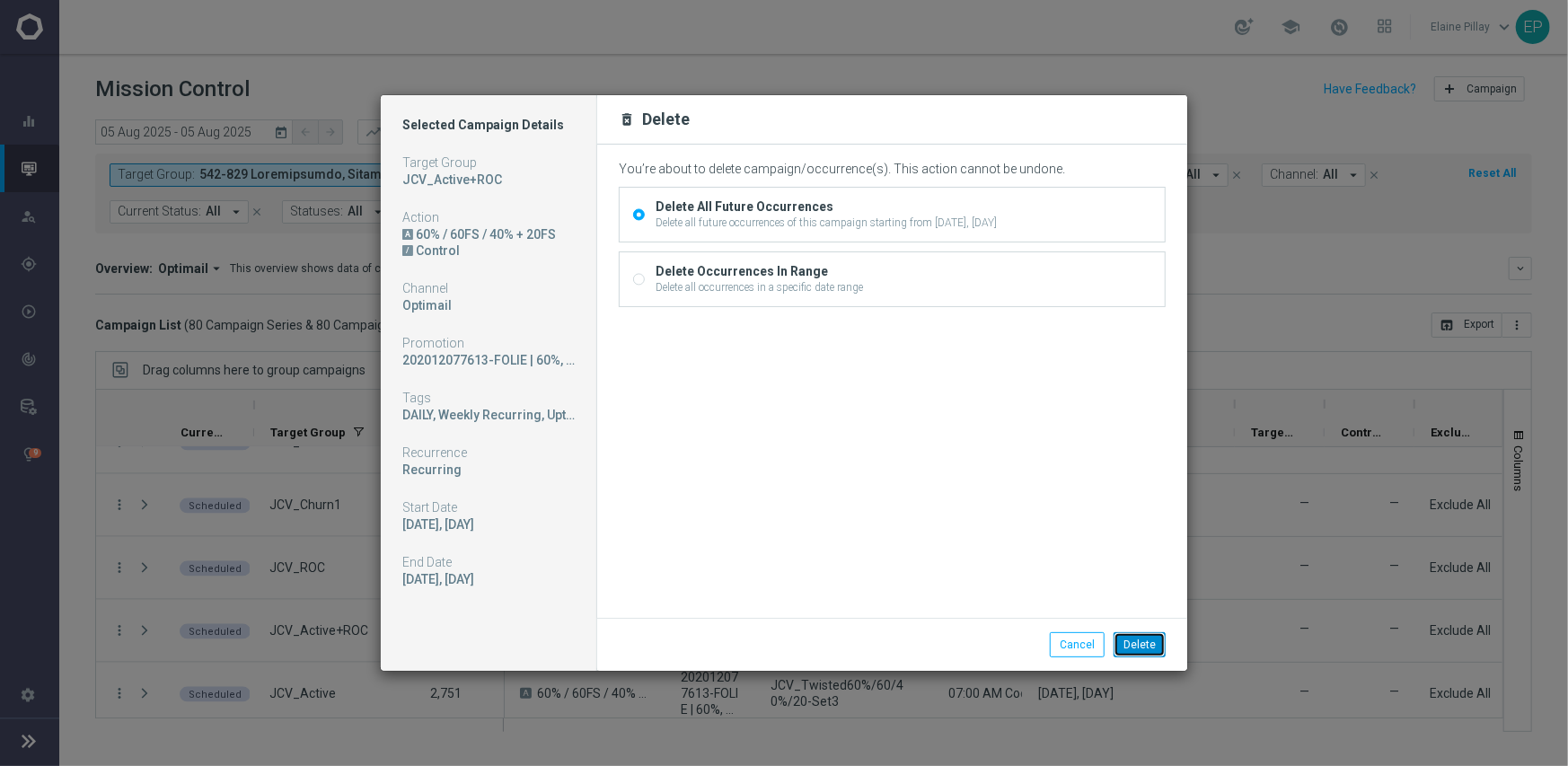 click on "Delete" 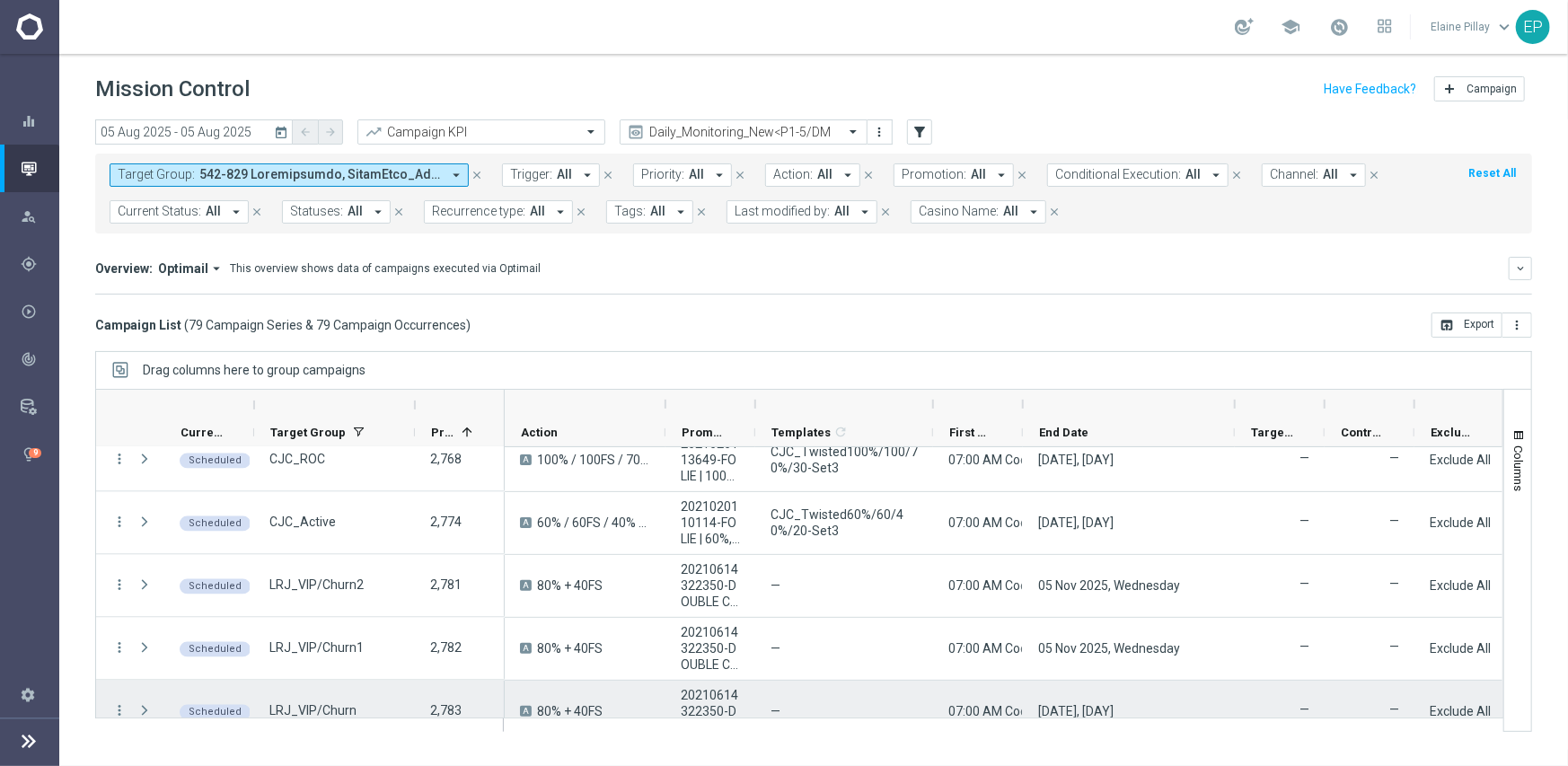 scroll, scrollTop: 2245, scrollLeft: 0, axis: vertical 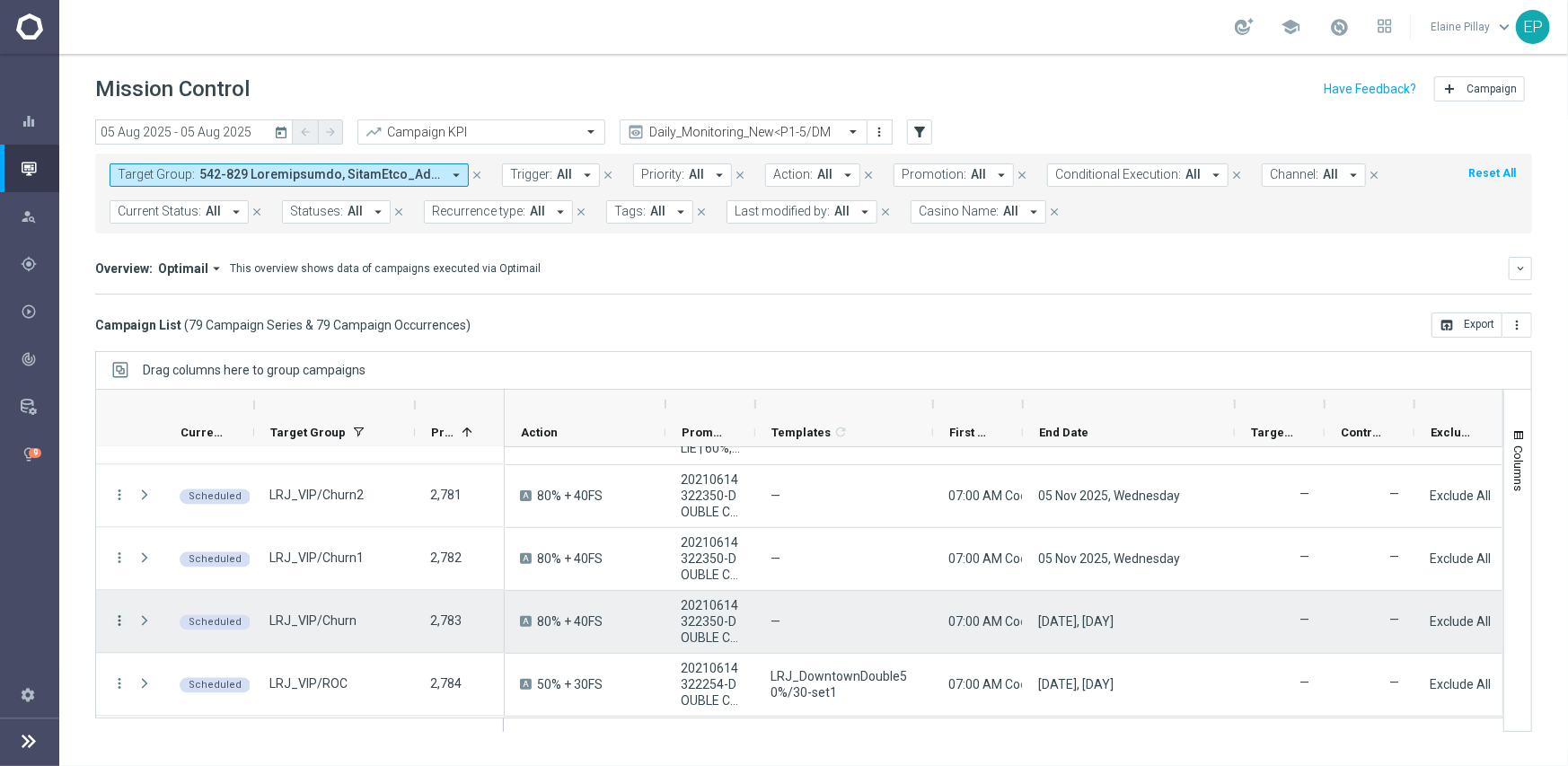 click on "more_vert" at bounding box center [119, 621] 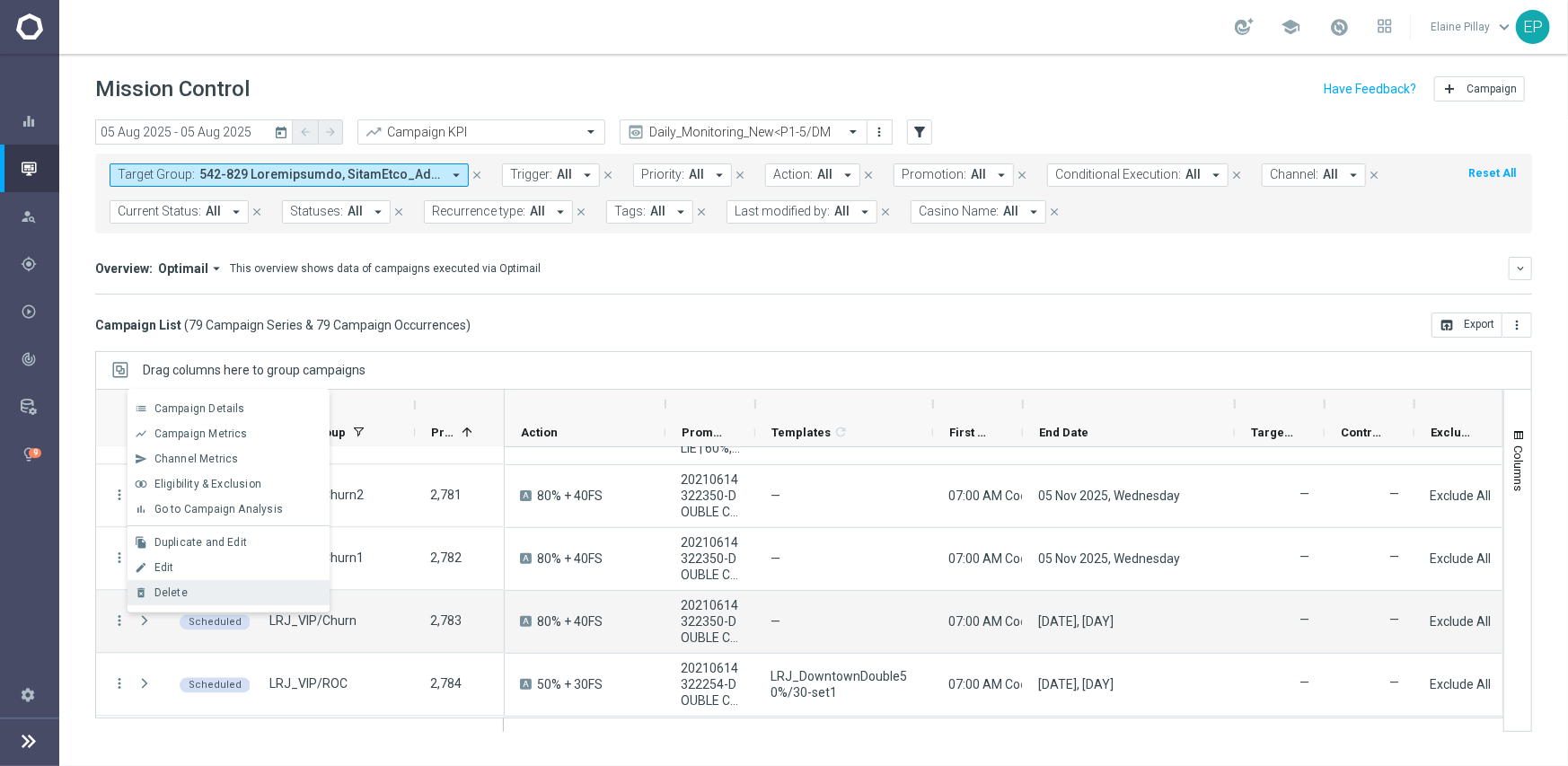 click on "Delete" at bounding box center (171, 593) 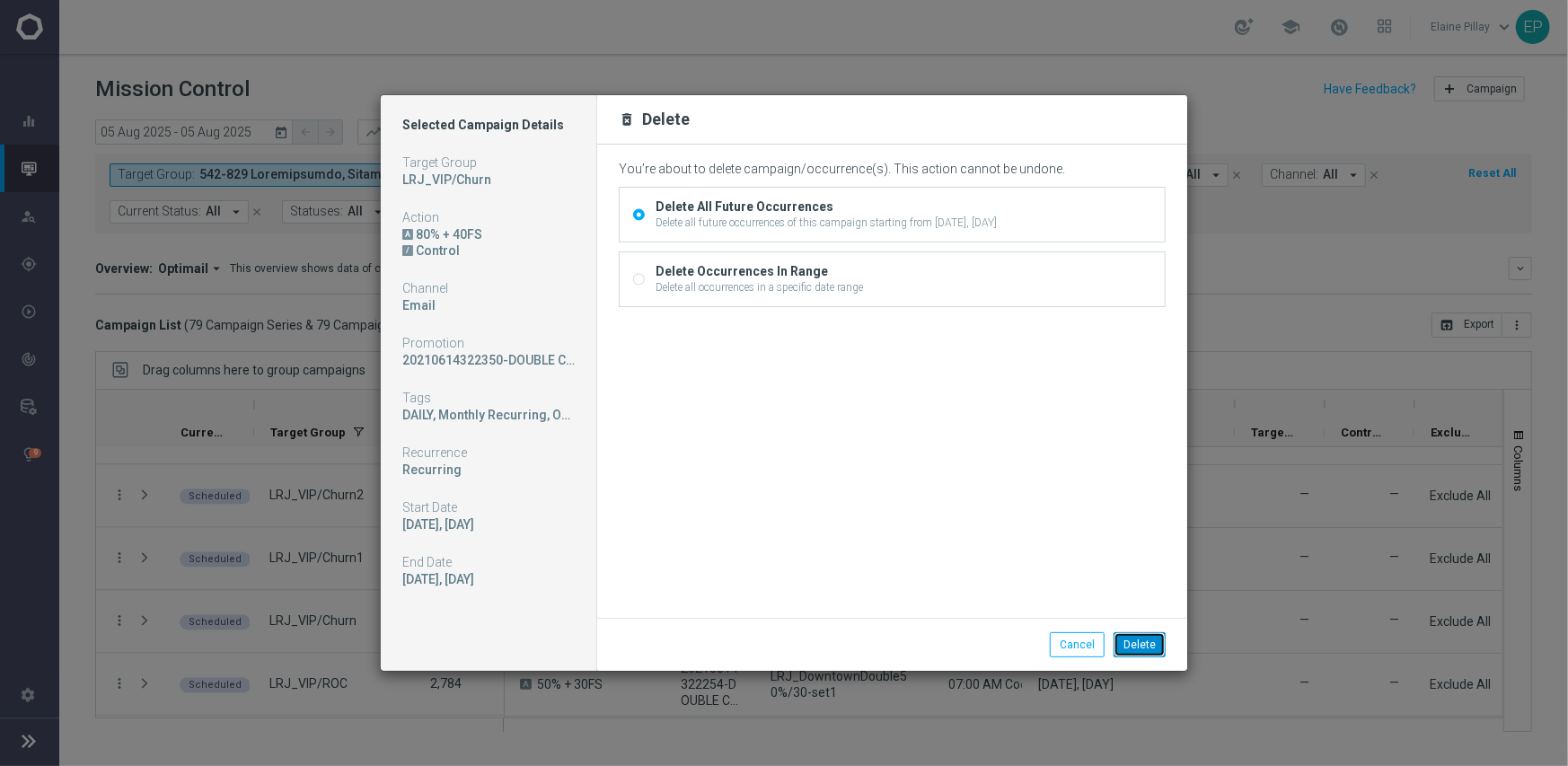 click on "Delete" 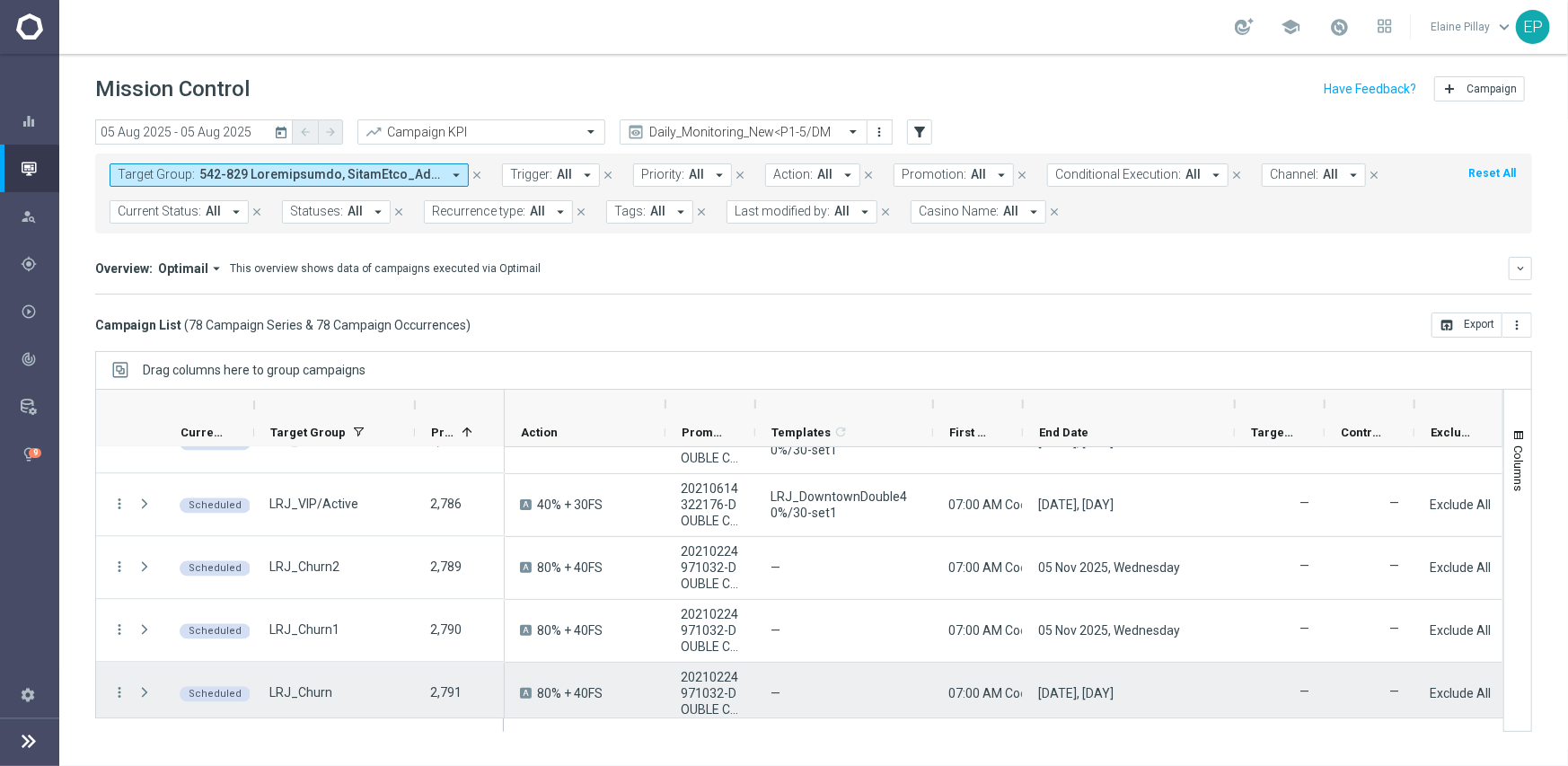 scroll, scrollTop: 2514, scrollLeft: 0, axis: vertical 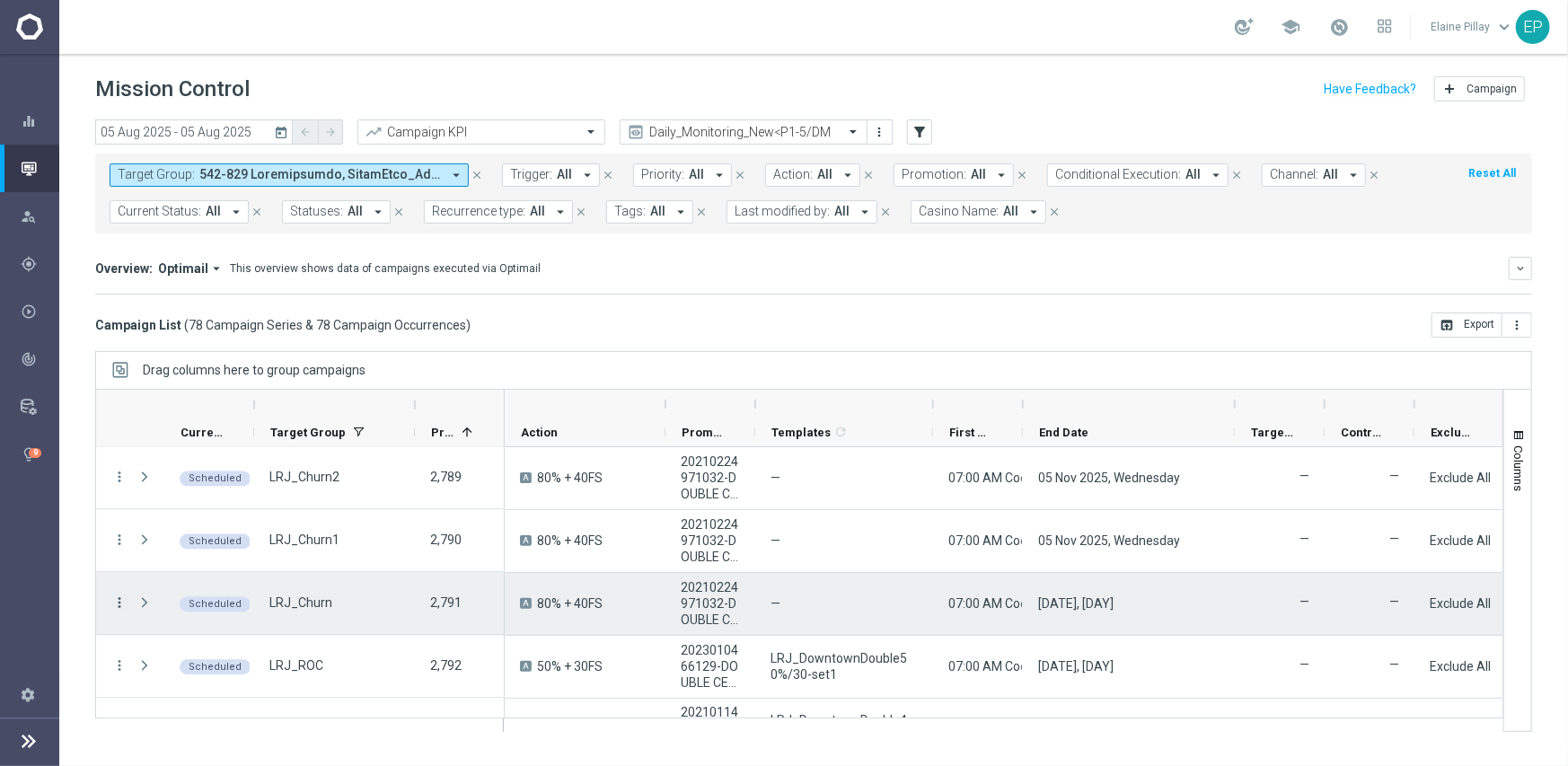 click on "more_vert" at bounding box center [119, 603] 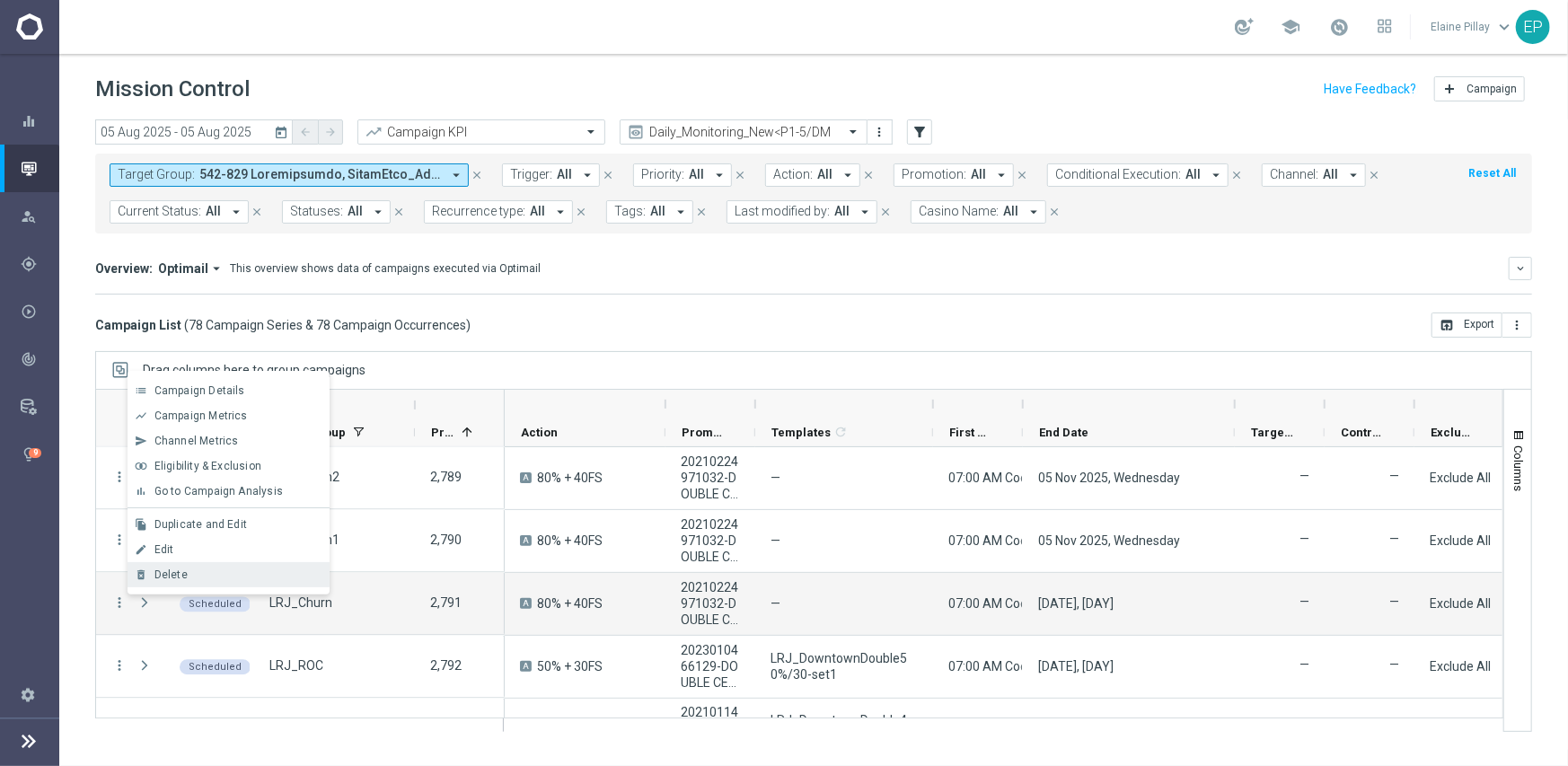 click on "Delete" at bounding box center [238, 575] 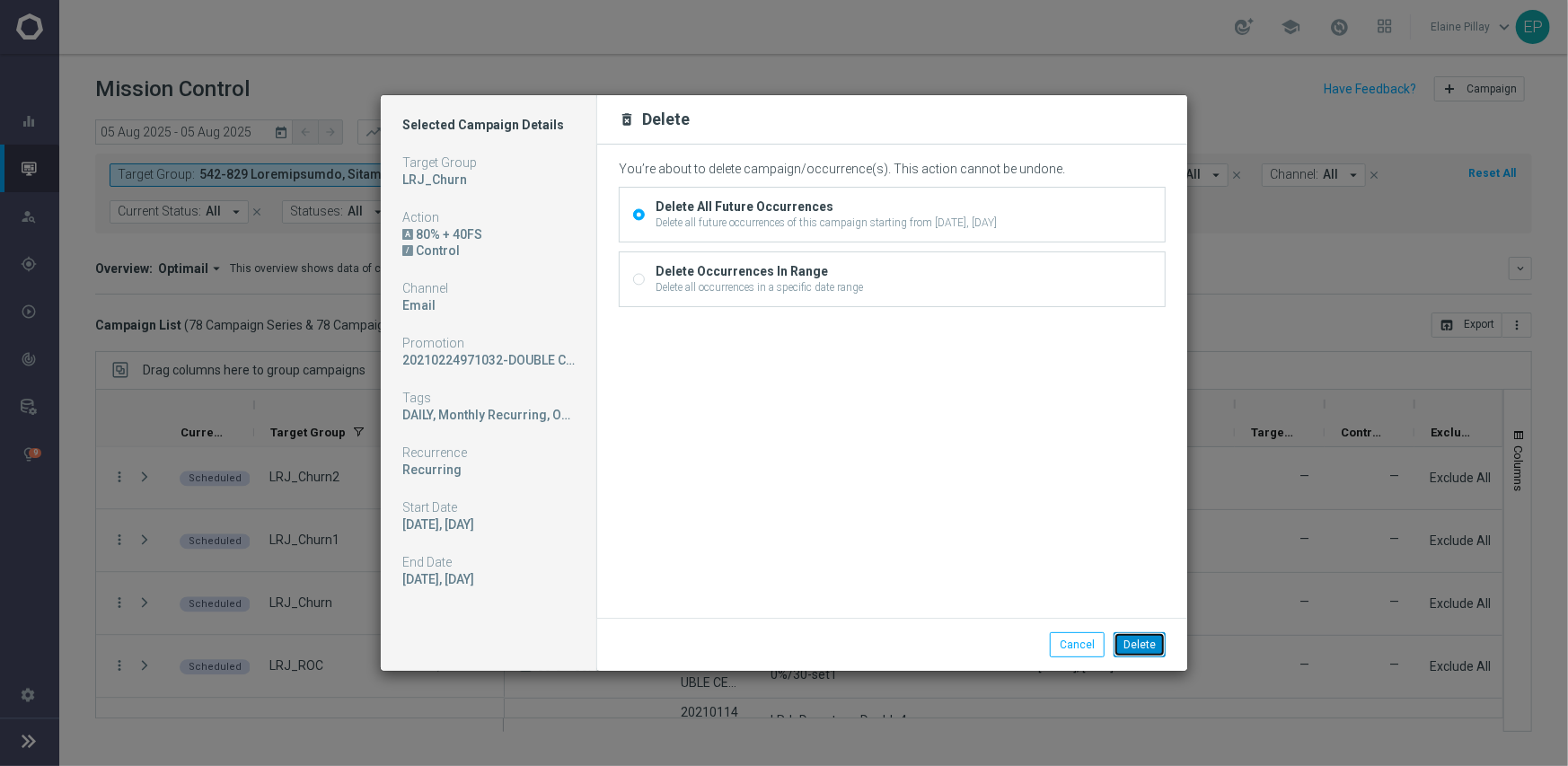 click on "Delete" 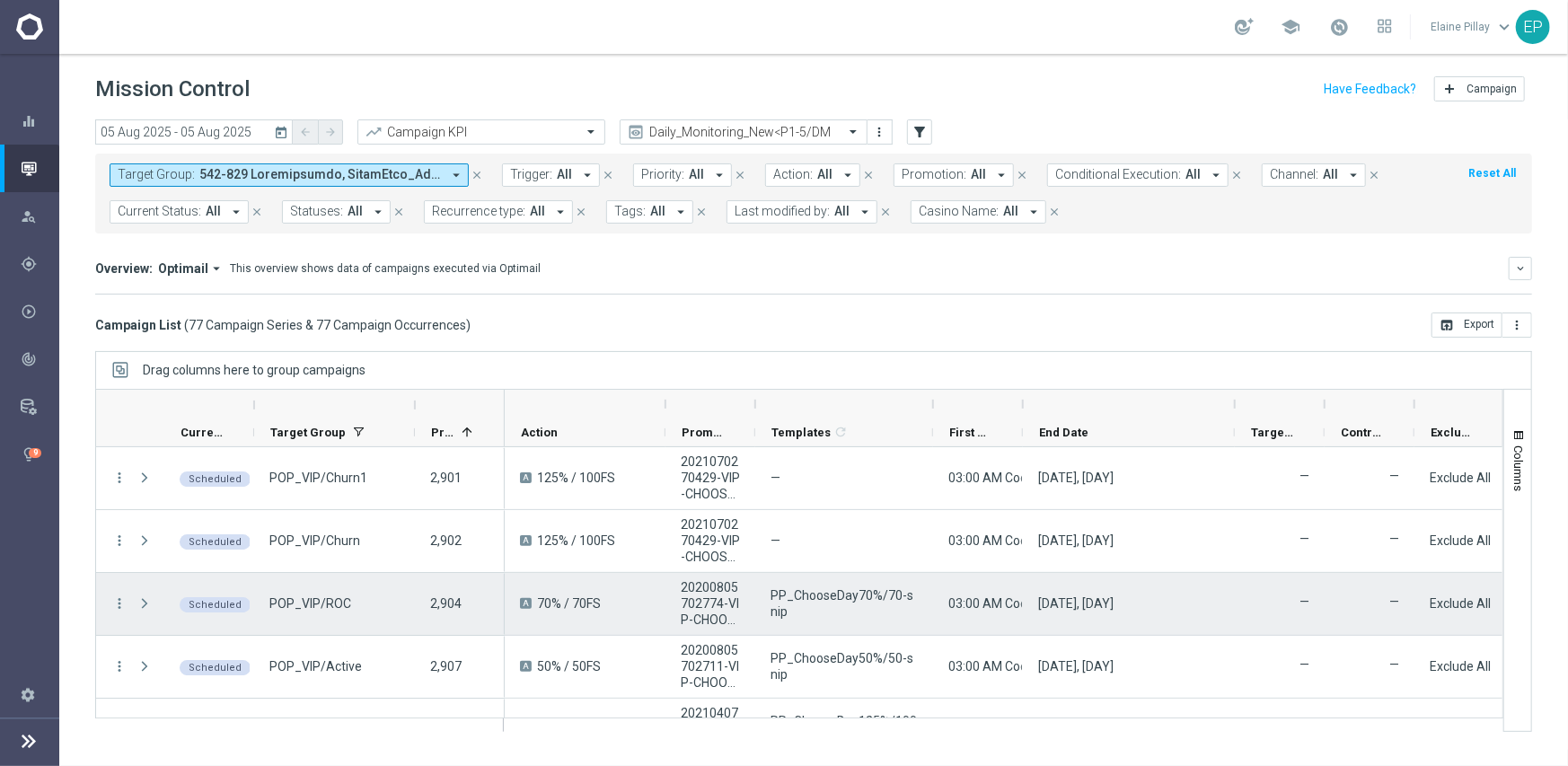 scroll, scrollTop: 3682, scrollLeft: 0, axis: vertical 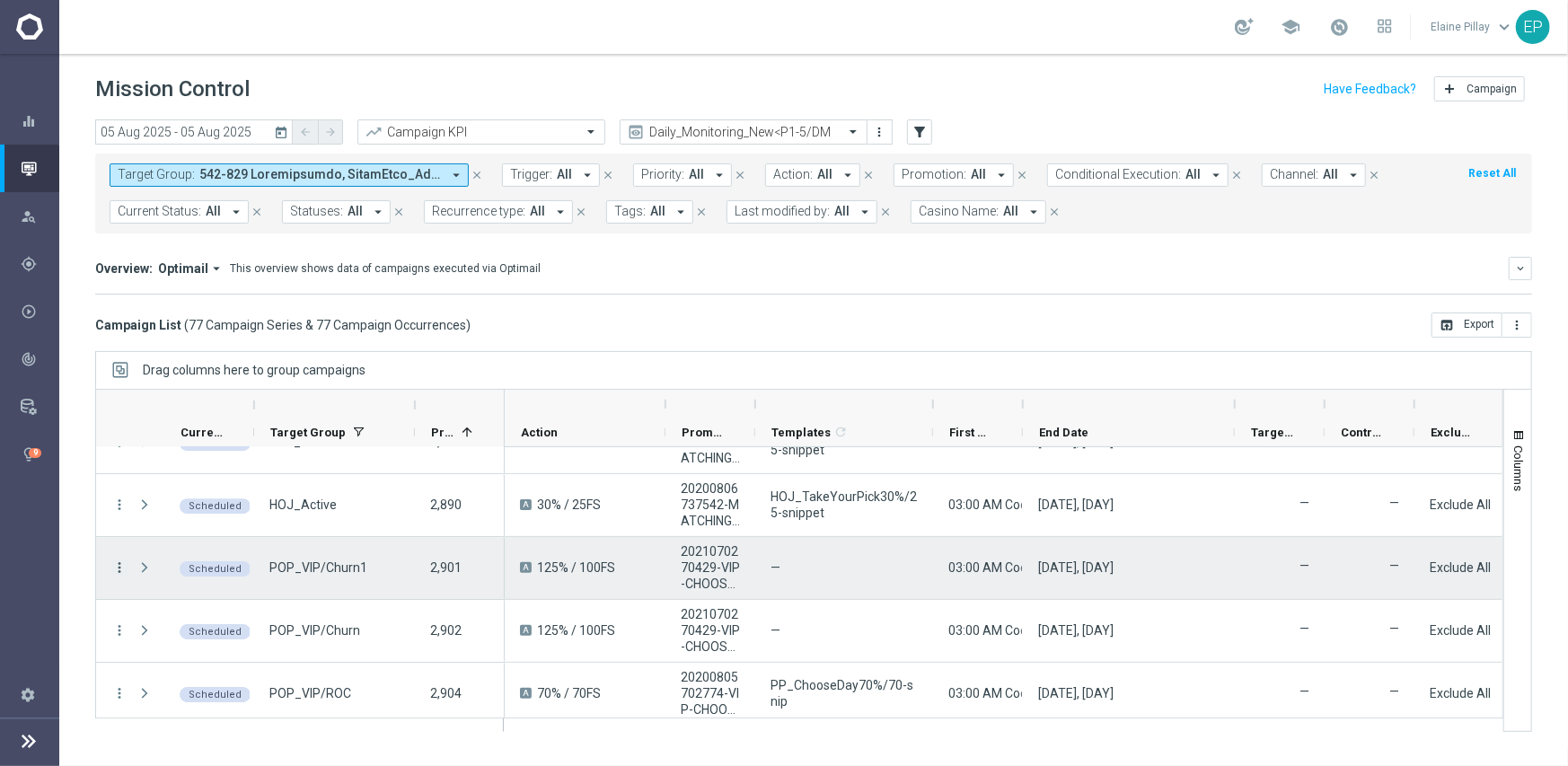 click on "more_vert" at bounding box center [119, 568] 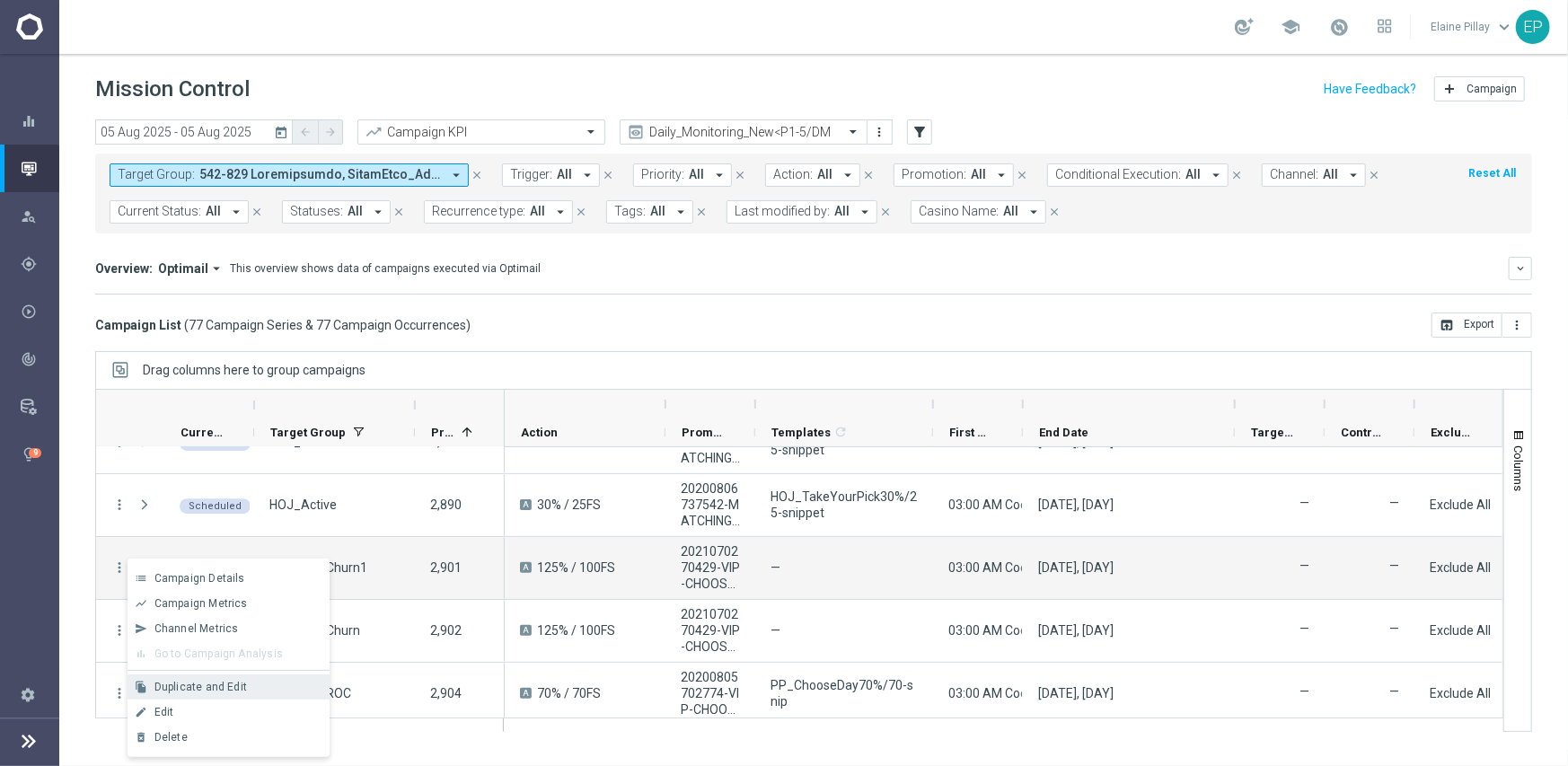 click on "Duplicate and Edit" at bounding box center [200, 687] 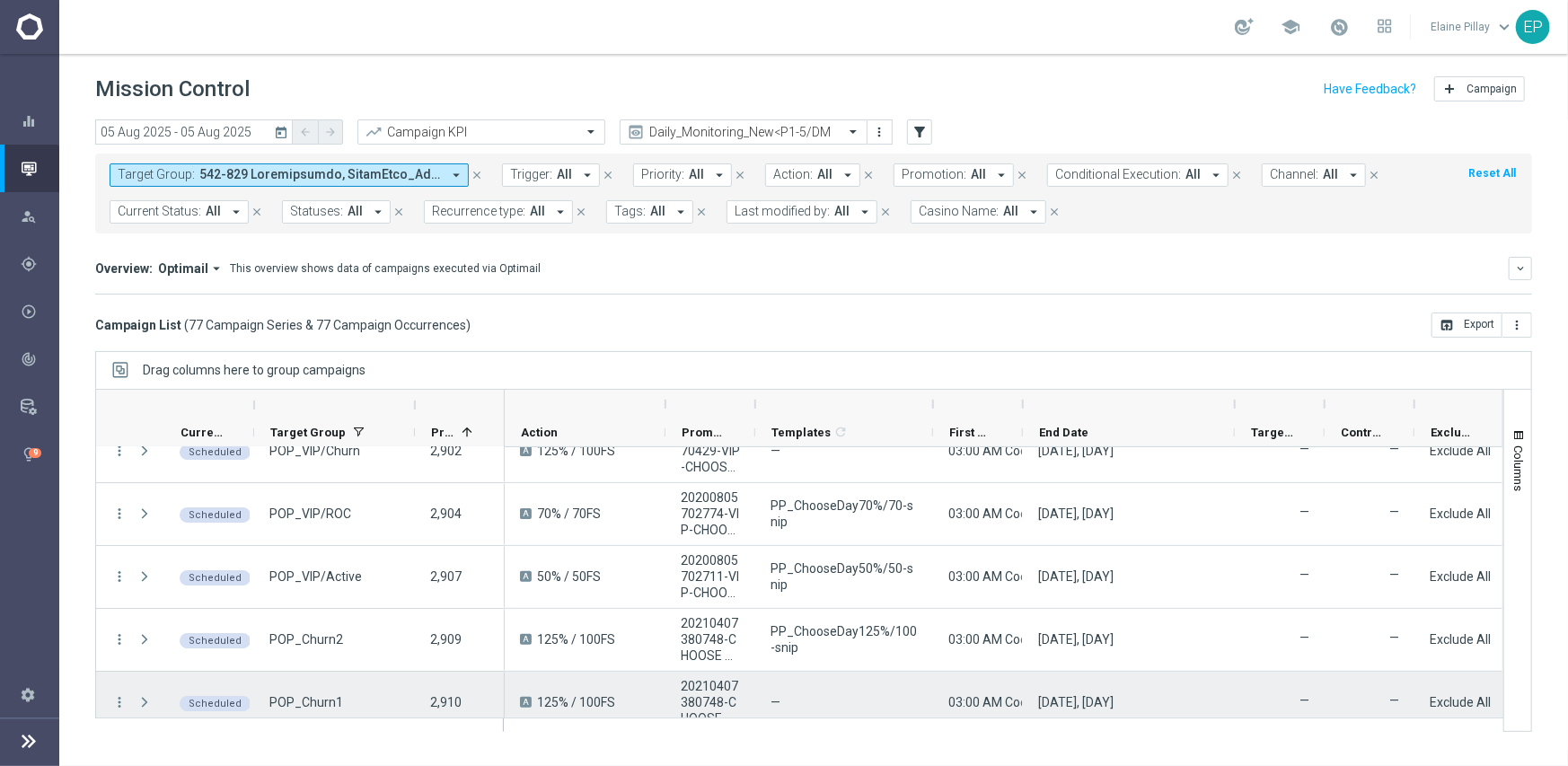 scroll, scrollTop: 3951, scrollLeft: 0, axis: vertical 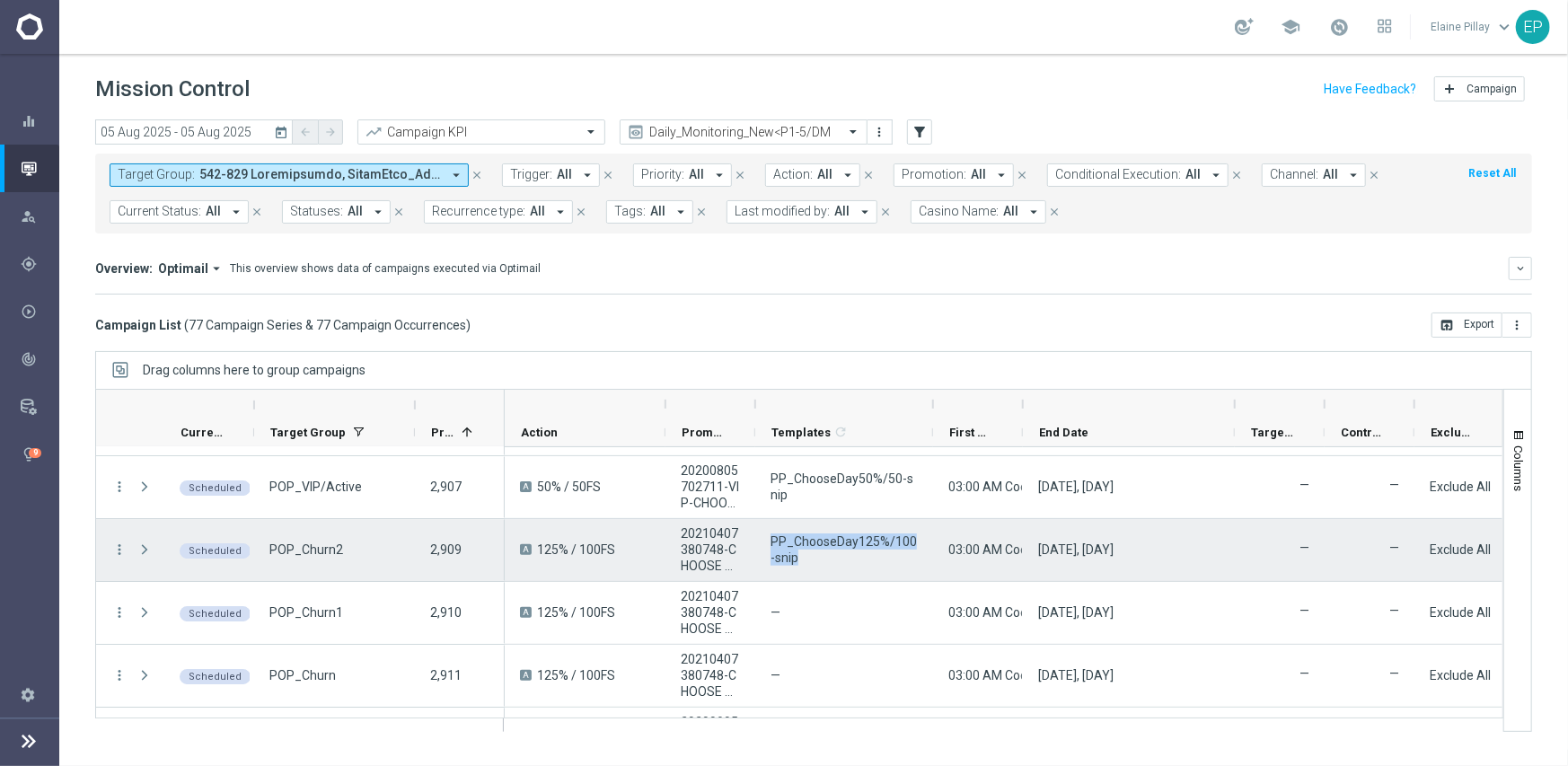 drag, startPoint x: 771, startPoint y: 538, endPoint x: 820, endPoint y: 554, distance: 51.546096 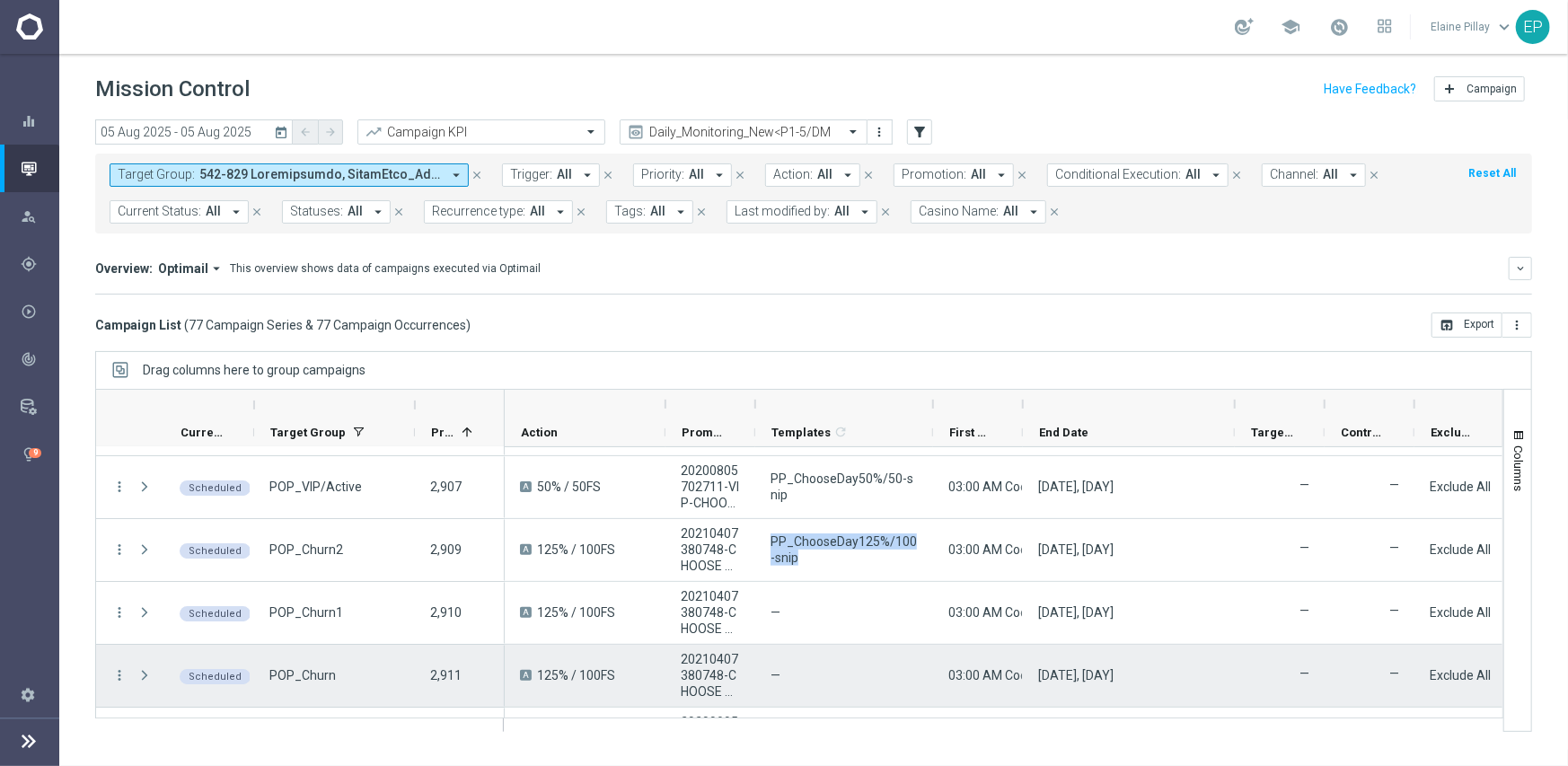 scroll, scrollTop: 4041, scrollLeft: 0, axis: vertical 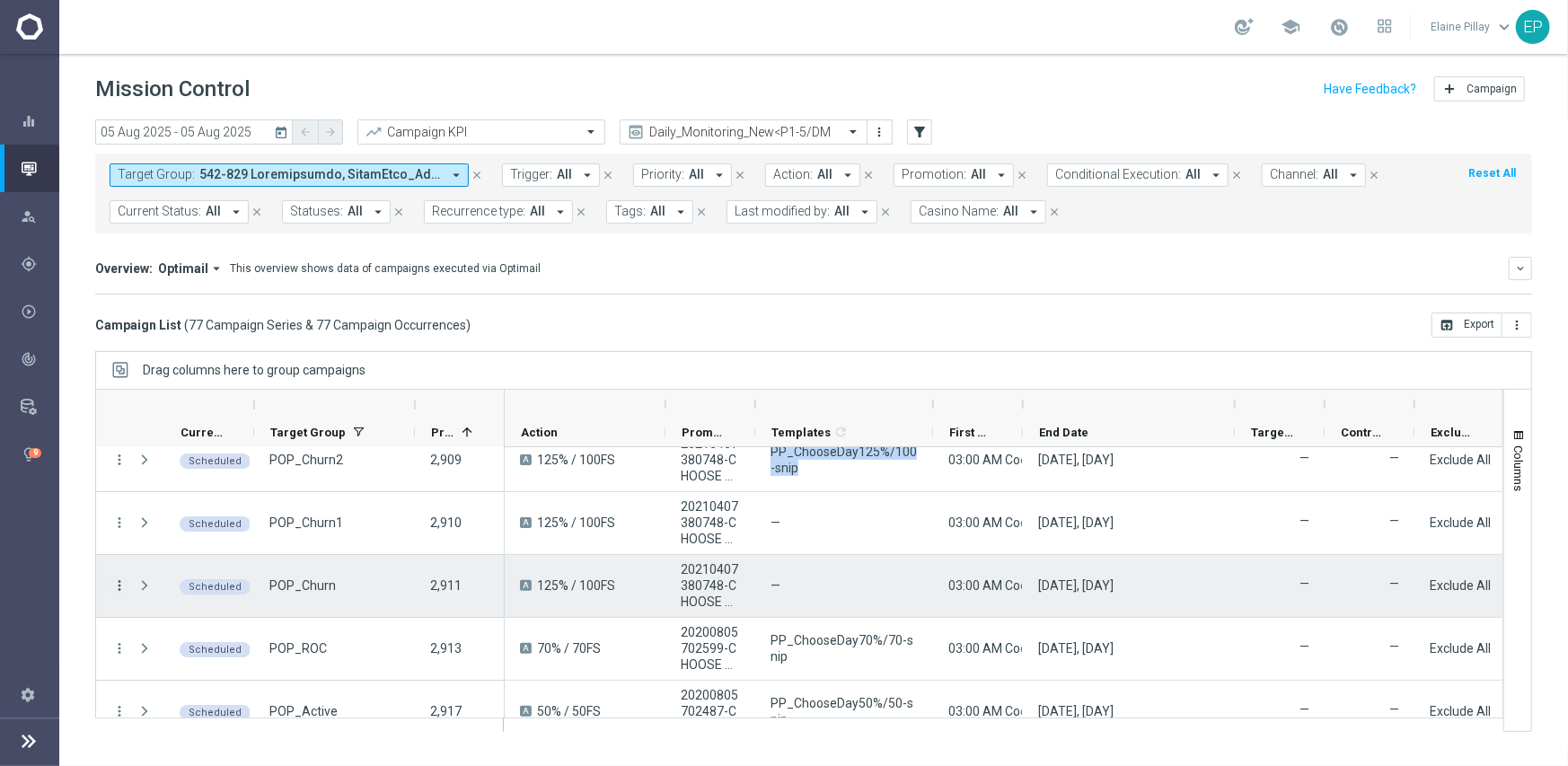 click on "more_vert" at bounding box center (119, 586) 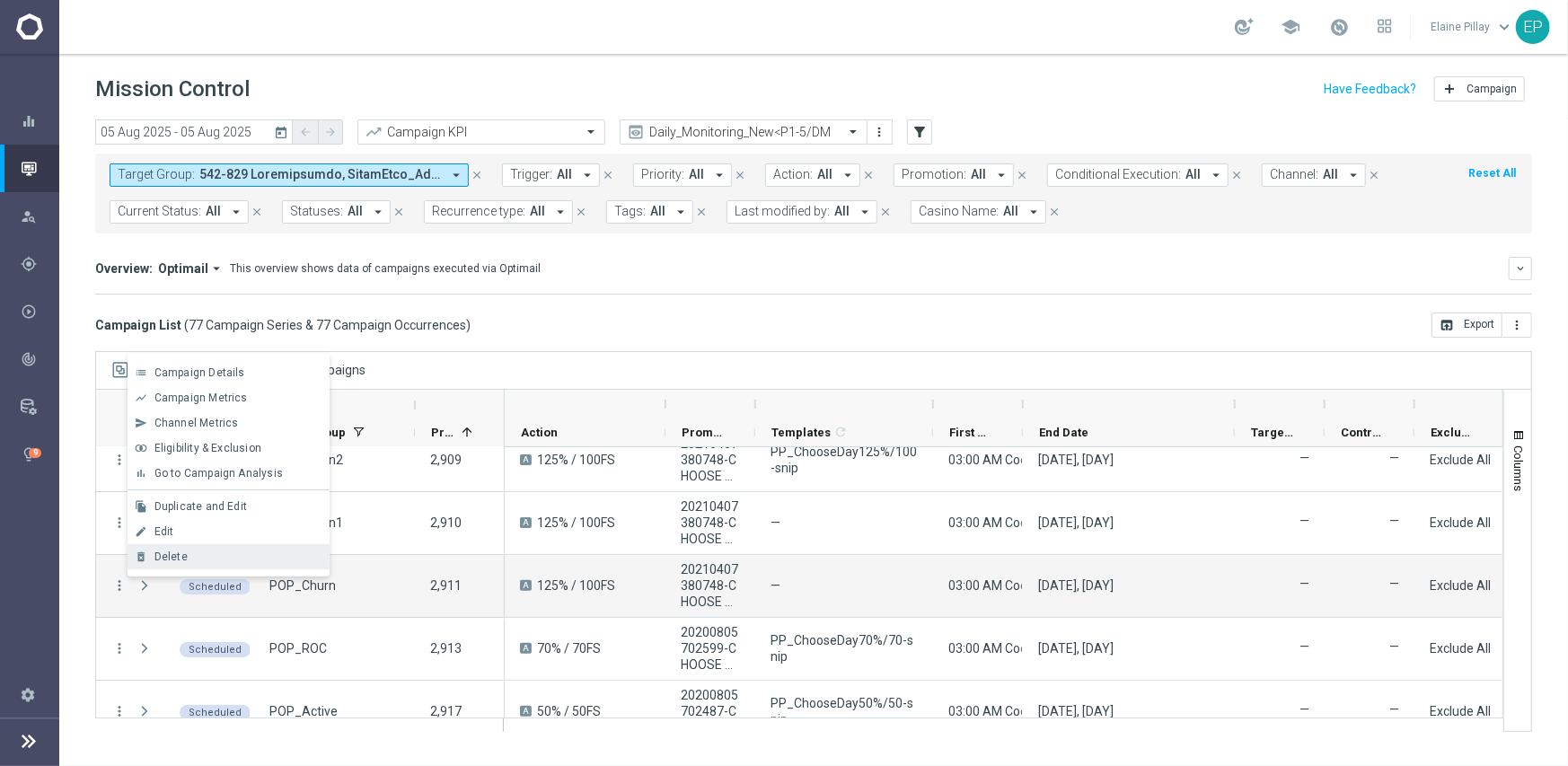 click on "Delete" at bounding box center [171, 557] 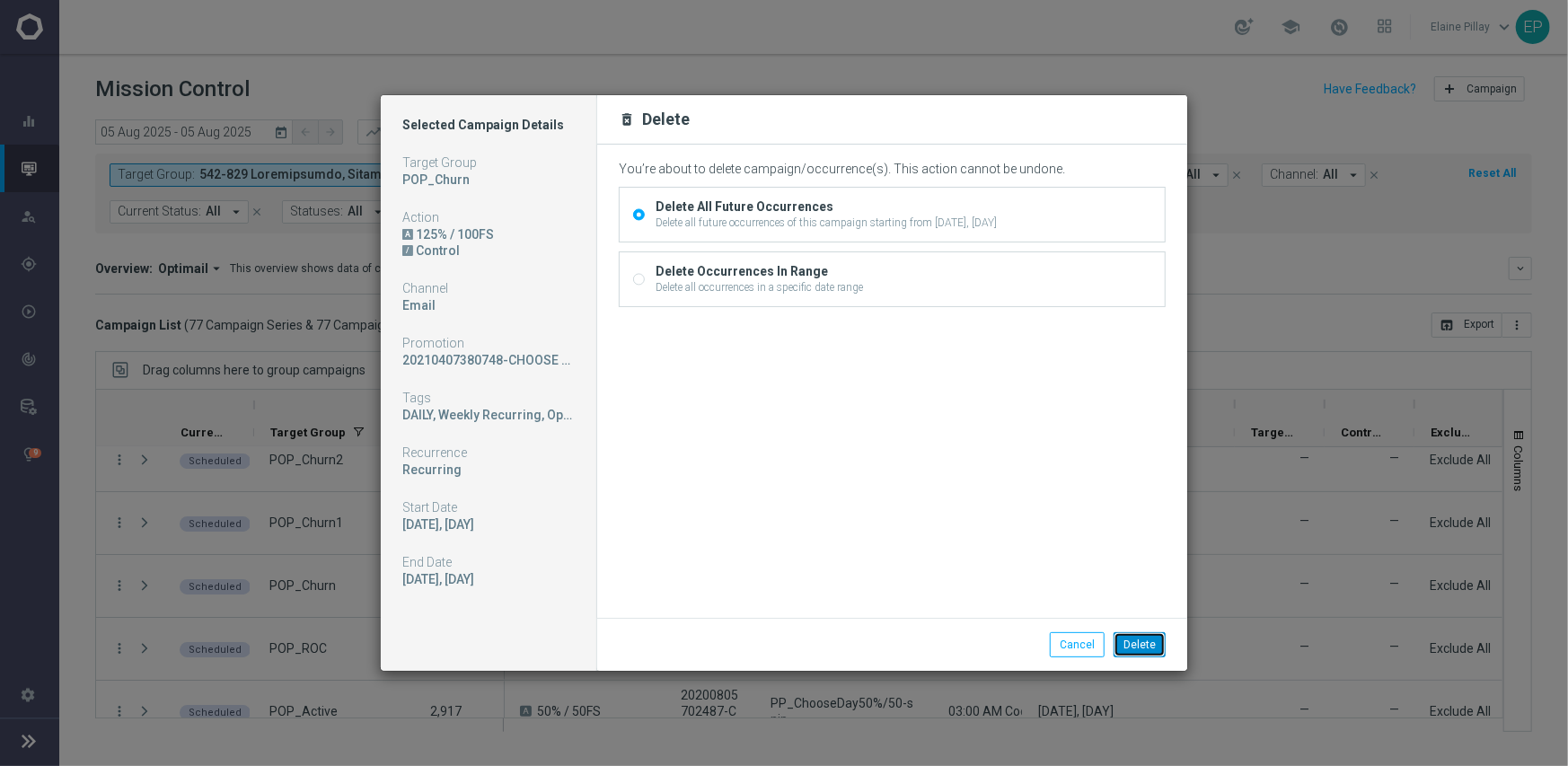 click on "Delete" 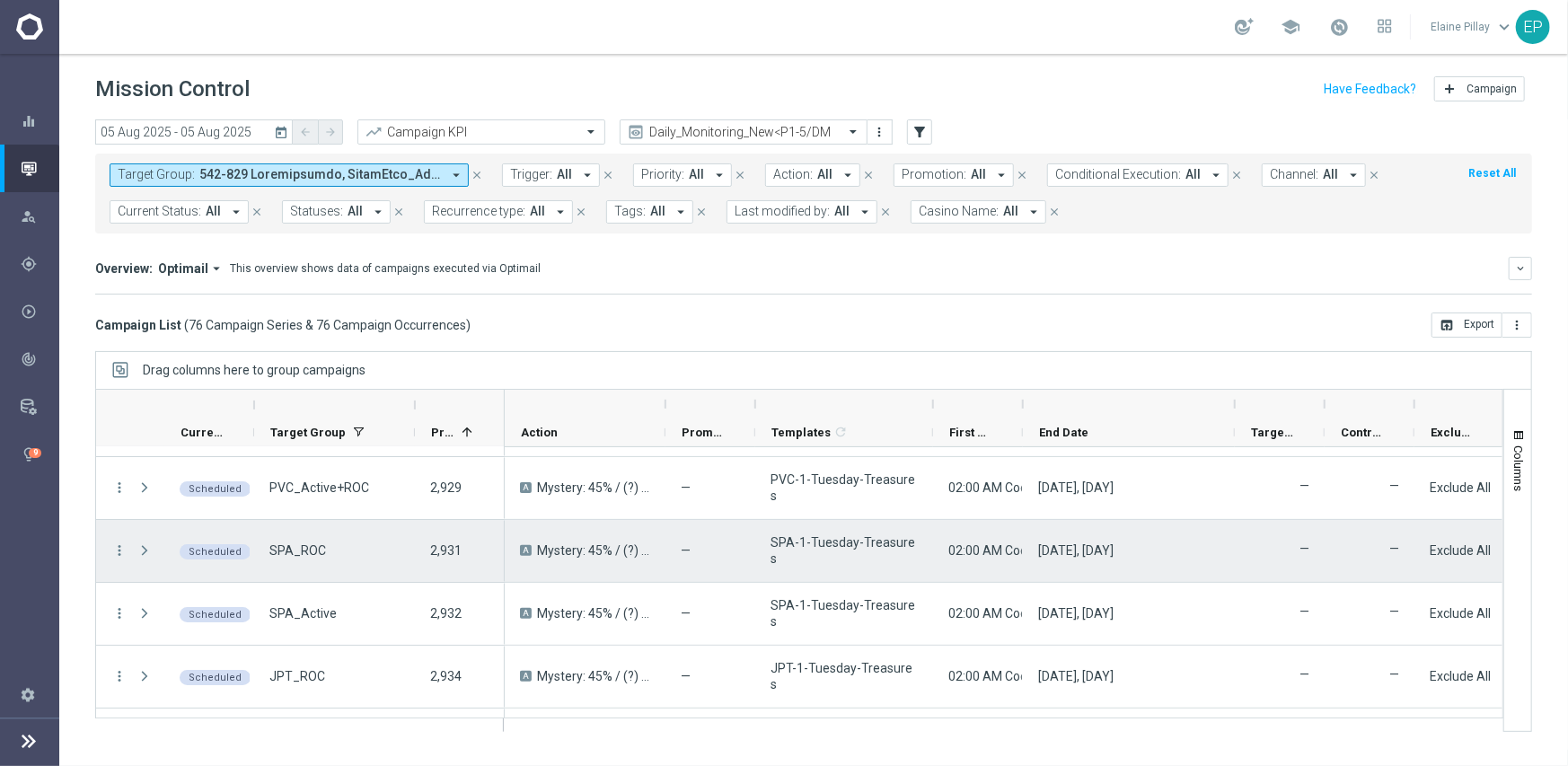 scroll, scrollTop: 4238, scrollLeft: 0, axis: vertical 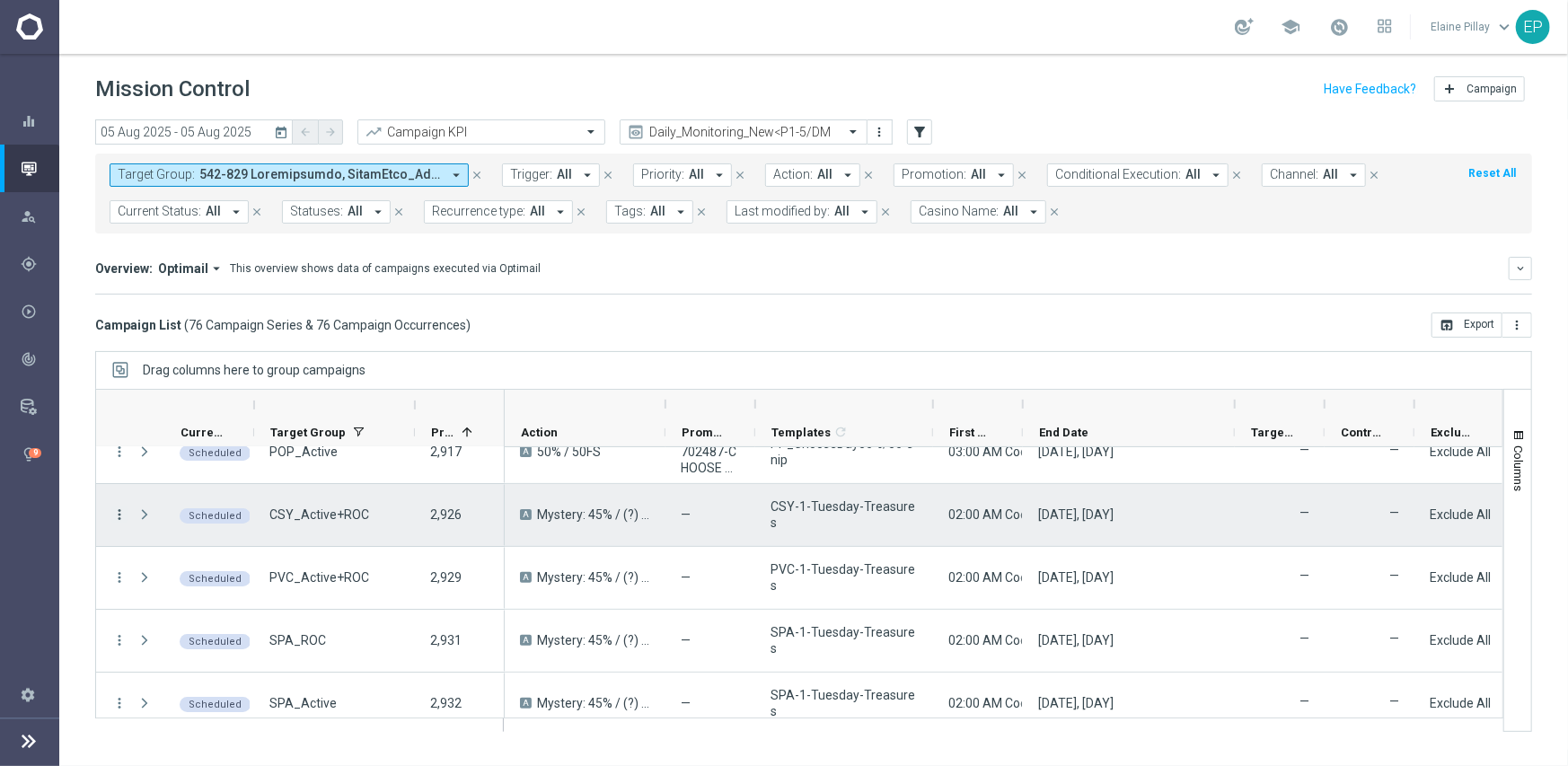 click on "more_vert" at bounding box center [119, 515] 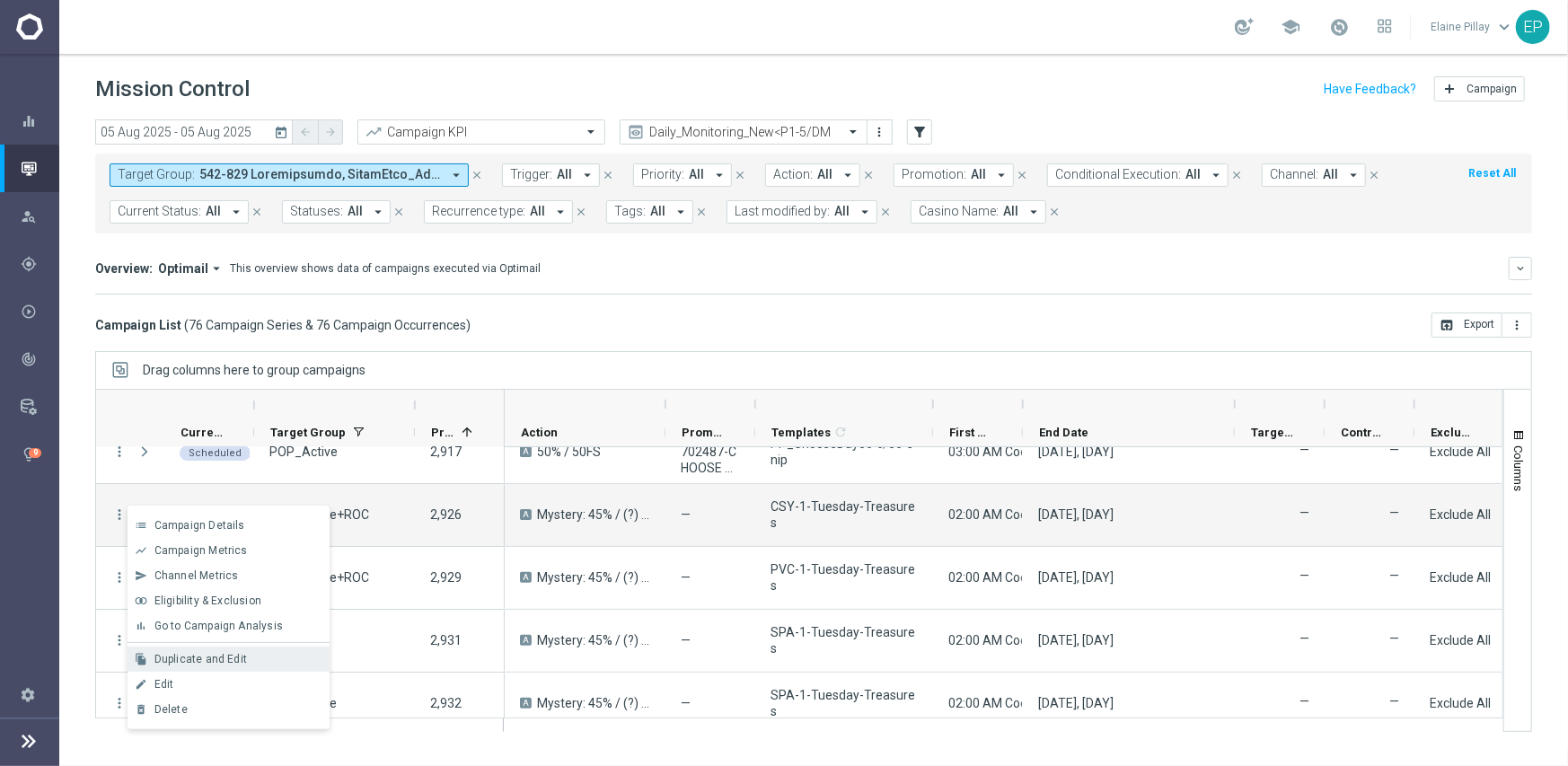 click on "file_copy
Duplicate and Edit" at bounding box center [228, 659] 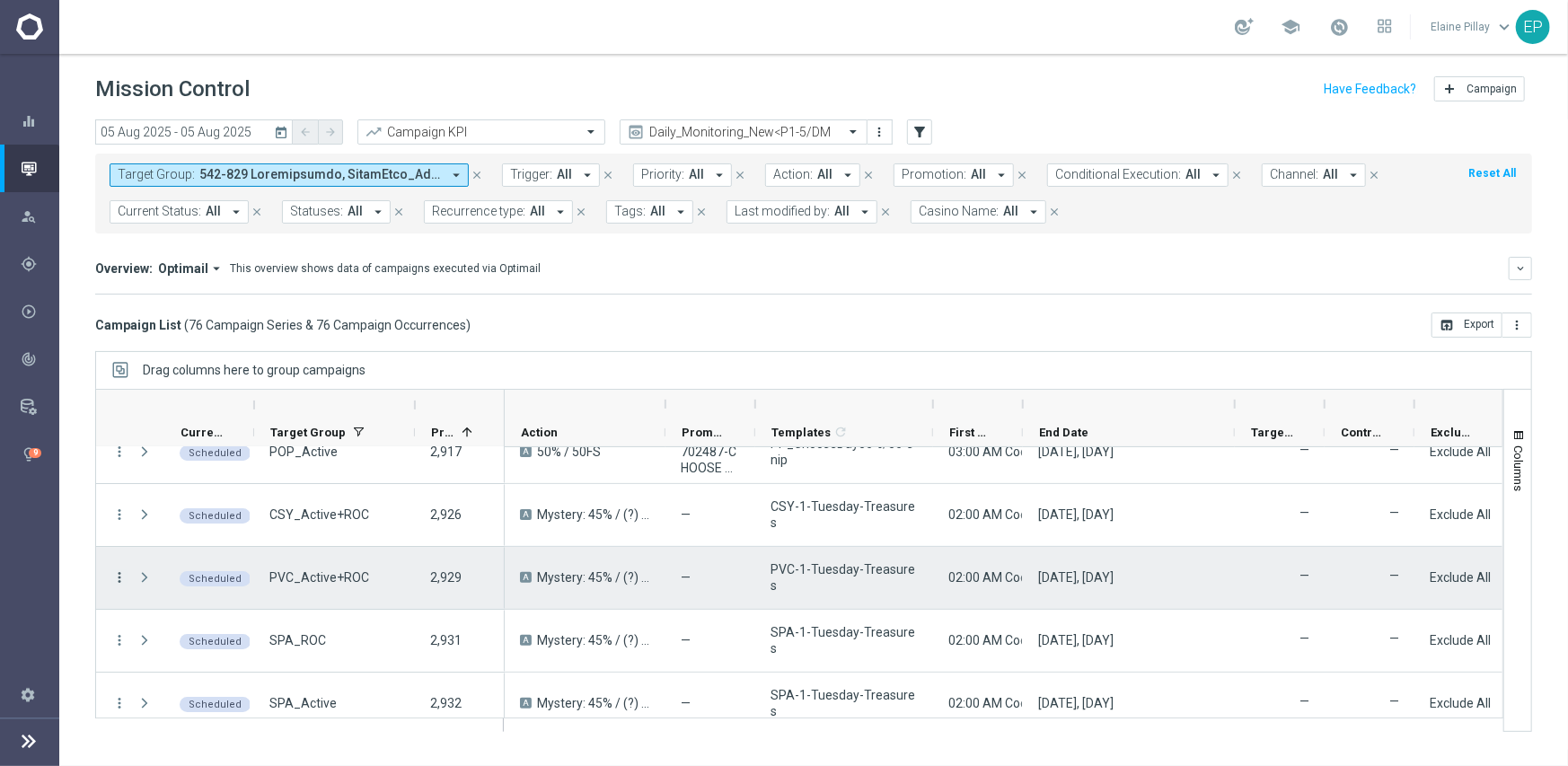 click on "more_vert" at bounding box center (119, 577) 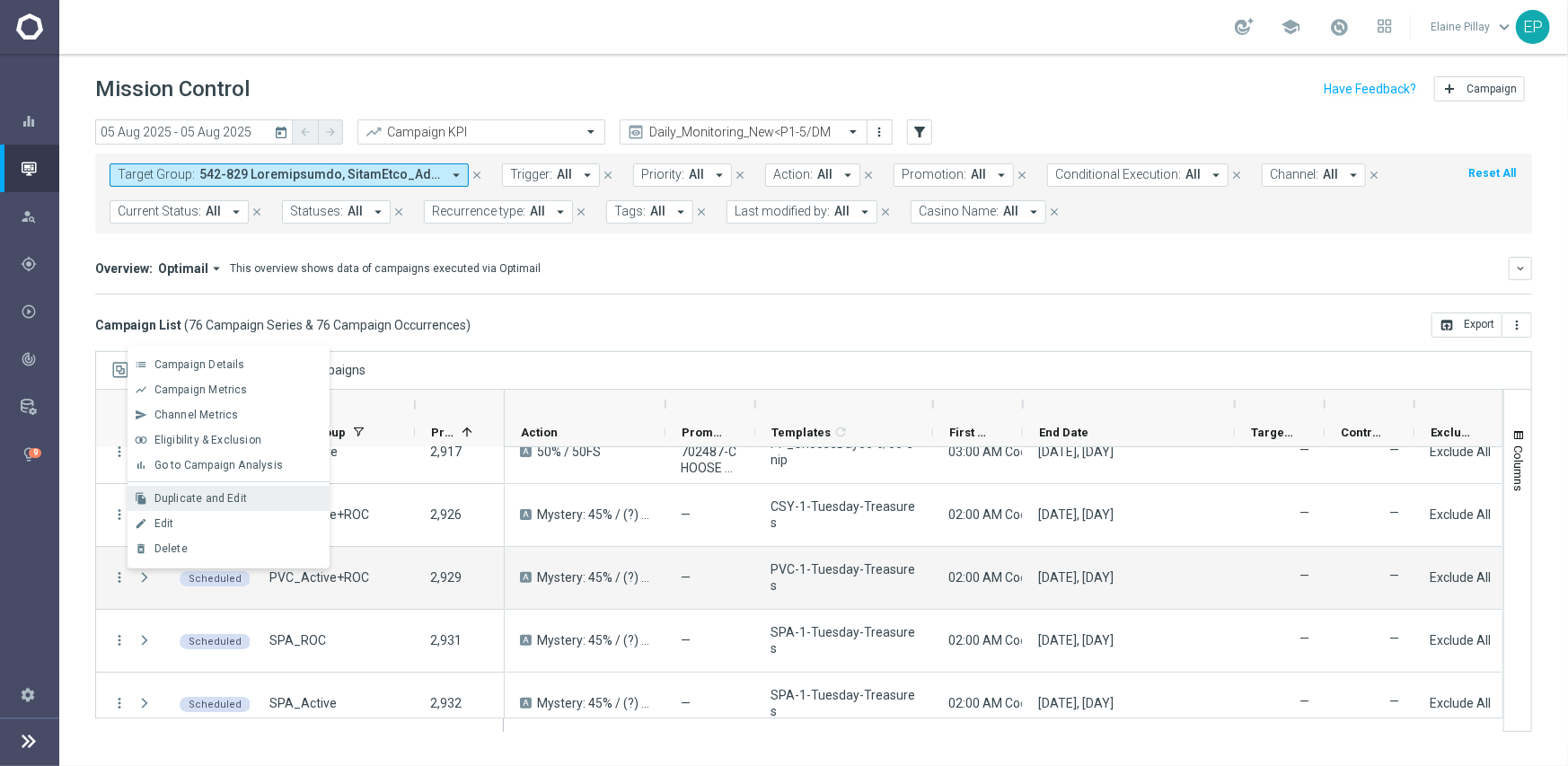 click on "Duplicate and Edit" at bounding box center [200, 498] 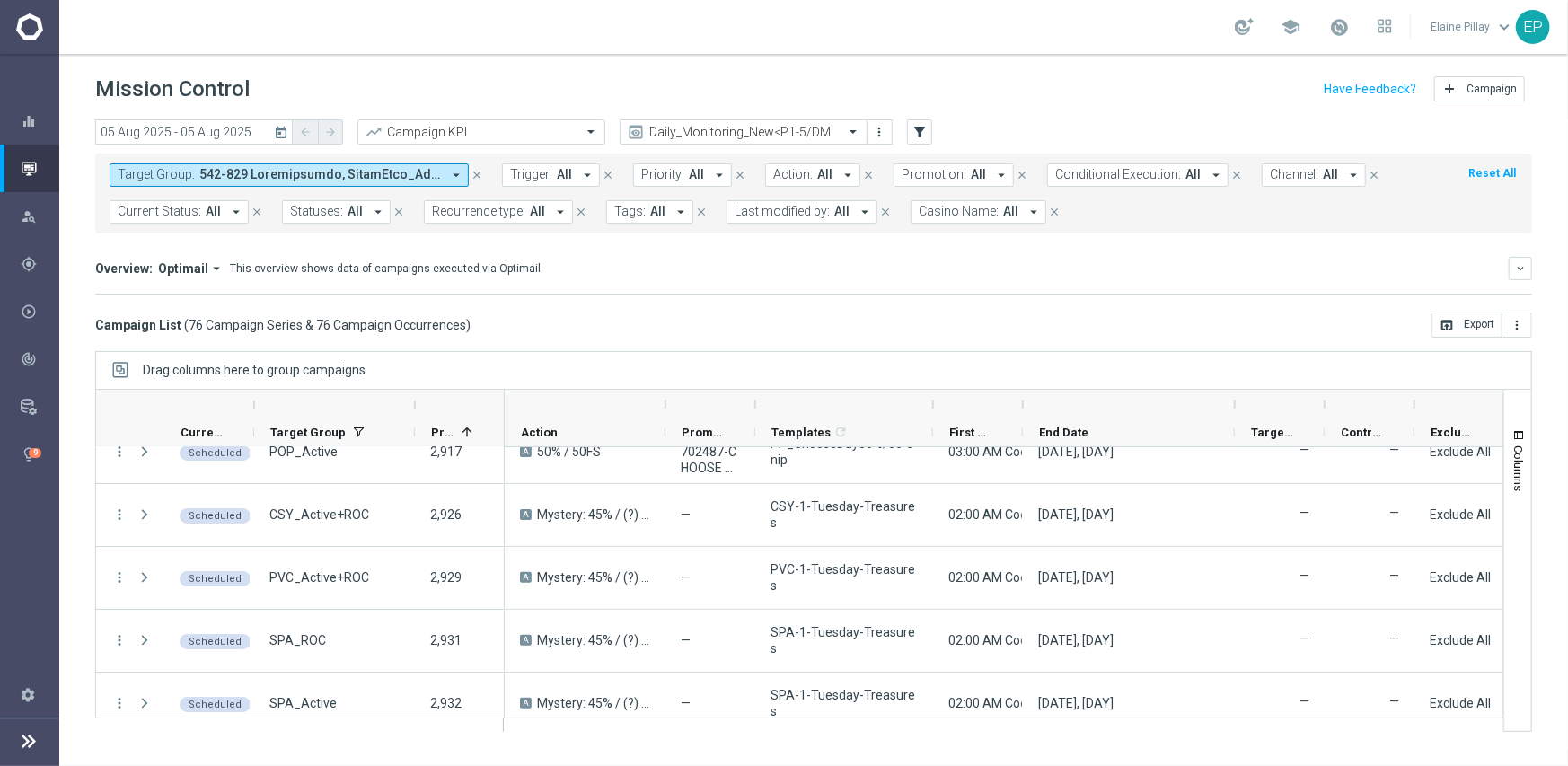 scroll, scrollTop: 4506, scrollLeft: 0, axis: vertical 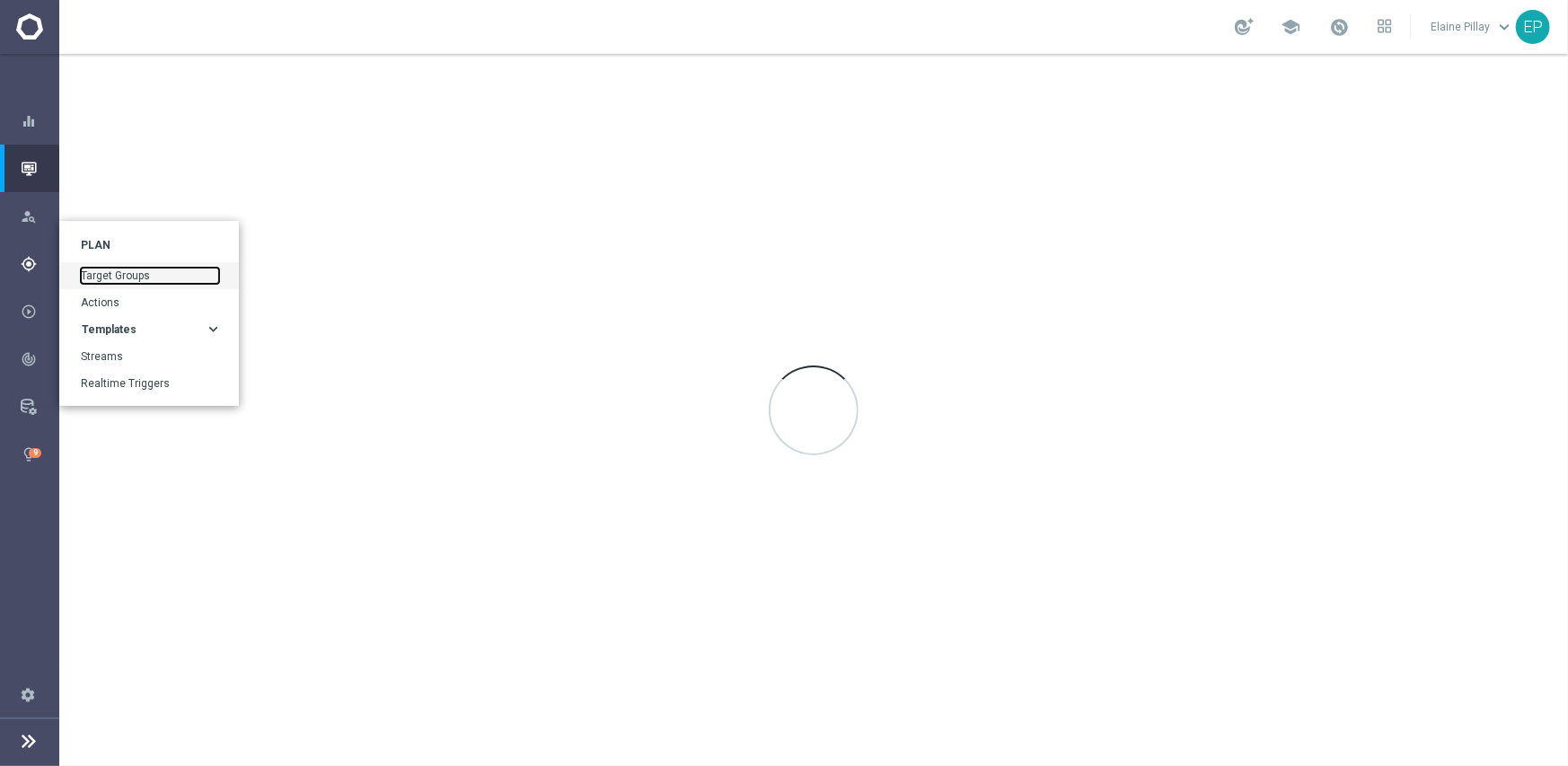 click on "Target Groups" at bounding box center [150, 276] 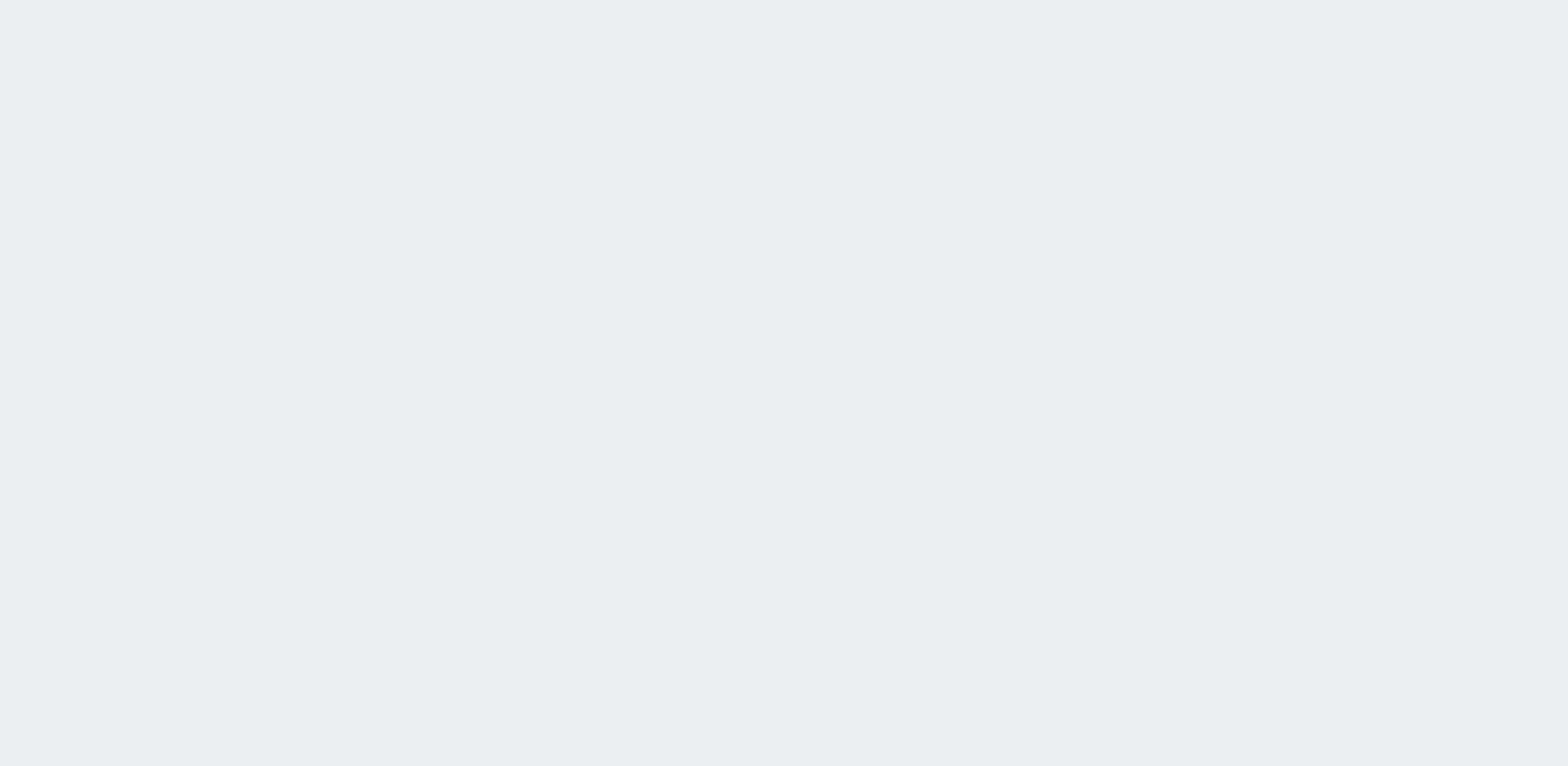 scroll, scrollTop: 0, scrollLeft: 0, axis: both 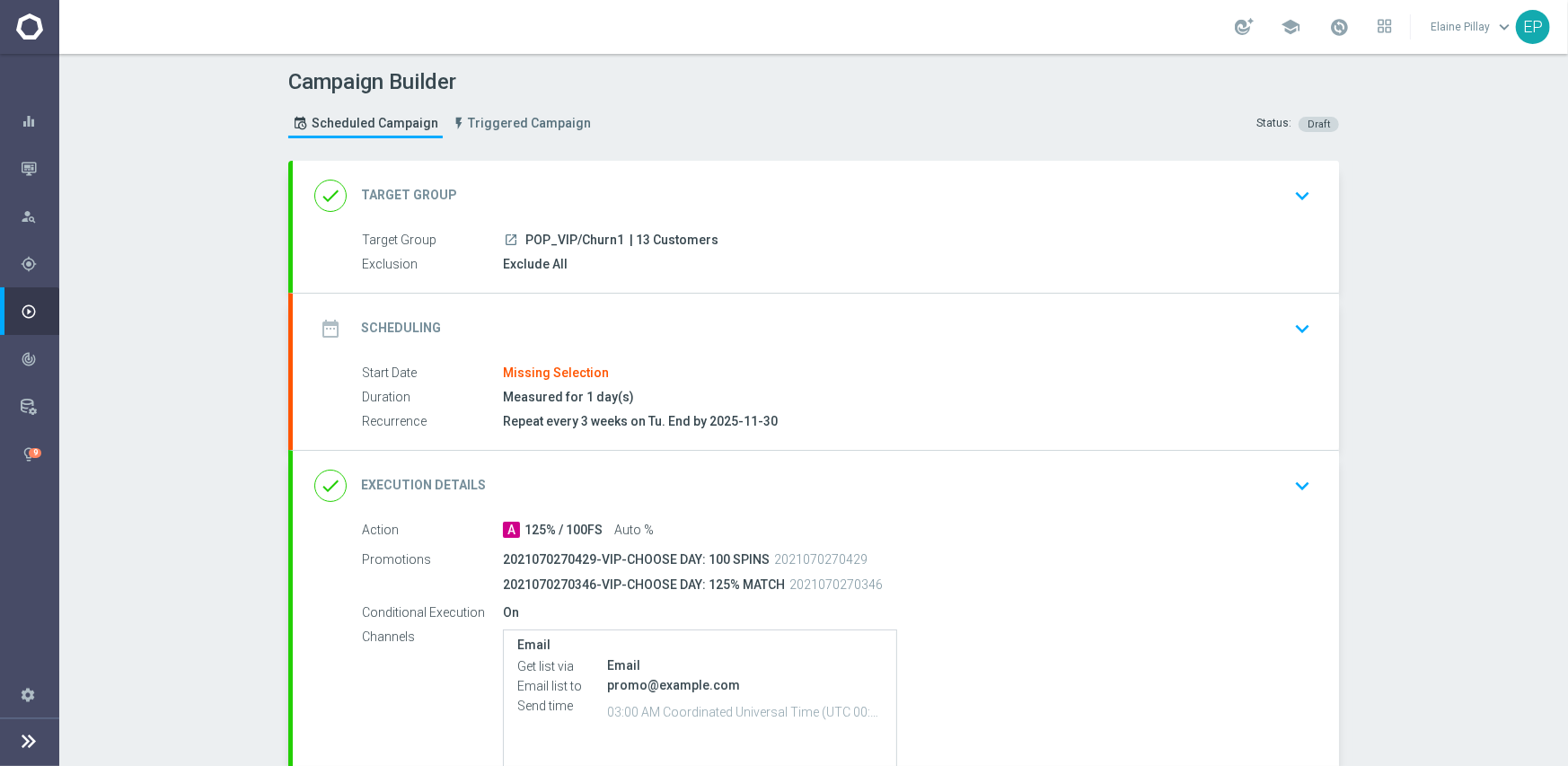 drag, startPoint x: 577, startPoint y: 470, endPoint x: 575, endPoint y: 458, distance: 12.165525 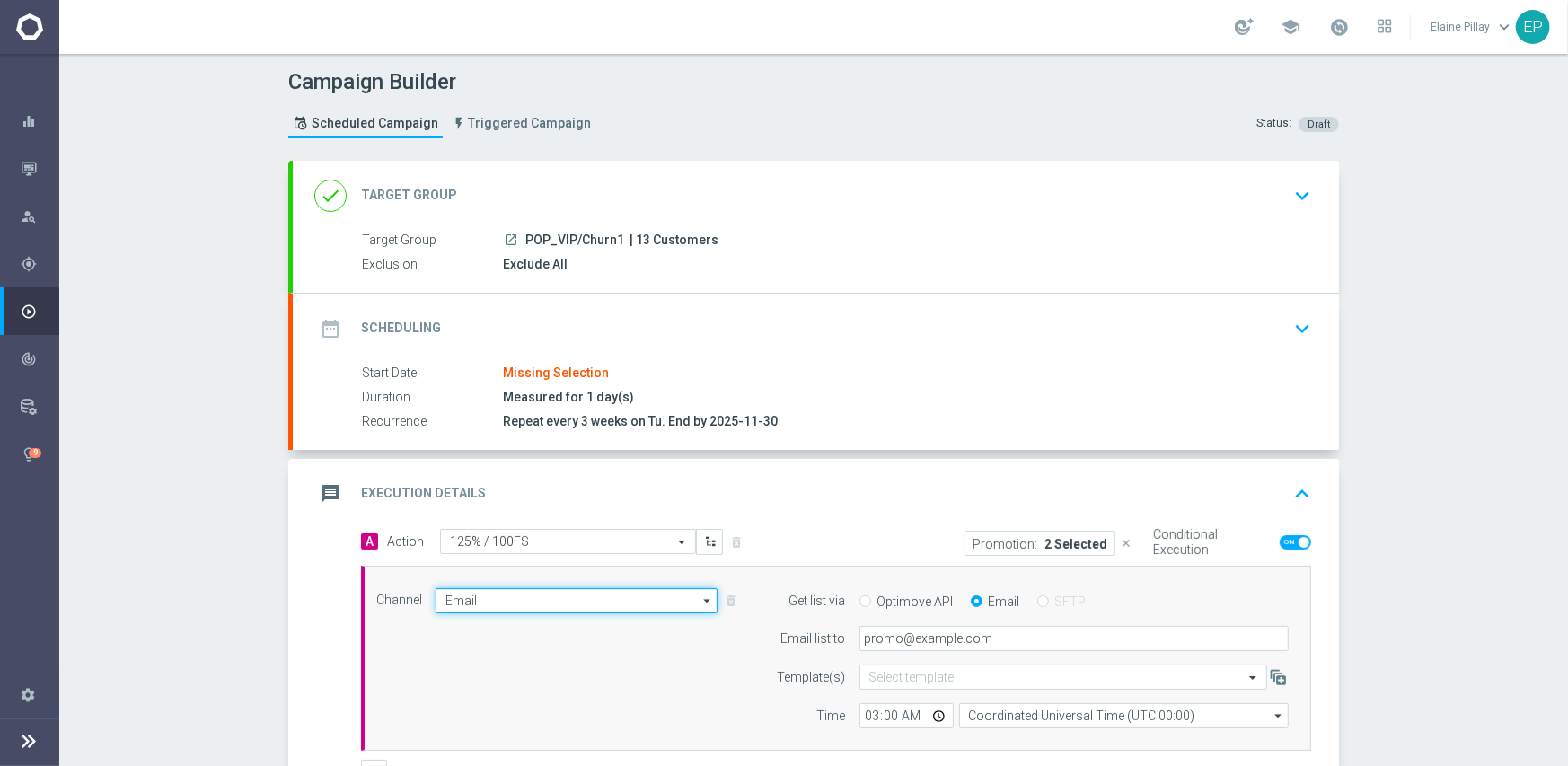 click on "Email" 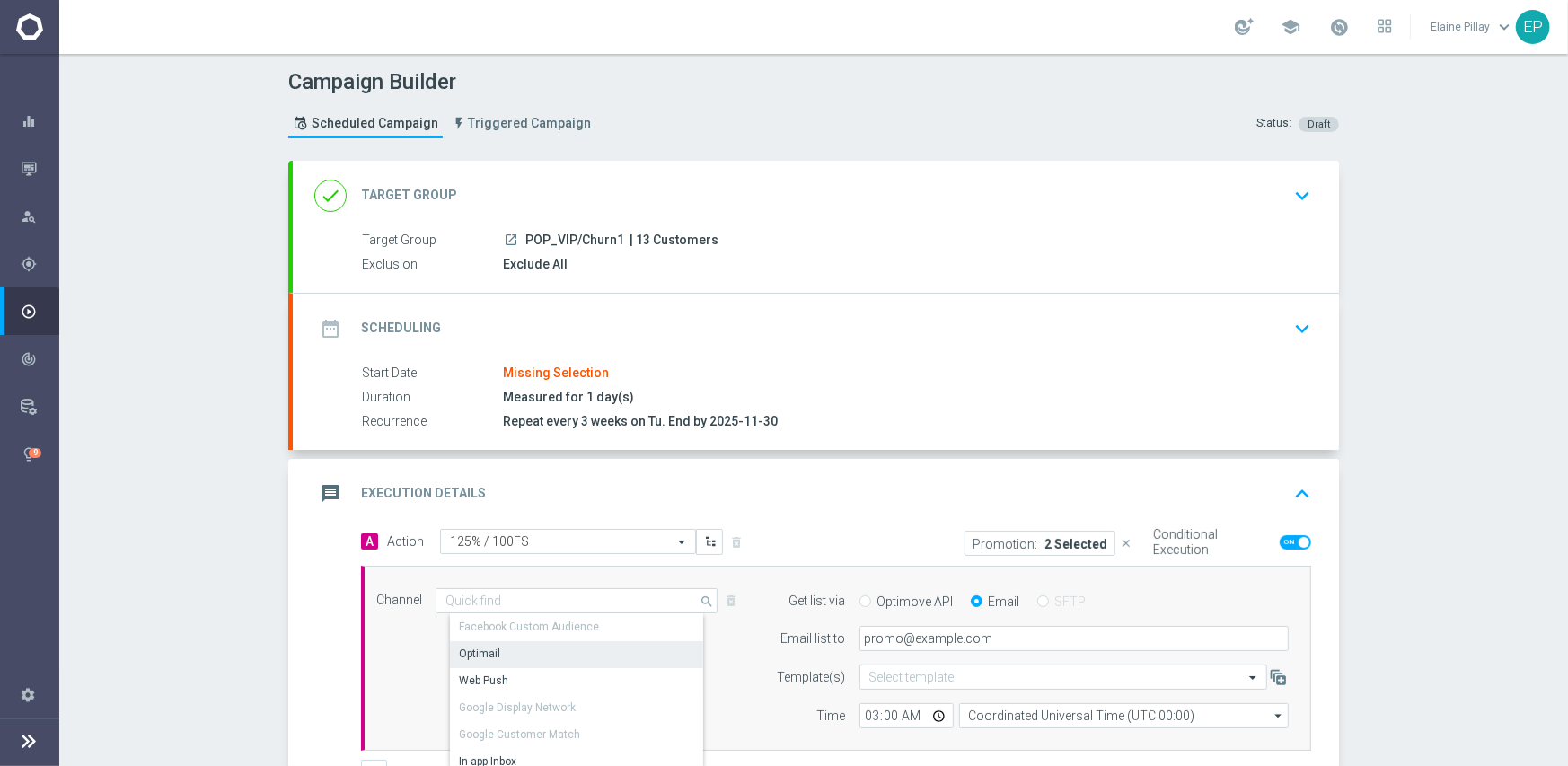 click on "Optimail" 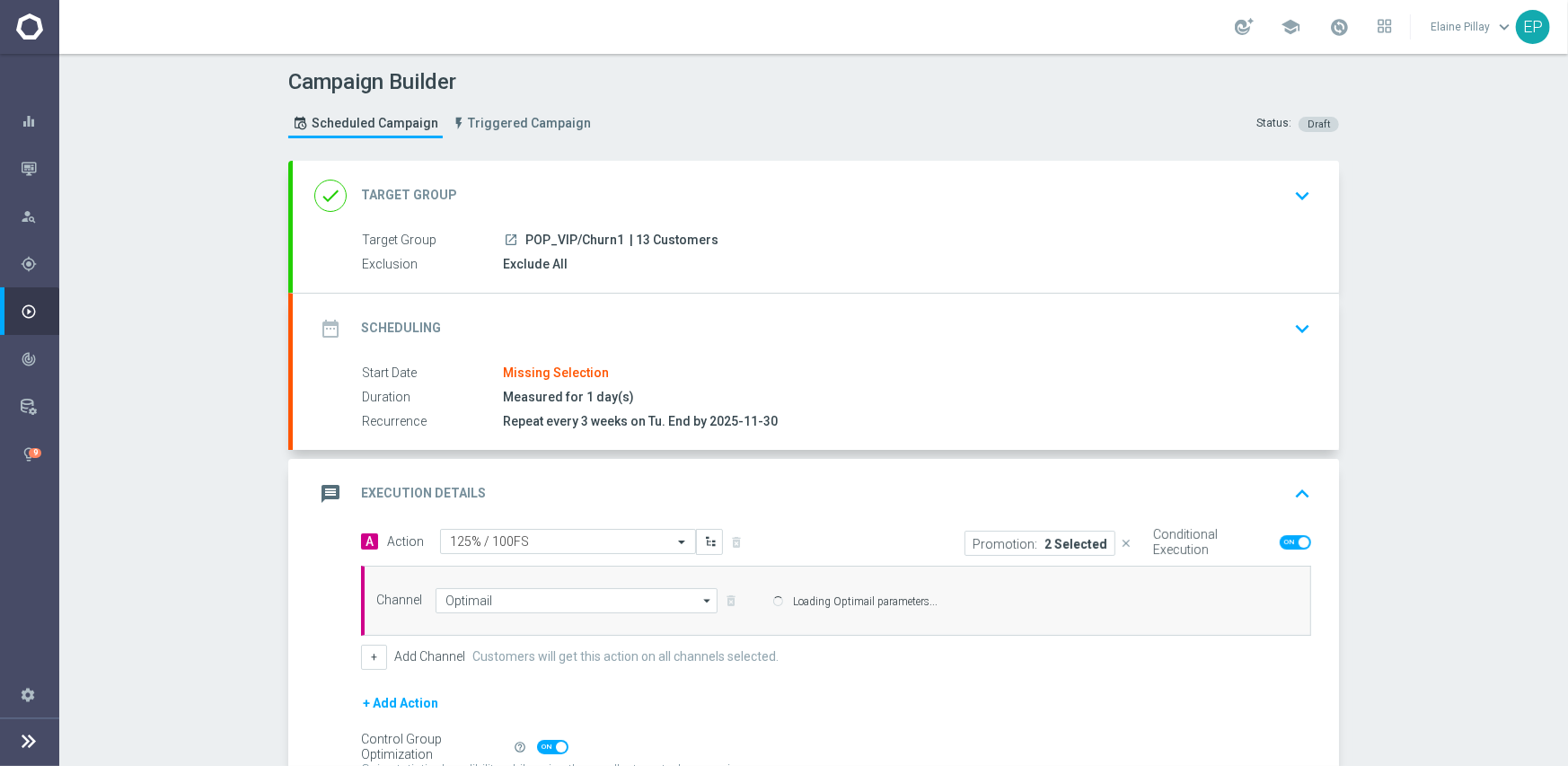 scroll, scrollTop: 90, scrollLeft: 0, axis: vertical 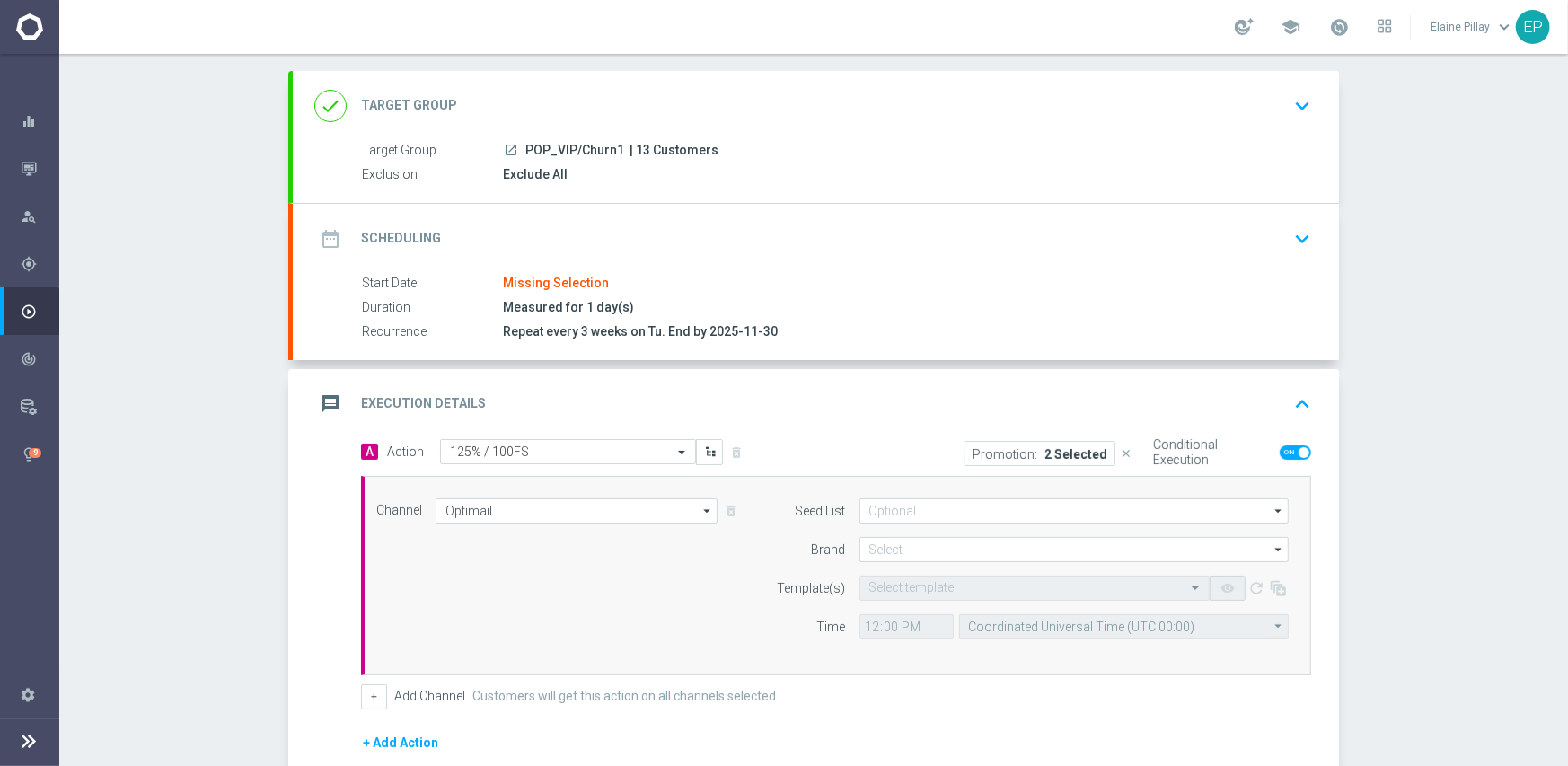 click on "date_range
Scheduling
keyboard_arrow_down" 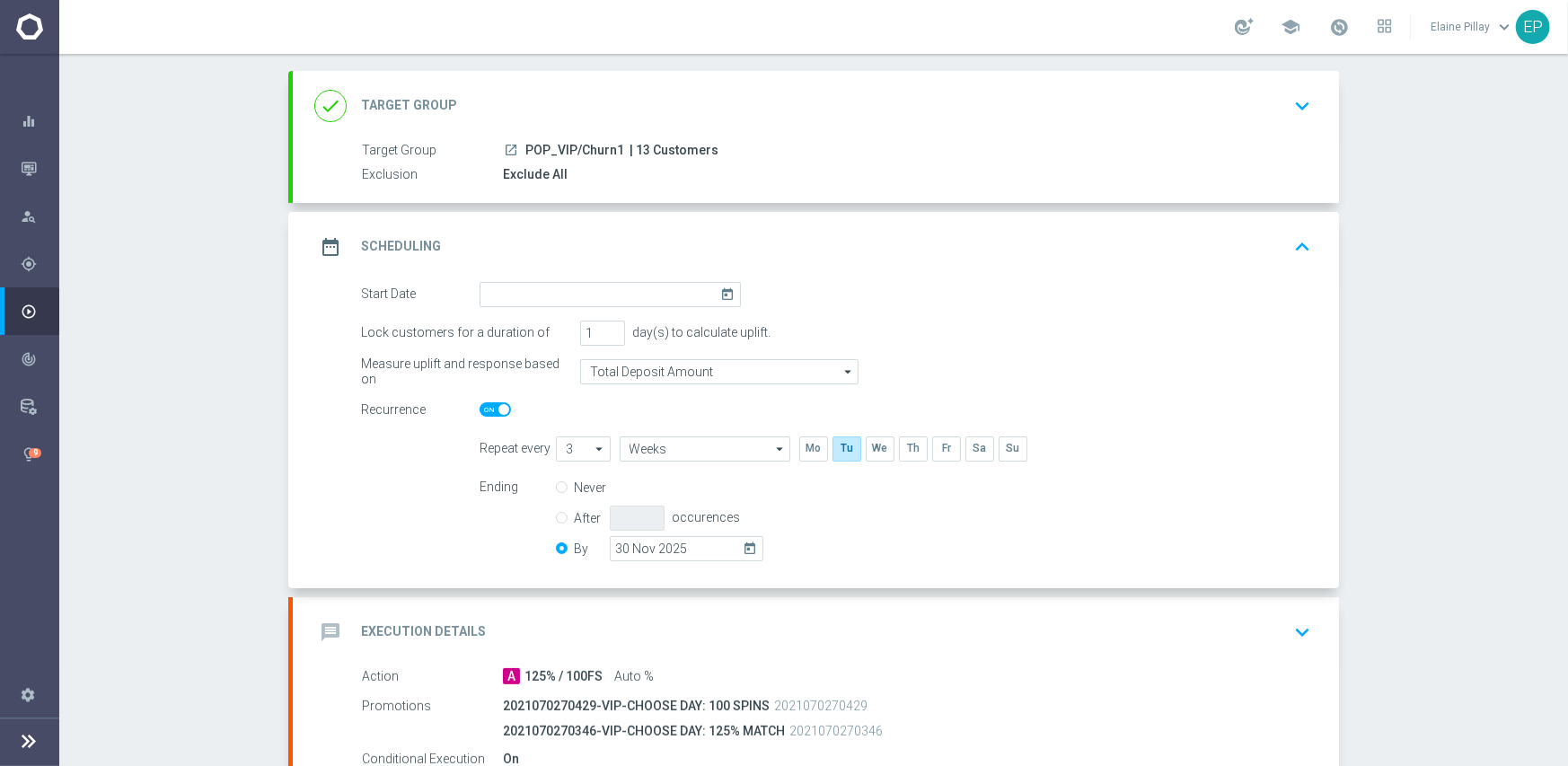 click on "Start Date
today
Lock customers for a duration of
1
day(s) to calculate uplift.
Measure uplift and response based on
Total Deposit Amount
Total Deposit Amount
arrow_drop_down" 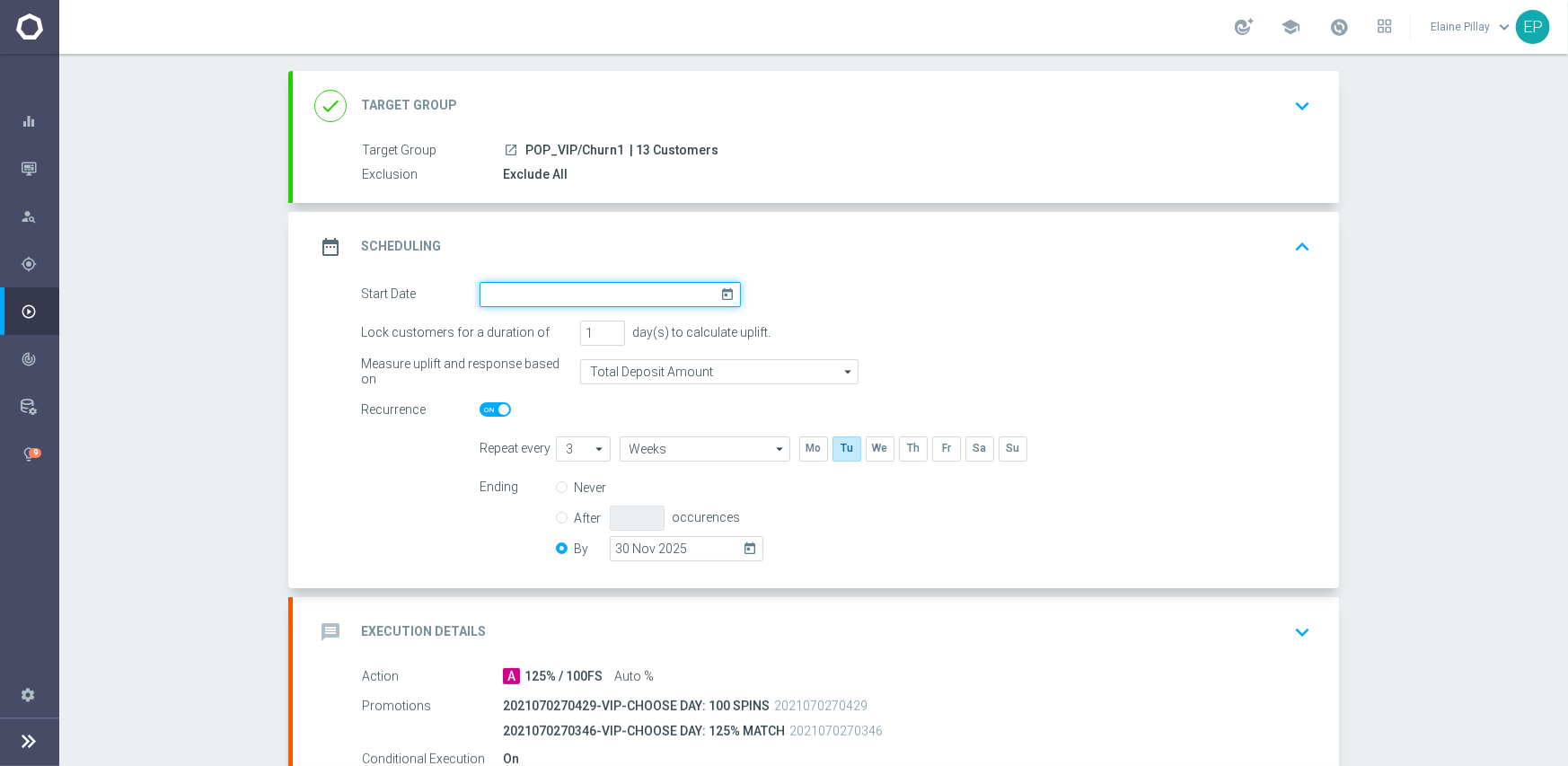 drag, startPoint x: 545, startPoint y: 293, endPoint x: 566, endPoint y: 299, distance: 21.84033 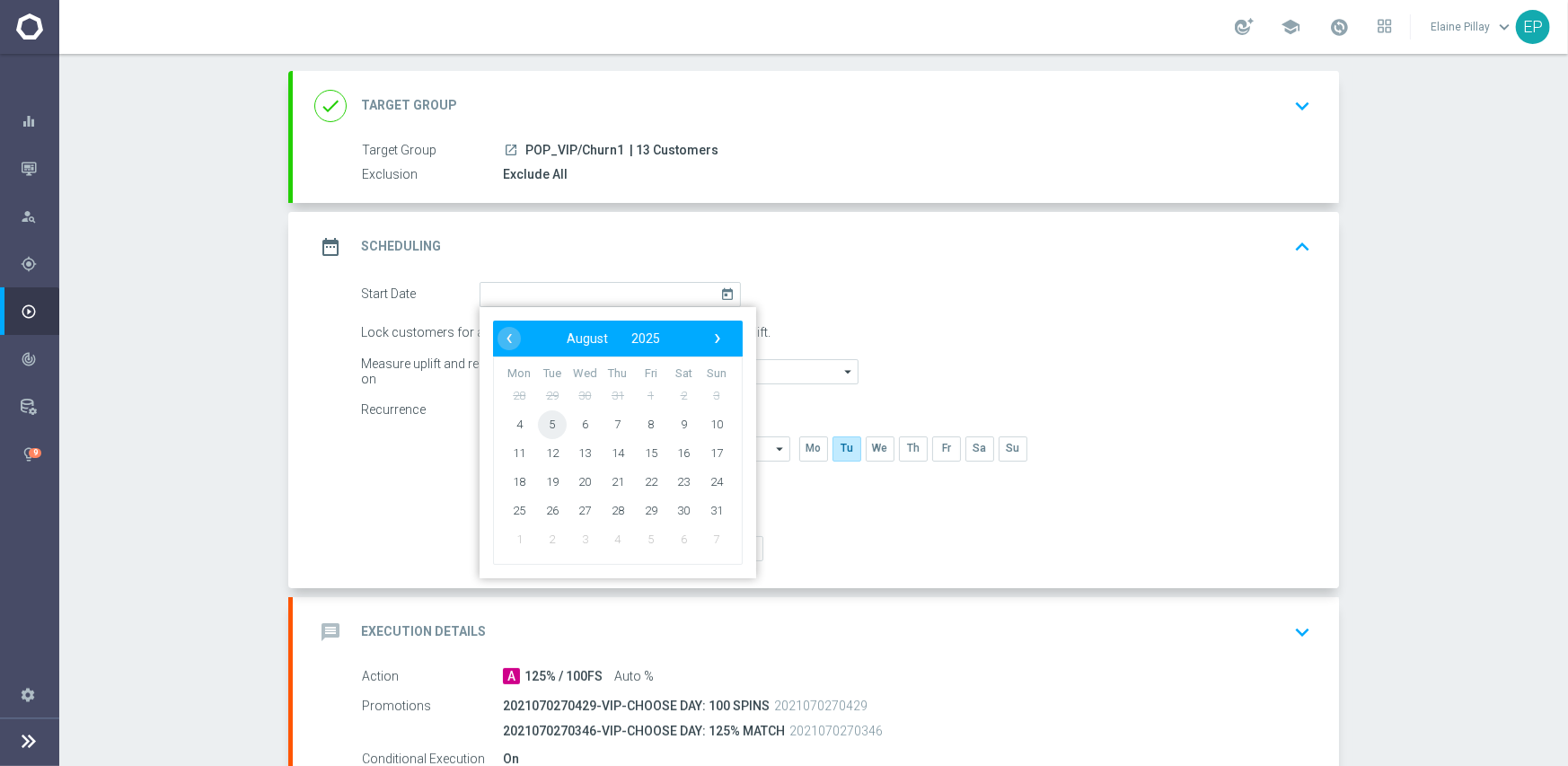 drag, startPoint x: 542, startPoint y: 423, endPoint x: 557, endPoint y: 426, distance: 15.297059 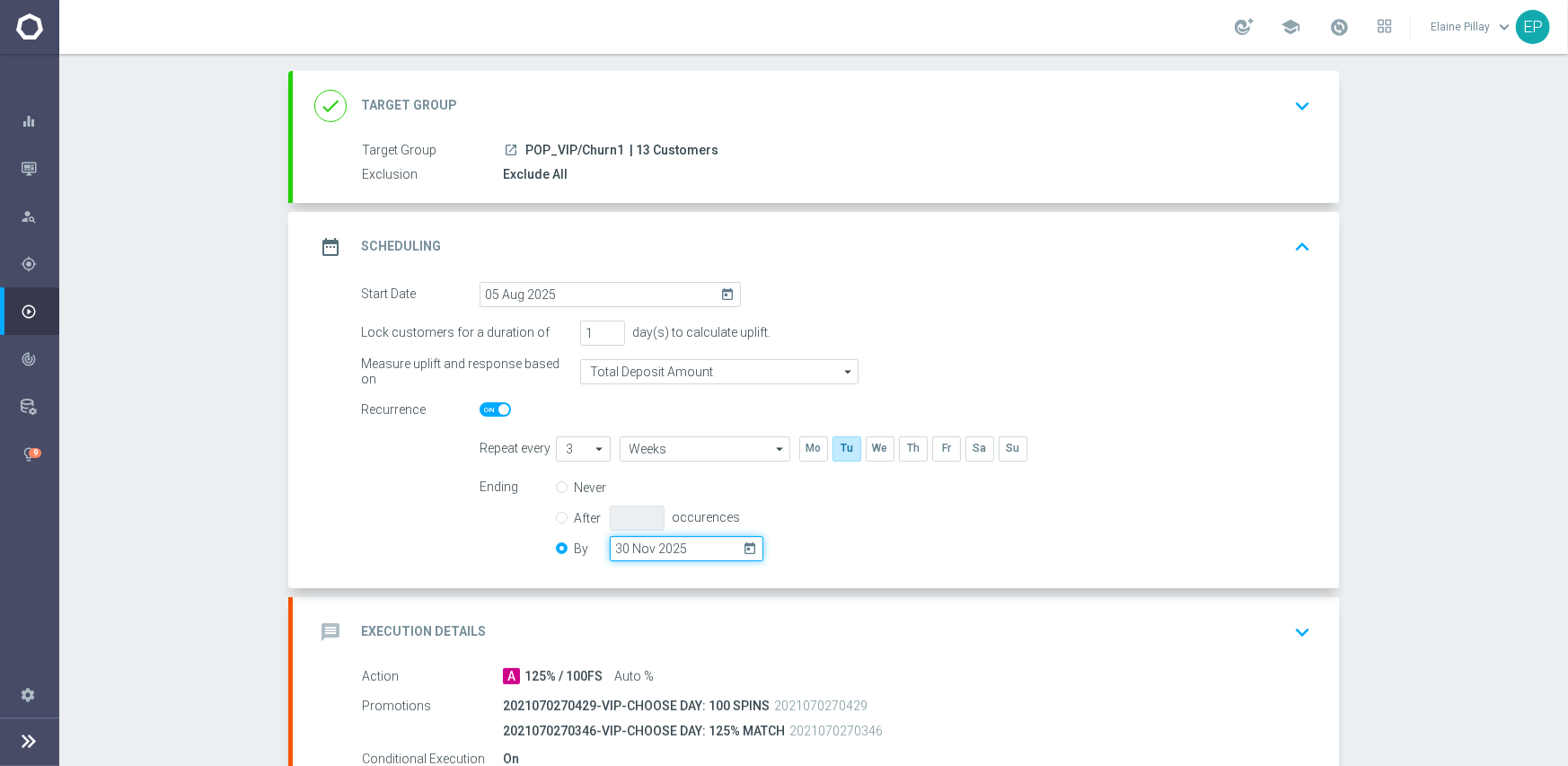 click on "30 Nov 2025" 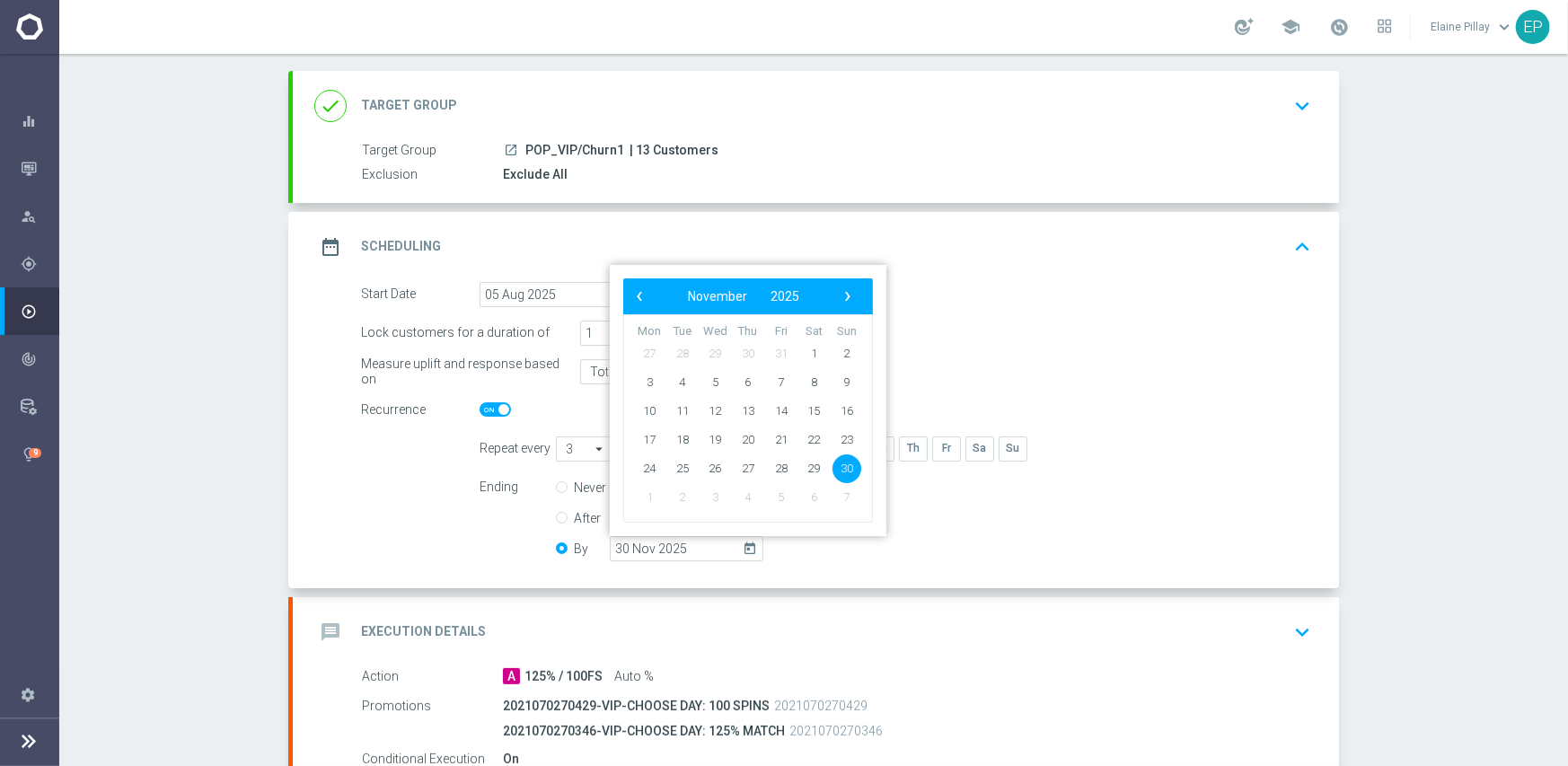 click on "message
Execution Details
keyboard_arrow_down" 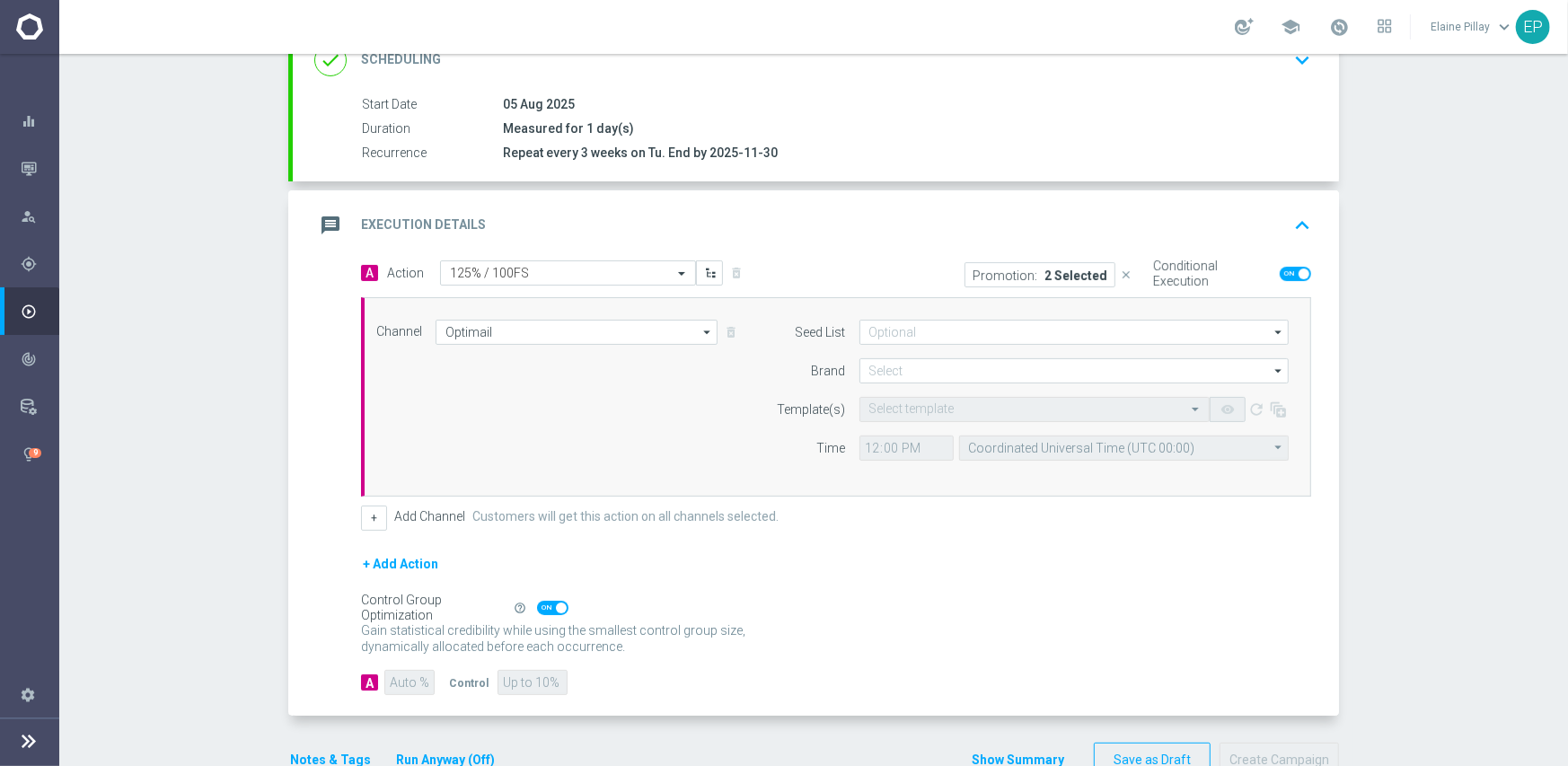 scroll, scrollTop: 269, scrollLeft: 0, axis: vertical 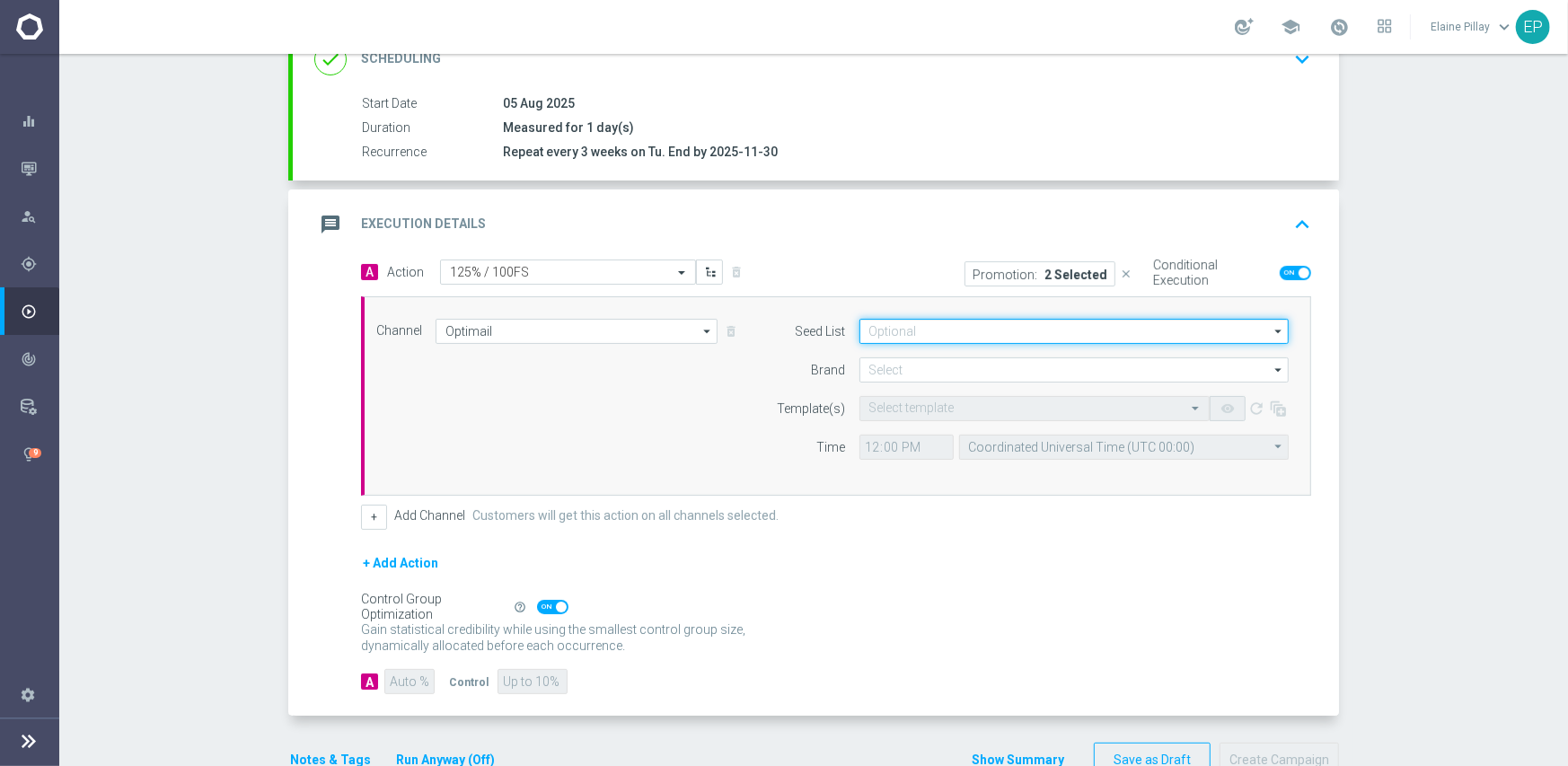 click 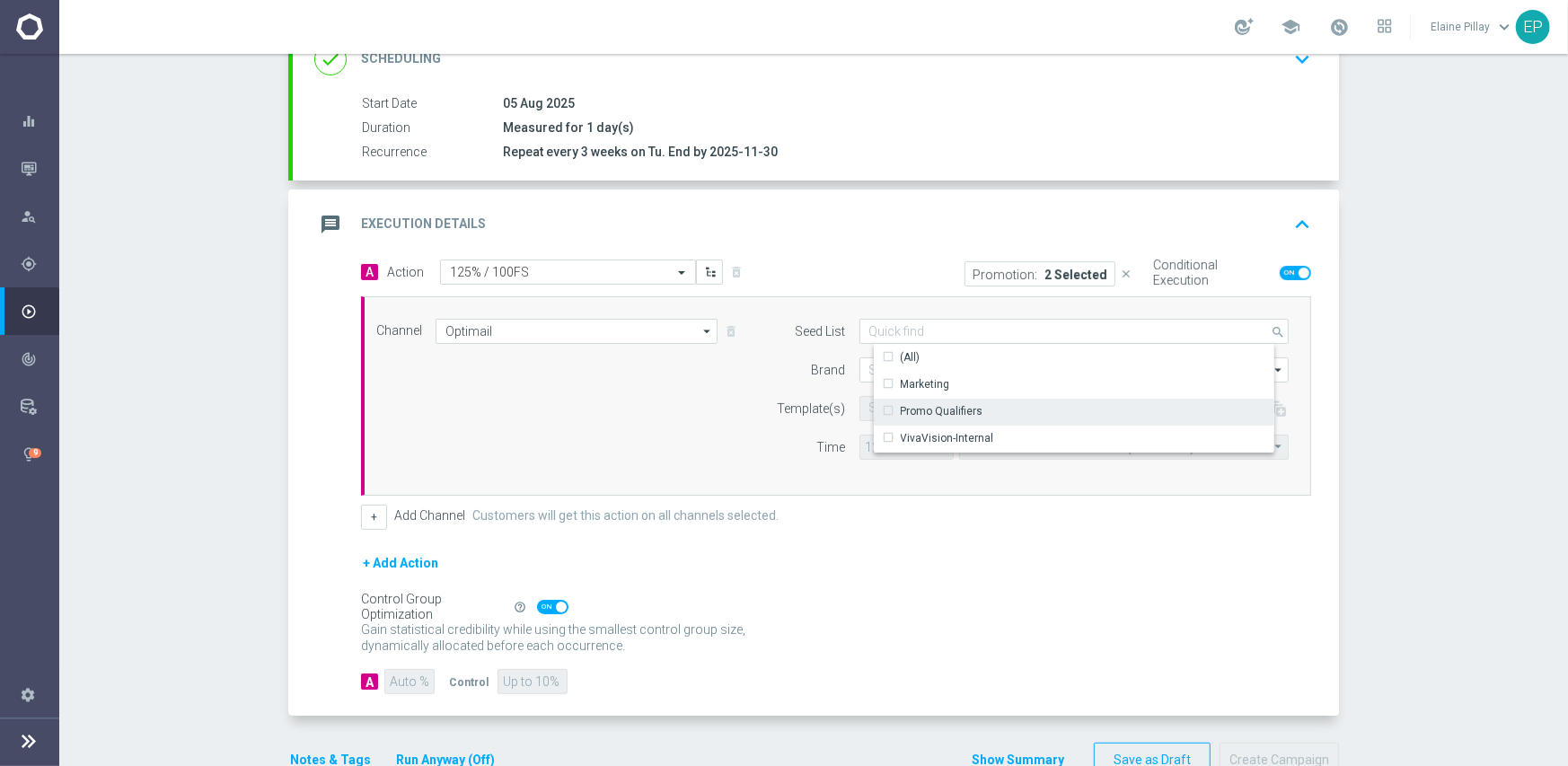 click on "Promo Qualifiers" 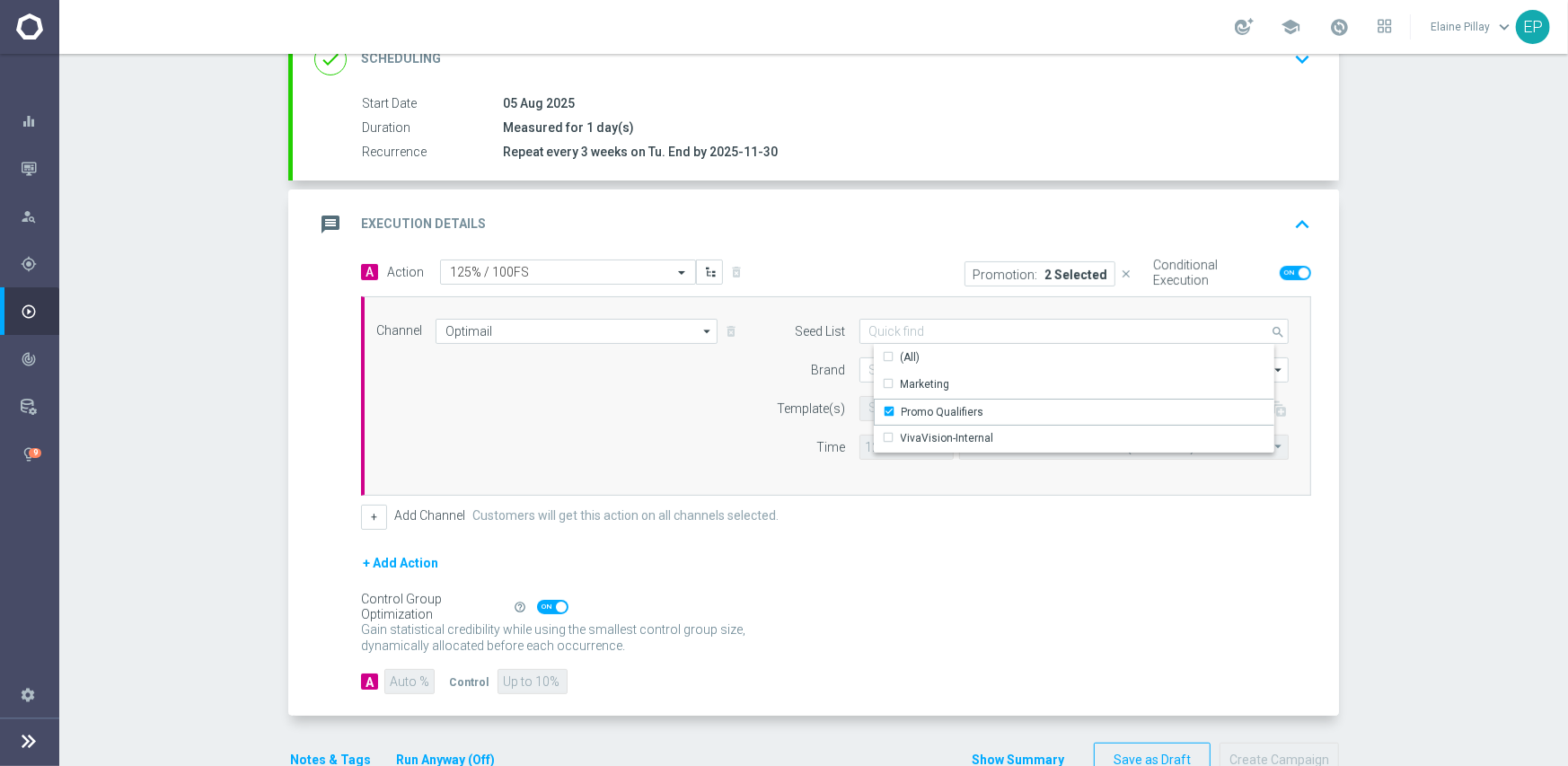 click on "Brand" 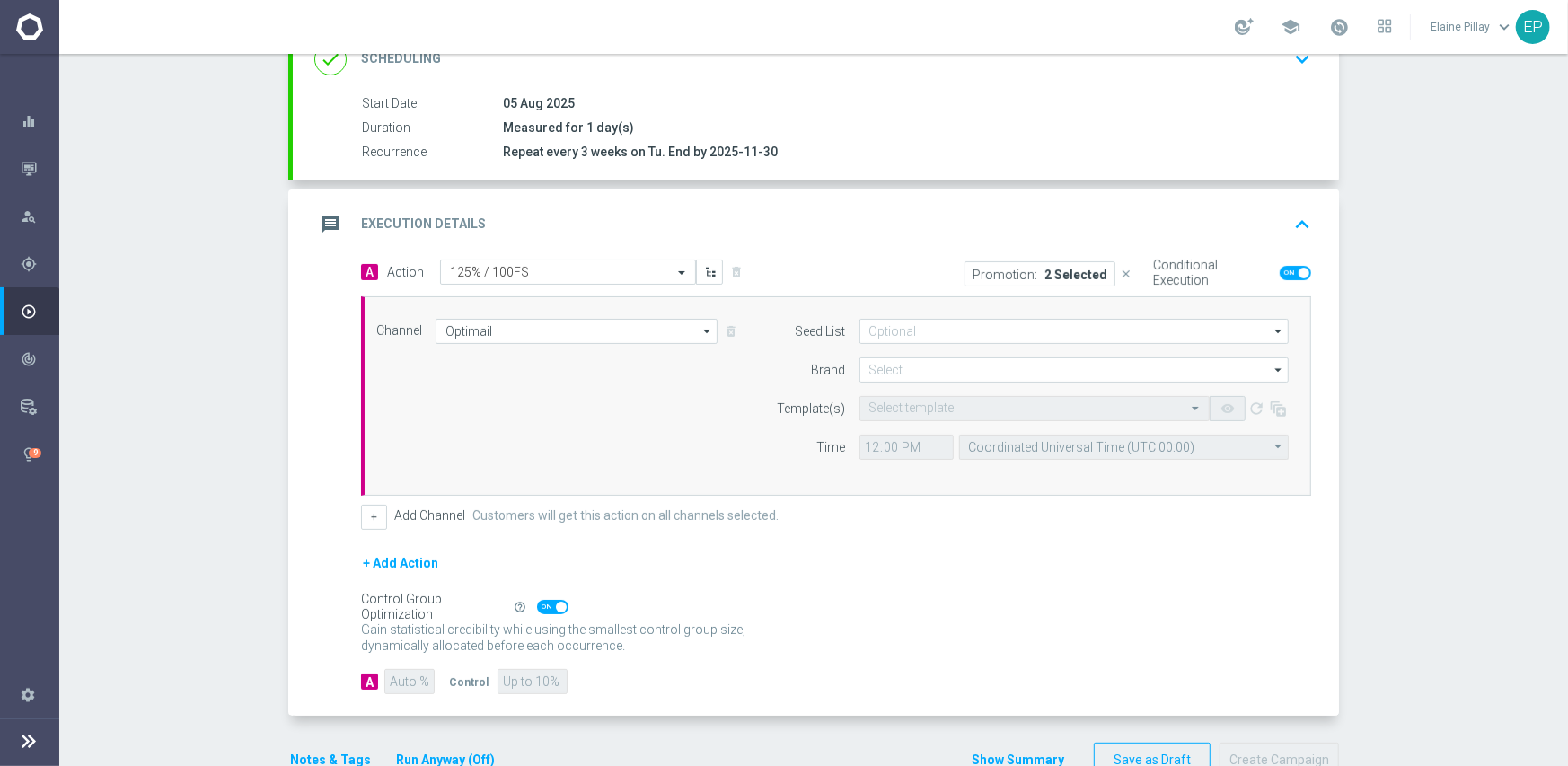 type on "Promo Qualifiers" 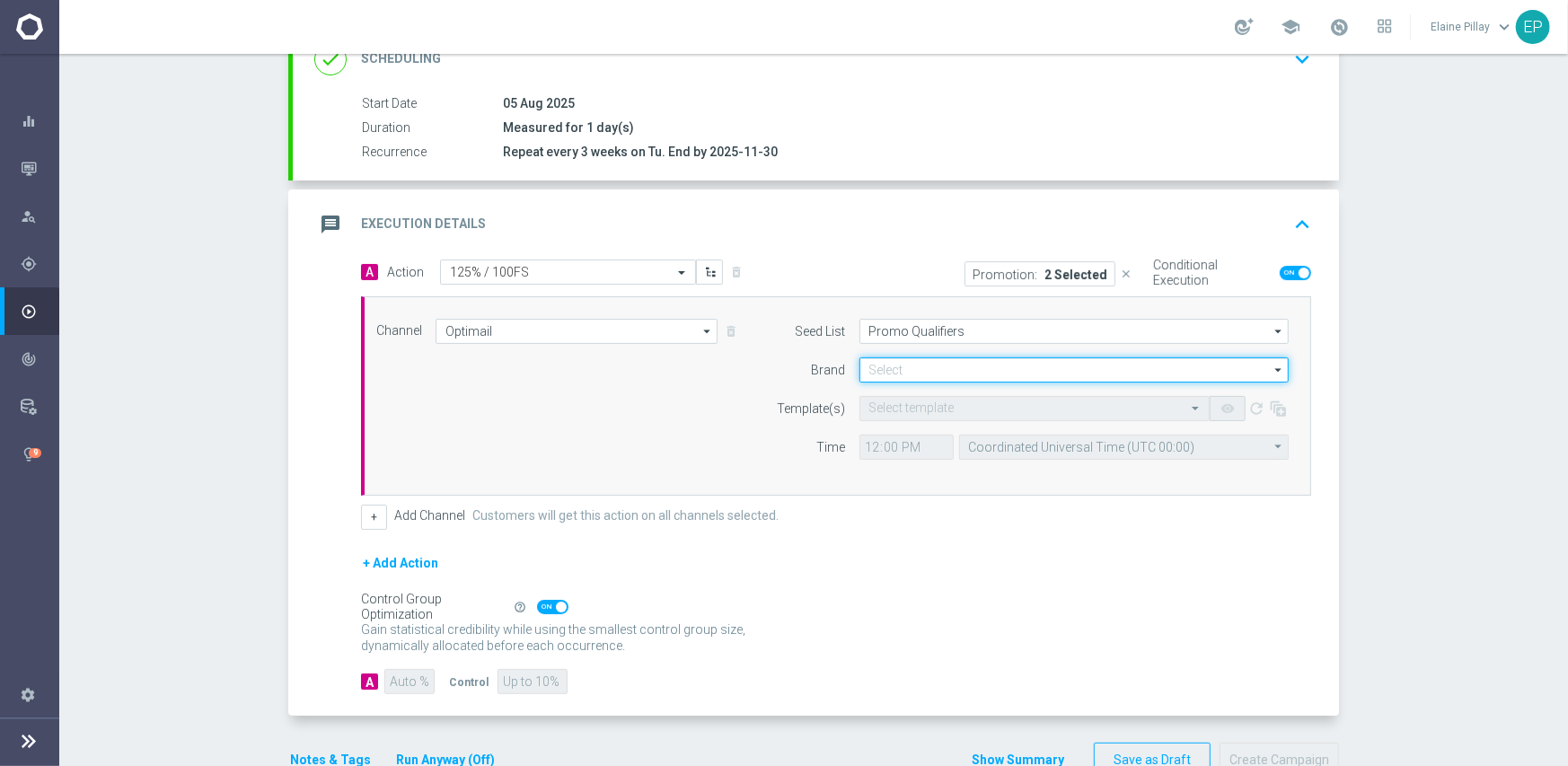 click 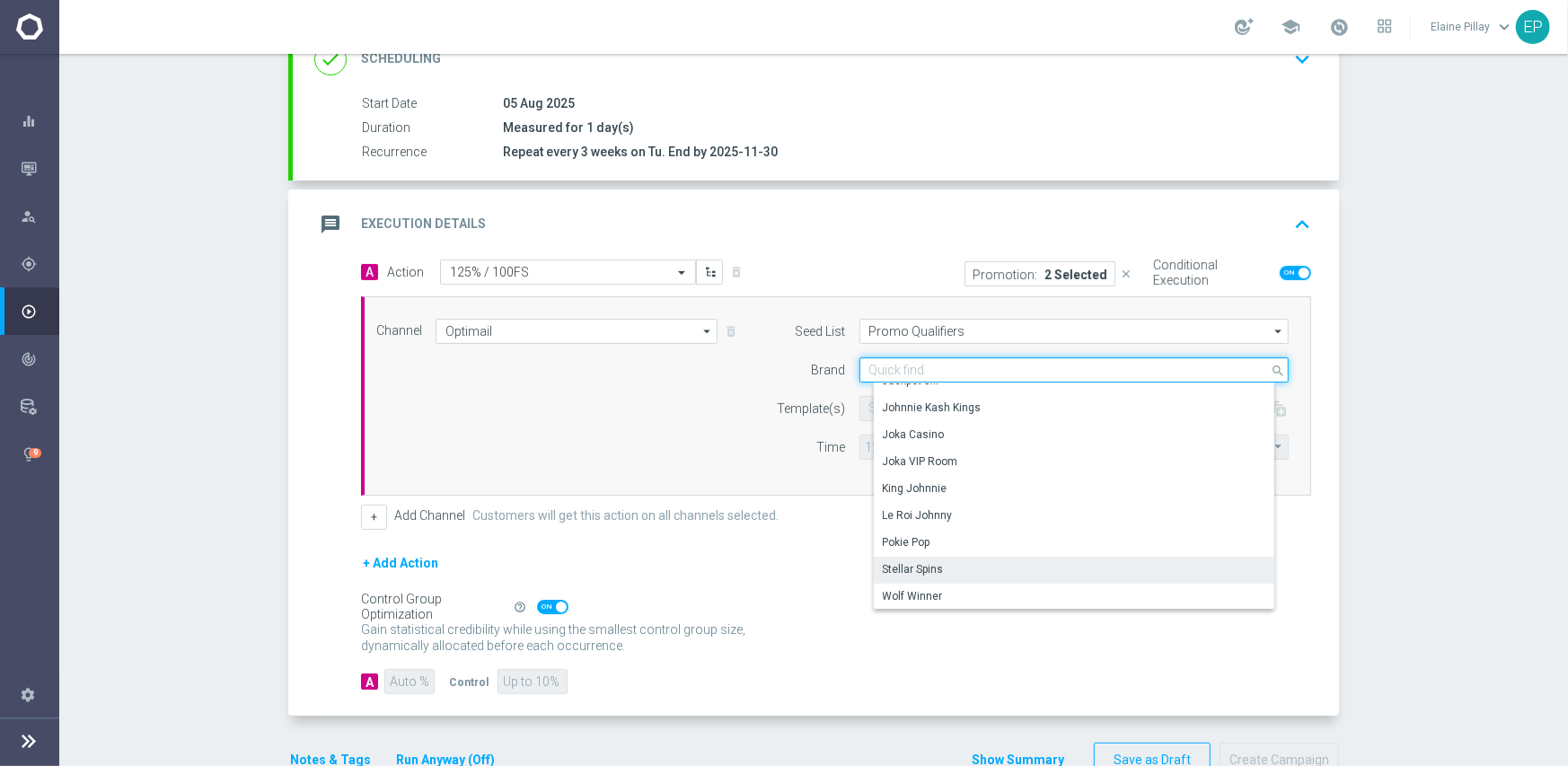 scroll, scrollTop: 125, scrollLeft: 0, axis: vertical 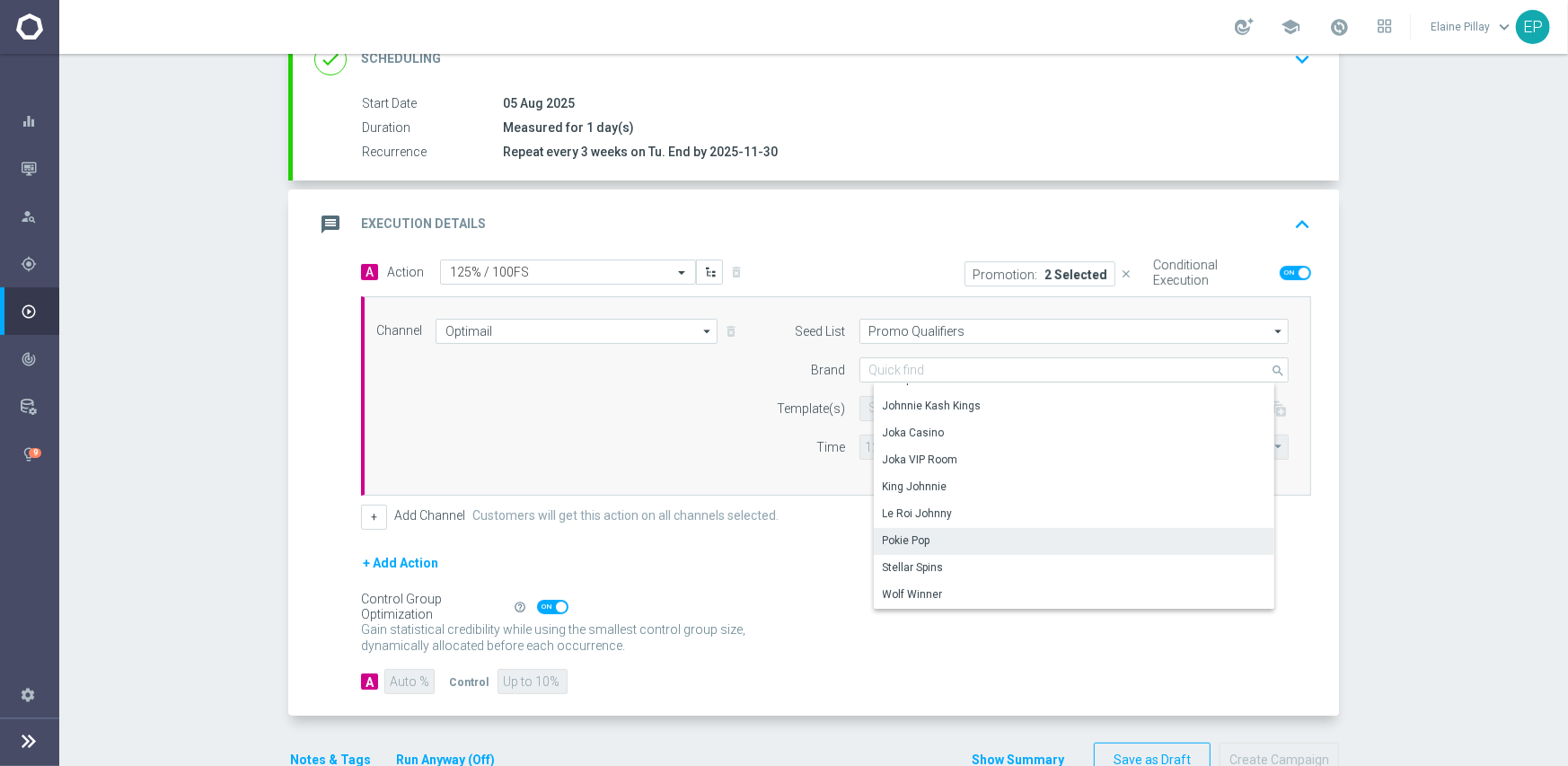 click on "Pokie Pop" 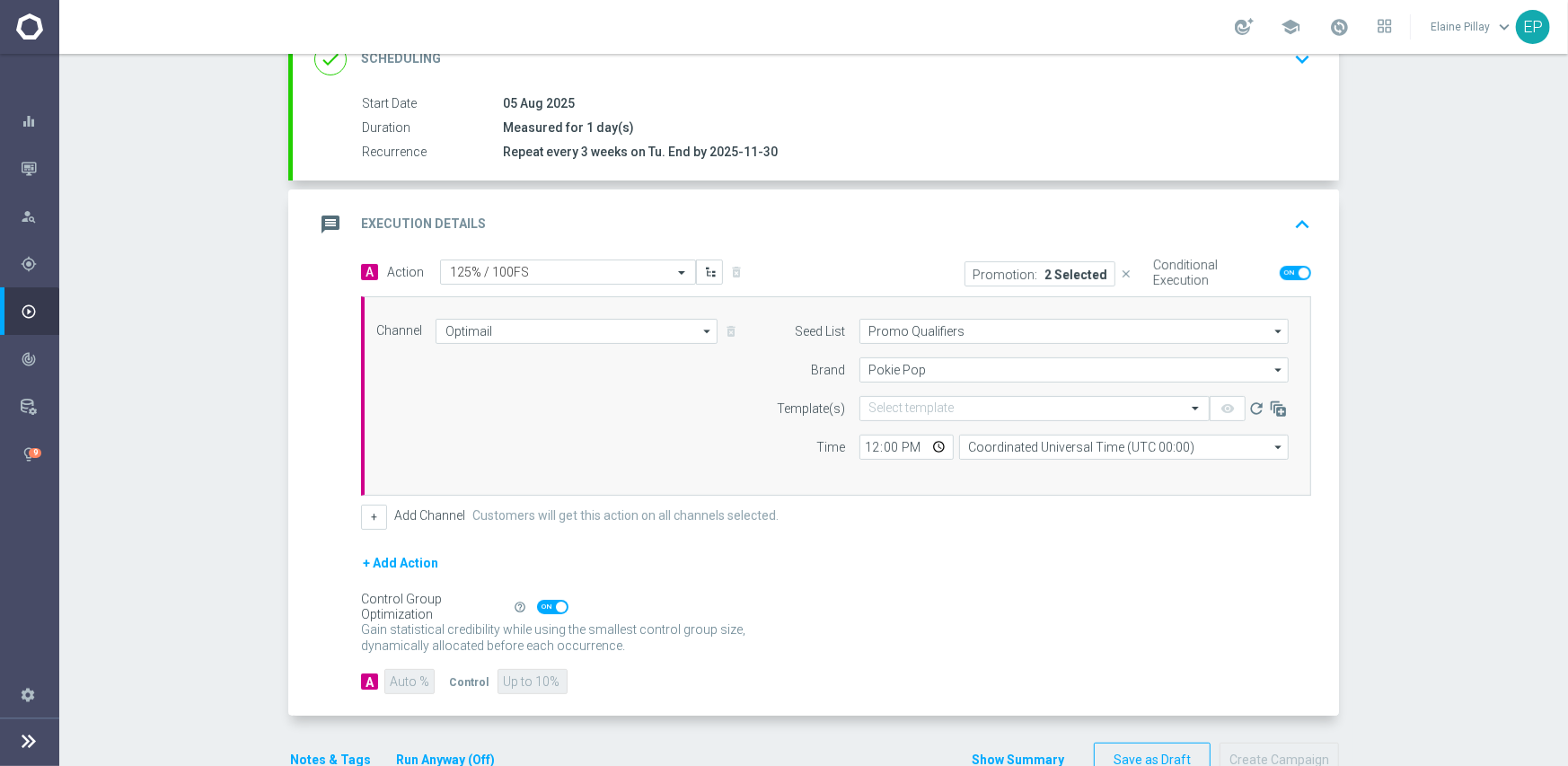 scroll, scrollTop: 0, scrollLeft: 0, axis: both 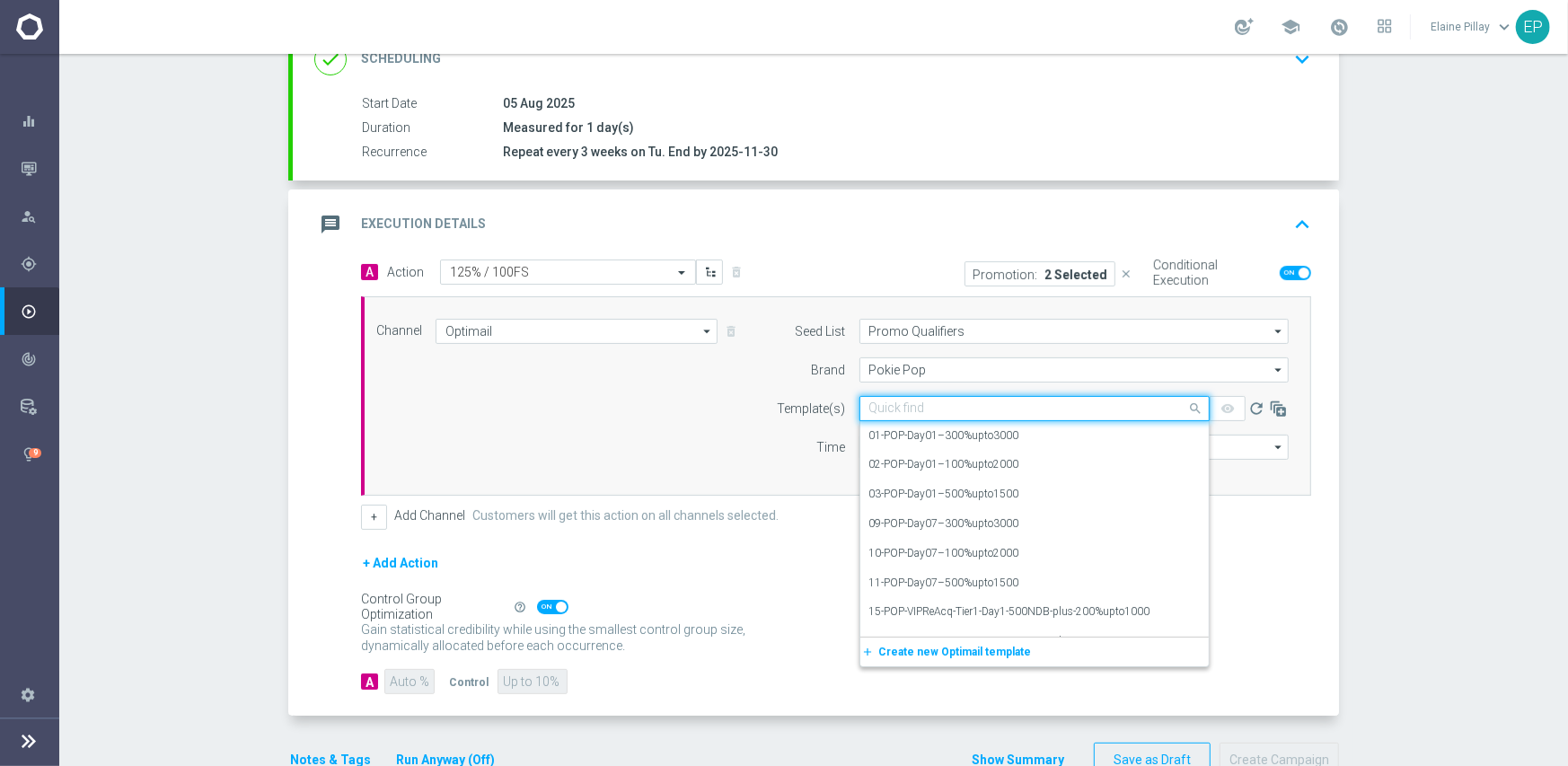 click 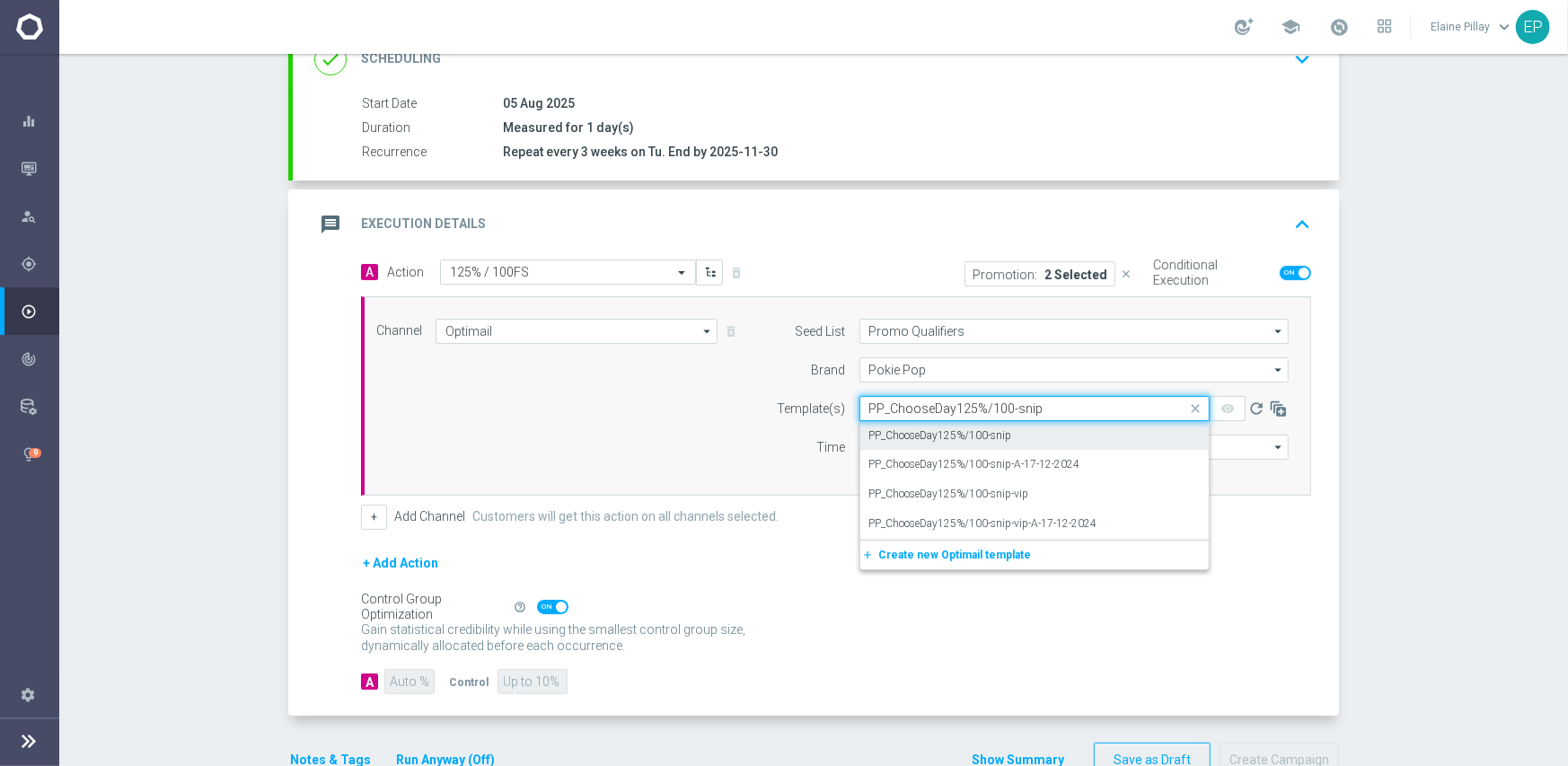 click on "PP_ChooseDay125%/100-snip" at bounding box center (1035, 436) 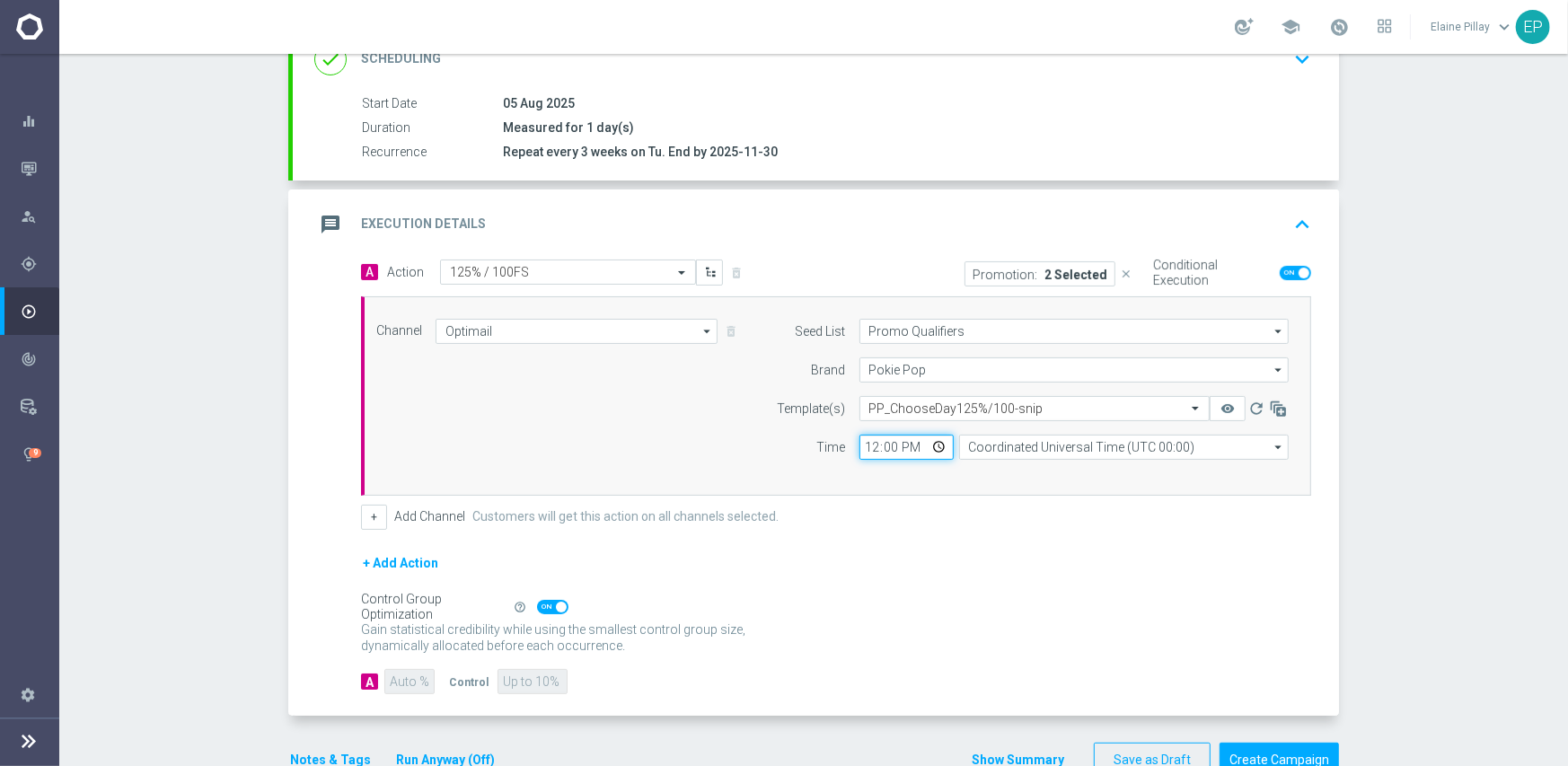 click on "12:00" 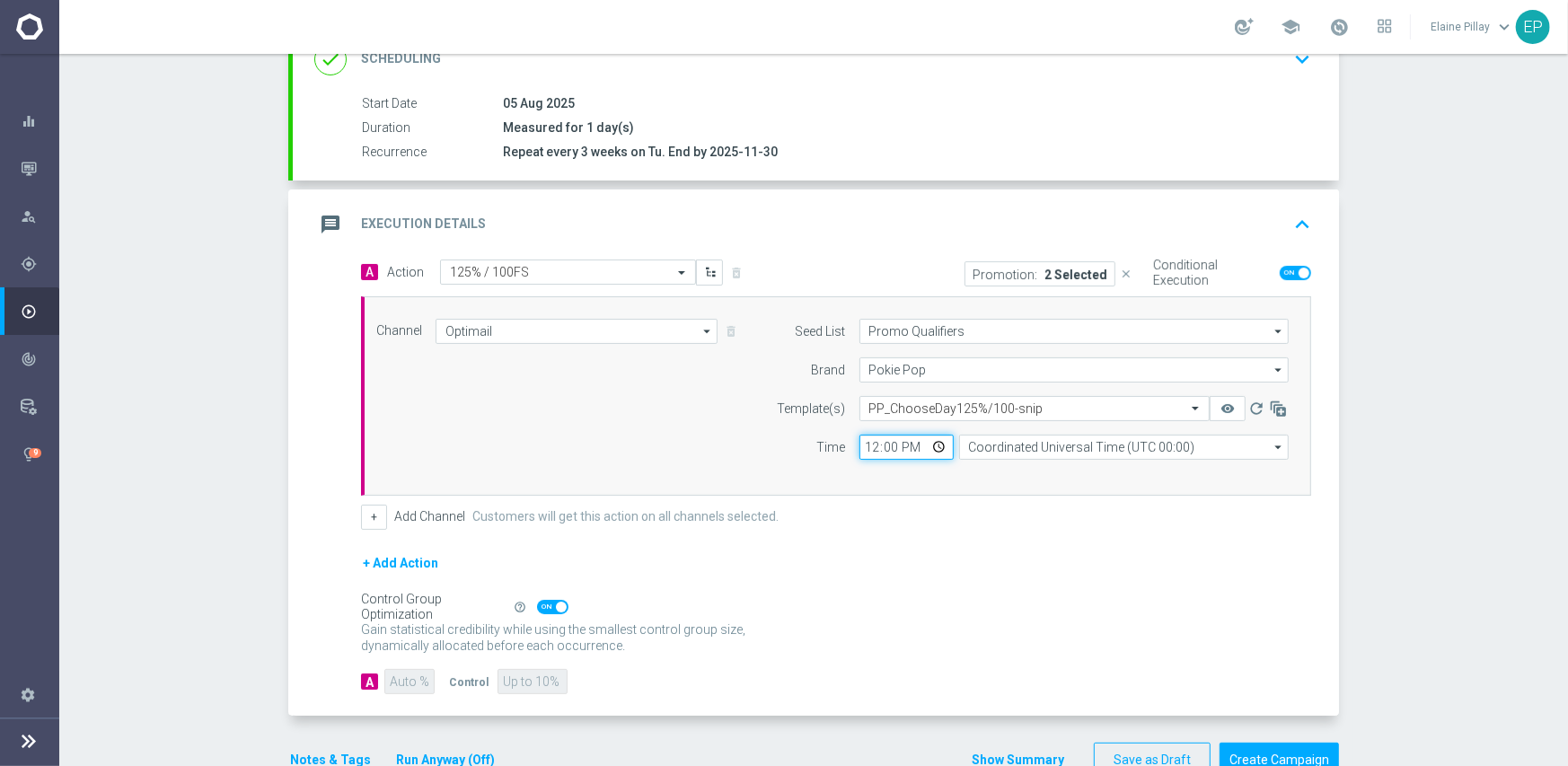 type on "03:00" 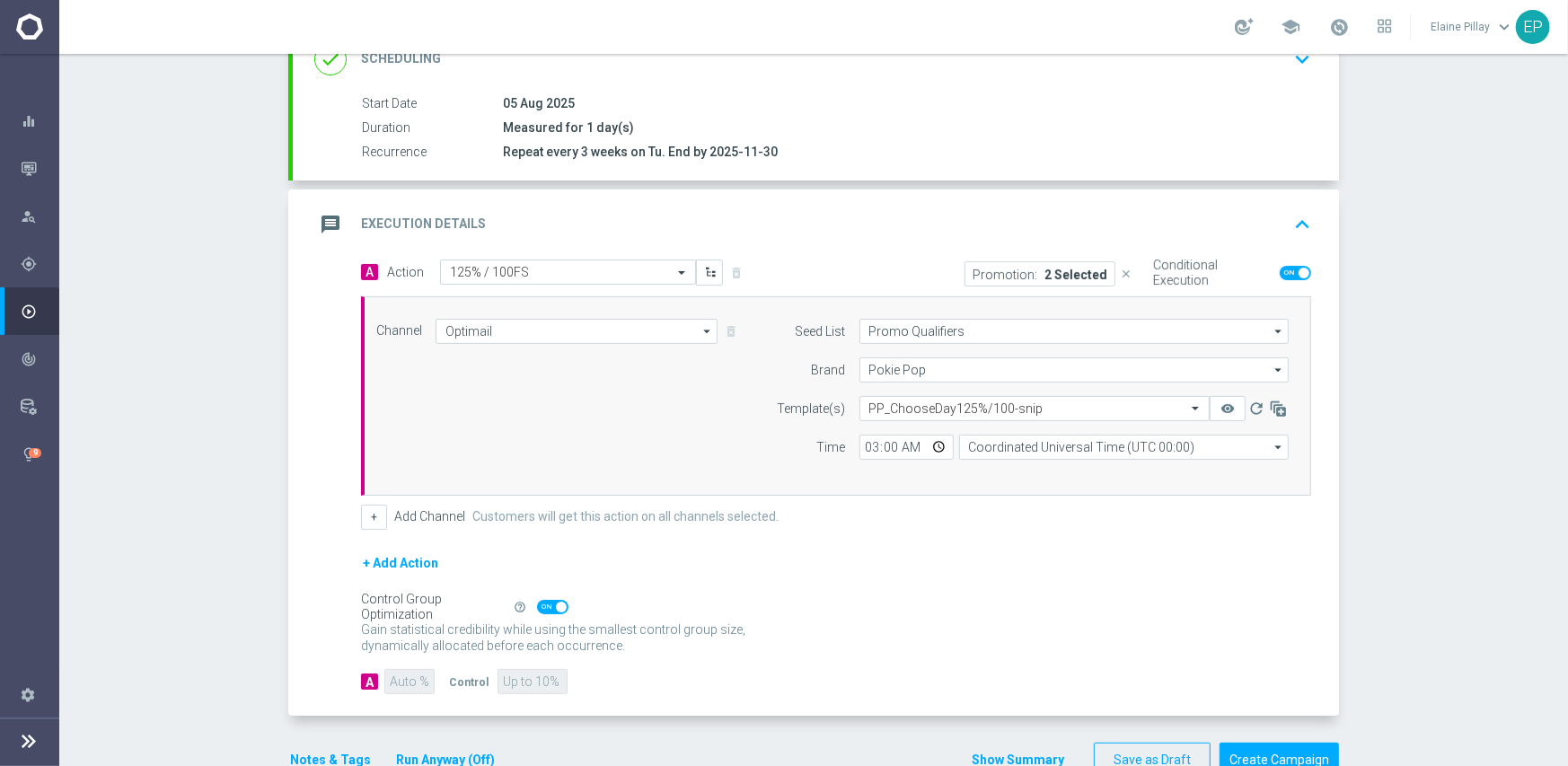 click on "+ Add Action" 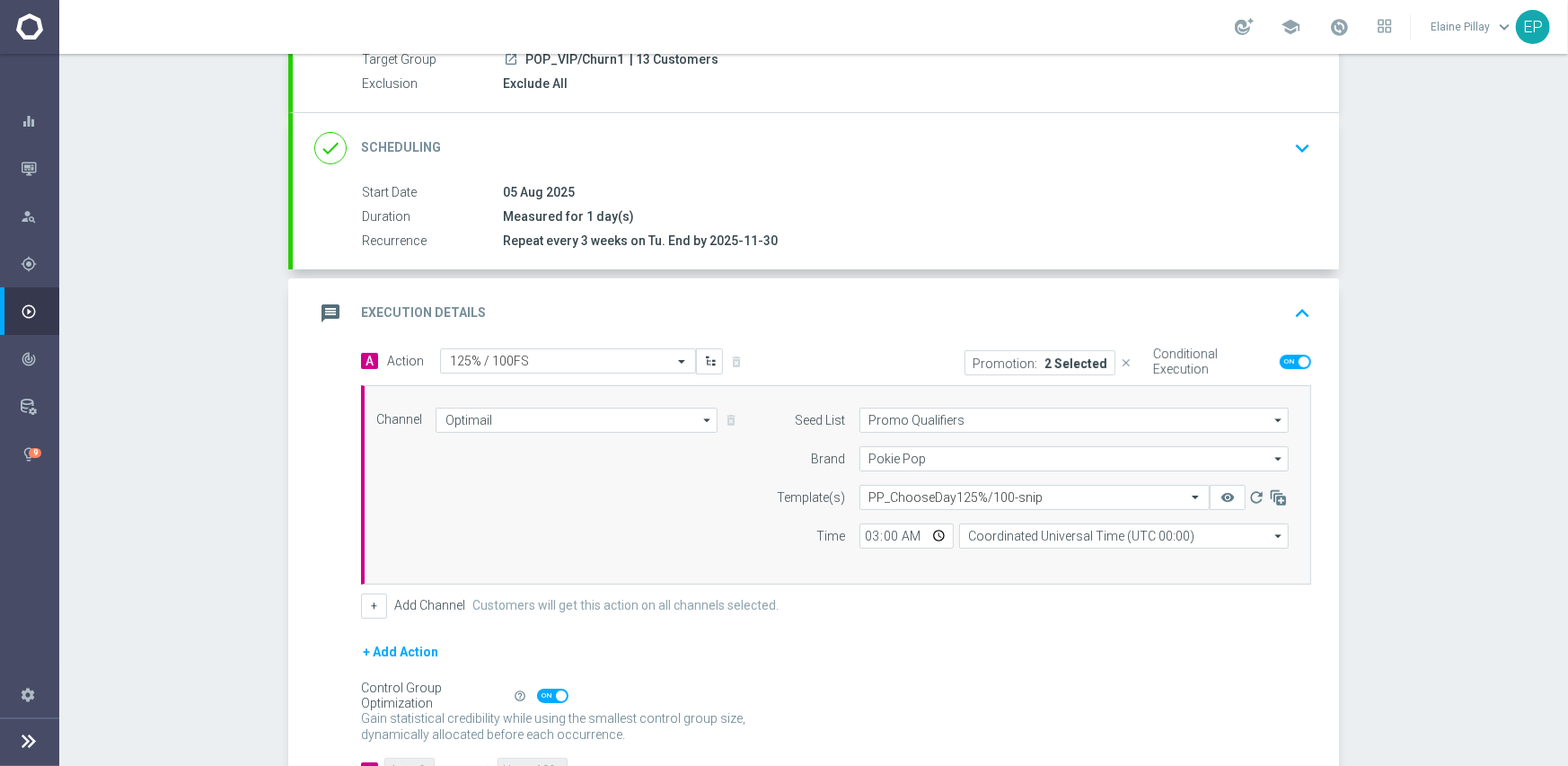scroll, scrollTop: 0, scrollLeft: 0, axis: both 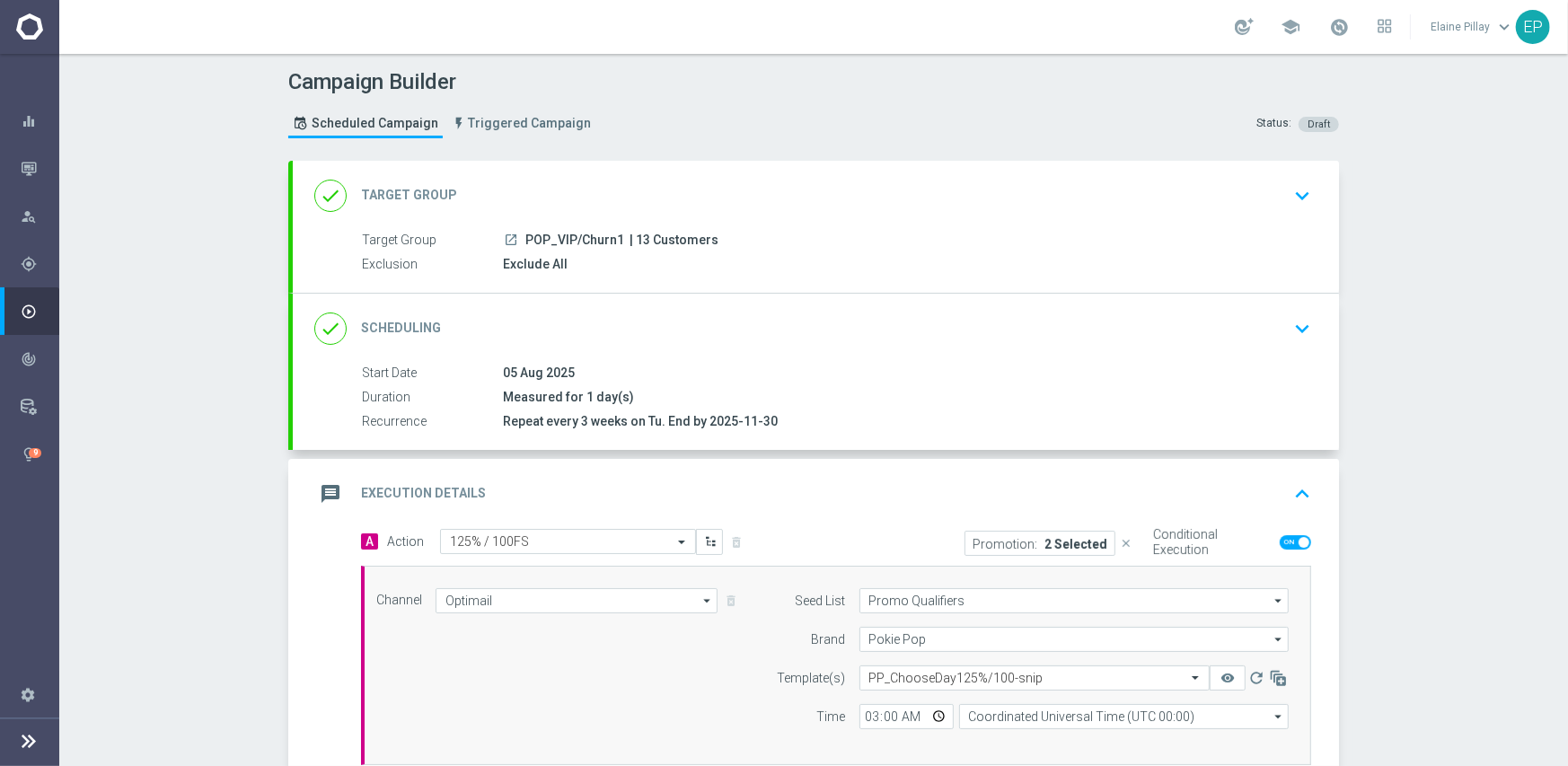 drag, startPoint x: 522, startPoint y: 237, endPoint x: 593, endPoint y: 247, distance: 71.700767 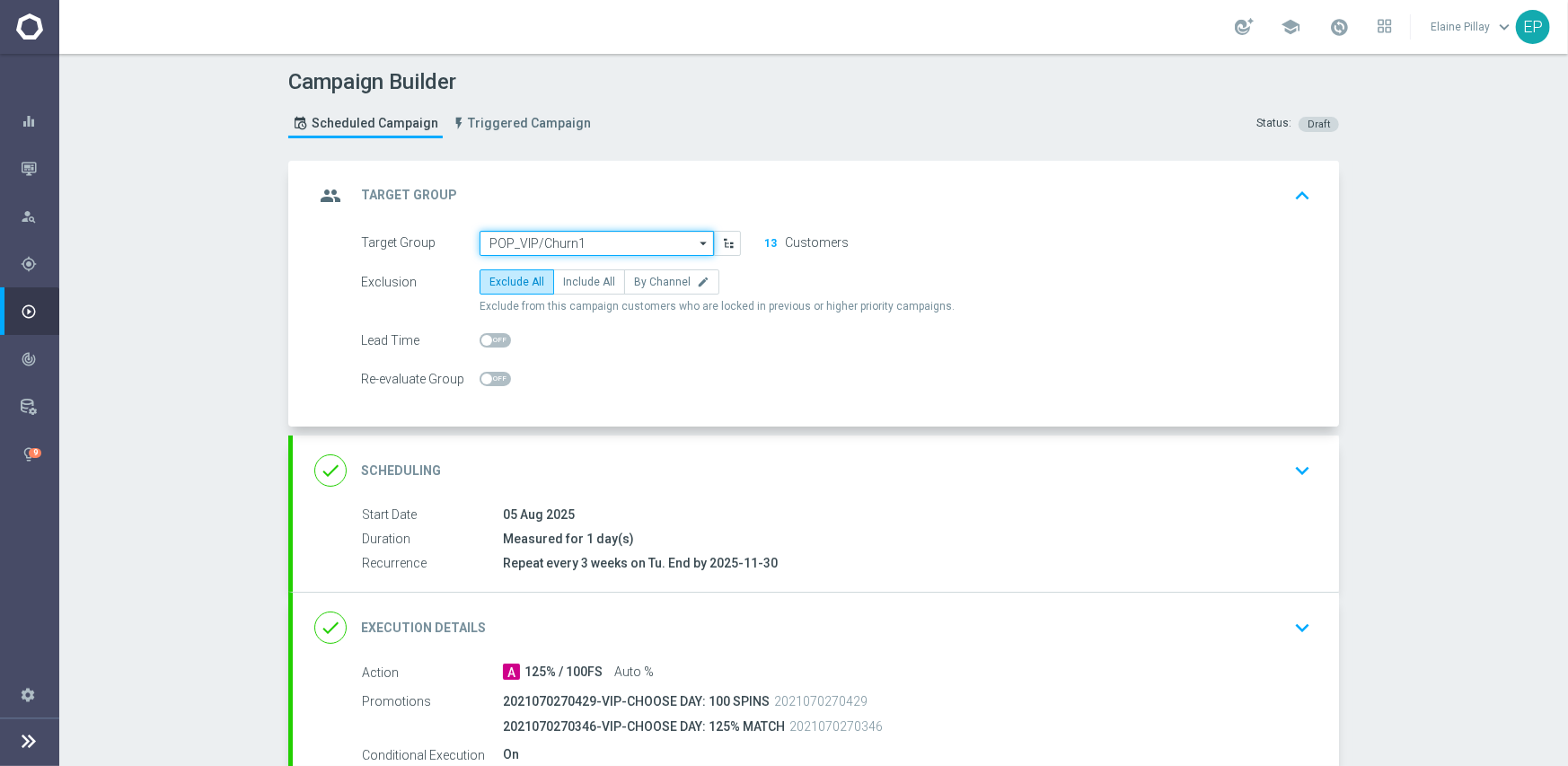 click on "POP_VIP/Churn1" 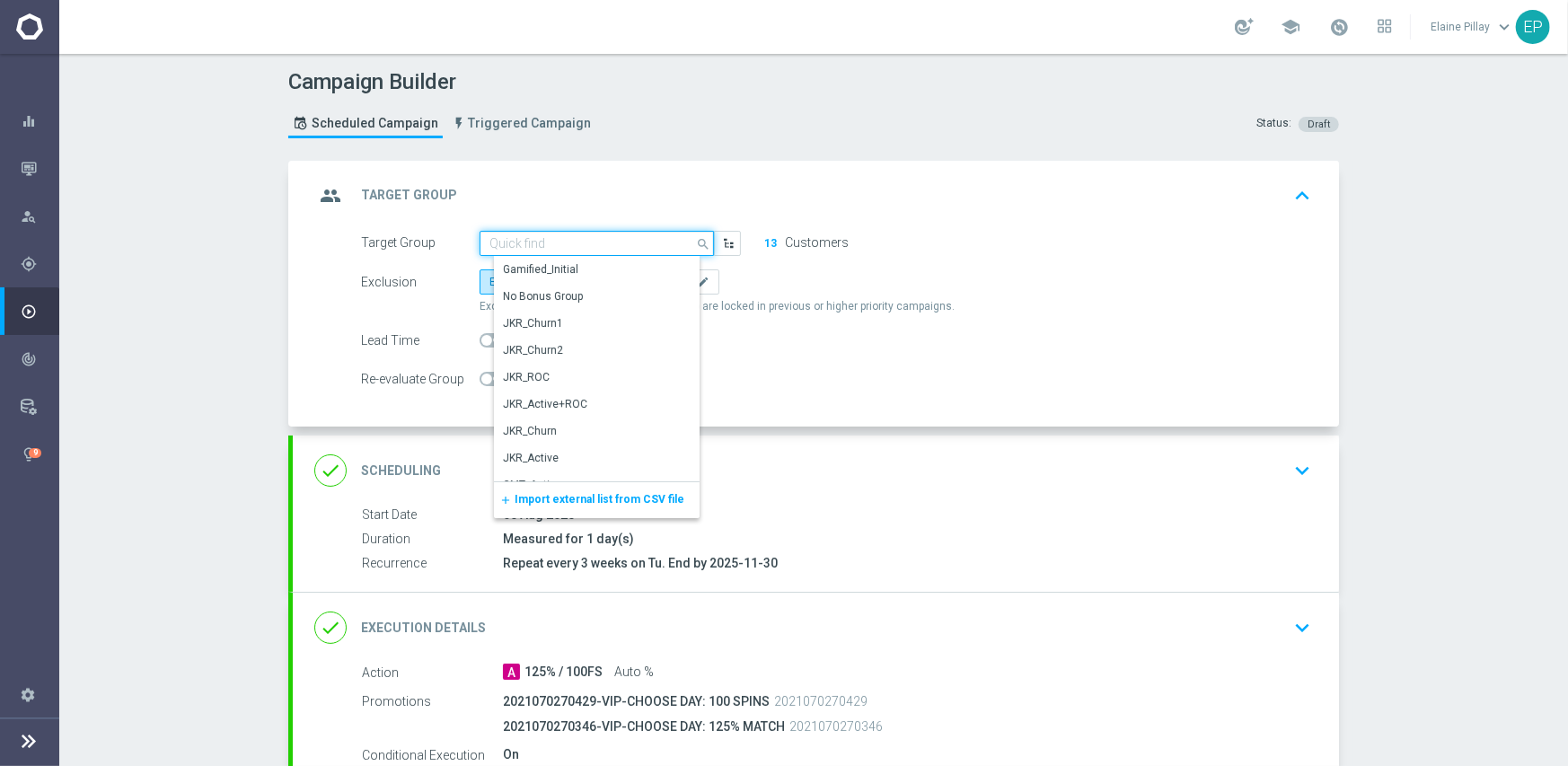 paste on "OP_VIP/Chu" 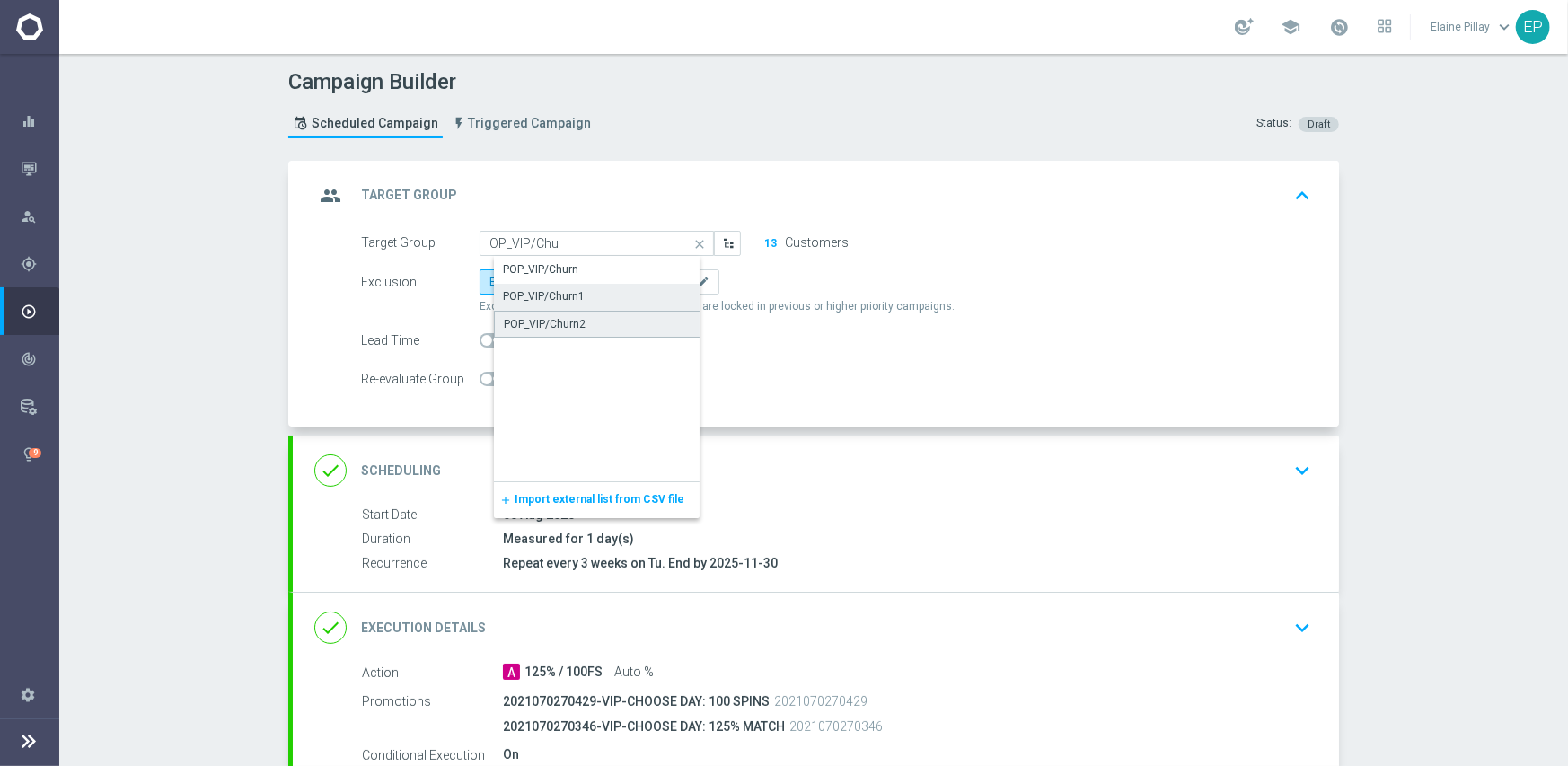 click on "POP_VIP/Churn2" 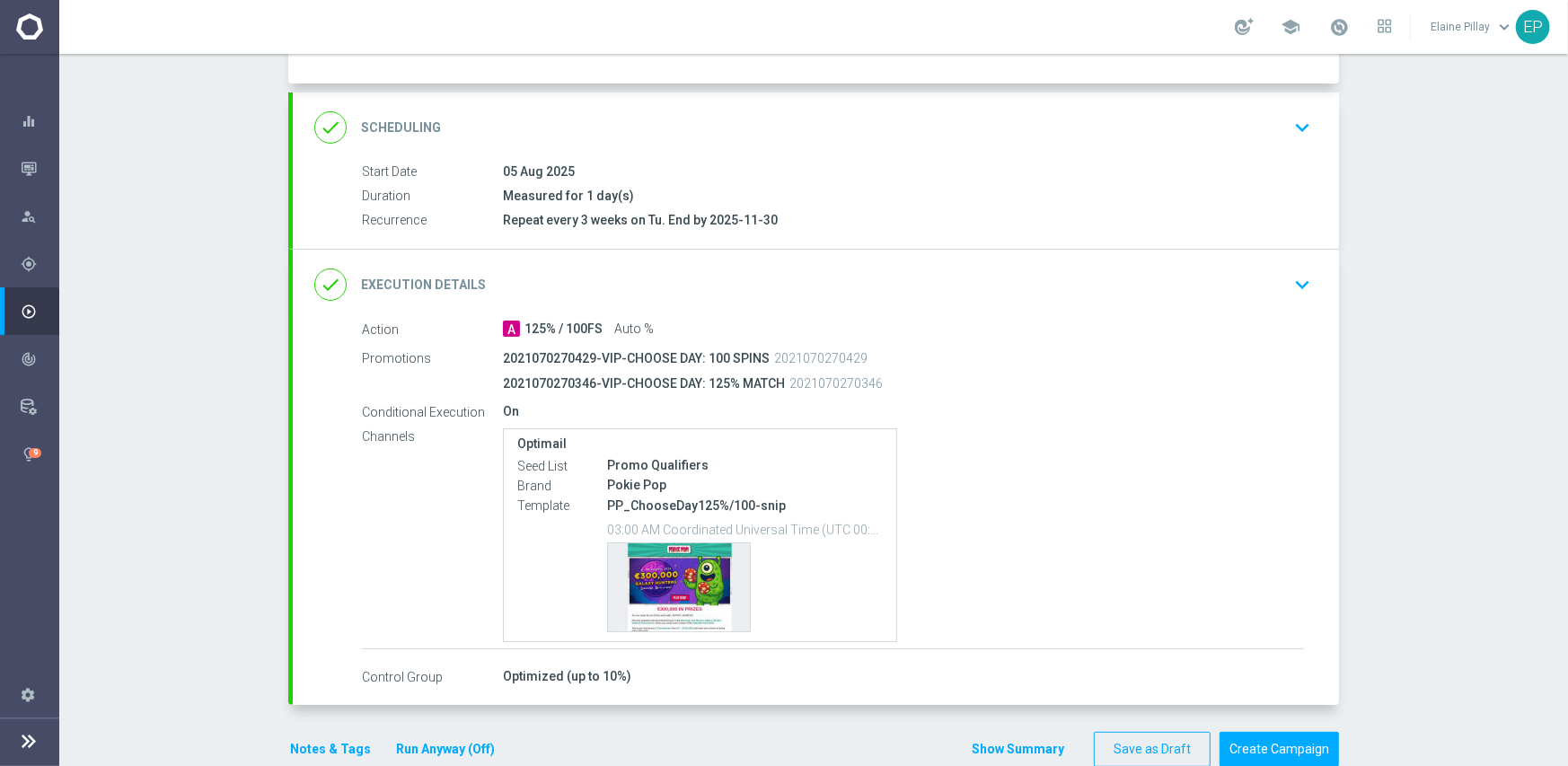 scroll, scrollTop: 377, scrollLeft: 0, axis: vertical 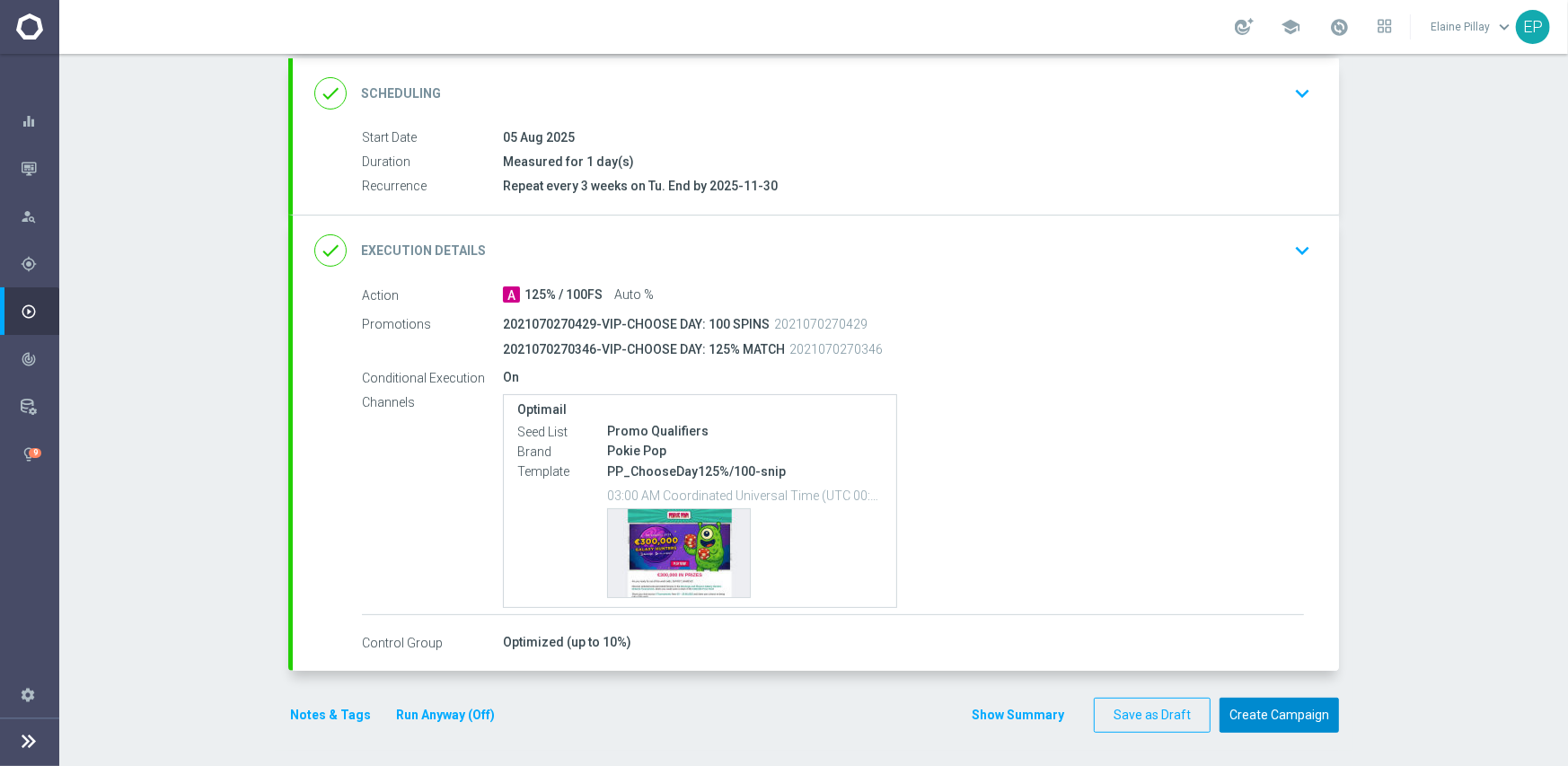 click on "Create Campaign" 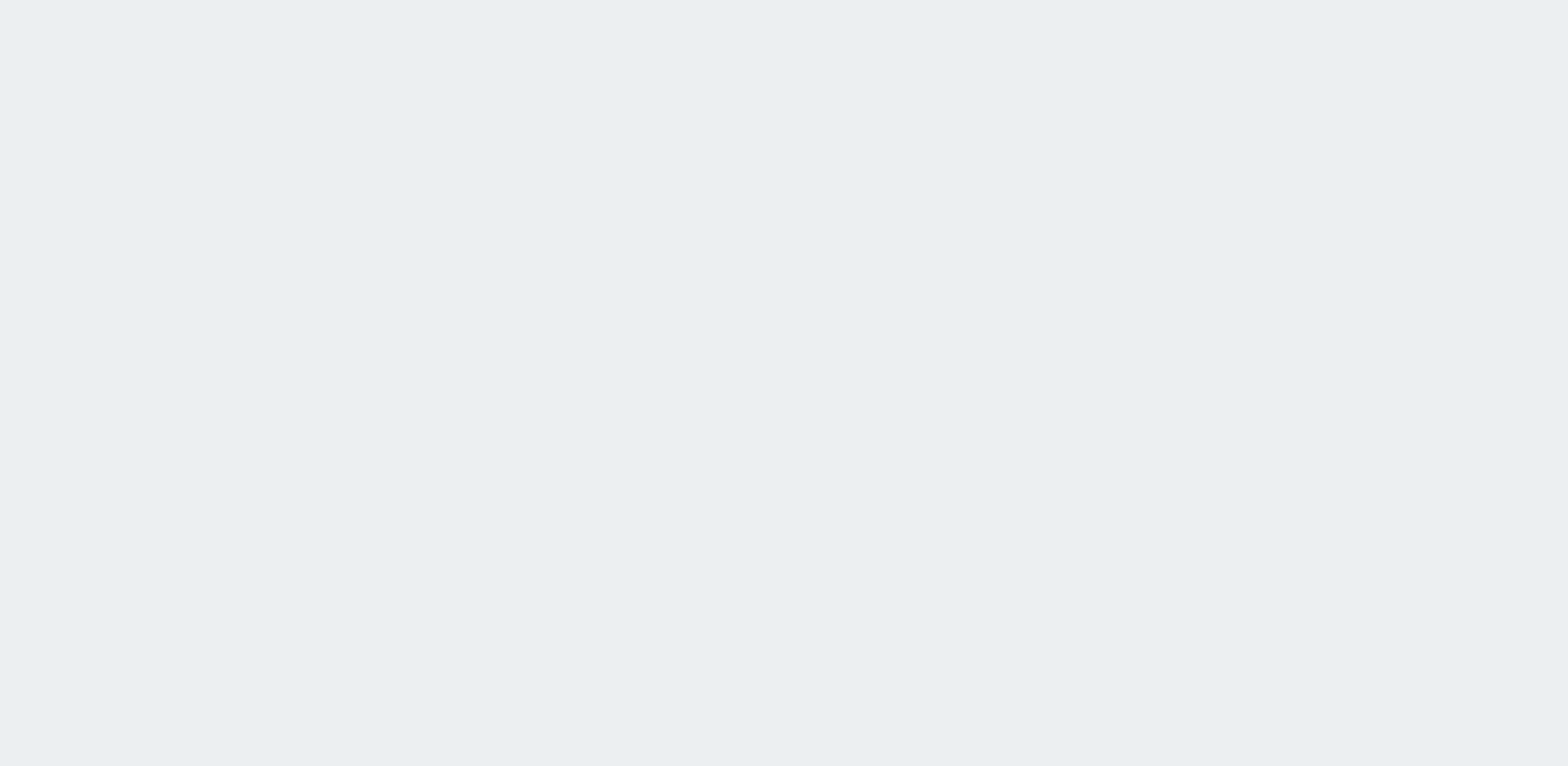 scroll, scrollTop: 0, scrollLeft: 0, axis: both 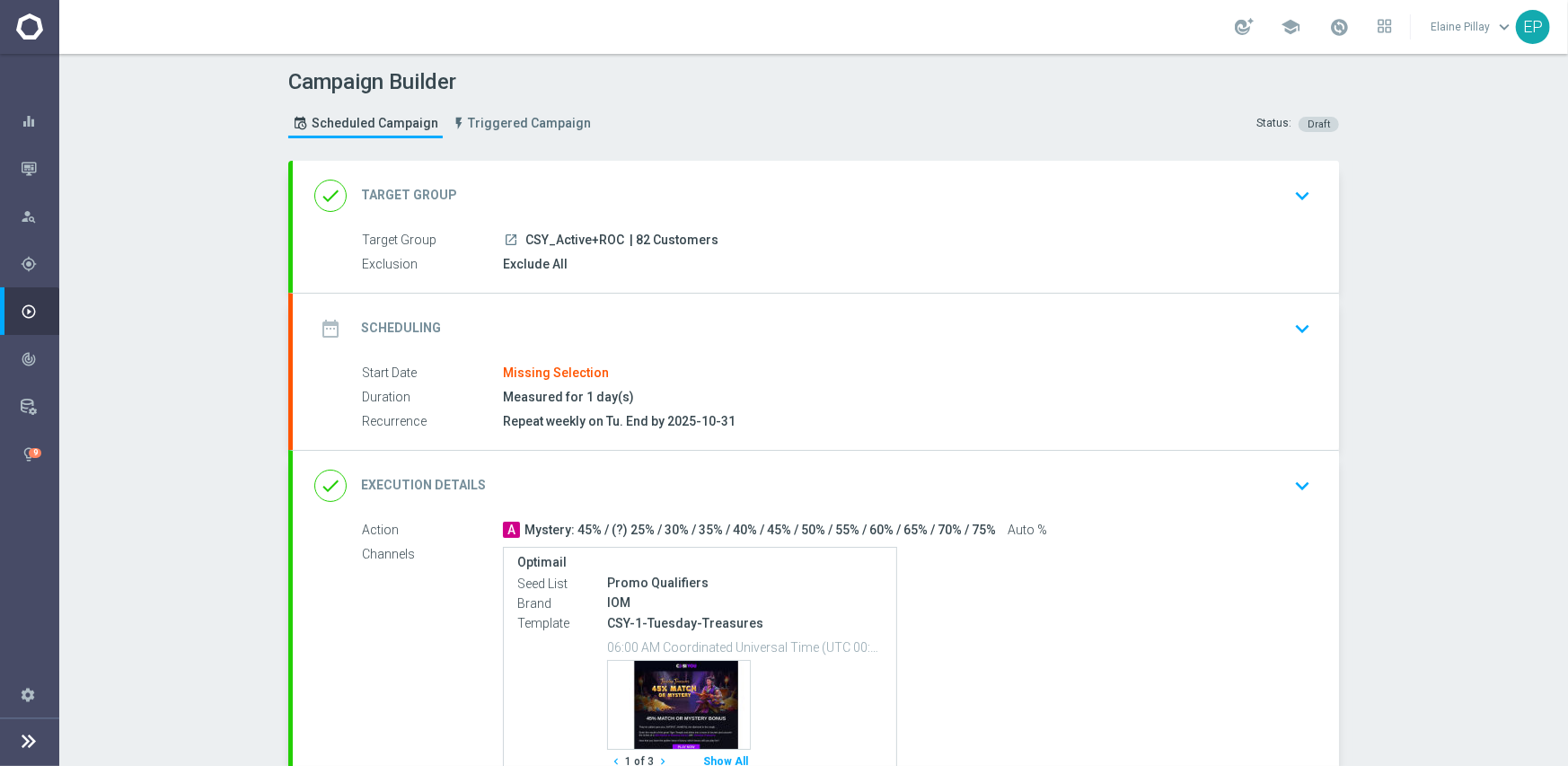 drag, startPoint x: 524, startPoint y: 237, endPoint x: 560, endPoint y: 241, distance: 36.2215 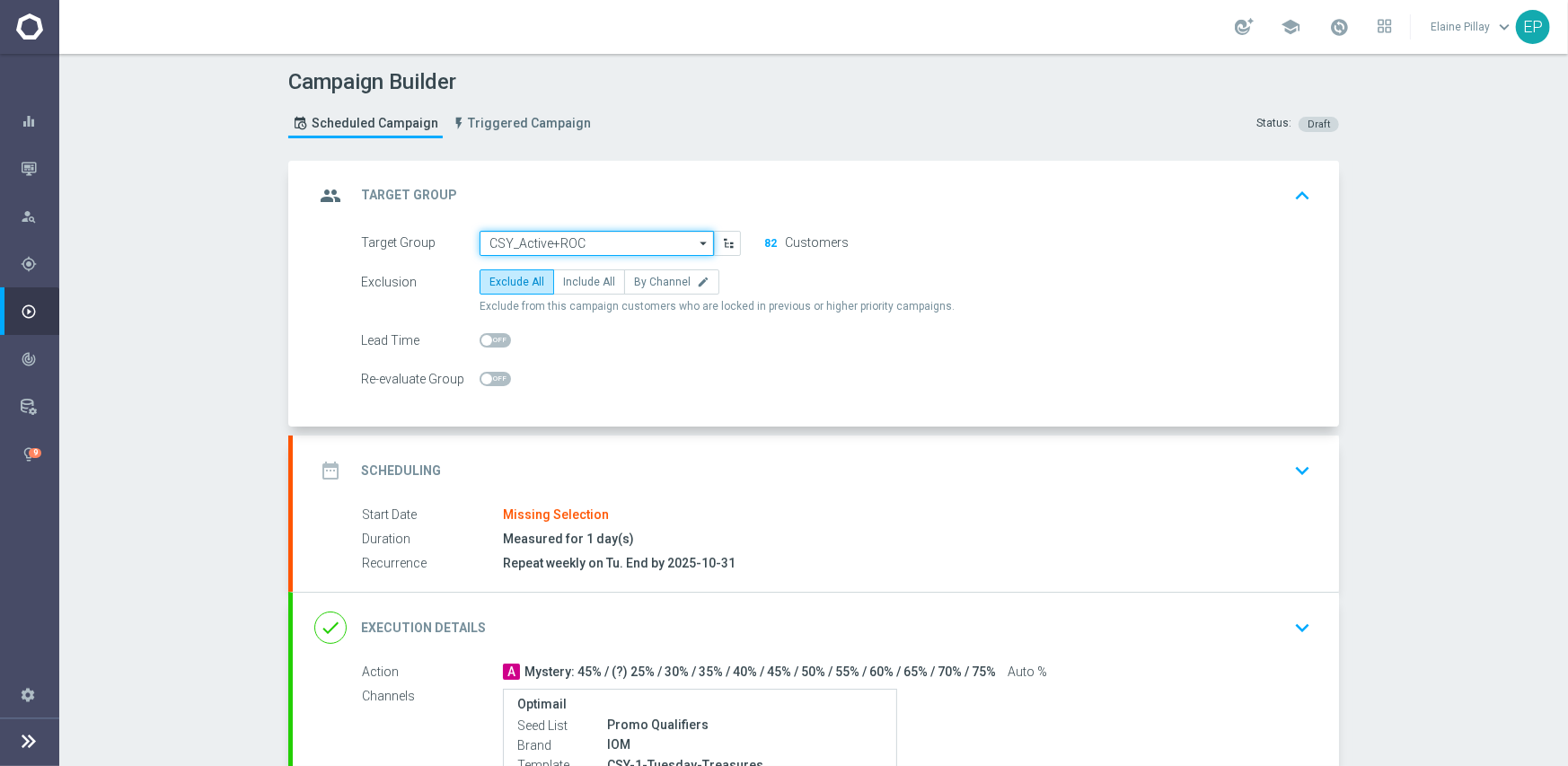 click on "CSY_Active+ROC" 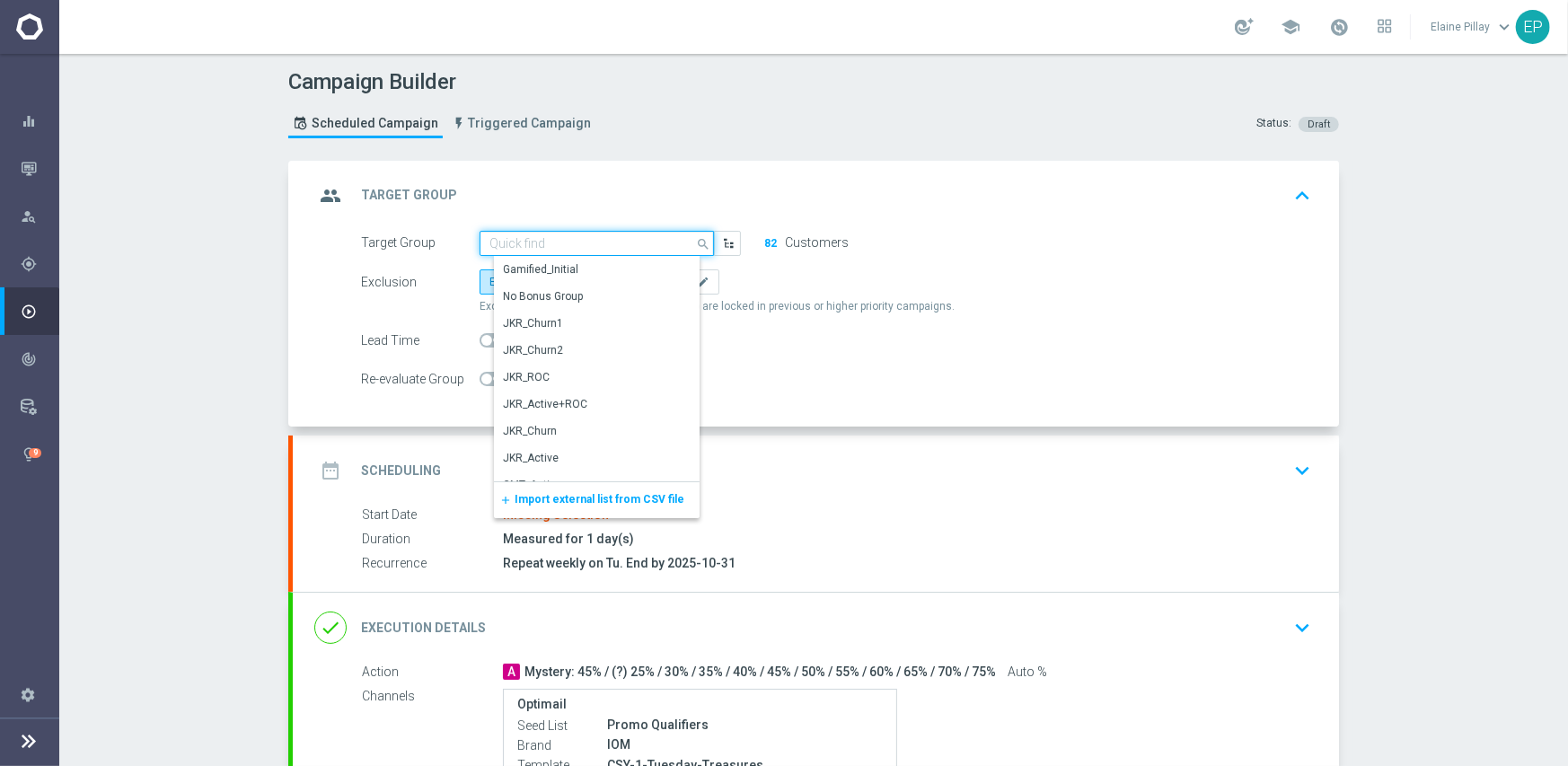 paste on "SY_Ac" 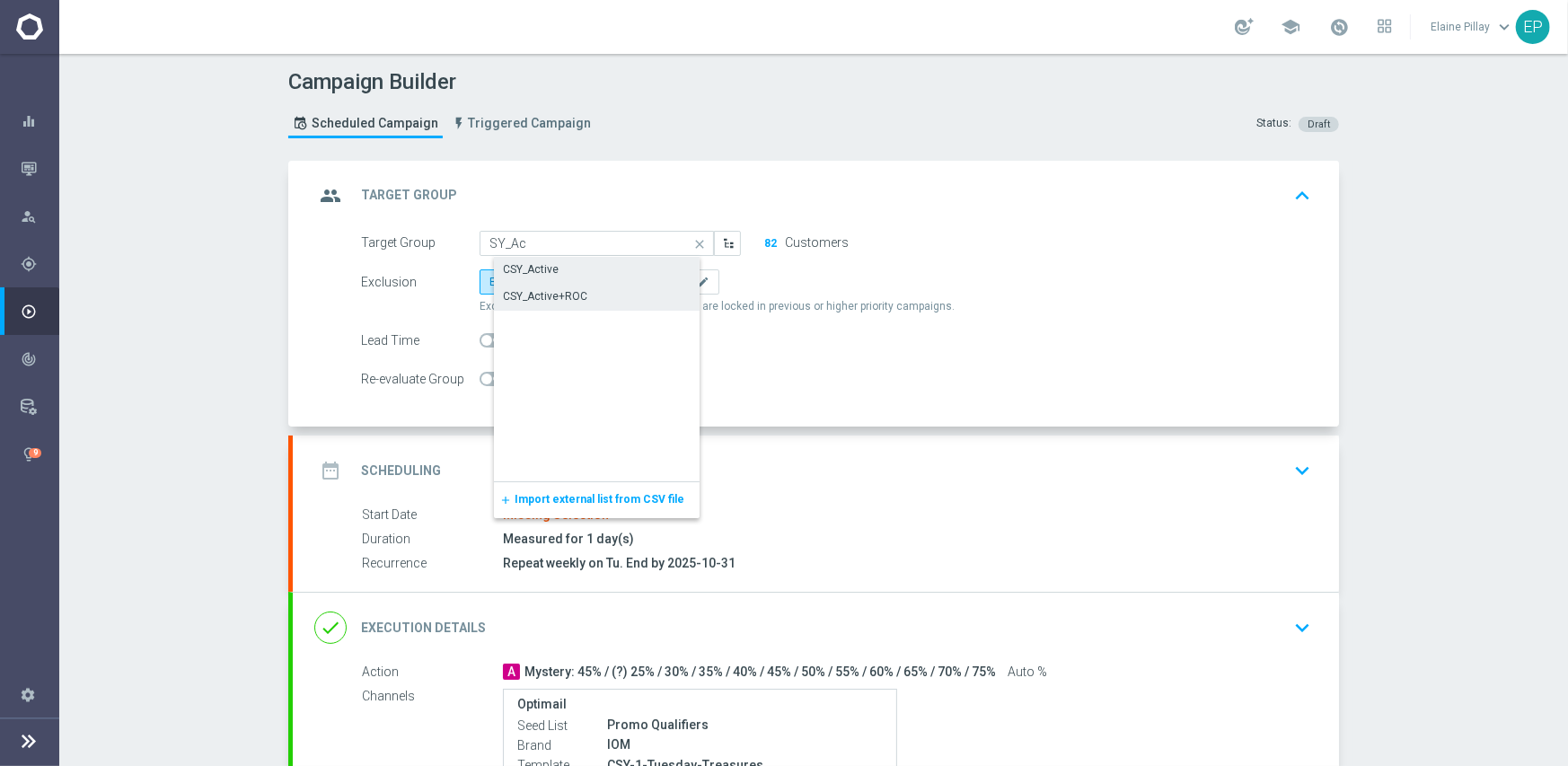 click on "CSY_Active" 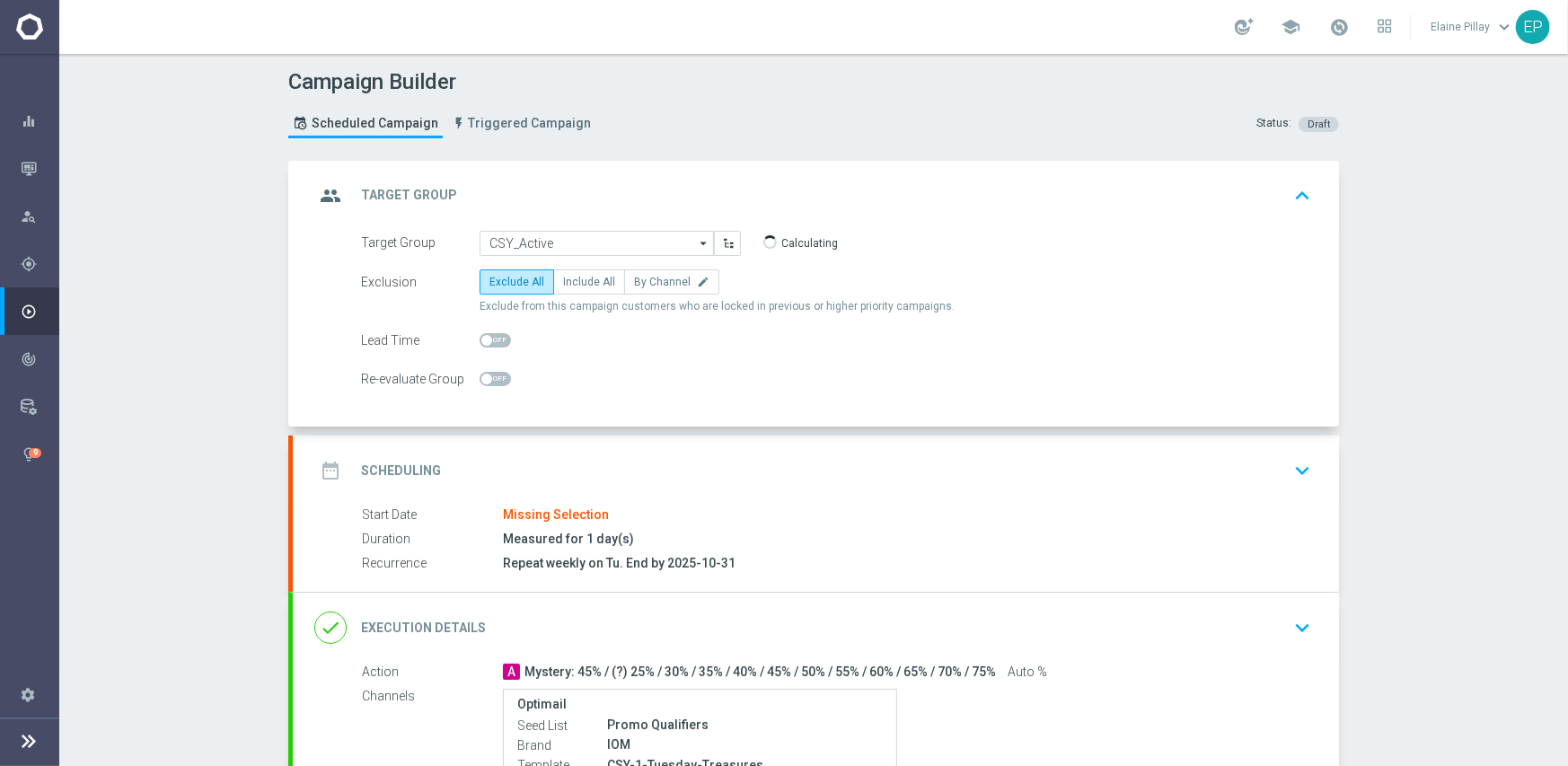click on "date_range
Scheduling
keyboard_arrow_down" 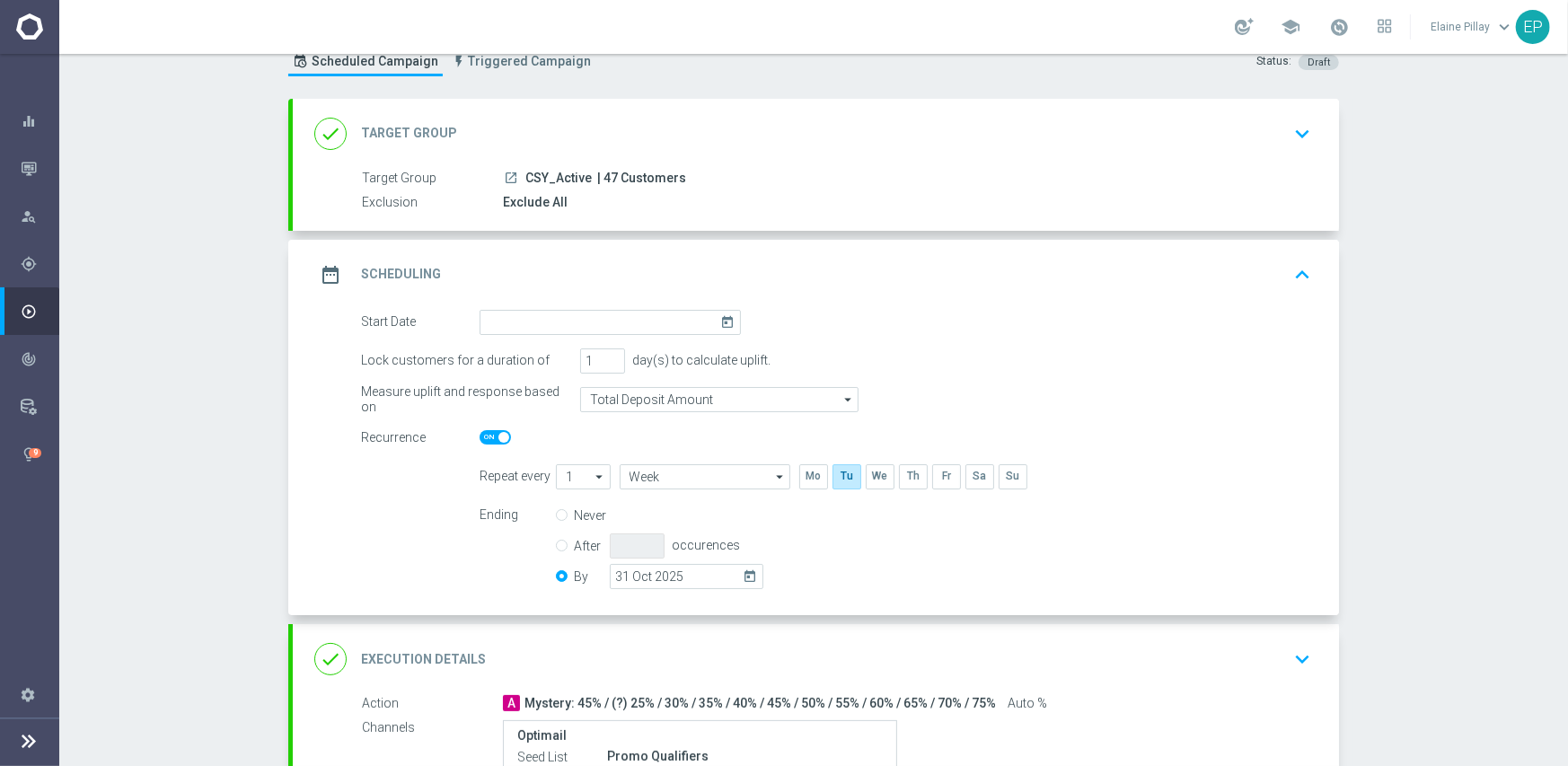 scroll, scrollTop: 180, scrollLeft: 0, axis: vertical 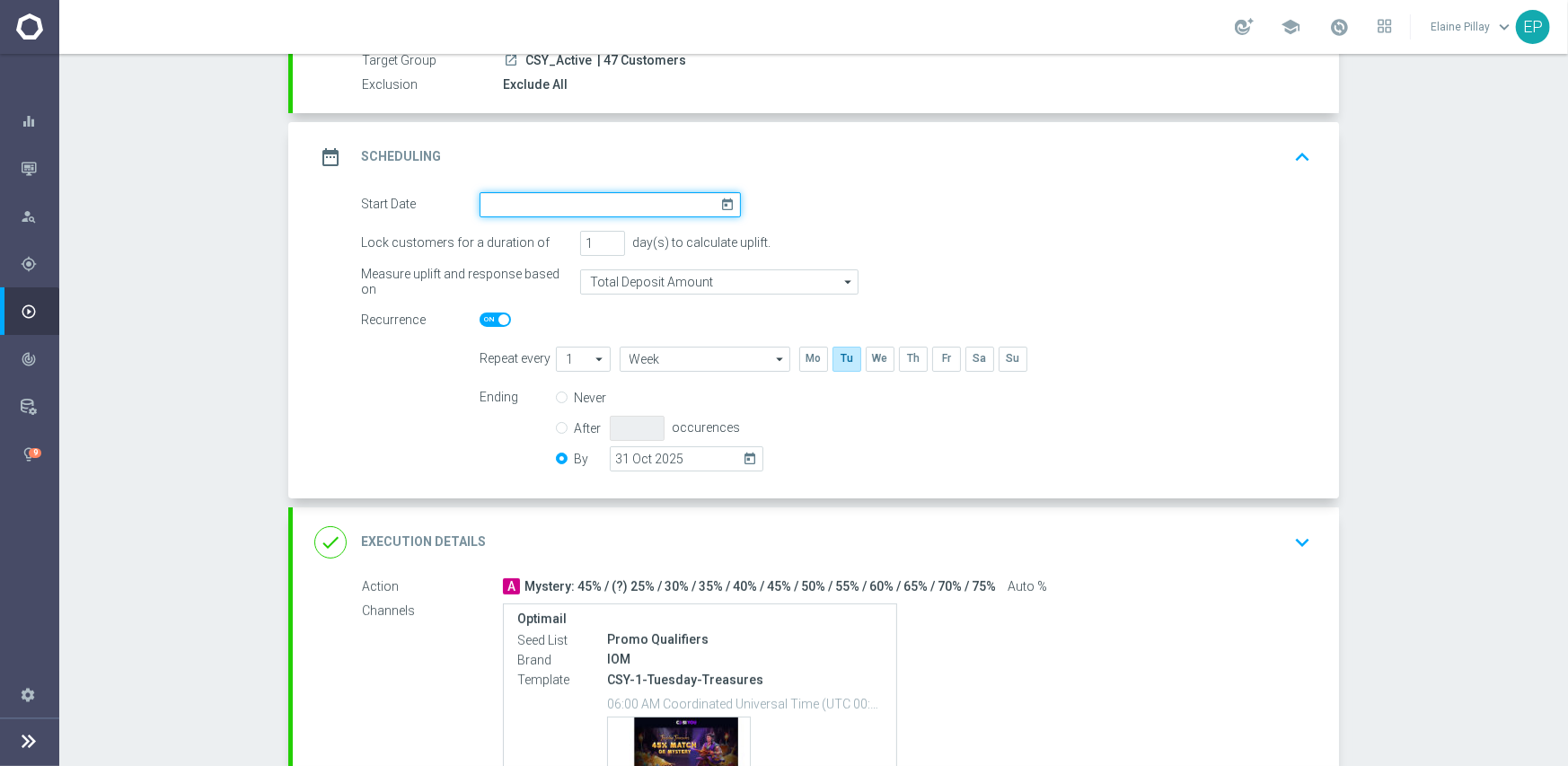 drag, startPoint x: 607, startPoint y: 194, endPoint x: 631, endPoint y: 194, distance: 24 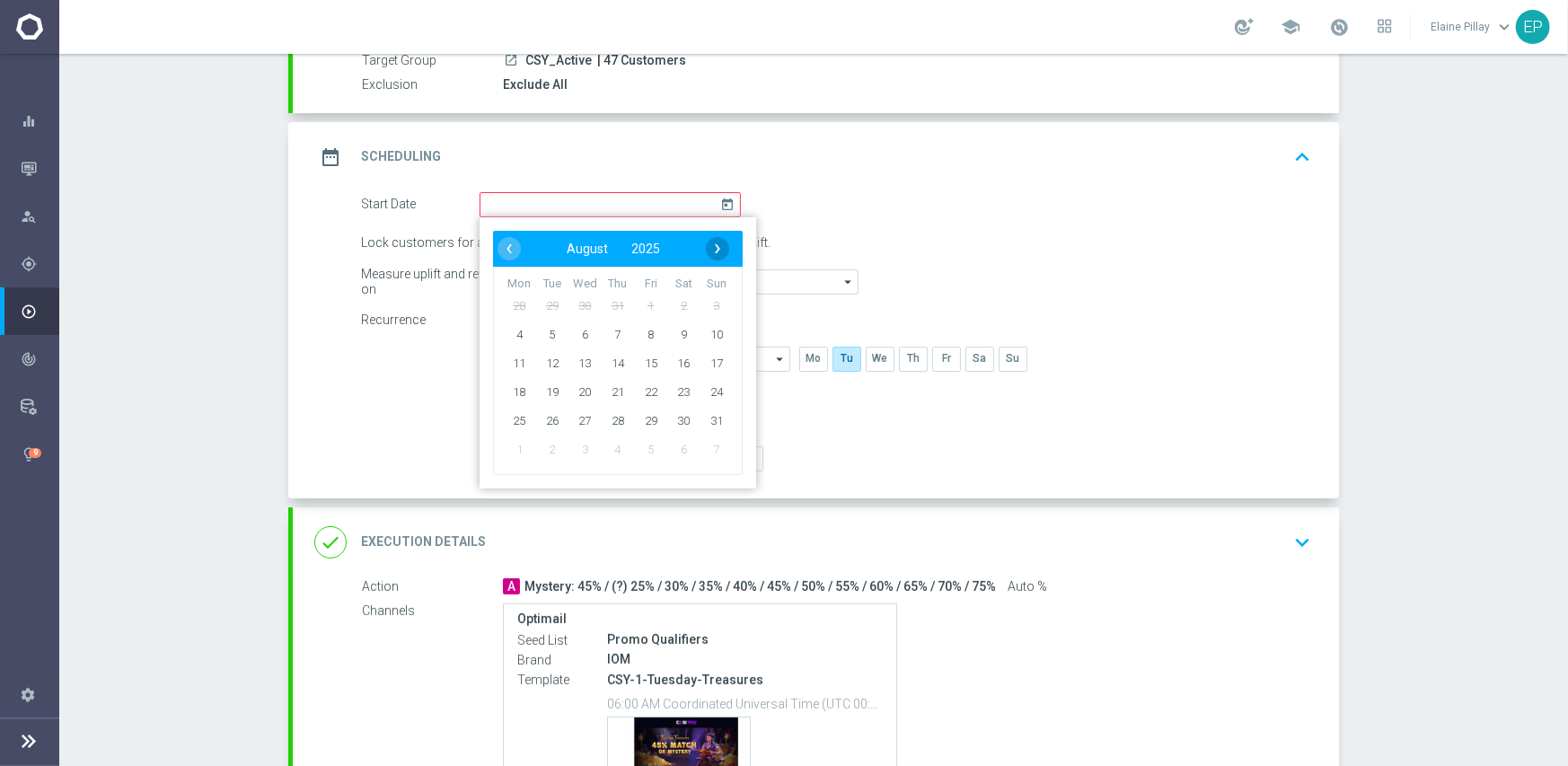 click on "›" 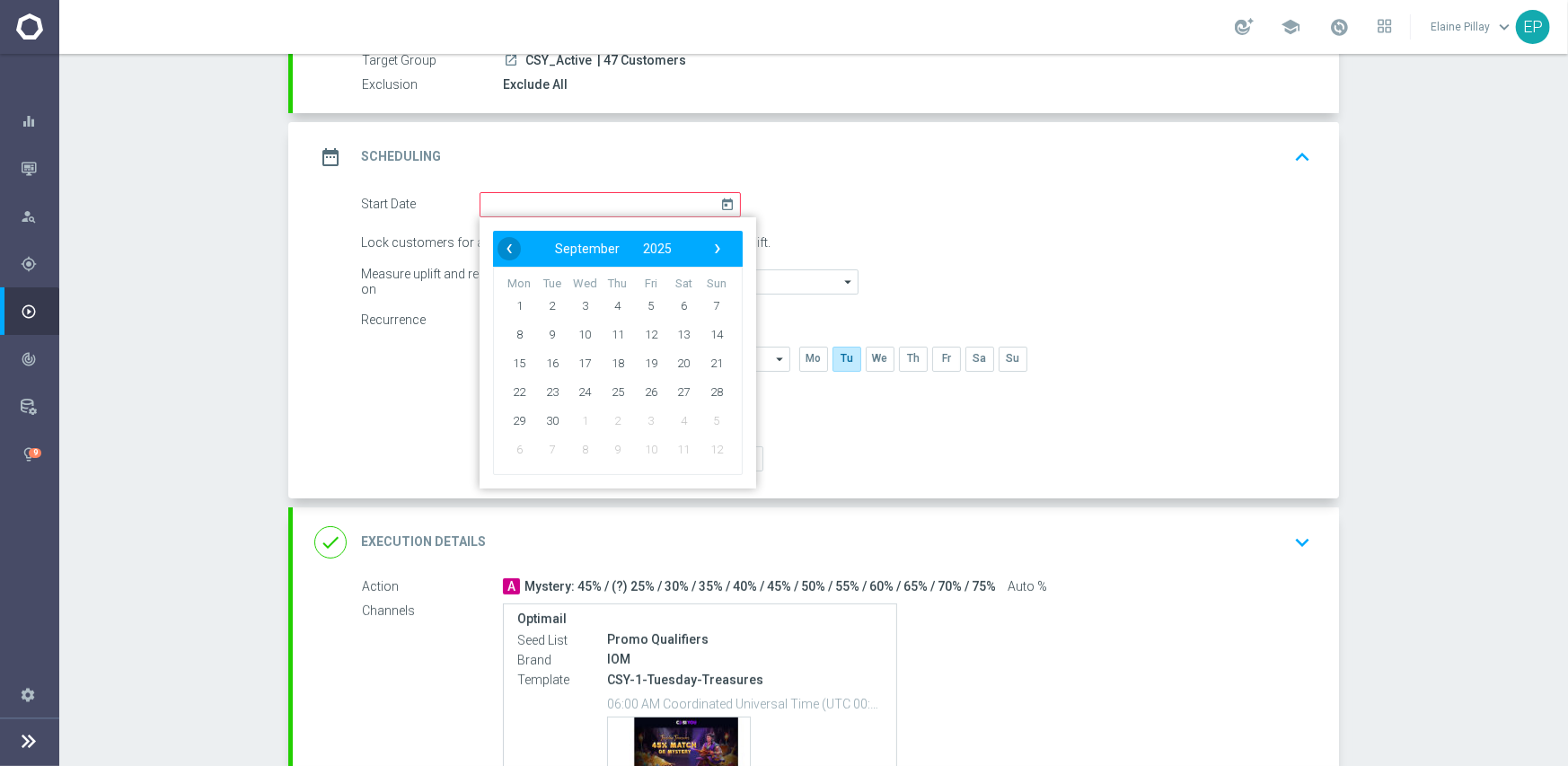 click on "‹" 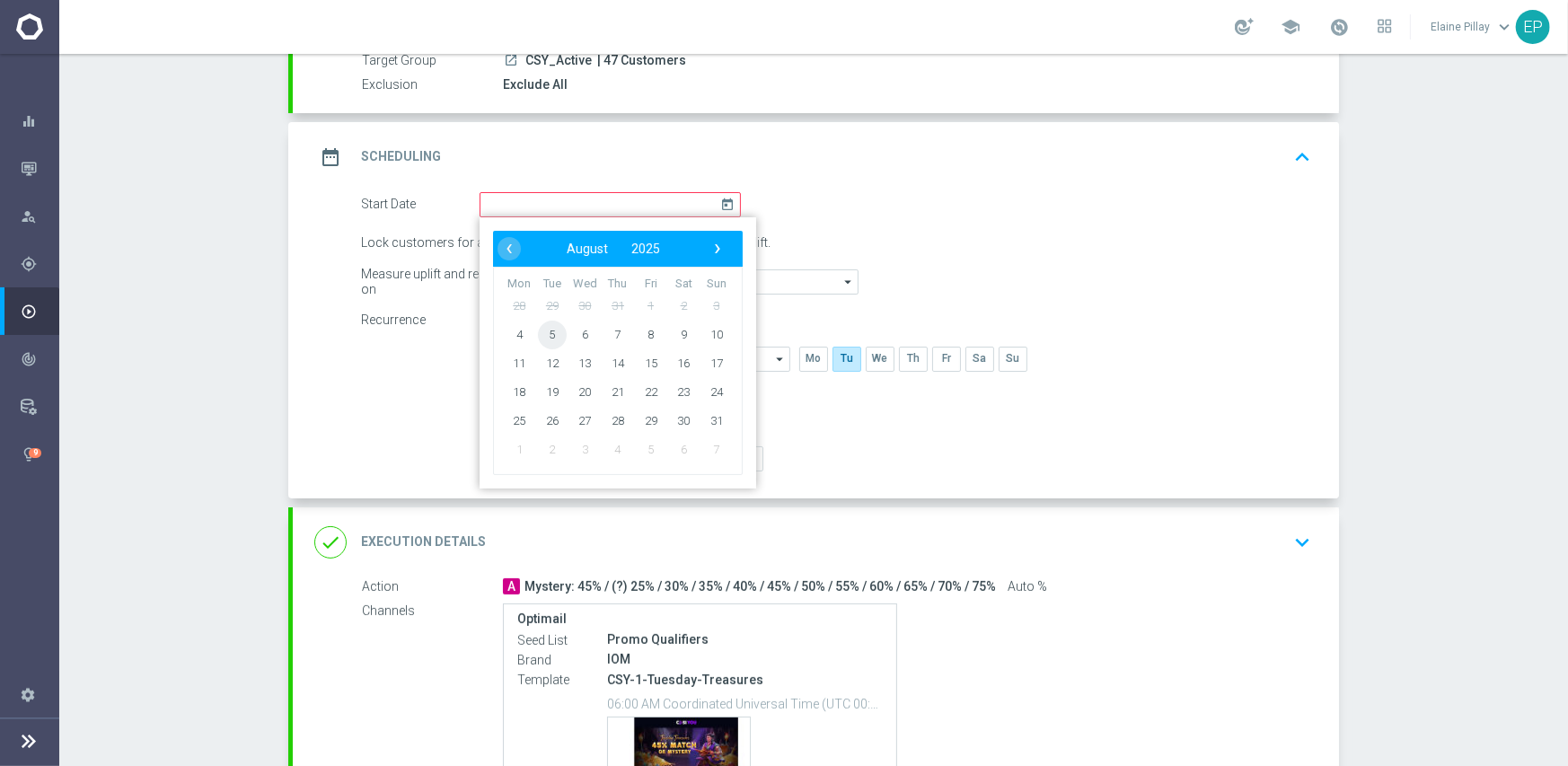 click on "5" 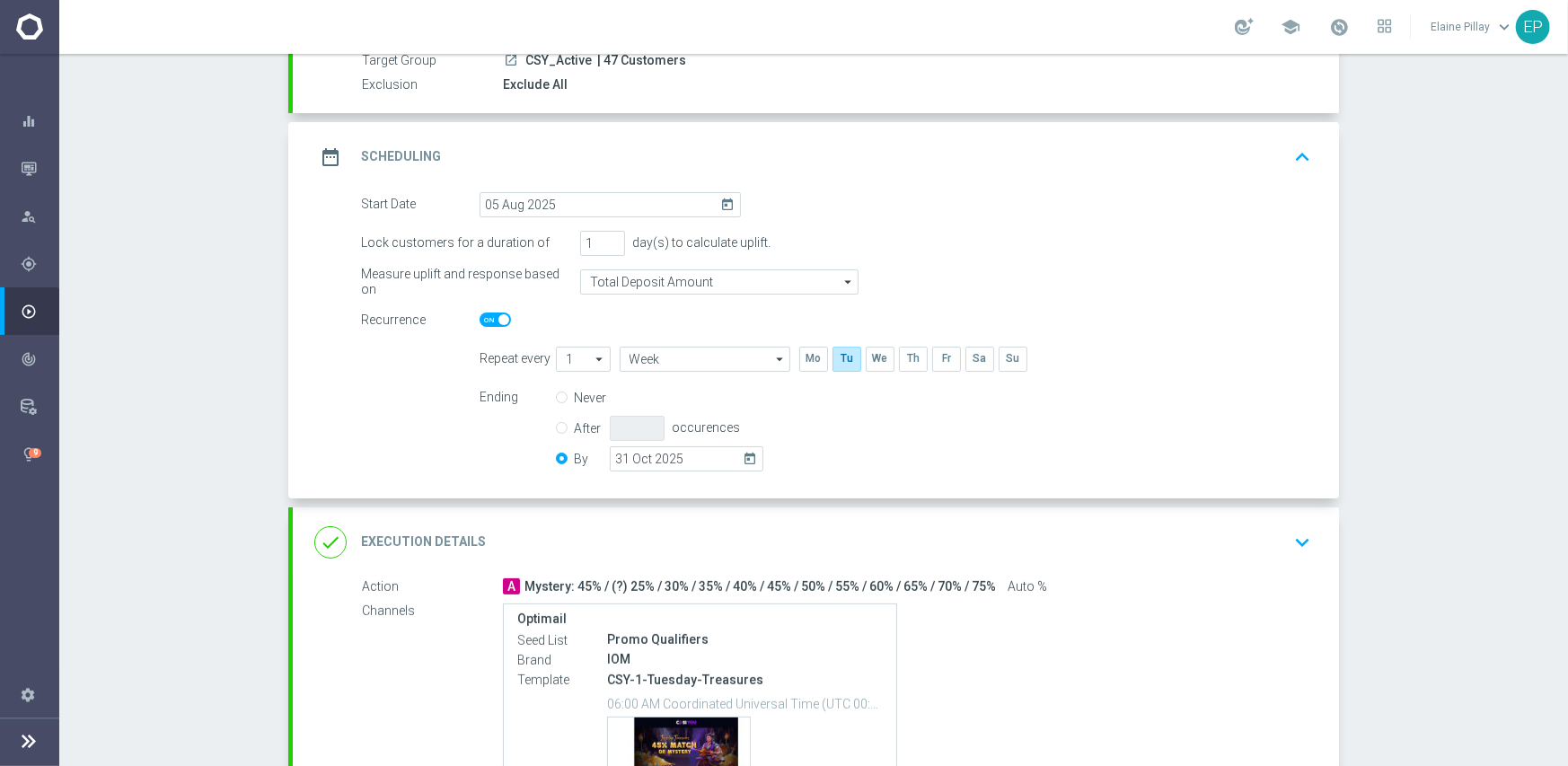scroll, scrollTop: 269, scrollLeft: 0, axis: vertical 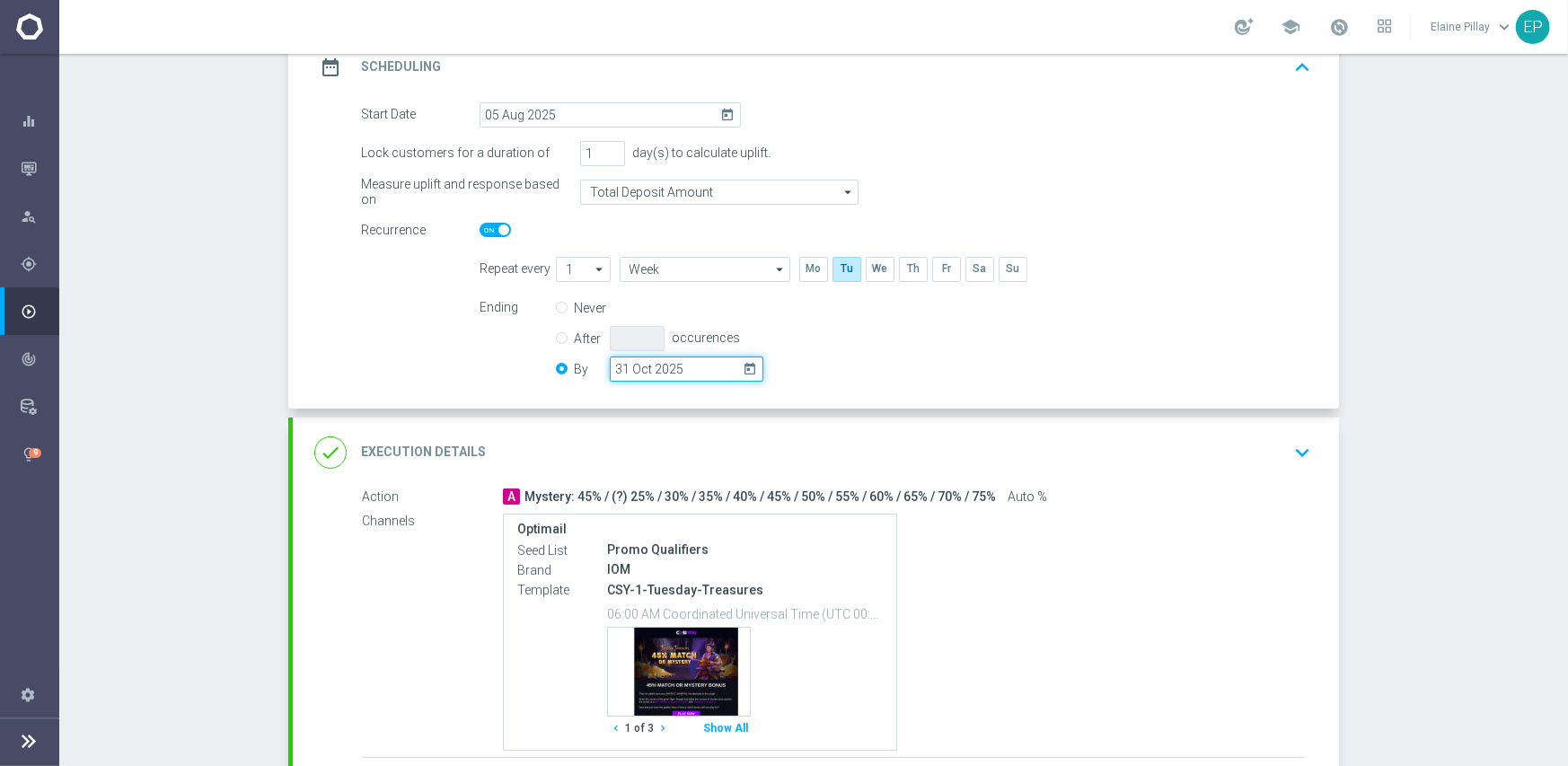 click on "31 Oct 2025" 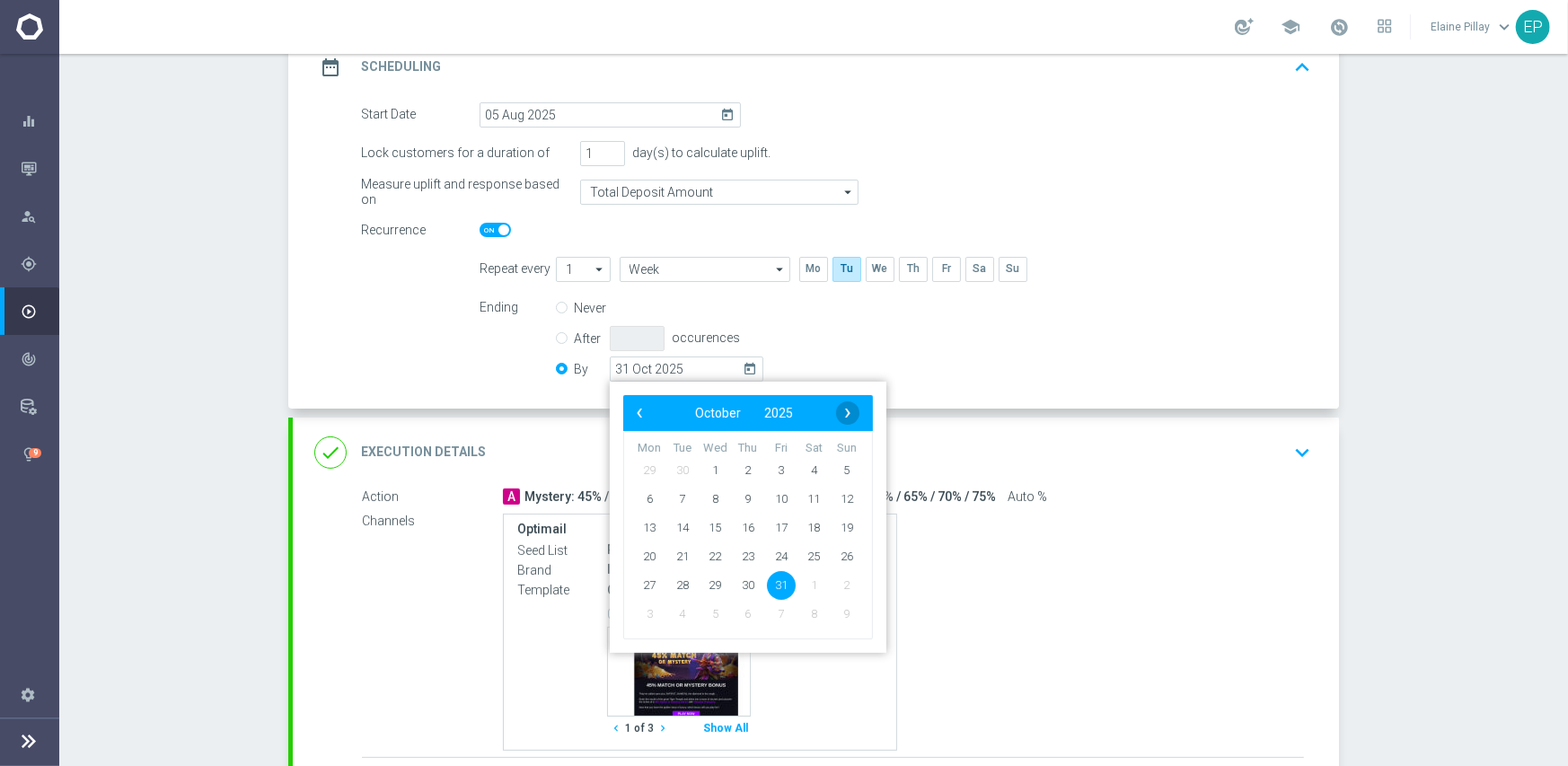 click on "›" 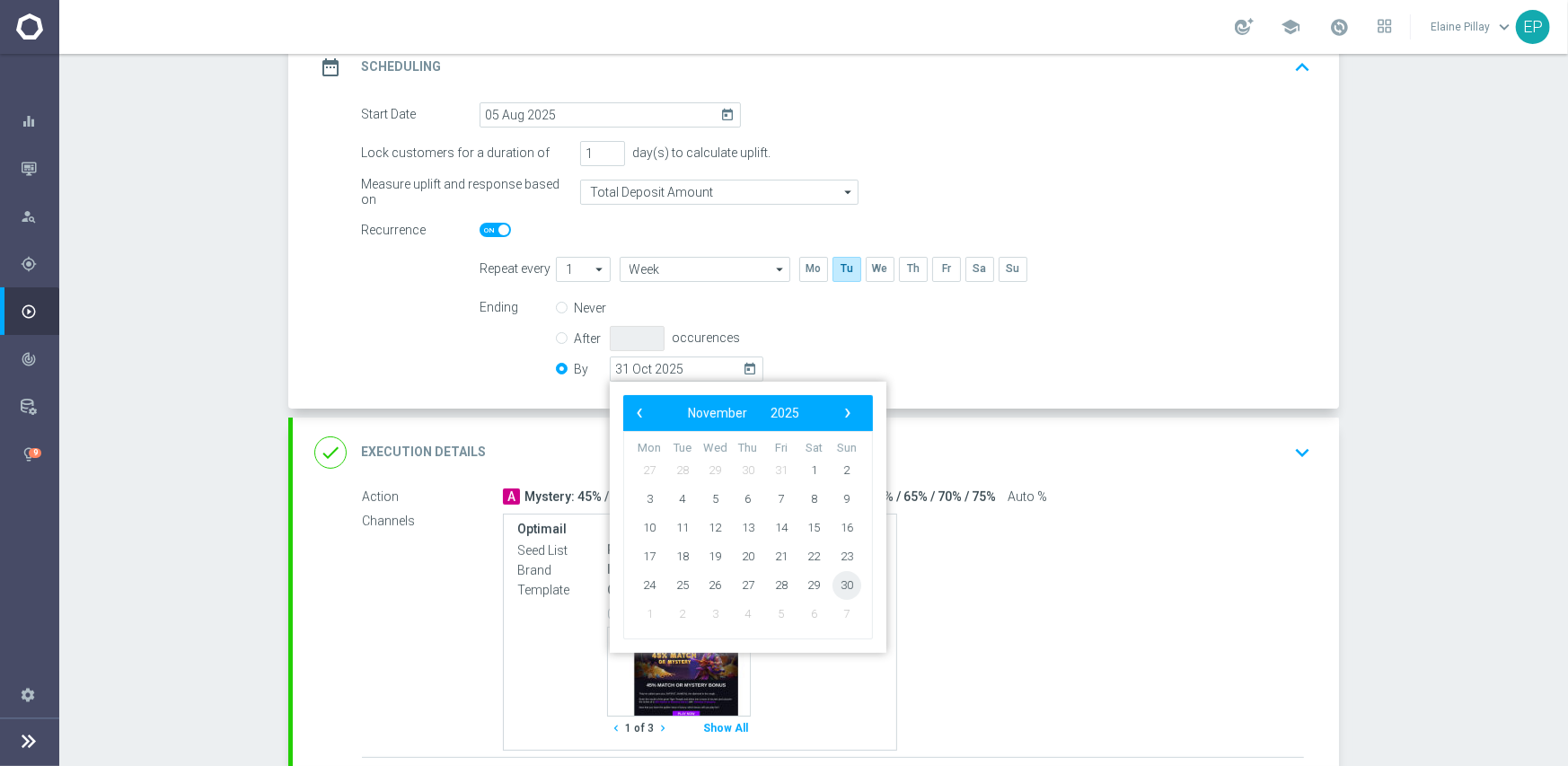 click on "30" 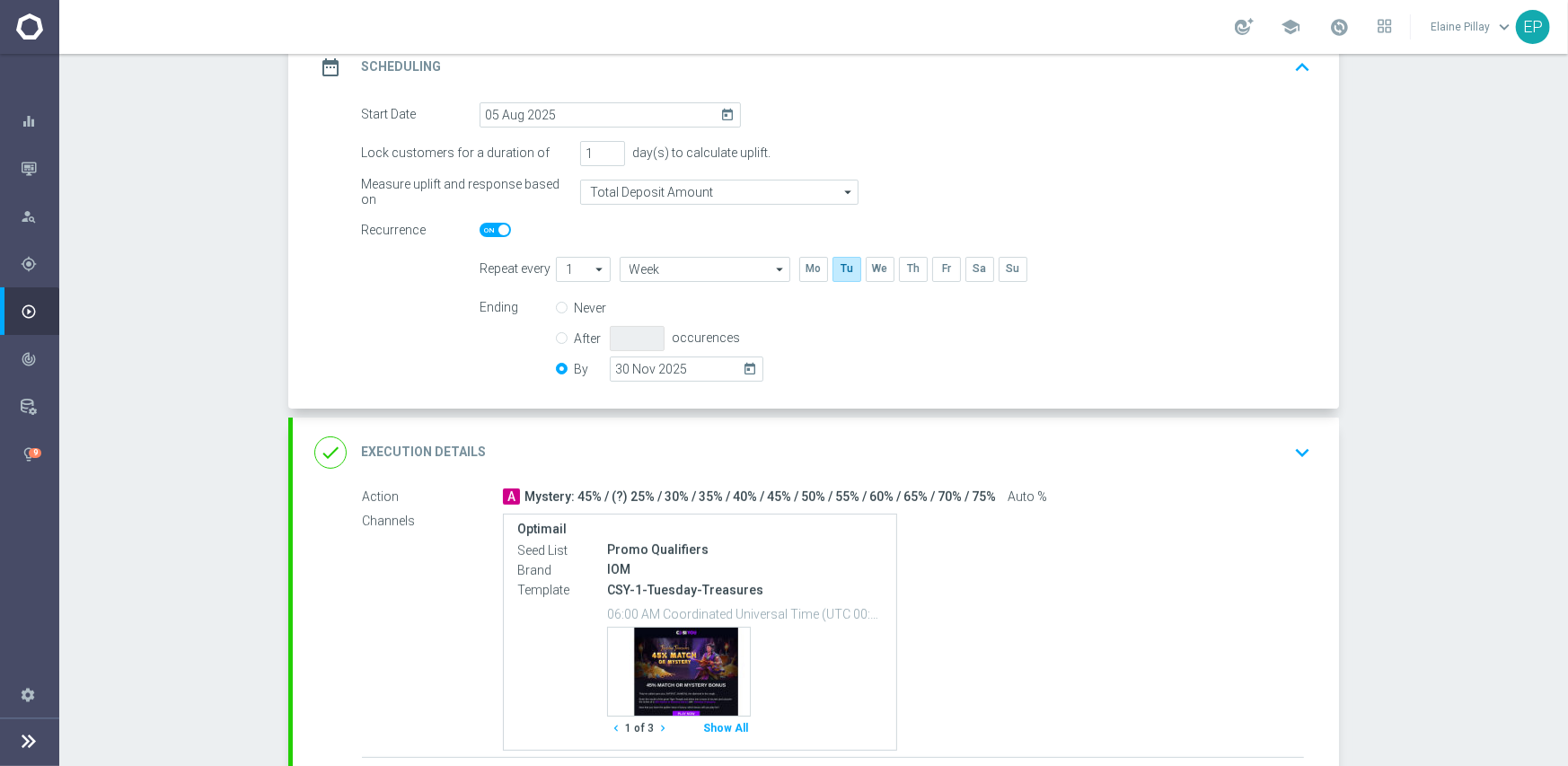 scroll, scrollTop: 413, scrollLeft: 0, axis: vertical 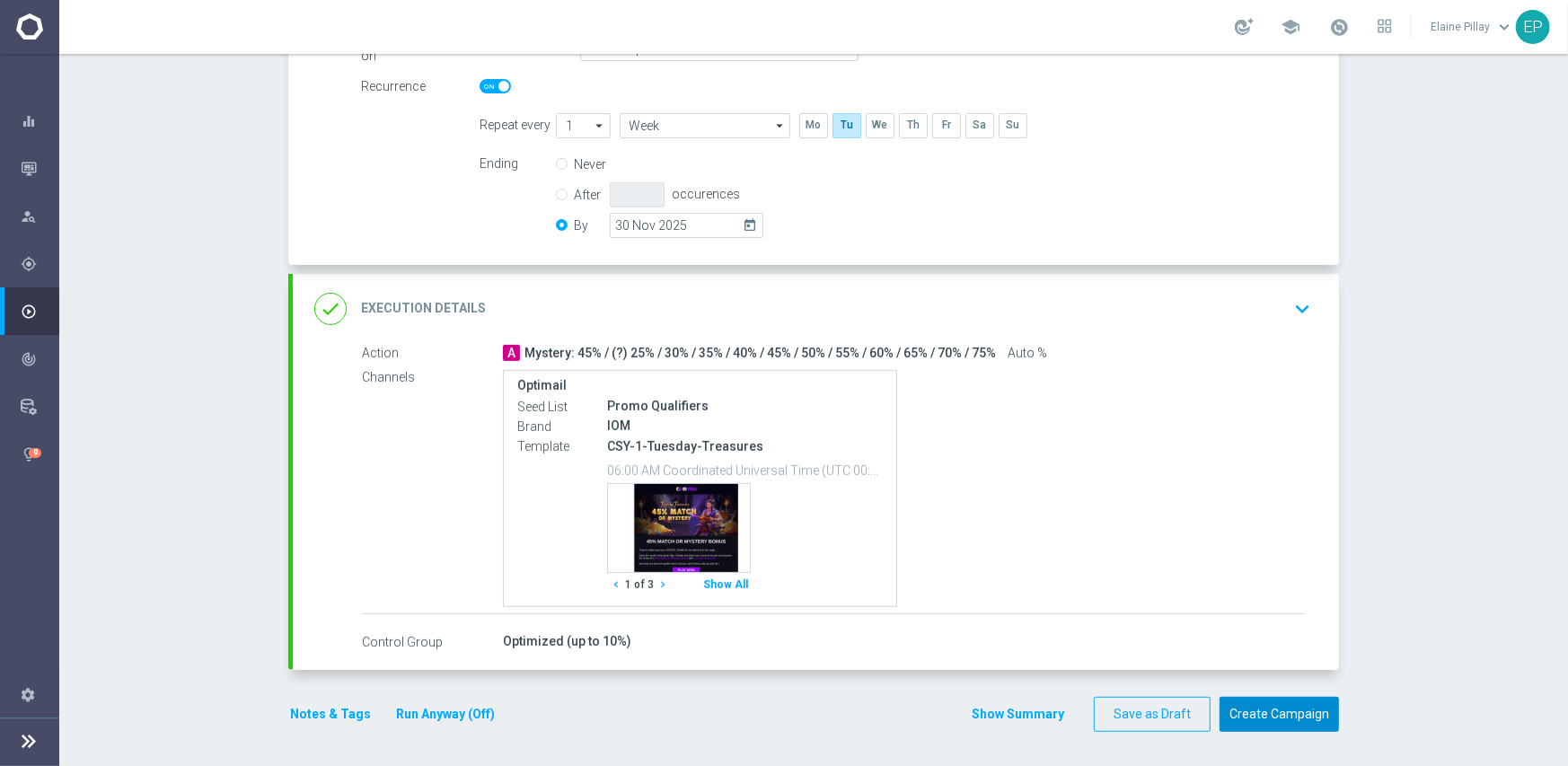 click on "Create Campaign" 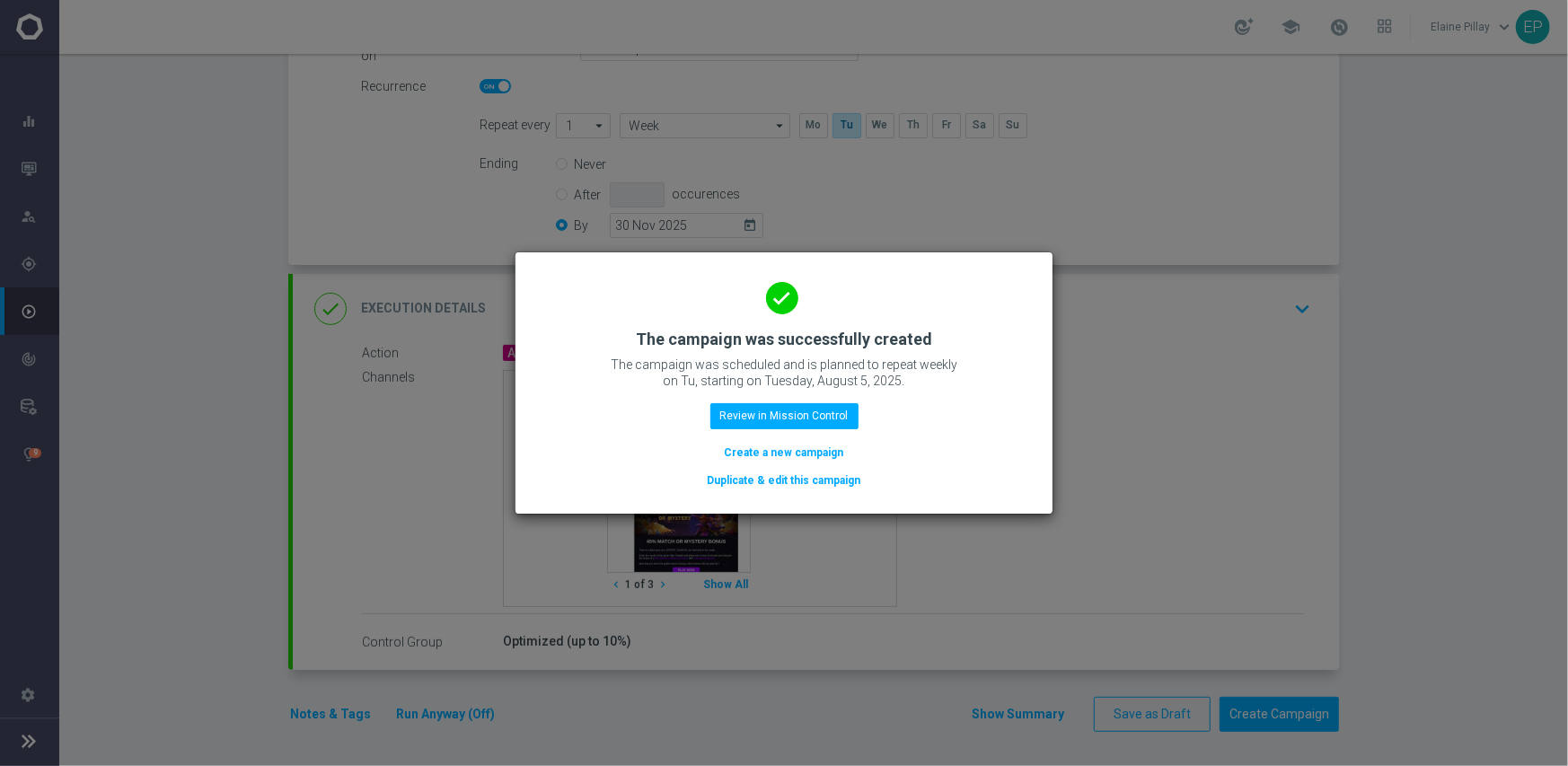 click on "Duplicate & edit this campaign" 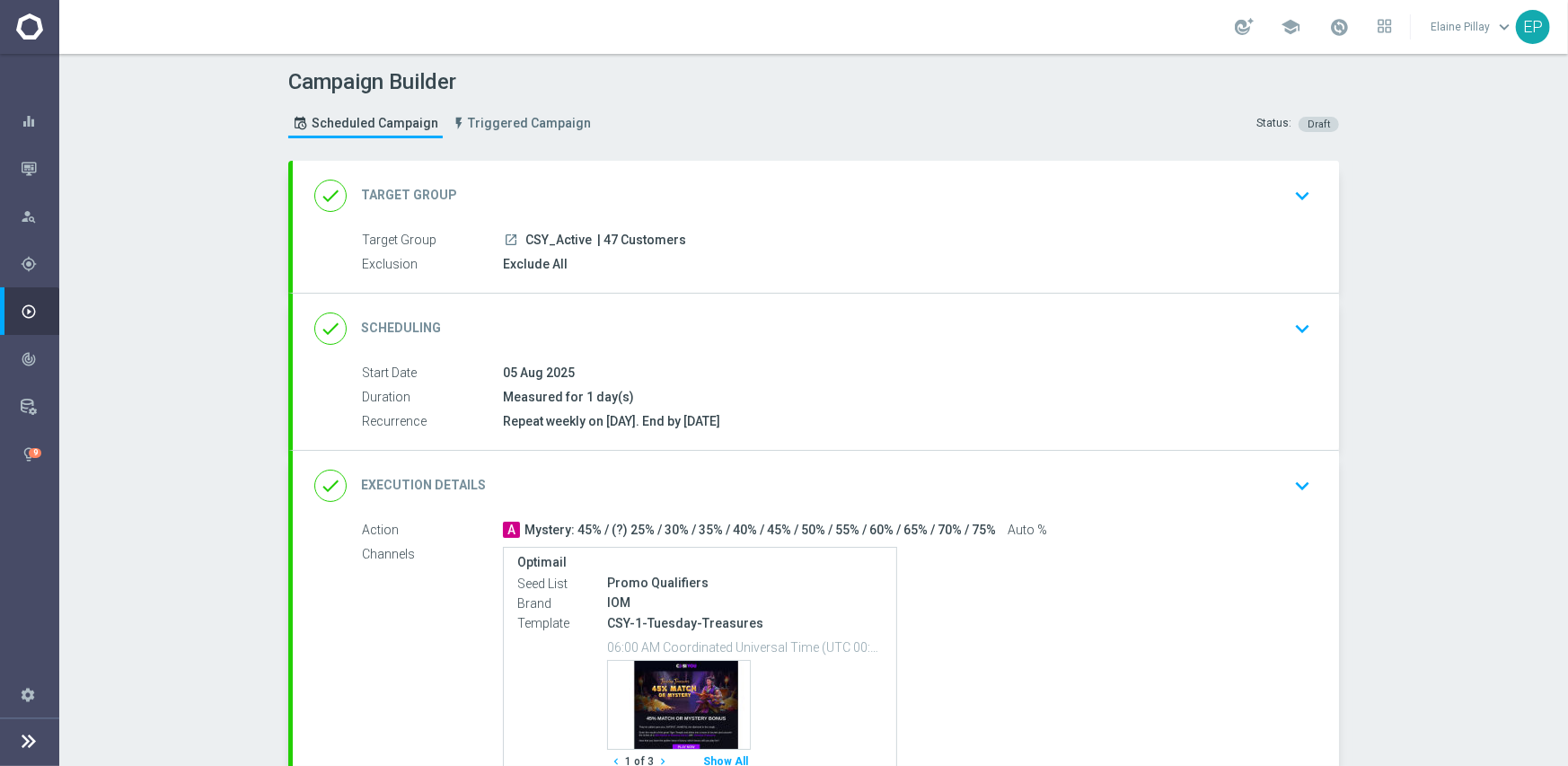 drag, startPoint x: 522, startPoint y: 238, endPoint x: 547, endPoint y: 233, distance: 25.495098 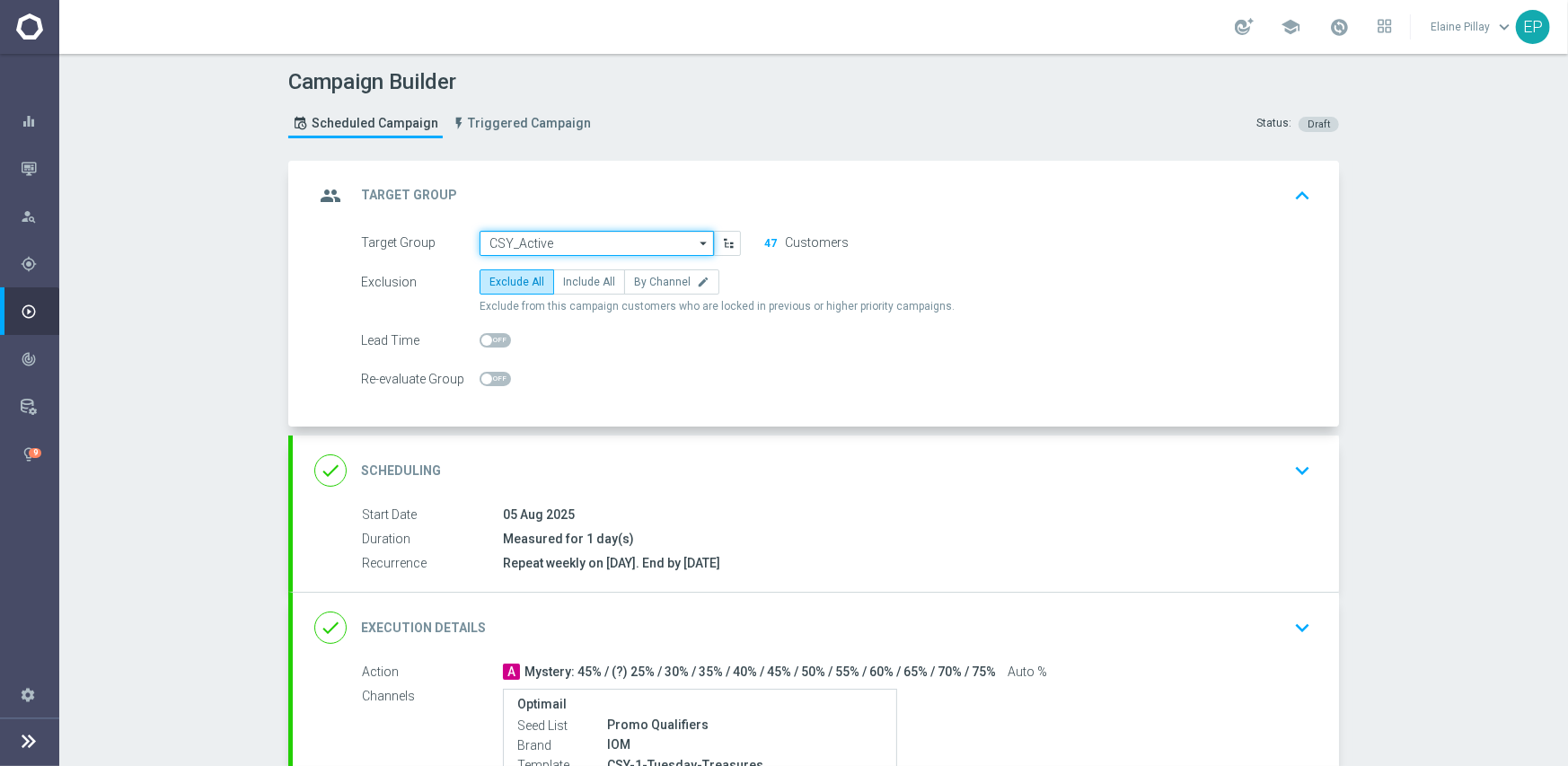 click on "CSY_Active" 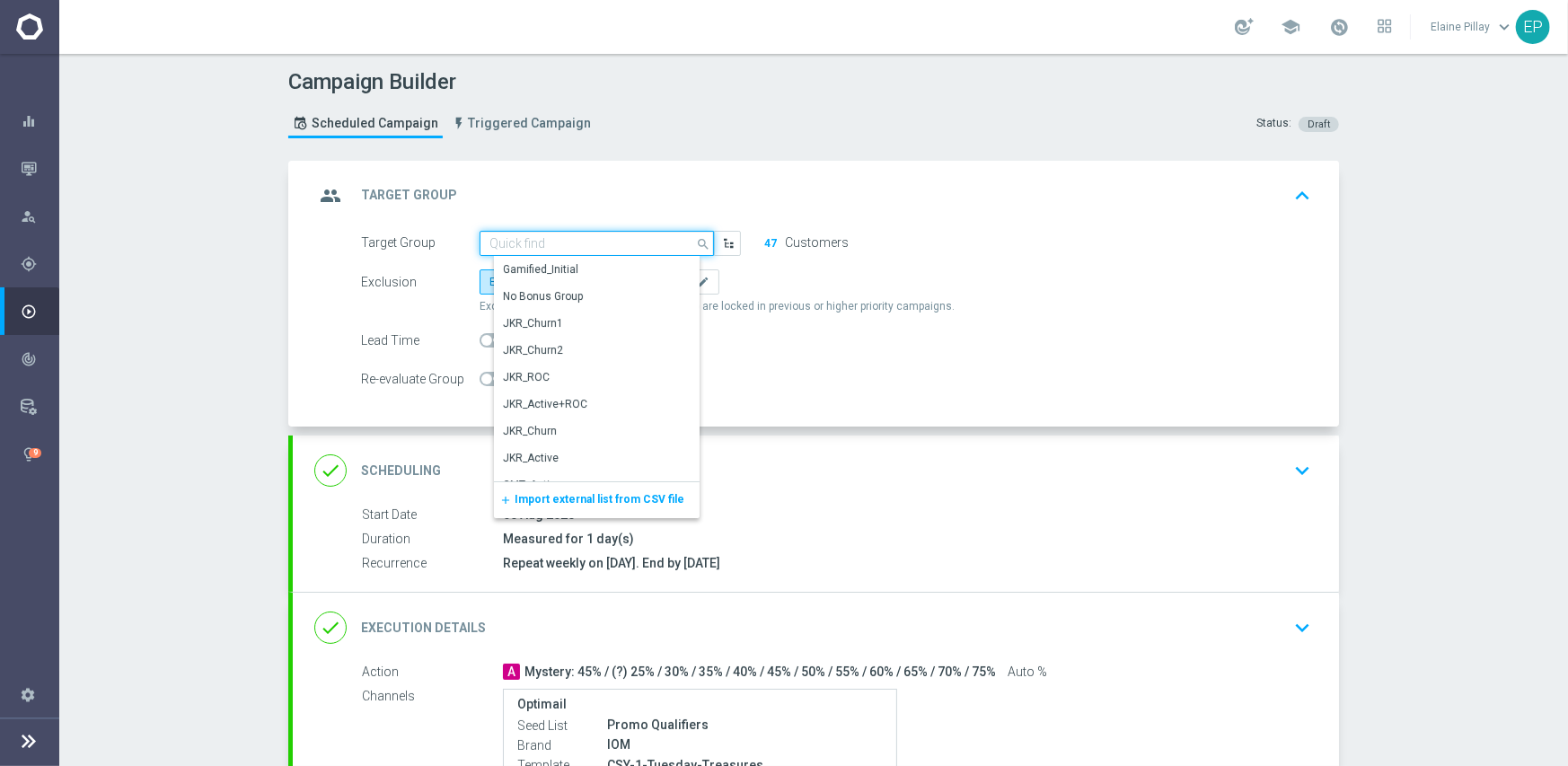 paste on "SY_" 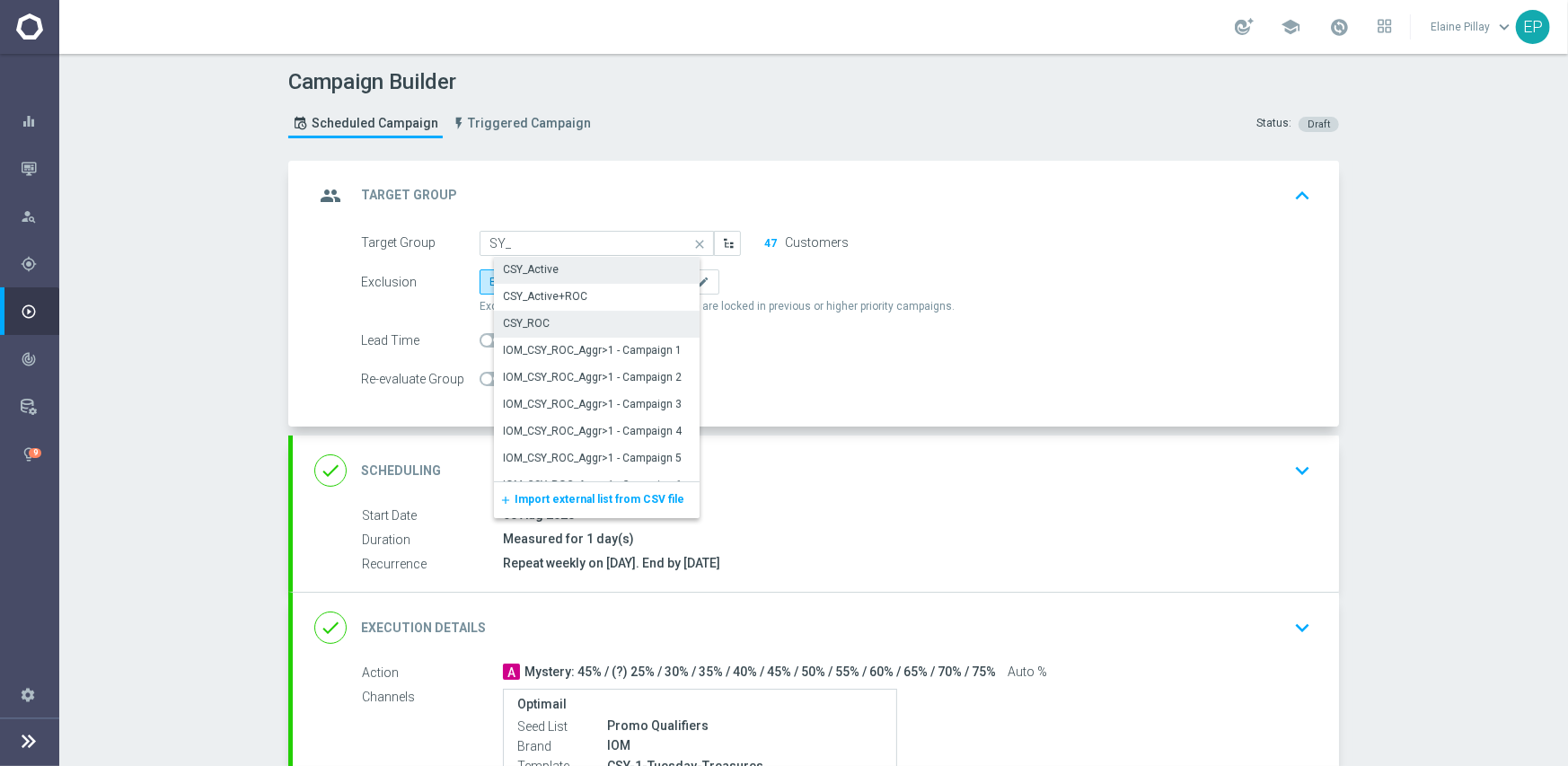 click on "CSY_ROC" 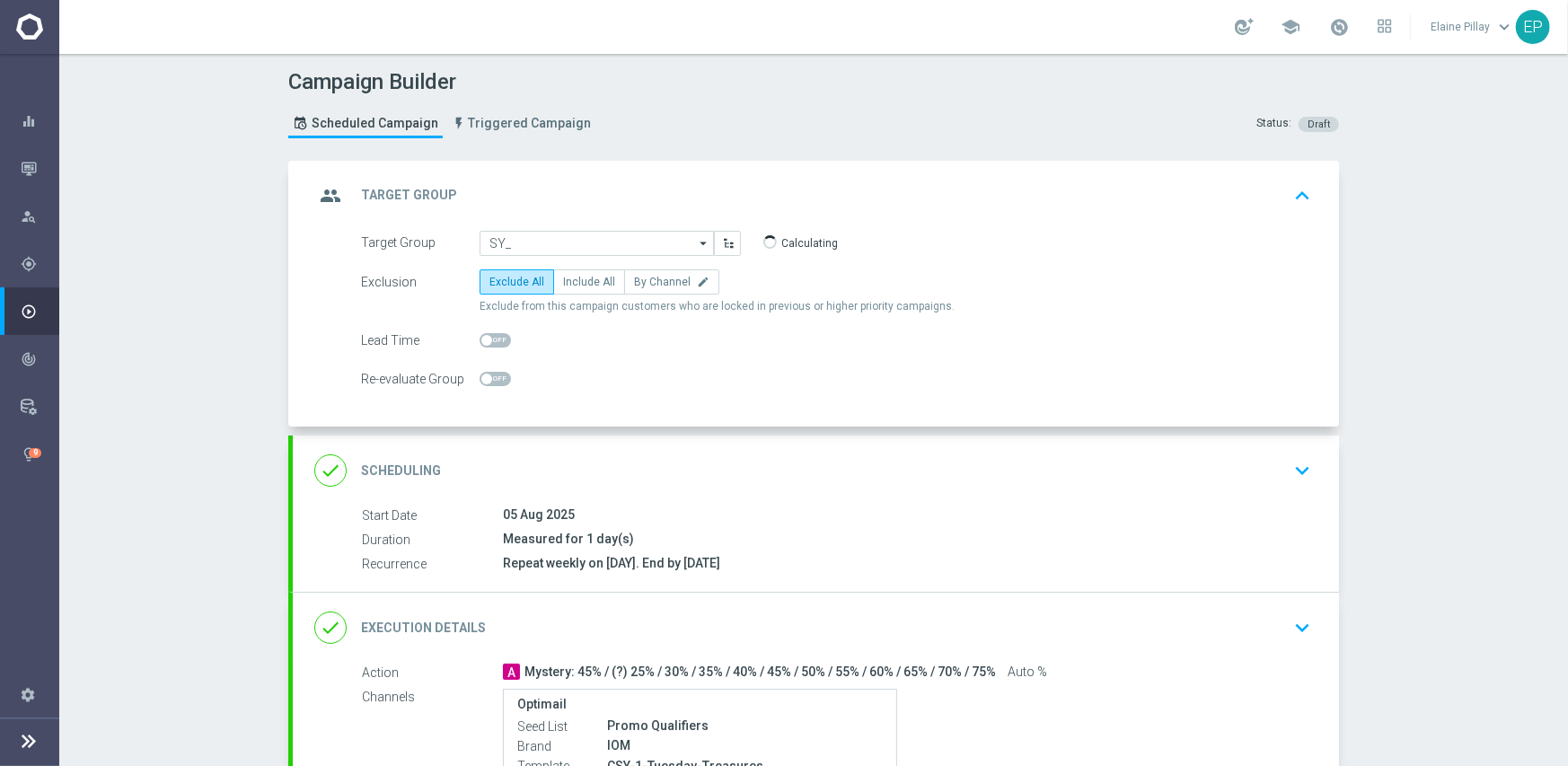 type on "CSY_ROC" 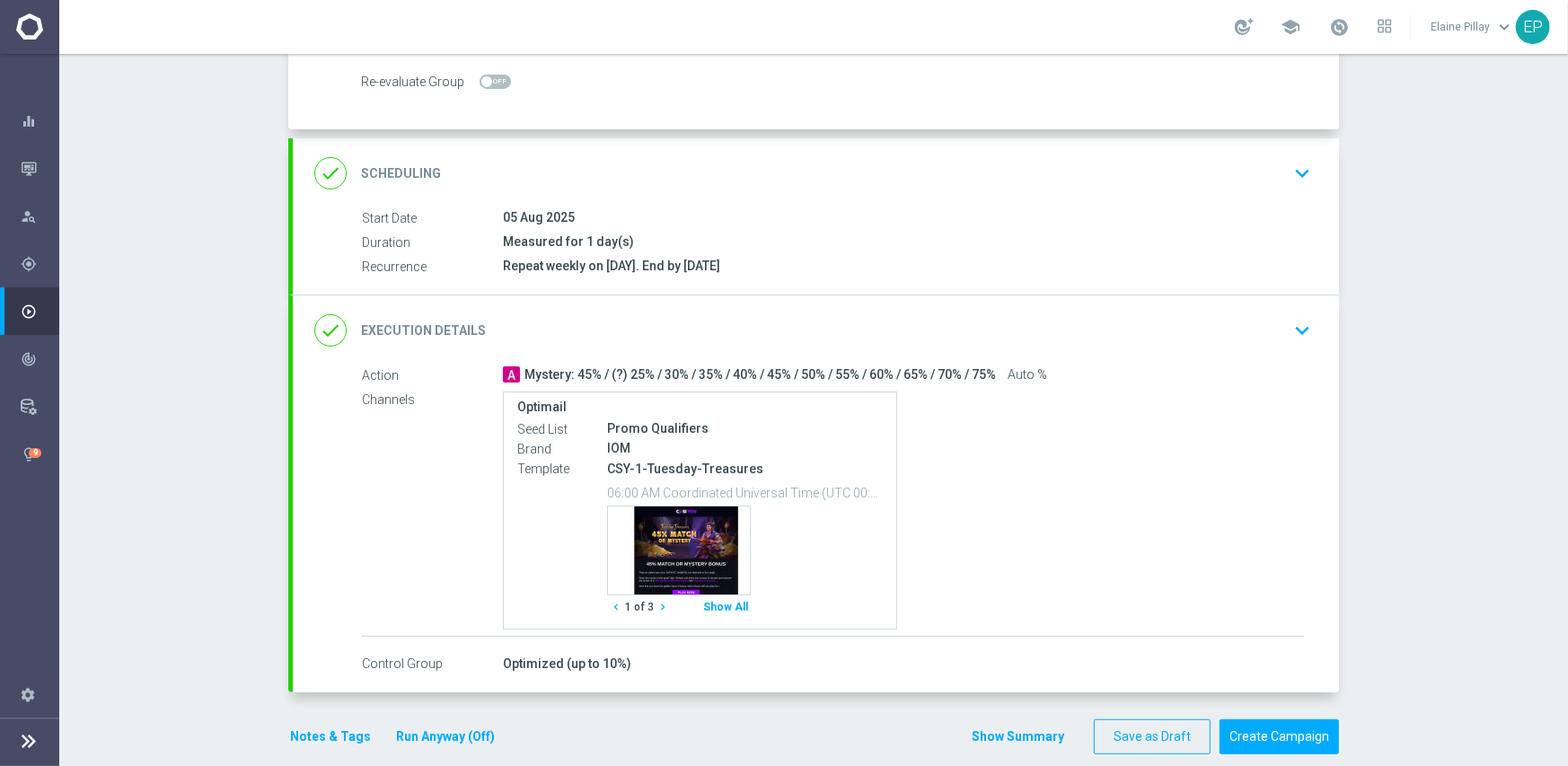 scroll, scrollTop: 319, scrollLeft: 0, axis: vertical 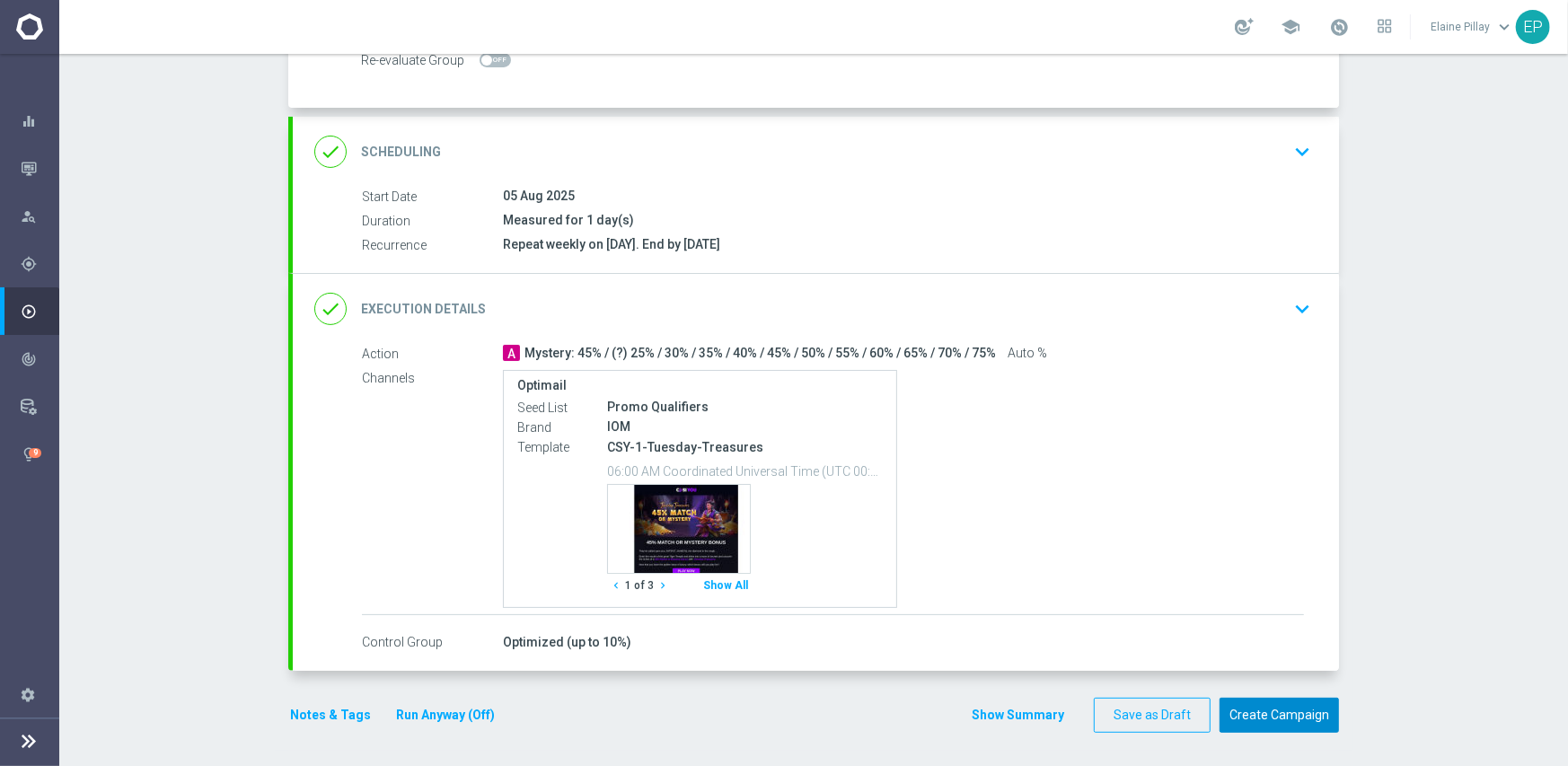 click on "Create Campaign" 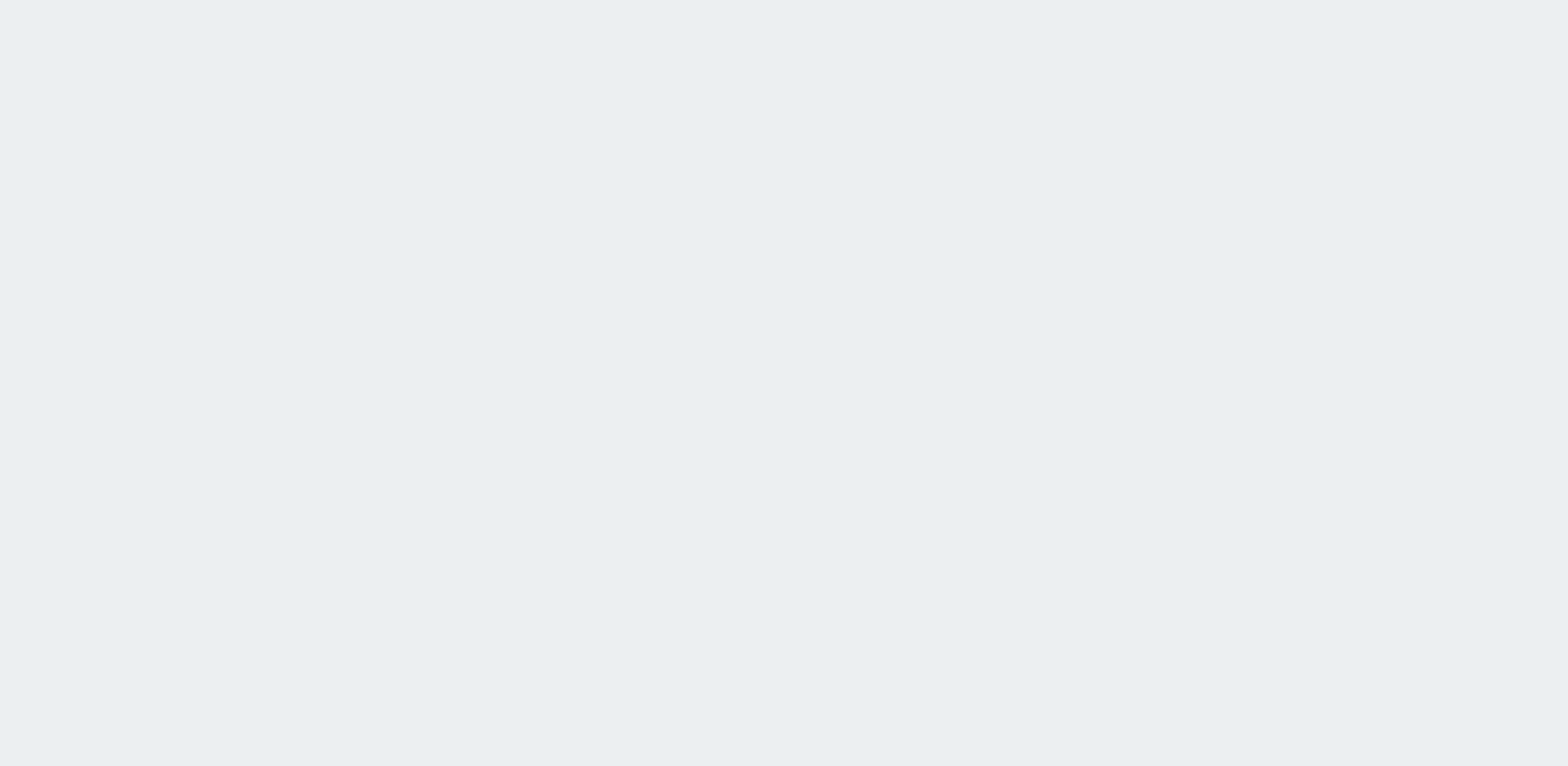 scroll, scrollTop: 0, scrollLeft: 0, axis: both 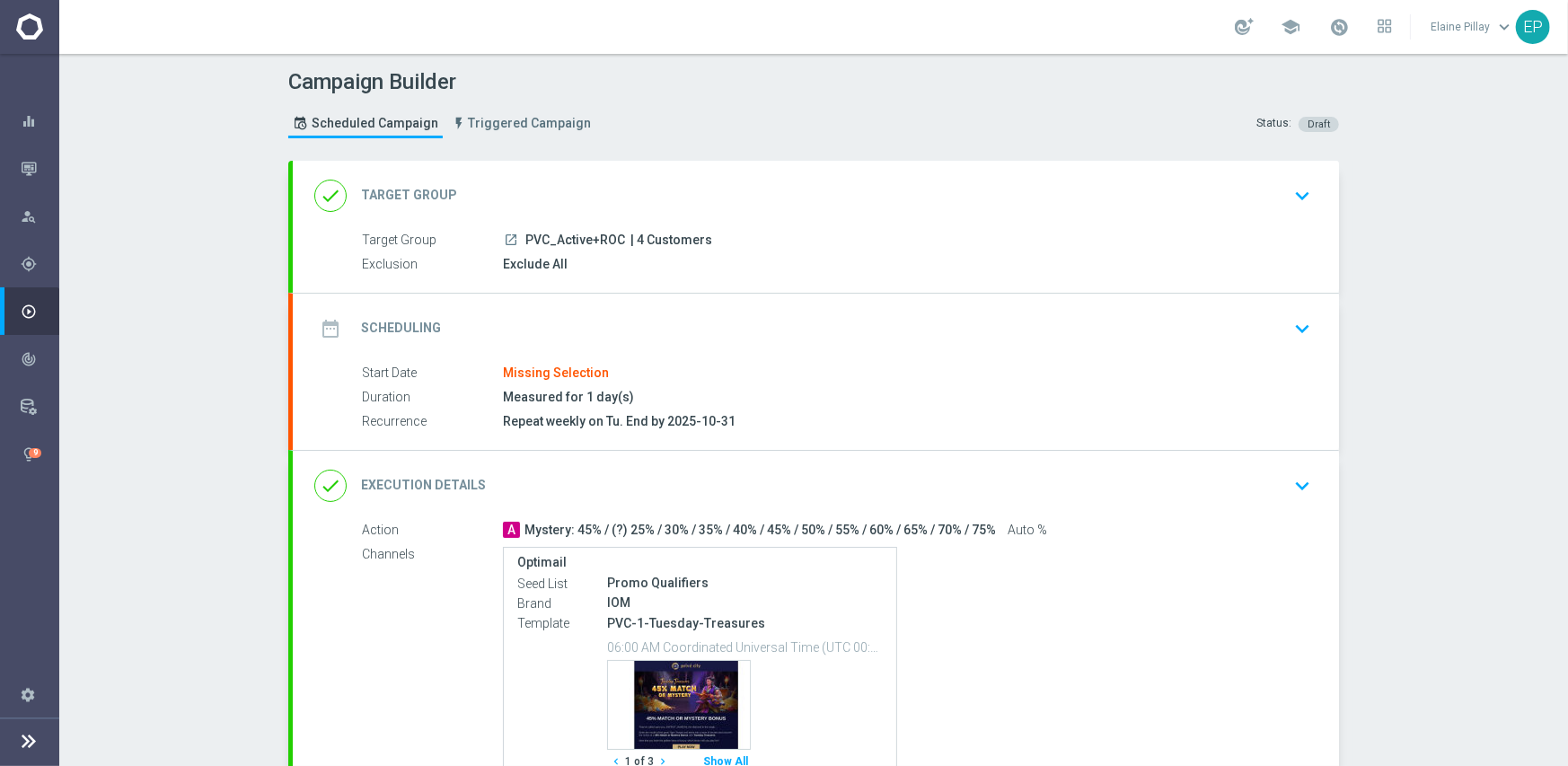 drag, startPoint x: 521, startPoint y: 239, endPoint x: 560, endPoint y: 233, distance: 39.458839 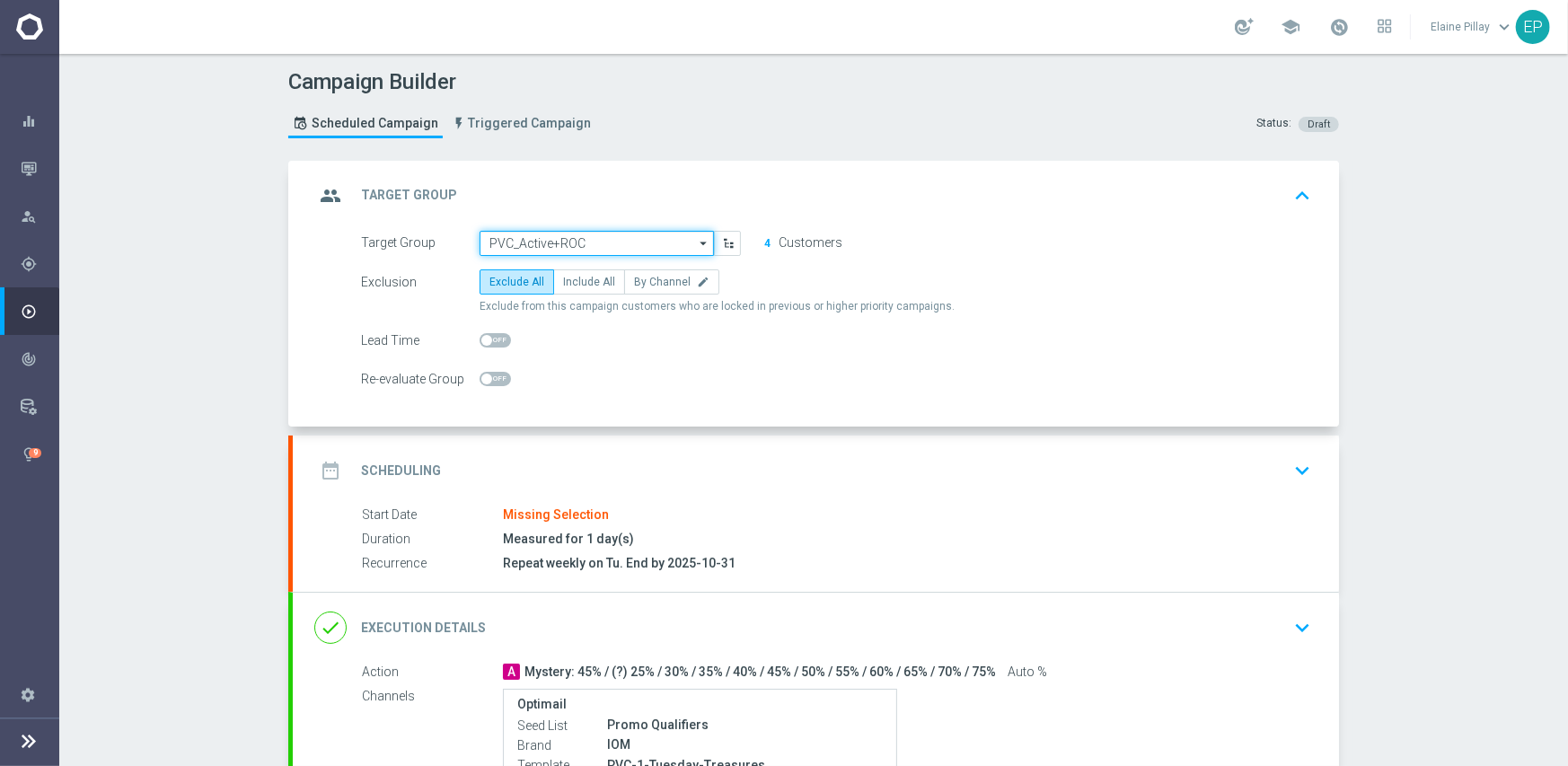 click on "PVC_Active+ROC" 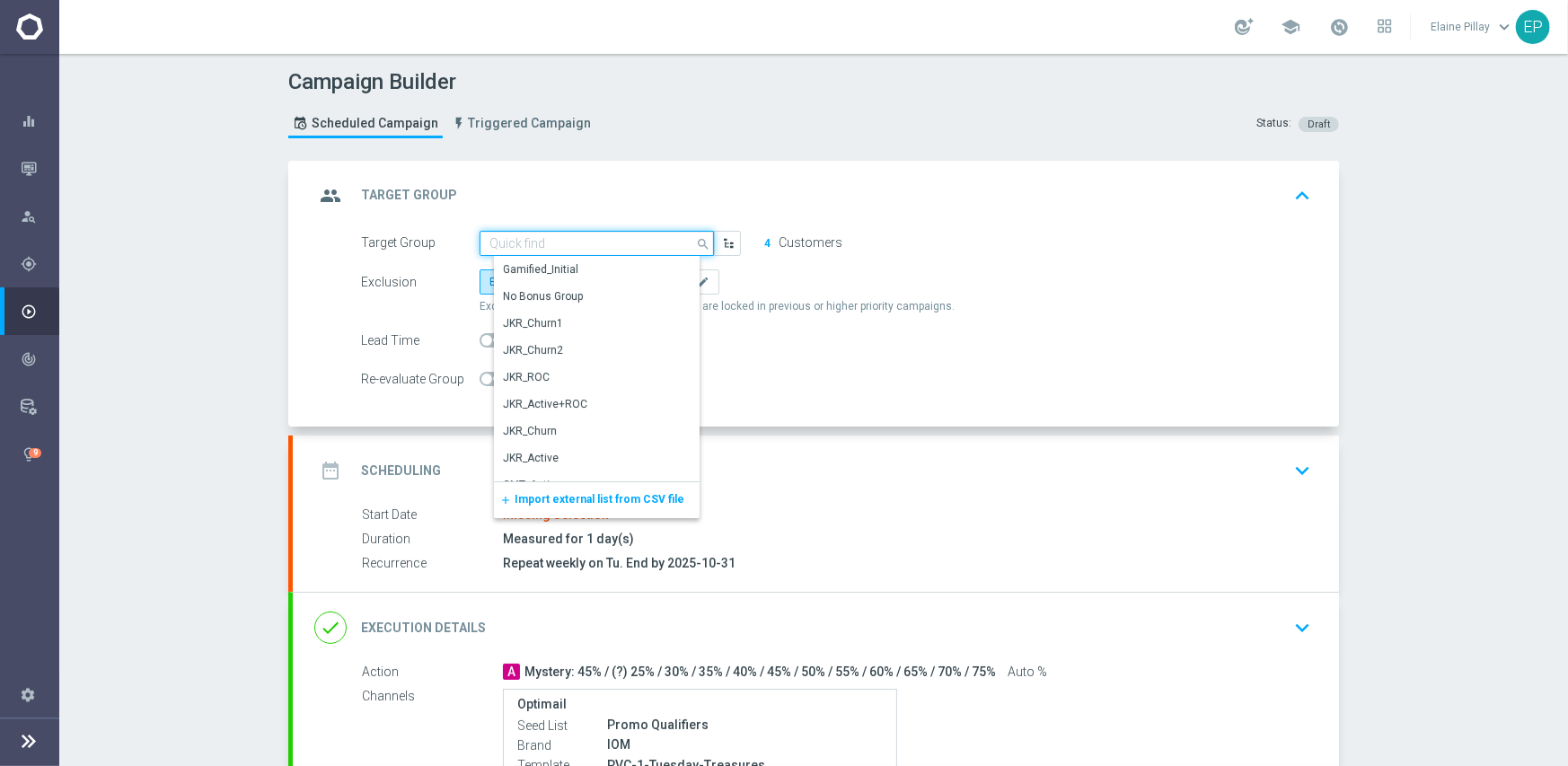 paste on "PVC_Ac" 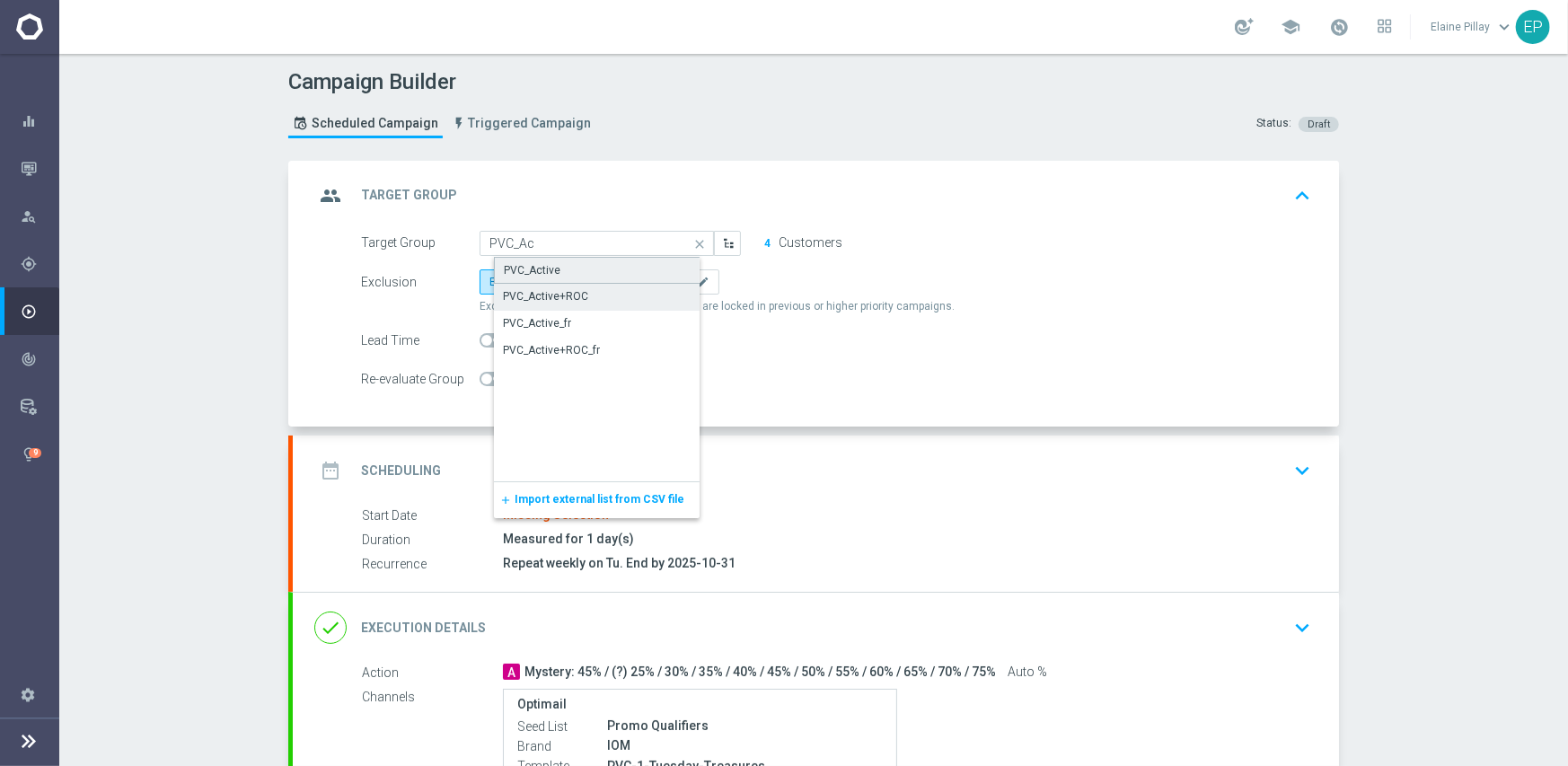 click on "PVC_Active" 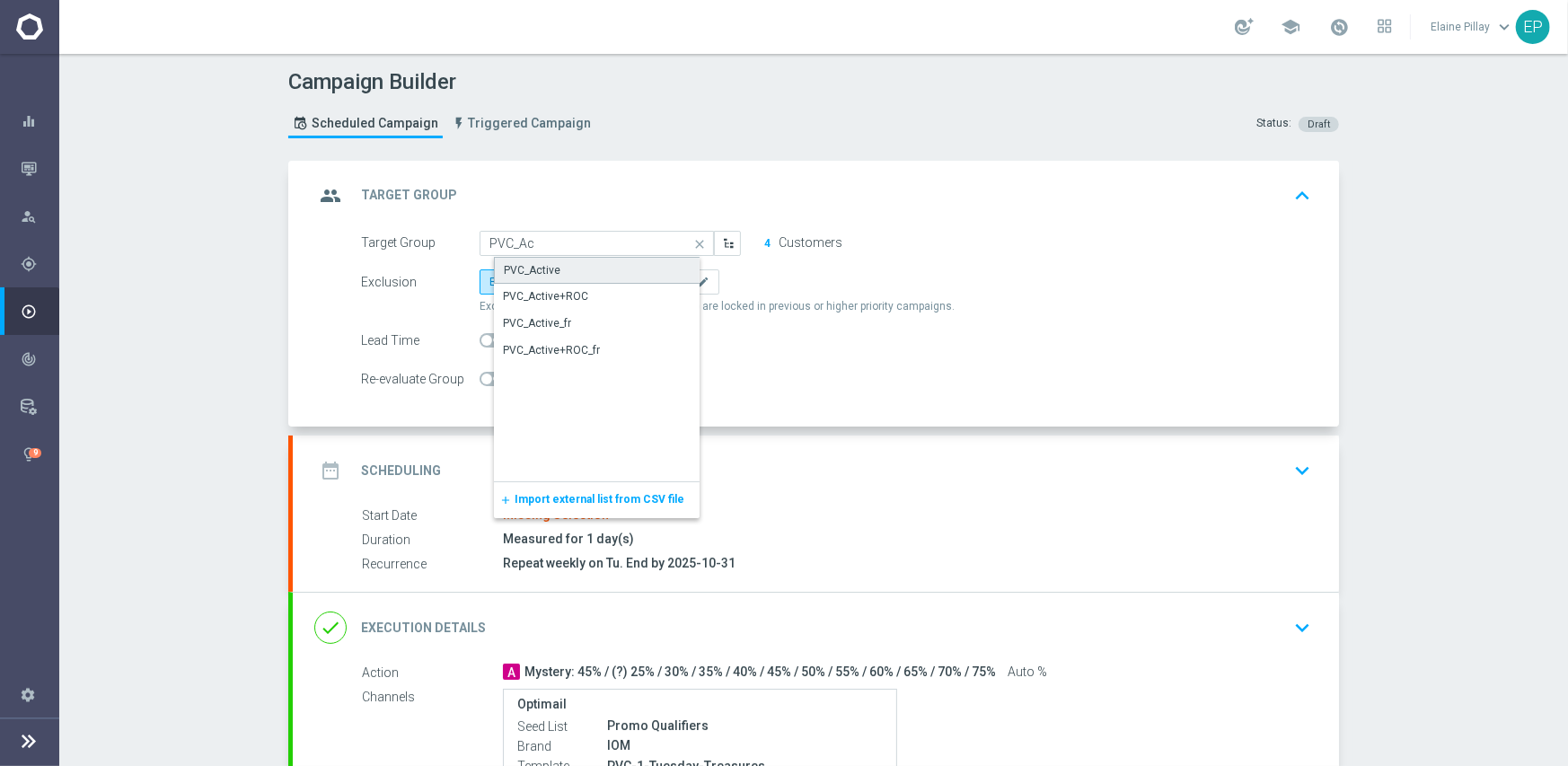 type on "PVC_Active" 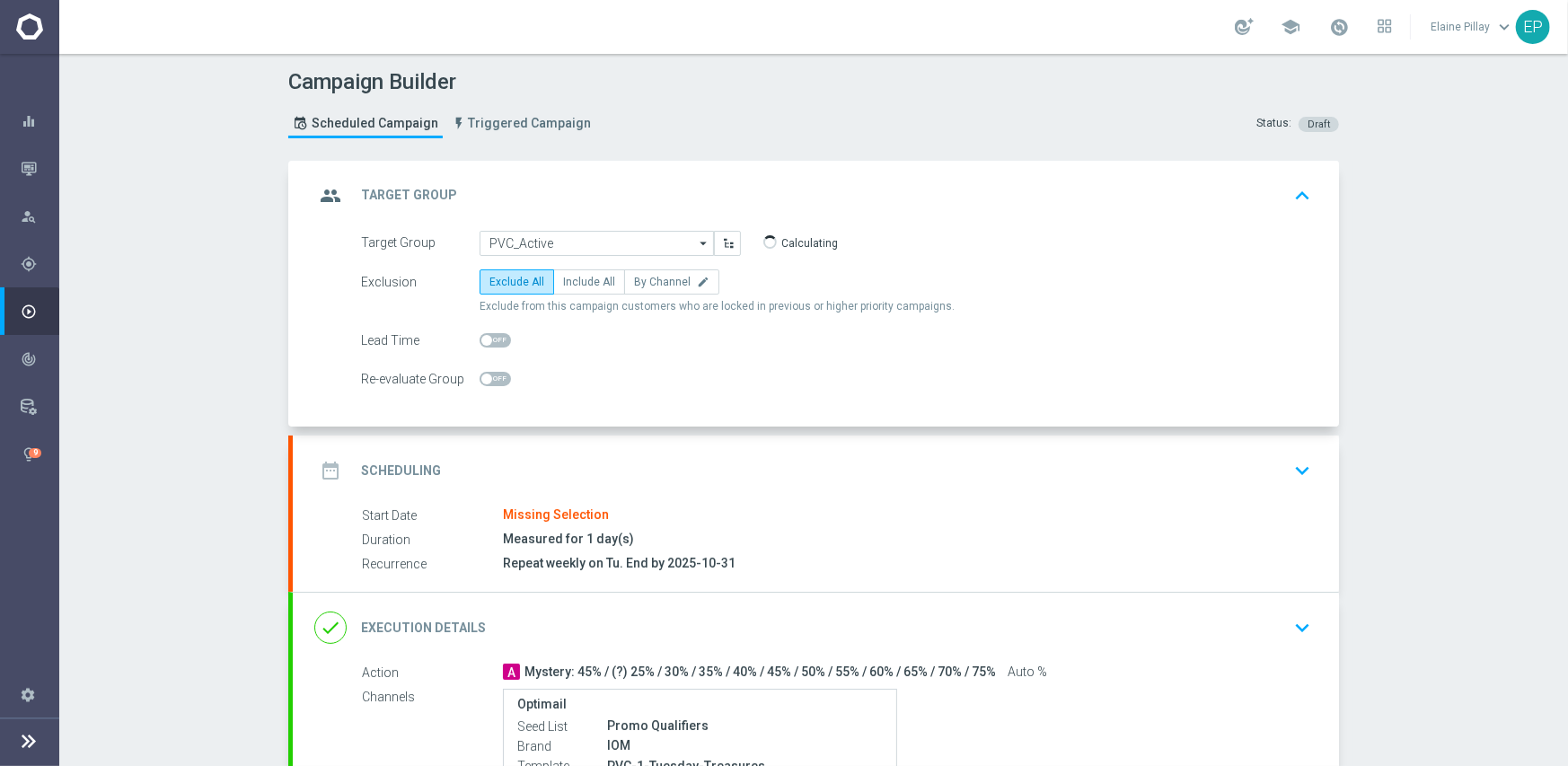 click on "date_range
Scheduling
keyboard_arrow_down" 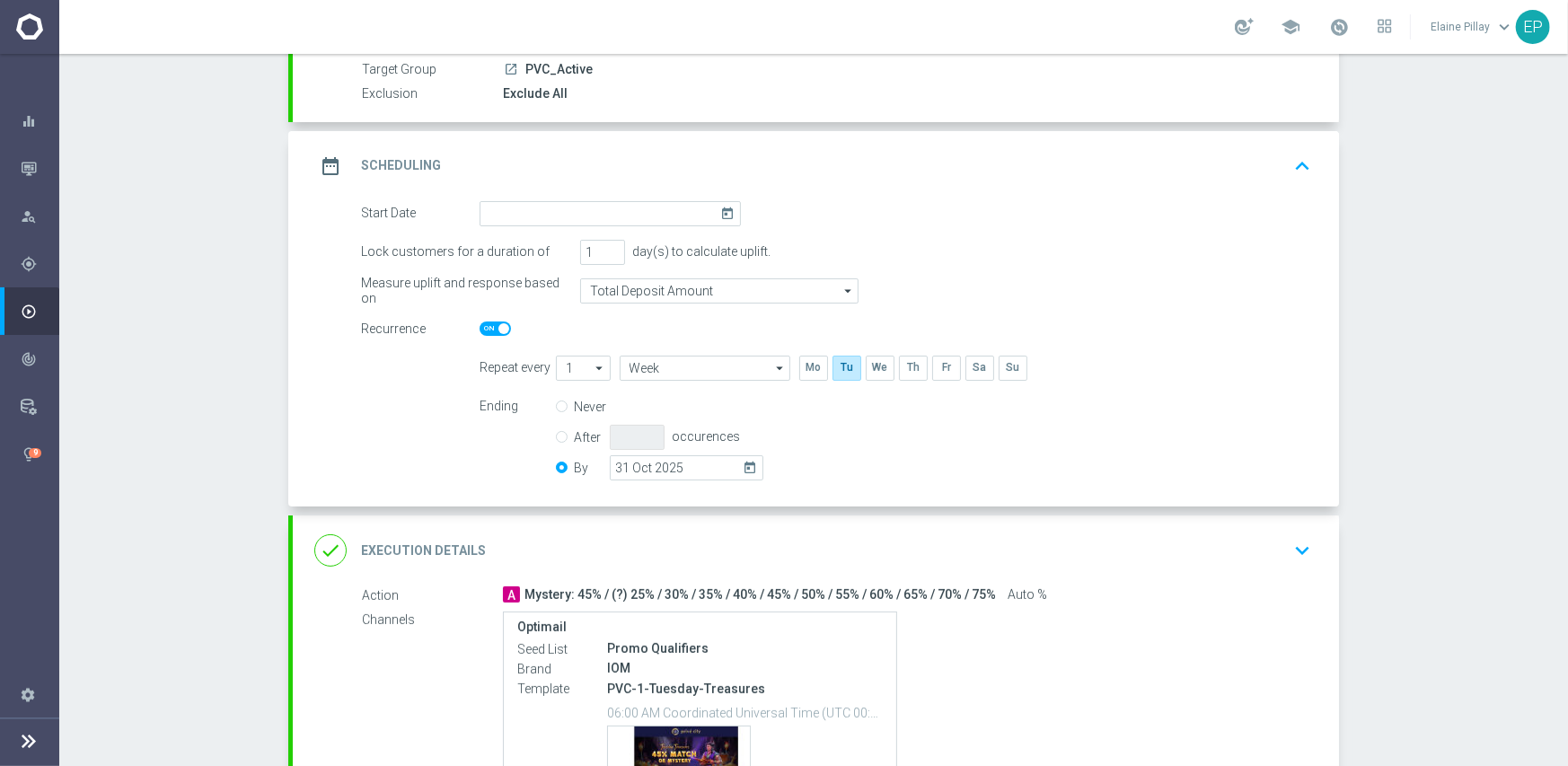 scroll, scrollTop: 180, scrollLeft: 0, axis: vertical 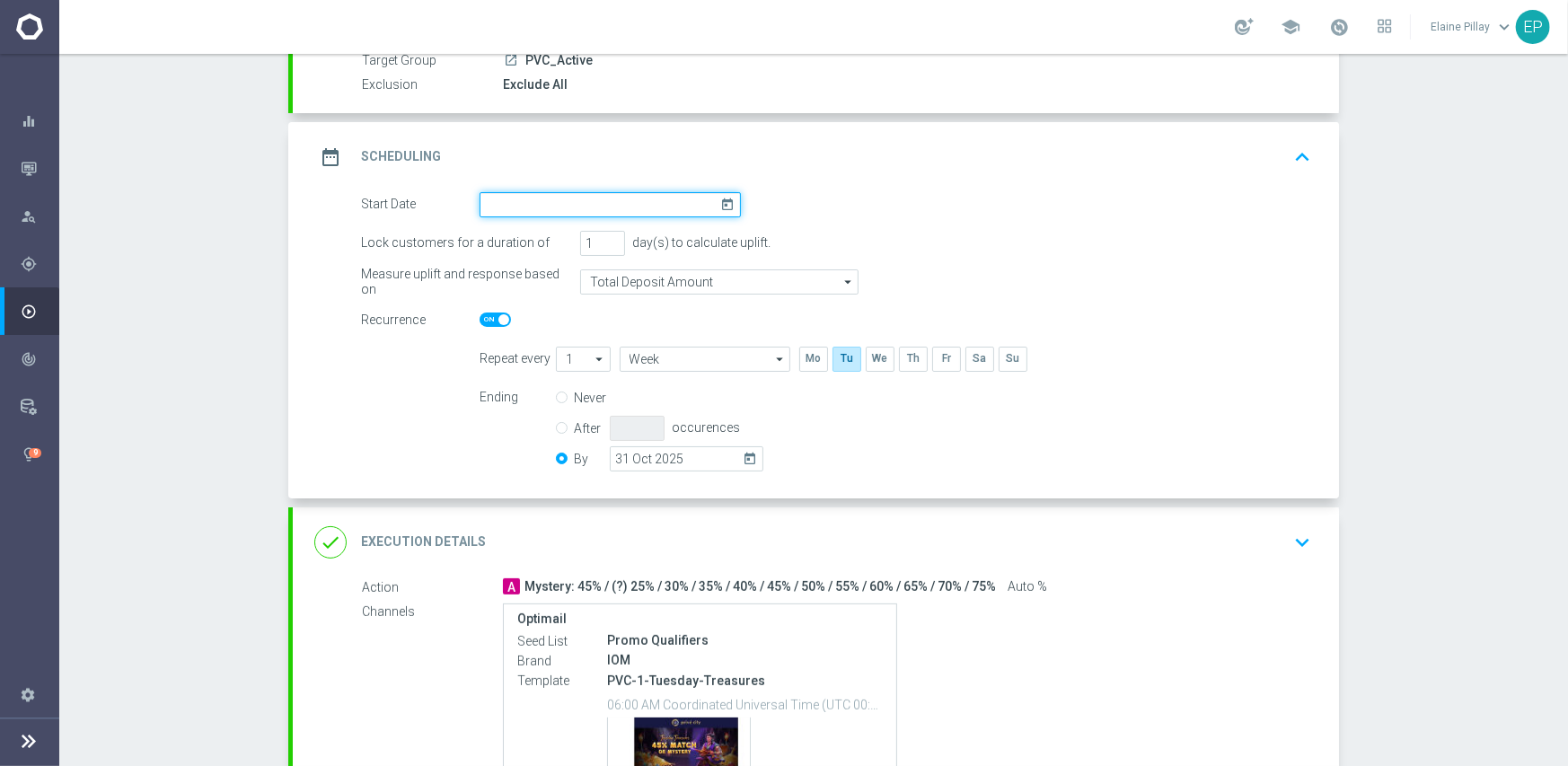 click 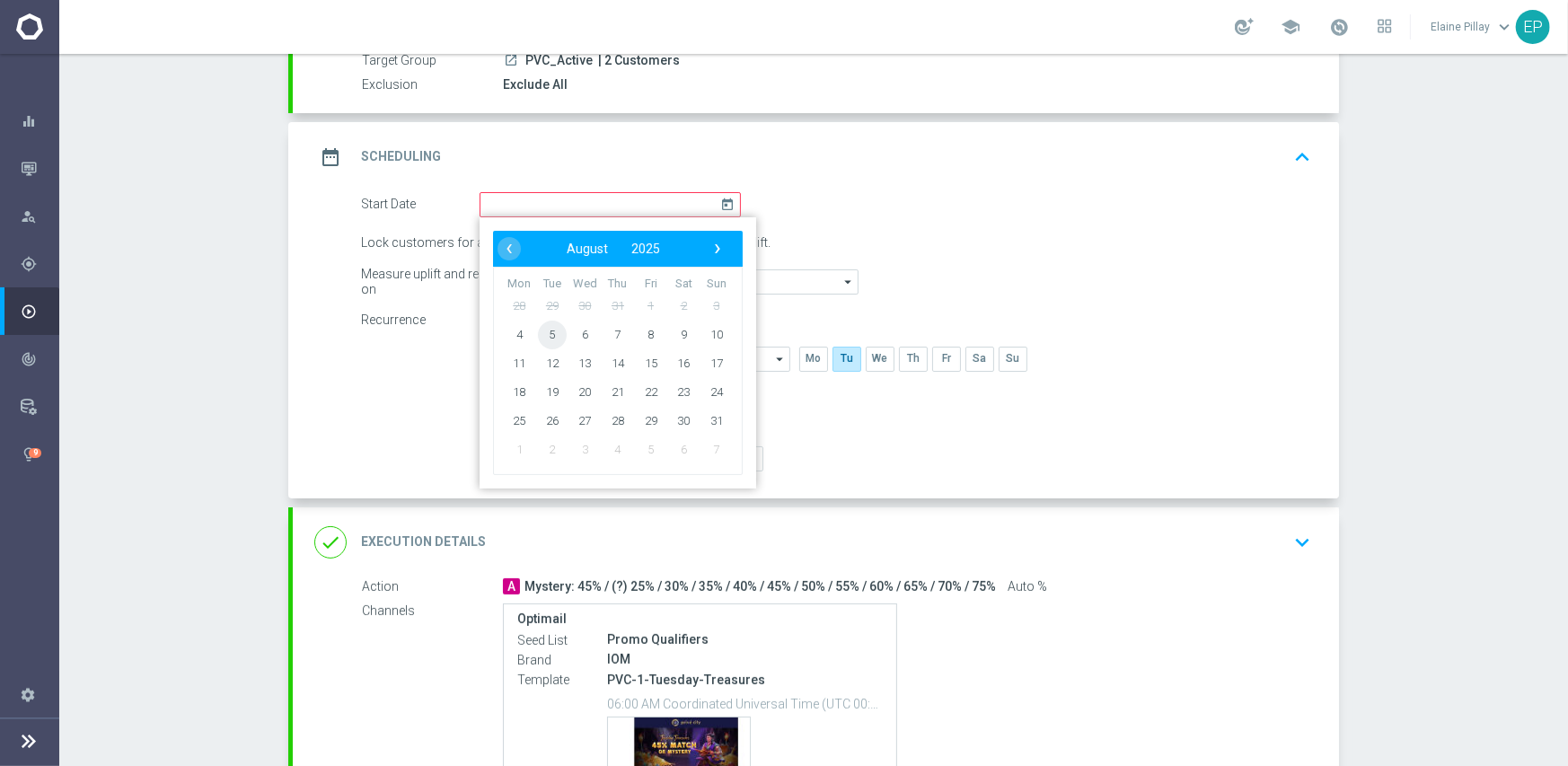 click on "5" 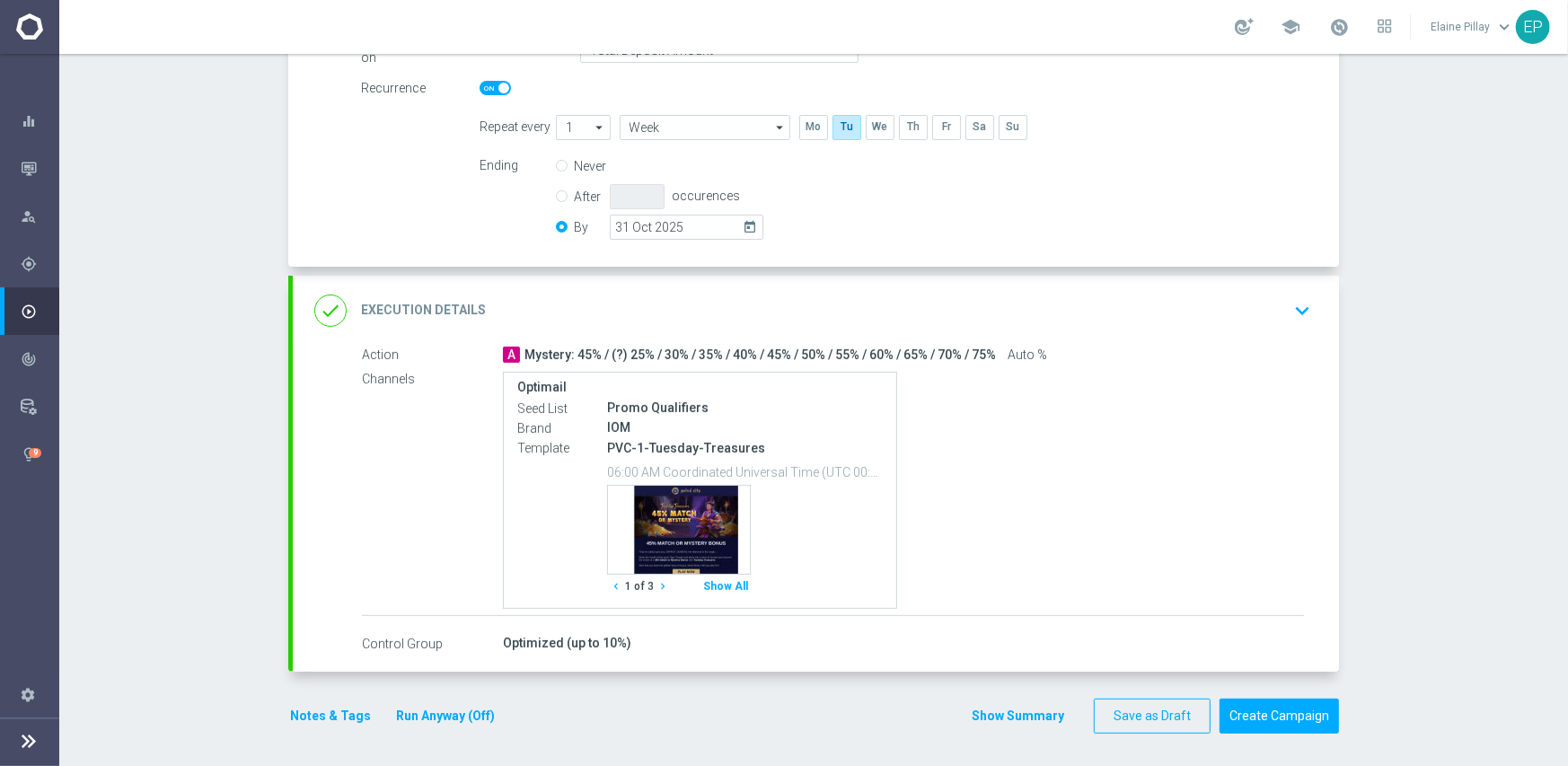 scroll, scrollTop: 413, scrollLeft: 0, axis: vertical 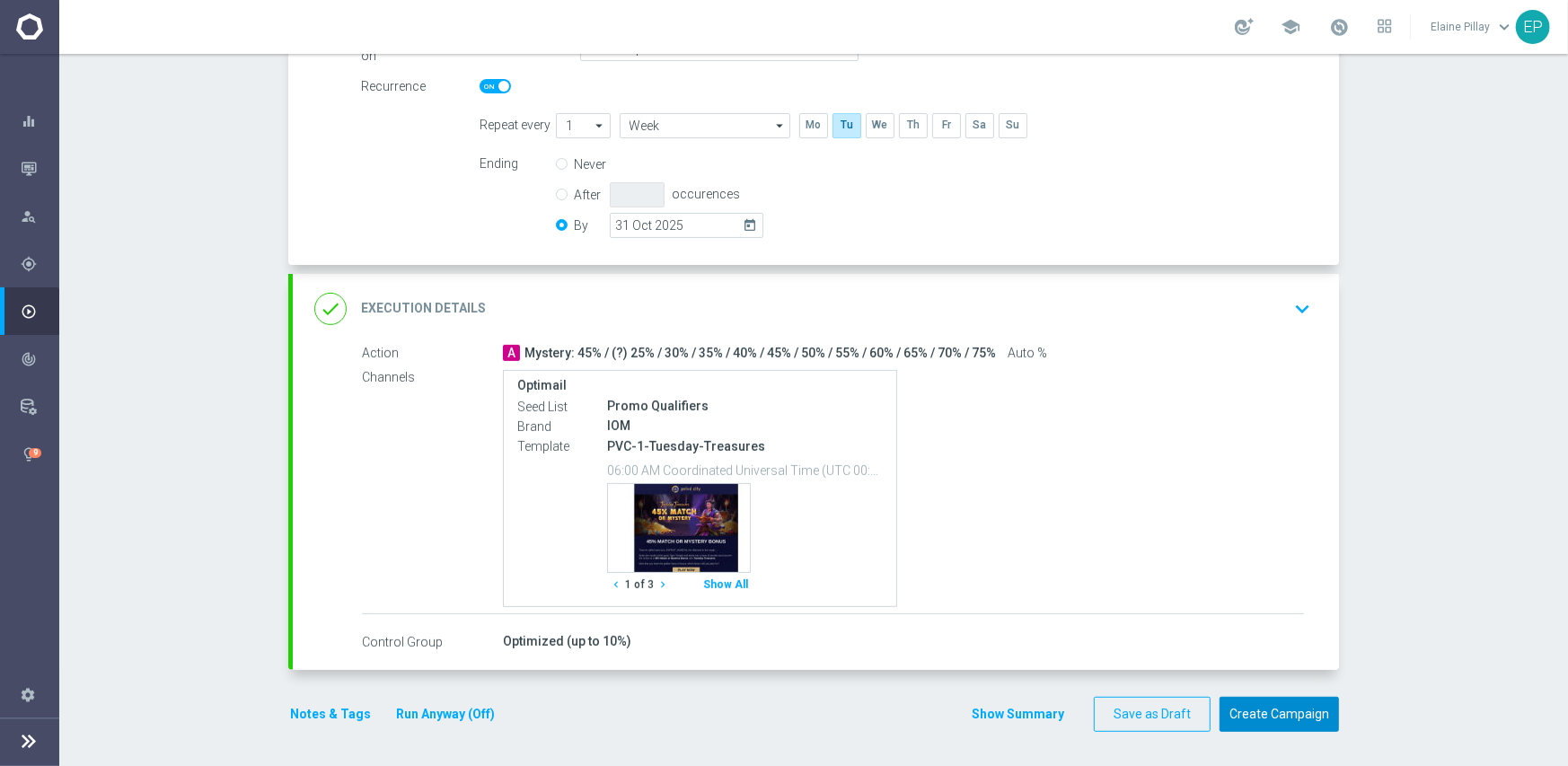 click on "Create Campaign" 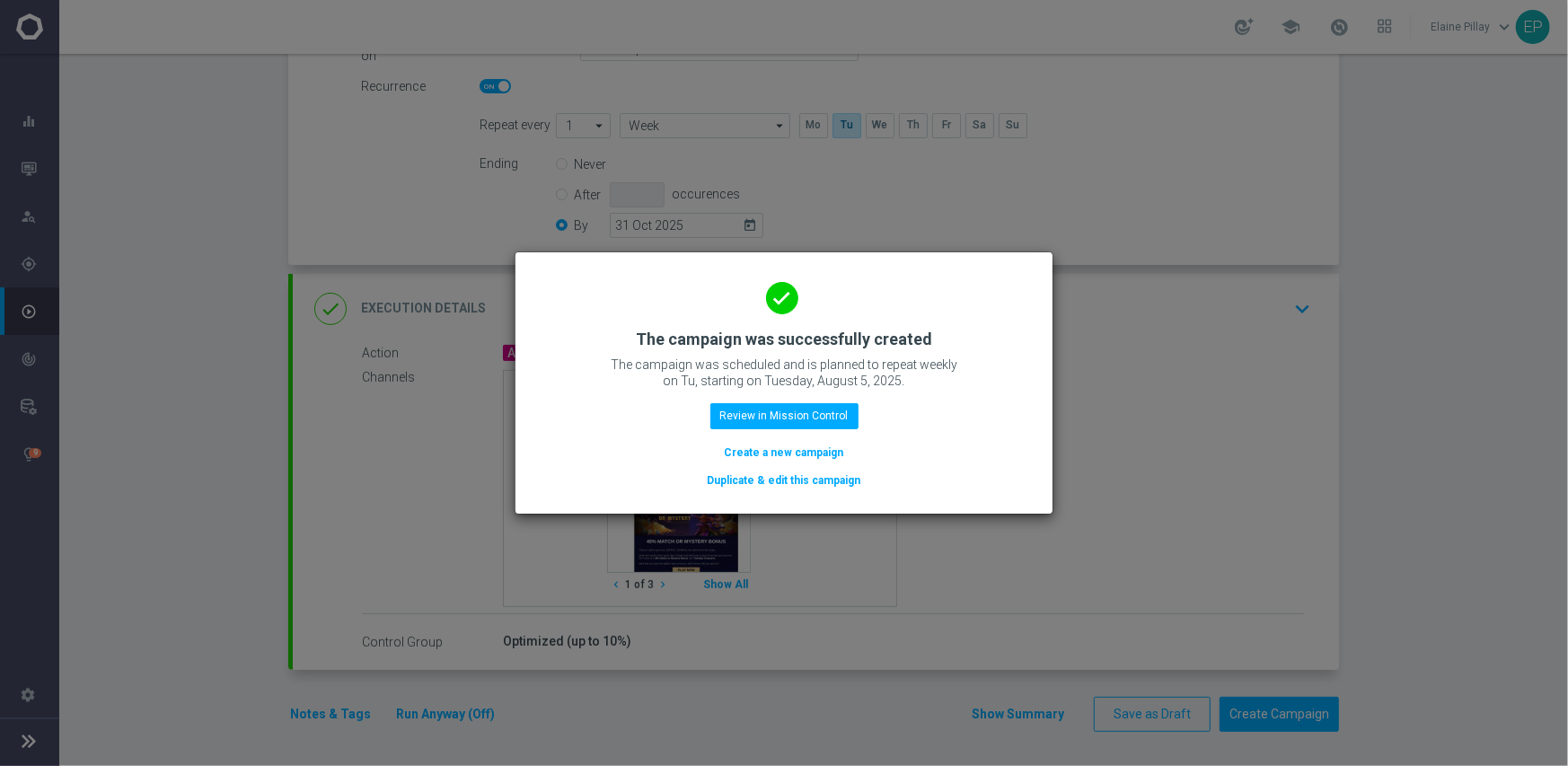 click on "Duplicate & edit this campaign" 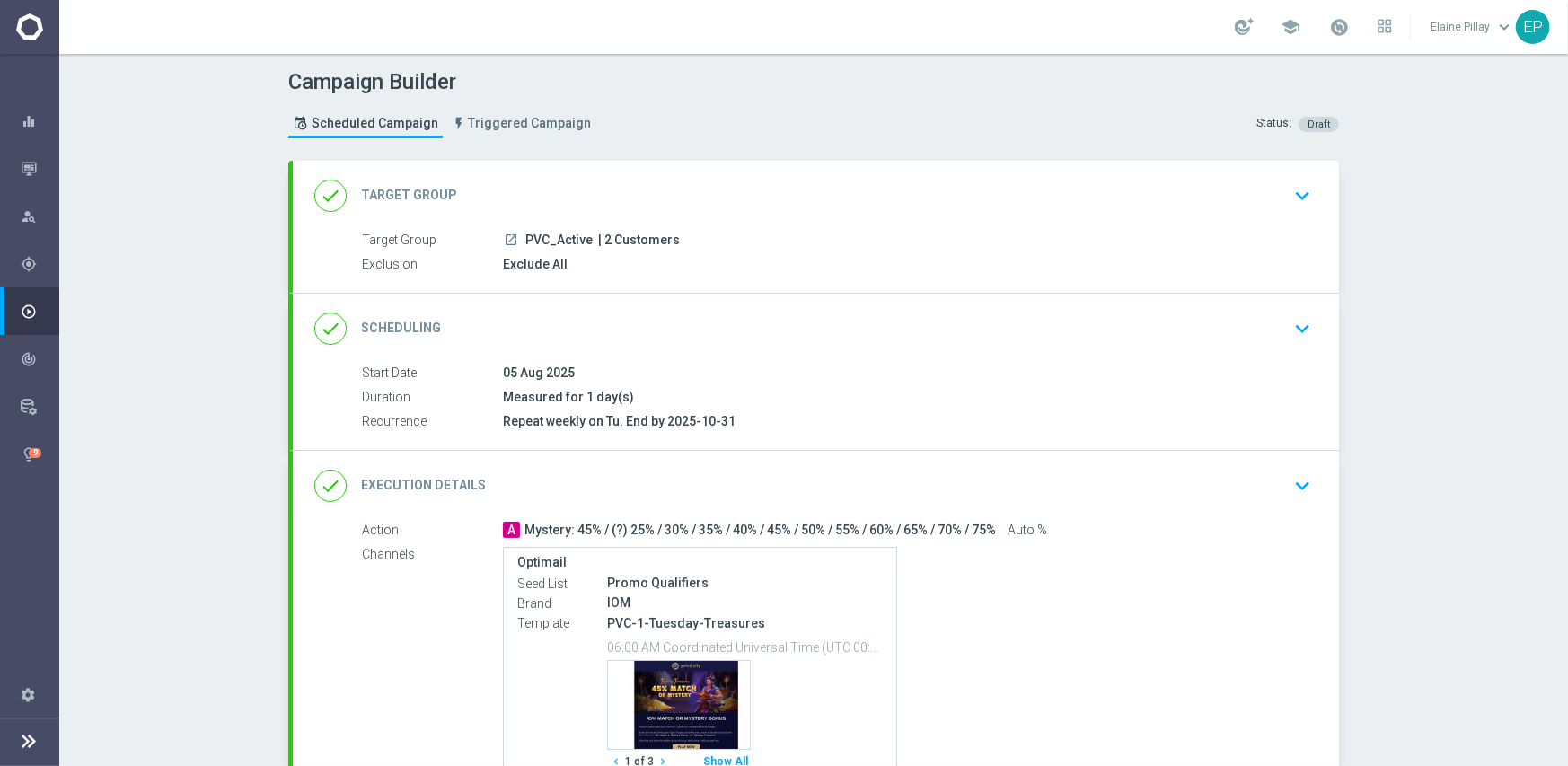 drag, startPoint x: 515, startPoint y: 238, endPoint x: 544, endPoint y: 237, distance: 29.01724 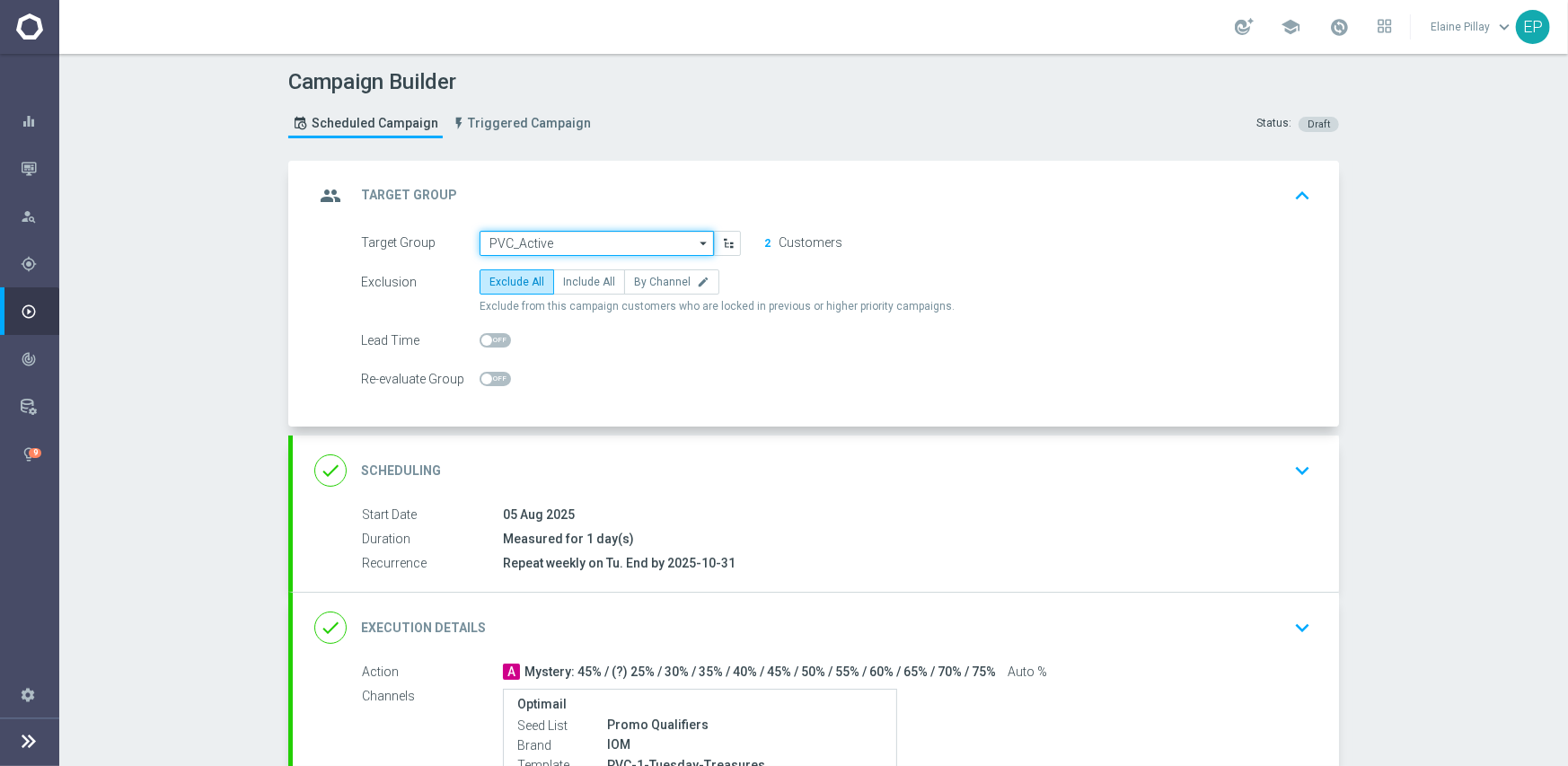 click on "PVC_Active" 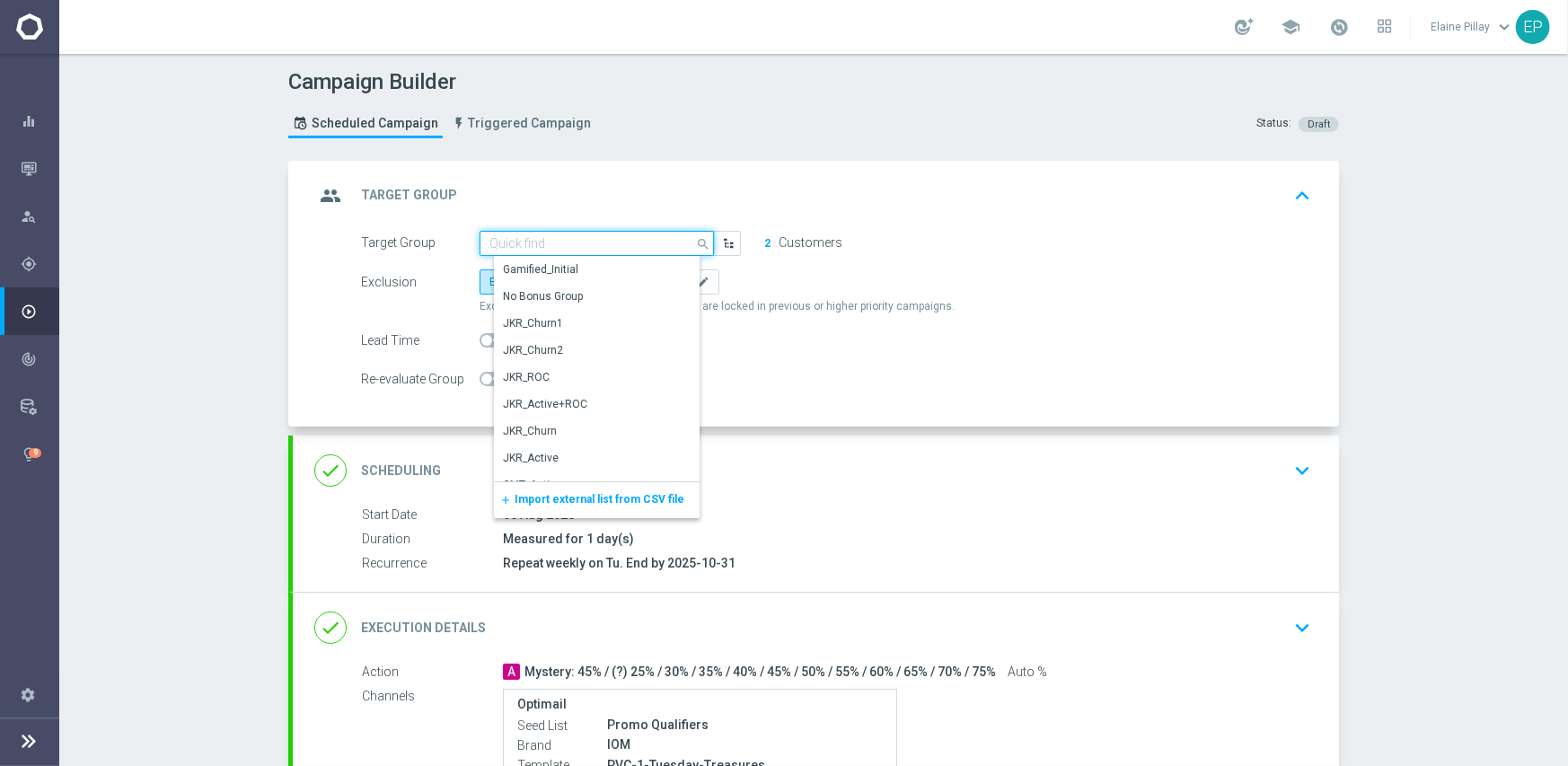 paste on "PVC_" 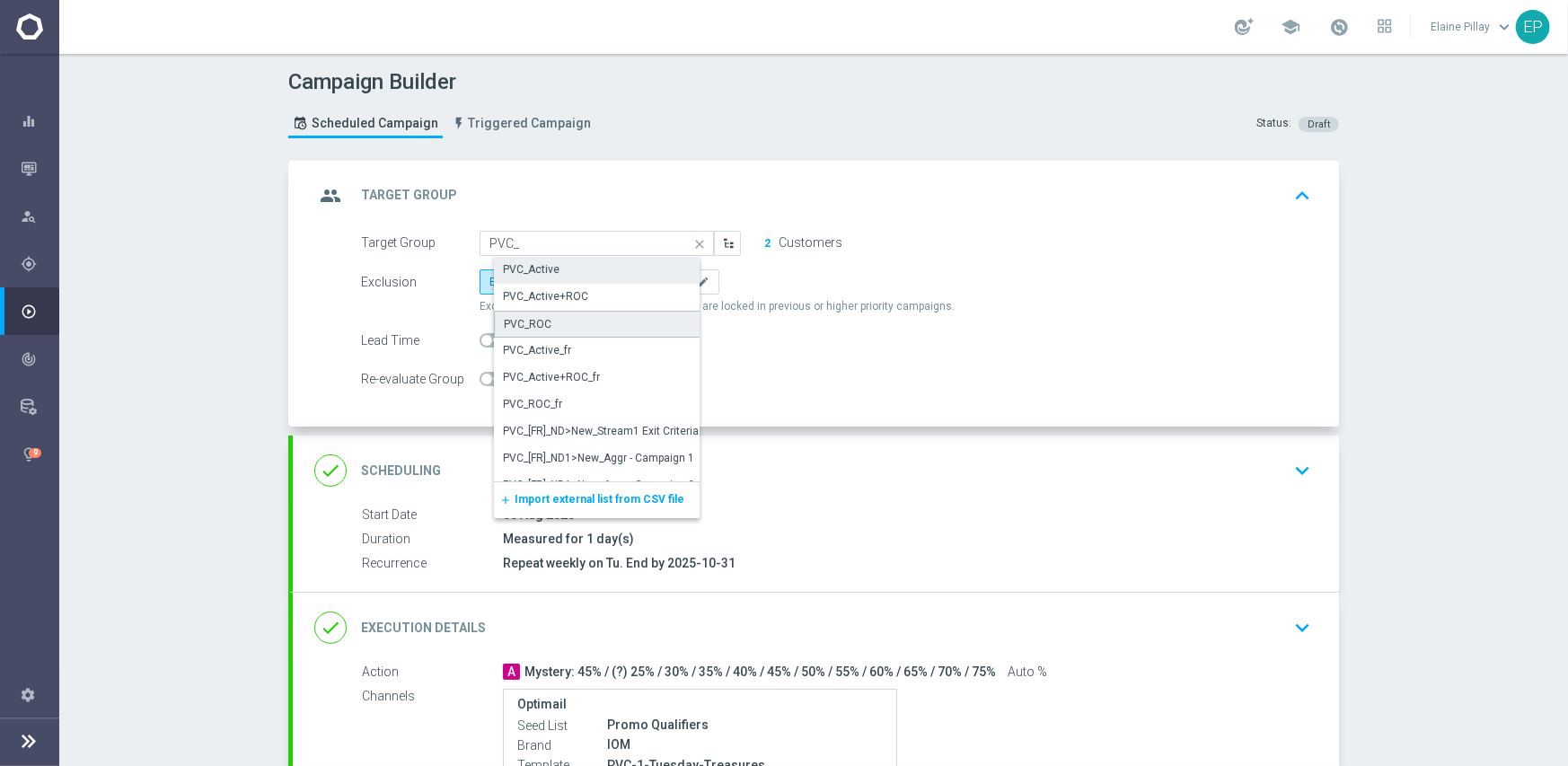 click on "PVC_ROC" 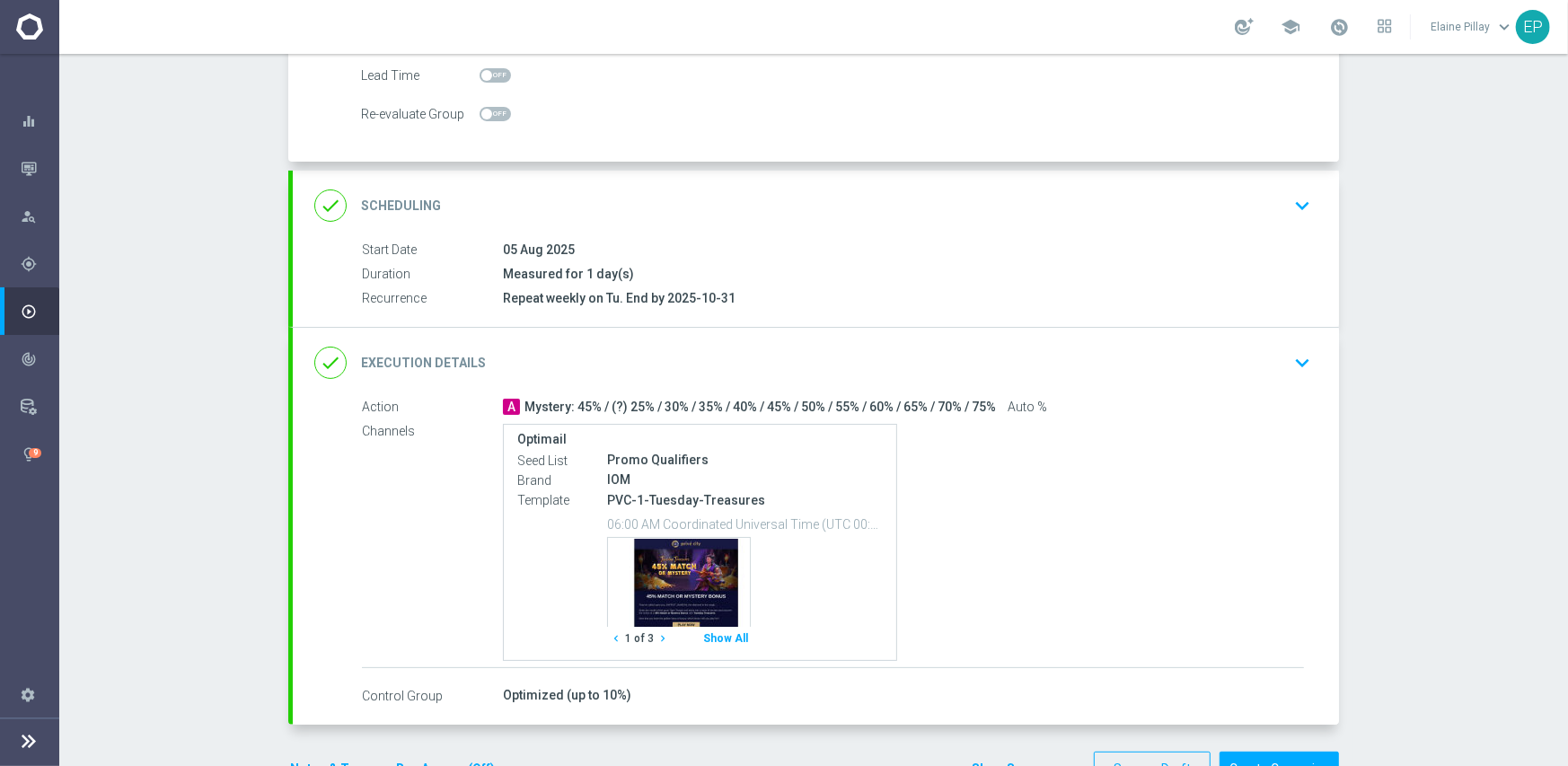 scroll, scrollTop: 319, scrollLeft: 0, axis: vertical 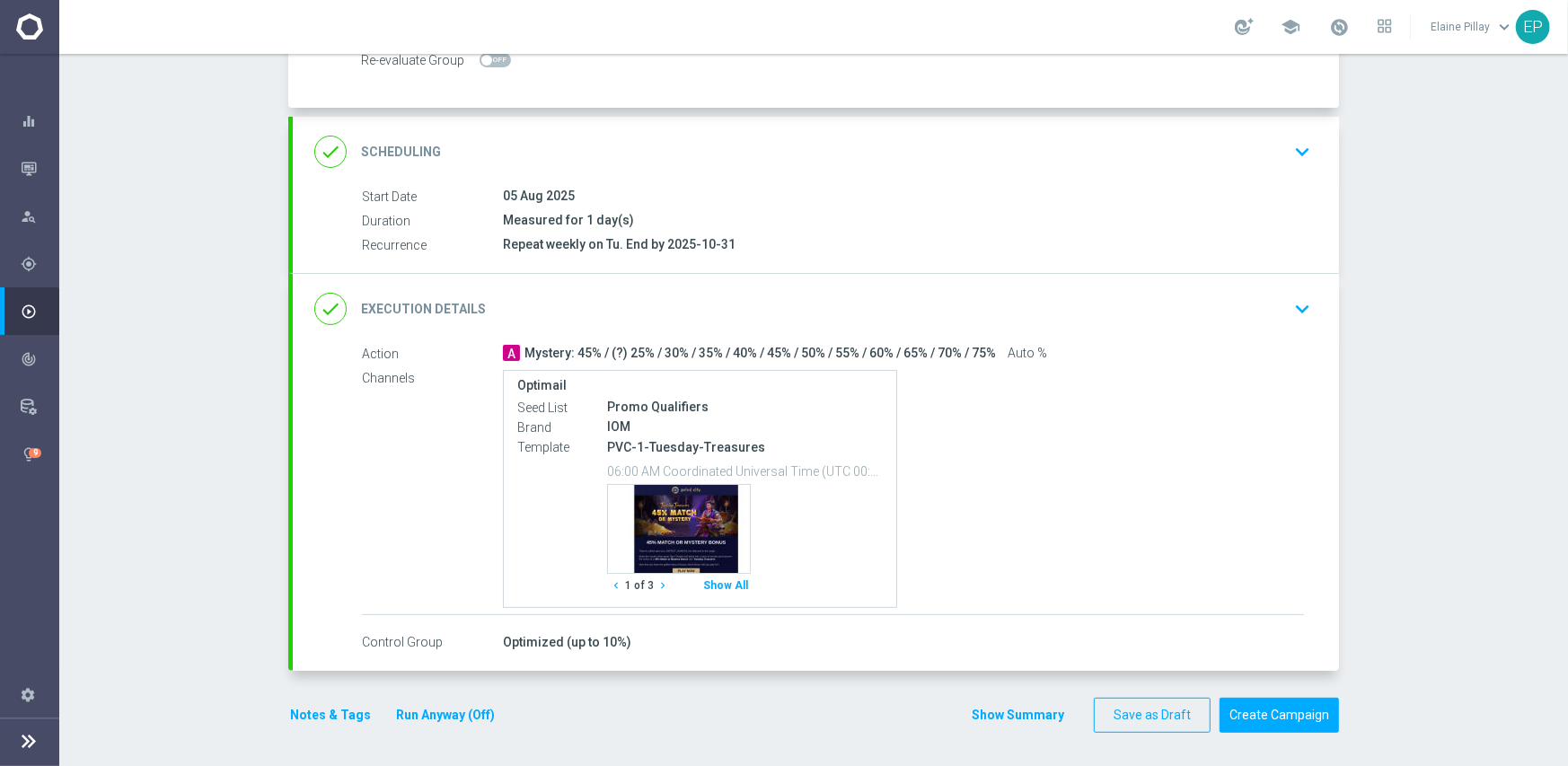 click on "done
Scheduling
keyboard_arrow_down" 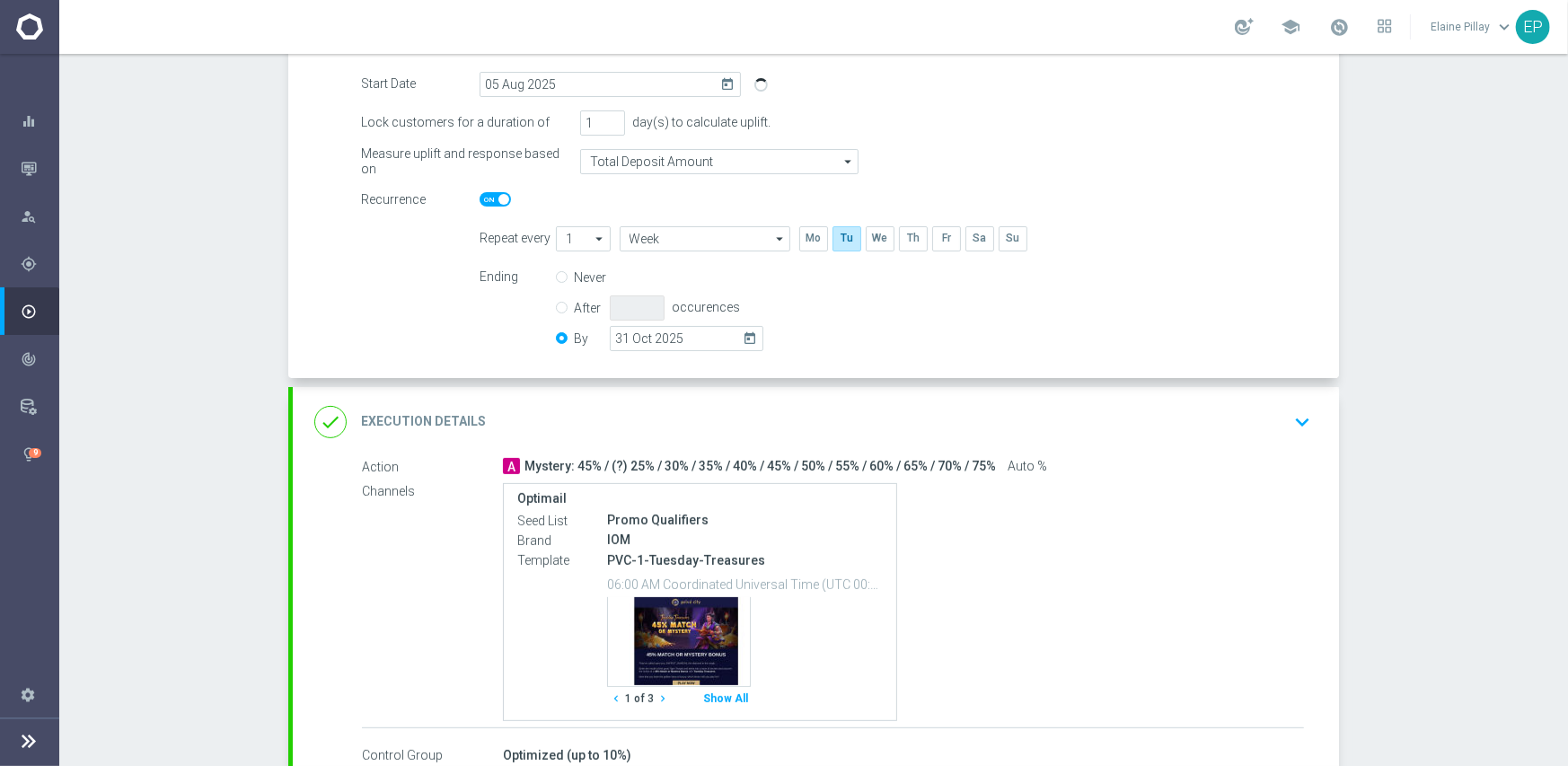 scroll, scrollTop: 299, scrollLeft: 0, axis: vertical 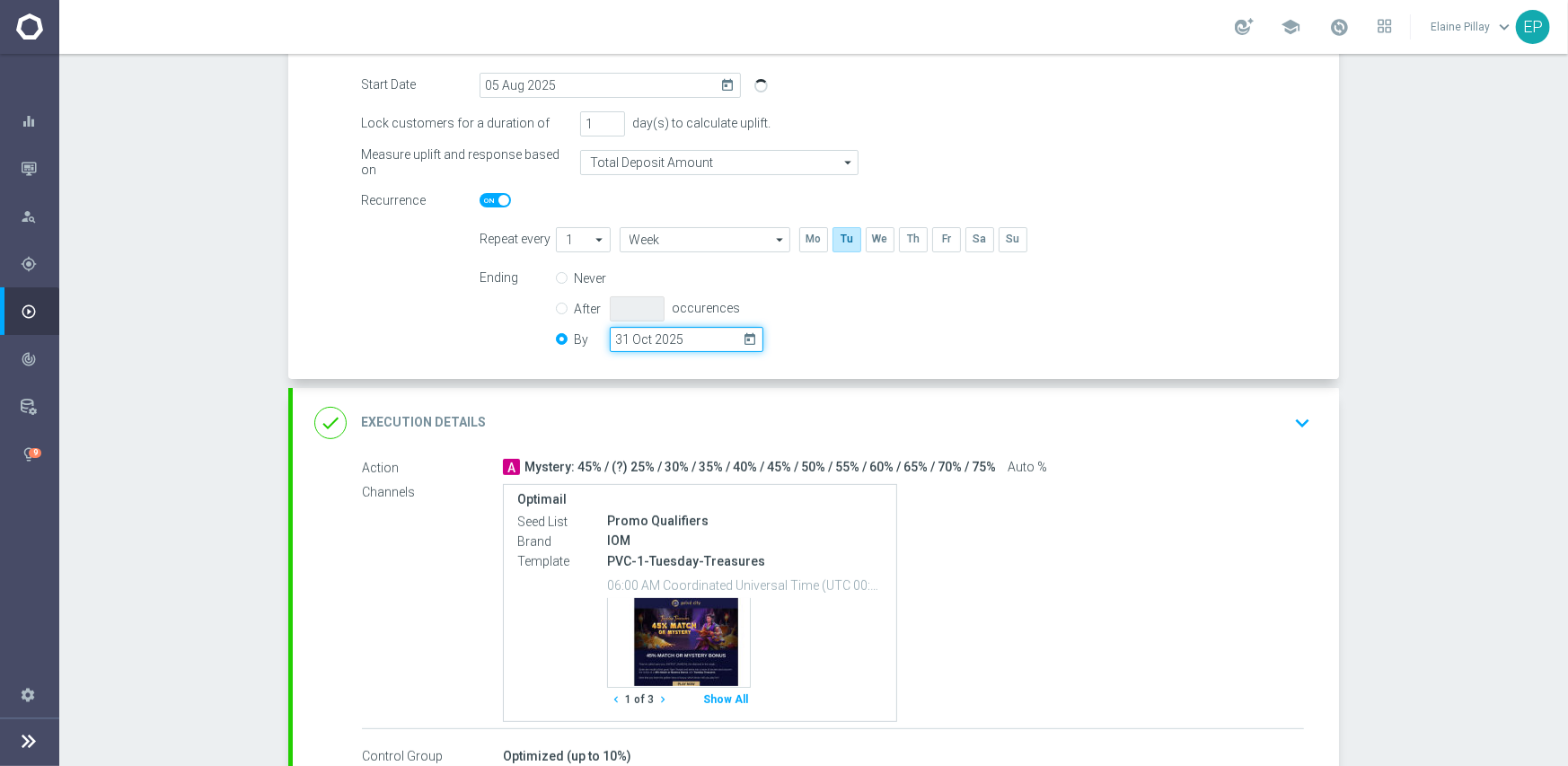 click on "31 Oct 2025" 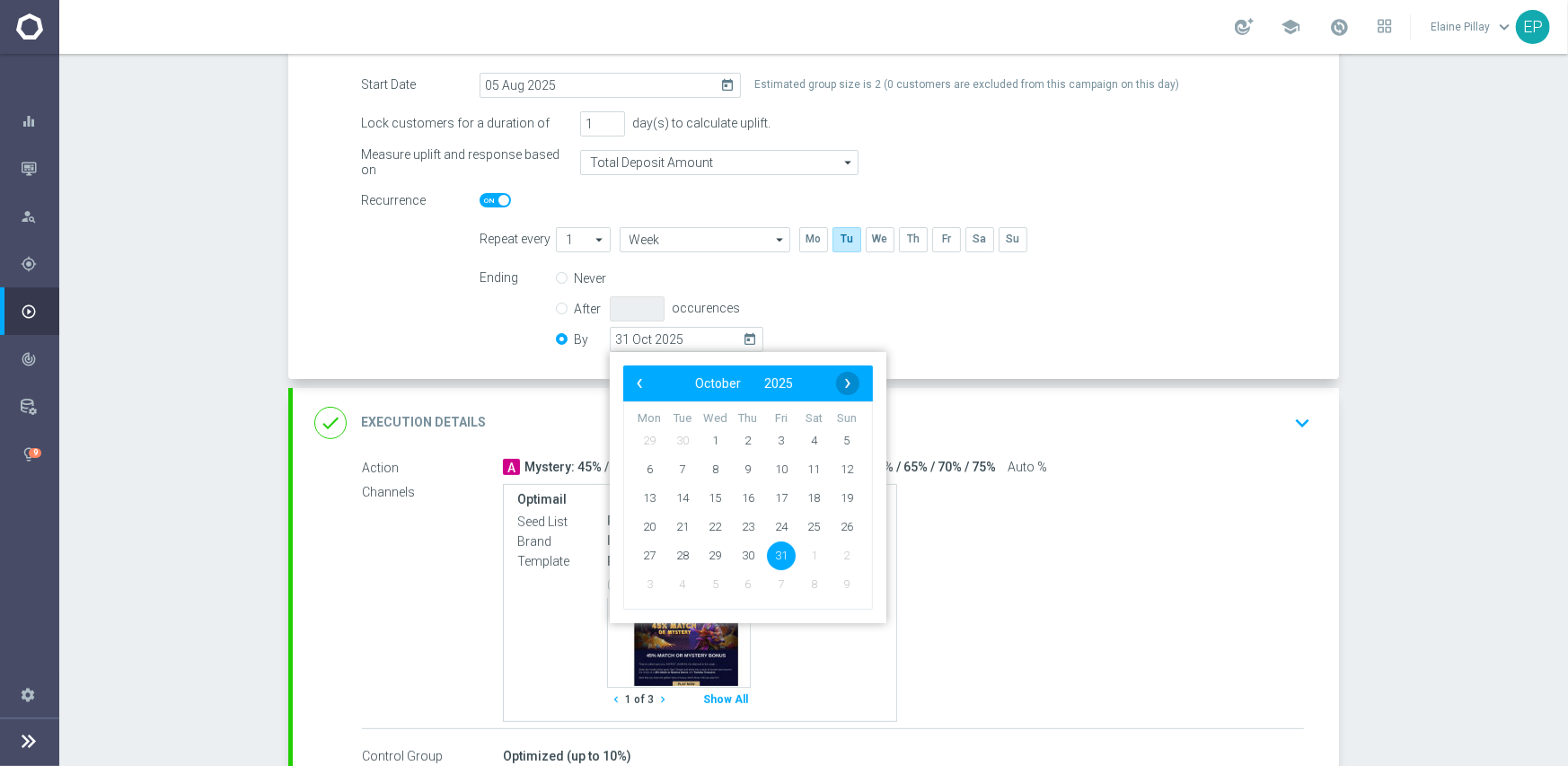 click on "›" 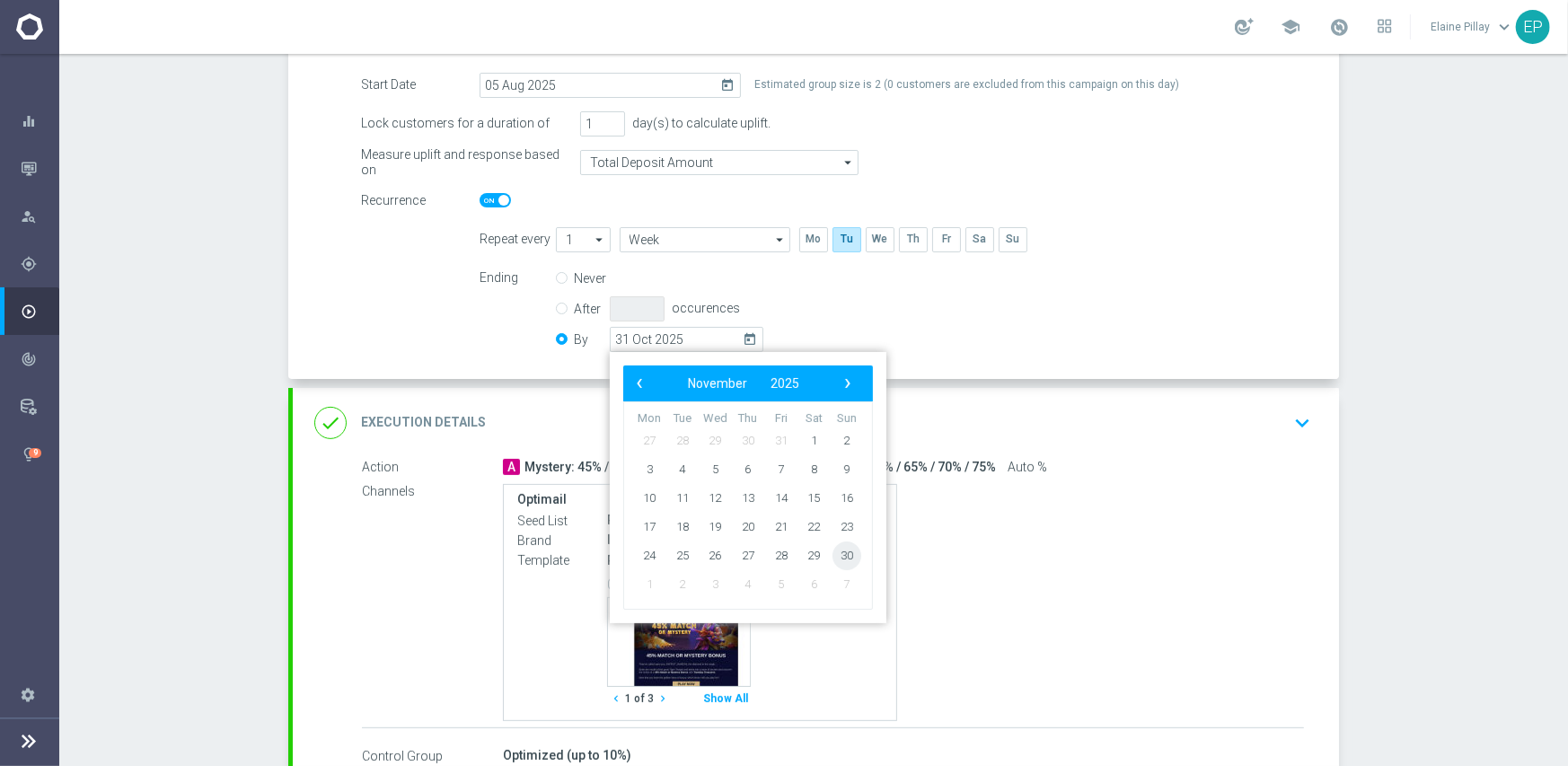 click on "30" 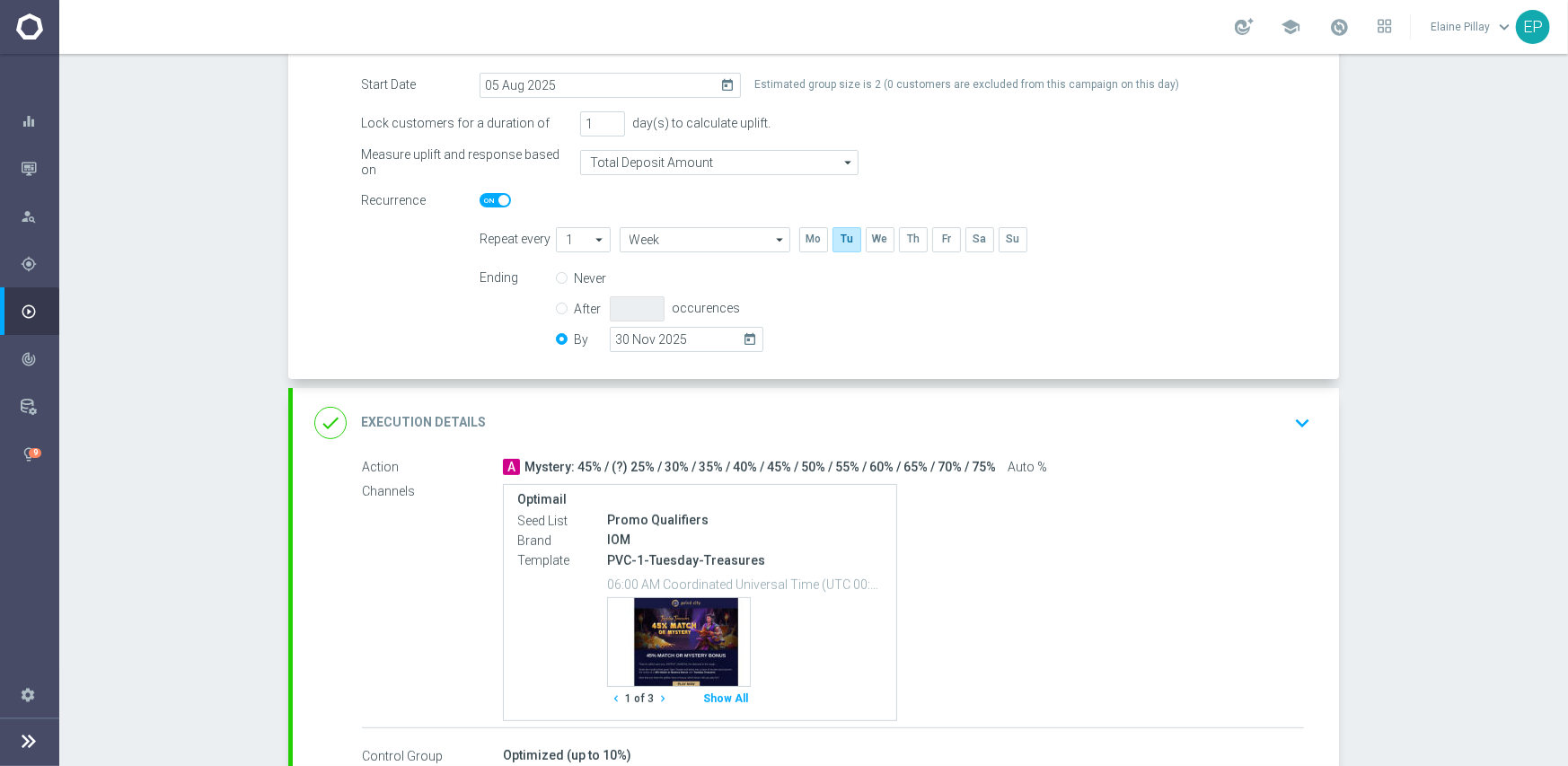 scroll, scrollTop: 413, scrollLeft: 0, axis: vertical 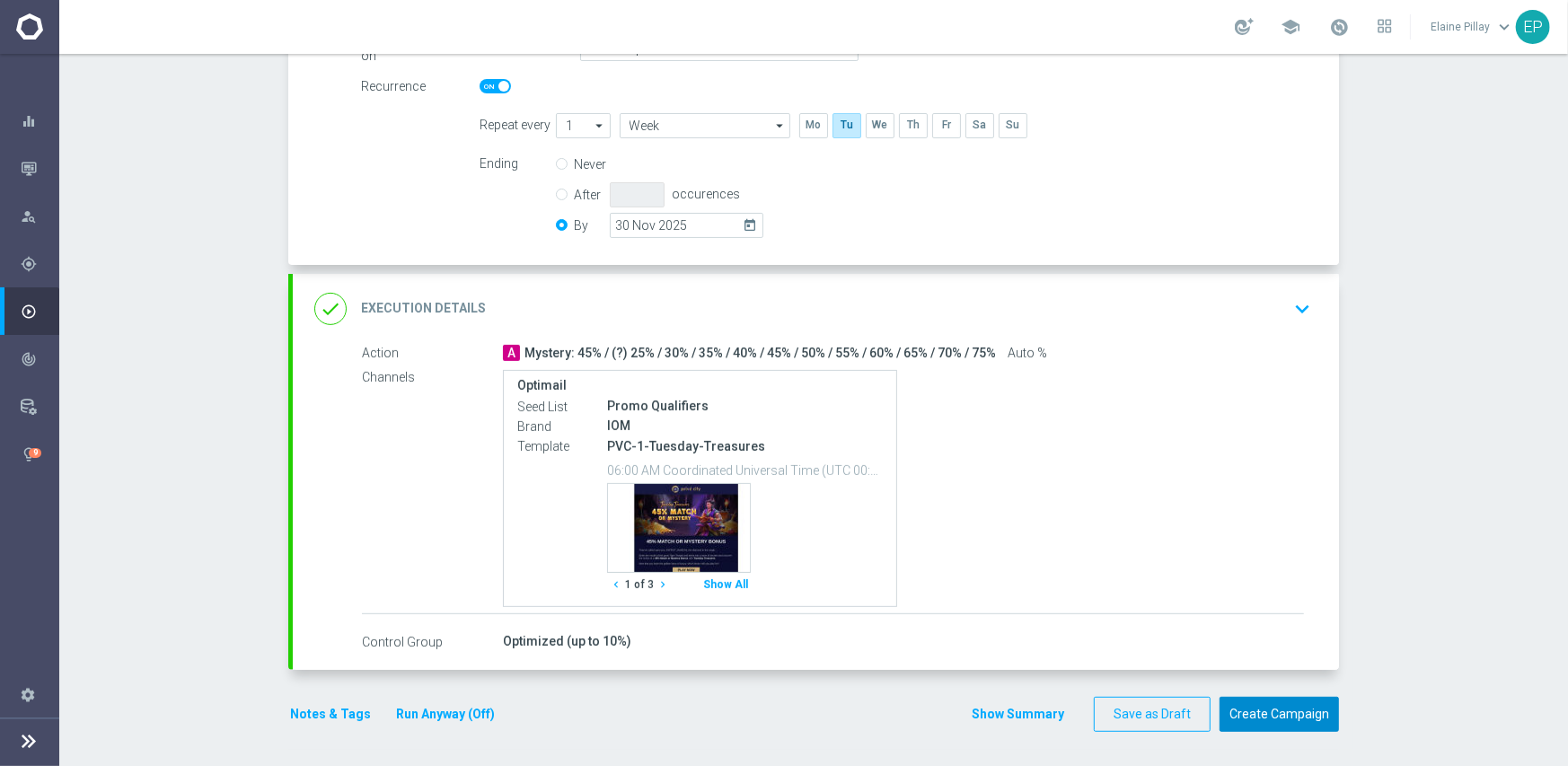 click on "Create Campaign" 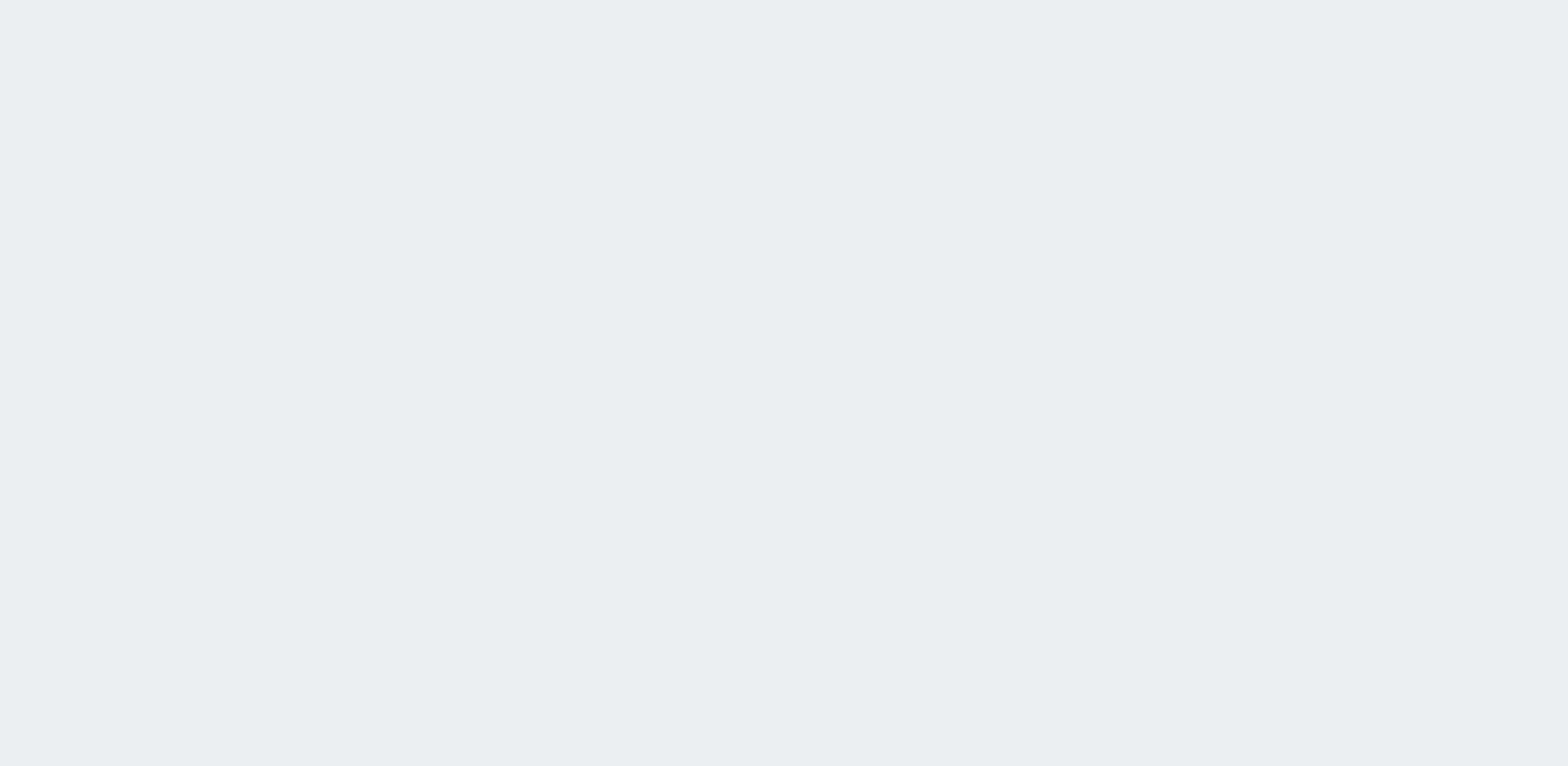 scroll, scrollTop: 0, scrollLeft: 0, axis: both 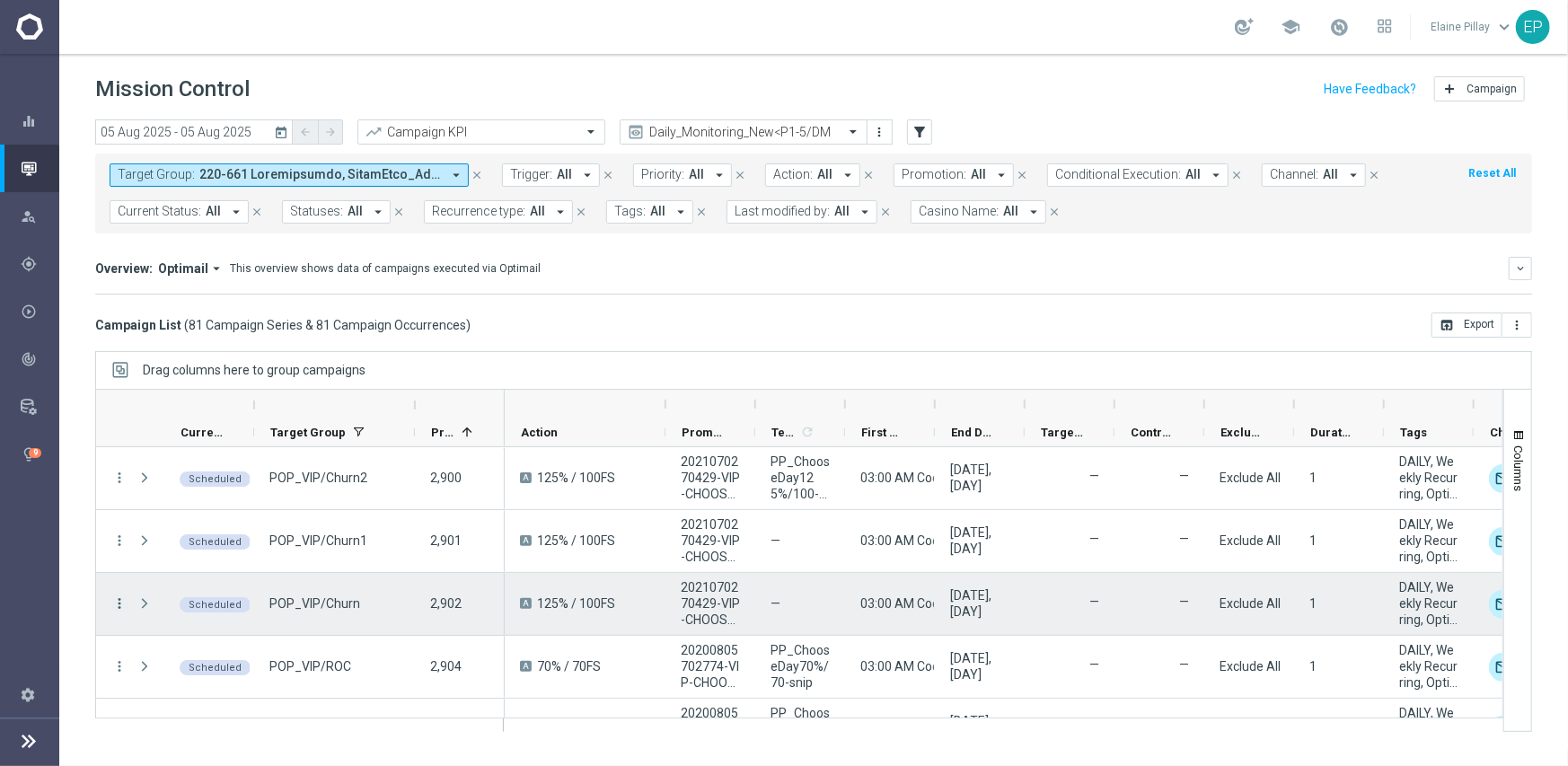 click on "more_vert" at bounding box center (119, 603) 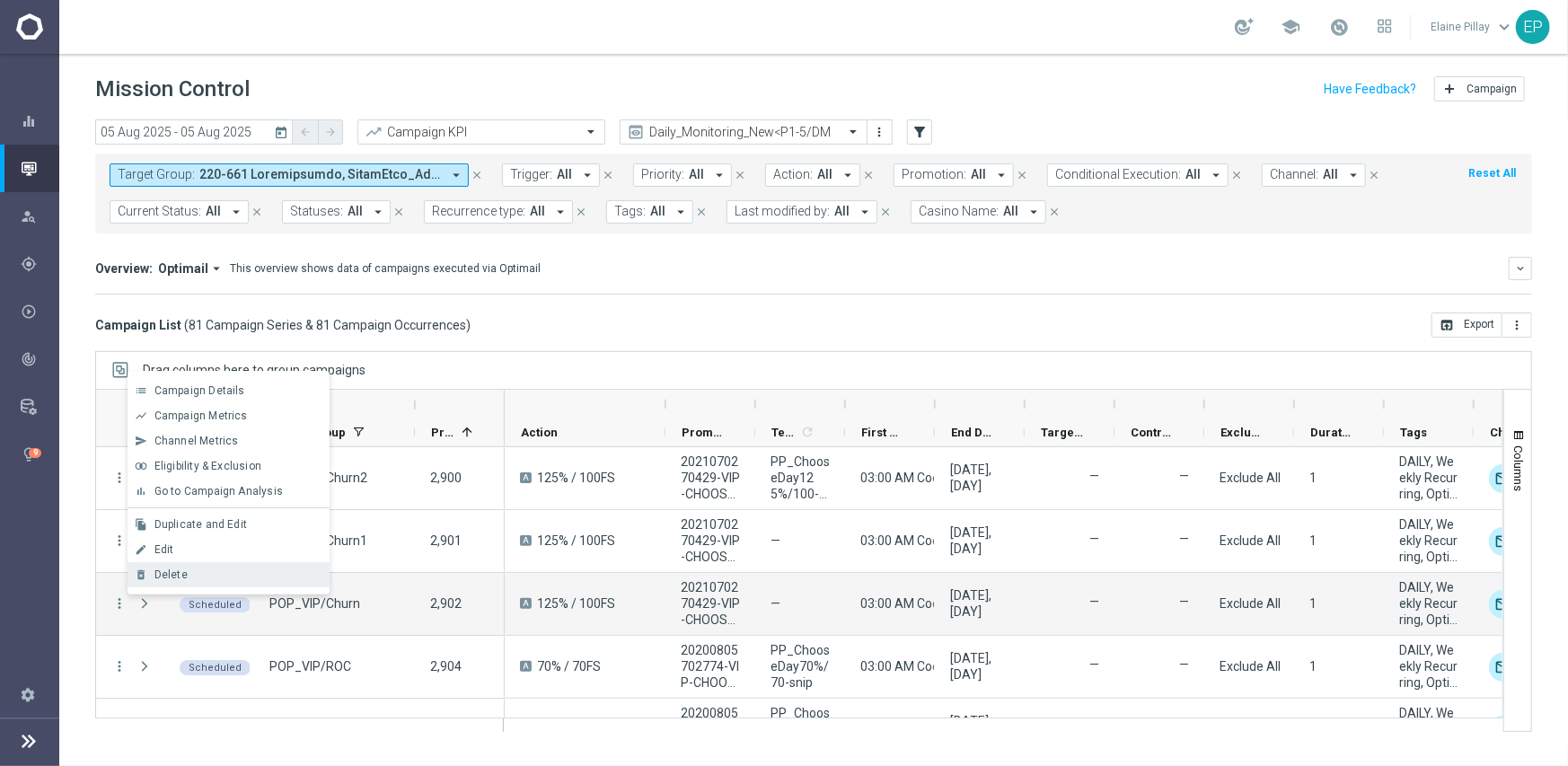 click on "Delete" at bounding box center [171, 575] 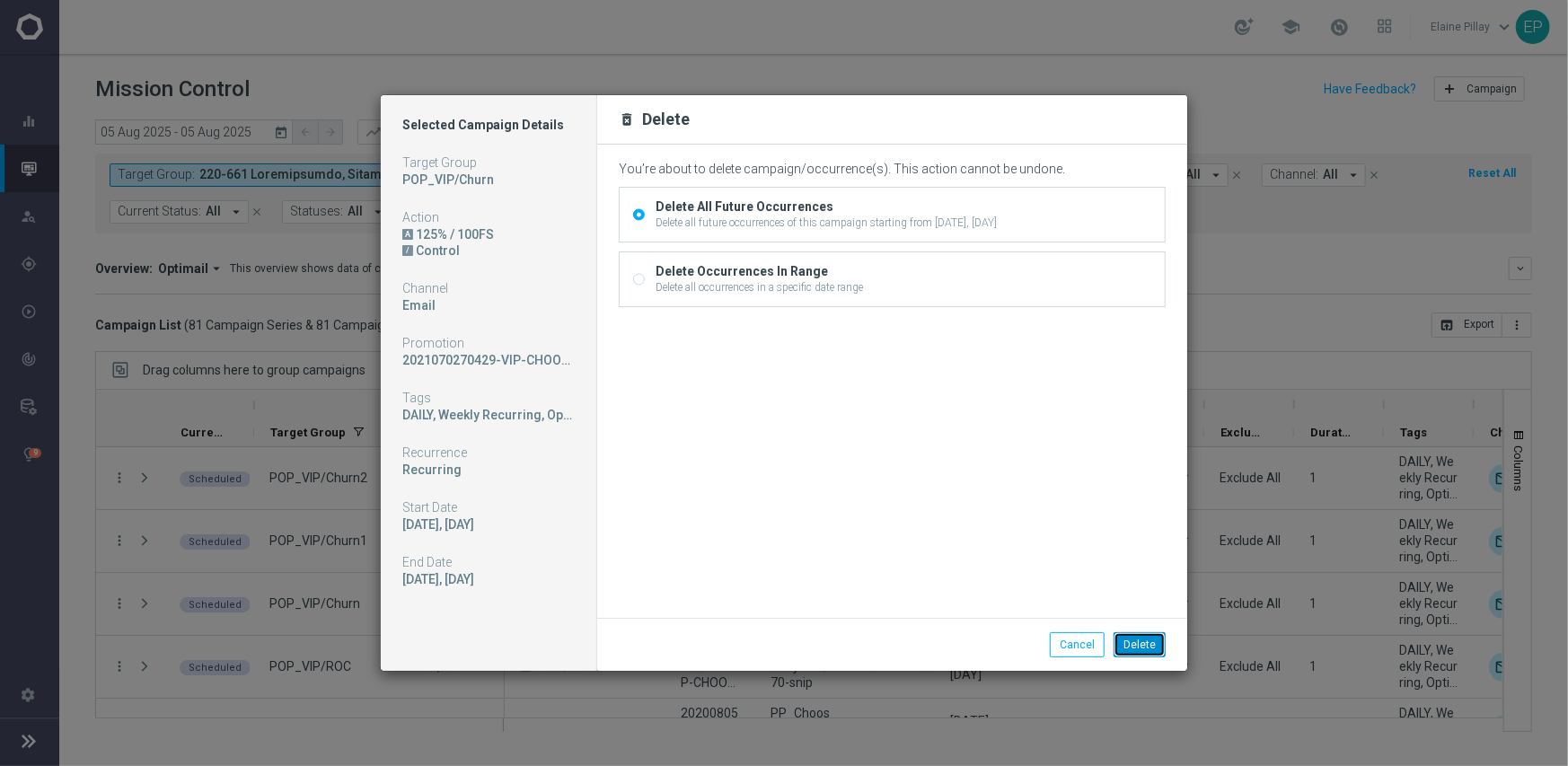 click on "Delete" 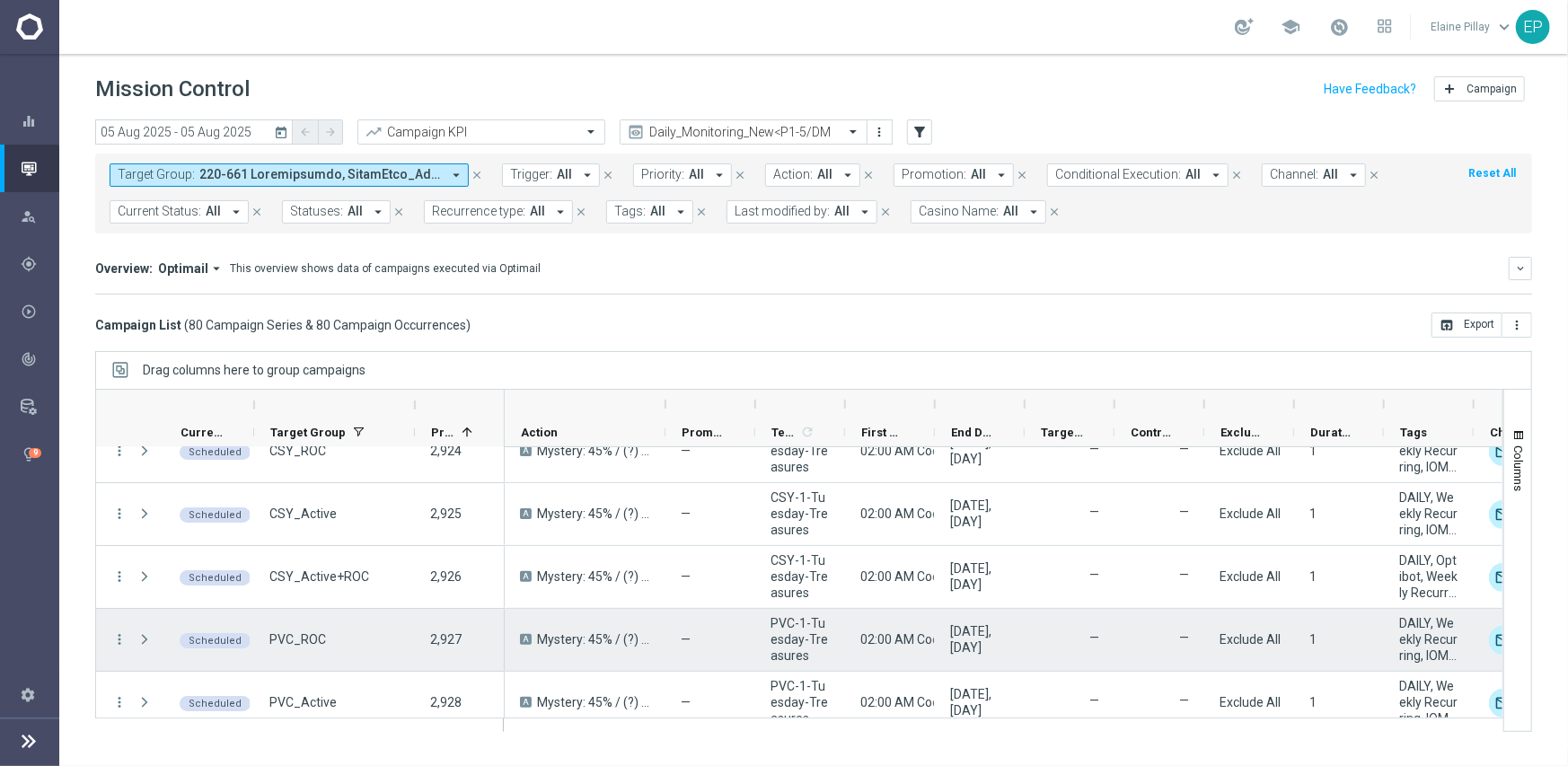 scroll, scrollTop: 4310, scrollLeft: 0, axis: vertical 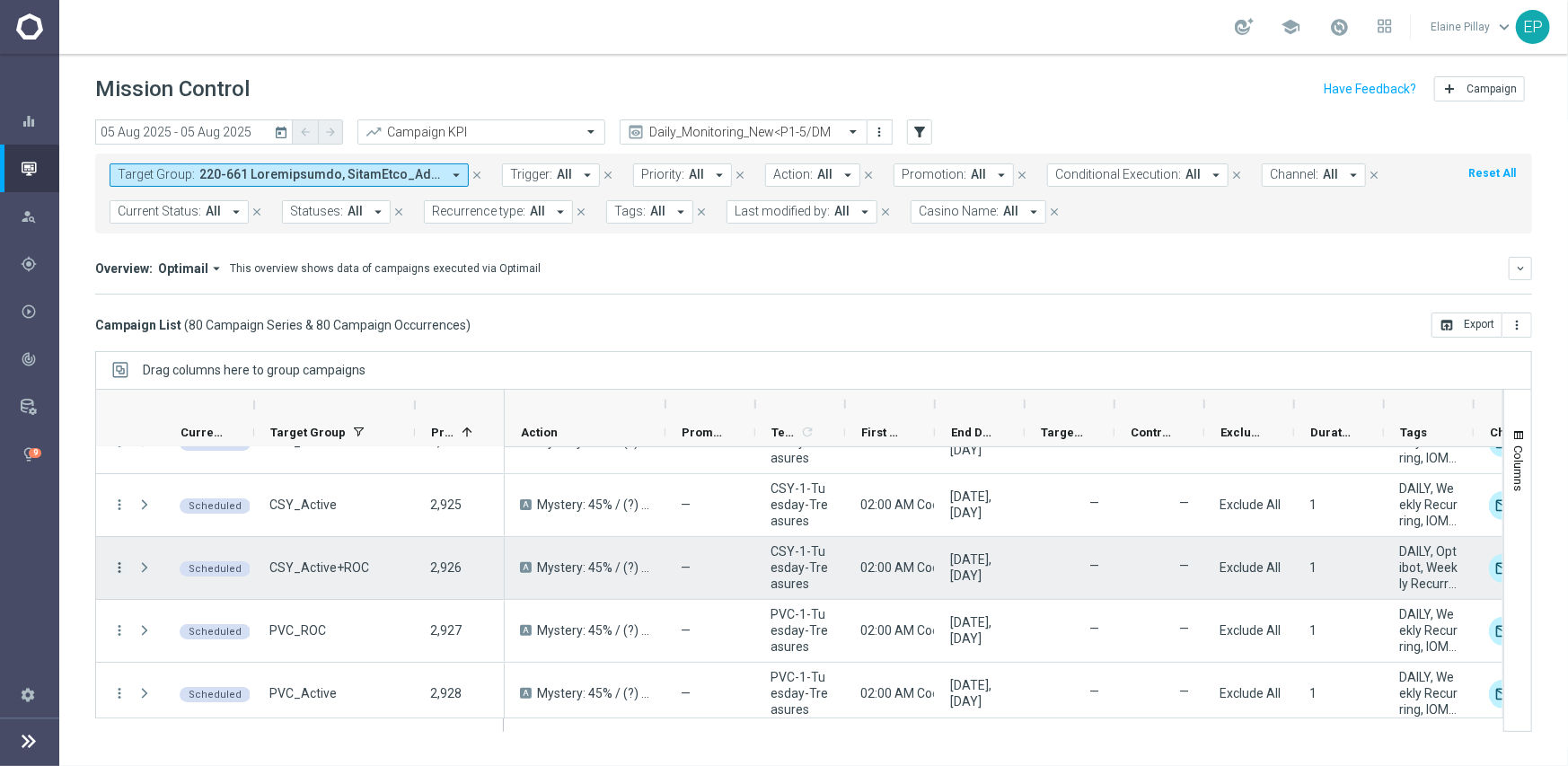 click on "more_vert" at bounding box center [119, 568] 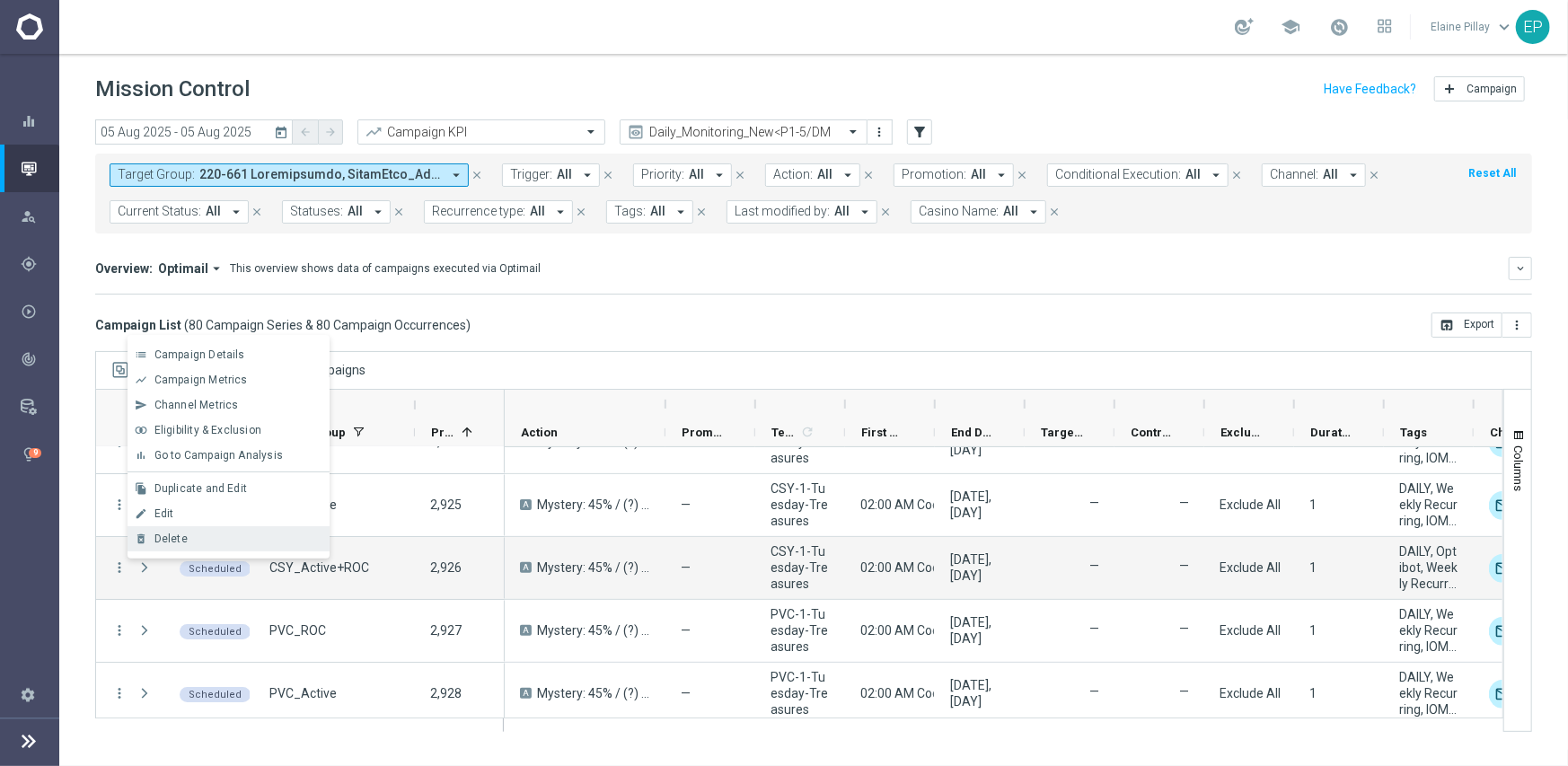click on "Delete" at bounding box center [238, 539] 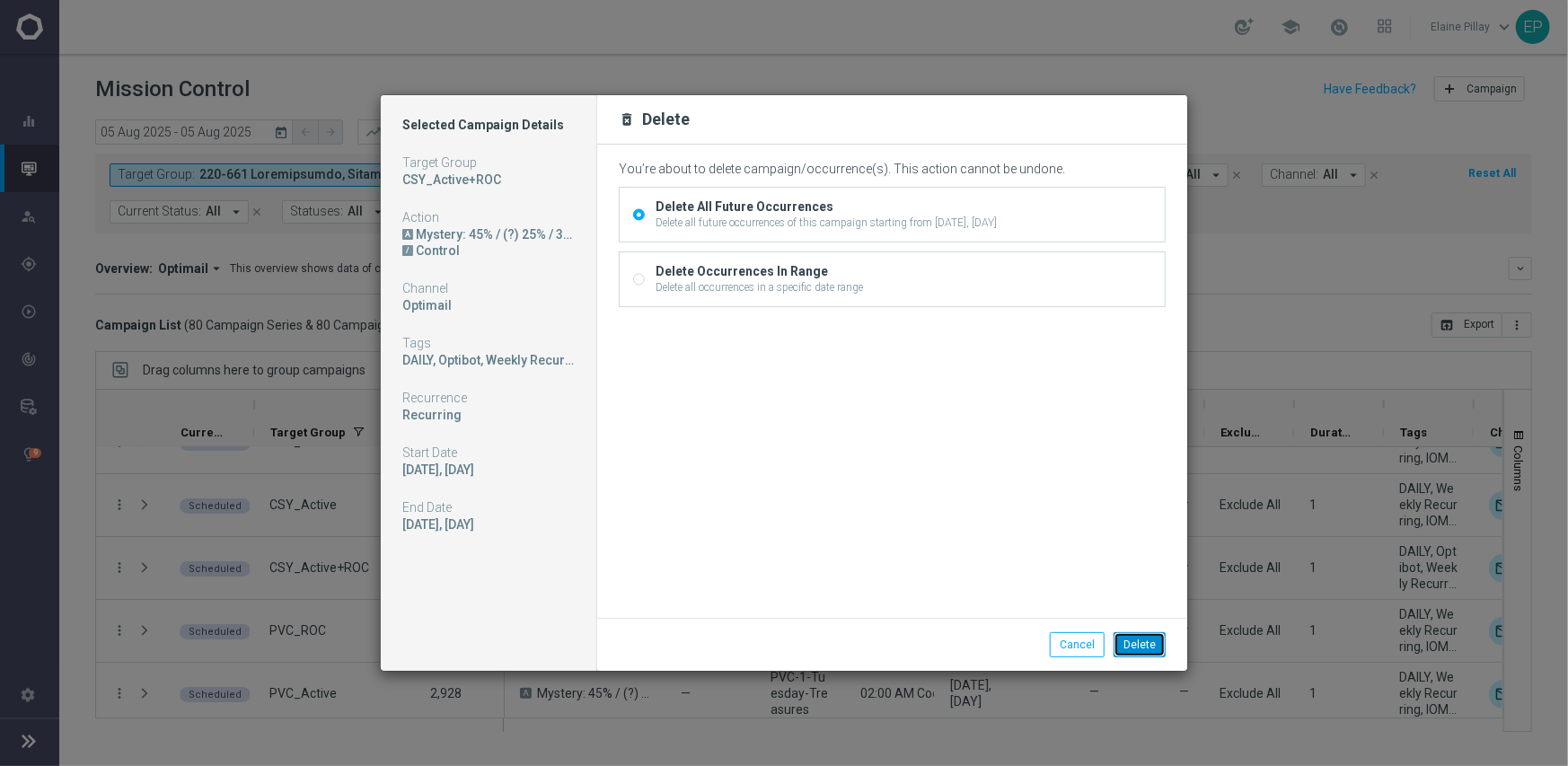 click on "Delete" 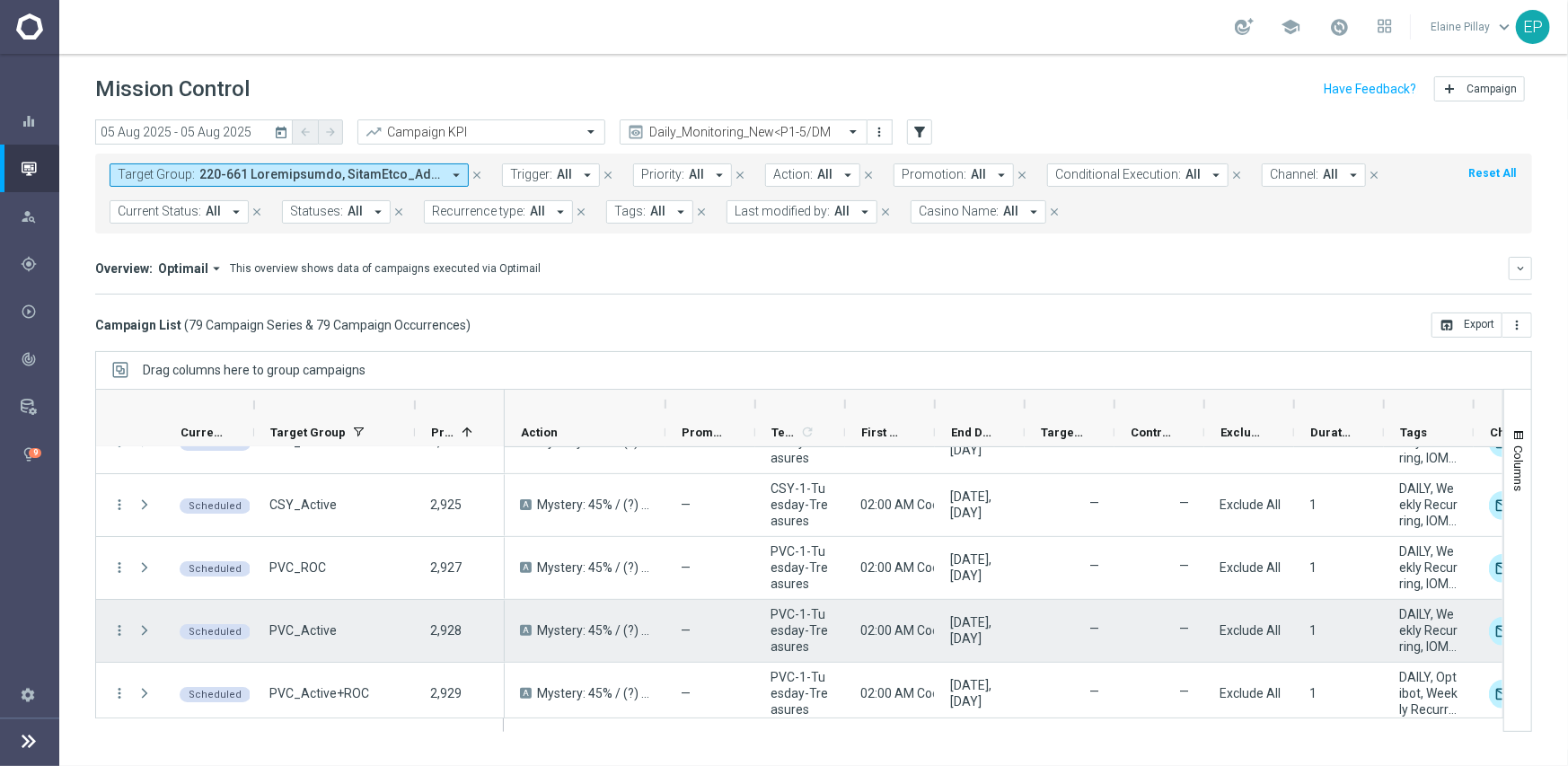 scroll, scrollTop: 4400, scrollLeft: 0, axis: vertical 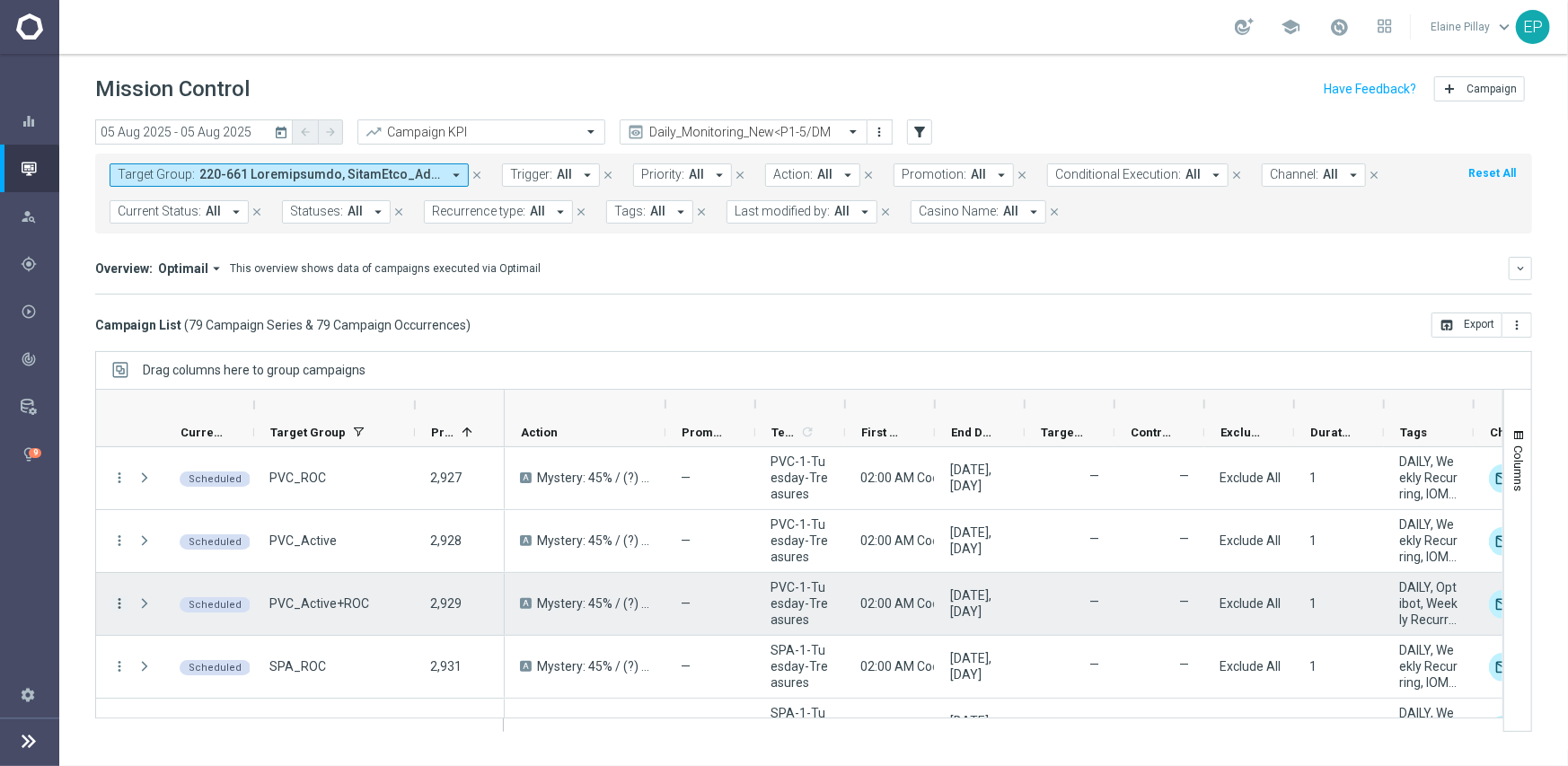 click on "more_vert" at bounding box center (119, 603) 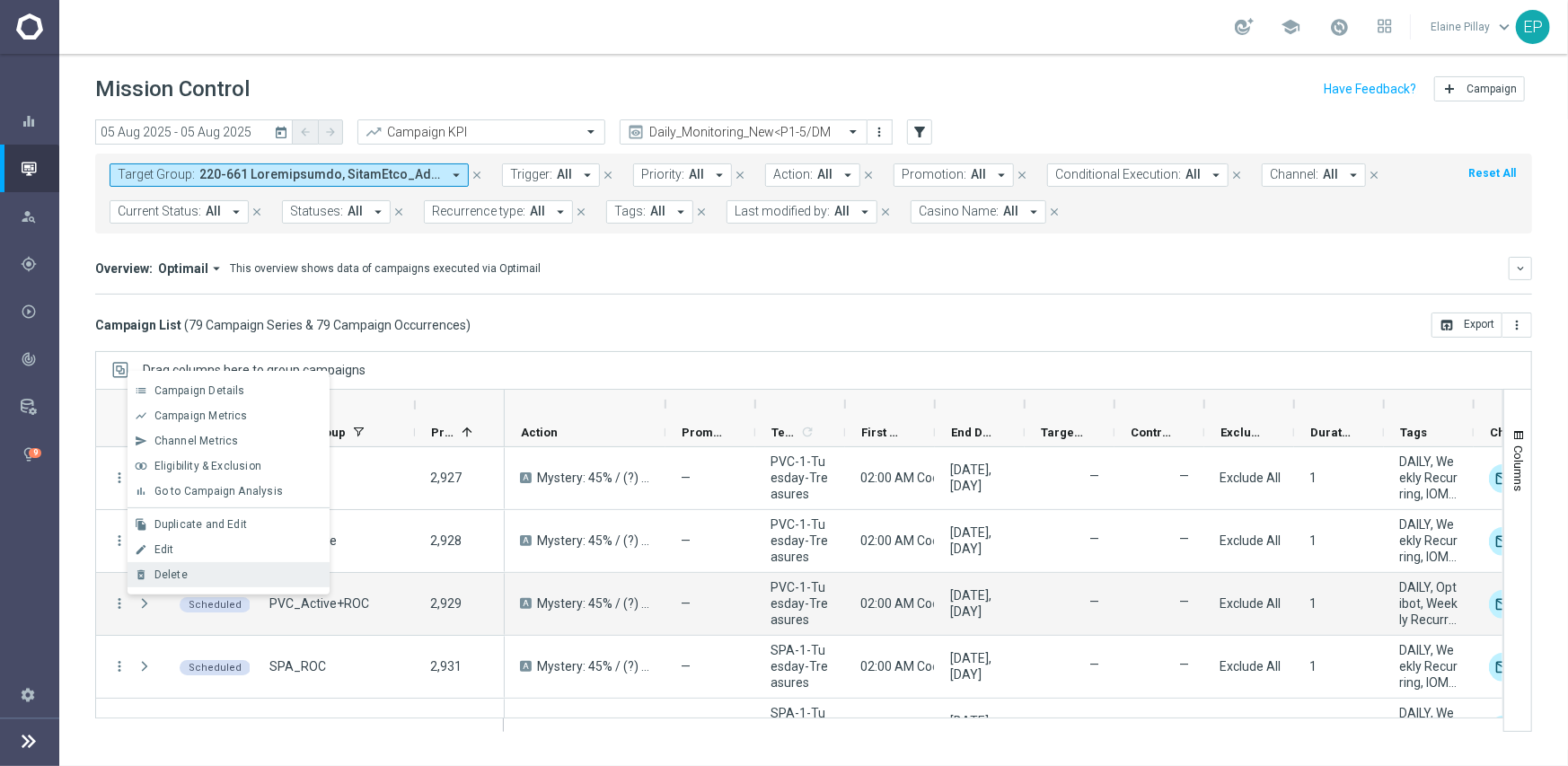 click on "Delete" at bounding box center [171, 575] 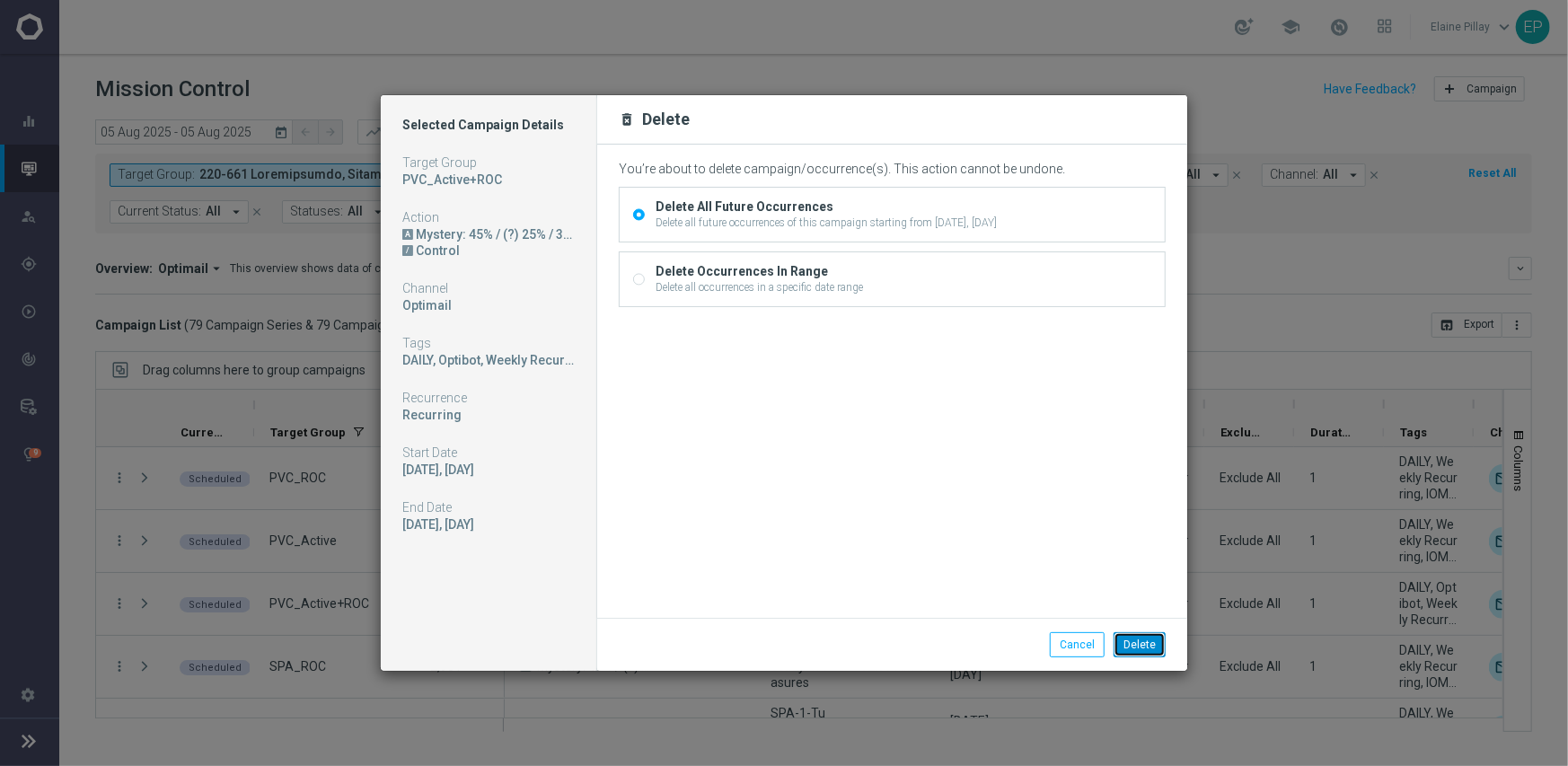 click on "Delete" 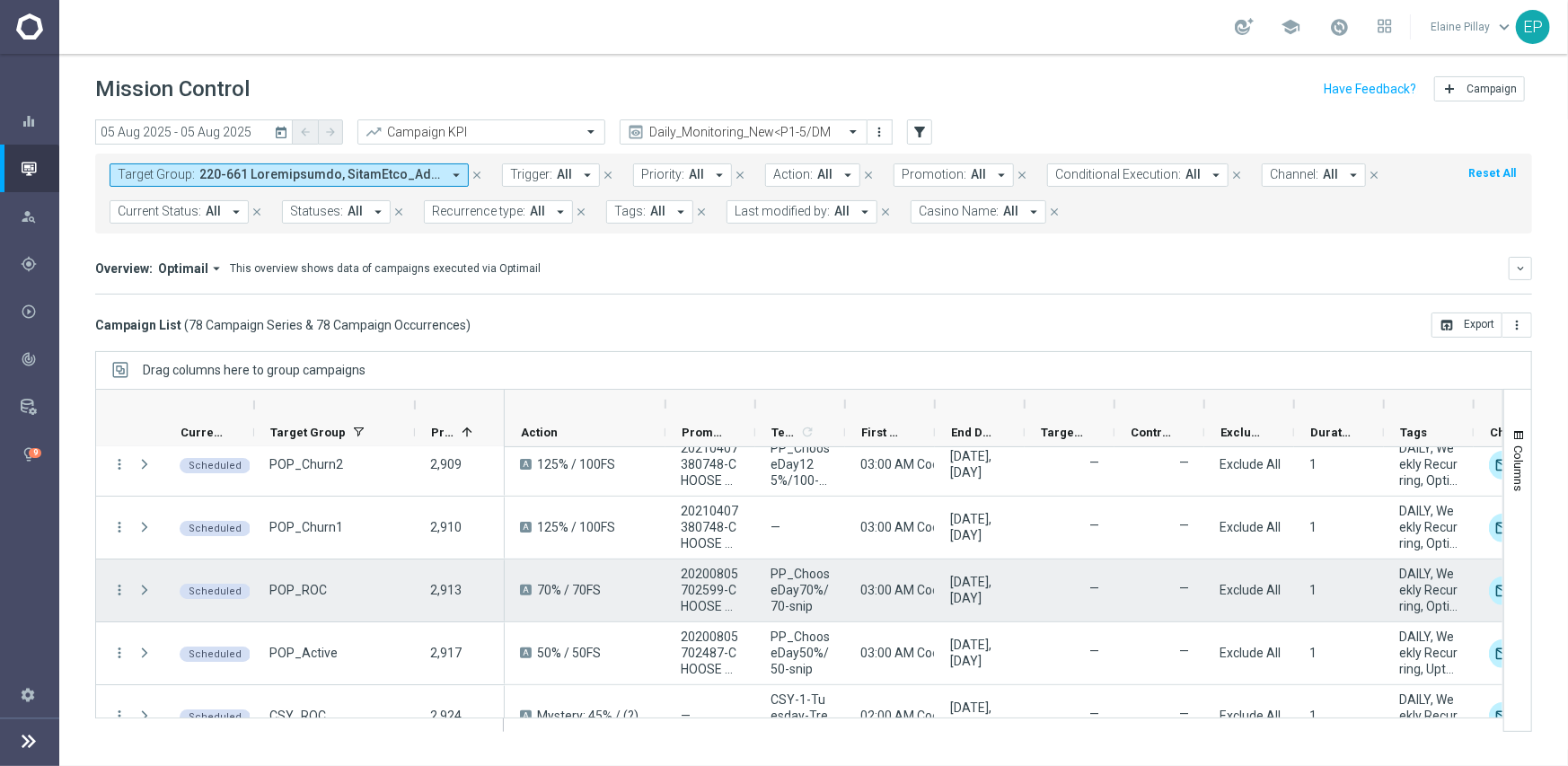 scroll, scrollTop: 4004, scrollLeft: 0, axis: vertical 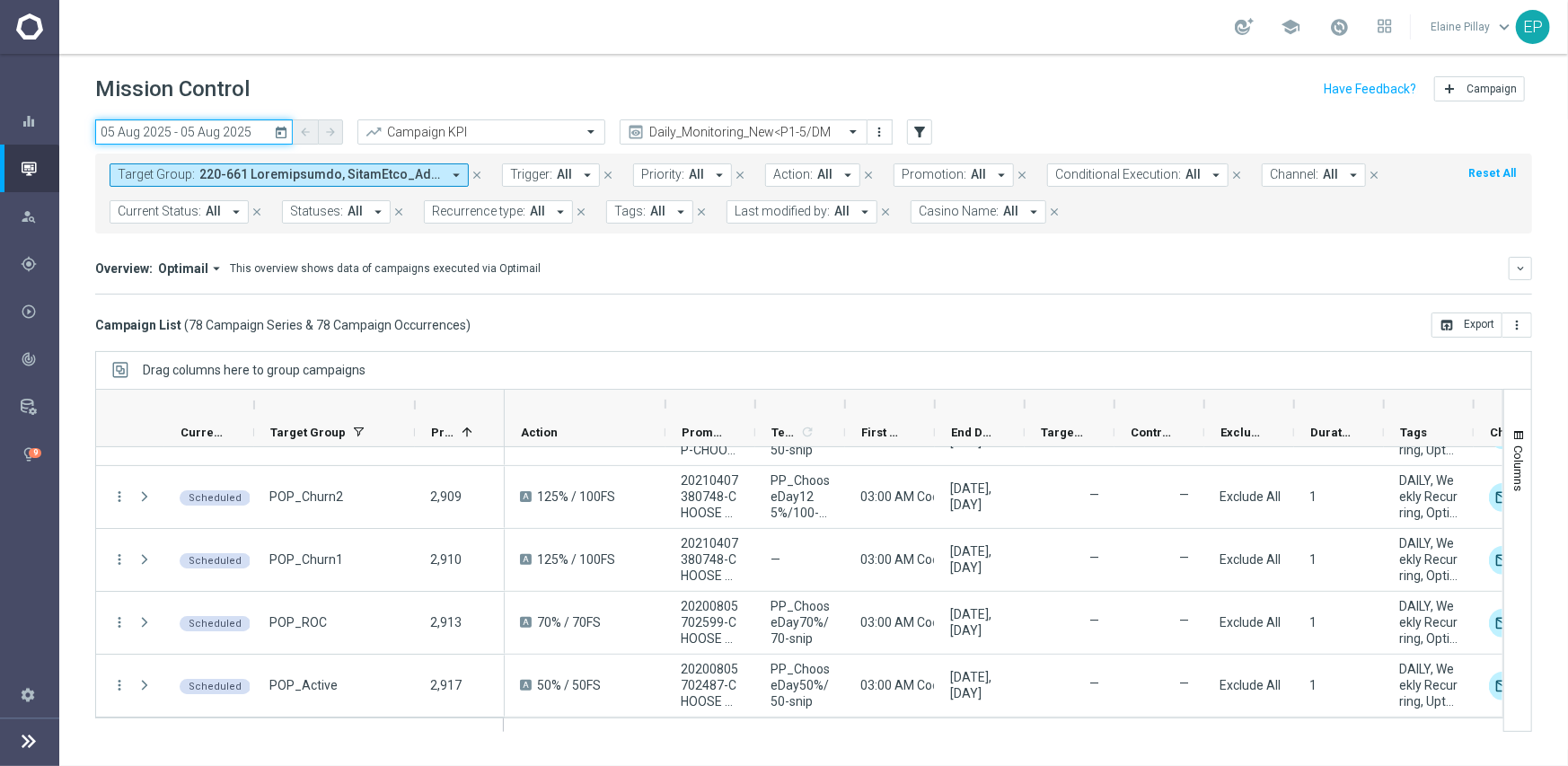 click on "05 Aug 2025 - 05 Aug 2025" 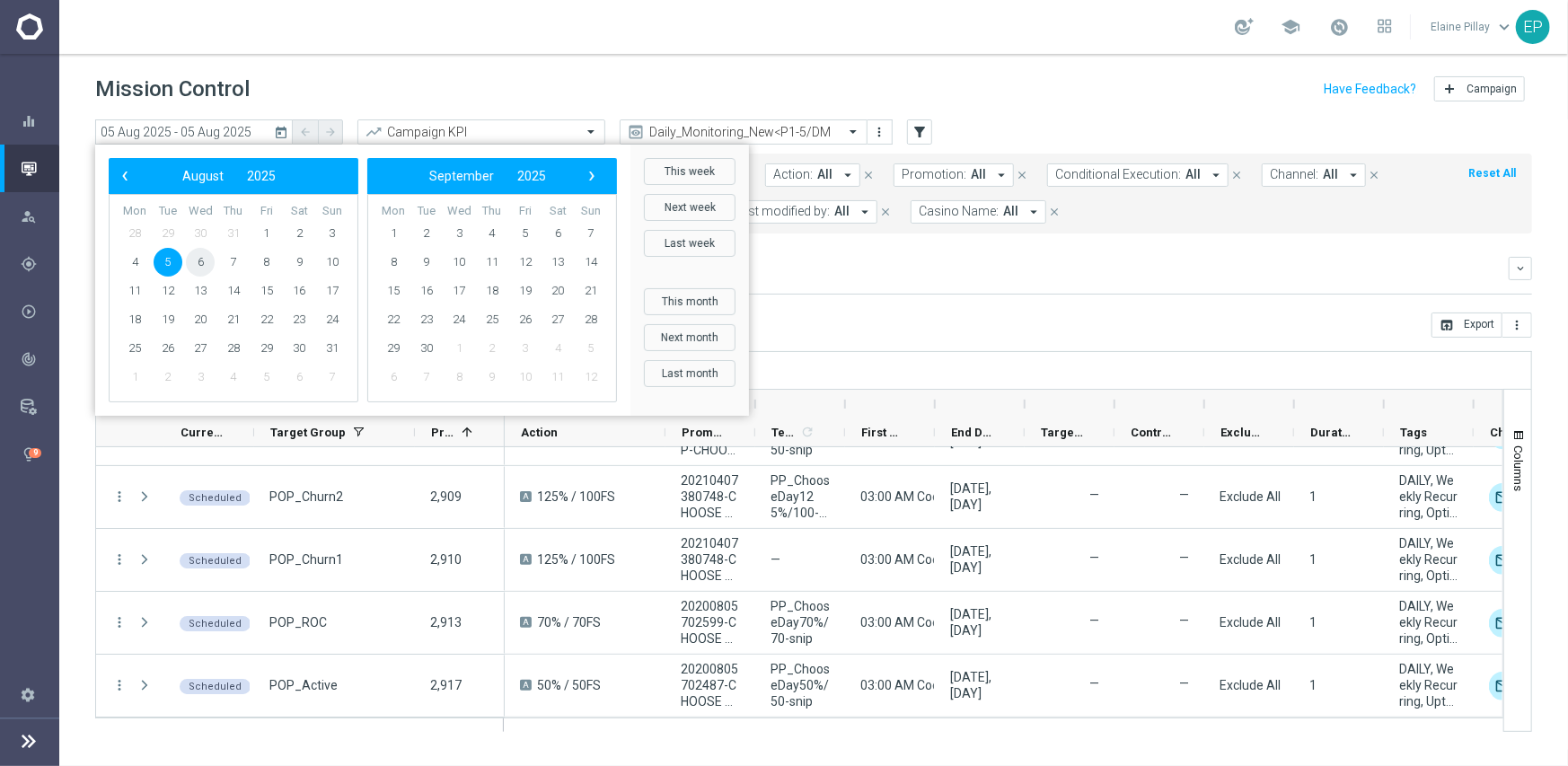 click on "6" 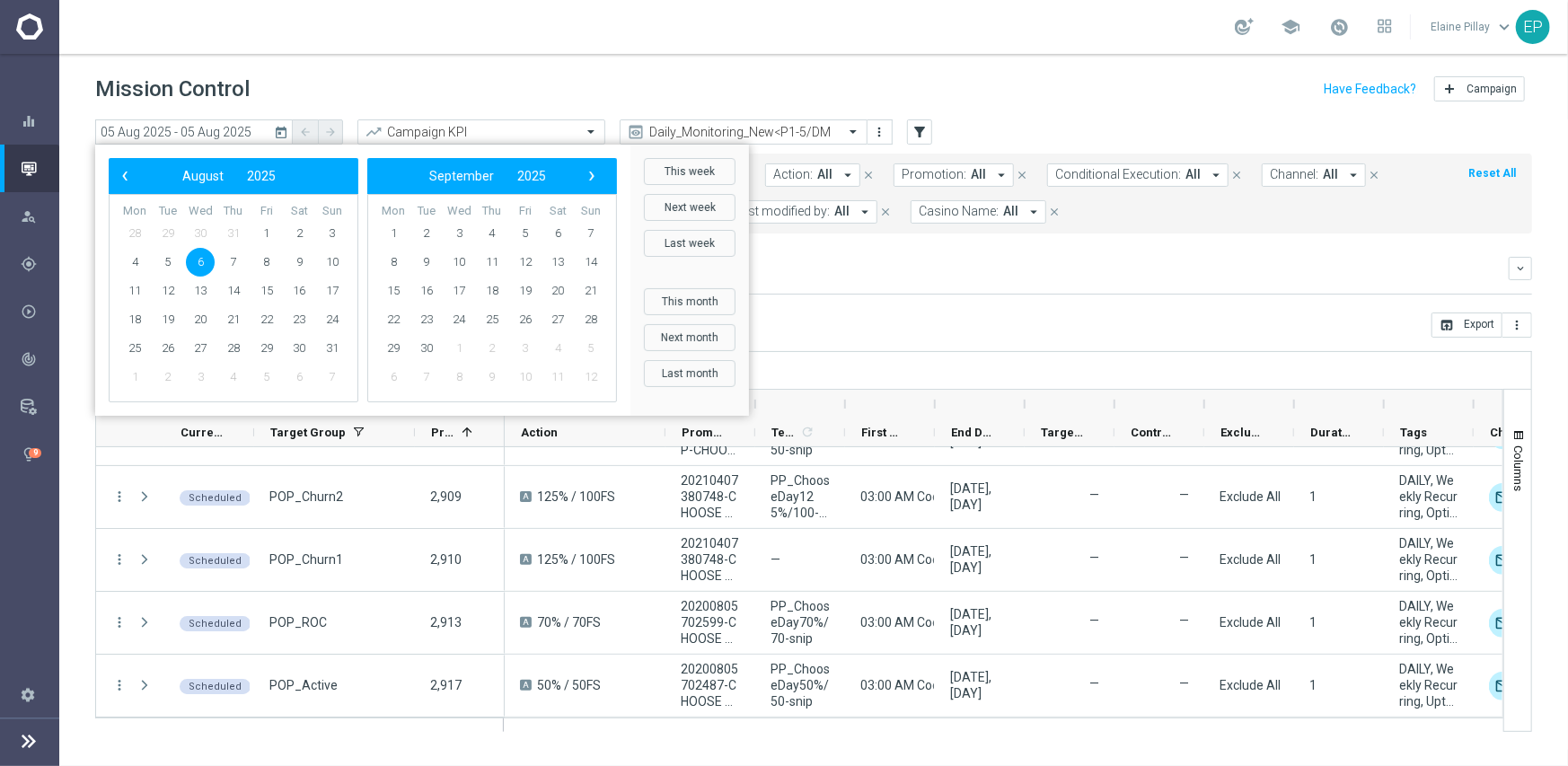 click on "6" 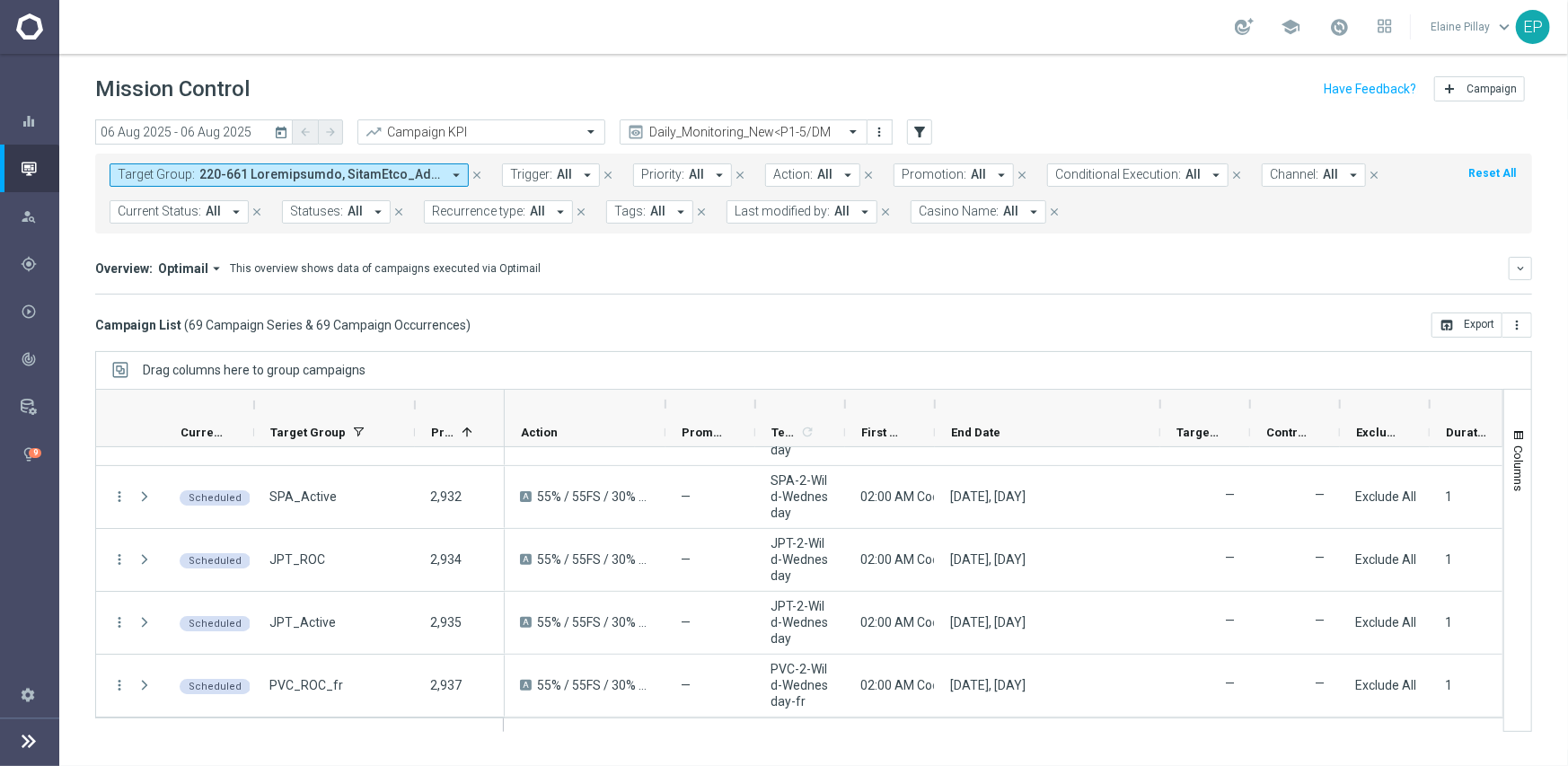 drag, startPoint x: 1024, startPoint y: 401, endPoint x: 1159, endPoint y: 388, distance: 135.62448 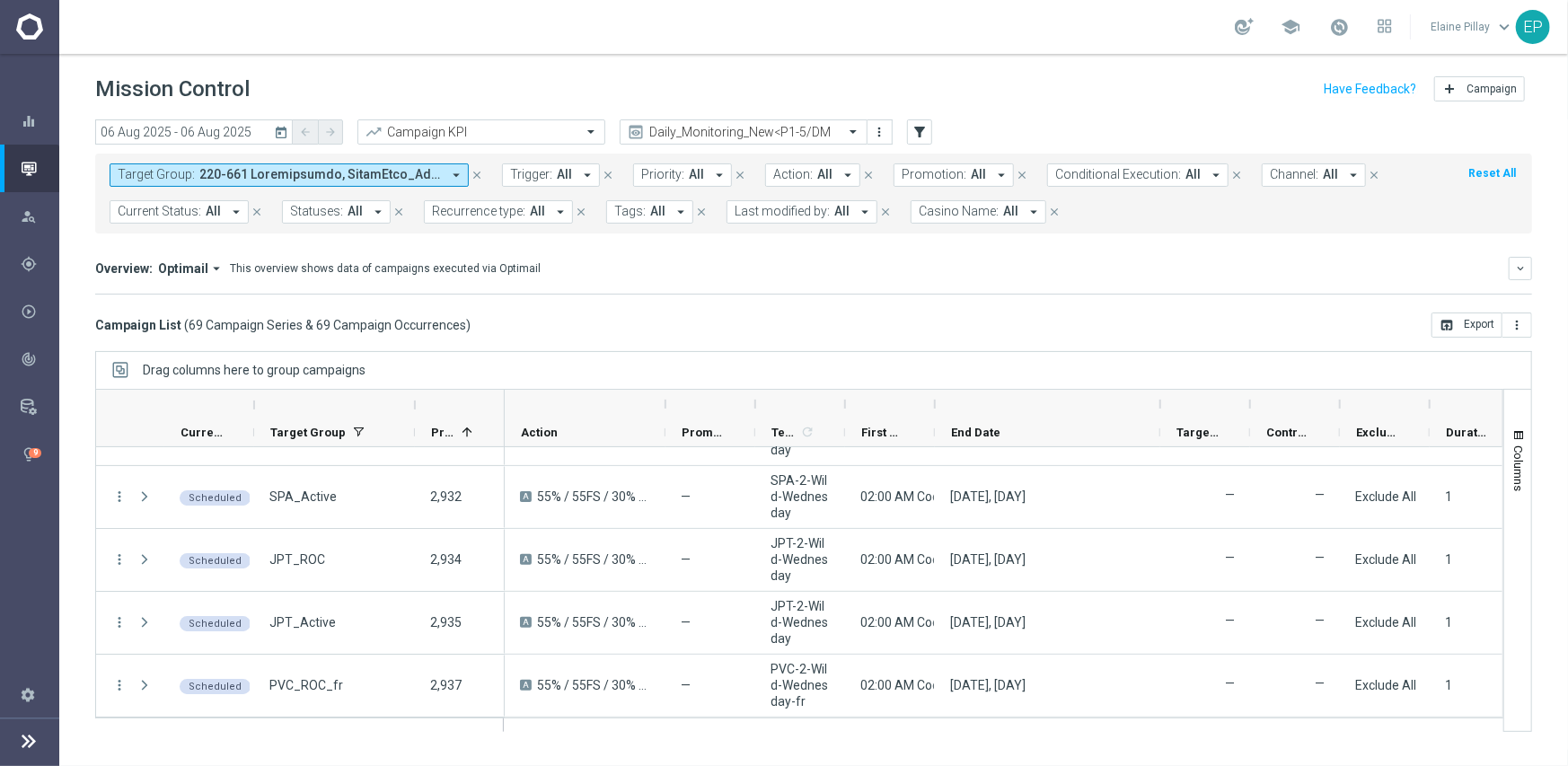 click at bounding box center (799, 418) 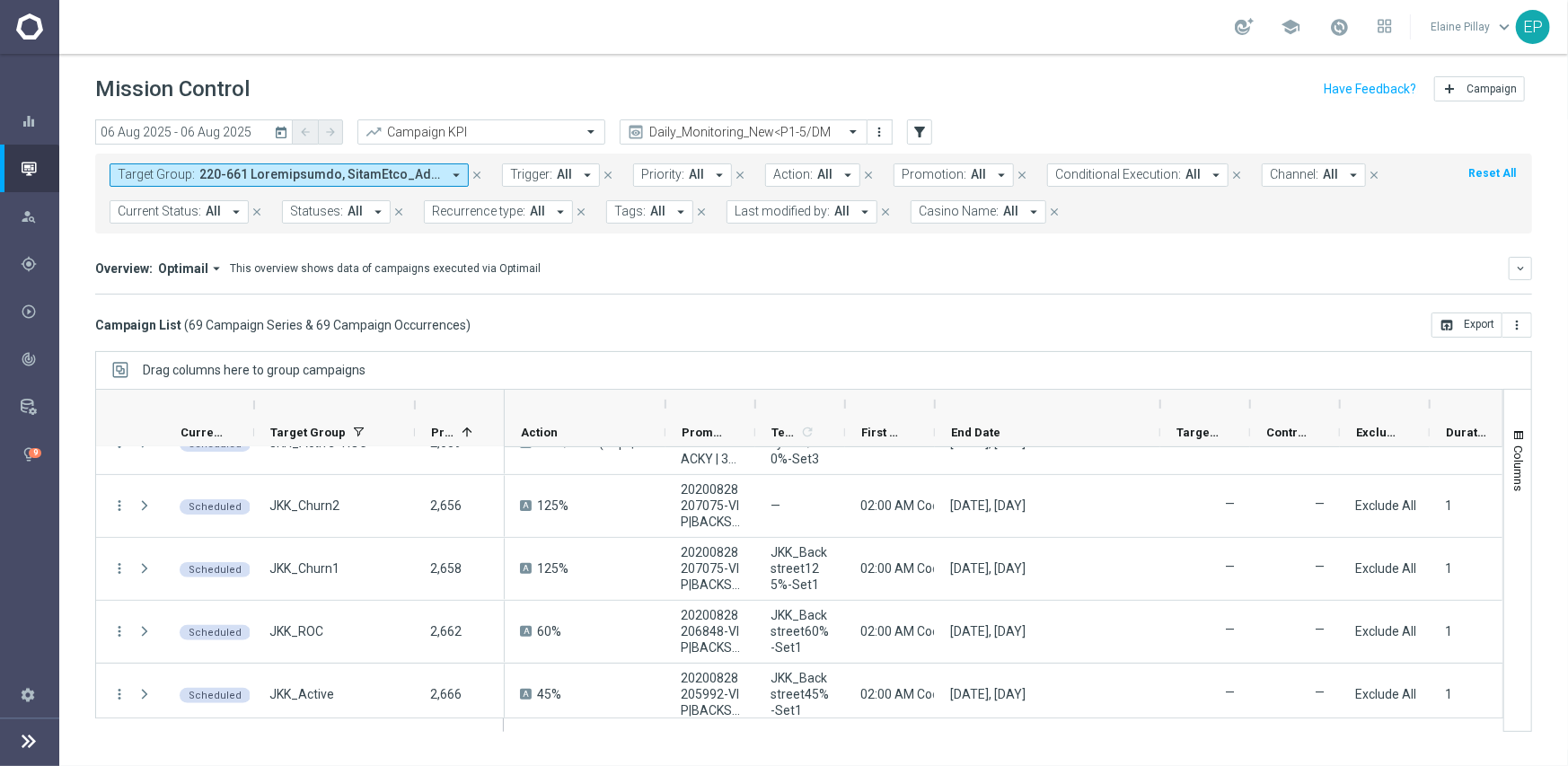scroll, scrollTop: 0, scrollLeft: 0, axis: both 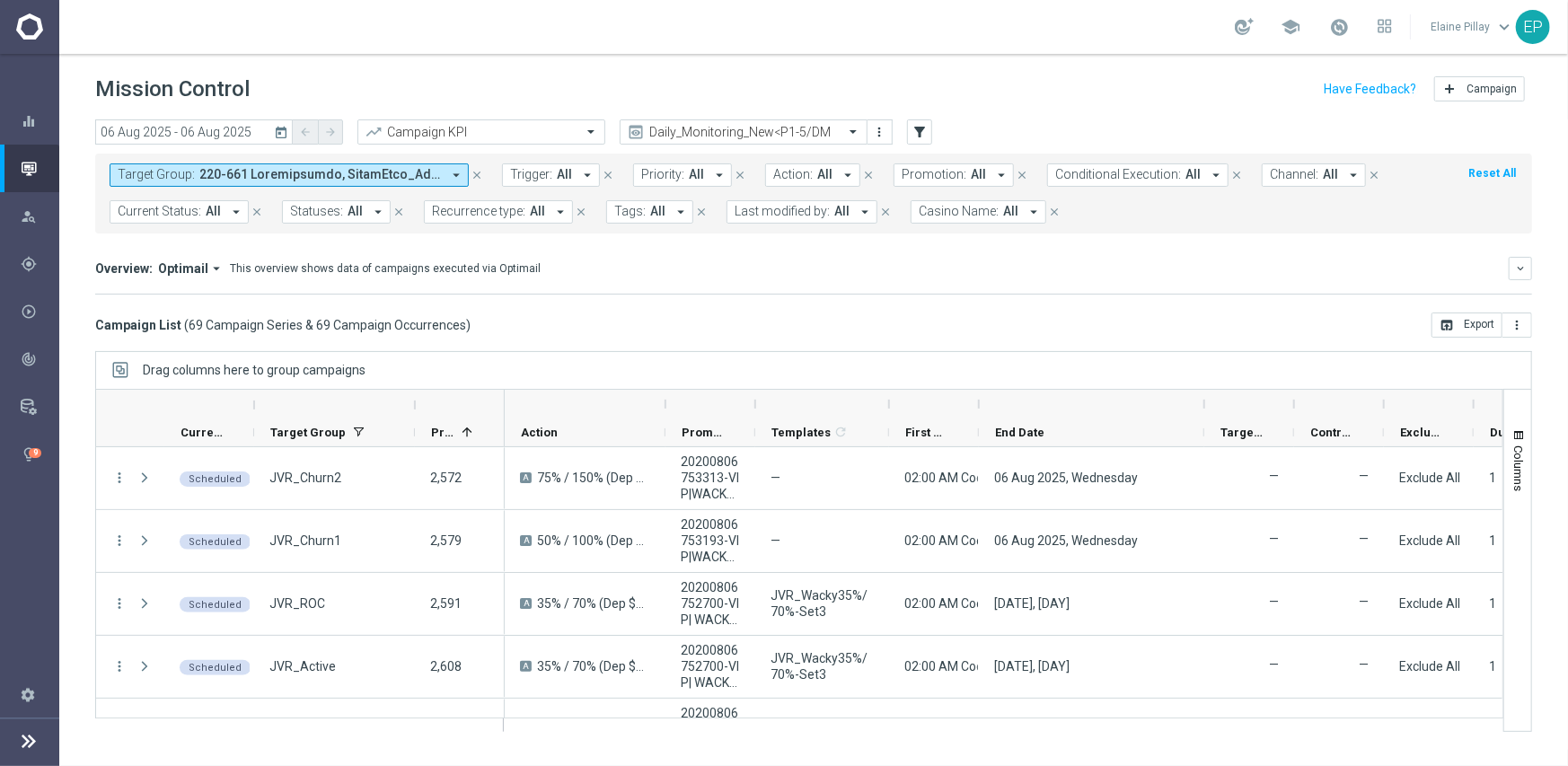 drag, startPoint x: 847, startPoint y: 402, endPoint x: 891, endPoint y: 402, distance: 44 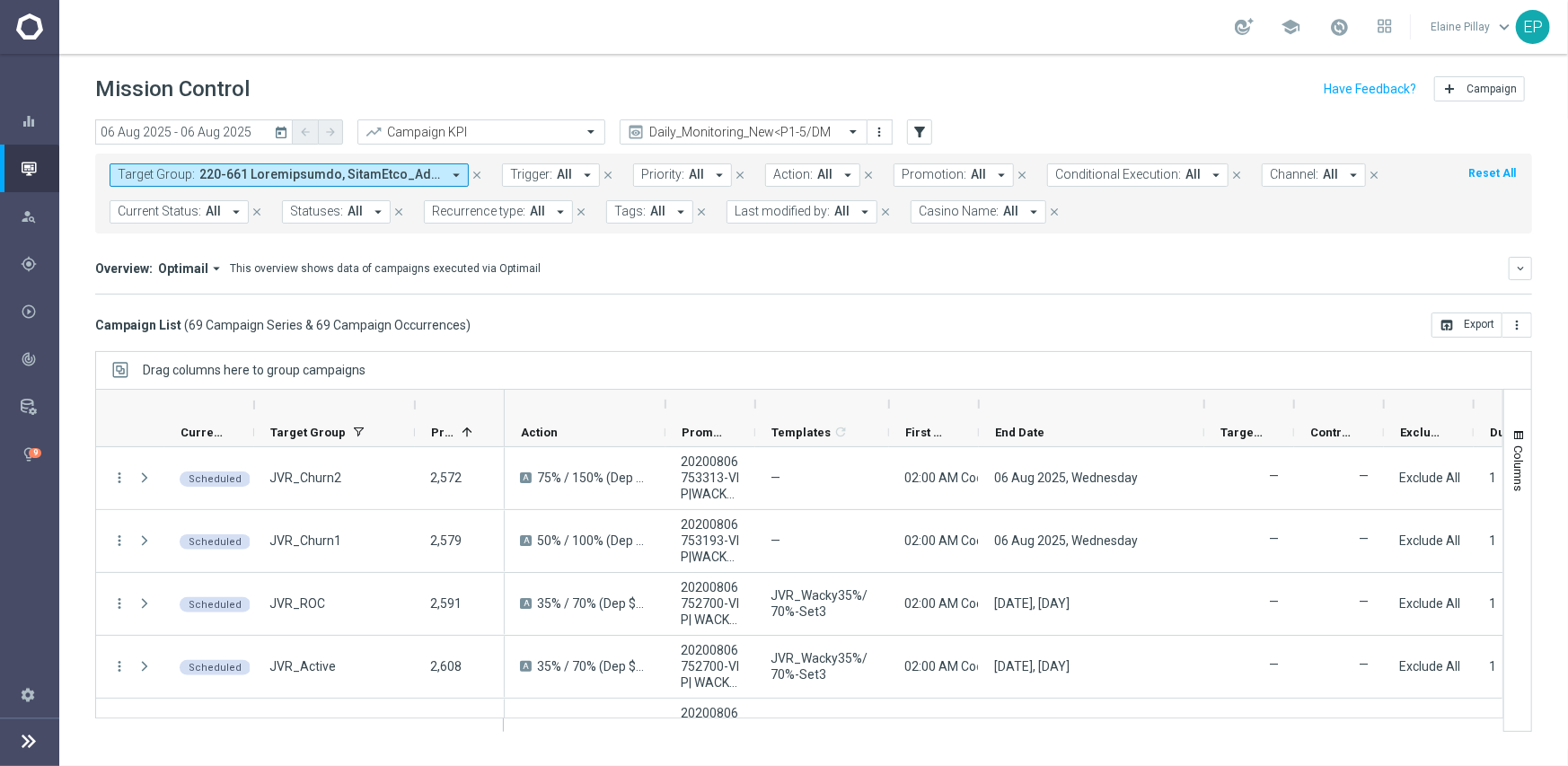 click at bounding box center (889, 404) 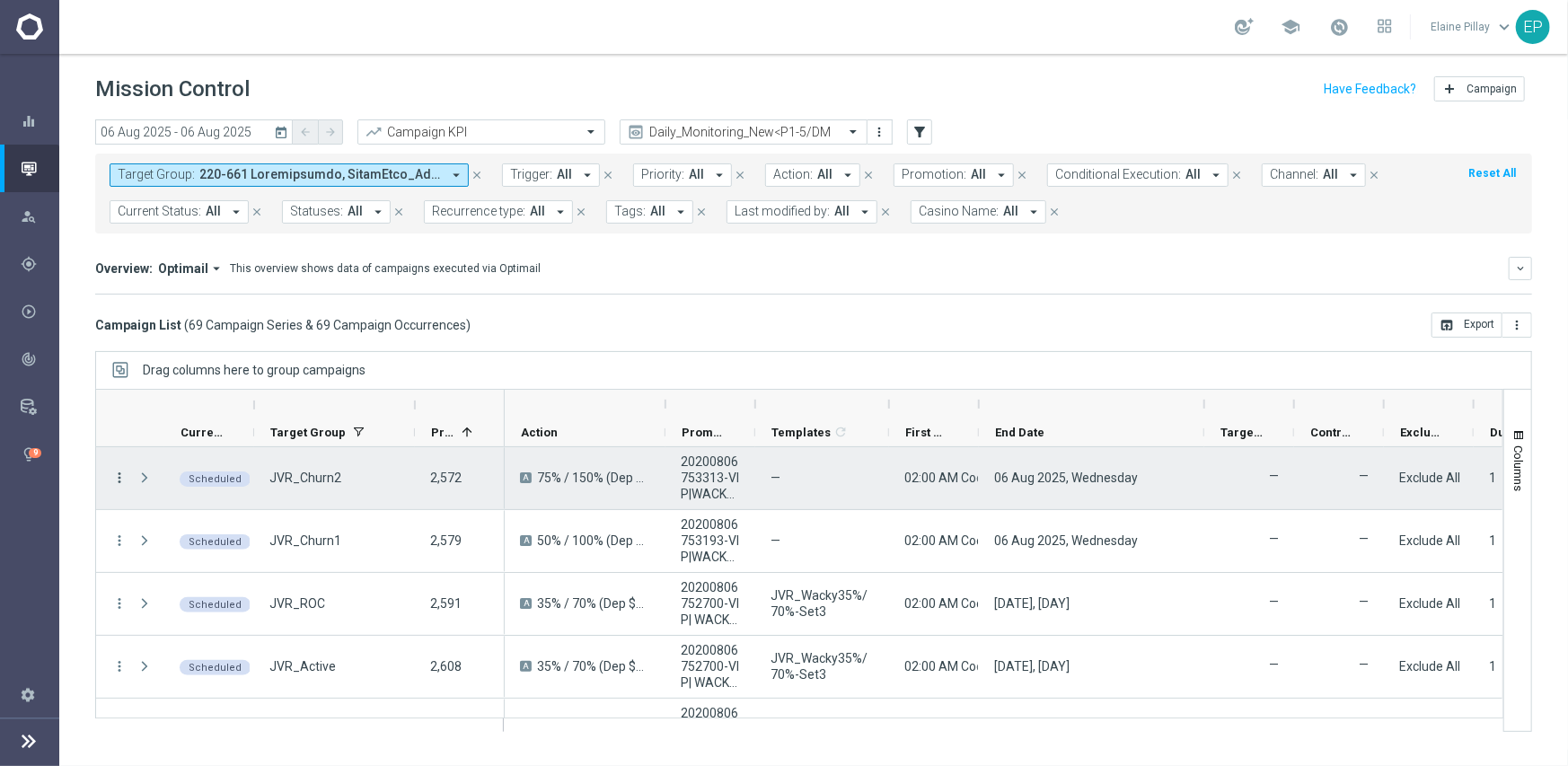 click on "more_vert" at bounding box center [119, 478] 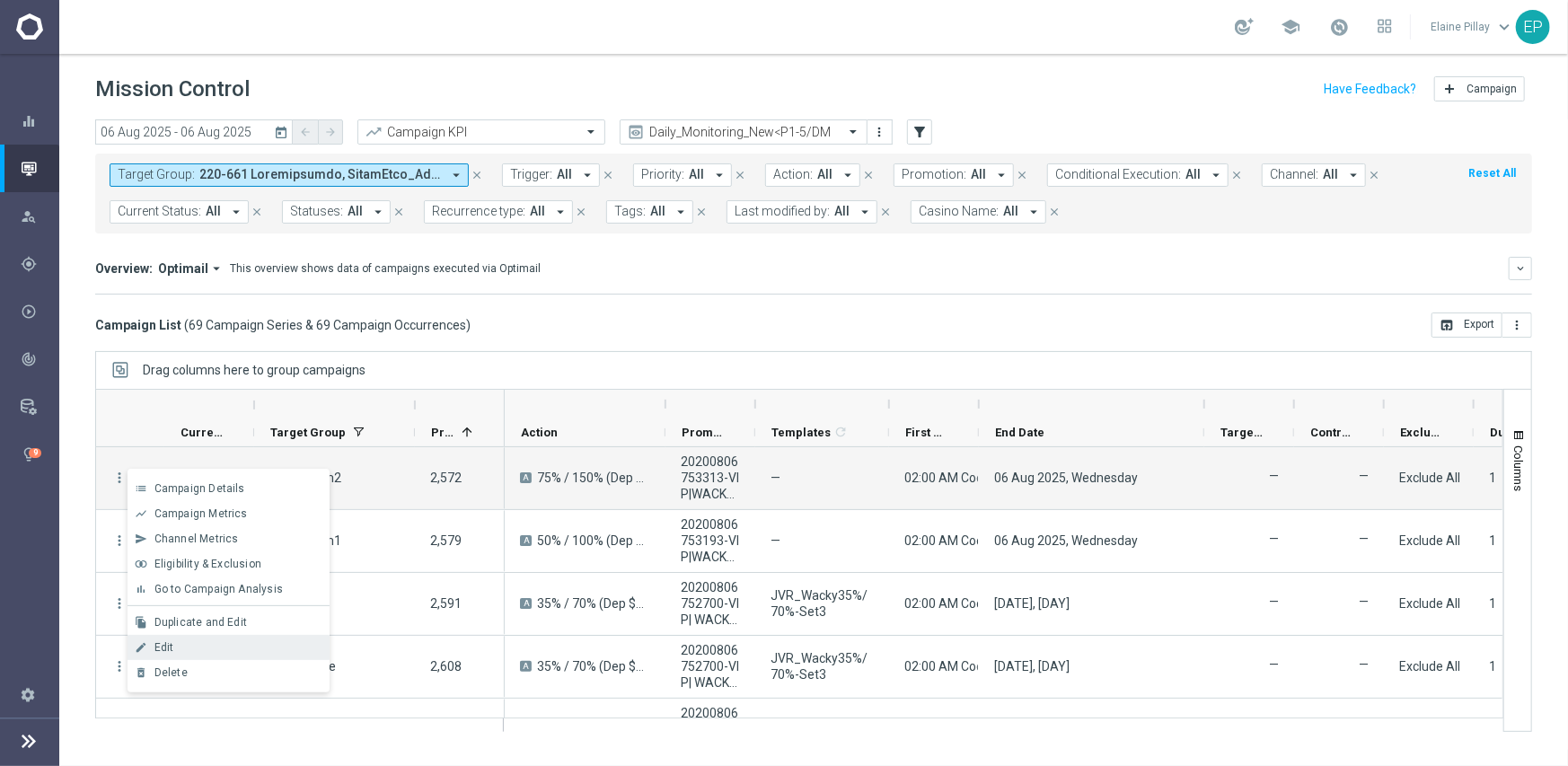 click on "Edit" at bounding box center [164, 647] 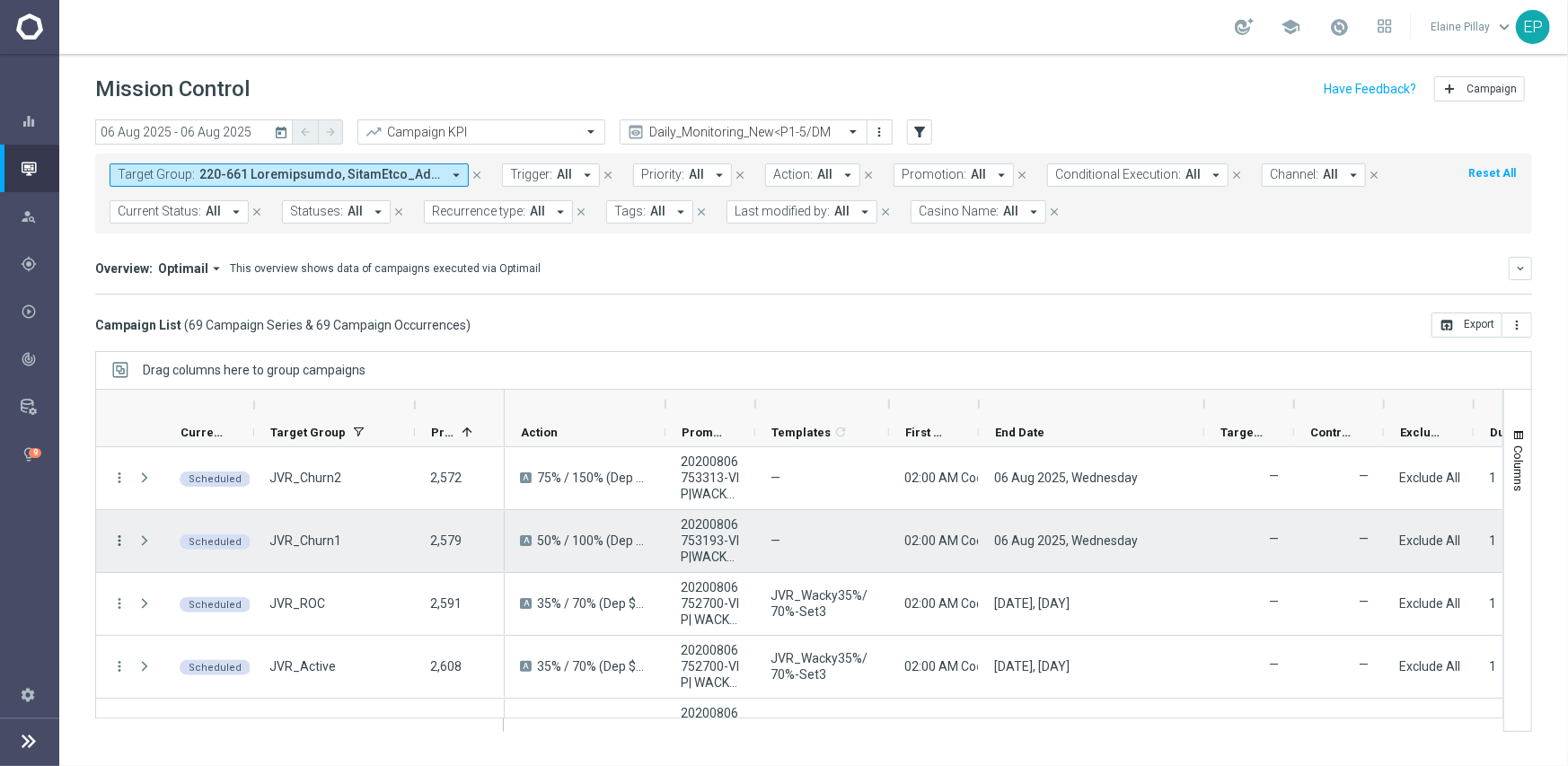 click on "more_vert" at bounding box center [119, 541] 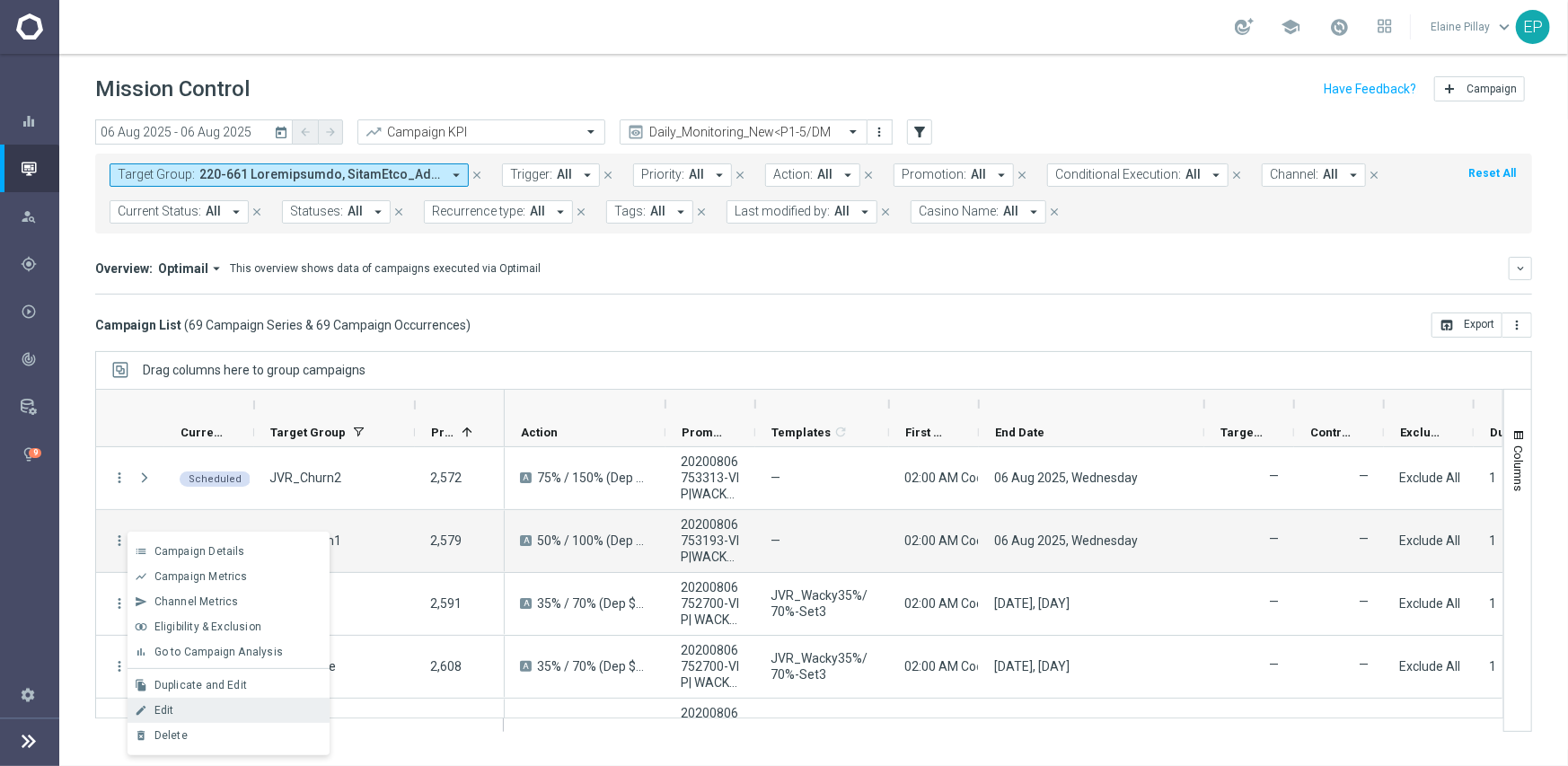 click on "Edit" at bounding box center [238, 710] 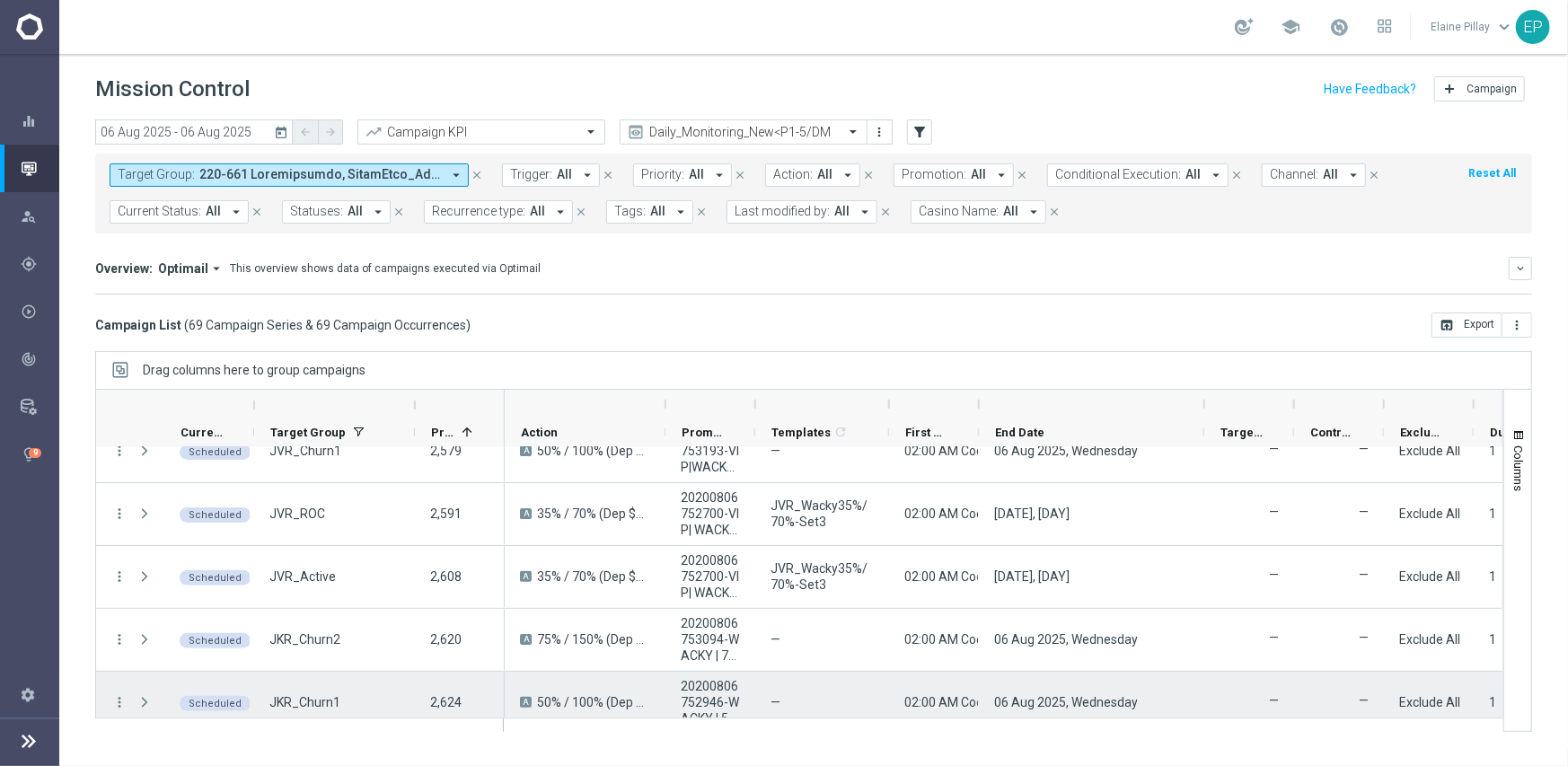 scroll, scrollTop: 180, scrollLeft: 0, axis: vertical 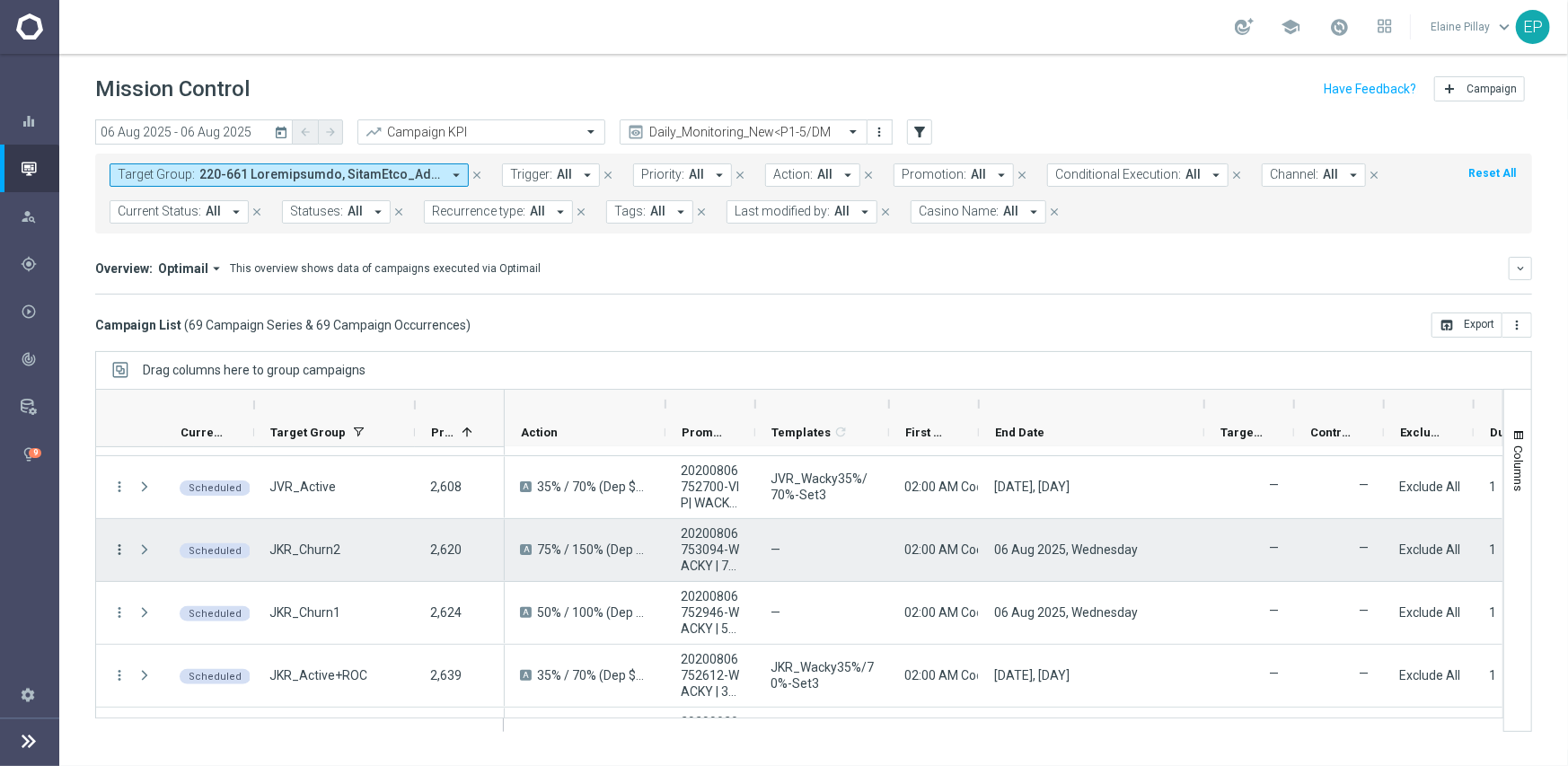 click on "more_vert" at bounding box center [119, 550] 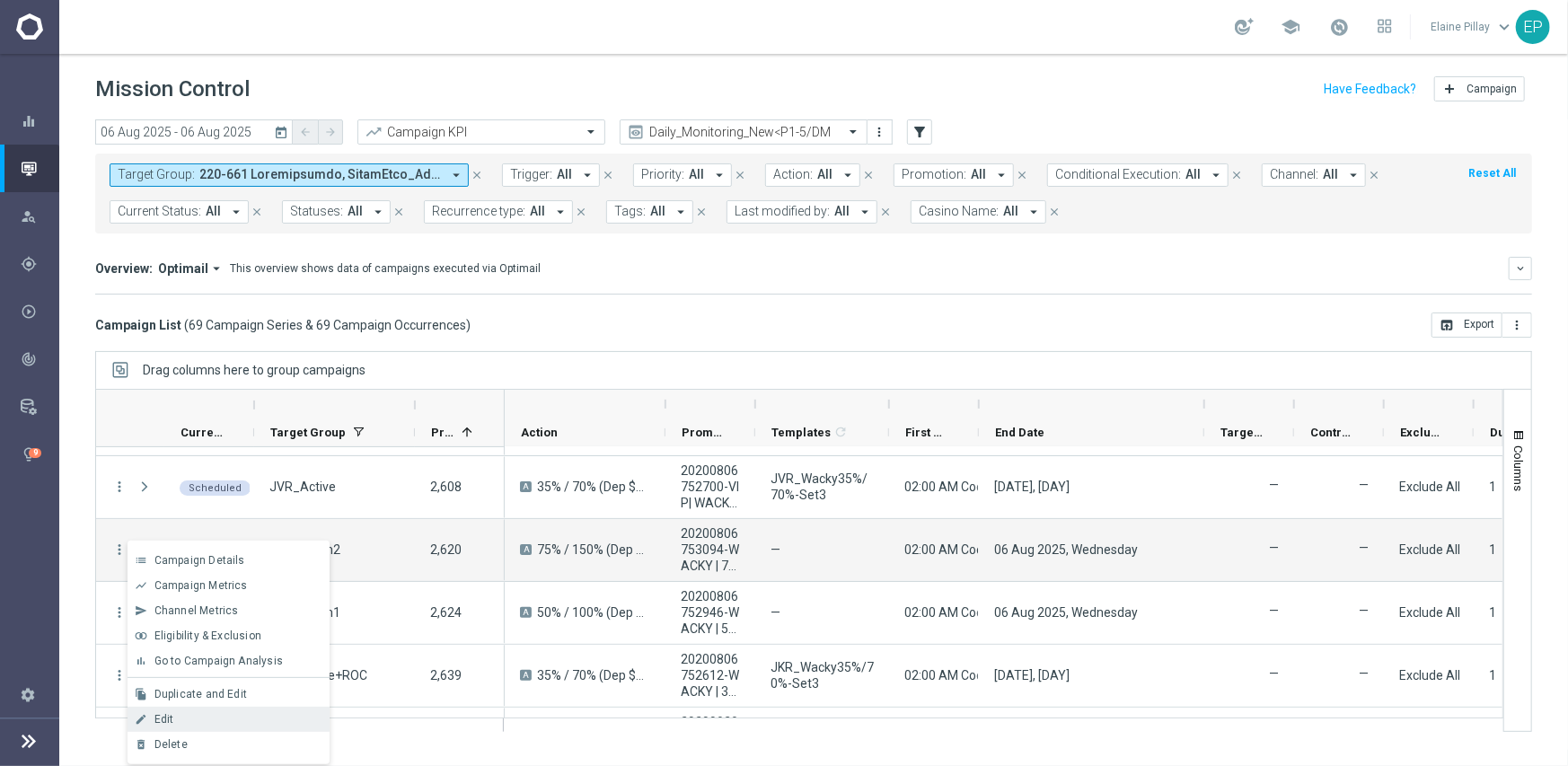 click on "Edit" at bounding box center (238, 719) 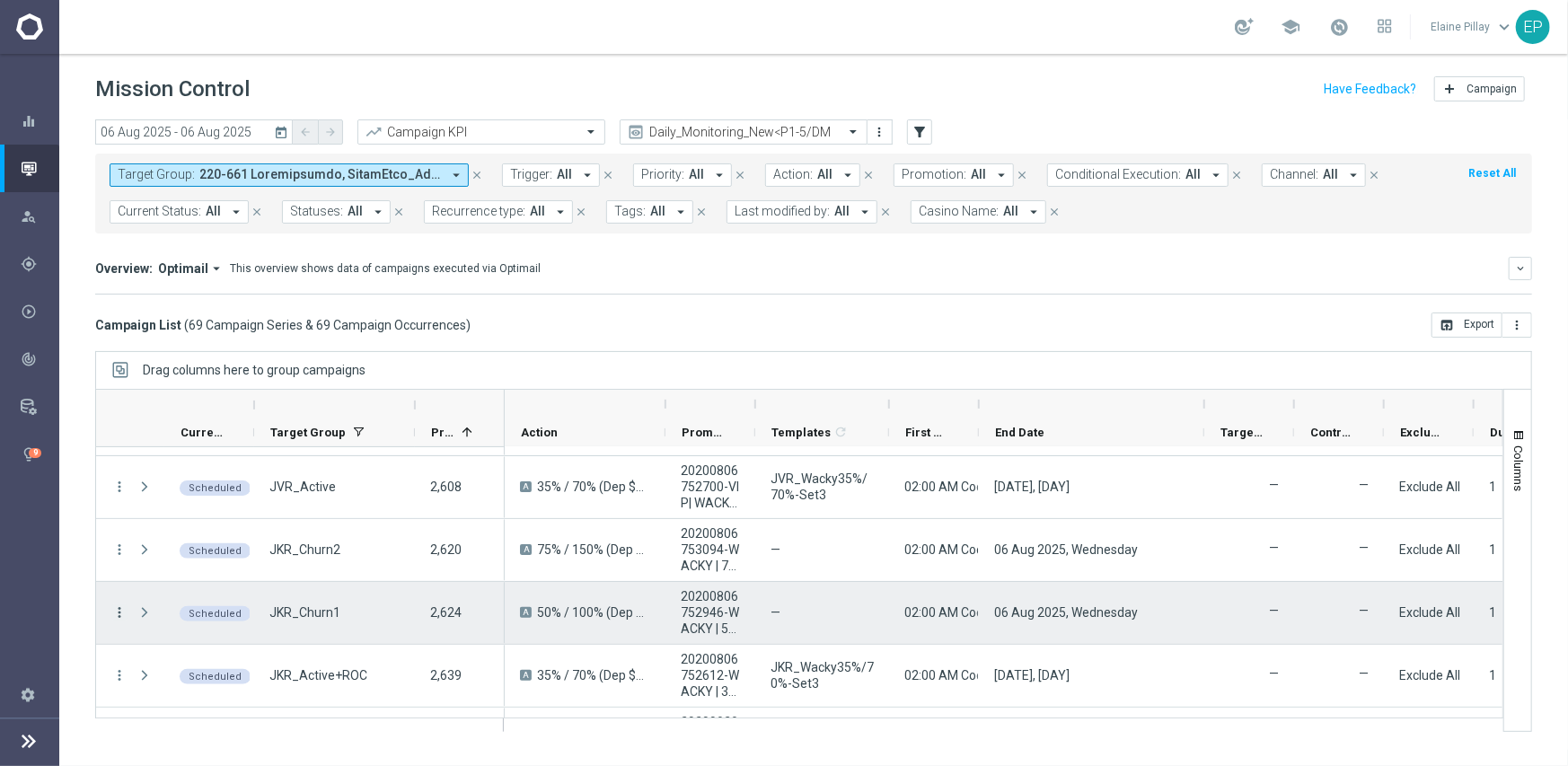 click on "more_vert" at bounding box center [119, 612] 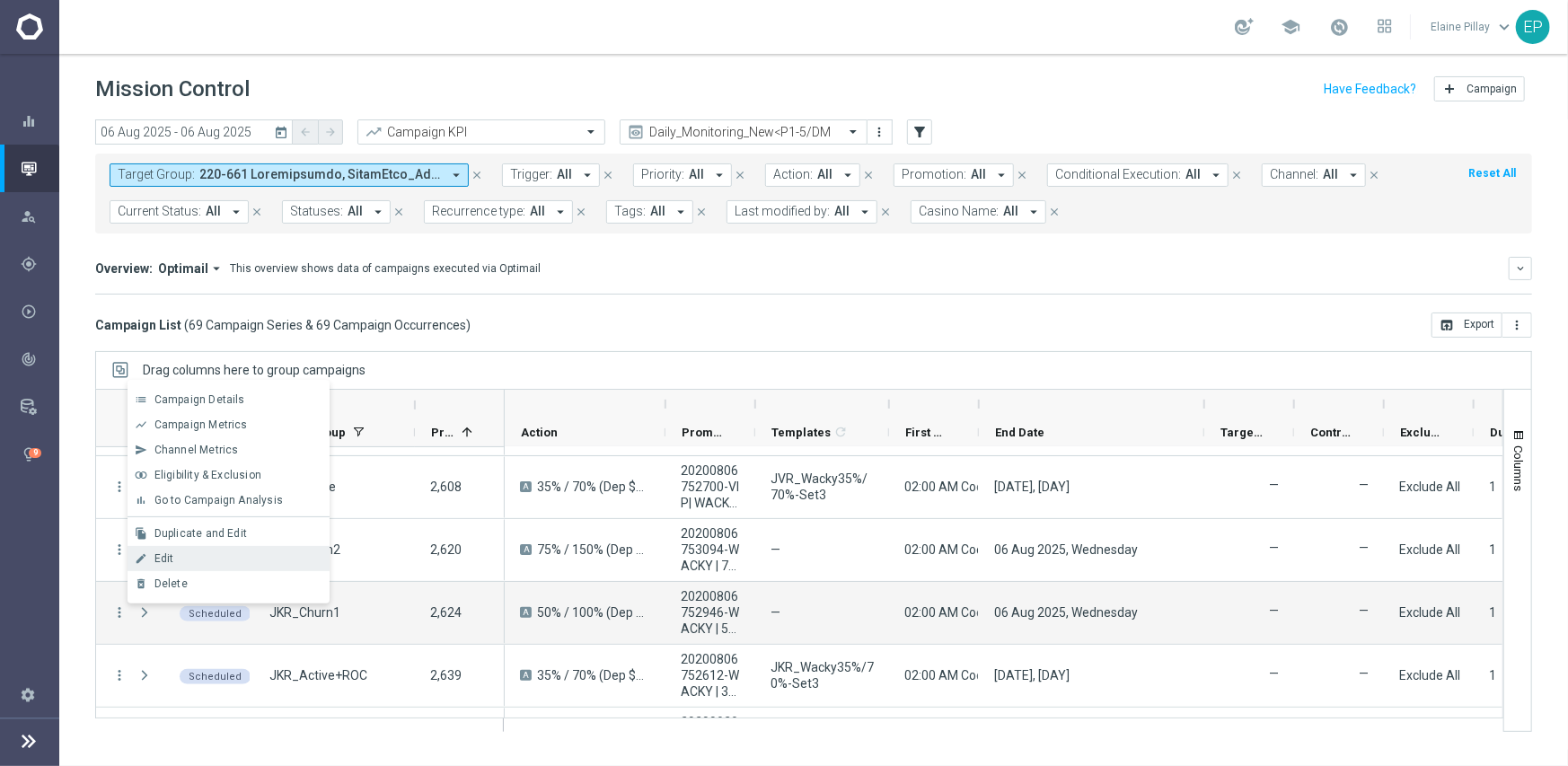 click on "Edit" at bounding box center [164, 559] 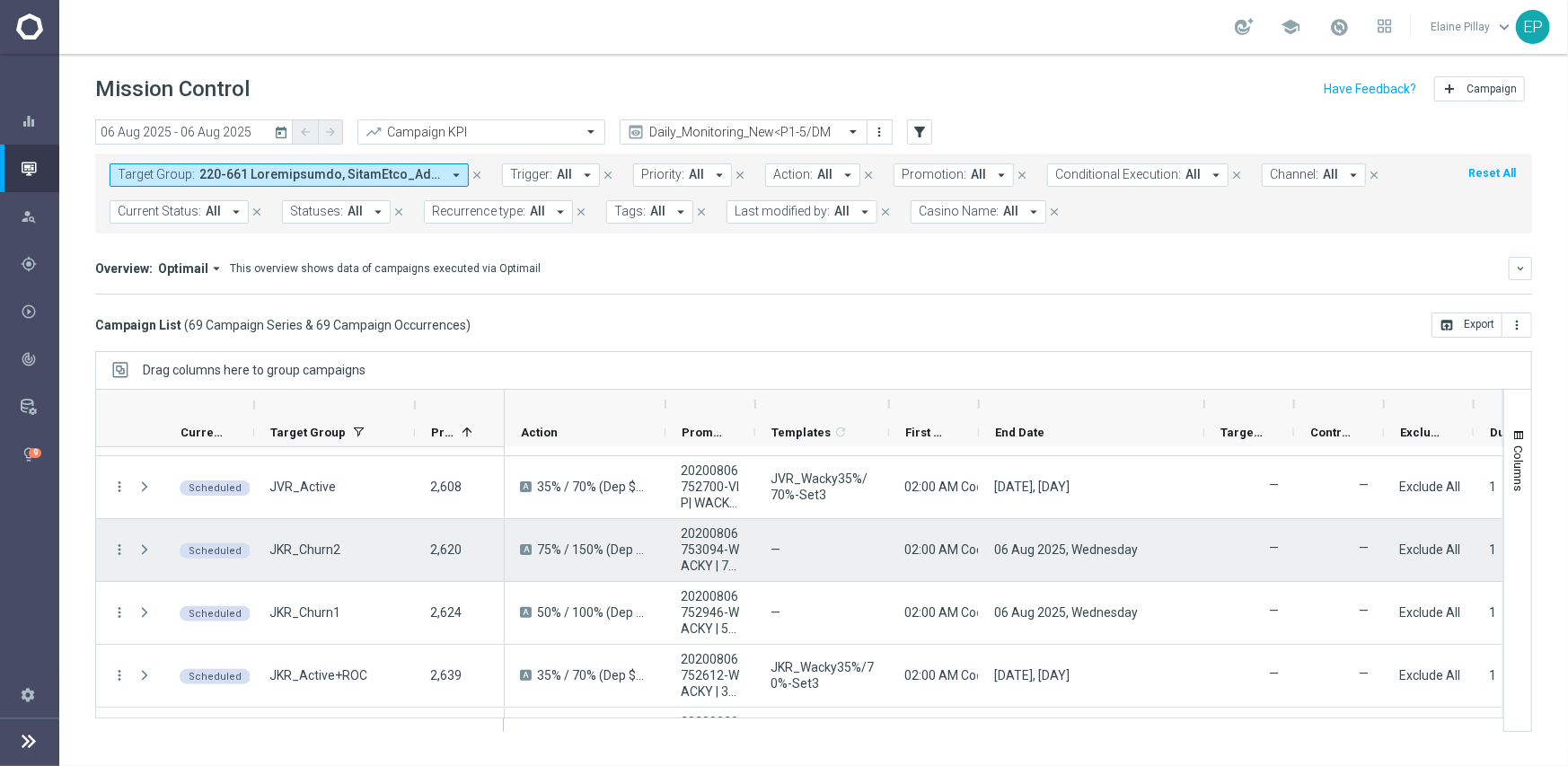 scroll, scrollTop: 269, scrollLeft: 0, axis: vertical 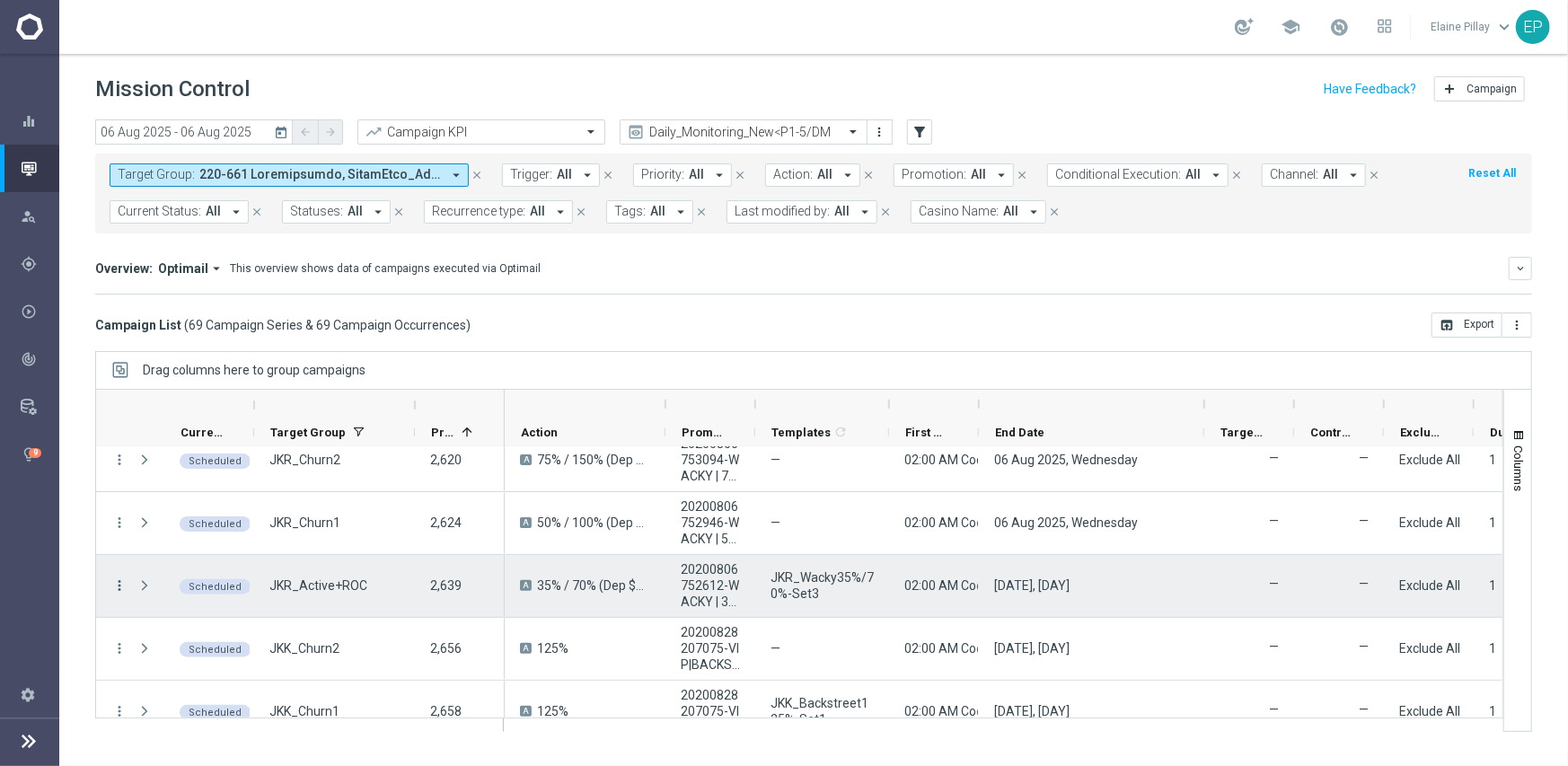 click on "more_vert" at bounding box center [119, 586] 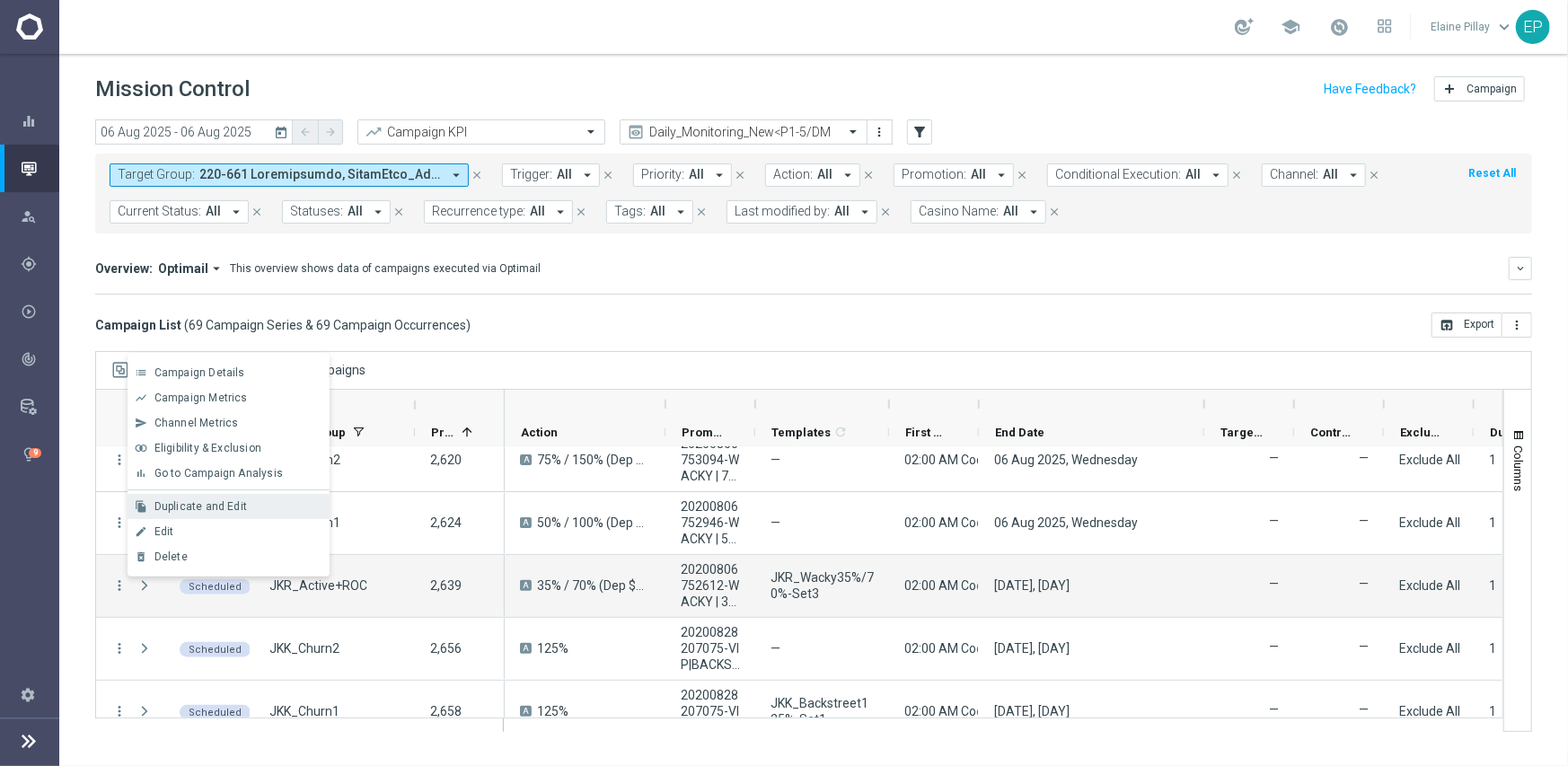 click on "Duplicate and Edit" at bounding box center [200, 506] 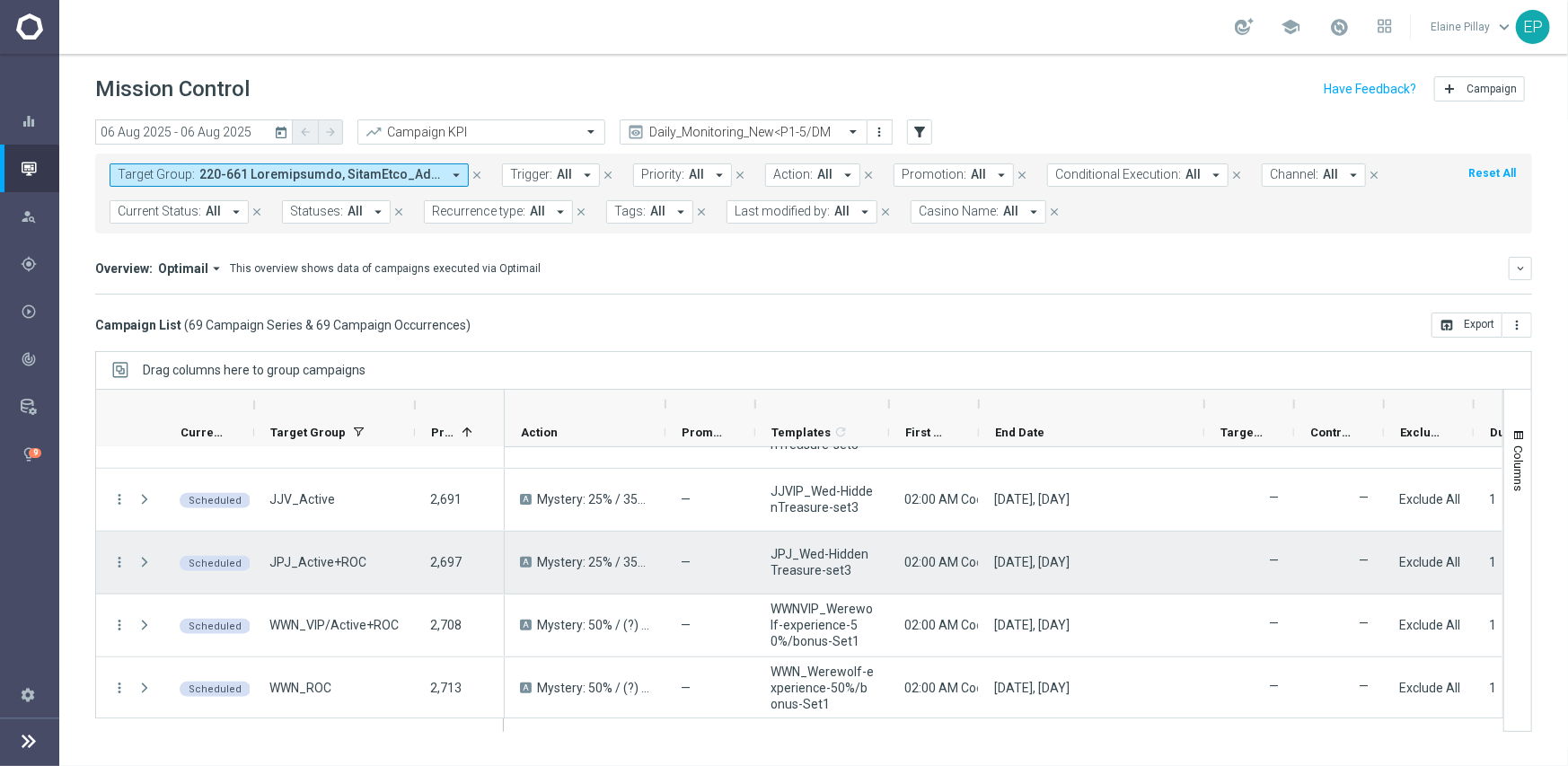 scroll, scrollTop: 988, scrollLeft: 0, axis: vertical 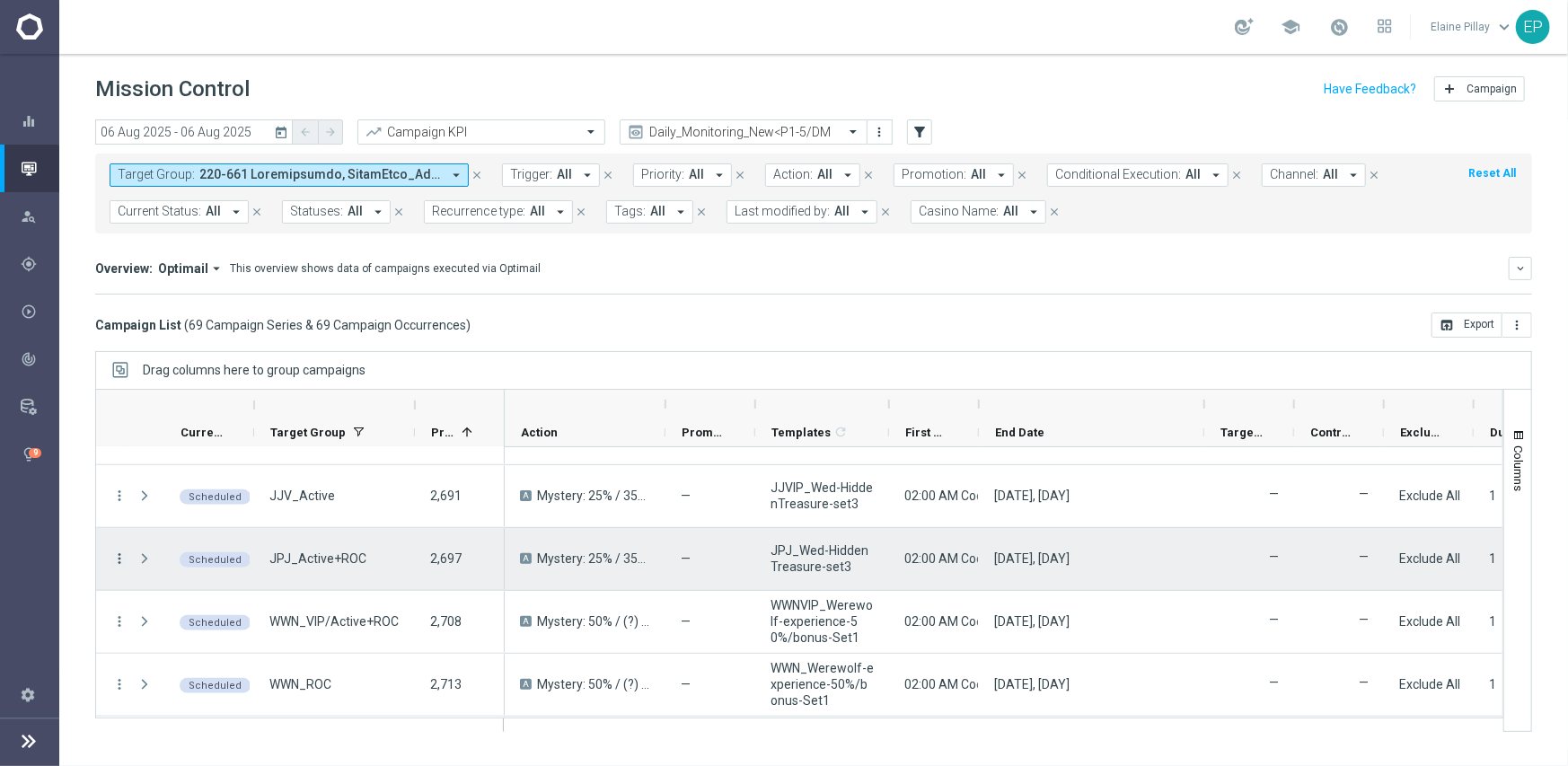 click on "more_vert" at bounding box center (119, 559) 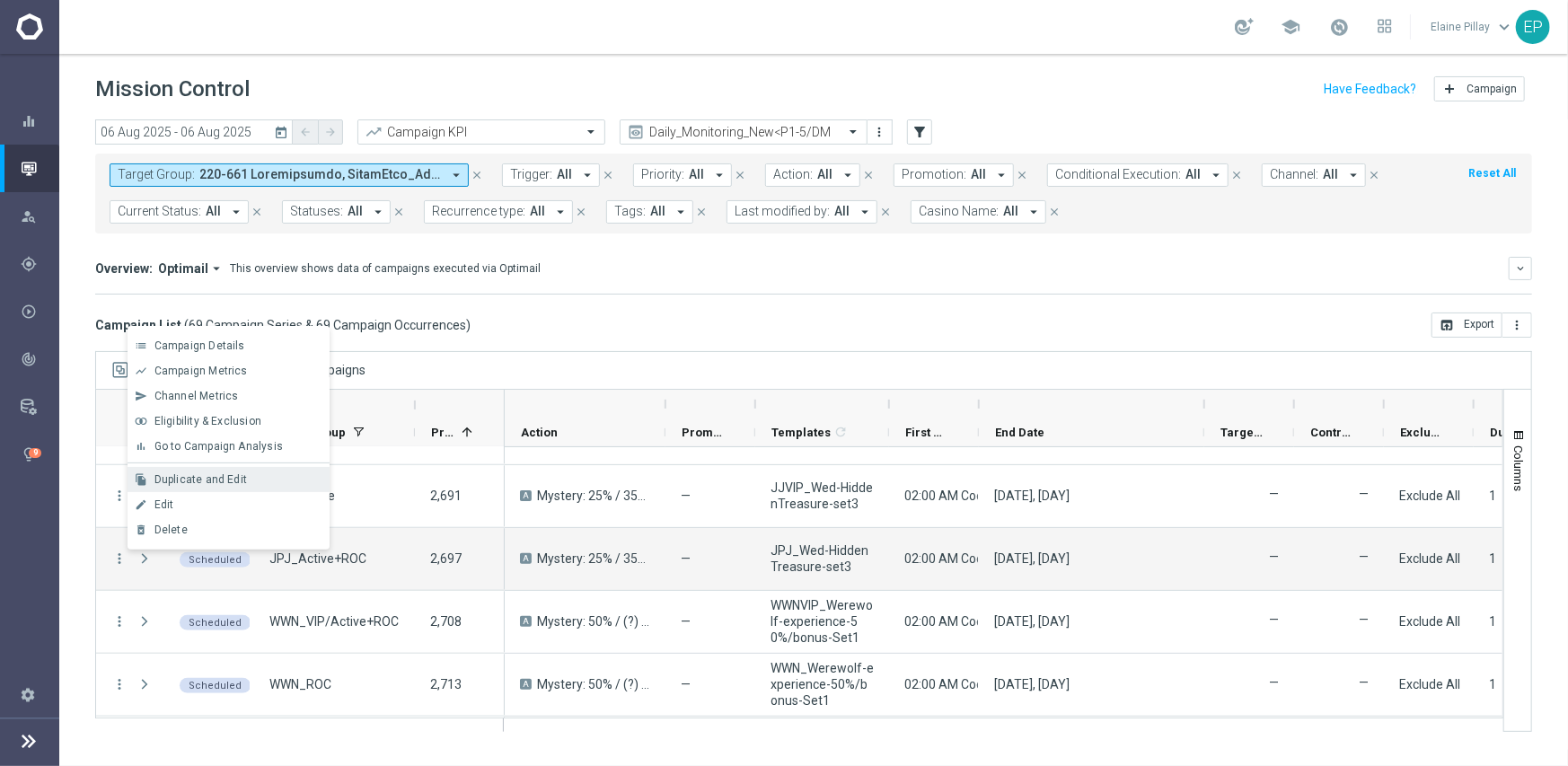 click on "Duplicate and Edit" at bounding box center [200, 480] 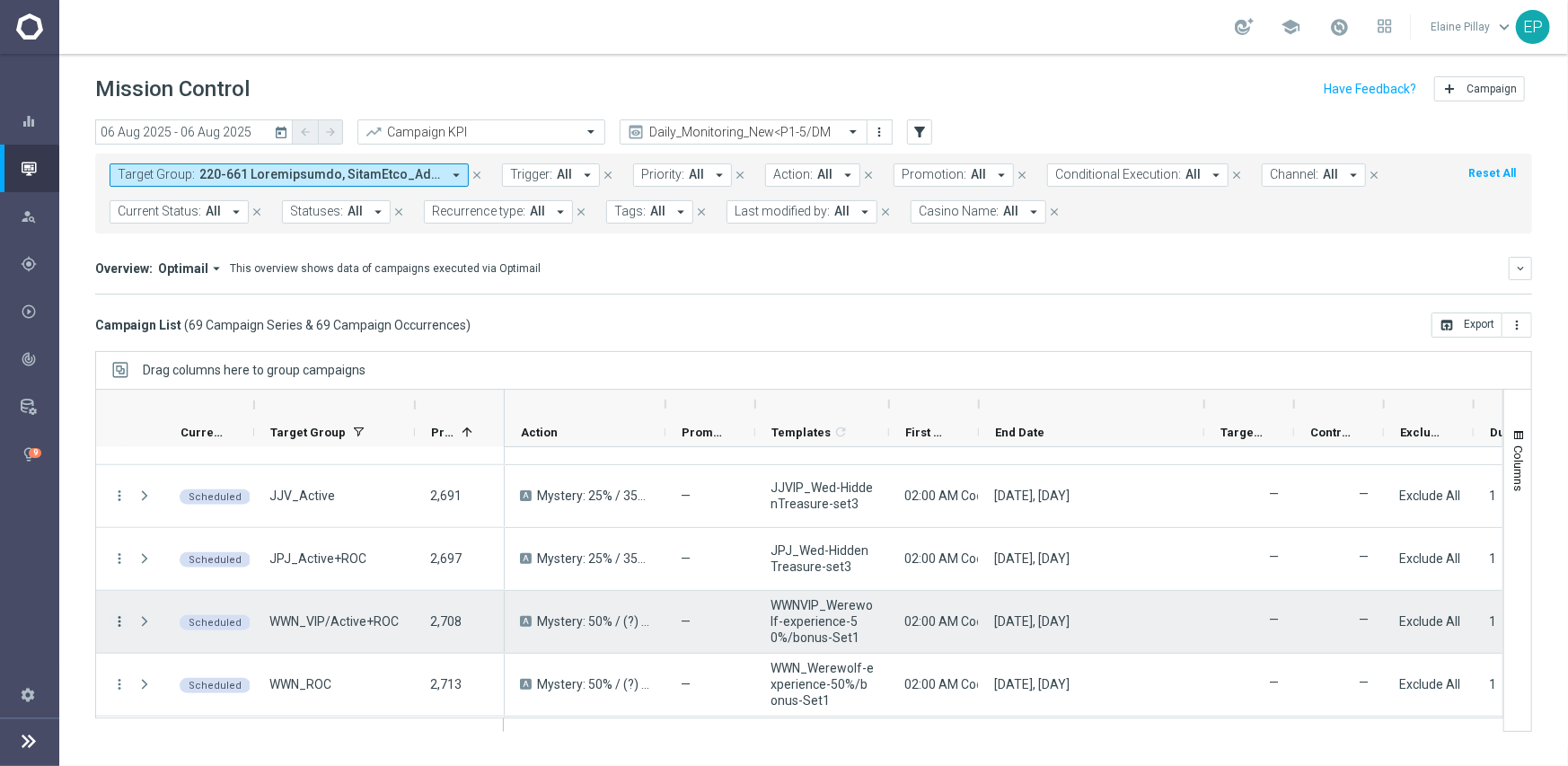click on "more_vert" at bounding box center [119, 621] 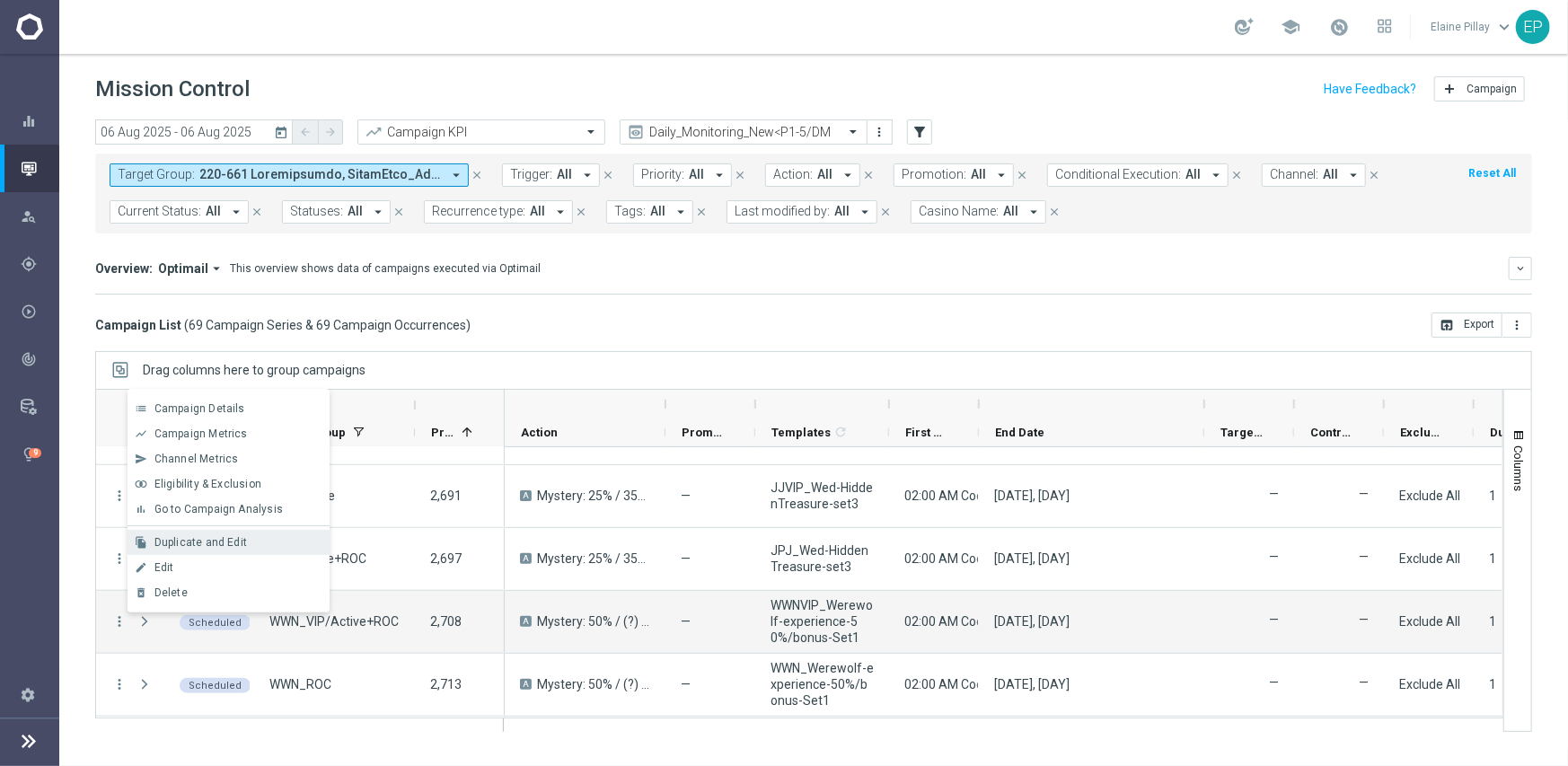 click on "Duplicate and Edit" at bounding box center (200, 542) 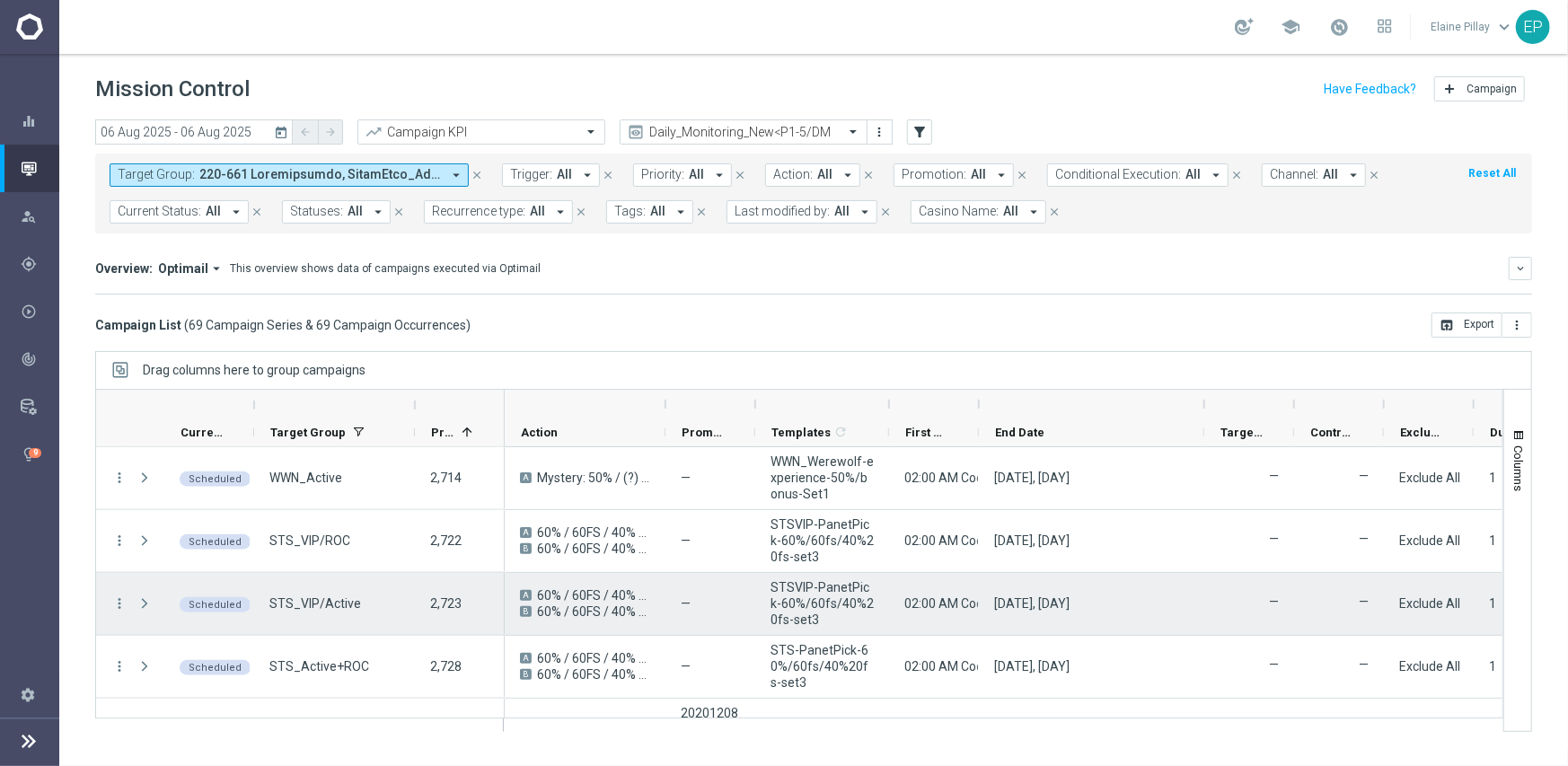 scroll, scrollTop: 1347, scrollLeft: 0, axis: vertical 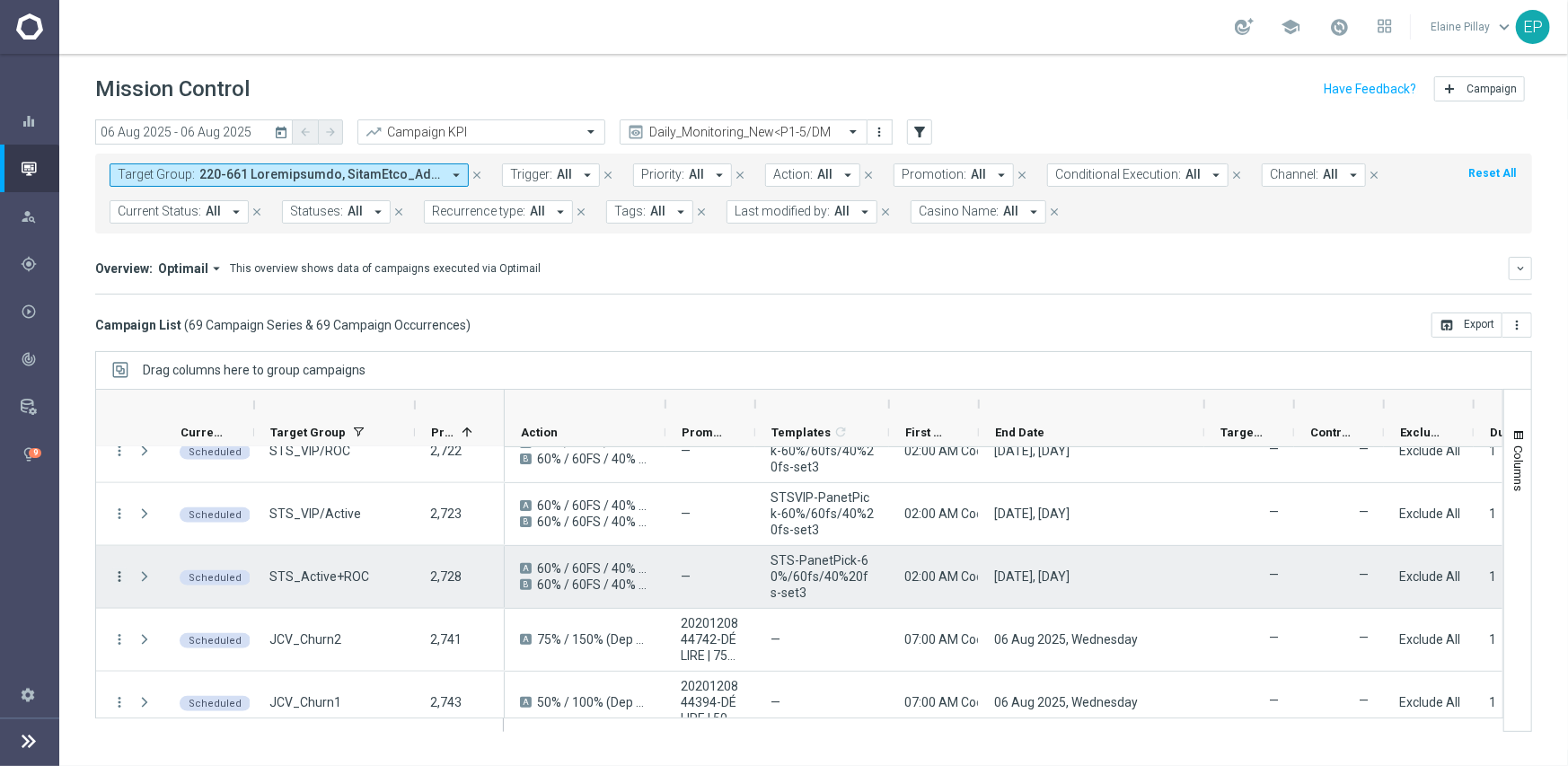 click on "more_vert" at bounding box center (119, 577) 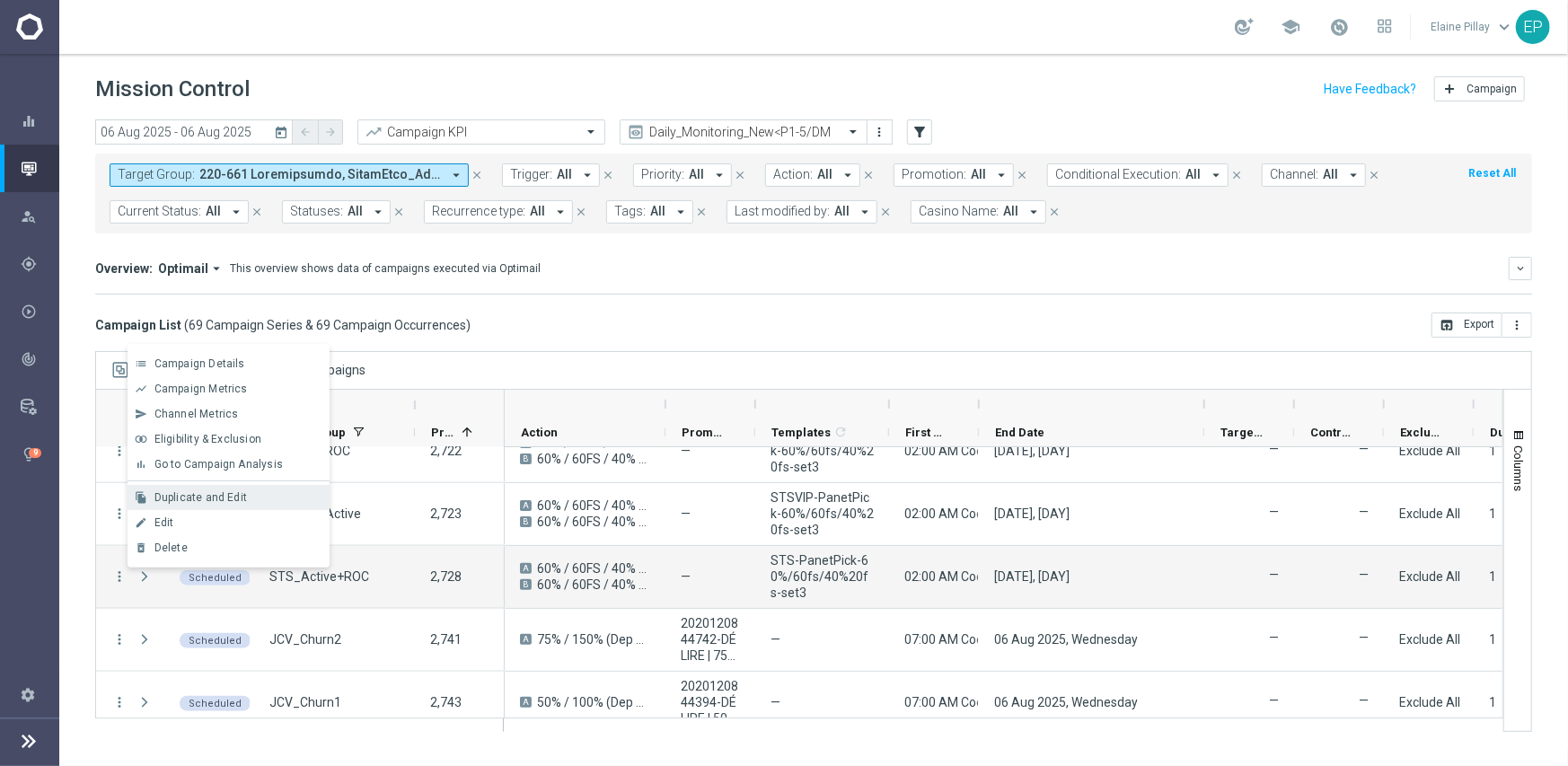 click on "Duplicate and Edit" at bounding box center (200, 497) 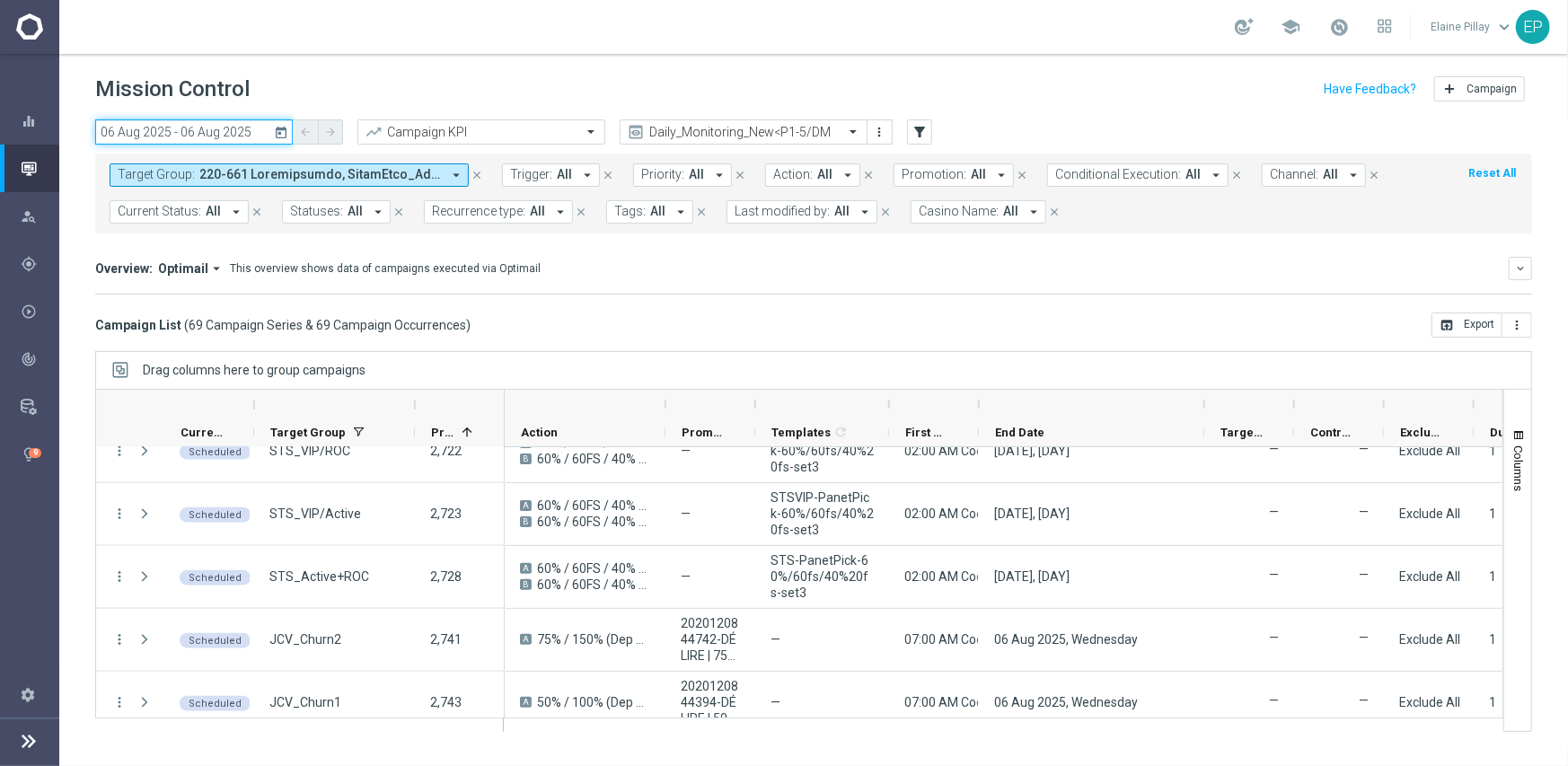click on "06 Aug 2025 - 06 Aug 2025" 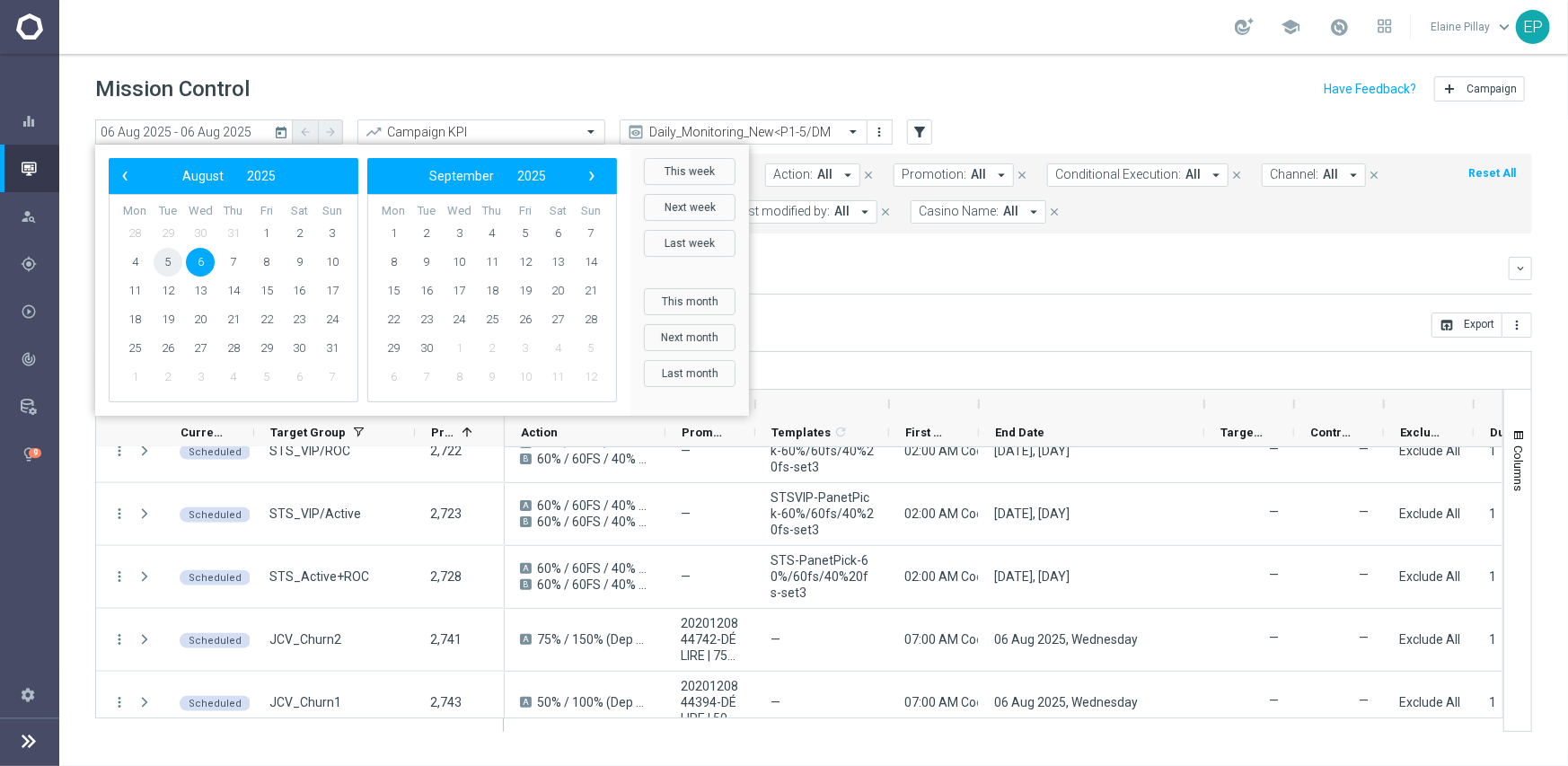 click on "5" 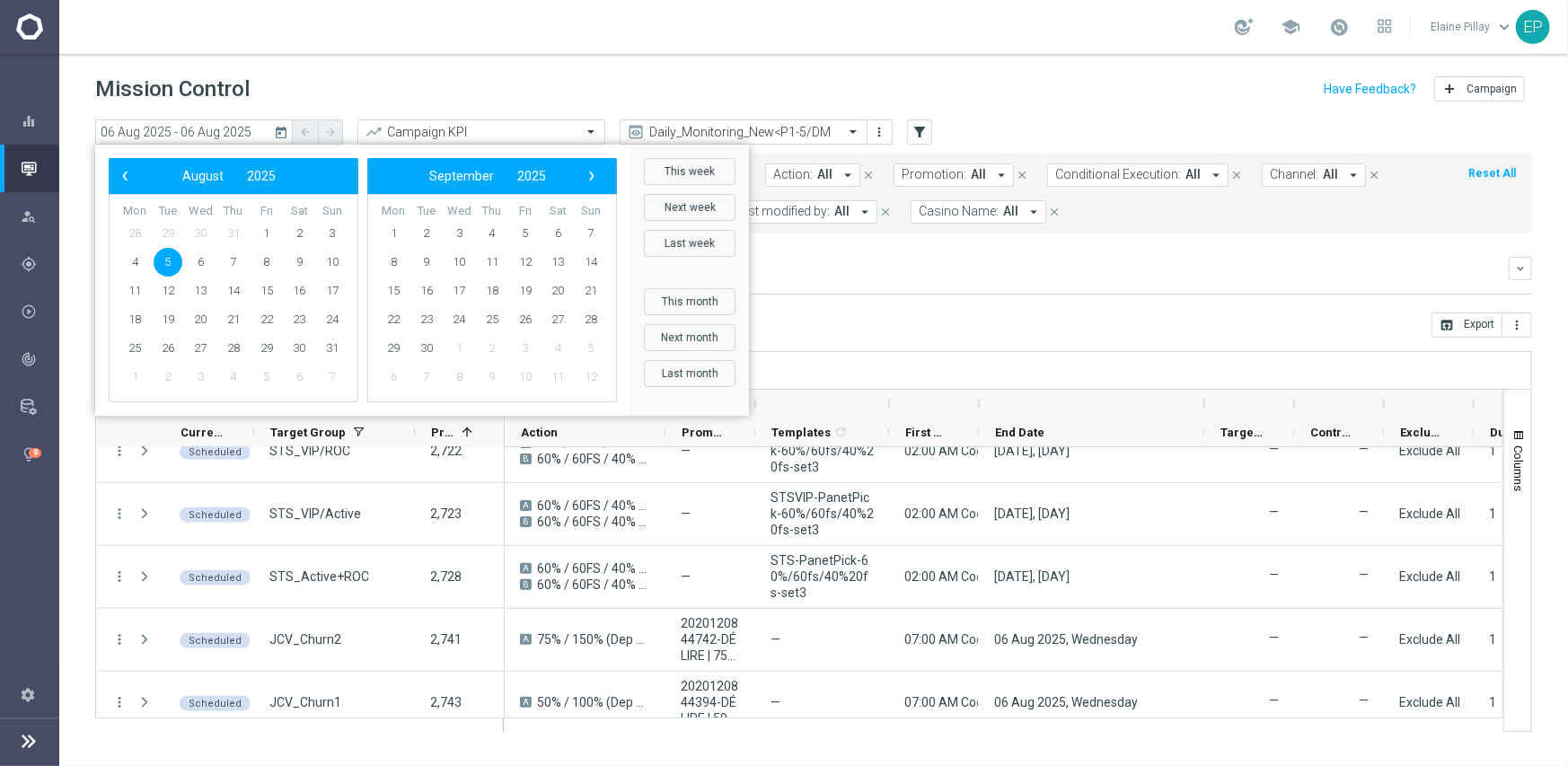 click on "5" 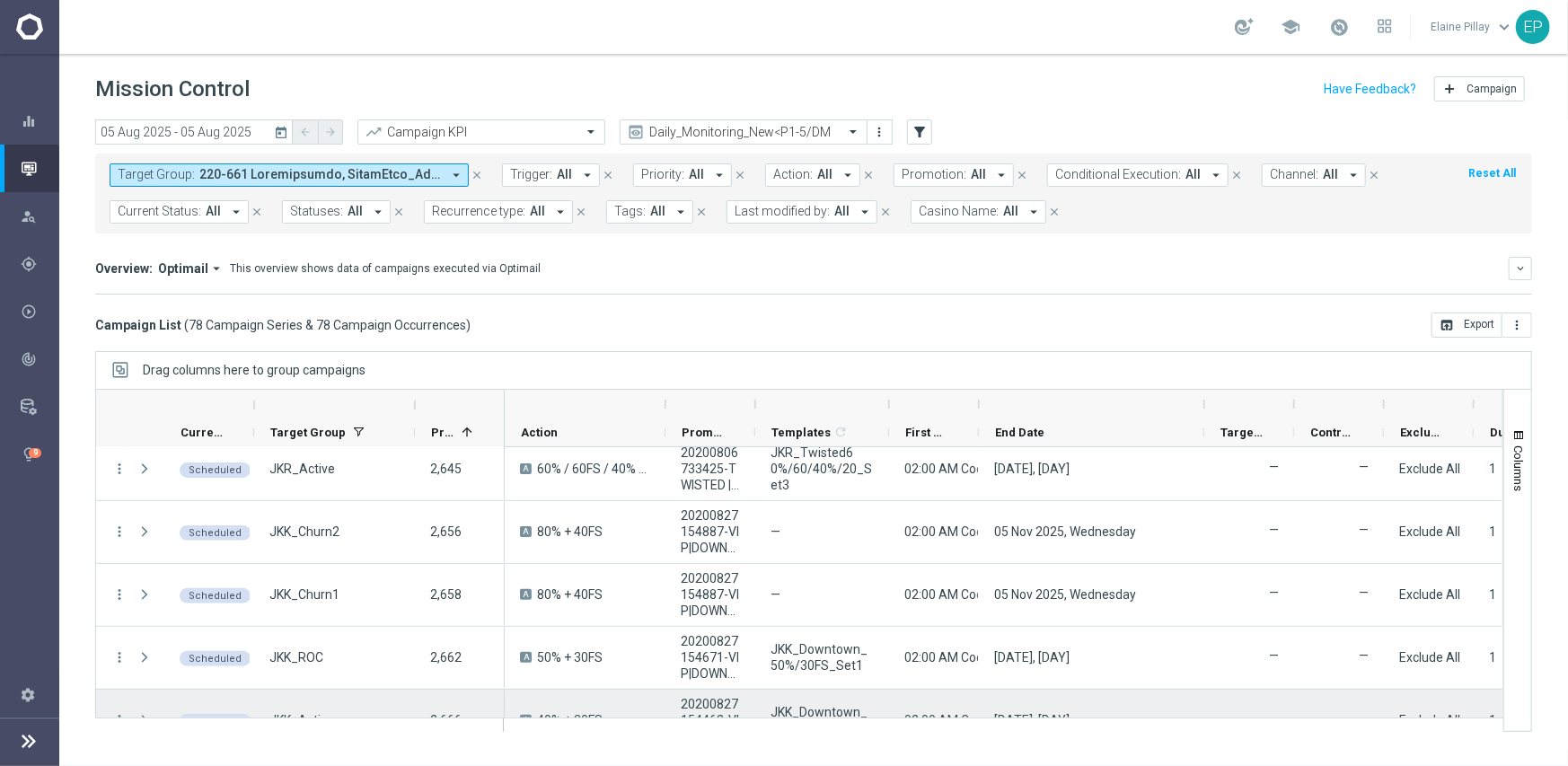scroll, scrollTop: 539, scrollLeft: 0, axis: vertical 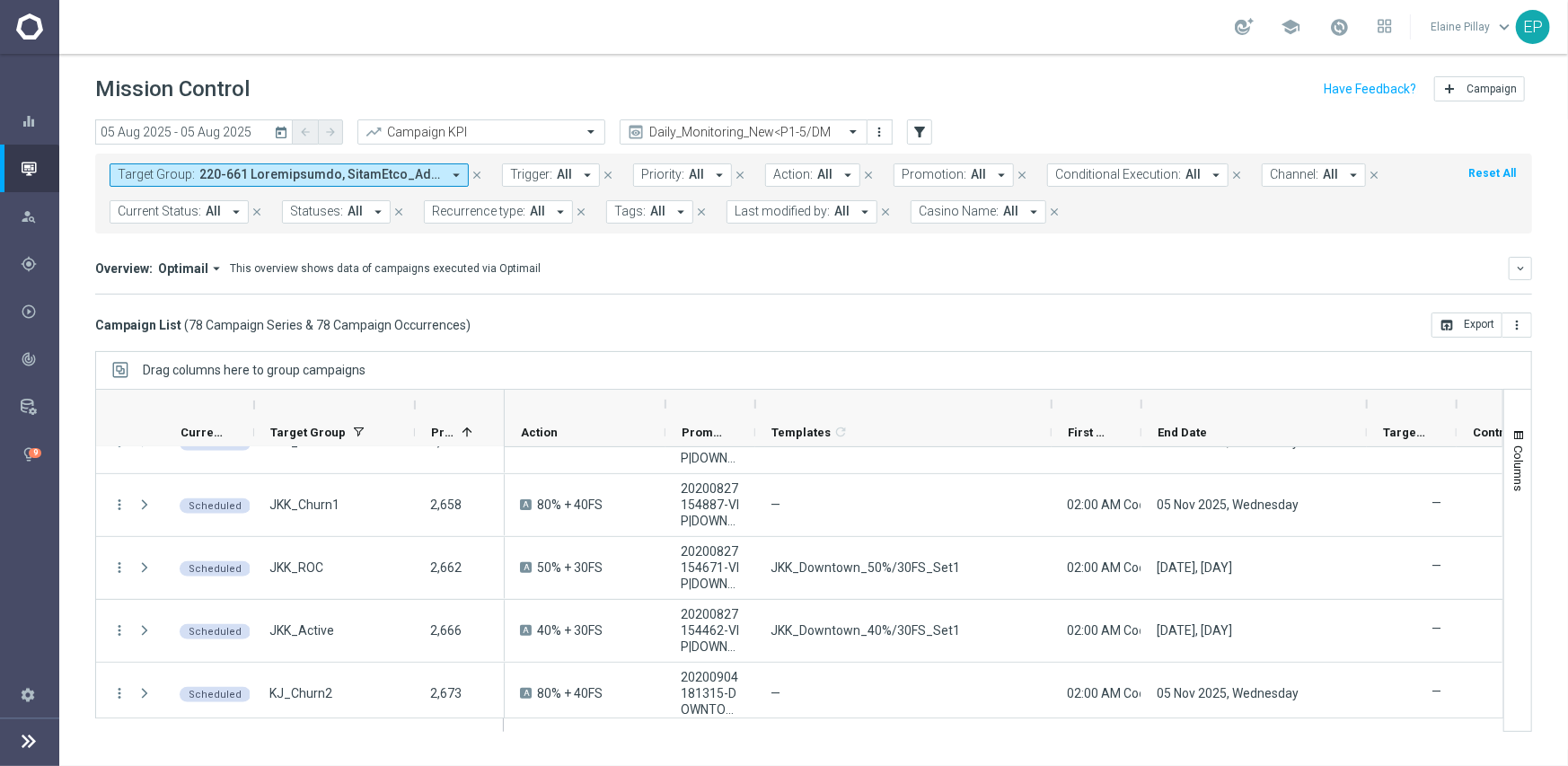 drag, startPoint x: 891, startPoint y: 401, endPoint x: 894, endPoint y: 392, distance: 9.486833 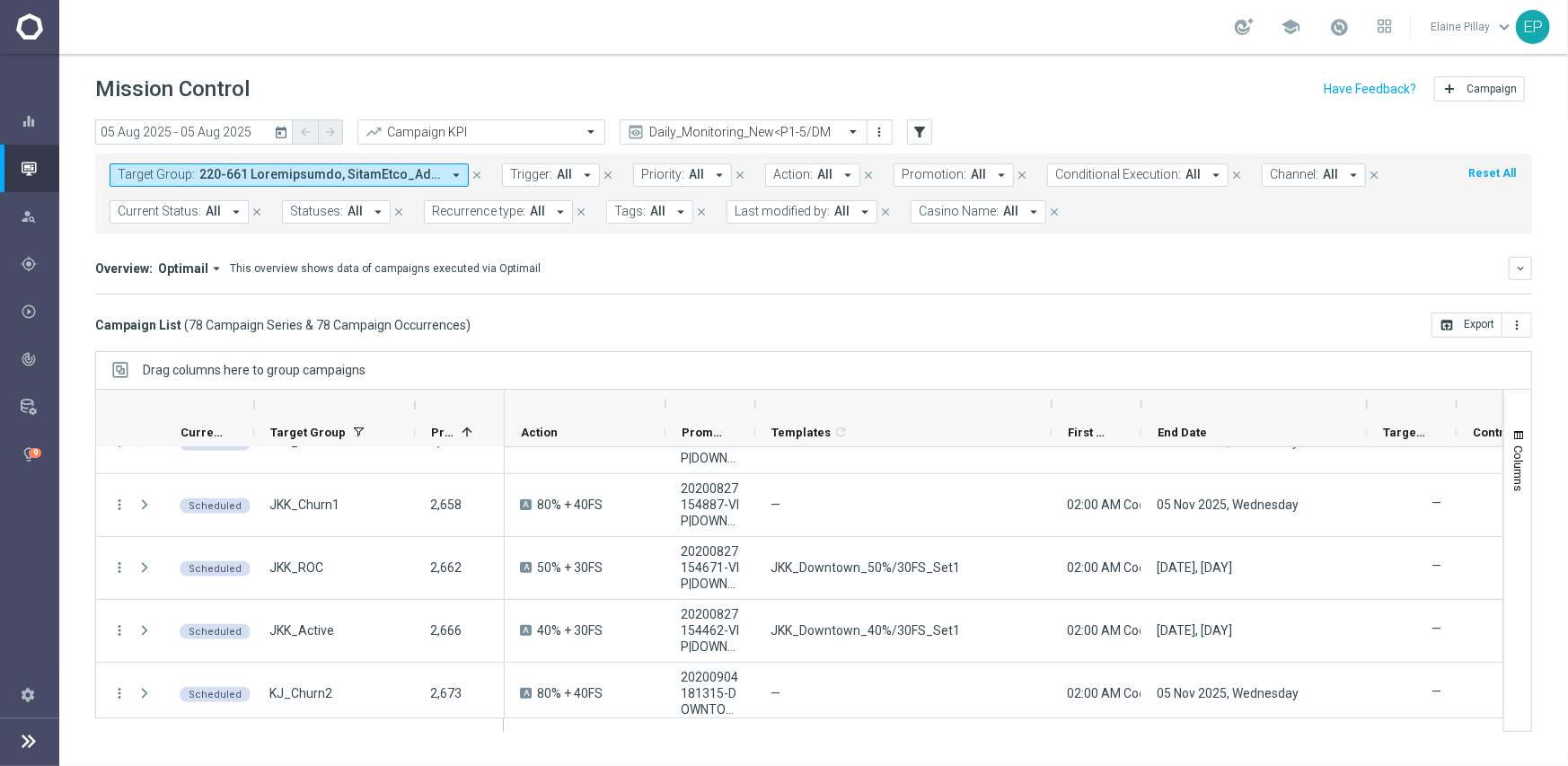 click at bounding box center [1052, 404] 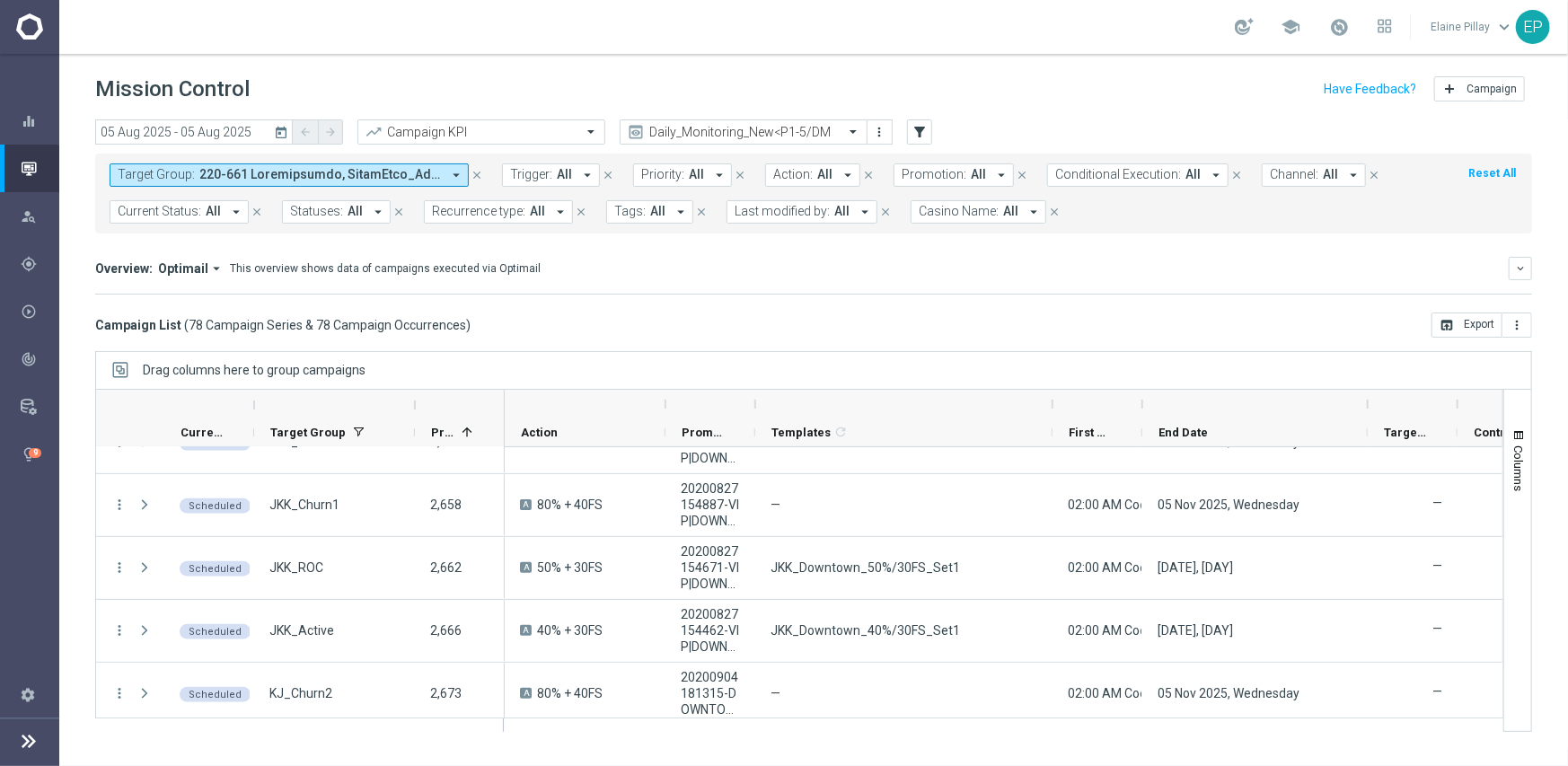click at bounding box center [710, 404] 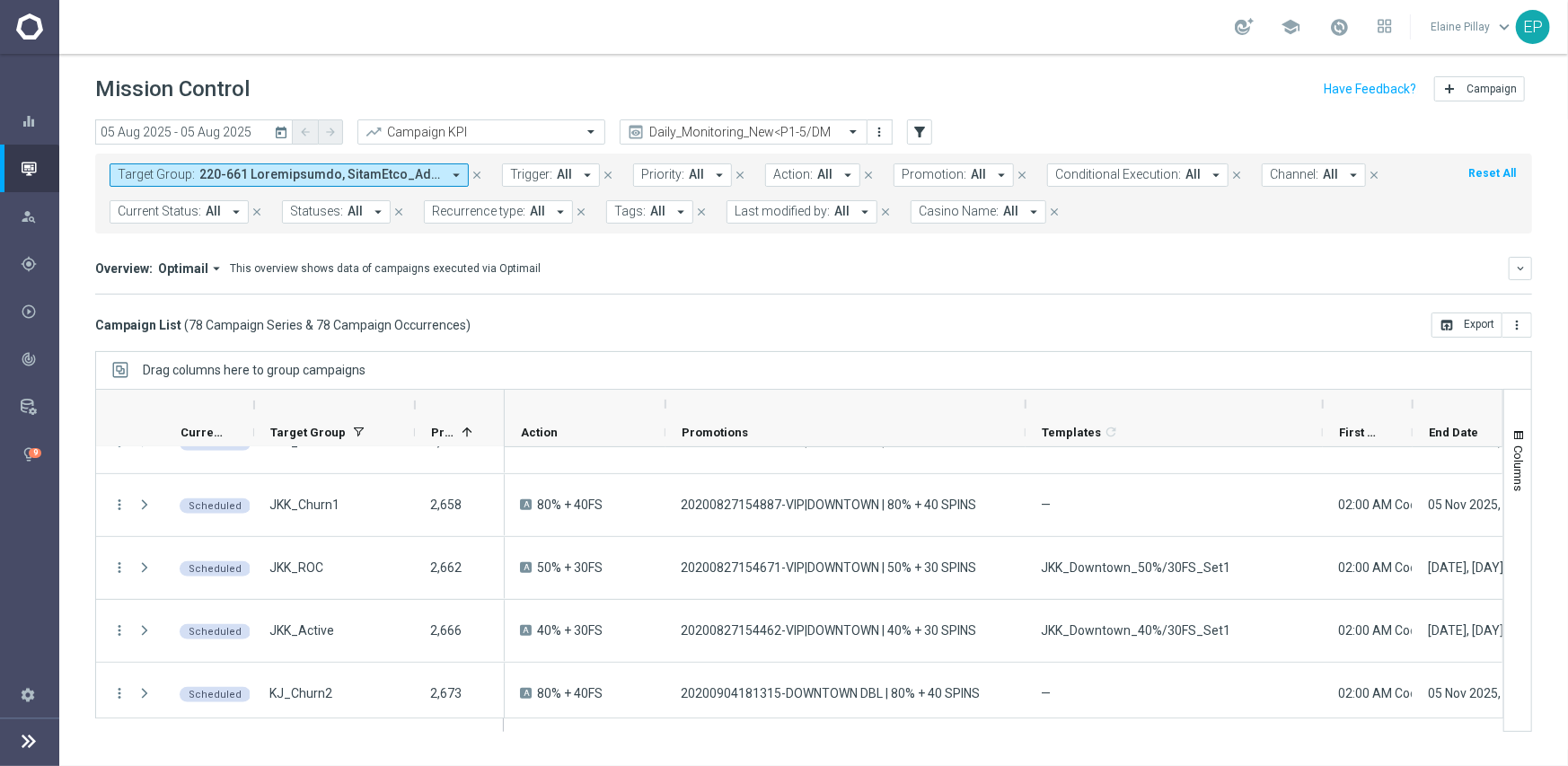 drag, startPoint x: 753, startPoint y: 403, endPoint x: 1024, endPoint y: 399, distance: 271.02952 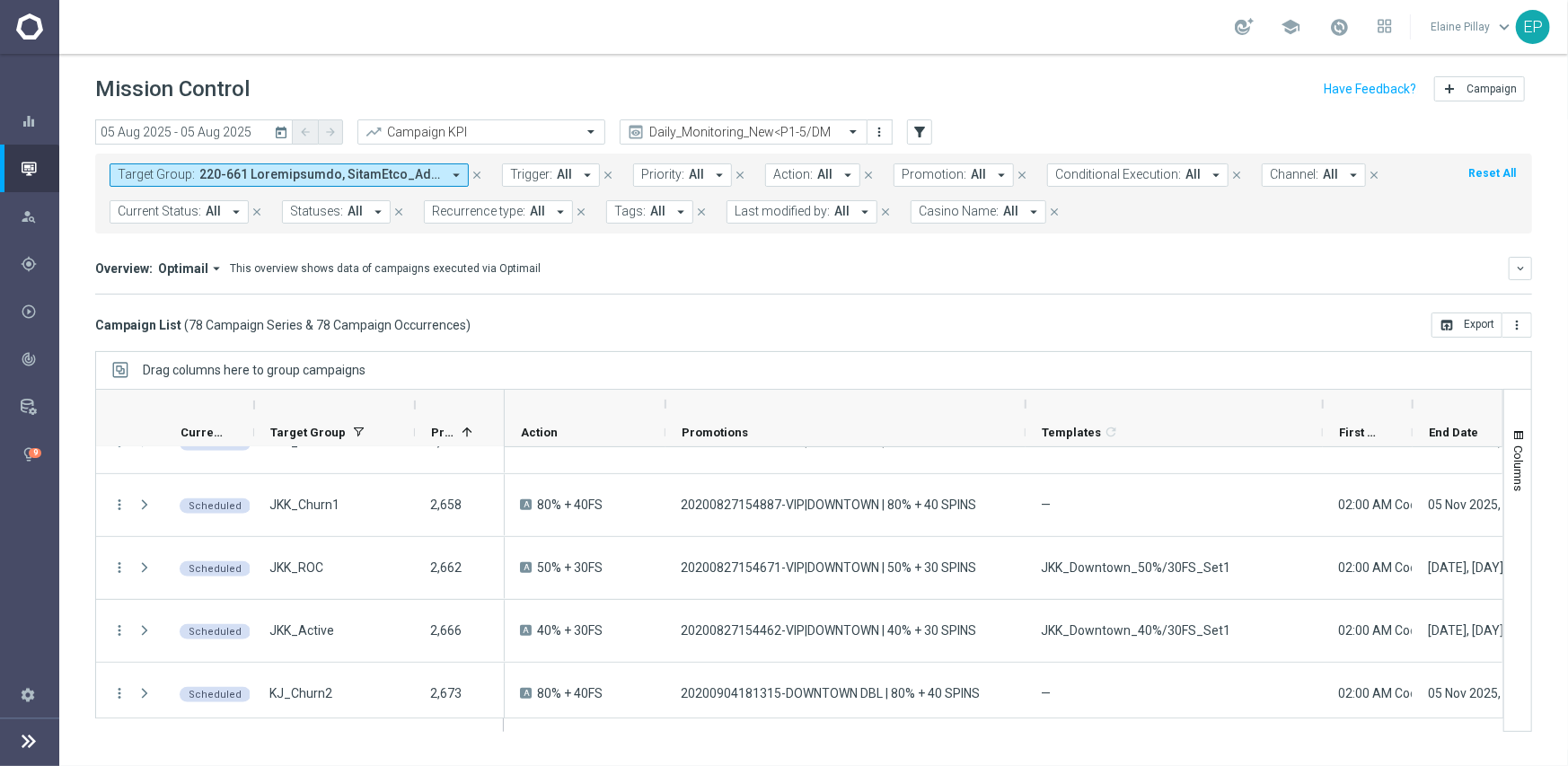 click at bounding box center [1026, 404] 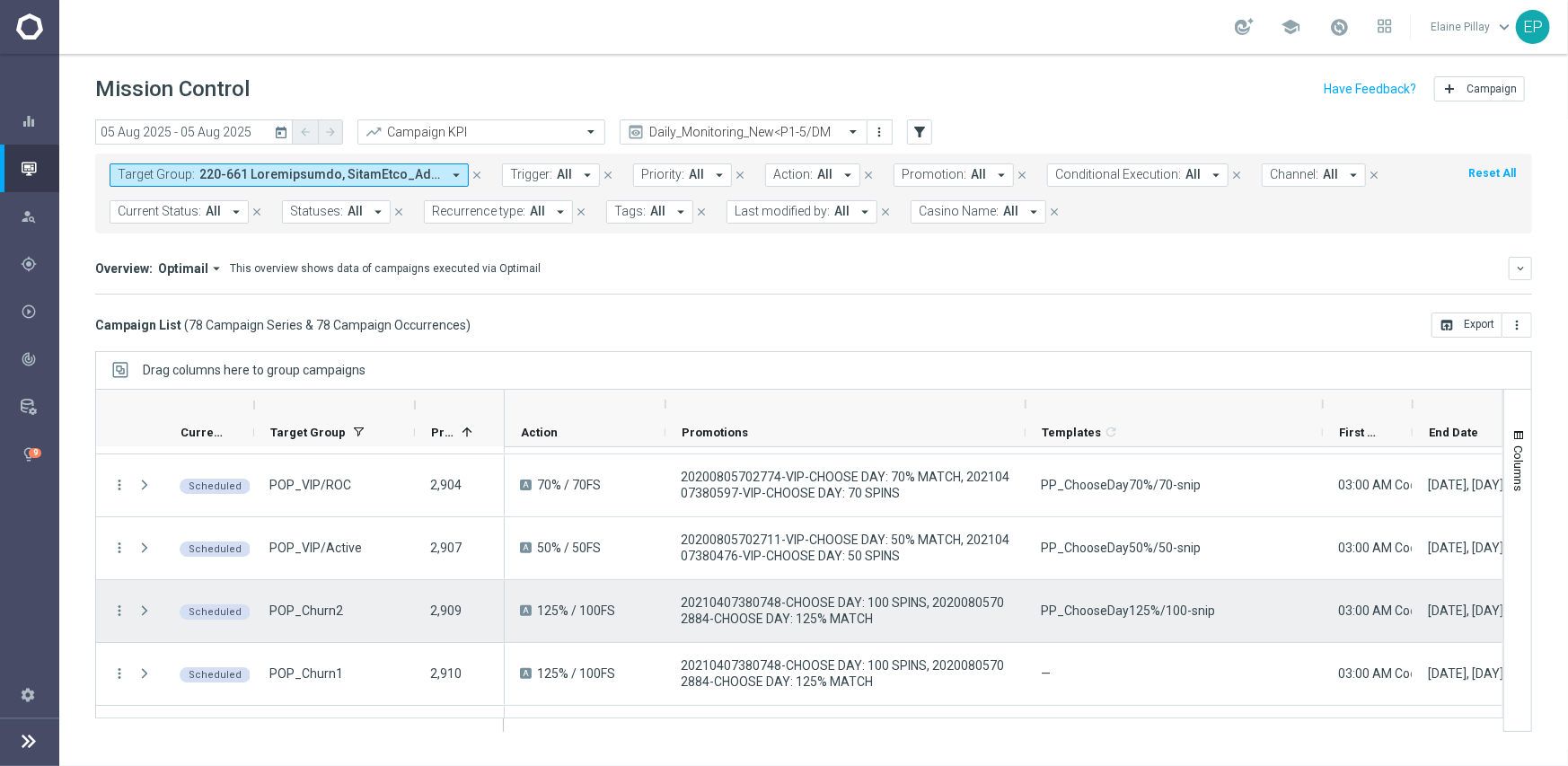 scroll, scrollTop: 3951, scrollLeft: 0, axis: vertical 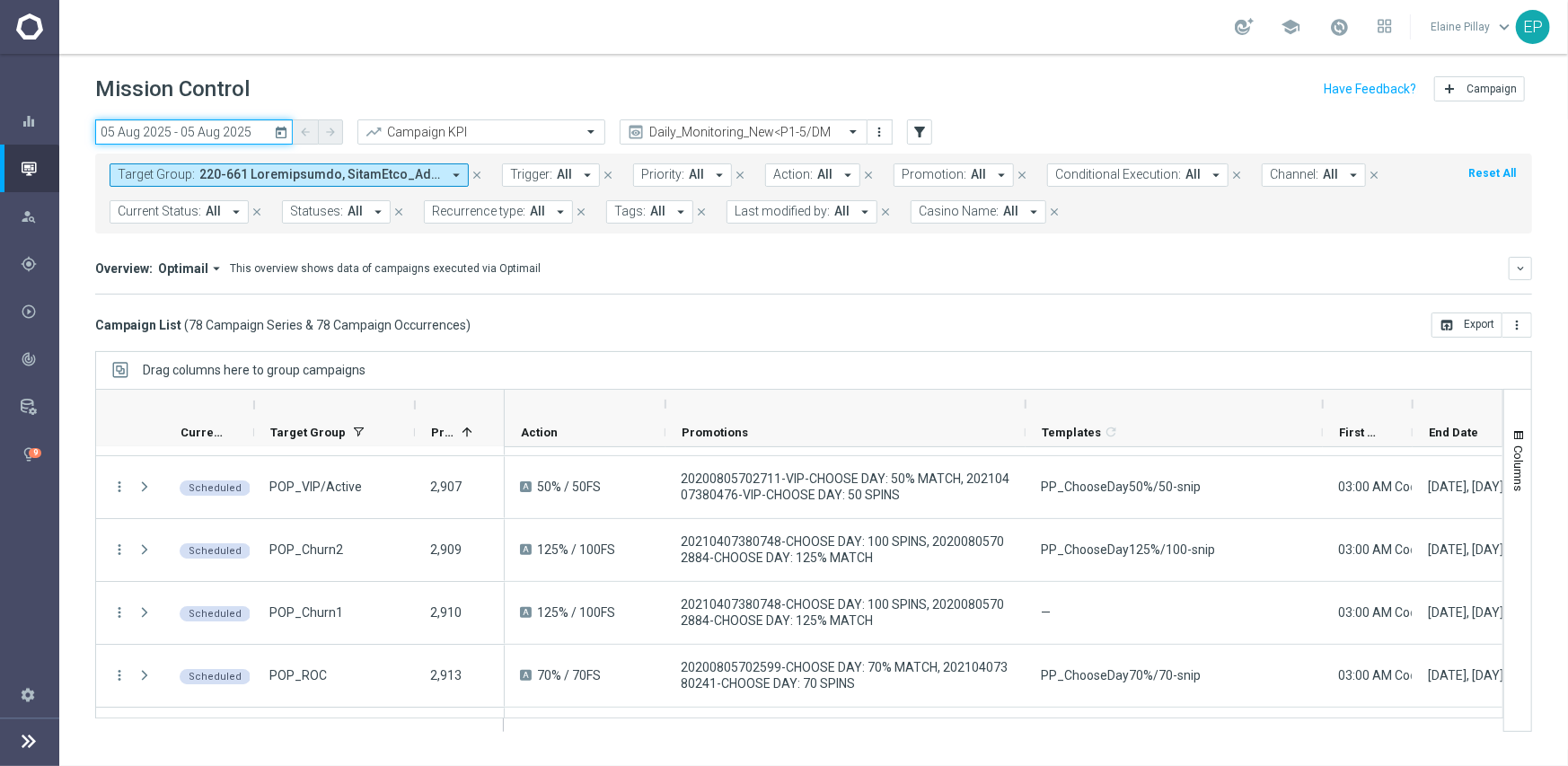 click on "05 Aug 2025 - 05 Aug 2025" 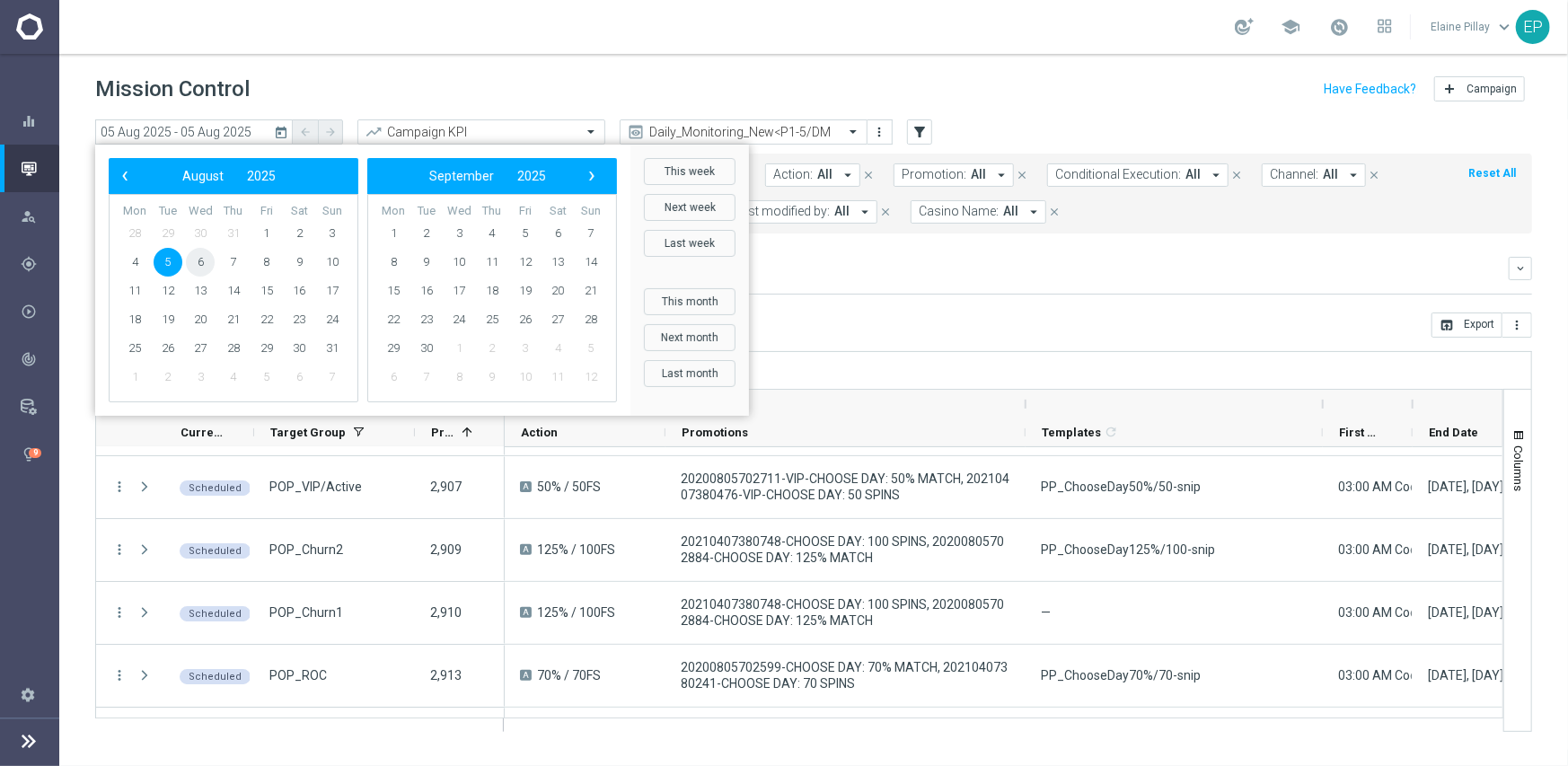 click on "6" 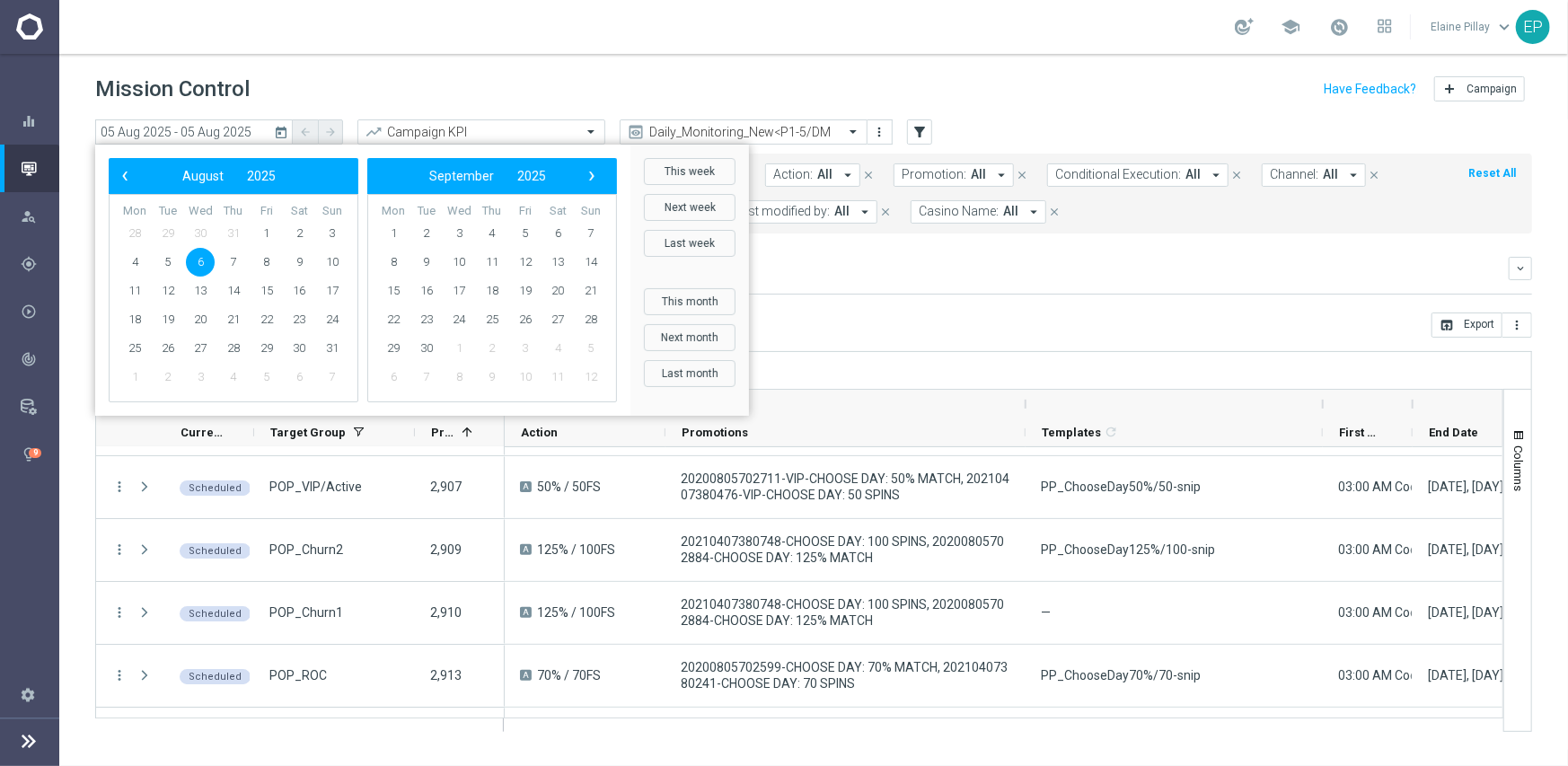 click on "6" 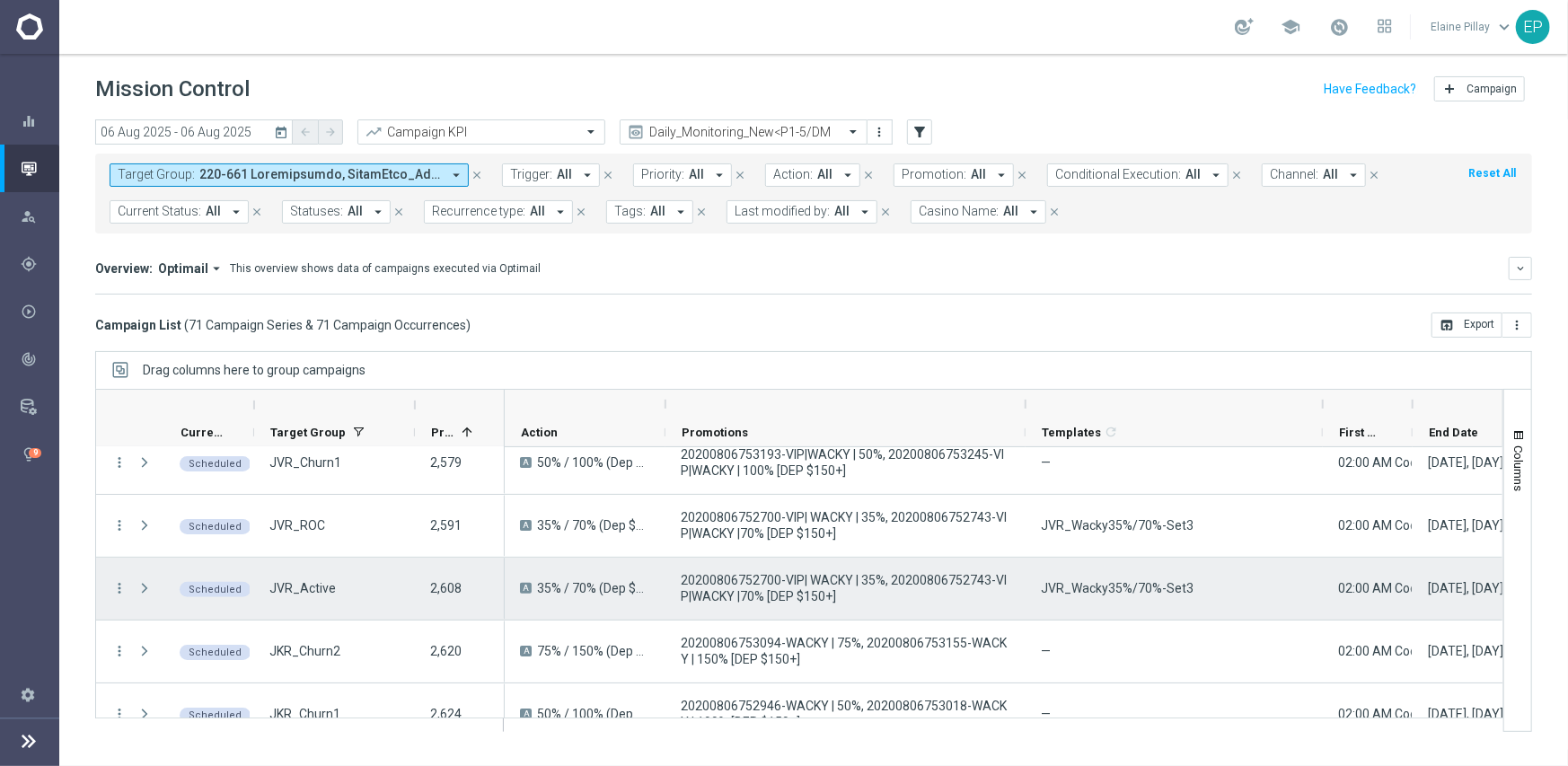 scroll, scrollTop: 0, scrollLeft: 0, axis: both 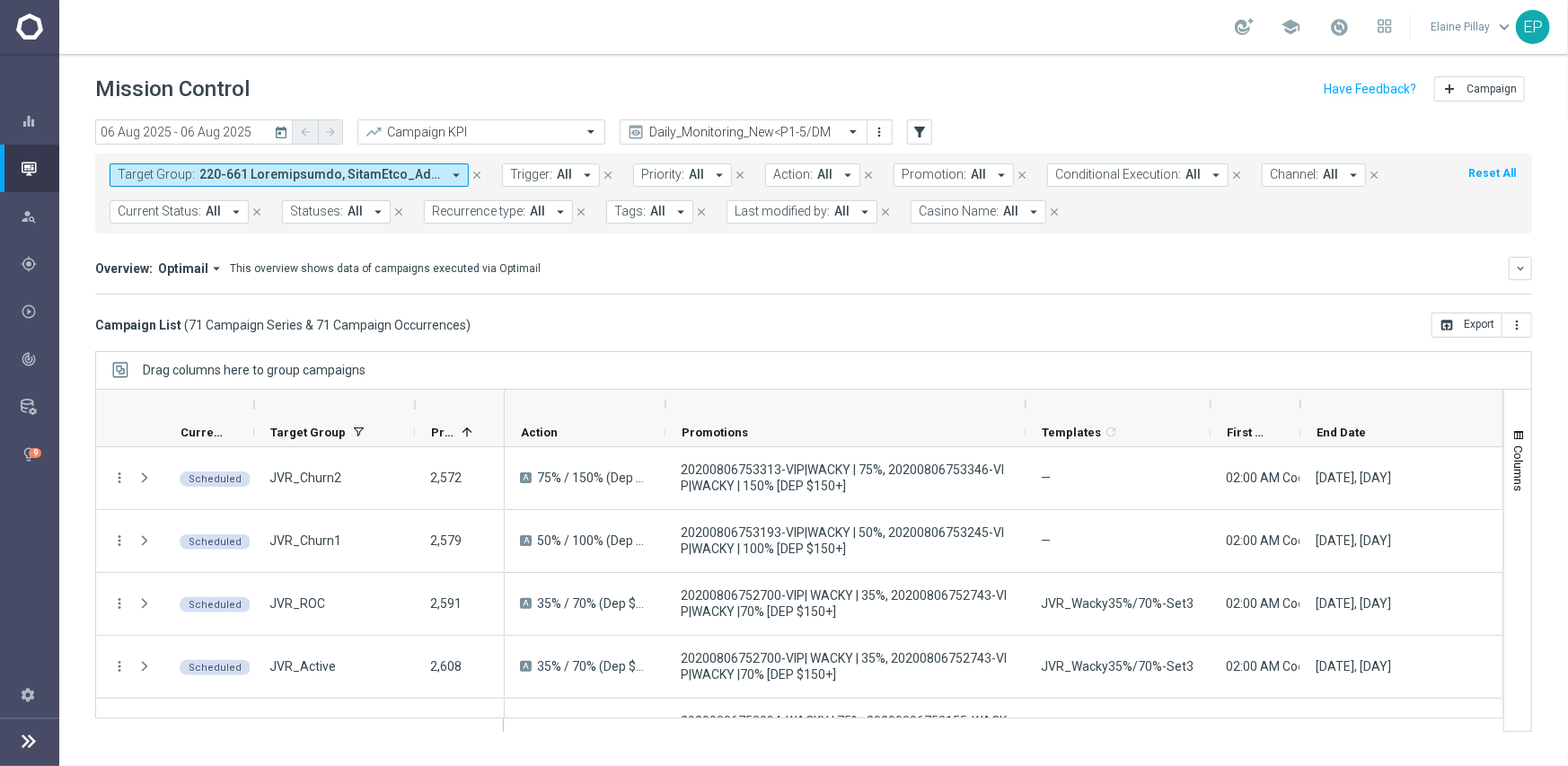 drag, startPoint x: 1326, startPoint y: 404, endPoint x: 1213, endPoint y: 411, distance: 113.21661 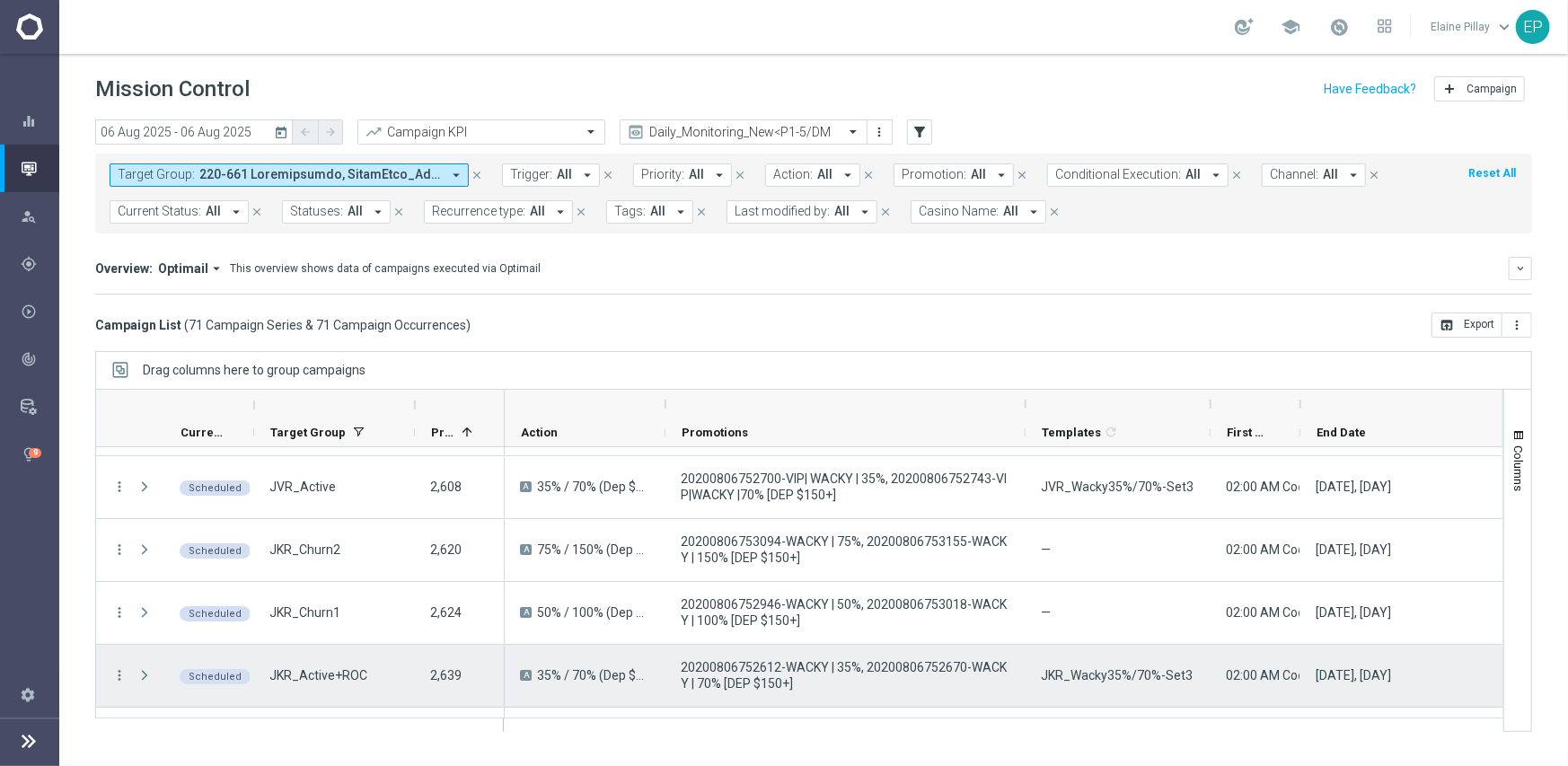 scroll, scrollTop: 269, scrollLeft: 0, axis: vertical 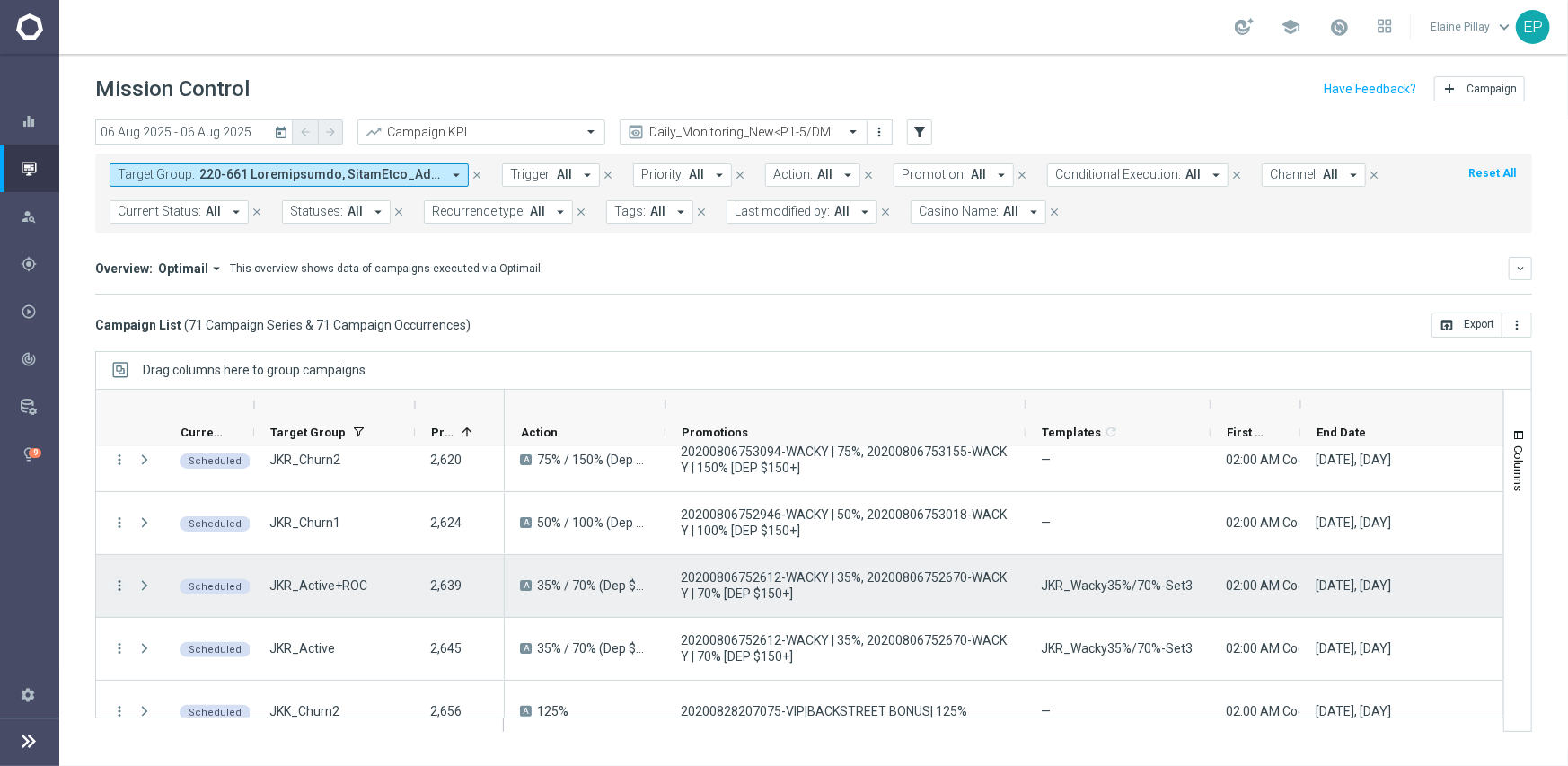 click on "more_vert" at bounding box center (119, 586) 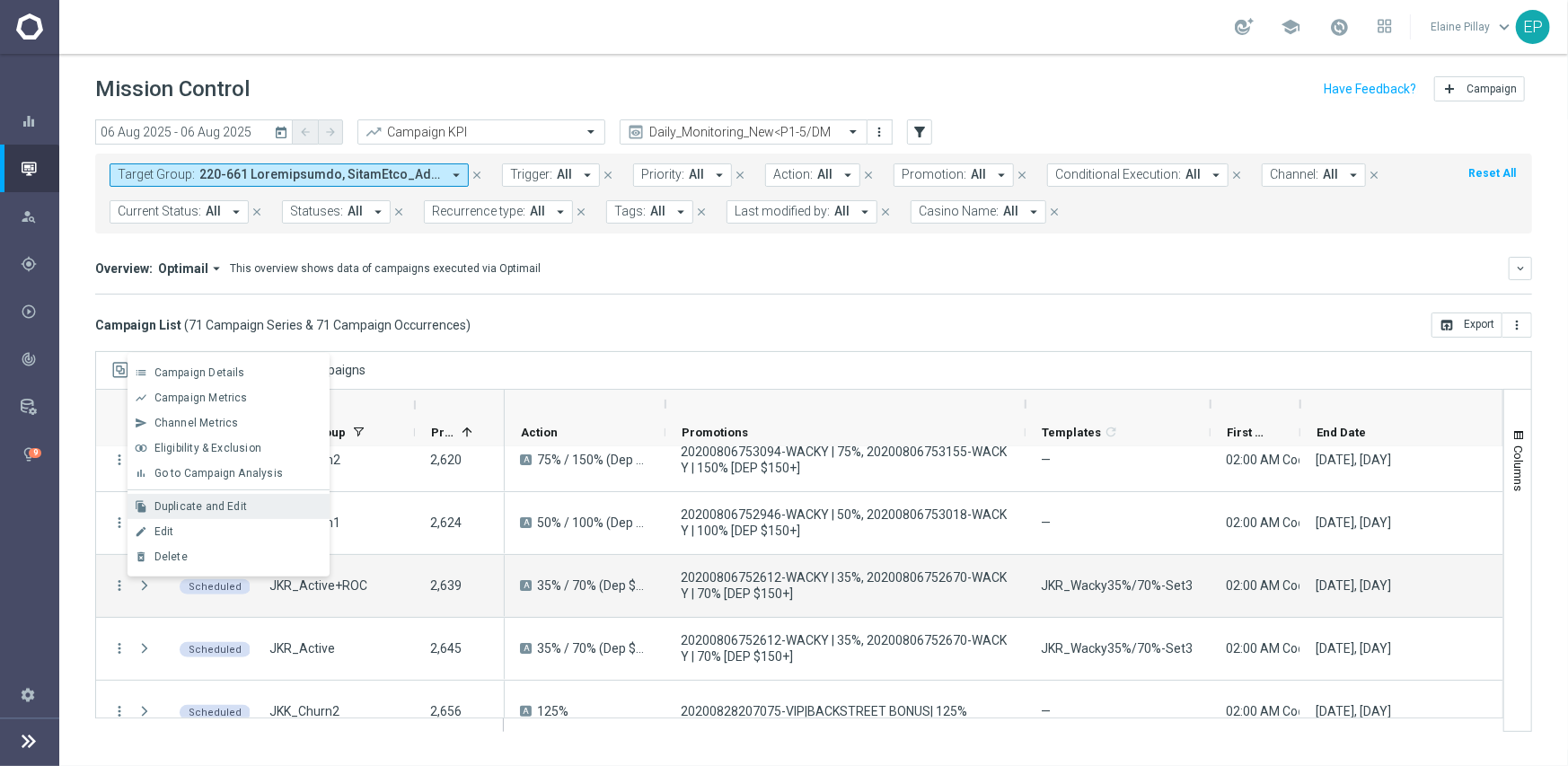 click on "Duplicate and Edit" at bounding box center [200, 506] 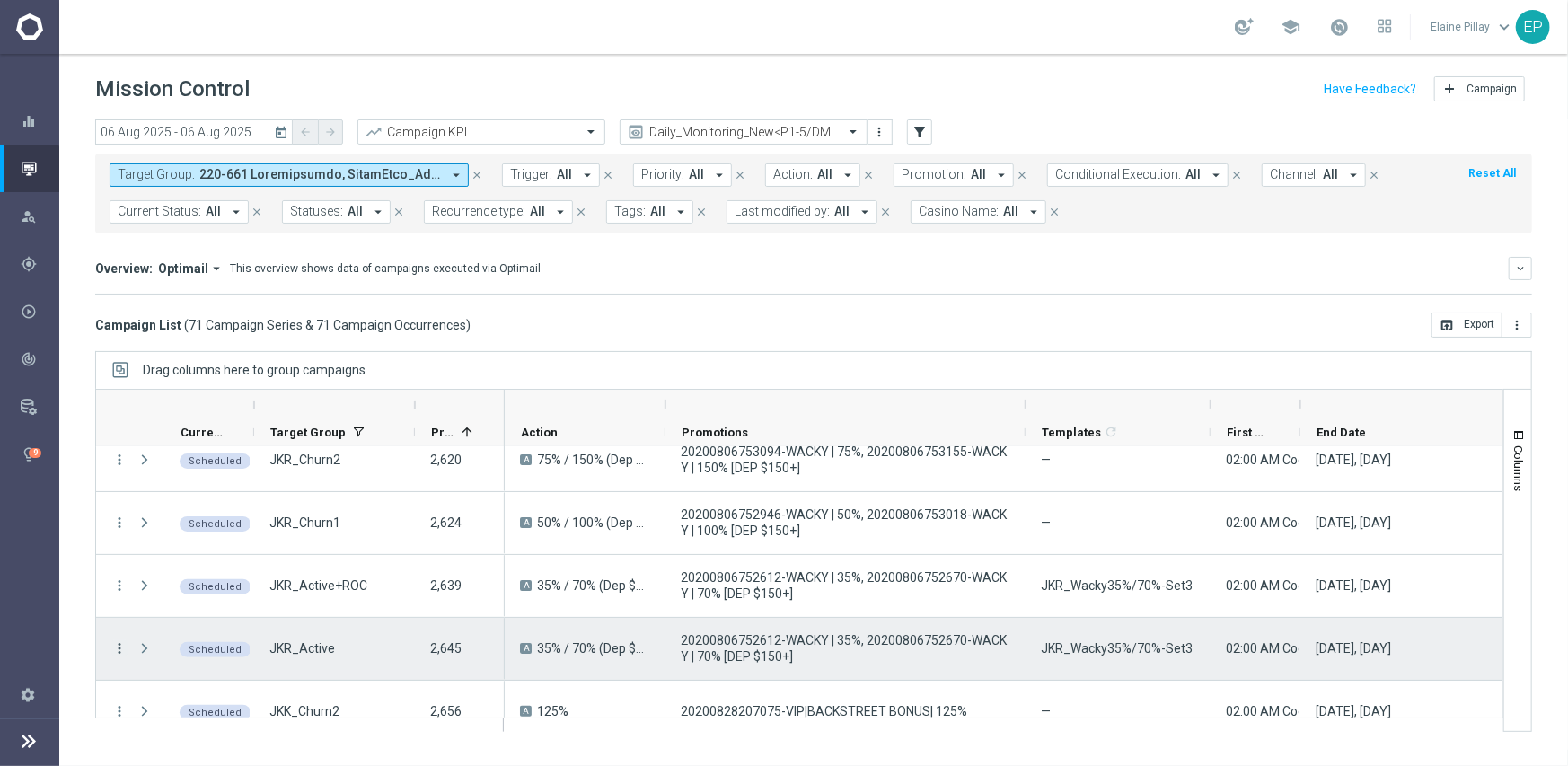 click on "more_vert" at bounding box center [119, 648] 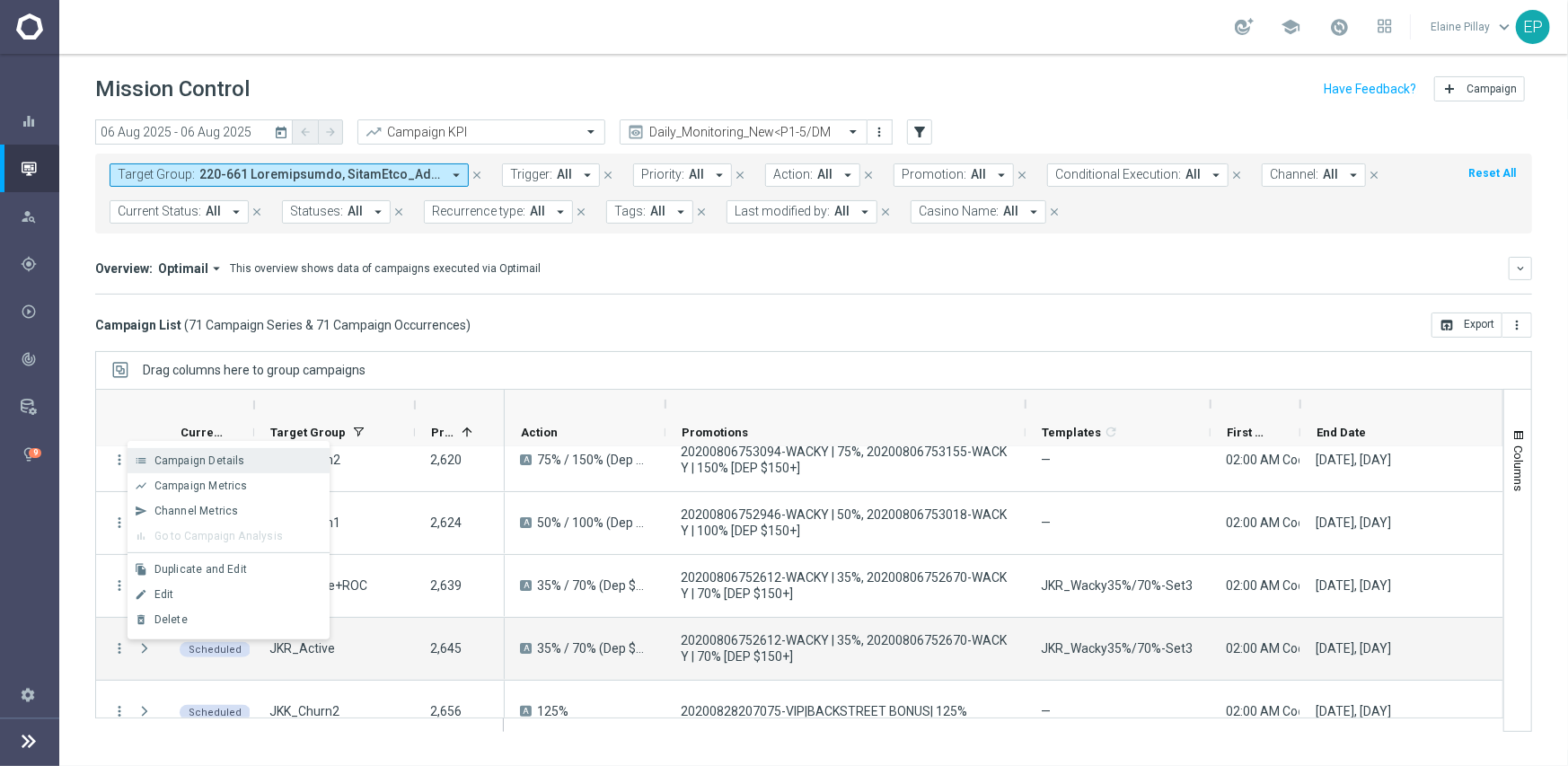 click on "Campaign Details" at bounding box center [199, 461] 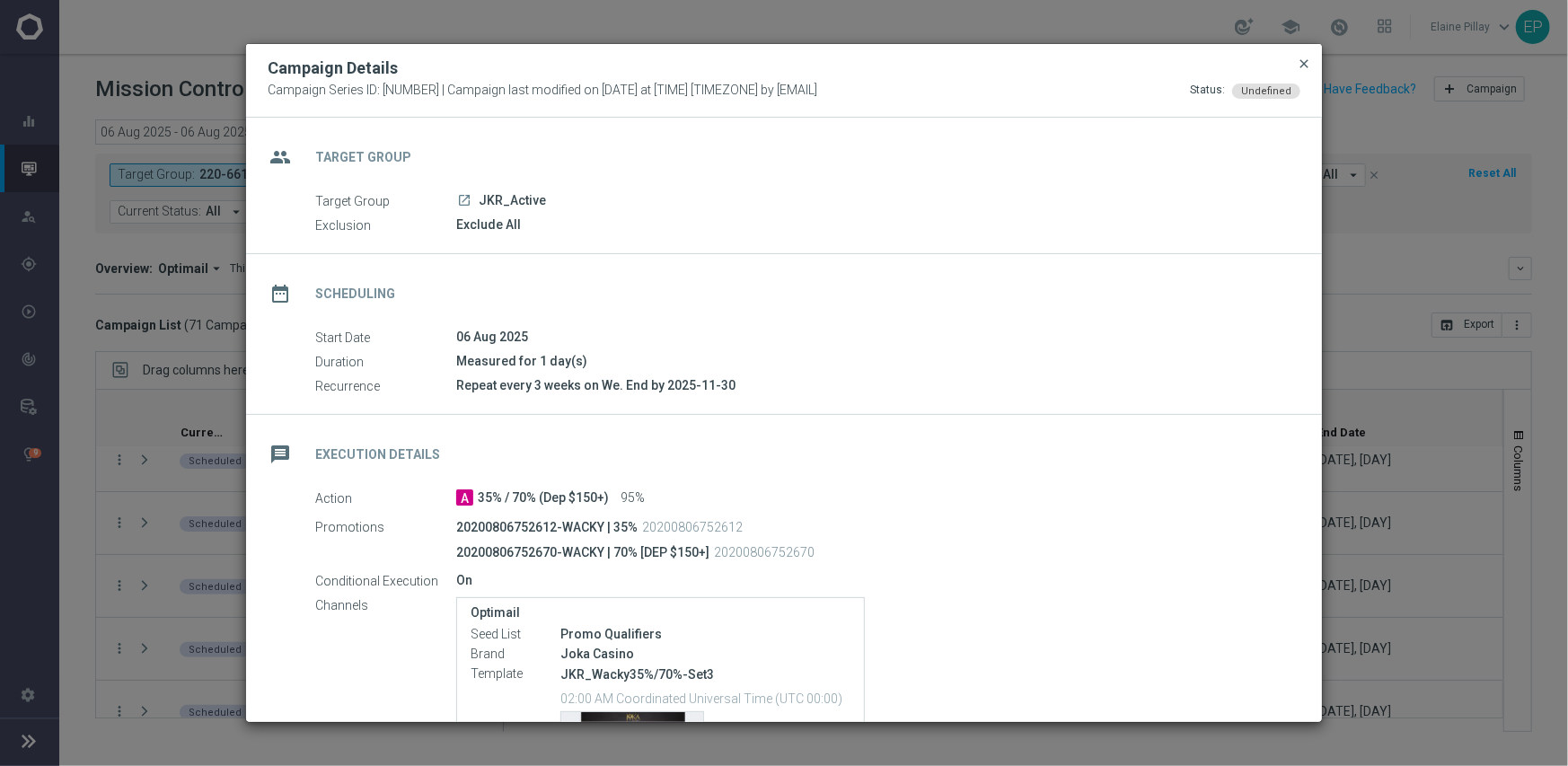 click on "close" 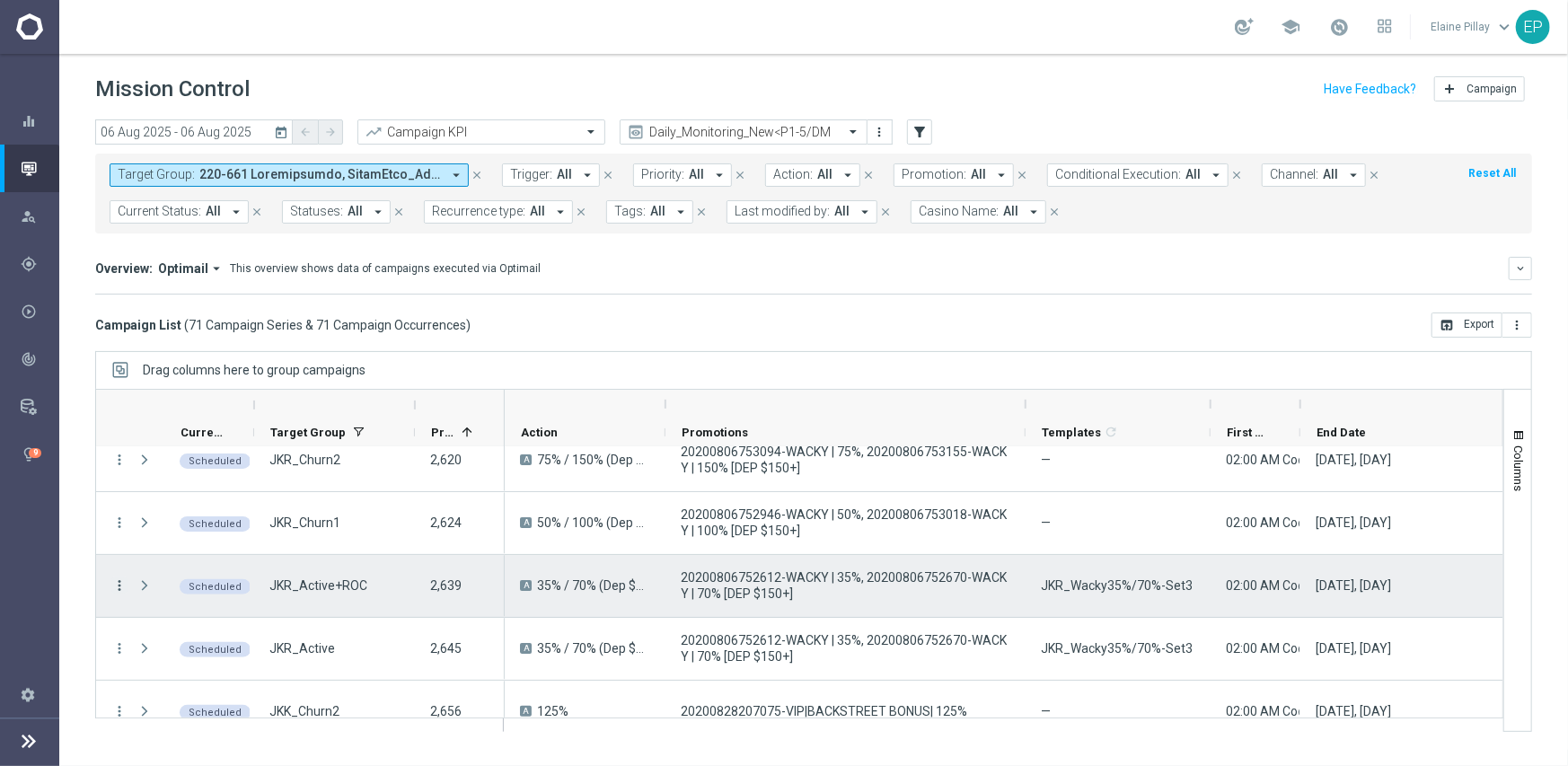 click on "more_vert" at bounding box center (119, 586) 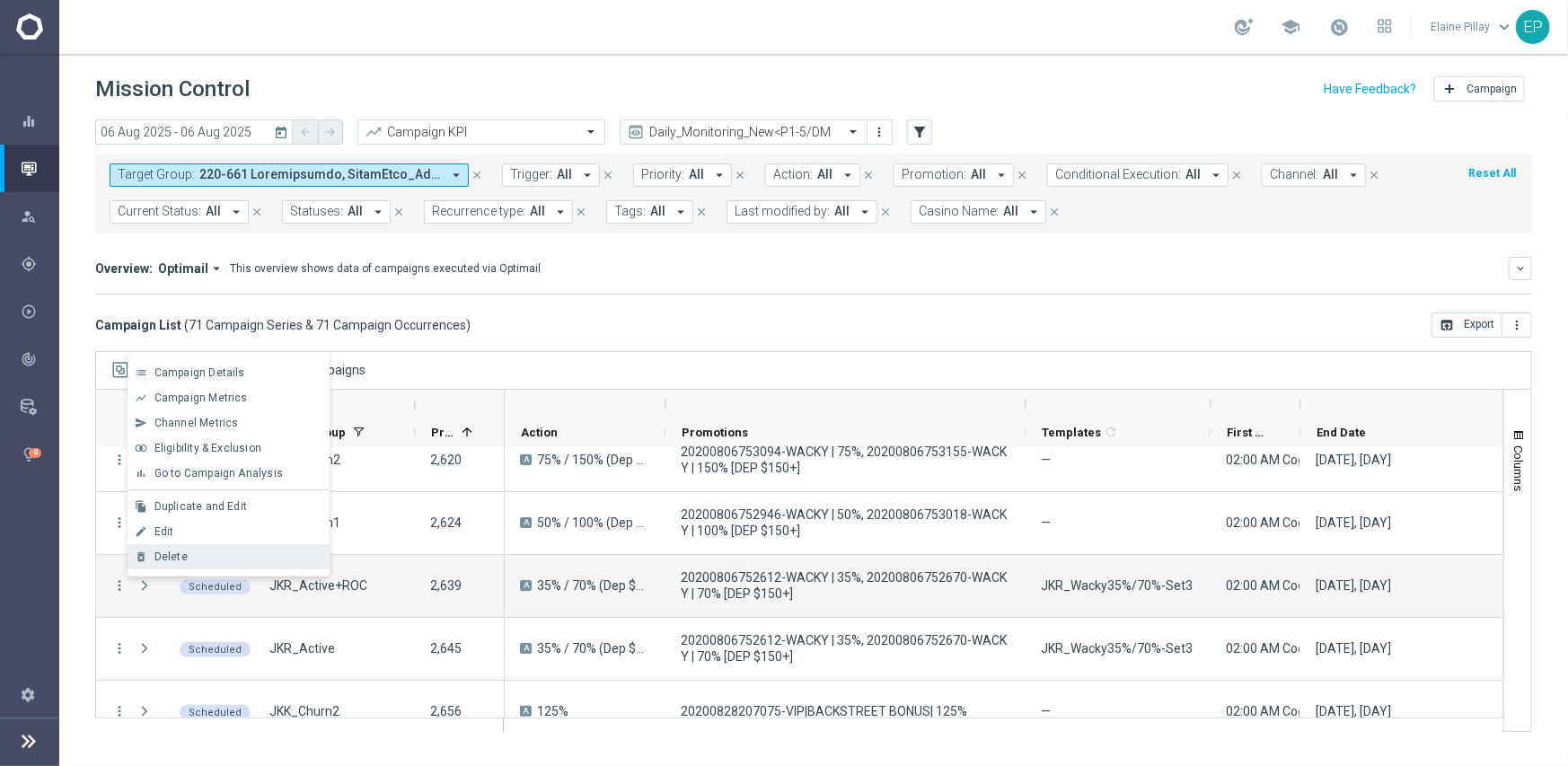 click on "Delete" at bounding box center (238, 557) 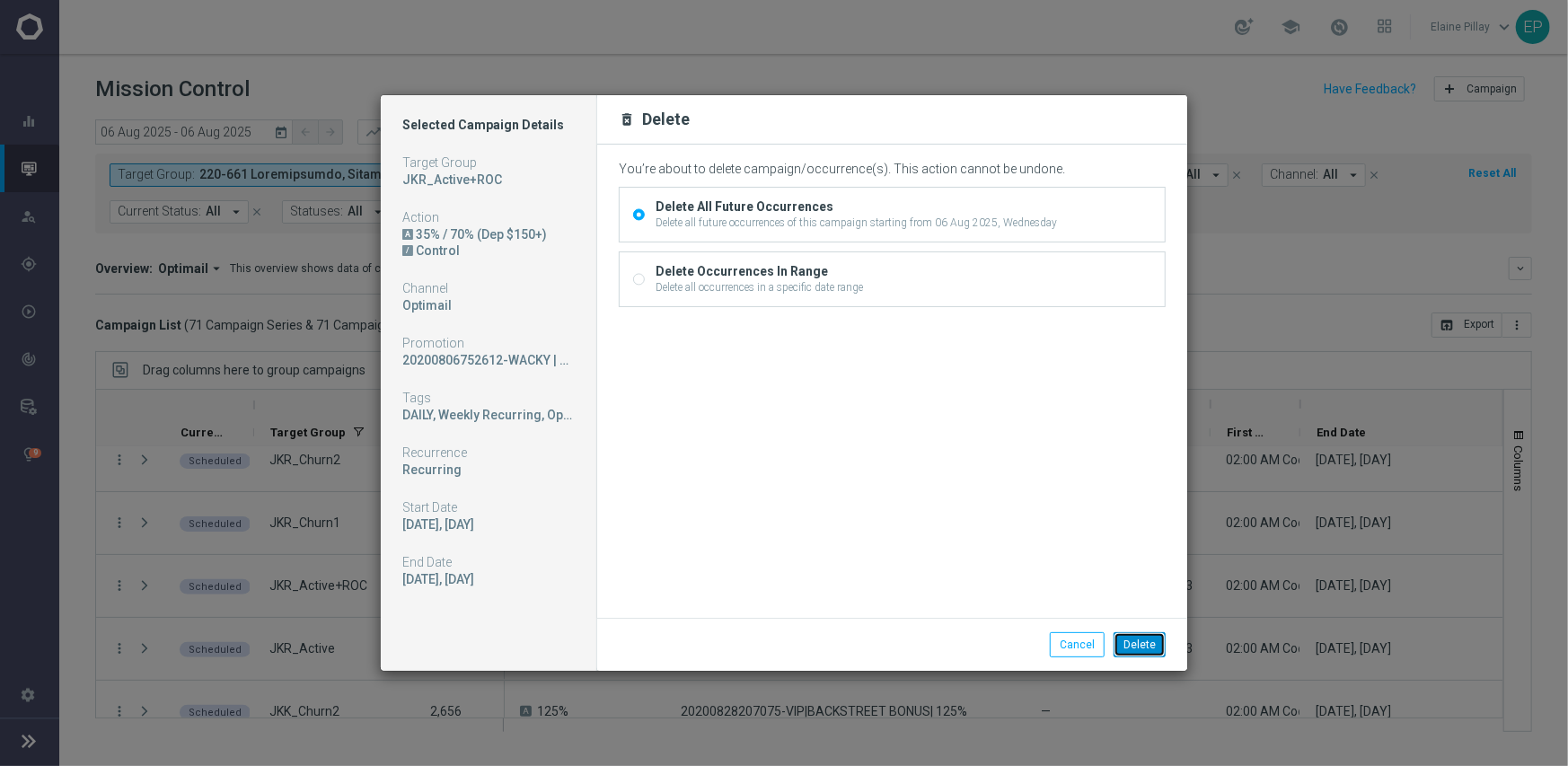 click on "Delete" 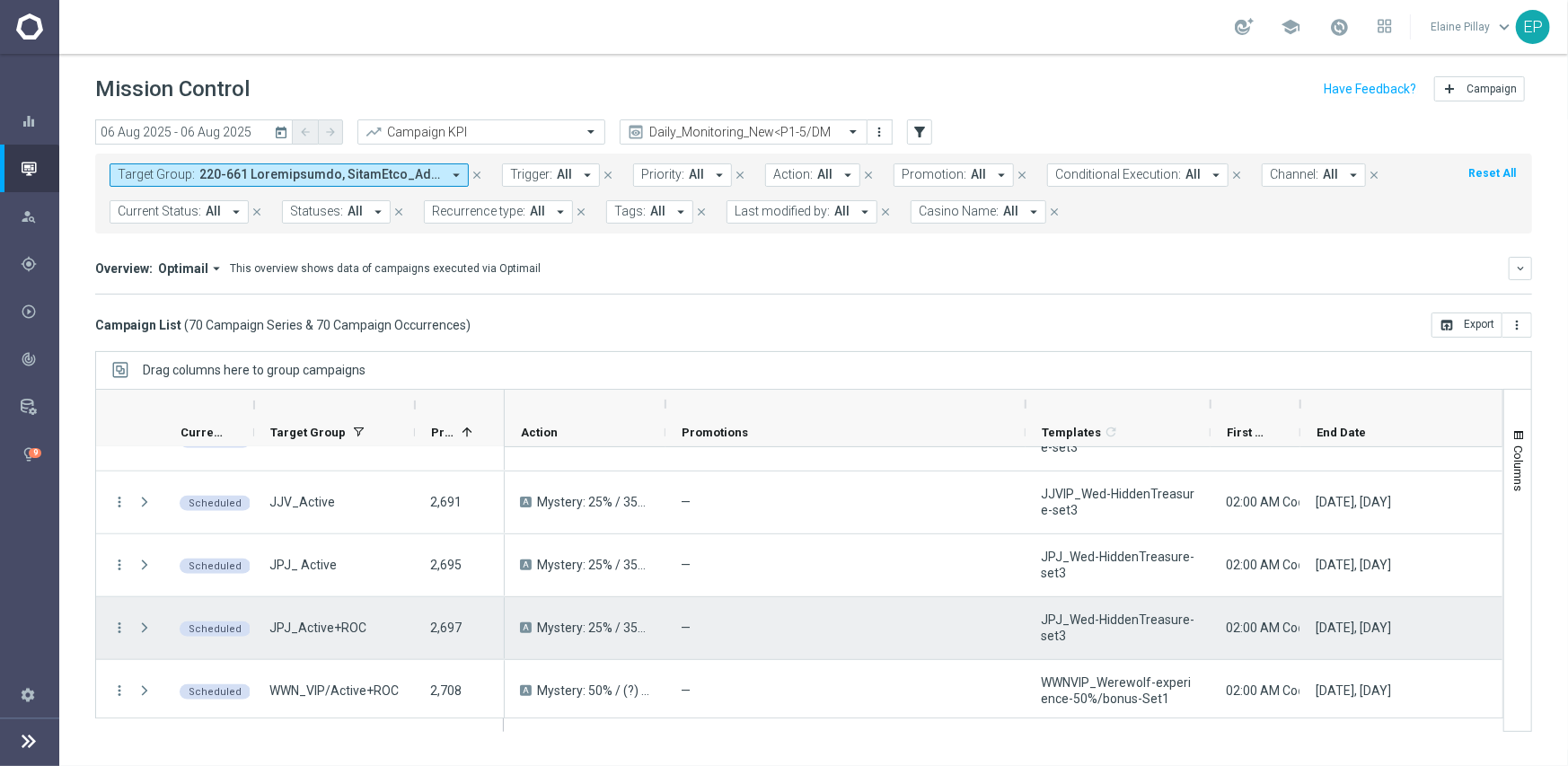 scroll, scrollTop: 988, scrollLeft: 0, axis: vertical 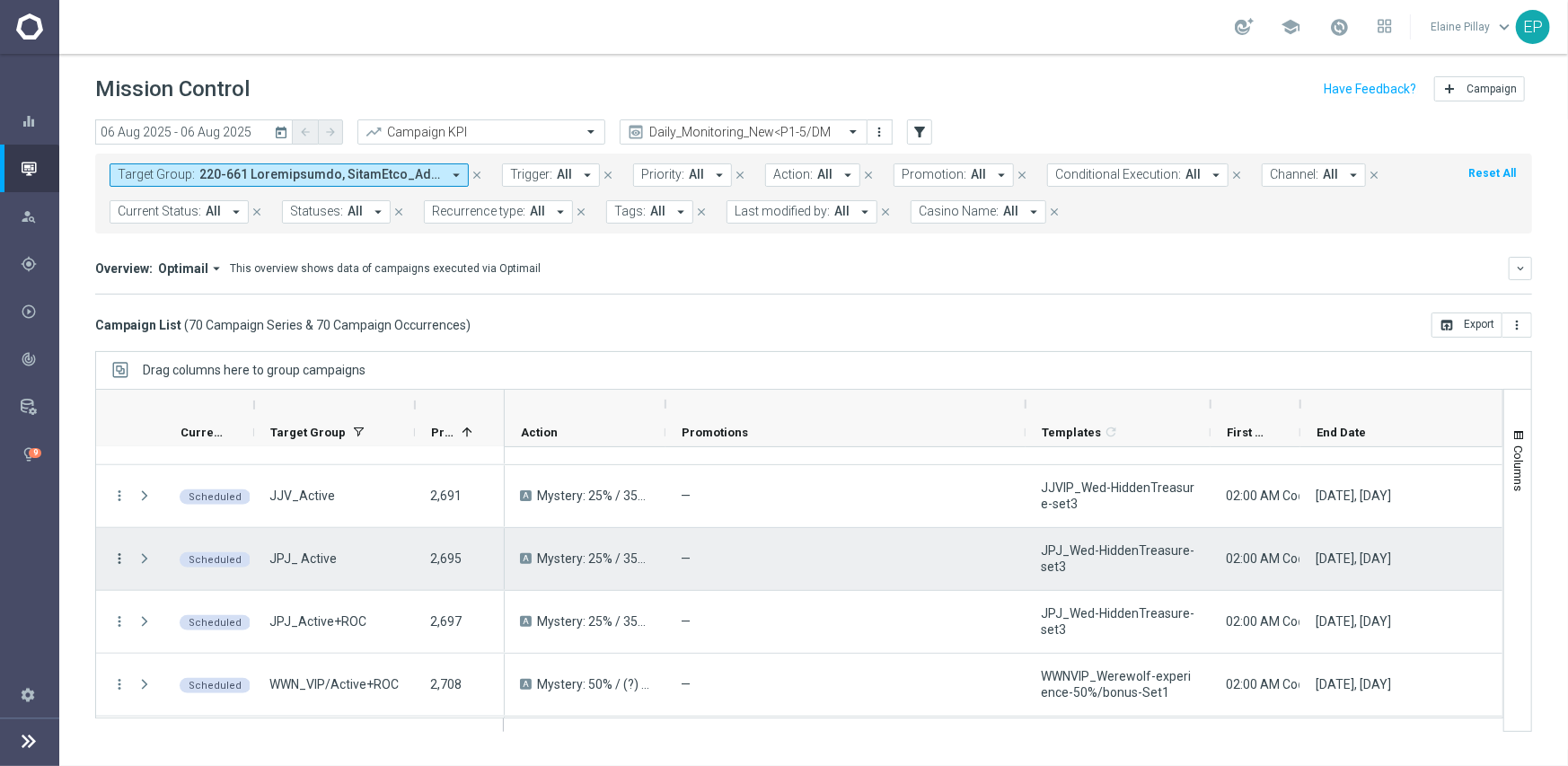 click on "more_vert" at bounding box center [119, 559] 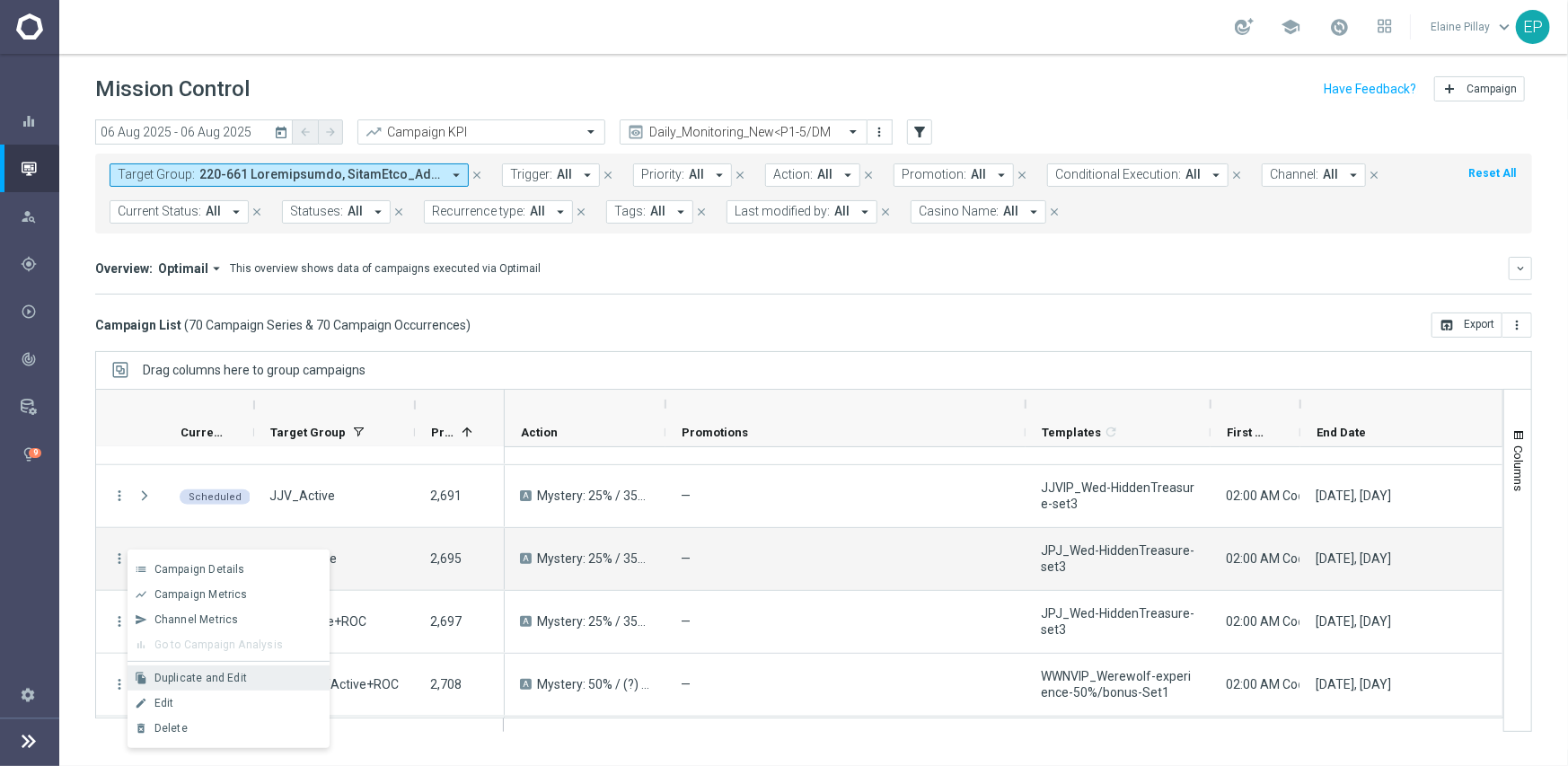 click on "Duplicate and Edit" at bounding box center (238, 678) 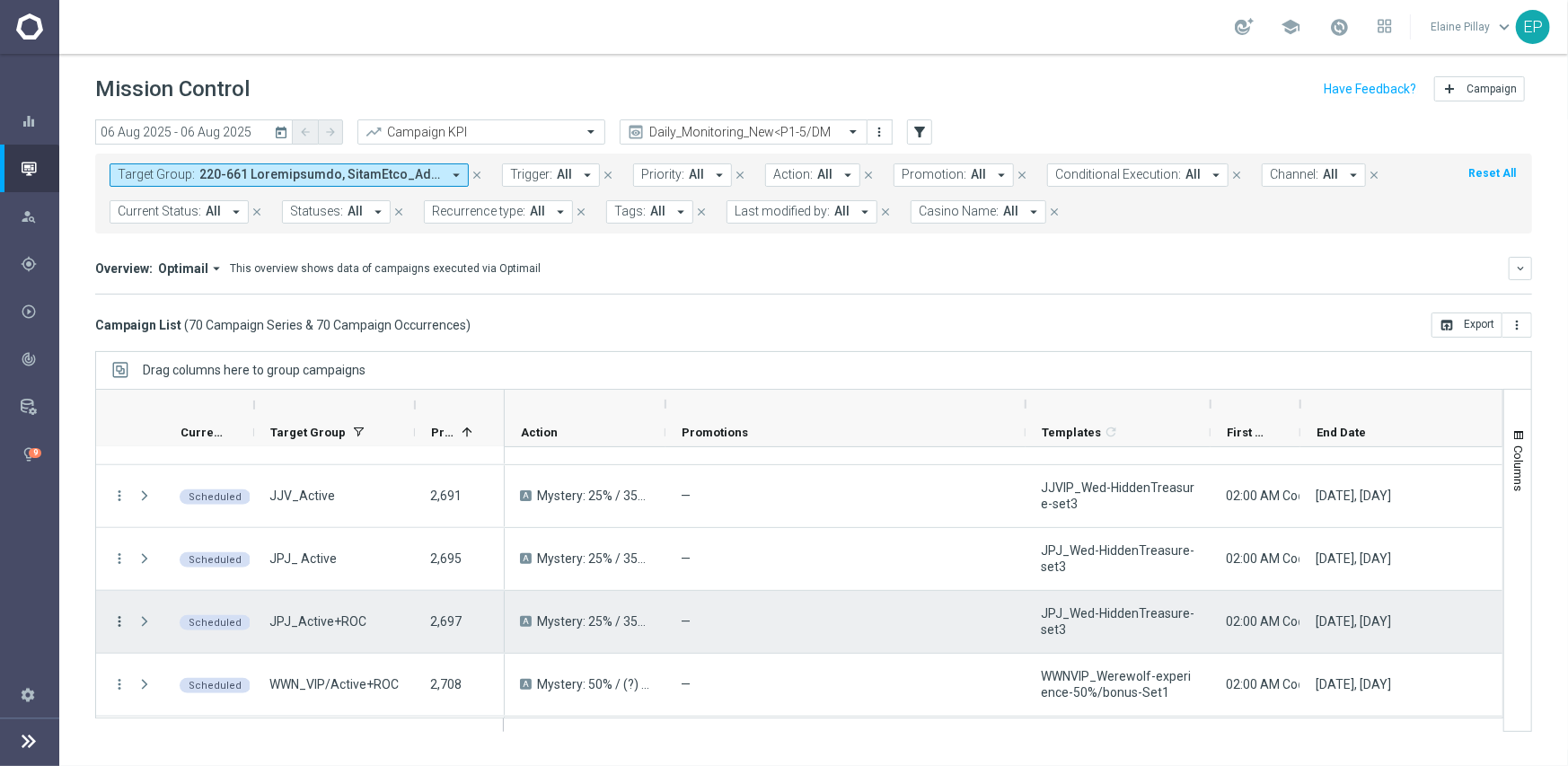 click on "more_vert" at bounding box center (119, 621) 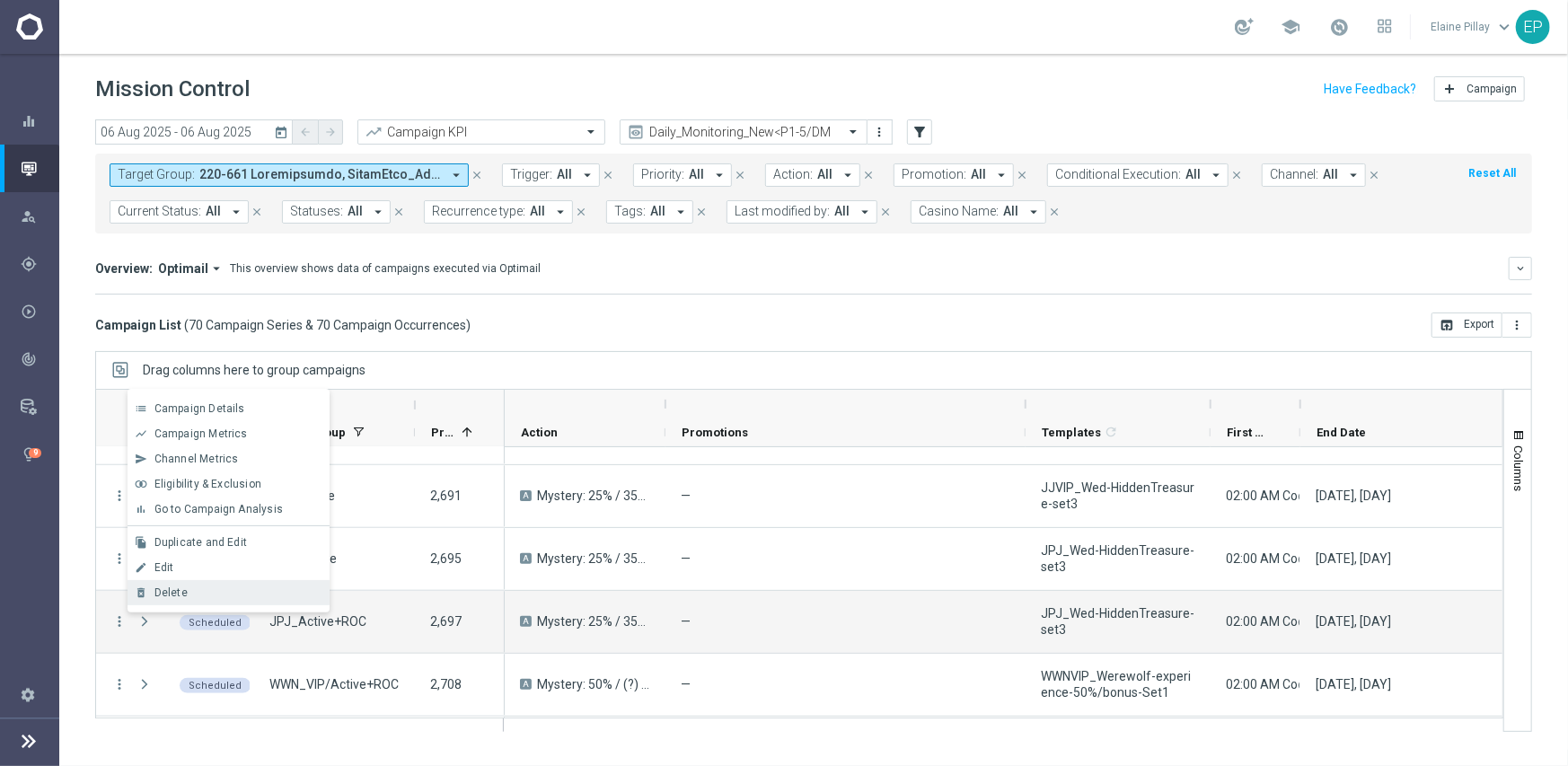 click on "Delete" at bounding box center [171, 593] 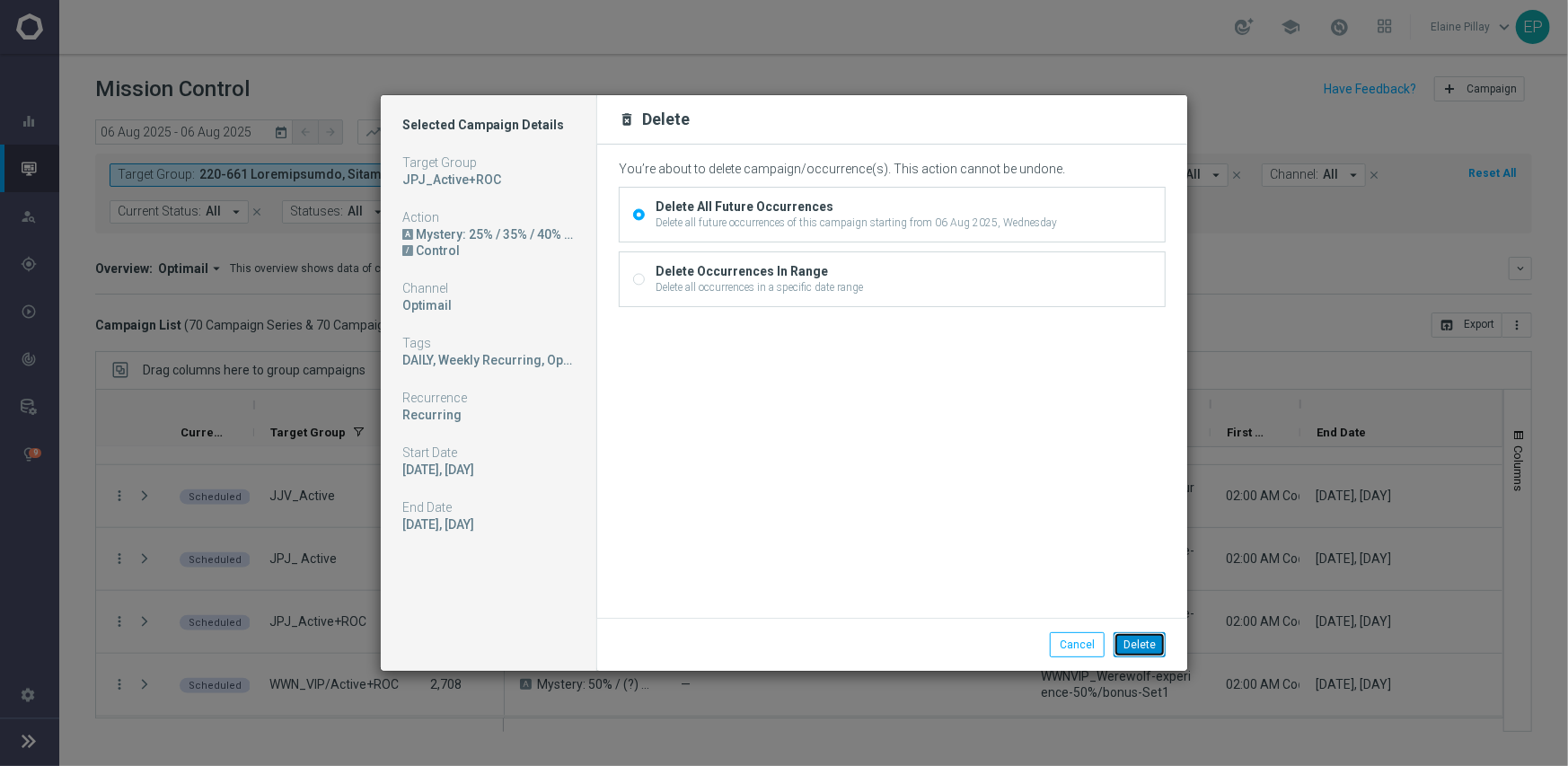 click on "Delete" 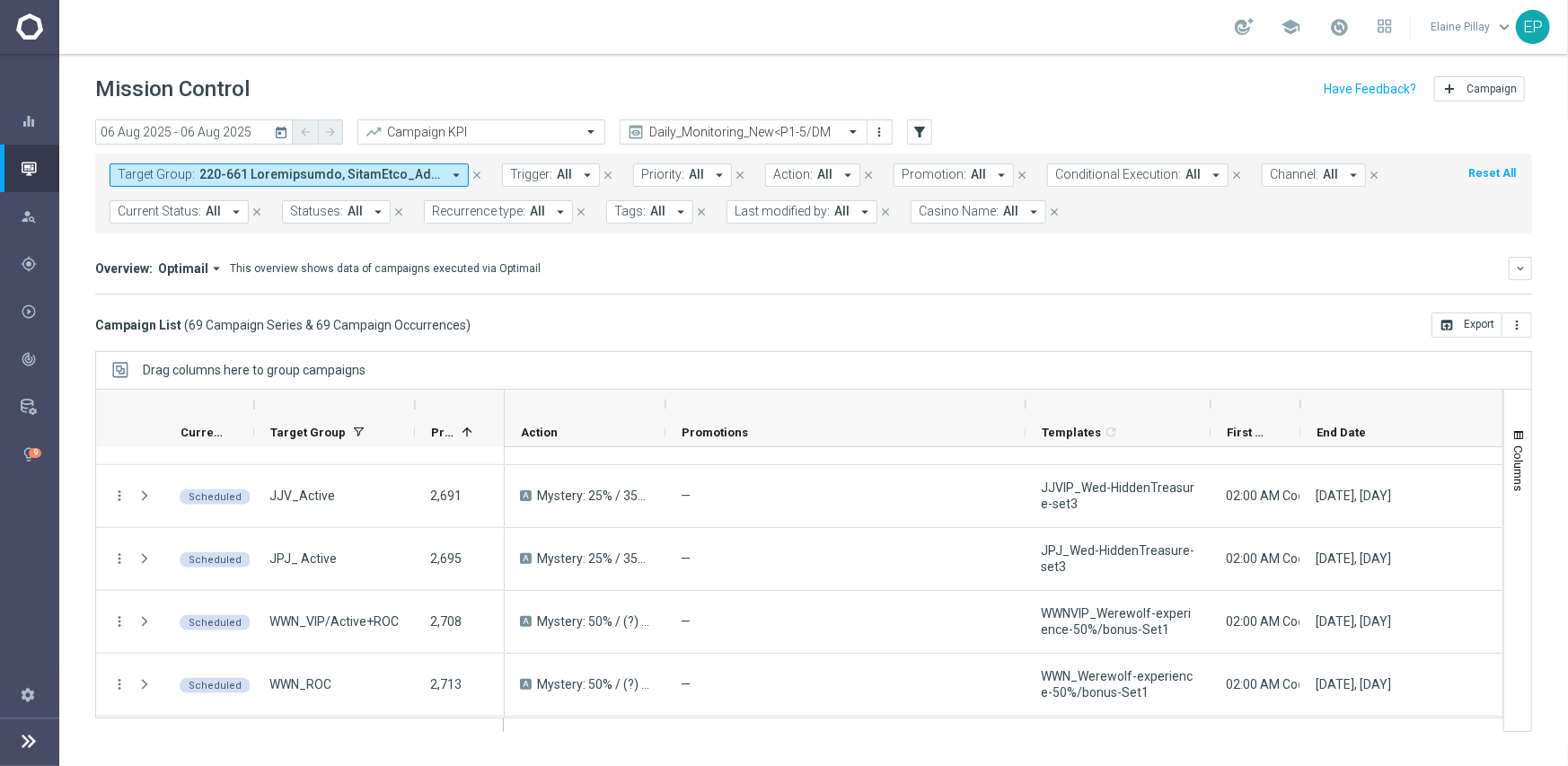 scroll, scrollTop: 1078, scrollLeft: 0, axis: vertical 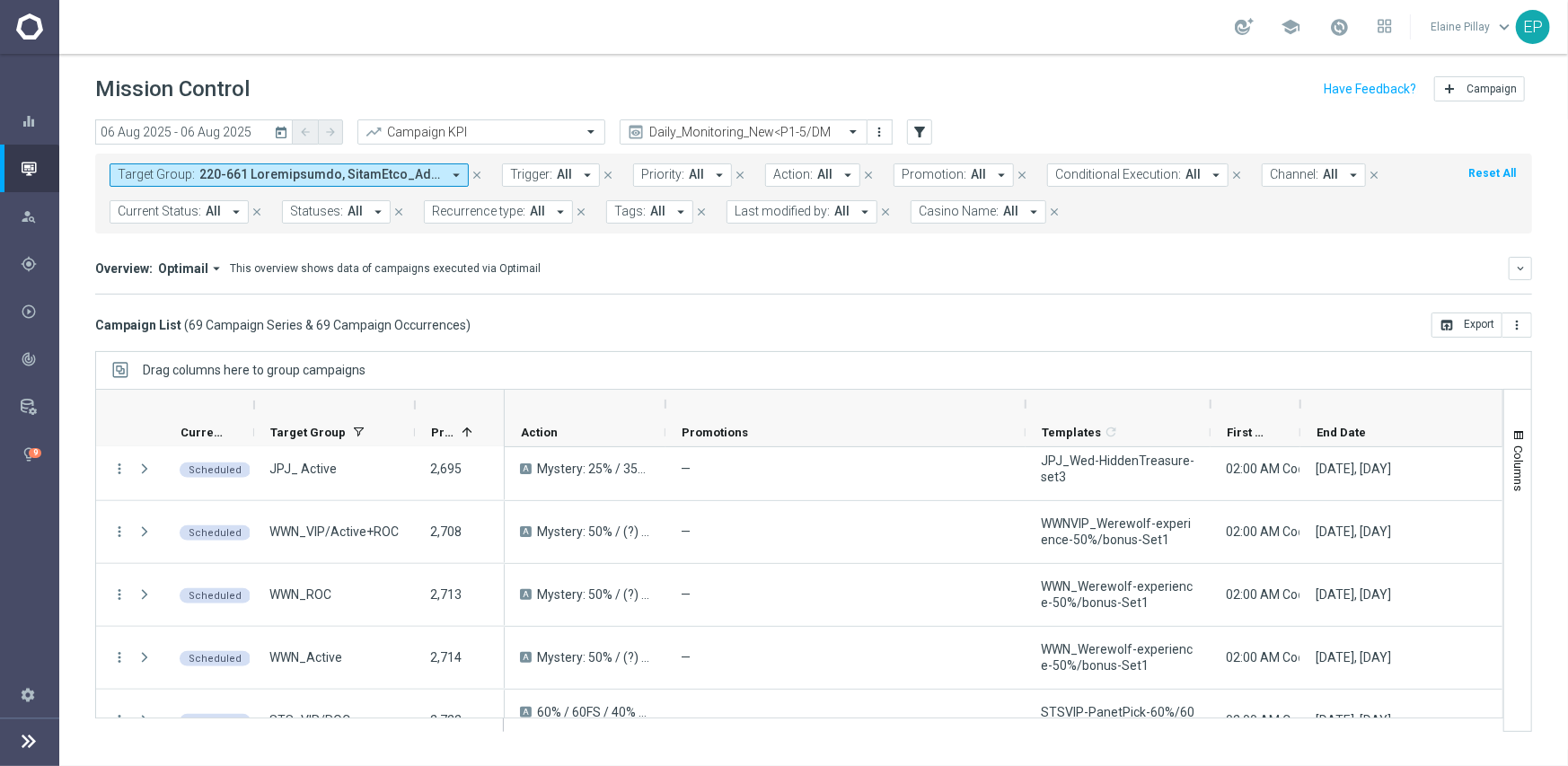 click on "more_vert
Scheduled
KJ_Churn2
2,673
more_vert
Scheduled
KJ_Churn1
2,675
more_vert
Scheduled
KJ_ROC
2,680
more_vert
Scheduled
JKK_Churn2
2,656
more_vert" at bounding box center [300, 1538] 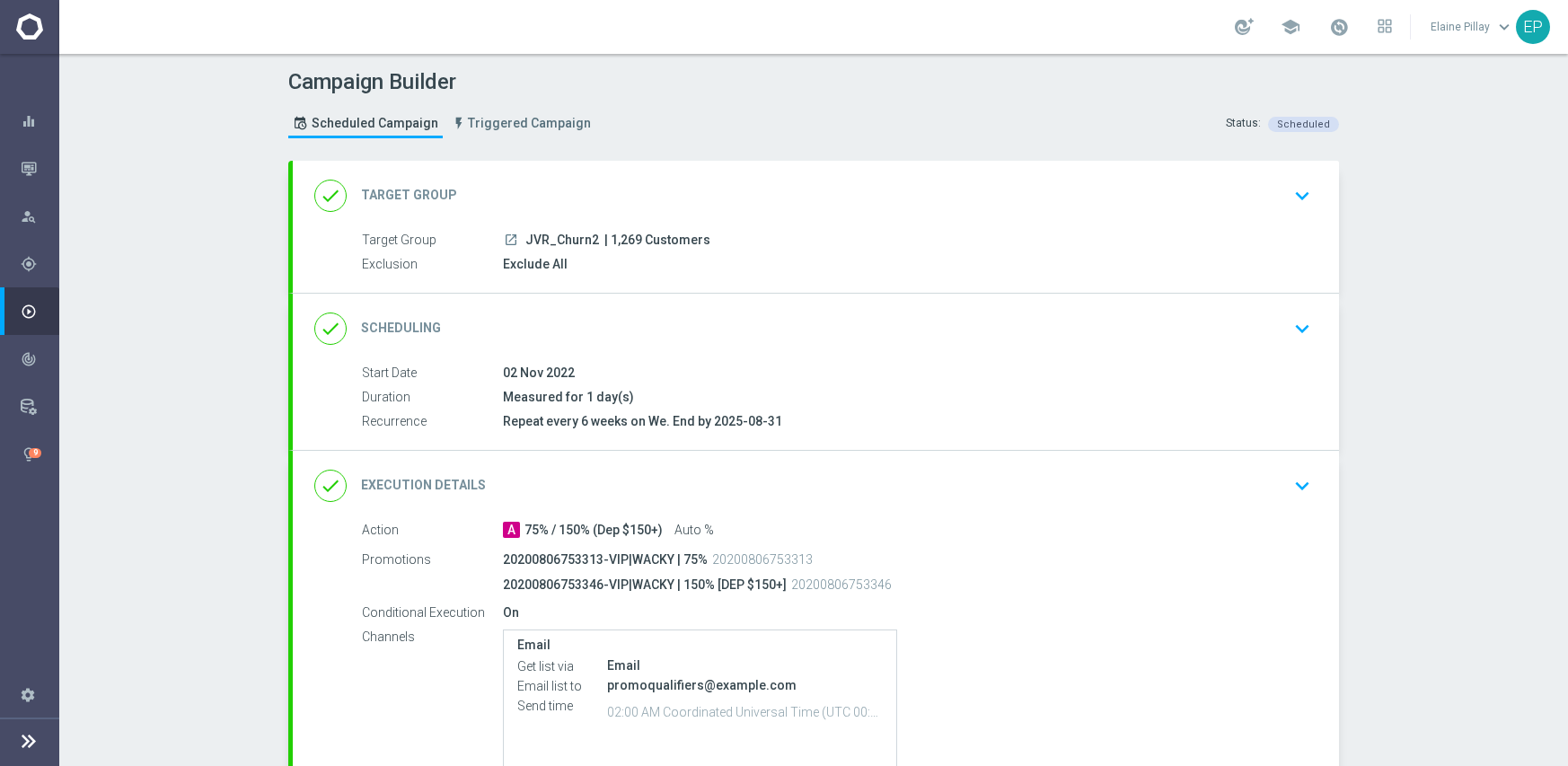 scroll, scrollTop: 0, scrollLeft: 0, axis: both 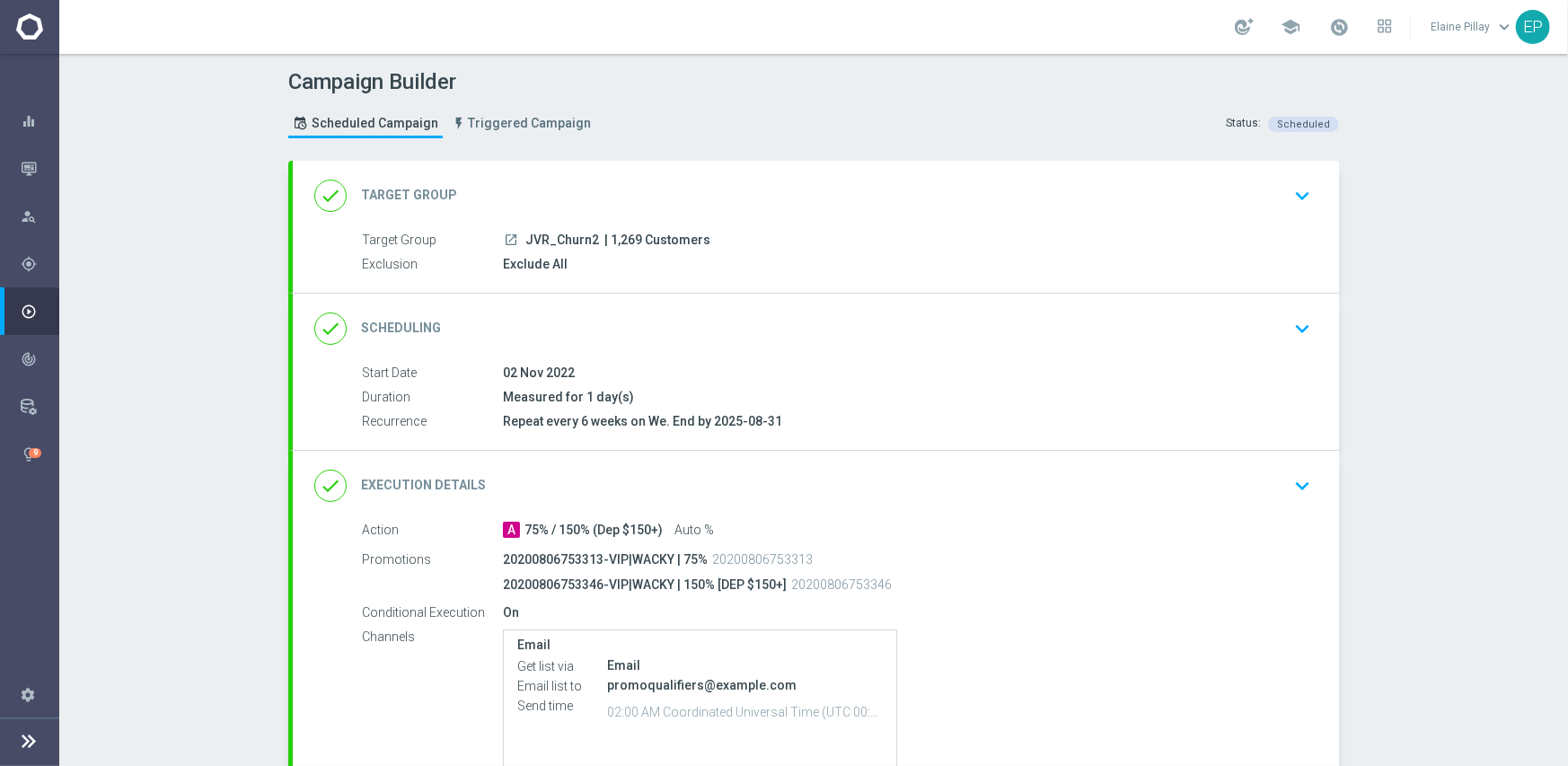 click on "done
Scheduling
keyboard_arrow_down" 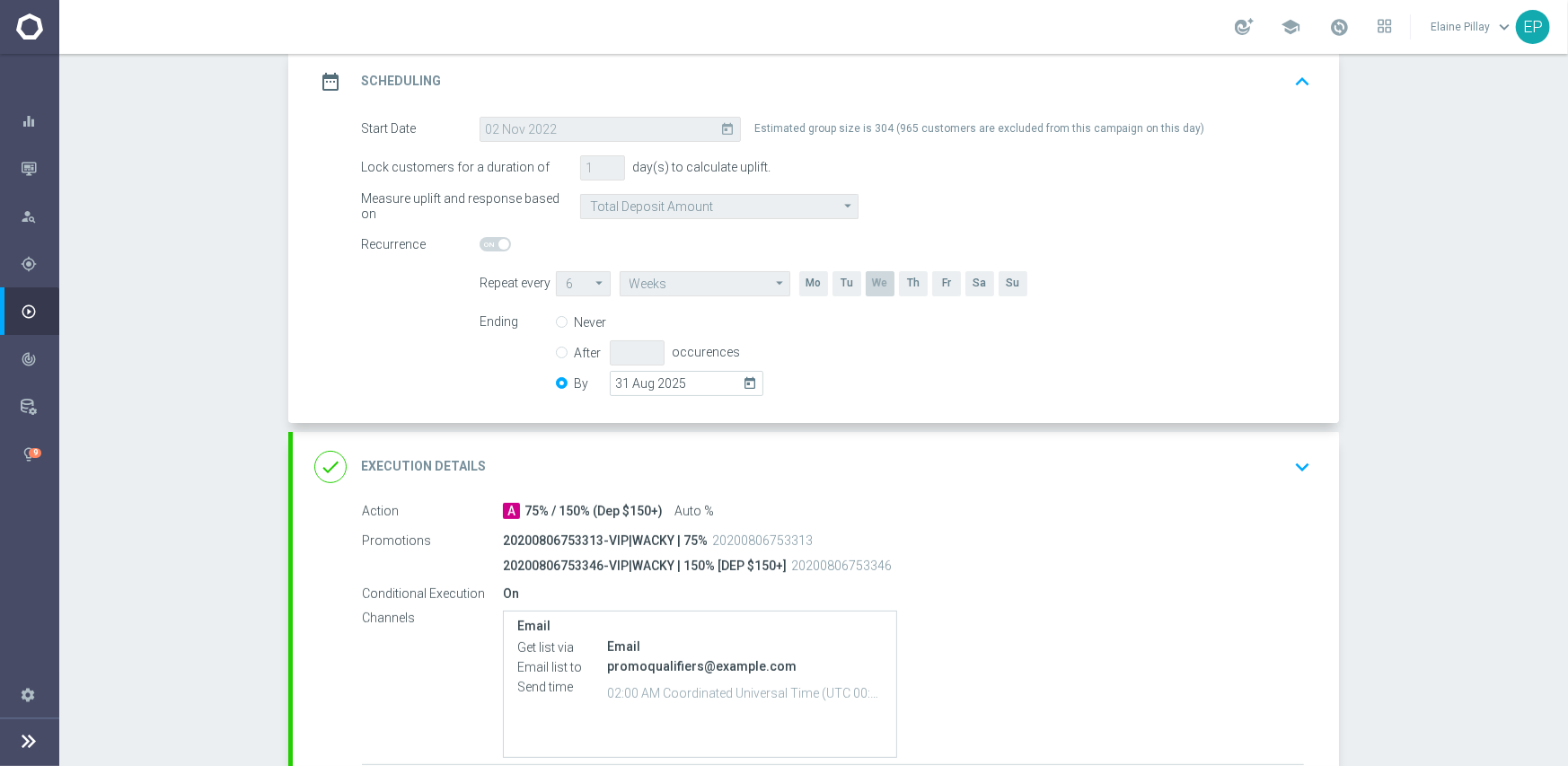 scroll, scrollTop: 269, scrollLeft: 0, axis: vertical 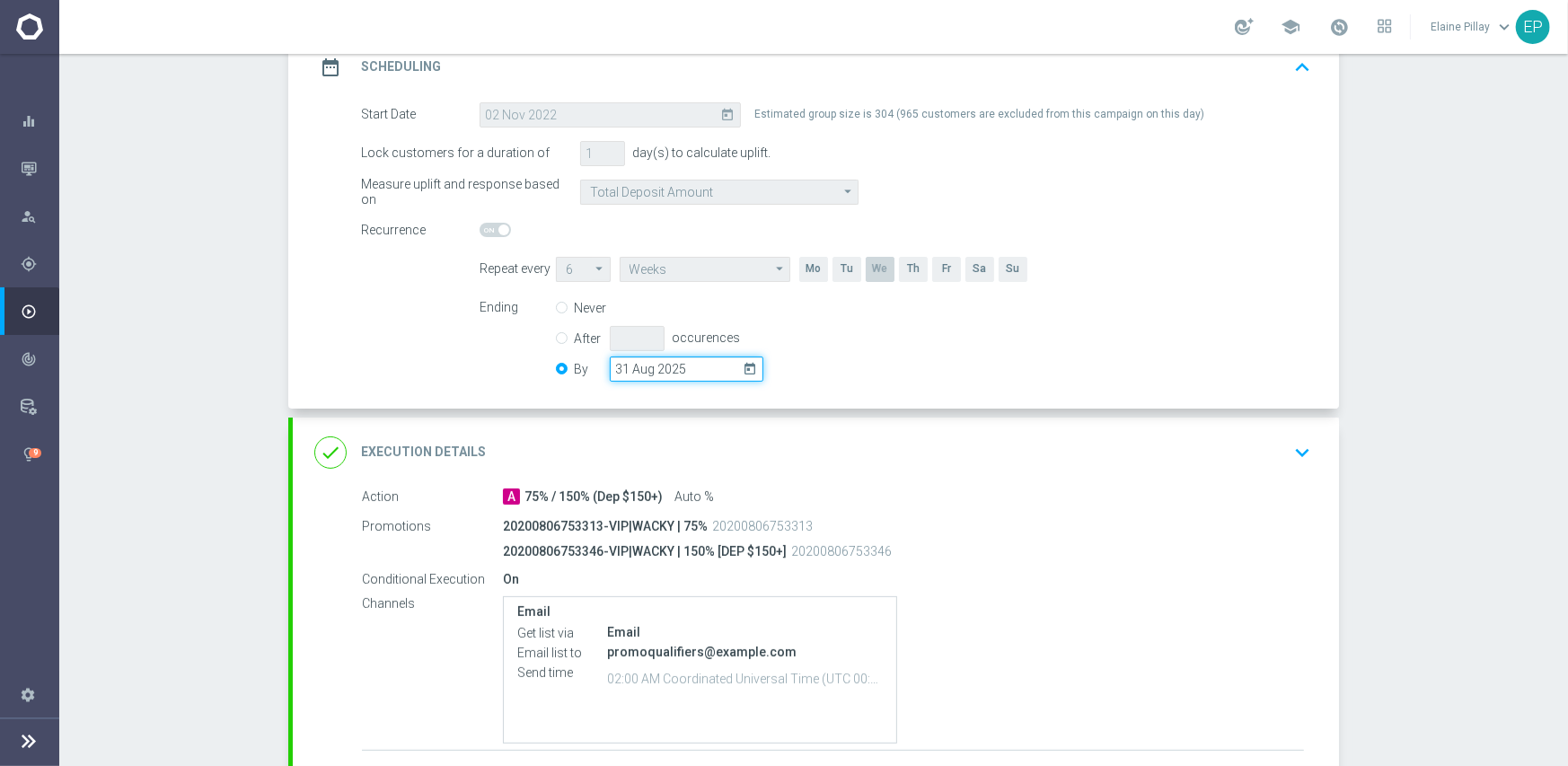 click on "31 Aug 2025" 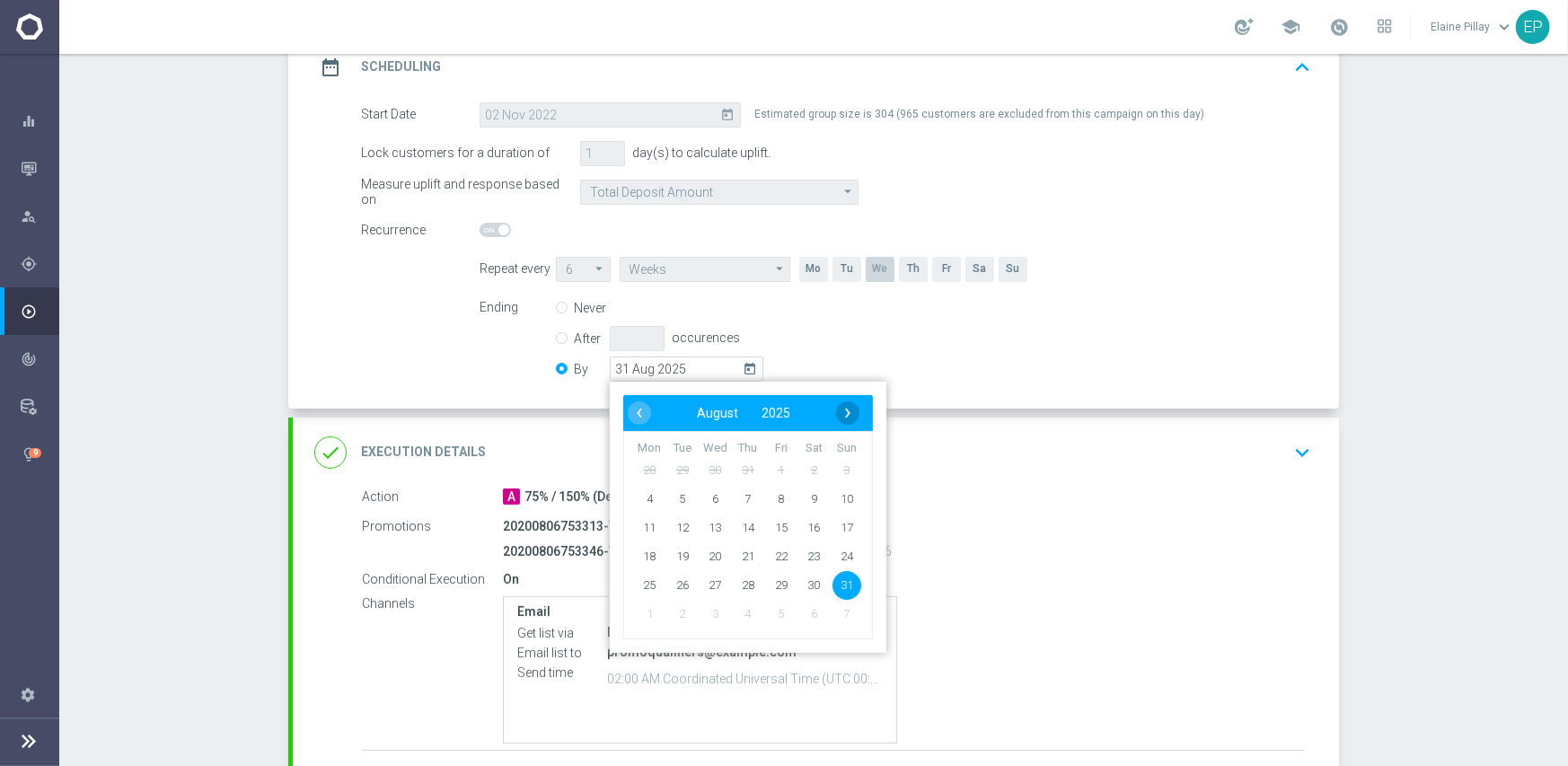 click on "›" 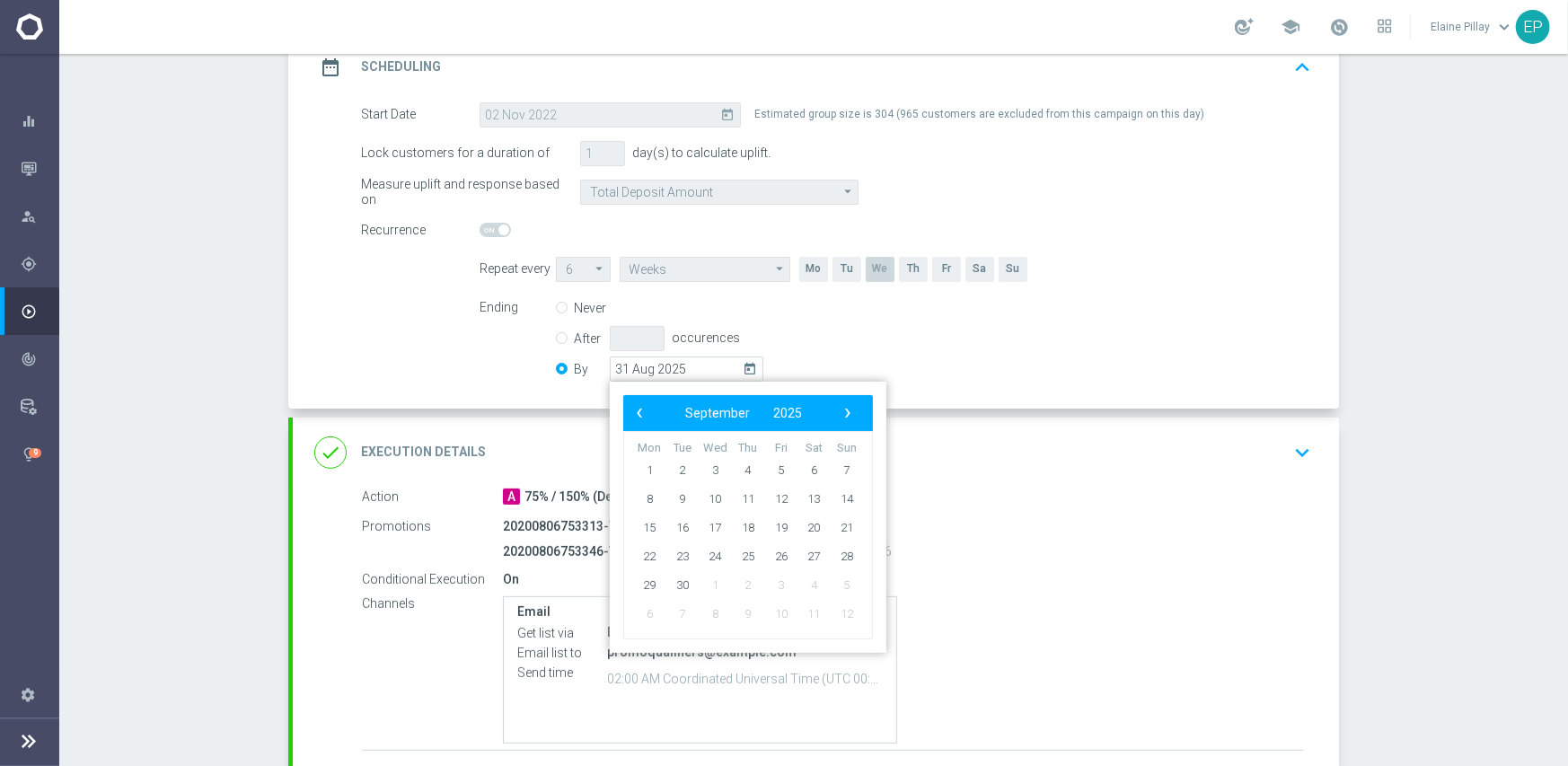 click on "›" 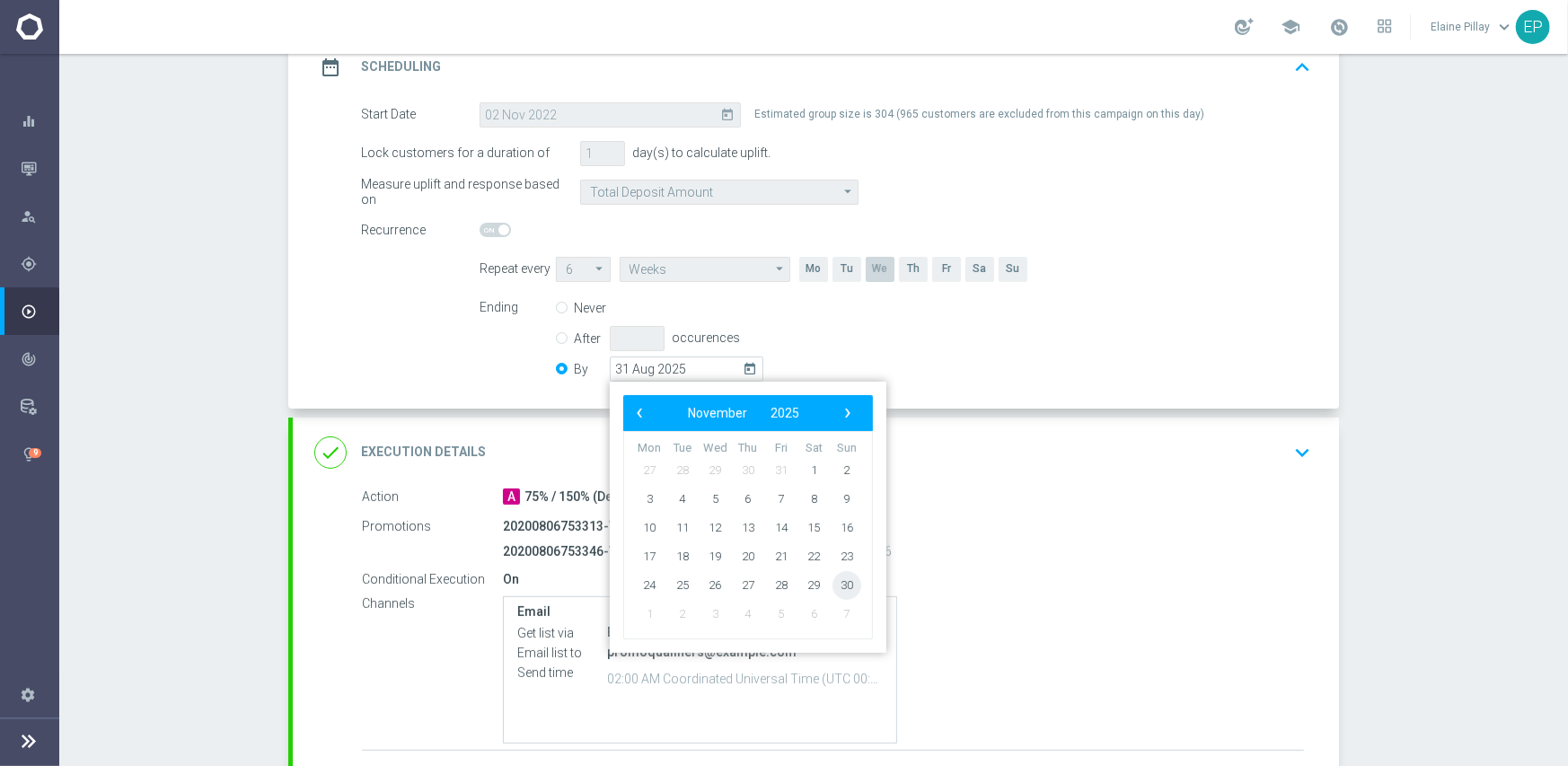 click on "30" 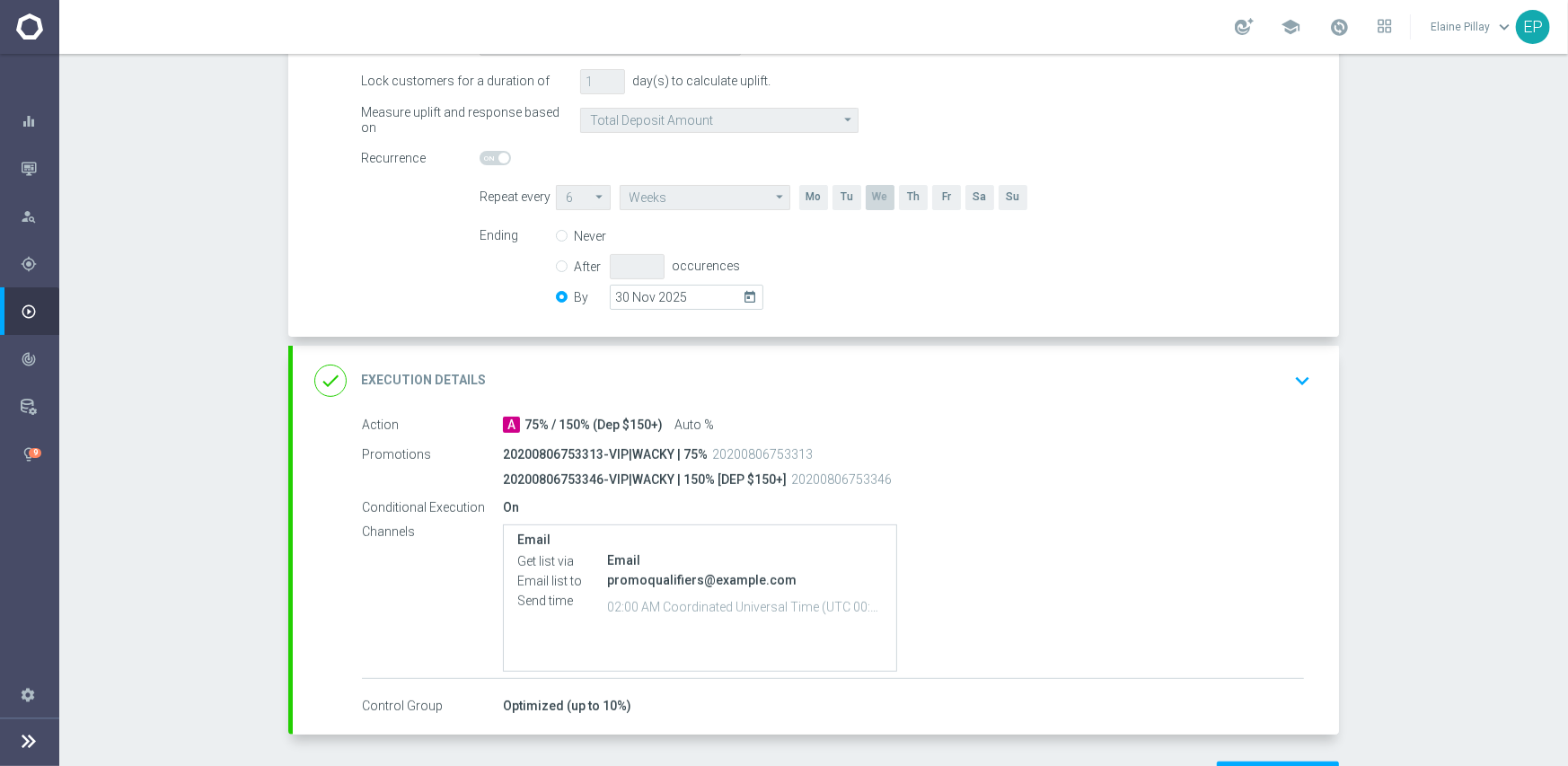 scroll, scrollTop: 405, scrollLeft: 0, axis: vertical 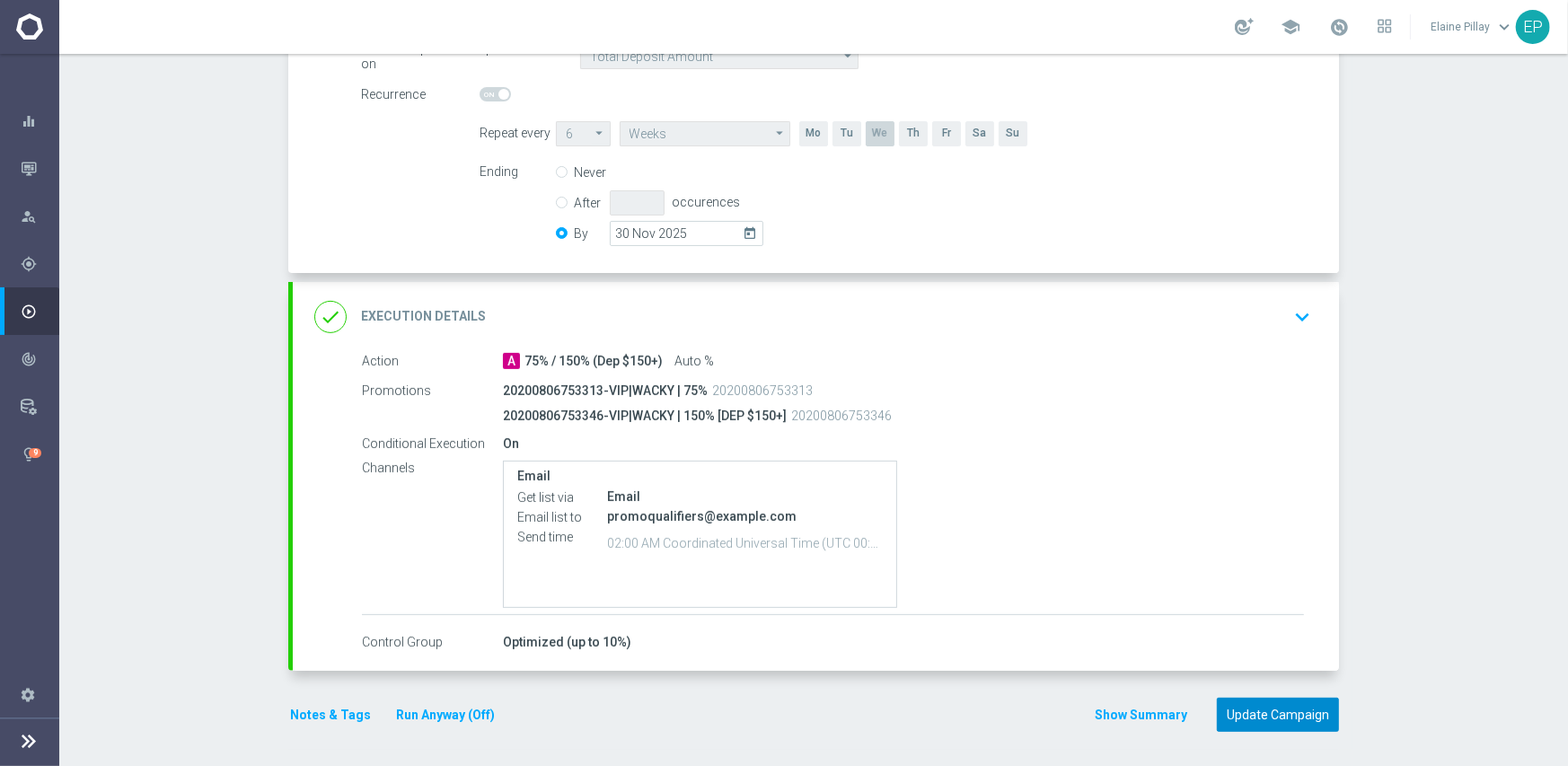 click on "Update Campaign" 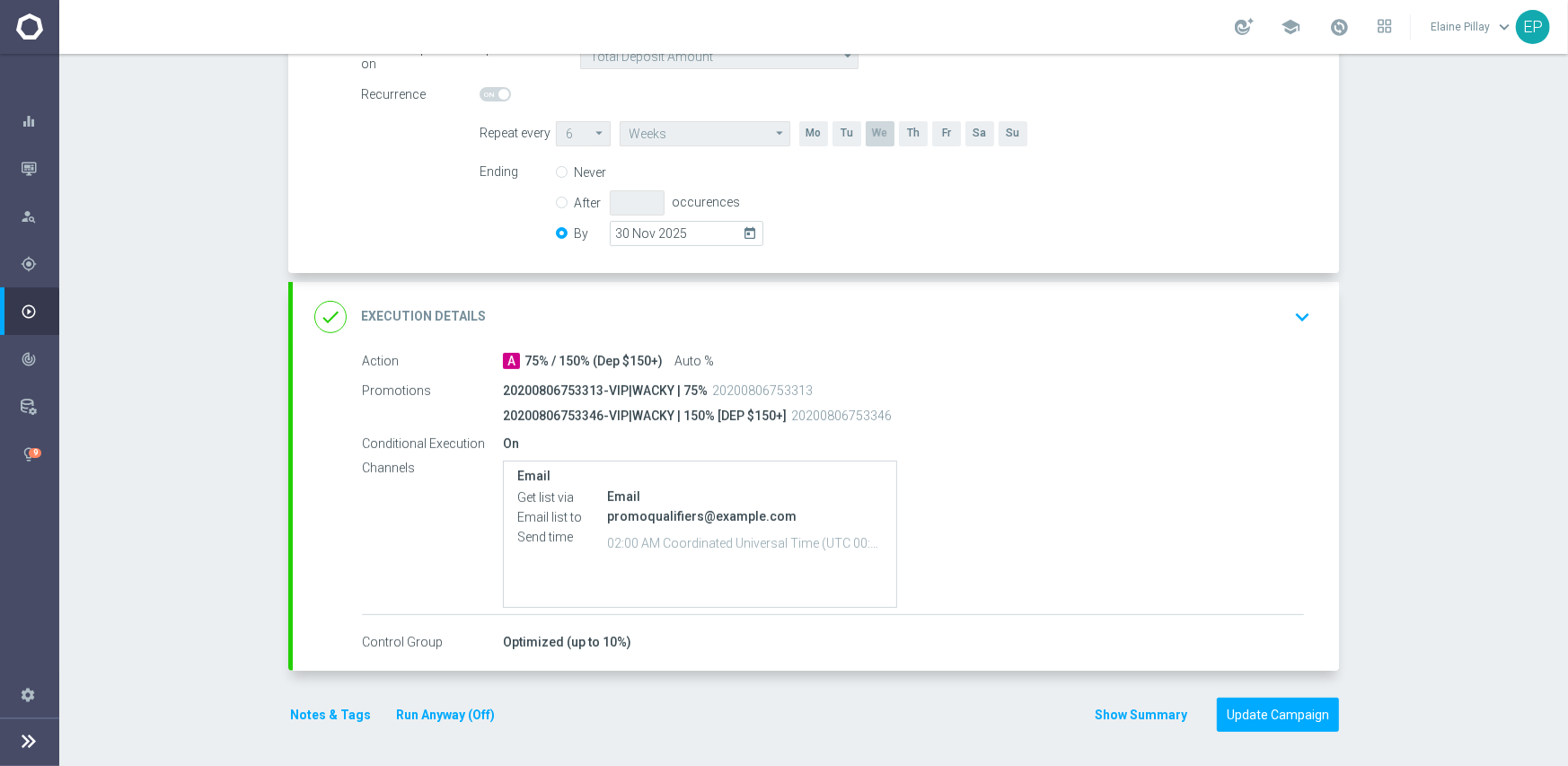 scroll, scrollTop: 403, scrollLeft: 0, axis: vertical 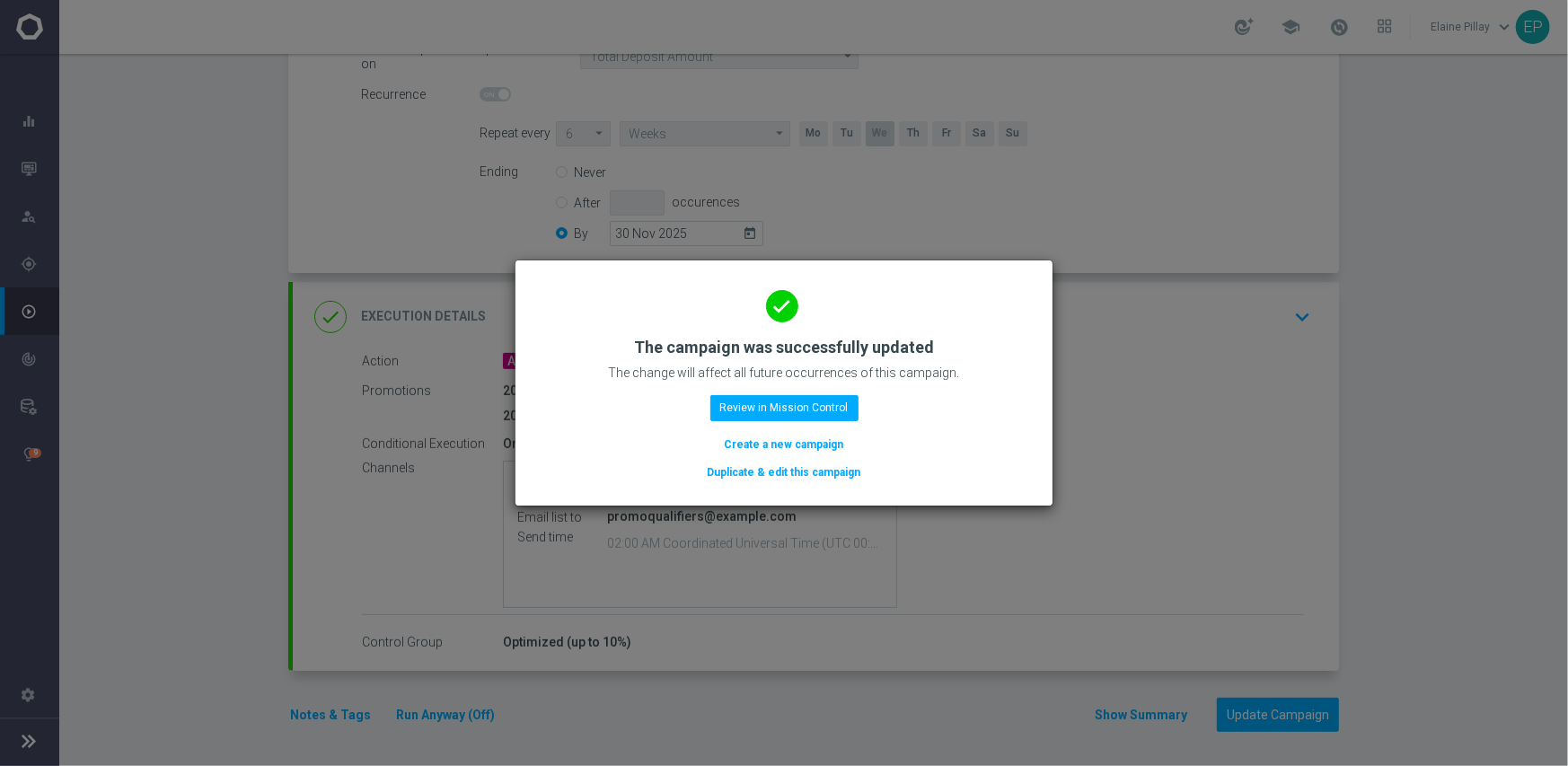 click on "Duplicate & edit this campaign" 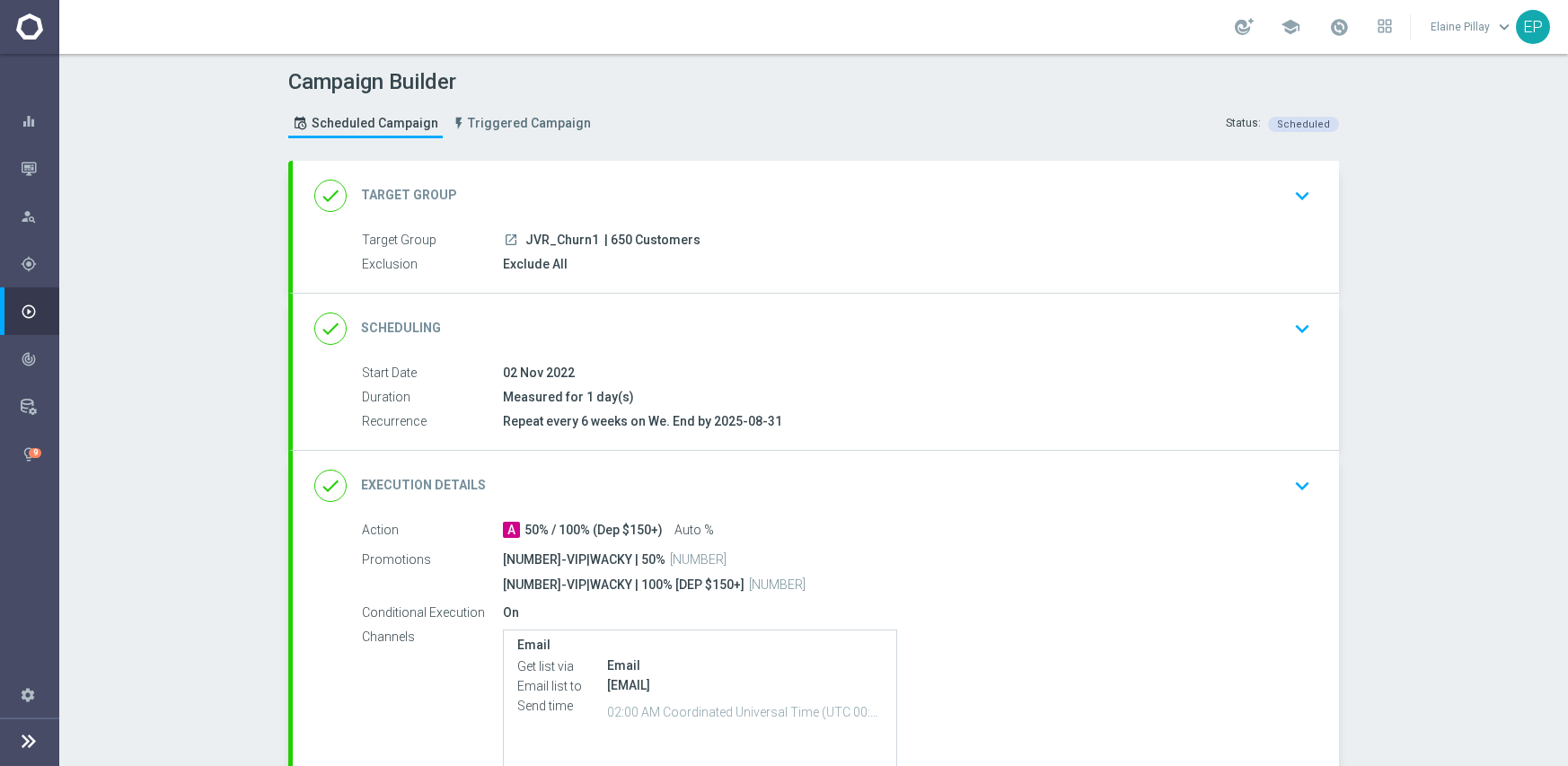 scroll, scrollTop: 0, scrollLeft: 0, axis: both 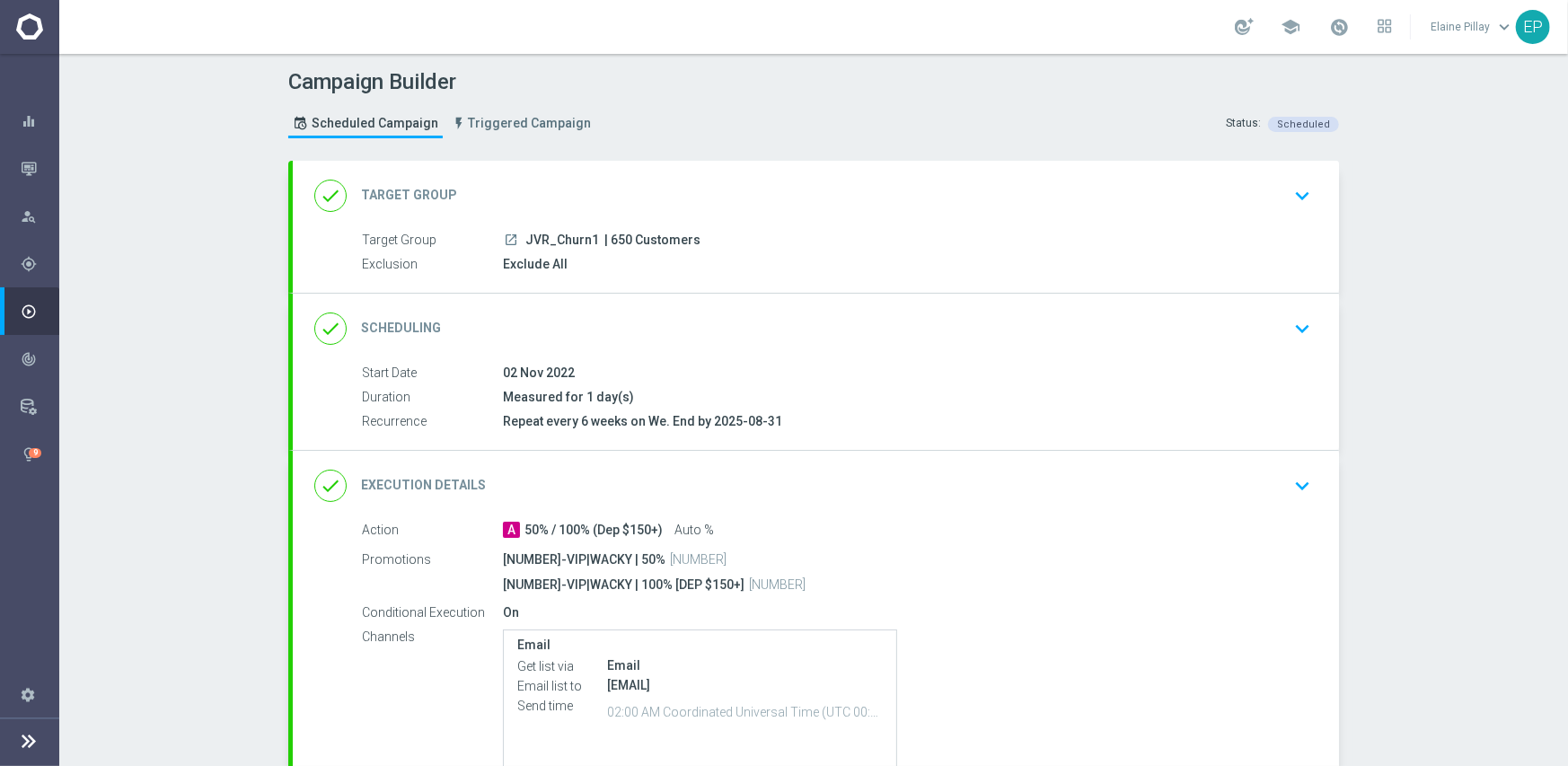 click on "done
Scheduling
keyboard_arrow_down" 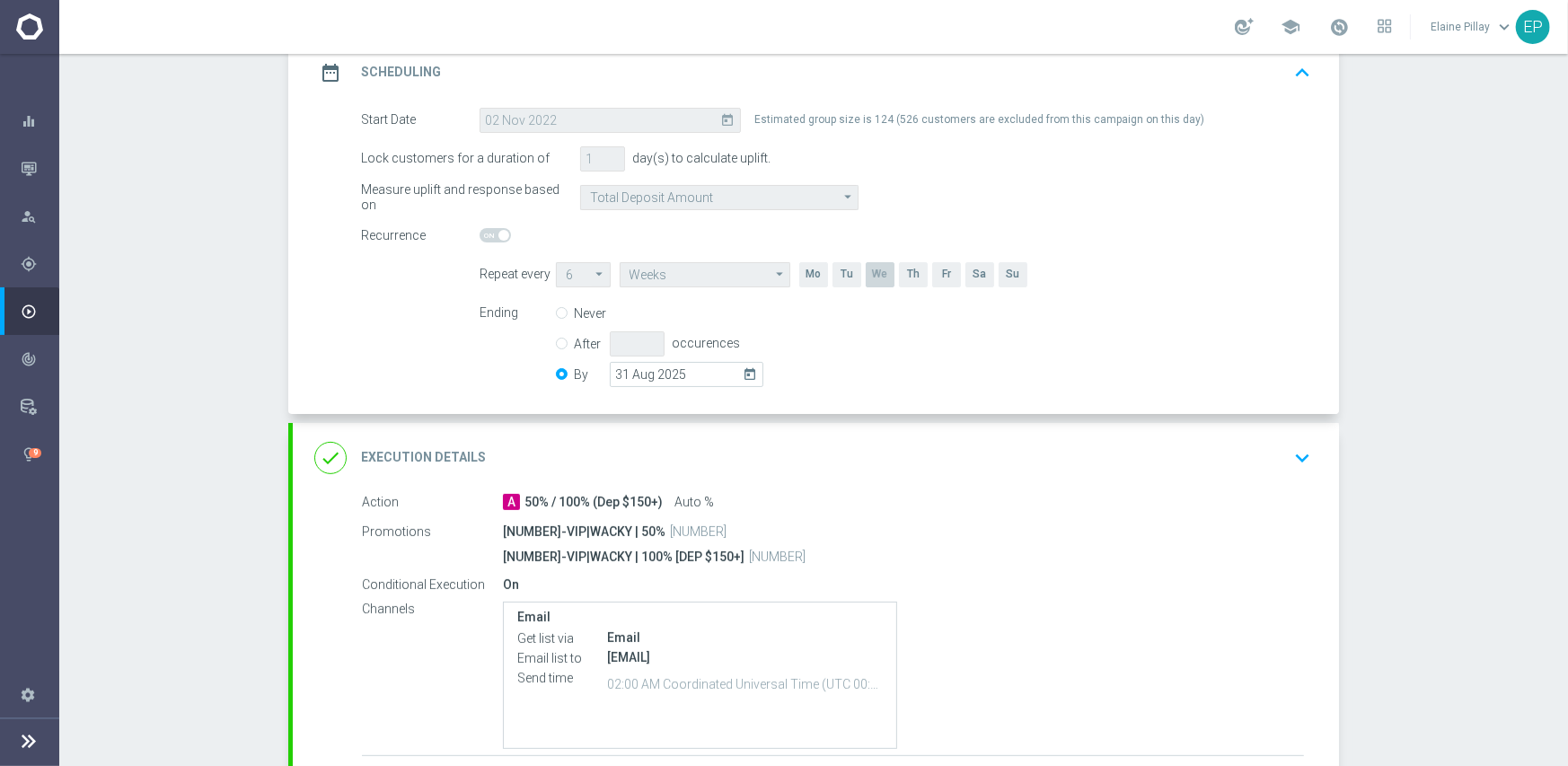 scroll, scrollTop: 269, scrollLeft: 0, axis: vertical 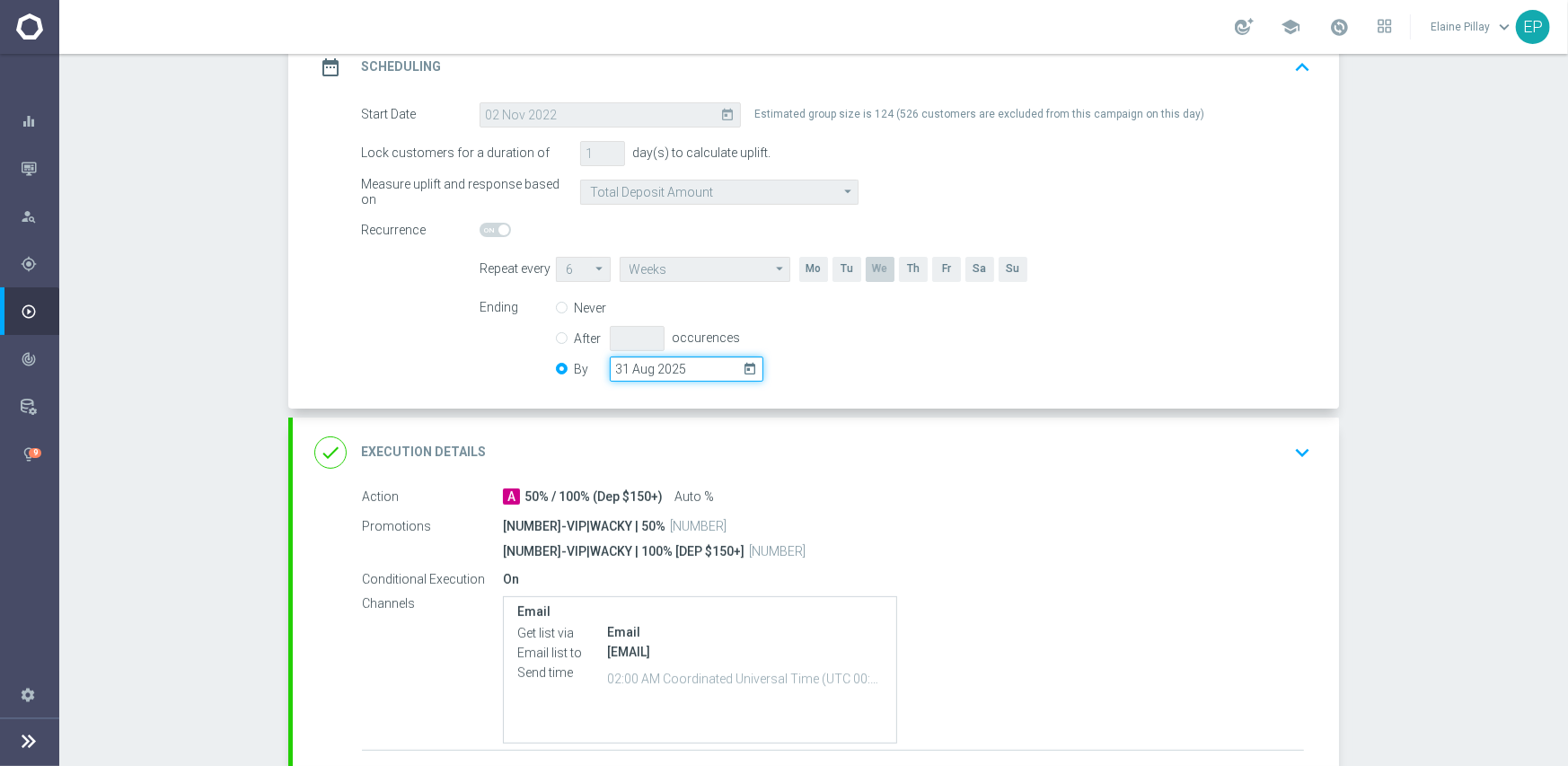 click on "31 Aug 2025" 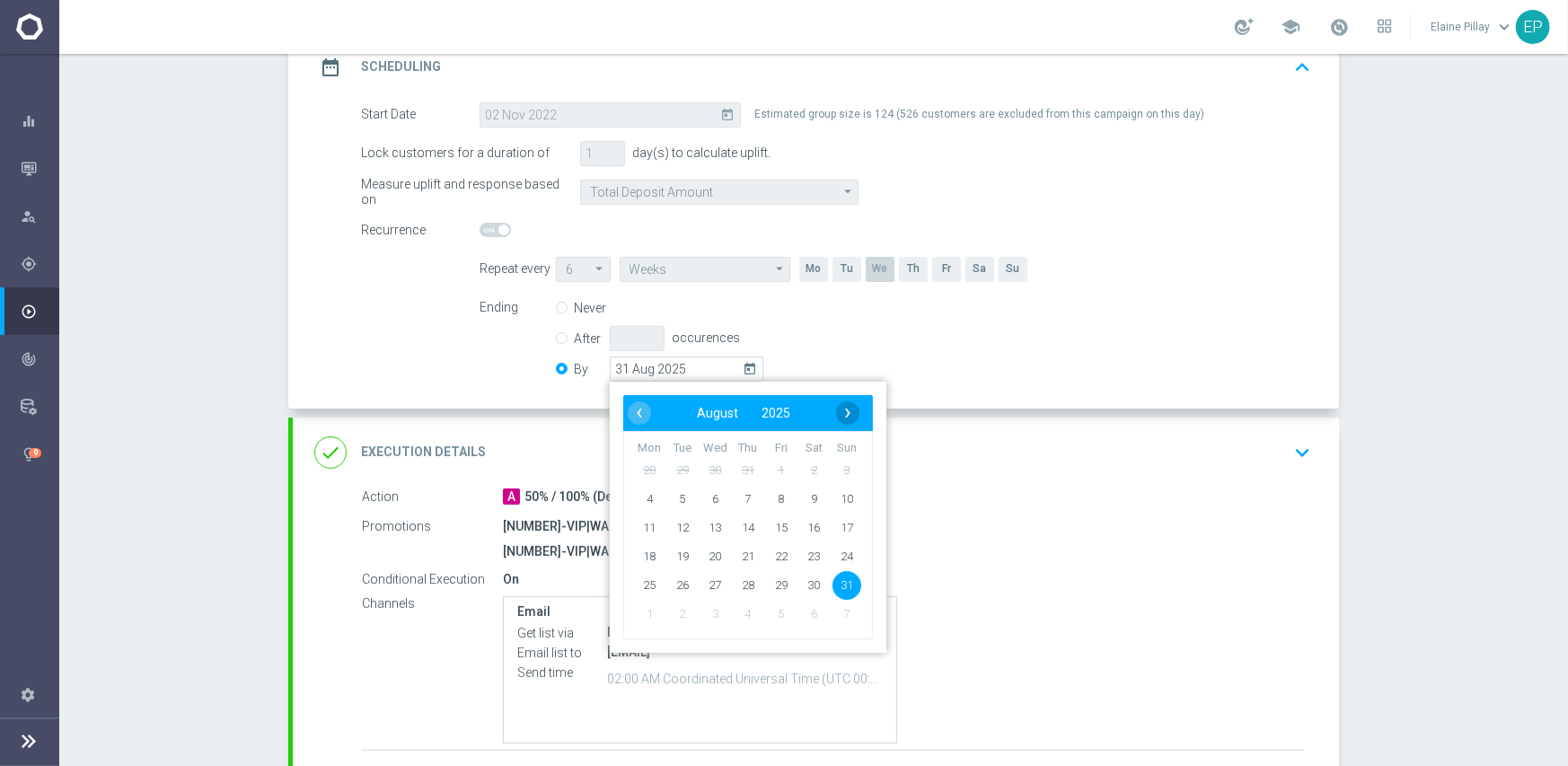 click on "›" 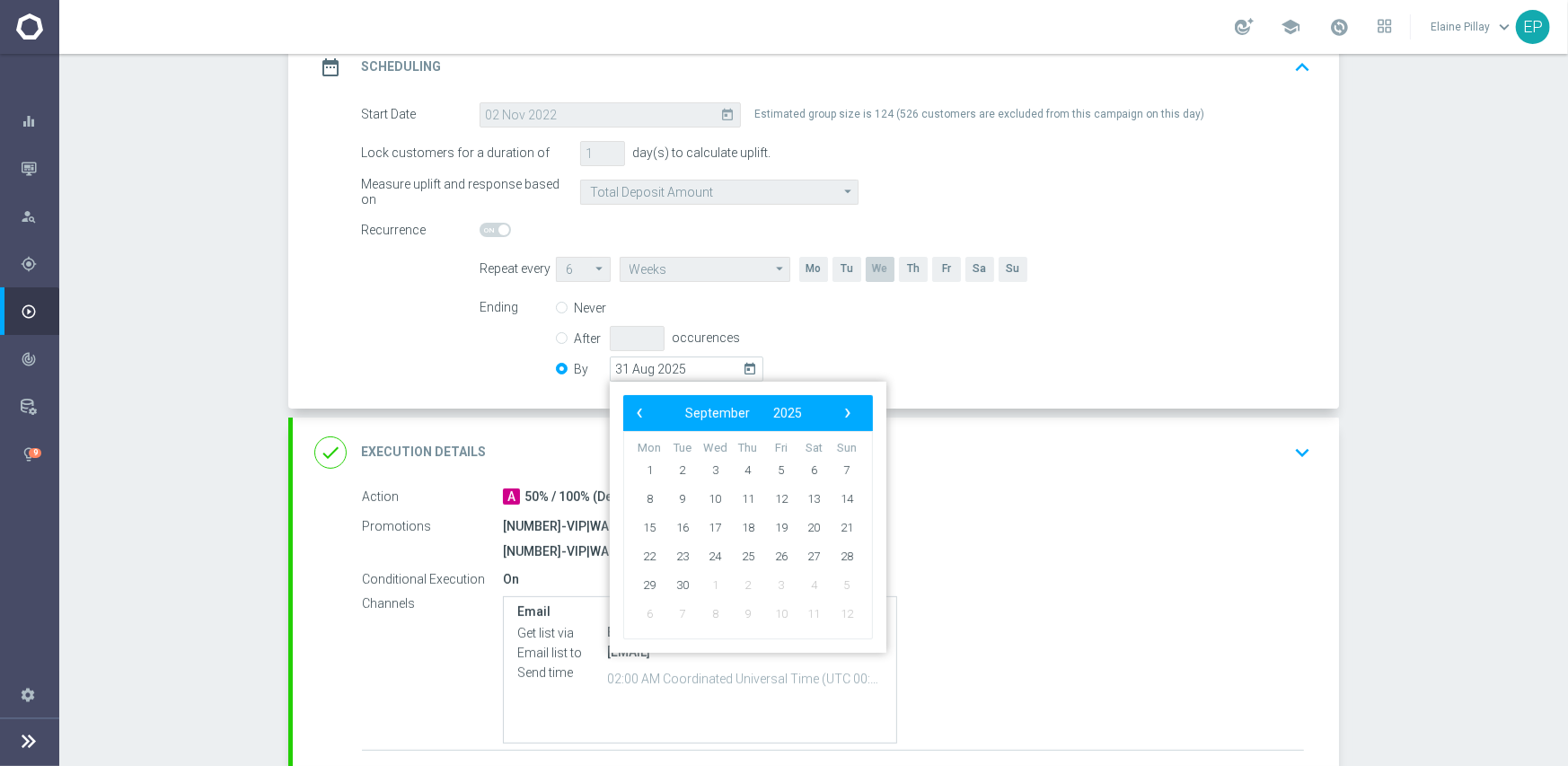 click on "›" 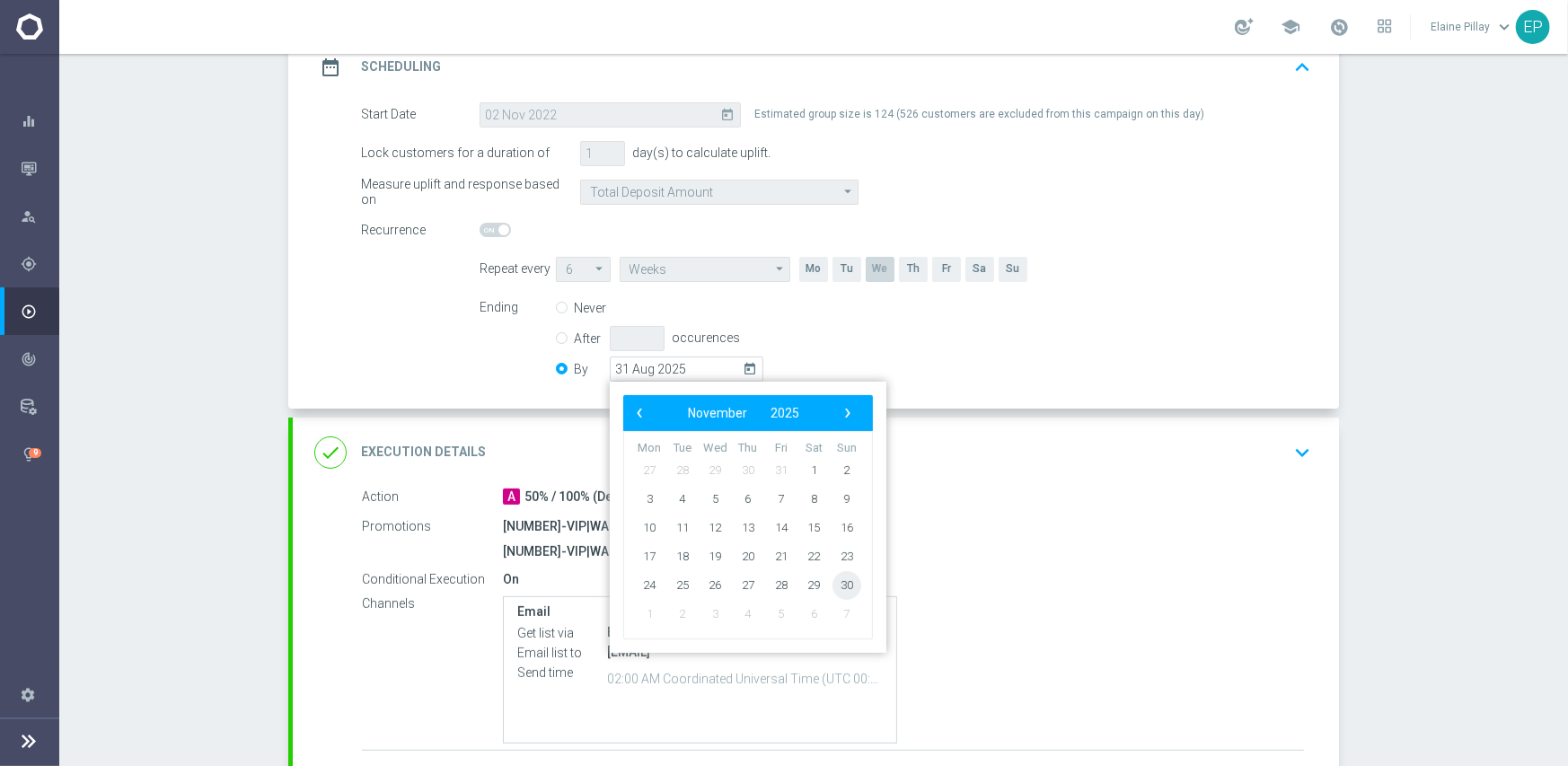 click on "30" 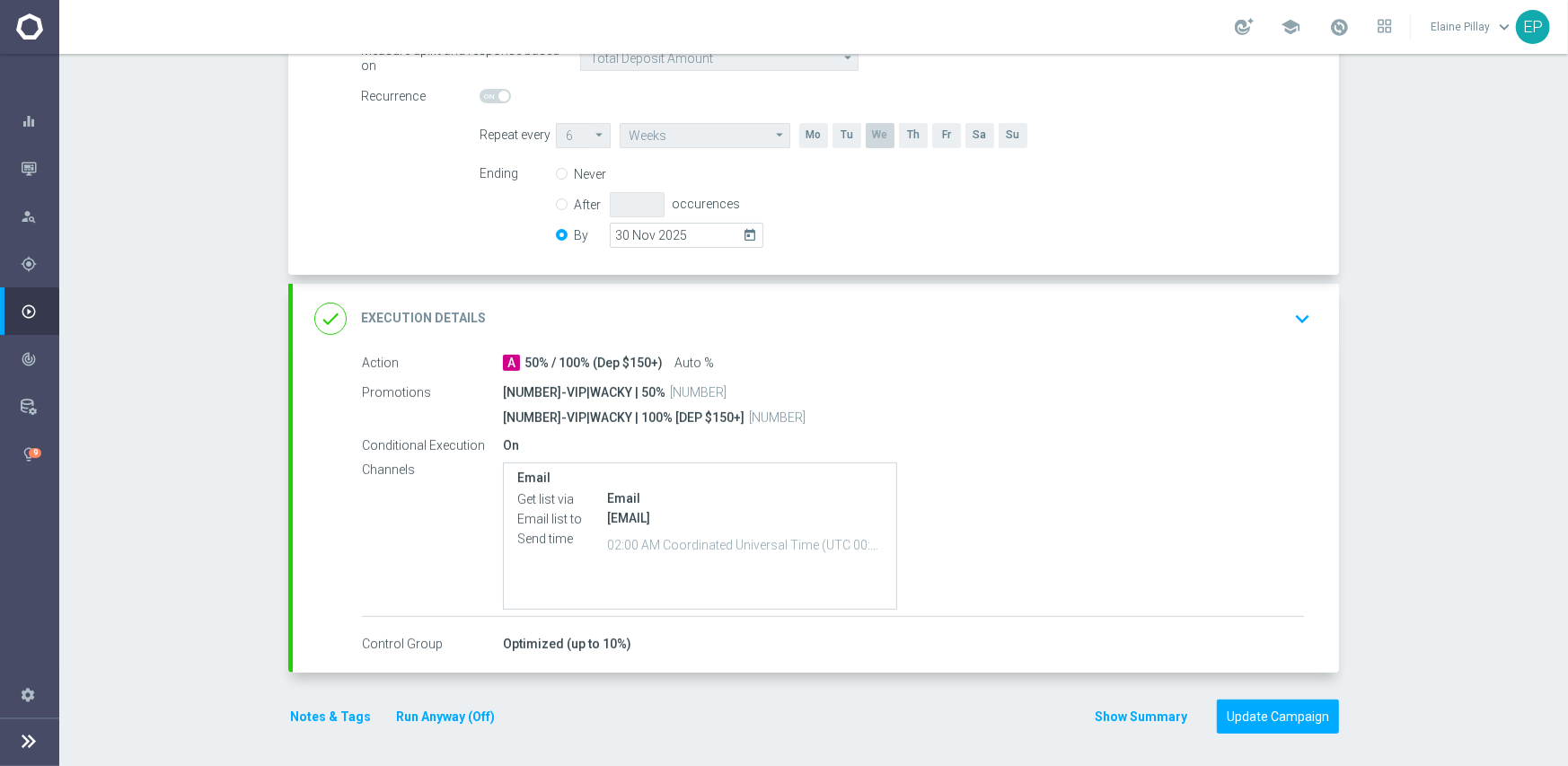 scroll, scrollTop: 405, scrollLeft: 0, axis: vertical 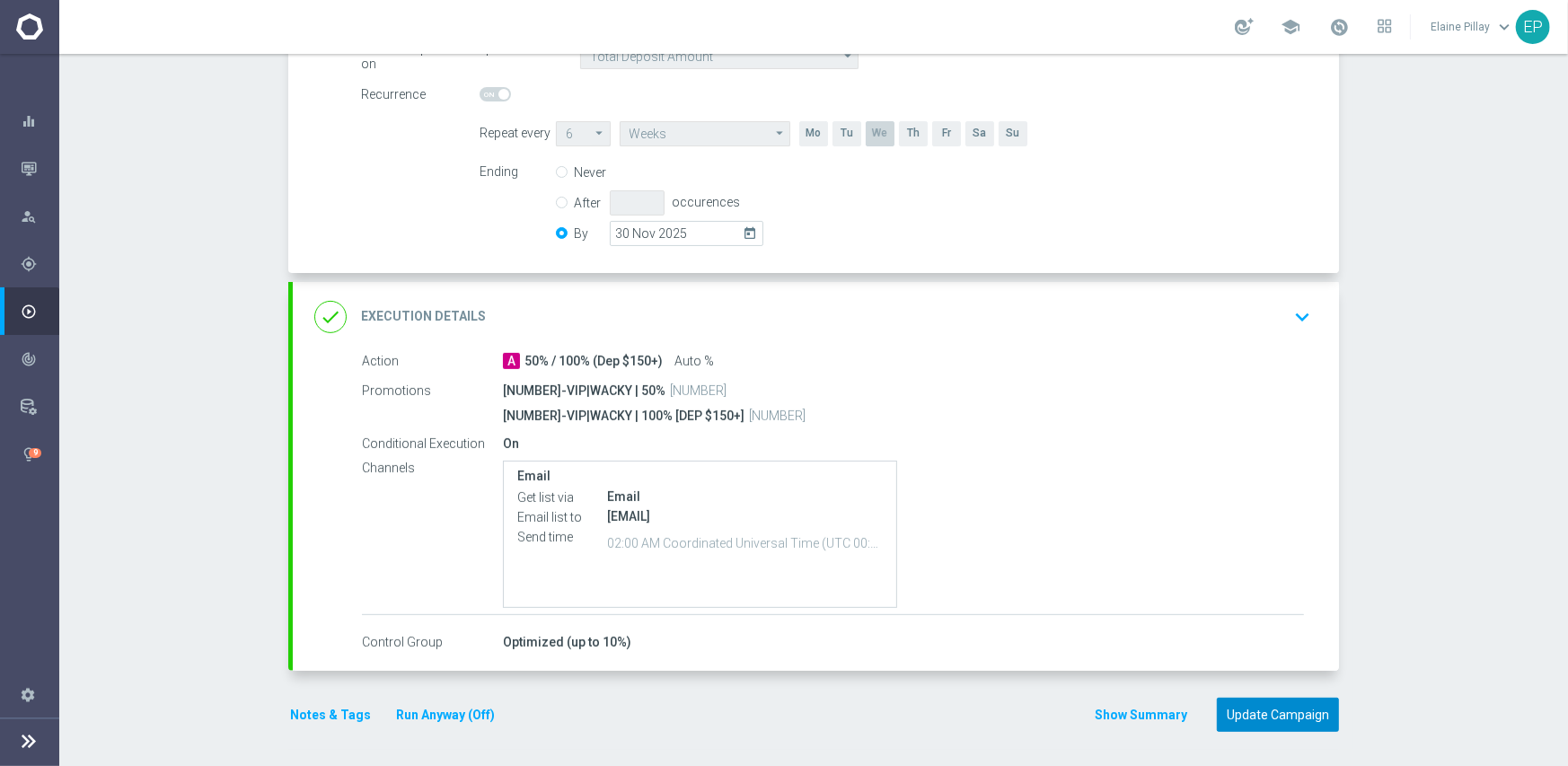drag, startPoint x: 1273, startPoint y: 711, endPoint x: 1270, endPoint y: 662, distance: 49.091751 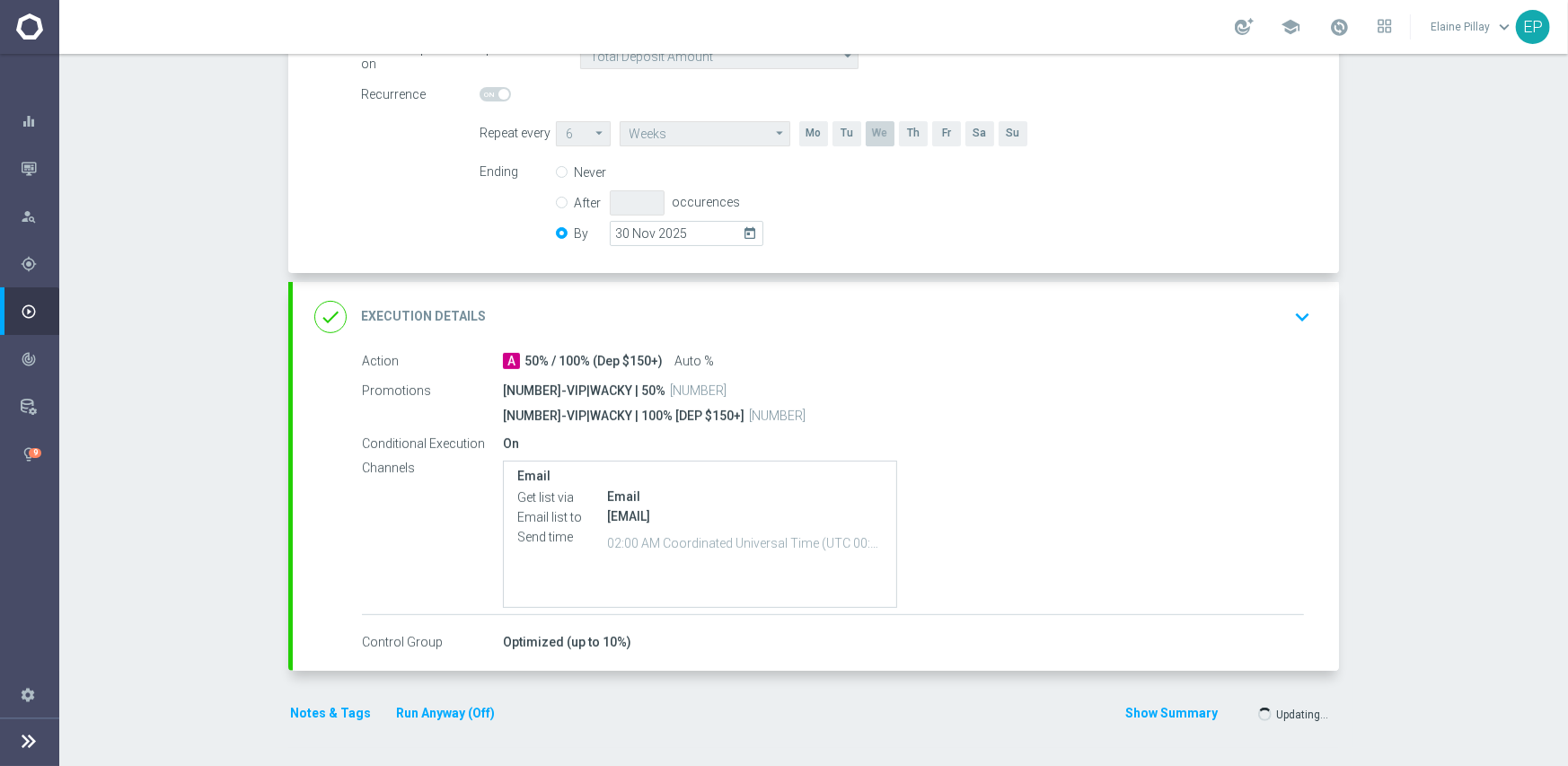 scroll, scrollTop: 403, scrollLeft: 0, axis: vertical 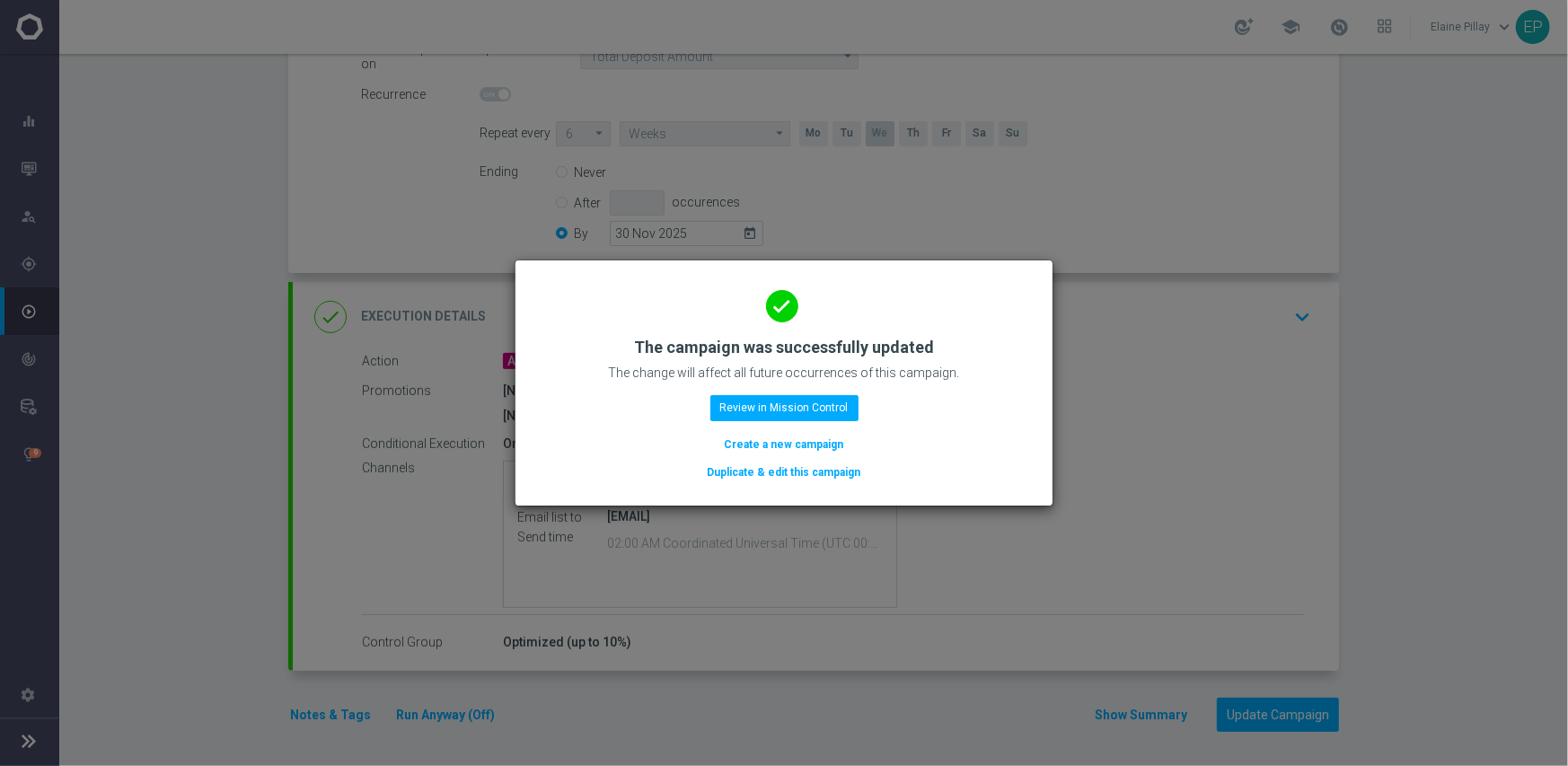 click on "Duplicate & edit this campaign" 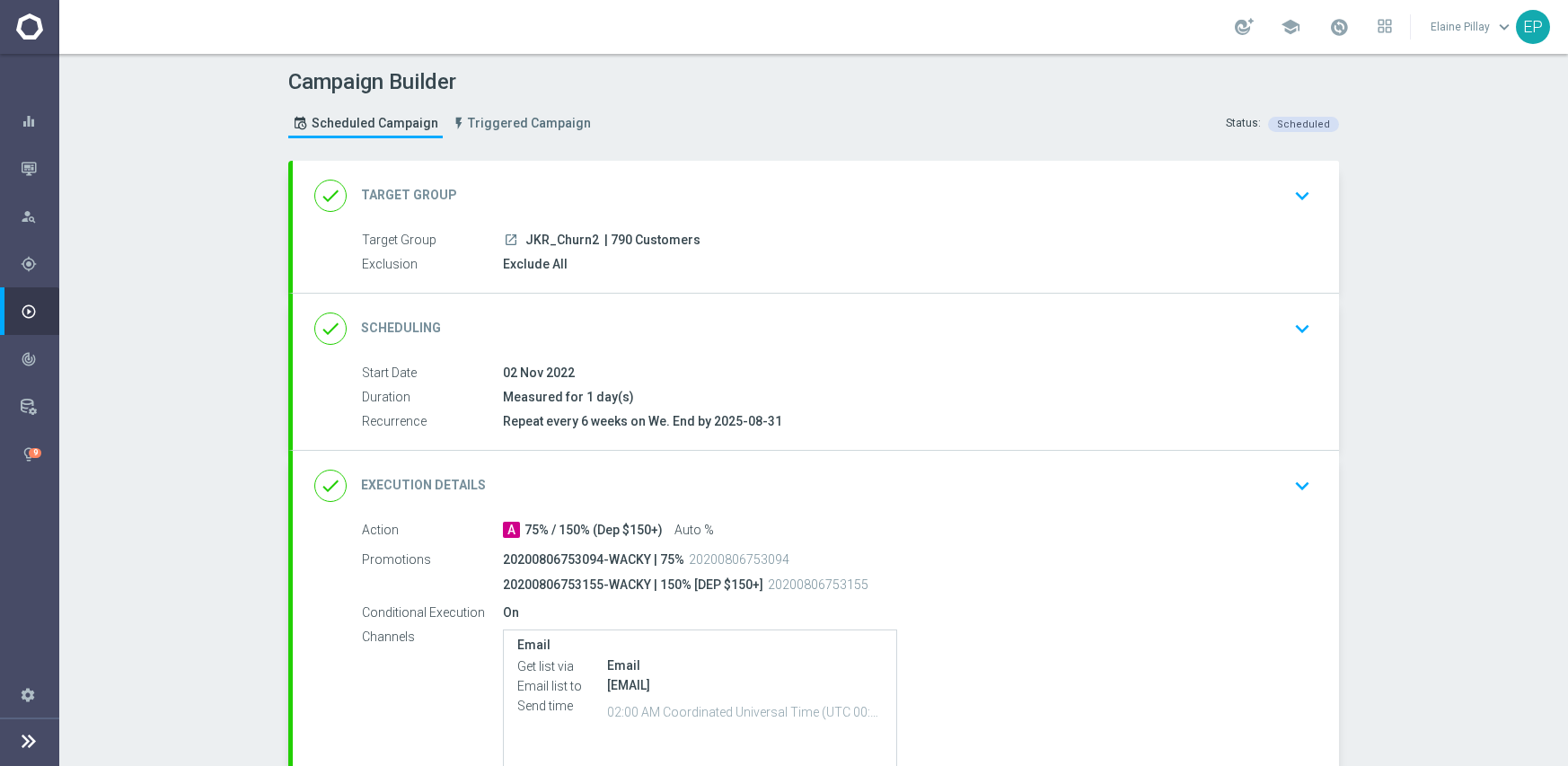 scroll, scrollTop: 0, scrollLeft: 0, axis: both 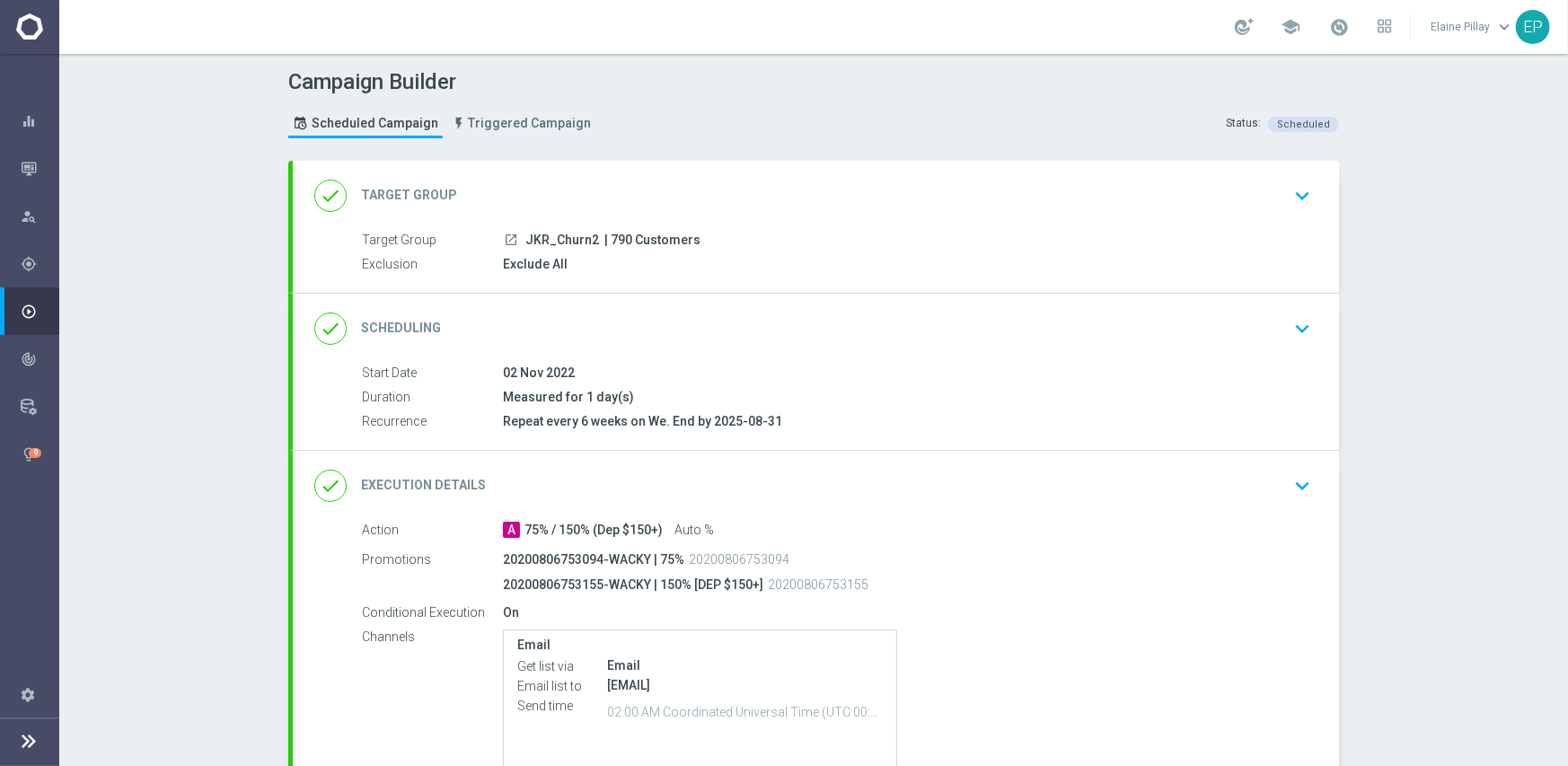click on "done
Scheduling
keyboard_arrow_down" 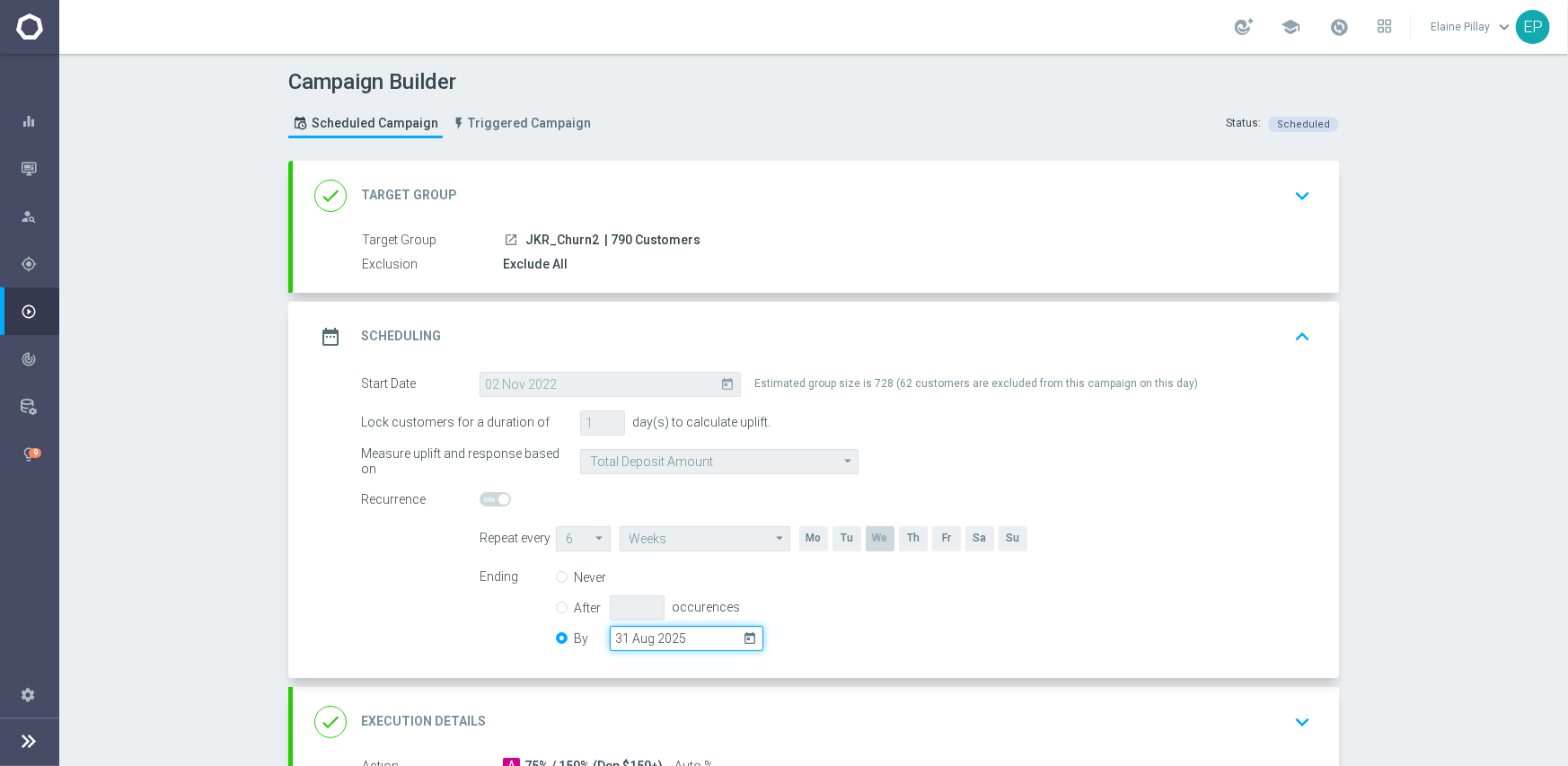 click on "31 Aug 2025" 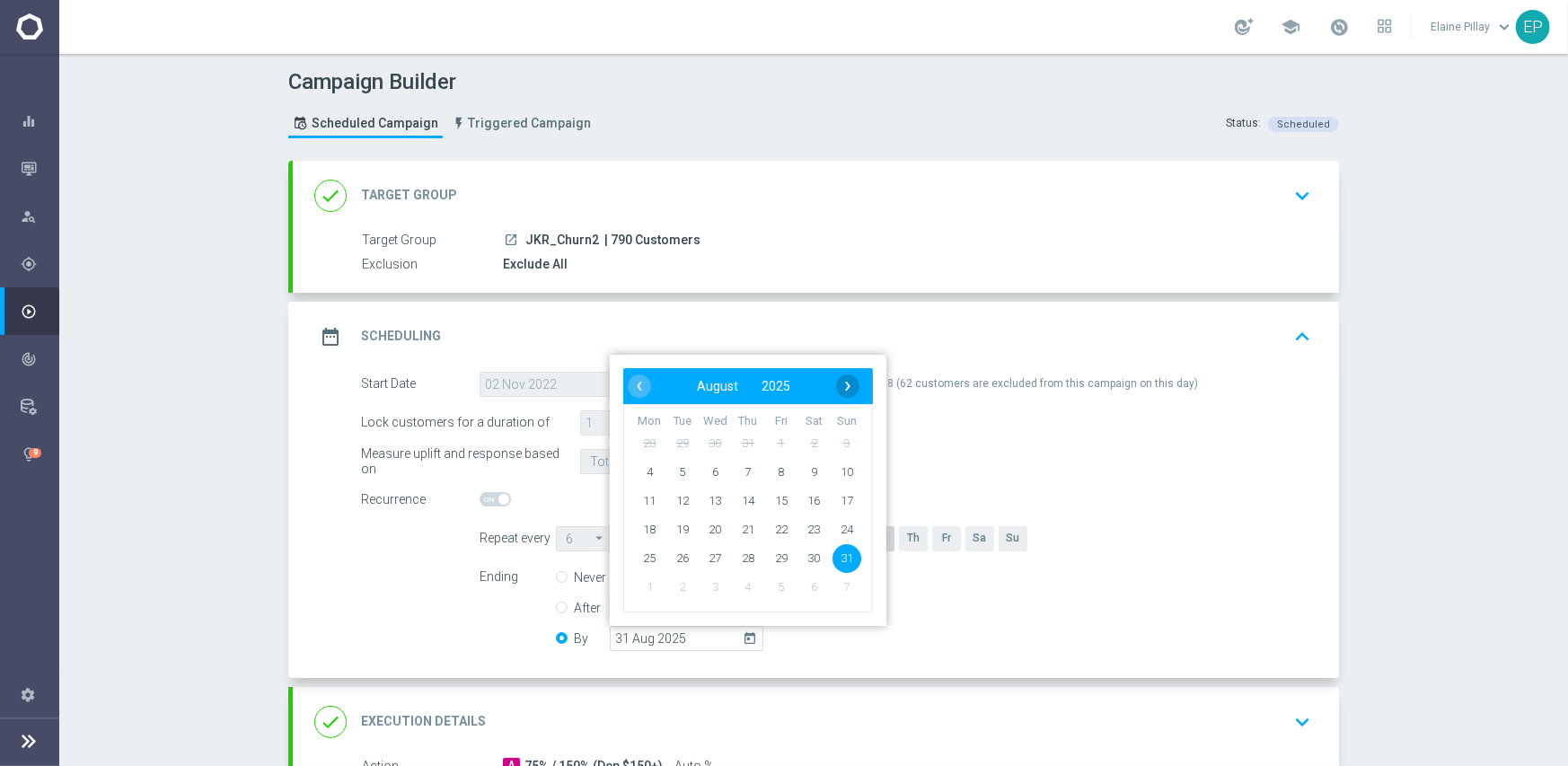 click on "›" 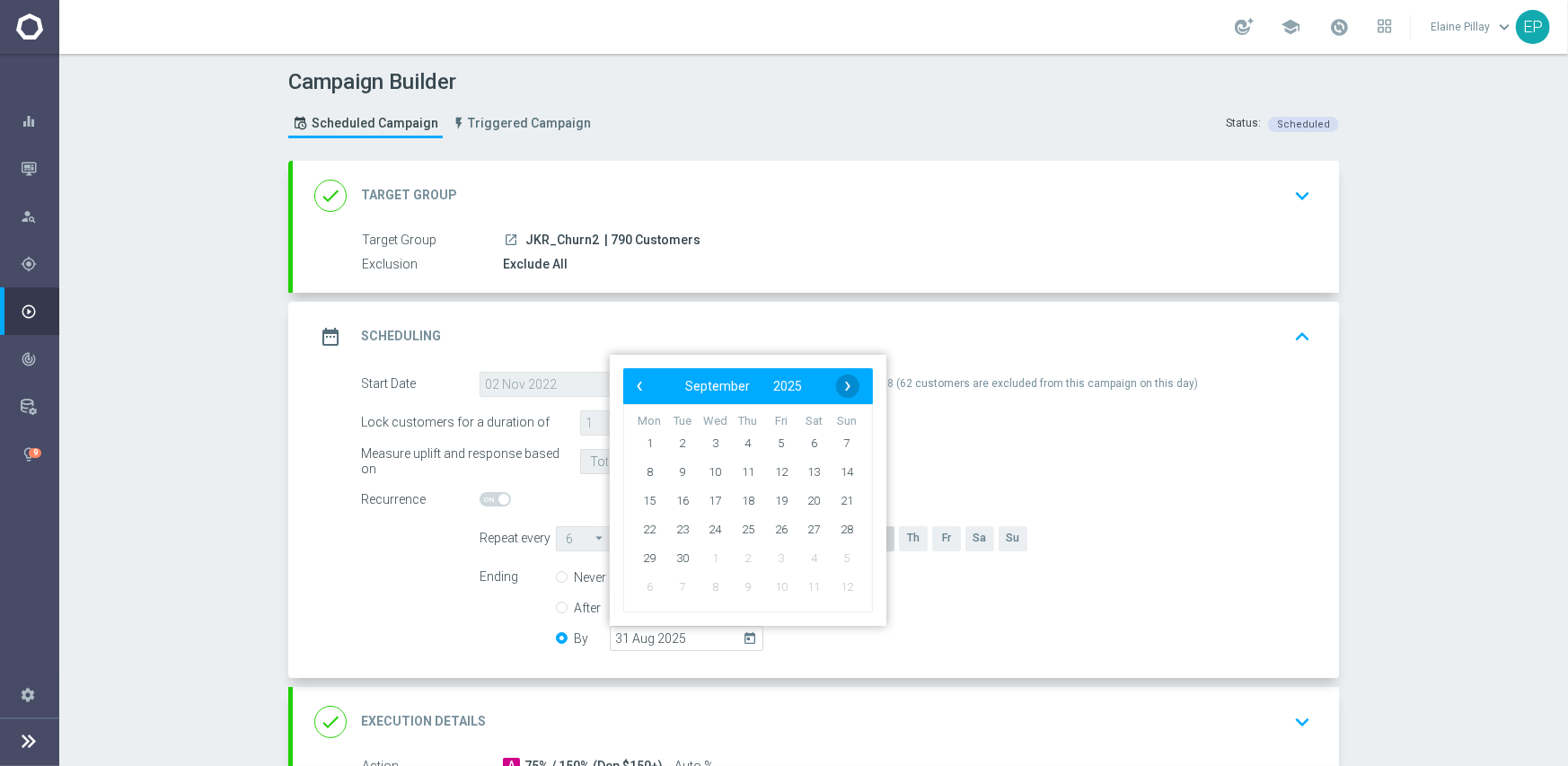 click on "›" 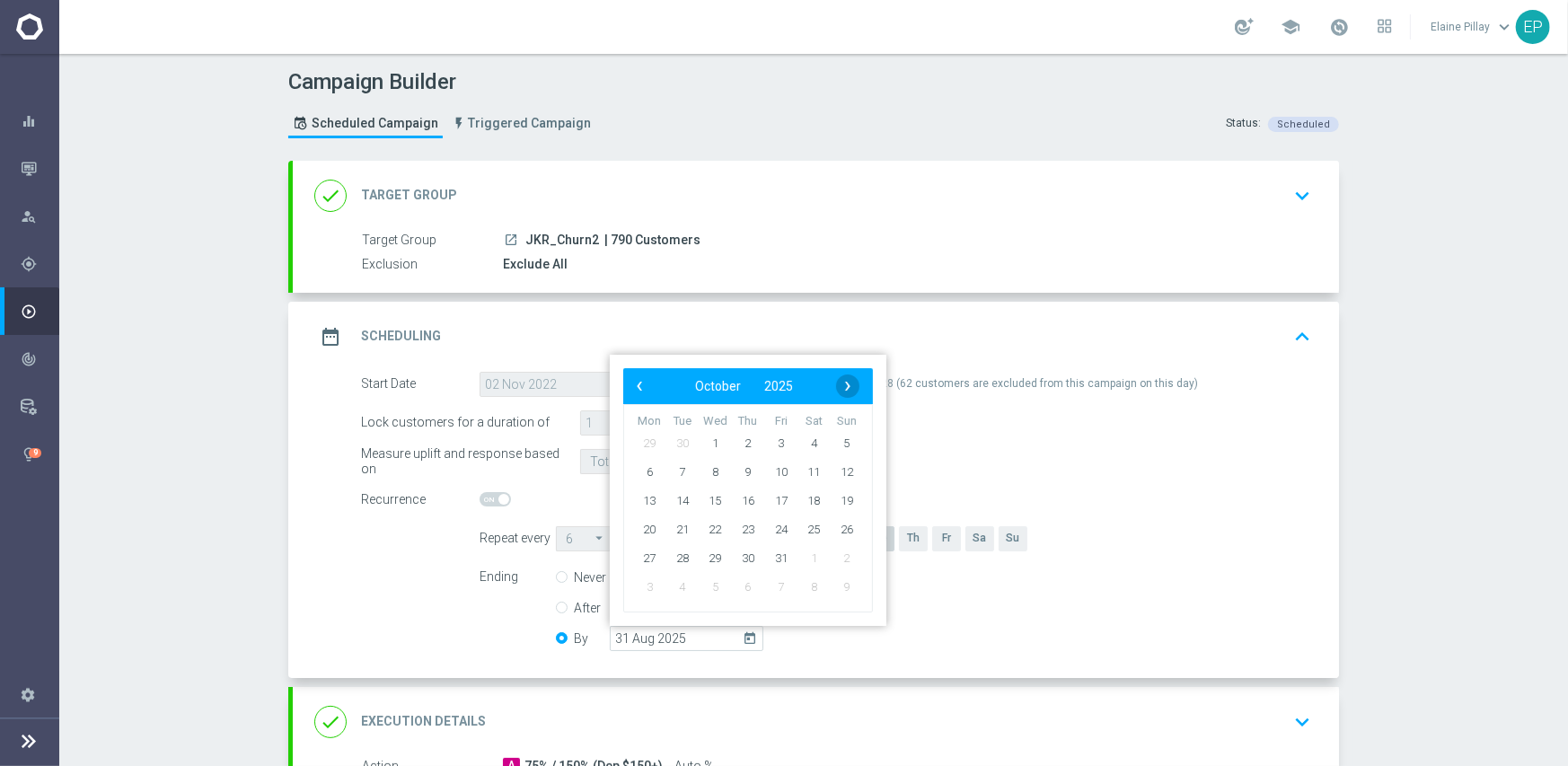 click on "›" 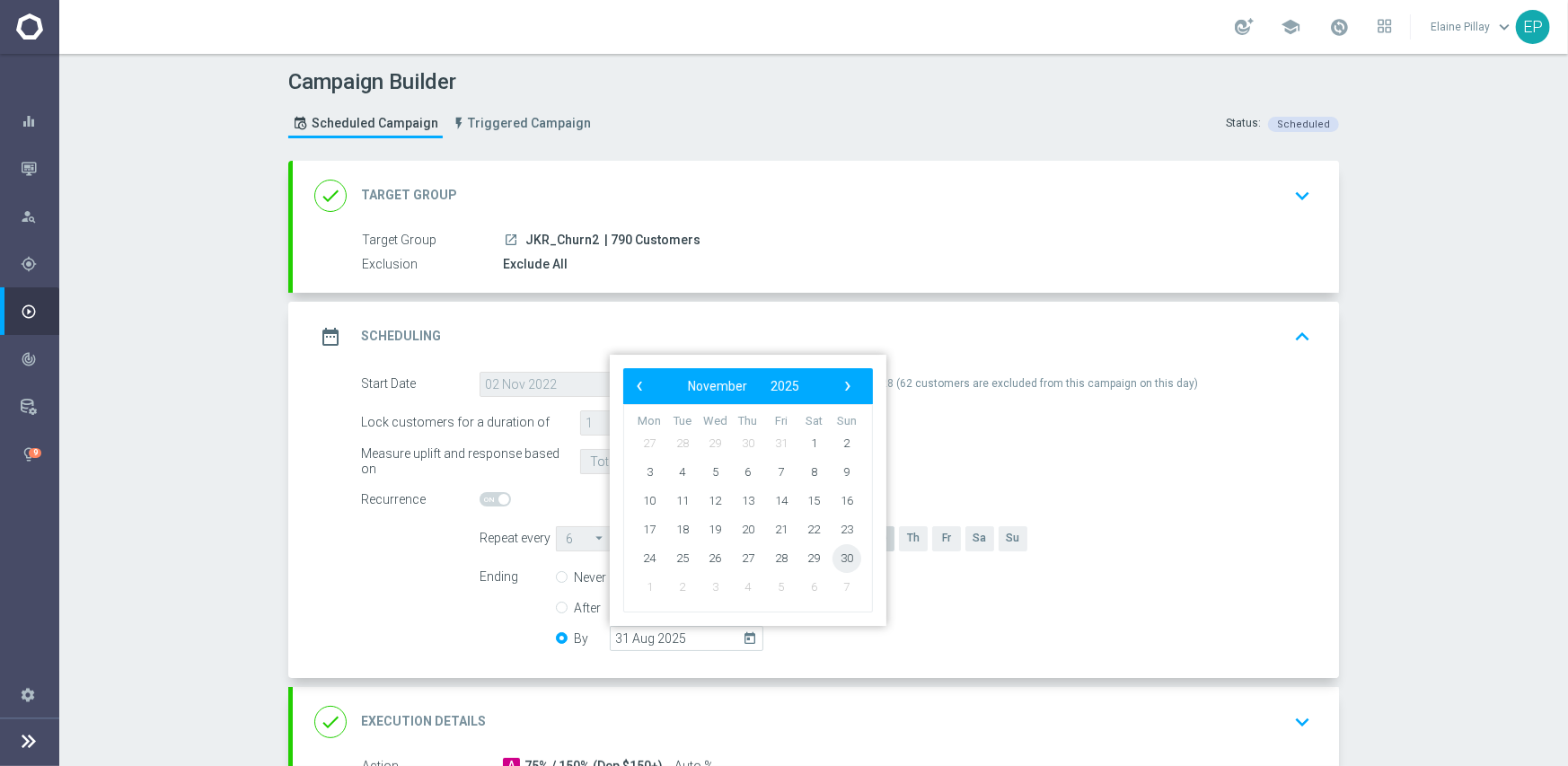click on "30" 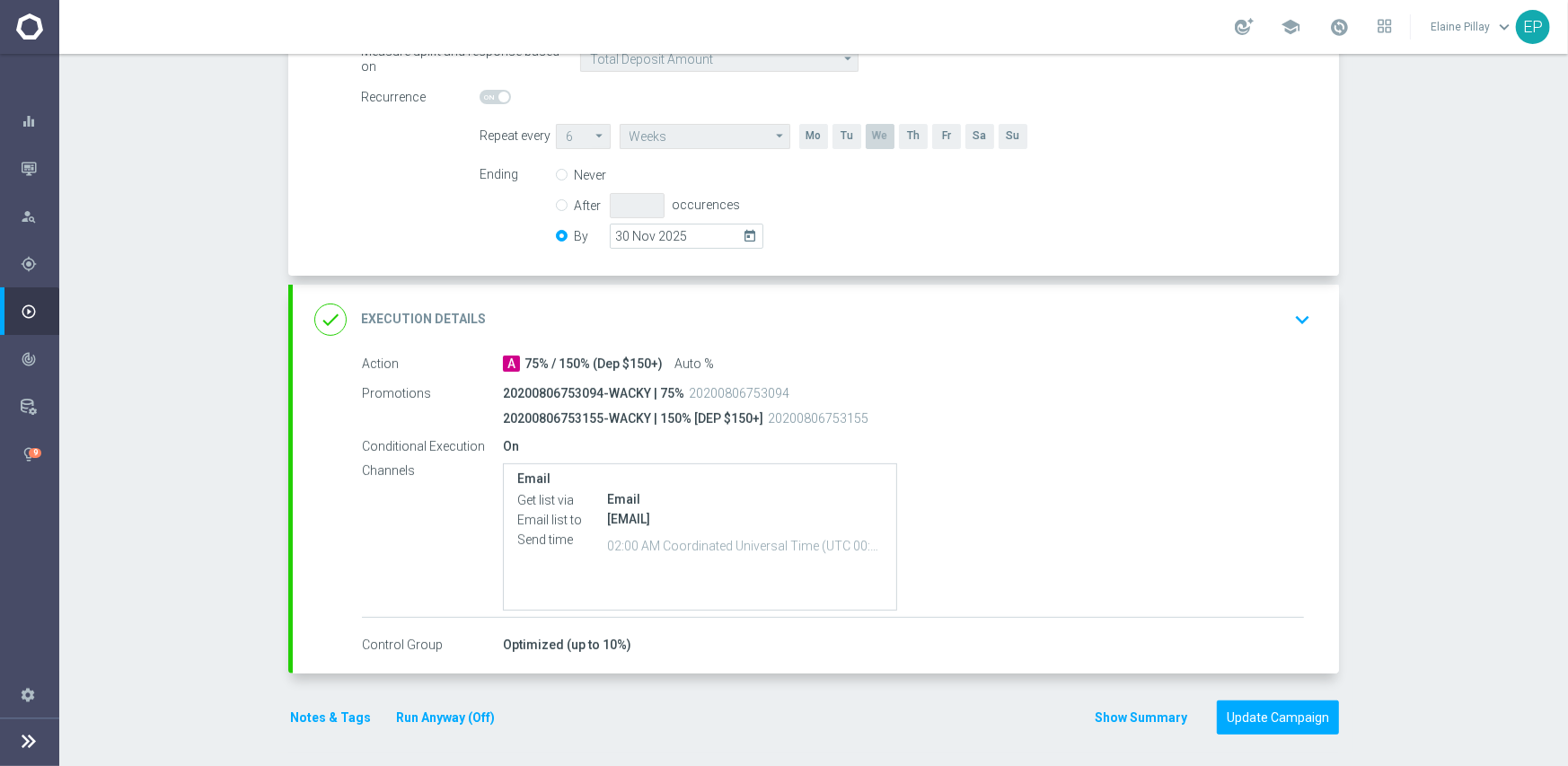 scroll, scrollTop: 405, scrollLeft: 0, axis: vertical 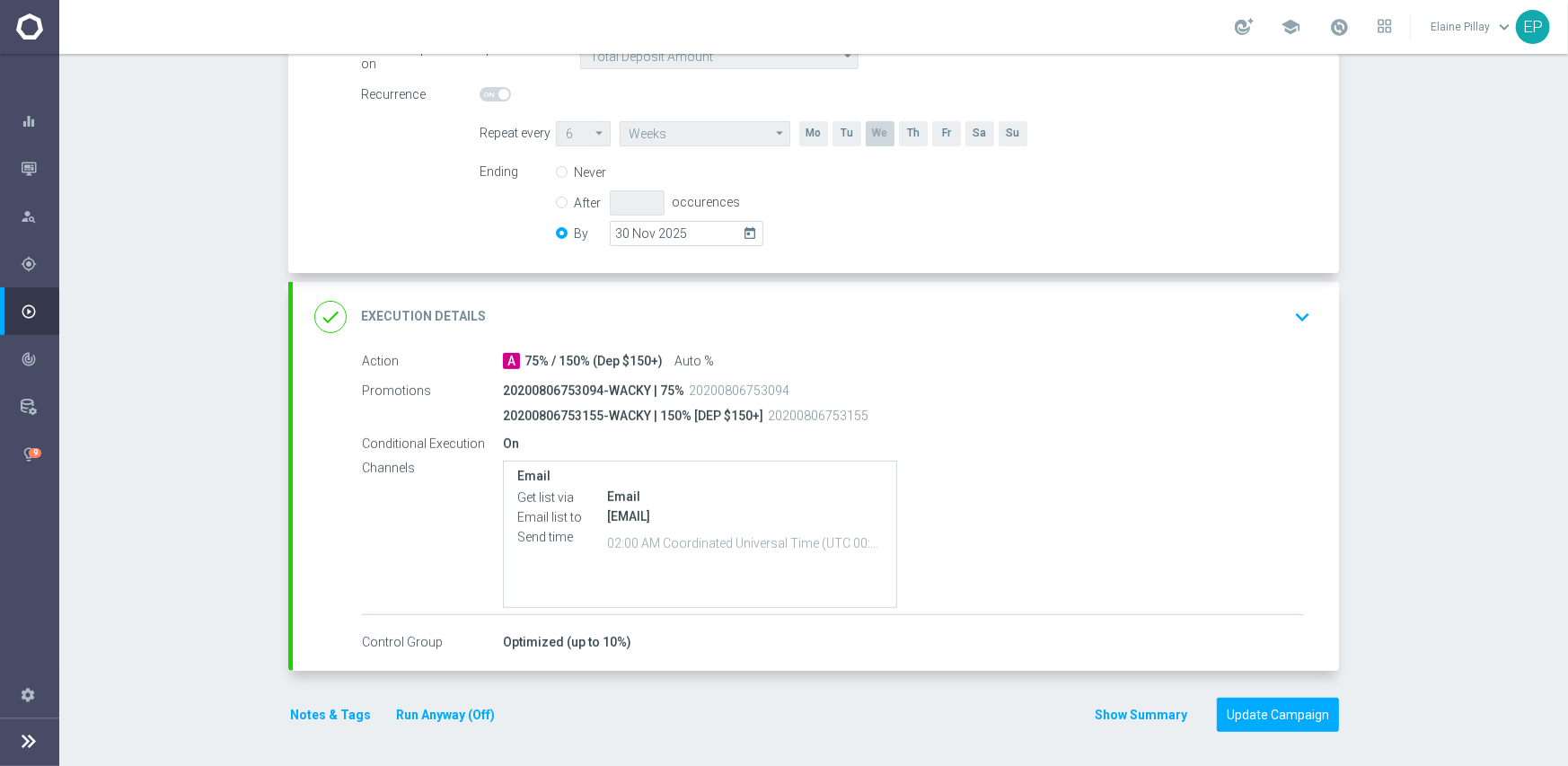 click on "done
Execution Details
keyboard_arrow_down" 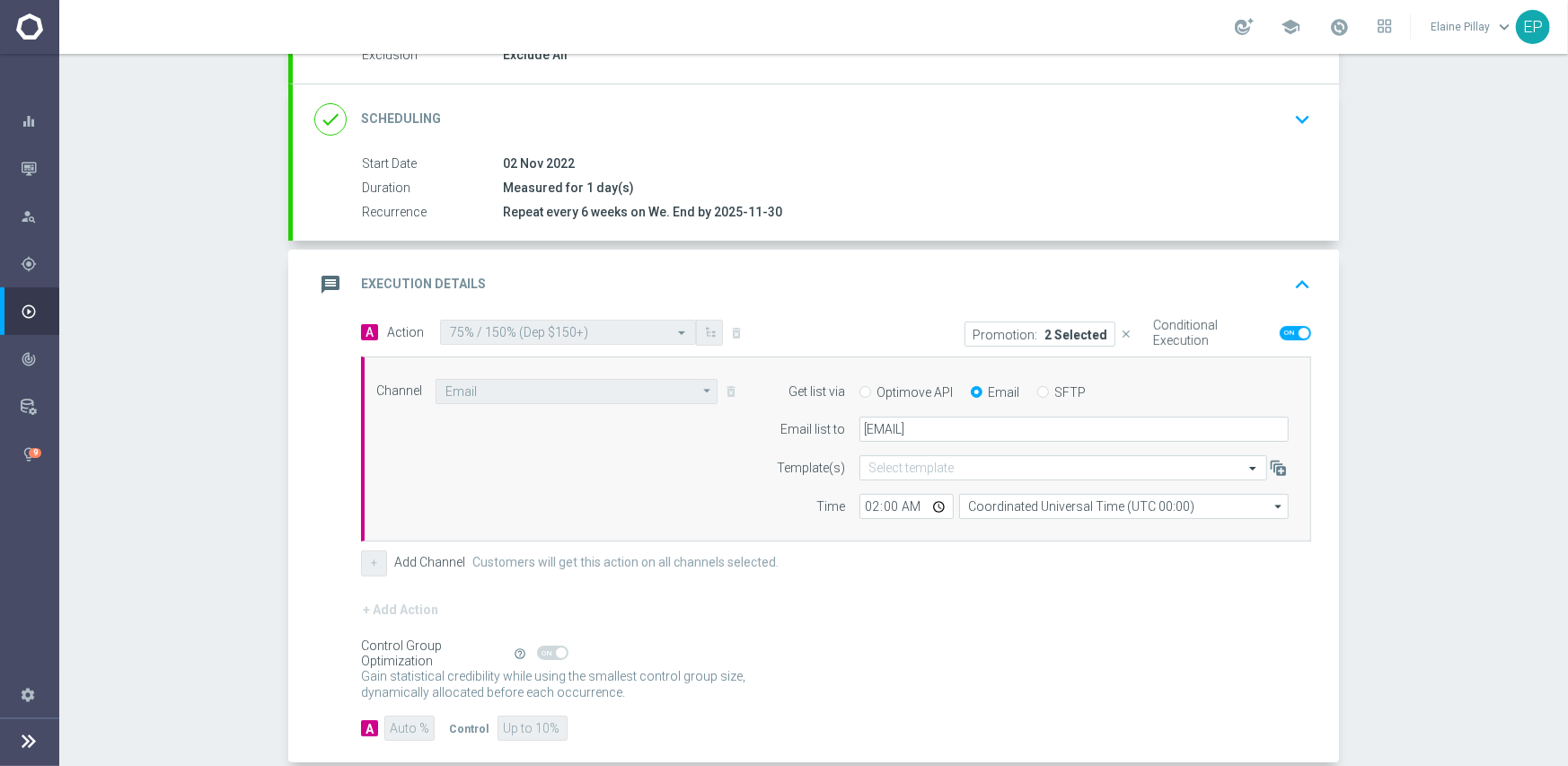 scroll, scrollTop: 301, scrollLeft: 0, axis: vertical 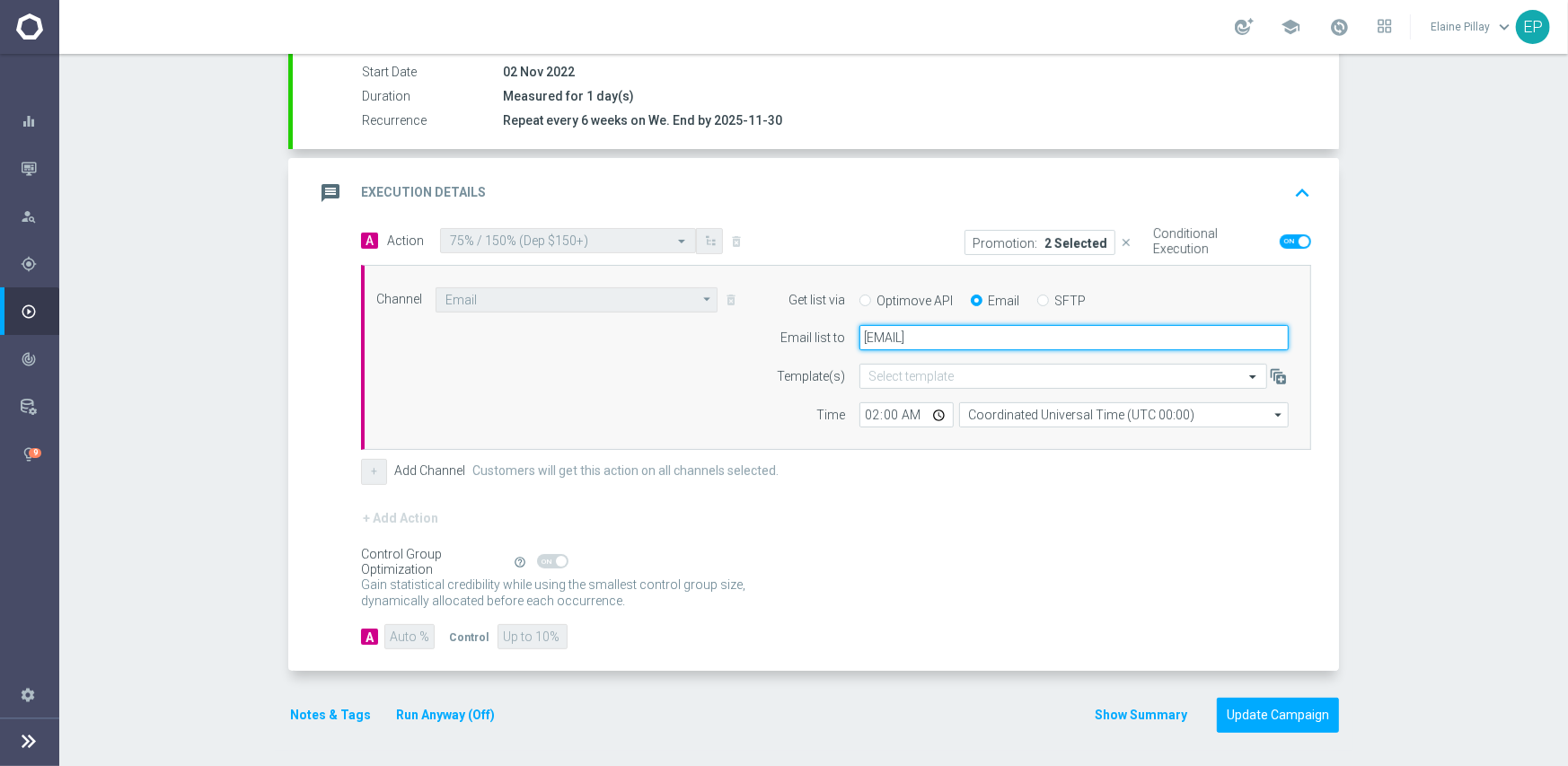 drag, startPoint x: 1099, startPoint y: 343, endPoint x: 777, endPoint y: 343, distance: 322 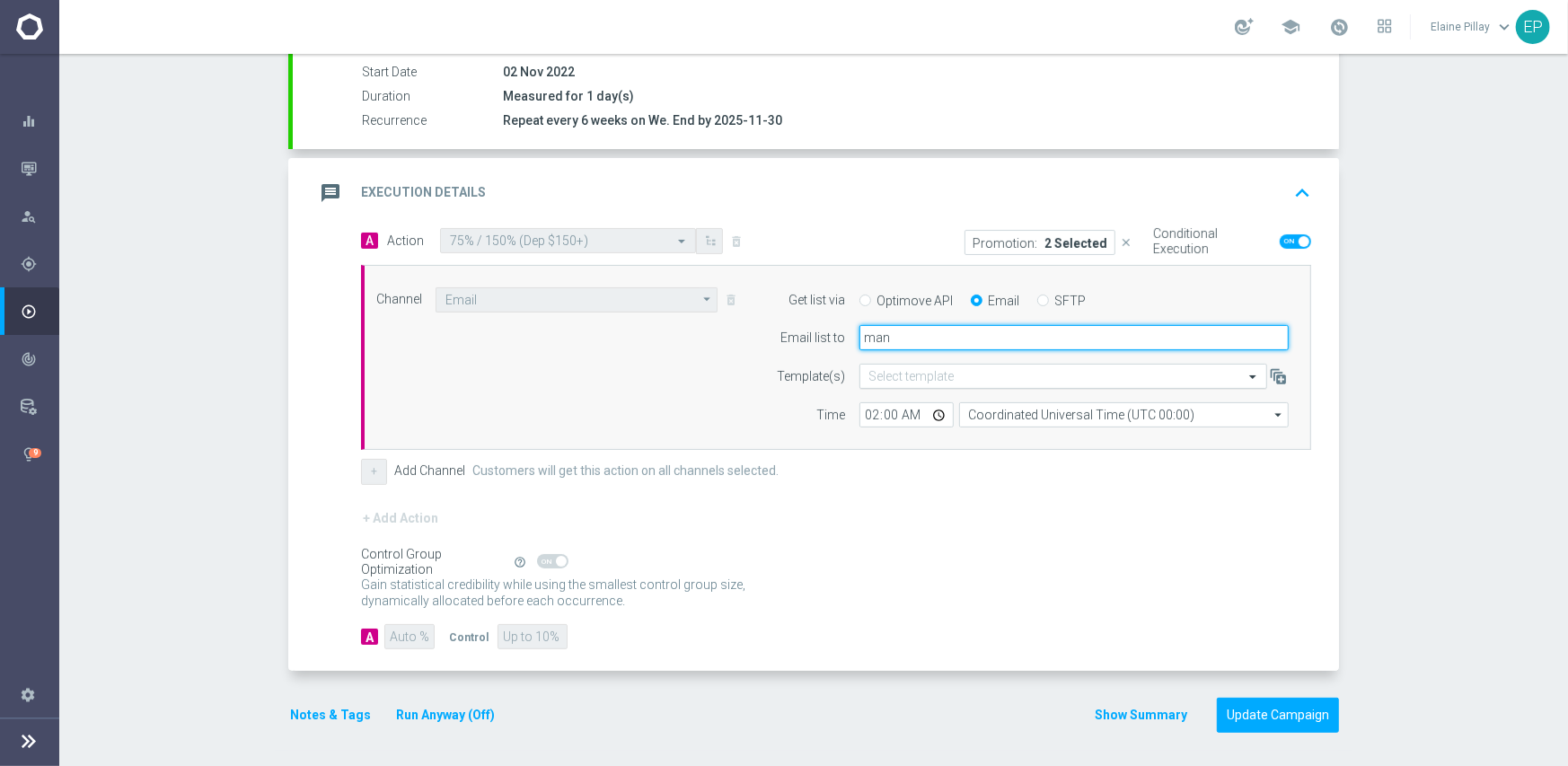 type on "[EMAIL]" 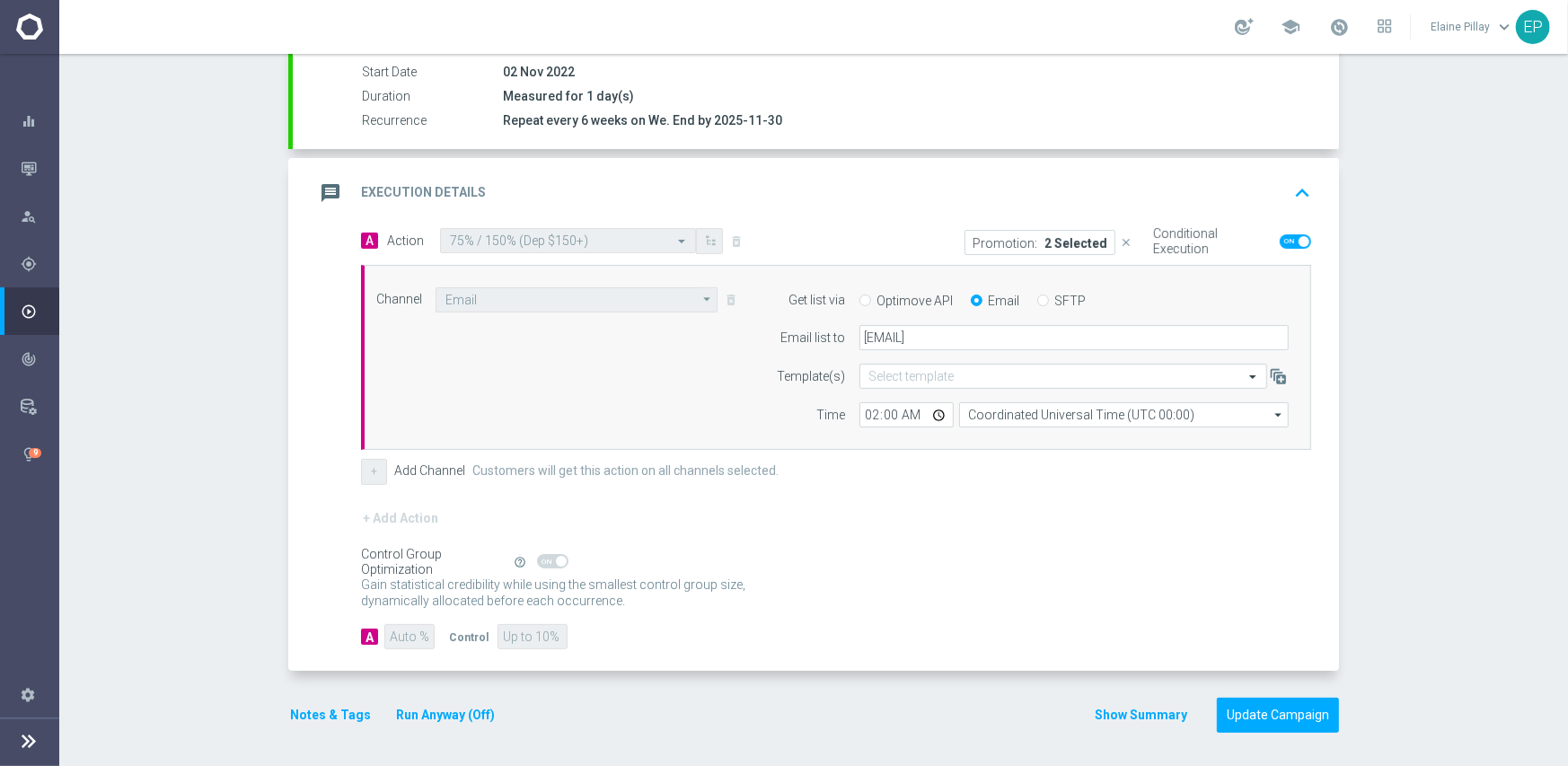 drag, startPoint x: 1074, startPoint y: 554, endPoint x: 1099, endPoint y: 563, distance: 26.570661 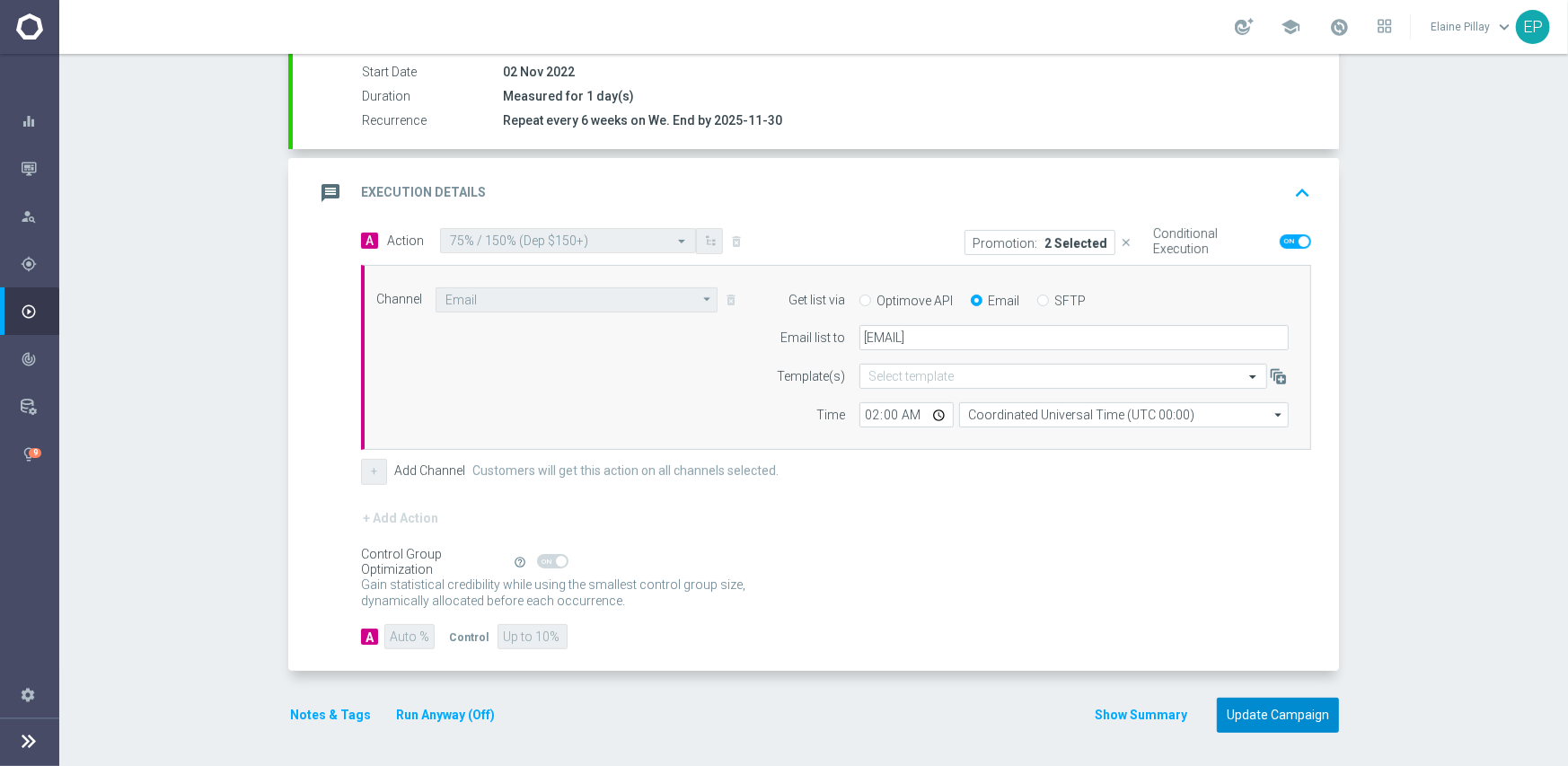 click on "Update Campaign" 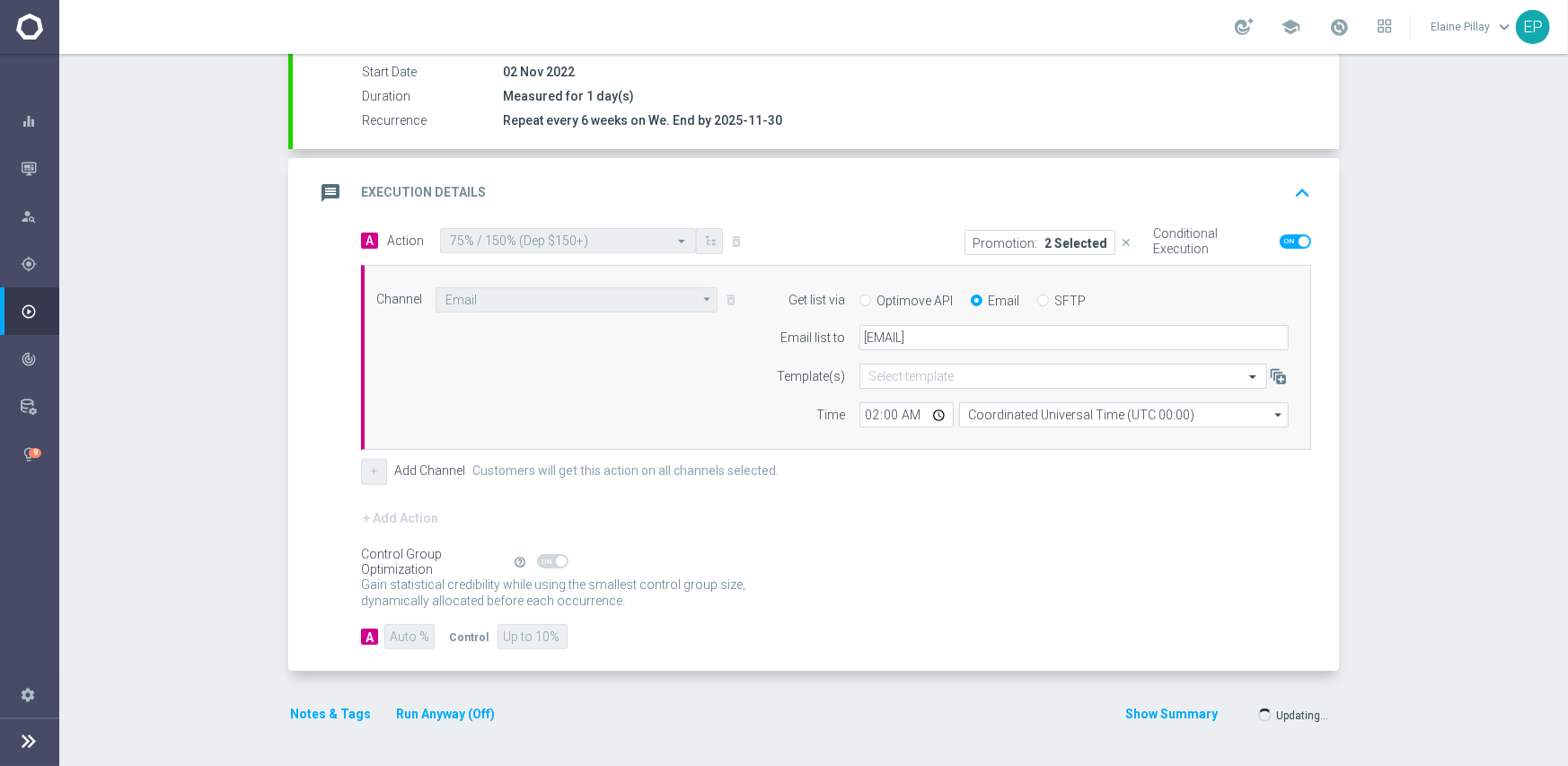 scroll, scrollTop: 298, scrollLeft: 0, axis: vertical 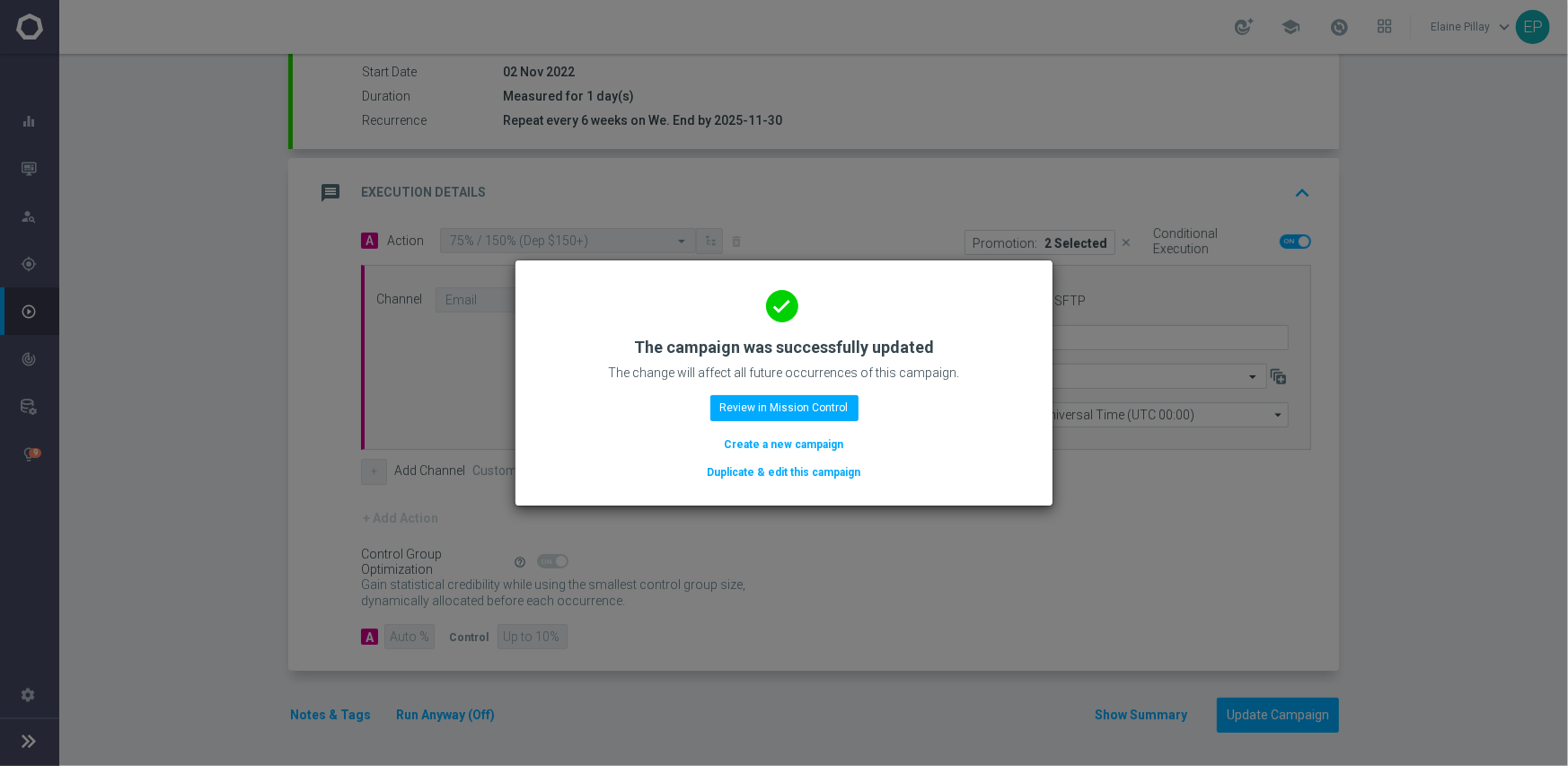 click on "Duplicate & edit this campaign" 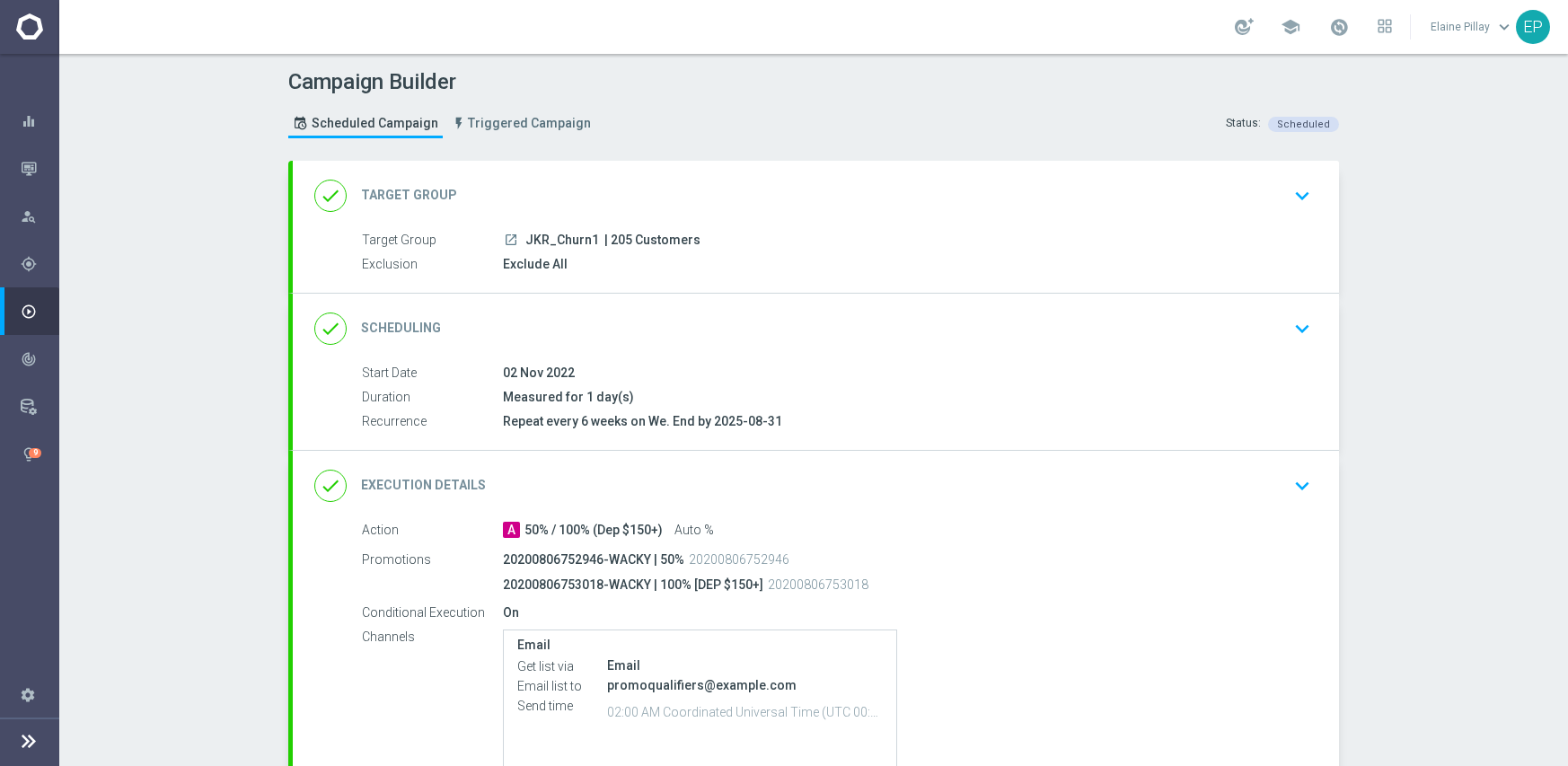 scroll, scrollTop: 0, scrollLeft: 0, axis: both 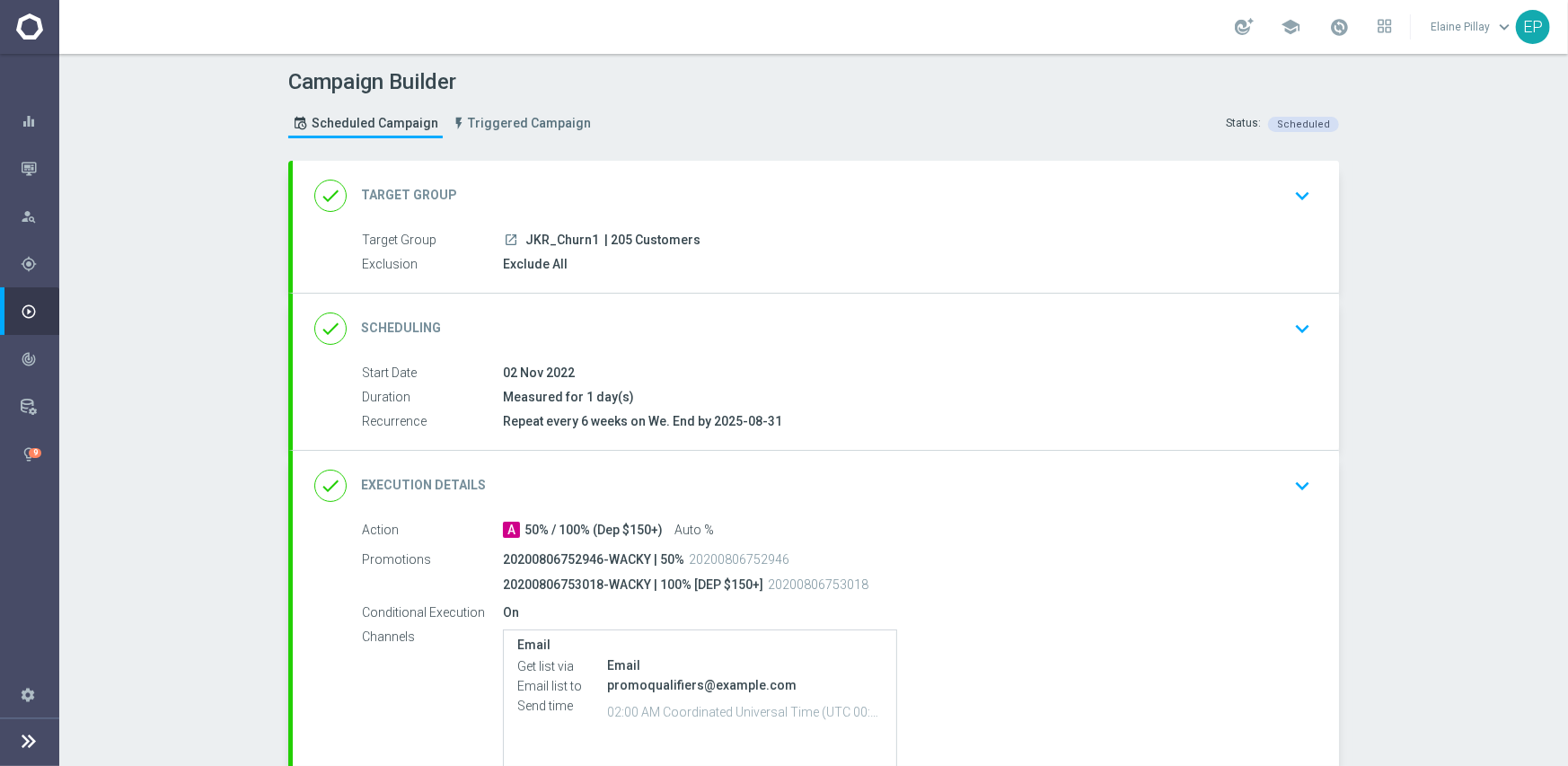 click on "done
Scheduling
keyboard_arrow_down" 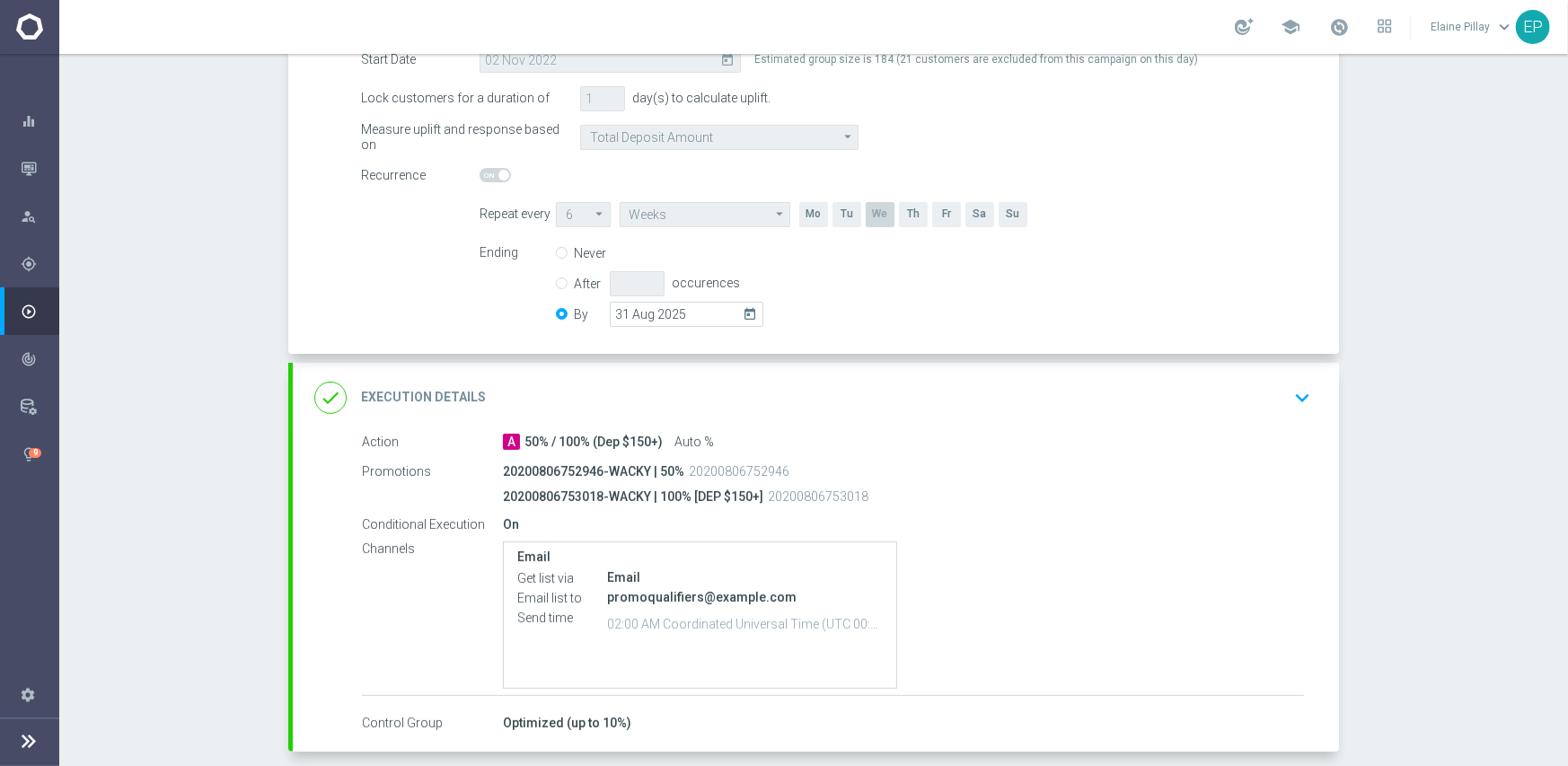 scroll, scrollTop: 359, scrollLeft: 0, axis: vertical 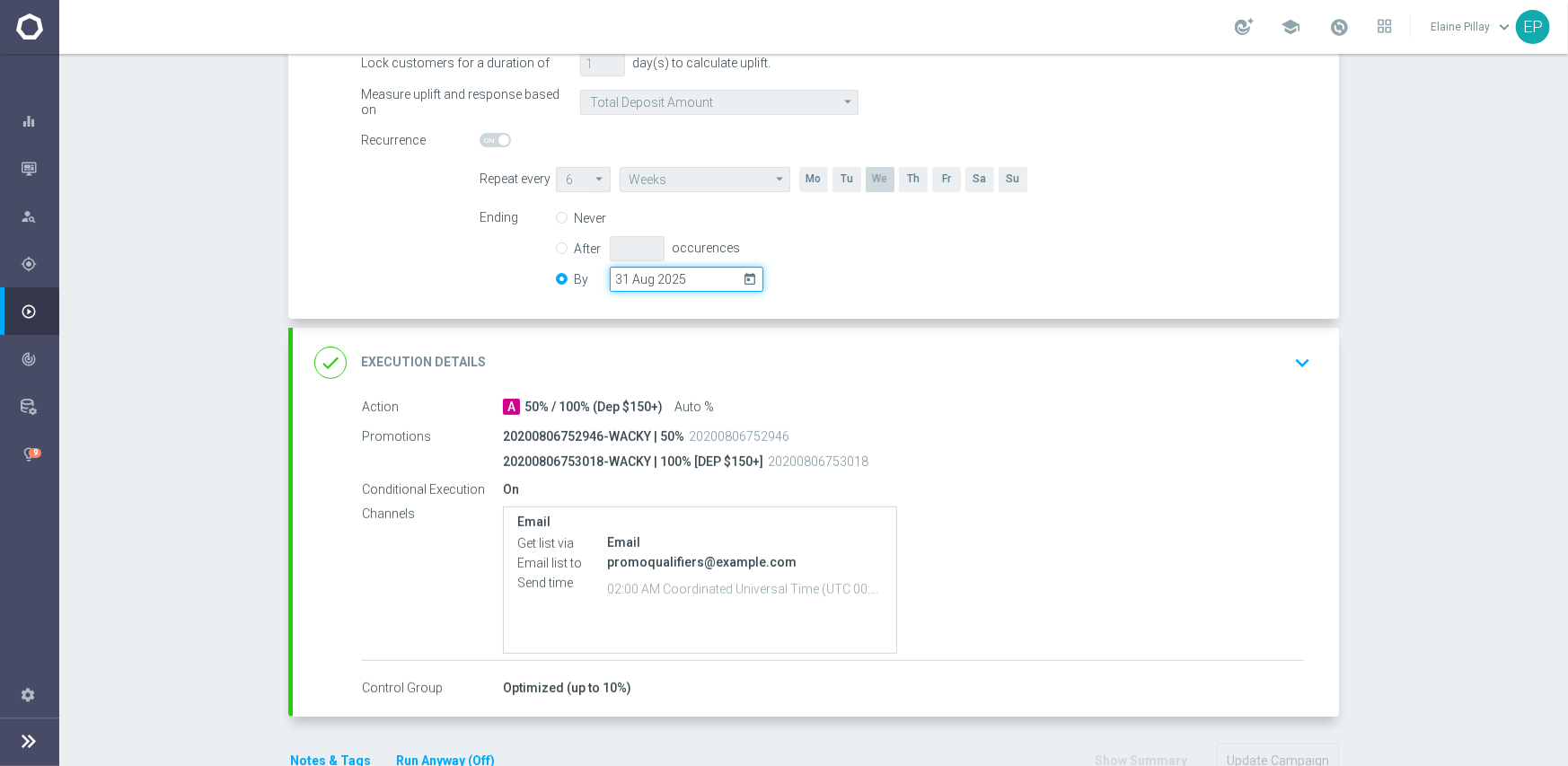 click on "31 Aug 2025" 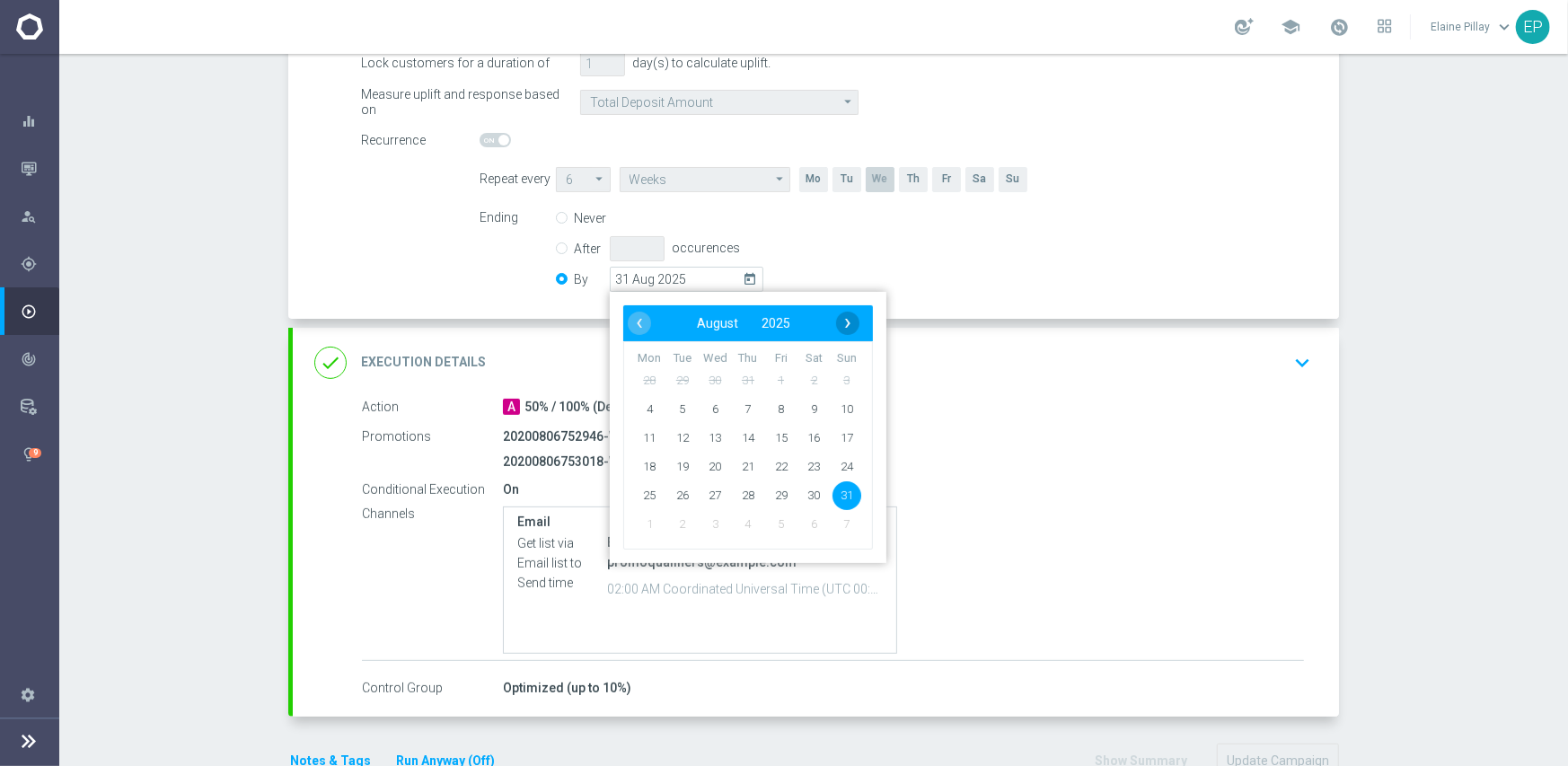 click on "›" 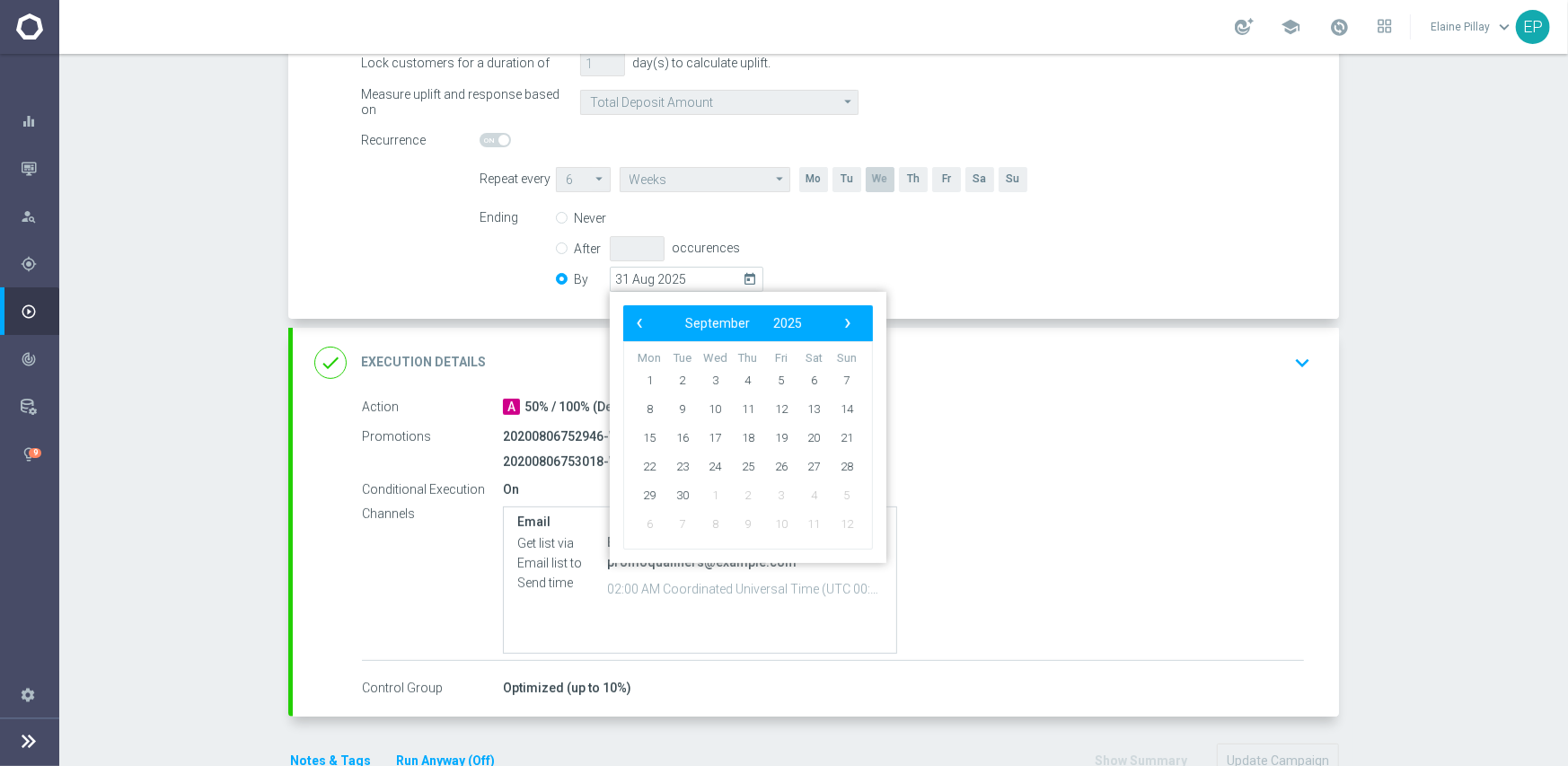 click on "›" 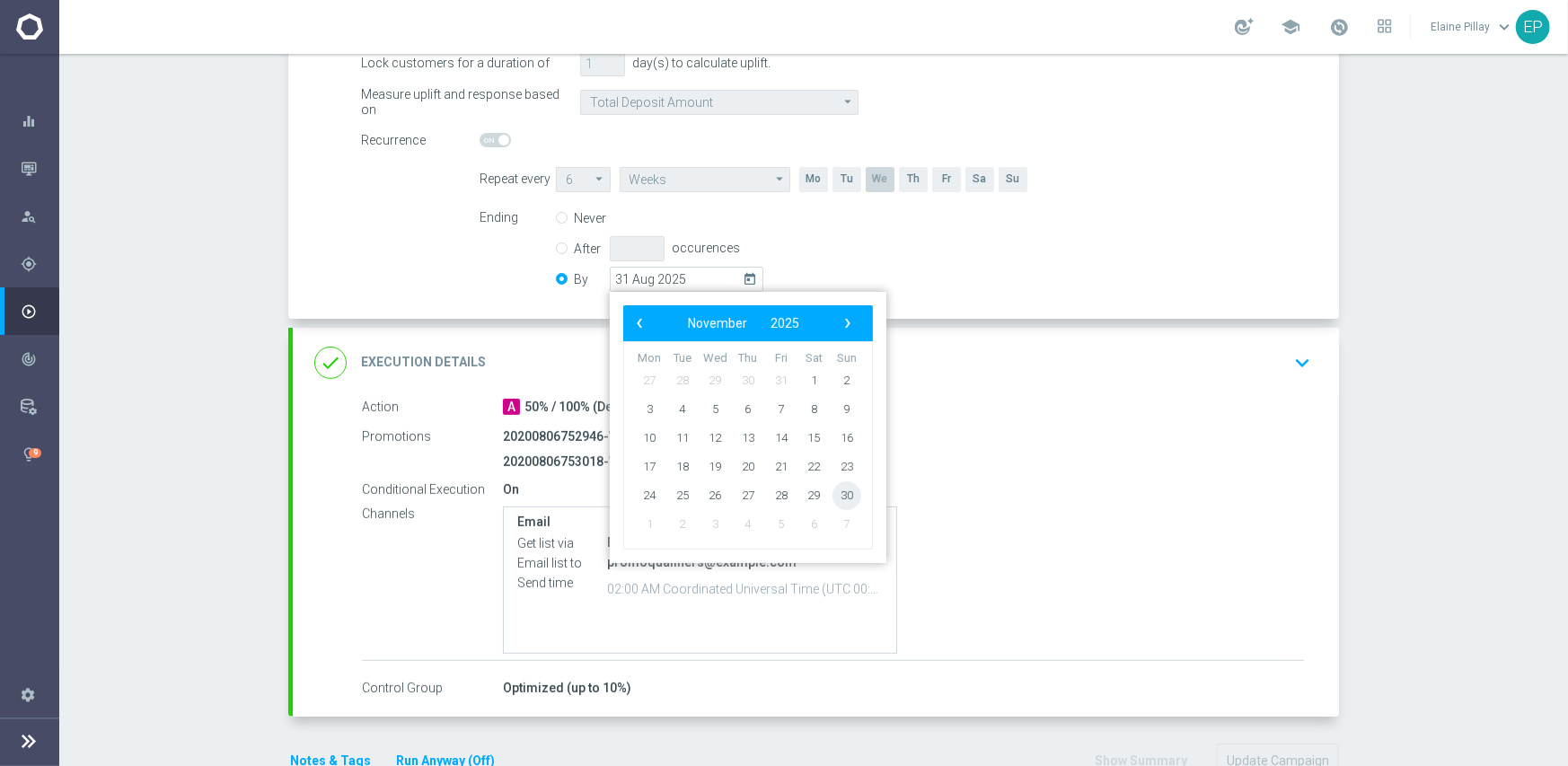 click on "30" 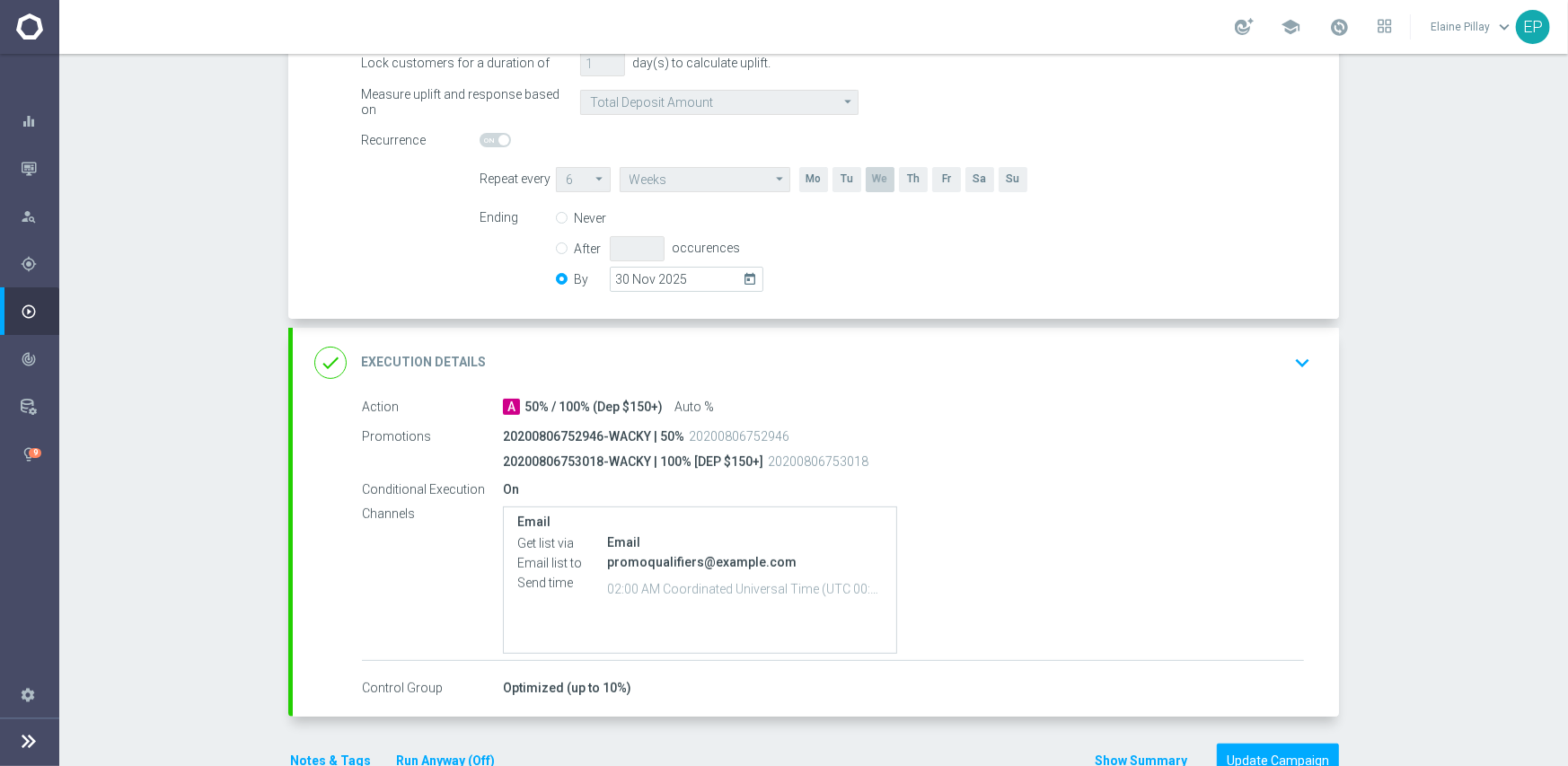 click on "done
Execution Details
keyboard_arrow_down" 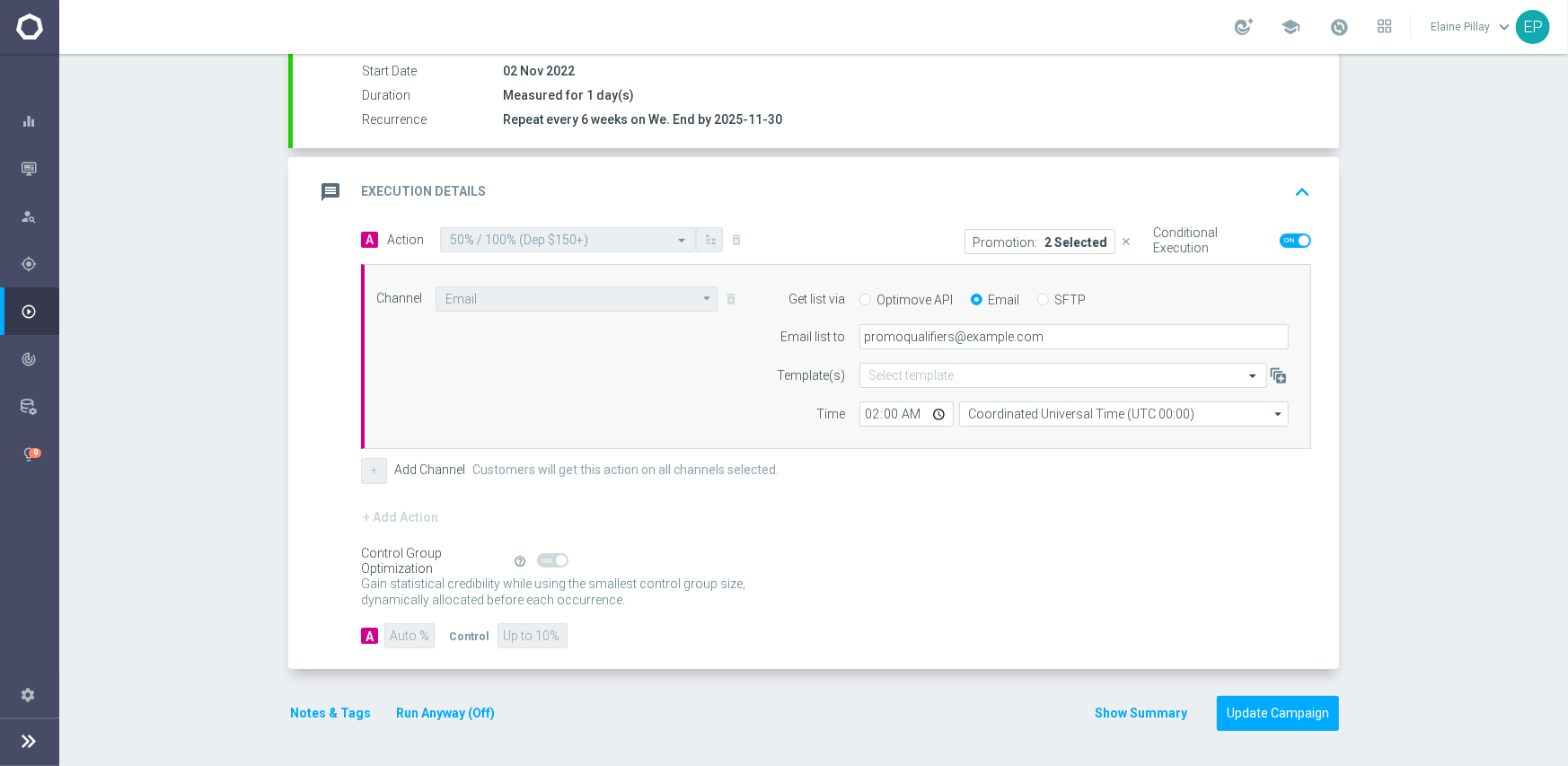 scroll, scrollTop: 301, scrollLeft: 0, axis: vertical 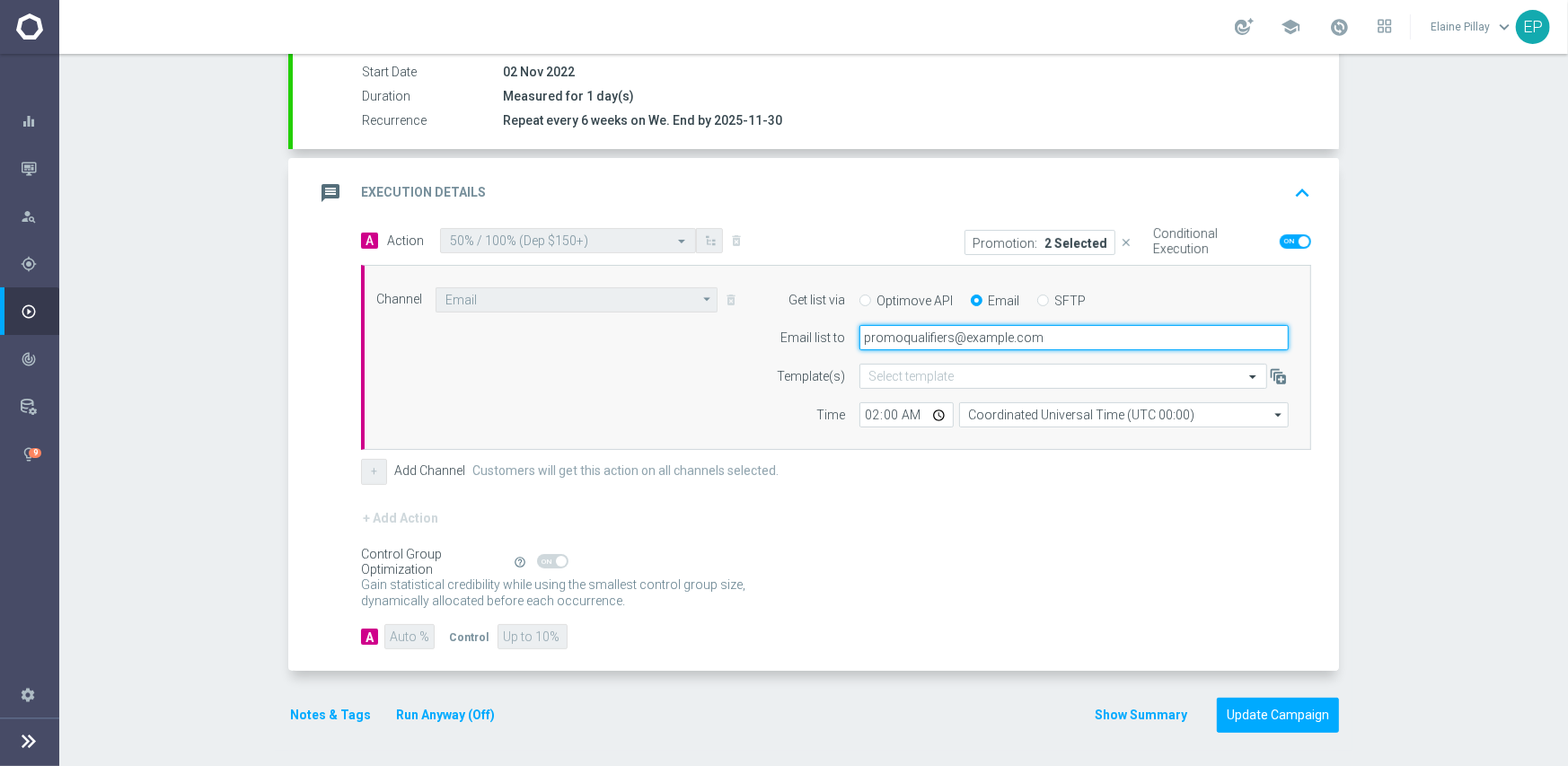drag, startPoint x: 1103, startPoint y: 333, endPoint x: 676, endPoint y: 334, distance: 427.00117 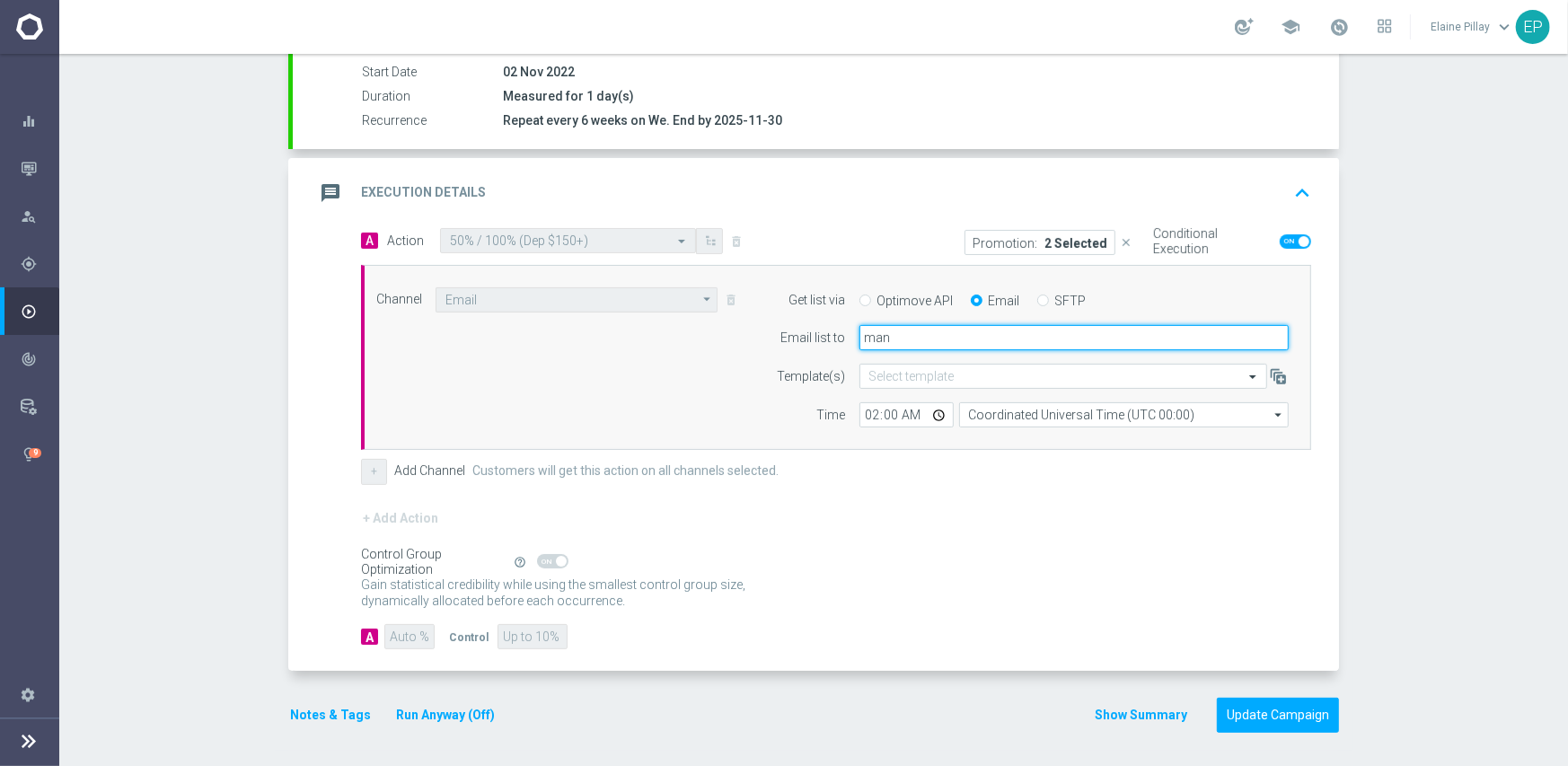 type on "promo@mediamanta.com" 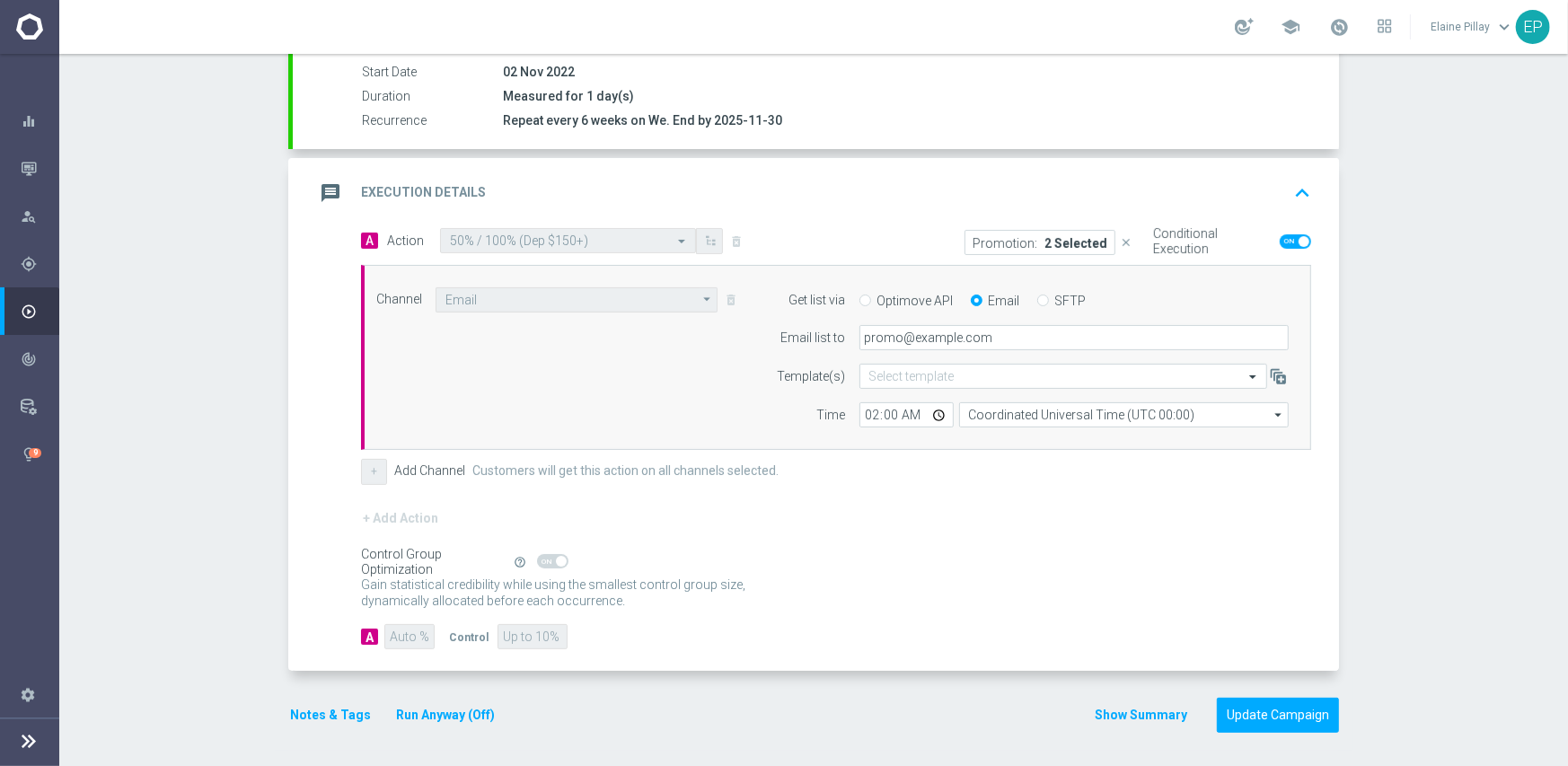 click on "+ Add Action" 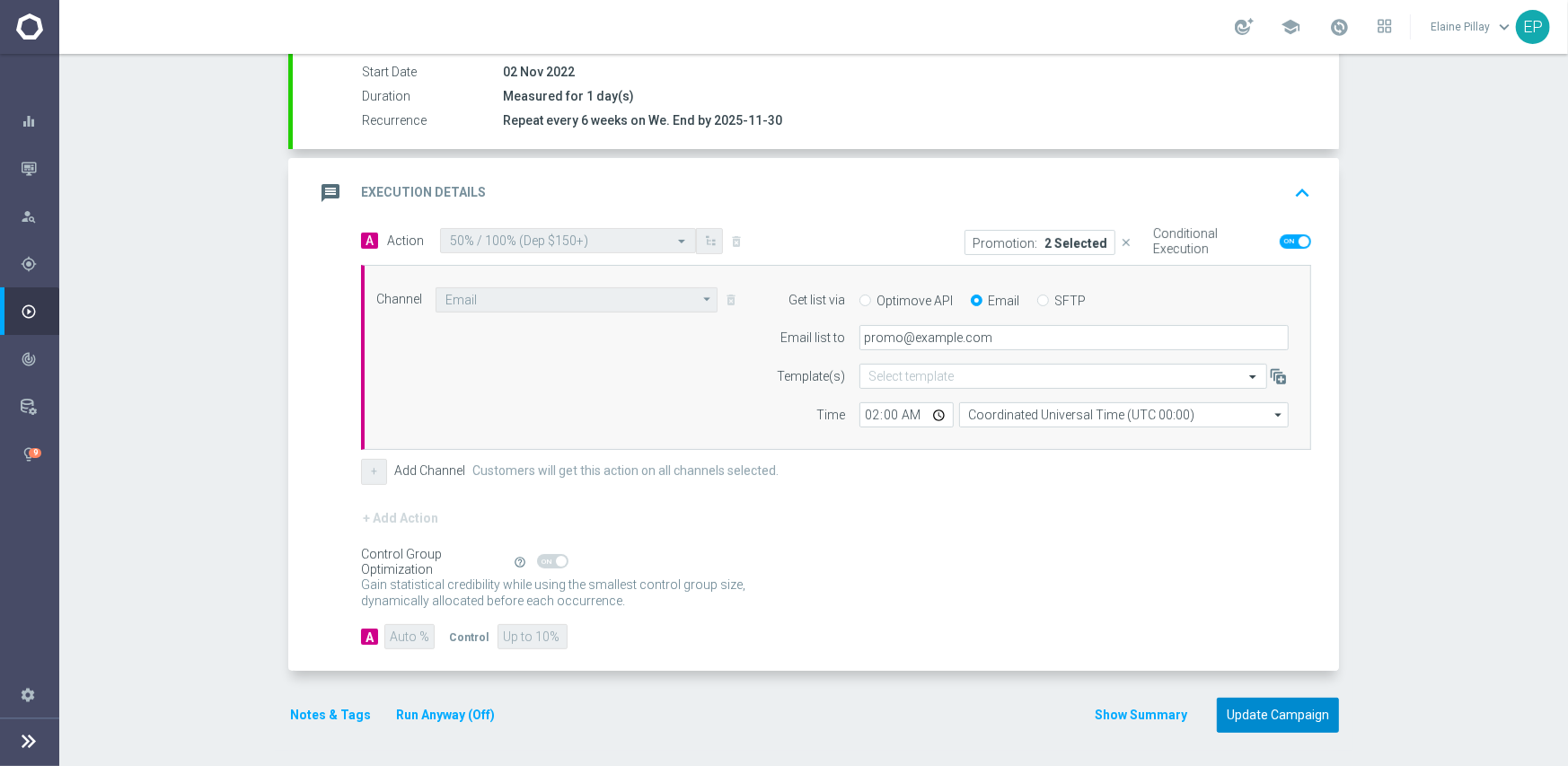 click on "Update Campaign" 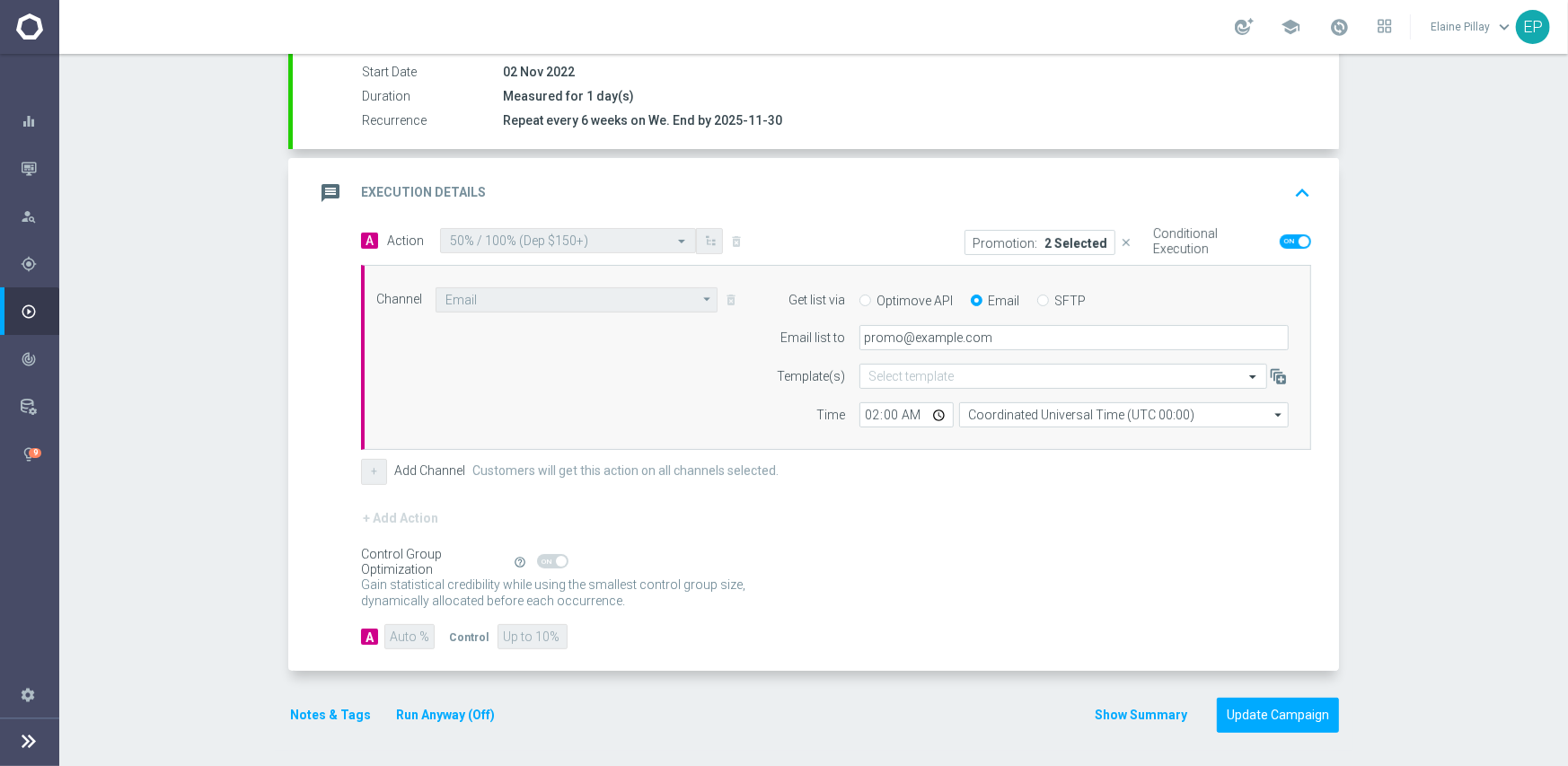 scroll, scrollTop: 298, scrollLeft: 0, axis: vertical 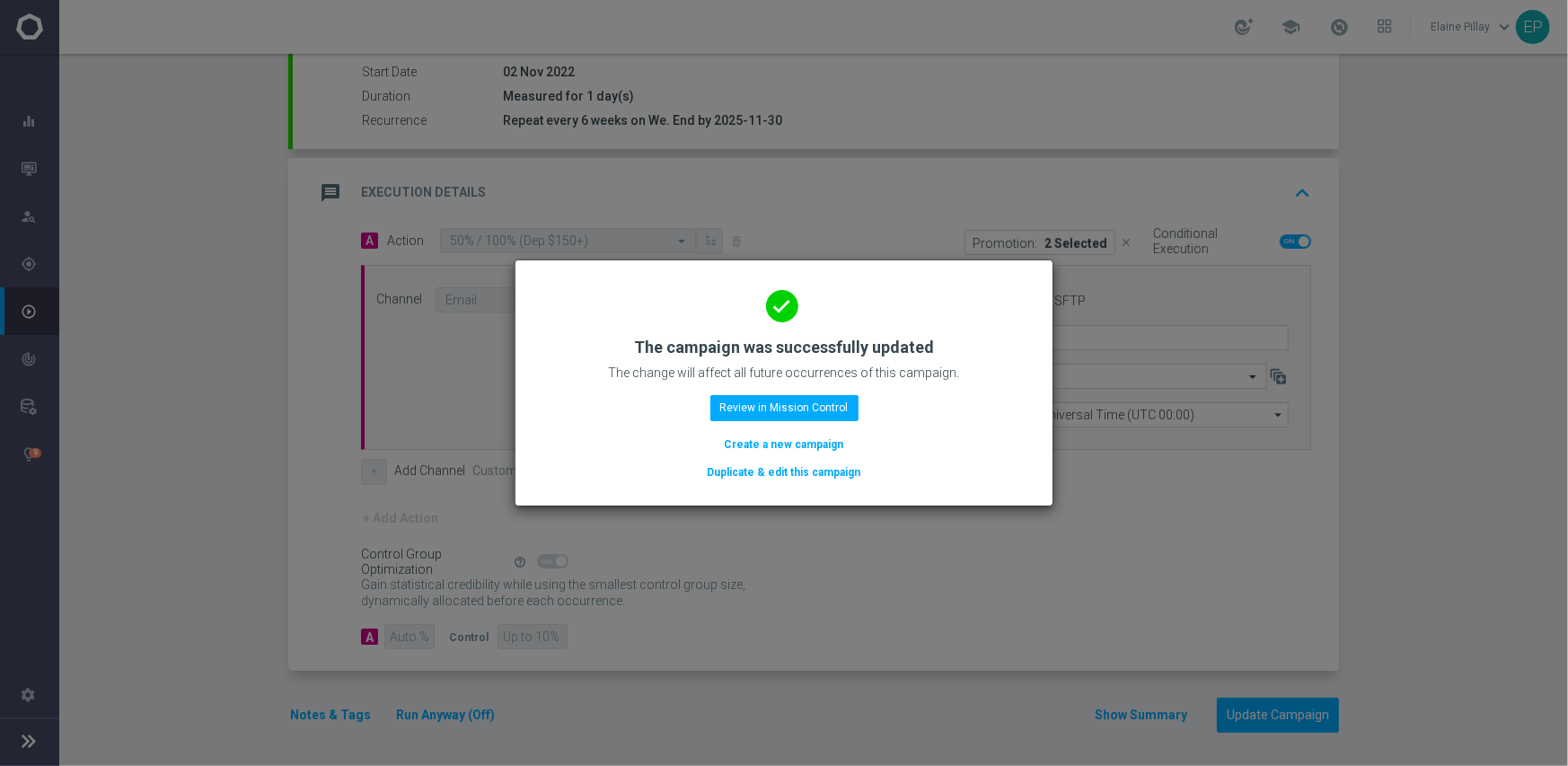 click on "Duplicate & edit this campaign" 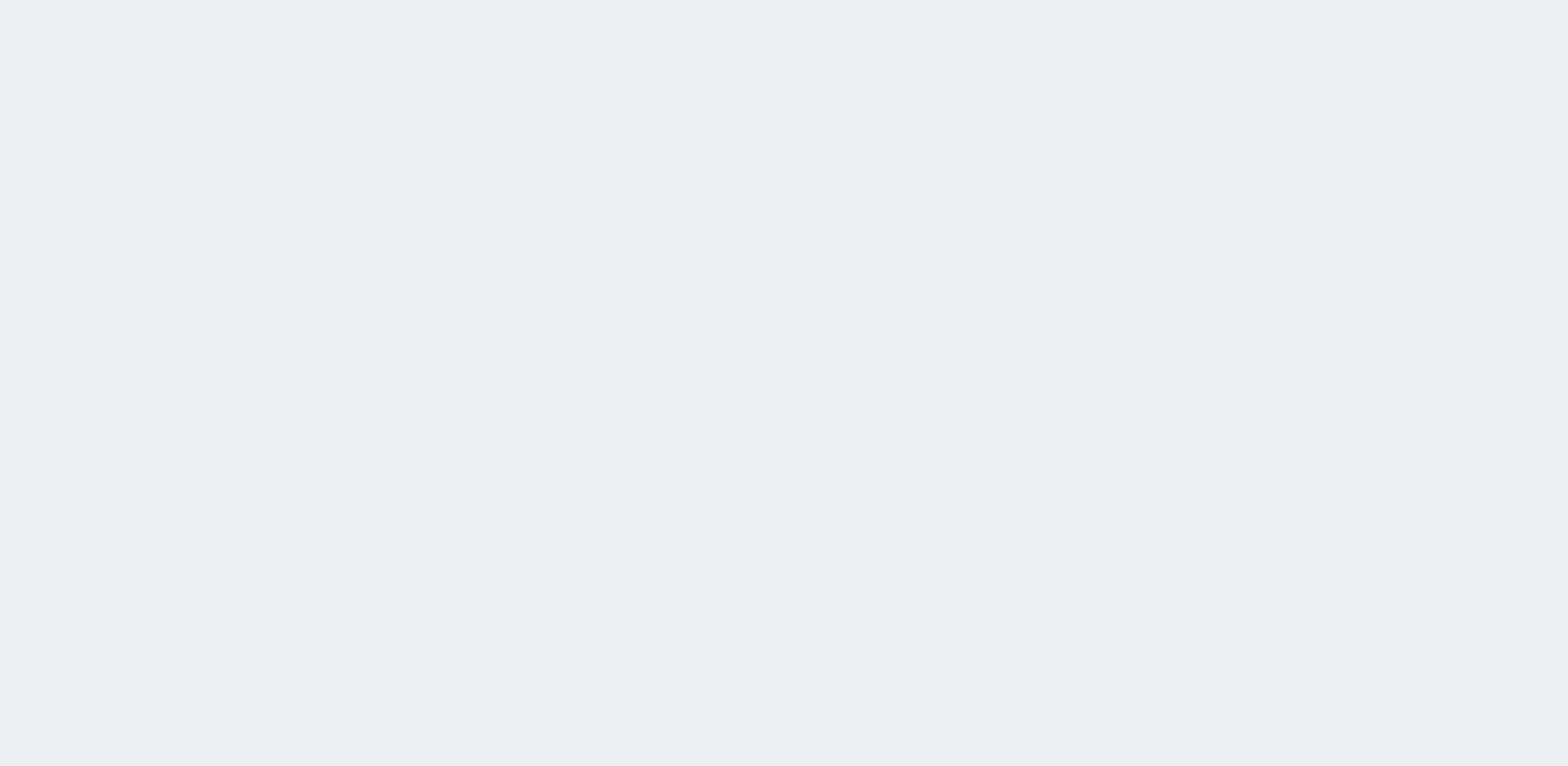 scroll, scrollTop: 0, scrollLeft: 0, axis: both 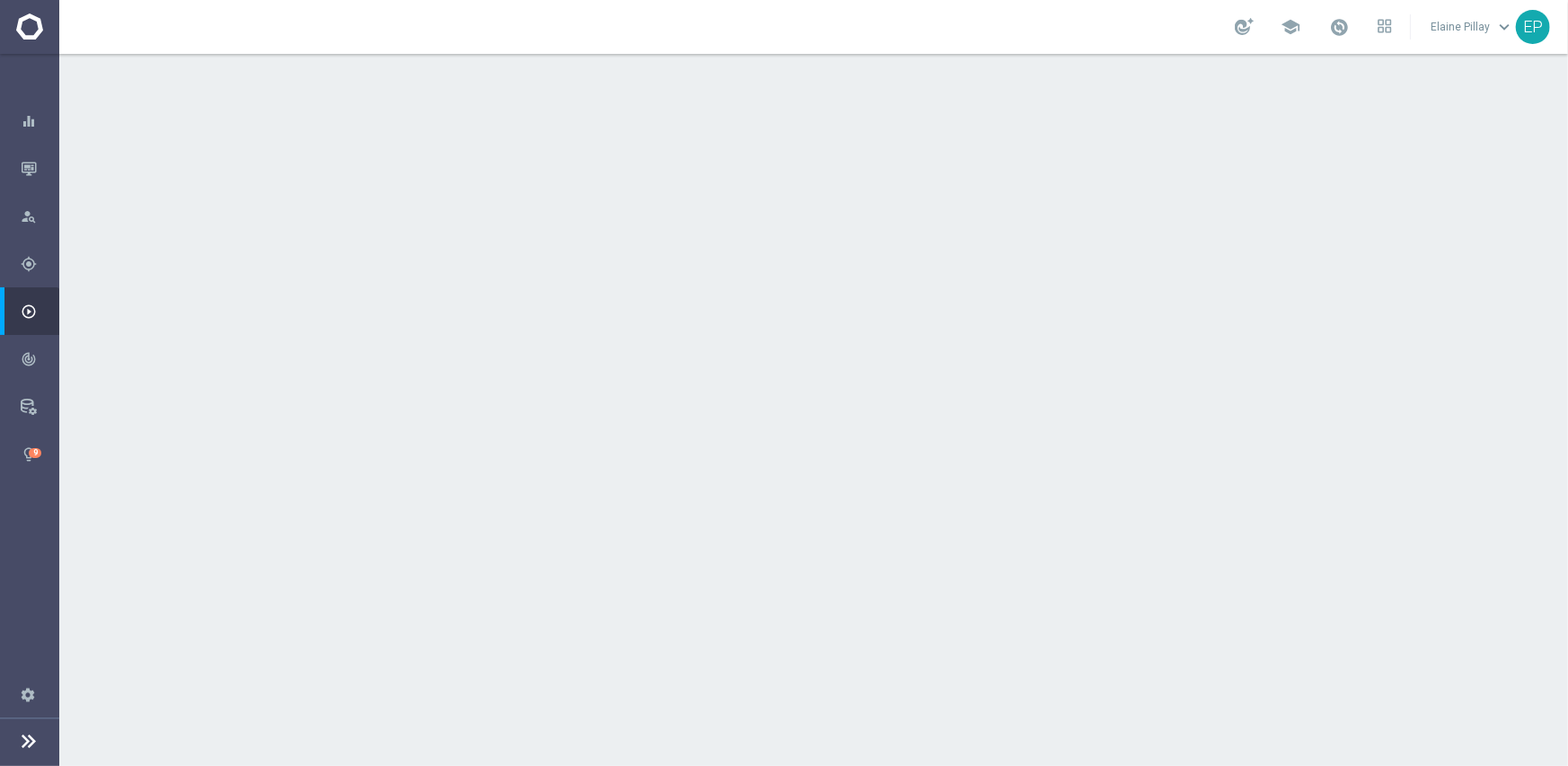 drag, startPoint x: 521, startPoint y: 240, endPoint x: 560, endPoint y: 242, distance: 39.051248 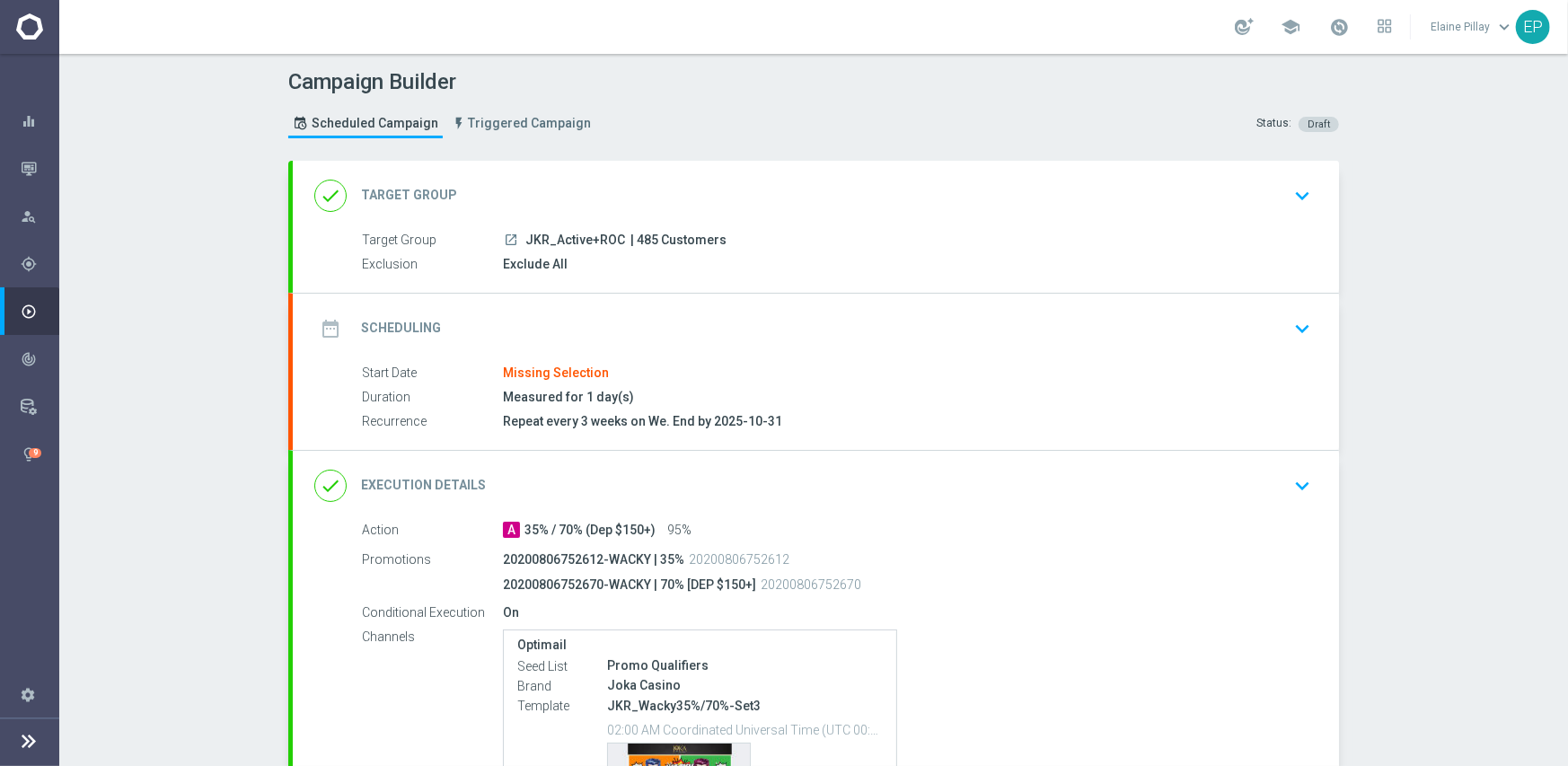 click on "done
Target Group
keyboard_arrow_down" 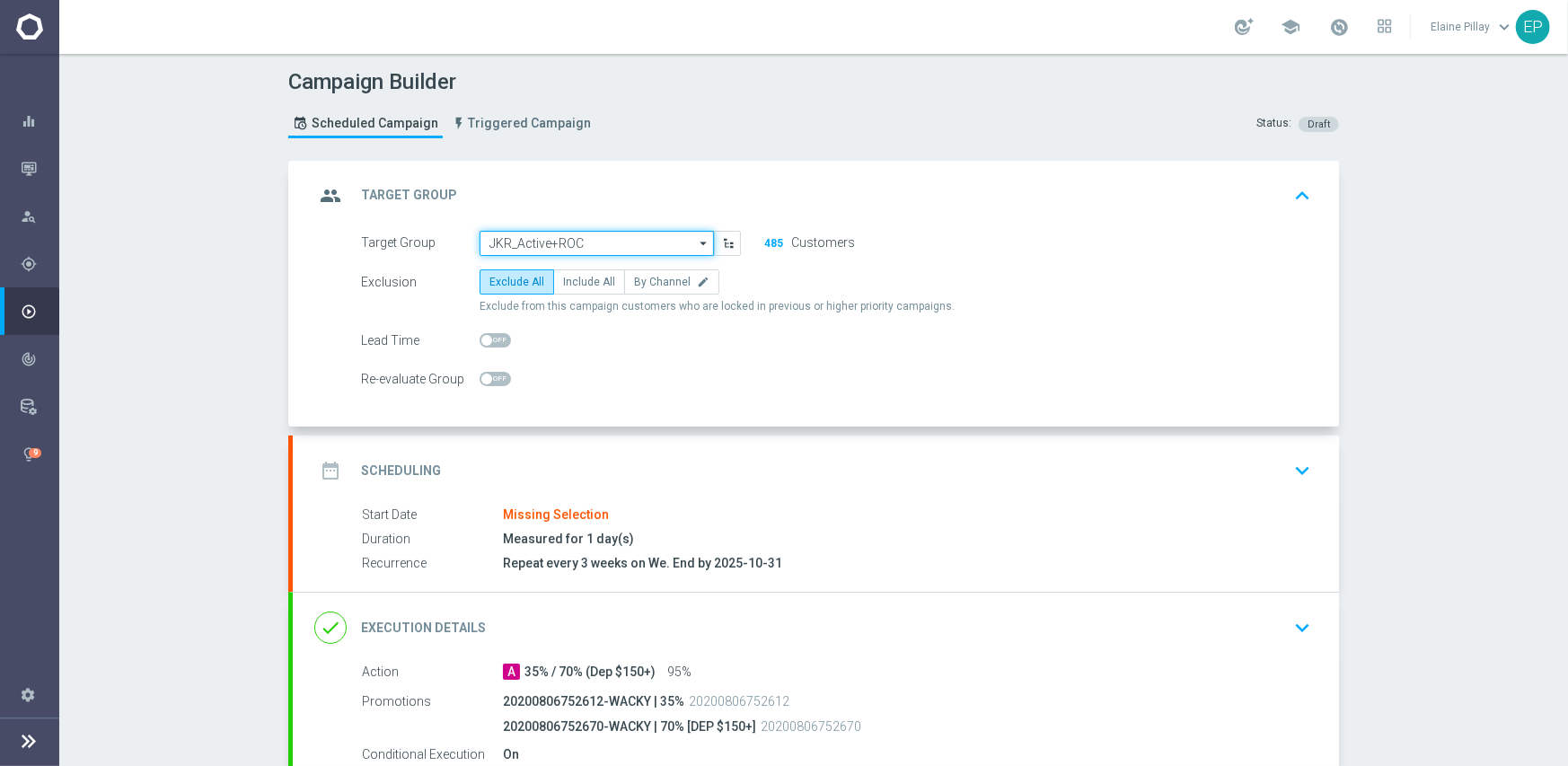 click on "JKR_Active+ROC" 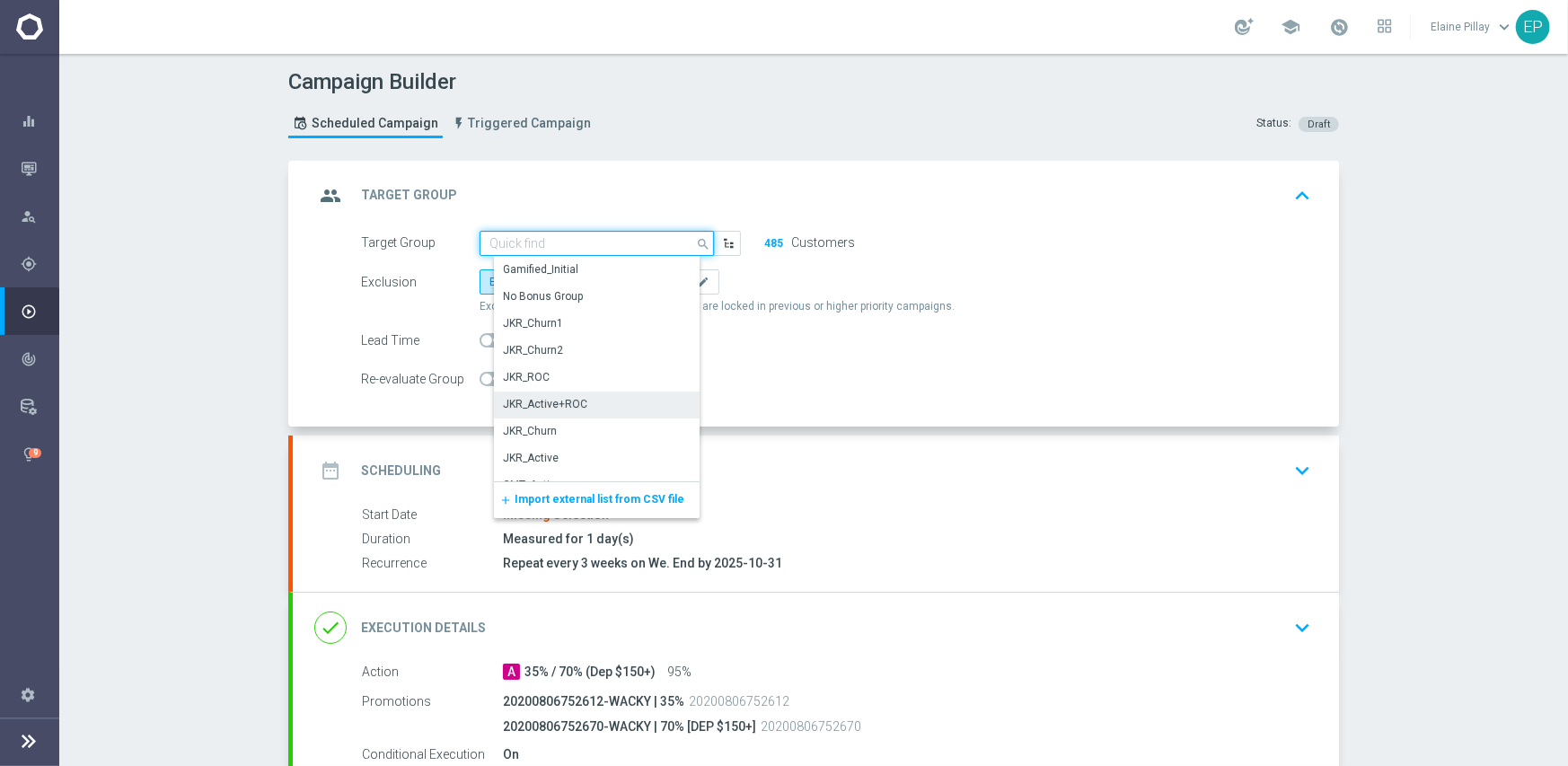 paste on "KR_Ac" 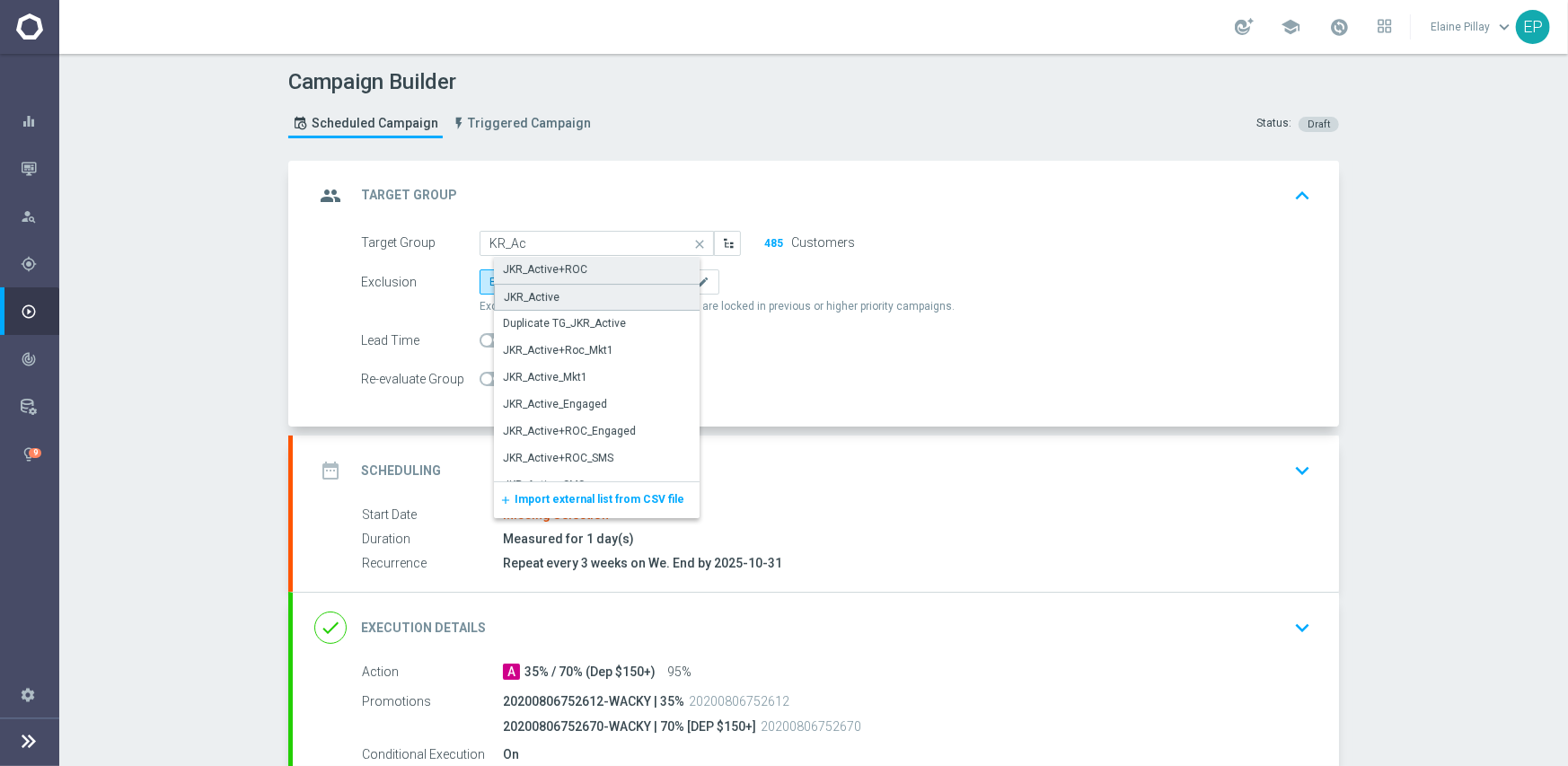 click on "JKR_Active" 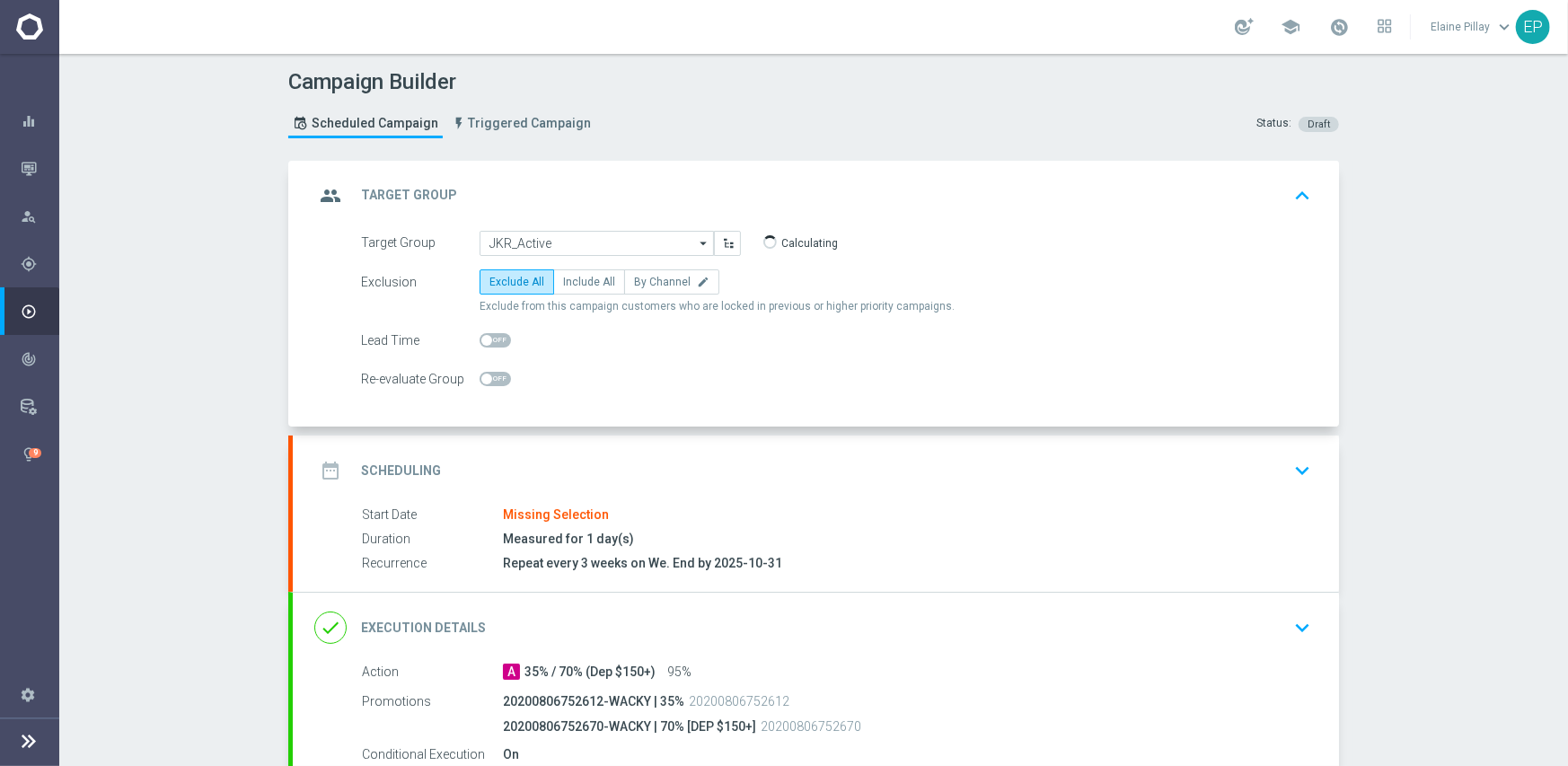 click on "date_range
Scheduling
keyboard_arrow_down" 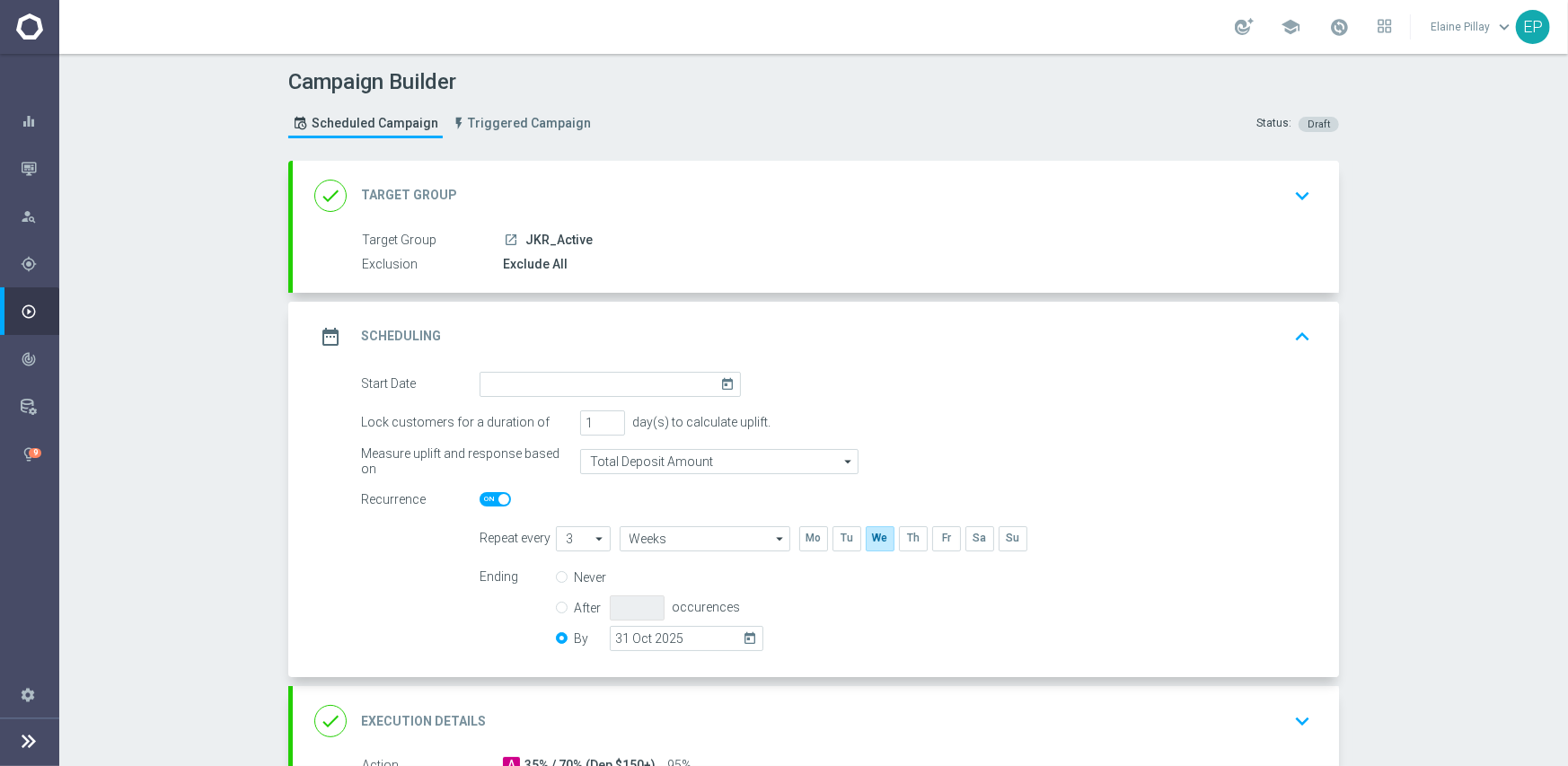 scroll, scrollTop: 180, scrollLeft: 0, axis: vertical 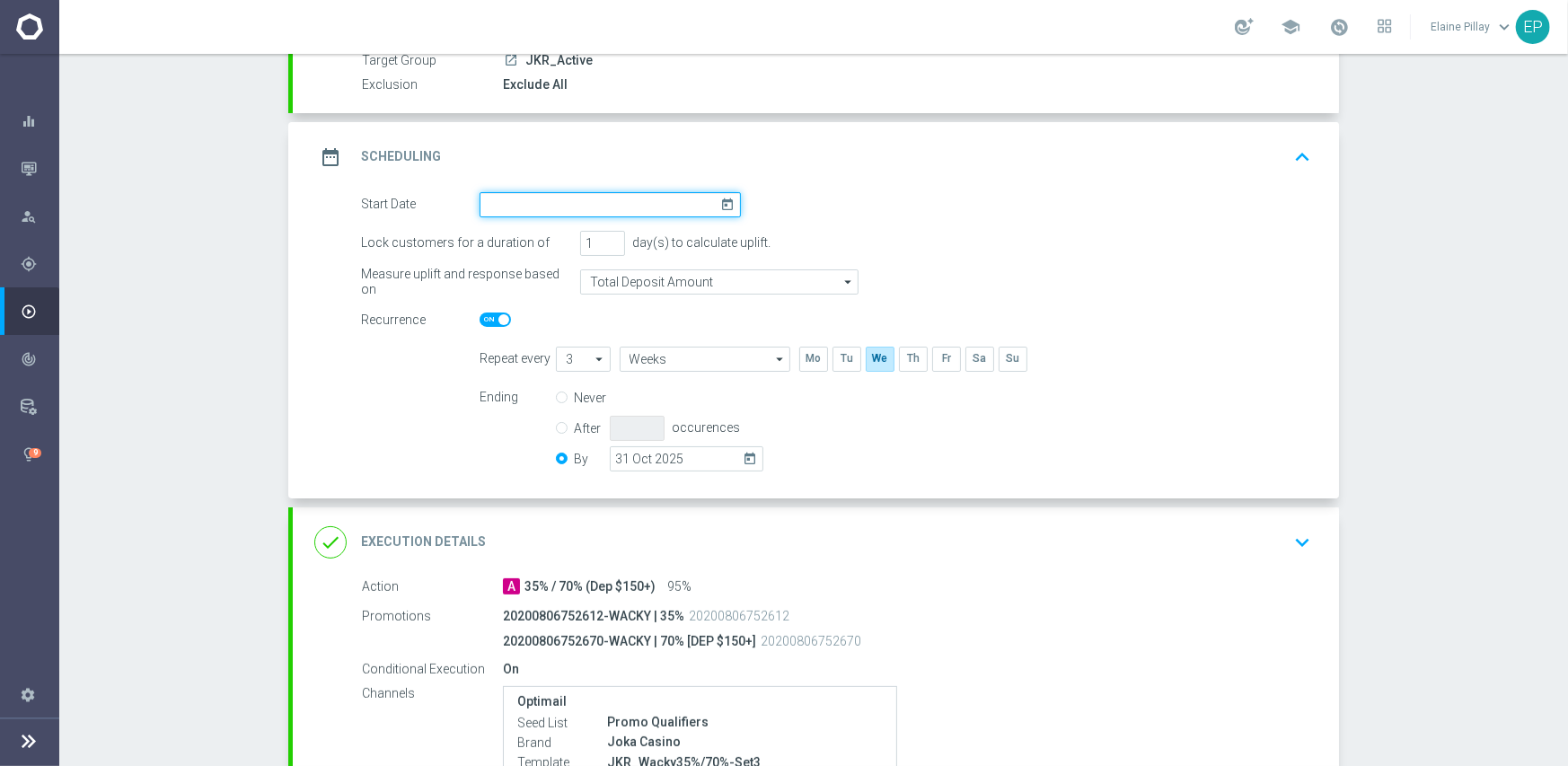 click 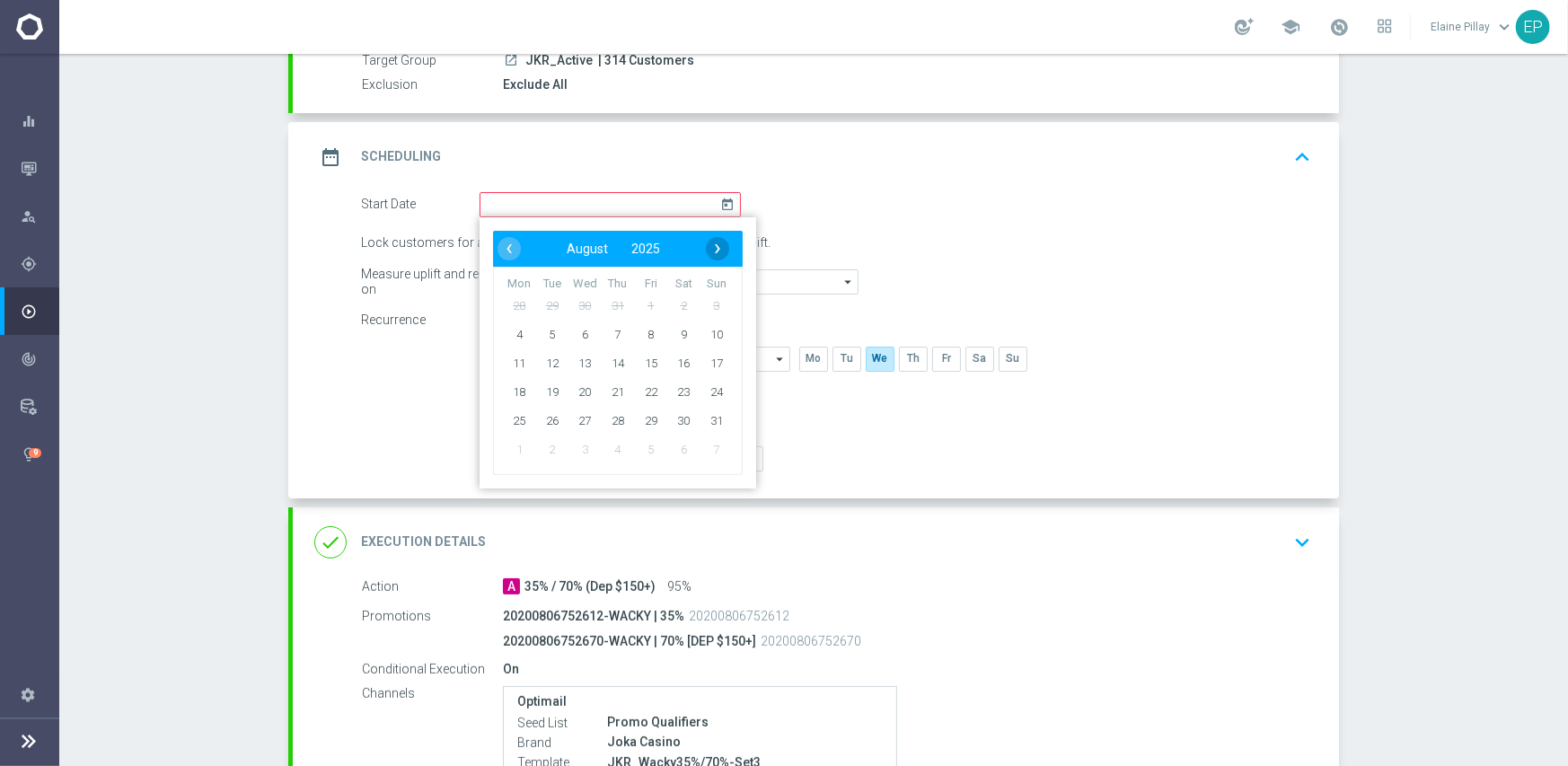click on "›" 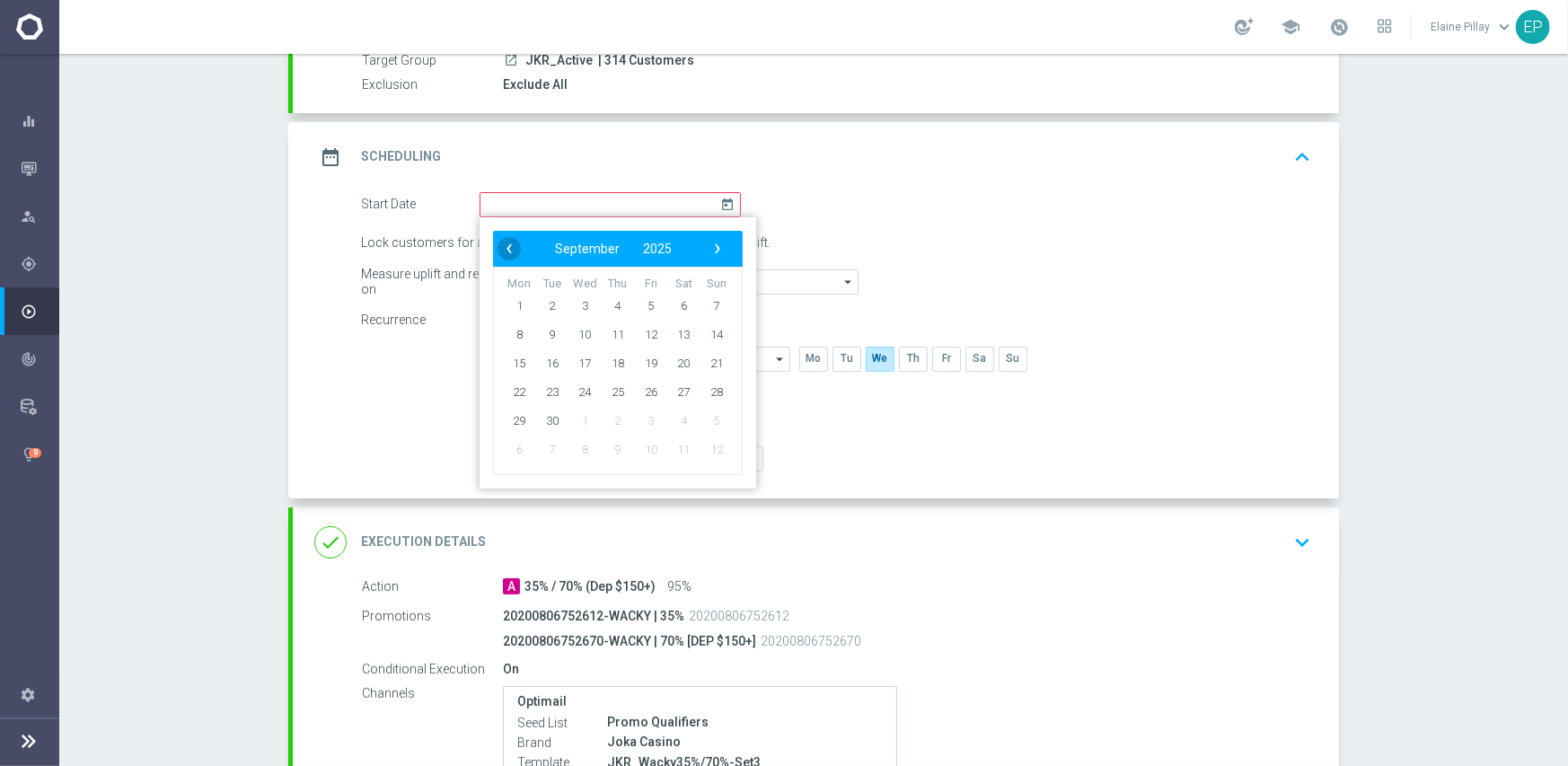 click on "‹" 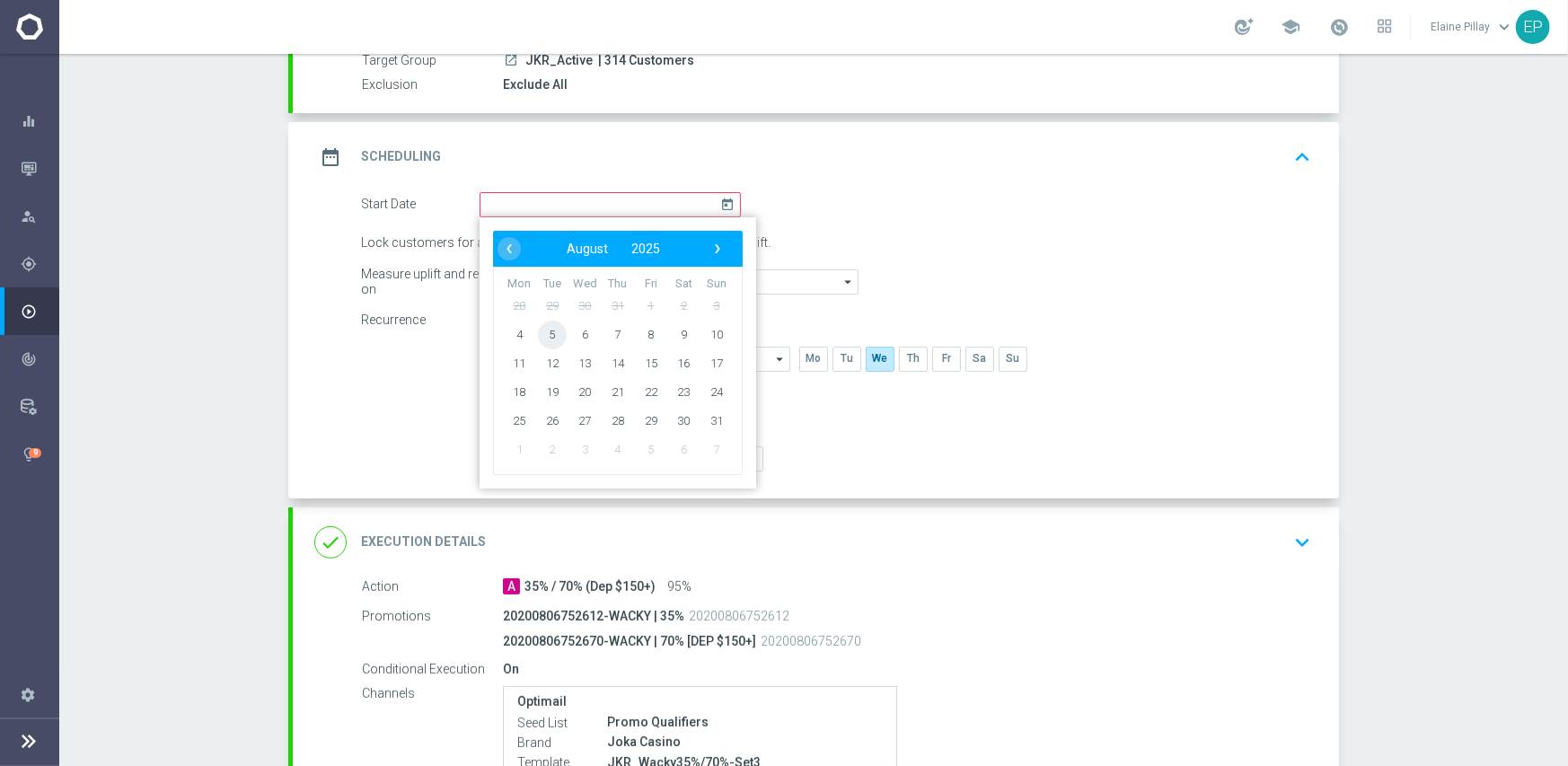 click on "5" 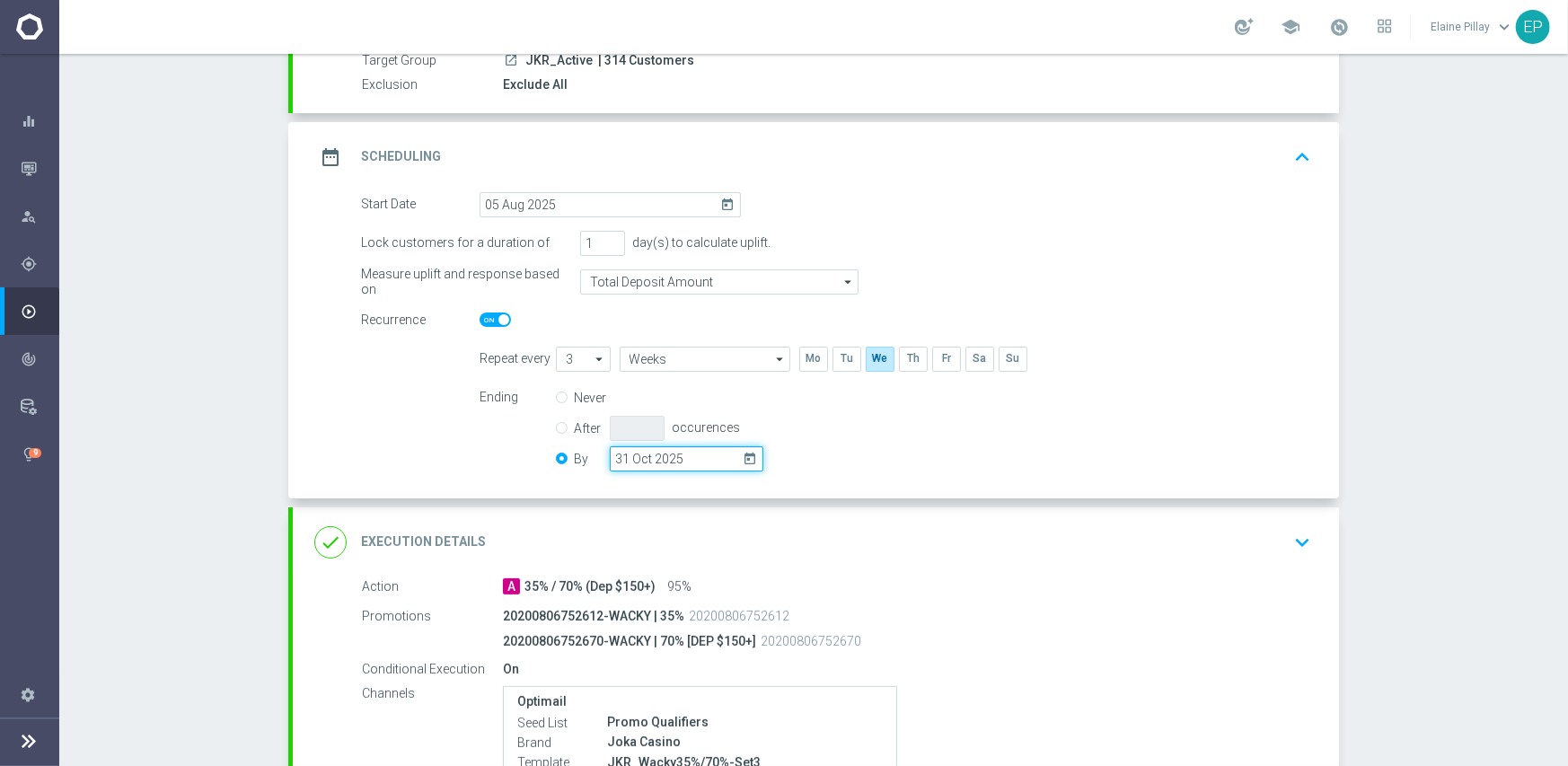 click on "31 Oct 2025" 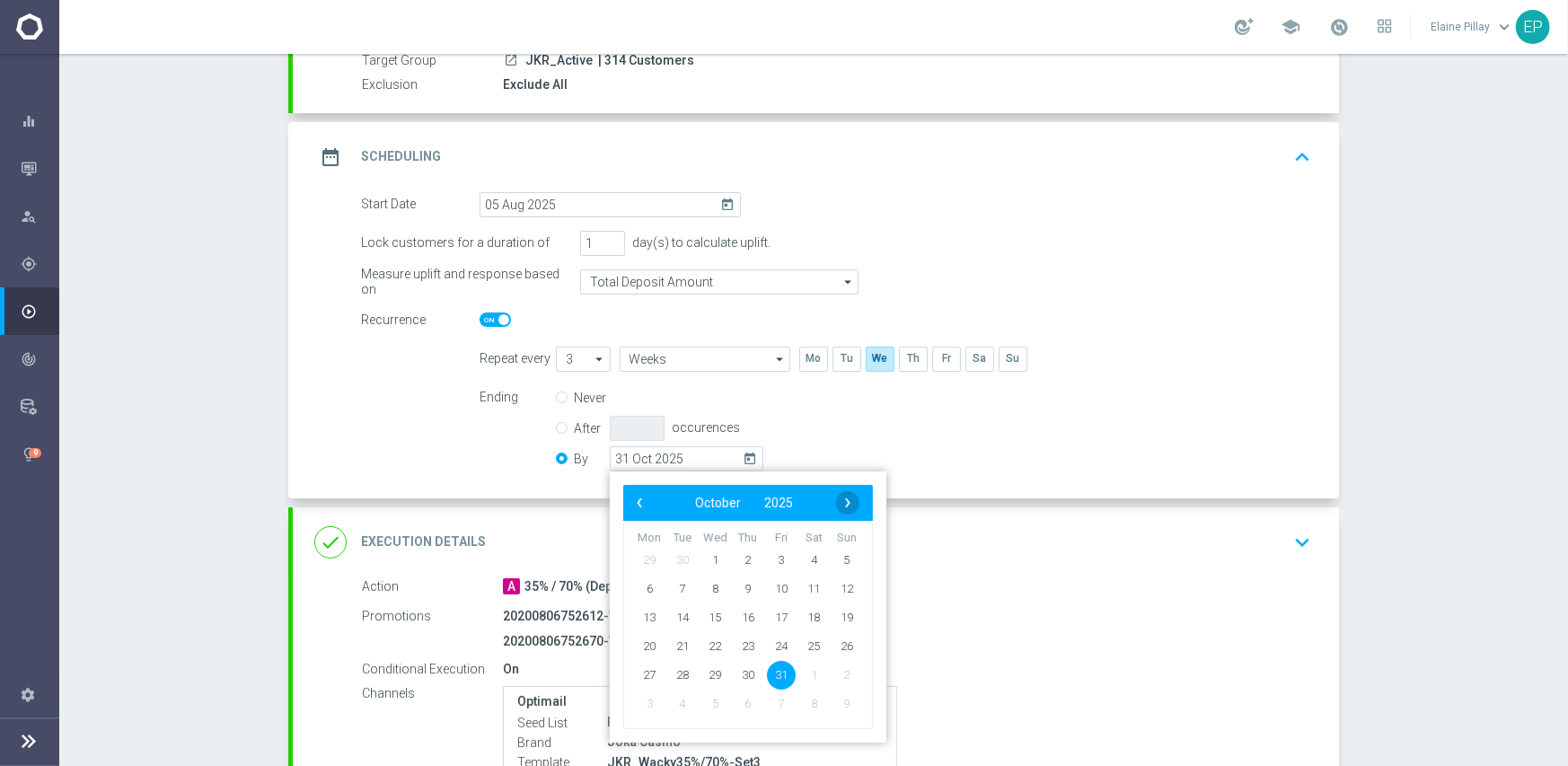 click on "›" 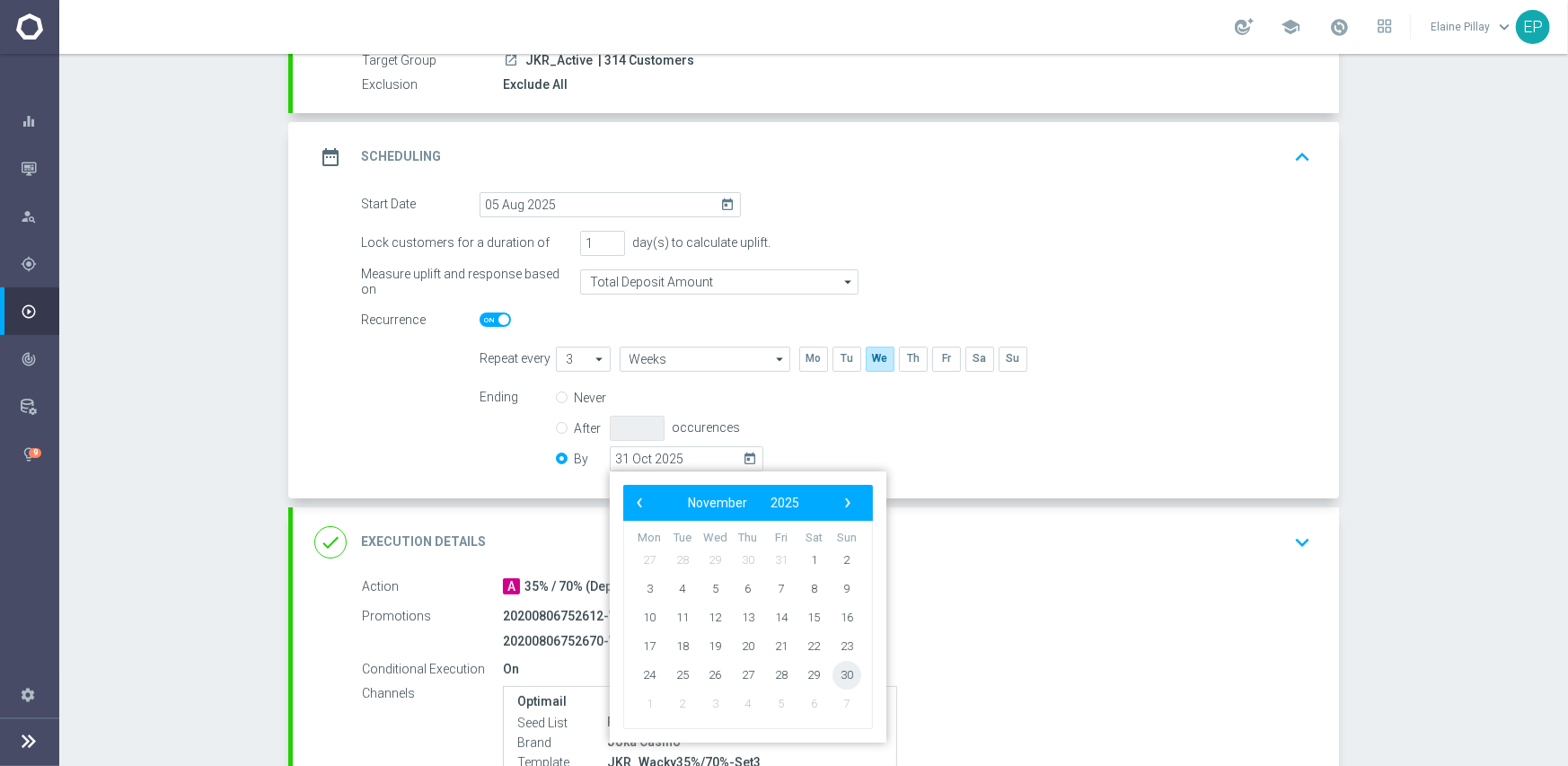 click on "30" 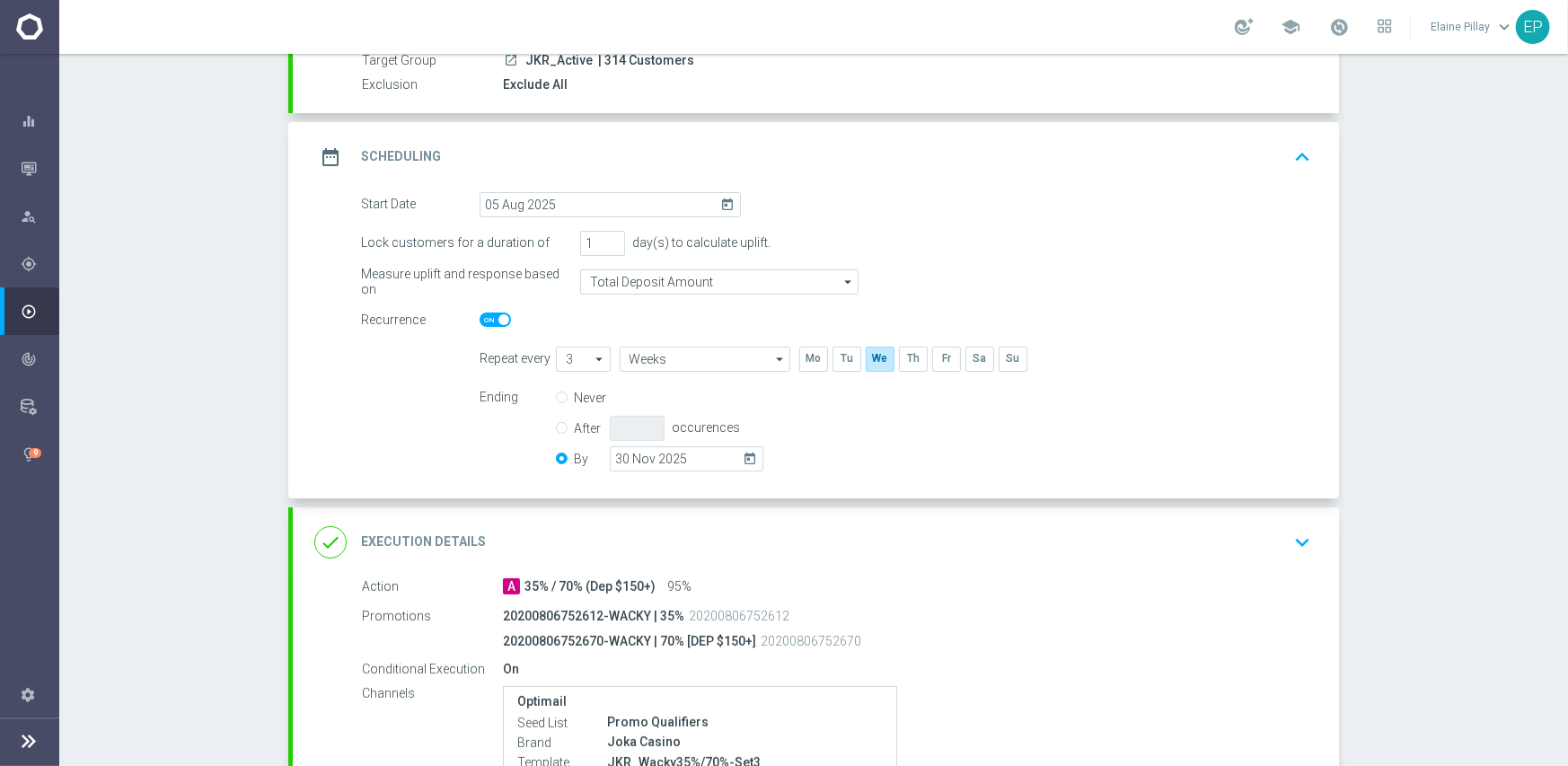 click on "done
Execution Details
keyboard_arrow_down" 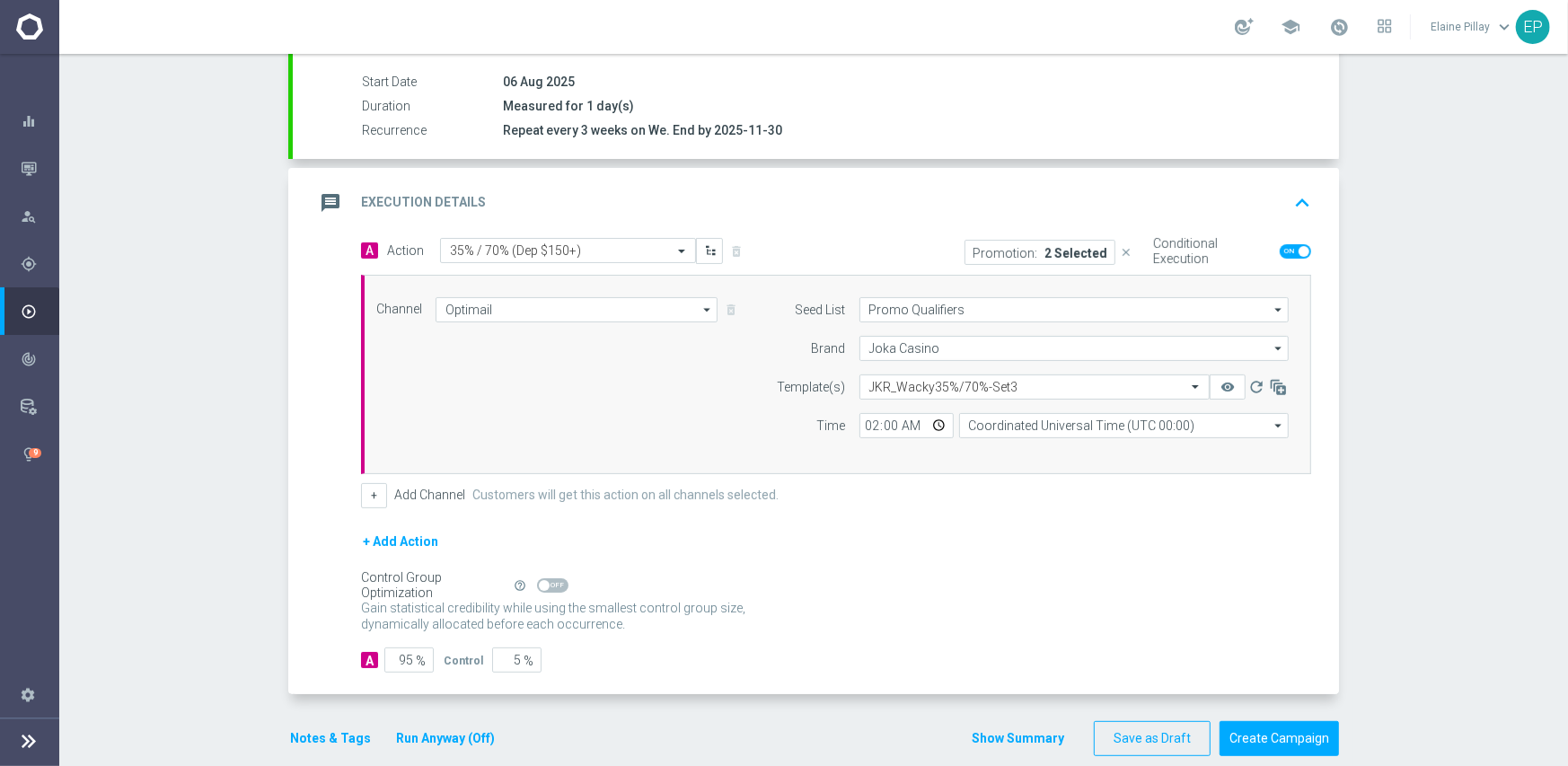 scroll, scrollTop: 314, scrollLeft: 0, axis: vertical 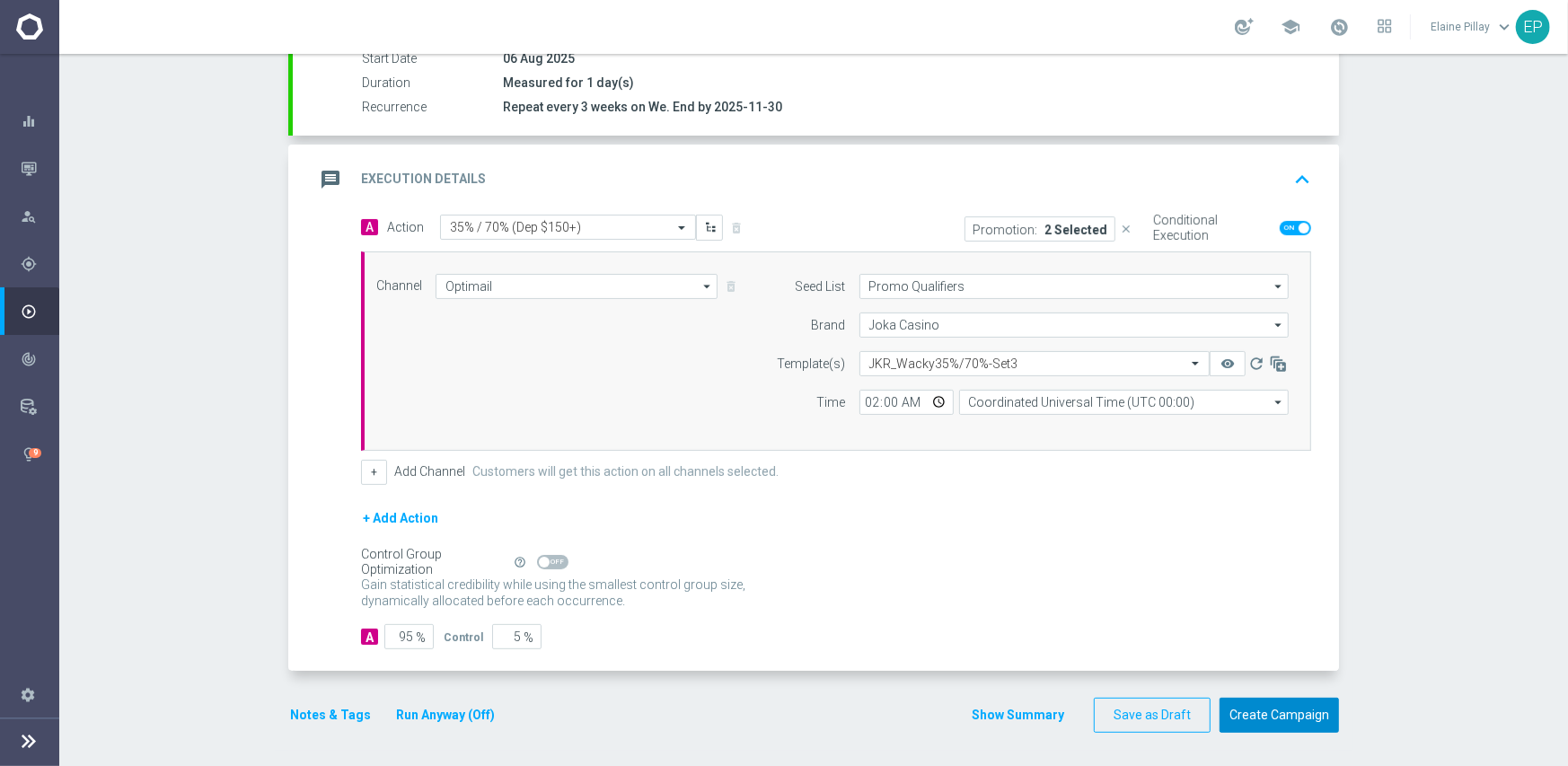 click on "Create Campaign" 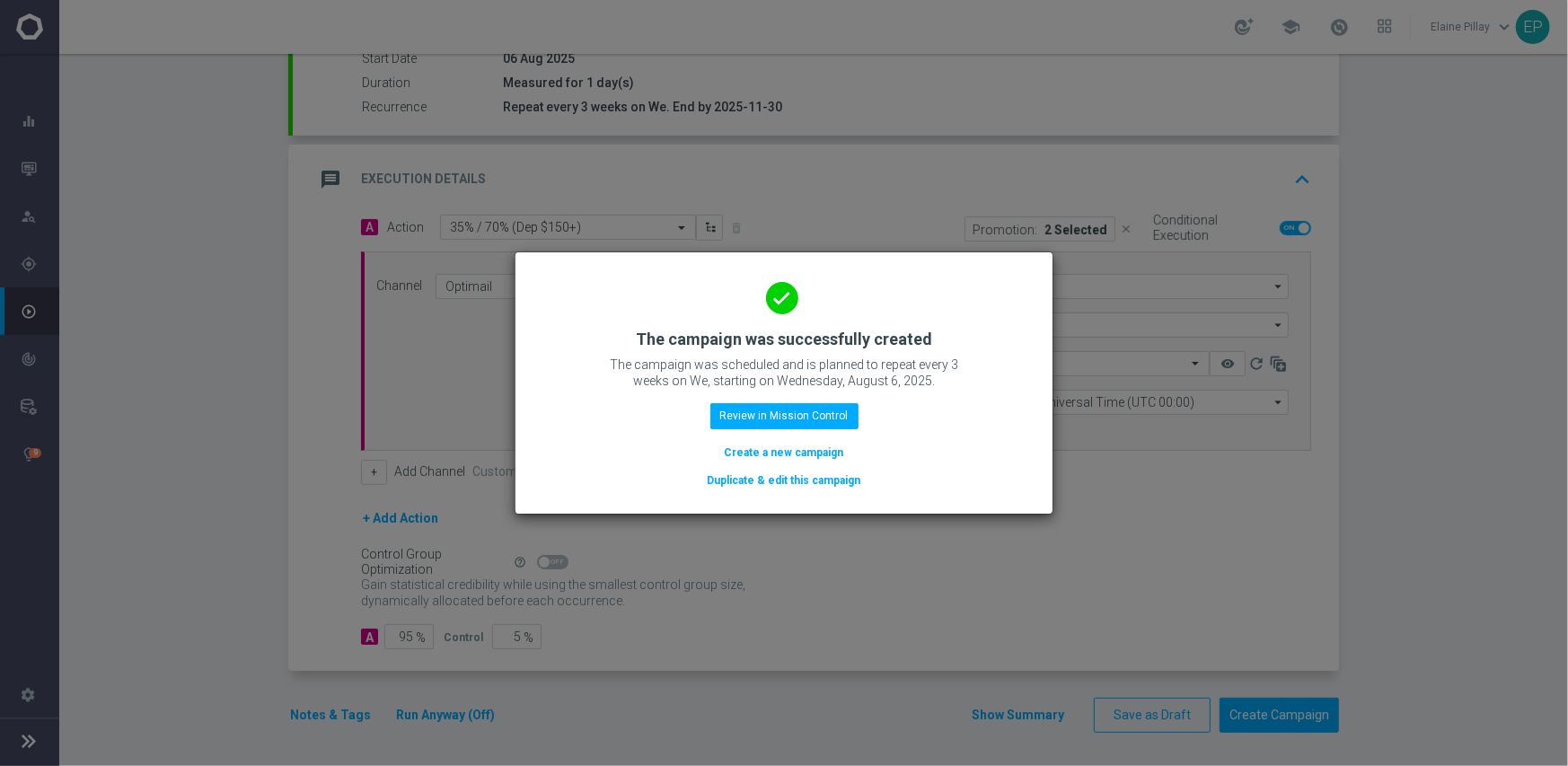 click on "Duplicate & edit this campaign" 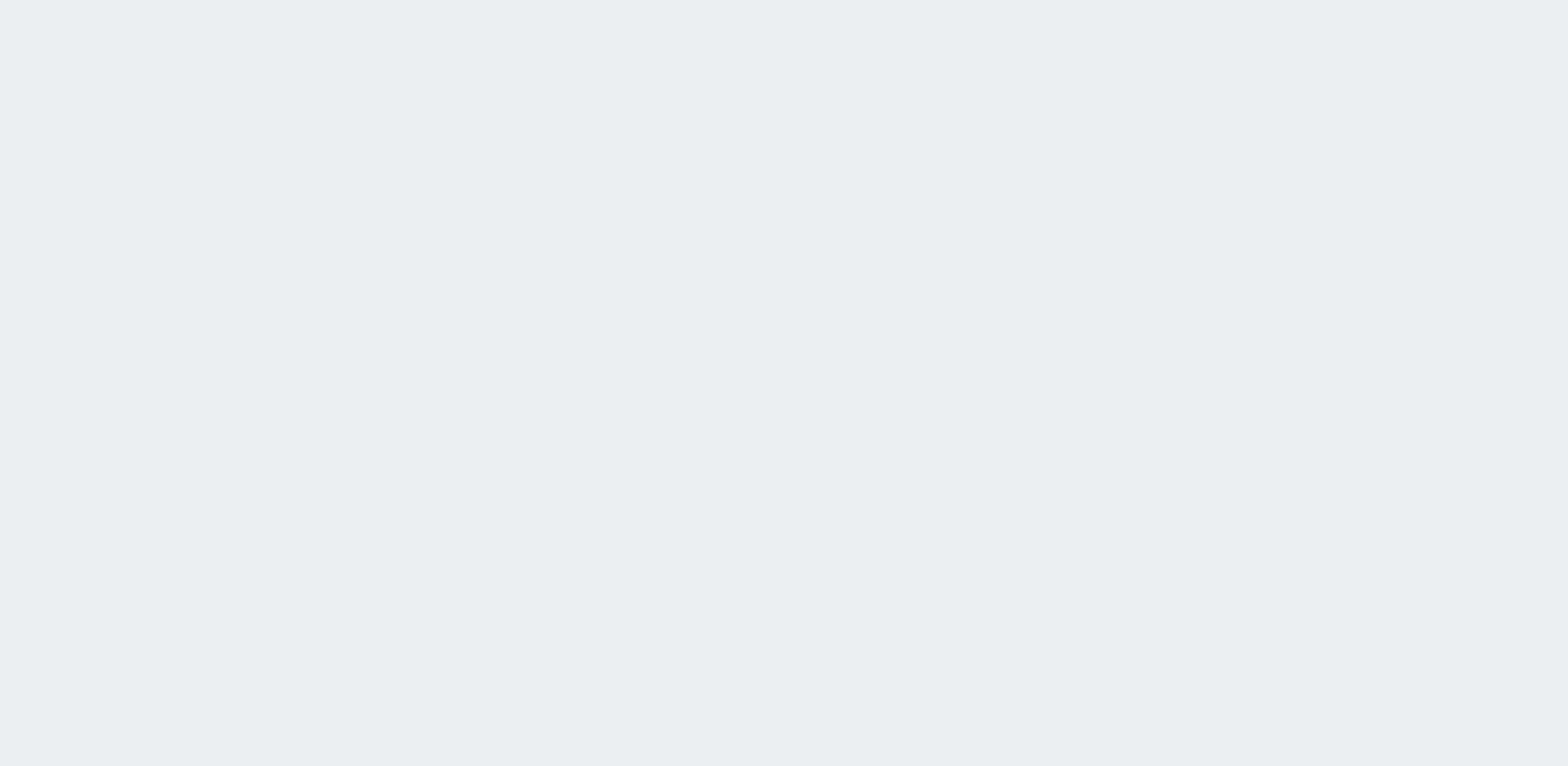 scroll, scrollTop: 0, scrollLeft: 0, axis: both 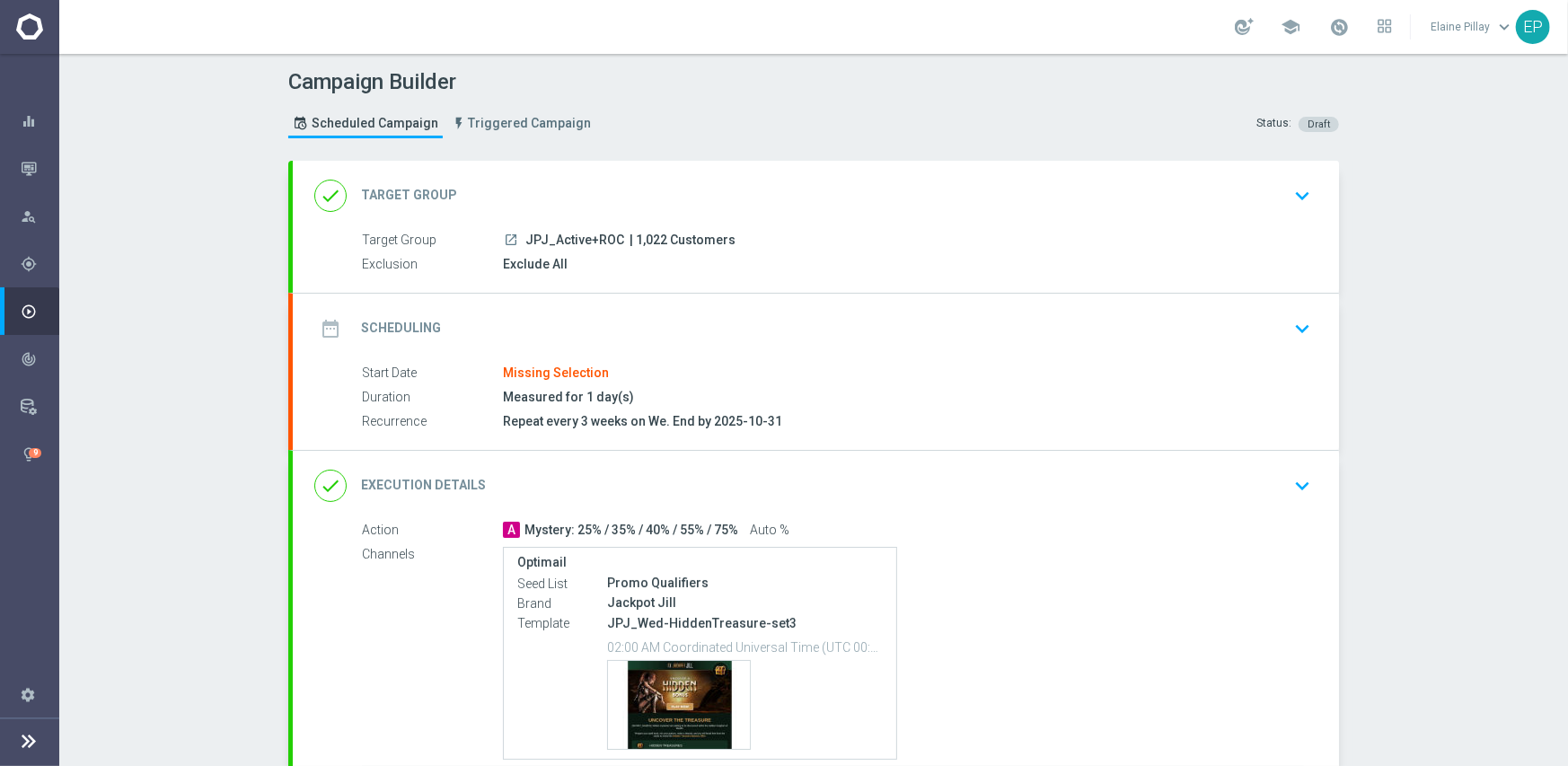 click on "date_range
Scheduling
keyboard_arrow_down" 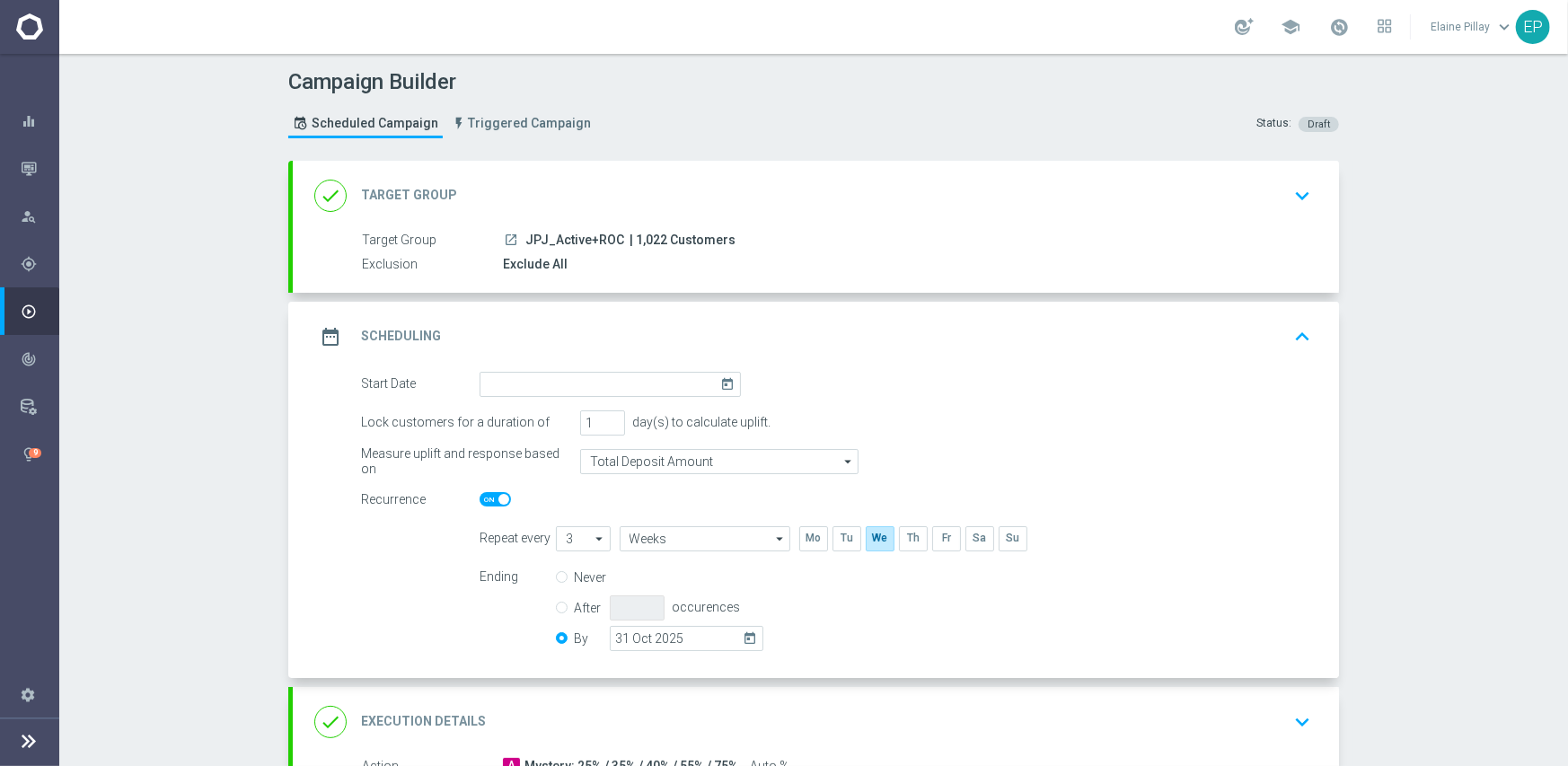 drag, startPoint x: 517, startPoint y: 234, endPoint x: 557, endPoint y: 242, distance: 40.792156 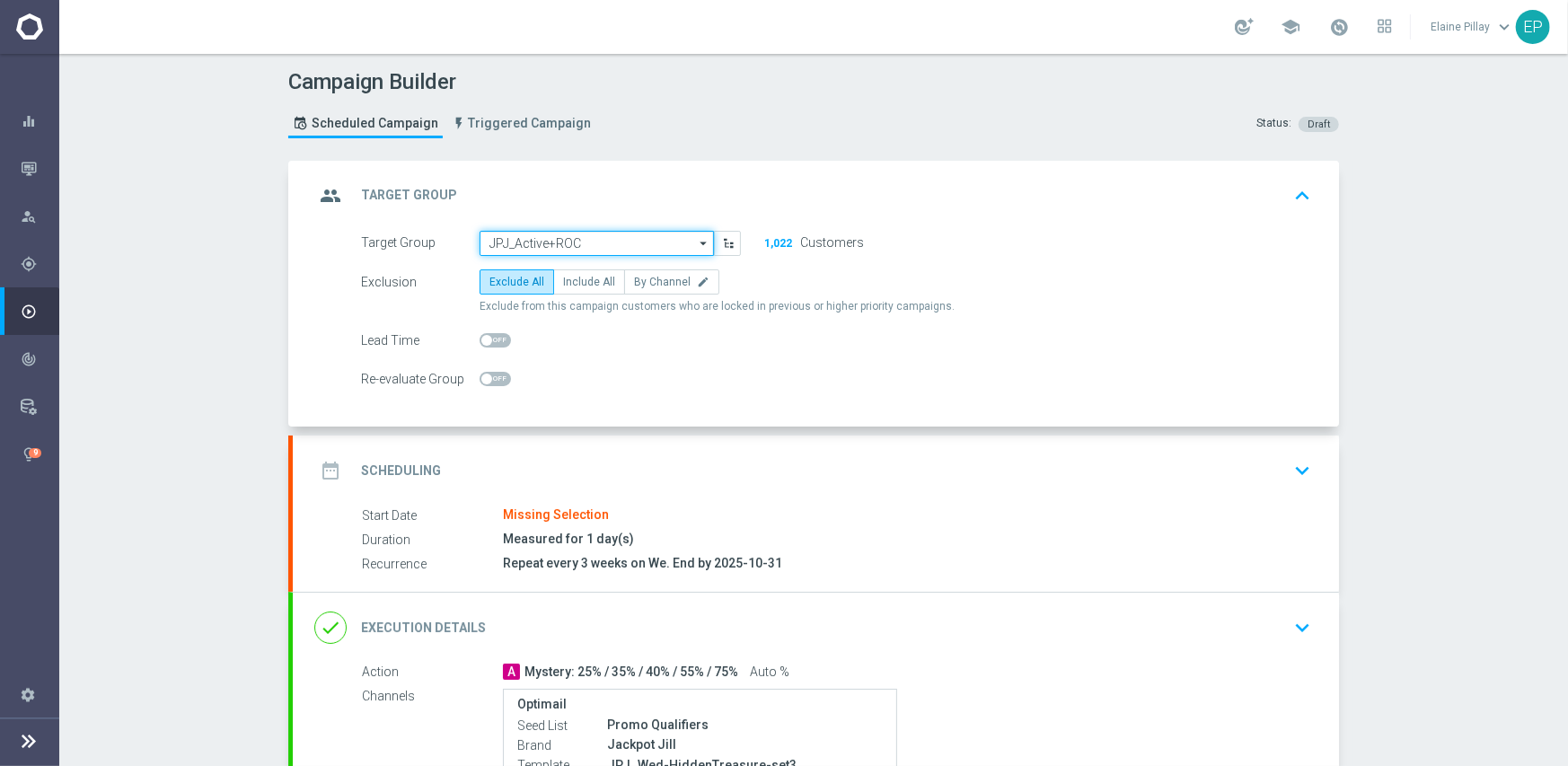 click on "JPJ_Active+ROC" 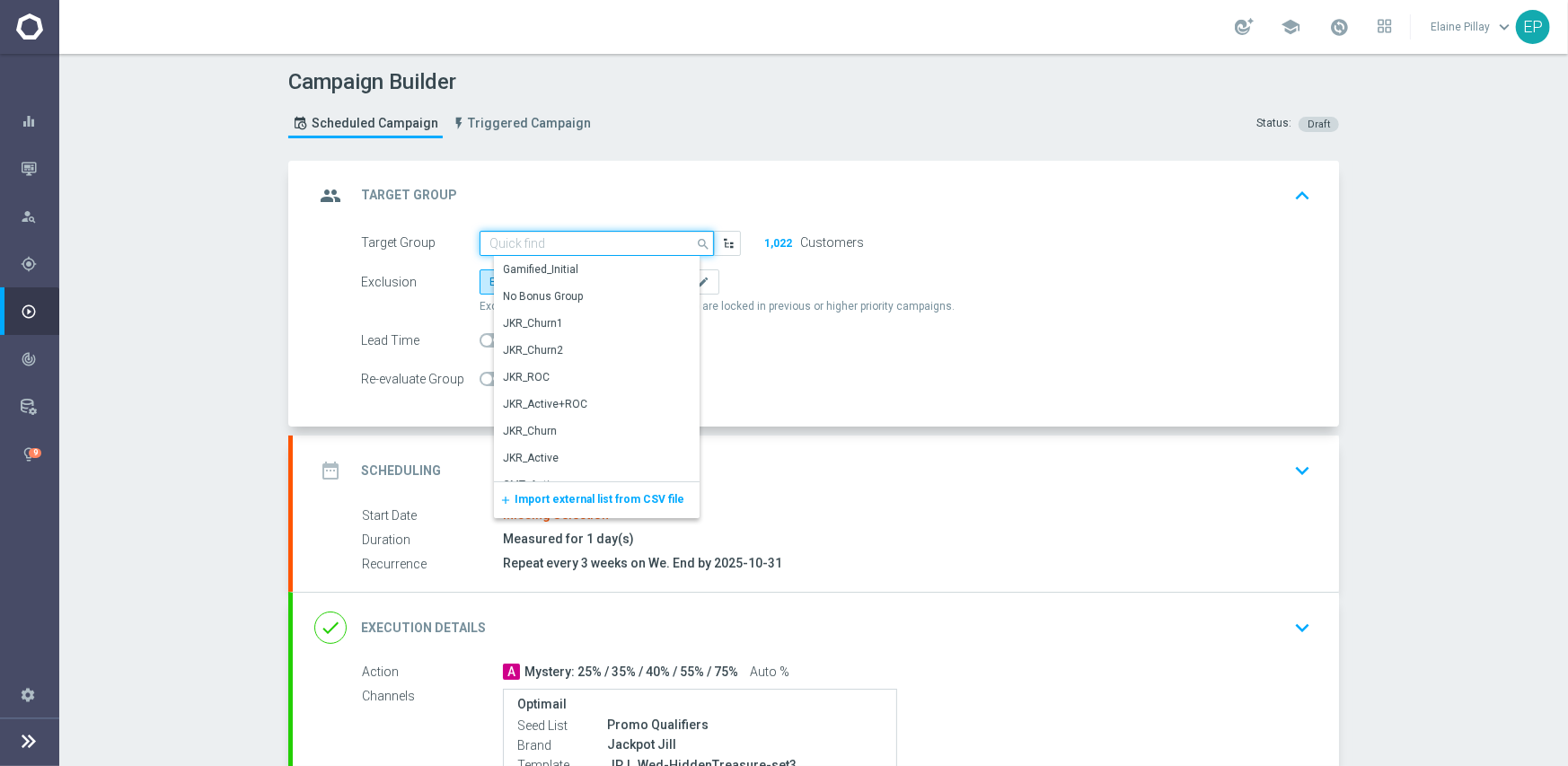paste on "JPJ_Ac" 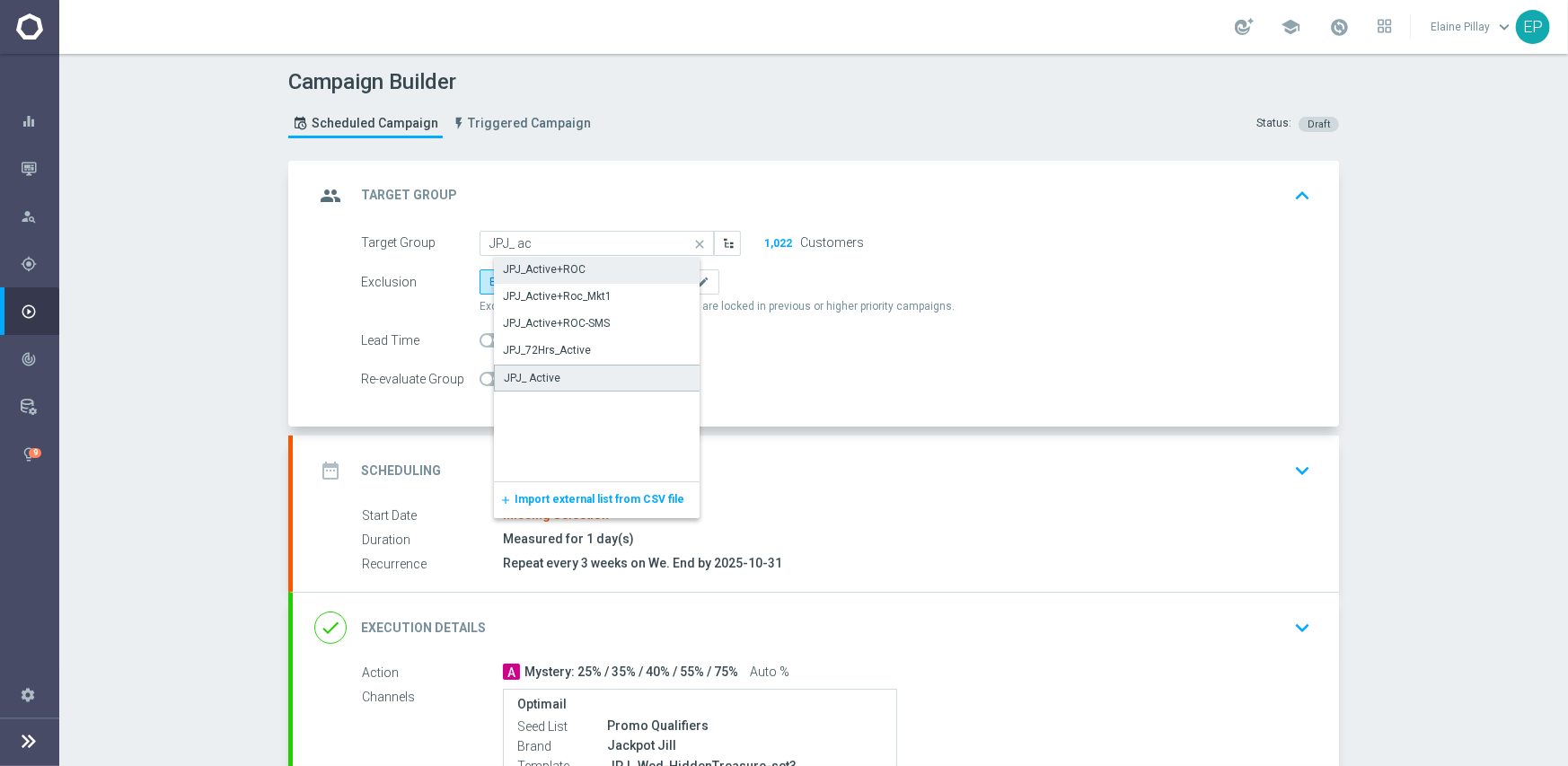 click on "JPJ_ Active" 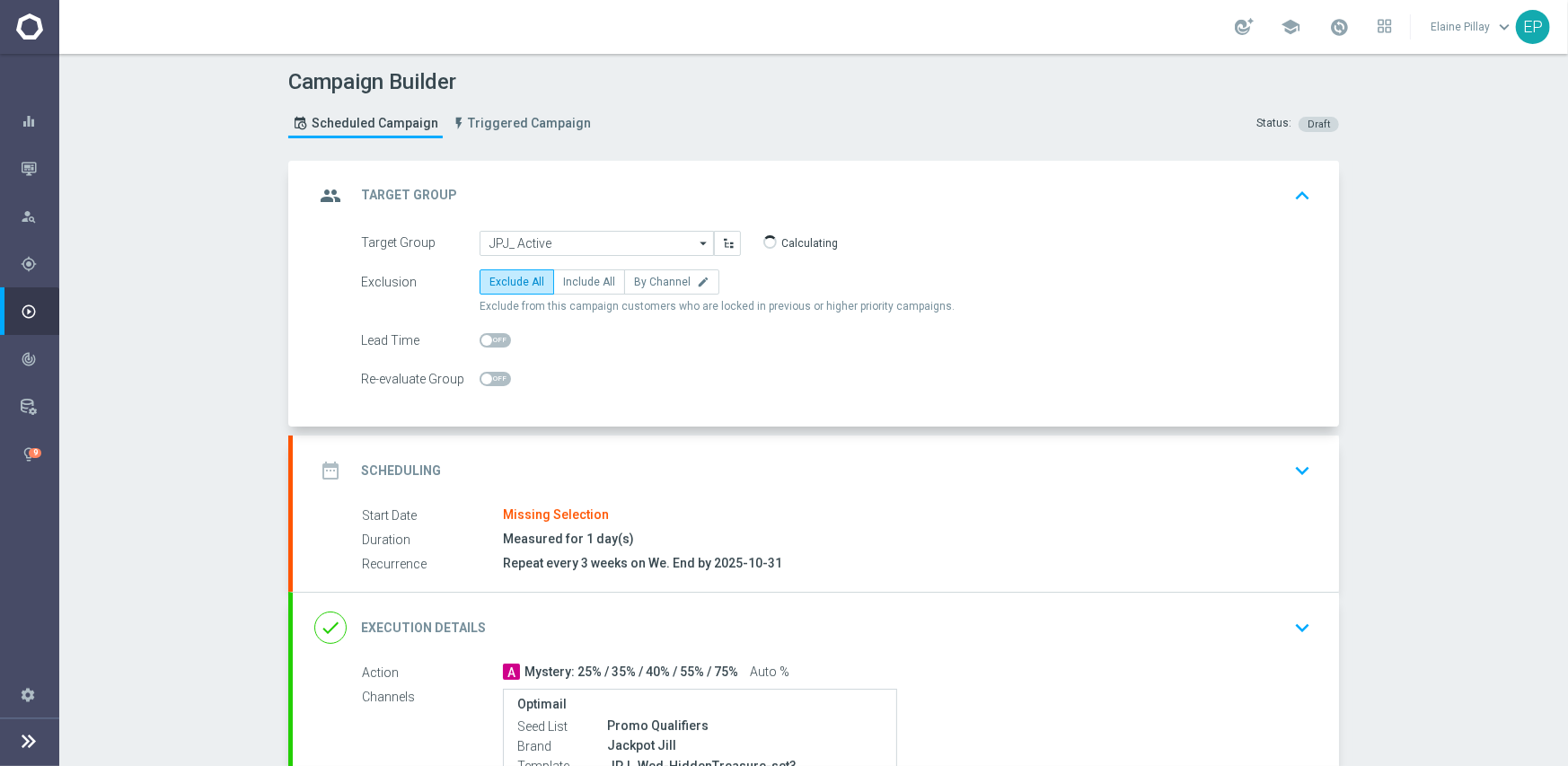click on "date_range
Scheduling
keyboard_arrow_down" 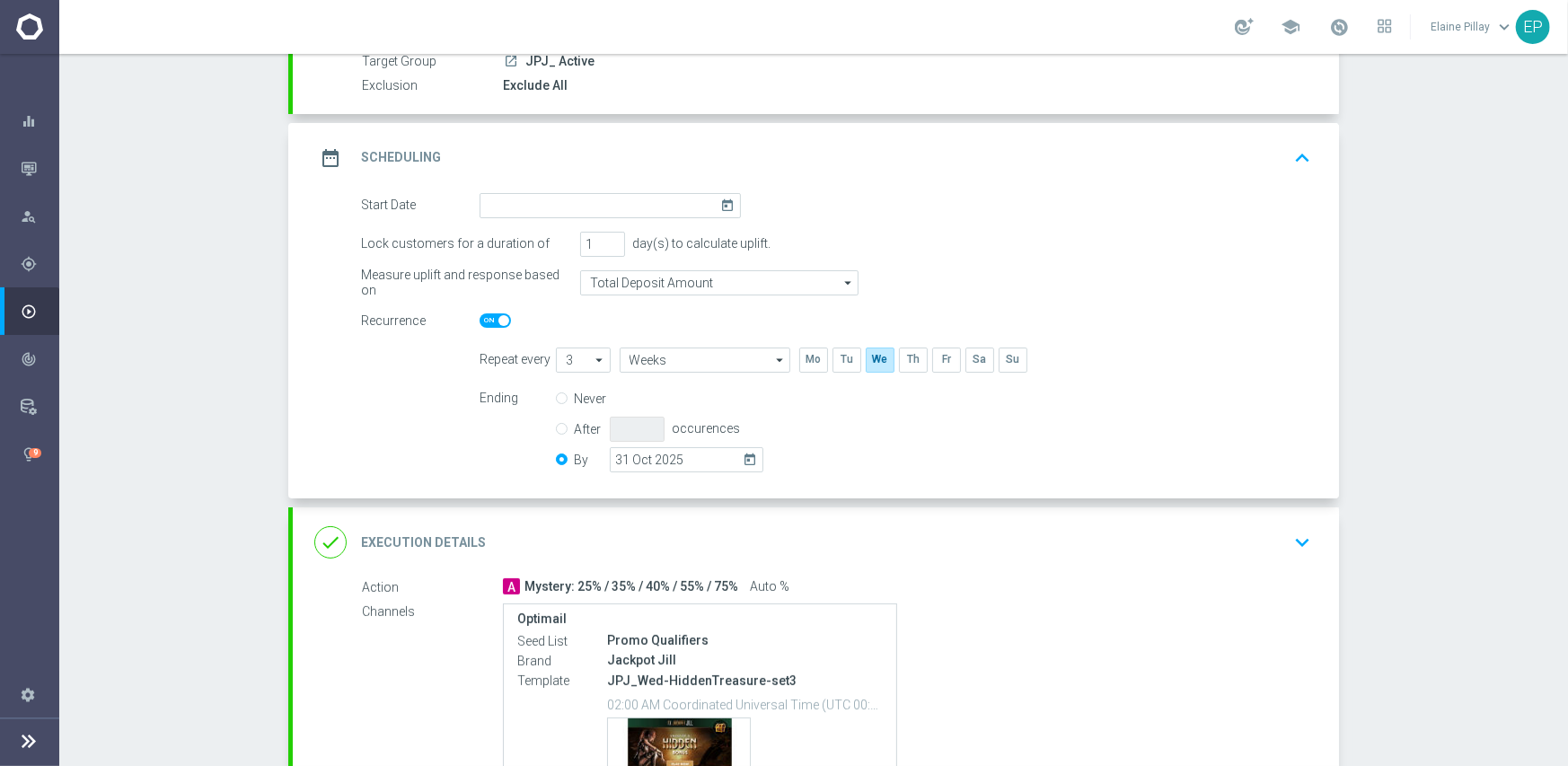 scroll, scrollTop: 180, scrollLeft: 0, axis: vertical 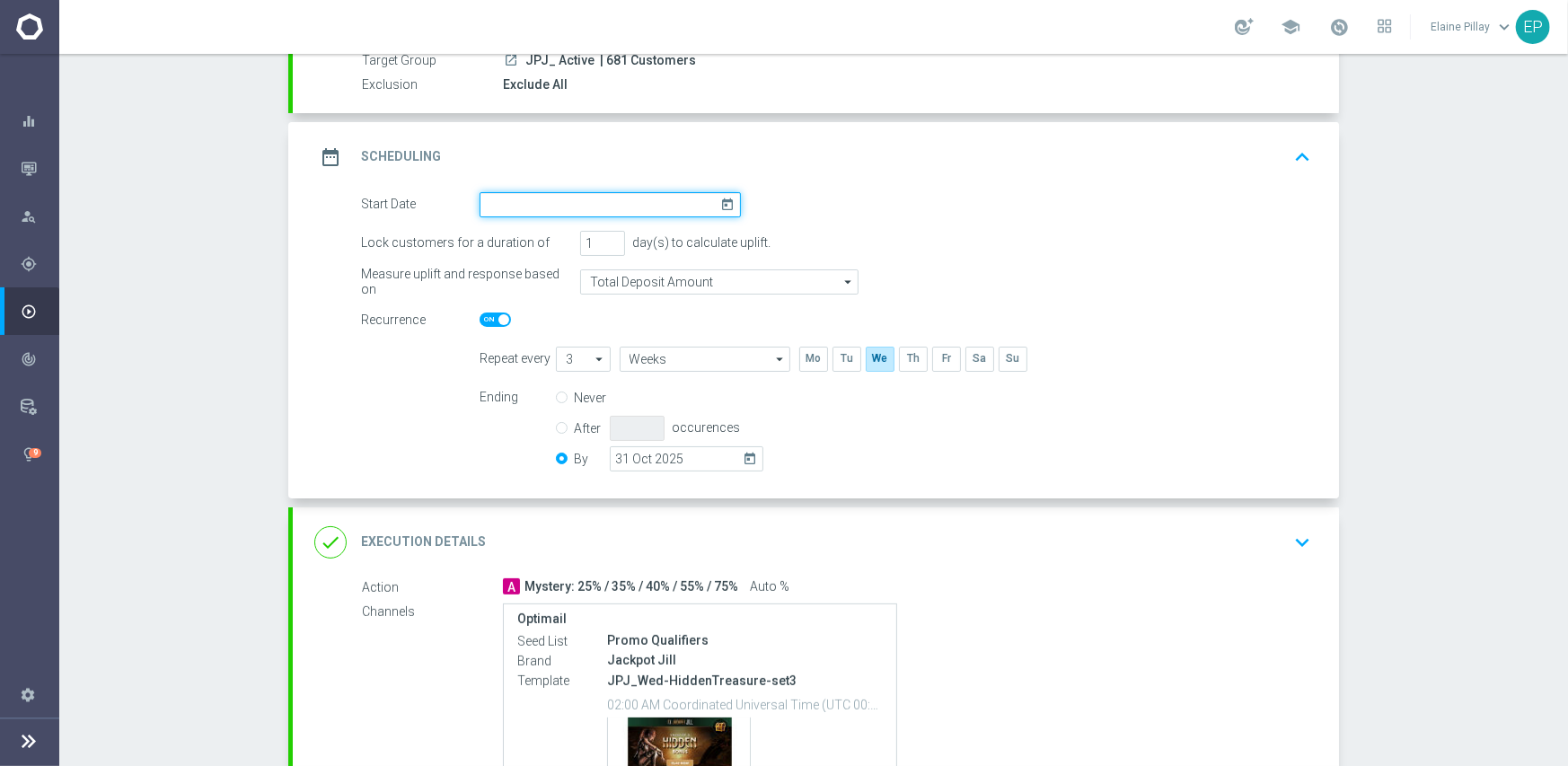 click 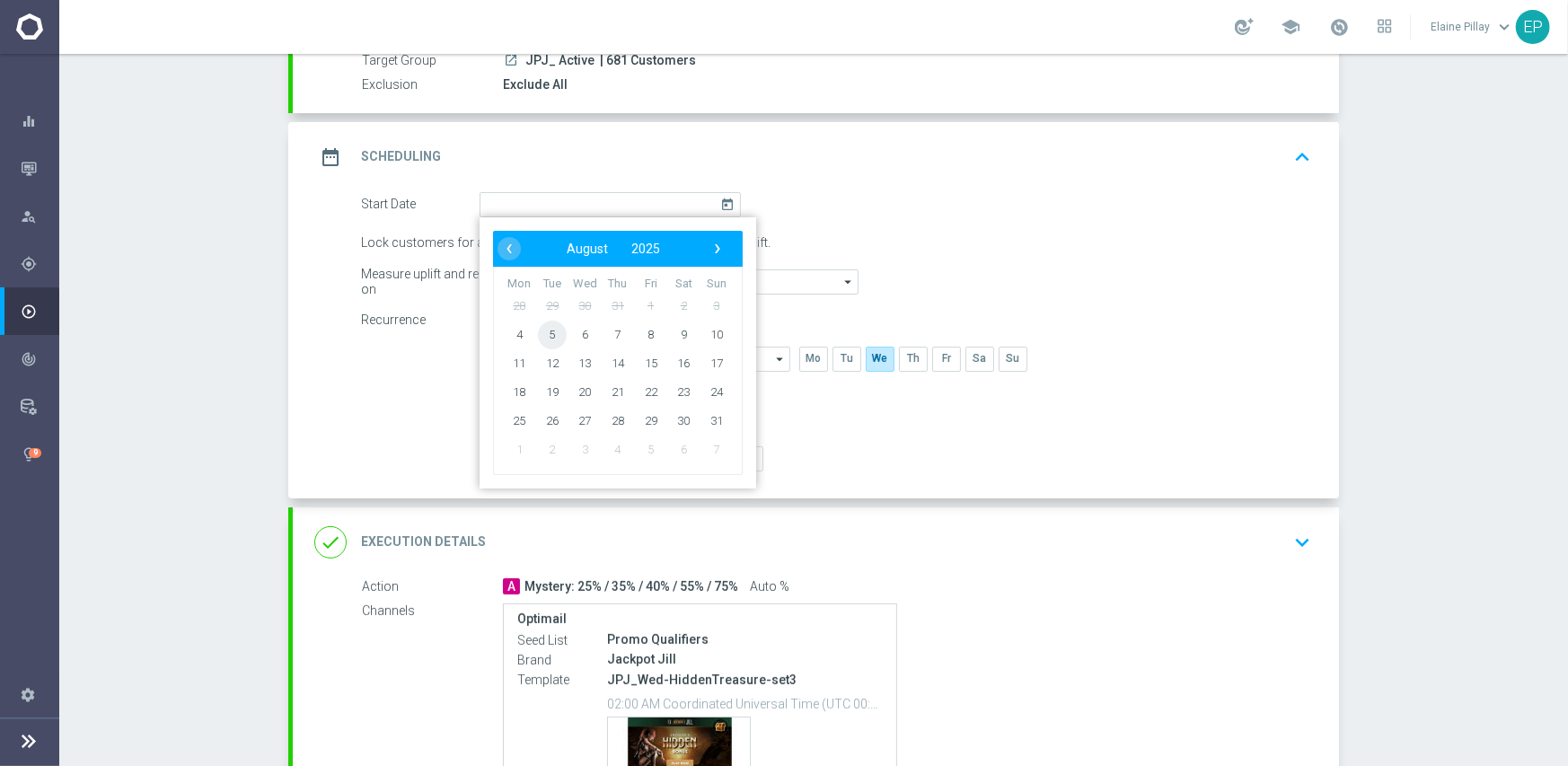 click on "5" 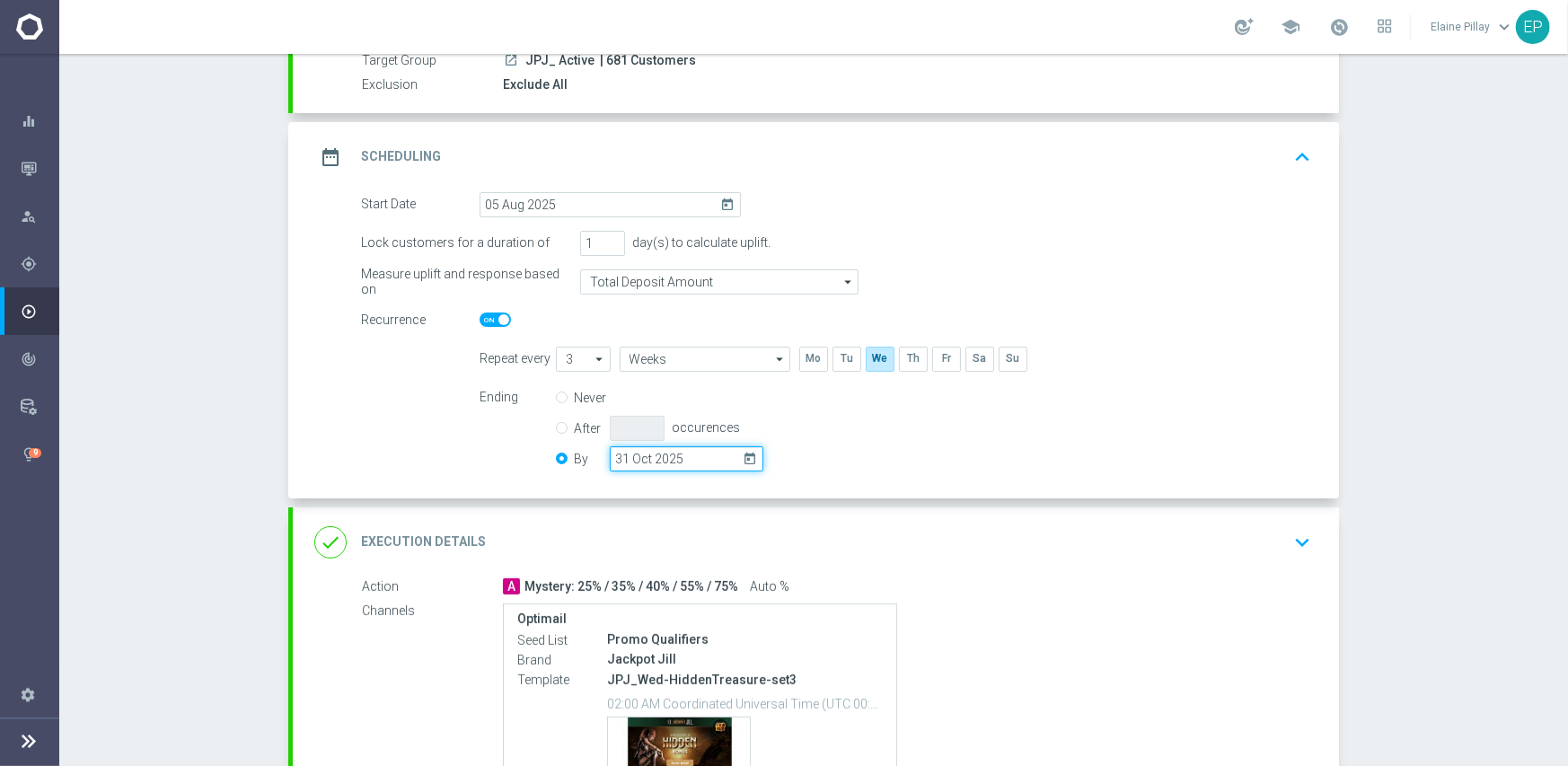 click on "31 Oct 2025" 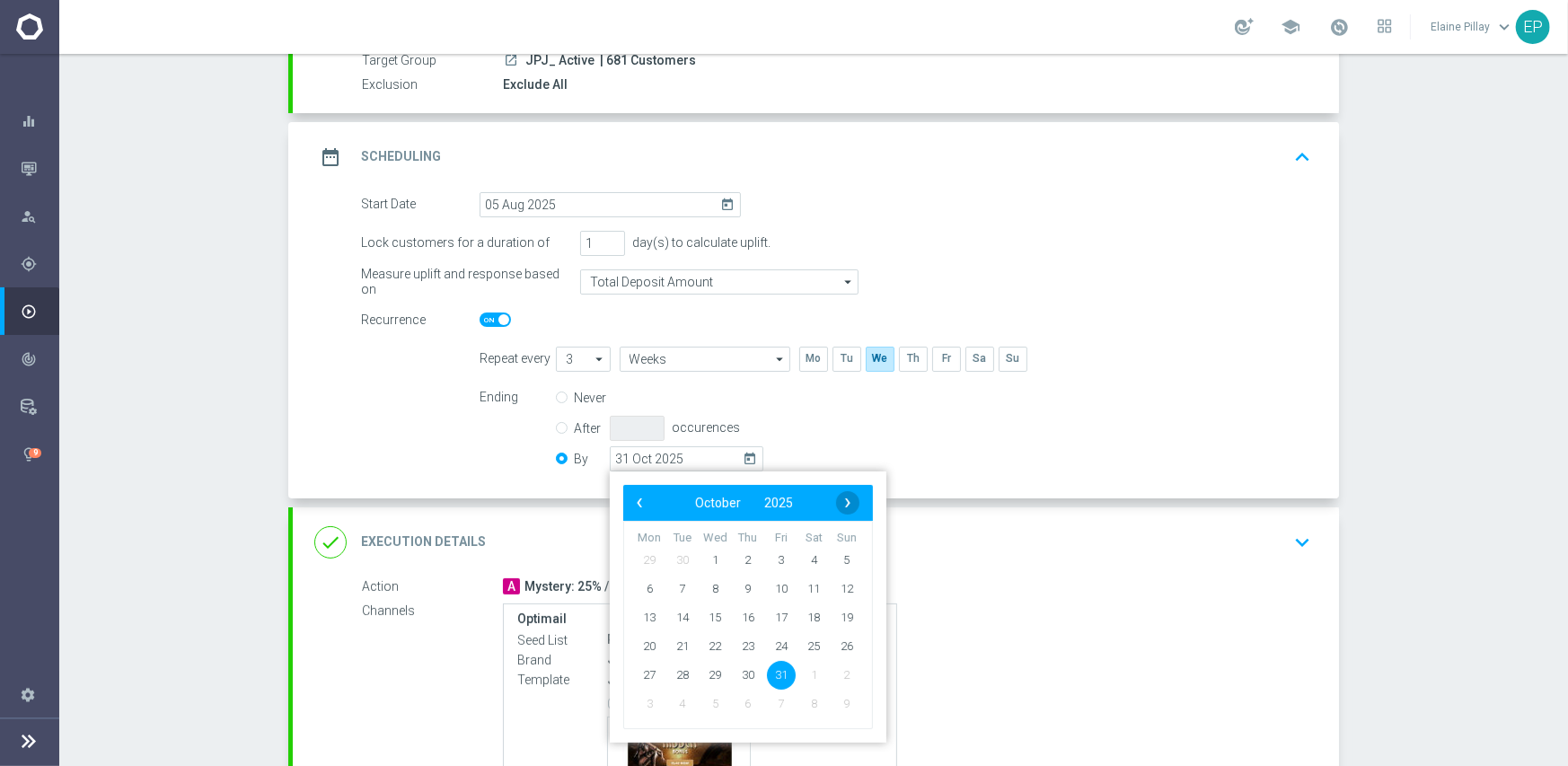click on "›" 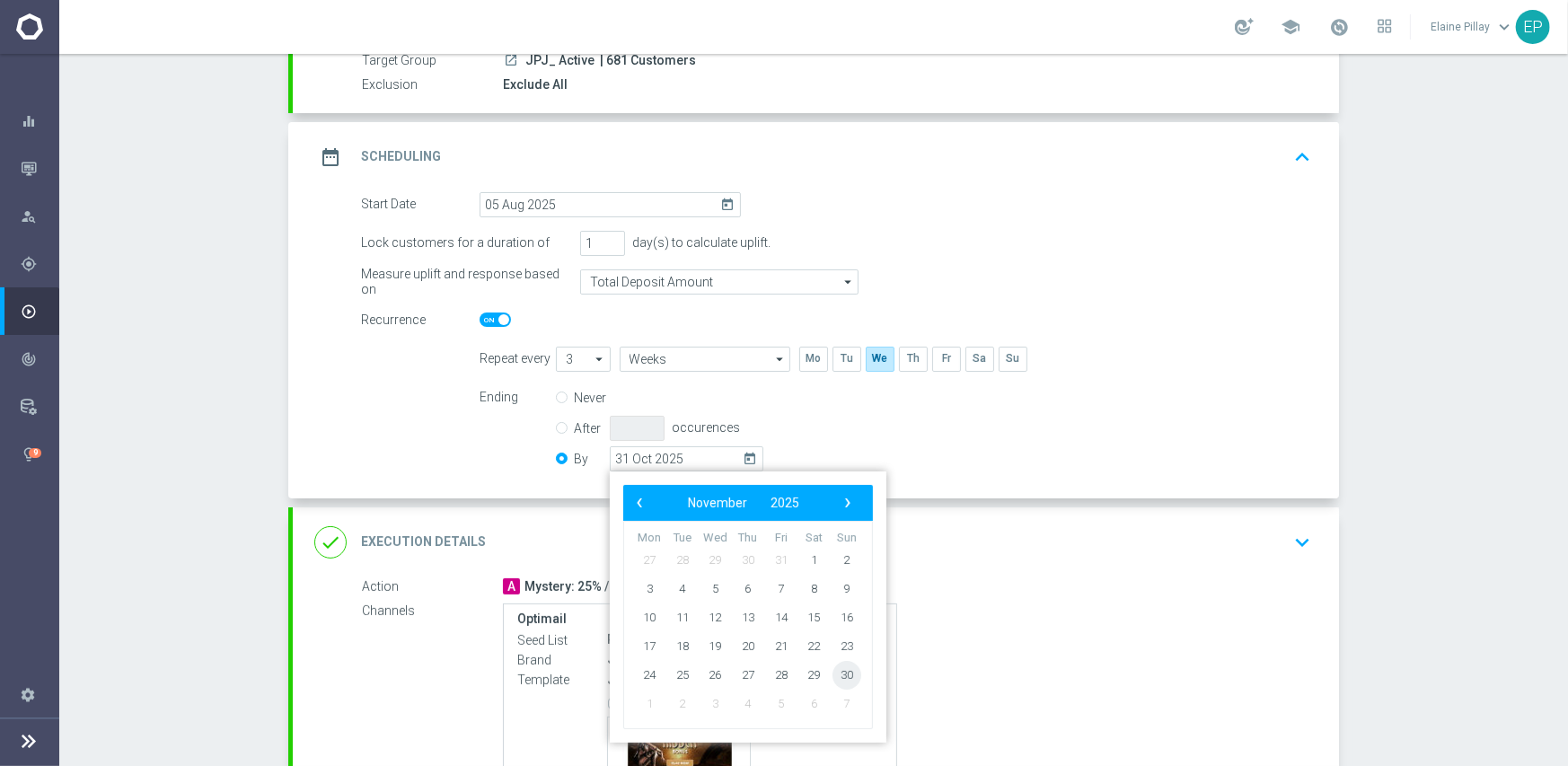 click on "30" 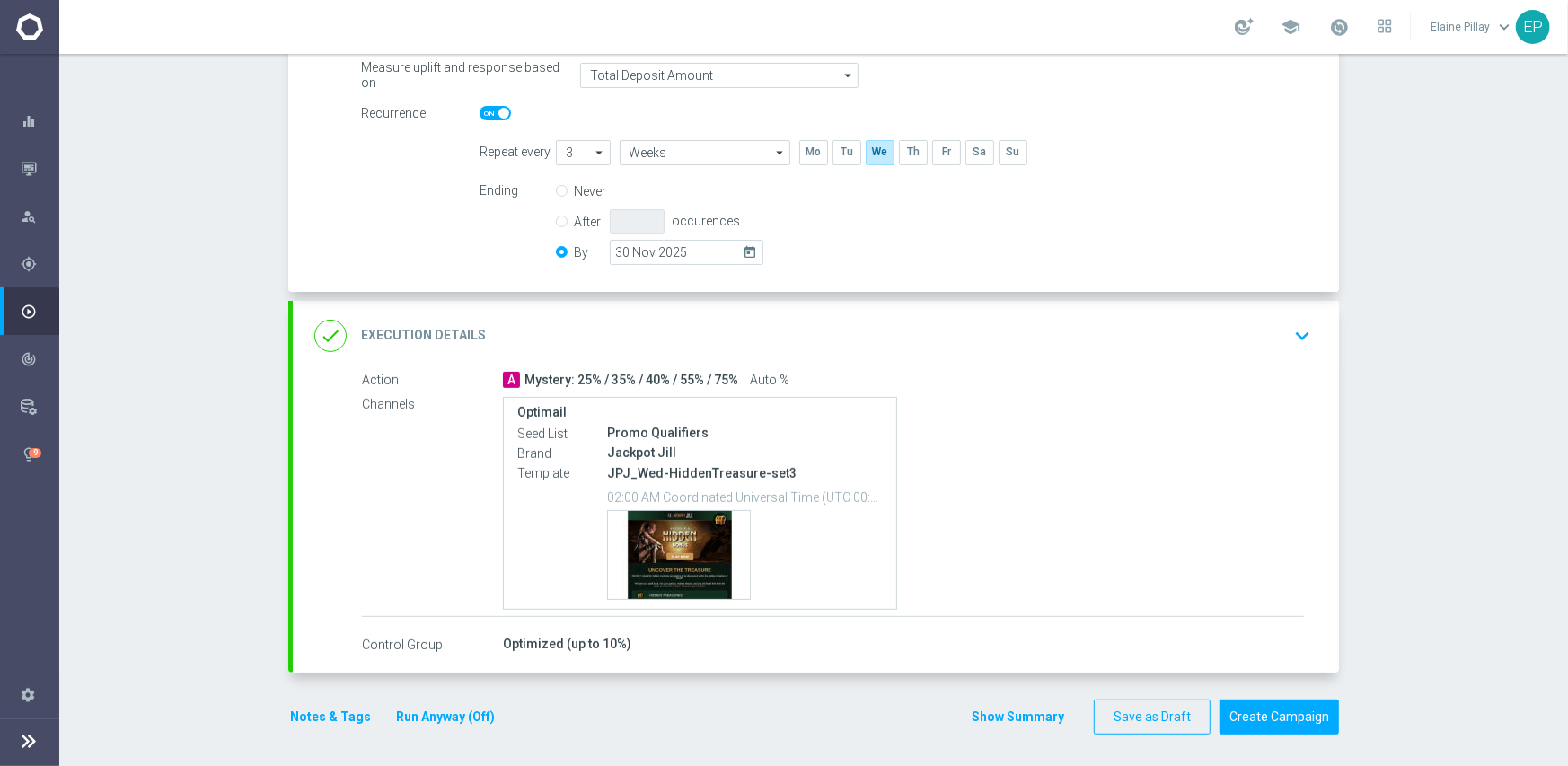 scroll, scrollTop: 389, scrollLeft: 0, axis: vertical 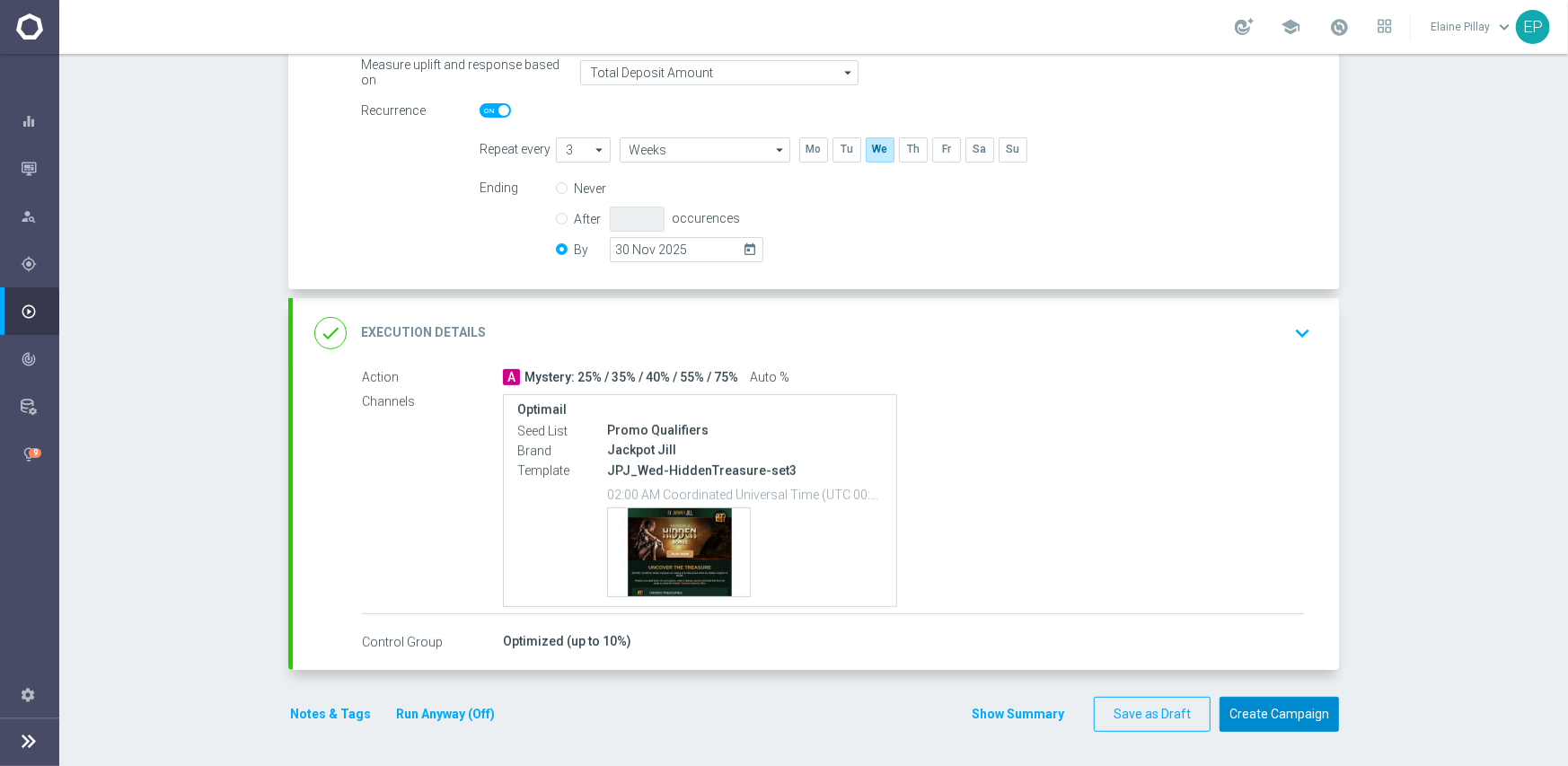 click on "Create Campaign" 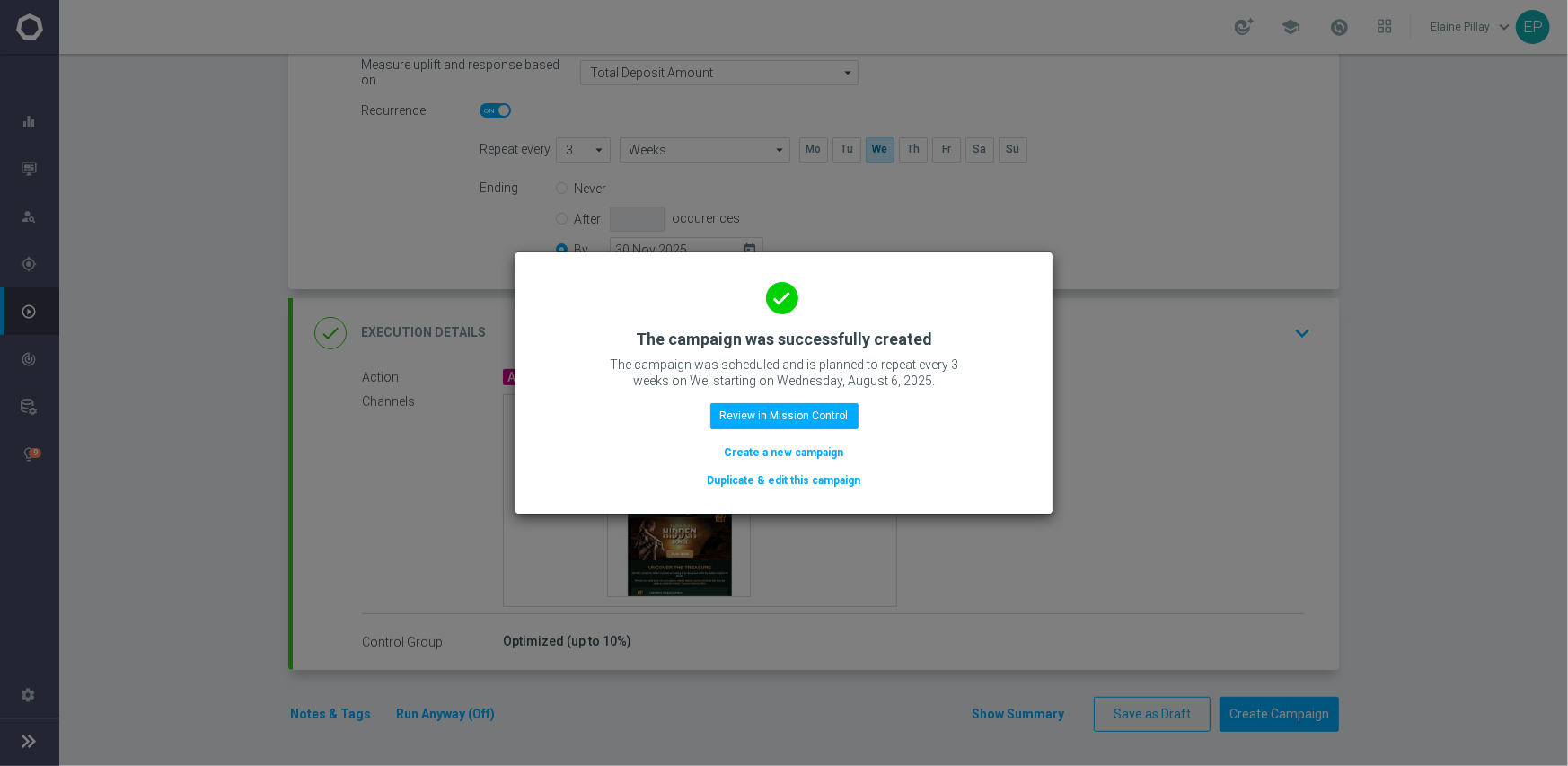 click on "Duplicate & edit this campaign" 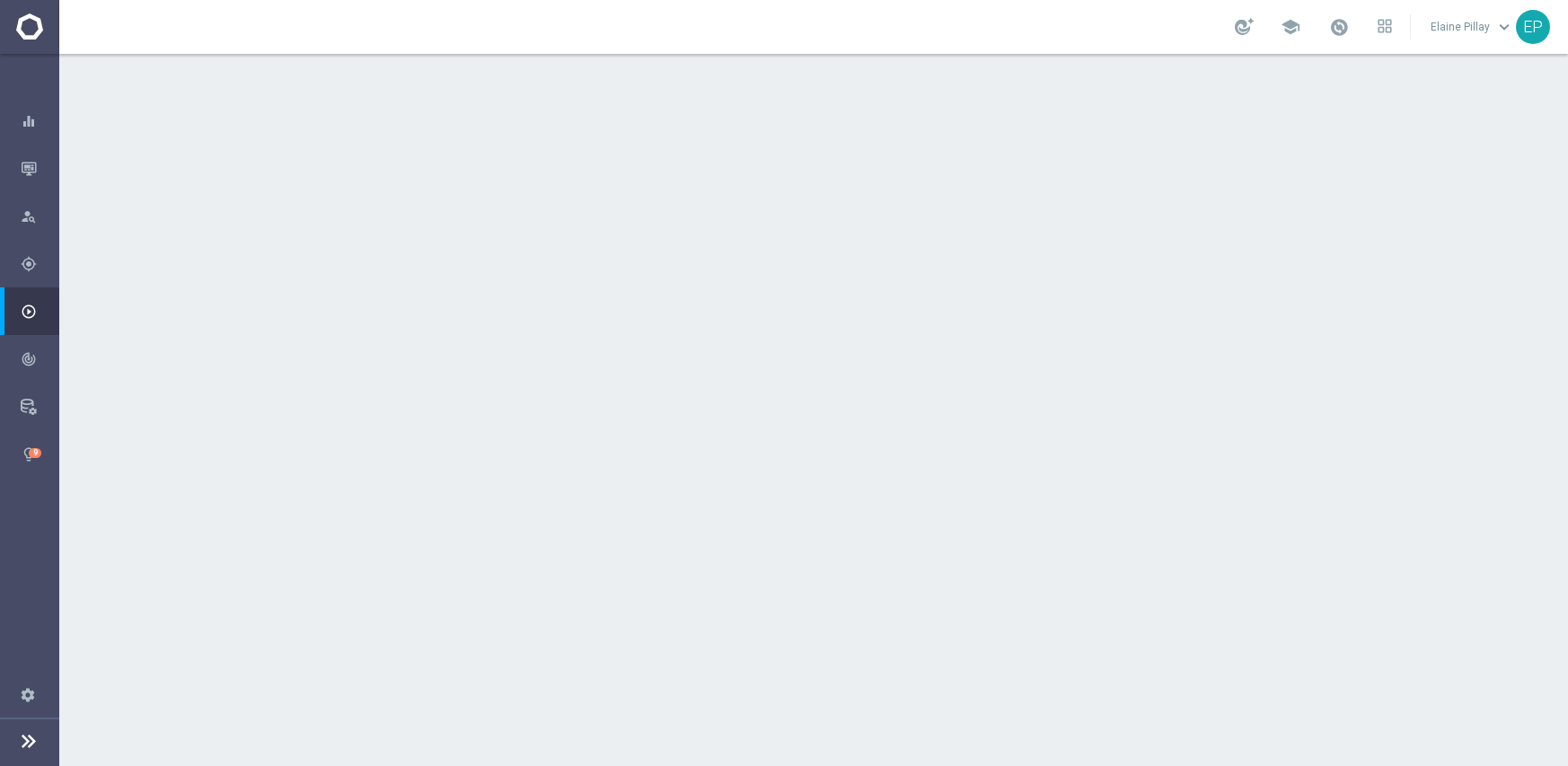 scroll, scrollTop: 0, scrollLeft: 0, axis: both 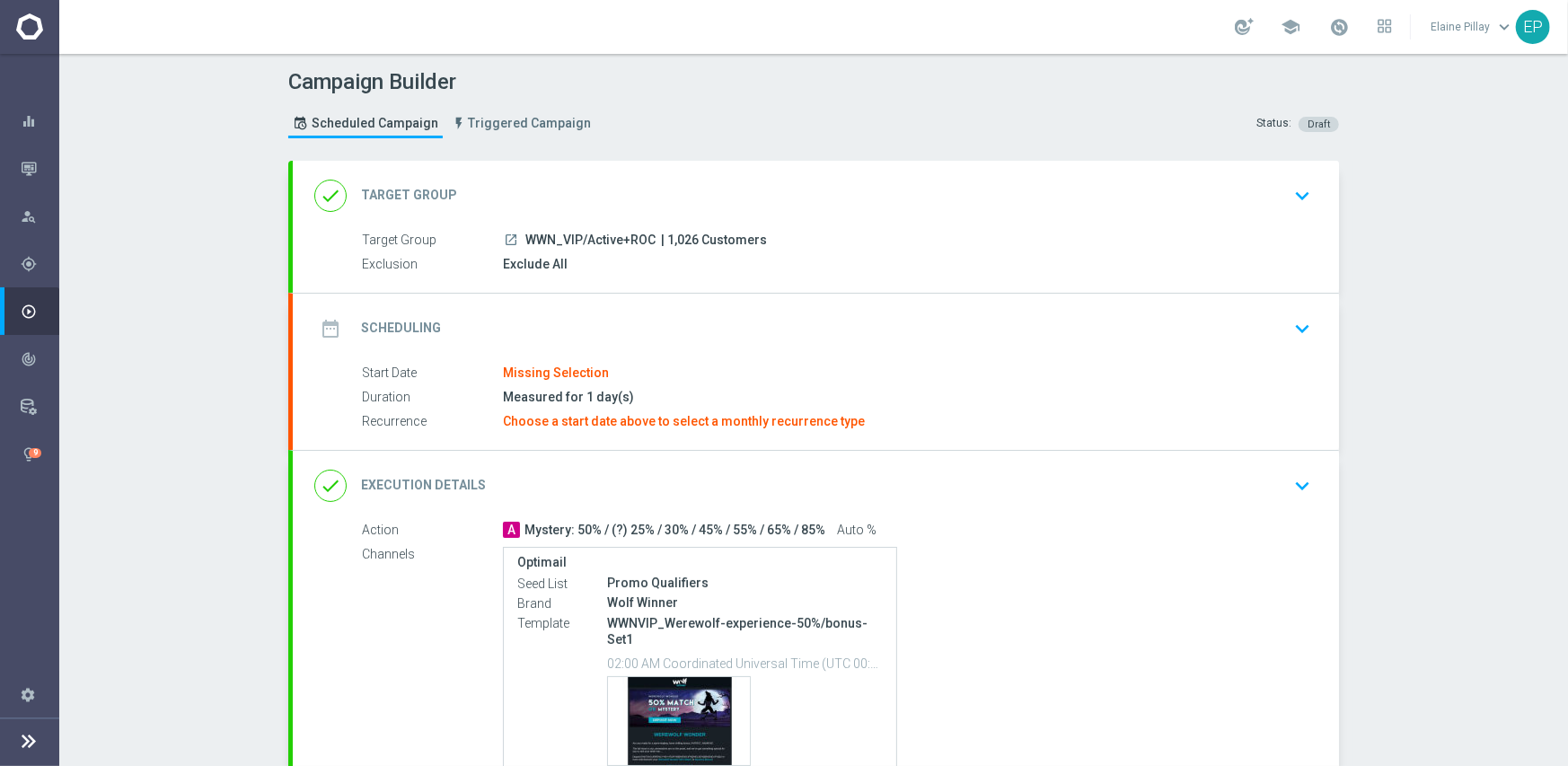 drag, startPoint x: 533, startPoint y: 236, endPoint x: 593, endPoint y: 237, distance: 60.00833 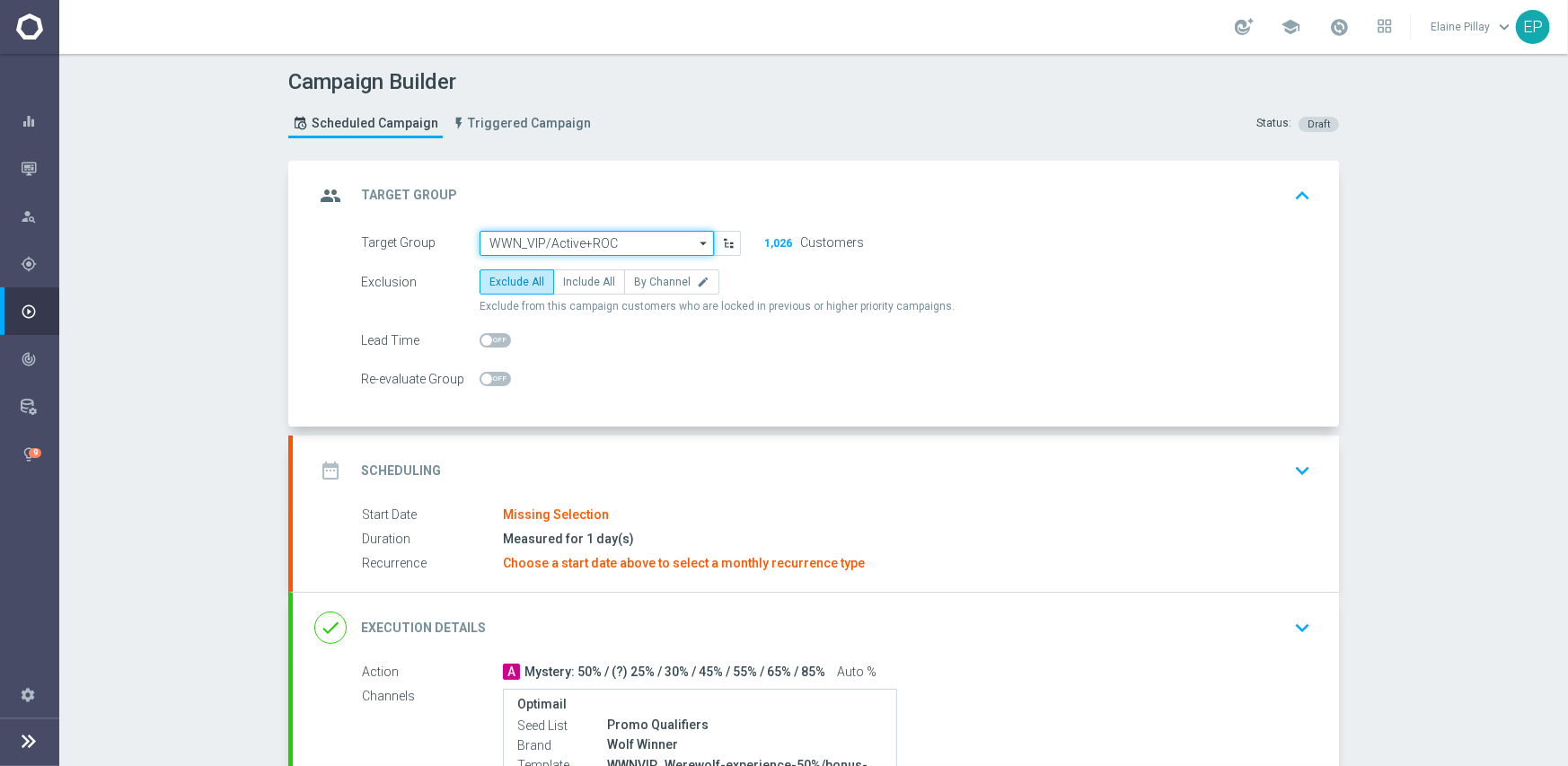 click on "WWN_VIP/Active+ROC" 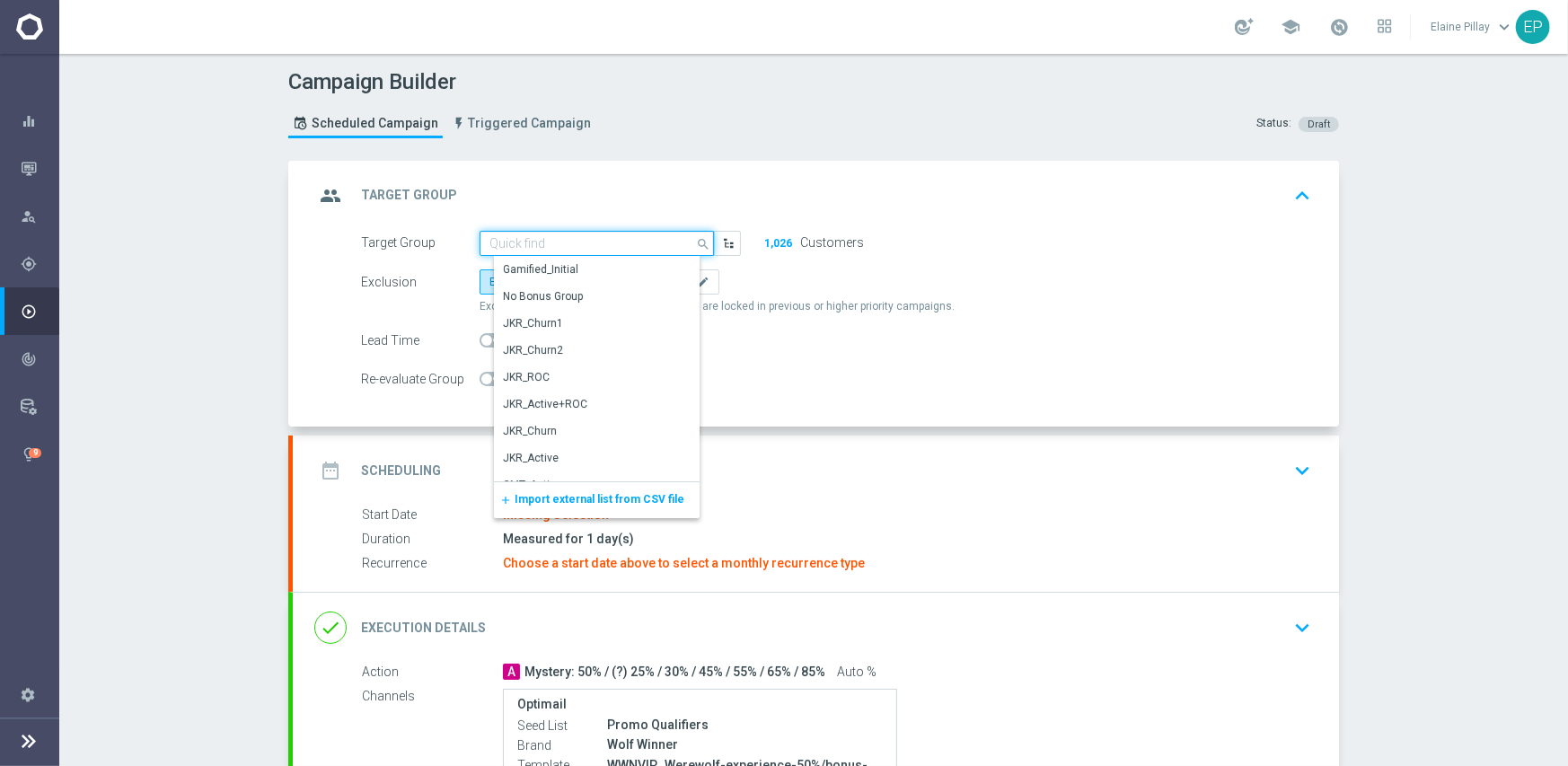 paste on "WN_VIP/Ac" 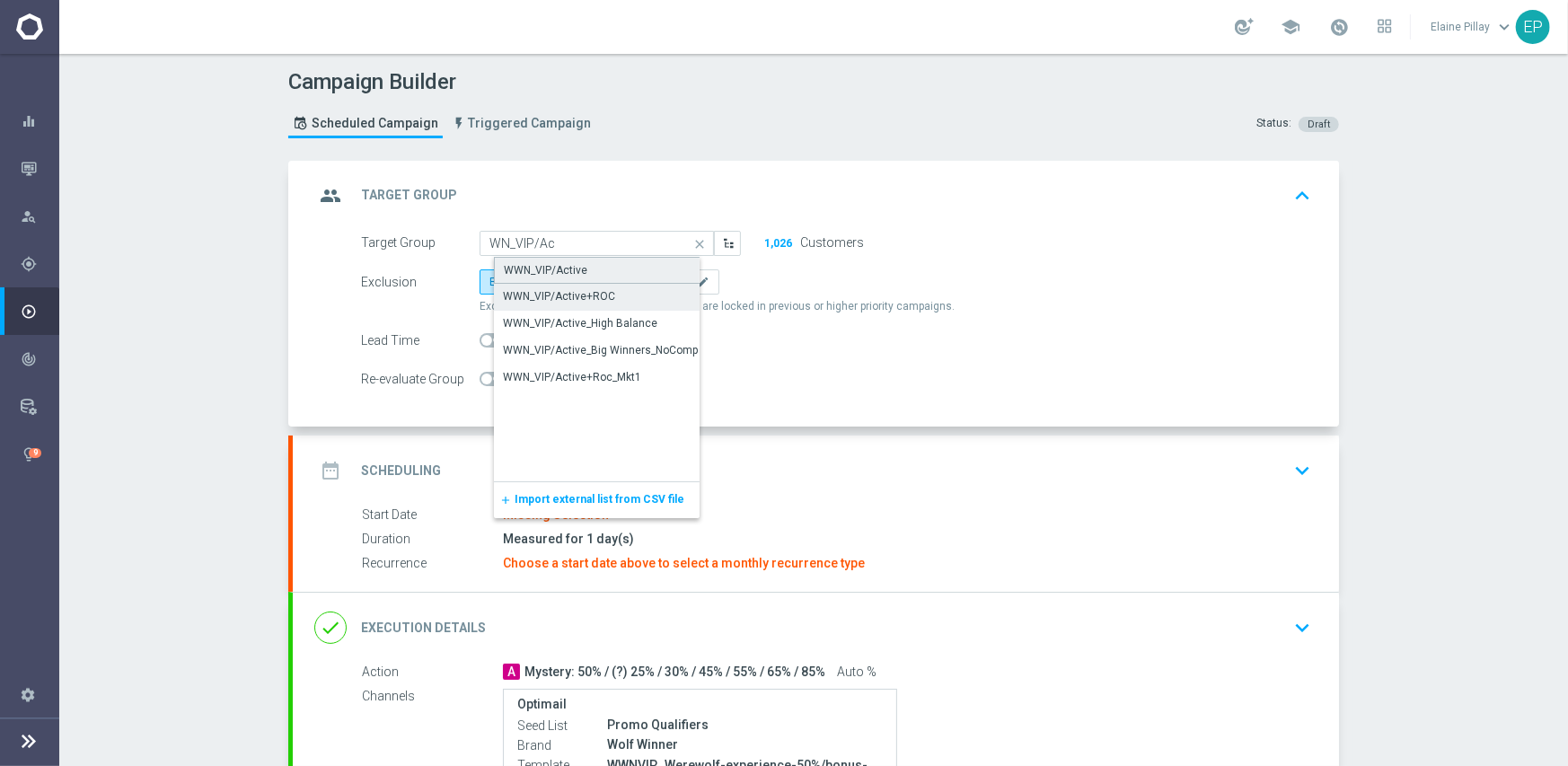 click on "WWN_VIP/Active" 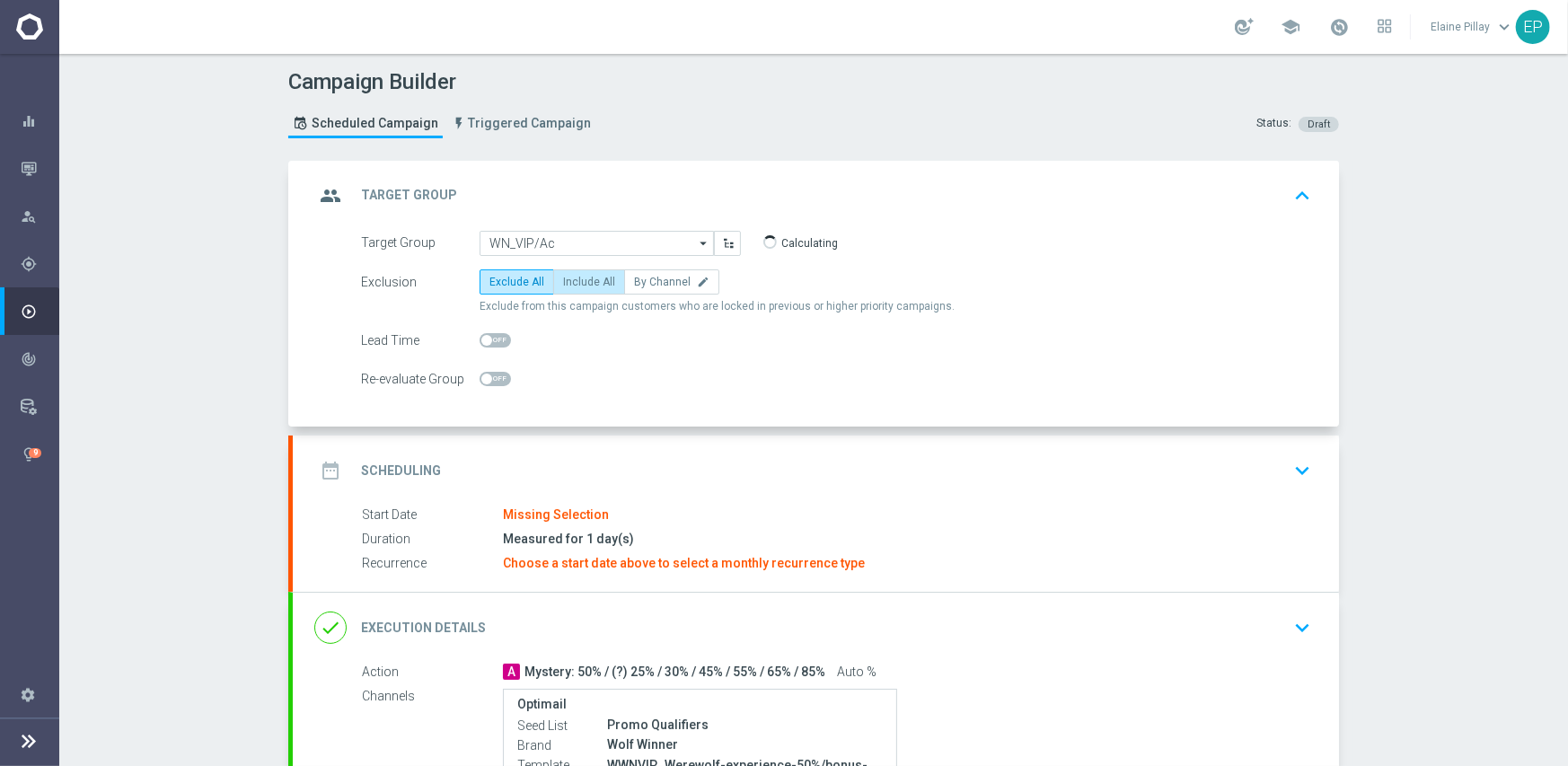 type on "WWN_VIP/Active" 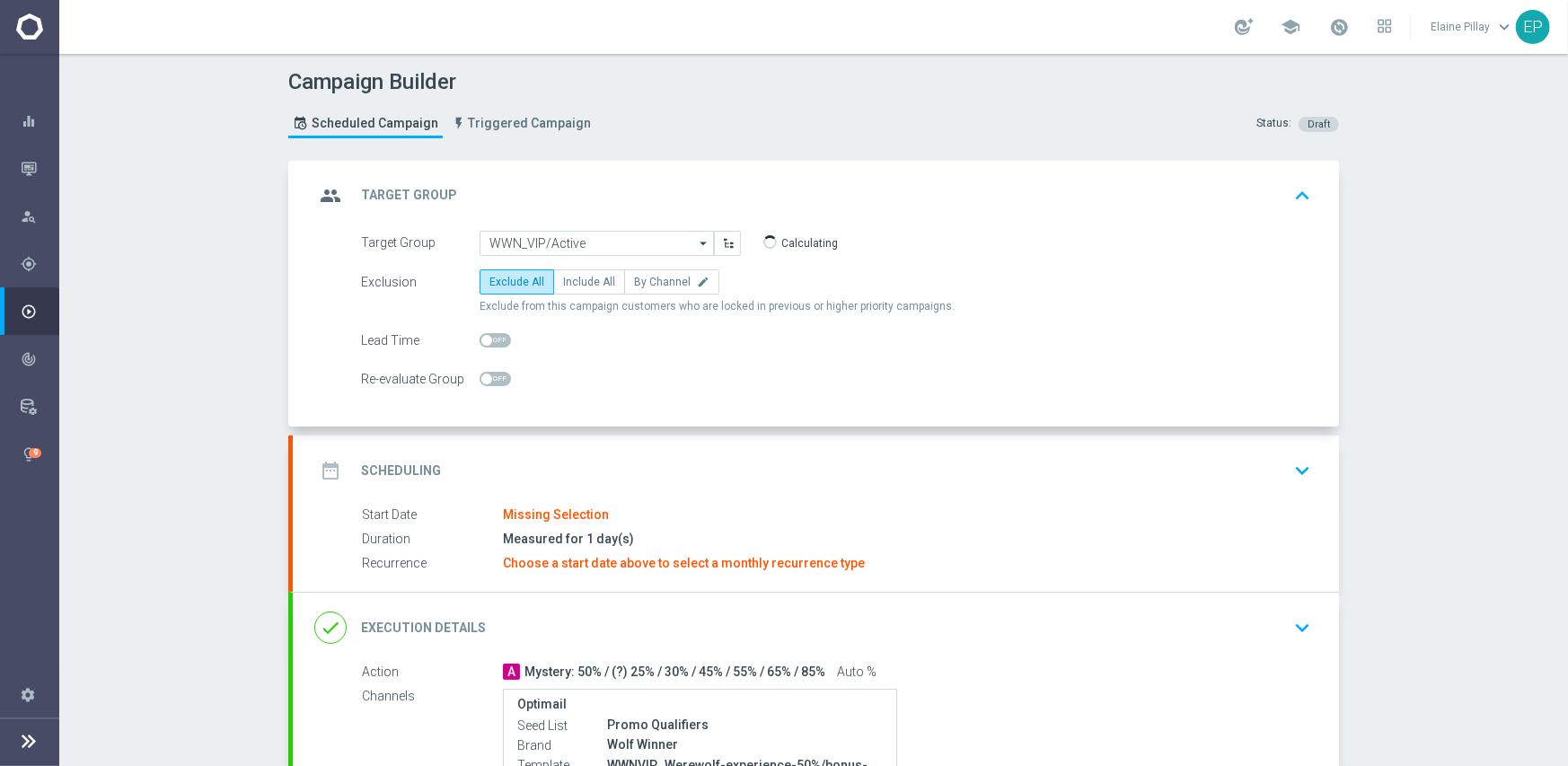 click on "date_range
Scheduling
keyboard_arrow_down" 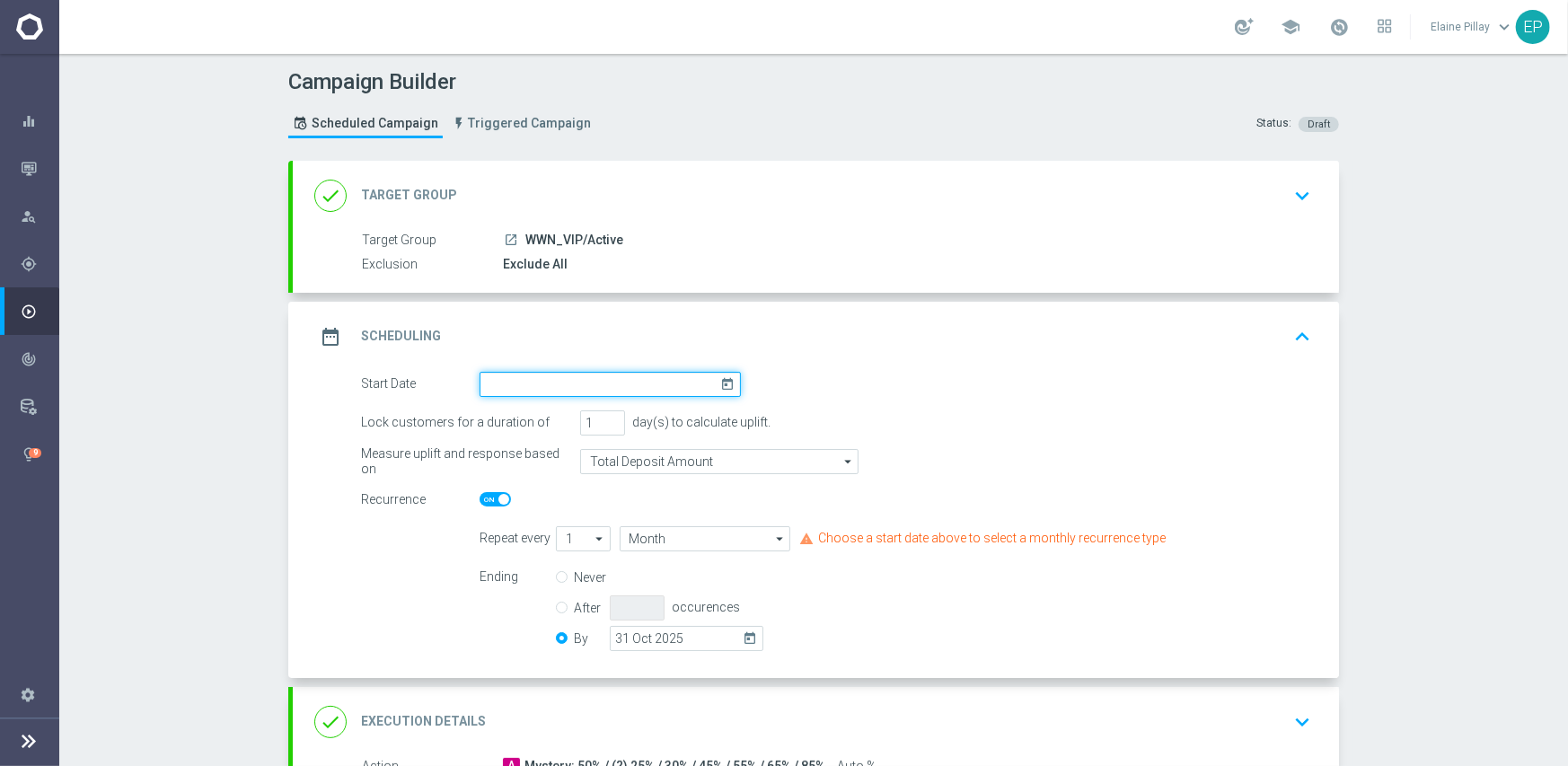 click 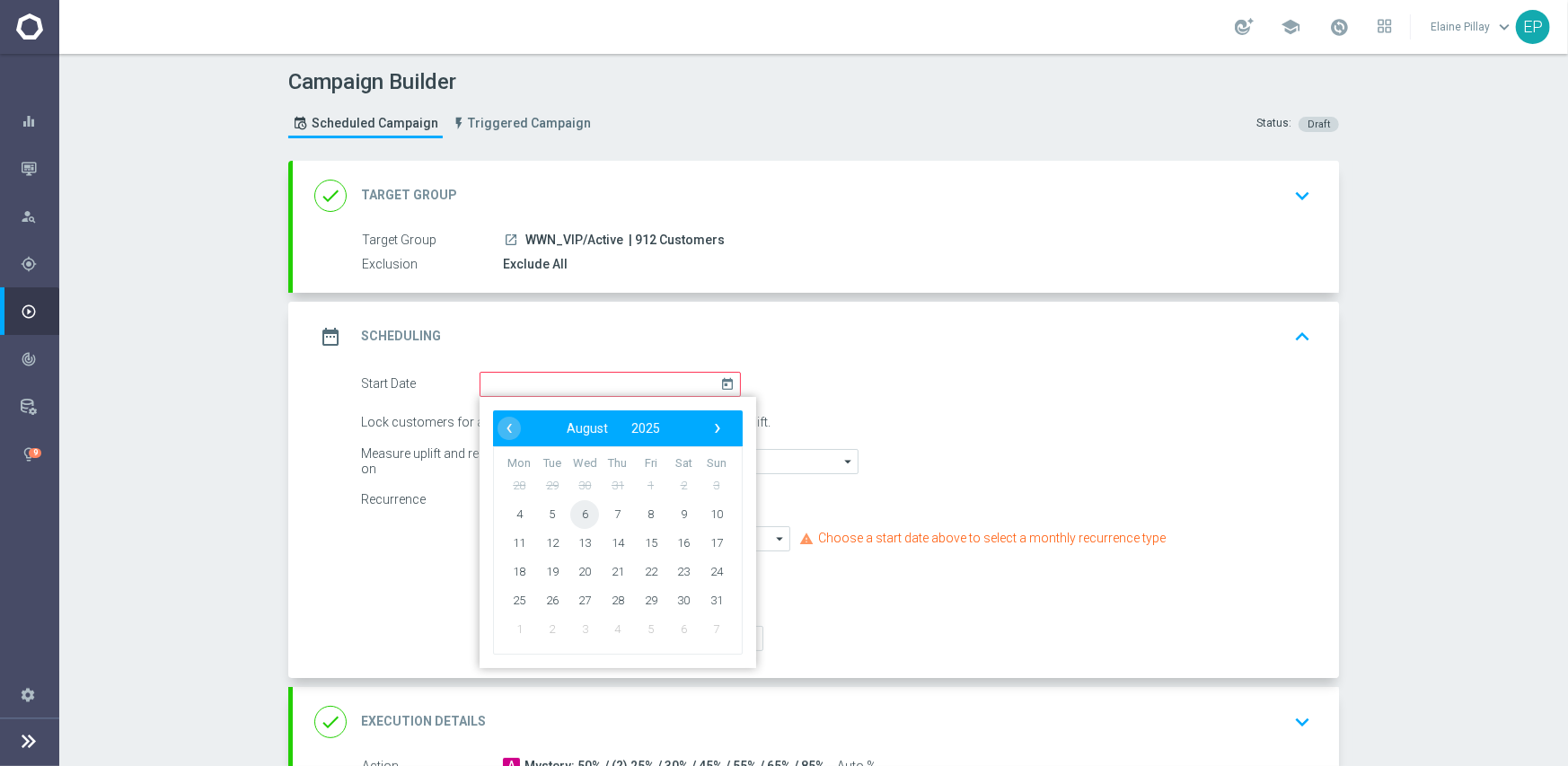 click on "6" 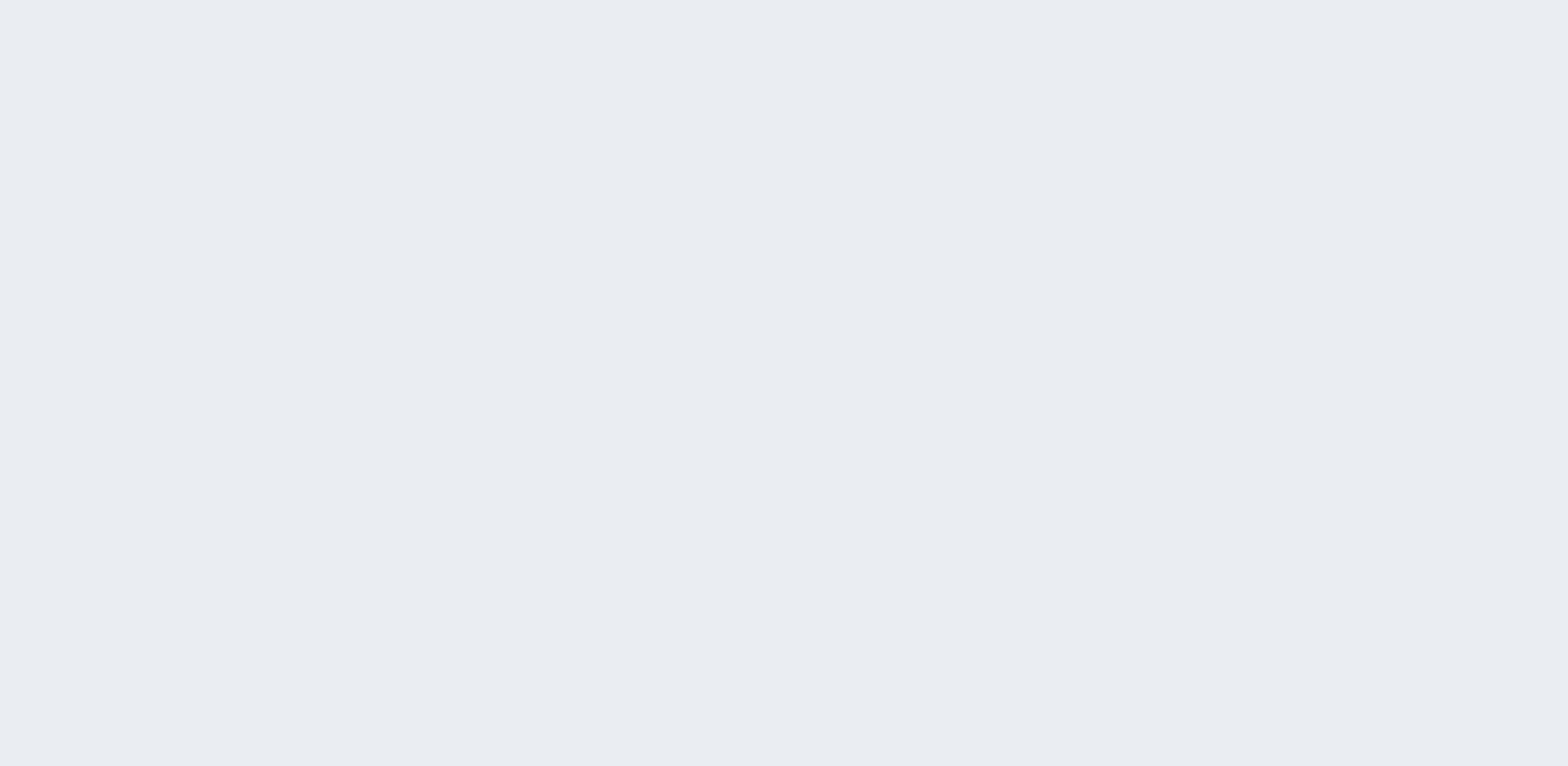 scroll, scrollTop: 0, scrollLeft: 0, axis: both 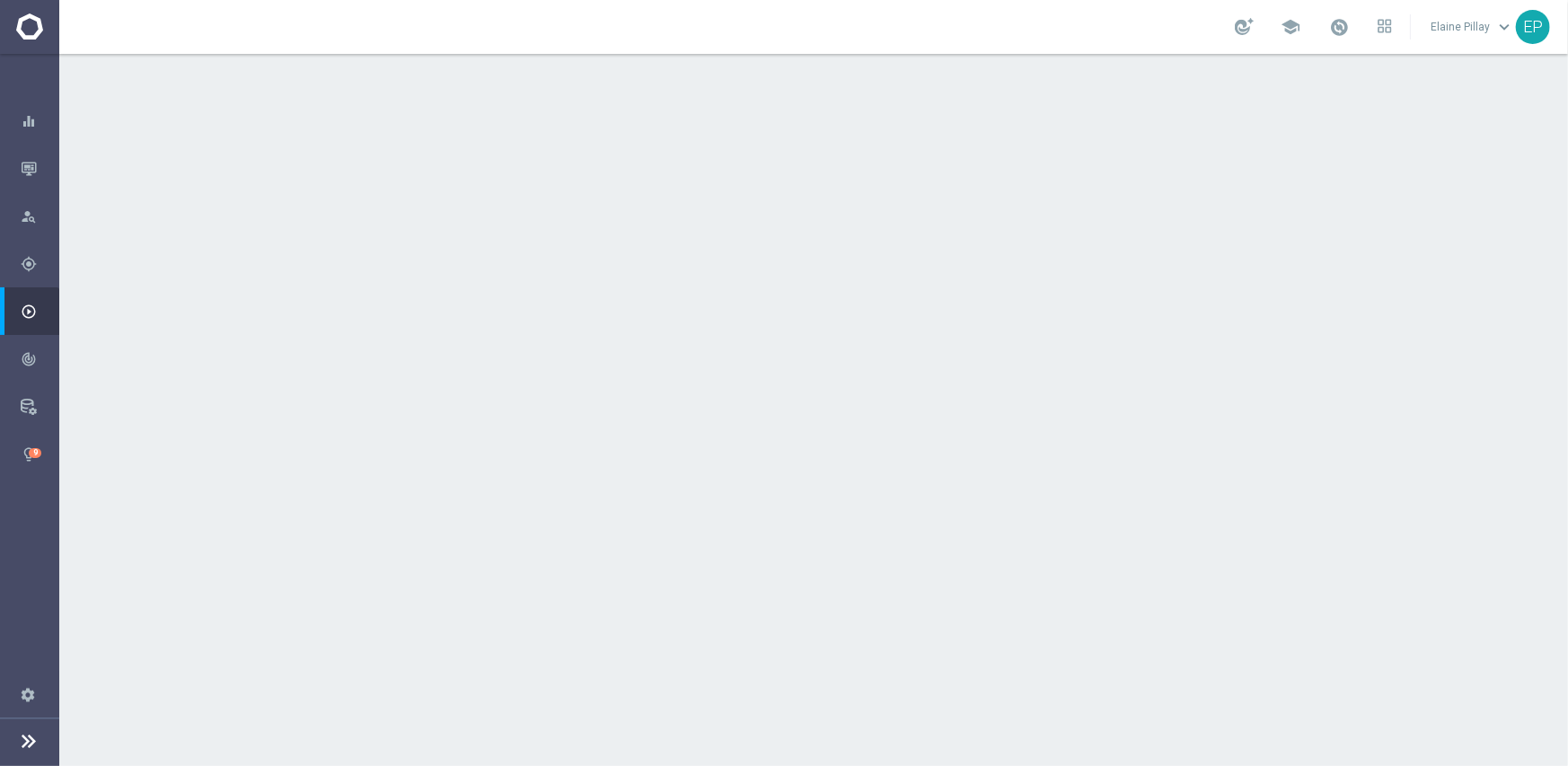 click on "done
Target Group
keyboard_arrow_down" 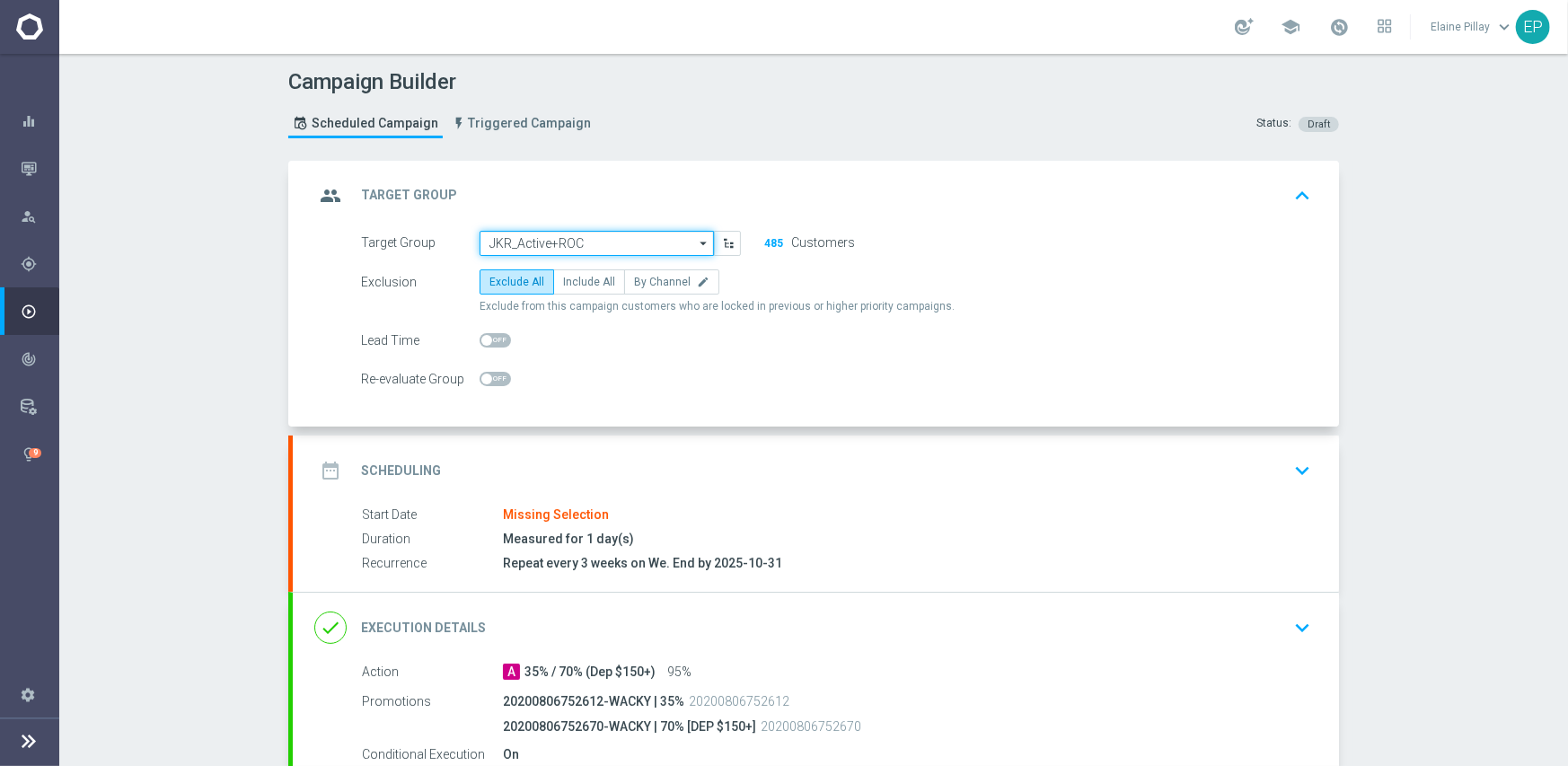 click on "JKR_Active+ROC" 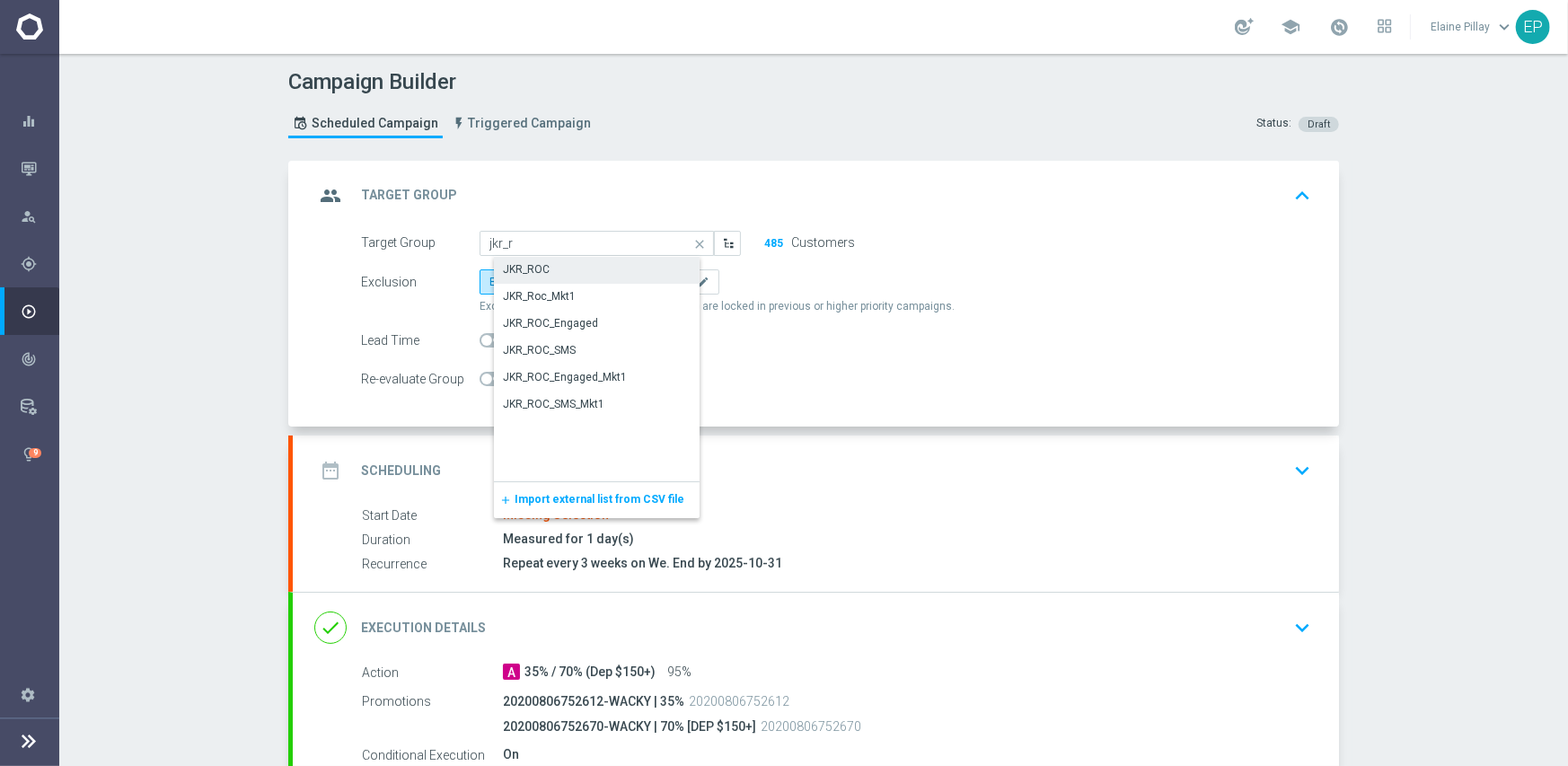 click on "JKR_ROC" 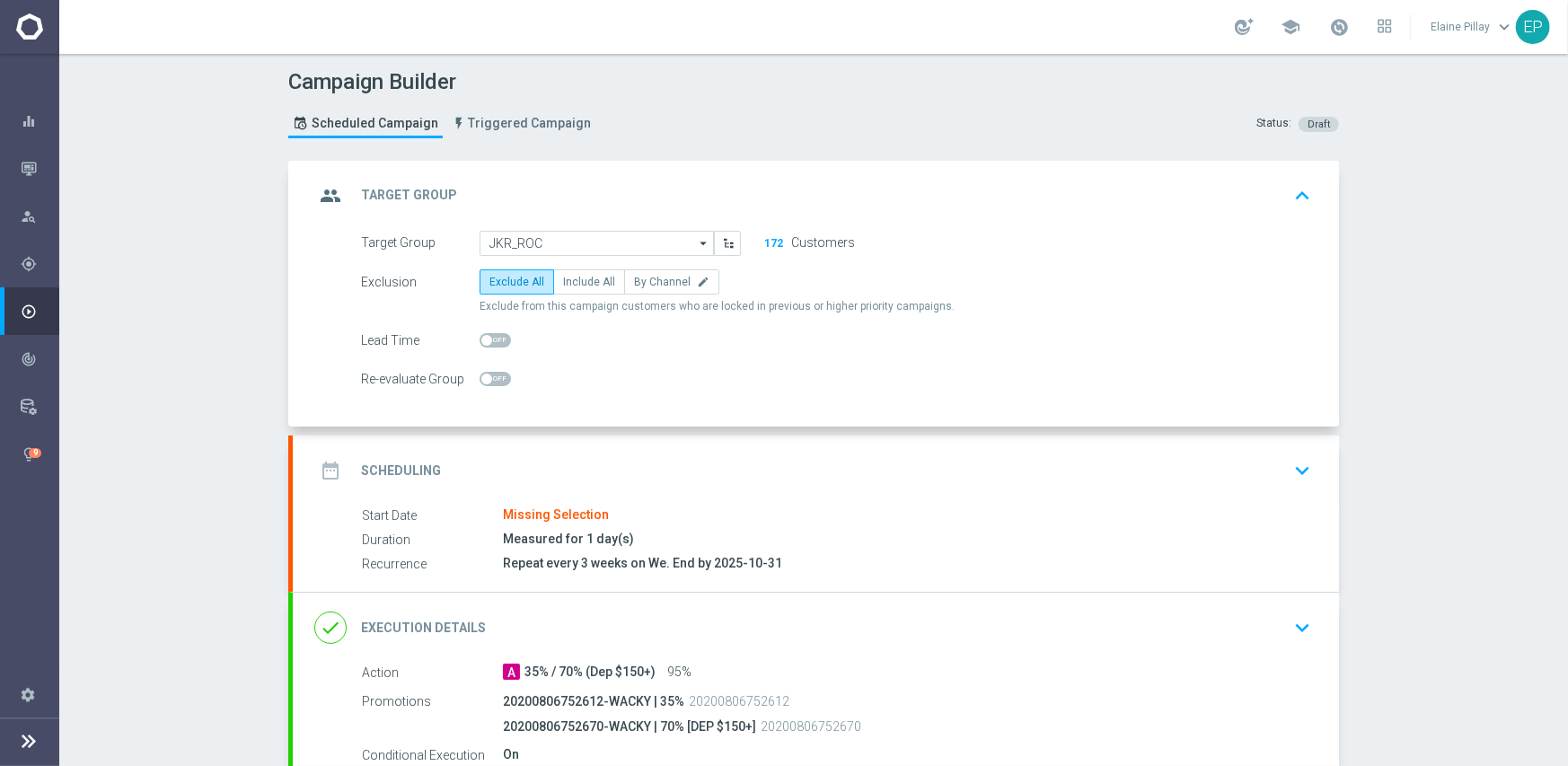 click on "date_range
Scheduling
keyboard_arrow_down" 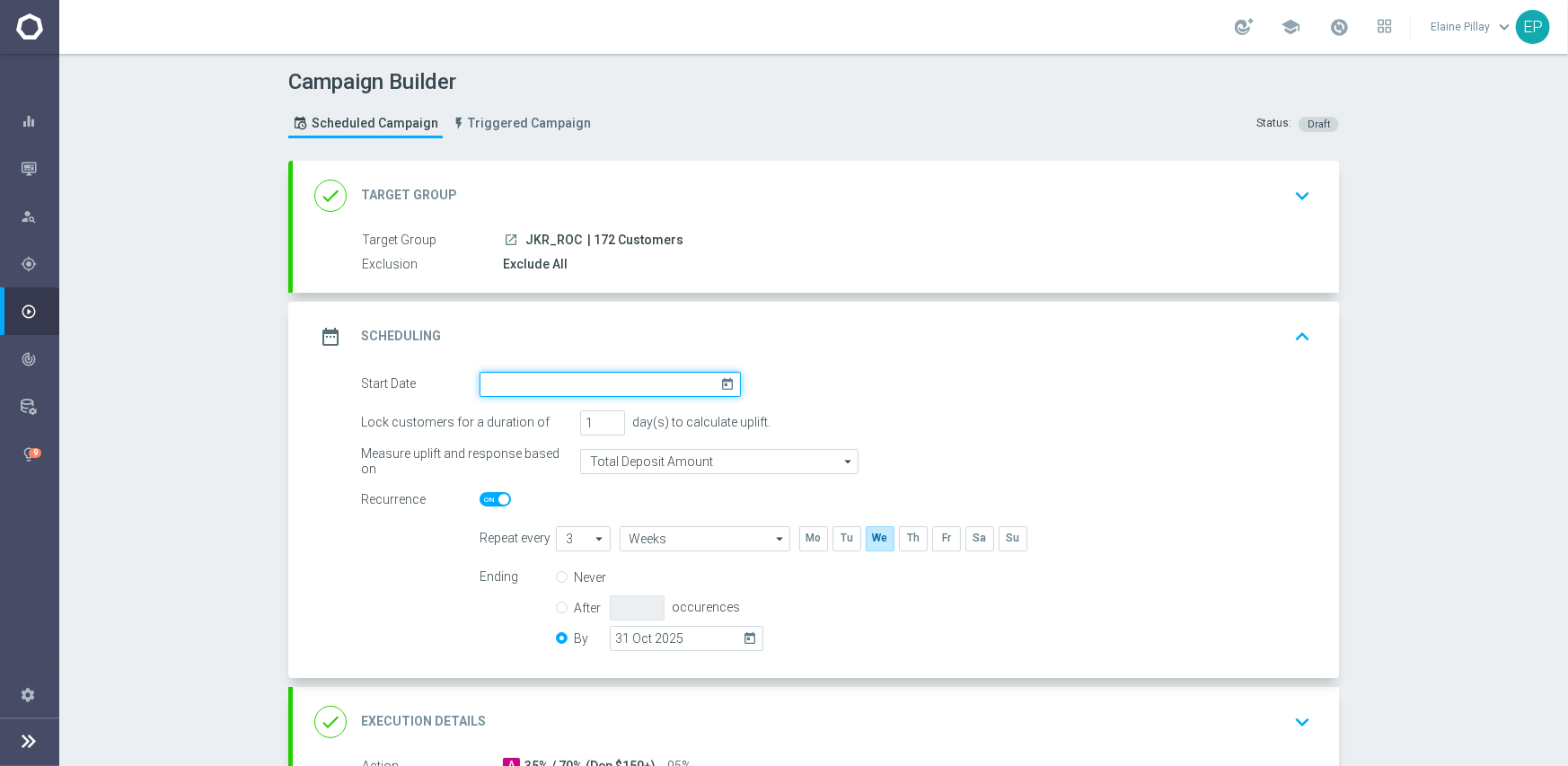 click 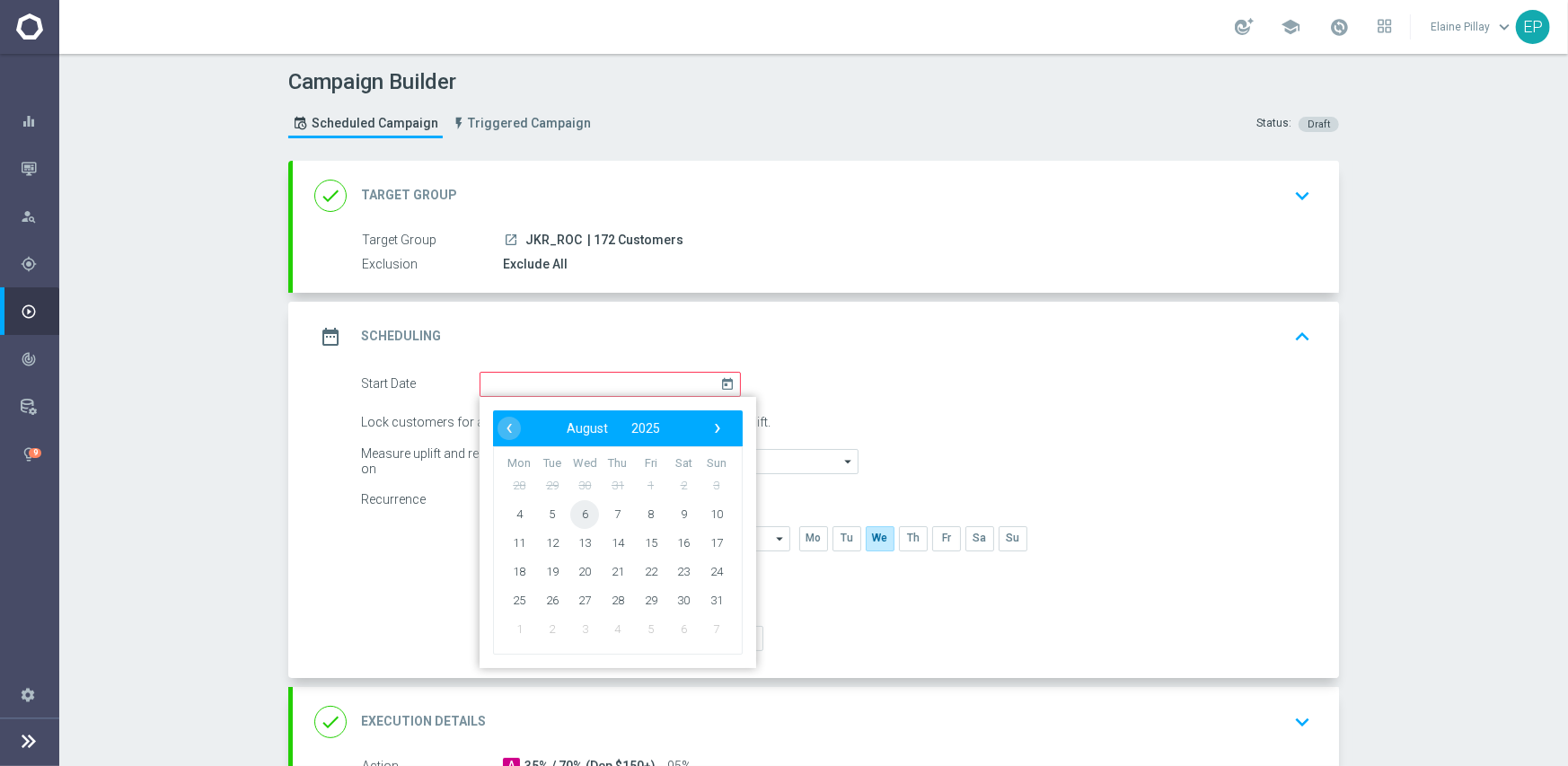 click on "6" 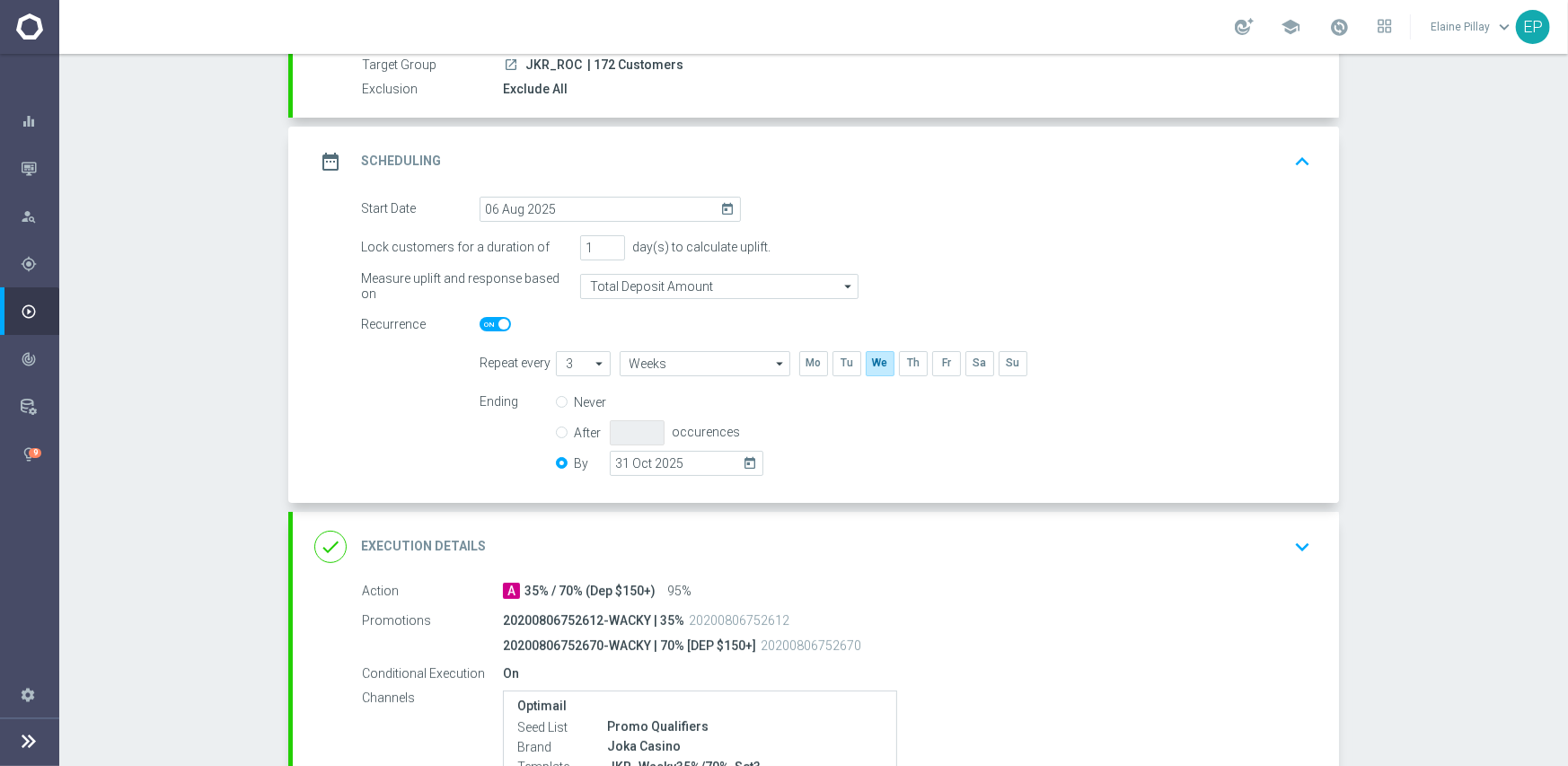 scroll, scrollTop: 180, scrollLeft: 0, axis: vertical 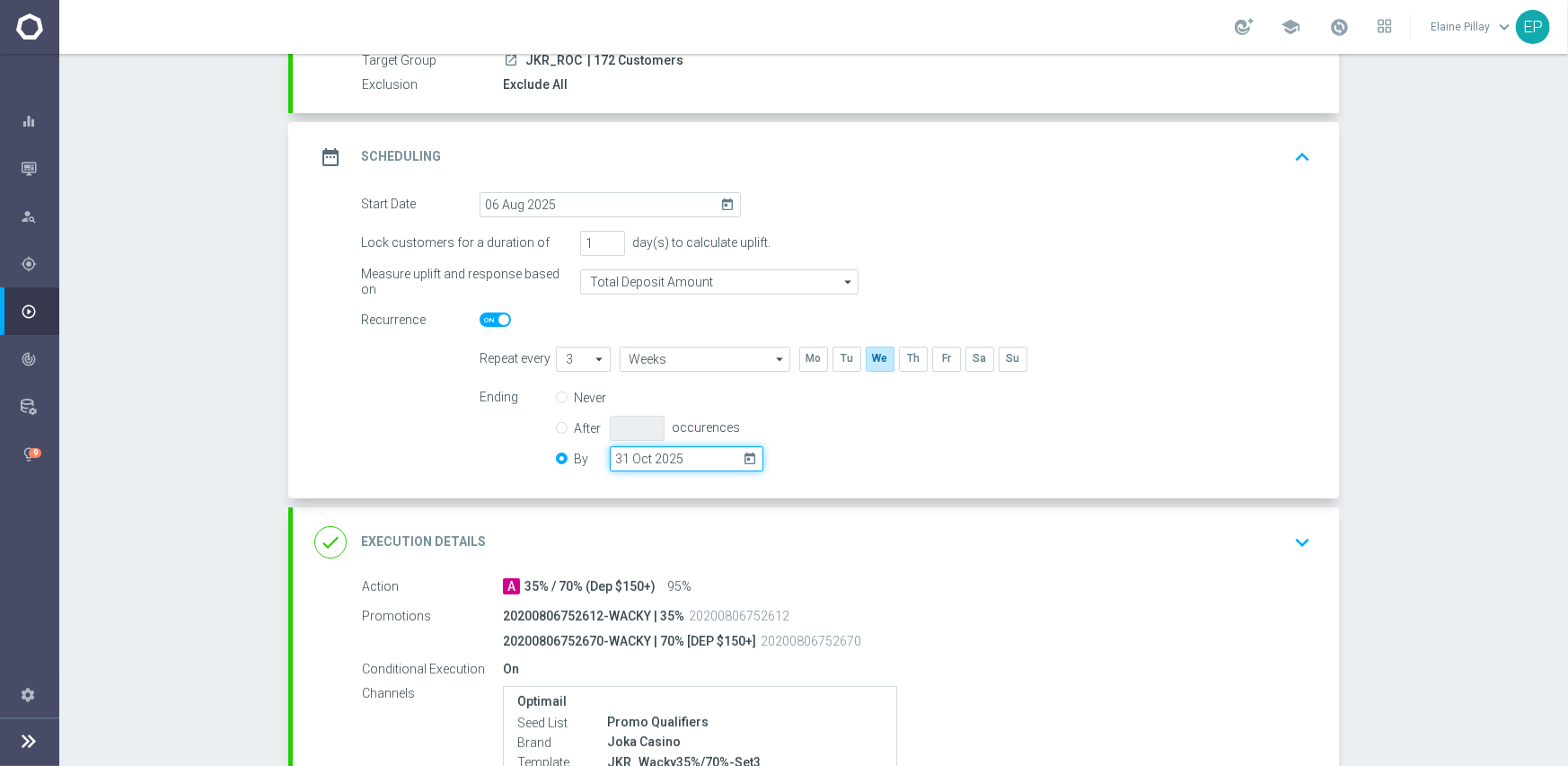 click on "31 Oct 2025" 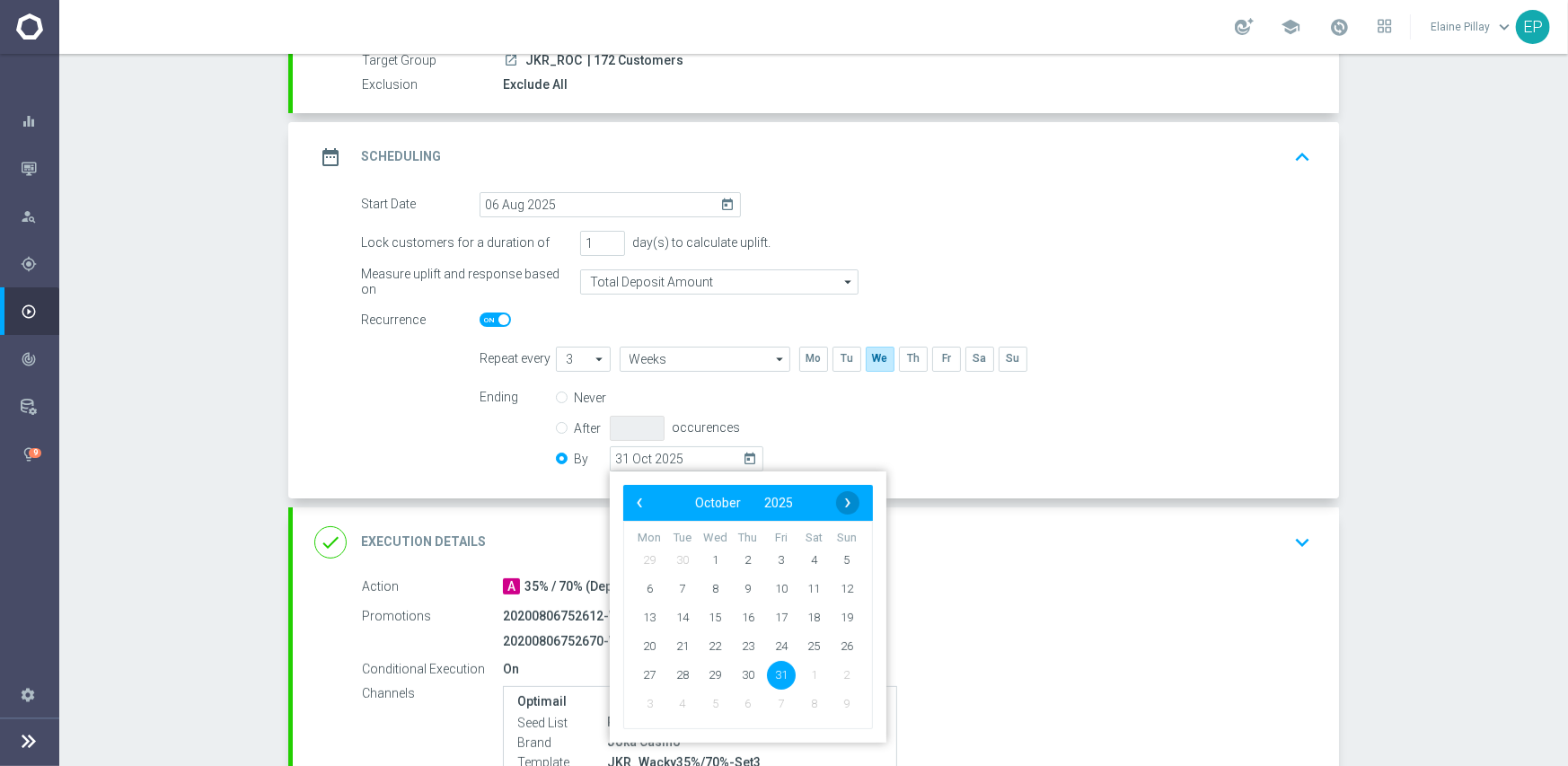 click on "›" 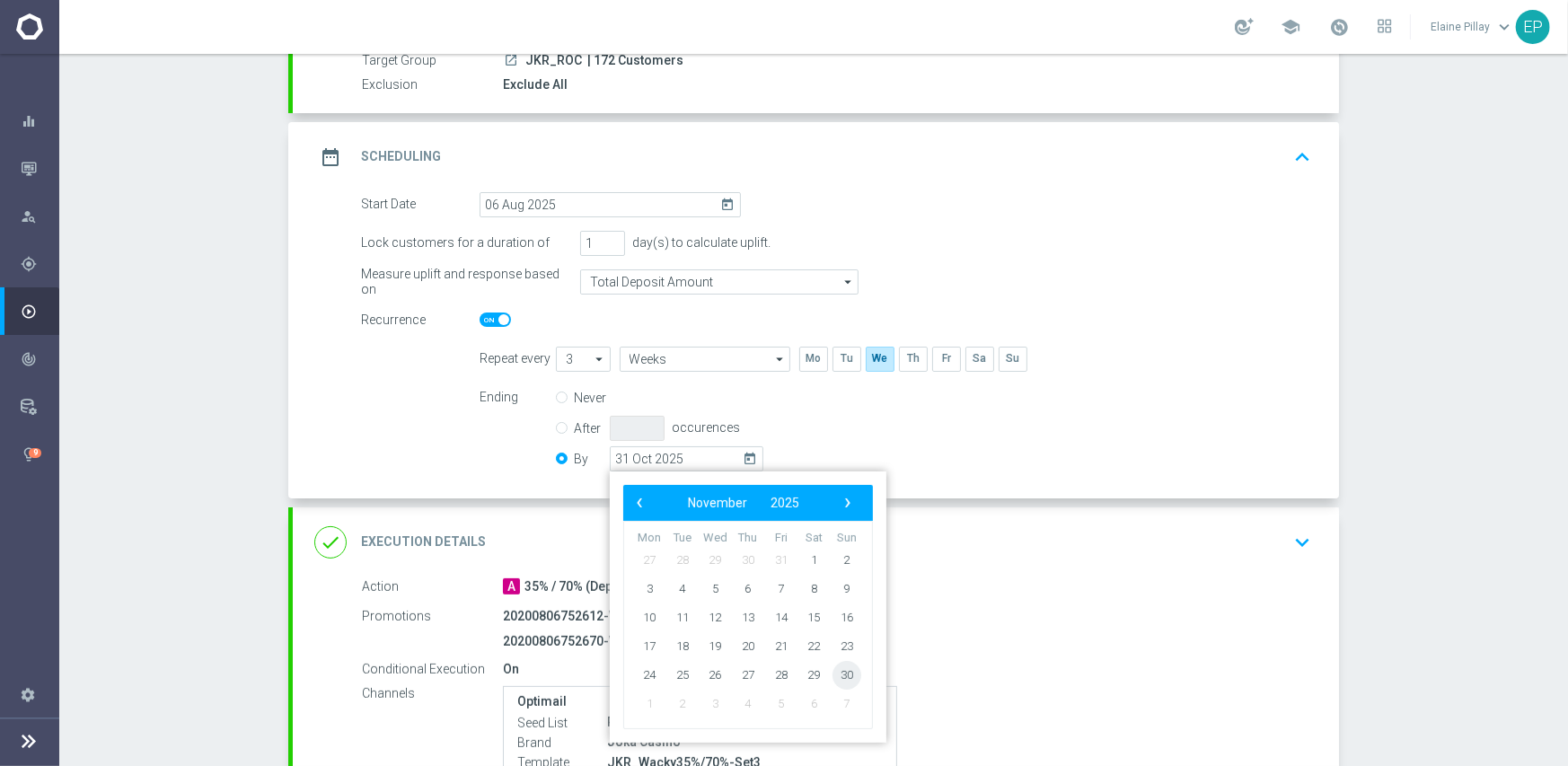 click on "30" 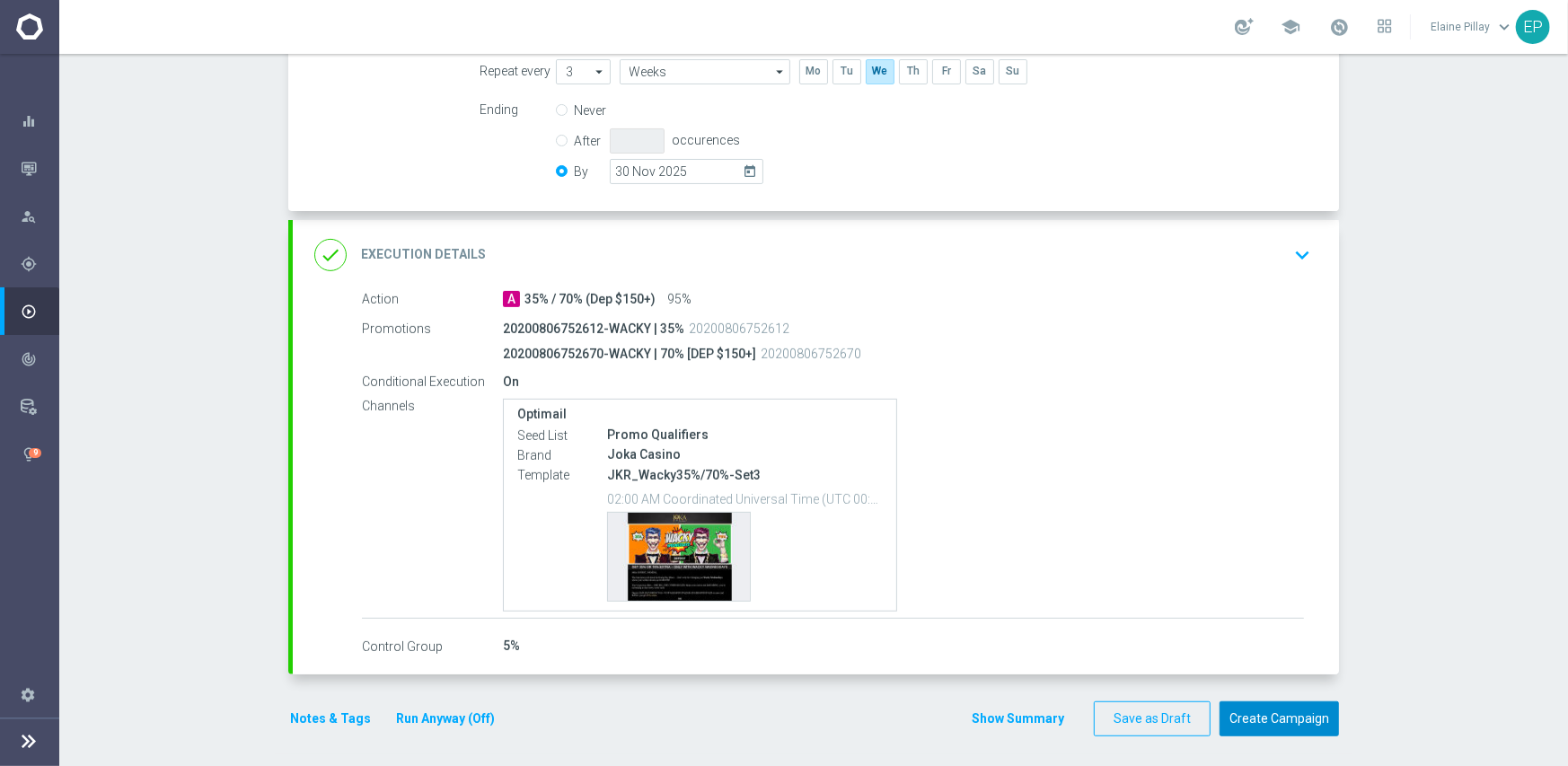 scroll, scrollTop: 471, scrollLeft: 0, axis: vertical 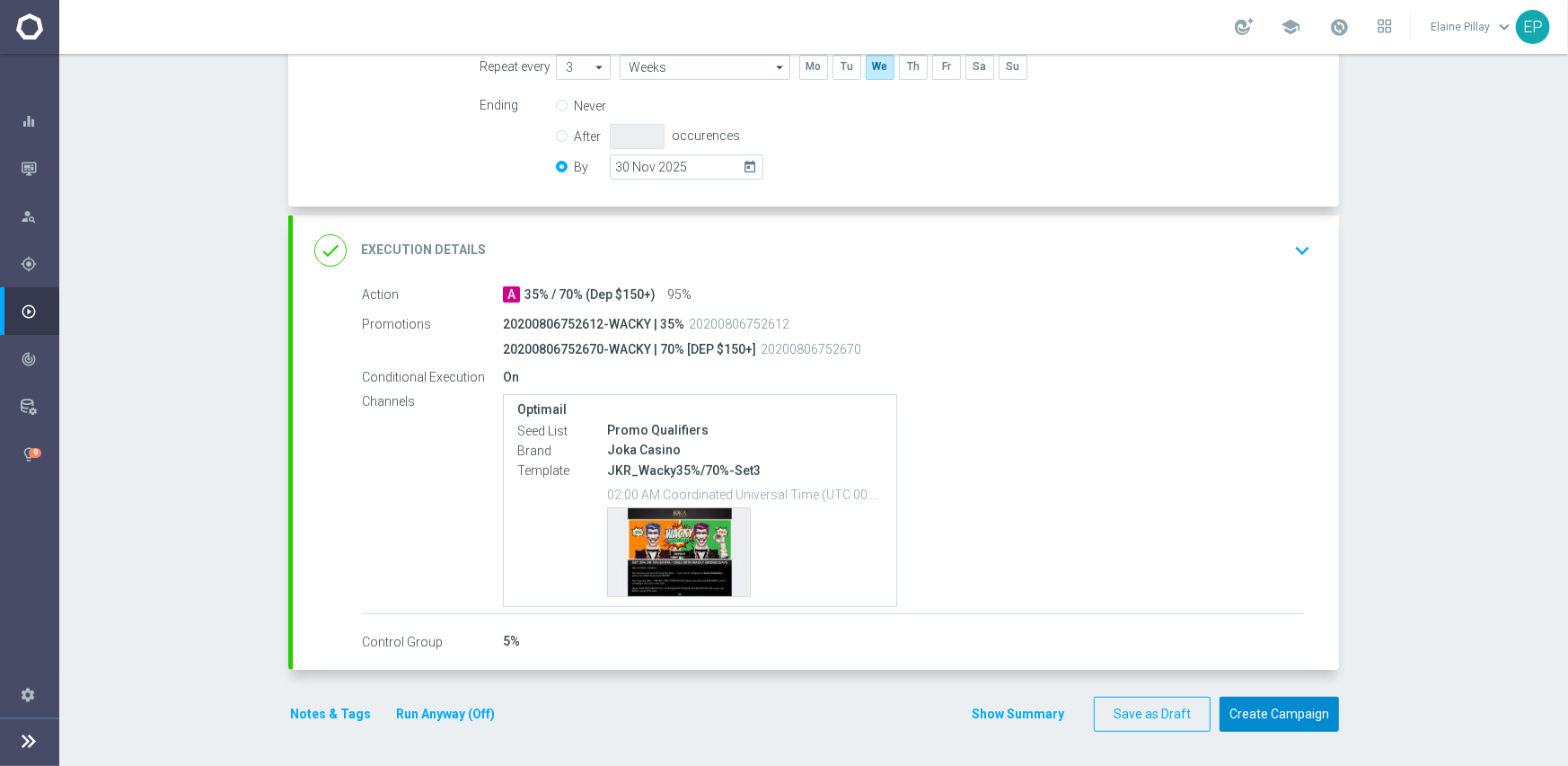 click on "Create Campaign" 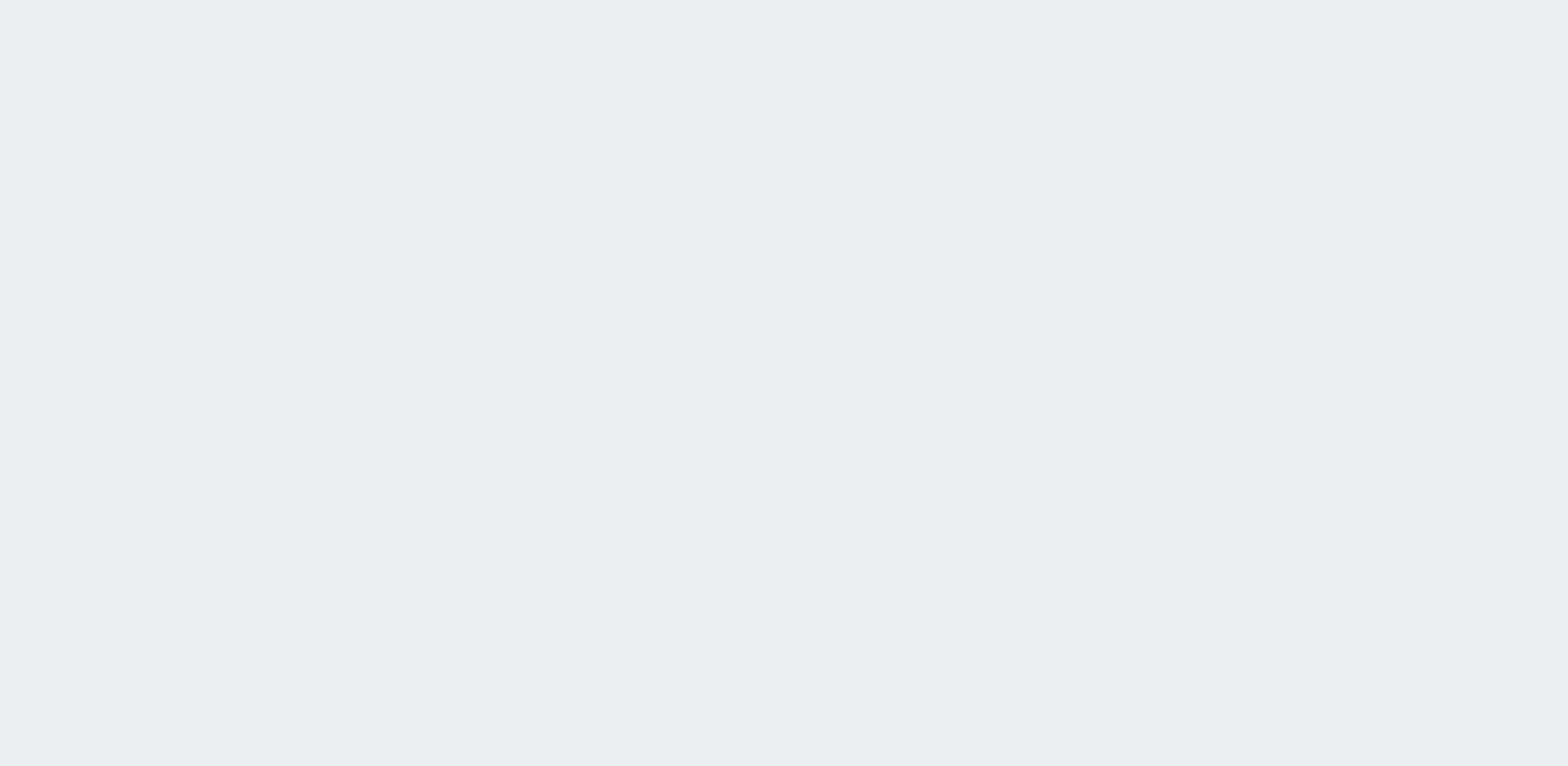 scroll, scrollTop: 0, scrollLeft: 0, axis: both 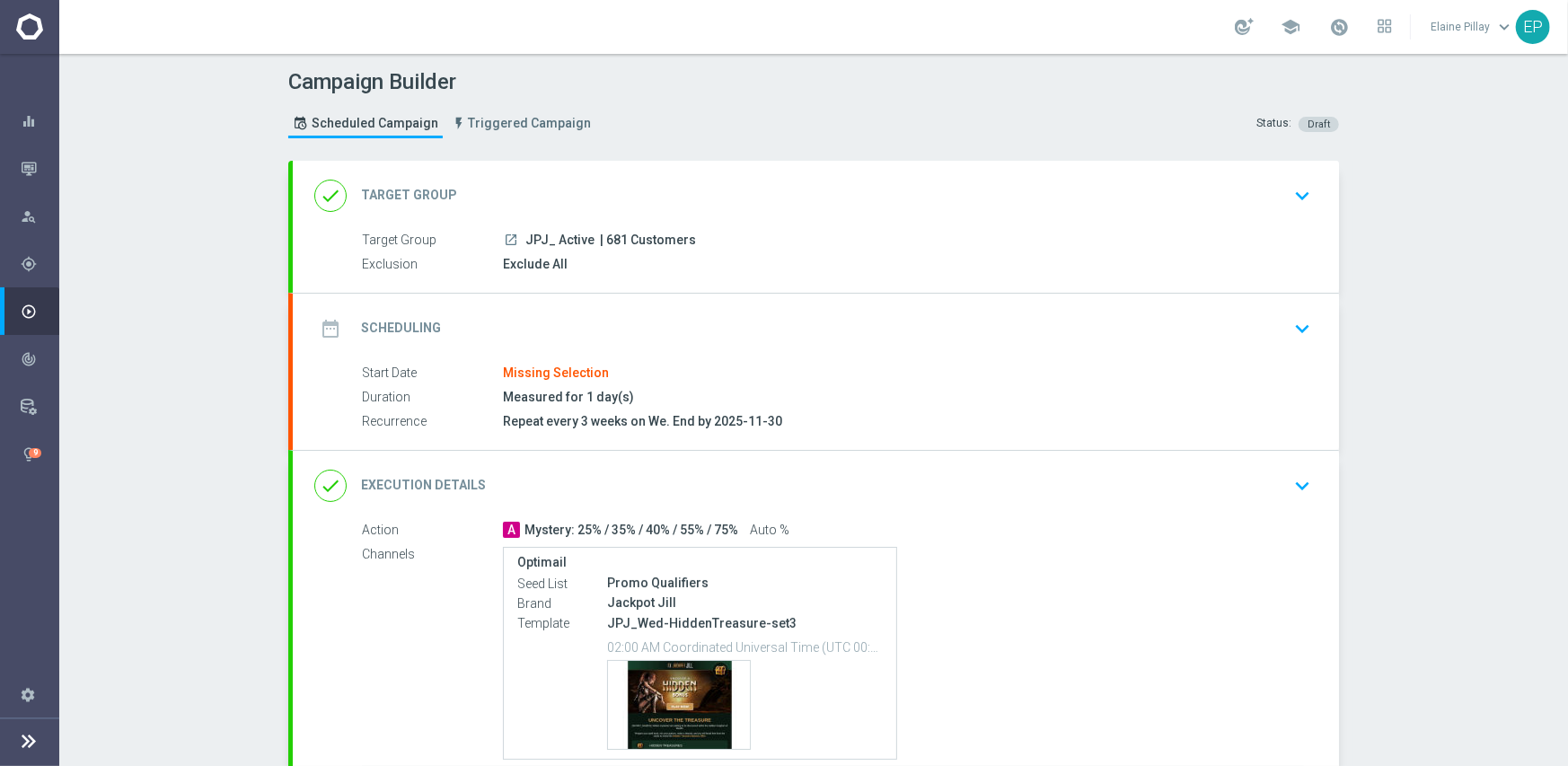 drag, startPoint x: 569, startPoint y: 188, endPoint x: 595, endPoint y: 187, distance: 26.019224 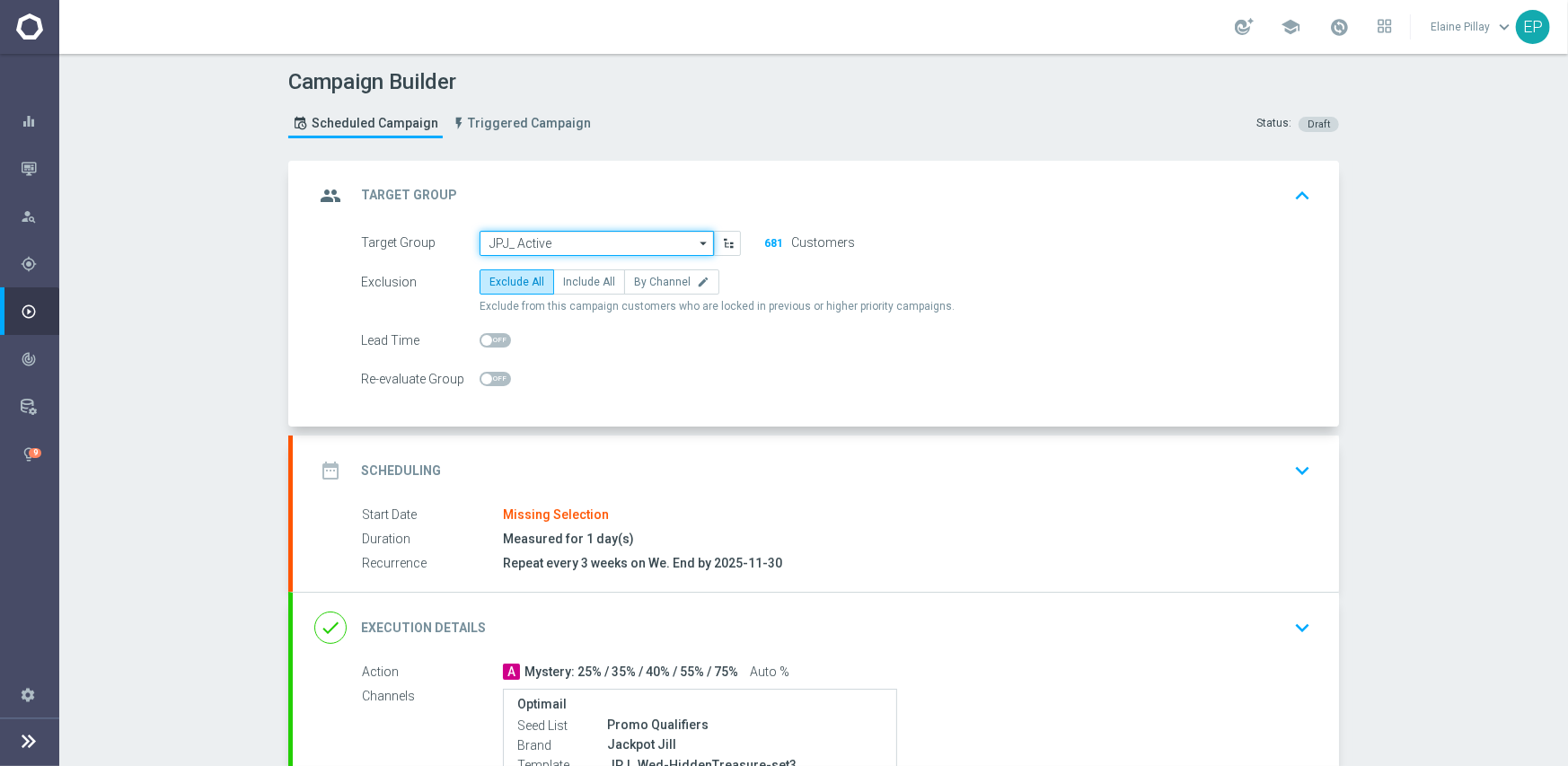 click on "JPJ_ Active" 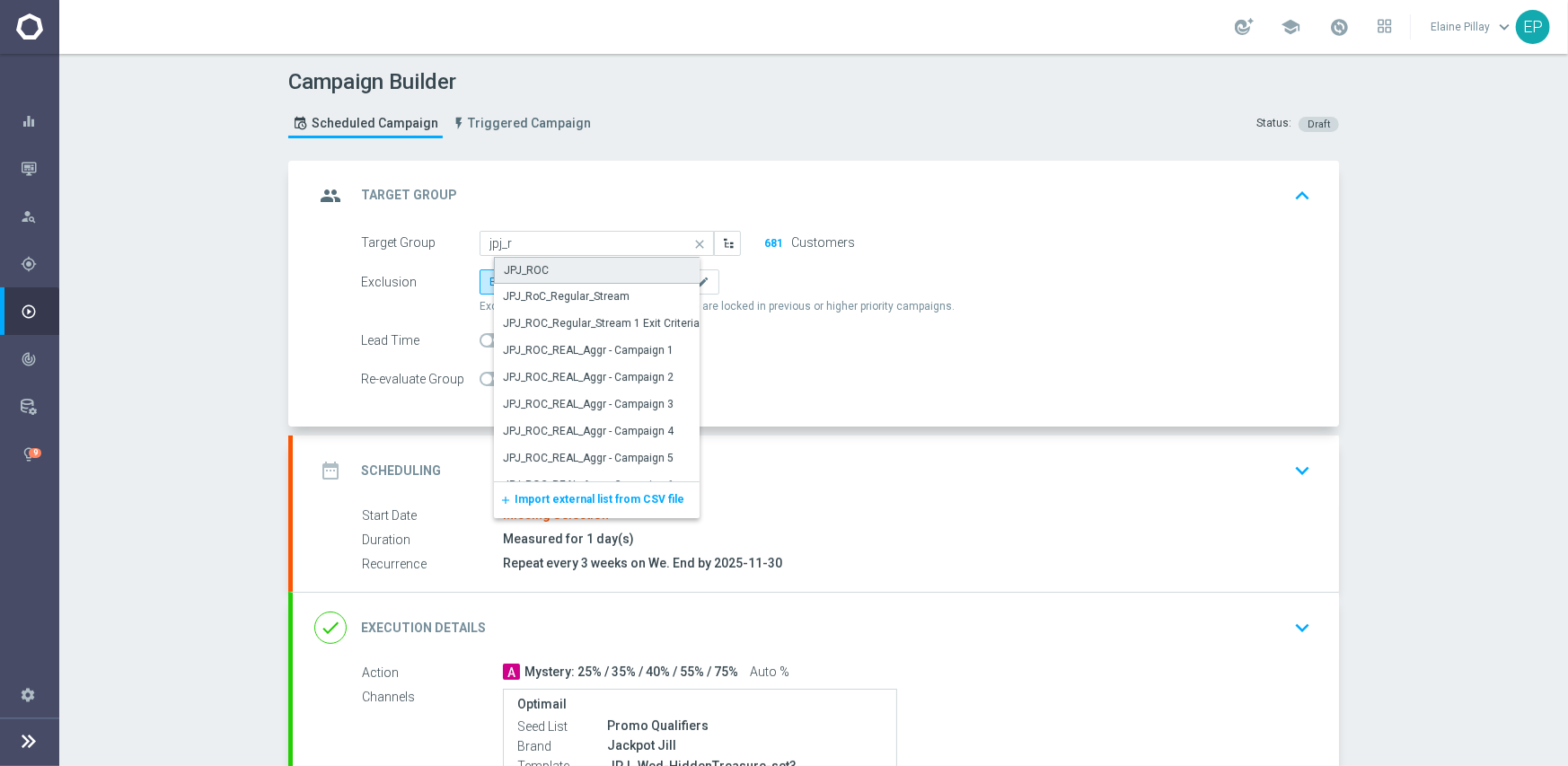 click on "JPJ_ROC" 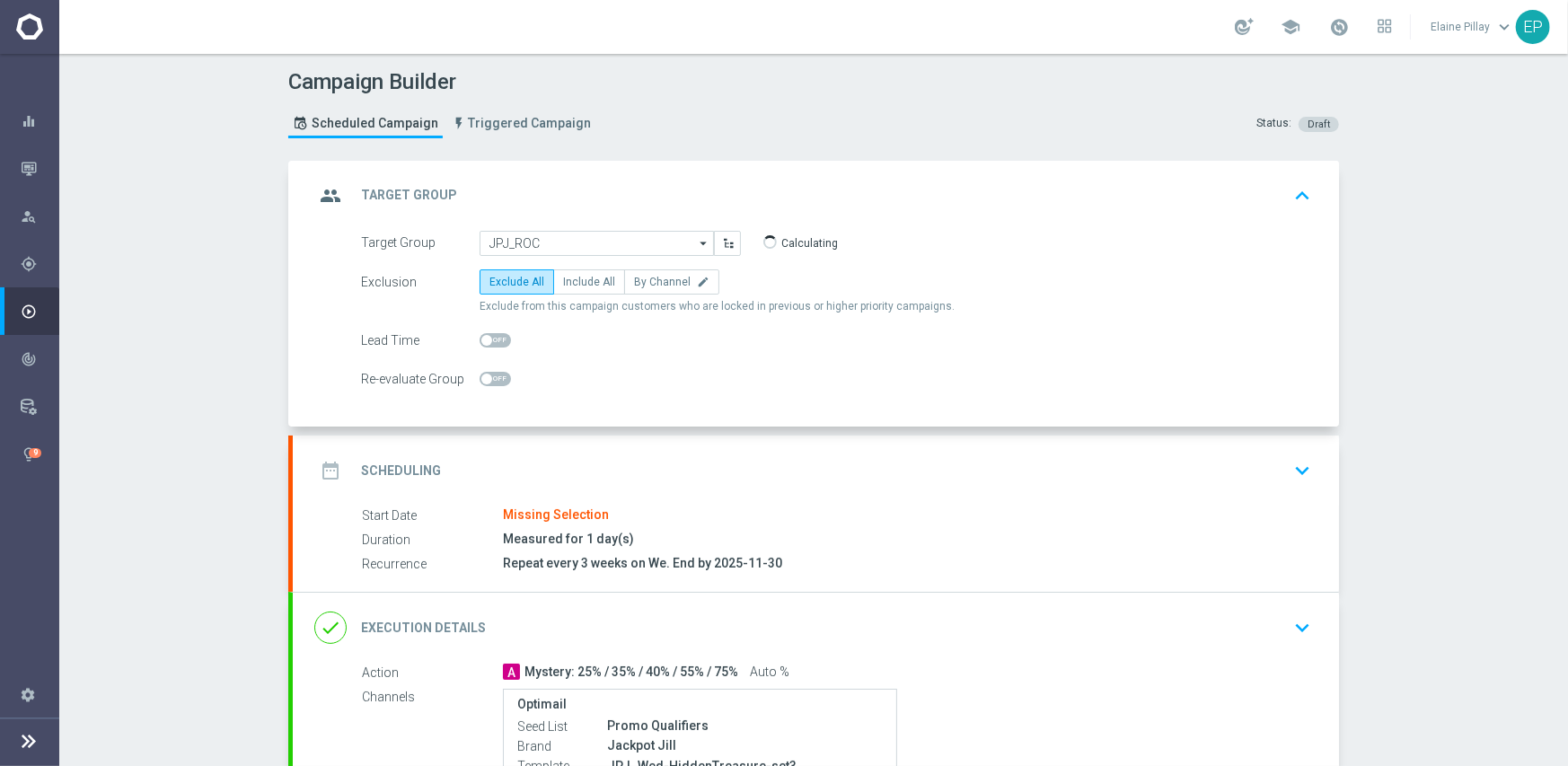 click on "date_range
Scheduling
keyboard_arrow_down" 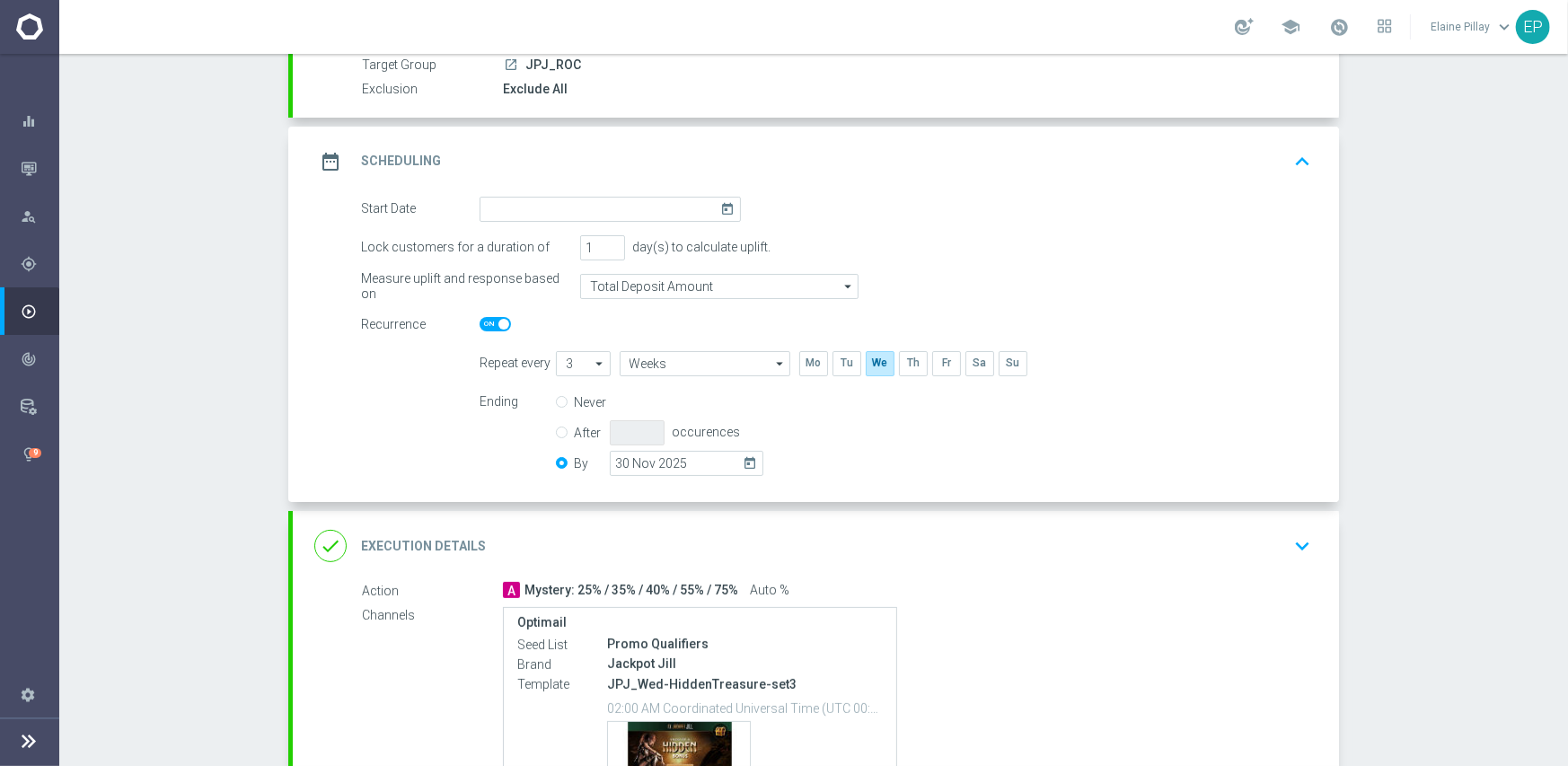 scroll, scrollTop: 180, scrollLeft: 0, axis: vertical 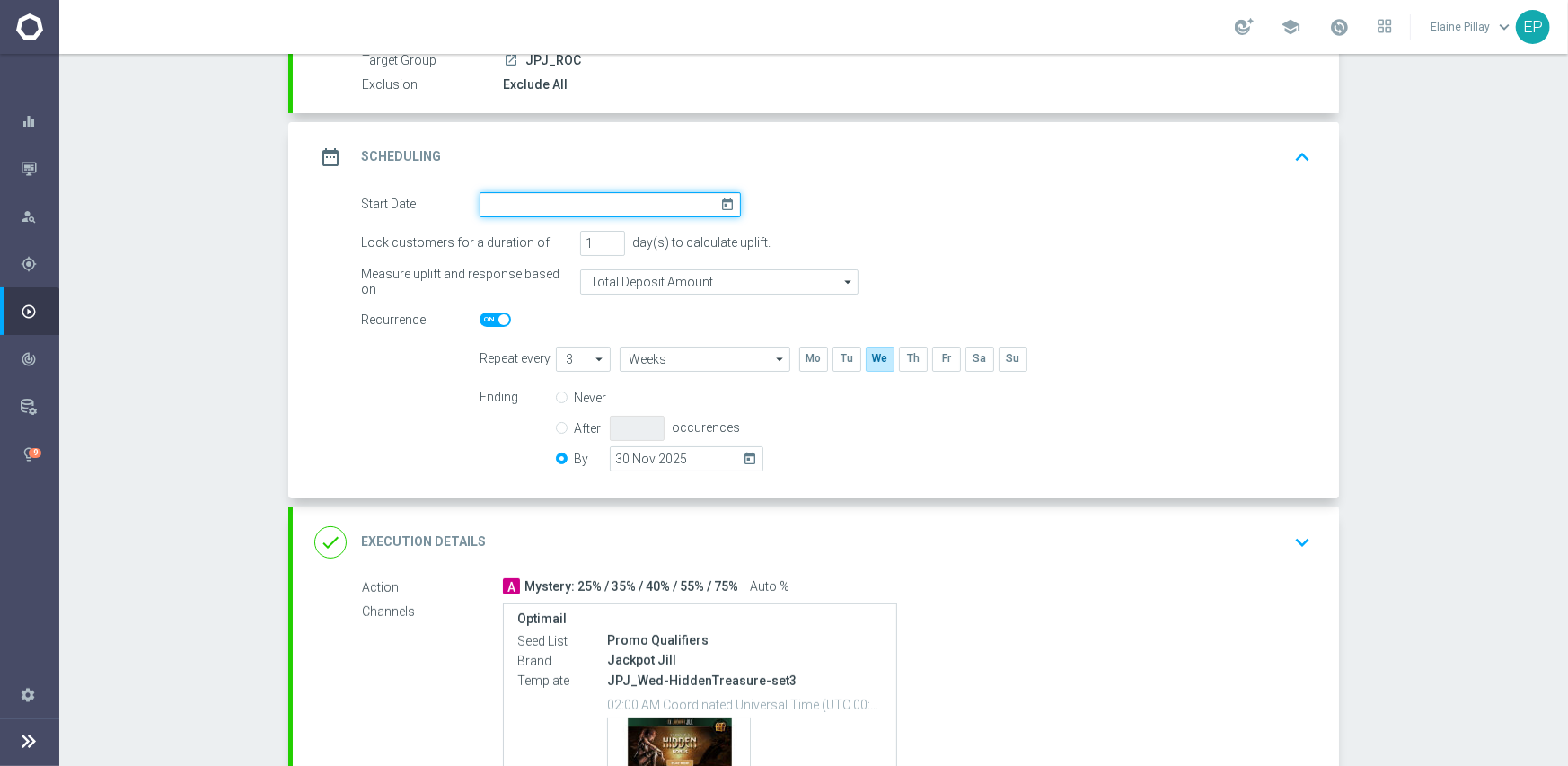 click 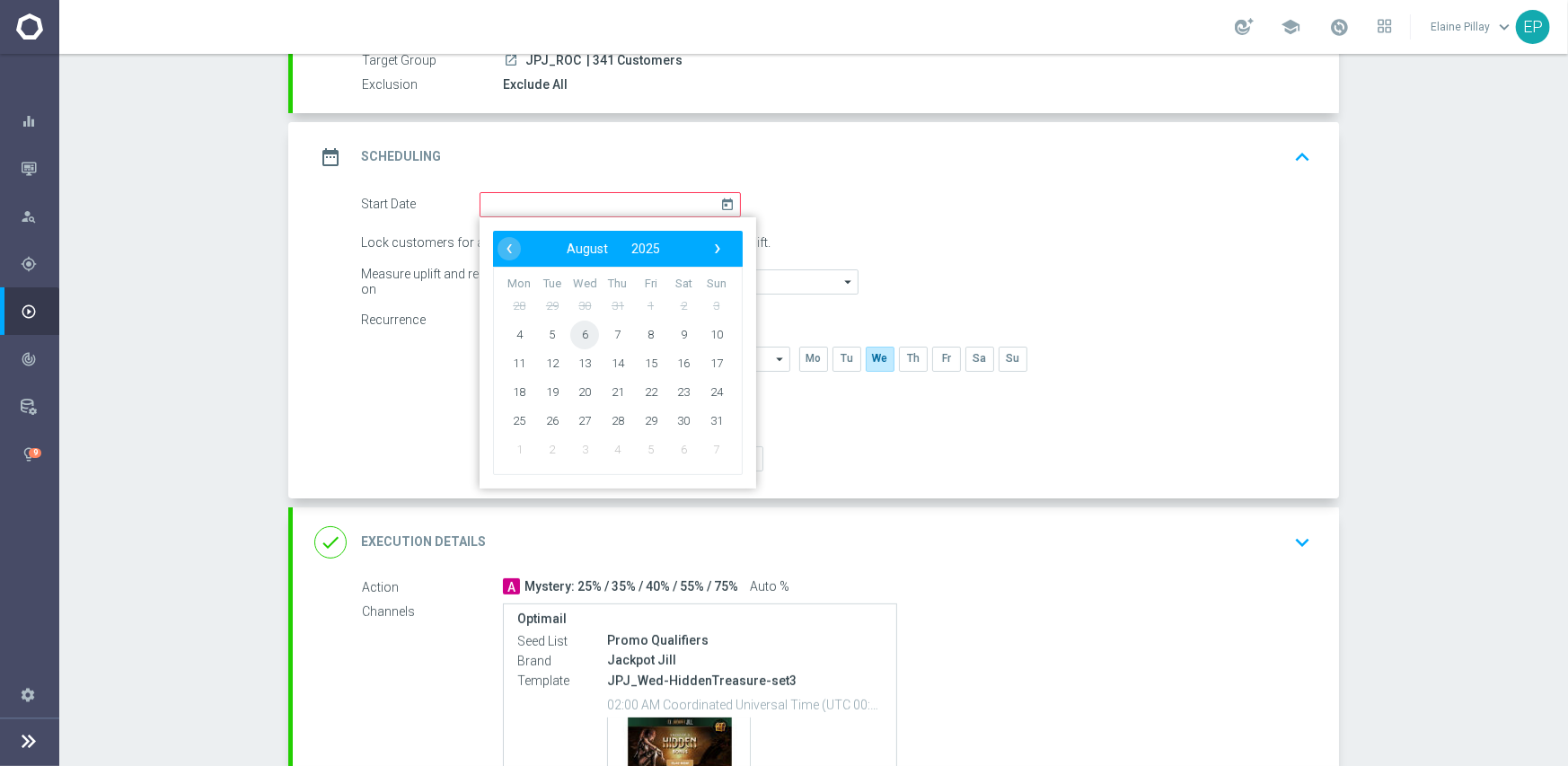 click on "6" 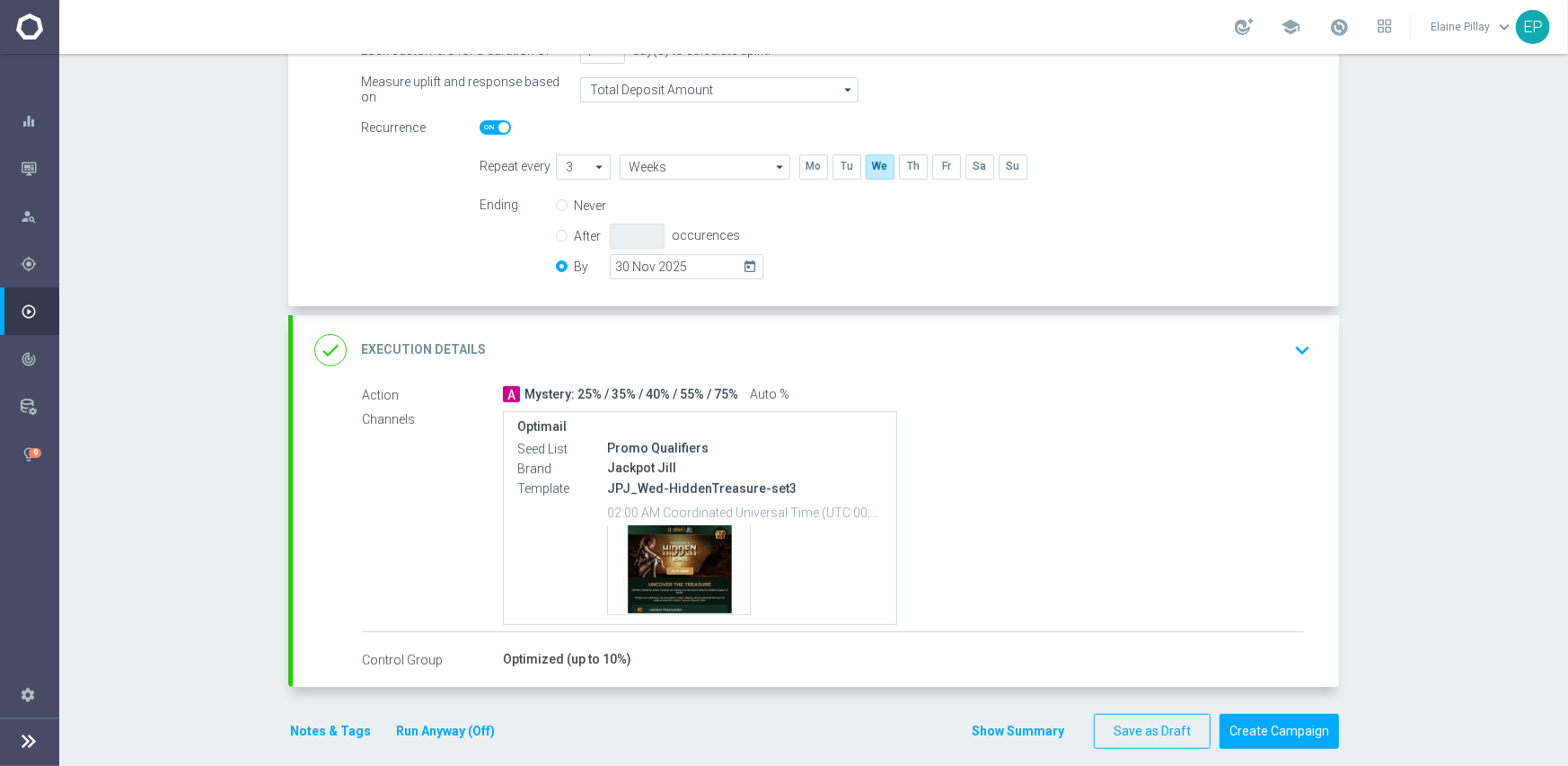 scroll, scrollTop: 389, scrollLeft: 0, axis: vertical 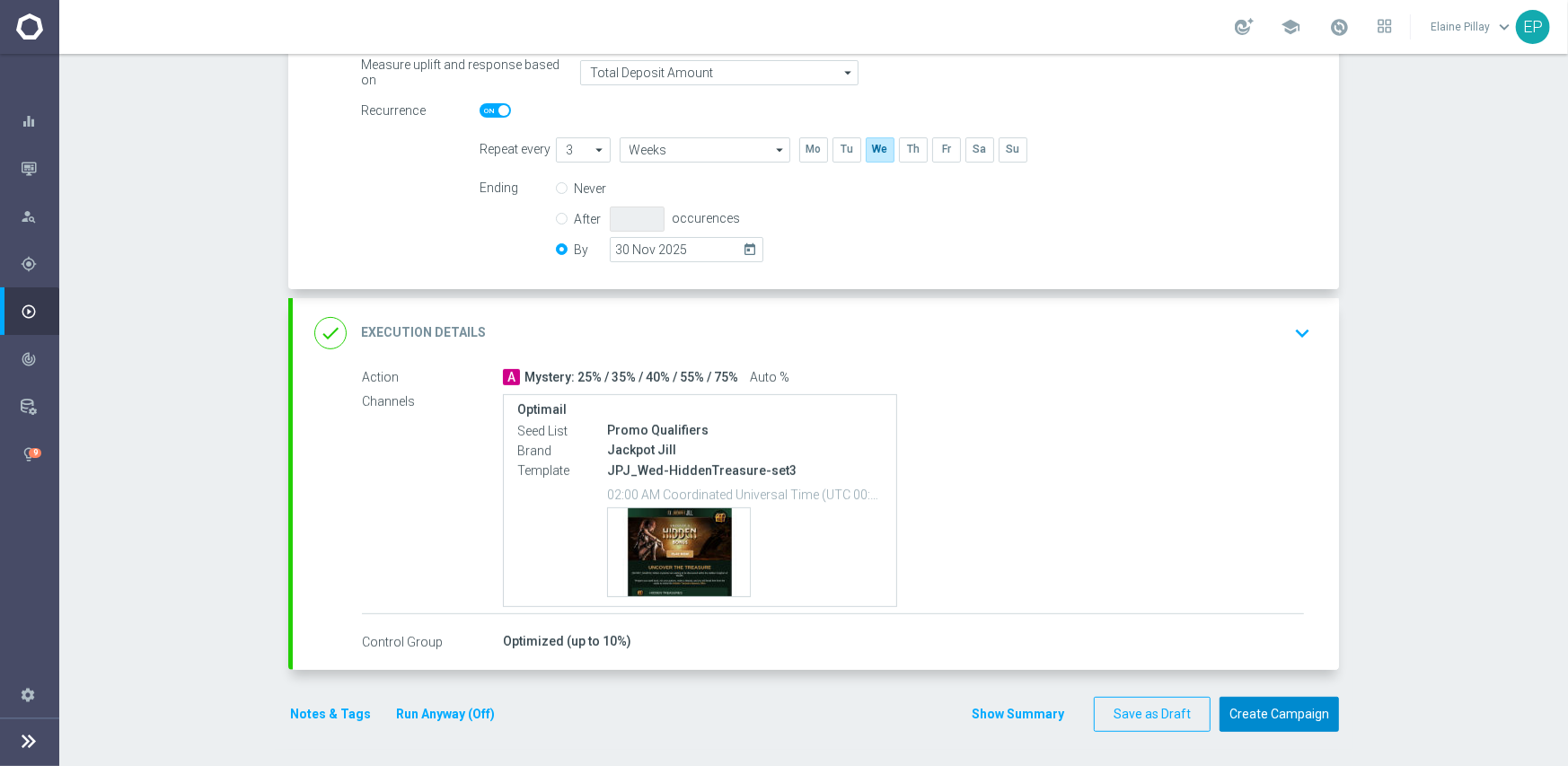 click on "Create Campaign" 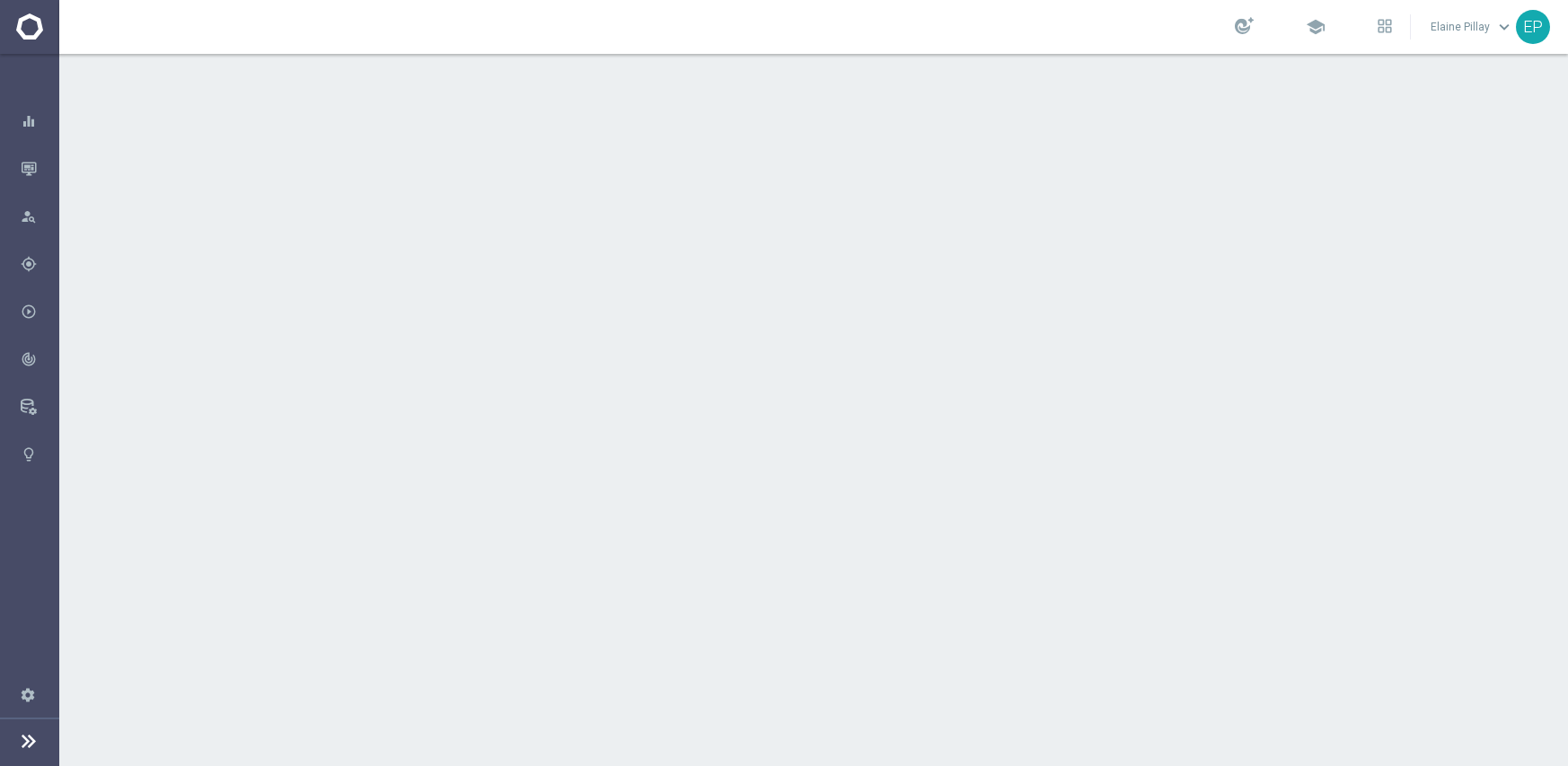 scroll, scrollTop: 0, scrollLeft: 0, axis: both 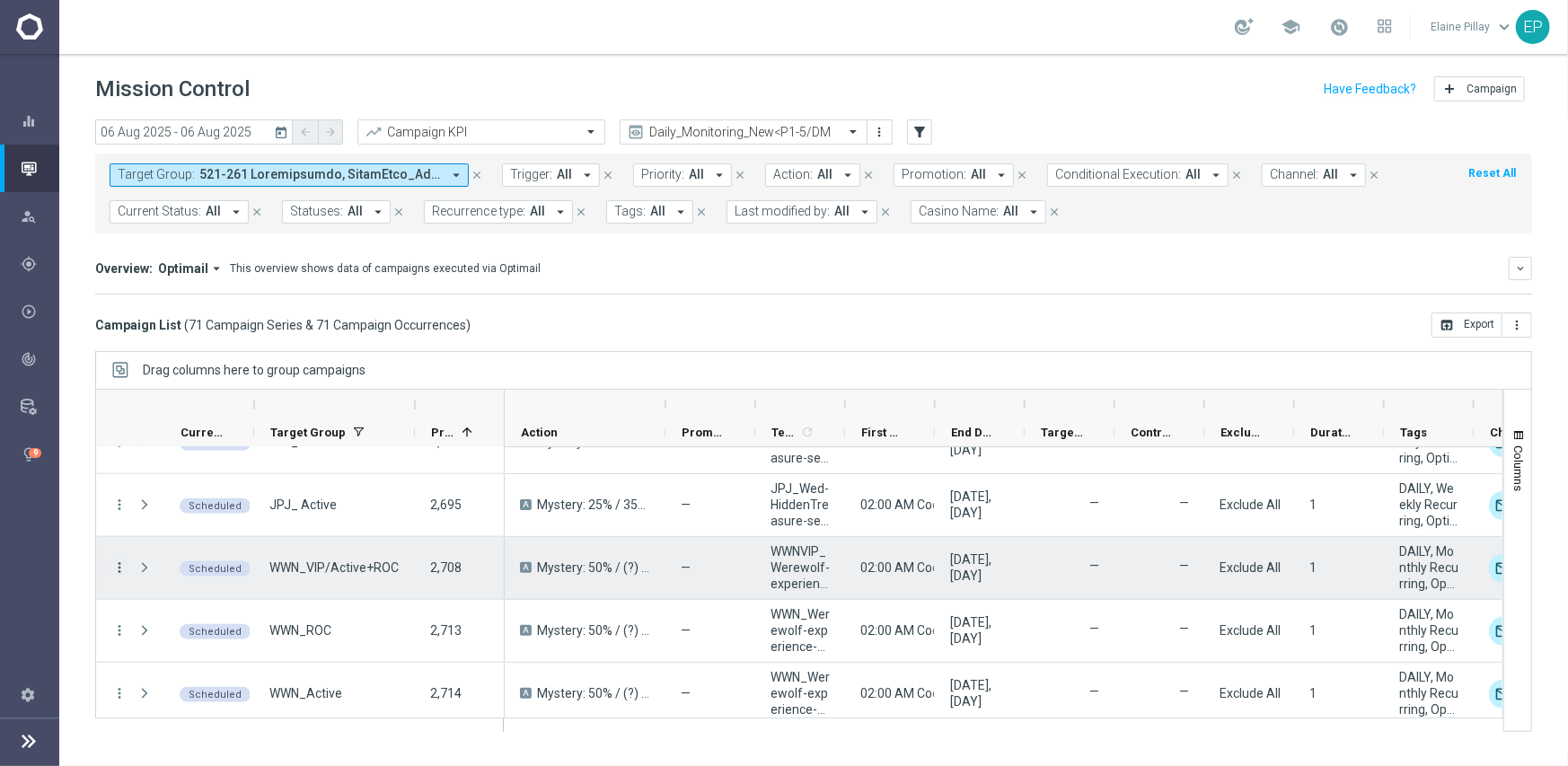 click on "more_vert" at bounding box center [119, 568] 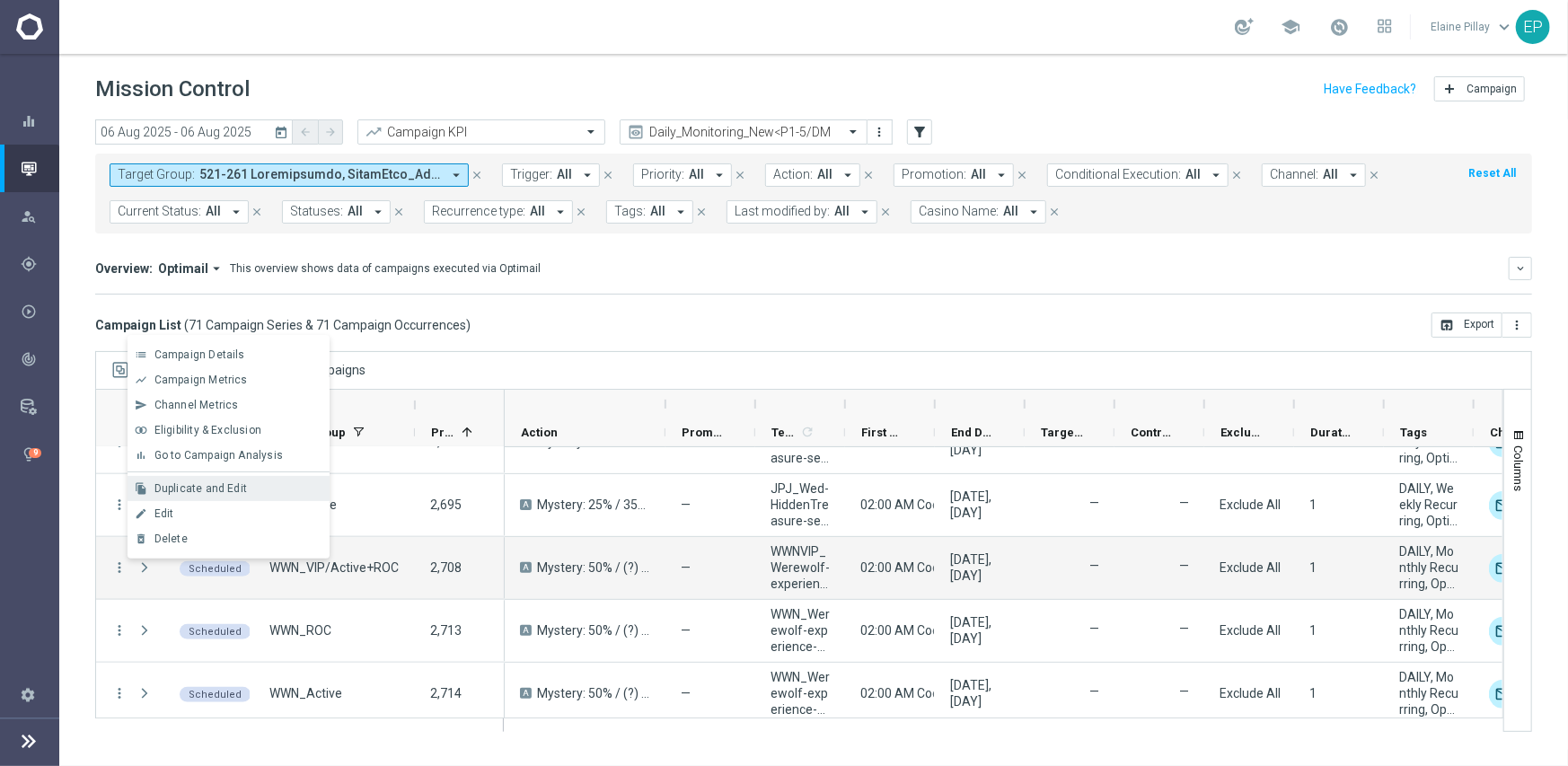 click on "Duplicate and Edit" at bounding box center (200, 489) 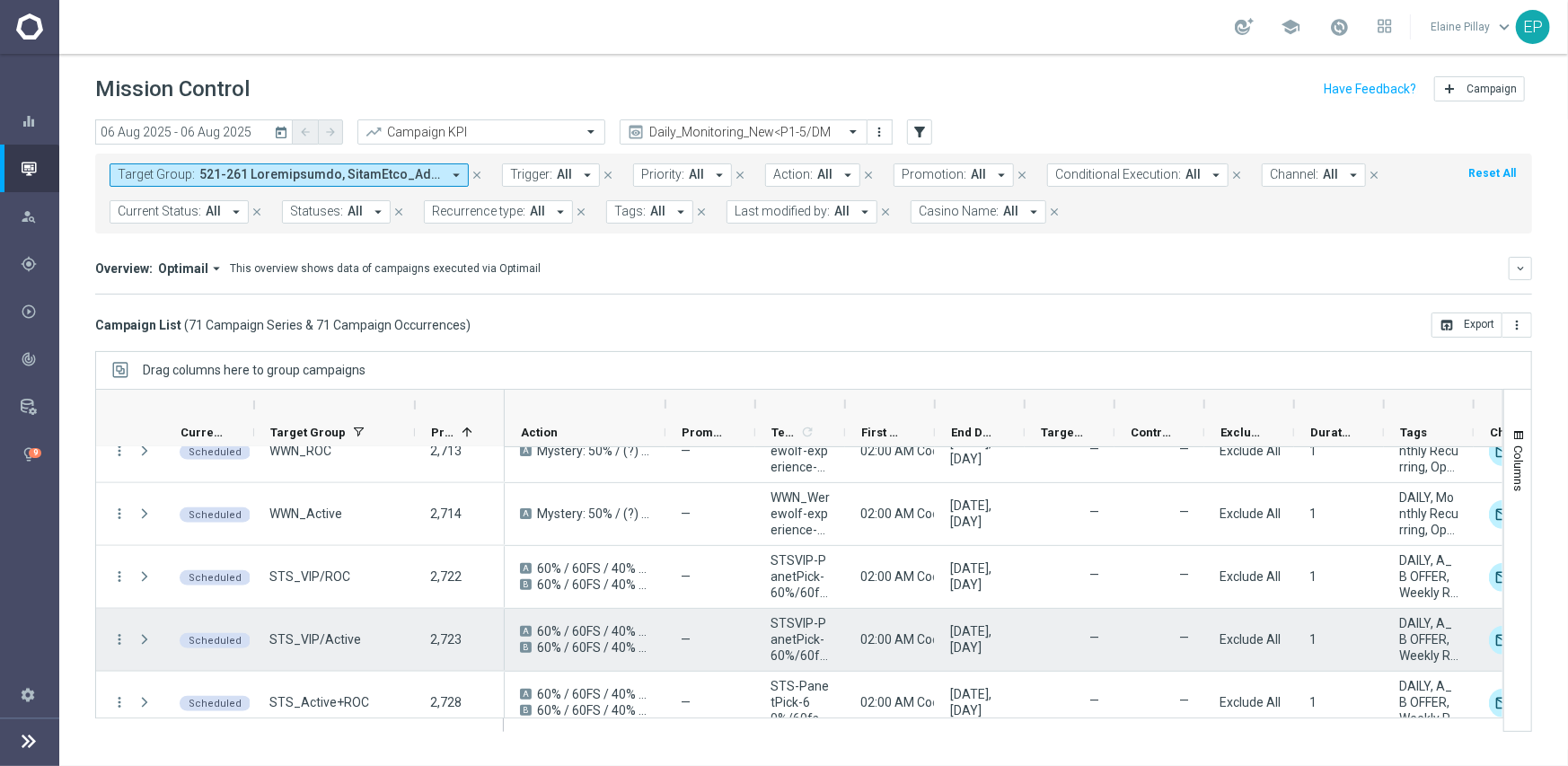 scroll, scrollTop: 1437, scrollLeft: 0, axis: vertical 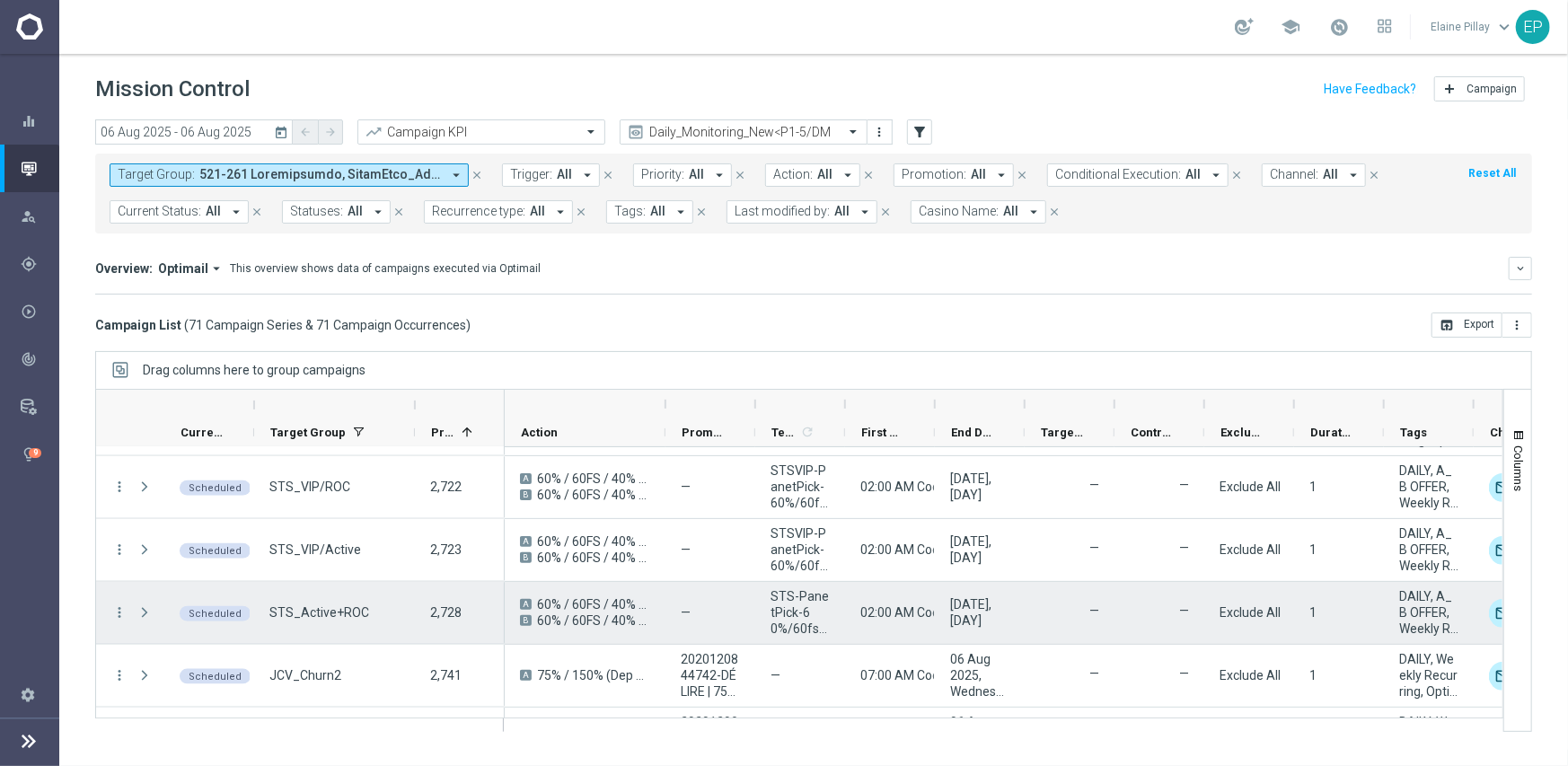 click on "more_vert" at bounding box center (112, 612) 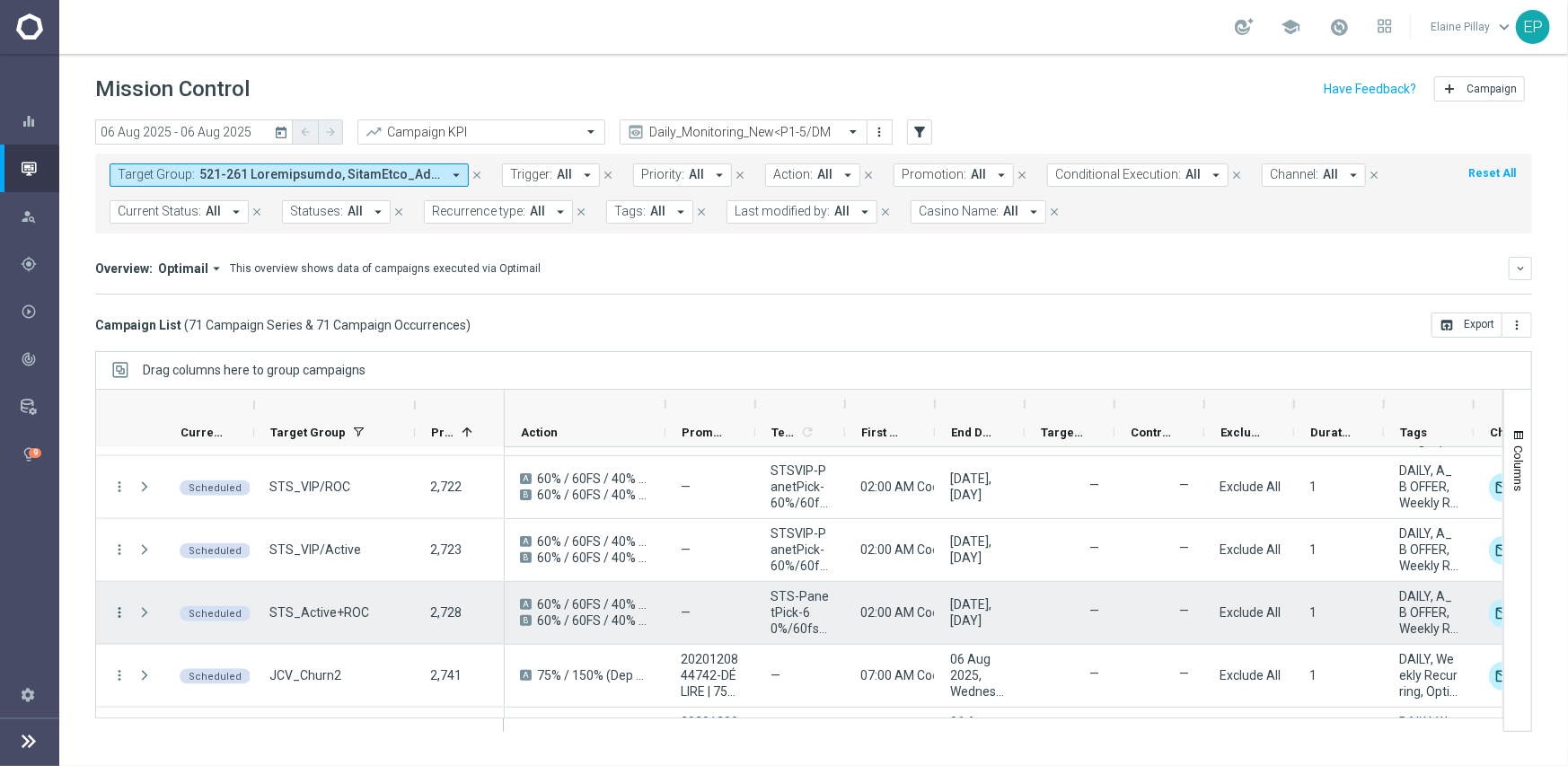 click on "more_vert" at bounding box center [119, 612] 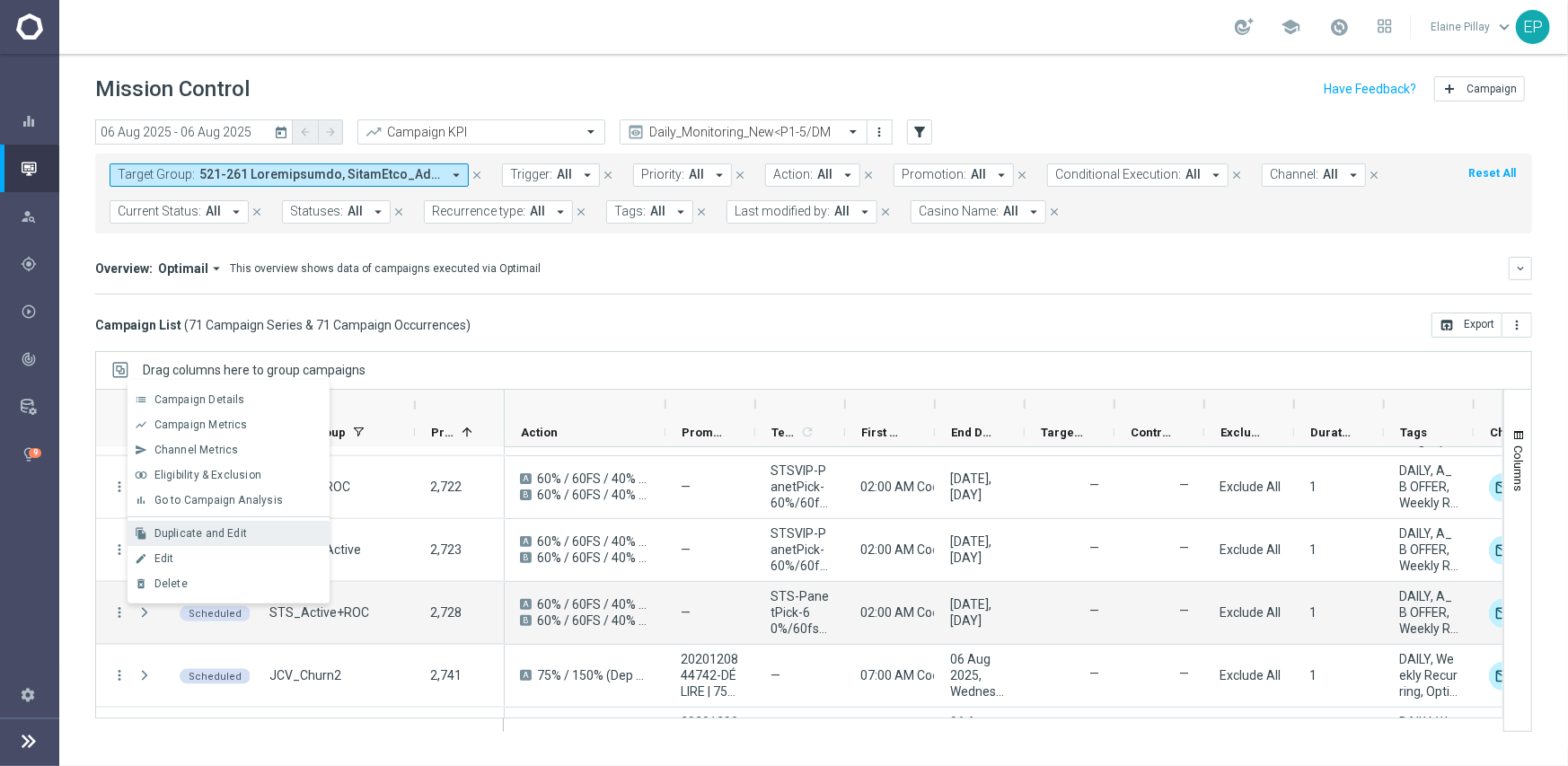 click on "file_copy
Duplicate and Edit" at bounding box center (228, 533) 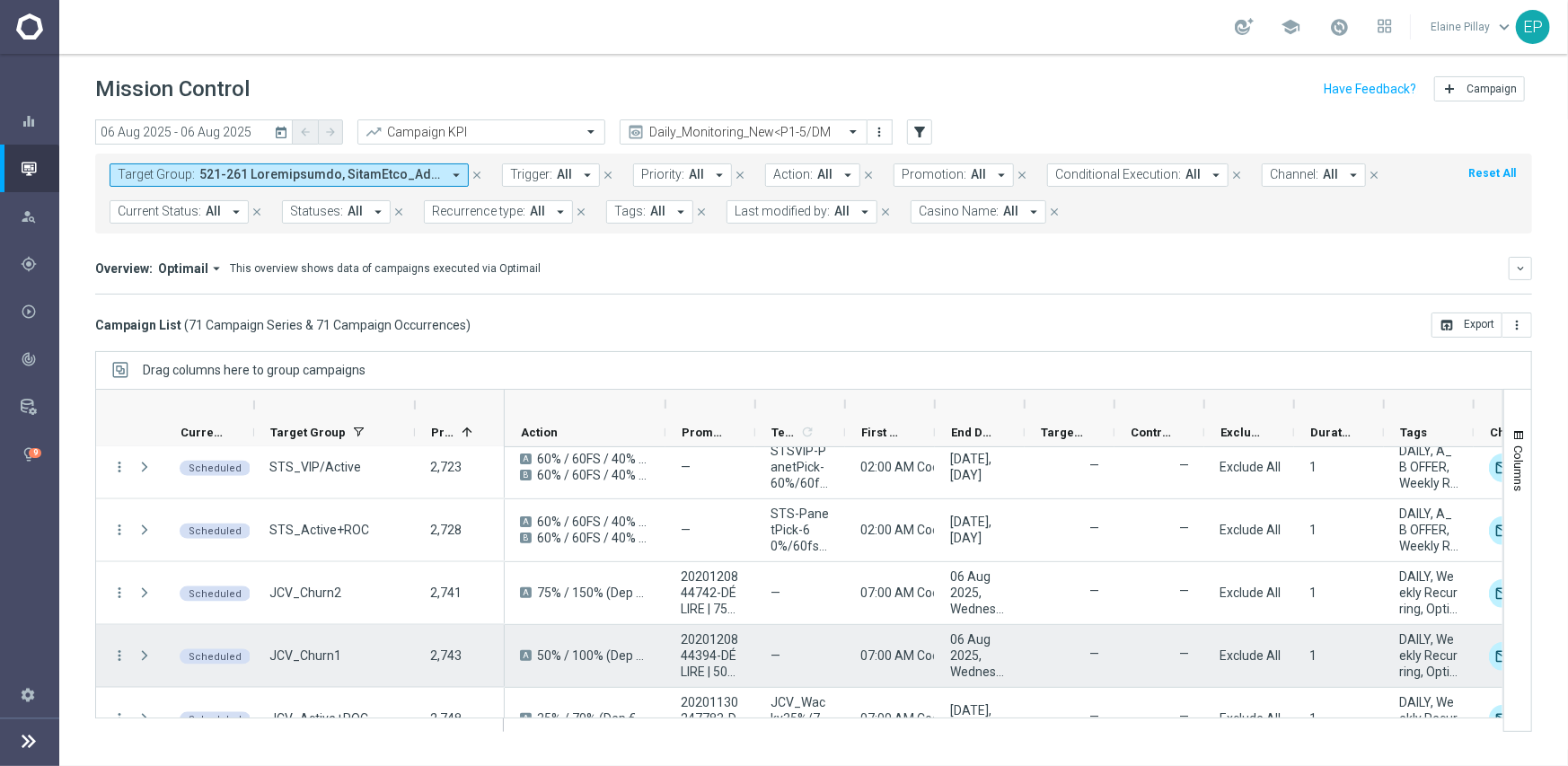 scroll, scrollTop: 1527, scrollLeft: 0, axis: vertical 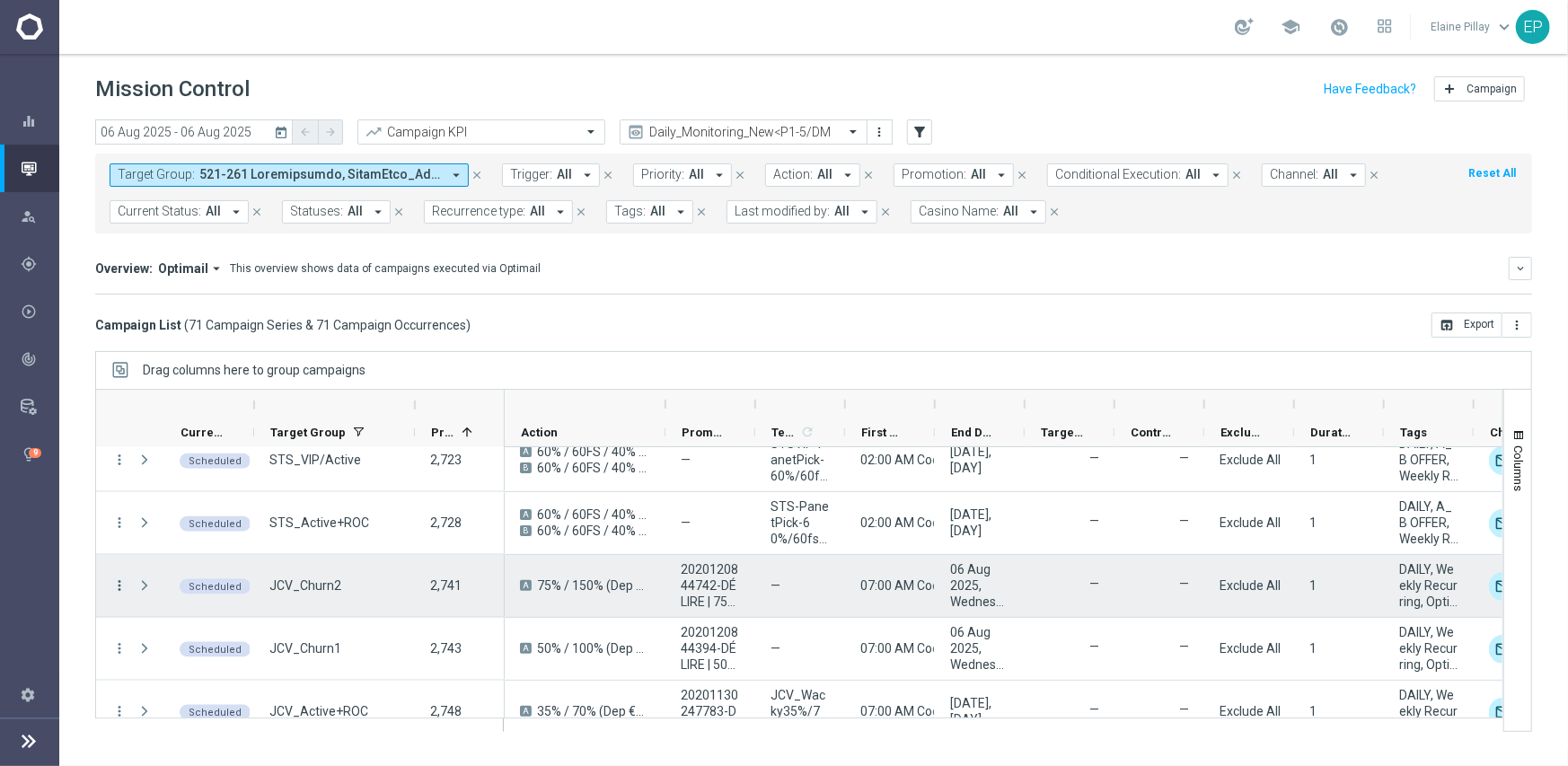 click on "more_vert" at bounding box center (119, 586) 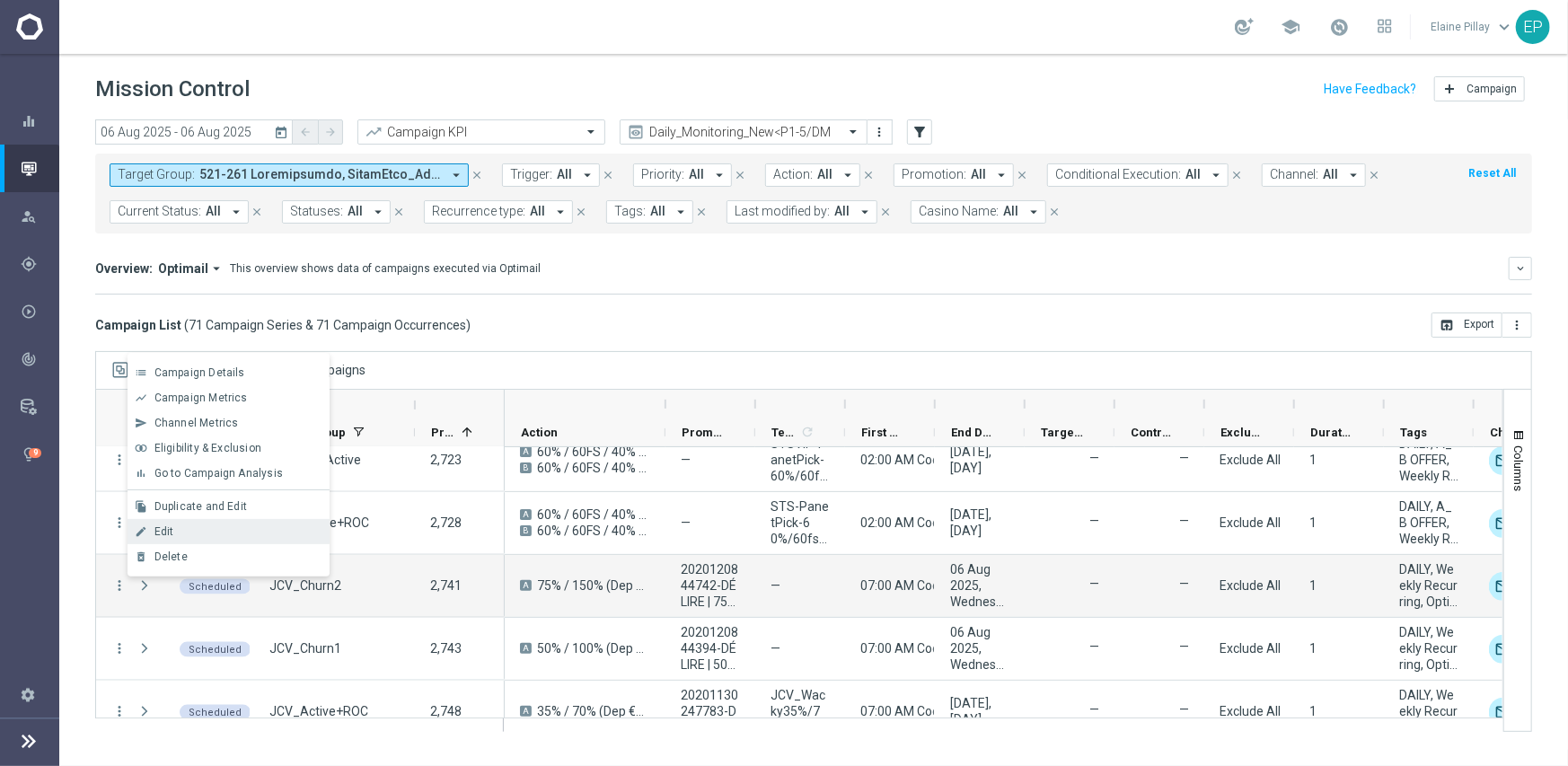 click on "Edit" at bounding box center [238, 532] 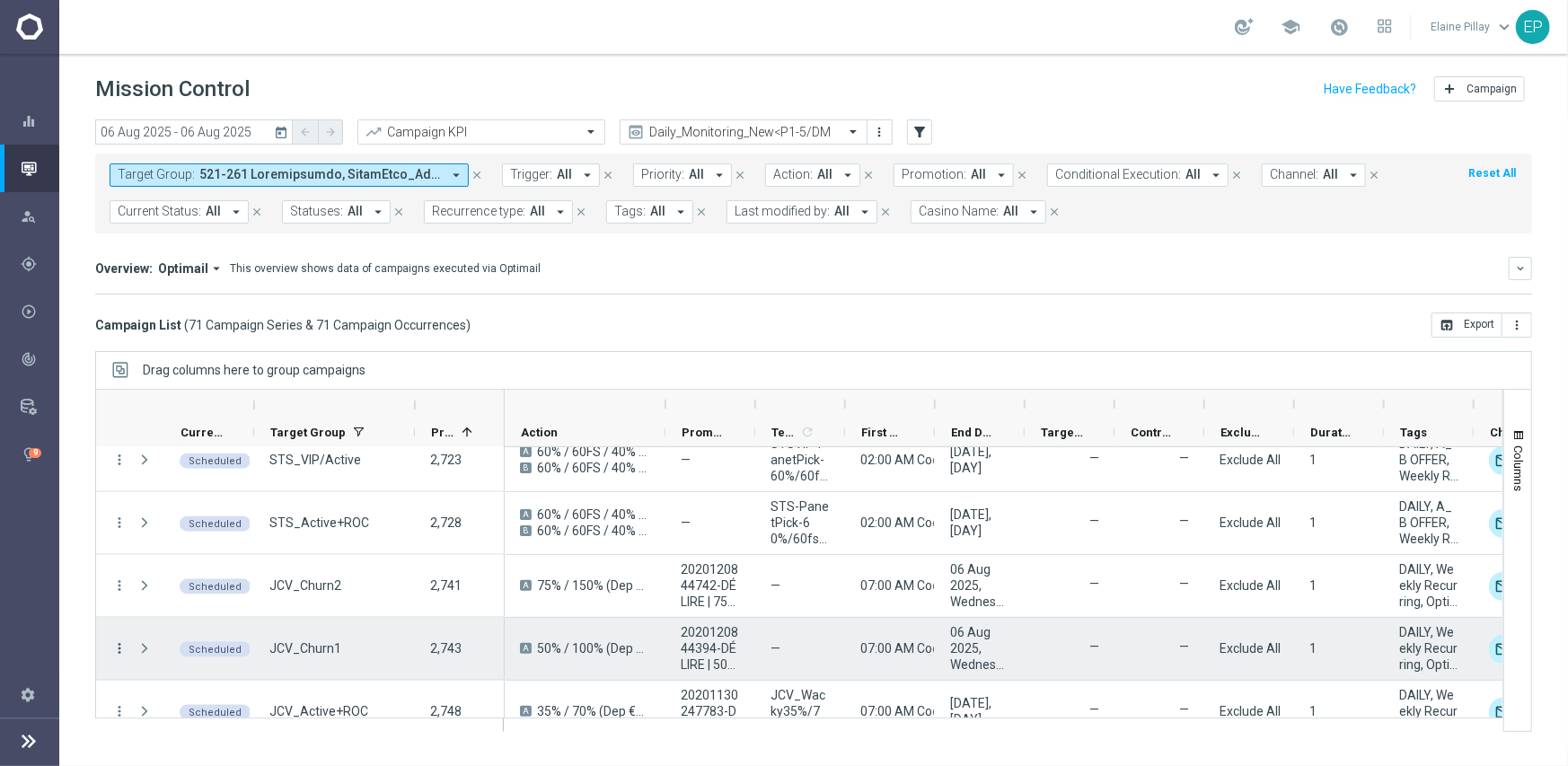 click on "more_vert" at bounding box center [119, 648] 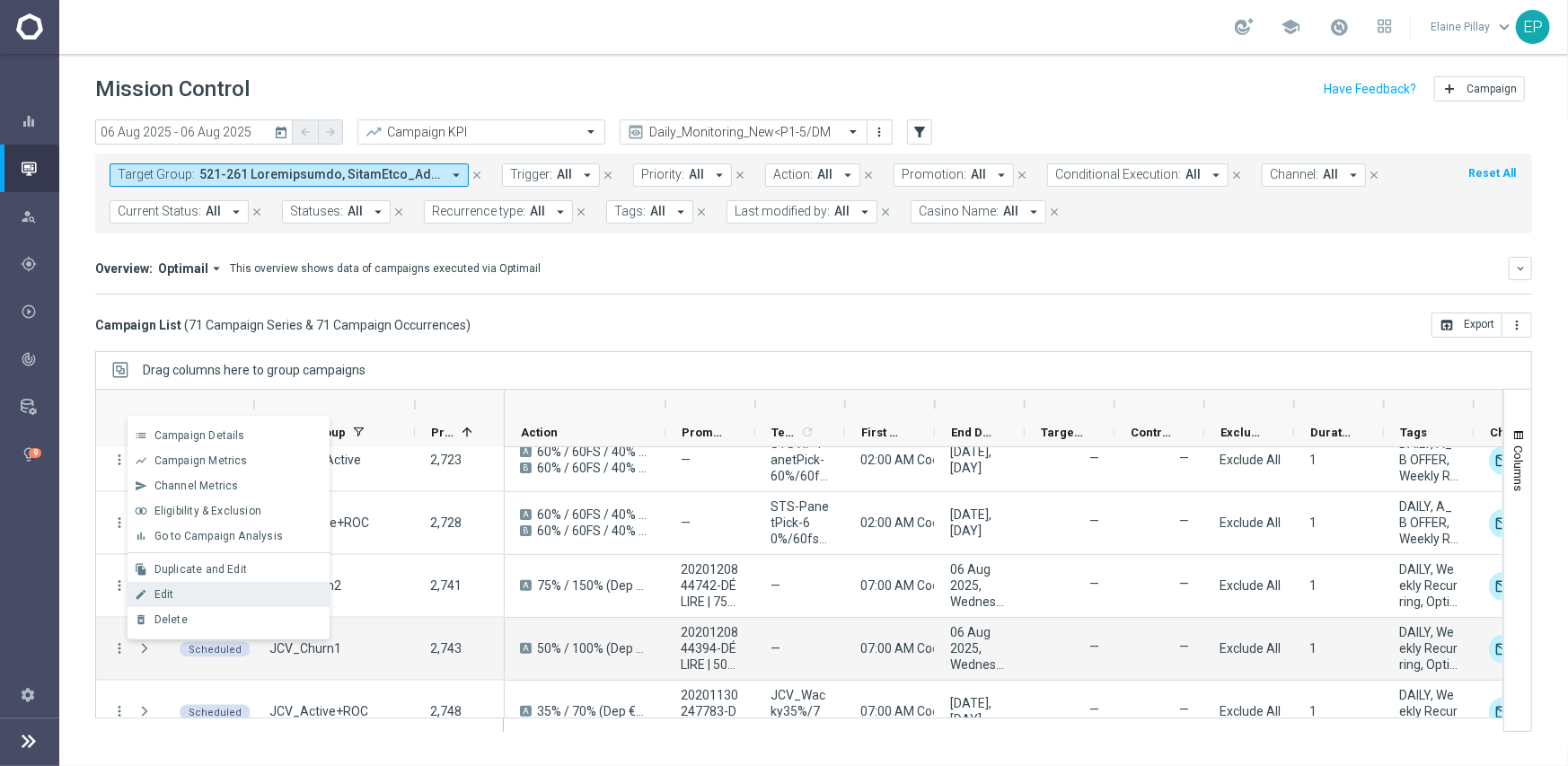 click on "Edit" at bounding box center (238, 594) 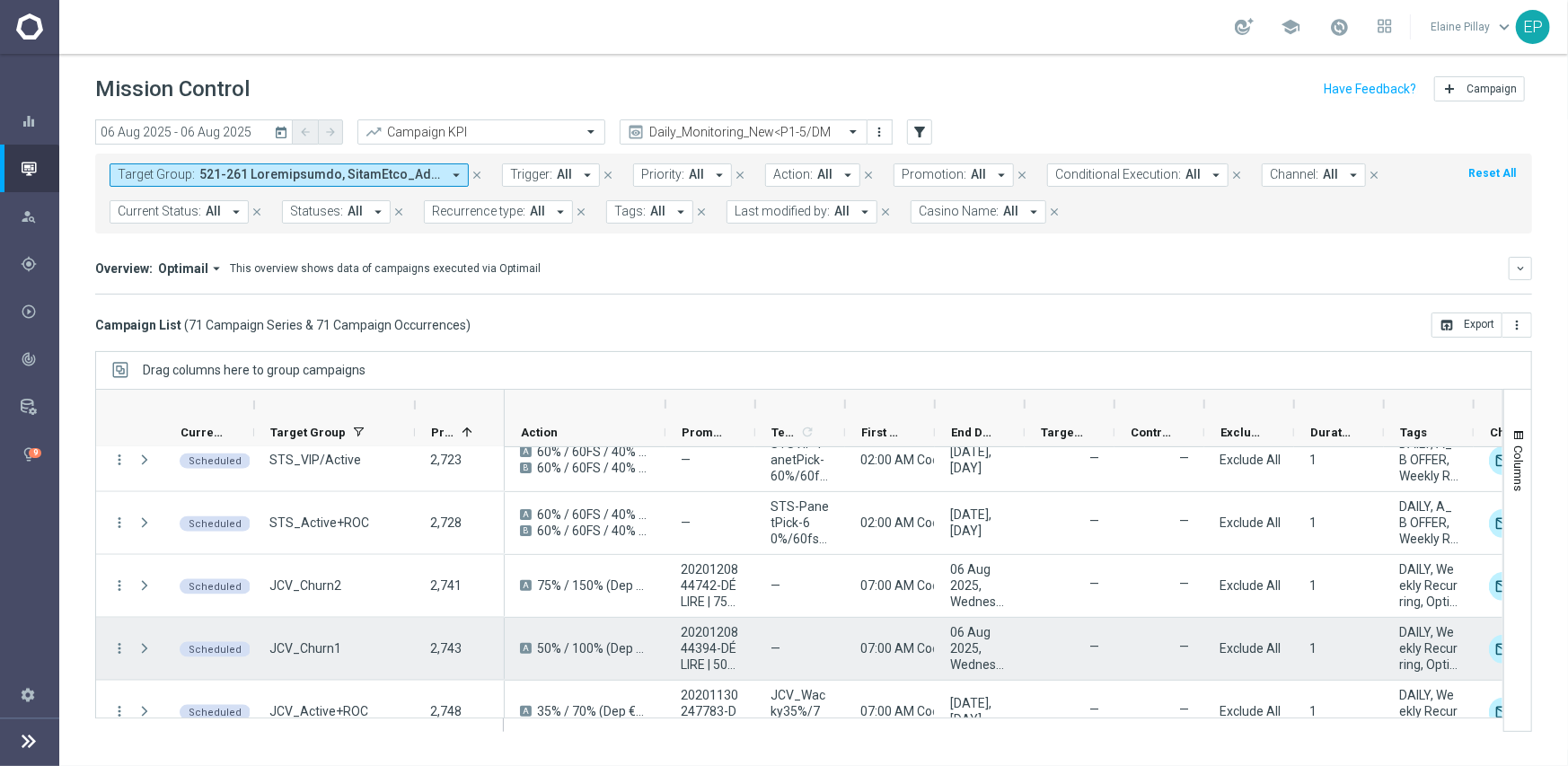 scroll, scrollTop: 1616, scrollLeft: 0, axis: vertical 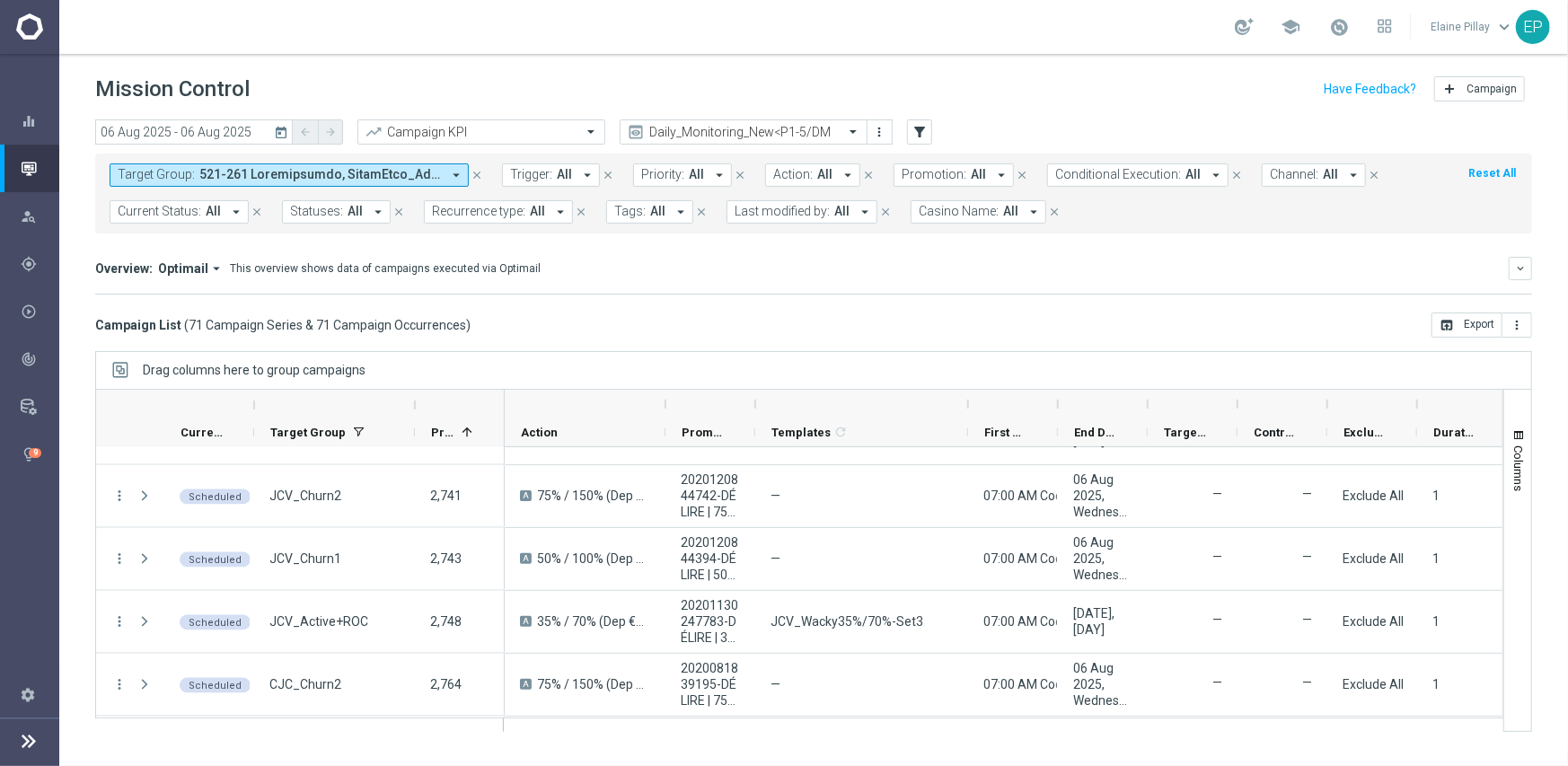 drag, startPoint x: 843, startPoint y: 402, endPoint x: 966, endPoint y: 401, distance: 123.00406 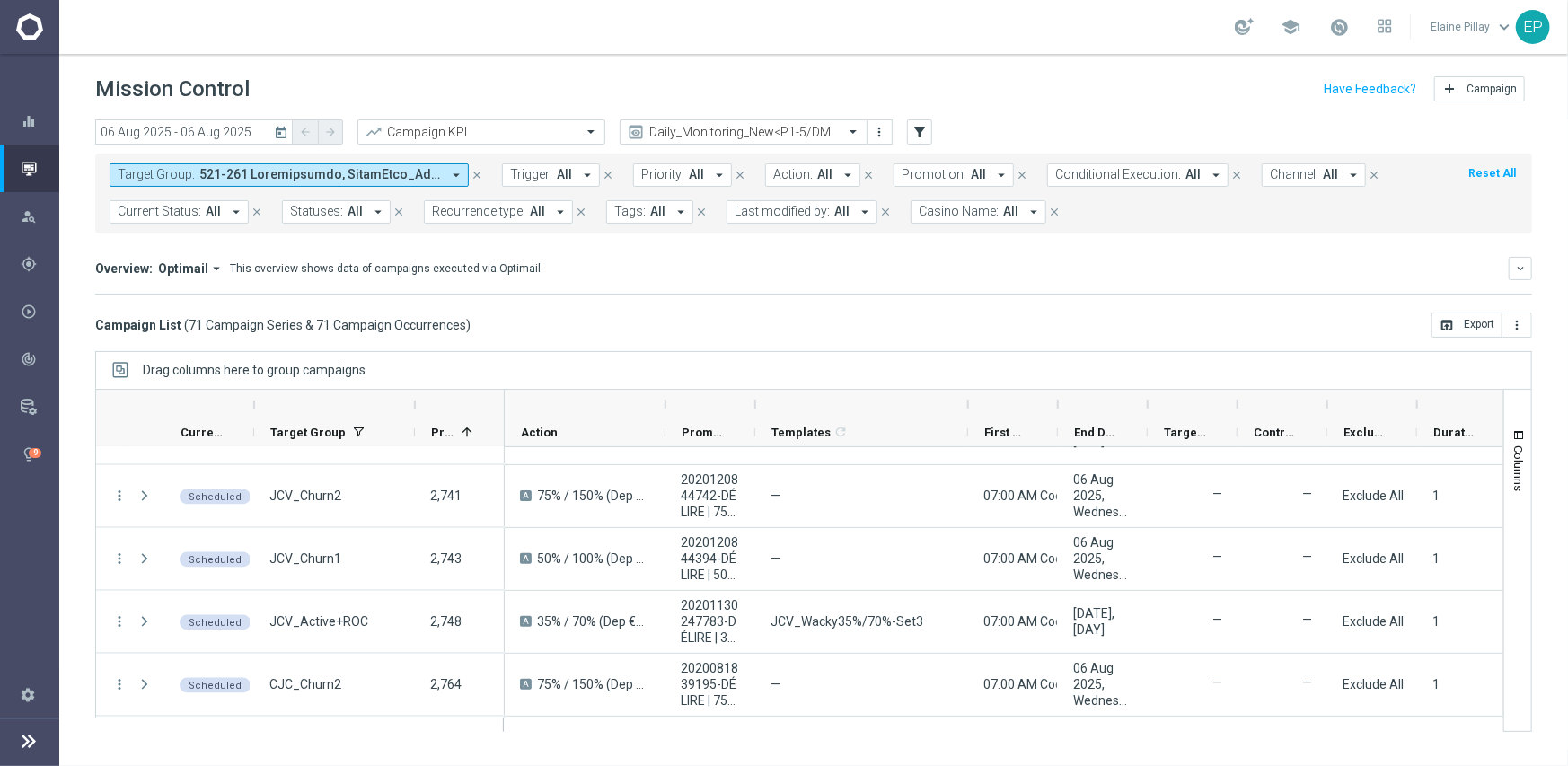 click at bounding box center (968, 404) 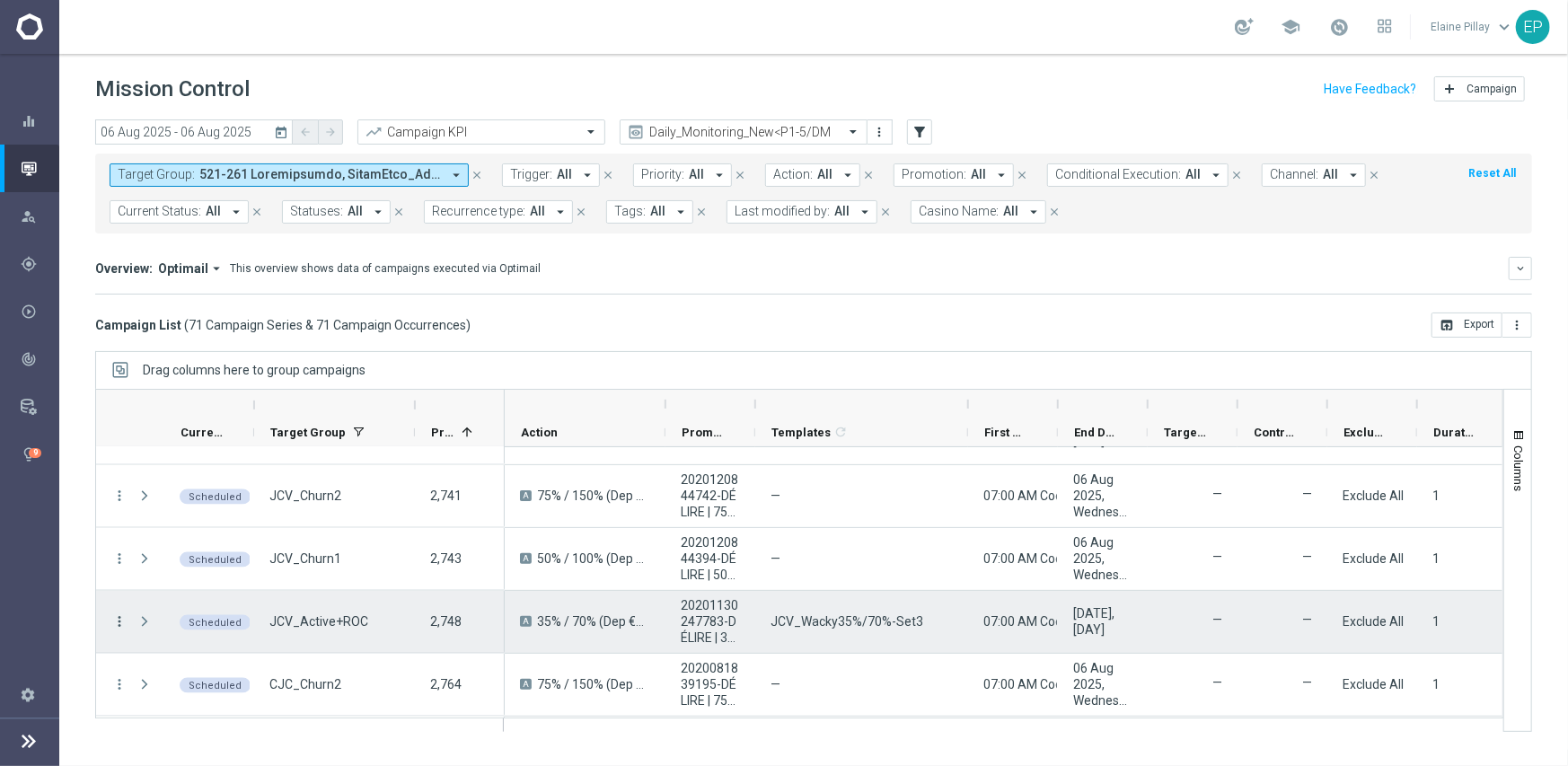 click on "more_vert" at bounding box center (119, 621) 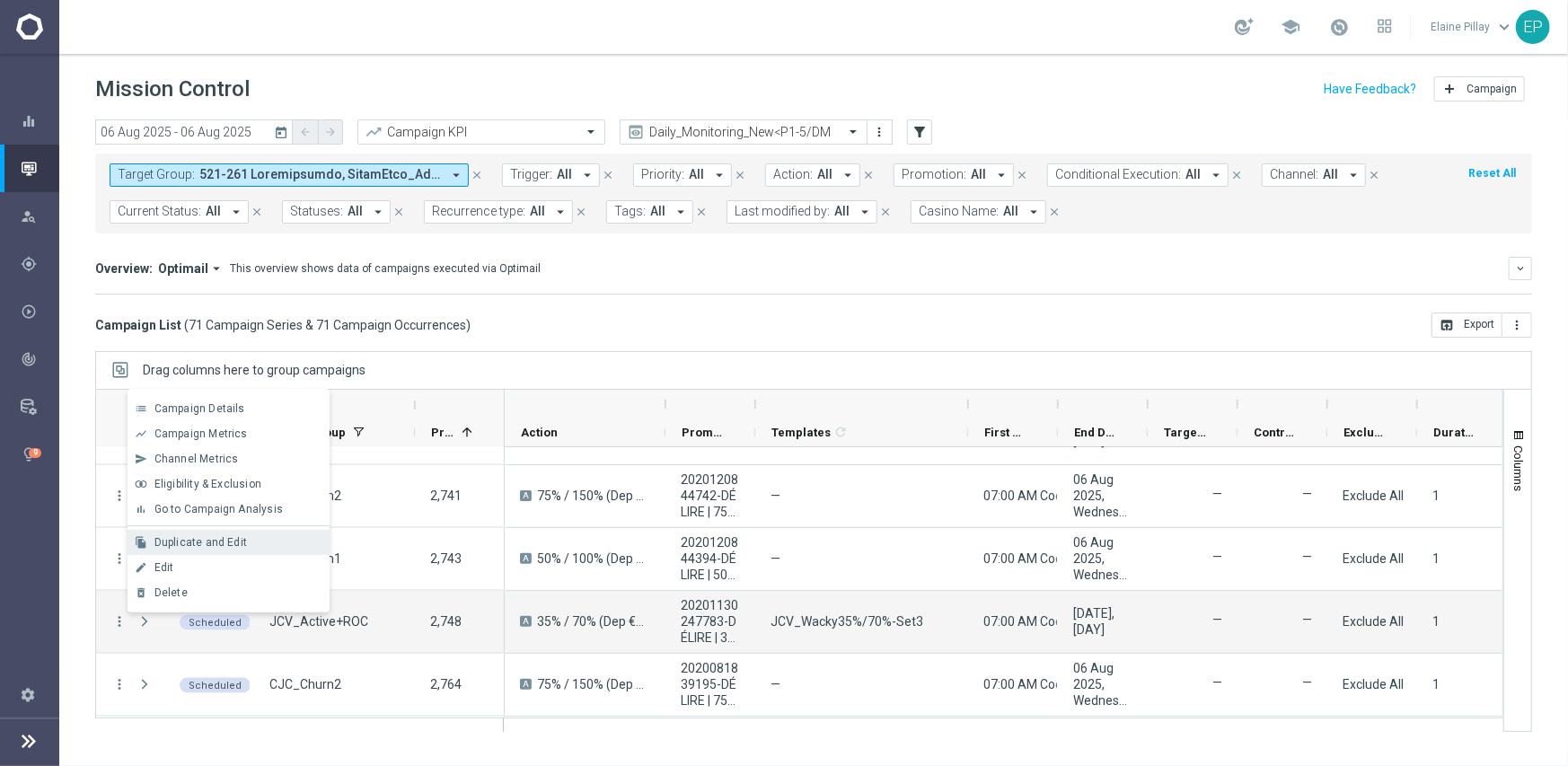 click on "Duplicate and Edit" at bounding box center (238, 542) 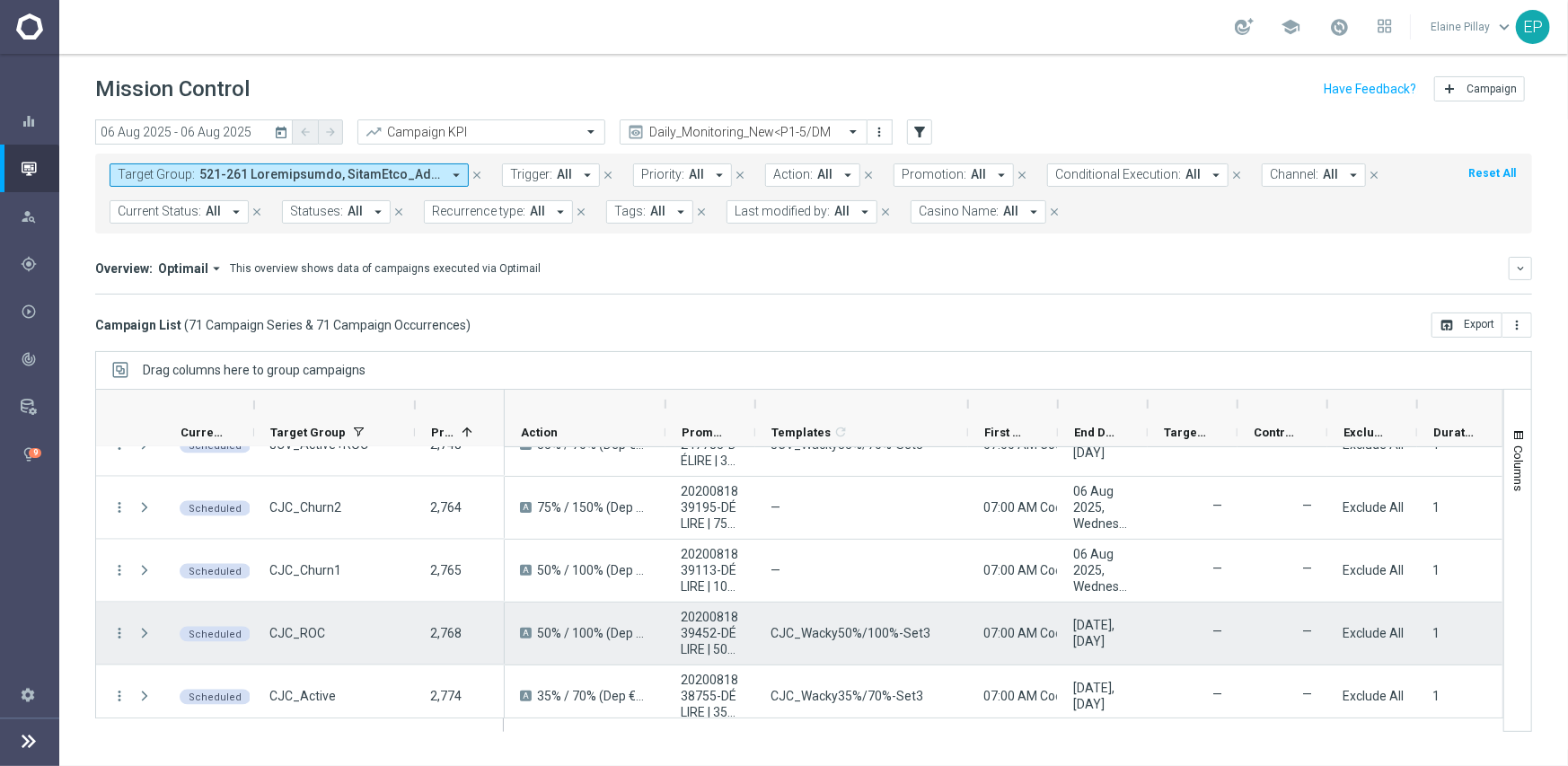 scroll, scrollTop: 1796, scrollLeft: 0, axis: vertical 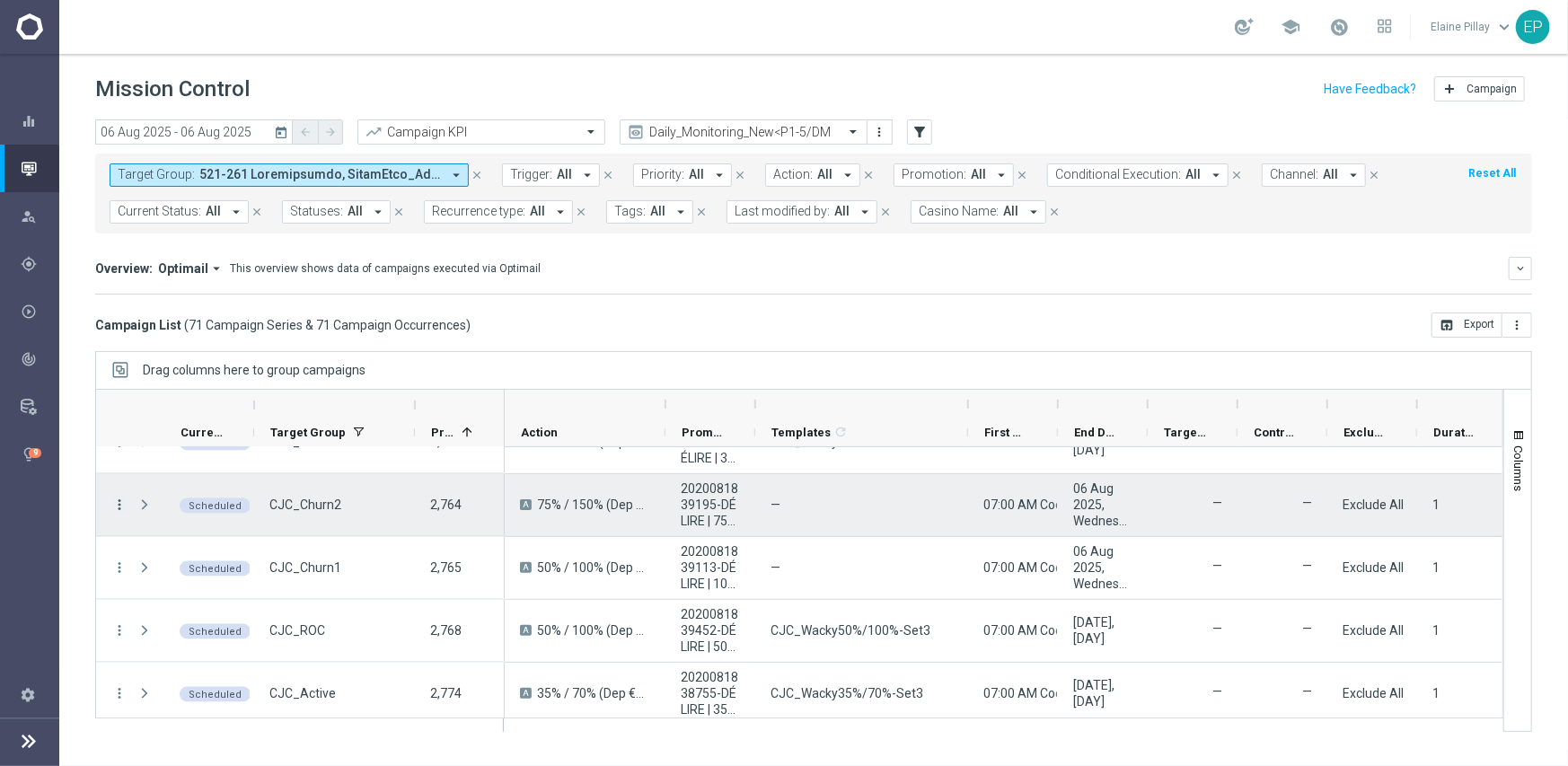 click on "more_vert" at bounding box center [119, 505] 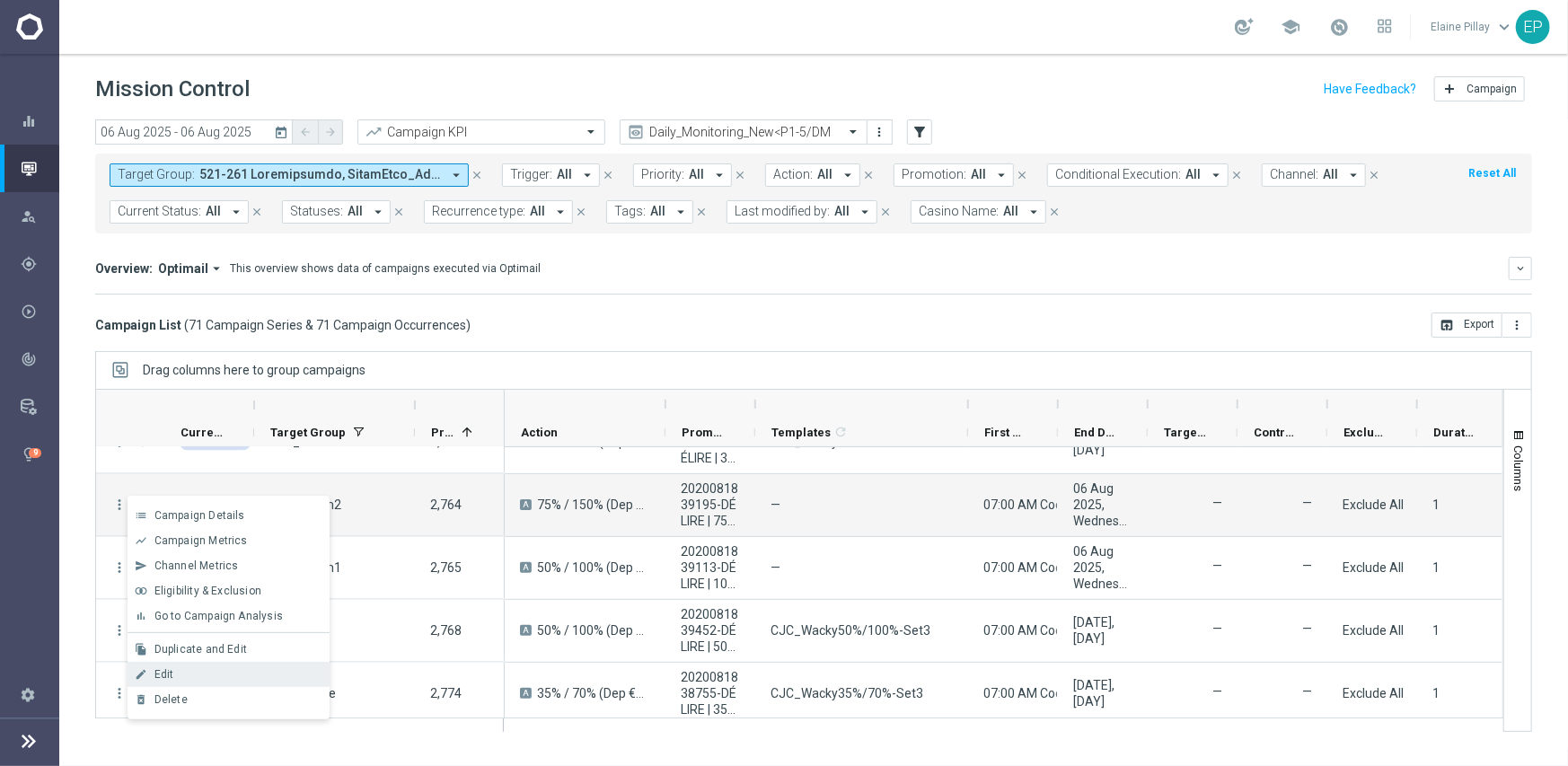 click on "Edit" at bounding box center (238, 674) 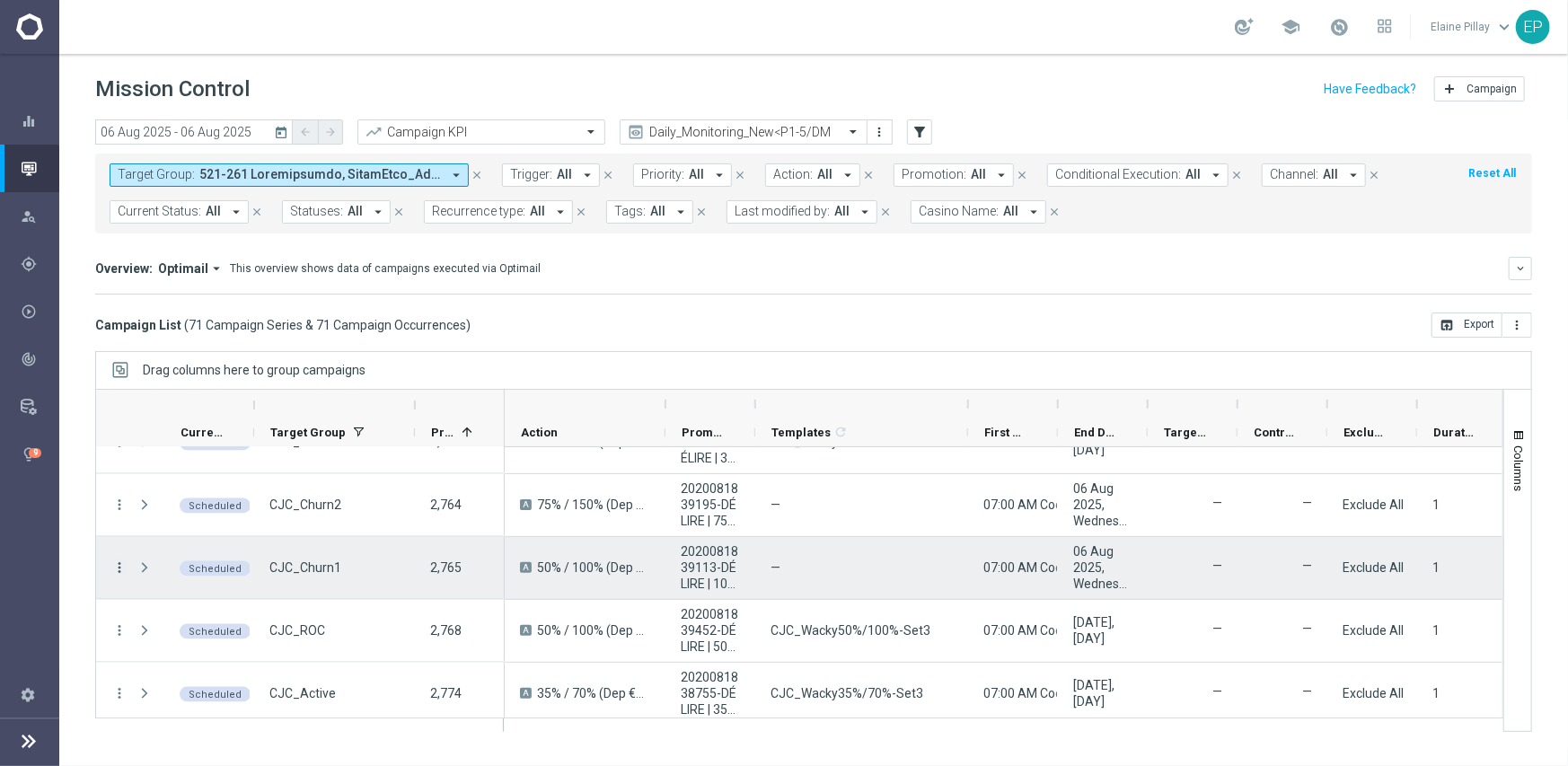 click on "more_vert" at bounding box center [119, 568] 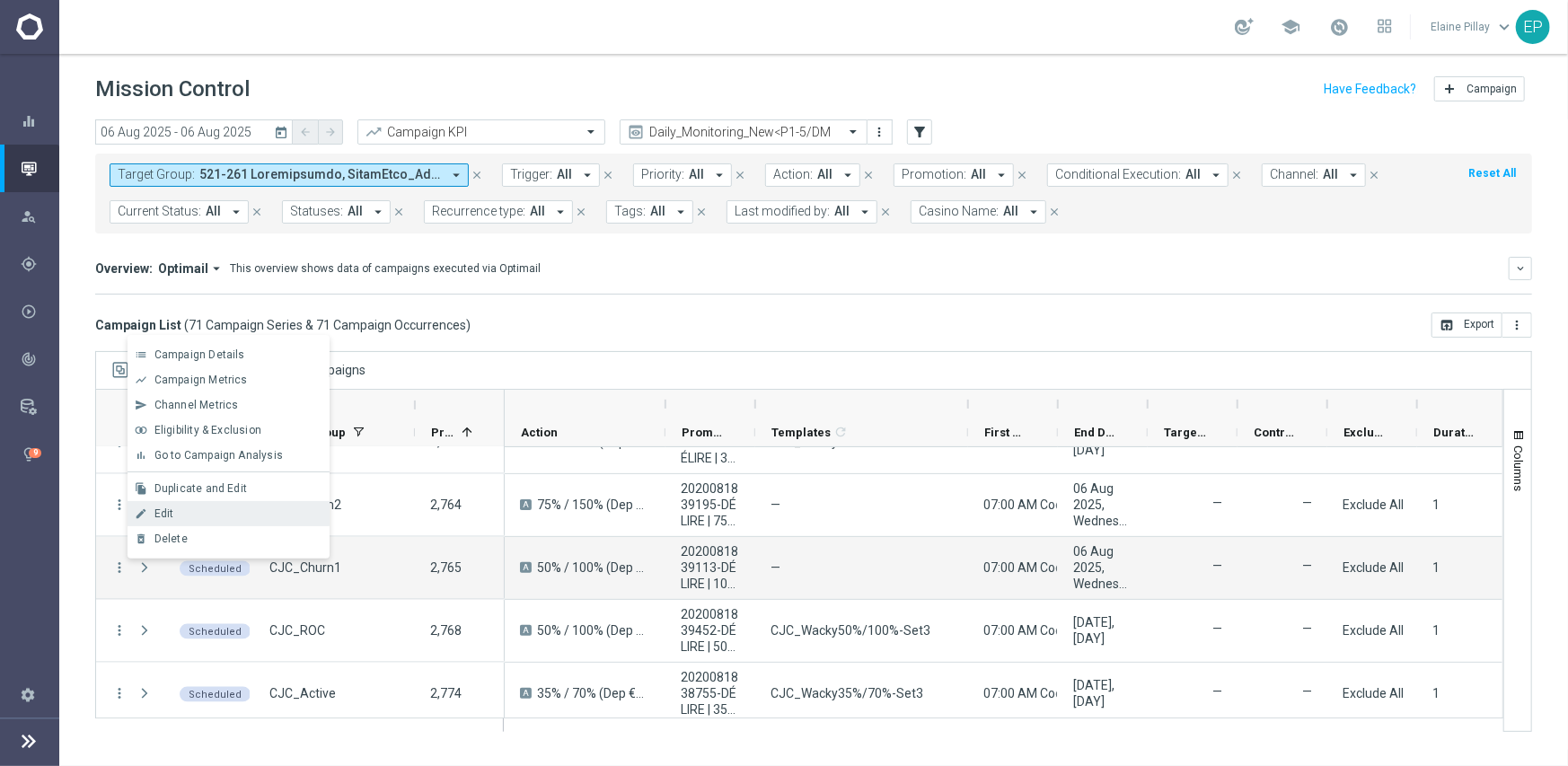click on "Edit" at bounding box center (238, 514) 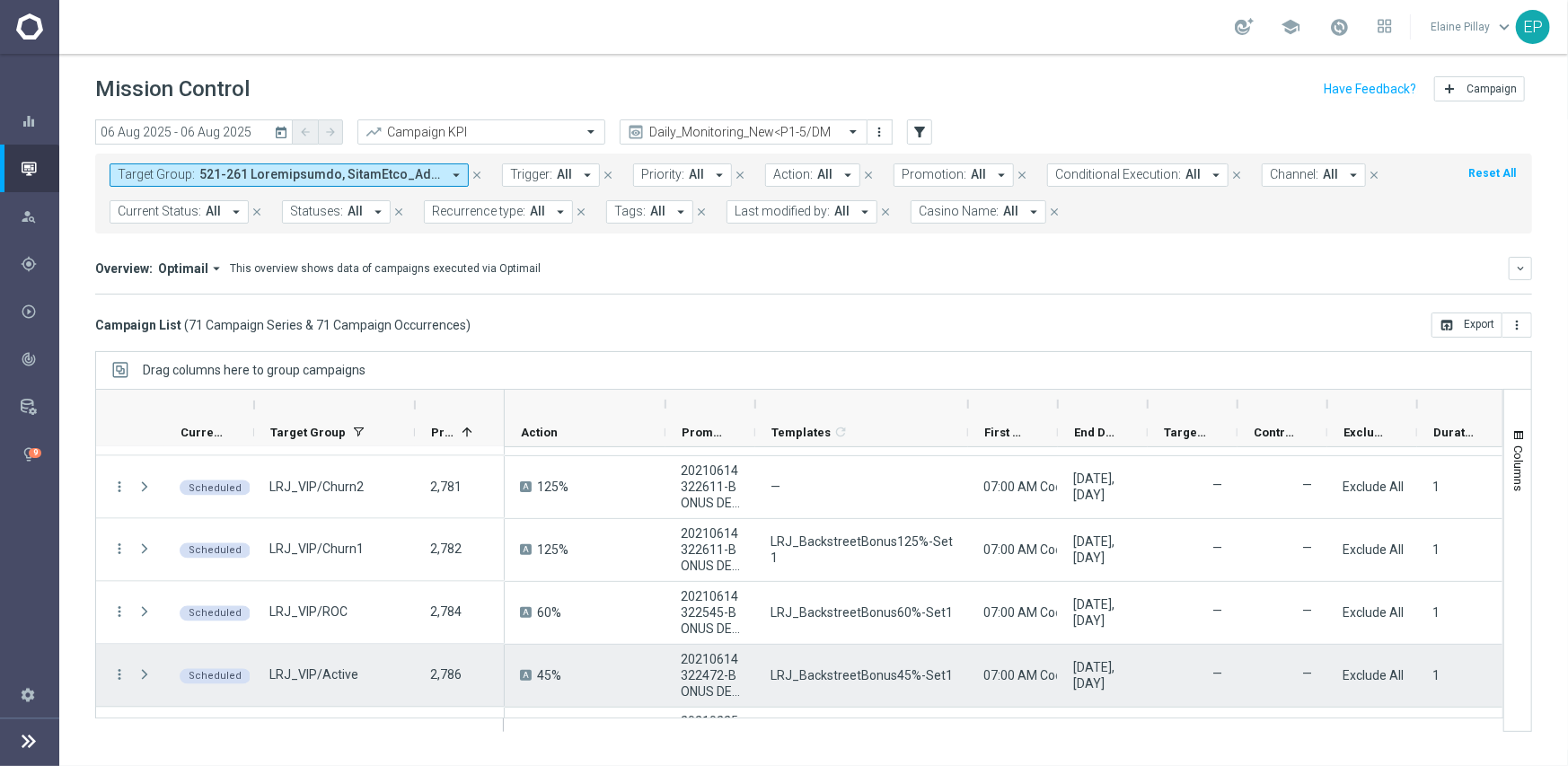 scroll, scrollTop: 2155, scrollLeft: 0, axis: vertical 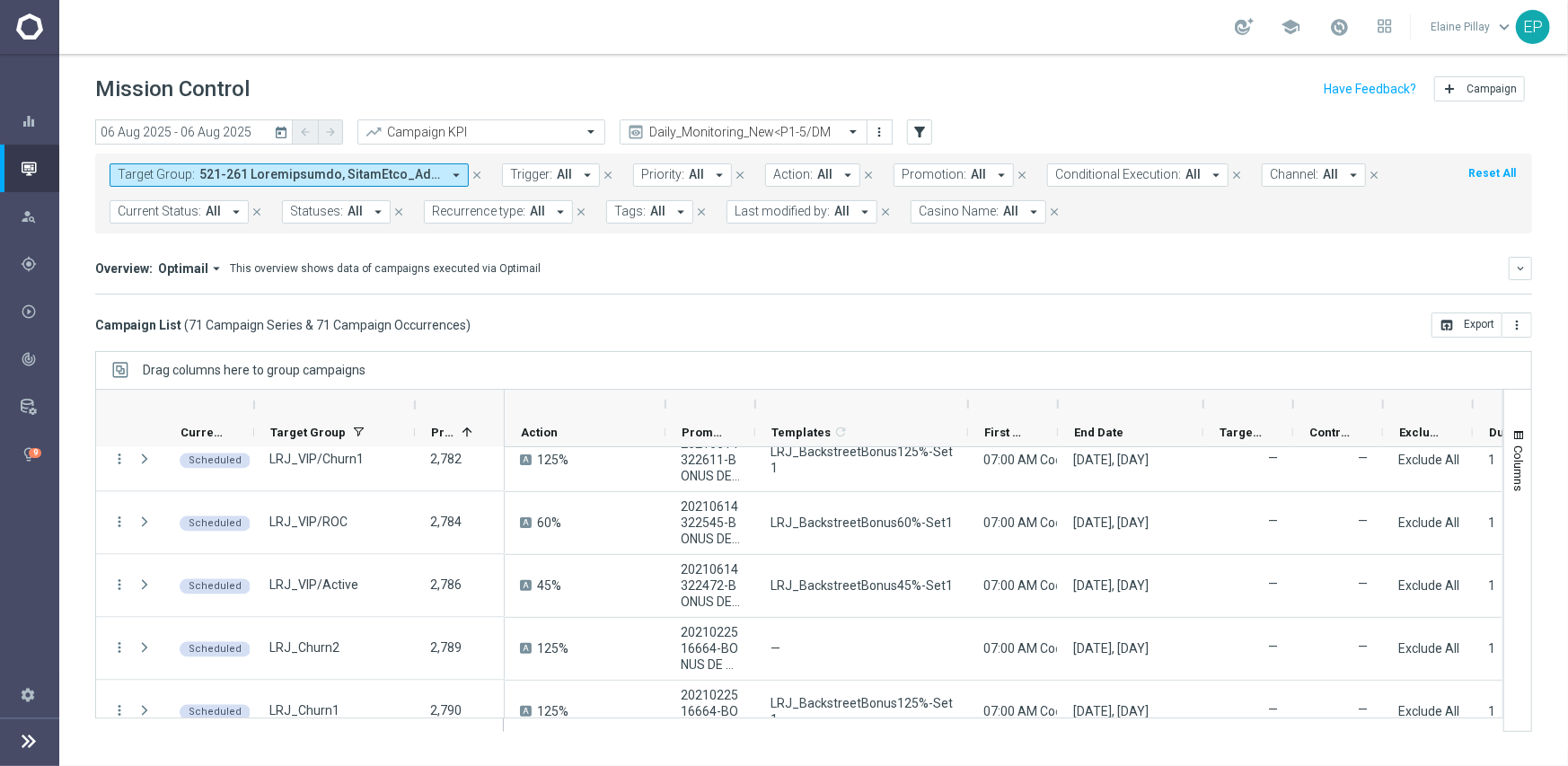 drag, startPoint x: 1150, startPoint y: 403, endPoint x: 1238, endPoint y: 415, distance: 88.814413 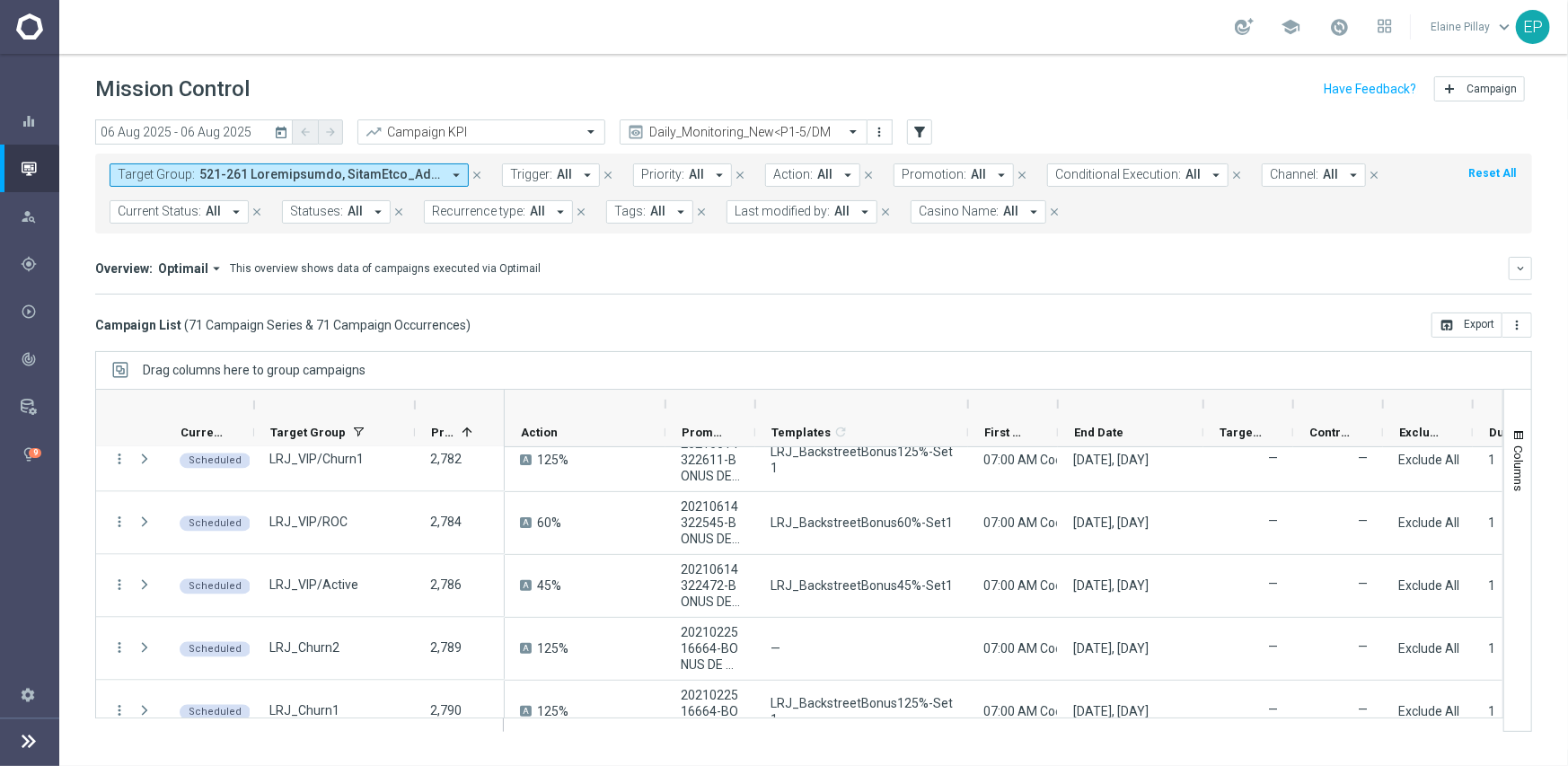 click at bounding box center (1203, 404) 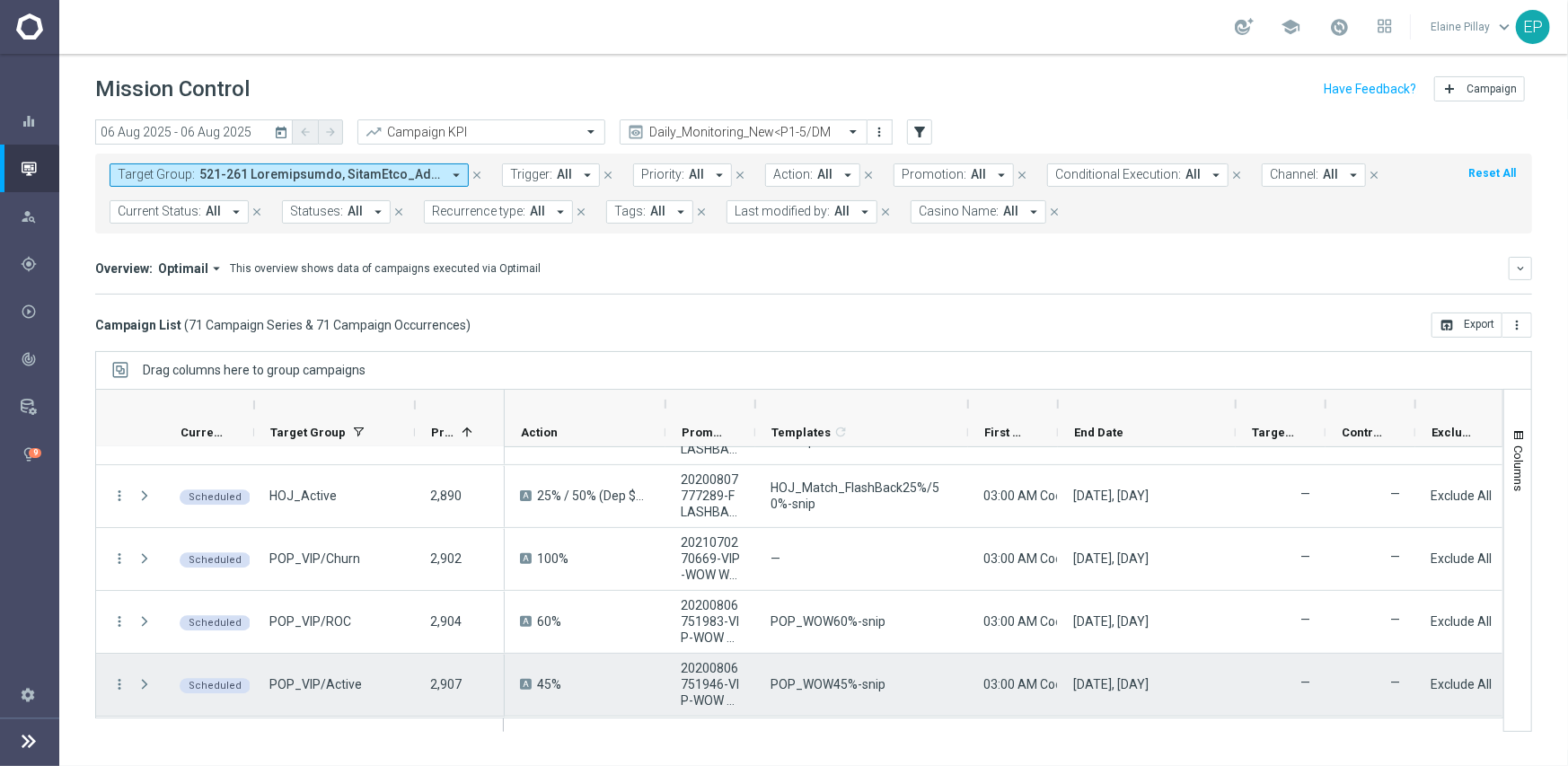 scroll, scrollTop: 3592, scrollLeft: 0, axis: vertical 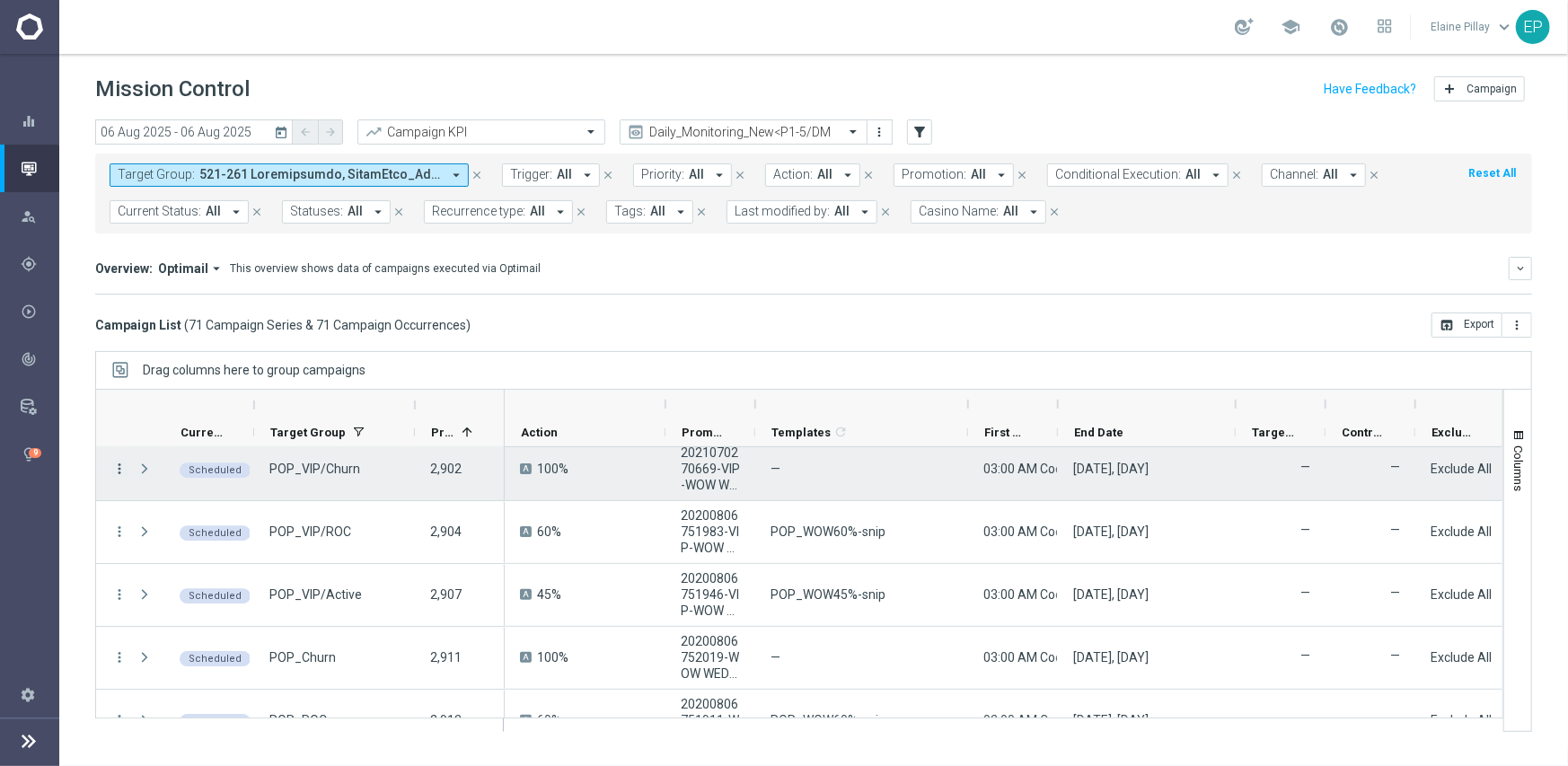 click on "more_vert" at bounding box center (119, 469) 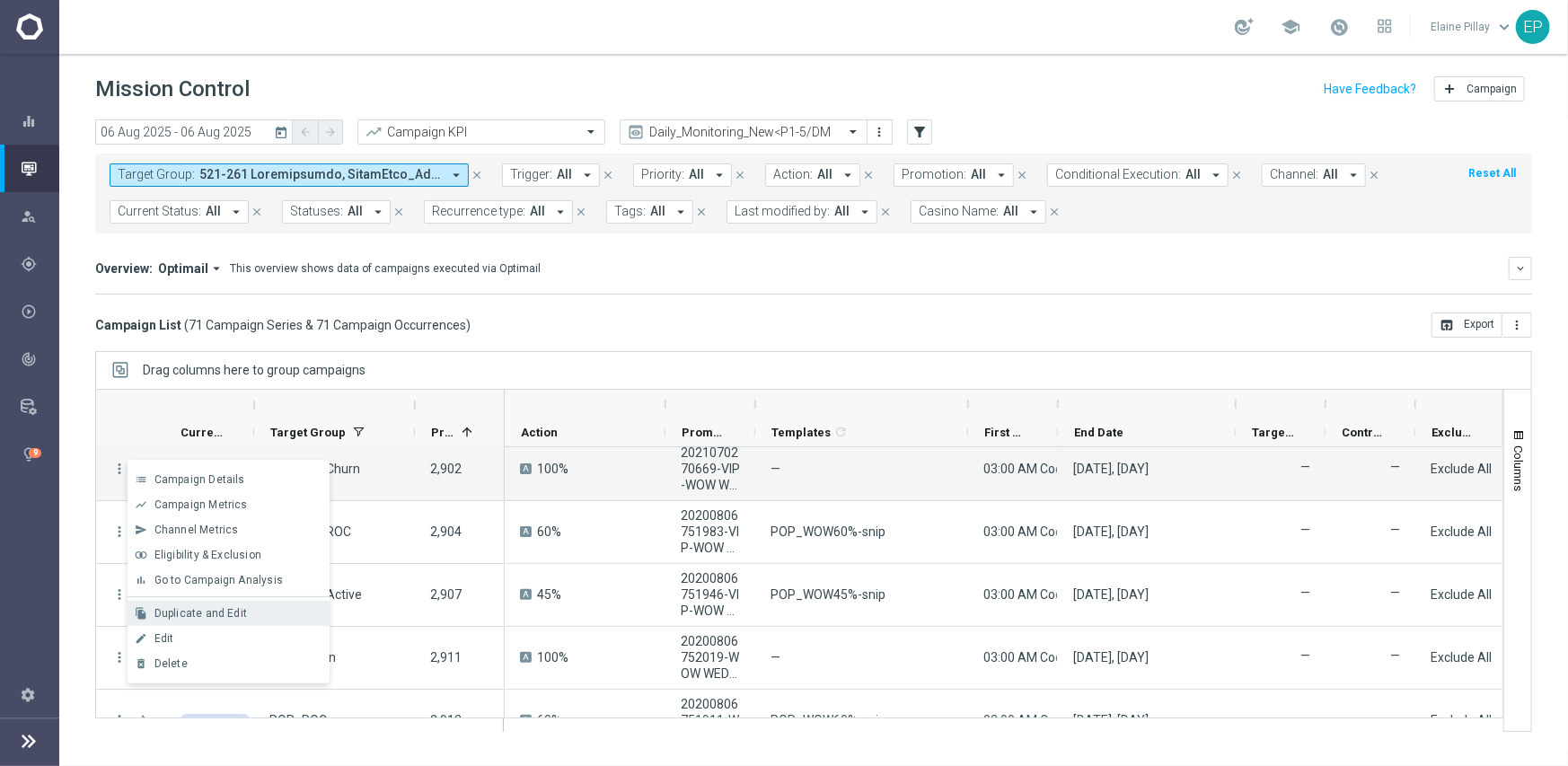 click on "Duplicate and Edit" at bounding box center (200, 613) 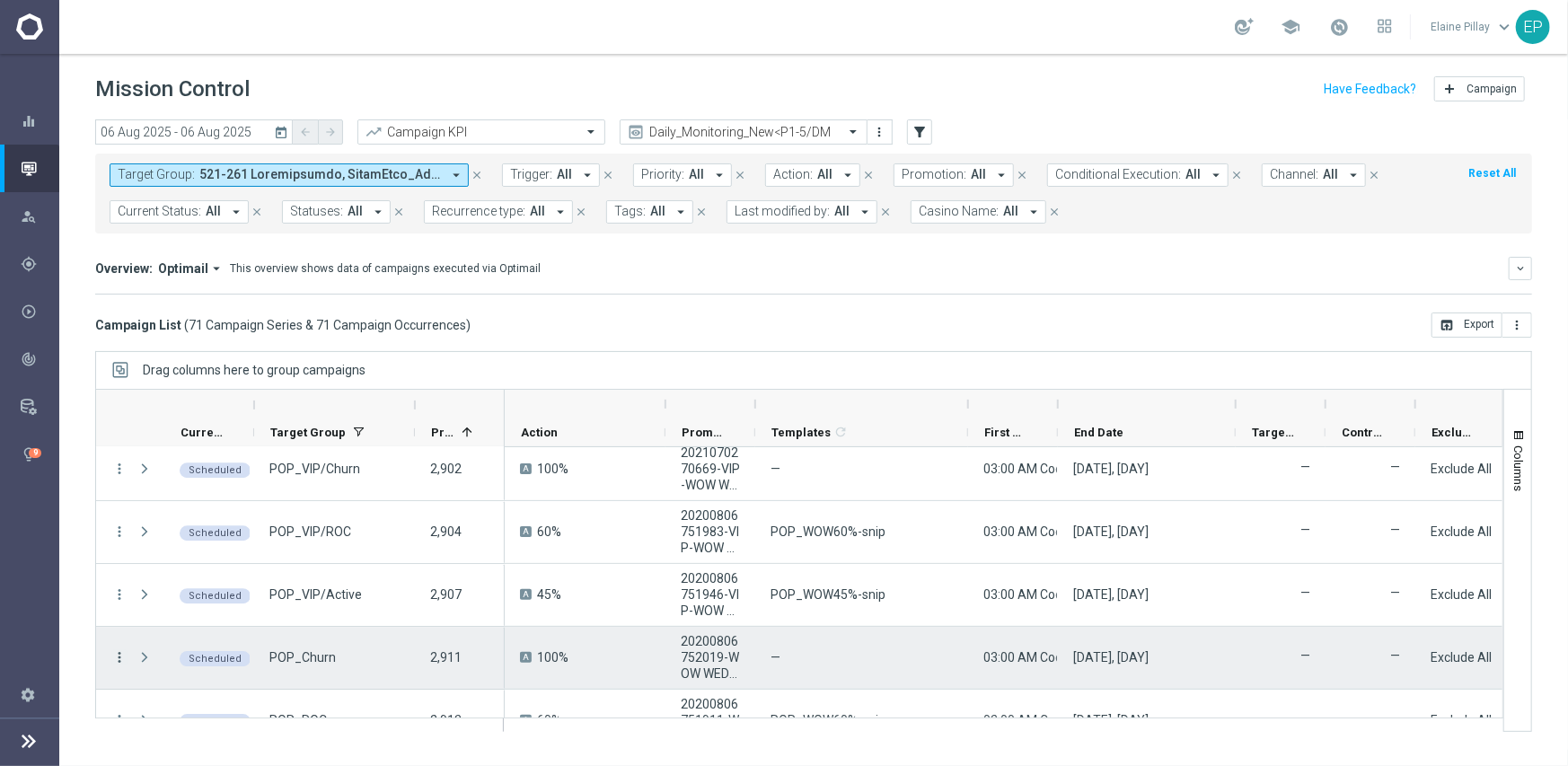 click on "more_vert" at bounding box center [119, 657] 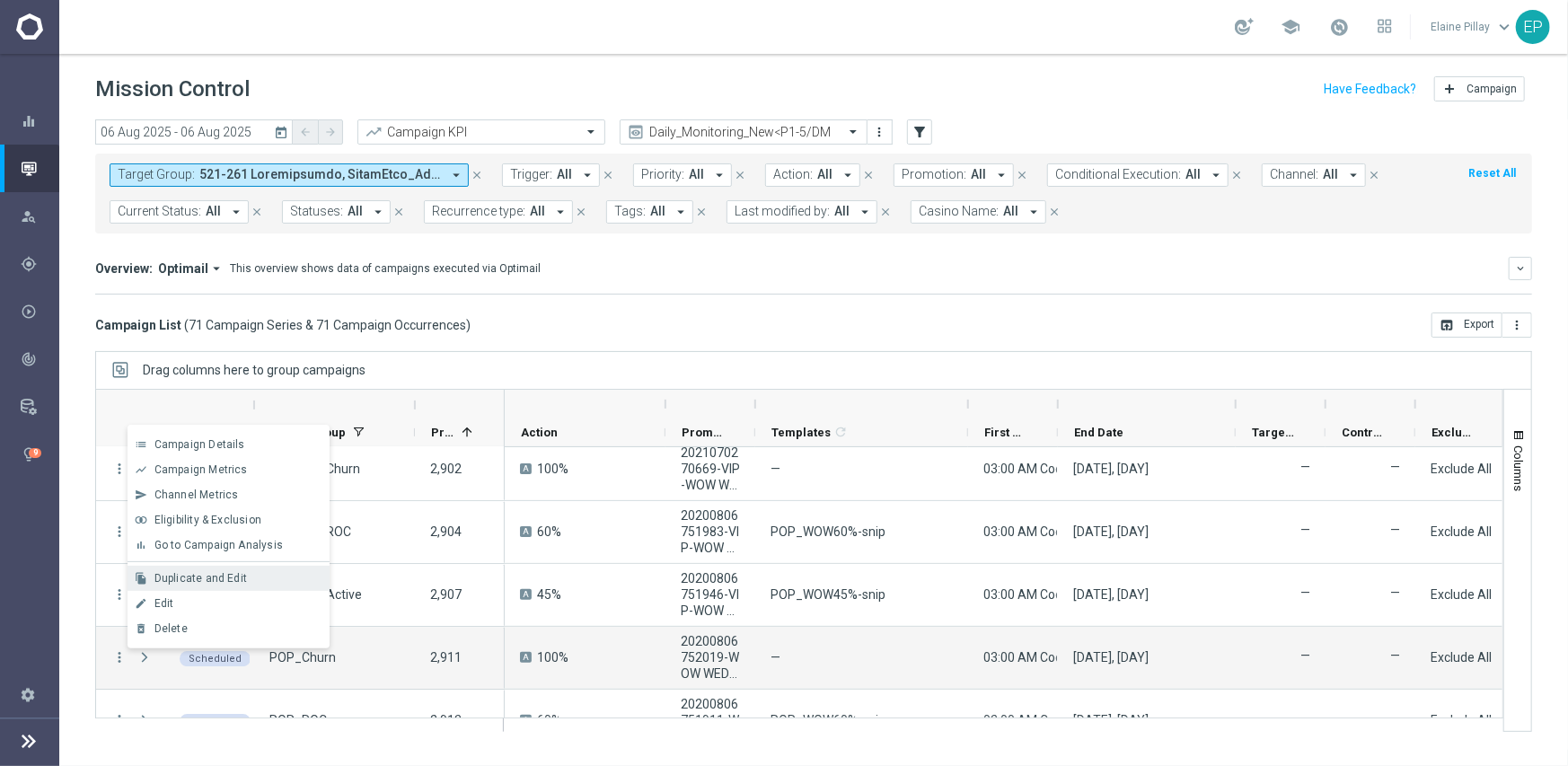 click on "Duplicate and Edit" at bounding box center [200, 578] 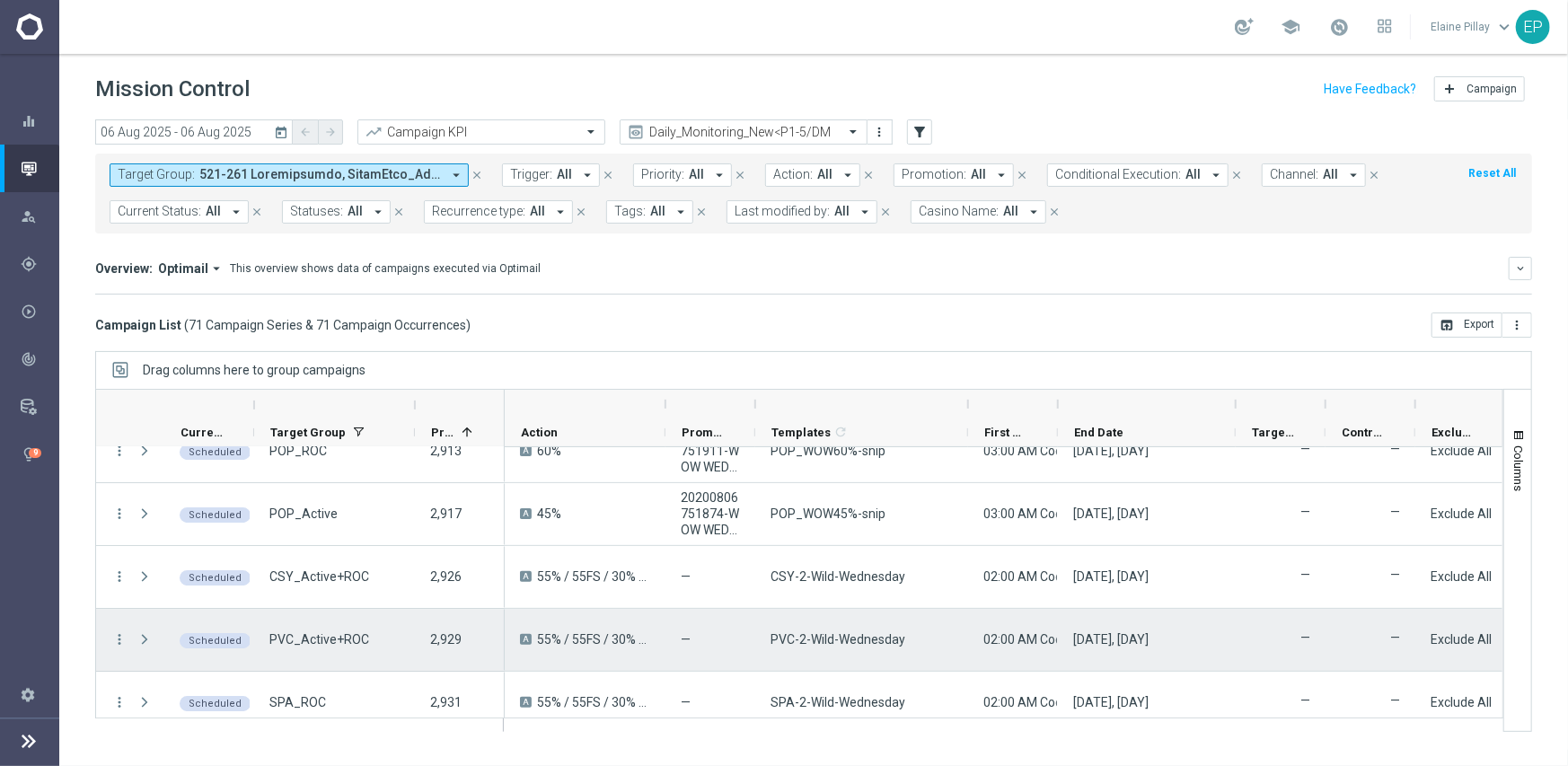 scroll, scrollTop: 3951, scrollLeft: 0, axis: vertical 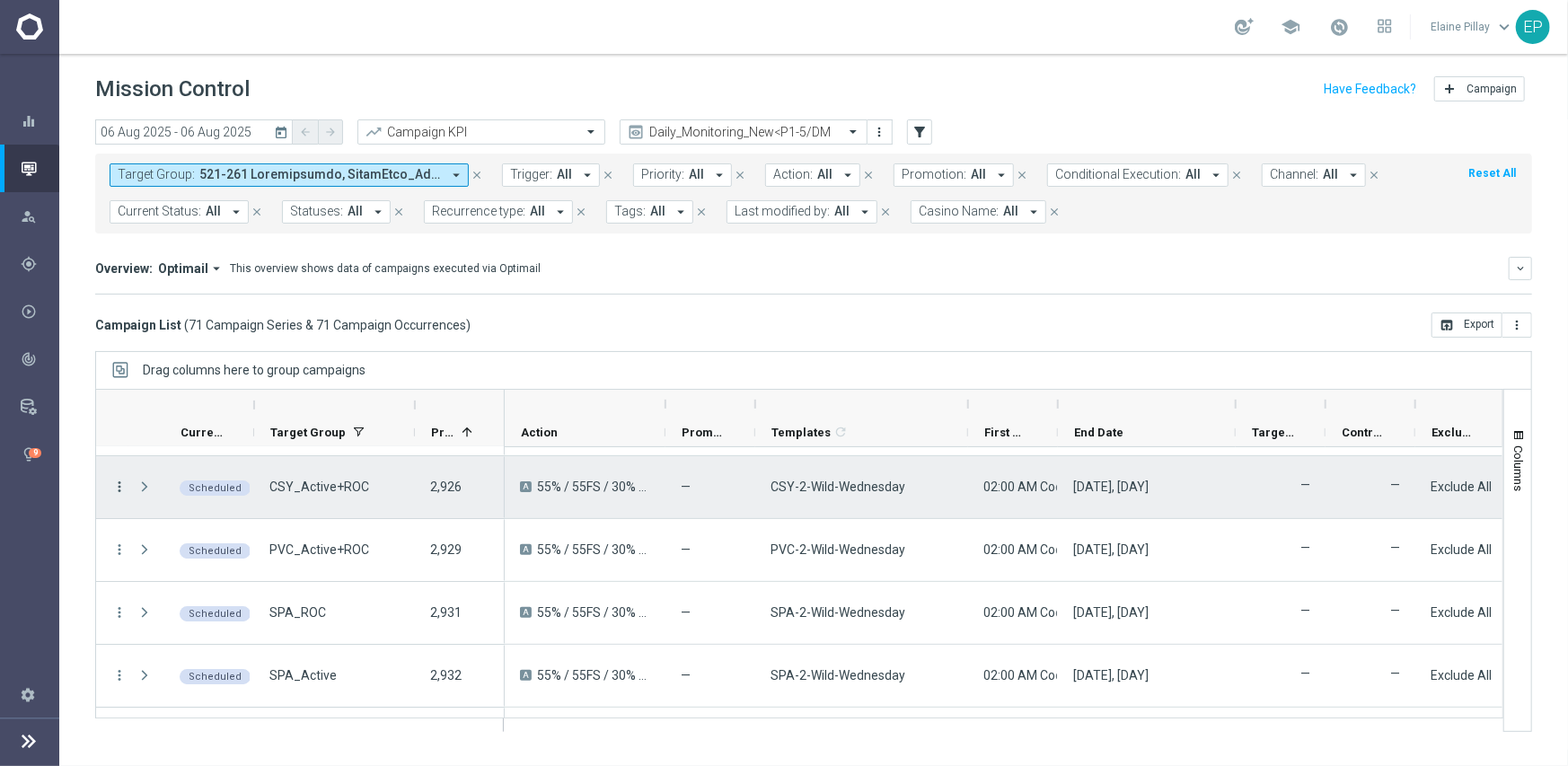 click on "more_vert" at bounding box center (119, 487) 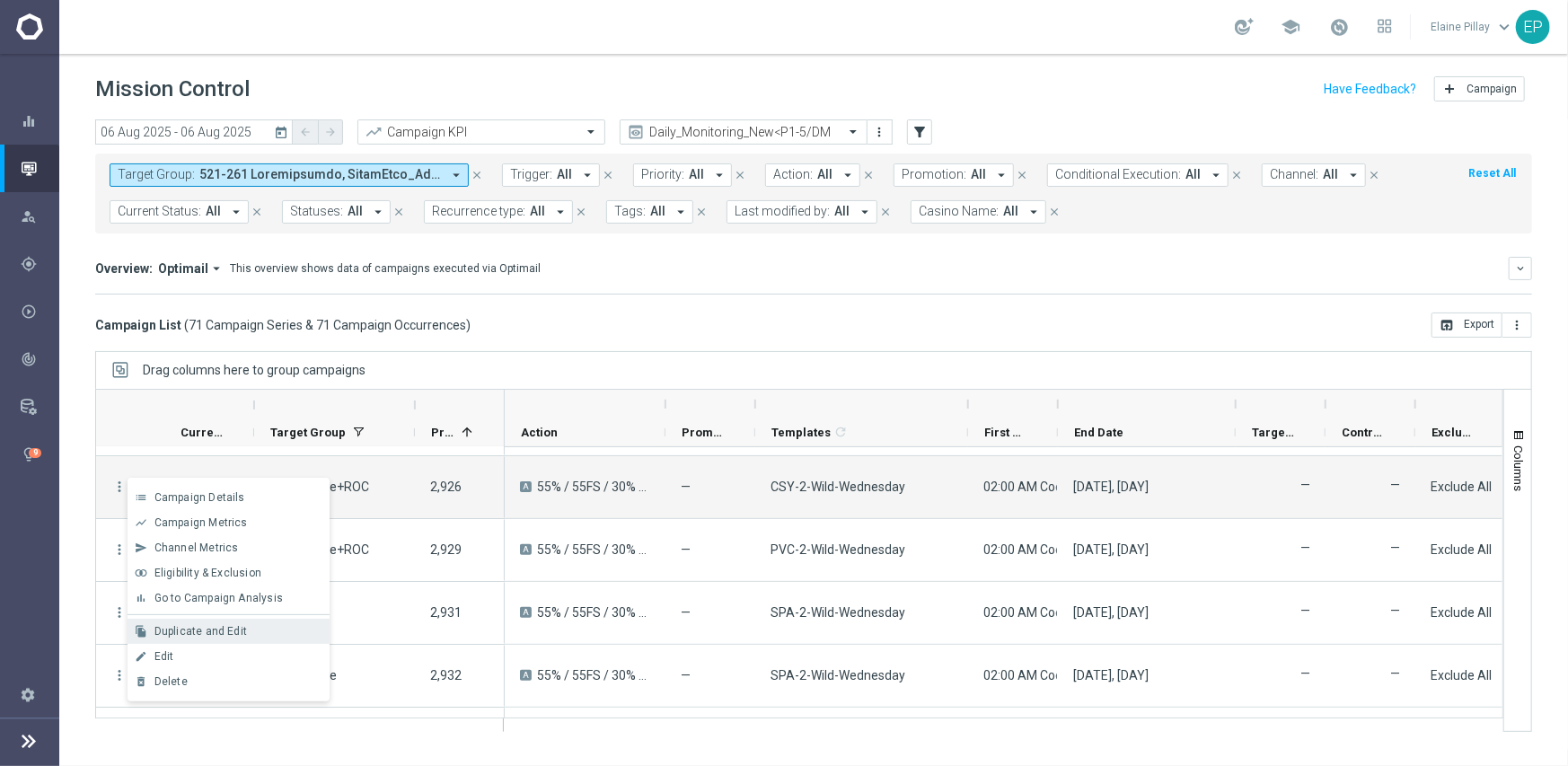 click on "Duplicate and Edit" at bounding box center [200, 631] 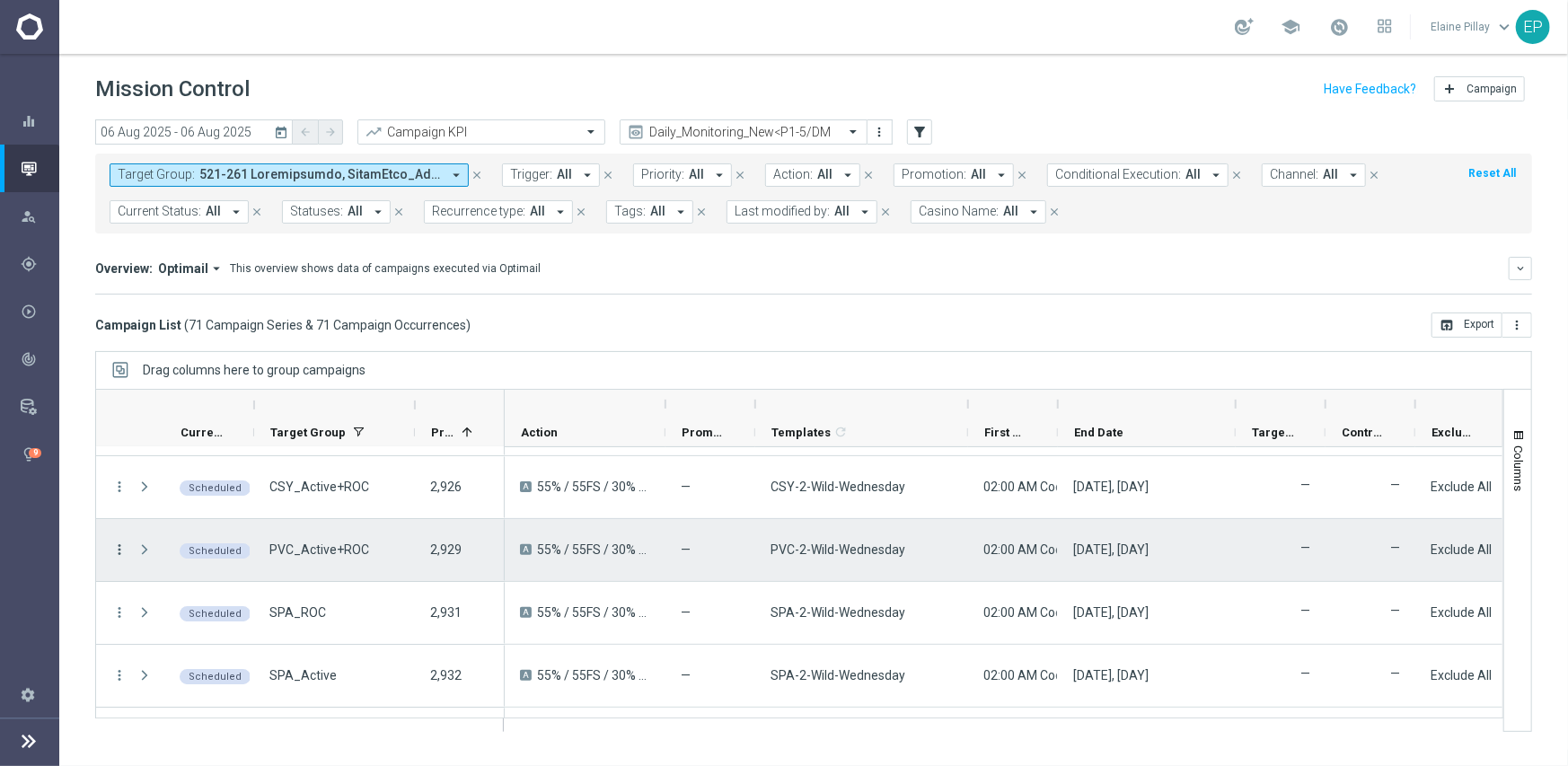 click on "more_vert" at bounding box center [119, 550] 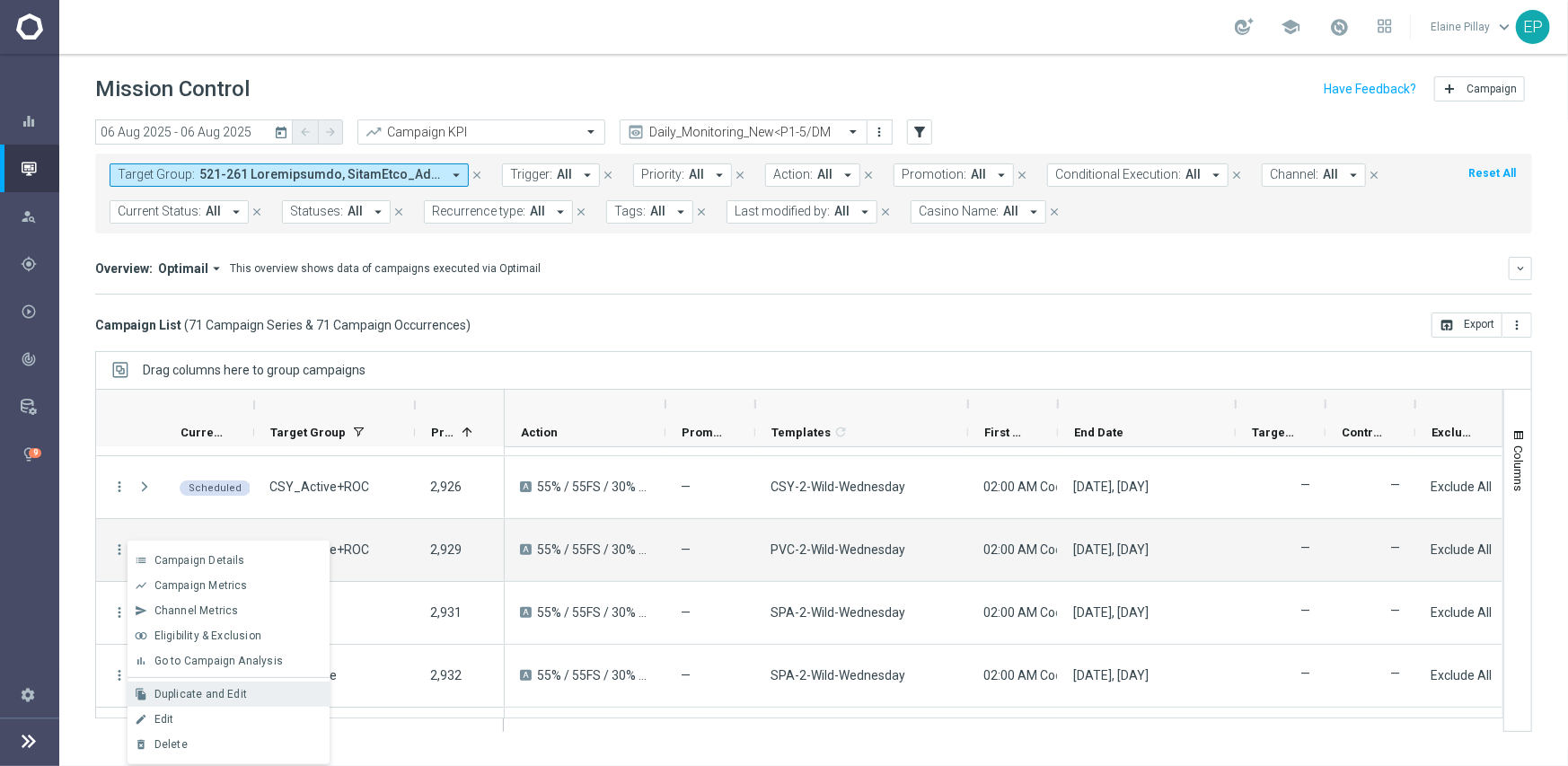 click on "Duplicate and Edit" at bounding box center [200, 694] 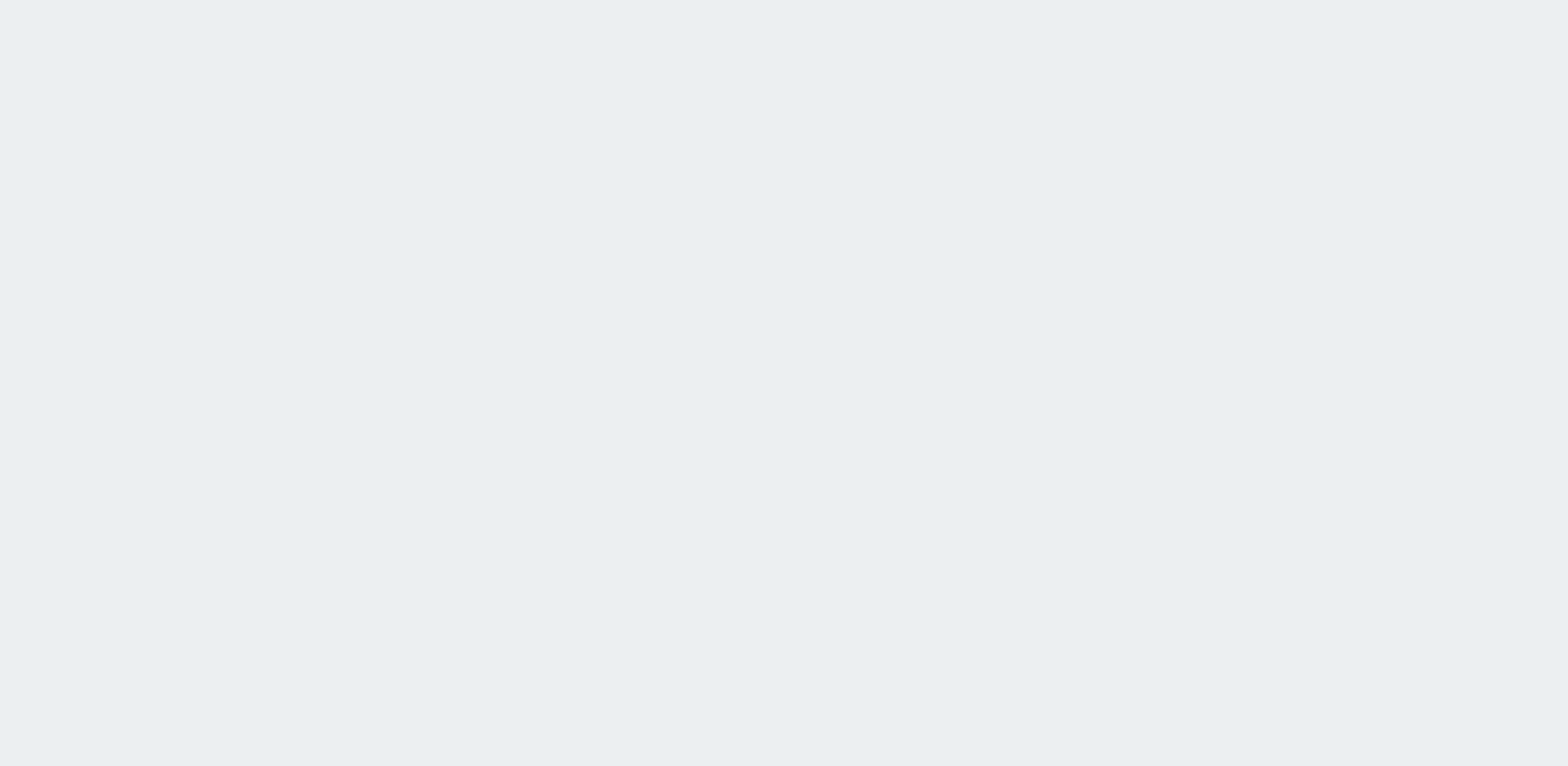 scroll, scrollTop: 0, scrollLeft: 0, axis: both 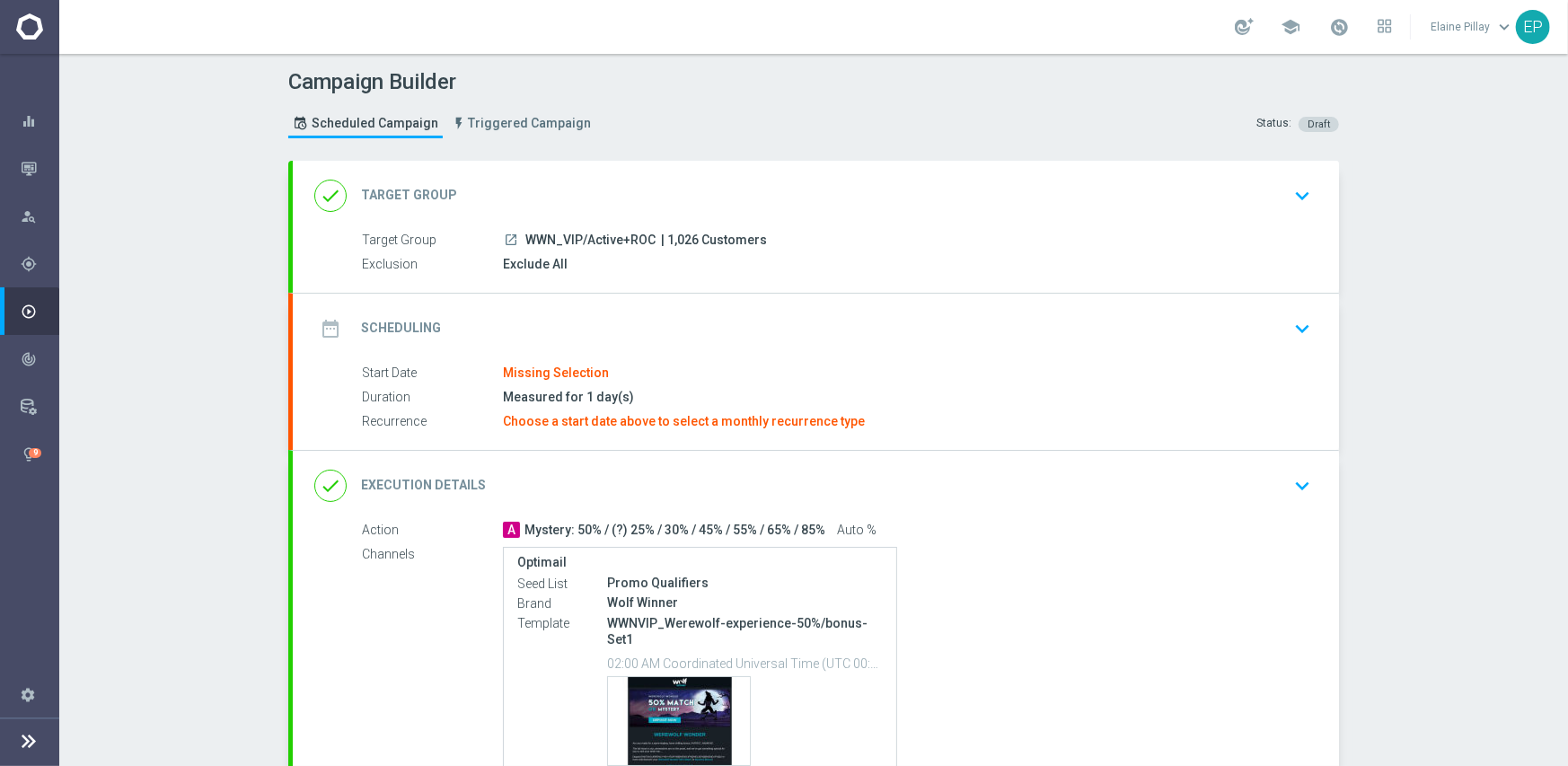 drag, startPoint x: 519, startPoint y: 237, endPoint x: 593, endPoint y: 236, distance: 74.006756 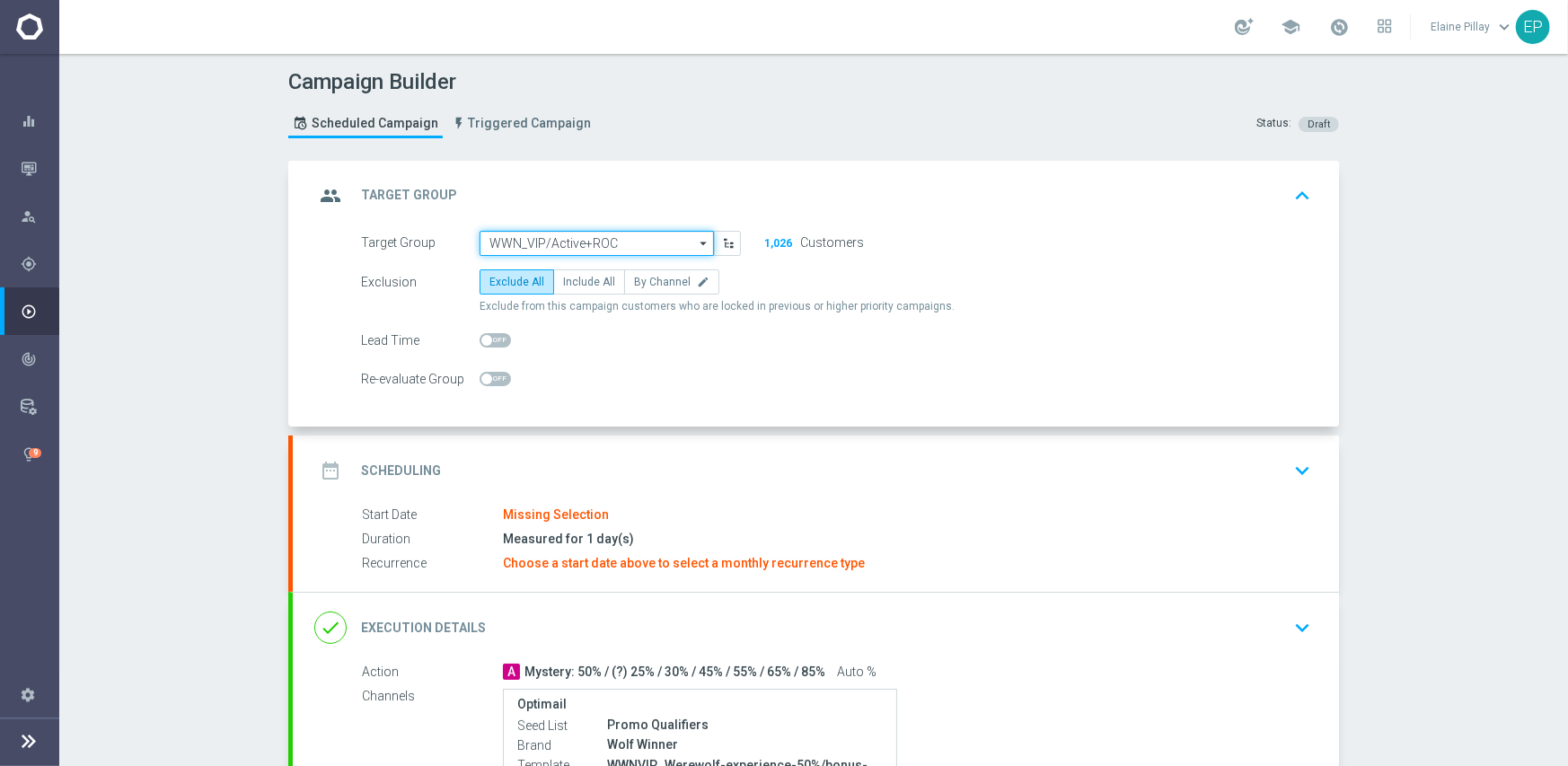 click on "WWN_VIP/Active+ROC" 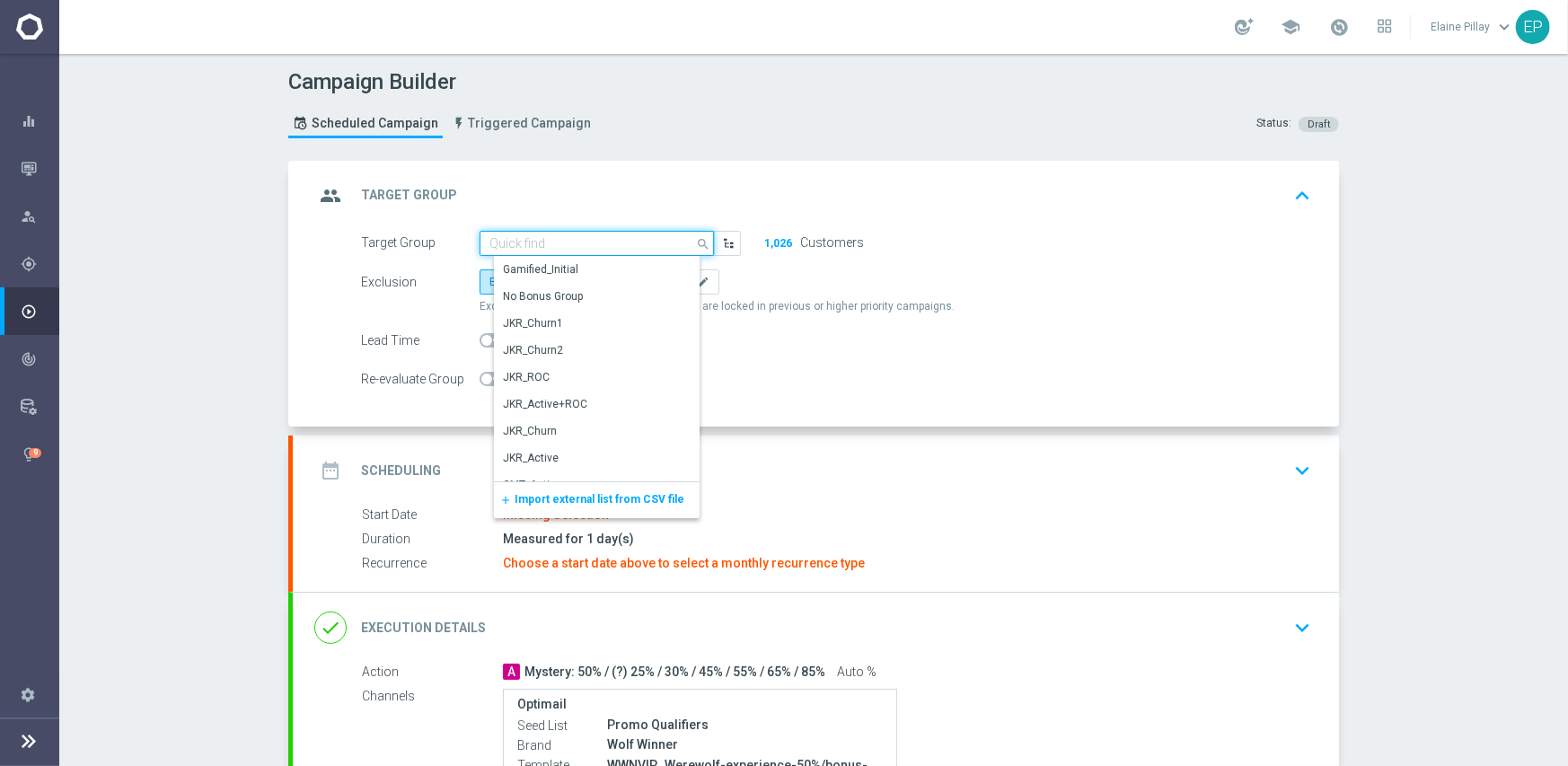 paste on "WWN_VIP/Ac" 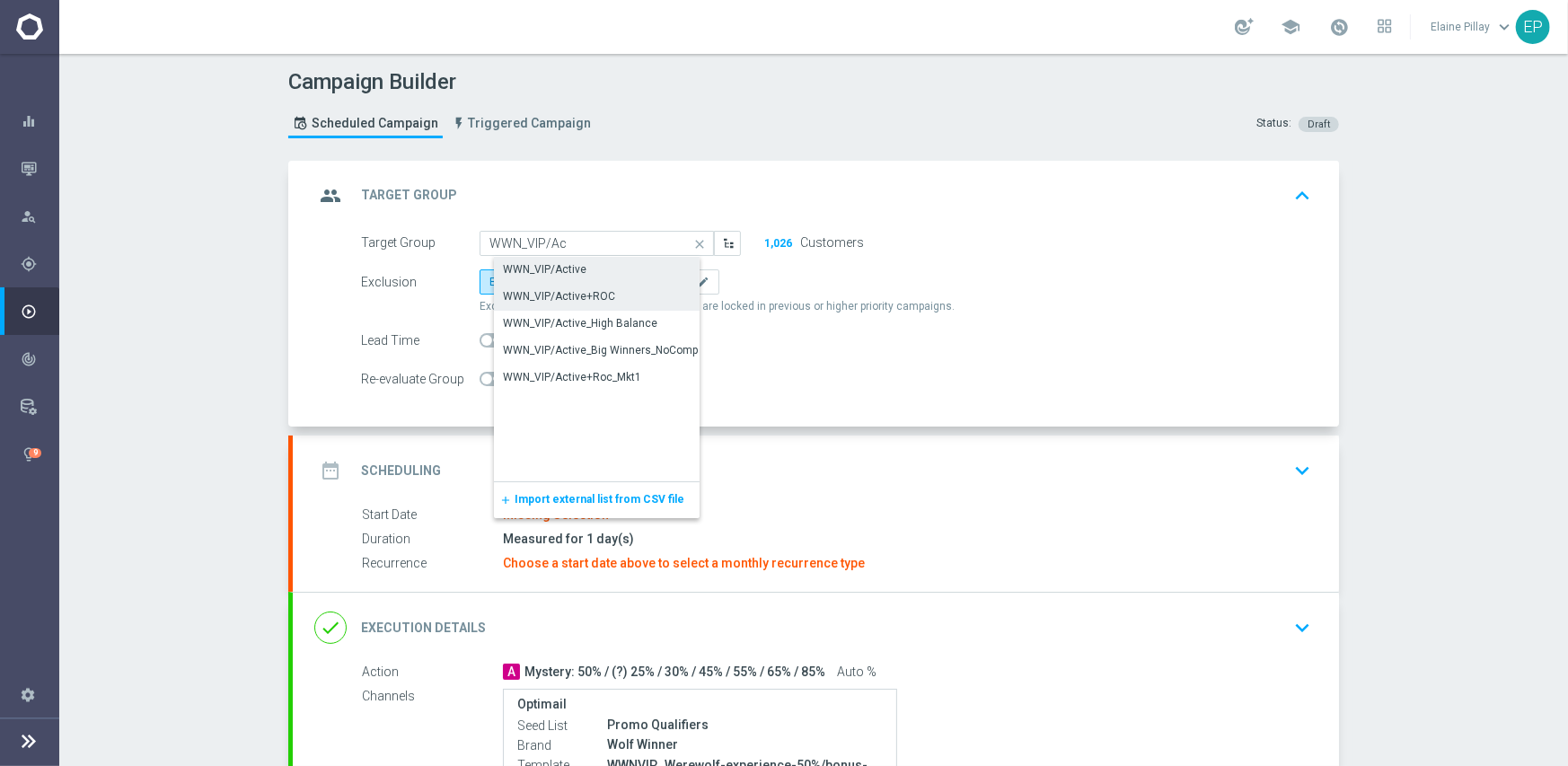 click on "WWN_VIP/Active" 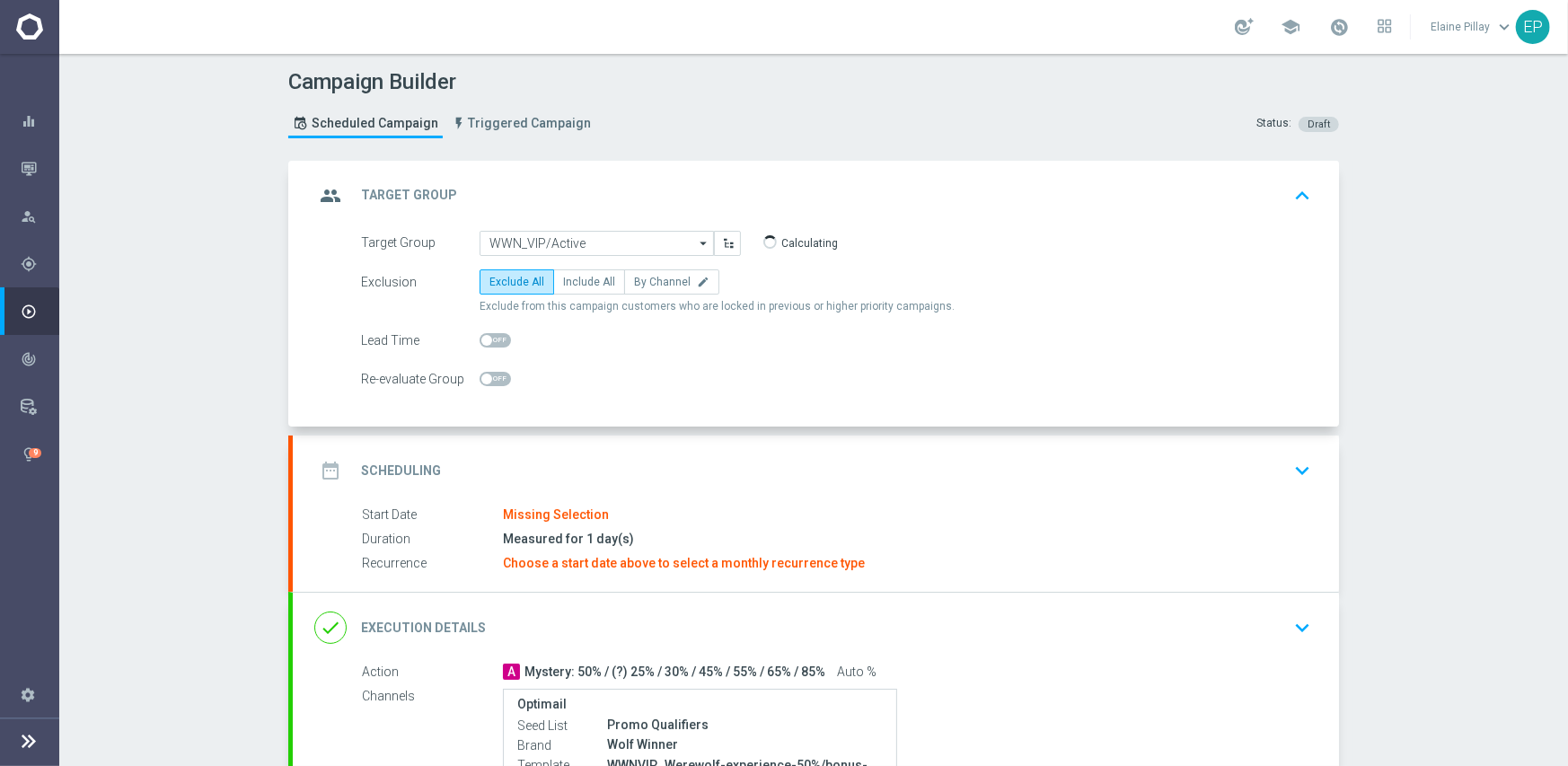 click on "date_range
Scheduling
keyboard_arrow_down" 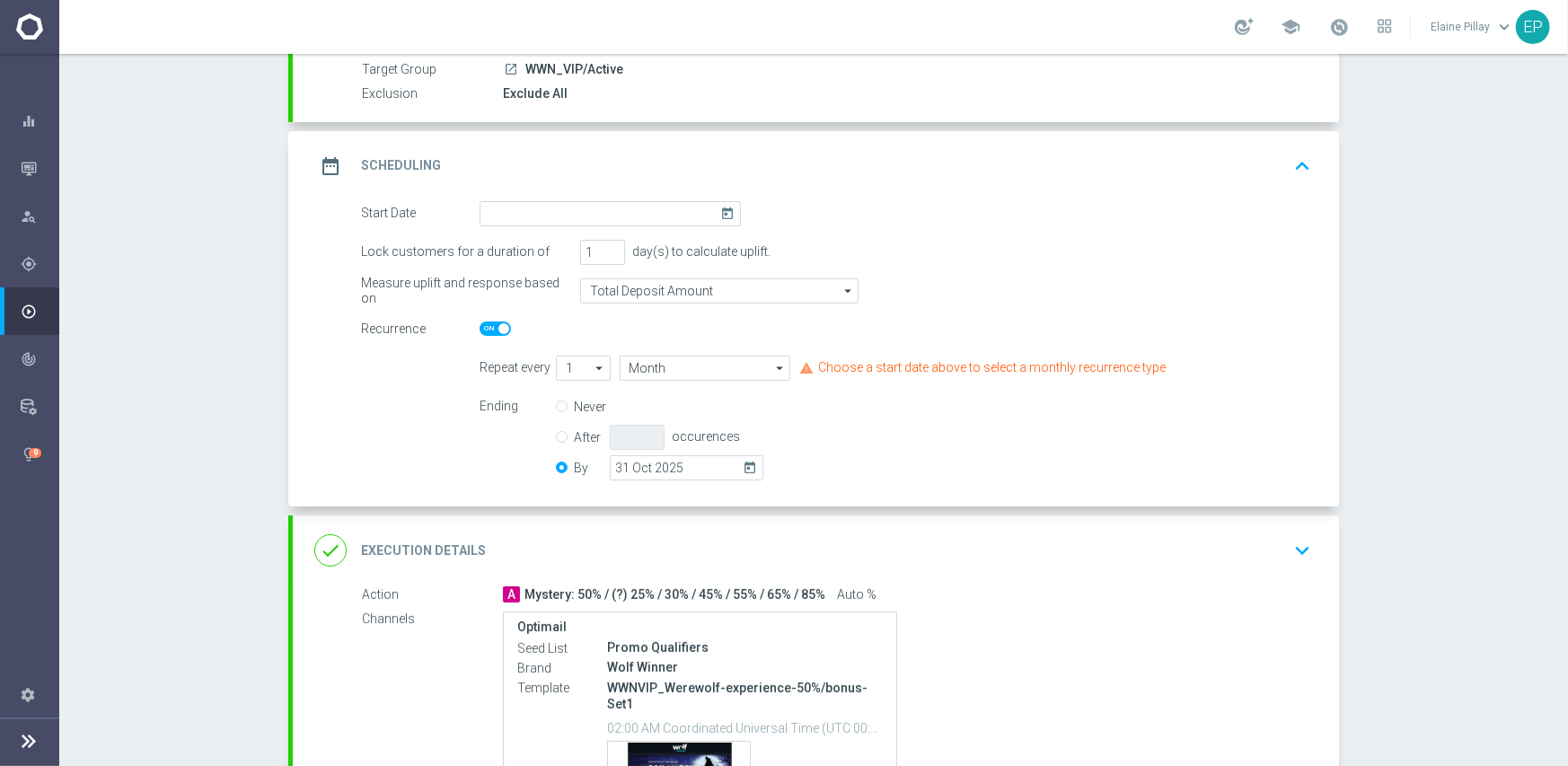 scroll, scrollTop: 180, scrollLeft: 0, axis: vertical 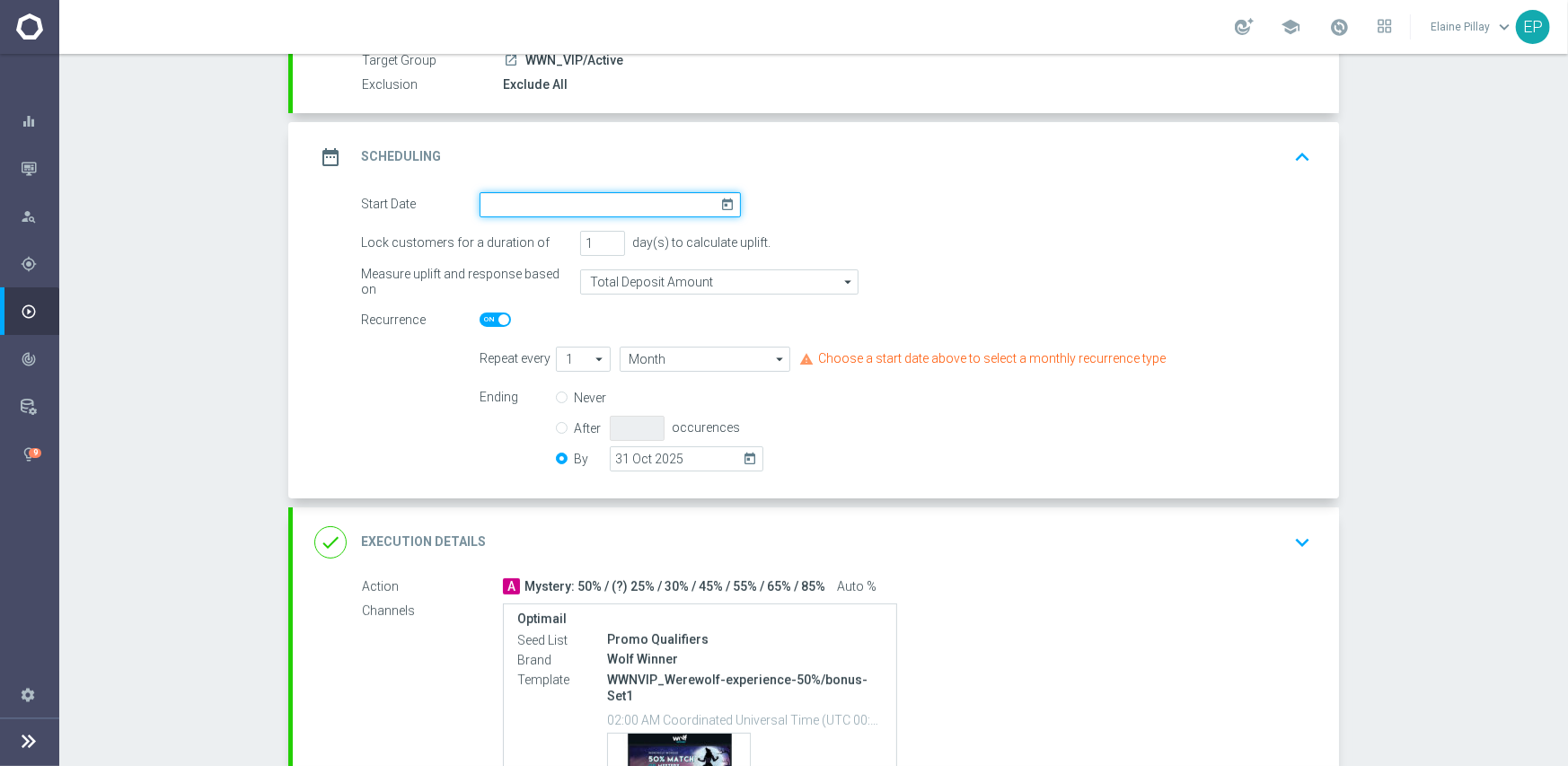 click 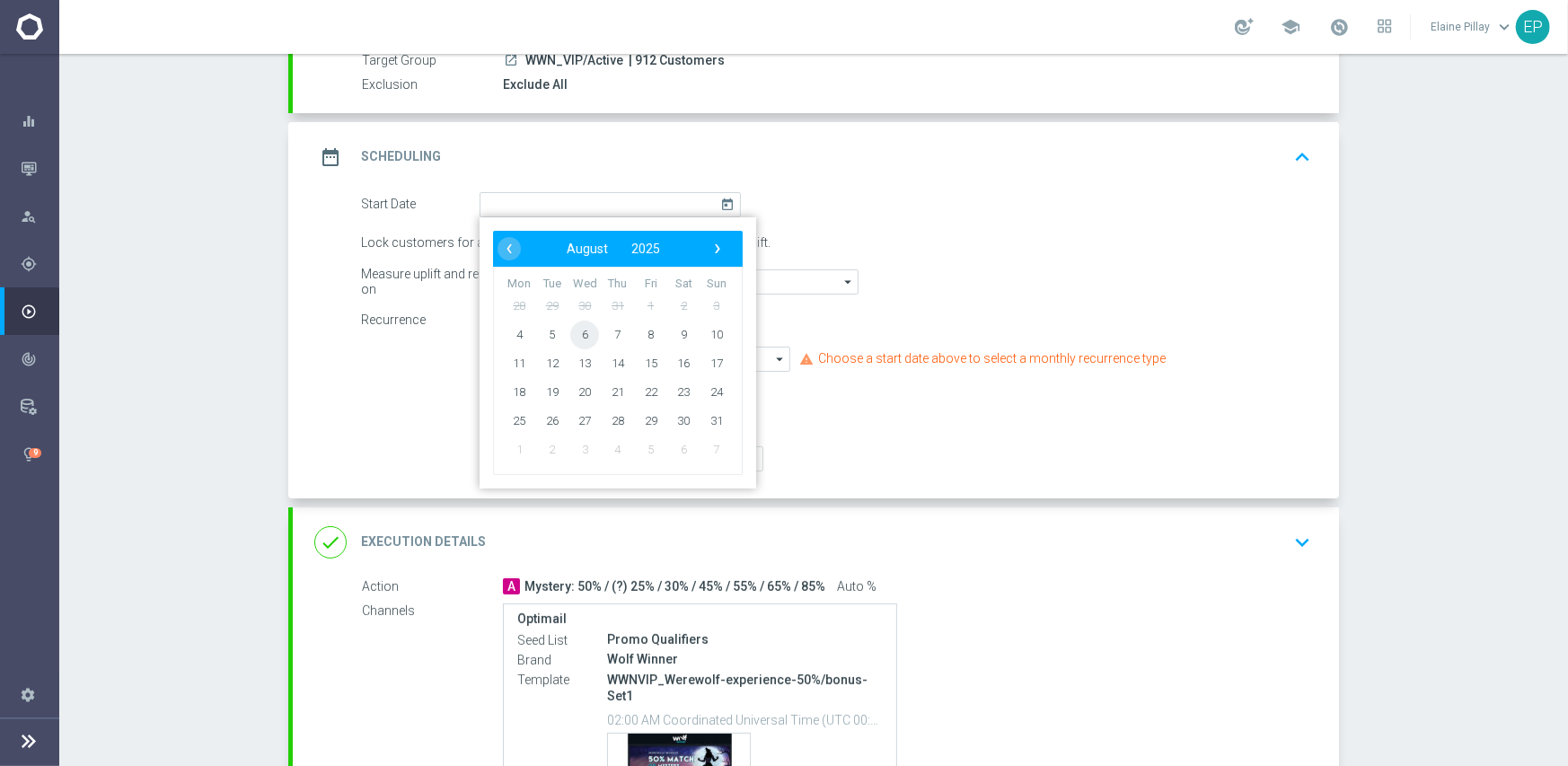 click on "6" 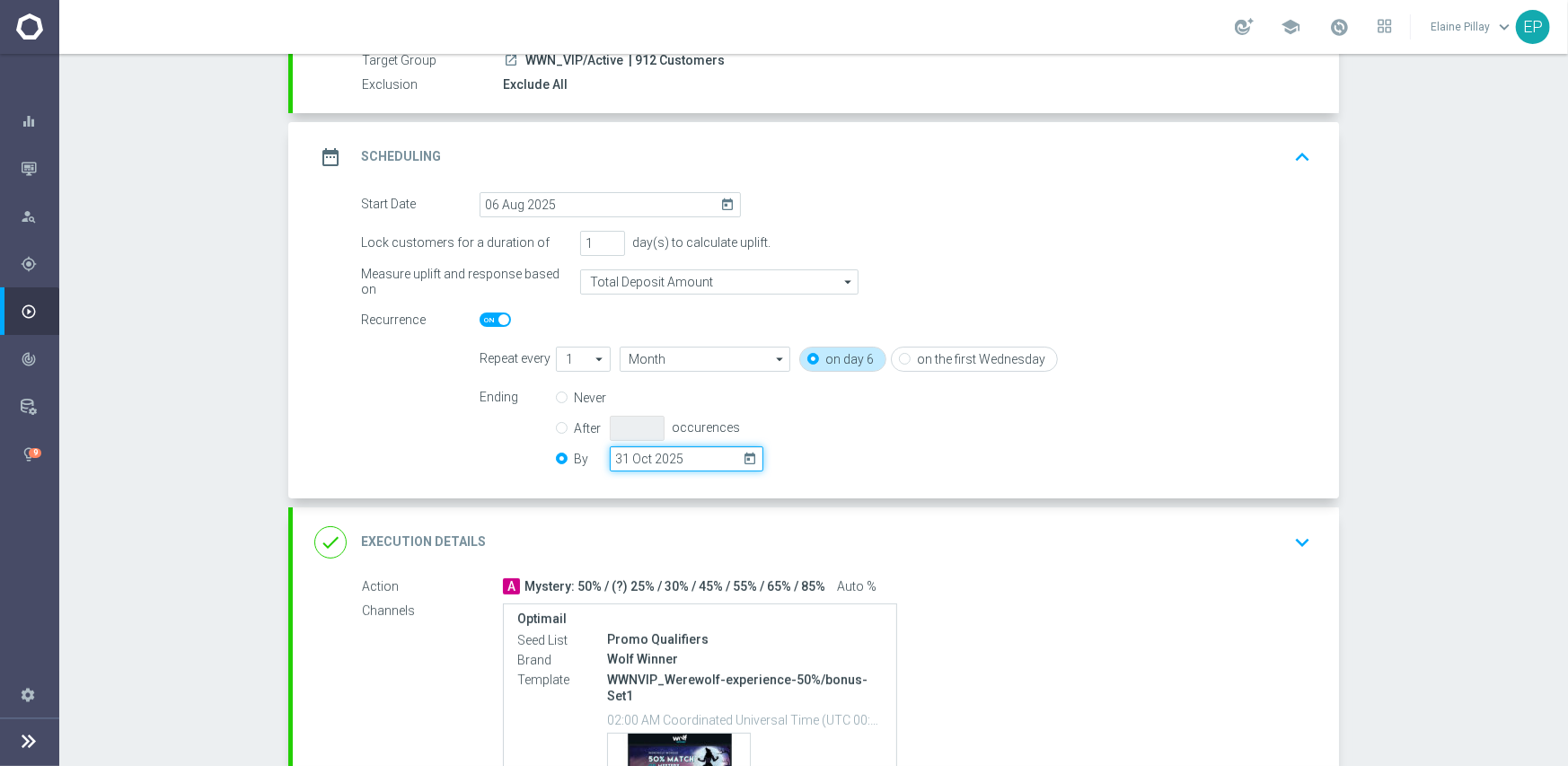 click on "31 Oct 2025" 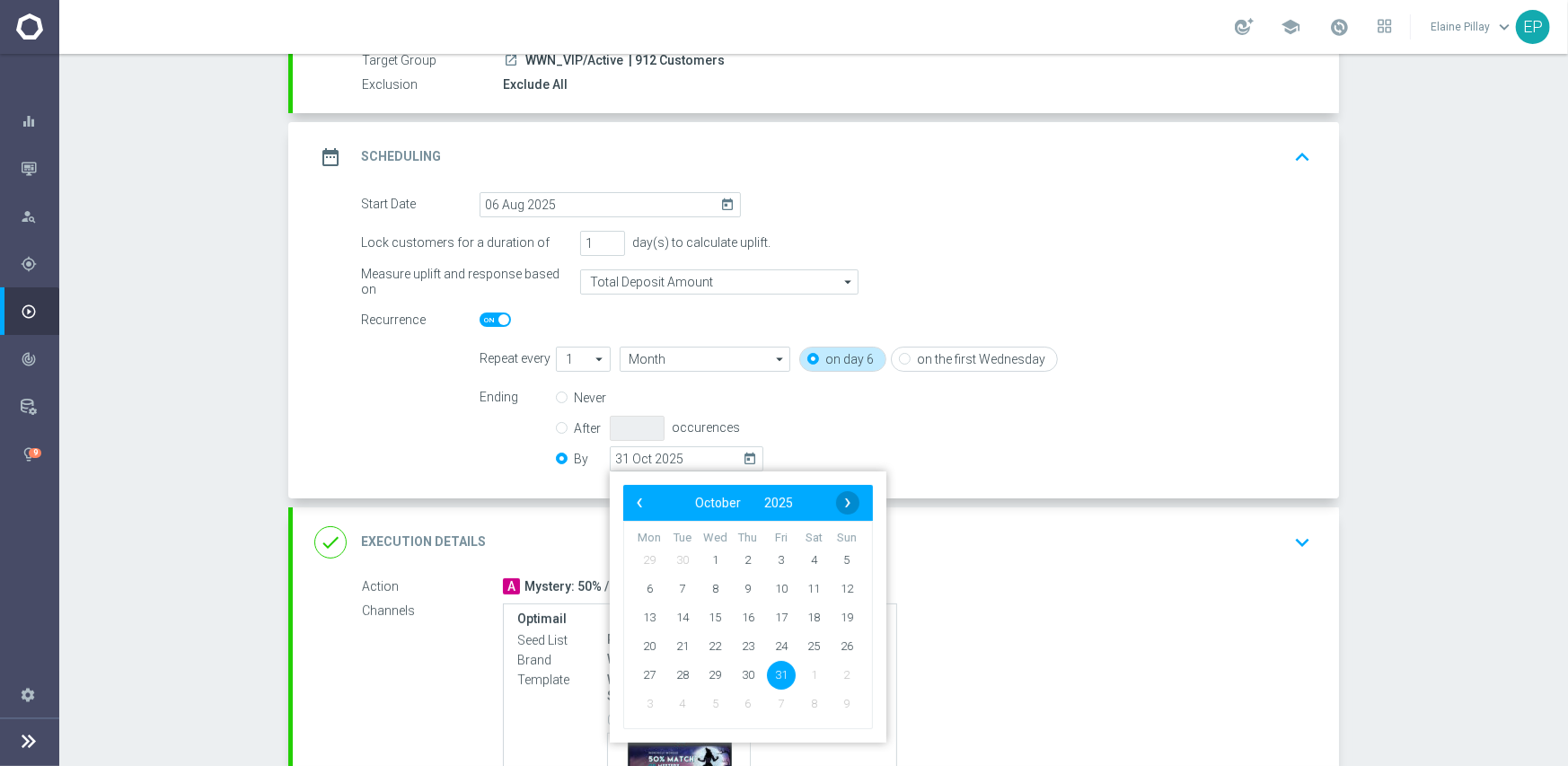click on "›" 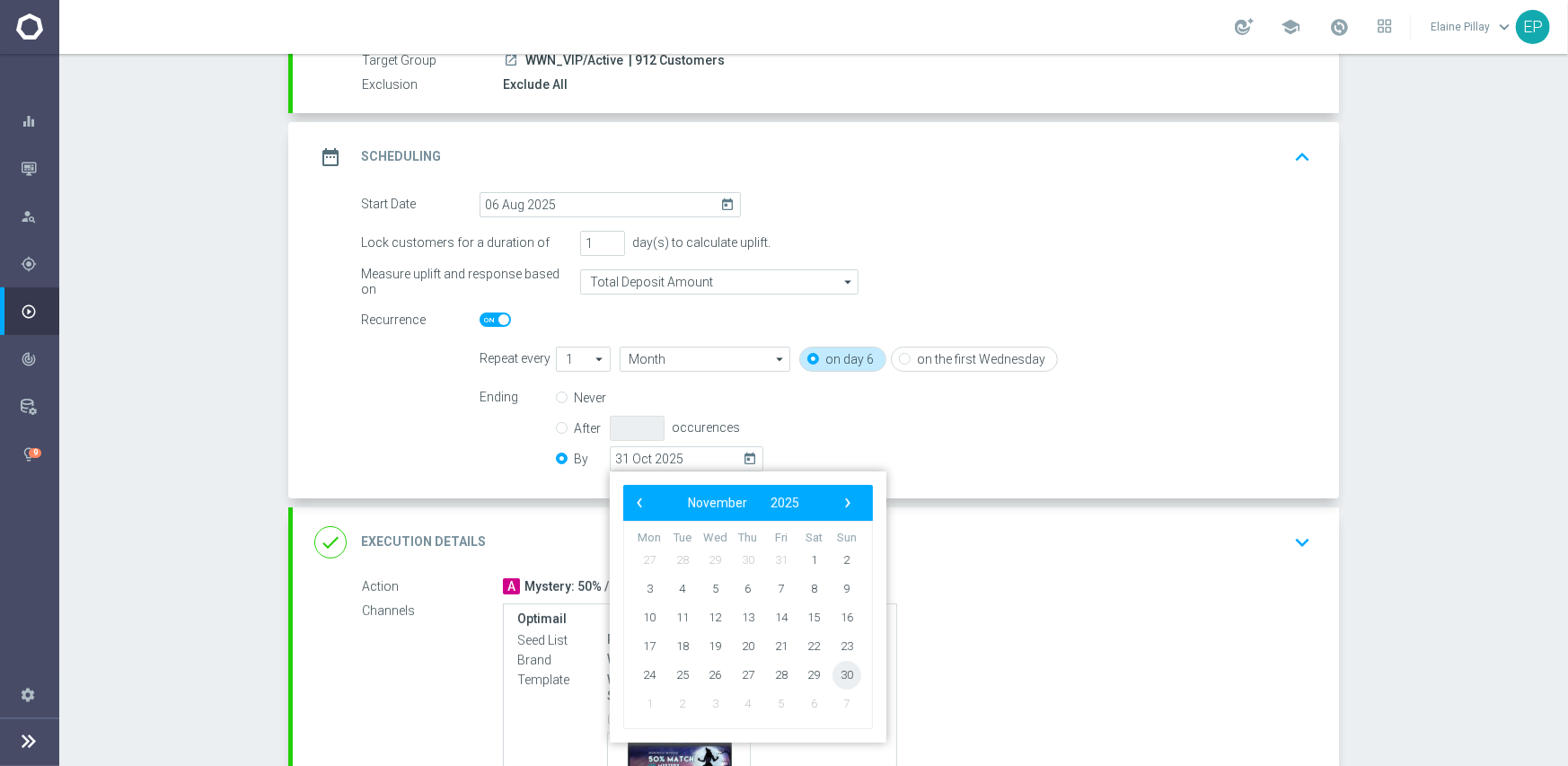 click on "30" 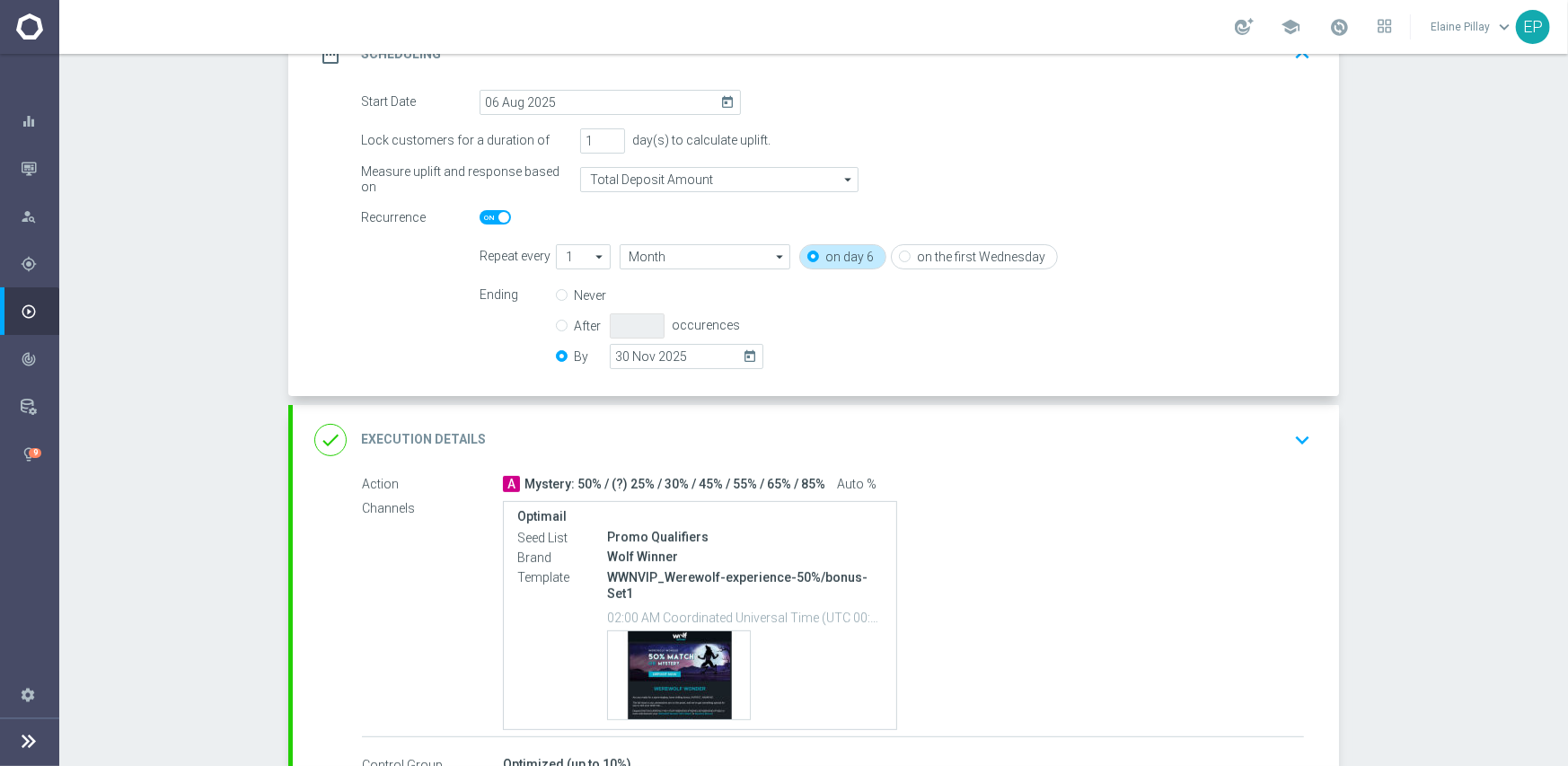 scroll, scrollTop: 389, scrollLeft: 0, axis: vertical 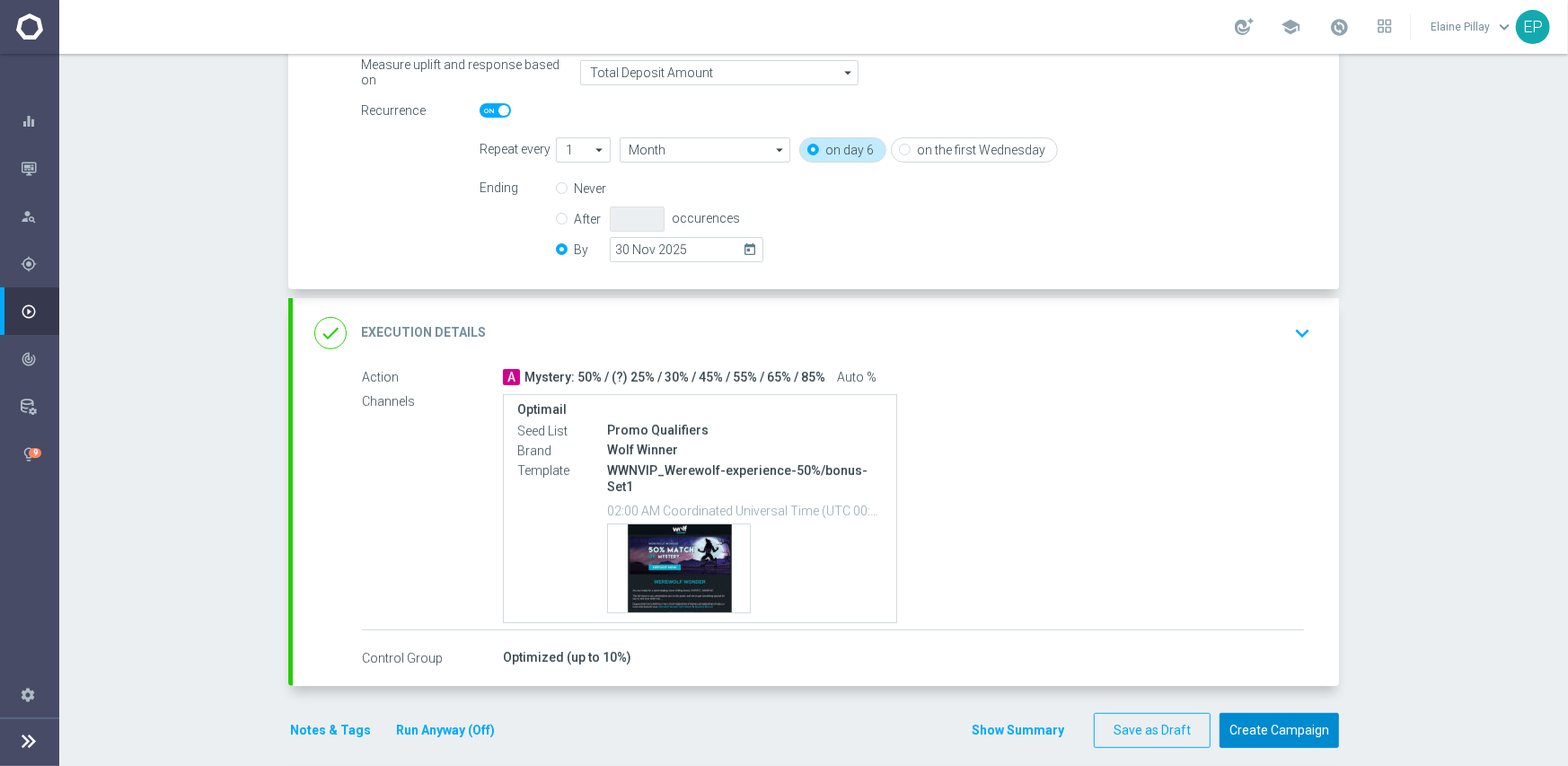 click on "Create Campaign" 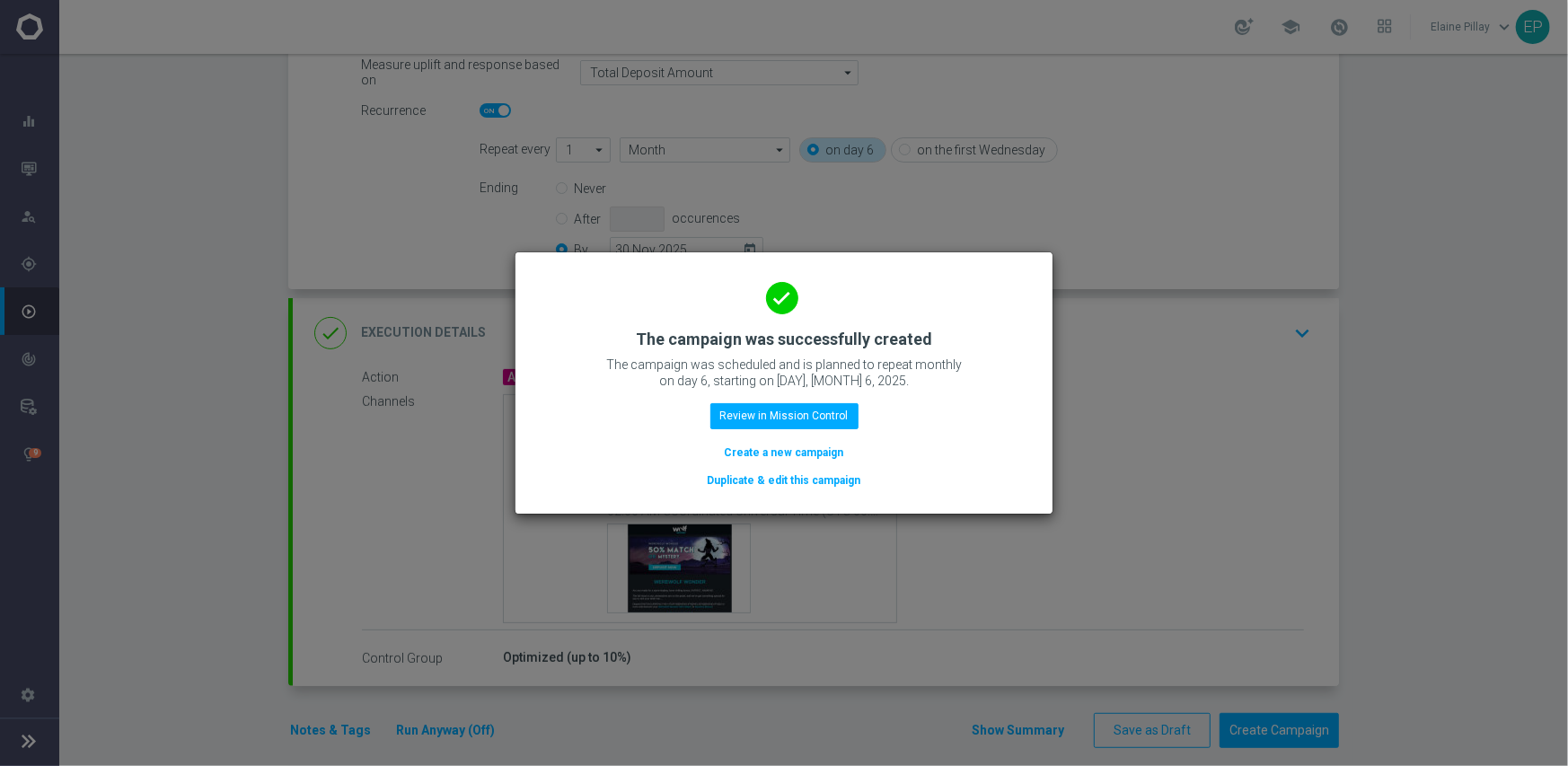 click on "Duplicate & edit this campaign" 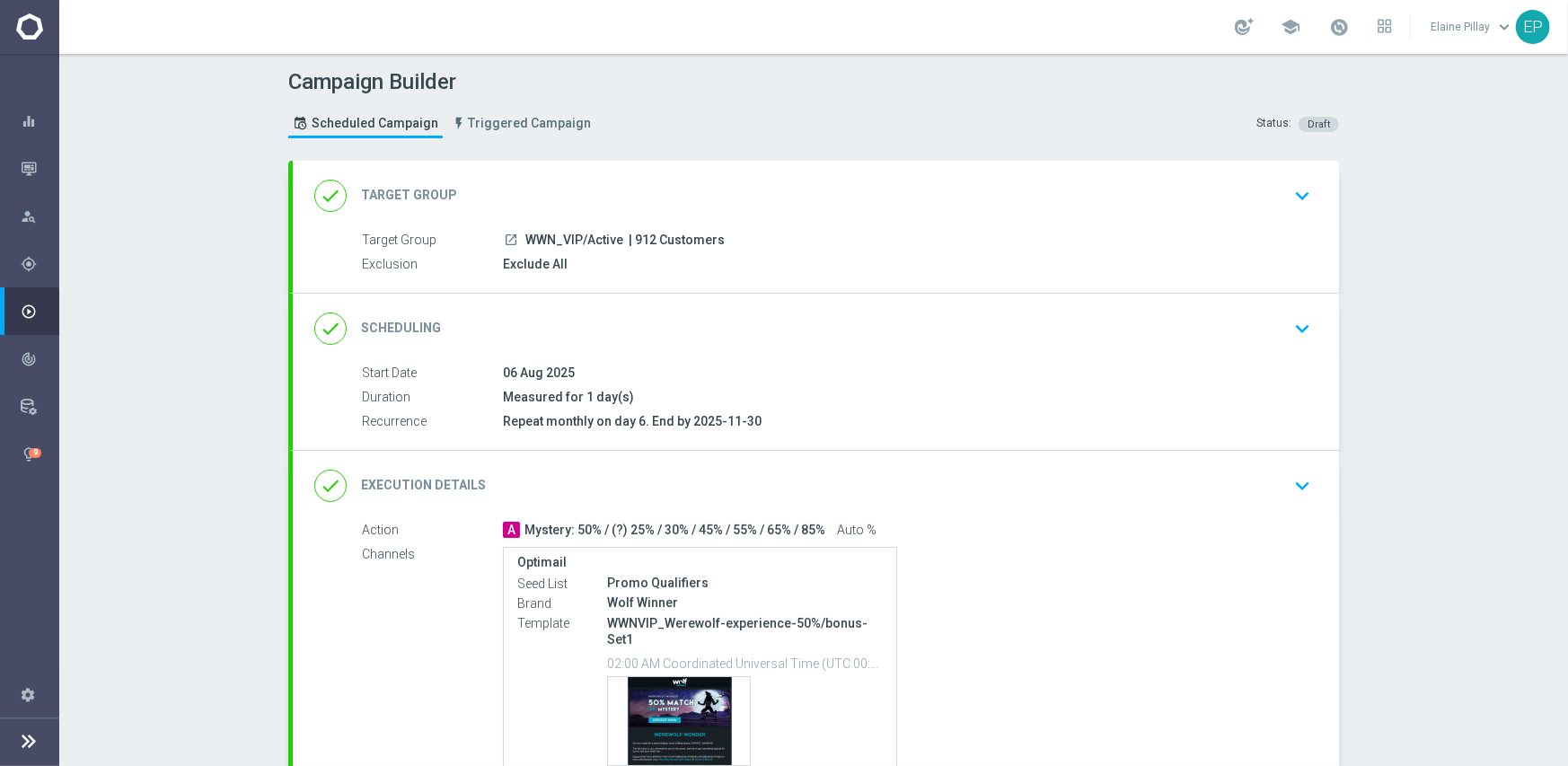 click on "done
Target Group
keyboard_arrow_down" 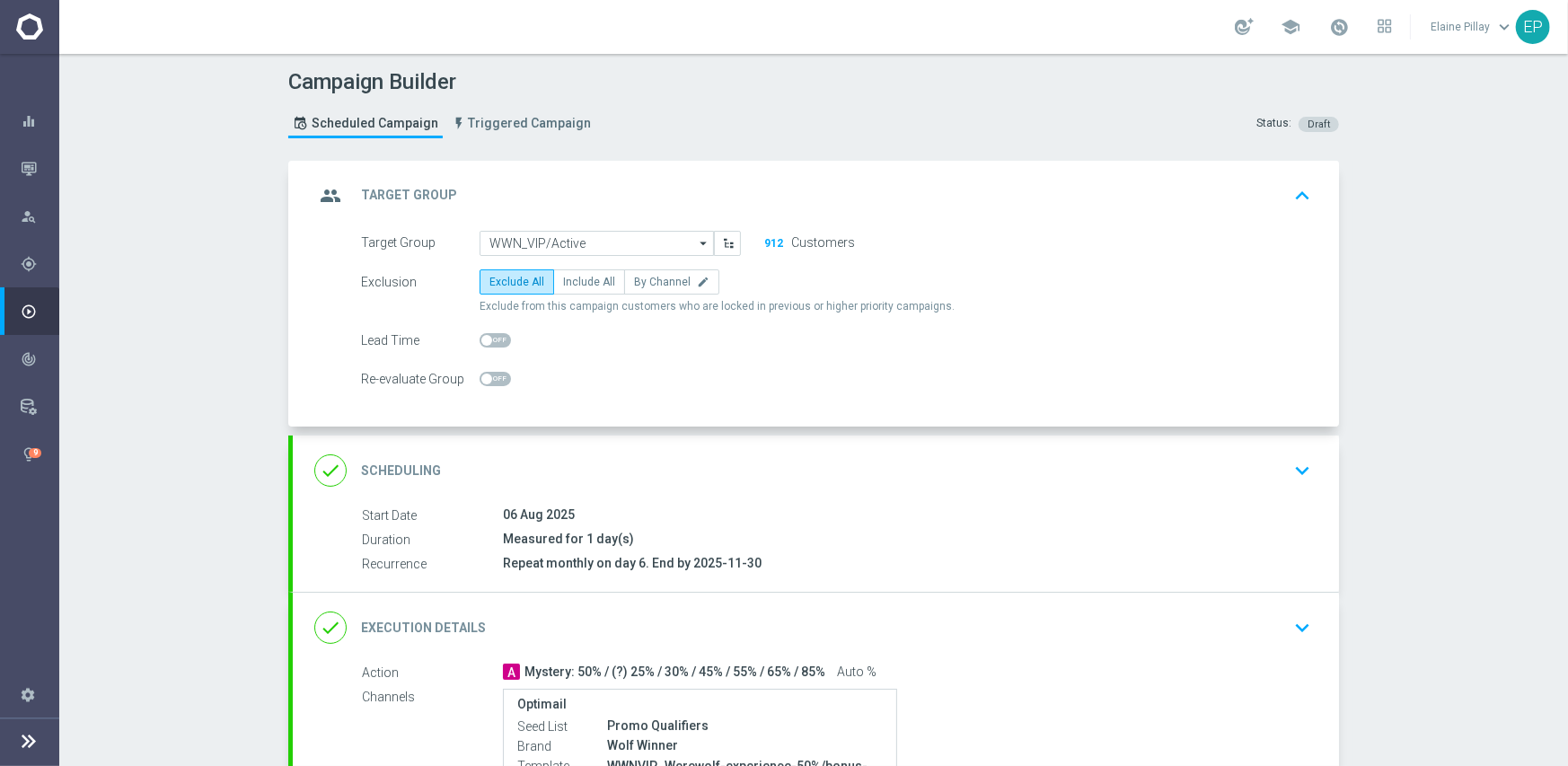 click on "done
Scheduling
keyboard_arrow_down" 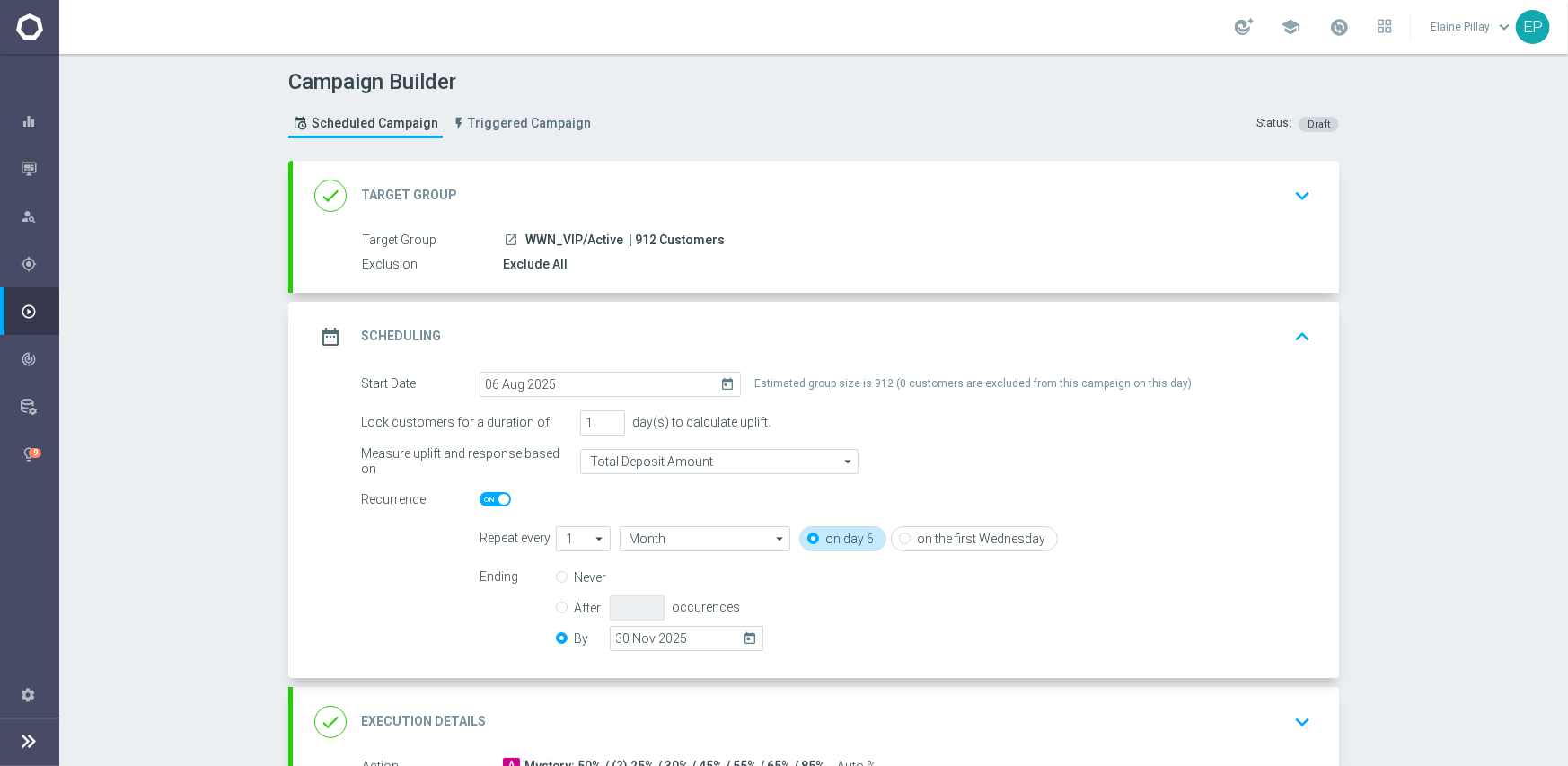 drag, startPoint x: 522, startPoint y: 245, endPoint x: 566, endPoint y: 245, distance: 44 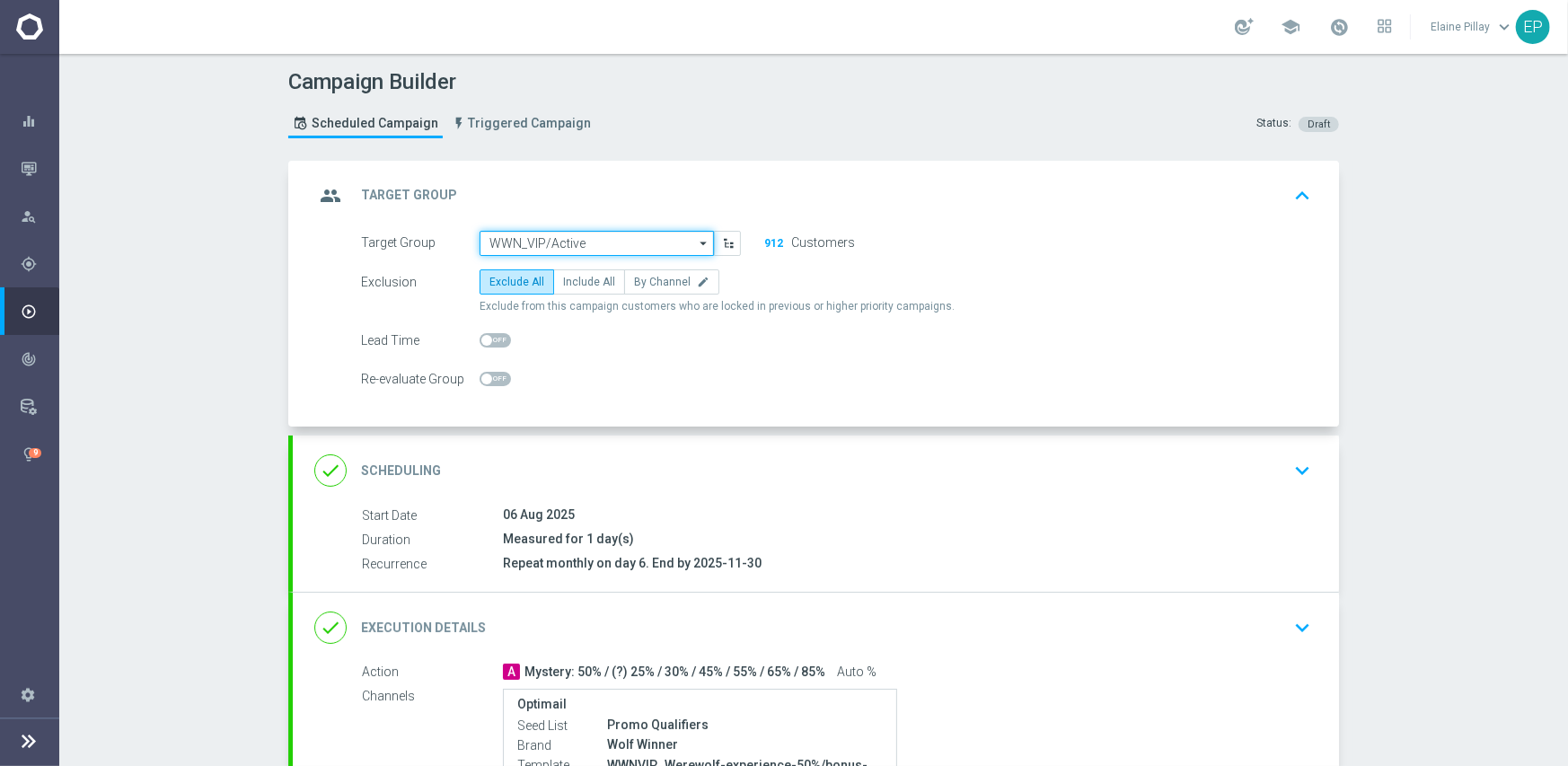 click on "WWN_VIP/Active" 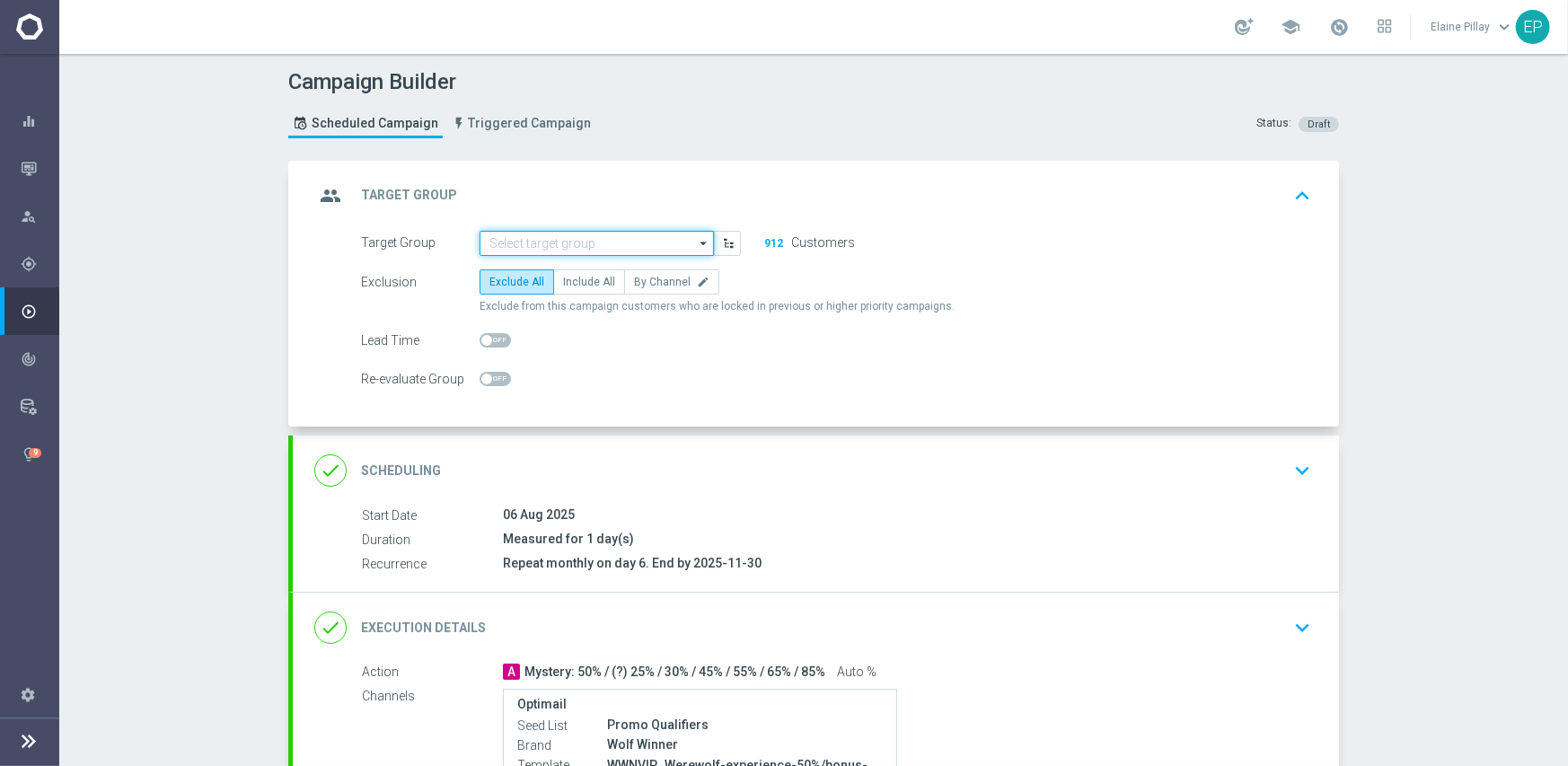 paste on "WWN_VI" 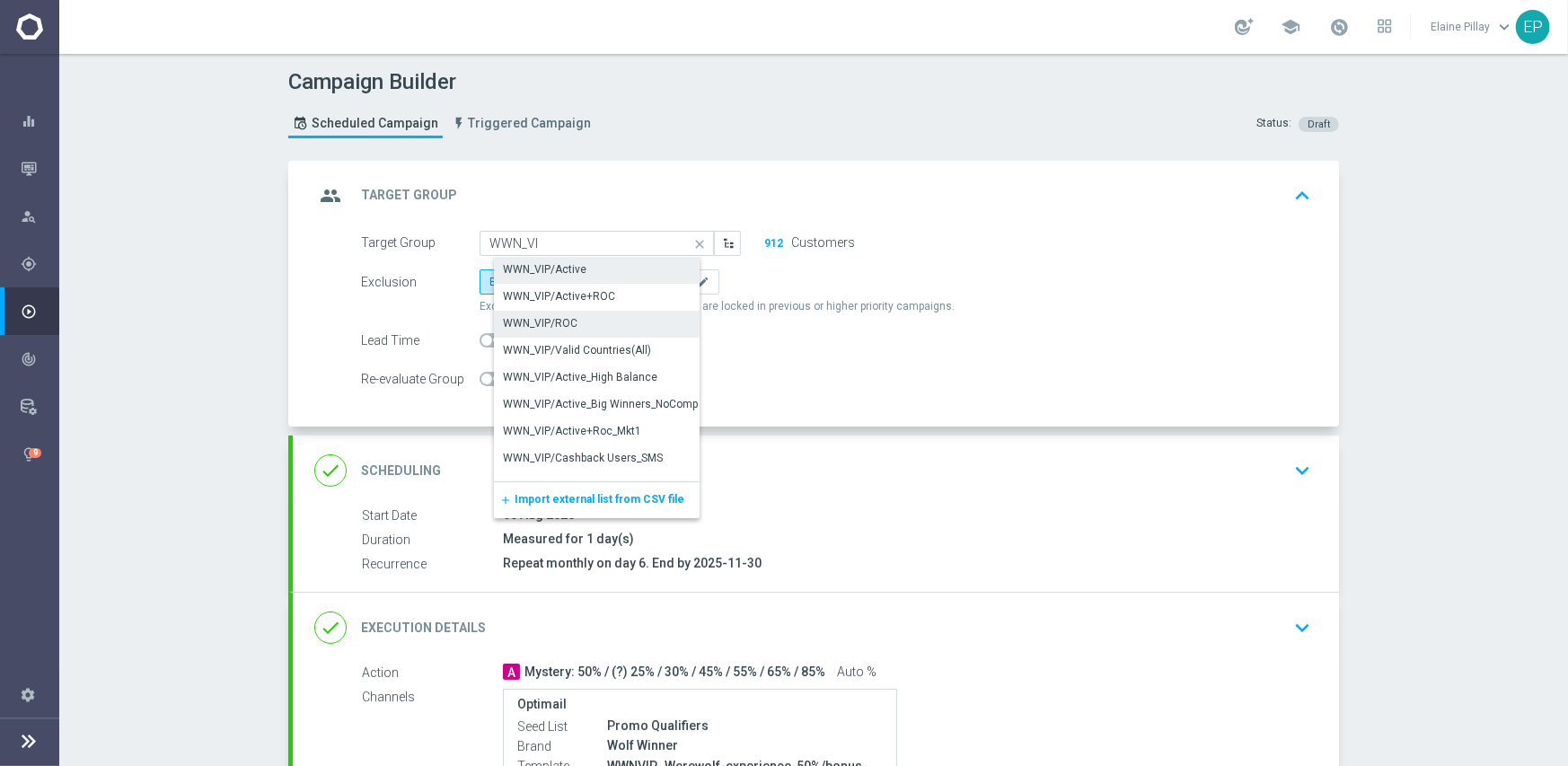 click on "WWN_VIP/ROC" 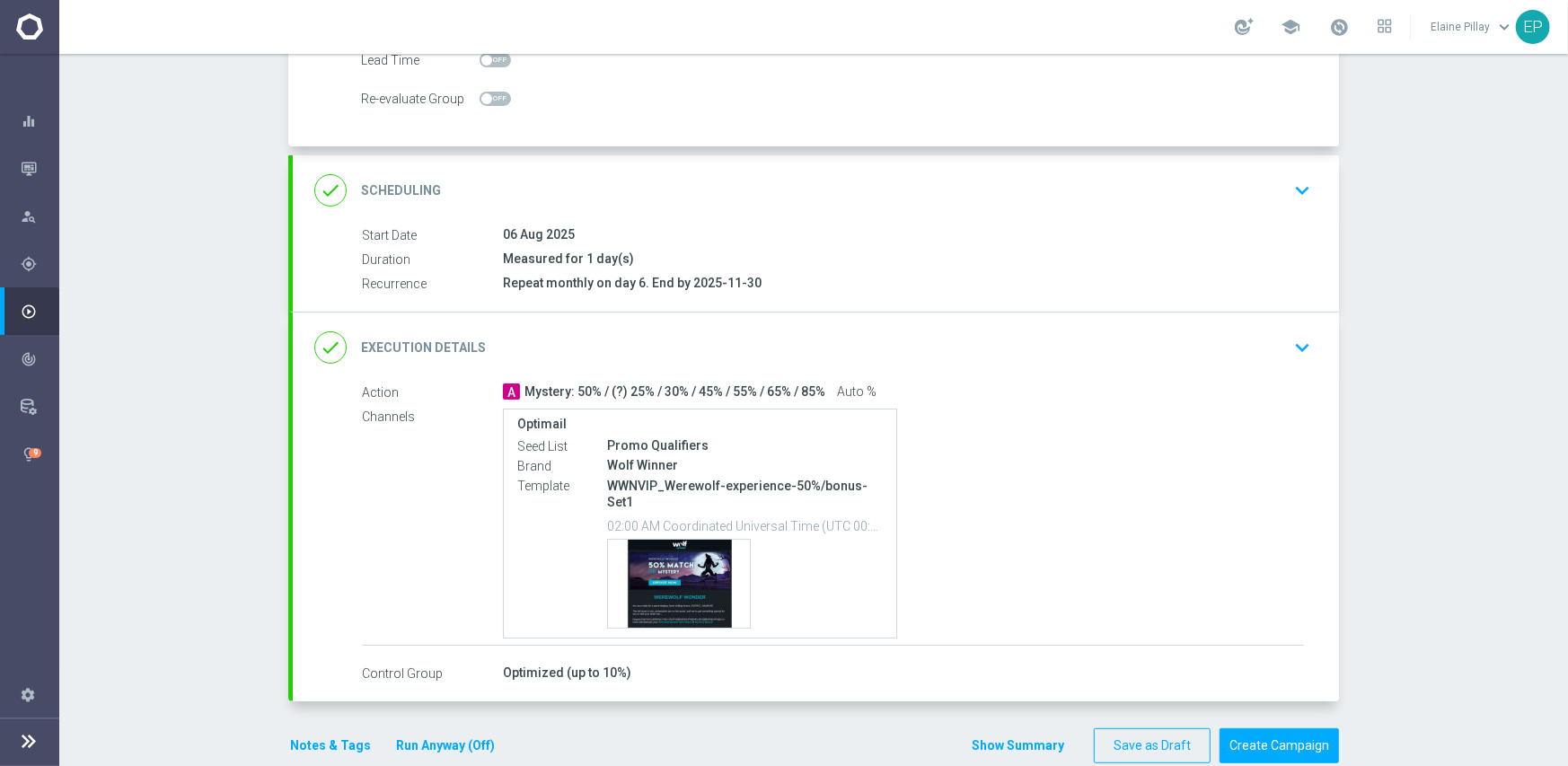 scroll, scrollTop: 295, scrollLeft: 0, axis: vertical 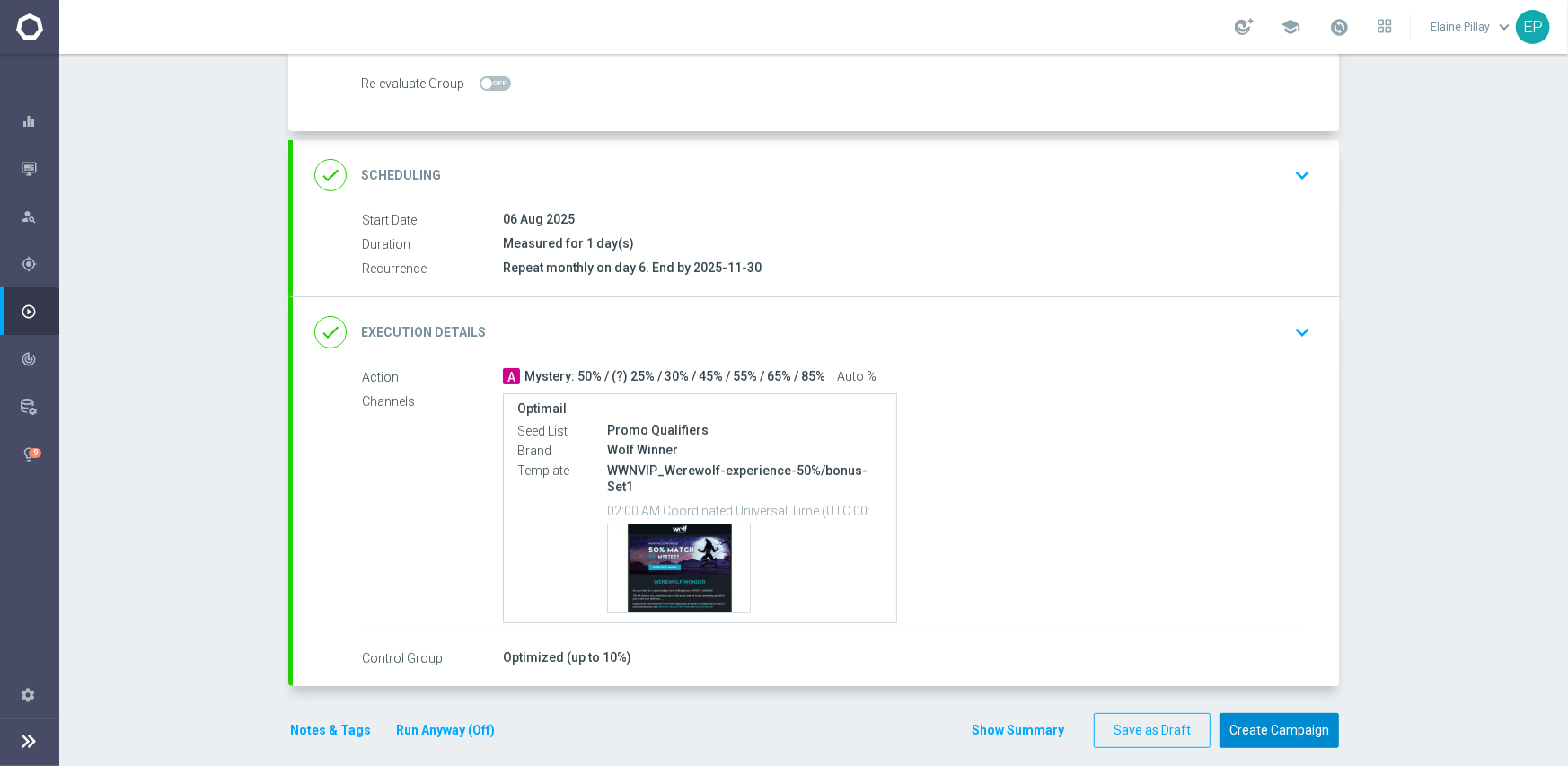 click on "Create Campaign" 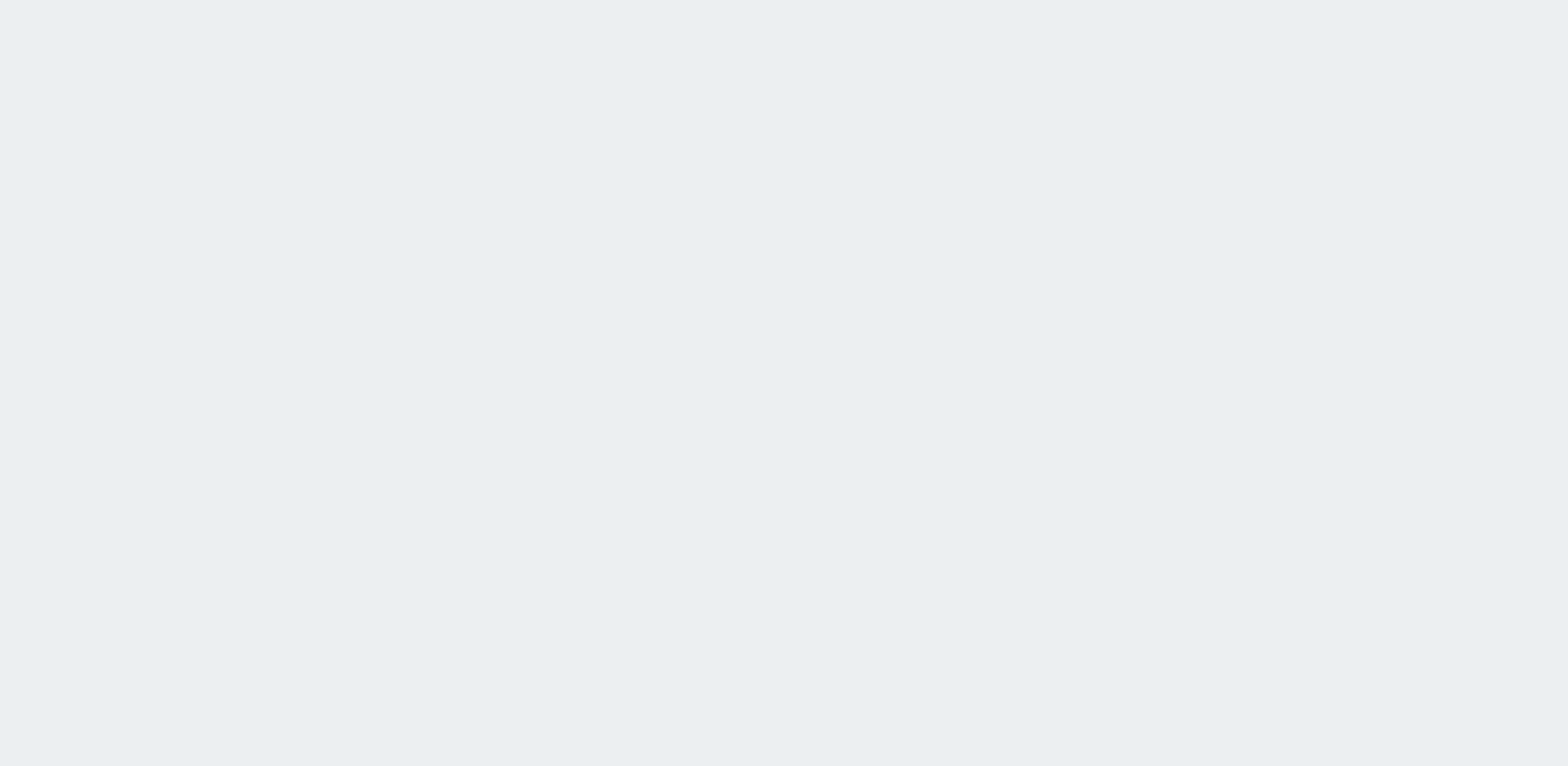 scroll, scrollTop: 0, scrollLeft: 0, axis: both 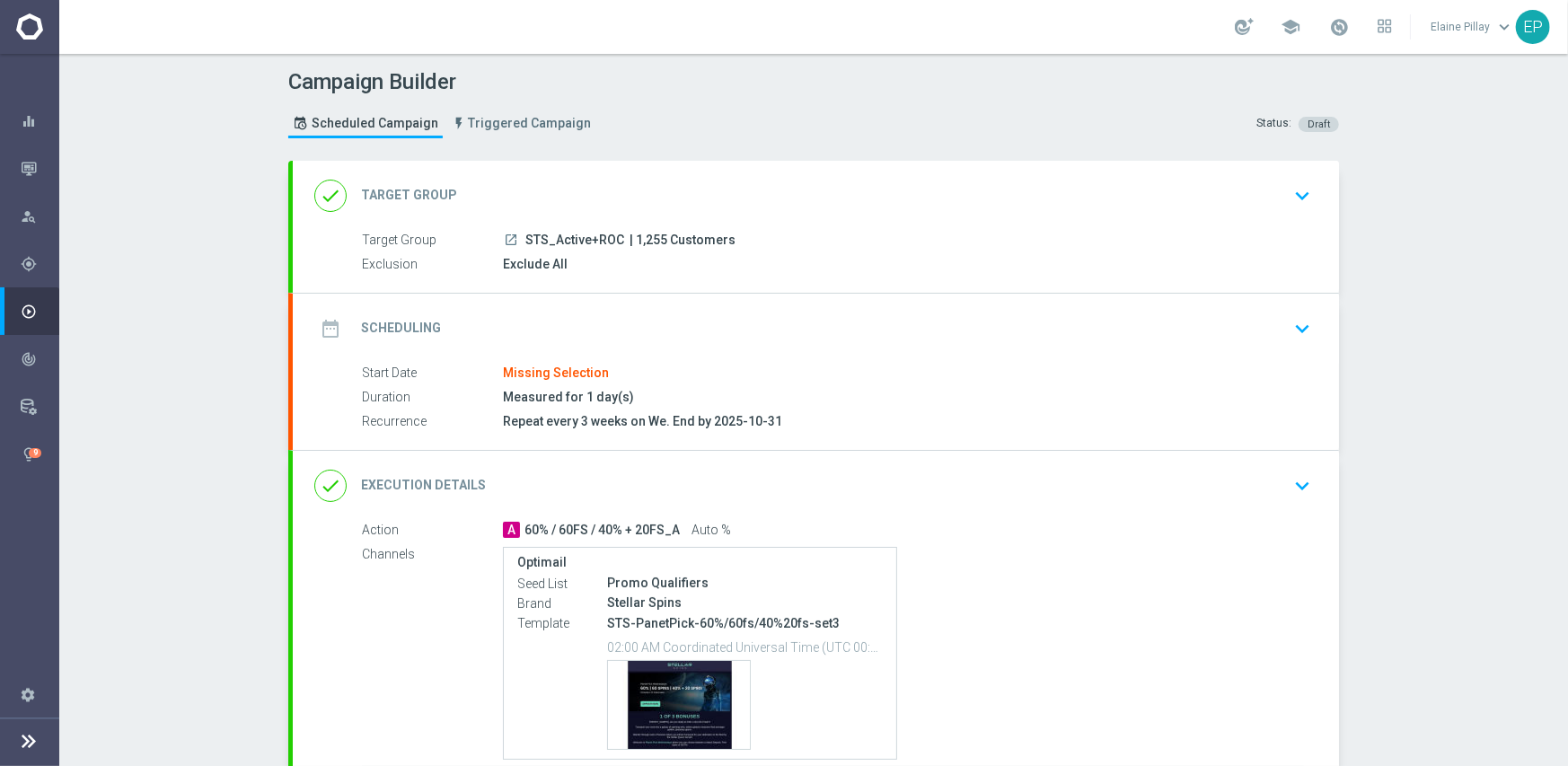 drag, startPoint x: 532, startPoint y: 242, endPoint x: 566, endPoint y: 242, distance: 34 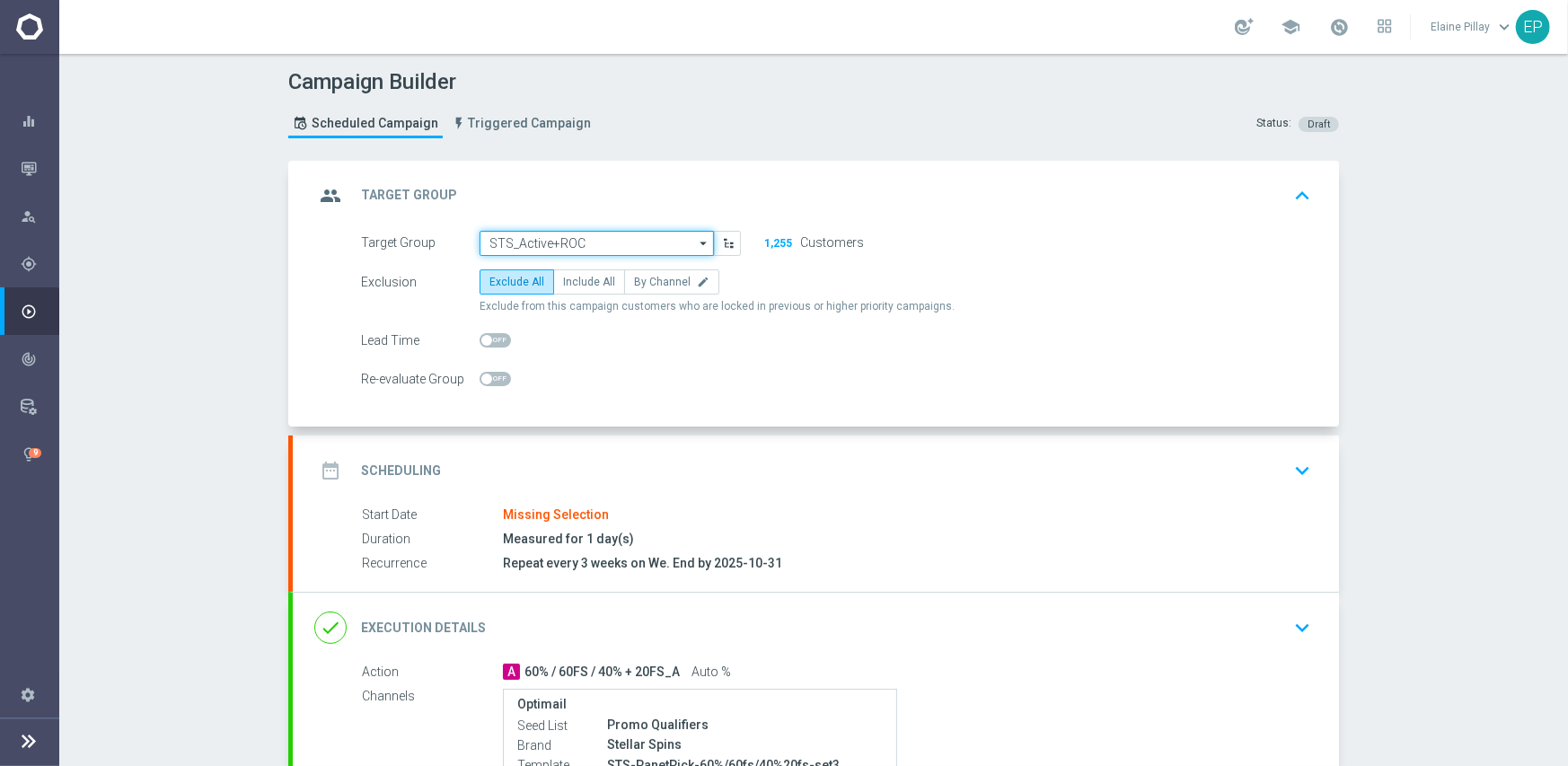 click on "STS_Active+ROC" 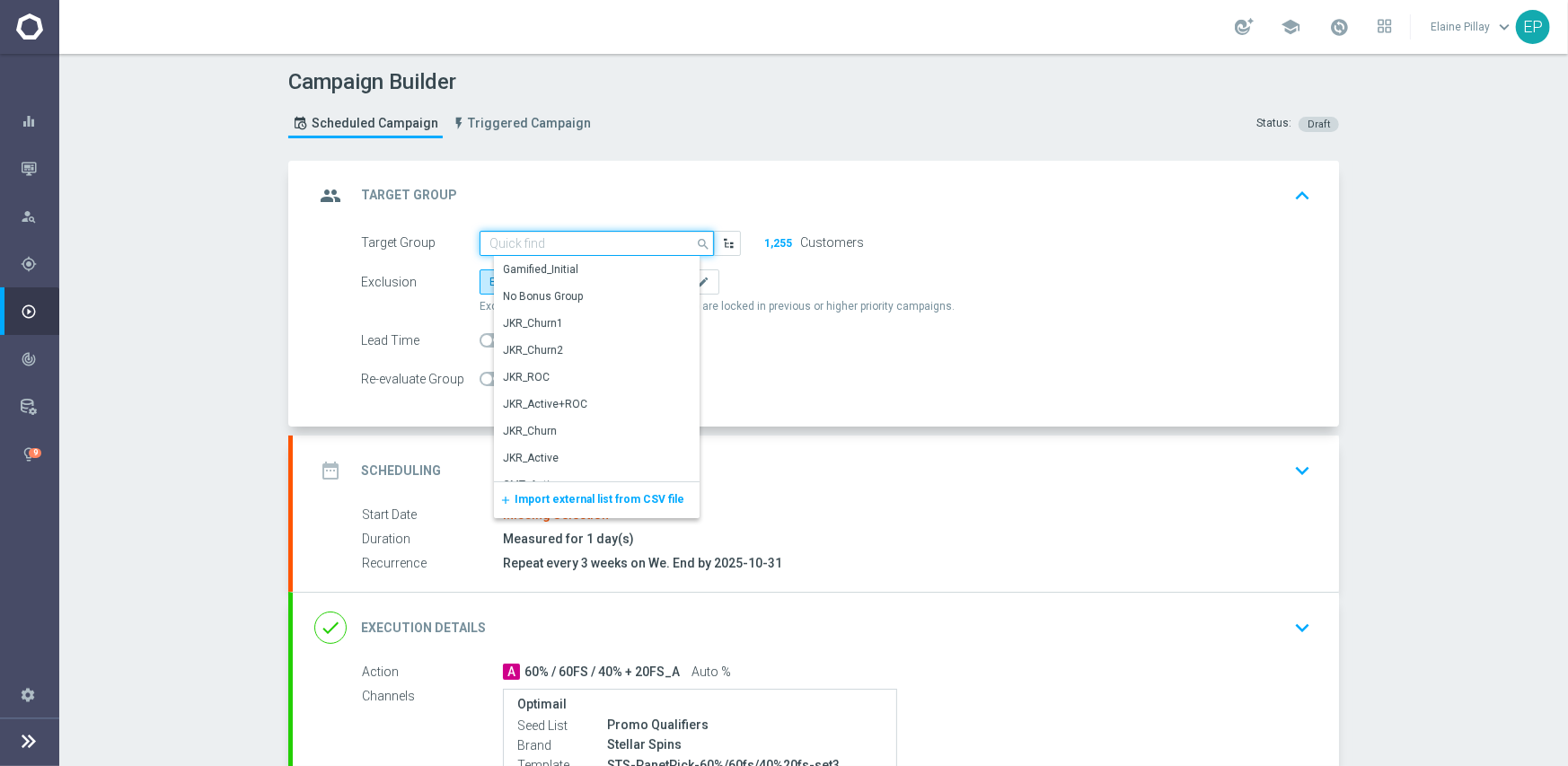 paste on "STS_Act" 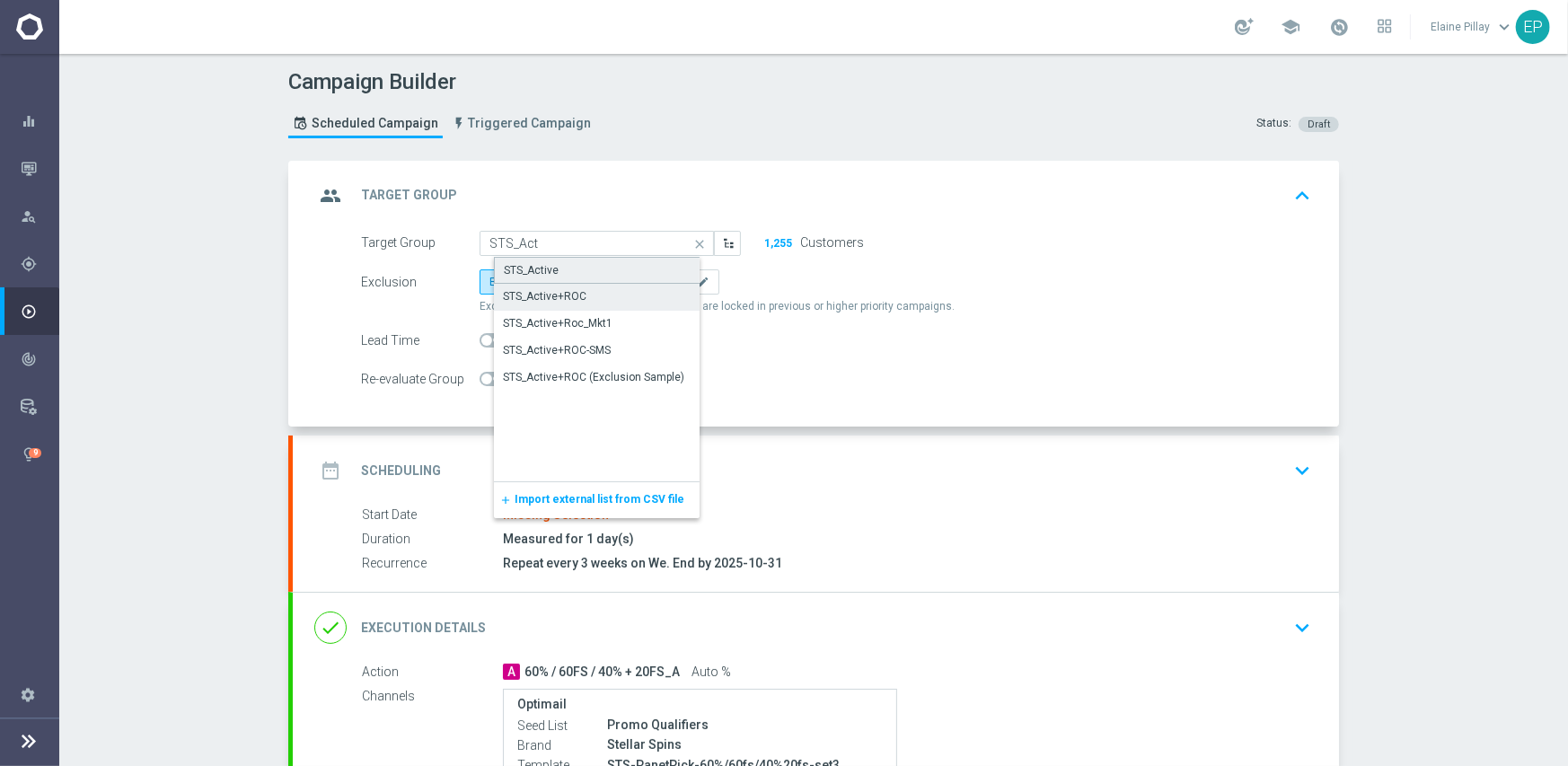 click on "STS_Active" 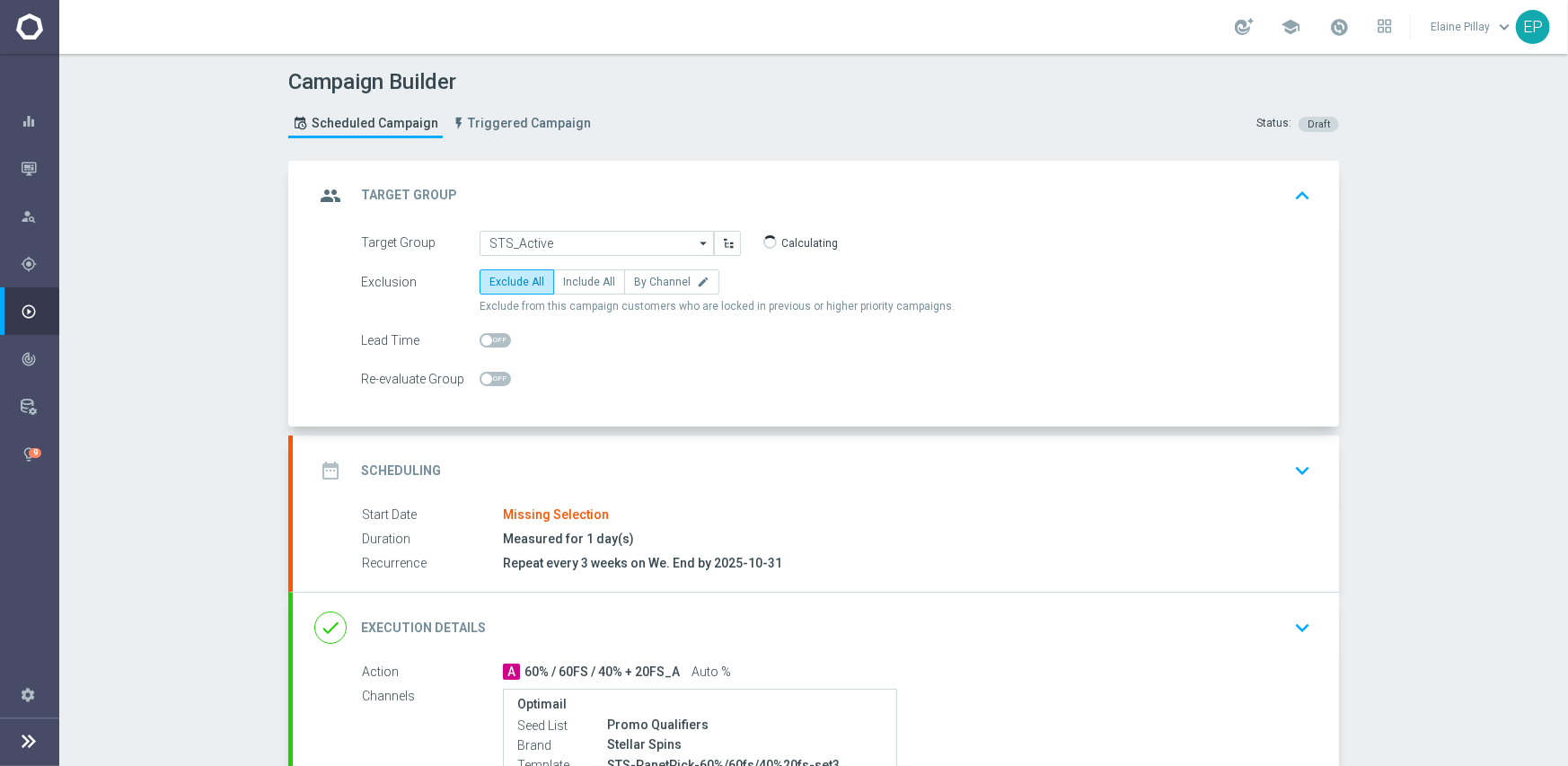 click on "date_range
Scheduling
keyboard_arrow_down" 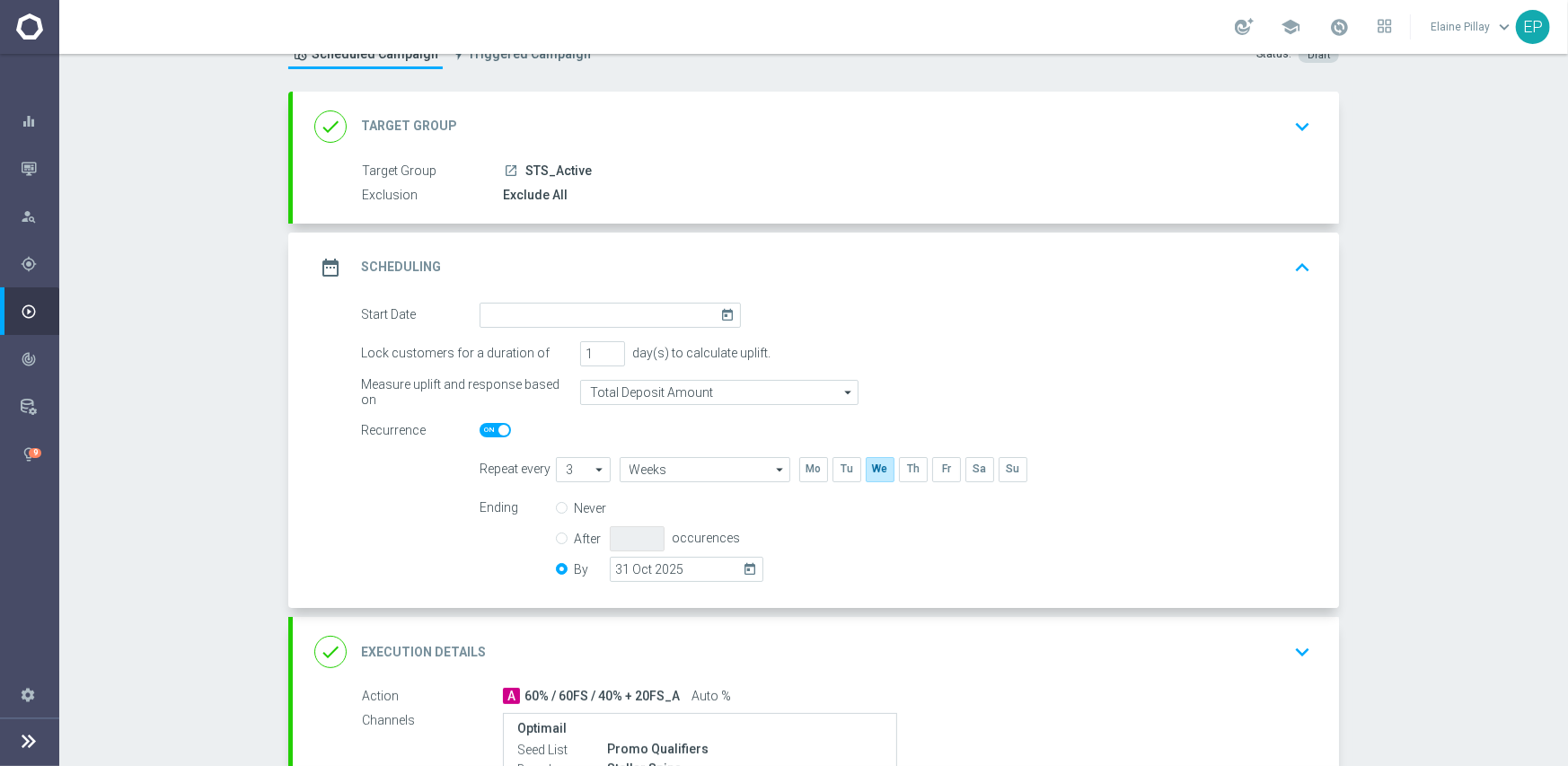 scroll, scrollTop: 180, scrollLeft: 0, axis: vertical 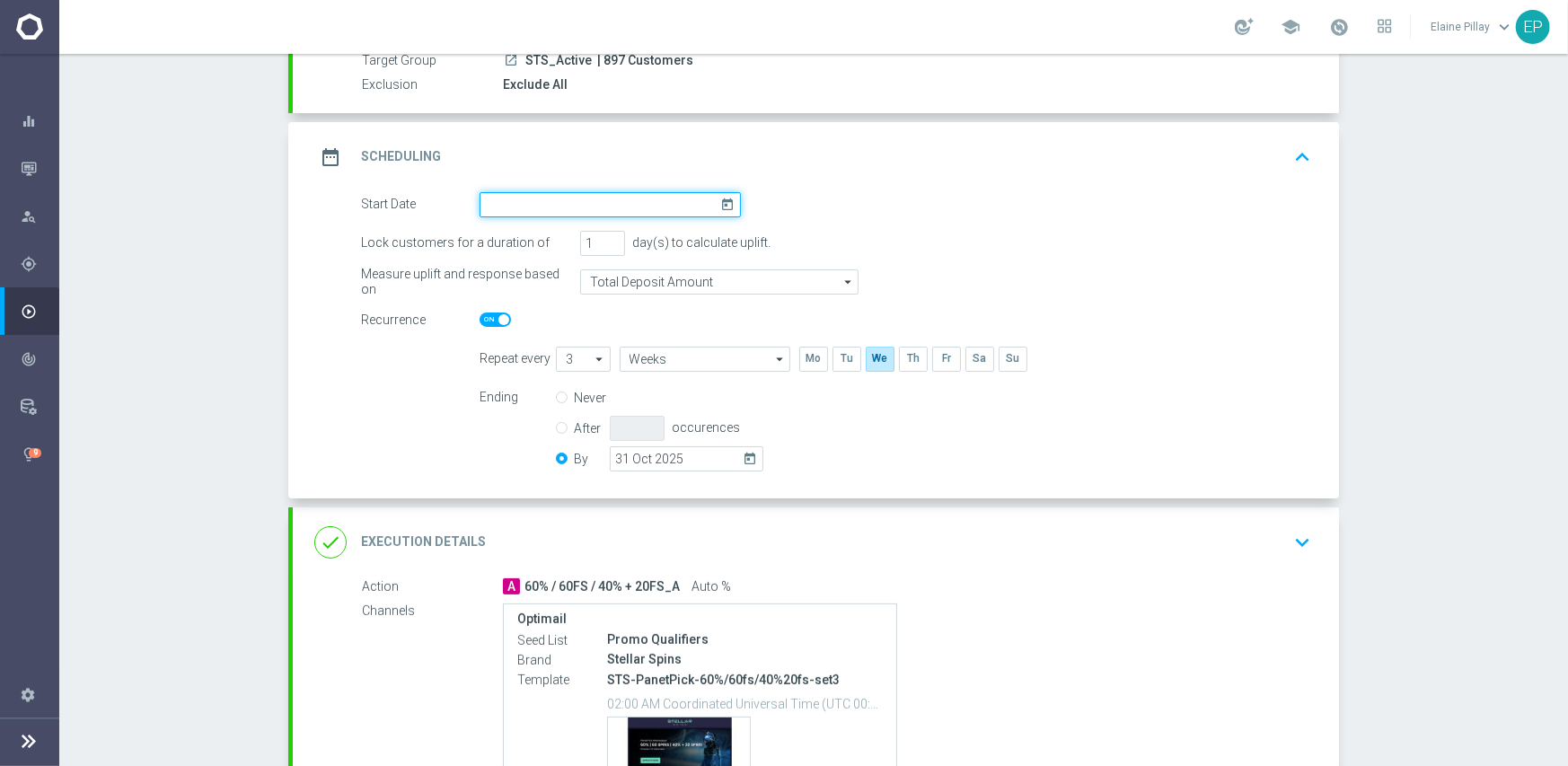 click 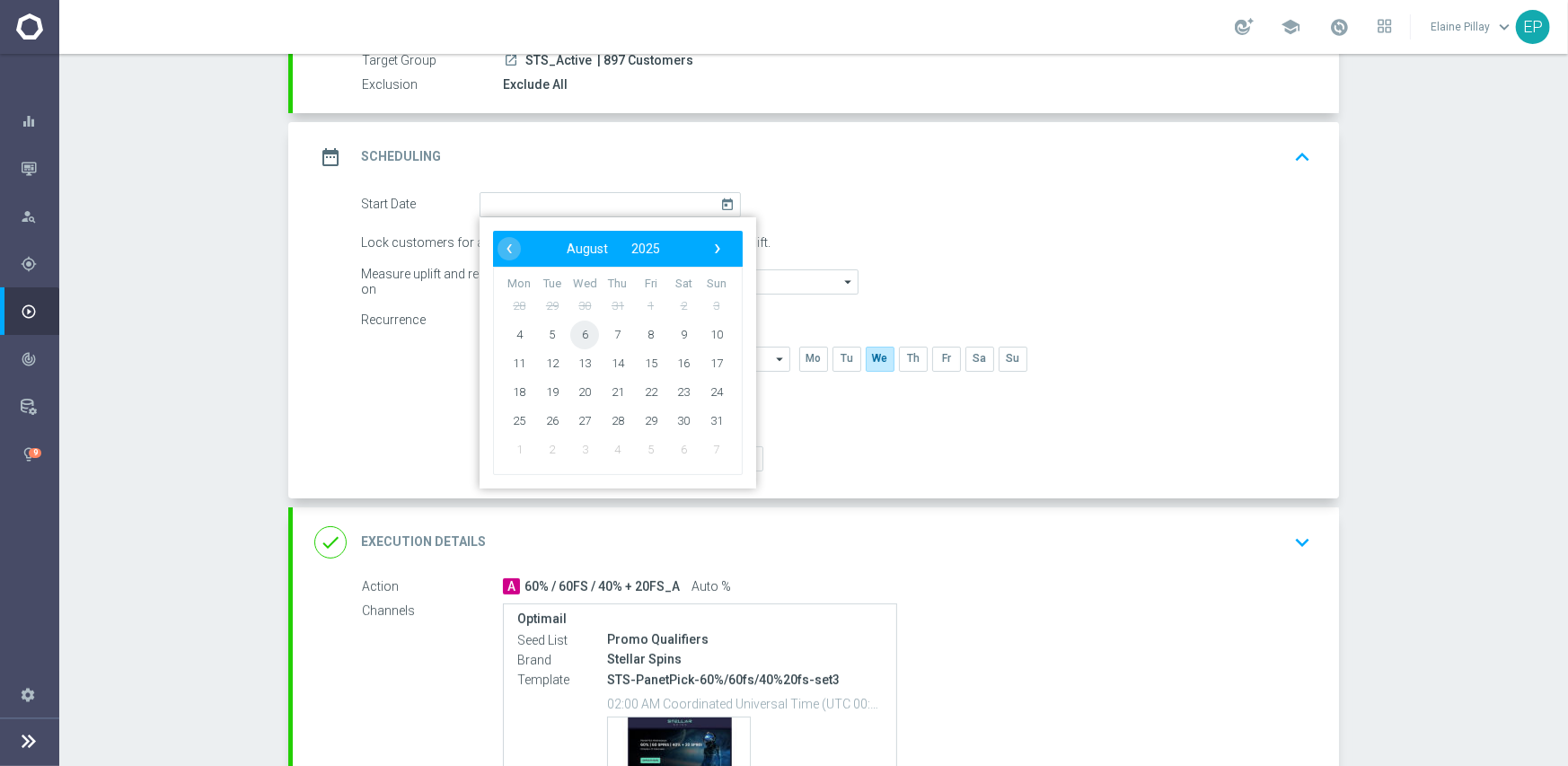click on "6" 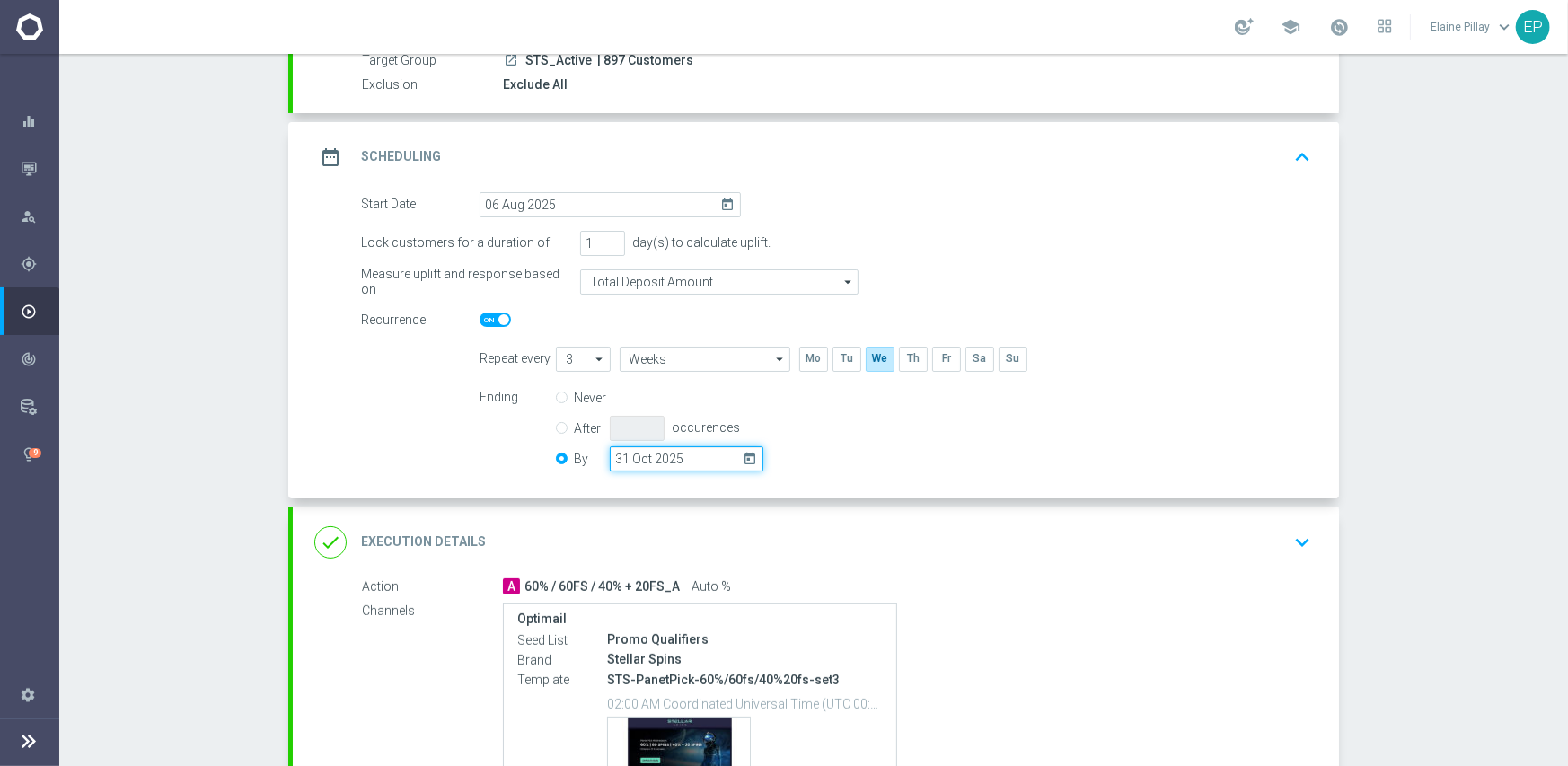 click on "31 Oct 2025" 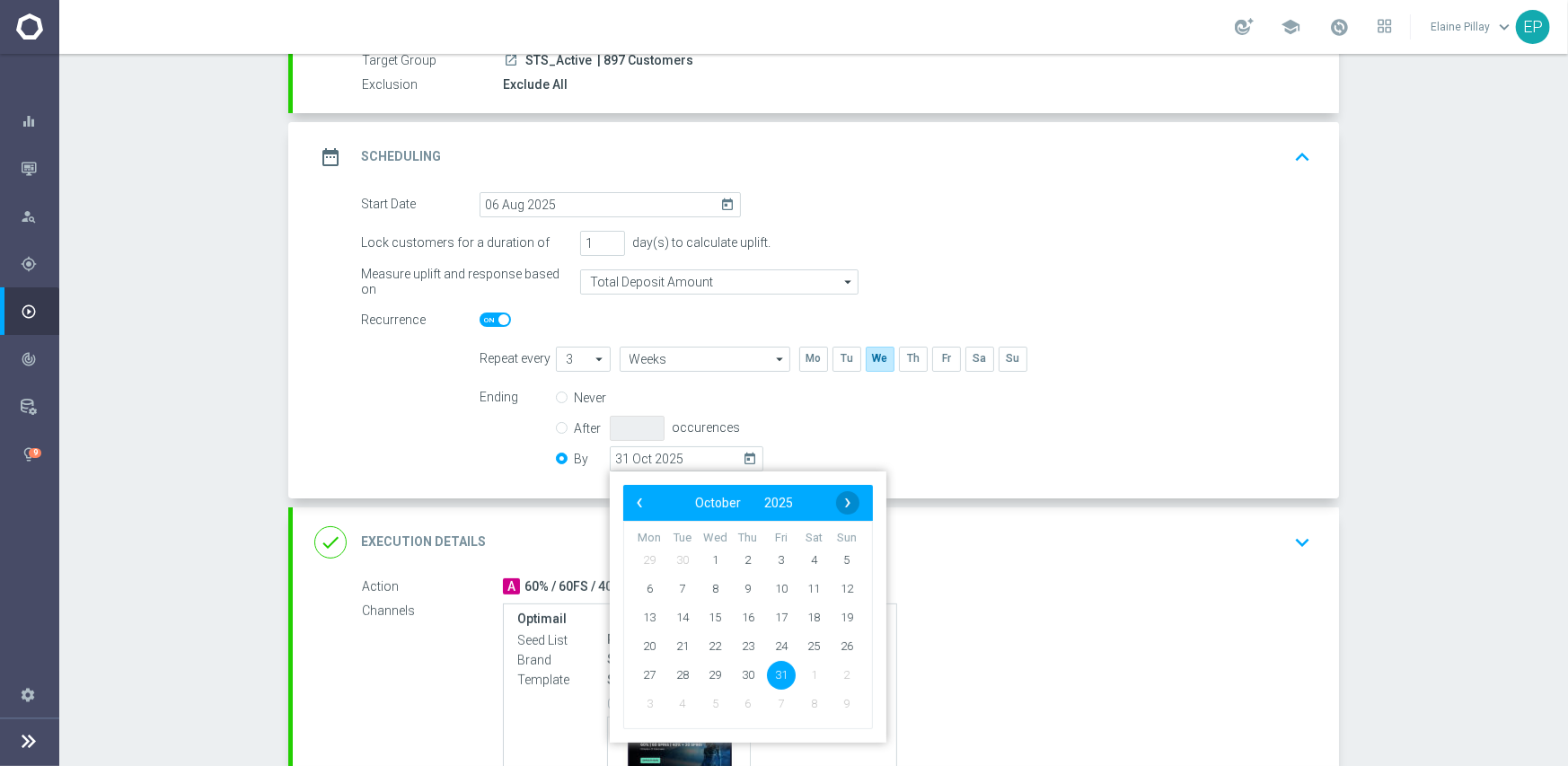 click on "›" 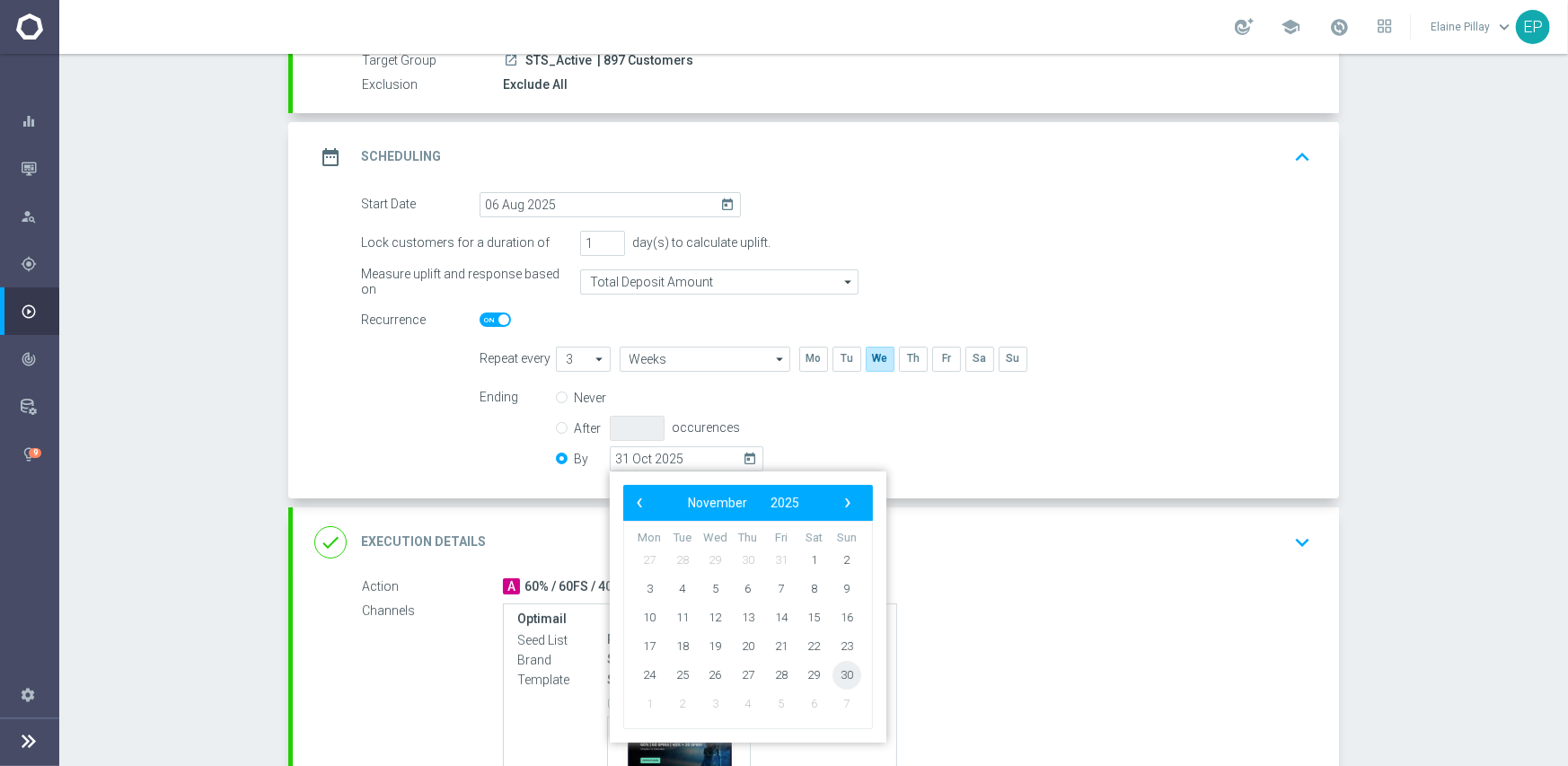 click on "30" 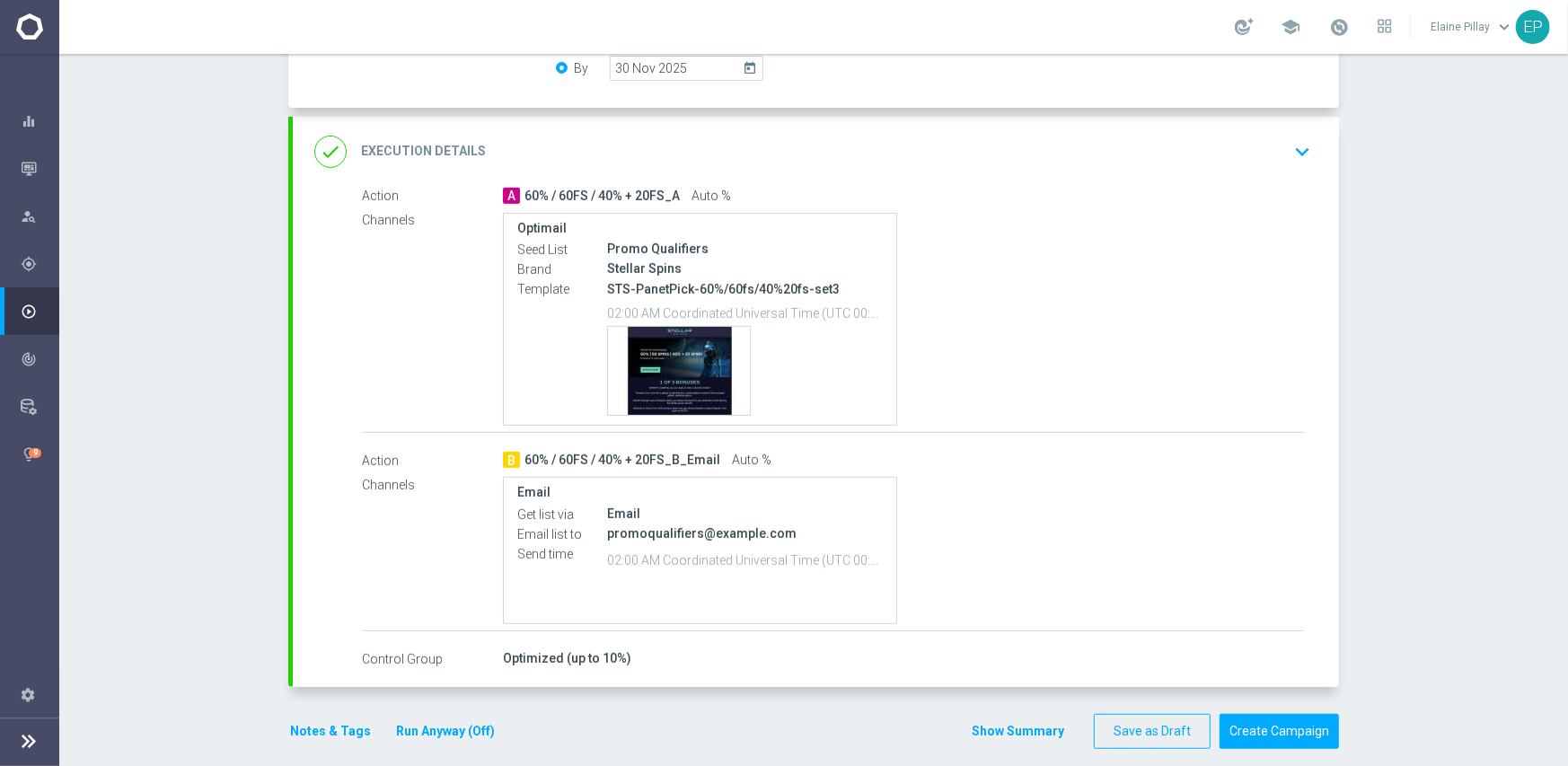 scroll, scrollTop: 587, scrollLeft: 0, axis: vertical 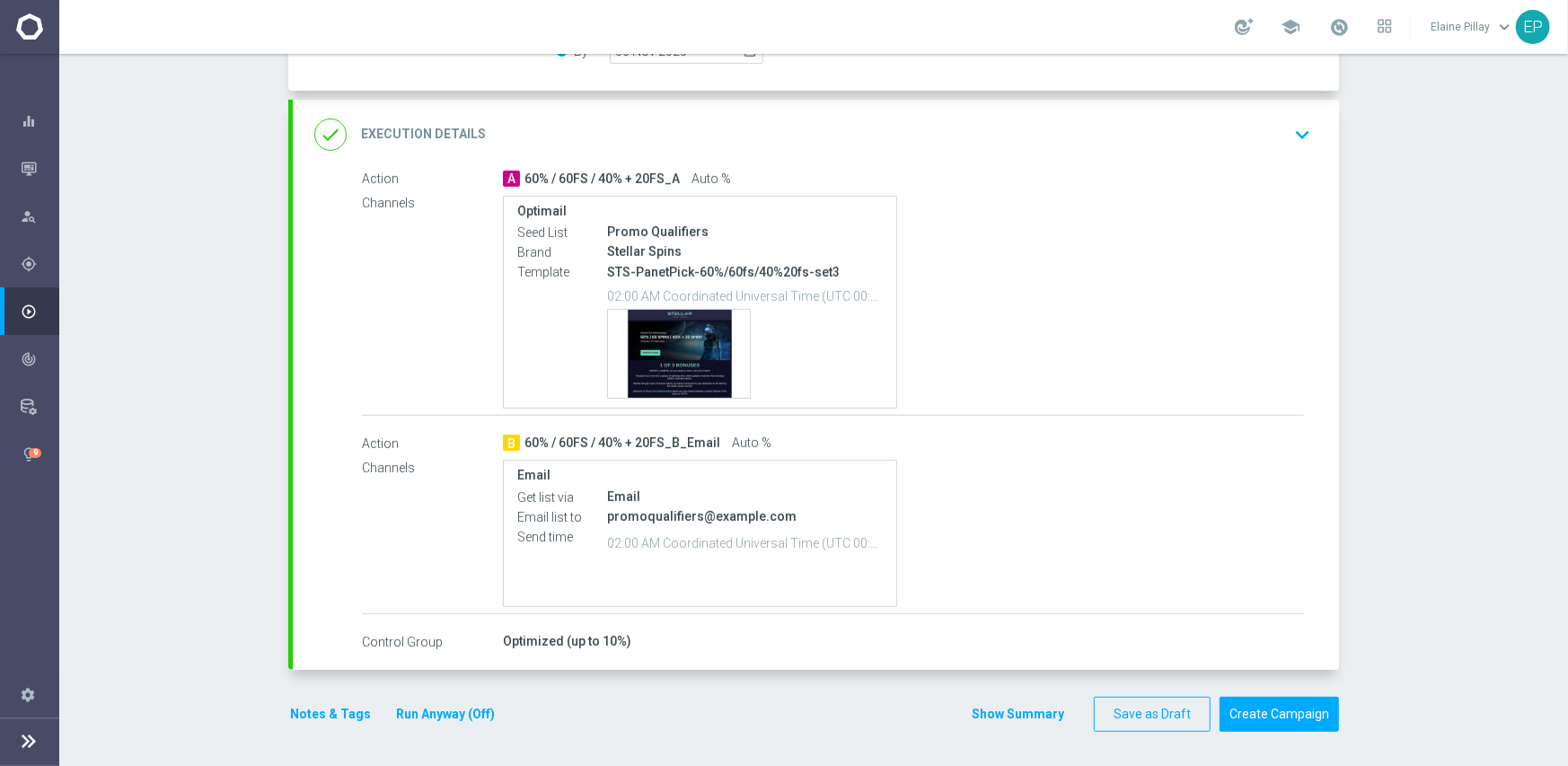 click on "done
Execution Details
keyboard_arrow_down" 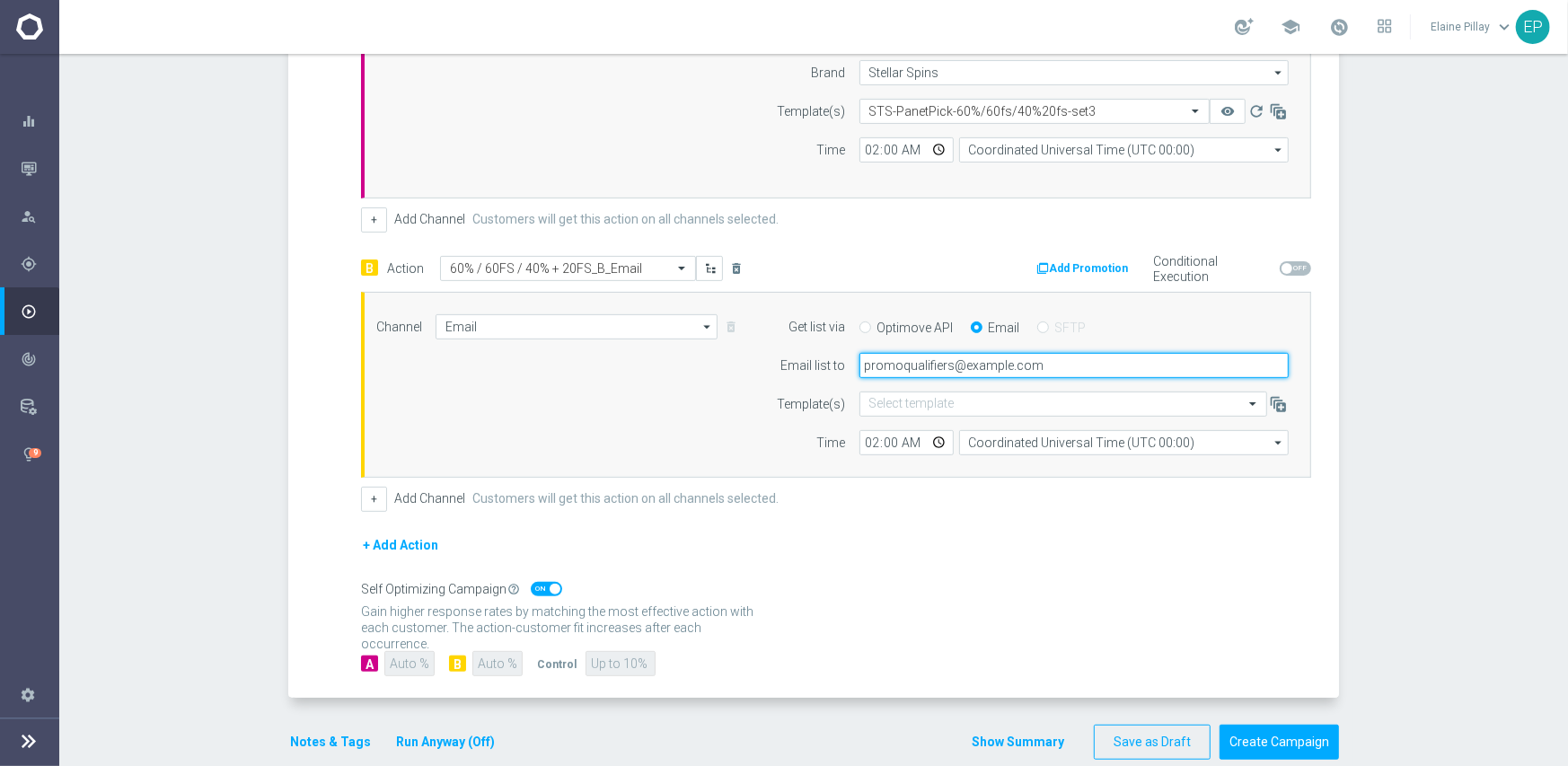drag, startPoint x: 1066, startPoint y: 365, endPoint x: 814, endPoint y: 365, distance: 252 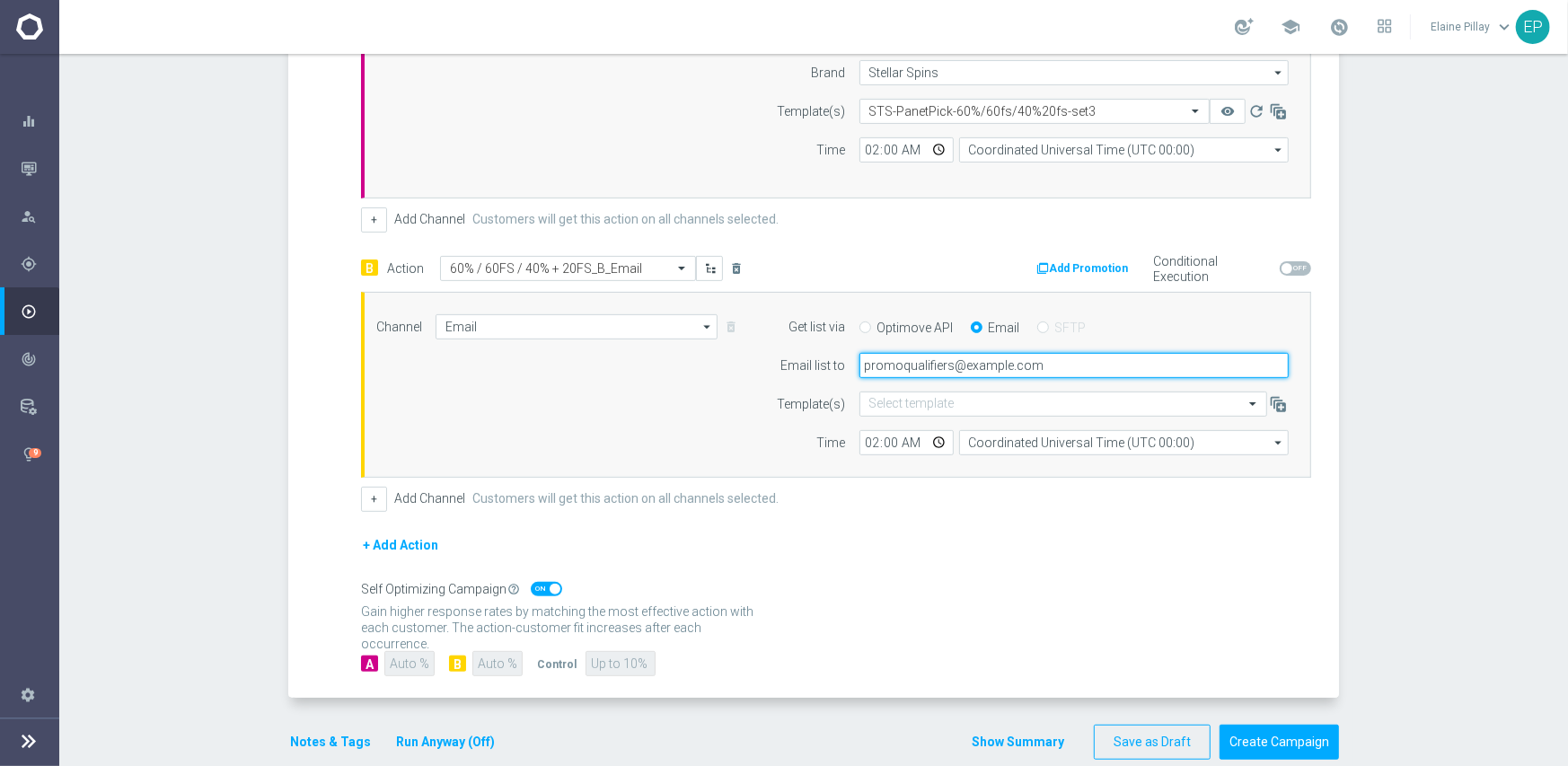 click on "Email list to
promoqualifiers@example.com" 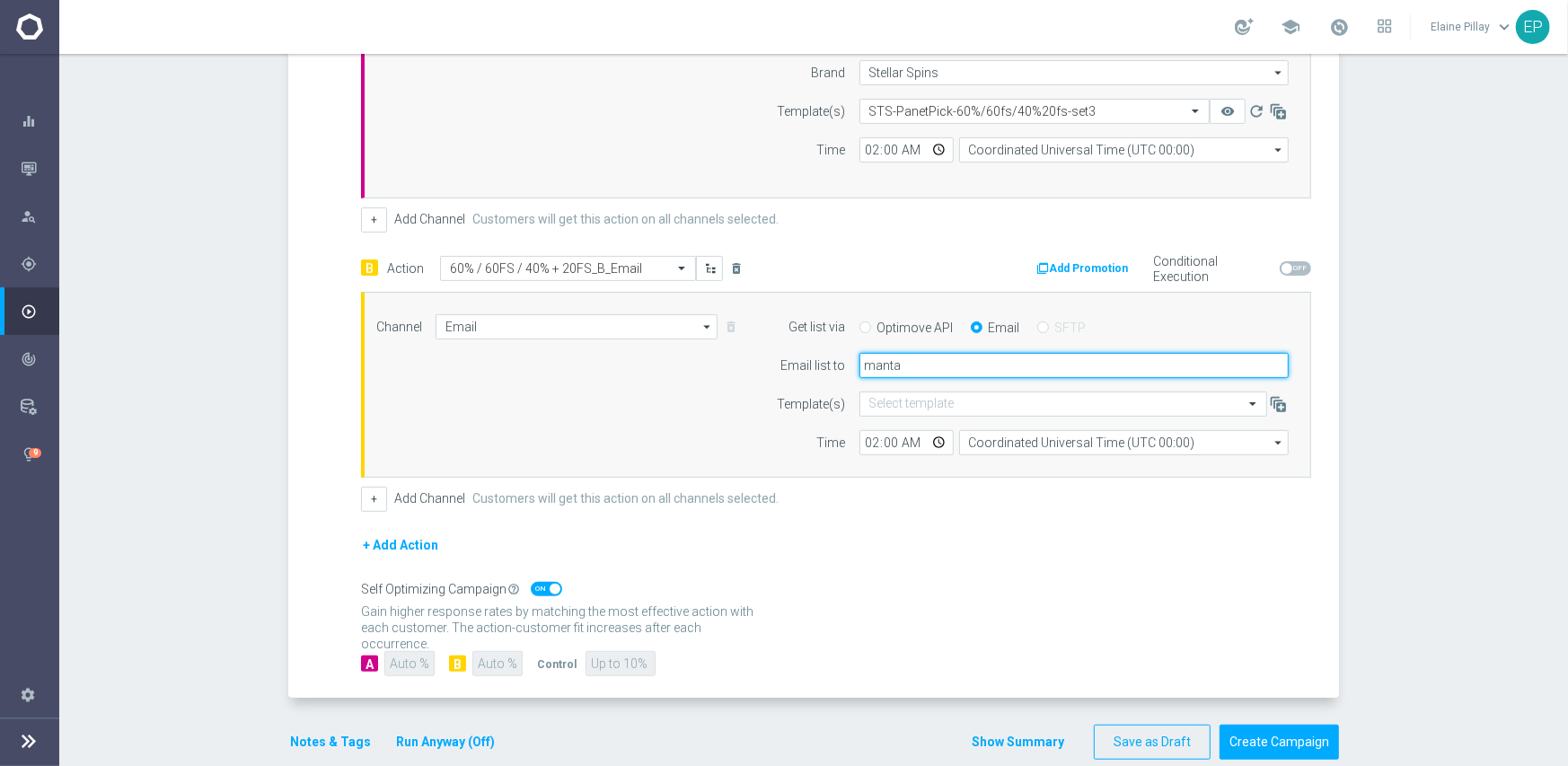 type on "promo@example.com" 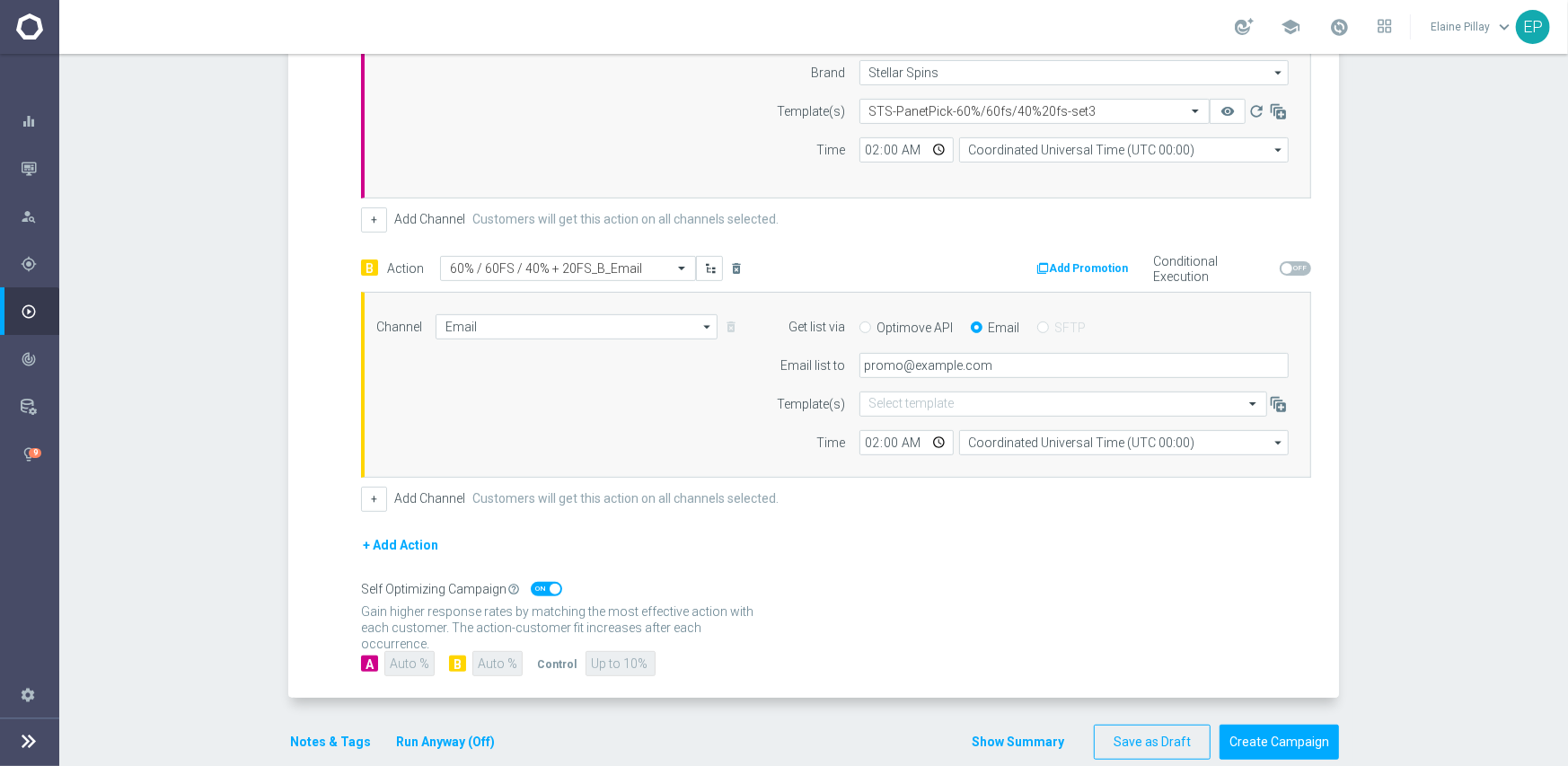 click on "+ Add Action" 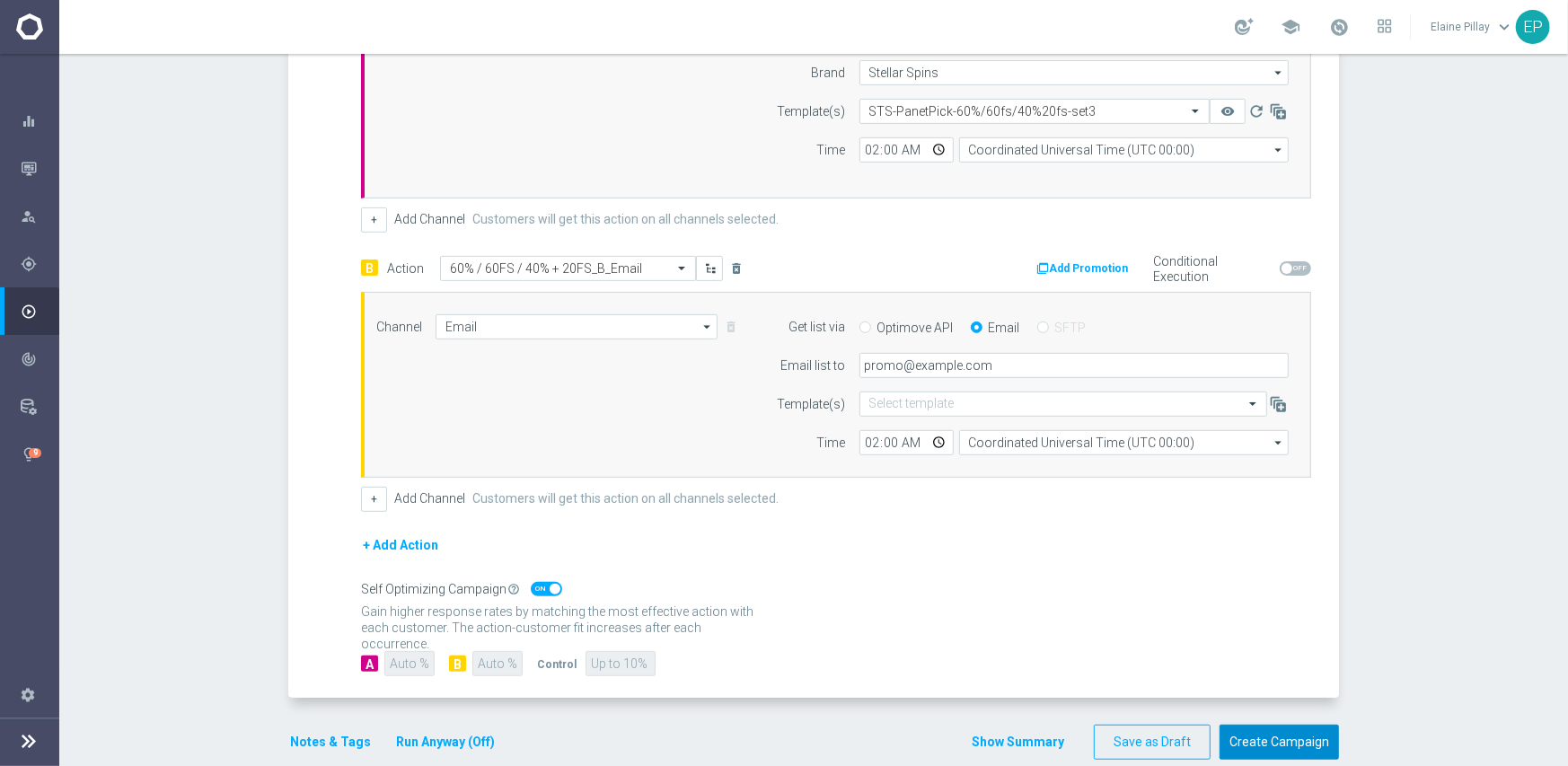 click on "Create Campaign" 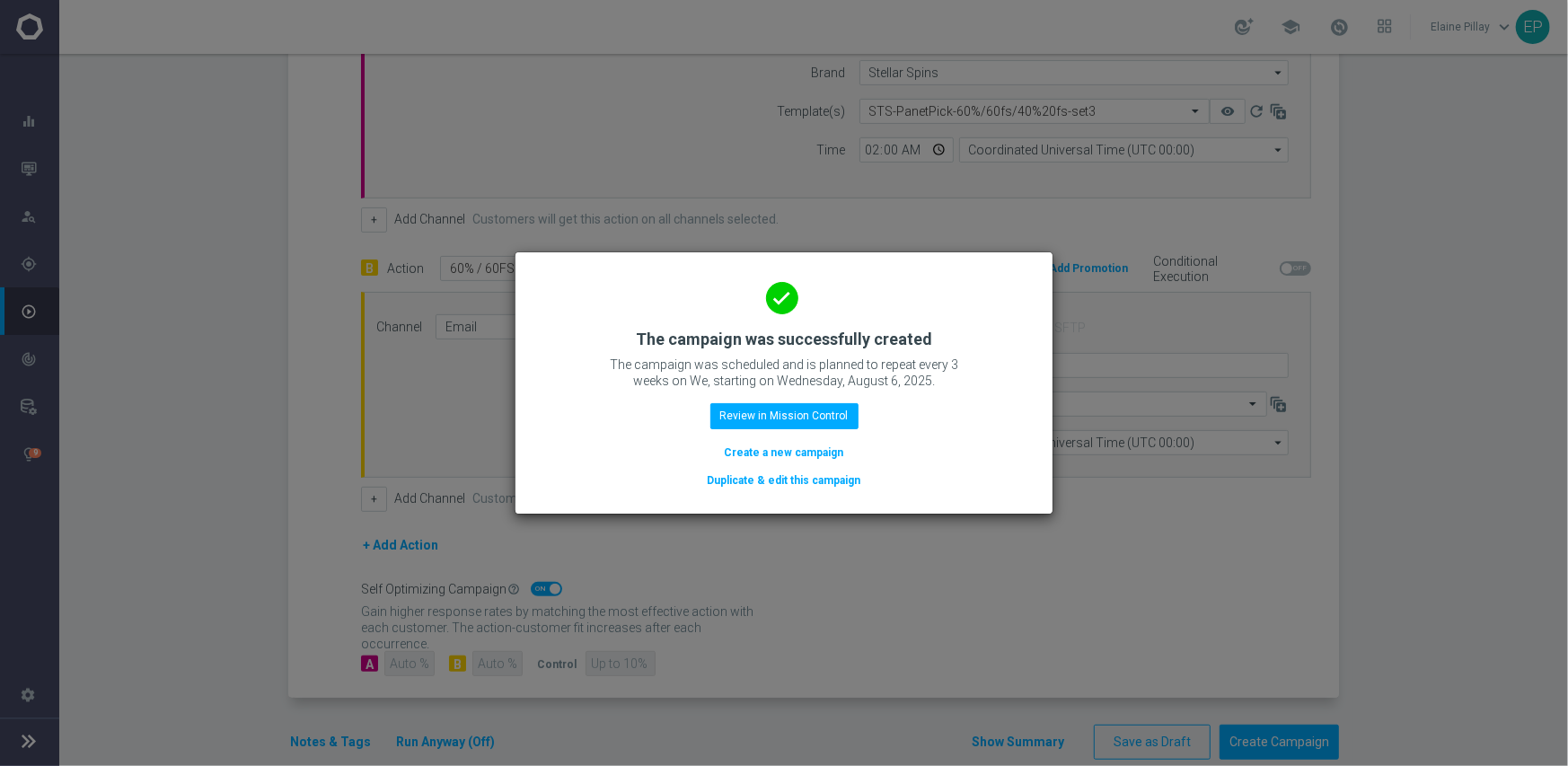 click on "Duplicate & edit this campaign" 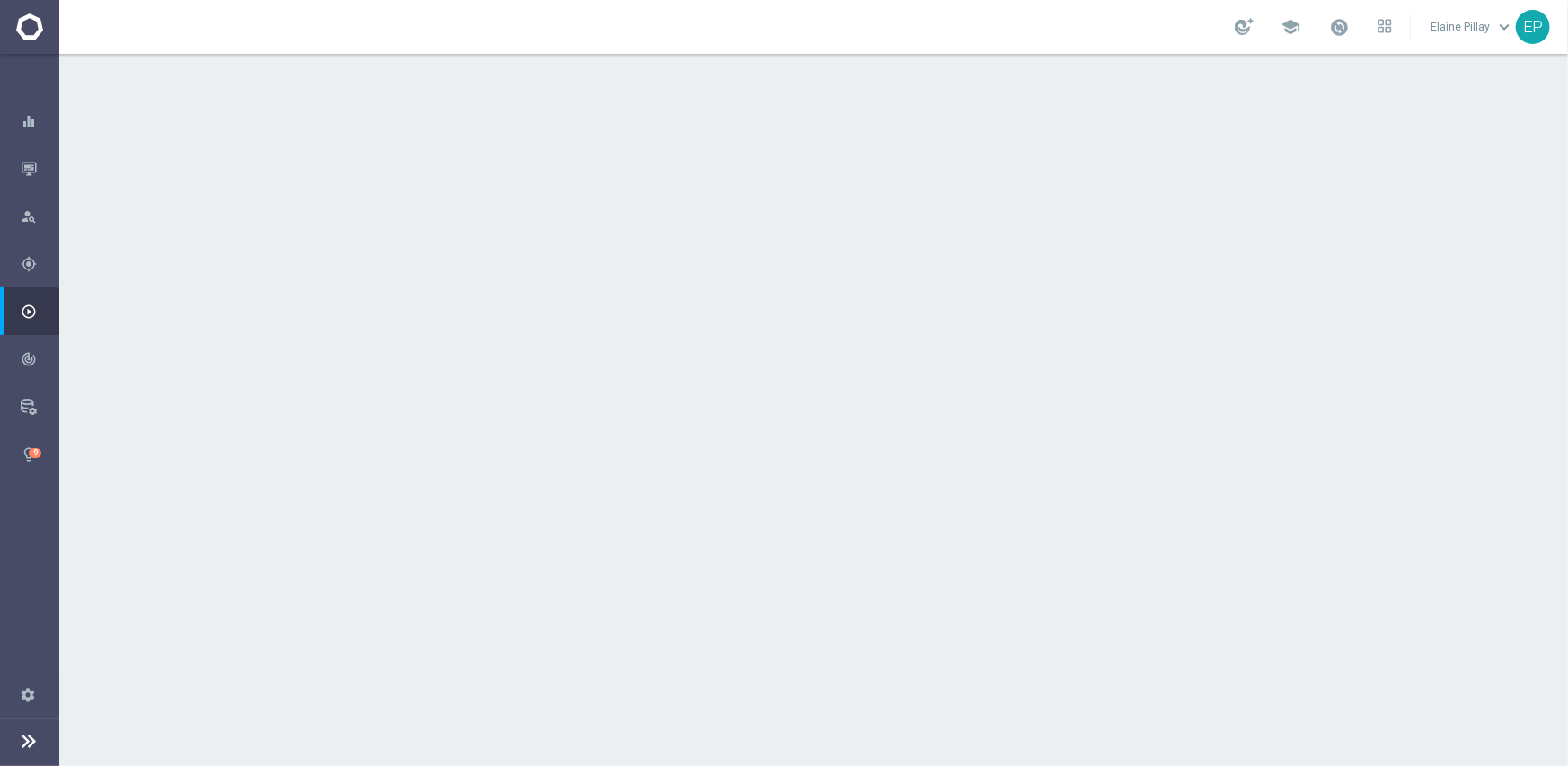 drag, startPoint x: 524, startPoint y: 240, endPoint x: 550, endPoint y: 241, distance: 26.019224 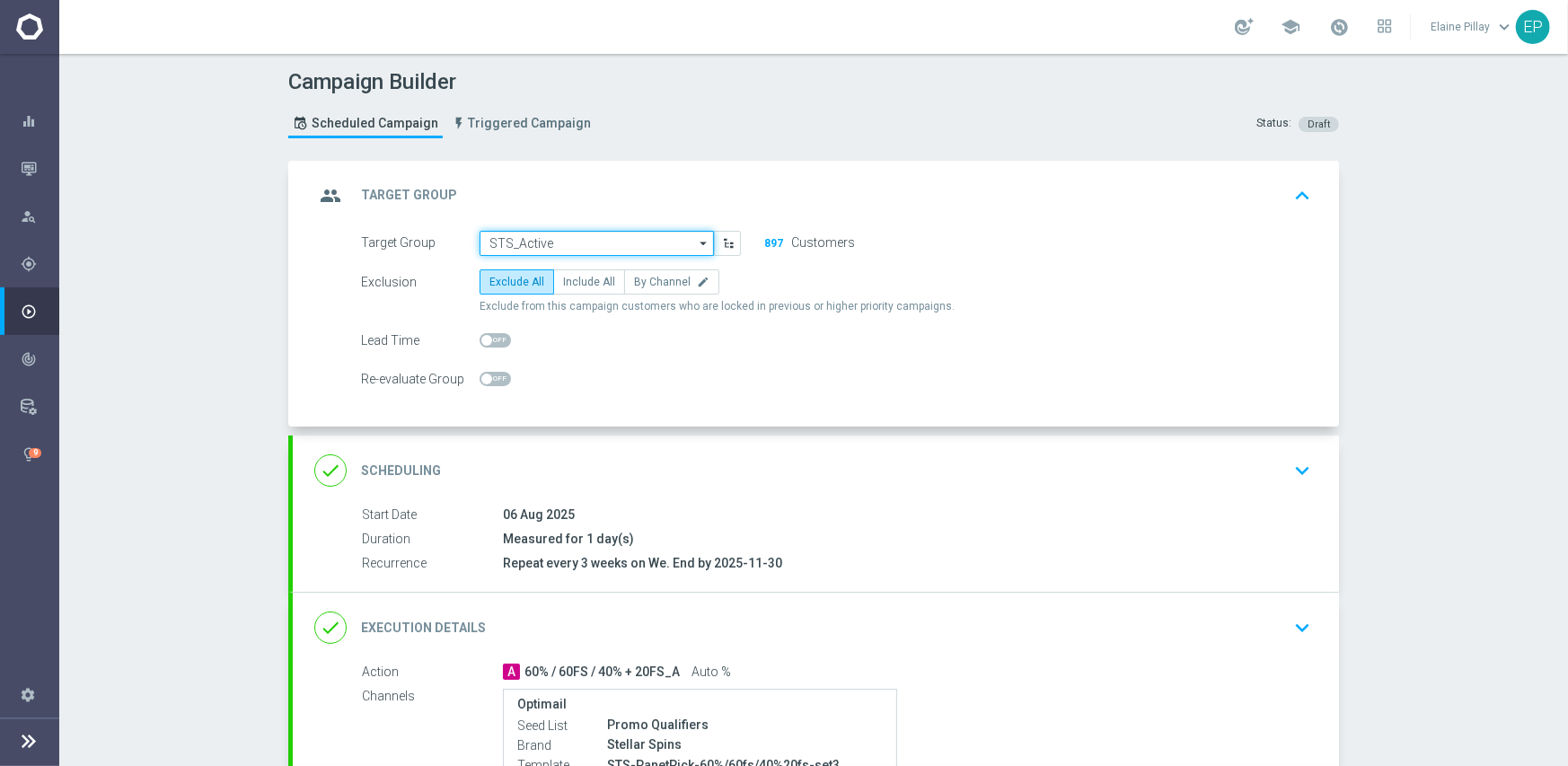 click on "STS_Active" 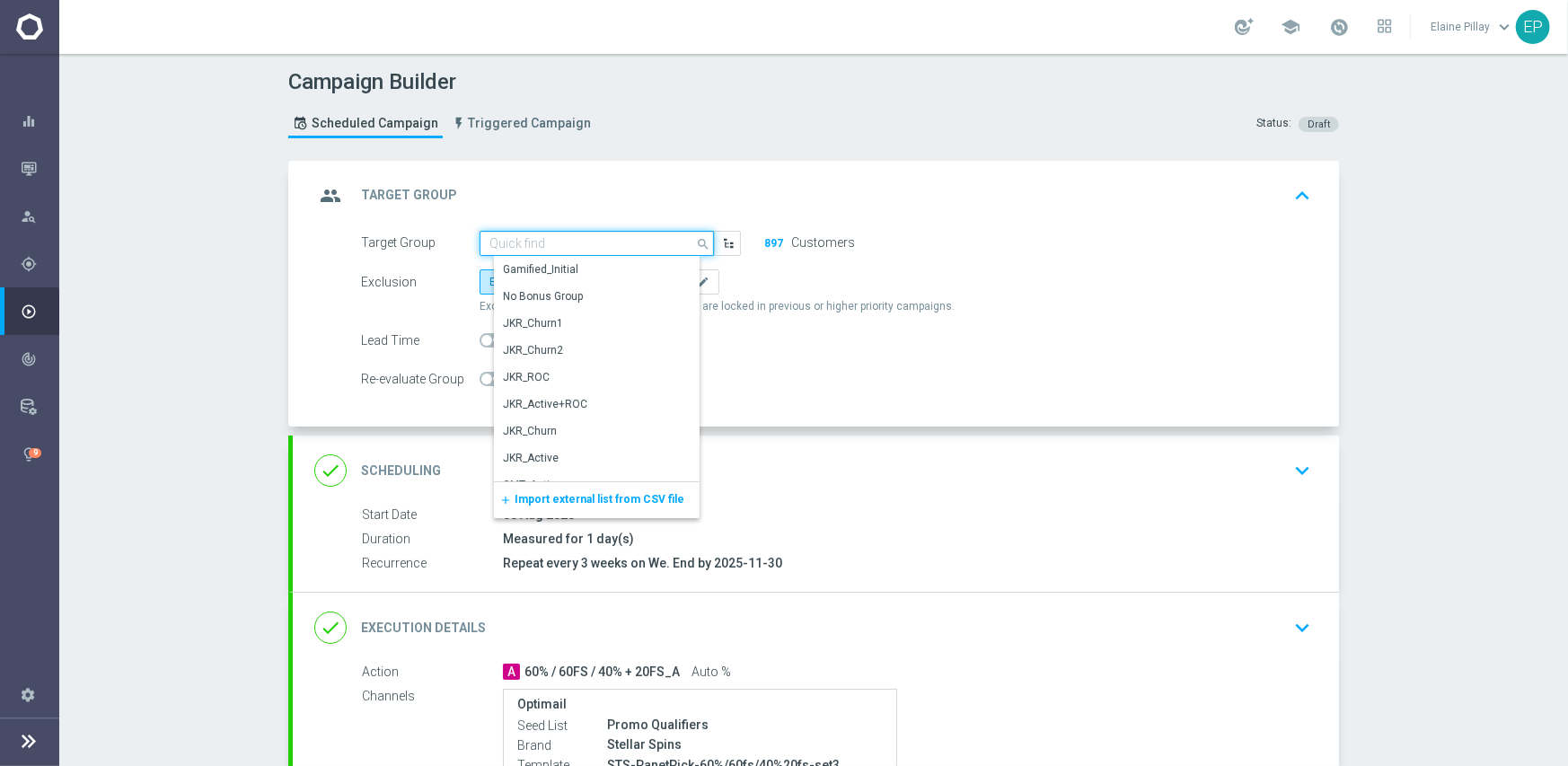 paste on "TS_" 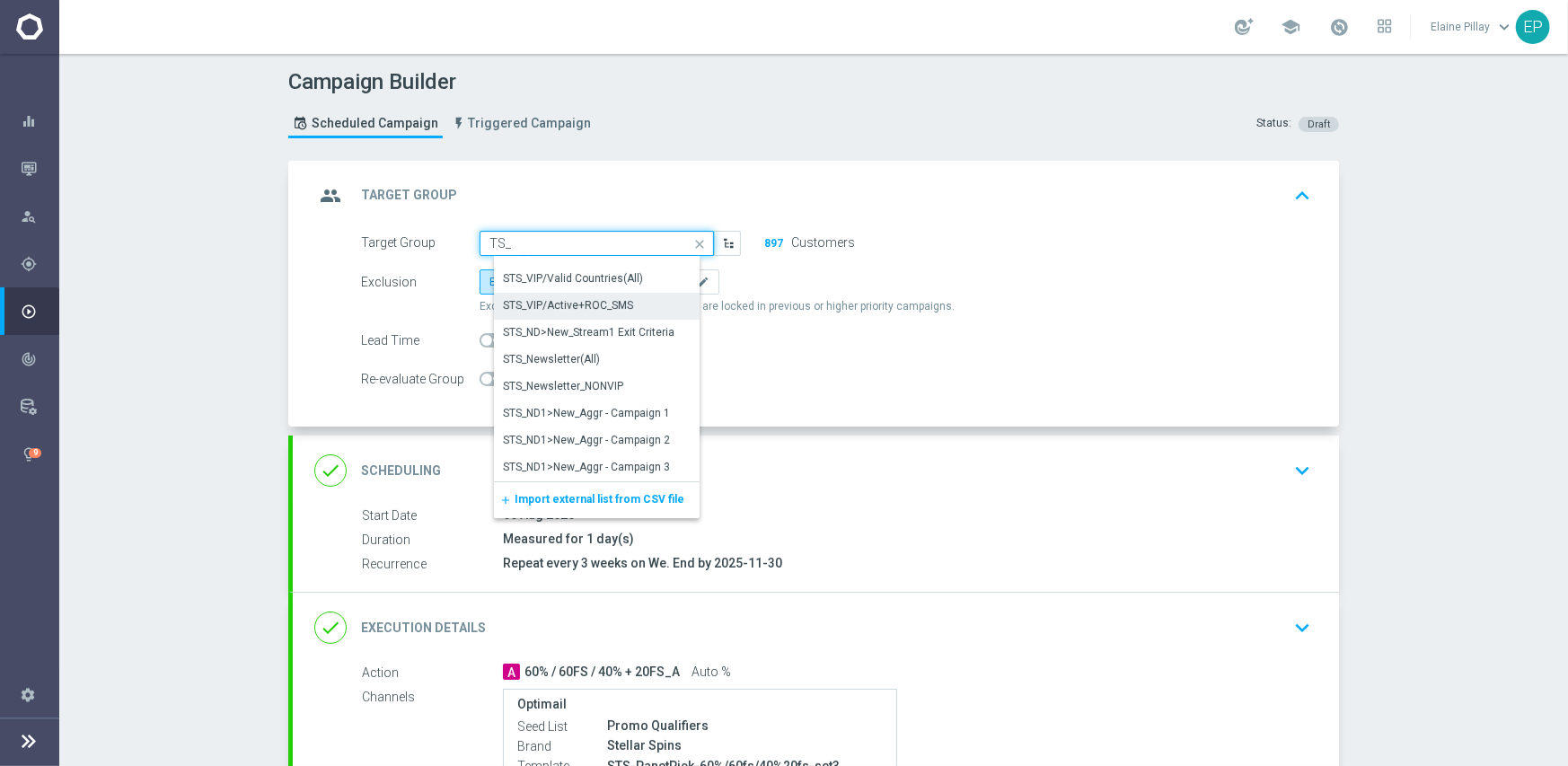 scroll, scrollTop: 90, scrollLeft: 0, axis: vertical 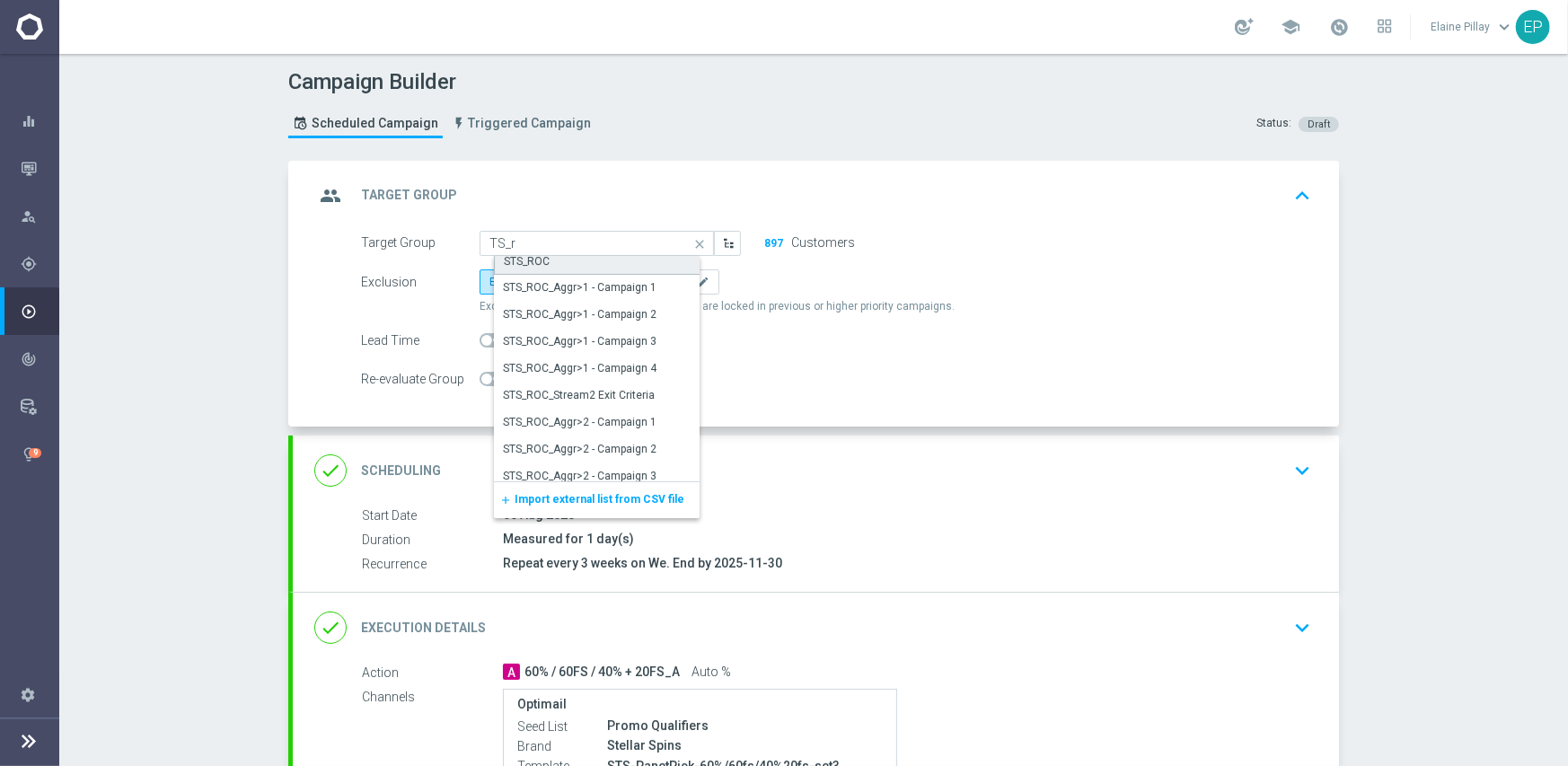 click on "STS_ROC" 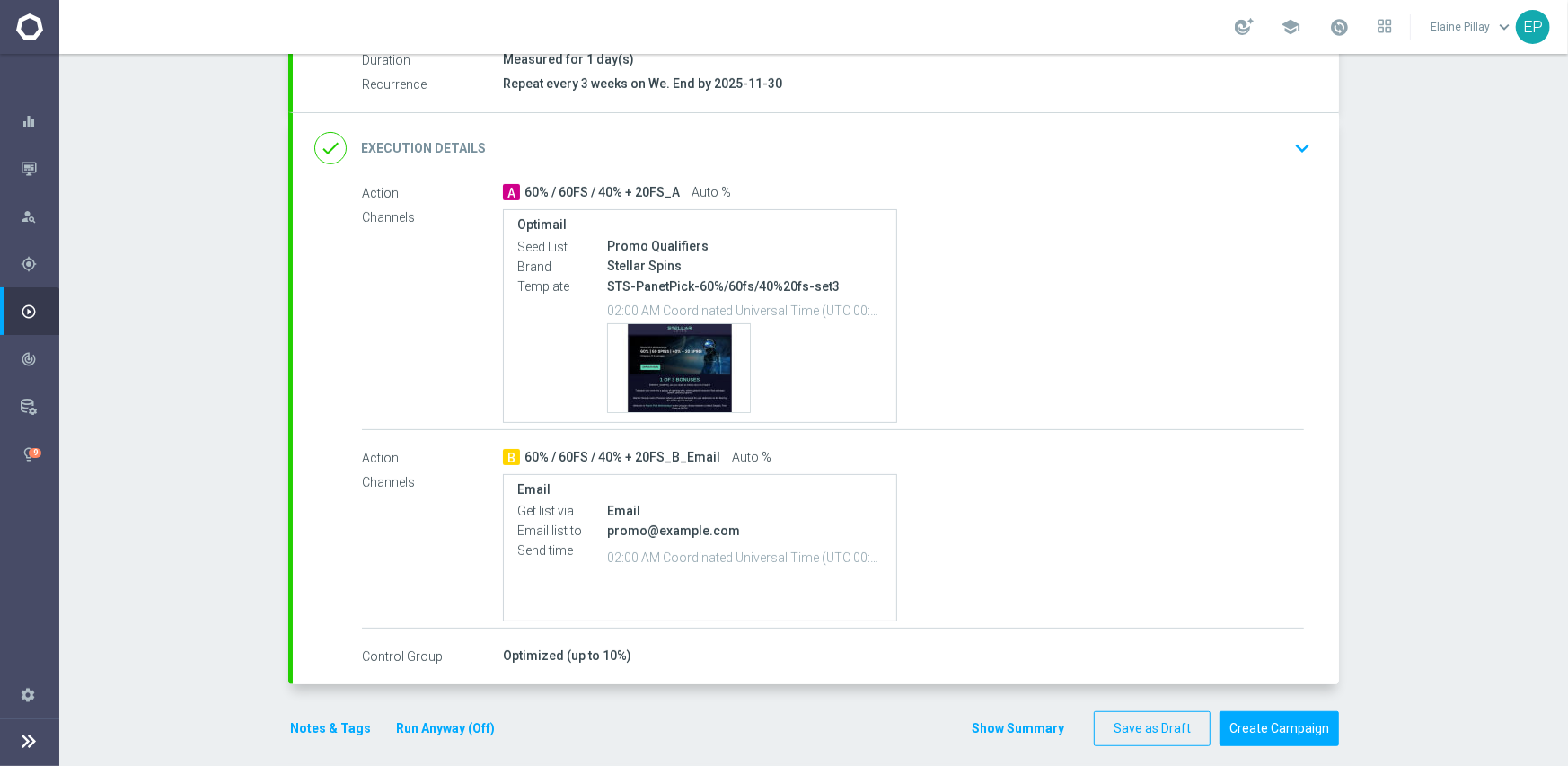 scroll, scrollTop: 494, scrollLeft: 0, axis: vertical 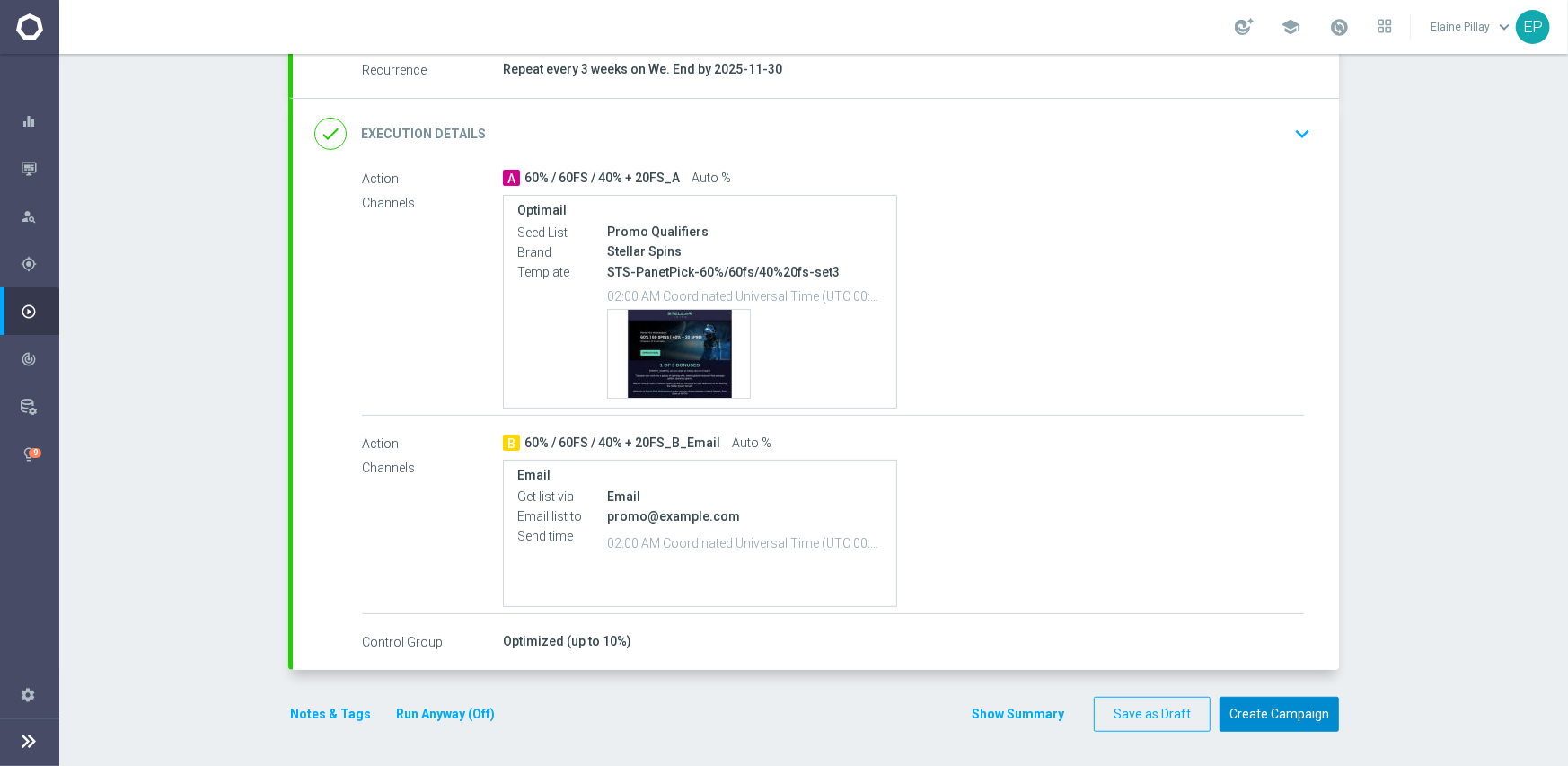 click on "Create Campaign" 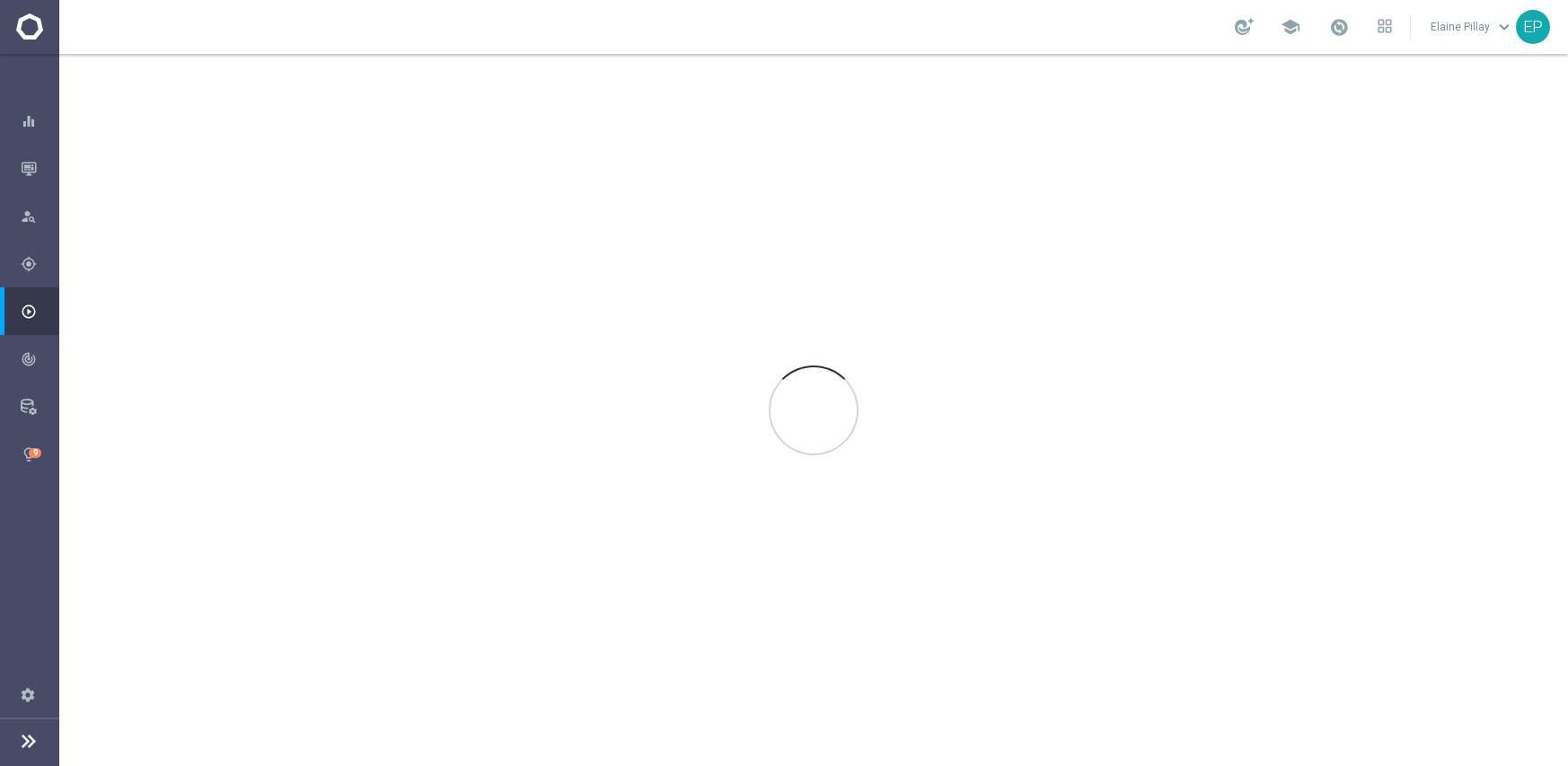 scroll, scrollTop: 0, scrollLeft: 0, axis: both 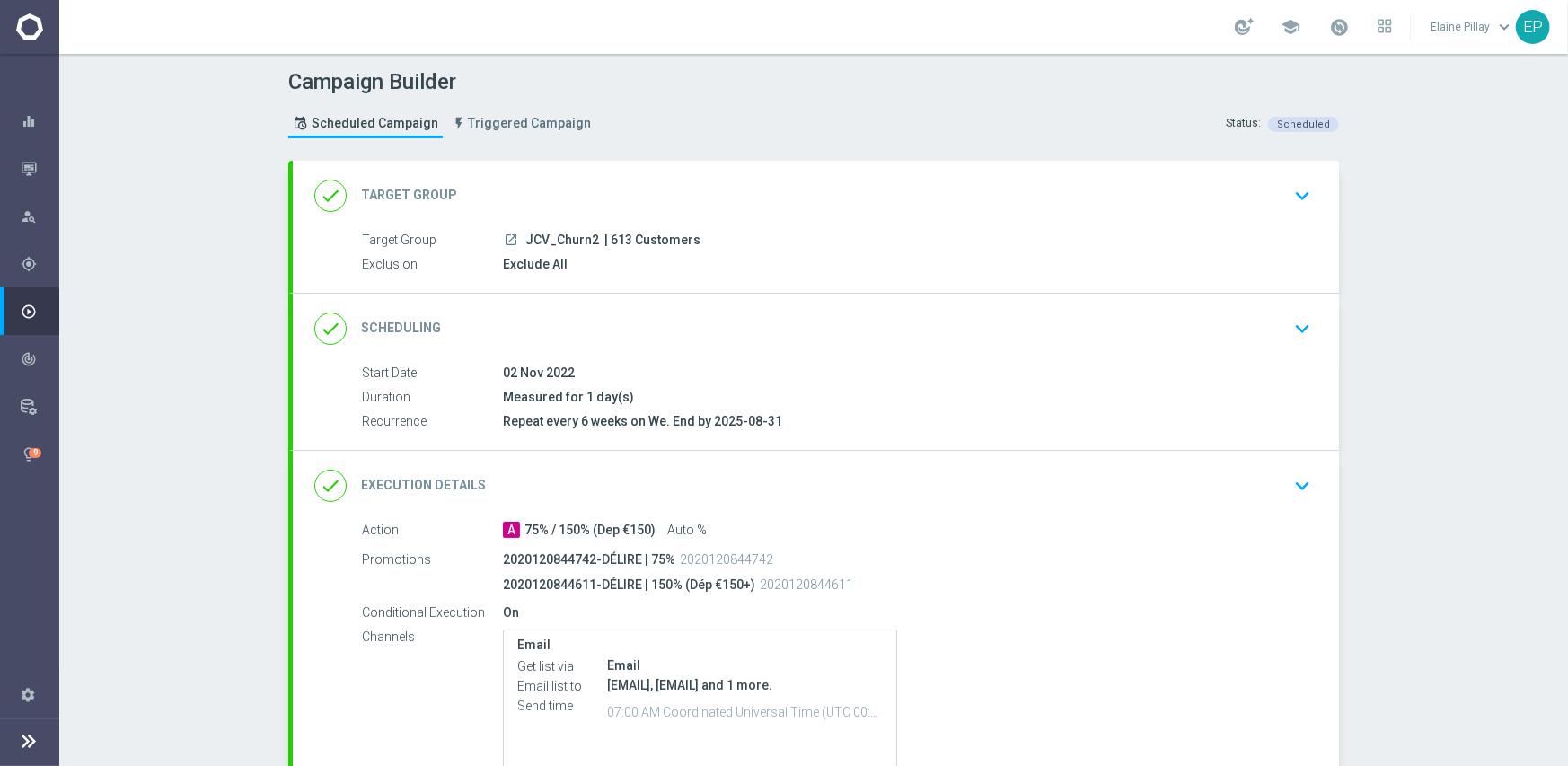 click on "done
Scheduling
keyboard_arrow_down" 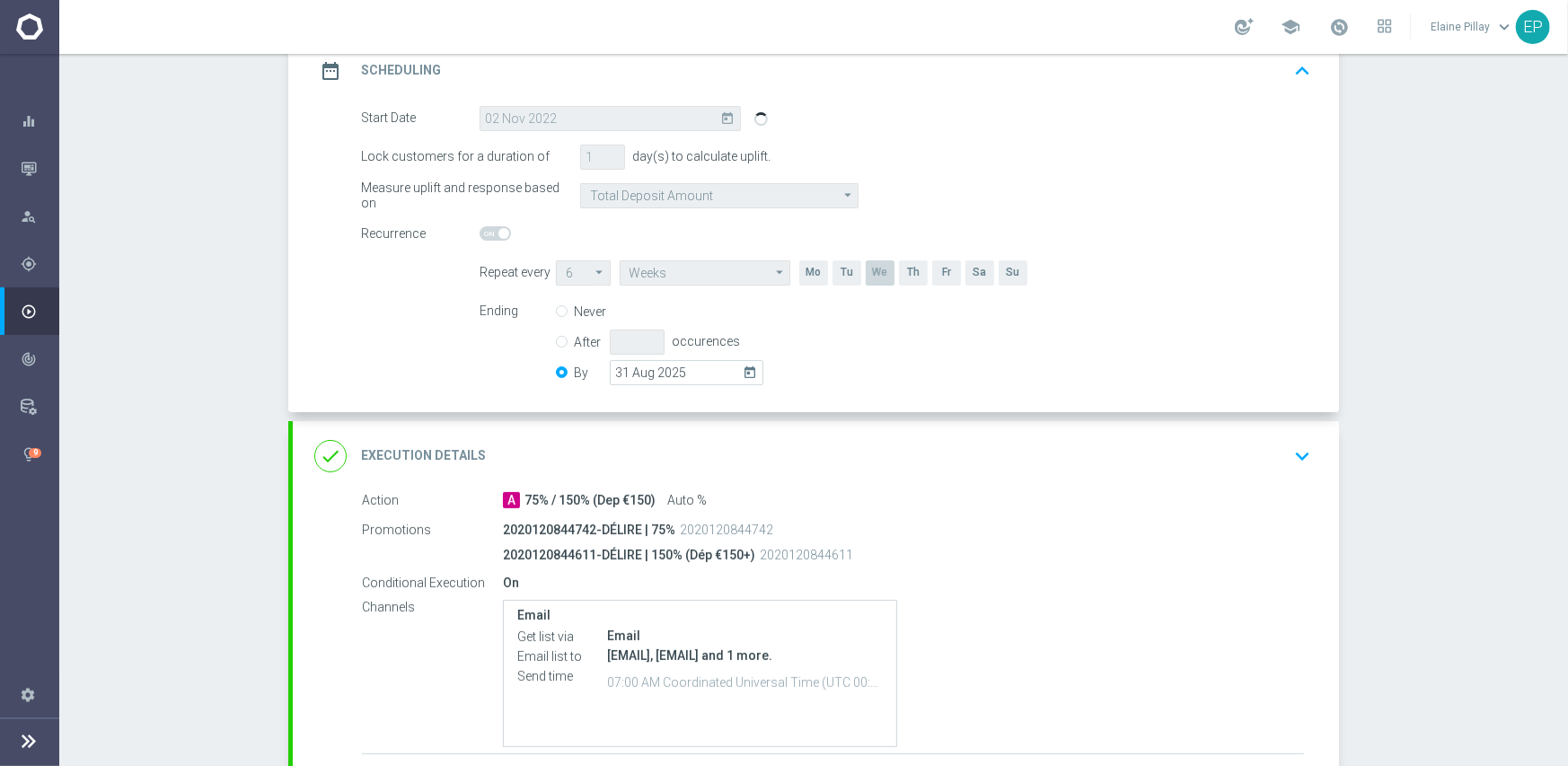 scroll, scrollTop: 269, scrollLeft: 0, axis: vertical 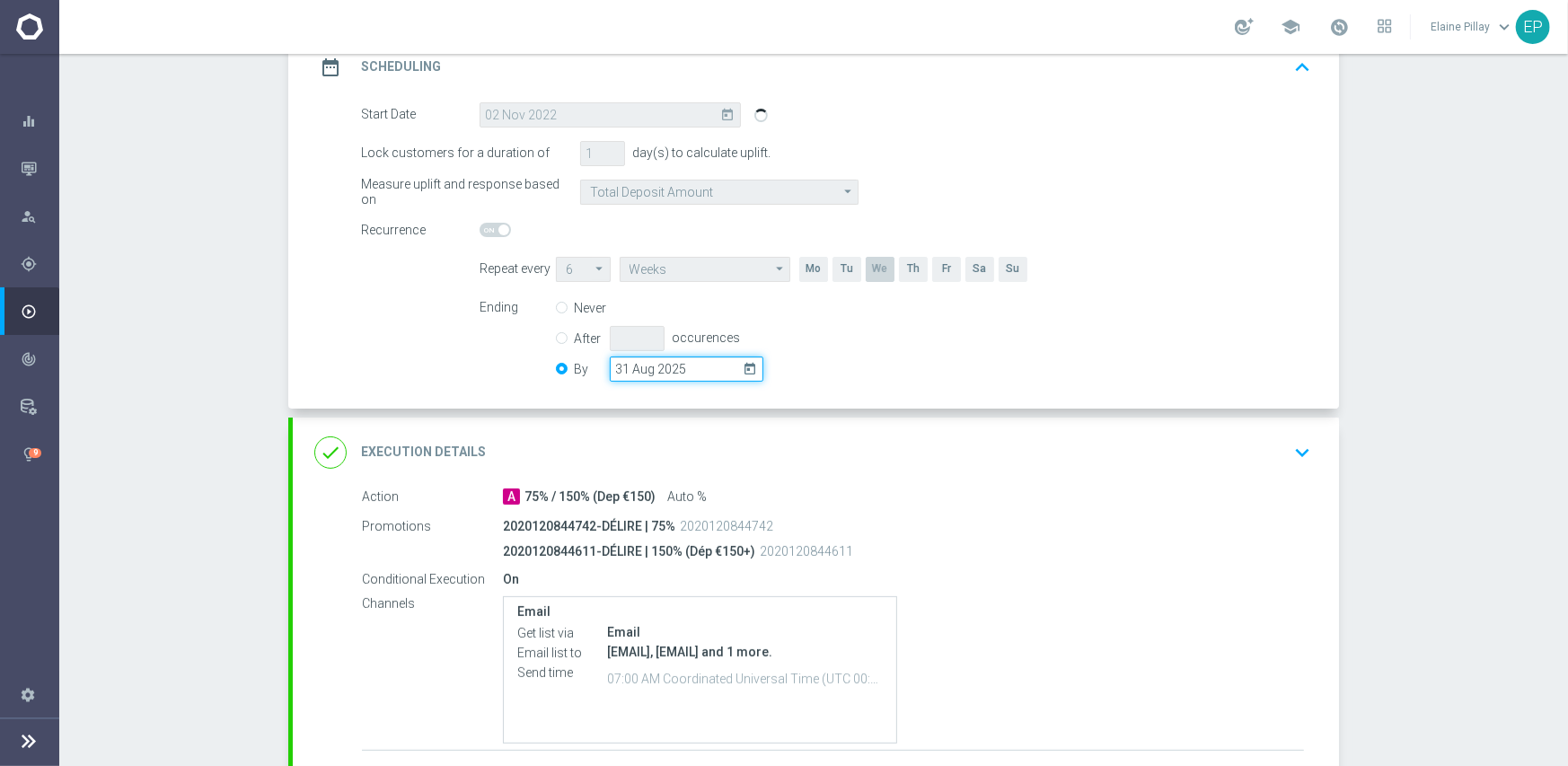 drag, startPoint x: 698, startPoint y: 363, endPoint x: 716, endPoint y: 377, distance: 22.803509 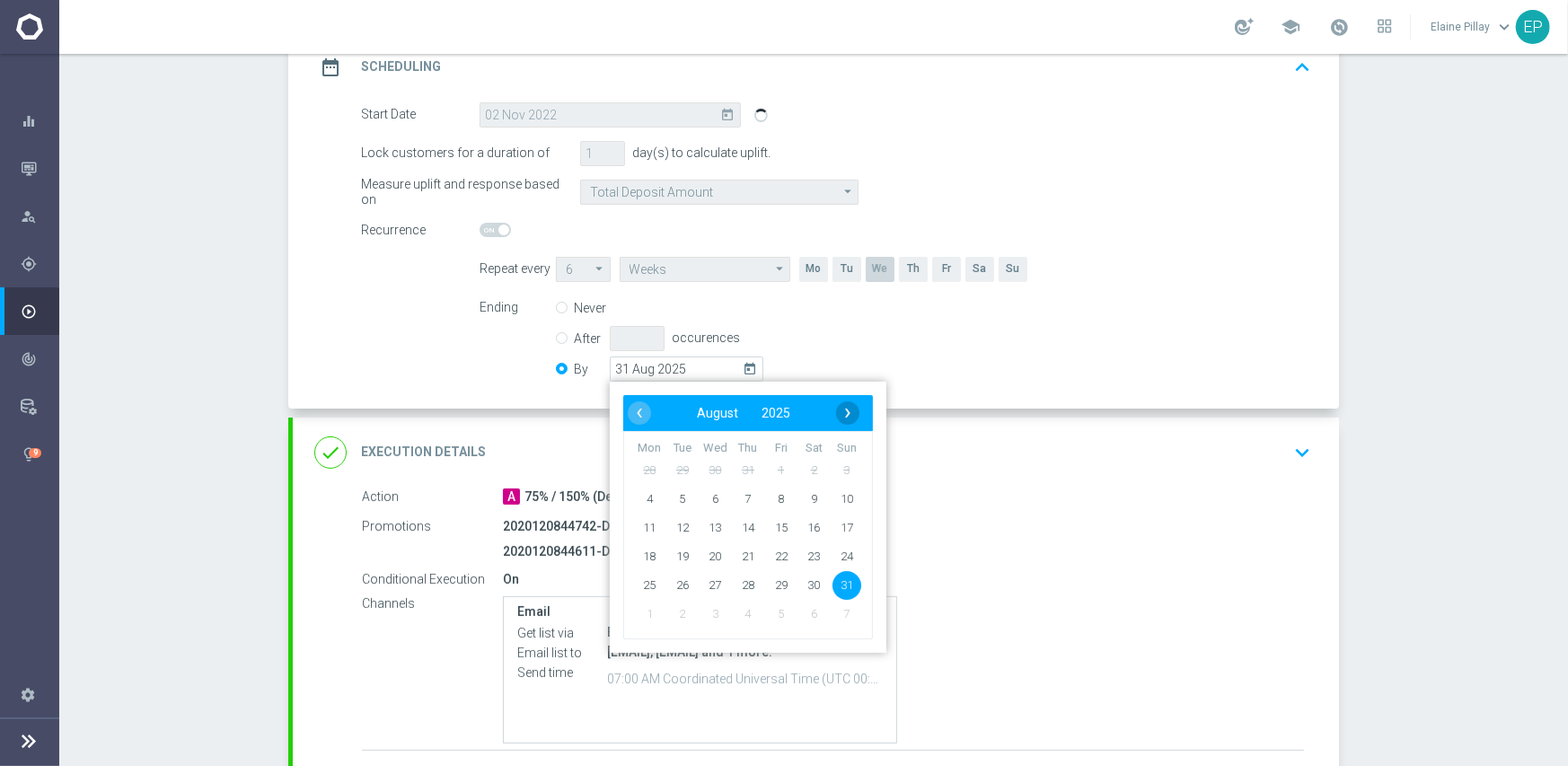 click on "›" 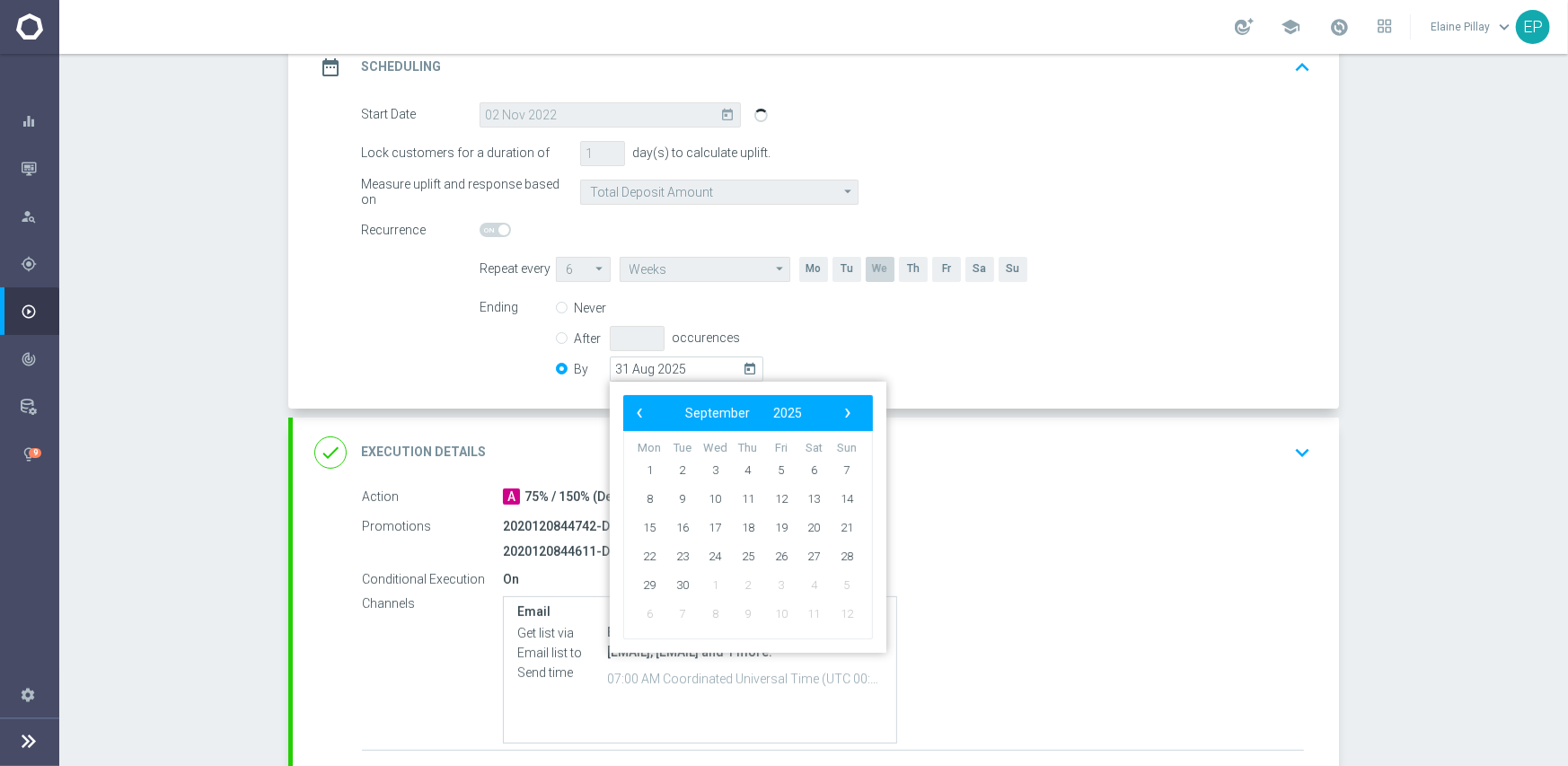 click on "›" 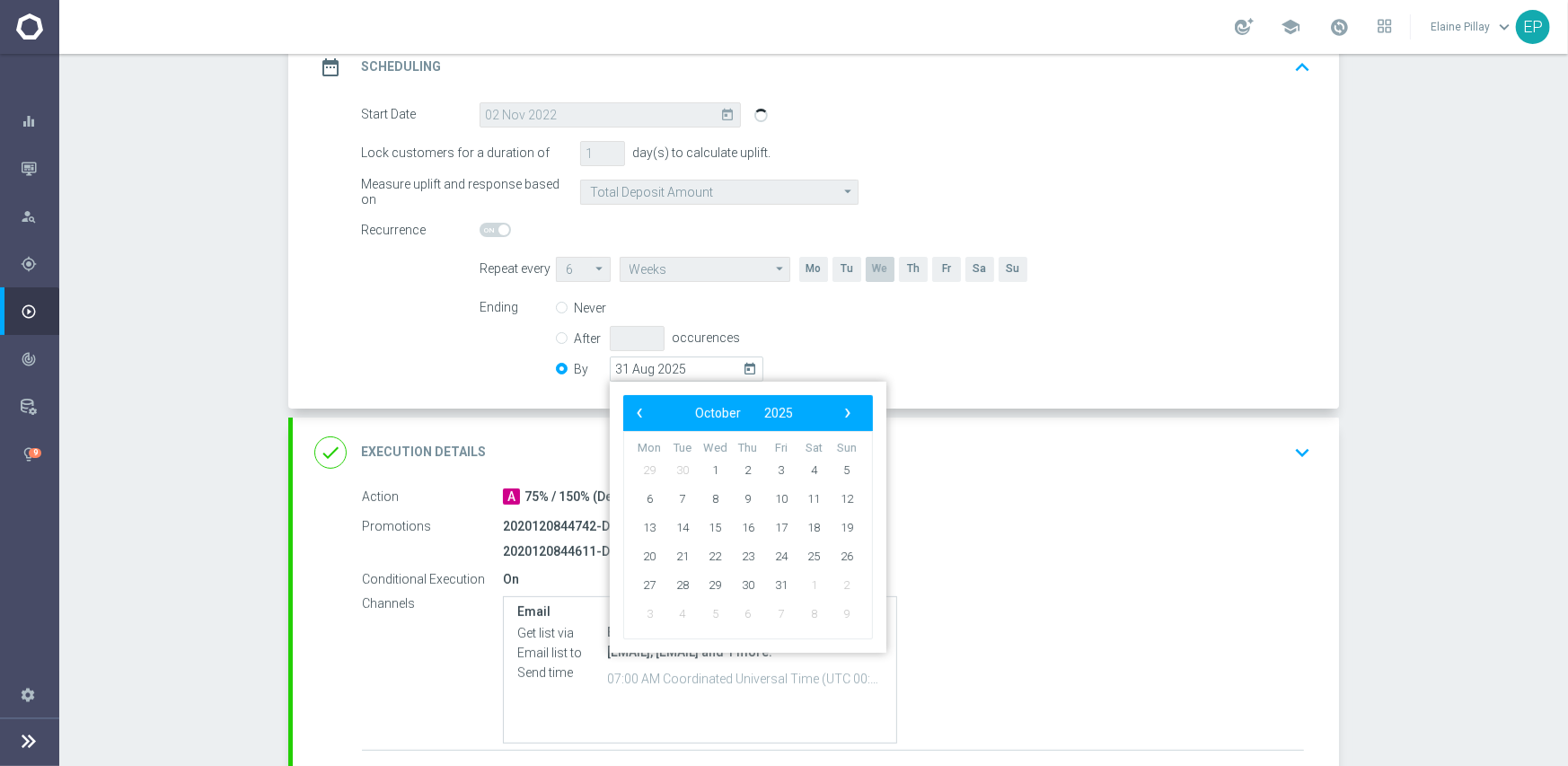 click on "›" 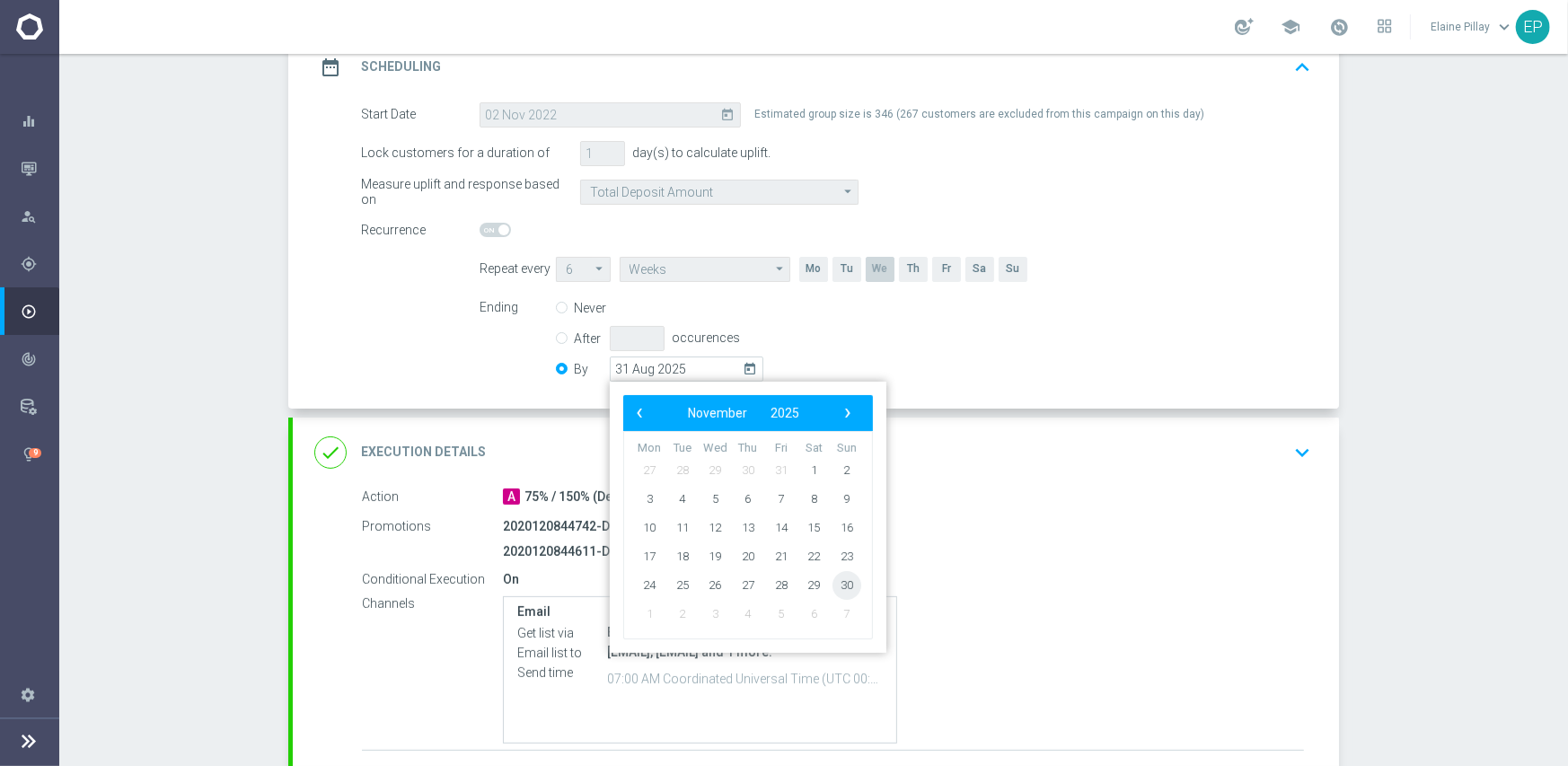 click on "30" 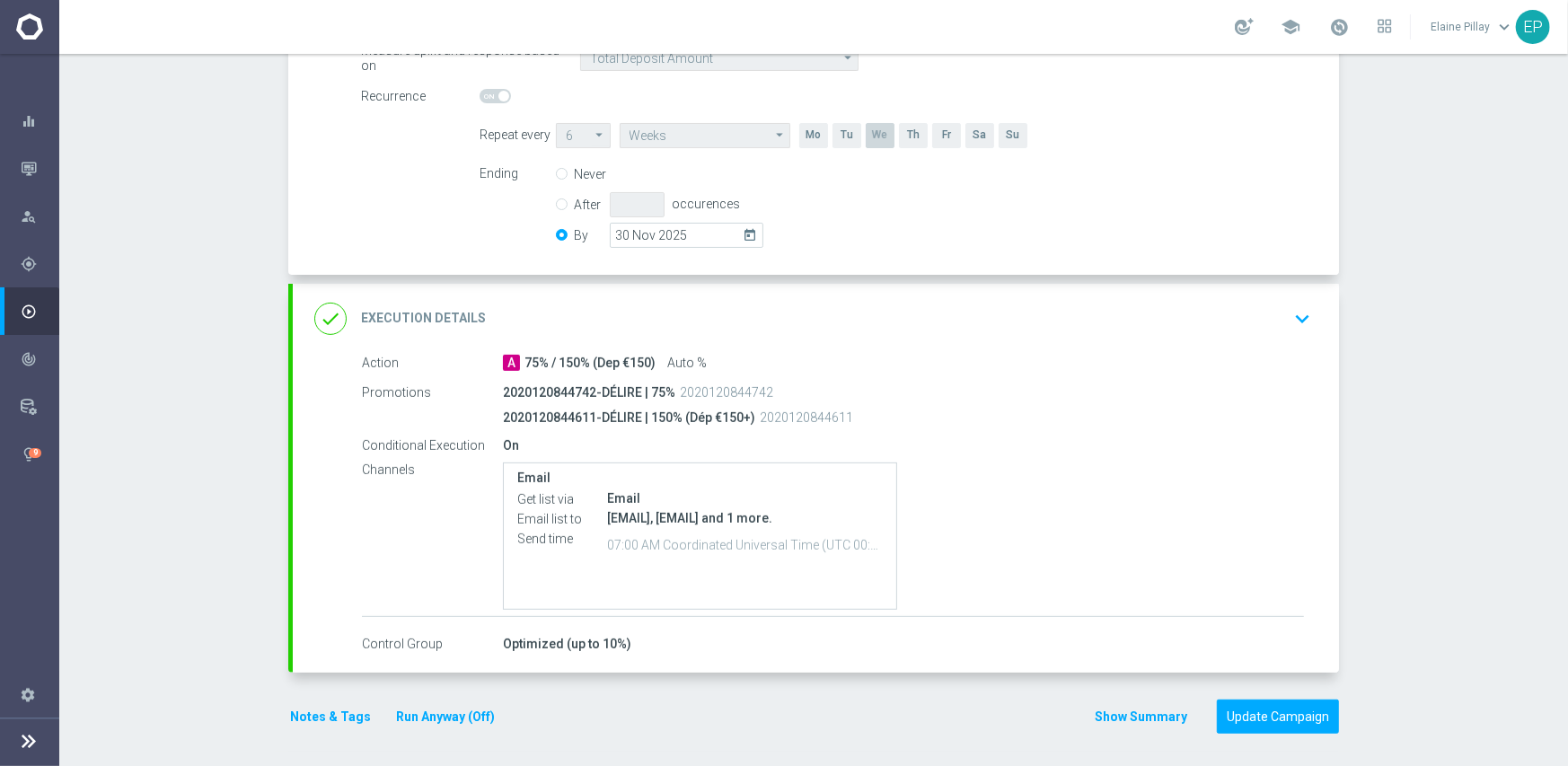 scroll, scrollTop: 405, scrollLeft: 0, axis: vertical 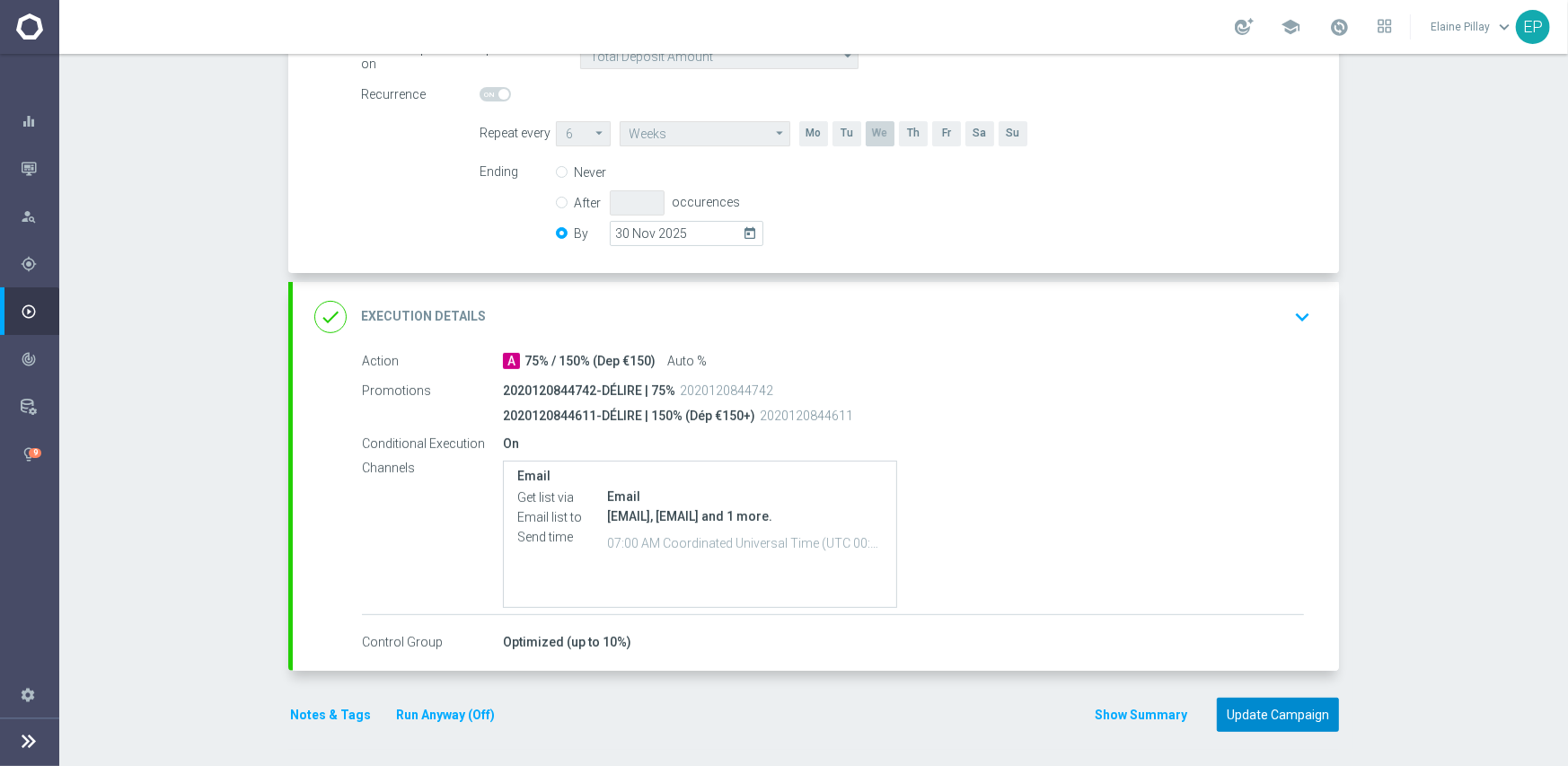 click on "Update Campaign" 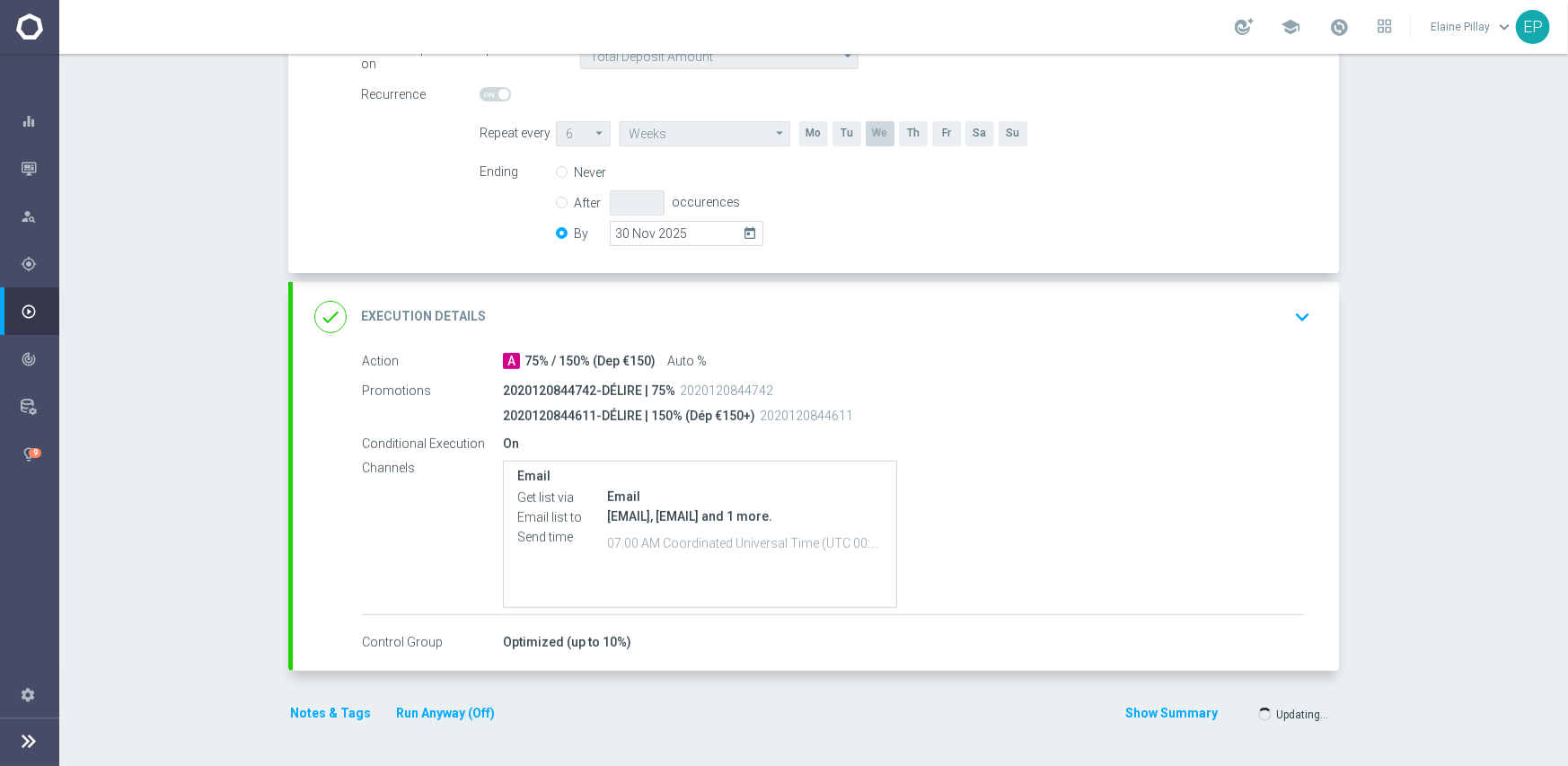 scroll, scrollTop: 403, scrollLeft: 0, axis: vertical 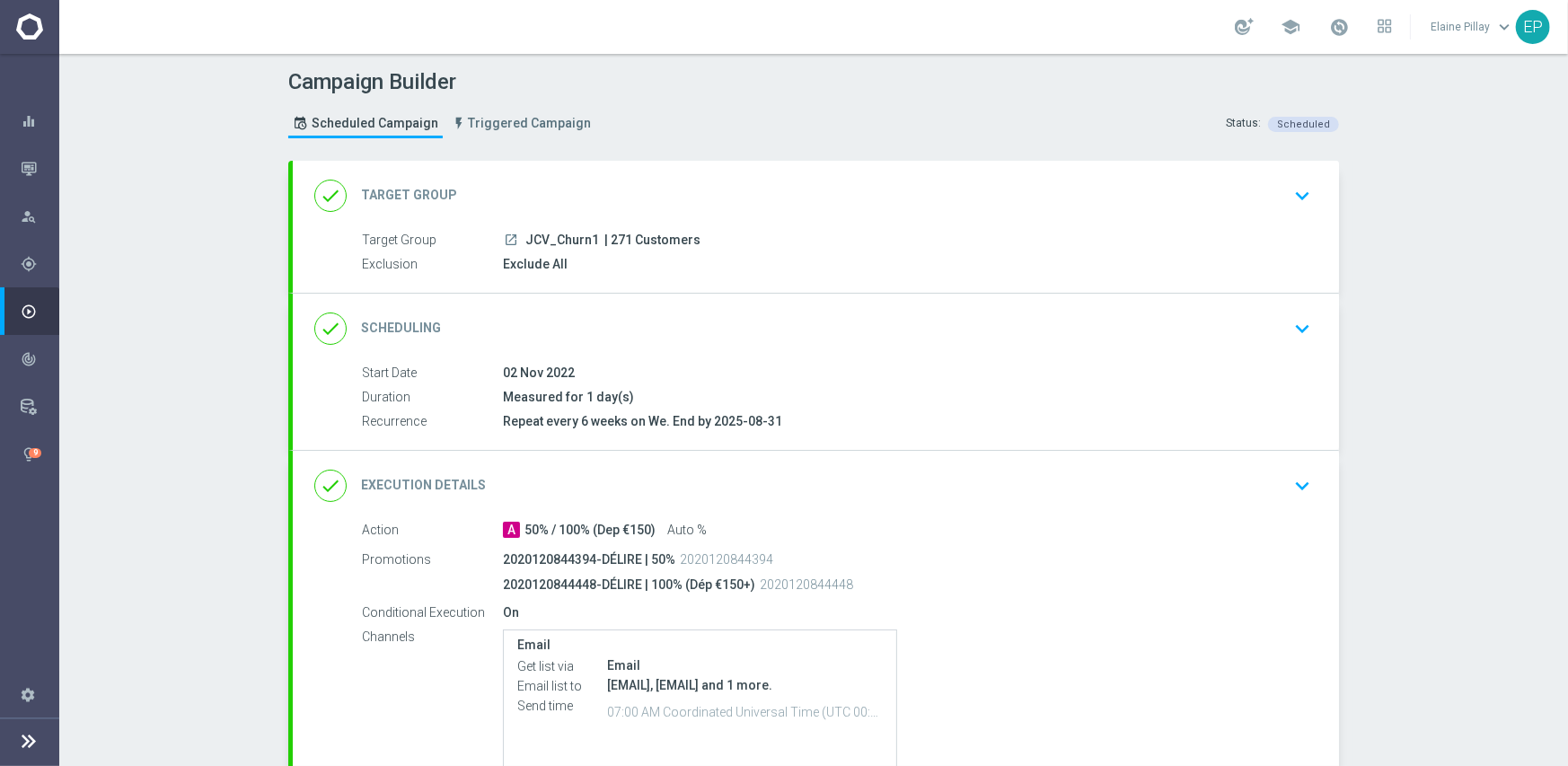click on "done
Scheduling
keyboard_arrow_down" 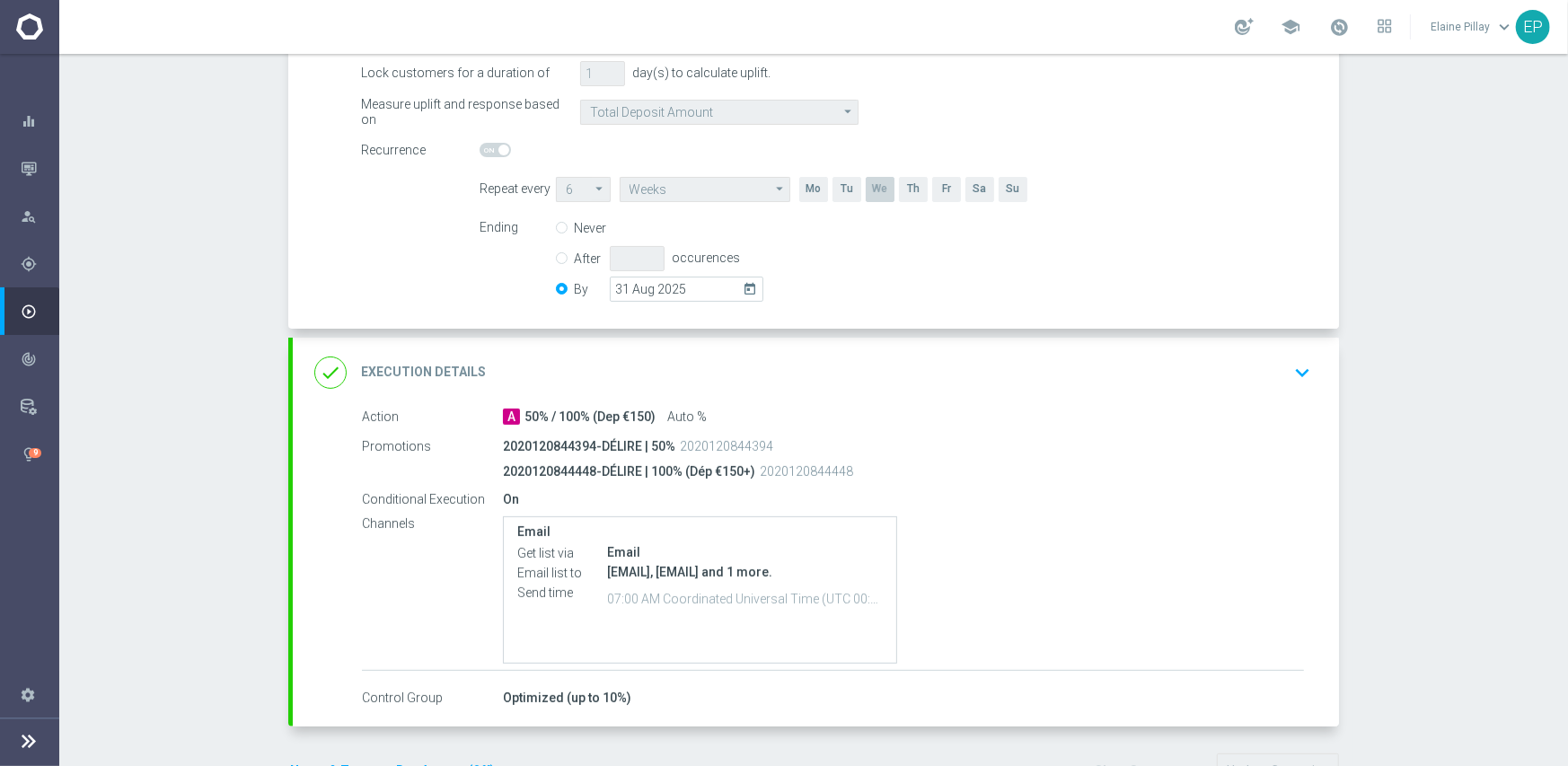 scroll, scrollTop: 359, scrollLeft: 0, axis: vertical 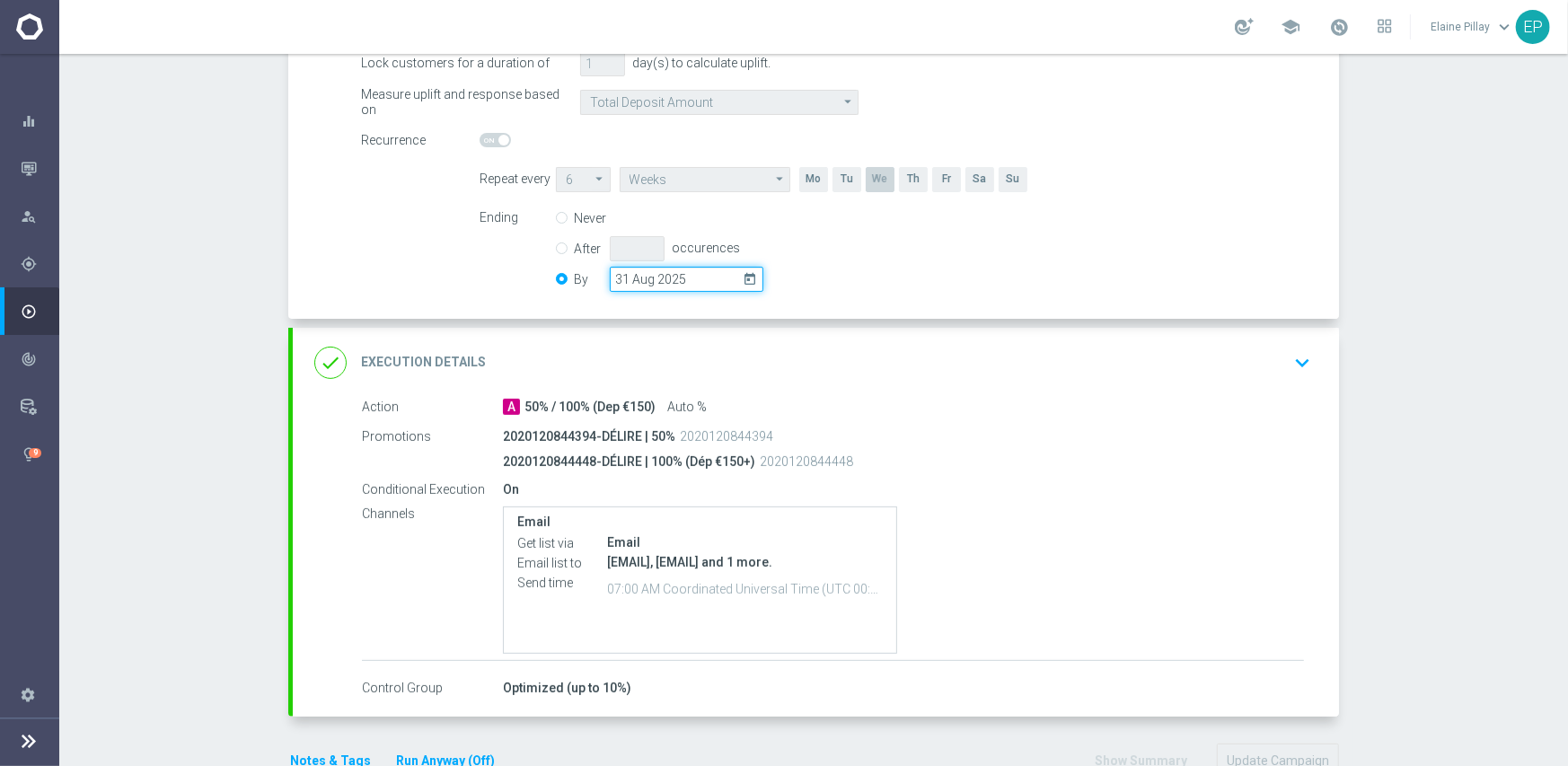 click on "31 Aug 2025" 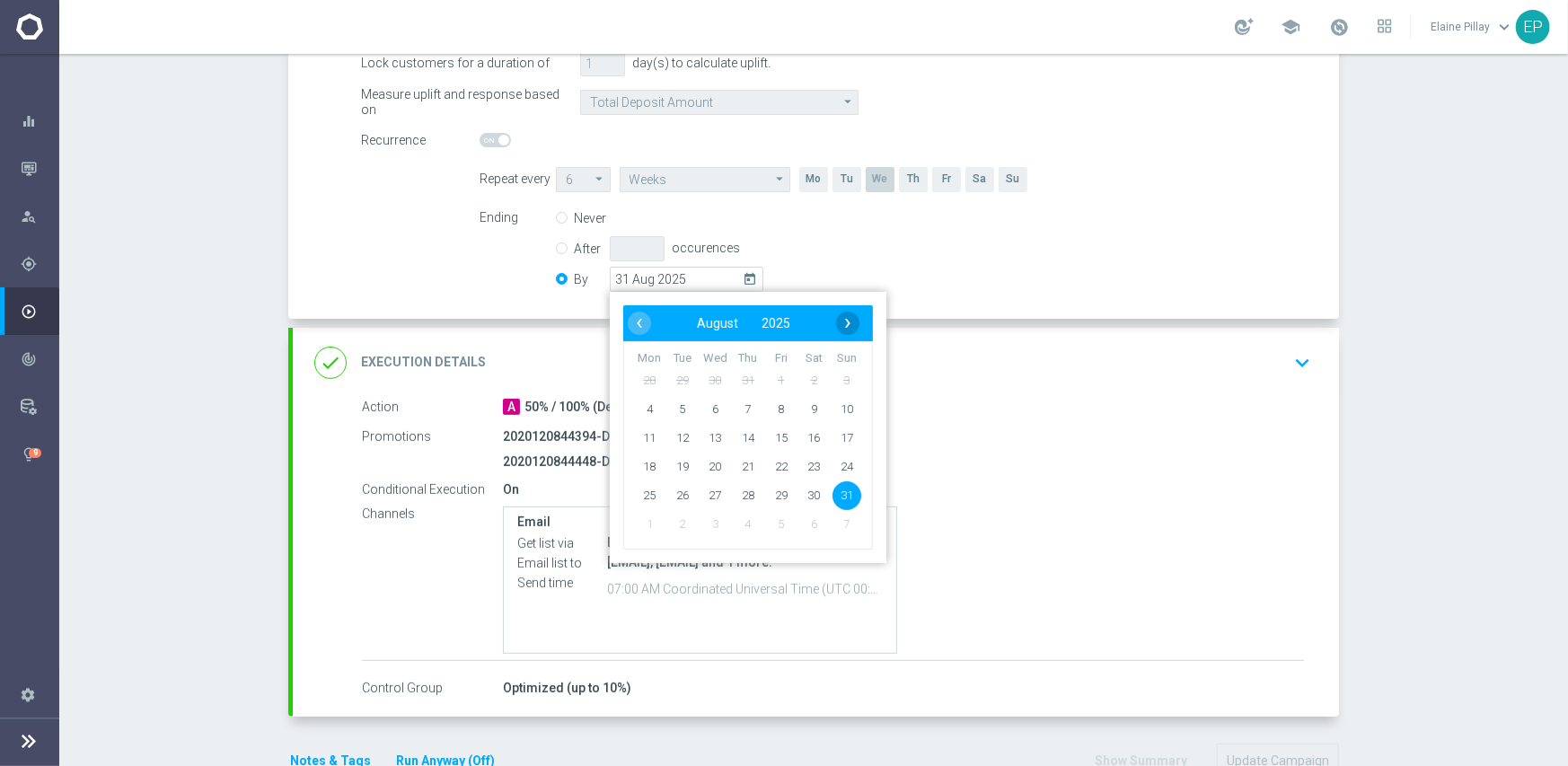 click on "›" 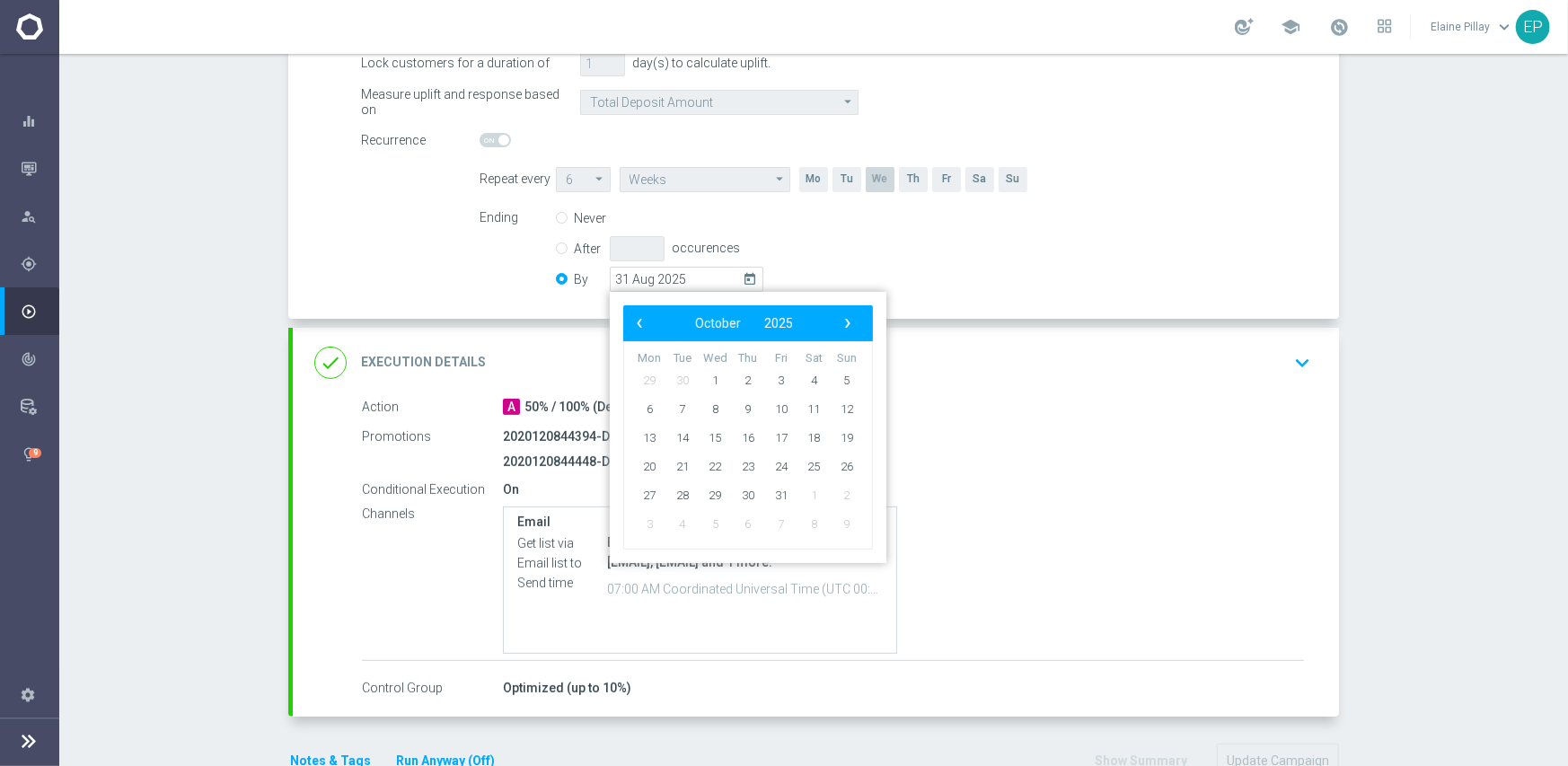 click on "›" 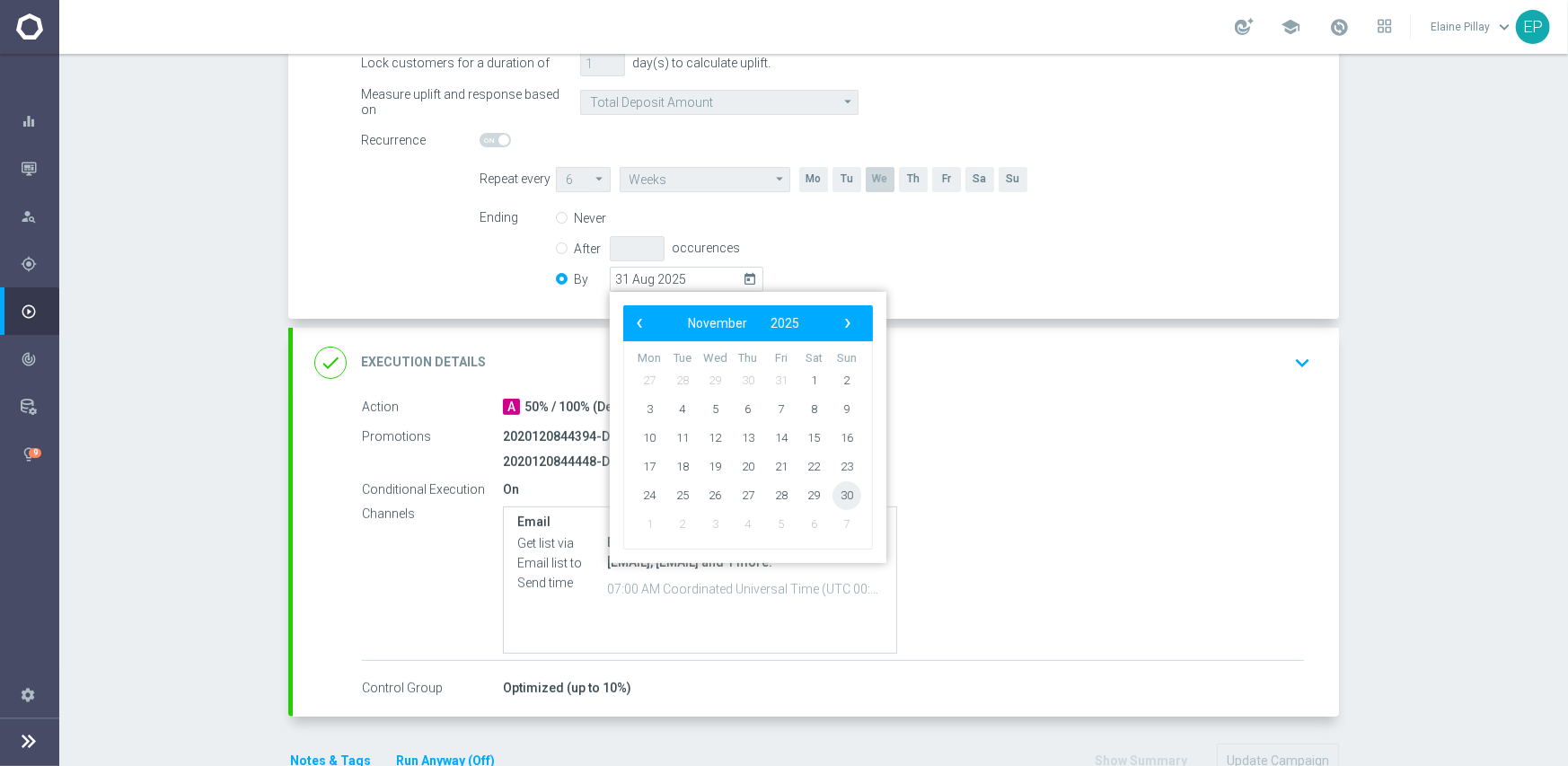 click on "30" 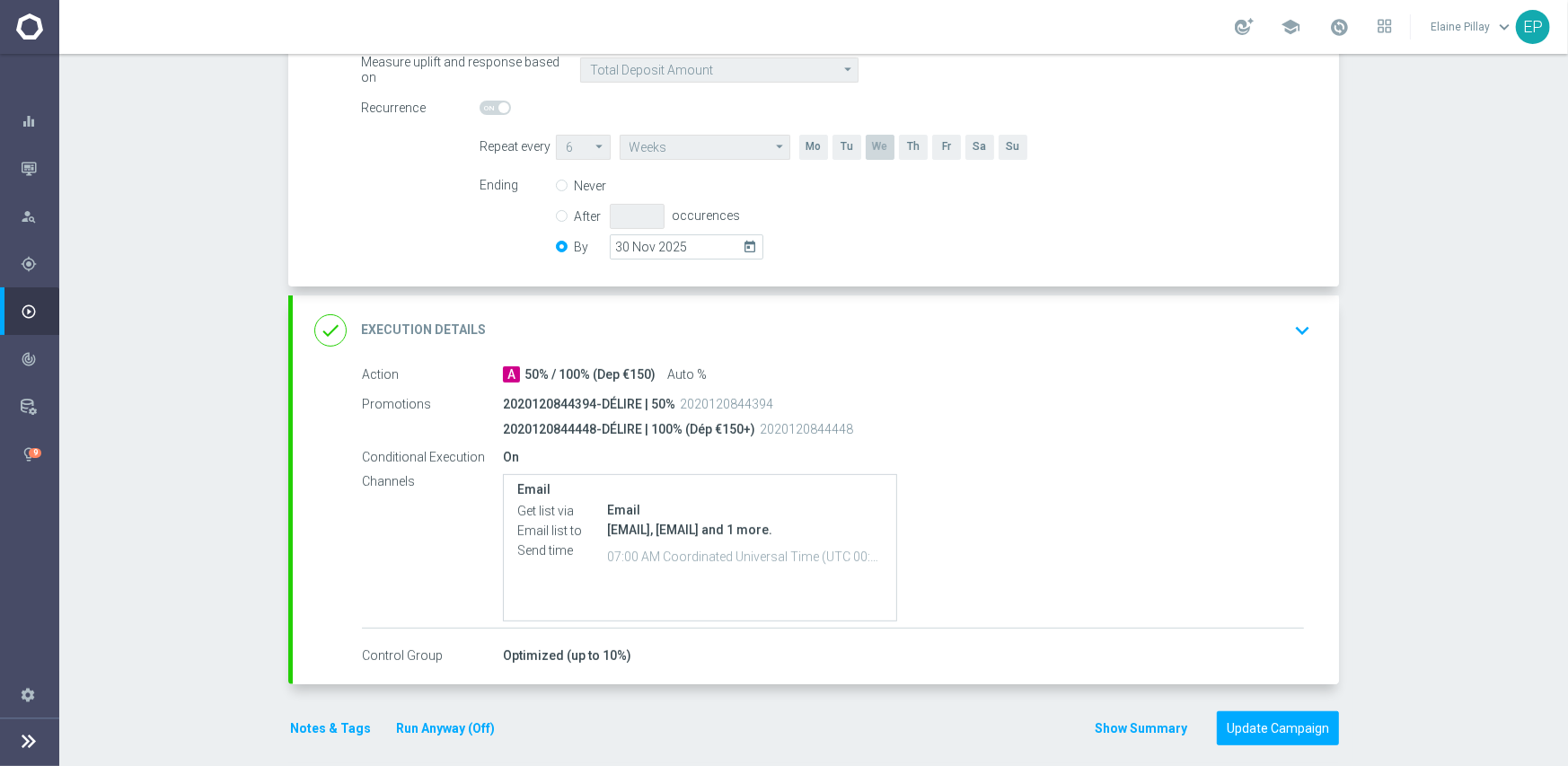 scroll, scrollTop: 405, scrollLeft: 0, axis: vertical 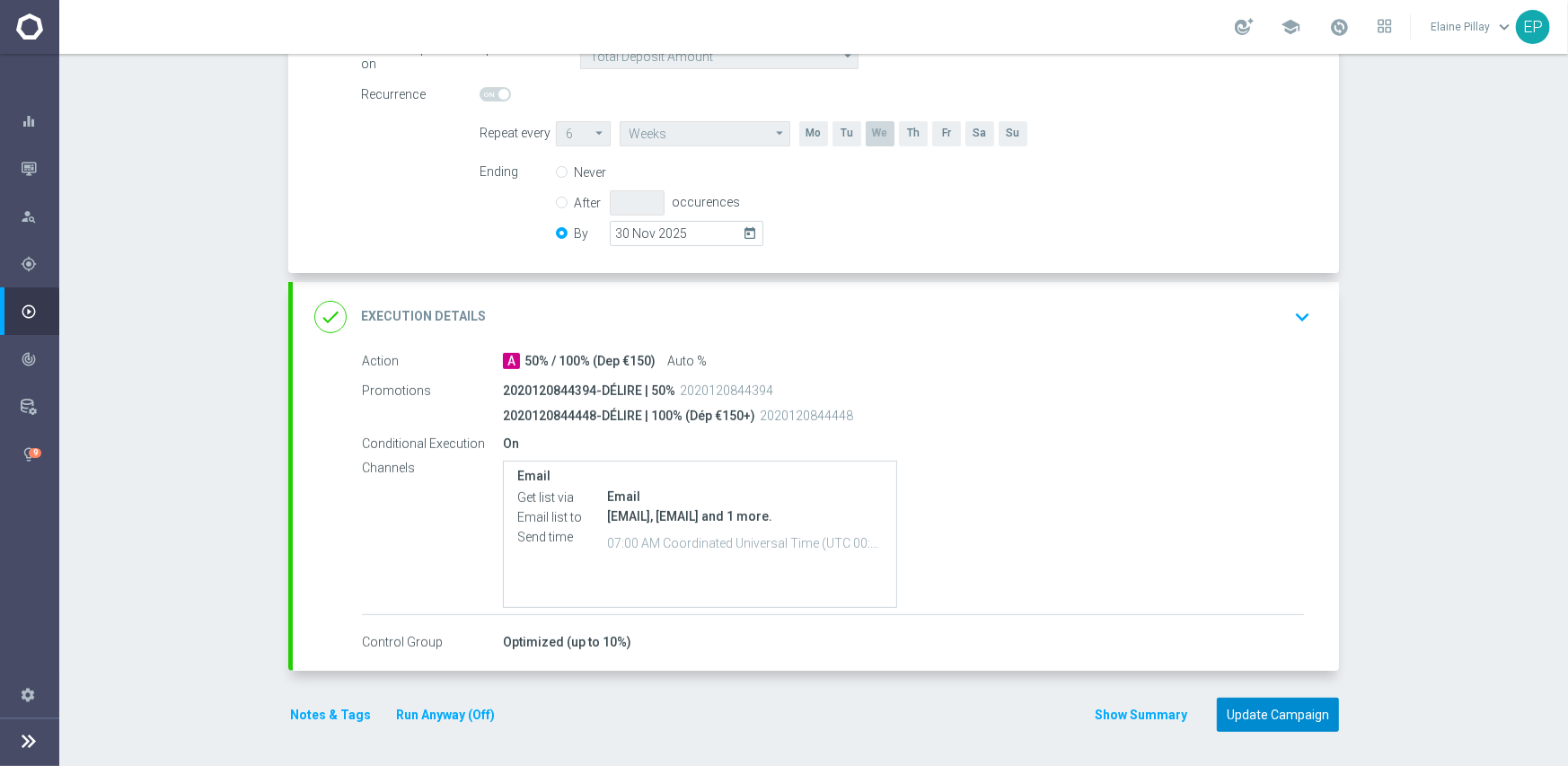 click on "Update Campaign" 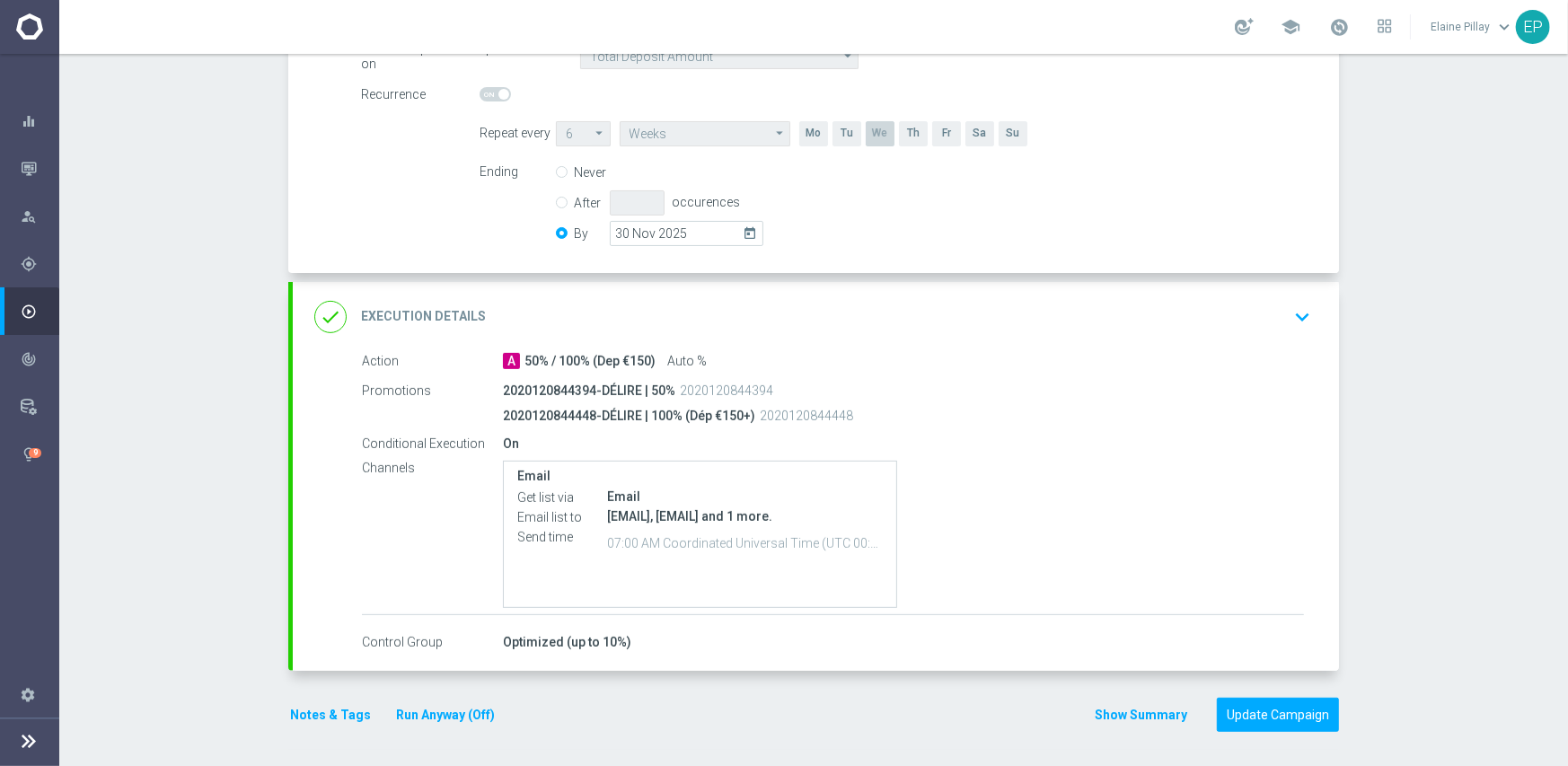 scroll, scrollTop: 403, scrollLeft: 0, axis: vertical 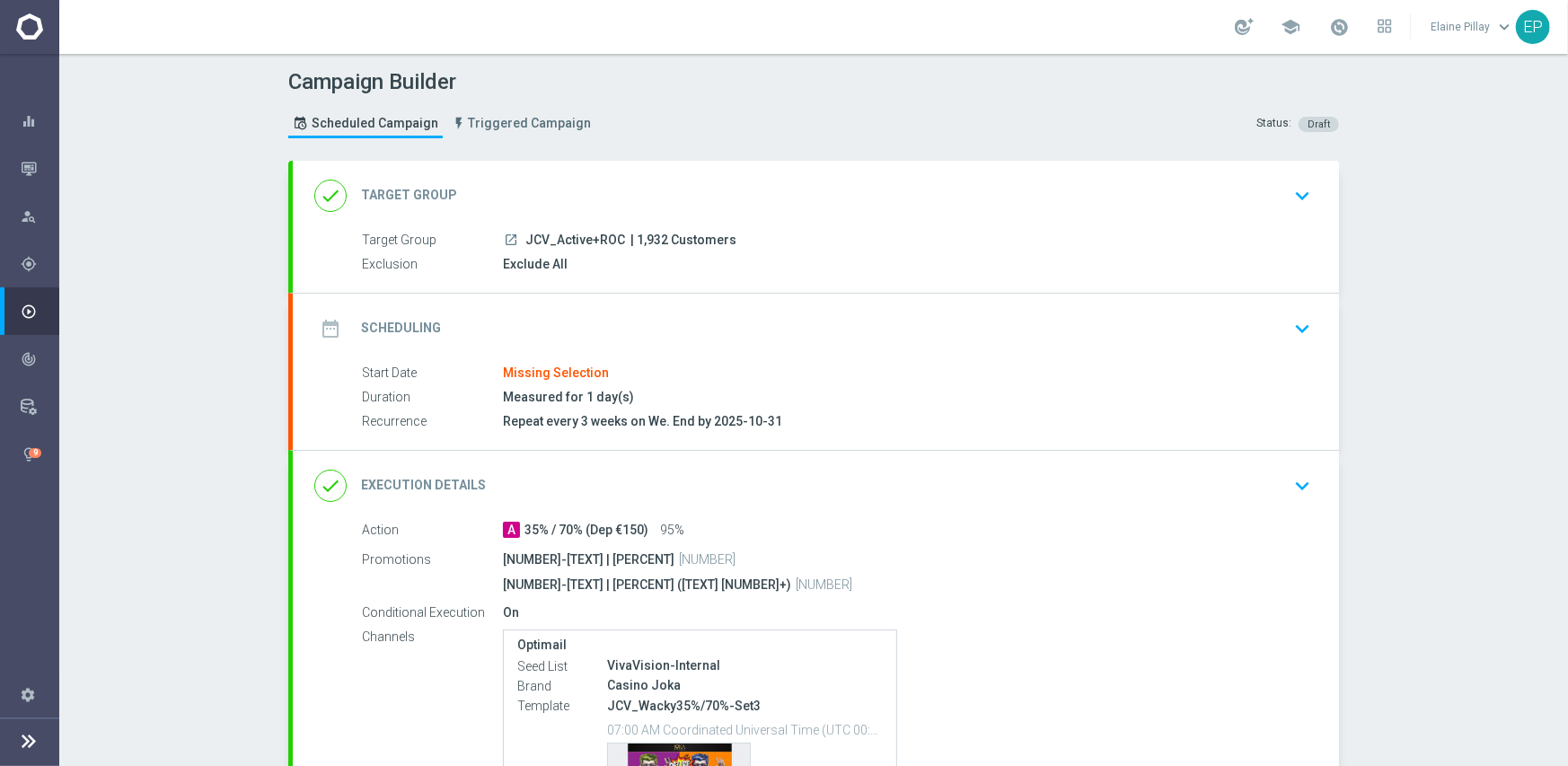 drag, startPoint x: 524, startPoint y: 239, endPoint x: 563, endPoint y: 232, distance: 39.62323 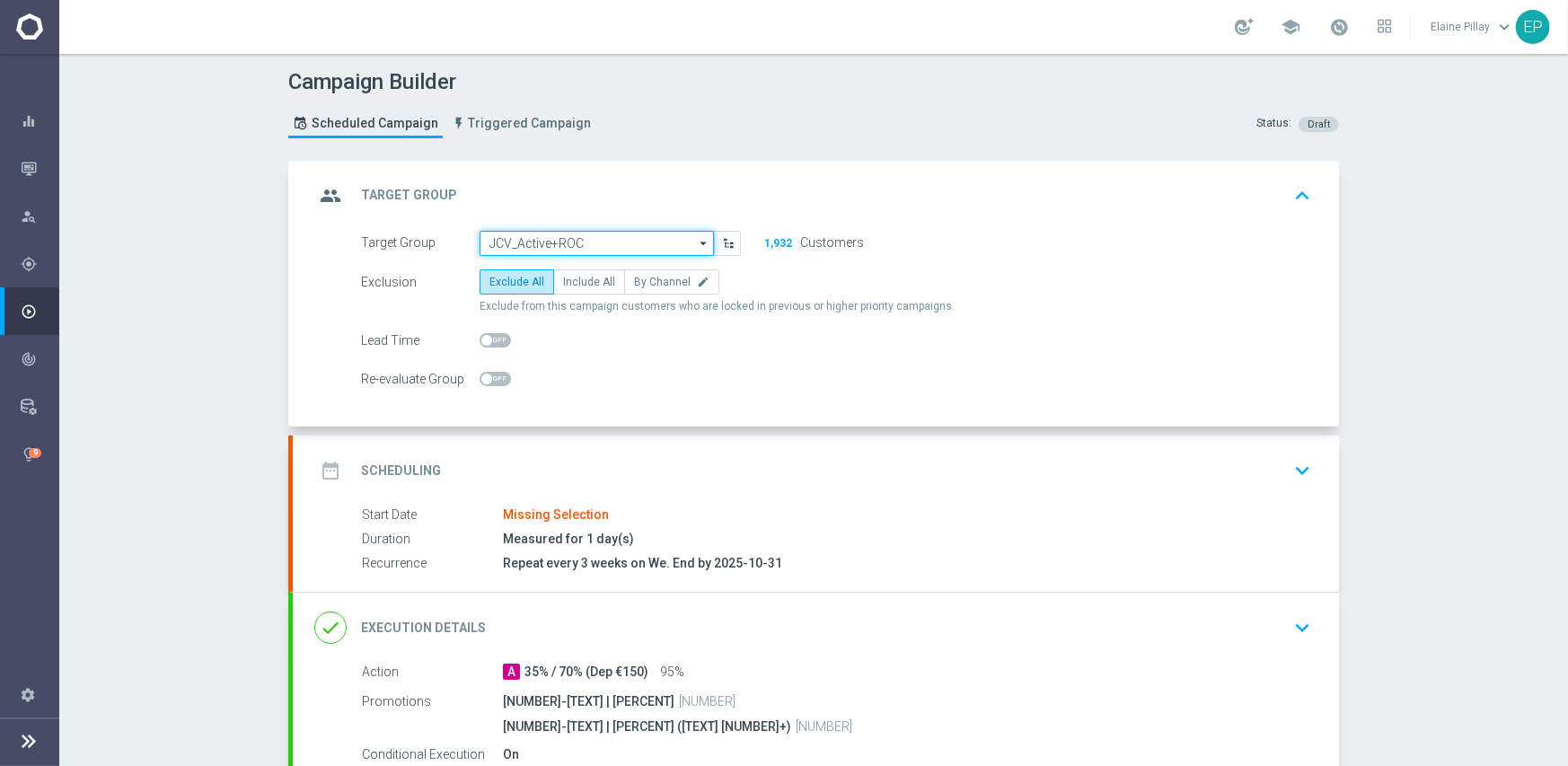 click on "JCV_Active+ROC" 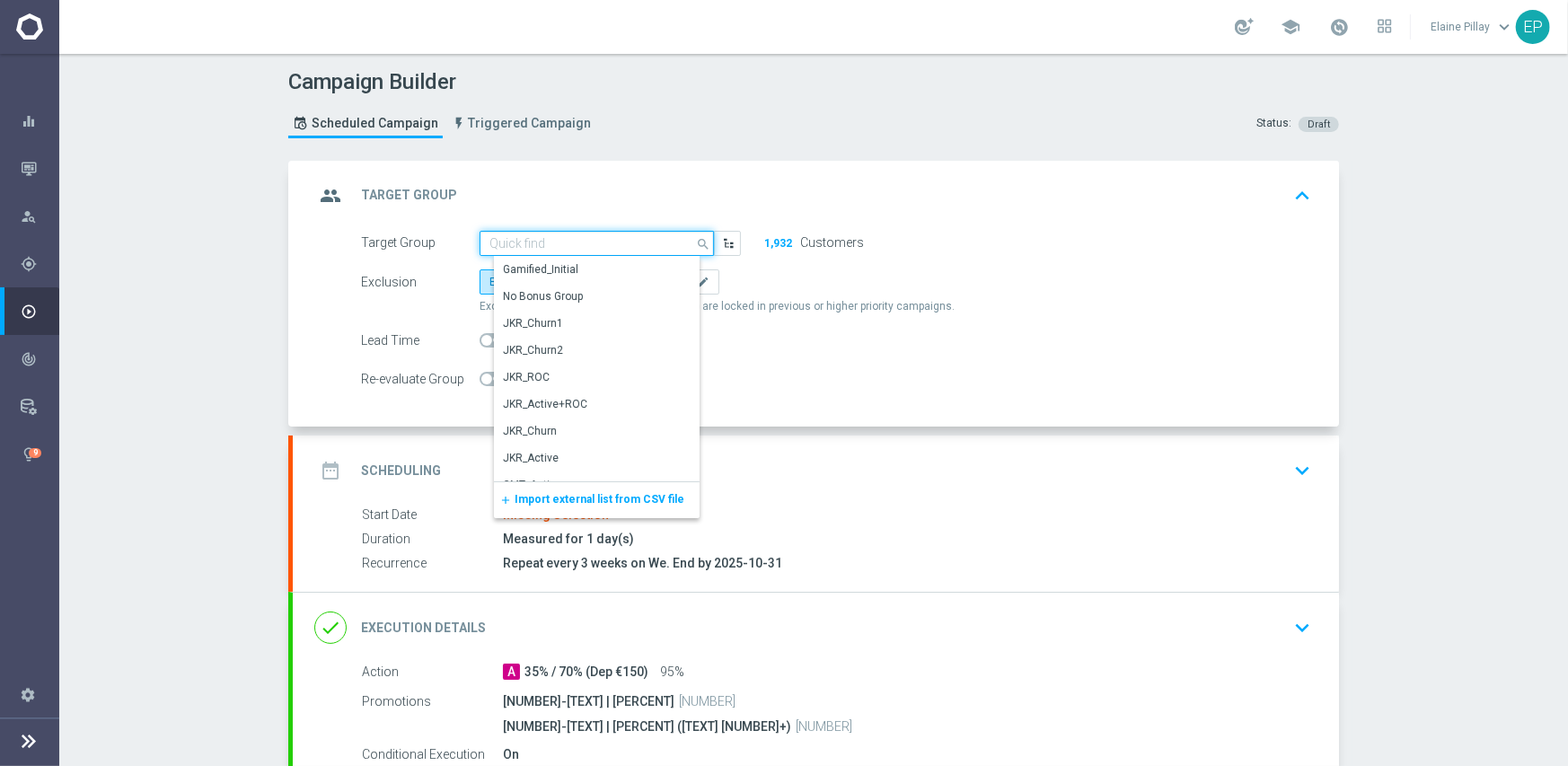 paste on "CV_Ac" 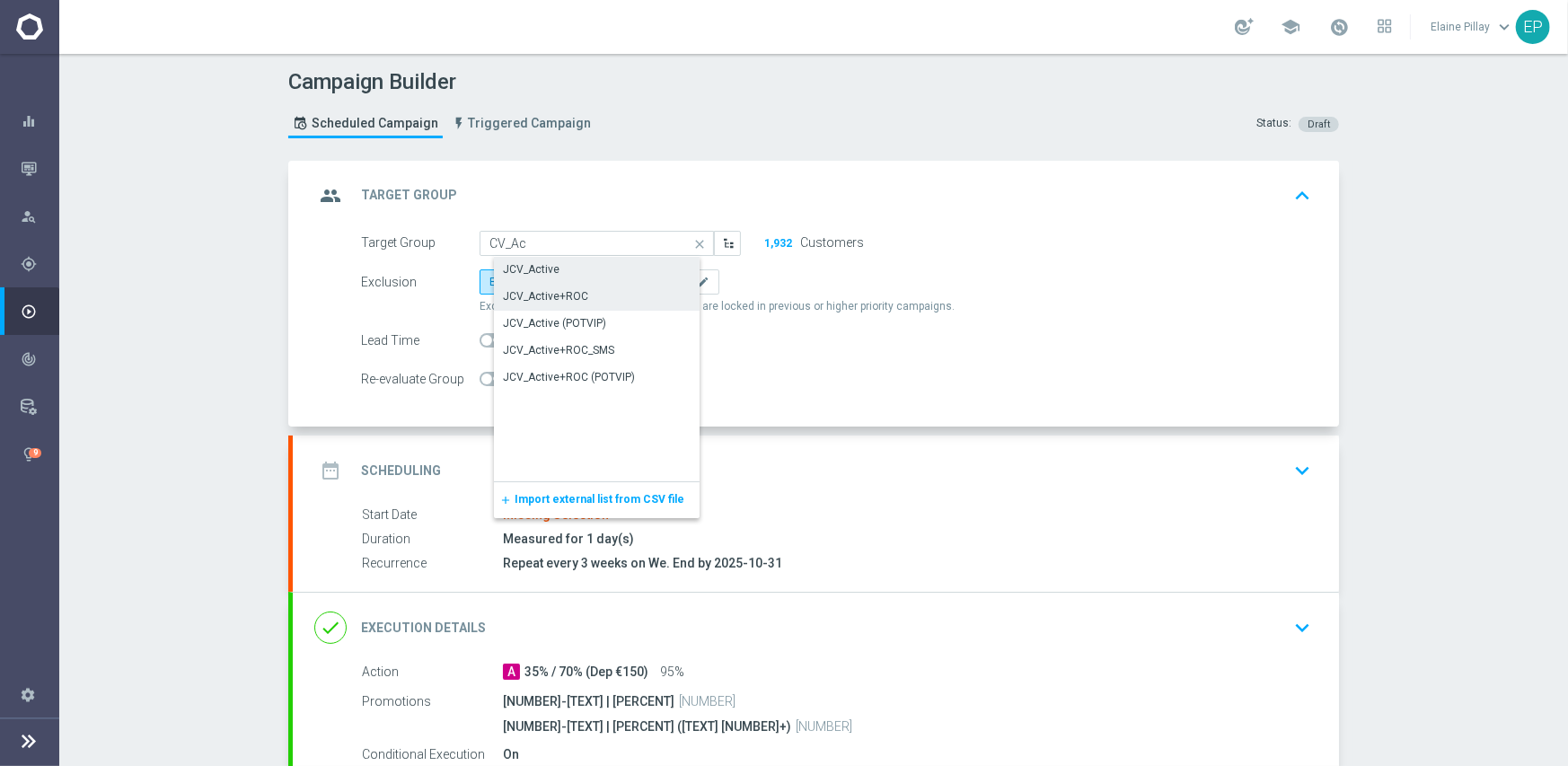 click on "JCV_Active" 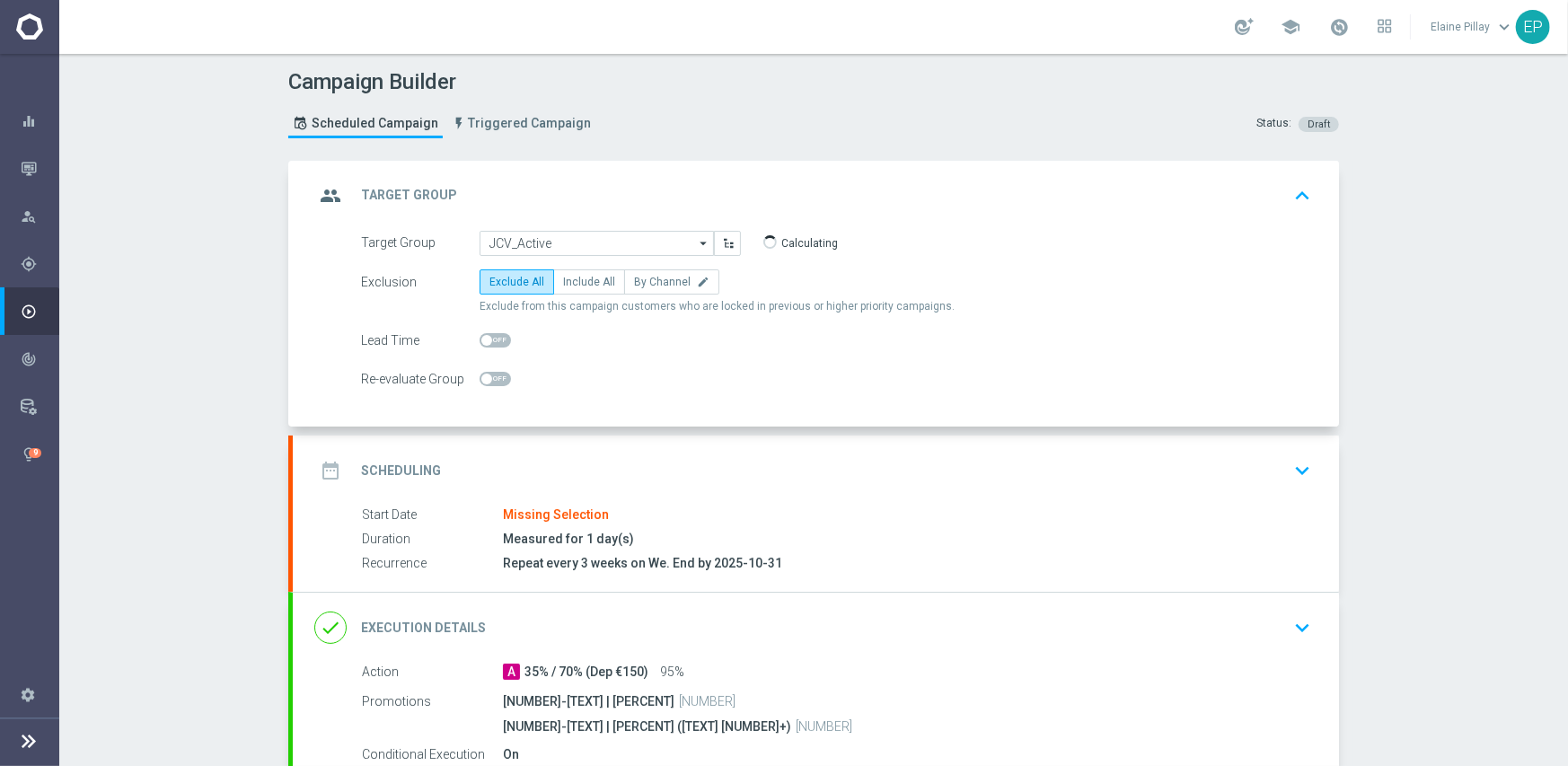 click on "date_range
Scheduling
keyboard_arrow_down" 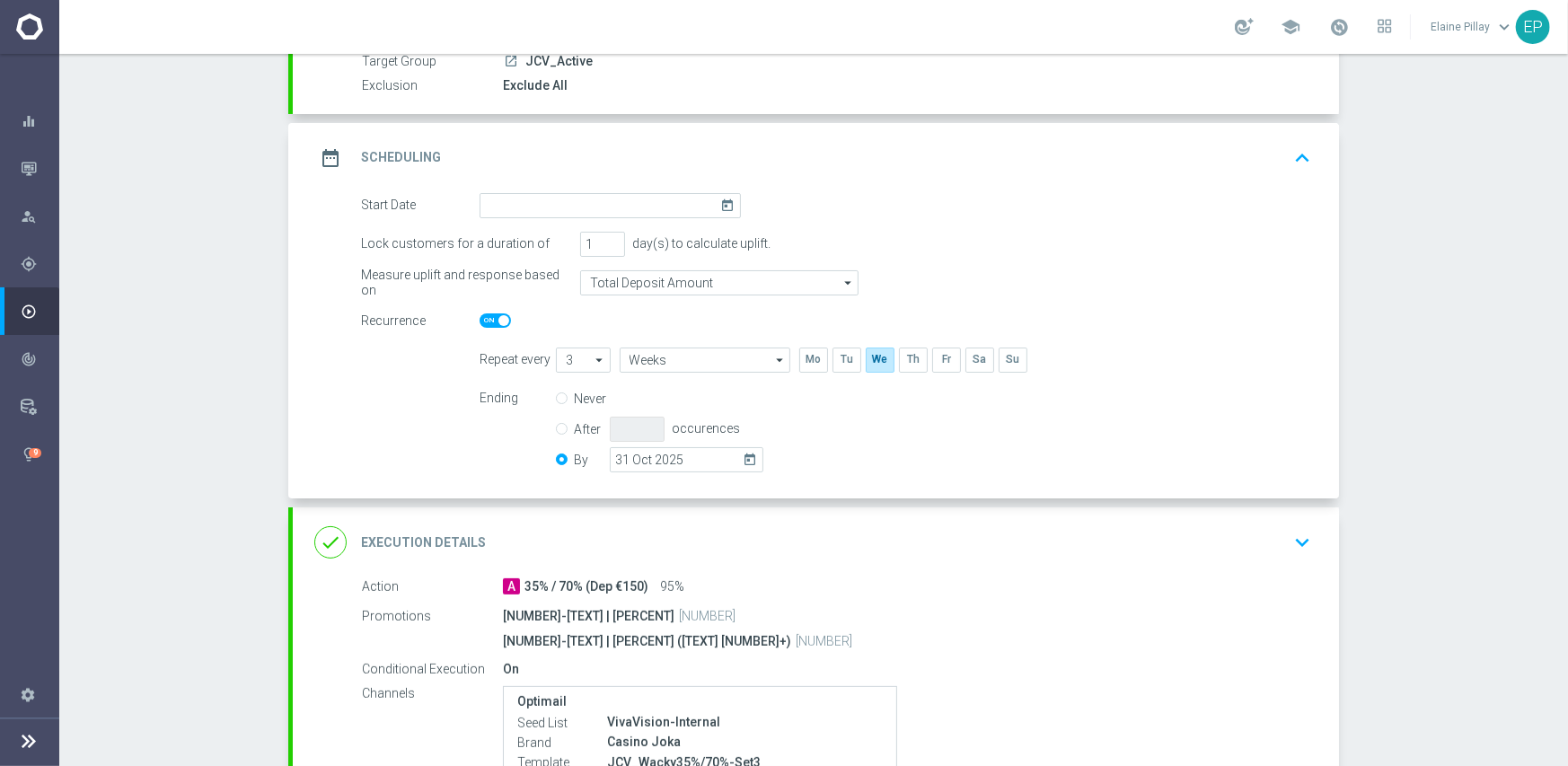 scroll, scrollTop: 180, scrollLeft: 0, axis: vertical 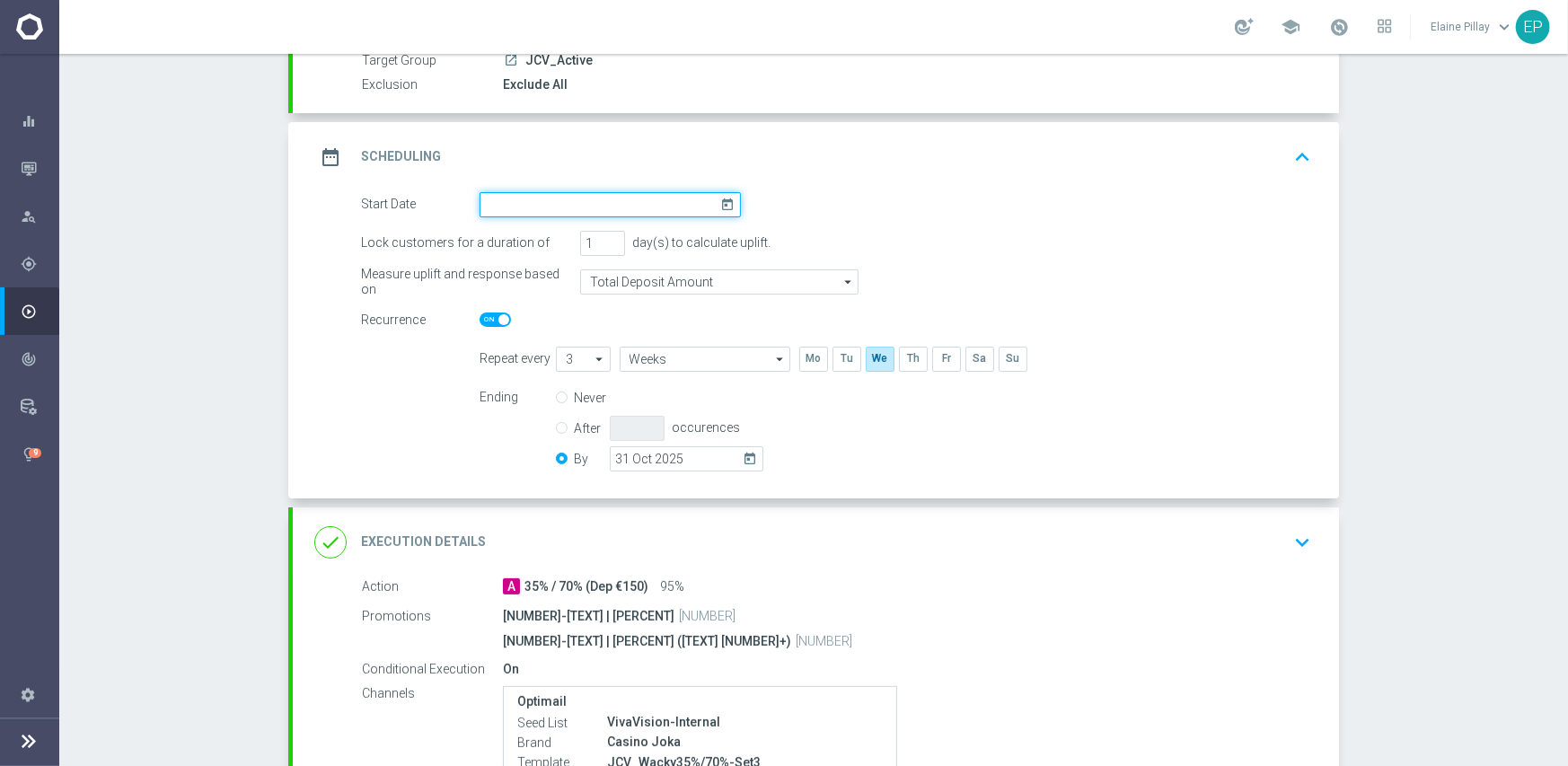 click 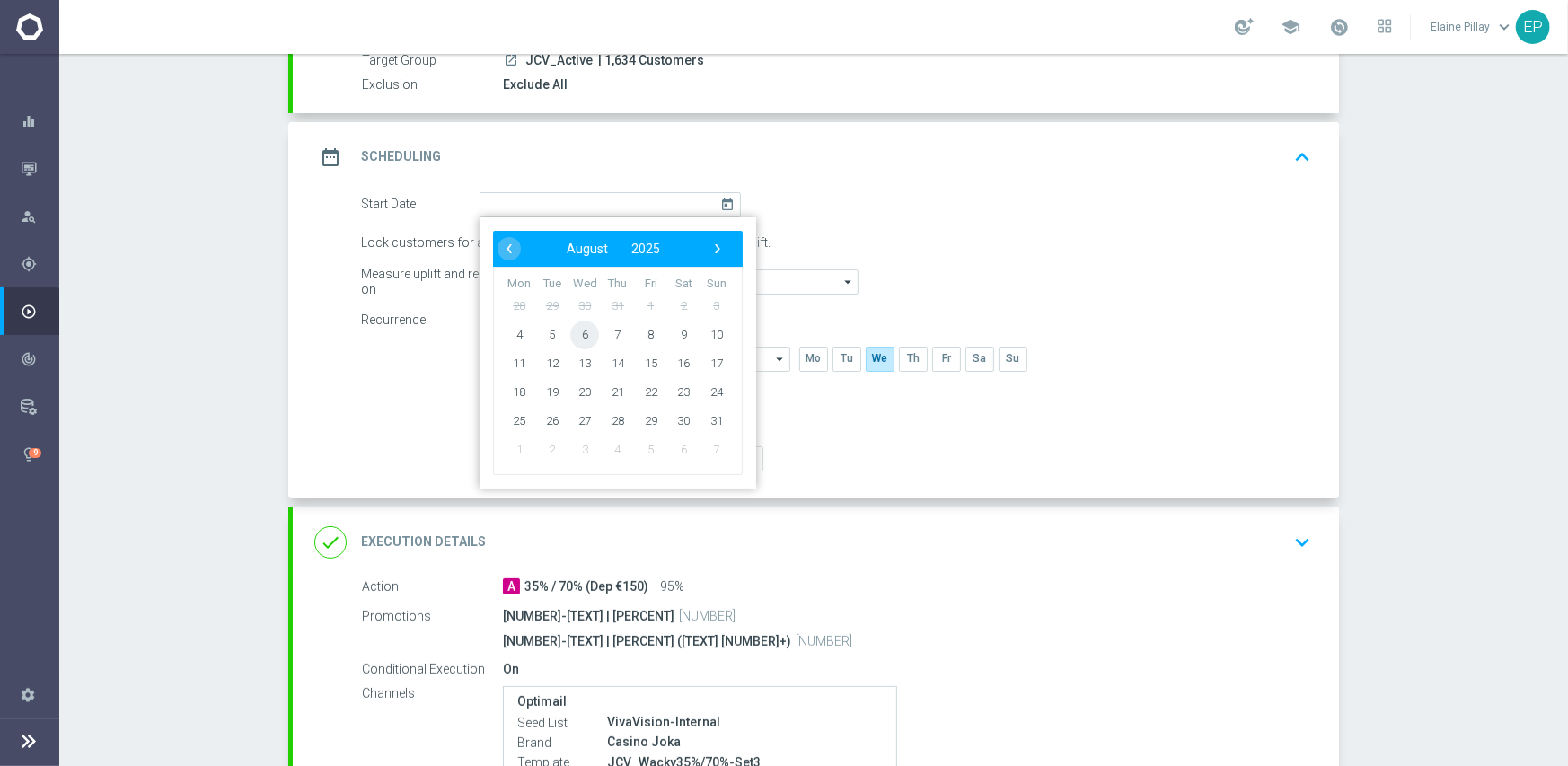 click on "6" 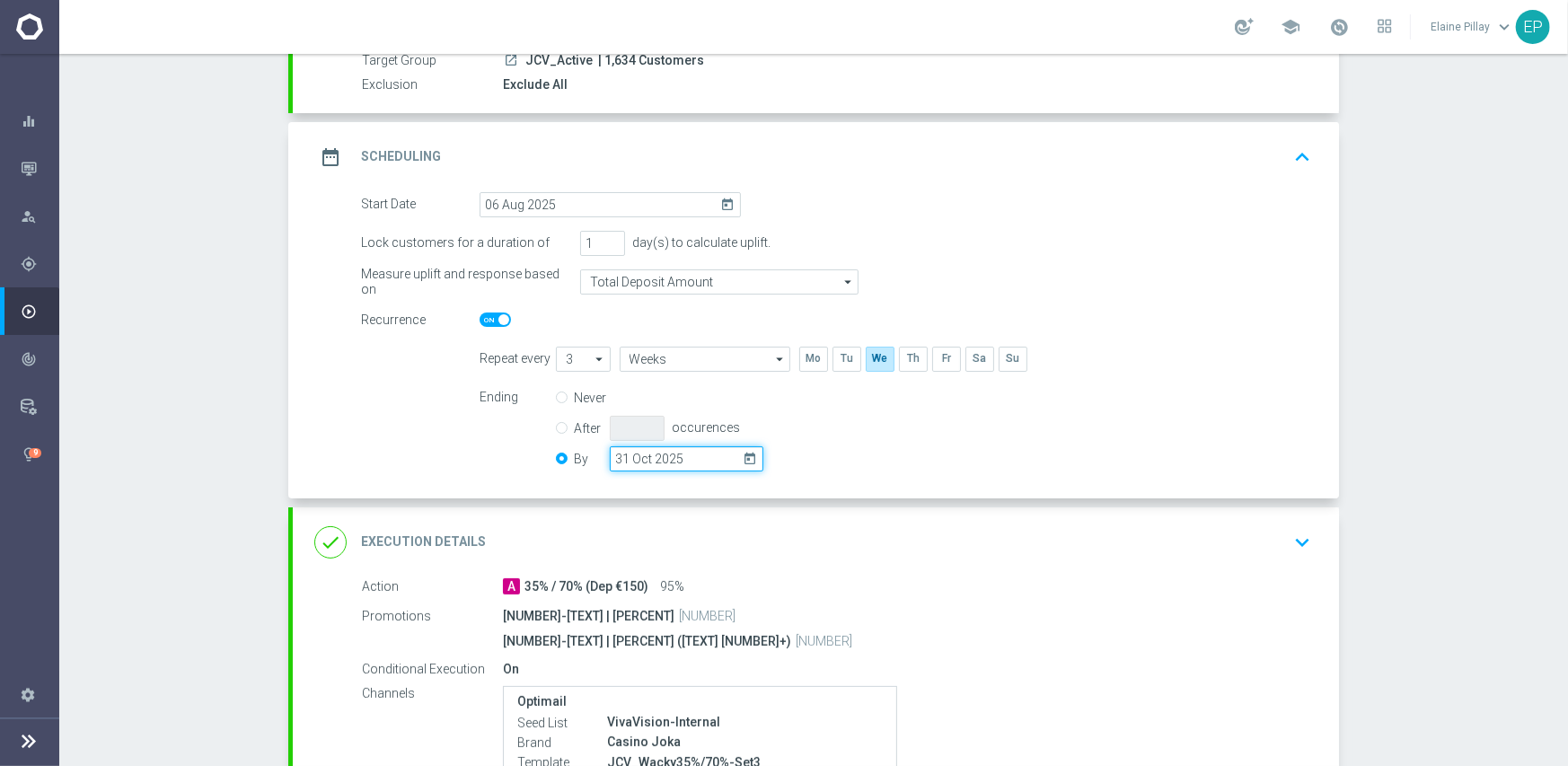 click on "31 Oct 2025" 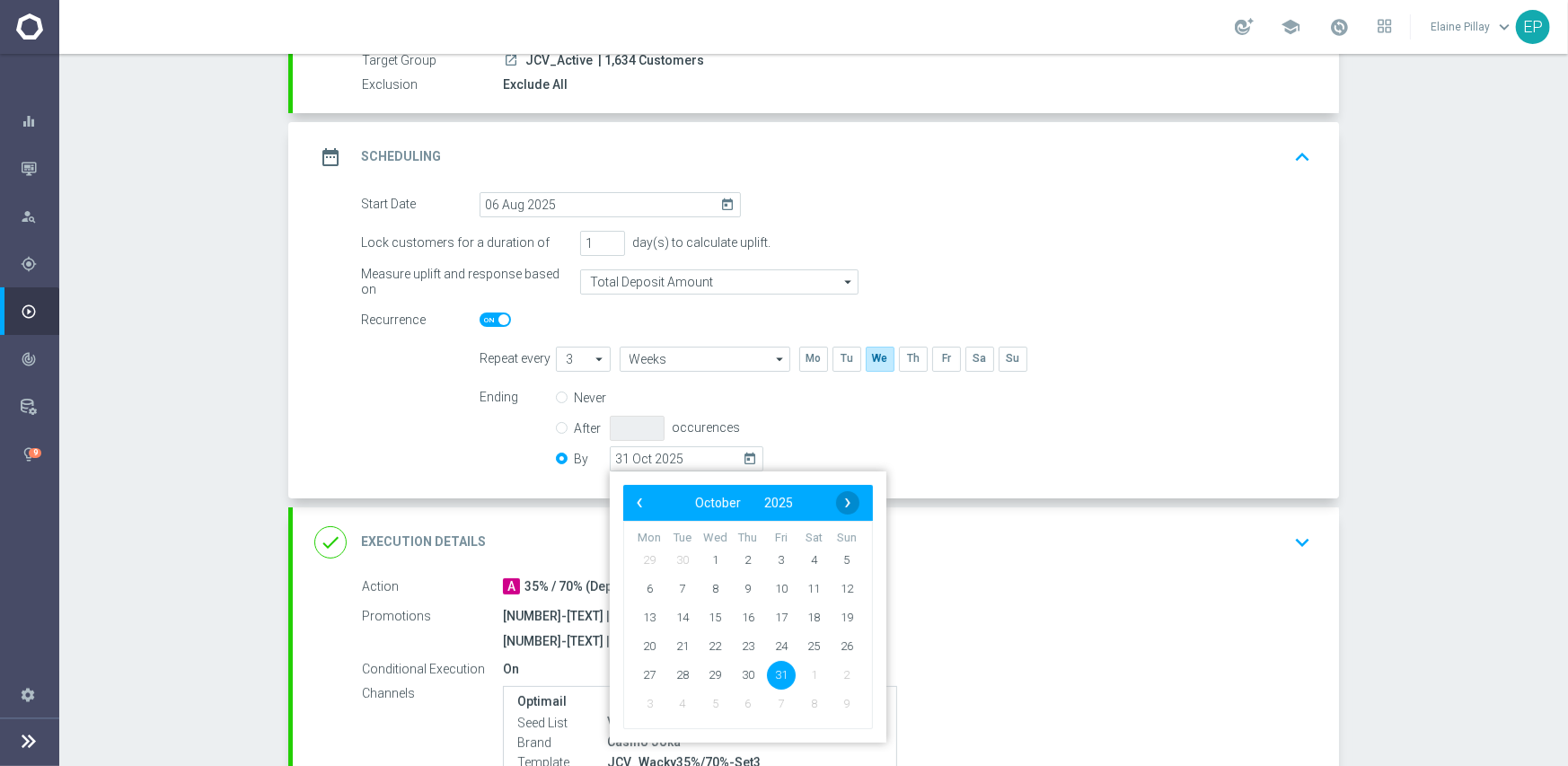 click on "›" 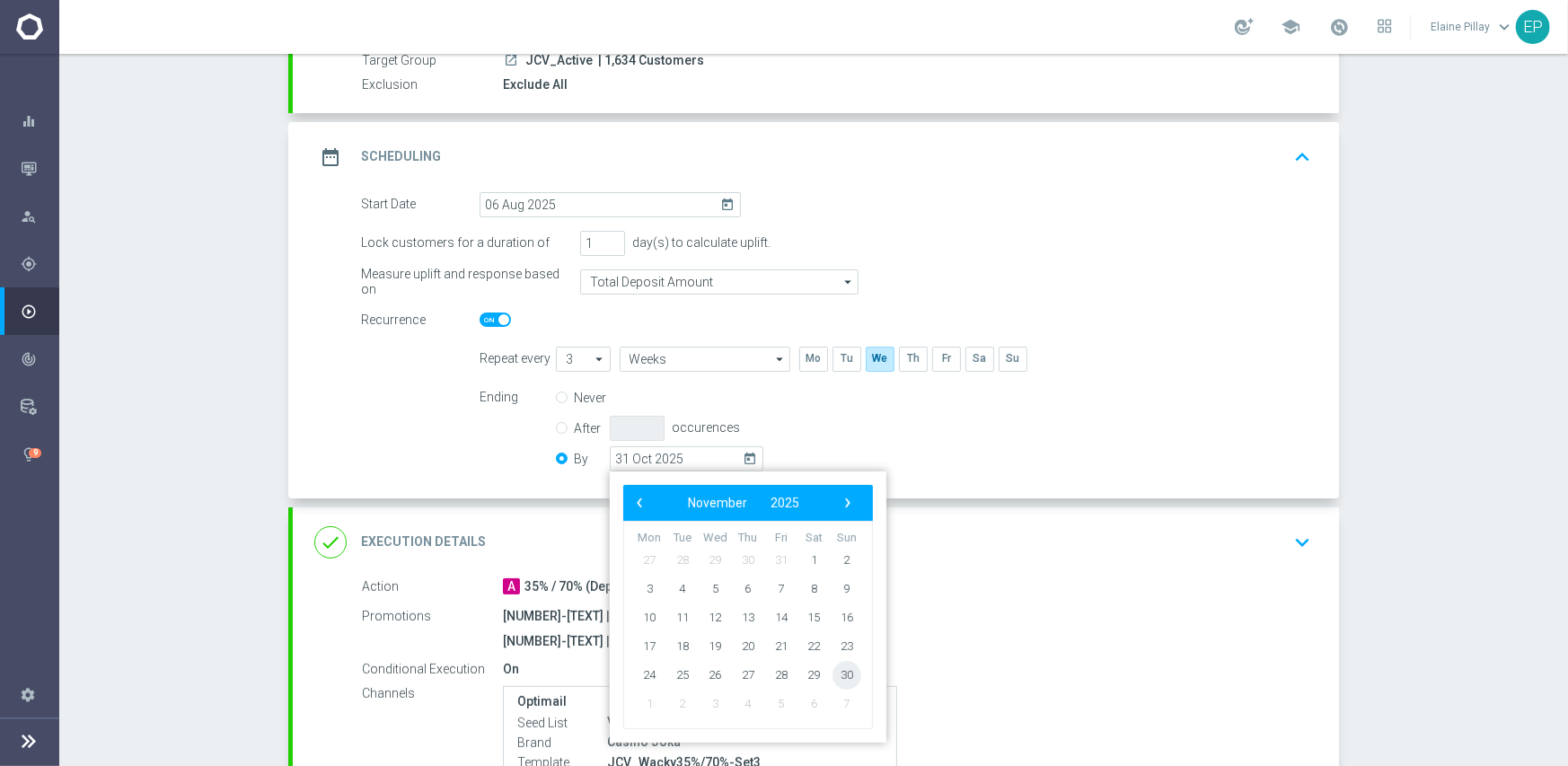 click on "30" 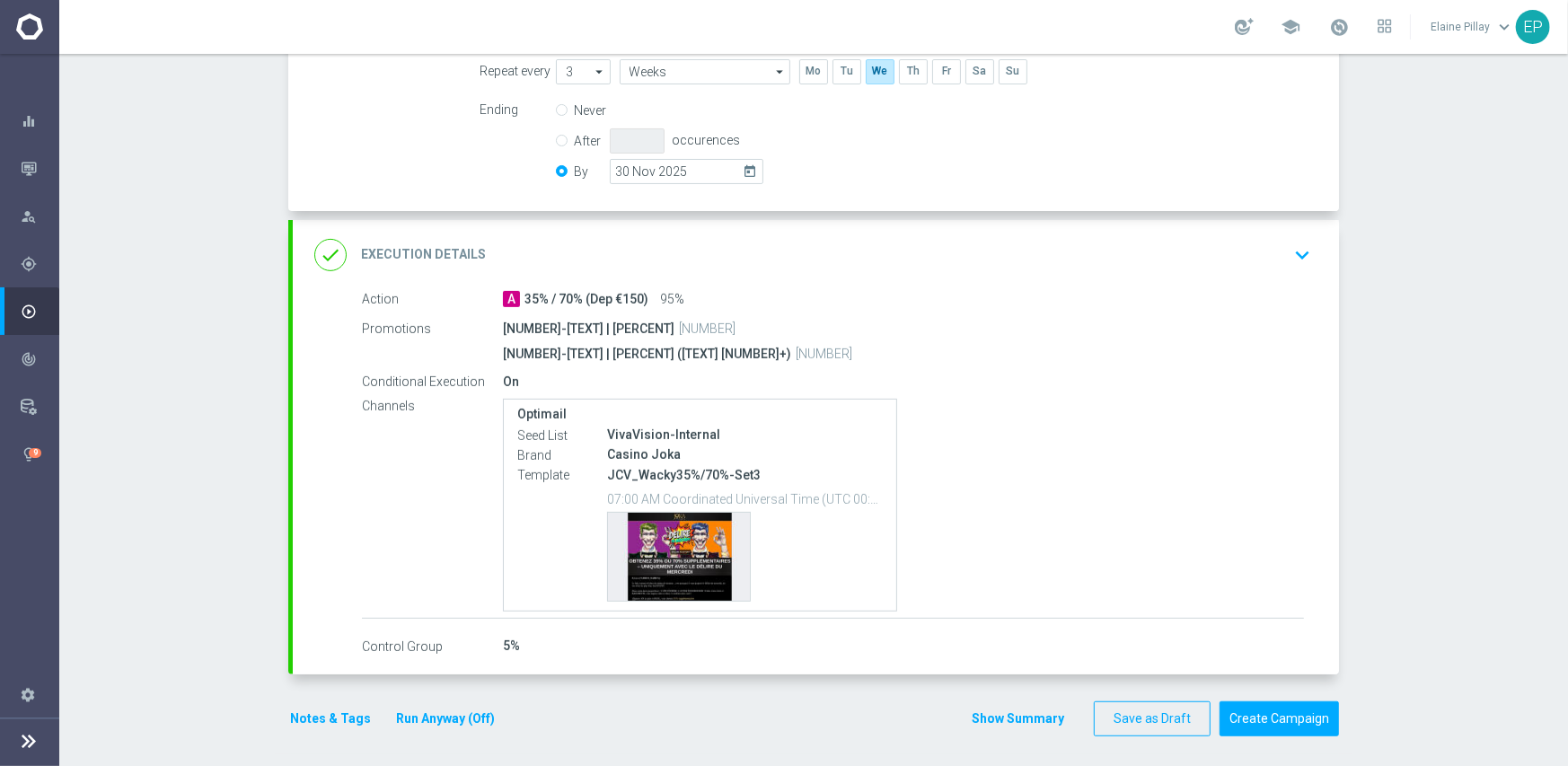scroll, scrollTop: 471, scrollLeft: 0, axis: vertical 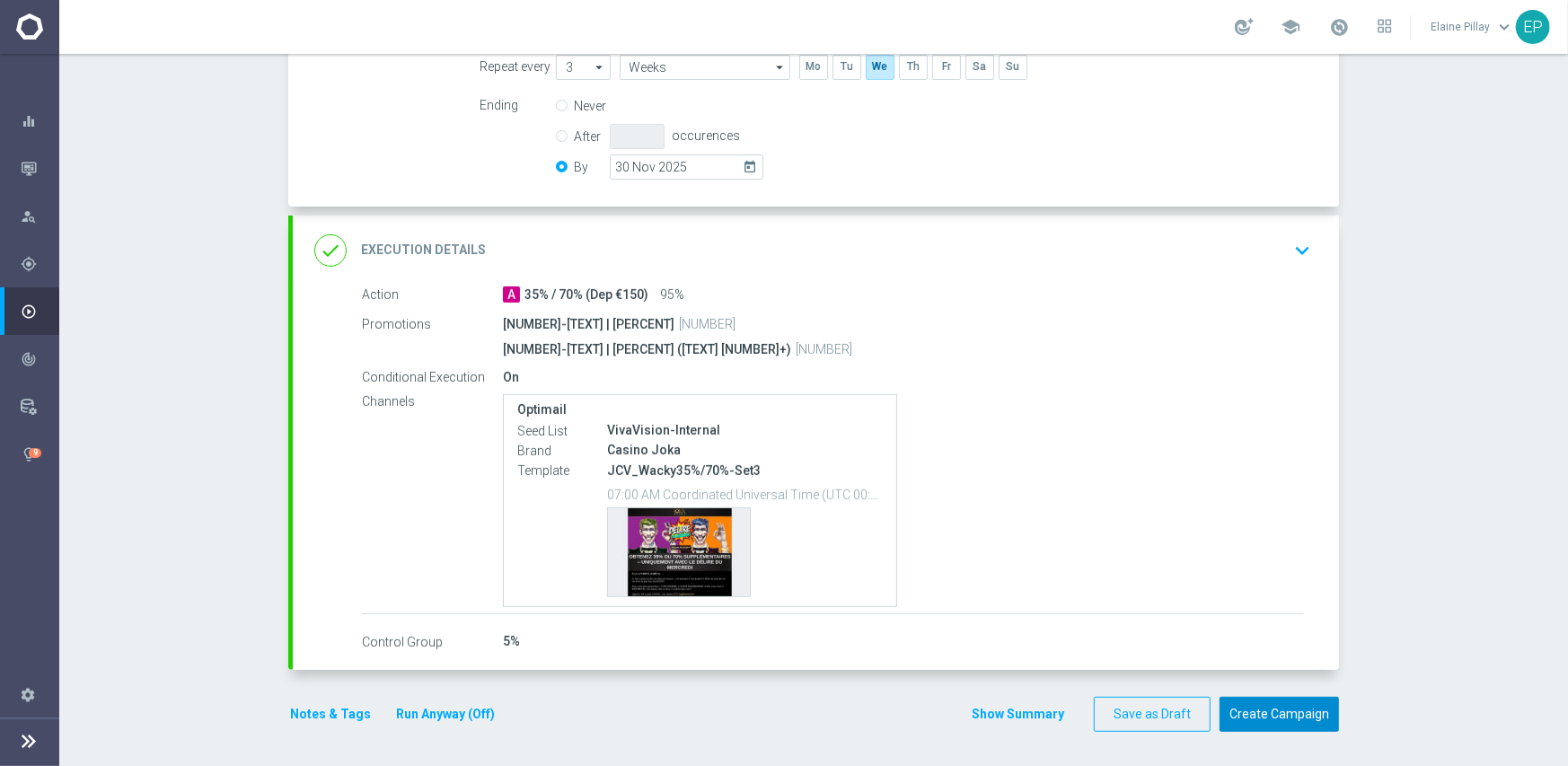 click on "Create Campaign" 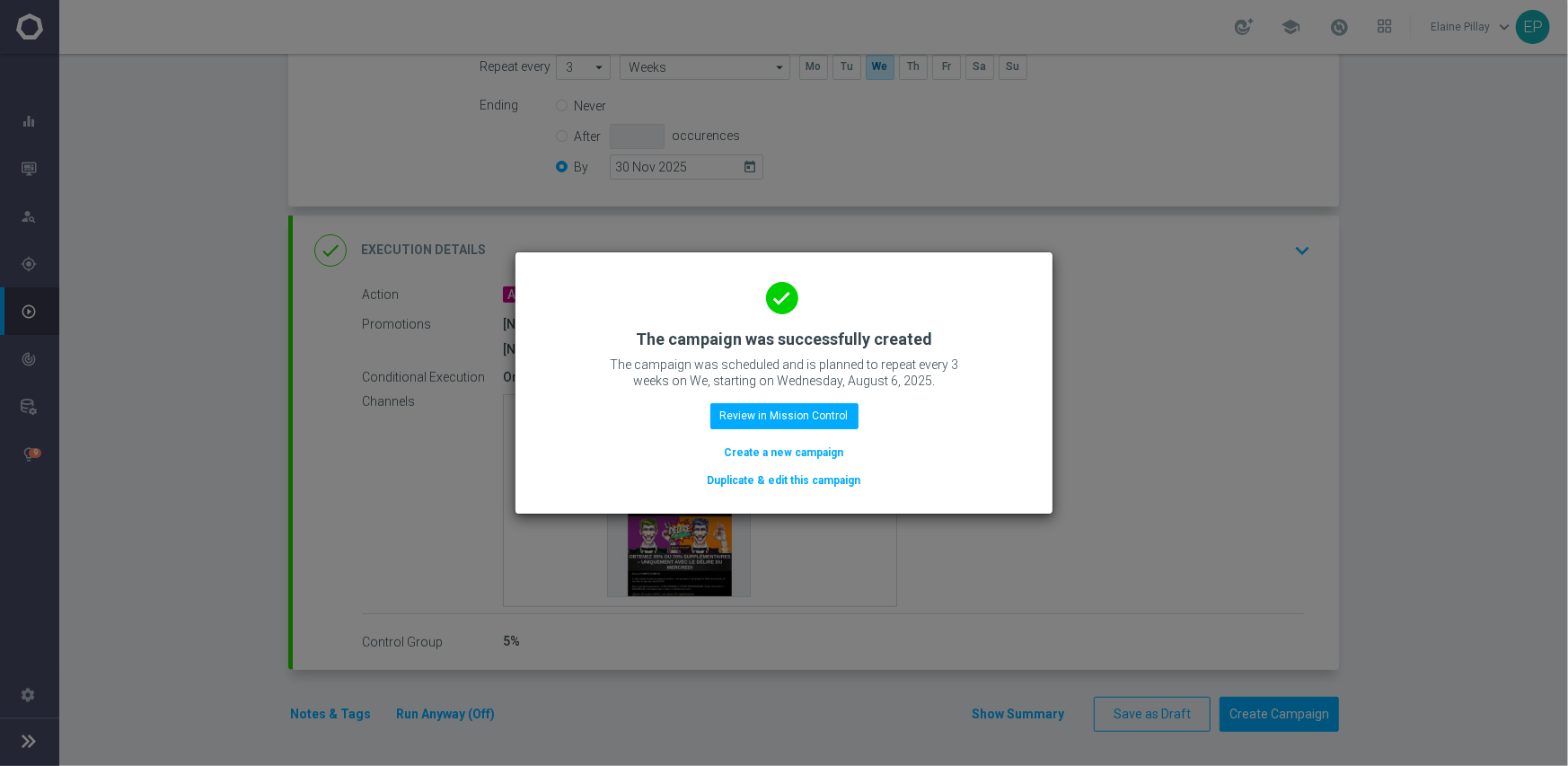 click on "Duplicate & edit this campaign" 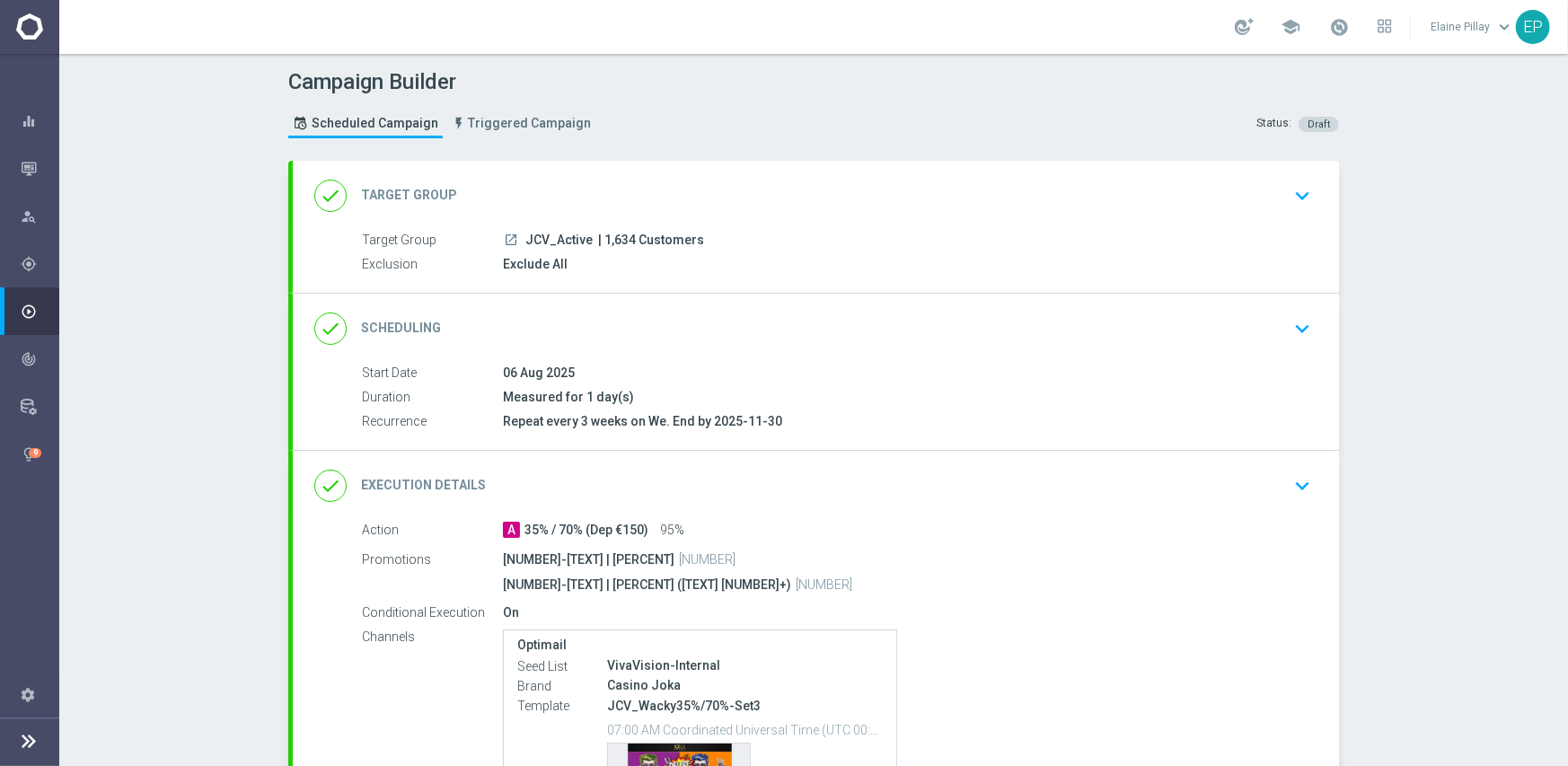 drag, startPoint x: 519, startPoint y: 240, endPoint x: 546, endPoint y: 240, distance: 27 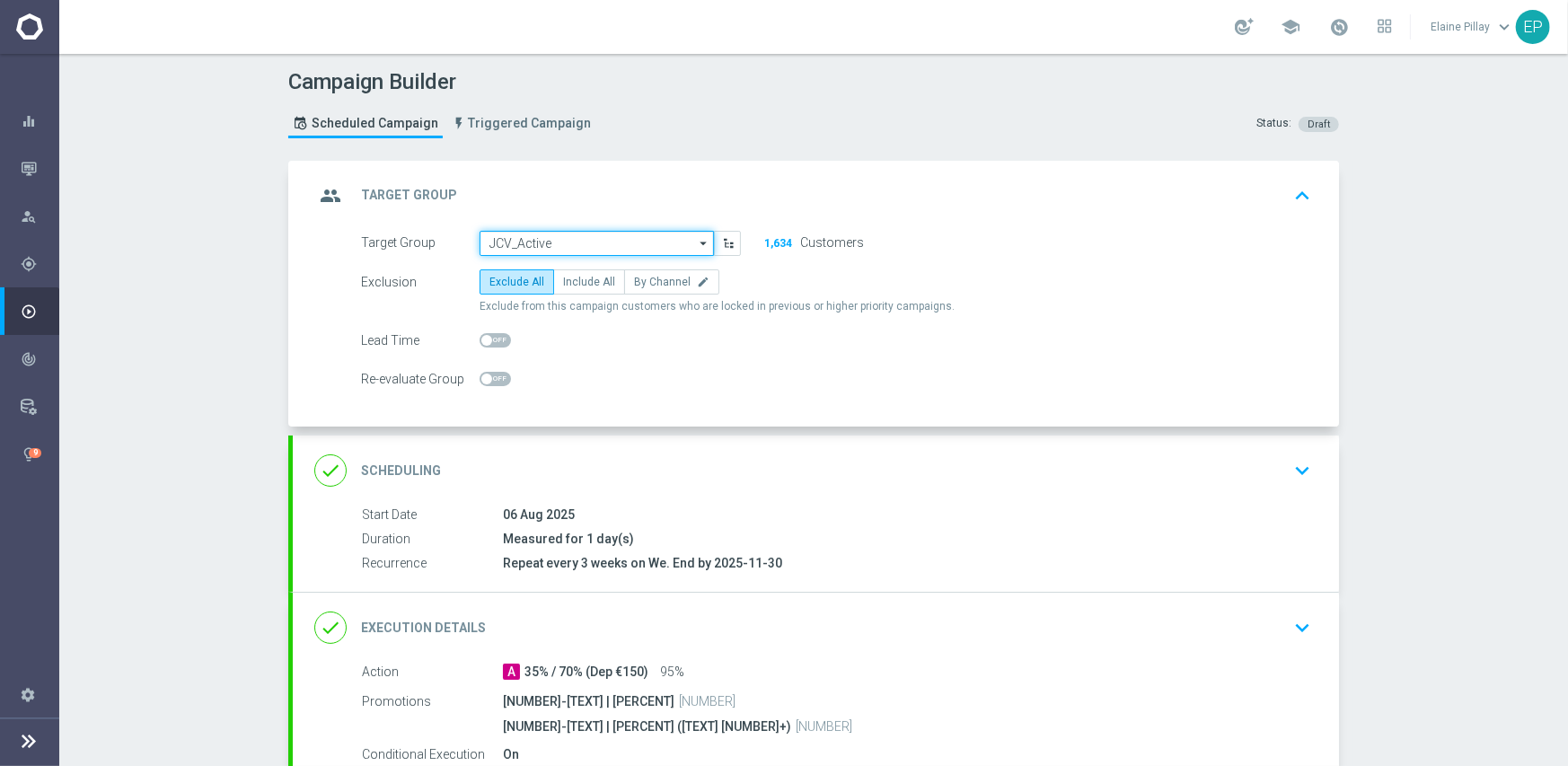 click on "JCV_Active" 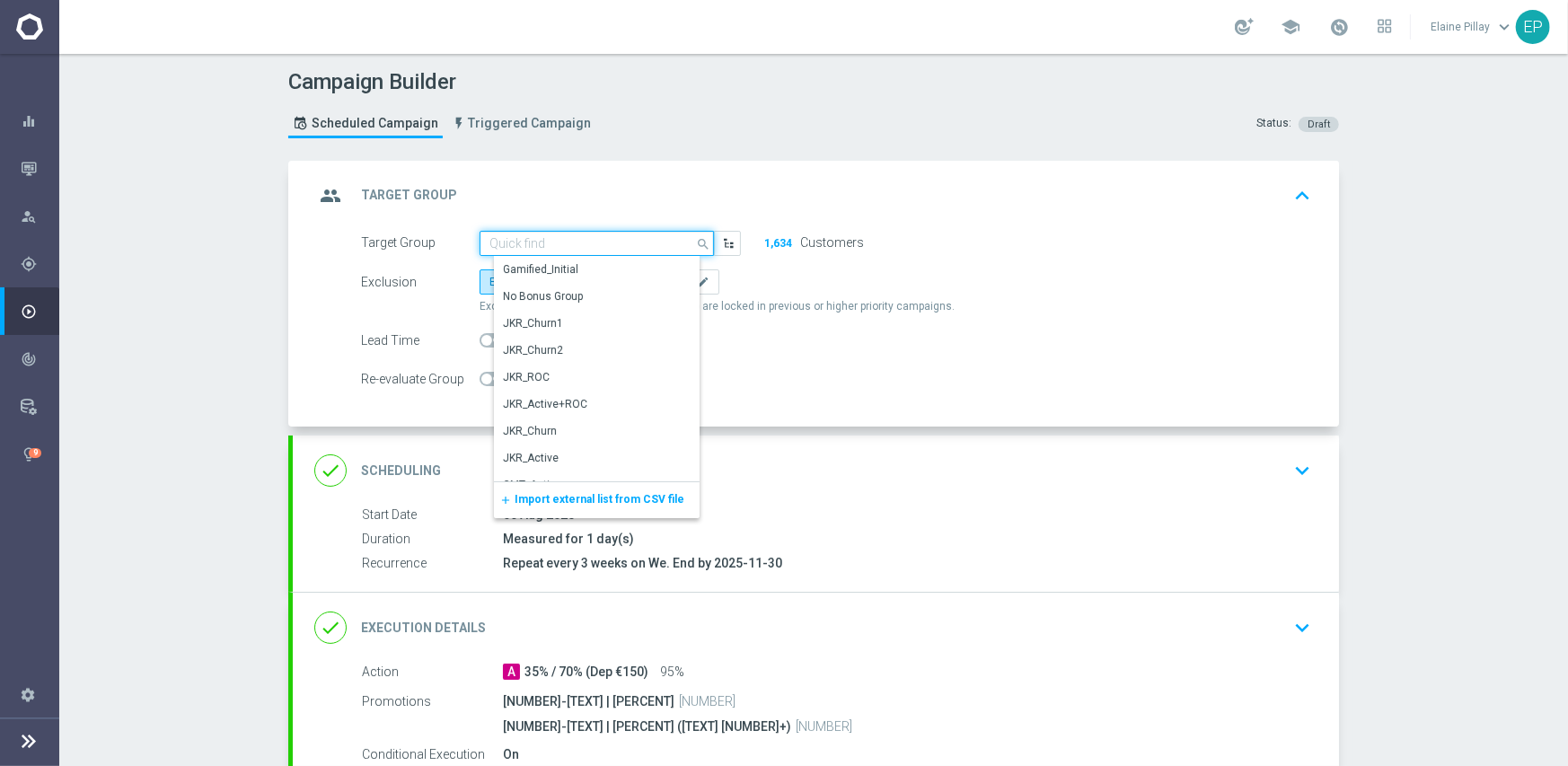 paste on "JCV_" 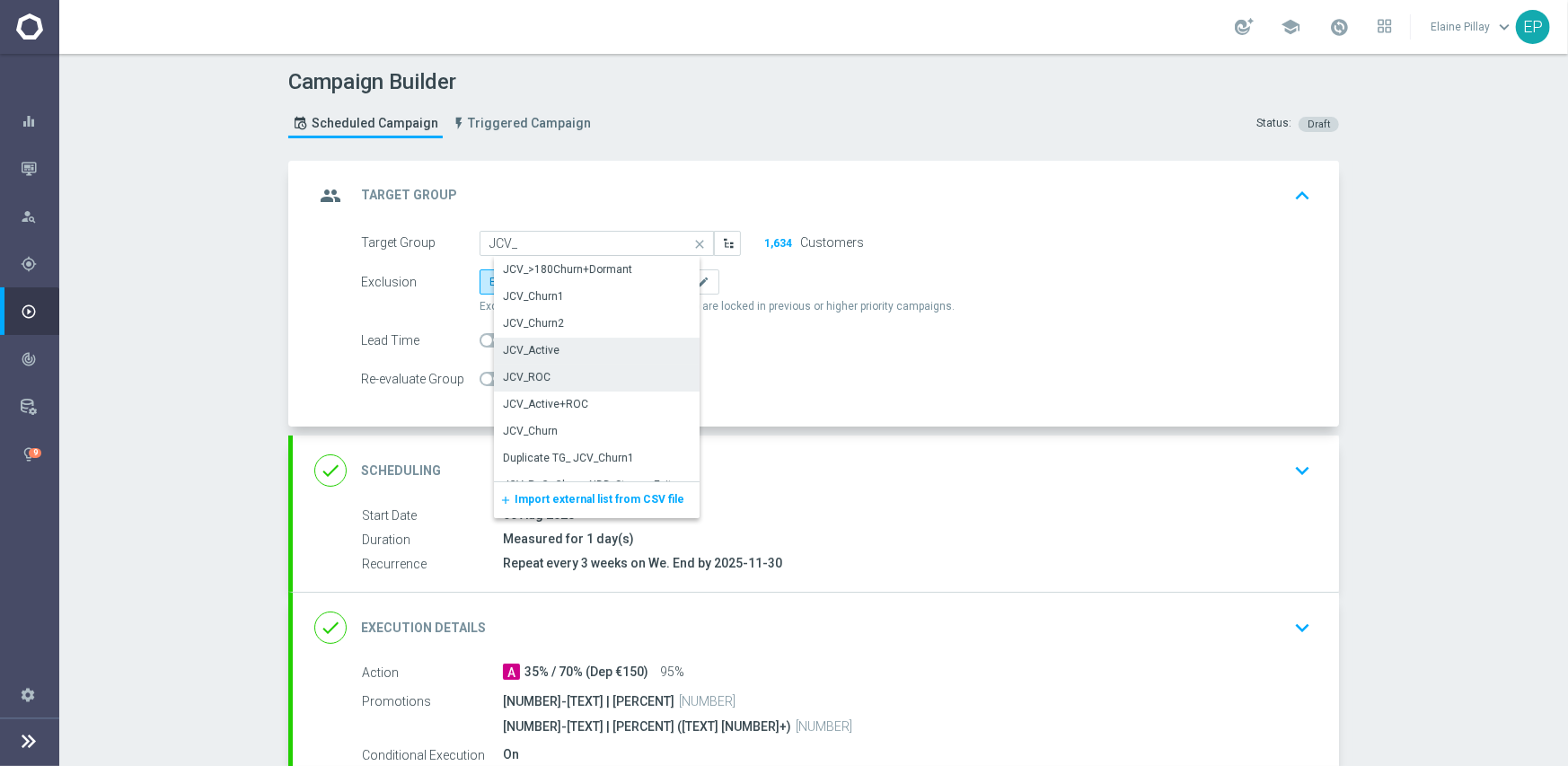 click on "JCV_ROC" 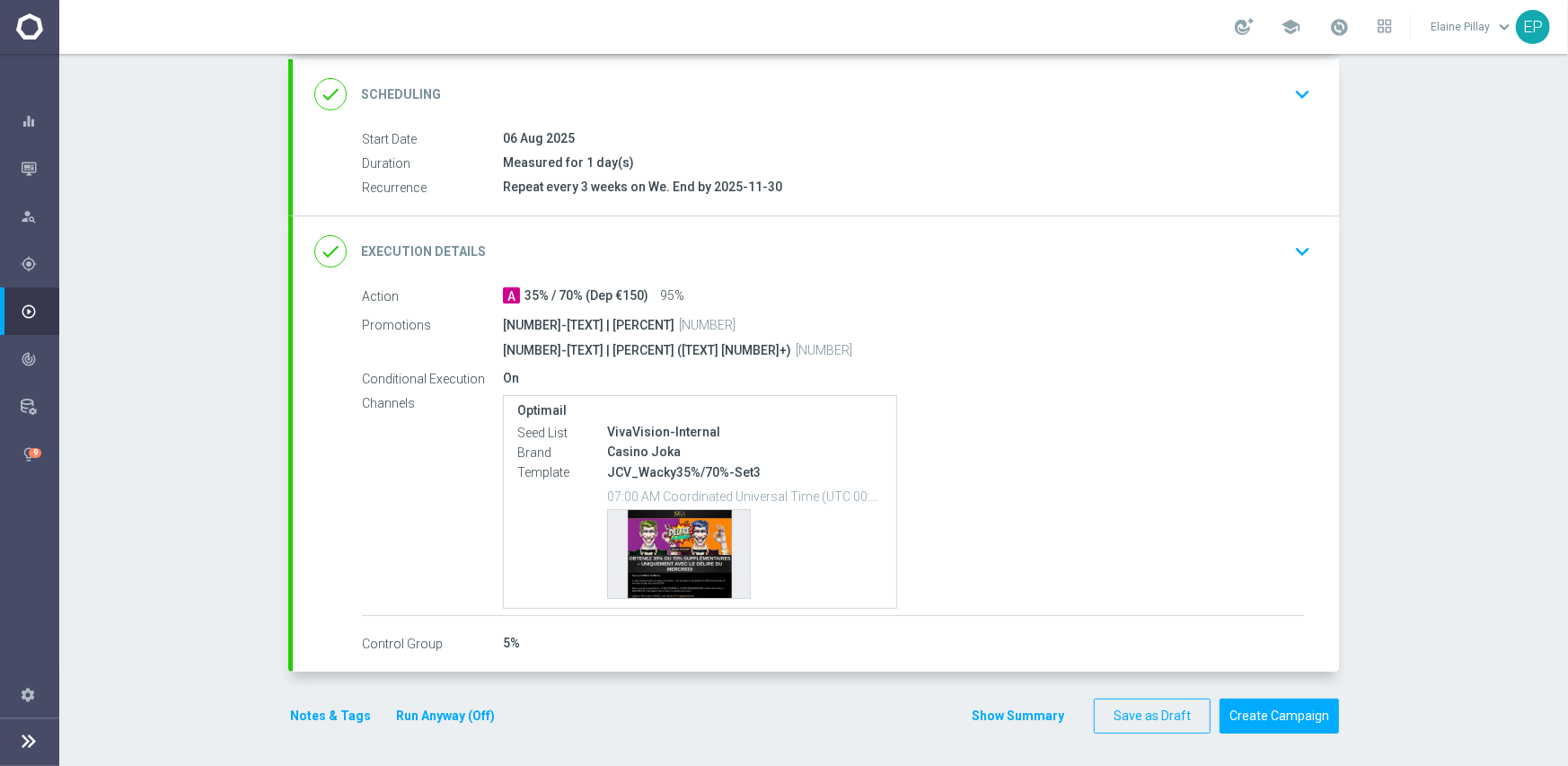 scroll, scrollTop: 377, scrollLeft: 0, axis: vertical 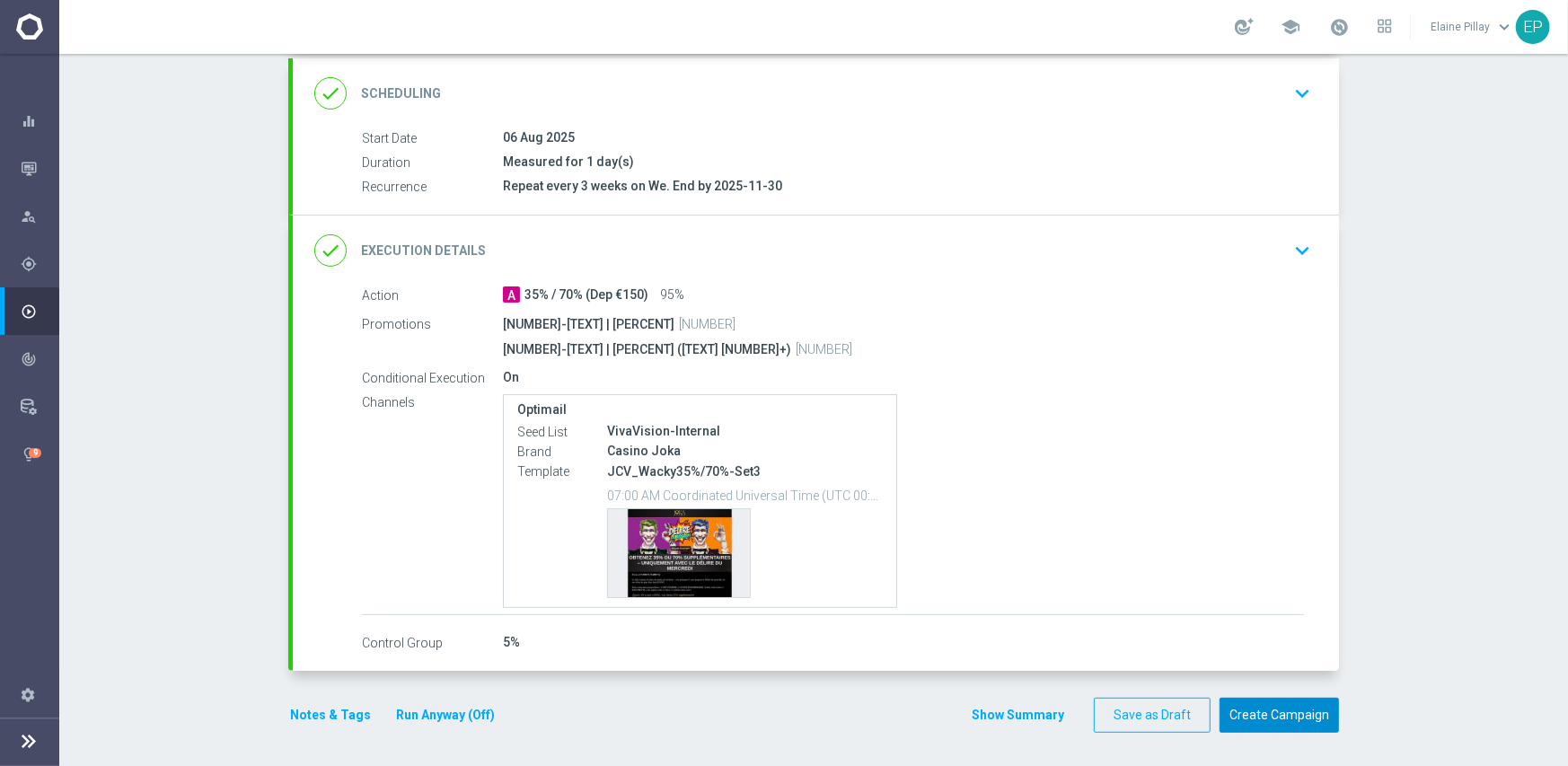 click on "Create Campaign" 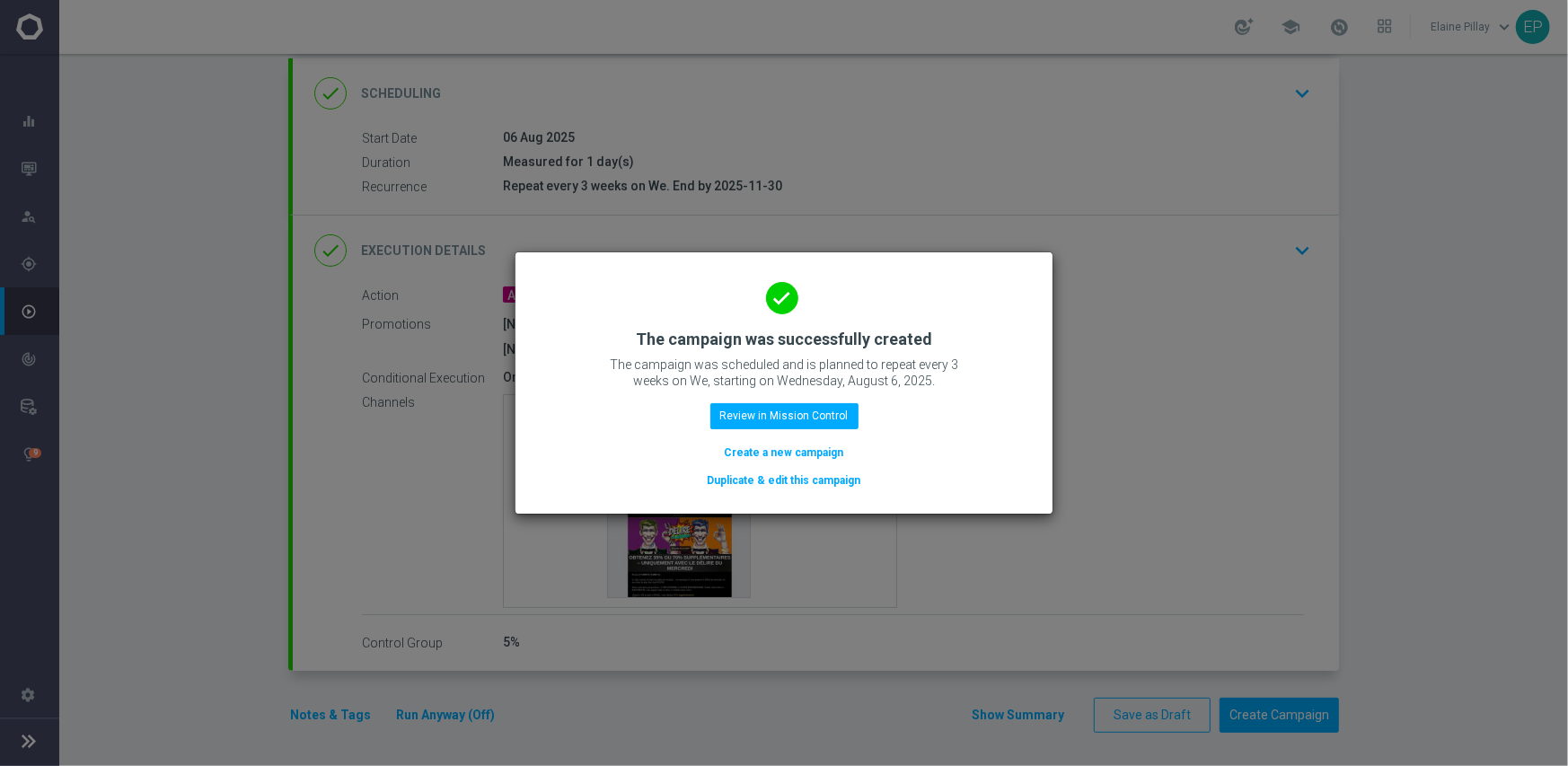 drag, startPoint x: 807, startPoint y: 480, endPoint x: 955, endPoint y: 481, distance: 148.00338 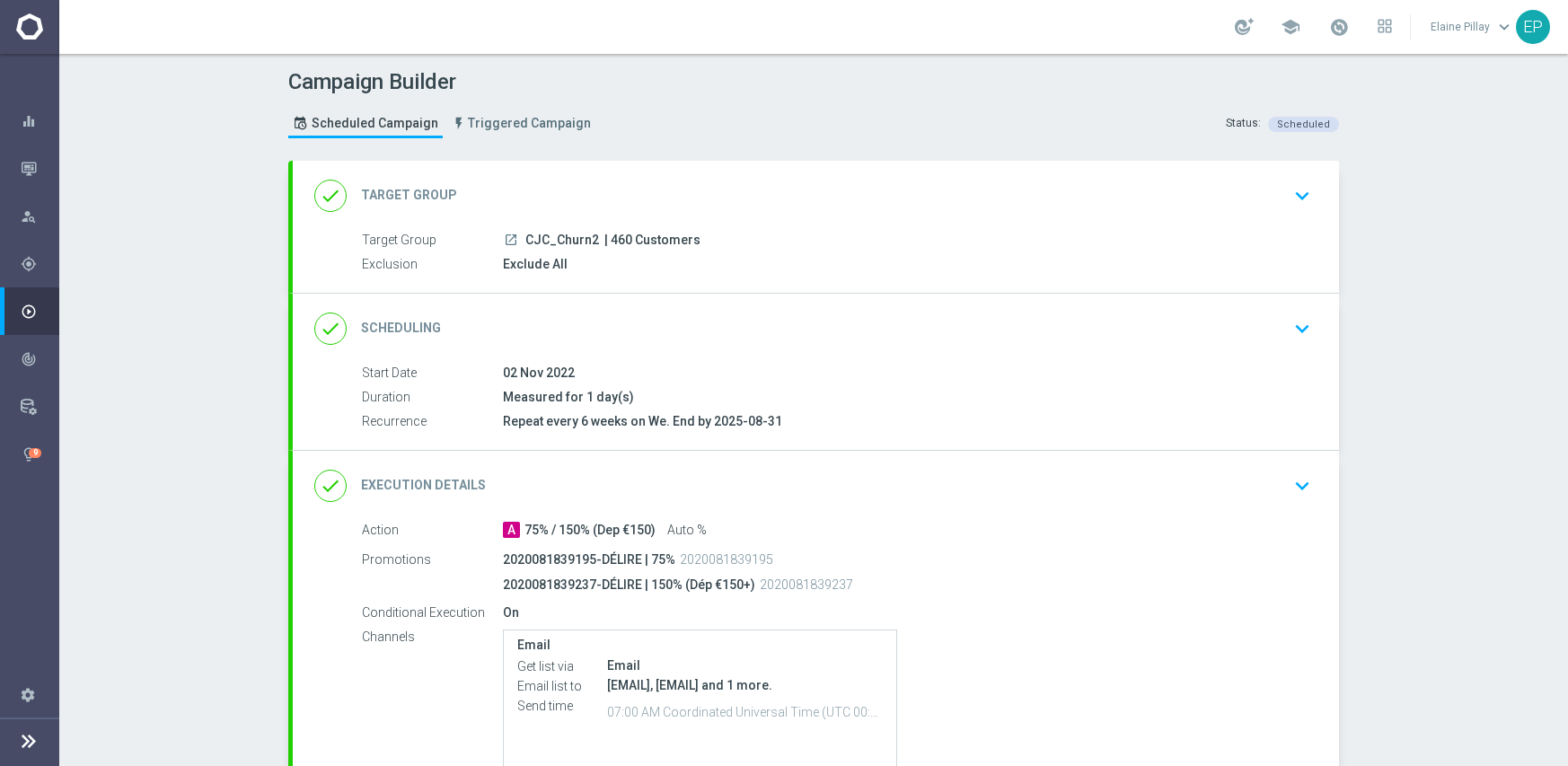 scroll, scrollTop: 0, scrollLeft: 0, axis: both 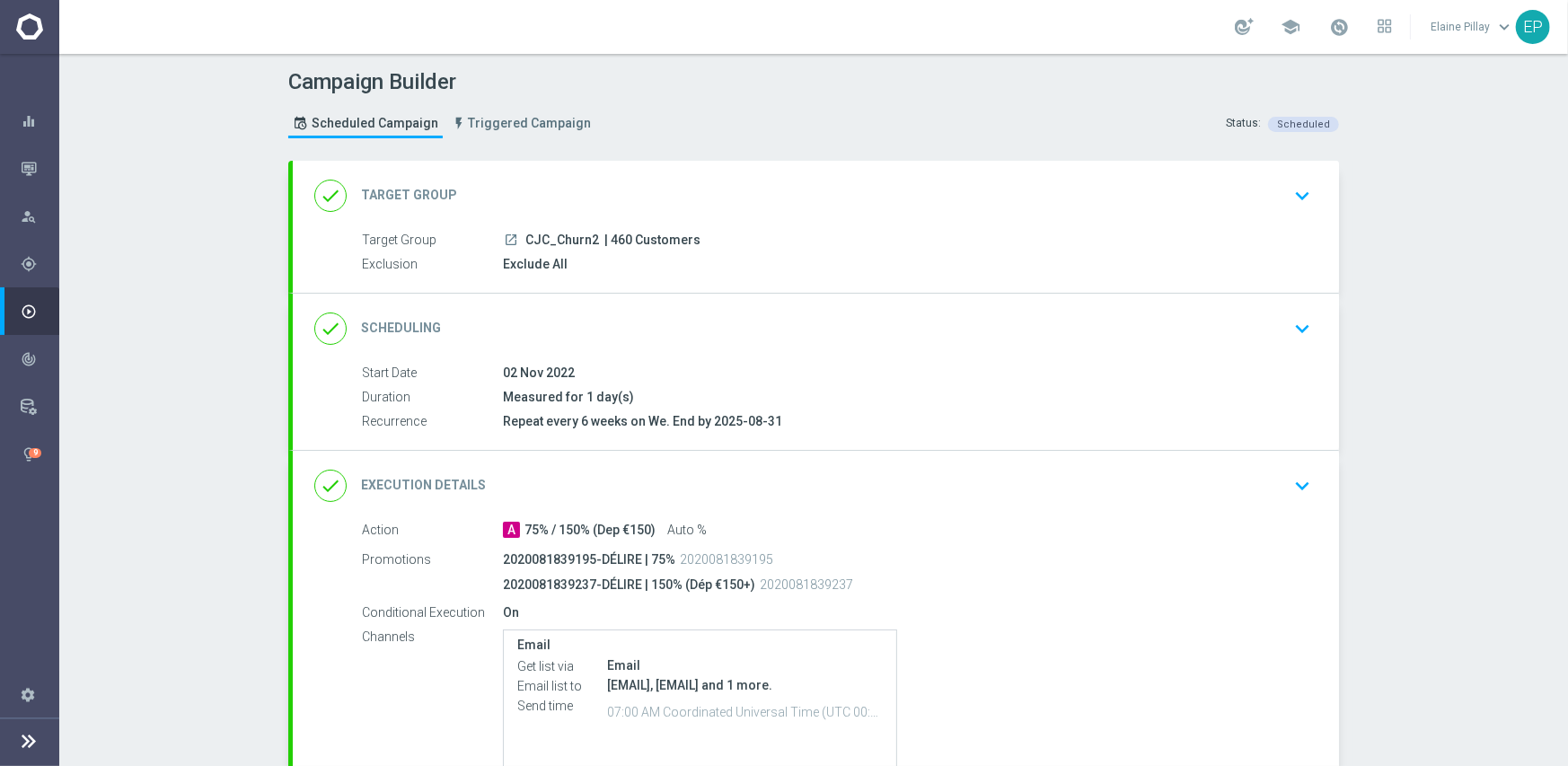 click on "done
Scheduling
keyboard_arrow_down" 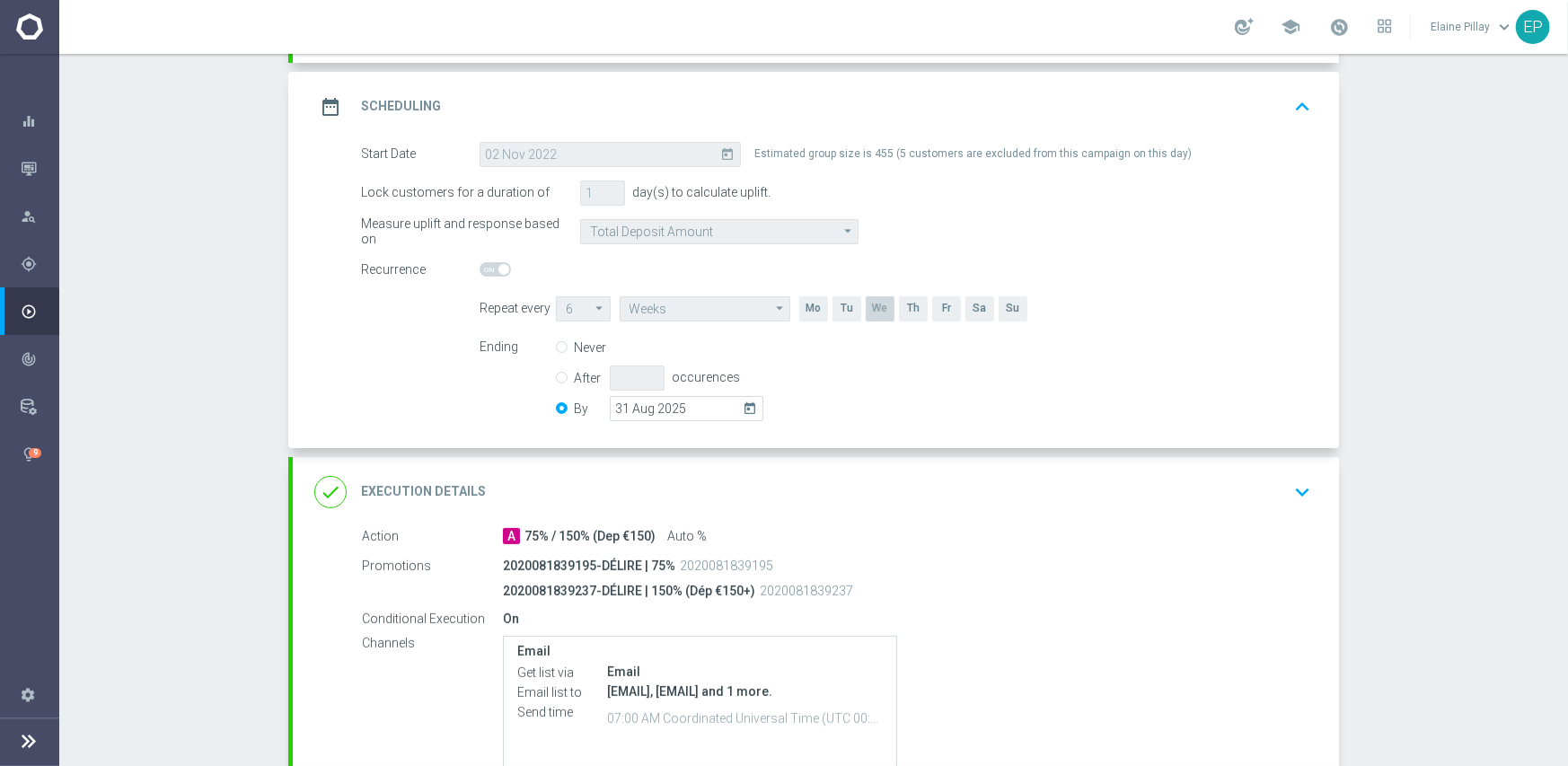 scroll, scrollTop: 269, scrollLeft: 0, axis: vertical 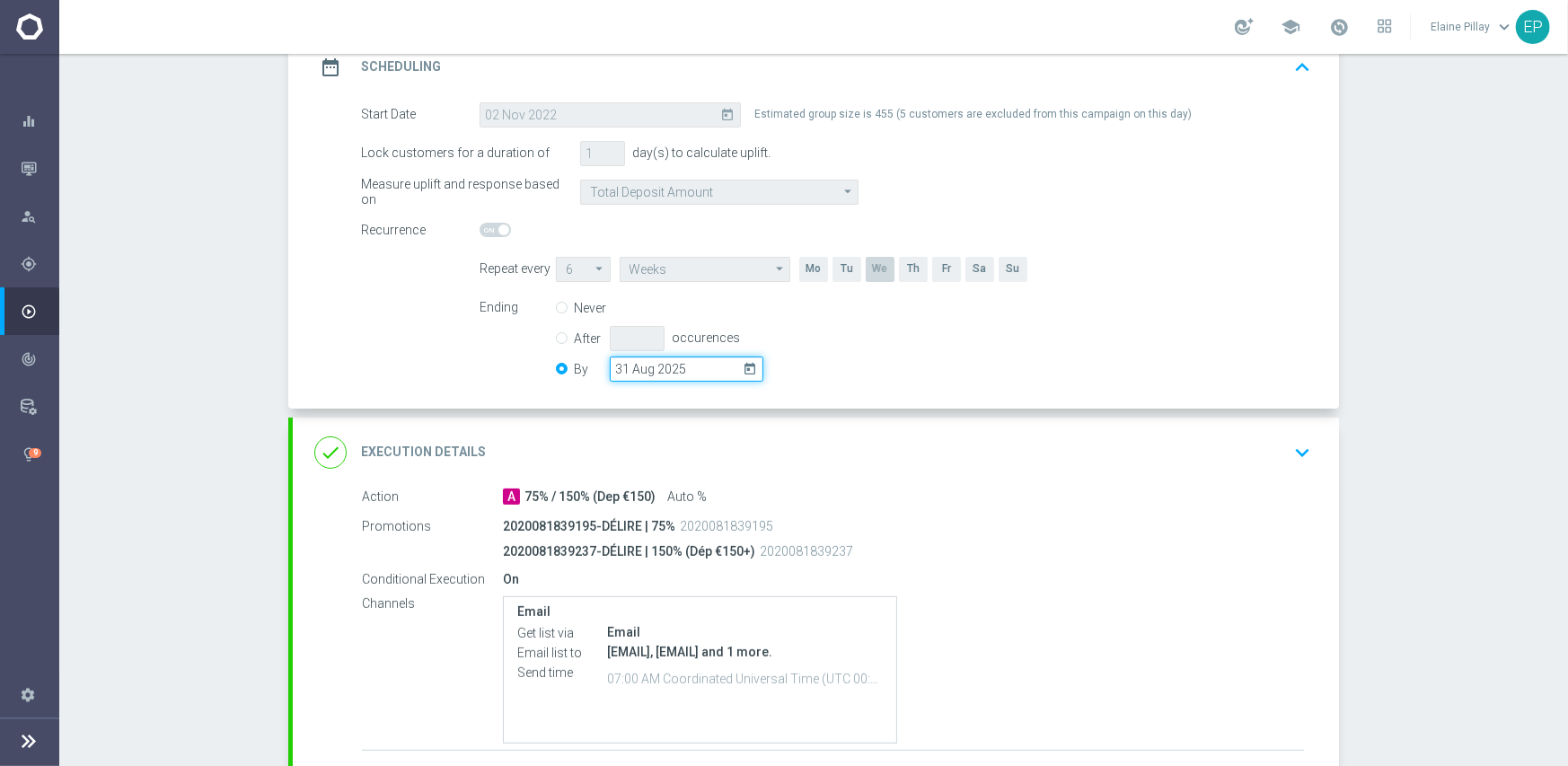 drag, startPoint x: 684, startPoint y: 370, endPoint x: 714, endPoint y: 370, distance: 30 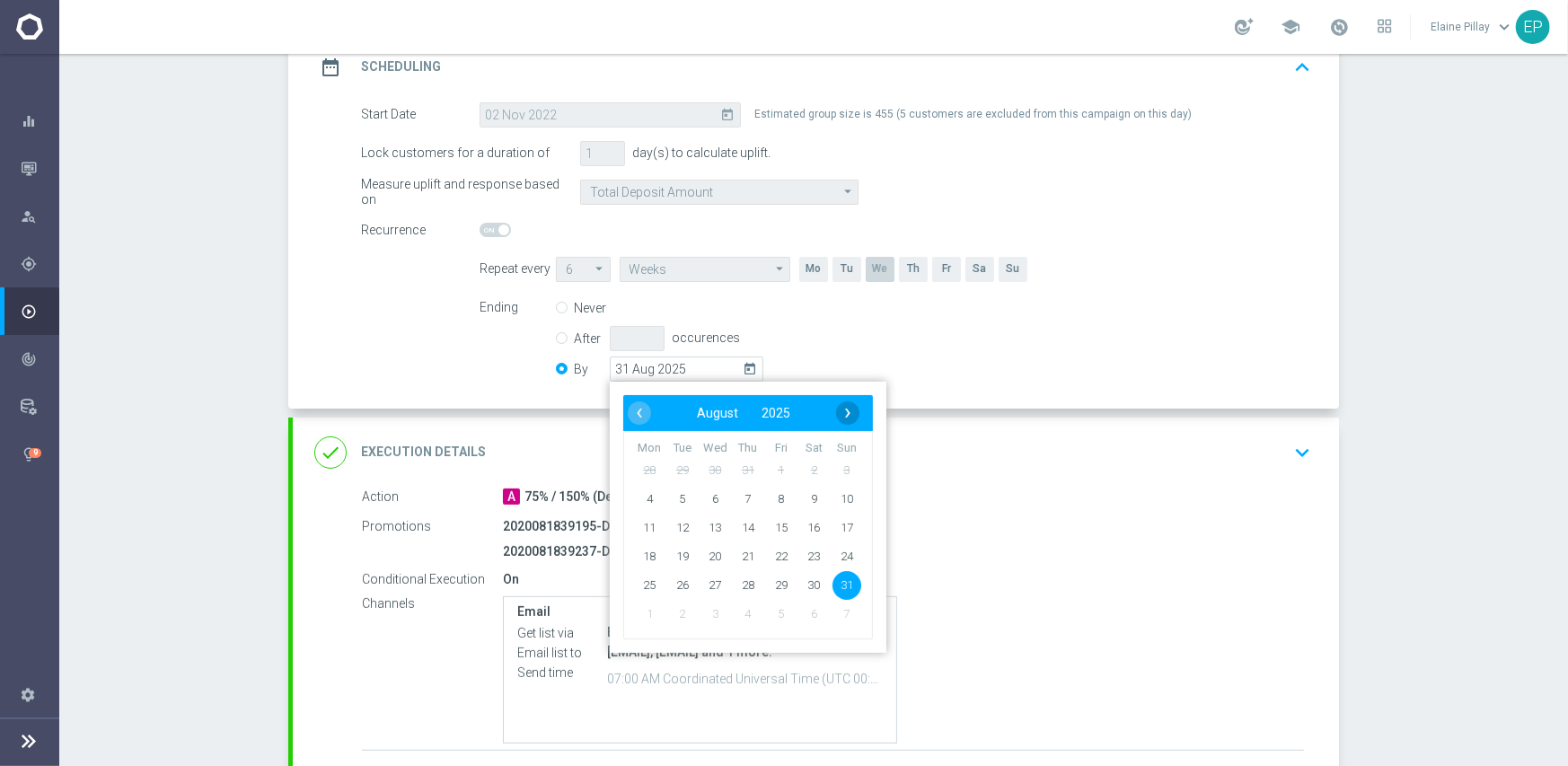 click on "›" 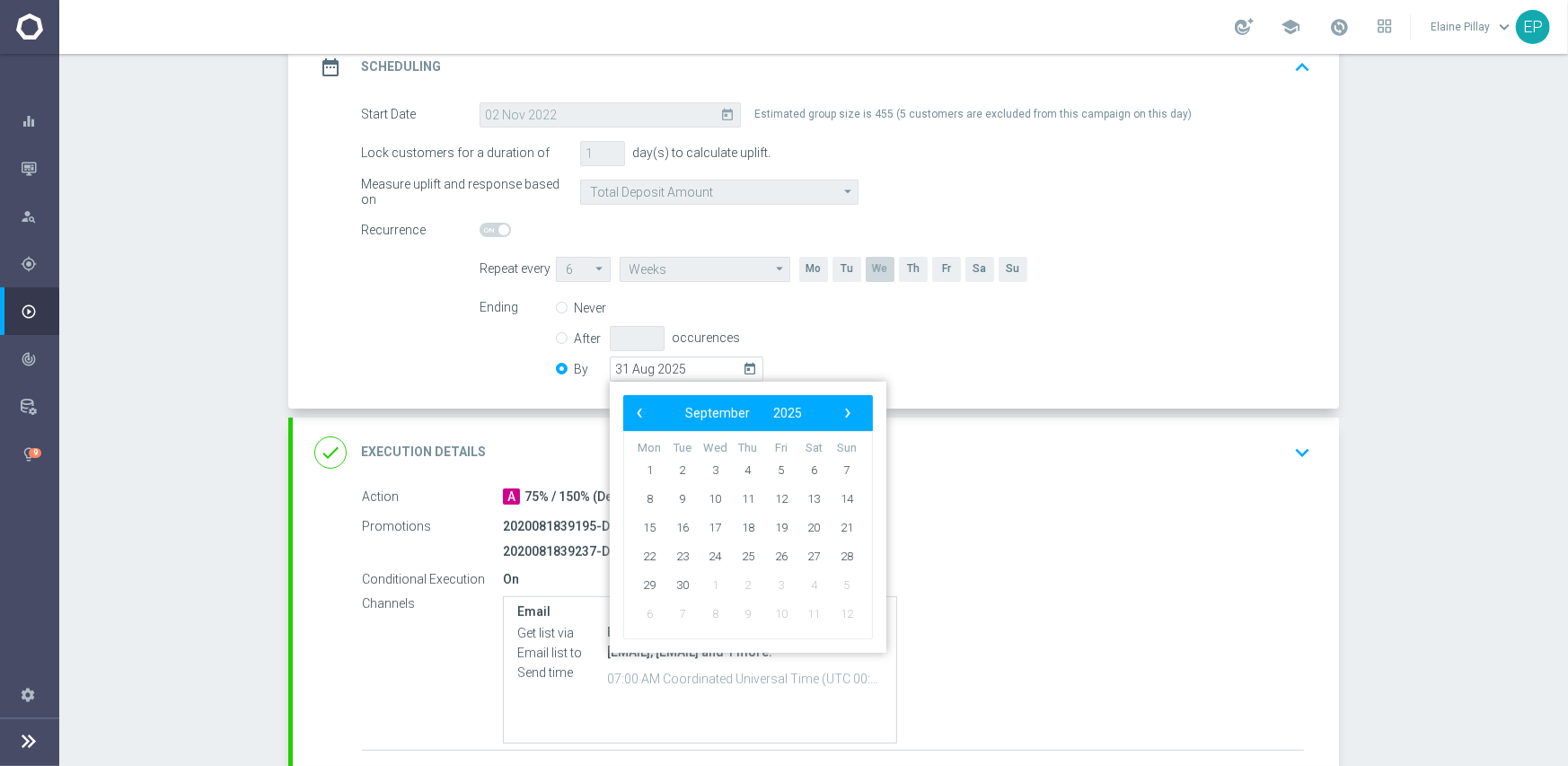 click on "›" 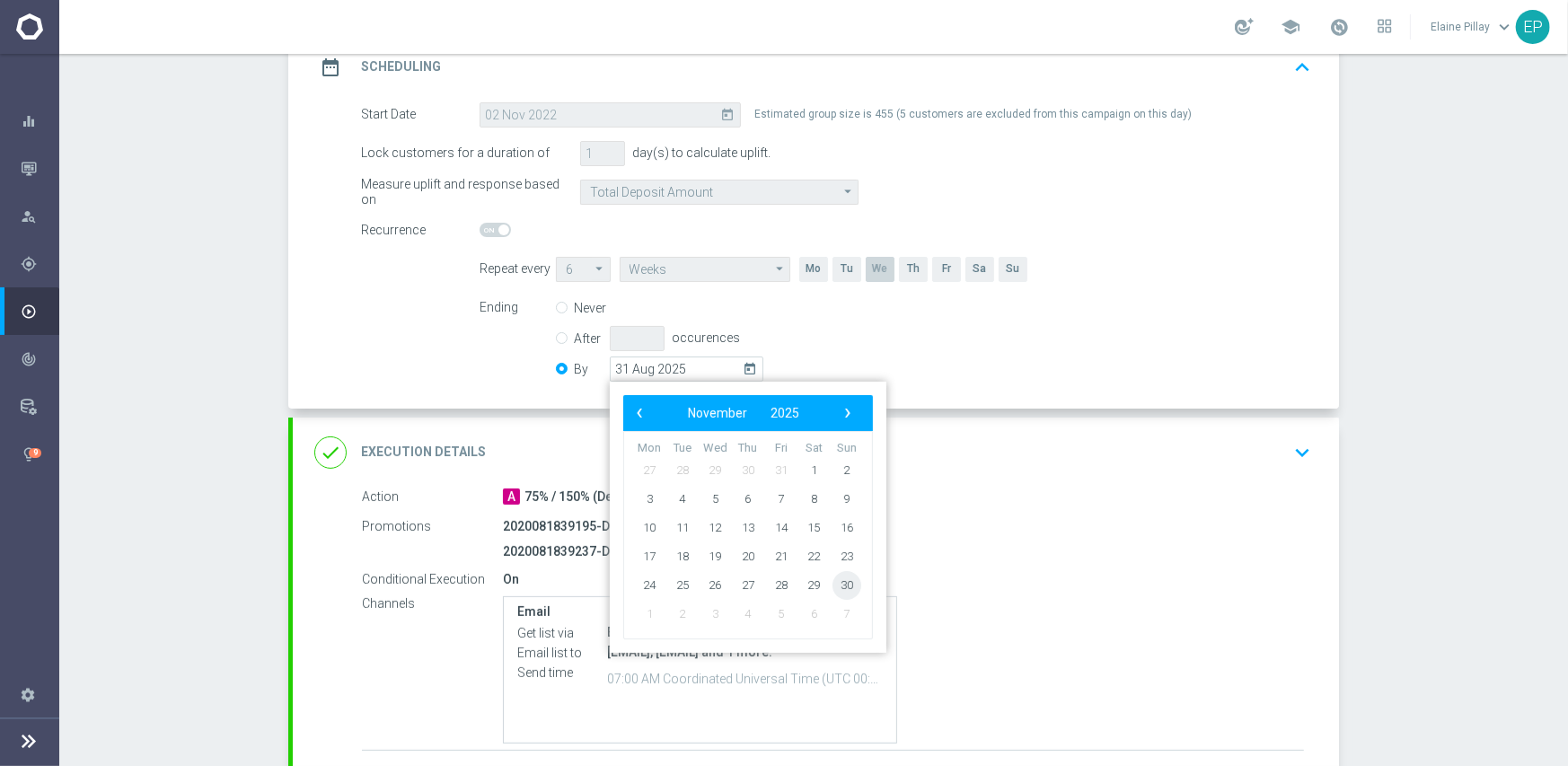 click on "30" 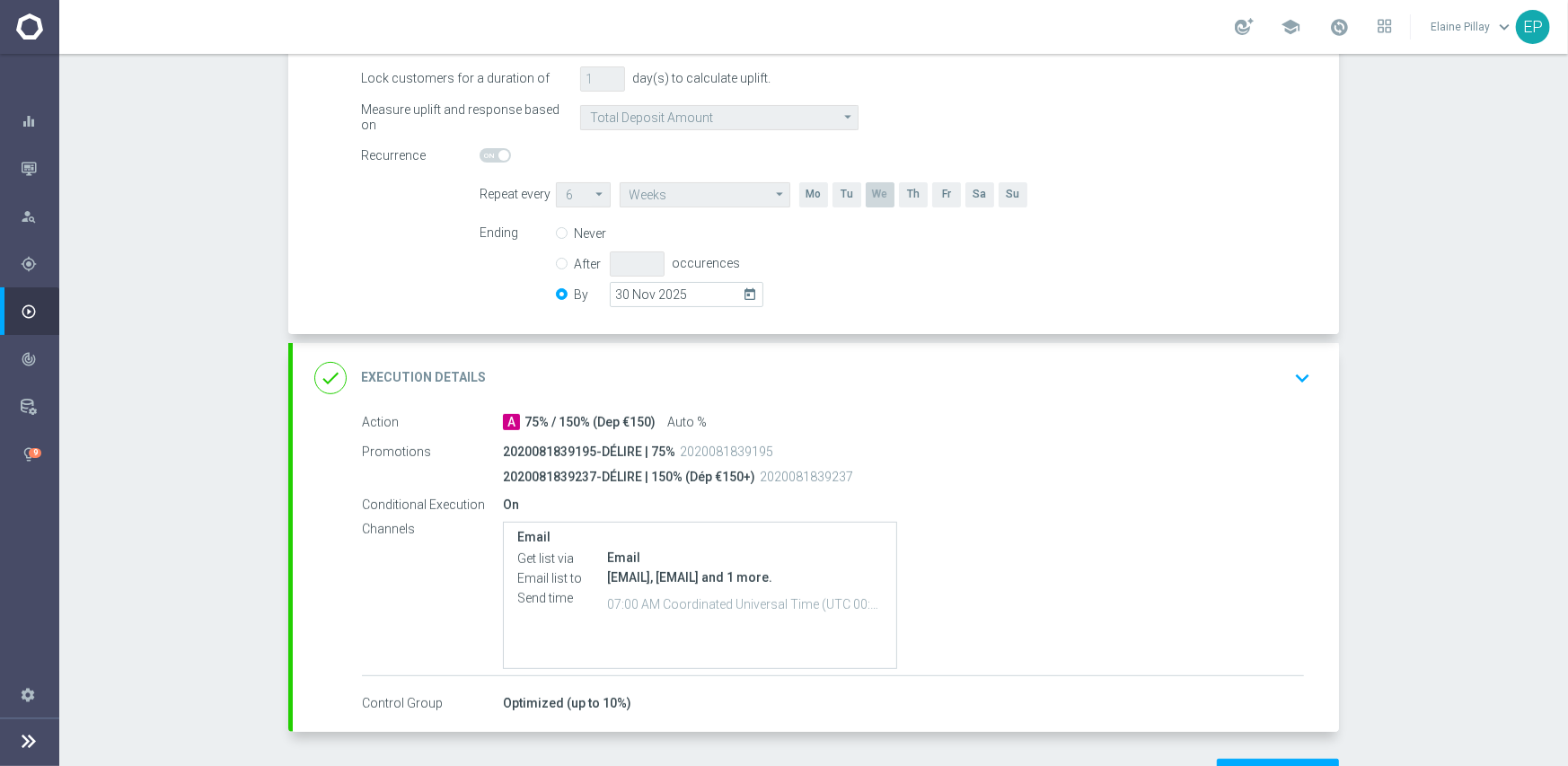 scroll, scrollTop: 405, scrollLeft: 0, axis: vertical 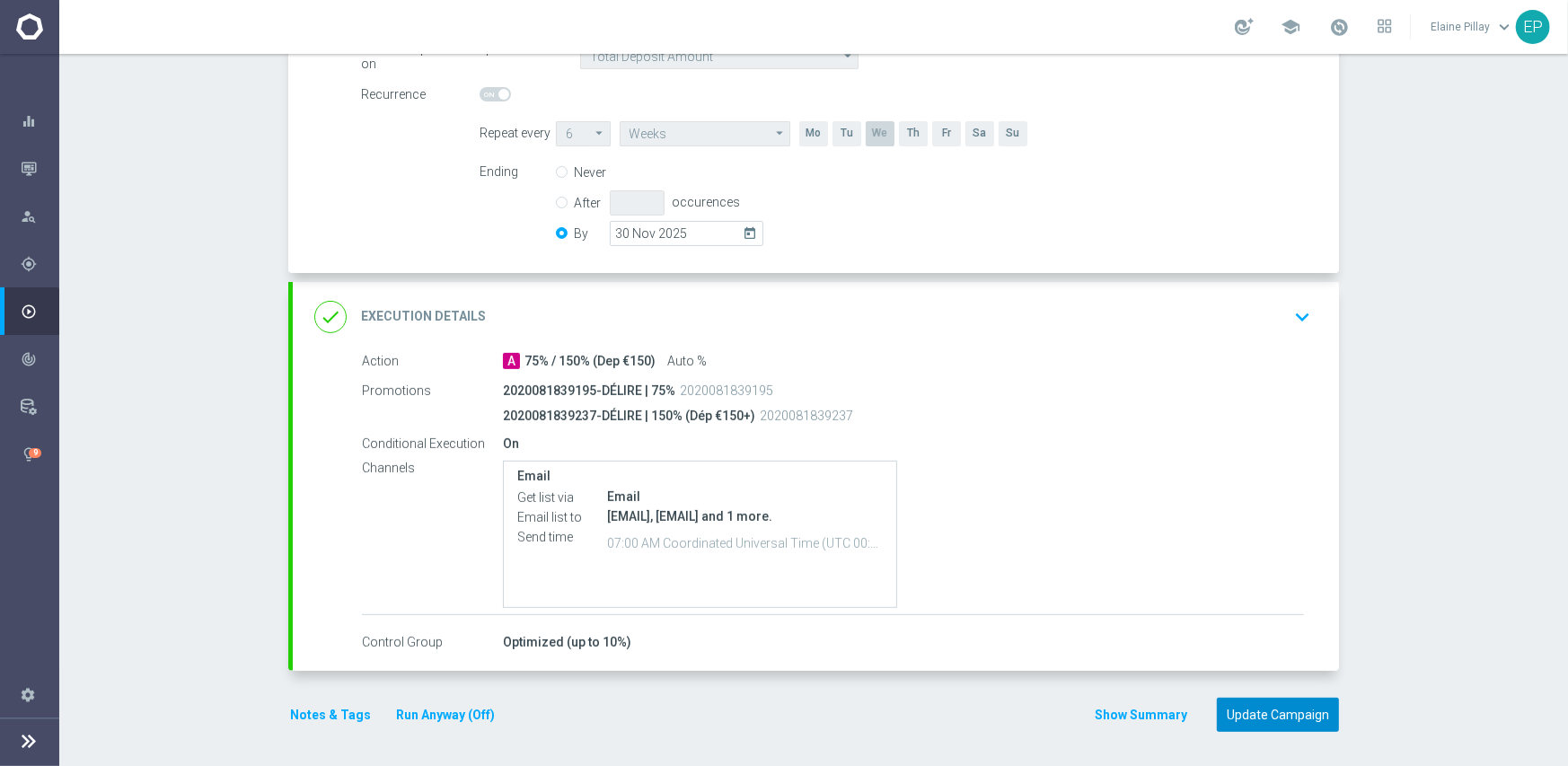 click on "Update Campaign" 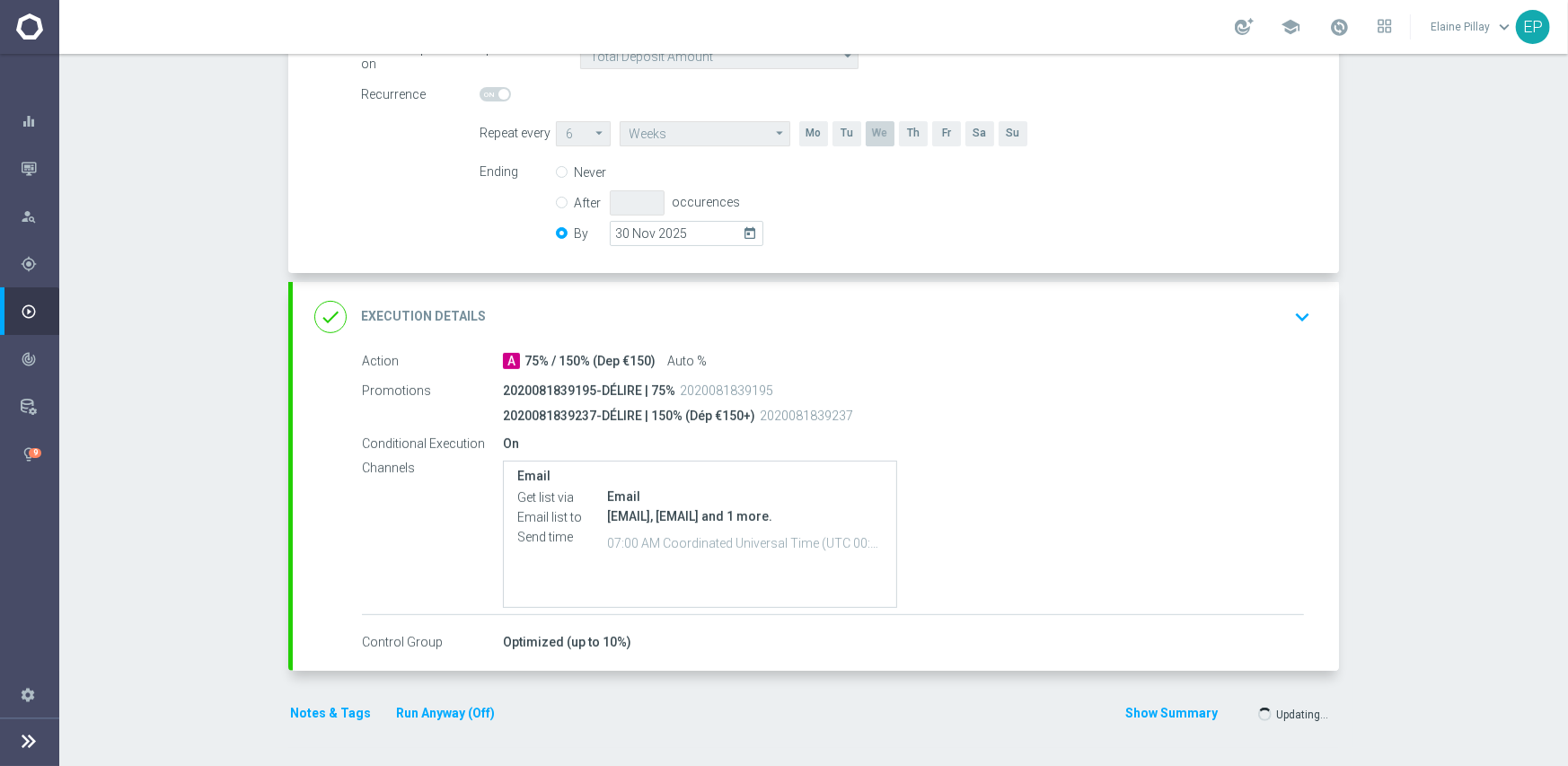 scroll, scrollTop: 403, scrollLeft: 0, axis: vertical 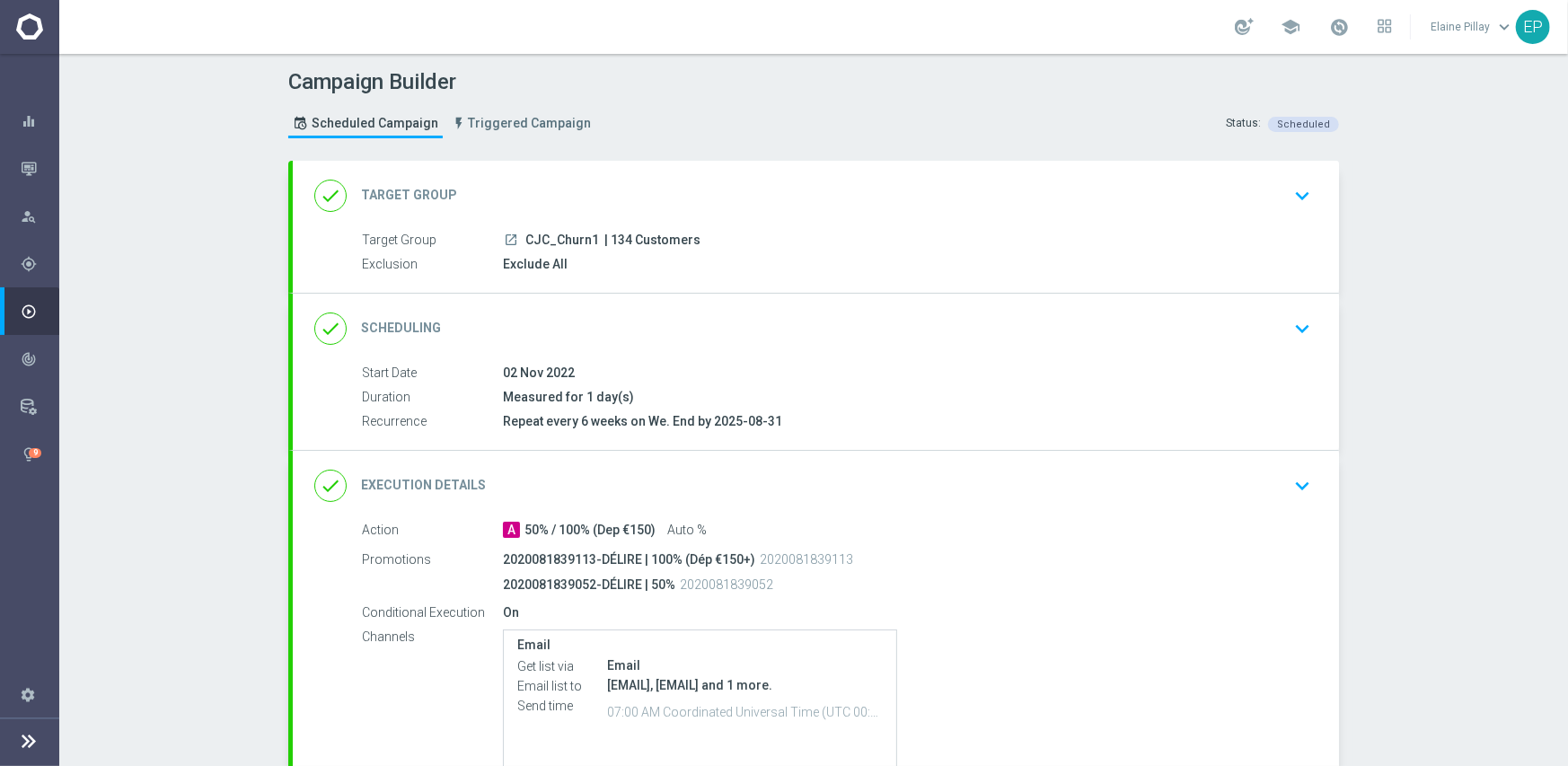 click on "done
Scheduling
keyboard_arrow_down" 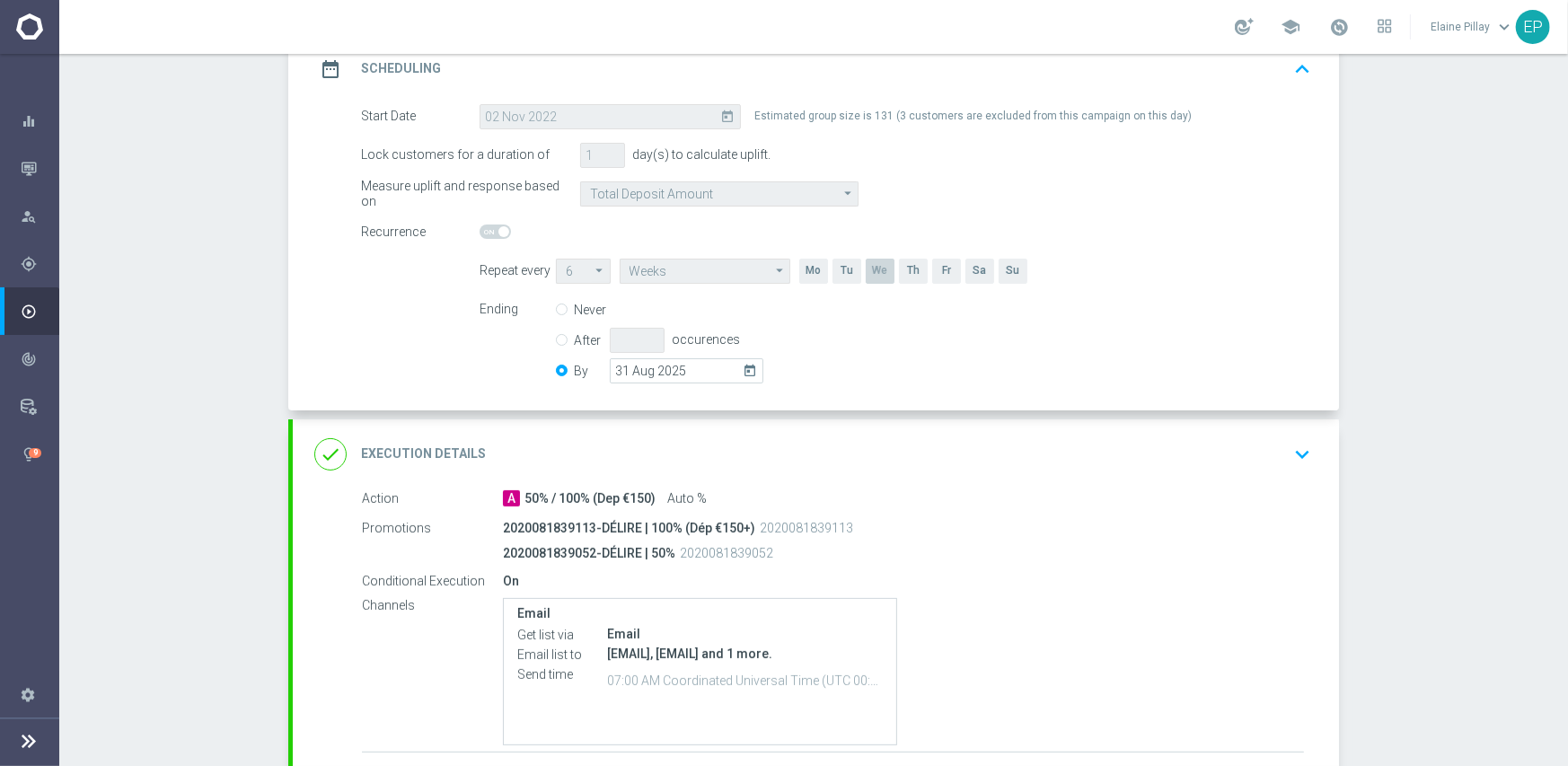 scroll, scrollTop: 269, scrollLeft: 0, axis: vertical 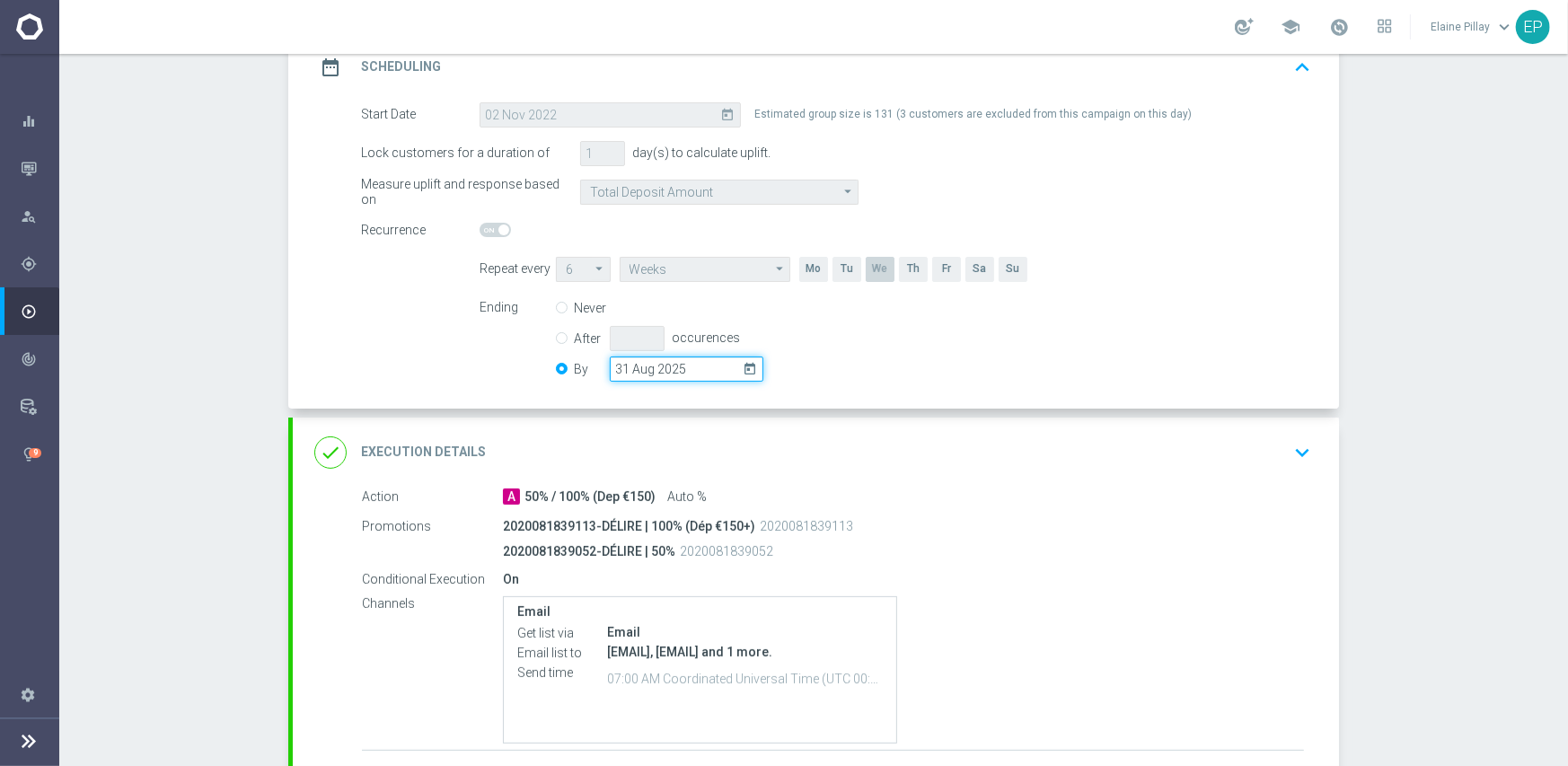 drag, startPoint x: 697, startPoint y: 367, endPoint x: 698, endPoint y: 356, distance: 11.045361 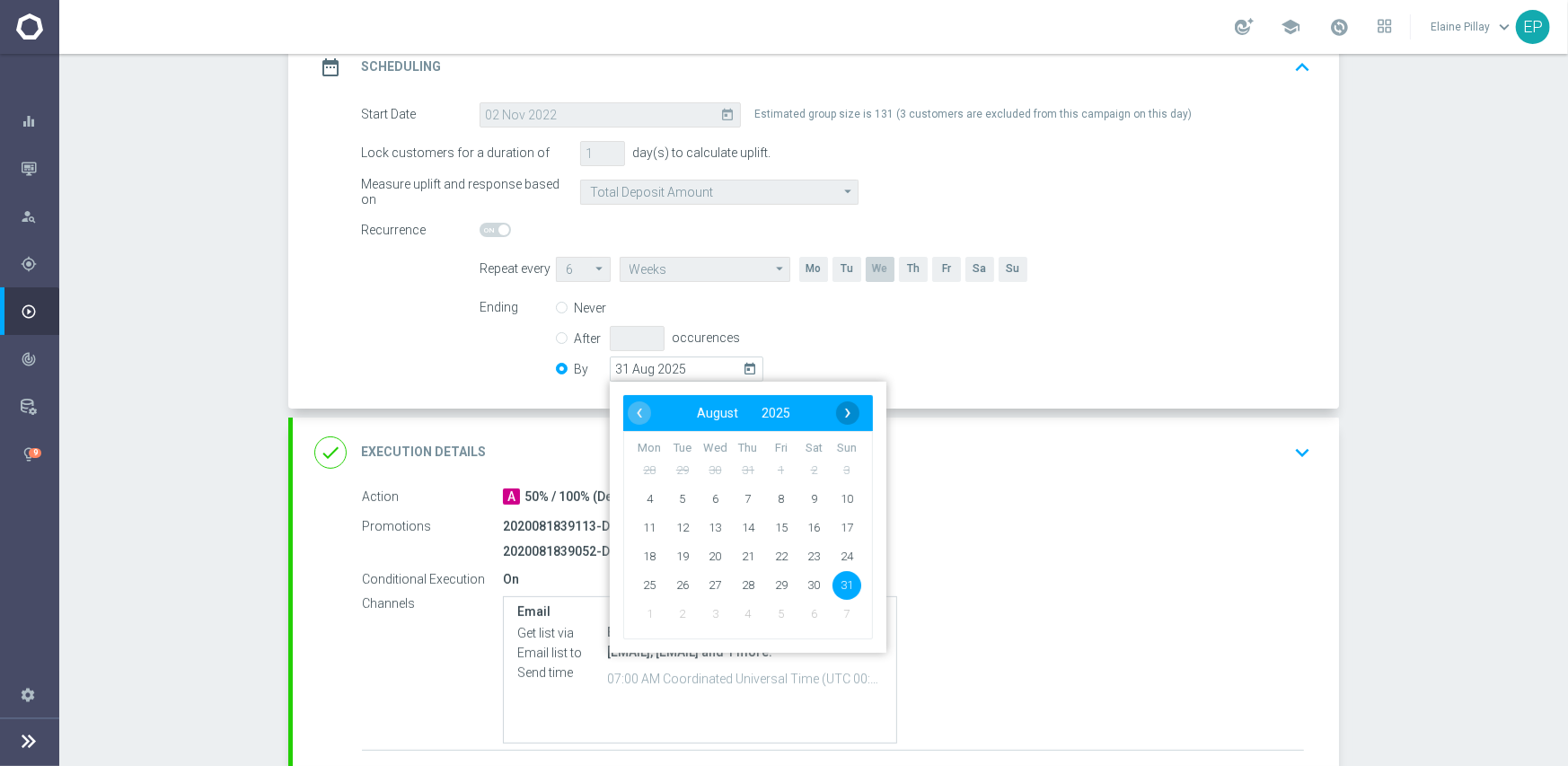click on "›" 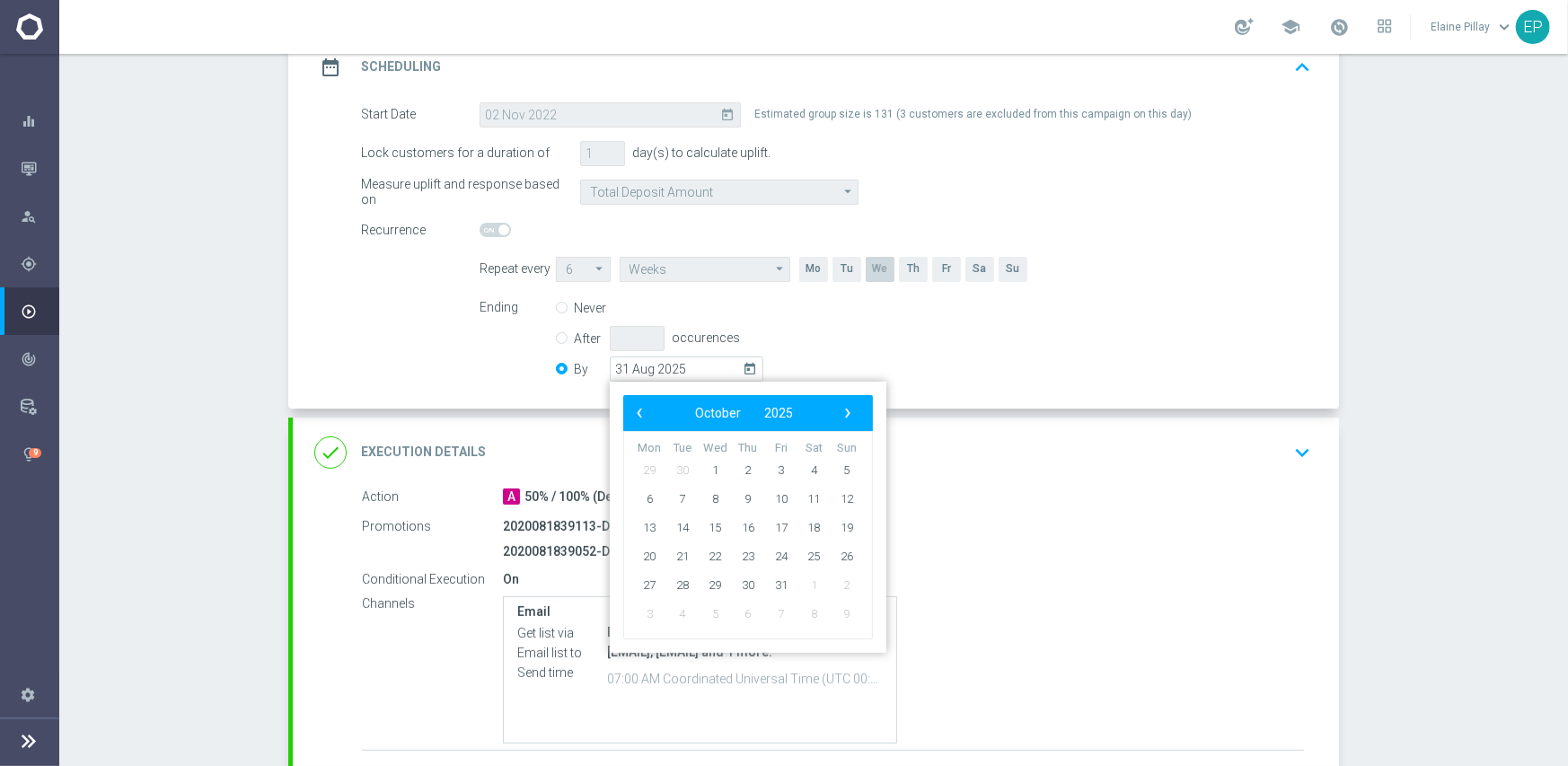 click on "›" 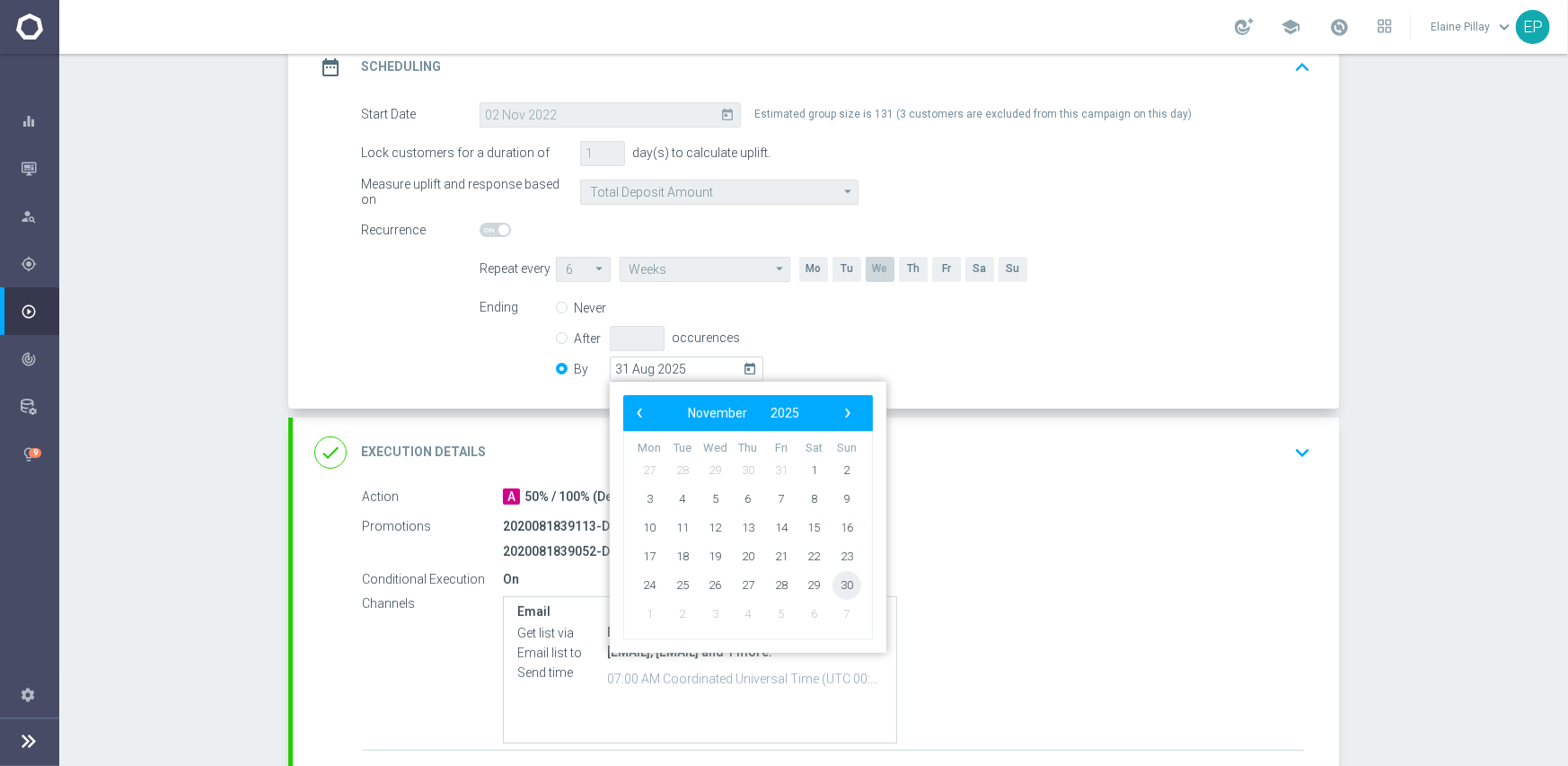 click on "30" 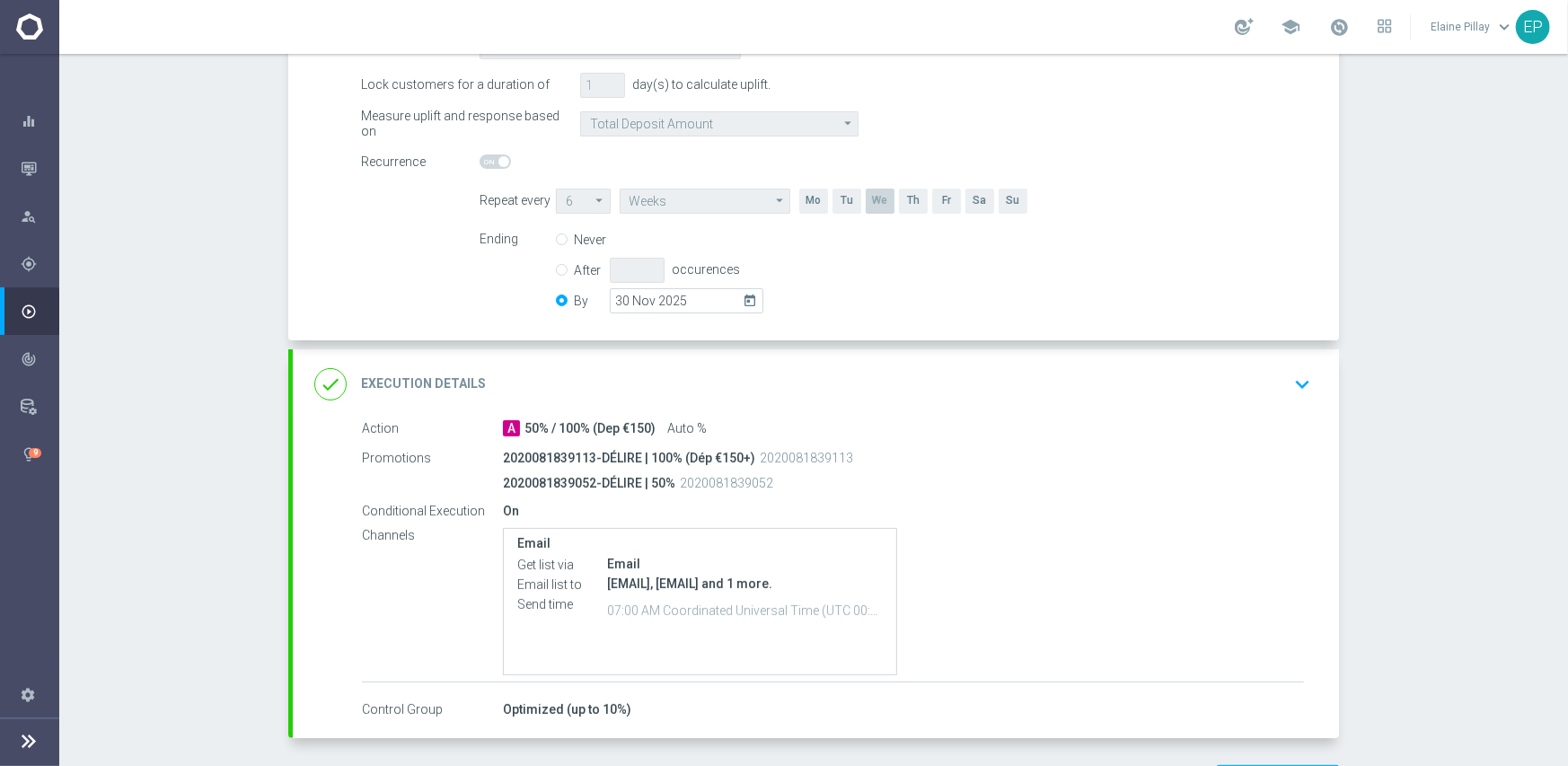 scroll, scrollTop: 405, scrollLeft: 0, axis: vertical 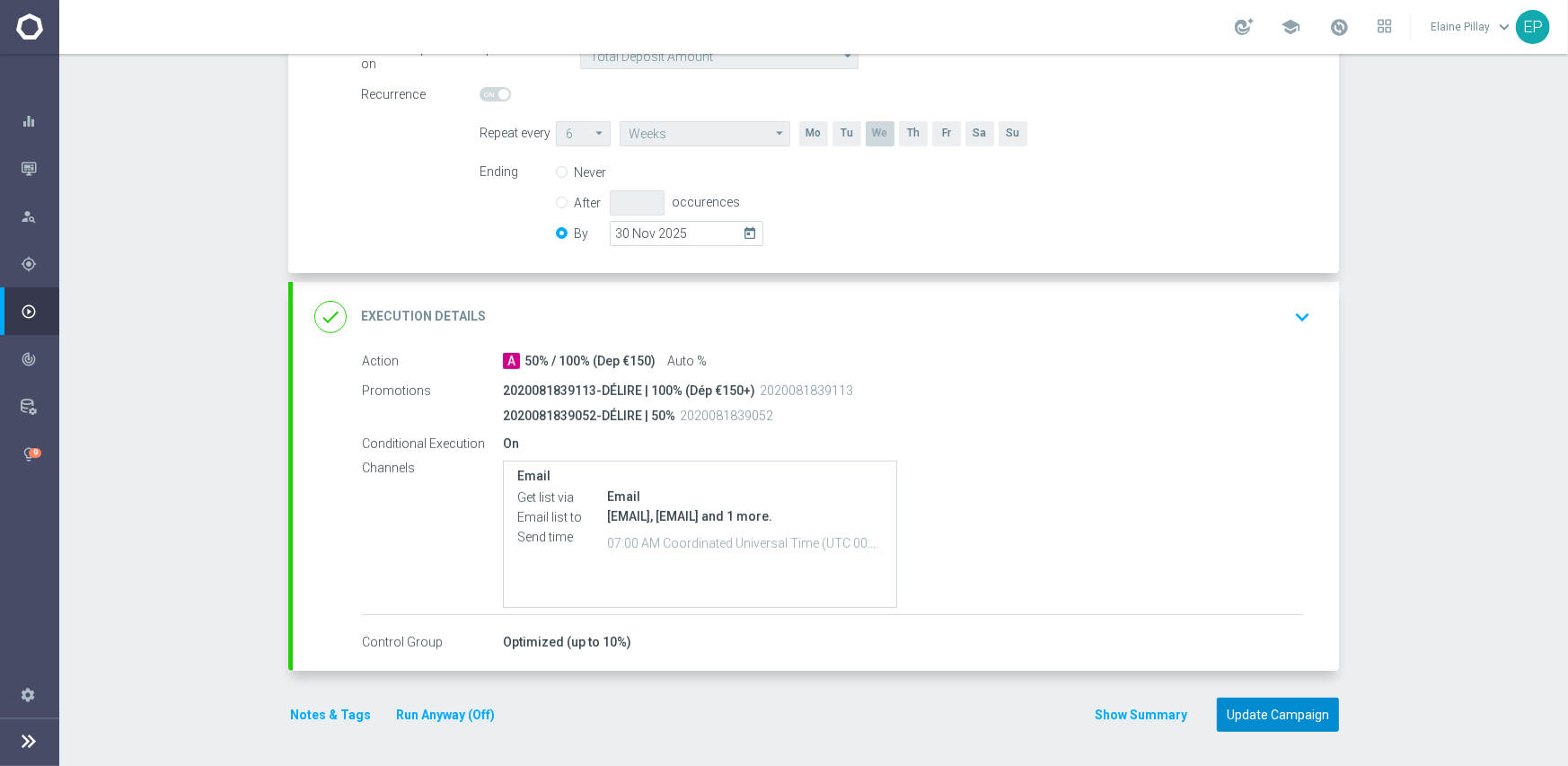 click on "Update Campaign" 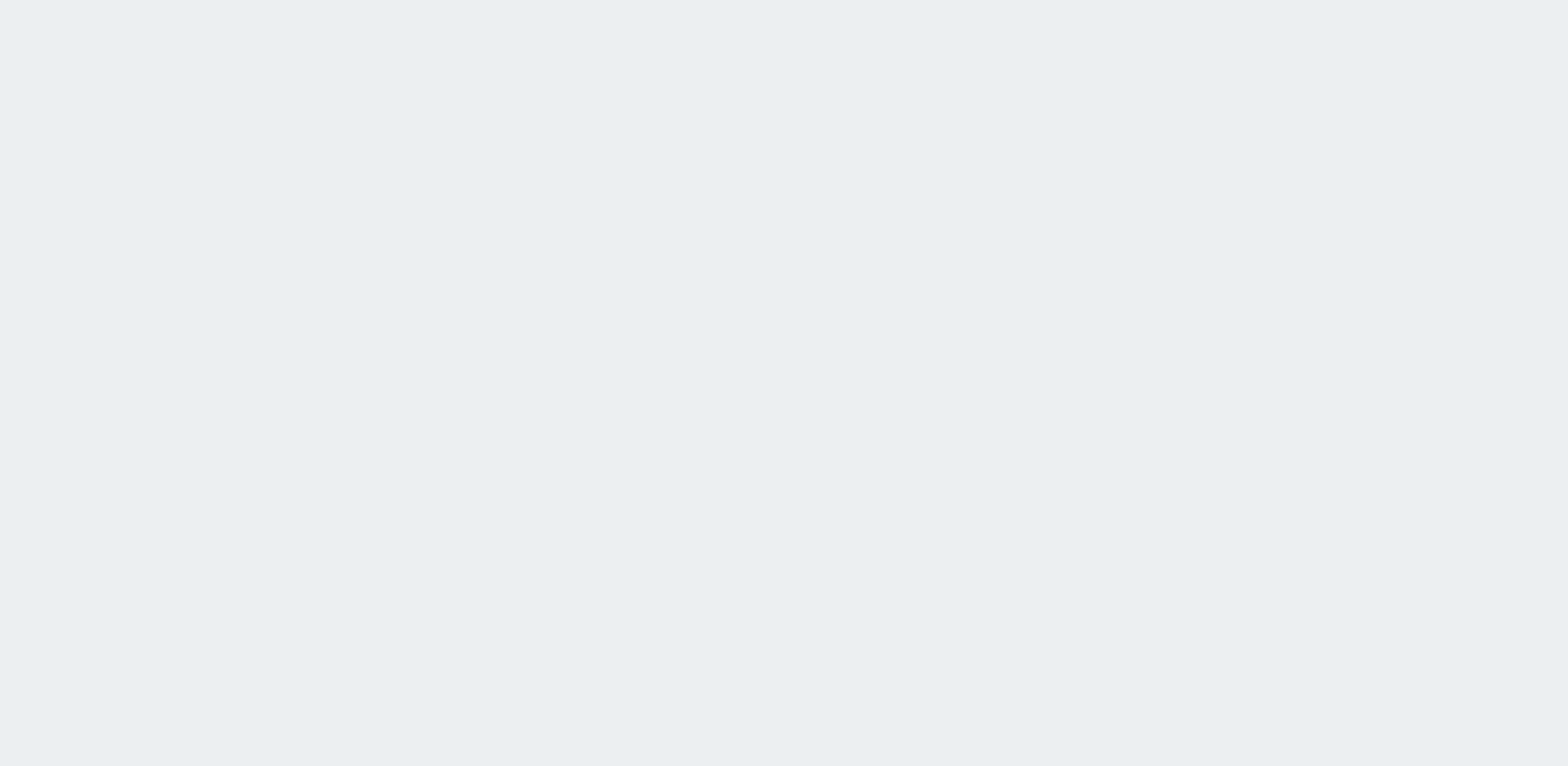 scroll, scrollTop: 0, scrollLeft: 0, axis: both 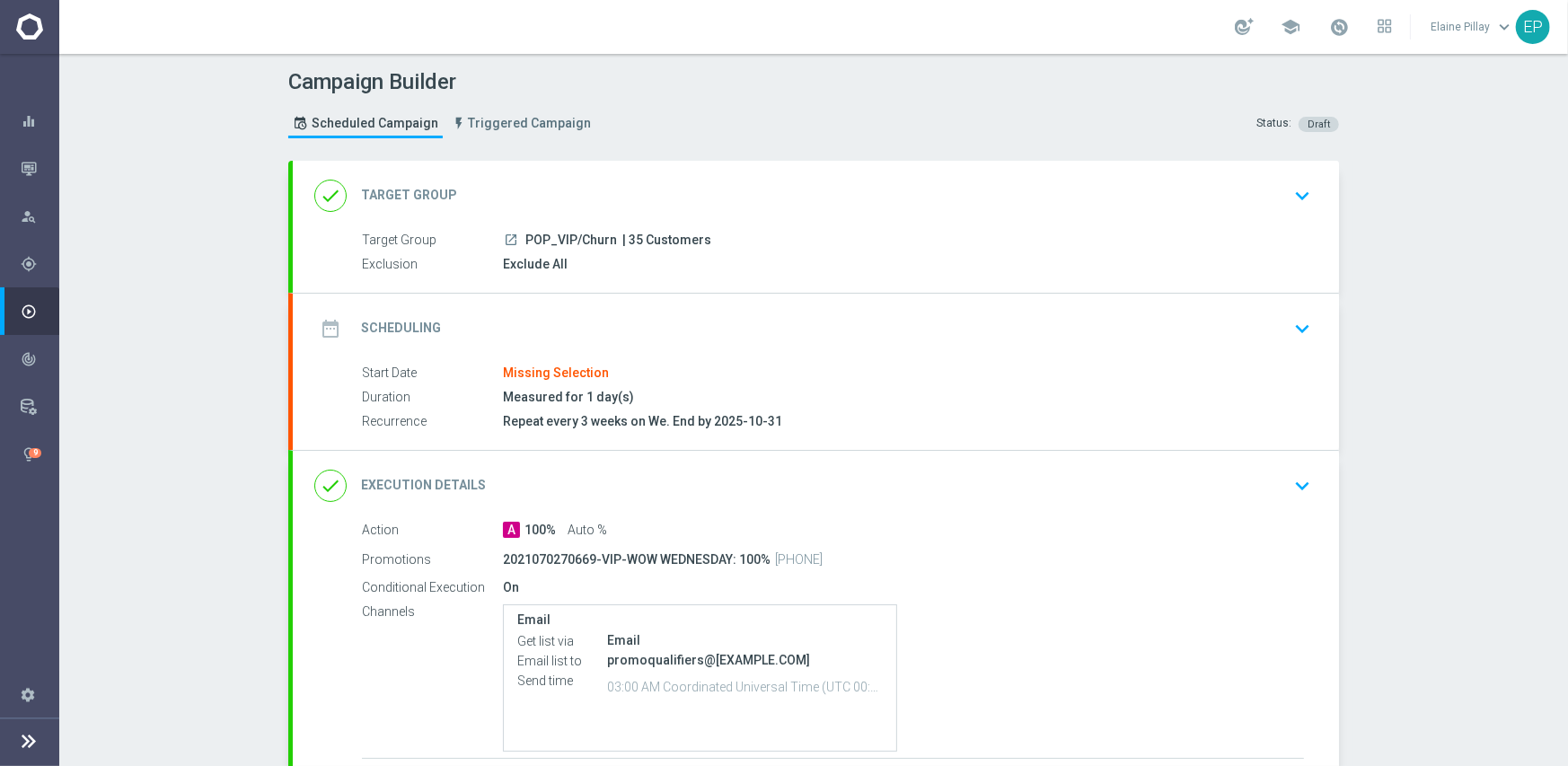 drag, startPoint x: 514, startPoint y: 235, endPoint x: 588, endPoint y: 242, distance: 74.33034 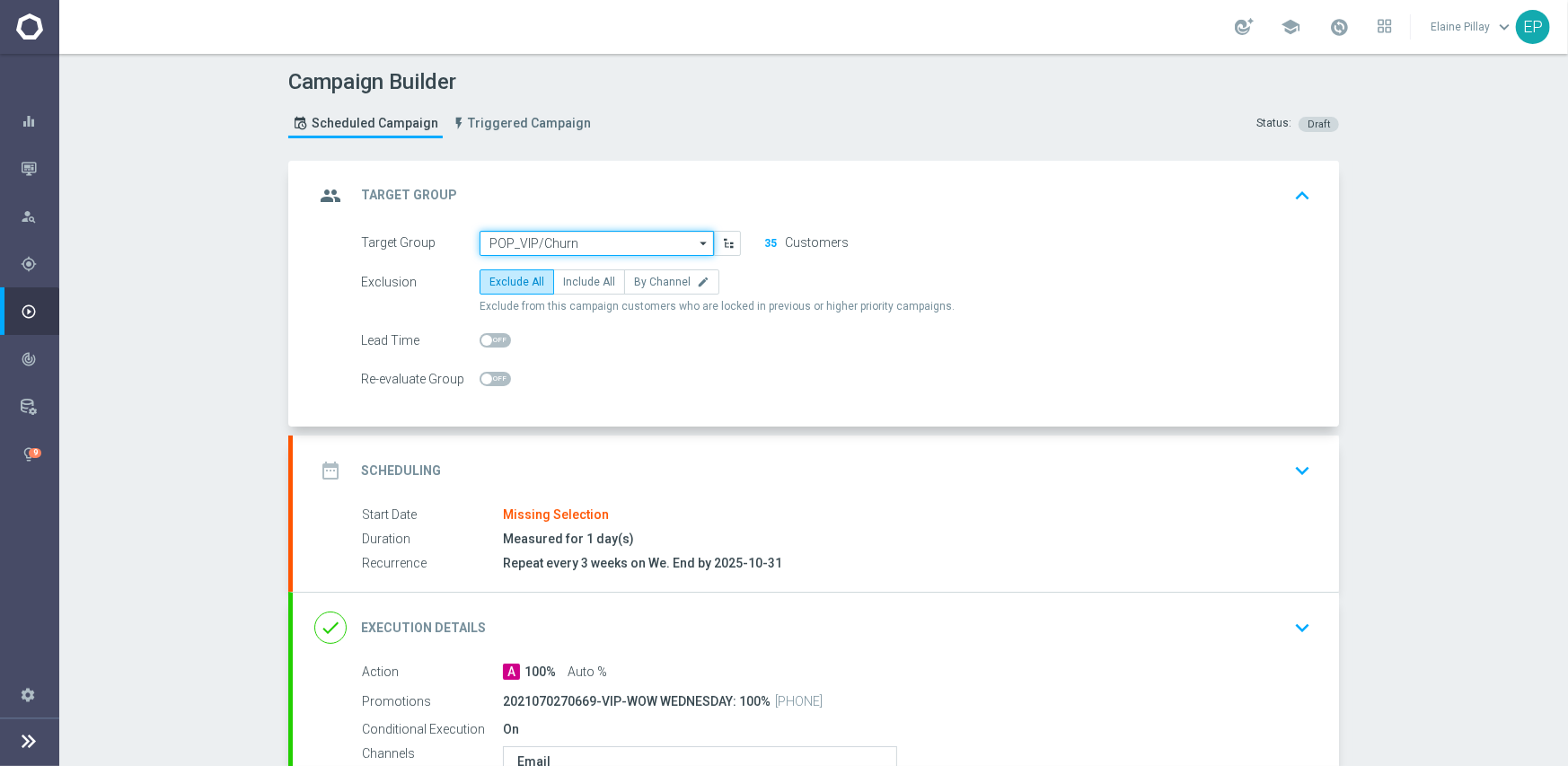 click on "POP_VIP/Churn" 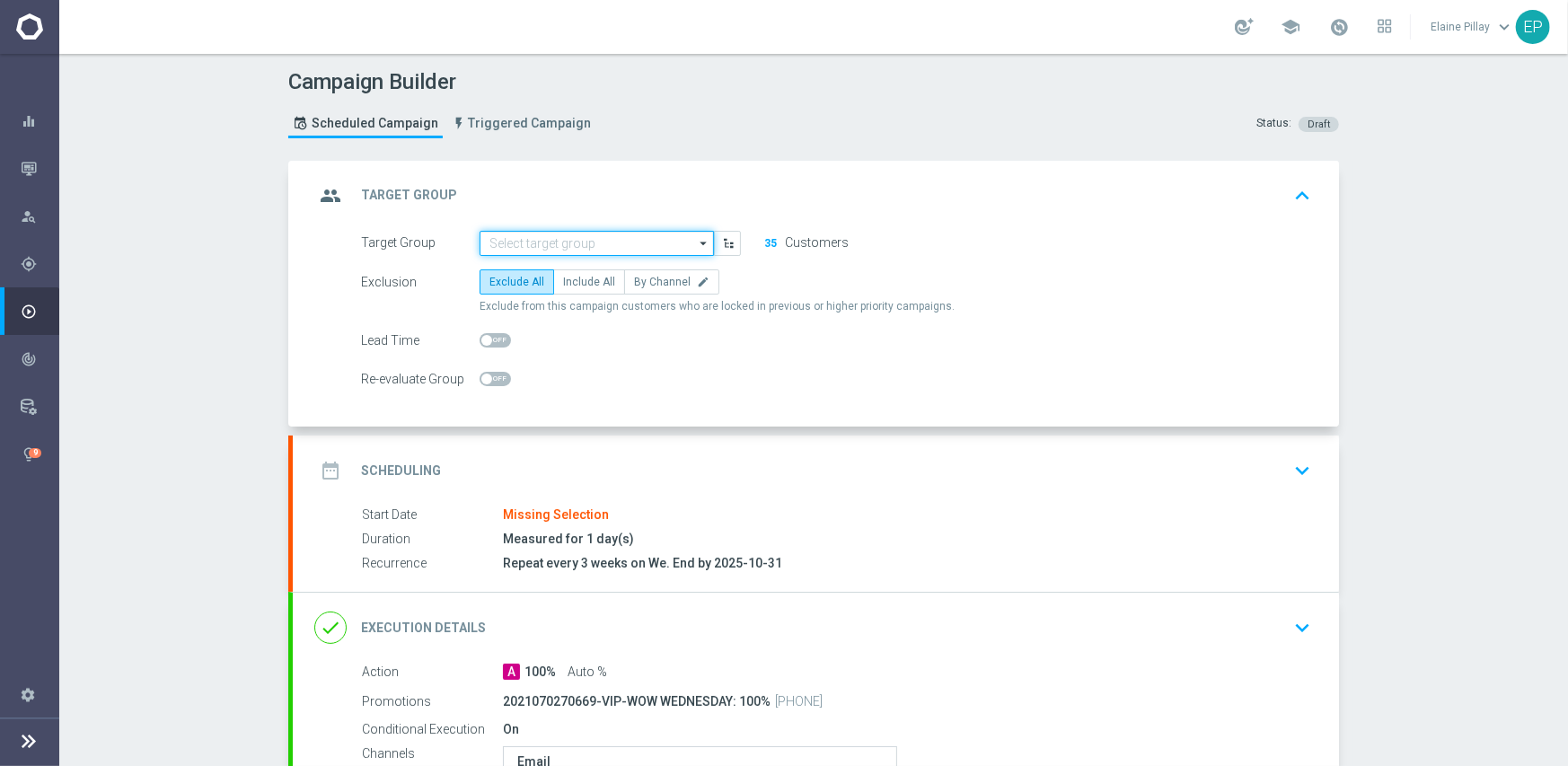 paste on "POP_VIP/Ch" 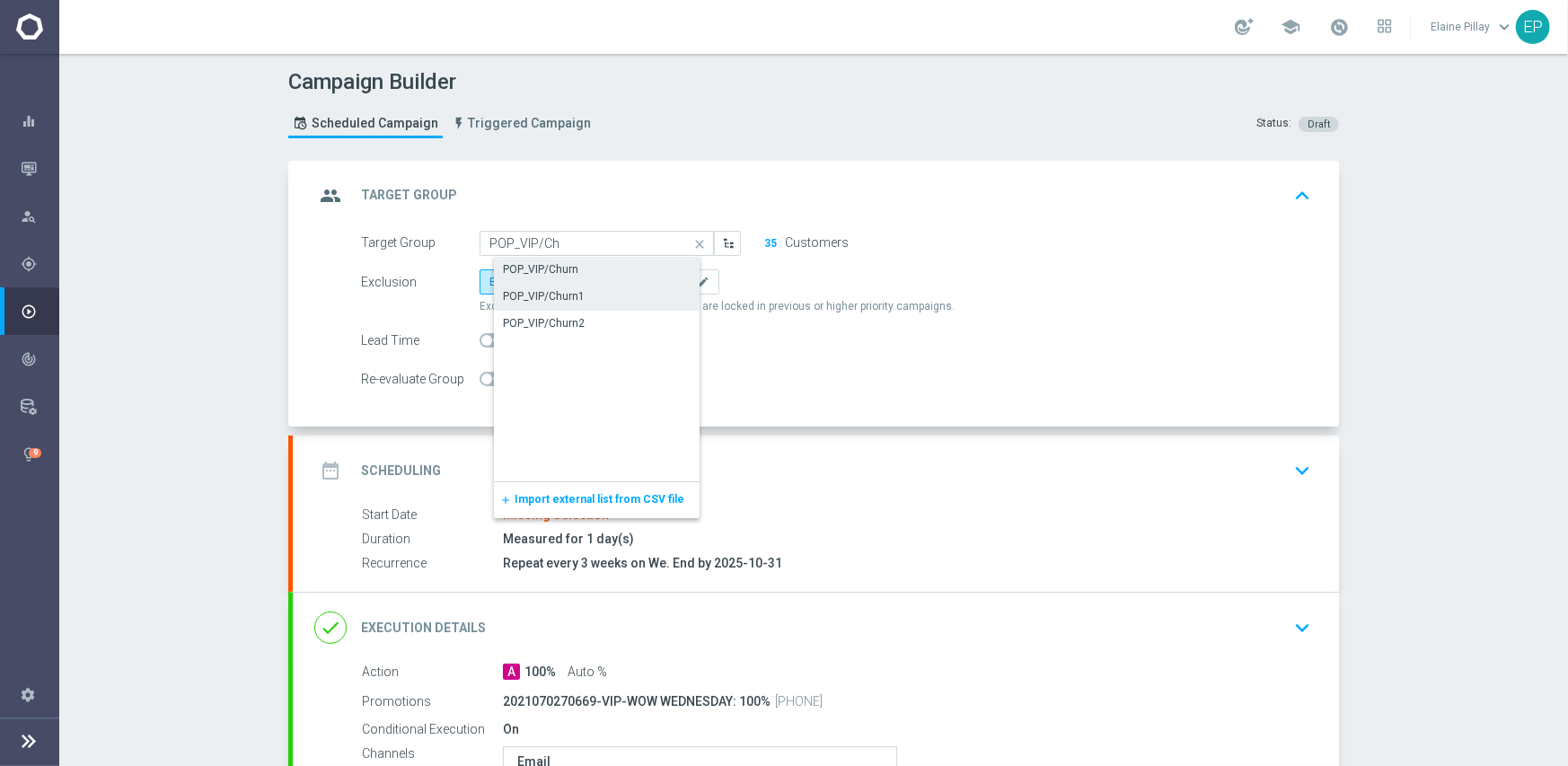 click on "POP_VIP/Churn1" 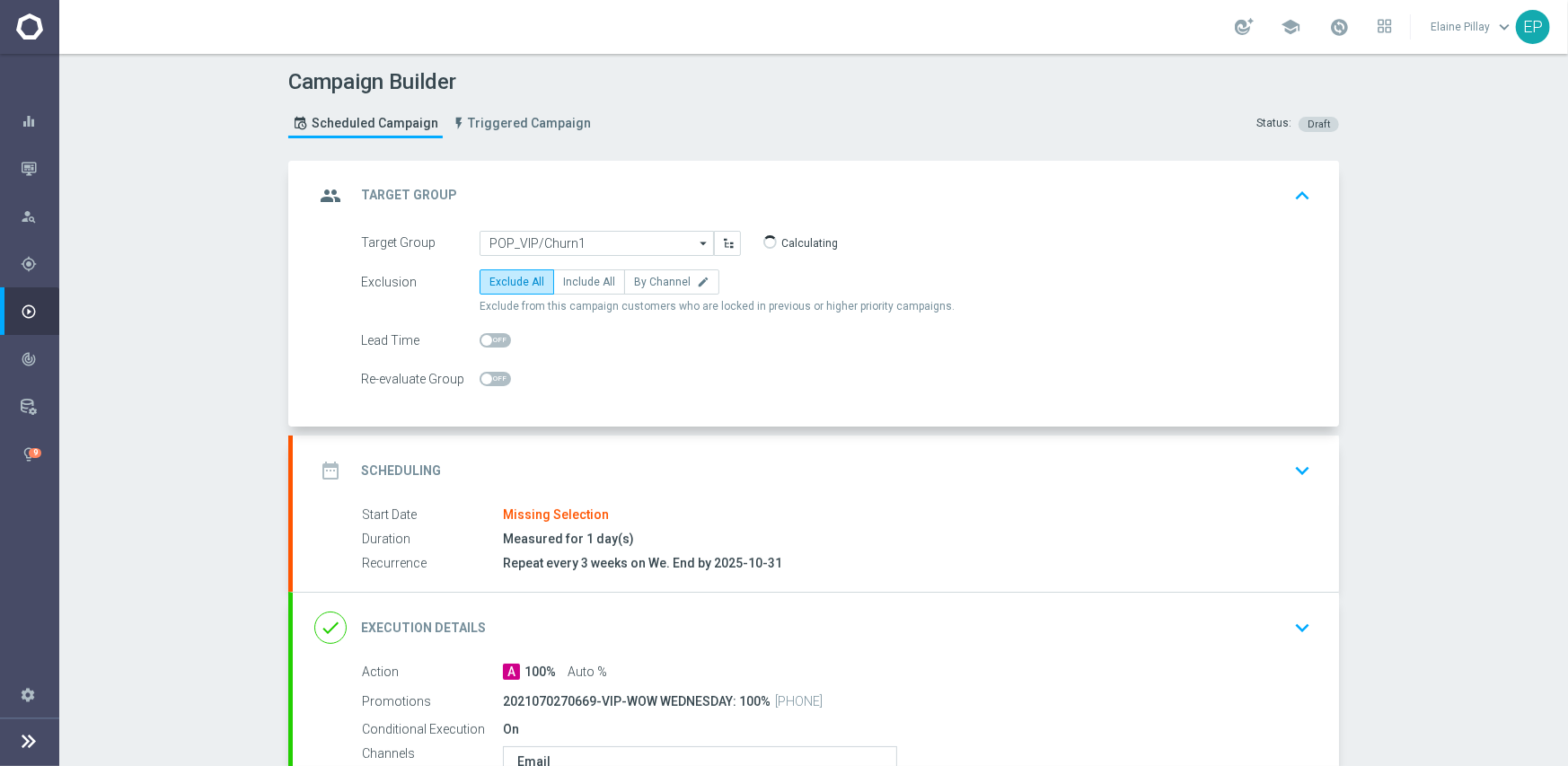click on "date_range
Scheduling
keyboard_arrow_down" 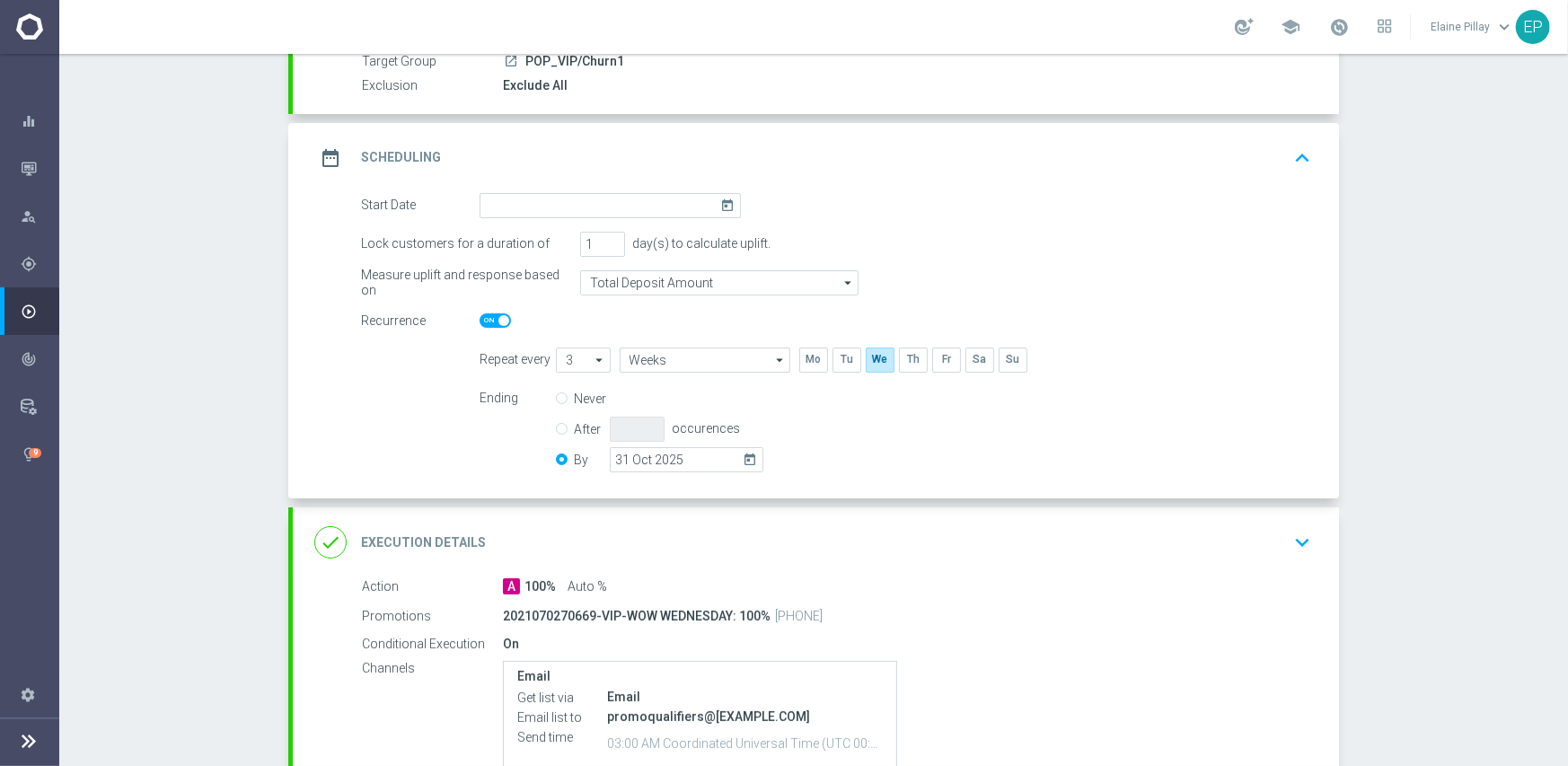 scroll, scrollTop: 180, scrollLeft: 0, axis: vertical 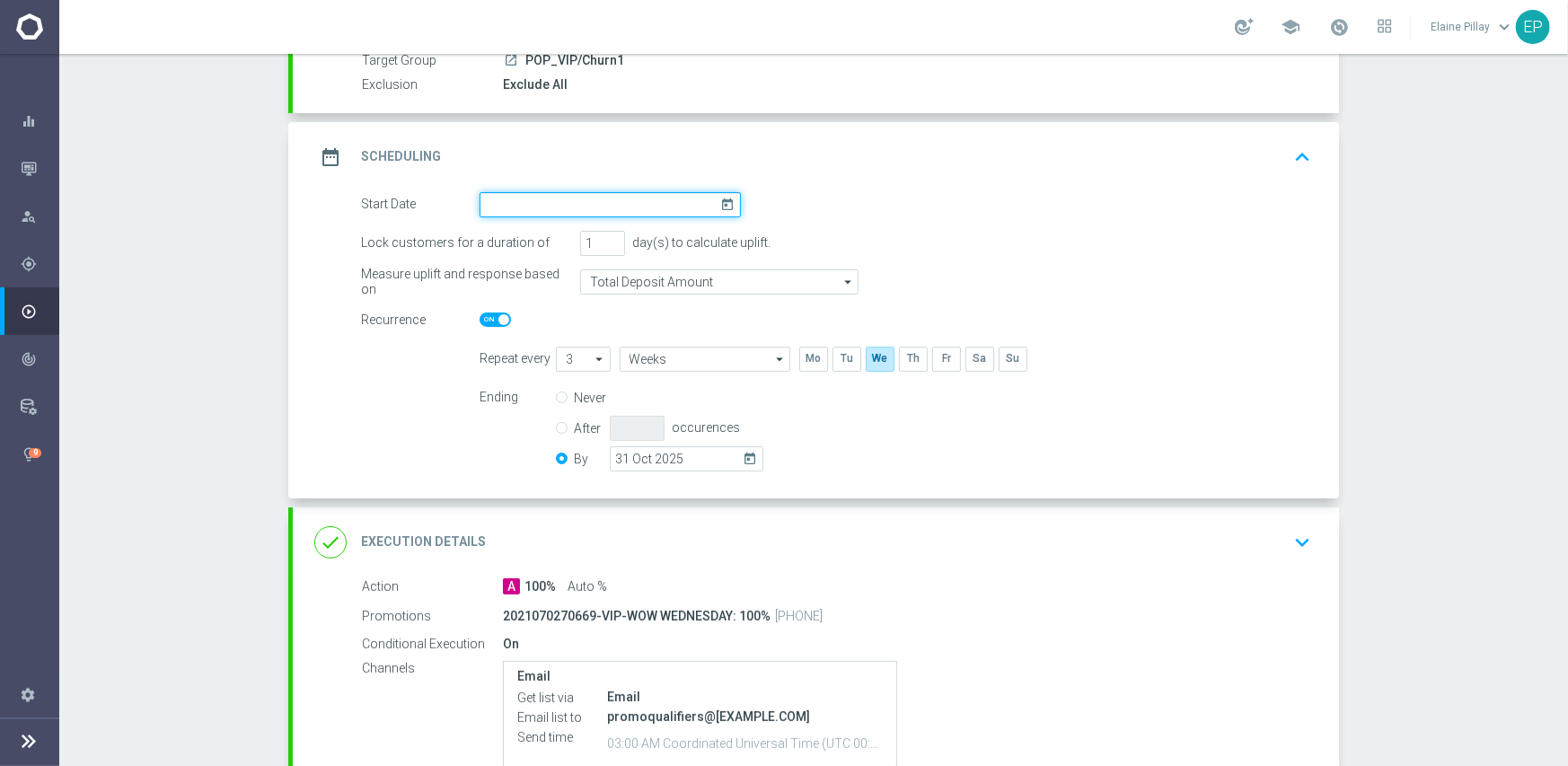 click 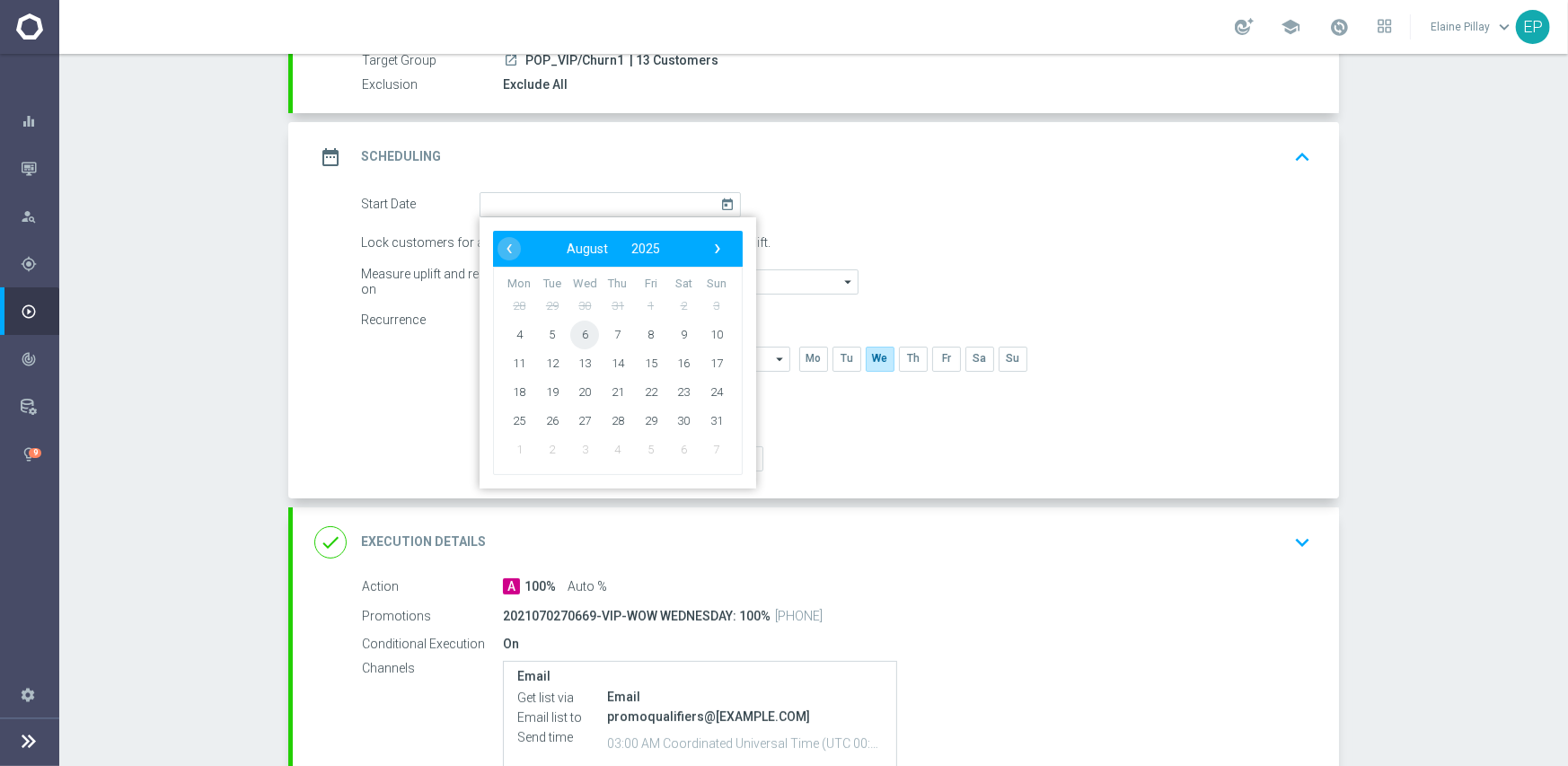 click on "6" 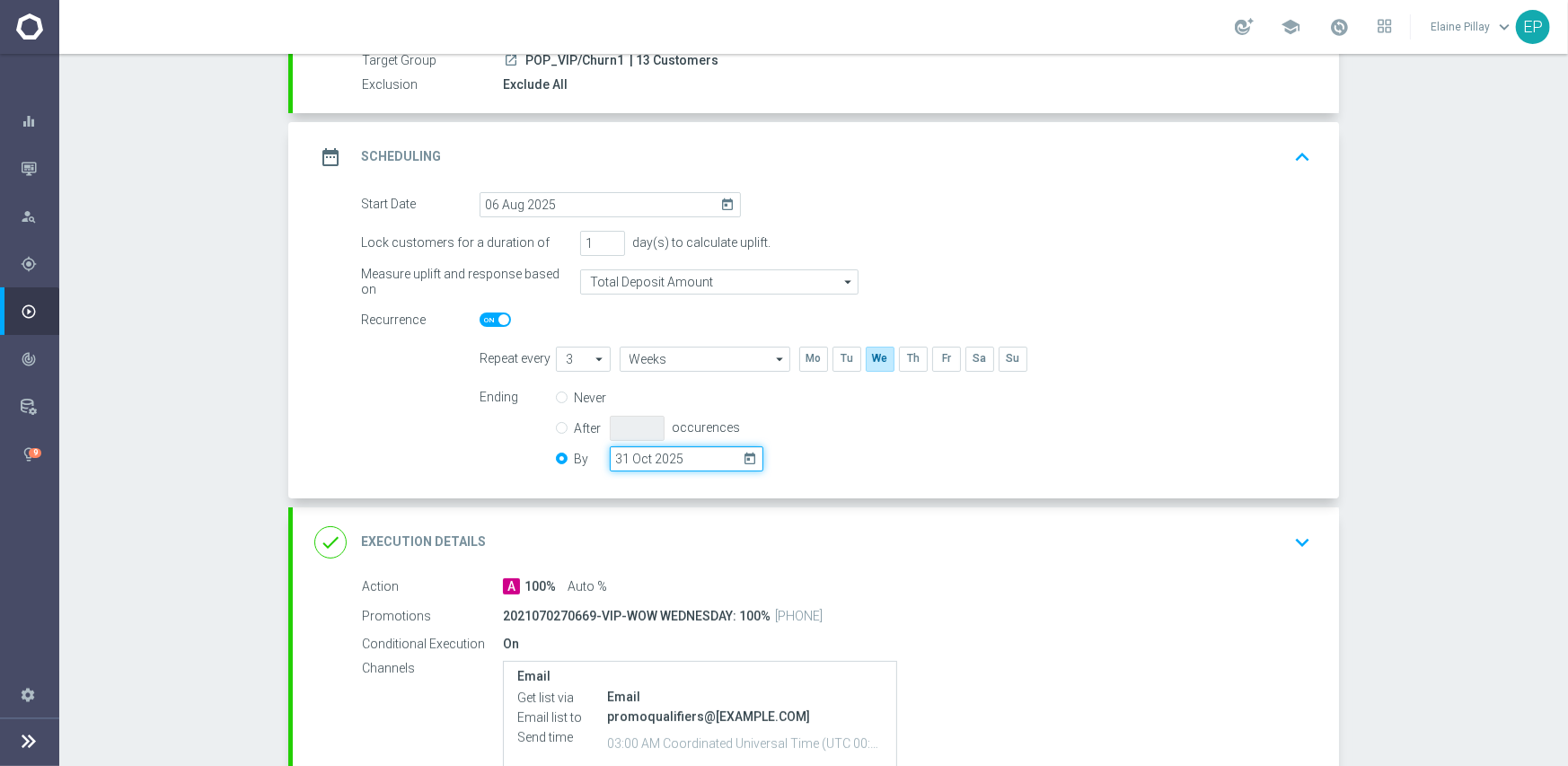 click on "31 Oct 2025" 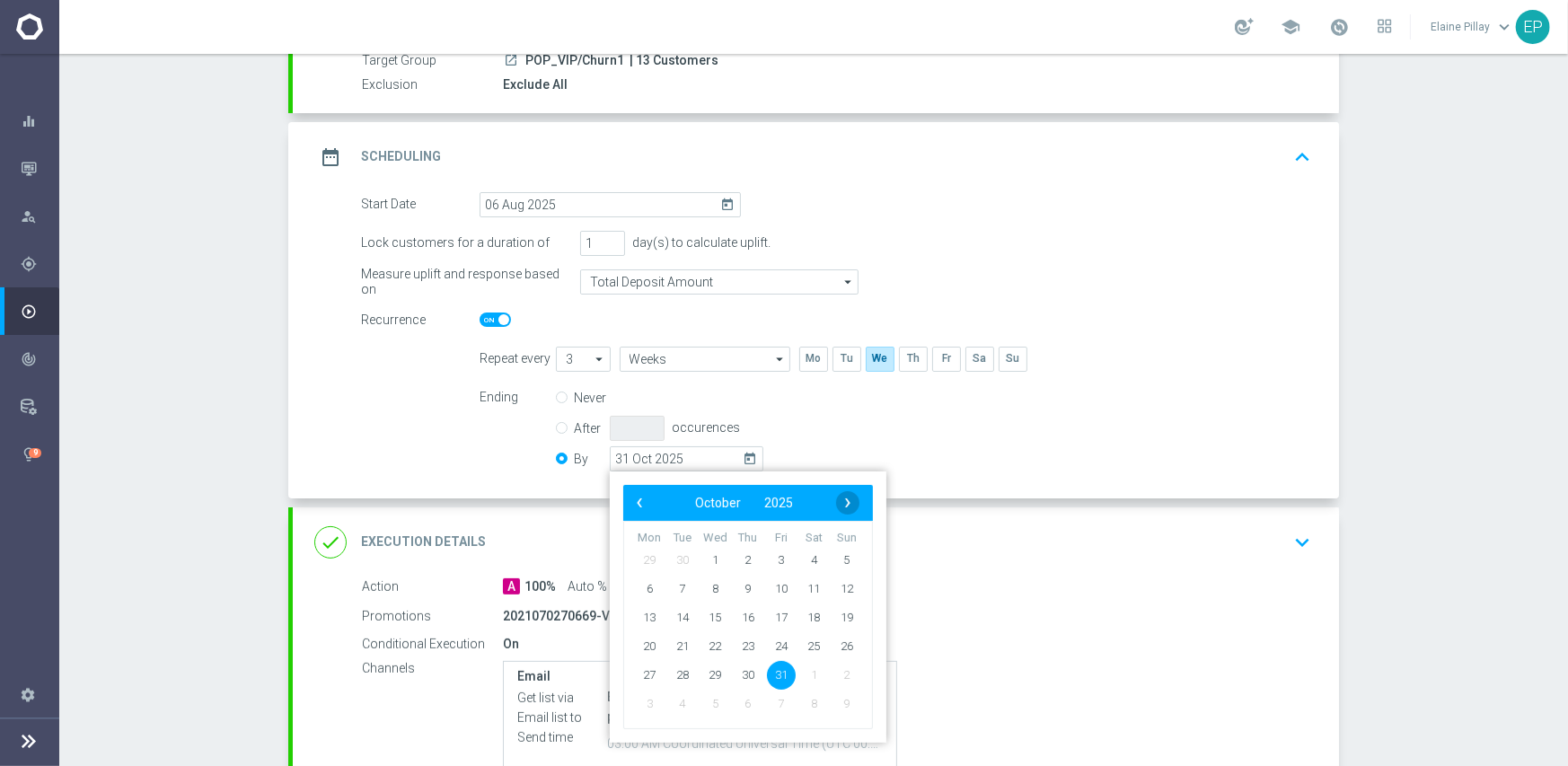 click on "›" 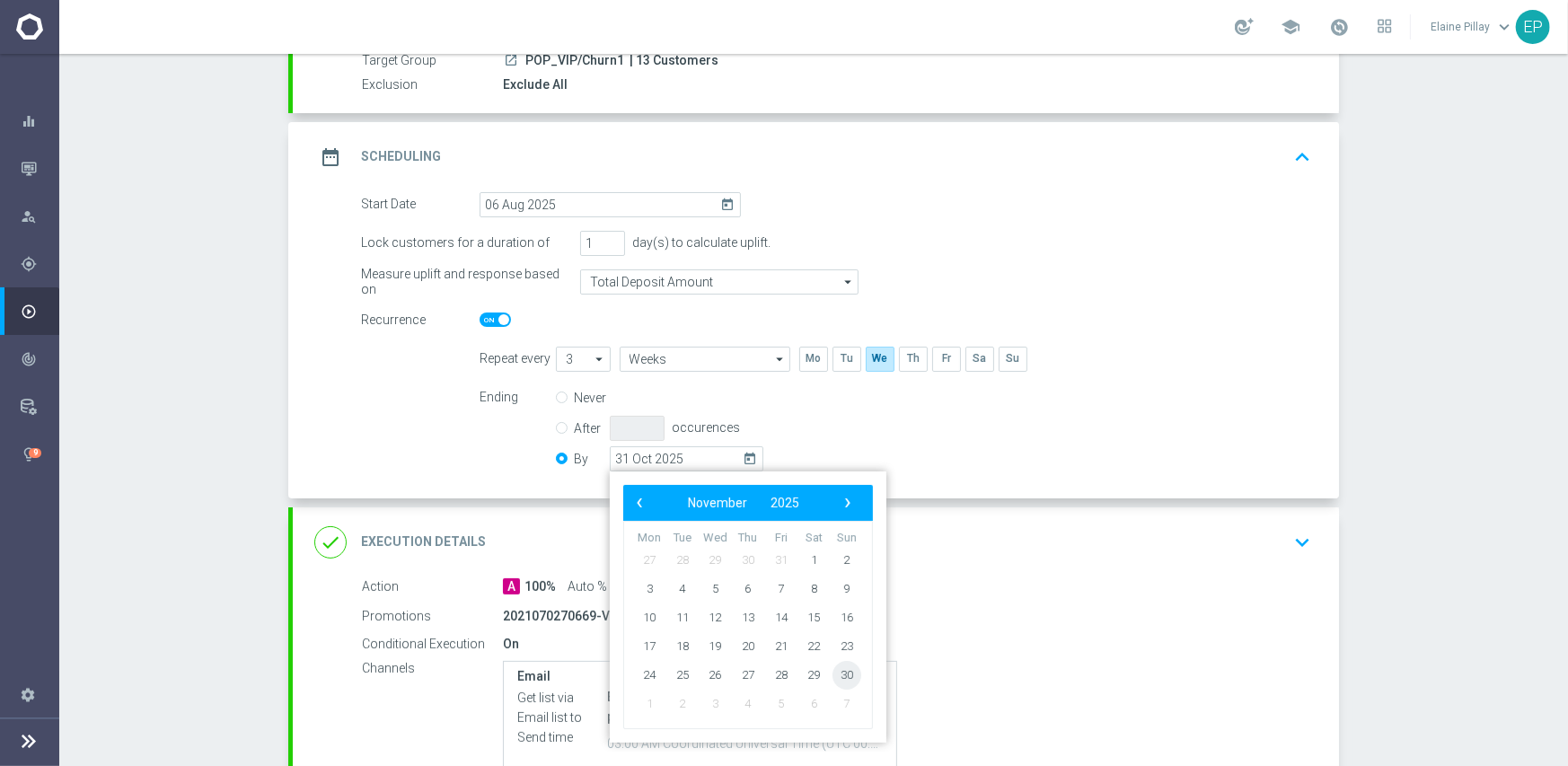 click on "30" 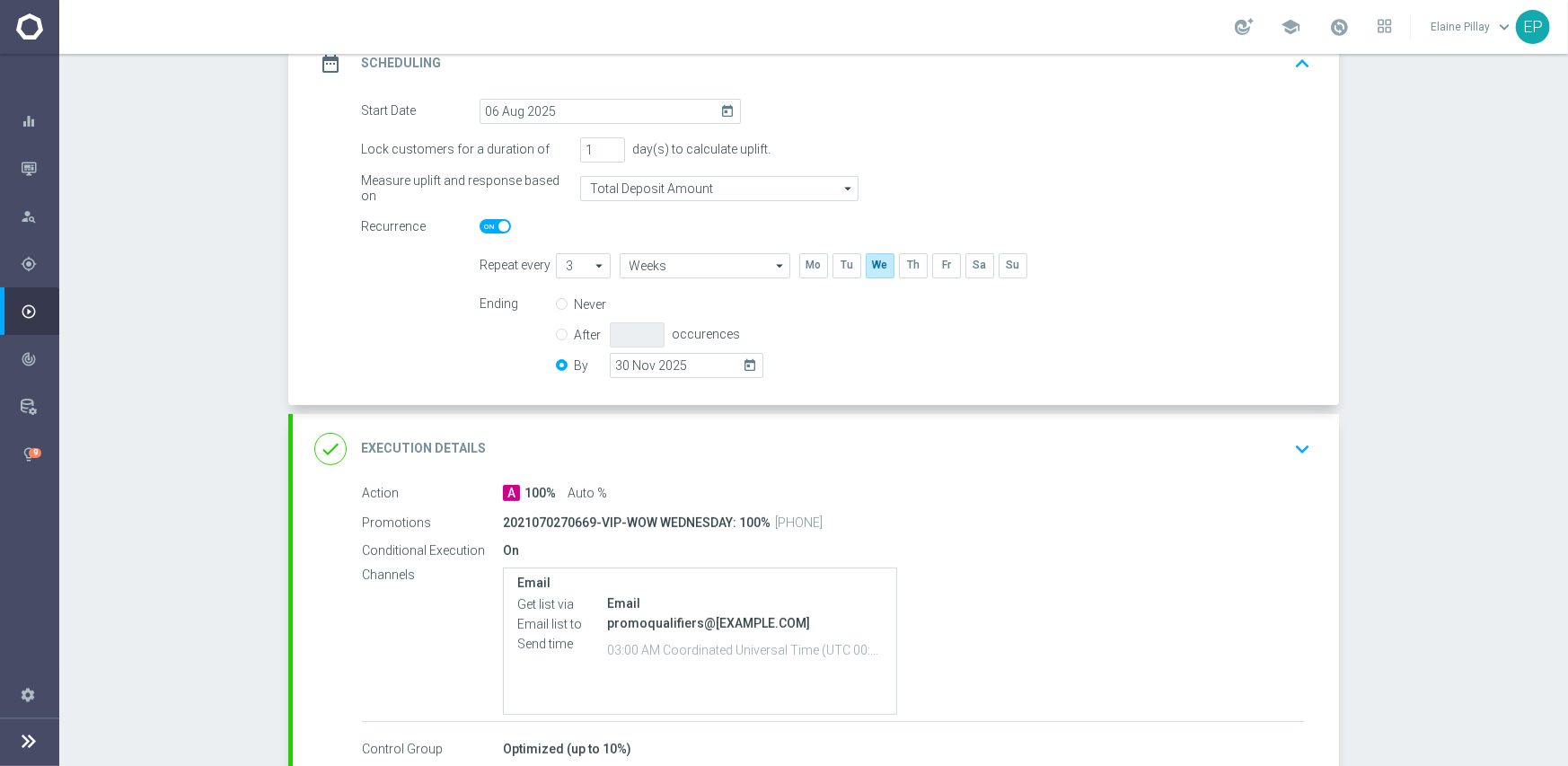 scroll, scrollTop: 380, scrollLeft: 0, axis: vertical 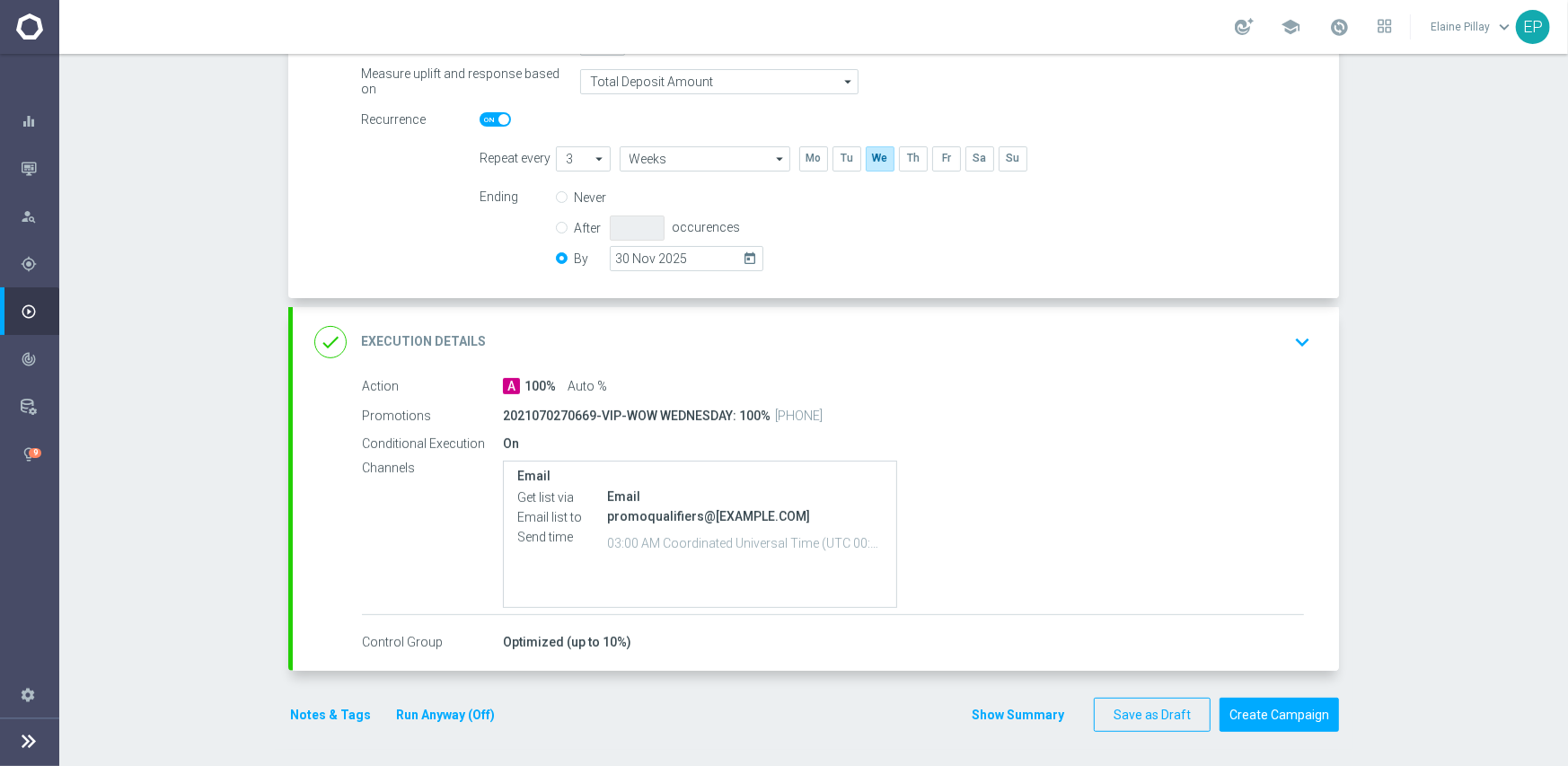 drag, startPoint x: 782, startPoint y: 337, endPoint x: 932, endPoint y: 394, distance: 160.4649 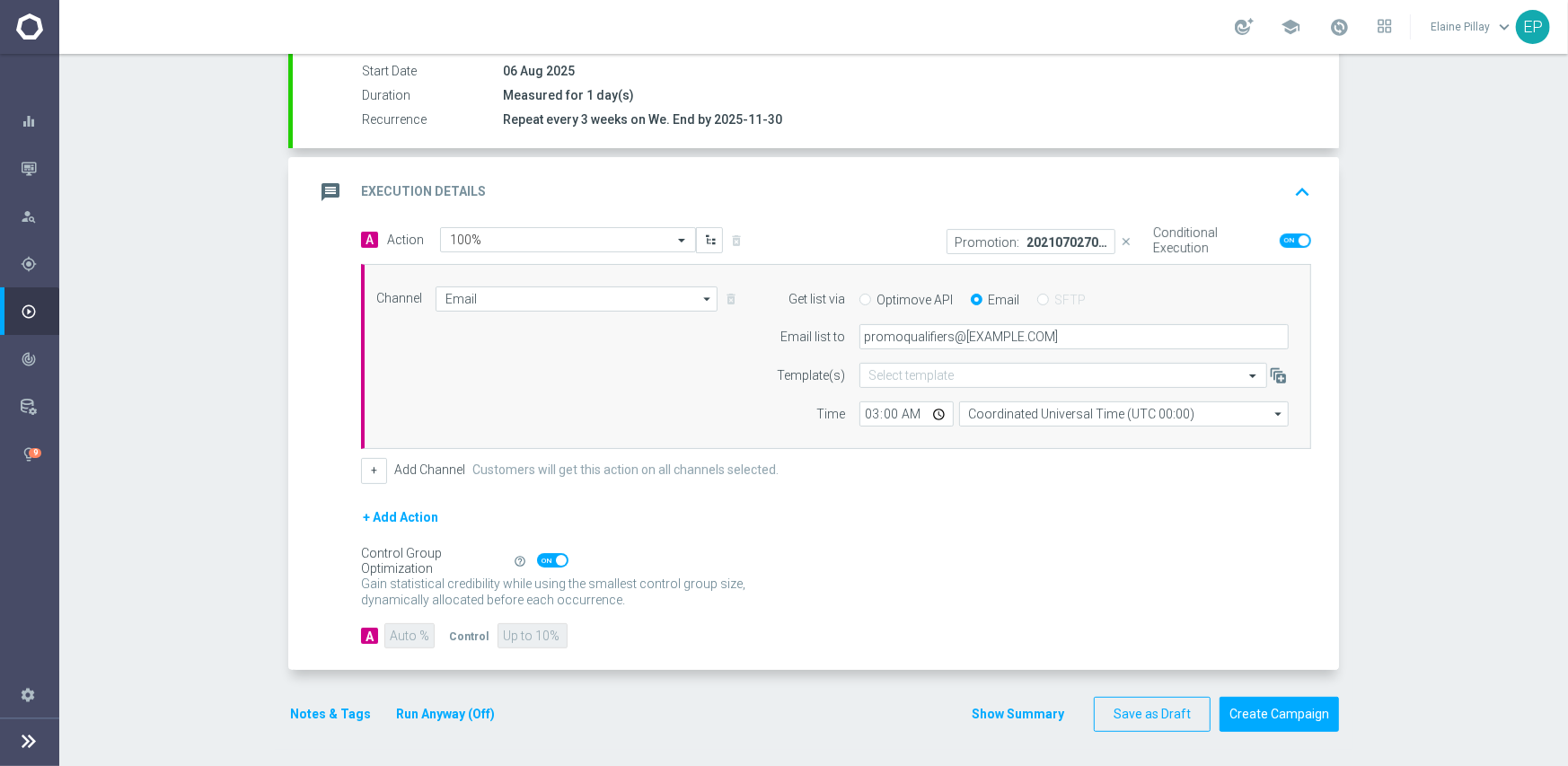 scroll, scrollTop: 301, scrollLeft: 0, axis: vertical 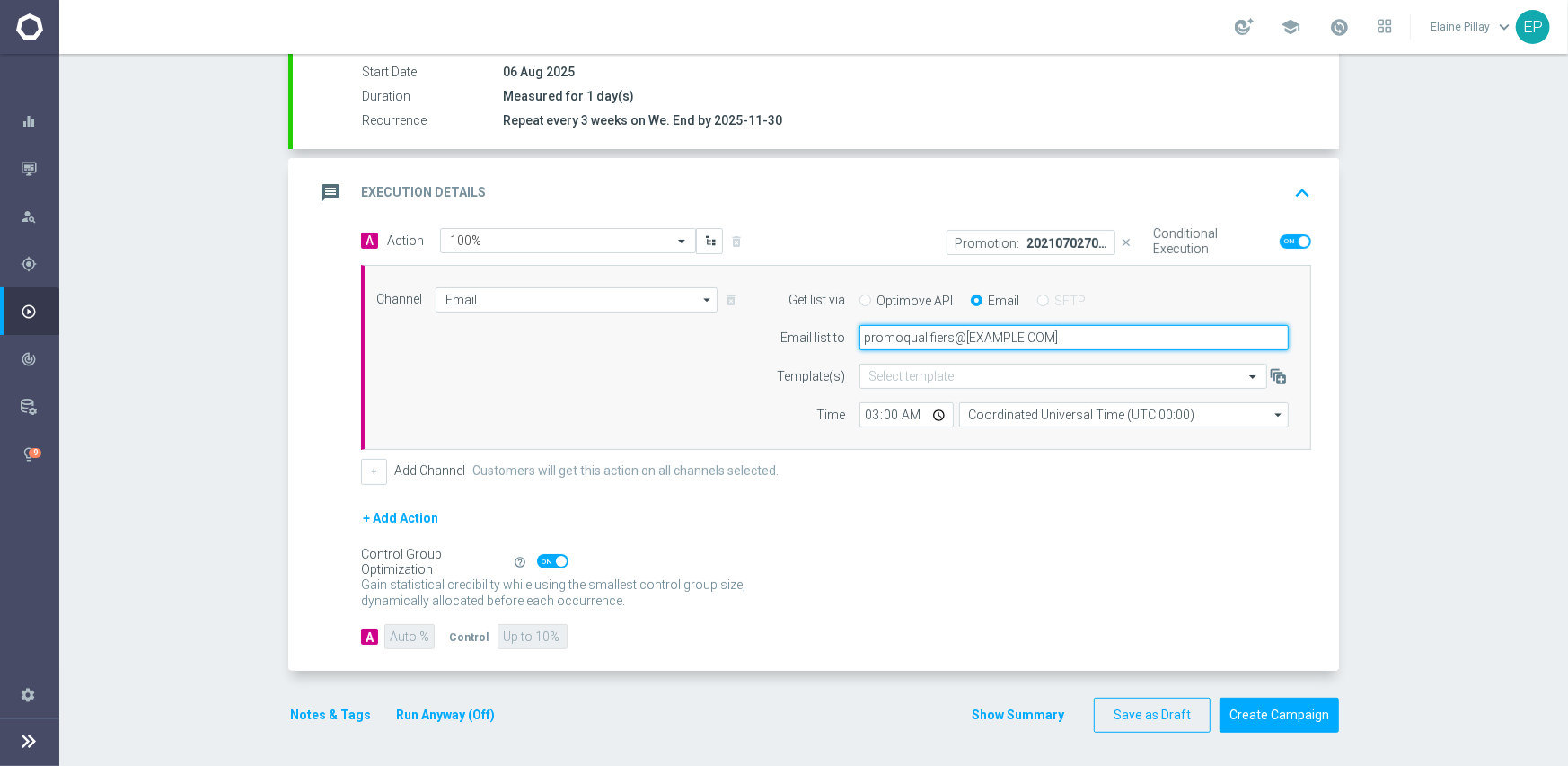 drag, startPoint x: 1123, startPoint y: 343, endPoint x: 724, endPoint y: 338, distance: 399.03133 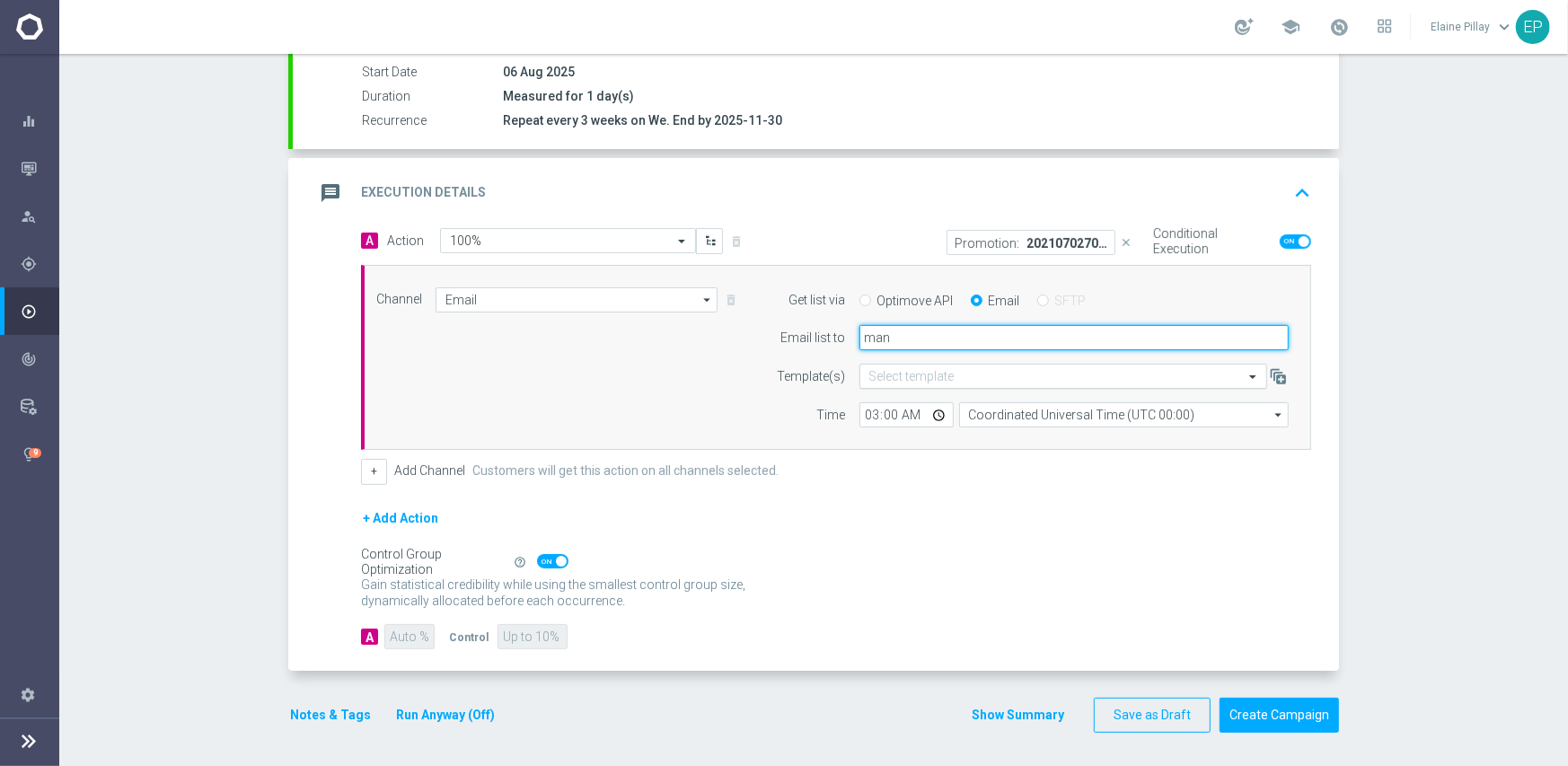 type on "[EMAIL]" 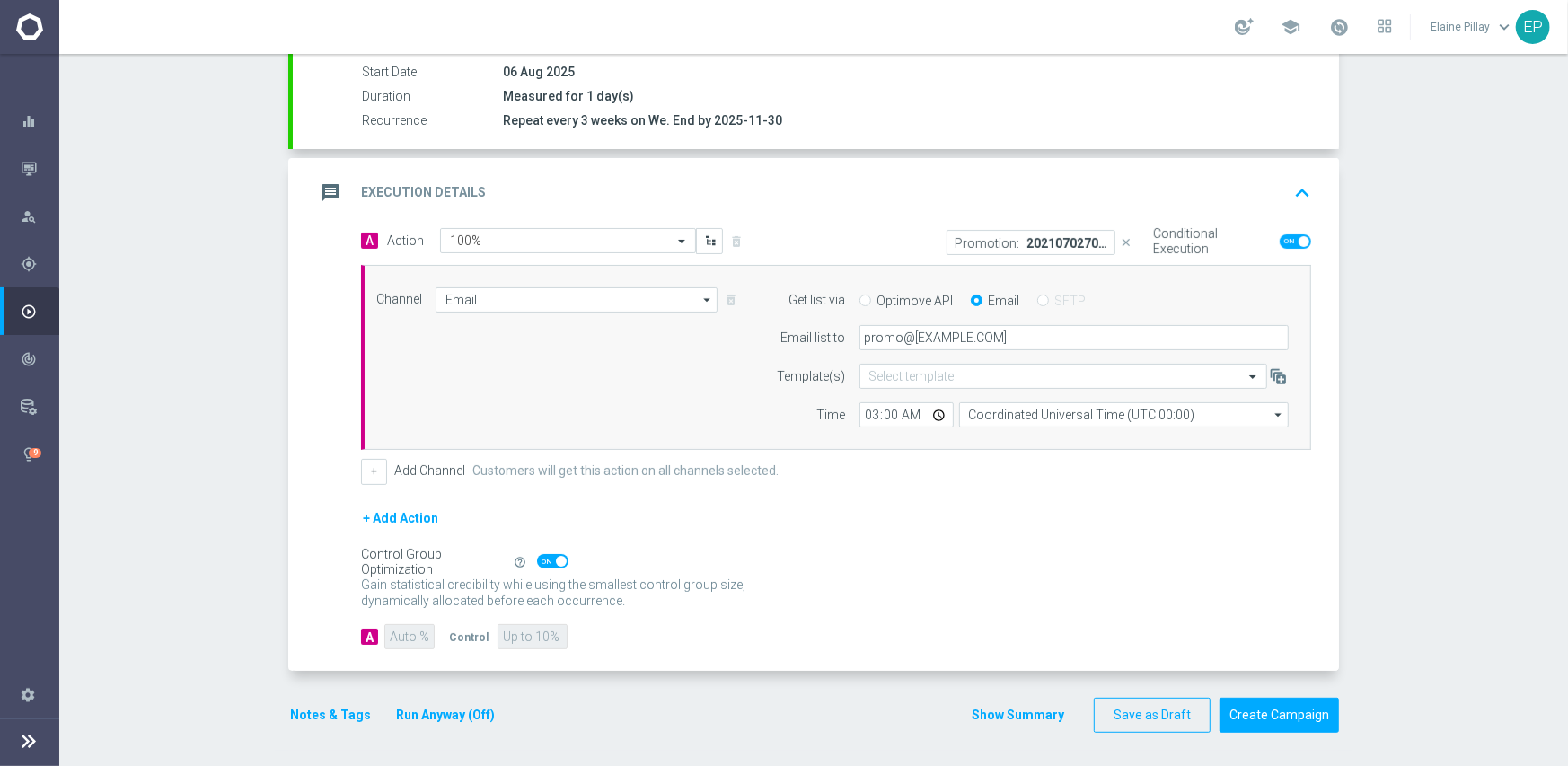 click on "+ Add Action" 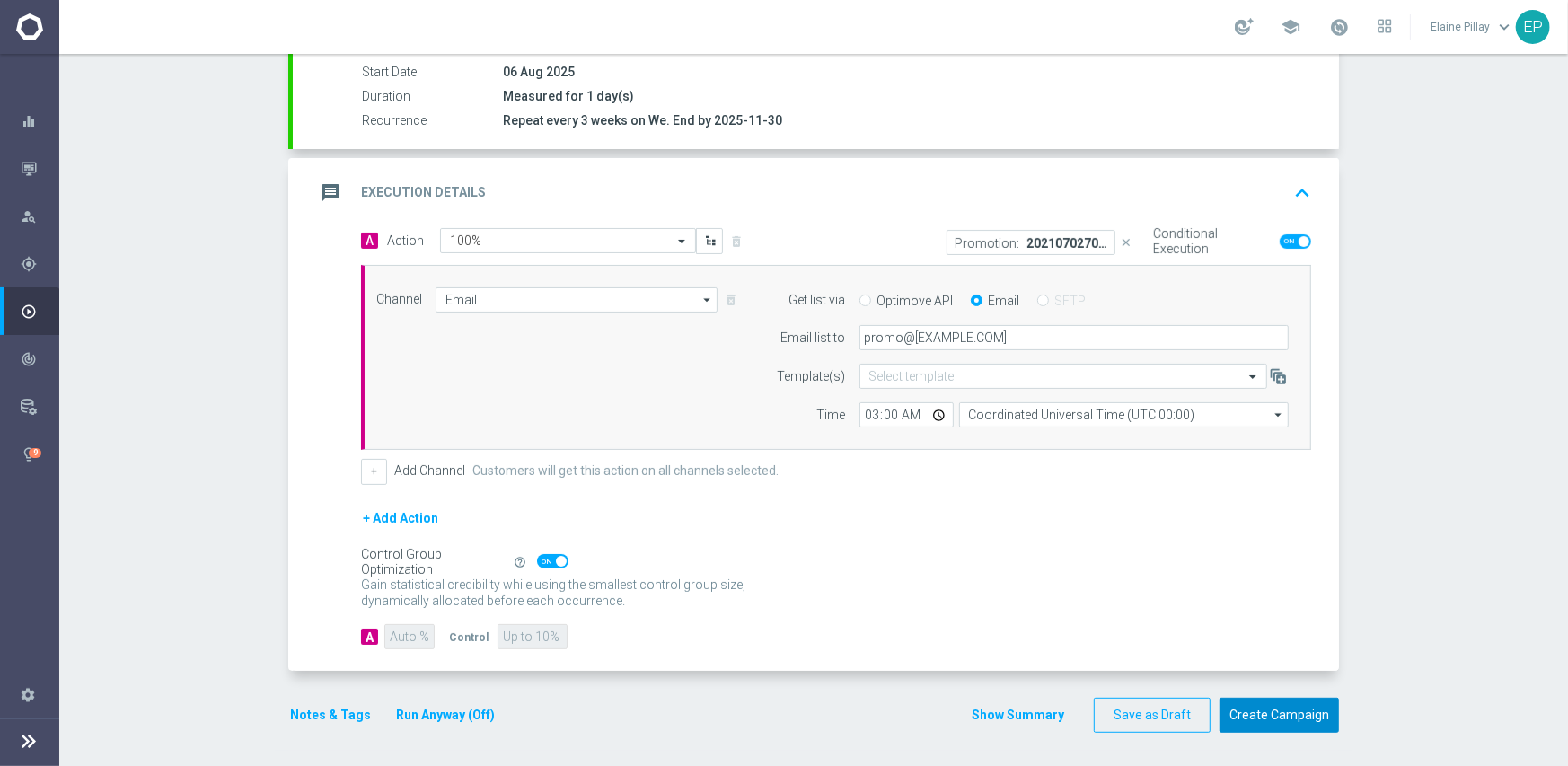 click on "Create Campaign" 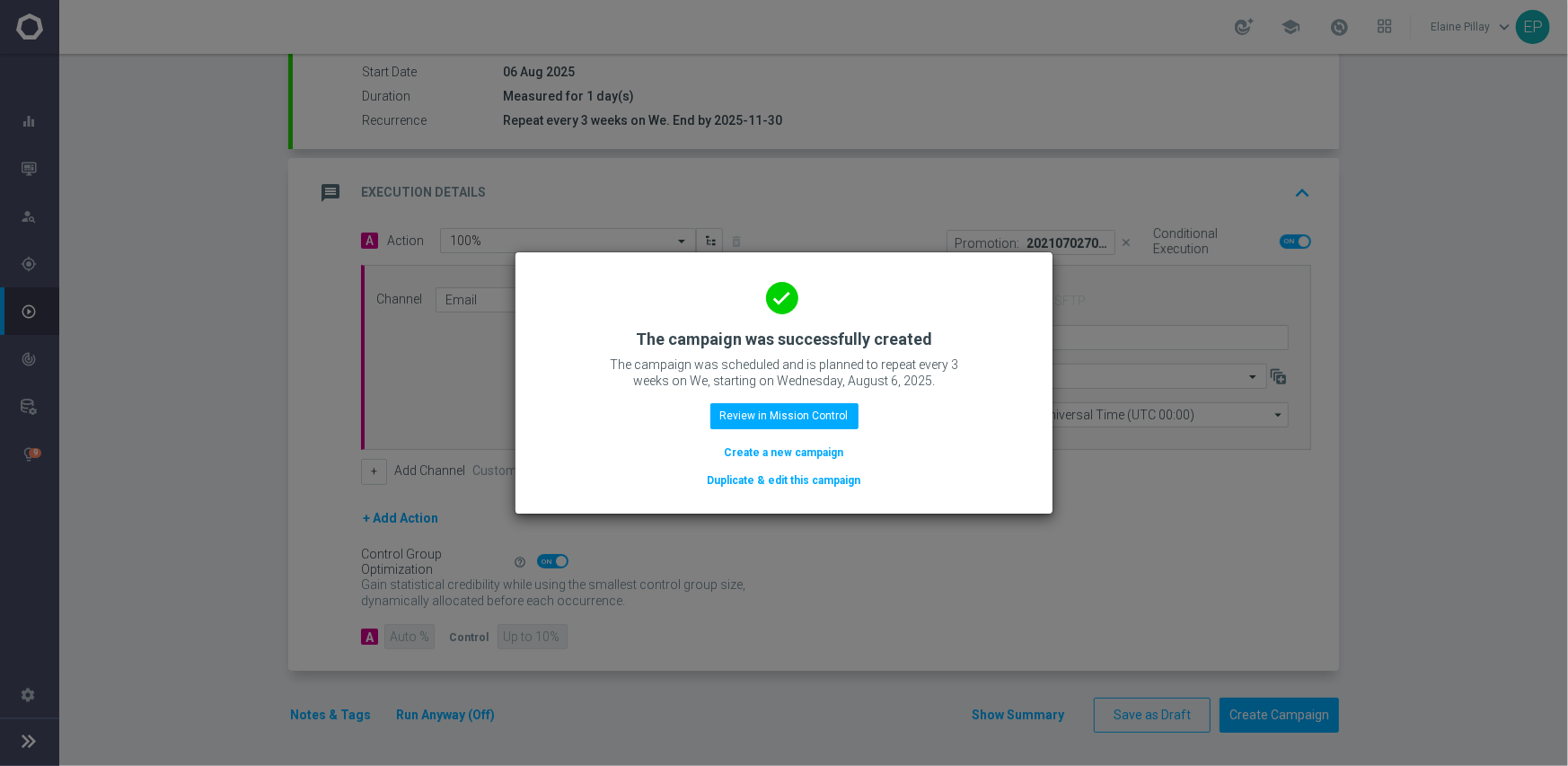 click on "Duplicate & edit this campaign" 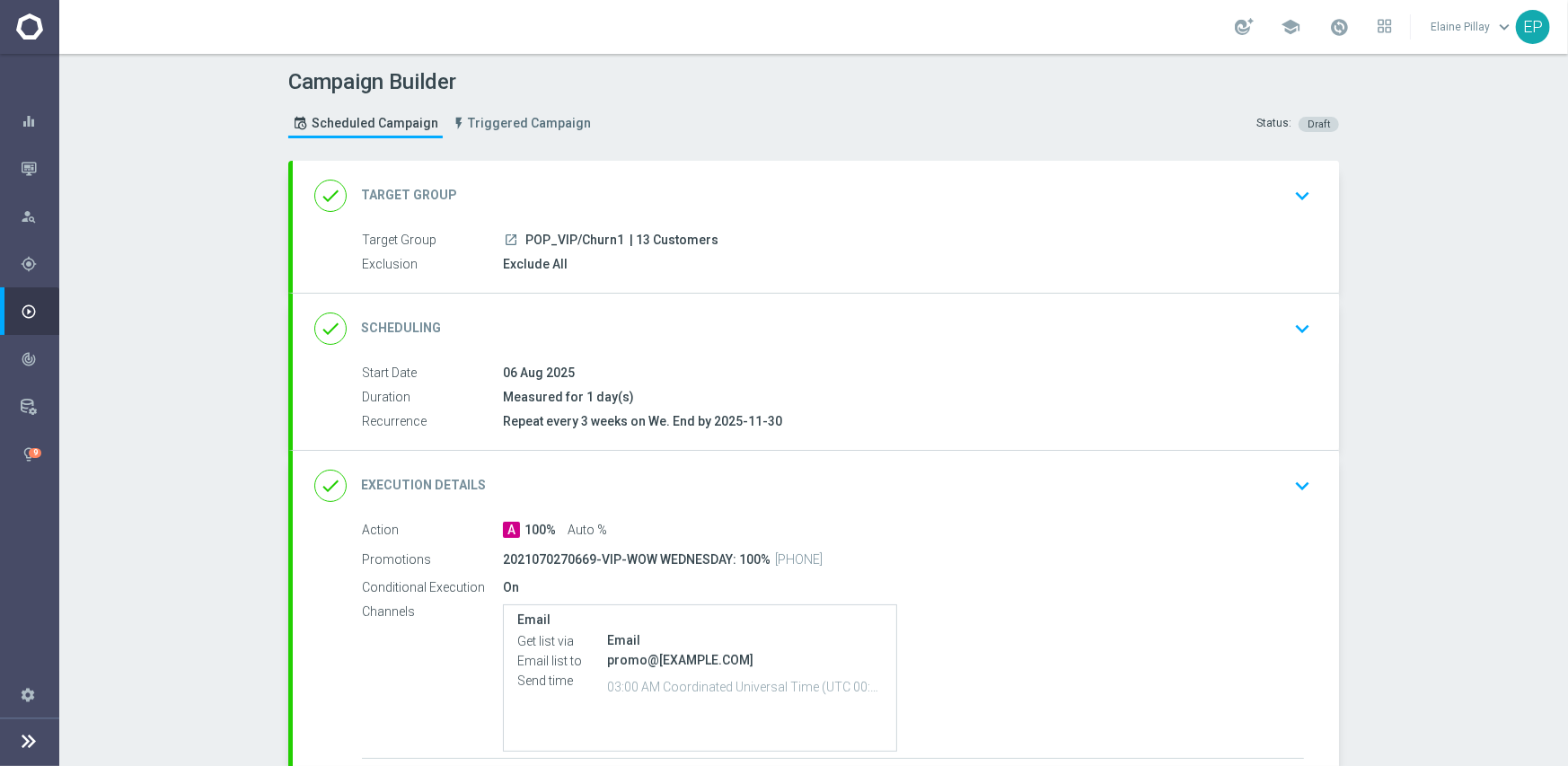 drag, startPoint x: 513, startPoint y: 242, endPoint x: 582, endPoint y: 244, distance: 69.02898 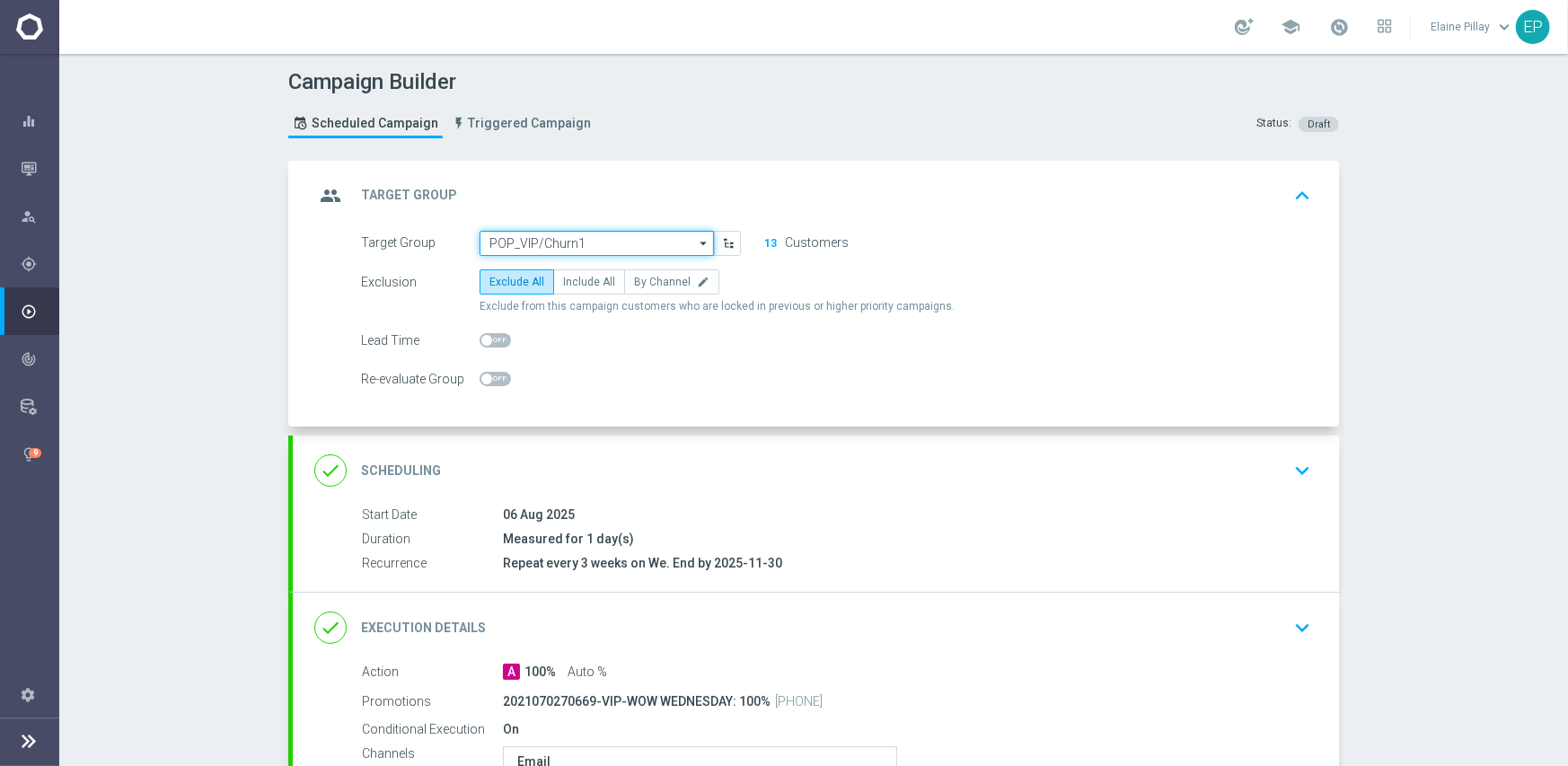click on "POP_VIP/Churn1" 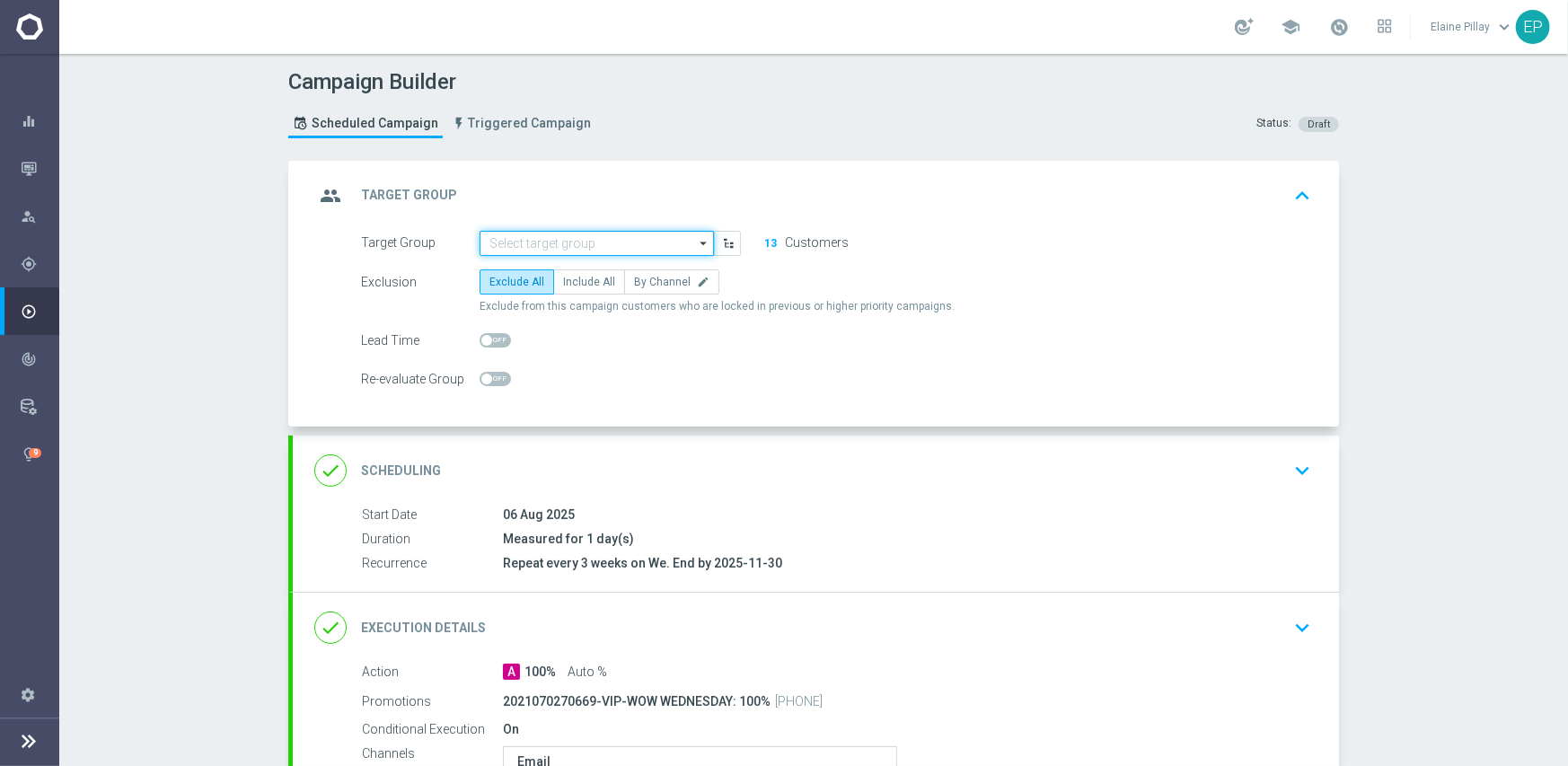 paste on "POP_VIP/C" 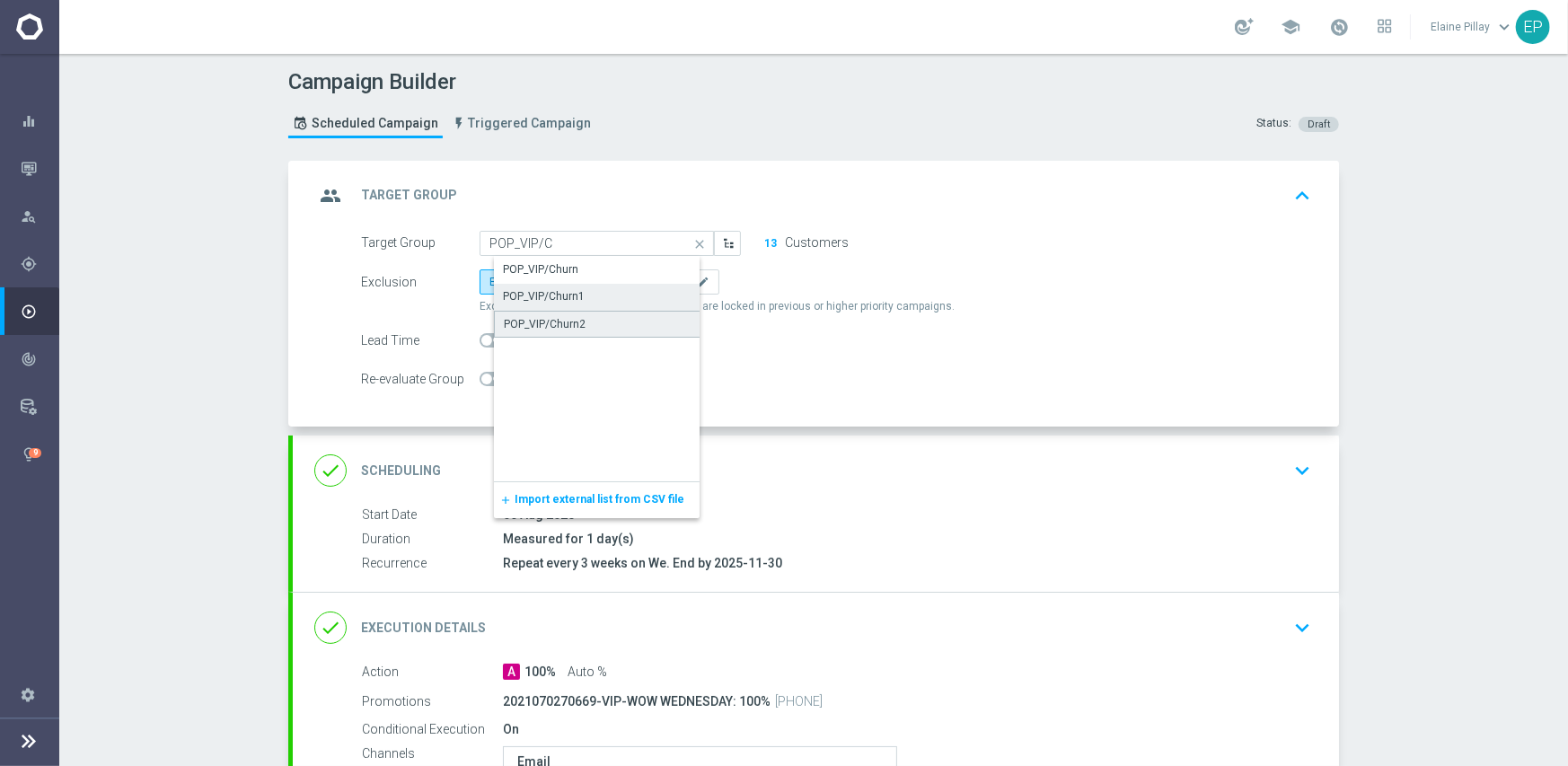 click on "POP_VIP/Churn2" 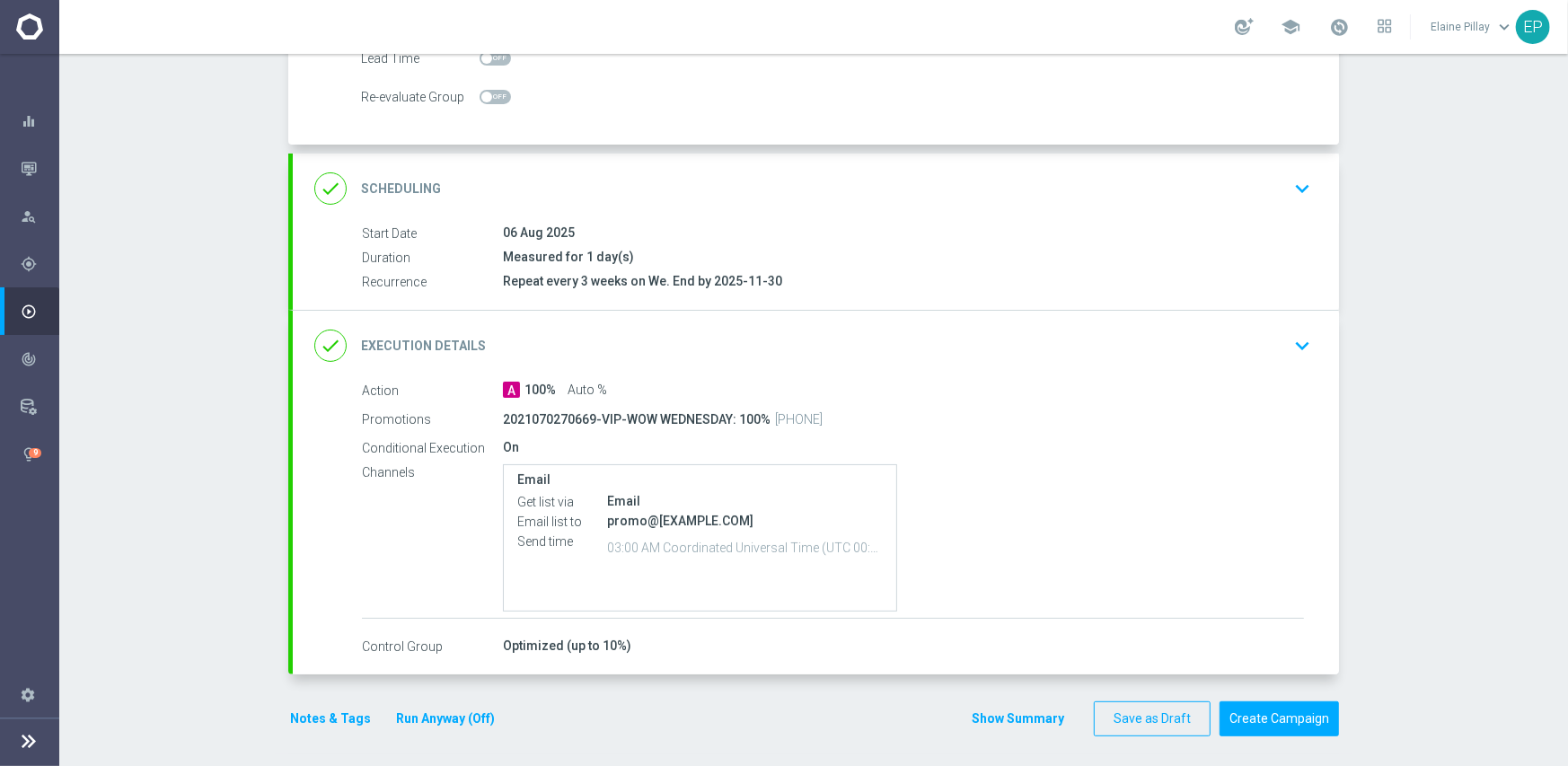 scroll, scrollTop: 286, scrollLeft: 0, axis: vertical 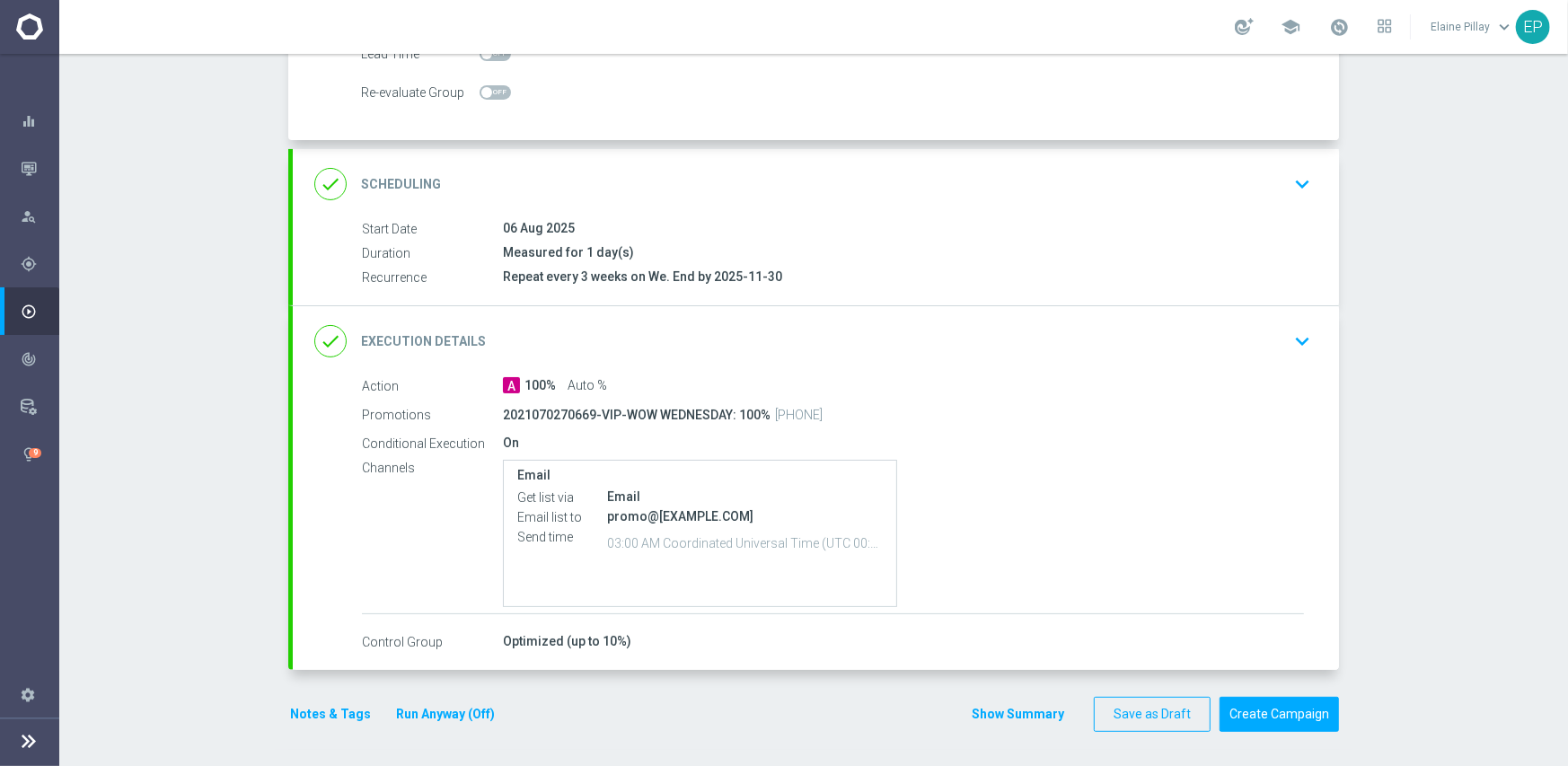 click on "group
Target Group
keyboard_arrow_up
Target Group
launch
POP_VIP/Churn1
| 23 Customers
Exclusion
Exclude All
Target Group
POP_VIP/Churn2
POP_VIP/Churn2
arrow_drop_down" 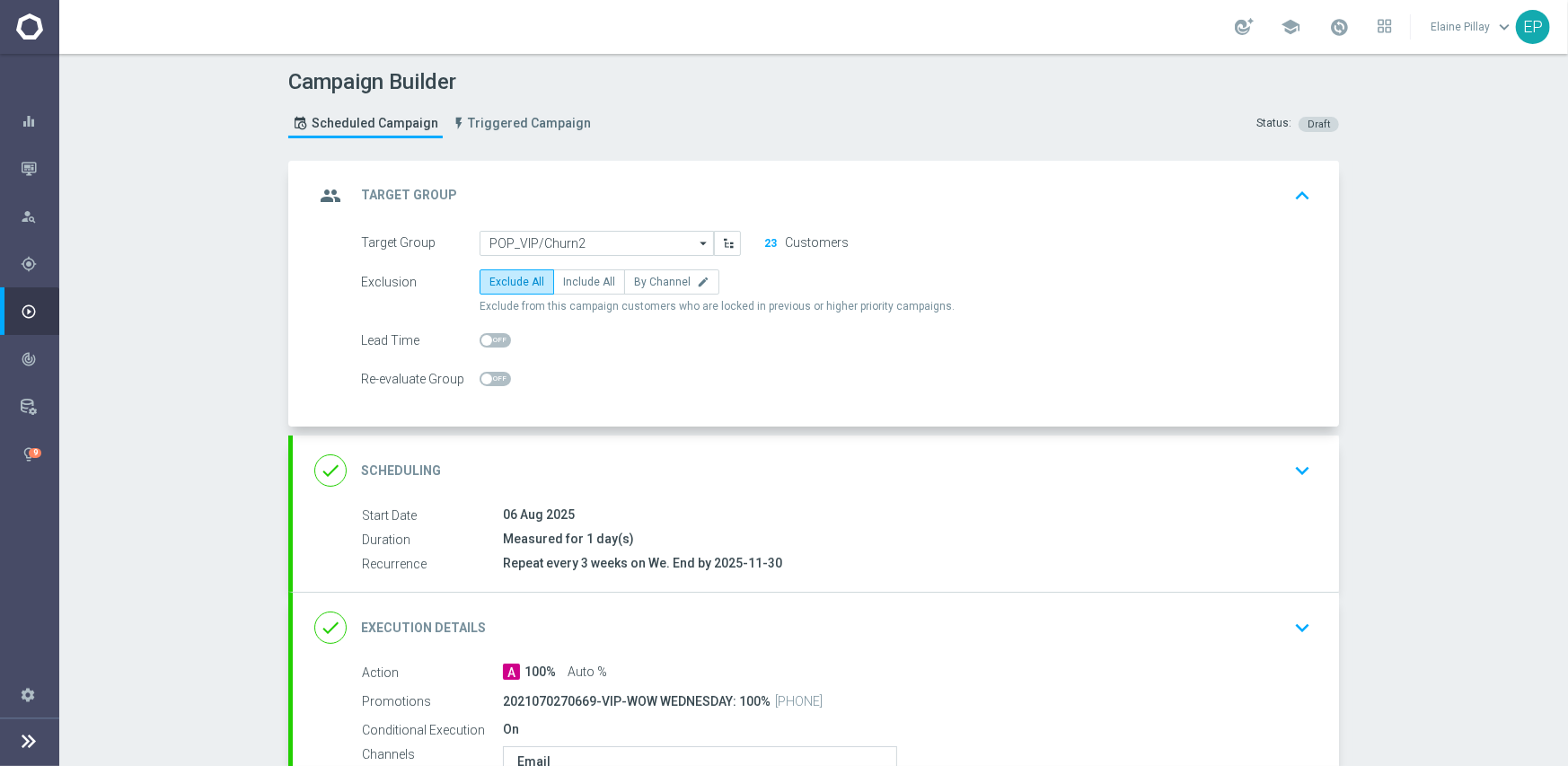 scroll, scrollTop: 269, scrollLeft: 0, axis: vertical 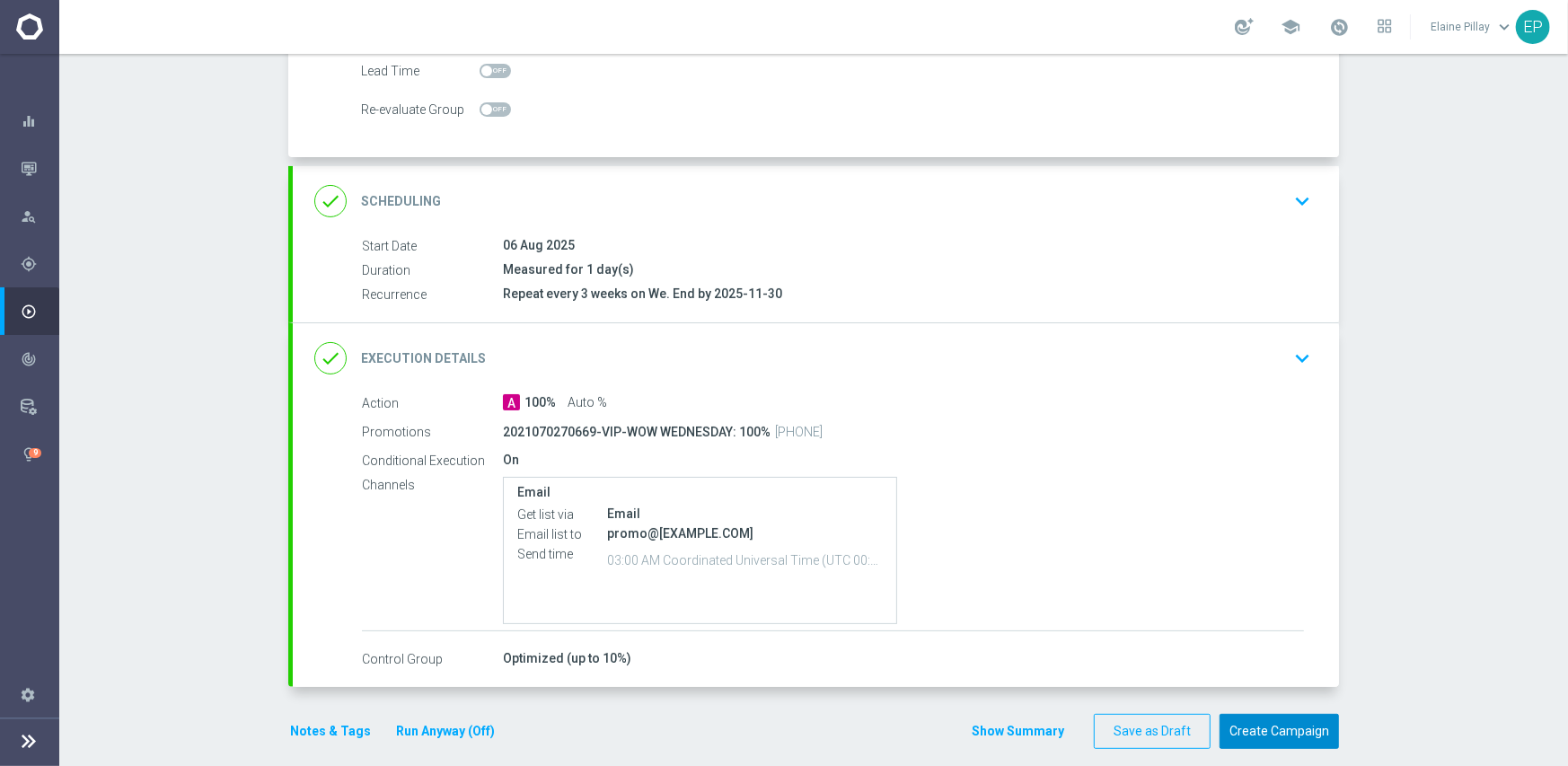 click on "Create Campaign" 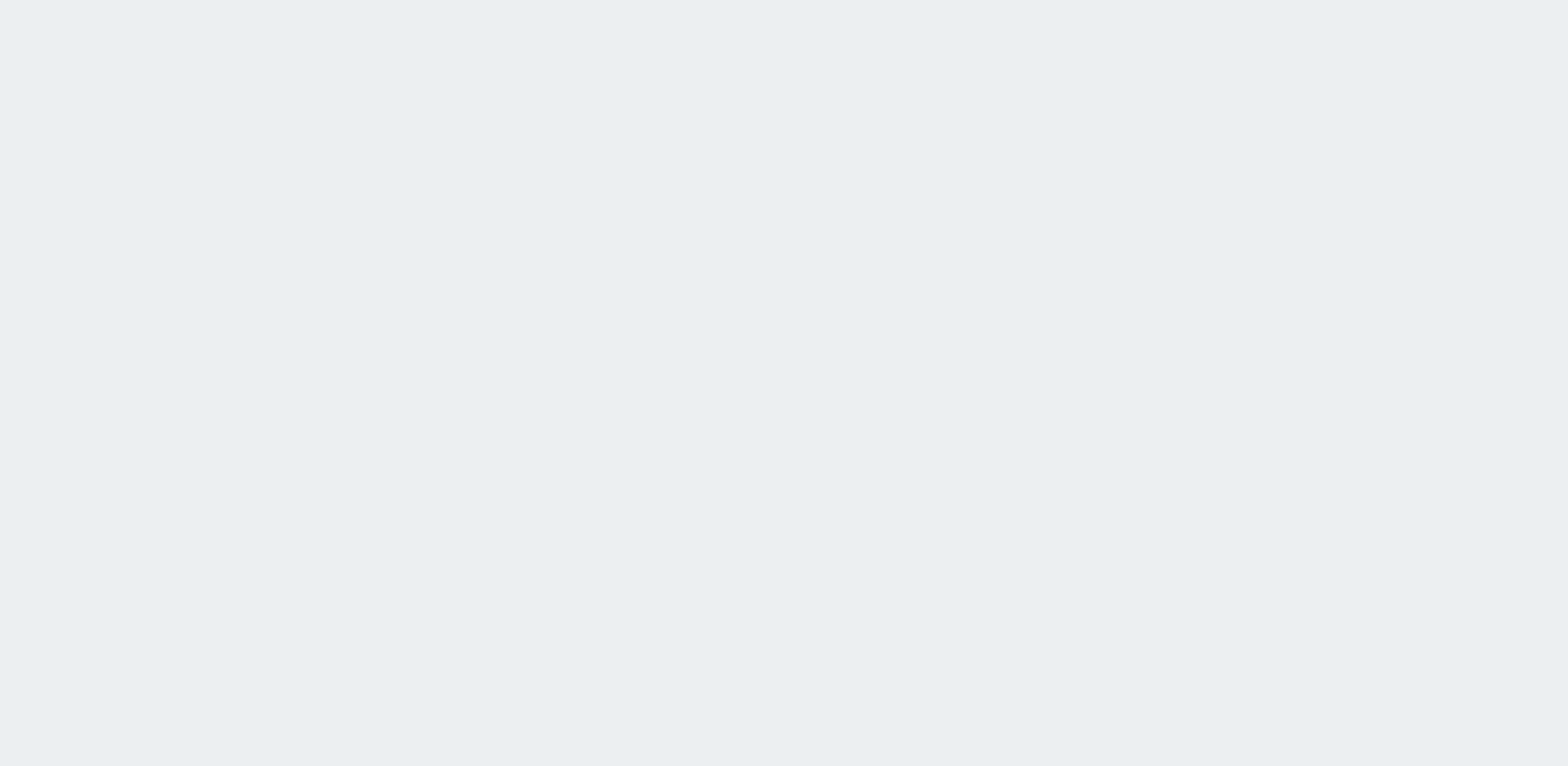 scroll, scrollTop: 0, scrollLeft: 0, axis: both 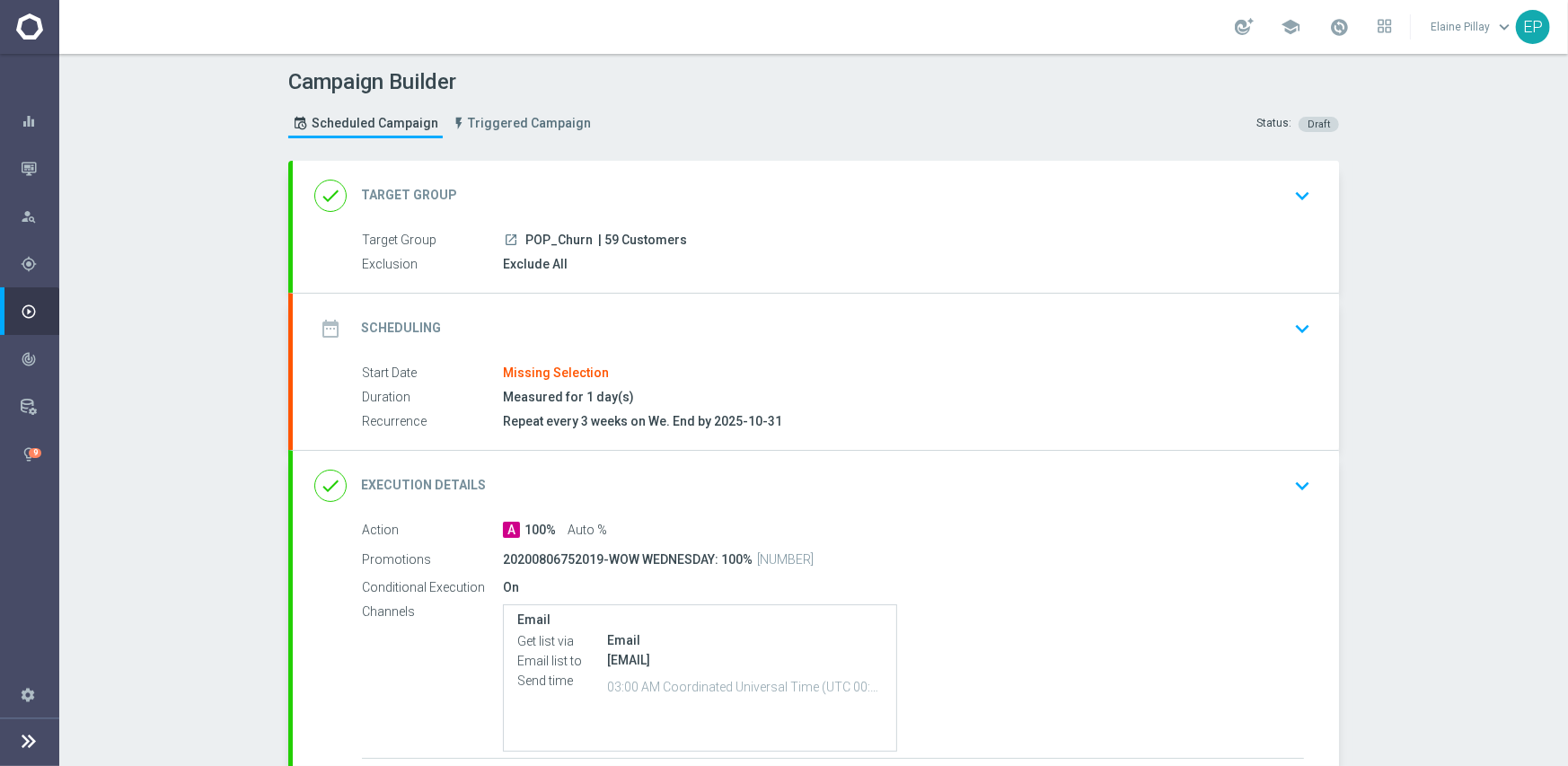 drag, startPoint x: 524, startPoint y: 234, endPoint x: 570, endPoint y: 236, distance: 46.0435 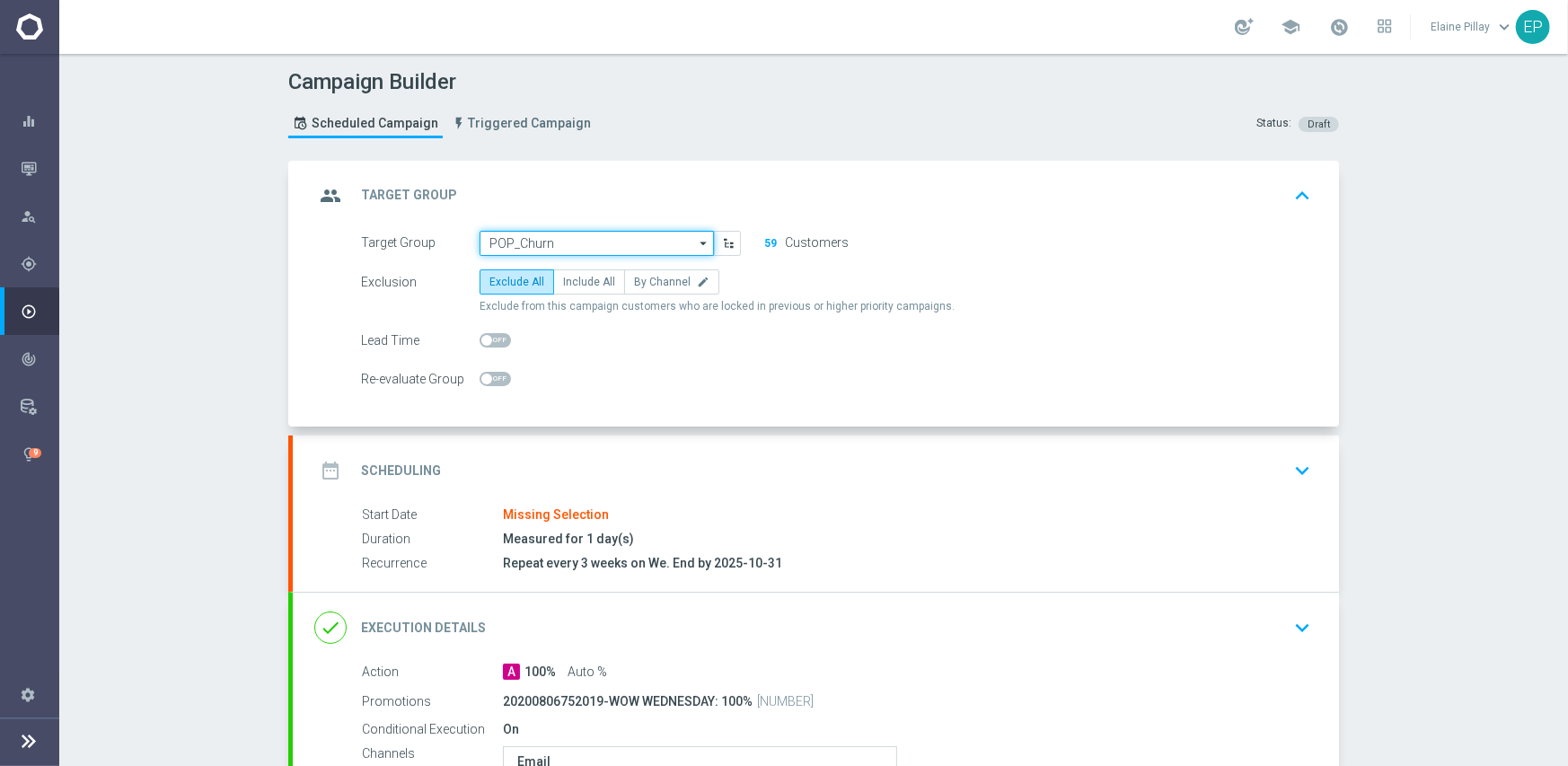 click on "POP_Churn" 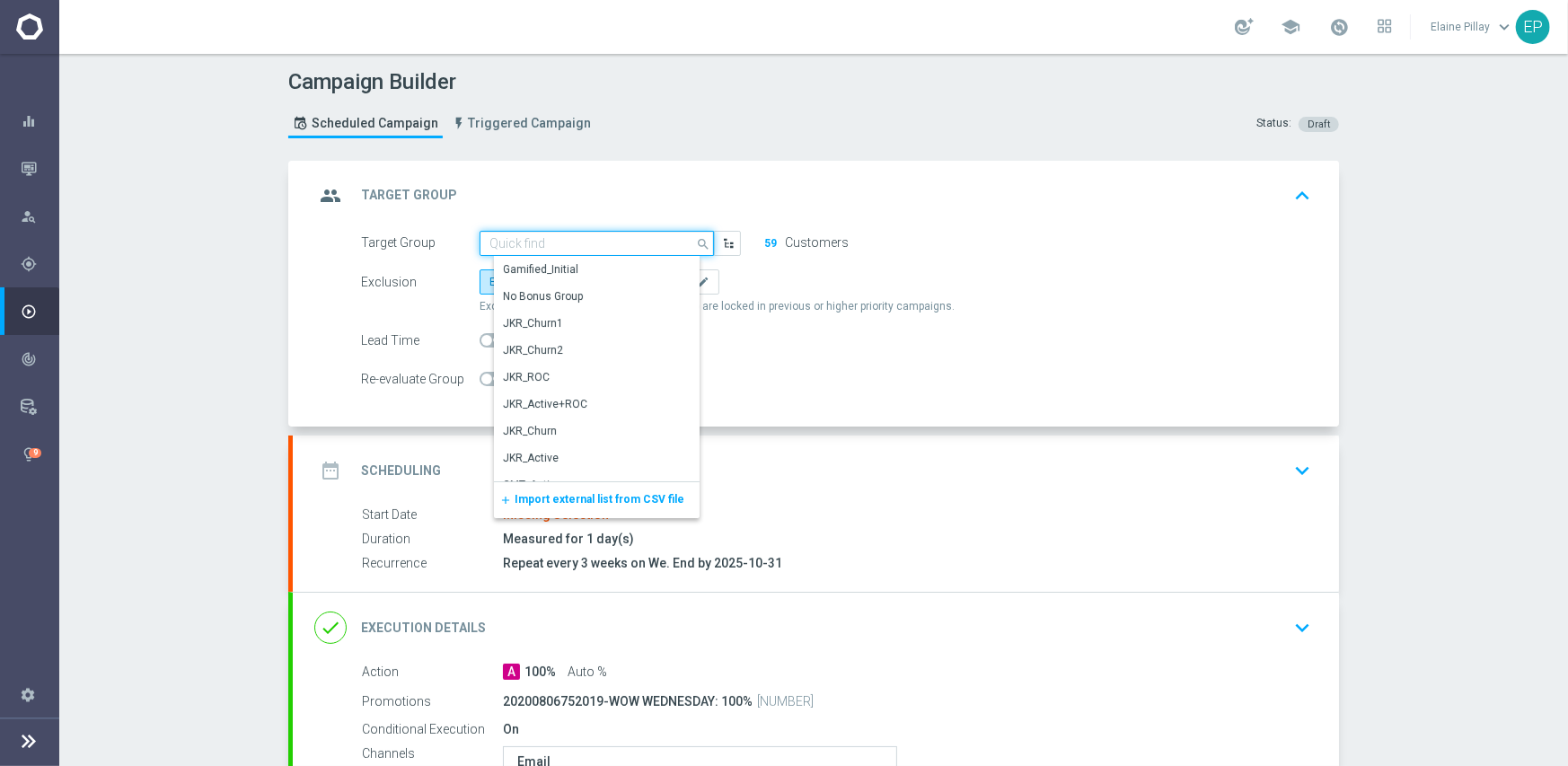 paste on "OP_Chu" 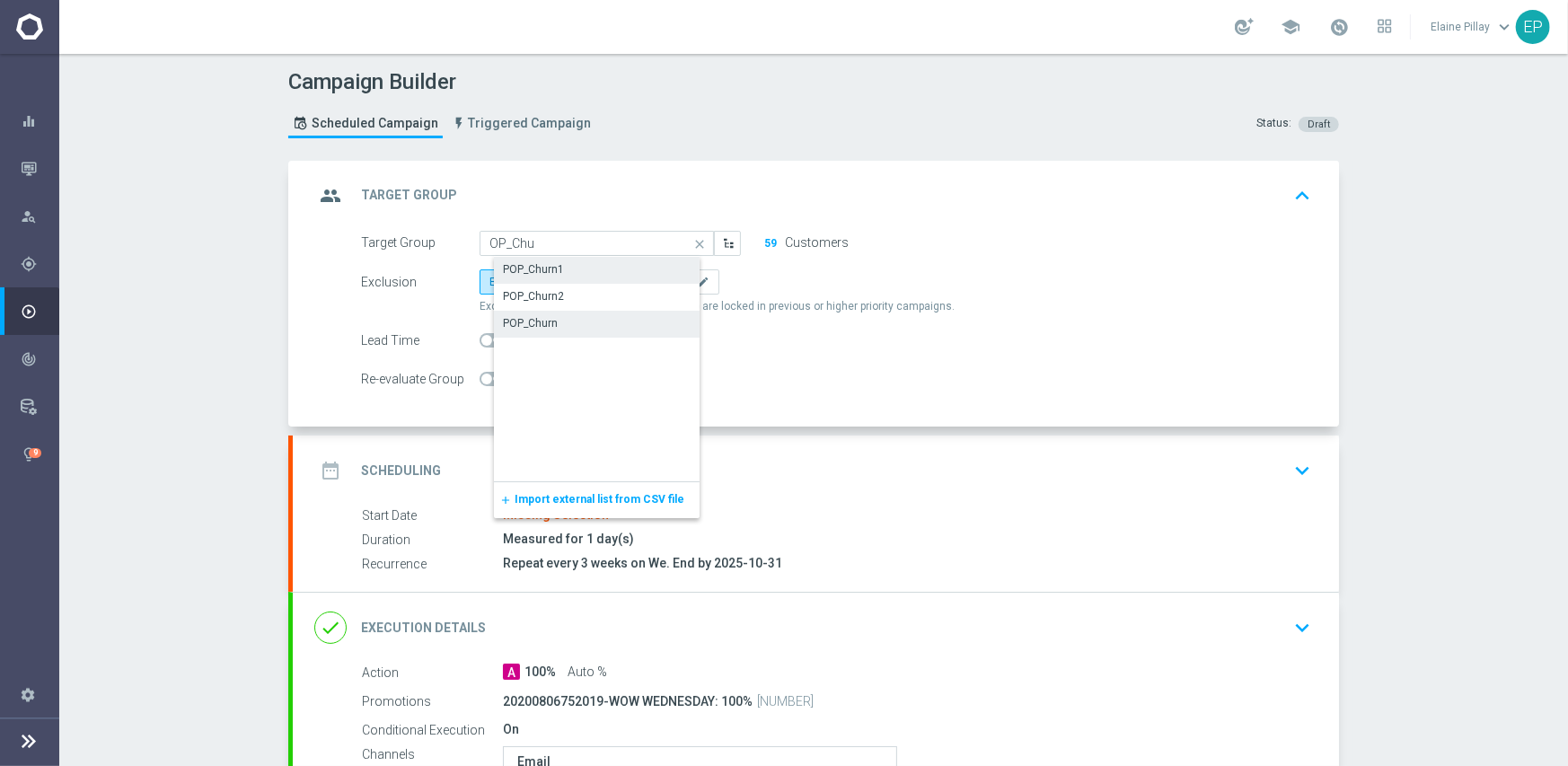click on "POP_Churn1" 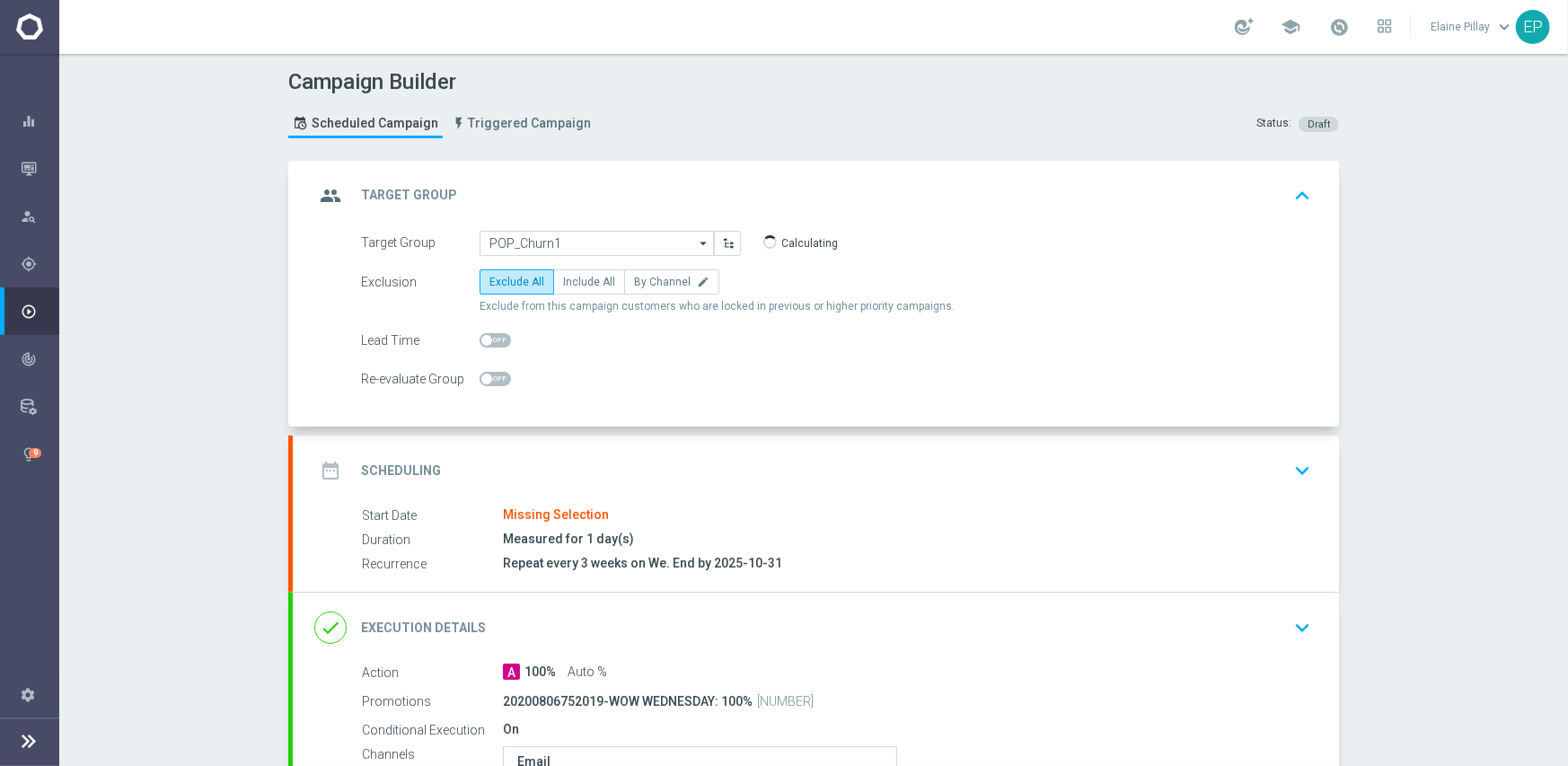 click on "date_range
Scheduling
keyboard_arrow_down" 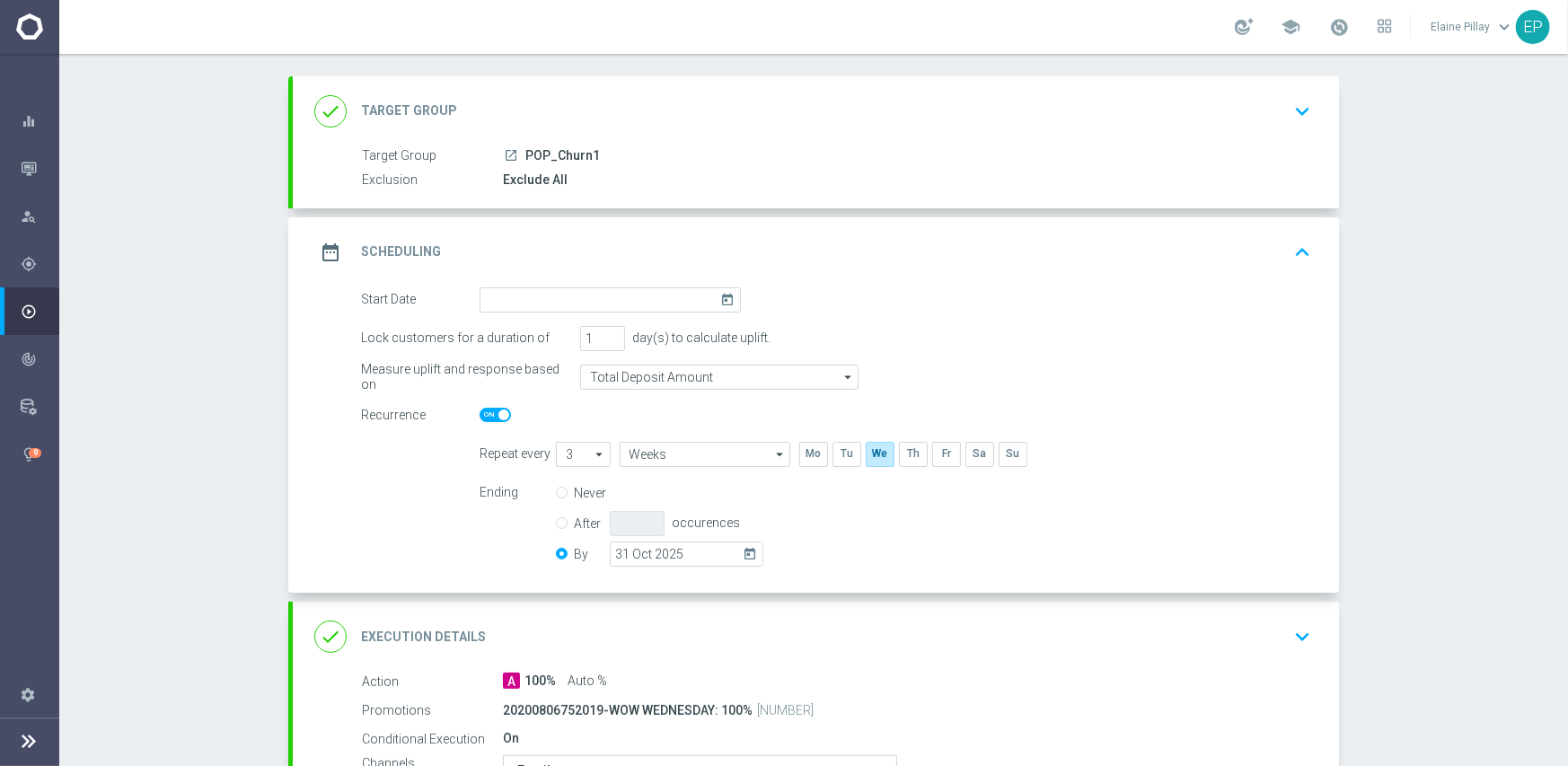 scroll, scrollTop: 269, scrollLeft: 0, axis: vertical 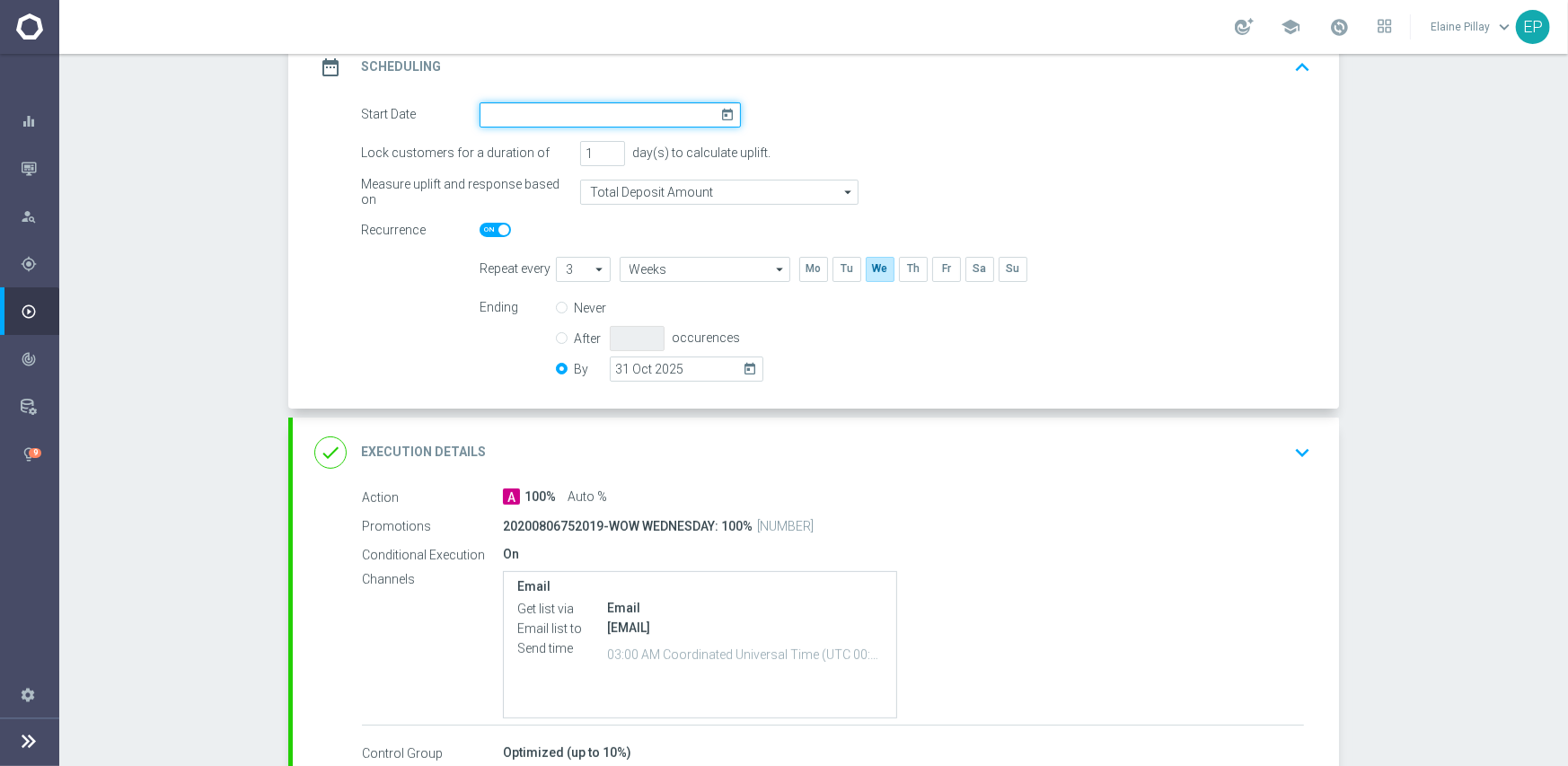 drag, startPoint x: 609, startPoint y: 110, endPoint x: 681, endPoint y: 120, distance: 72.69113 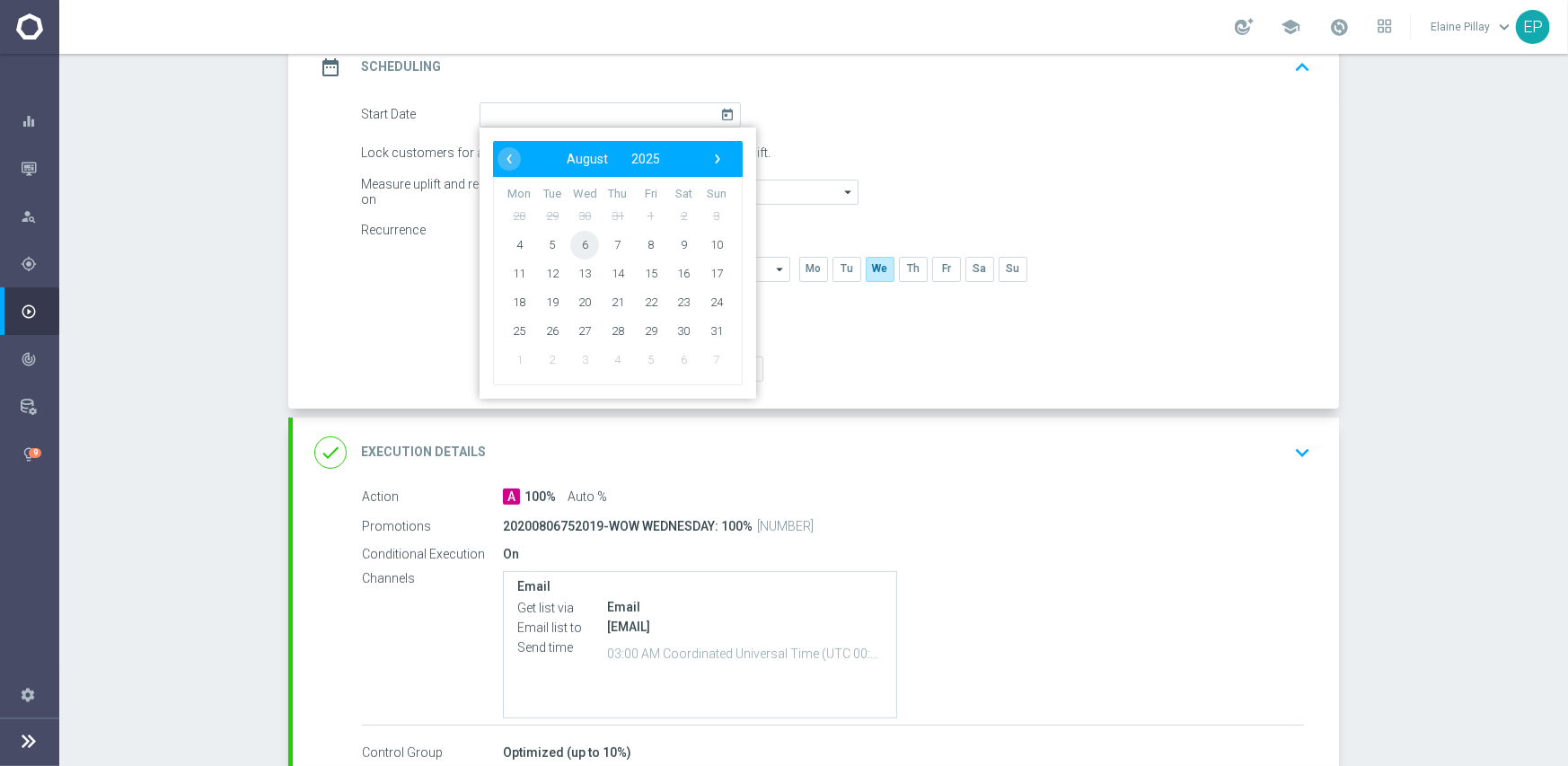 drag, startPoint x: 561, startPoint y: 245, endPoint x: 580, endPoint y: 266, distance: 28.319605 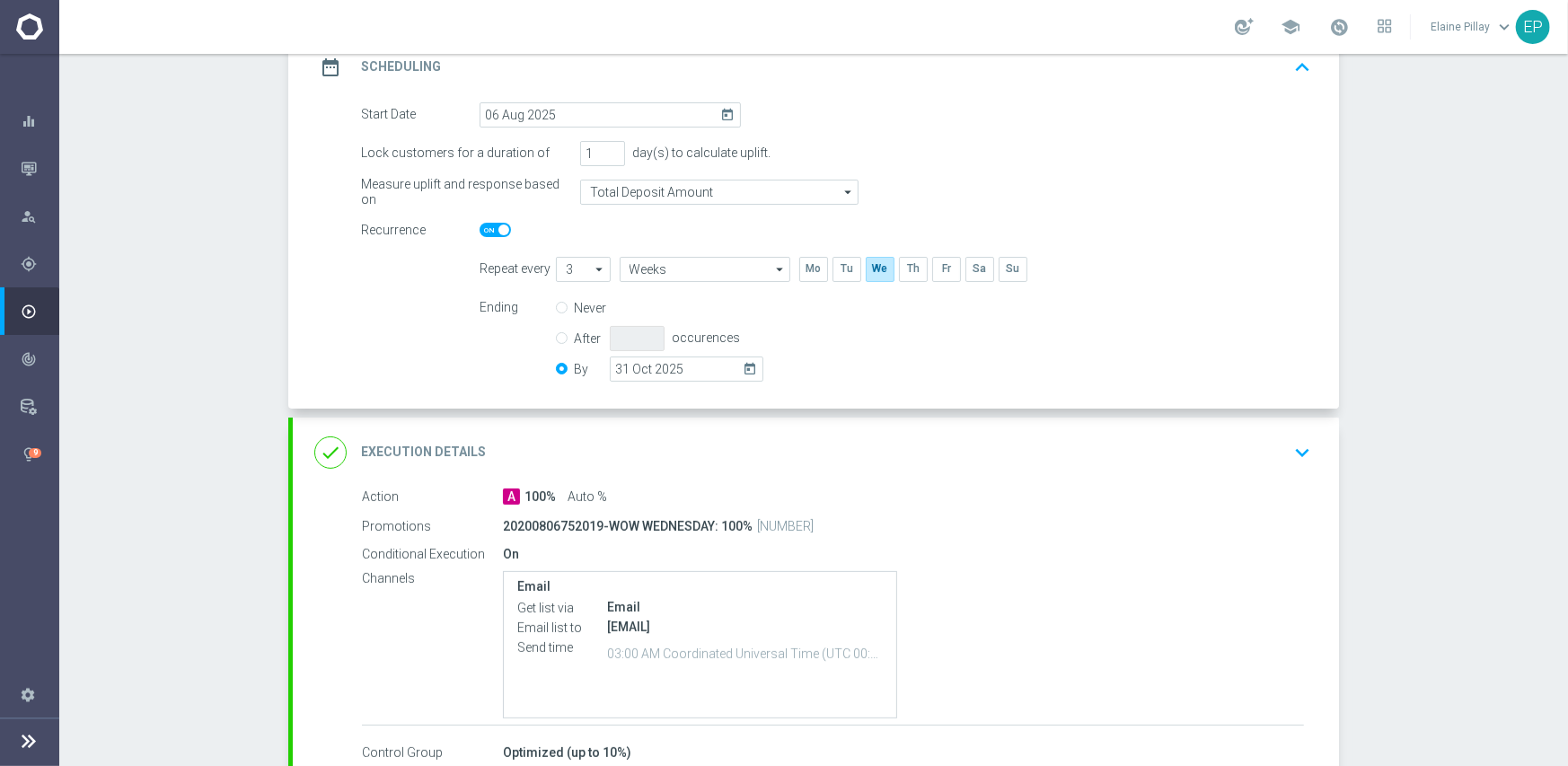 click on "done
Execution Details
keyboard_arrow_down" 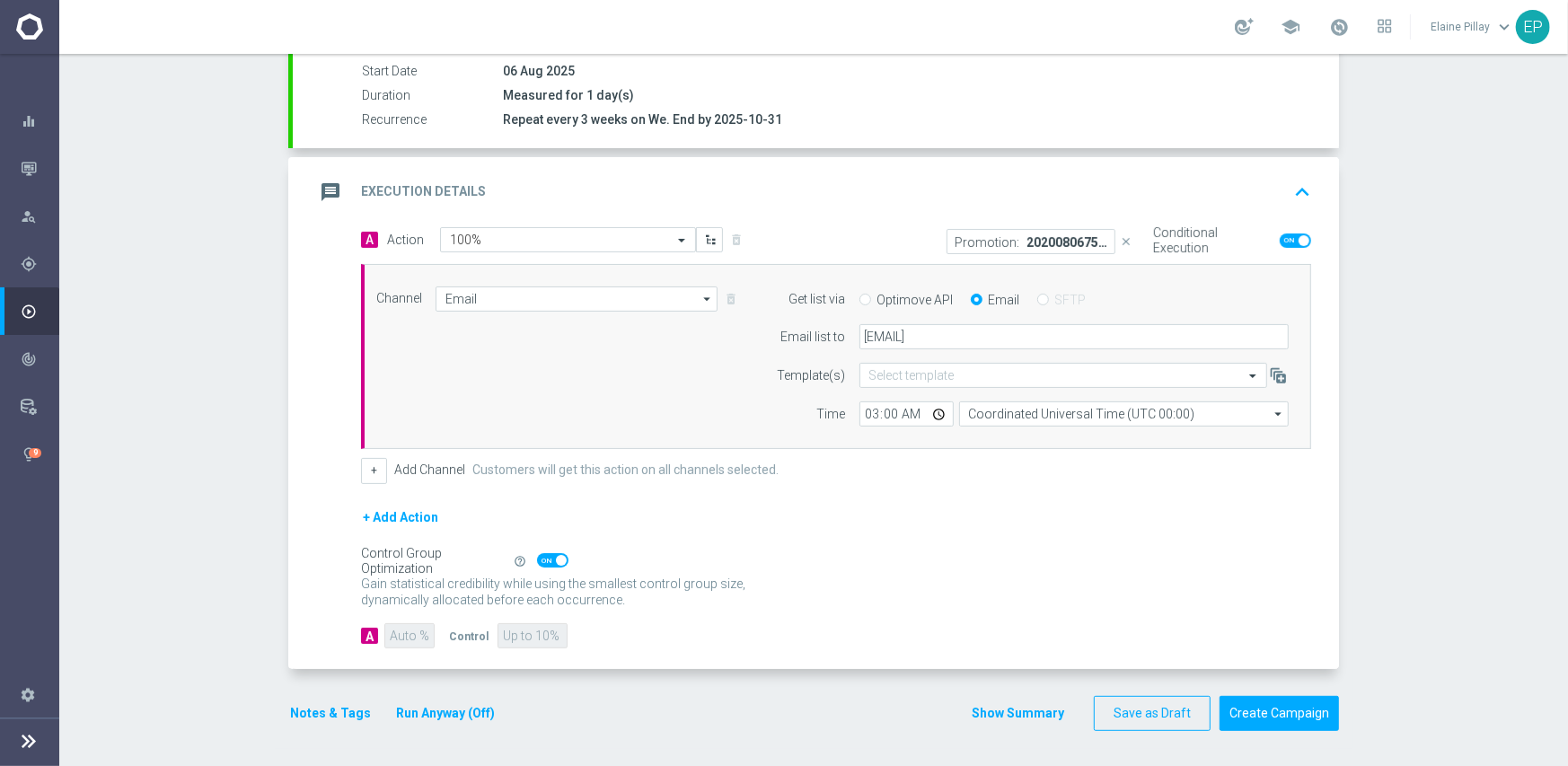 scroll, scrollTop: 301, scrollLeft: 0, axis: vertical 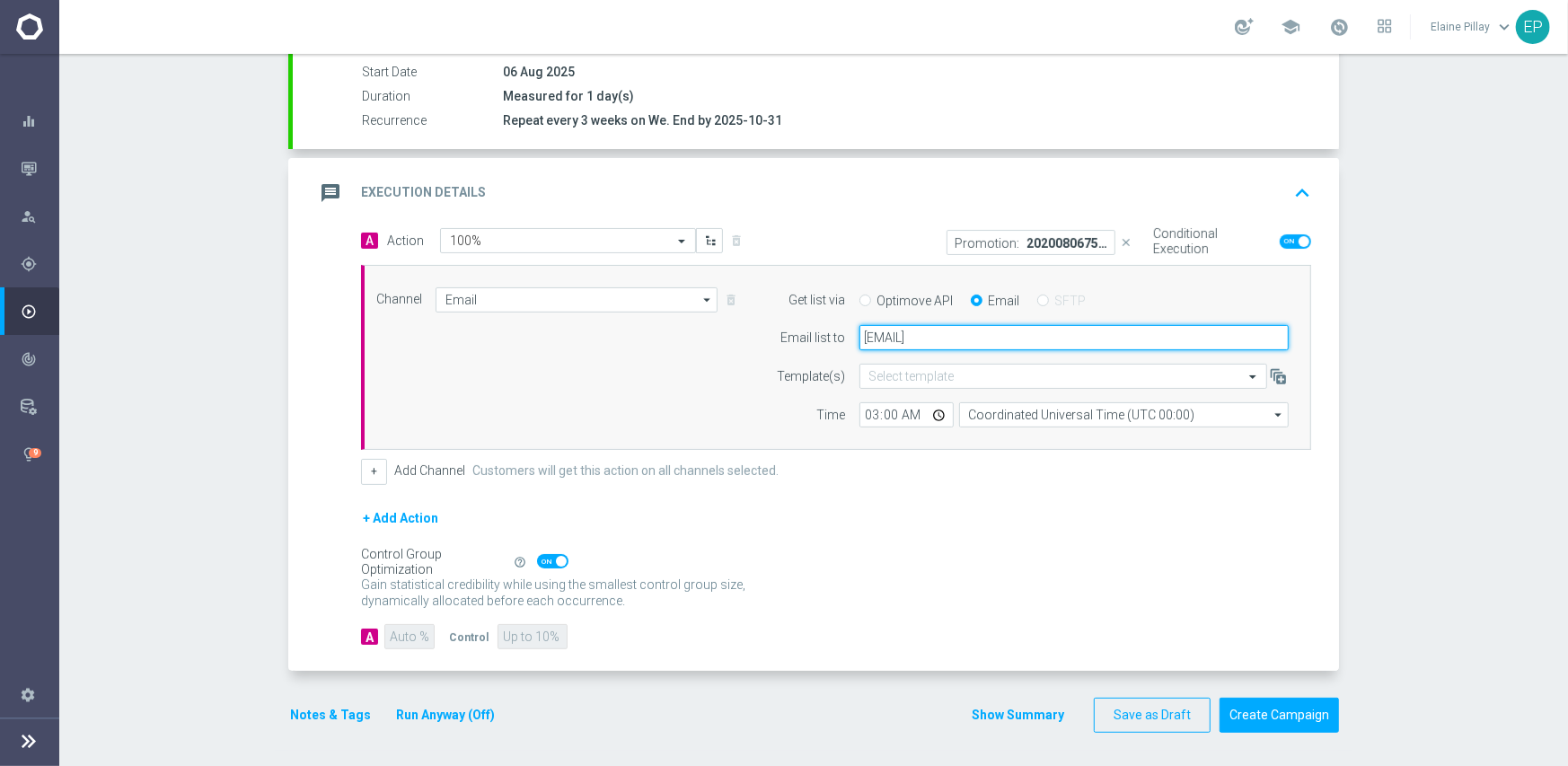 drag, startPoint x: 1076, startPoint y: 339, endPoint x: 743, endPoint y: 342, distance: 333.01351 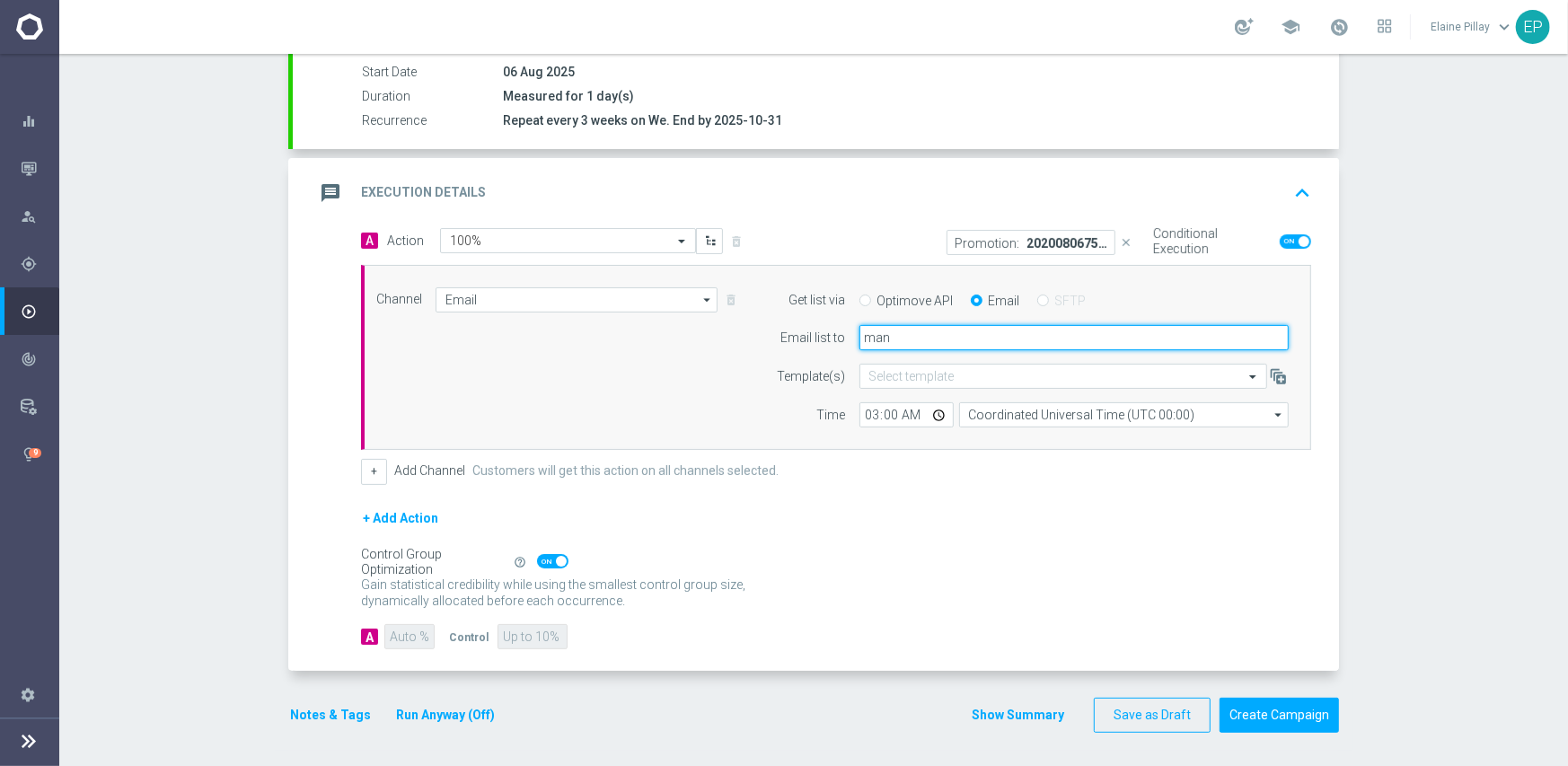 type on "[EMAIL]" 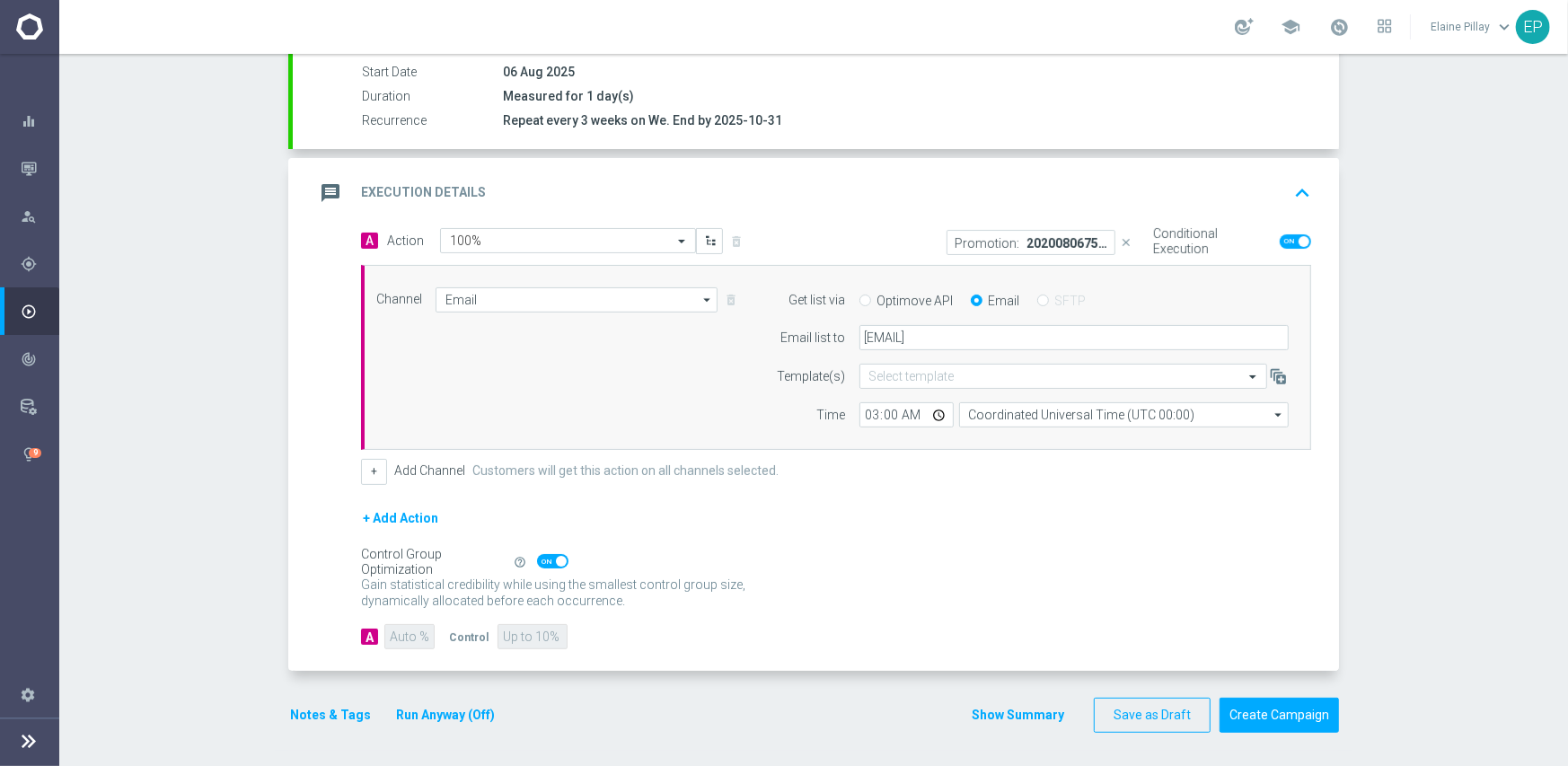 click on "Control Group Optimization
Self Optimizing Campaign
help_outline" 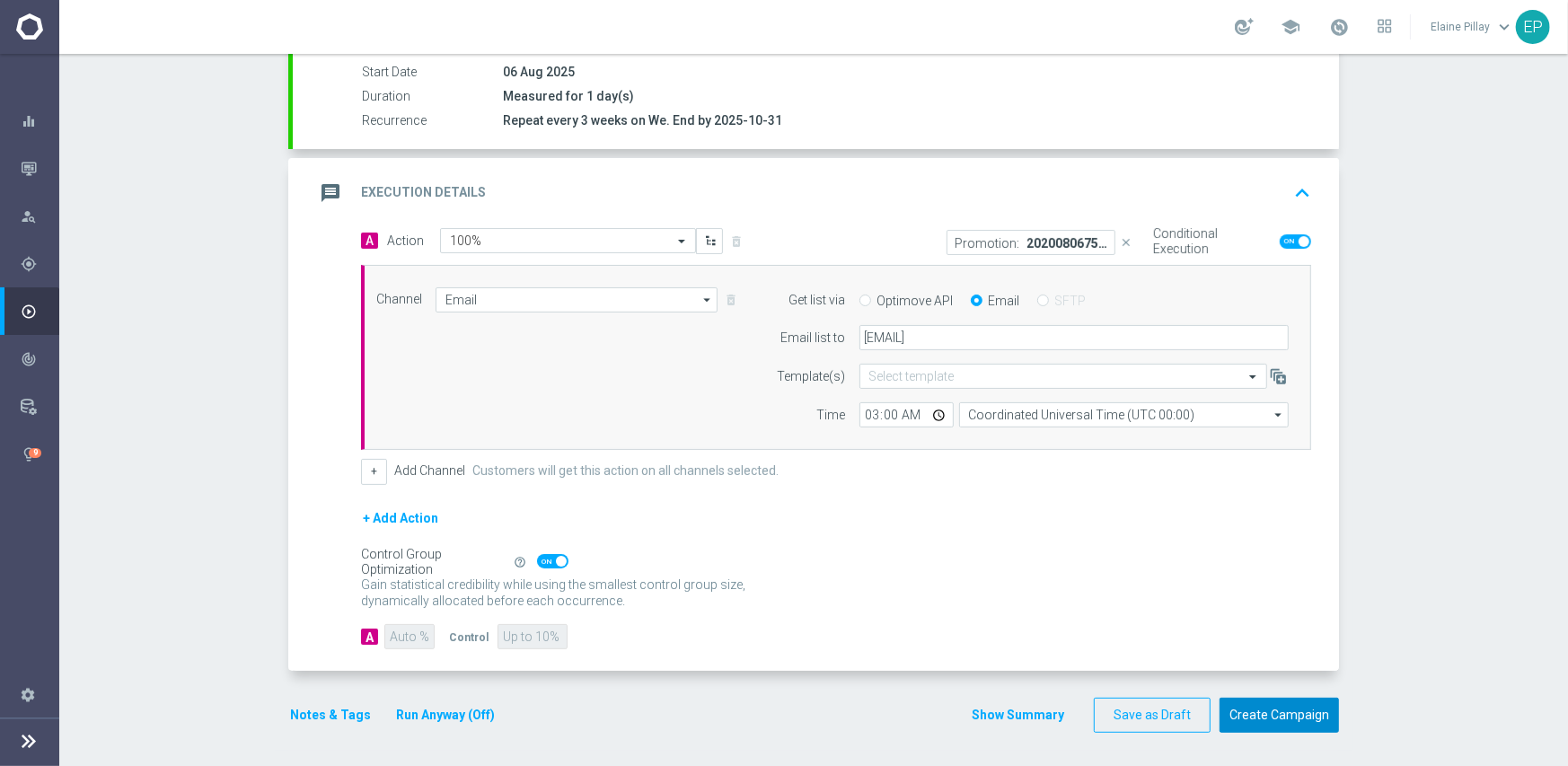 click on "Create Campaign" 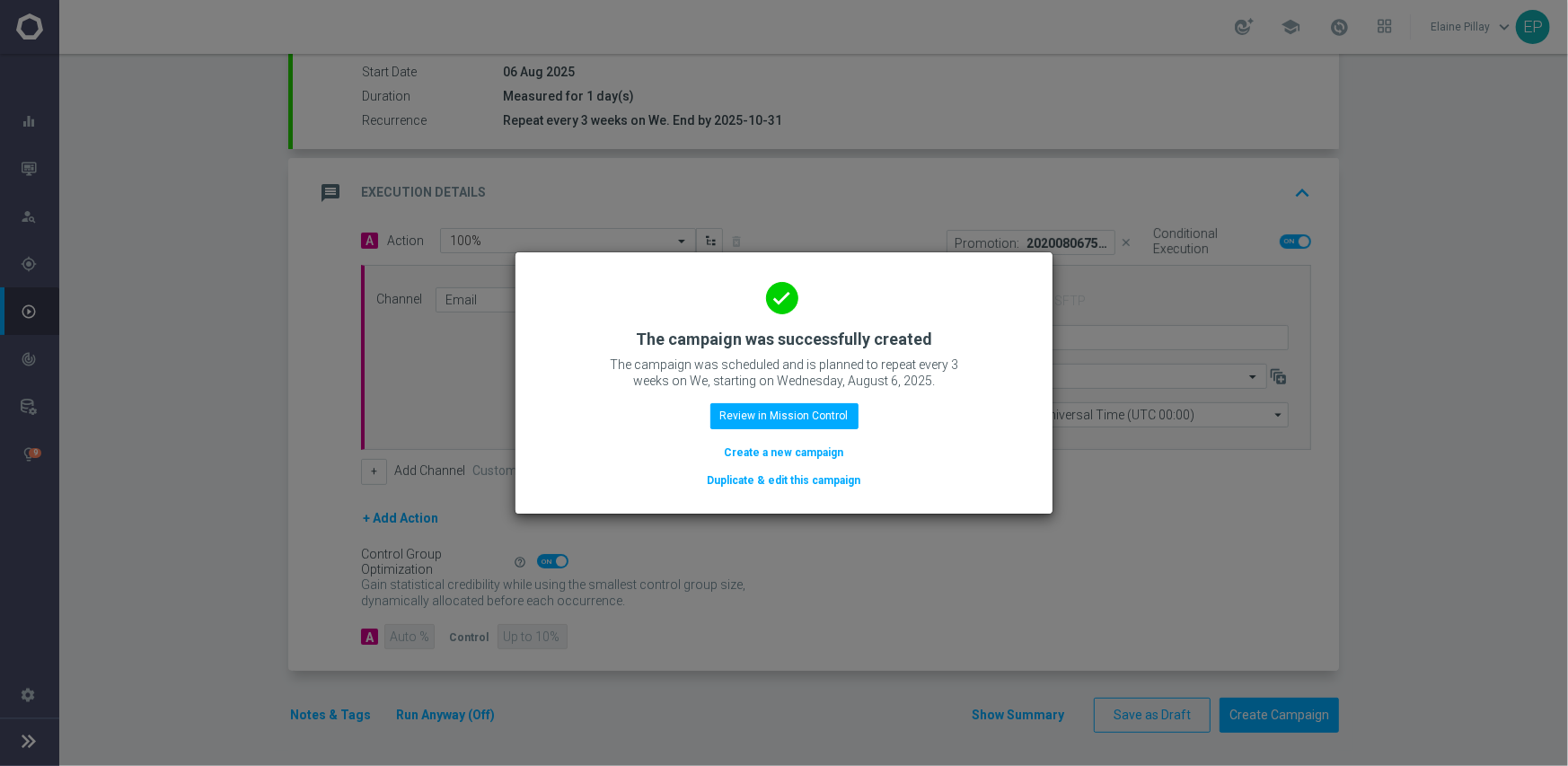click on "Duplicate & edit this campaign" 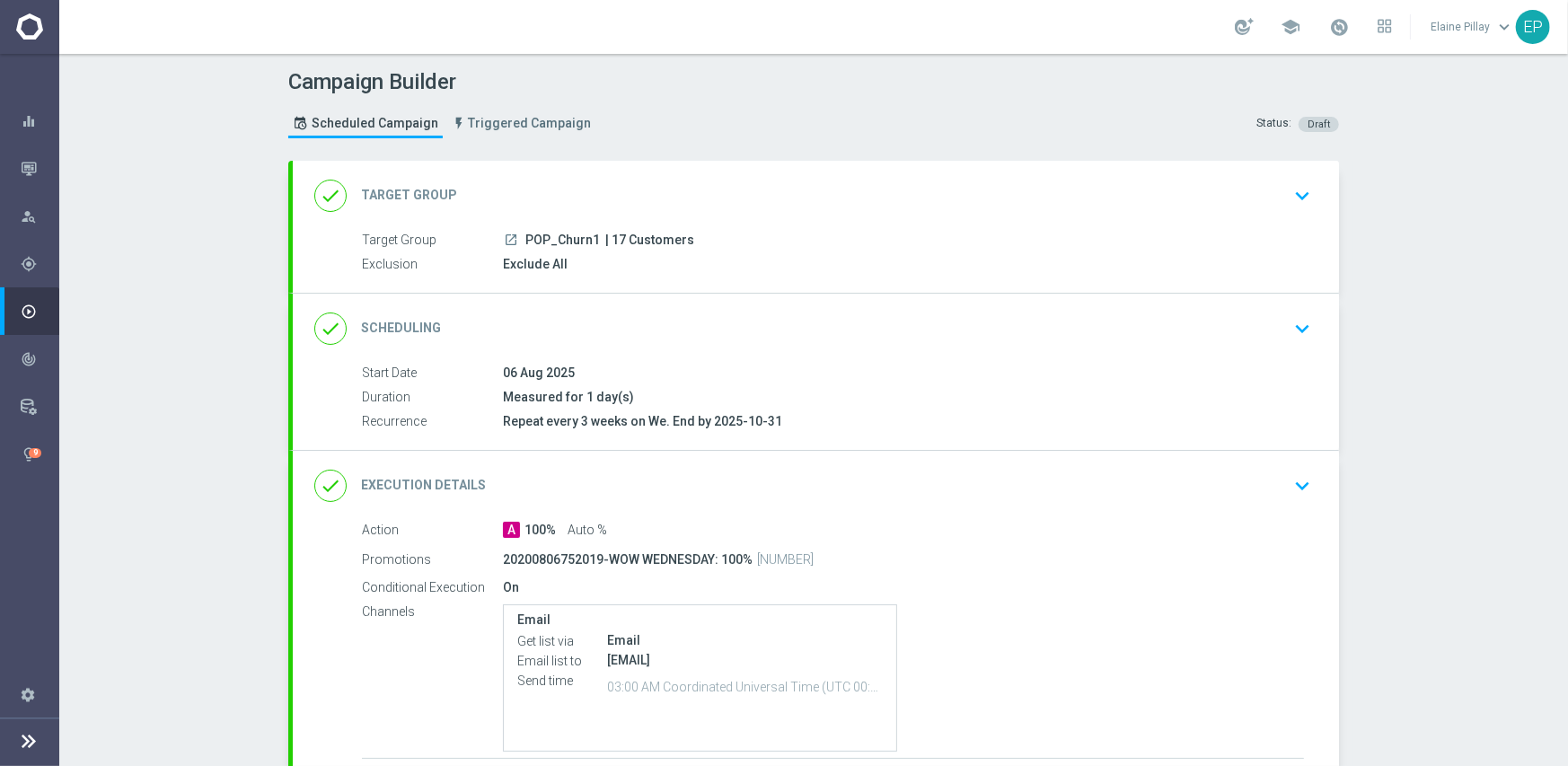 drag, startPoint x: 521, startPoint y: 238, endPoint x: 577, endPoint y: 245, distance: 56.436 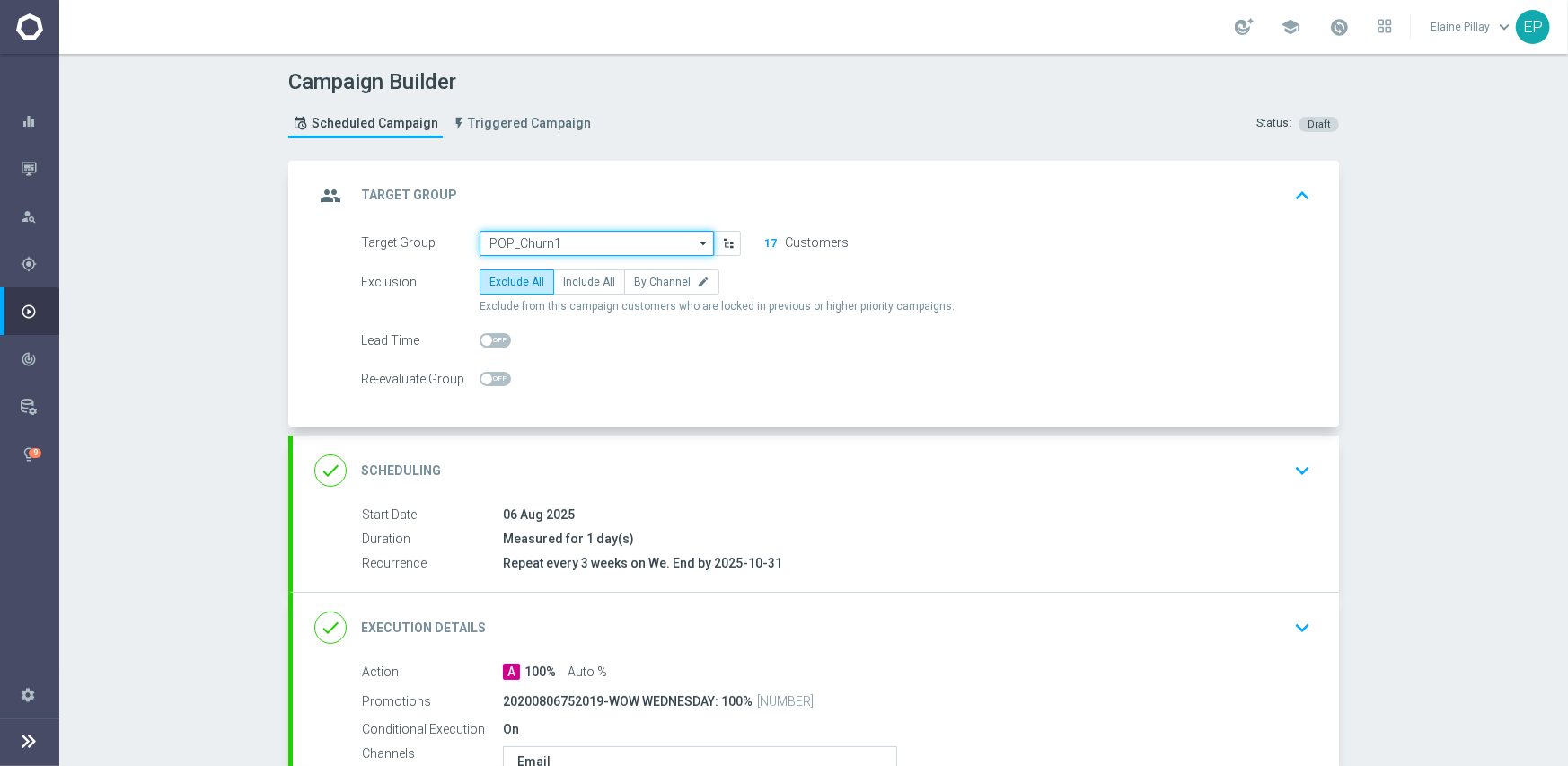 click on "POP_Churn1" 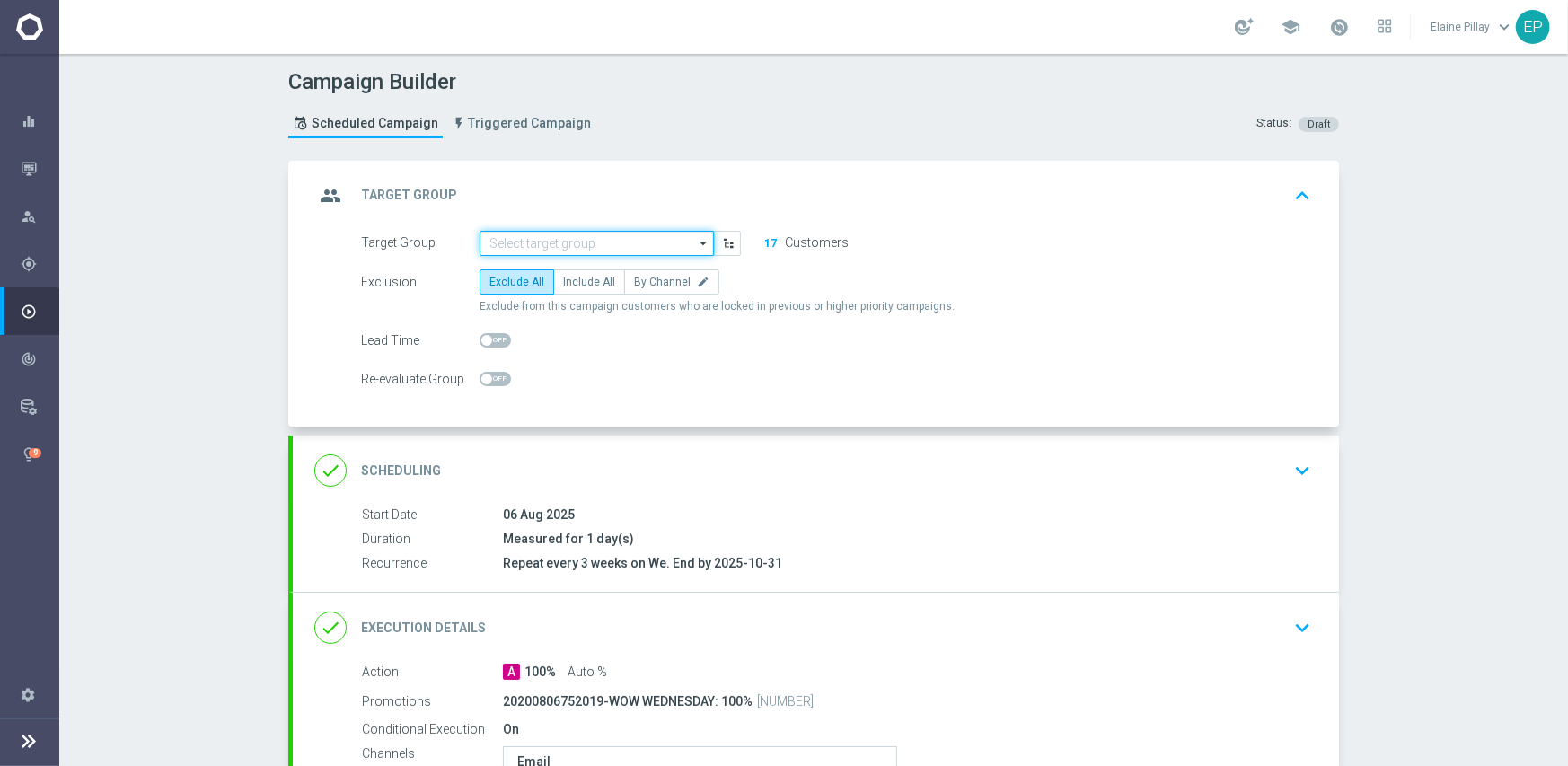 paste on "POP_Chur" 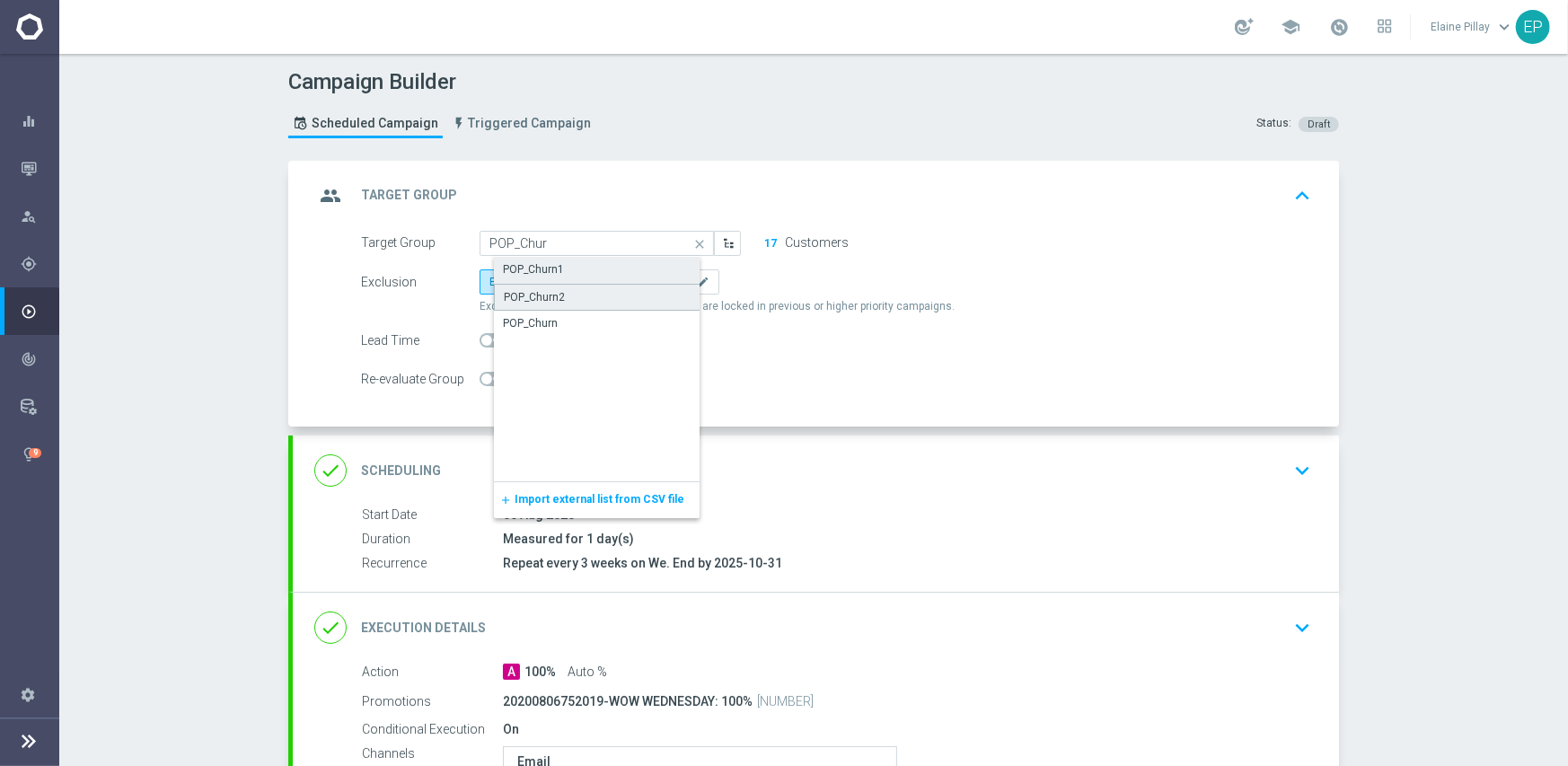click on "POP_Churn2" 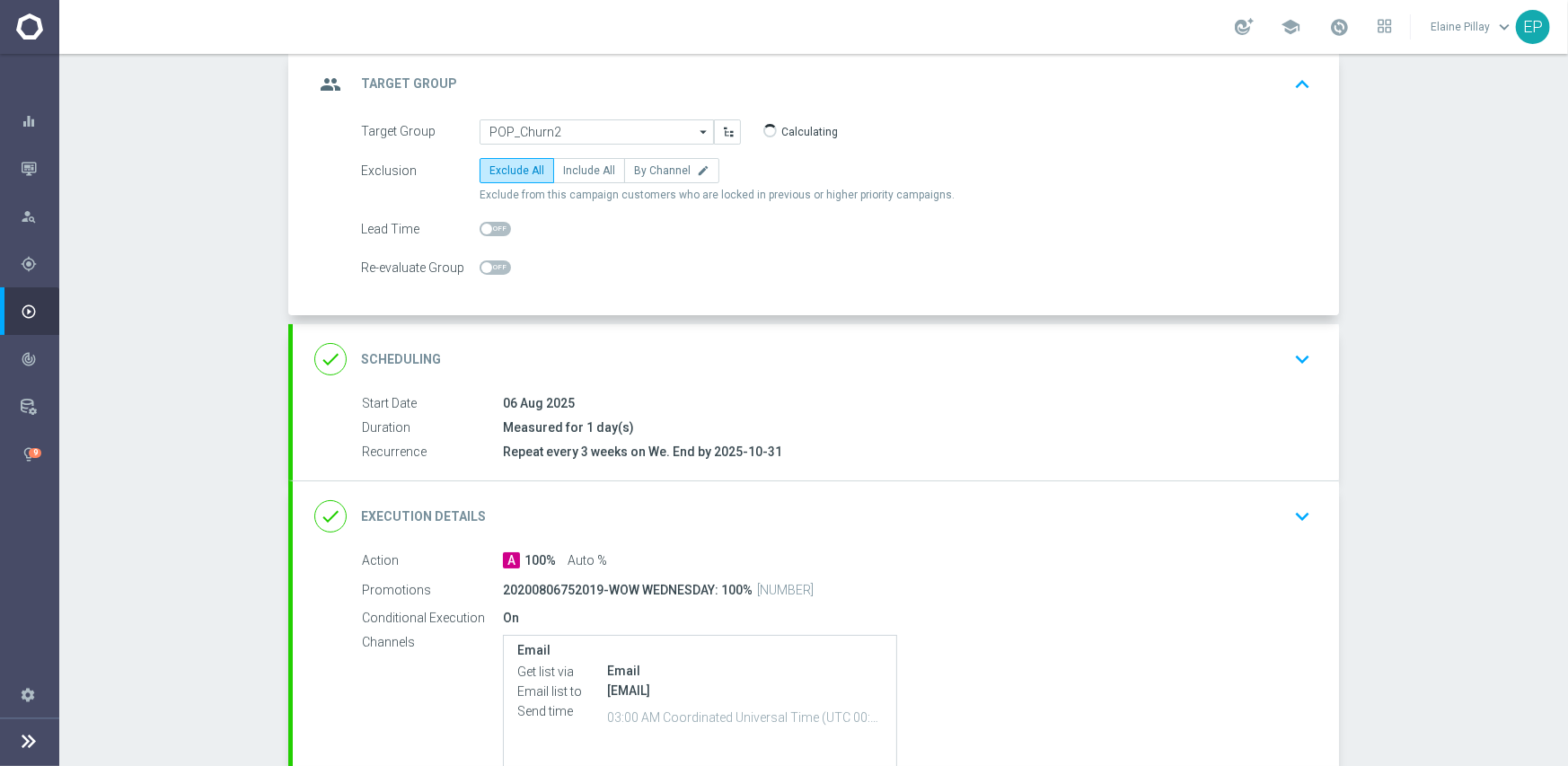 scroll, scrollTop: 286, scrollLeft: 0, axis: vertical 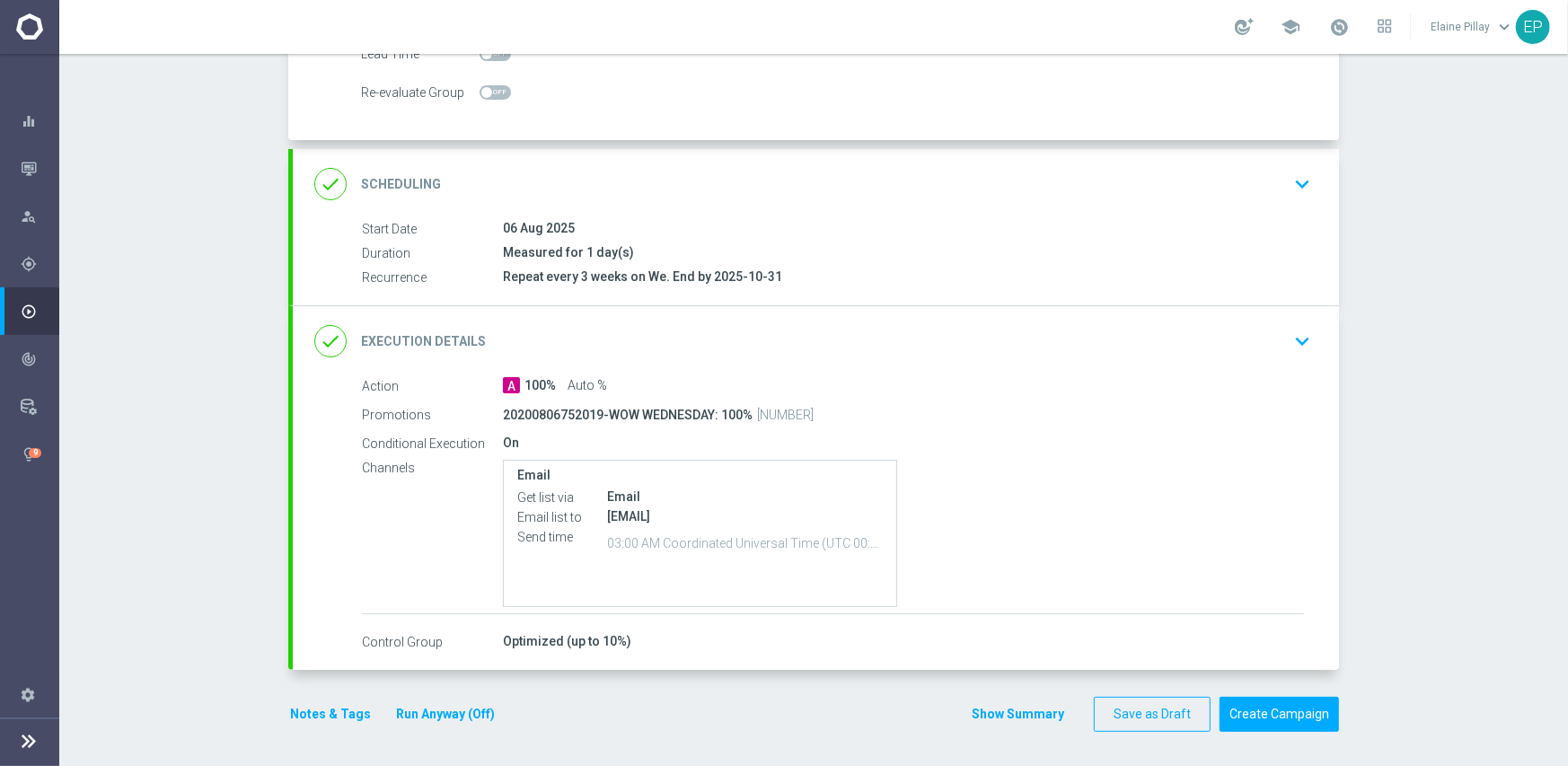 click on "done
Scheduling
keyboard_arrow_down" 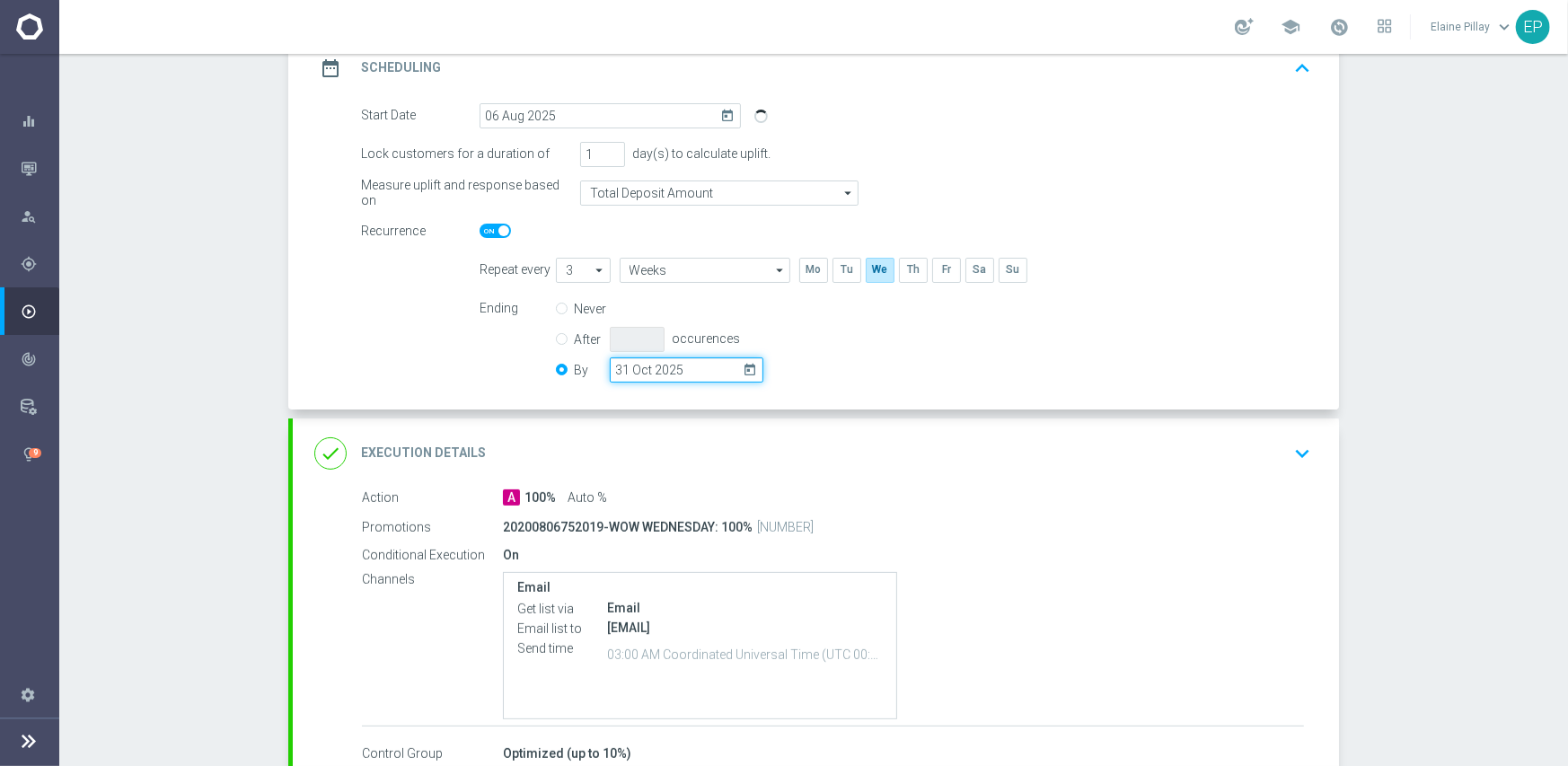 click on "31 Oct 2025" 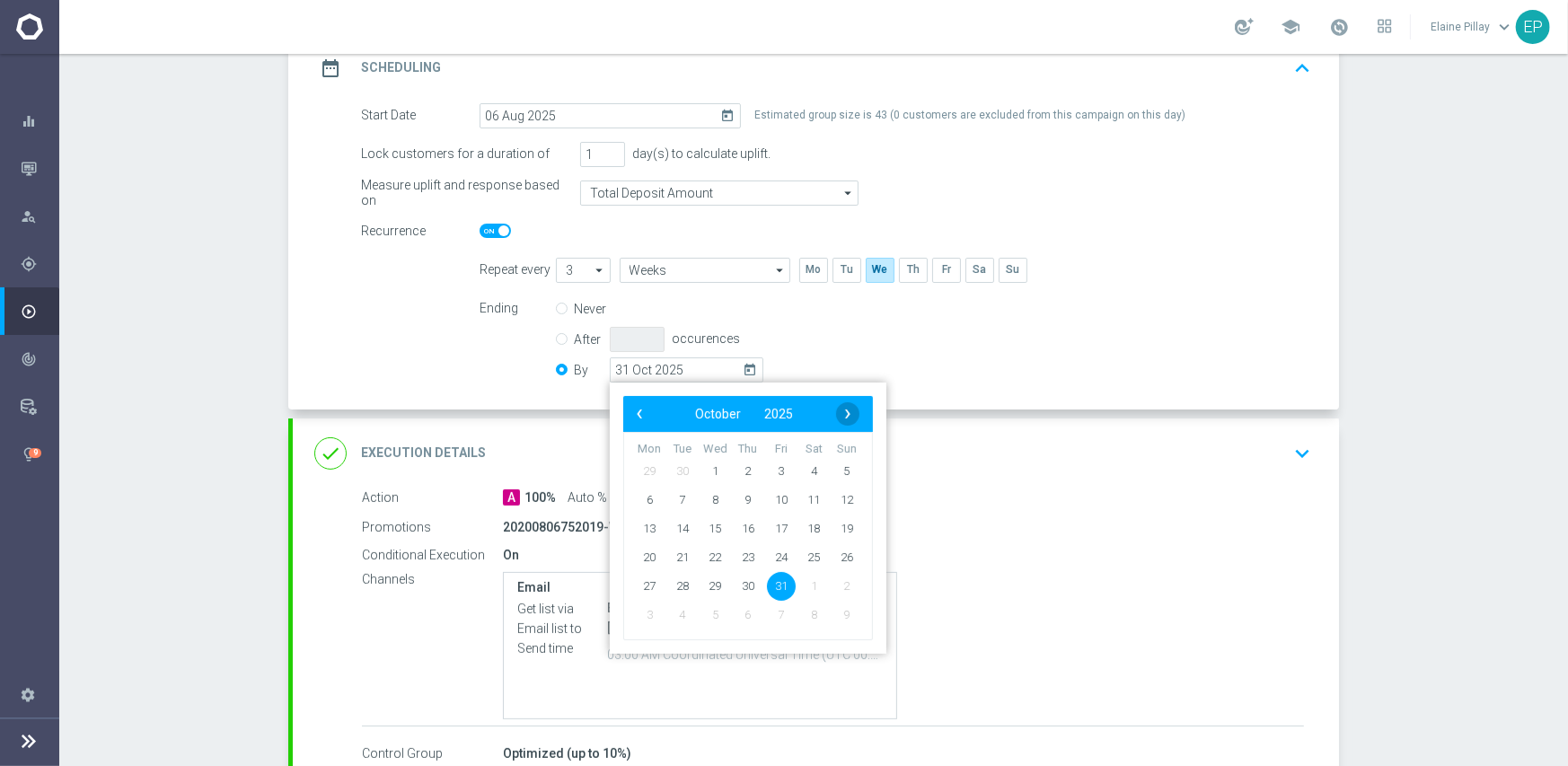 click on "›" 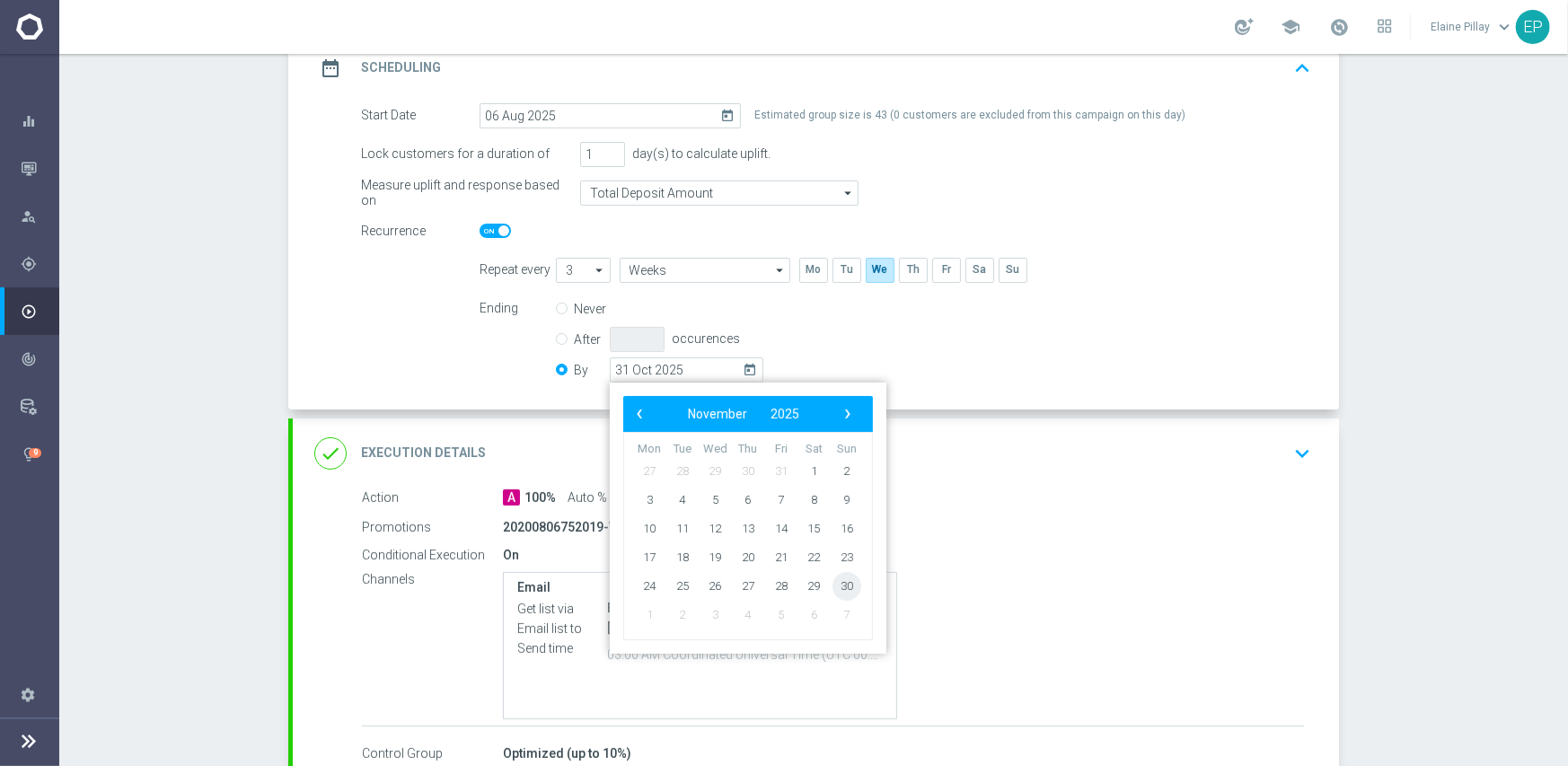 click on "30" 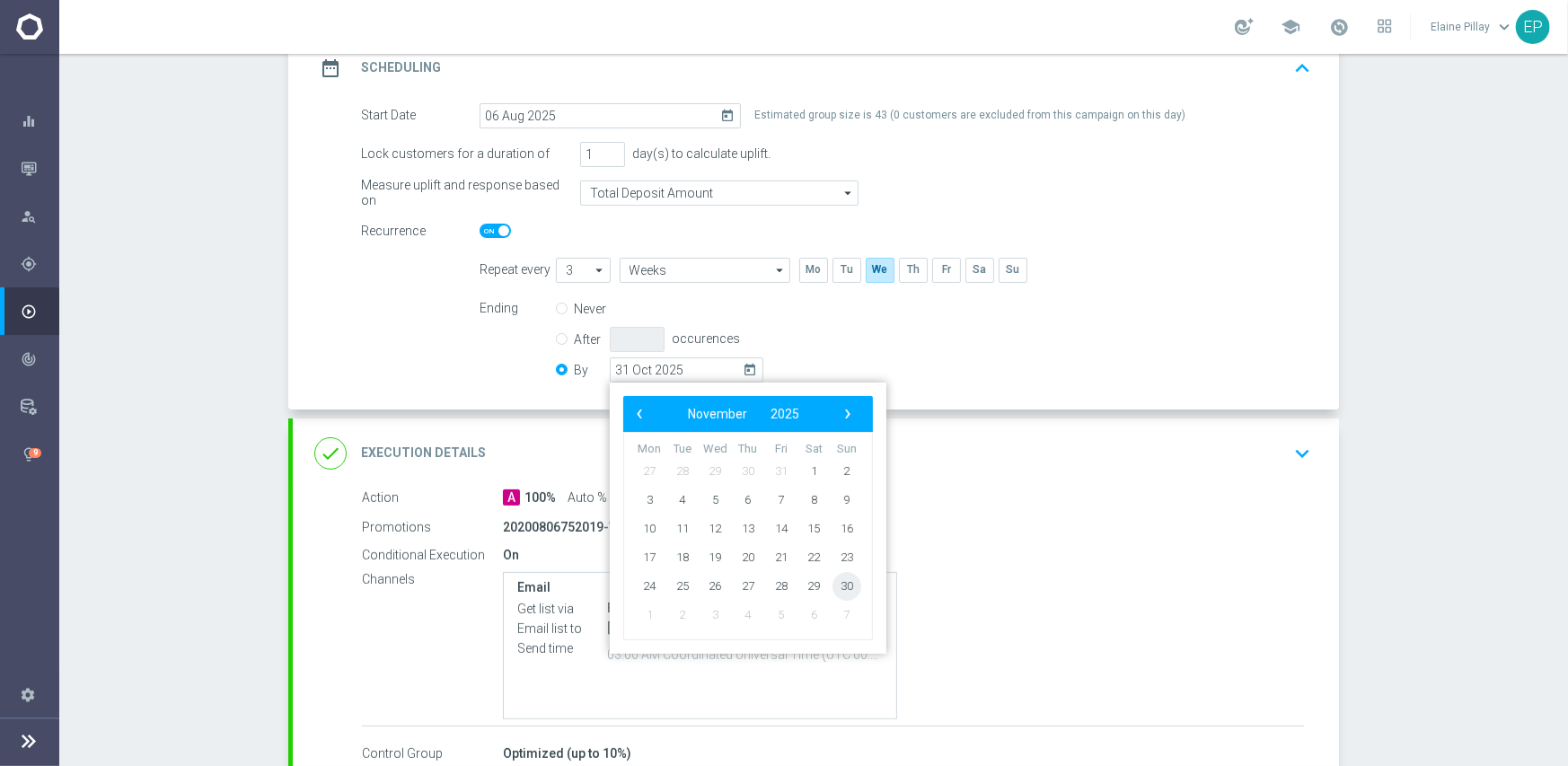 type on "30 Nov 2025" 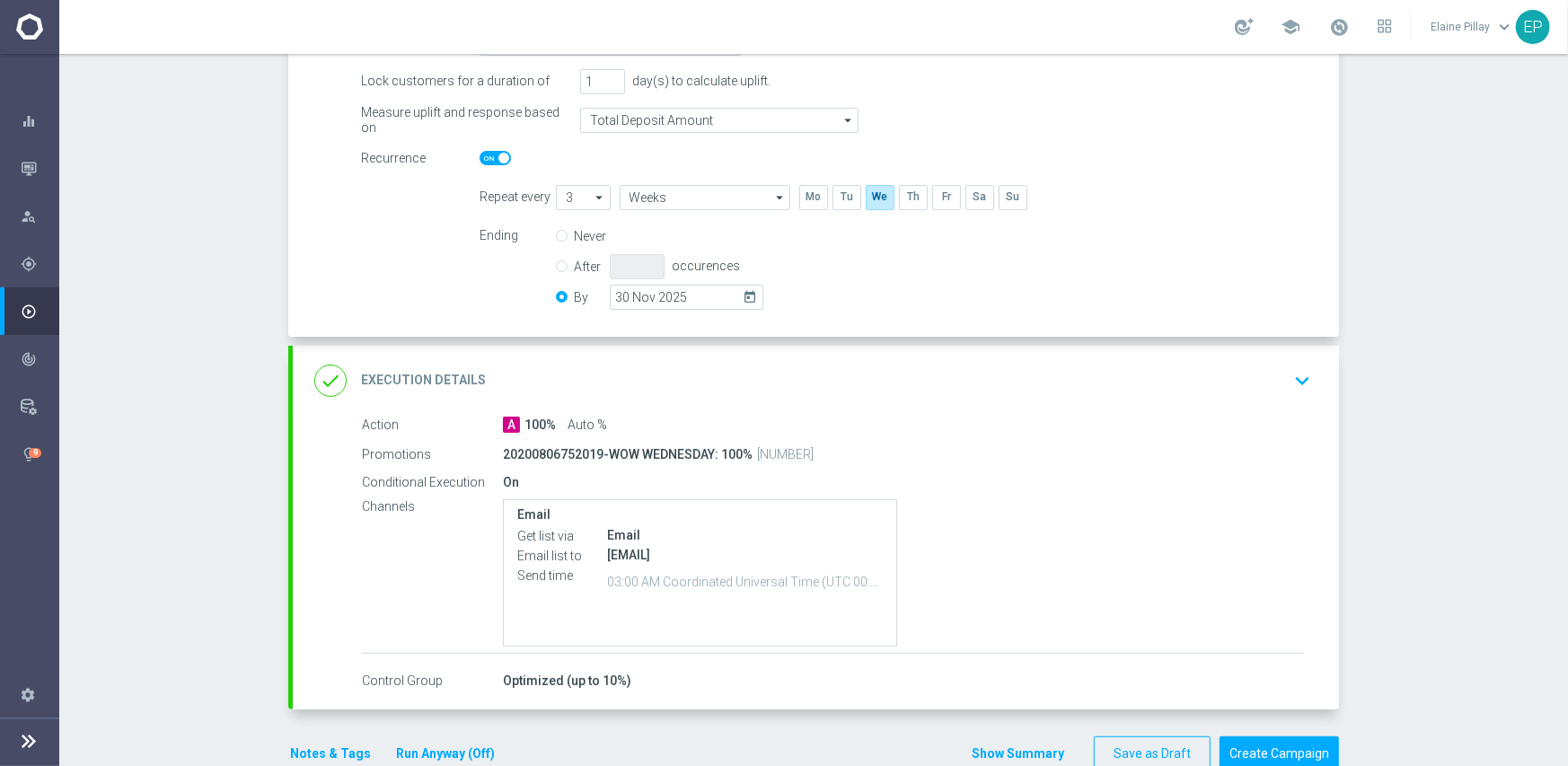 scroll, scrollTop: 380, scrollLeft: 0, axis: vertical 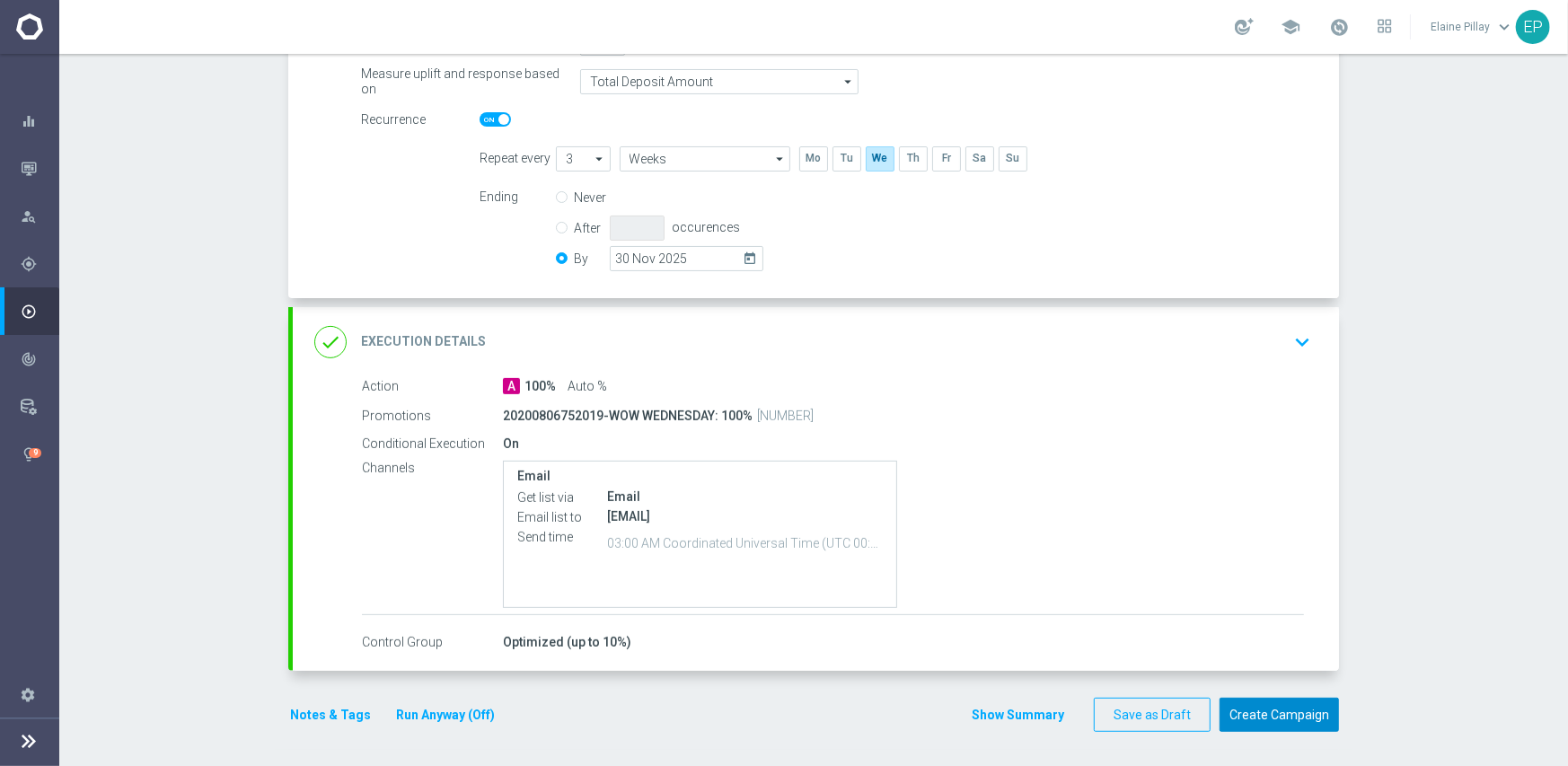 click on "Create Campaign" 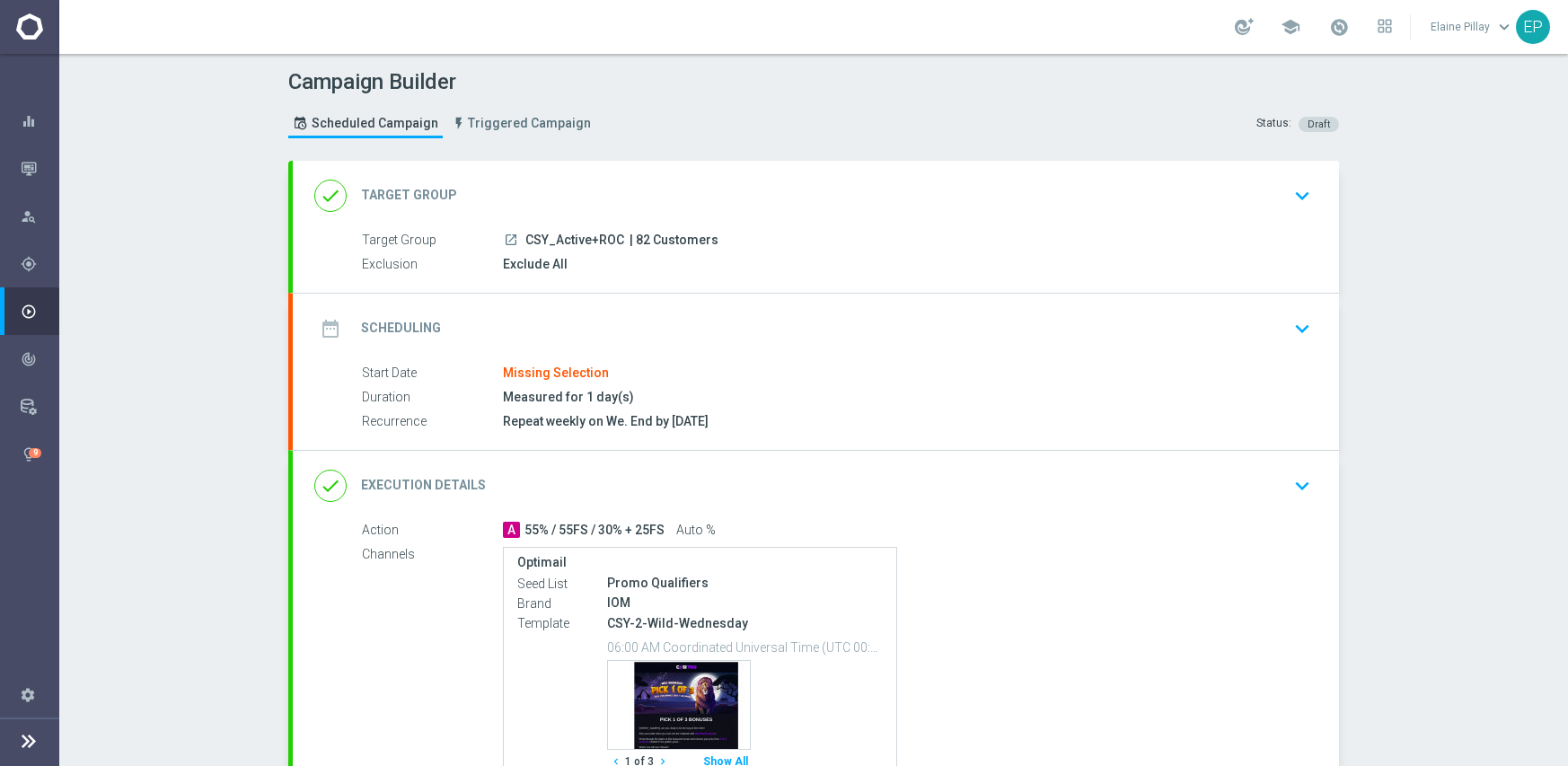 scroll, scrollTop: 0, scrollLeft: 0, axis: both 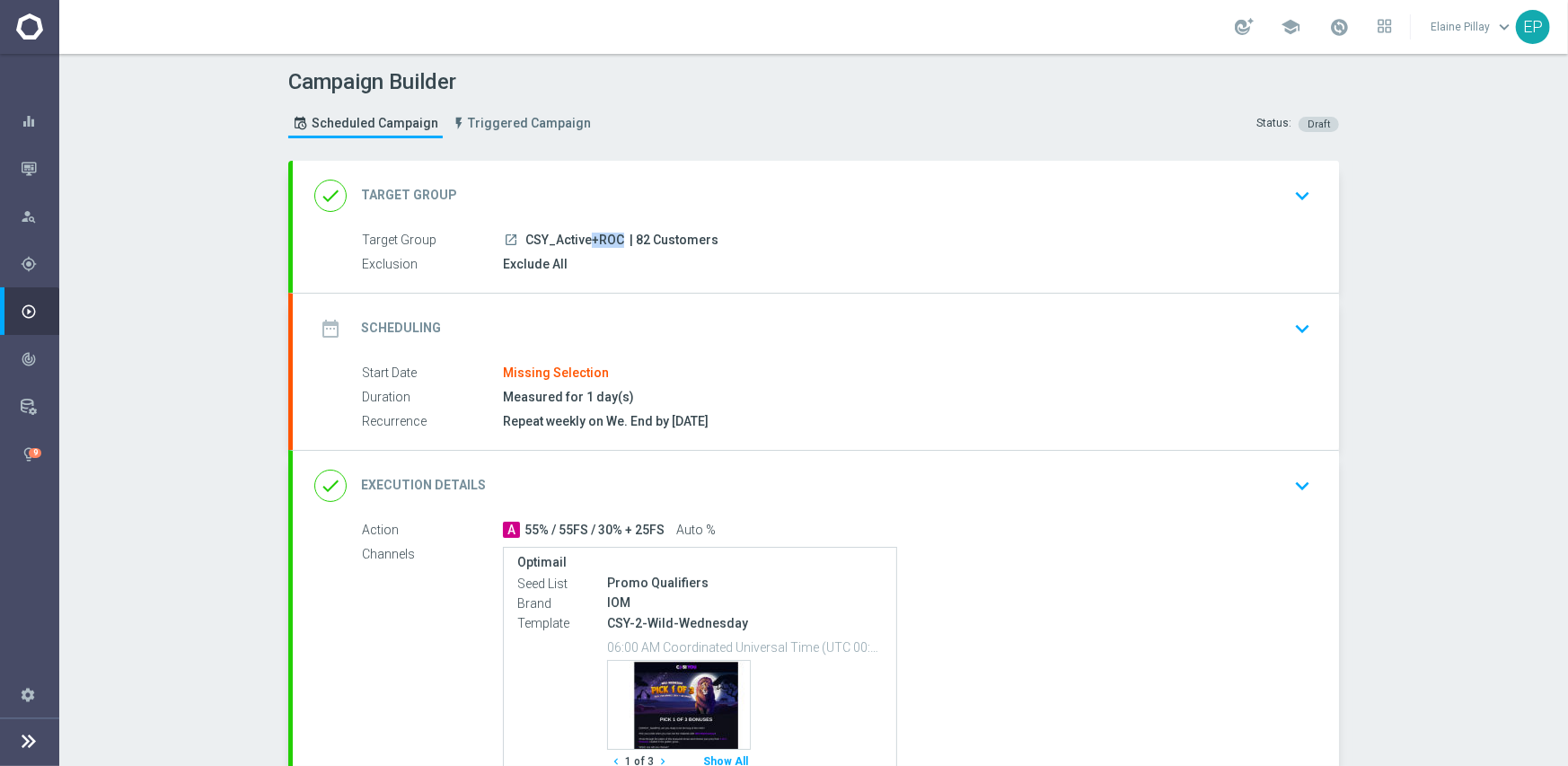 drag, startPoint x: 529, startPoint y: 237, endPoint x: 557, endPoint y: 237, distance: 28 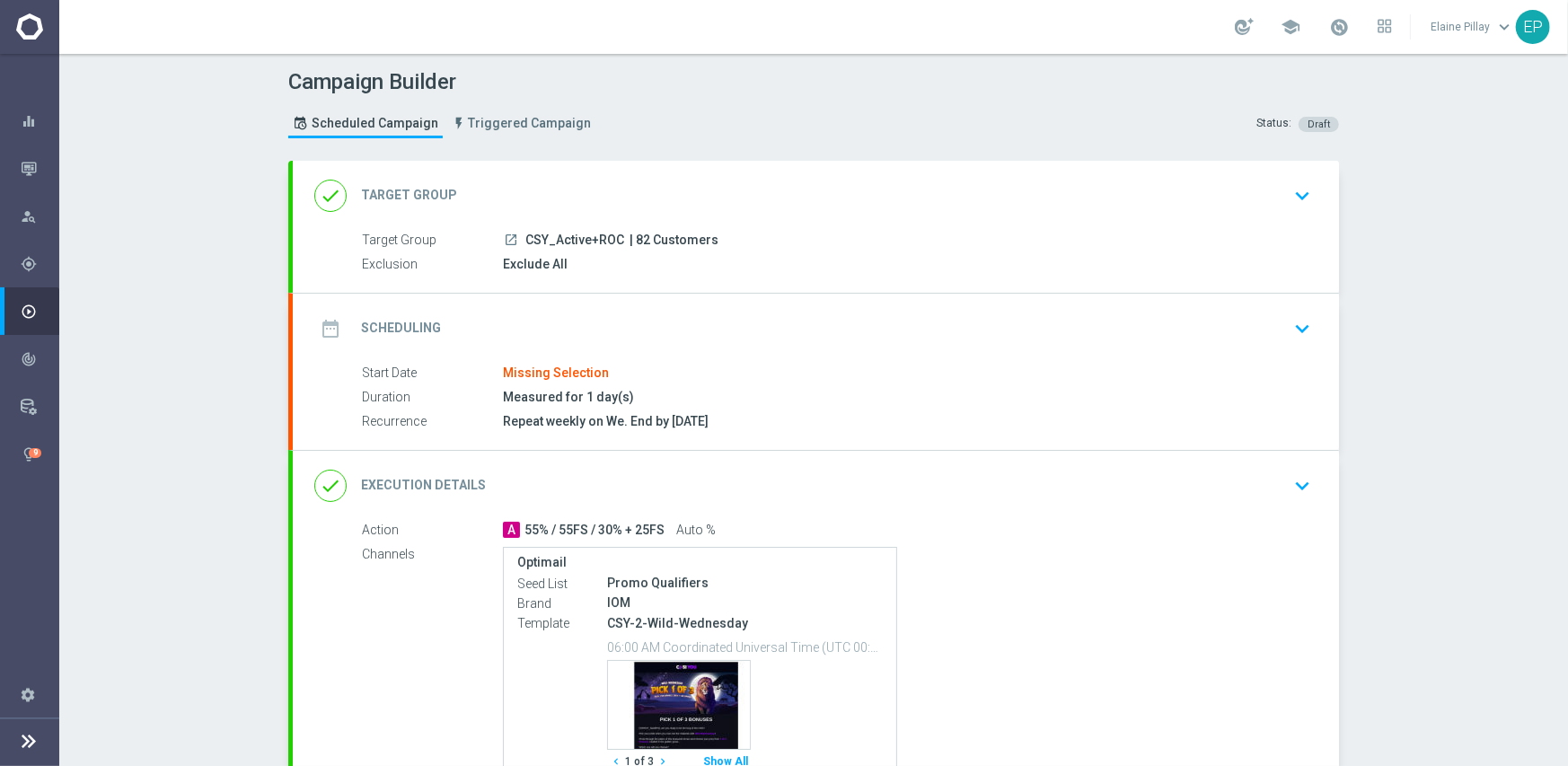 click on "done
Target Group
keyboard_arrow_down" 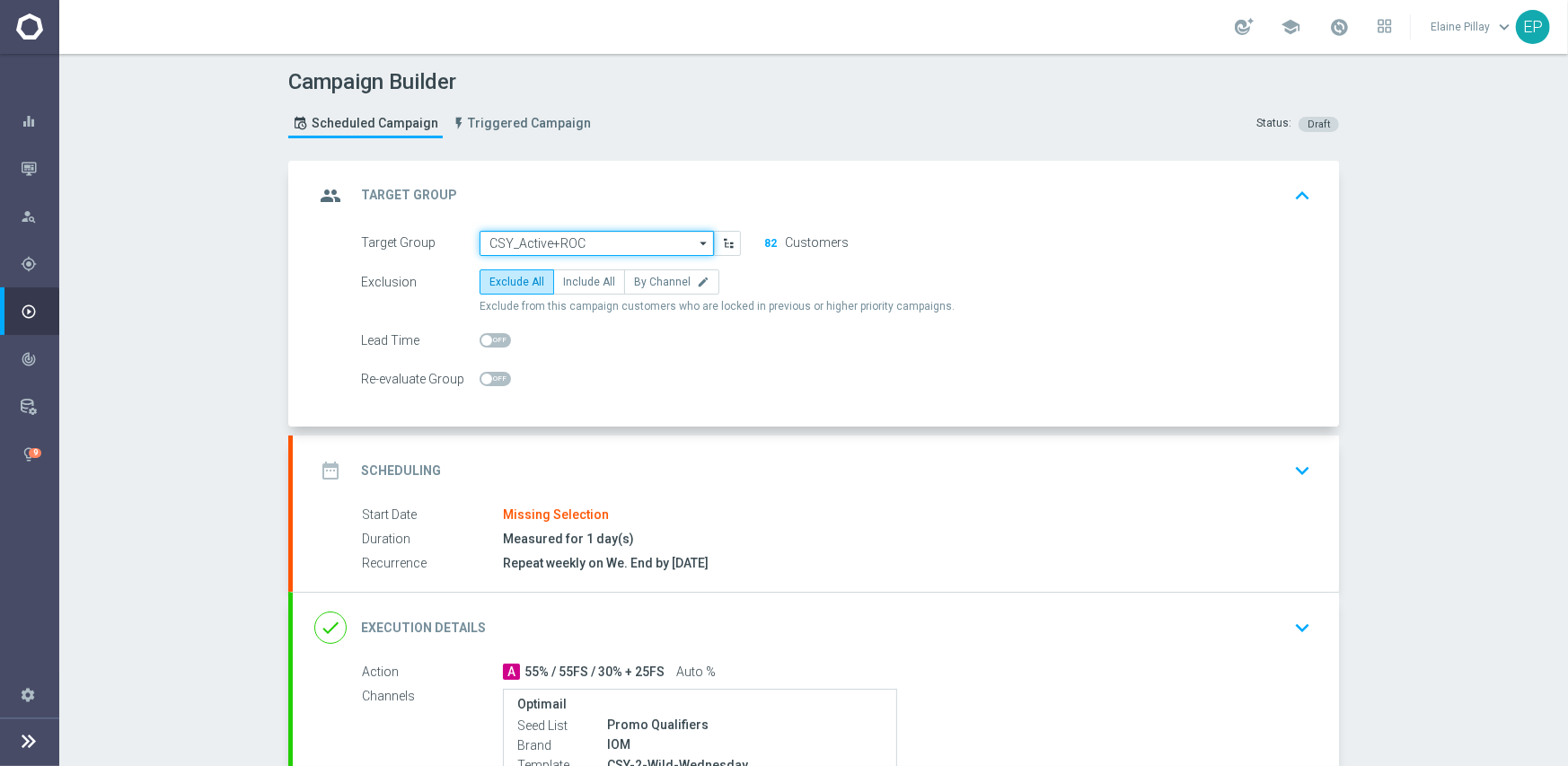 click on "CSY_Active+ROC" 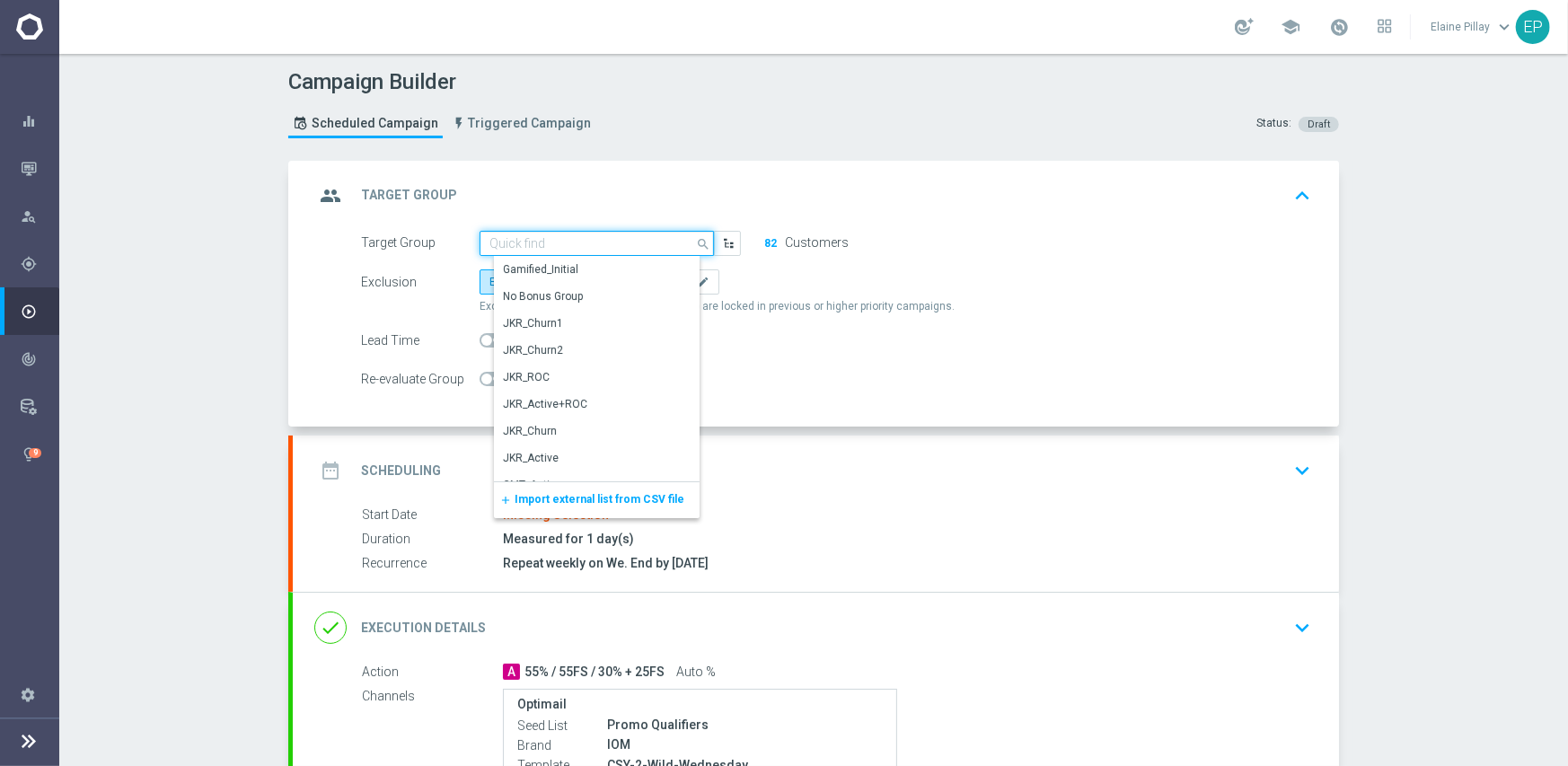 paste on "SY_A" 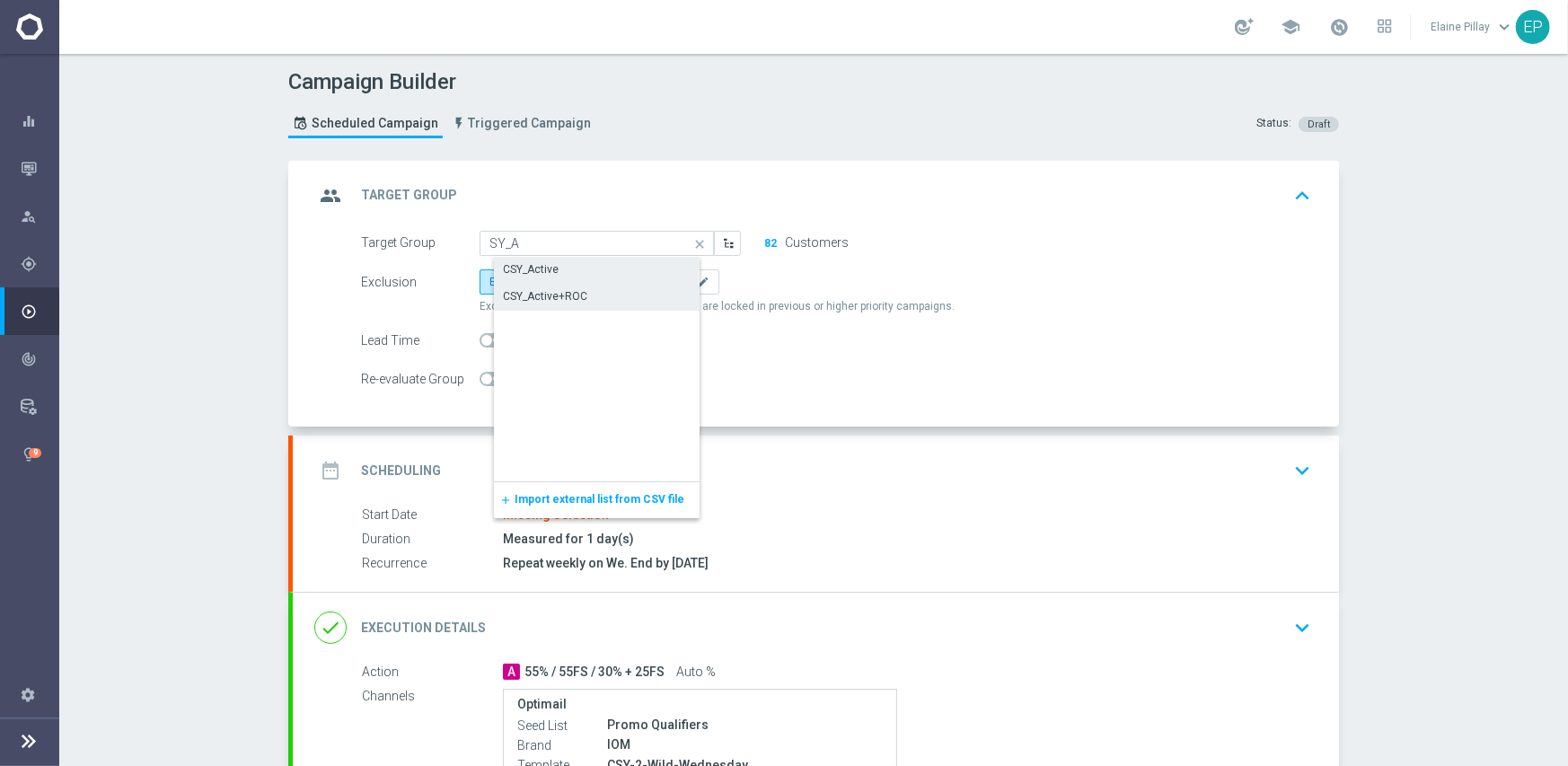 click on "CSY_Active" 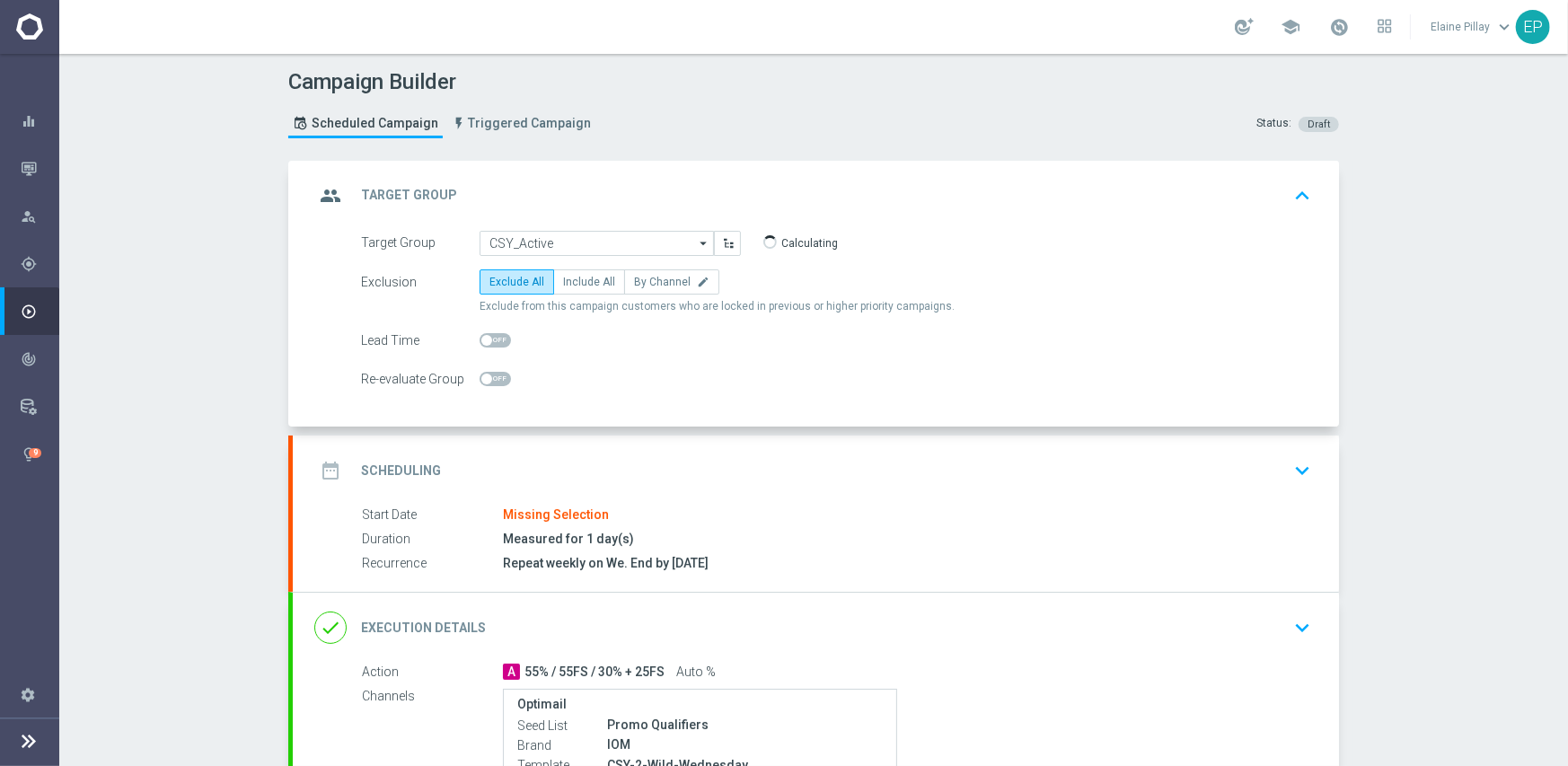 click on "date_range
Scheduling
keyboard_arrow_down" 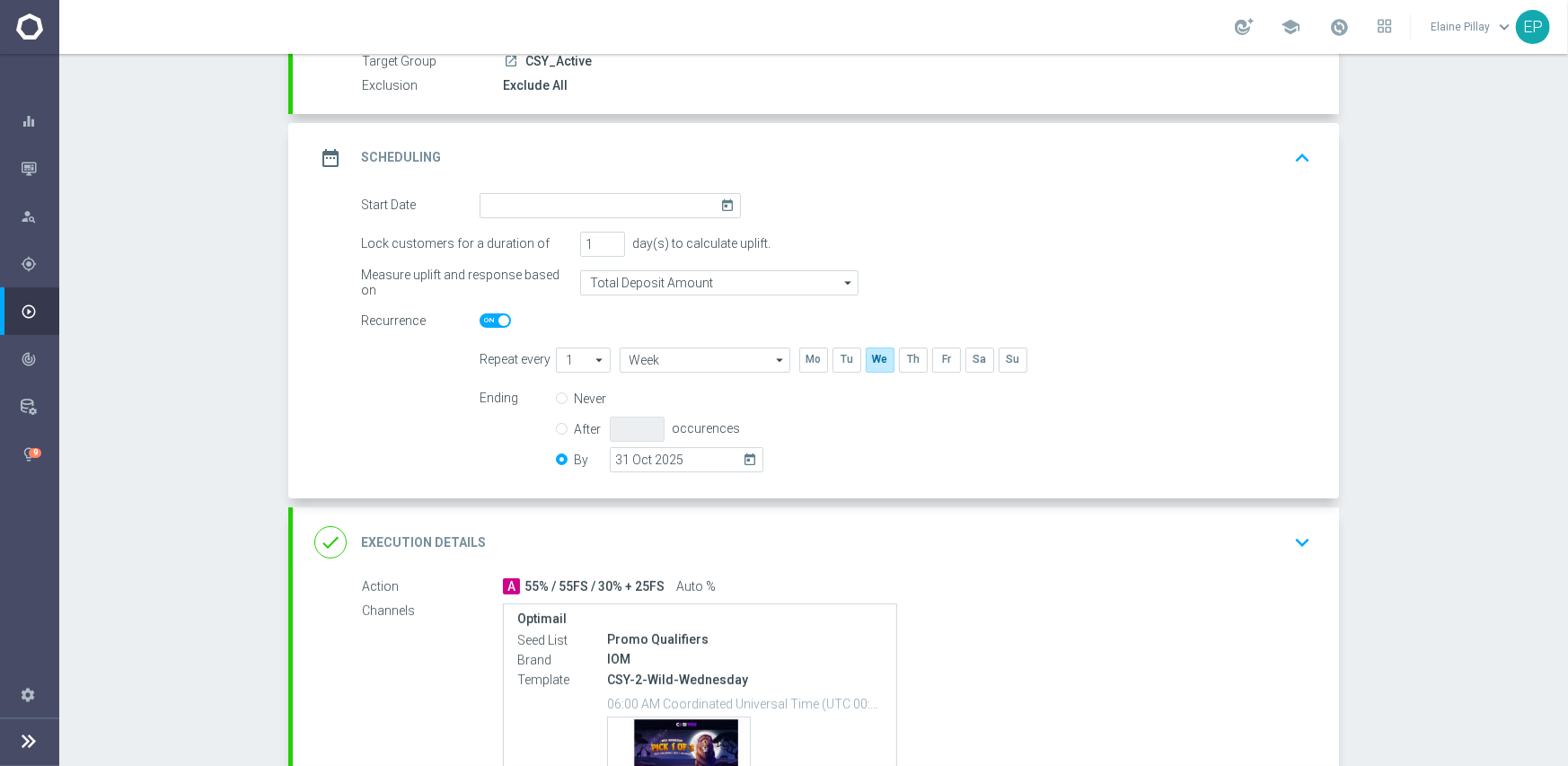 scroll, scrollTop: 180, scrollLeft: 0, axis: vertical 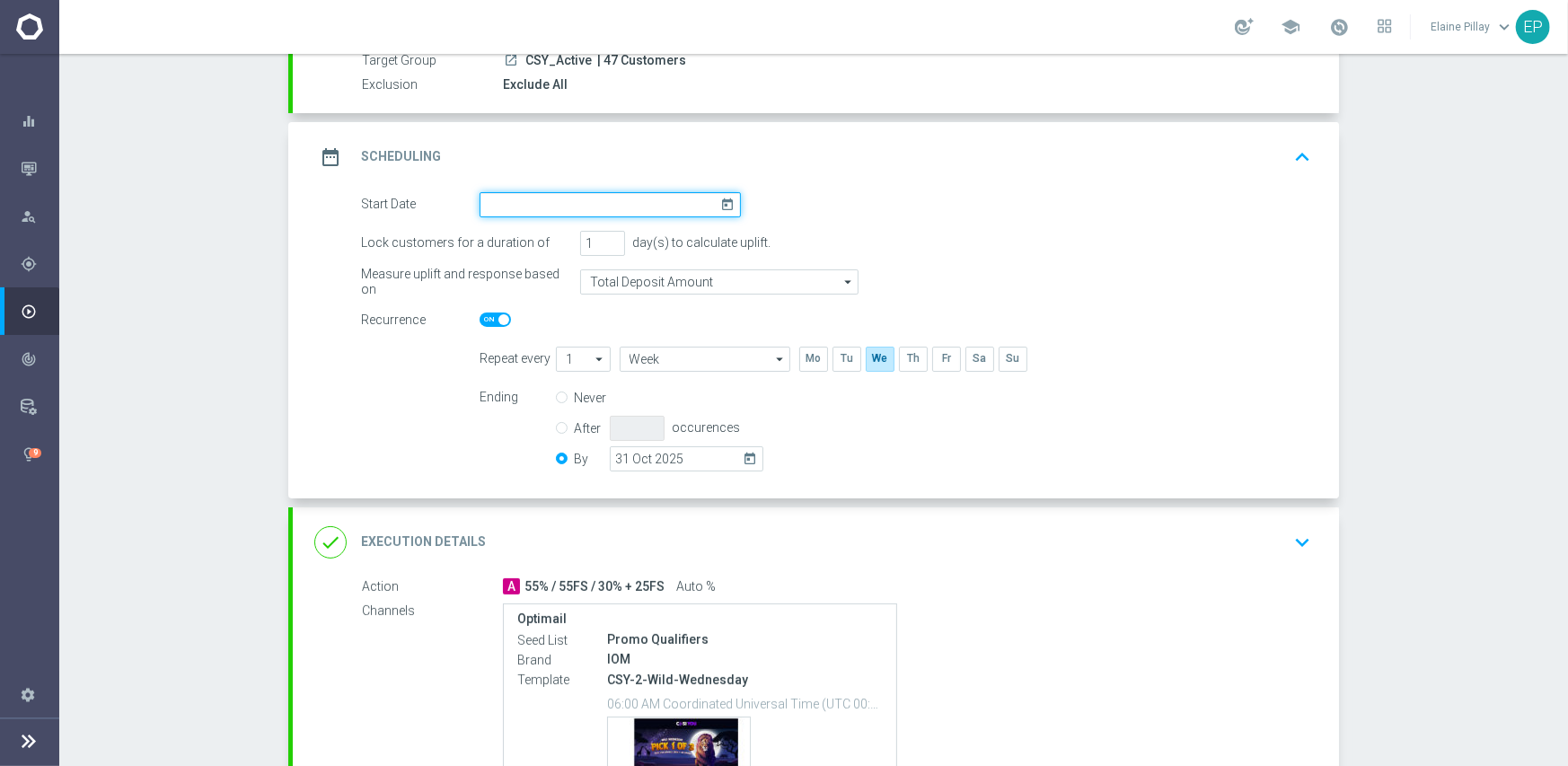 click 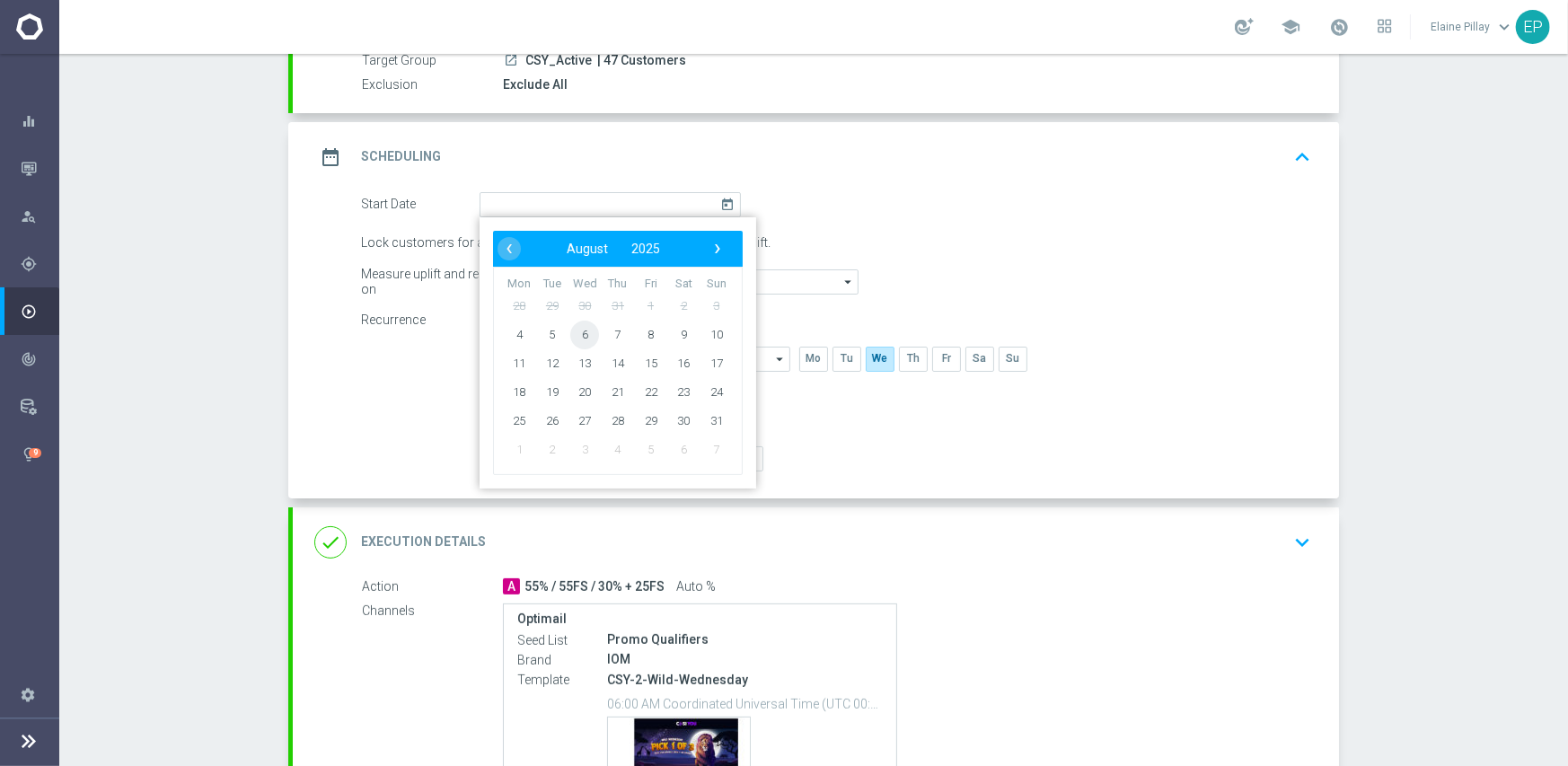 click on "6" 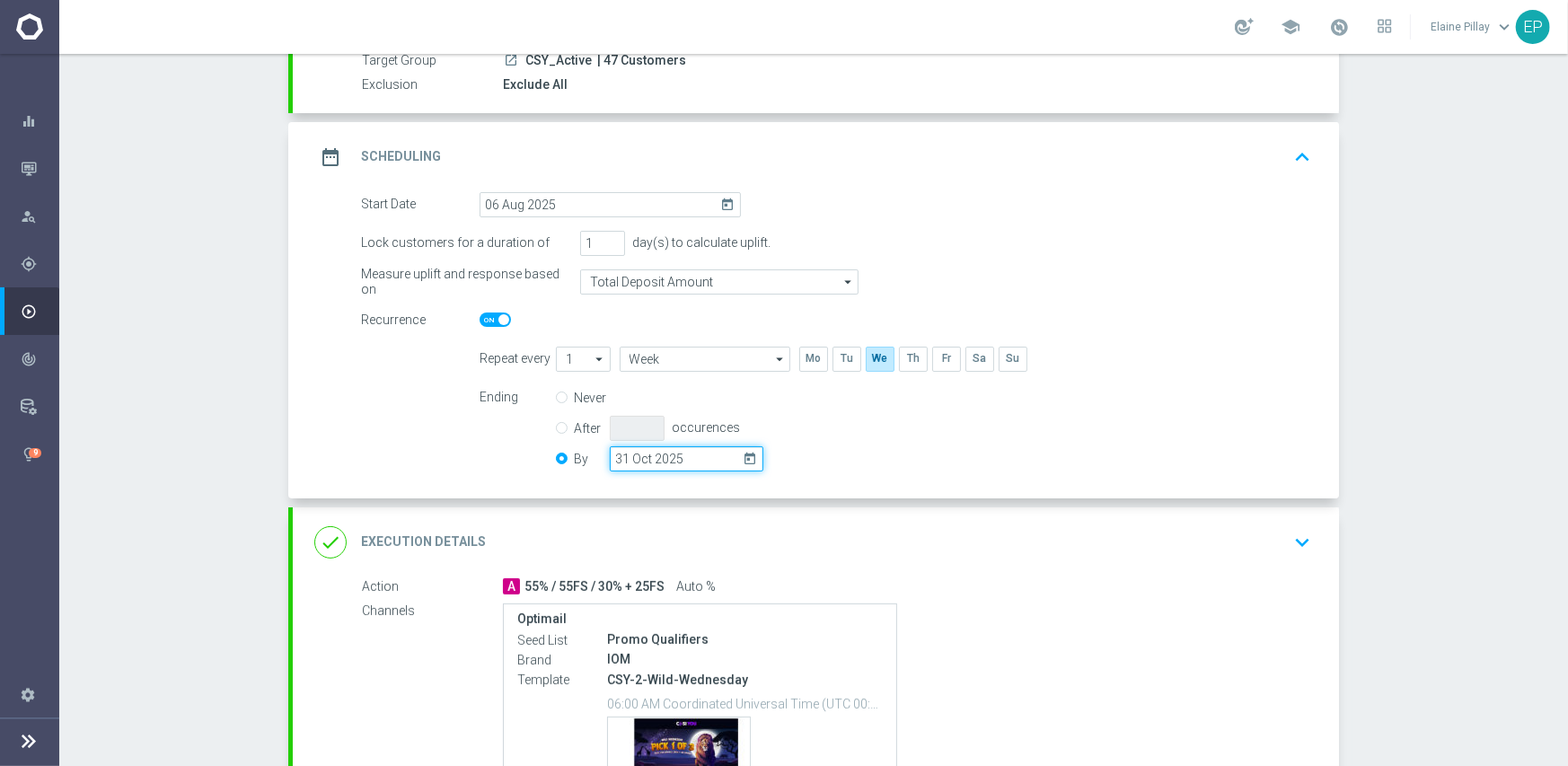 click on "31 Oct 2025" 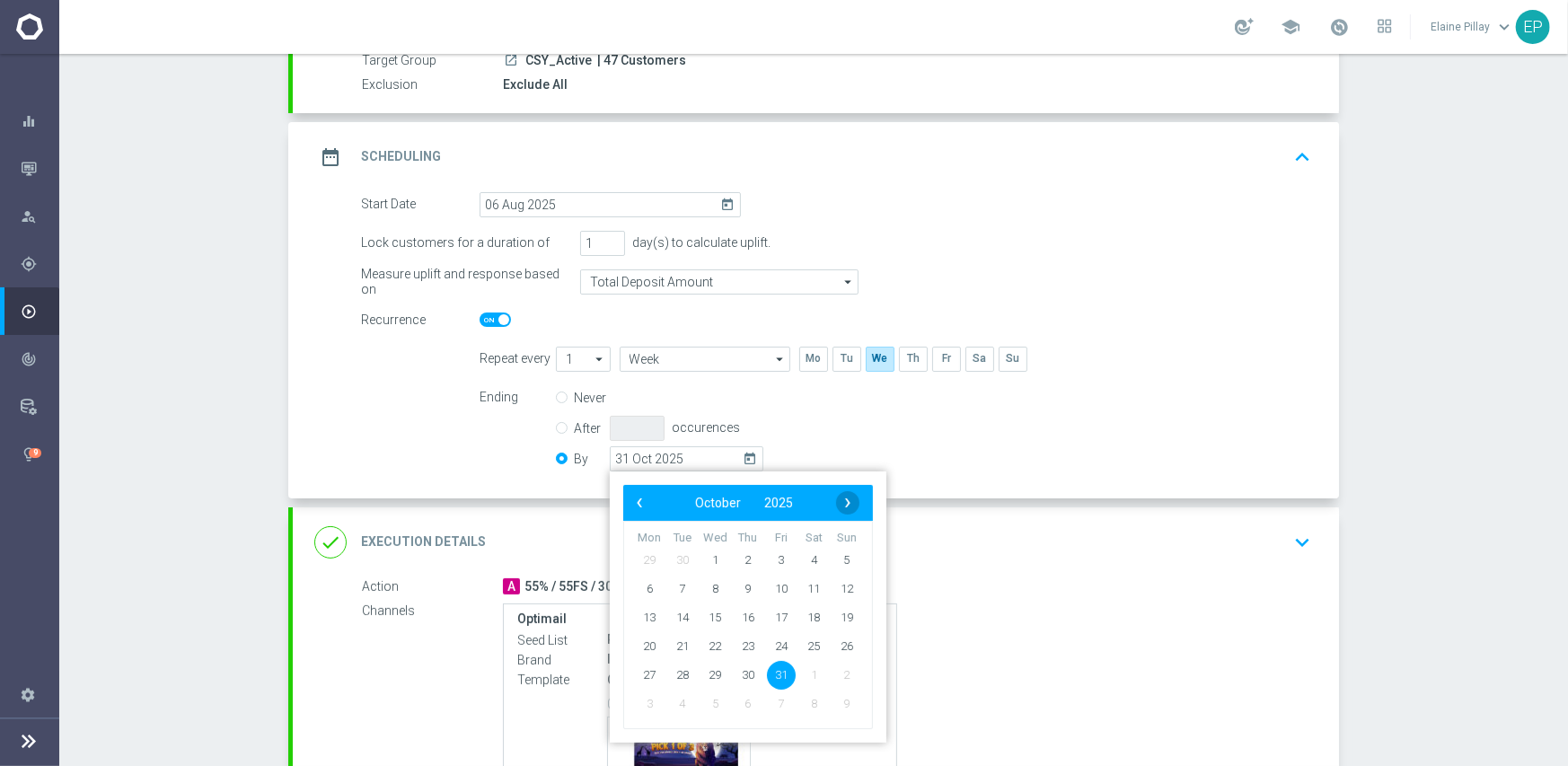 click on "›" 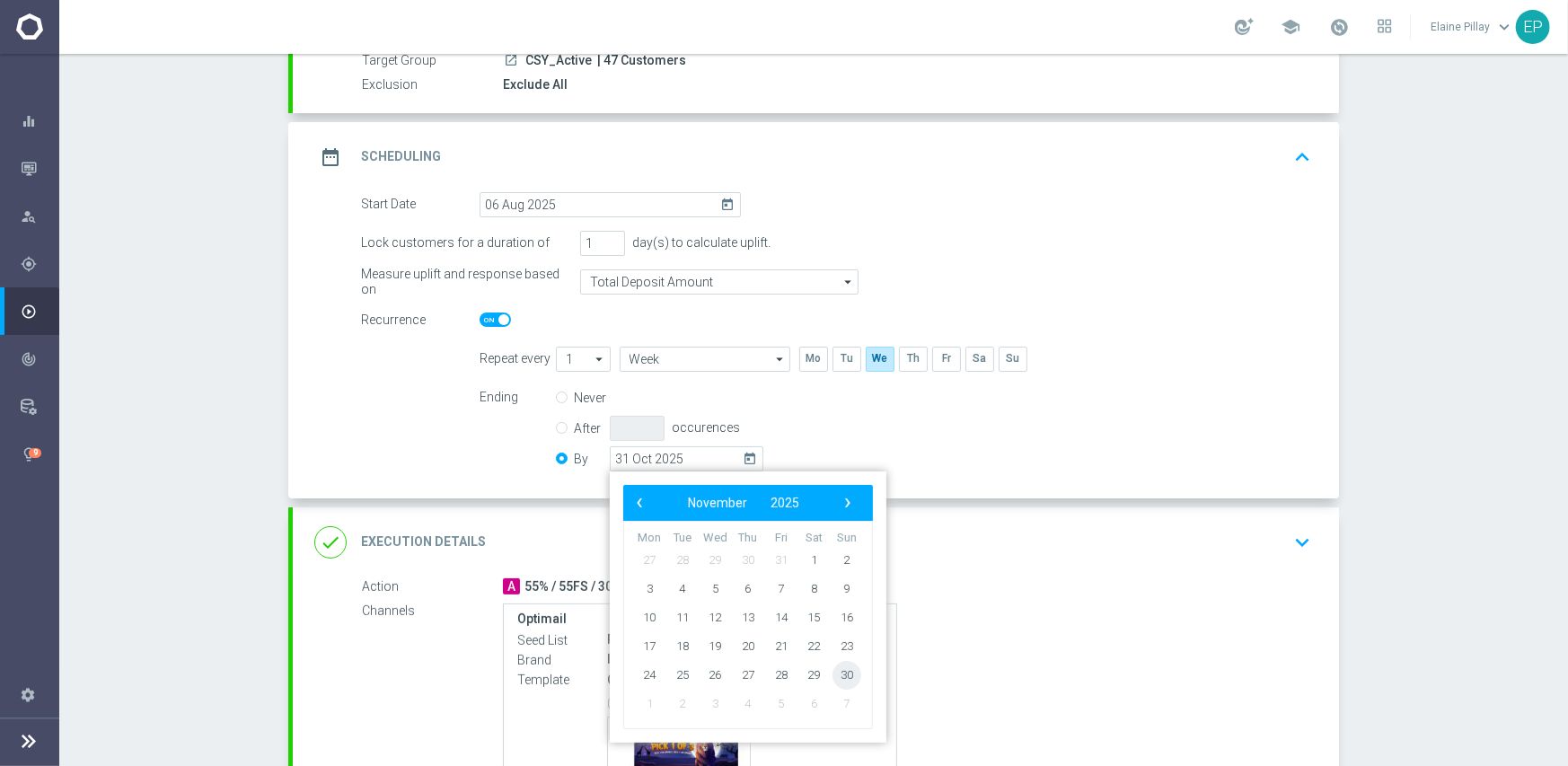 click on "30" 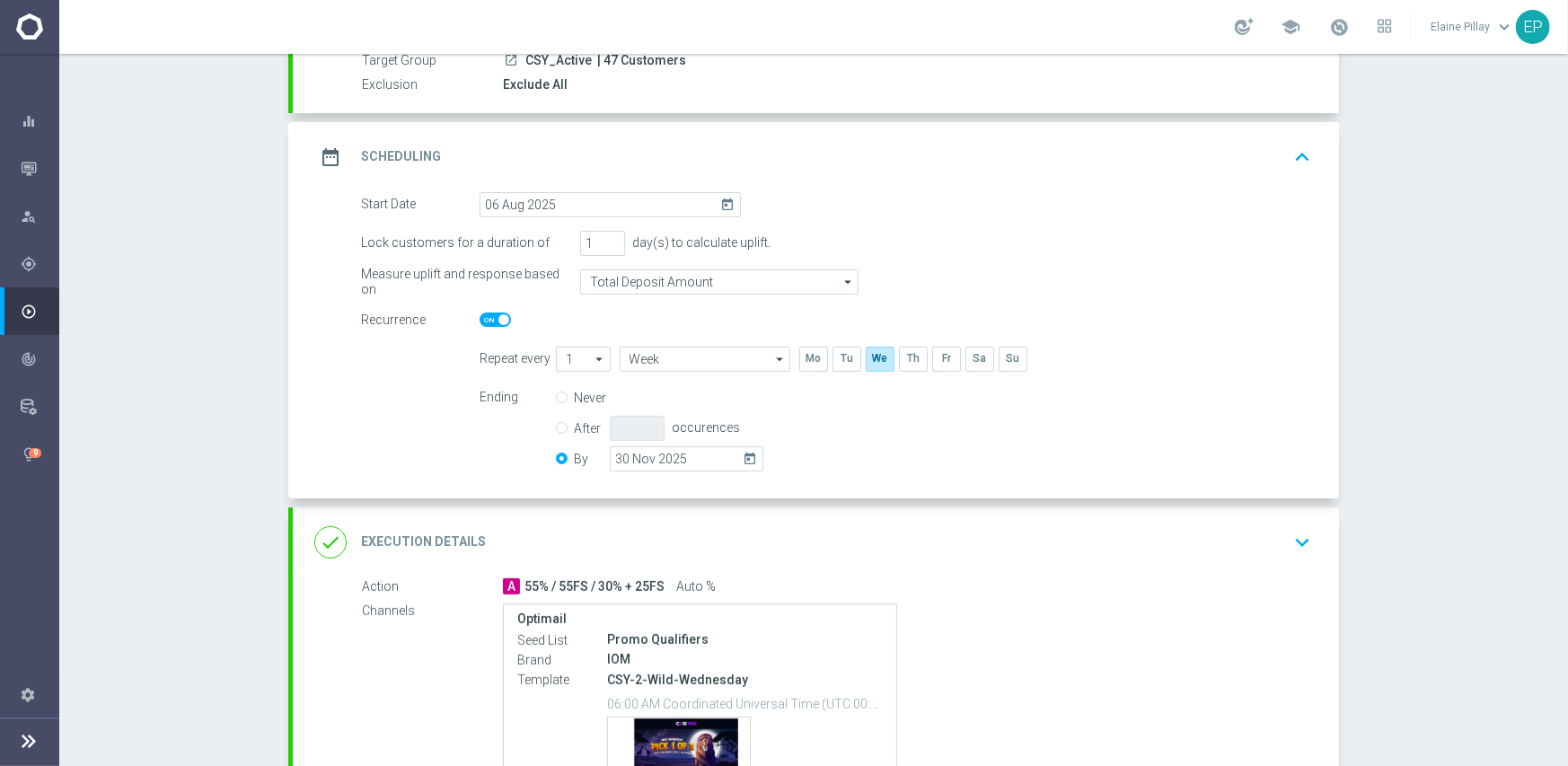 scroll, scrollTop: 413, scrollLeft: 0, axis: vertical 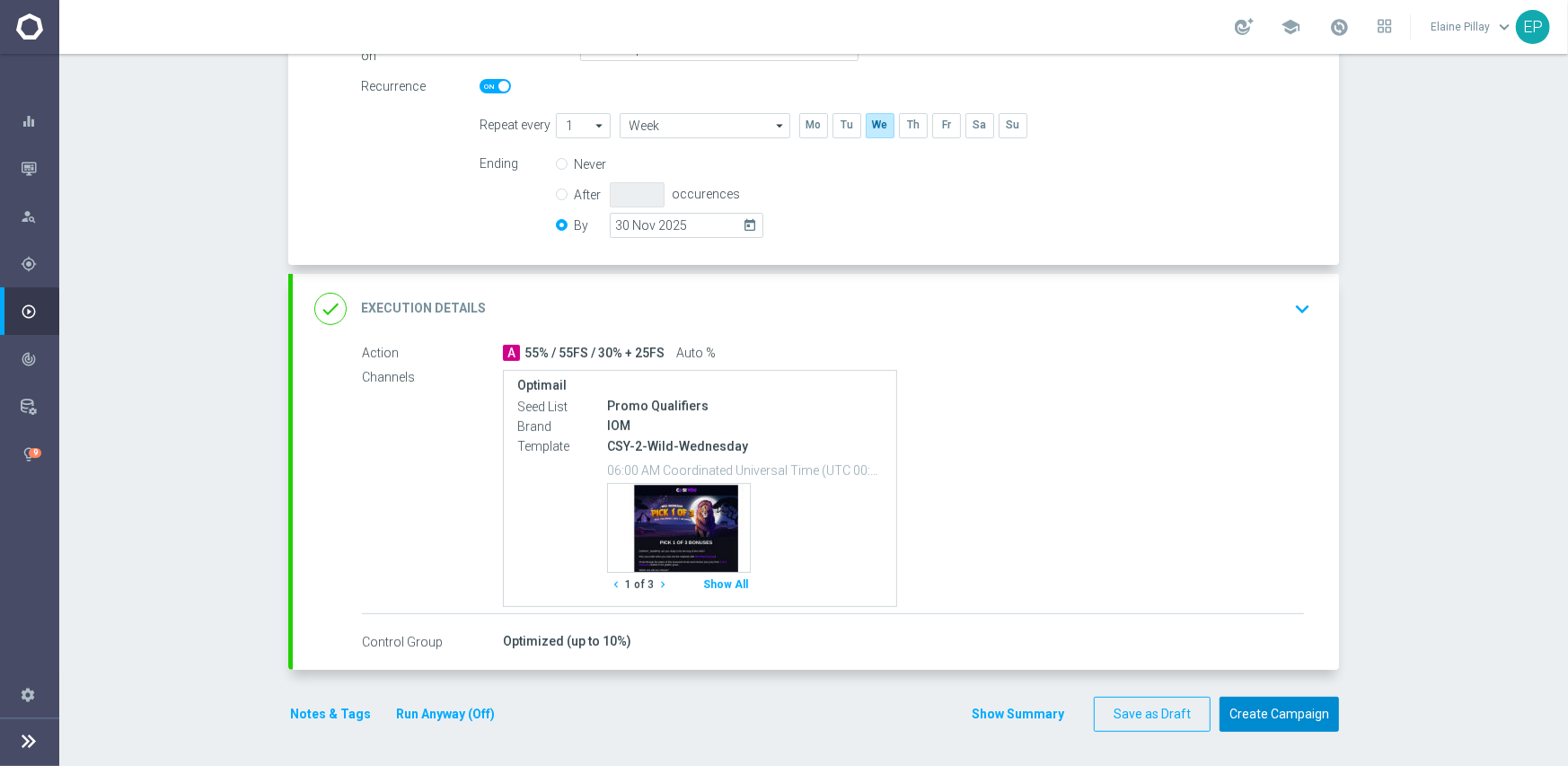 click on "Create Campaign" 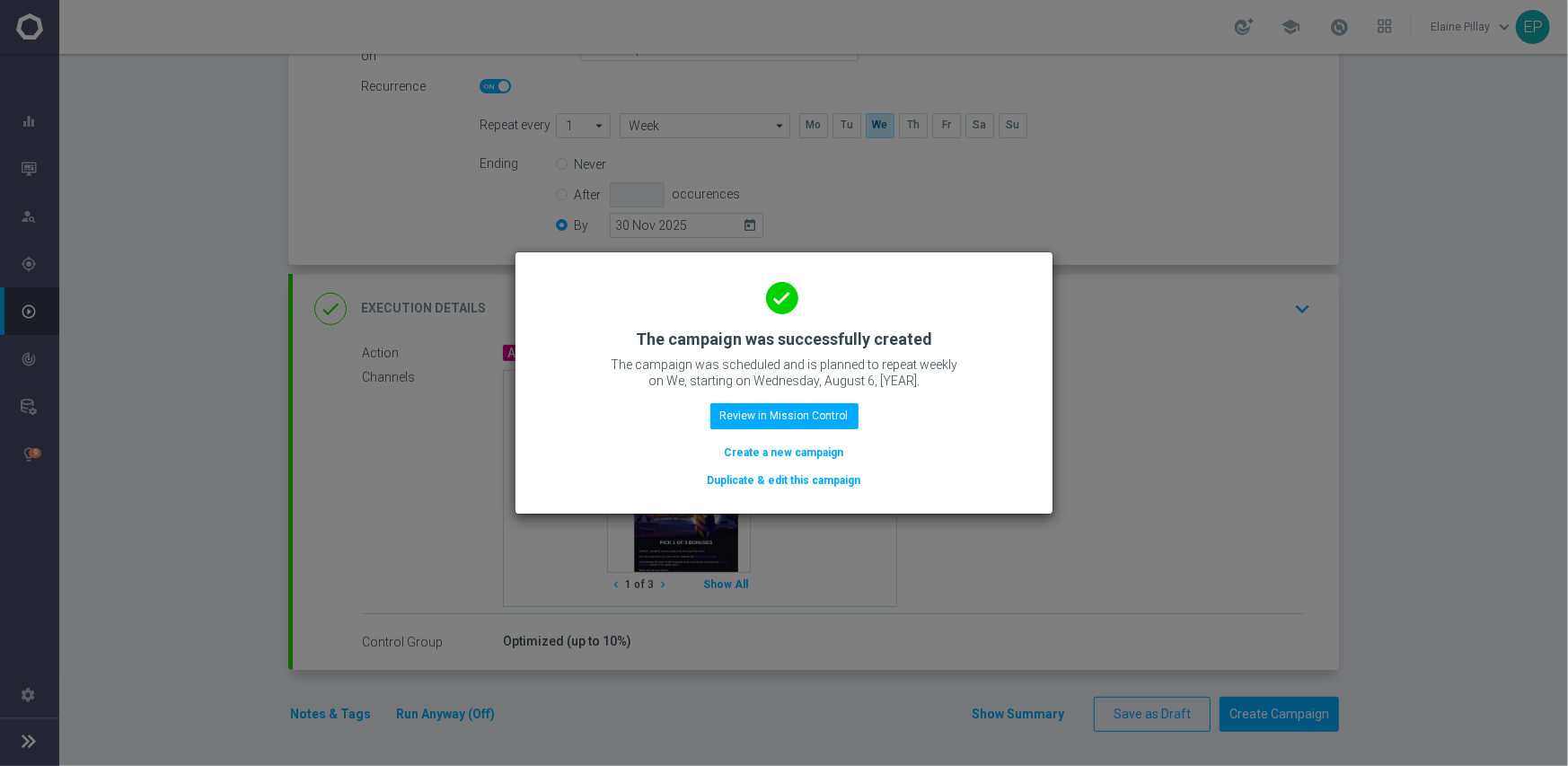click on "Duplicate & edit this campaign" 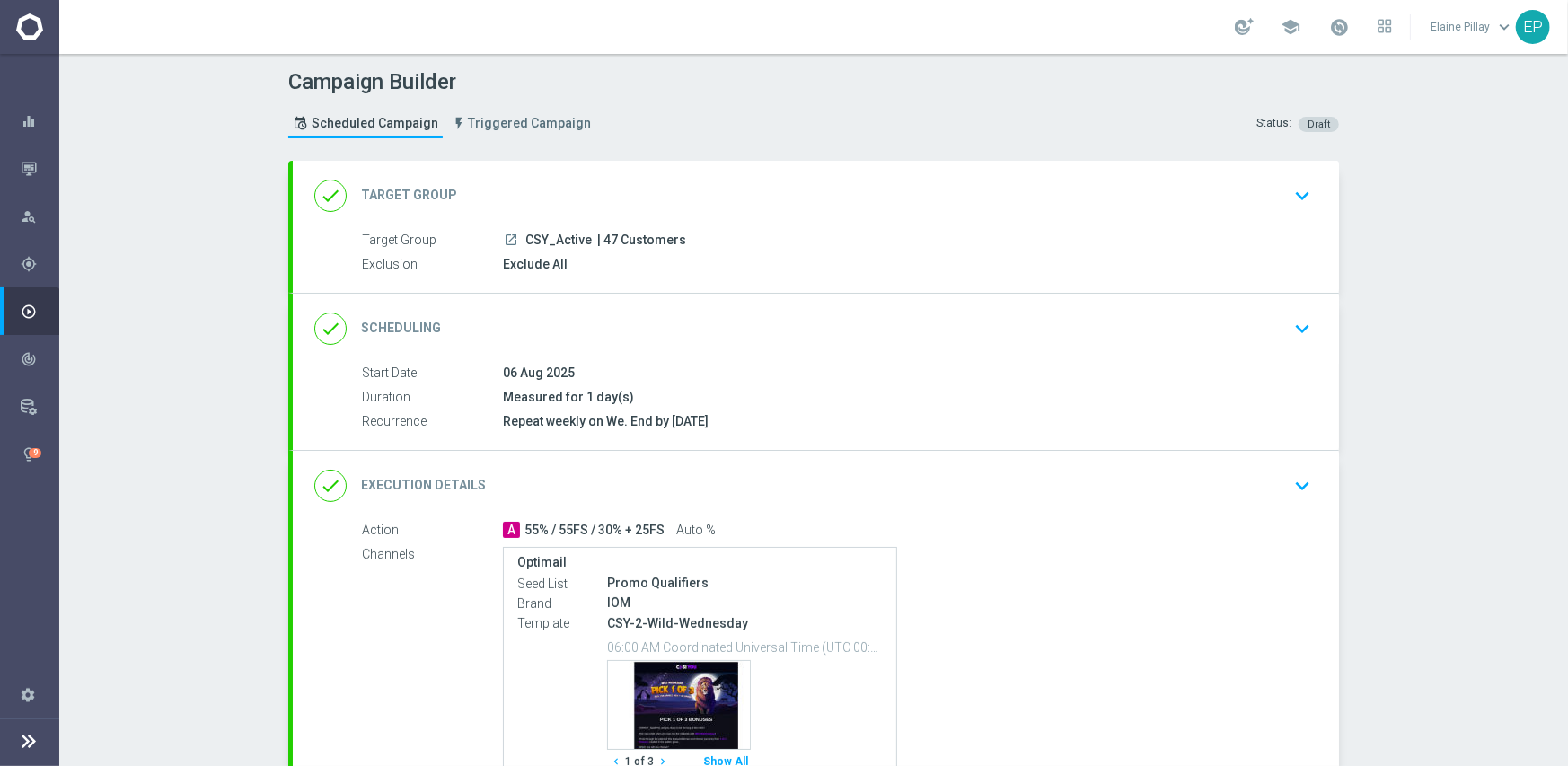 drag, startPoint x: 518, startPoint y: 236, endPoint x: 545, endPoint y: 245, distance: 28.460499 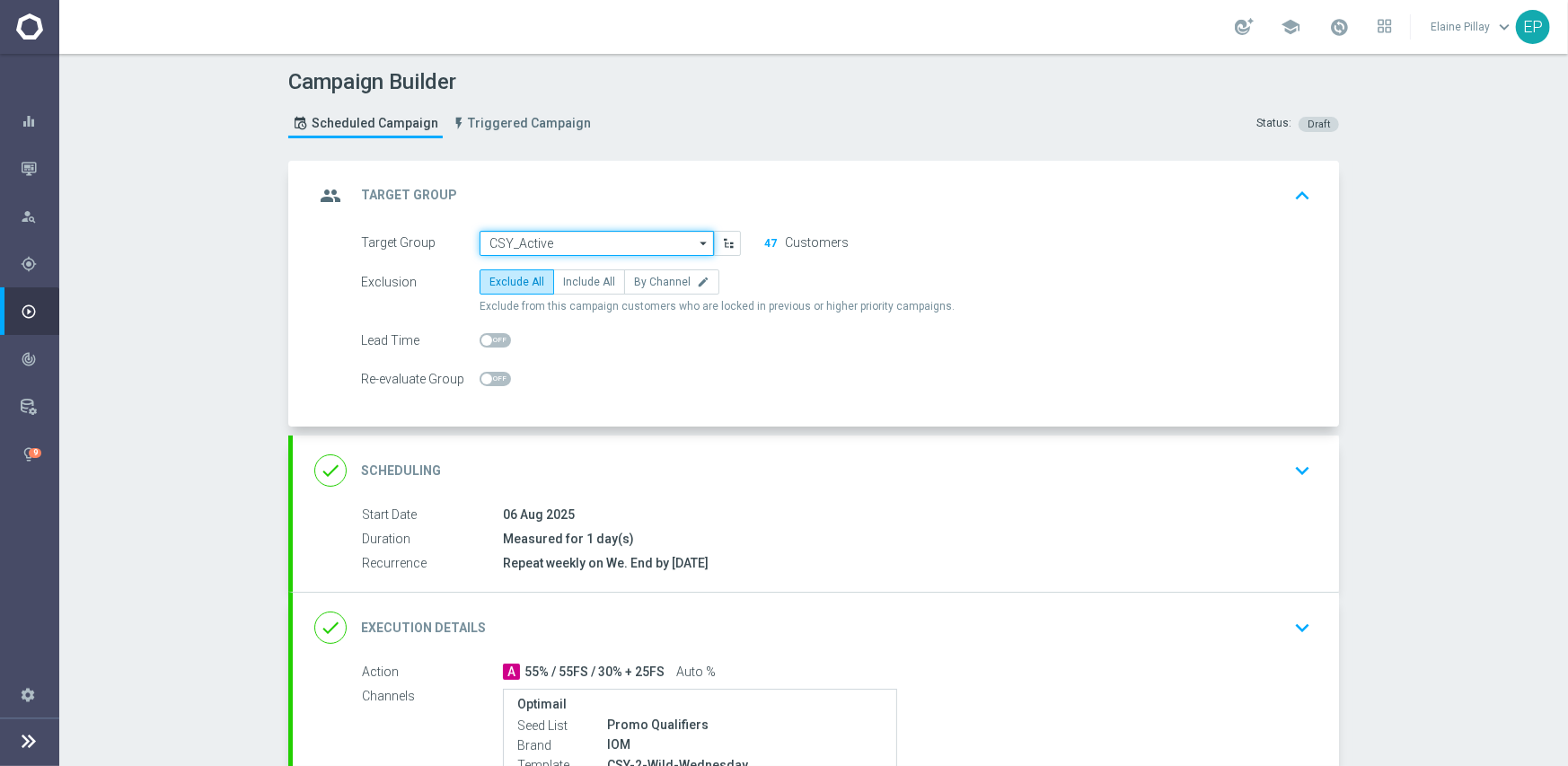click on "CSY_Active" 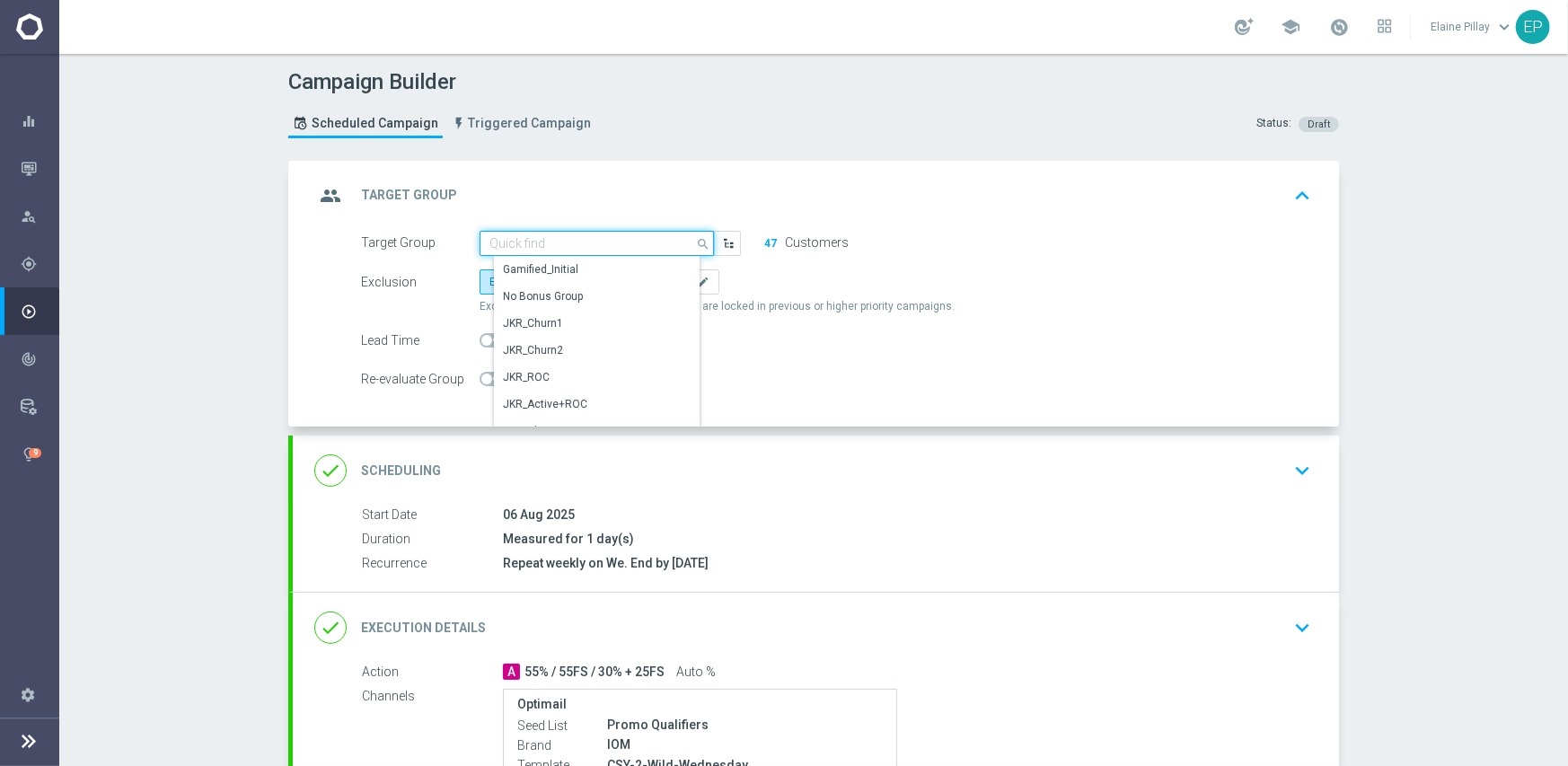 paste on "CSY_" 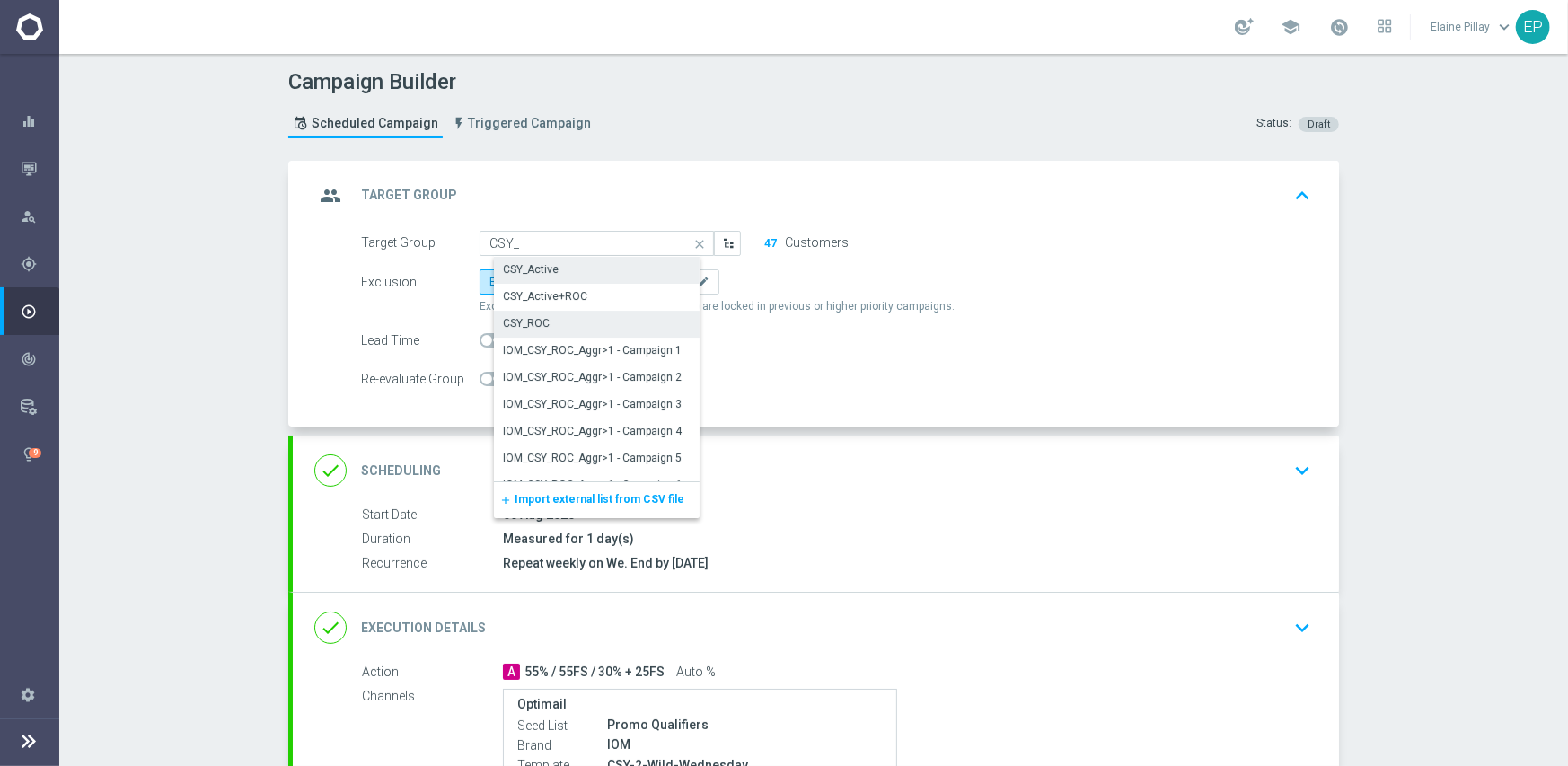 drag, startPoint x: 554, startPoint y: 320, endPoint x: 593, endPoint y: 329, distance: 40.02499 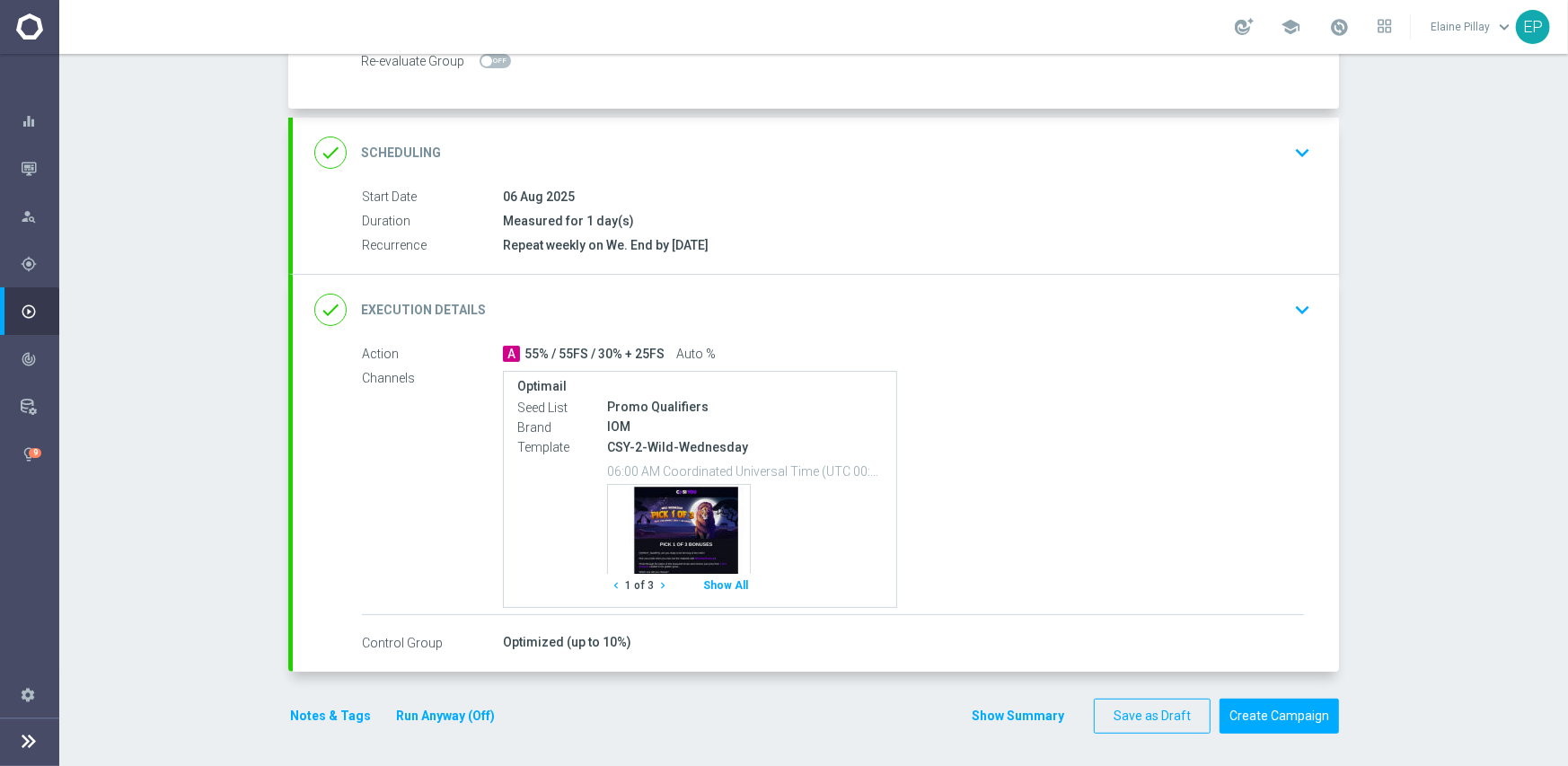 scroll, scrollTop: 319, scrollLeft: 0, axis: vertical 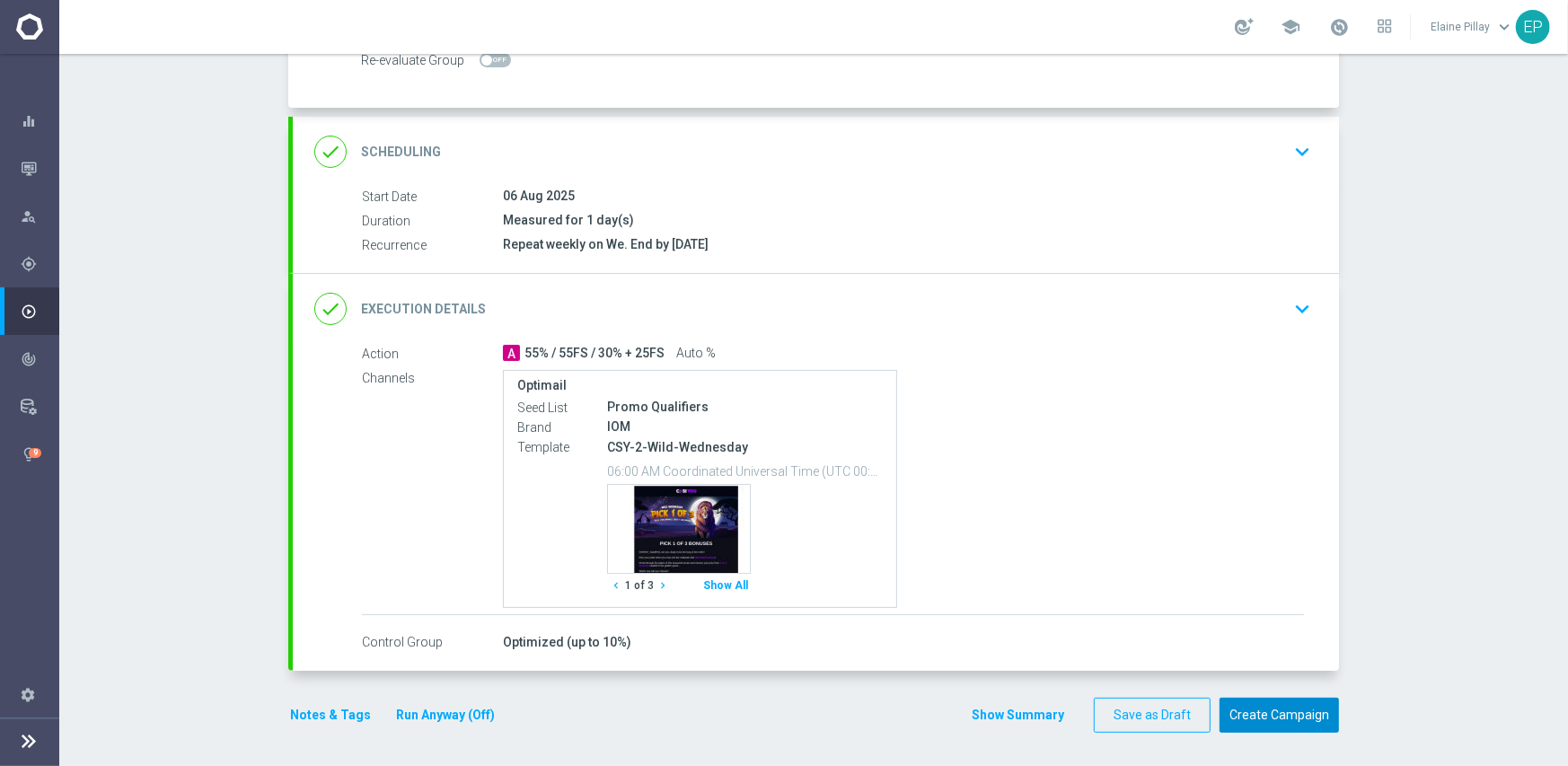 click on "Create Campaign" 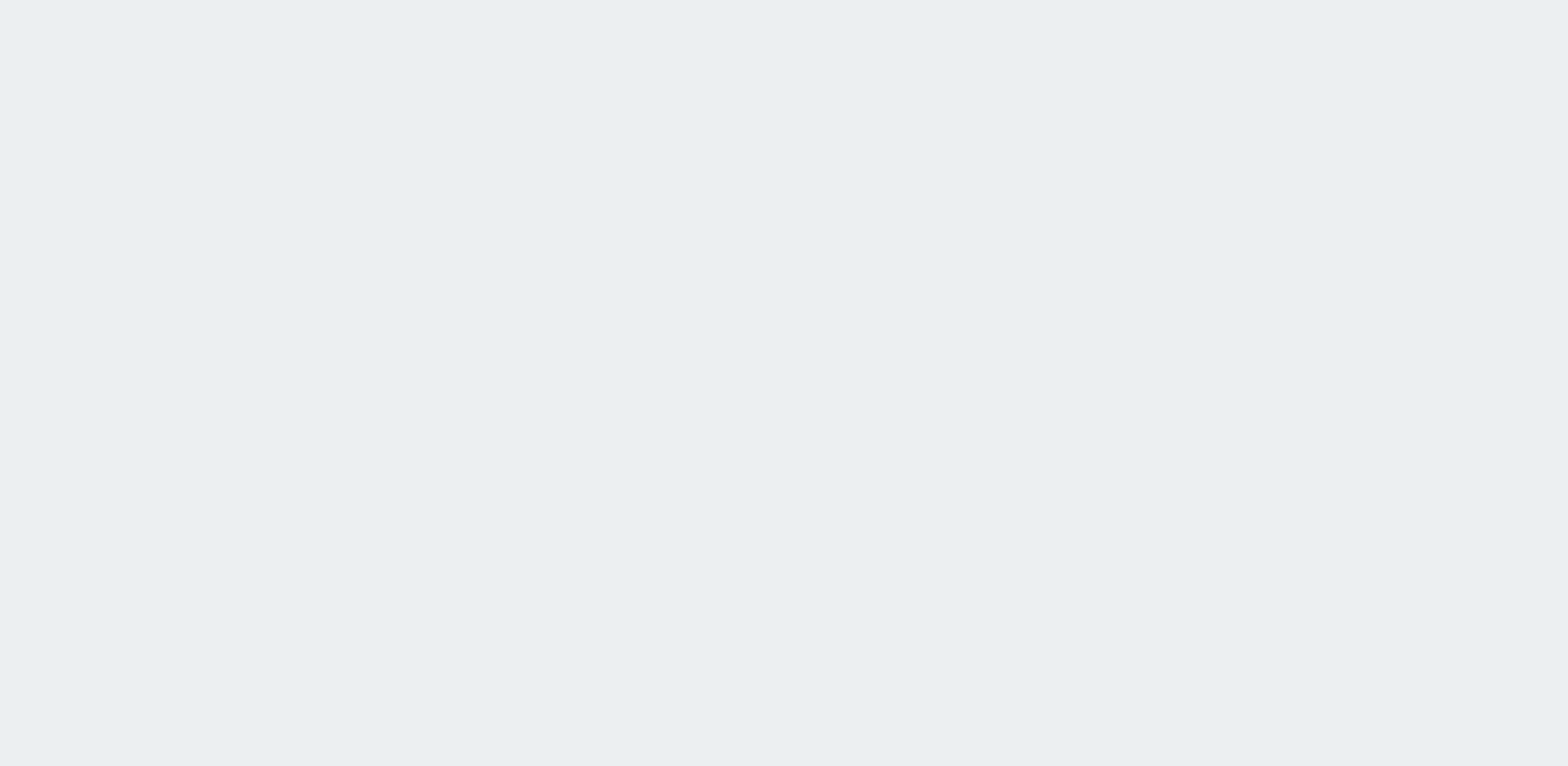 scroll, scrollTop: 0, scrollLeft: 0, axis: both 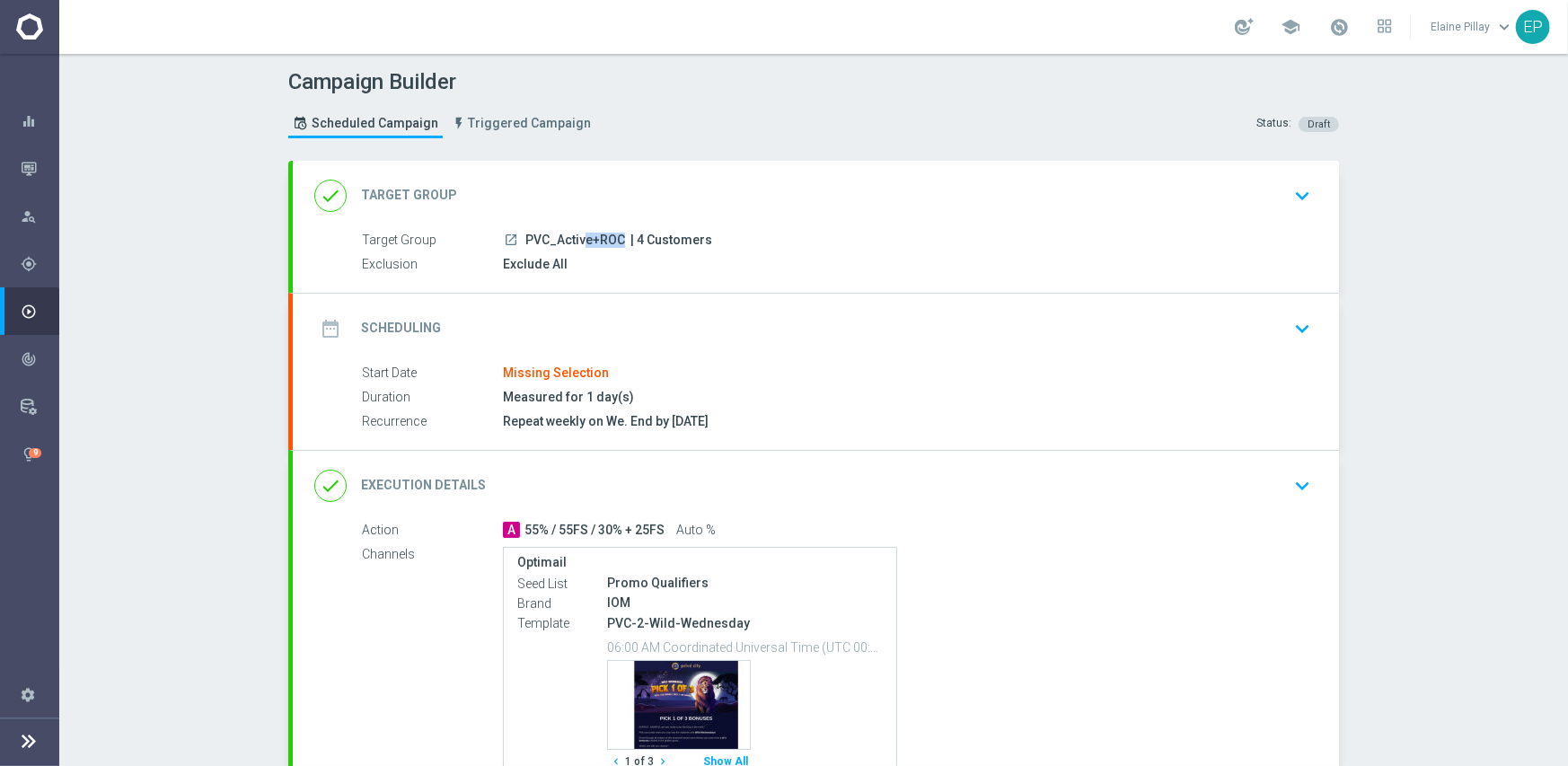 drag, startPoint x: 518, startPoint y: 237, endPoint x: 559, endPoint y: 237, distance: 41 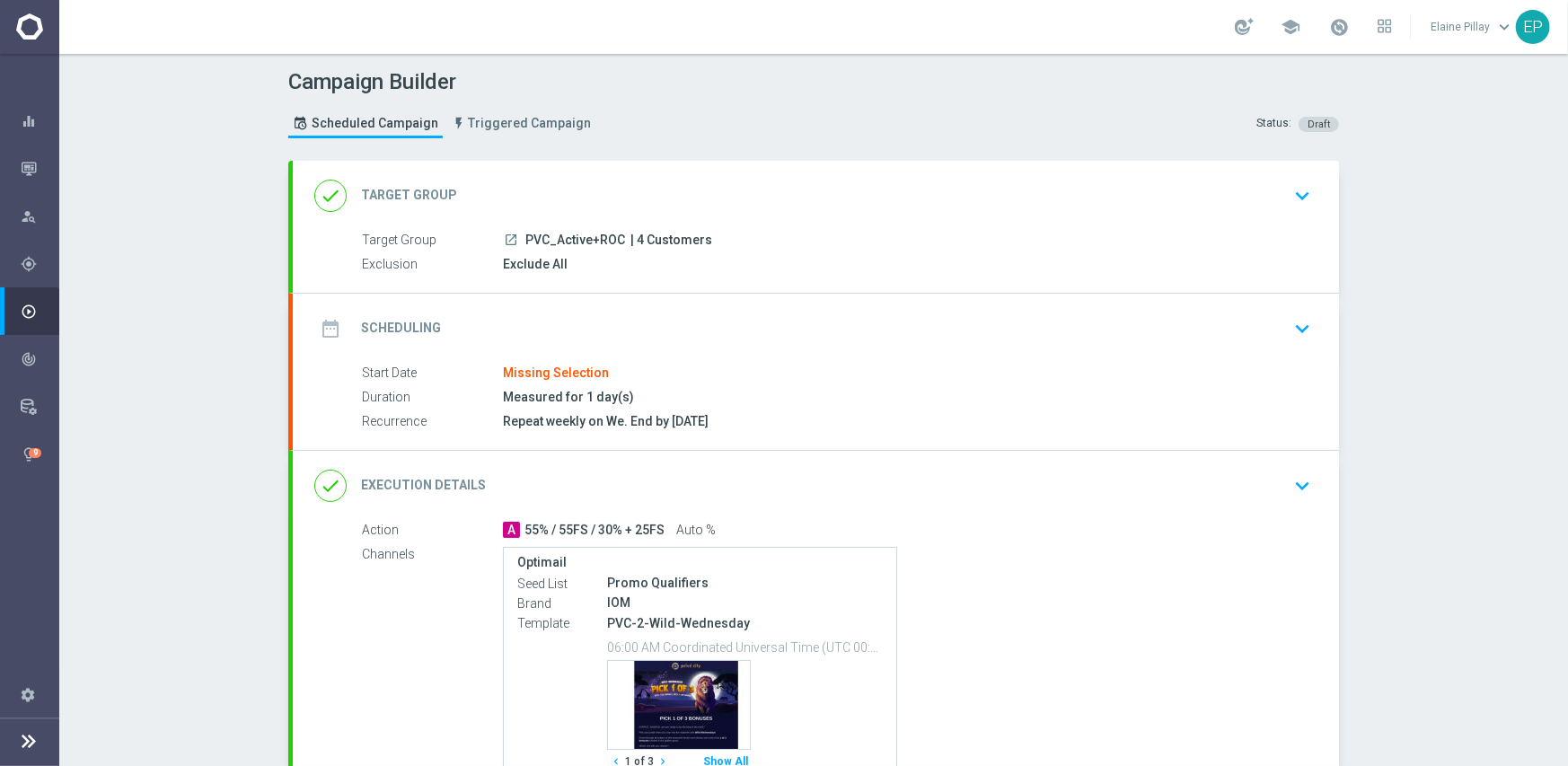 click on "done
Target Group
keyboard_arrow_down" 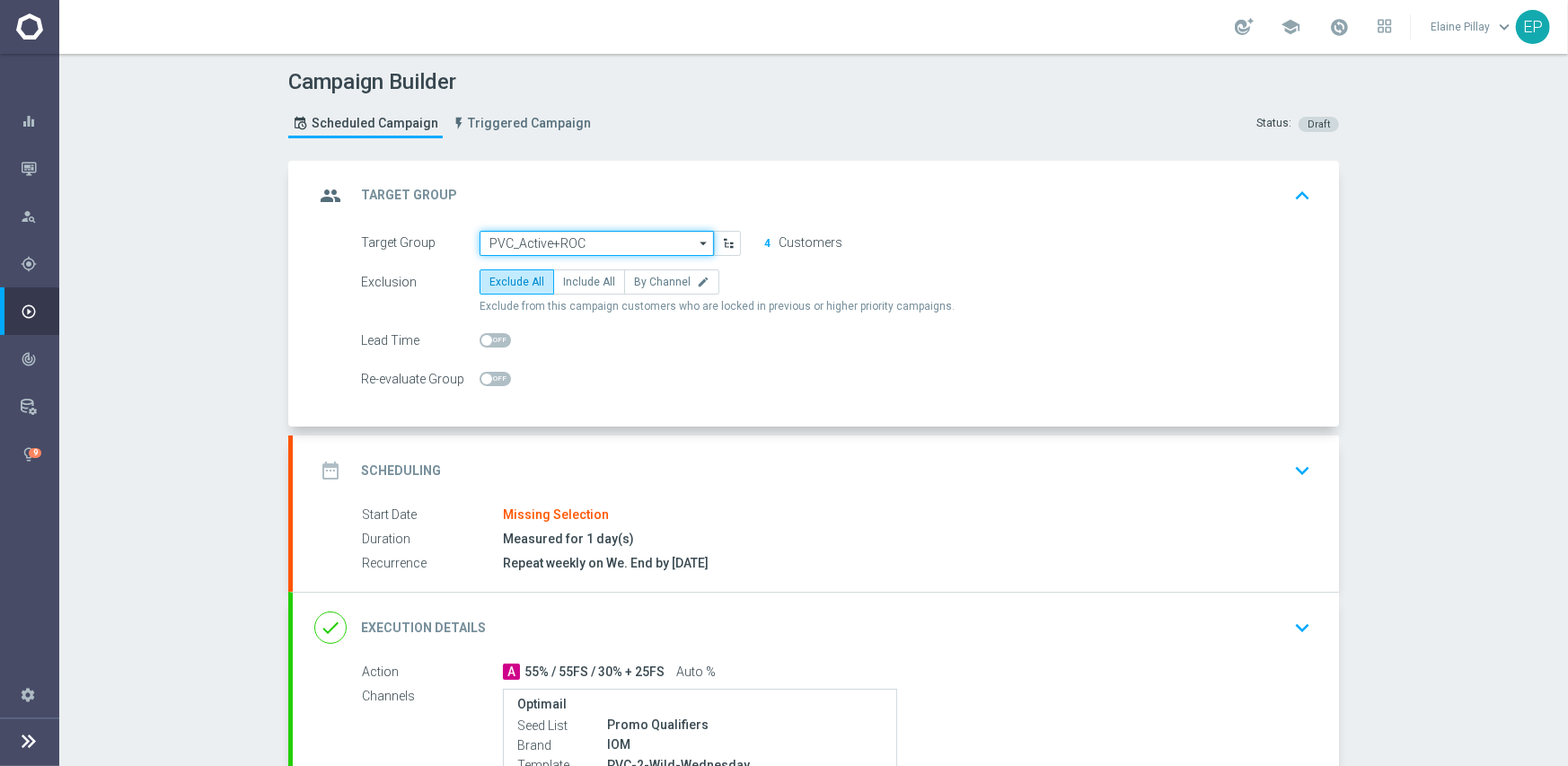 click on "PVC_Active+ROC" 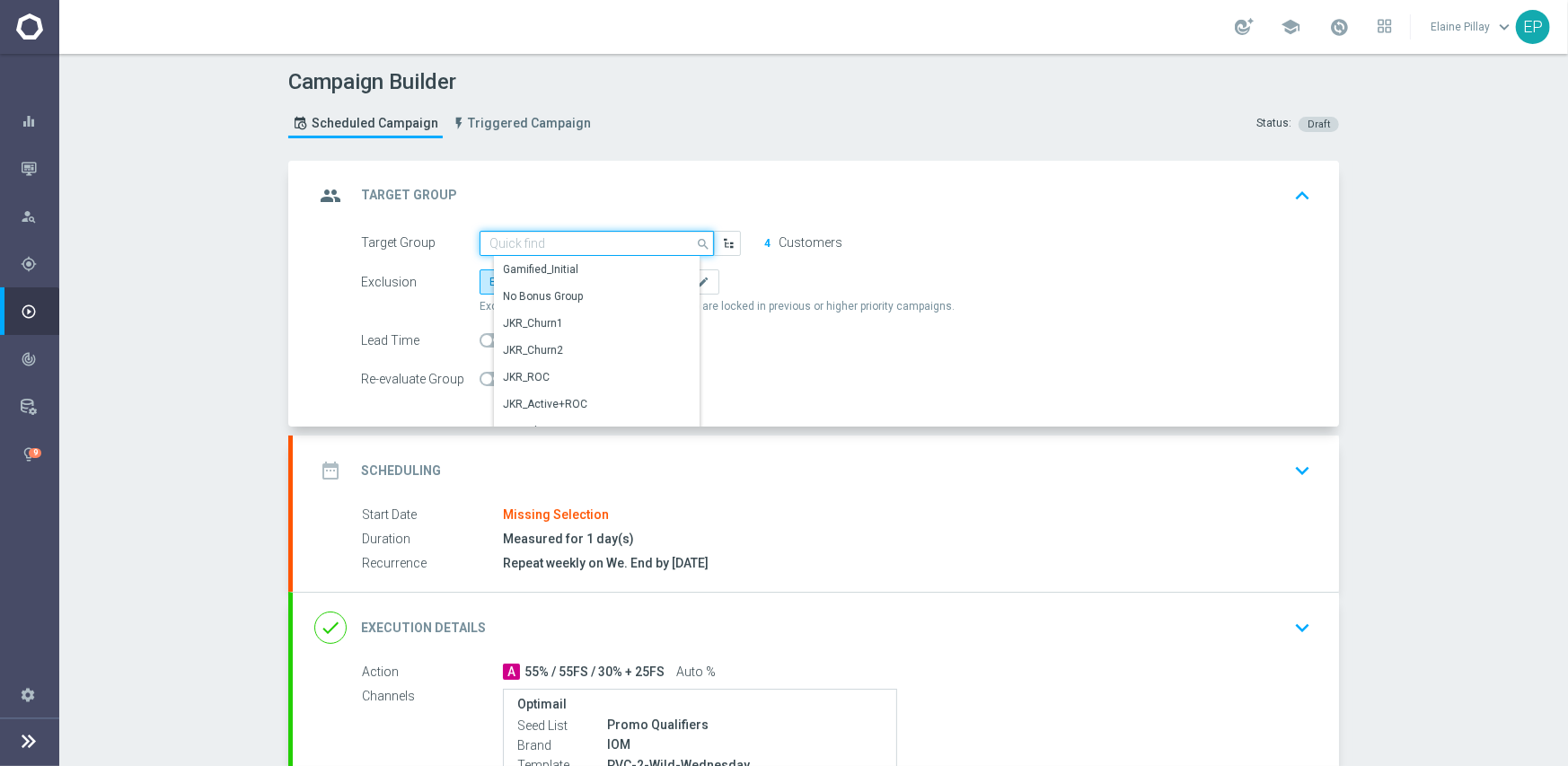 paste on "PVC_A" 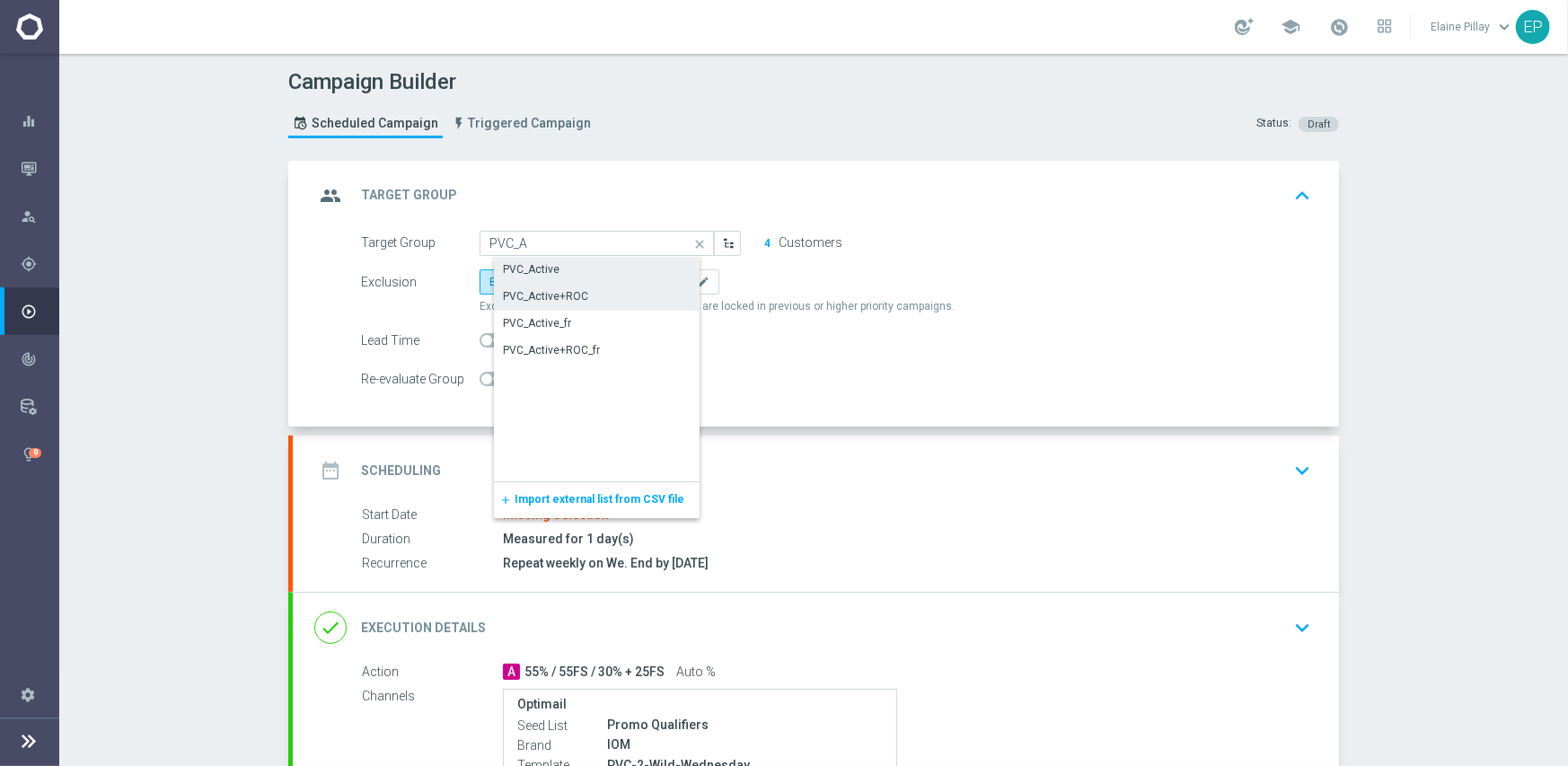 click on "PVC_Active" 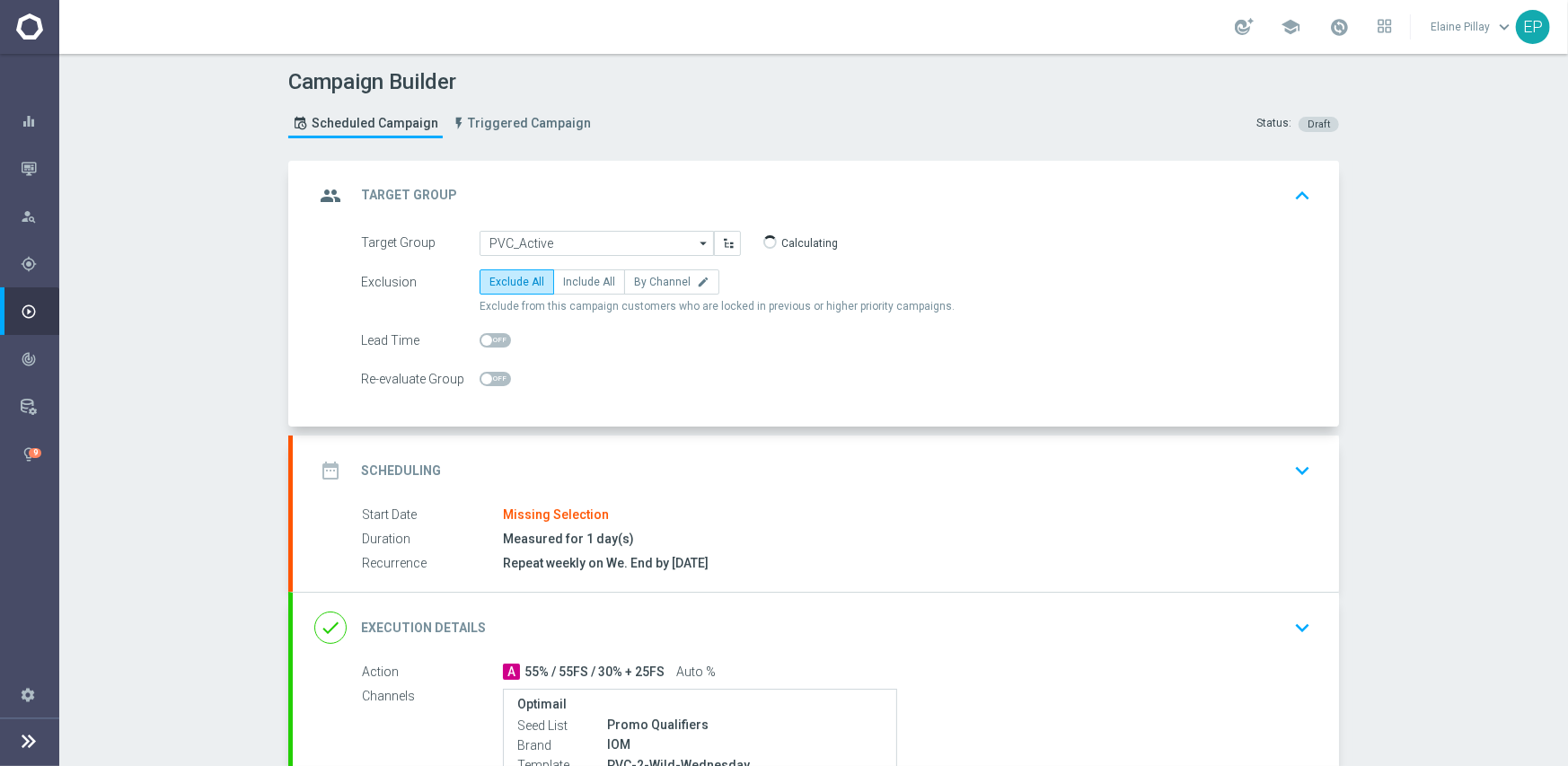 click on "date_range
Scheduling
keyboard_arrow_down" 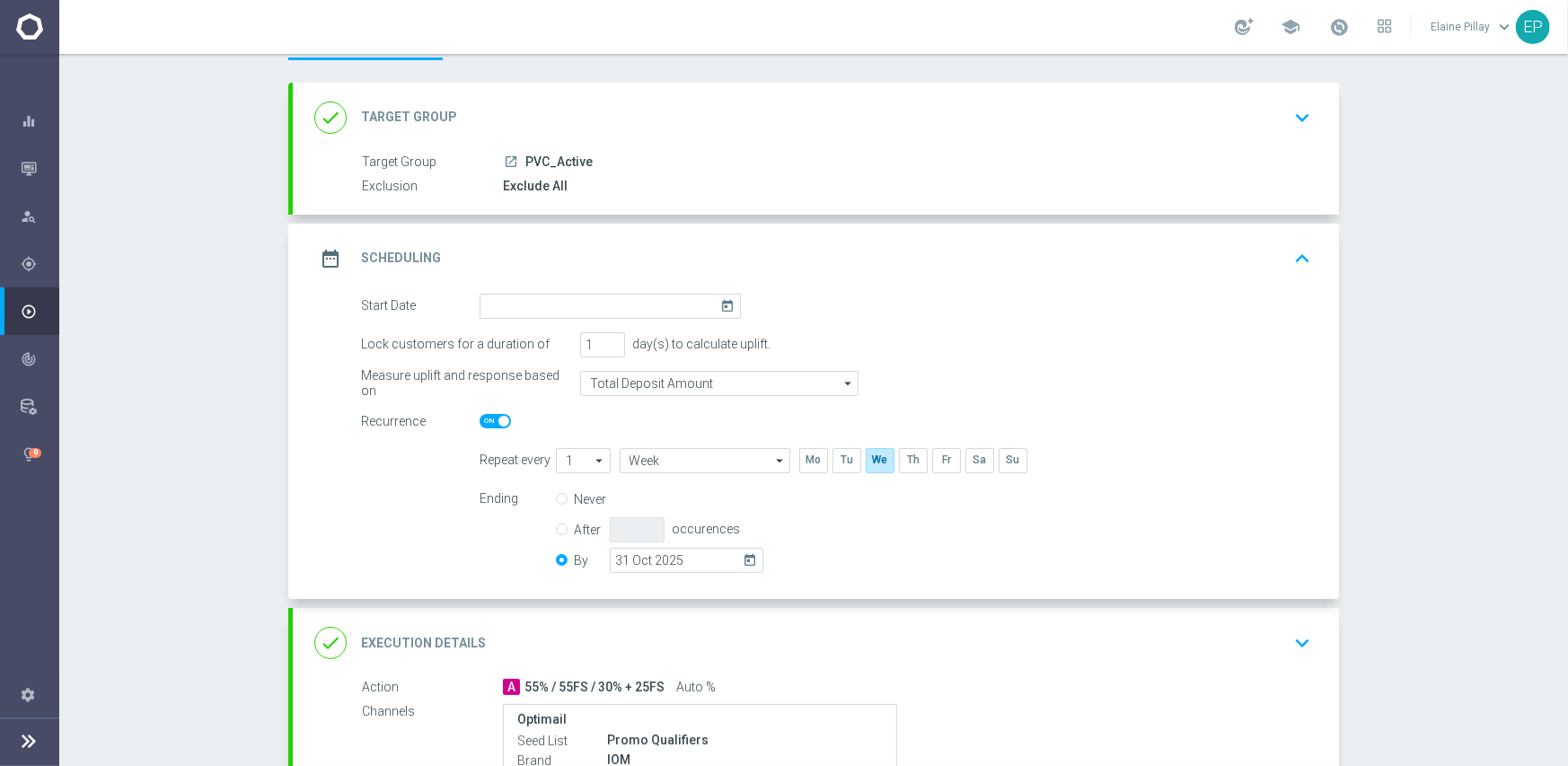 scroll, scrollTop: 180, scrollLeft: 0, axis: vertical 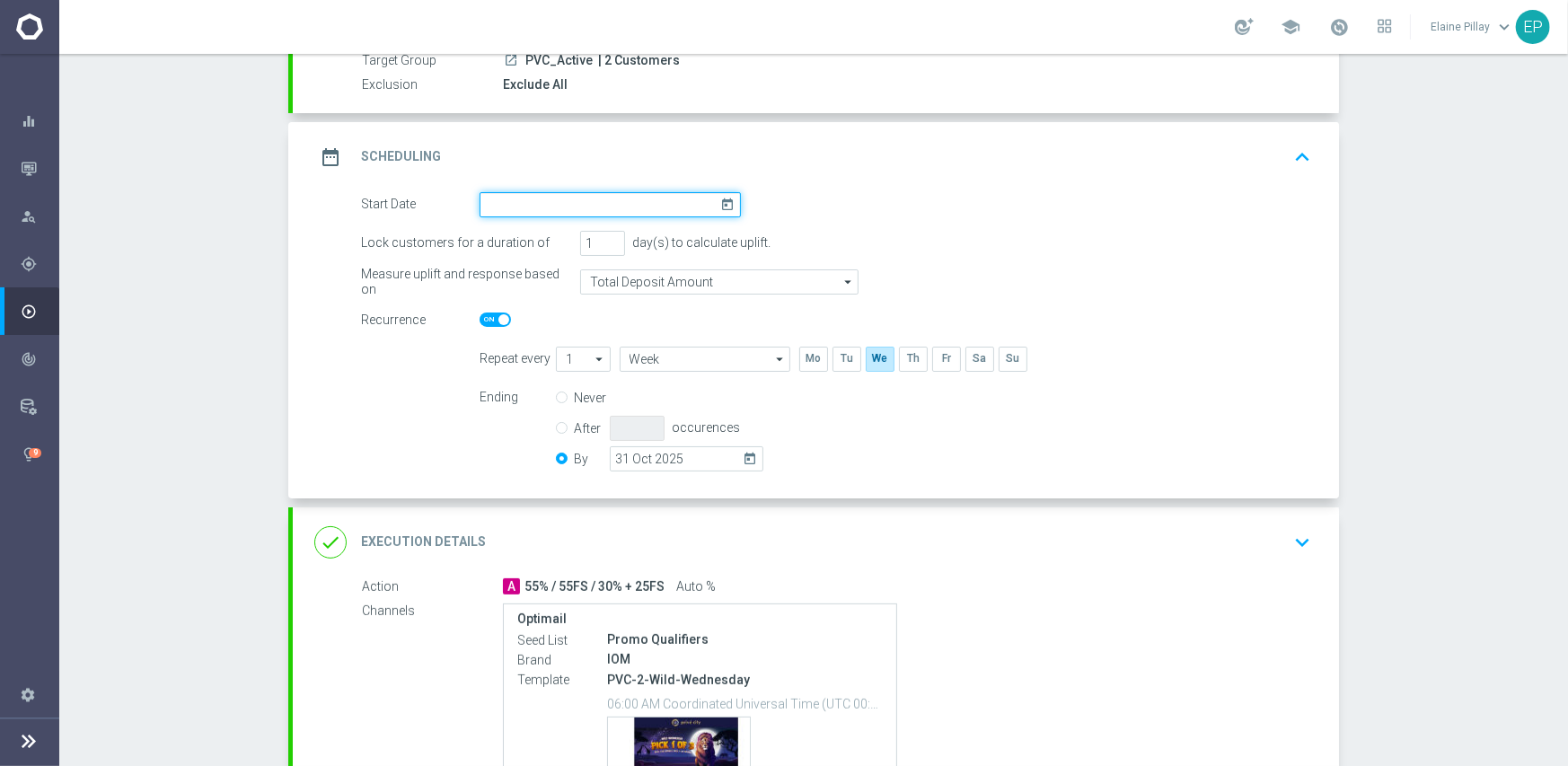 drag, startPoint x: 574, startPoint y: 211, endPoint x: 579, endPoint y: 196, distance: 15.811388 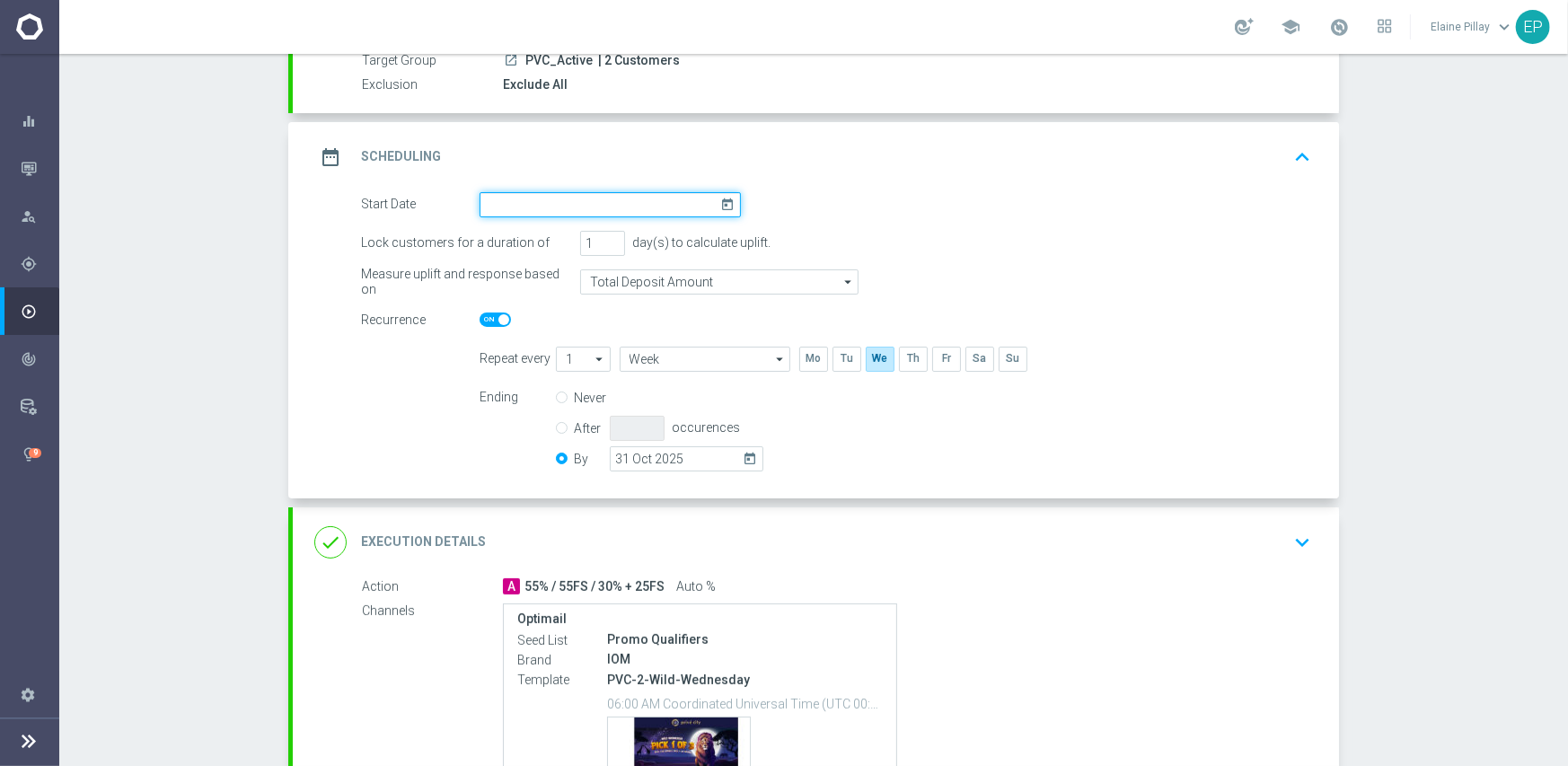 click 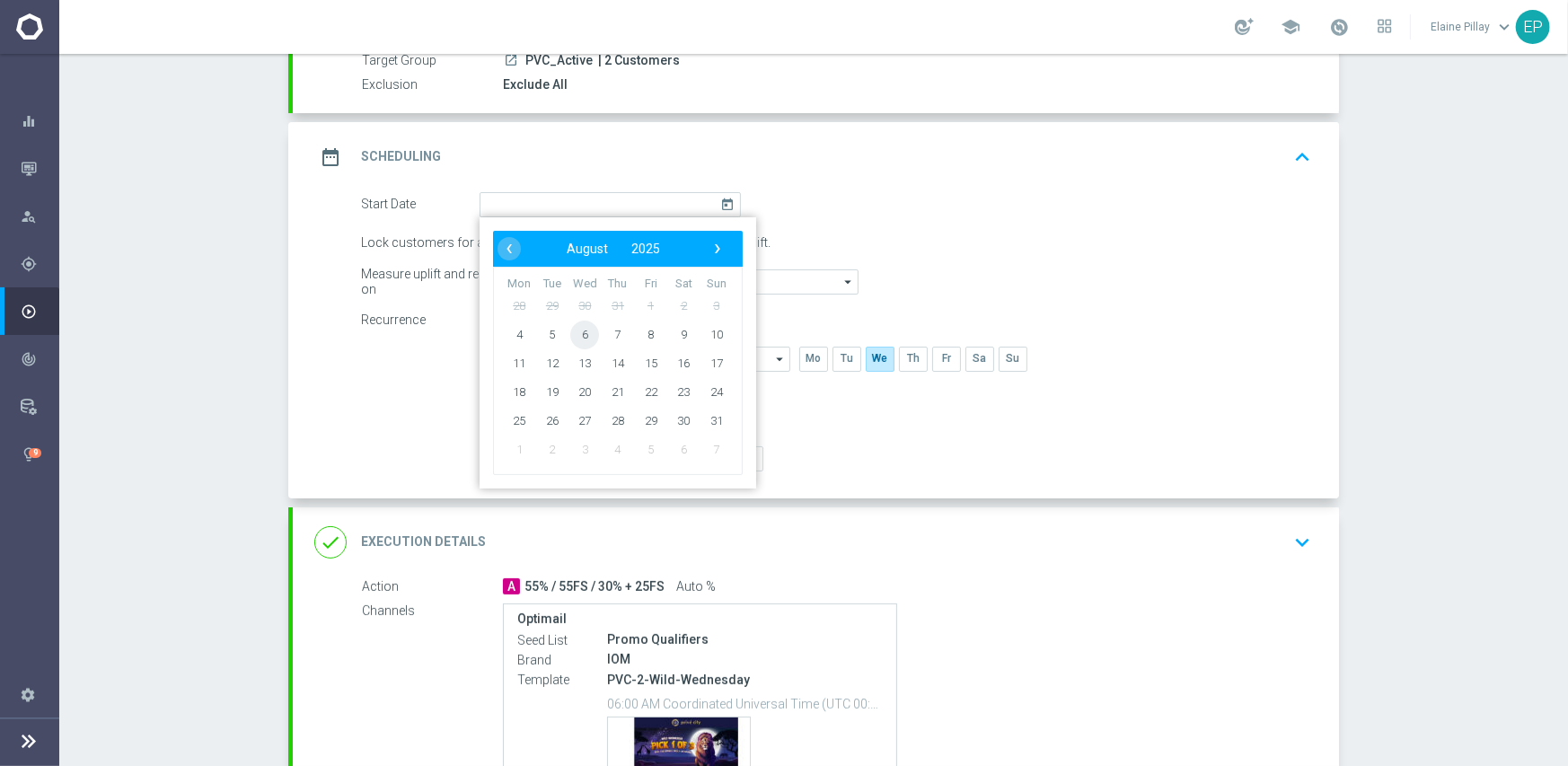 drag, startPoint x: 574, startPoint y: 330, endPoint x: 609, endPoint y: 401, distance: 79 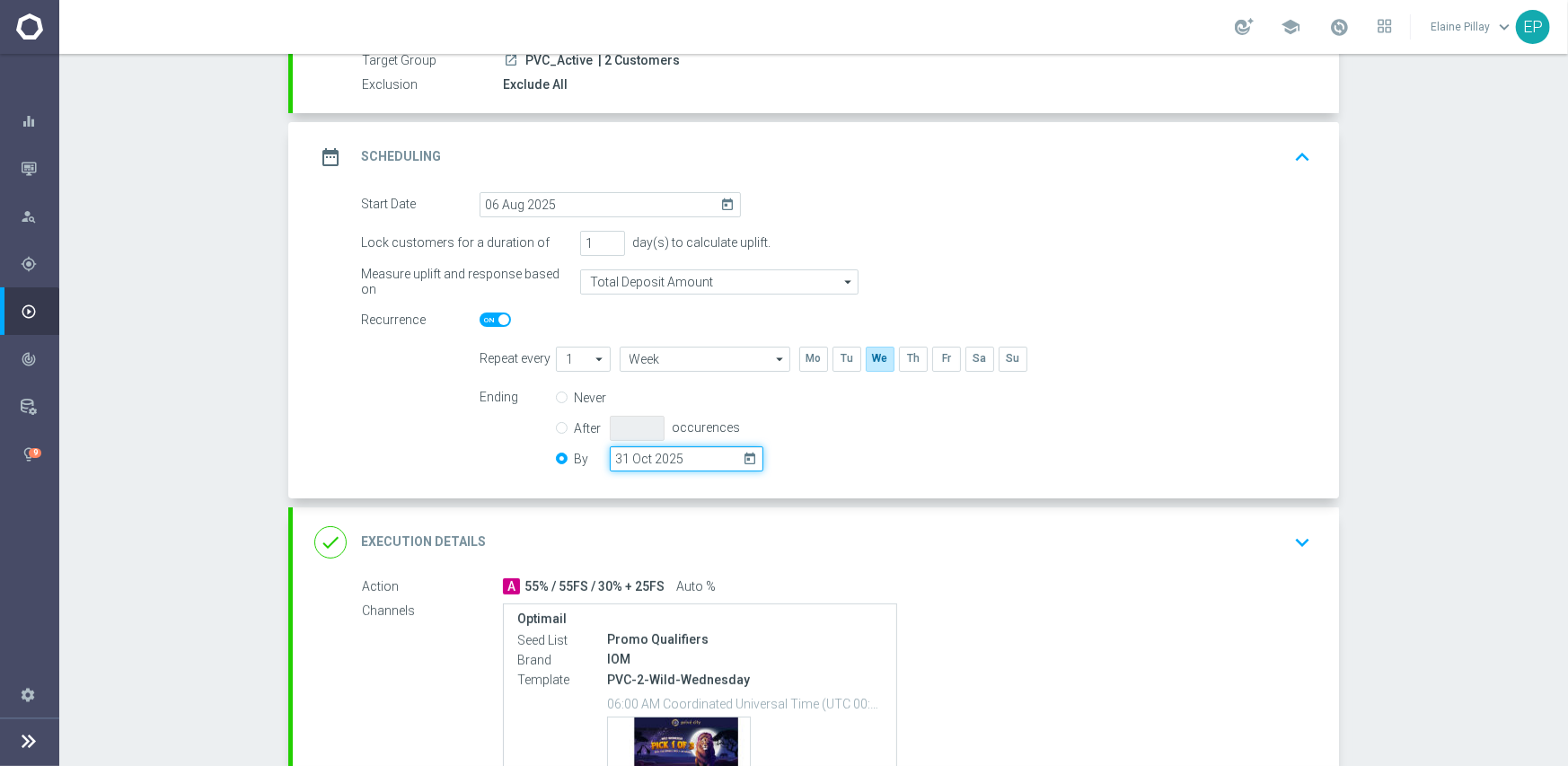 click on "31 Oct 2025" 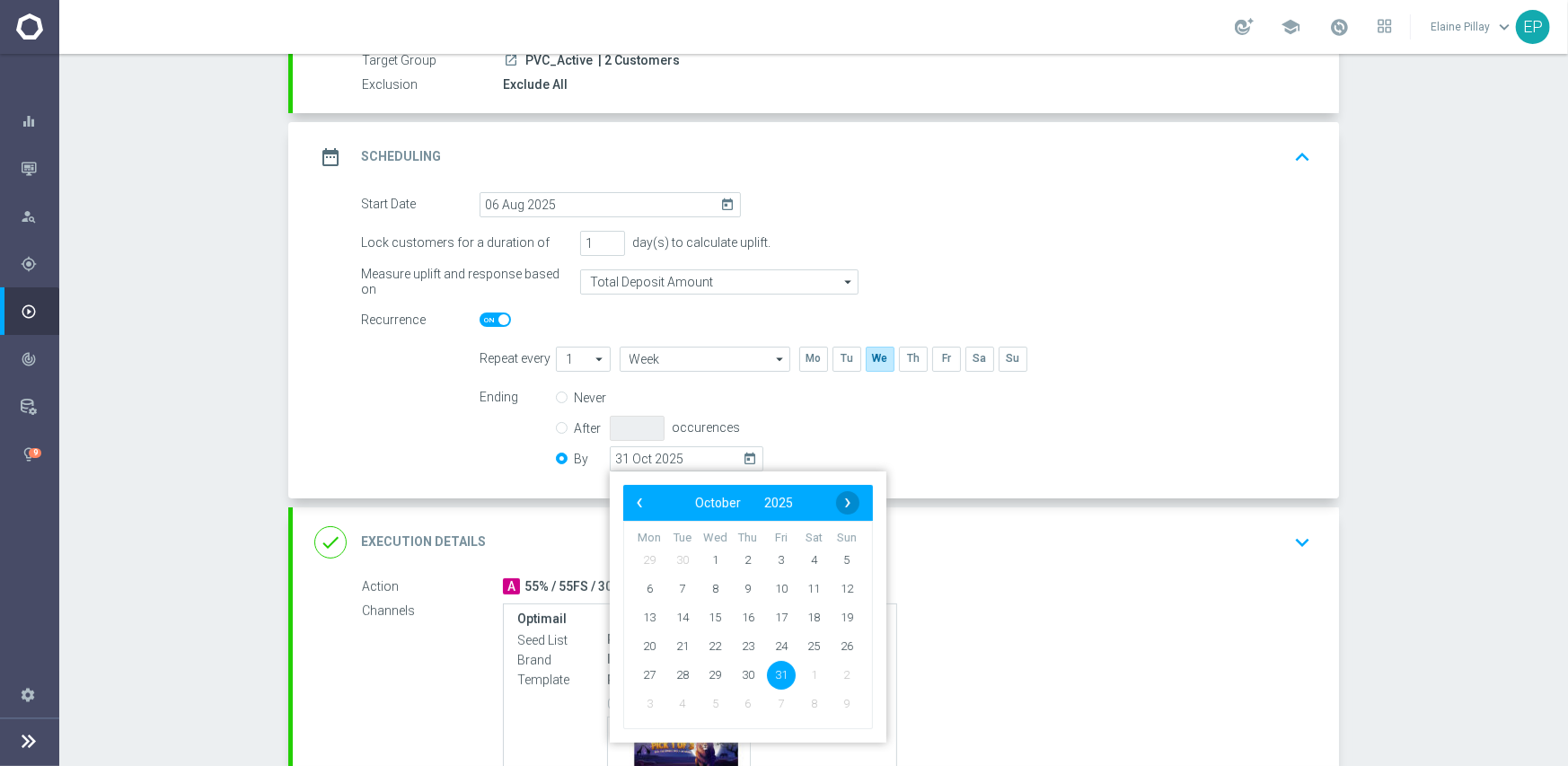 click on "›" 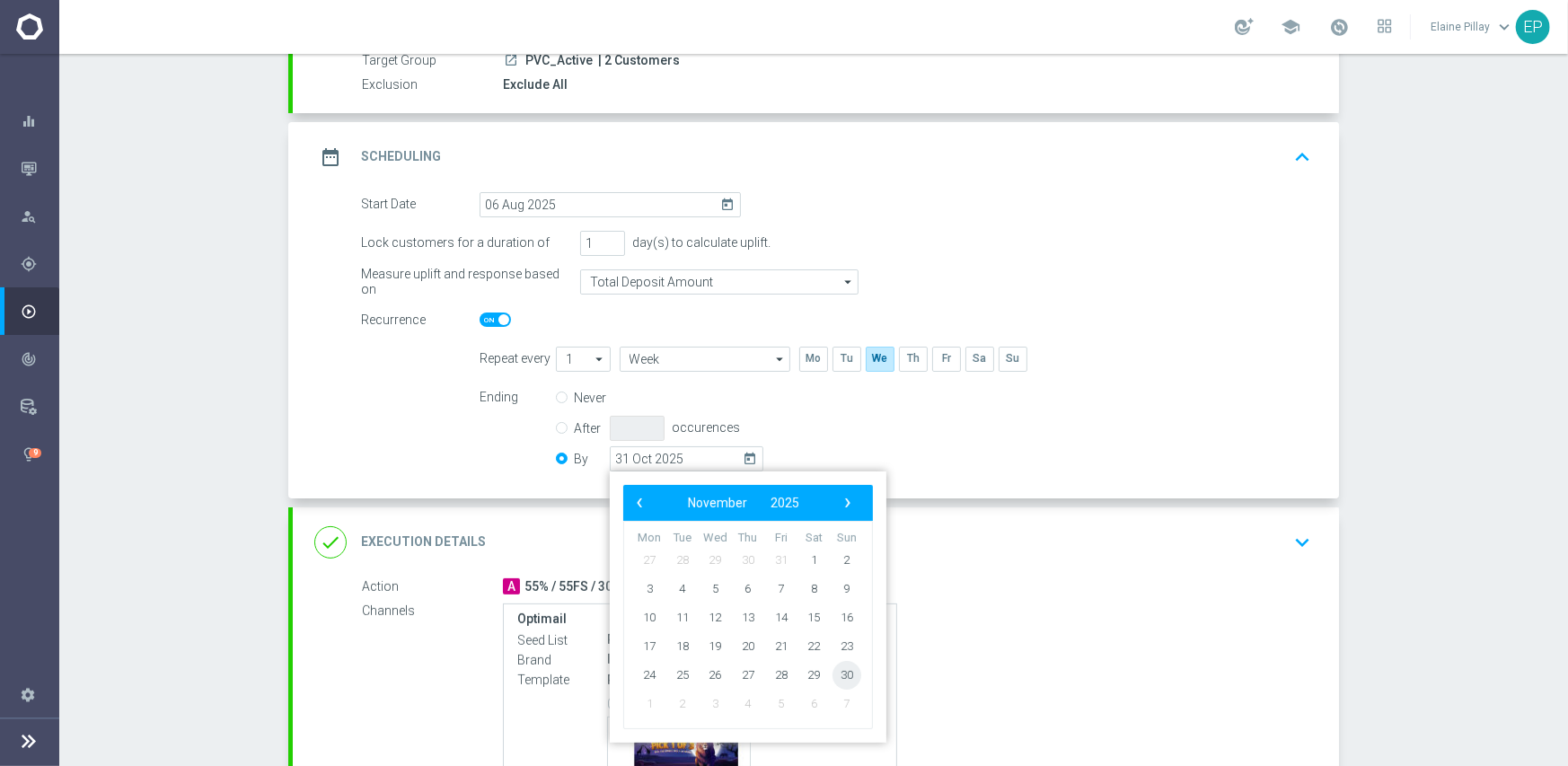 click on "30" 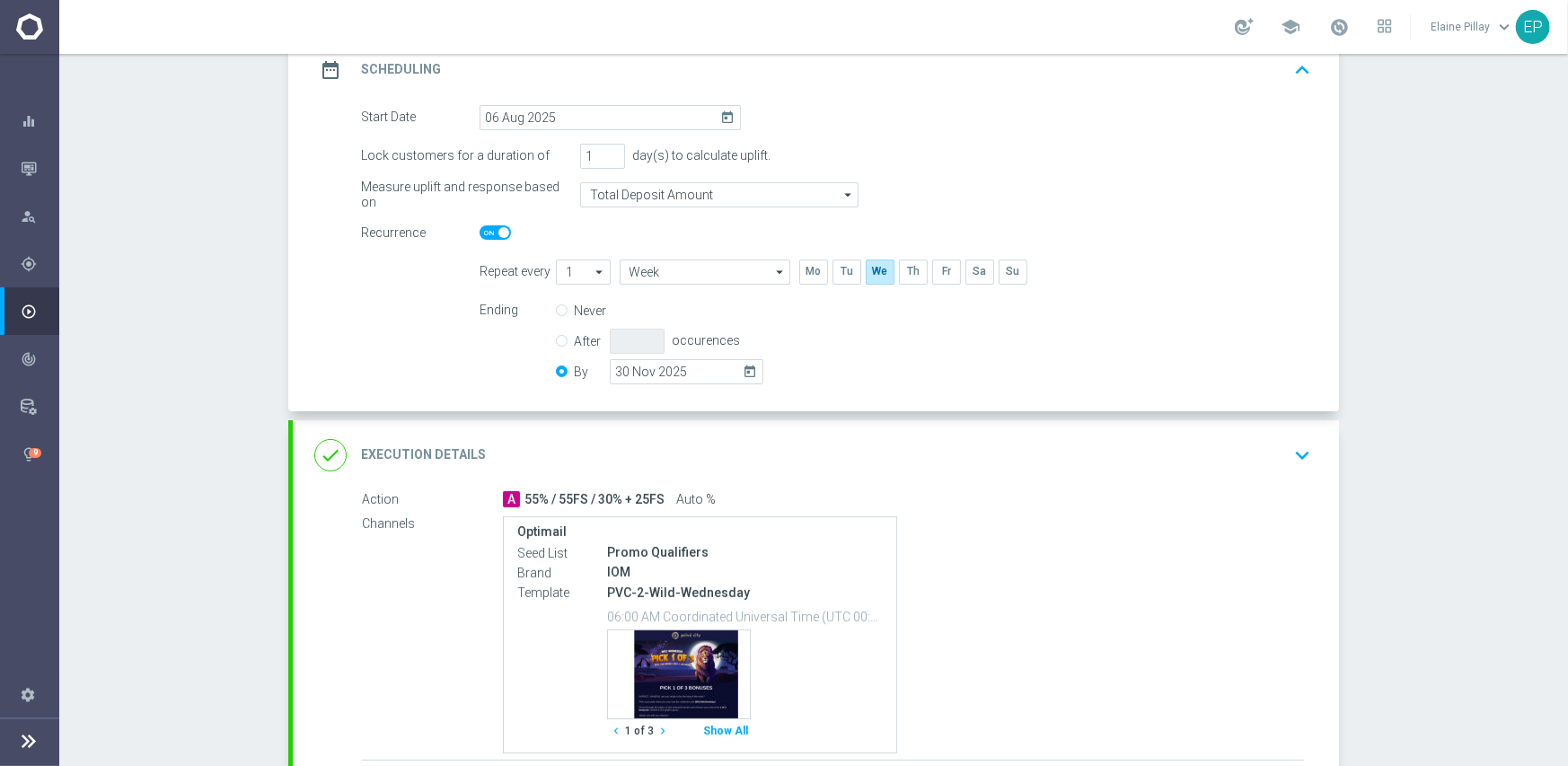 scroll, scrollTop: 413, scrollLeft: 0, axis: vertical 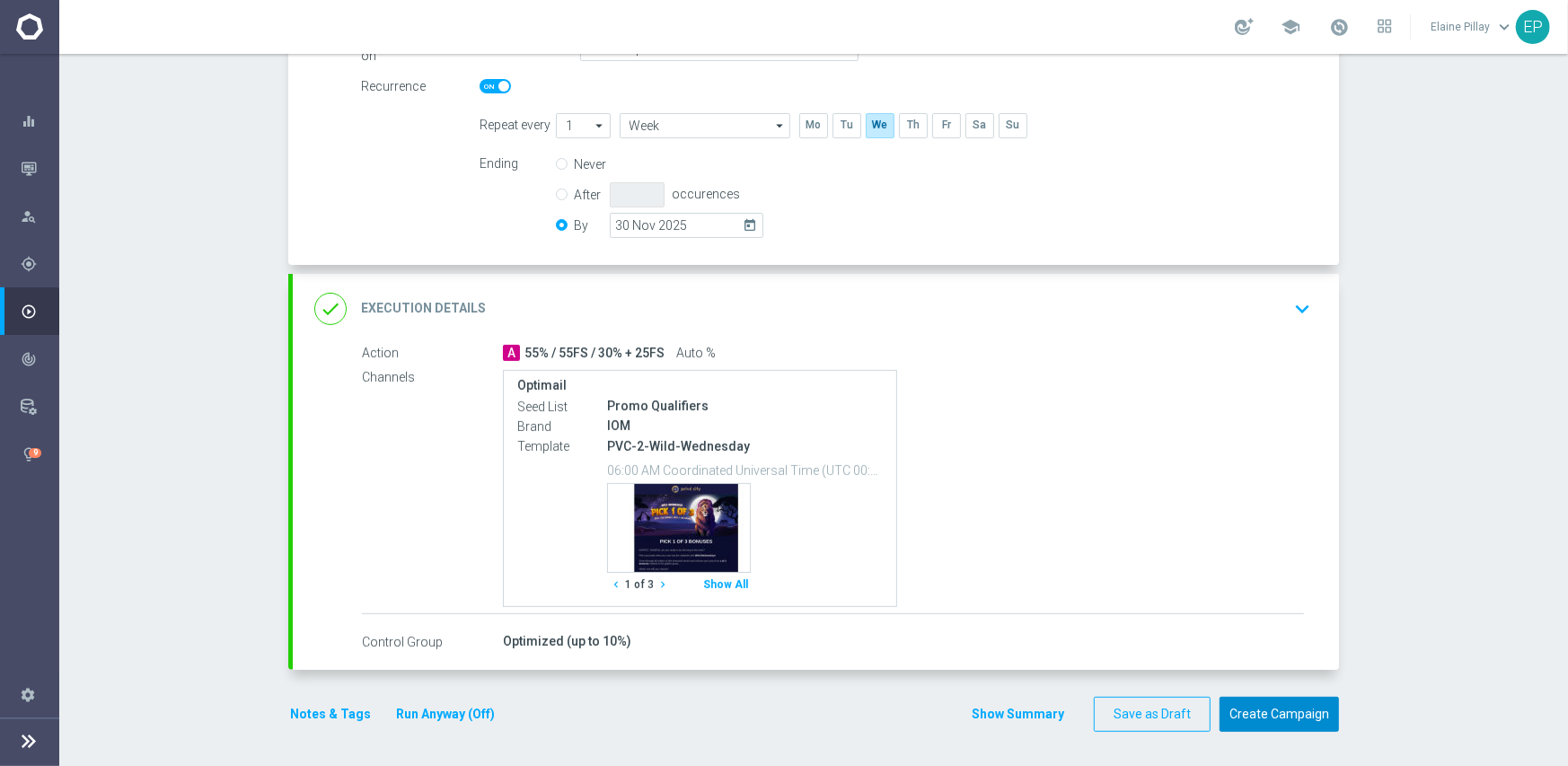 click on "Create Campaign" 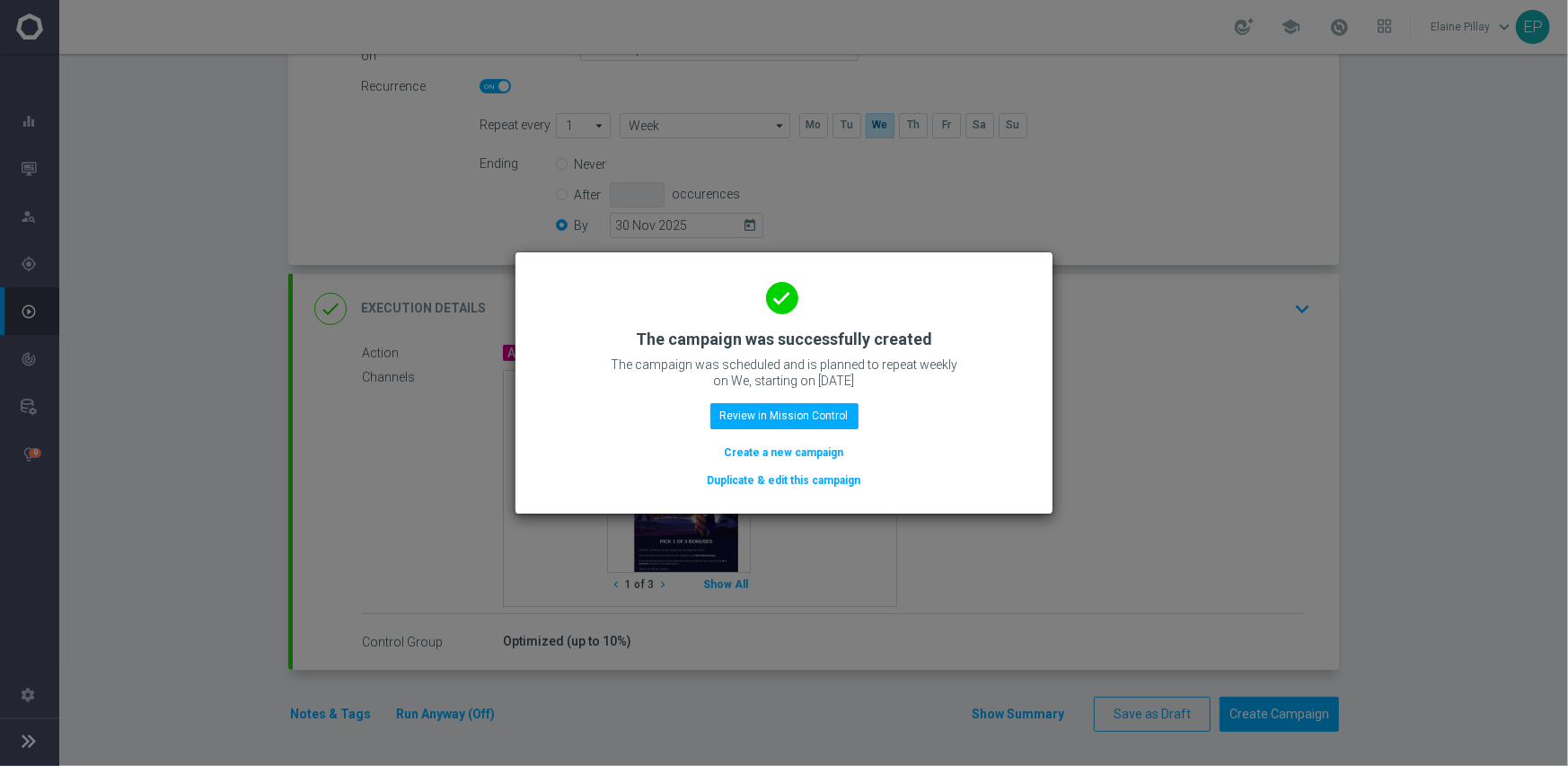 click on "Duplicate & edit this campaign" 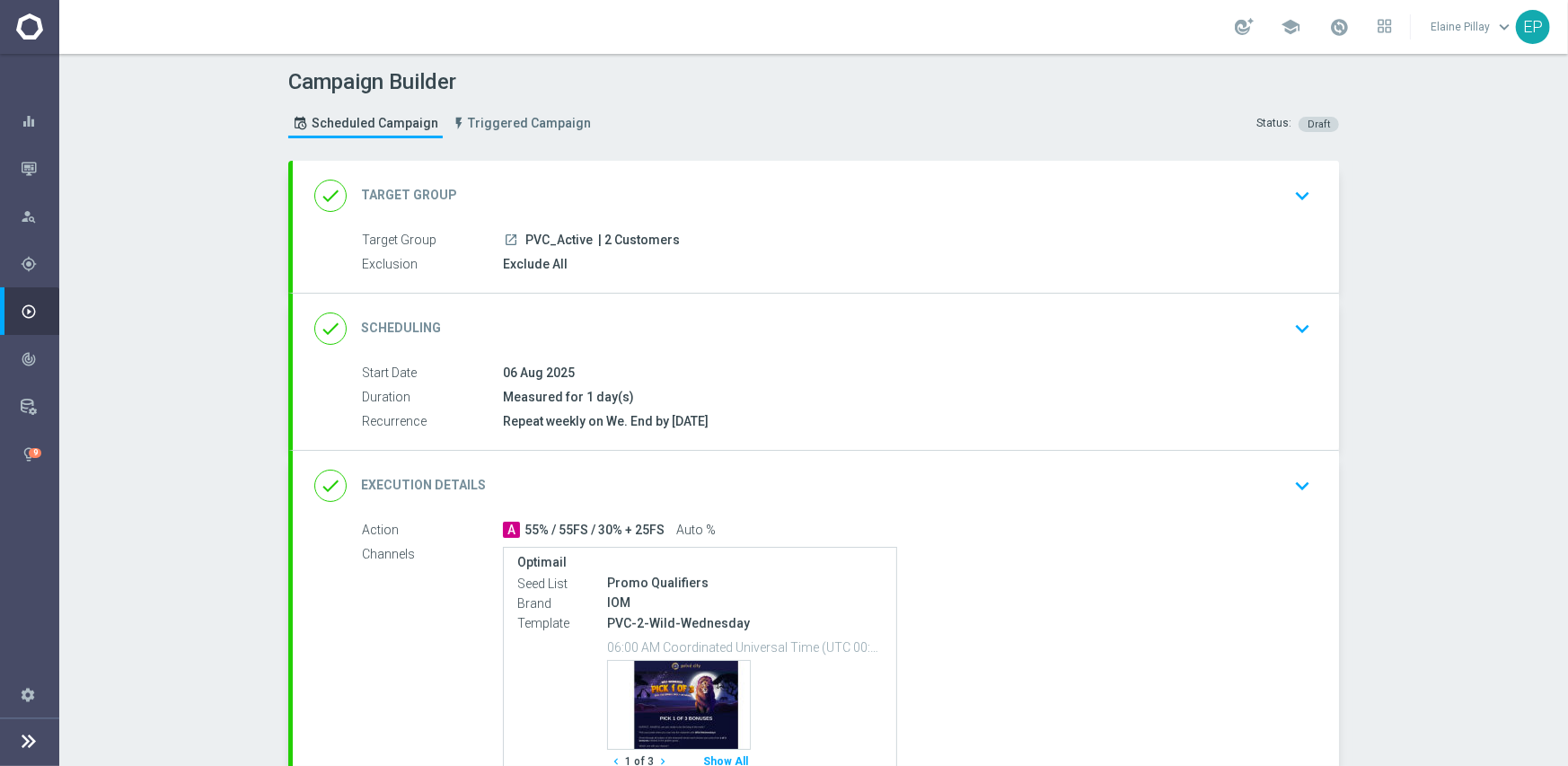 drag, startPoint x: 515, startPoint y: 233, endPoint x: 545, endPoint y: 241, distance: 31.048349 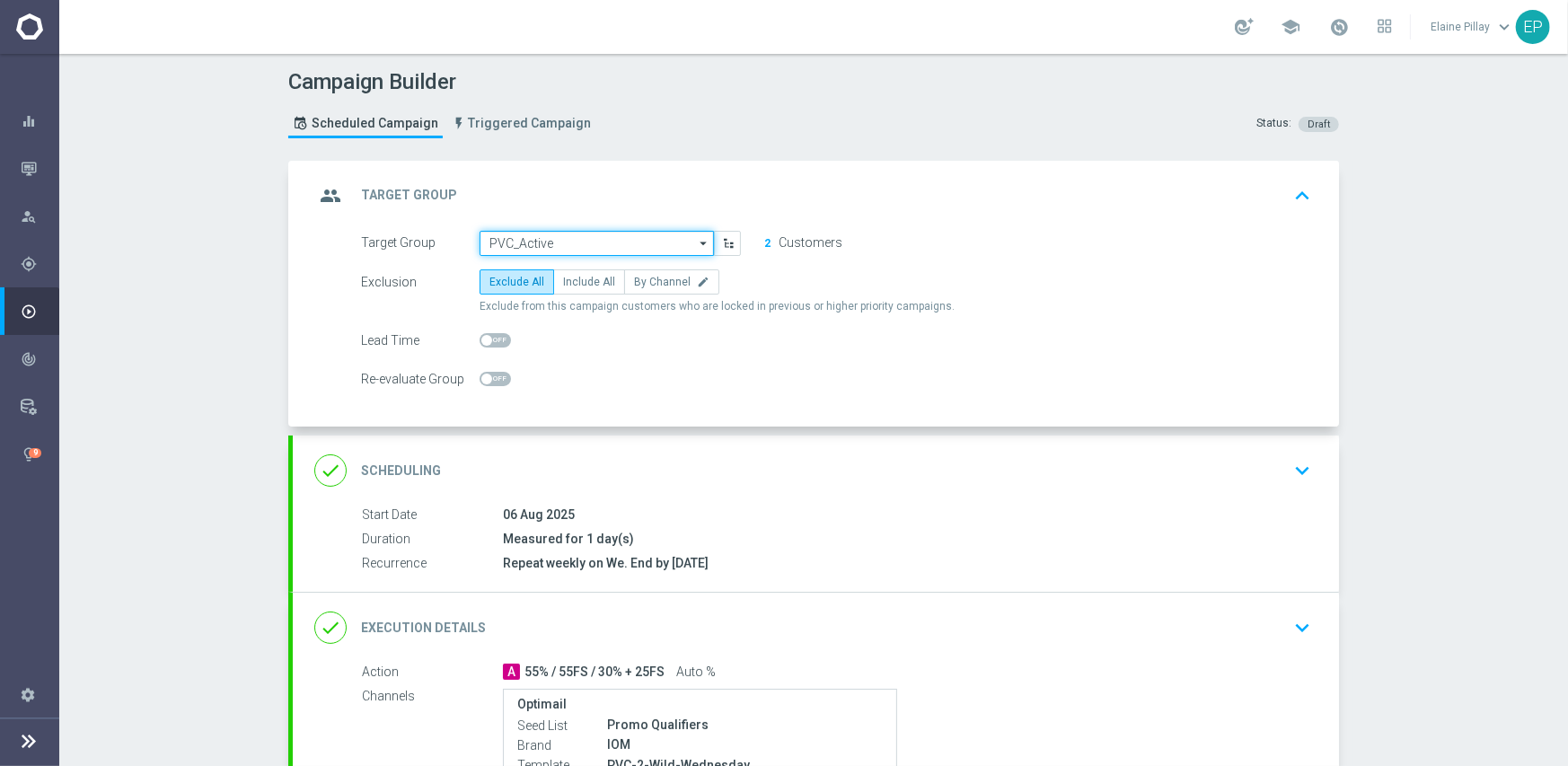 click on "PVC_Active" 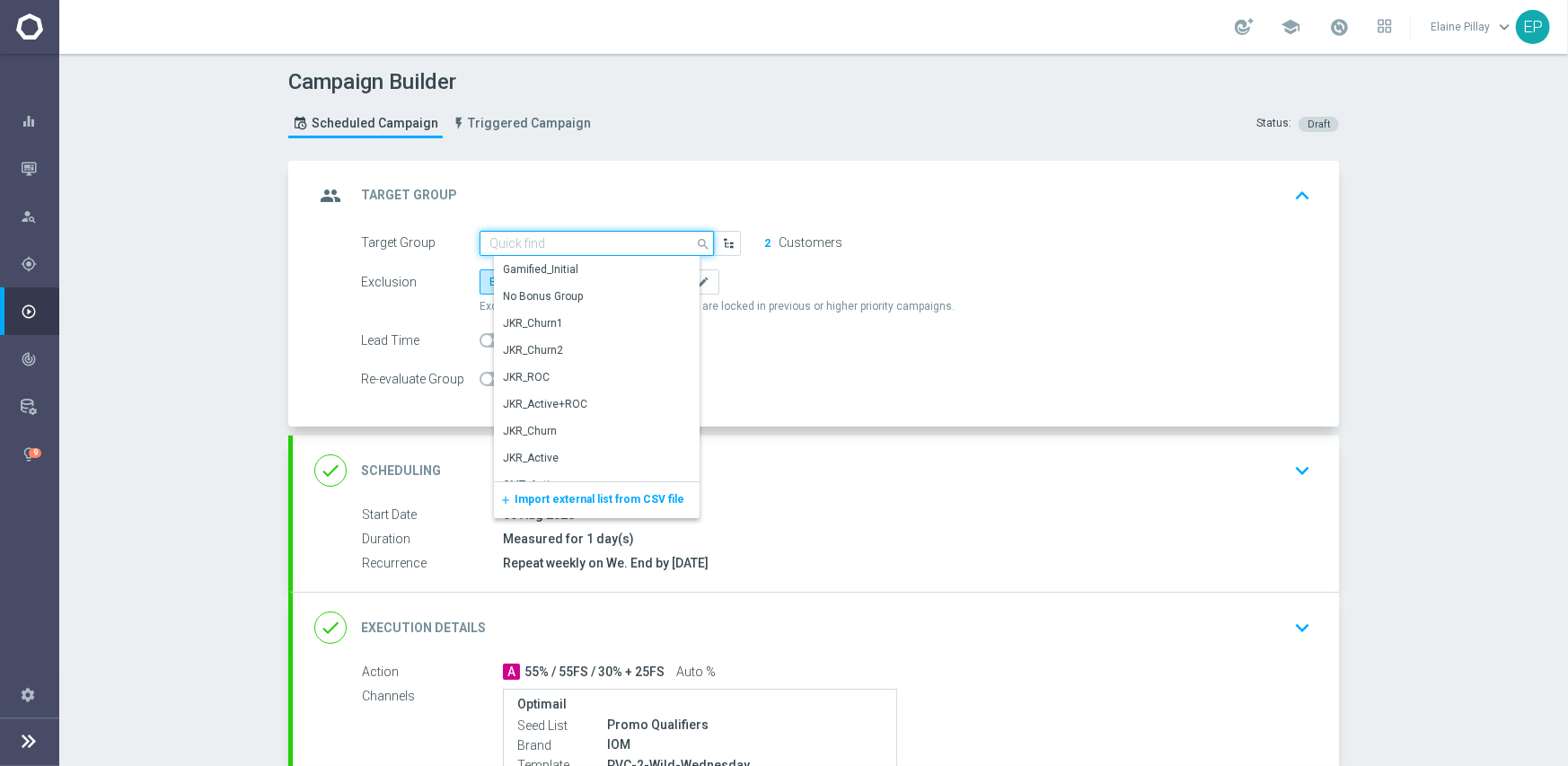 paste on "PVC_" 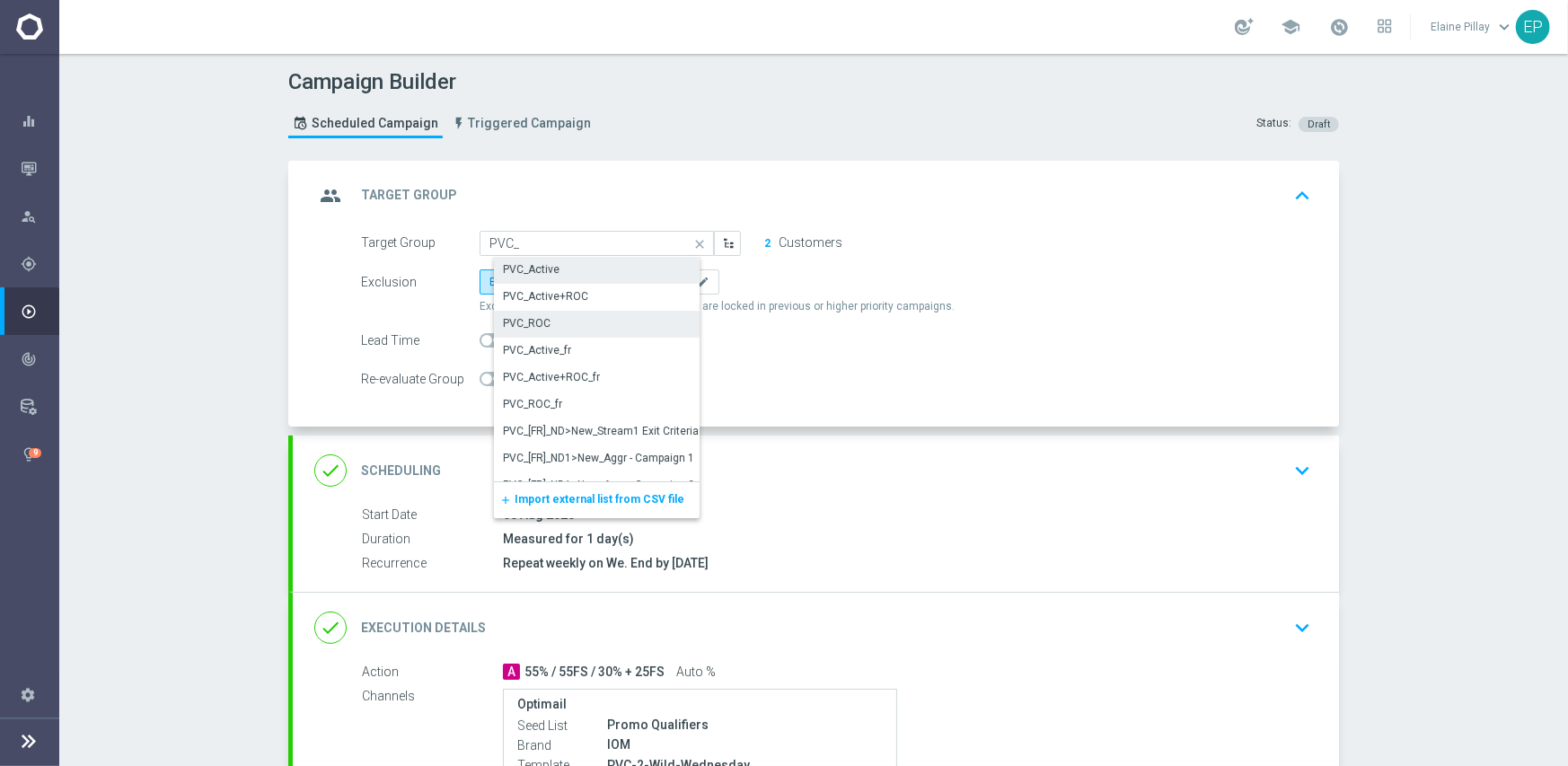 click on "PVC_ROC" 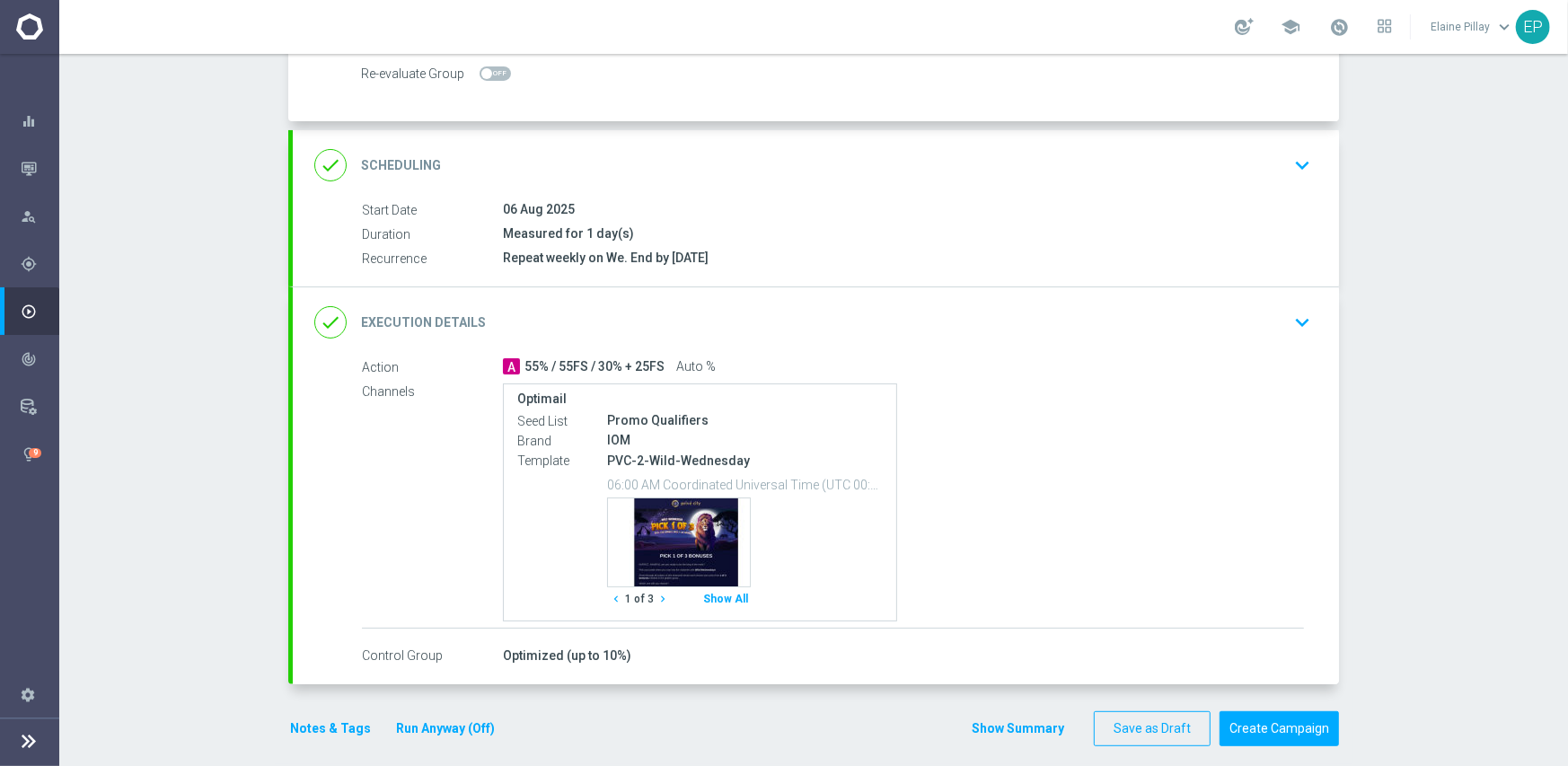 scroll, scrollTop: 319, scrollLeft: 0, axis: vertical 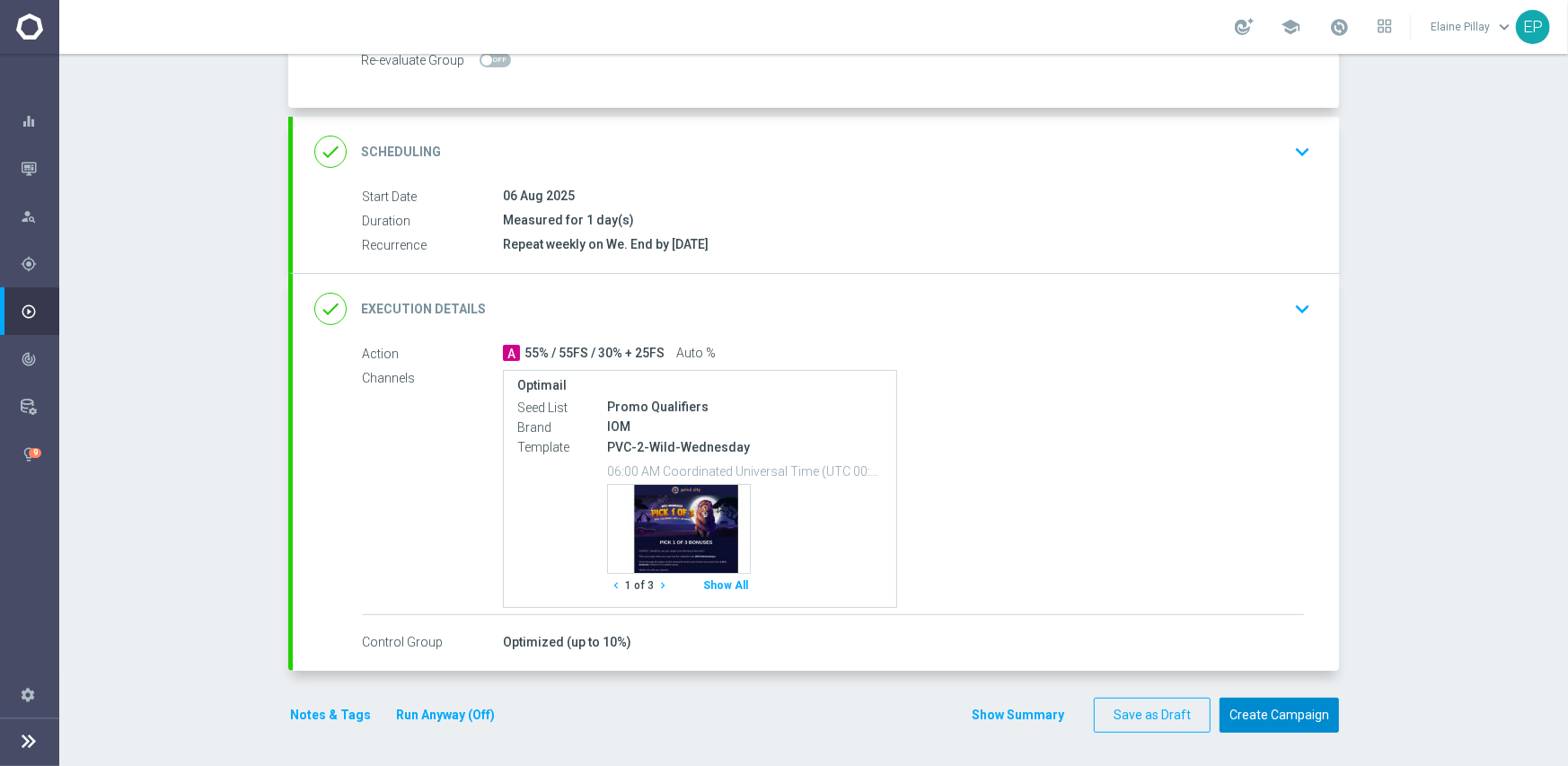 click on "Create Campaign" 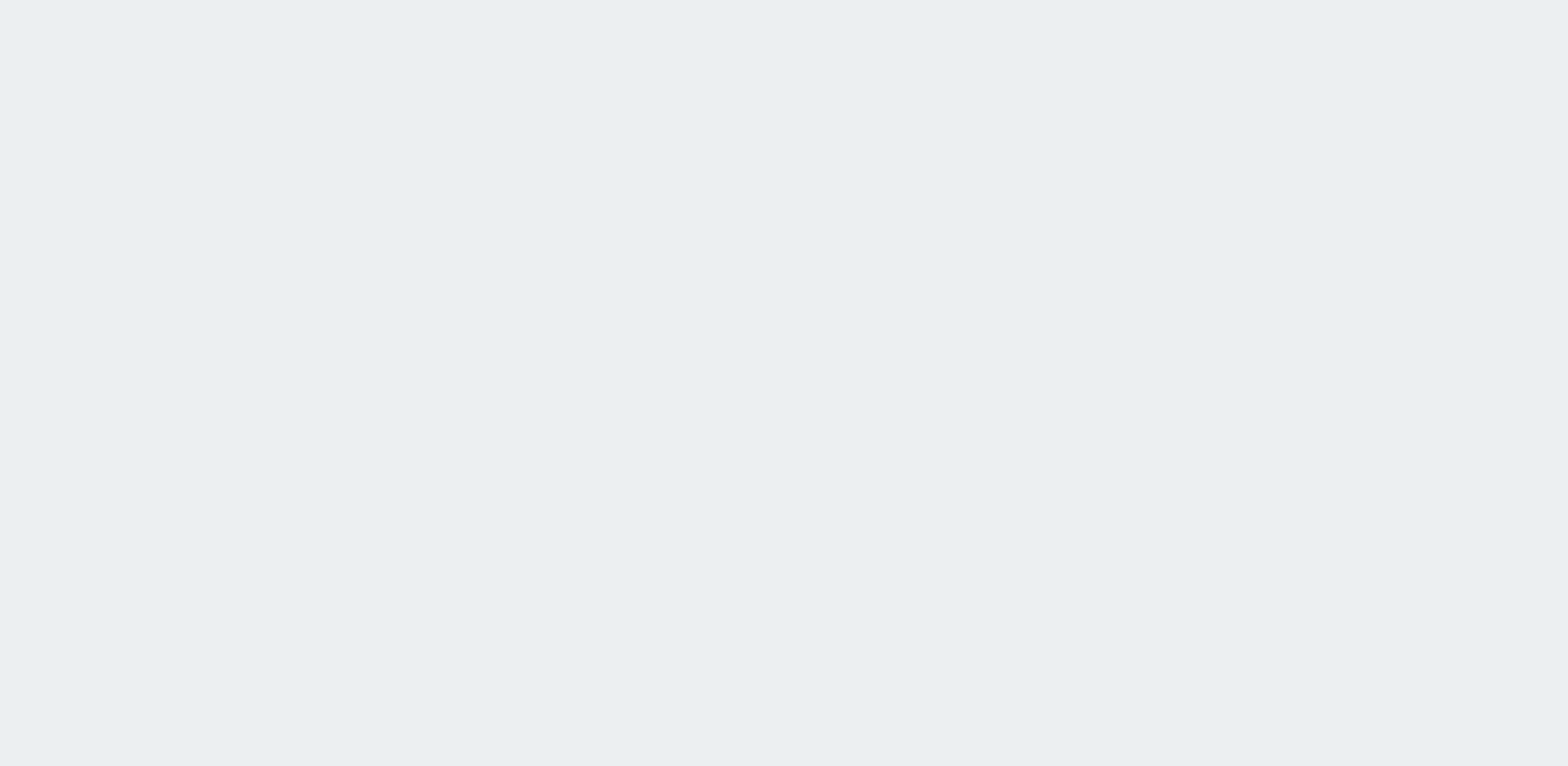 scroll, scrollTop: 0, scrollLeft: 0, axis: both 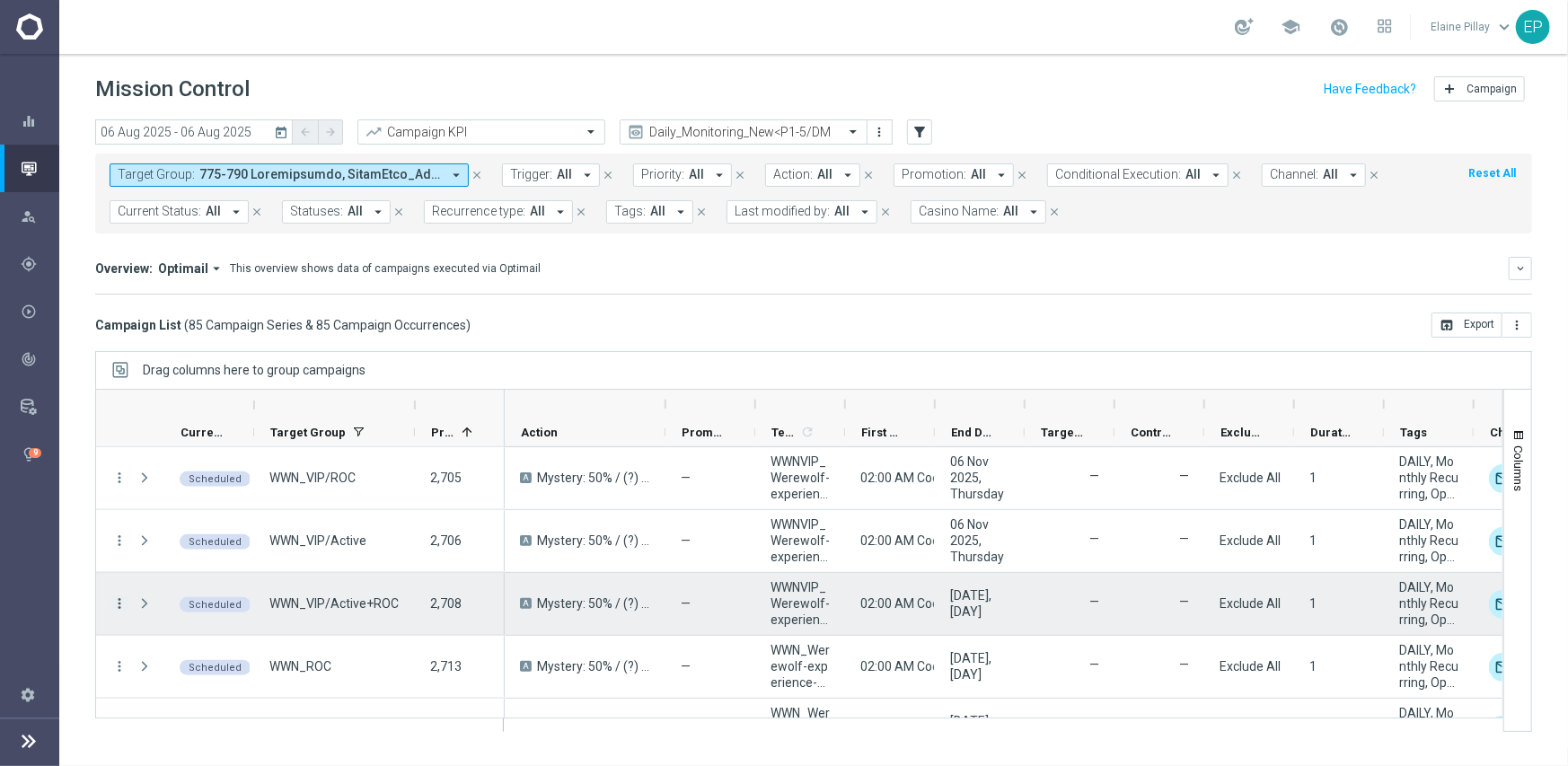 click on "more_vert" at bounding box center (119, 603) 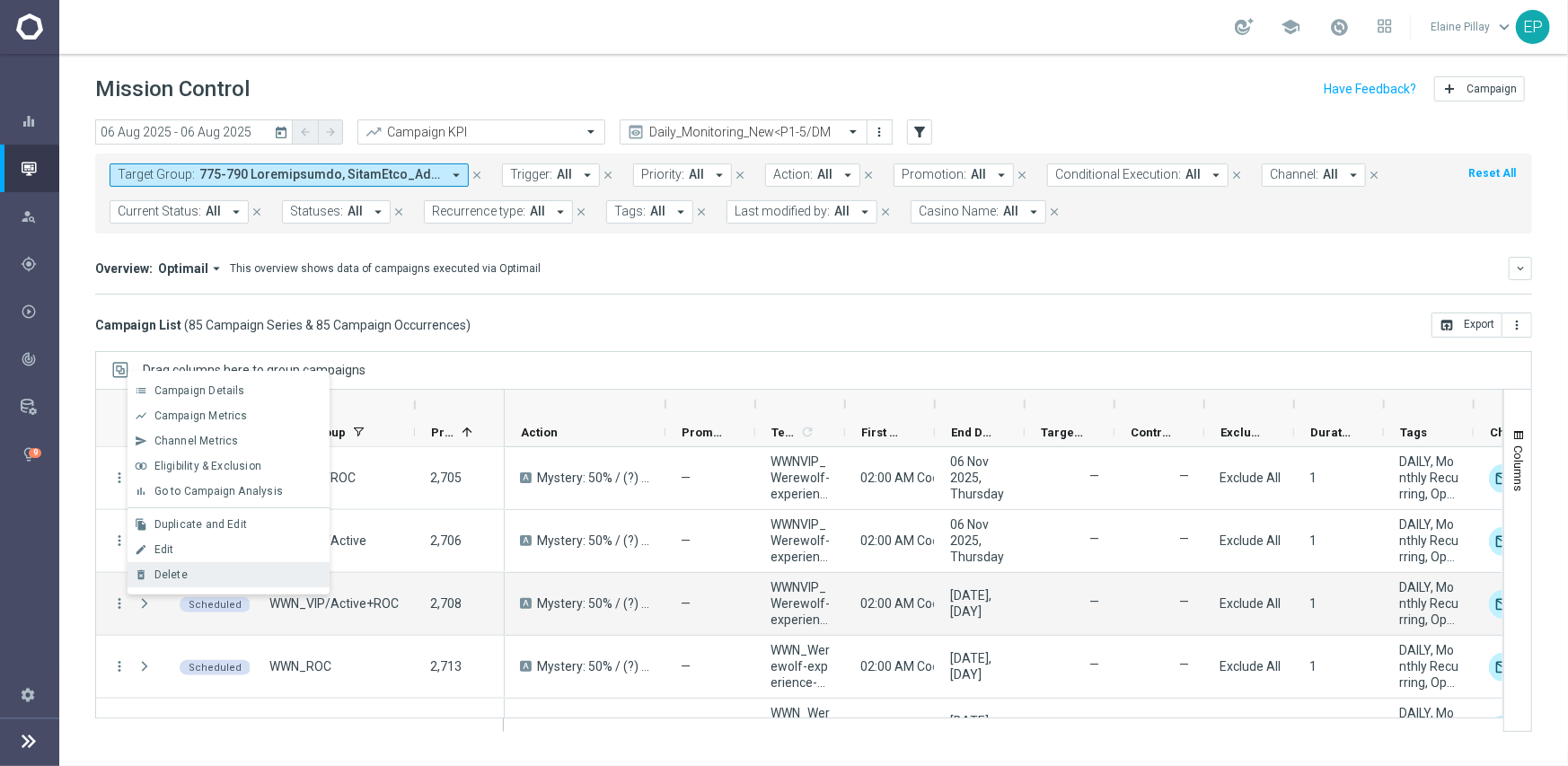 click on "Delete" at bounding box center [171, 575] 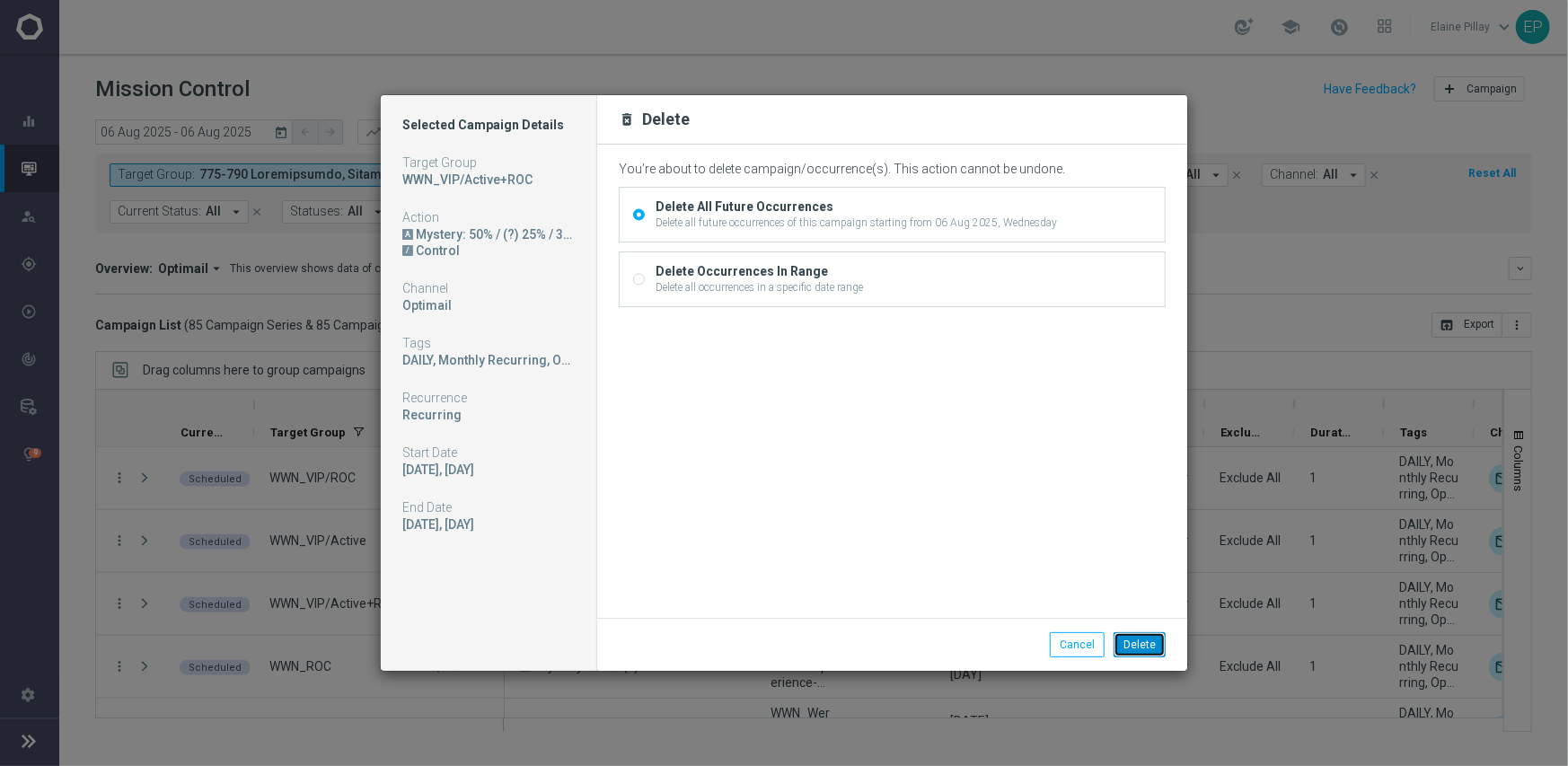 click on "Delete" 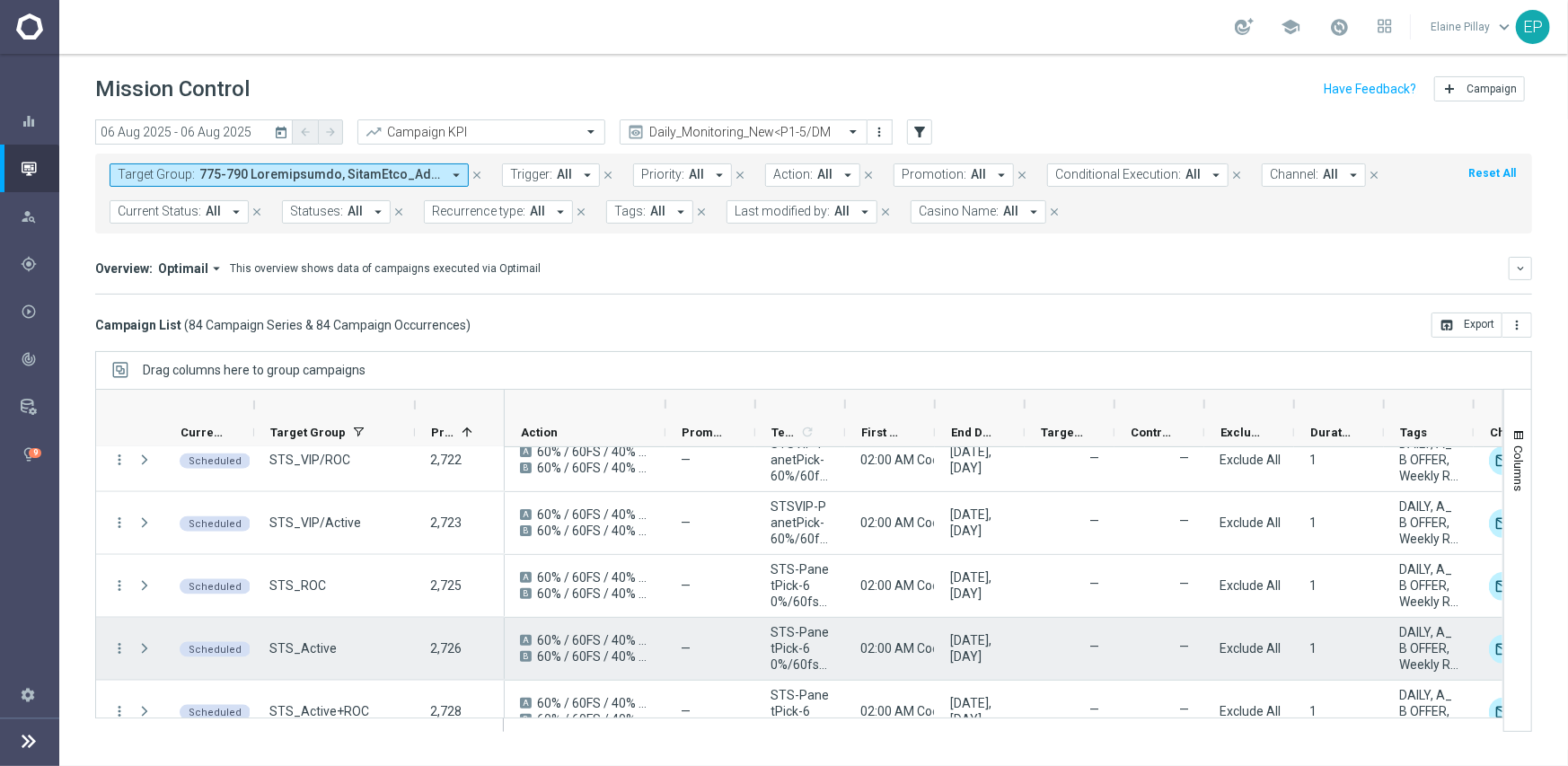 scroll, scrollTop: 1616, scrollLeft: 0, axis: vertical 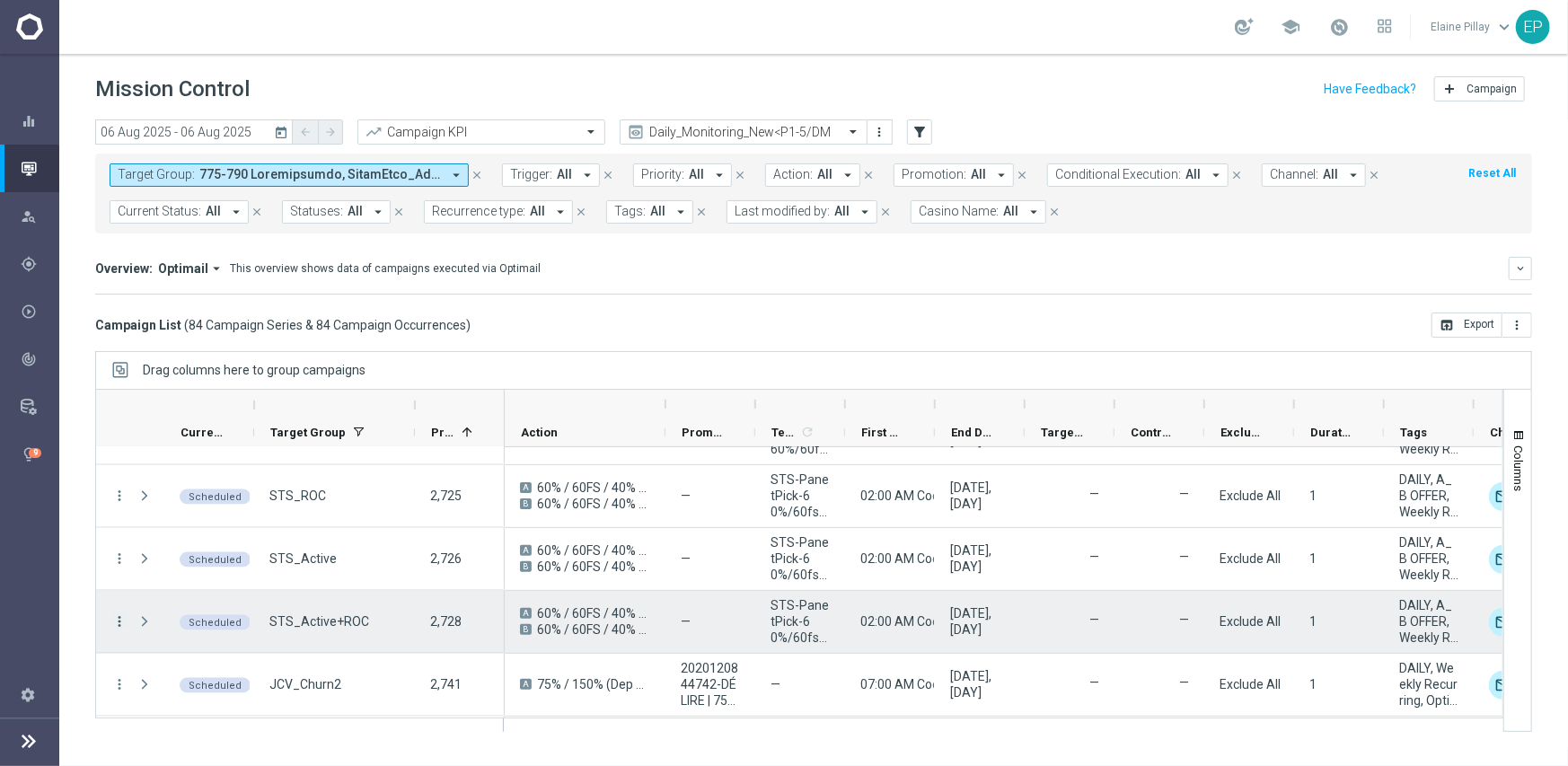 click on "more_vert" at bounding box center [119, 621] 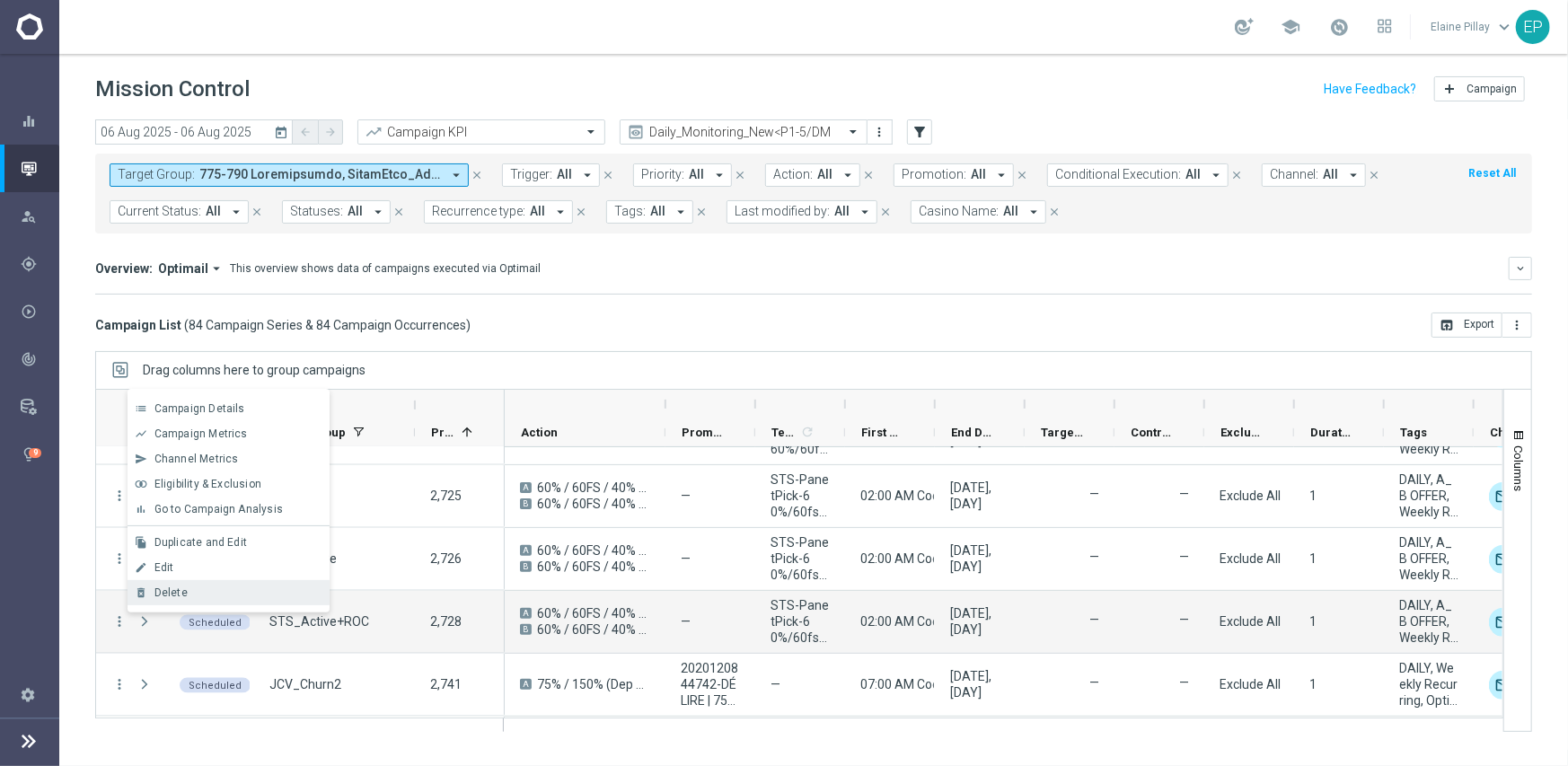 click on "delete_forever
Delete" at bounding box center [228, 593] 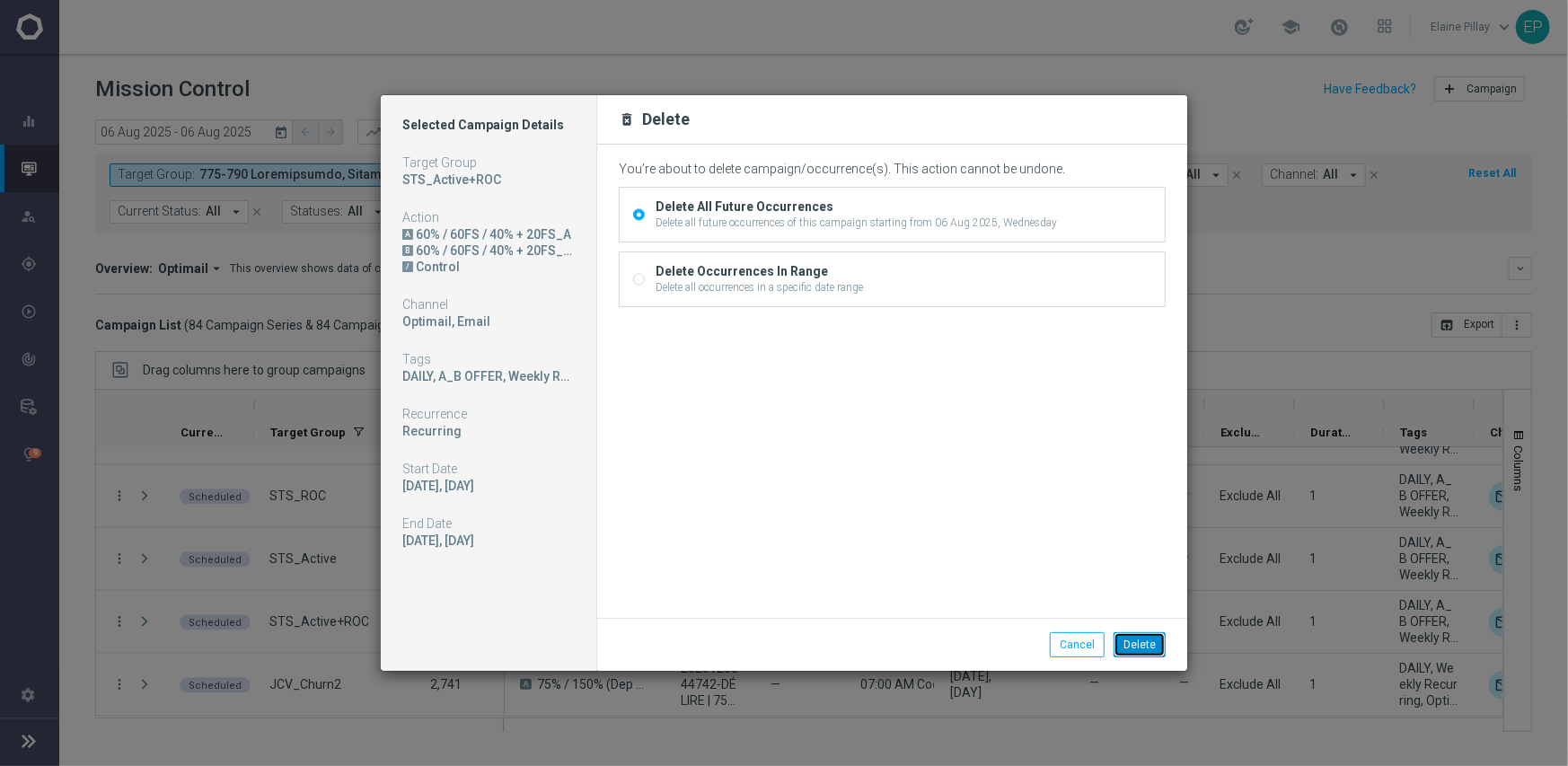 click on "Delete" 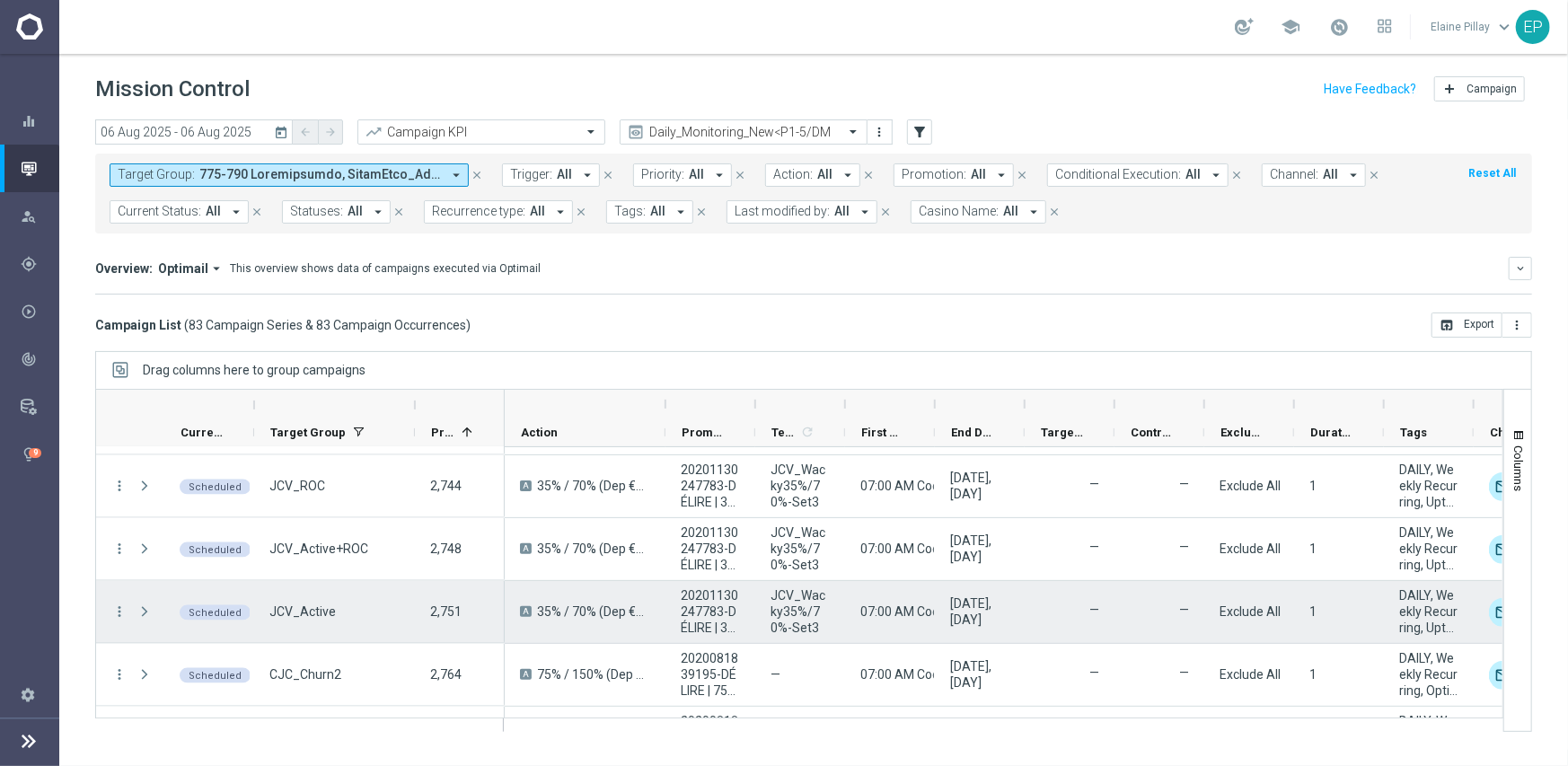 scroll, scrollTop: 1886, scrollLeft: 0, axis: vertical 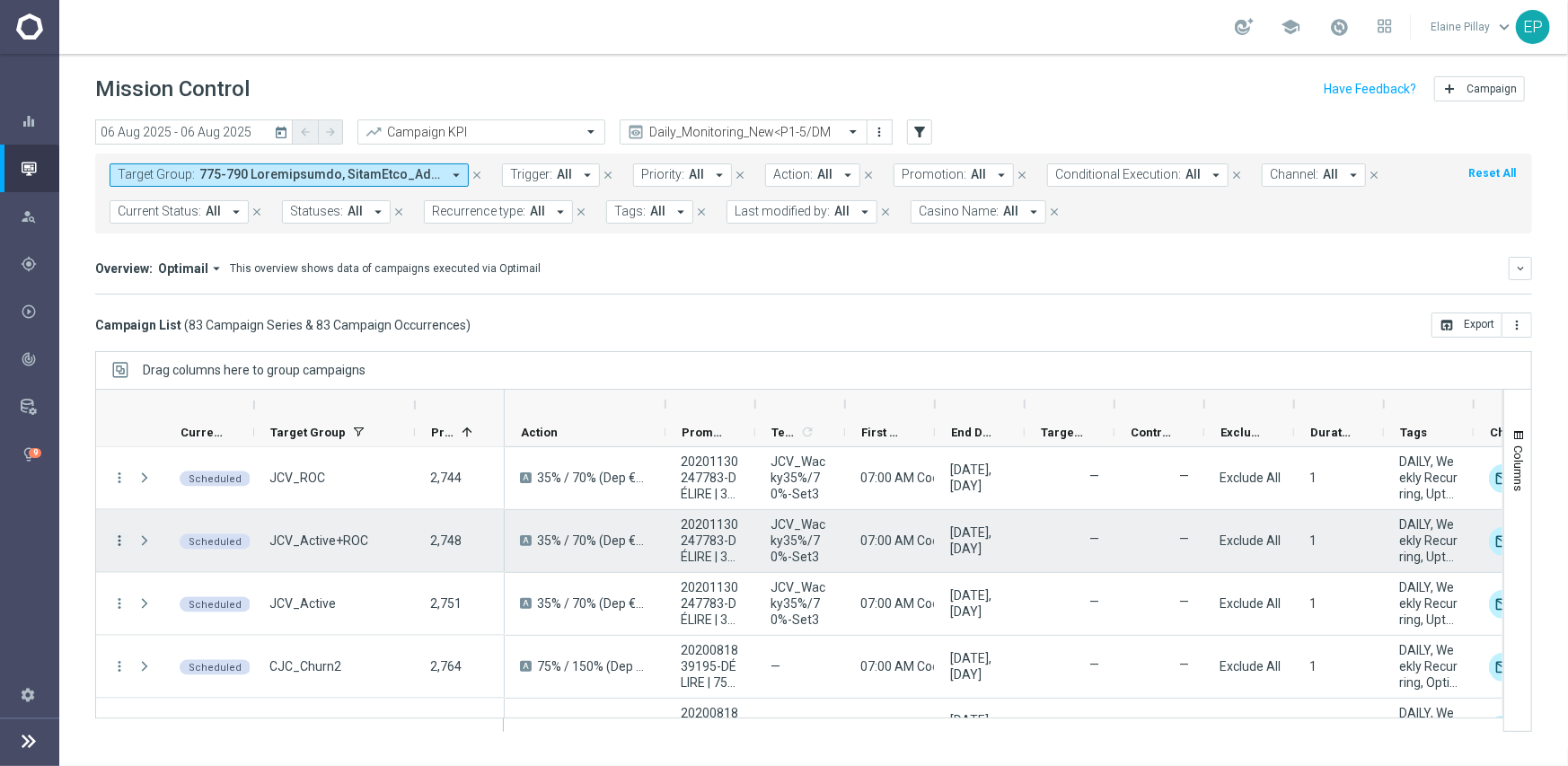 click on "more_vert" at bounding box center [119, 541] 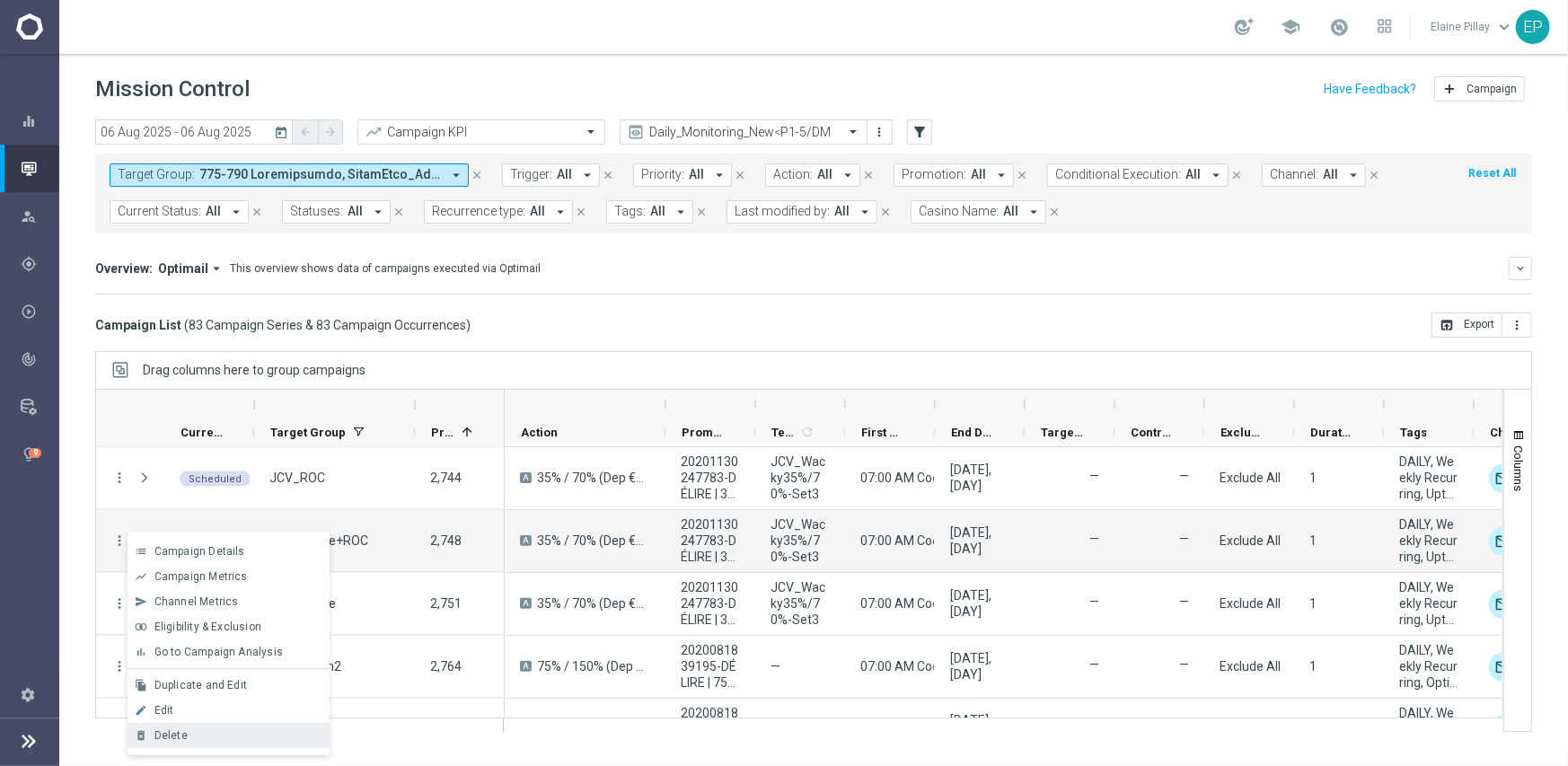 click on "Delete" at bounding box center (238, 735) 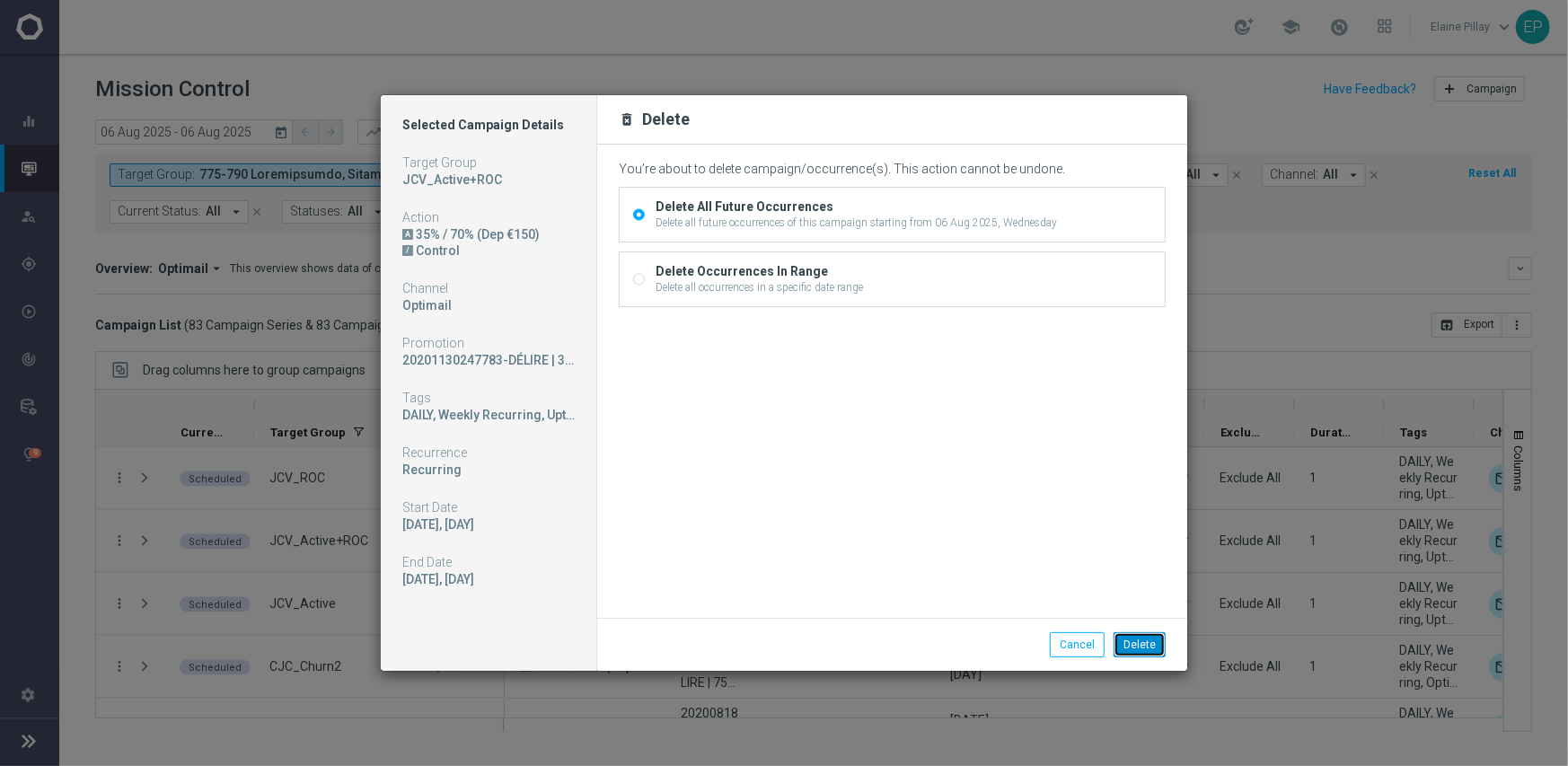 click on "Delete" 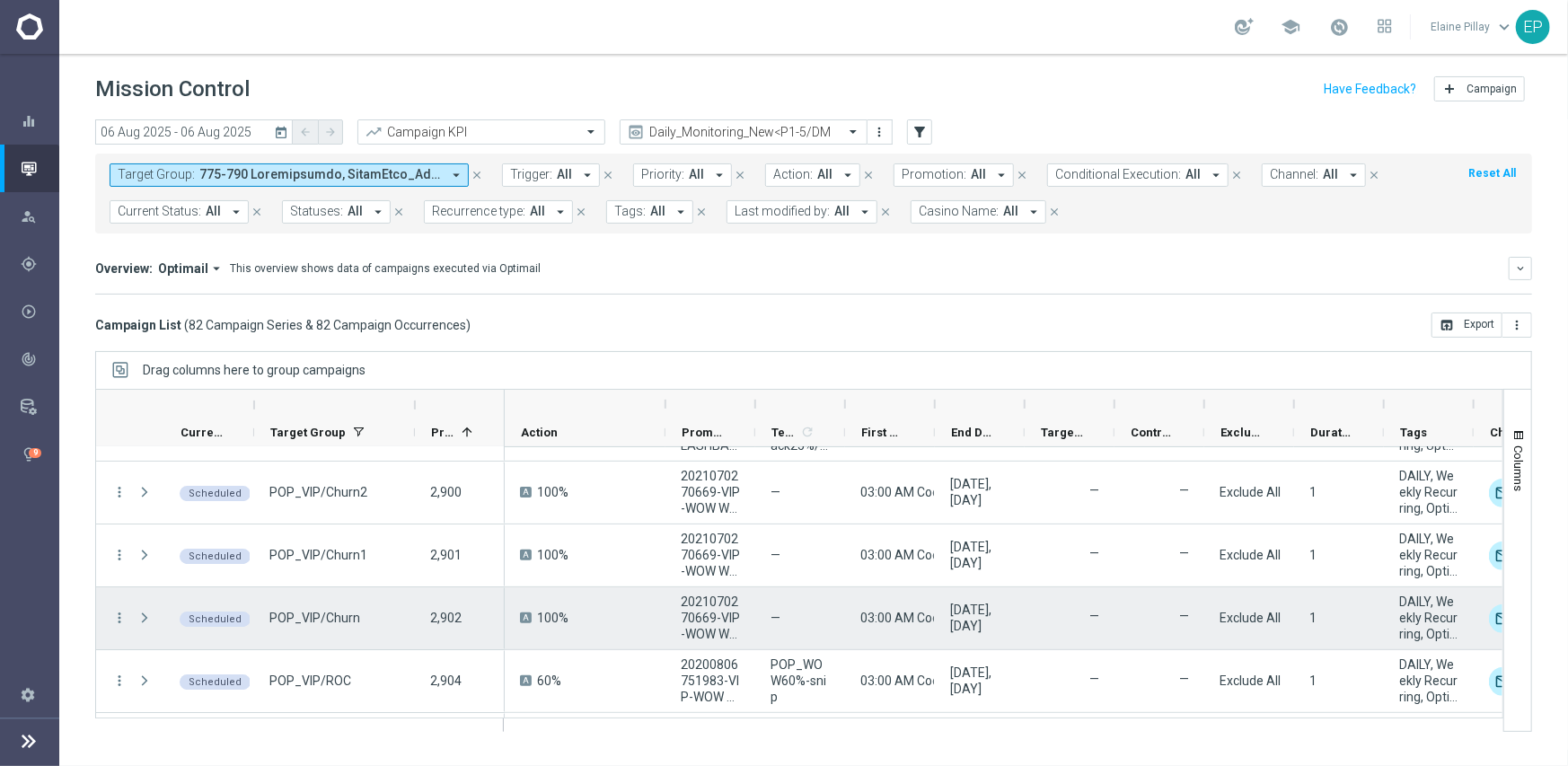 scroll, scrollTop: 3772, scrollLeft: 0, axis: vertical 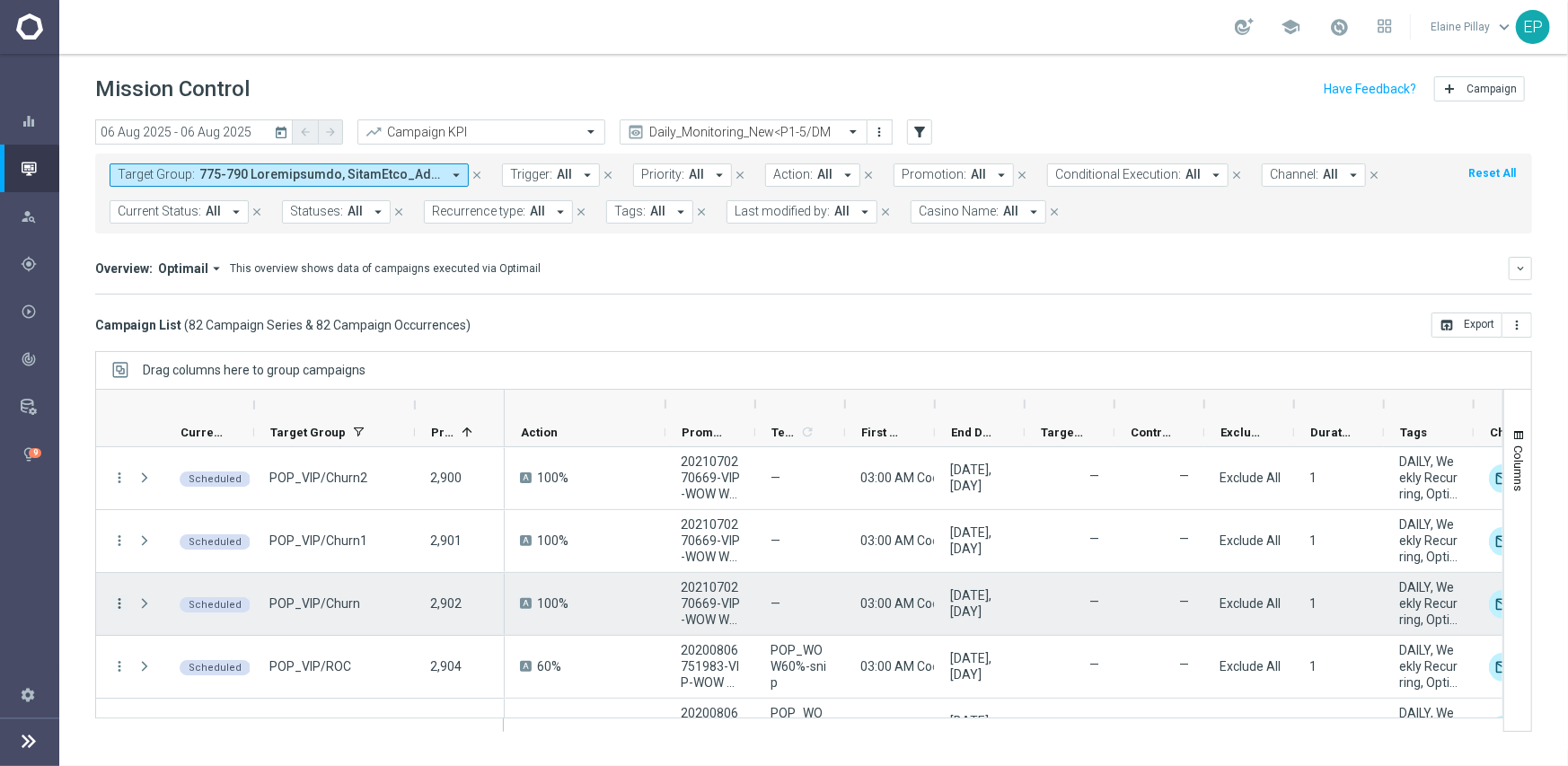 click on "more_vert" at bounding box center (119, 603) 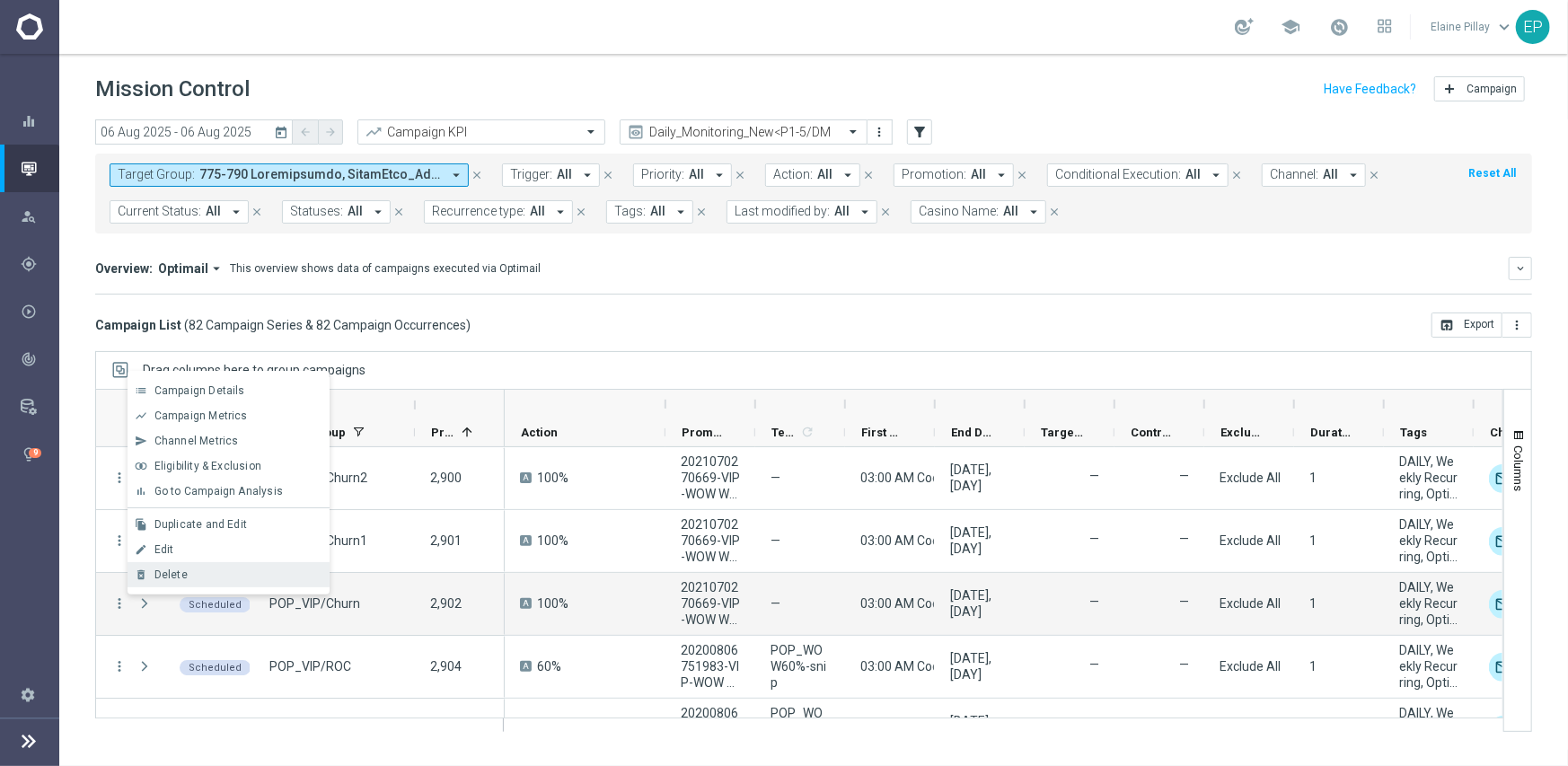 click on "Delete" at bounding box center (238, 575) 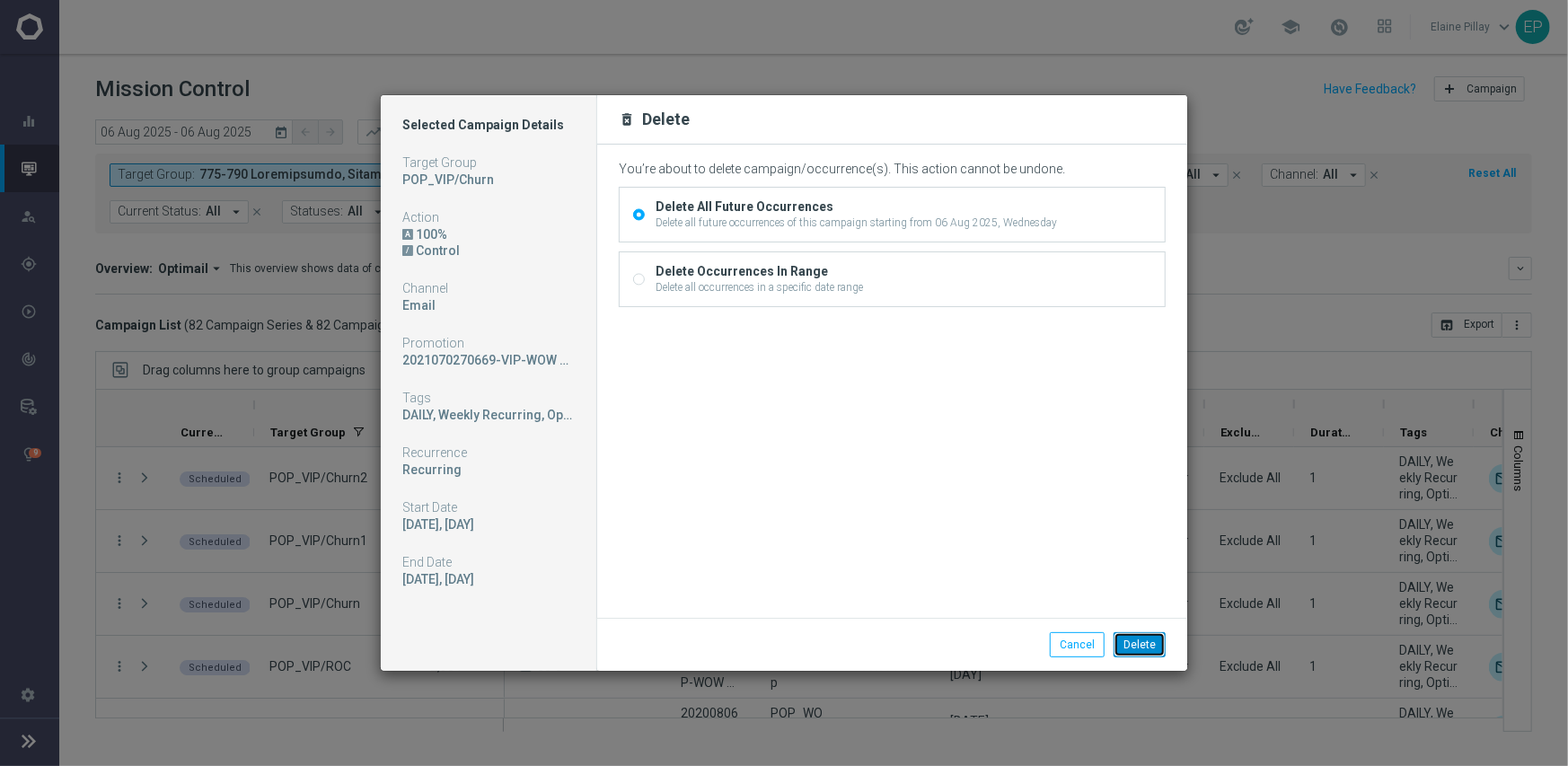 click on "Delete" 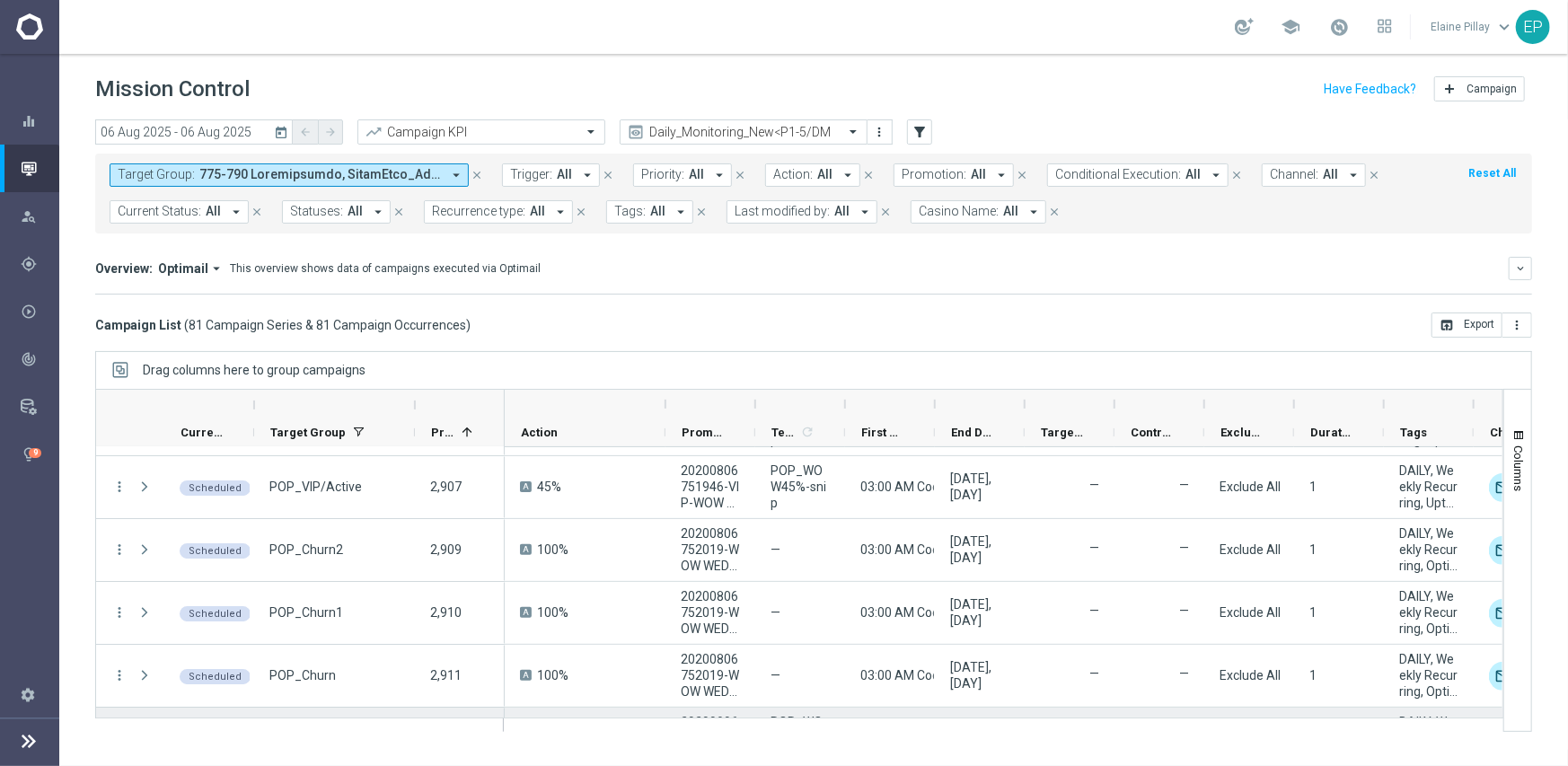 scroll, scrollTop: 4041, scrollLeft: 0, axis: vertical 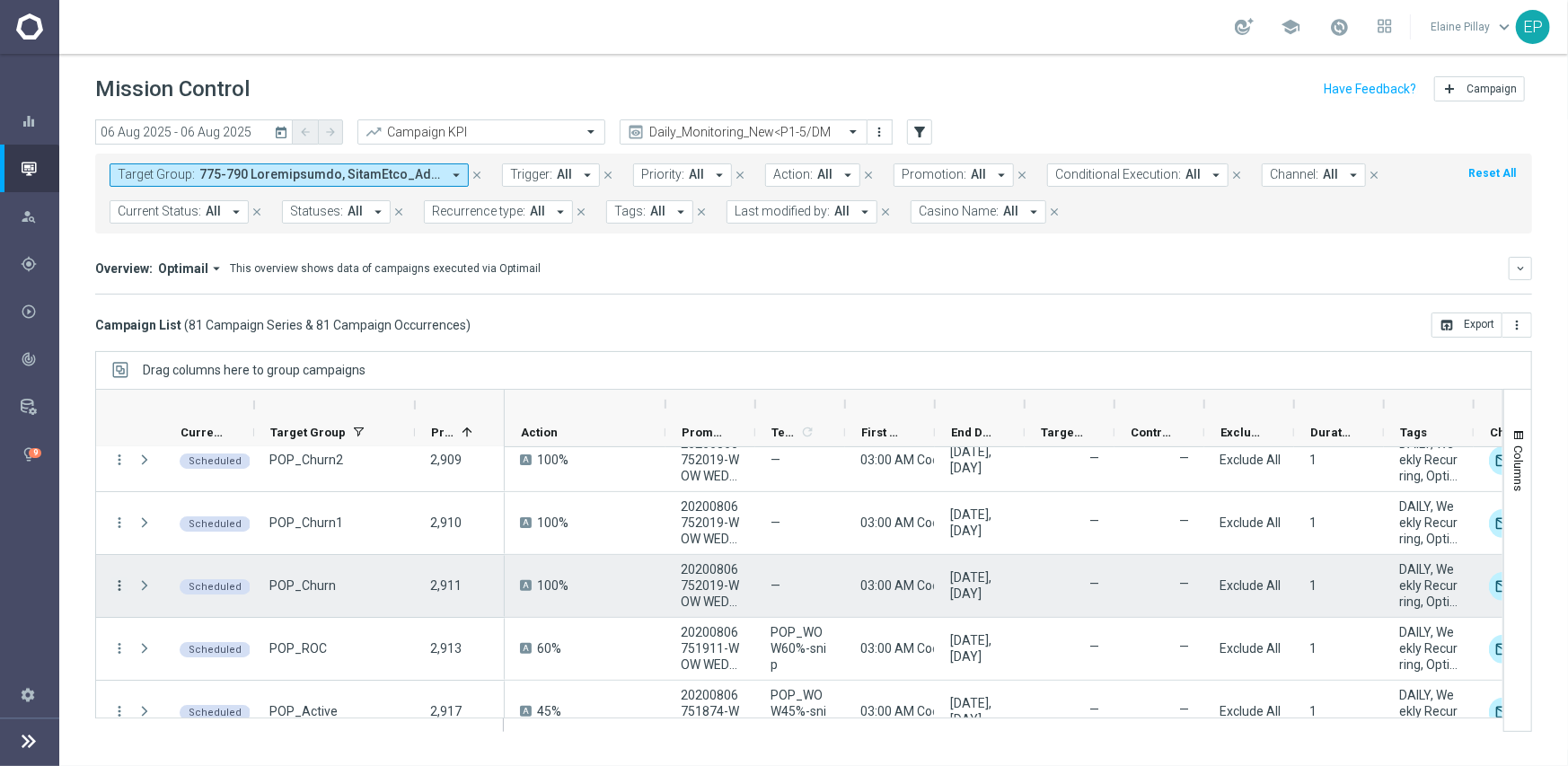 click on "more_vert" at bounding box center (119, 586) 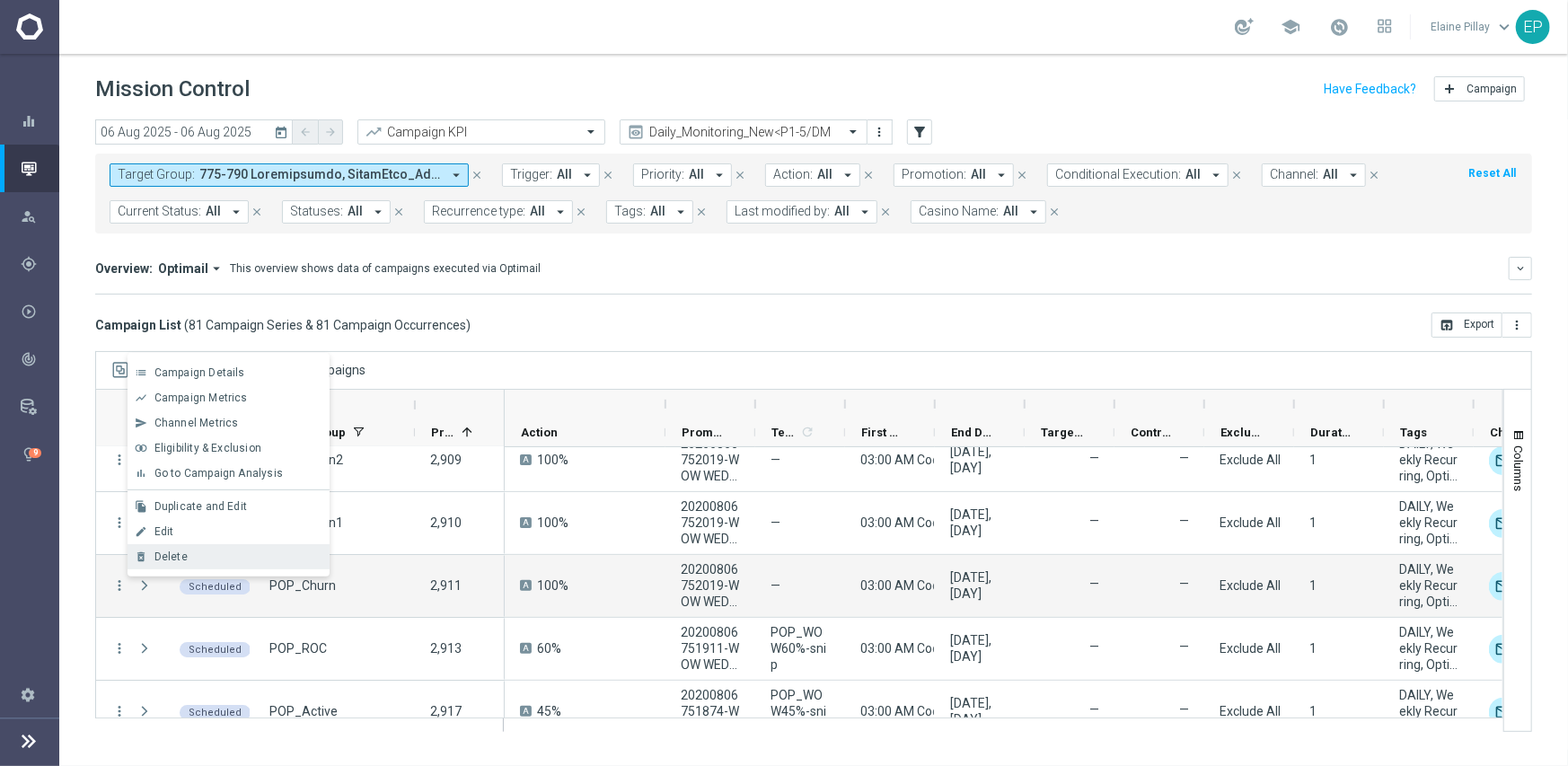 click on "delete_forever
Delete" at bounding box center [228, 557] 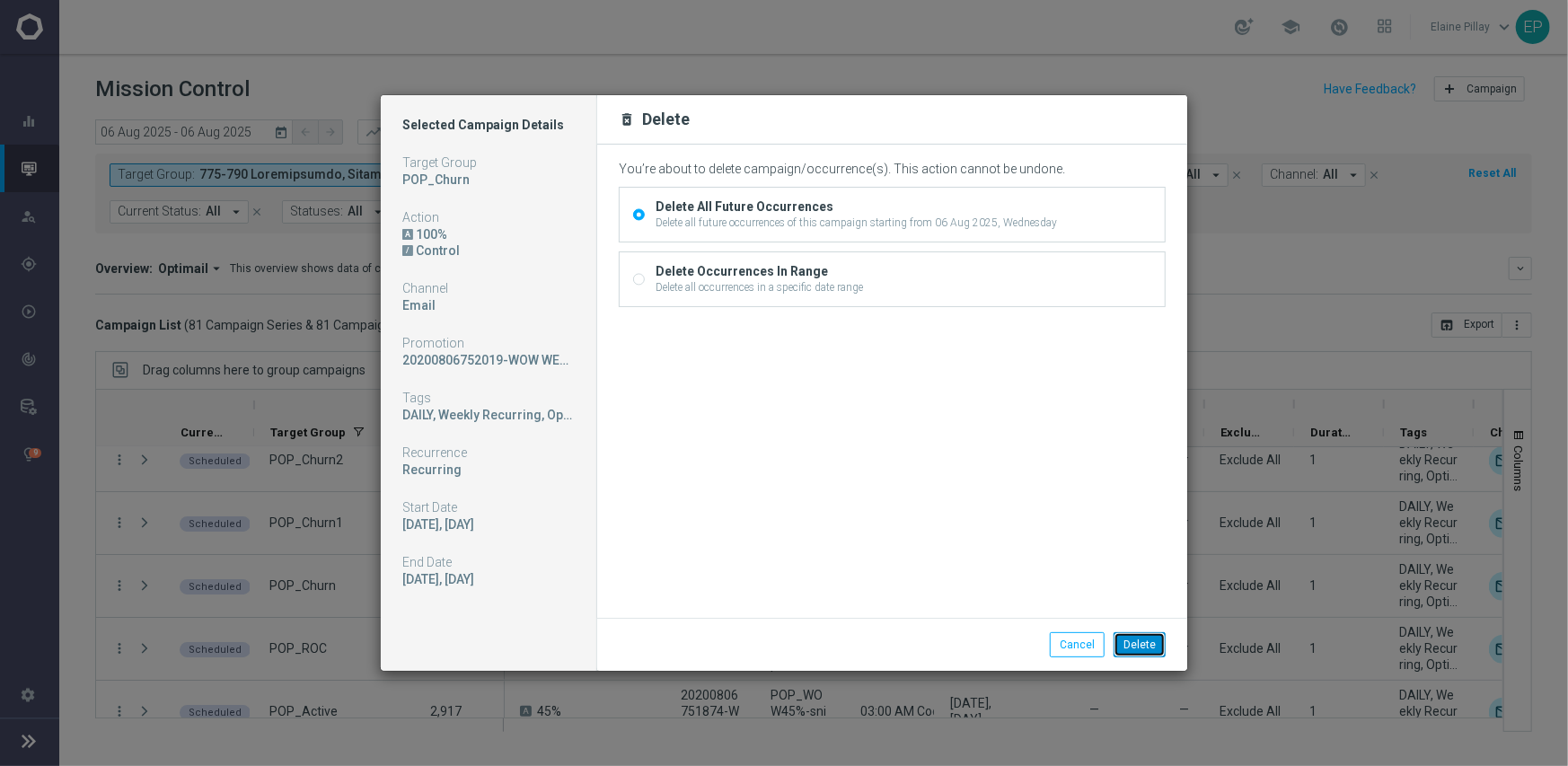 click on "Delete" 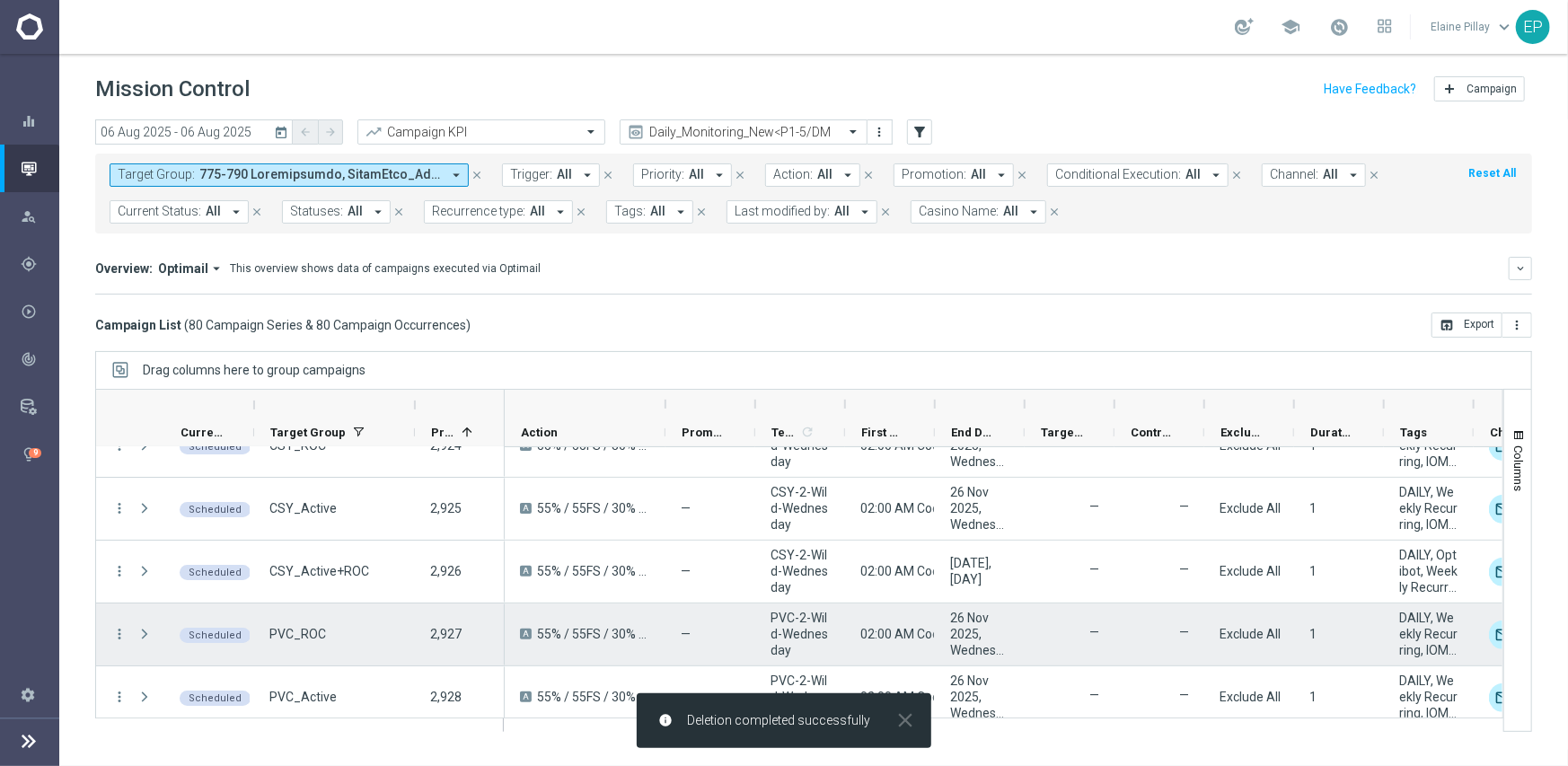 scroll, scrollTop: 4310, scrollLeft: 0, axis: vertical 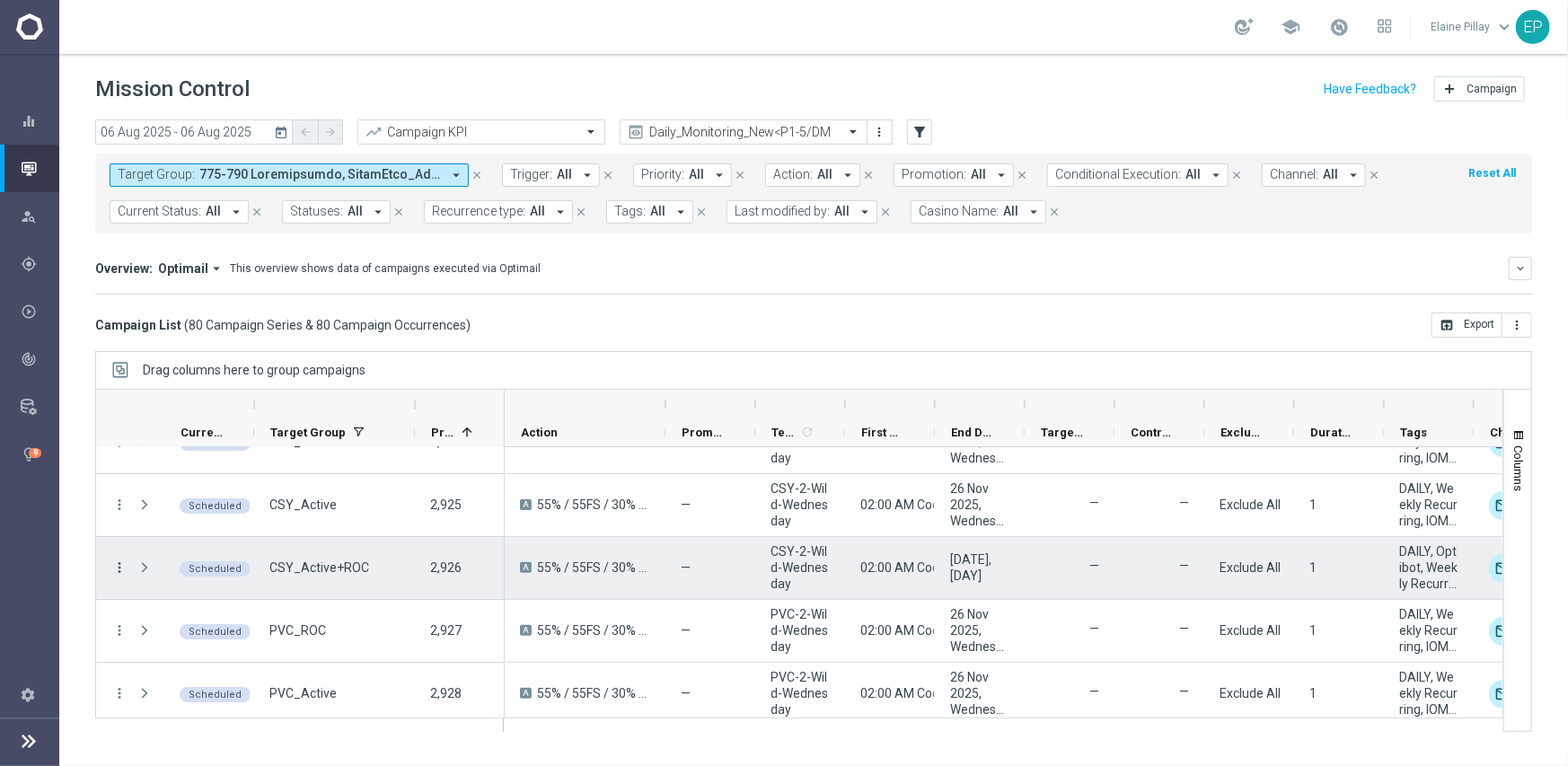 click on "more_vert" at bounding box center (119, 568) 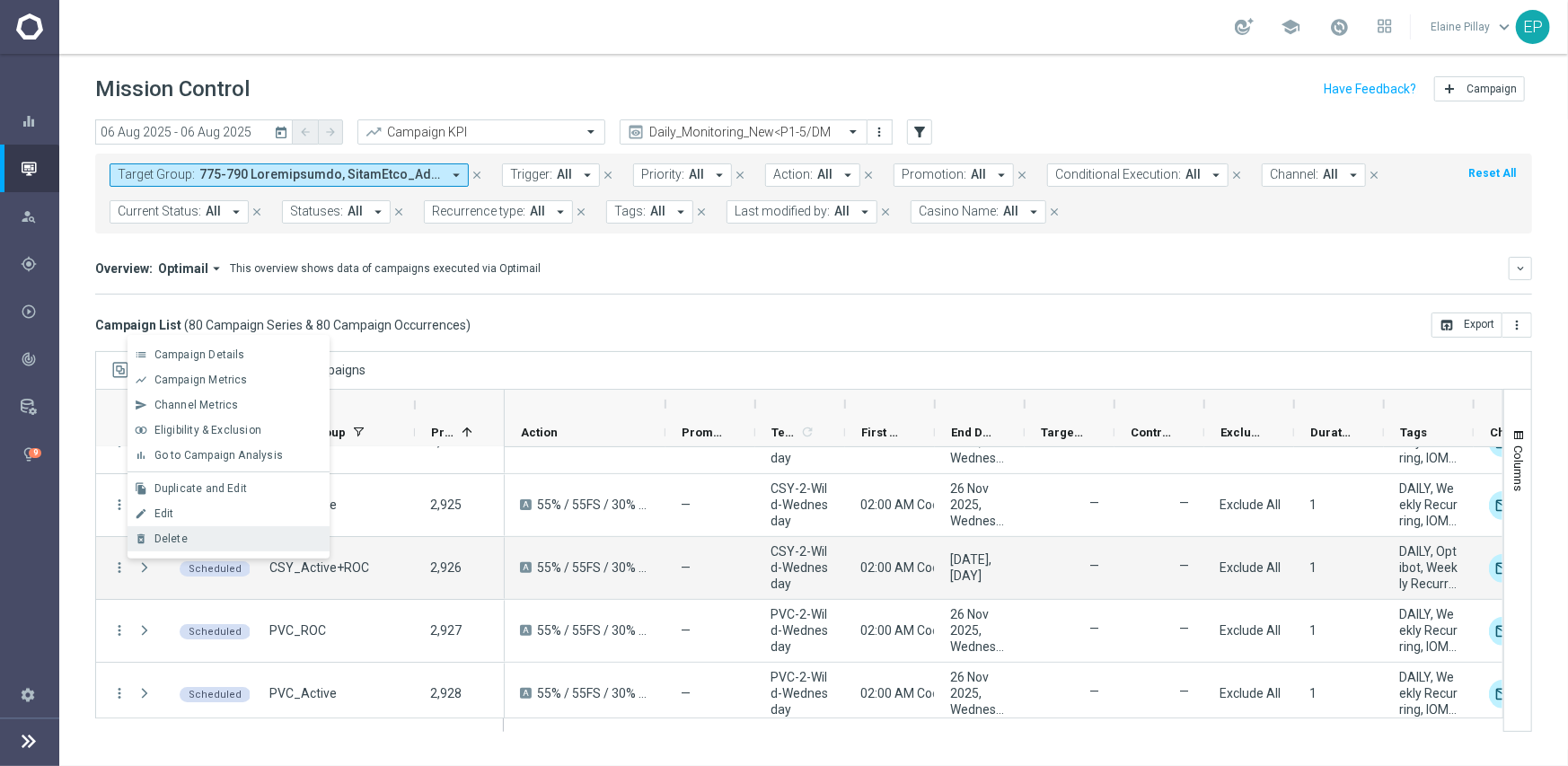 click on "Delete" at bounding box center (238, 539) 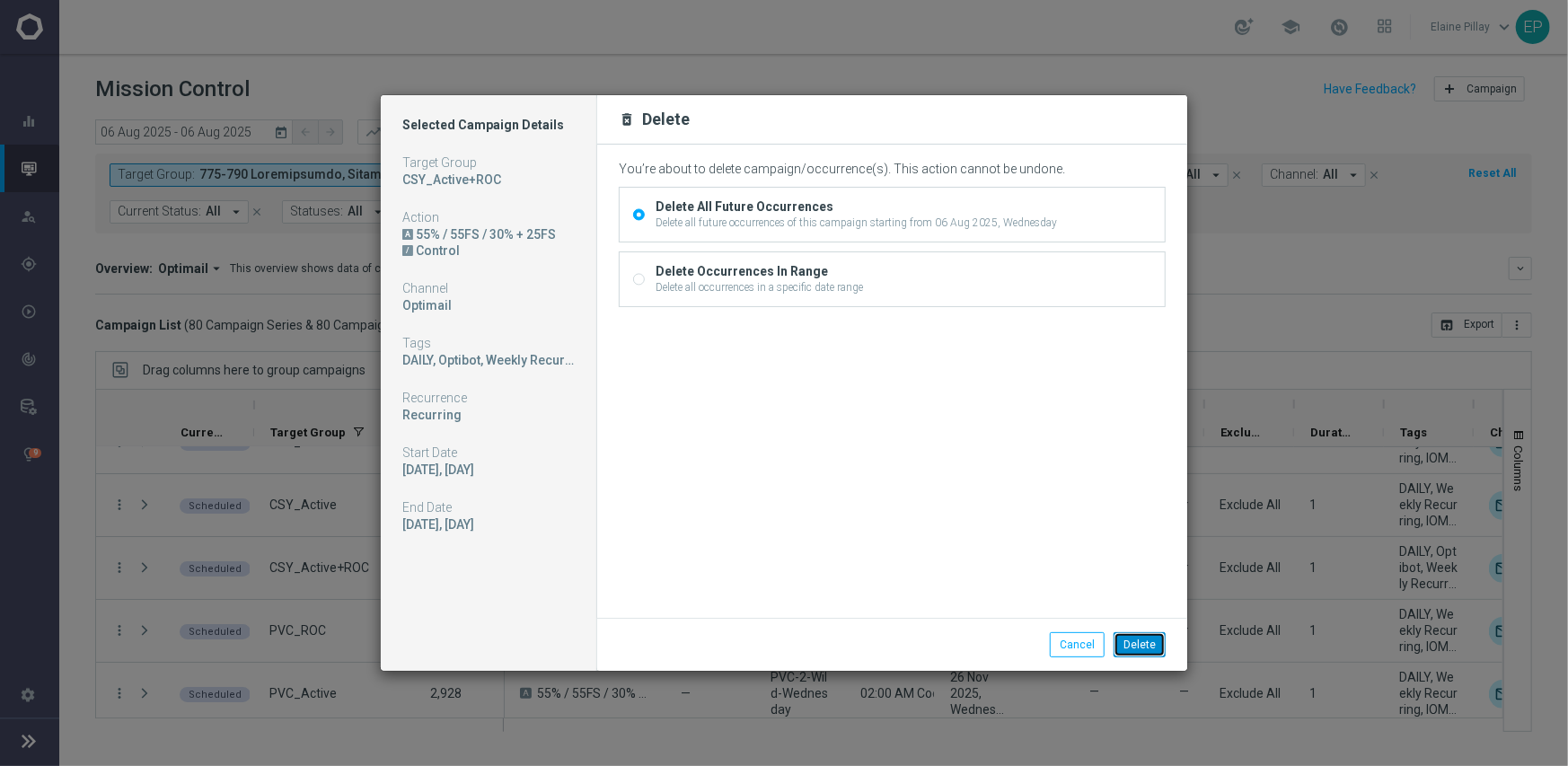 click on "Delete" 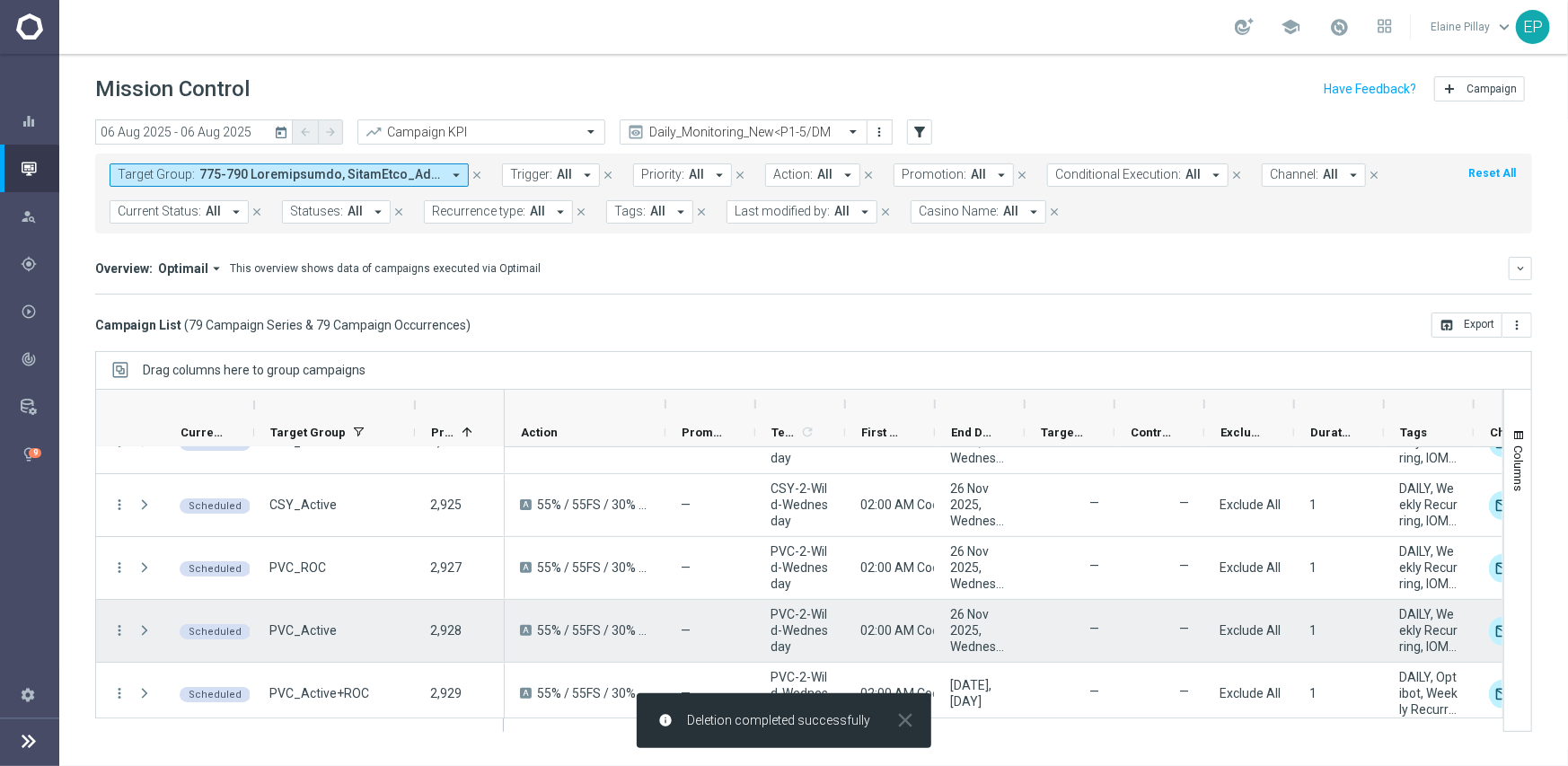 scroll, scrollTop: 4400, scrollLeft: 0, axis: vertical 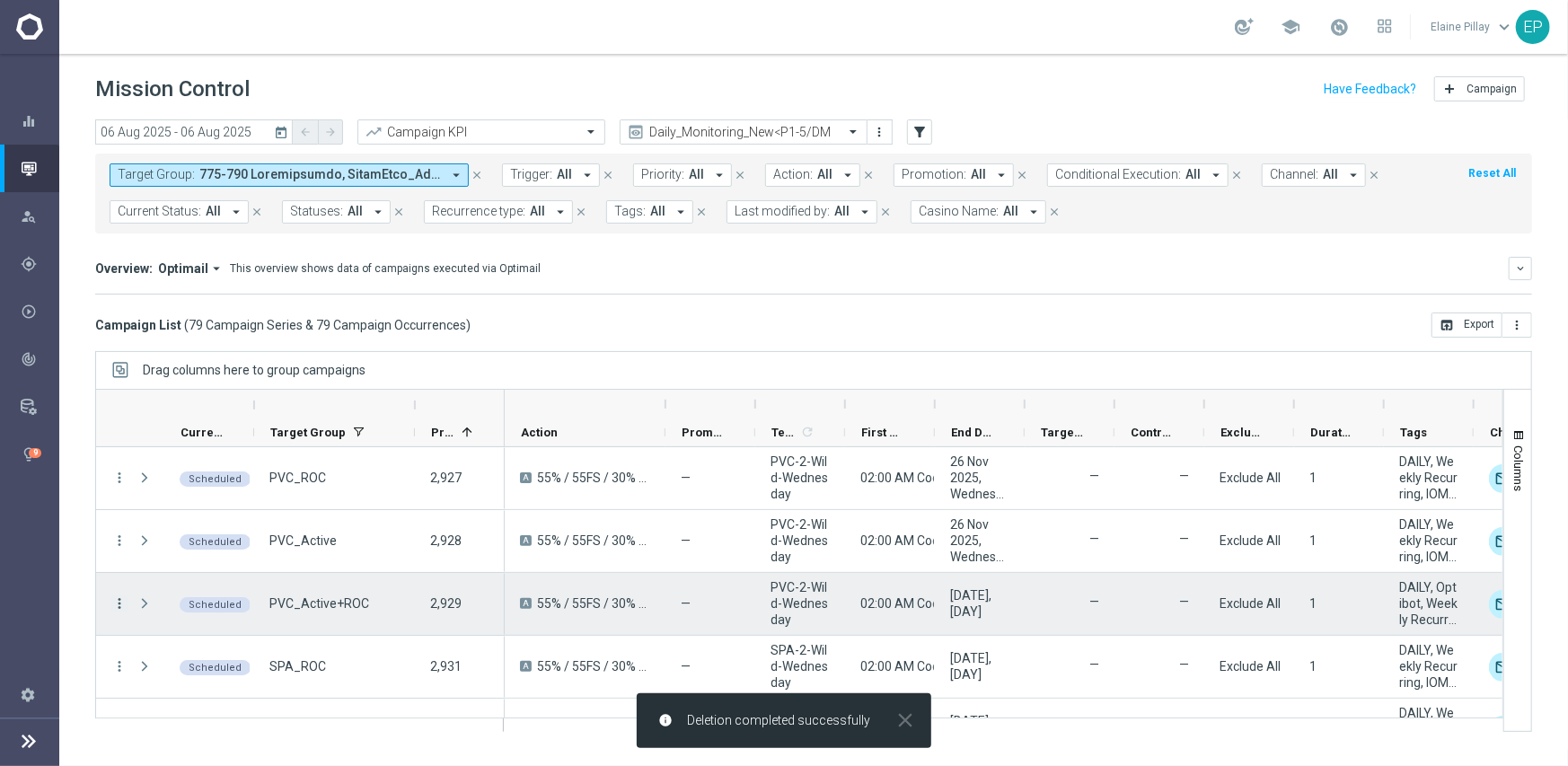 click on "more_vert" at bounding box center [119, 603] 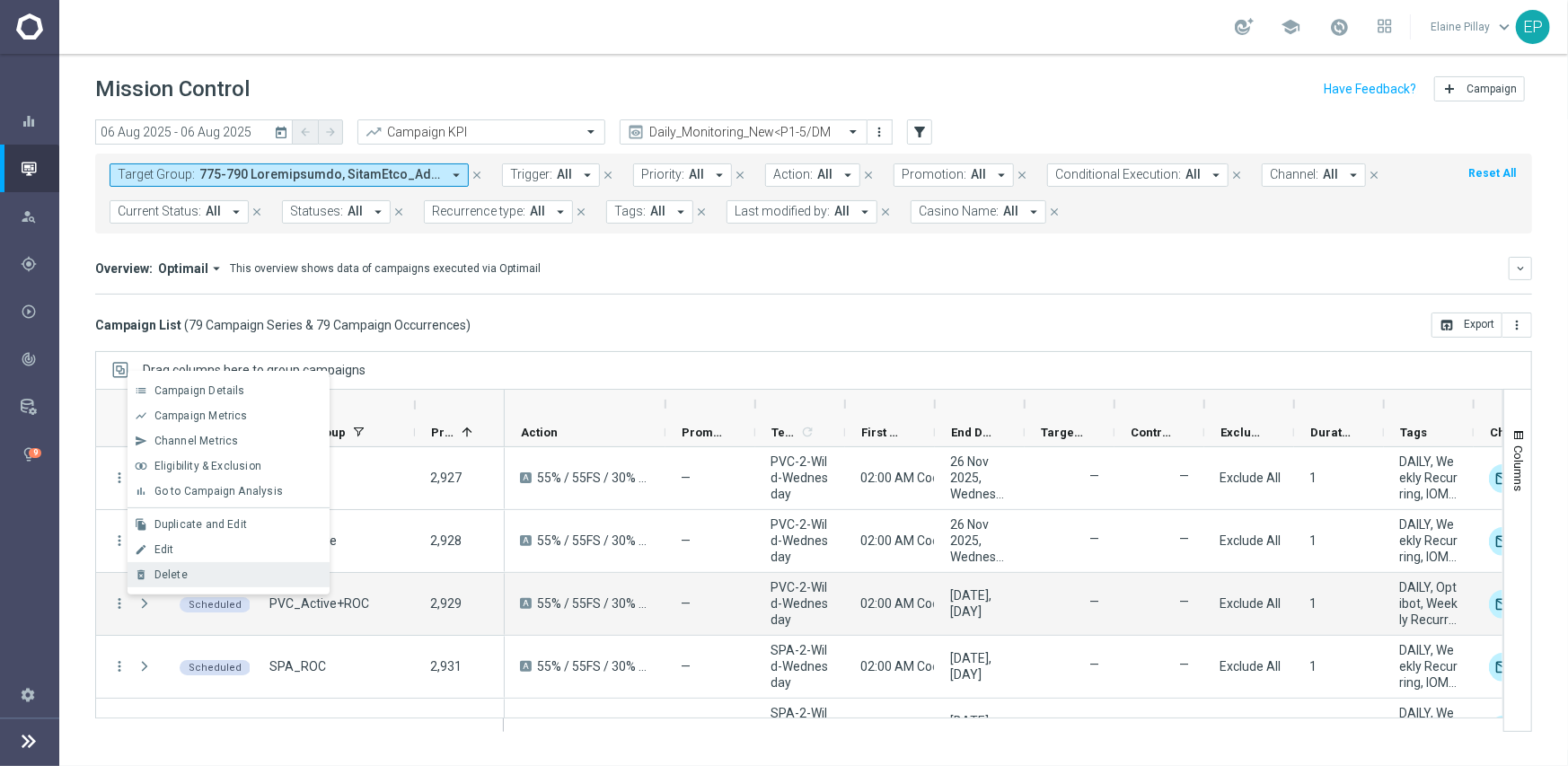 click on "Delete" at bounding box center (171, 575) 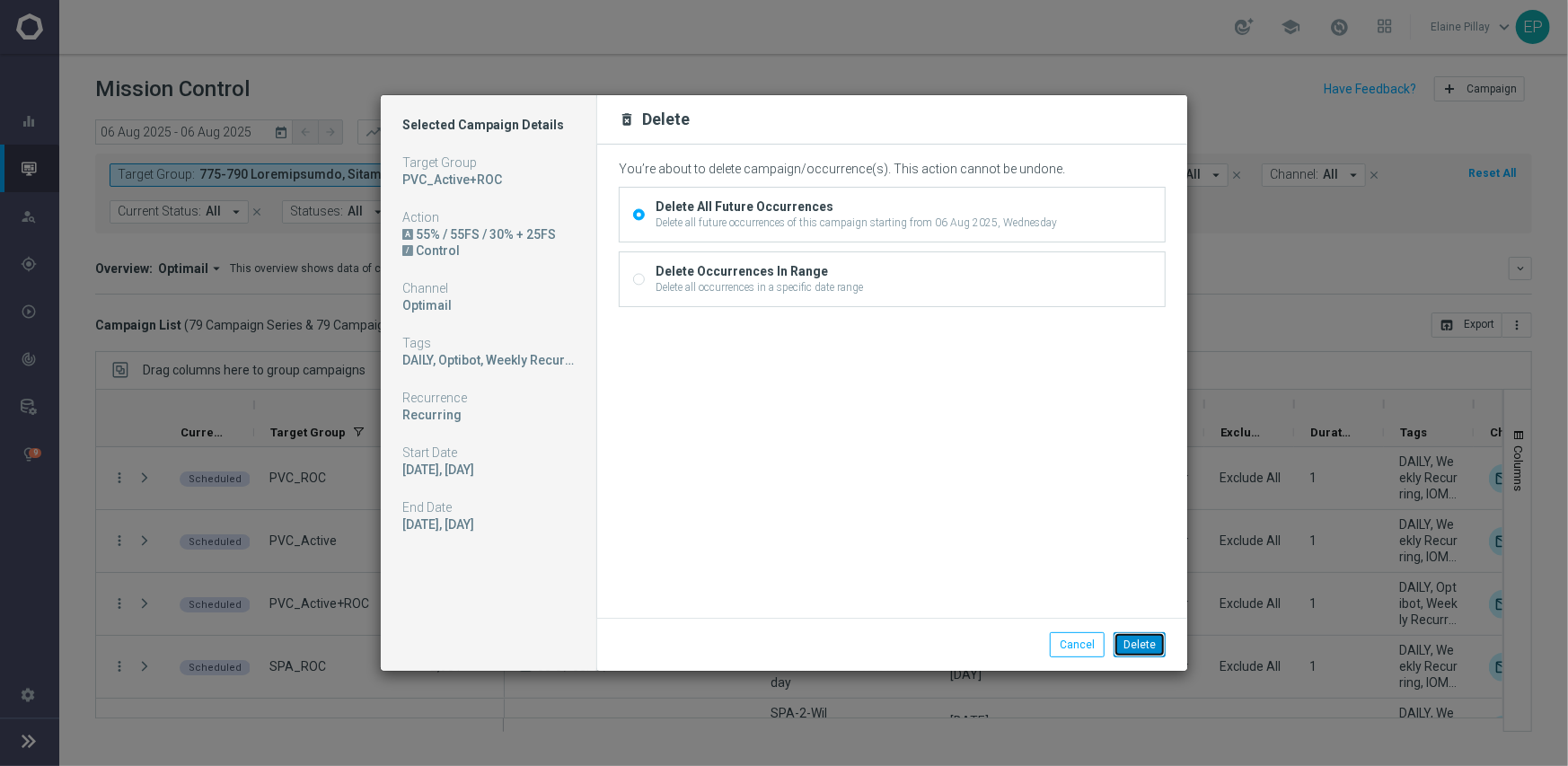 click on "Delete" 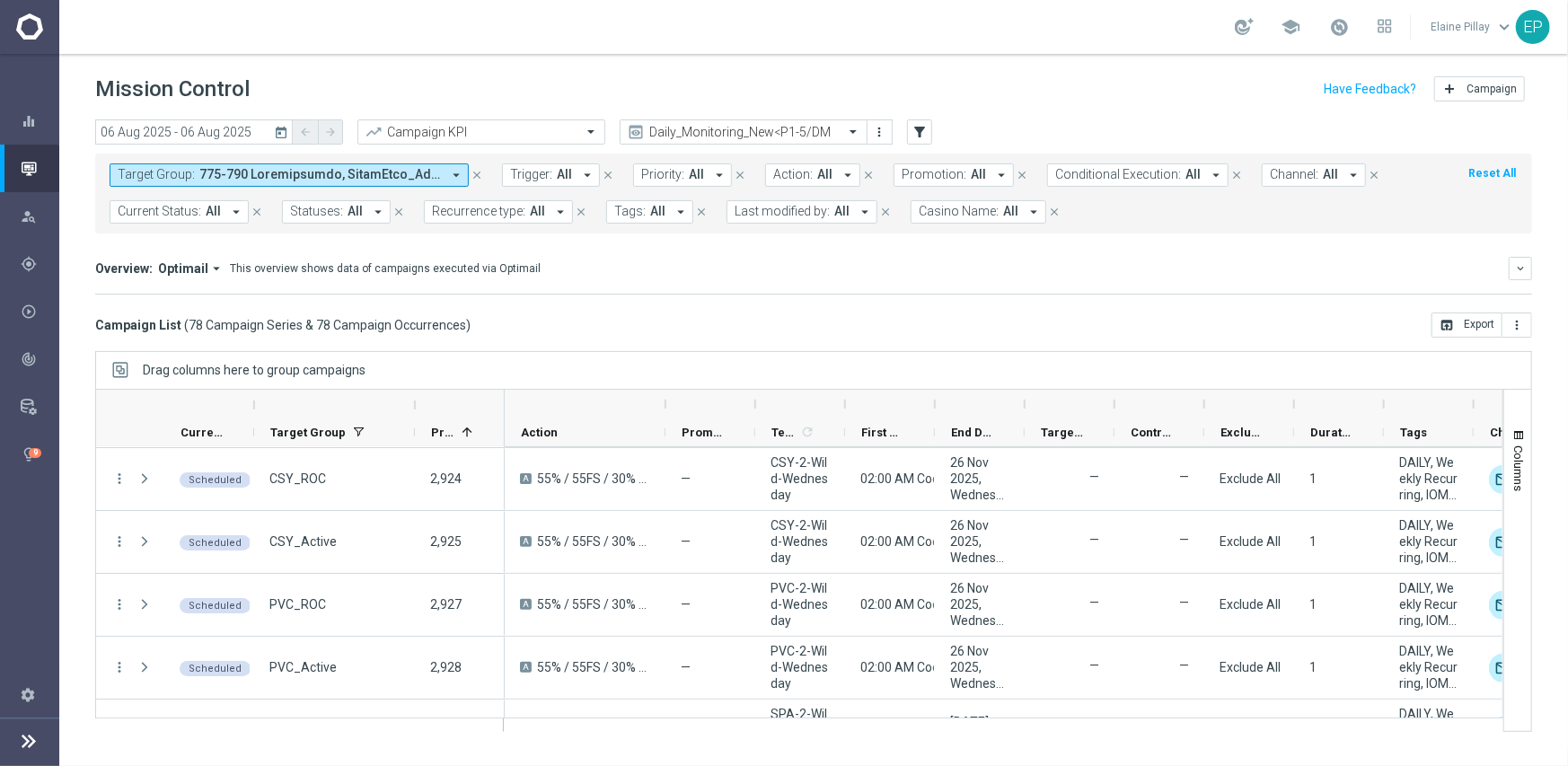 scroll, scrollTop: 4184, scrollLeft: 0, axis: vertical 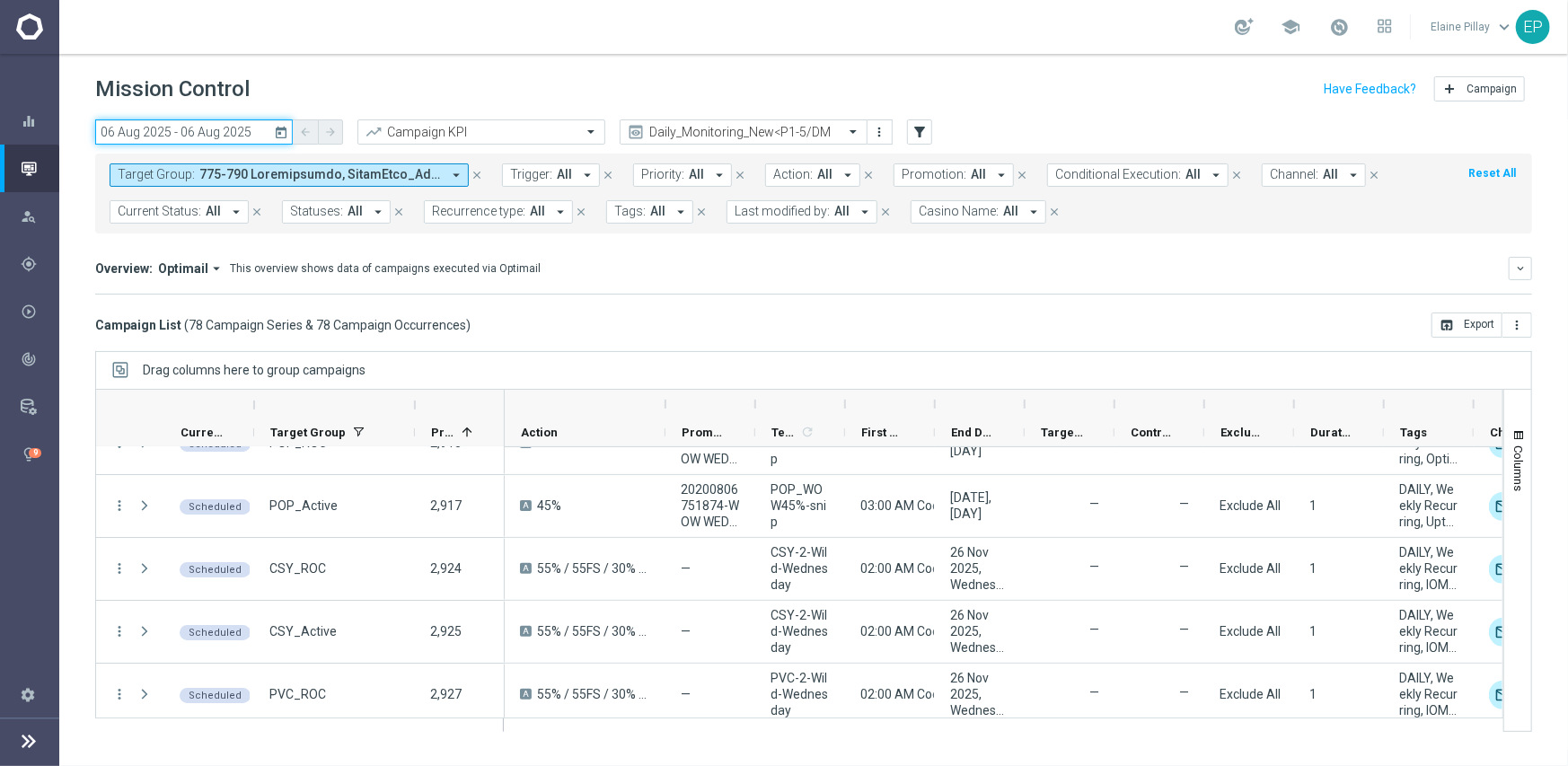 click on "06 Aug 2025 - 06 Aug 2025" 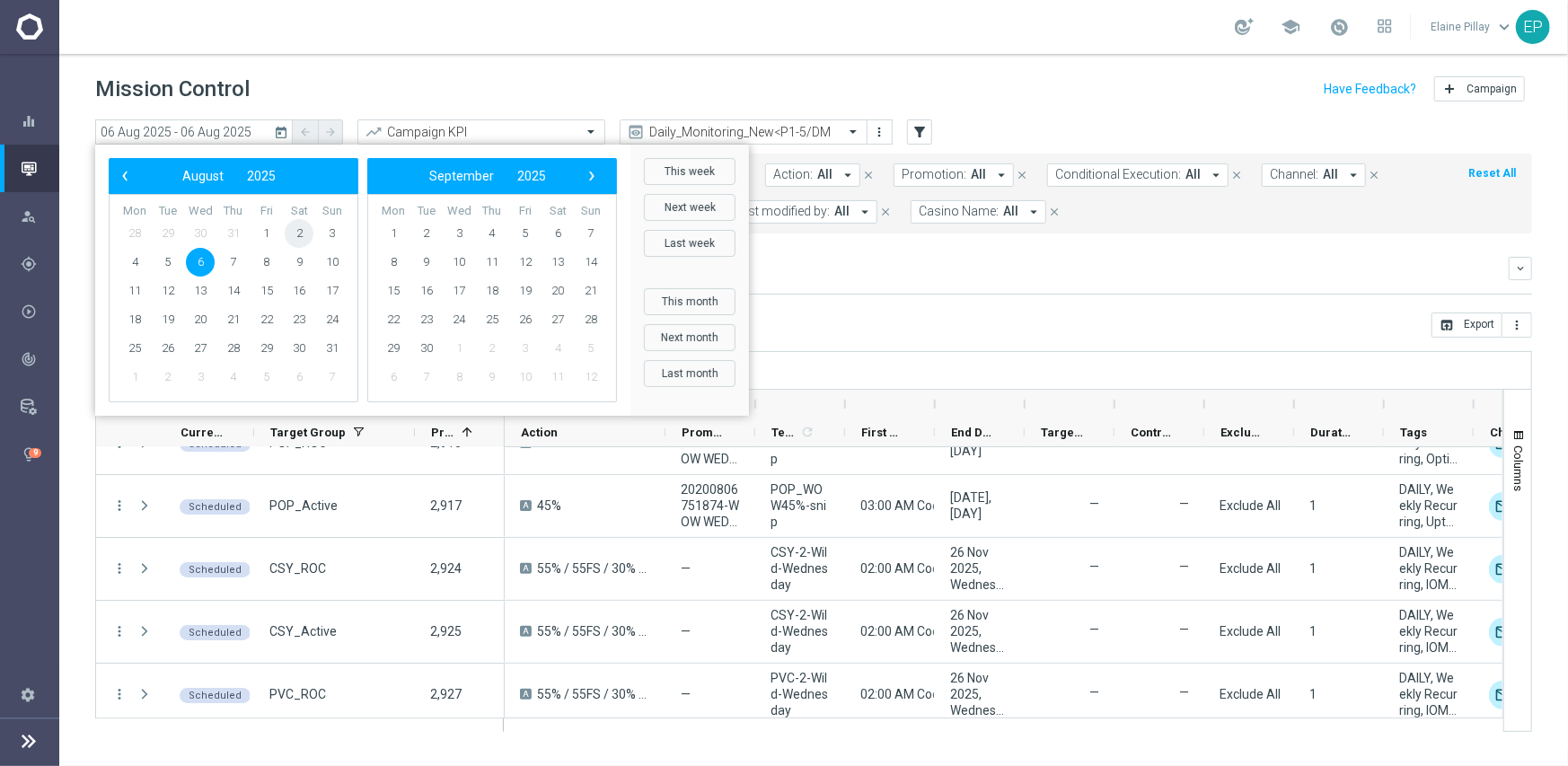 click on "2" 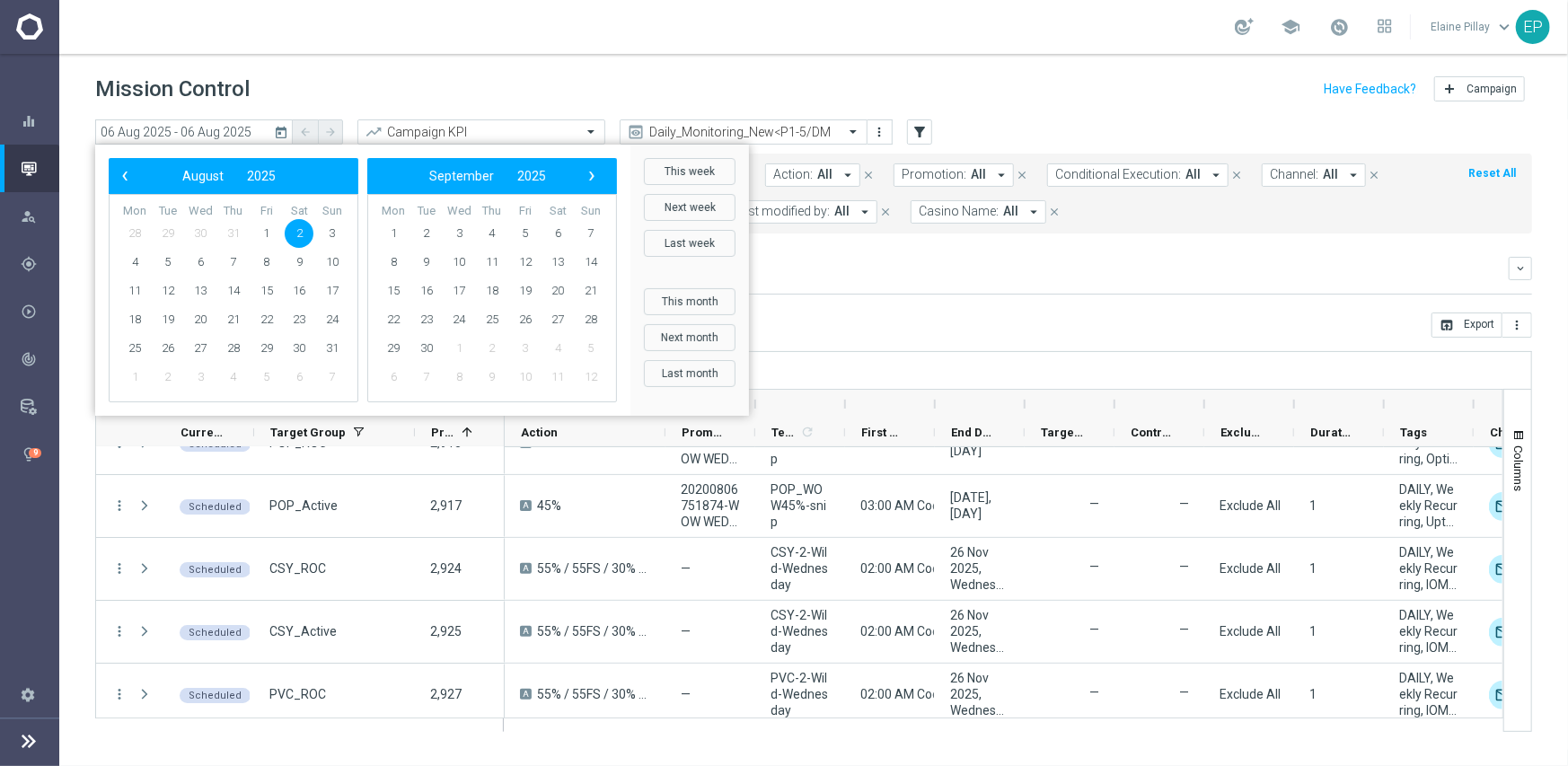 click on "2" 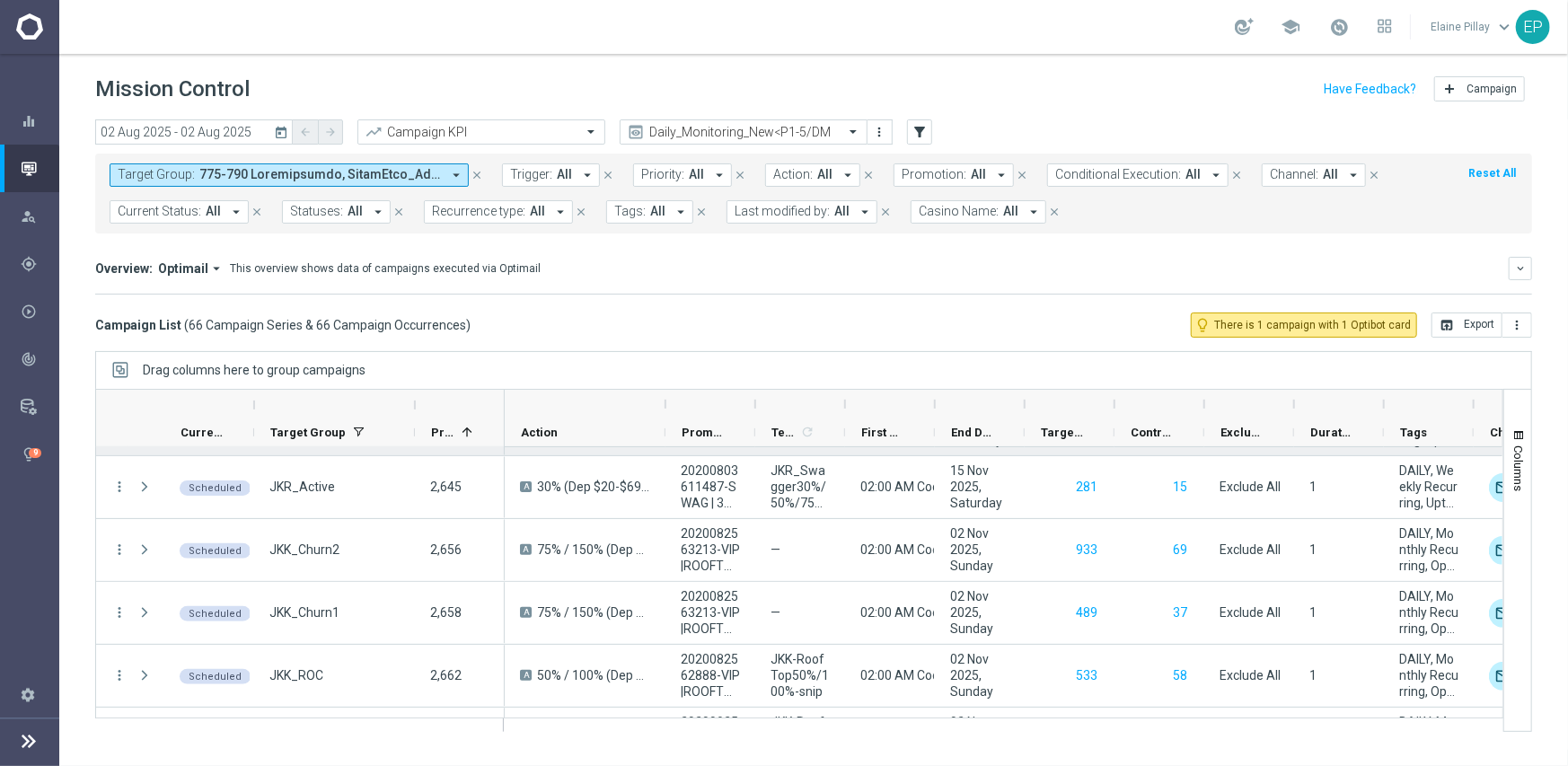 scroll, scrollTop: 449, scrollLeft: 0, axis: vertical 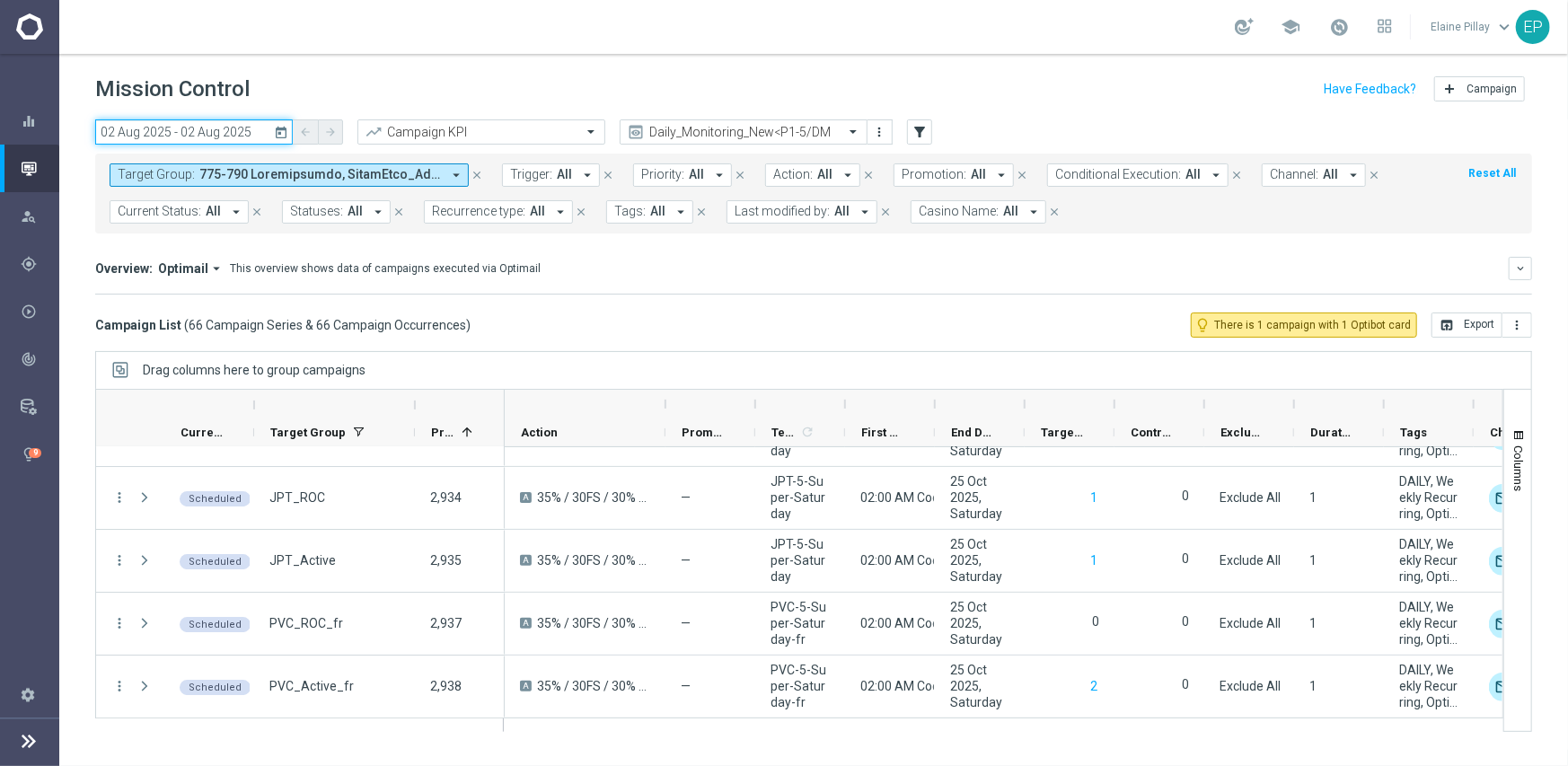 click on "02 Aug 2025 - 02 Aug 2025" 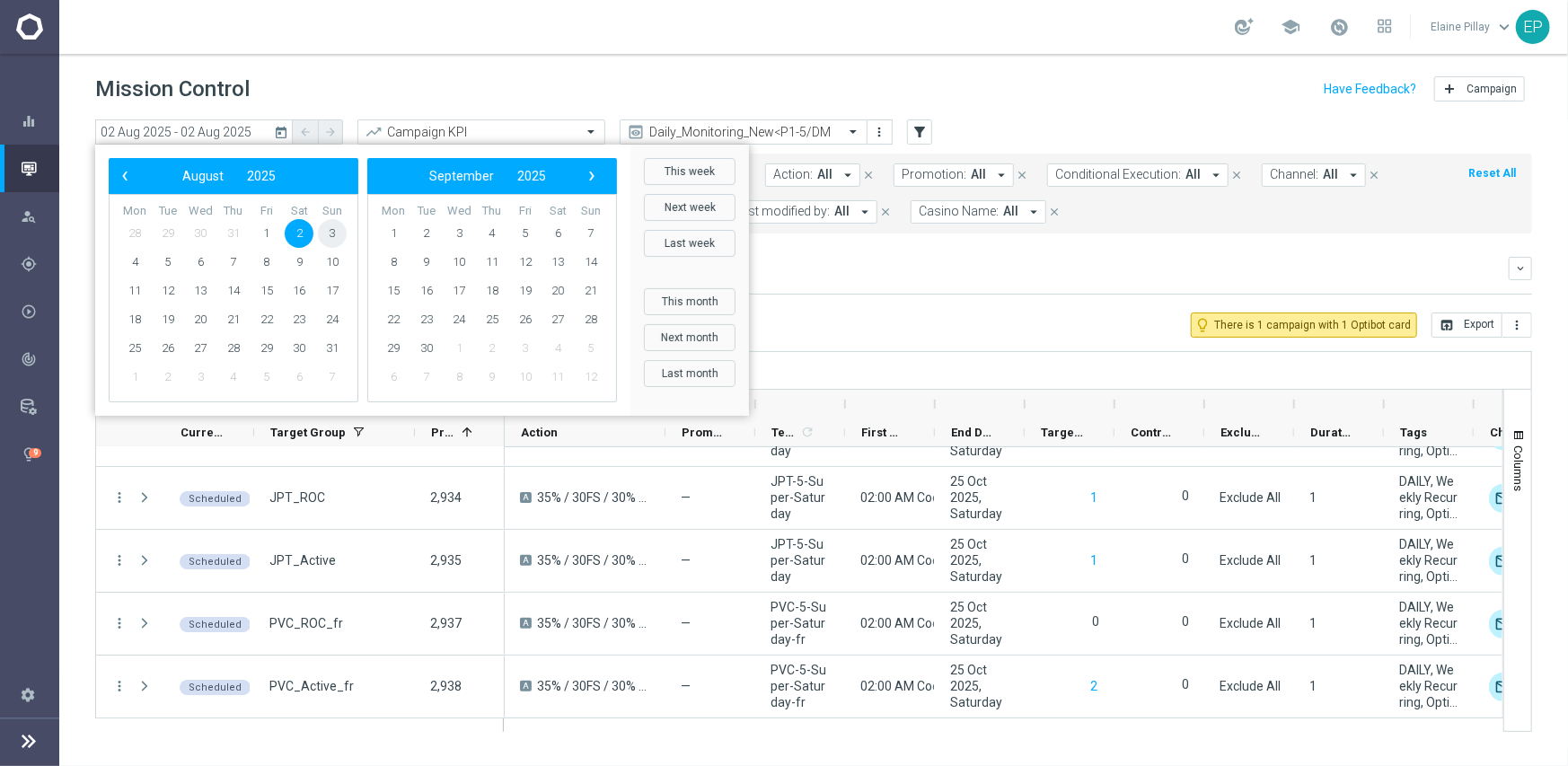 click on "3" 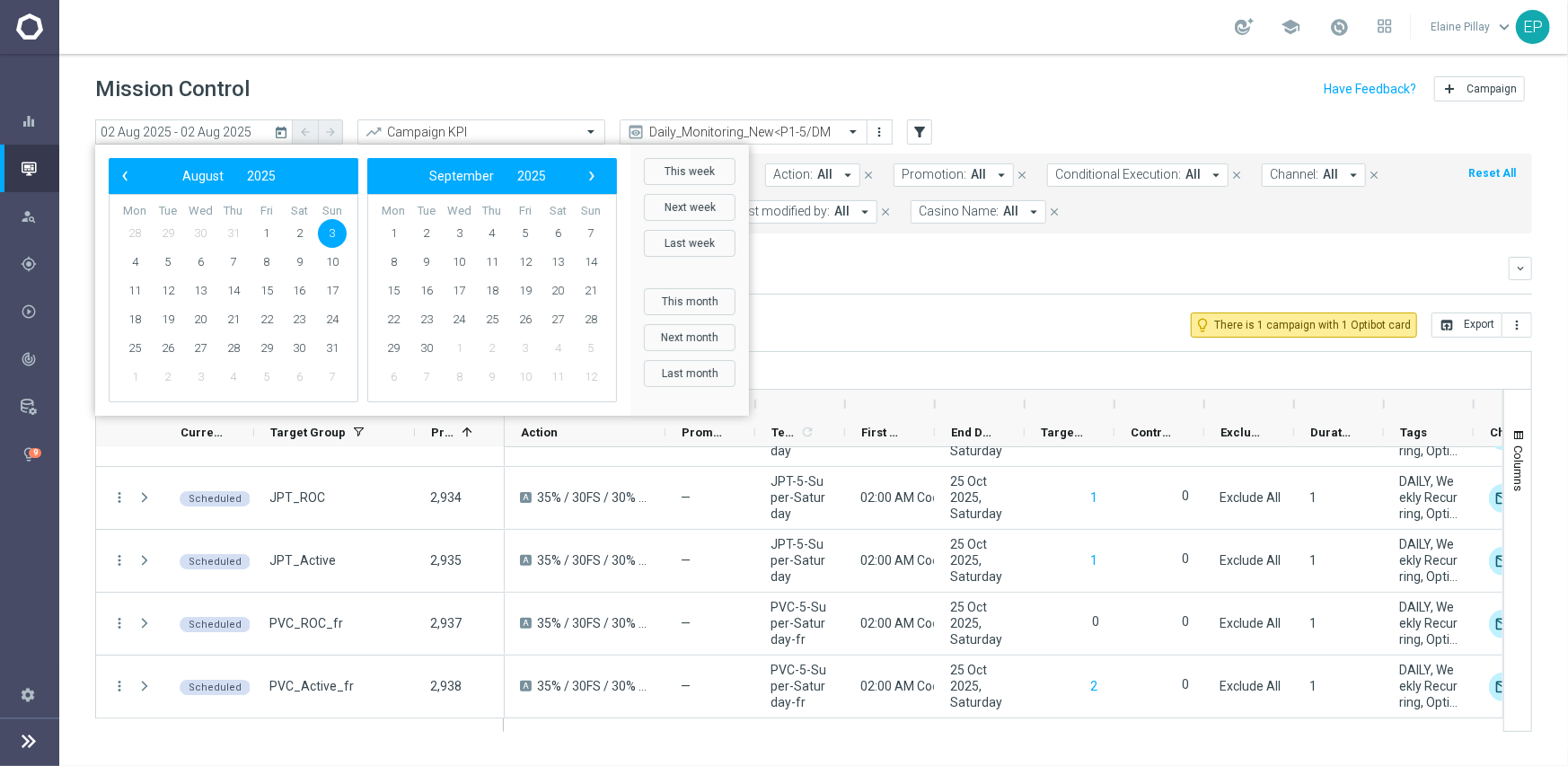 click on "3" 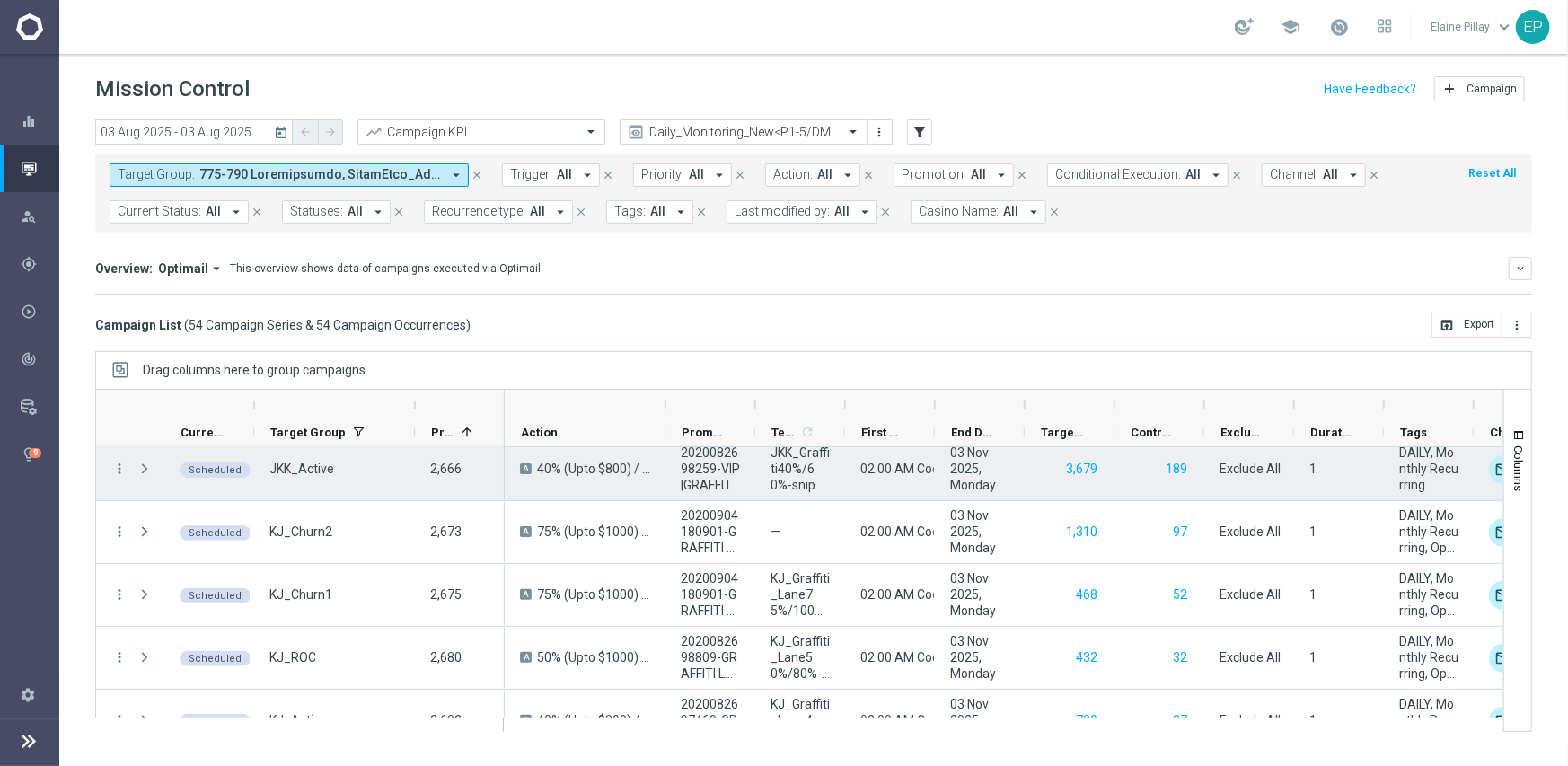 scroll, scrollTop: 539, scrollLeft: 0, axis: vertical 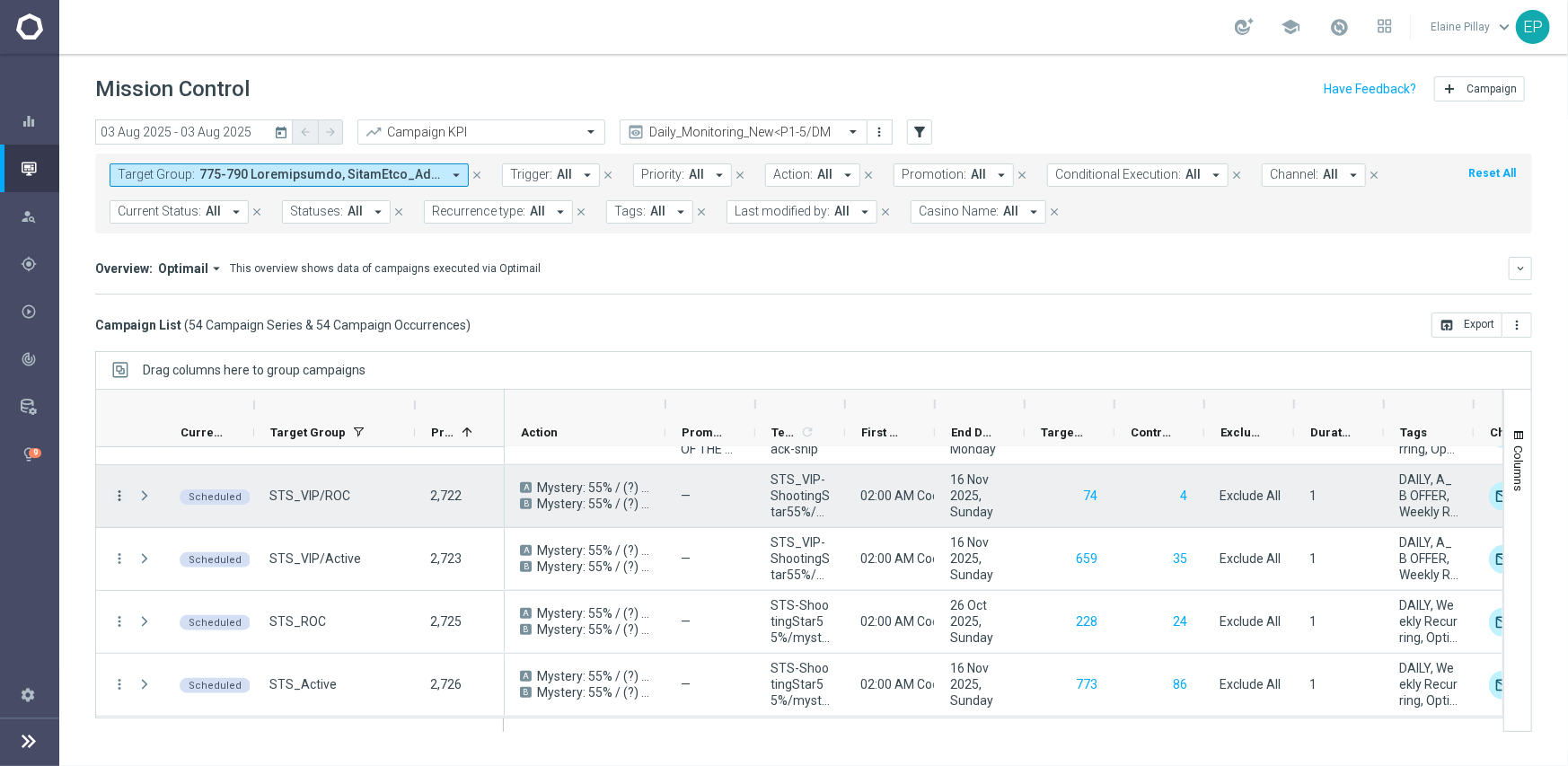click on "more_vert" at bounding box center [119, 496] 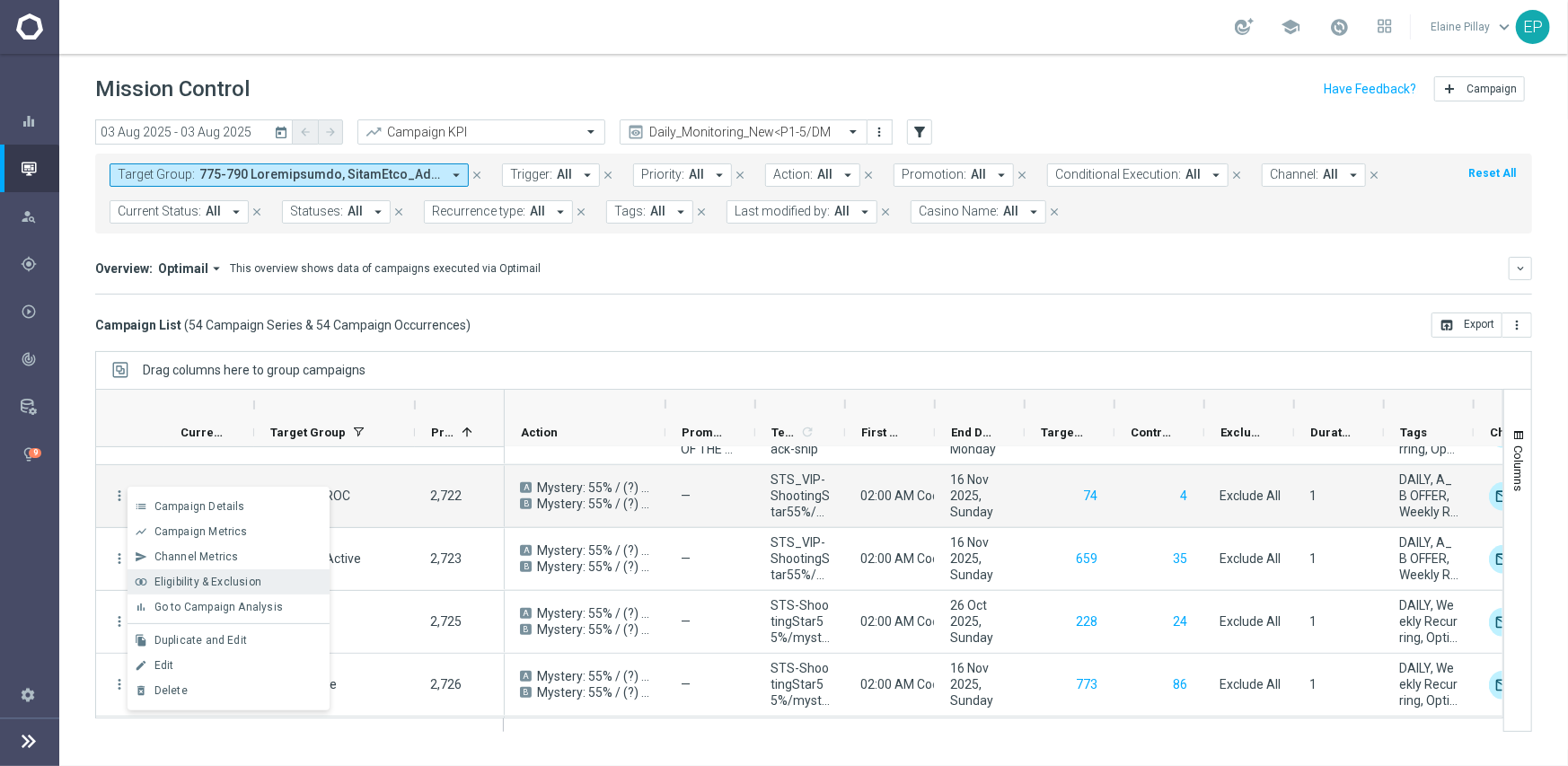 click on "Eligibility & Exclusion" at bounding box center (207, 582) 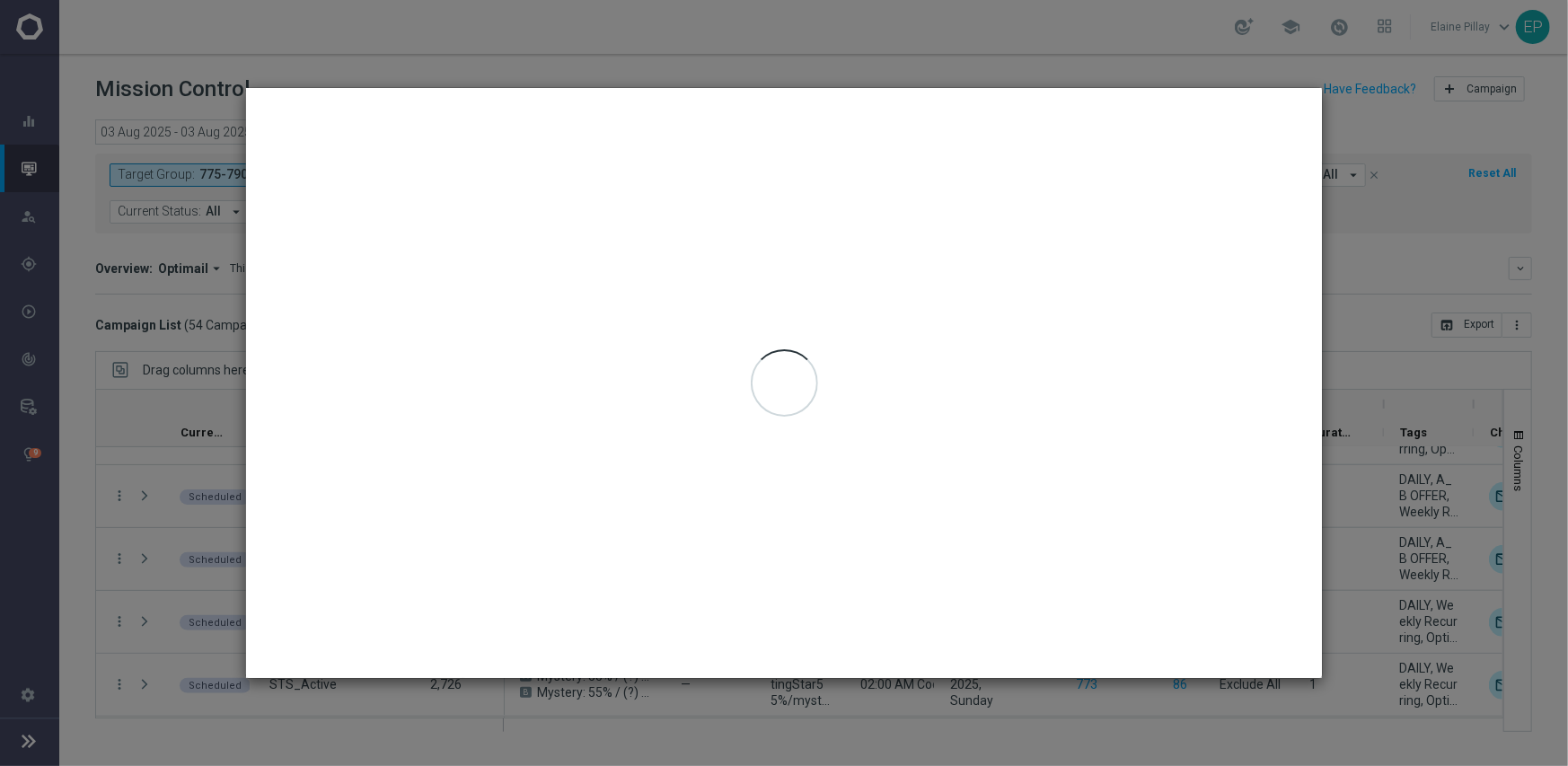 type on "03 Aug 2025 - 03 Aug 2025" 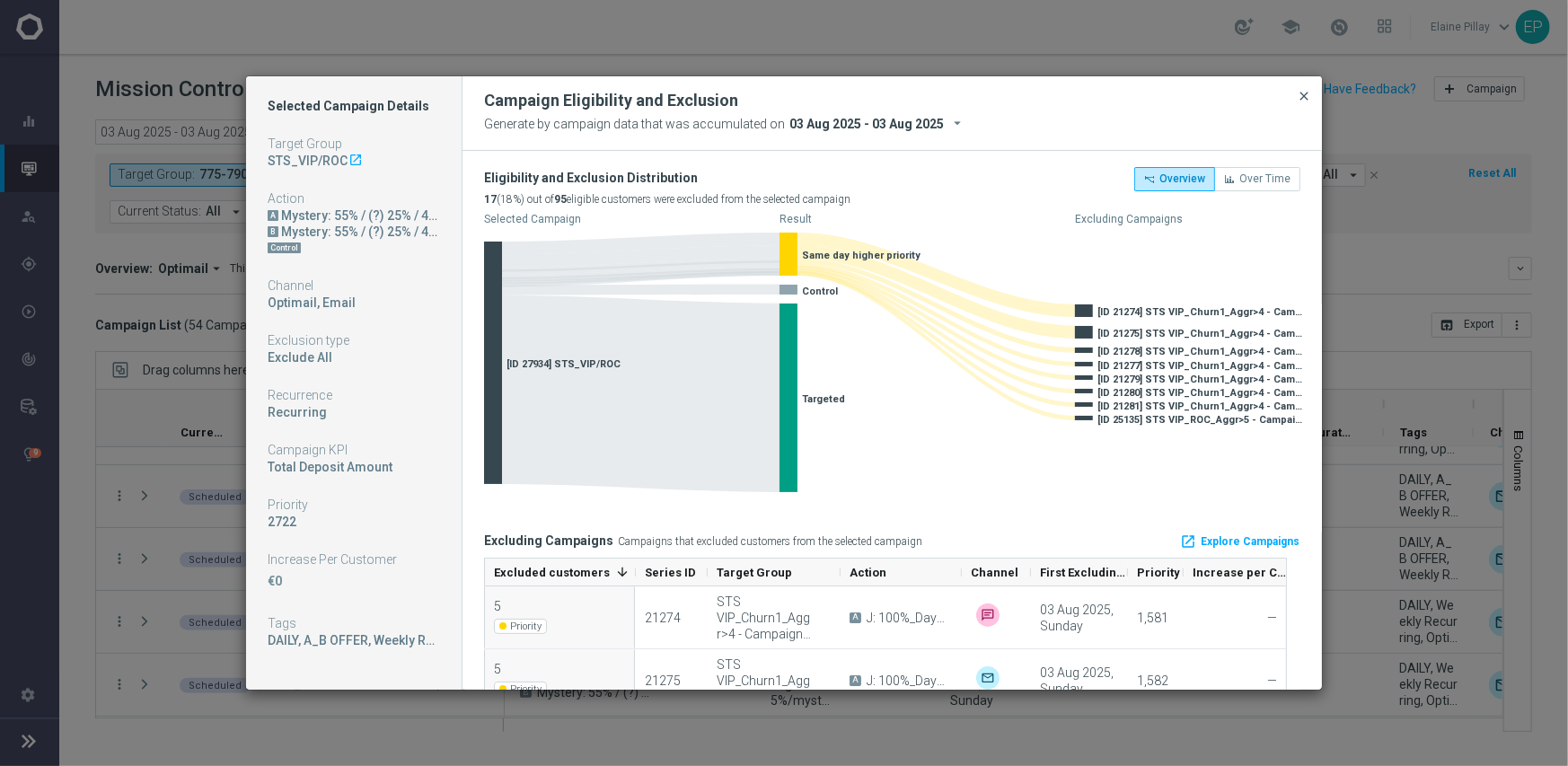 click on "close" 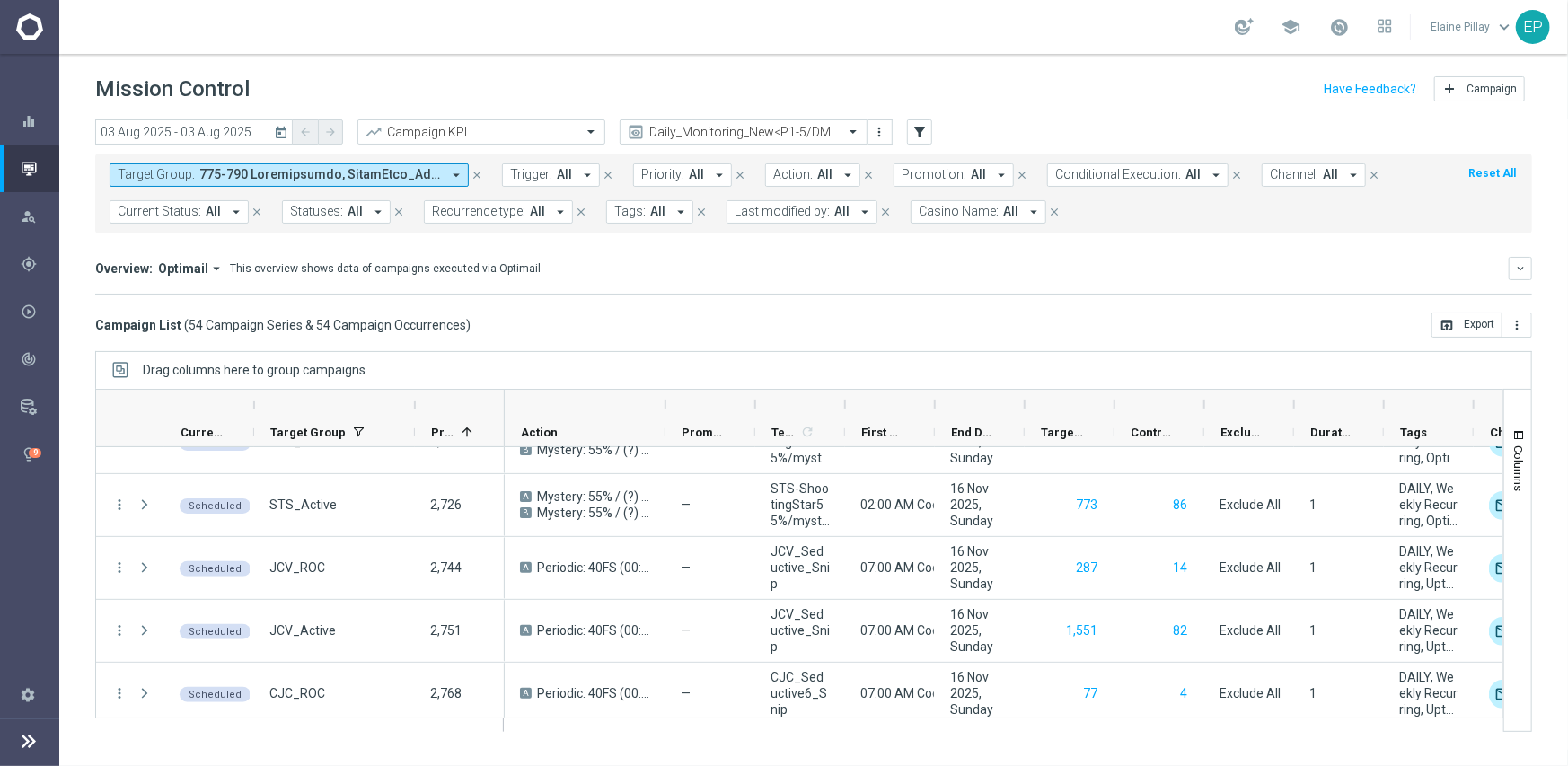 scroll, scrollTop: 1509, scrollLeft: 0, axis: vertical 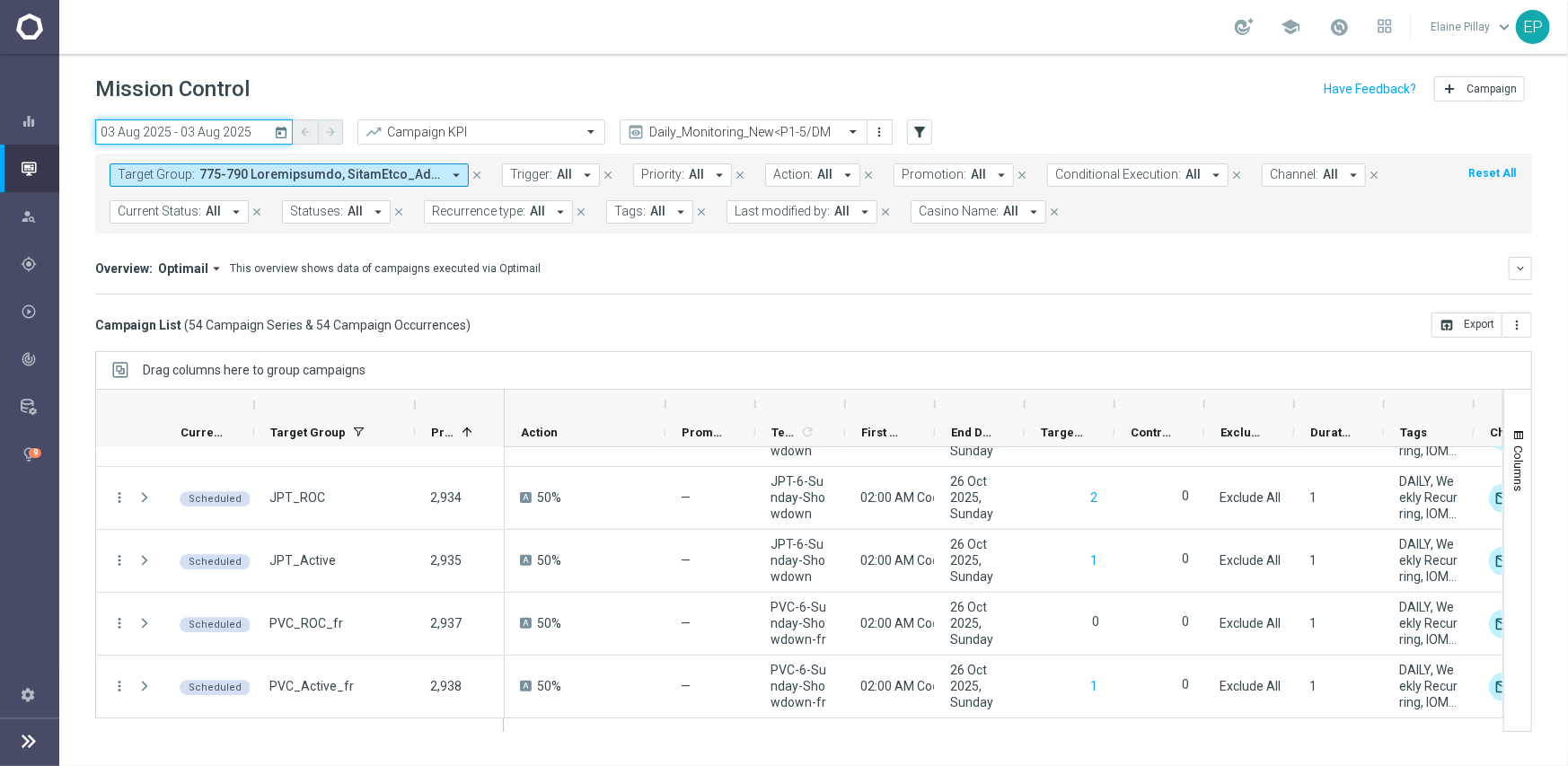 click on "03 Aug 2025 - 03 Aug 2025" 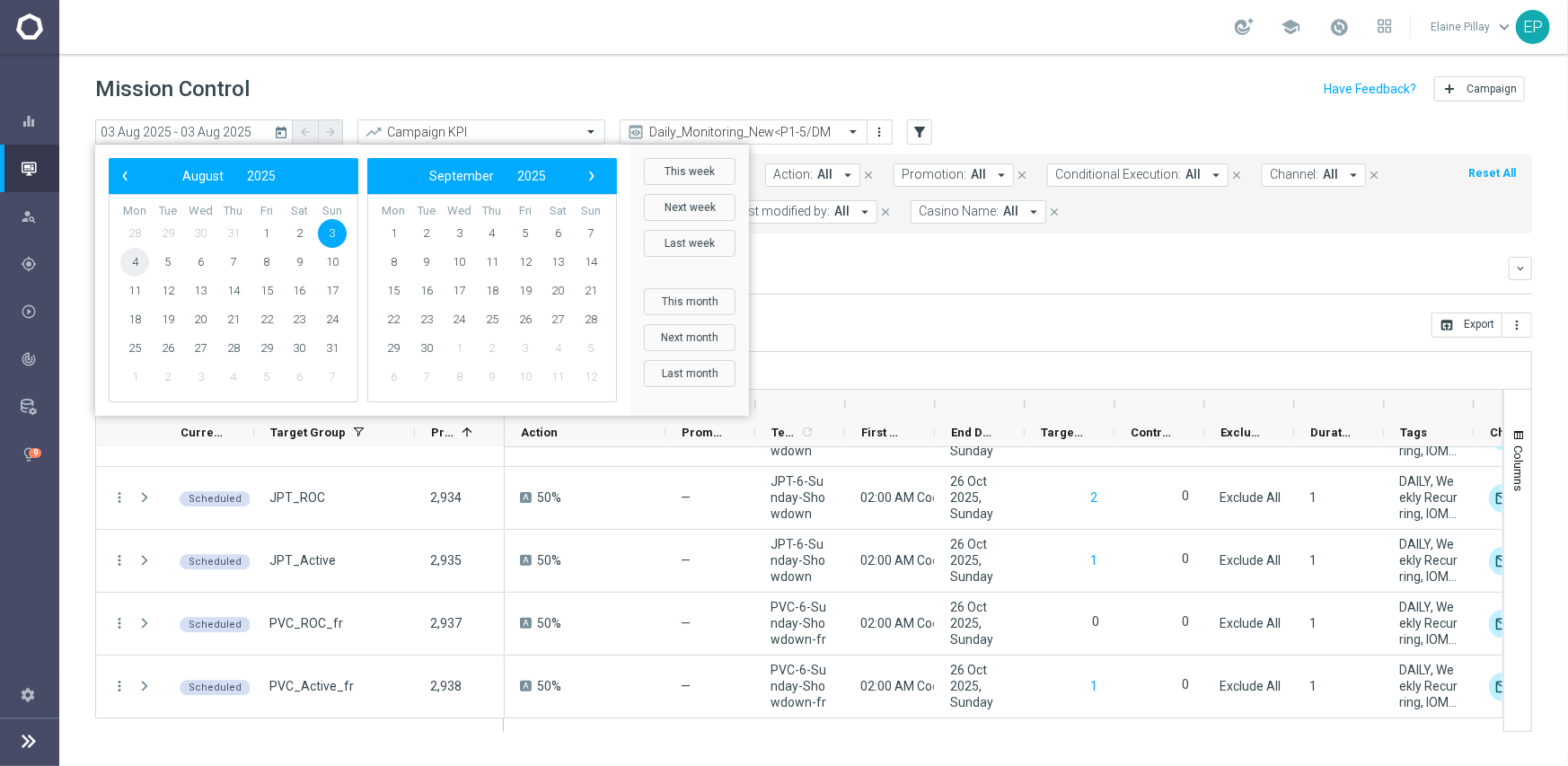 click on "4" 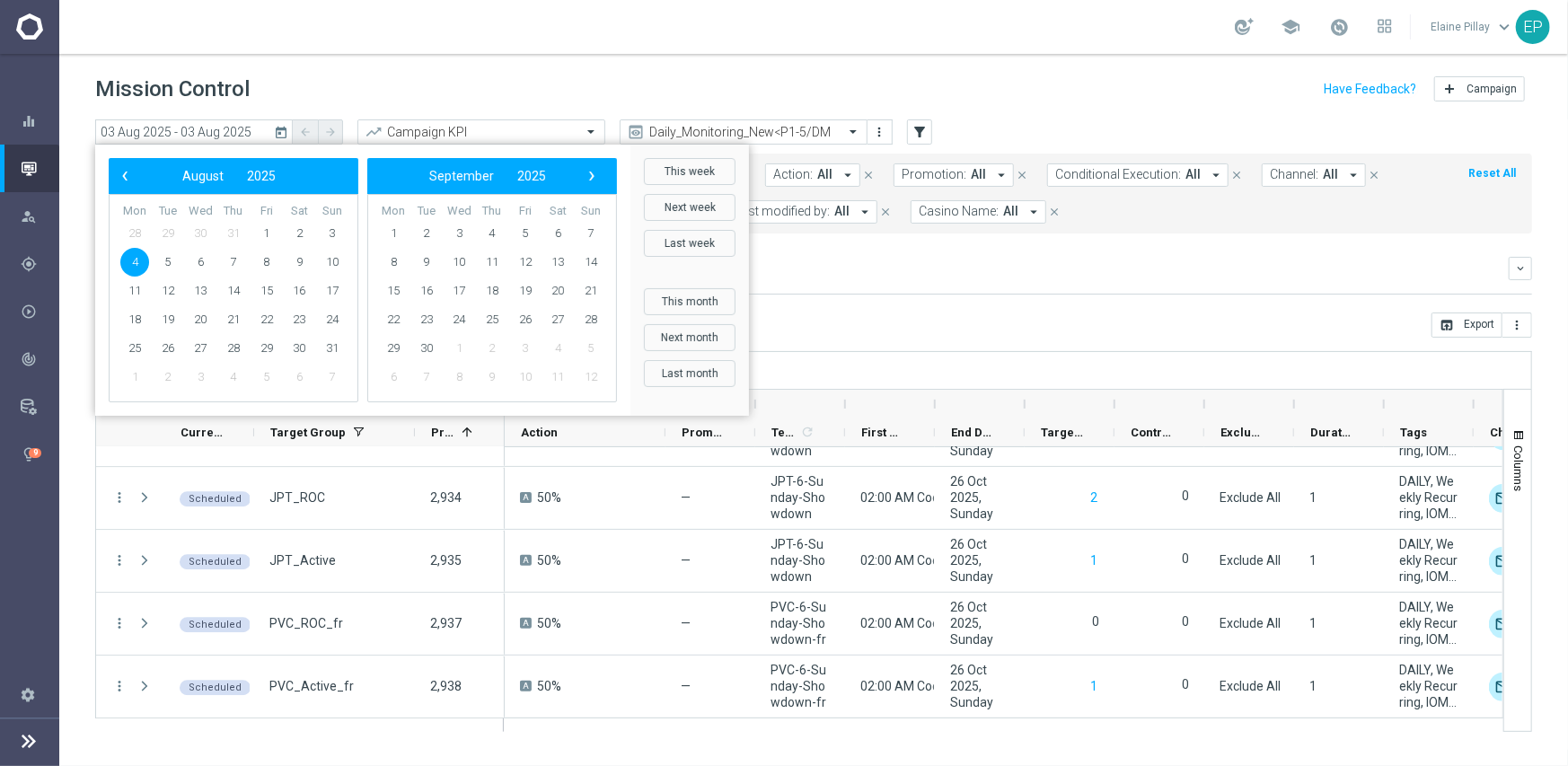 click on "4" 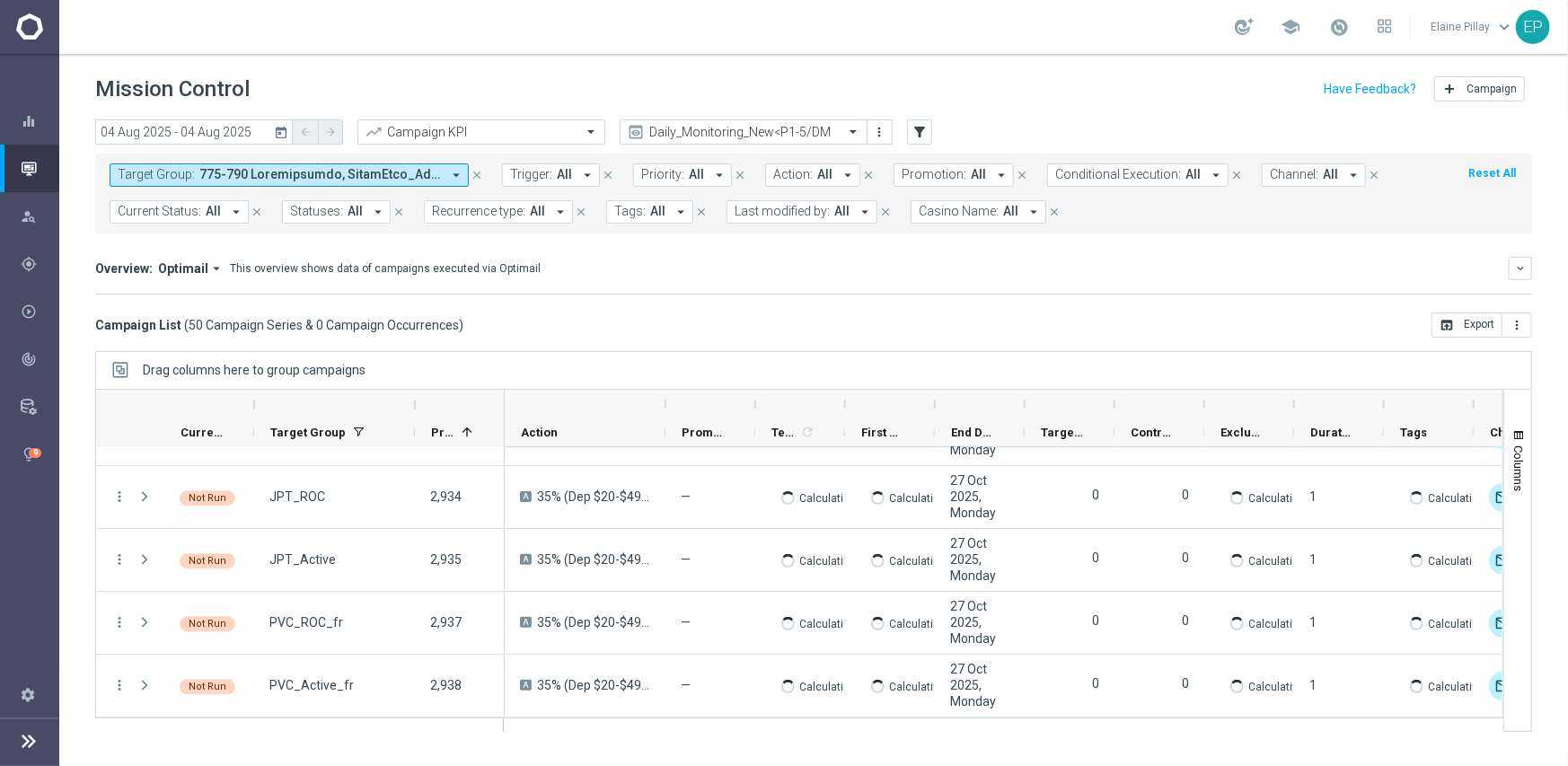 scroll, scrollTop: 2872, scrollLeft: 0, axis: vertical 